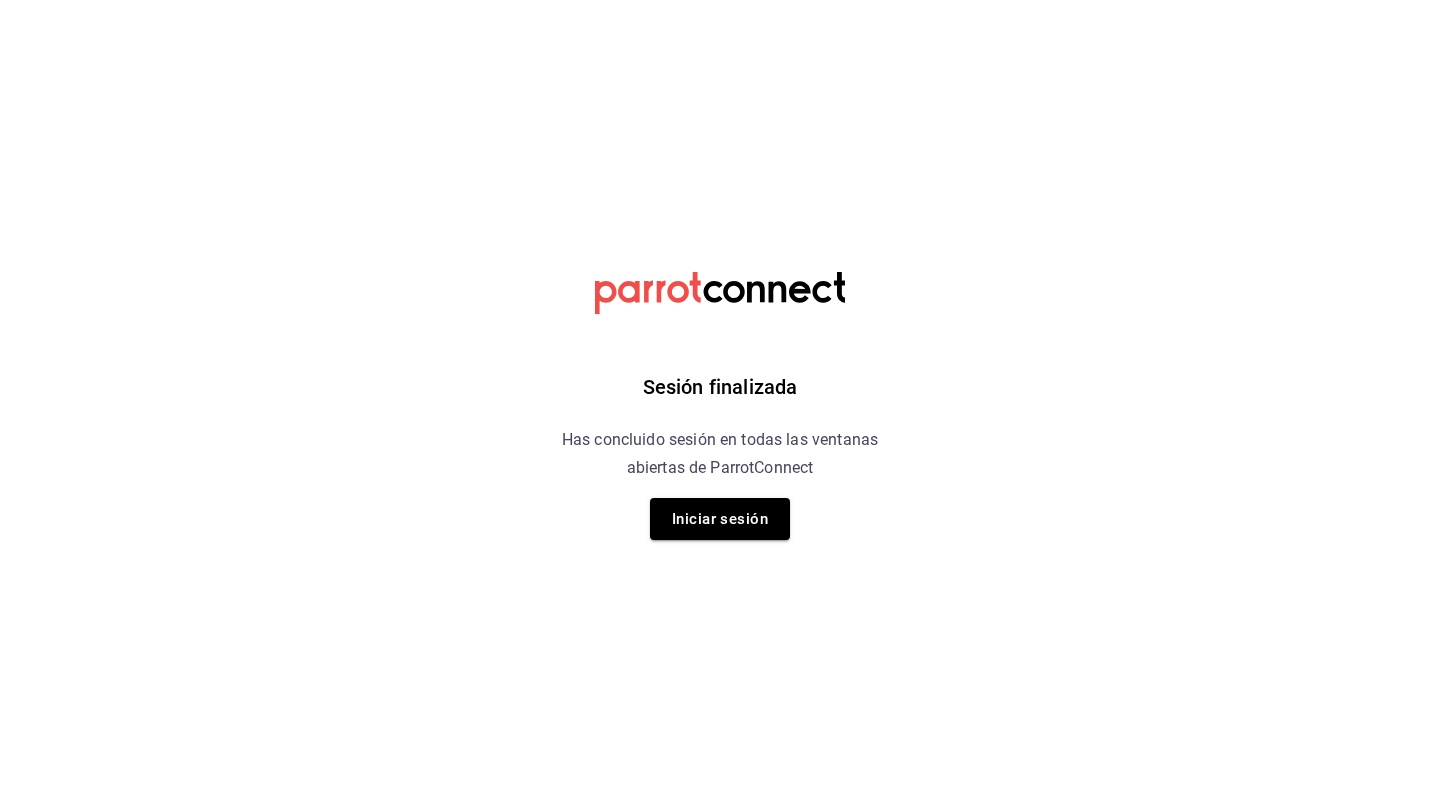 scroll, scrollTop: 0, scrollLeft: 0, axis: both 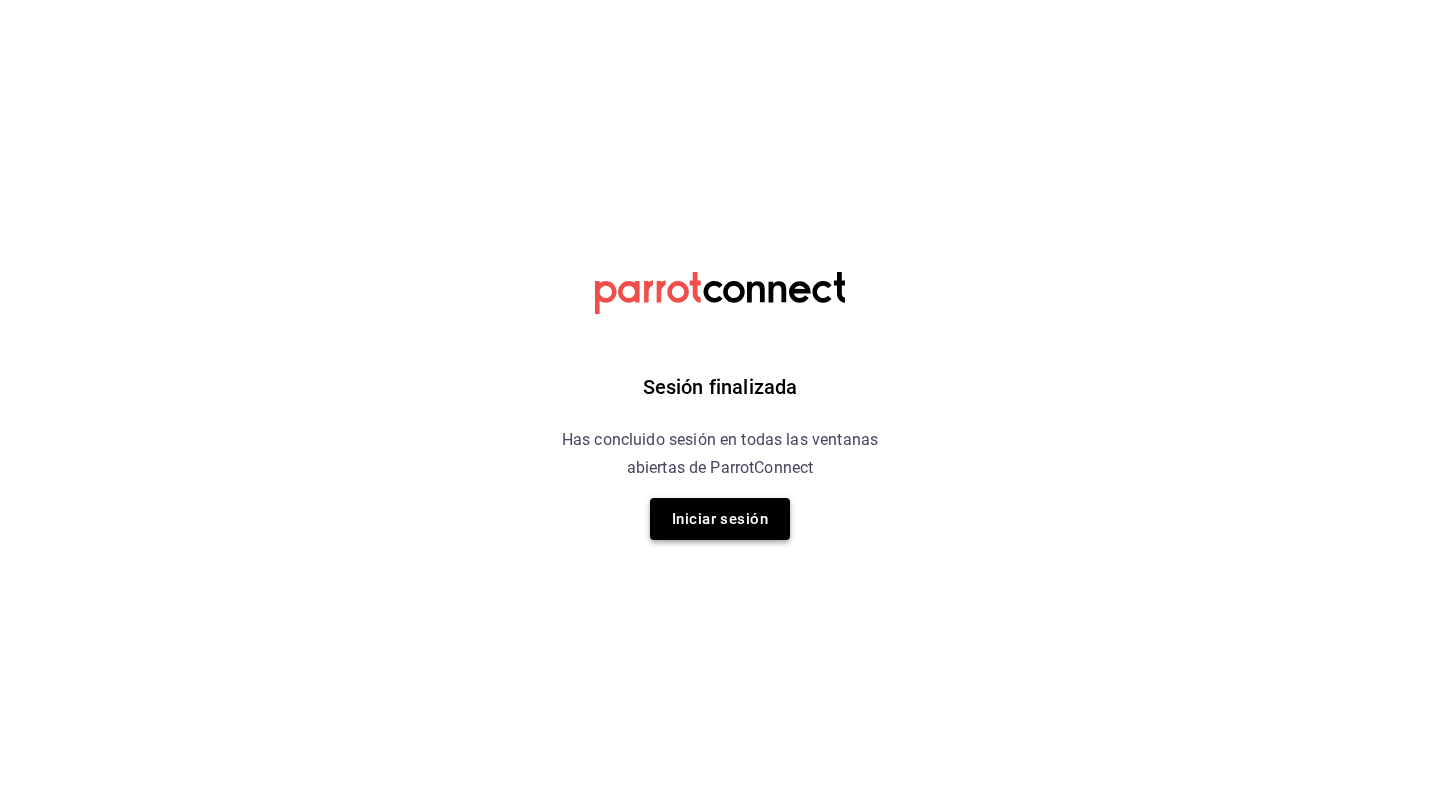 click on "Iniciar sesión" at bounding box center [720, 519] 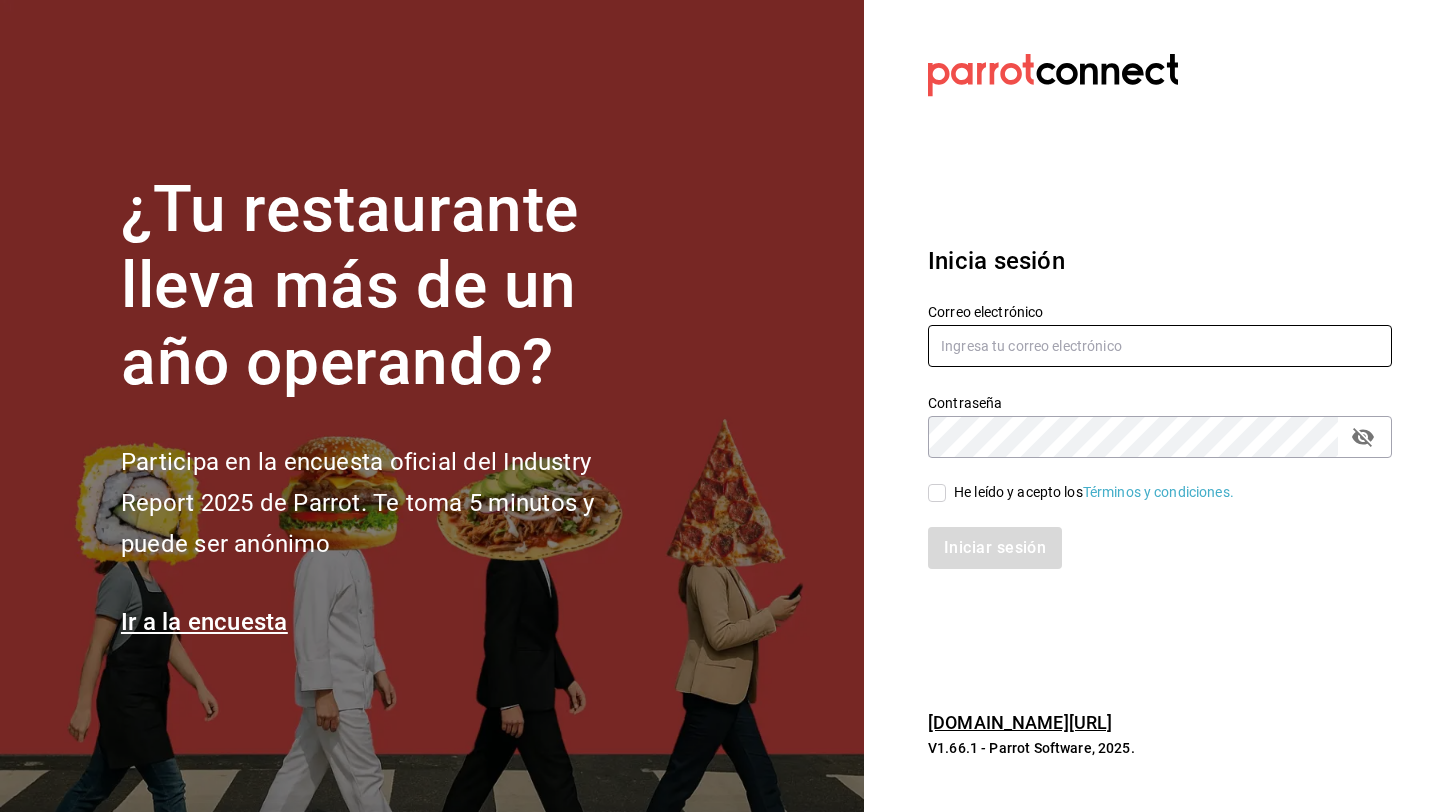 type on "[EMAIL_ADDRESS][DOMAIN_NAME]" 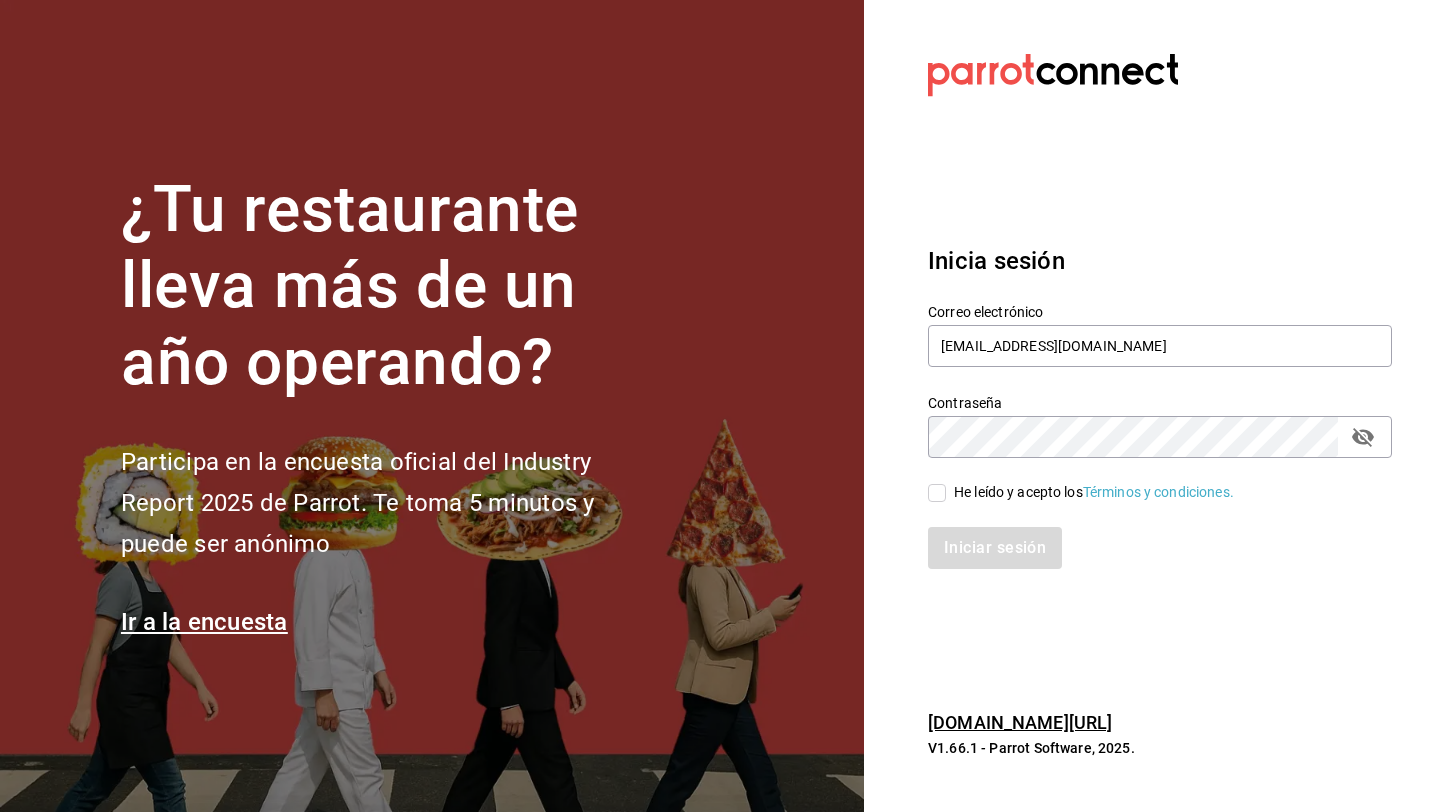click on "He leído y acepto los  Términos y condiciones." at bounding box center (937, 493) 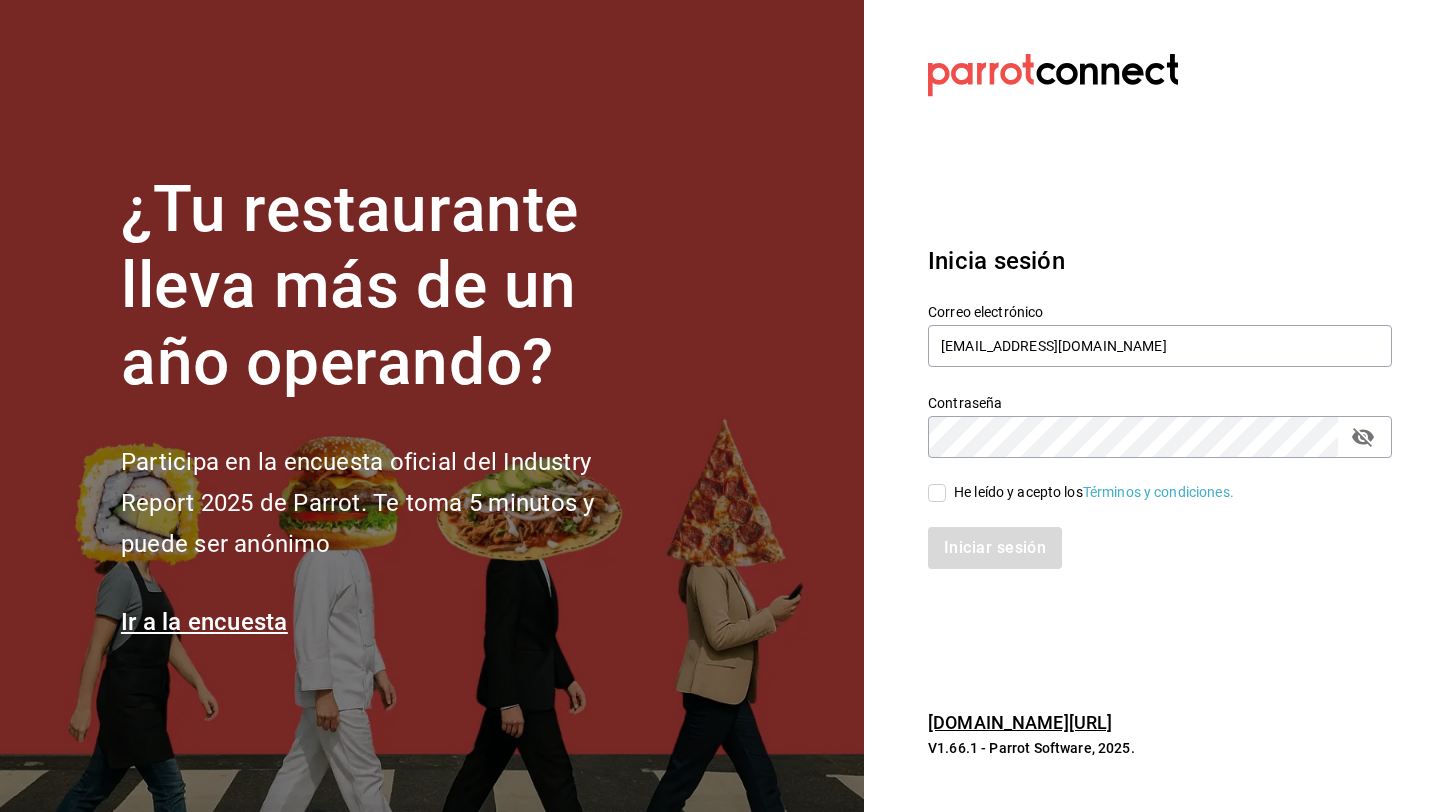 checkbox on "true" 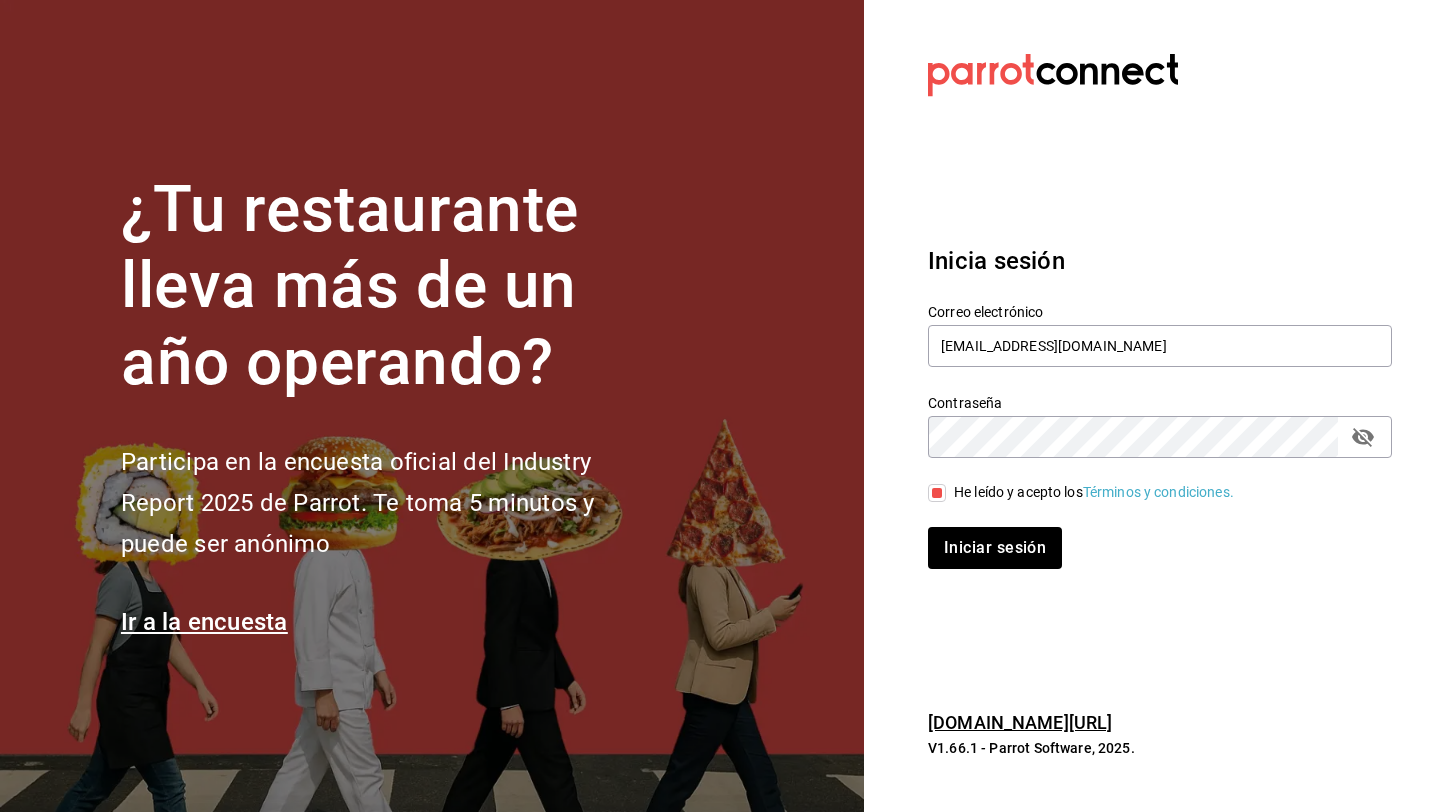 click on "Inicia sesión Correo electrónico hola@trustjuicery.com Contraseña Contraseña He leído y acepto los  Términos y condiciones. Iniciar sesión" at bounding box center (1160, 406) 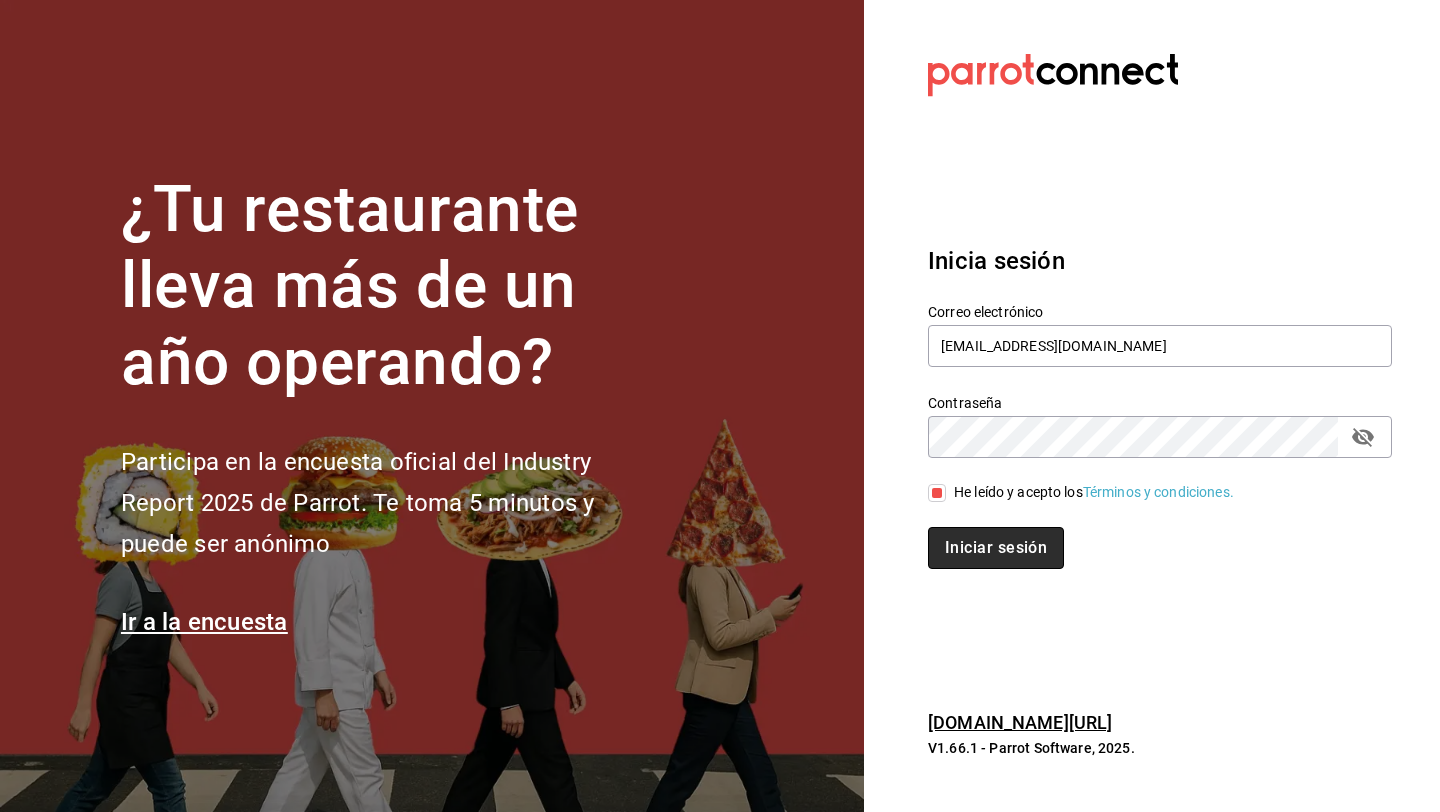 click on "Iniciar sesión" at bounding box center (996, 548) 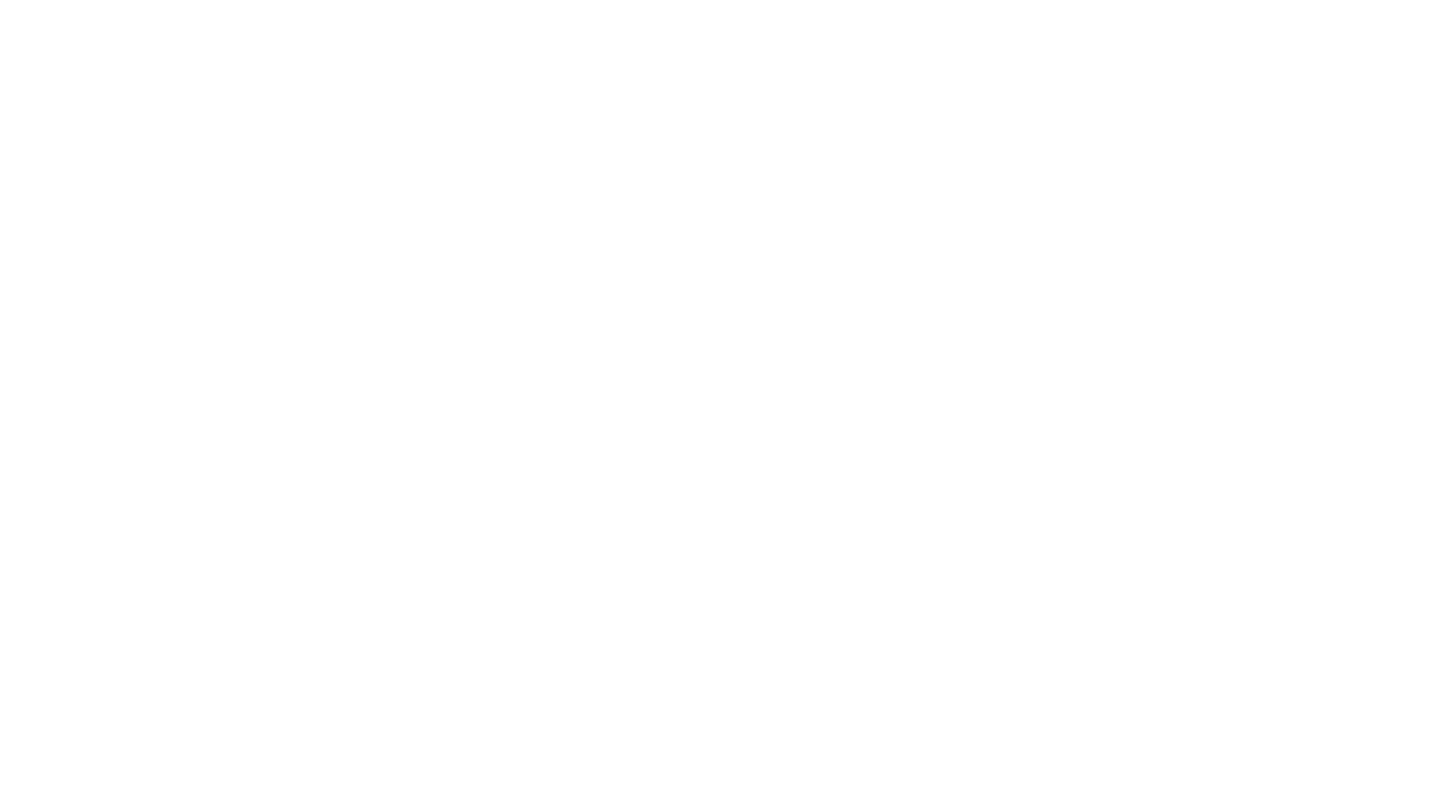 scroll, scrollTop: 0, scrollLeft: 0, axis: both 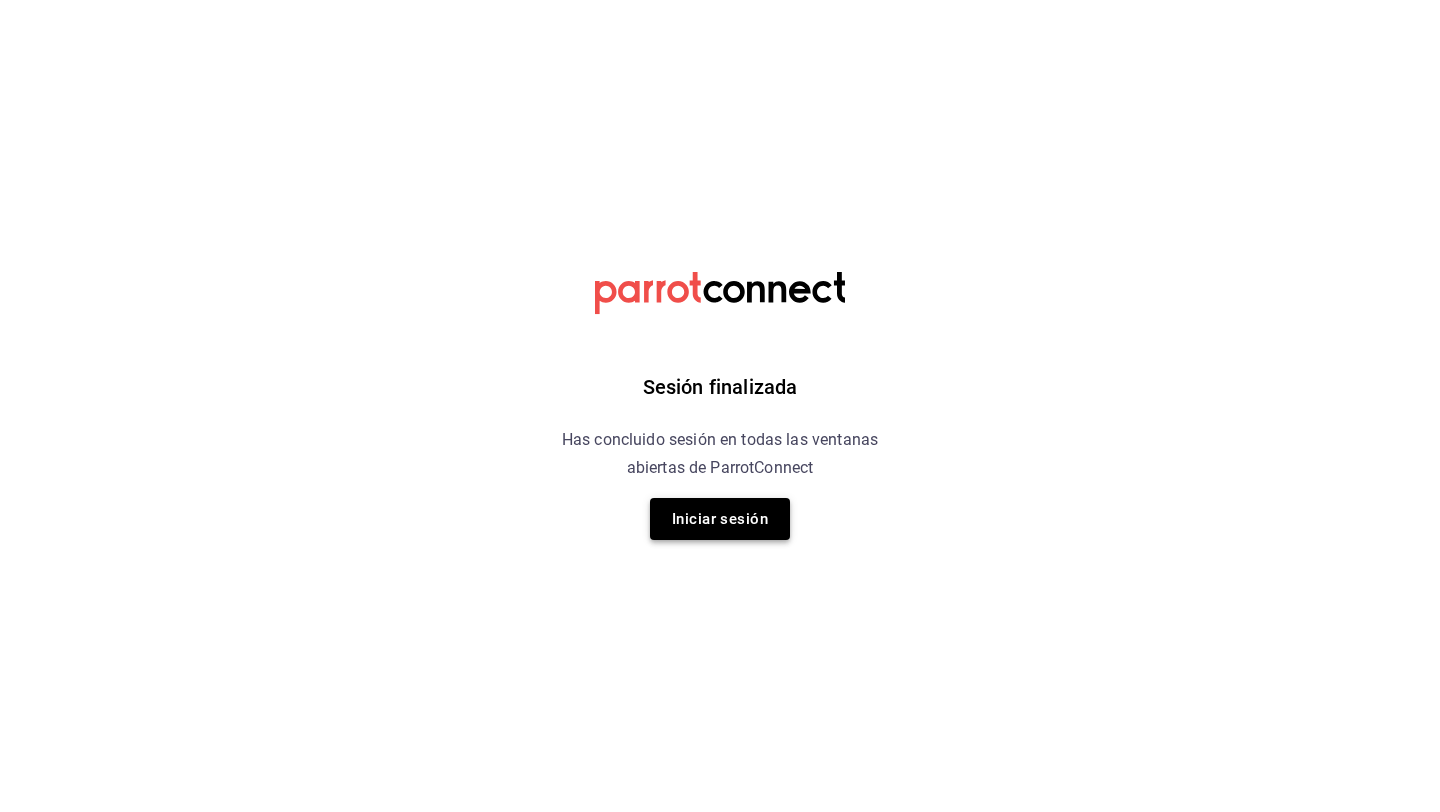 click on "Iniciar sesión" at bounding box center [720, 519] 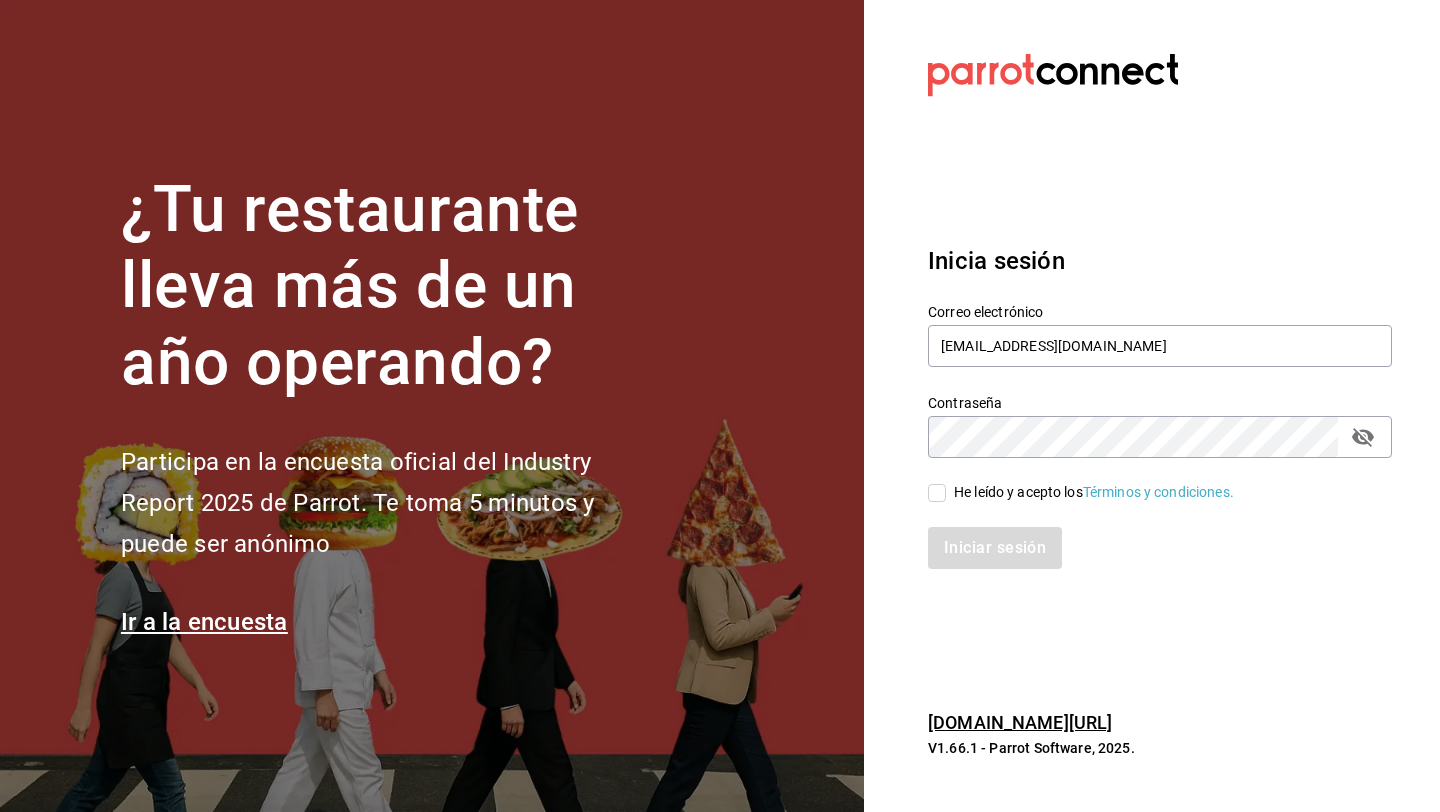 click on "He leído y acepto los  Términos y condiciones." at bounding box center (937, 493) 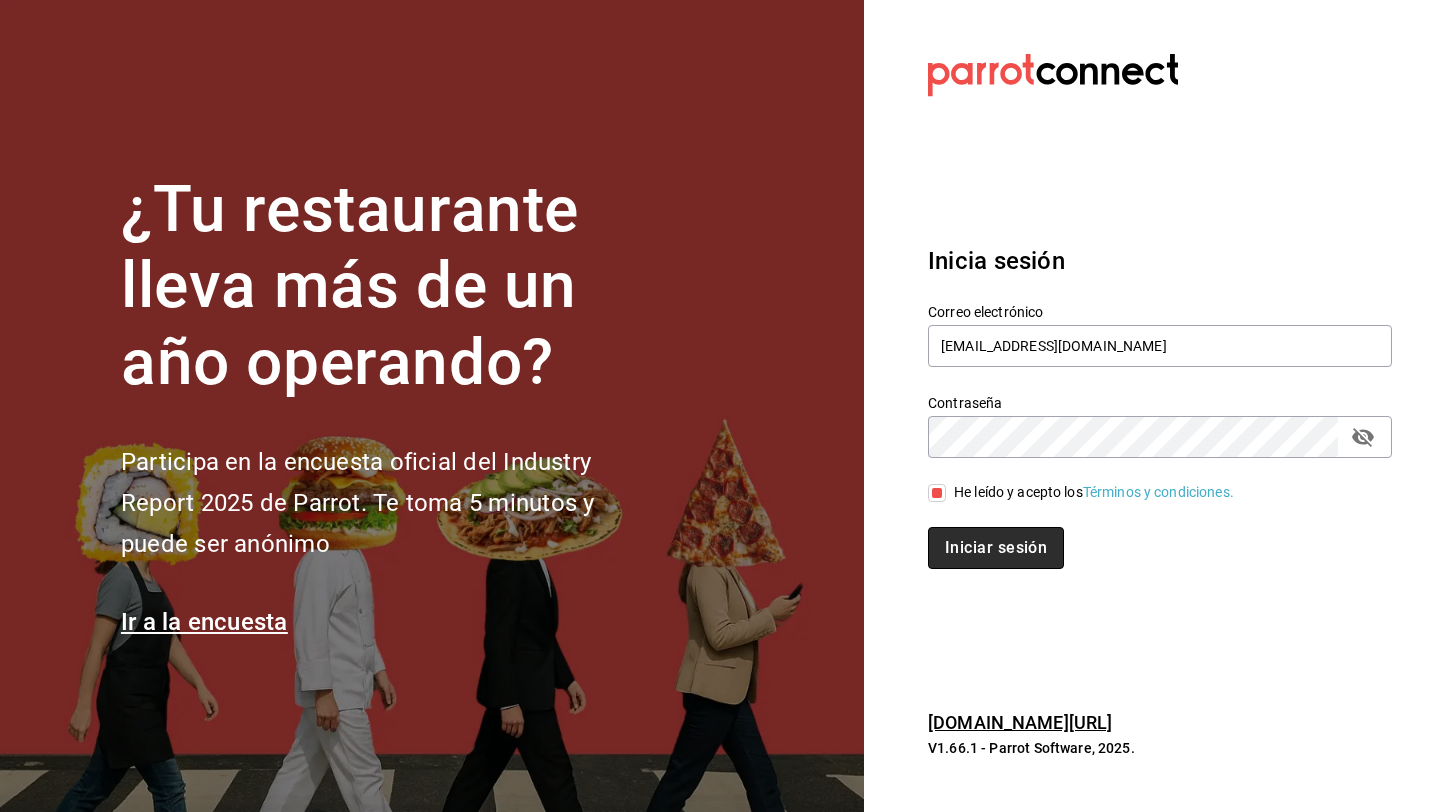 click on "Iniciar sesión" at bounding box center (996, 548) 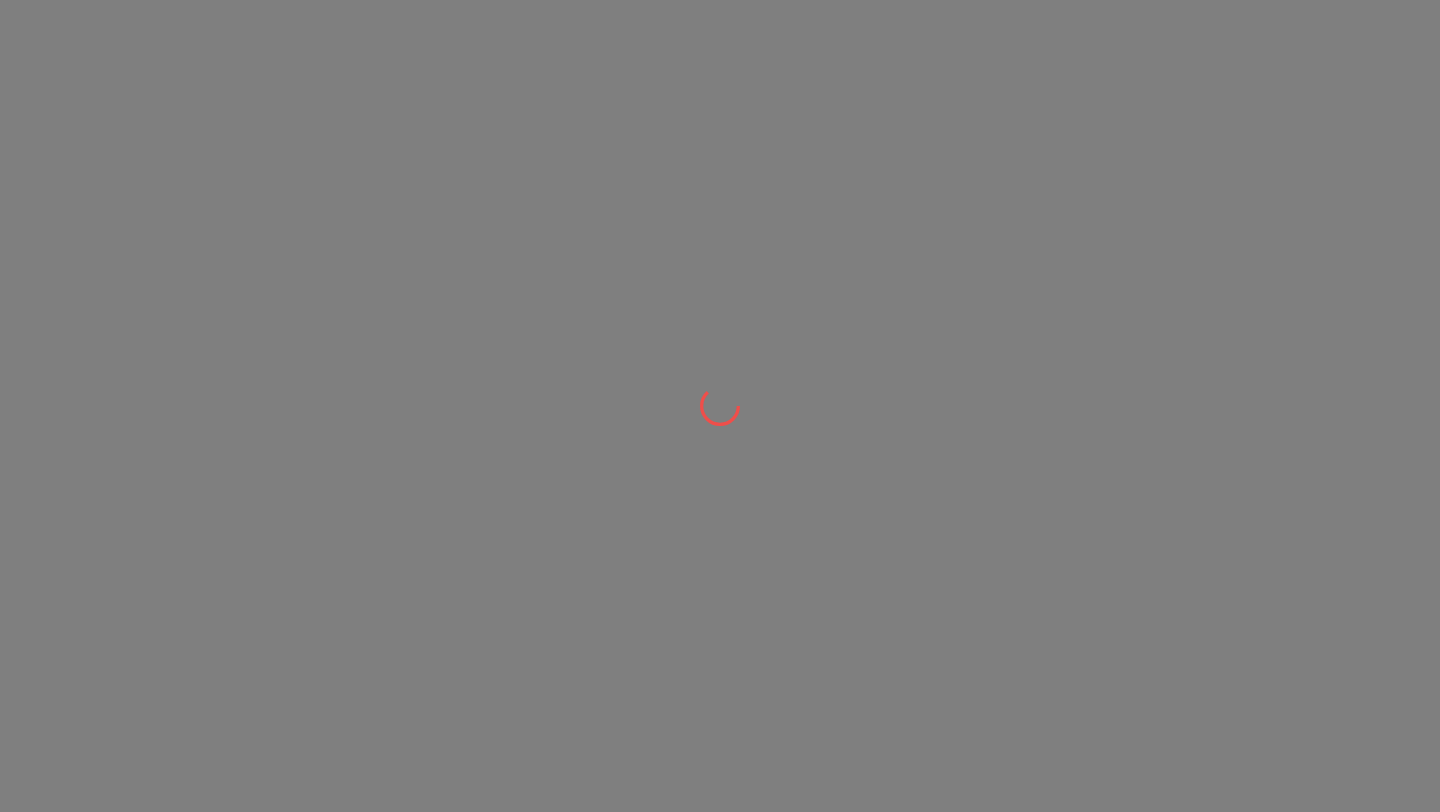 scroll, scrollTop: 0, scrollLeft: 0, axis: both 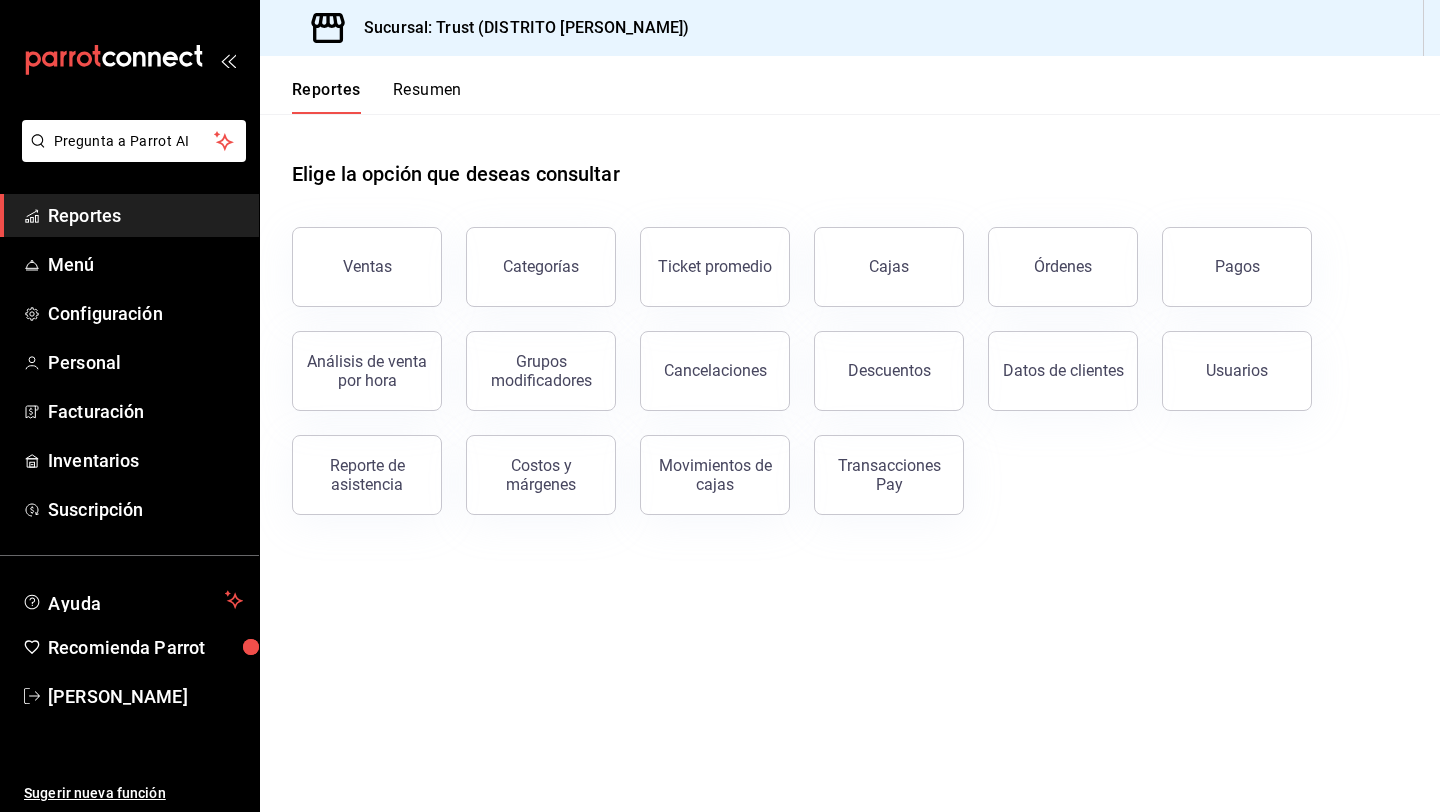 click on "Resumen" at bounding box center [427, 97] 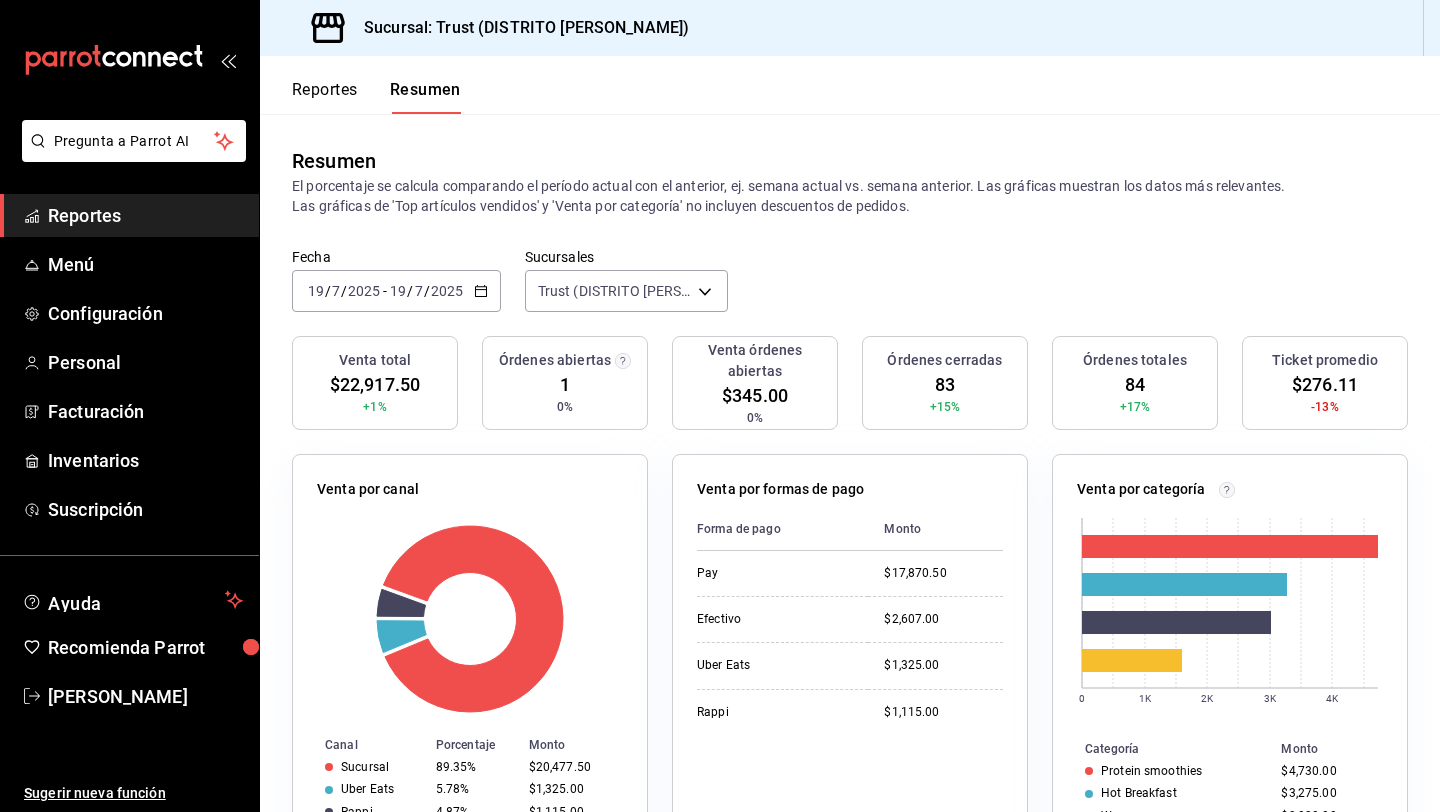 click on "2025-07-19 19 / 7 / 2025 - 2025-07-19 19 / 7 / 2025" at bounding box center (396, 291) 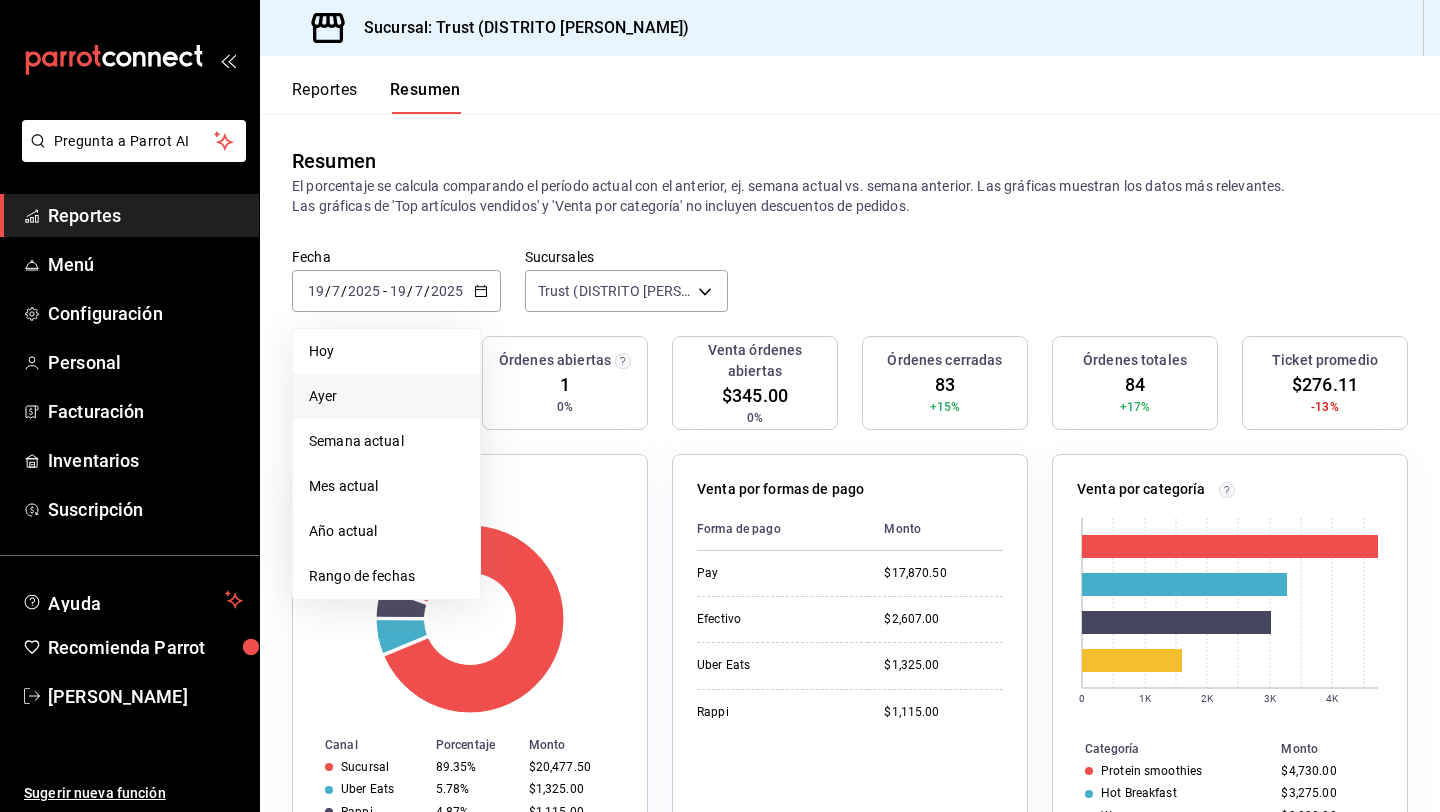 click on "Ayer" at bounding box center (386, 396) 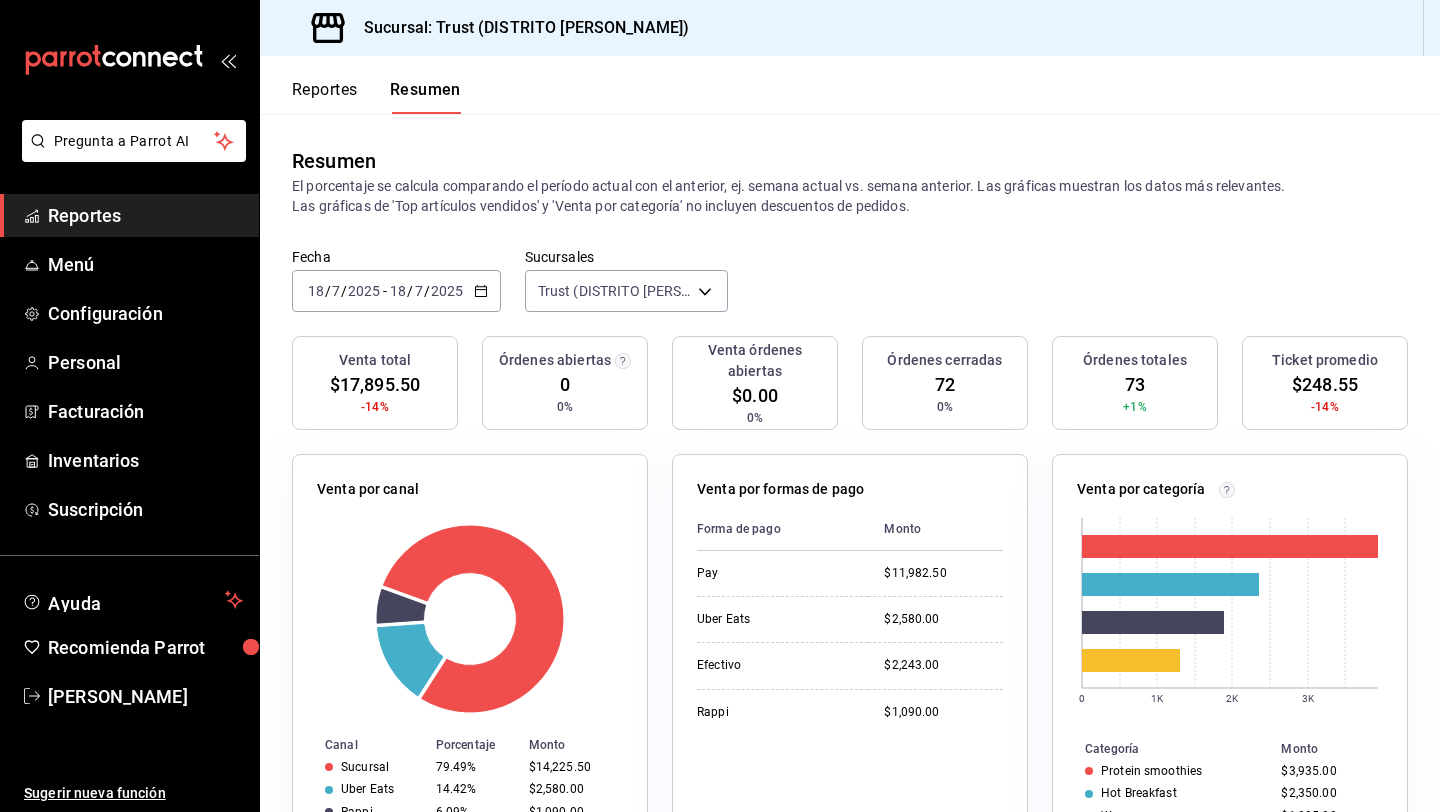 click on "Reportes" at bounding box center (325, 97) 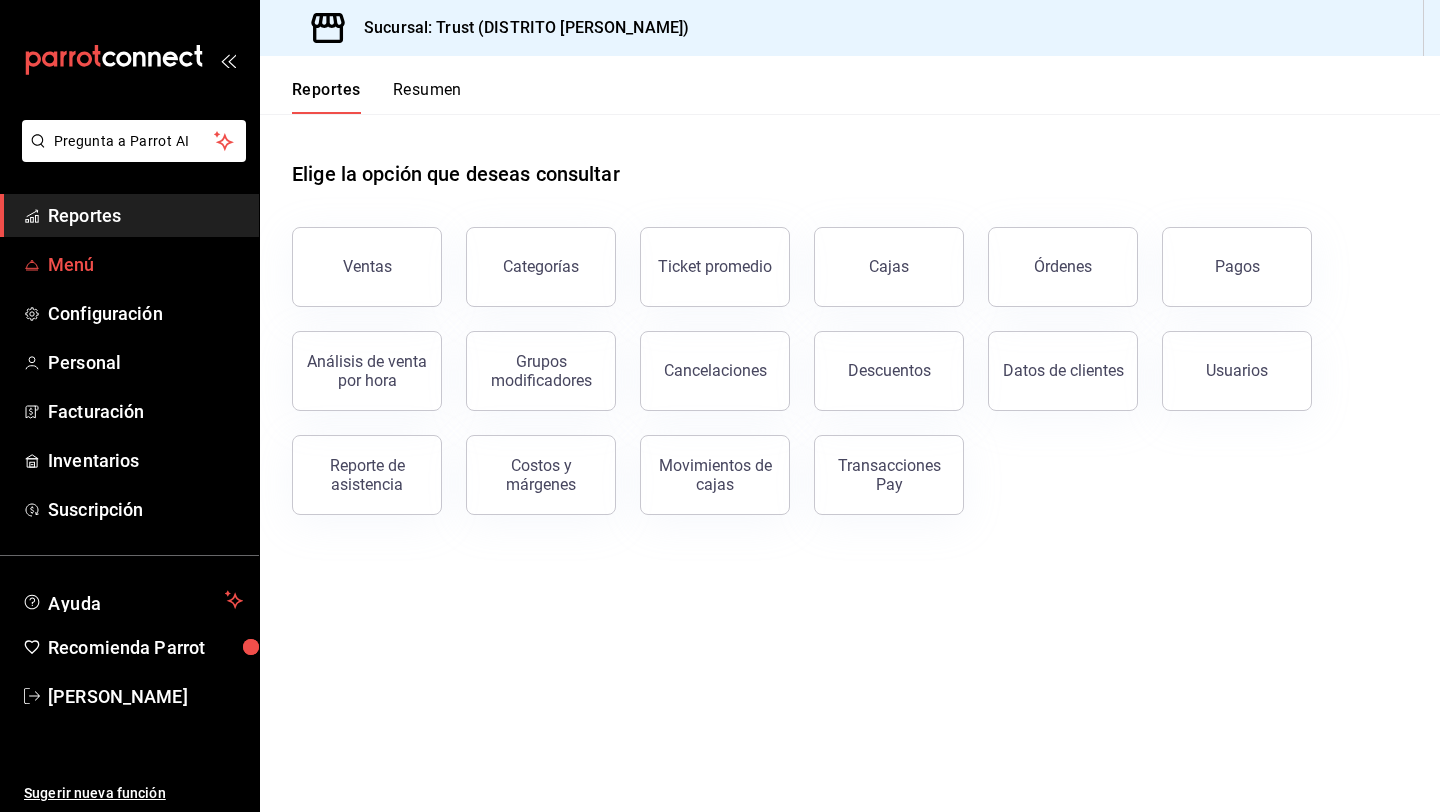 click on "Menú" at bounding box center (129, 264) 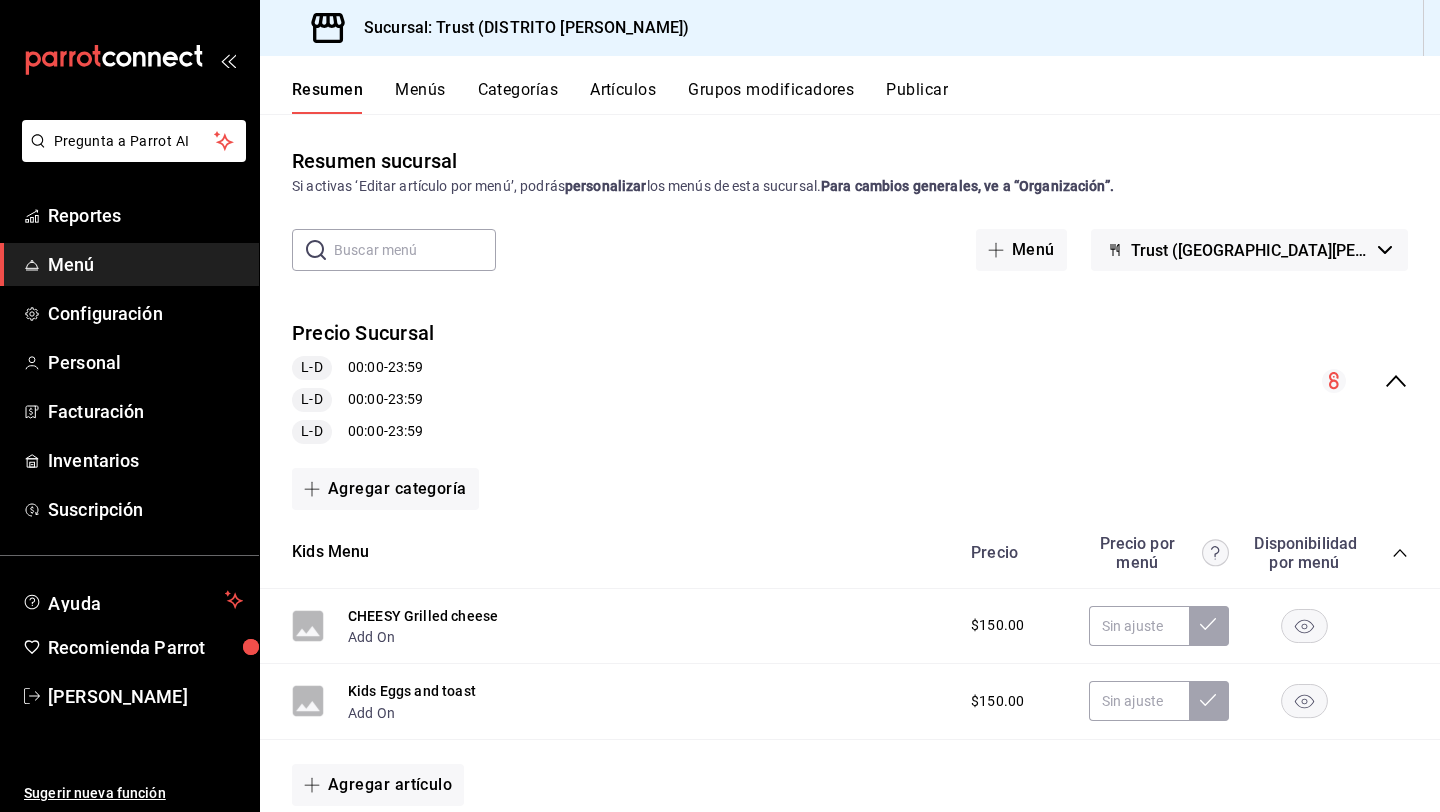 click on "Artículos" at bounding box center (623, 97) 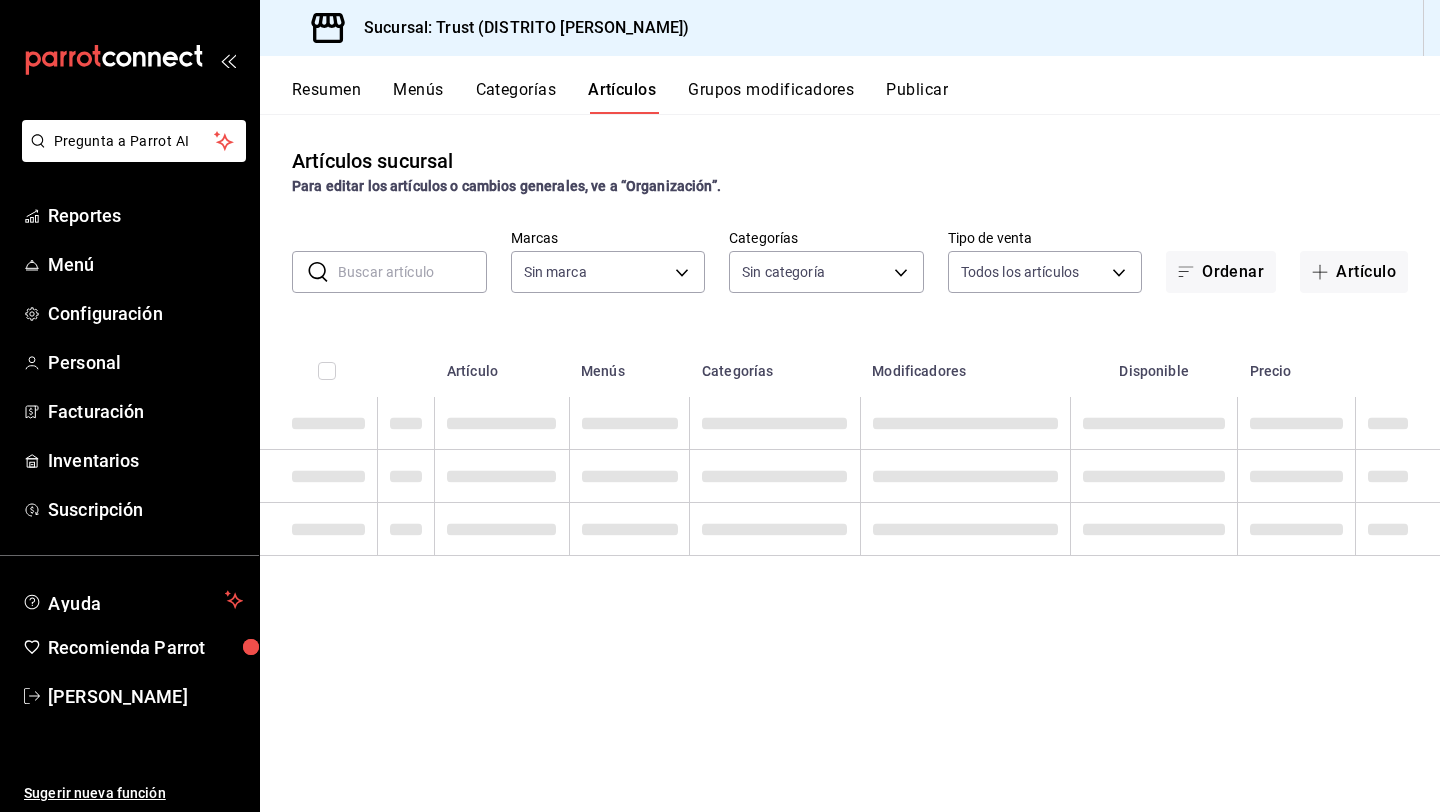 type on "72f3e262-a117-4a61-9875-69b563972005" 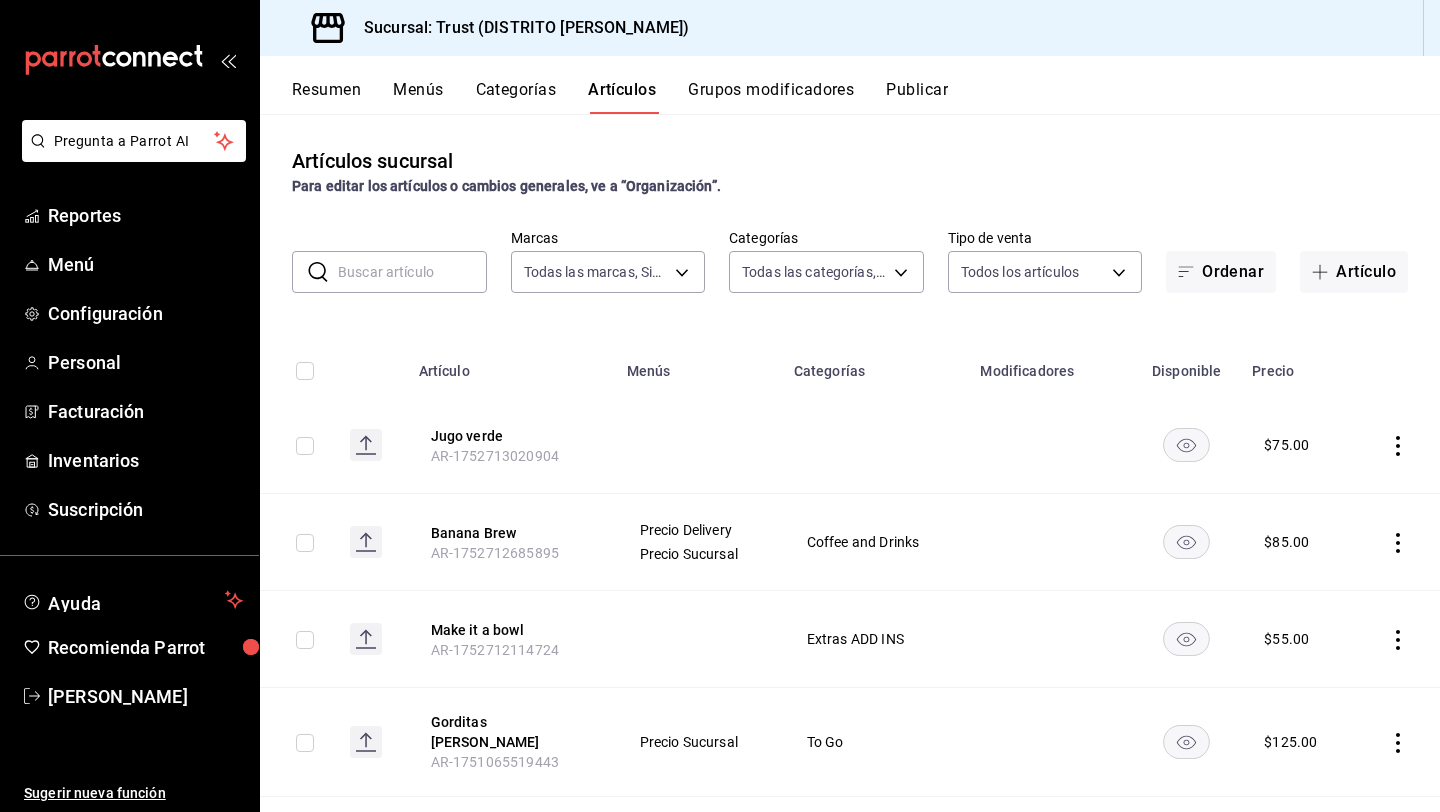 type on "181d9073-e3f0-4436-9708-b6ce68a025ff,83f3dab8-a980-4205-9797-de4d1f5d522f,dc5c2fd0-fc15-4df6-a265-e43ab6e7bdd3,8471ec5e-73f8-43c2-9c33-c7c9d365cbee,328e3a10-14ac-49f5-84d1-942750b6bcaf,36e236af-ae84-430a-9e10-c9ff4989acbf,f42f868e-8e10-4575-8a0f-d056be2e59e8,a6282fb7-26bb-4a41-93b5-06260418196c,2a7ea6b7-a88f-4a79-9105-f8f94a89d651,067b7b64-b7fb-495a-89e1-78f43e1fc6ac,203b3a60-ef6b-4ac7-bb11-c2e2adb17d28,4ad0a390-c57e-4652-ae73-639a9232efd6,27378f2f-1a32-4233-aff3-d9676a0db03d,ae5a56e5-9545-4884-a83c-c63c1997e849,6113ab8e-1401-4832-b8cb-41babf63df9f,4db3f91e-4e6c-4a01-934c-5f6a53e73abf,3b64b49c-9ba9-477f-9a61-b5ec1902c5cf,245d84a4-35c7-4ee9-a8fd-a3eae9cf9834,300015fb-f5a7-4d33-89e7-5b81e0e2899d,5a4b94ca-9be2-4743-b689-9d9e7ed69b37,4f0deb12-5c14-40e3-a74d-d0924b6ca139,e9065b73-437f-4873-924c-0a786349b473,930396ba-b3ff-4501-b597-eb392d70dfbb,58b86afd-7980-4d17-926f-bdc0e450e14f,b64af91c-aa70-4d2d-96f5-b18fff0a99d0,1813526d-025d-4bfa-9c5b-7aa2fb073727" 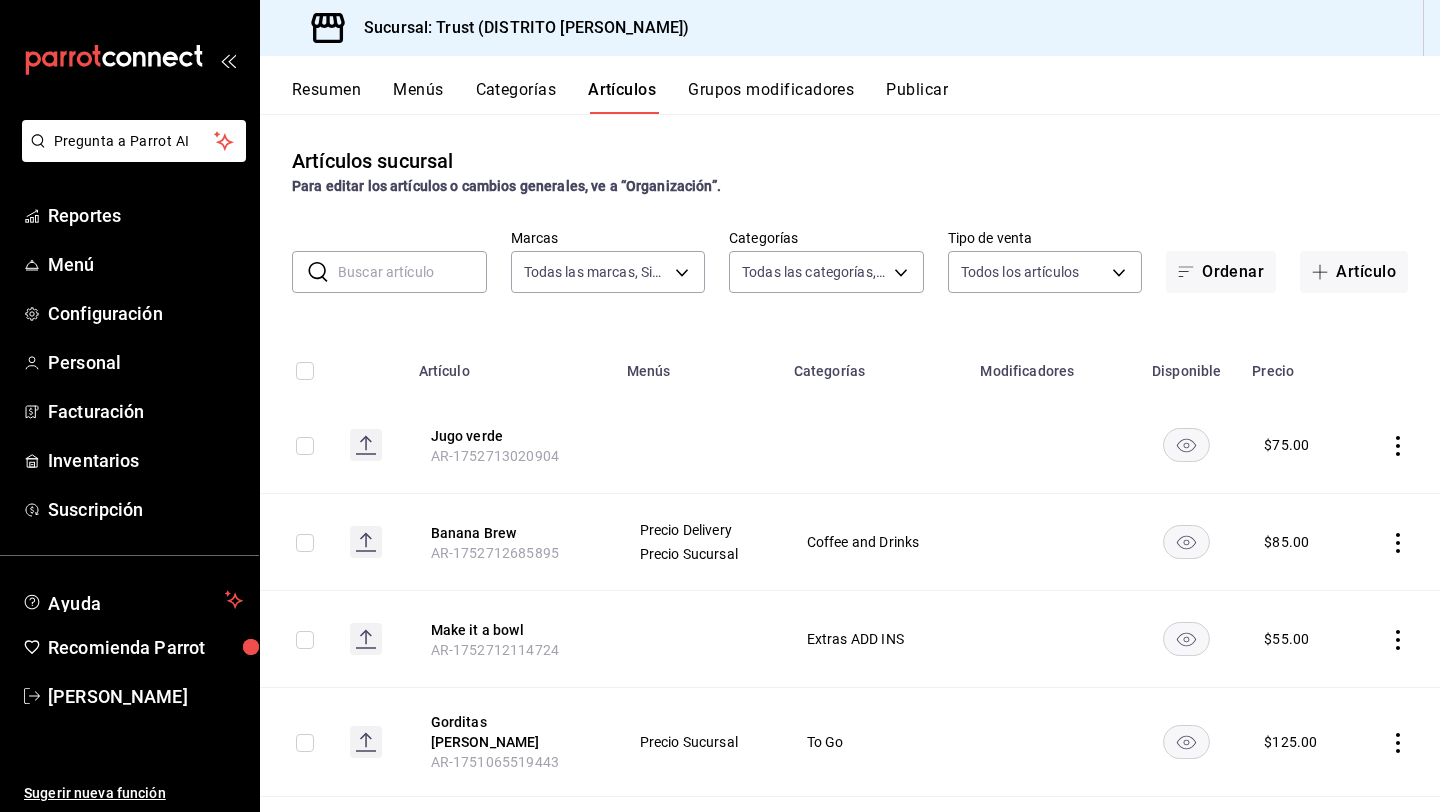 click 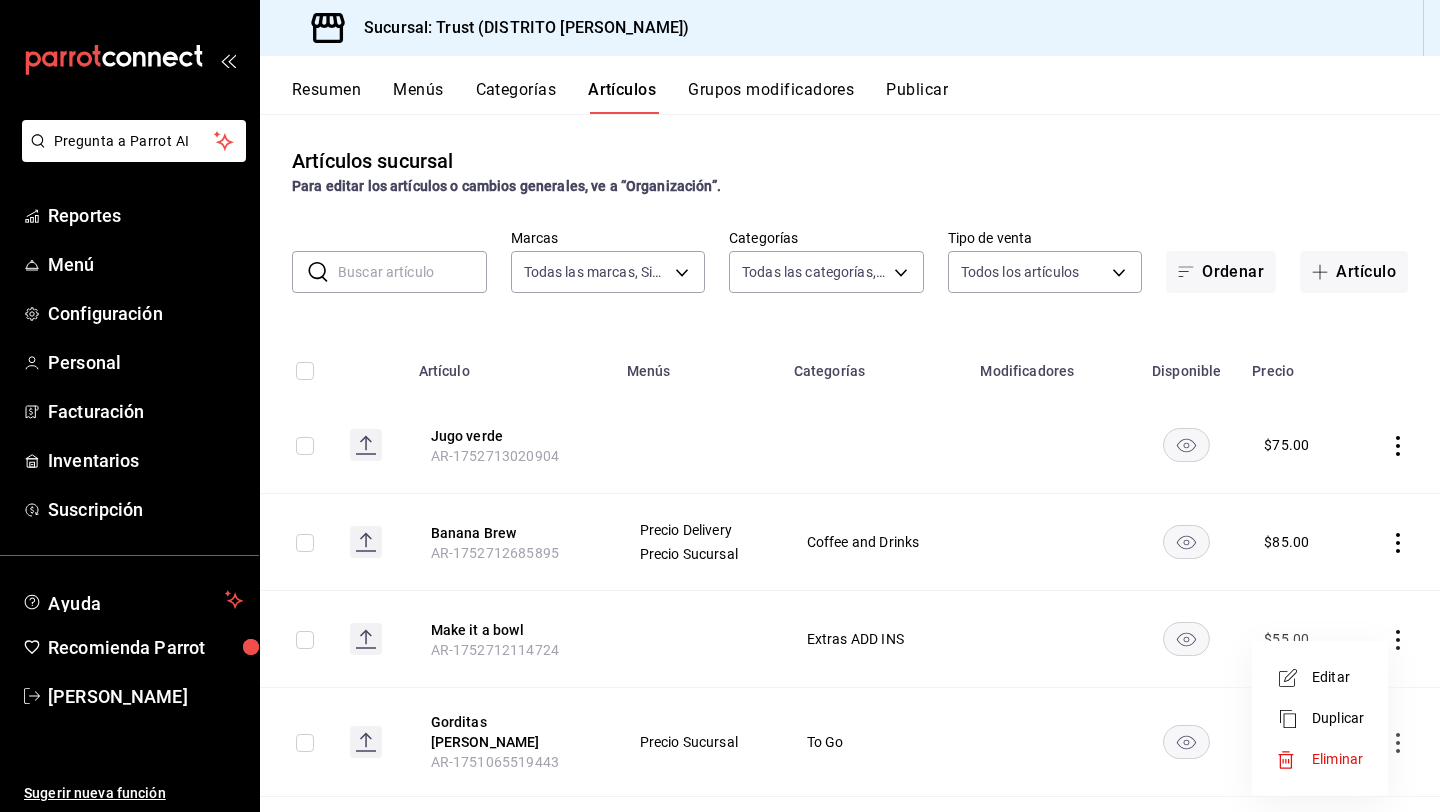 click on "Editar" at bounding box center [1338, 677] 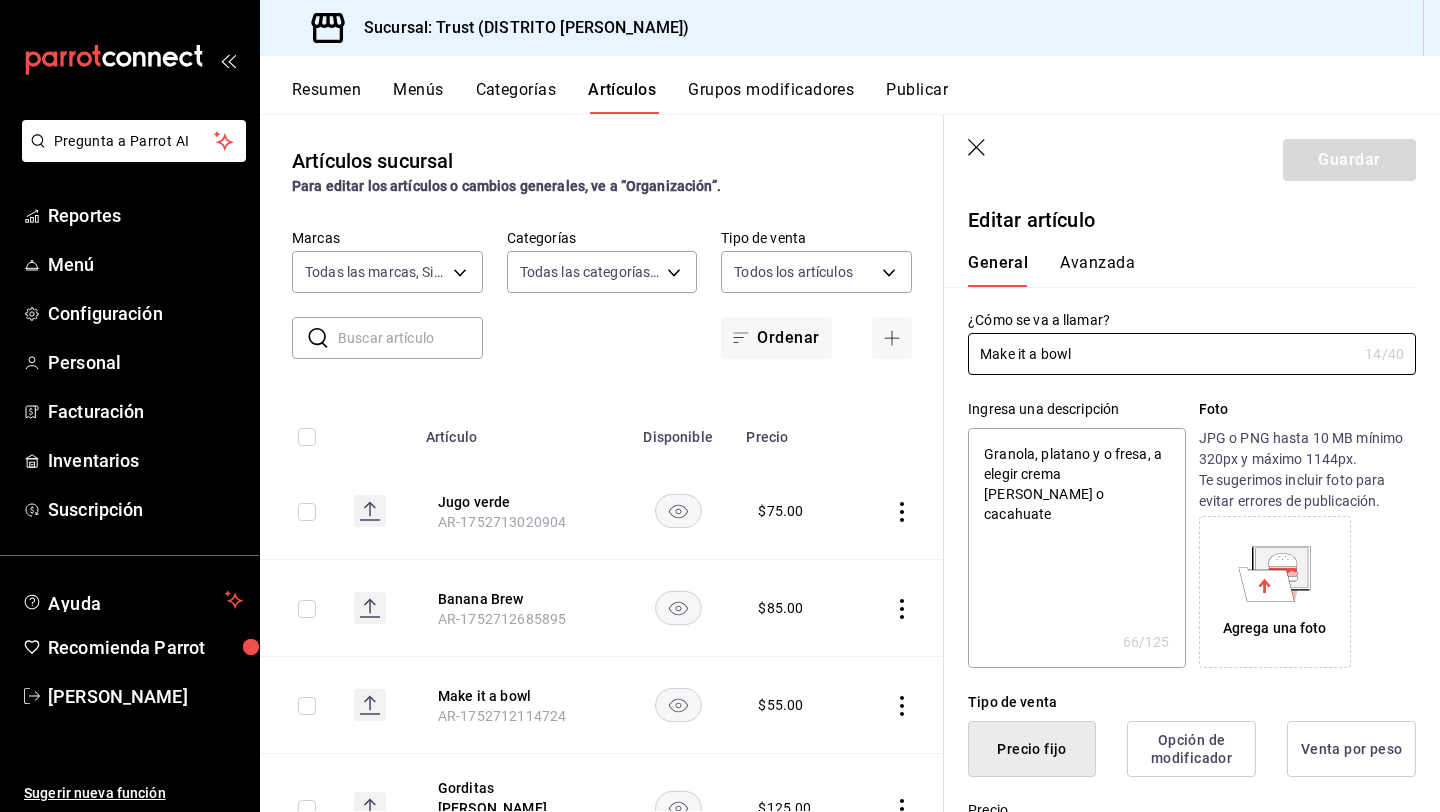 type on "x" 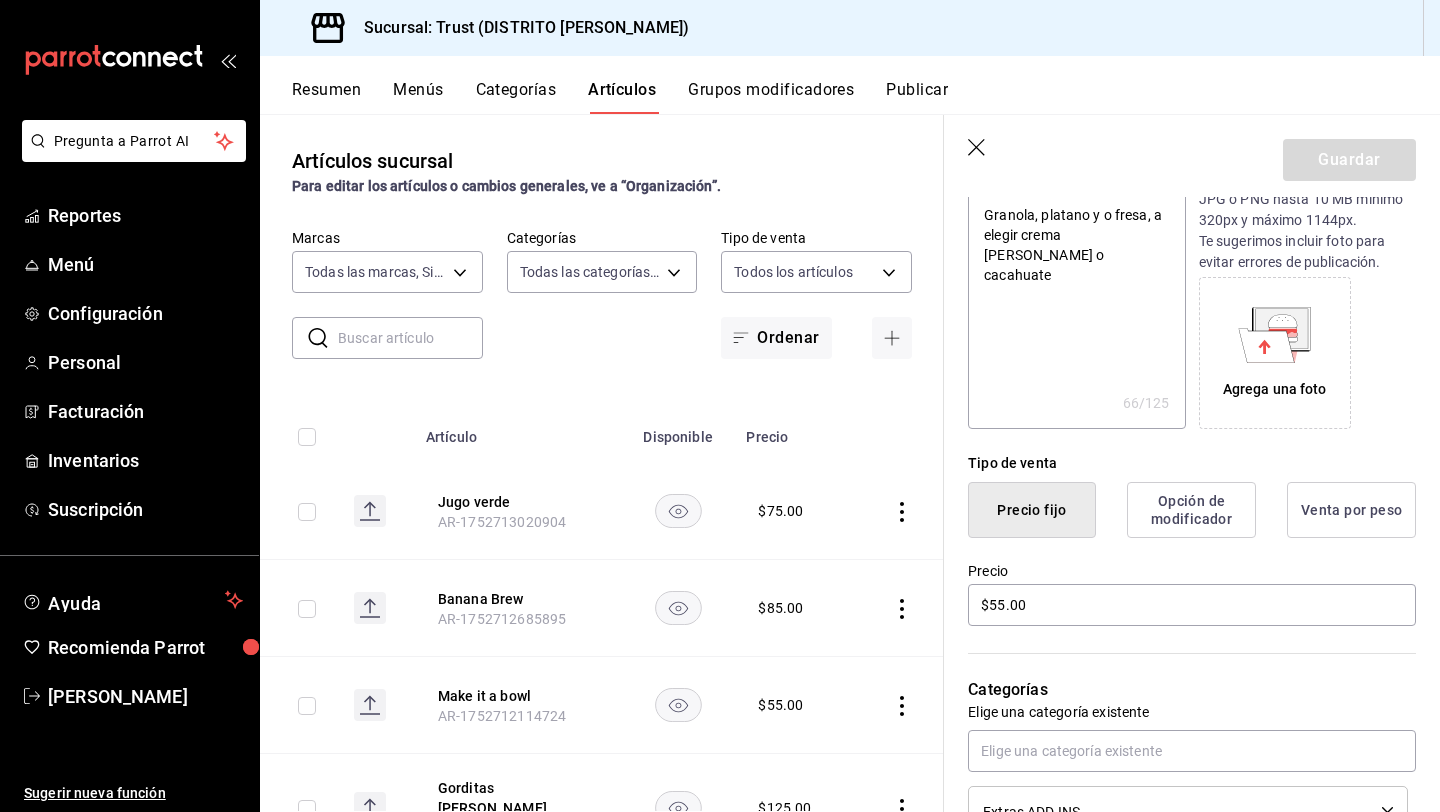 scroll, scrollTop: 240, scrollLeft: 0, axis: vertical 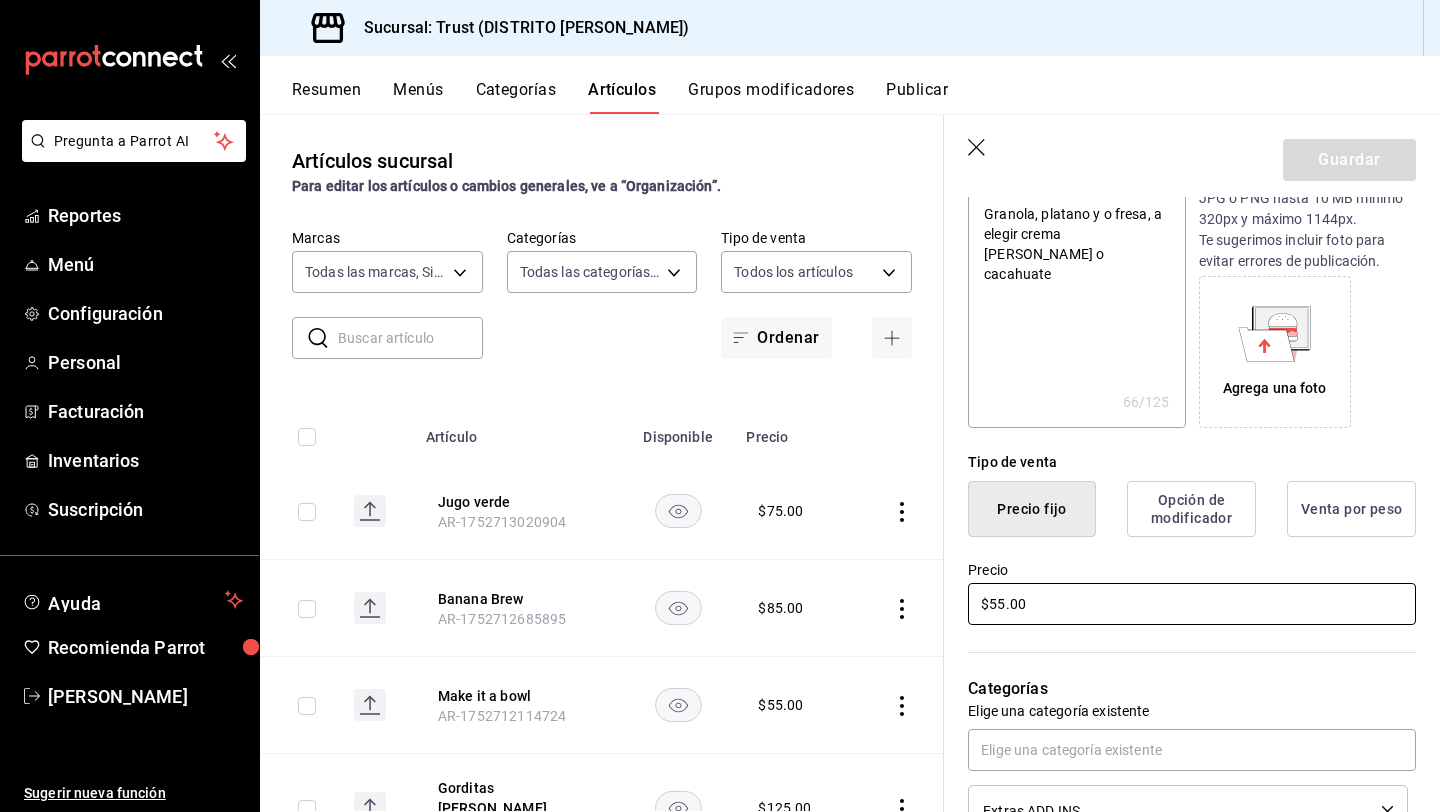 click on "$55.00" at bounding box center (1192, 604) 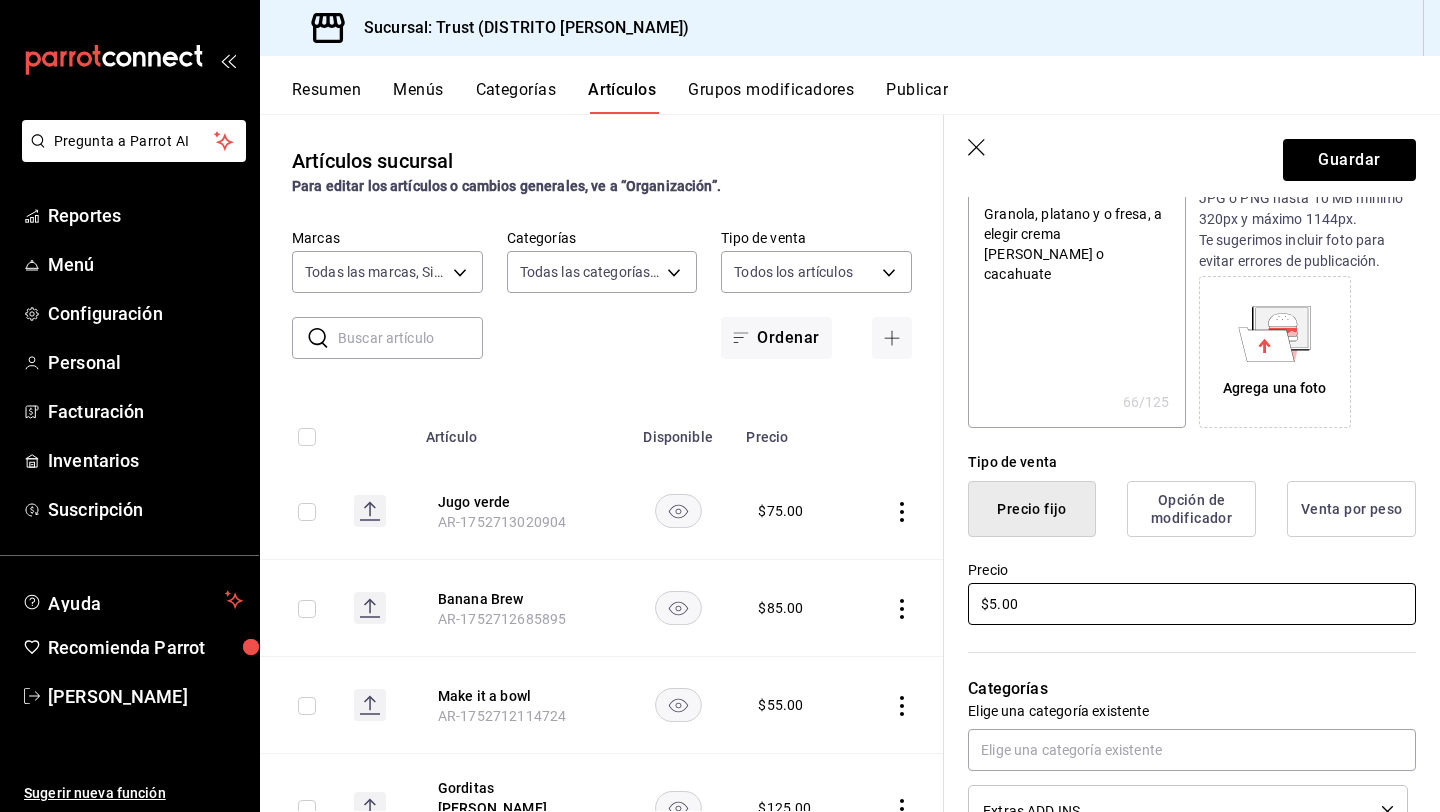 type on "x" 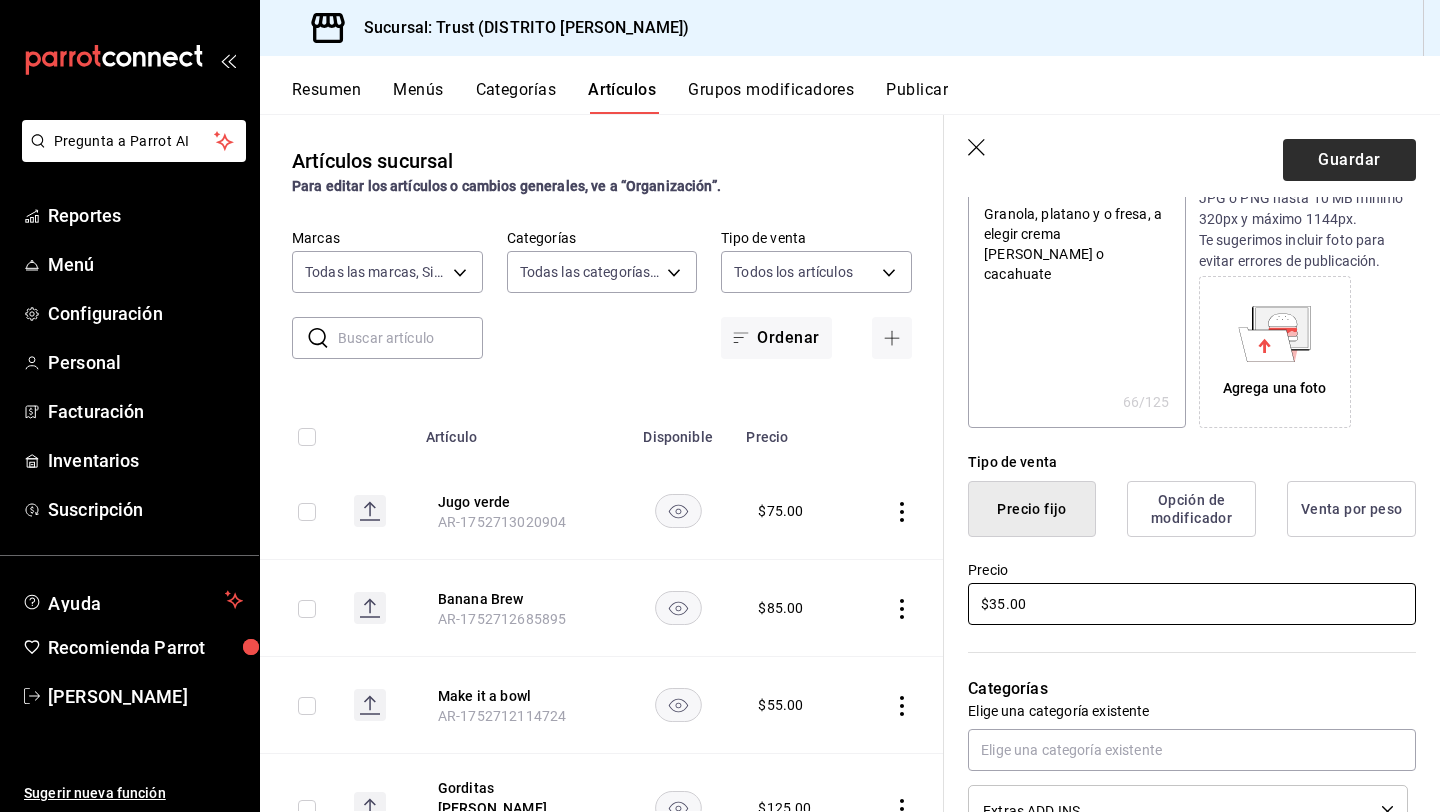 type on "$35.00" 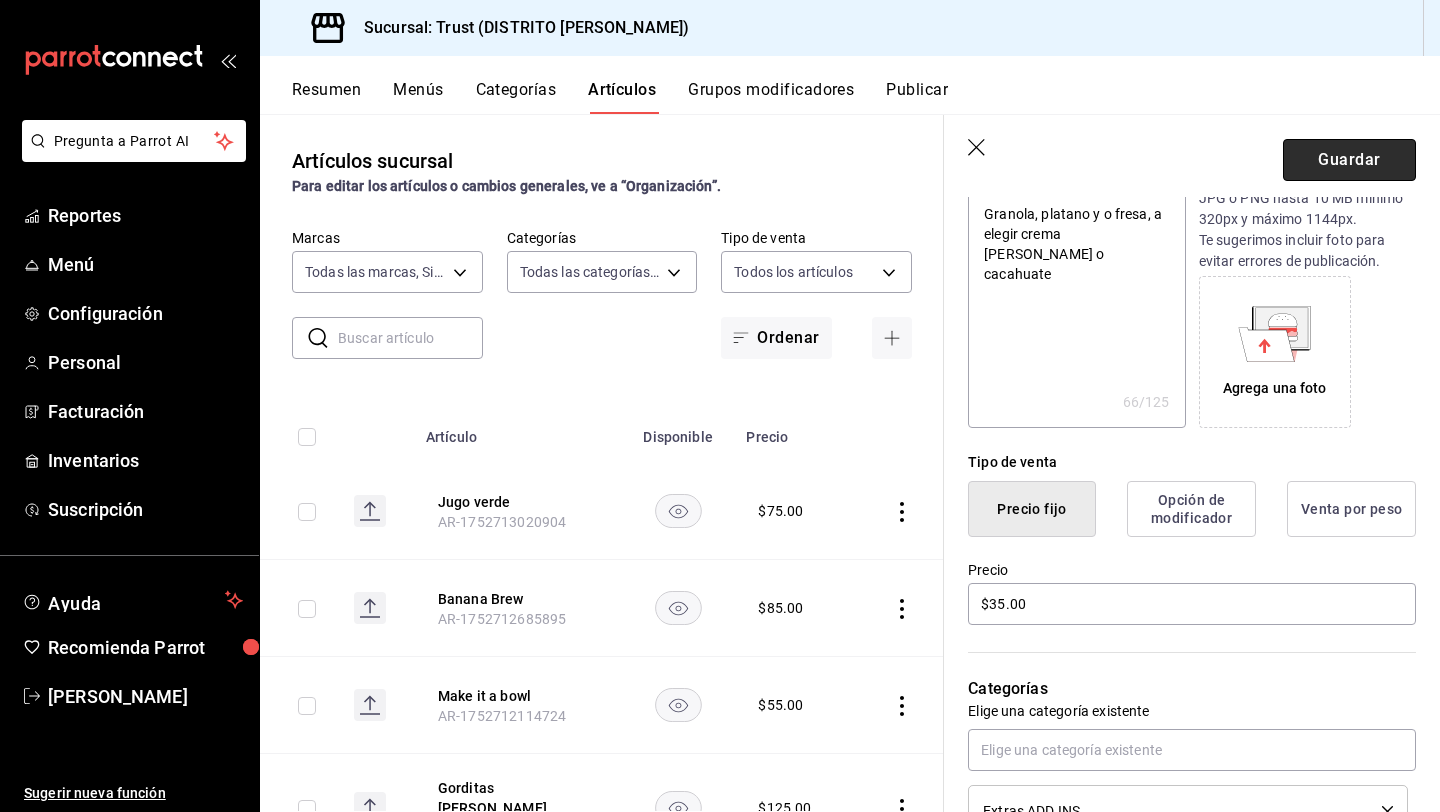 click on "Guardar" at bounding box center (1349, 160) 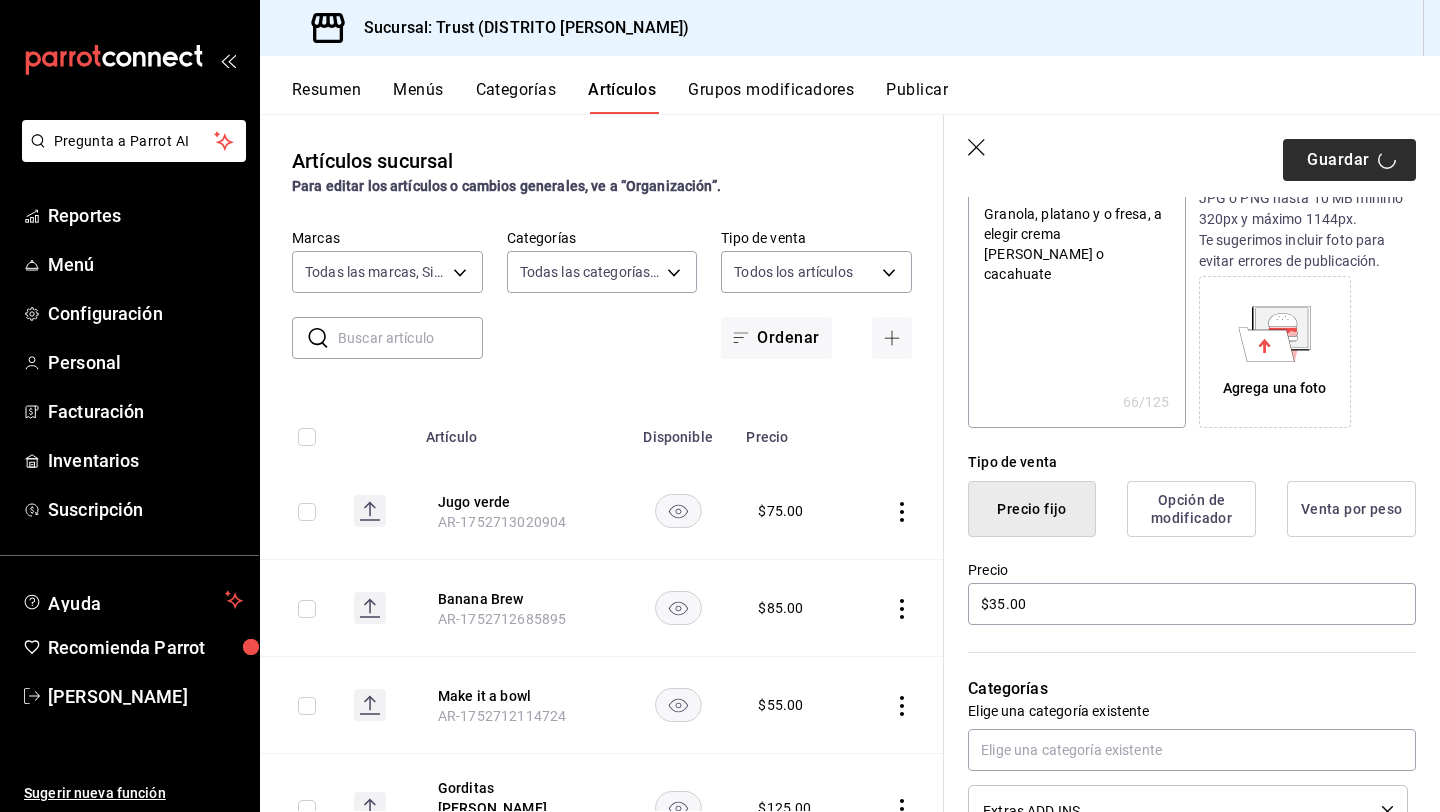 type on "x" 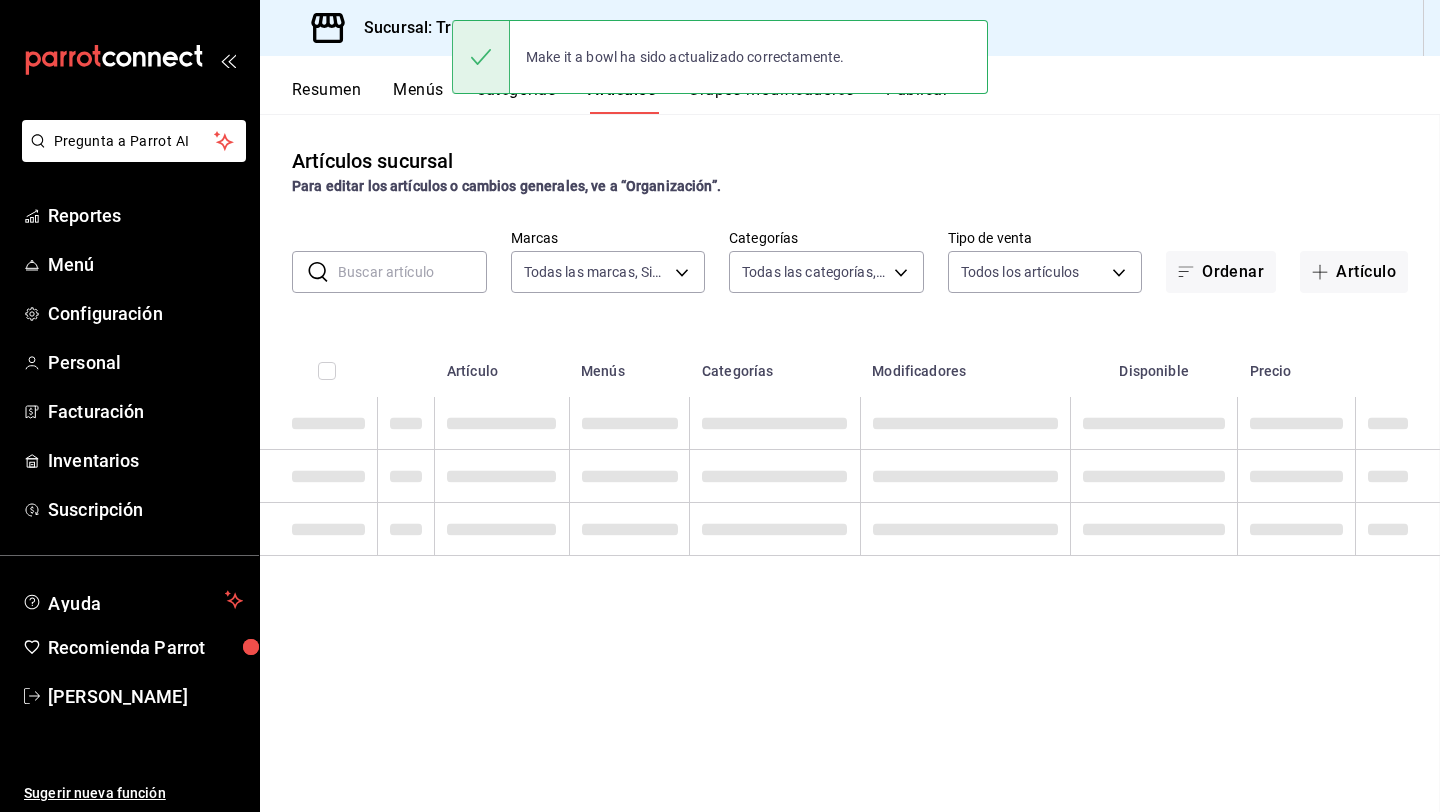 scroll, scrollTop: 0, scrollLeft: 0, axis: both 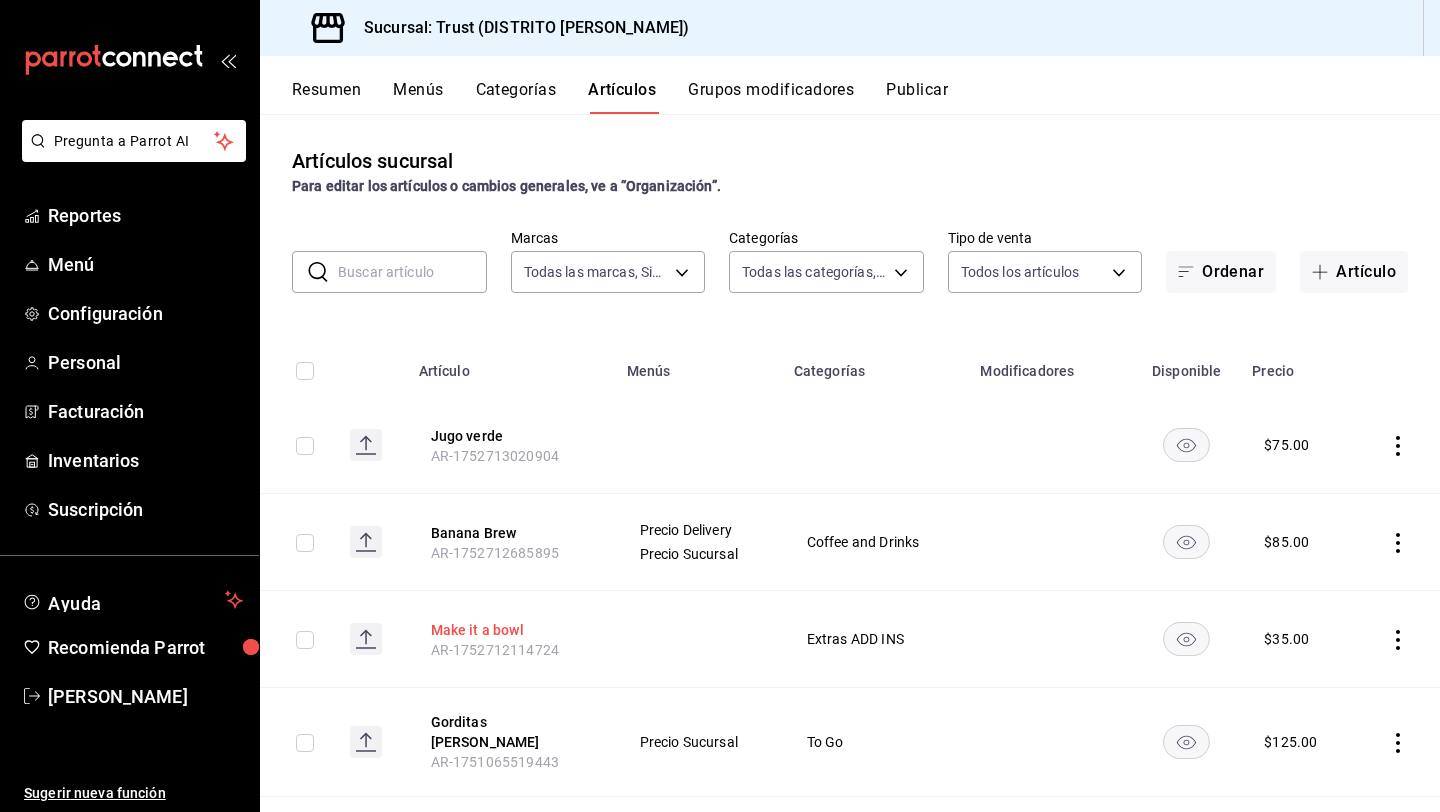 click on "Make it a bowl" at bounding box center [511, 630] 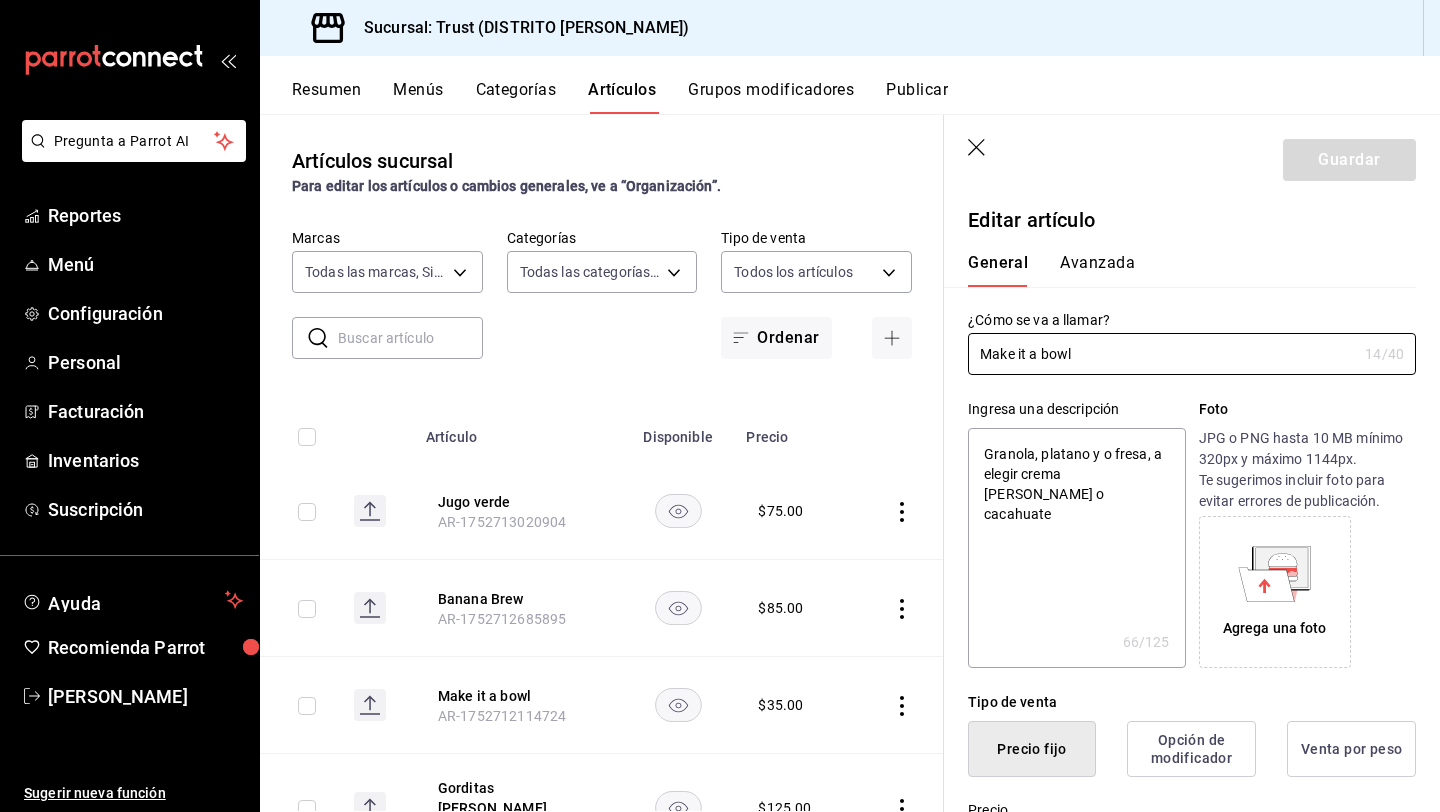 click on "Foto" at bounding box center [1307, 409] 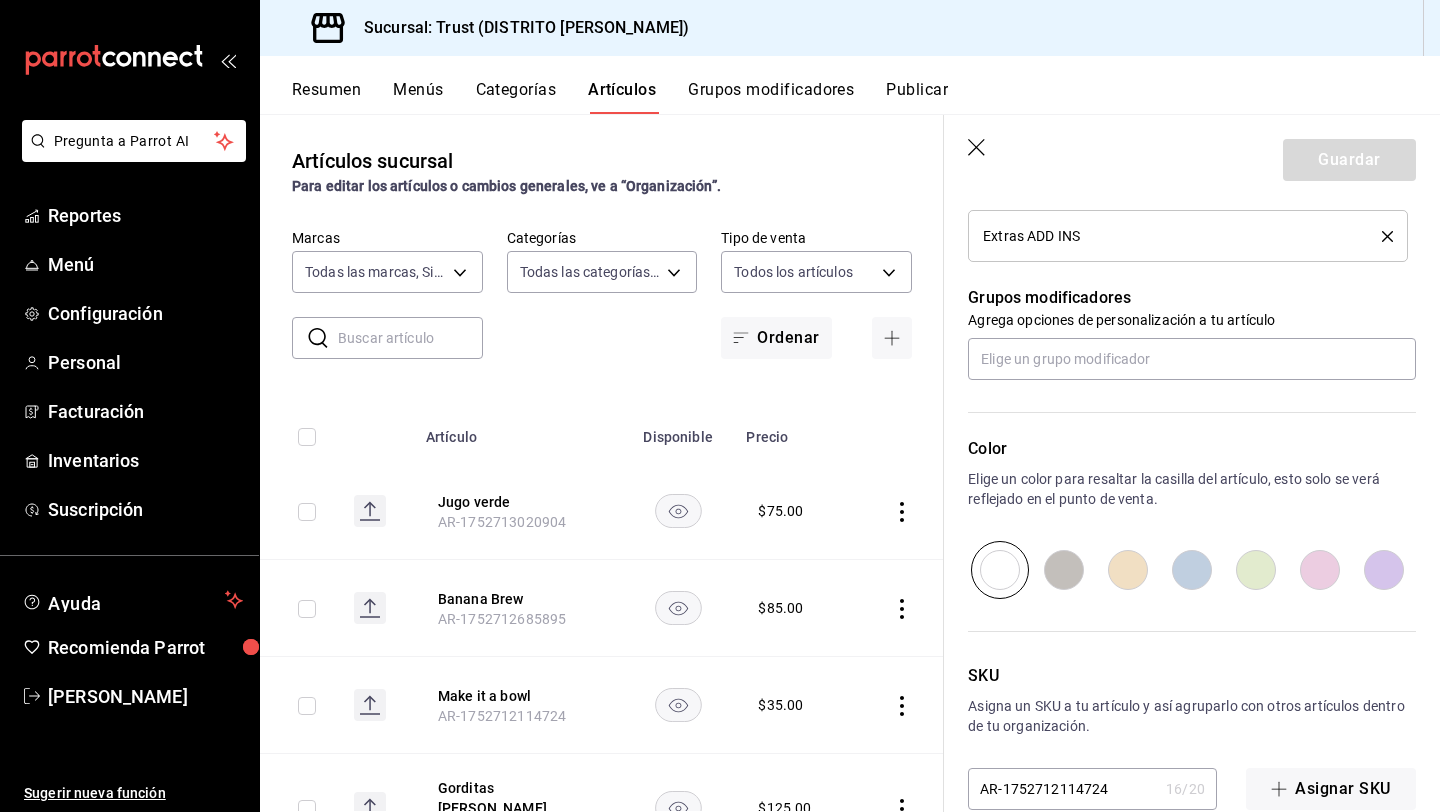 scroll, scrollTop: 813, scrollLeft: 0, axis: vertical 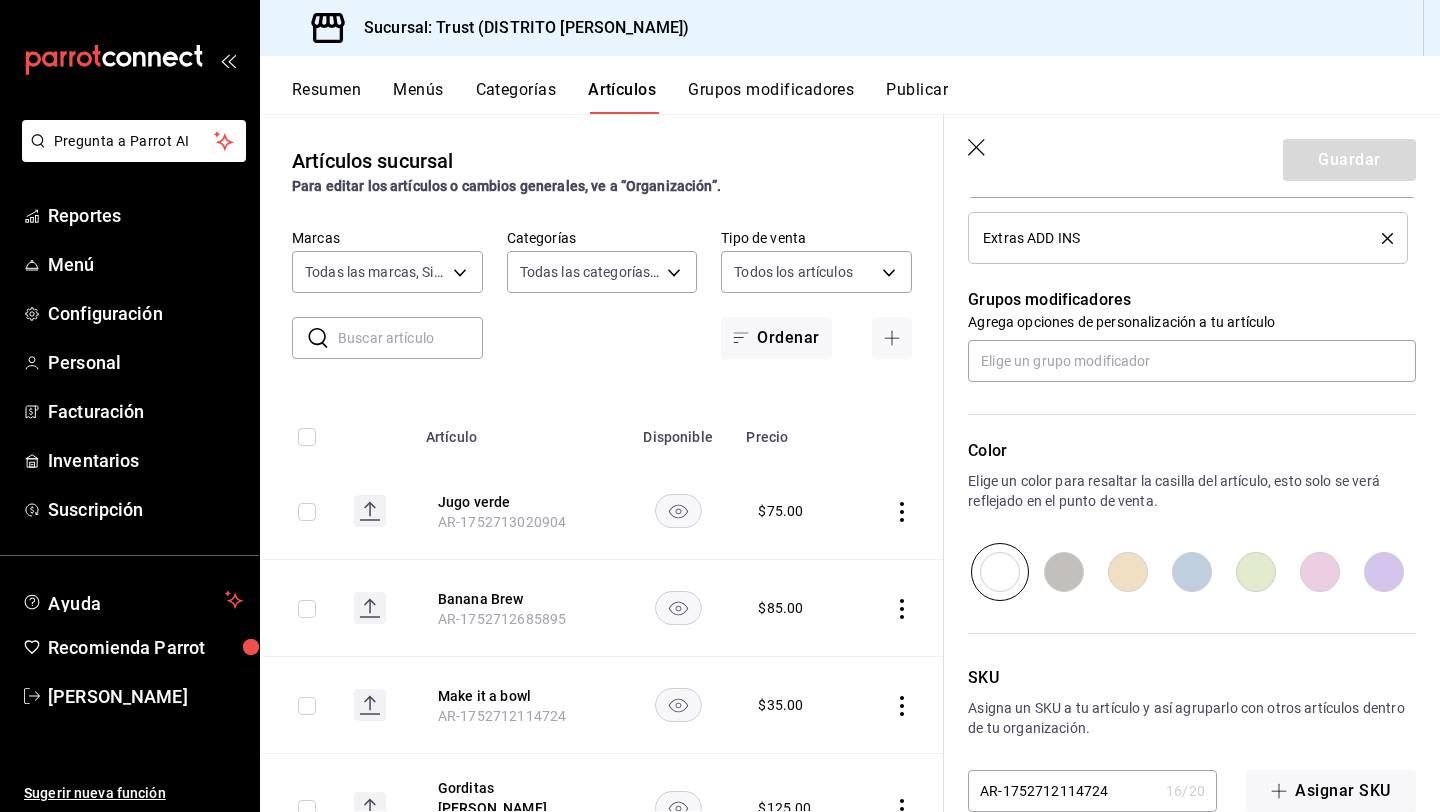 click 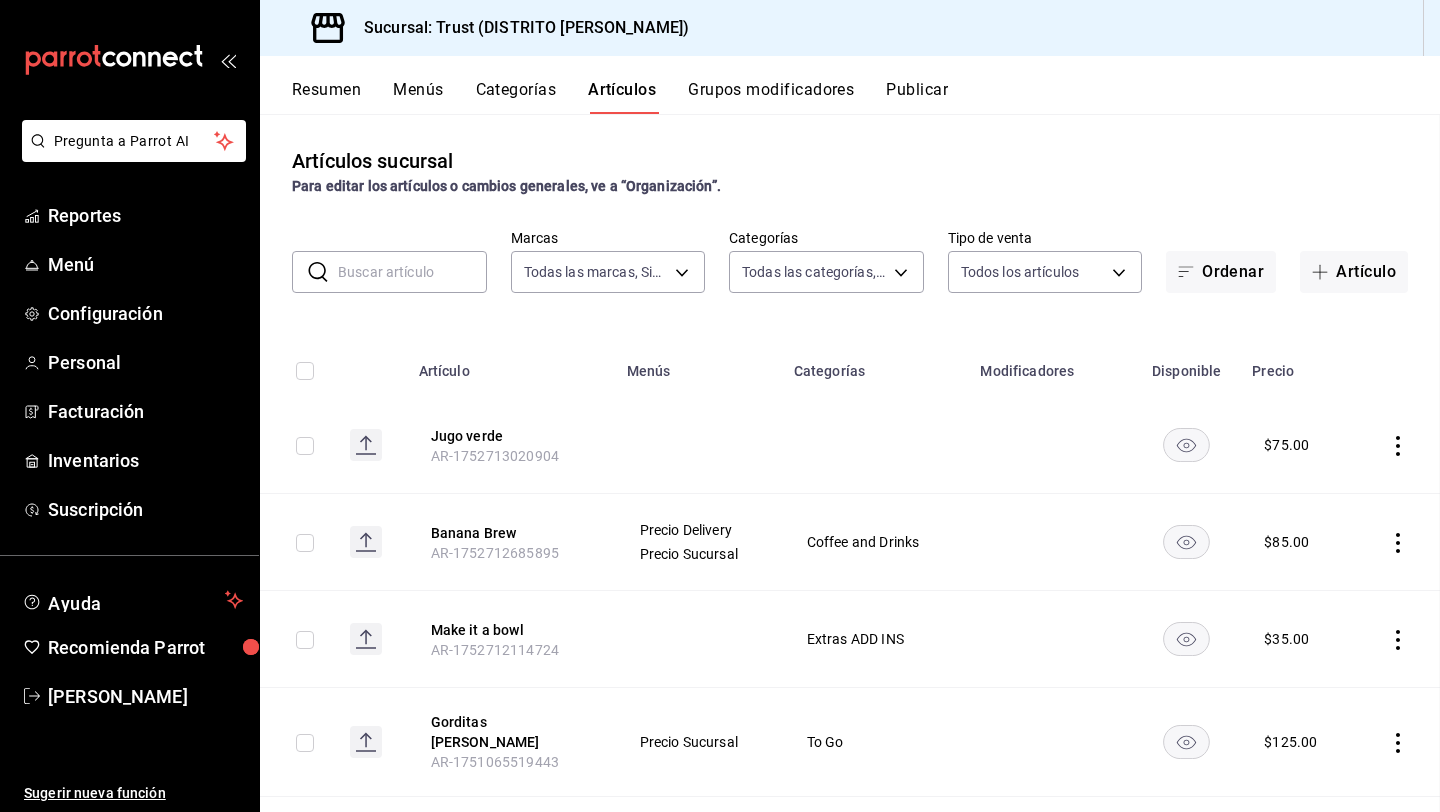 scroll, scrollTop: 0, scrollLeft: 0, axis: both 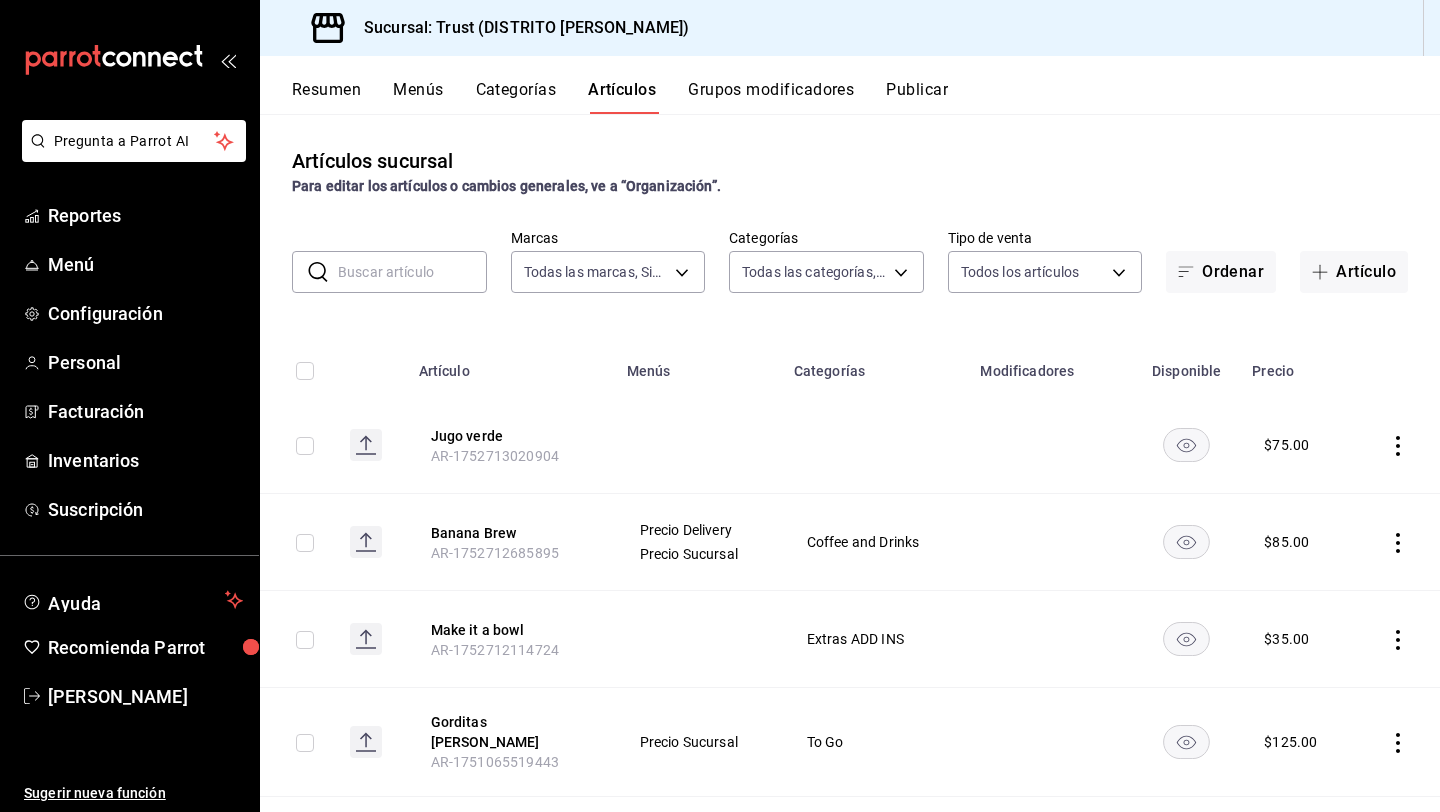 click at bounding box center [412, 272] 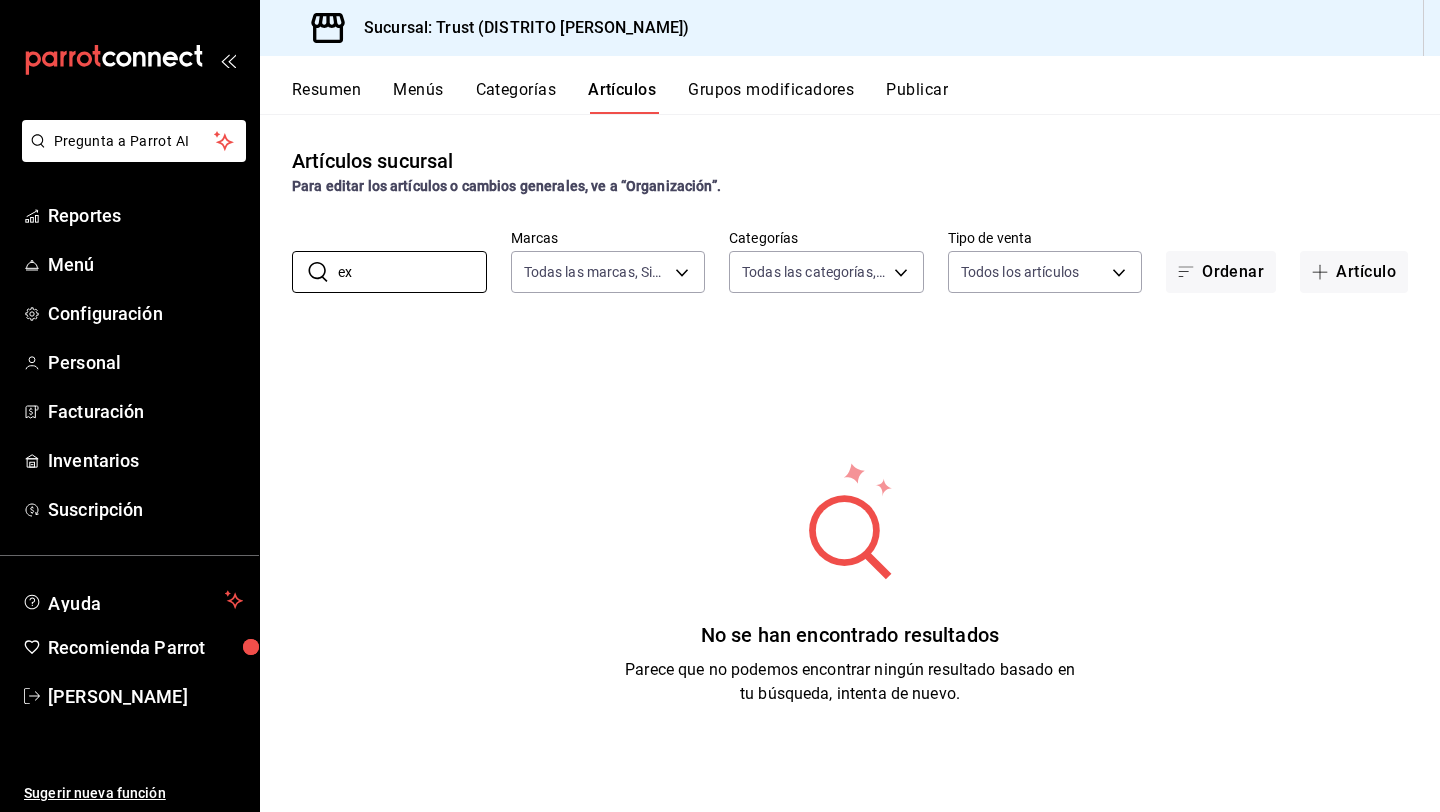 type on "e" 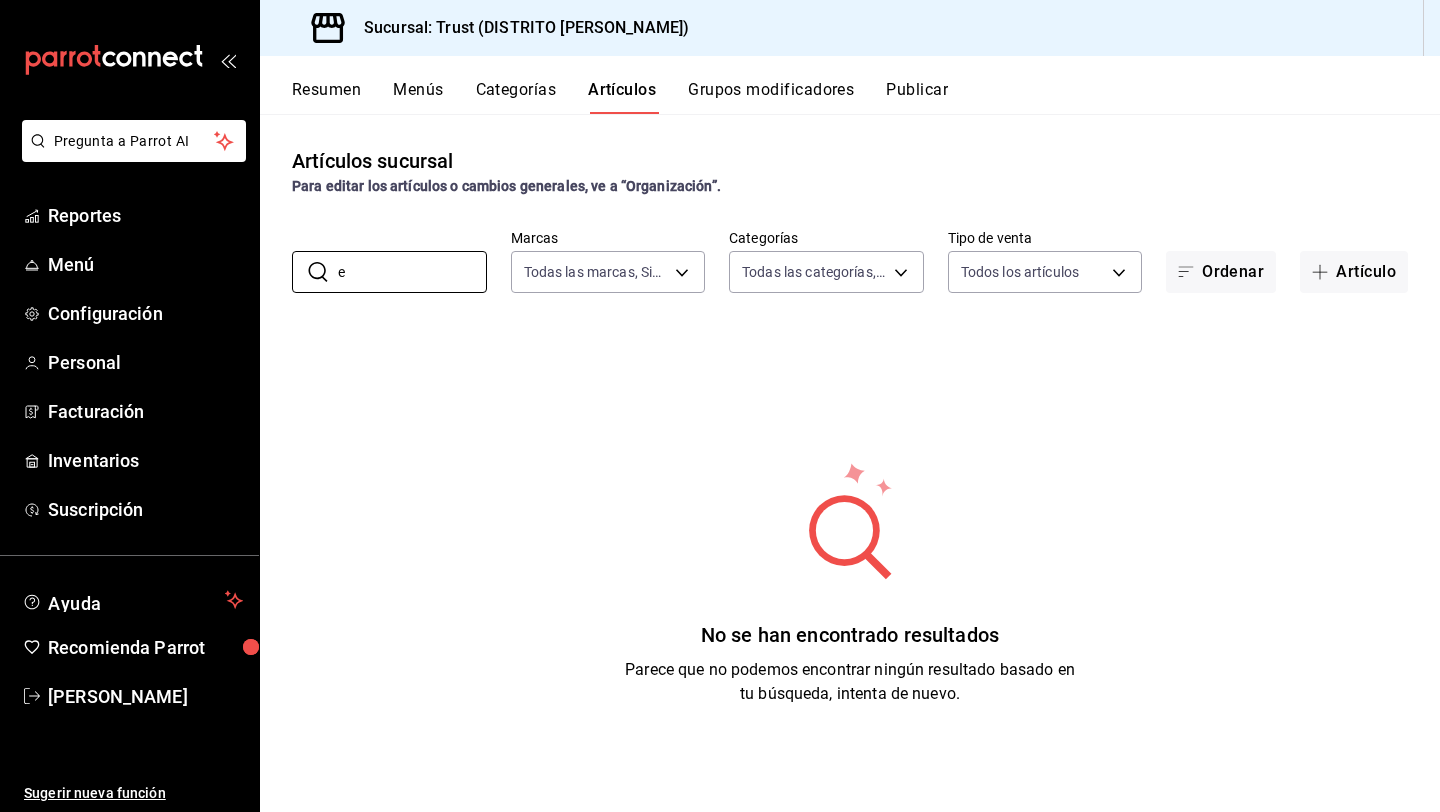 type 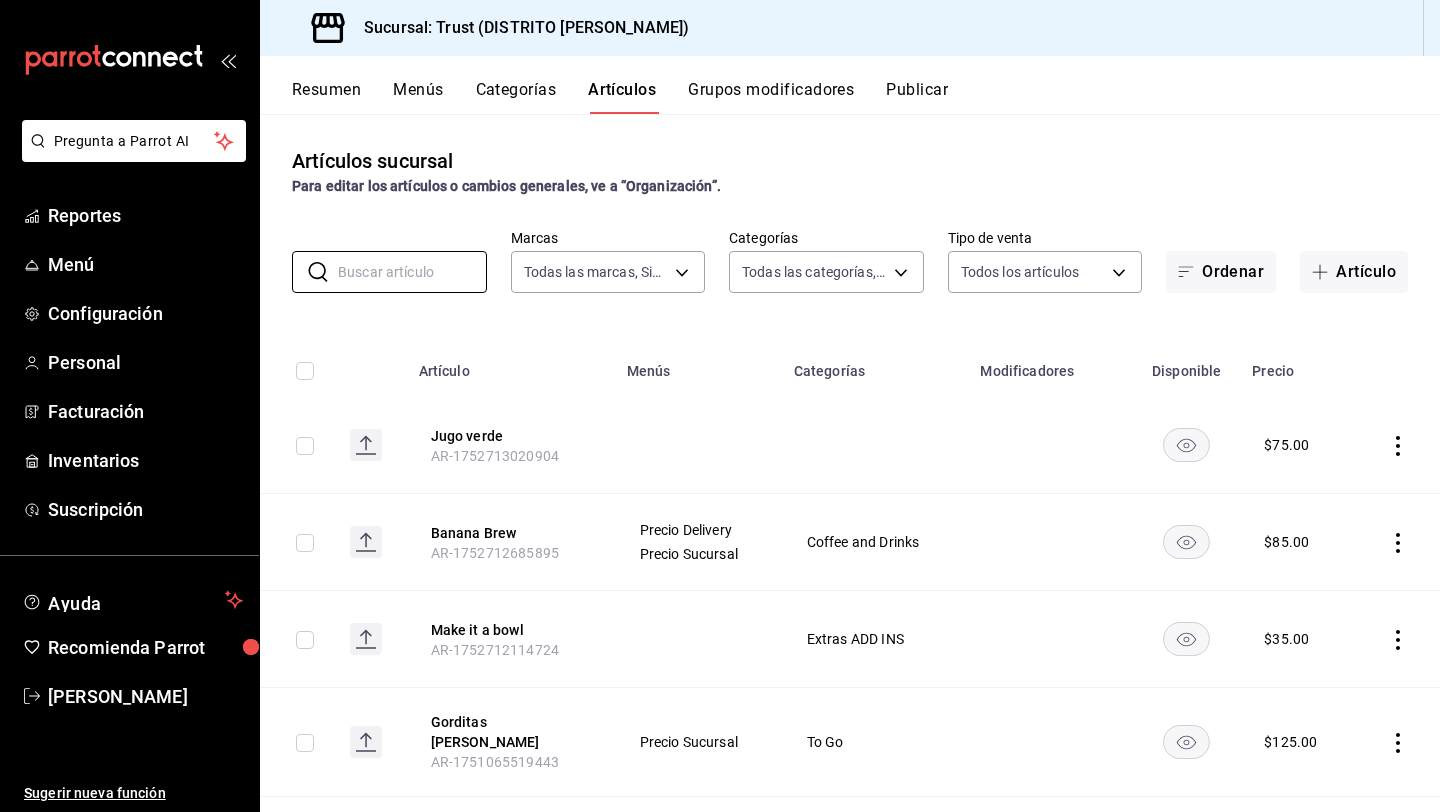 click on "Categorías" at bounding box center [516, 97] 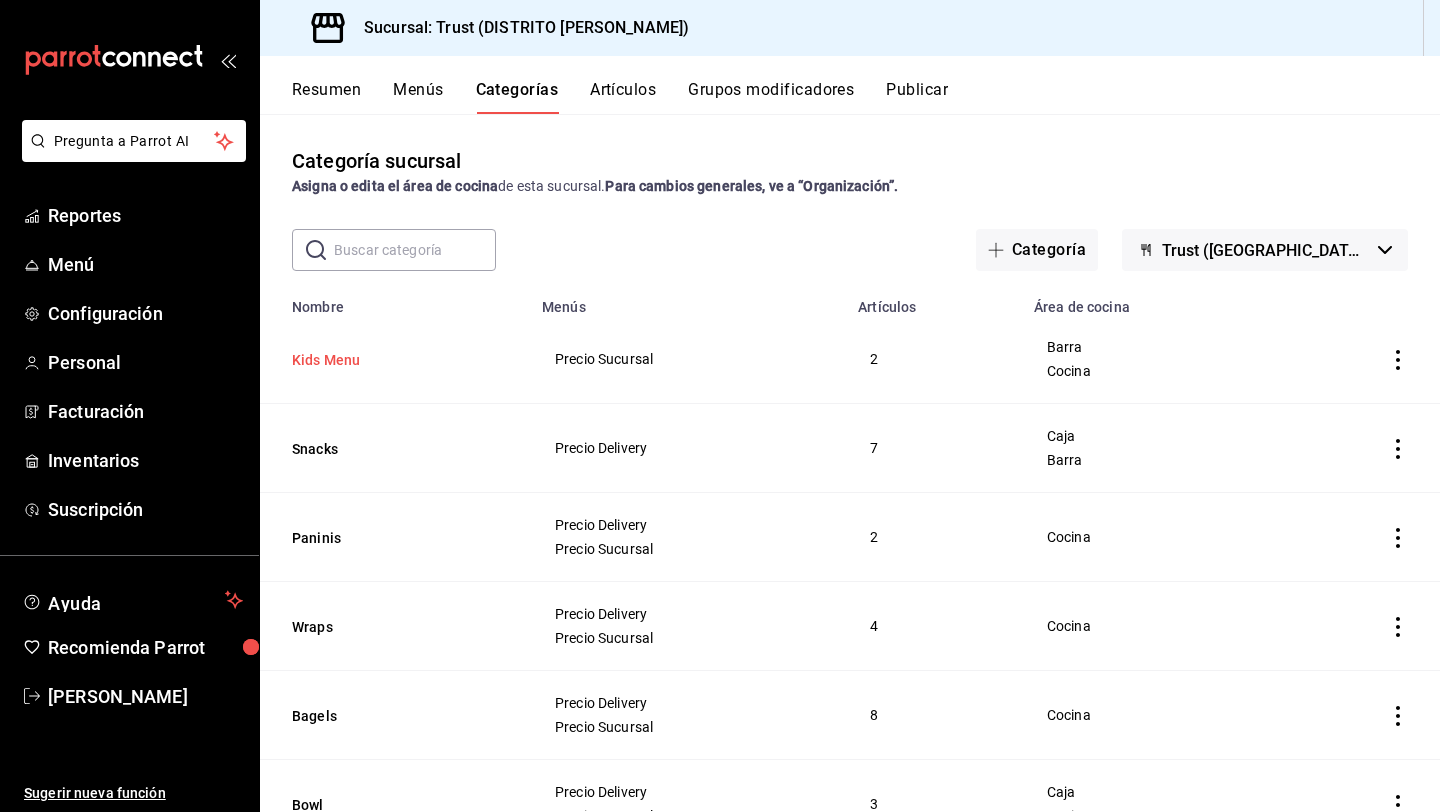 click on "Kids Menu" at bounding box center (392, 360) 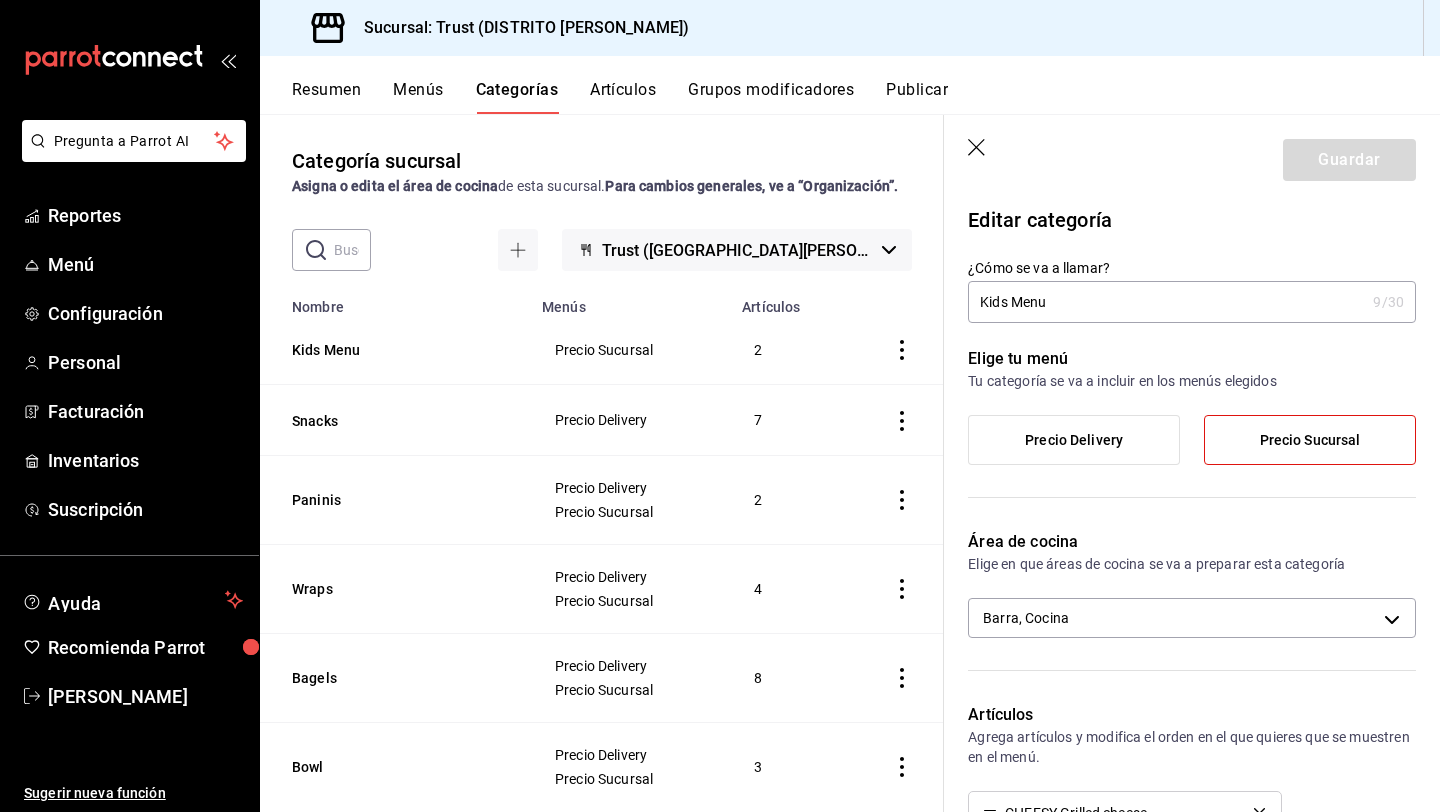 click 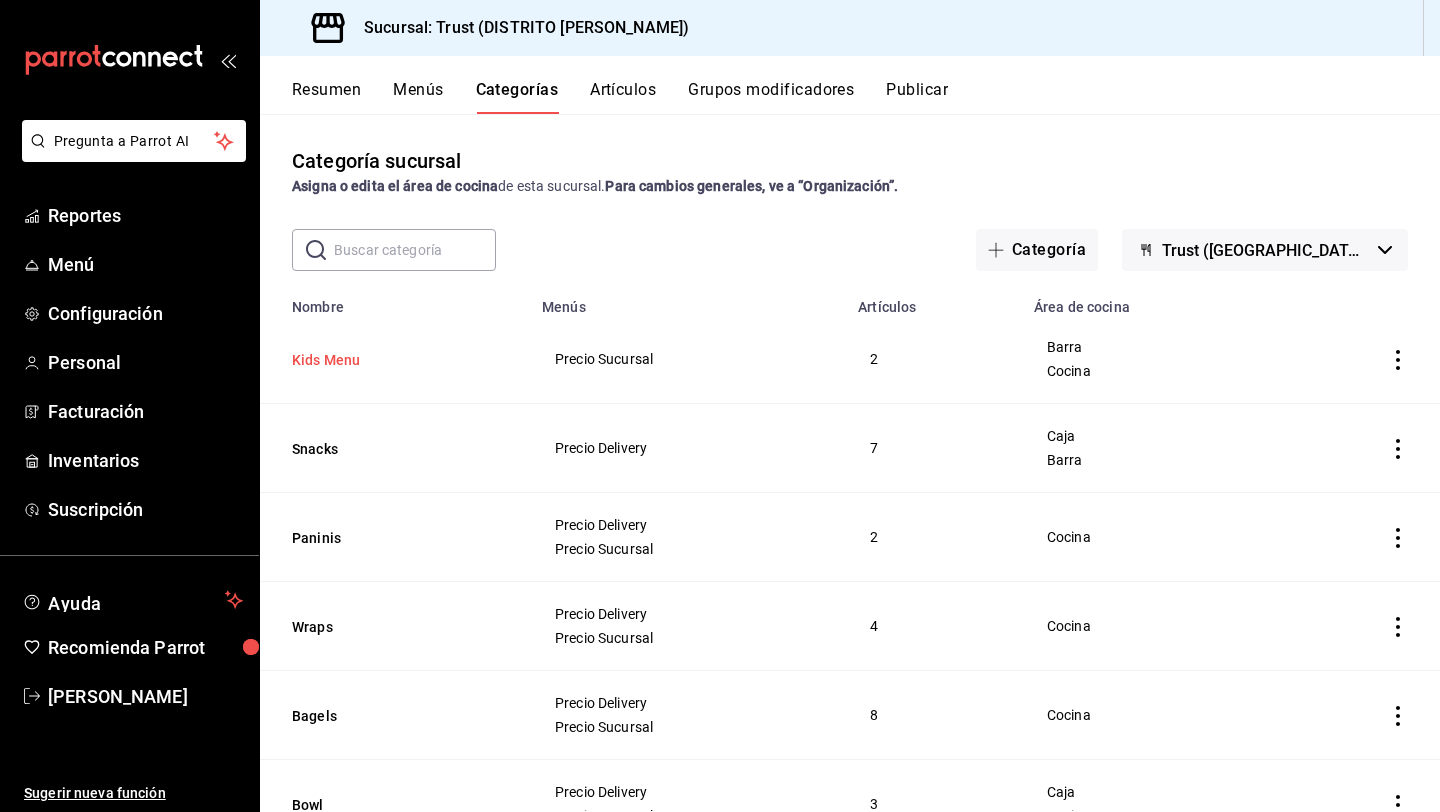 click on "Kids Menu" at bounding box center [392, 360] 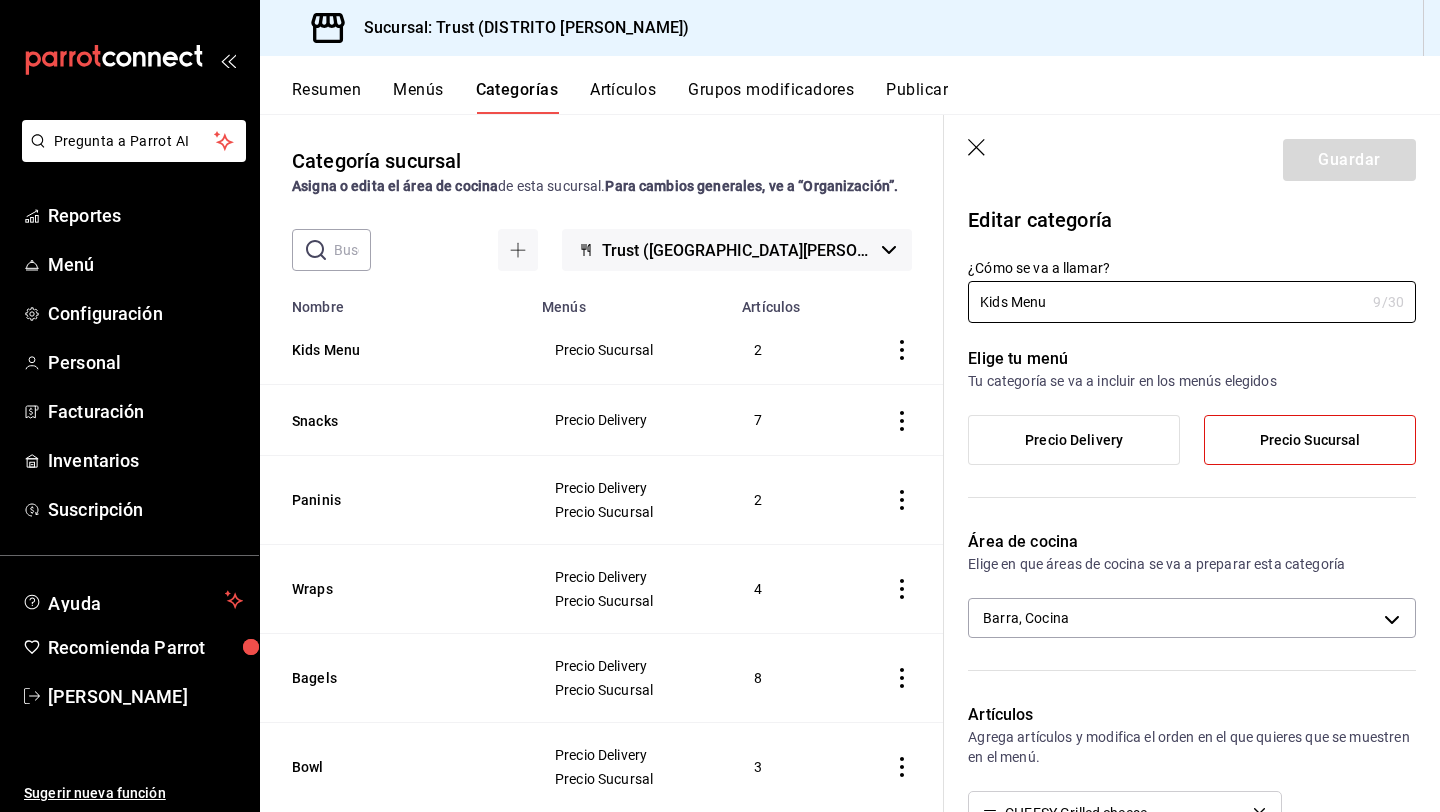 click on "Artículos" at bounding box center (623, 97) 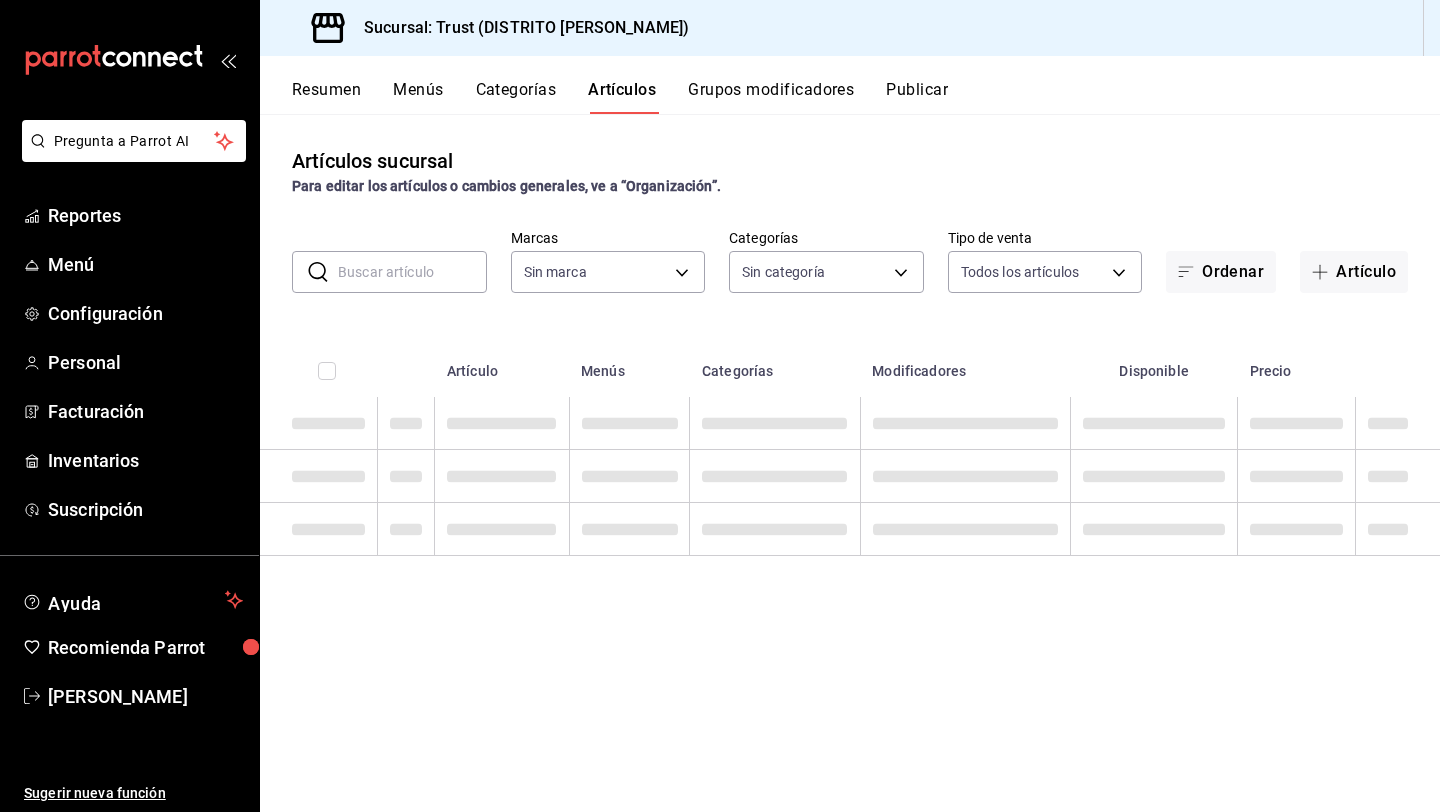 type on "72f3e262-a117-4a61-9875-69b563972005" 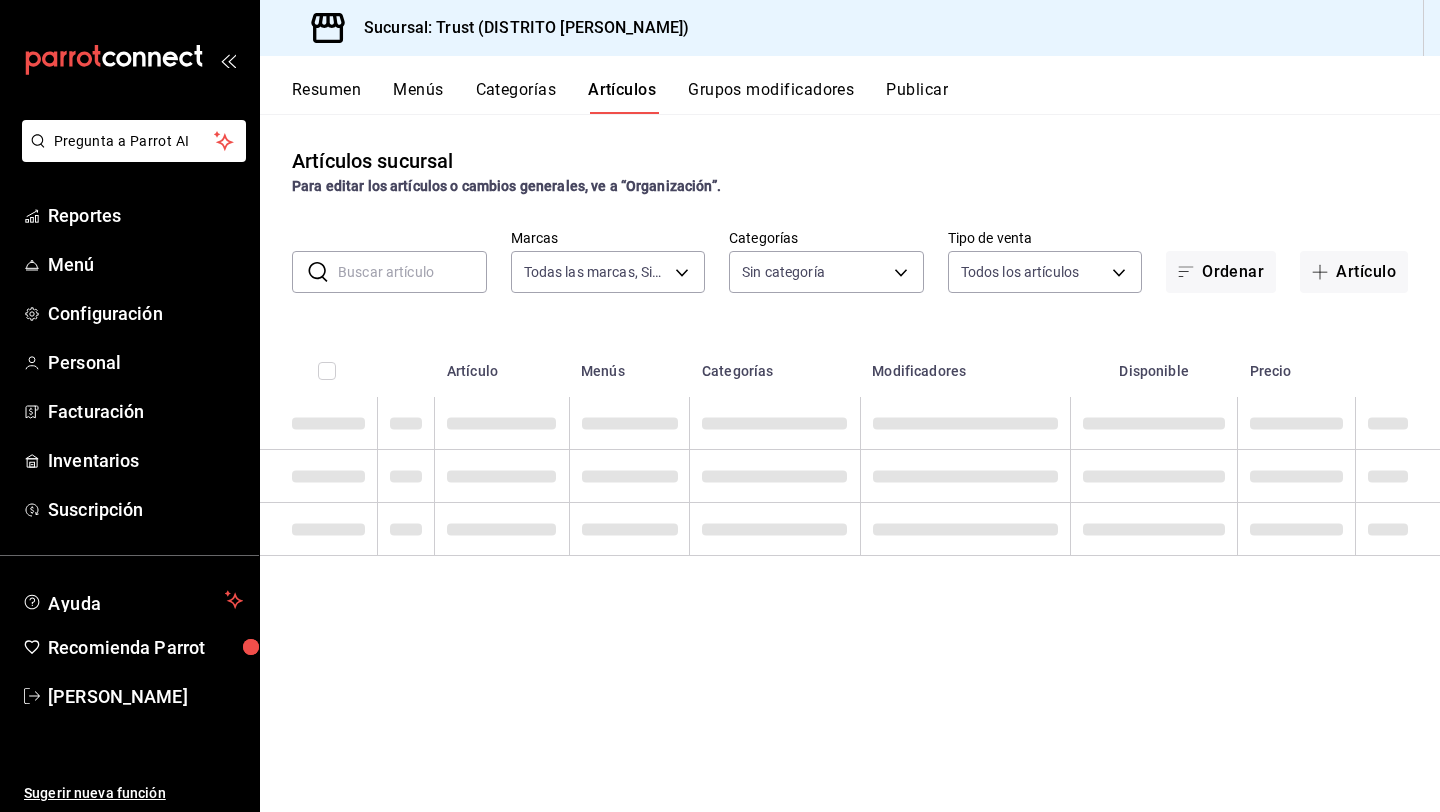 type on "181d9073-e3f0-4436-9708-b6ce68a025ff,83f3dab8-a980-4205-9797-de4d1f5d522f,dc5c2fd0-fc15-4df6-a265-e43ab6e7bdd3,8471ec5e-73f8-43c2-9c33-c7c9d365cbee,328e3a10-14ac-49f5-84d1-942750b6bcaf,36e236af-ae84-430a-9e10-c9ff4989acbf,f42f868e-8e10-4575-8a0f-d056be2e59e8,a6282fb7-26bb-4a41-93b5-06260418196c,2a7ea6b7-a88f-4a79-9105-f8f94a89d651,067b7b64-b7fb-495a-89e1-78f43e1fc6ac,203b3a60-ef6b-4ac7-bb11-c2e2adb17d28,4ad0a390-c57e-4652-ae73-639a9232efd6,27378f2f-1a32-4233-aff3-d9676a0db03d,ae5a56e5-9545-4884-a83c-c63c1997e849,6113ab8e-1401-4832-b8cb-41babf63df9f,4db3f91e-4e6c-4a01-934c-5f6a53e73abf,3b64b49c-9ba9-477f-9a61-b5ec1902c5cf,245d84a4-35c7-4ee9-a8fd-a3eae9cf9834,300015fb-f5a7-4d33-89e7-5b81e0e2899d,5a4b94ca-9be2-4743-b689-9d9e7ed69b37,4f0deb12-5c14-40e3-a74d-d0924b6ca139,e9065b73-437f-4873-924c-0a786349b473,930396ba-b3ff-4501-b597-eb392d70dfbb,58b86afd-7980-4d17-926f-bdc0e450e14f,b64af91c-aa70-4d2d-96f5-b18fff0a99d0,1813526d-025d-4bfa-9c5b-7aa2fb073727" 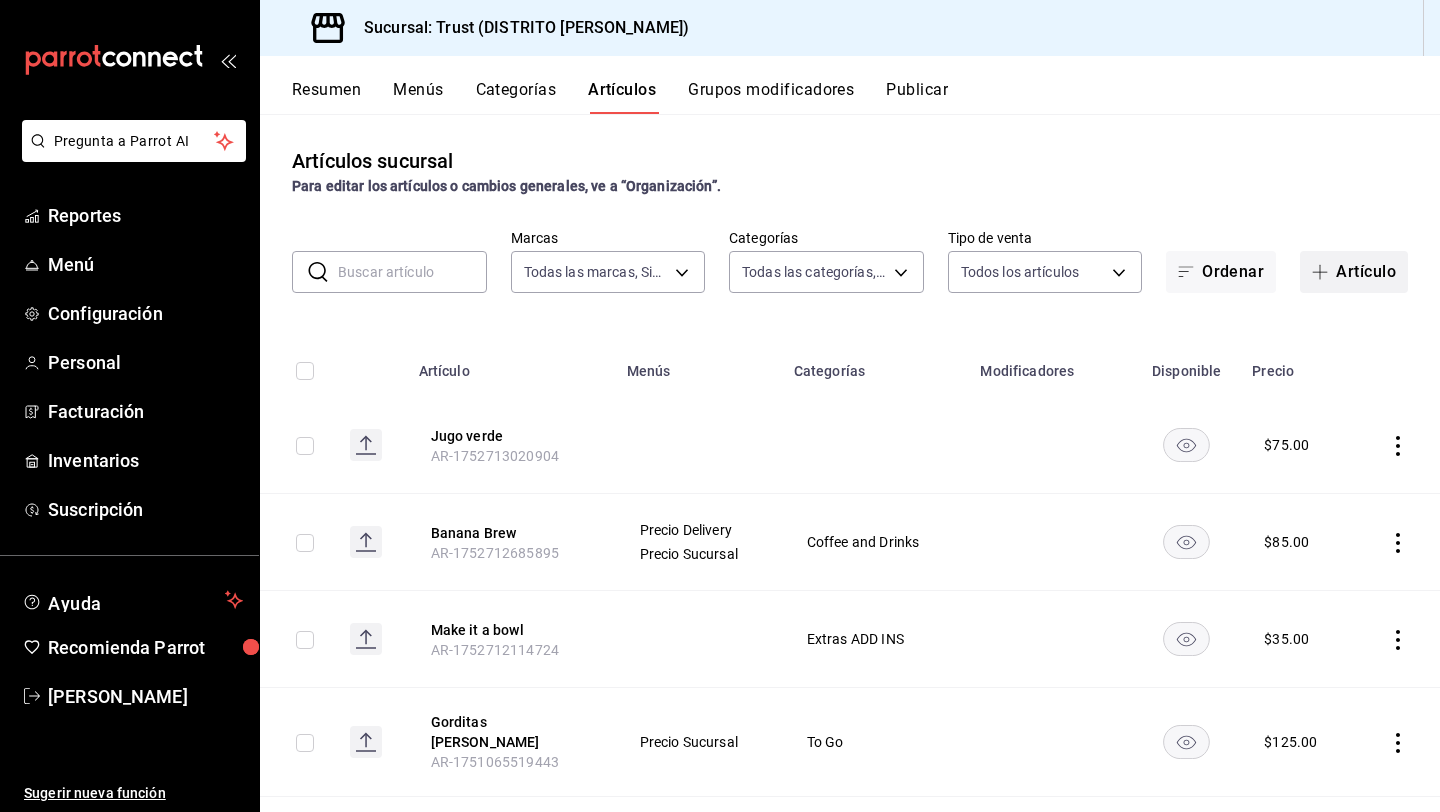 click 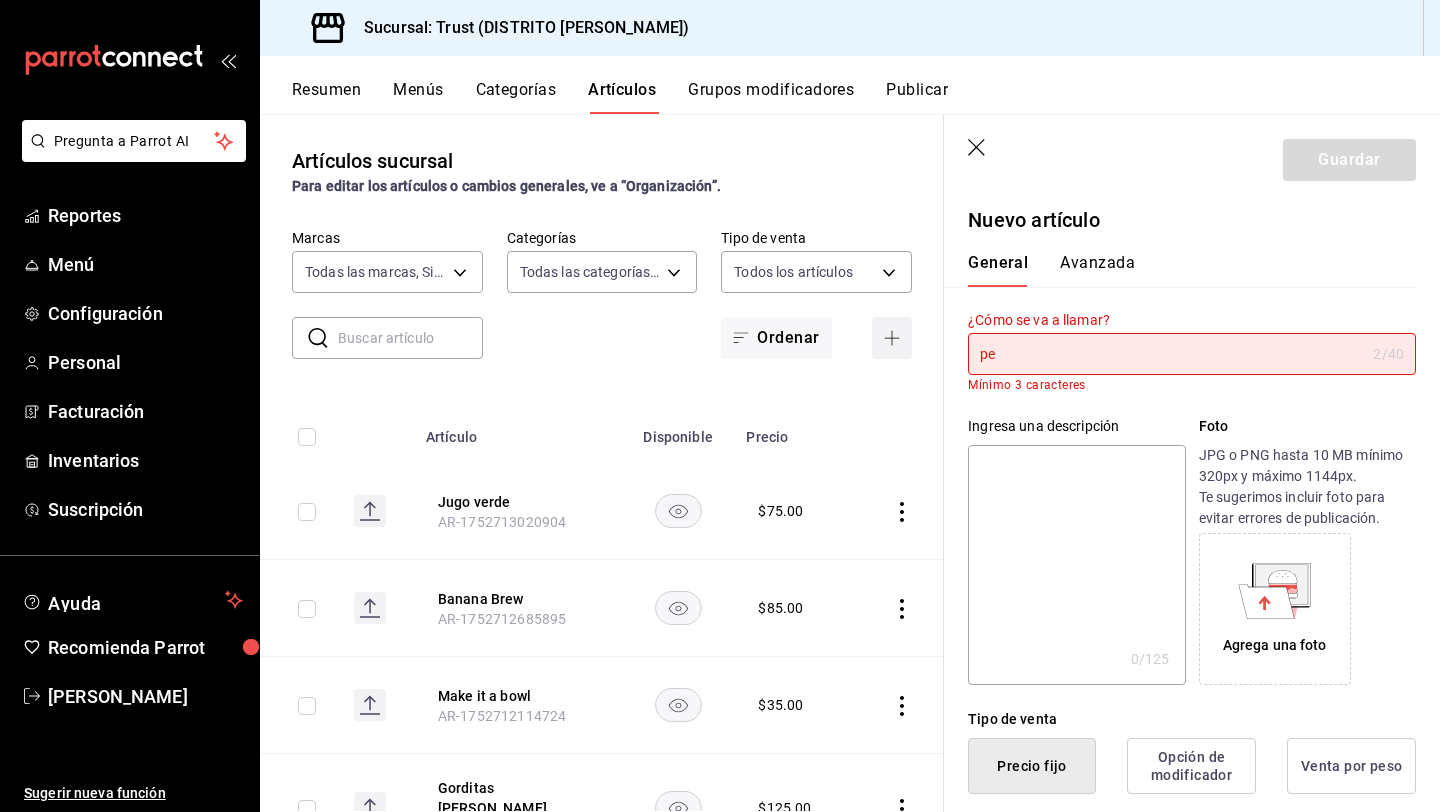type on "p" 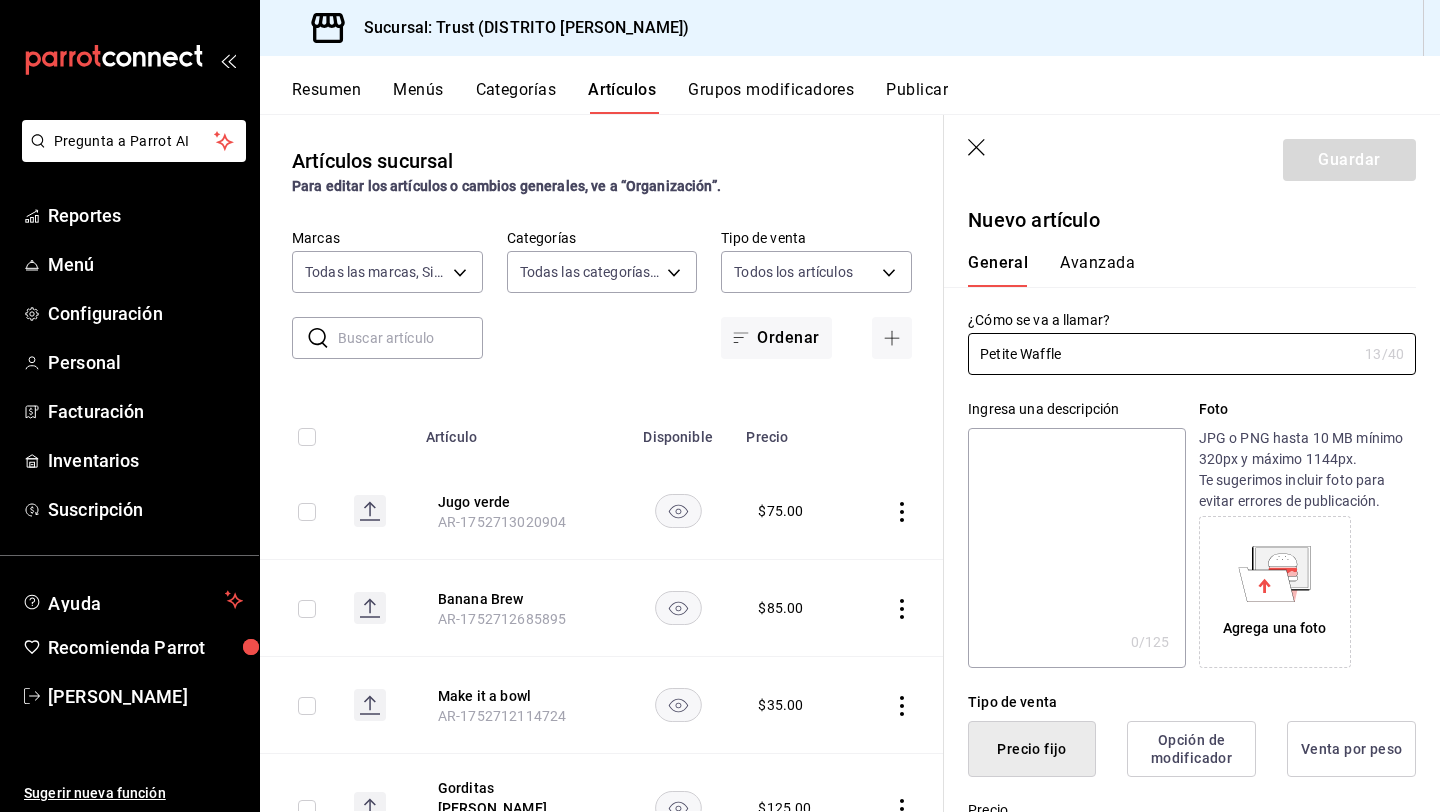 type on "Petite Waffle" 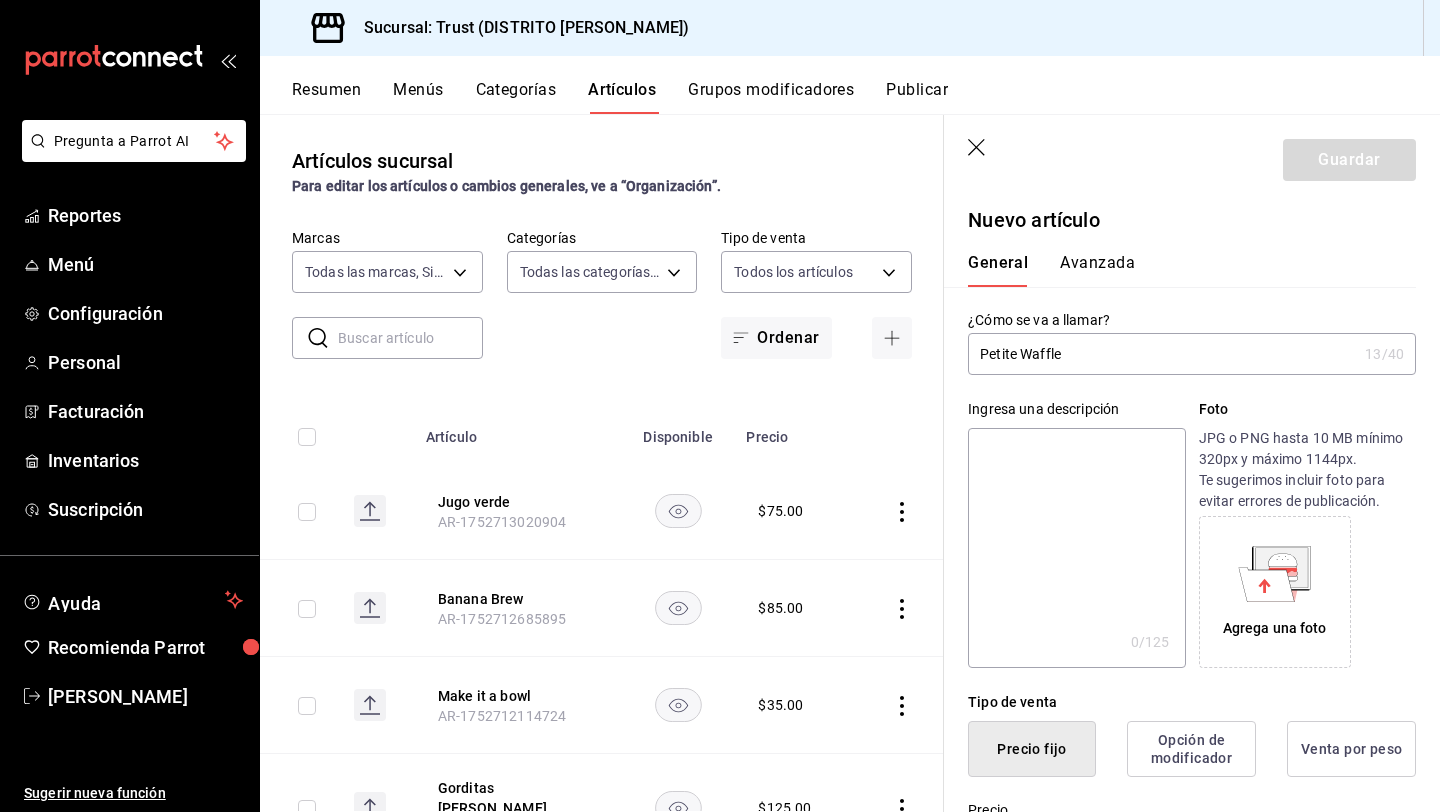 type on "1" 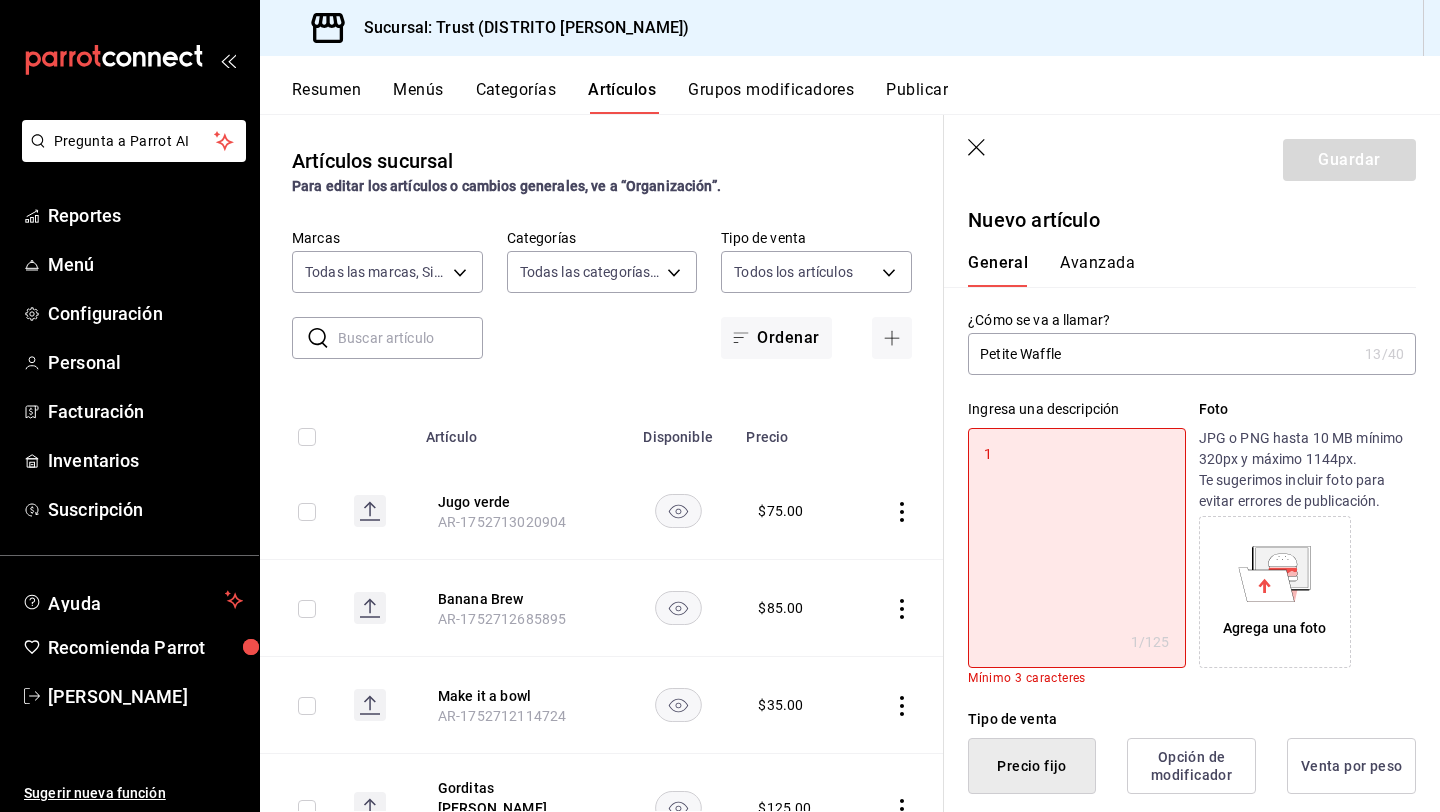 type on "1" 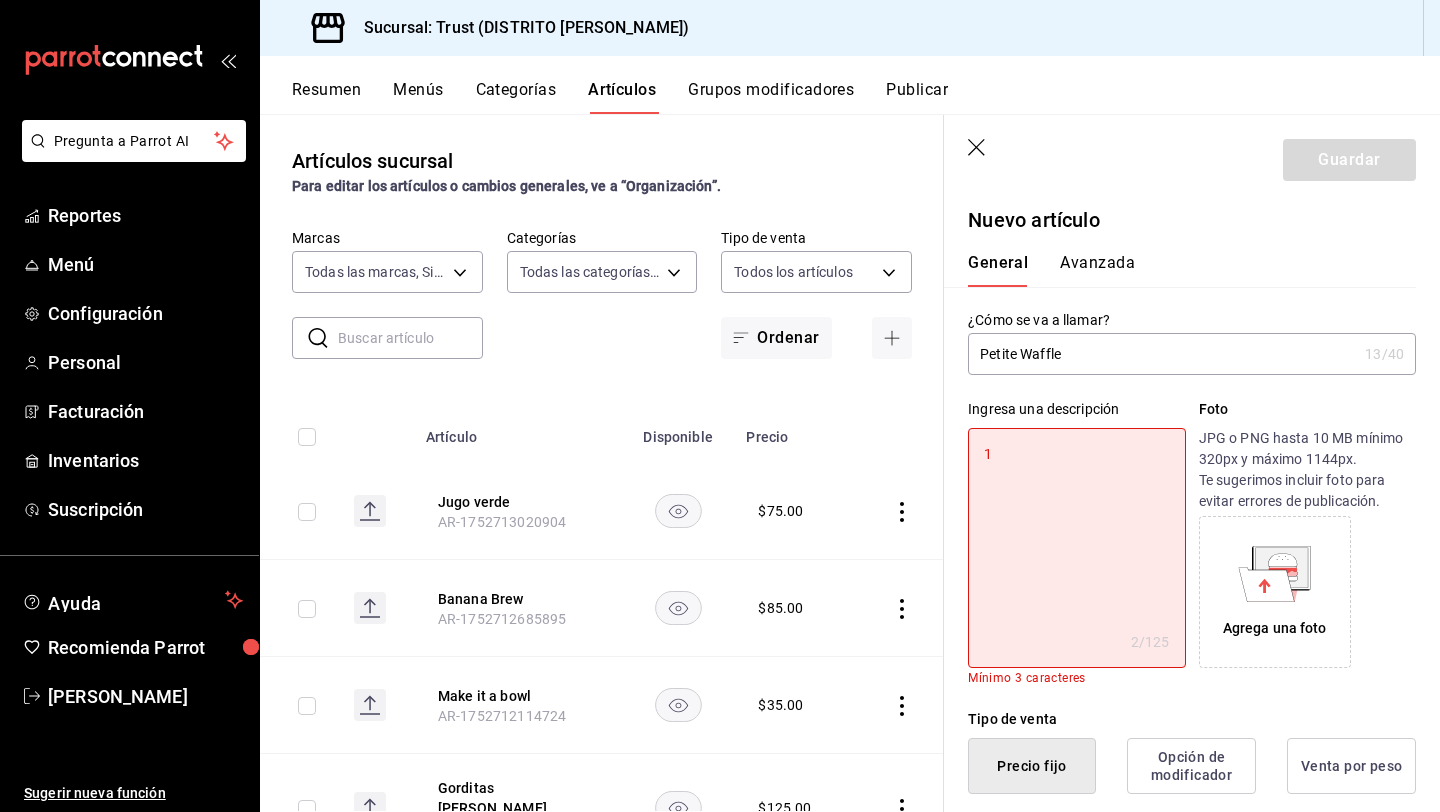 type on "1 p" 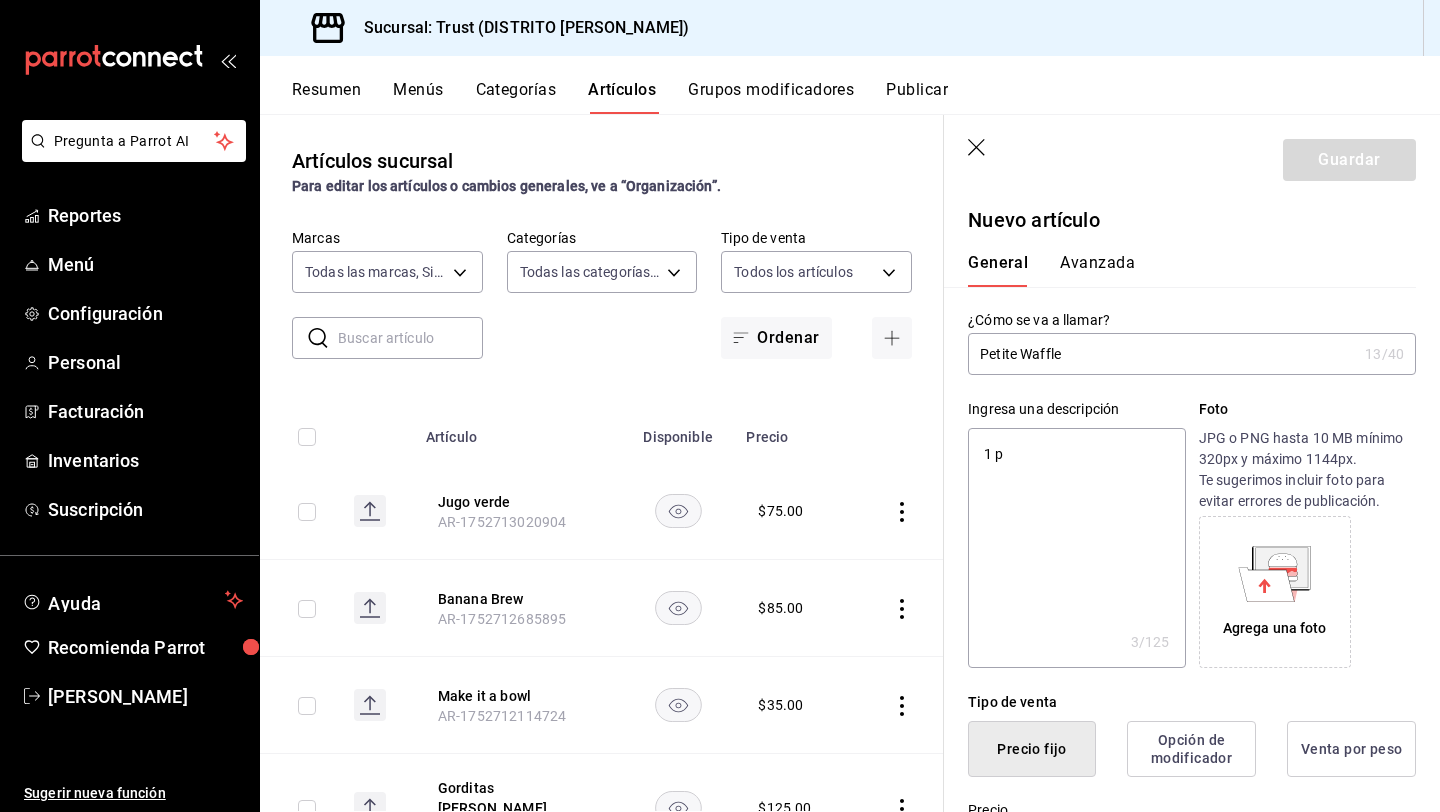 type on "1 pi" 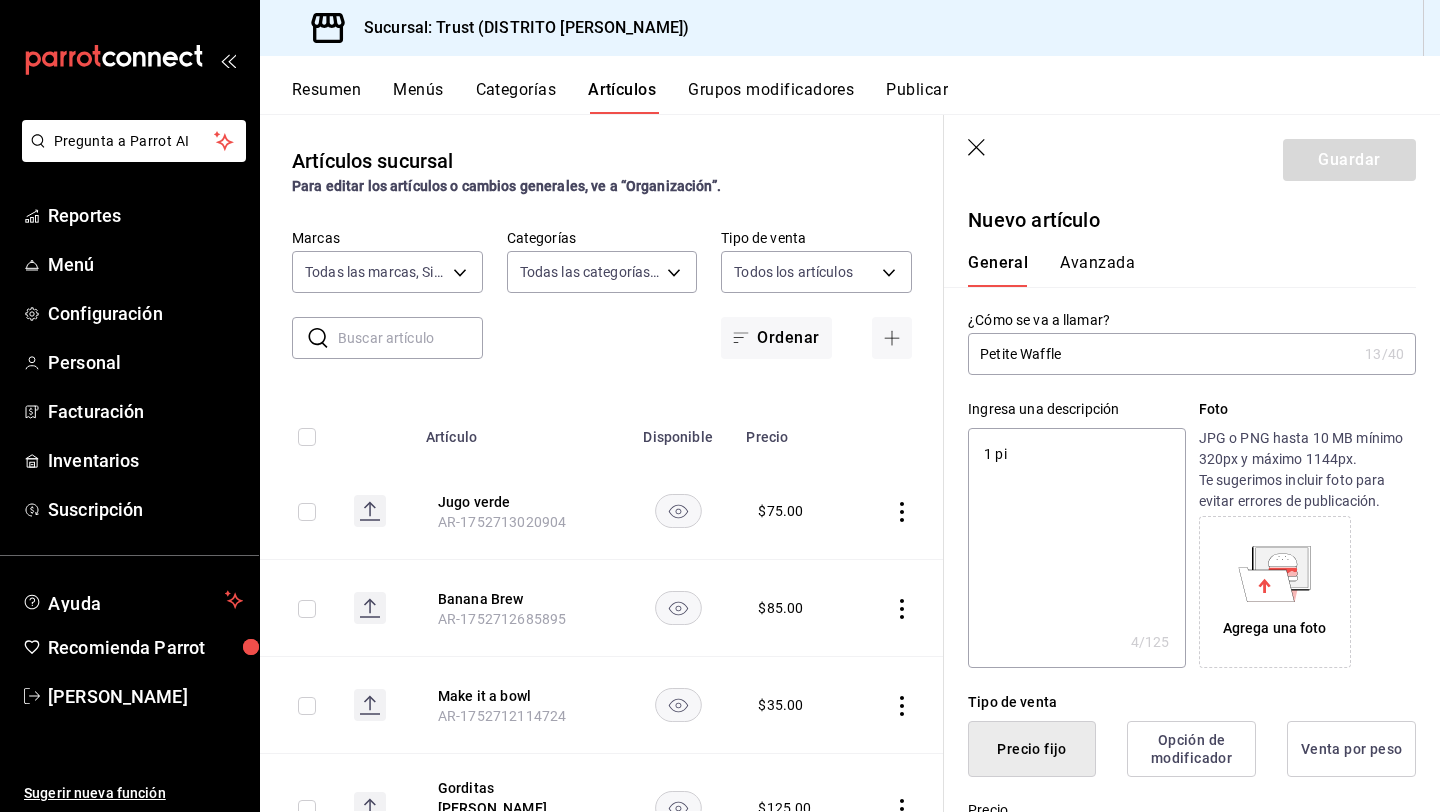type on "1 pie" 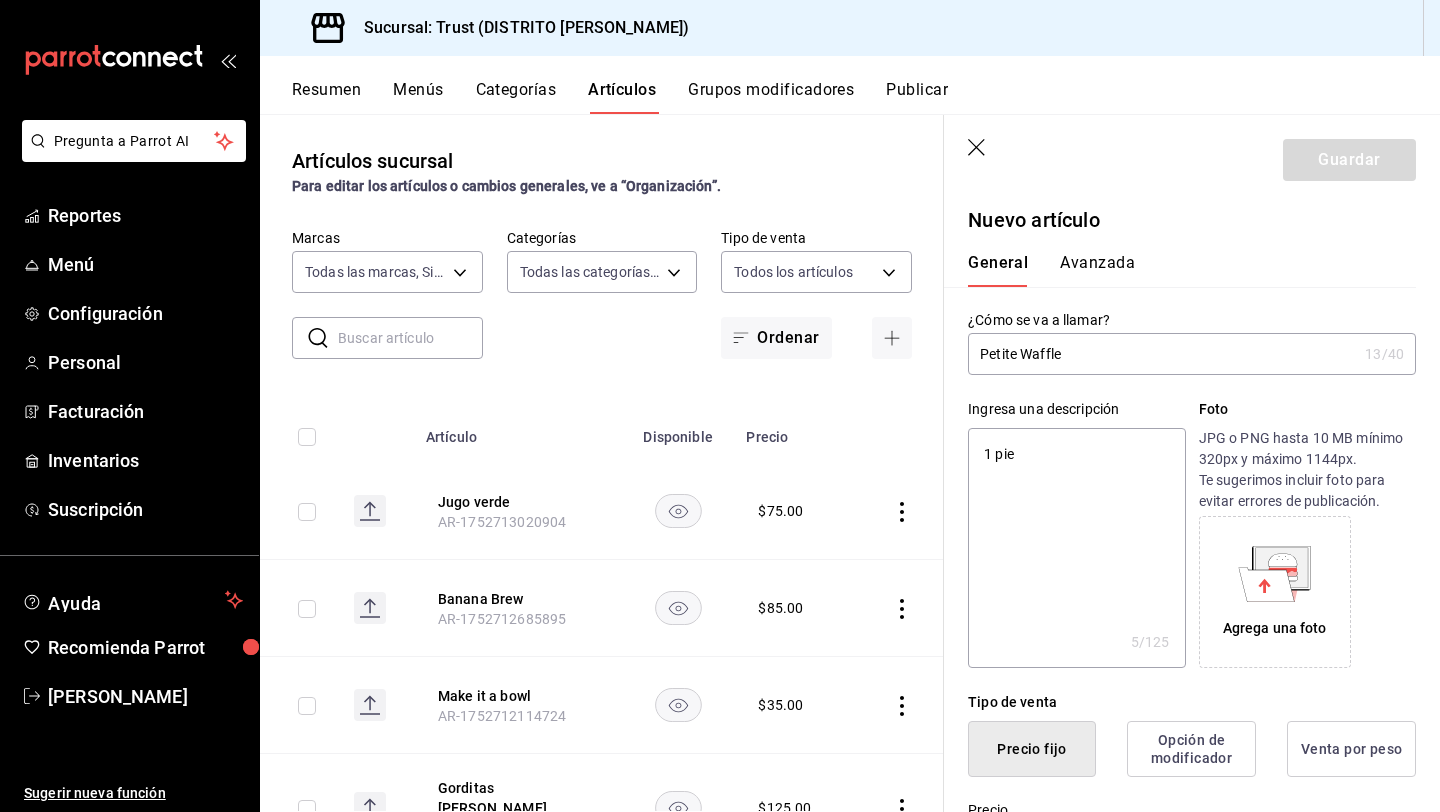 type on "1 piez" 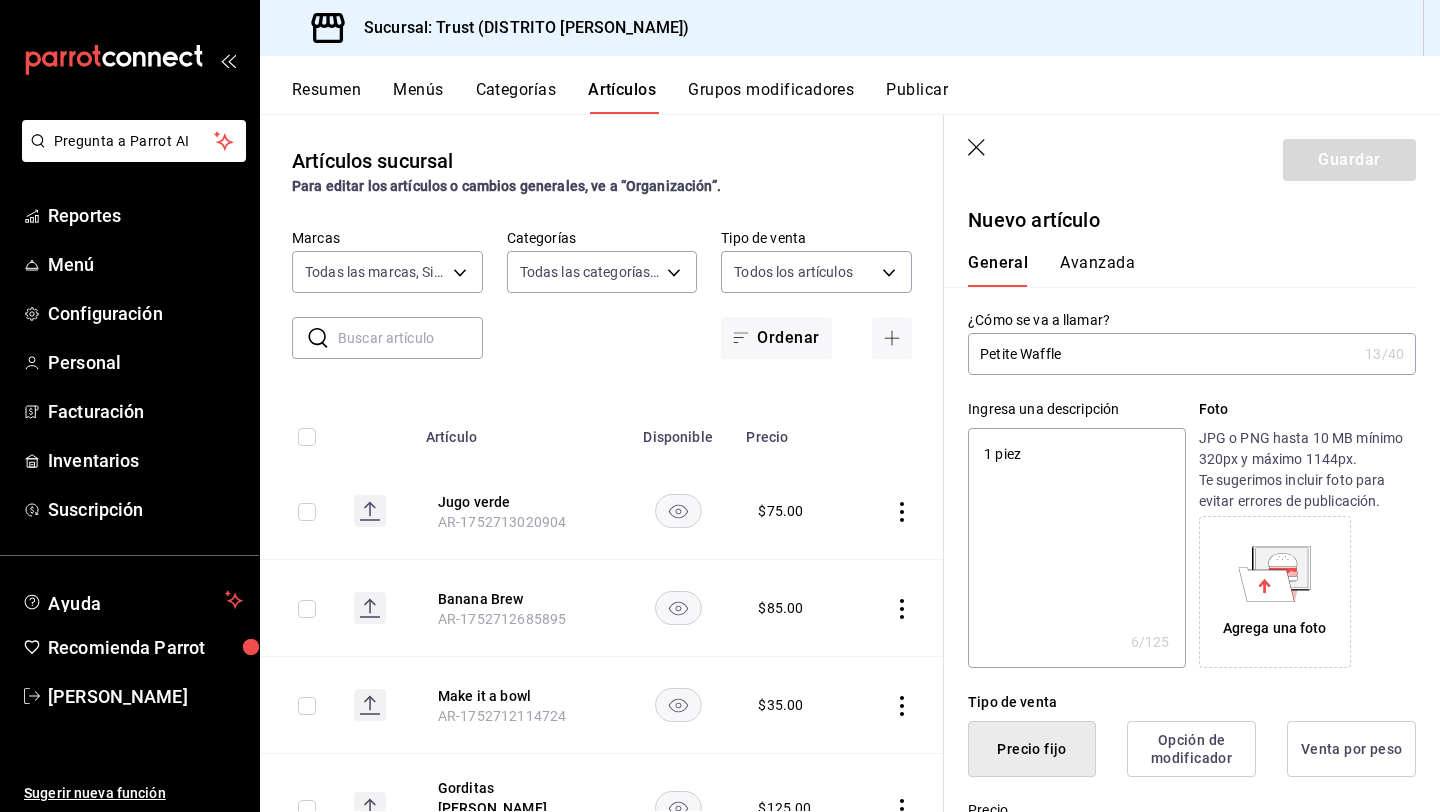 type on "1 piez" 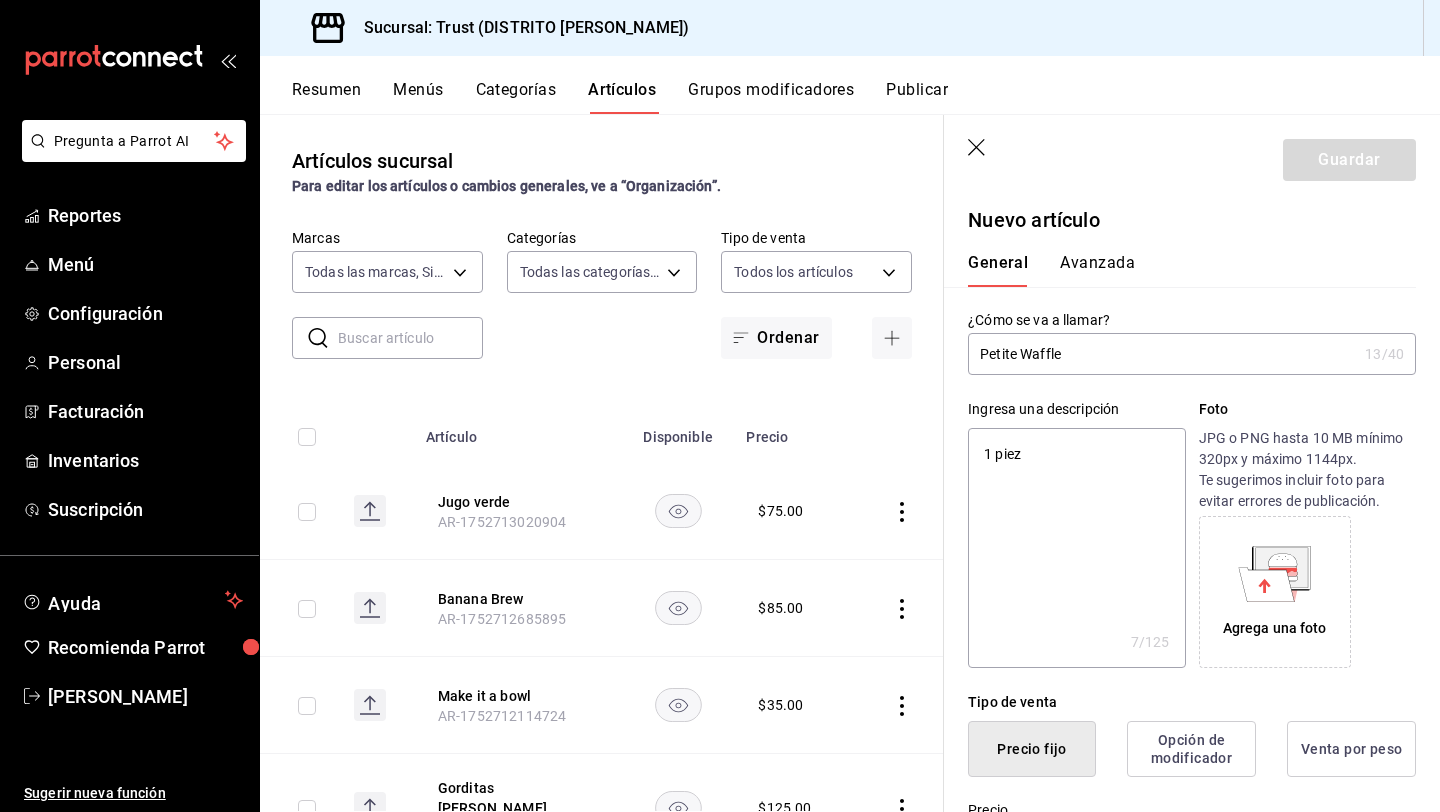 type on "1 piez" 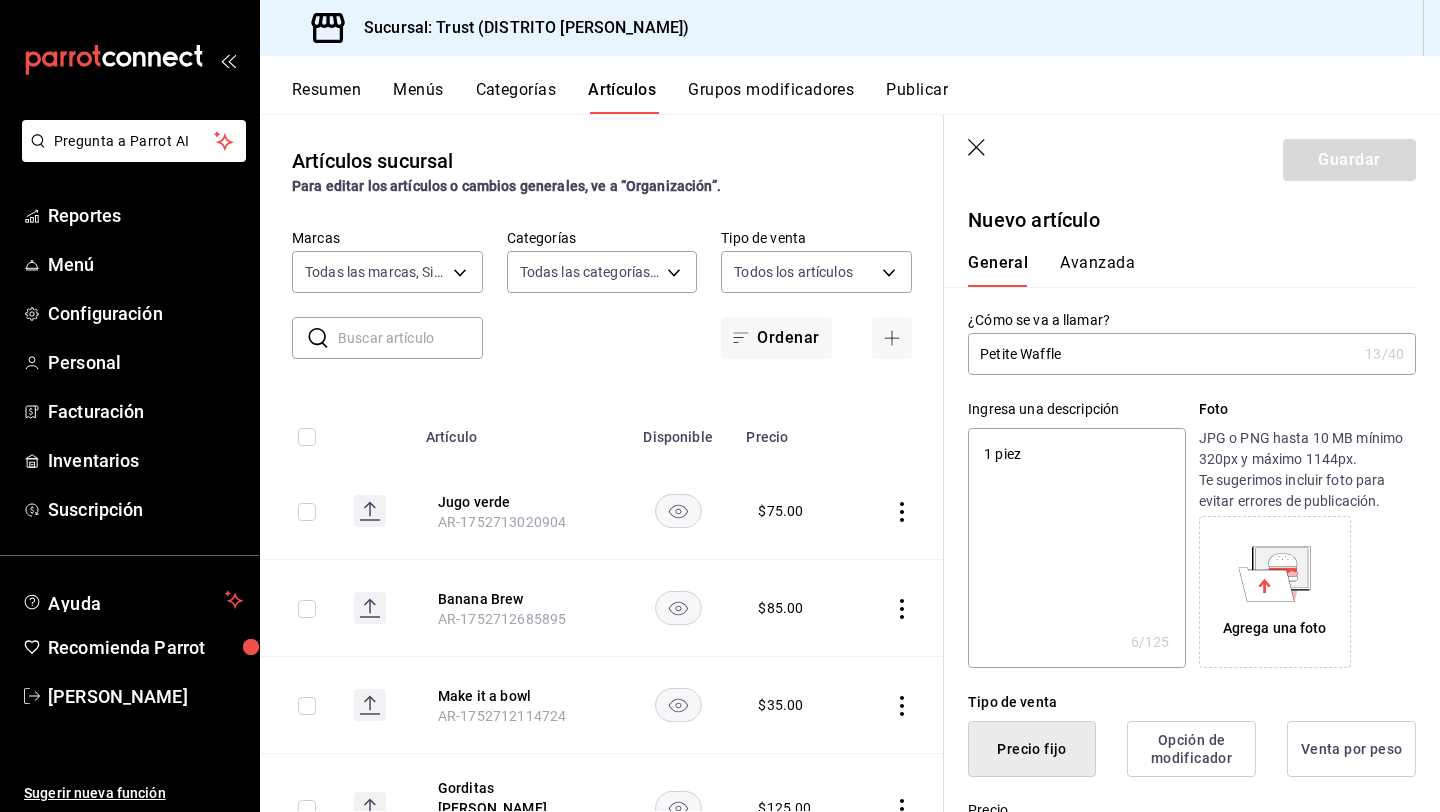 type on "1 pieza" 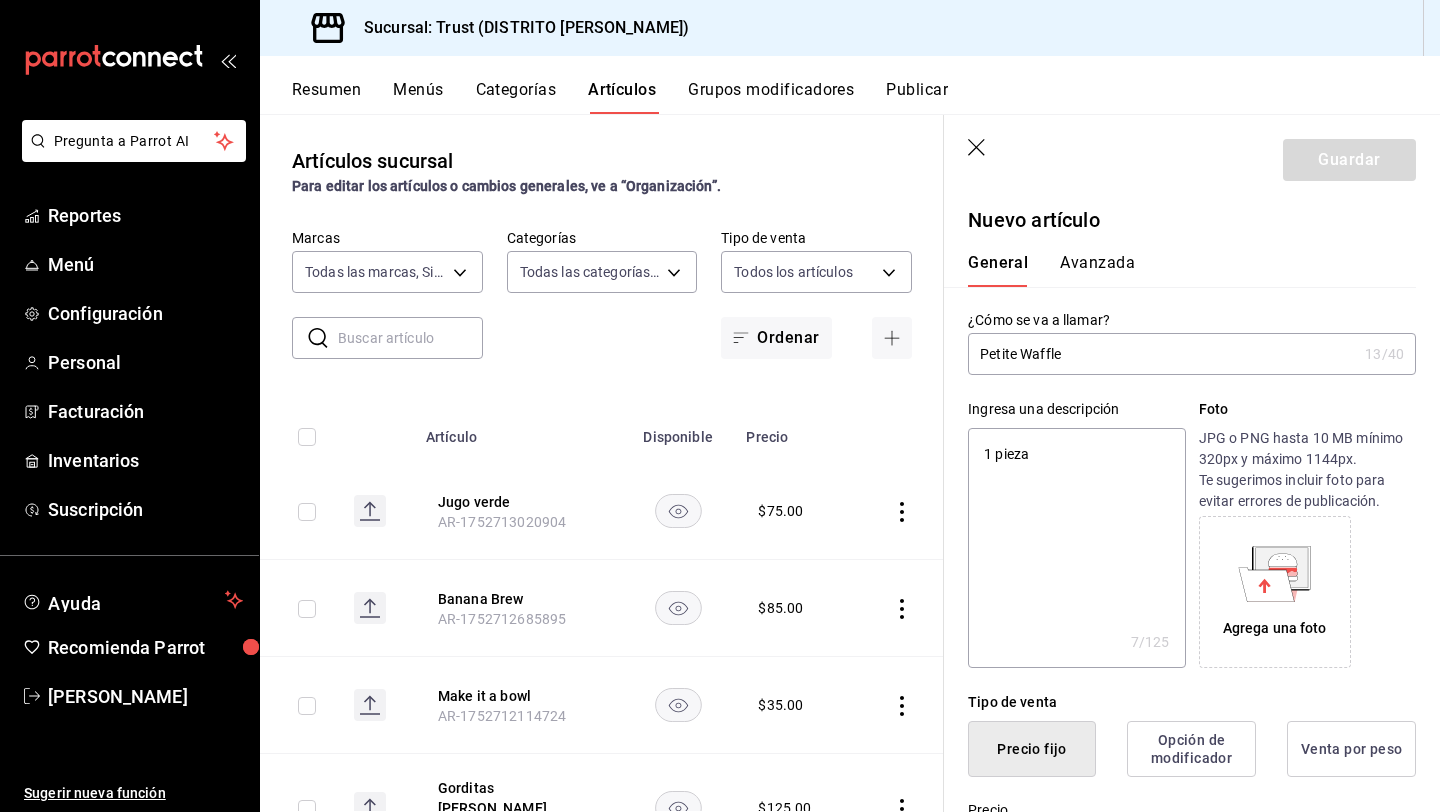 type on "1 pieza" 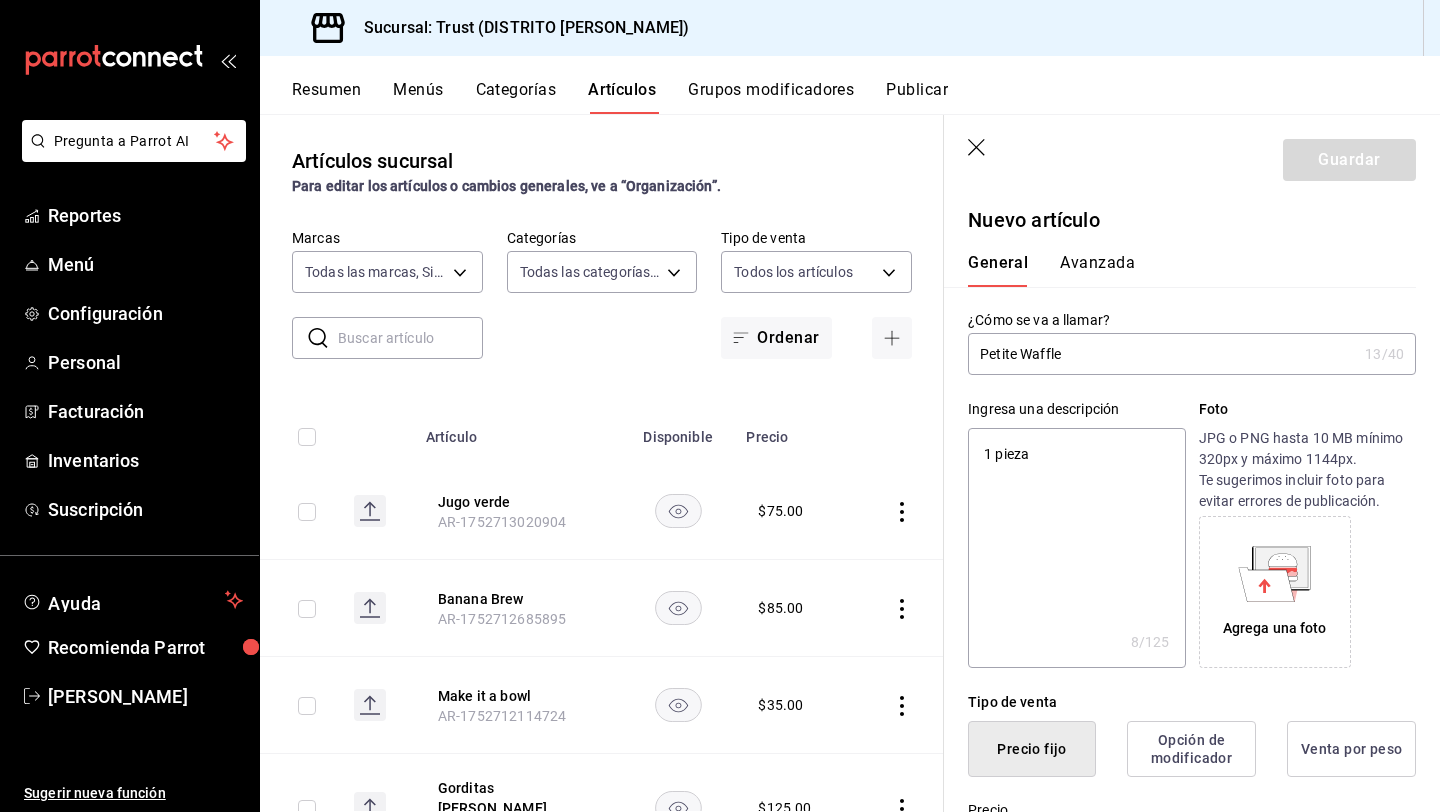 type on "1 pieza d" 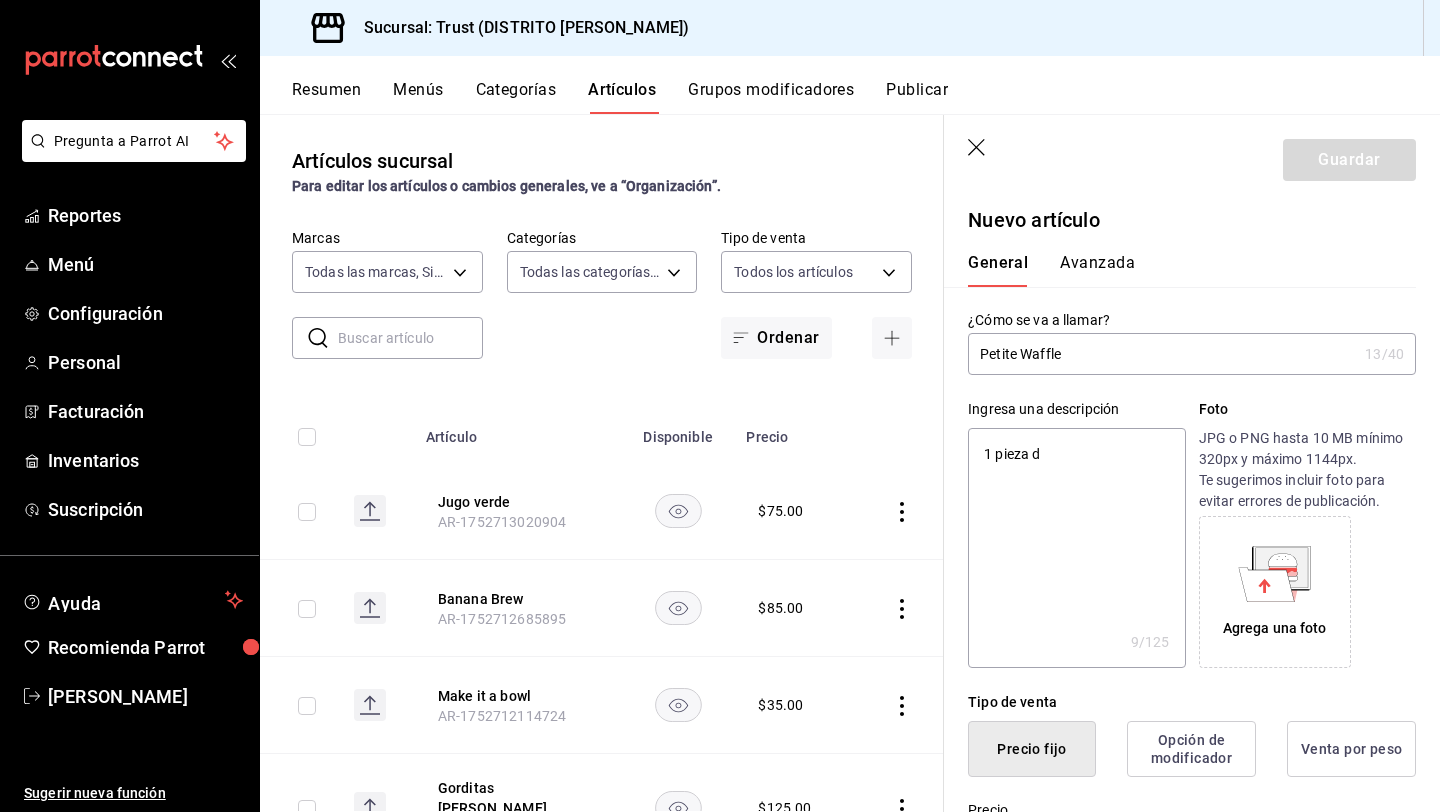 type on "1 pieza de" 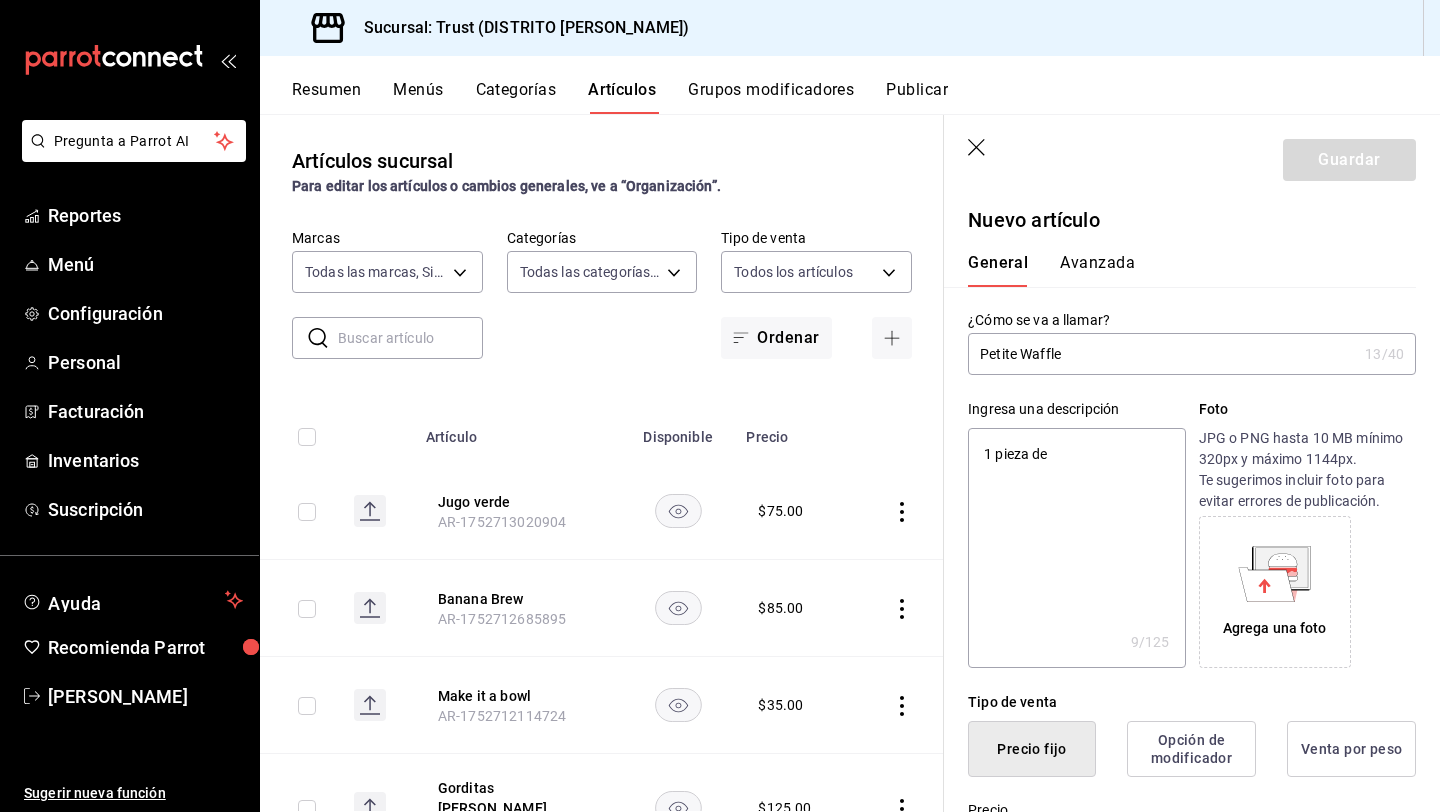 type on "1 pieza de" 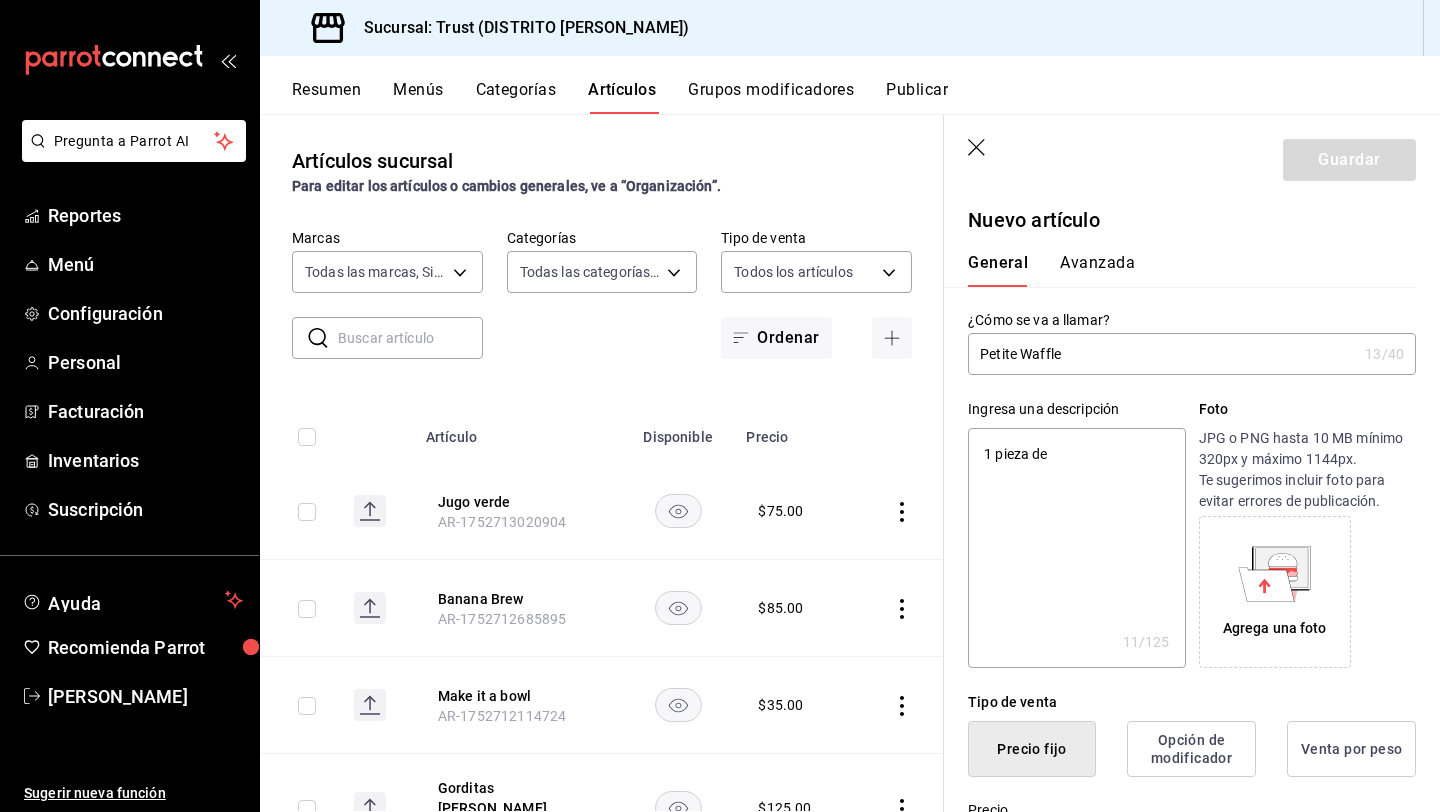 type on "1 pieza de w" 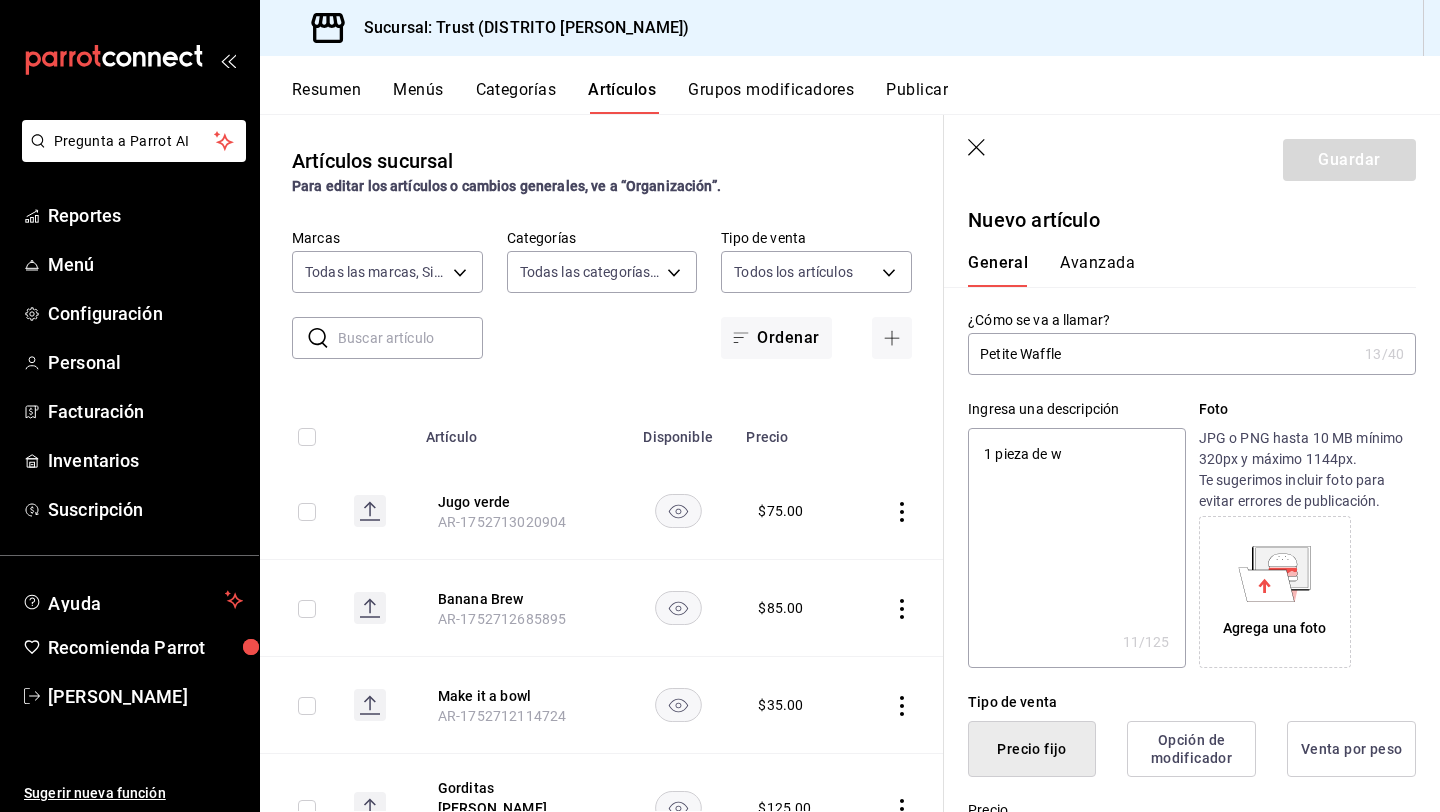 type on "x" 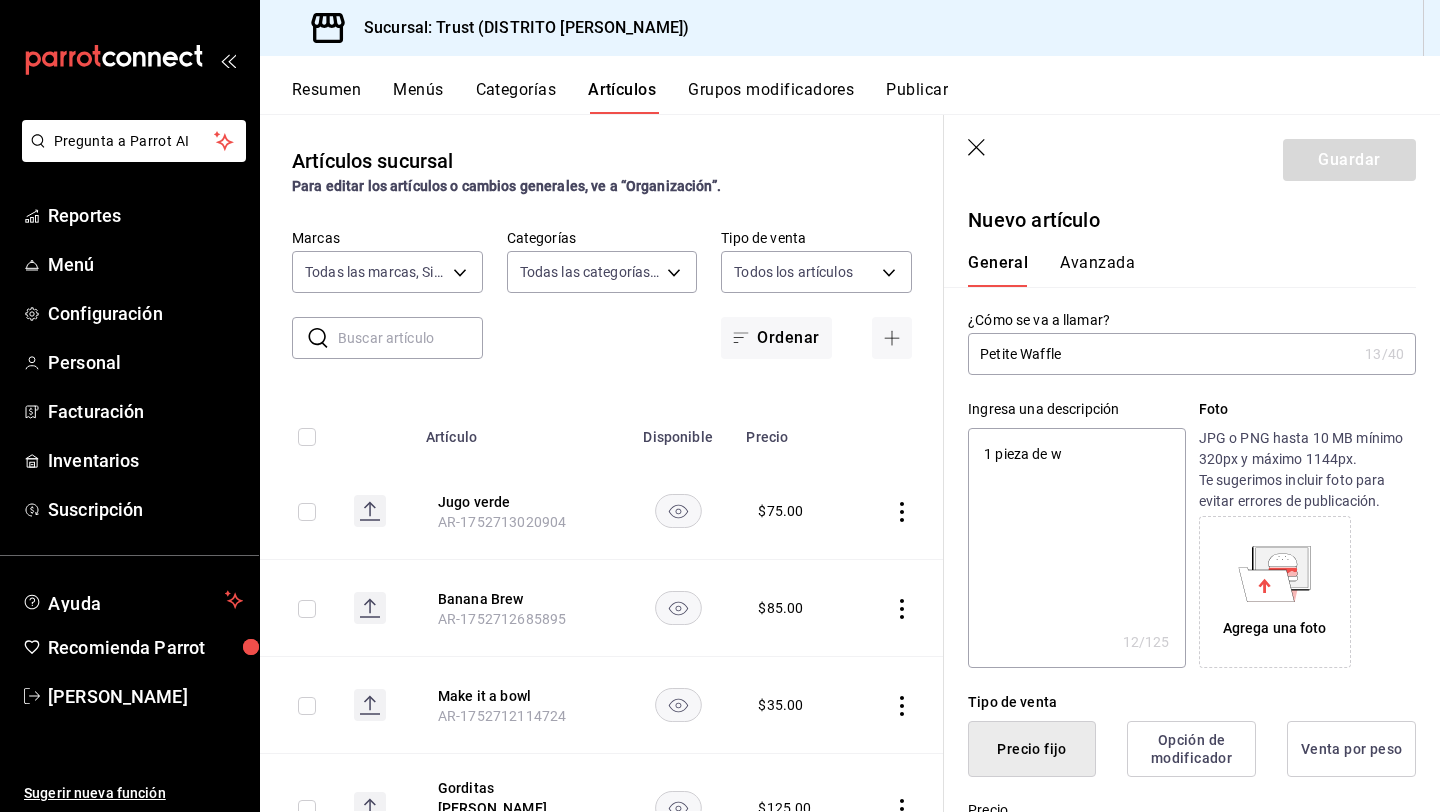 type on "1 pieza de wa" 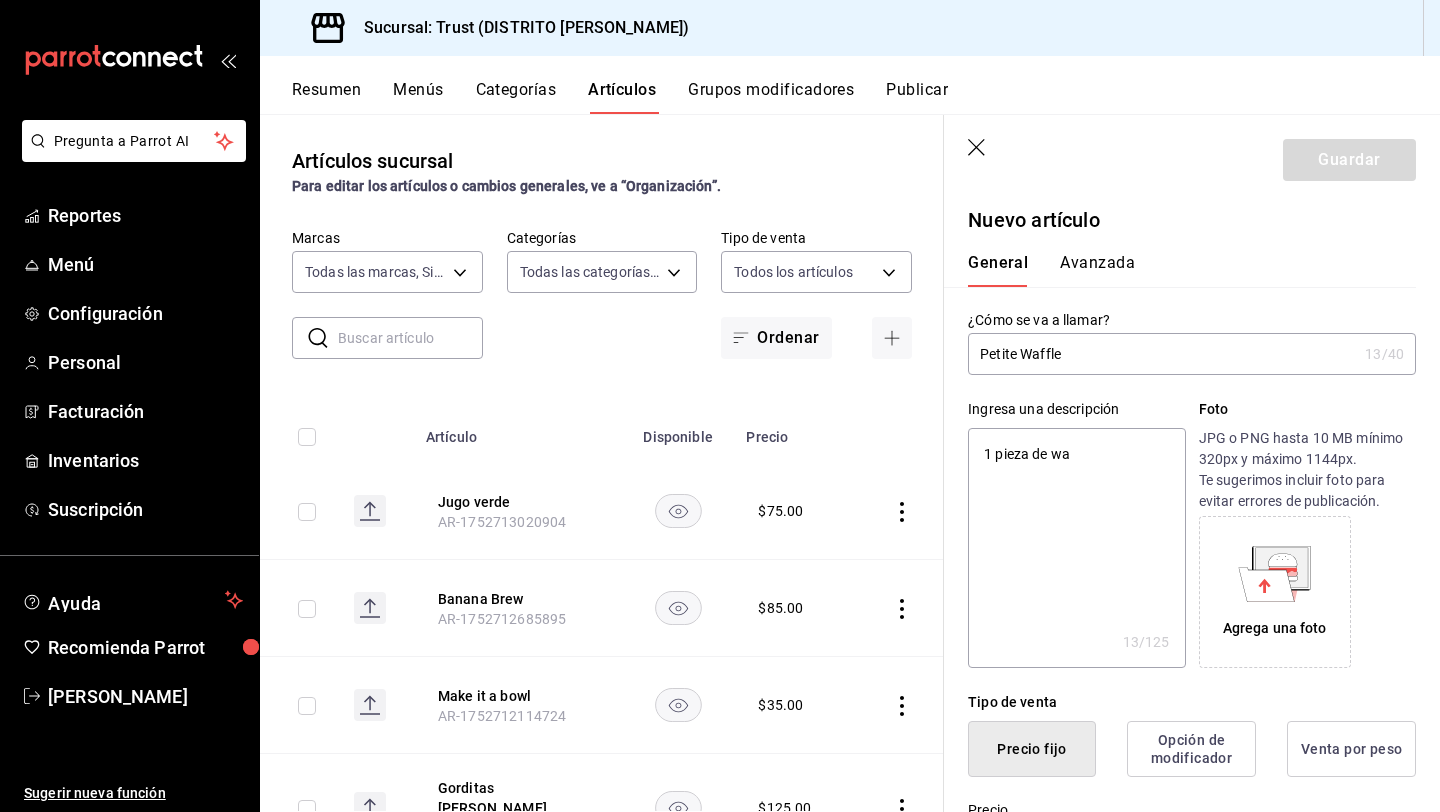 type on "1 pieza de waf" 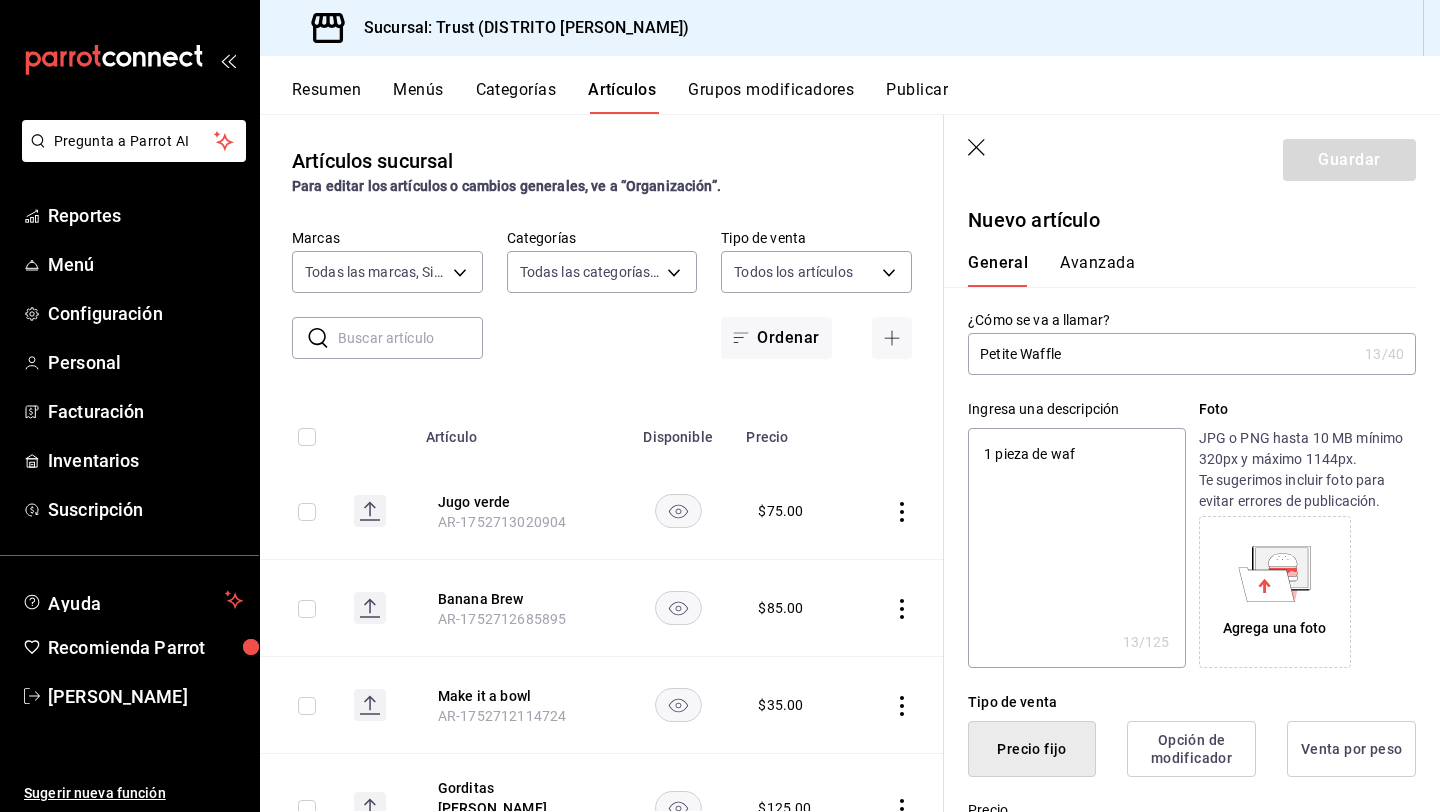 type on "x" 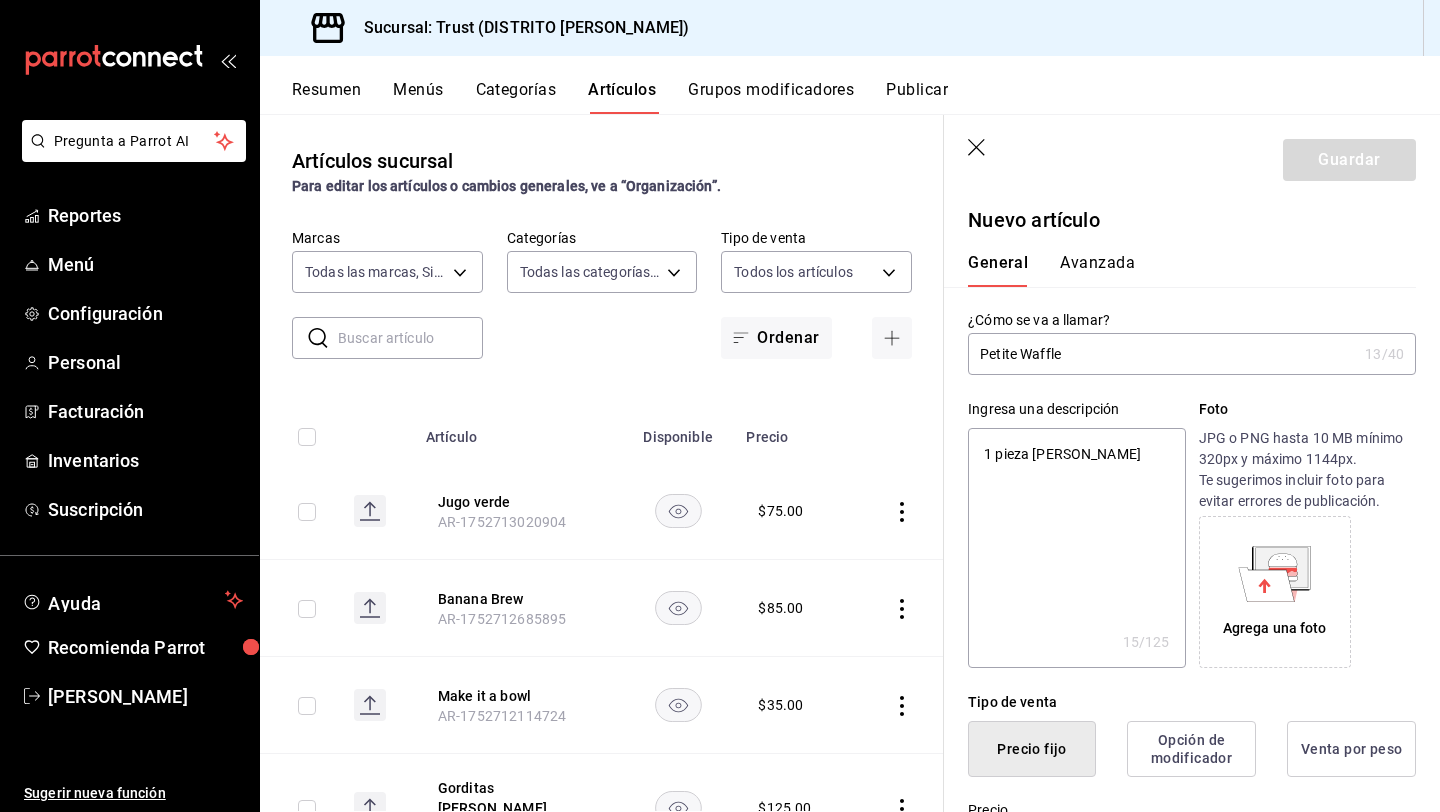 type on "1 pieza de waffl" 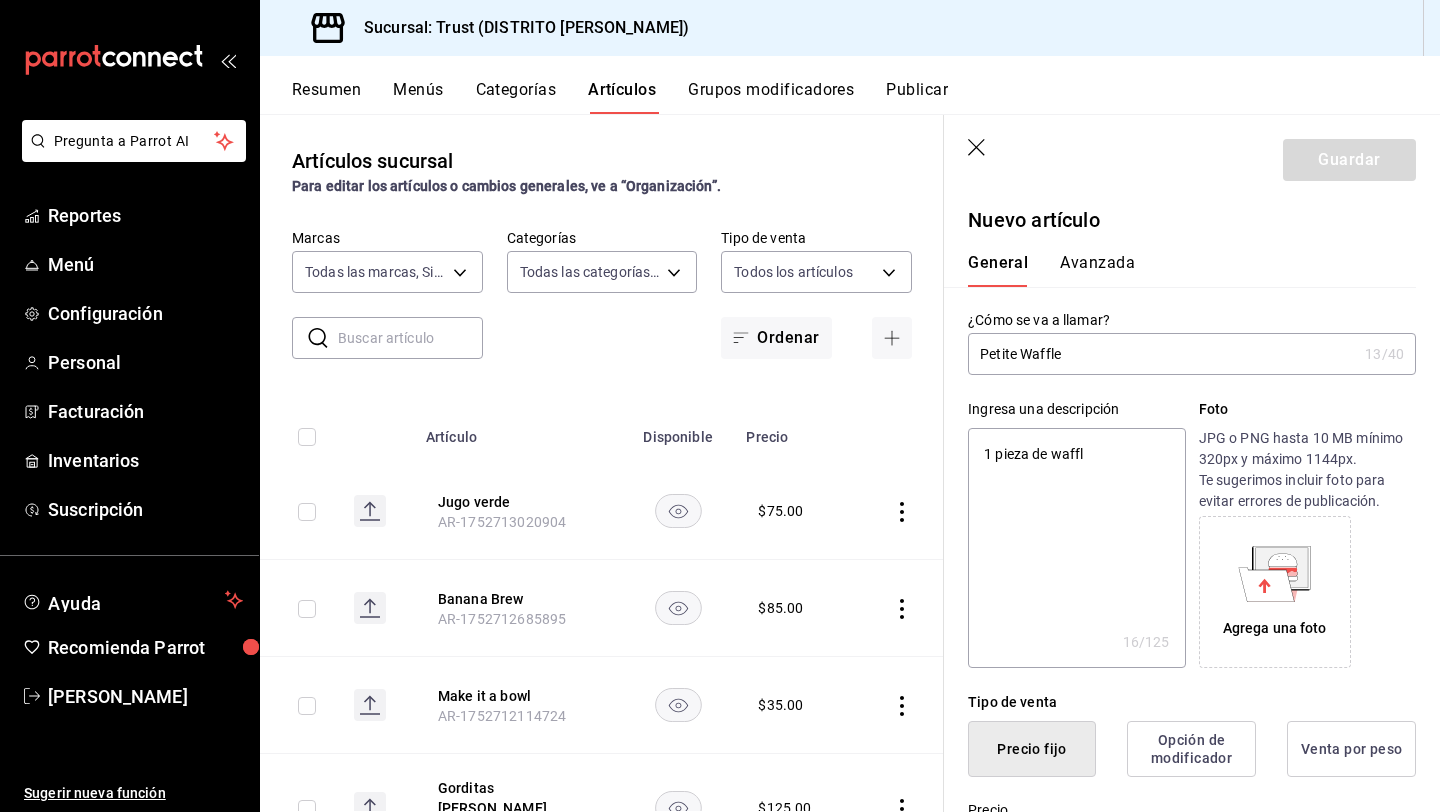 type on "1 pieza de waffle" 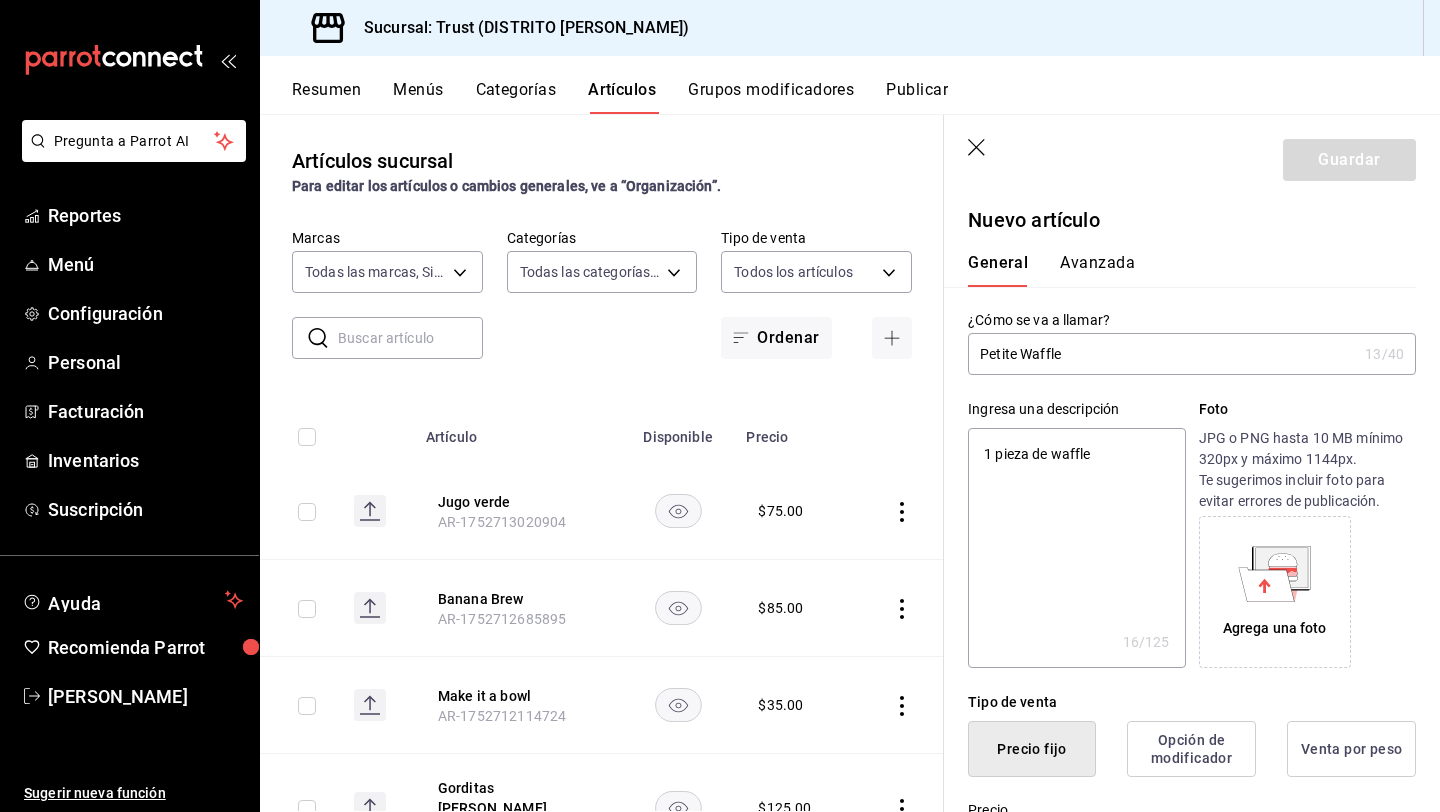 type on "x" 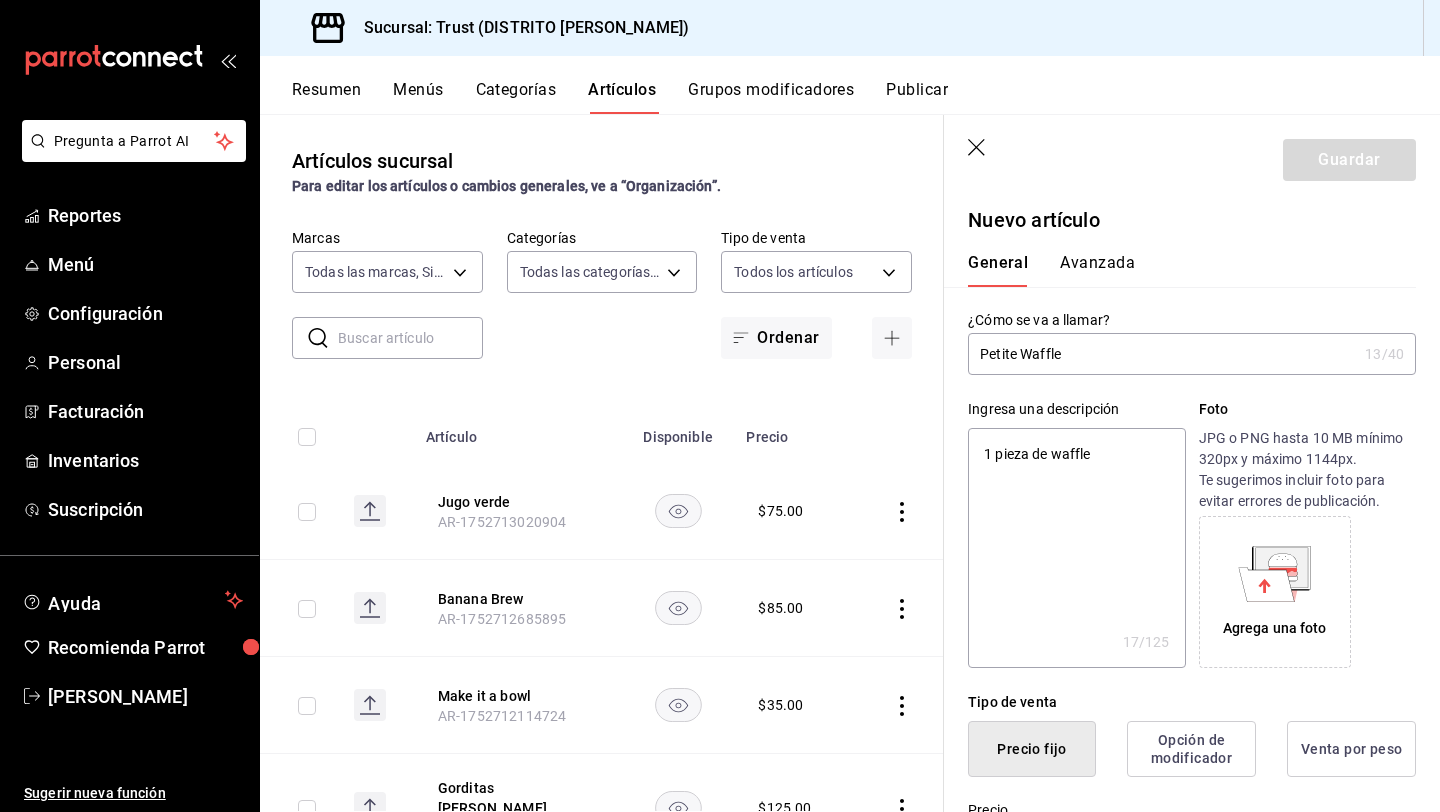 type on "1 pieza de waffle," 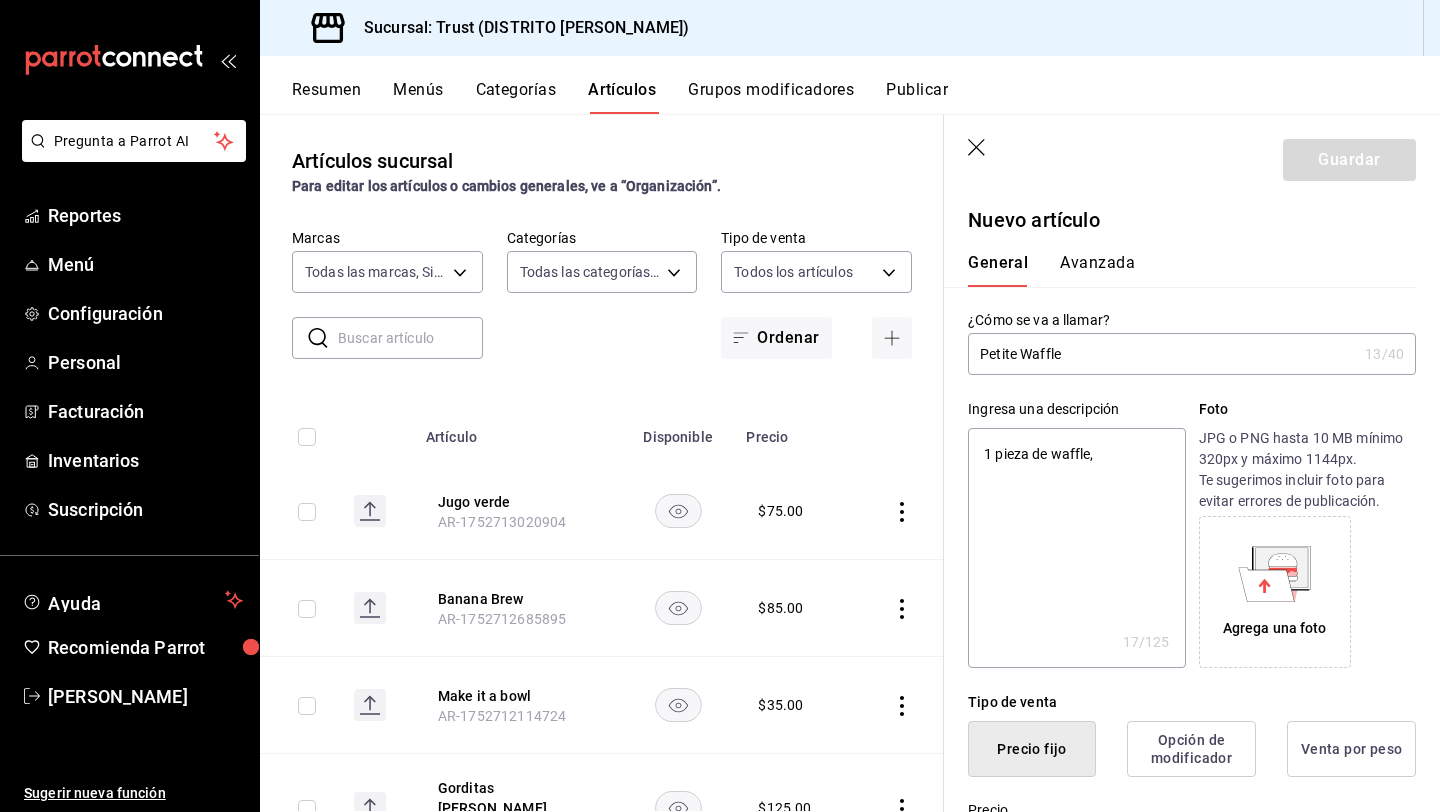 type on "1 pieza de waffle," 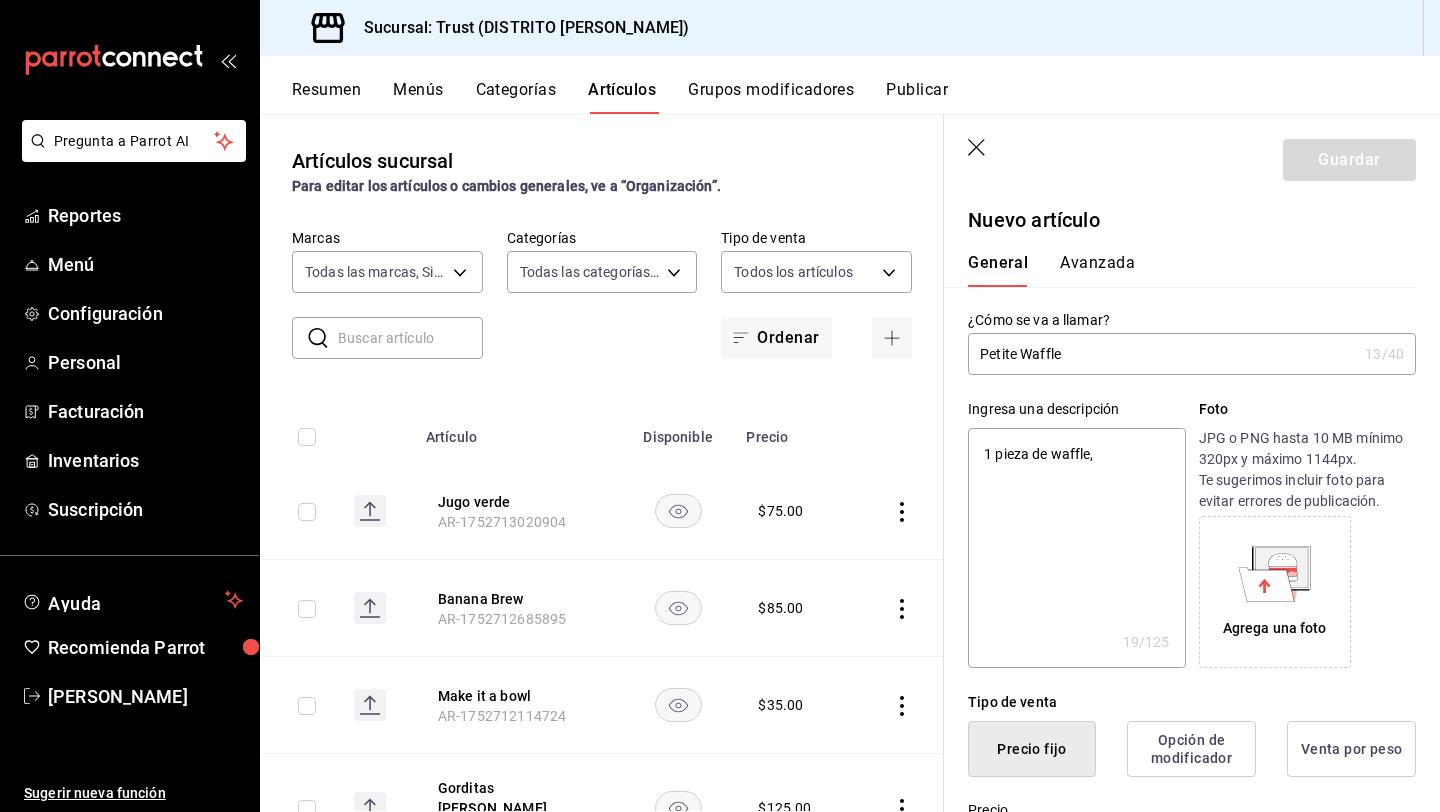 type on "1 pieza de waffle, m" 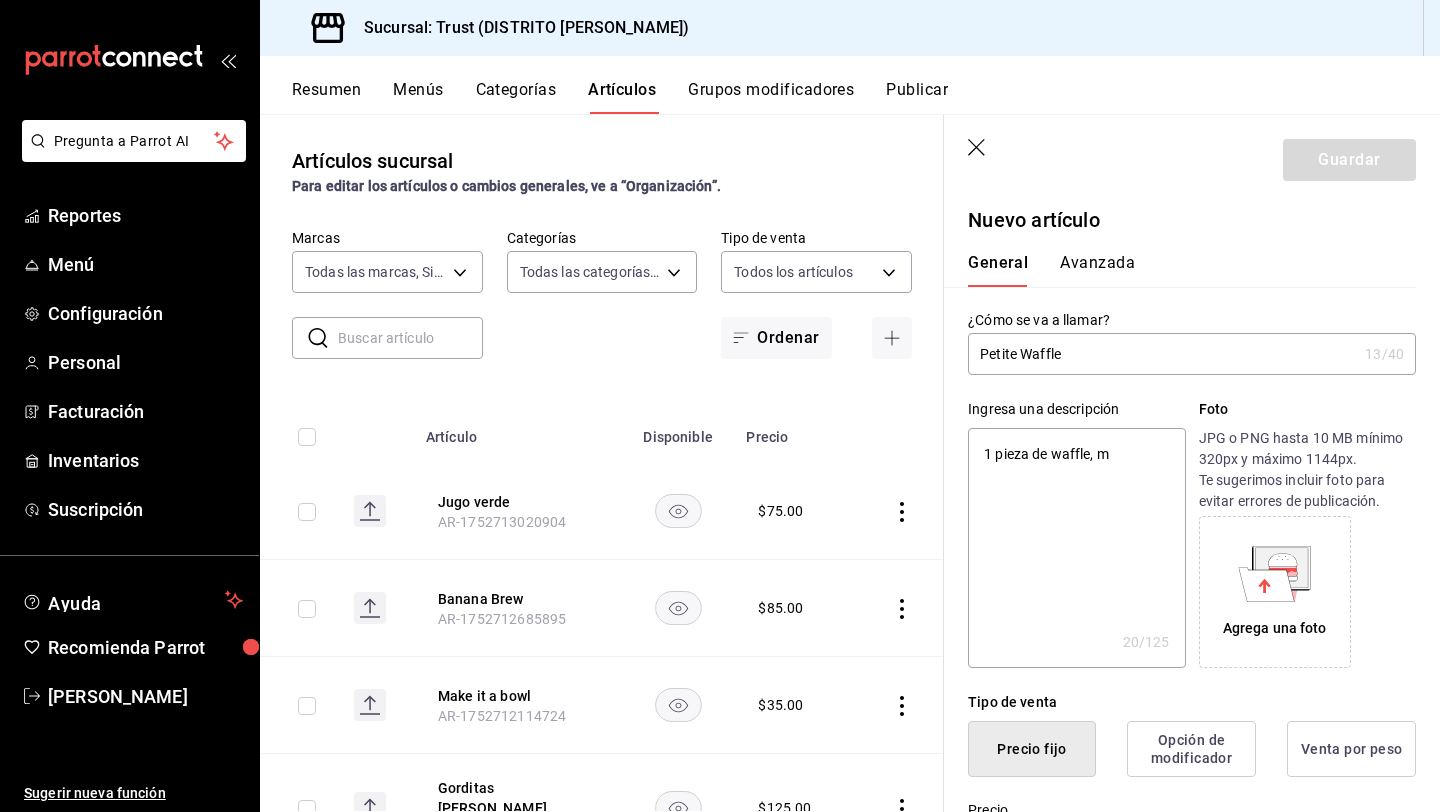 type on "1 pieza de waffle, ma" 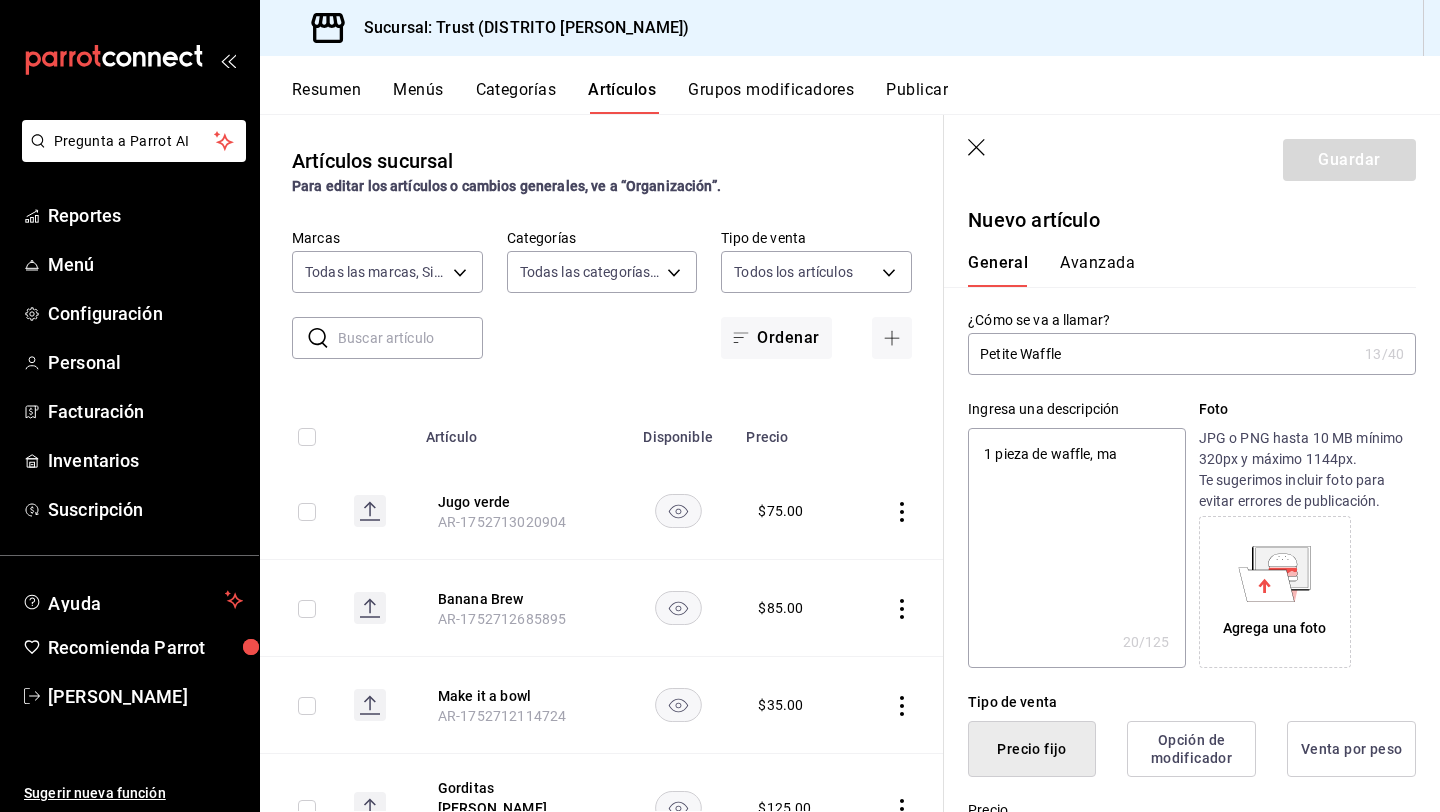 type on "x" 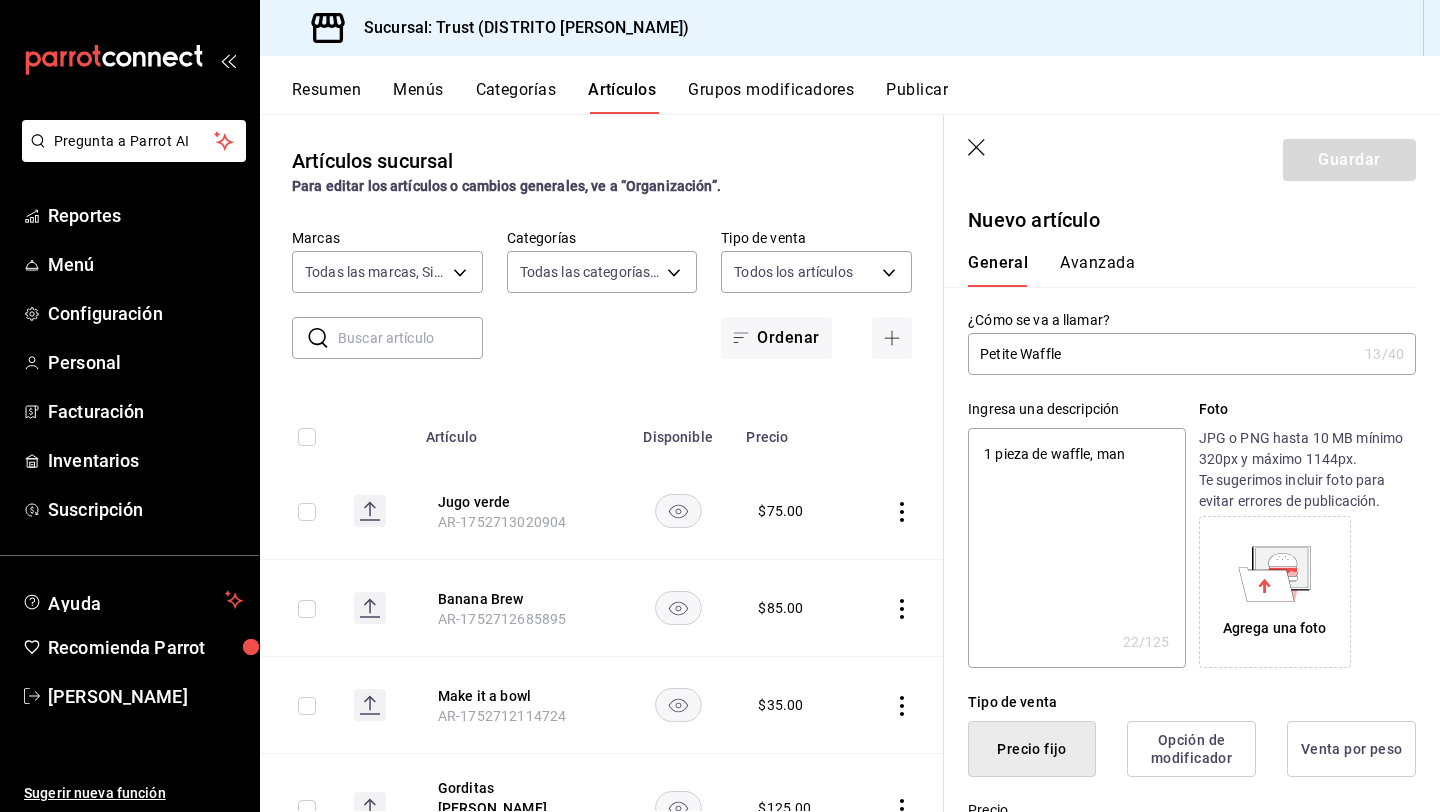 type on "1 pieza de waffle, manz" 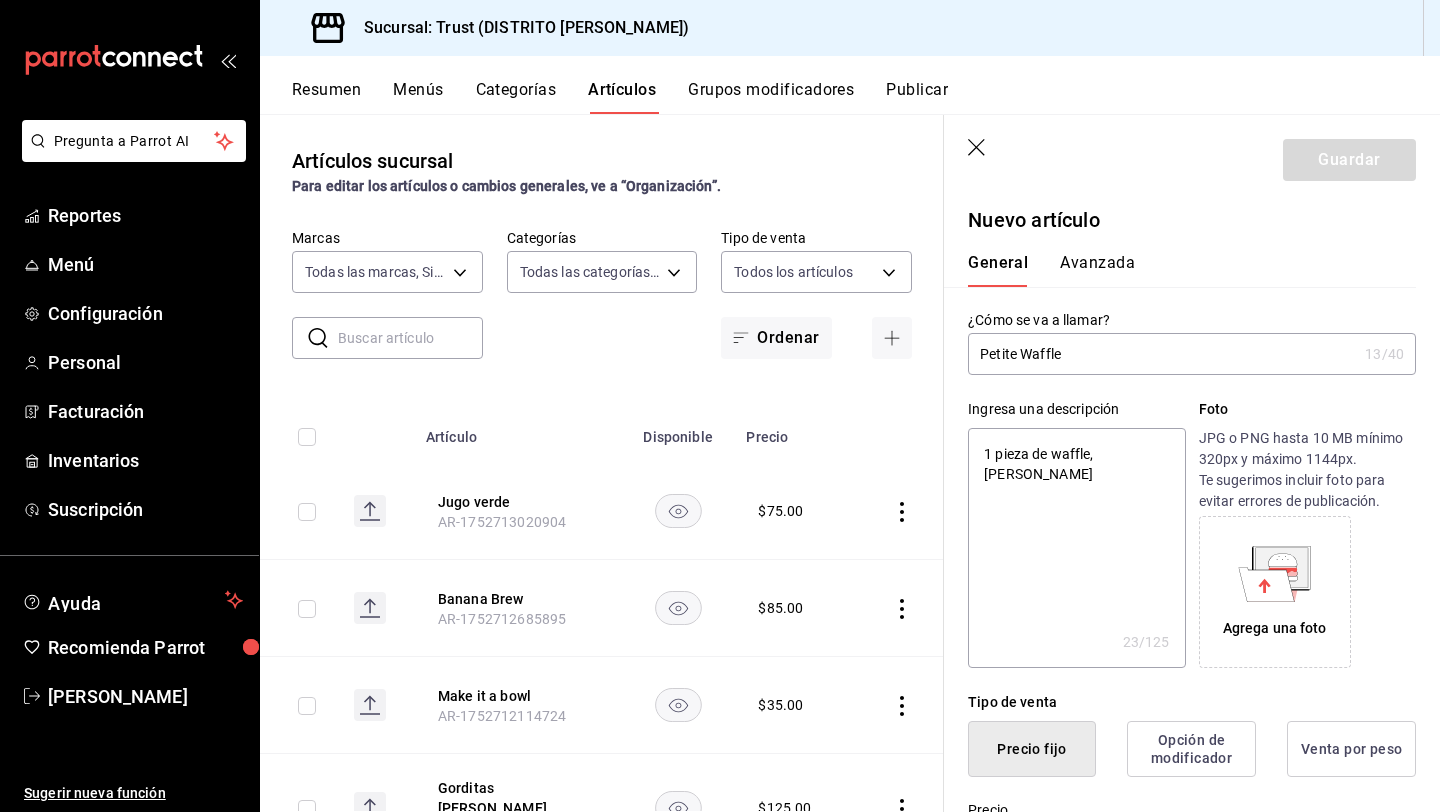 type on "1 pieza de waffle, manza" 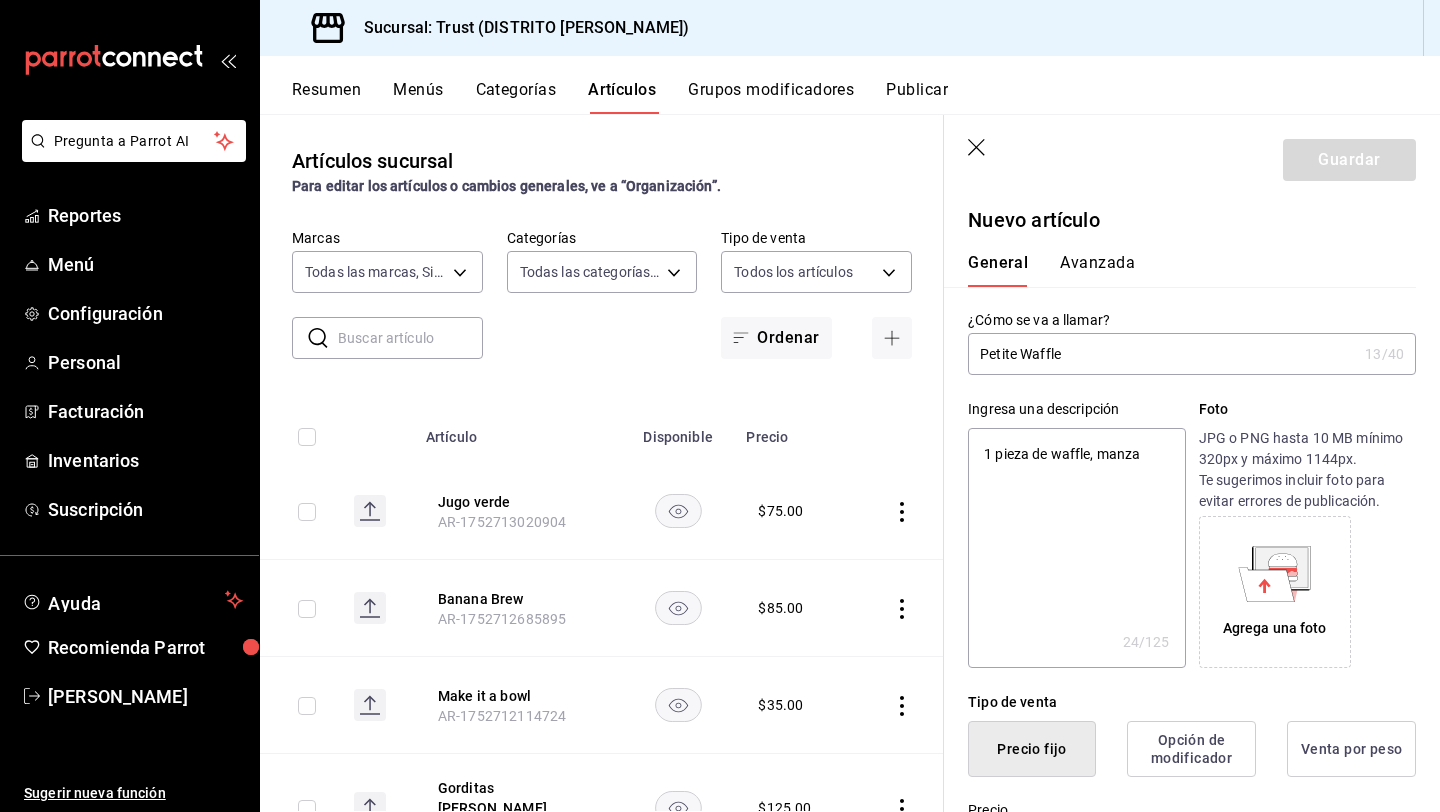 type on "1 pieza de waffle, manzan" 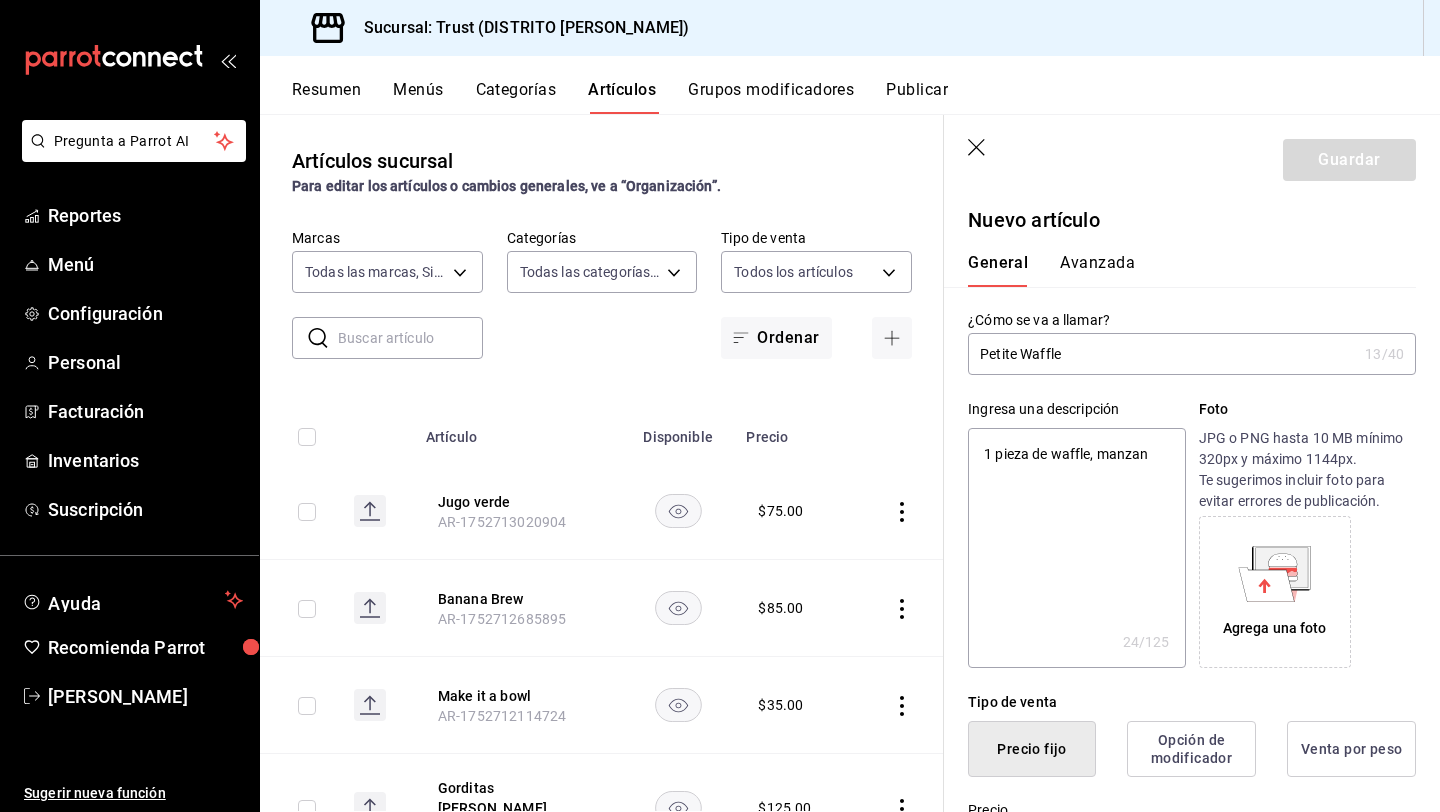 type on "x" 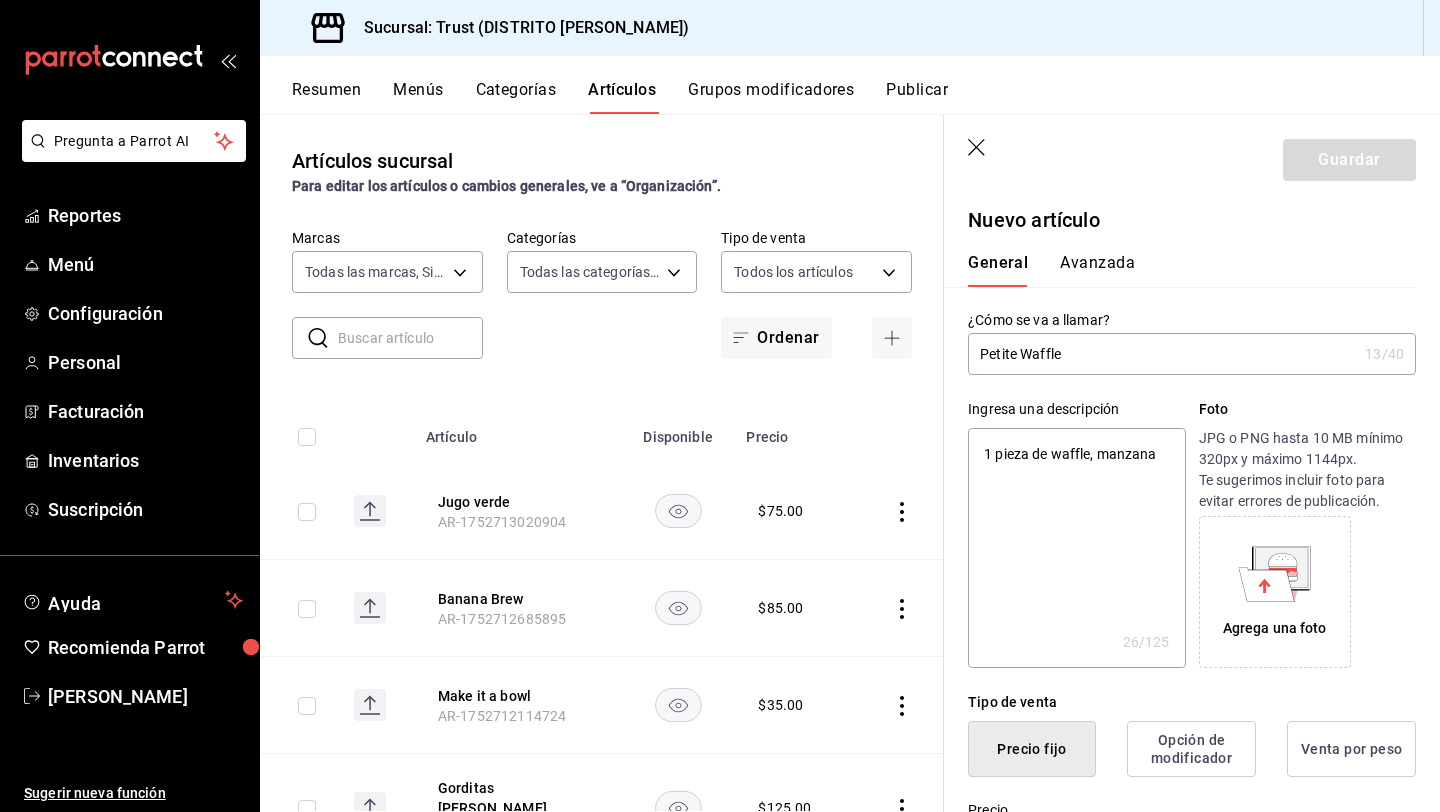 type on "1 pieza de waffle, manzana" 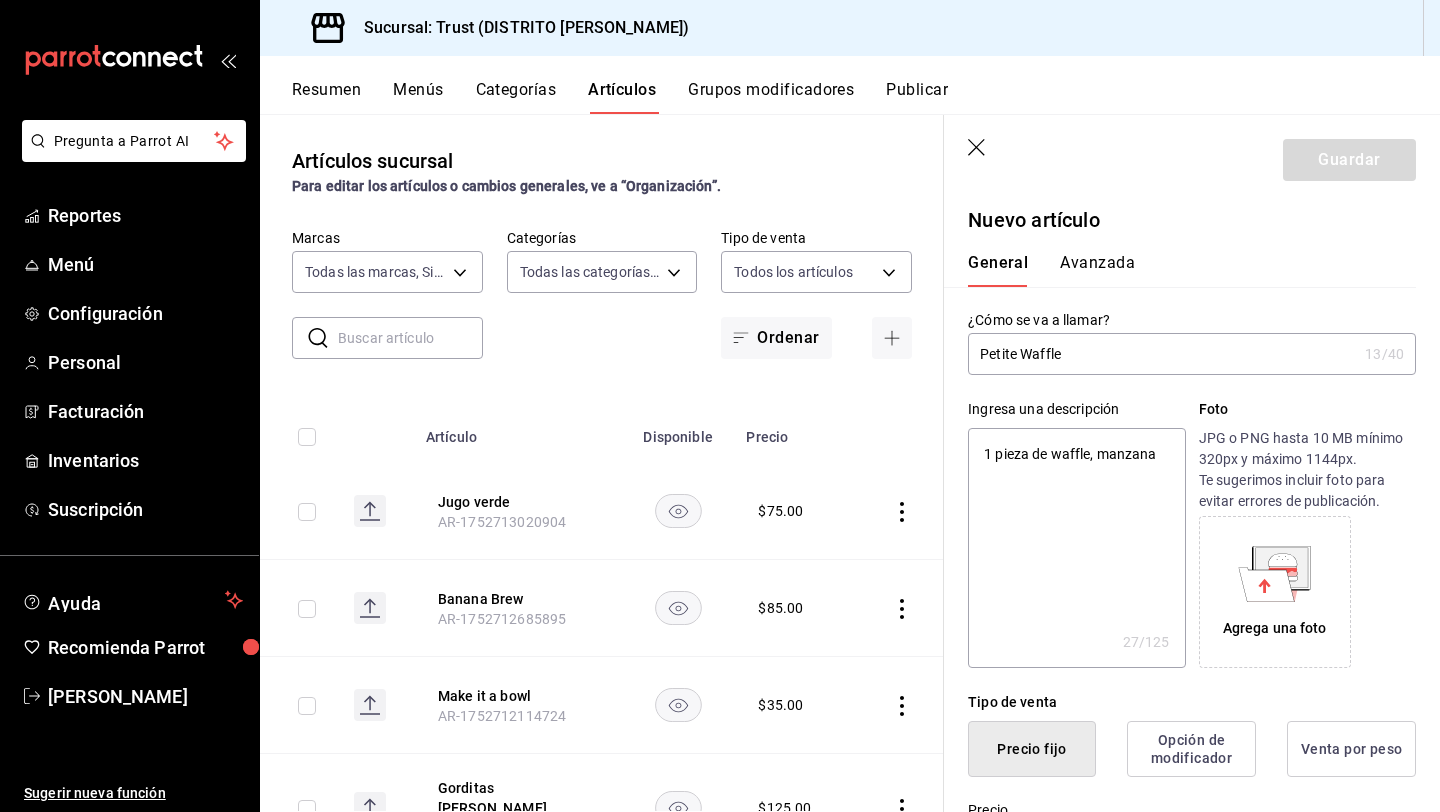 type on "1 pieza de waffle, manzana y" 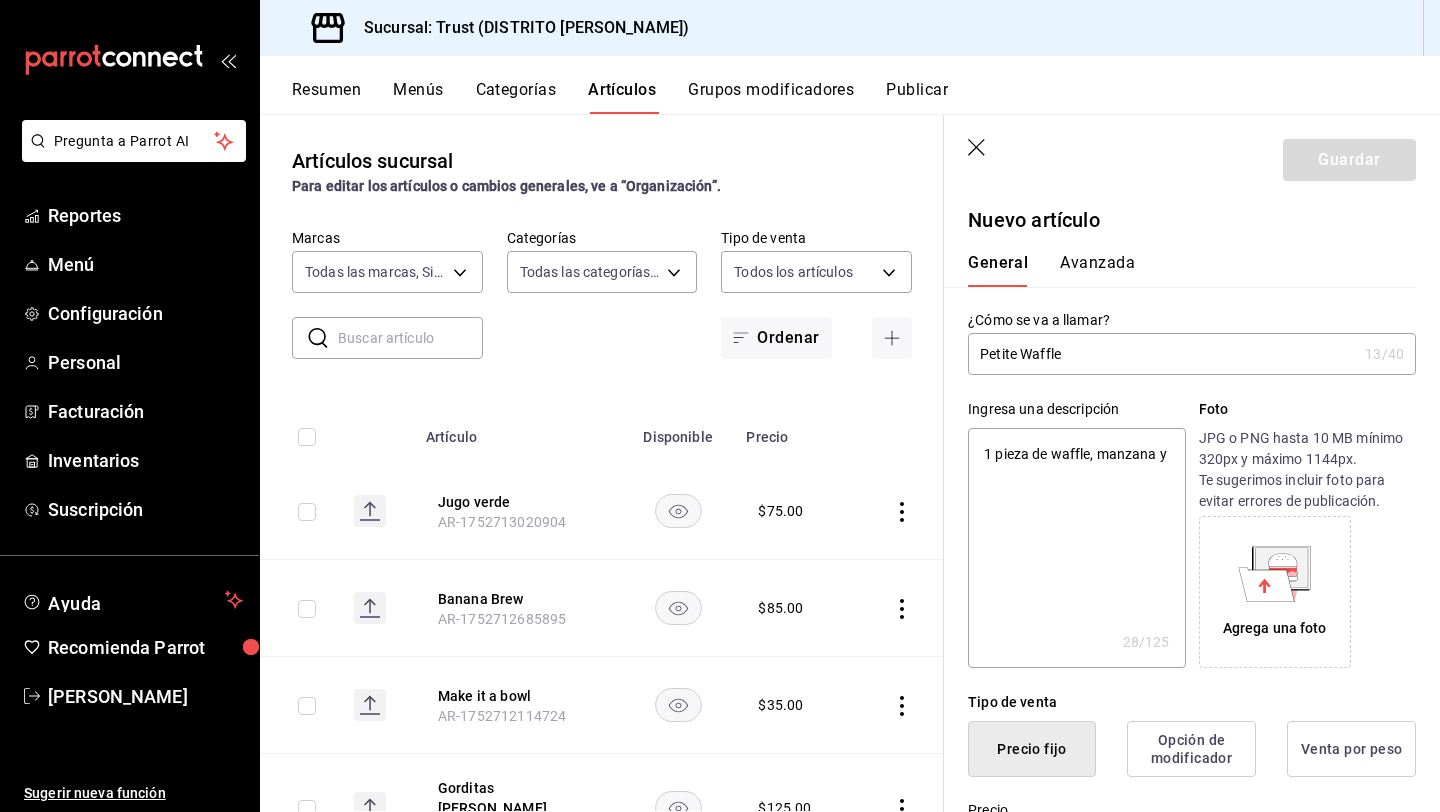 type on "1 pieza de waffle, manzana y" 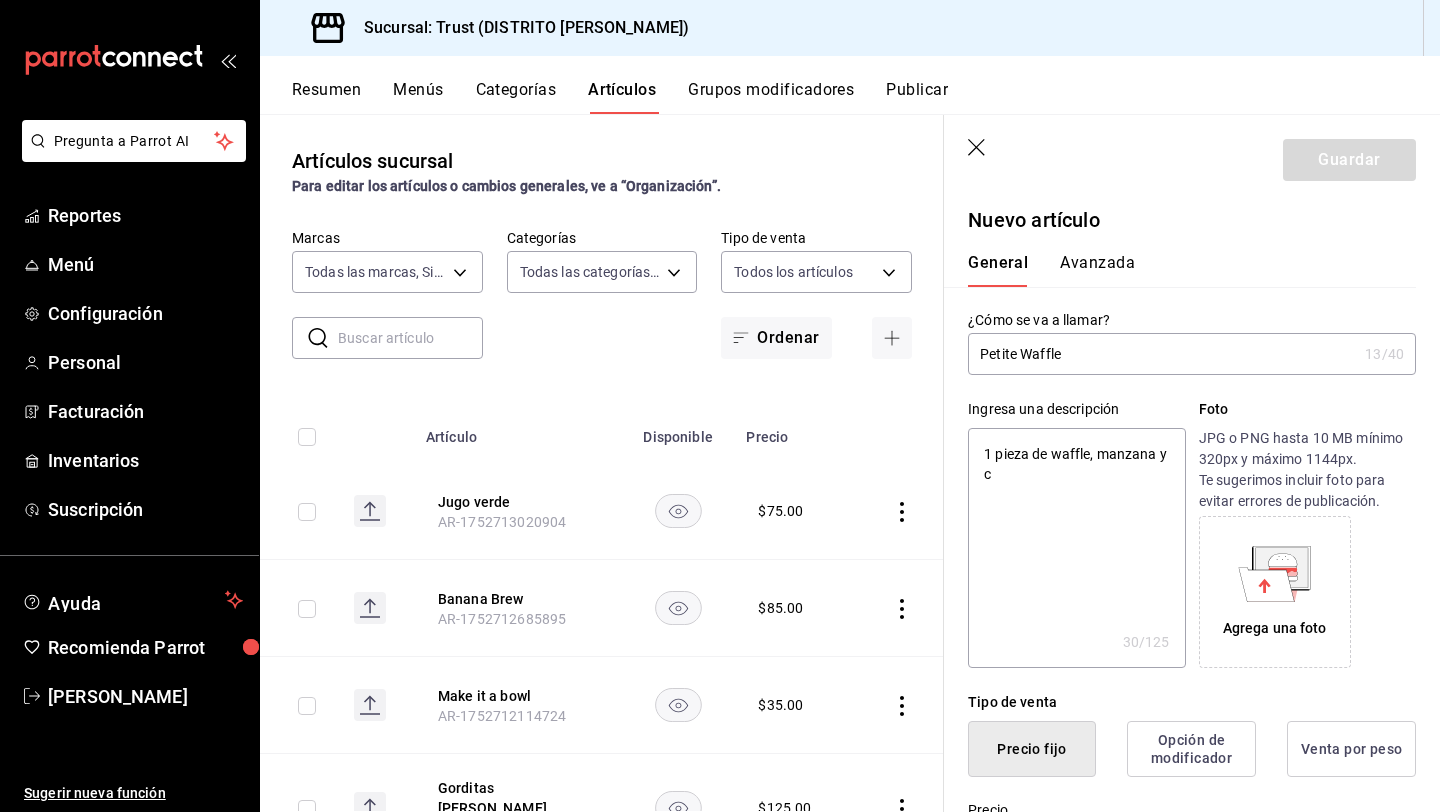 type on "1 pieza de waffle, manzana y cr" 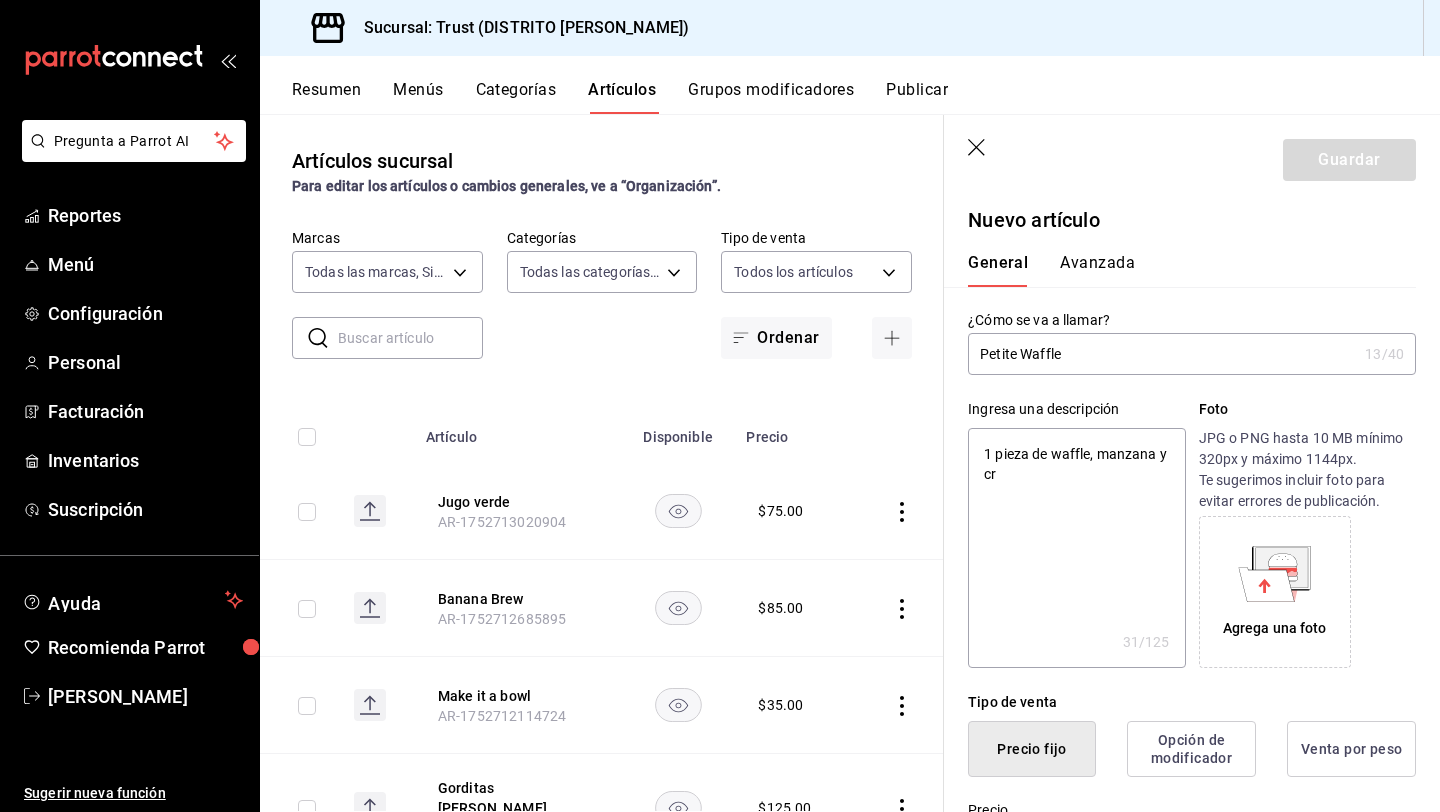 type on "1 pieza de waffle, manzana y cre" 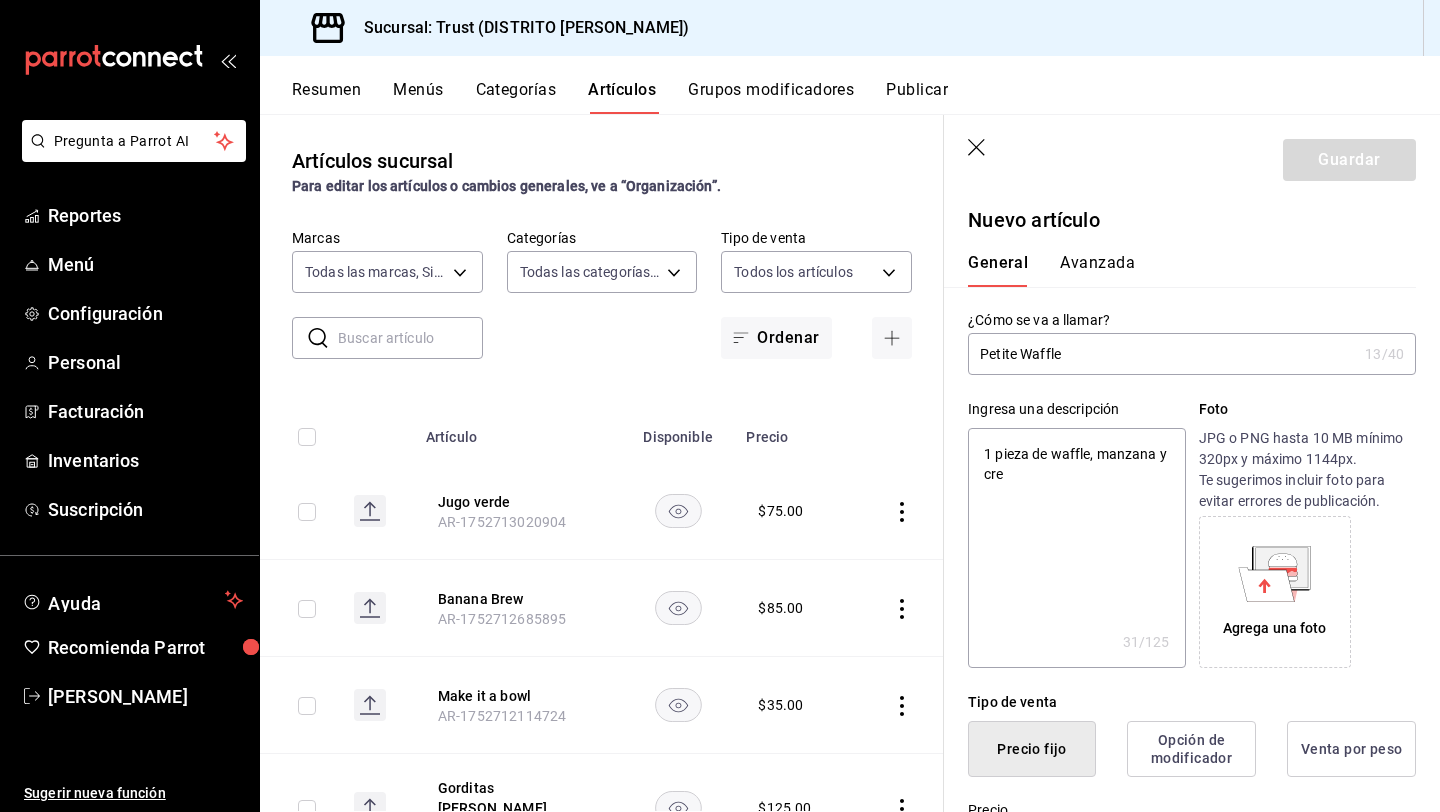 type on "x" 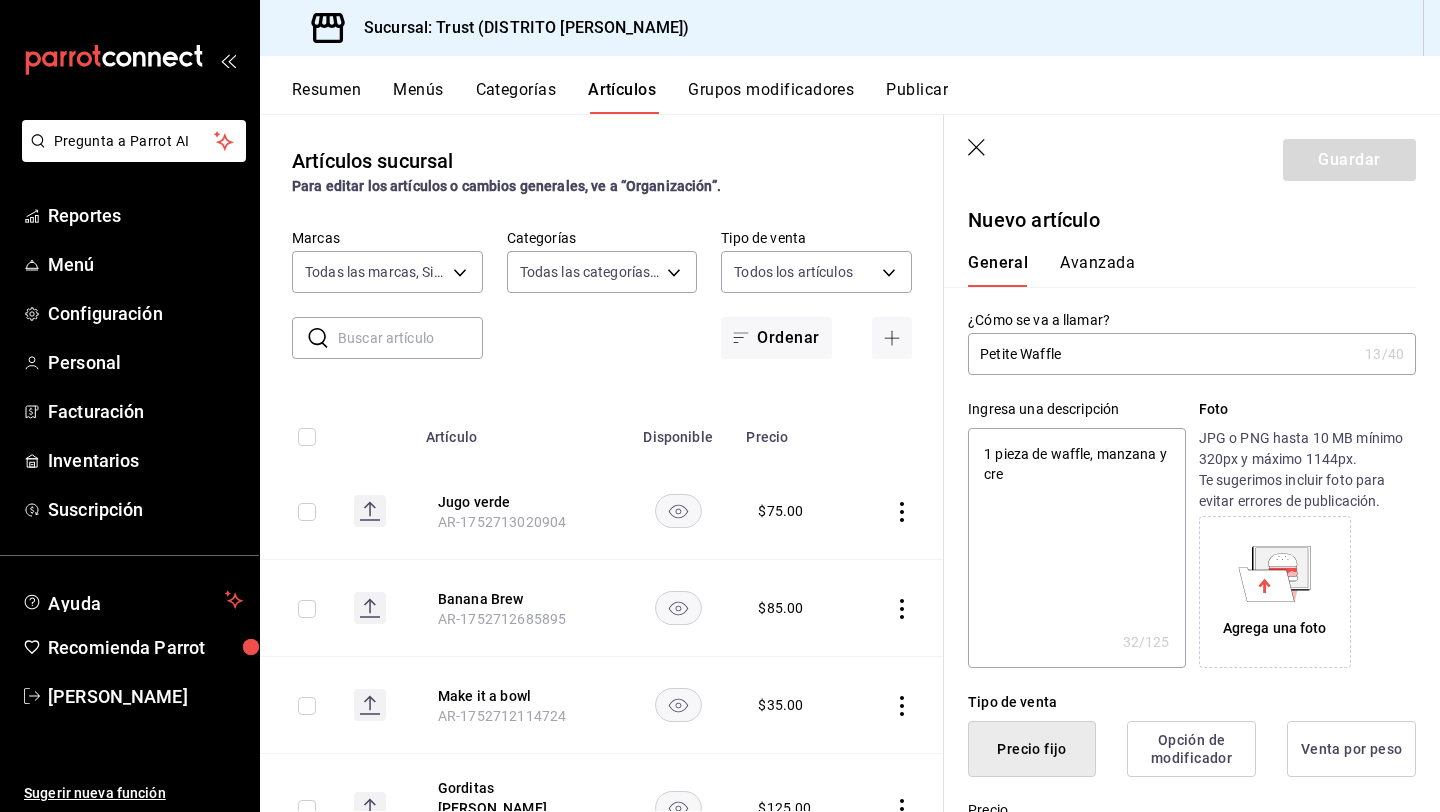 type on "1 pieza de waffle, manzana y crem" 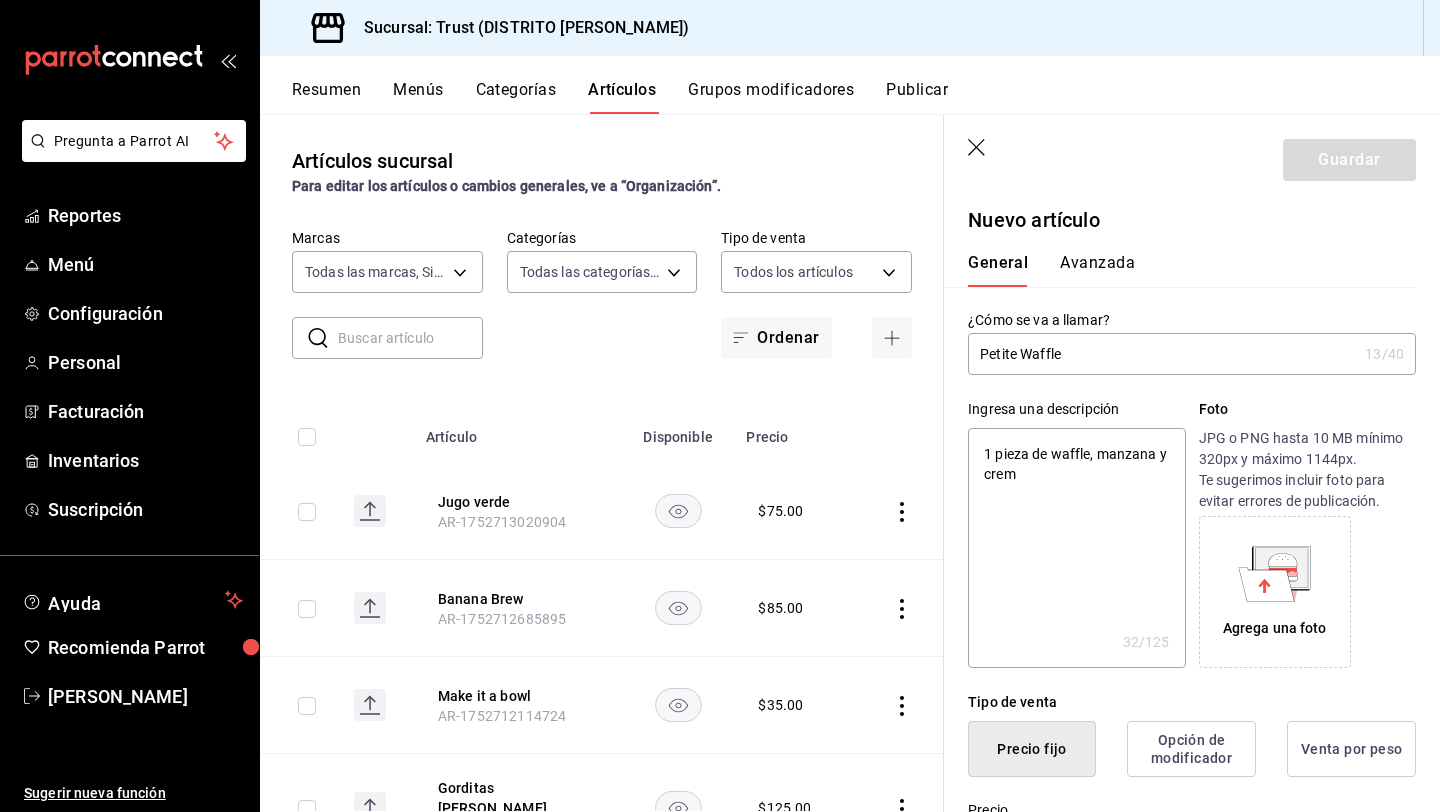 type on "x" 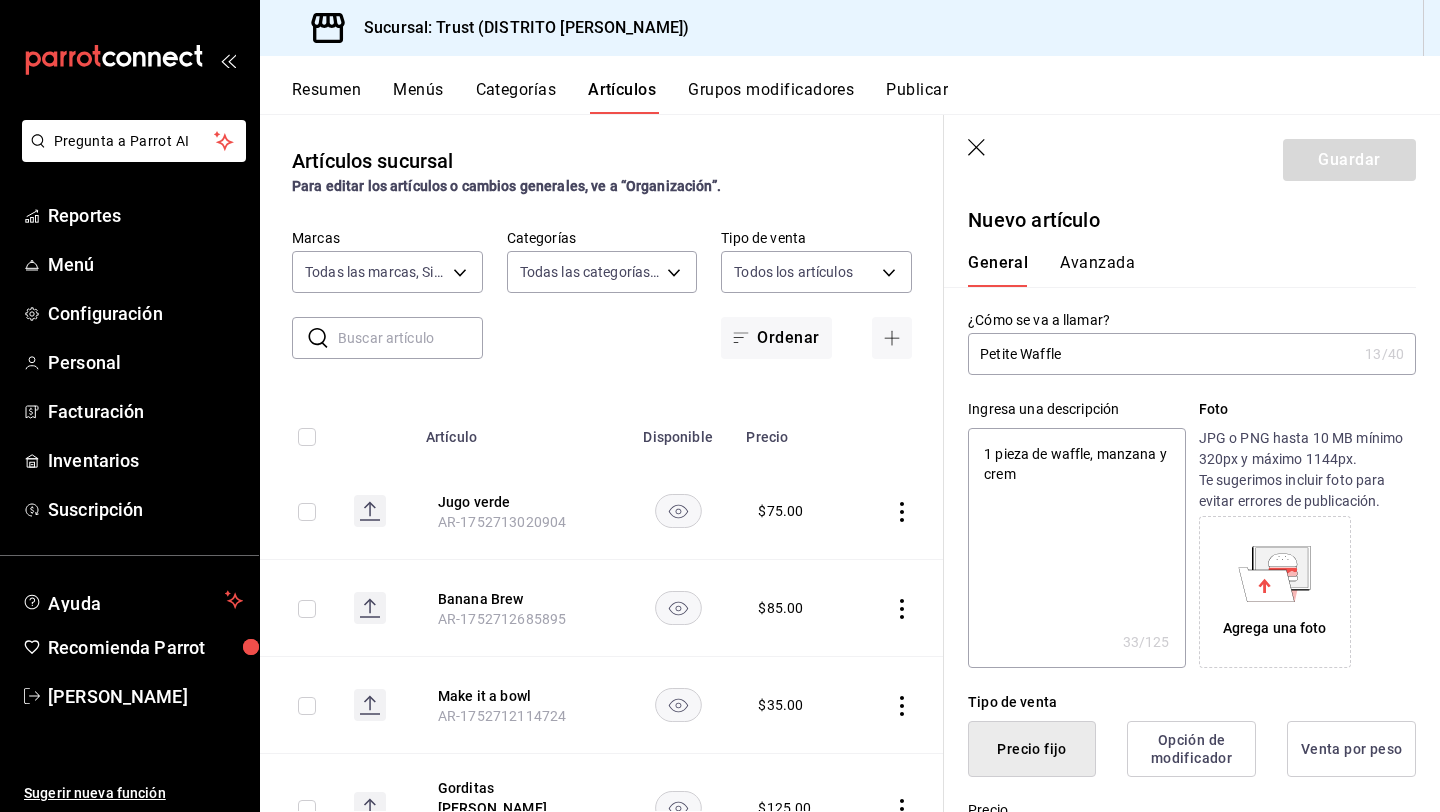 type on "1 pieza de waffle, manzana y crema" 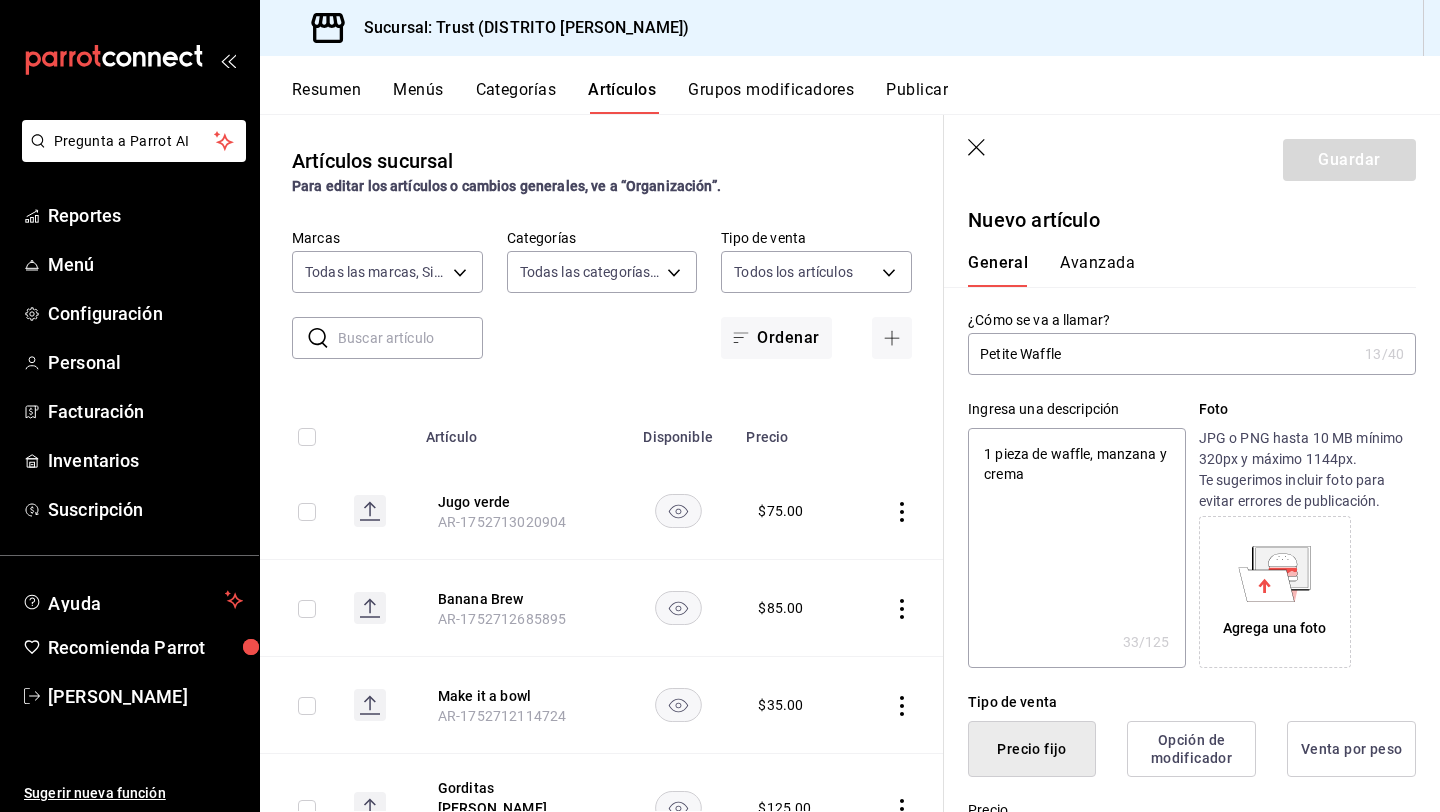 type on "1 pieza de waffle, manzana y crema" 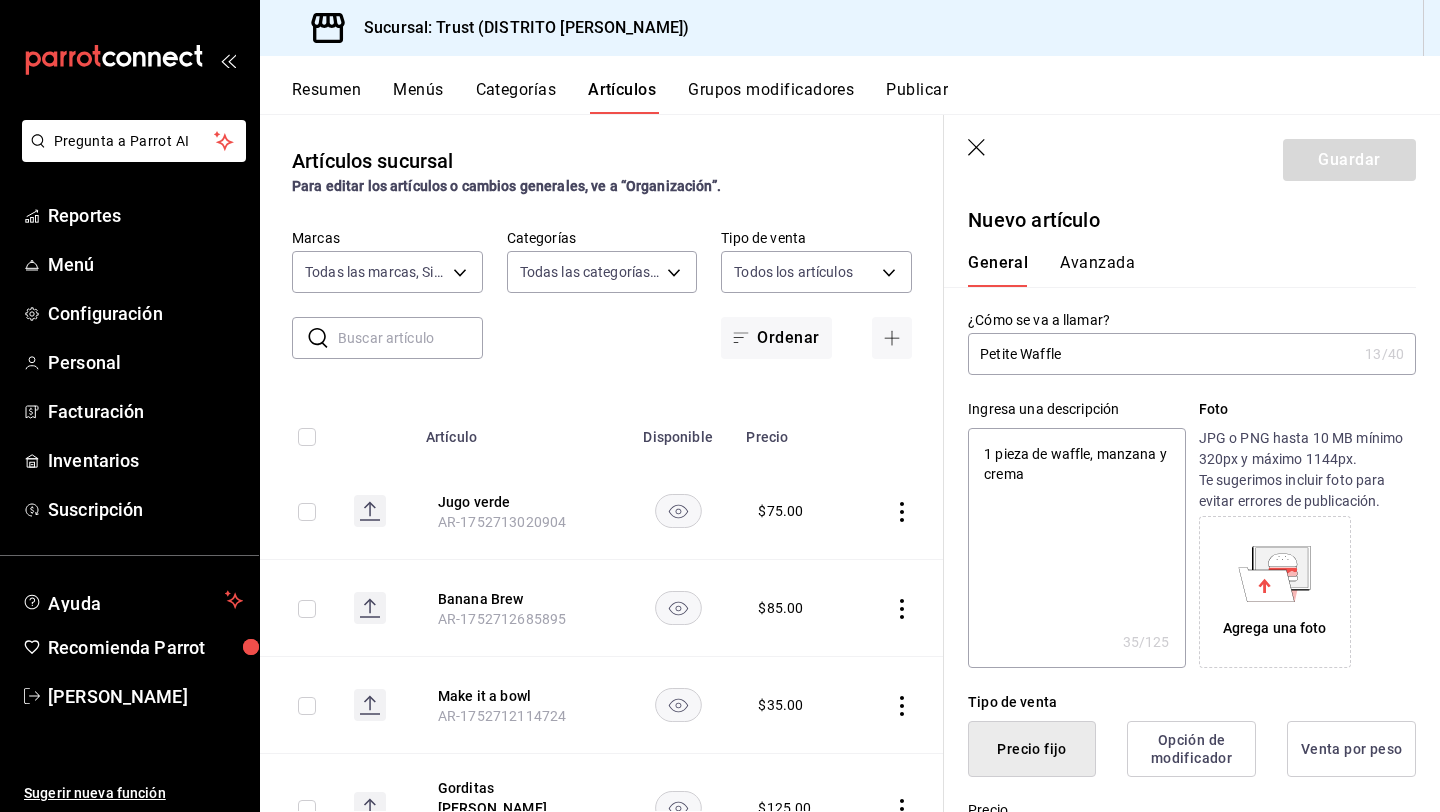 type on "1 pieza de waffle, manzana y crema d" 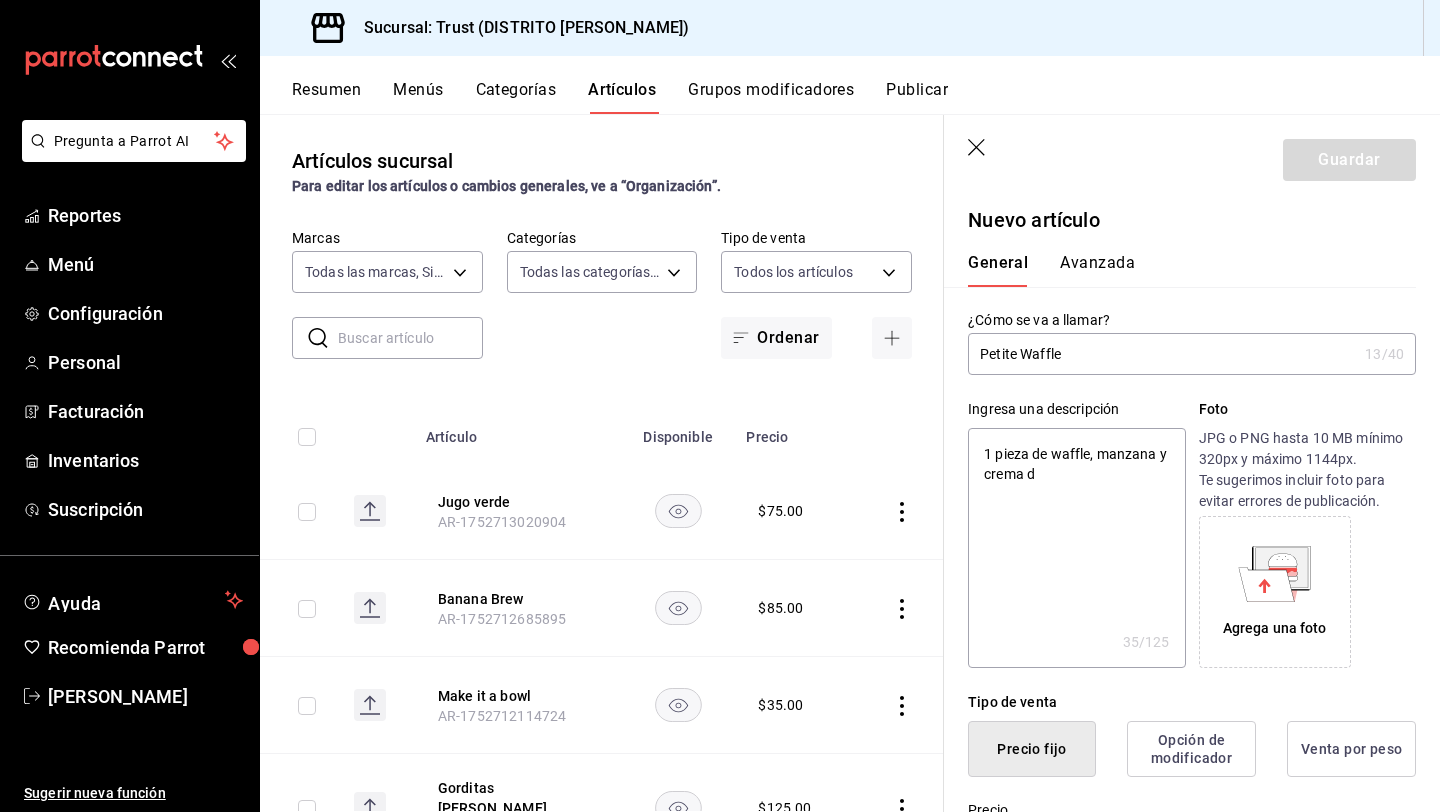 type on "x" 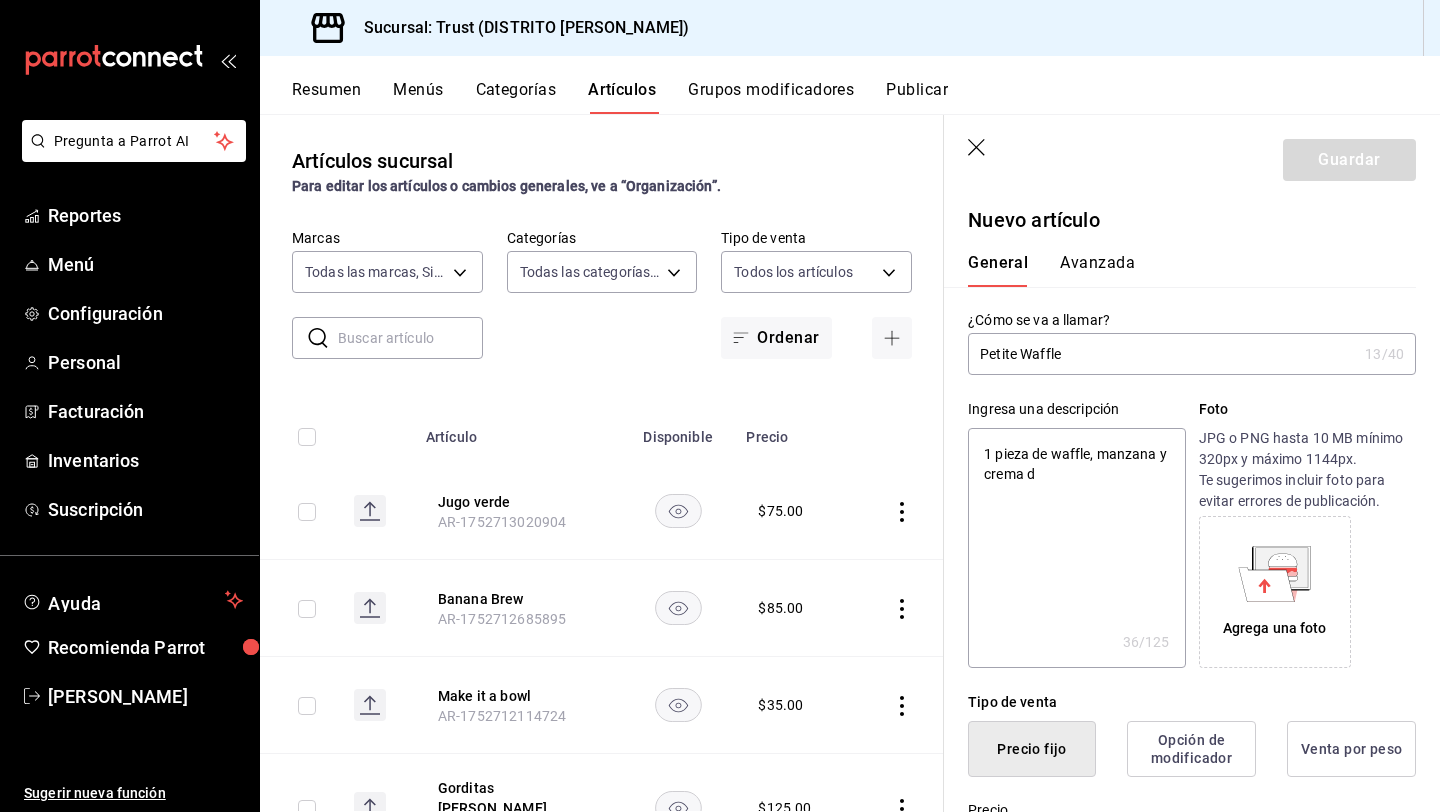 type on "1 pieza de waffle, manzana y crema de" 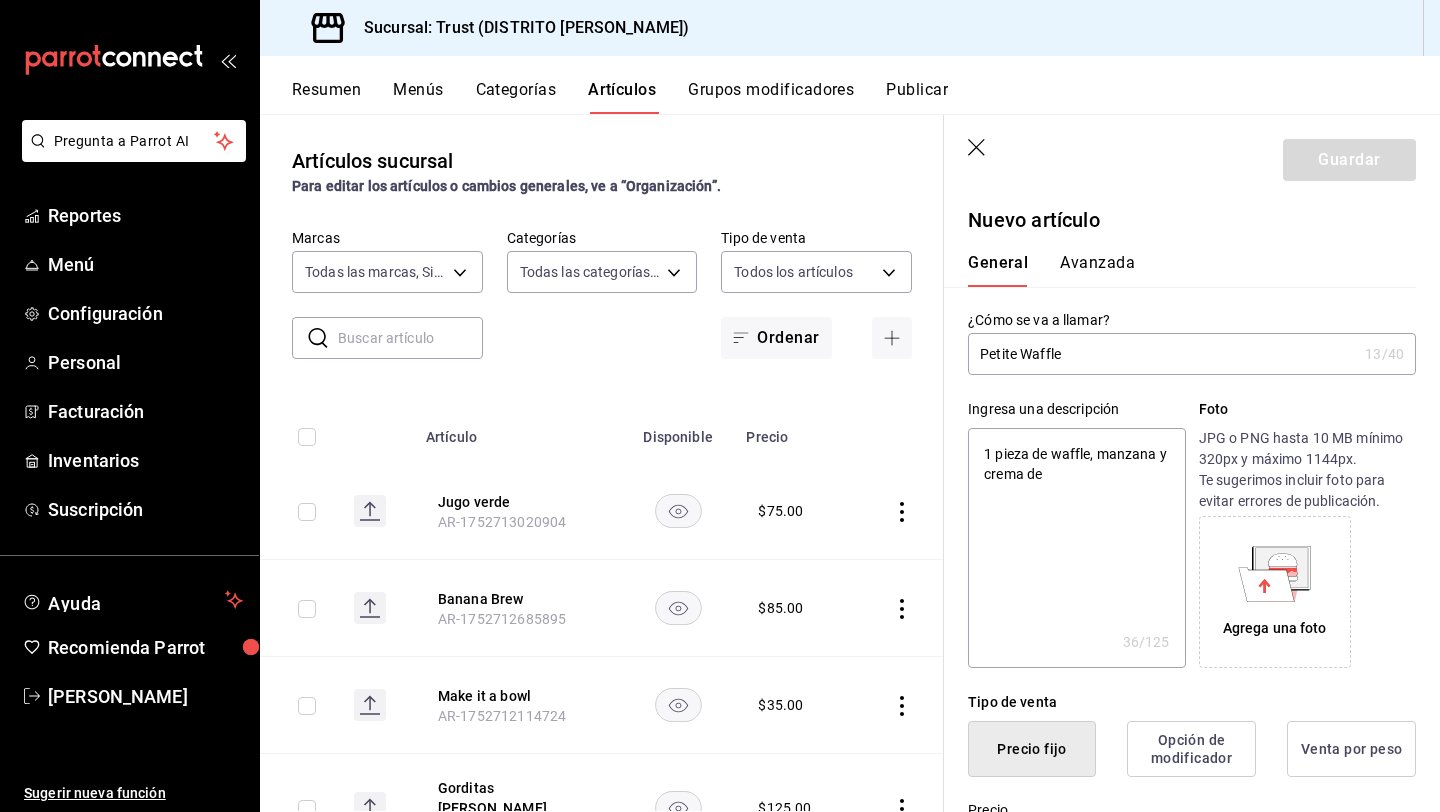 type on "1 pieza de waffle, manzana y crema de" 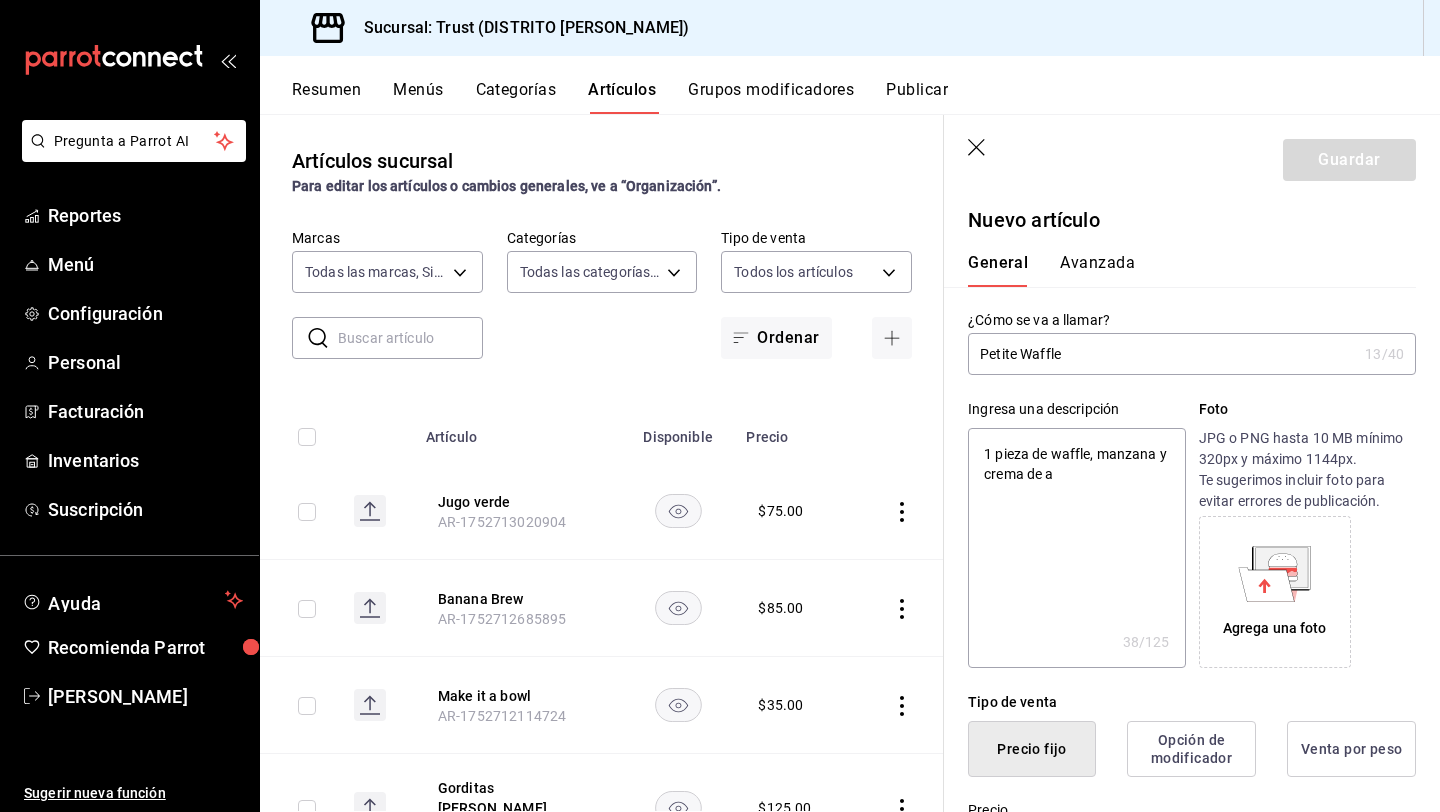 type on "1 pieza de waffle, manzana y crema de al" 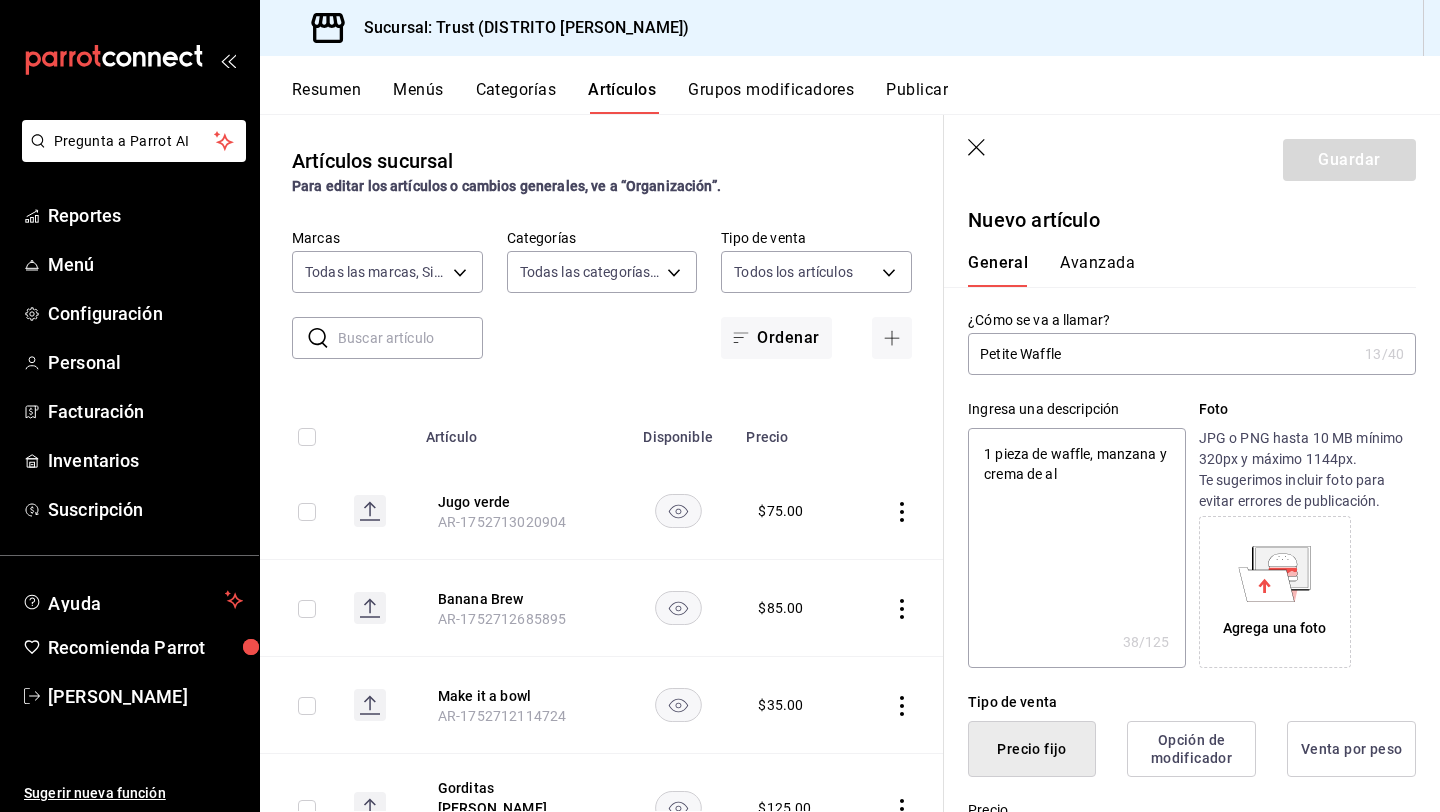 type on "x" 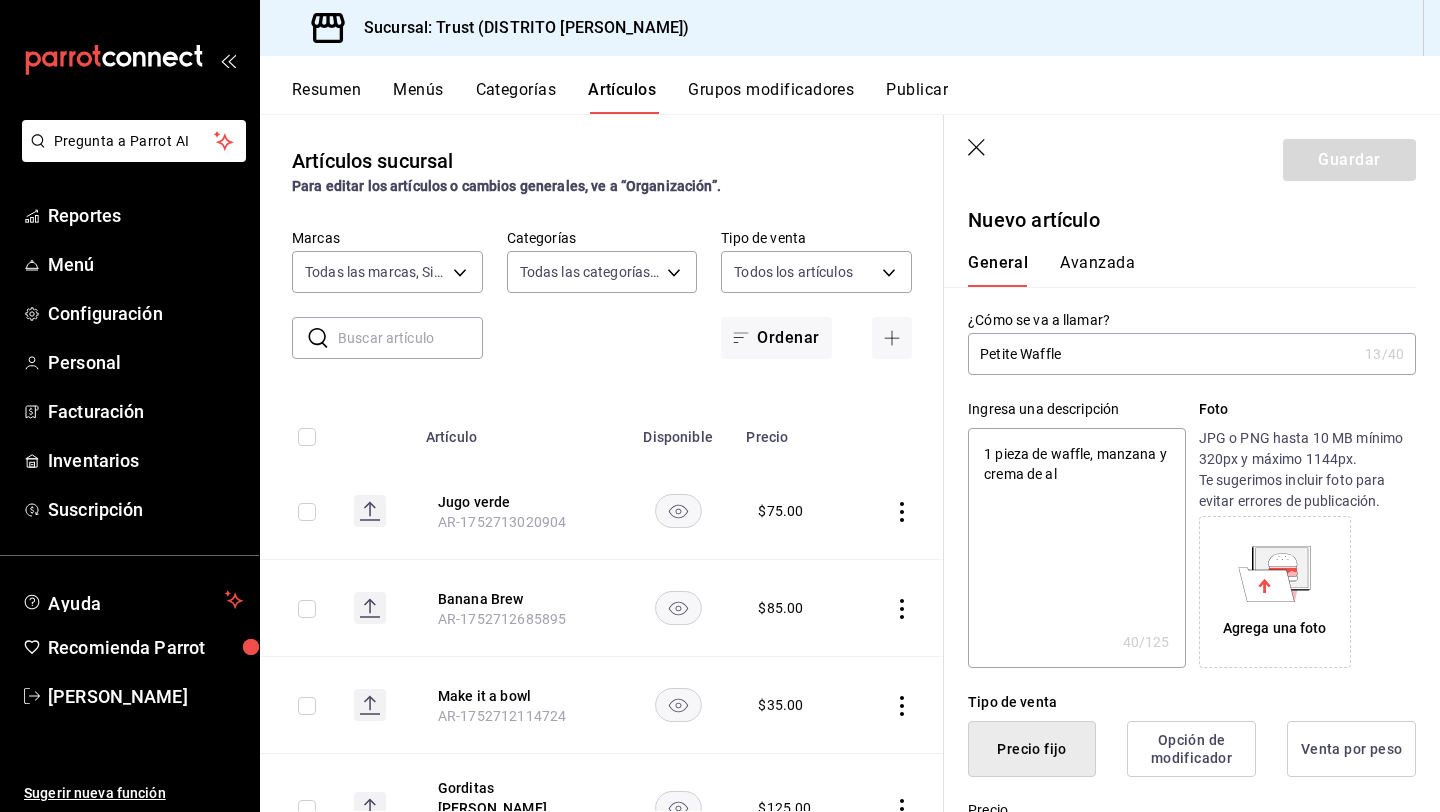 type on "1 pieza de waffle, manzana y crema de alm" 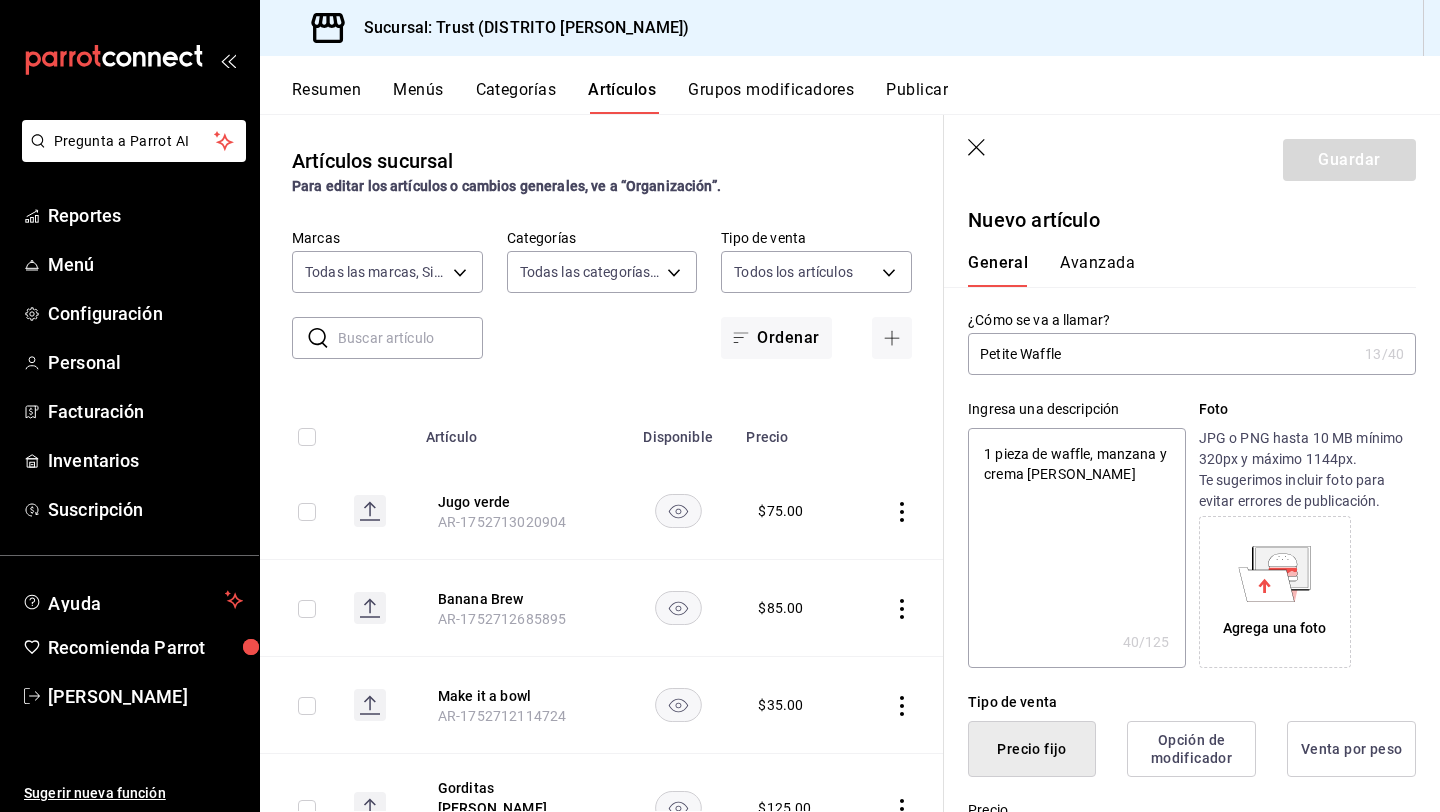 type on "1 pieza de waffle, manzana y crema de alme" 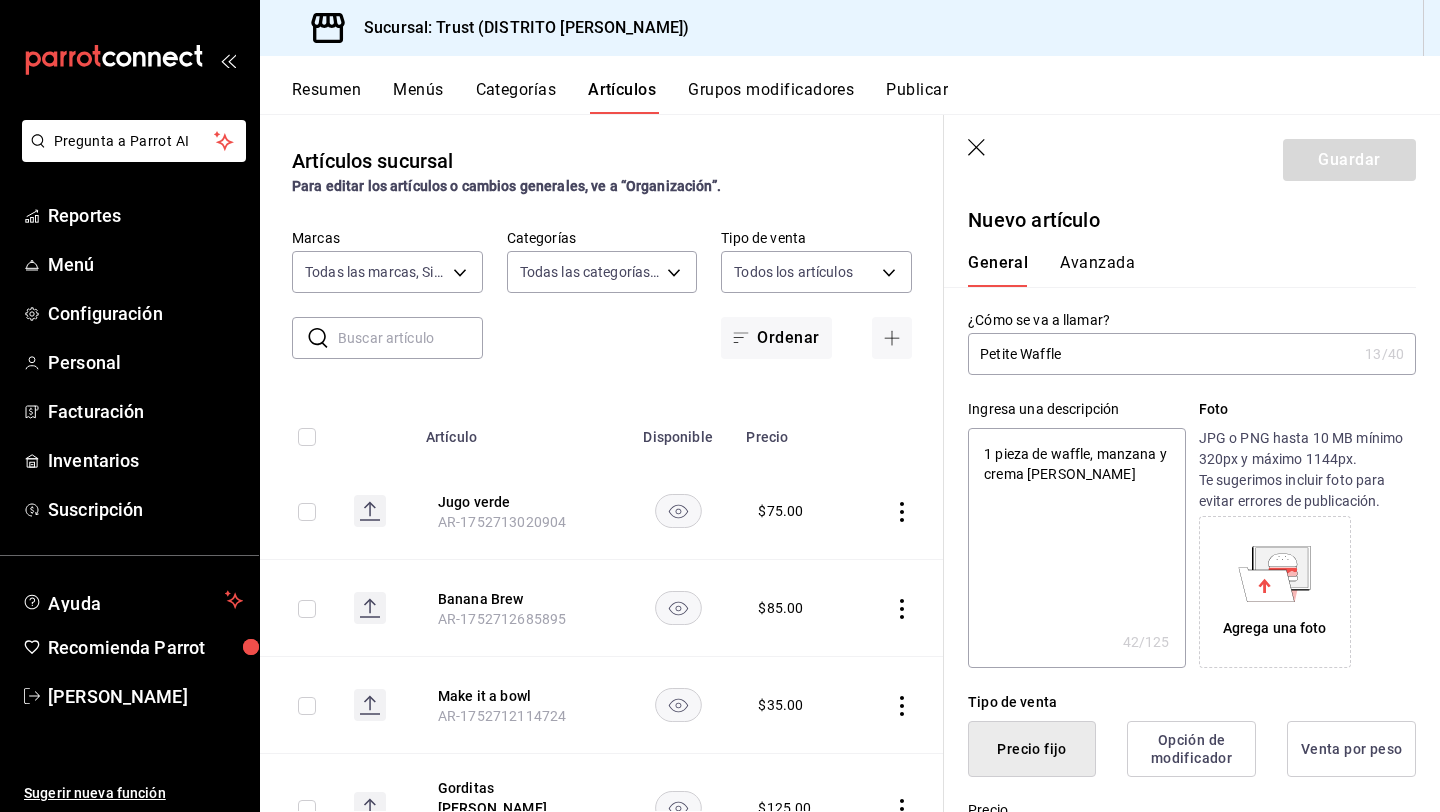 type on "1 pieza de waffle, manzana y crema de almen" 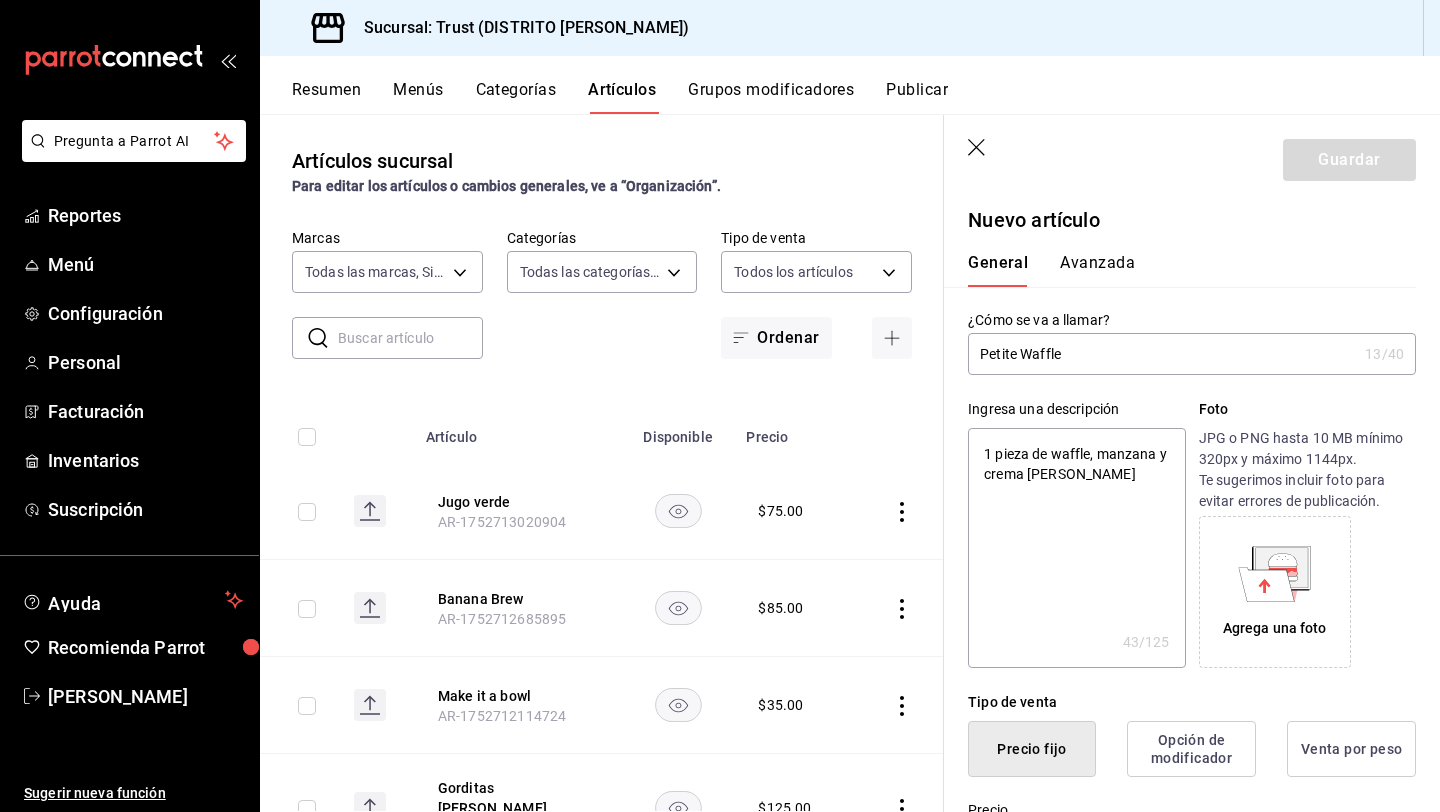 type on "1 pieza de waffle, manzana y crema de almend" 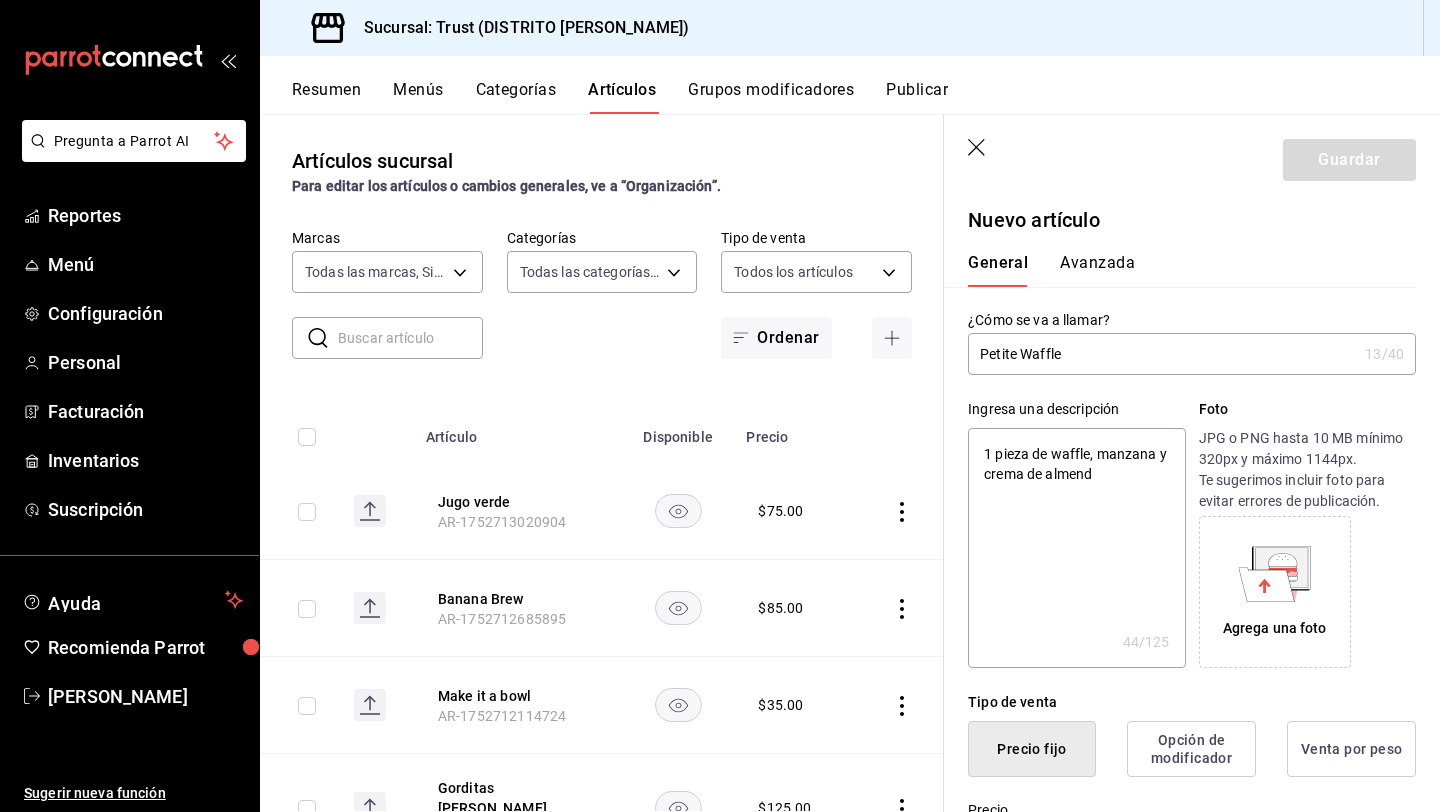 type on "1 pieza de waffle, manzana y crema de almendr" 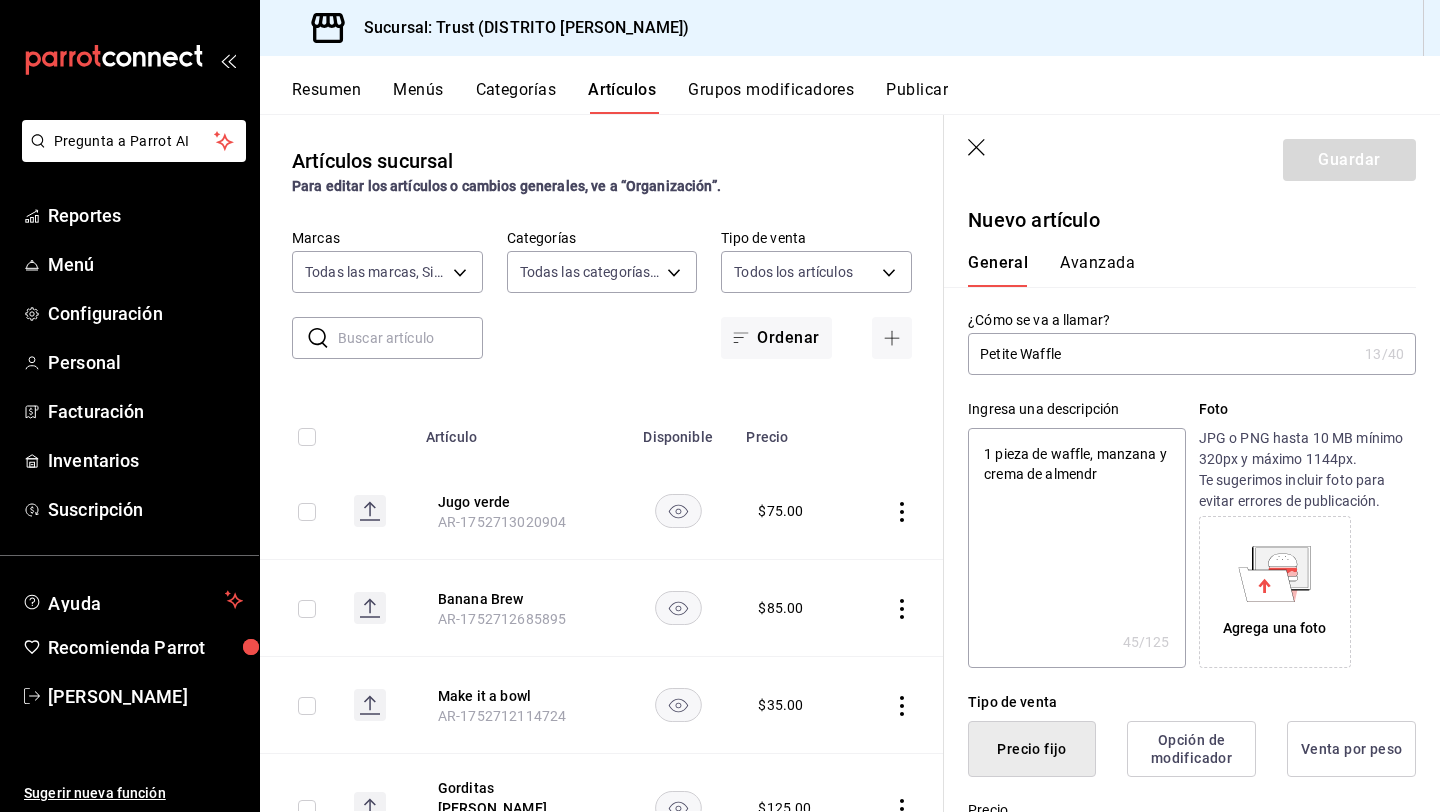 type on "1 pieza de waffle, manzana y crema de almendra" 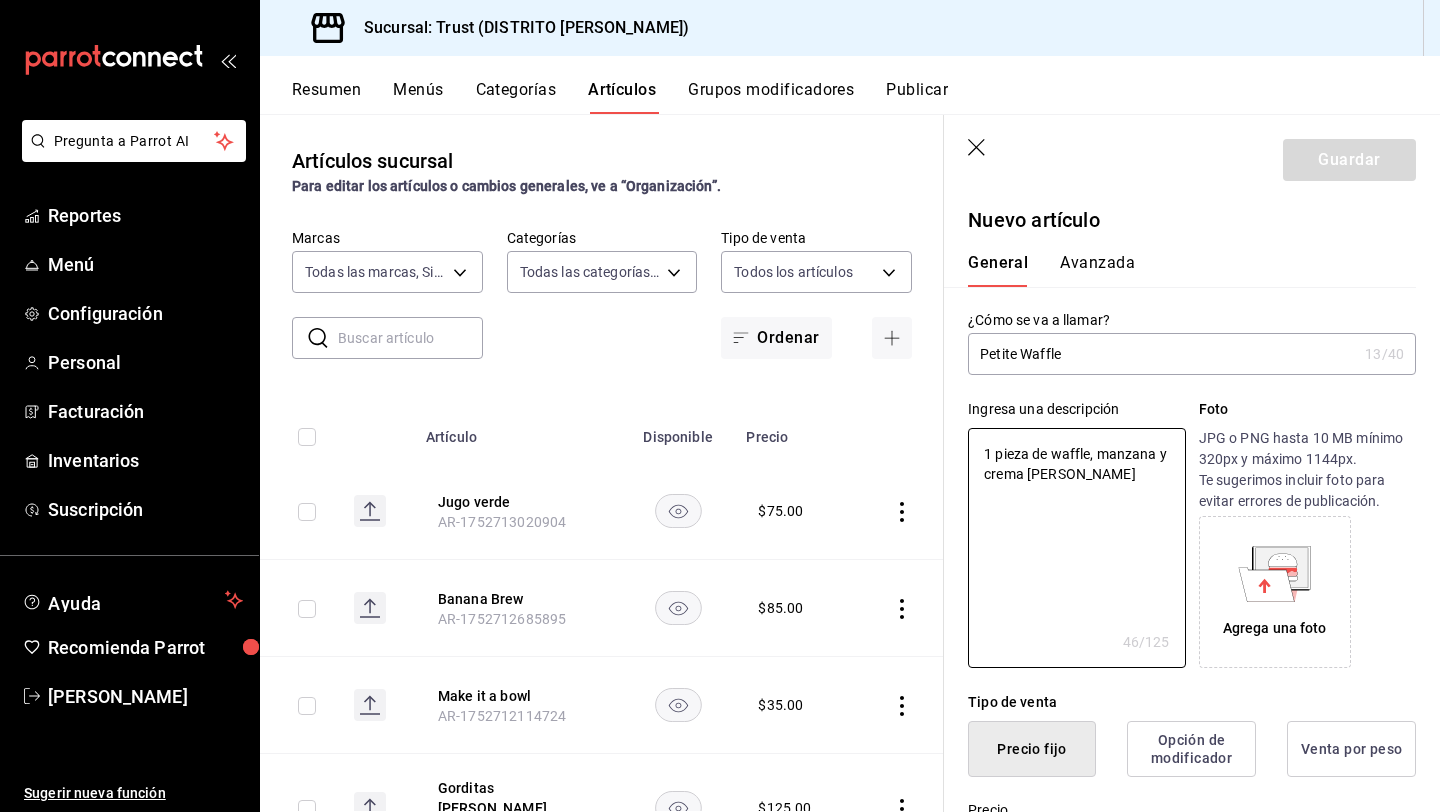 type on "1 pieza de waffle, manzana y crema de almendra" 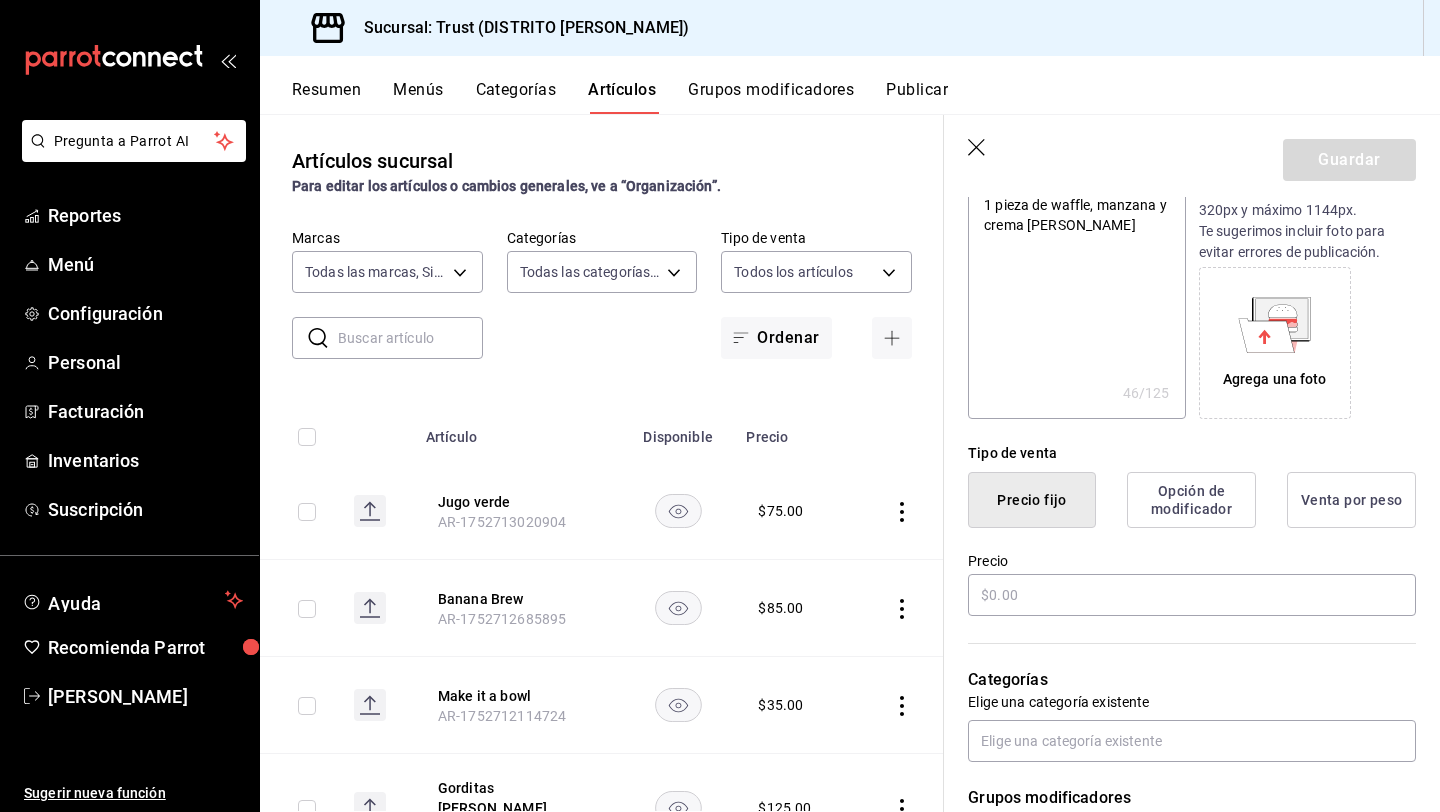 scroll, scrollTop: 320, scrollLeft: 0, axis: vertical 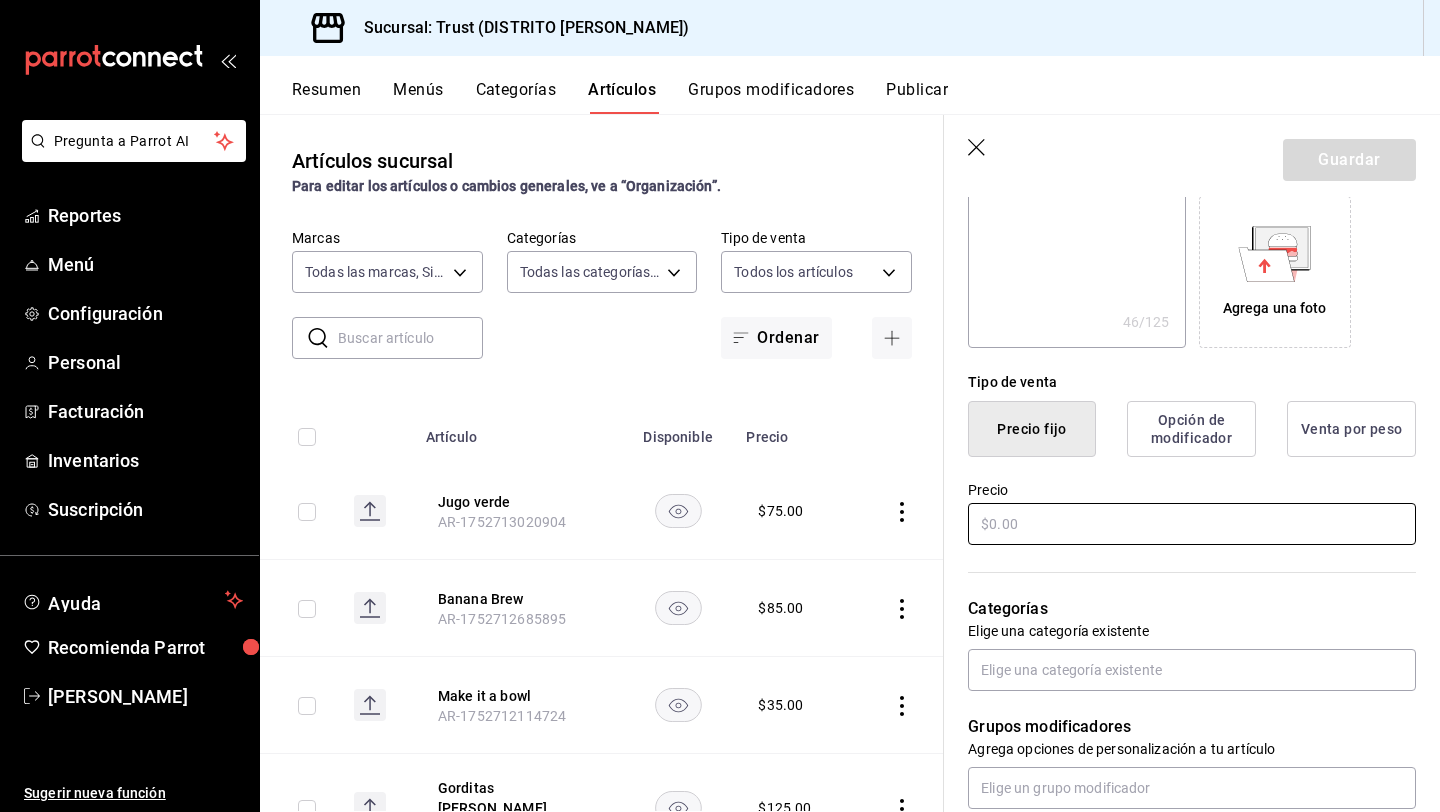 click at bounding box center (1192, 524) 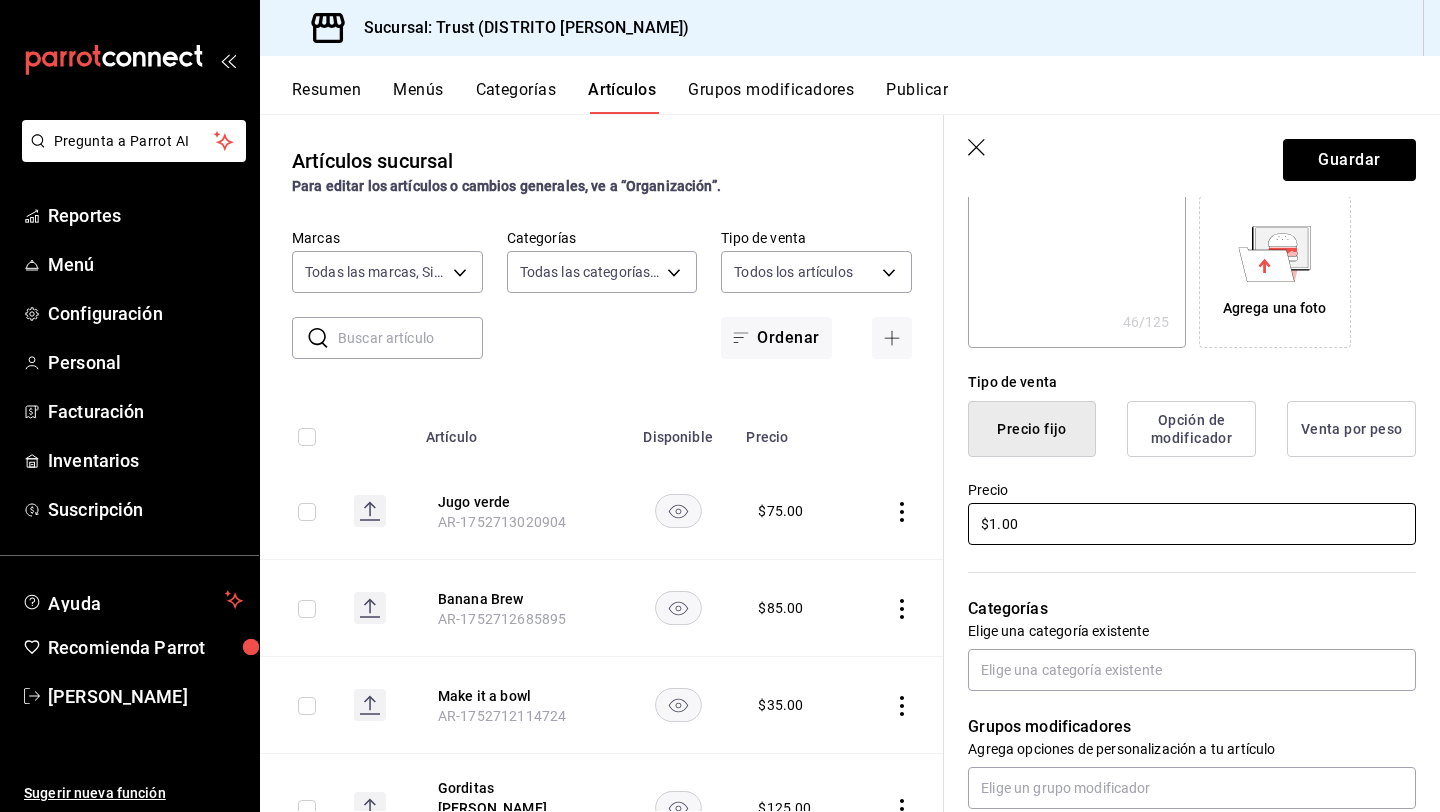 type on "x" 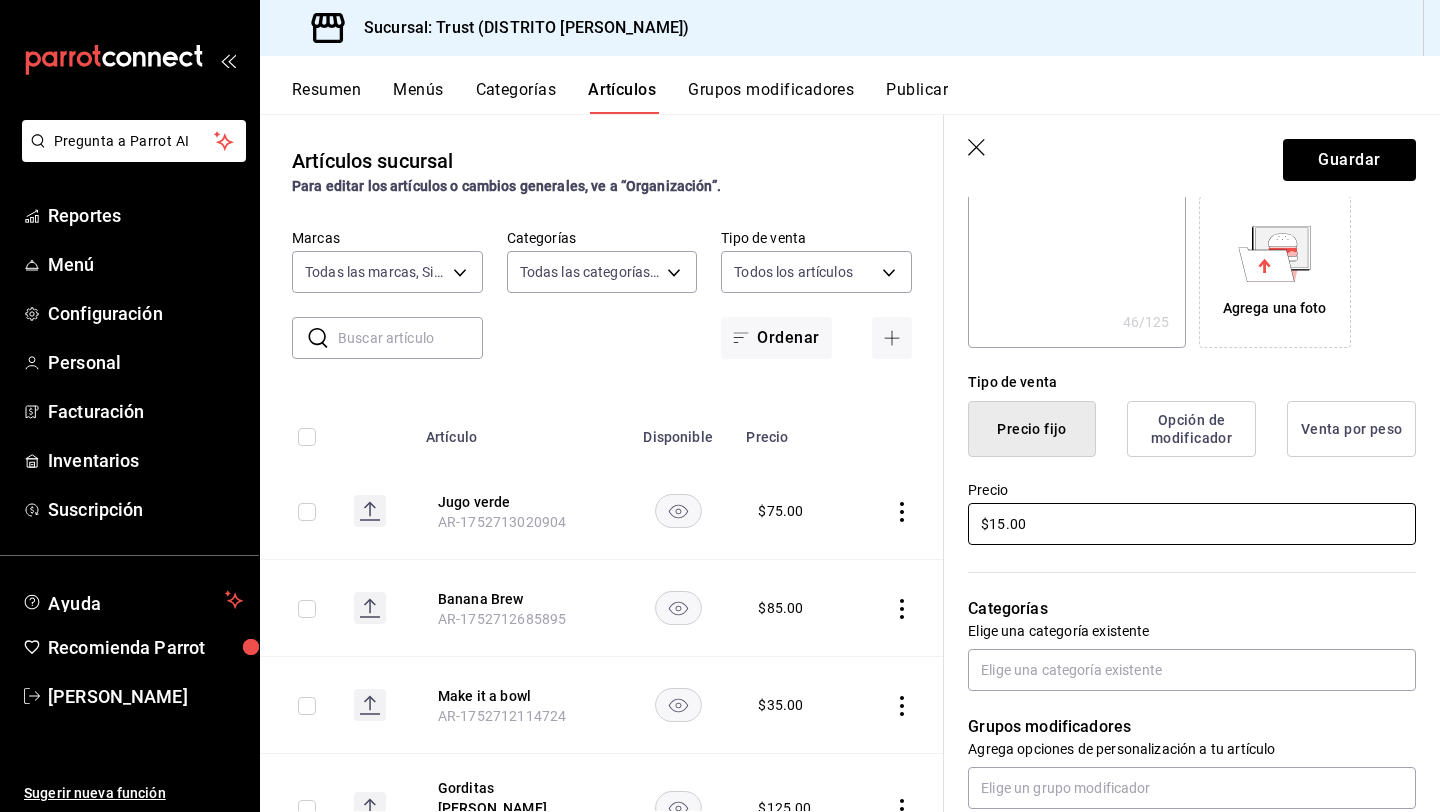 type on "x" 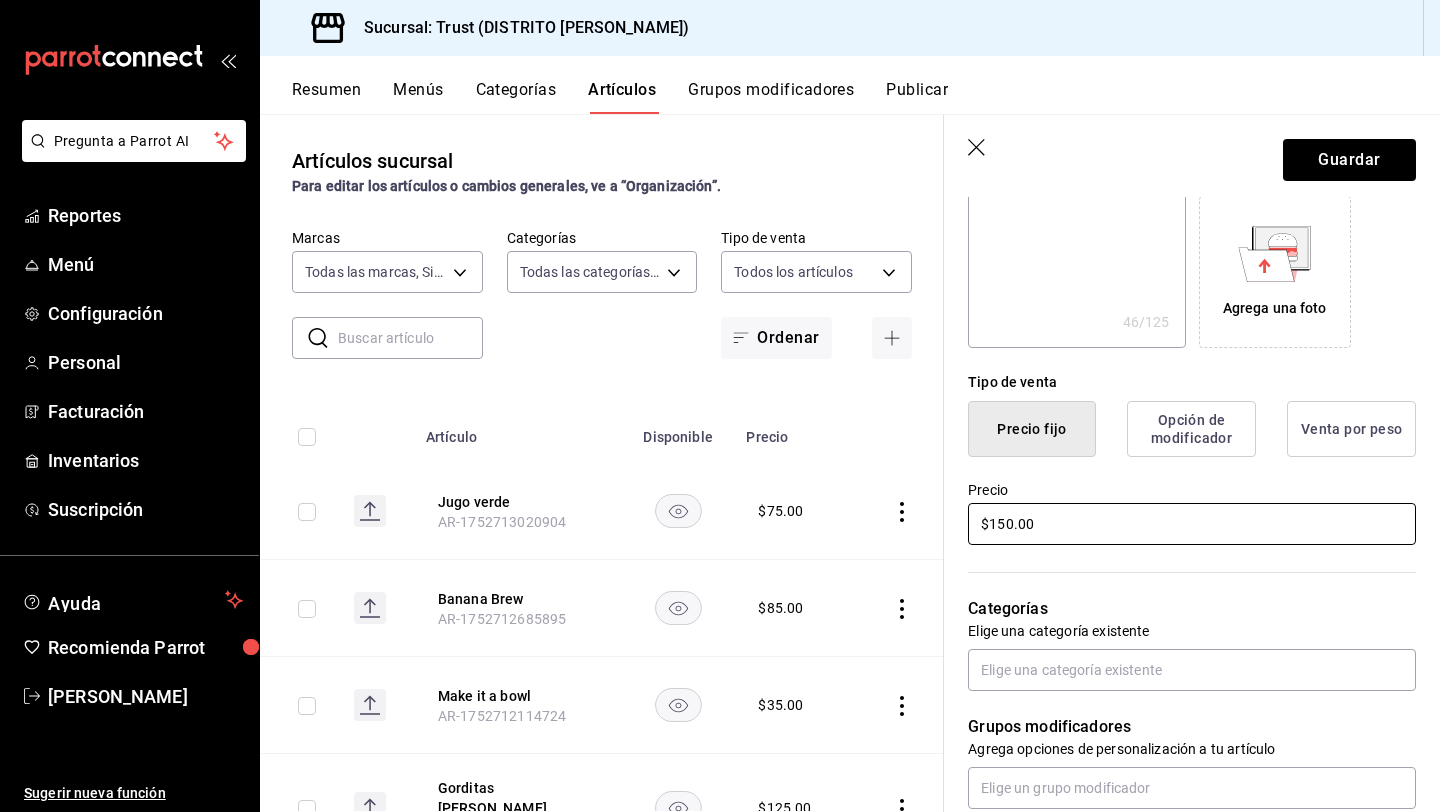 type on "$150.00" 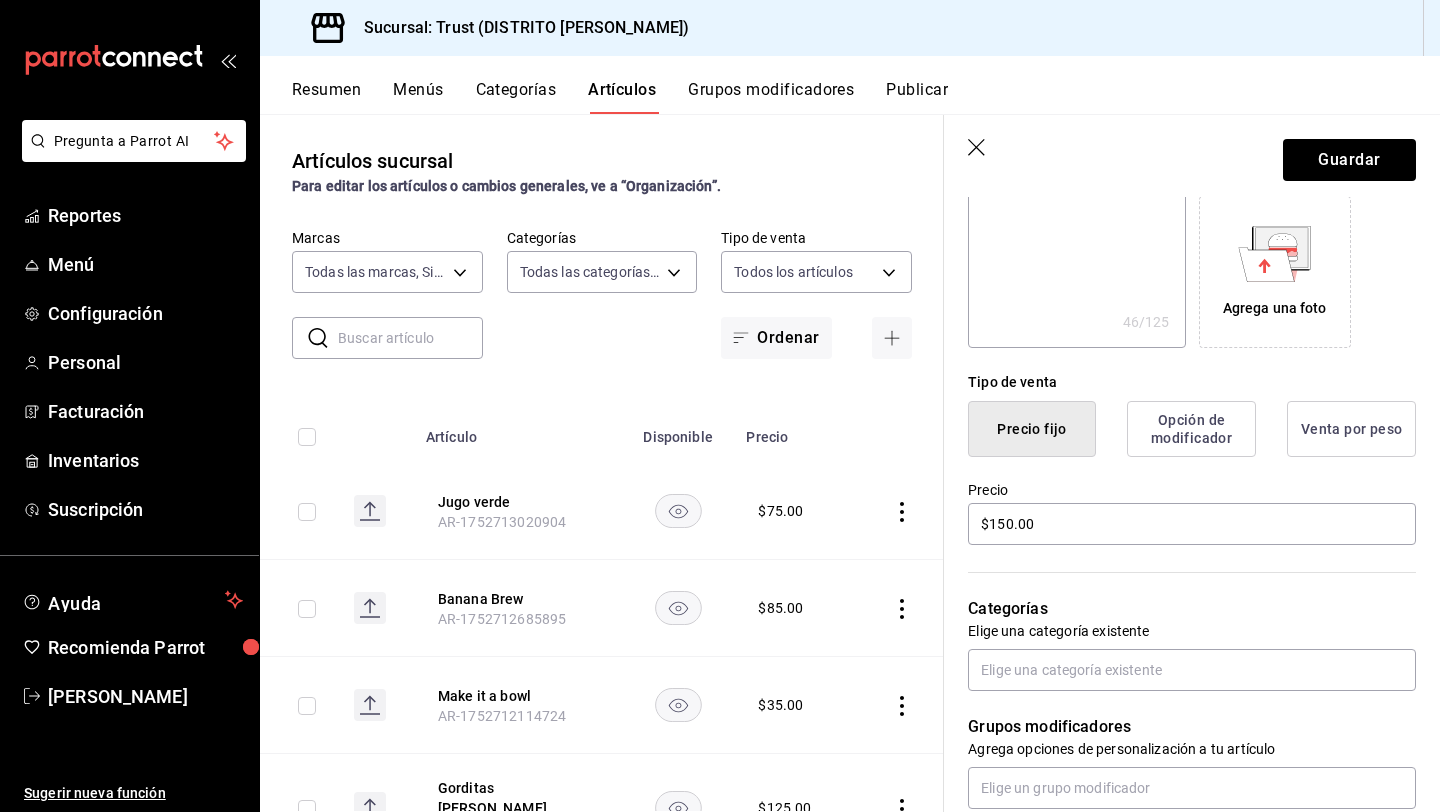 click on "Categorías" at bounding box center [1192, 609] 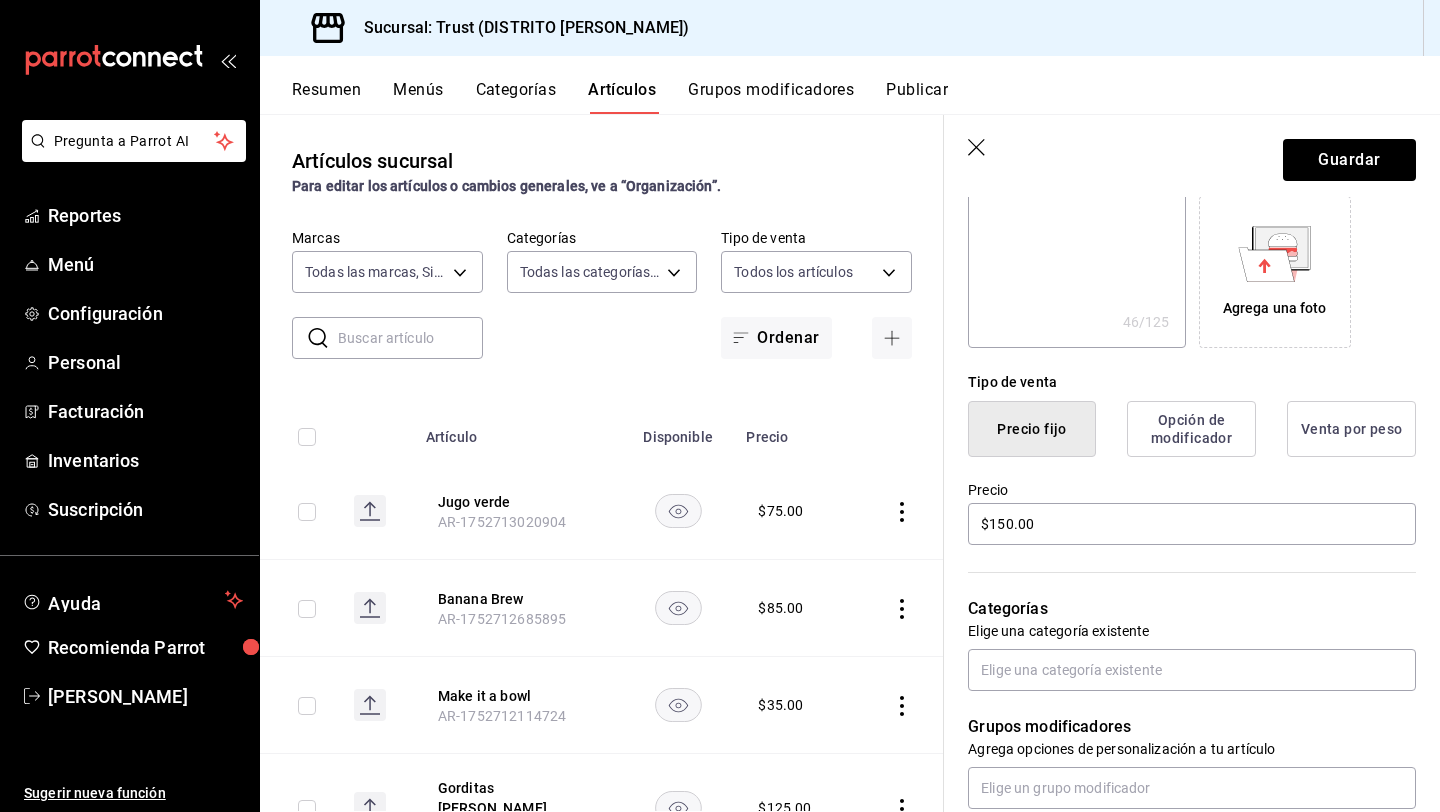 click on "Categorías" at bounding box center (1192, 609) 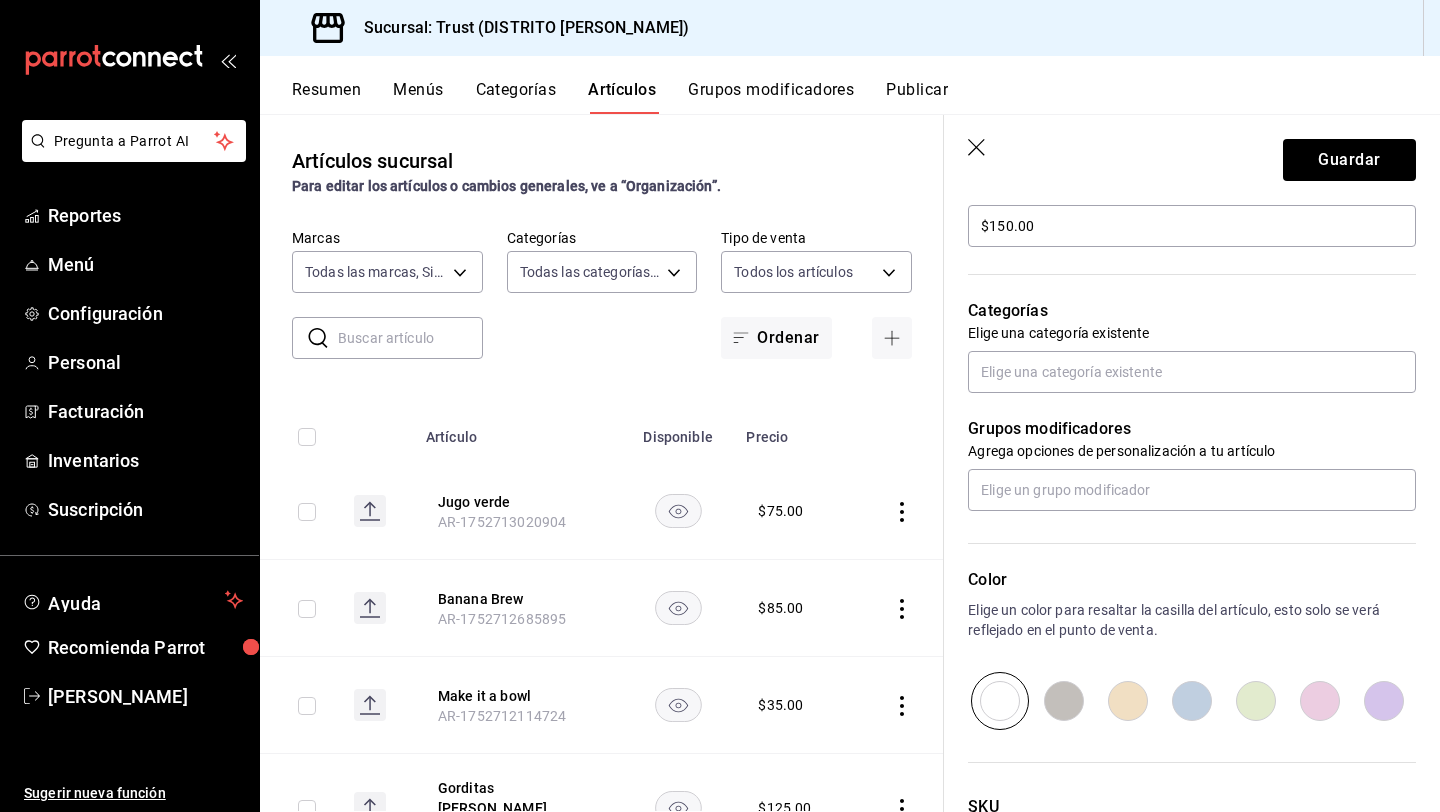 scroll, scrollTop: 640, scrollLeft: 0, axis: vertical 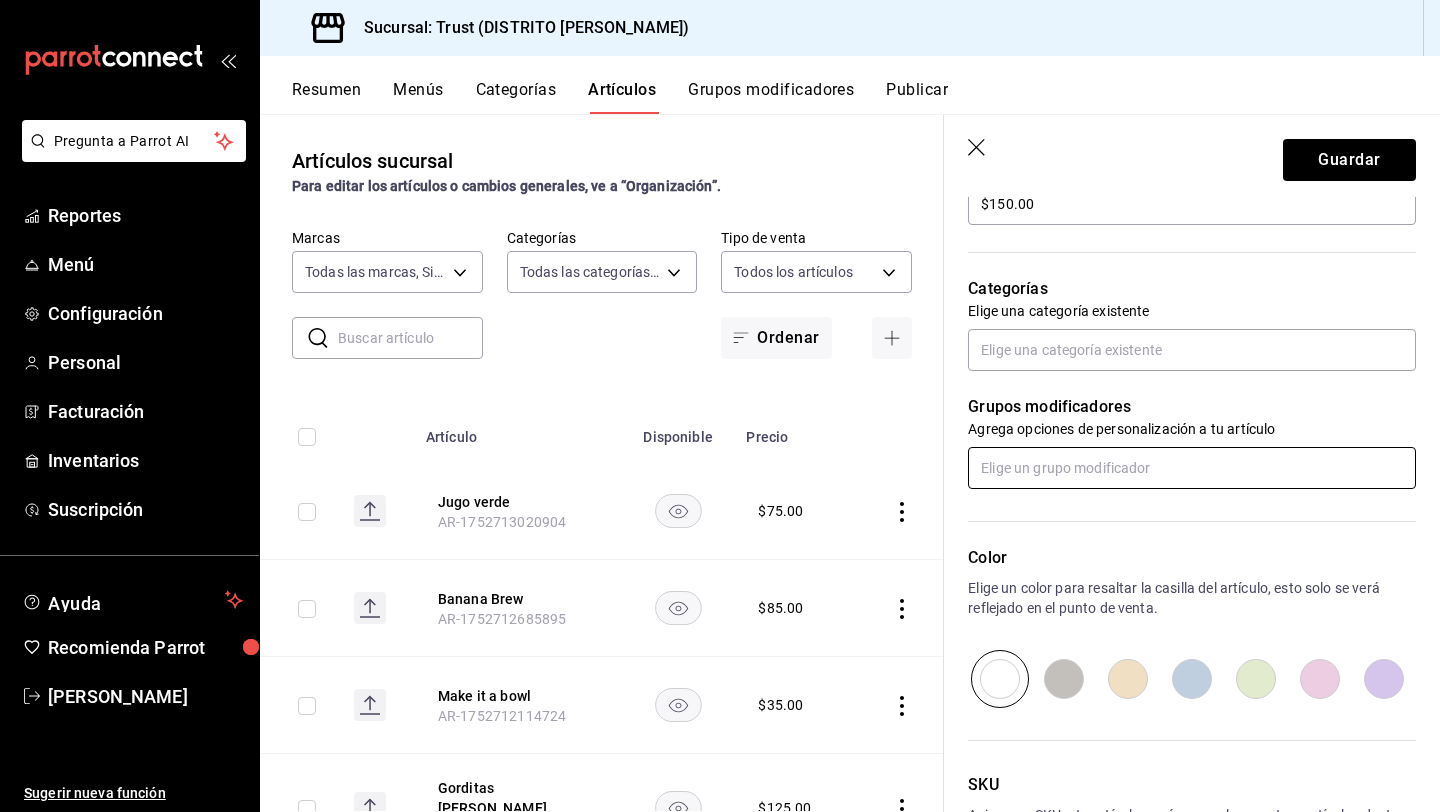 click at bounding box center [1192, 468] 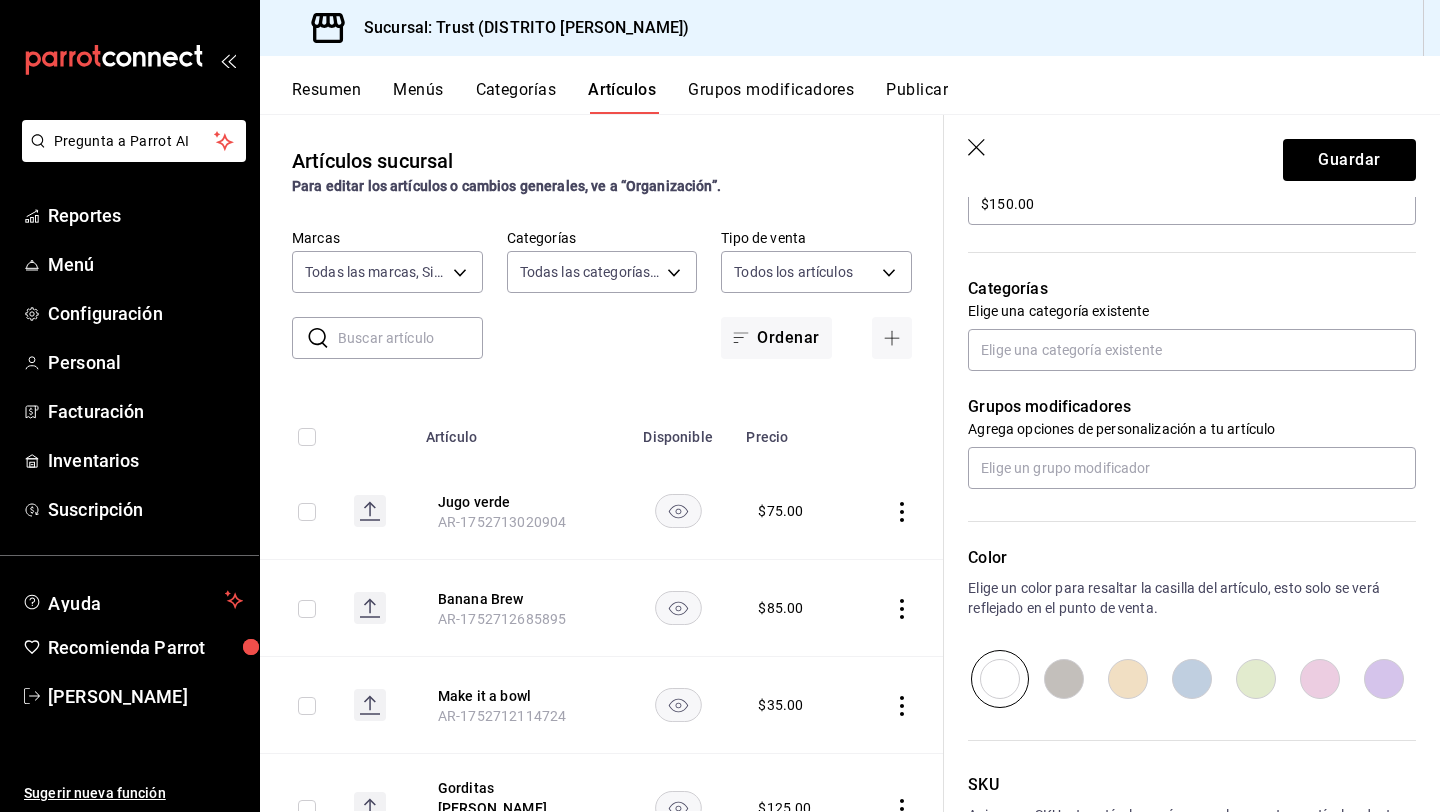 click on "Color Elige un color para resaltar la casilla del artículo, esto solo se verá reflejado en el punto de venta." at bounding box center [1180, 598] 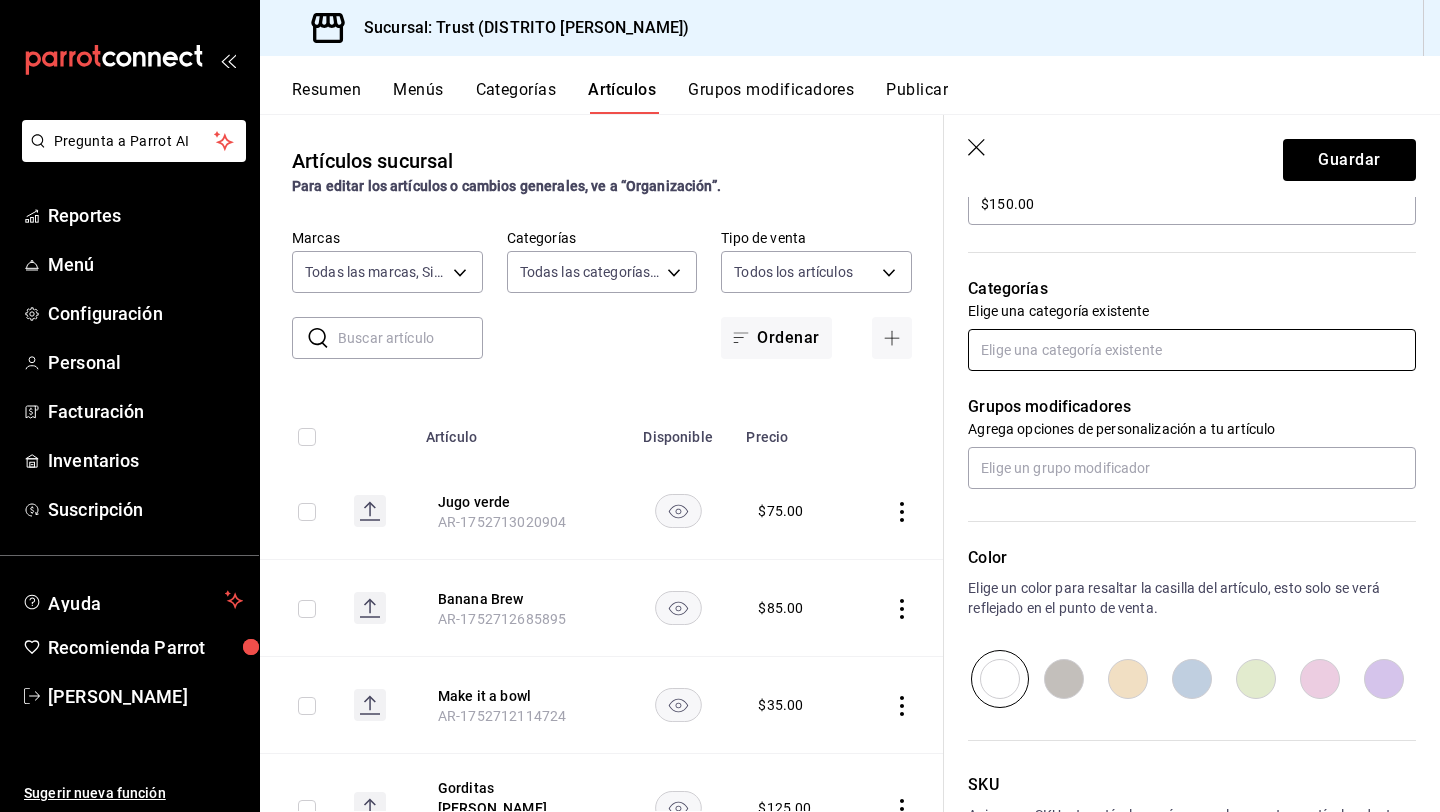 click at bounding box center (1192, 350) 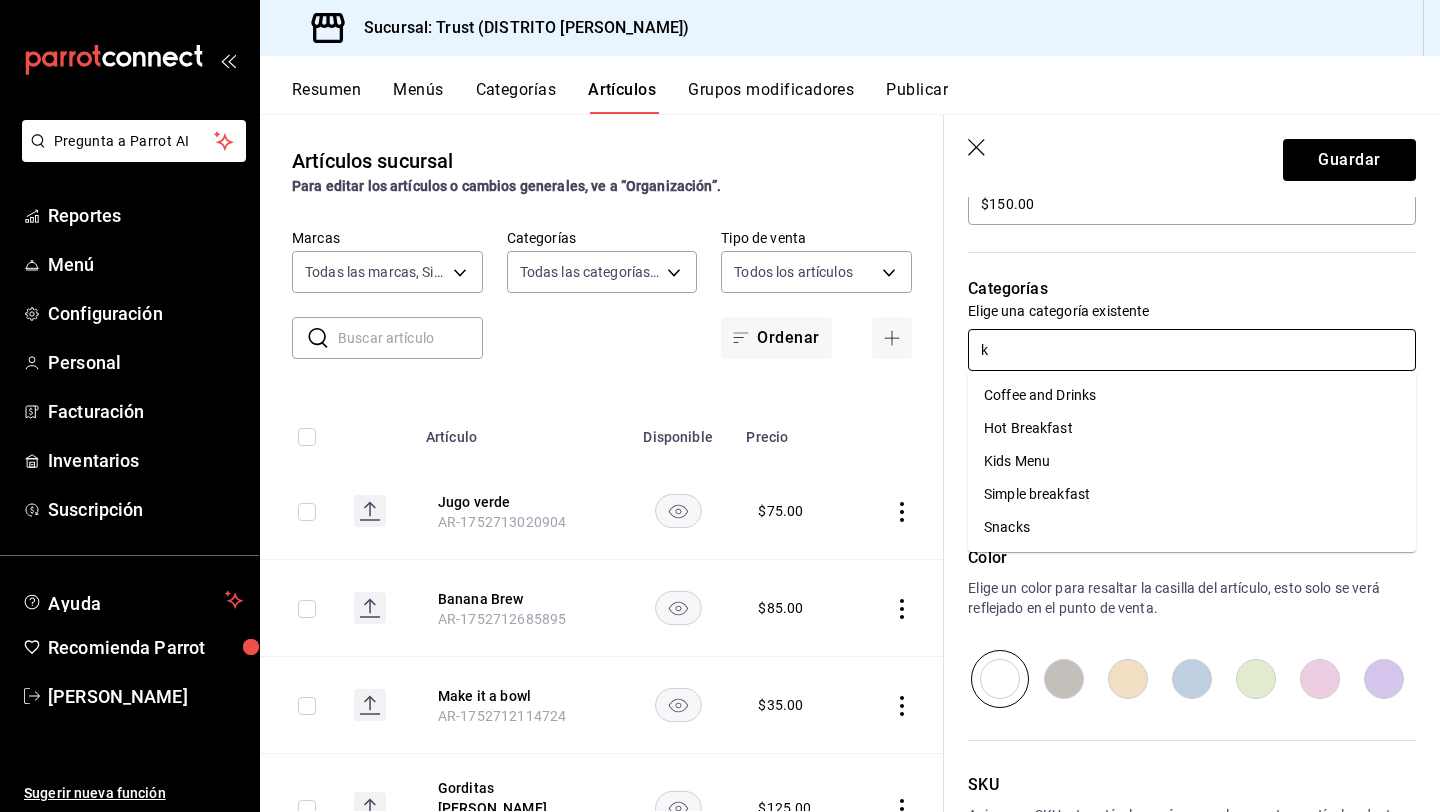 type on "ki" 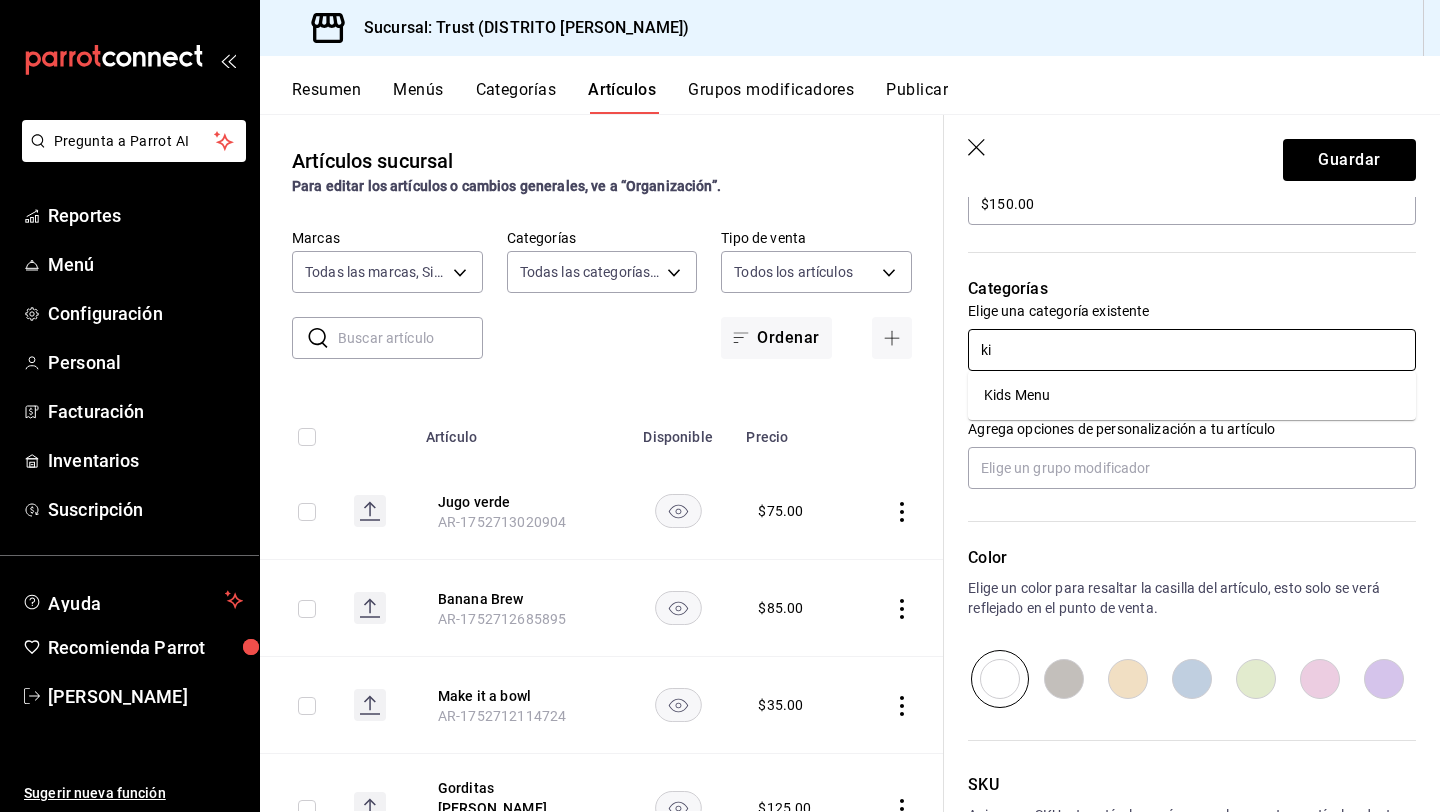 click on "Kids Menu" at bounding box center (1192, 395) 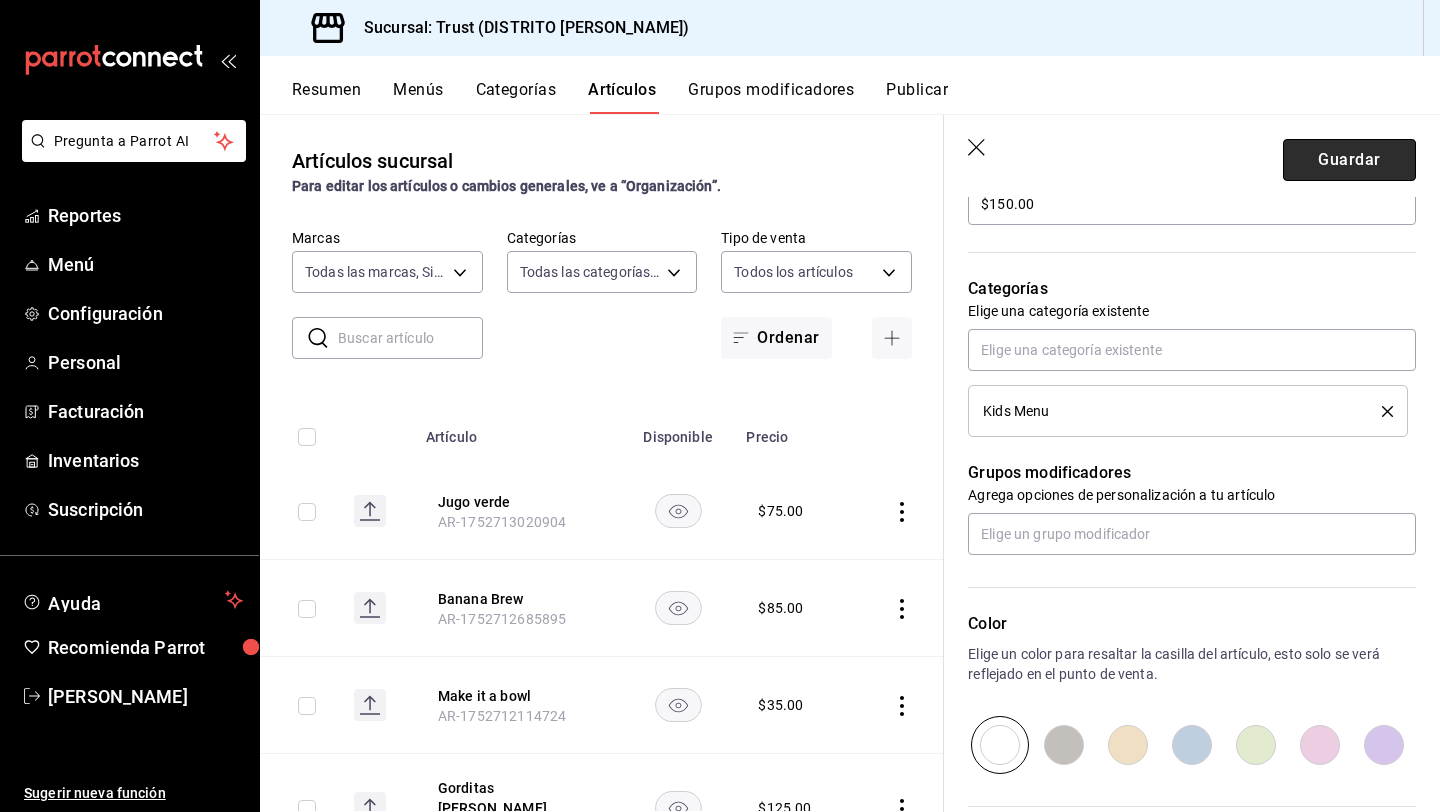 click on "Guardar" at bounding box center [1349, 160] 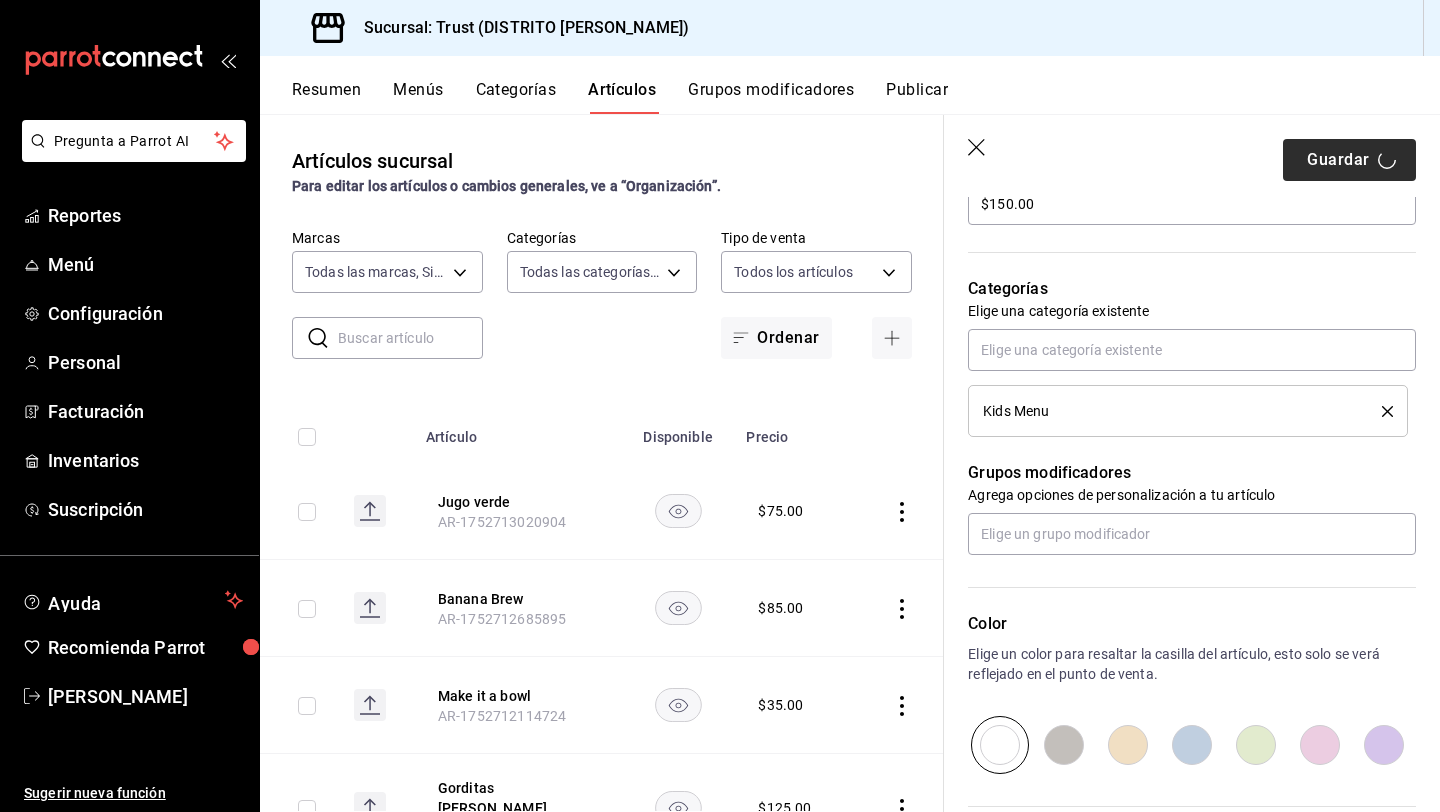 type on "x" 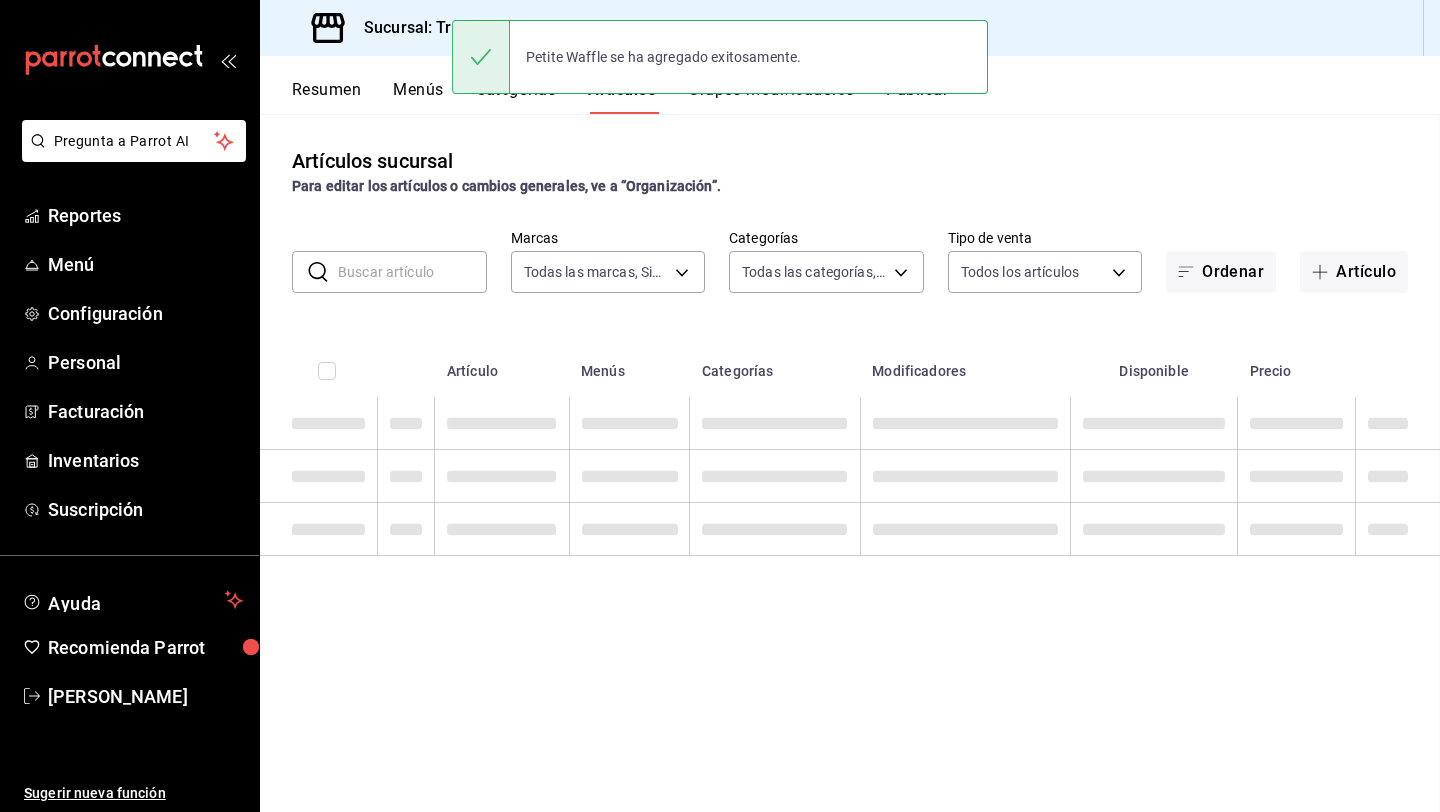scroll, scrollTop: 0, scrollLeft: 0, axis: both 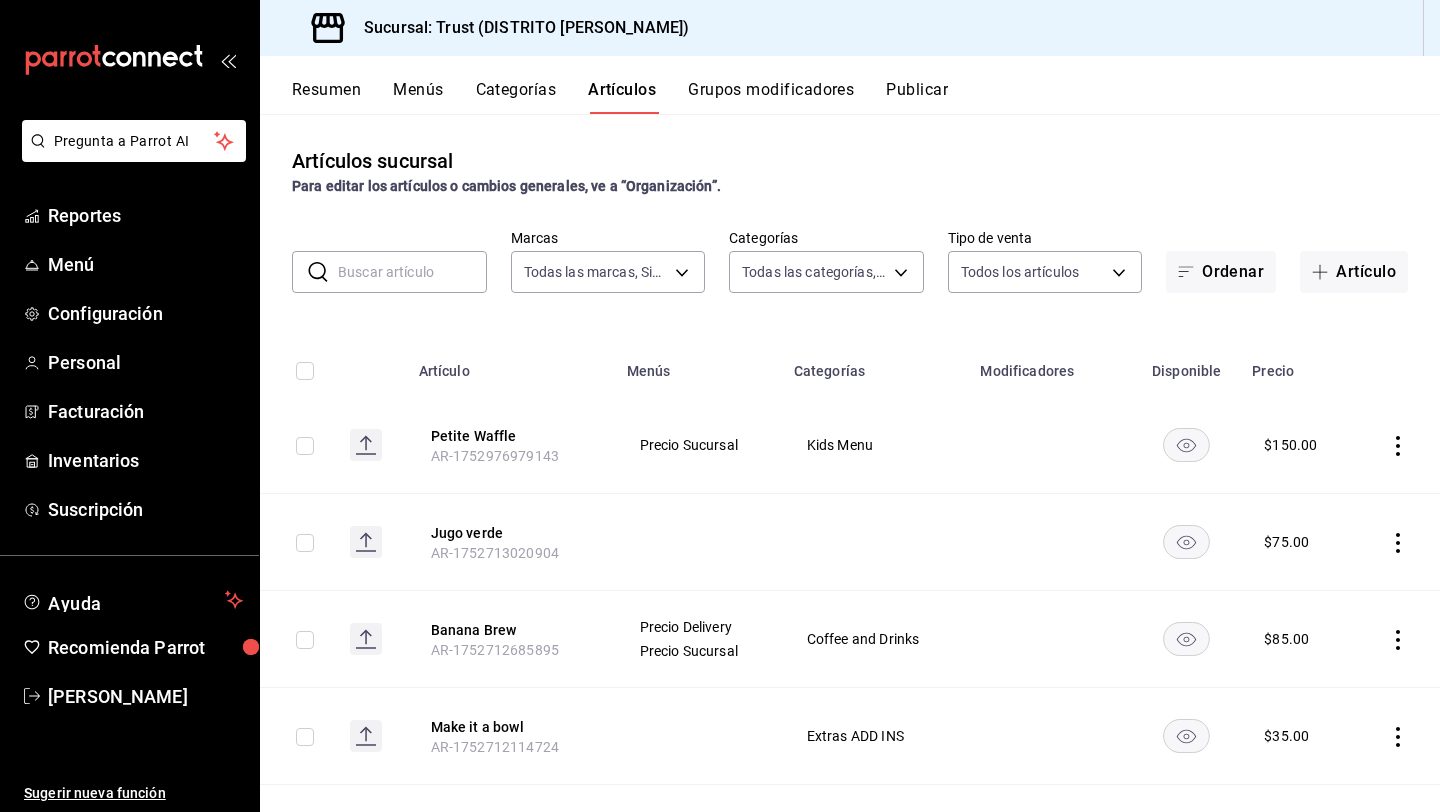 click on "Menús" at bounding box center (418, 97) 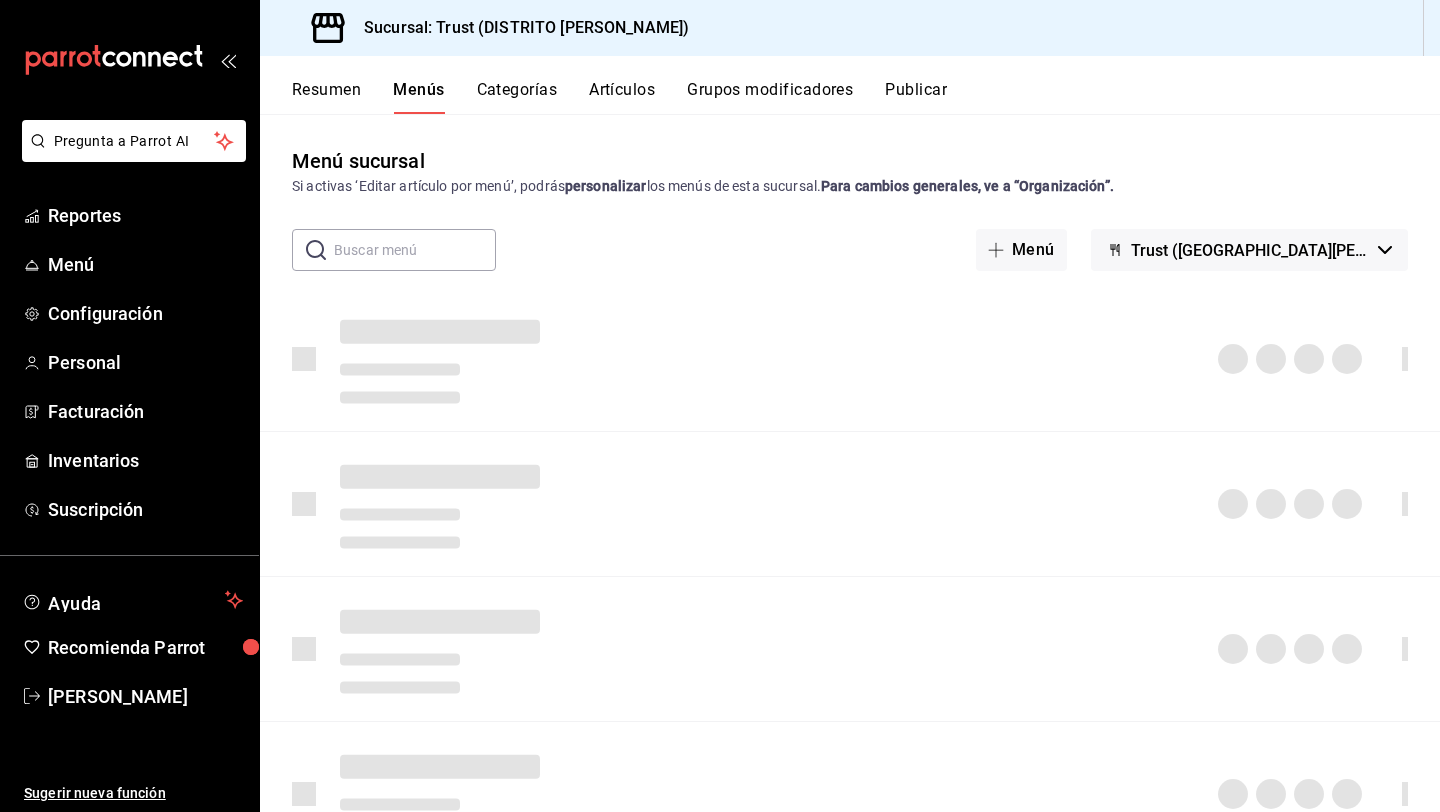 click on "Artículos" at bounding box center [622, 97] 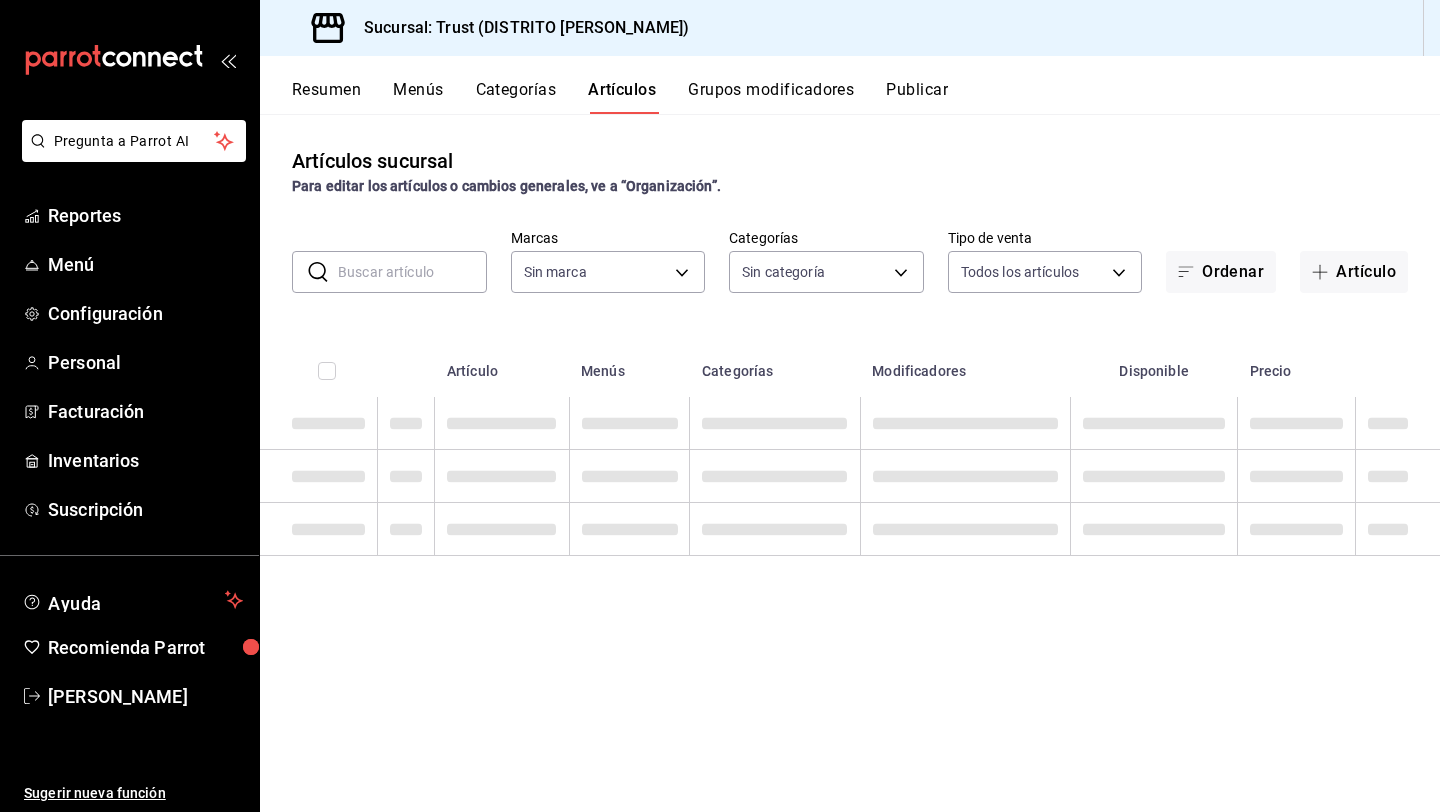 type on "72f3e262-a117-4a61-9875-69b563972005" 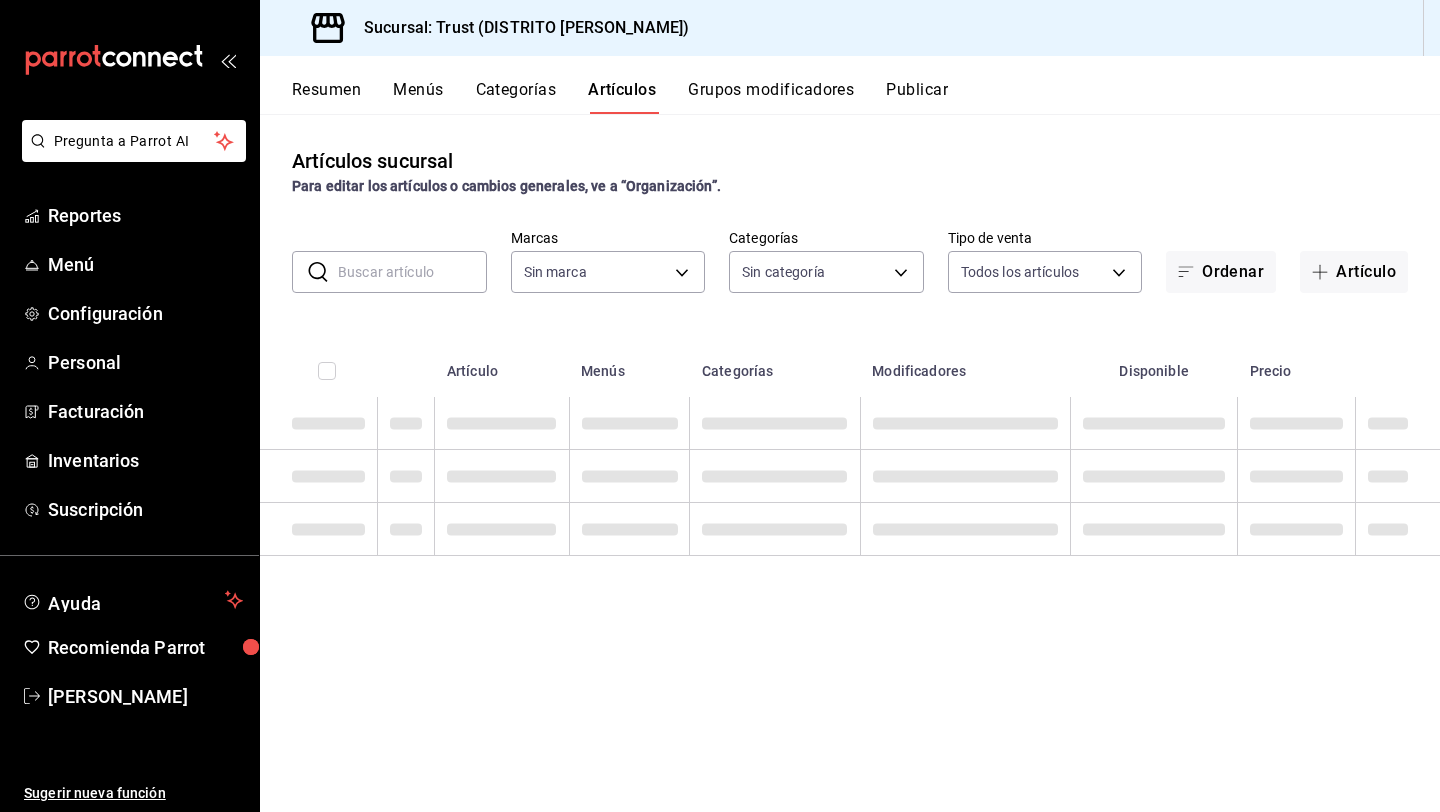 type on "181d9073-e3f0-4436-9708-b6ce68a025ff,83f3dab8-a980-4205-9797-de4d1f5d522f,dc5c2fd0-fc15-4df6-a265-e43ab6e7bdd3,8471ec5e-73f8-43c2-9c33-c7c9d365cbee,328e3a10-14ac-49f5-84d1-942750b6bcaf,36e236af-ae84-430a-9e10-c9ff4989acbf,f42f868e-8e10-4575-8a0f-d056be2e59e8,a6282fb7-26bb-4a41-93b5-06260418196c,2a7ea6b7-a88f-4a79-9105-f8f94a89d651,067b7b64-b7fb-495a-89e1-78f43e1fc6ac,203b3a60-ef6b-4ac7-bb11-c2e2adb17d28,4ad0a390-c57e-4652-ae73-639a9232efd6,27378f2f-1a32-4233-aff3-d9676a0db03d,ae5a56e5-9545-4884-a83c-c63c1997e849,6113ab8e-1401-4832-b8cb-41babf63df9f,4db3f91e-4e6c-4a01-934c-5f6a53e73abf,3b64b49c-9ba9-477f-9a61-b5ec1902c5cf,245d84a4-35c7-4ee9-a8fd-a3eae9cf9834,300015fb-f5a7-4d33-89e7-5b81e0e2899d,5a4b94ca-9be2-4743-b689-9d9e7ed69b37,4f0deb12-5c14-40e3-a74d-d0924b6ca139,e9065b73-437f-4873-924c-0a786349b473,930396ba-b3ff-4501-b597-eb392d70dfbb,58b86afd-7980-4d17-926f-bdc0e450e14f,b64af91c-aa70-4d2d-96f5-b18fff0a99d0,1813526d-025d-4bfa-9c5b-7aa2fb073727" 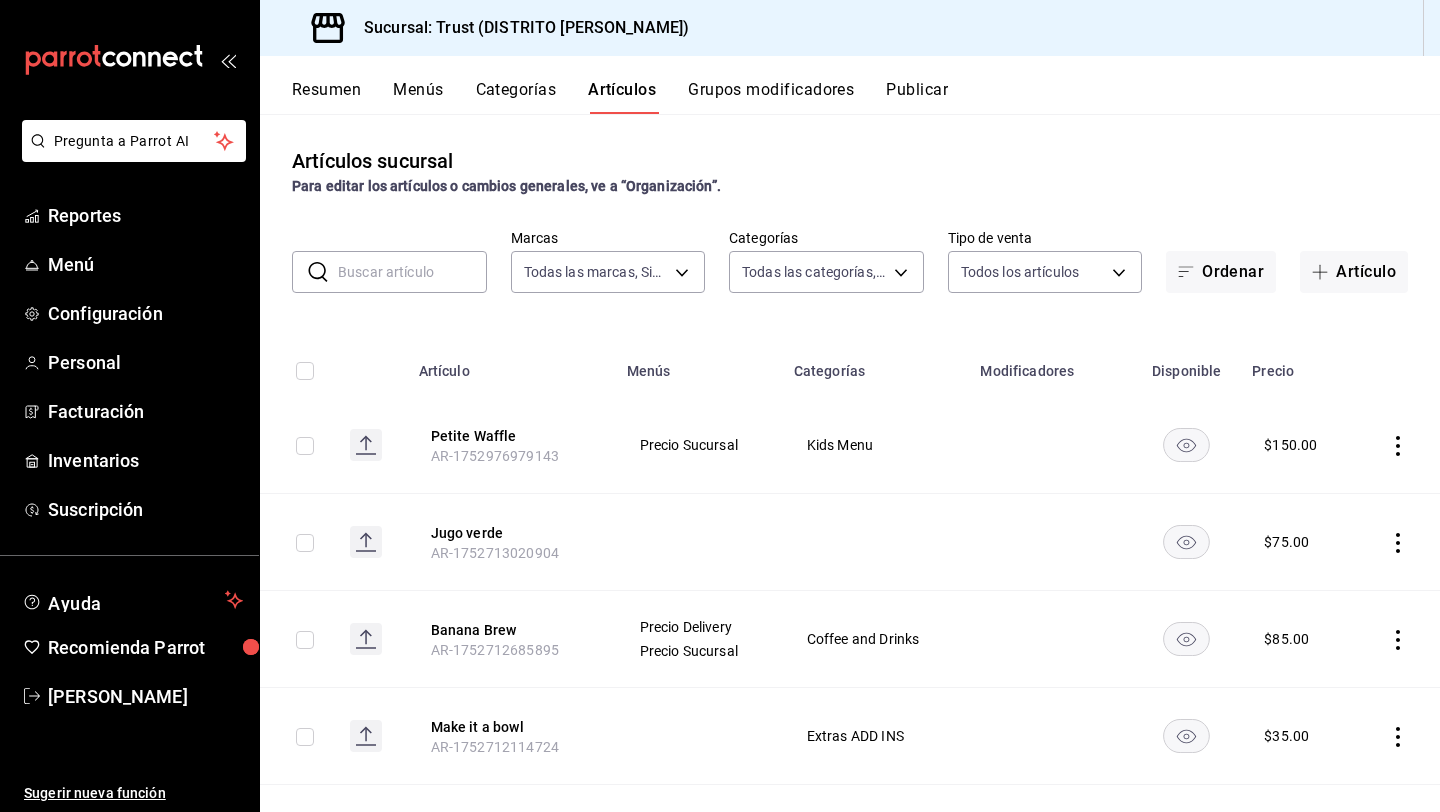 click at bounding box center [412, 272] 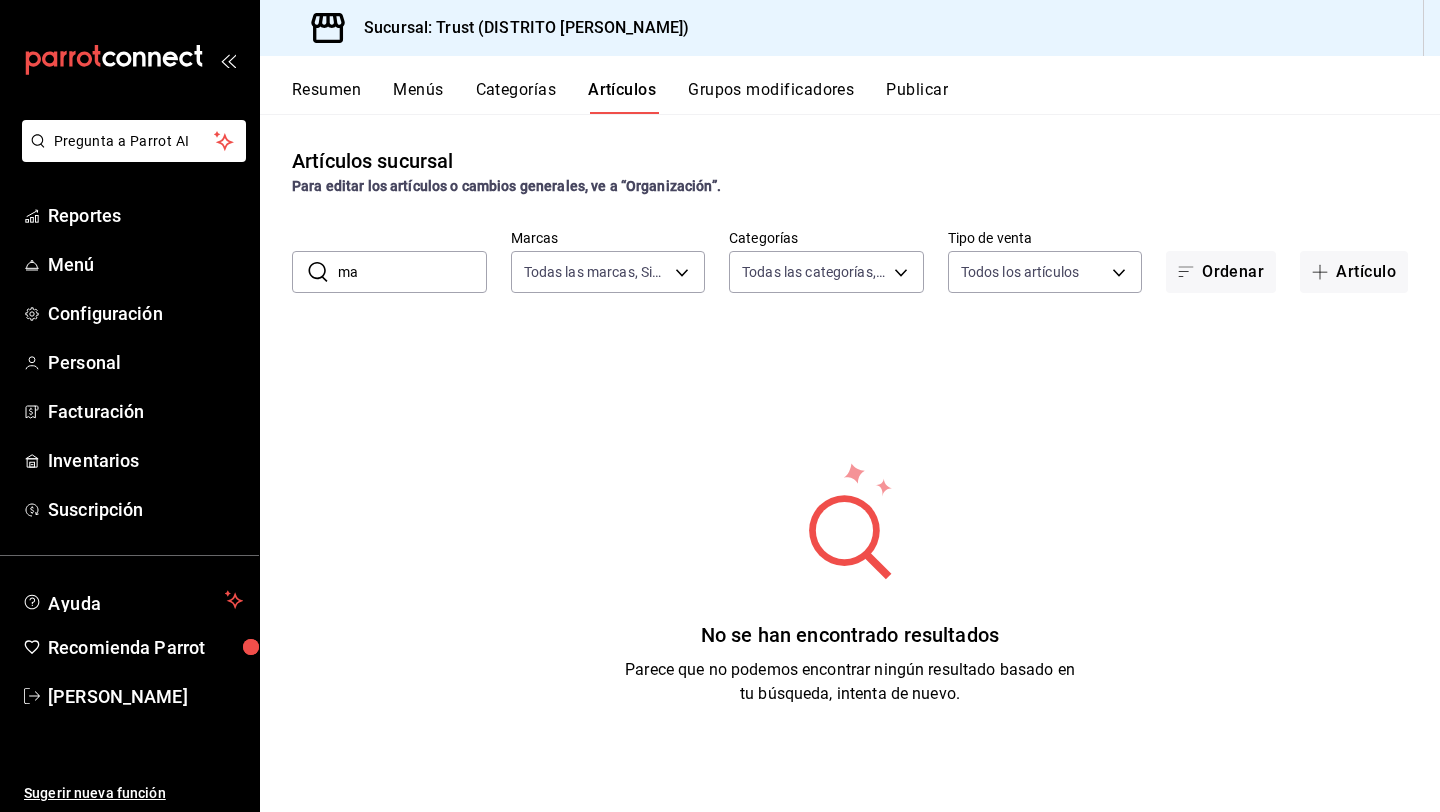 type on "m" 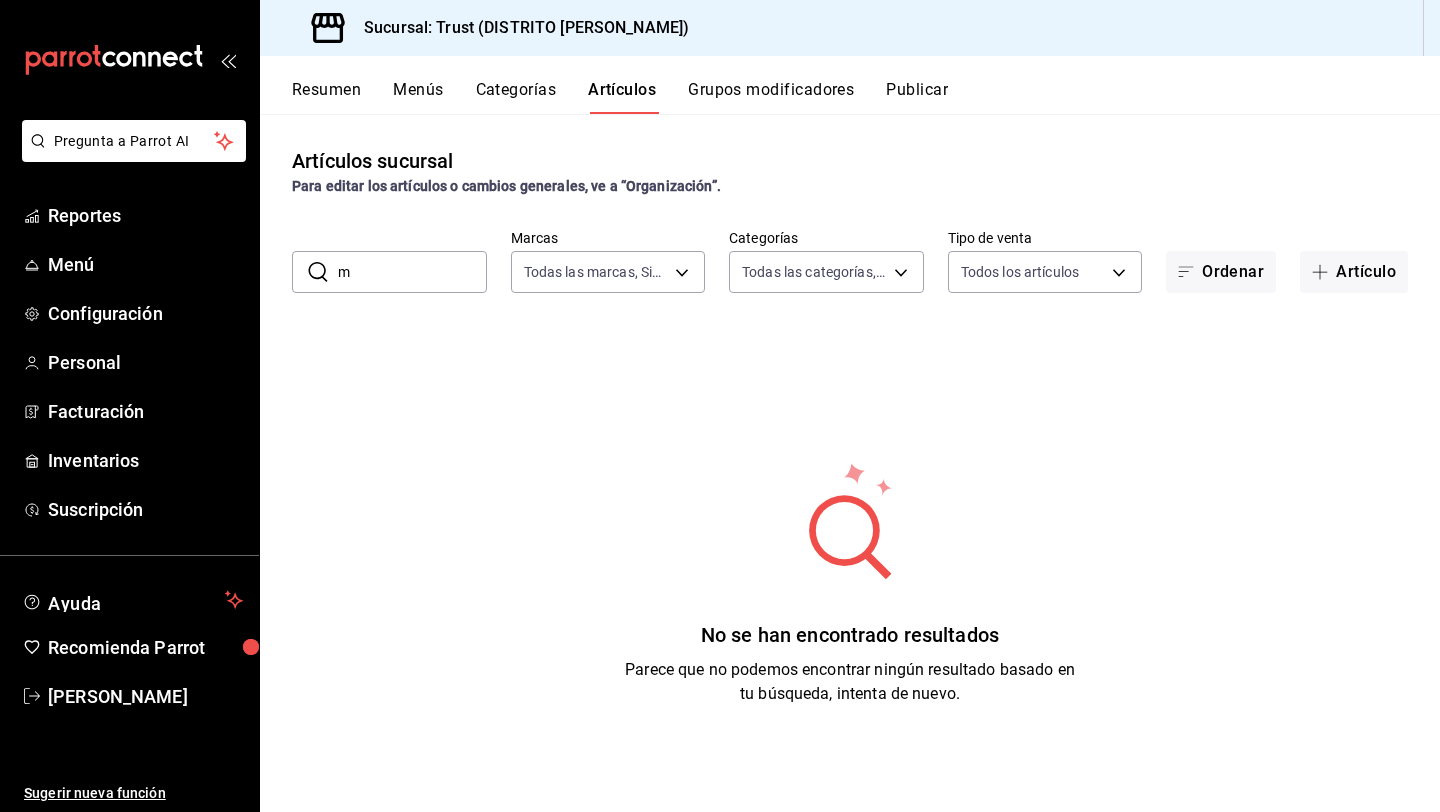 type 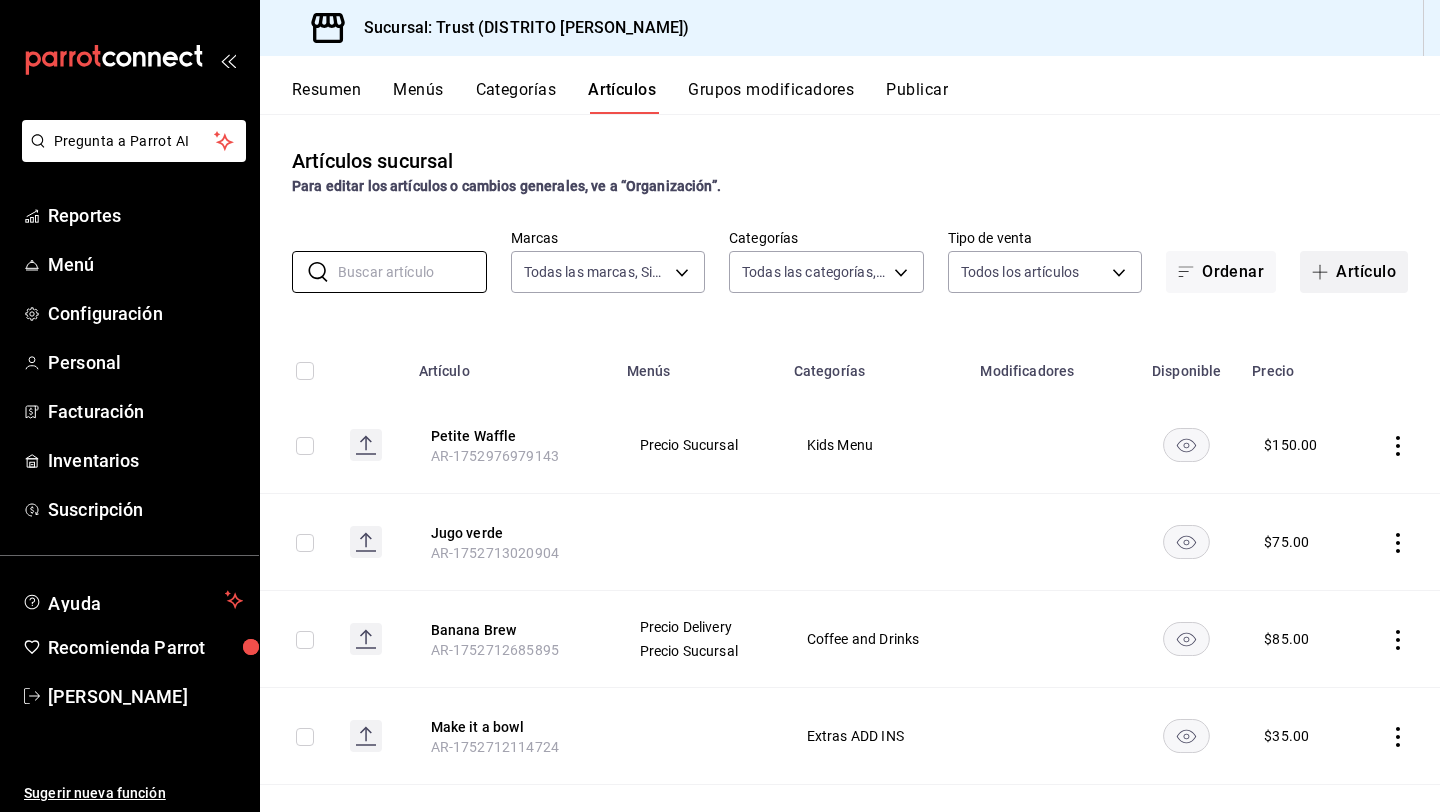 click on "Artículo" at bounding box center [1354, 272] 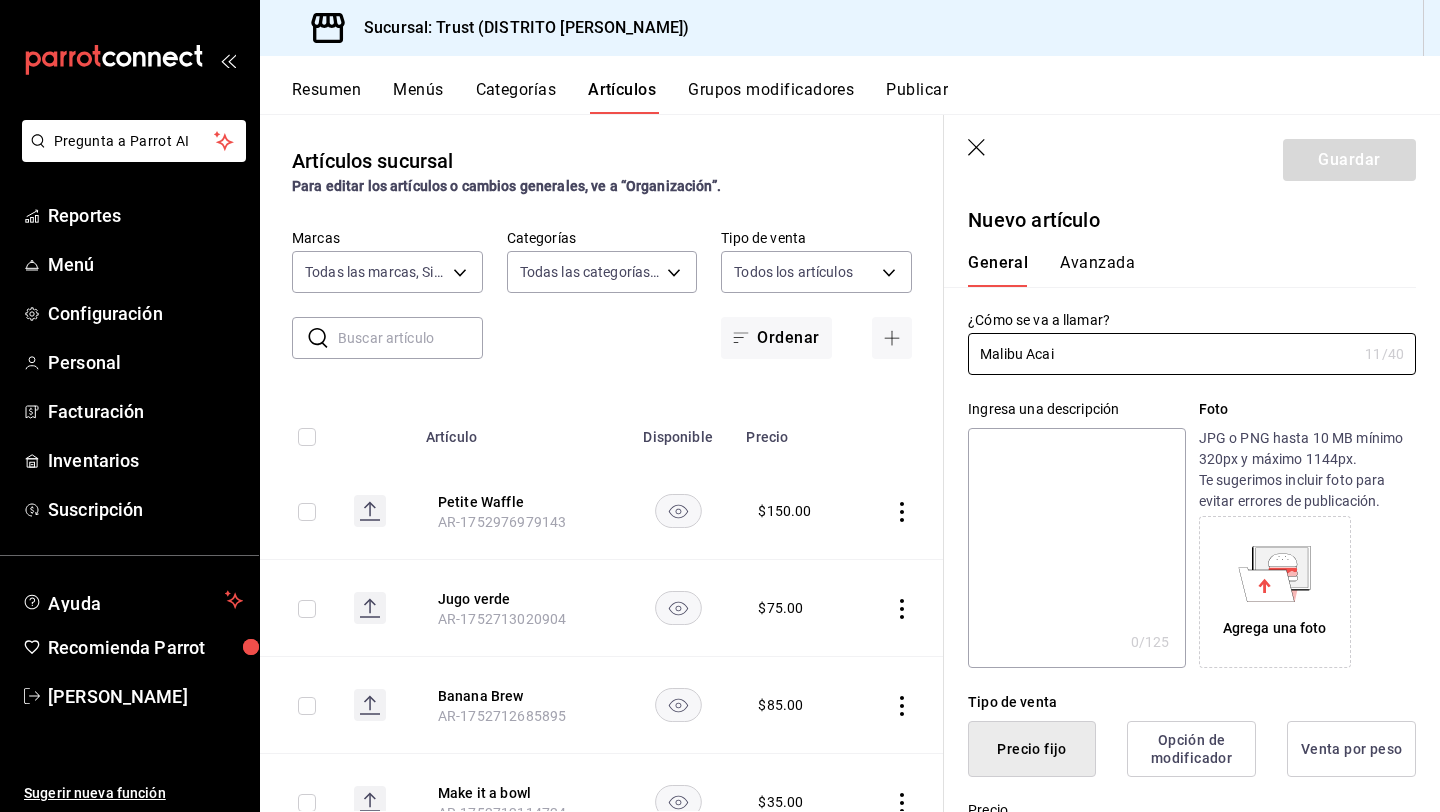 type on "Malibu Acai" 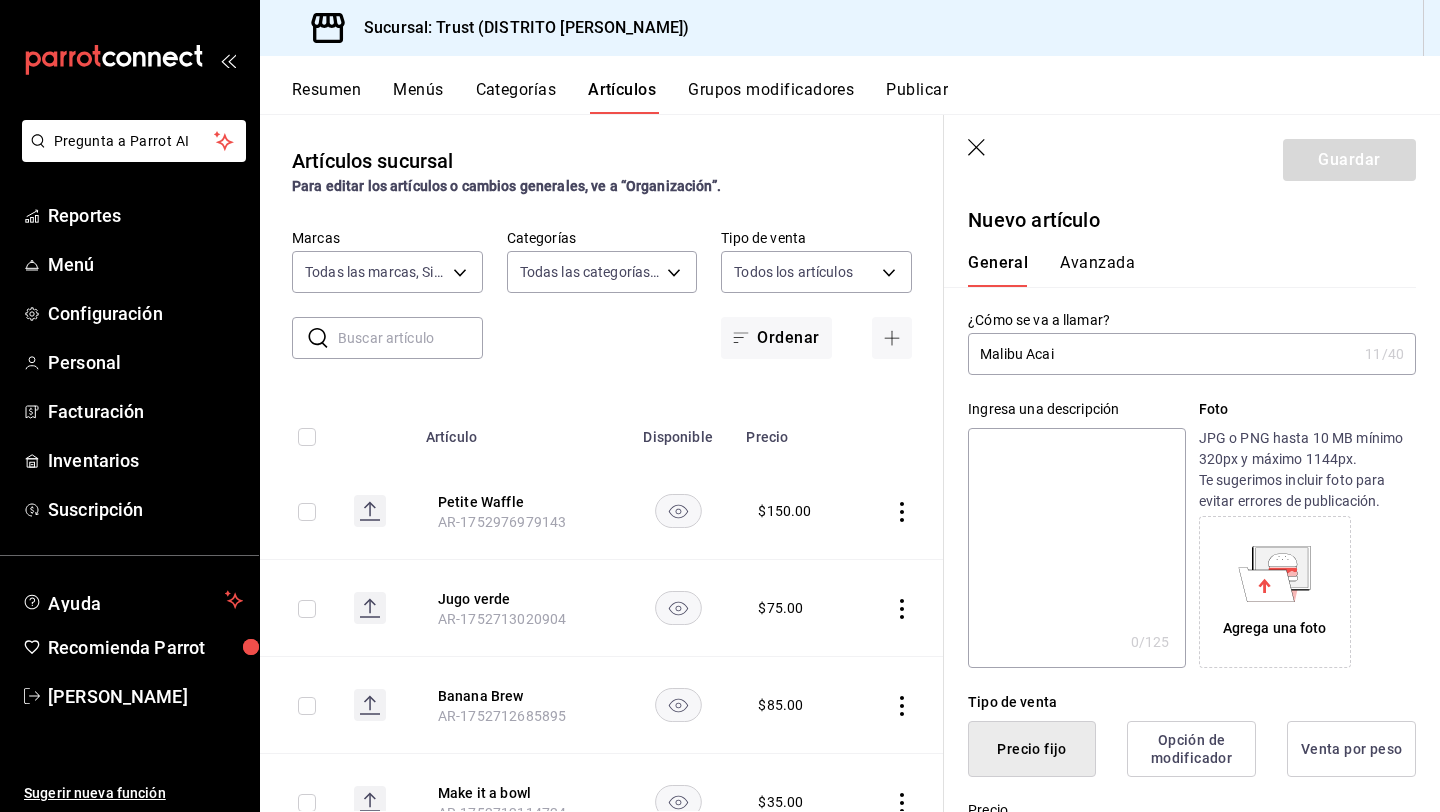 type on "B" 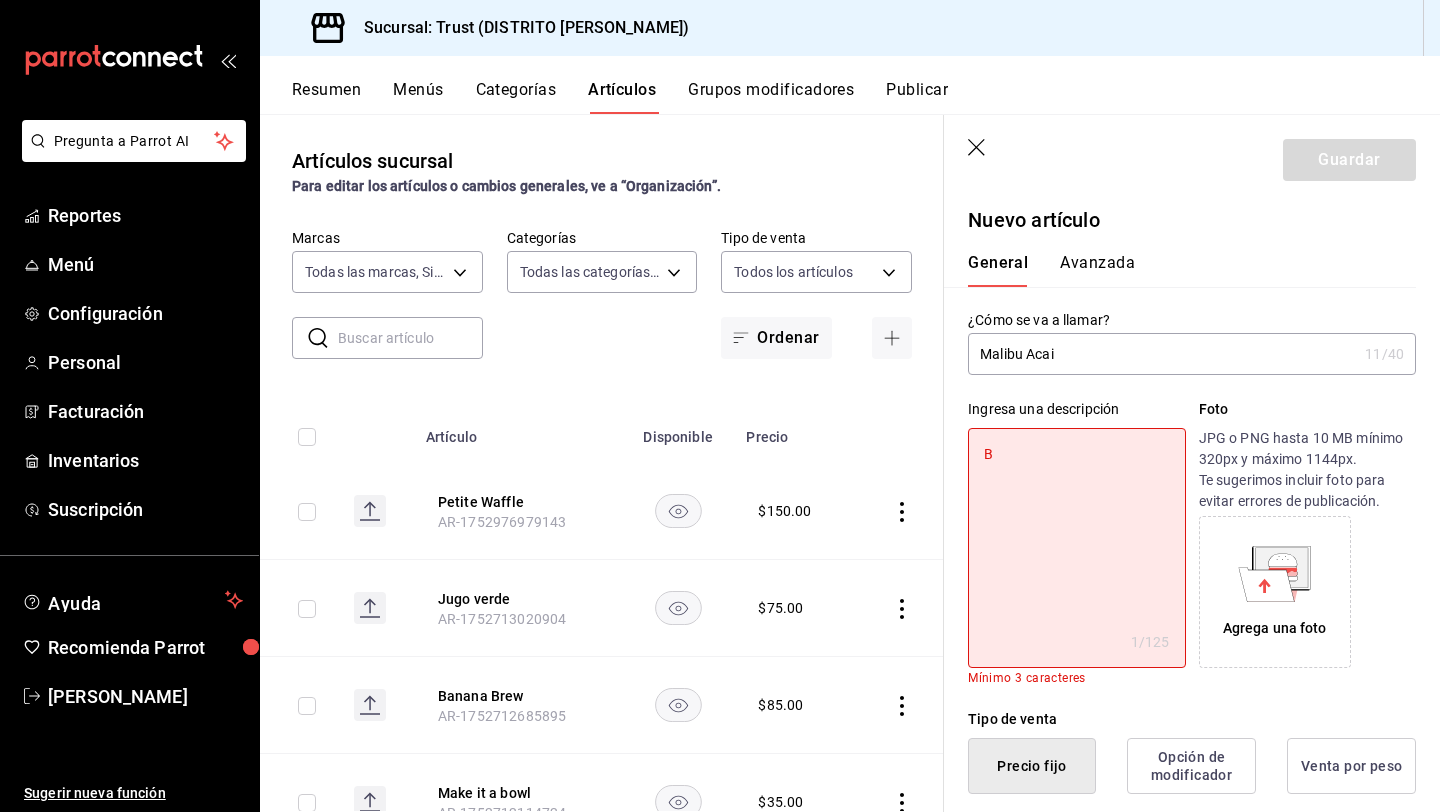 type on "Ba" 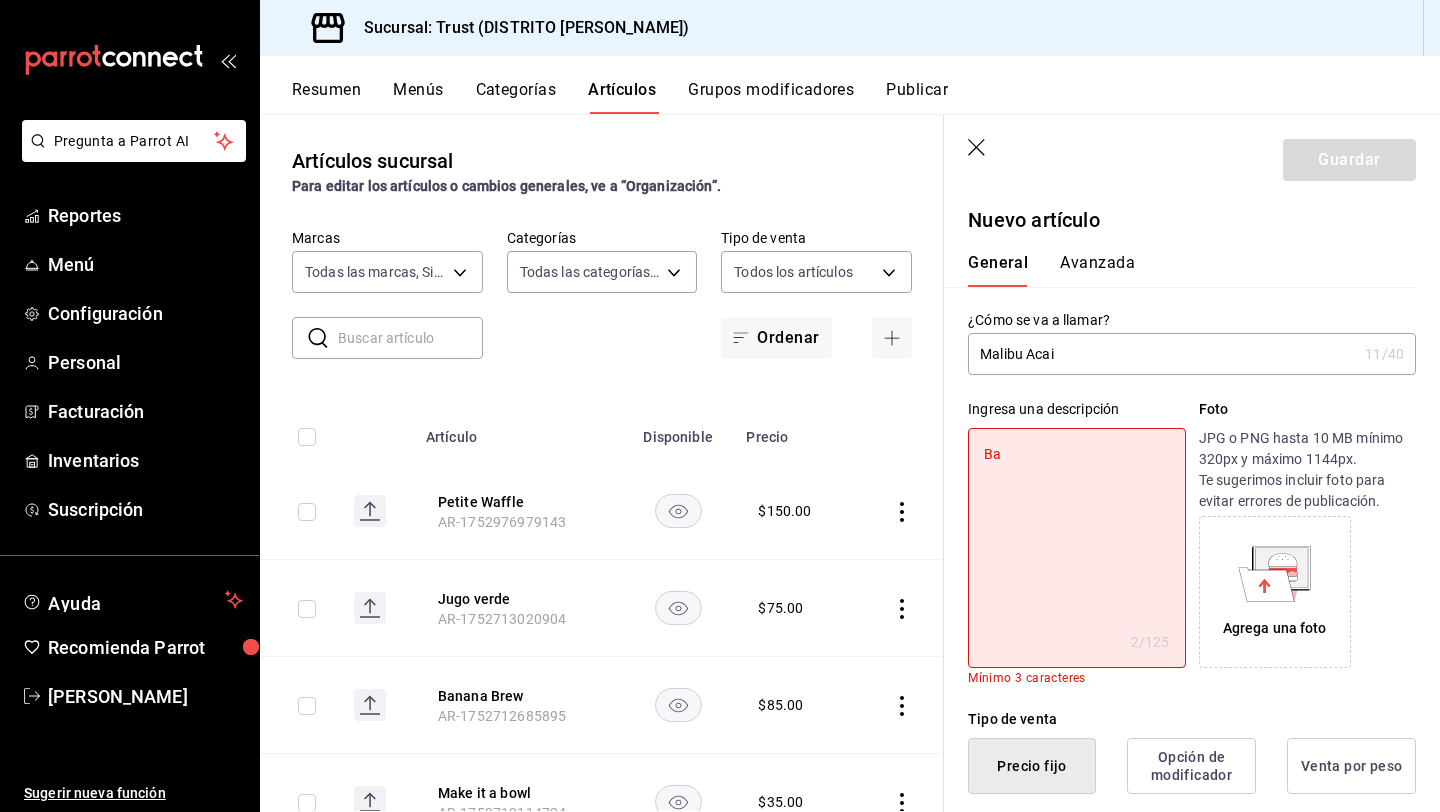 type on "Bas" 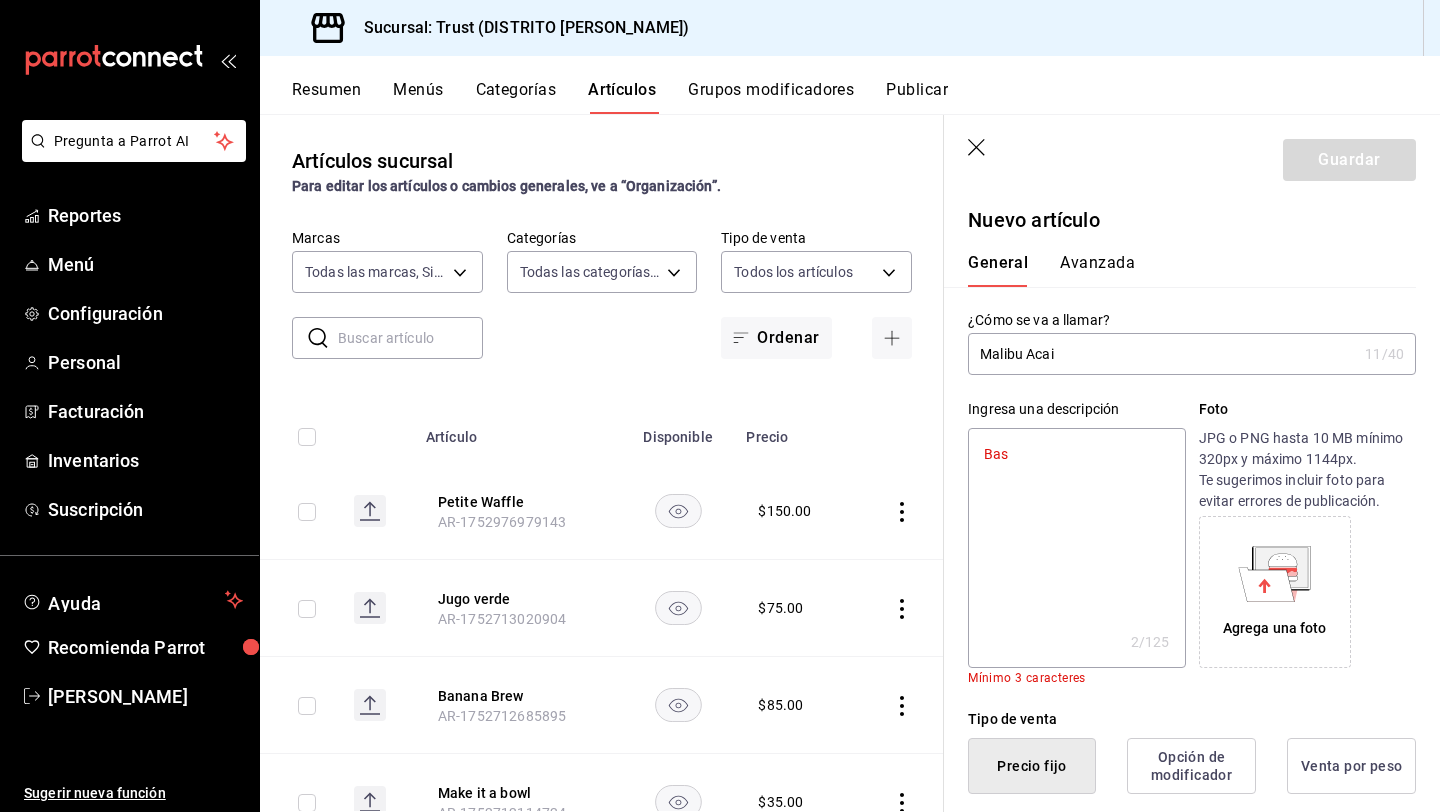 type on "Base" 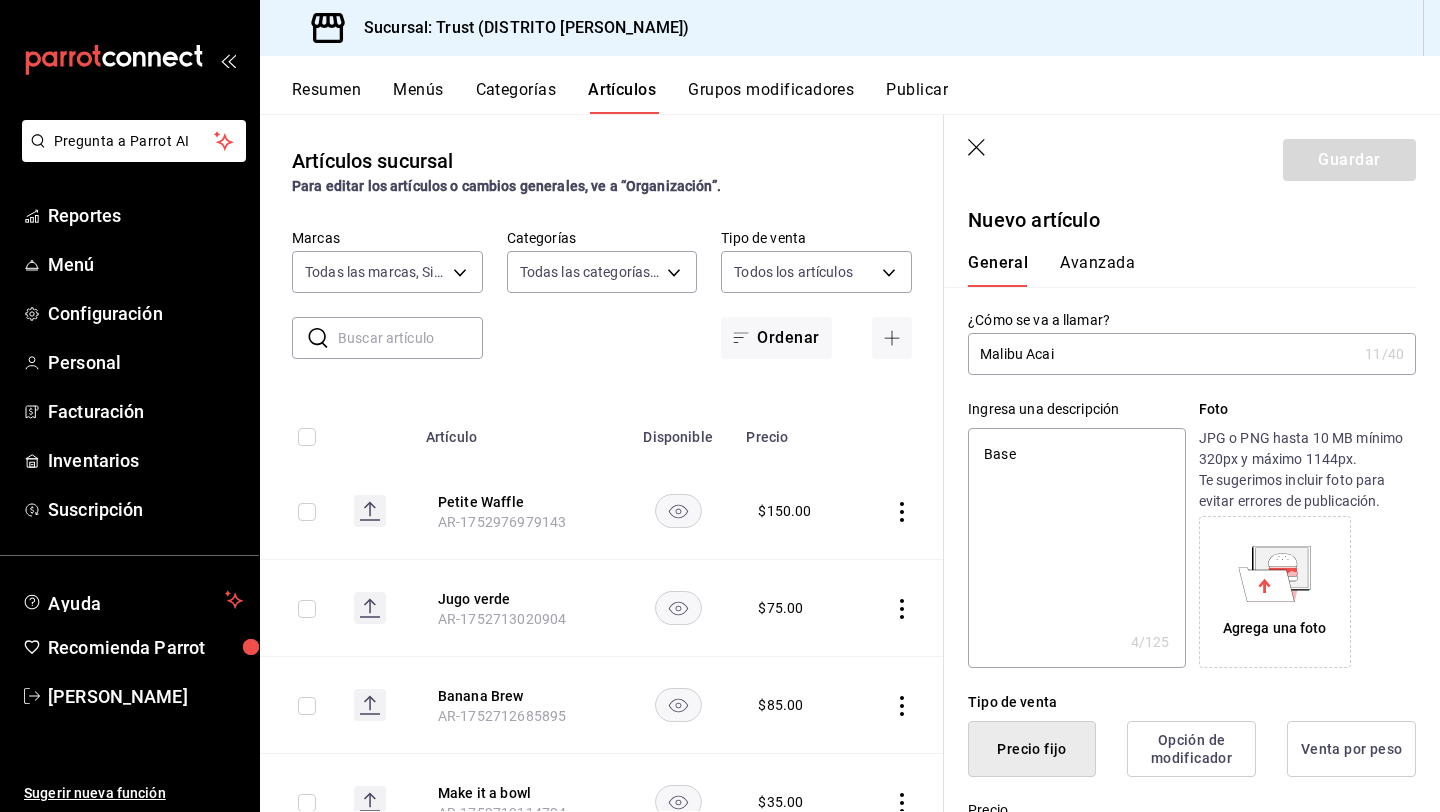 type on "Base" 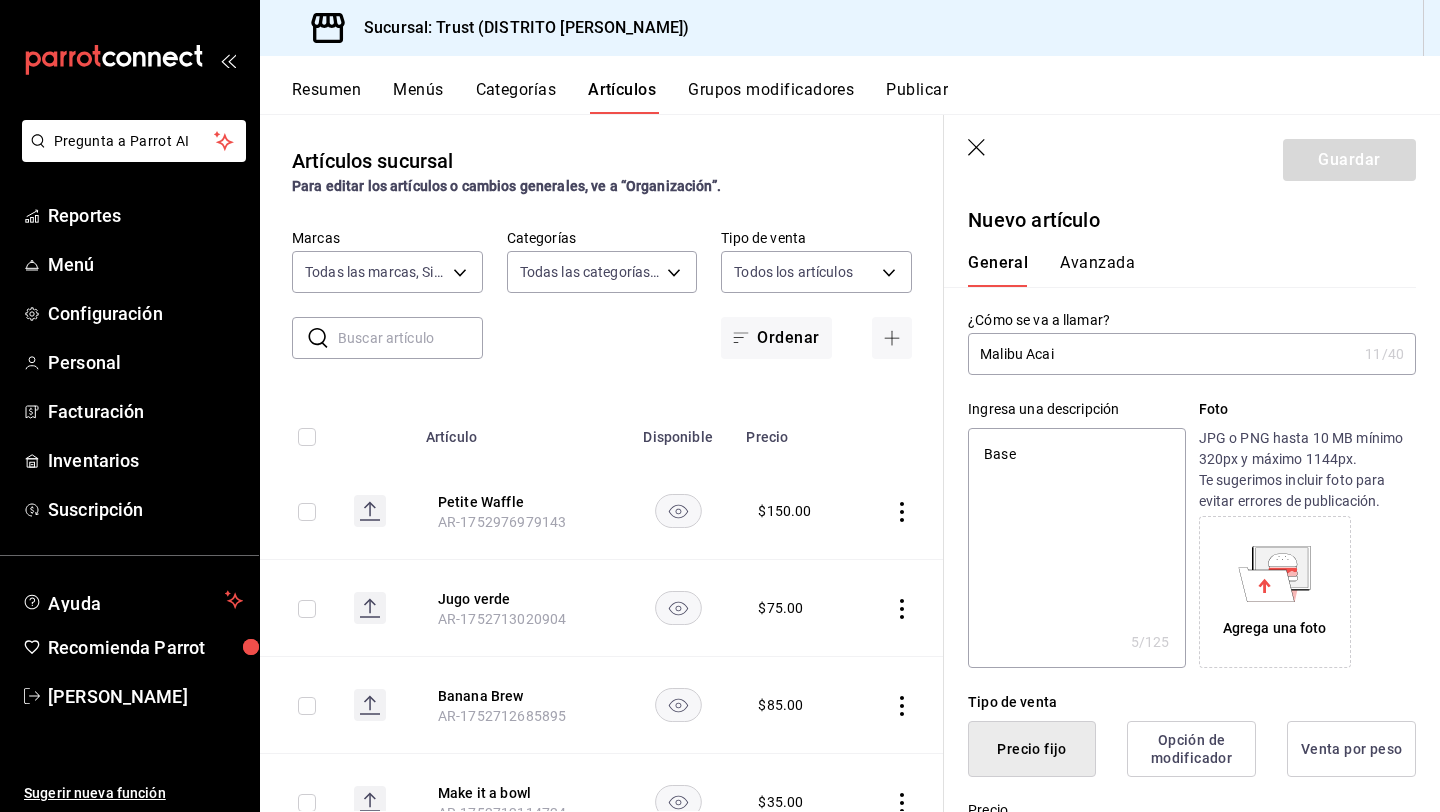 type on "Base d" 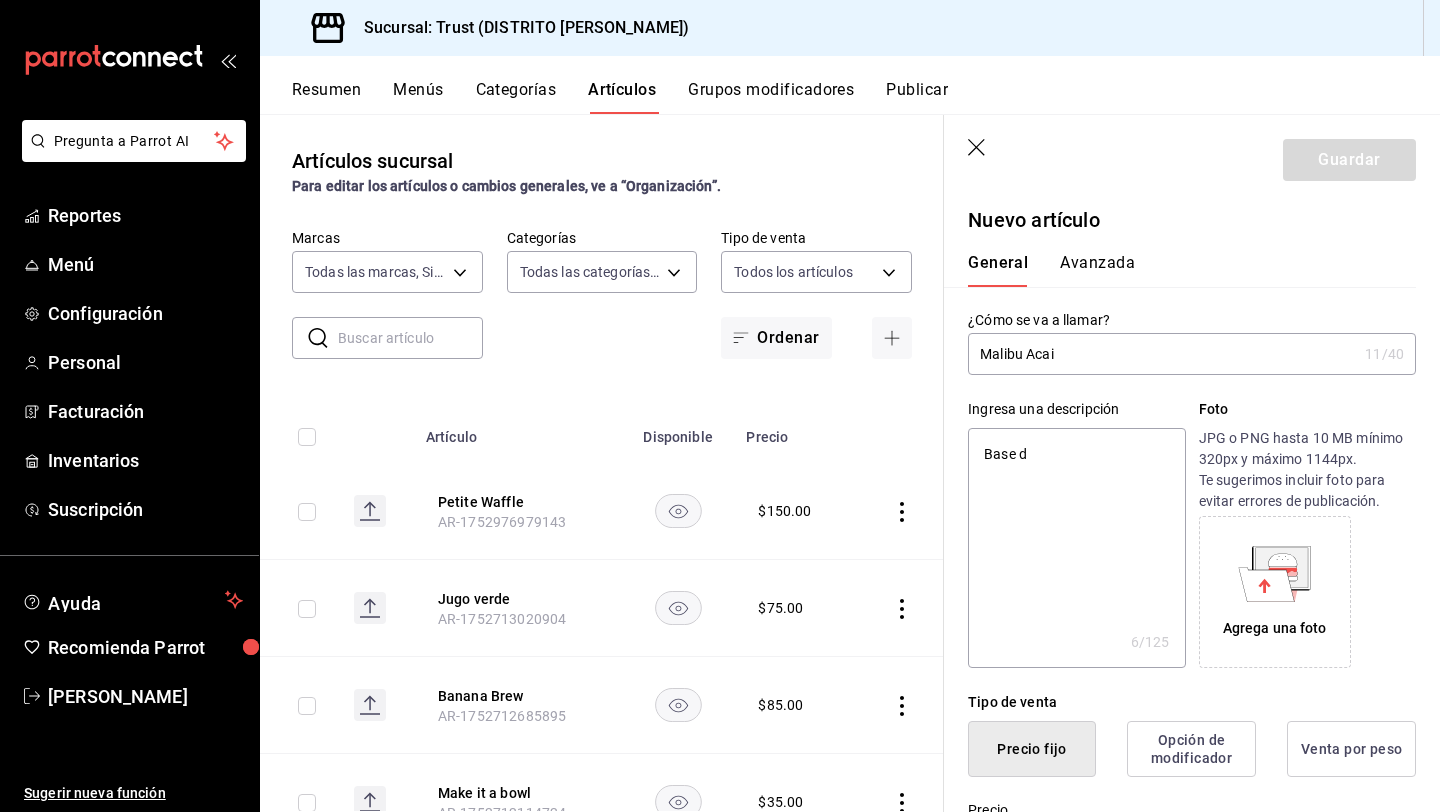 type on "Base de" 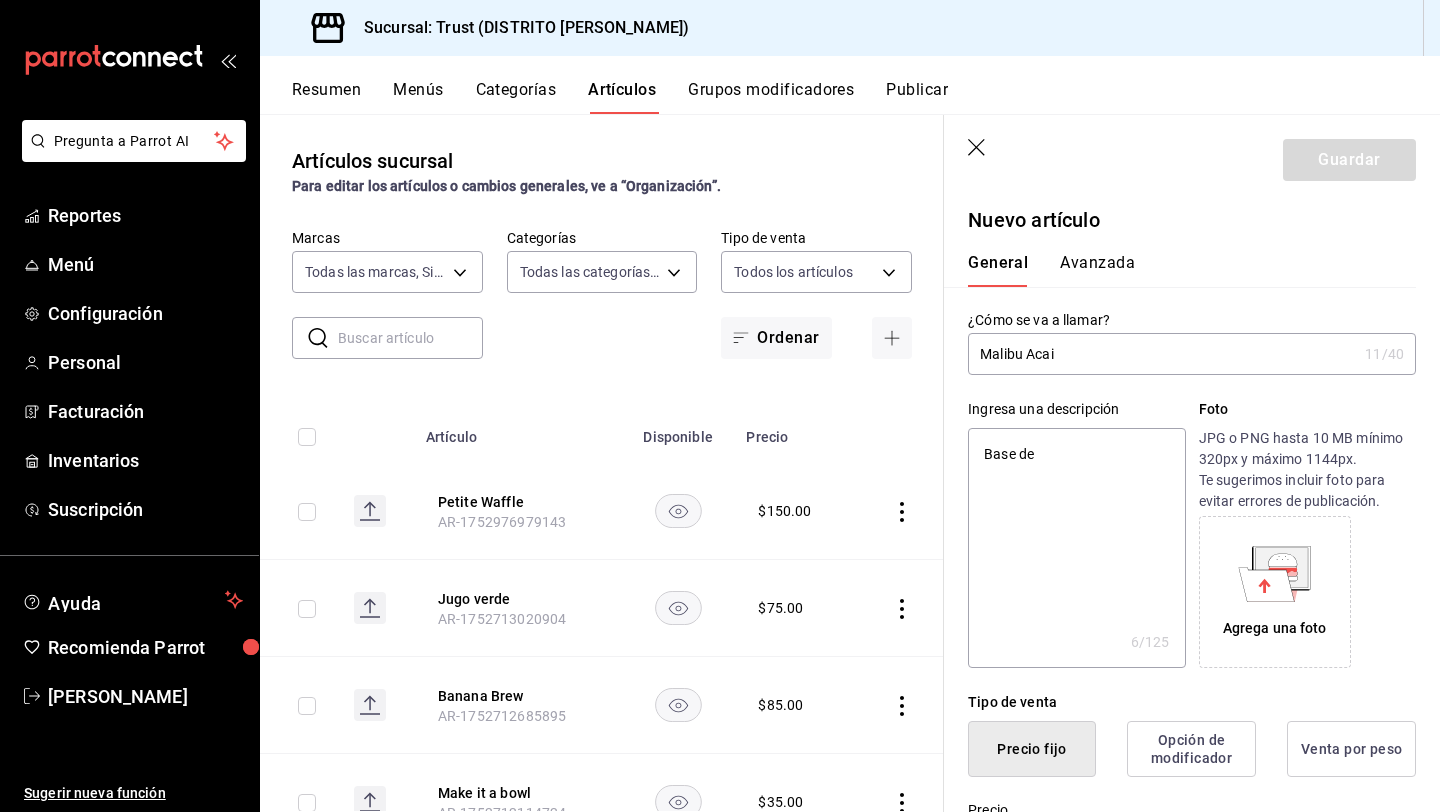 type on "Base de" 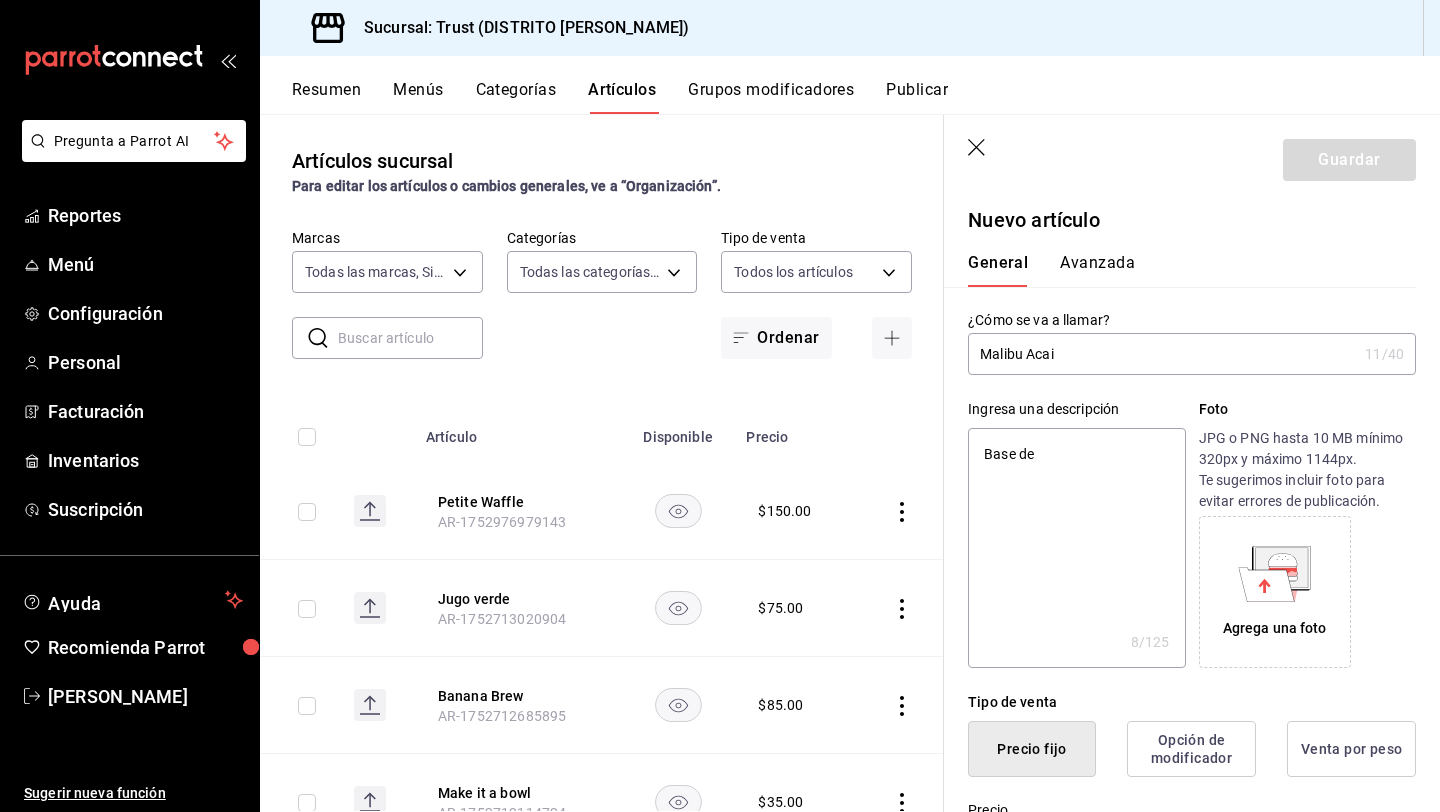 type on "Base de a" 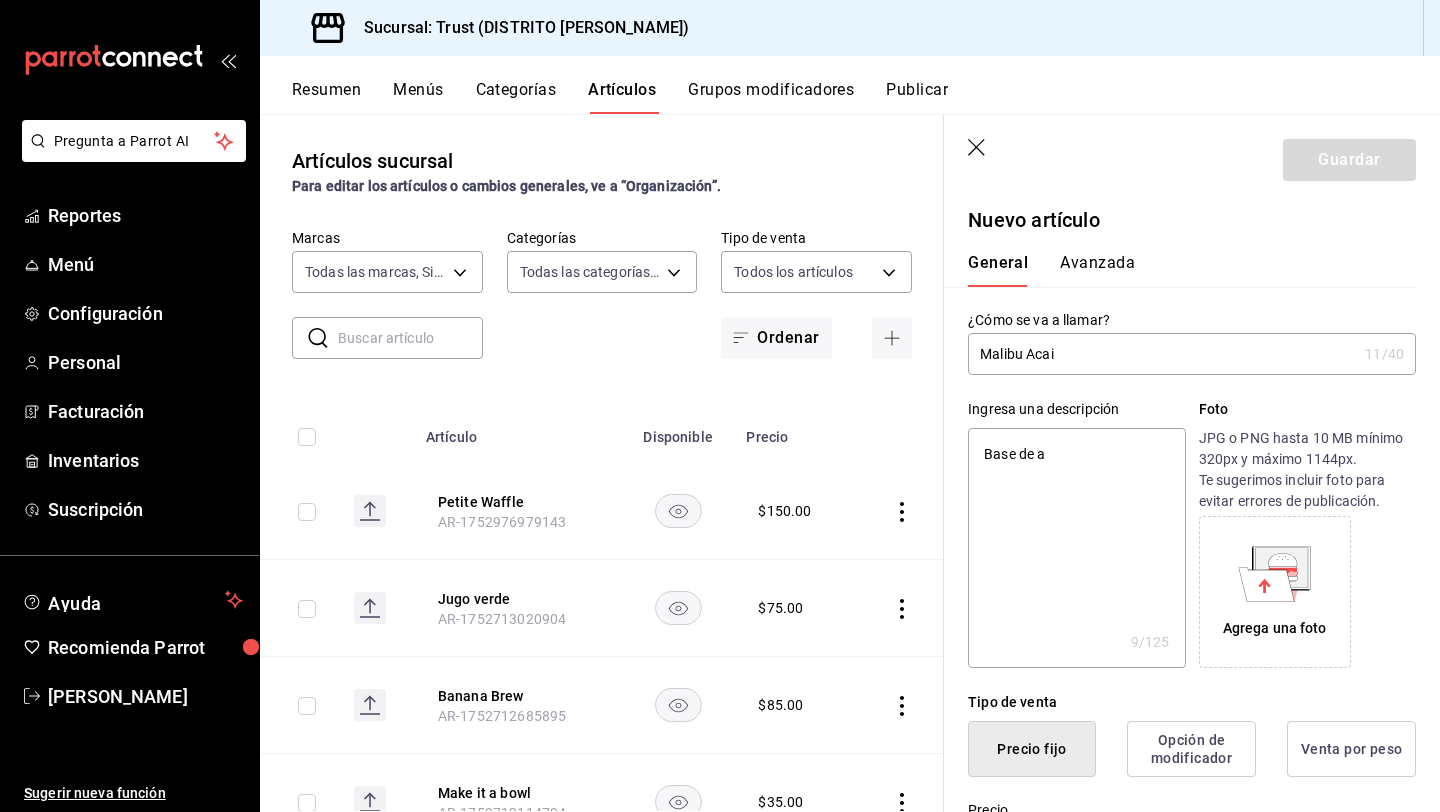 type on "Base de ac" 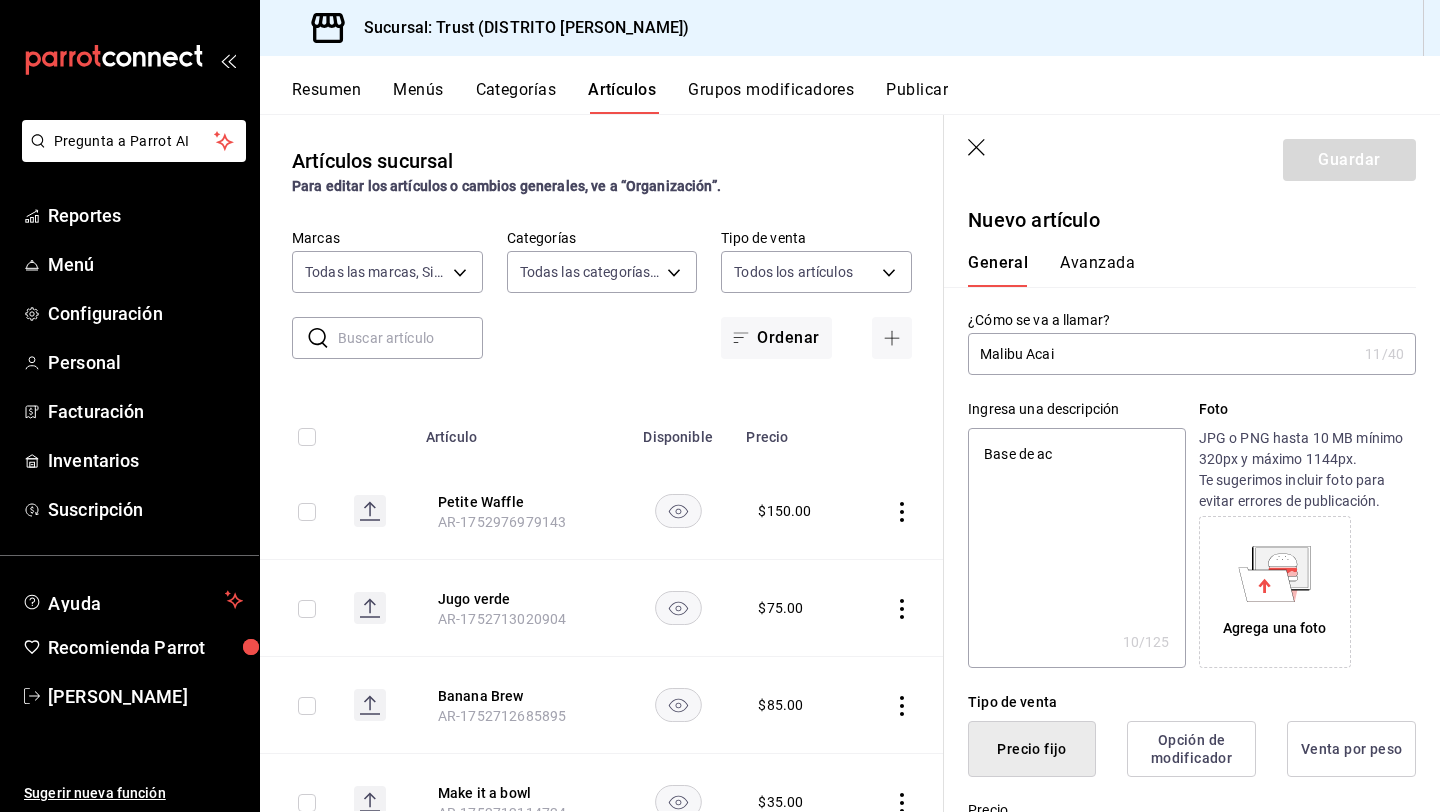 type on "Base de aca" 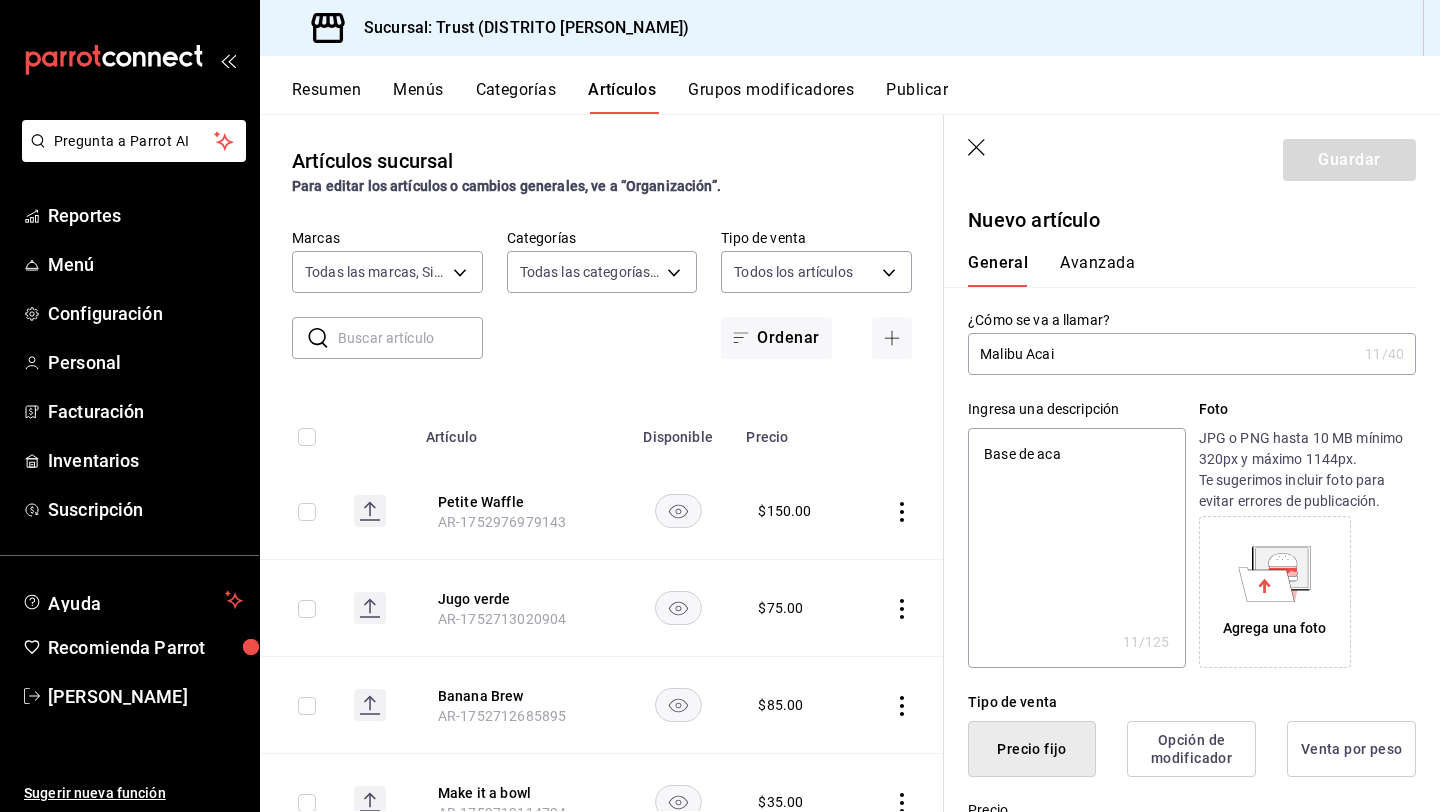 type on "Base de acai" 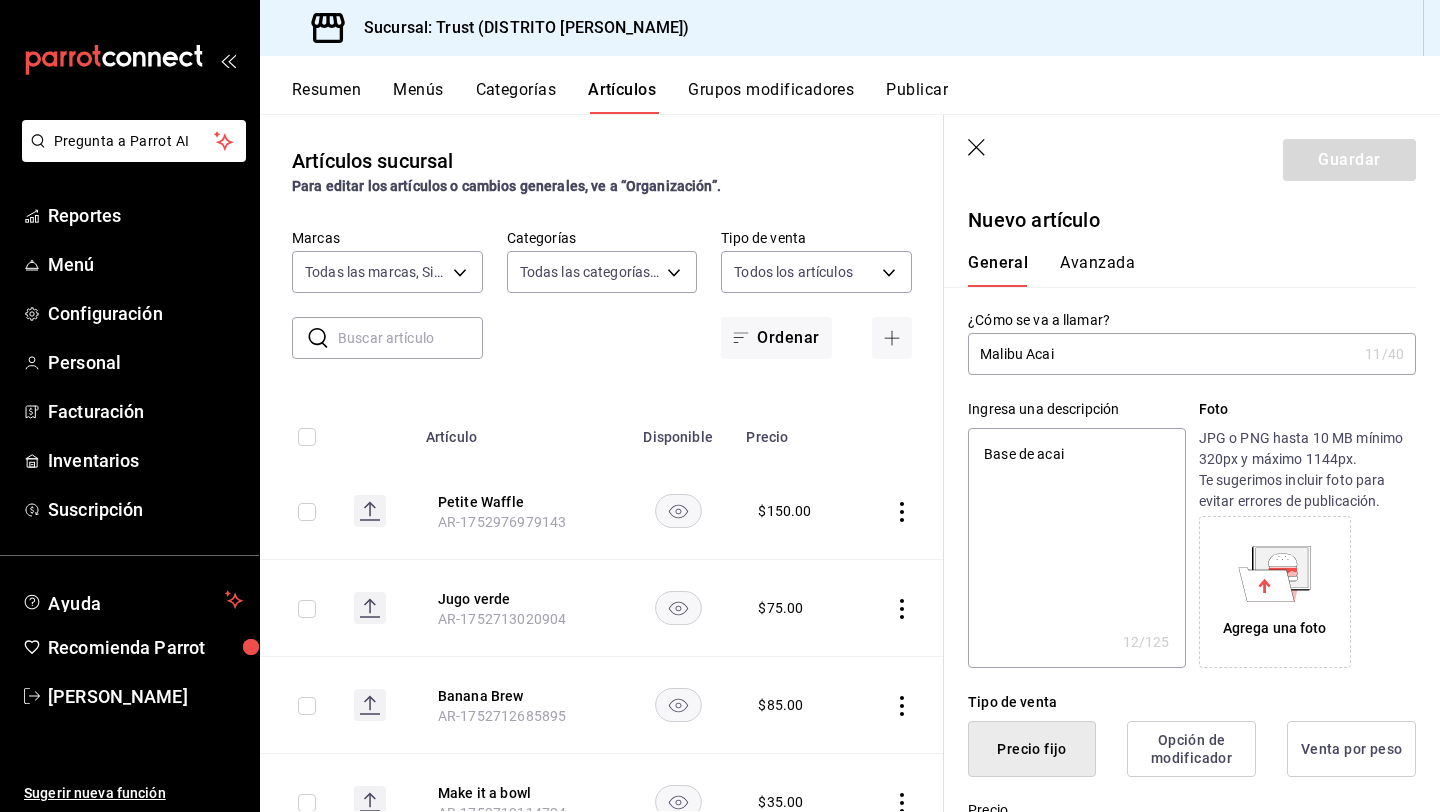 type on "Base de acai," 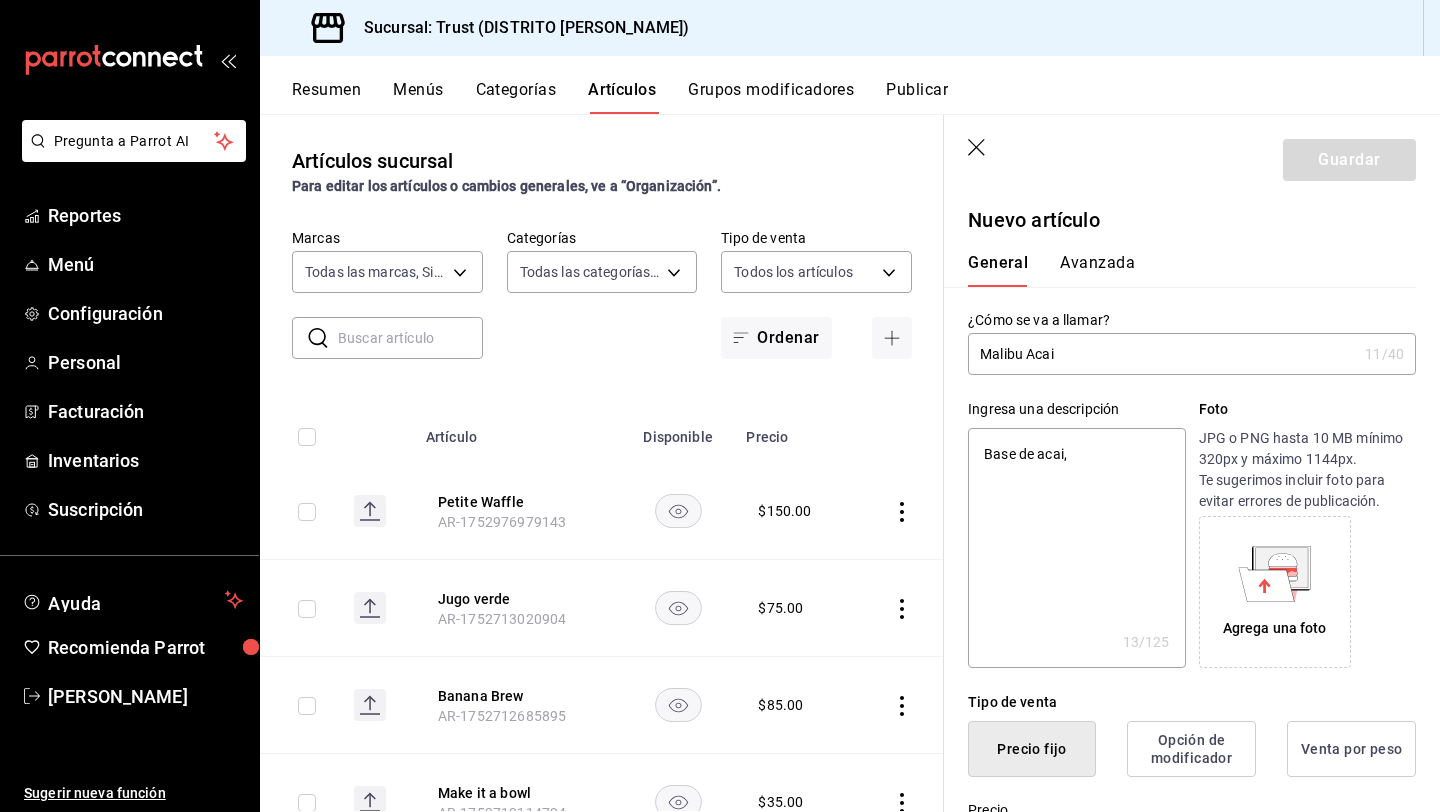 type on "Base de acai" 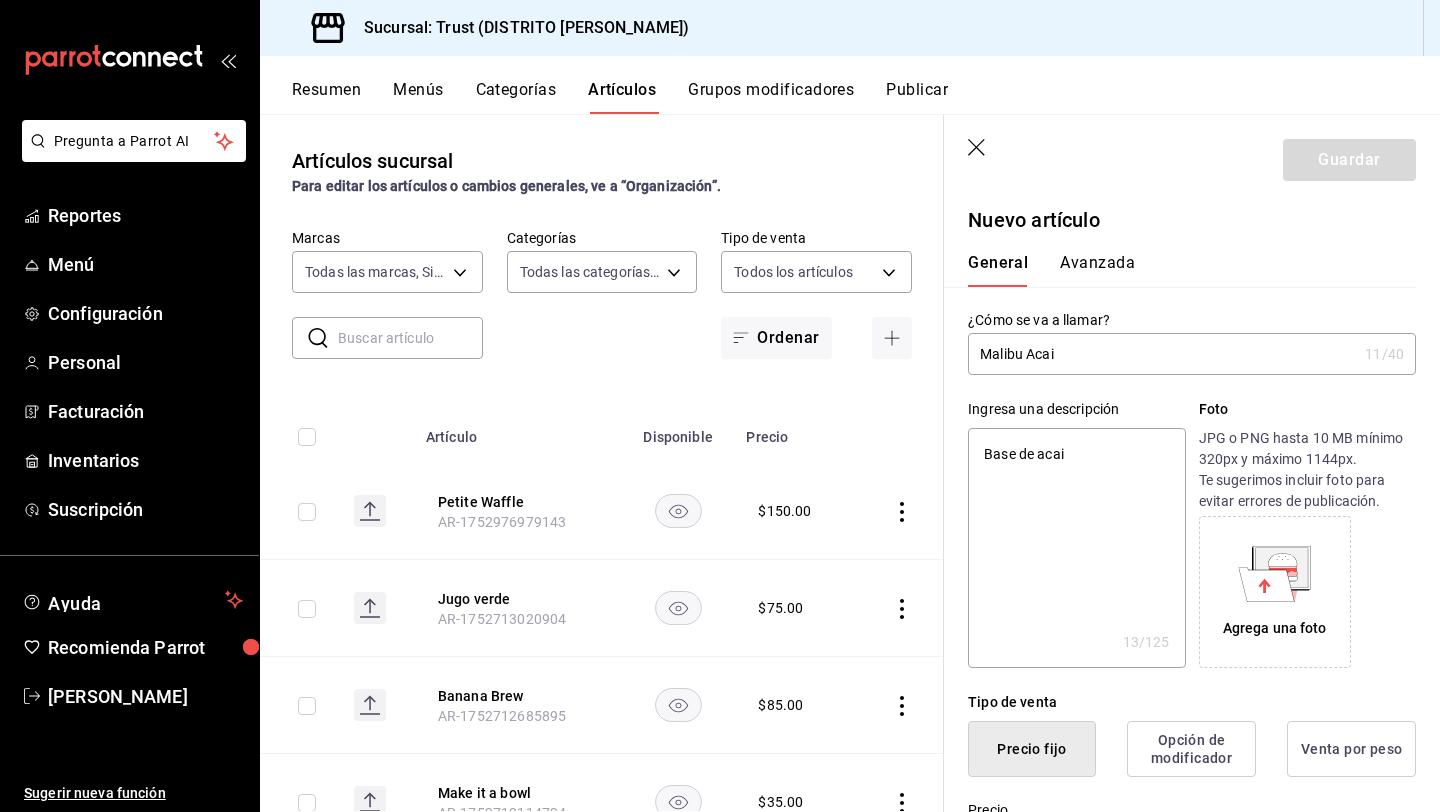 type on "Base de acai" 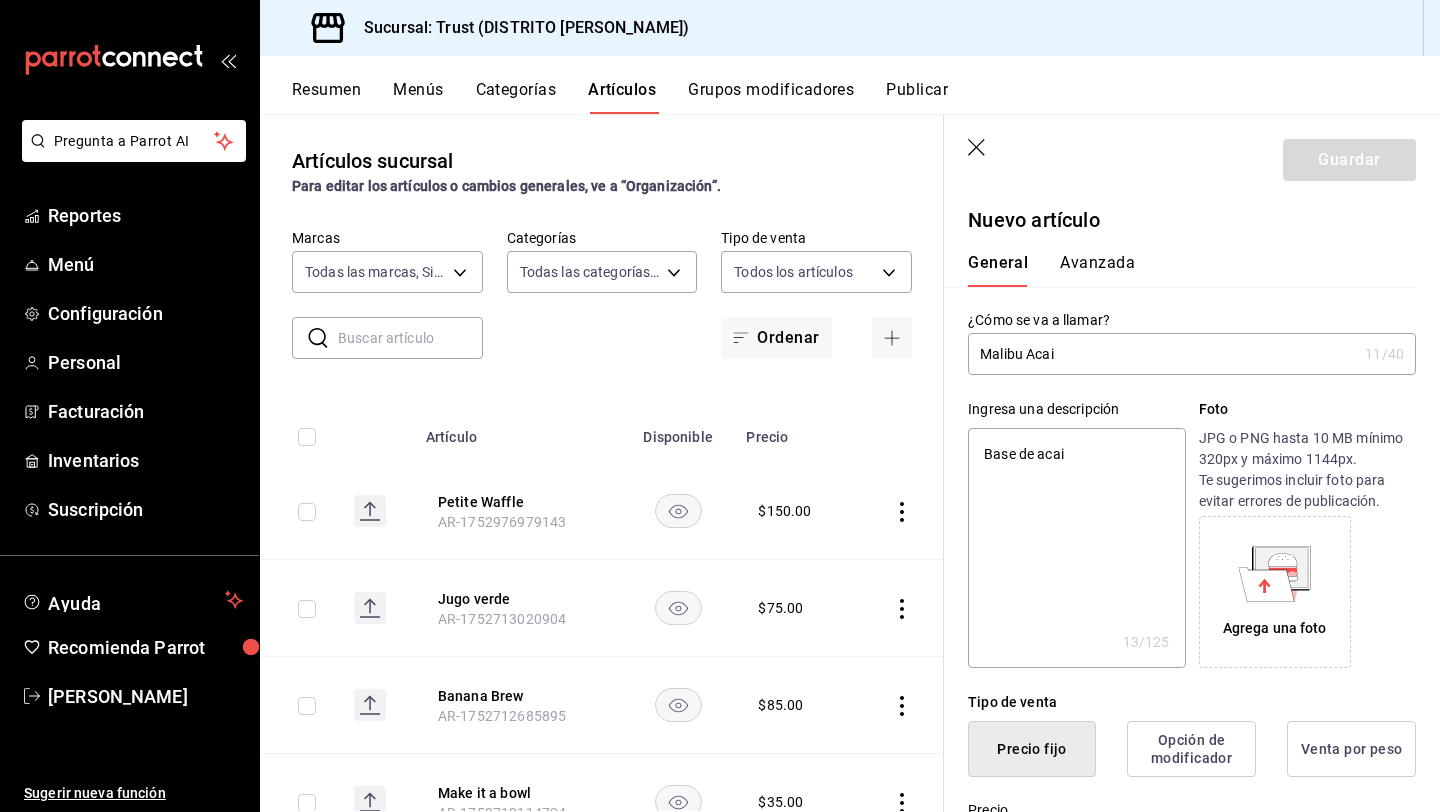 type on "Base de acai i" 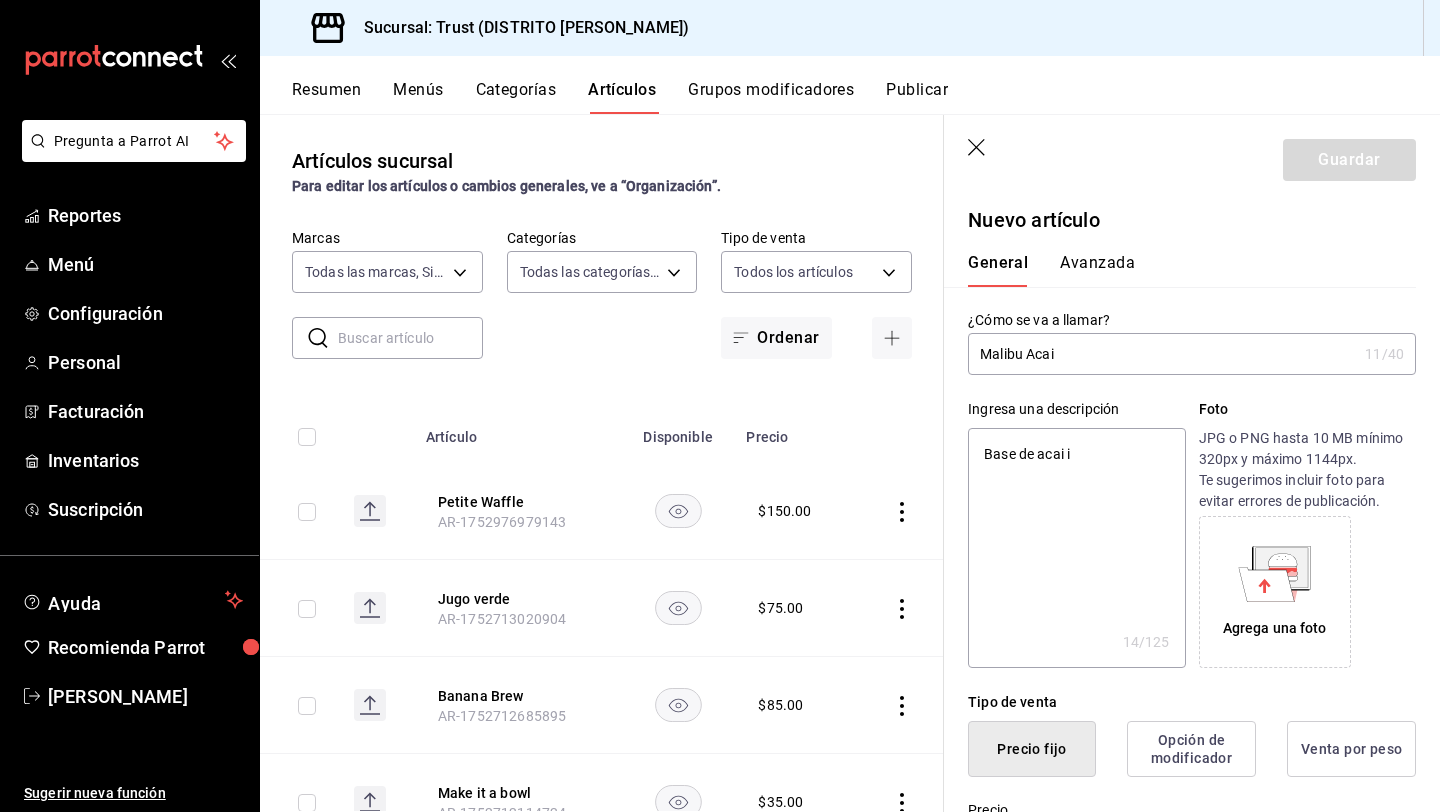 type on "Base de acai in" 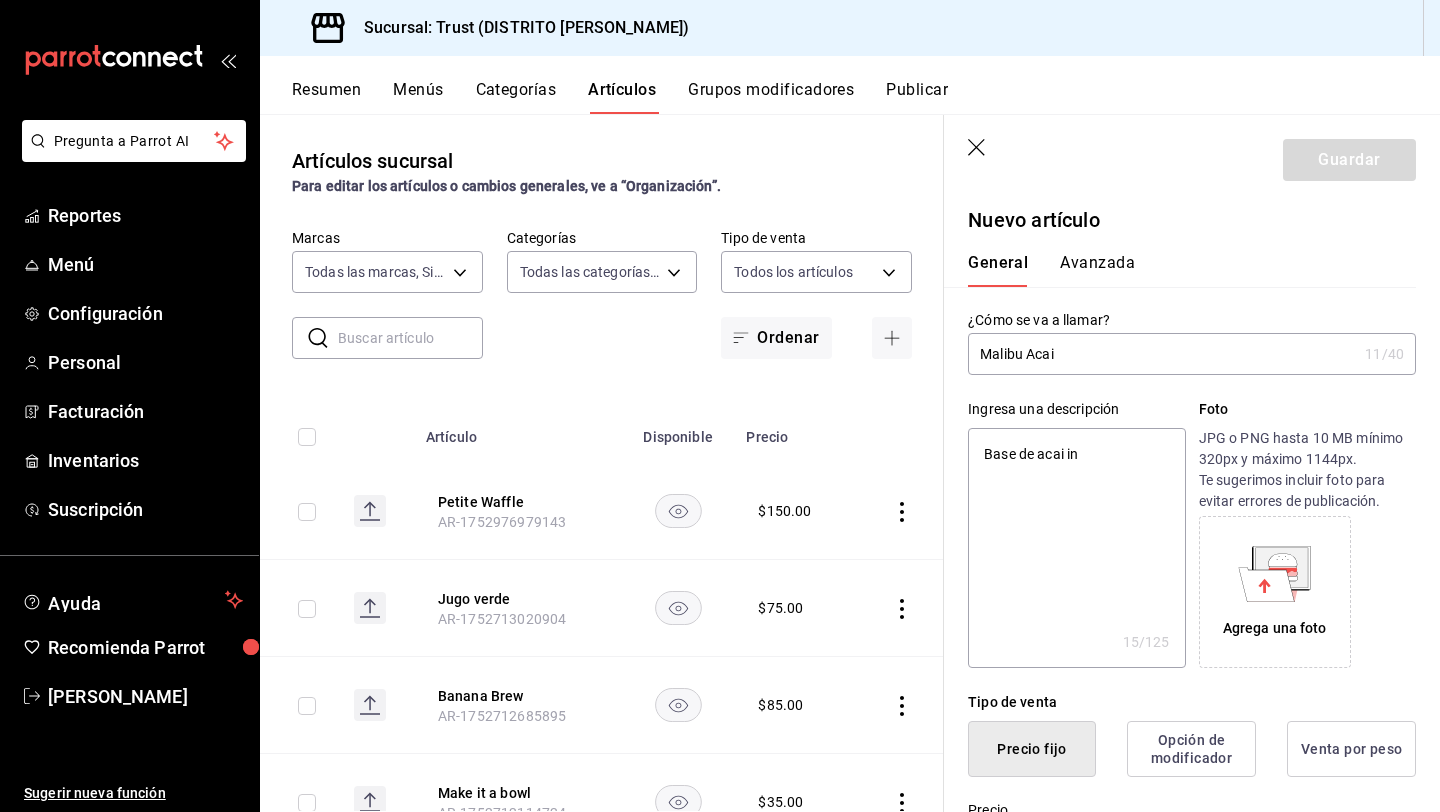type on "Base de acai i" 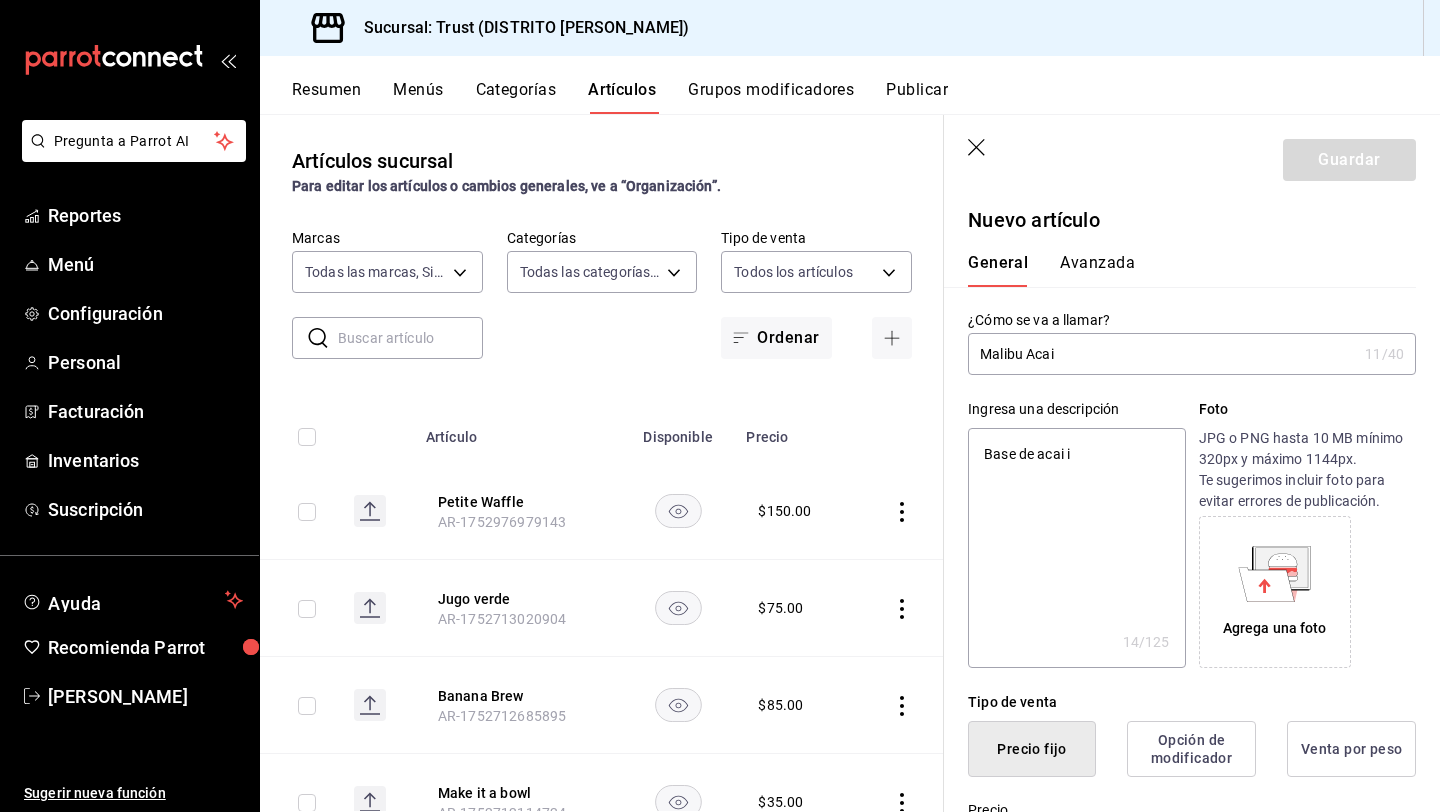 type on "Base de acai" 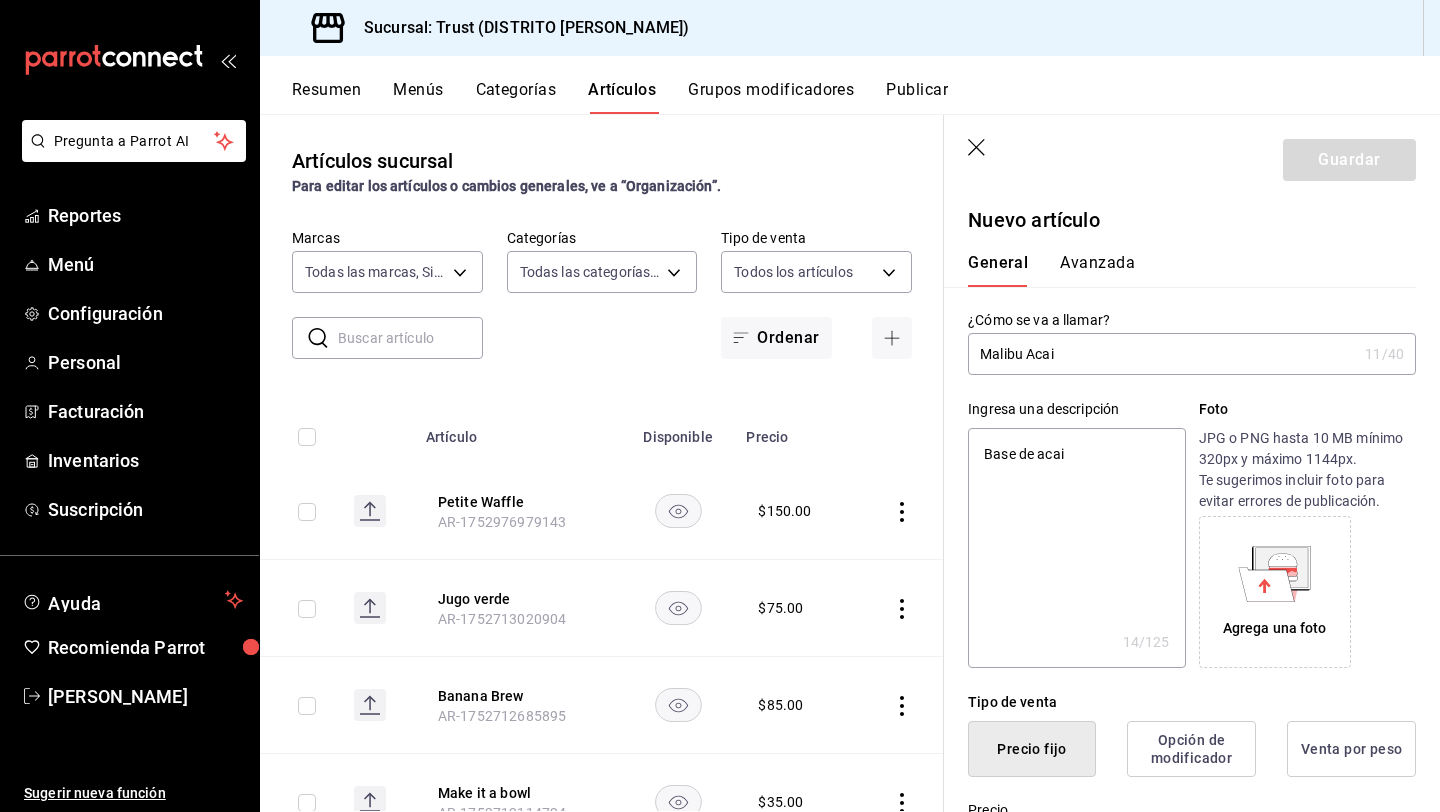 type on "Base de acai s" 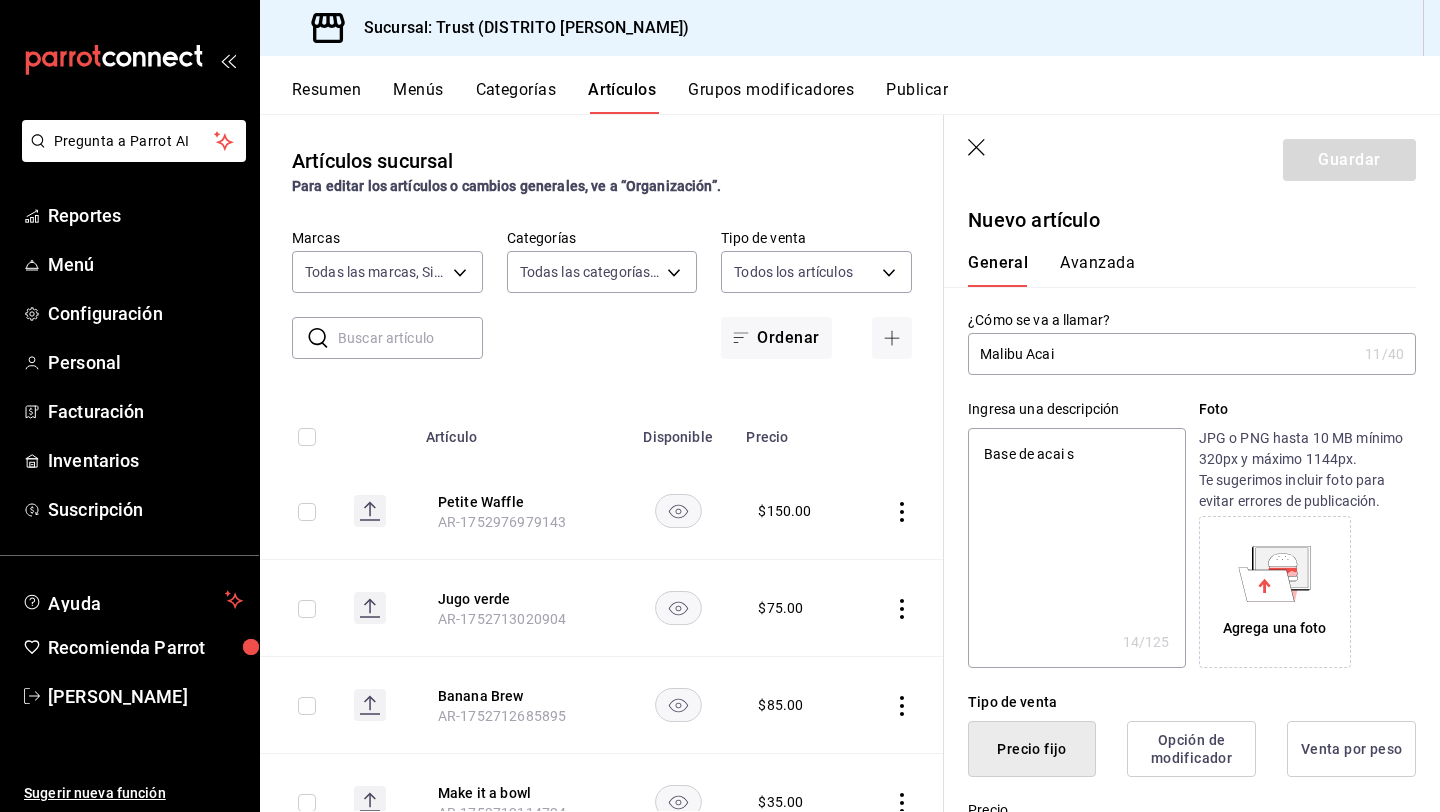 type on "Base de acai si" 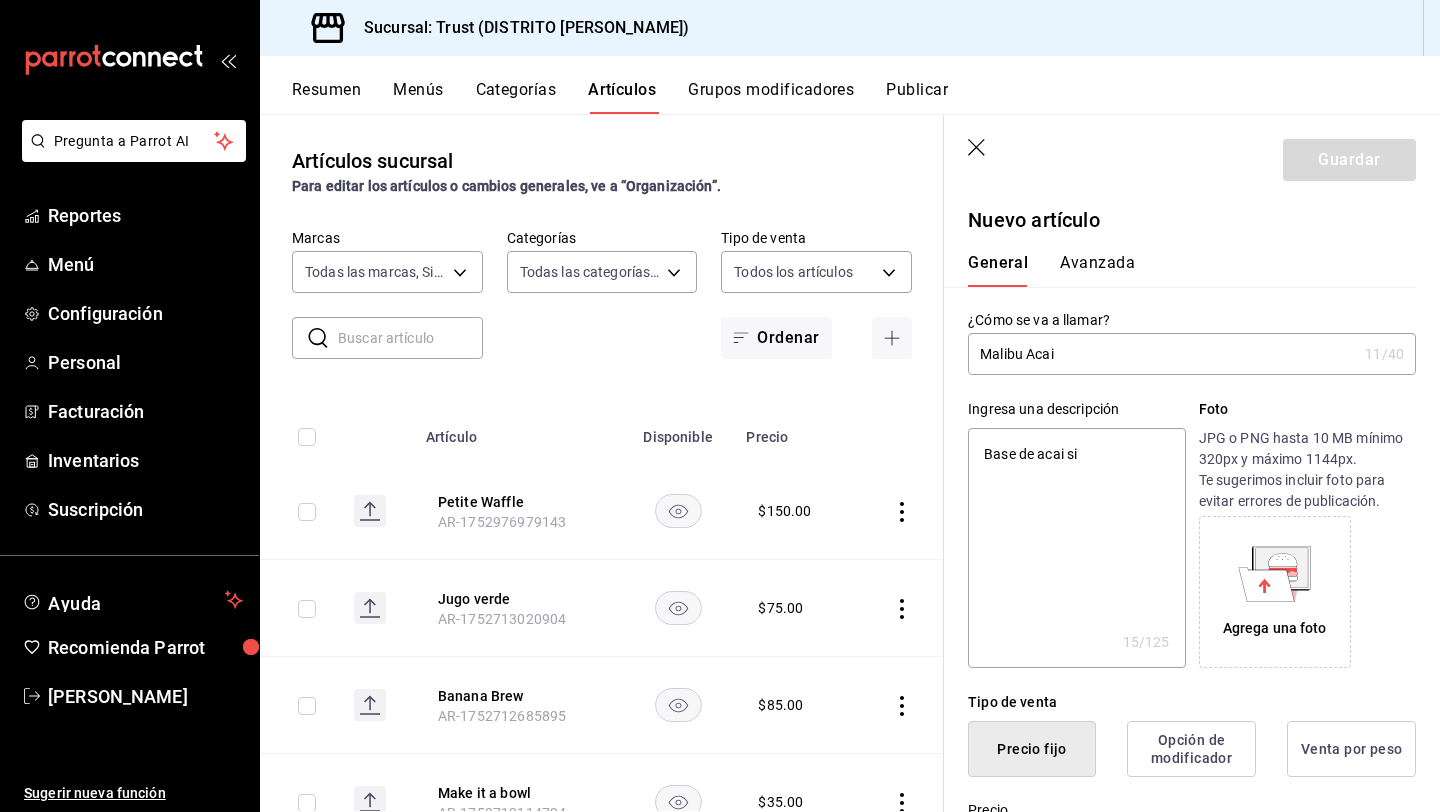 type on "Base de acai sin" 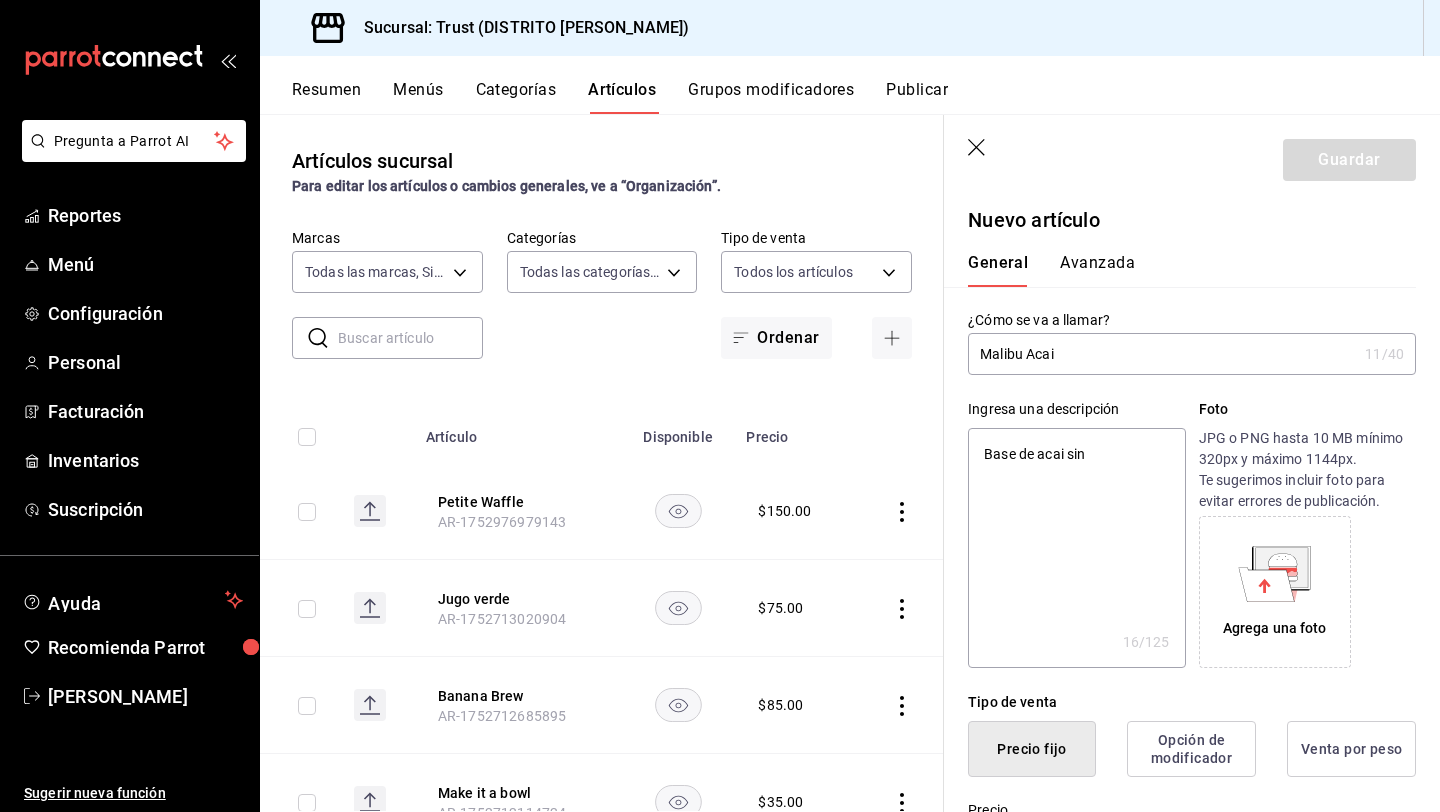 type on "Base de acai sin" 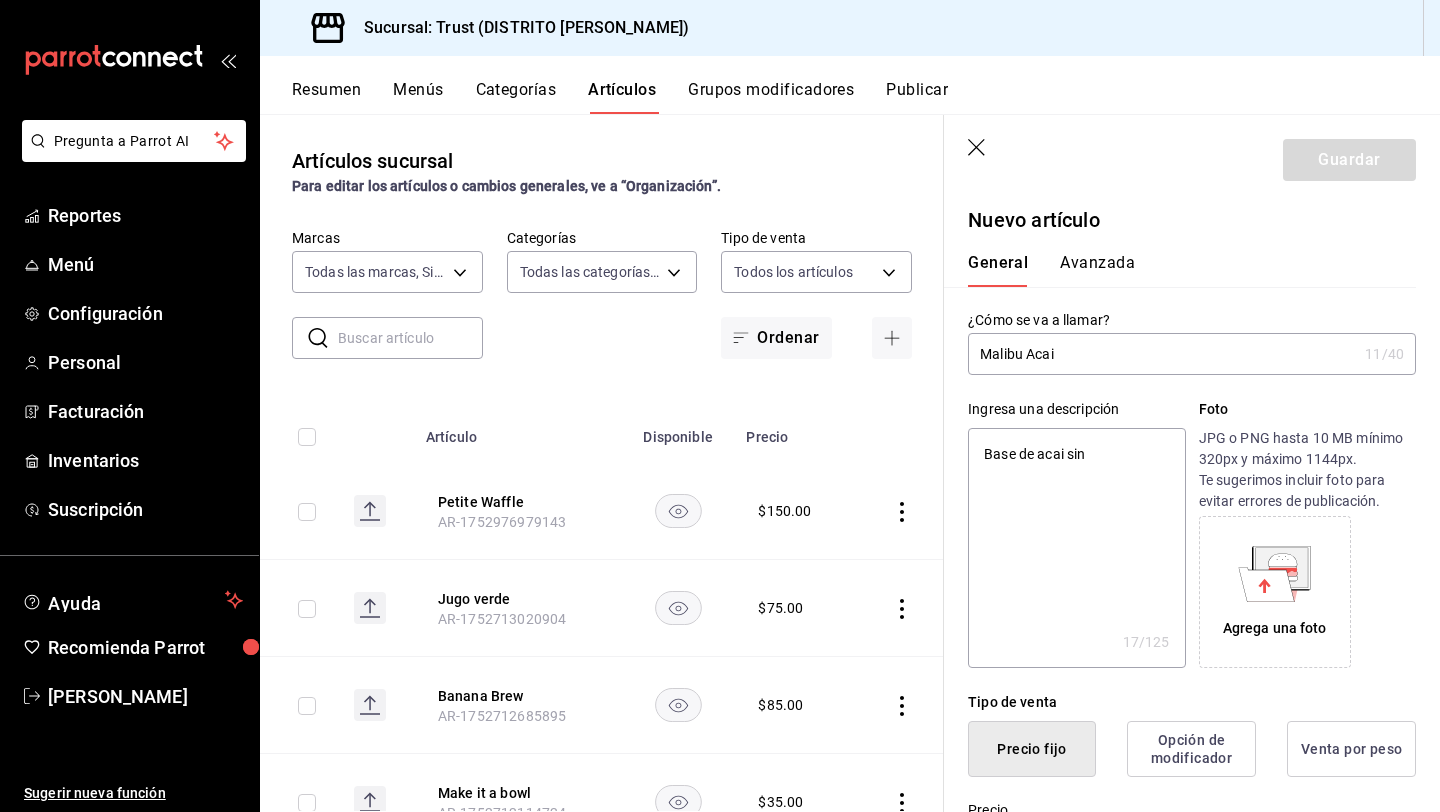 type on "Base de acai sin a" 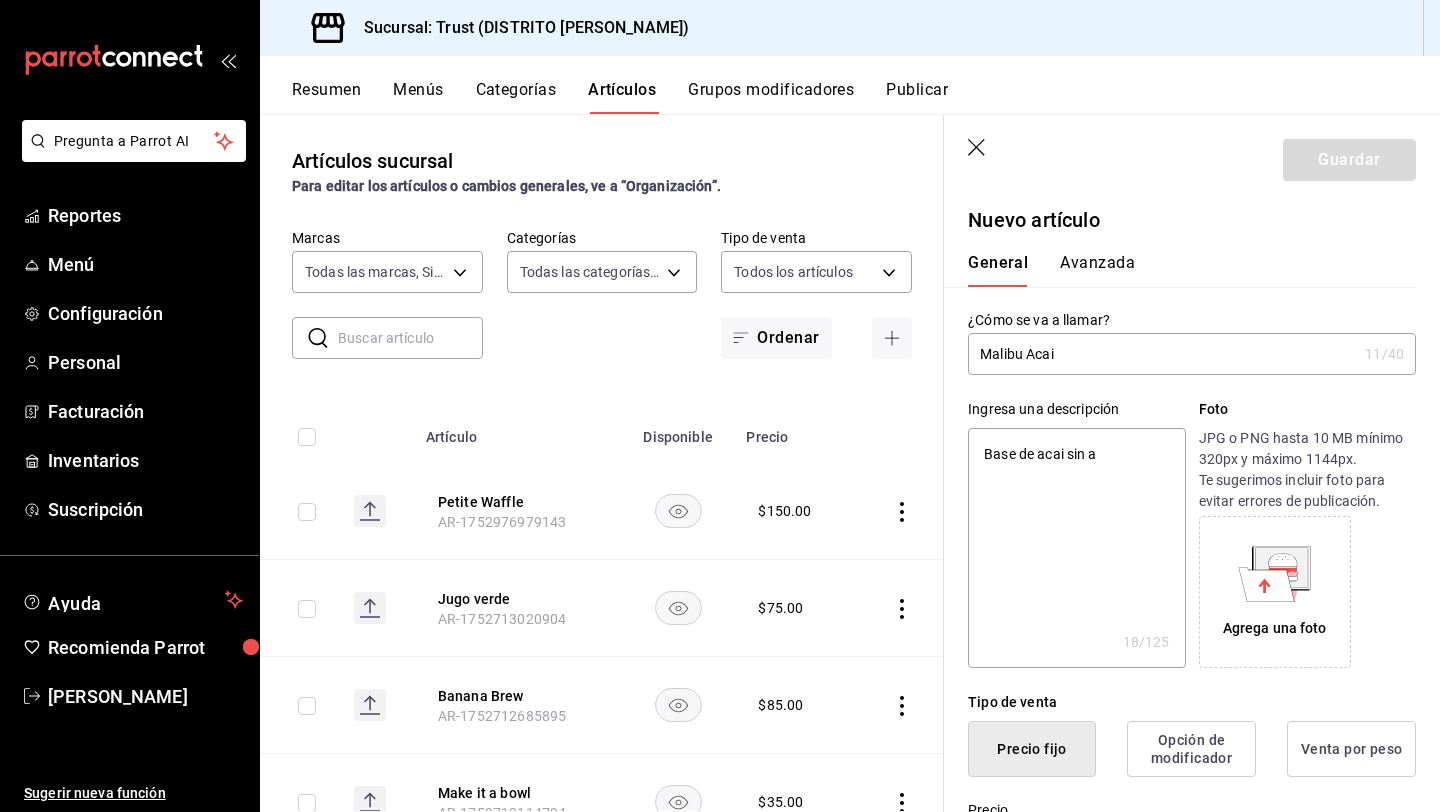 type on "Base de acai sin az" 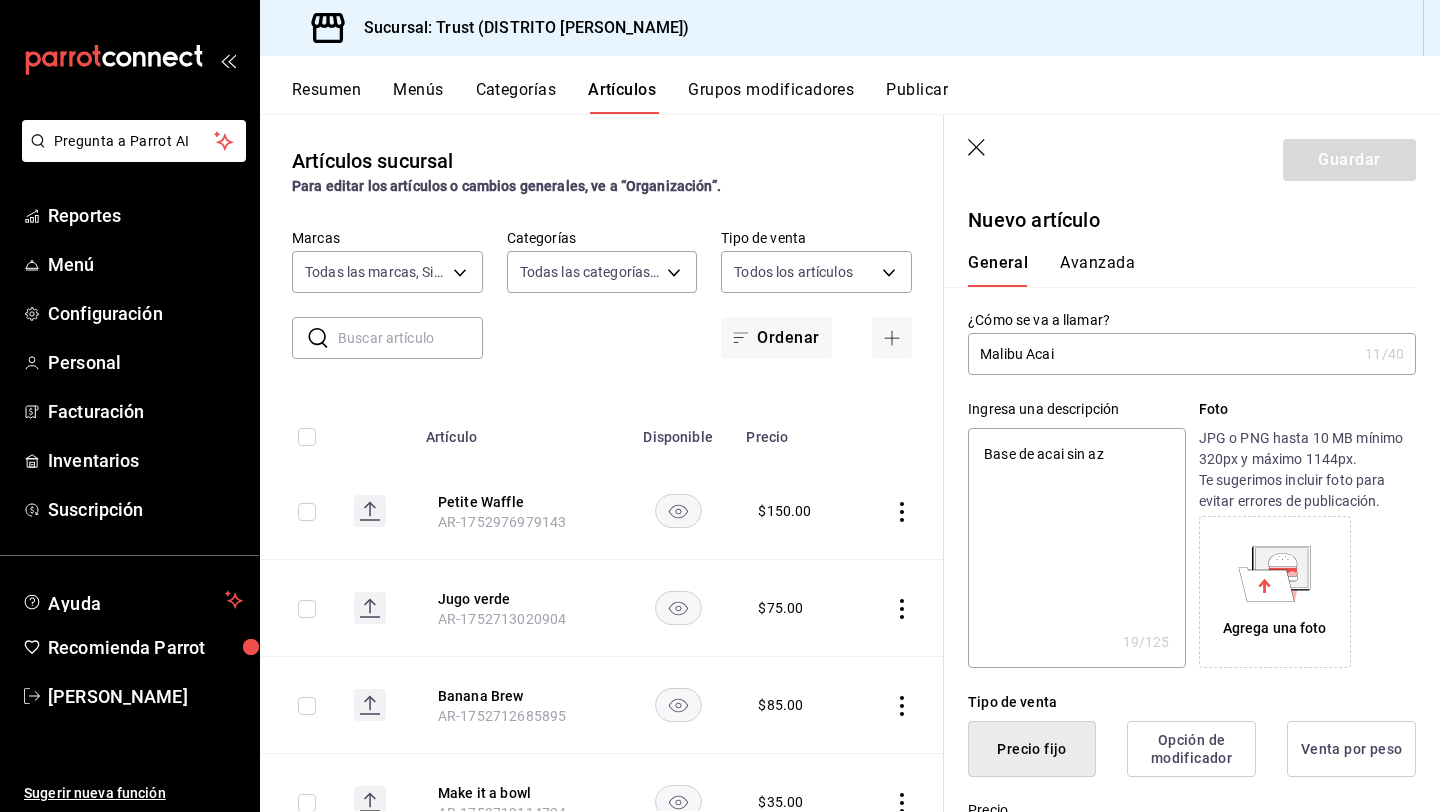 type on "Base de acai sin azu" 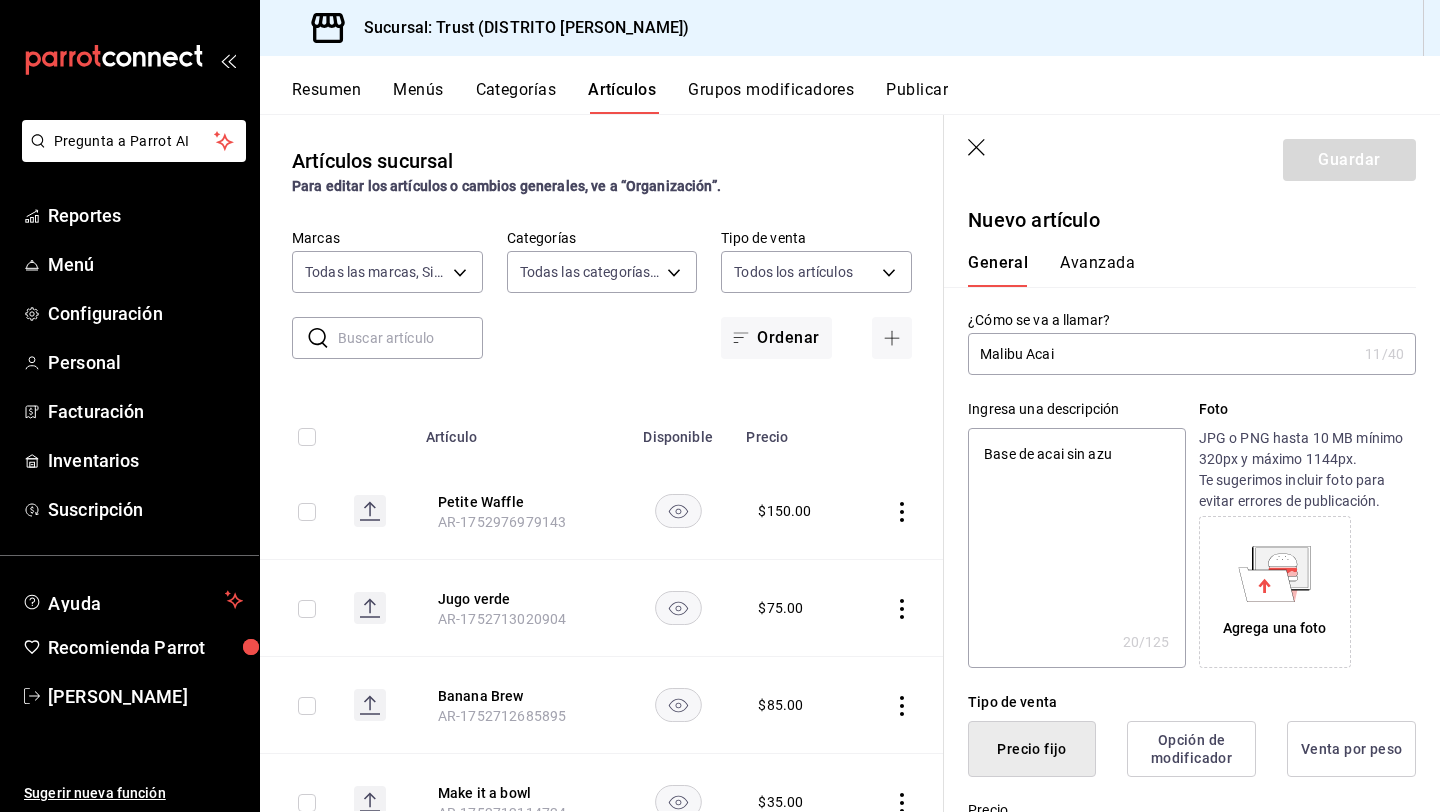 type on "Base de acai sin azuc" 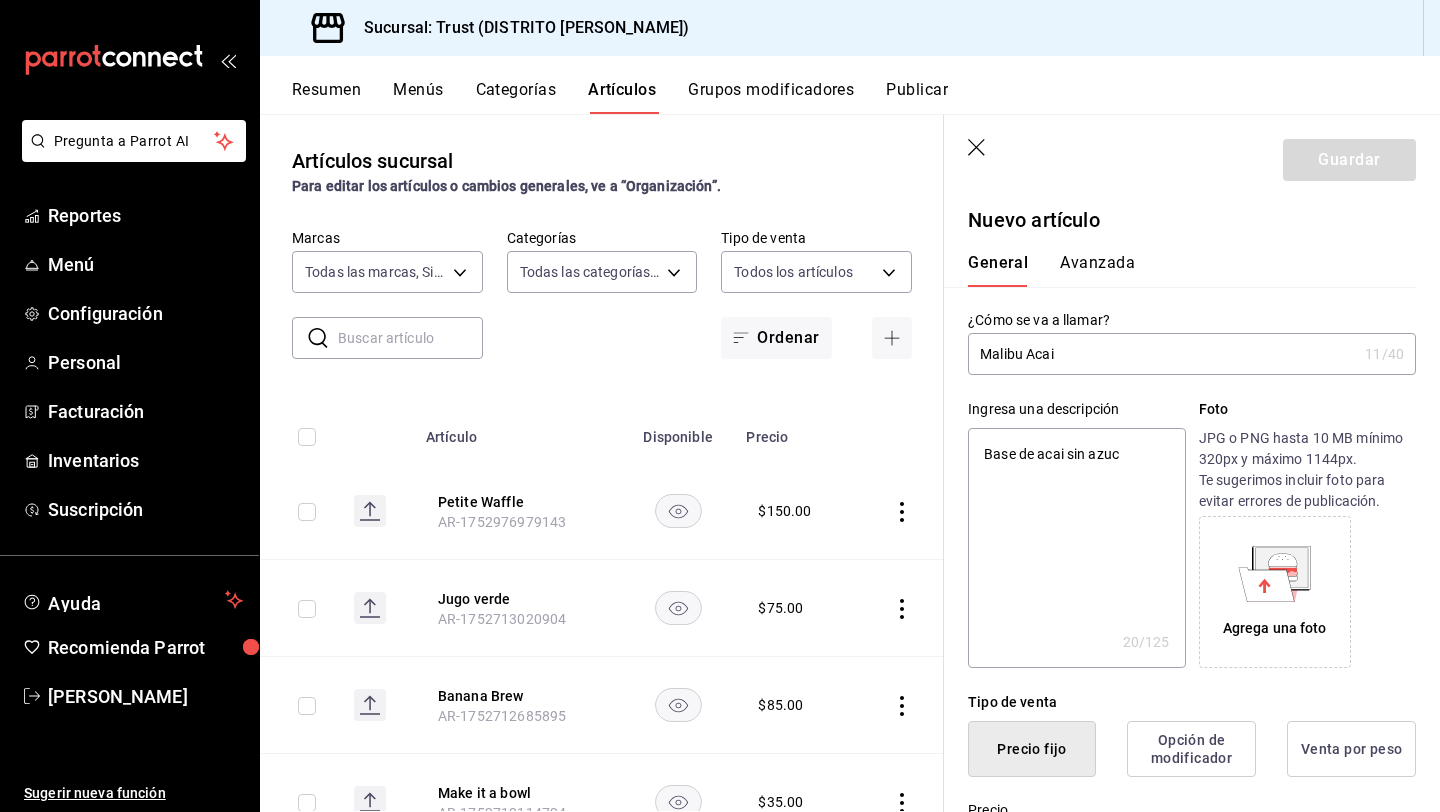 type on "x" 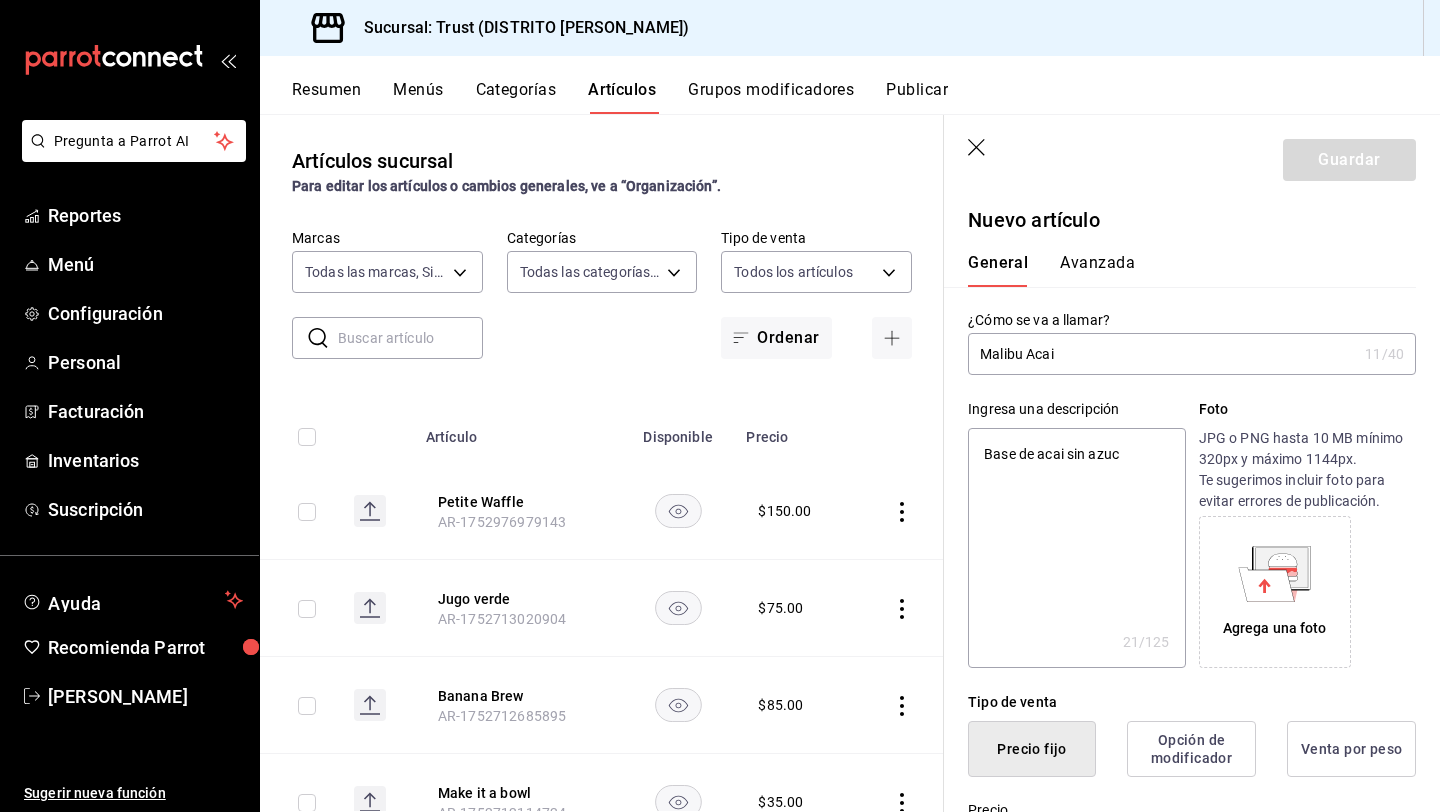 type on "Base de acai sin azuca" 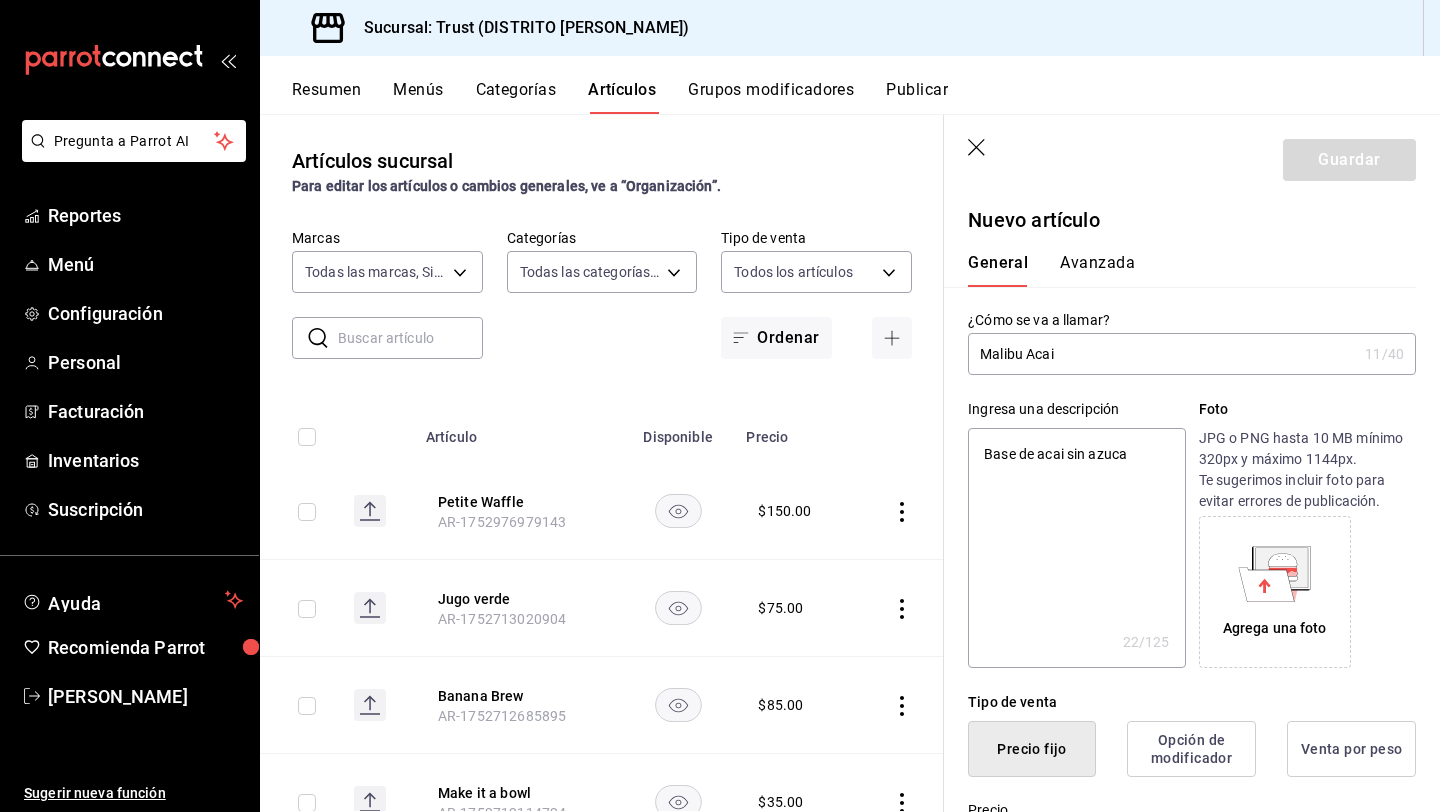 type on "Base de acai sin azucar" 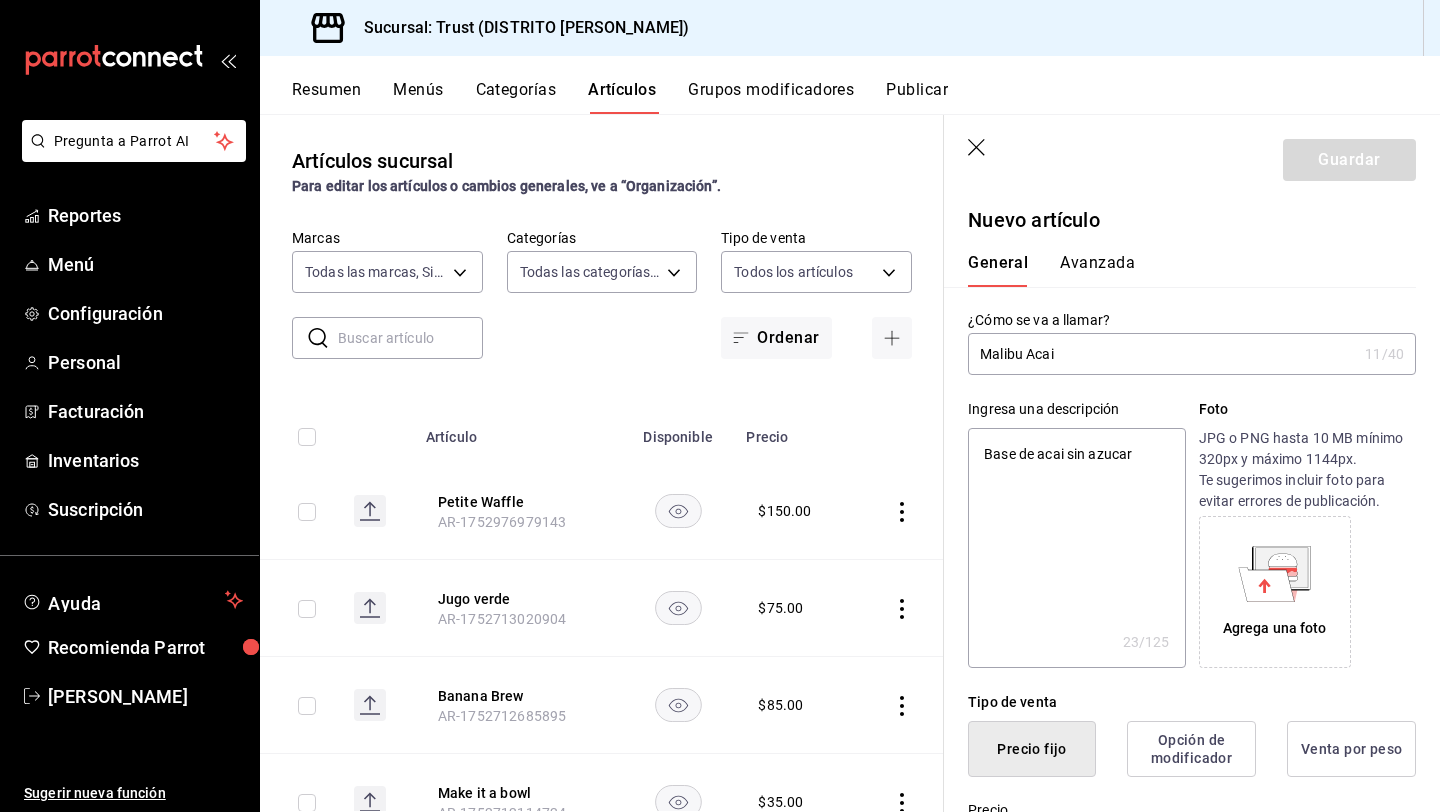 type on "Base de acai sin azucar," 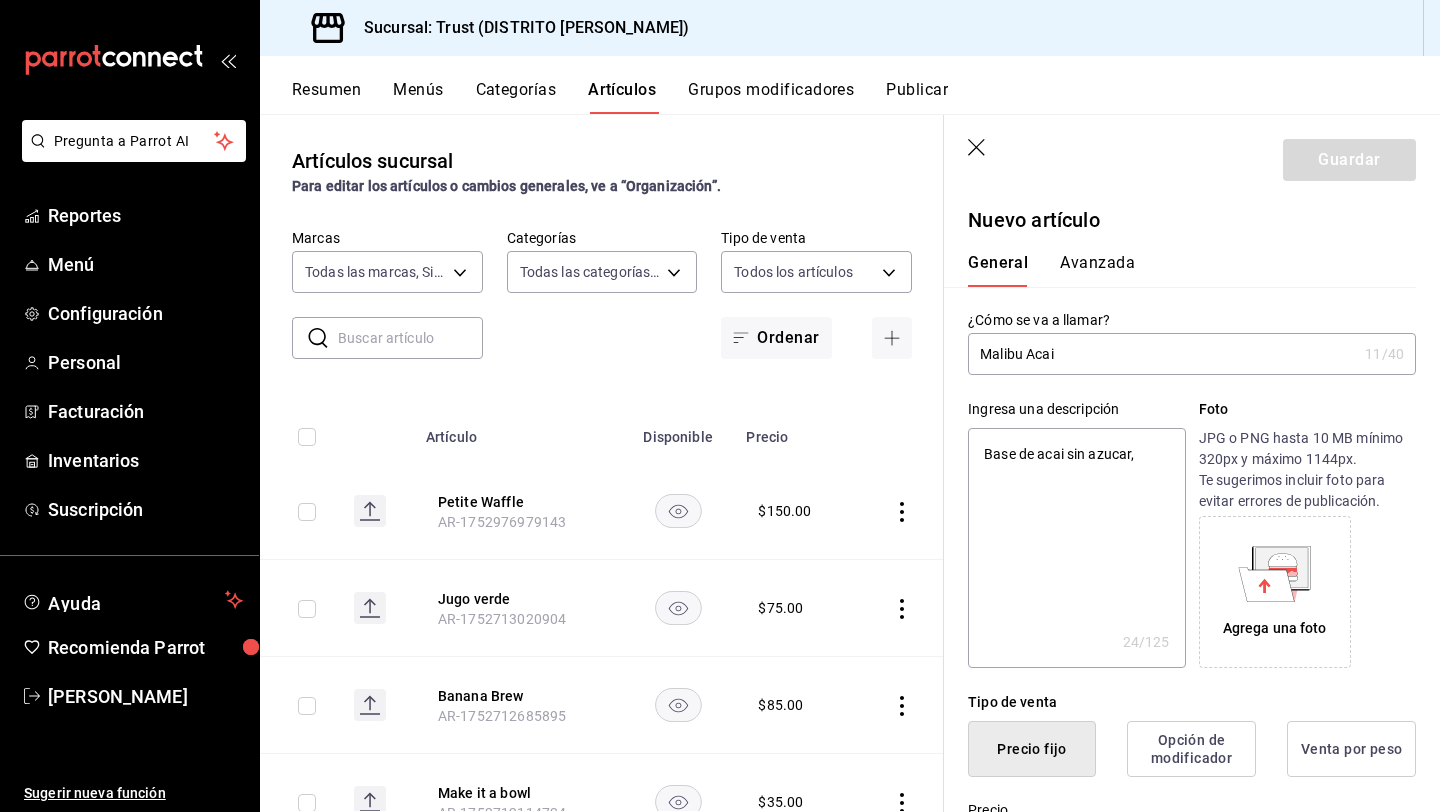 type on "Base de acai sin azucar," 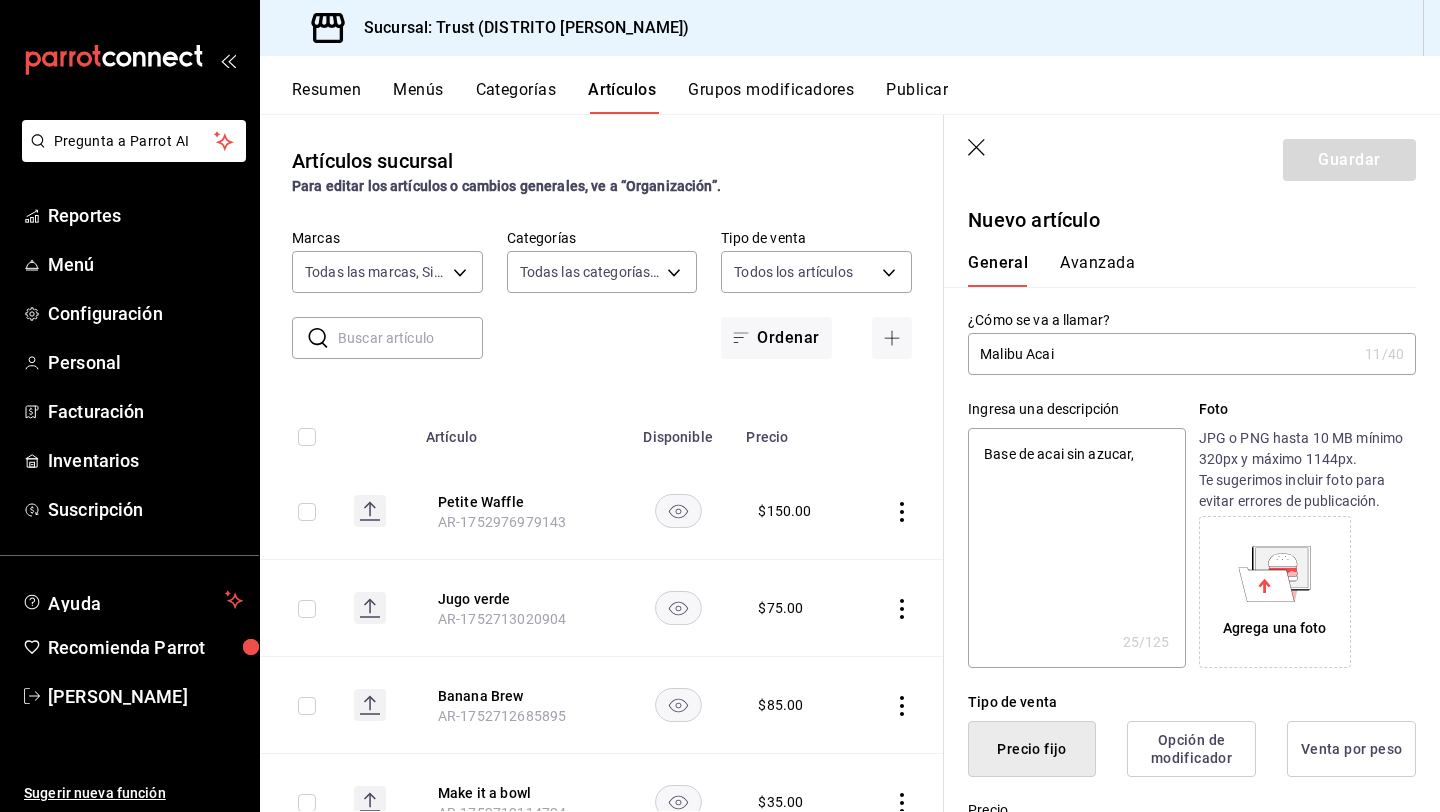 type on "Base de acai sin azucar," 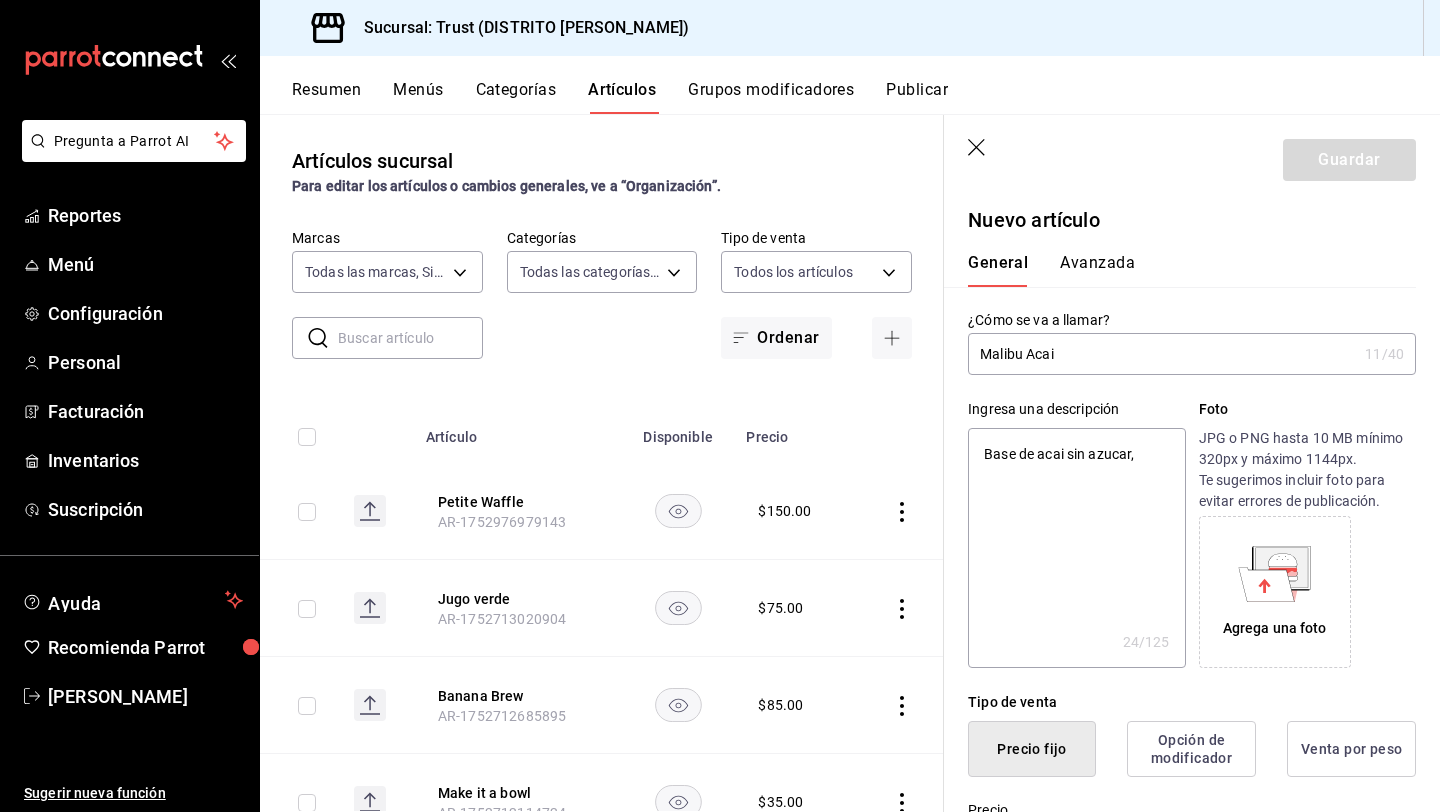 type on "Base de acai sin azucar" 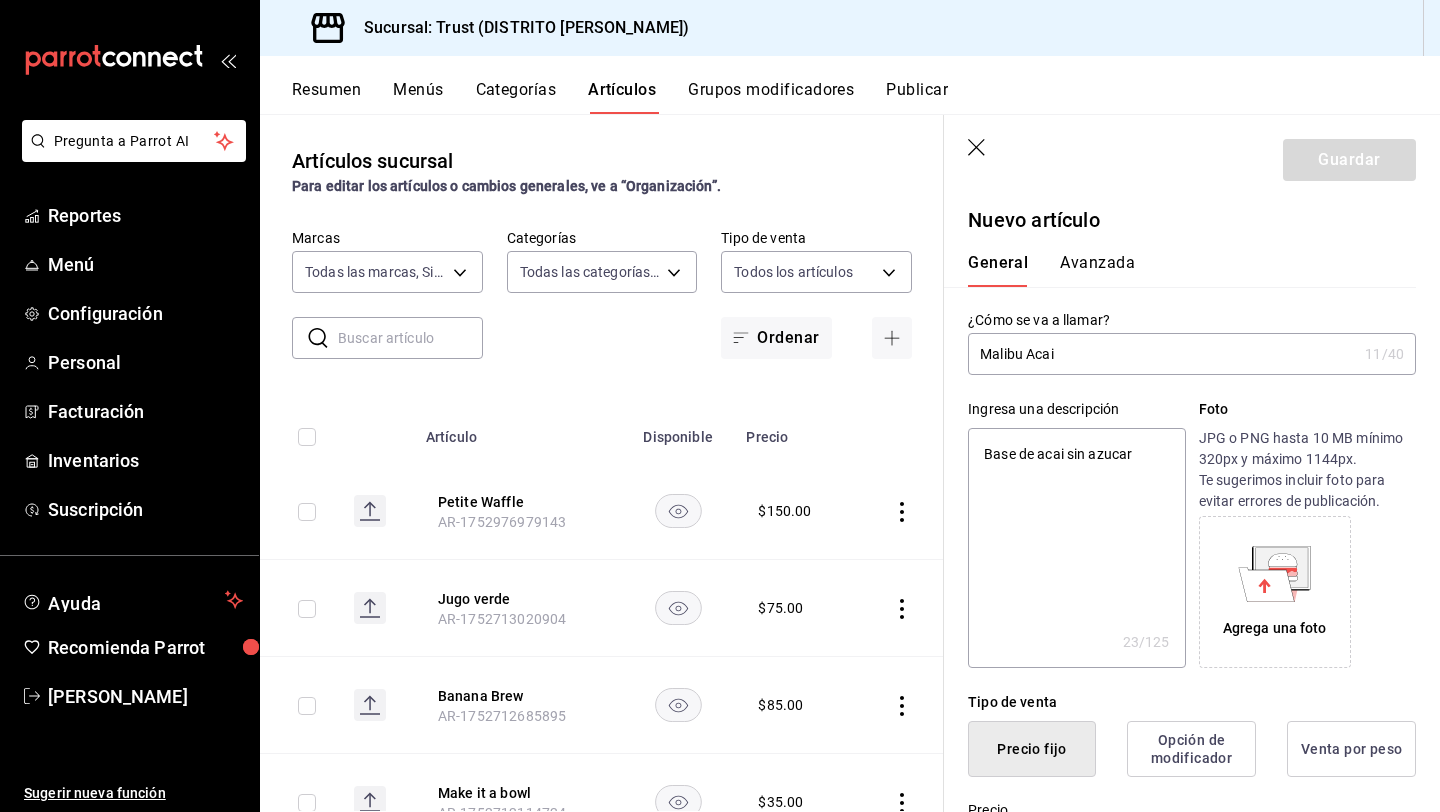 type on "Base de acai sin azucar." 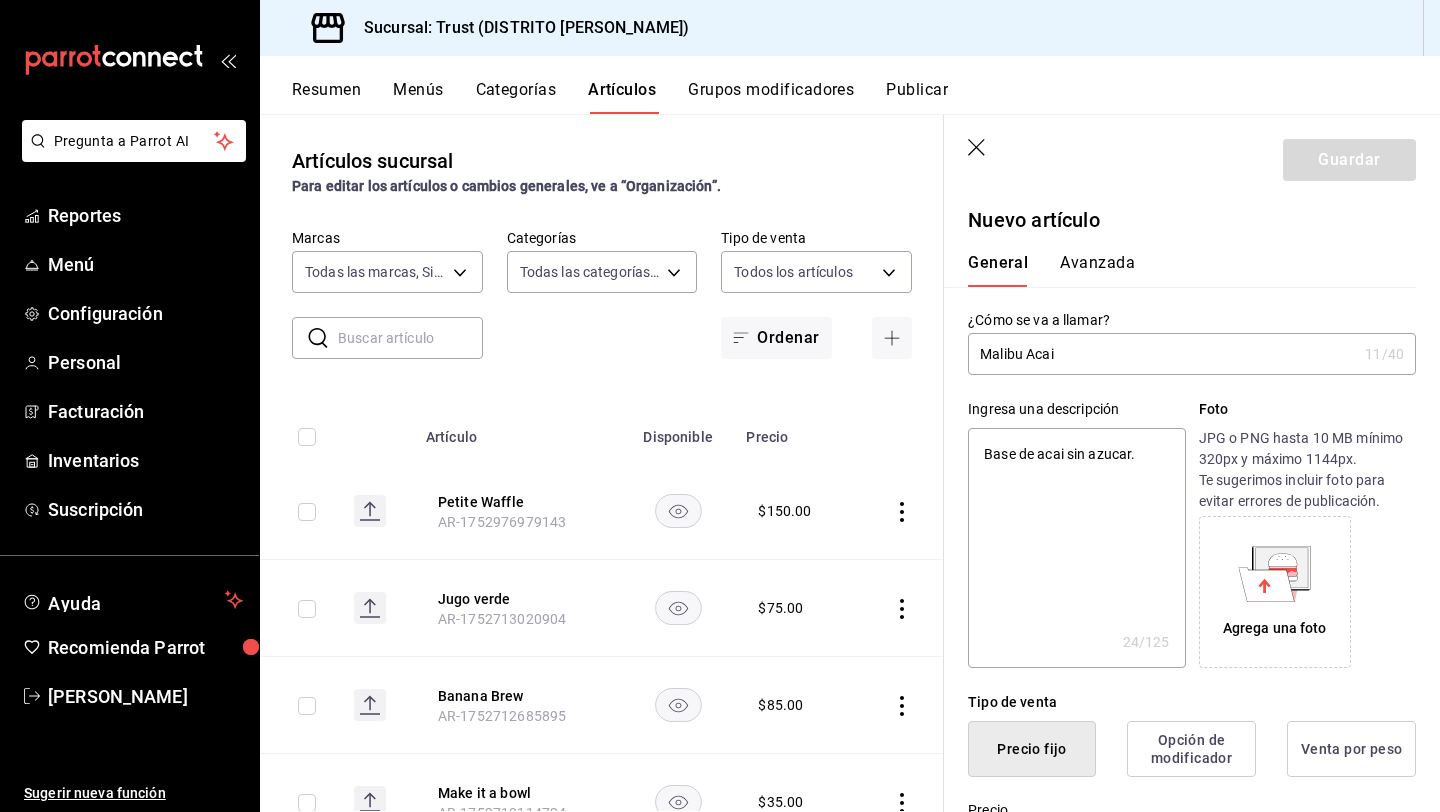 type on "Base de acai sin azucar." 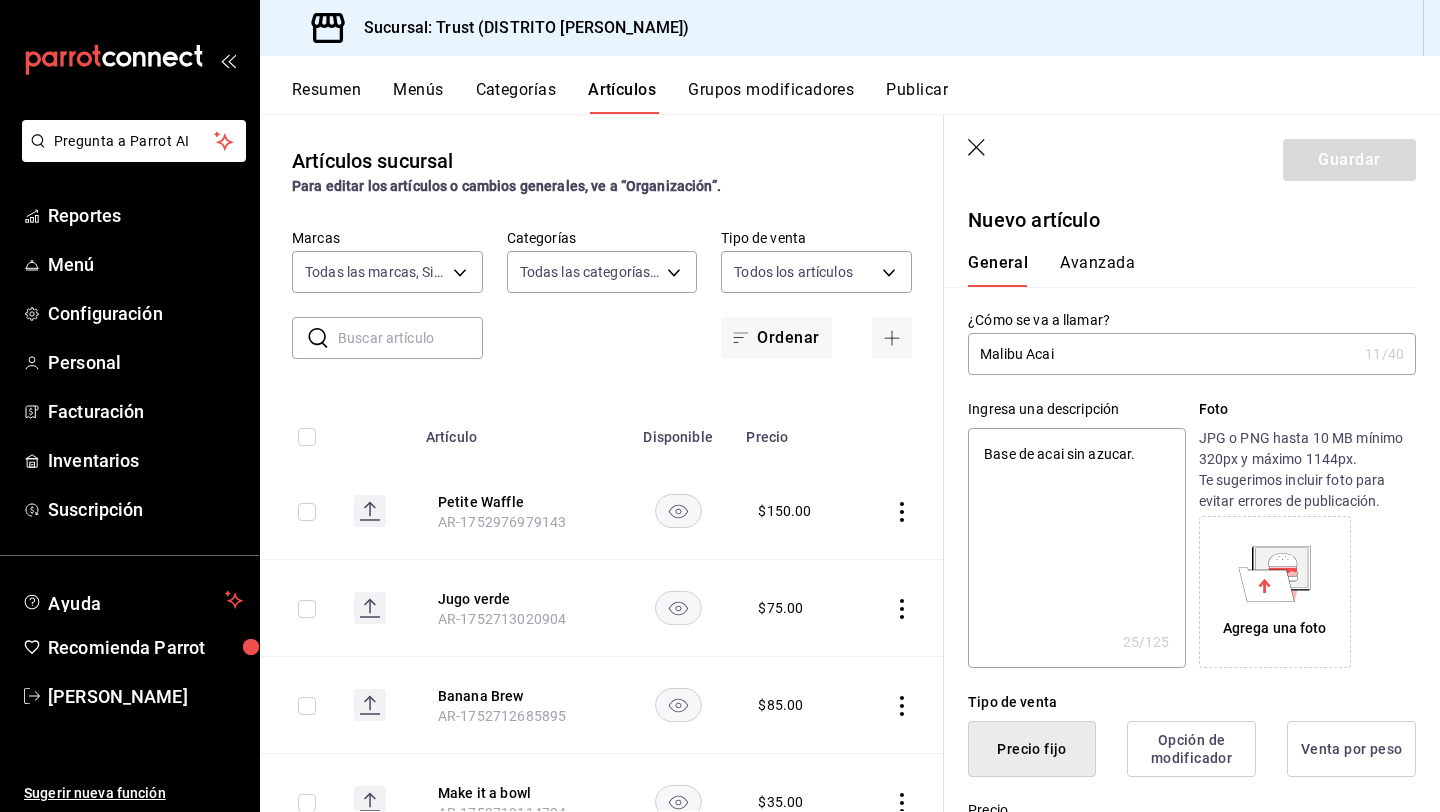 type on "Base de acai sin azucar." 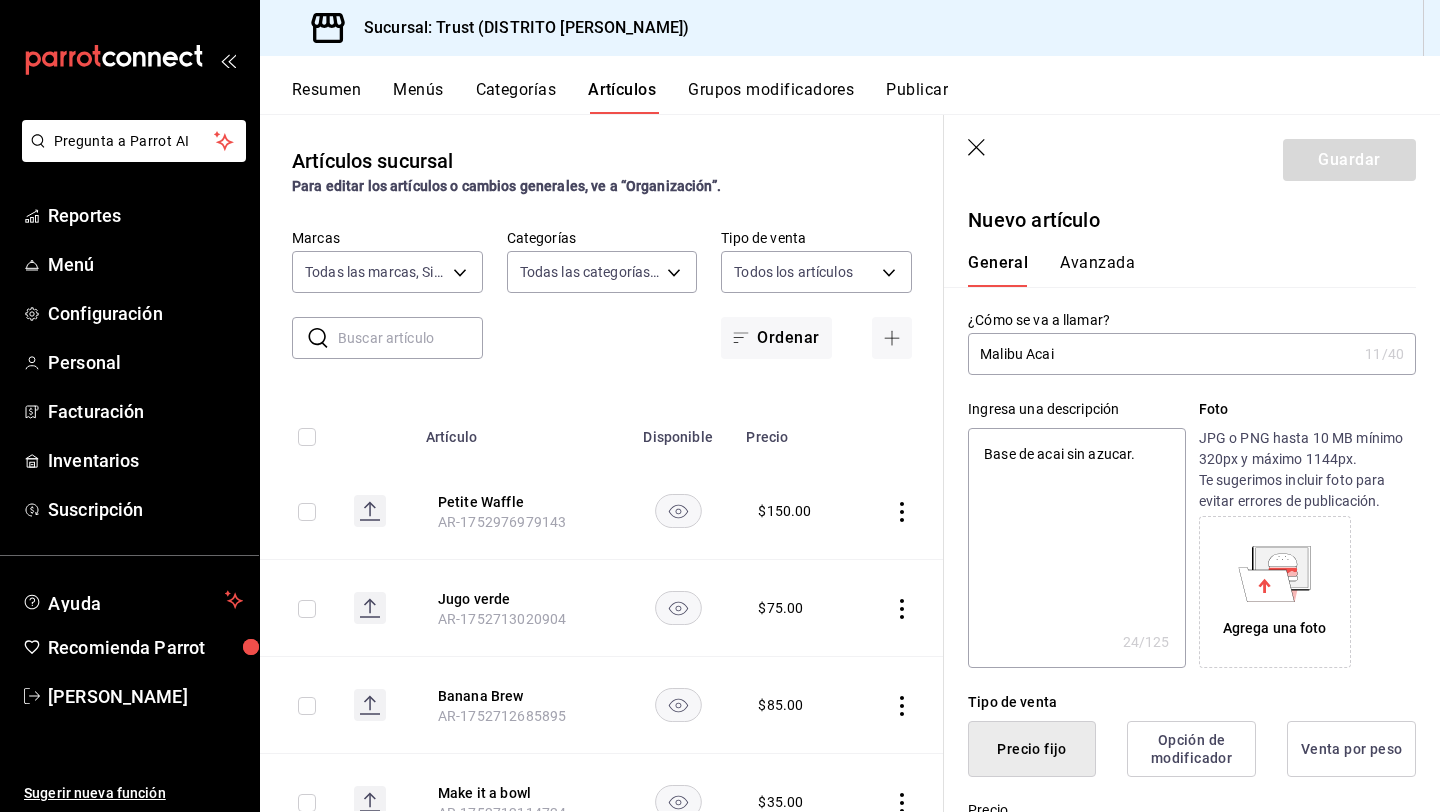 type on "Base de acai sin azucar." 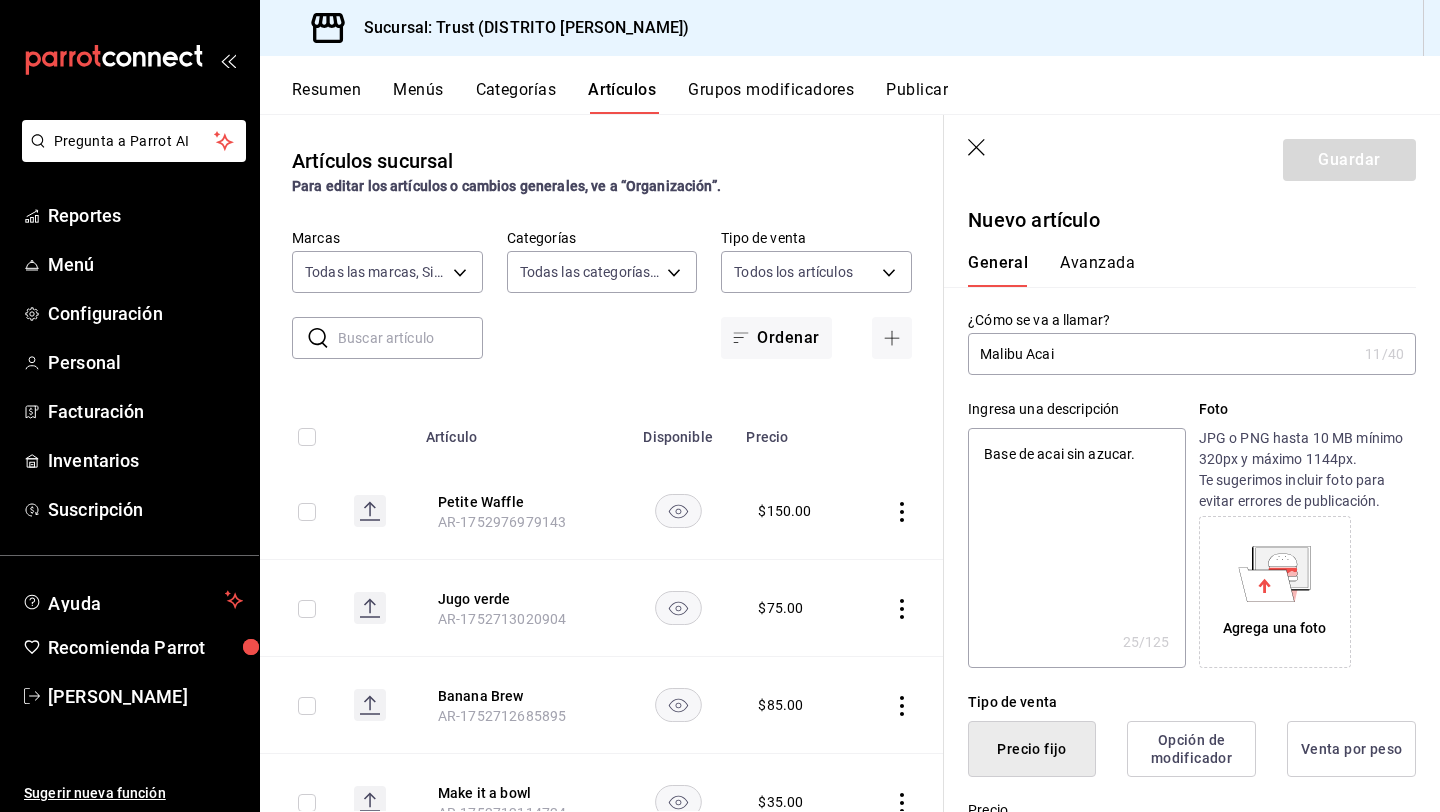 type on "Base de acai sin azucar. T" 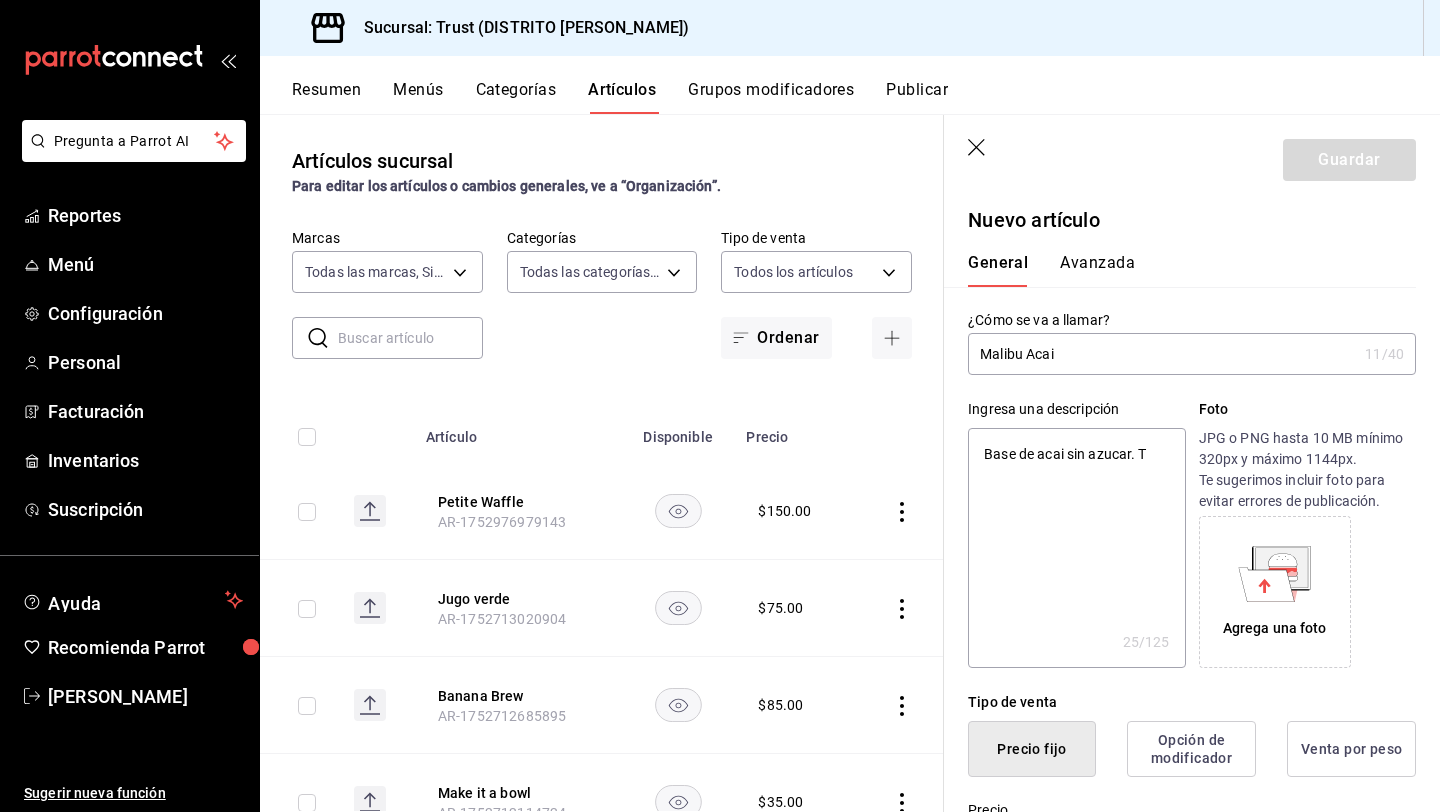 type 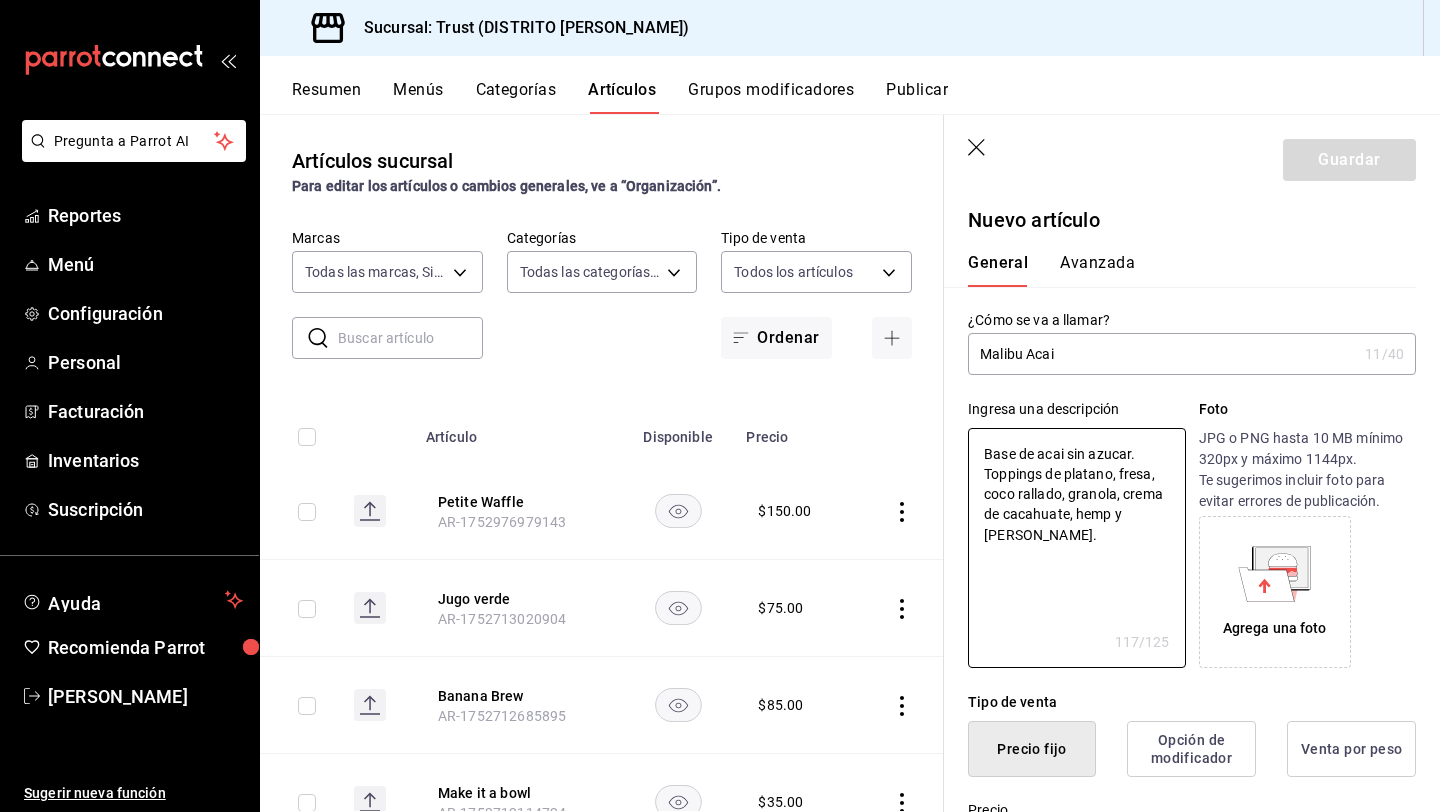 click on "Agrega una foto" at bounding box center [1307, 592] 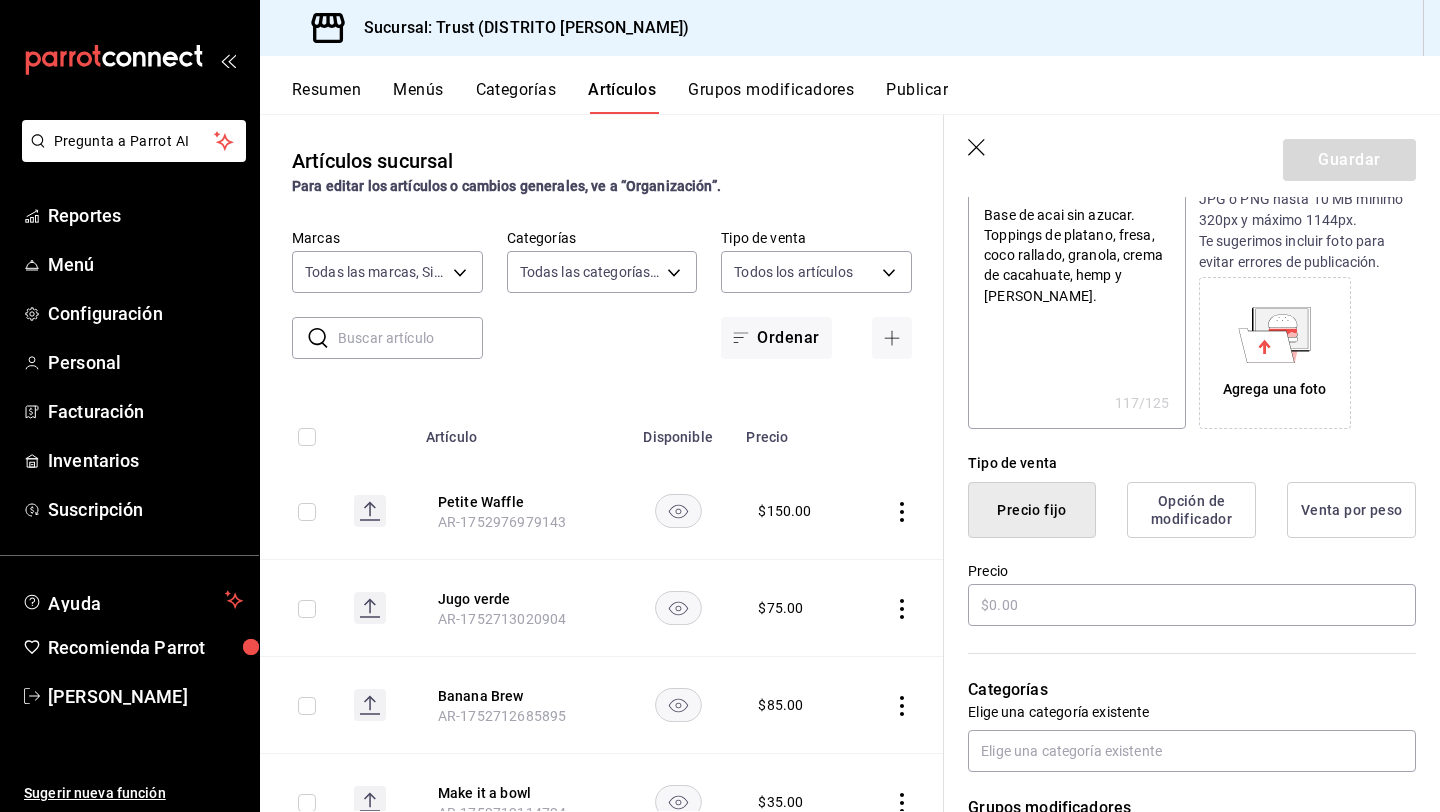 scroll, scrollTop: 320, scrollLeft: 0, axis: vertical 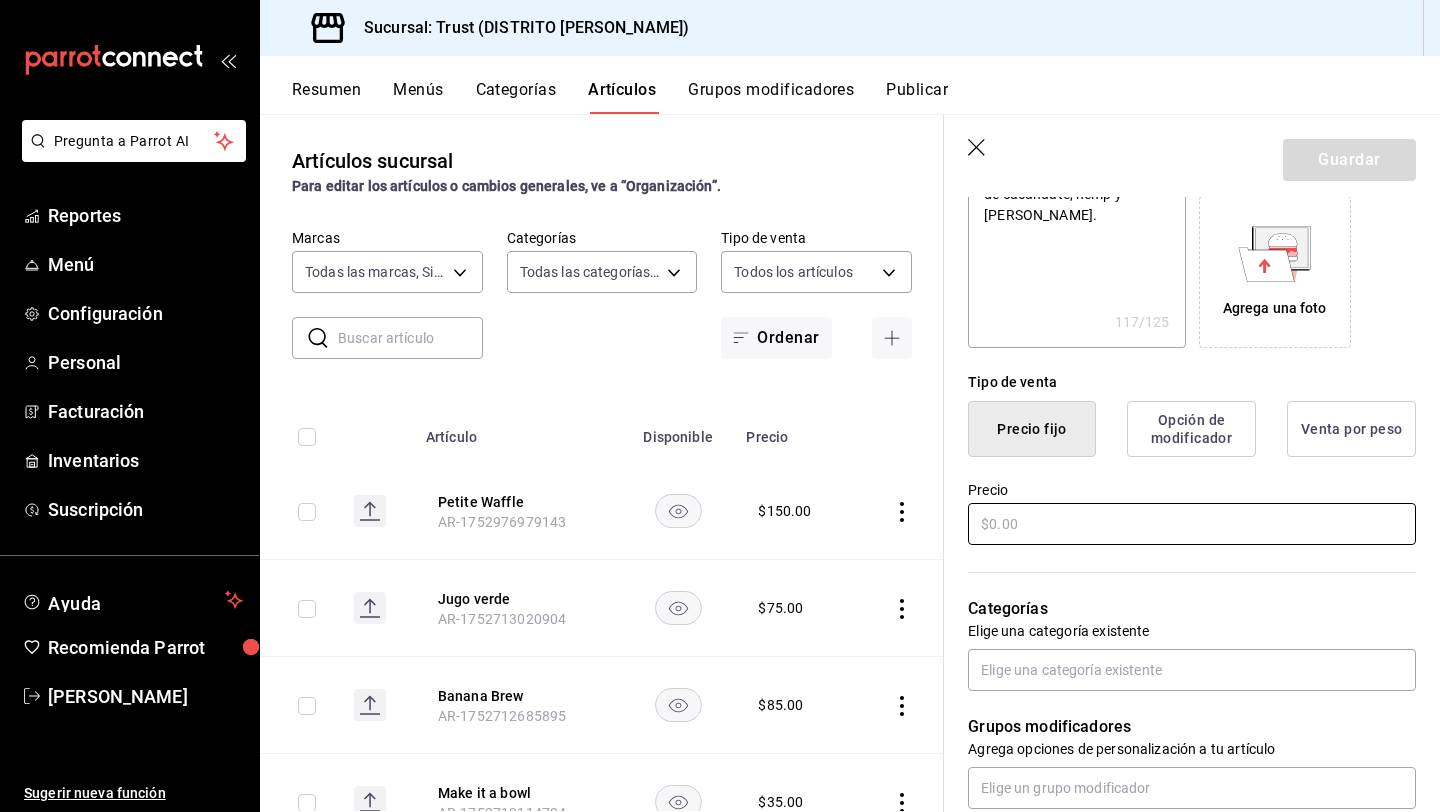 click at bounding box center [1192, 524] 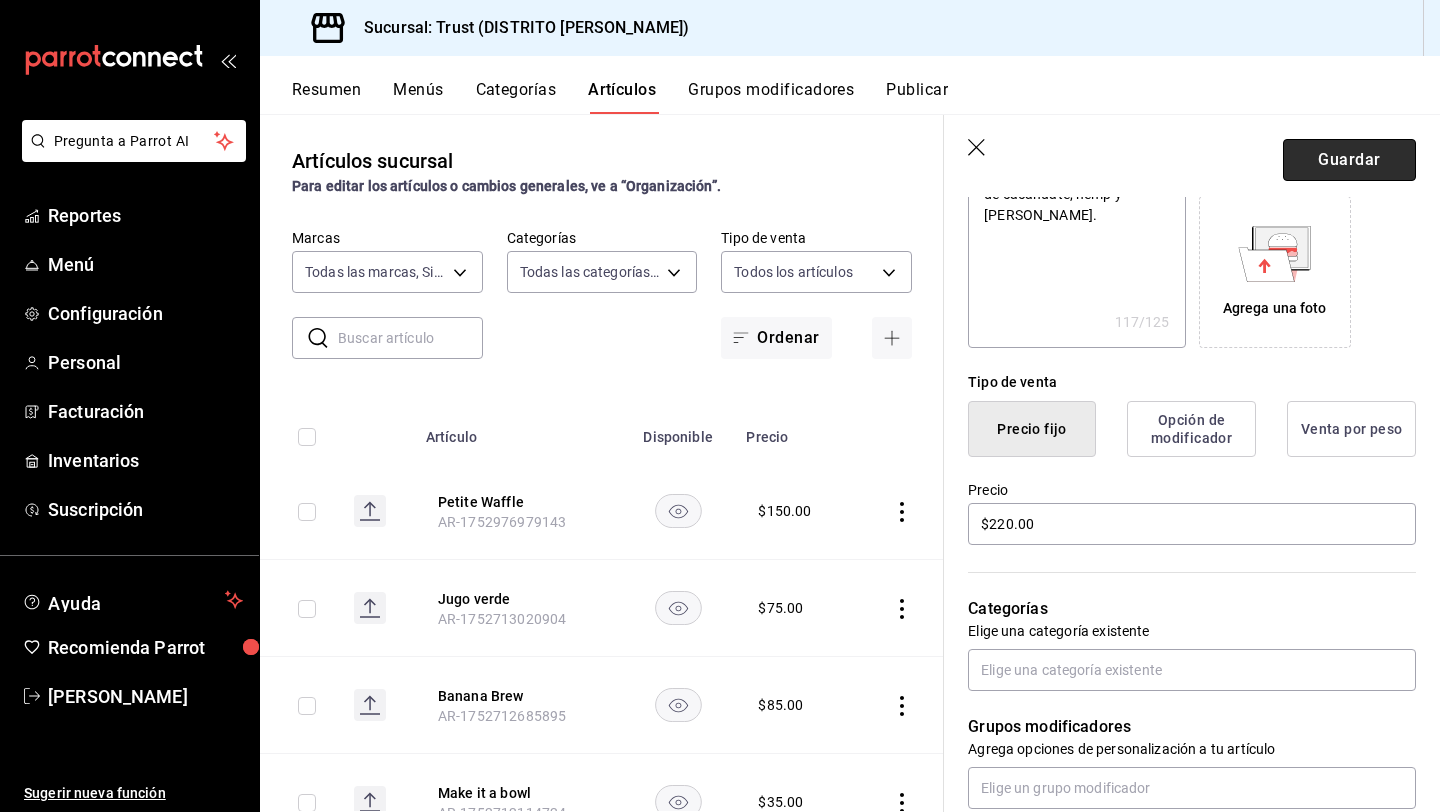 click on "Guardar" at bounding box center [1349, 160] 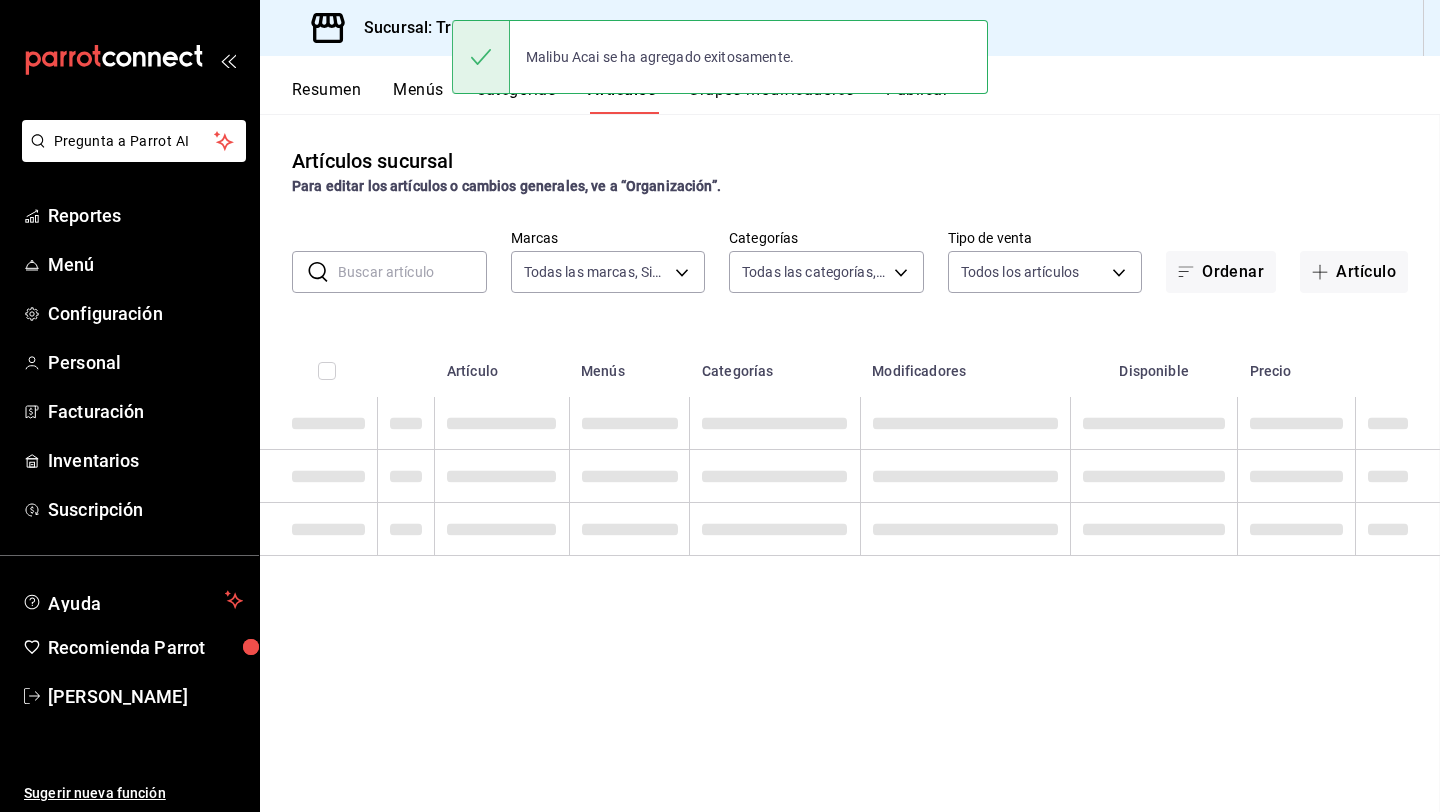 scroll, scrollTop: 0, scrollLeft: 0, axis: both 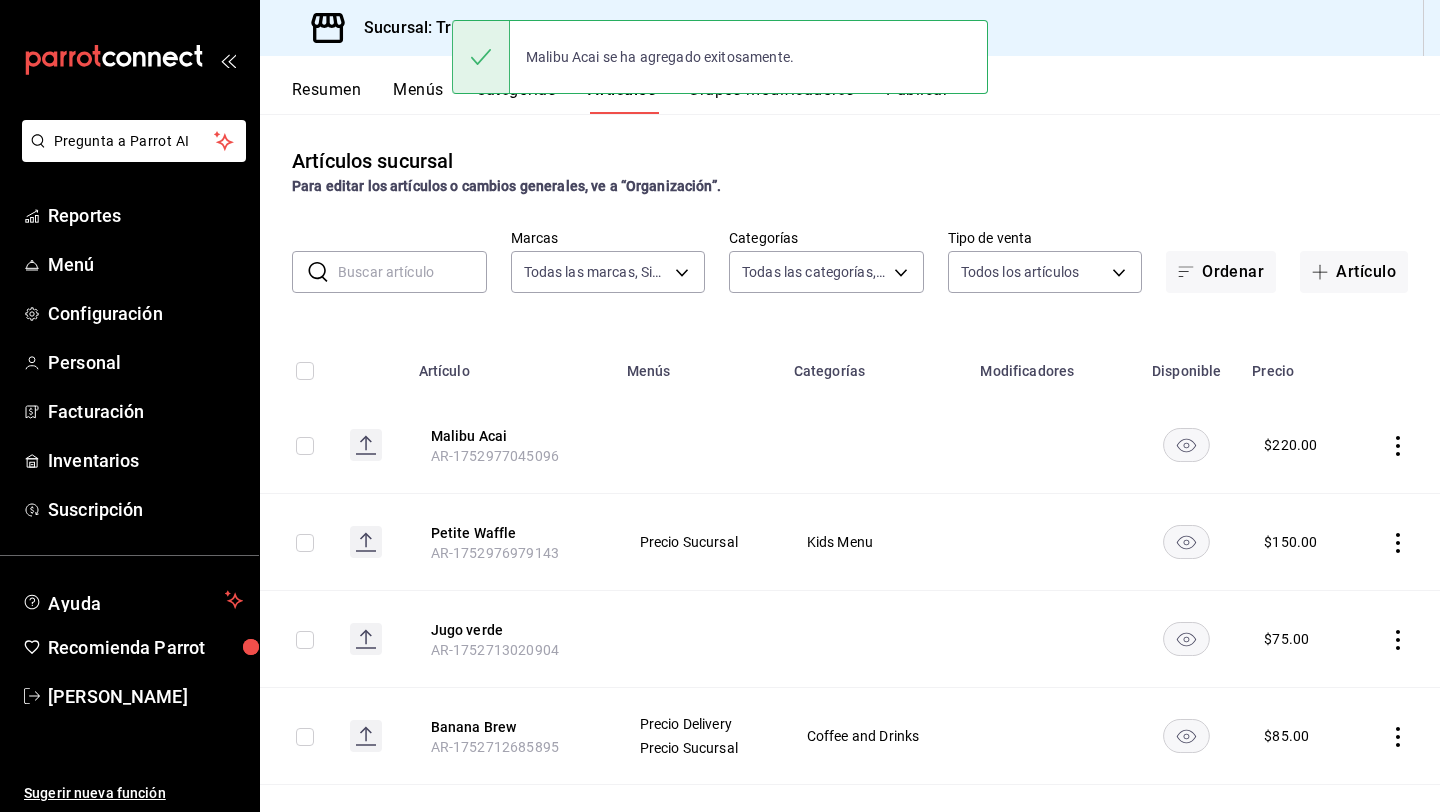 click 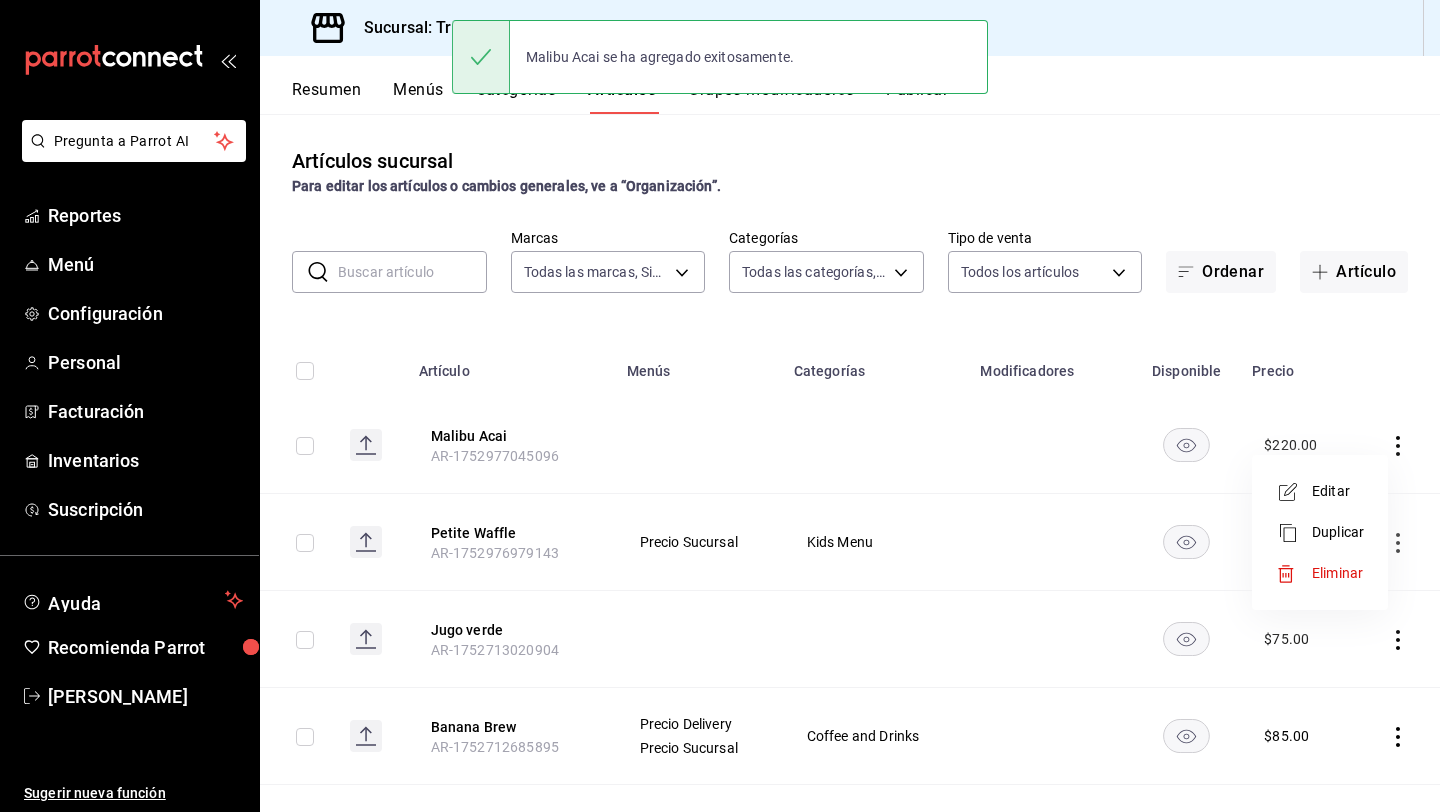 click on "Editar" at bounding box center (1338, 491) 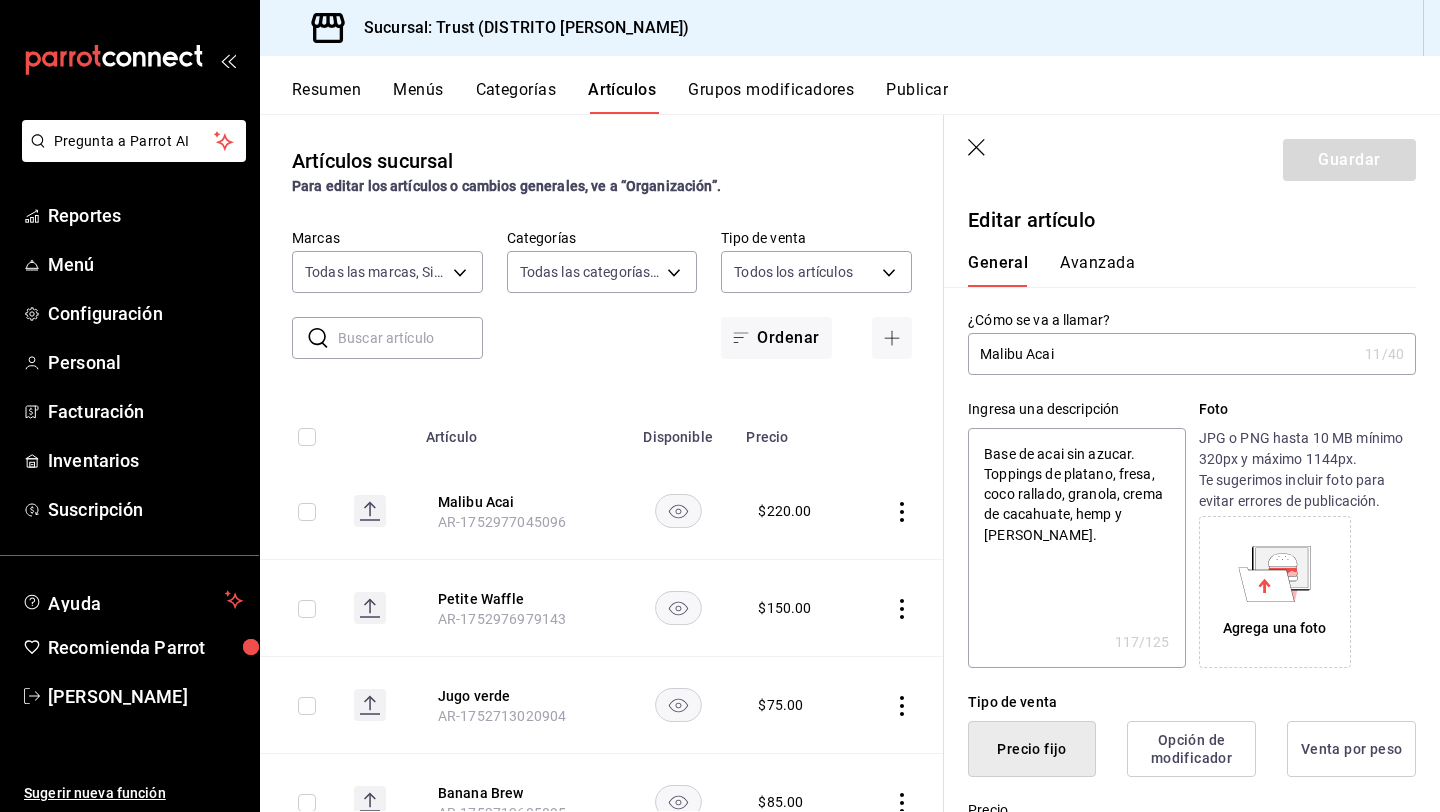 click on "Tipo de venta Precio fijo Opción de modificador Venta por peso" at bounding box center (1180, 722) 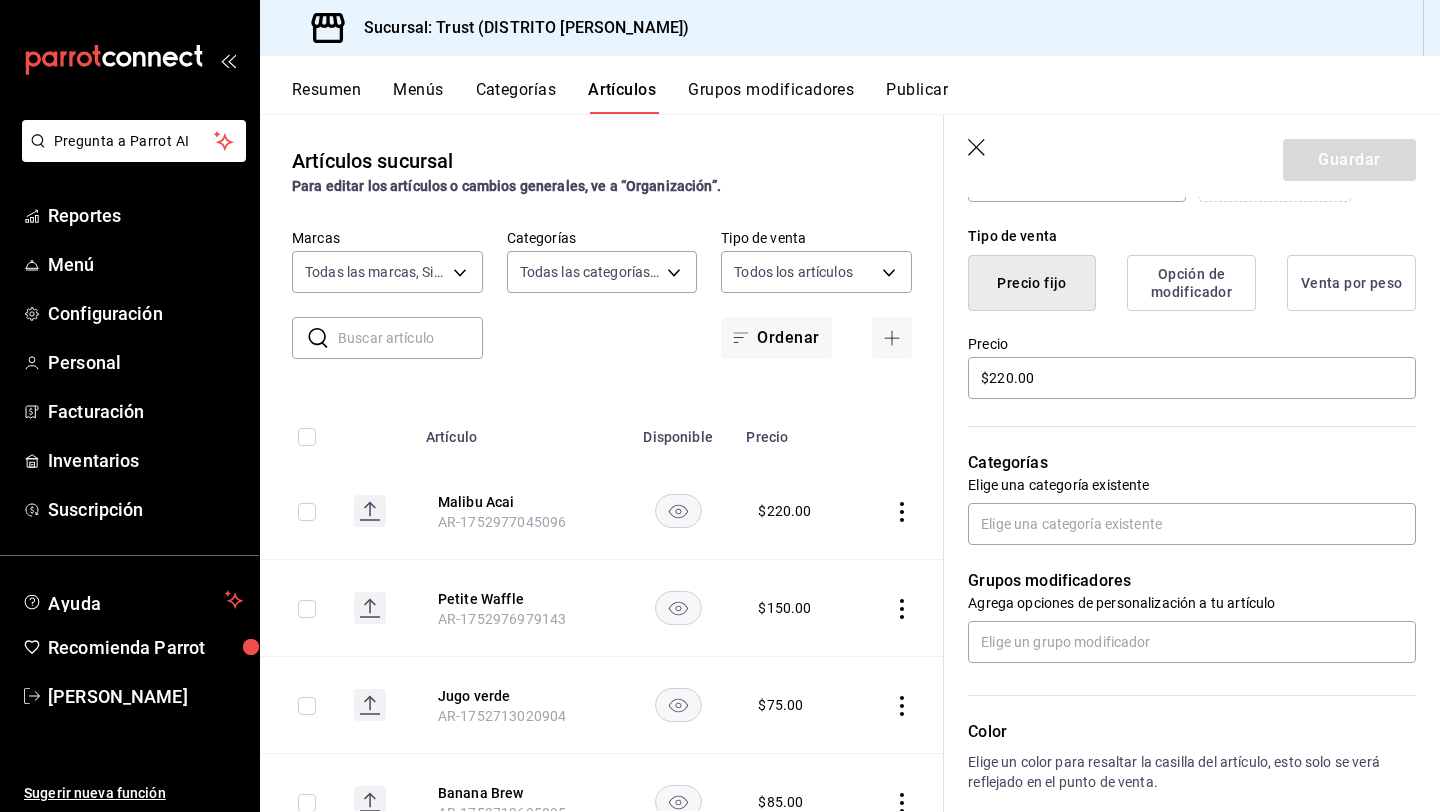scroll, scrollTop: 480, scrollLeft: 0, axis: vertical 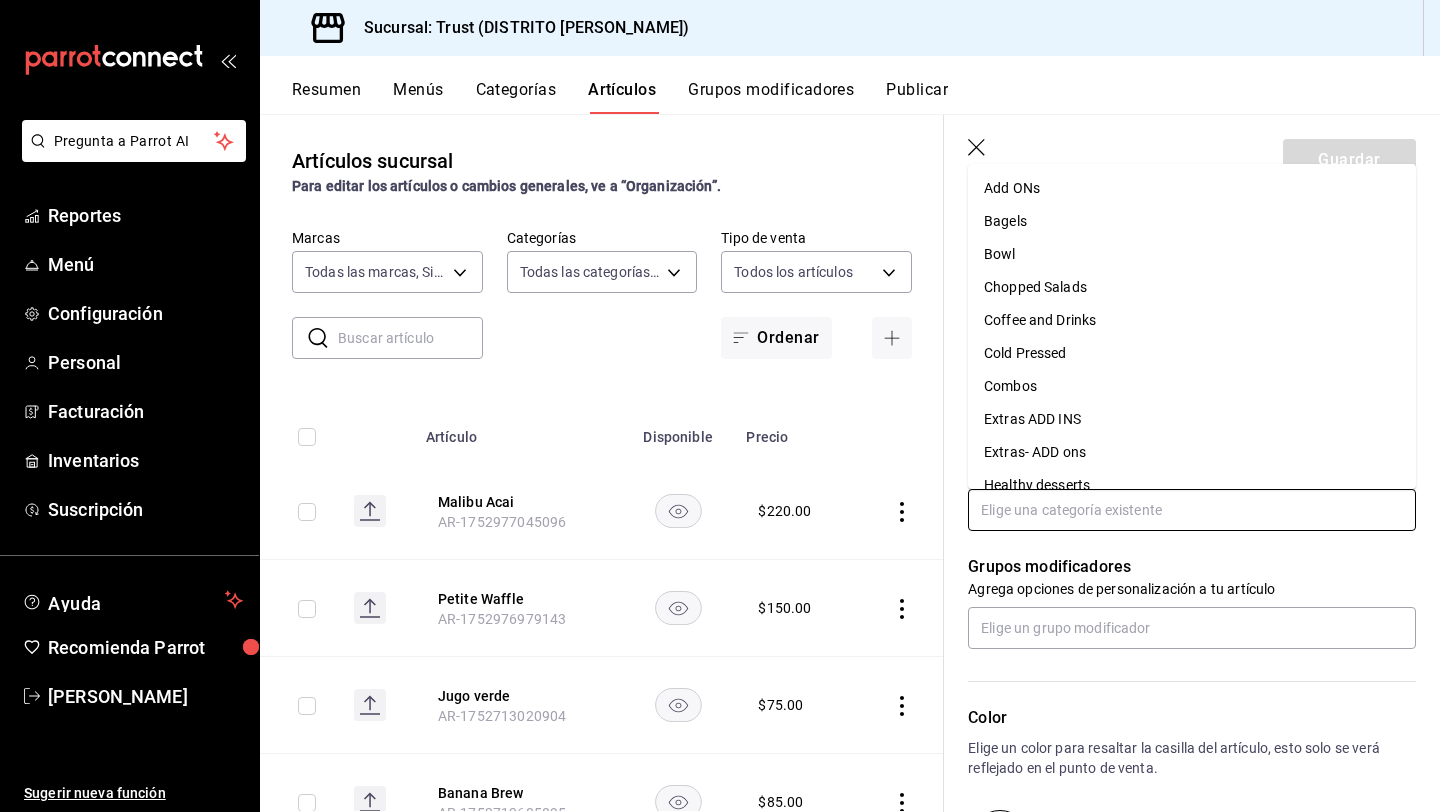 click at bounding box center (1192, 510) 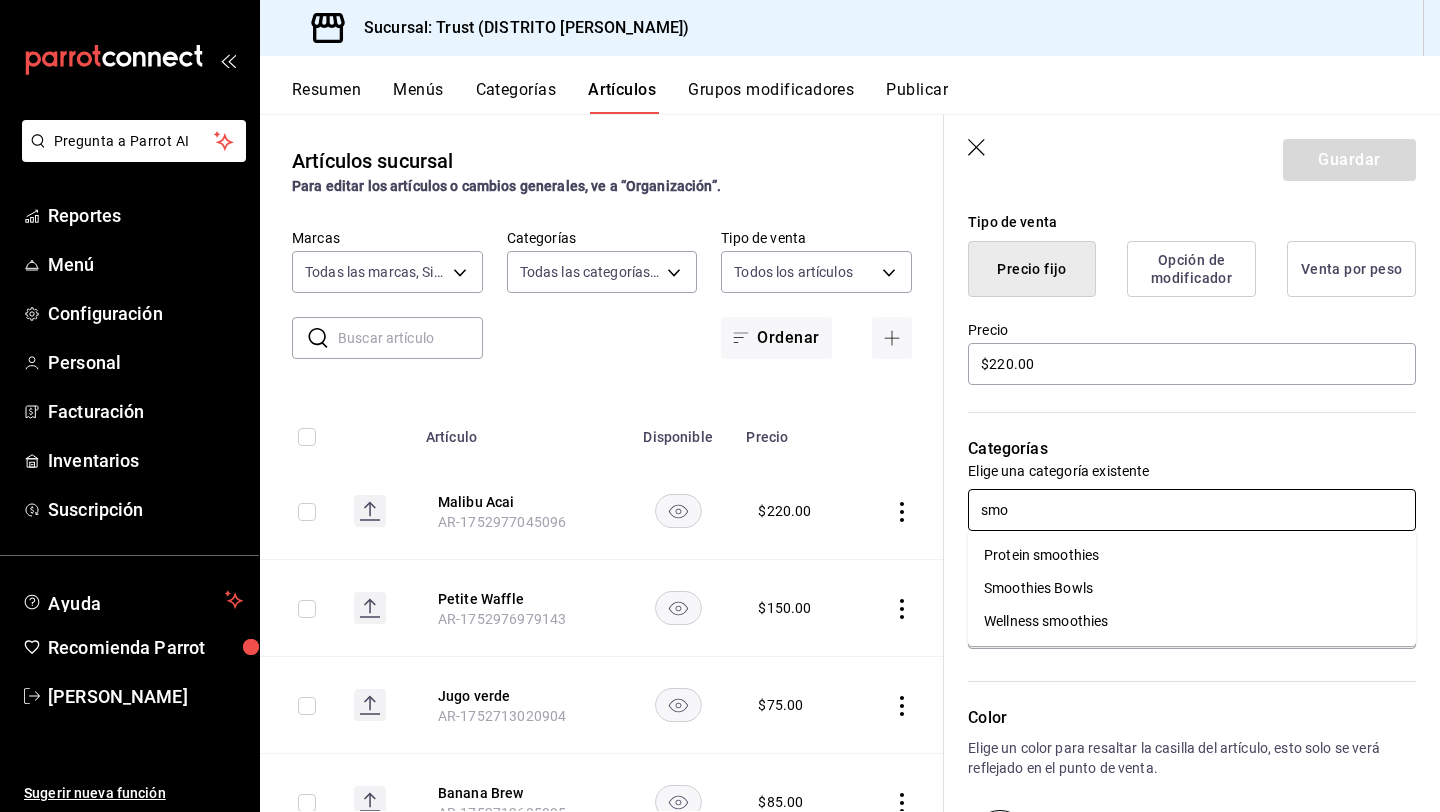 click on "Smoothies Bowls" at bounding box center (1192, 588) 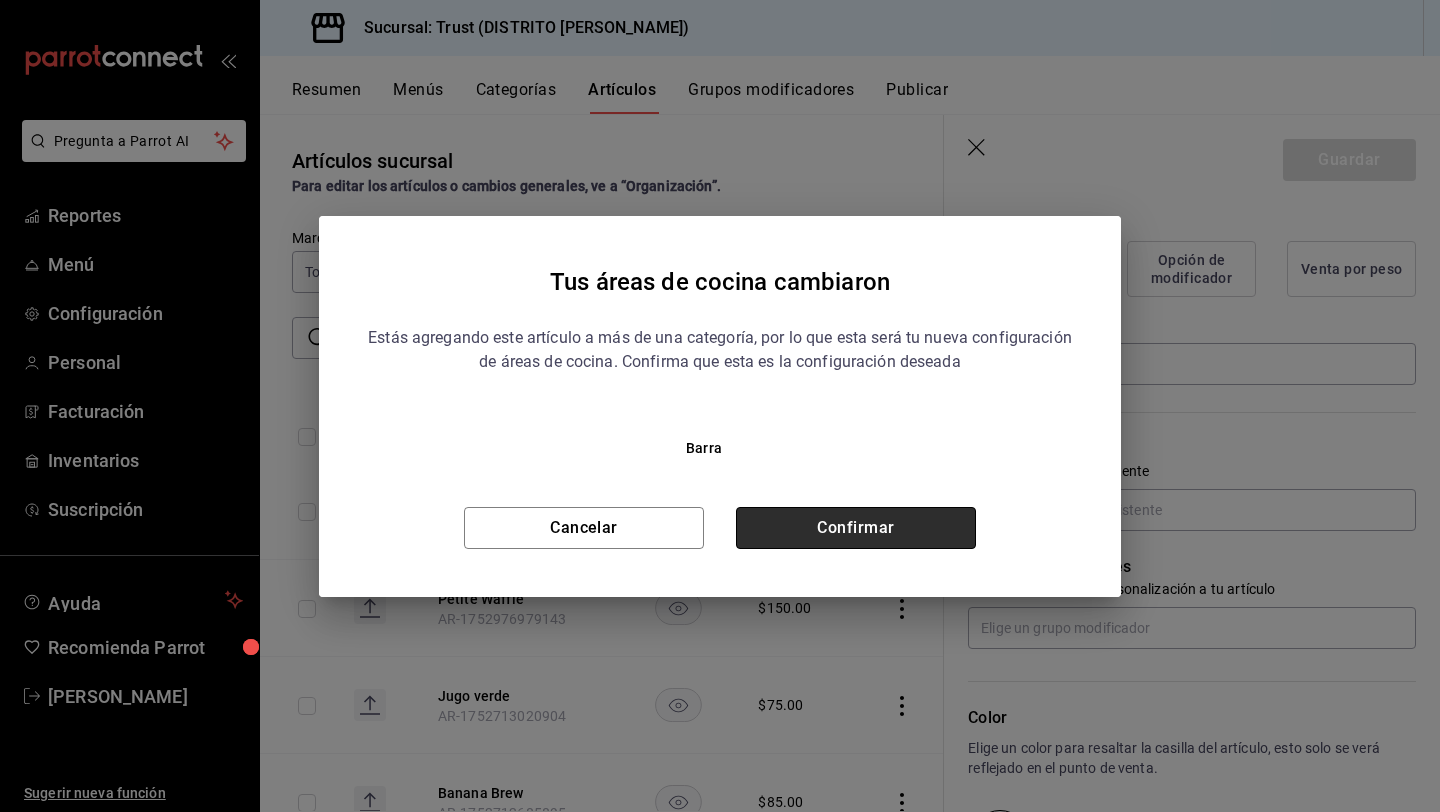 click on "Confirmar" at bounding box center [856, 528] 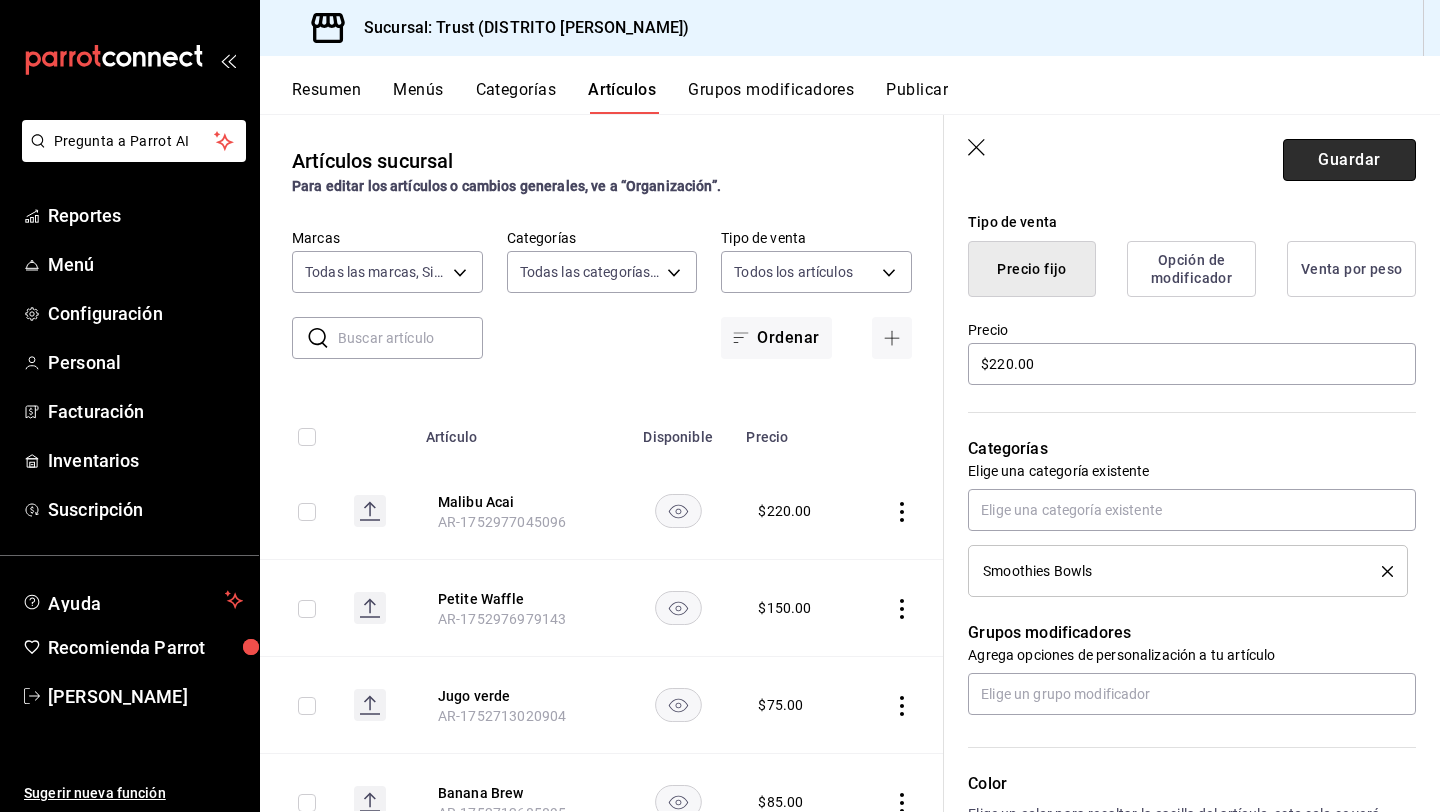 click on "Guardar" at bounding box center [1349, 160] 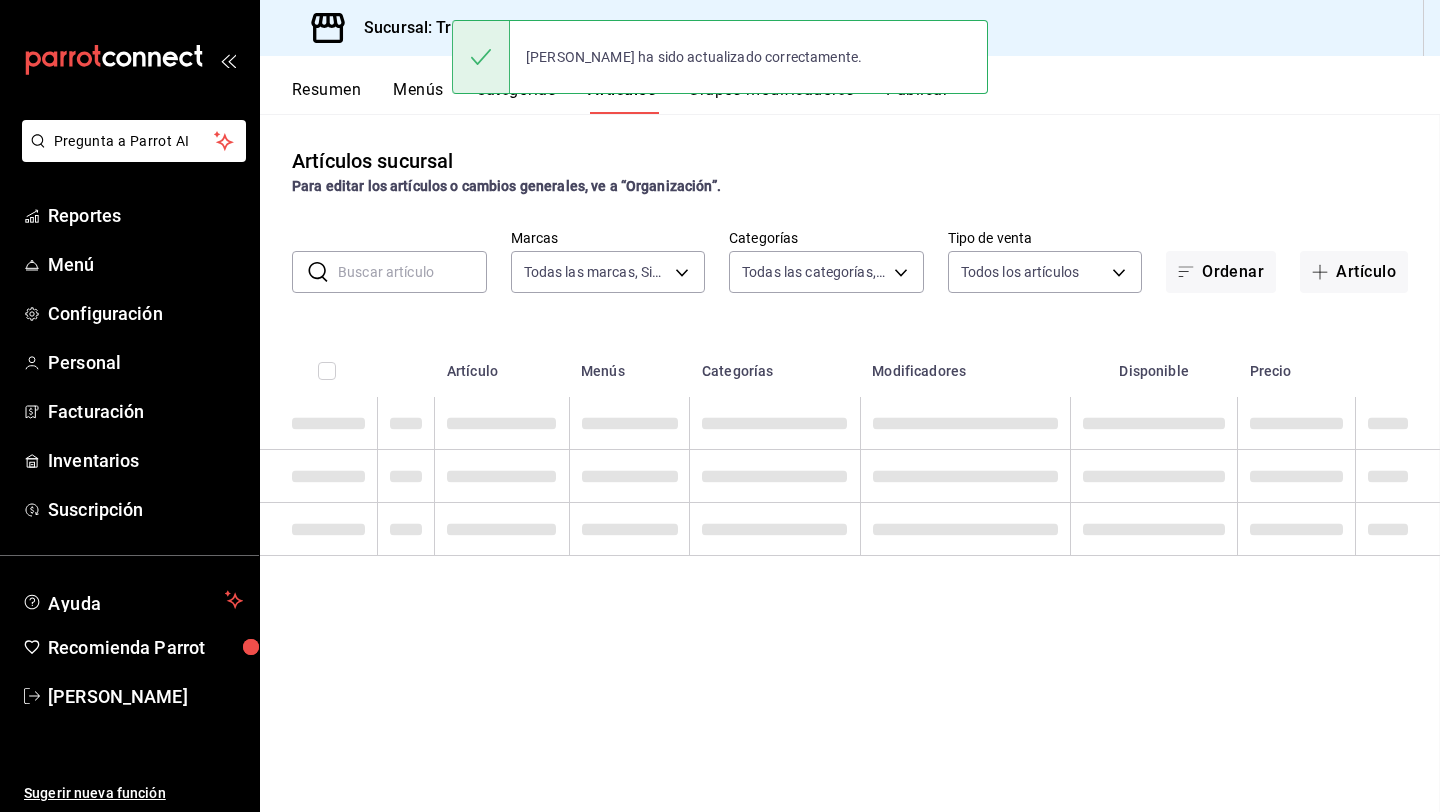 scroll, scrollTop: 0, scrollLeft: 0, axis: both 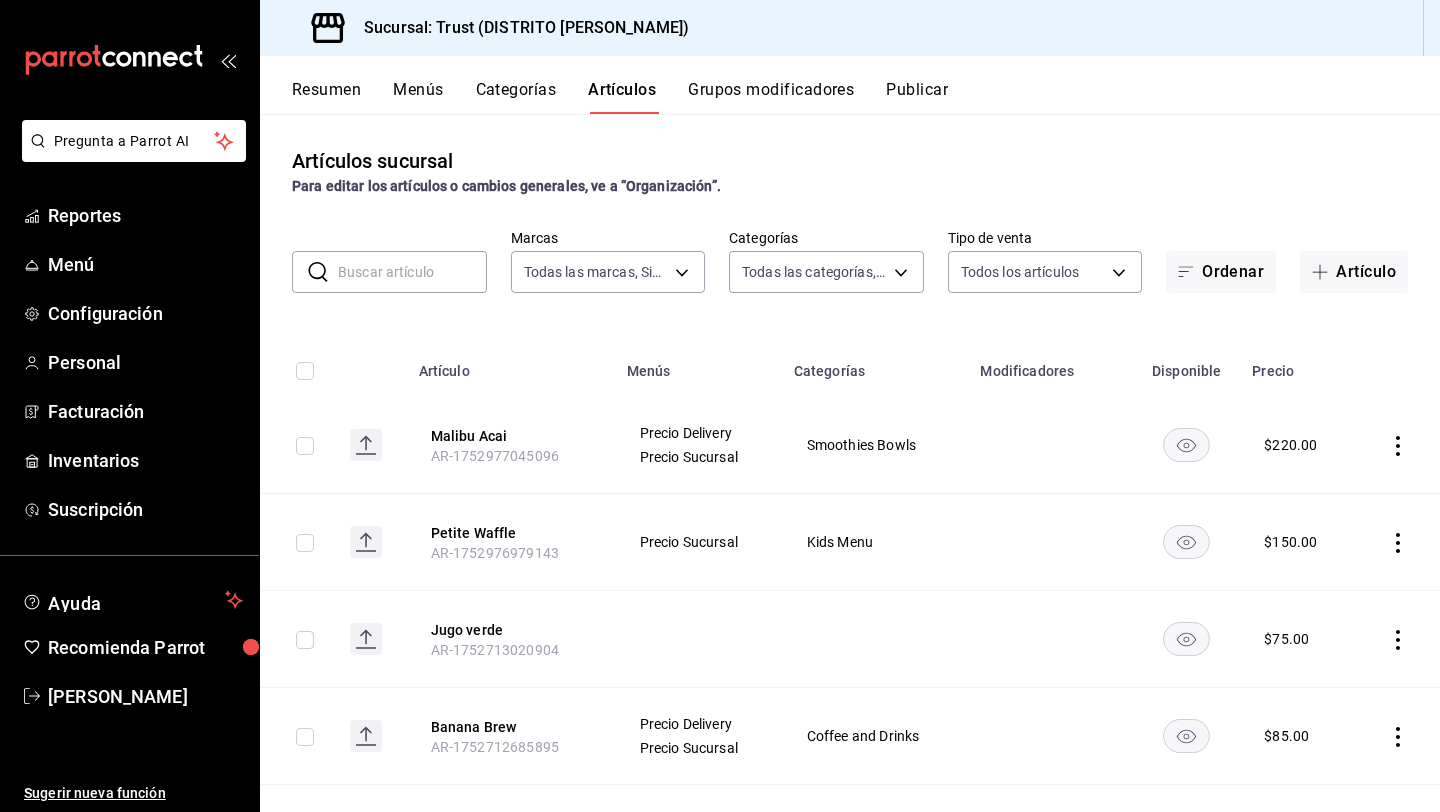 click on "Menús" at bounding box center [418, 97] 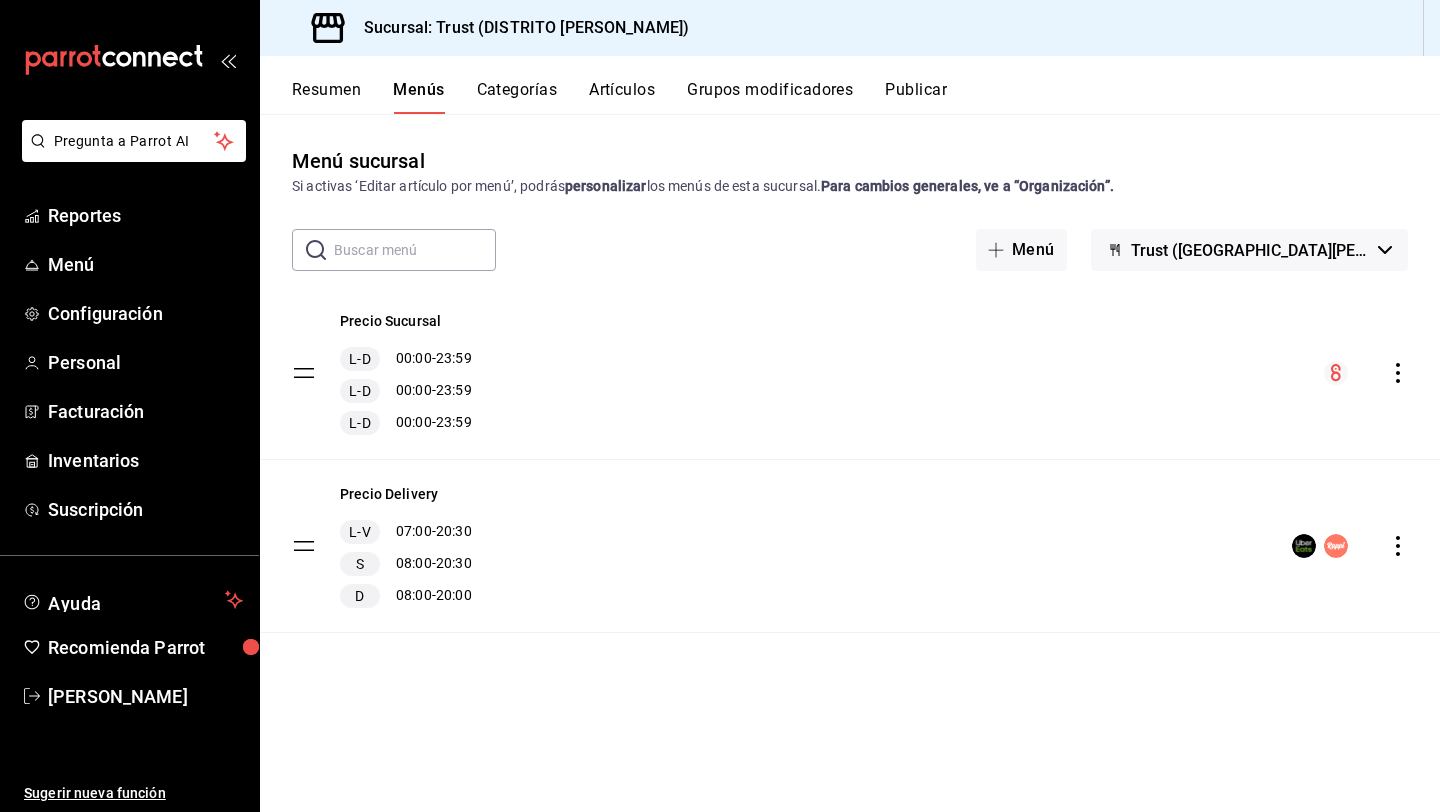 click on "Categorías" at bounding box center [517, 97] 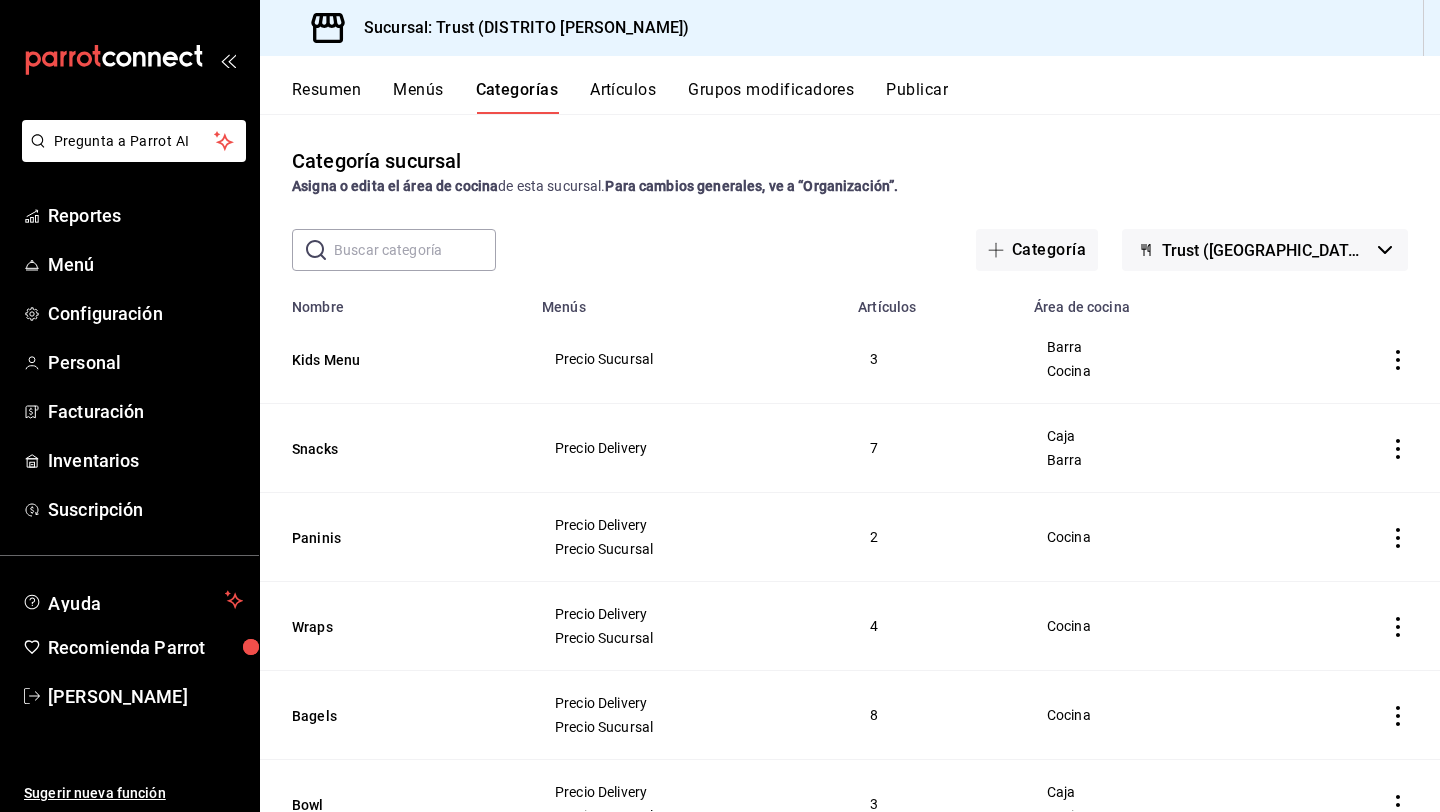 click on "Artículos" at bounding box center [623, 97] 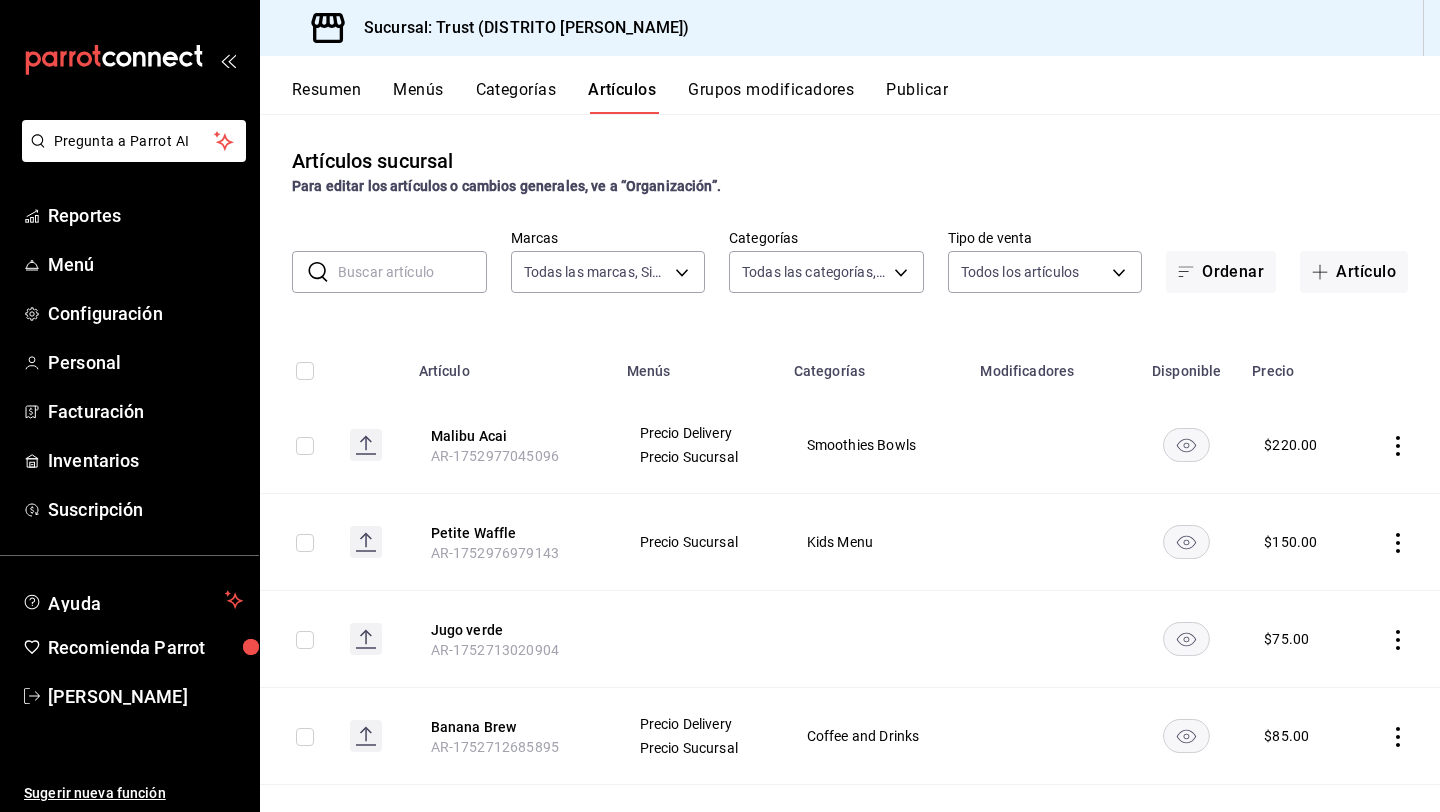 click at bounding box center [412, 272] 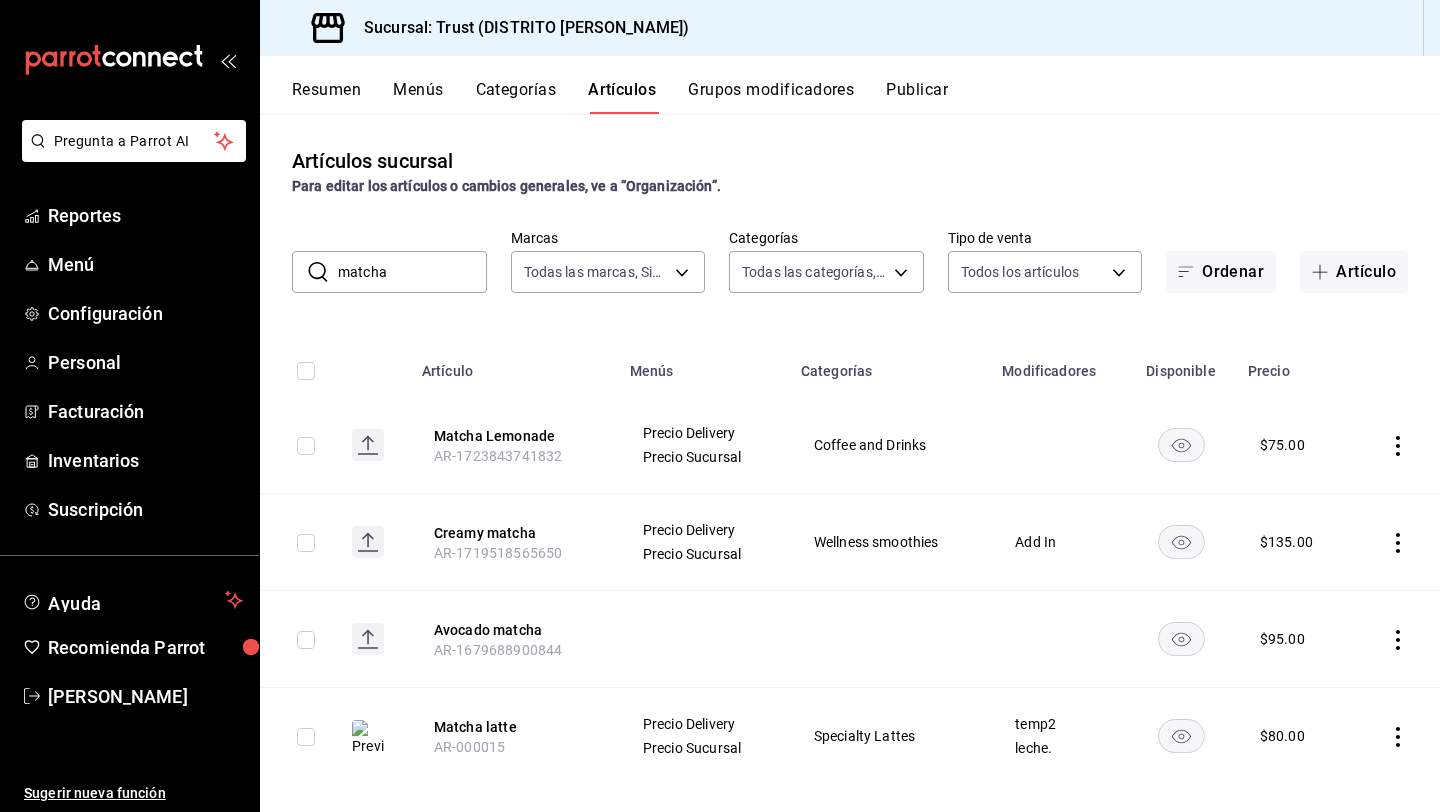 click 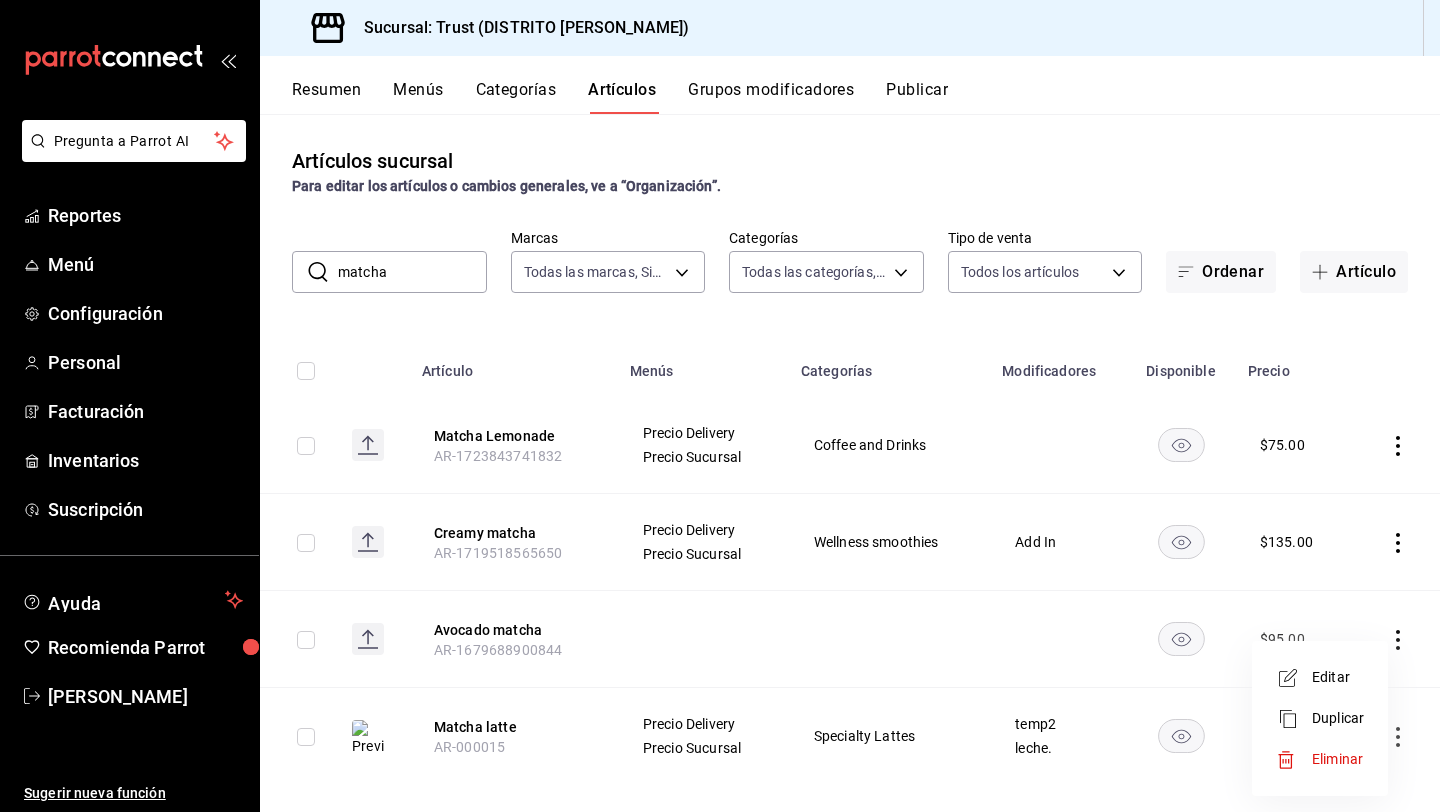 click on "Editar" at bounding box center (1338, 677) 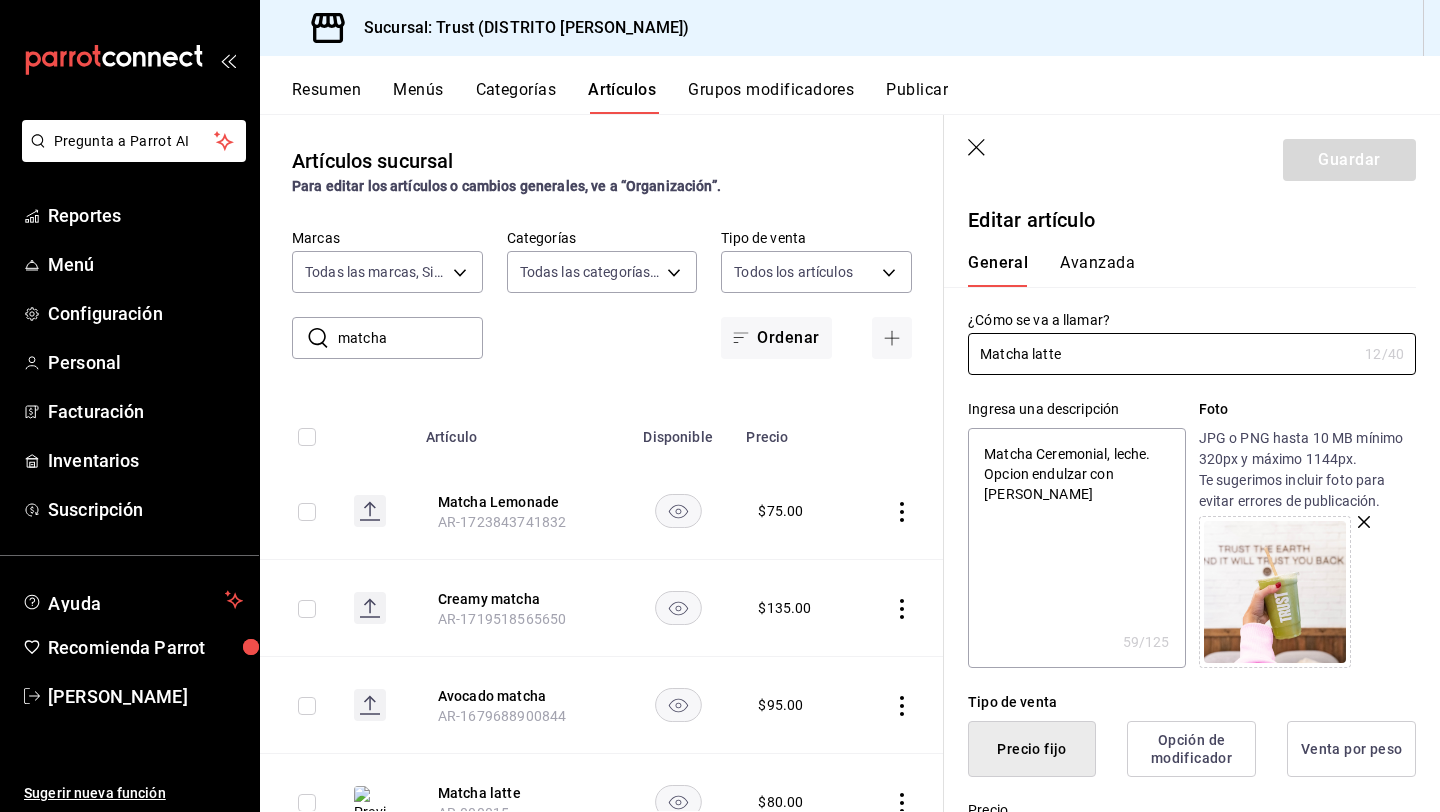 click on "Editar artículo General Avanzada ¿Cómo se va a llamar? Matcha latte 12 /40 ¿Cómo se va a llamar? Ingresa una descripción Matcha Ceremonial, leche. Opcion endulzar con miel de abeja x 59 /125 ​ Foto JPG o PNG hasta 10 MB mínimo 320px y máximo 1144px. Te sugerimos incluir foto para evitar errores de publicación. Tipo de venta Precio fijo Opción de modificador Venta por peso Precio $80.00 Precio por menú Precio Delivery $90.00 Categorías Elige una categoría existente Specialty Lattes Grupos modificadores Agrega opciones de personalización a tu artículo leche. sab temp2 temperatura Color Elige un color para resaltar la casilla del artículo, esto solo se verá reflejado en el punto de venta. SKU Asigna un SKU a tu artículo y así agruparlo con otros artículos dentro de tu organización. AR-000015 9 / 20 ​ Asignar SKU Nombre en el Punto de venta 0 /70 Nombre en el Punto de venta Código de barras 0 /30 Código de barras SAT  (Opcional) Unidad de medida E48 - Unidad de servicio E48 90101500 IVA" at bounding box center (1192, 1078) 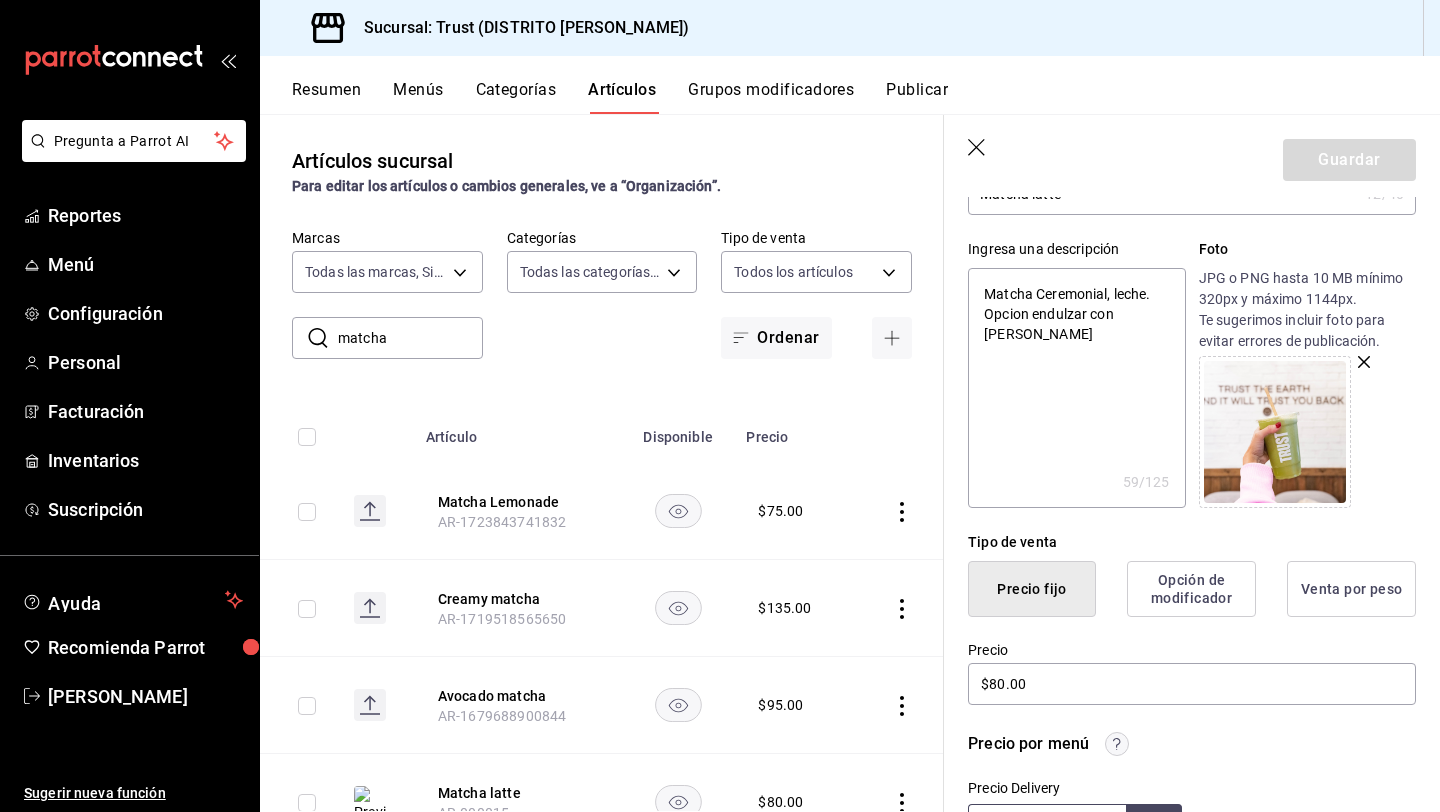 scroll, scrollTop: 200, scrollLeft: 0, axis: vertical 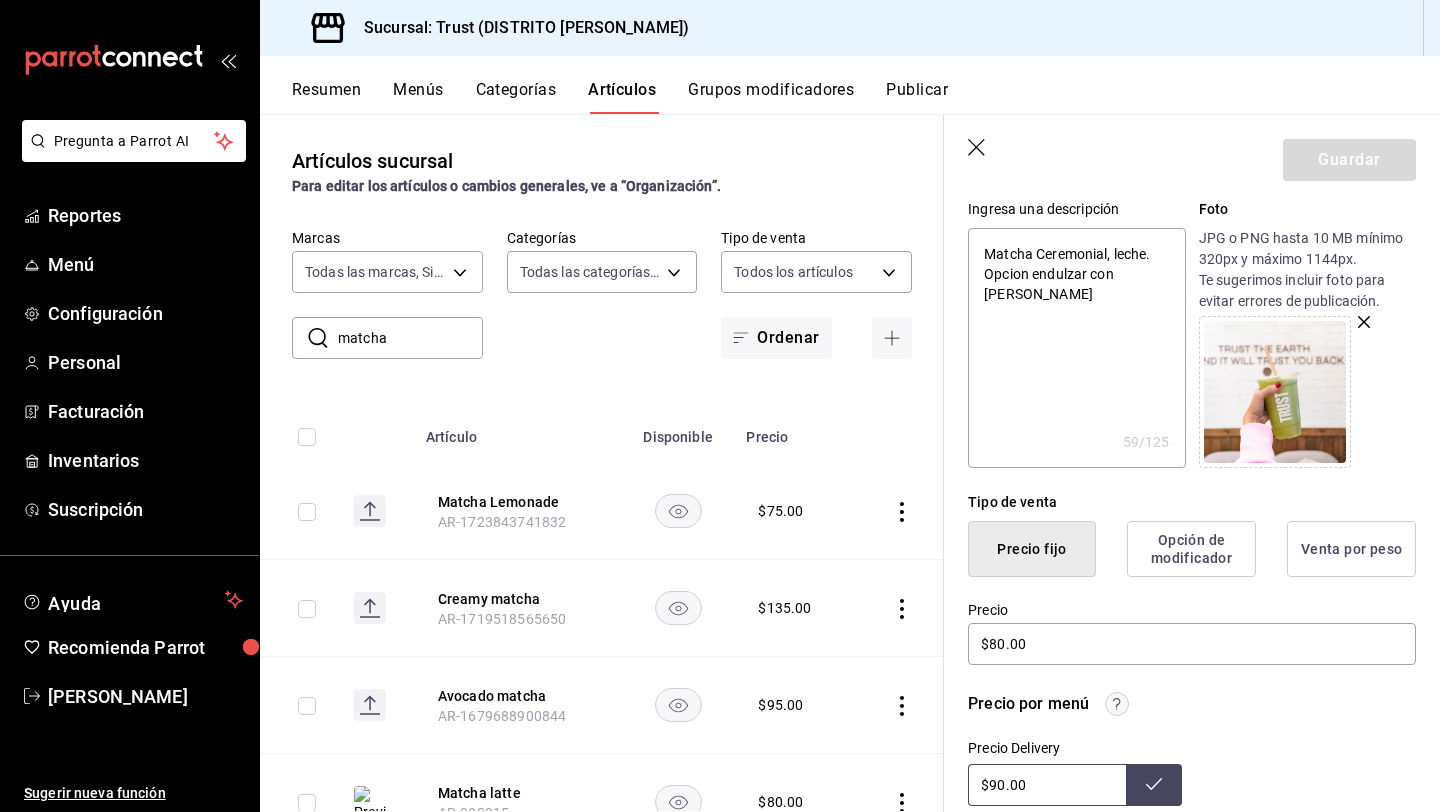 click on "Matcha Ceremonial, leche. Opcion endulzar con miel de abeja" at bounding box center (1076, 348) 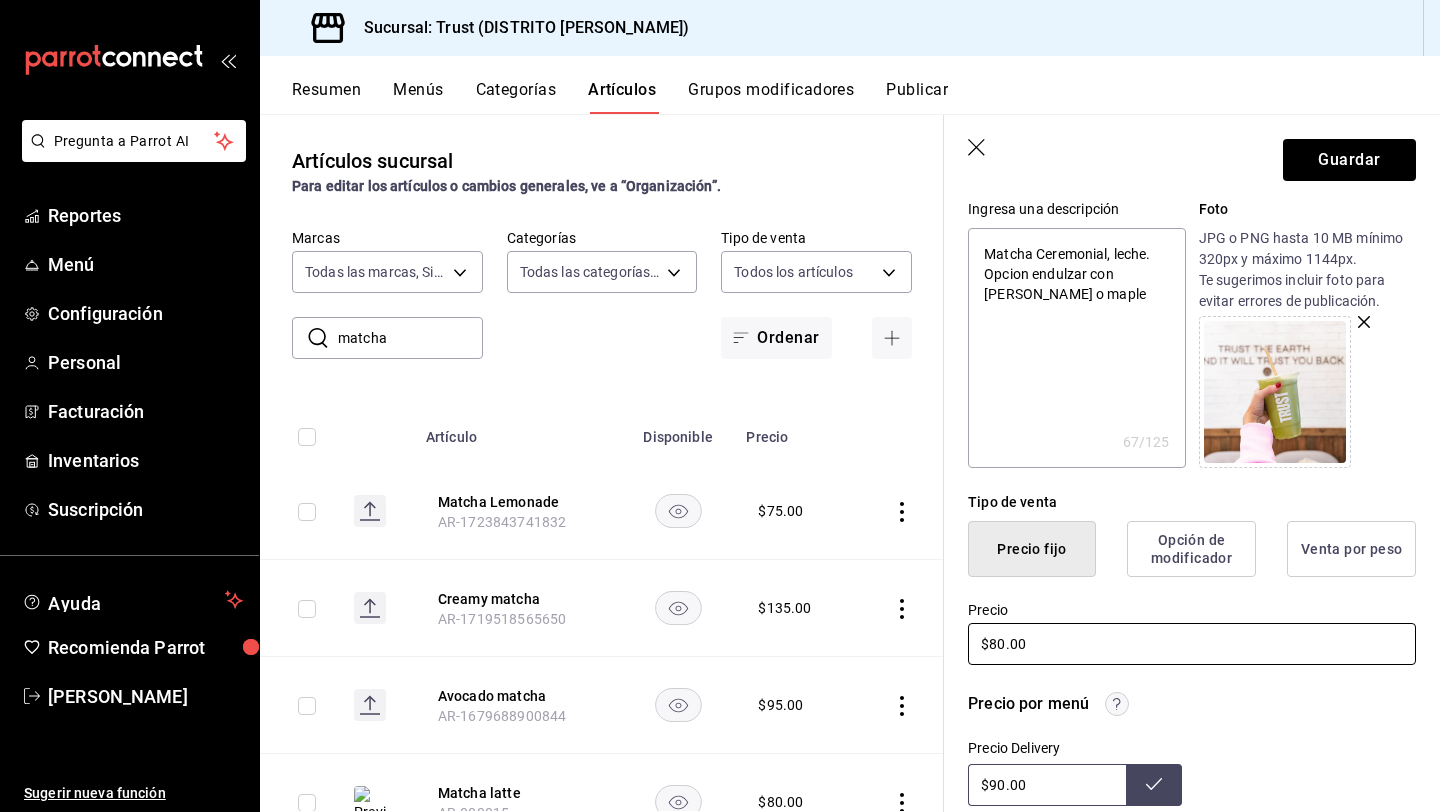 click on "$80.00" at bounding box center [1192, 644] 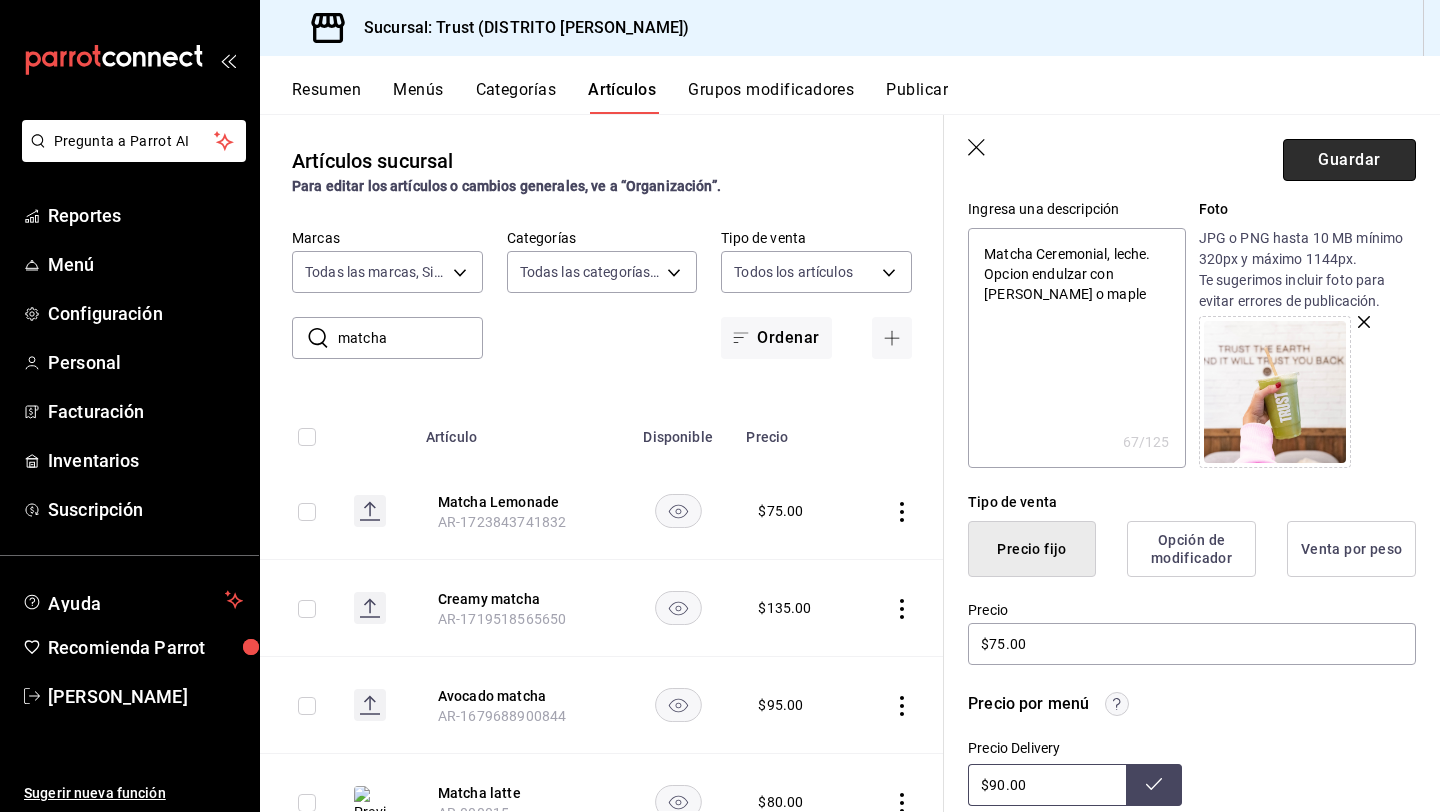 click on "Guardar" at bounding box center [1349, 160] 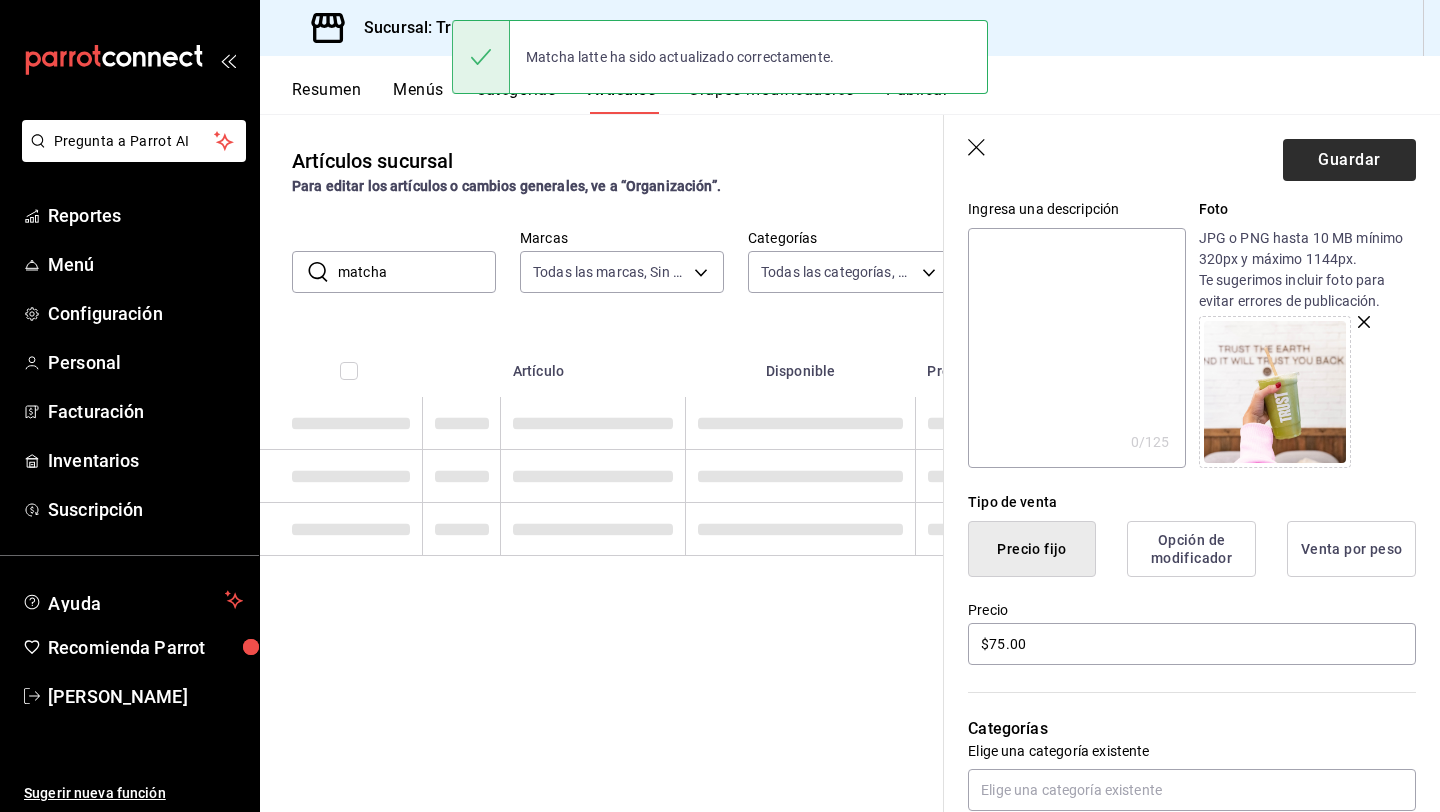 scroll, scrollTop: 0, scrollLeft: 0, axis: both 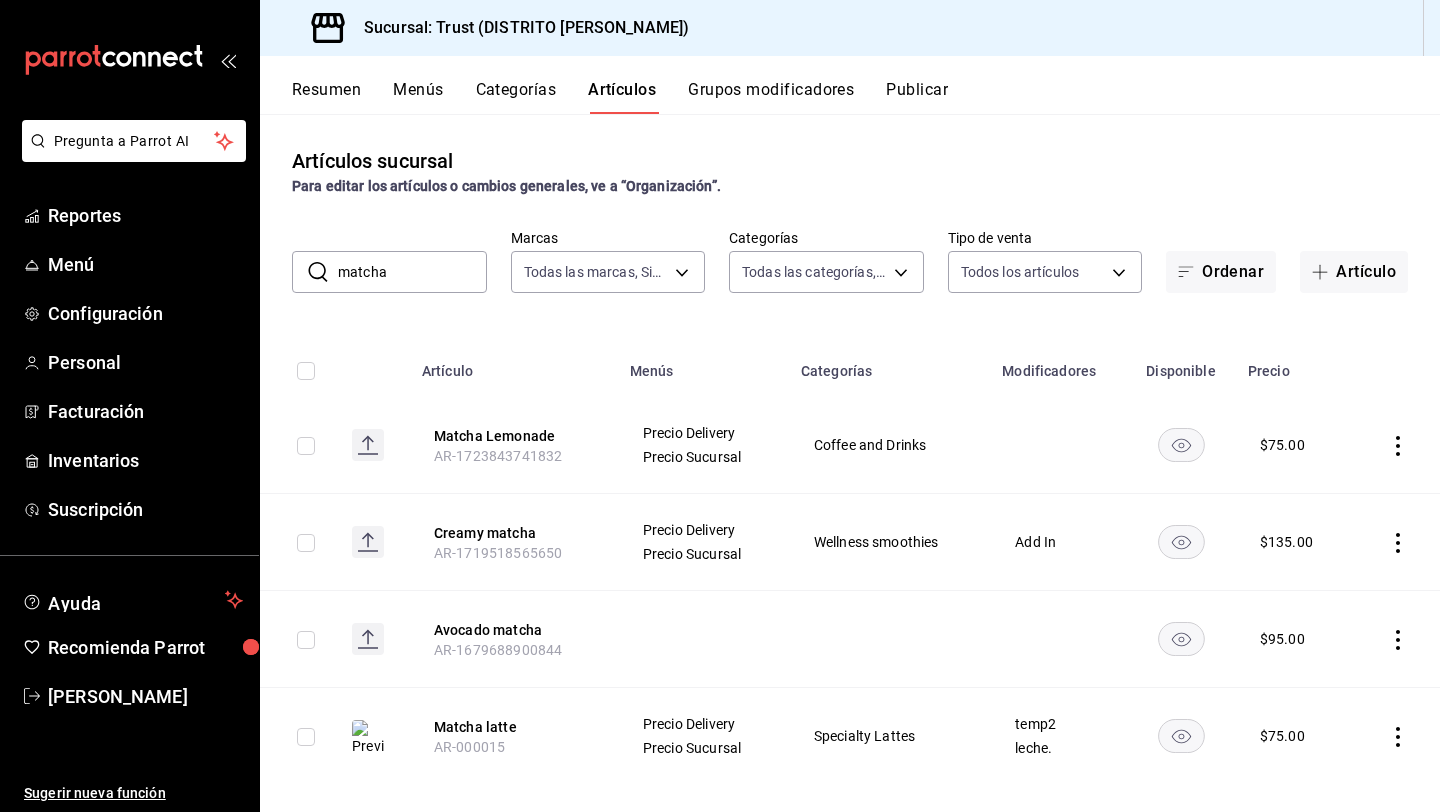 click 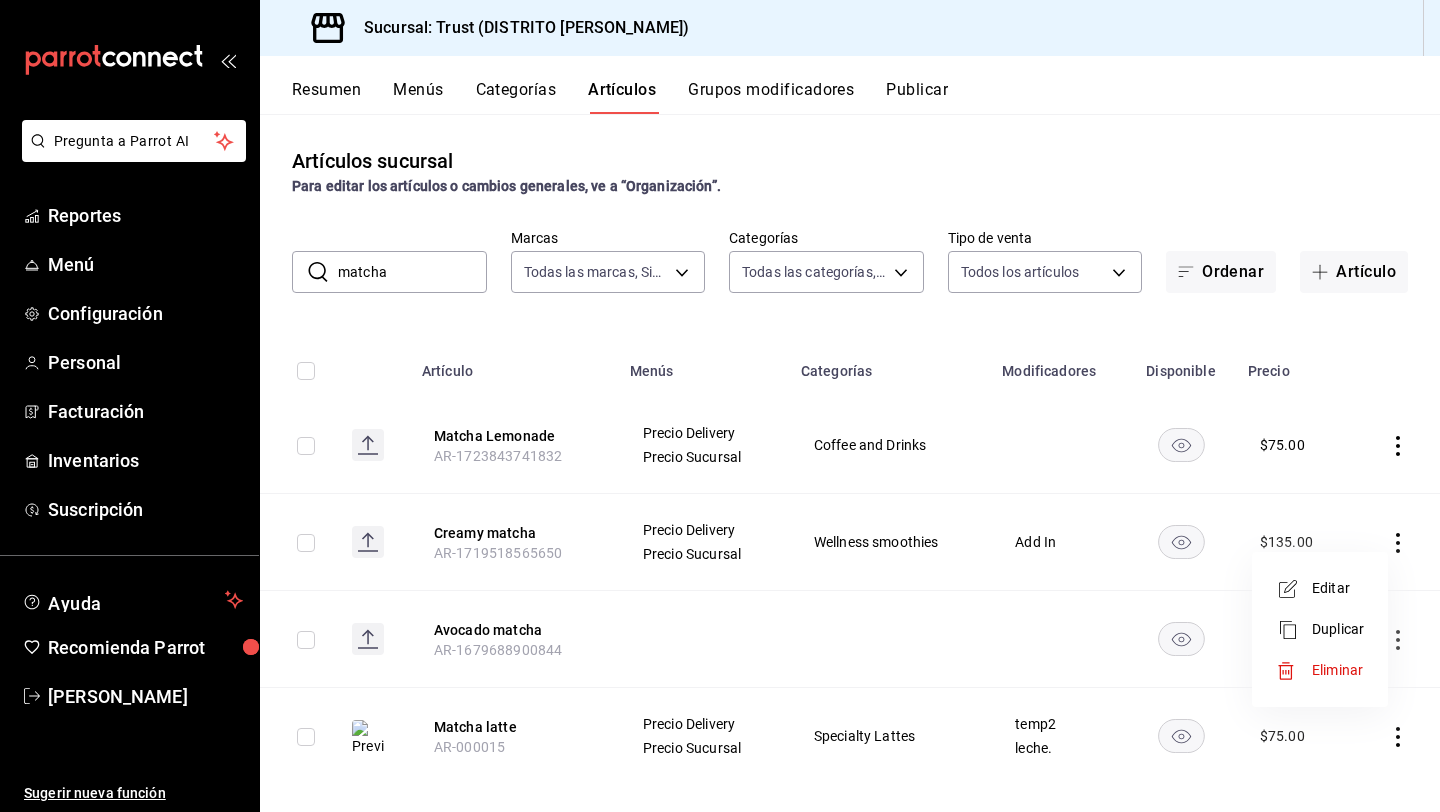 click on "Eliminar" at bounding box center (1320, 670) 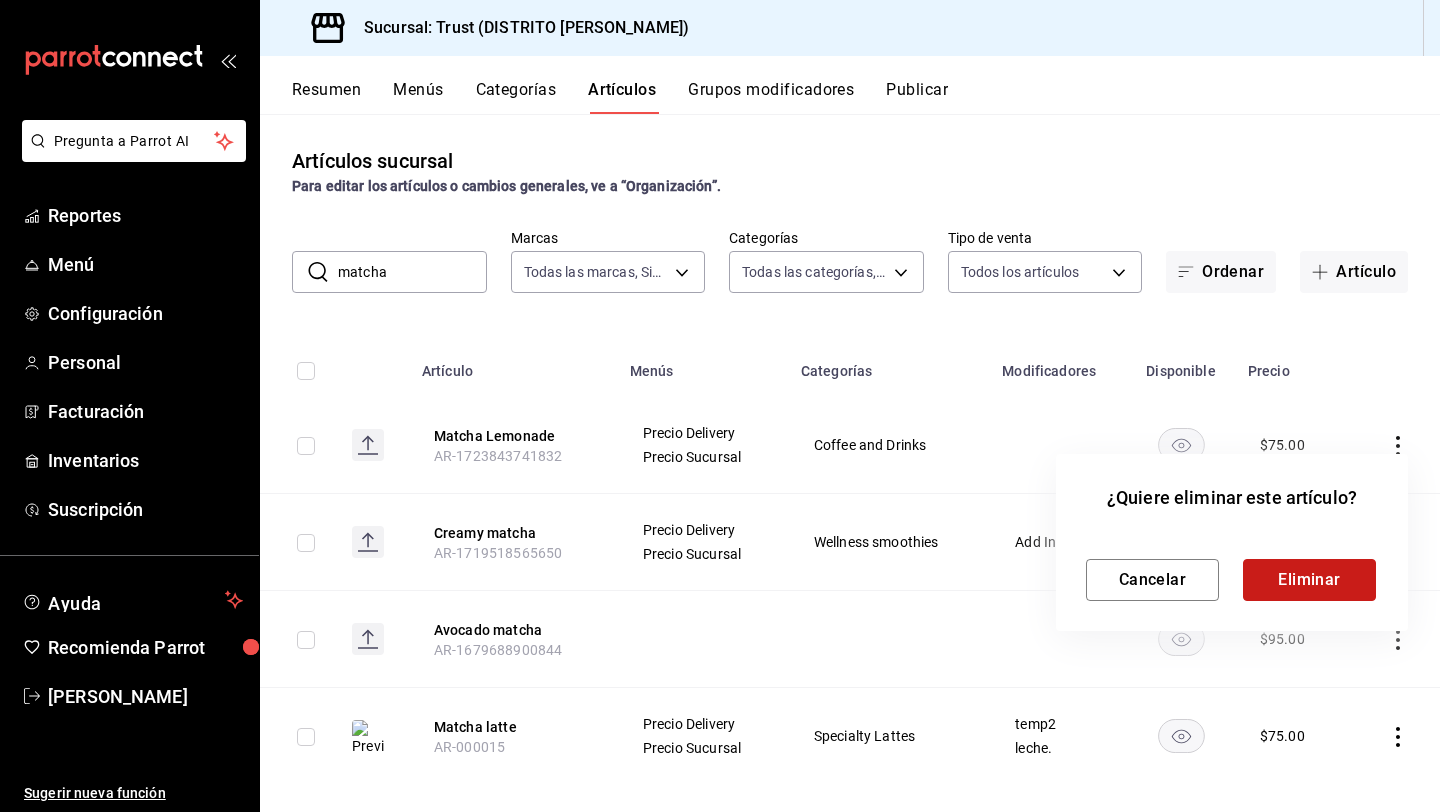 click on "Eliminar" at bounding box center (1309, 580) 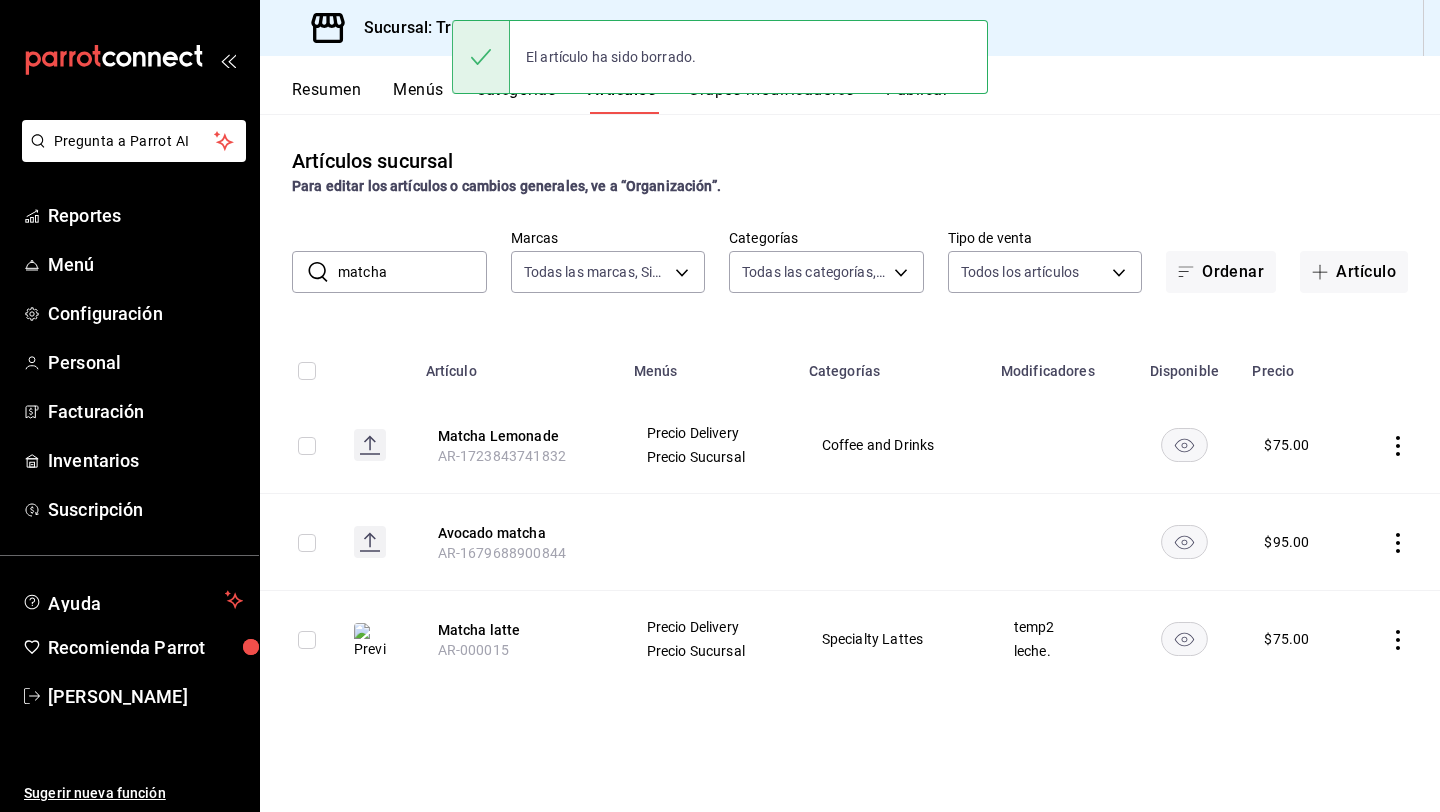 click 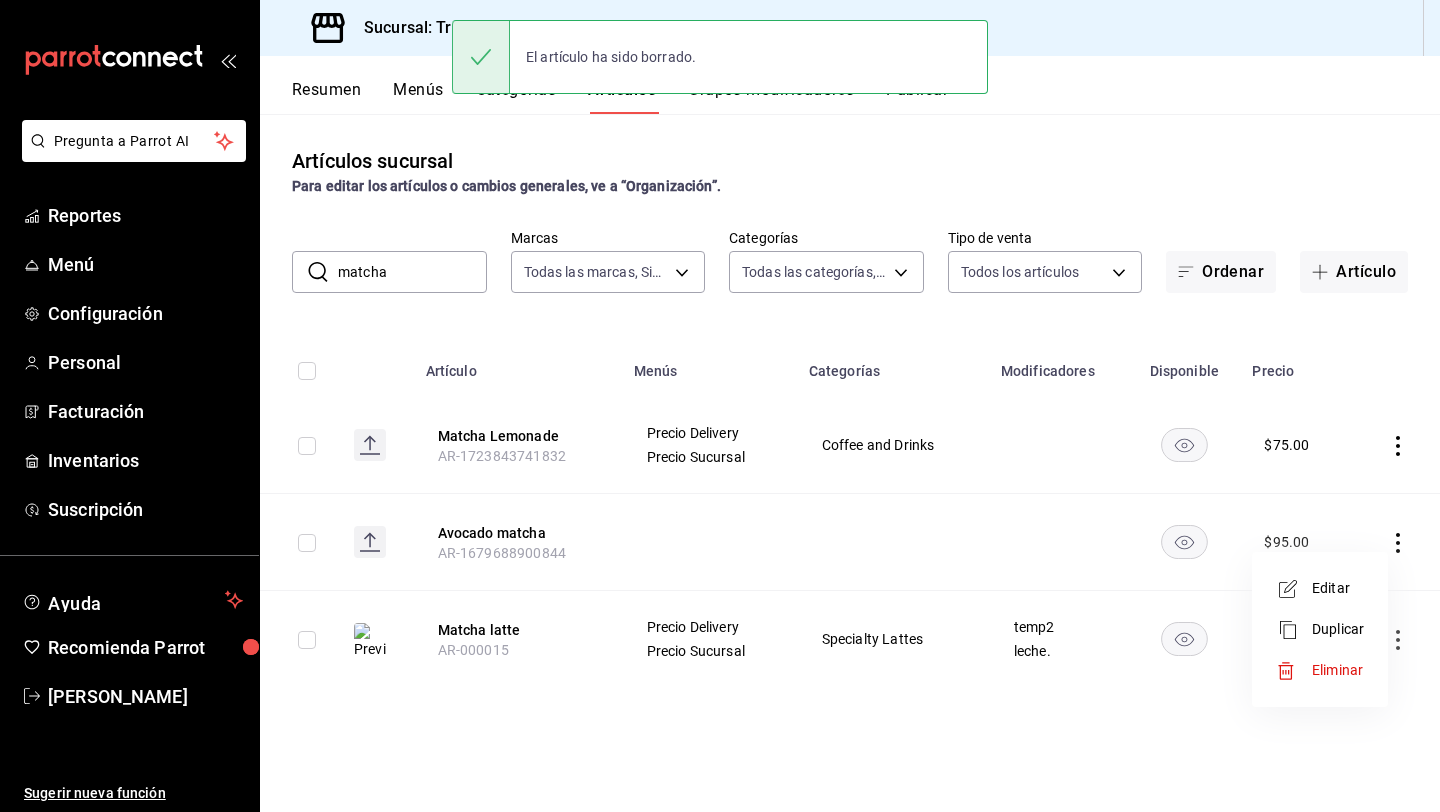 click on "Eliminar" at bounding box center [1337, 670] 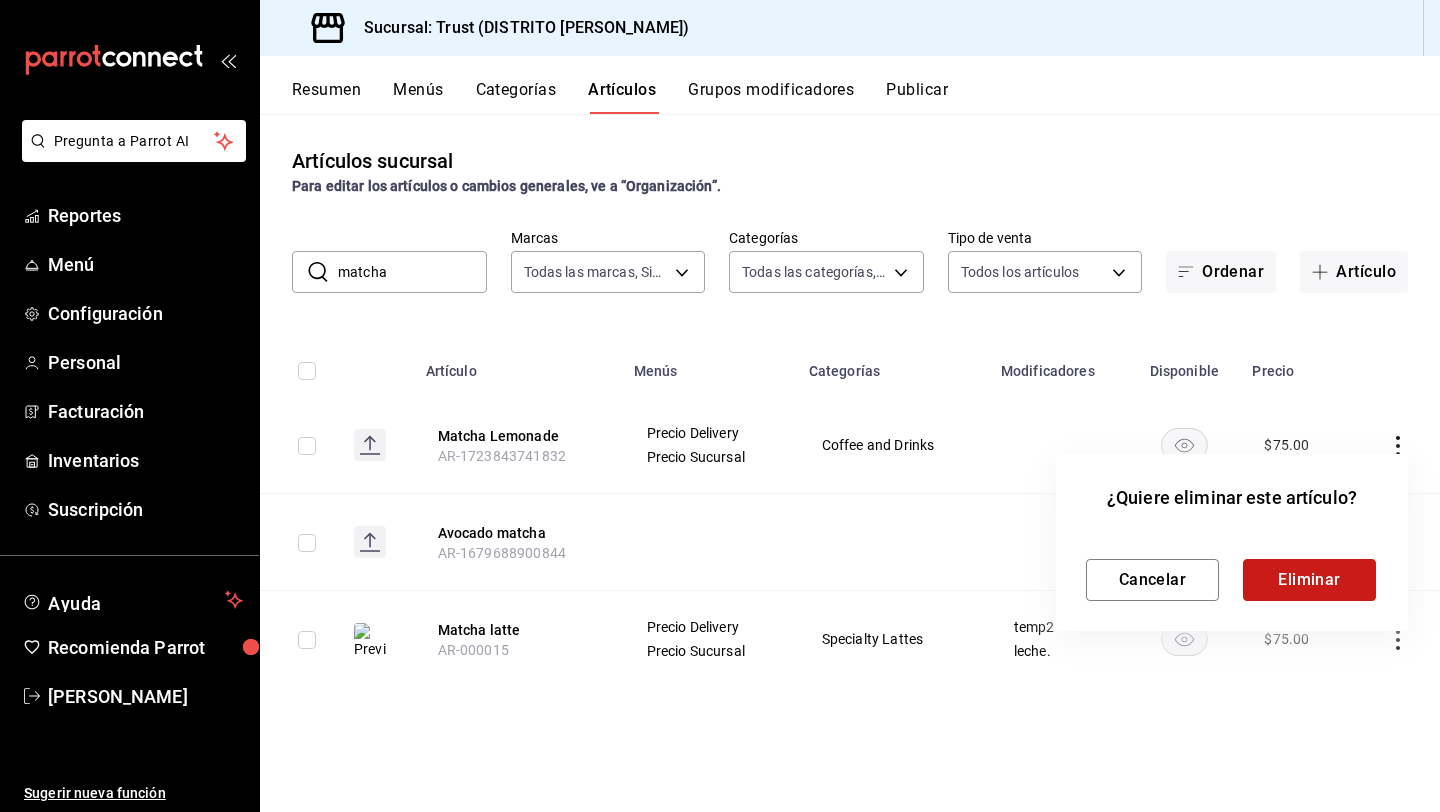 click on "Eliminar" at bounding box center (1309, 580) 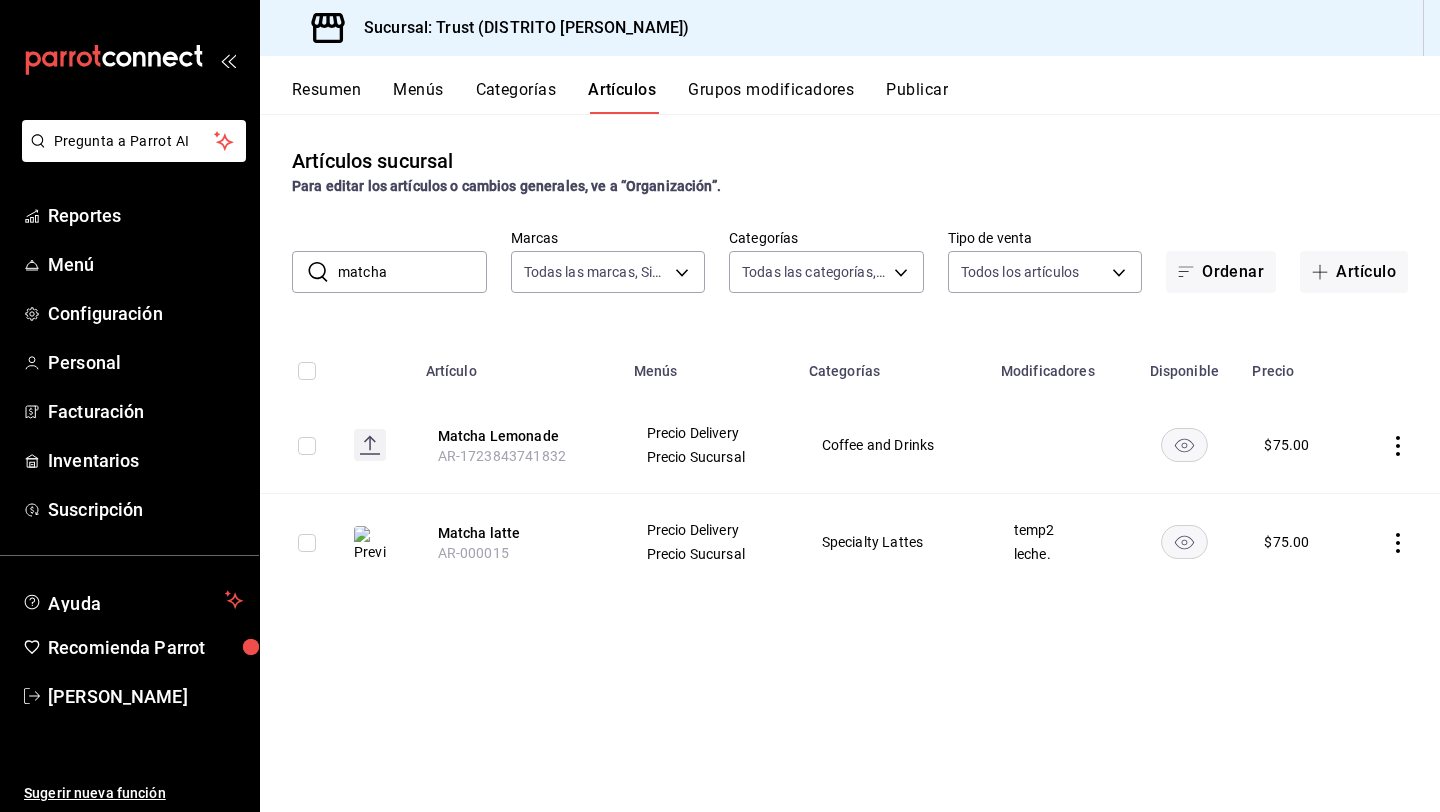click on "matcha" at bounding box center (412, 272) 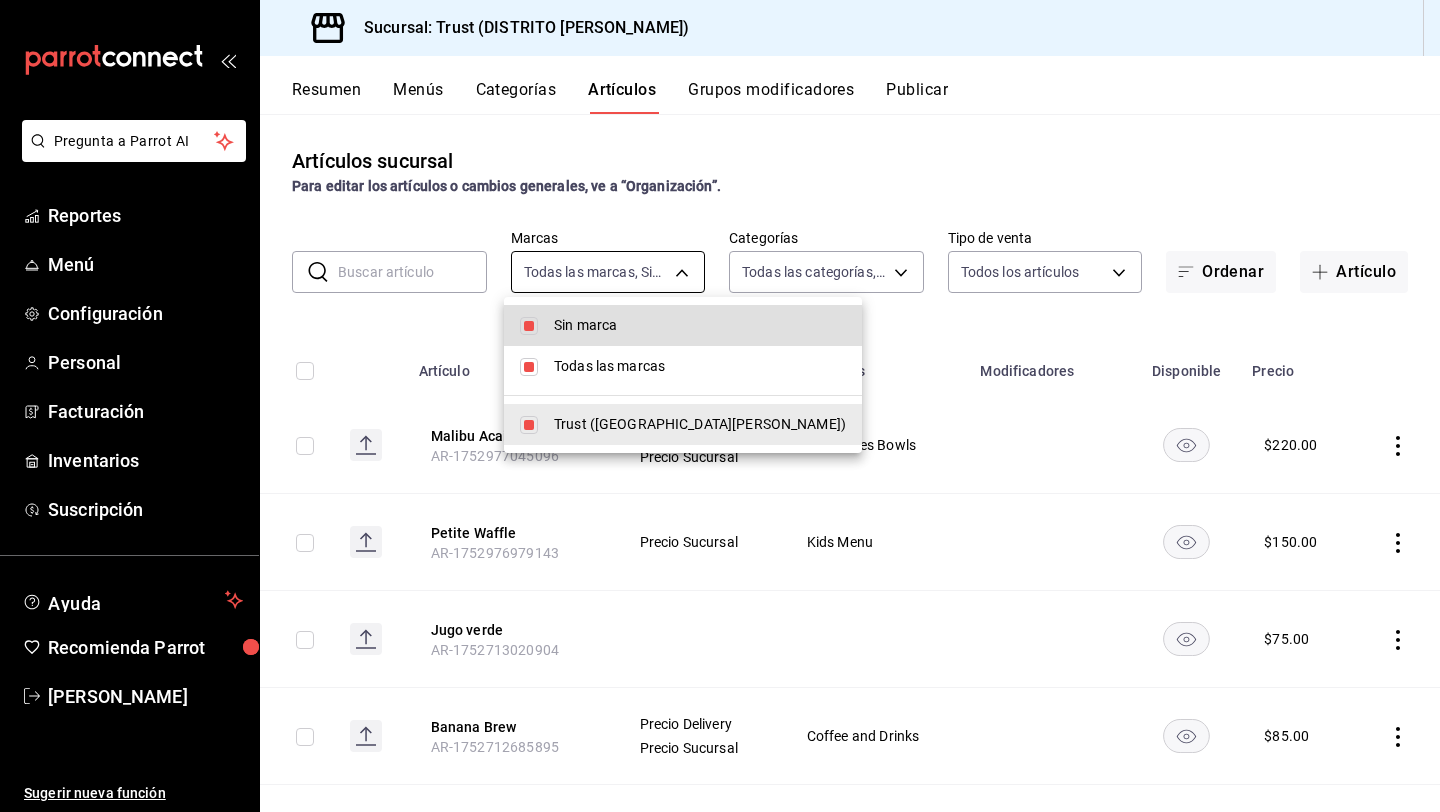 click on "Pregunta a Parrot AI Reportes   Menú   Configuración   Personal   Facturación   Inventarios   Suscripción   Ayuda Recomienda Parrot   [PERSON_NAME]   Sugerir nueva función   Sucursal: Trust (DISTRITO [PERSON_NAME]) Resumen Menús Categorías Artículos Grupos modificadores Publicar Artículos sucursal Para editar los artículos o cambios generales, ve a “Organización”. ​ ​ Marcas Todas las marcas, Sin marca 72f3e262-a117-4a61-9875-69b563972005 Categorías Todas las categorías, Sin categoría Tipo de venta Todos los artículos ALL Ordenar Artículo Artículo Menús Categorías Modificadores Disponible Precio Malibu Acai AR-1752977045096 Precio Delivery Precio Sucursal Smoothies Bowls $ 220.00 Petite Waffle AR-1752976979143 Precio Sucursal Kids Menu $ 150.00 Jugo verde AR-1752713020904 $ 75.00 Banana Brew AR-1752712685895 Precio Delivery Precio Sucursal Coffee and Drinks $ 85.00 Make it a bowl AR-1752712114724 Extras ADD INS $ 35.00 Gorditas [PERSON_NAME] AR-1751065519443 Precio Sucursal To Go $ 125.00" at bounding box center [720, 406] 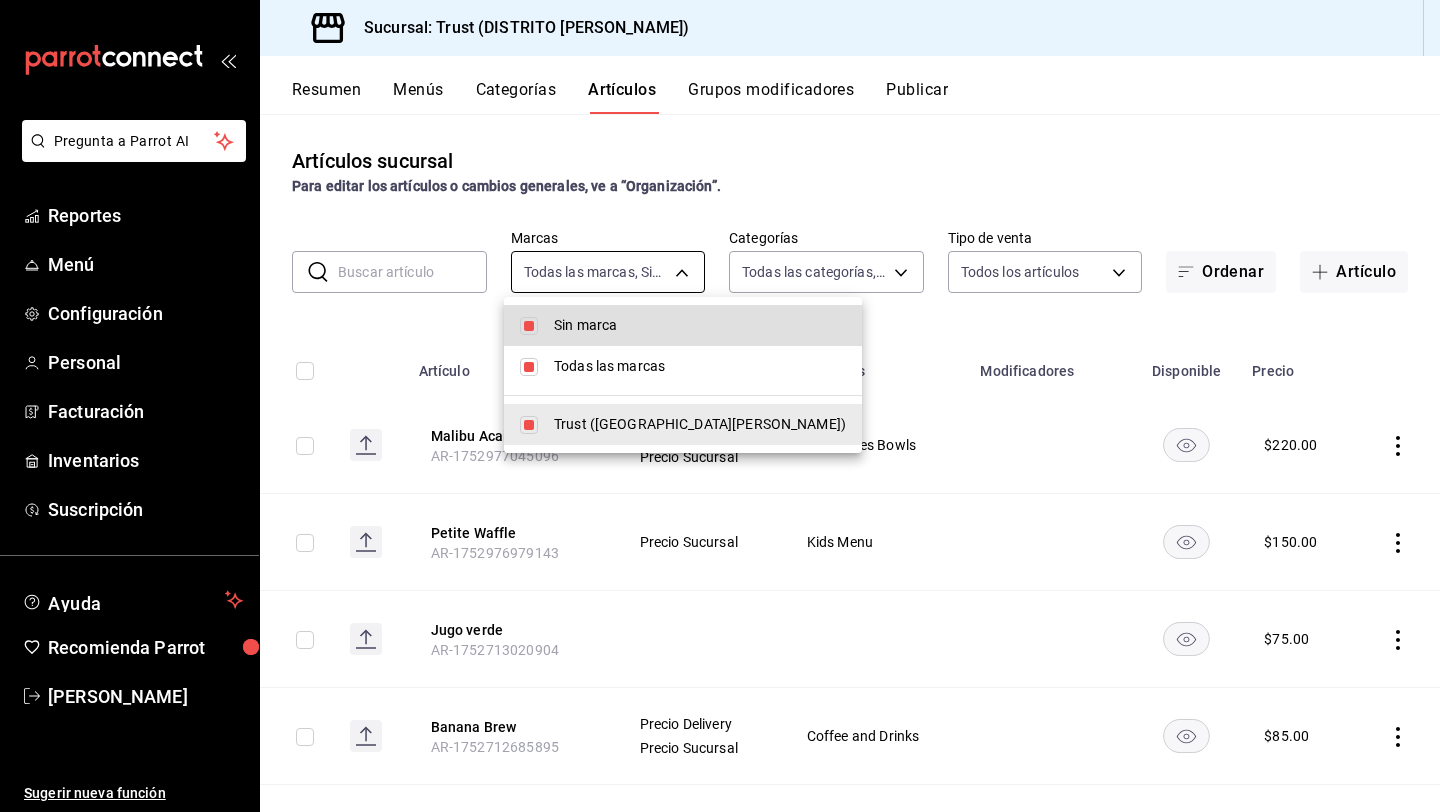 click at bounding box center (720, 406) 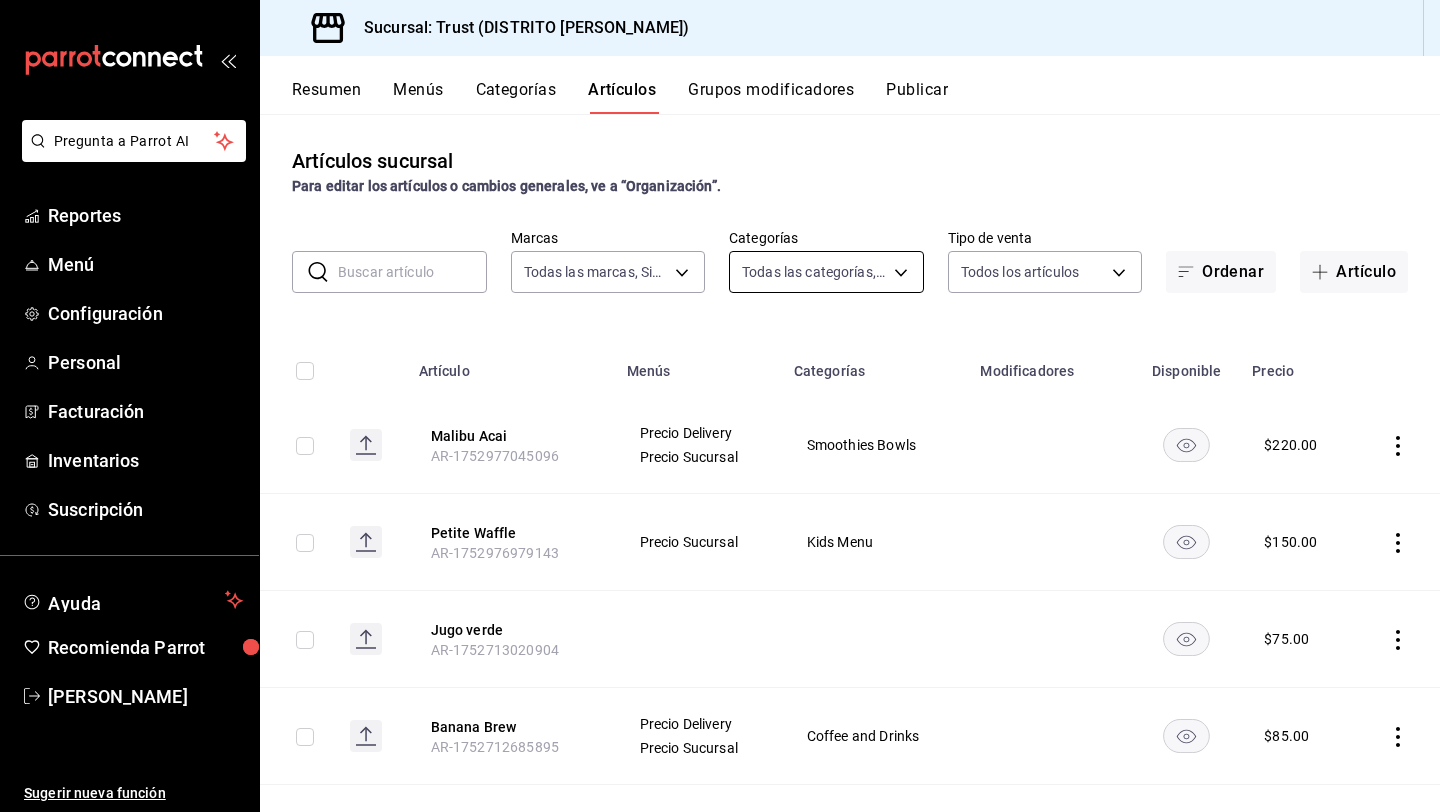 click on "Pregunta a Parrot AI Reportes   Menú   Configuración   Personal   Facturación   Inventarios   Suscripción   Ayuda Recomienda Parrot   [PERSON_NAME]   Sugerir nueva función   Sucursal: Trust (DISTRITO [PERSON_NAME]) Resumen Menús Categorías Artículos Grupos modificadores Publicar Artículos sucursal Para editar los artículos o cambios generales, ve a “Organización”. ​ ​ Marcas Todas las marcas, Sin marca 72f3e262-a117-4a61-9875-69b563972005 Categorías Todas las categorías, Sin categoría Tipo de venta Todos los artículos ALL Ordenar Artículo Artículo Menús Categorías Modificadores Disponible Precio Malibu Acai AR-1752977045096 Precio Delivery Precio Sucursal Smoothies Bowls $ 220.00 Petite Waffle AR-1752976979143 Precio Sucursal Kids Menu $ 150.00 Jugo verde AR-1752713020904 $ 75.00 Banana Brew AR-1752712685895 Precio Delivery Precio Sucursal Coffee and Drinks $ 85.00 Make it a bowl AR-1752712114724 Extras ADD INS $ 35.00 Gorditas [PERSON_NAME] AR-1751065519443 Precio Sucursal To Go $ 125.00" at bounding box center (720, 406) 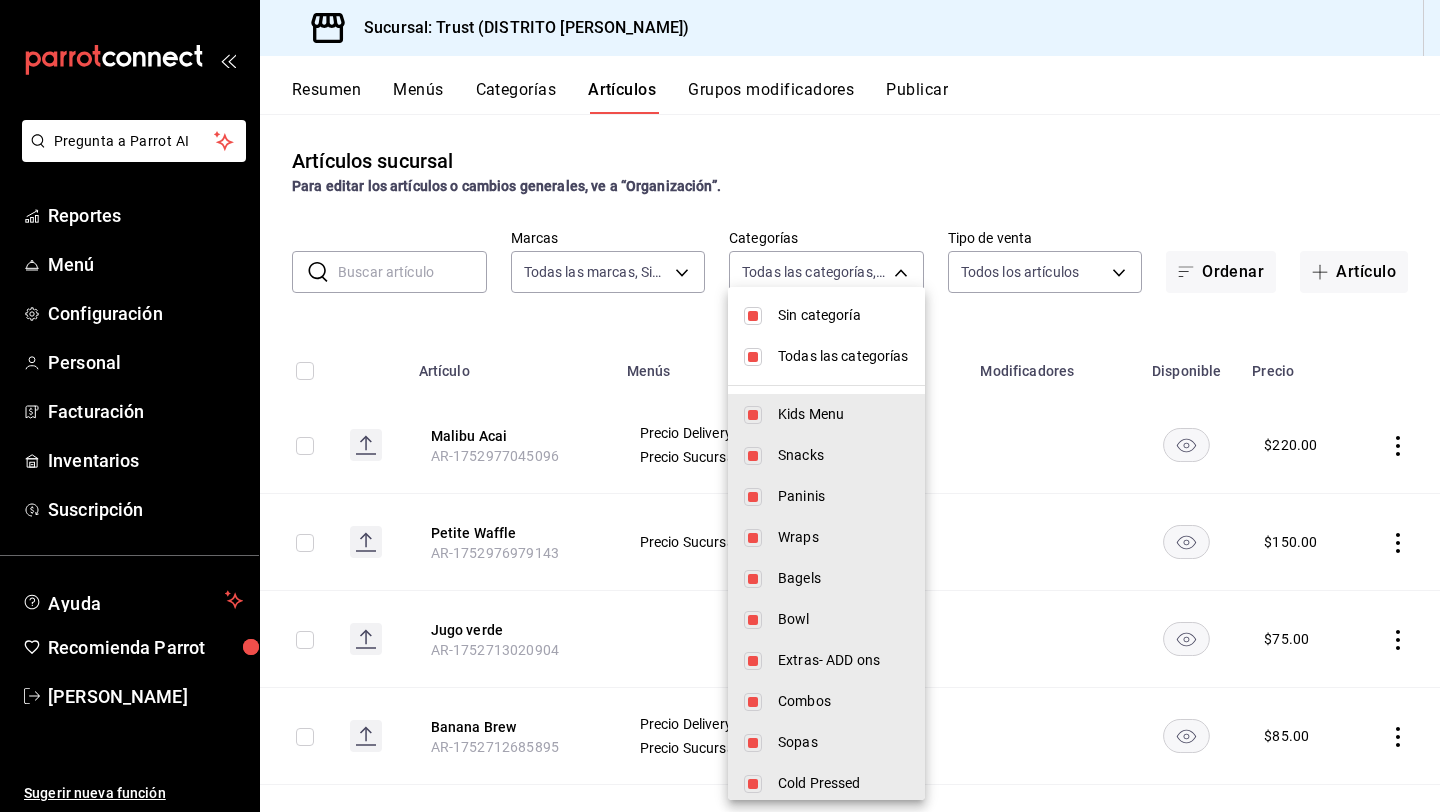 click at bounding box center [753, 316] 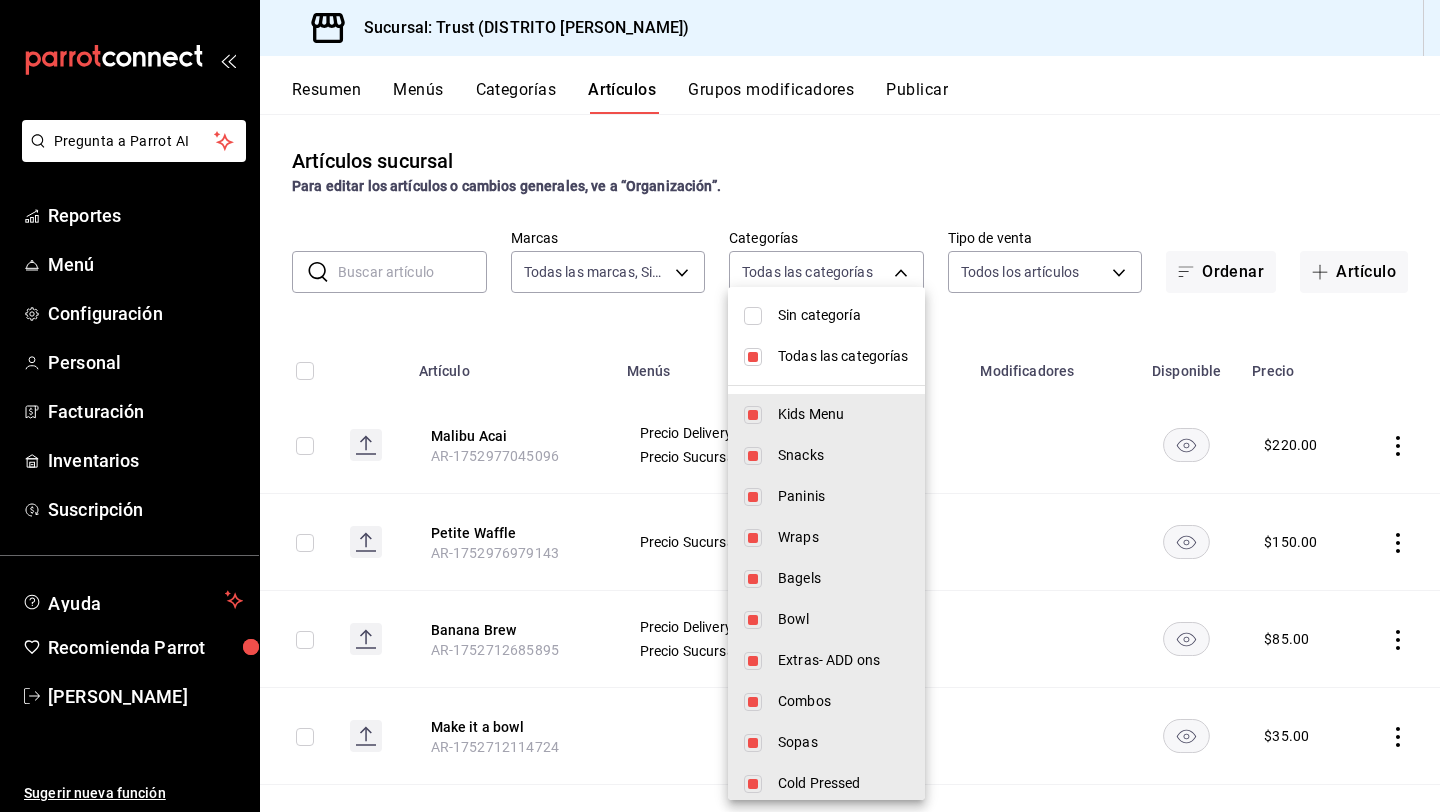 click on "Kids Menu" at bounding box center (826, 414) 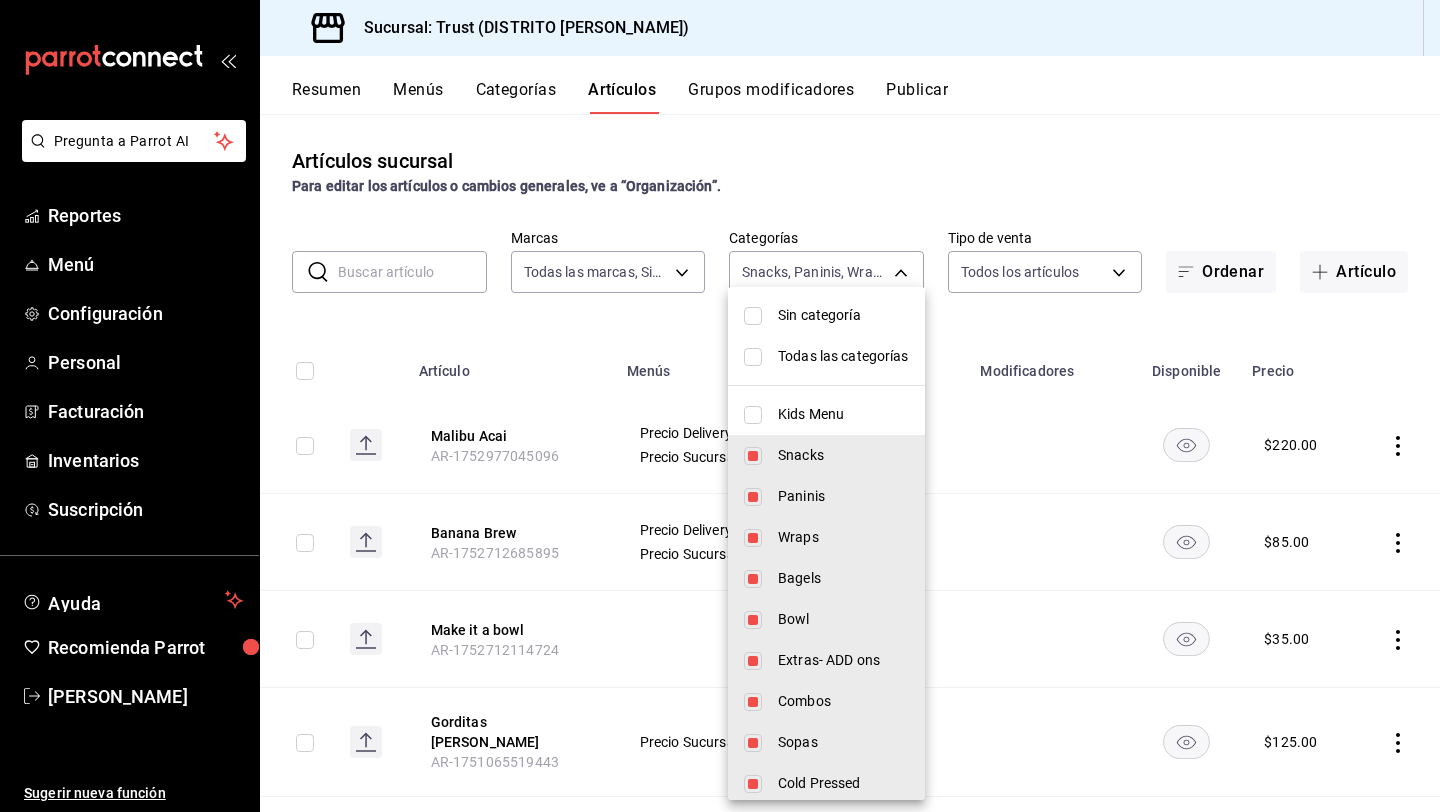 click on "Snacks" at bounding box center (826, 455) 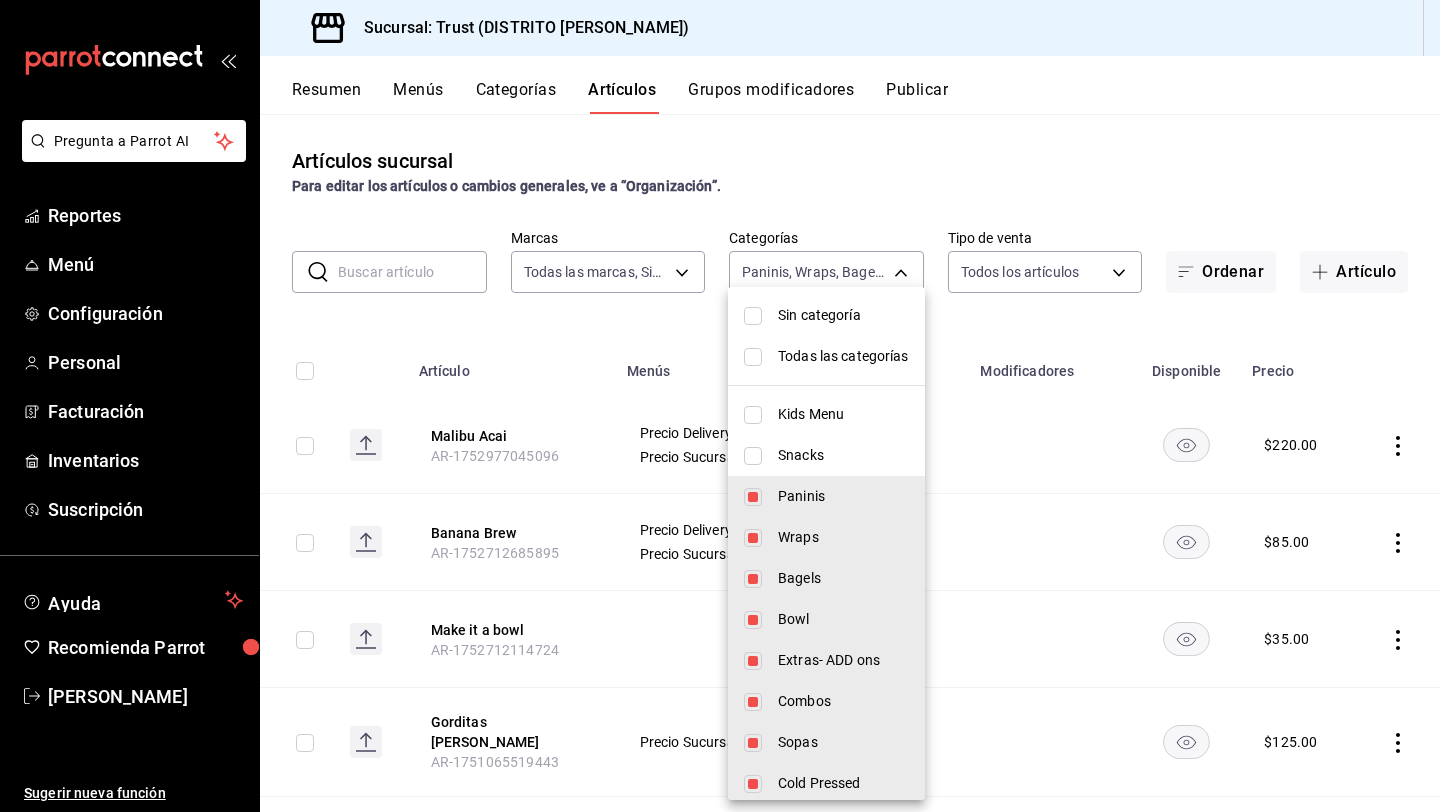 click at bounding box center (753, 316) 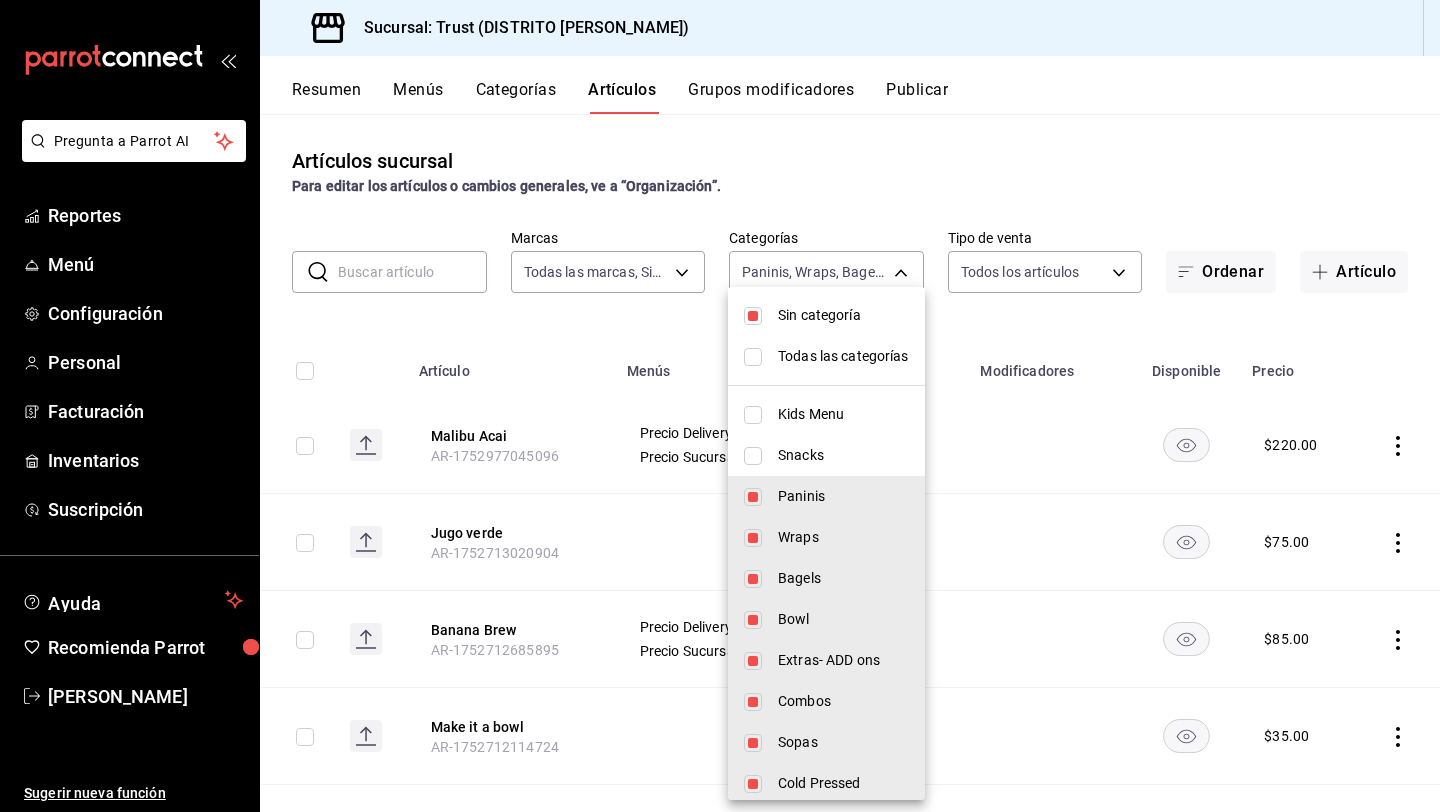 click on "Paninis" at bounding box center (826, 496) 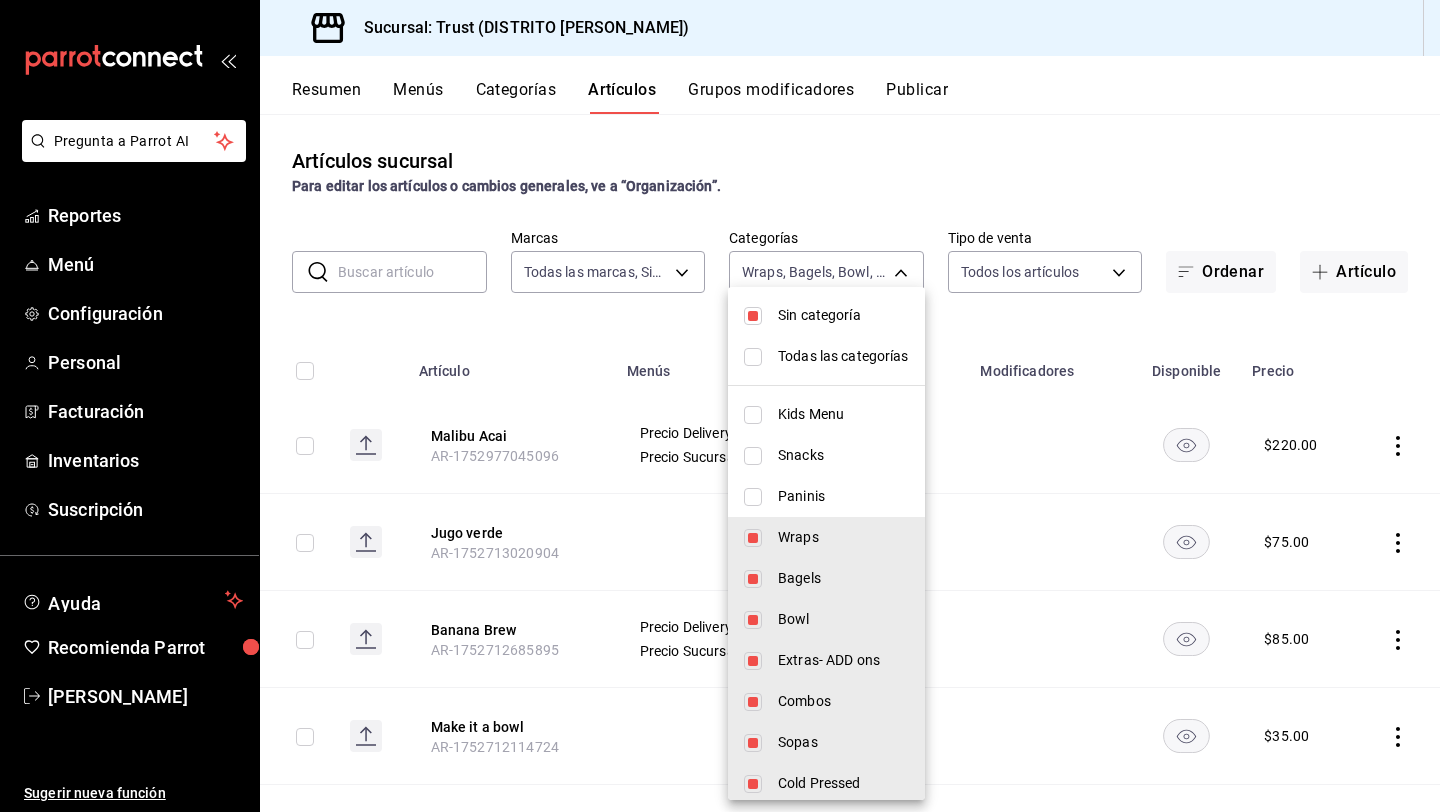 click at bounding box center [753, 538] 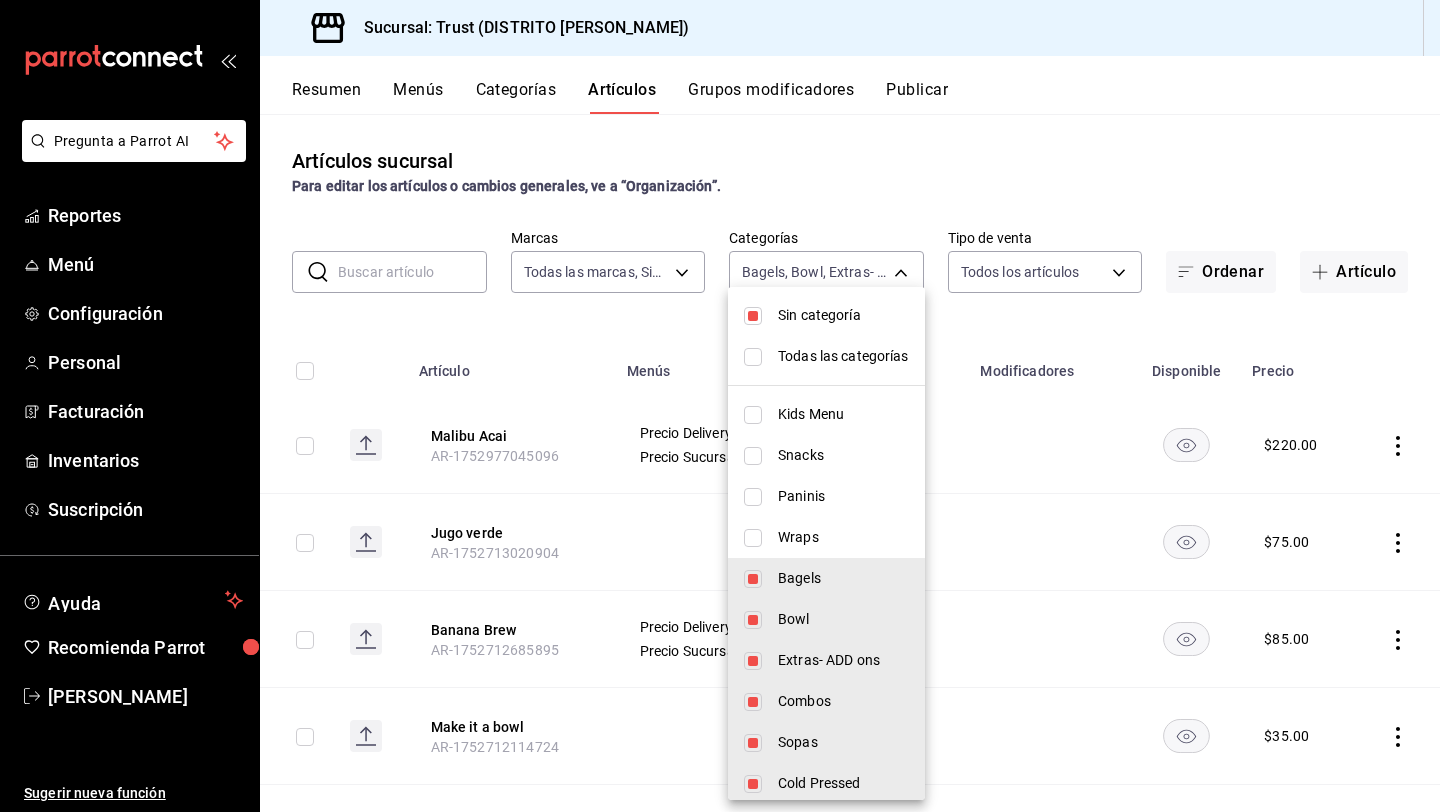 click on "Todas las categorías" at bounding box center [826, 356] 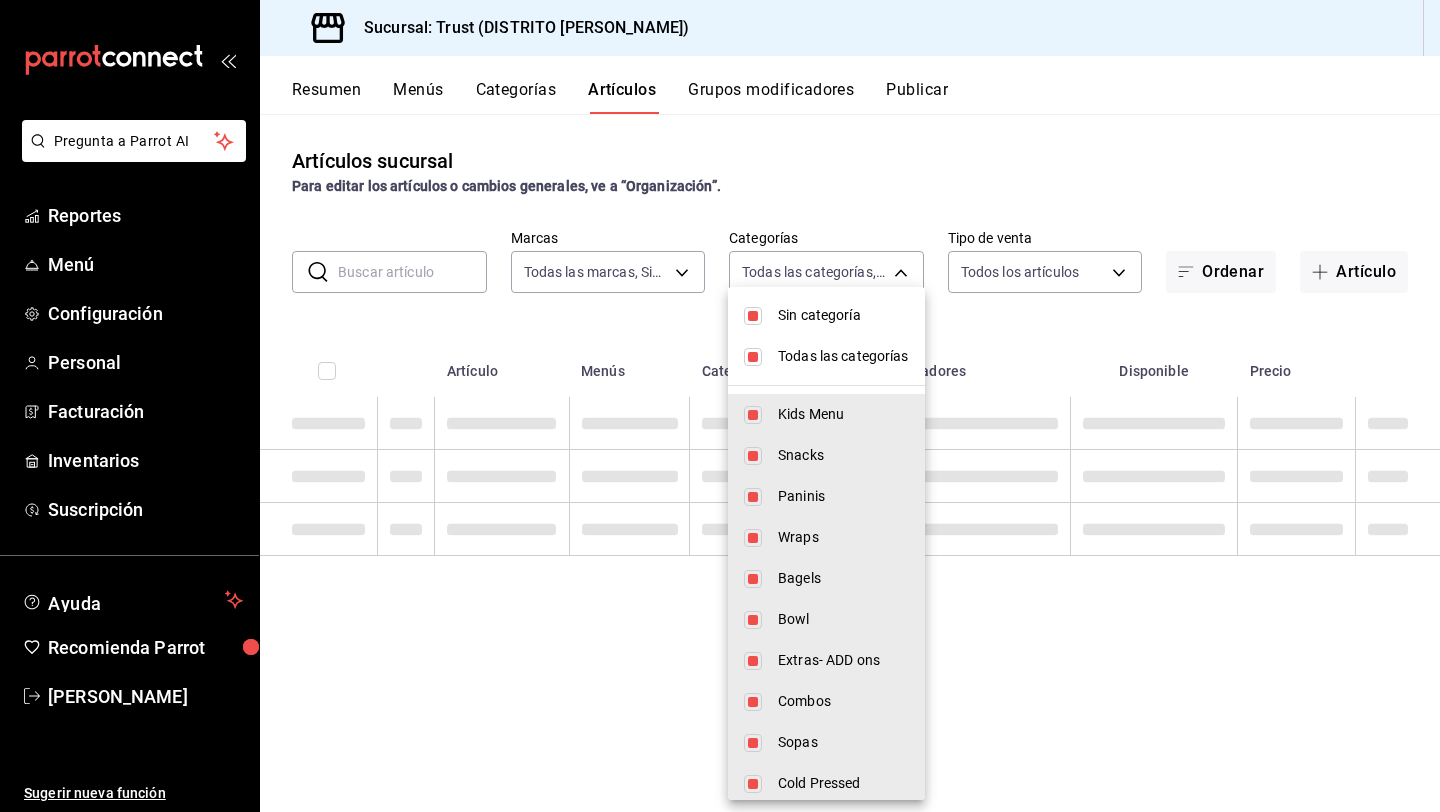 click at bounding box center [753, 357] 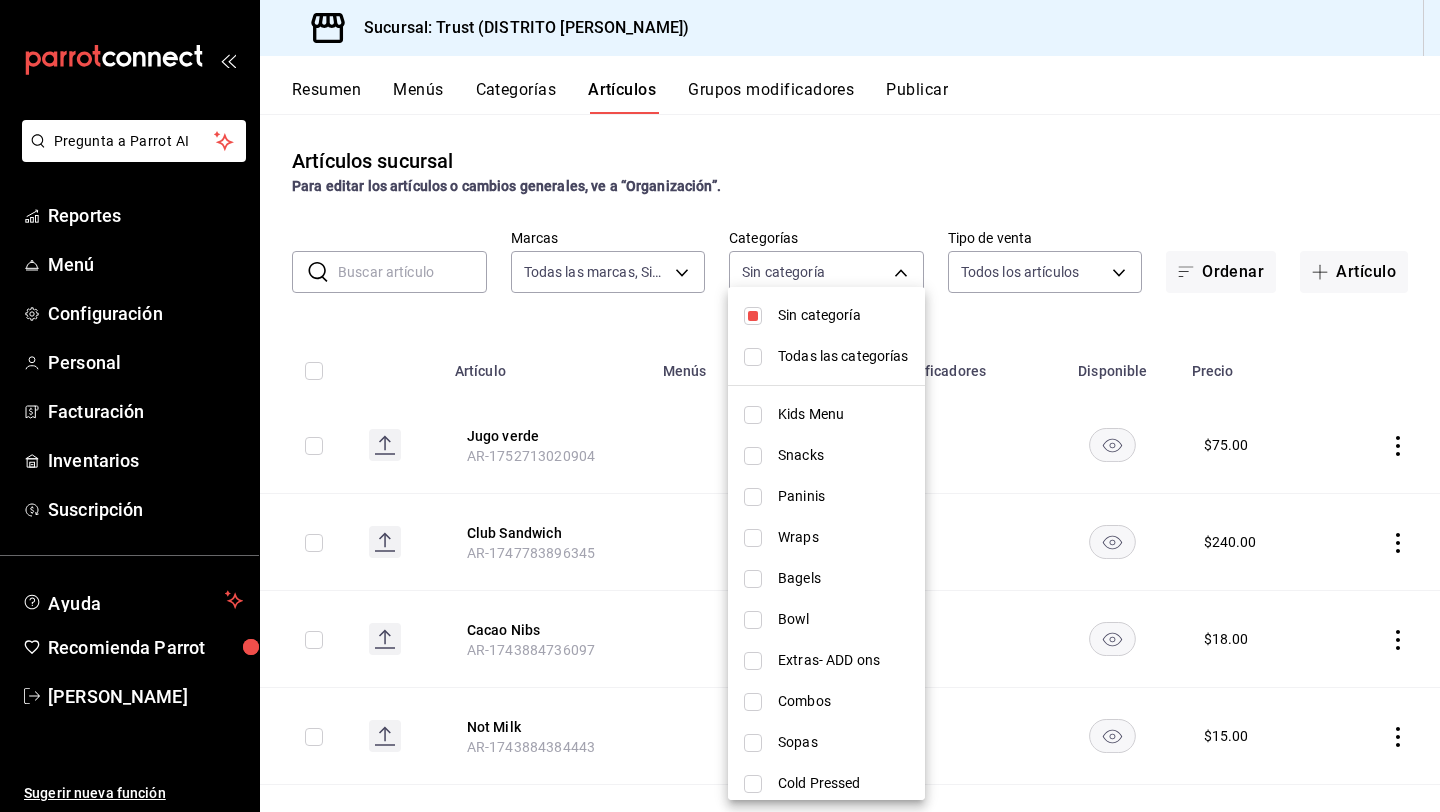 click at bounding box center [753, 415] 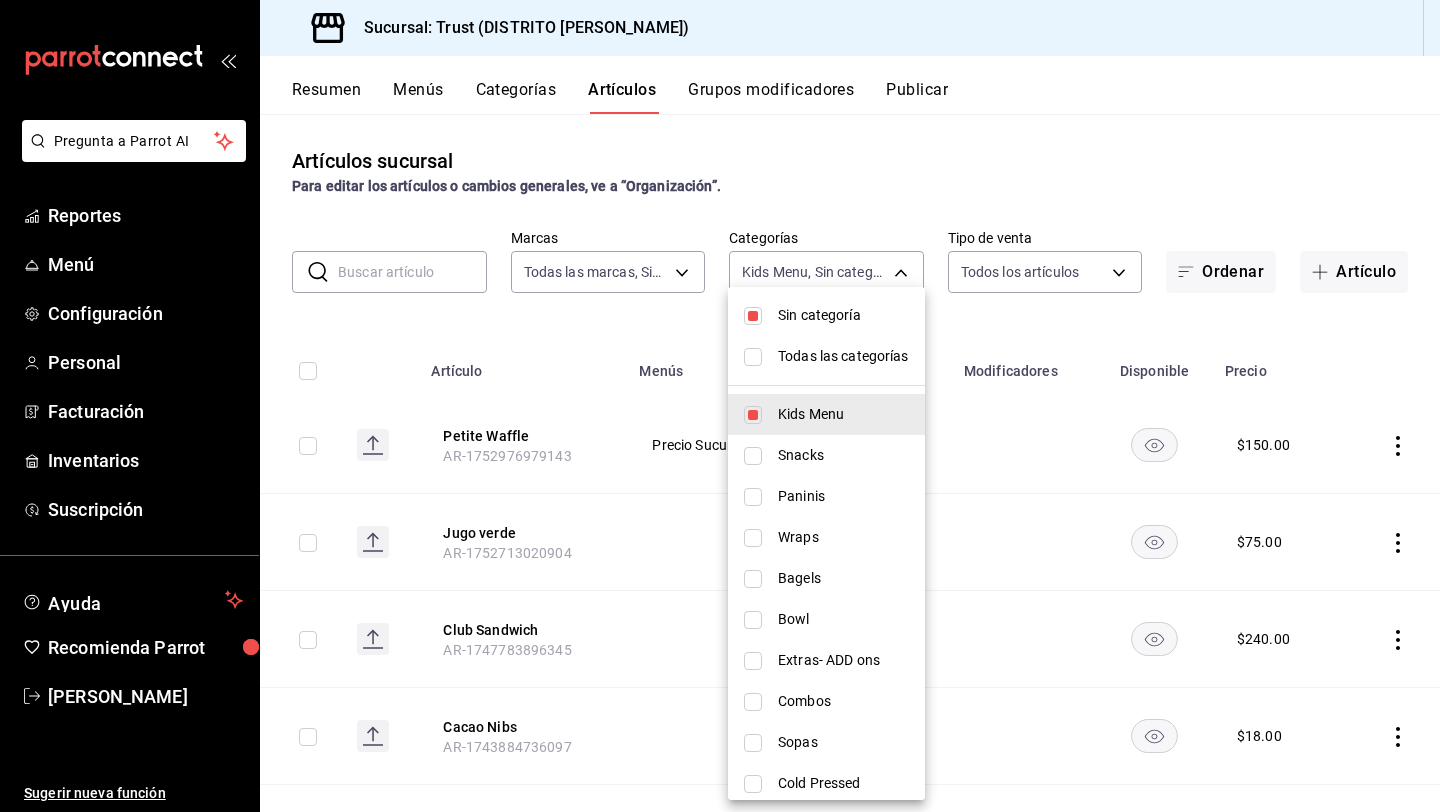 click at bounding box center [720, 406] 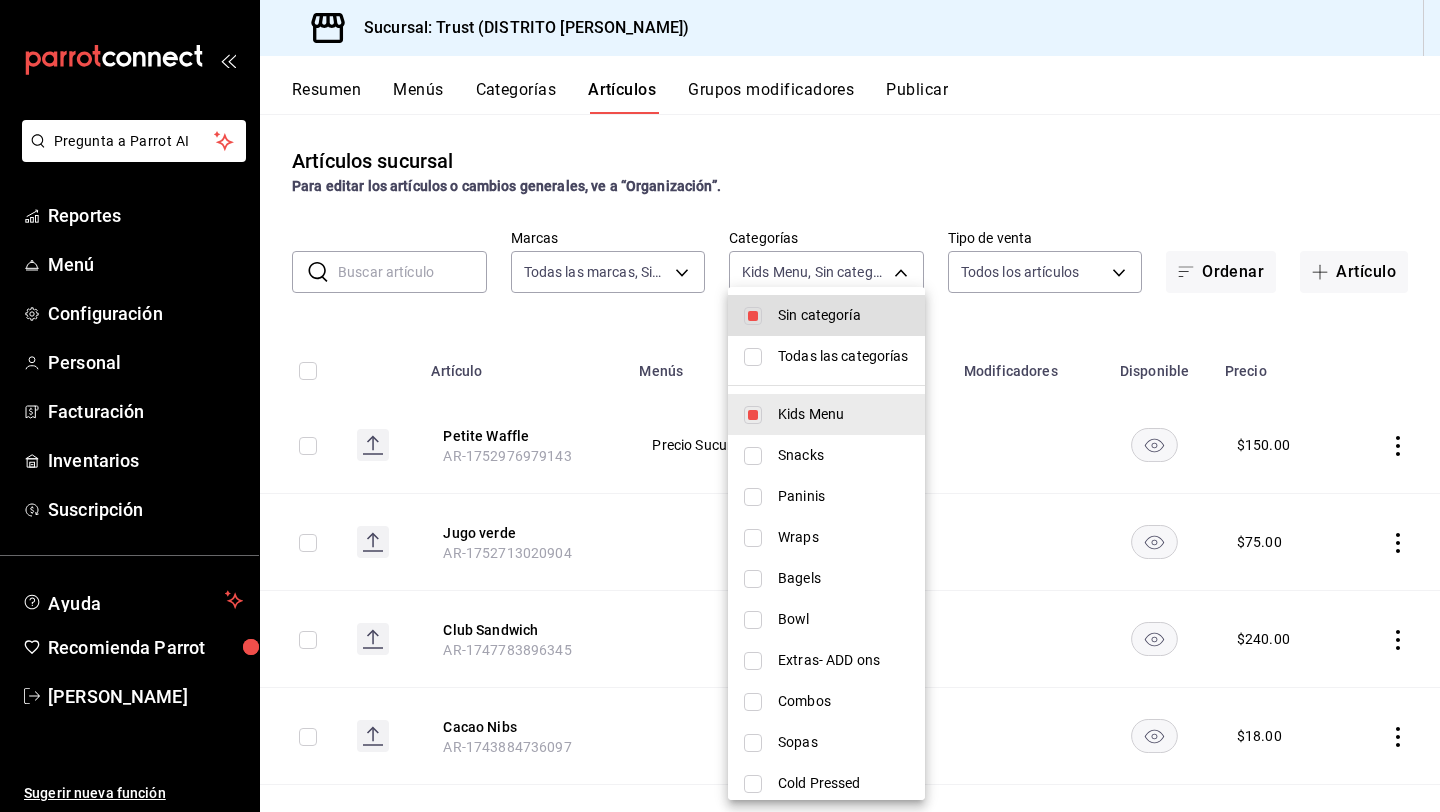 click at bounding box center [720, 406] 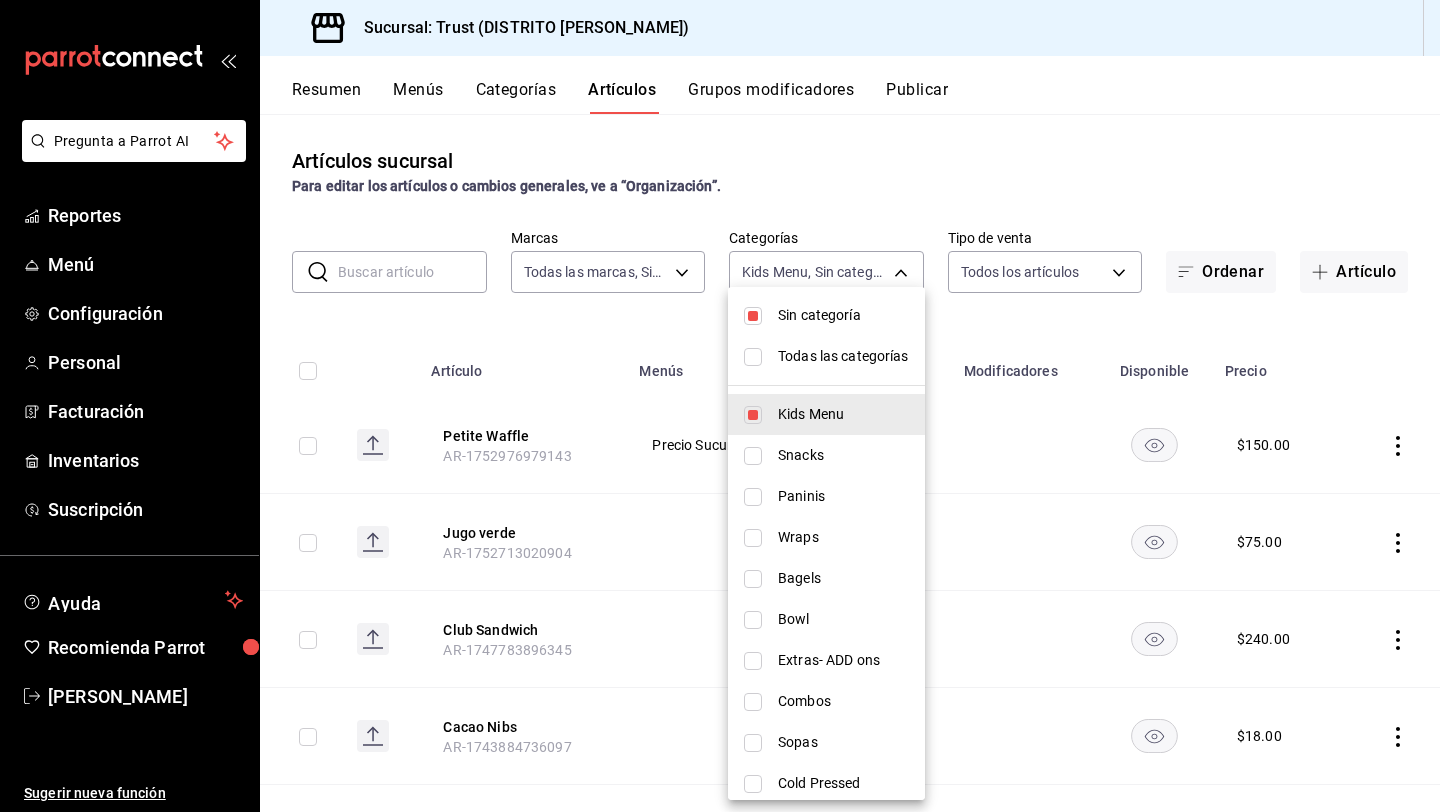 click at bounding box center [720, 406] 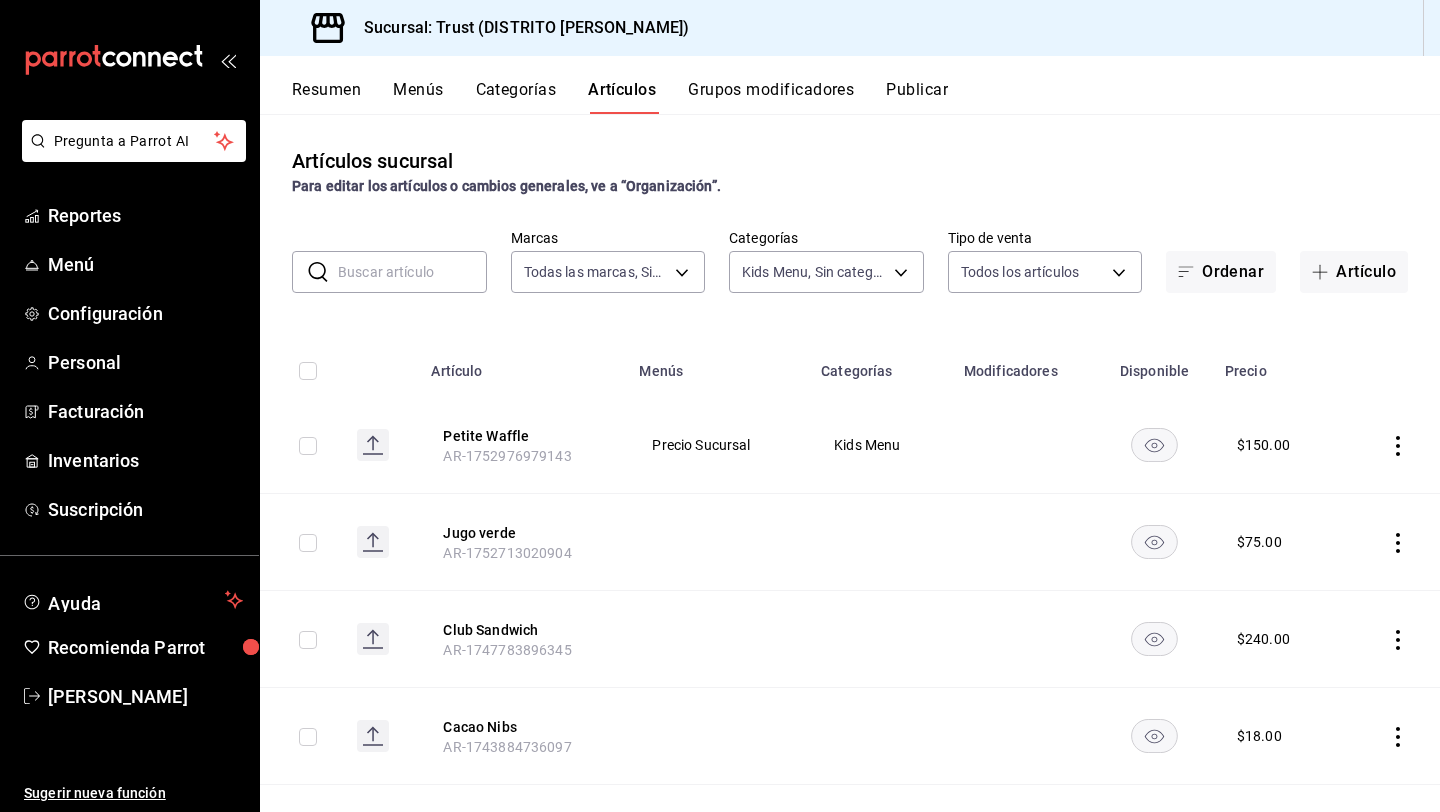 click 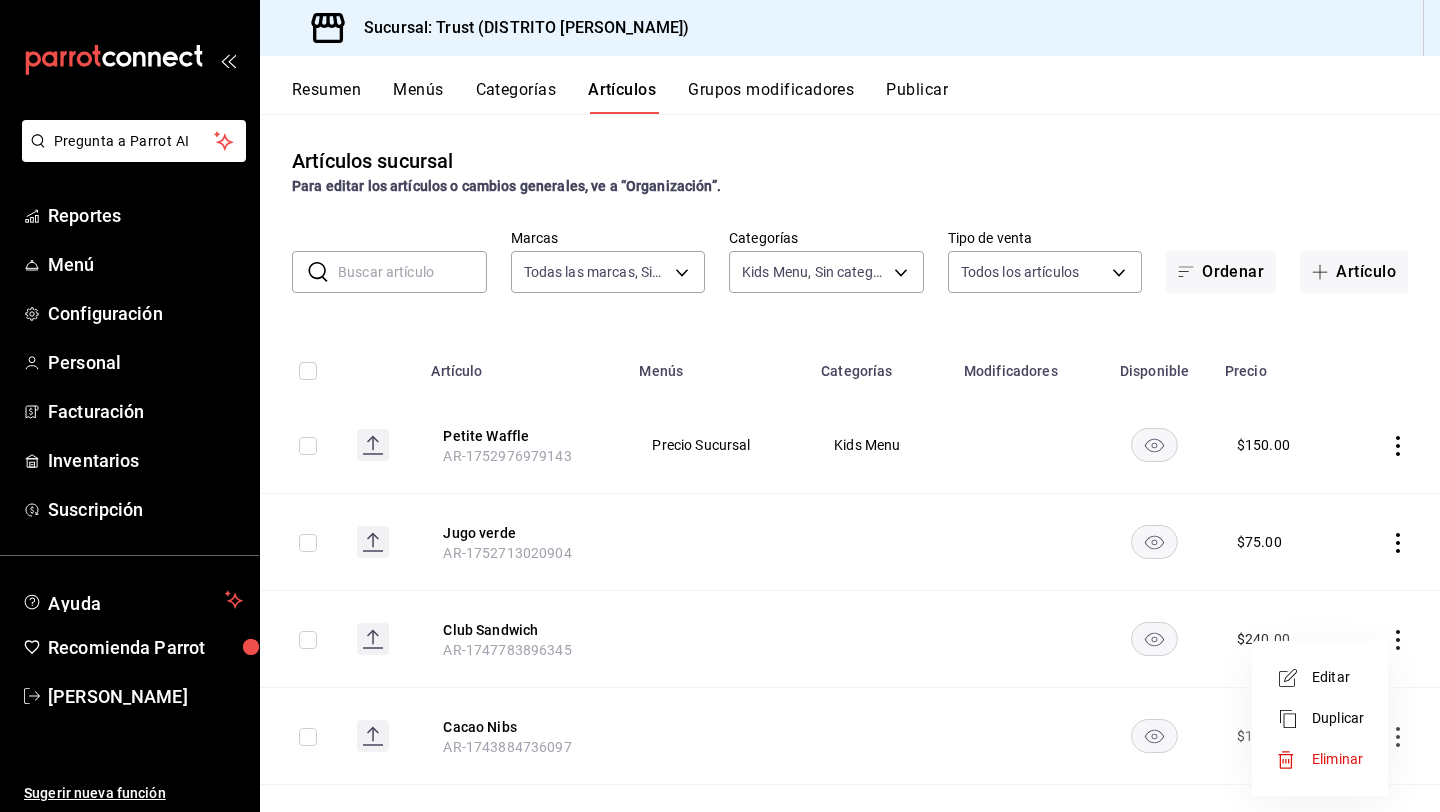 click on "Eliminar" at bounding box center (1337, 759) 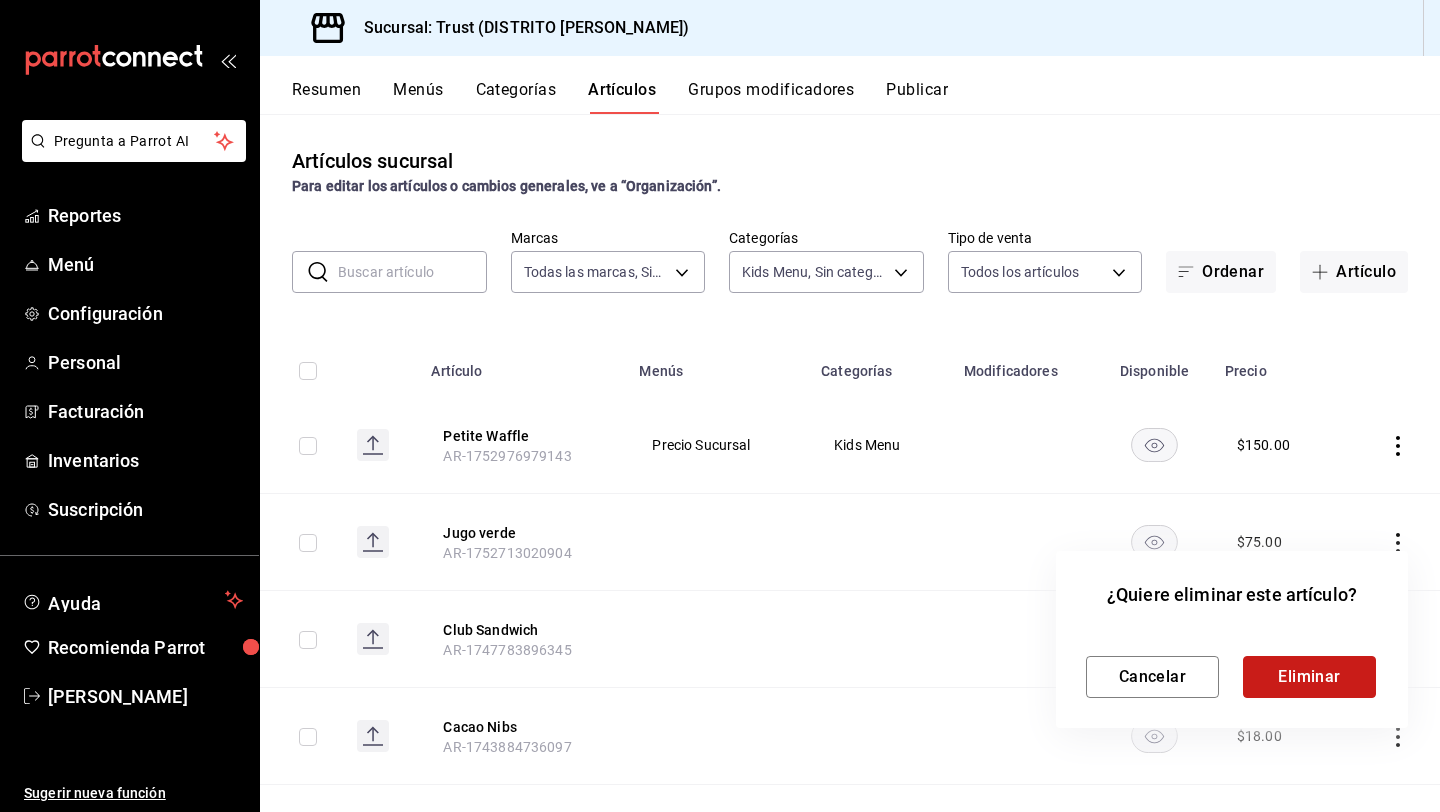 click on "Eliminar" at bounding box center [1309, 677] 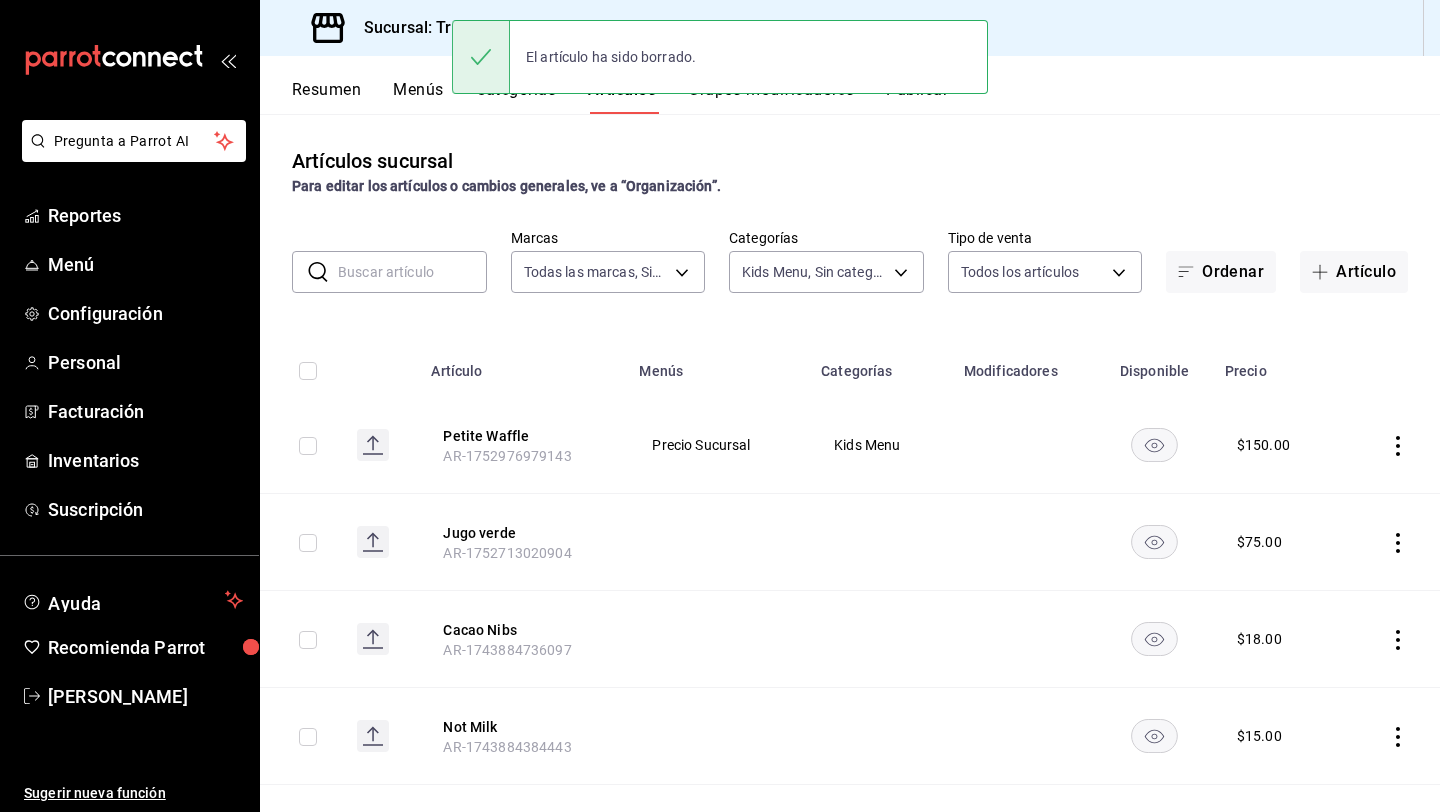 click 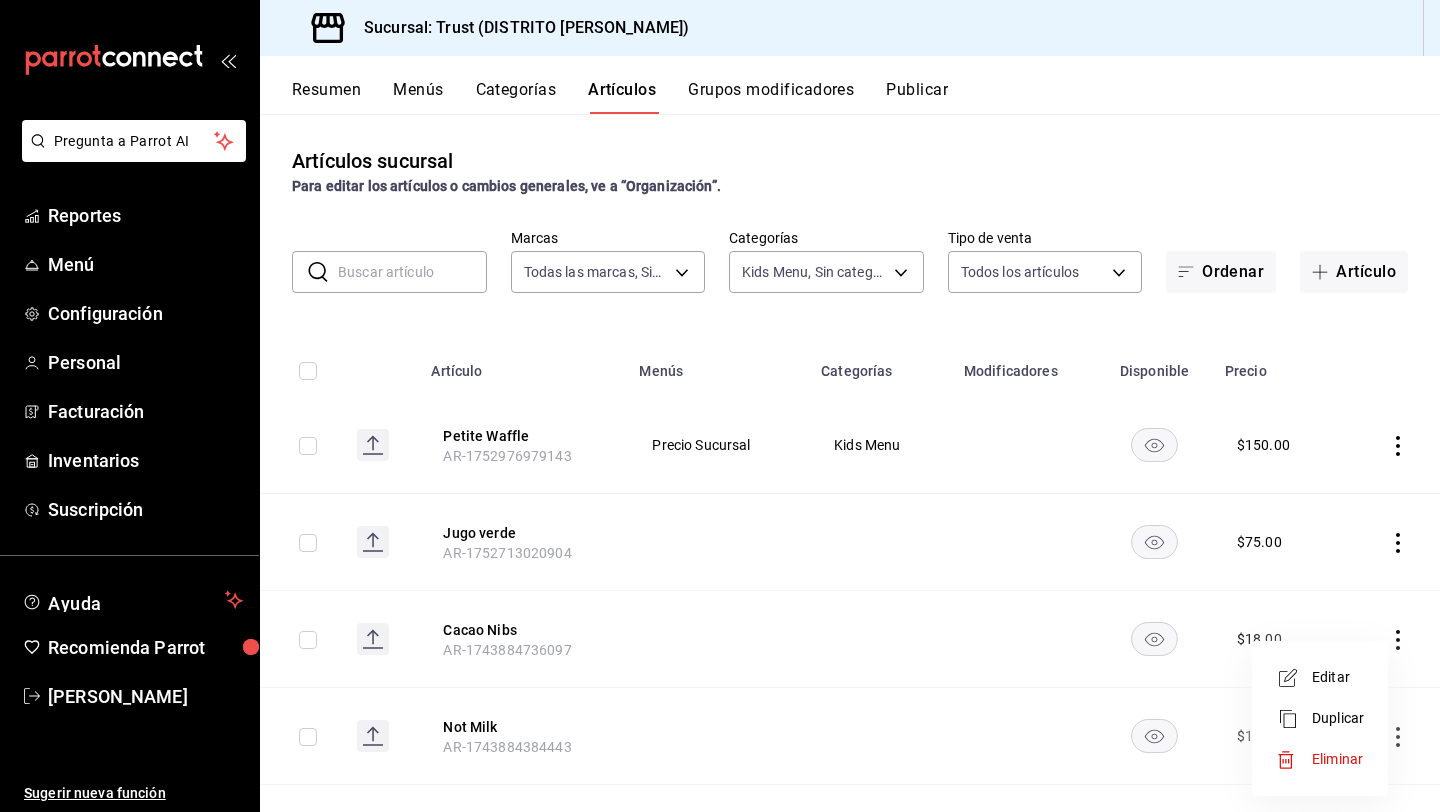 click on "Eliminar" at bounding box center (1320, 759) 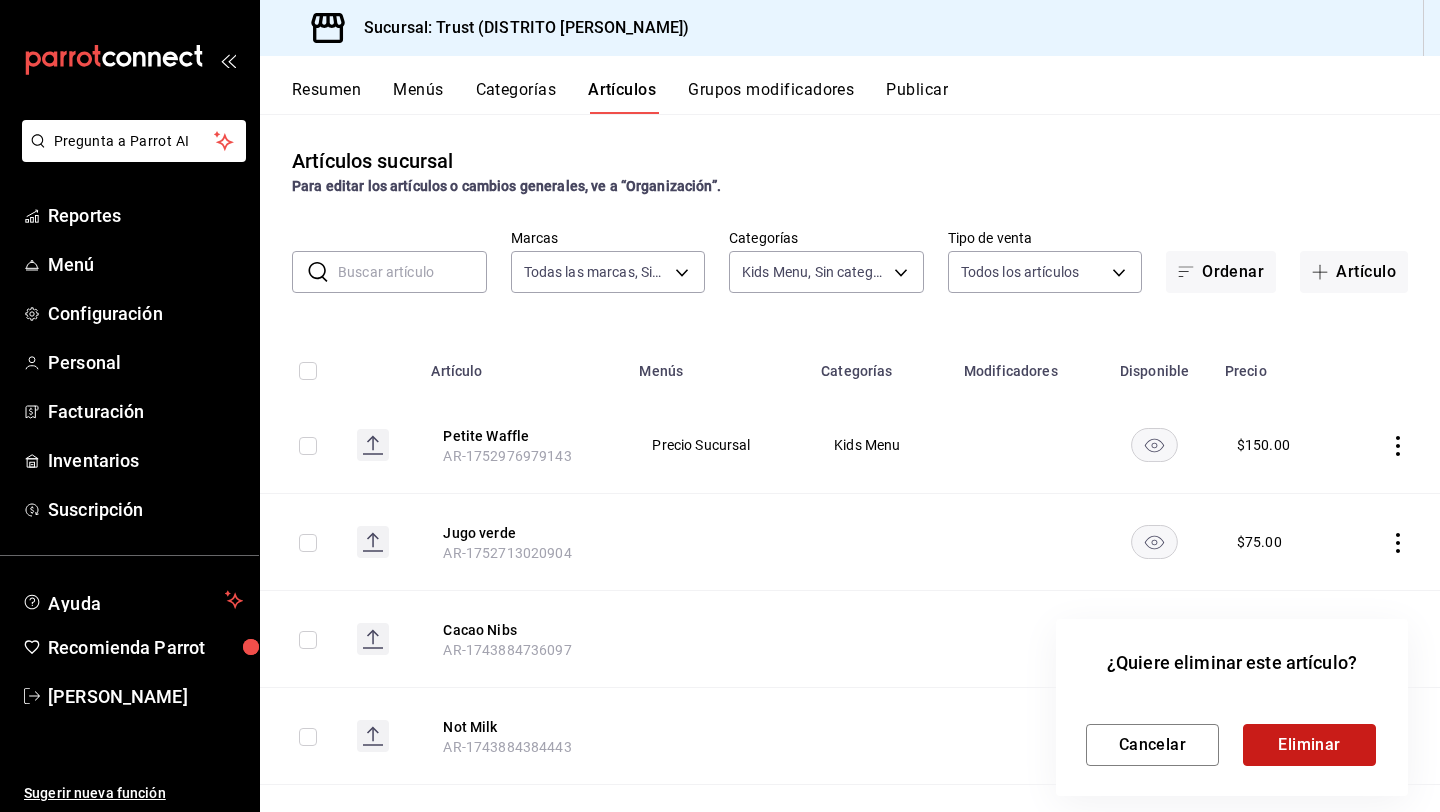 click on "Eliminar" at bounding box center (1309, 745) 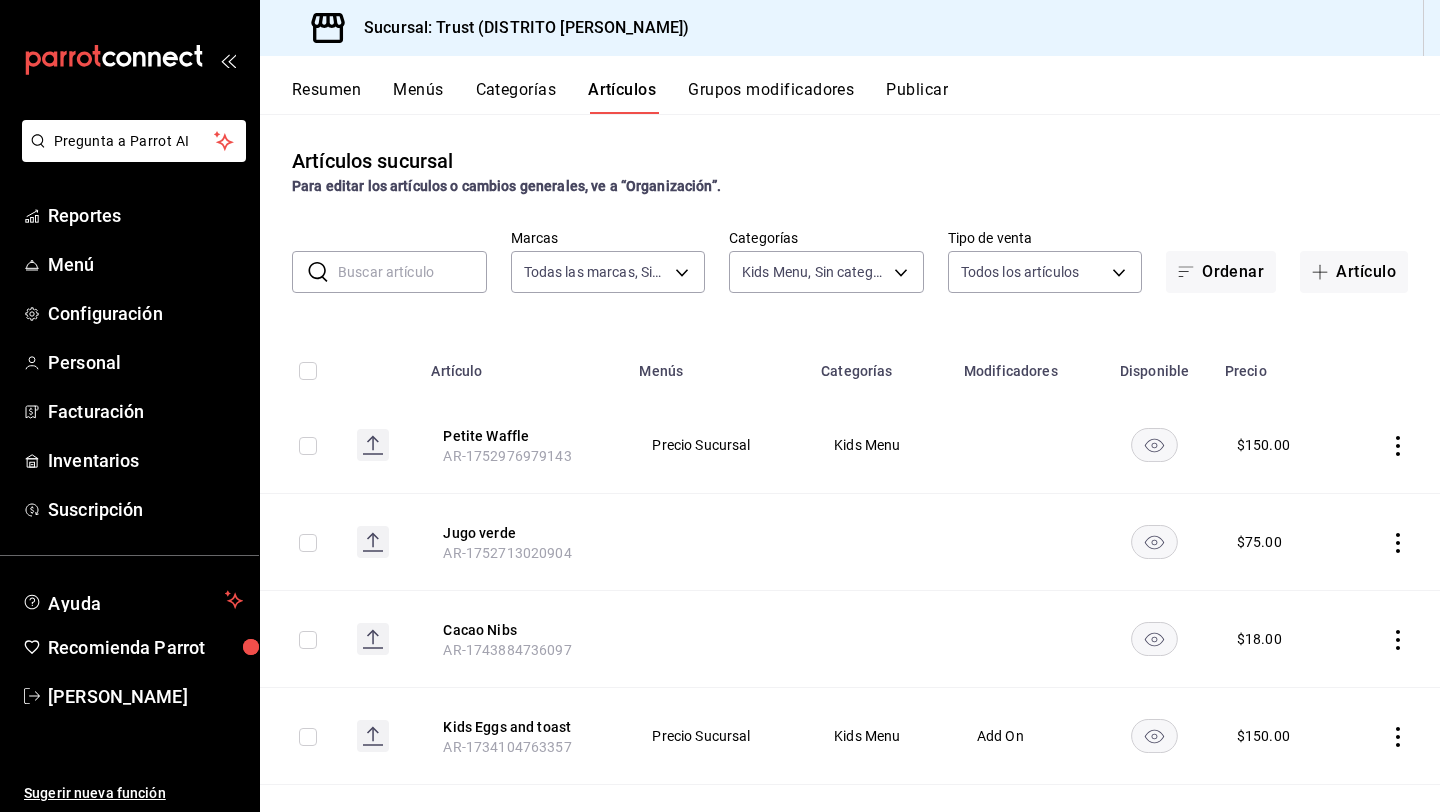 click at bounding box center [1393, 639] 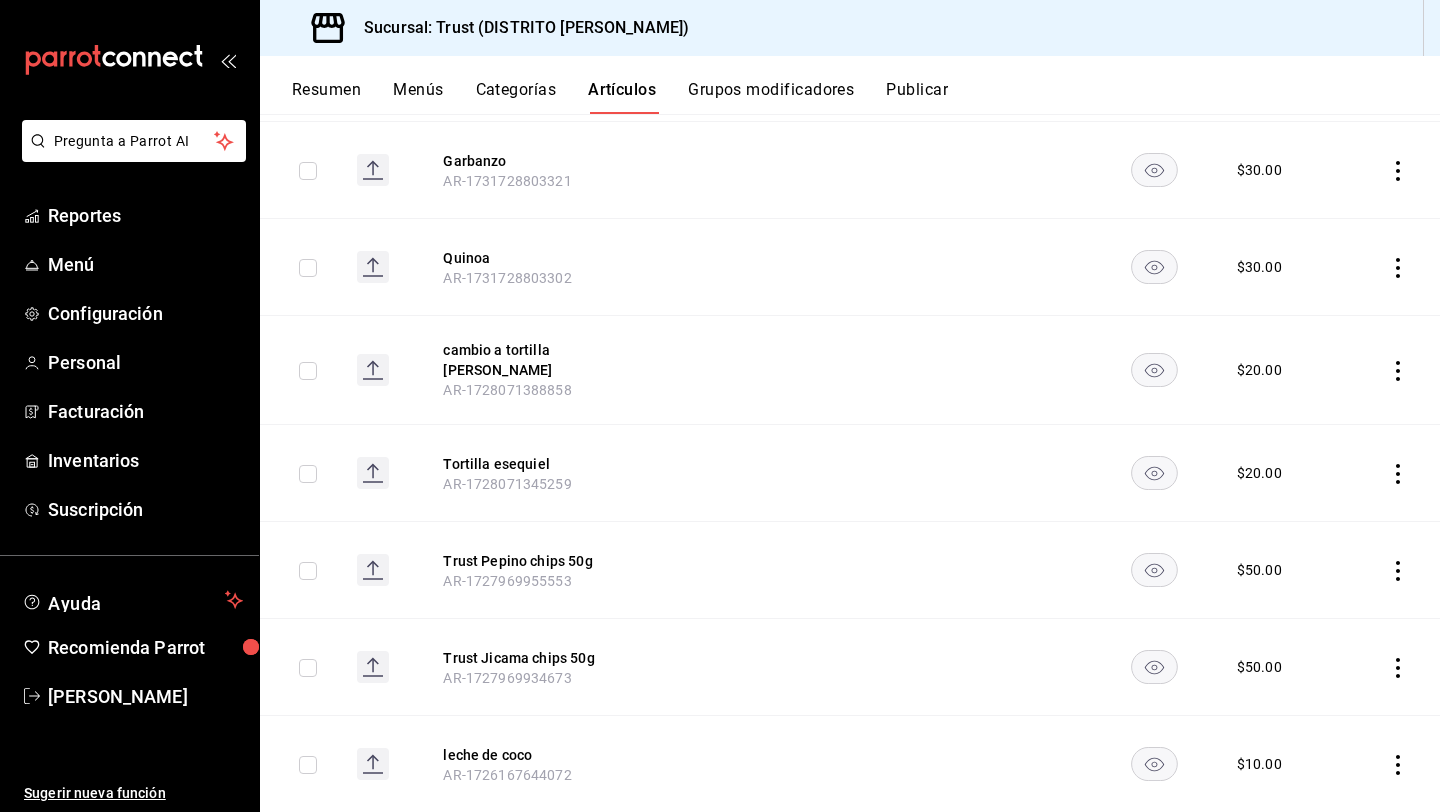 scroll, scrollTop: 800, scrollLeft: 0, axis: vertical 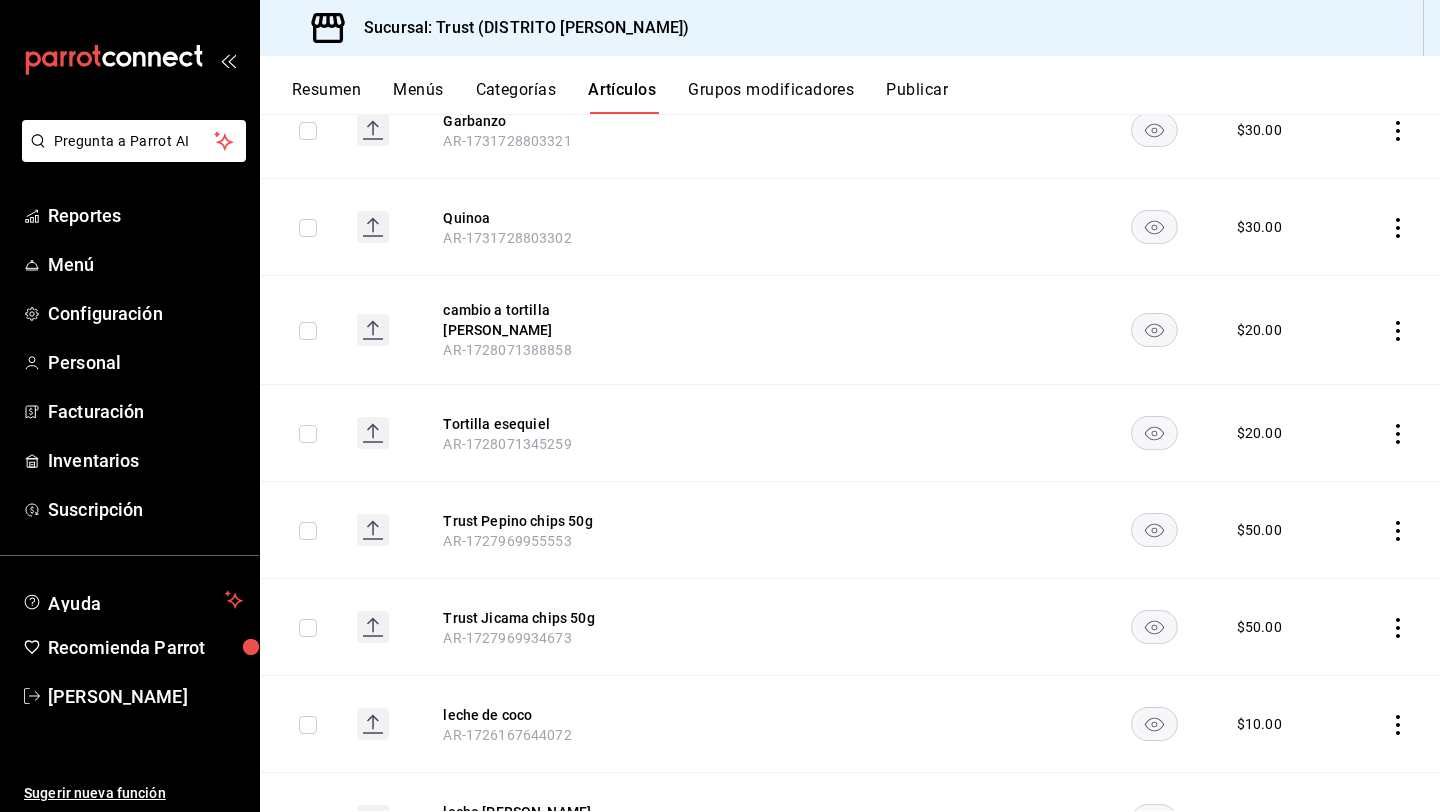 click 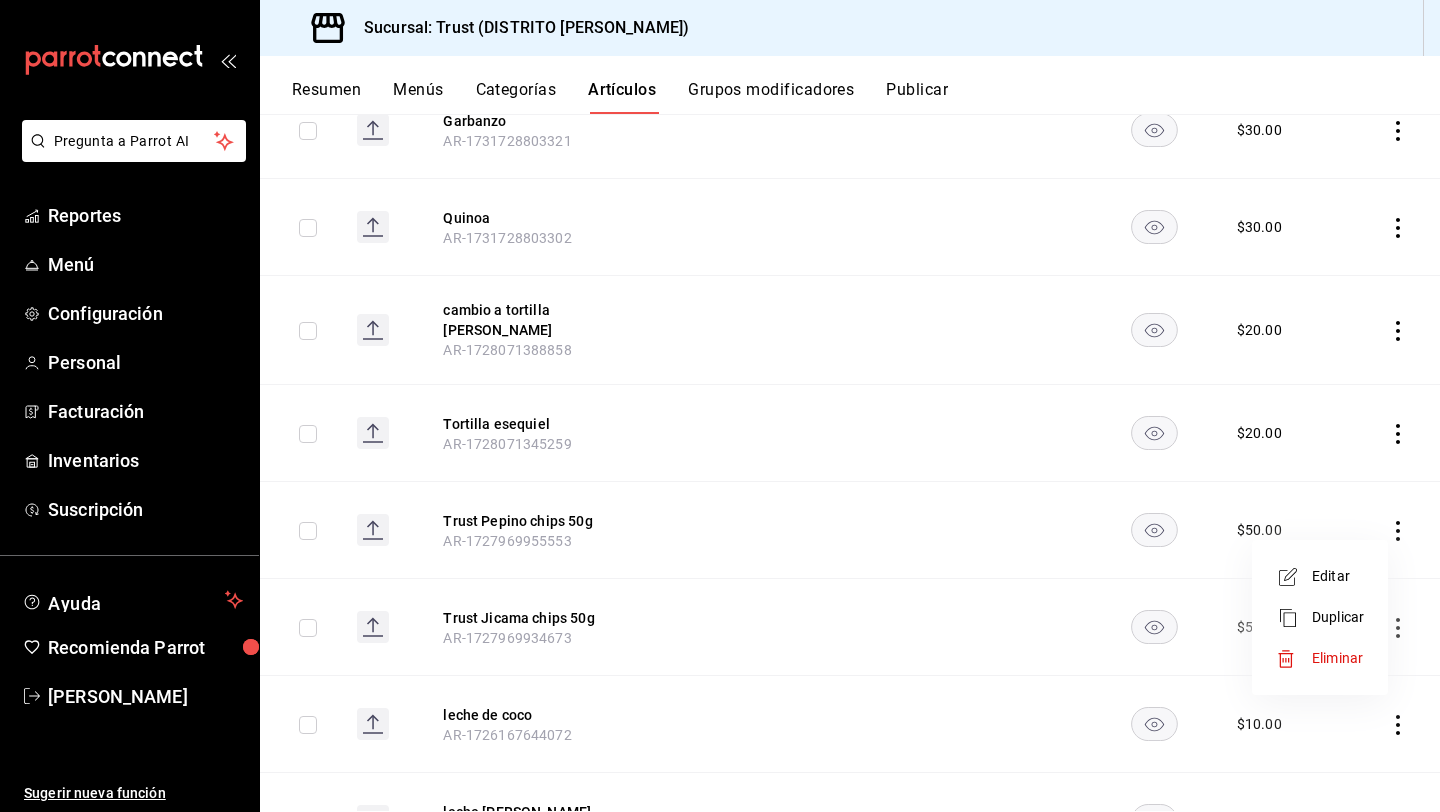 click on "Eliminar" at bounding box center (1337, 658) 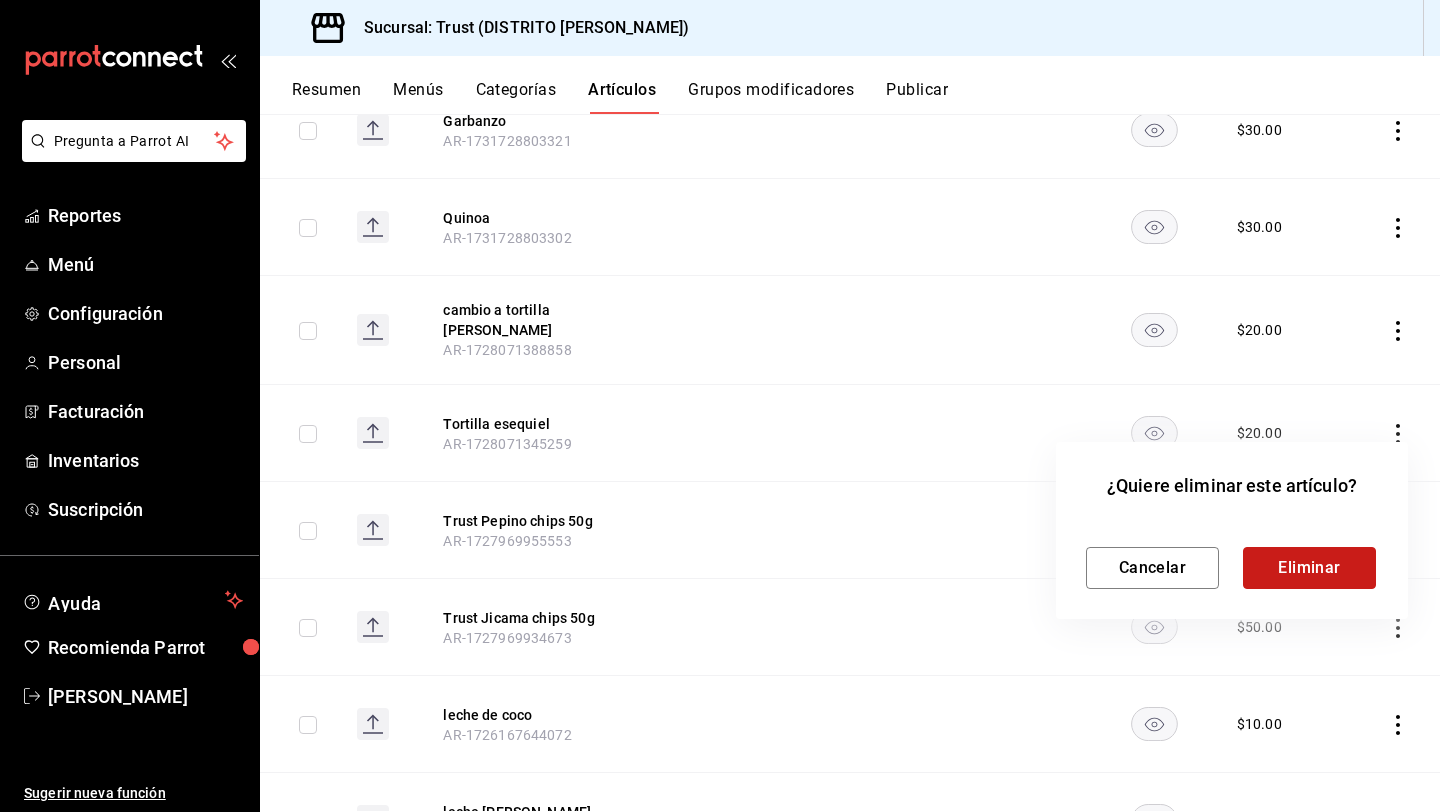 click on "Eliminar" at bounding box center [1309, 568] 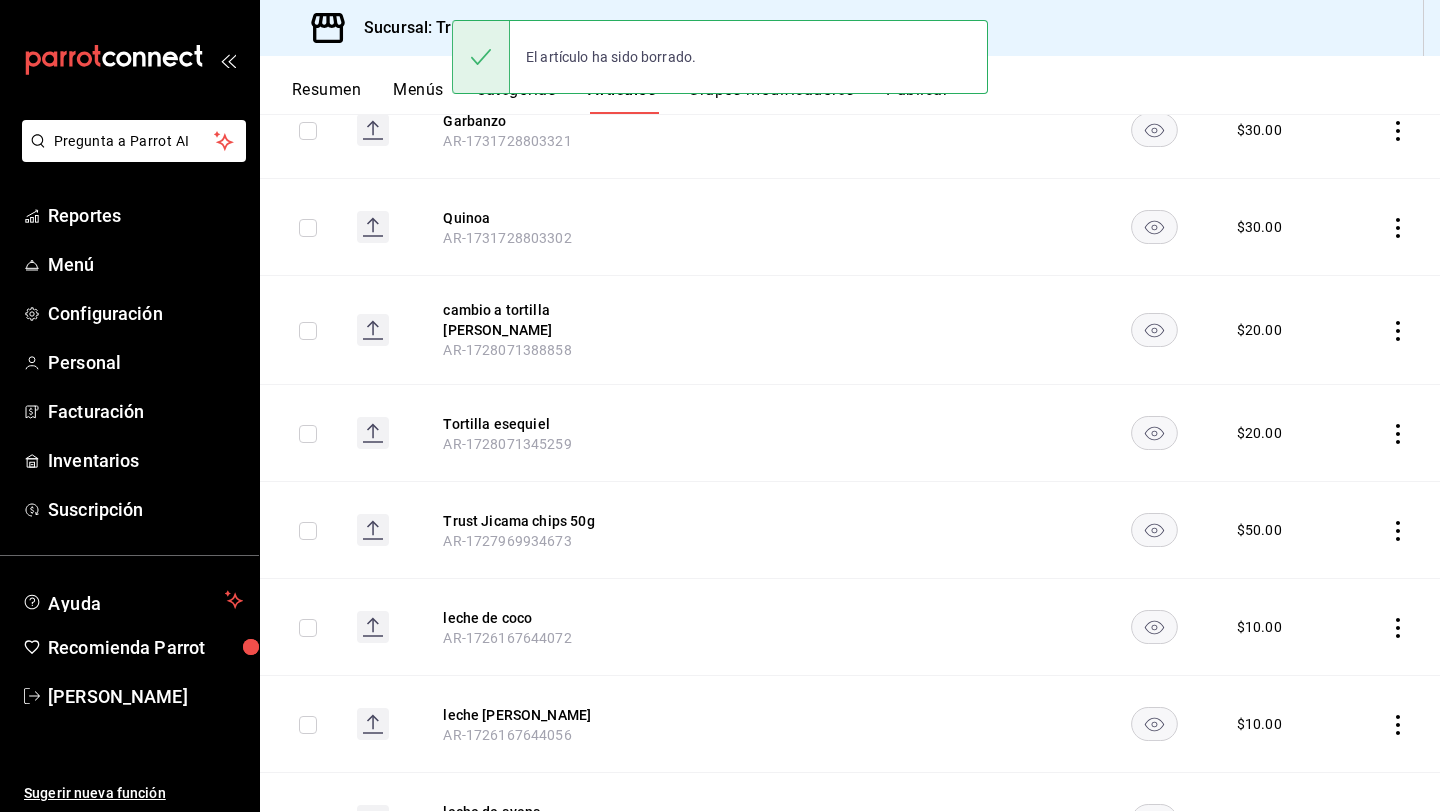 click 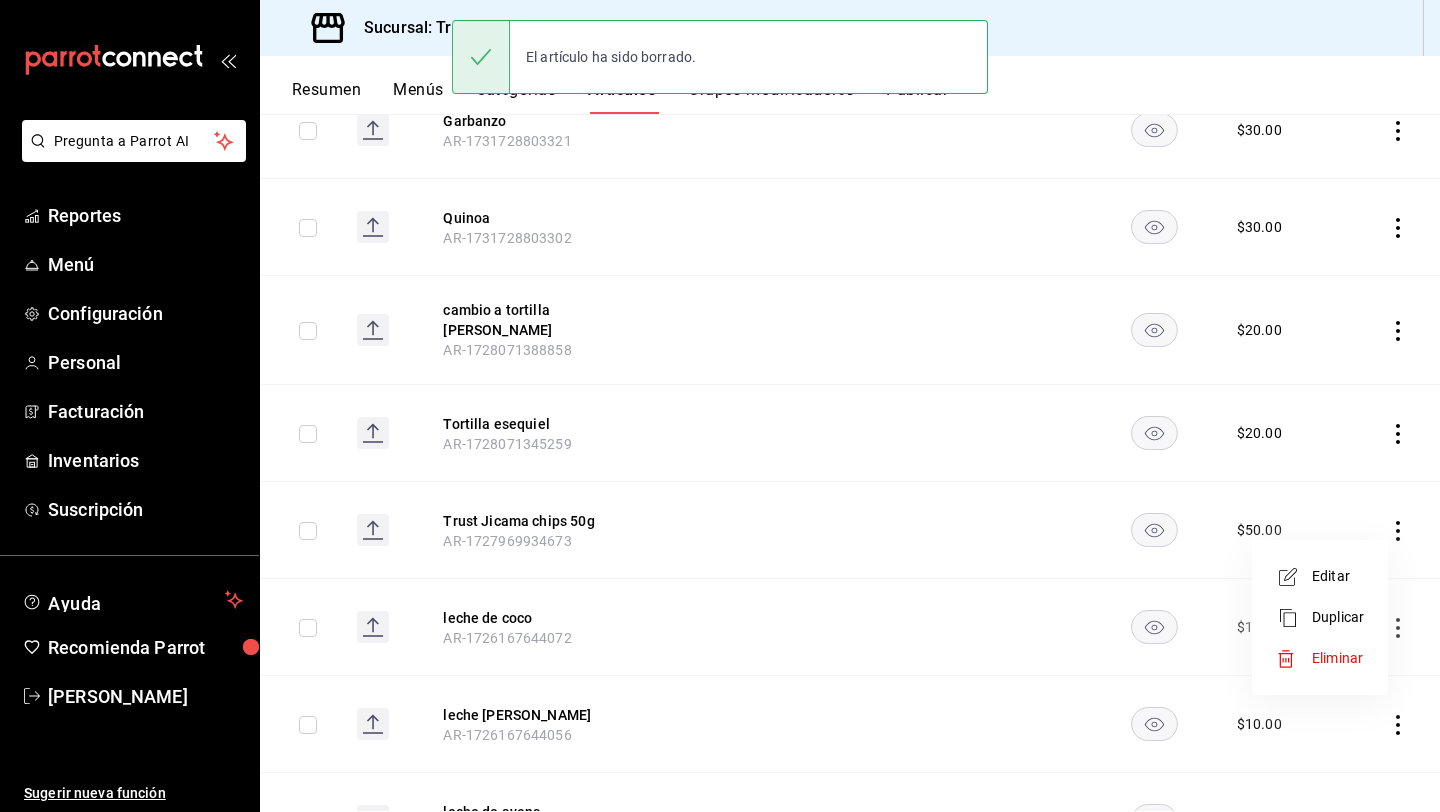 click on "Eliminar" at bounding box center [1338, 658] 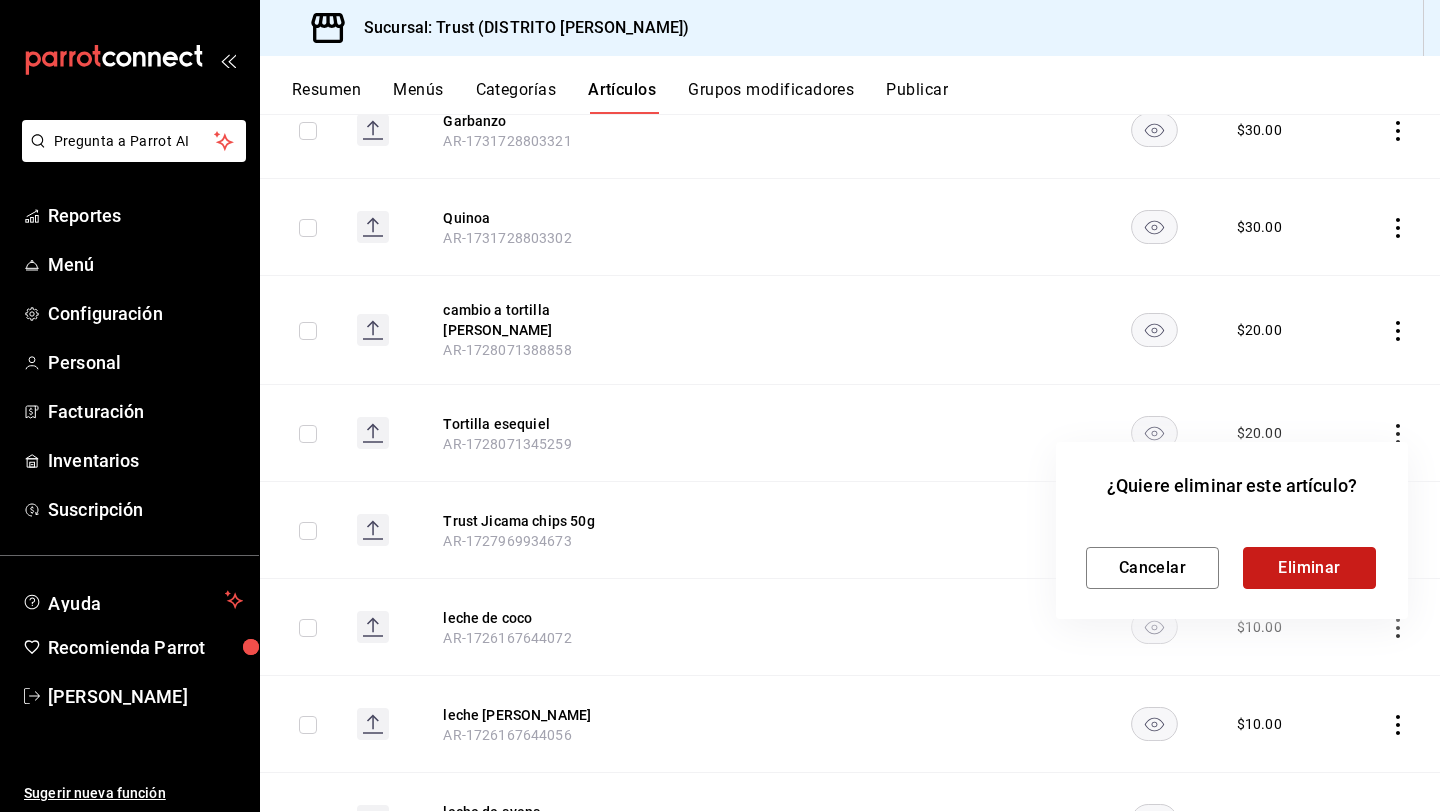 click on "Eliminar" at bounding box center [1309, 568] 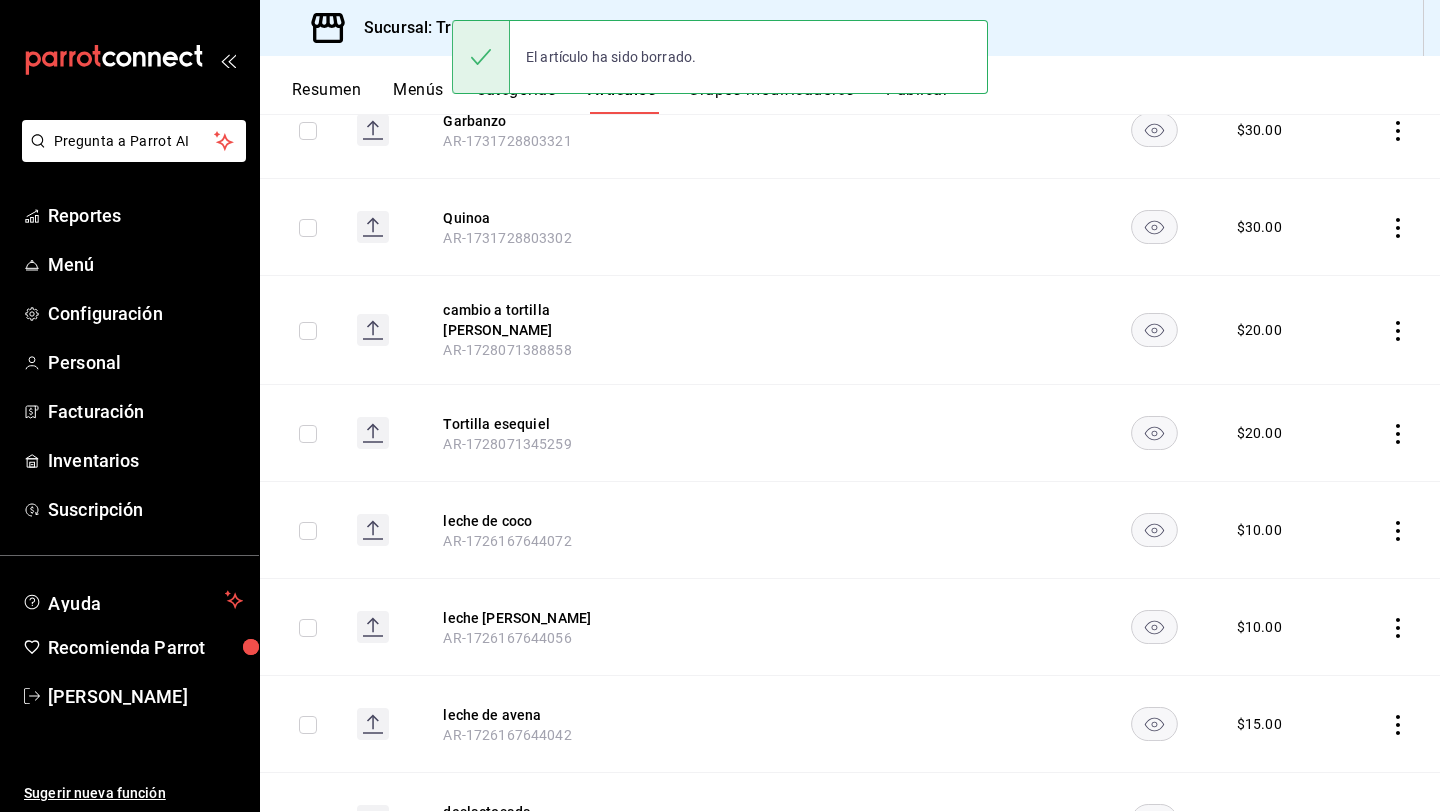 click at bounding box center [1393, 433] 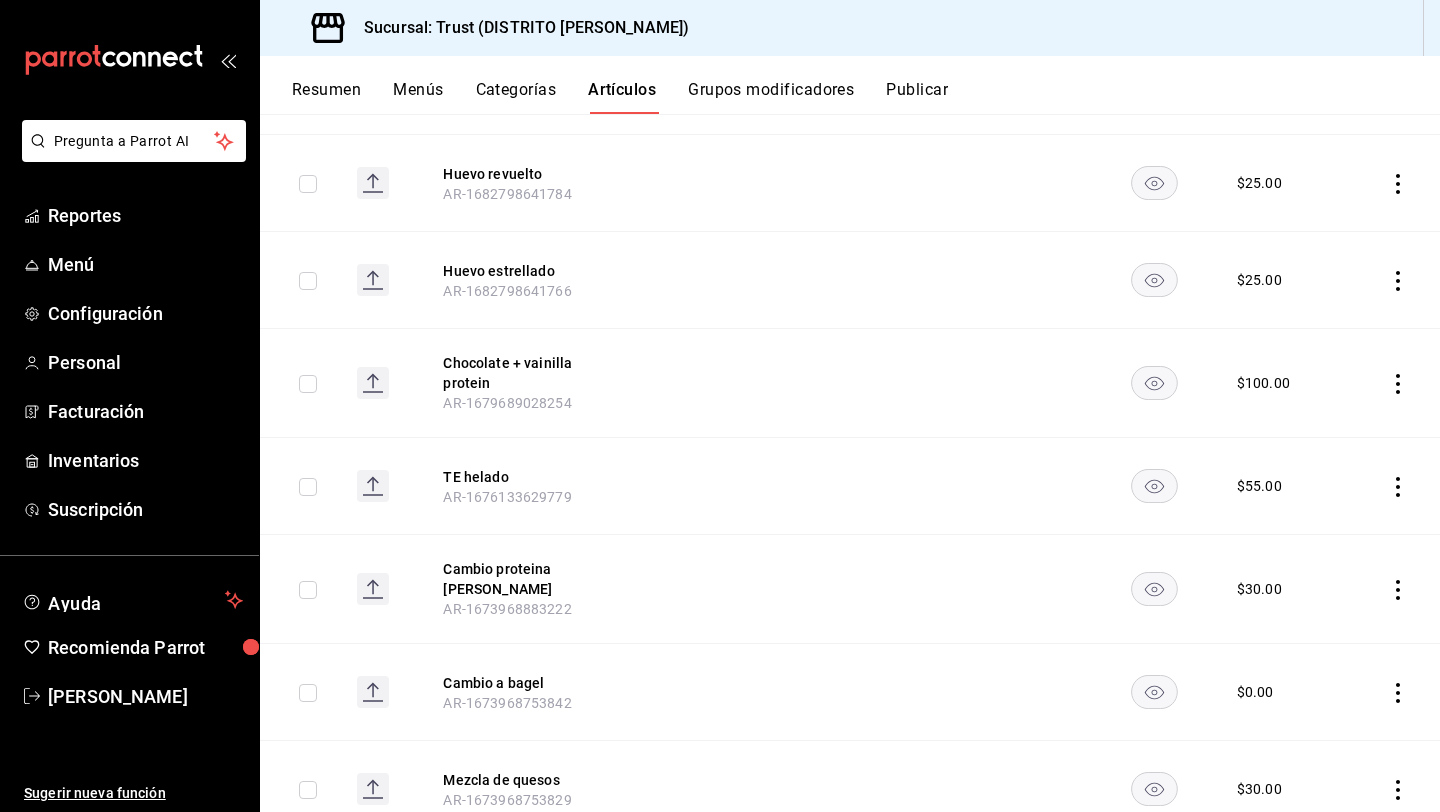 scroll, scrollTop: 2157, scrollLeft: 0, axis: vertical 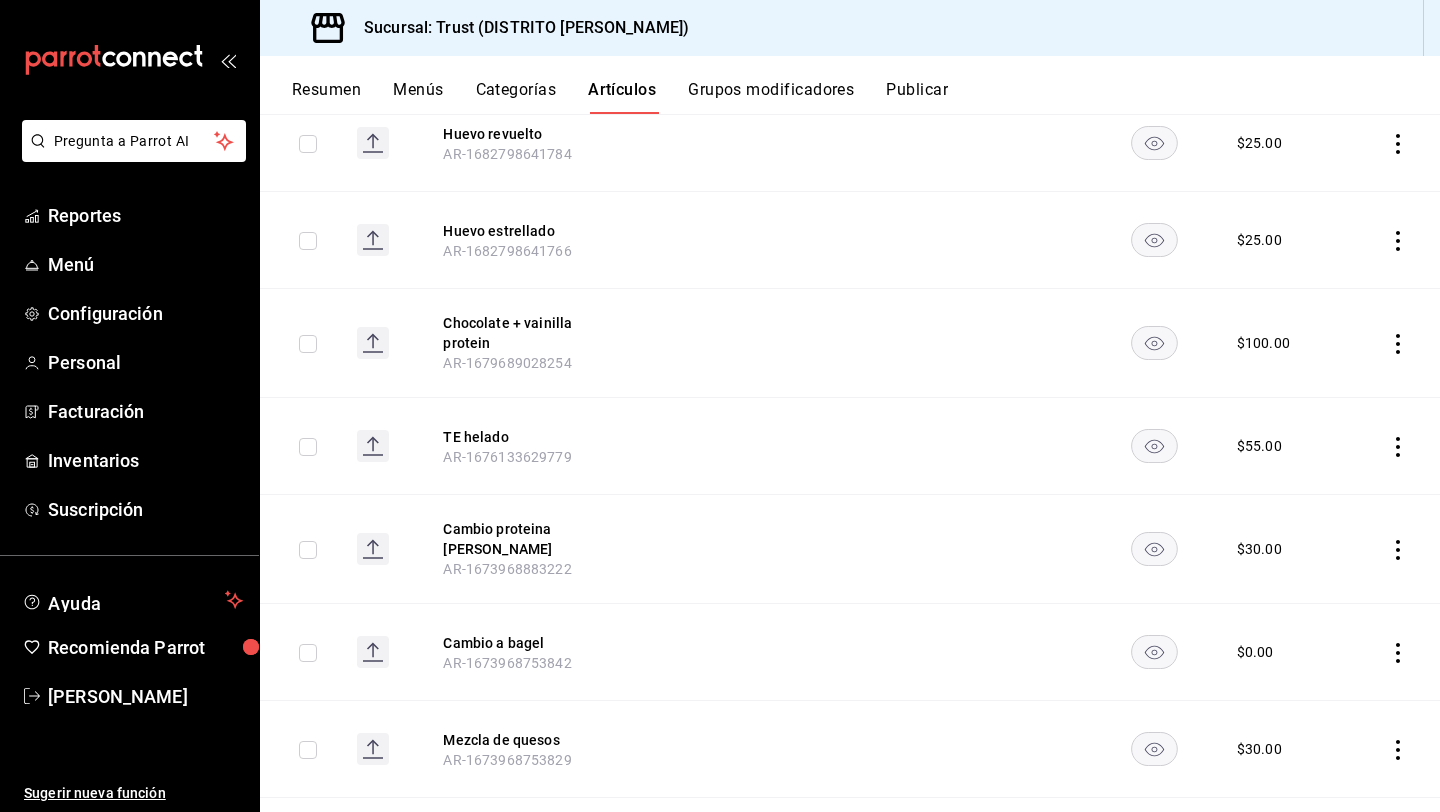 click 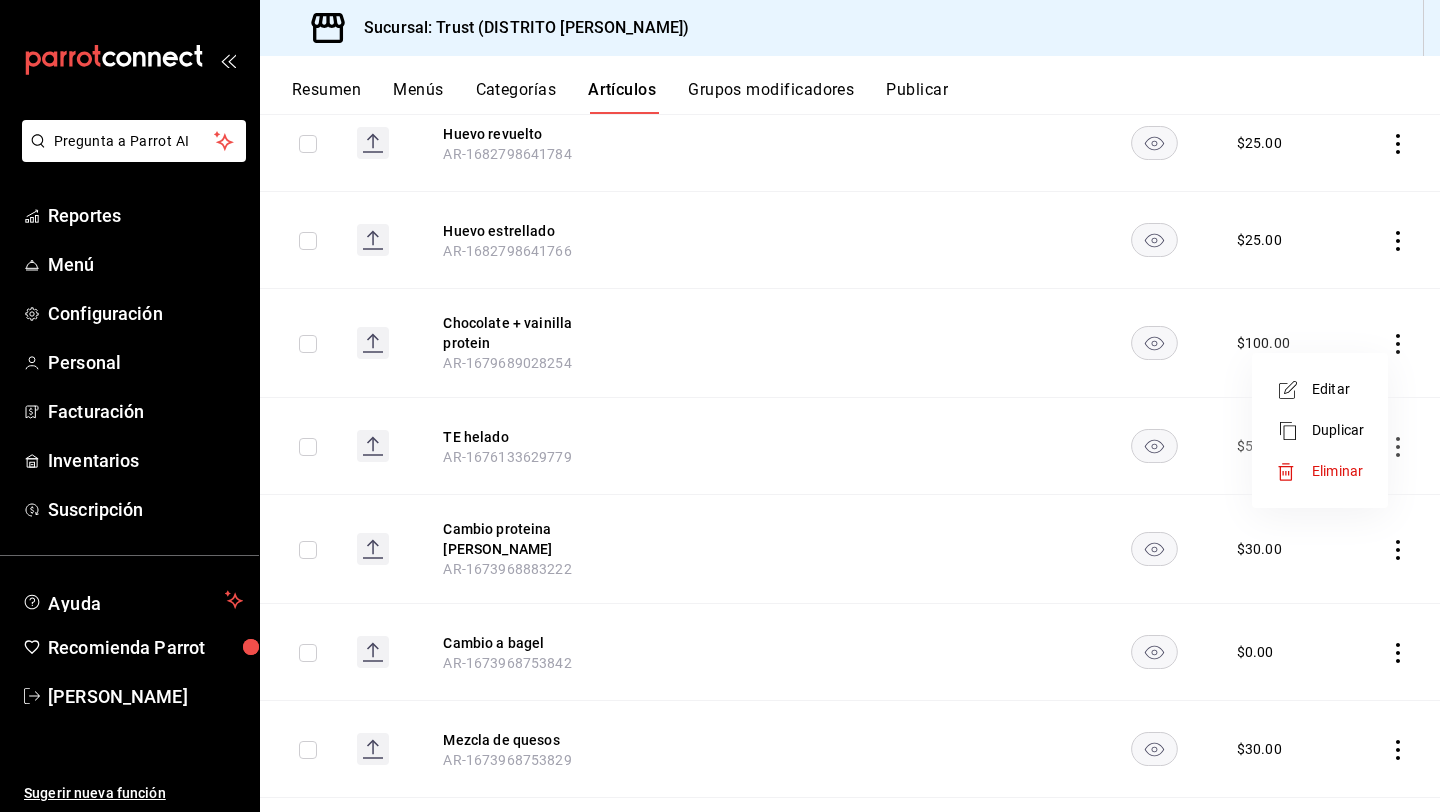click on "Eliminar" at bounding box center (1337, 471) 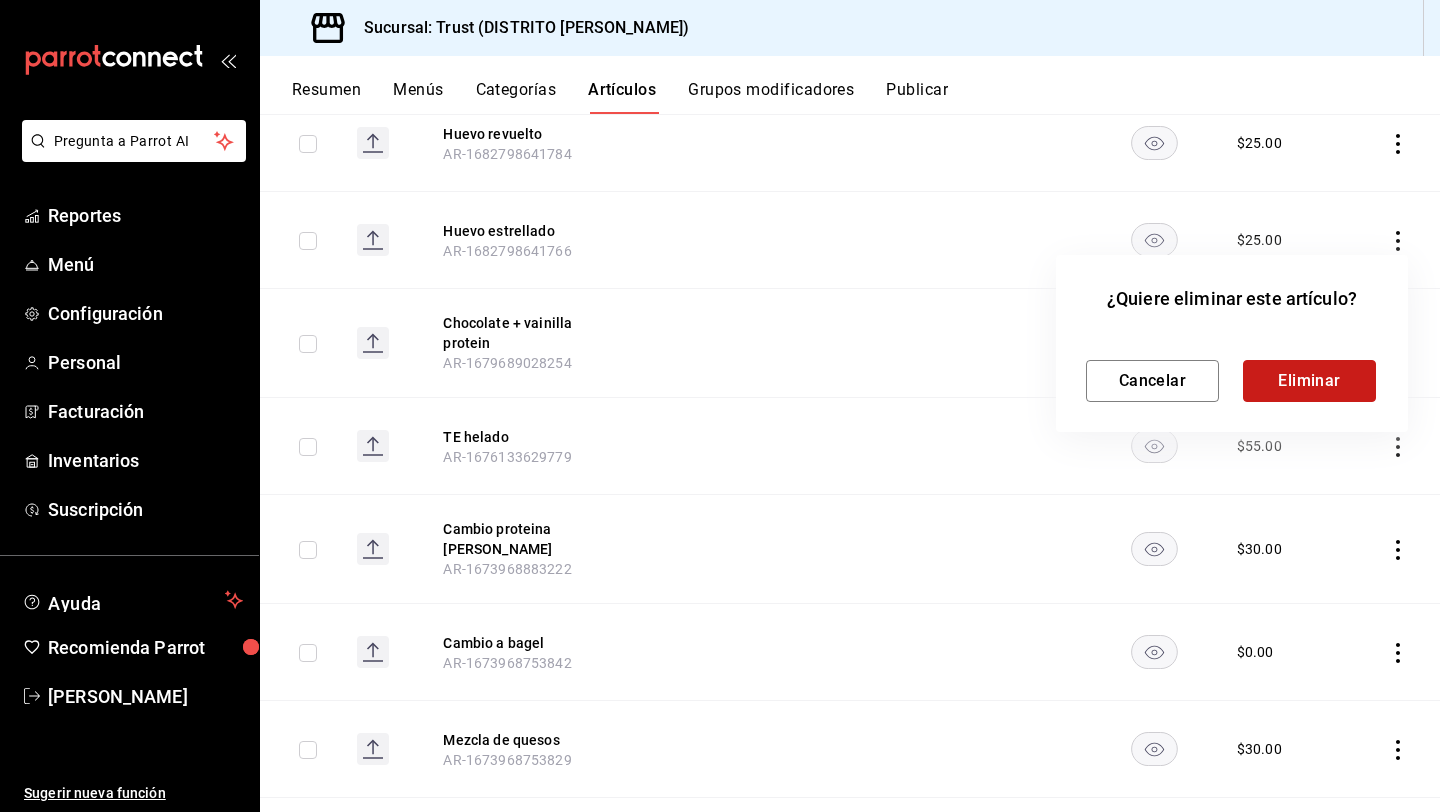 click on "Eliminar" at bounding box center (1309, 381) 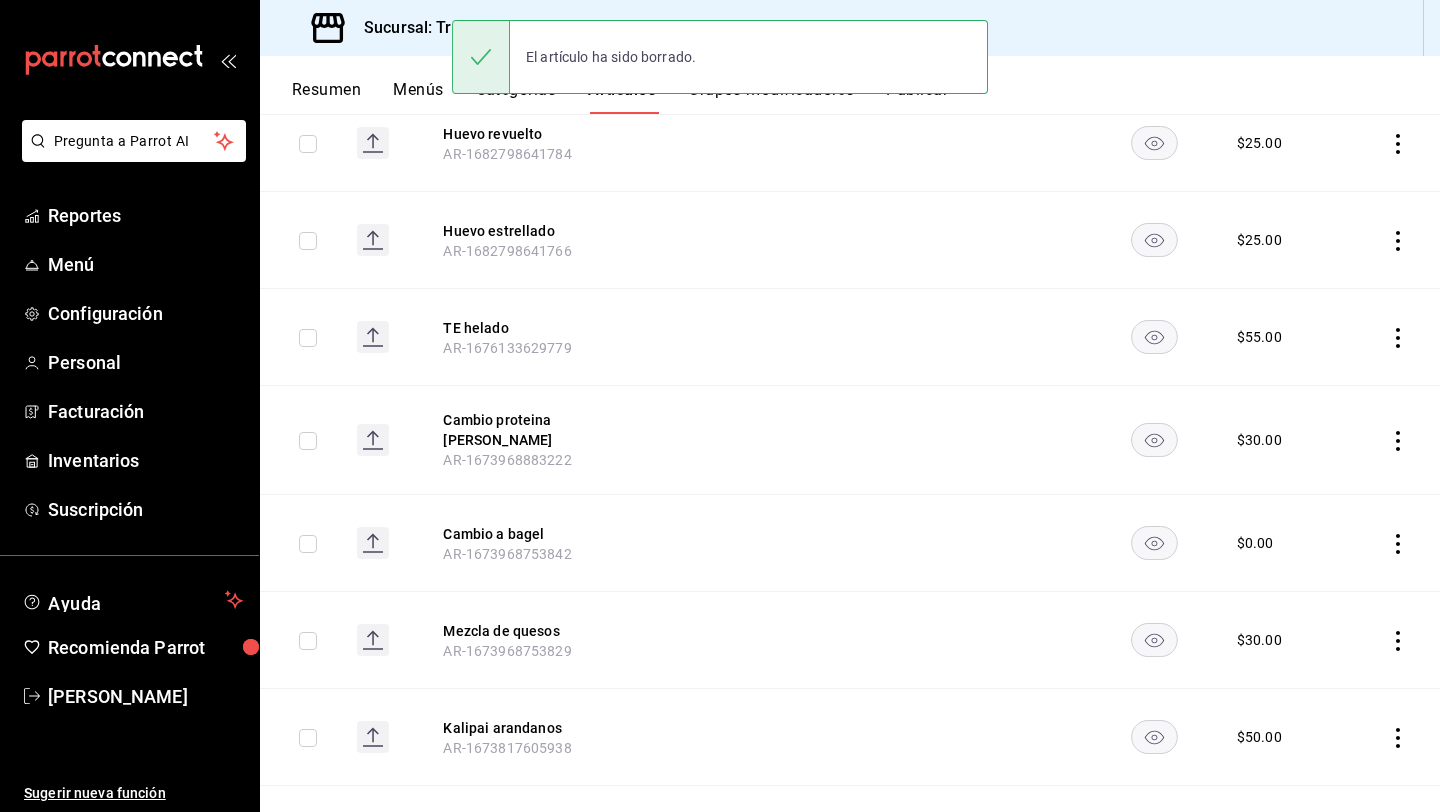 click 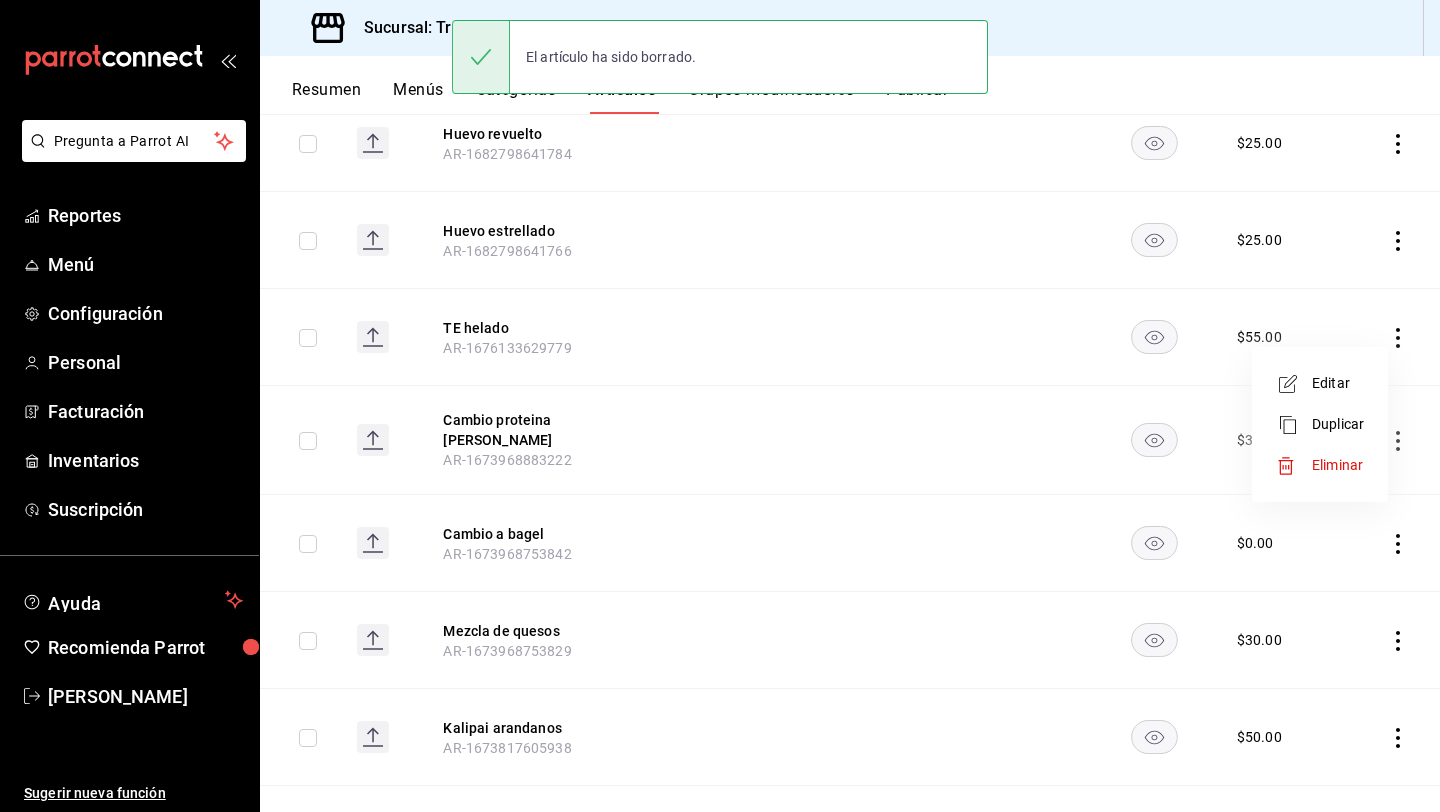 click on "Eliminar" at bounding box center (1337, 465) 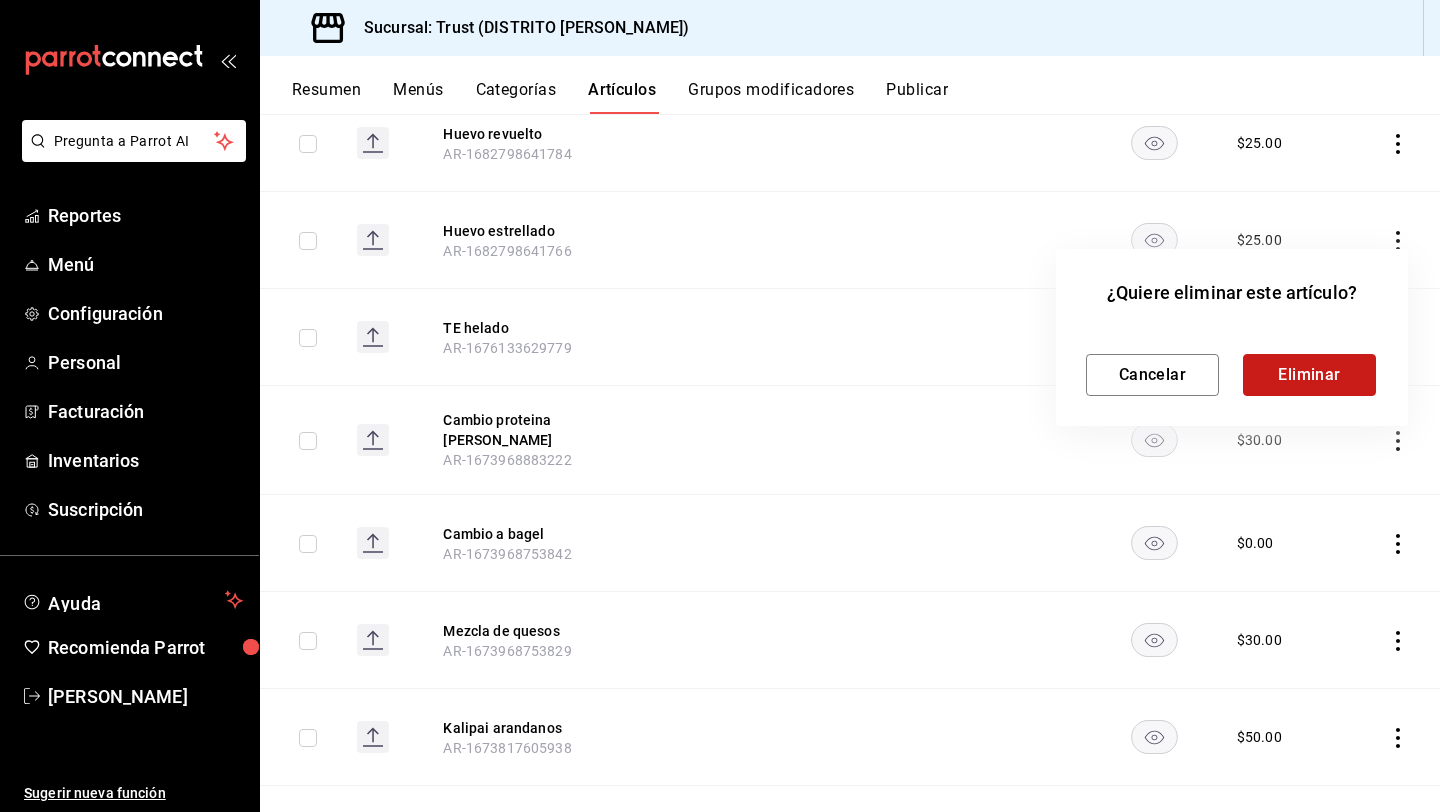 click on "Eliminar" at bounding box center (1309, 375) 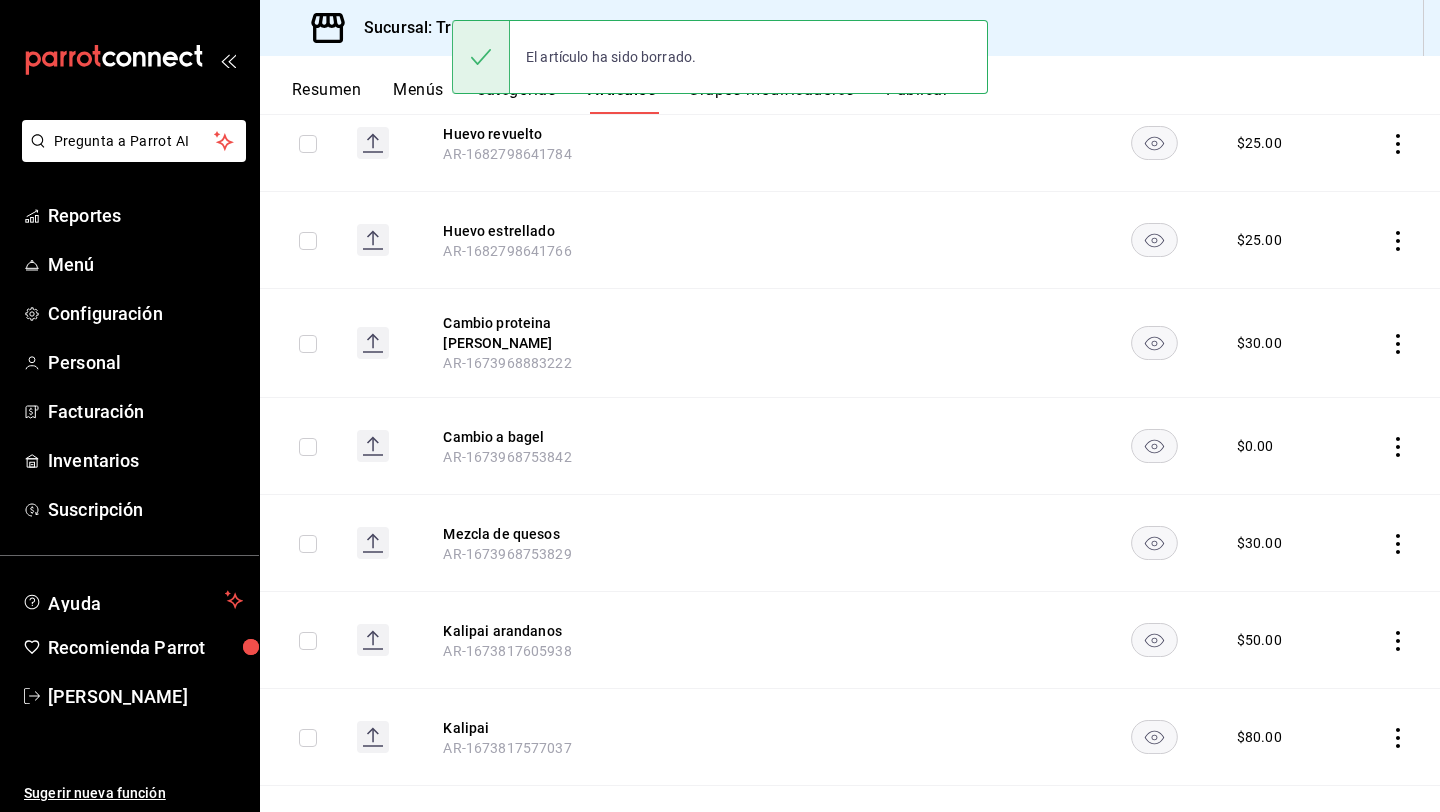 click 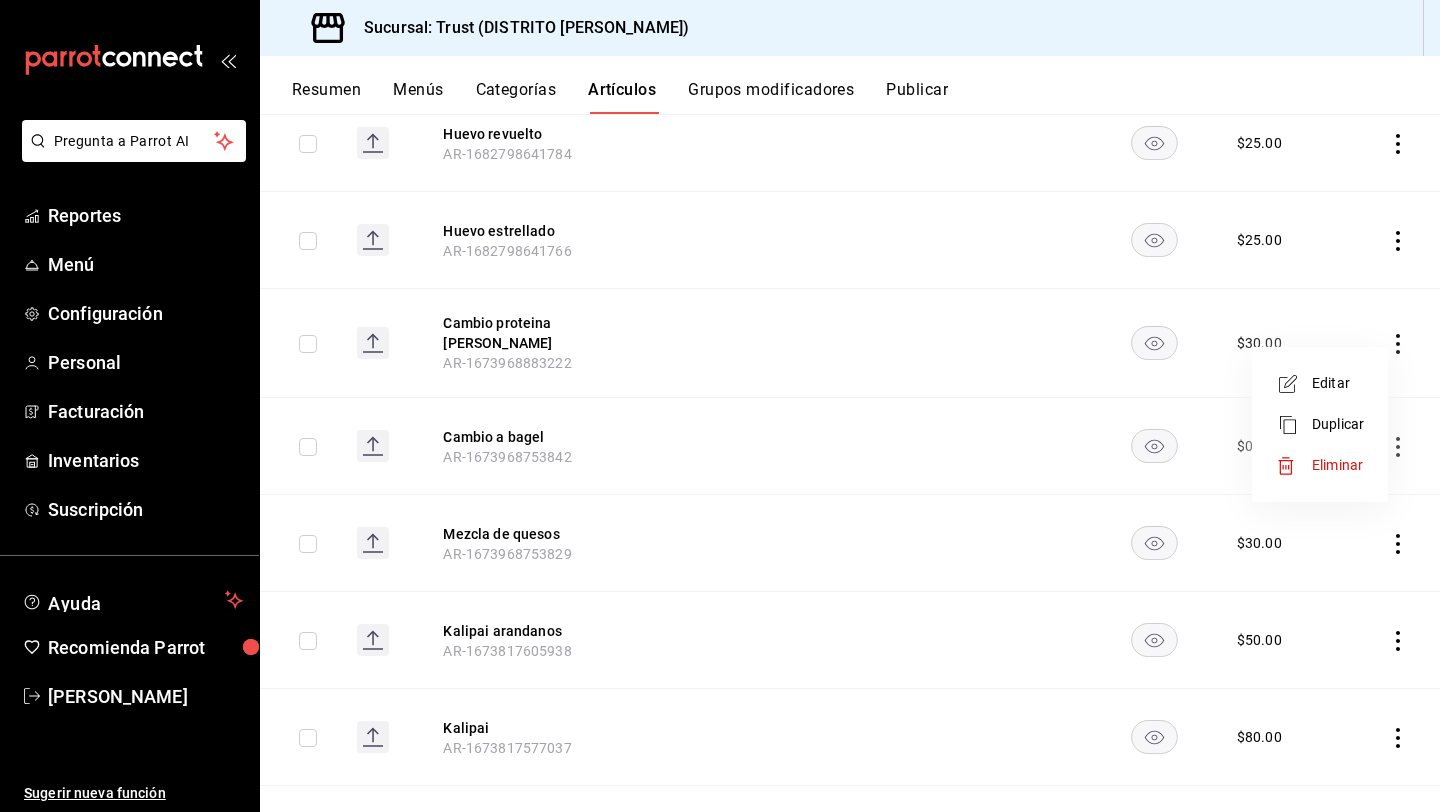 click on "Eliminar" at bounding box center (1320, 465) 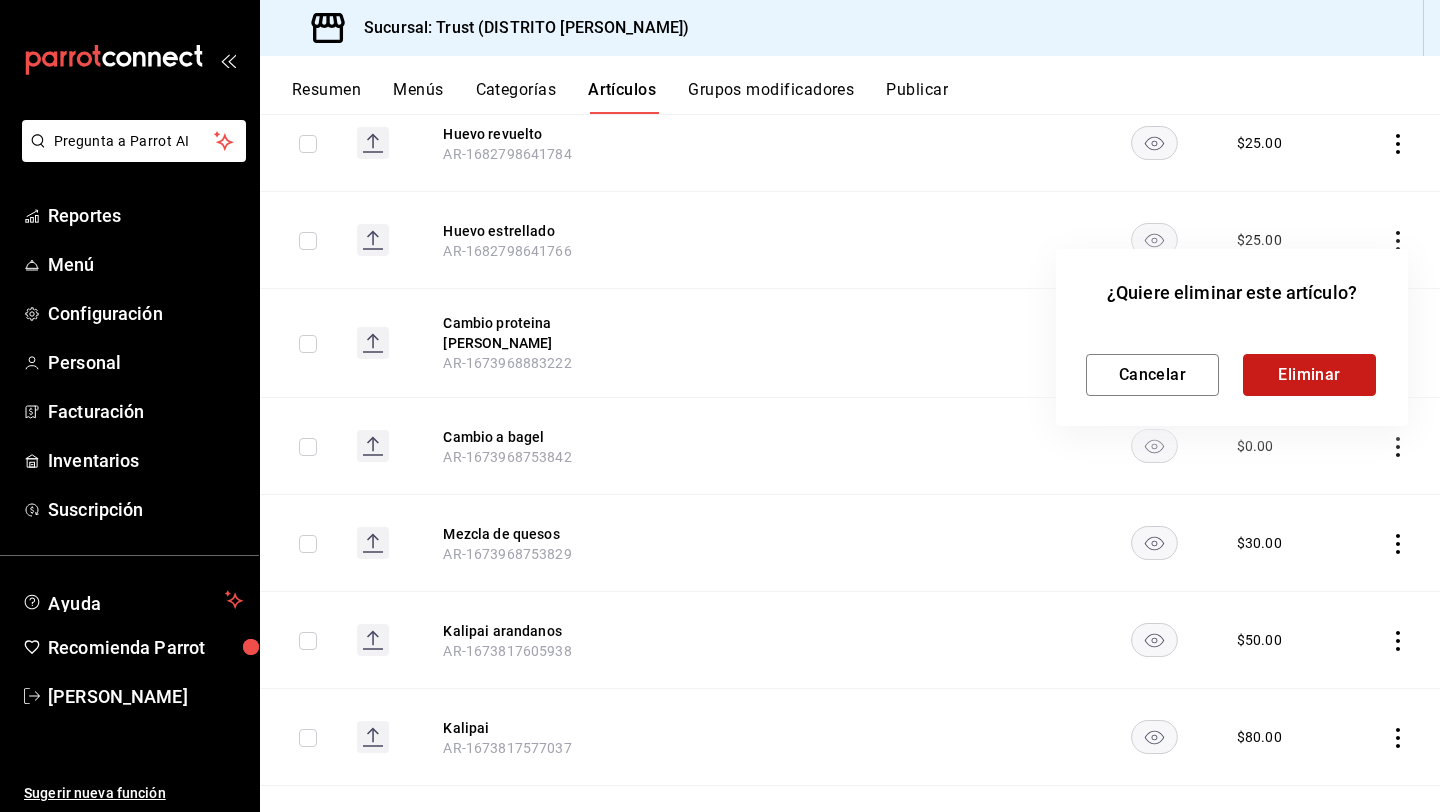 click on "Eliminar" at bounding box center [1309, 375] 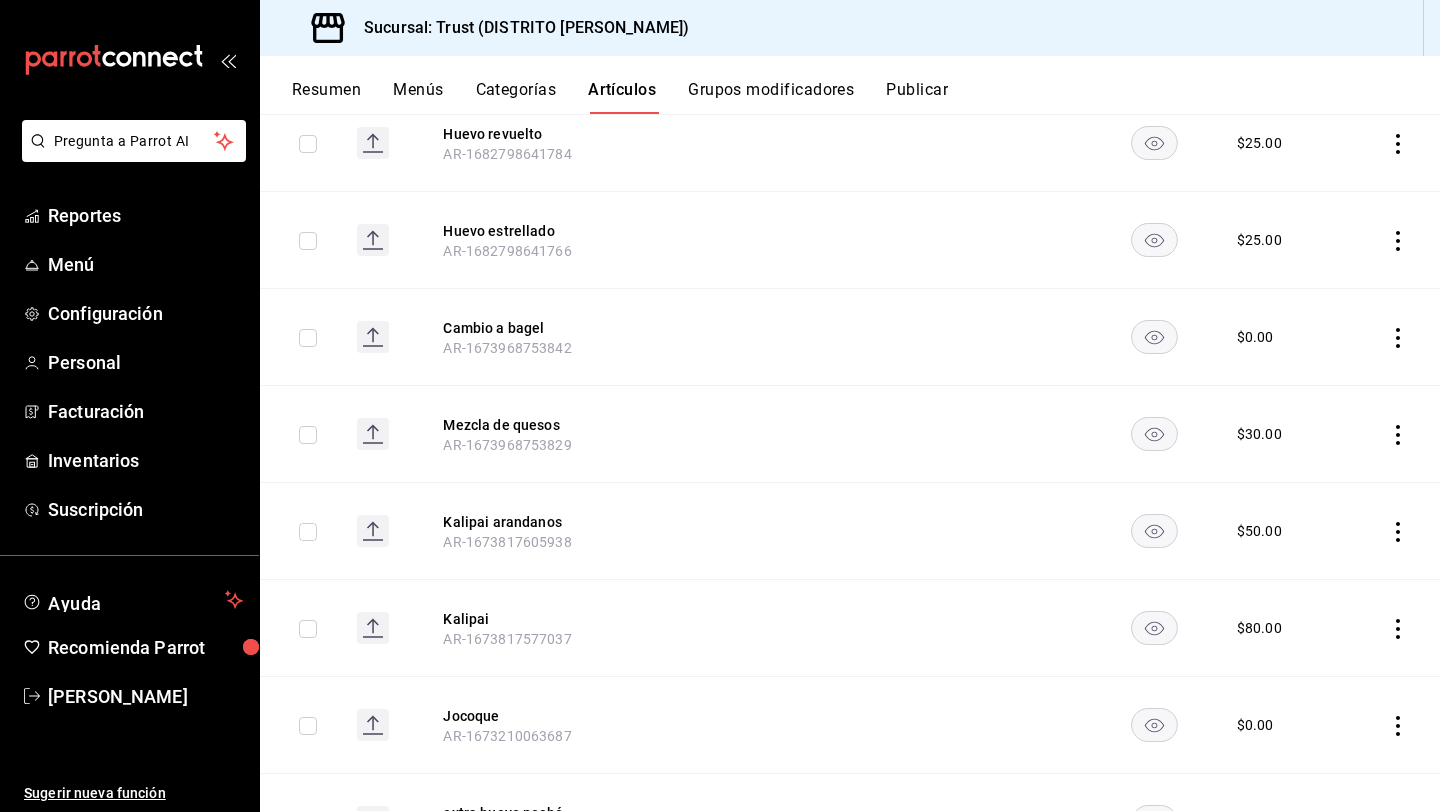 click 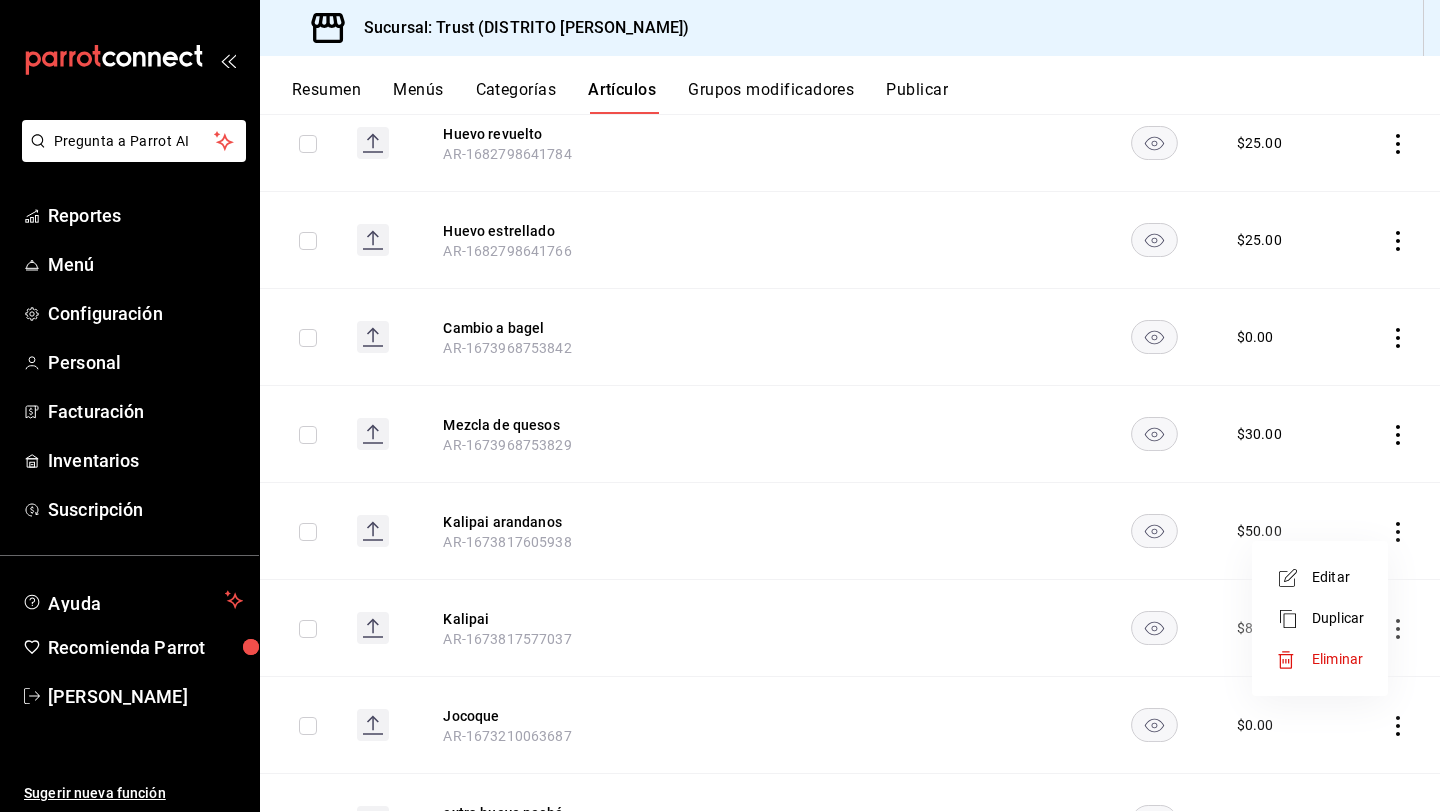 click on "Eliminar" at bounding box center (1337, 659) 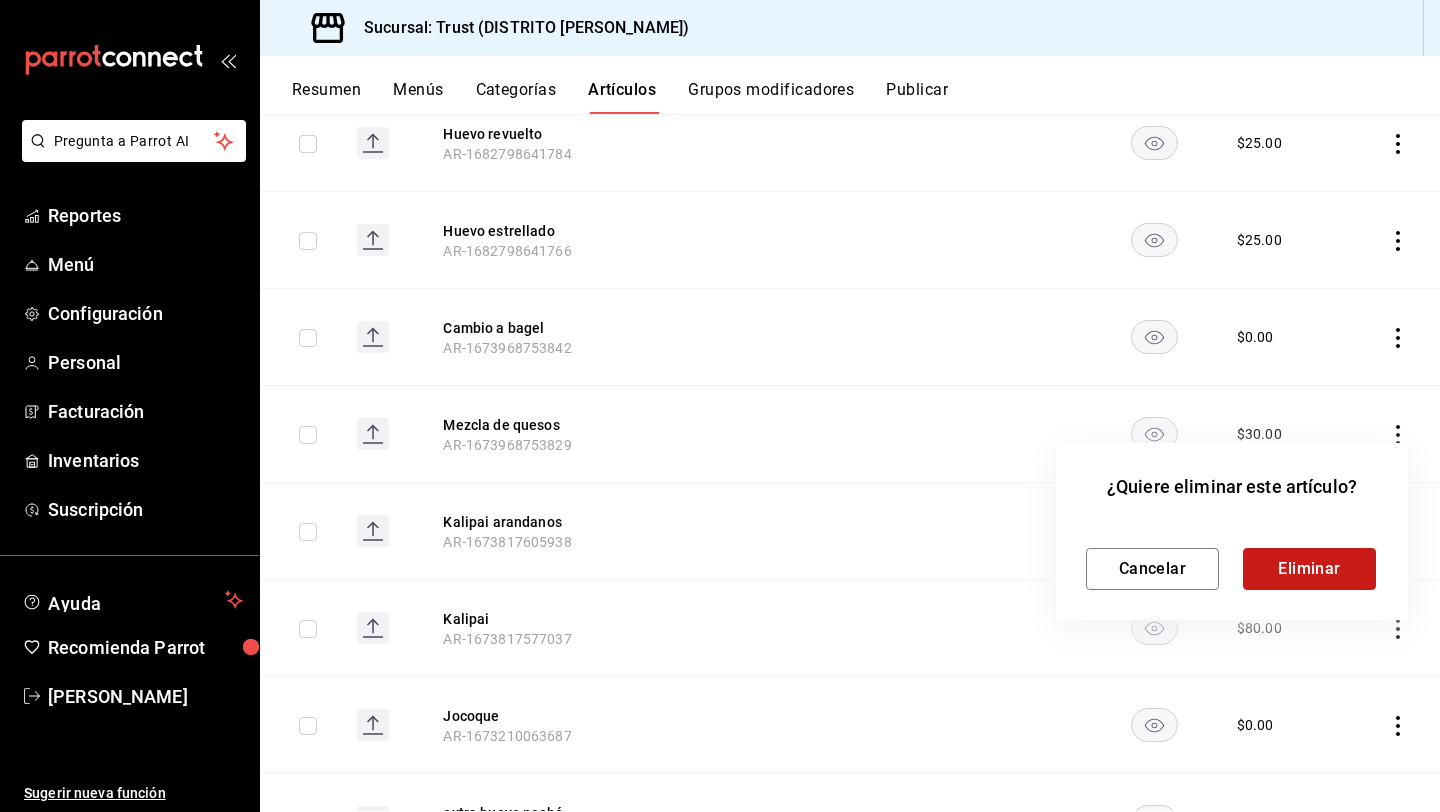 click on "Eliminar" at bounding box center (1309, 569) 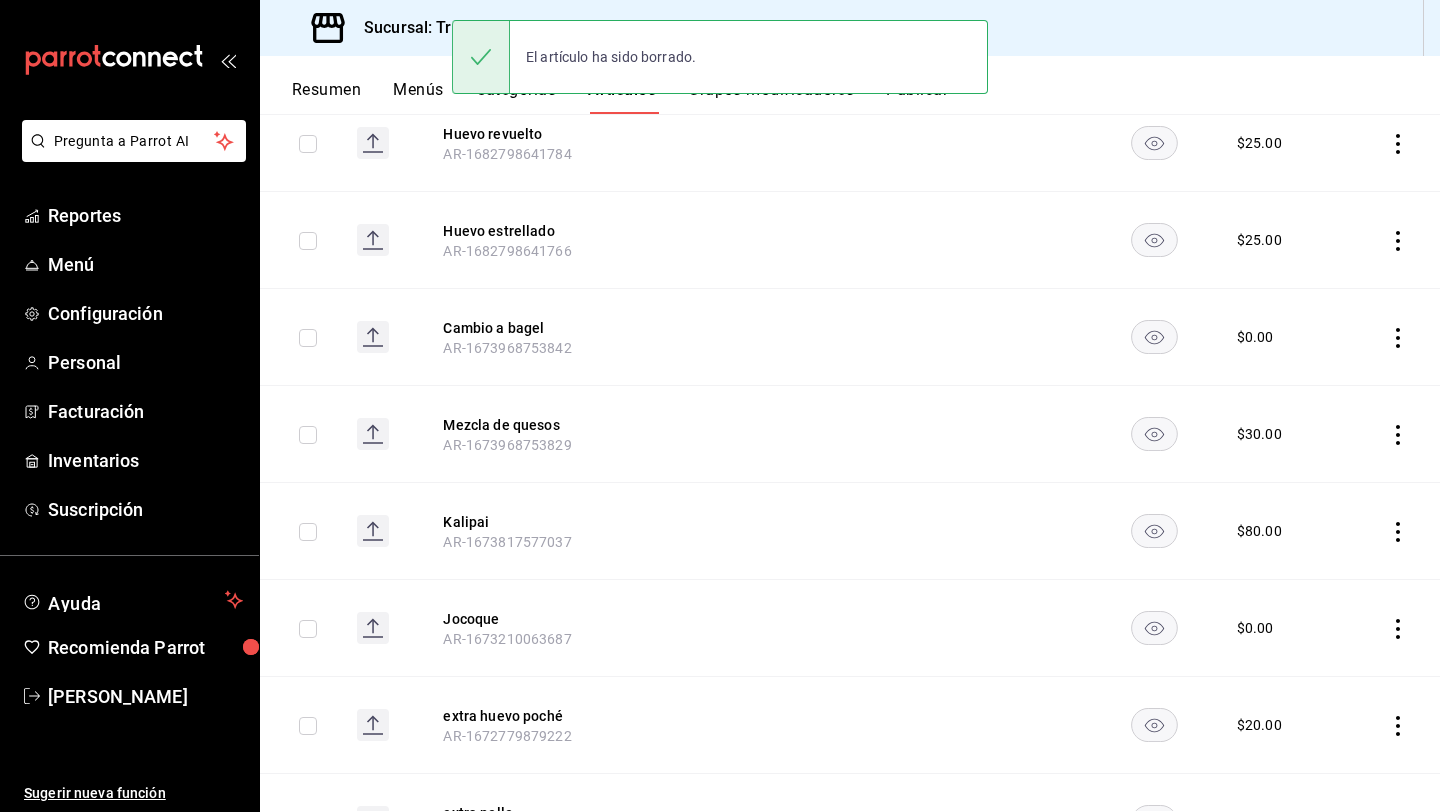 click 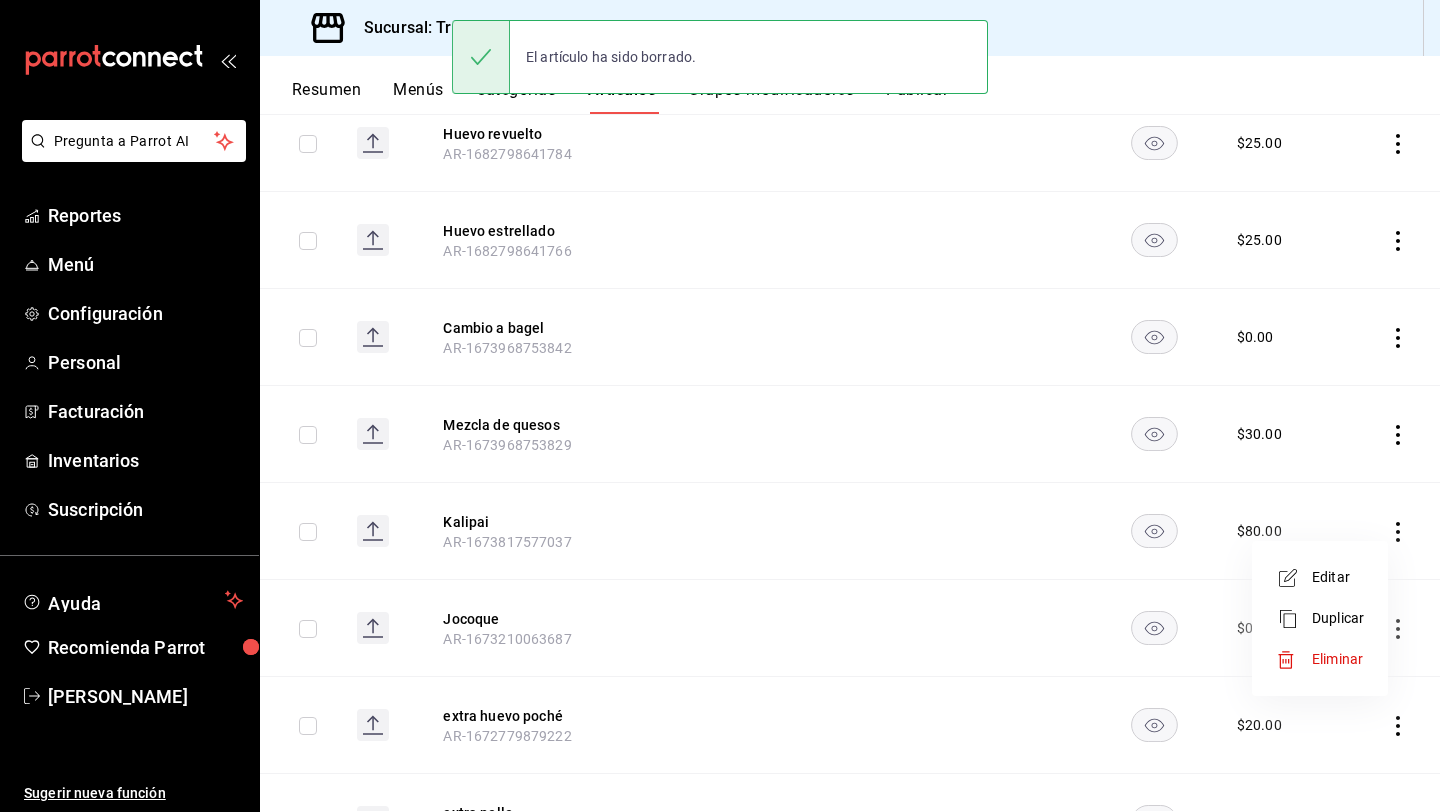 click on "Eliminar" at bounding box center (1337, 659) 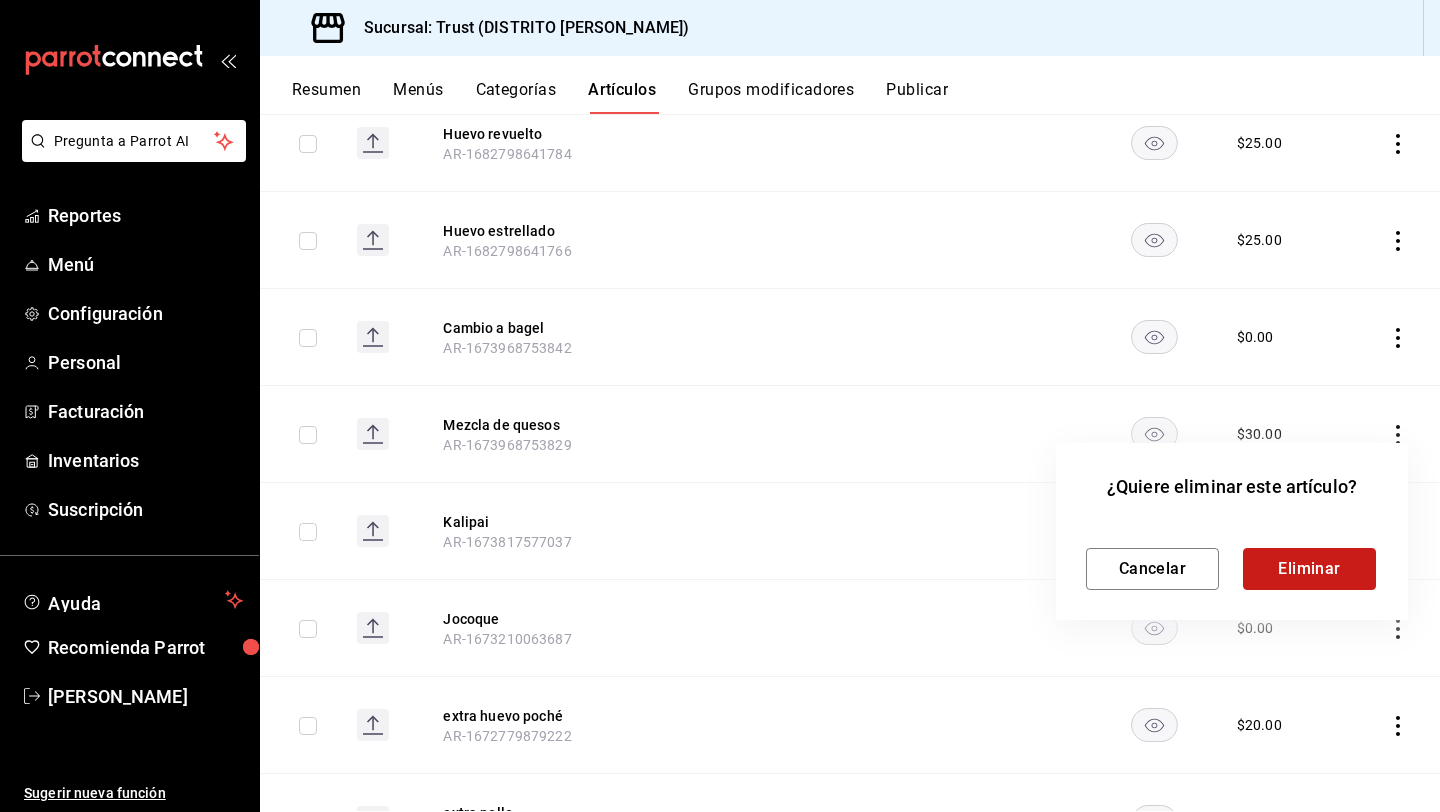 click on "Eliminar" at bounding box center [1309, 569] 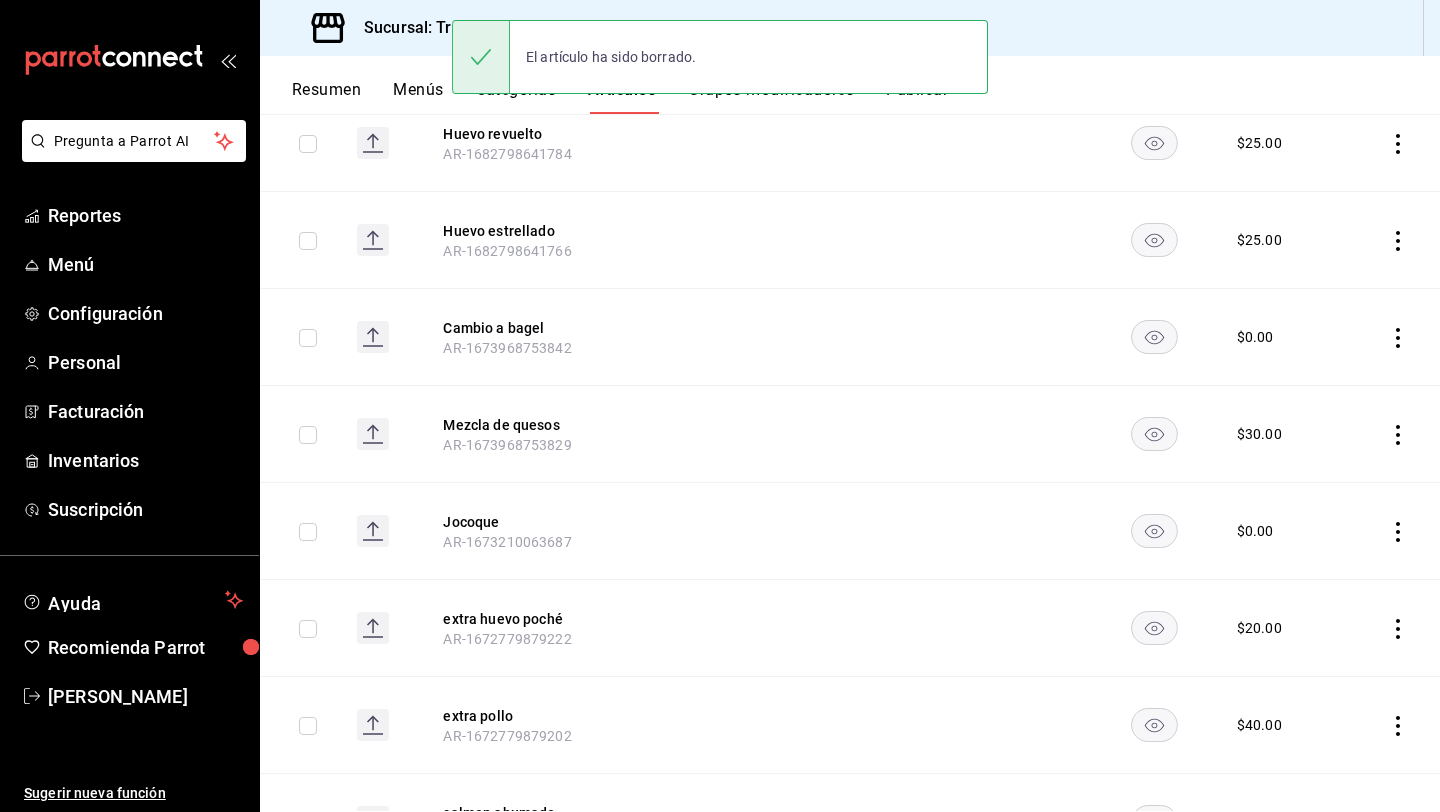 click at bounding box center (1393, 531) 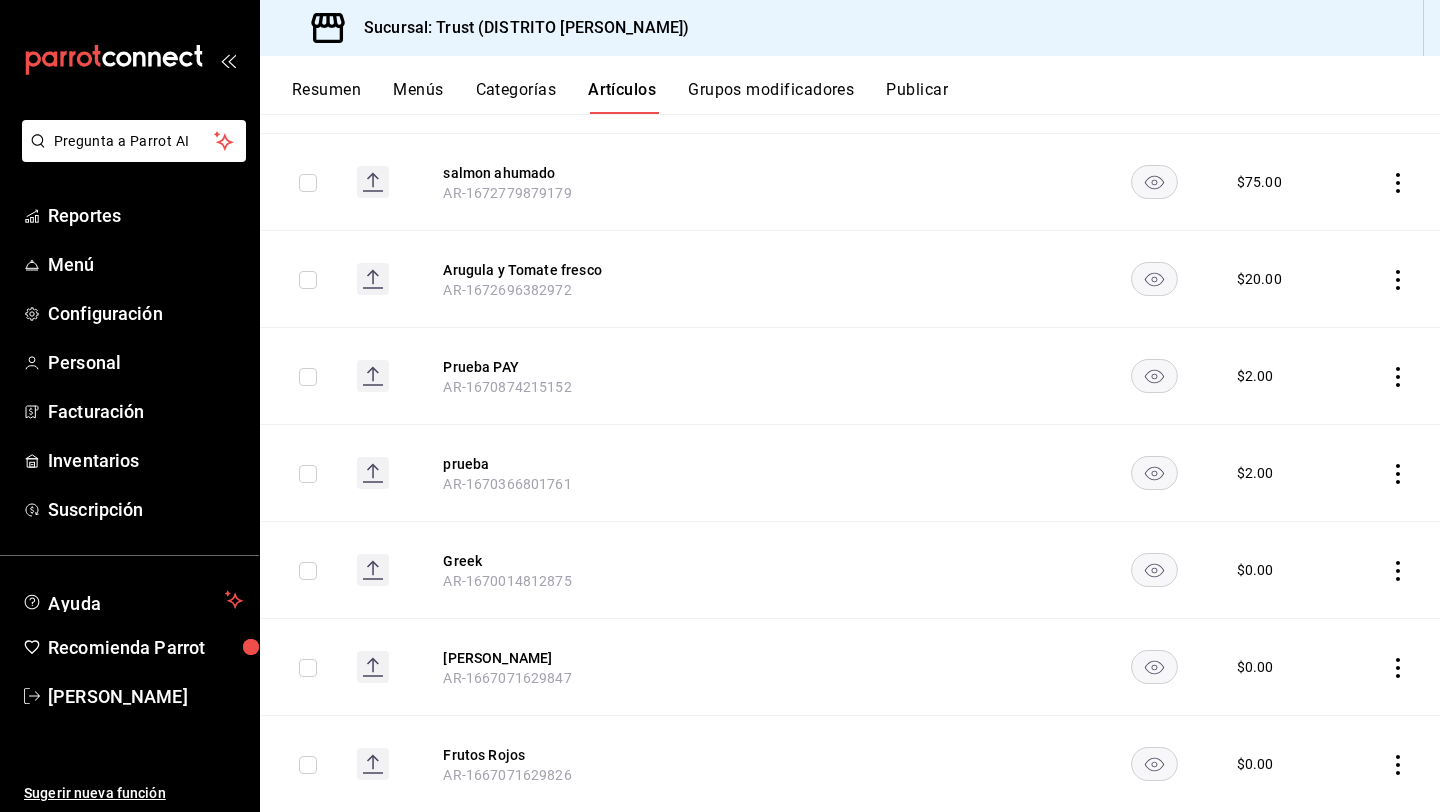 scroll, scrollTop: 2877, scrollLeft: 0, axis: vertical 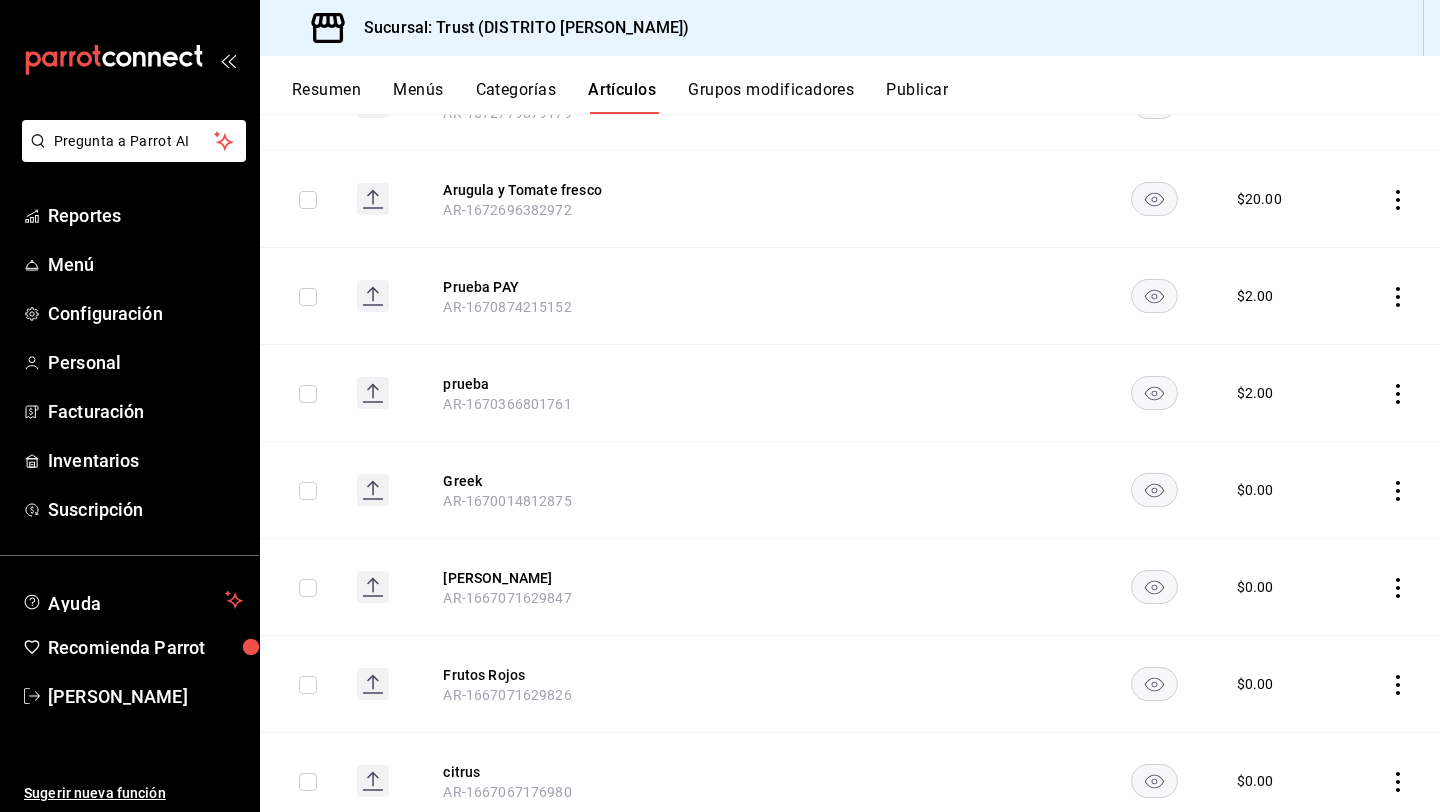 click 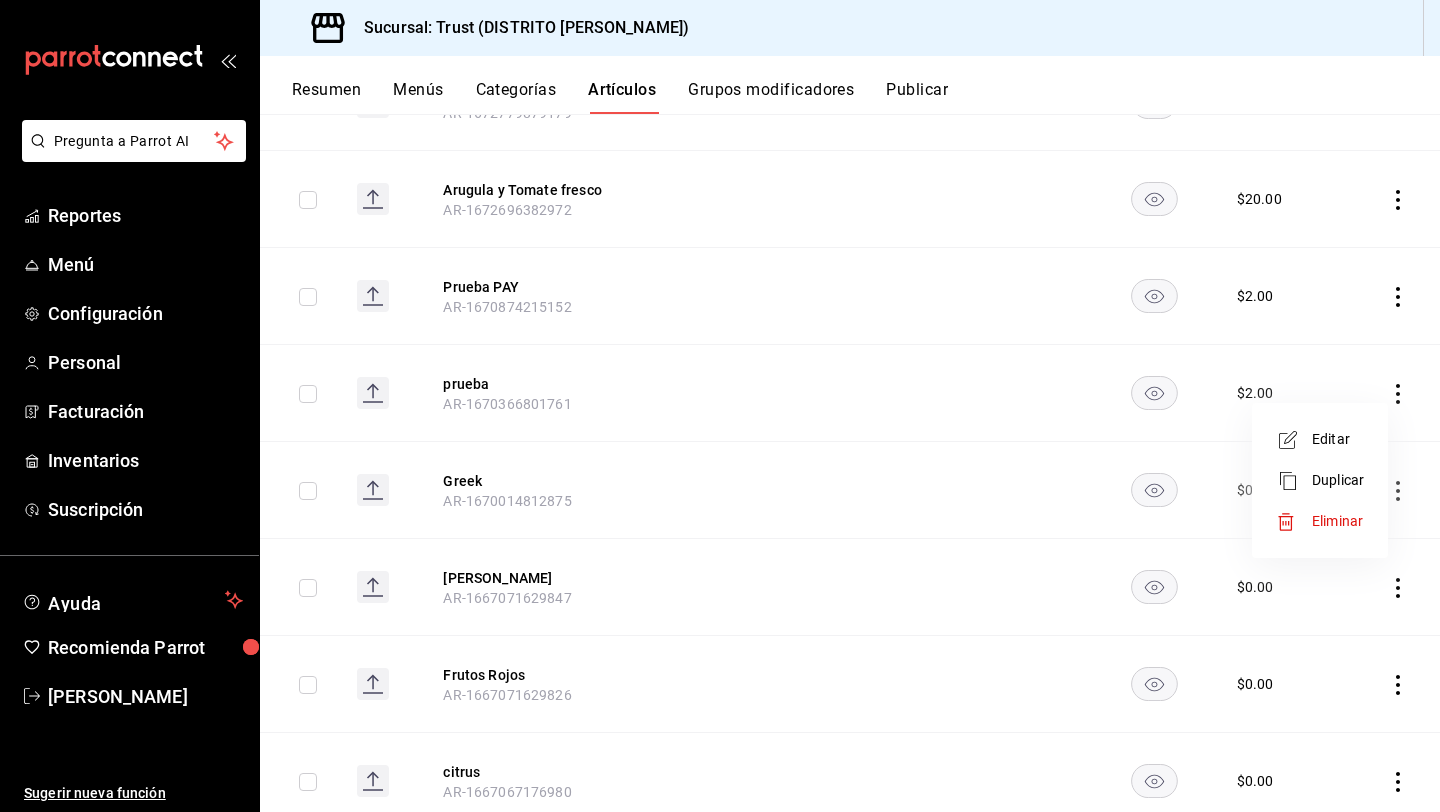 click at bounding box center [1294, 522] 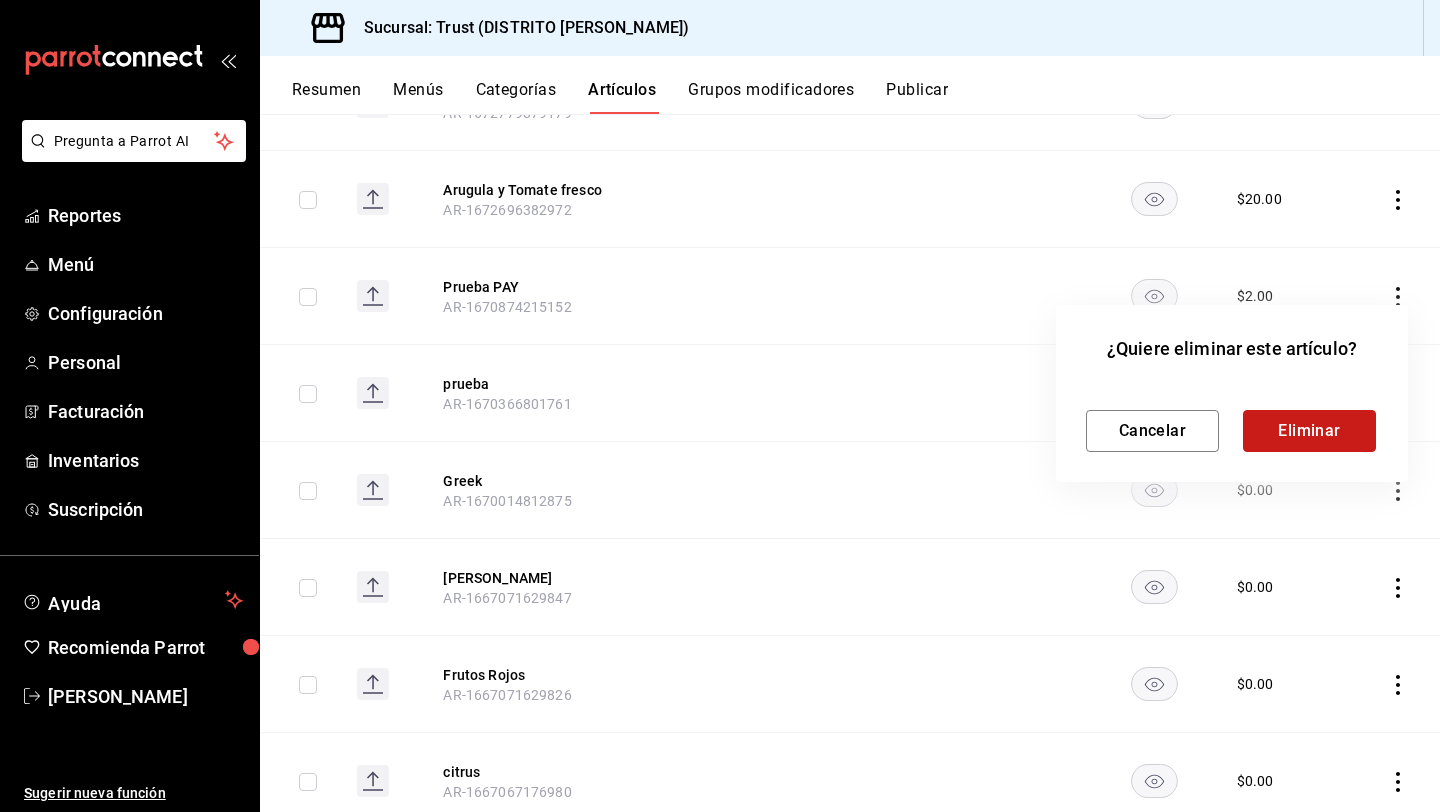 click on "Eliminar" at bounding box center [1309, 431] 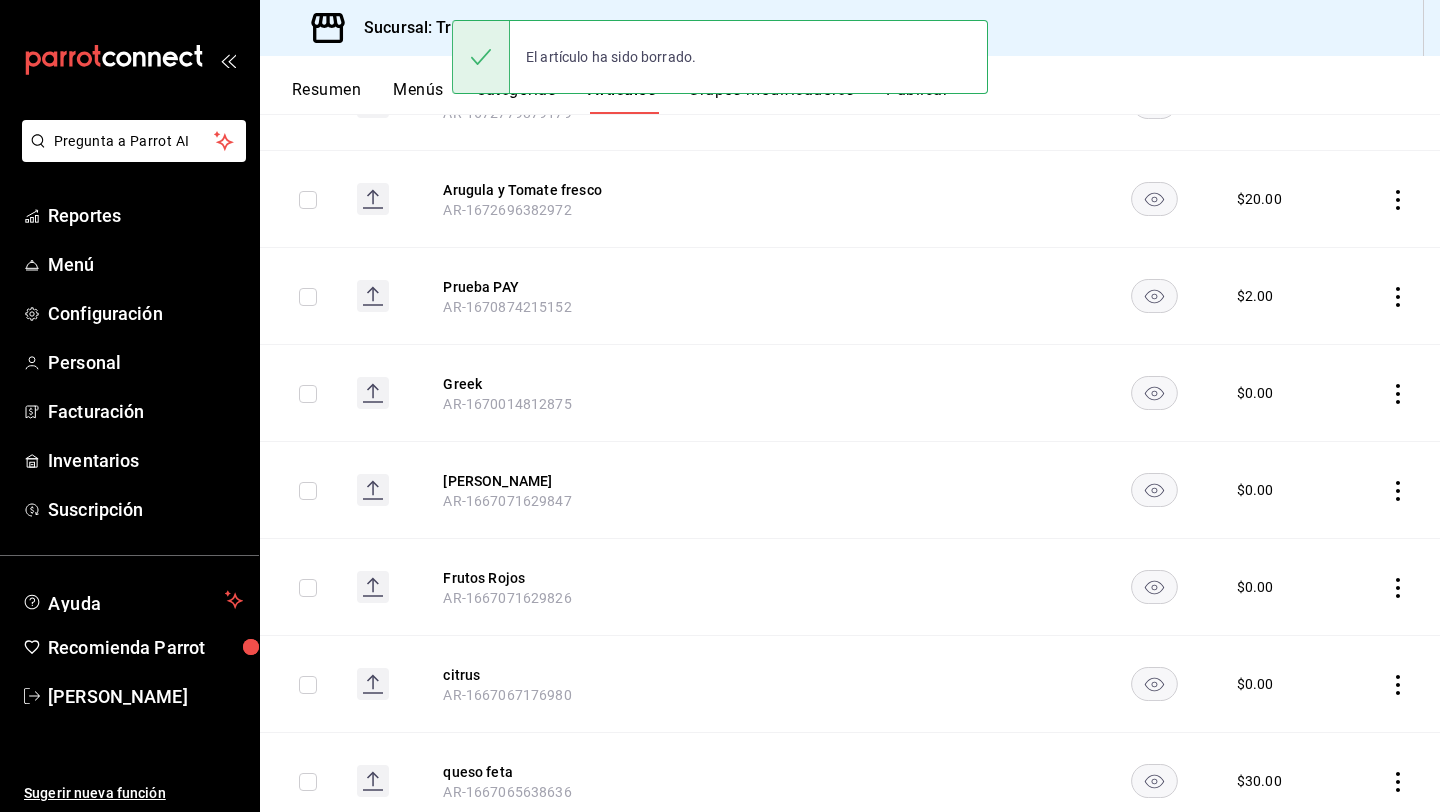 click 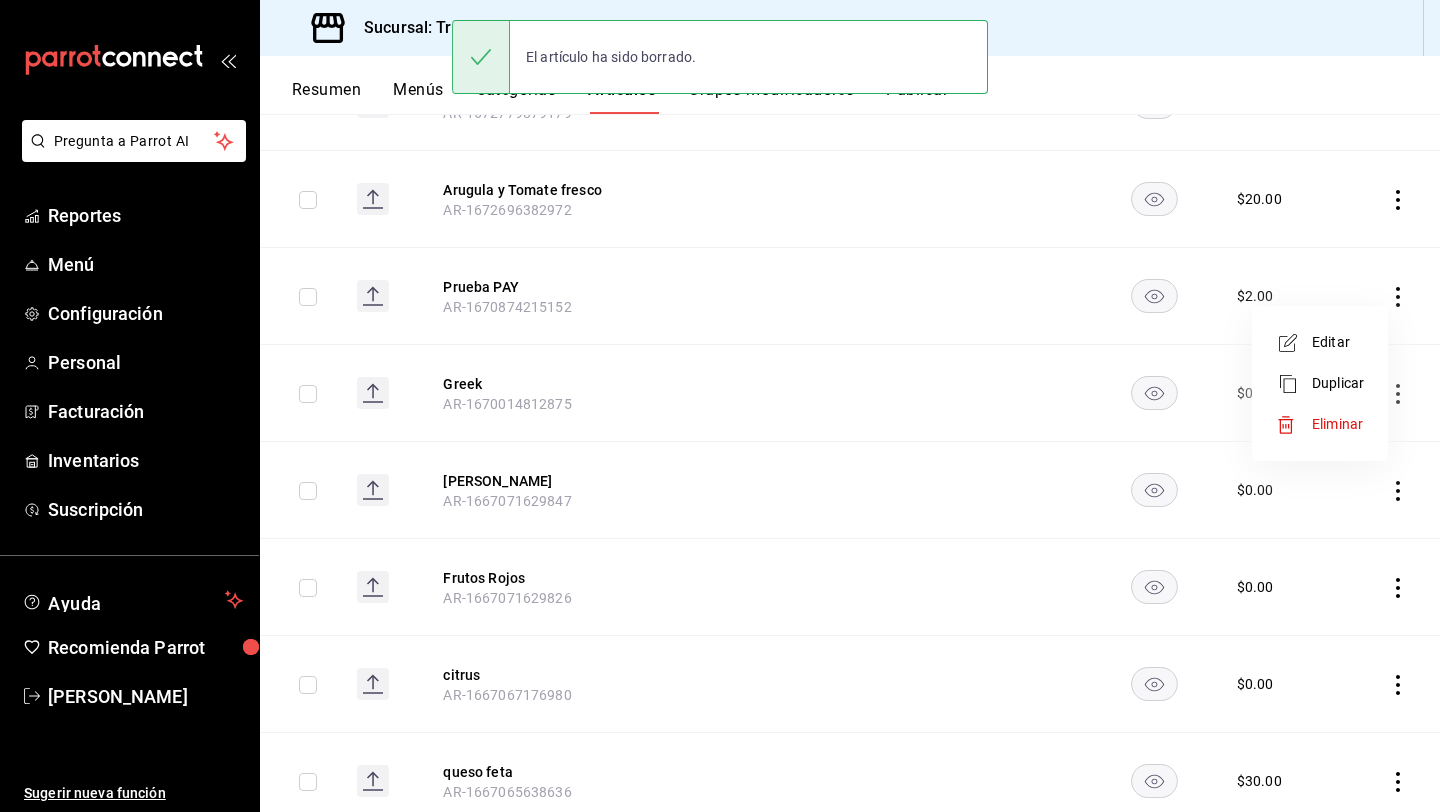 click on "Eliminar" at bounding box center [1337, 424] 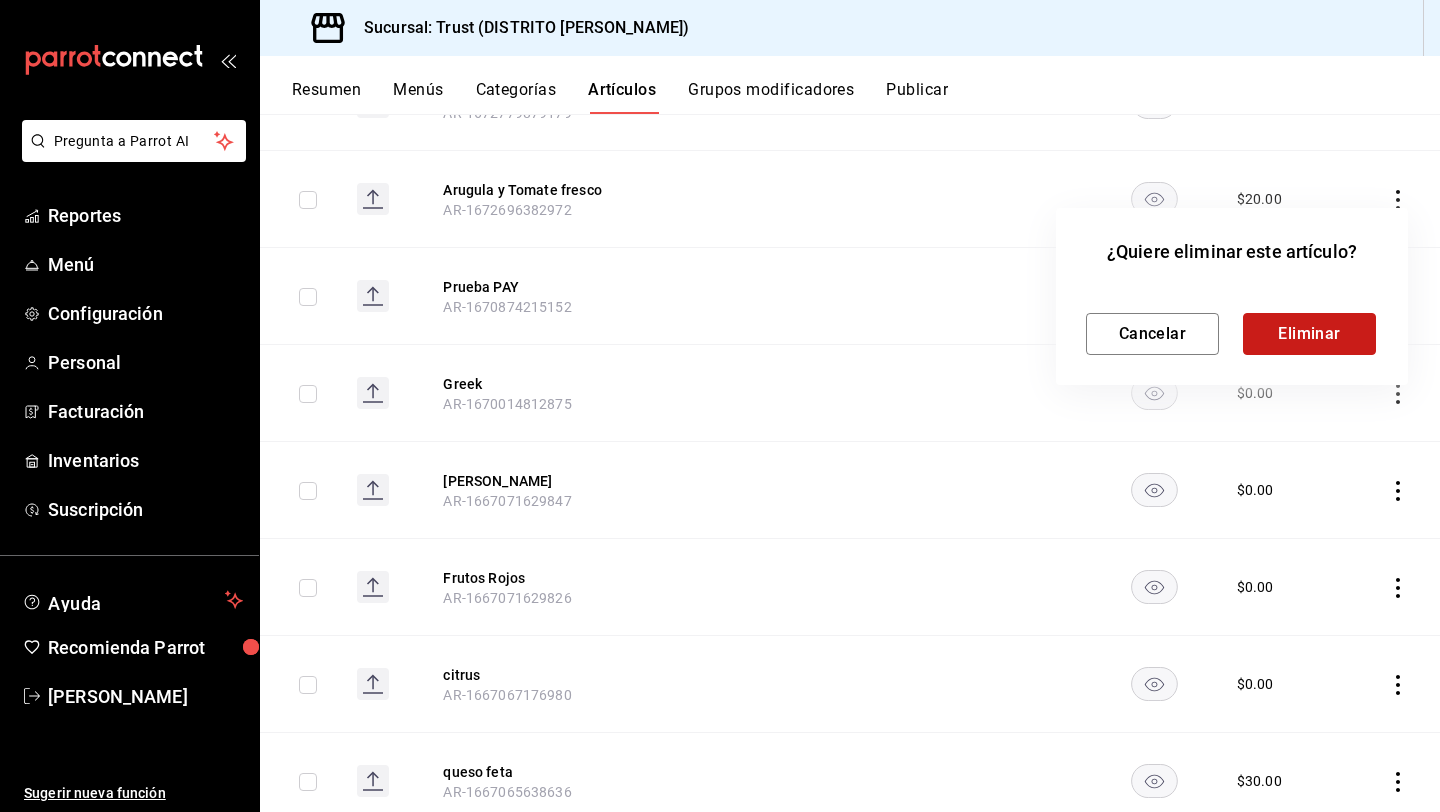 click on "Eliminar" at bounding box center [1309, 334] 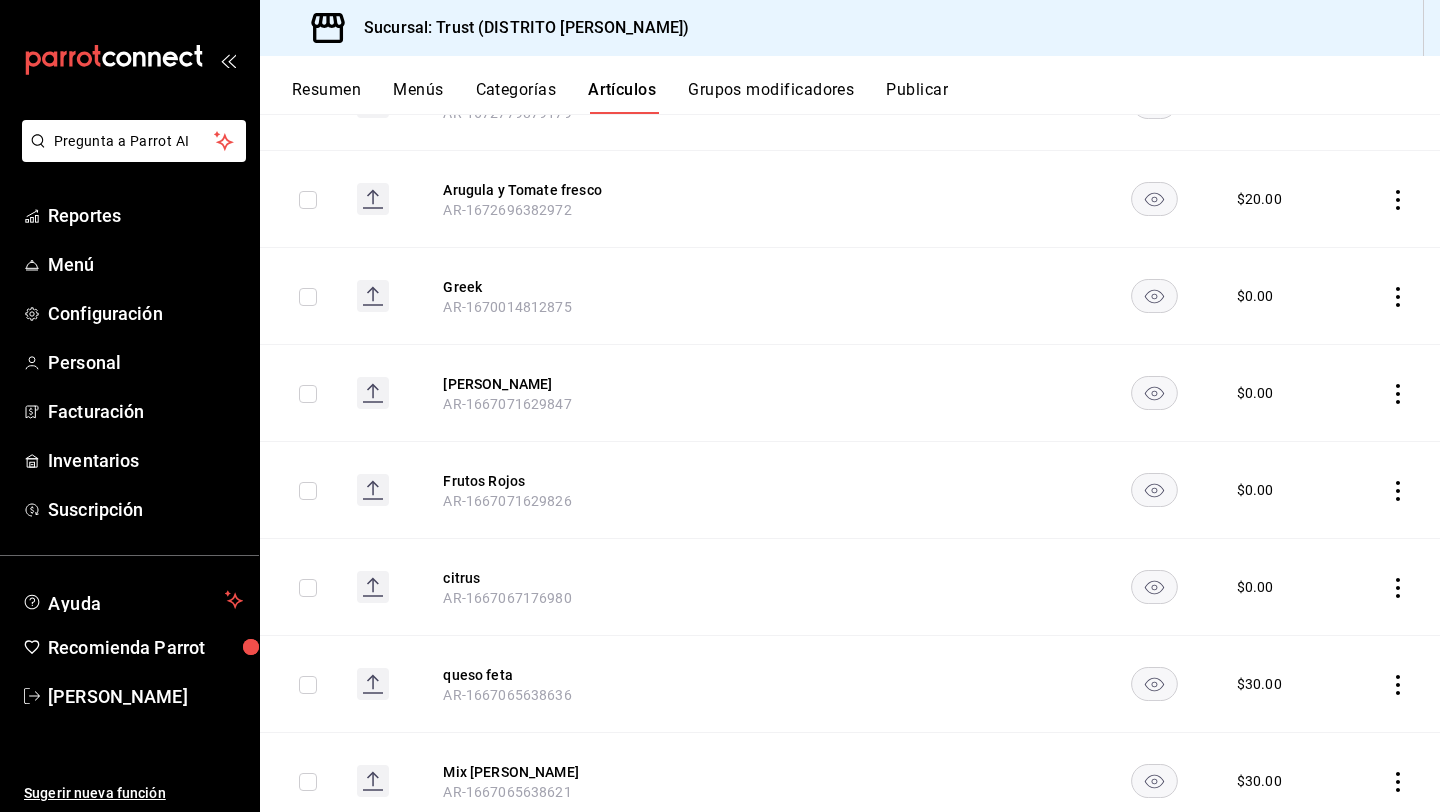 click at bounding box center [1393, 490] 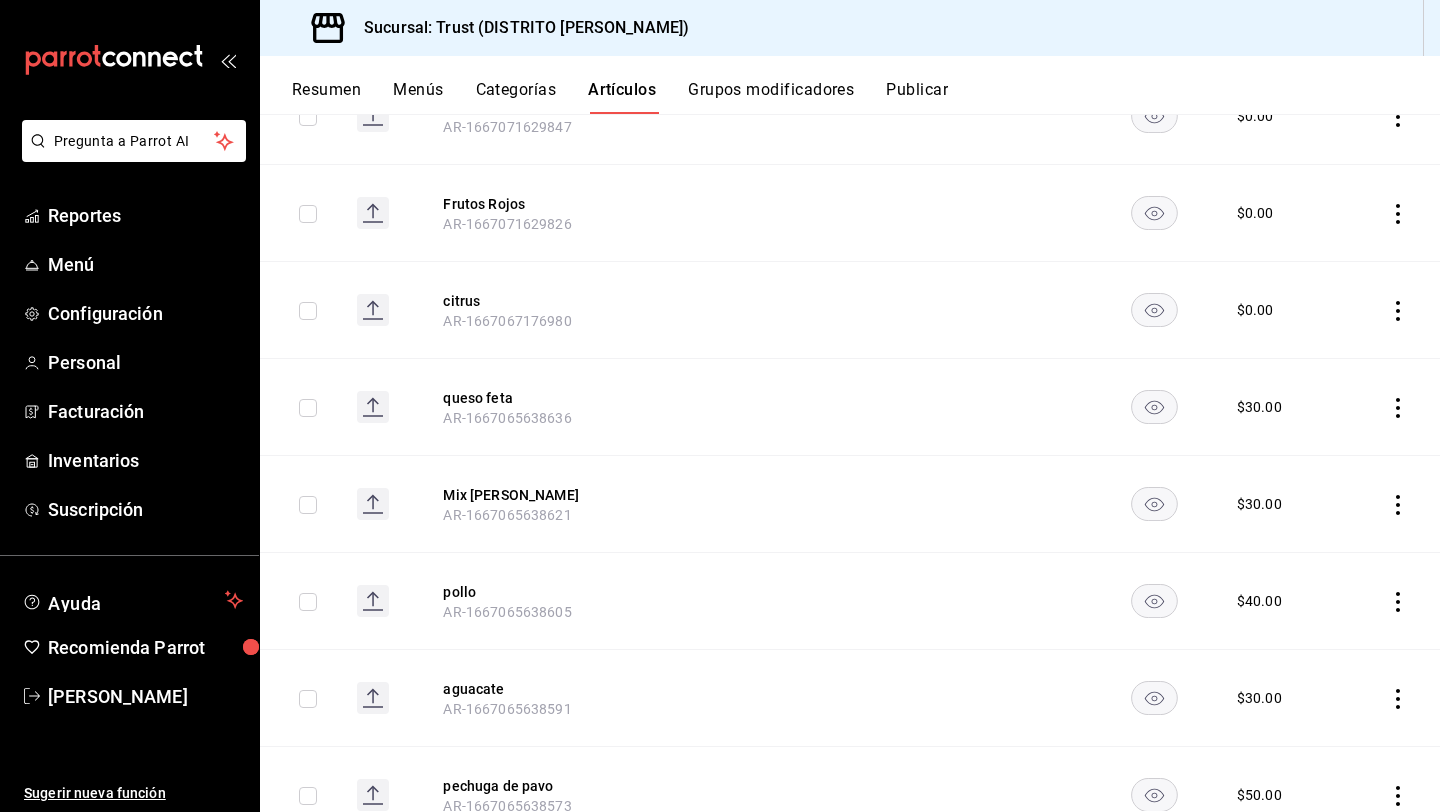 scroll, scrollTop: 3157, scrollLeft: 0, axis: vertical 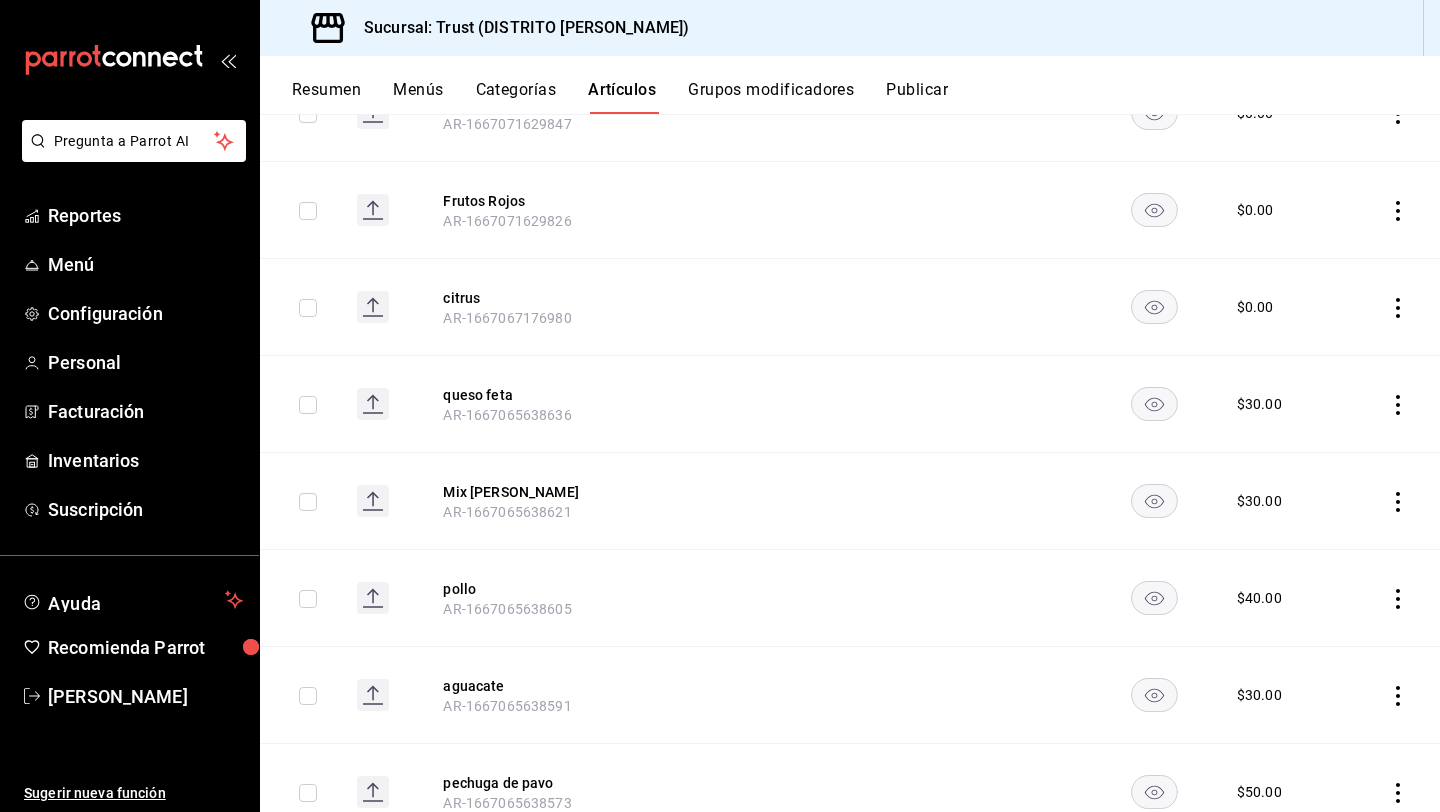 click 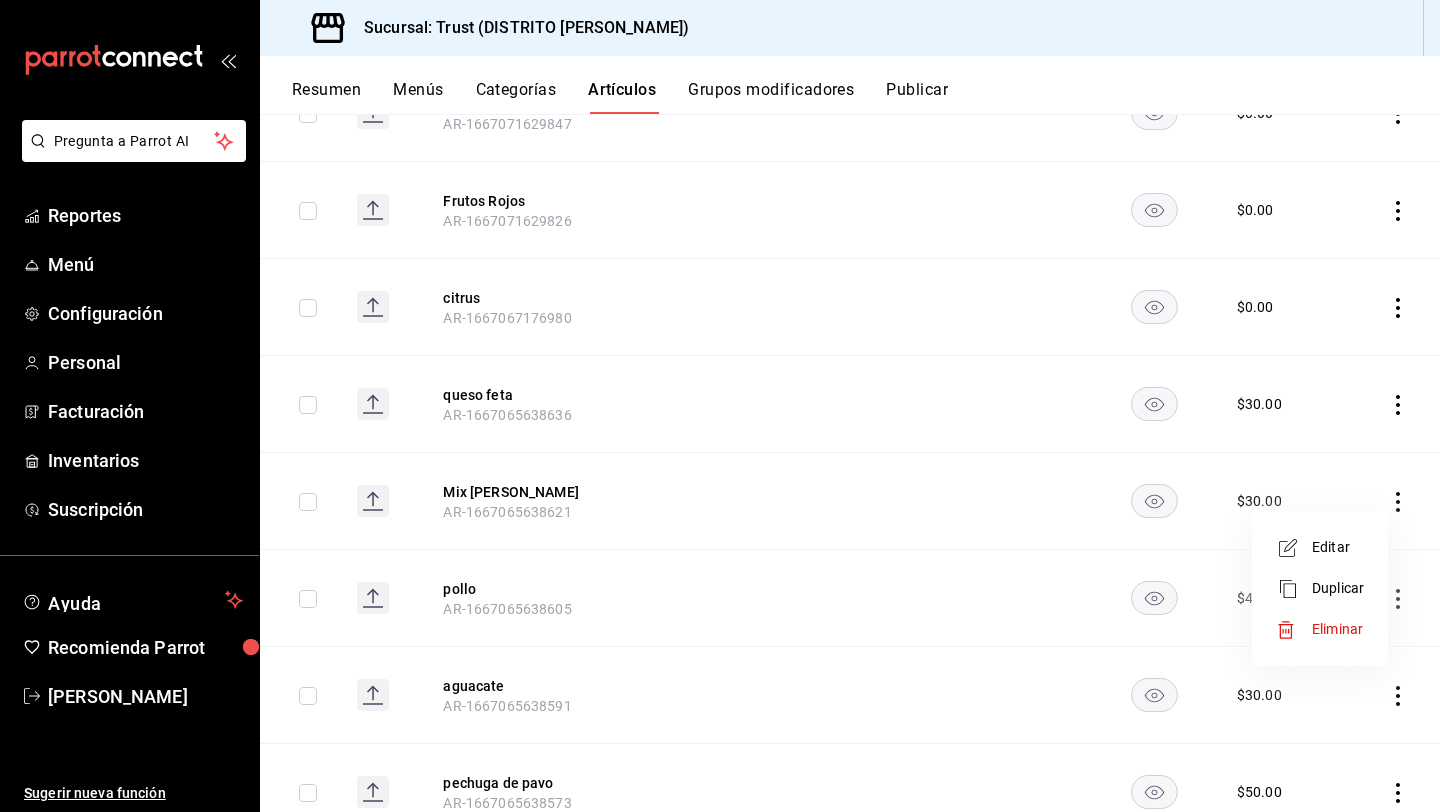click on "Eliminar" at bounding box center [1337, 629] 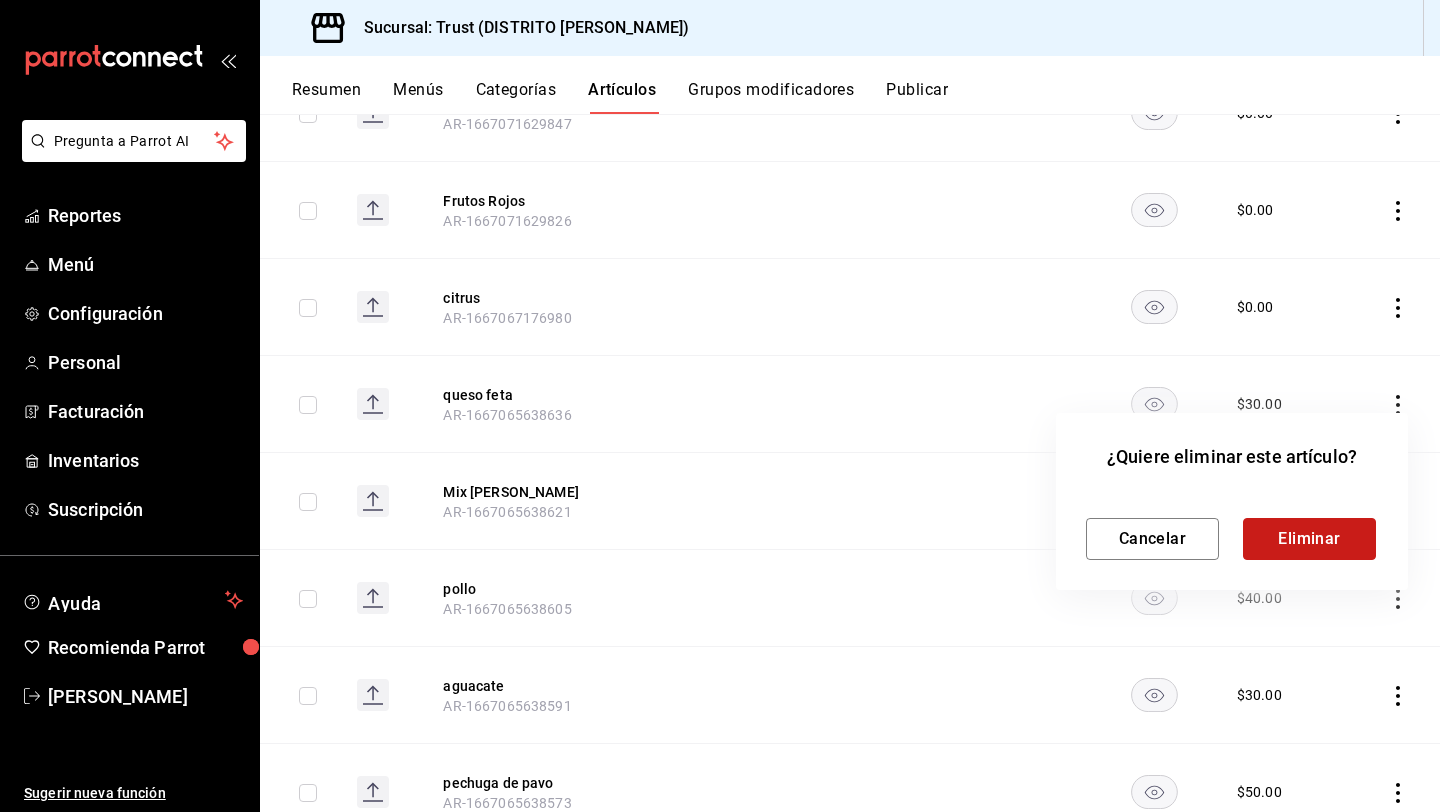 click on "Eliminar" at bounding box center [1309, 539] 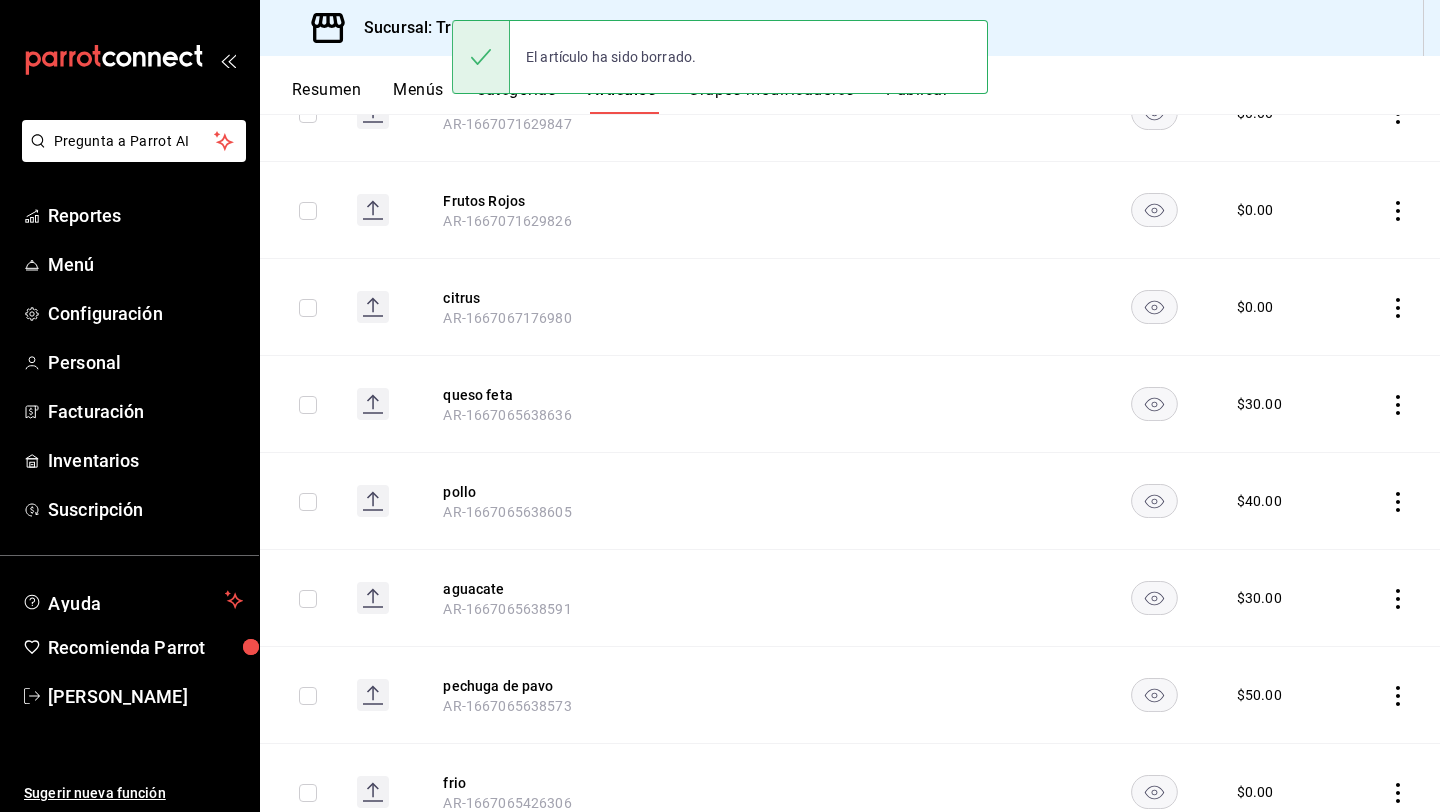 click at bounding box center (1393, 501) 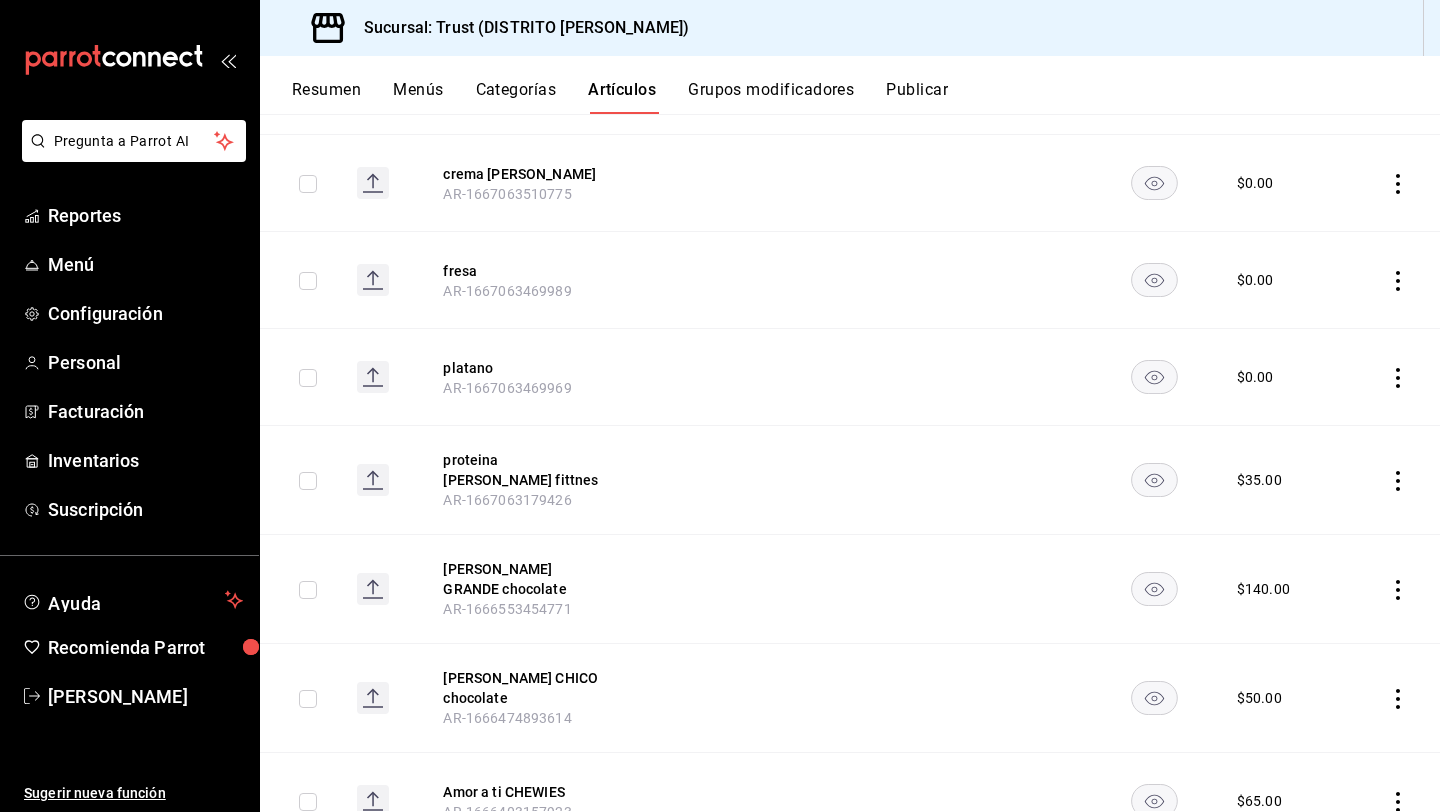 scroll, scrollTop: 4277, scrollLeft: 0, axis: vertical 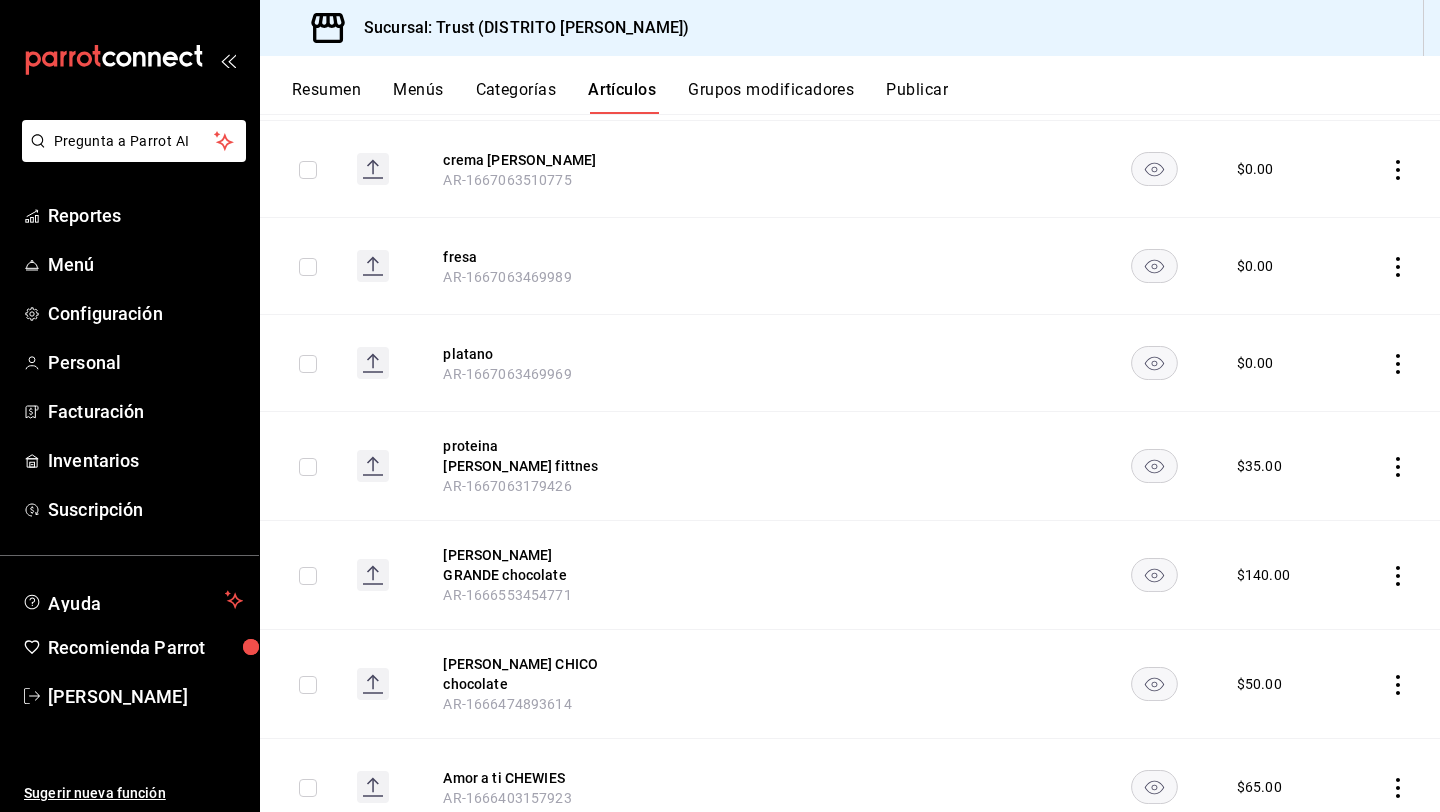 click 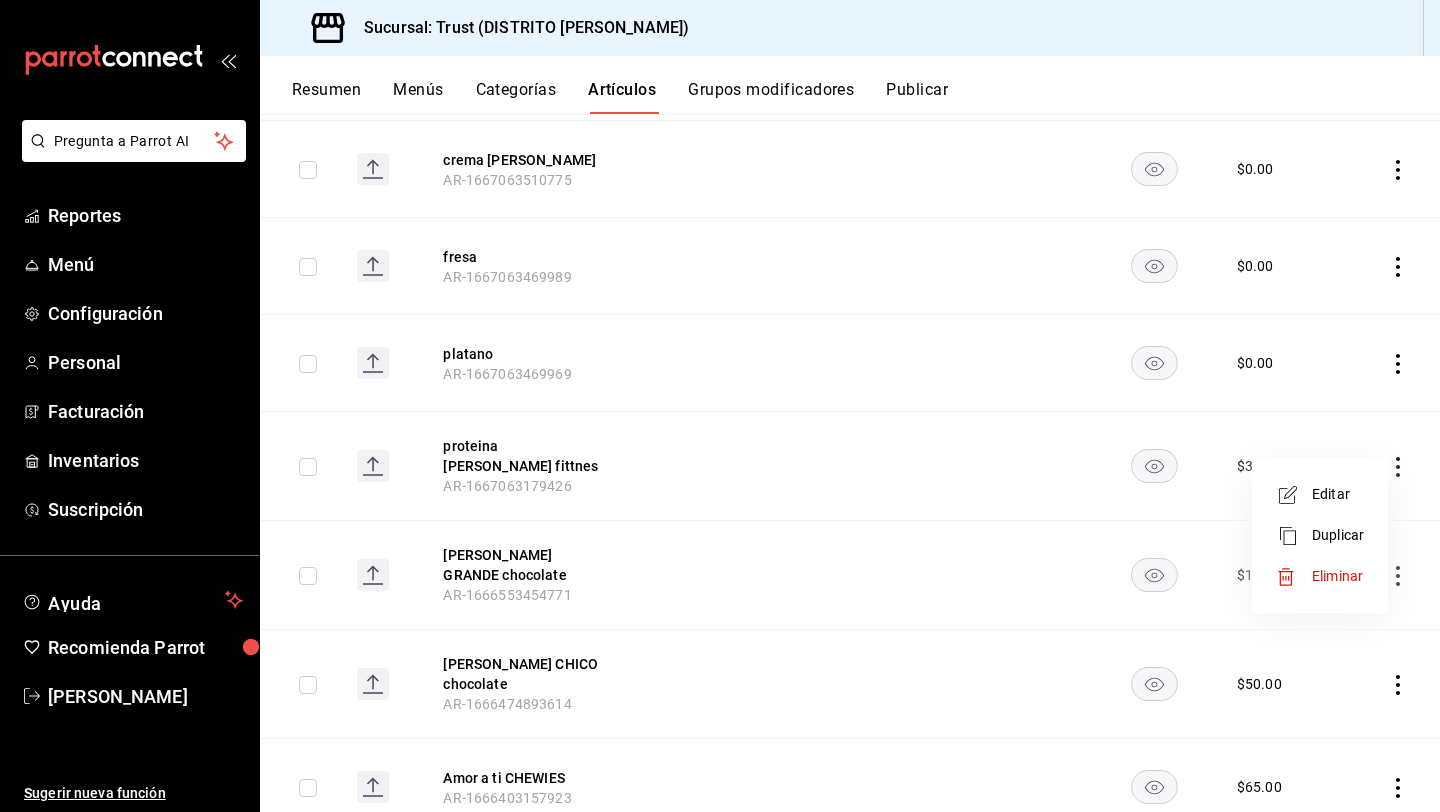 click at bounding box center (1294, 577) 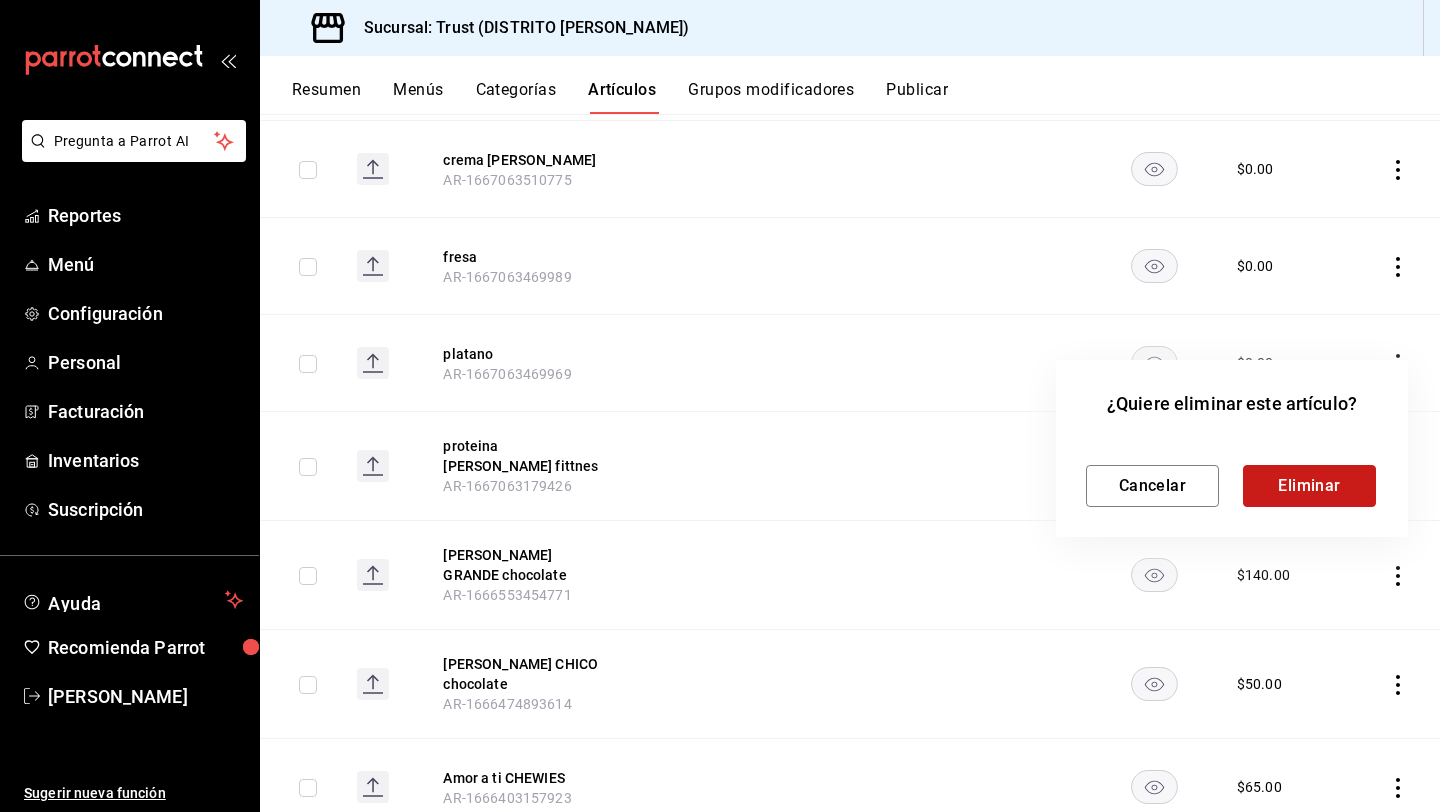 click on "Eliminar" at bounding box center (1309, 486) 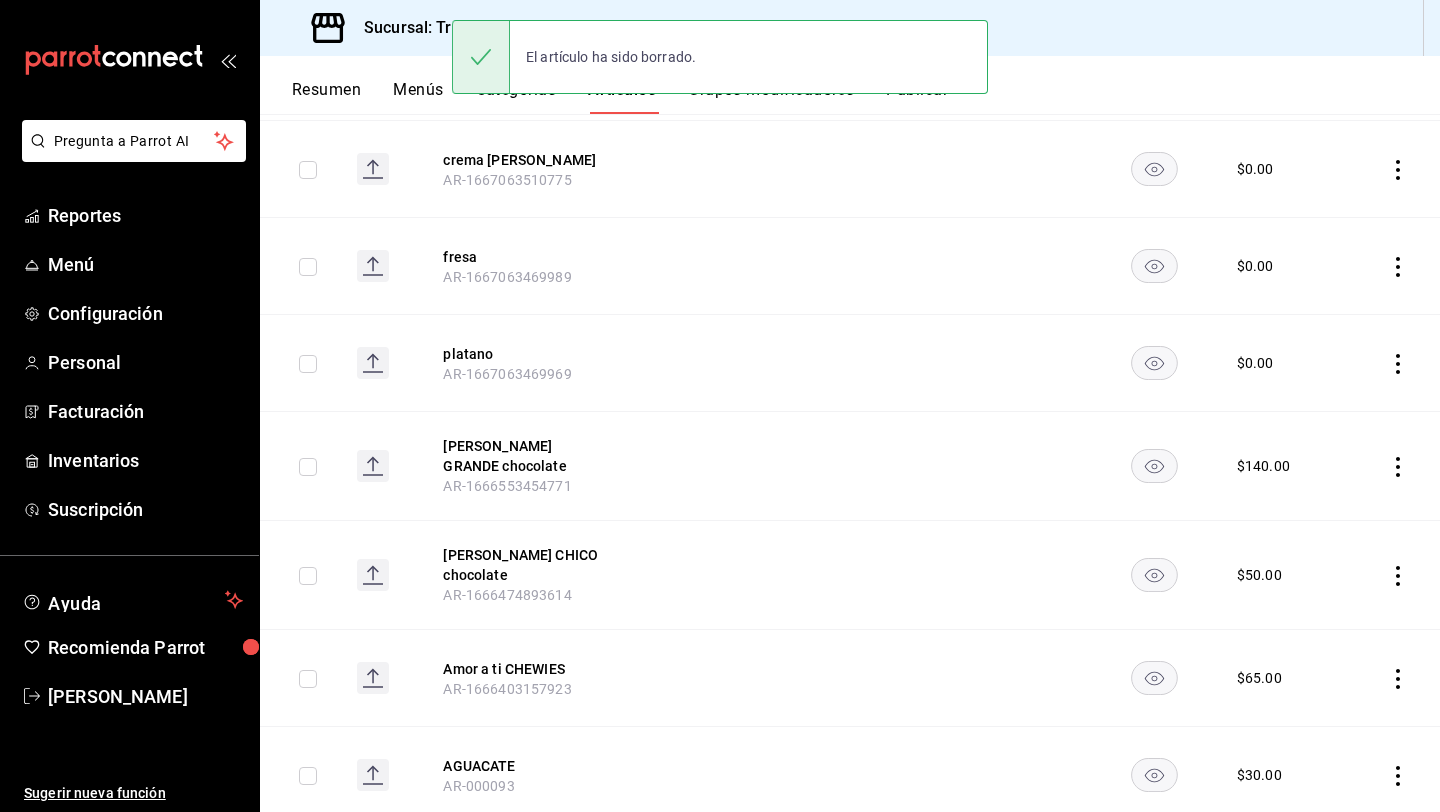 click 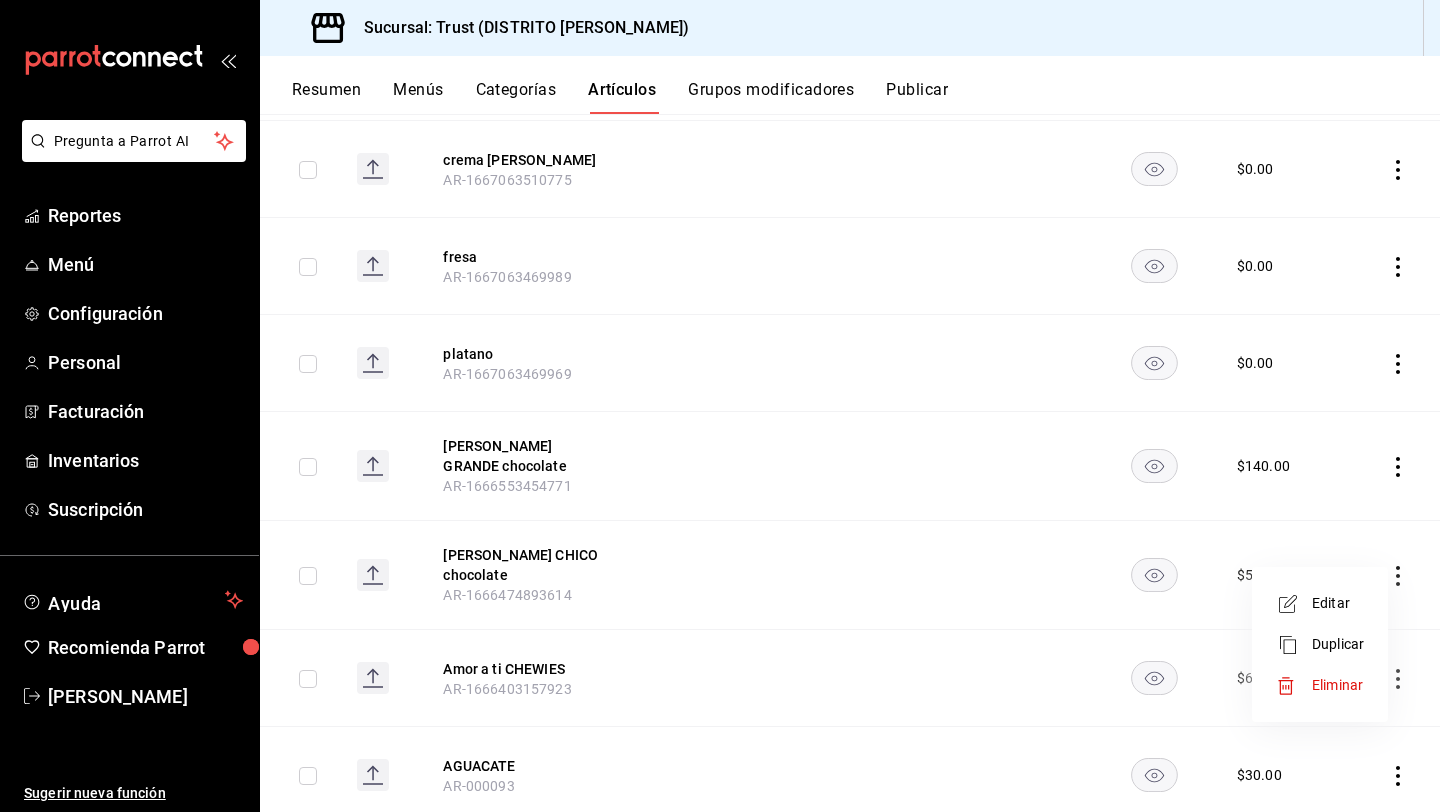 click on "Eliminar" at bounding box center [1337, 685] 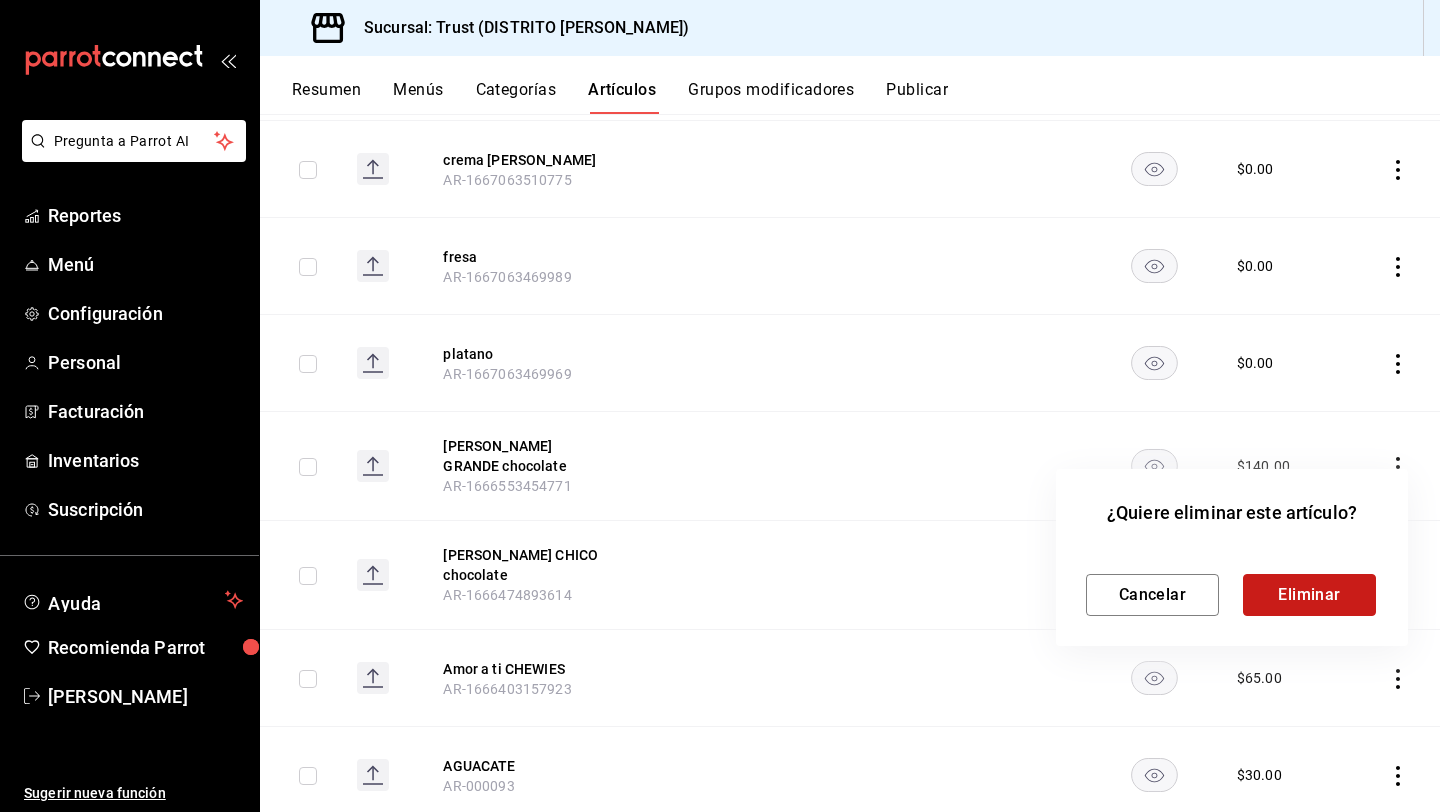 click on "Eliminar" at bounding box center [1309, 595] 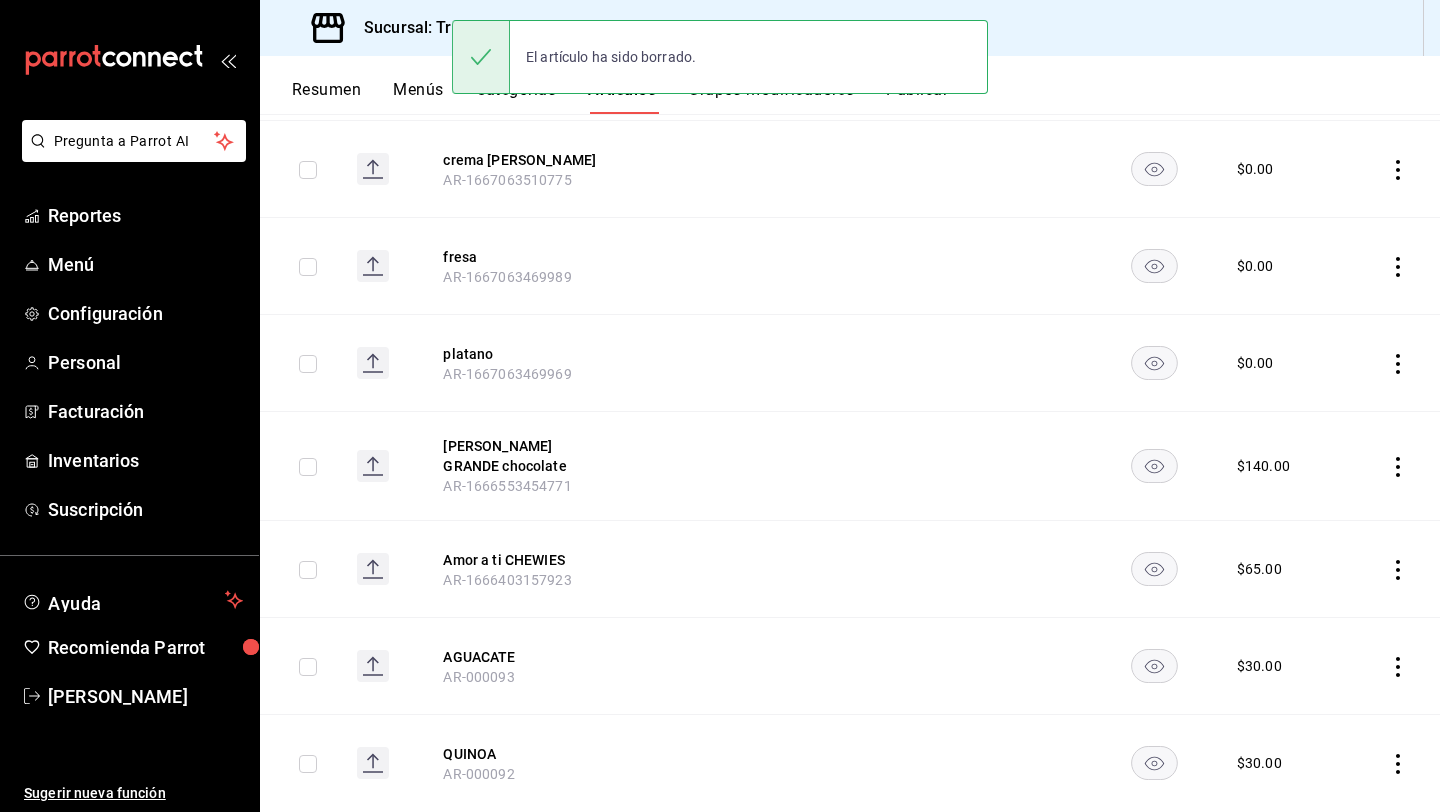 click 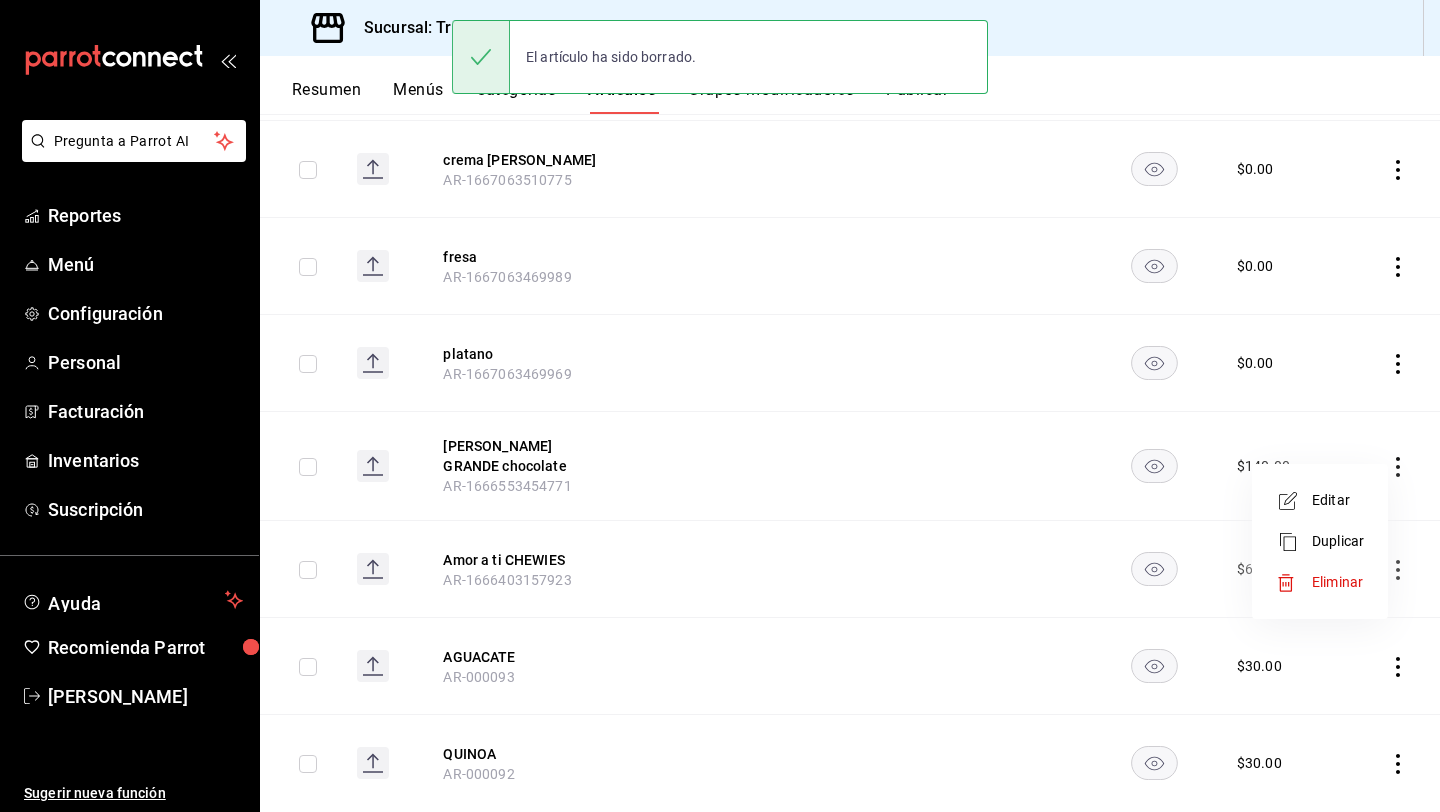 click on "Eliminar" at bounding box center (1337, 582) 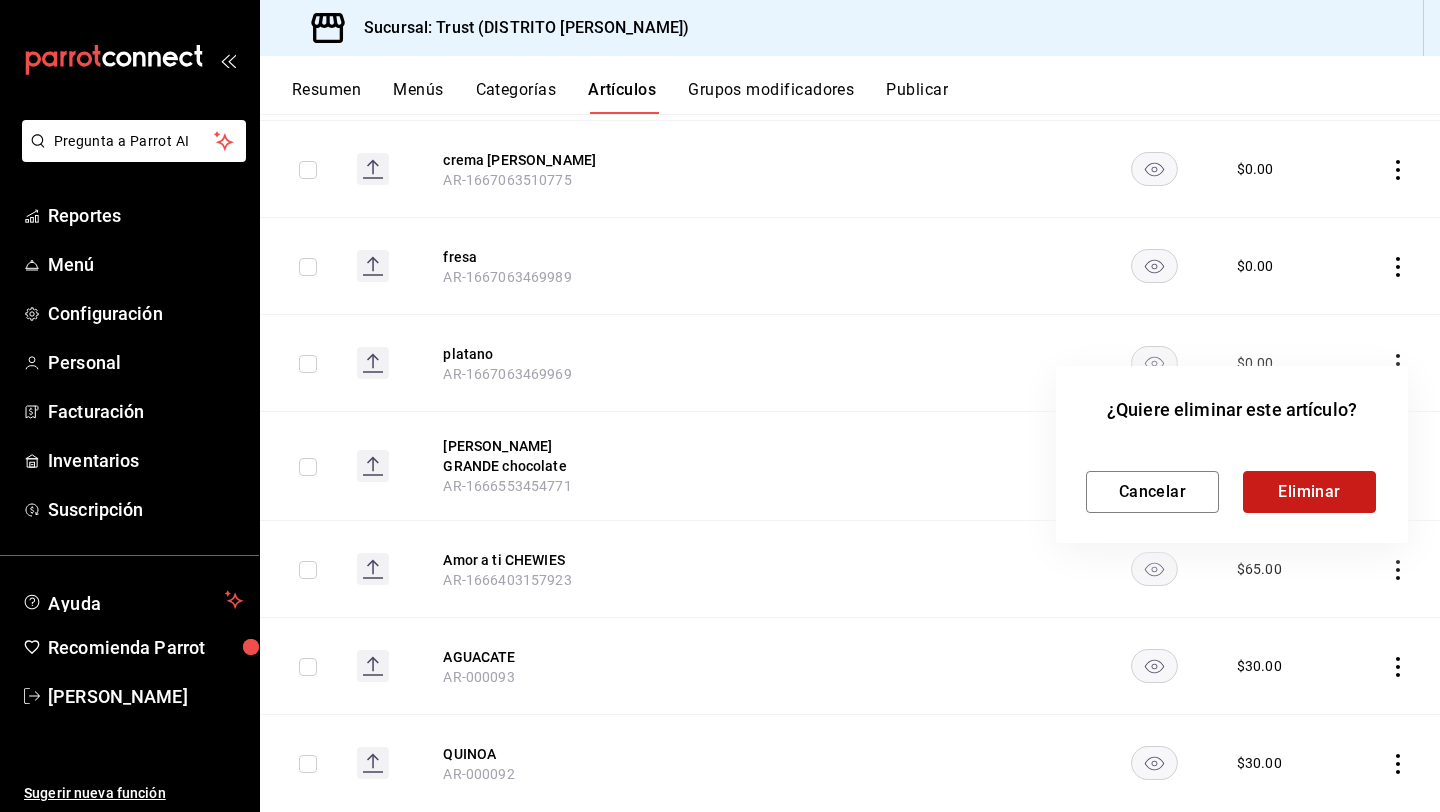 click on "Eliminar" at bounding box center (1309, 492) 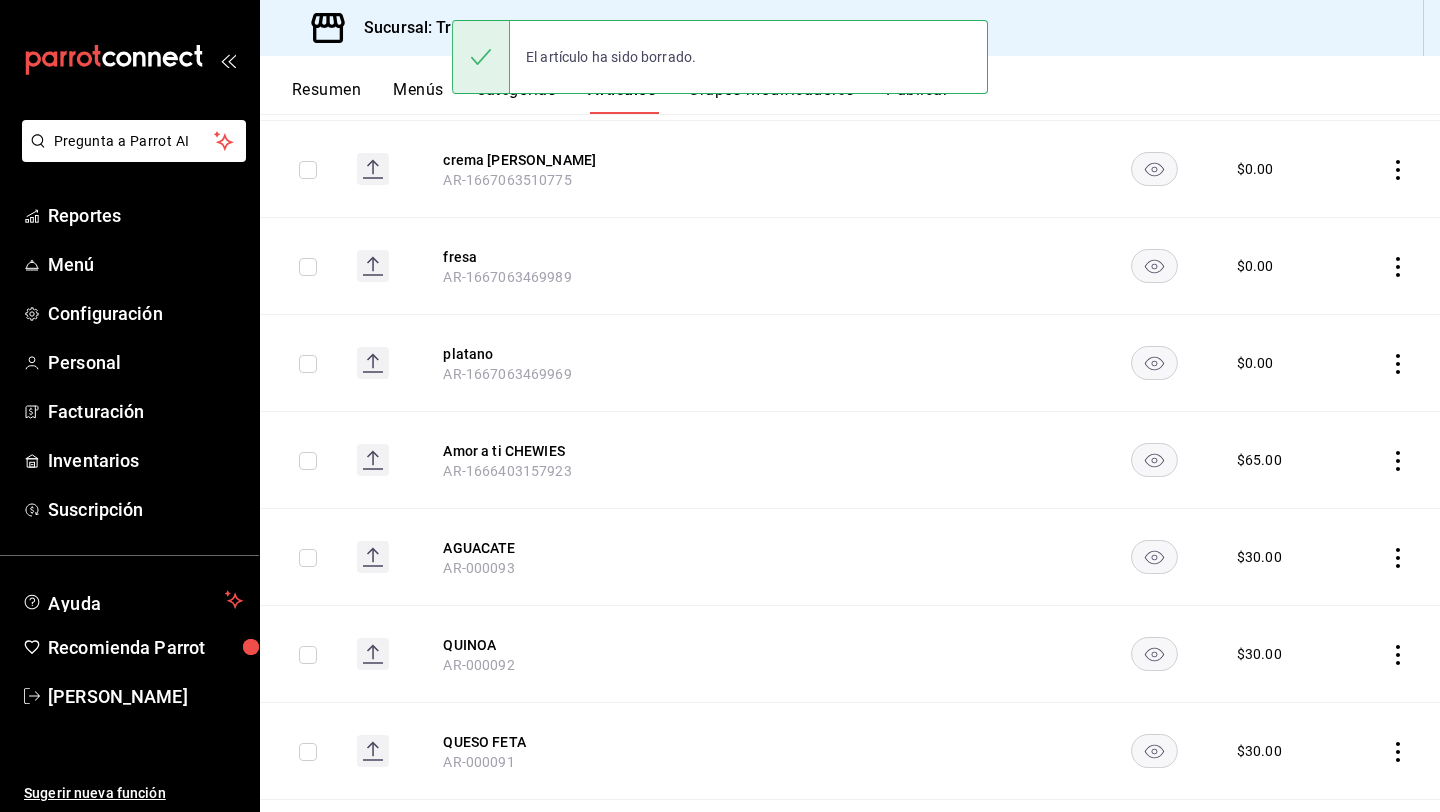 click 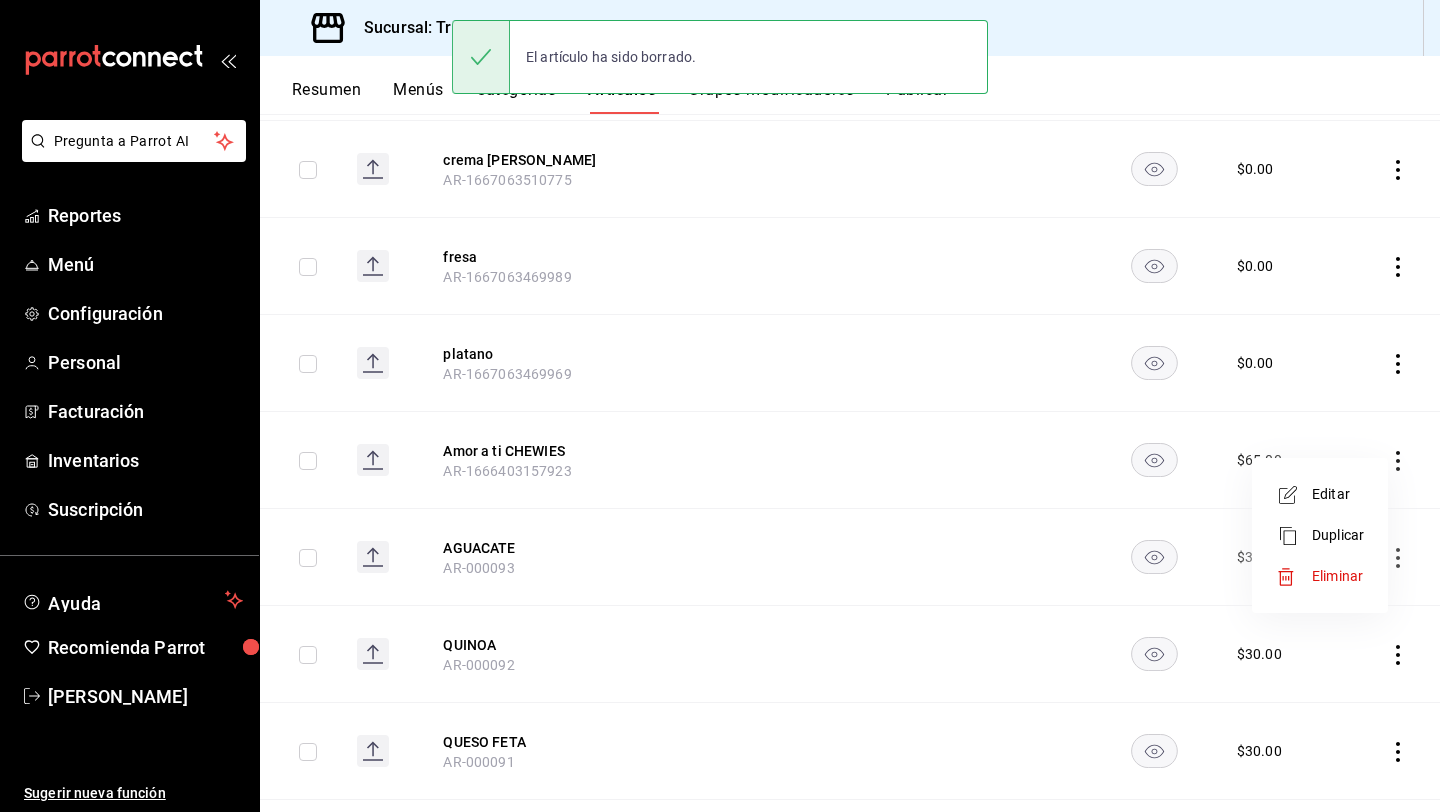 click on "Eliminar" at bounding box center [1320, 576] 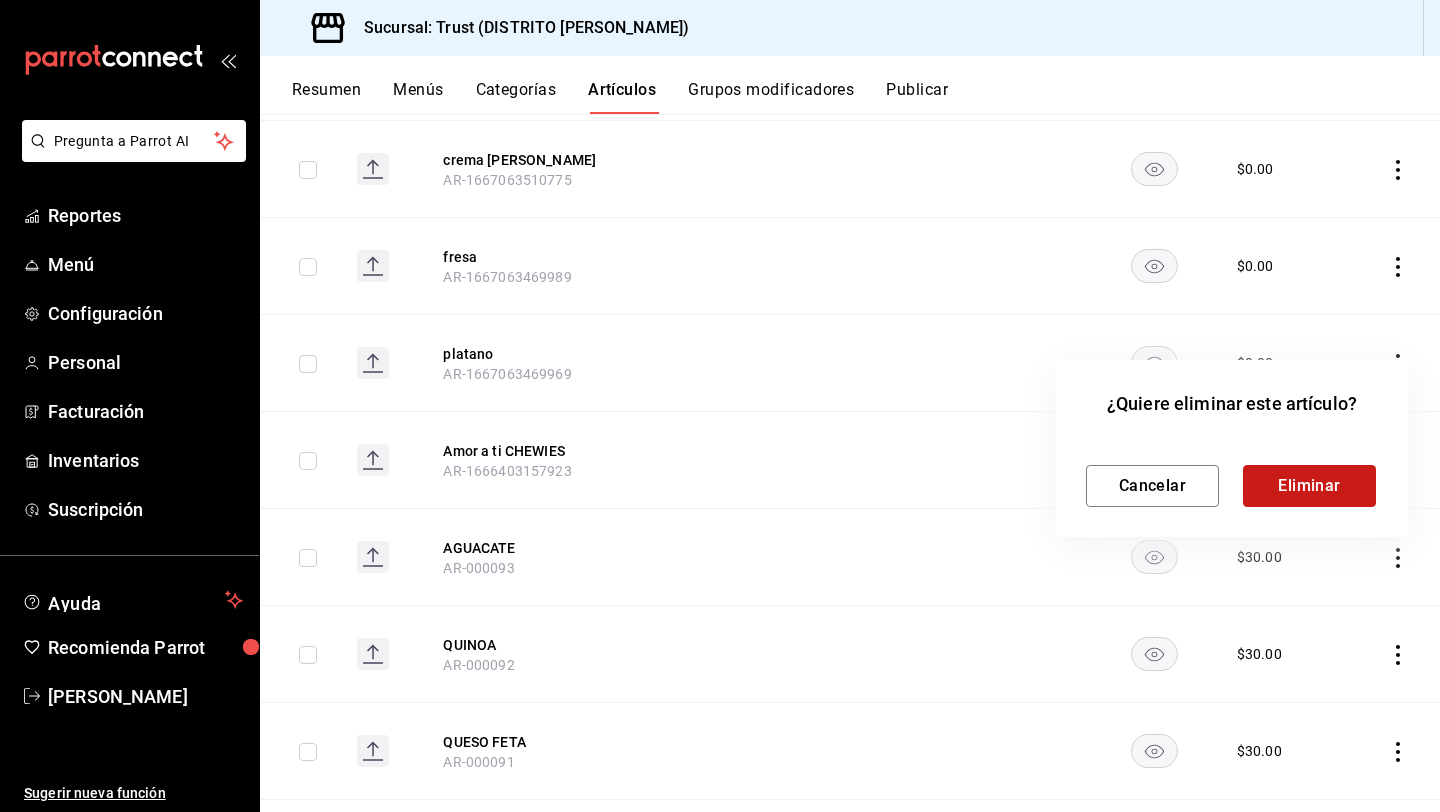 click on "Eliminar" at bounding box center [1309, 486] 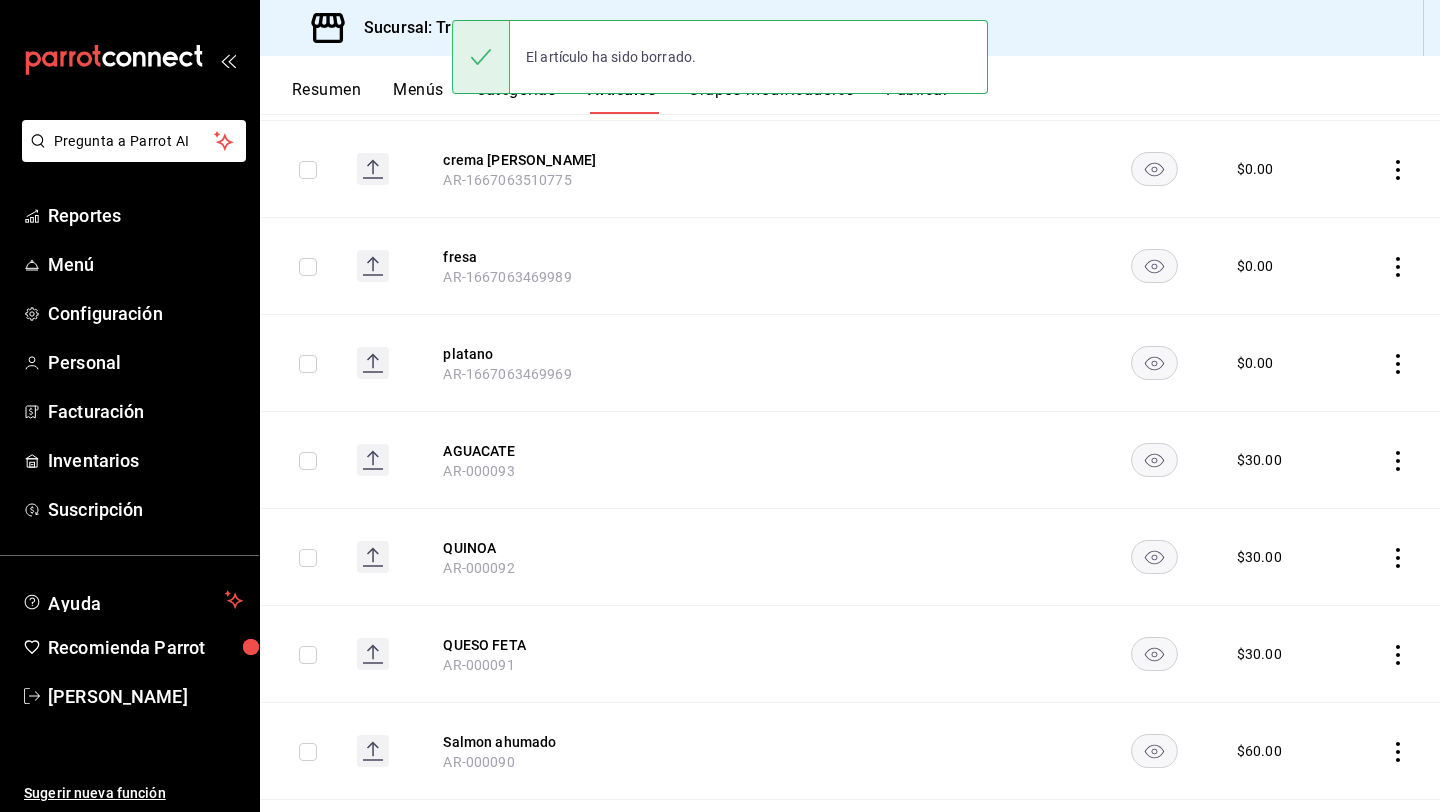 click at bounding box center [1393, 460] 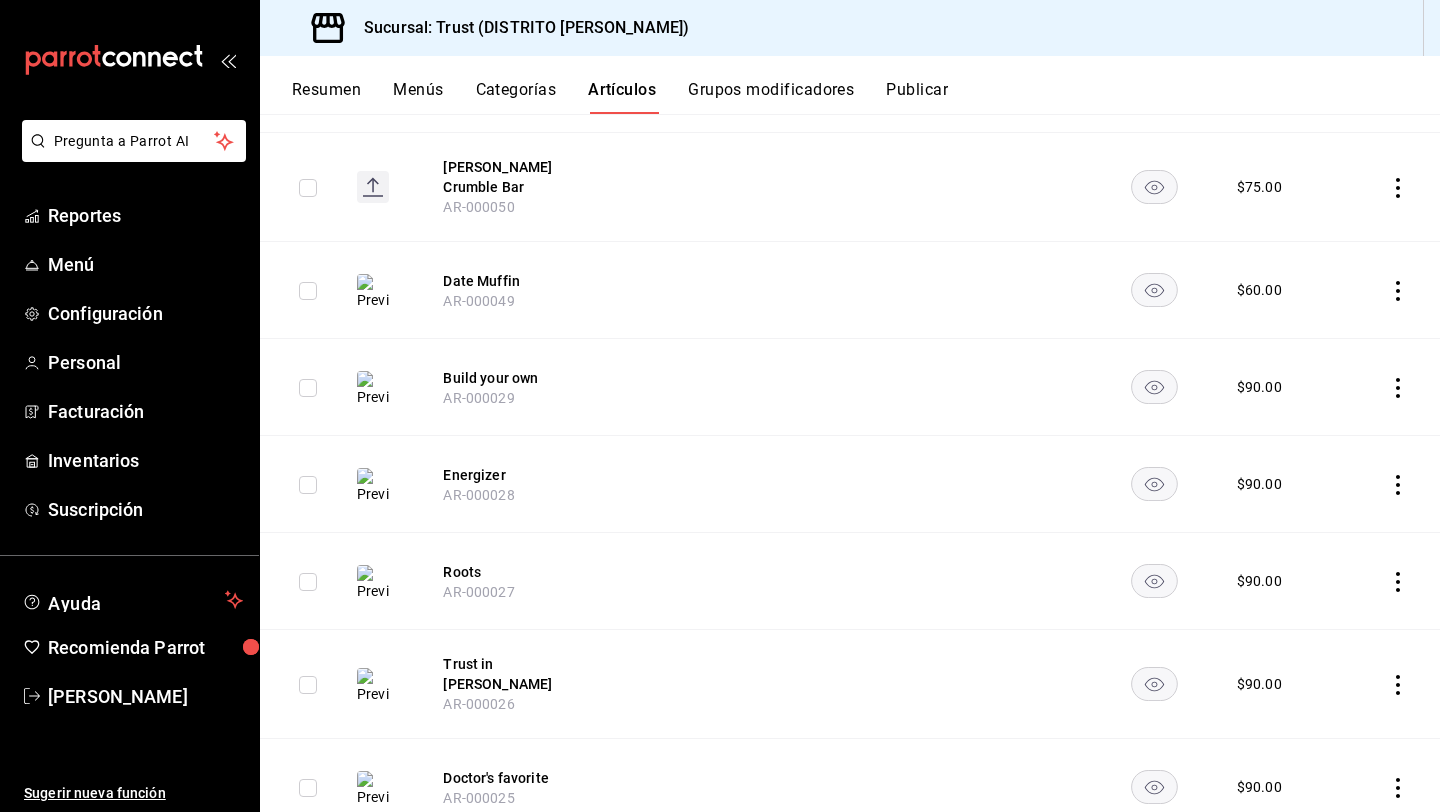 scroll, scrollTop: 7412, scrollLeft: 0, axis: vertical 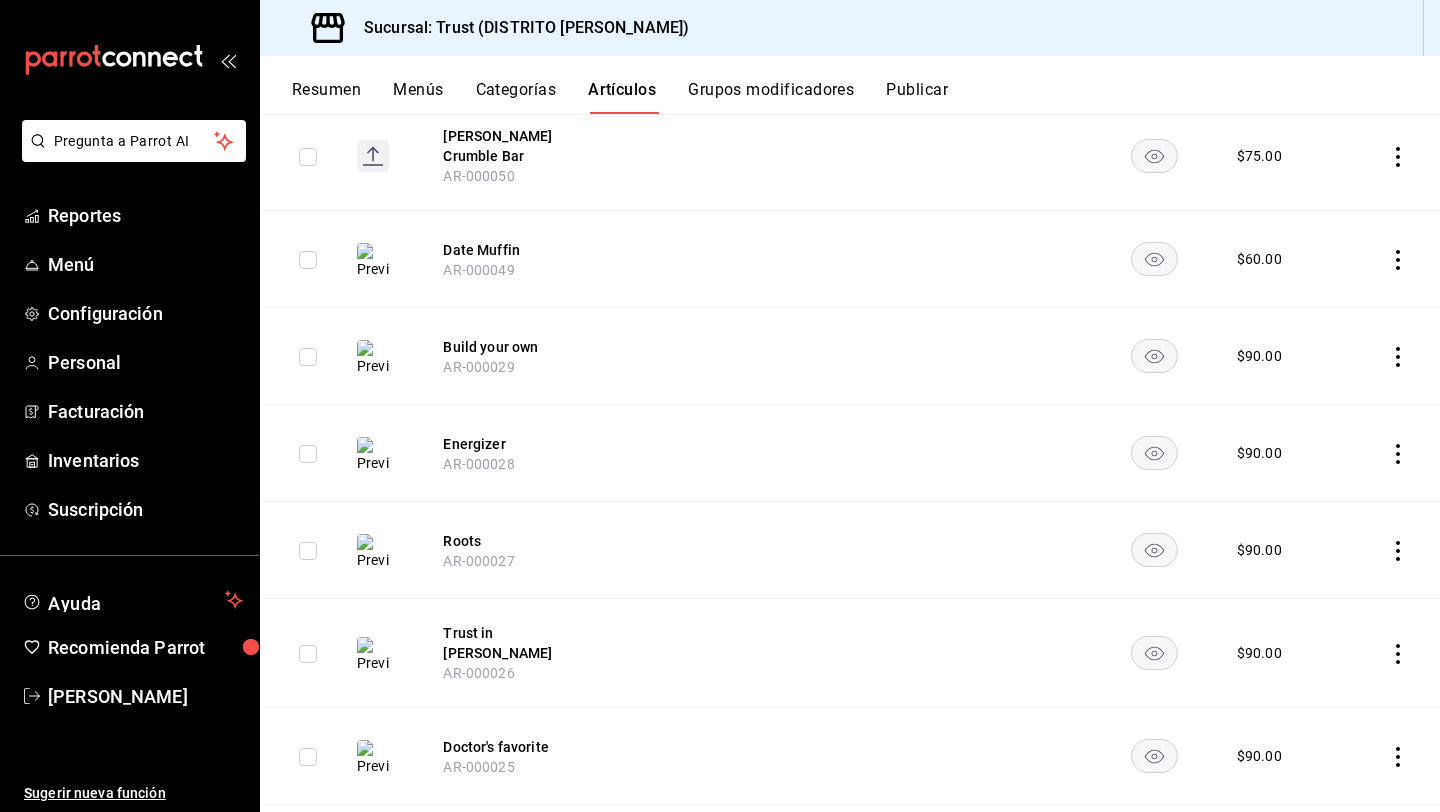 click 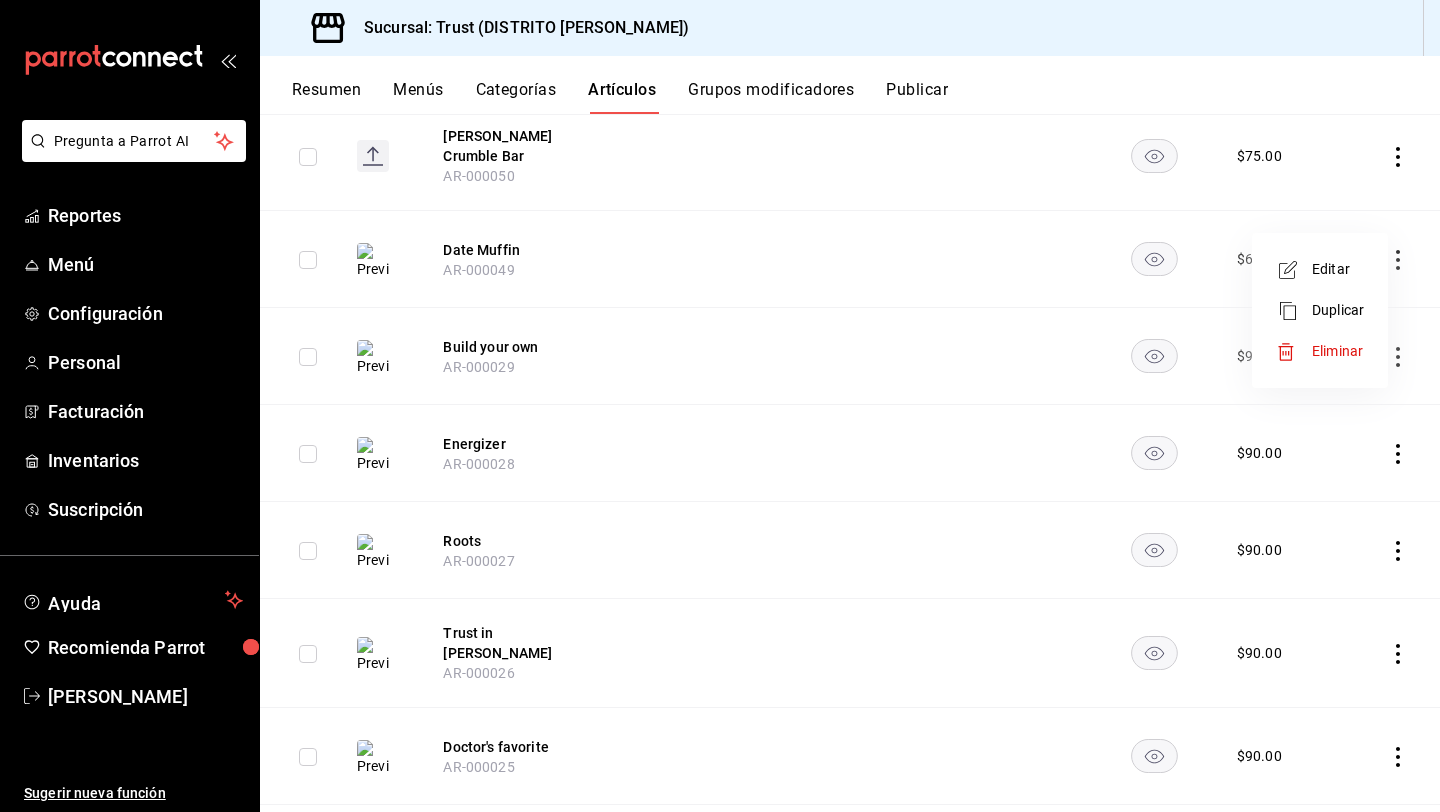 click on "Eliminar" at bounding box center [1320, 351] 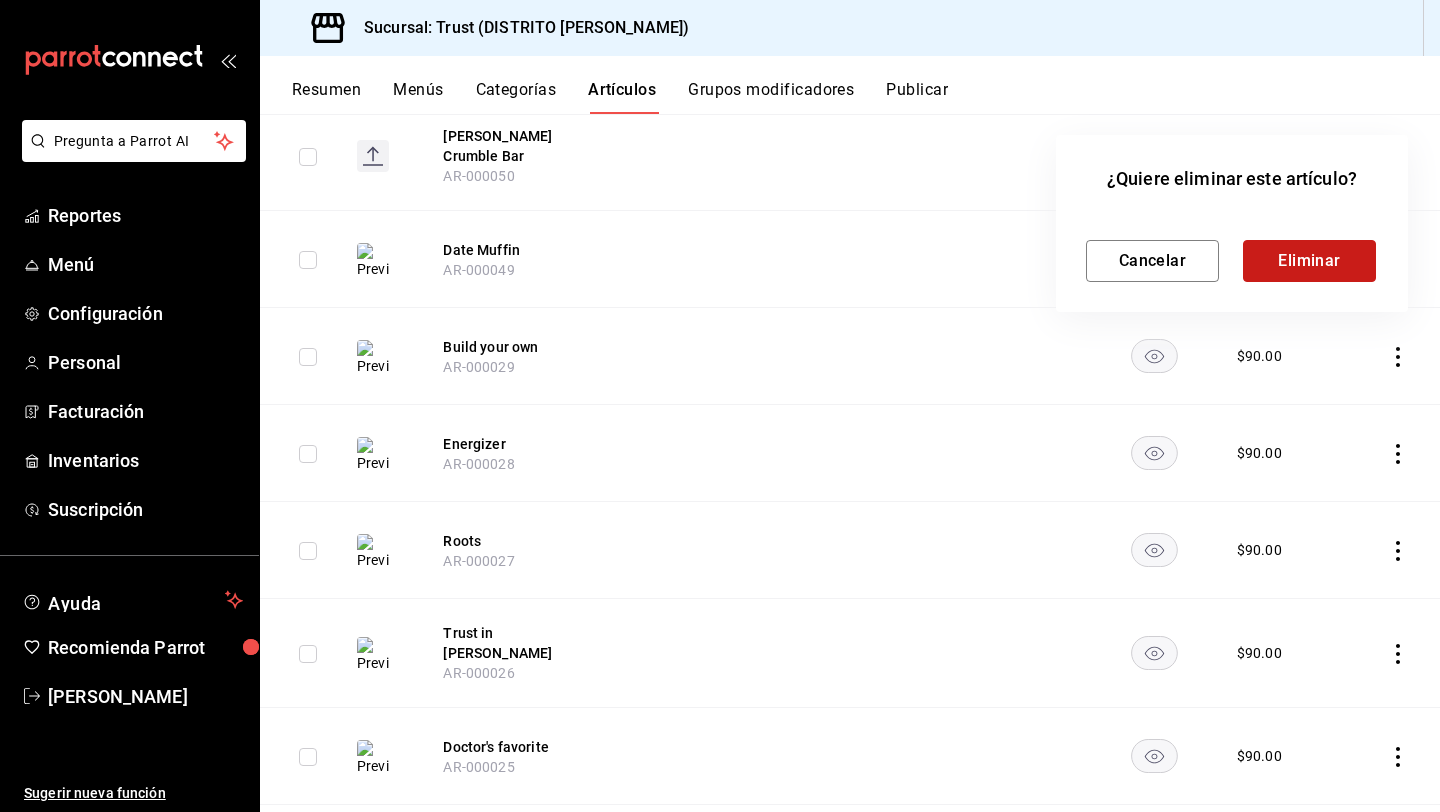click on "Eliminar" at bounding box center (1309, 261) 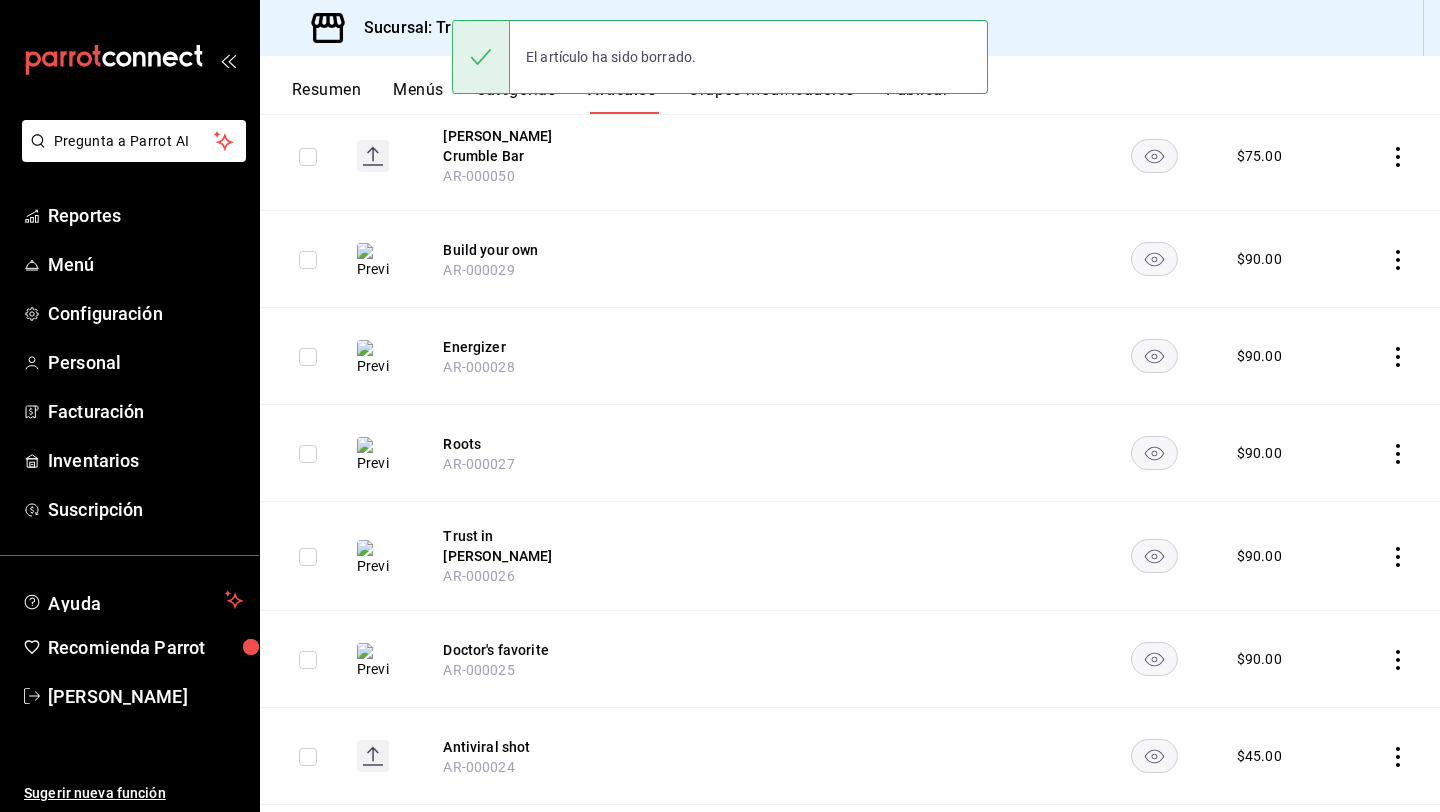 click 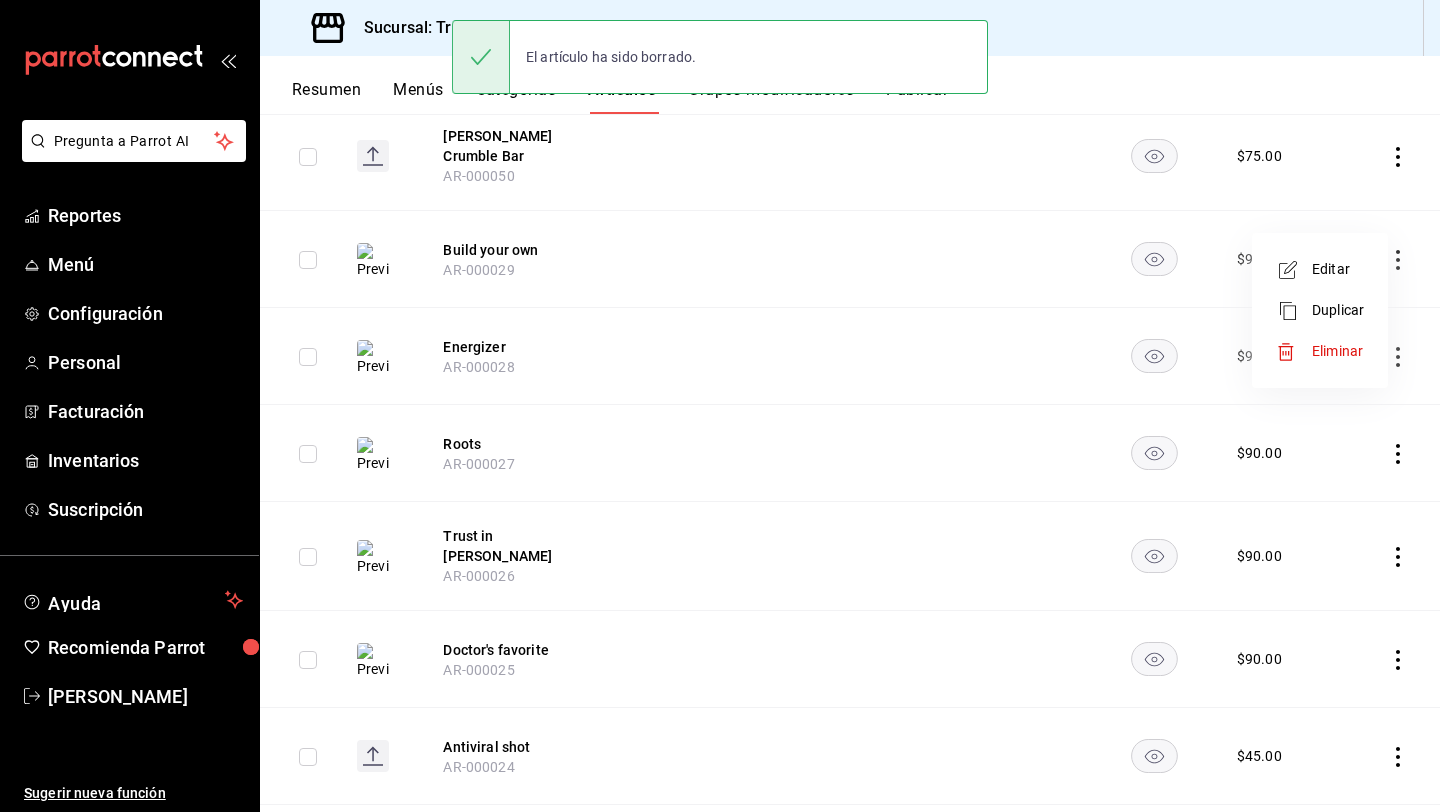 click on "Eliminar" at bounding box center [1337, 351] 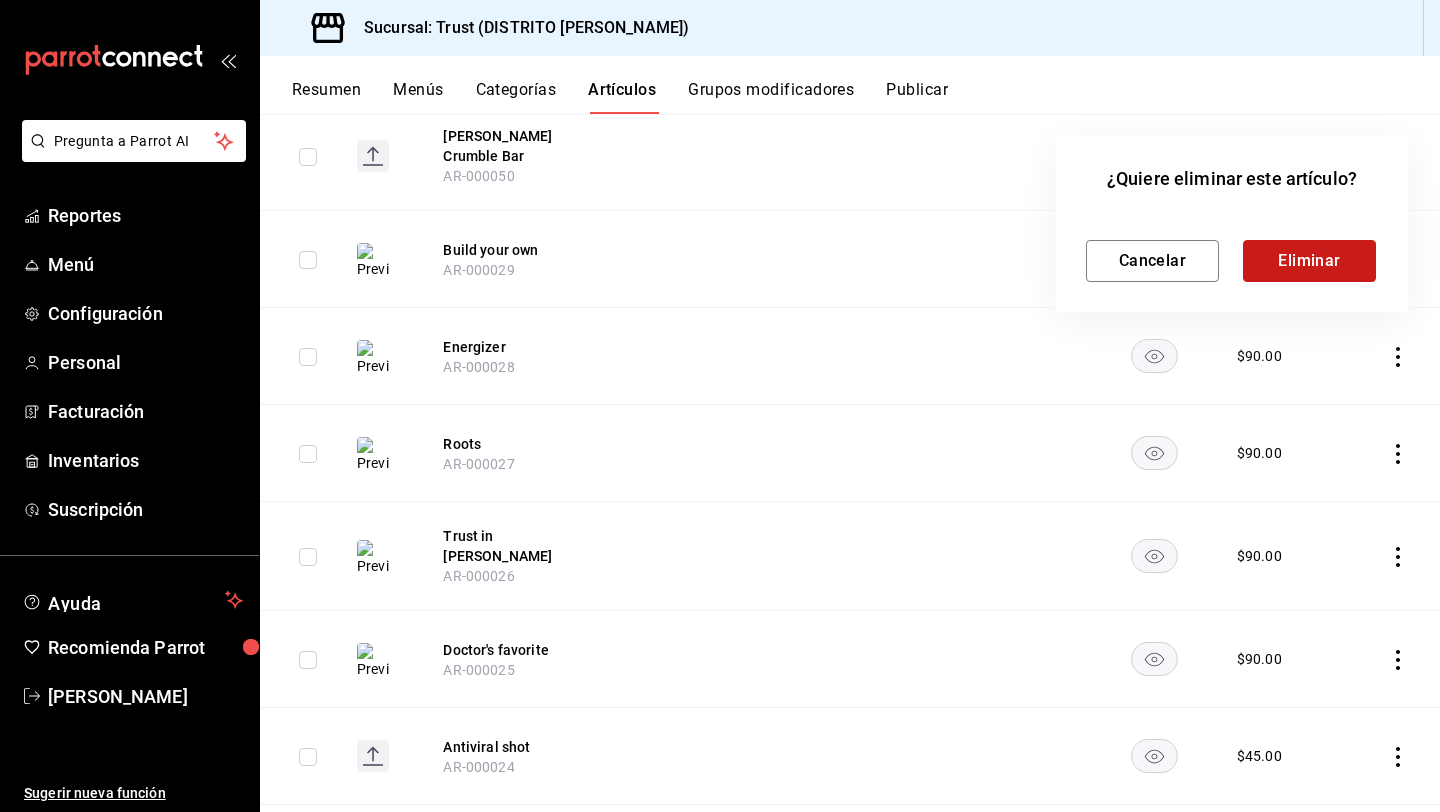 click on "Eliminar" at bounding box center [1309, 261] 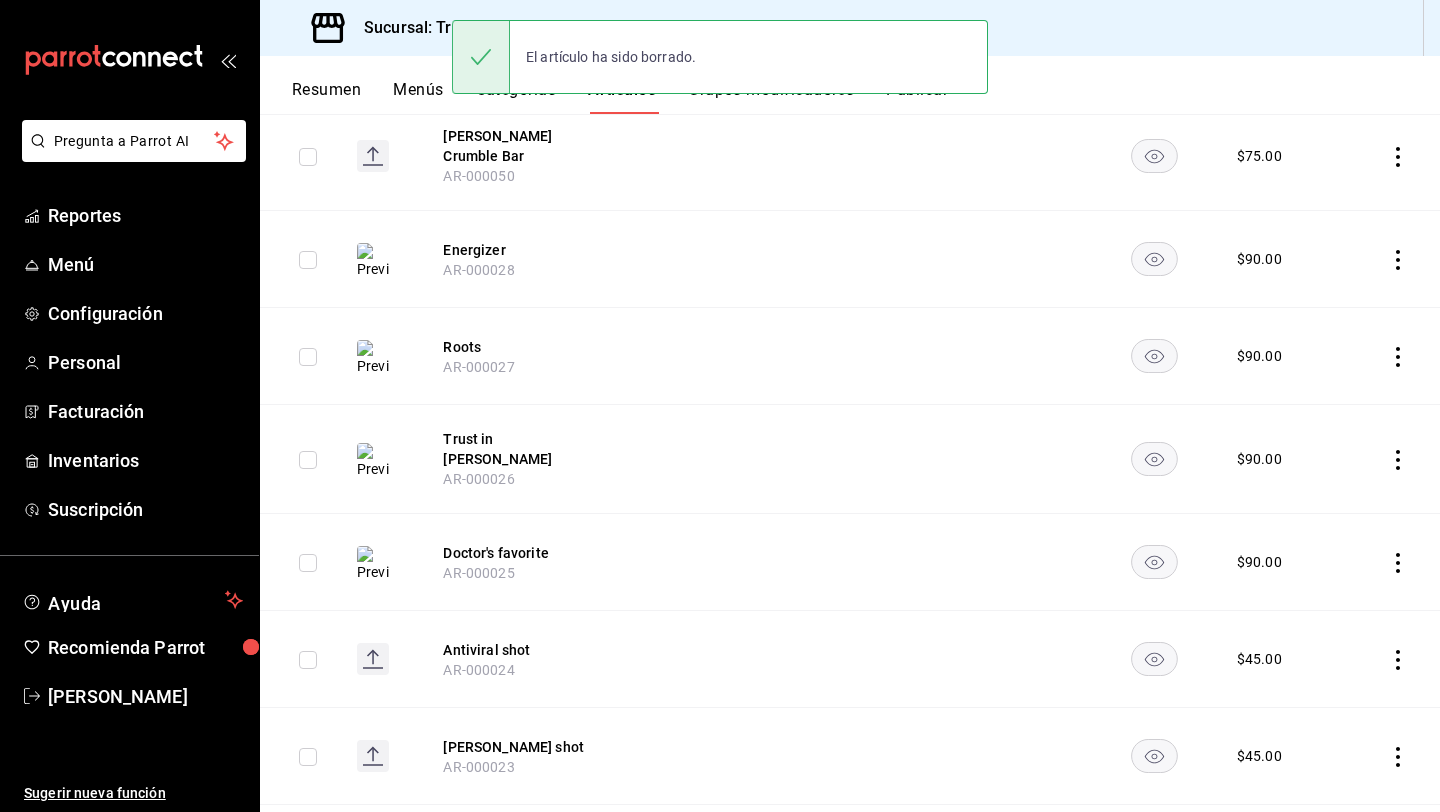 click at bounding box center (308, 260) 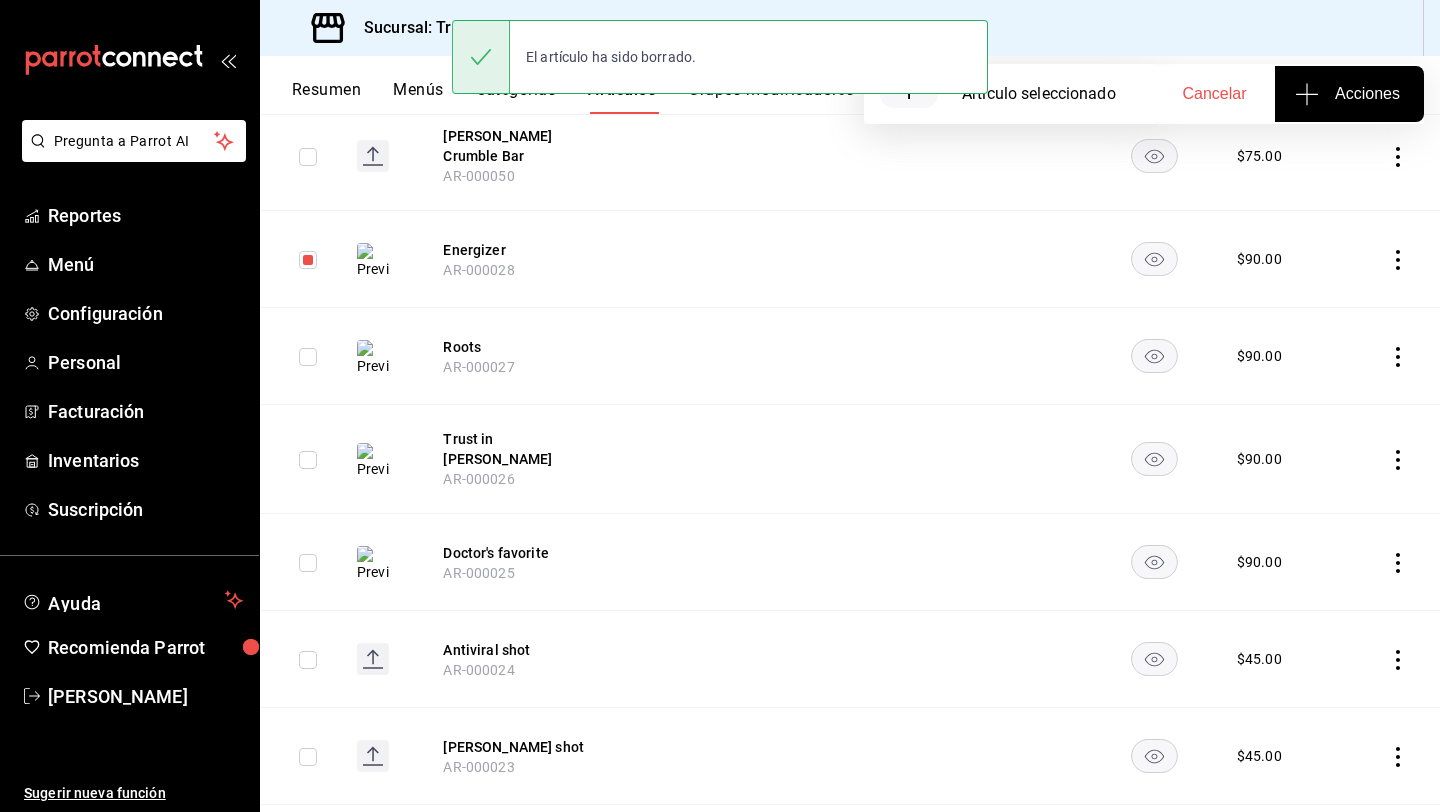 click at bounding box center [308, 357] 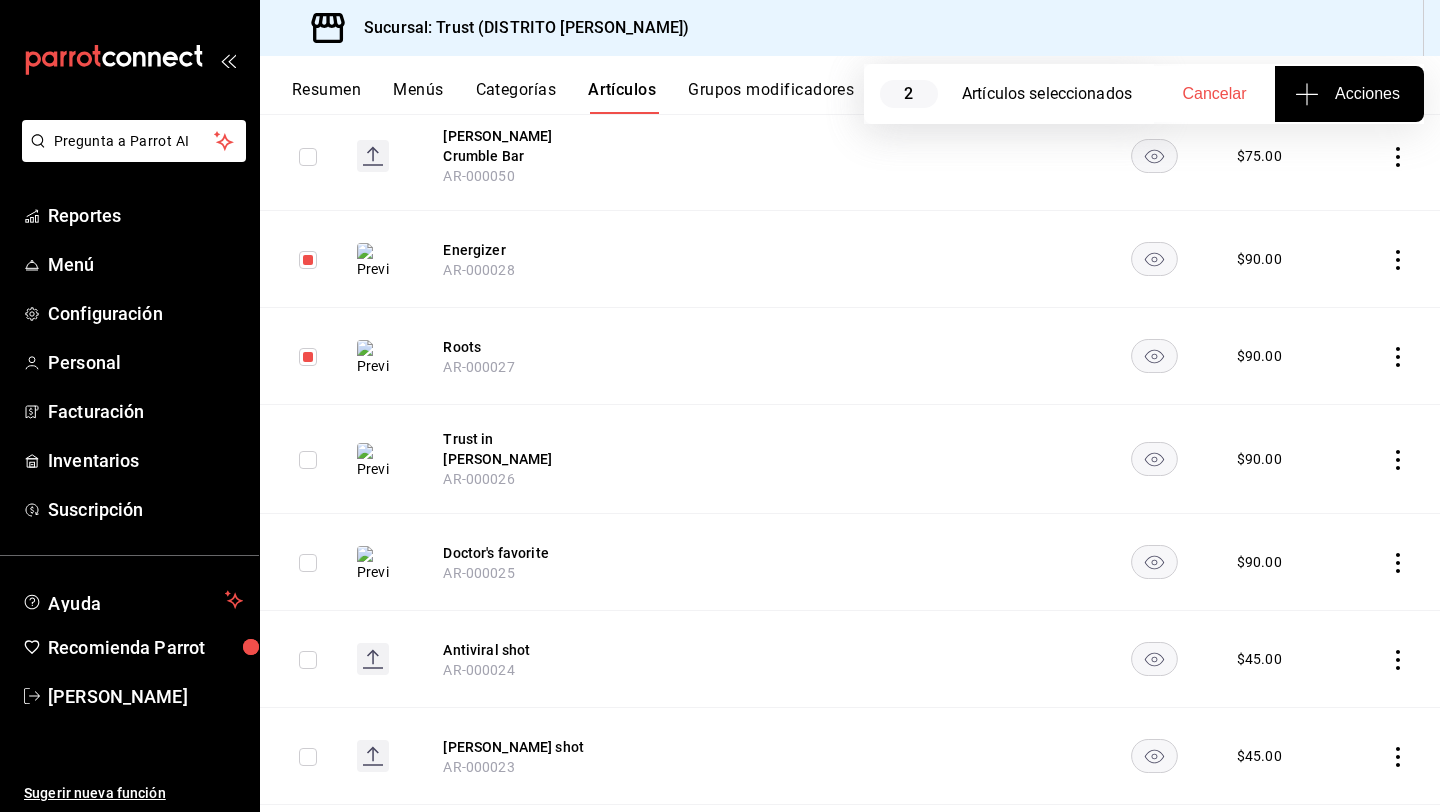 click at bounding box center (308, 460) 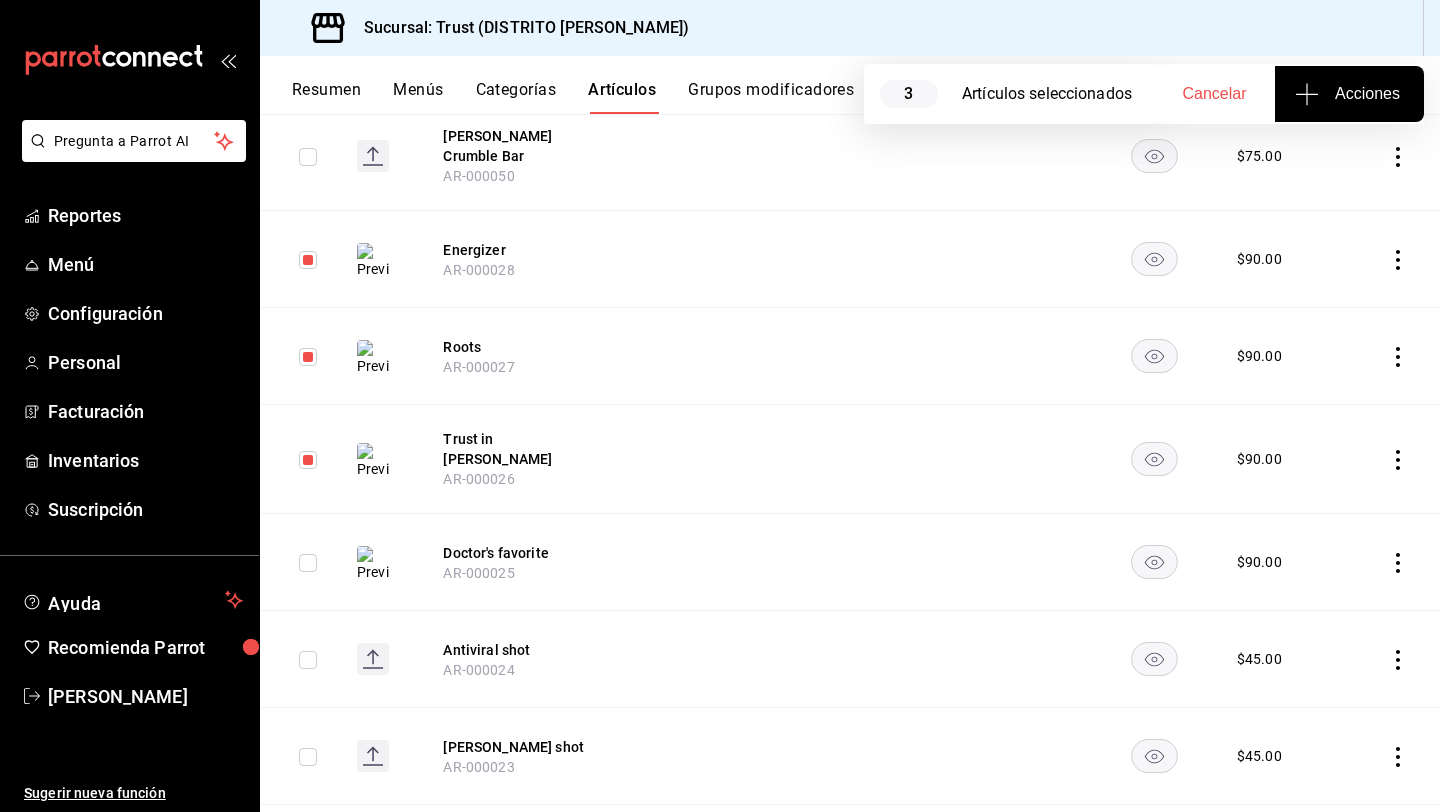 click at bounding box center (308, 563) 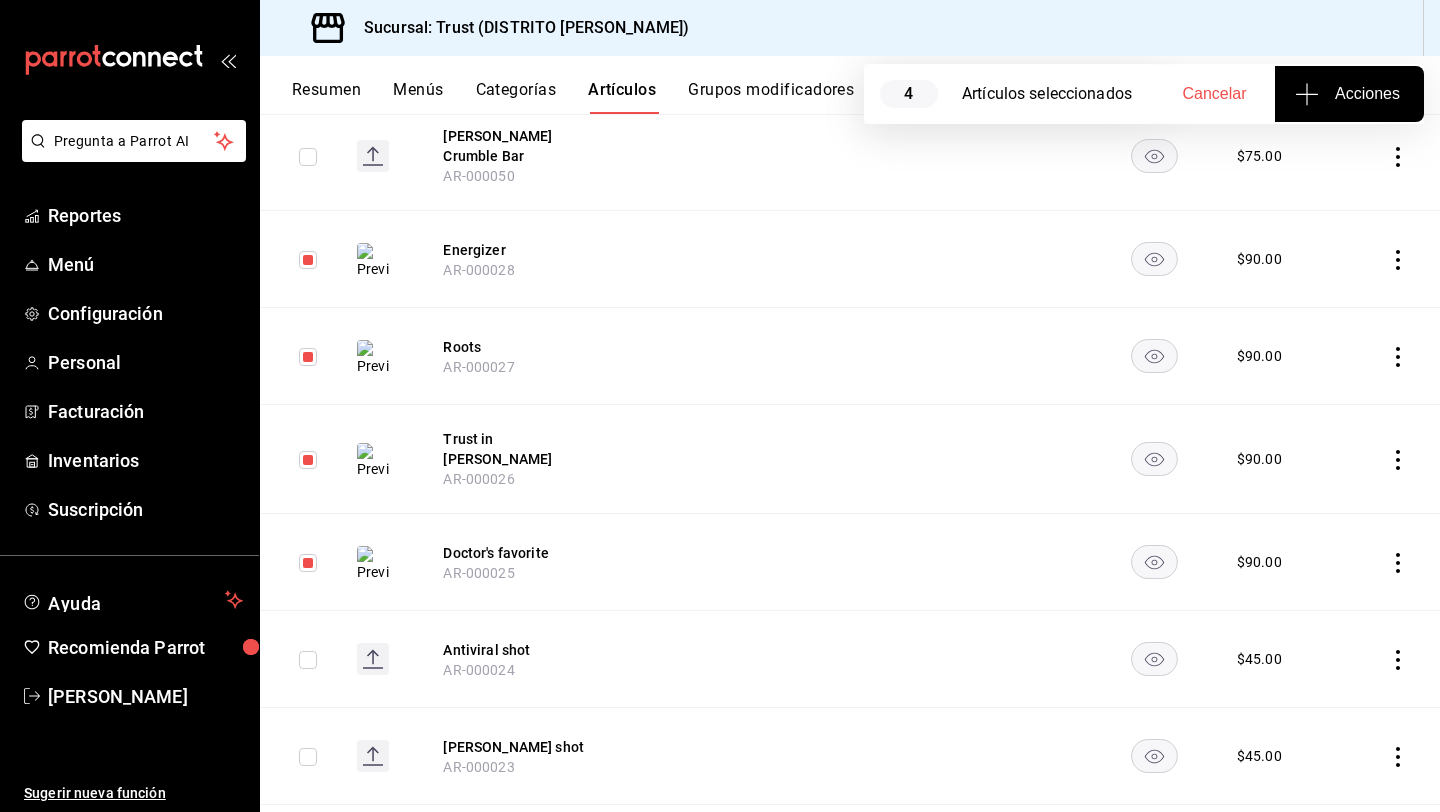 click at bounding box center [308, 660] 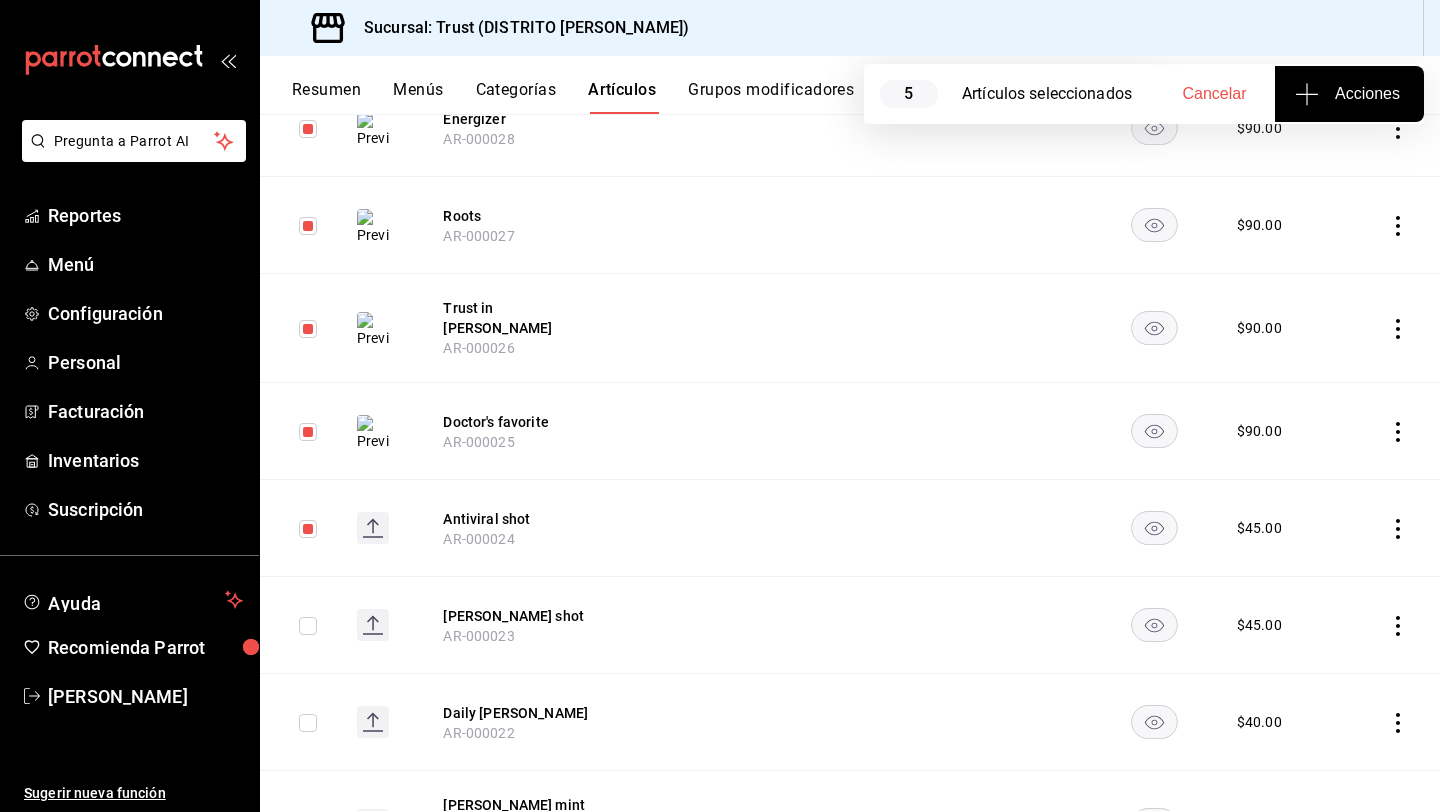 scroll, scrollTop: 7572, scrollLeft: 0, axis: vertical 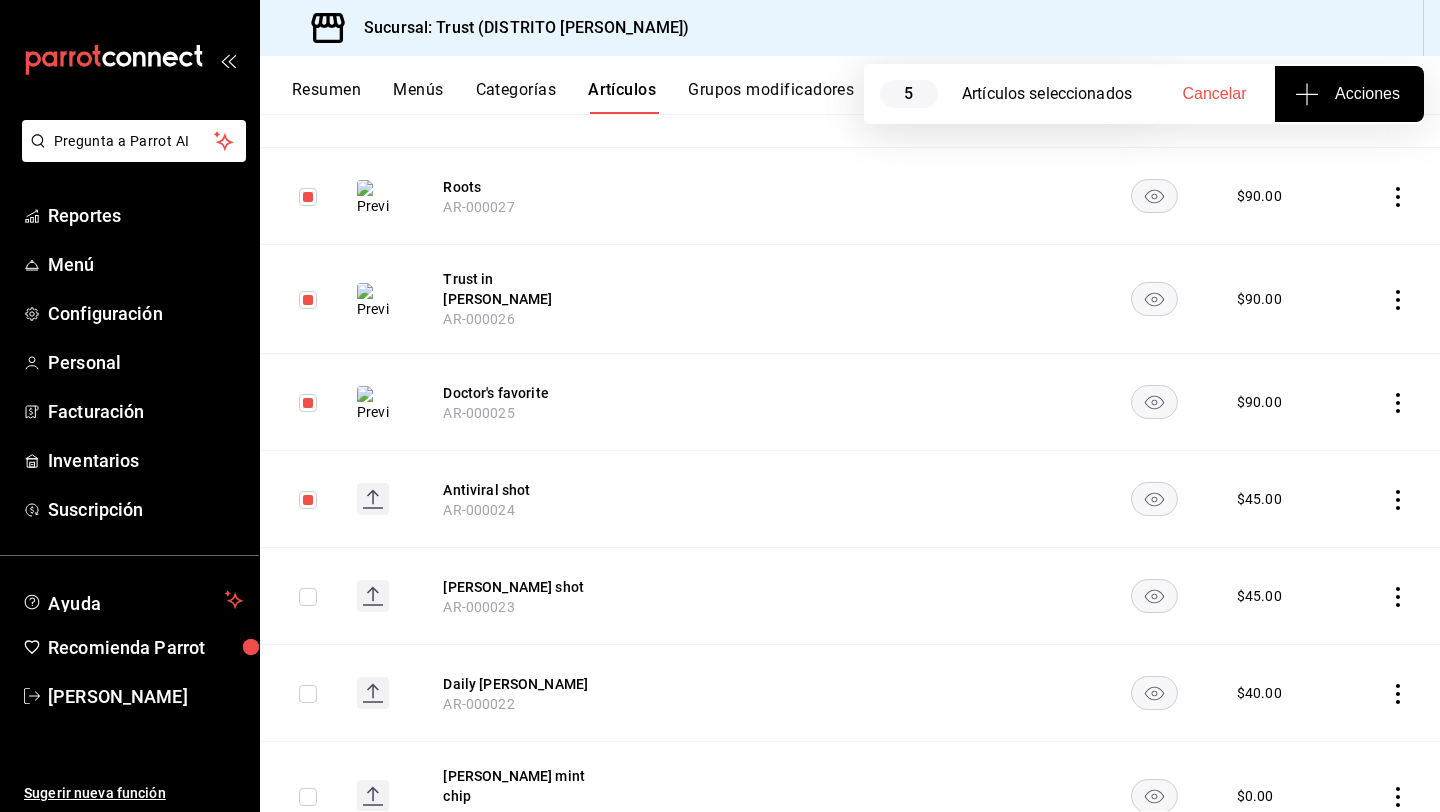 click at bounding box center (308, 597) 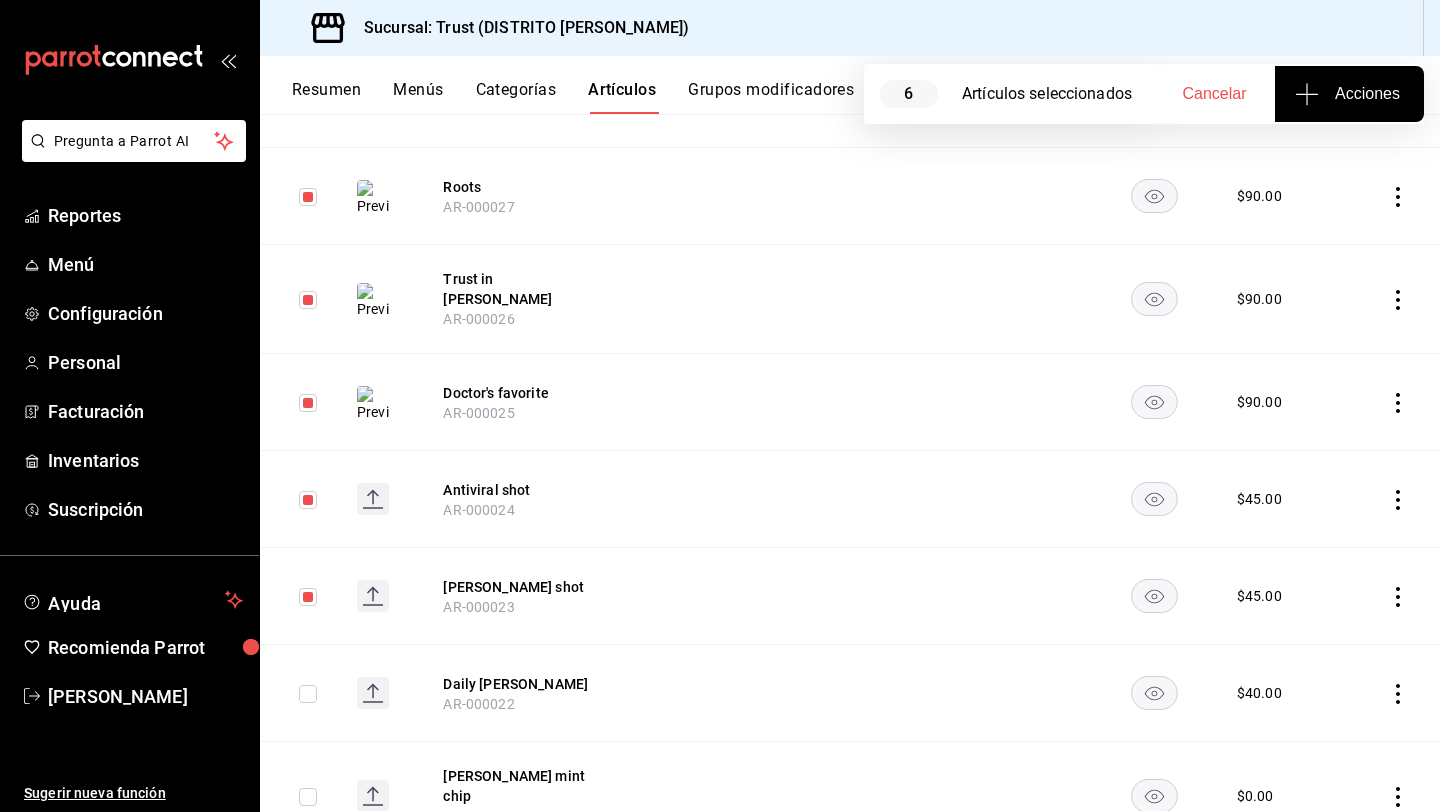 click at bounding box center (308, 694) 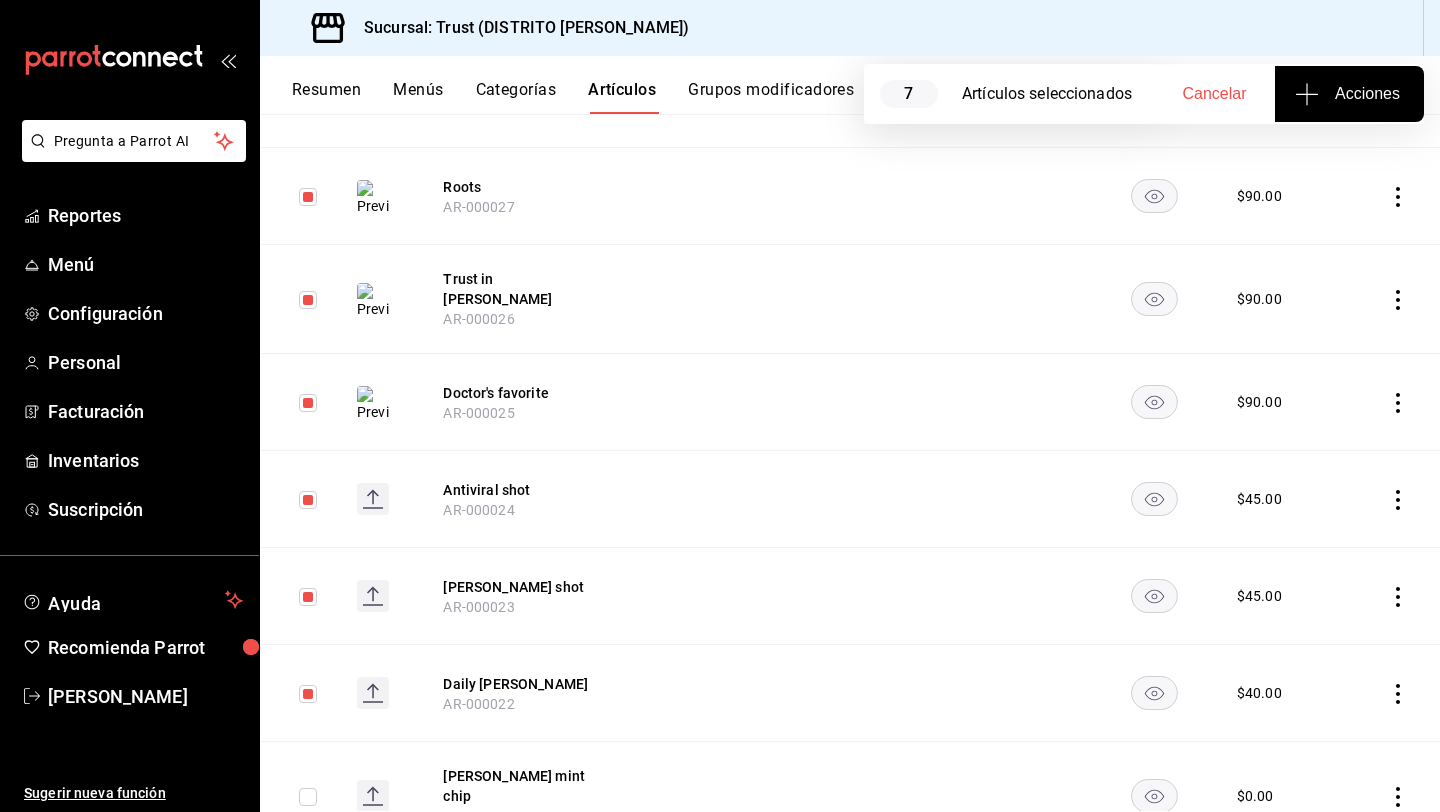 click at bounding box center (308, 797) 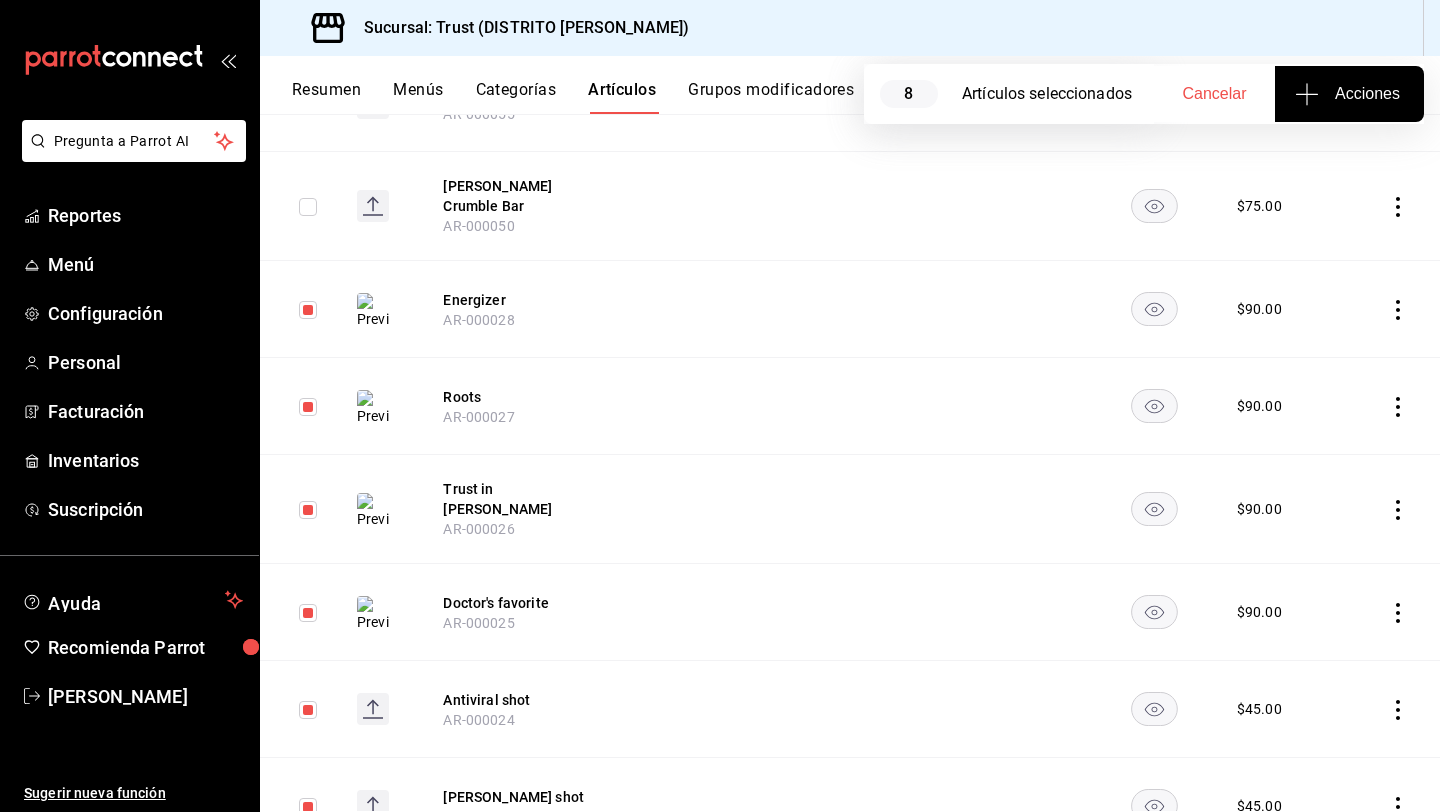 scroll, scrollTop: 7359, scrollLeft: 0, axis: vertical 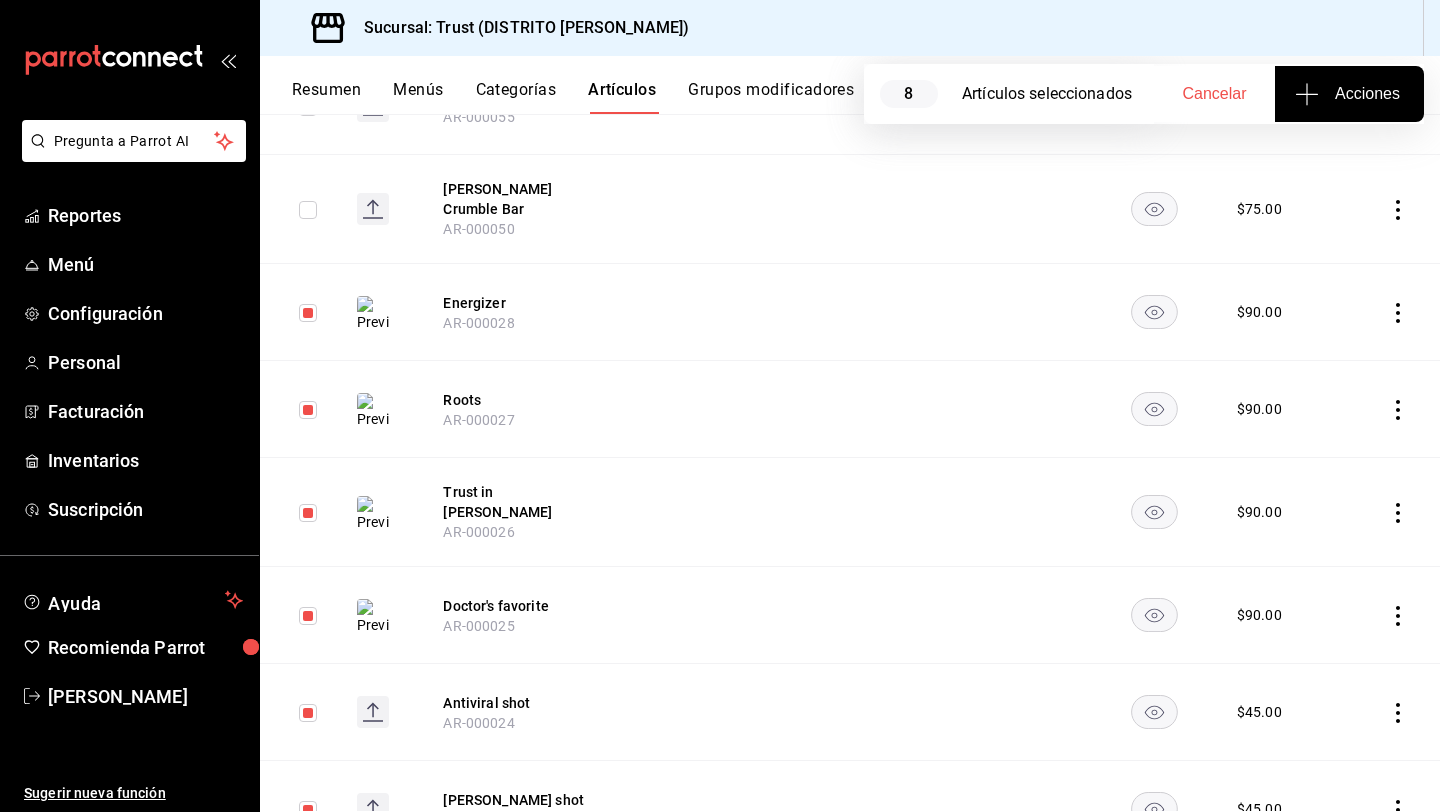 click 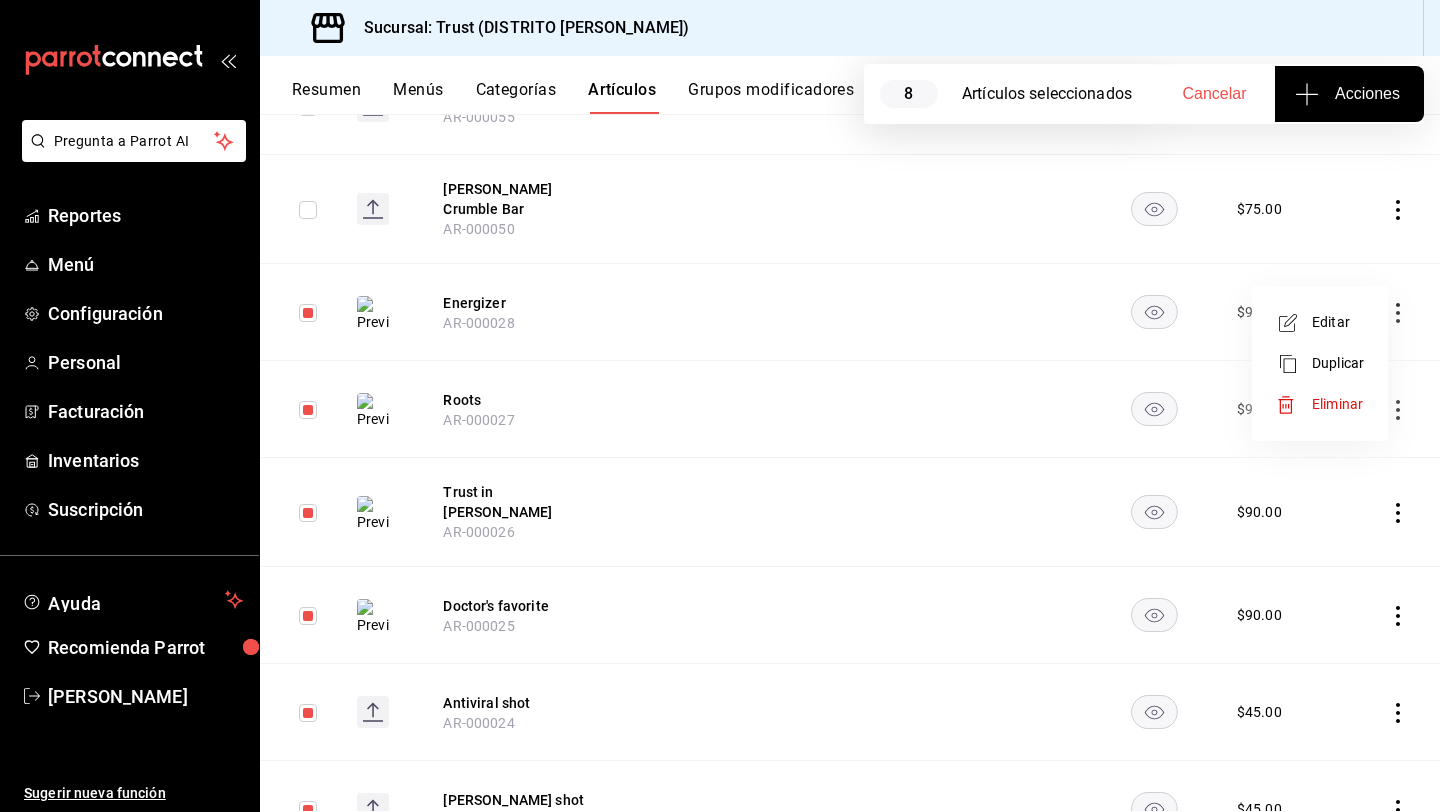 click on "Eliminar" at bounding box center (1320, 404) 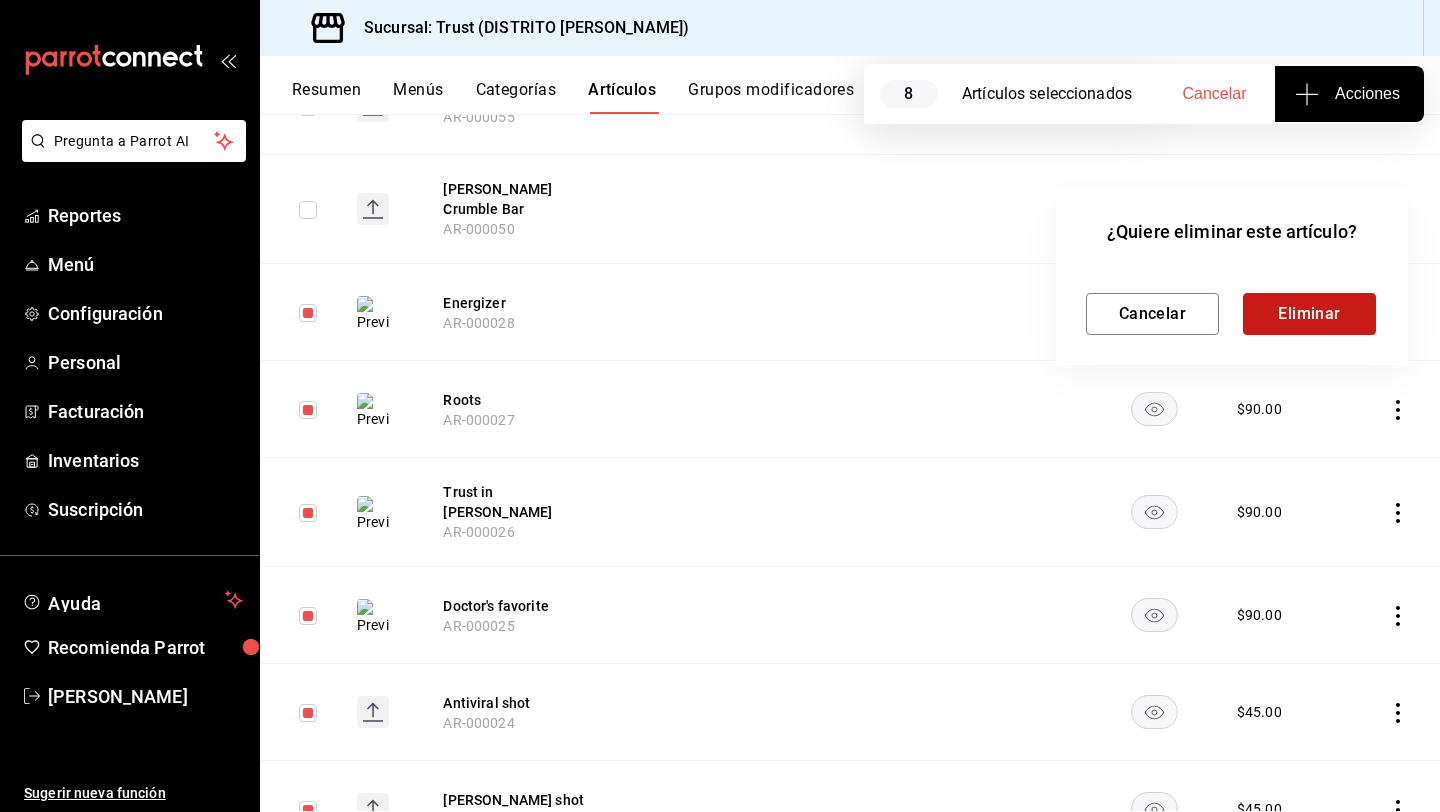 click on "Eliminar" at bounding box center (1309, 314) 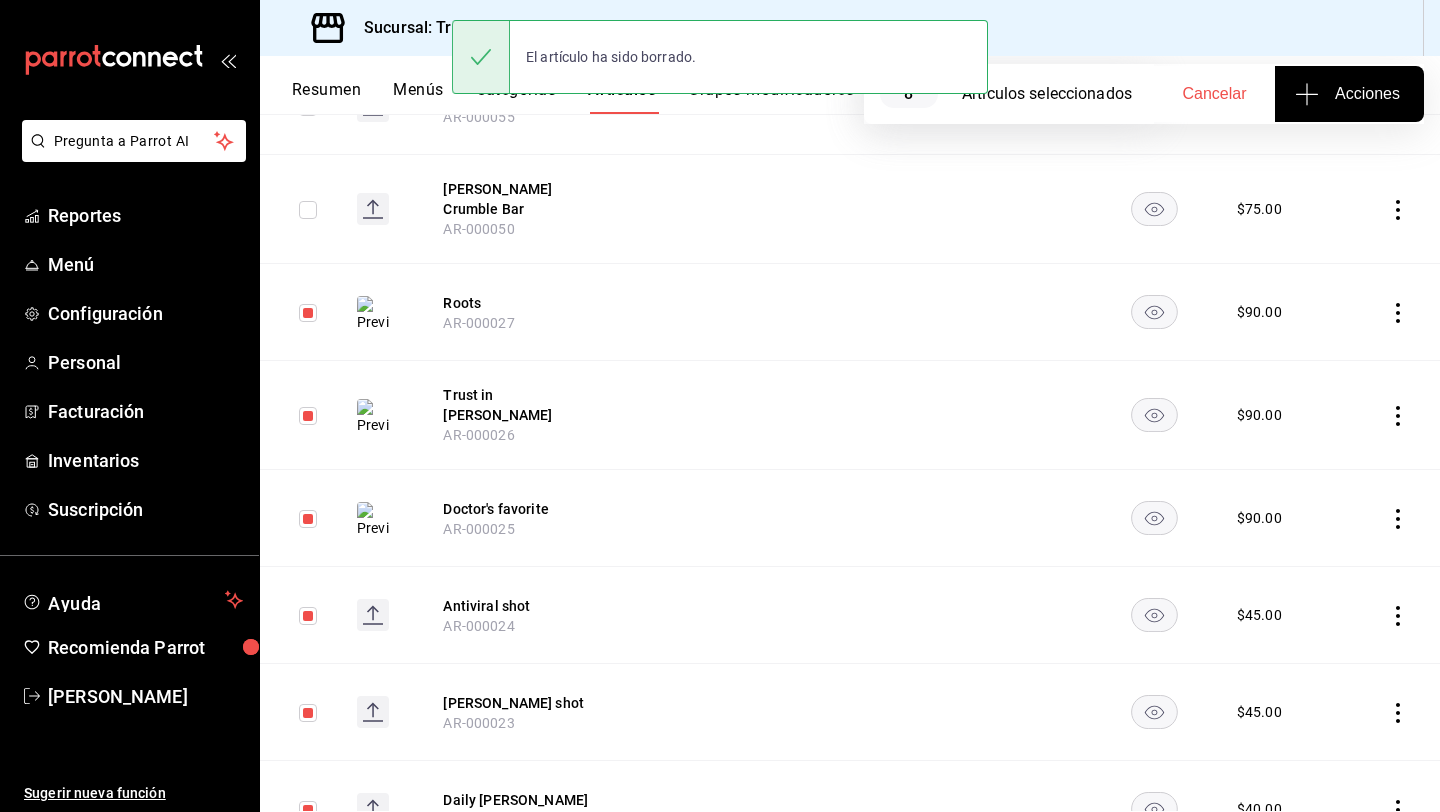 click 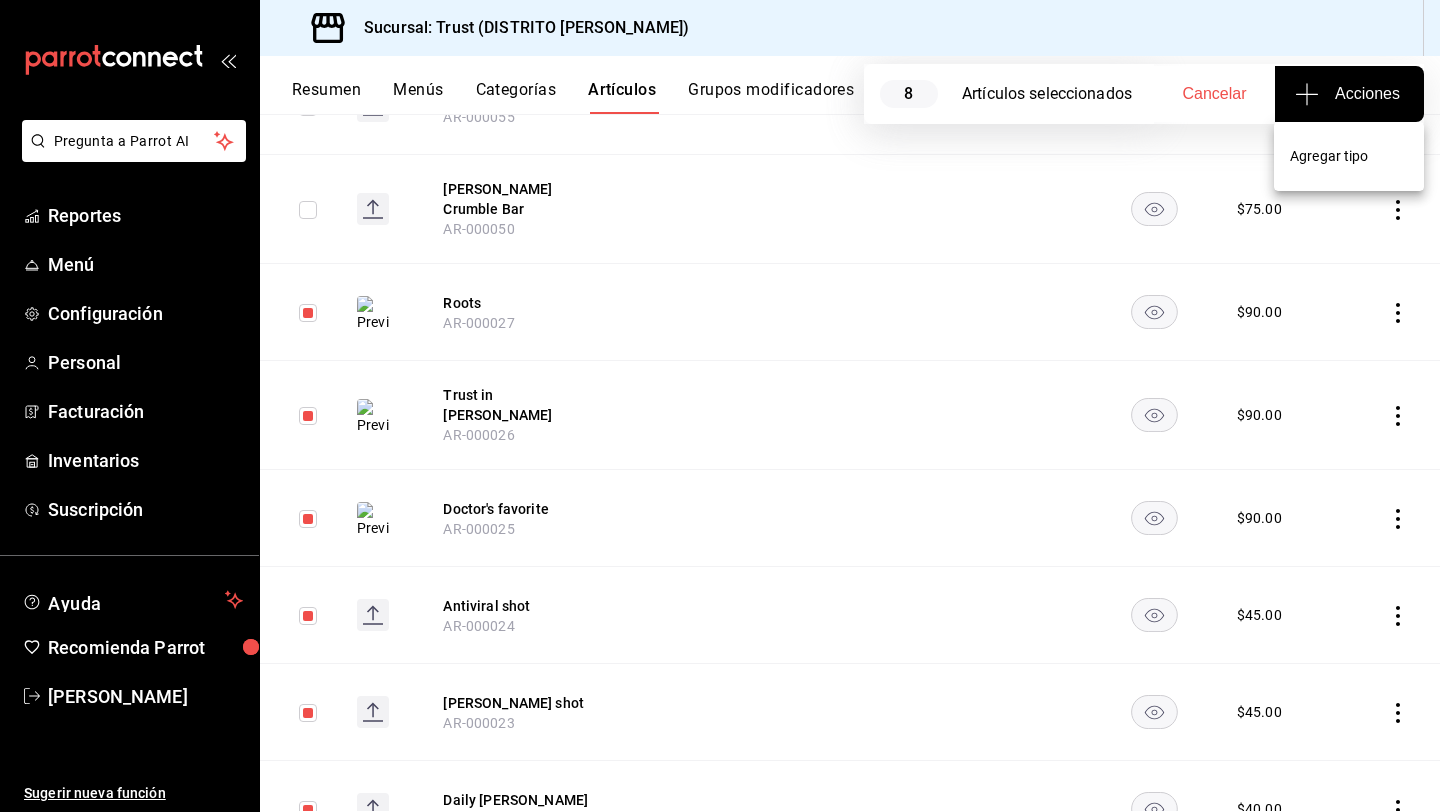 click at bounding box center (720, 406) 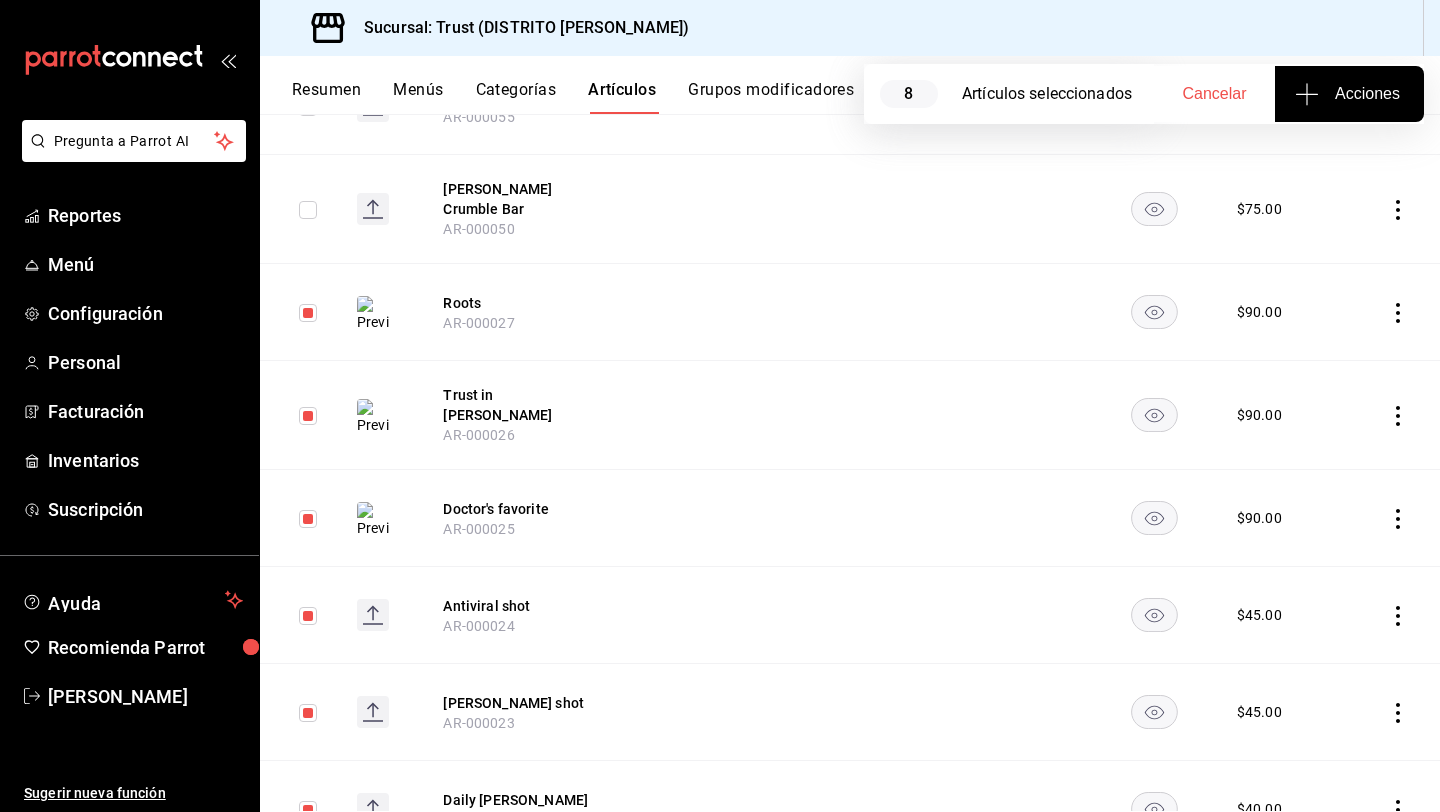 click at bounding box center (1393, 312) 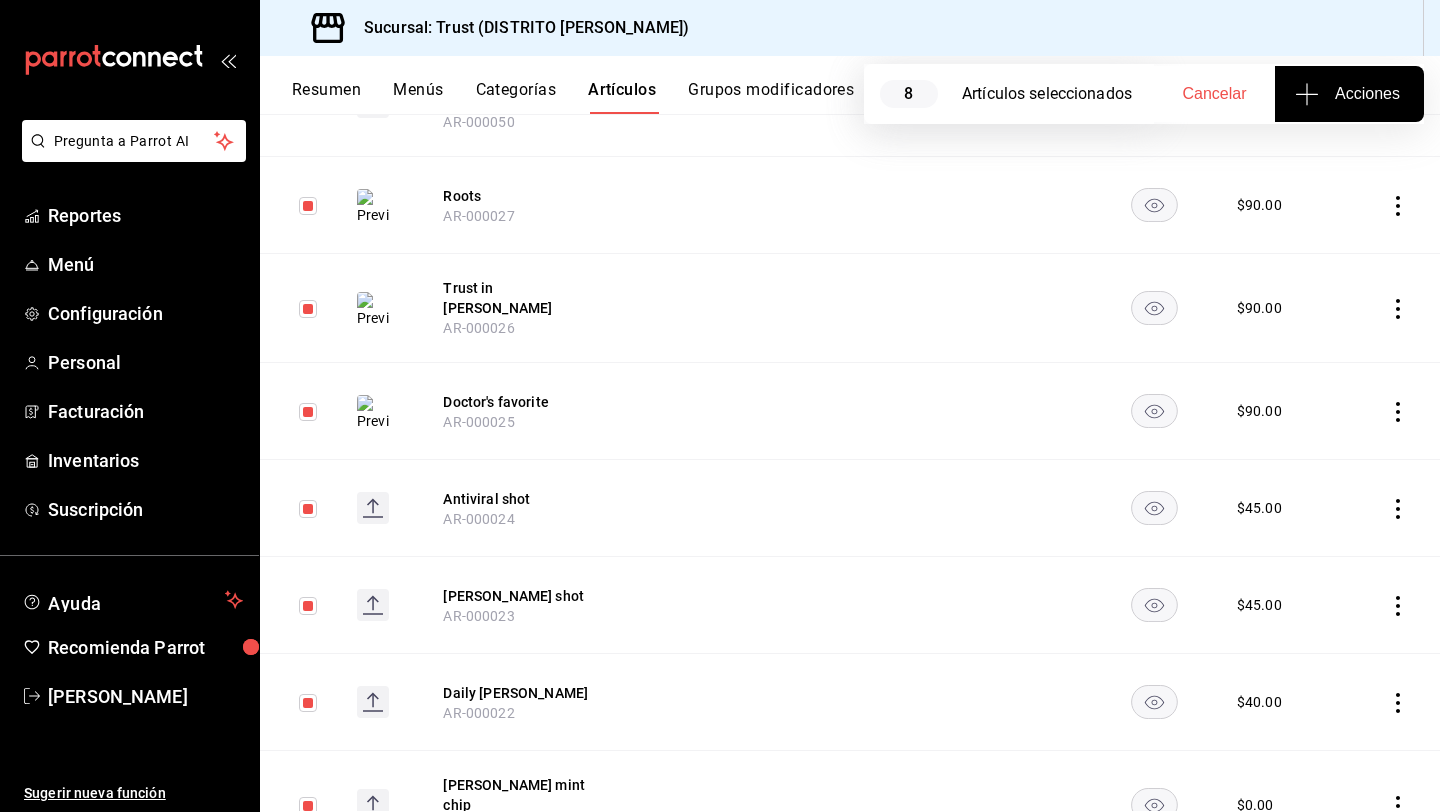 scroll, scrollTop: 7502, scrollLeft: 0, axis: vertical 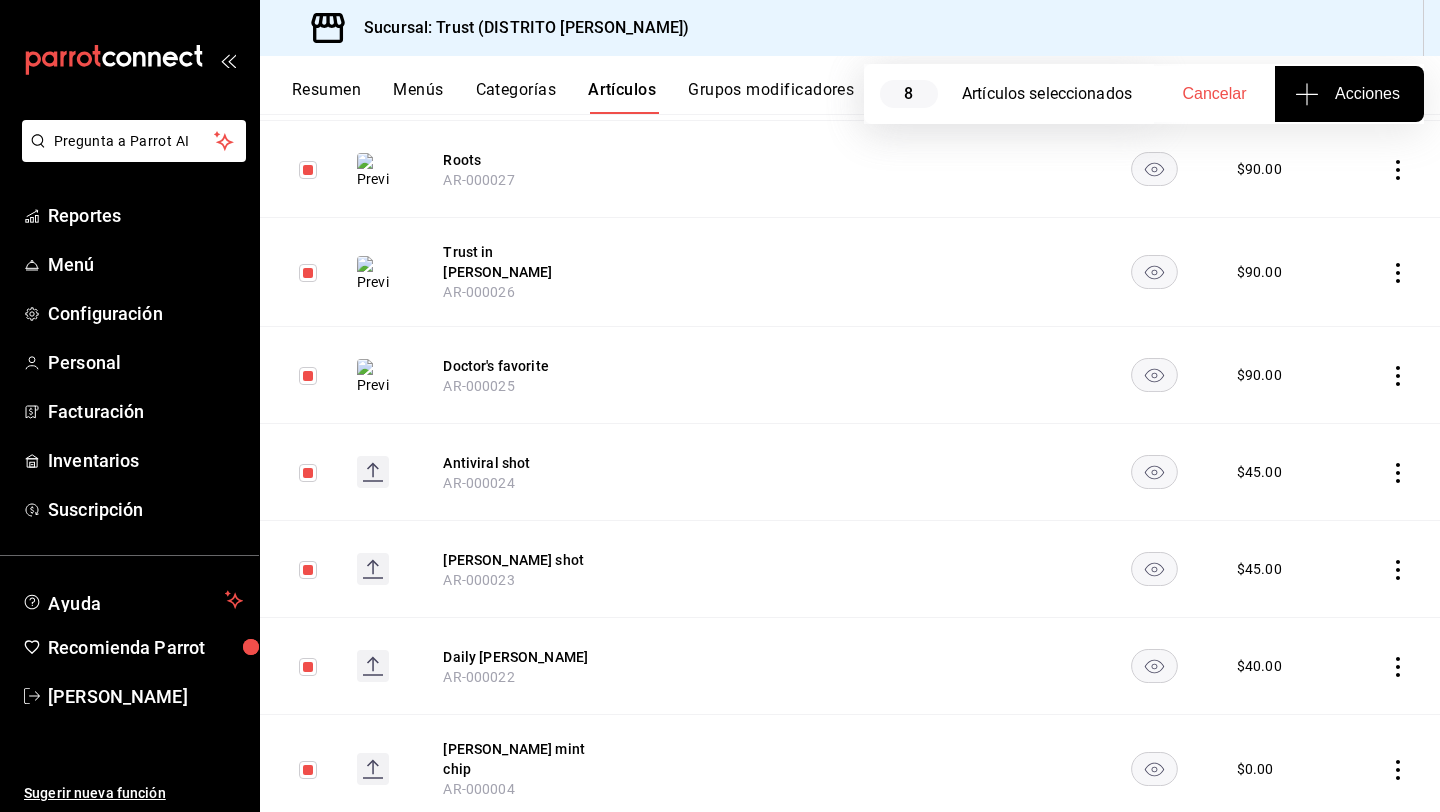 click 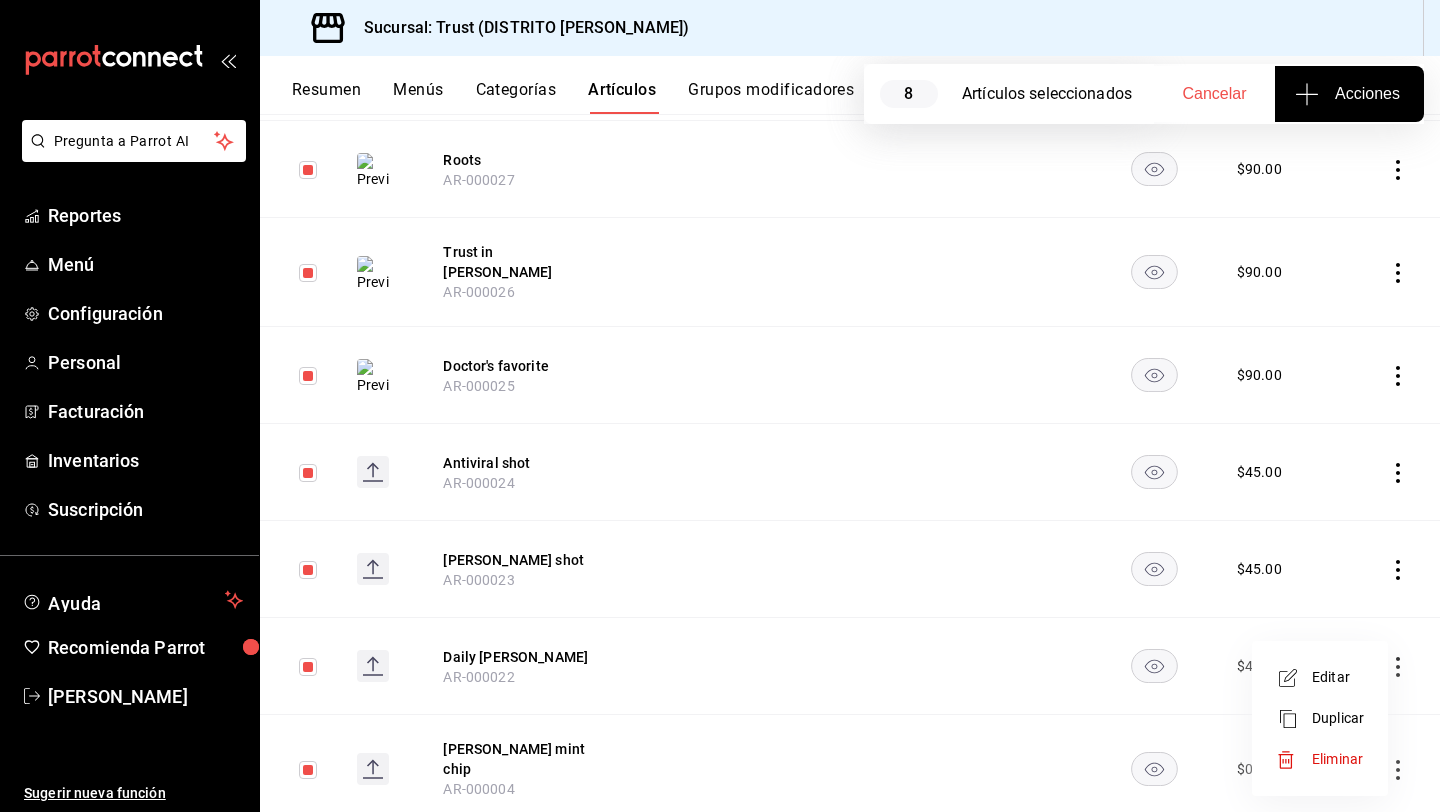 click on "Eliminar" at bounding box center (1337, 759) 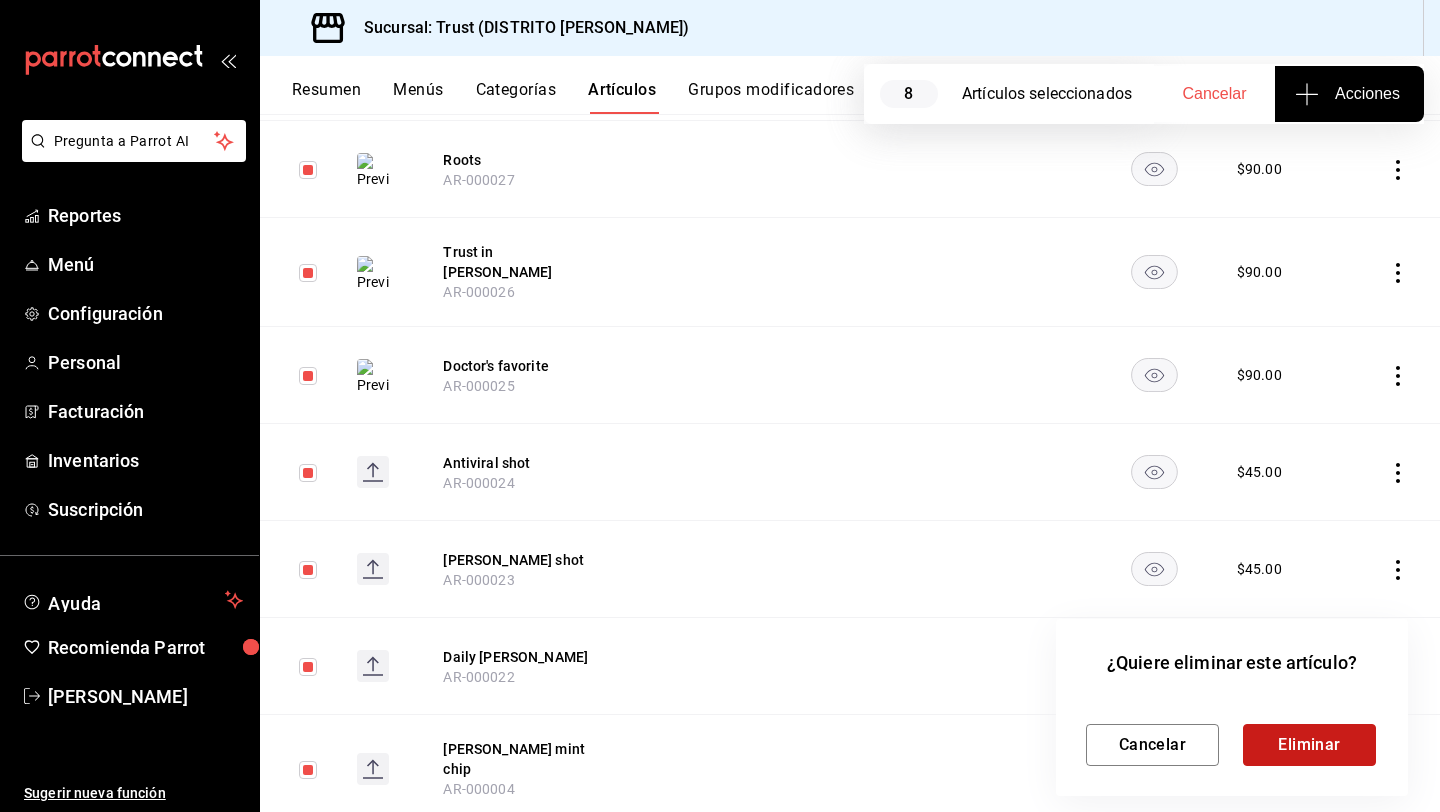 click on "Eliminar" at bounding box center [1309, 745] 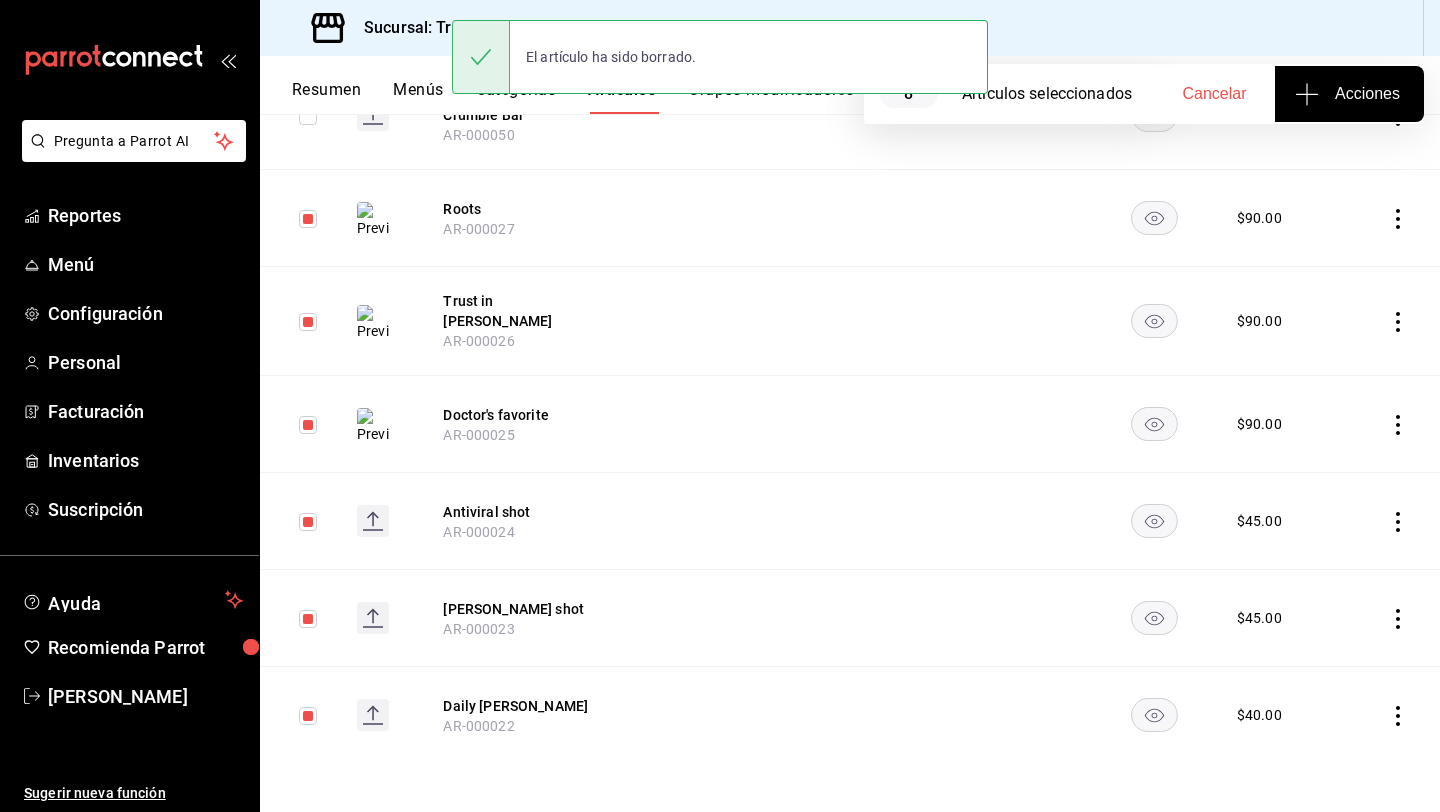 scroll, scrollTop: 7405, scrollLeft: 0, axis: vertical 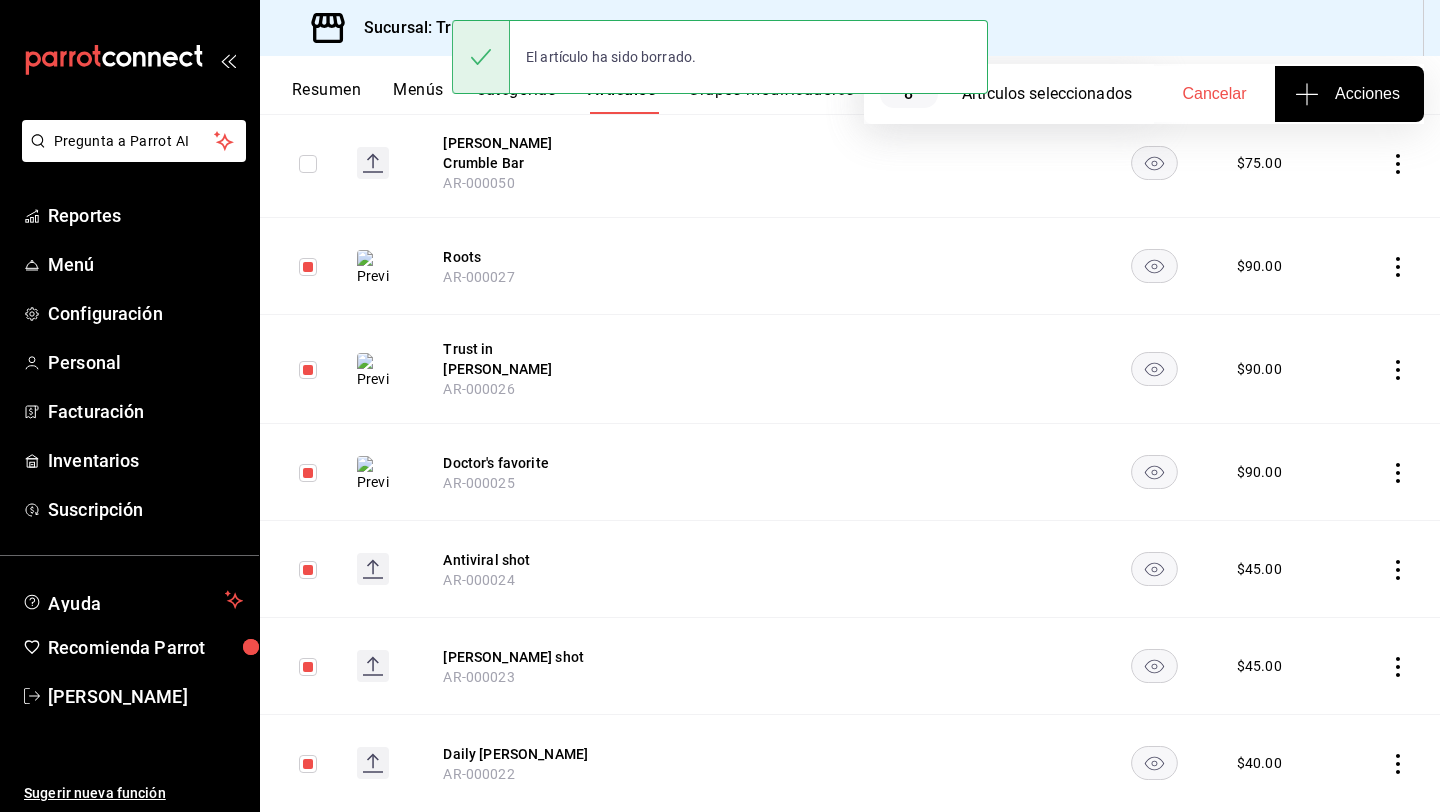 click 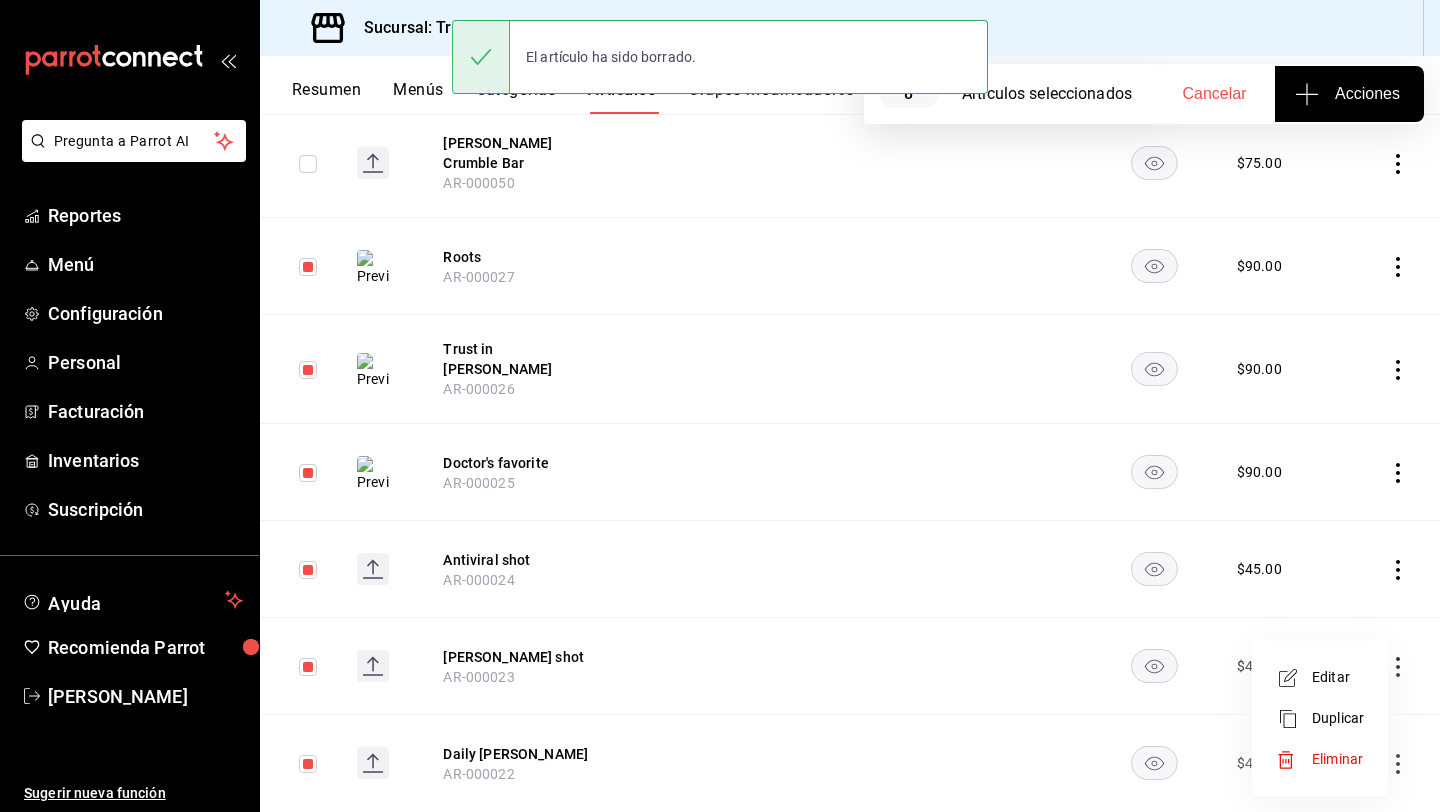 click on "Eliminar" at bounding box center (1337, 759) 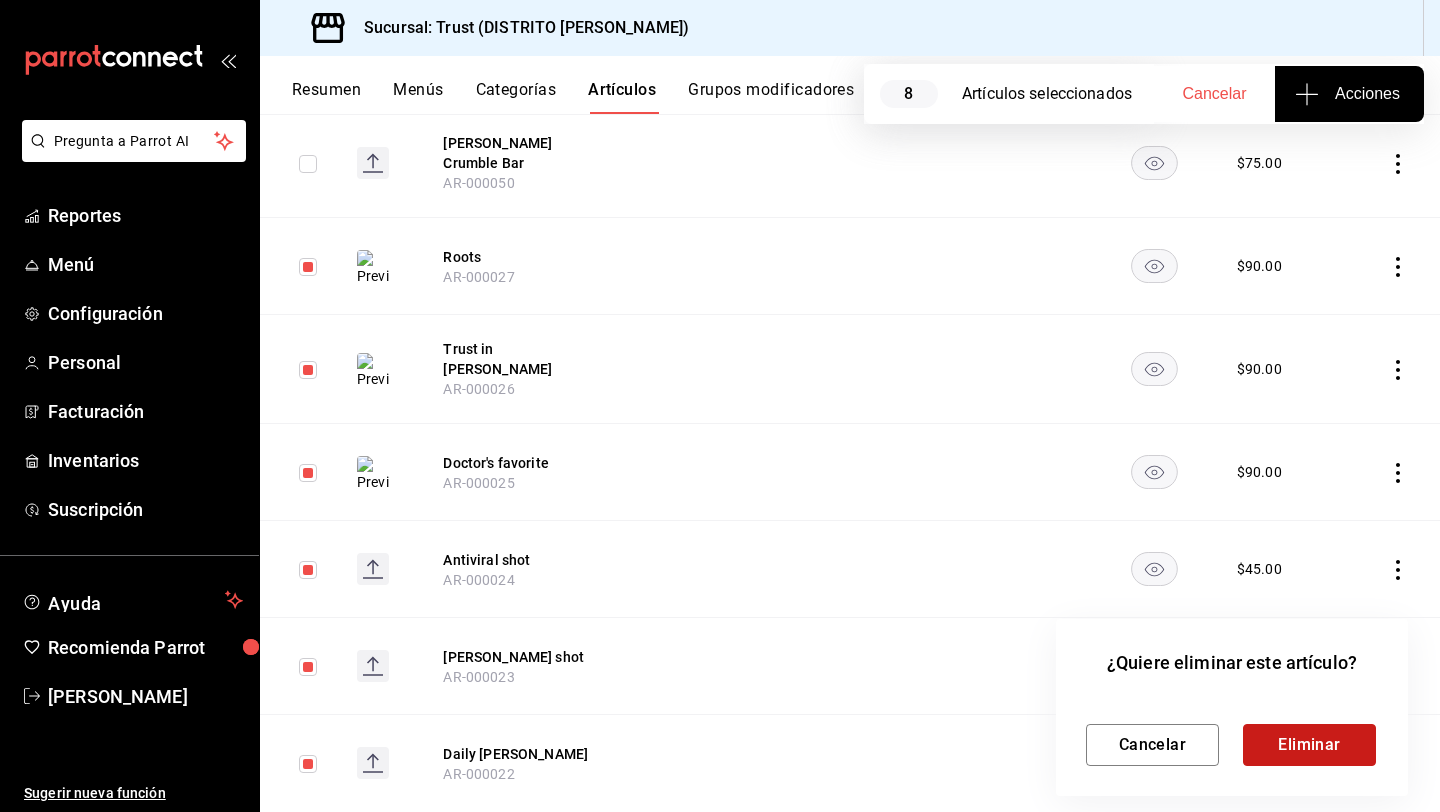 click on "Eliminar" at bounding box center (1309, 745) 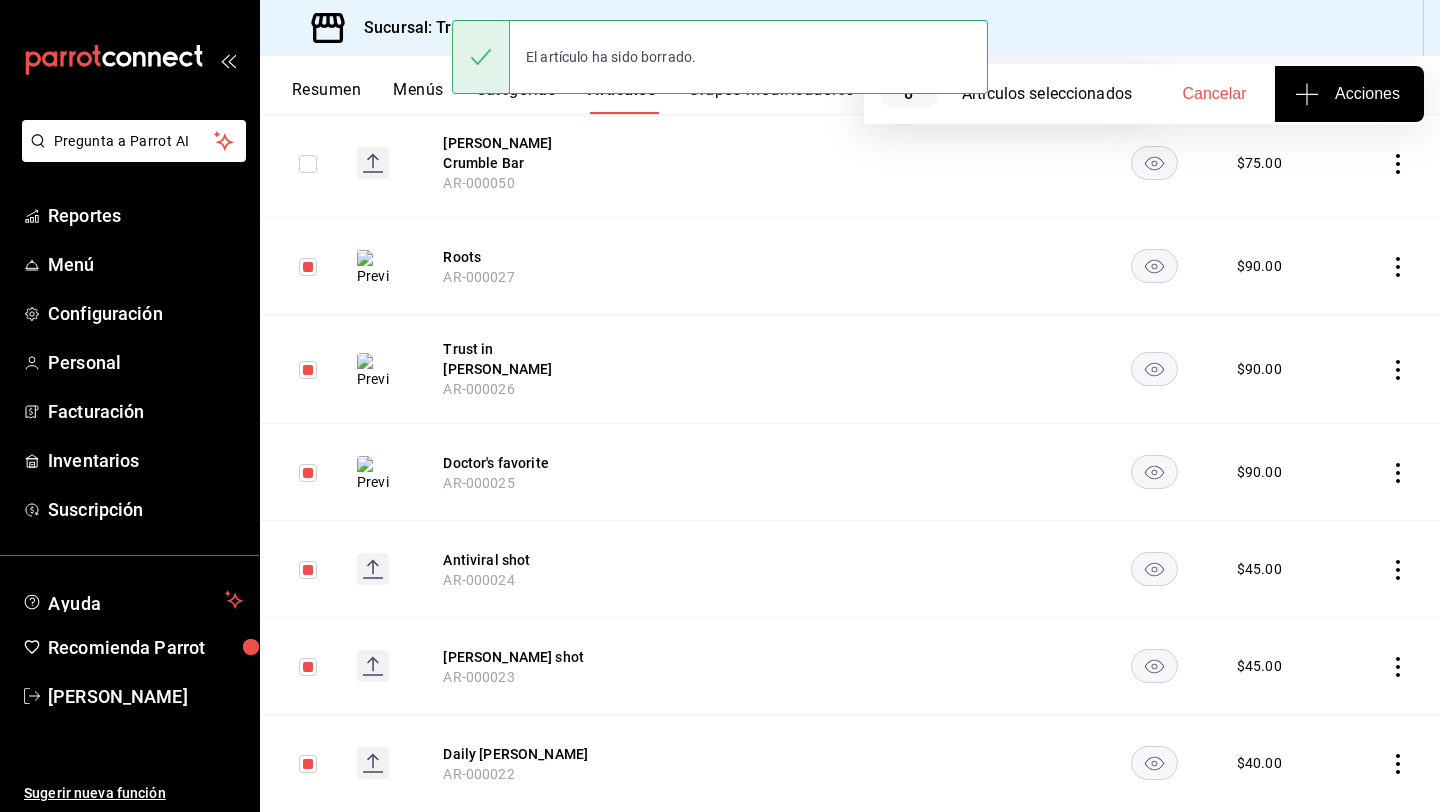 scroll, scrollTop: 7308, scrollLeft: 0, axis: vertical 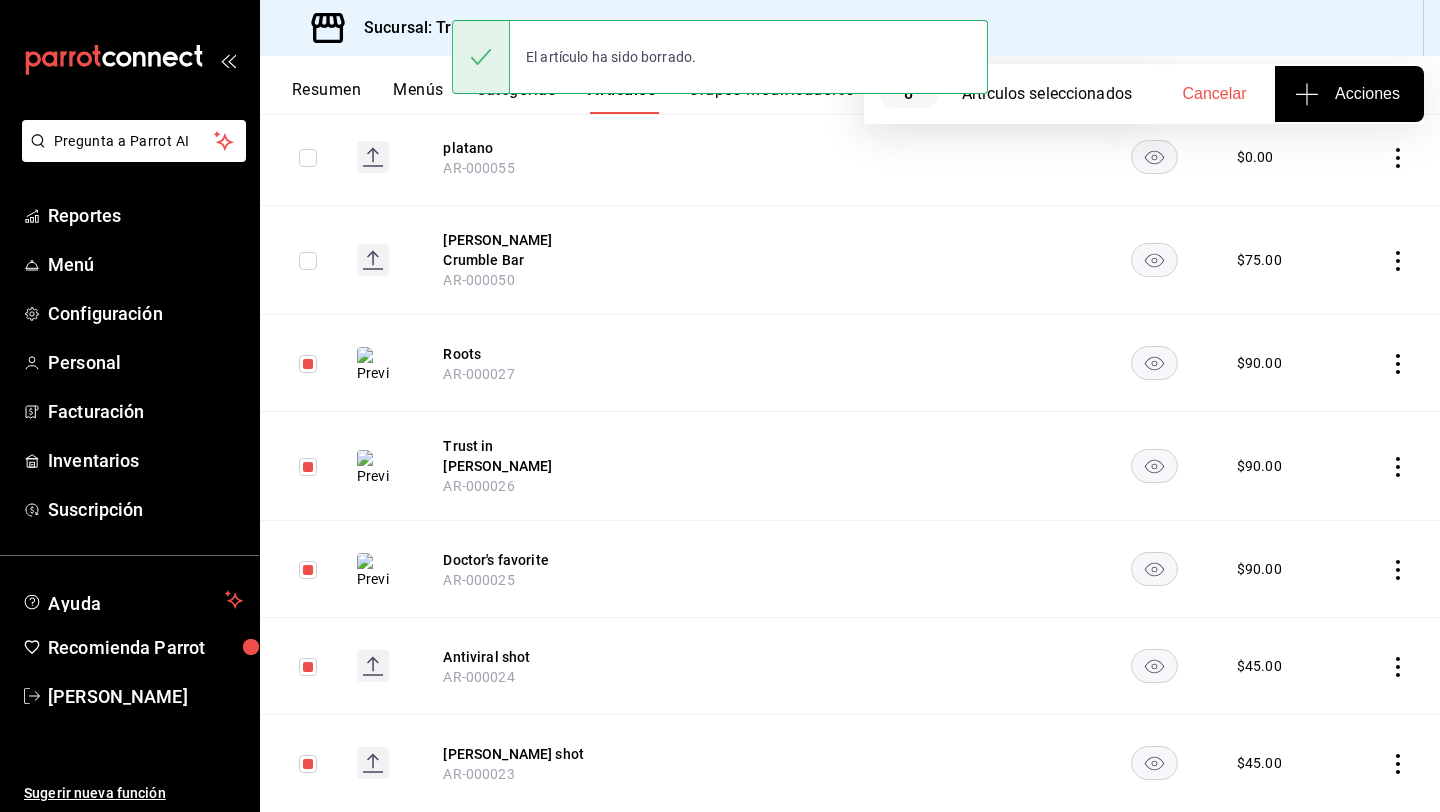 click 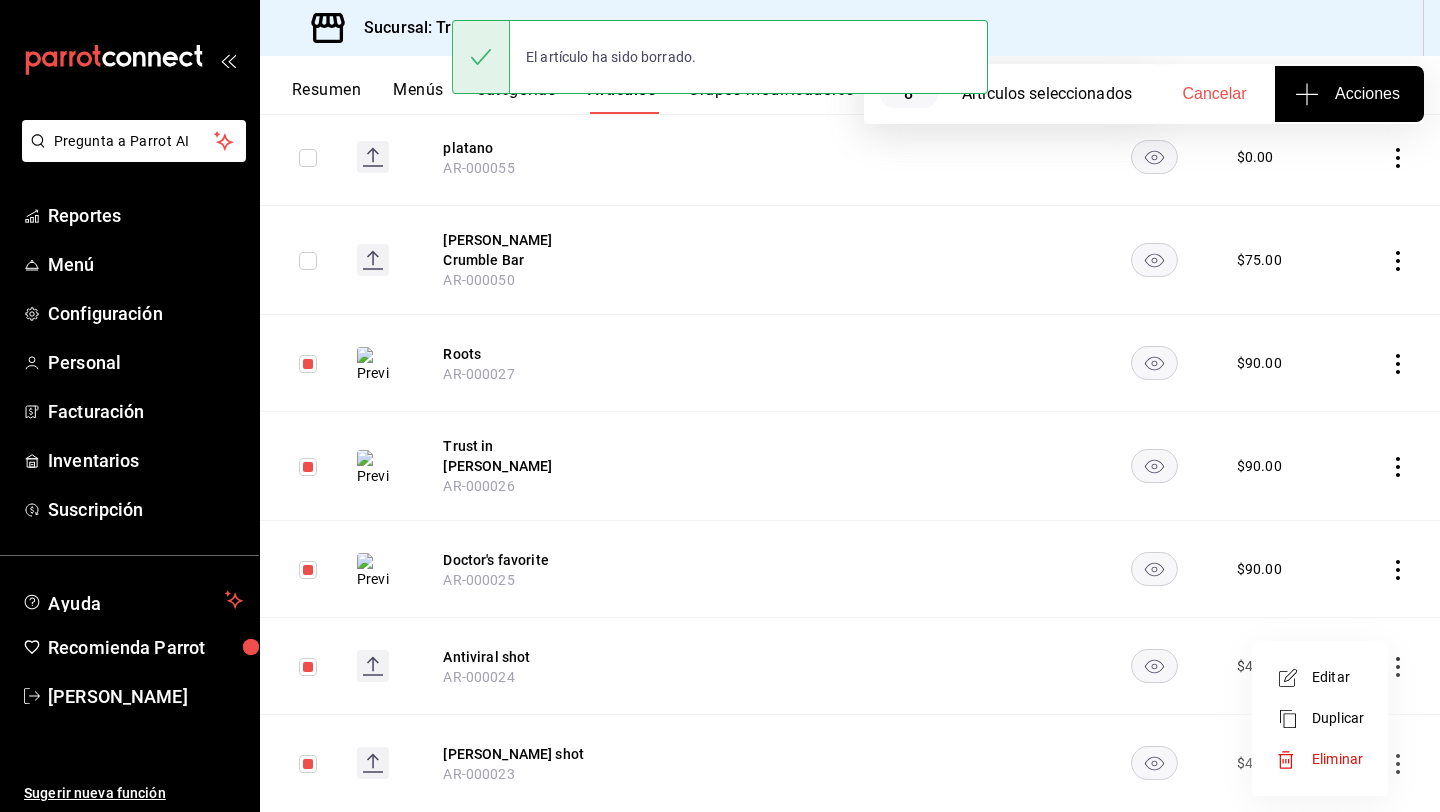 click on "Eliminar" at bounding box center [1337, 759] 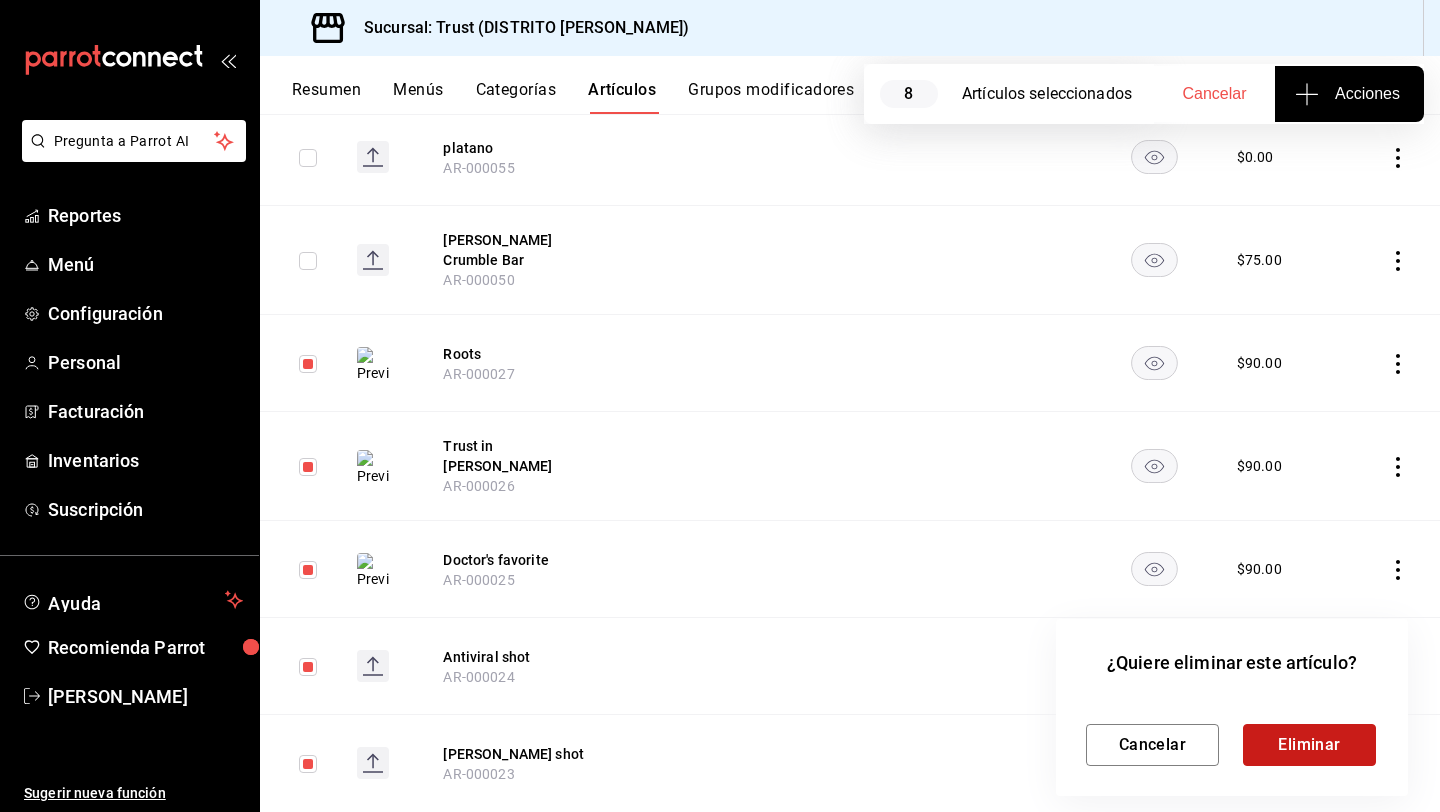 click on "Eliminar" at bounding box center (1309, 745) 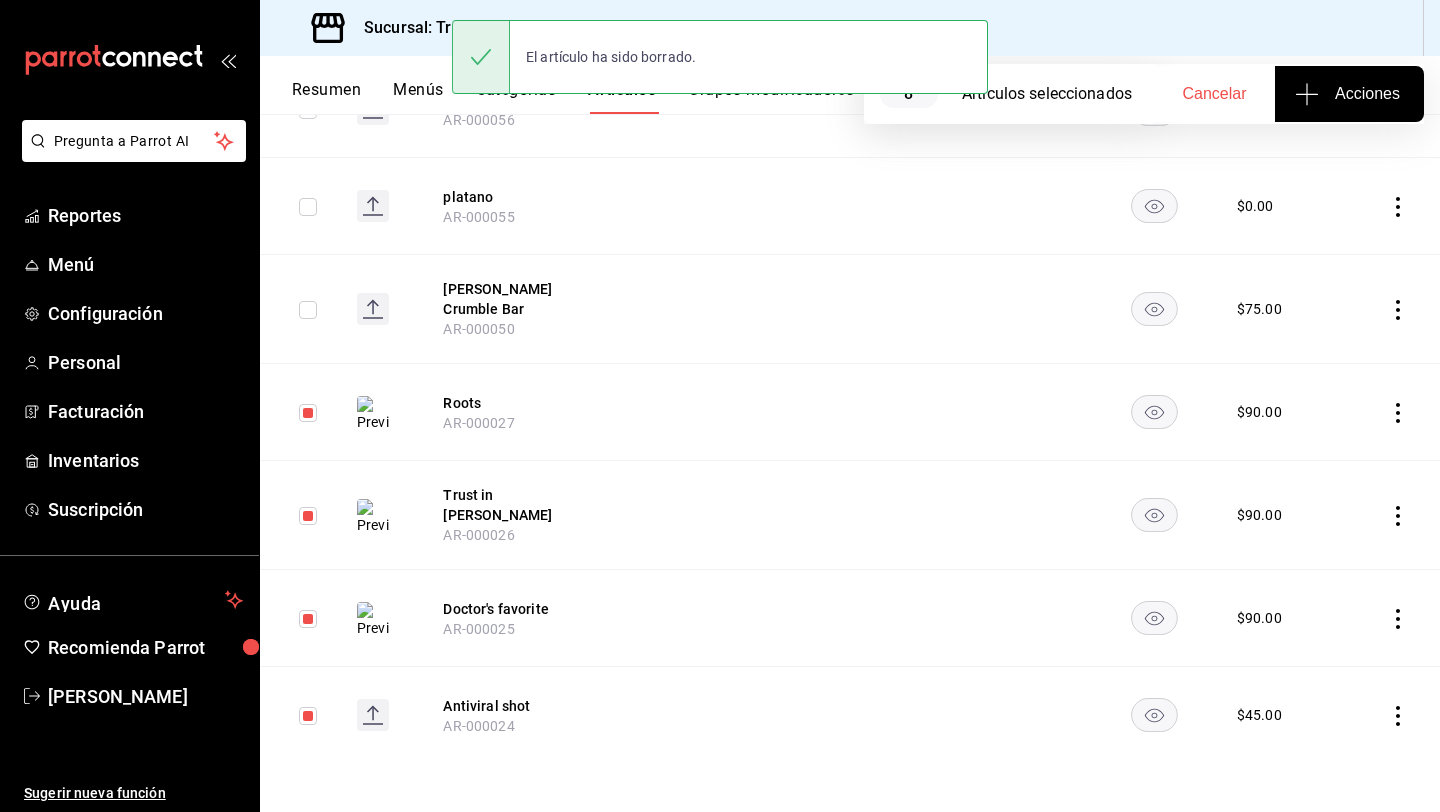 scroll, scrollTop: 7211, scrollLeft: 0, axis: vertical 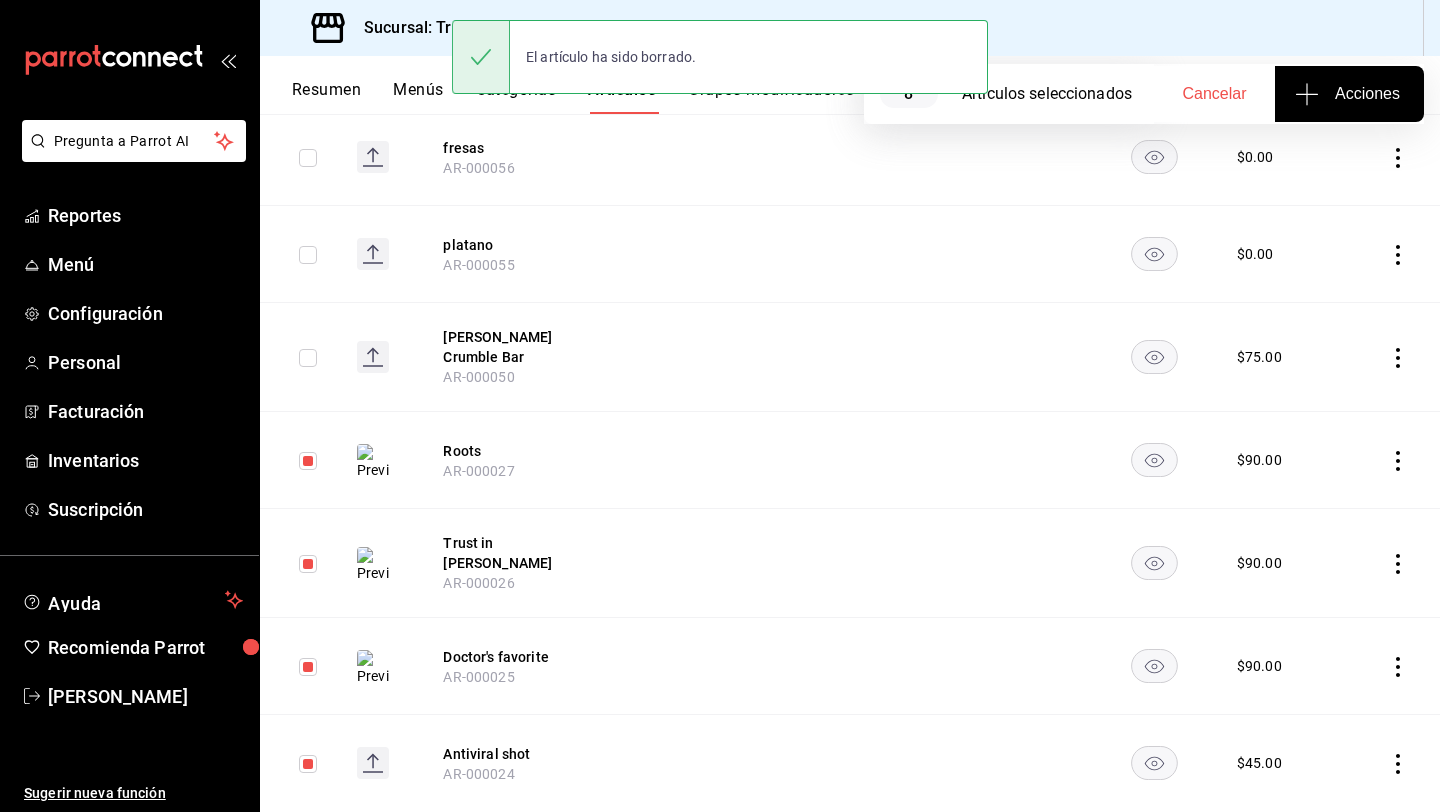 click 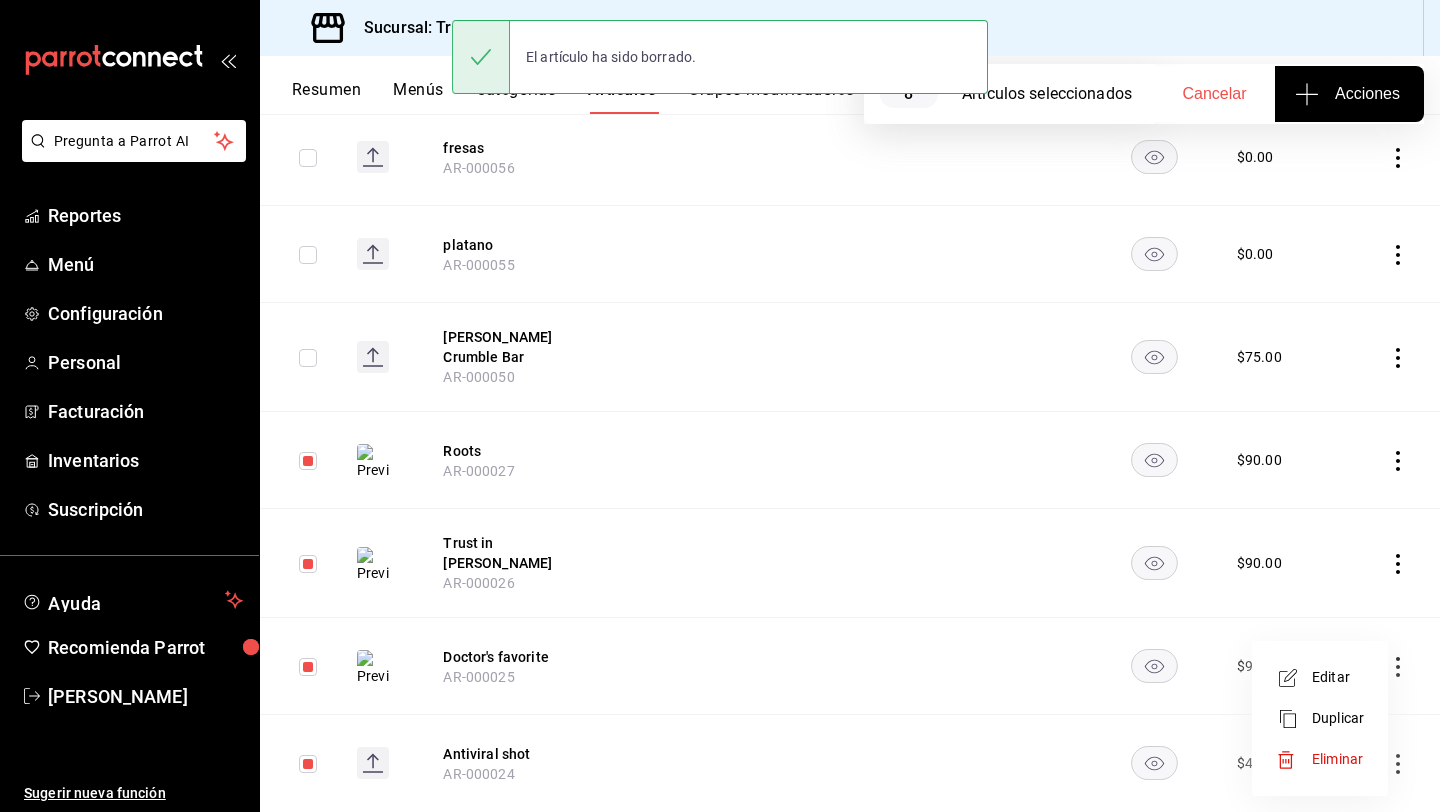 click on "Eliminar" at bounding box center [1320, 759] 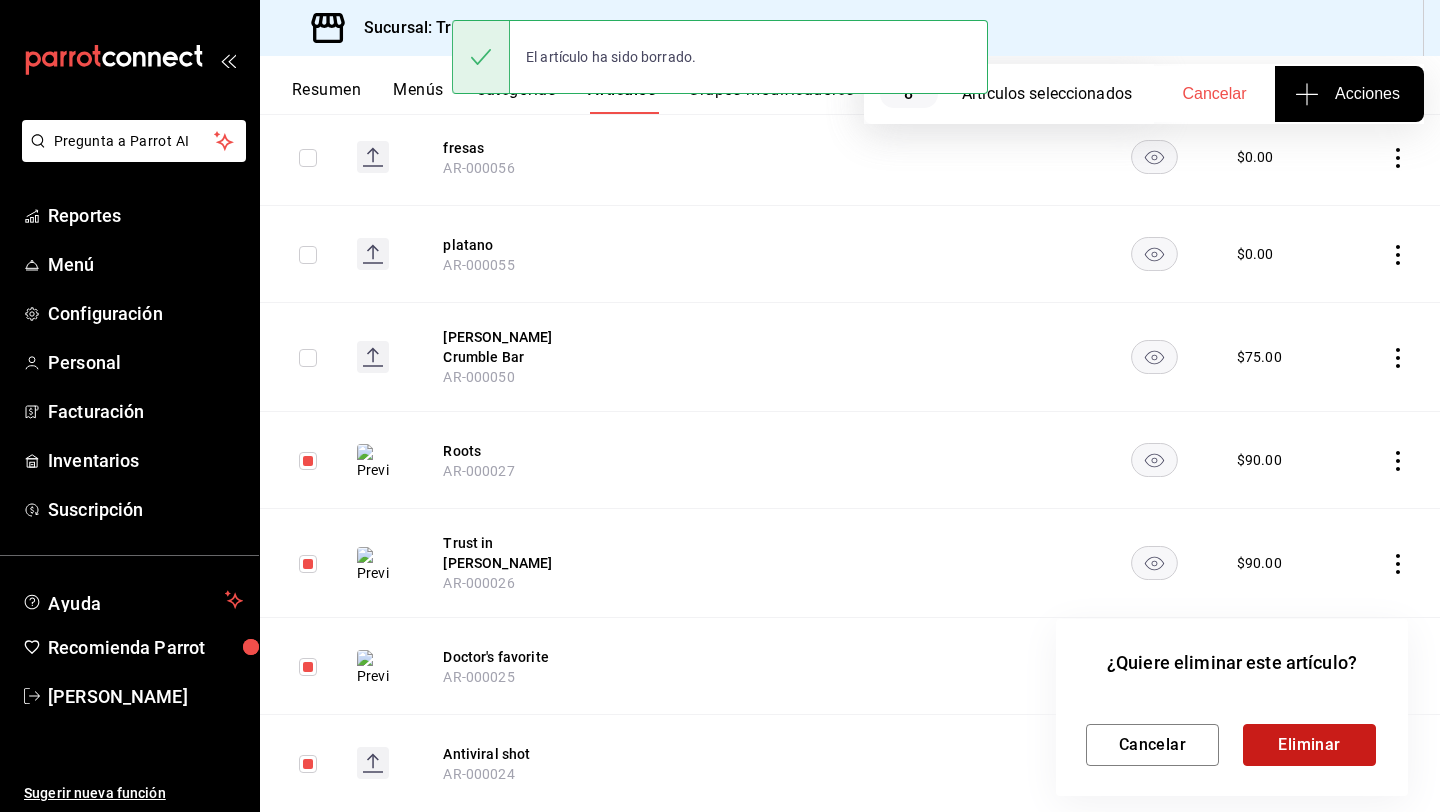 click on "Eliminar" at bounding box center [1309, 745] 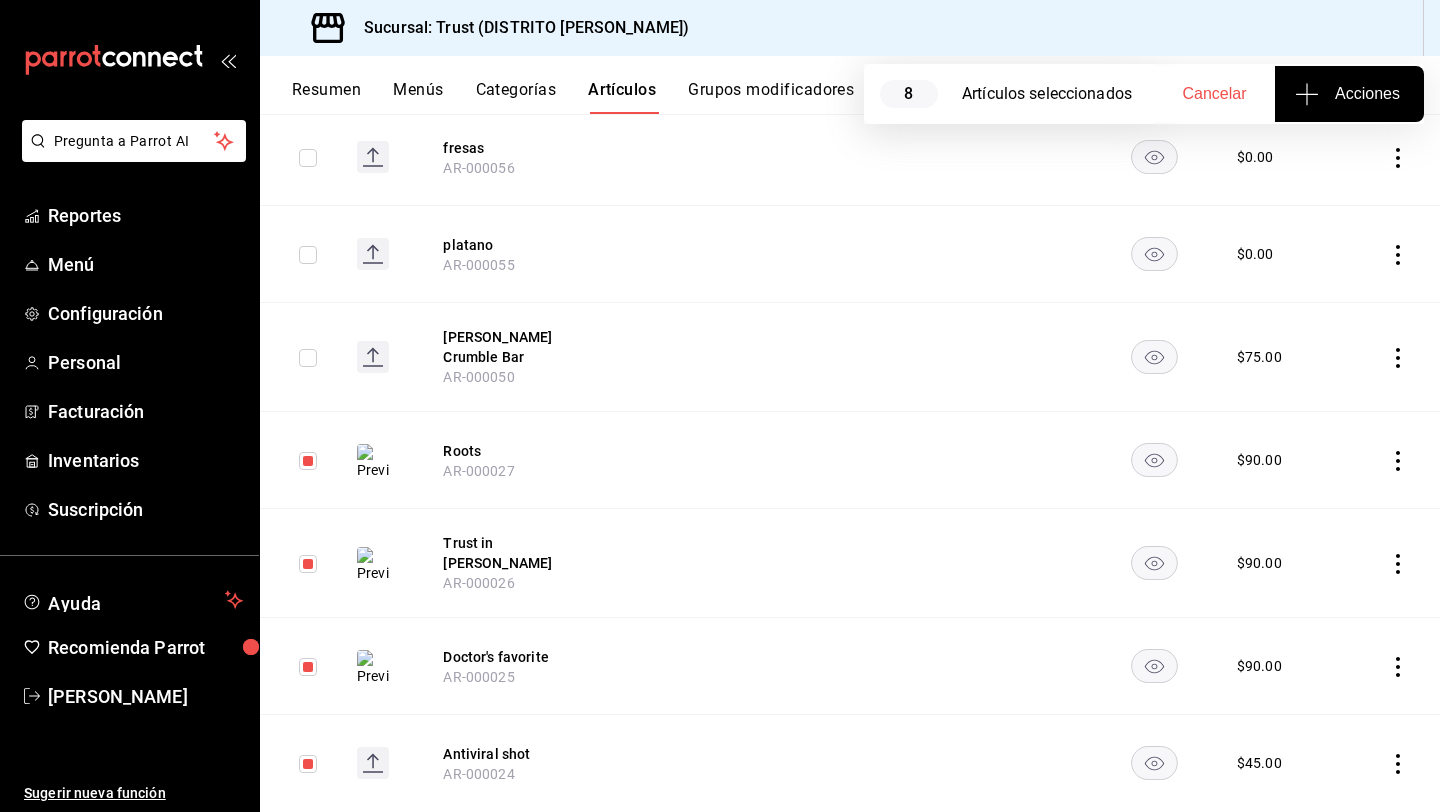 scroll, scrollTop: 7114, scrollLeft: 0, axis: vertical 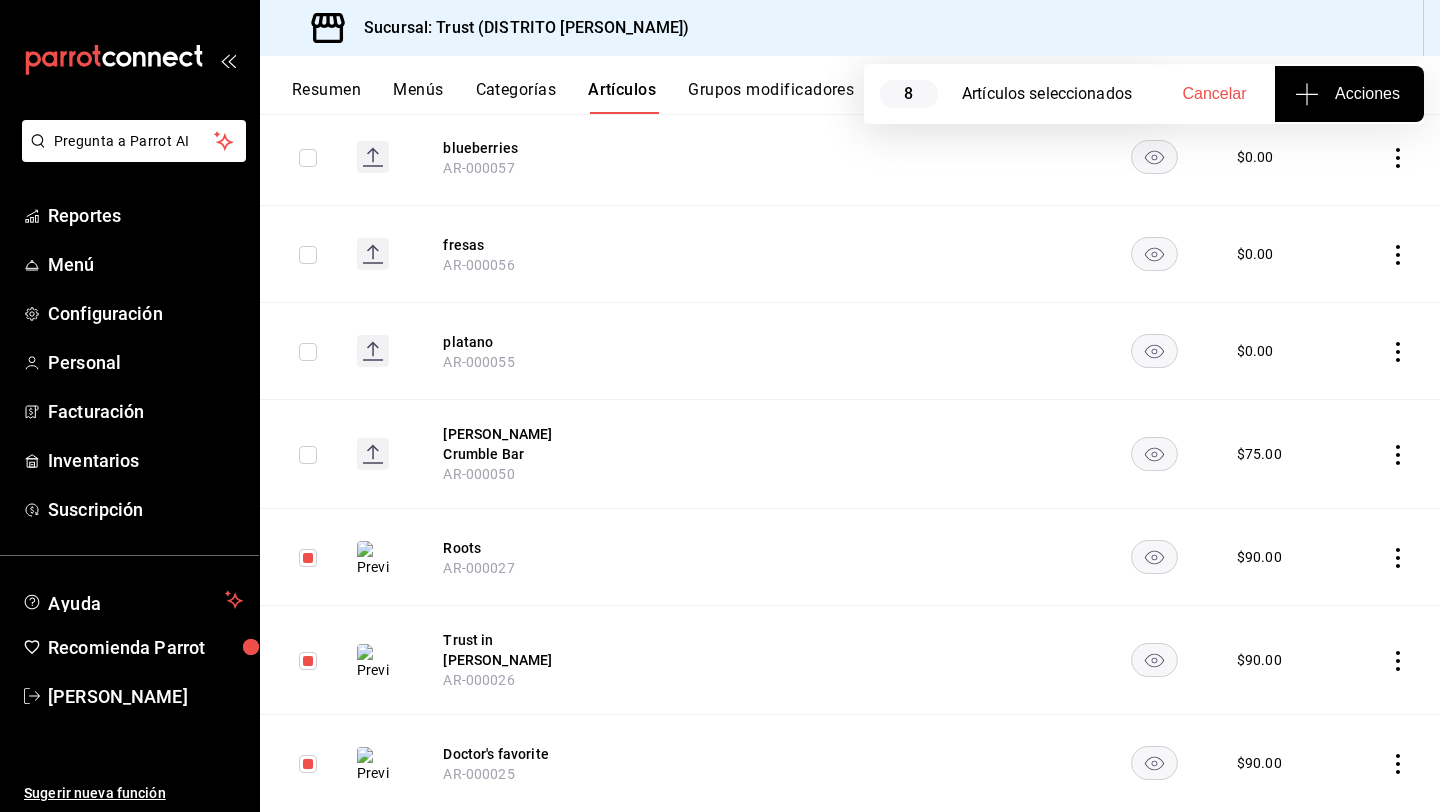 click 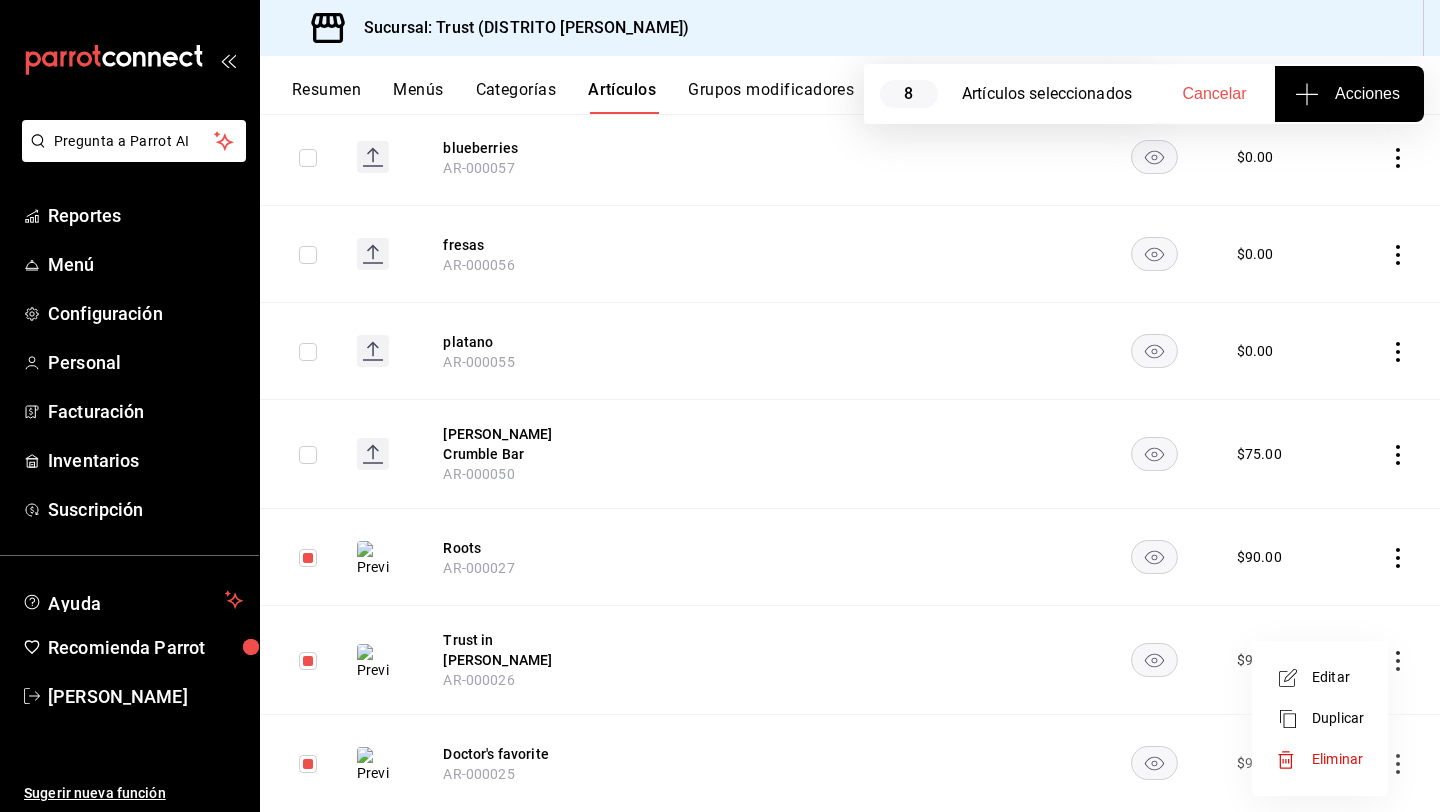 click on "Eliminar" at bounding box center [1320, 759] 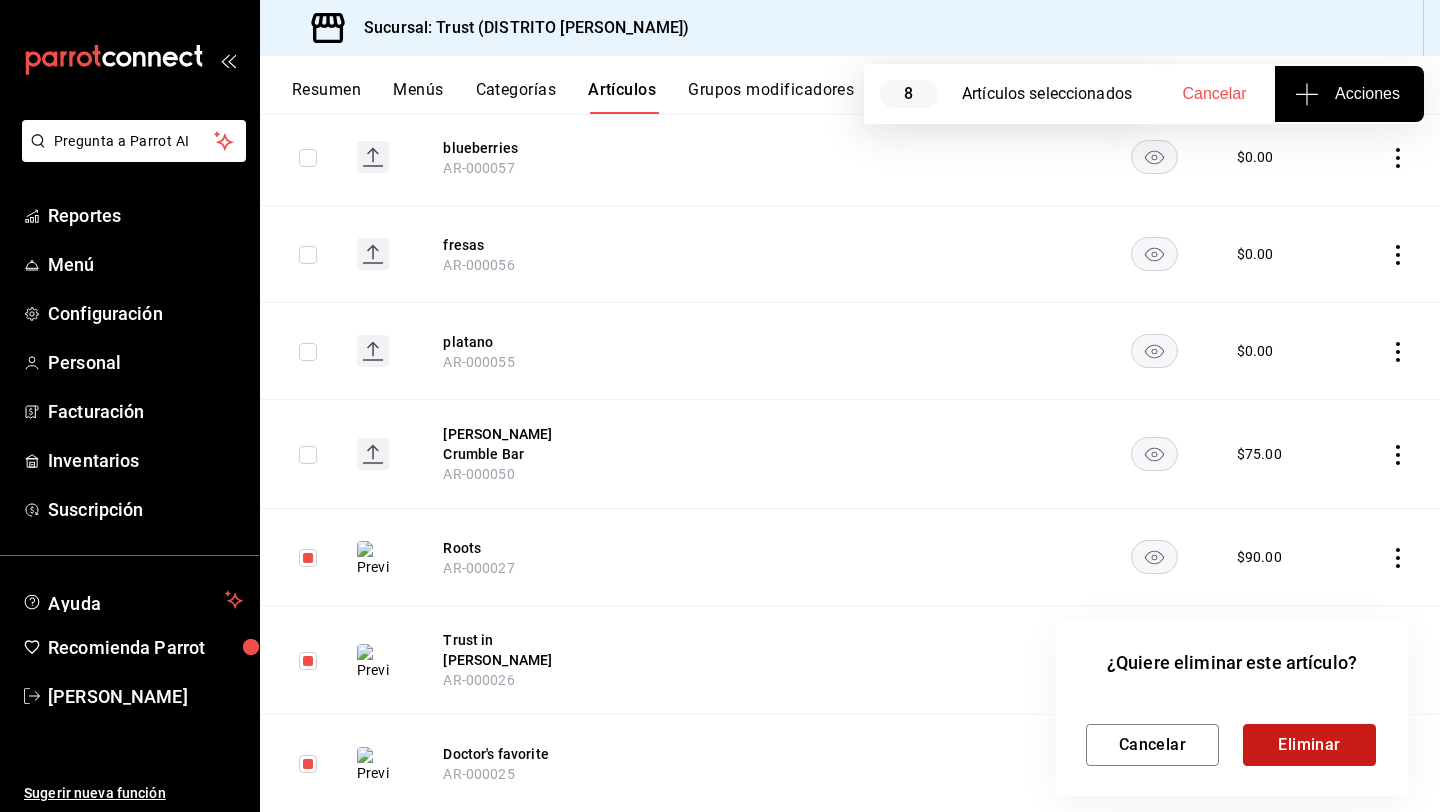 click on "Eliminar" at bounding box center (1309, 745) 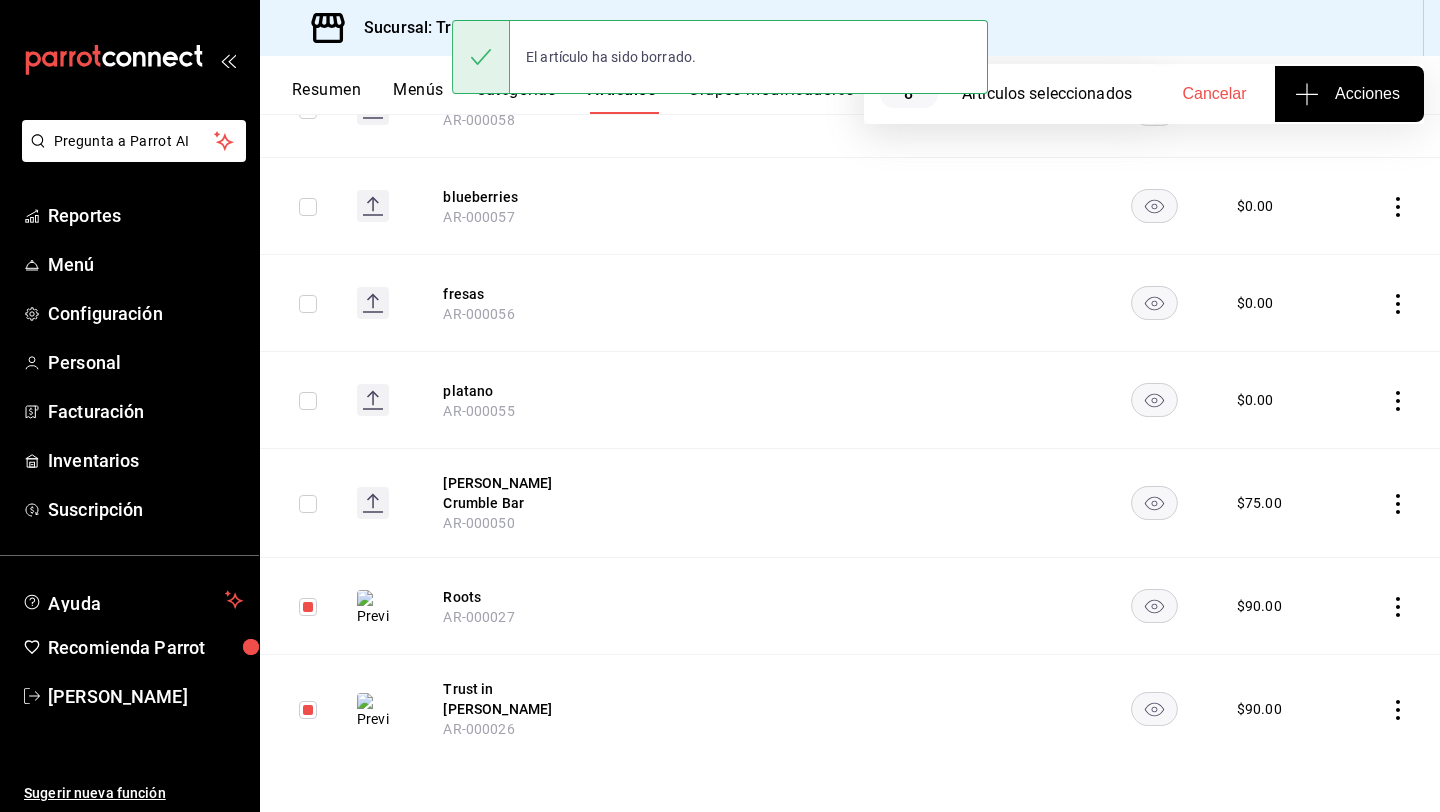 scroll, scrollTop: 7017, scrollLeft: 0, axis: vertical 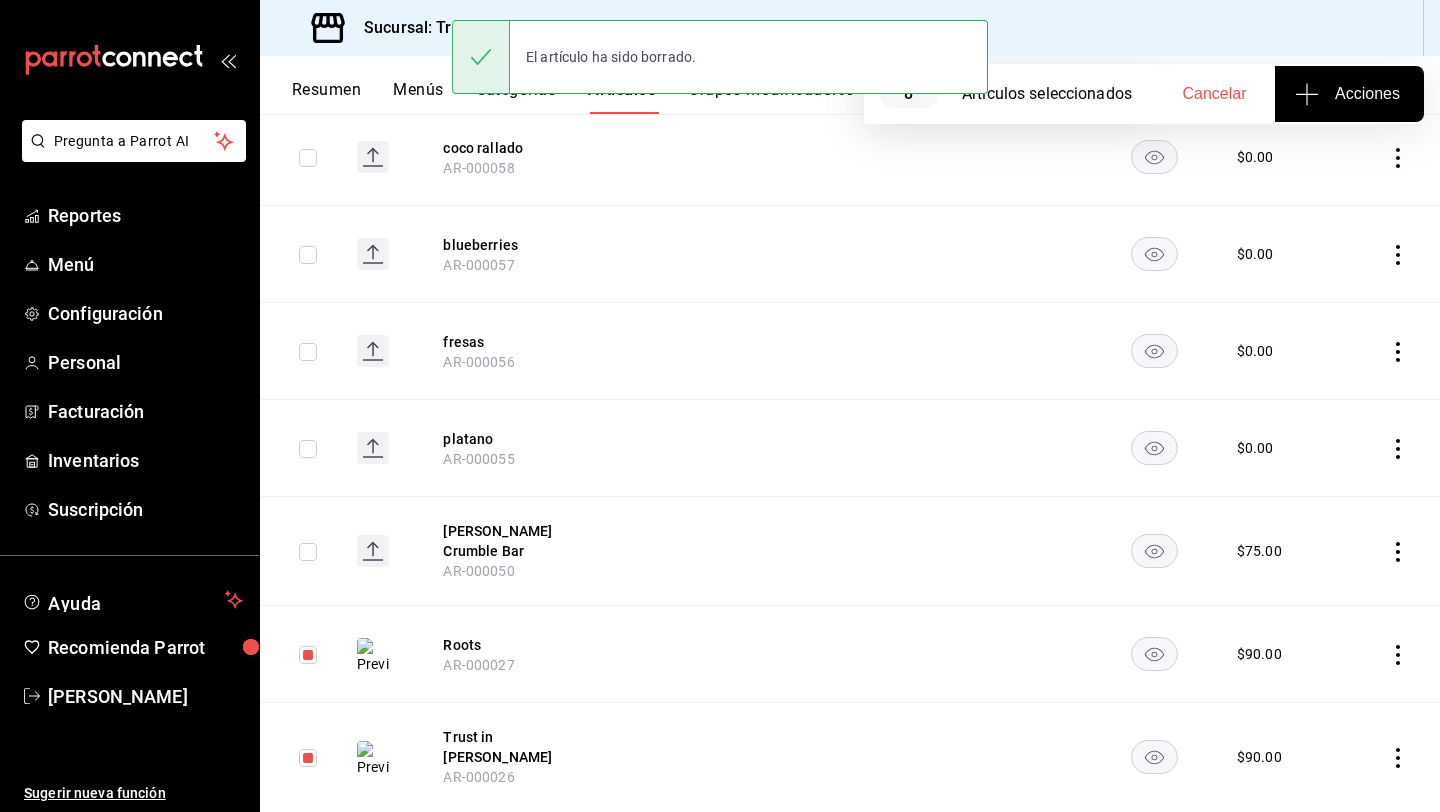 click 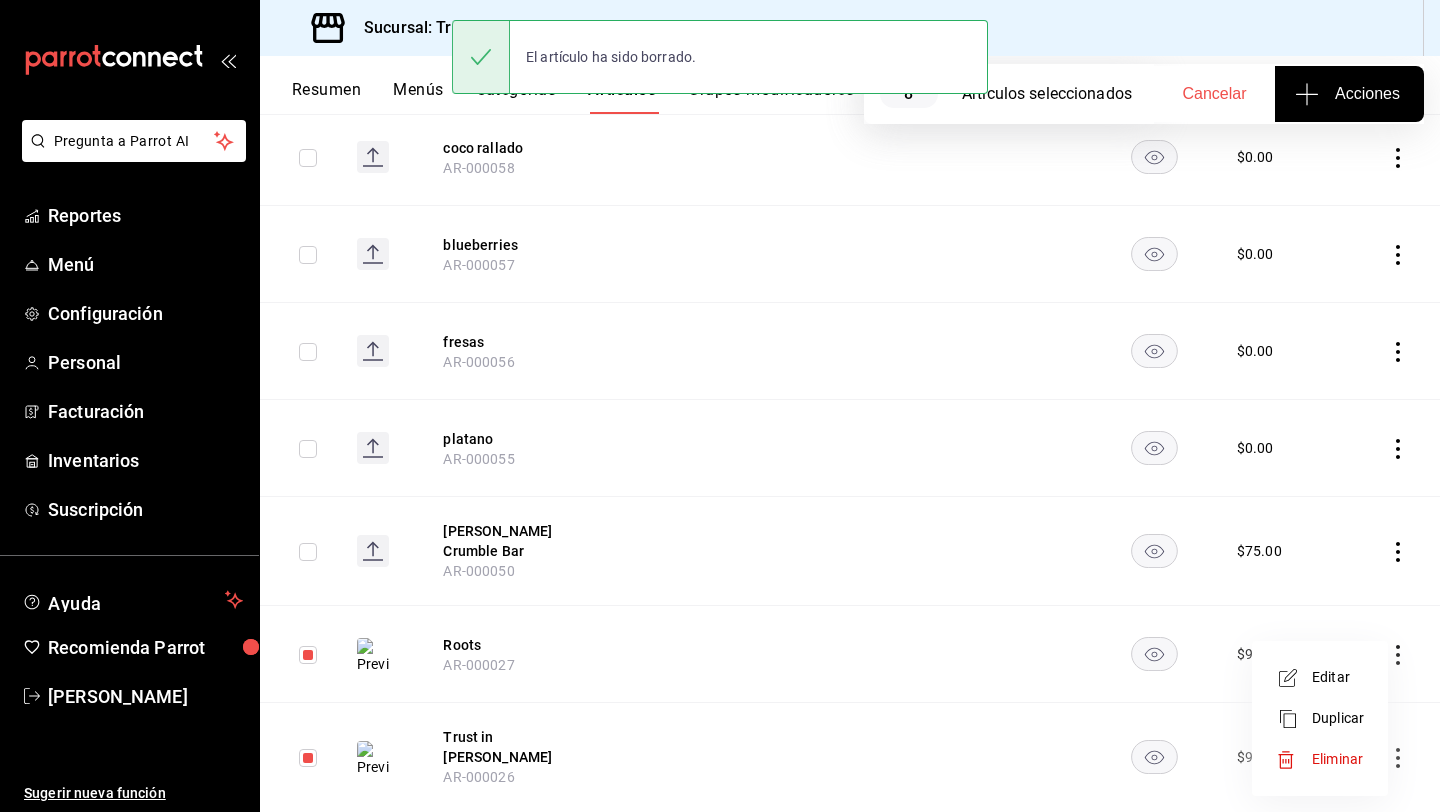 click on "Eliminar" at bounding box center [1337, 759] 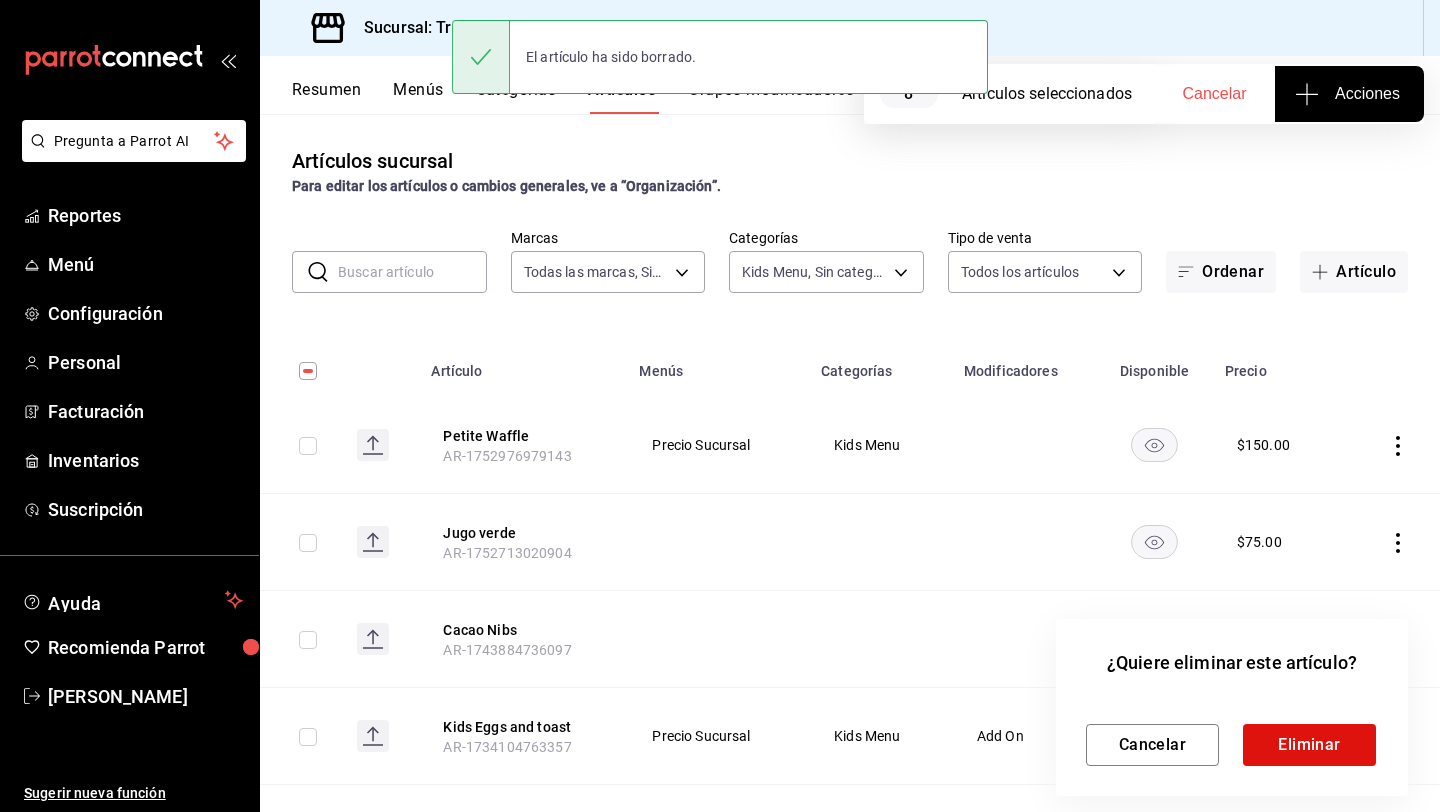 scroll, scrollTop: 0, scrollLeft: 0, axis: both 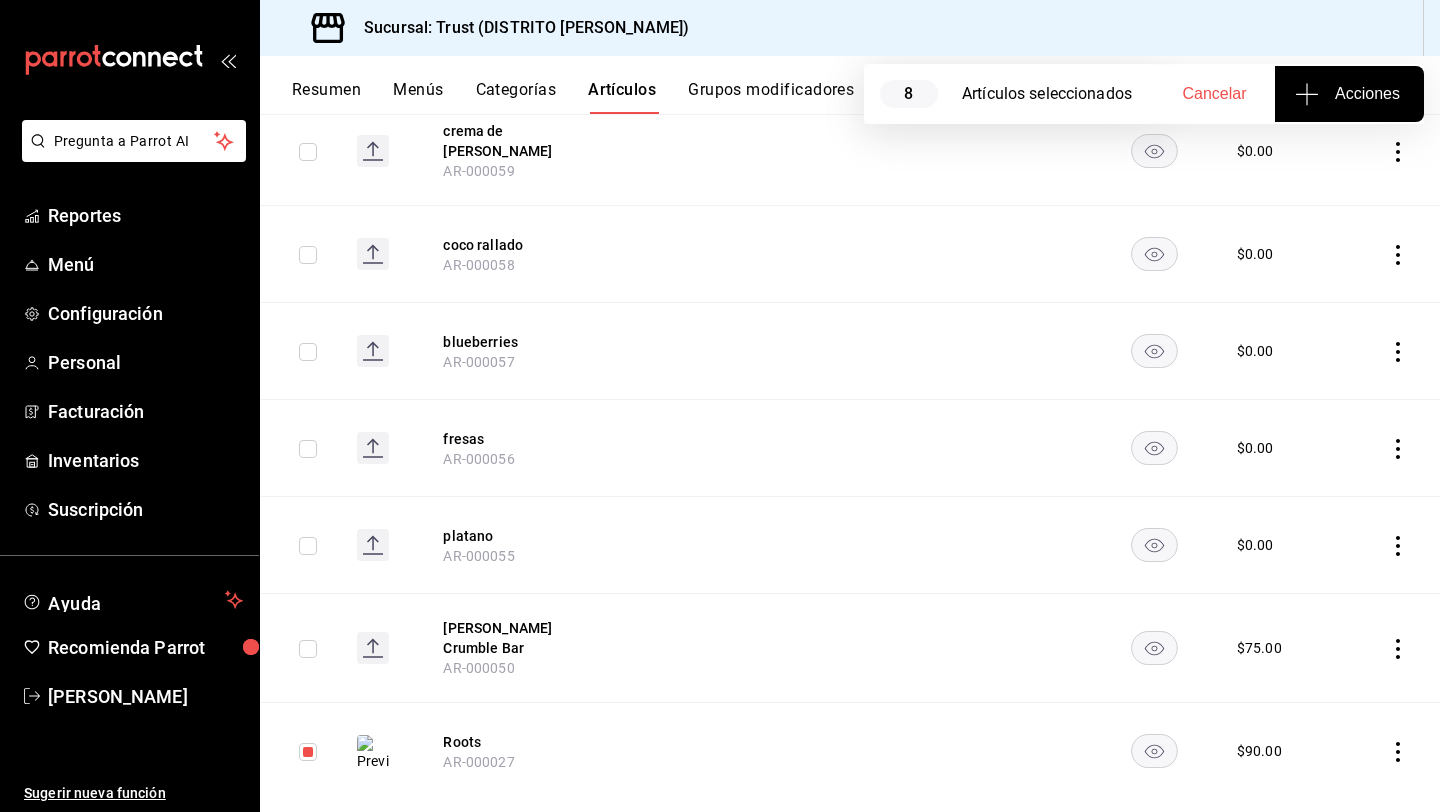 click 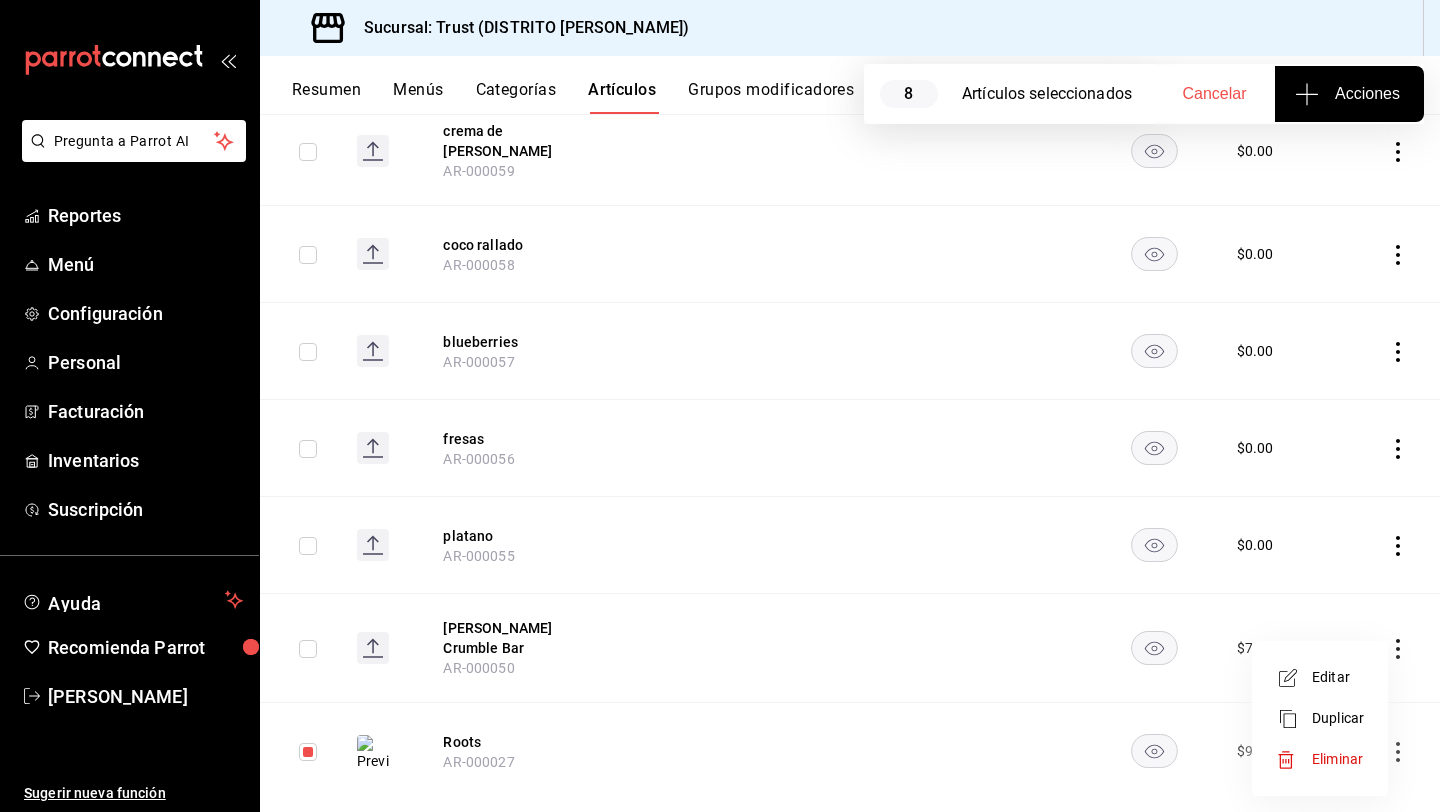 click on "Eliminar" at bounding box center [1338, 759] 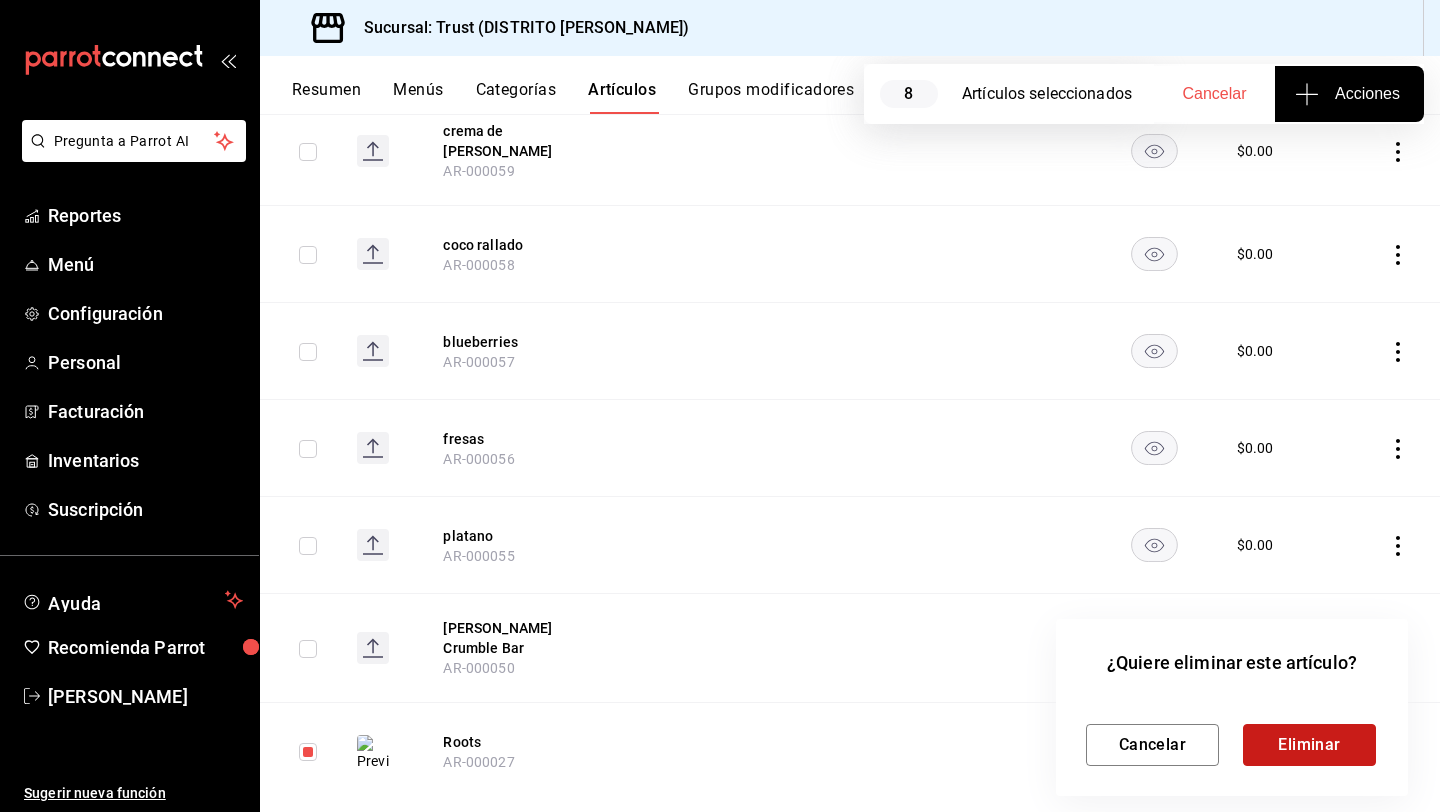 click on "Eliminar" at bounding box center (1309, 745) 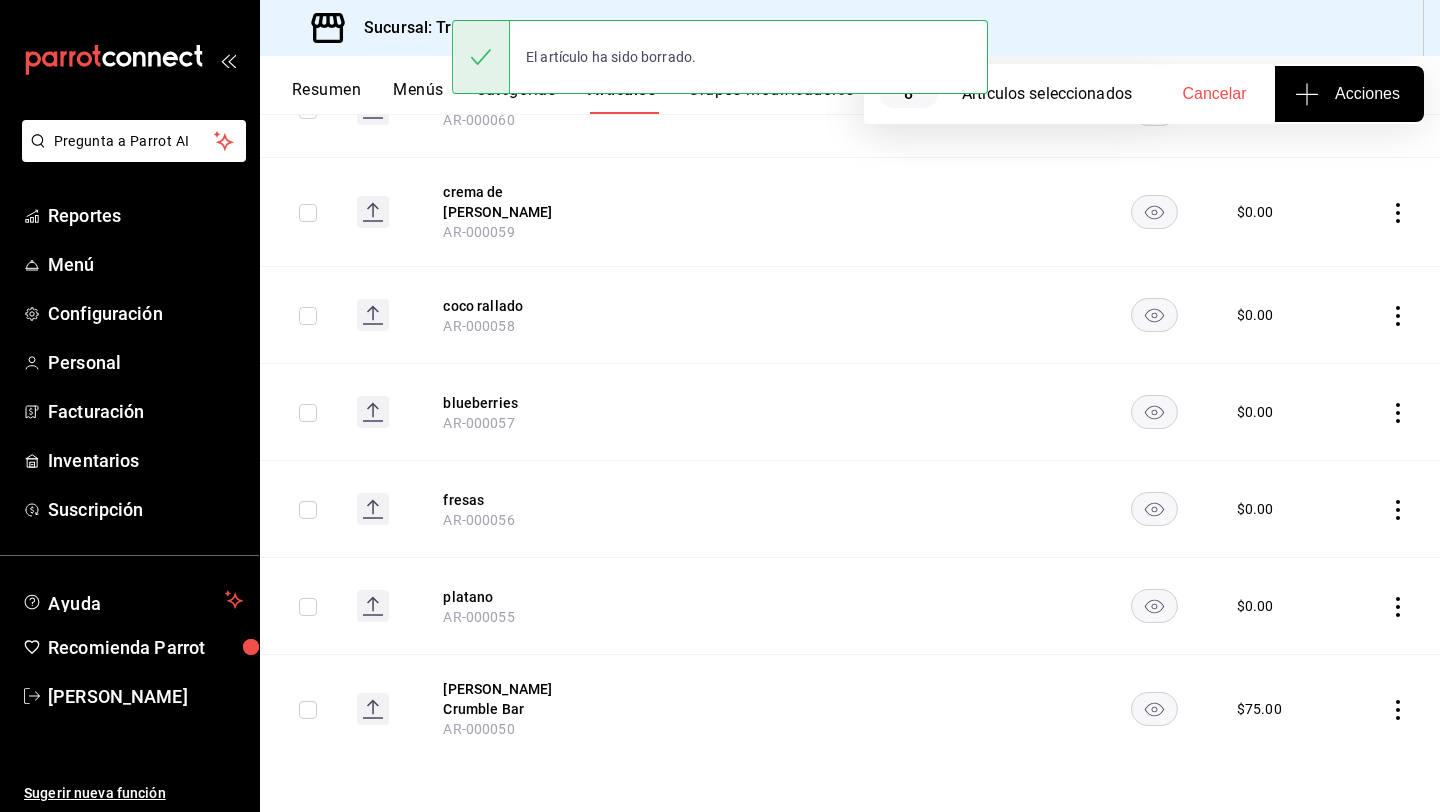scroll, scrollTop: 6823, scrollLeft: 0, axis: vertical 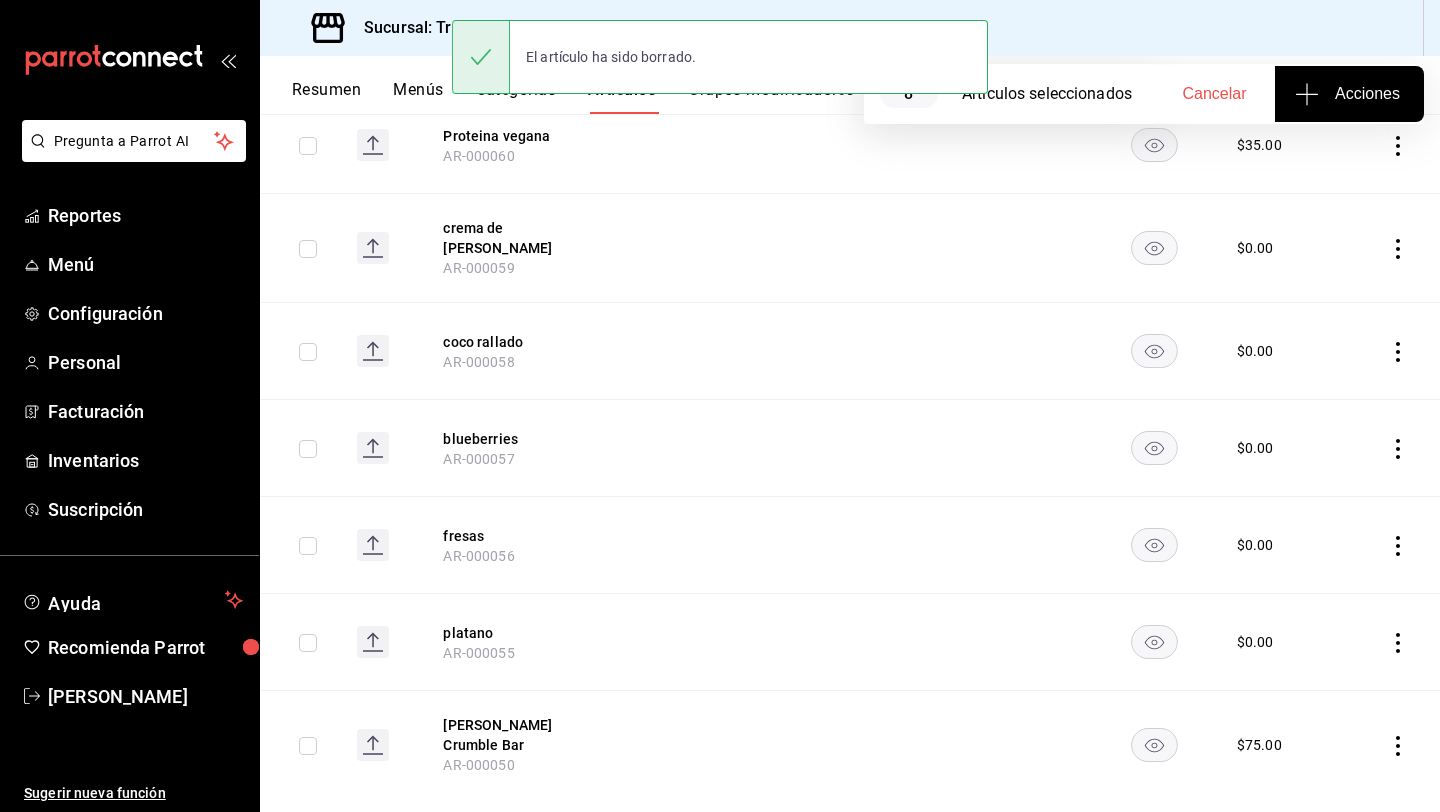 click 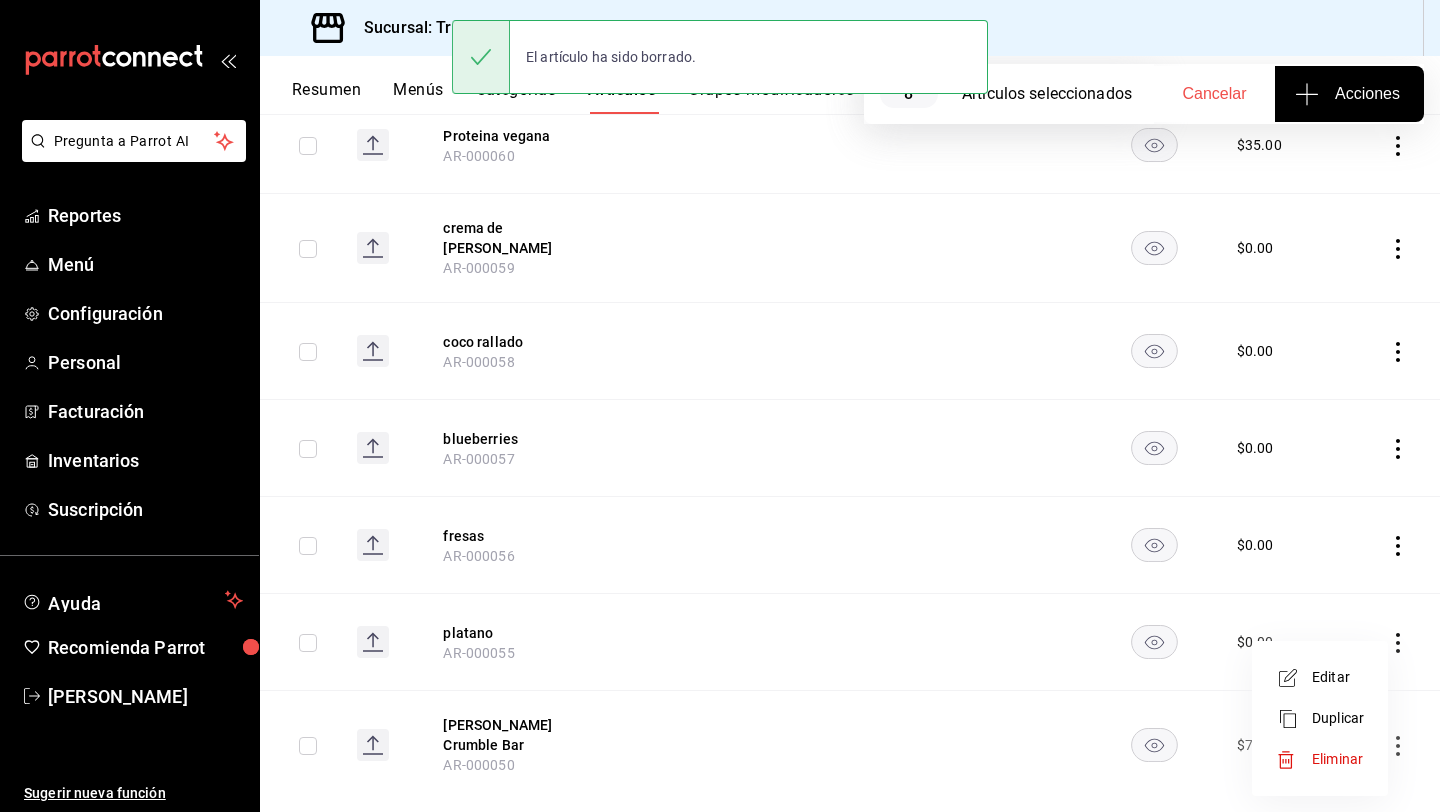 click on "Eliminar" at bounding box center (1320, 759) 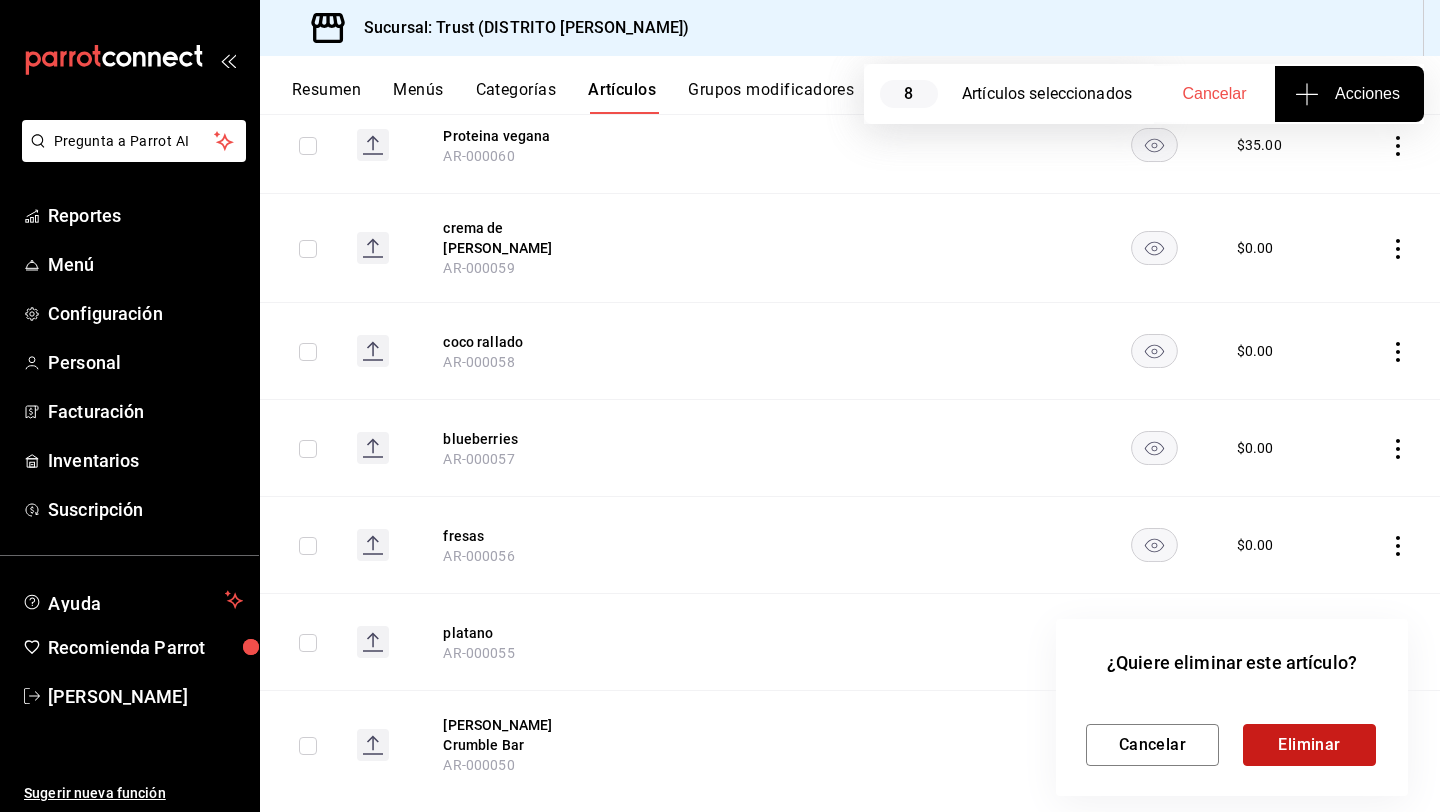 click on "Eliminar" at bounding box center [1309, 745] 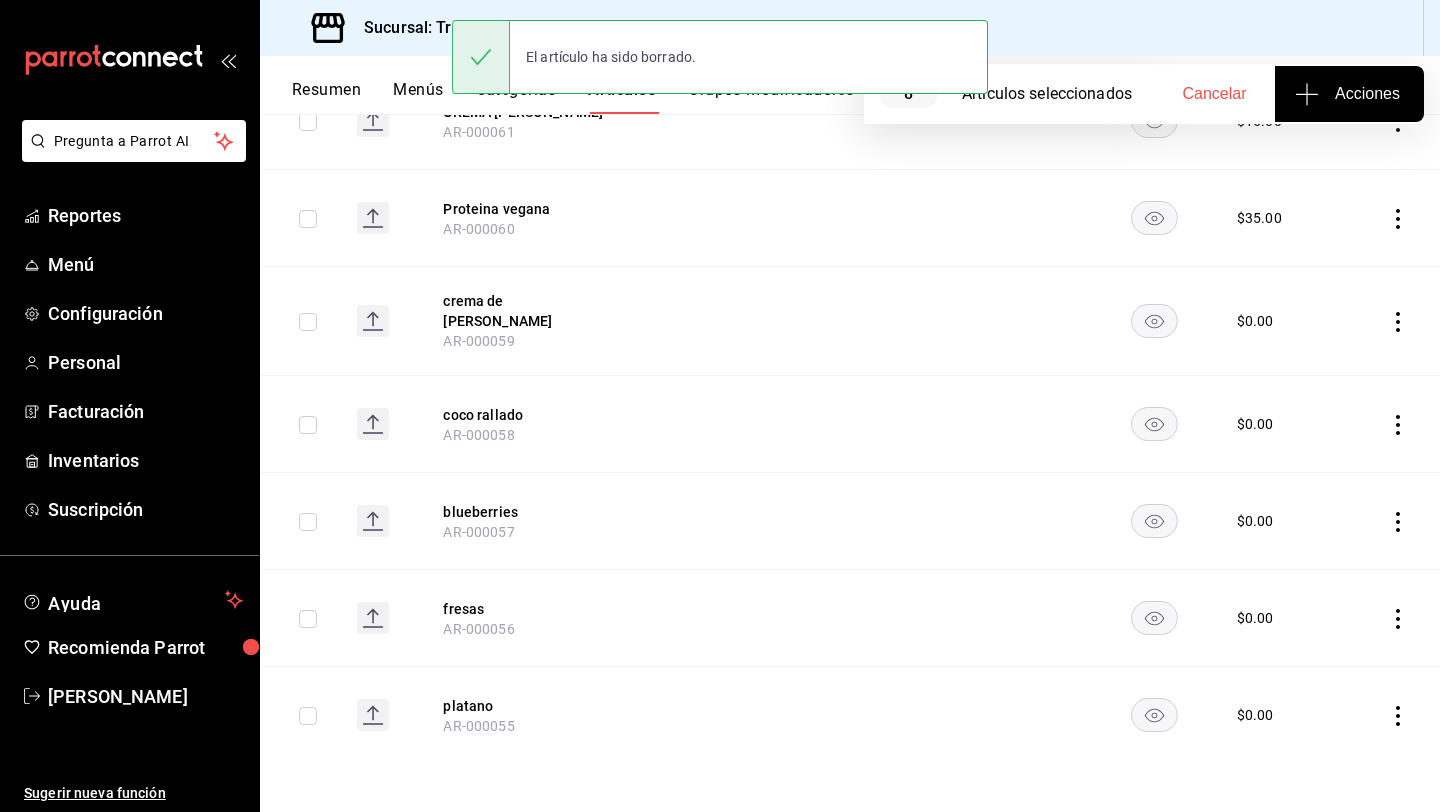 scroll, scrollTop: 6726, scrollLeft: 0, axis: vertical 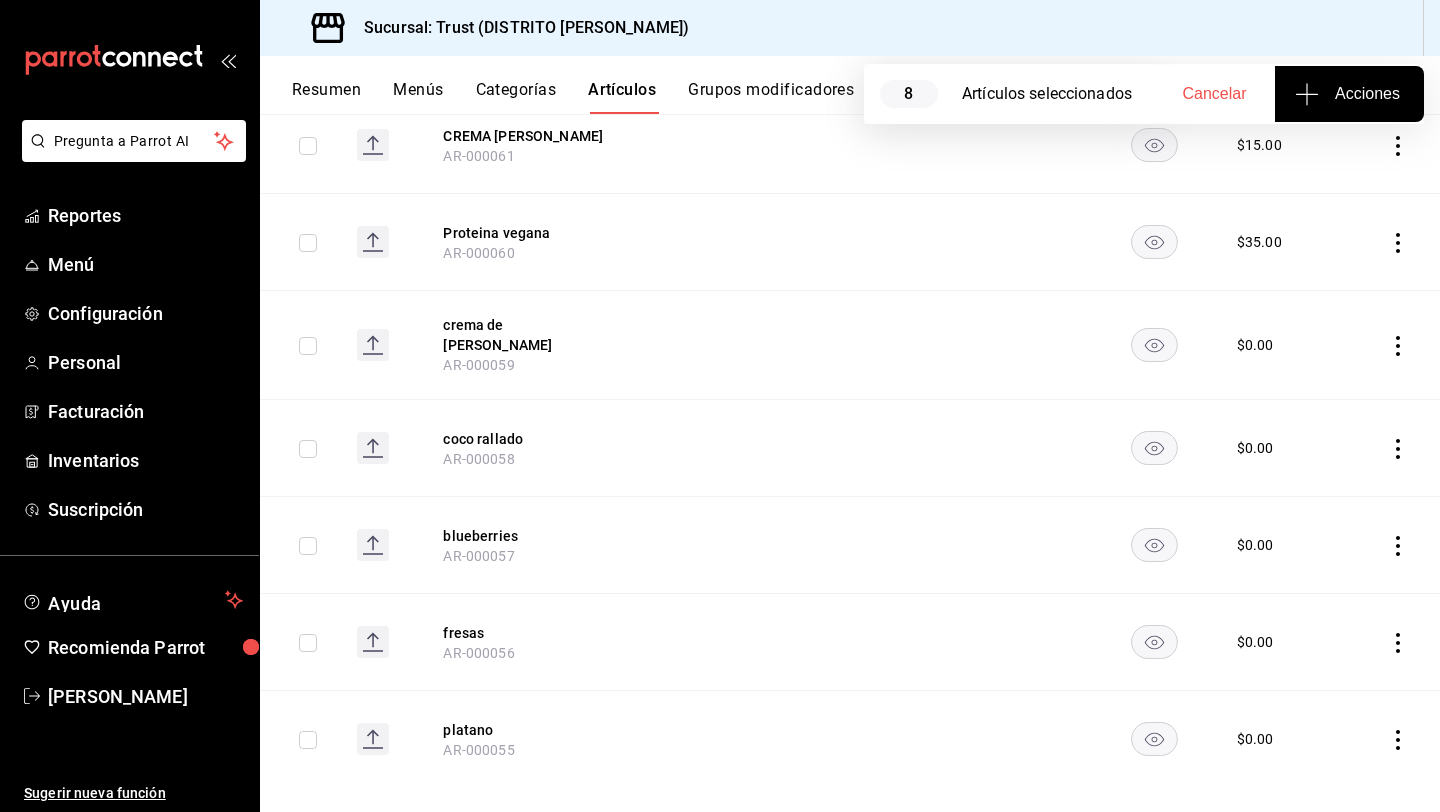click on "Cancelar" at bounding box center (1215, 94) 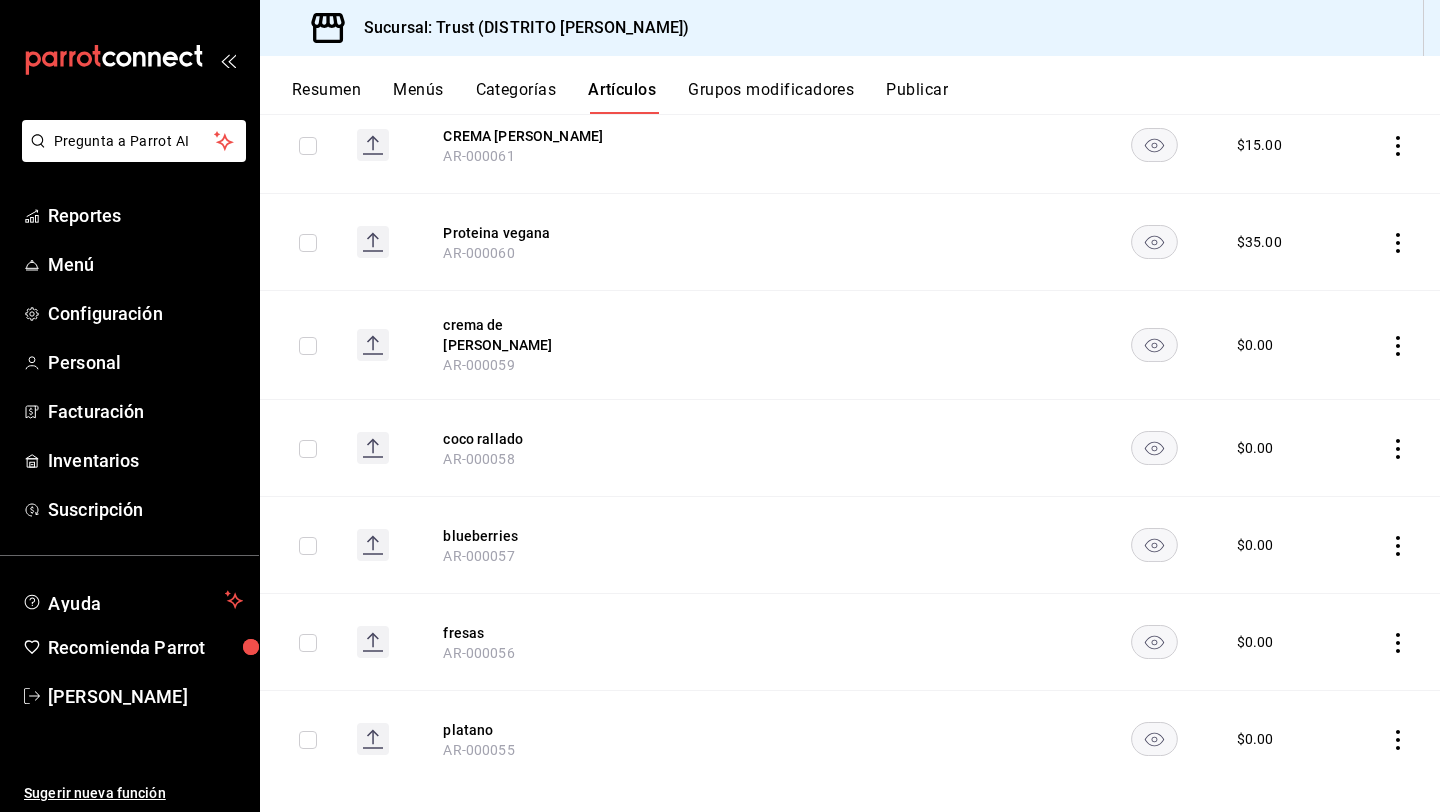 click on "Categorías" at bounding box center (516, 97) 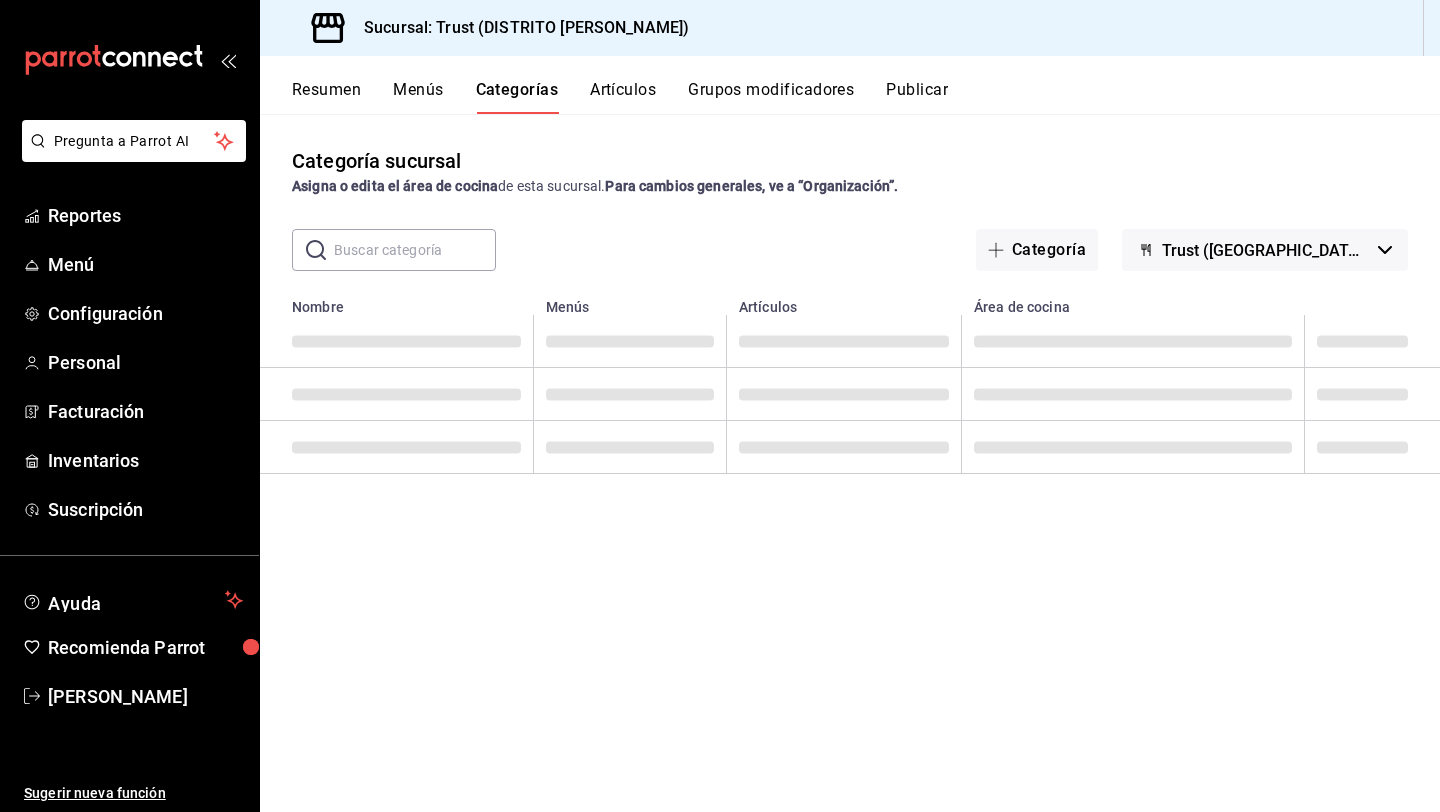 click on "Artículos" at bounding box center [623, 97] 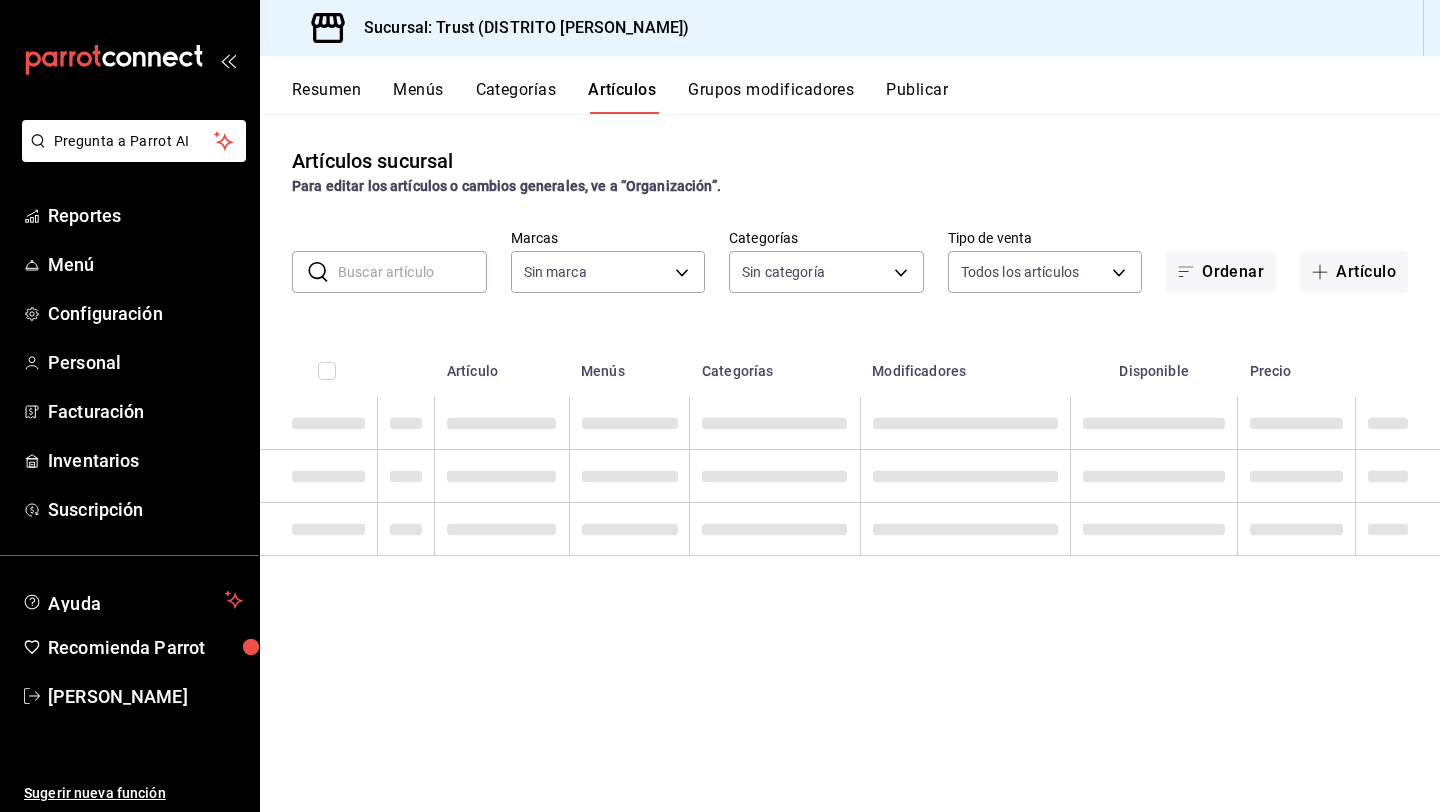 type on "72f3e262-a117-4a61-9875-69b563972005" 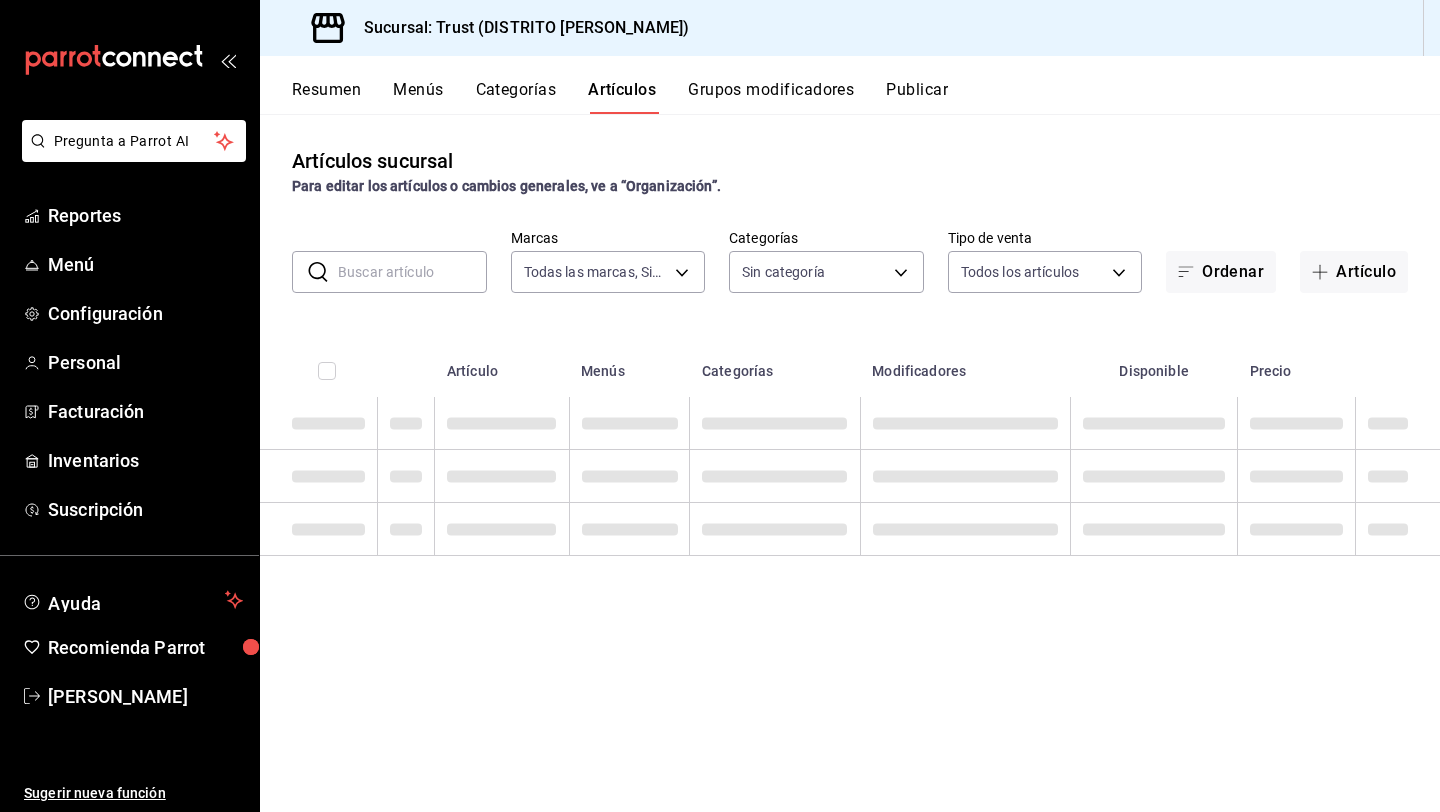 type on "181d9073-e3f0-4436-9708-b6ce68a025ff,83f3dab8-a980-4205-9797-de4d1f5d522f,dc5c2fd0-fc15-4df6-a265-e43ab6e7bdd3,8471ec5e-73f8-43c2-9c33-c7c9d365cbee,328e3a10-14ac-49f5-84d1-942750b6bcaf,36e236af-ae84-430a-9e10-c9ff4989acbf,f42f868e-8e10-4575-8a0f-d056be2e59e8,a6282fb7-26bb-4a41-93b5-06260418196c,2a7ea6b7-a88f-4a79-9105-f8f94a89d651,067b7b64-b7fb-495a-89e1-78f43e1fc6ac,203b3a60-ef6b-4ac7-bb11-c2e2adb17d28,4ad0a390-c57e-4652-ae73-639a9232efd6,27378f2f-1a32-4233-aff3-d9676a0db03d,ae5a56e5-9545-4884-a83c-c63c1997e849,6113ab8e-1401-4832-b8cb-41babf63df9f,4db3f91e-4e6c-4a01-934c-5f6a53e73abf,3b64b49c-9ba9-477f-9a61-b5ec1902c5cf,245d84a4-35c7-4ee9-a8fd-a3eae9cf9834,300015fb-f5a7-4d33-89e7-5b81e0e2899d,5a4b94ca-9be2-4743-b689-9d9e7ed69b37,4f0deb12-5c14-40e3-a74d-d0924b6ca139,e9065b73-437f-4873-924c-0a786349b473,930396ba-b3ff-4501-b597-eb392d70dfbb,58b86afd-7980-4d17-926f-bdc0e450e14f,b64af91c-aa70-4d2d-96f5-b18fff0a99d0,1813526d-025d-4bfa-9c5b-7aa2fb073727" 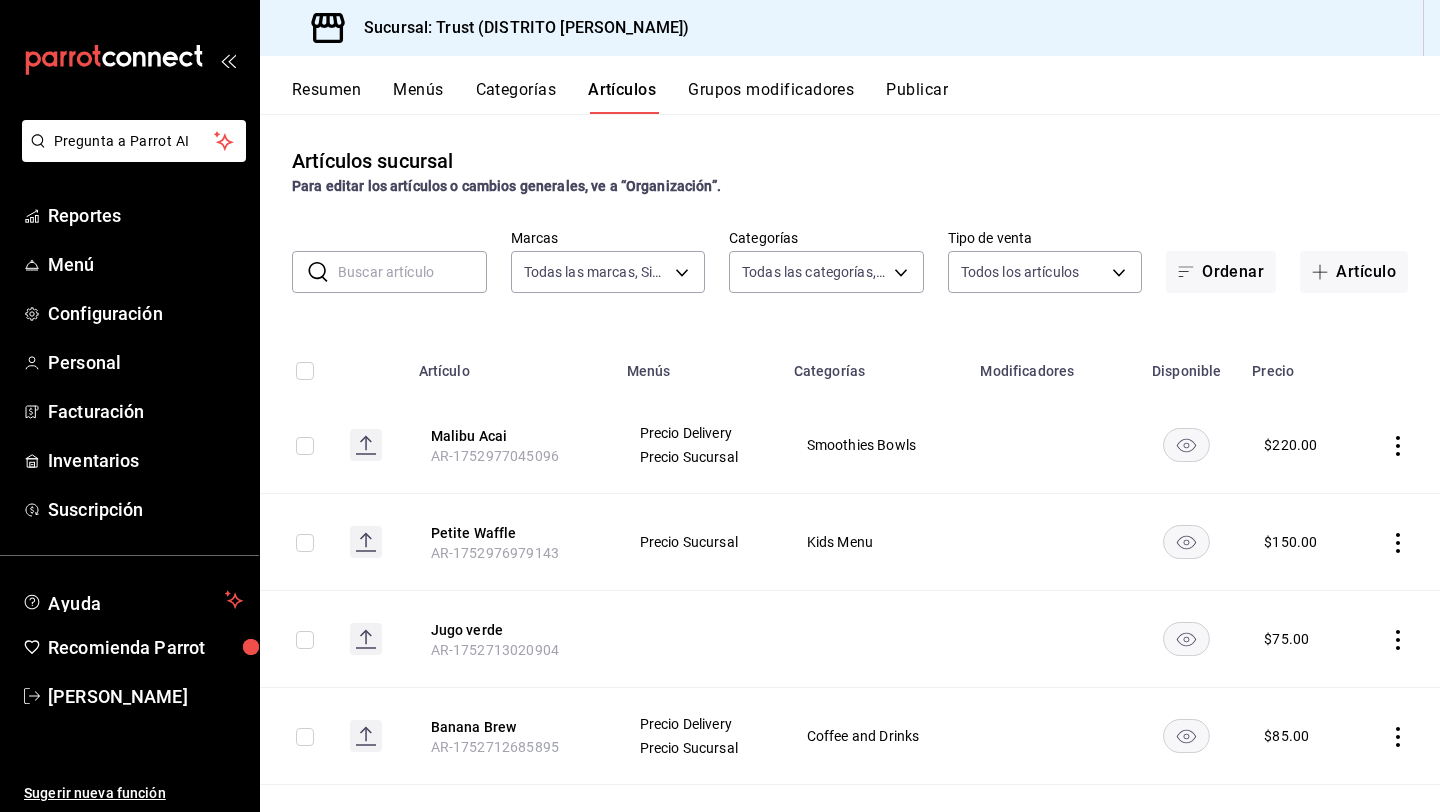 click 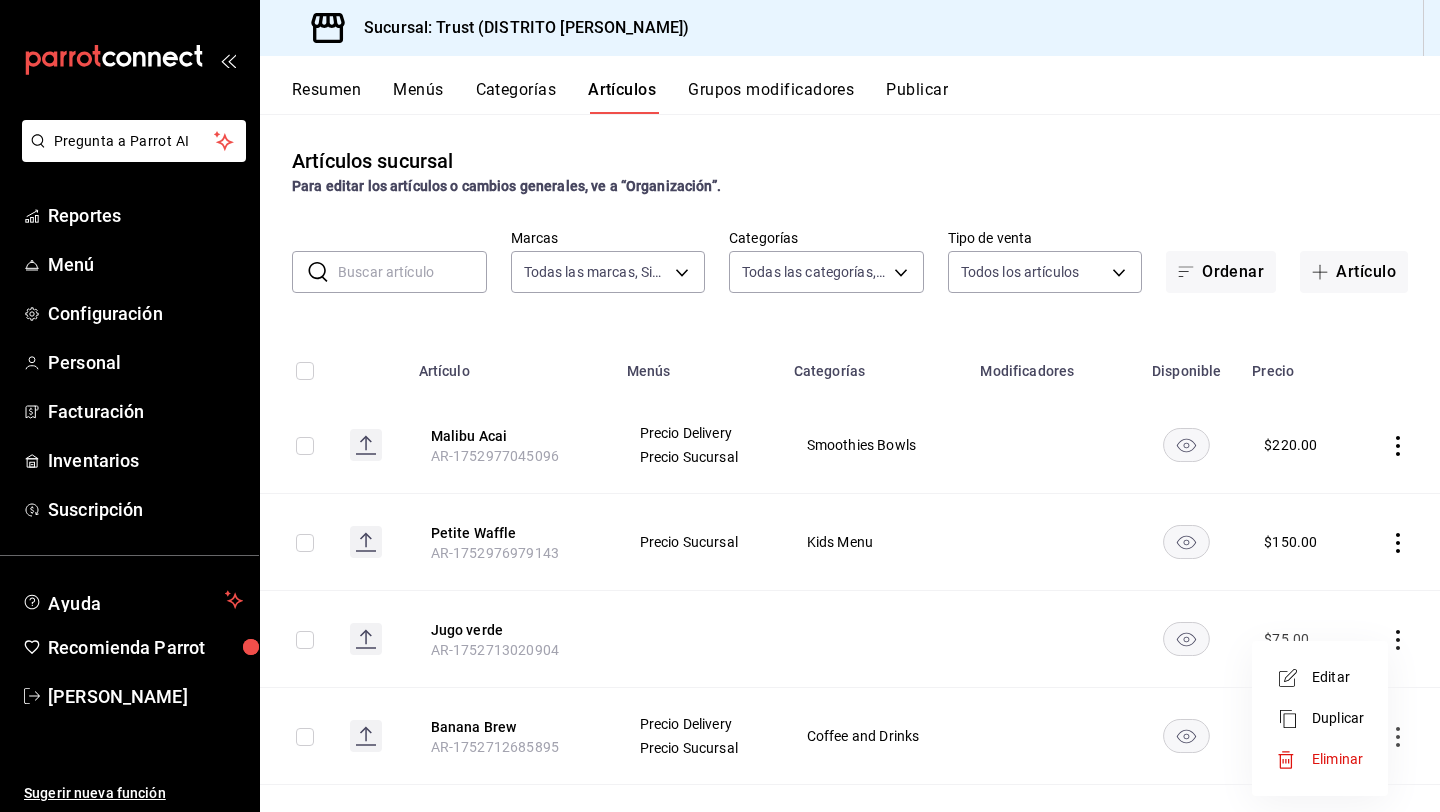 click on "Editar" at bounding box center (1320, 677) 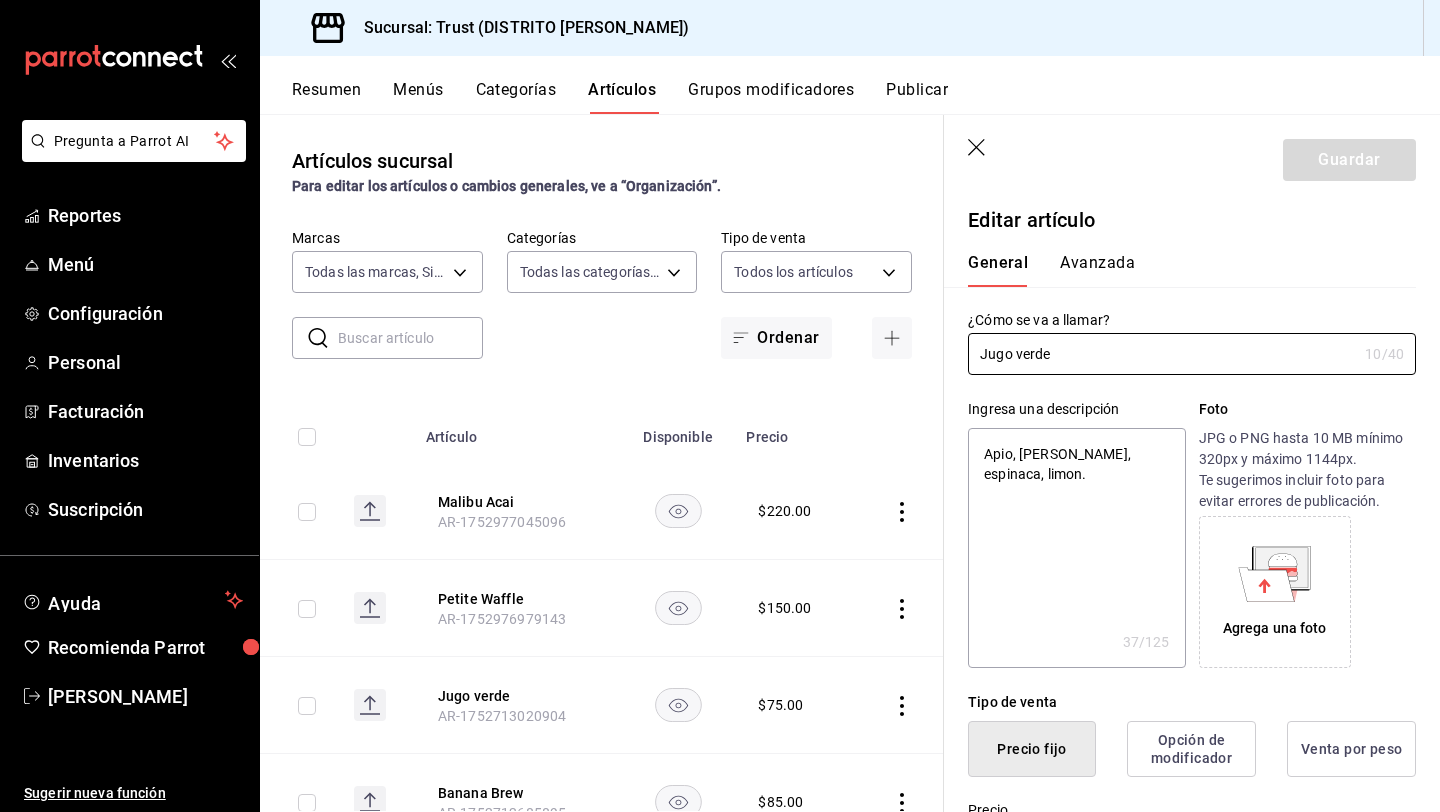type on "x" 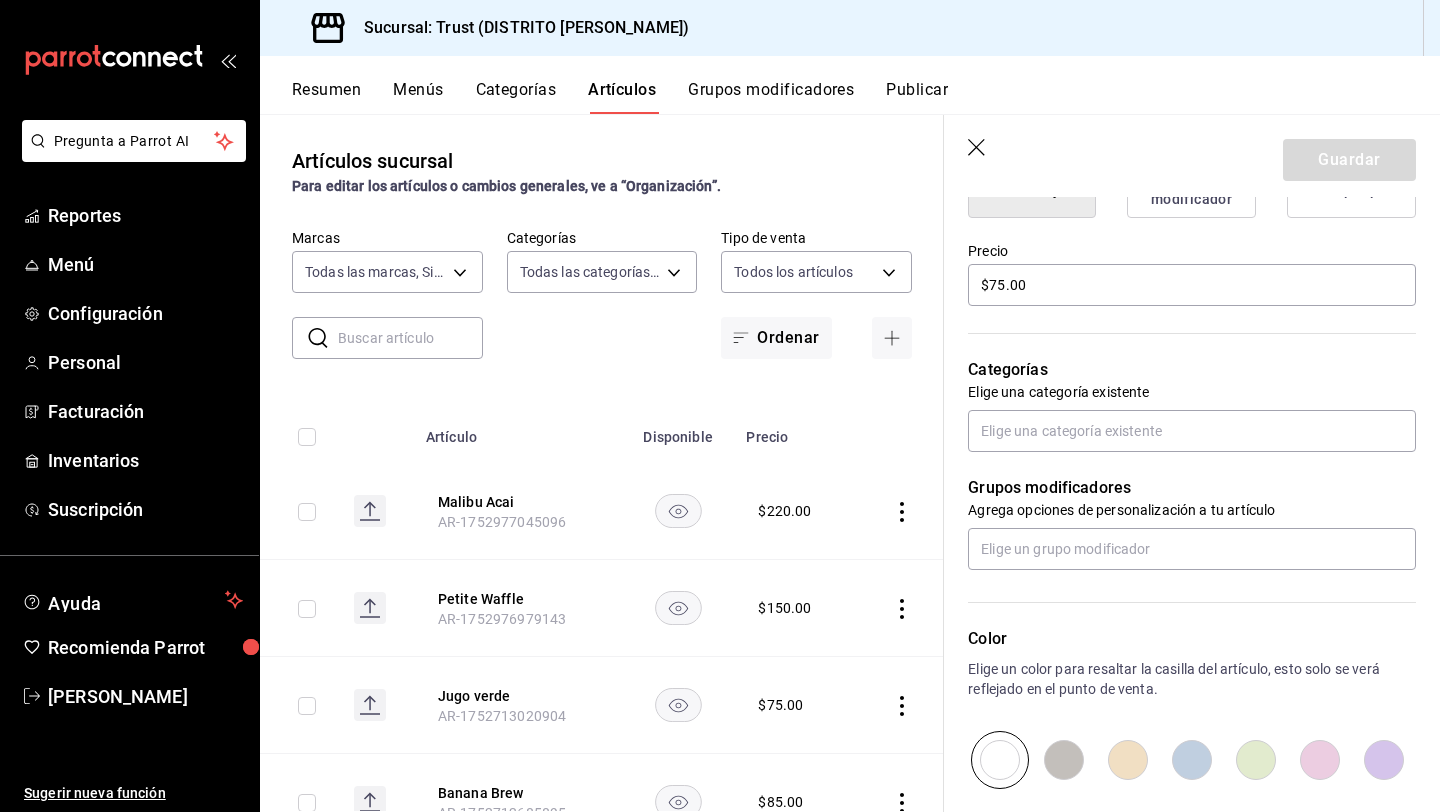 scroll, scrollTop: 560, scrollLeft: 0, axis: vertical 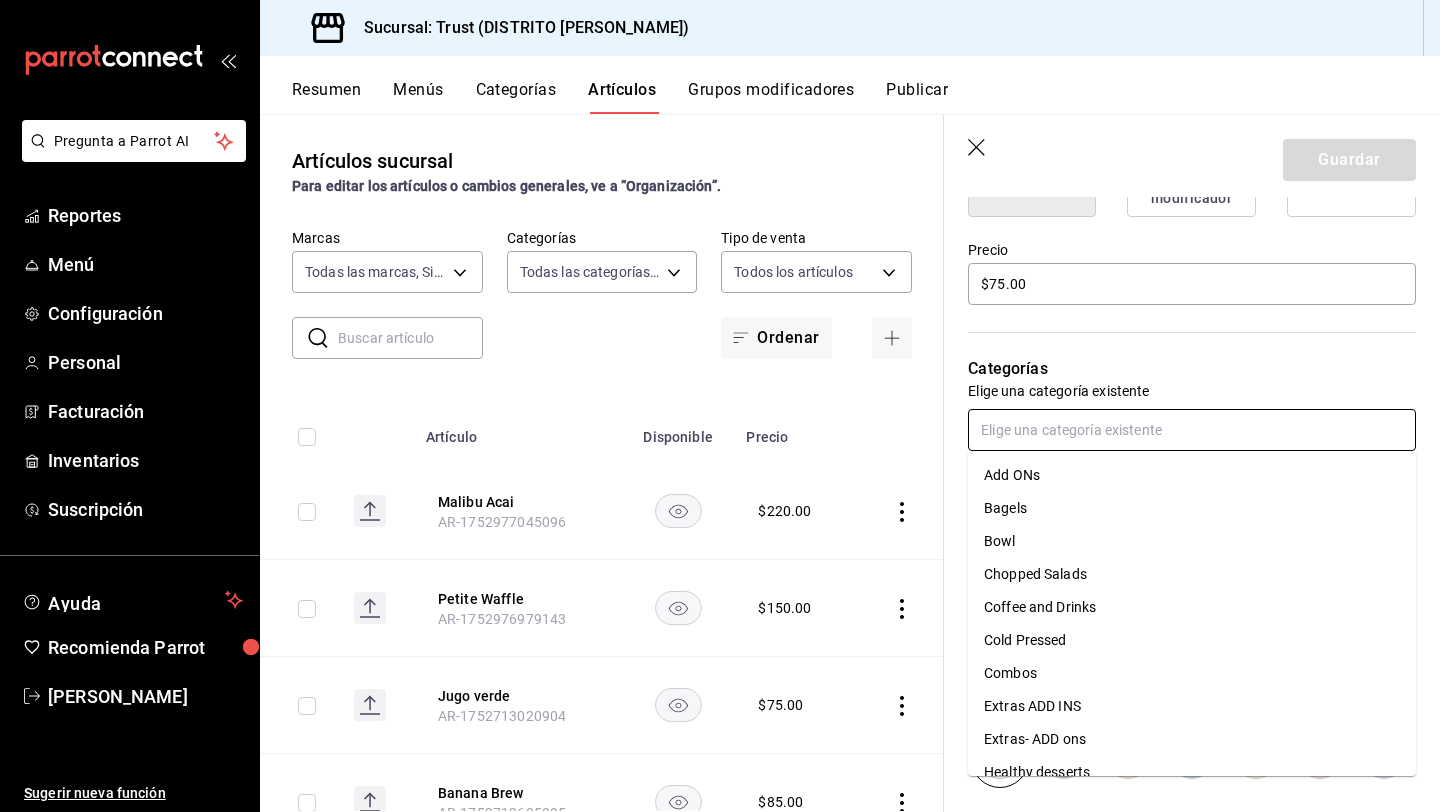 click at bounding box center (1192, 430) 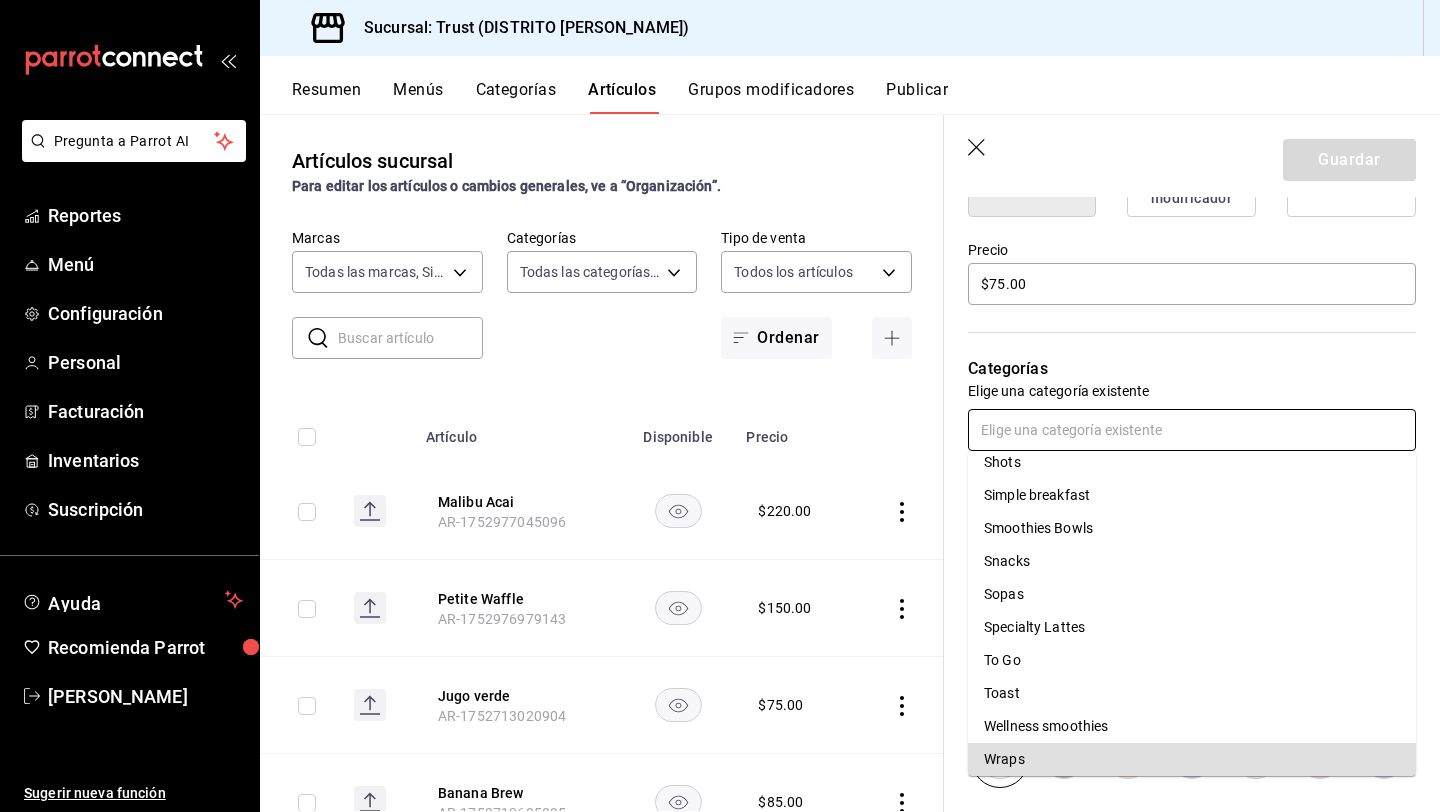 scroll, scrollTop: 8, scrollLeft: 0, axis: vertical 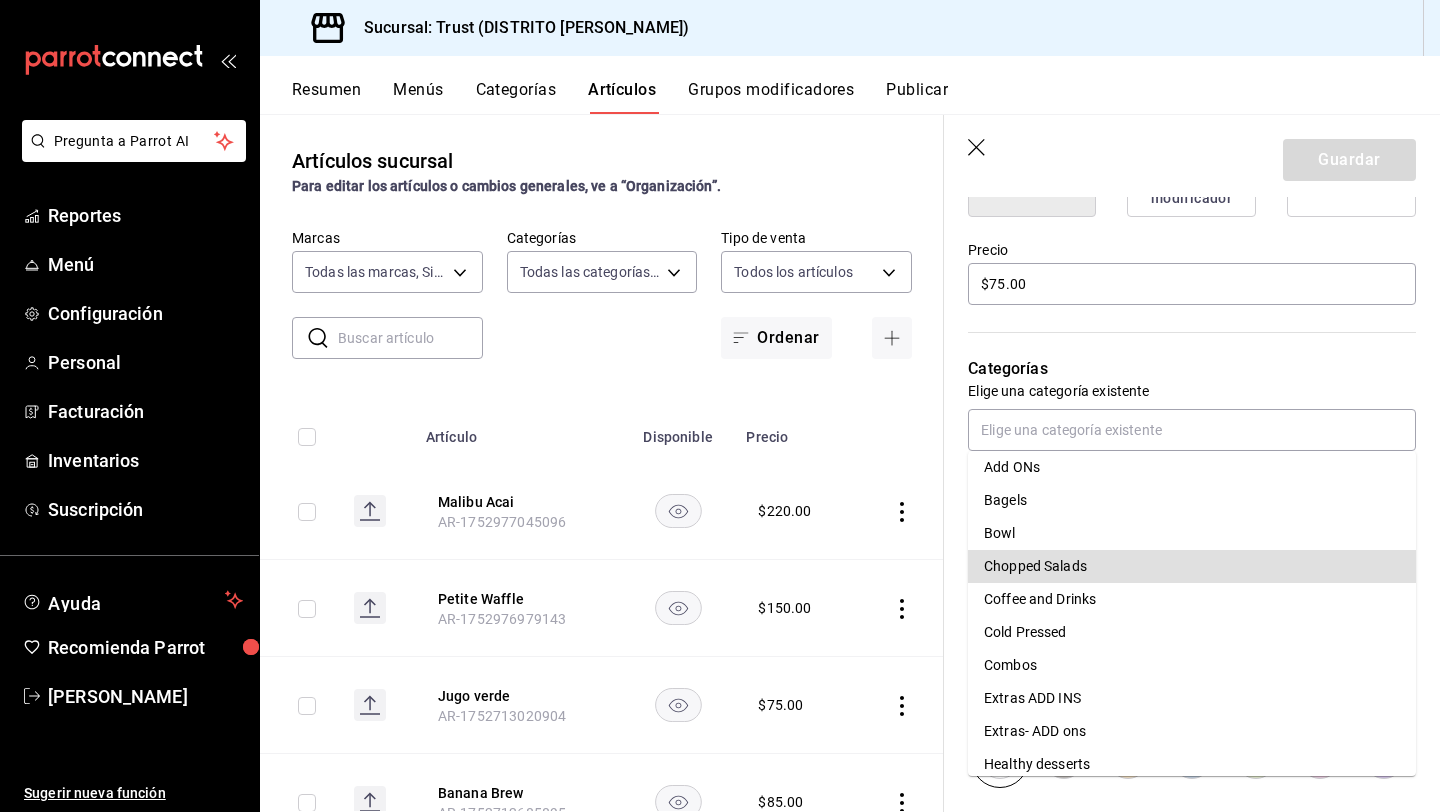 click 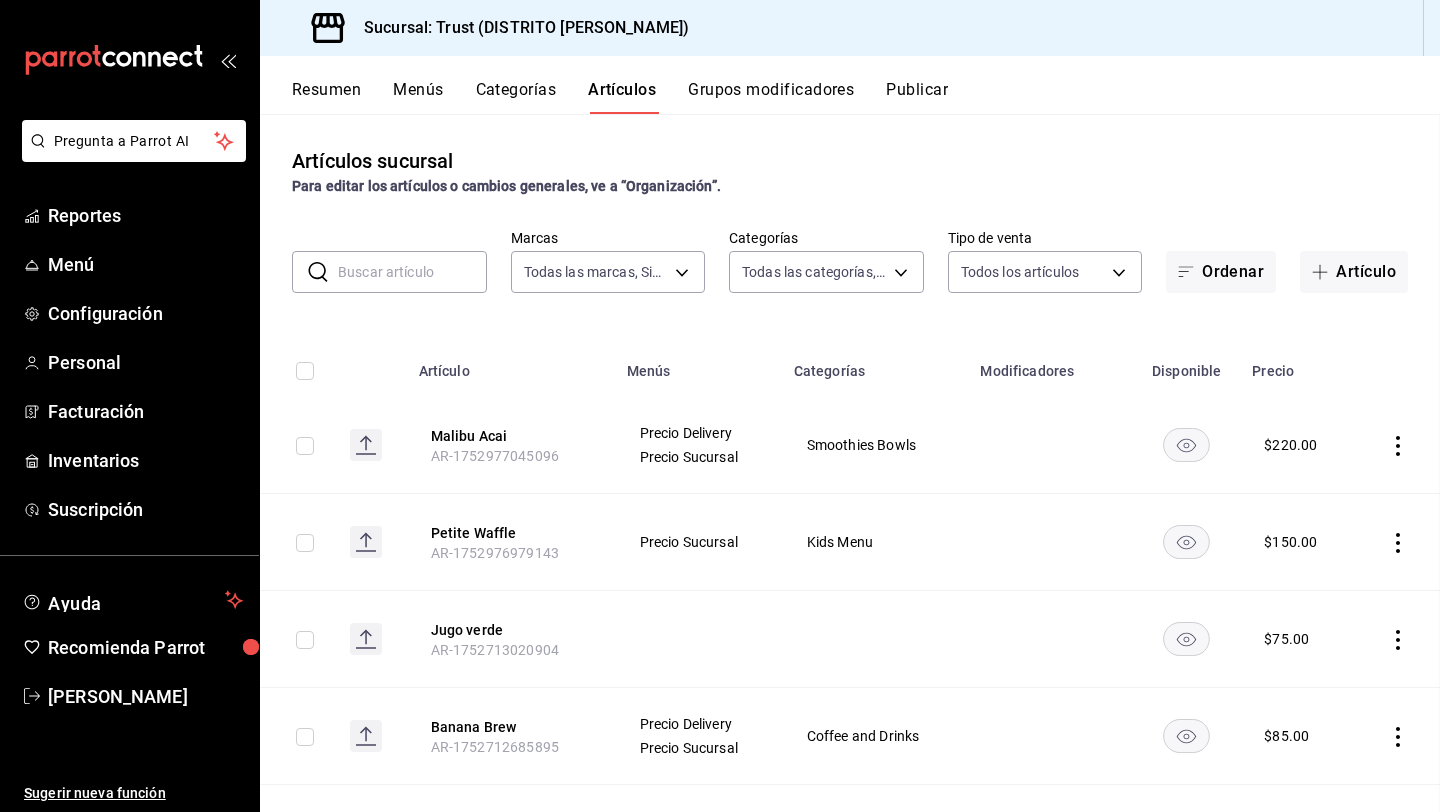 scroll, scrollTop: 0, scrollLeft: 0, axis: both 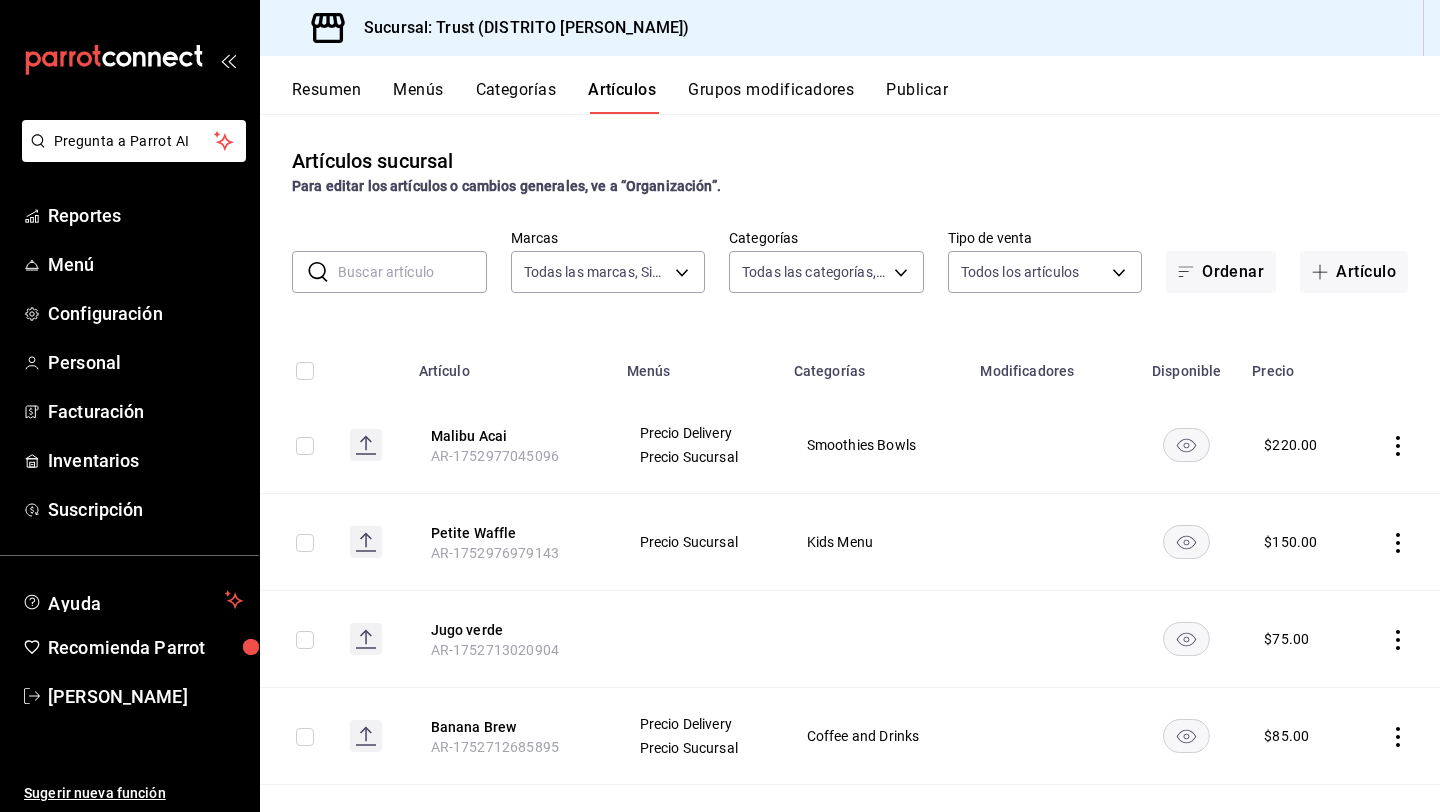 click on "Menús" at bounding box center [698, 365] 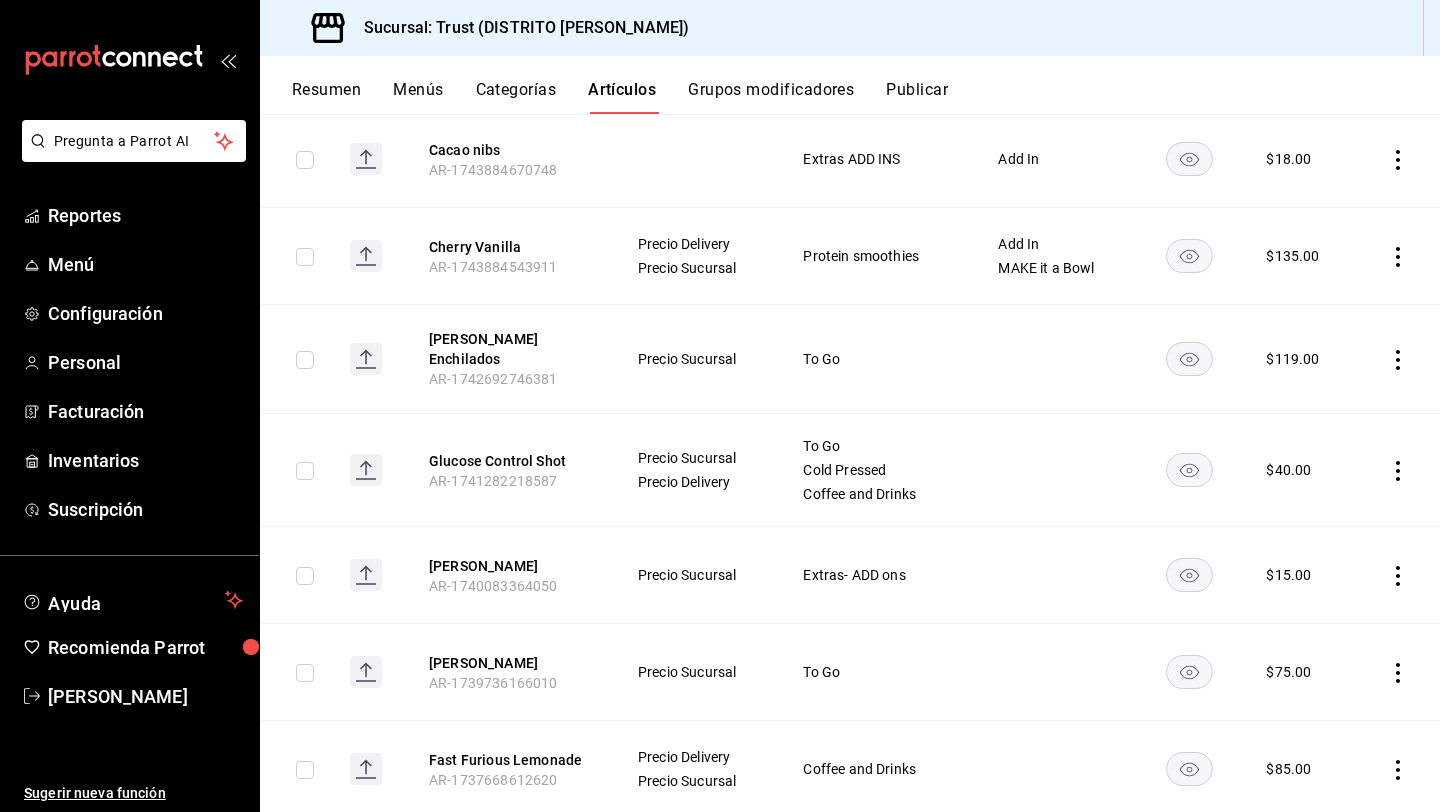 scroll, scrollTop: 1760, scrollLeft: 0, axis: vertical 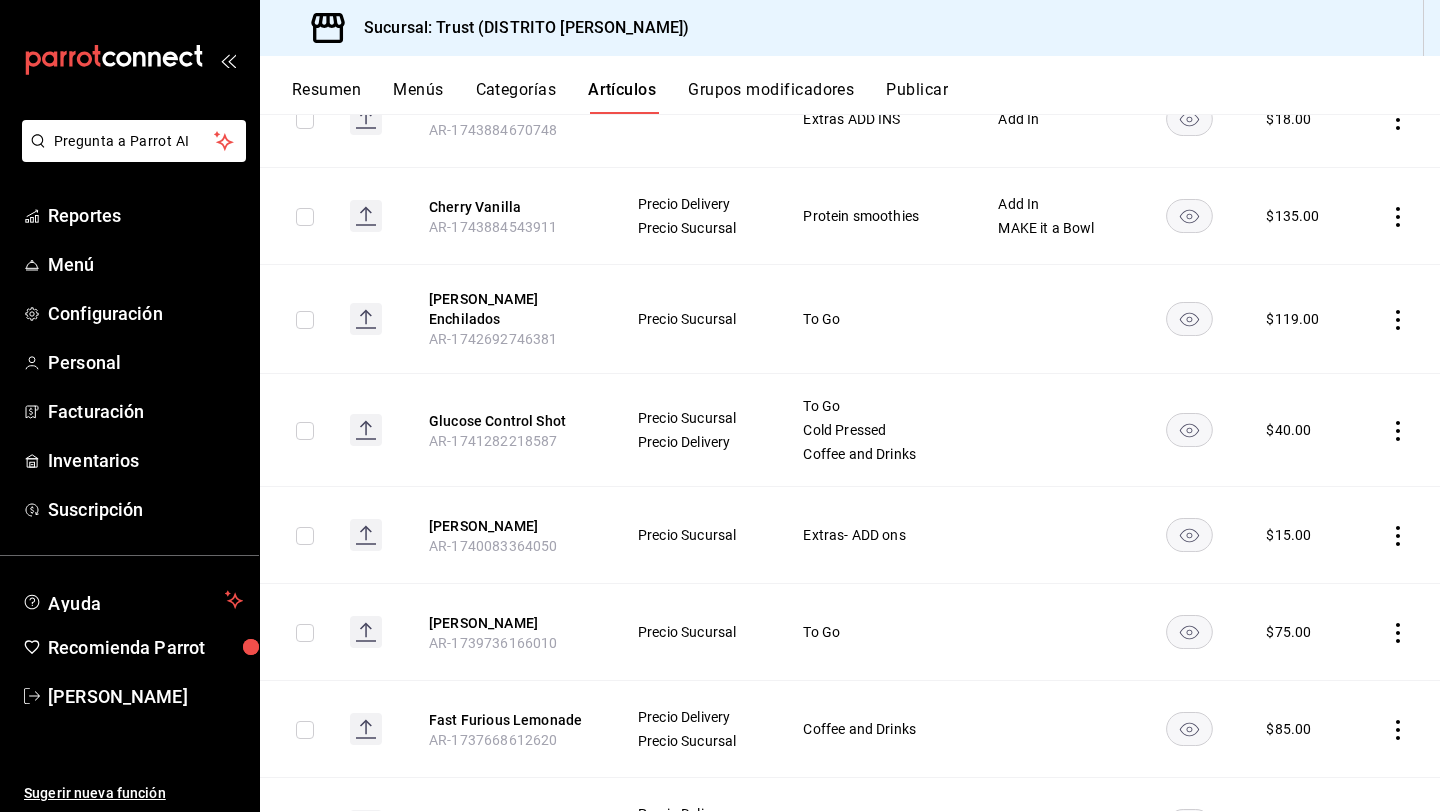 click 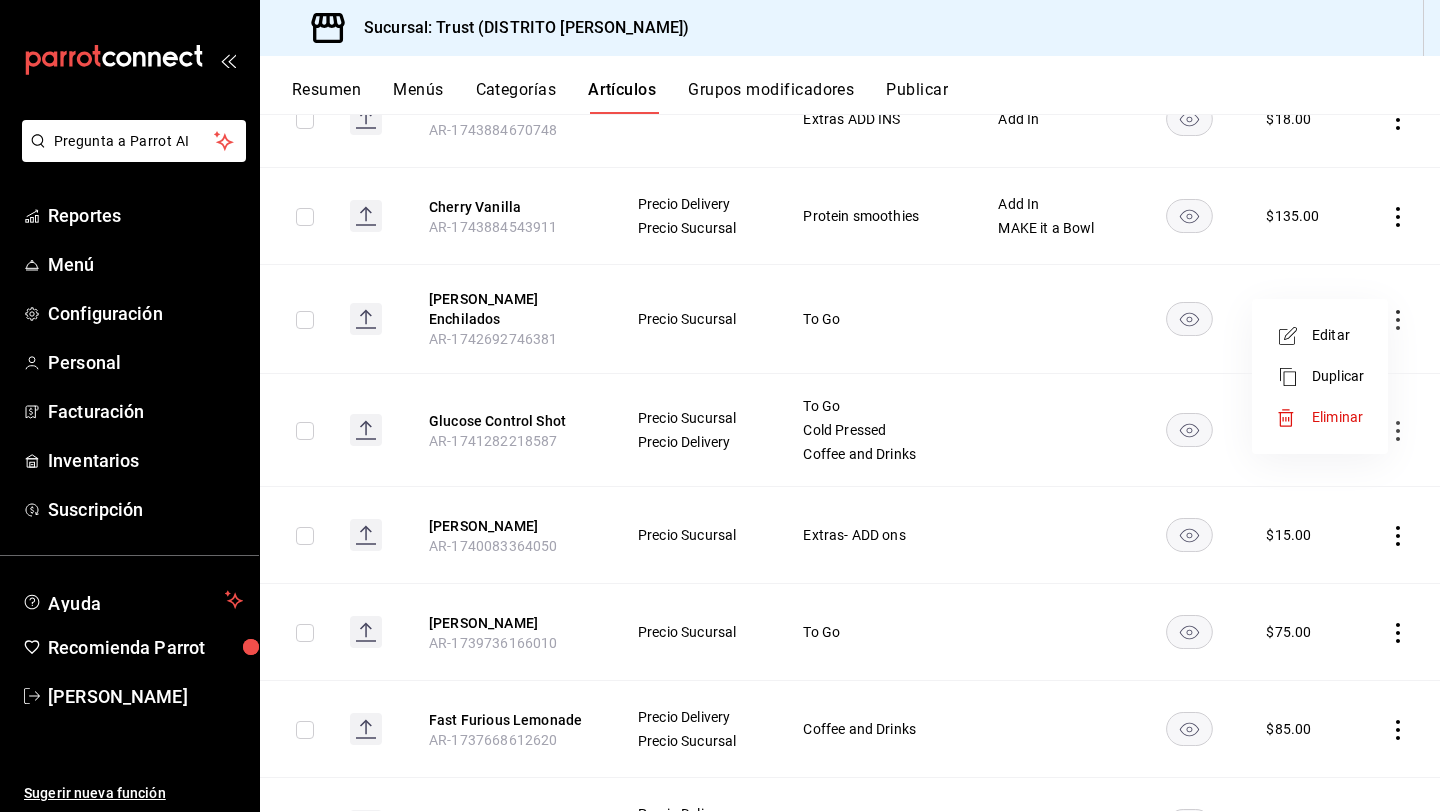 click on "Eliminar" at bounding box center [1337, 417] 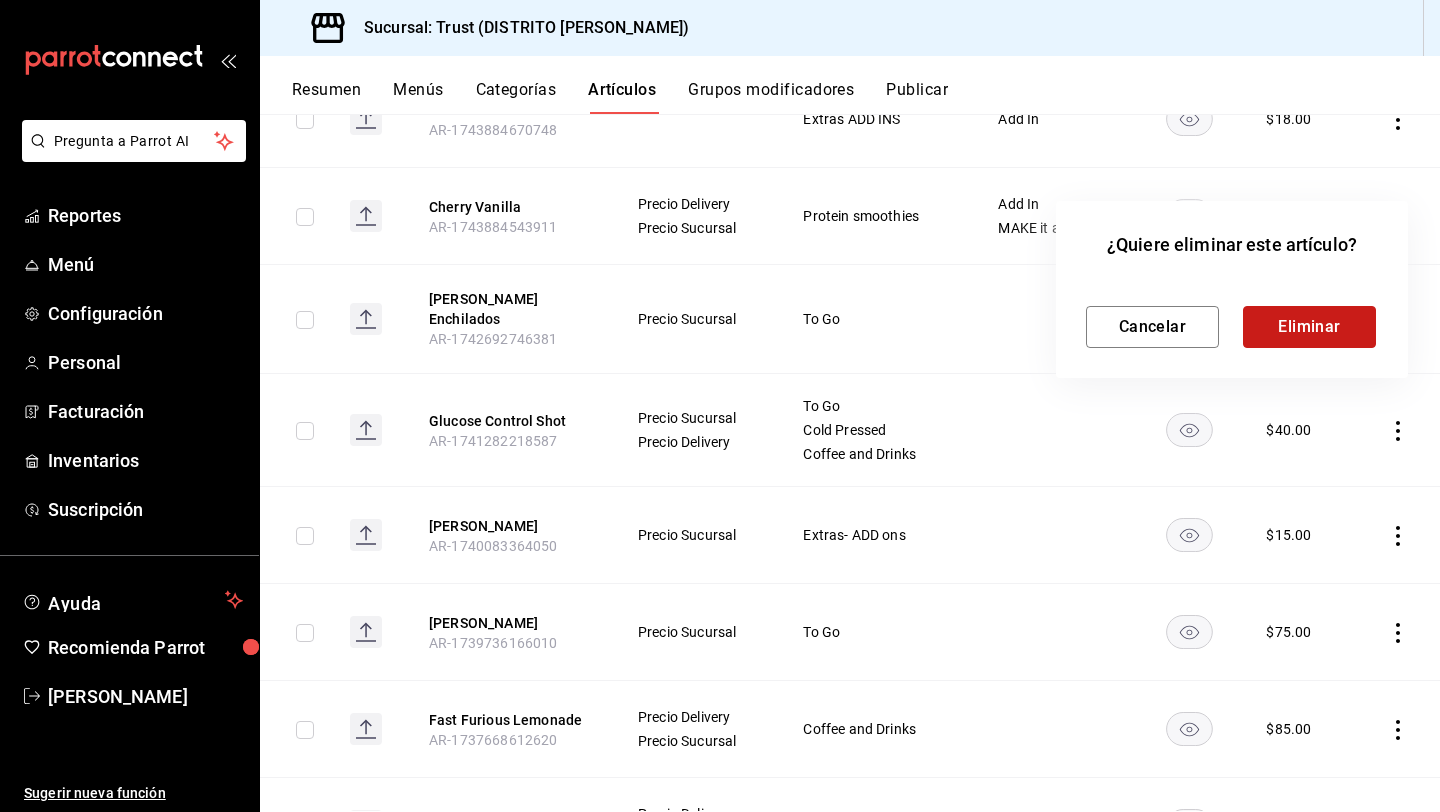 click on "Eliminar" at bounding box center [1309, 327] 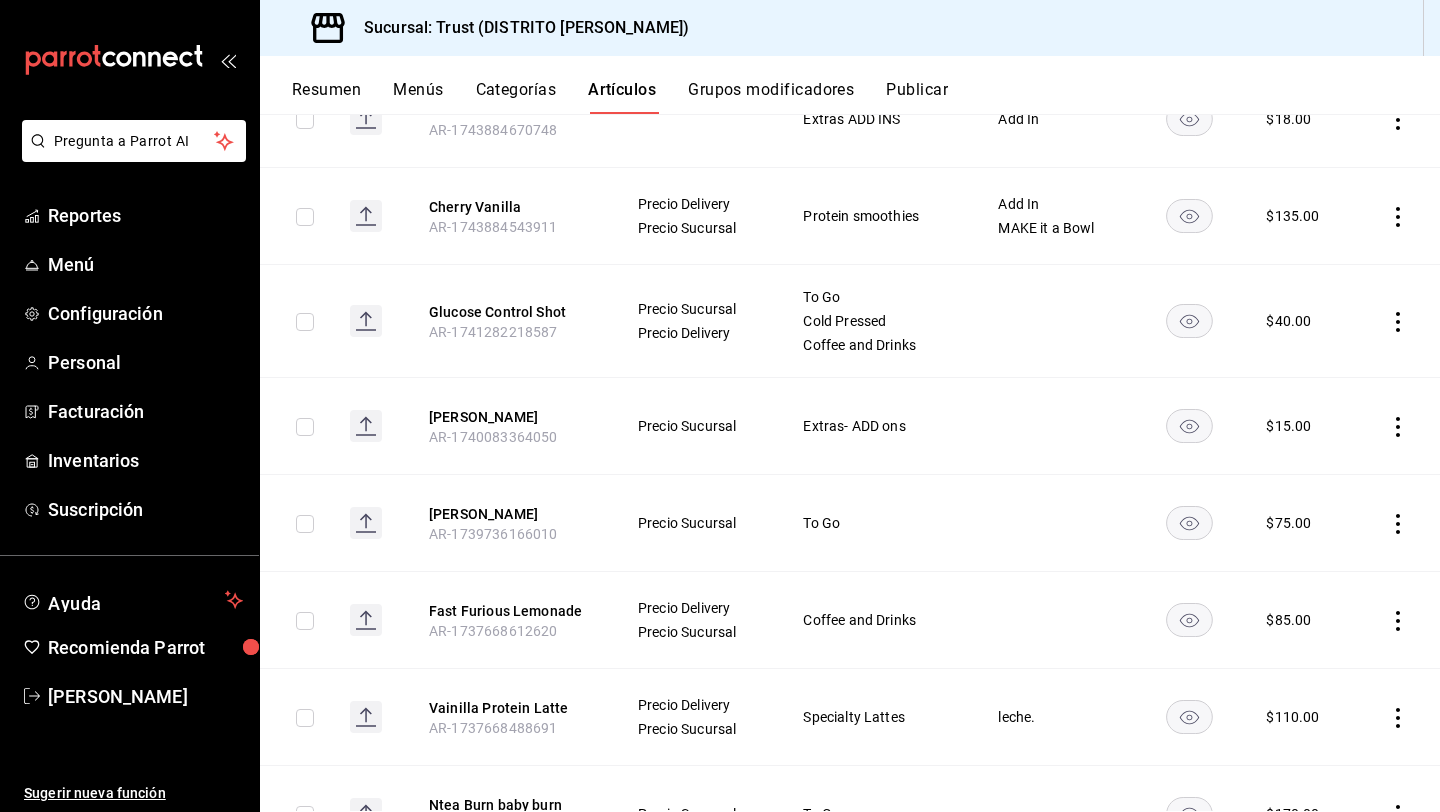 click 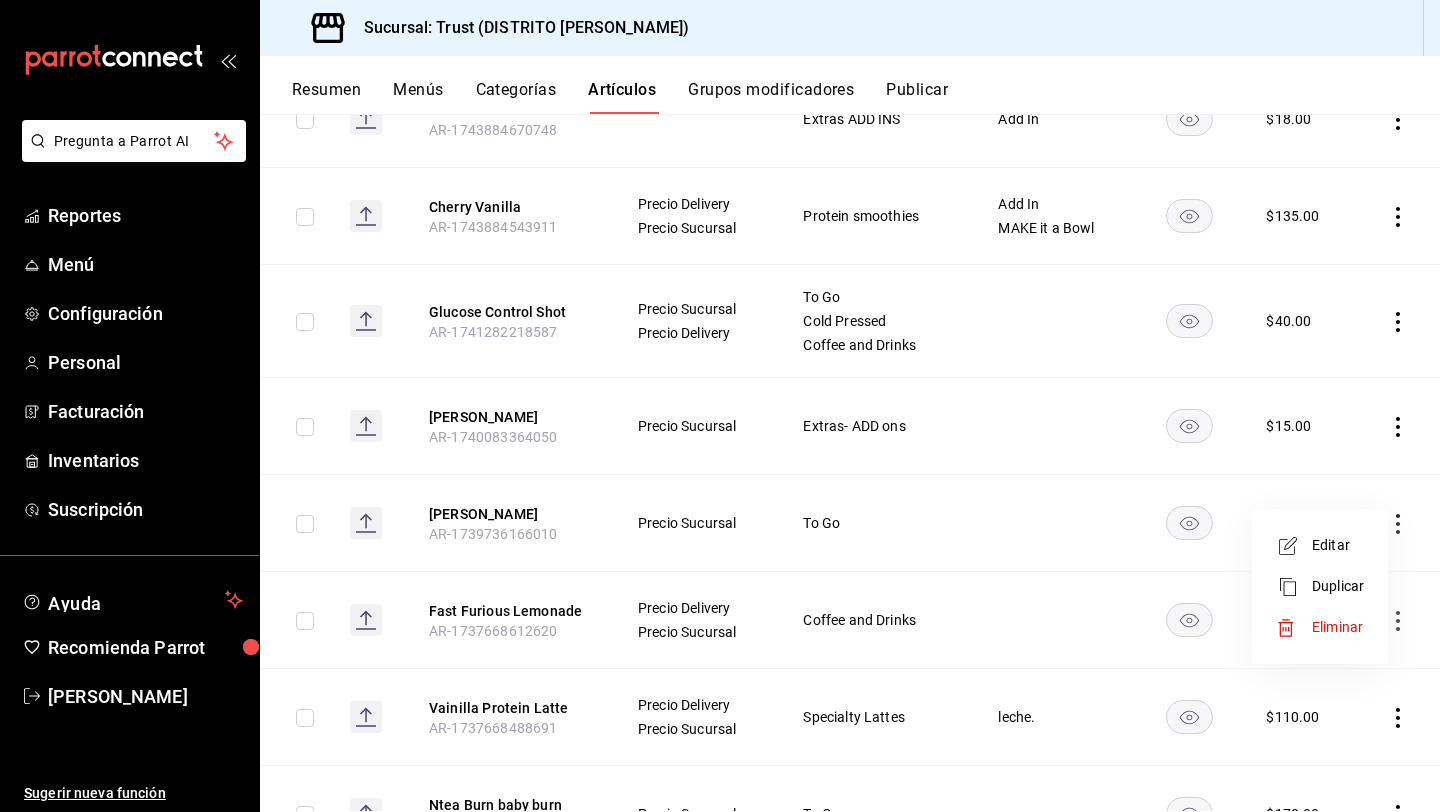 click on "Eliminar" at bounding box center [1320, 627] 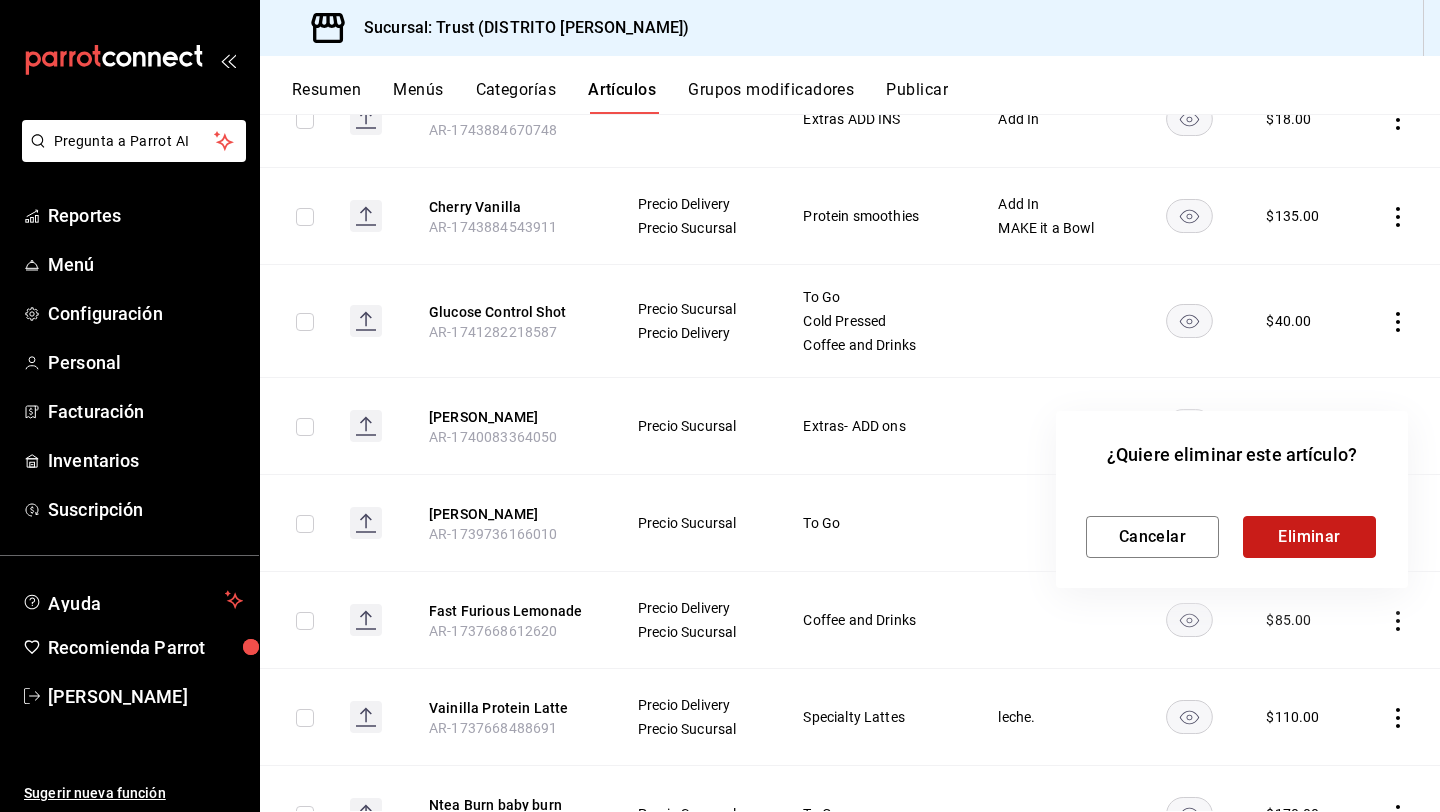 click on "Eliminar" at bounding box center [1309, 537] 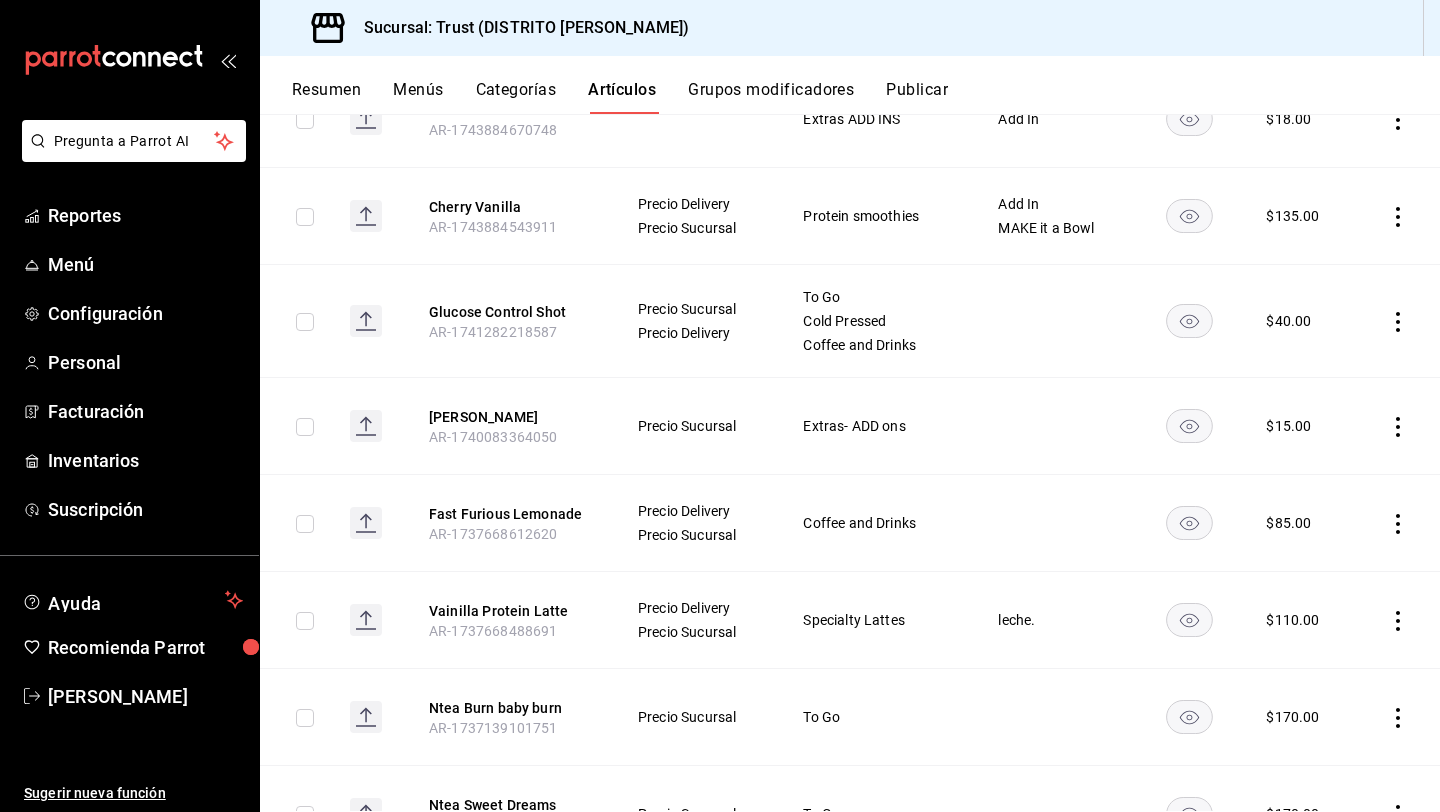 click on "Precio Delivery Precio Sucursal" at bounding box center [695, 523] 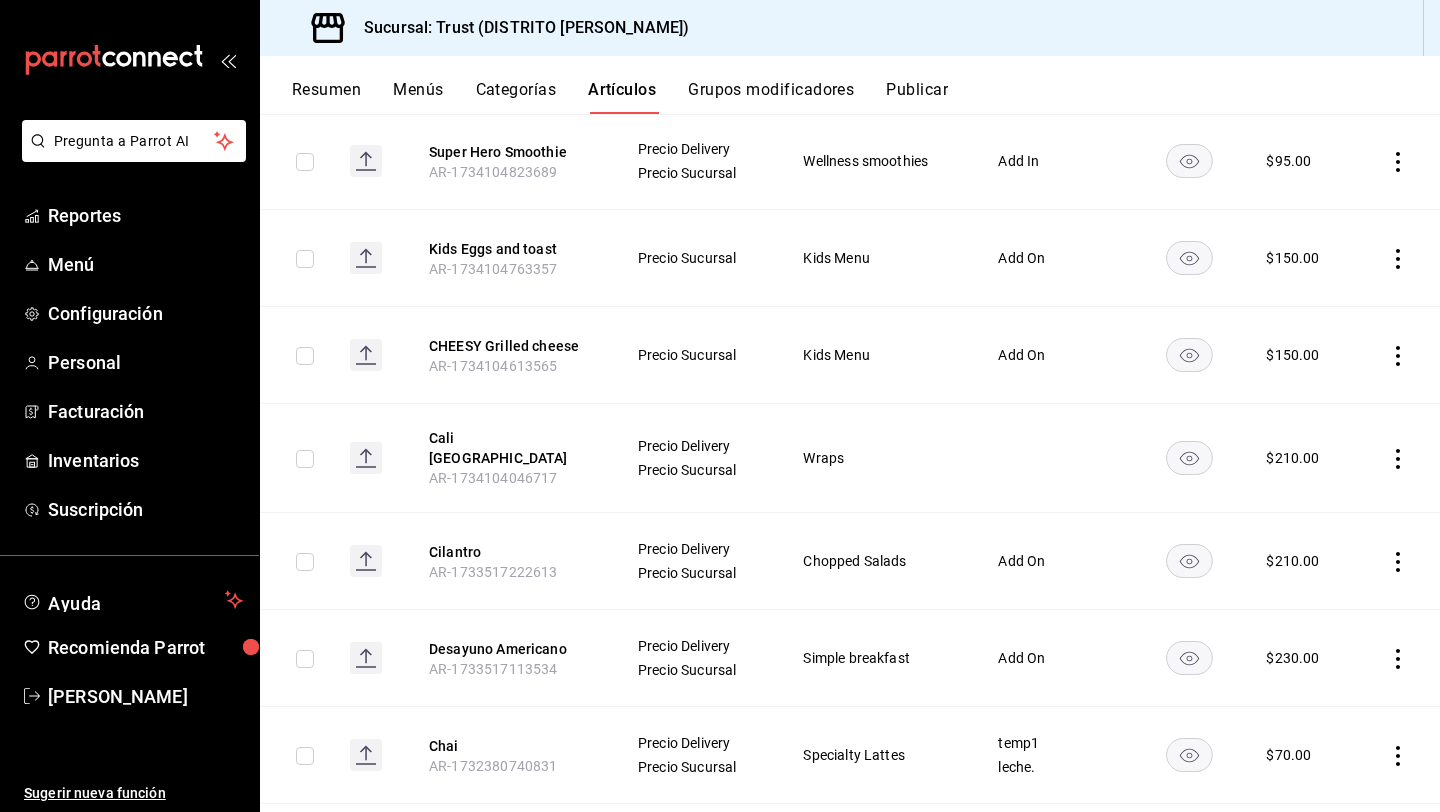 scroll, scrollTop: 2920, scrollLeft: 0, axis: vertical 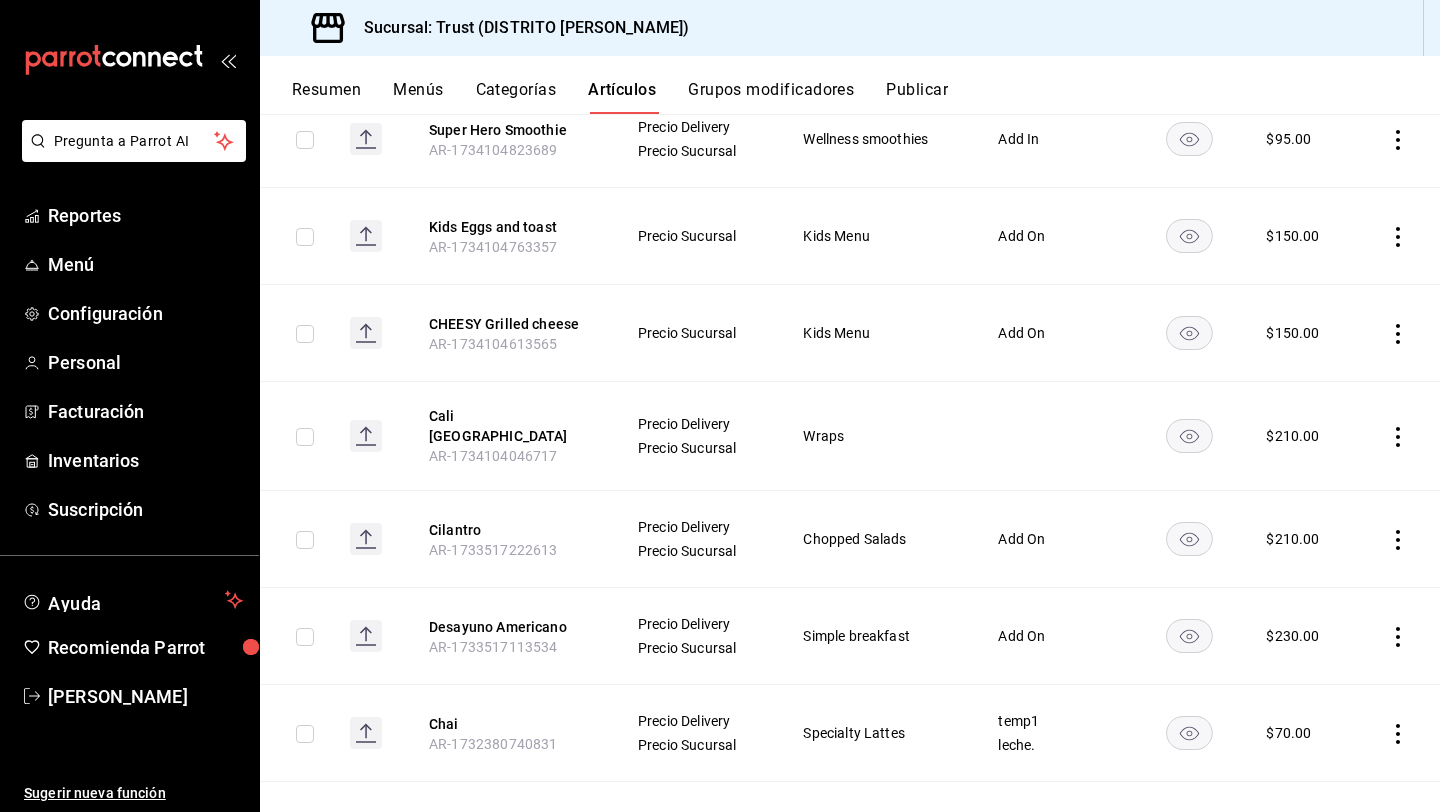 click 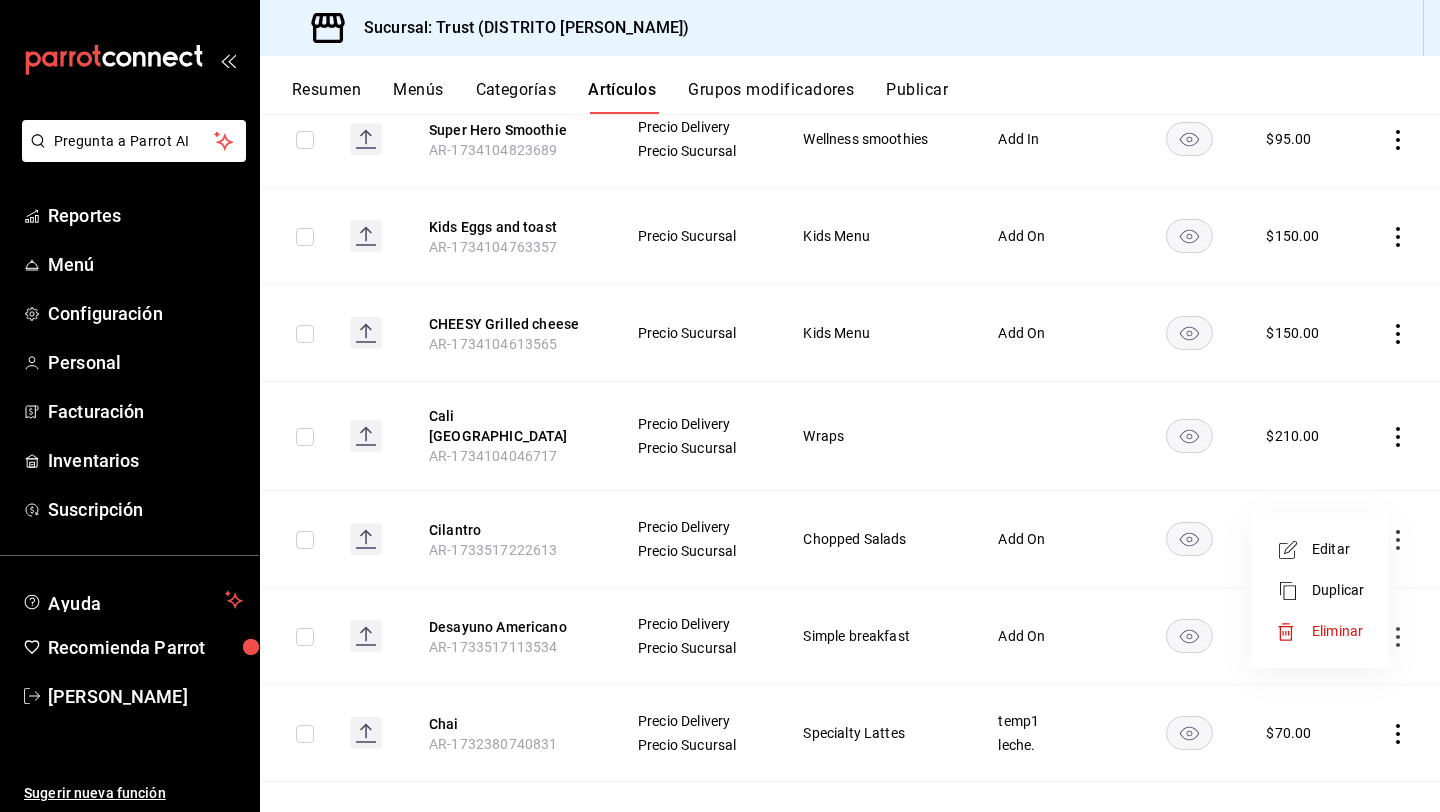 click on "Editar" at bounding box center [1338, 549] 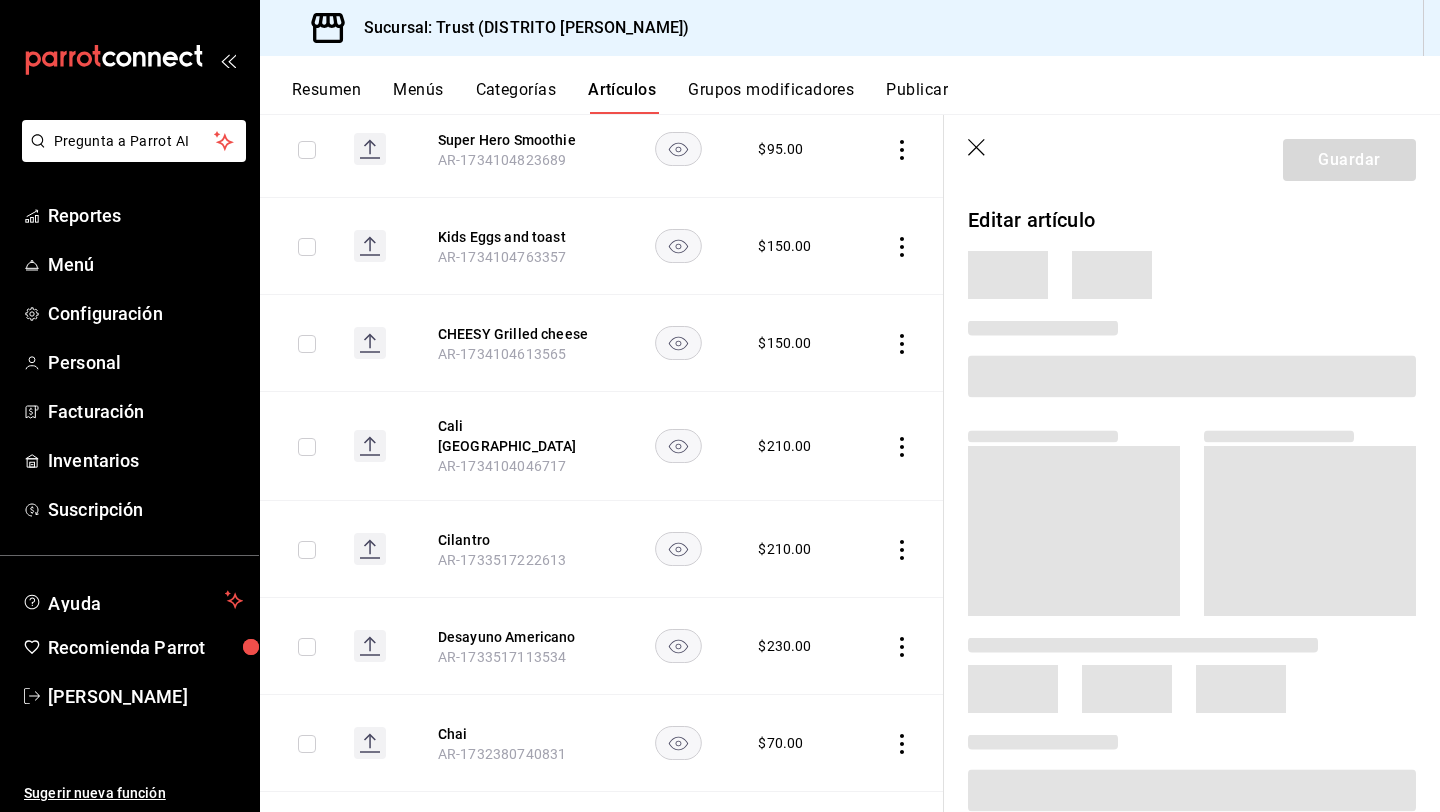 scroll, scrollTop: 2864, scrollLeft: 0, axis: vertical 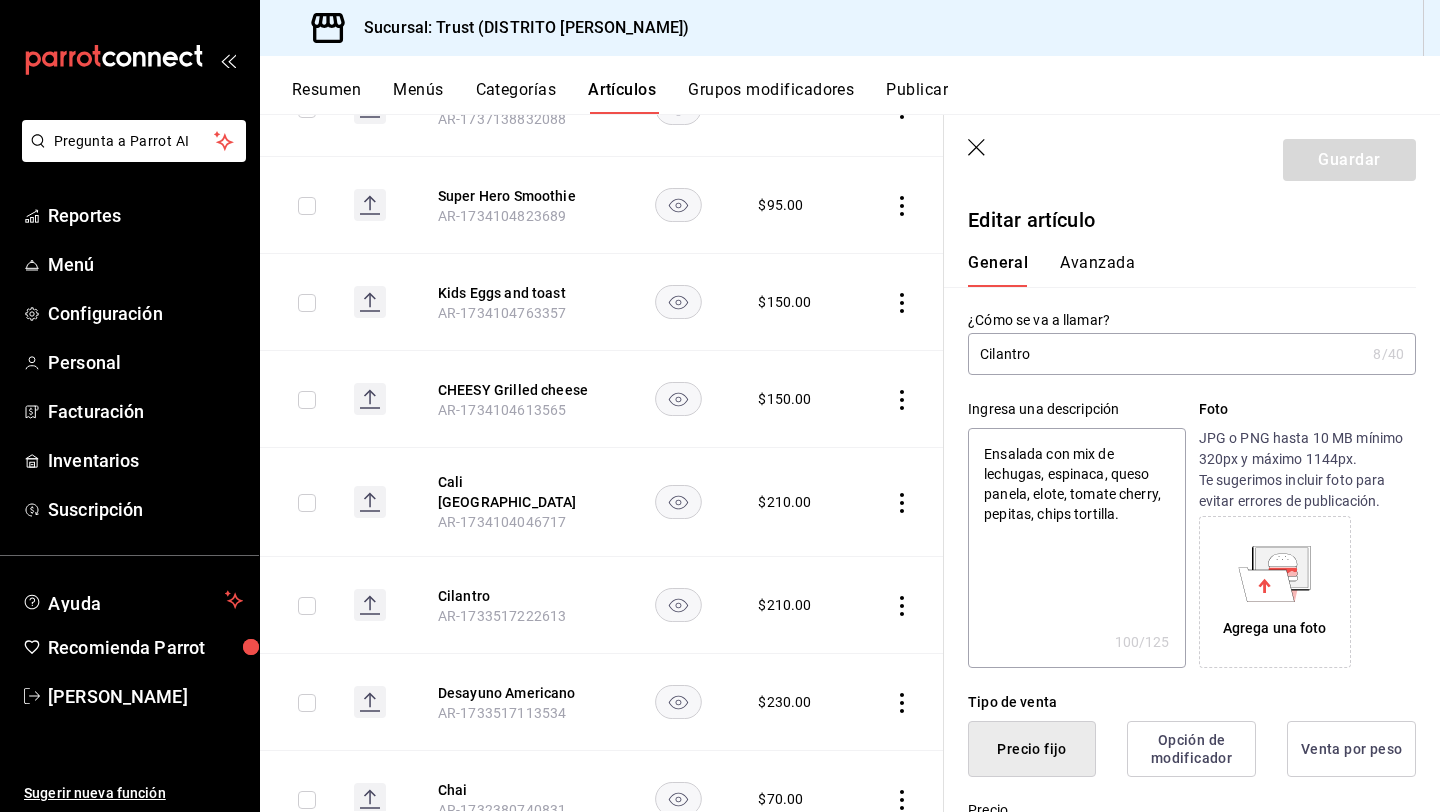 click on "Cilantro" at bounding box center (1166, 354) 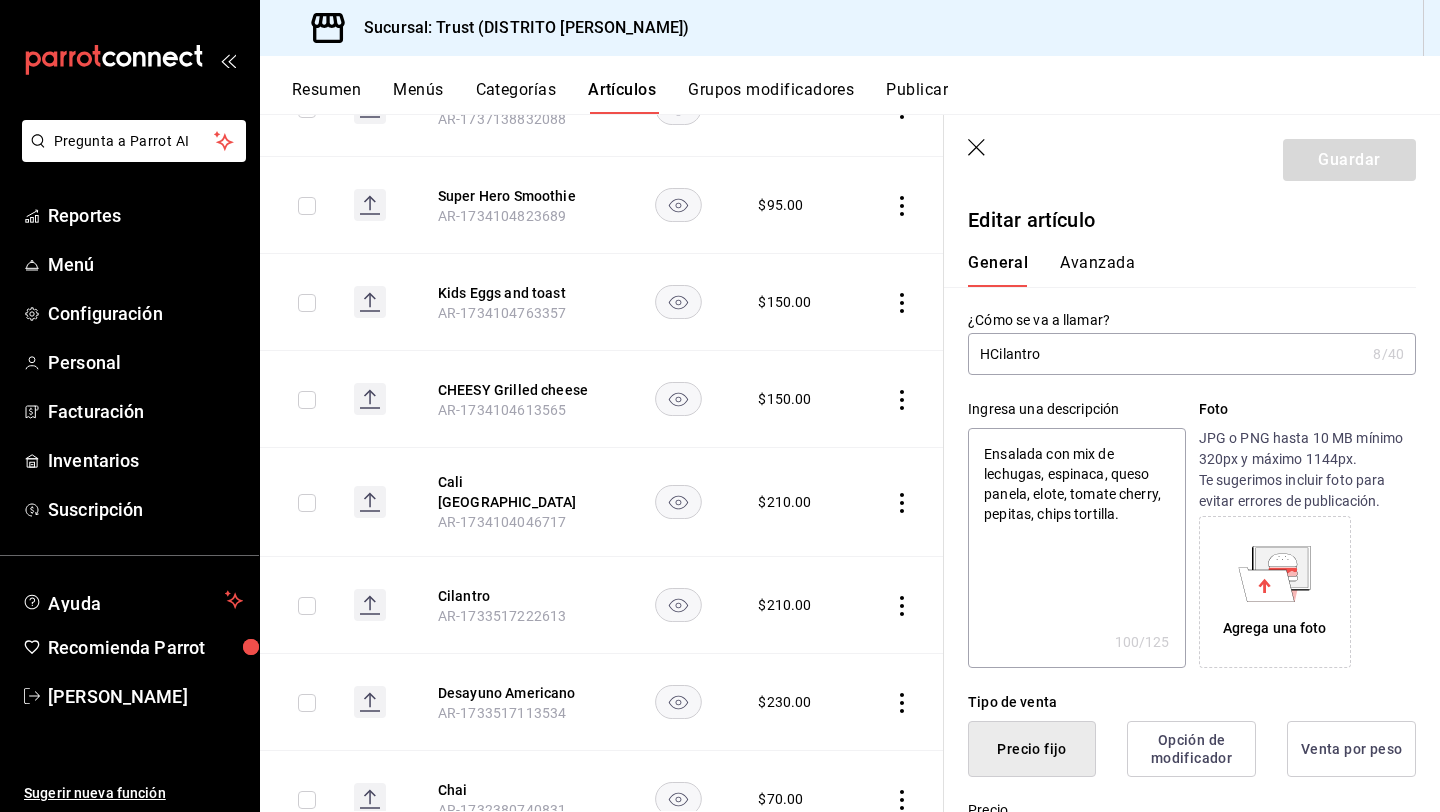 type on "x" 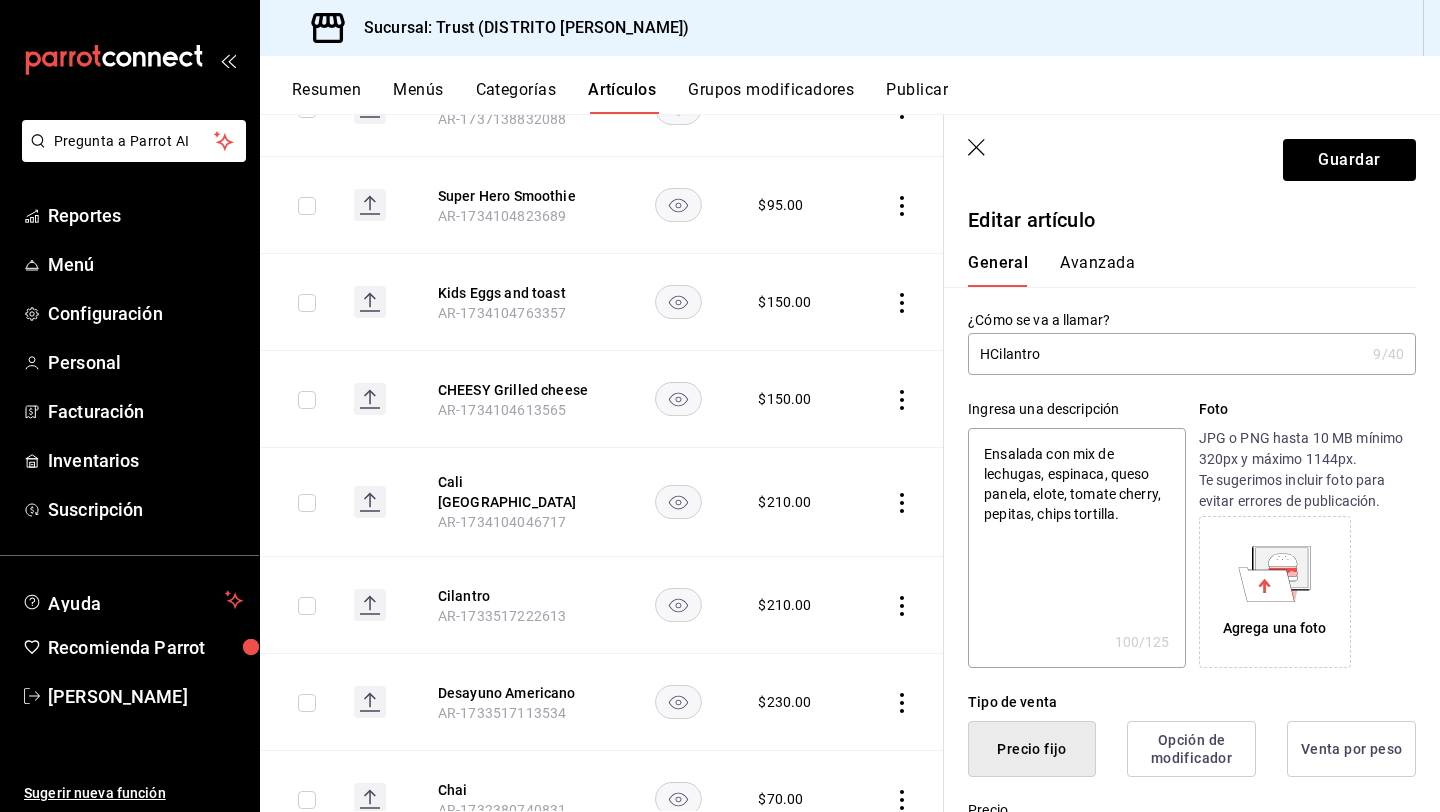type on "HaCilantro" 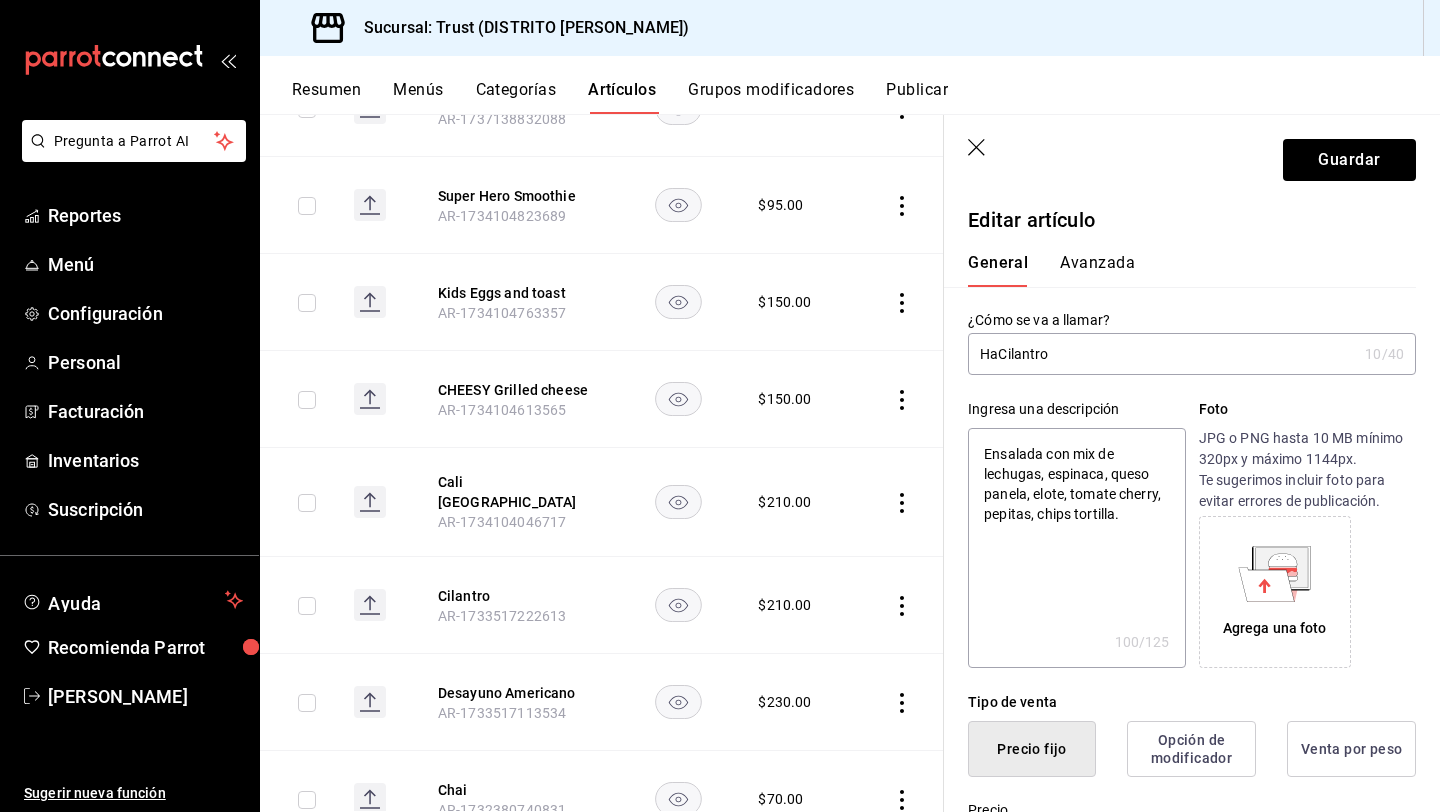 type on "HarCilantro" 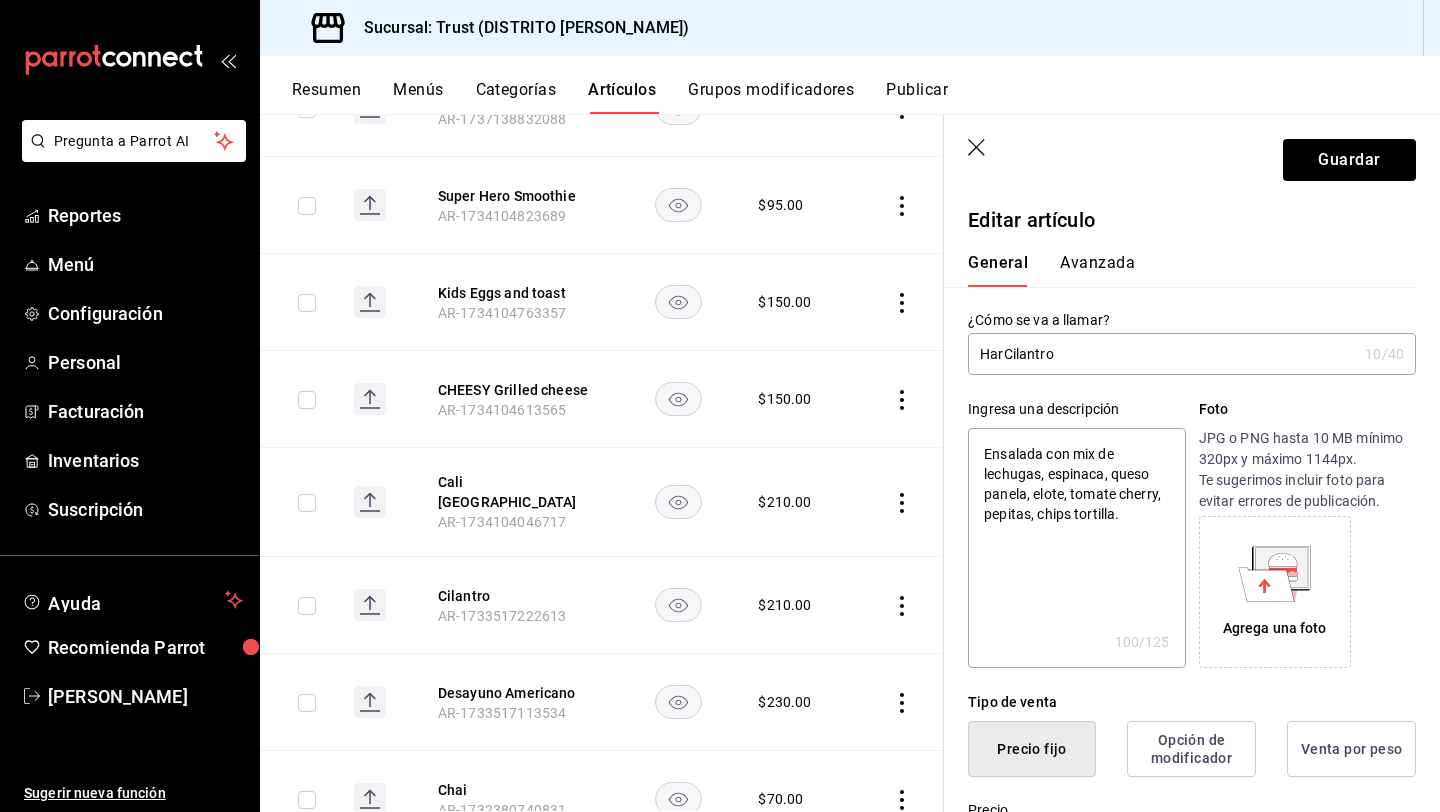 type on "x" 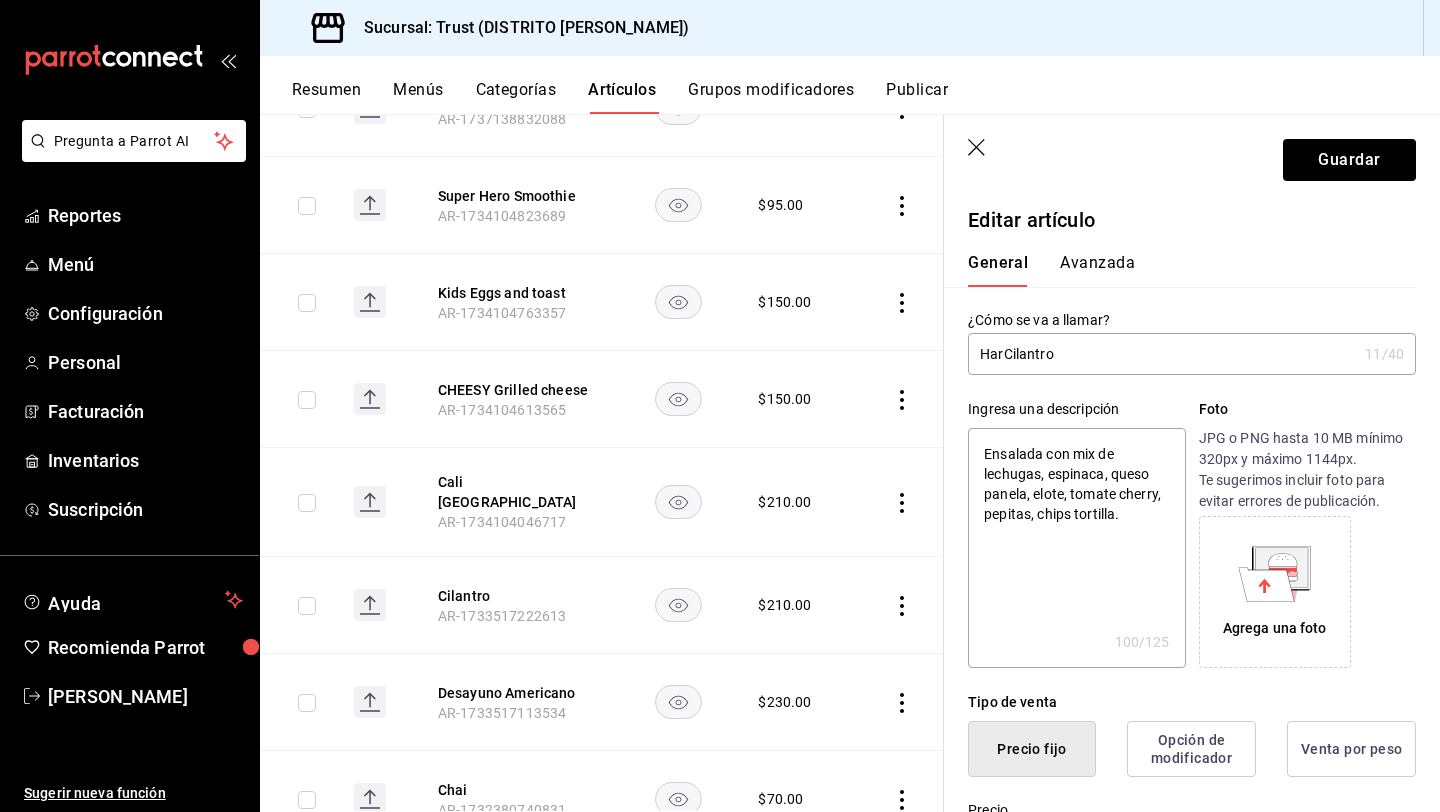type on "HarvCilantro" 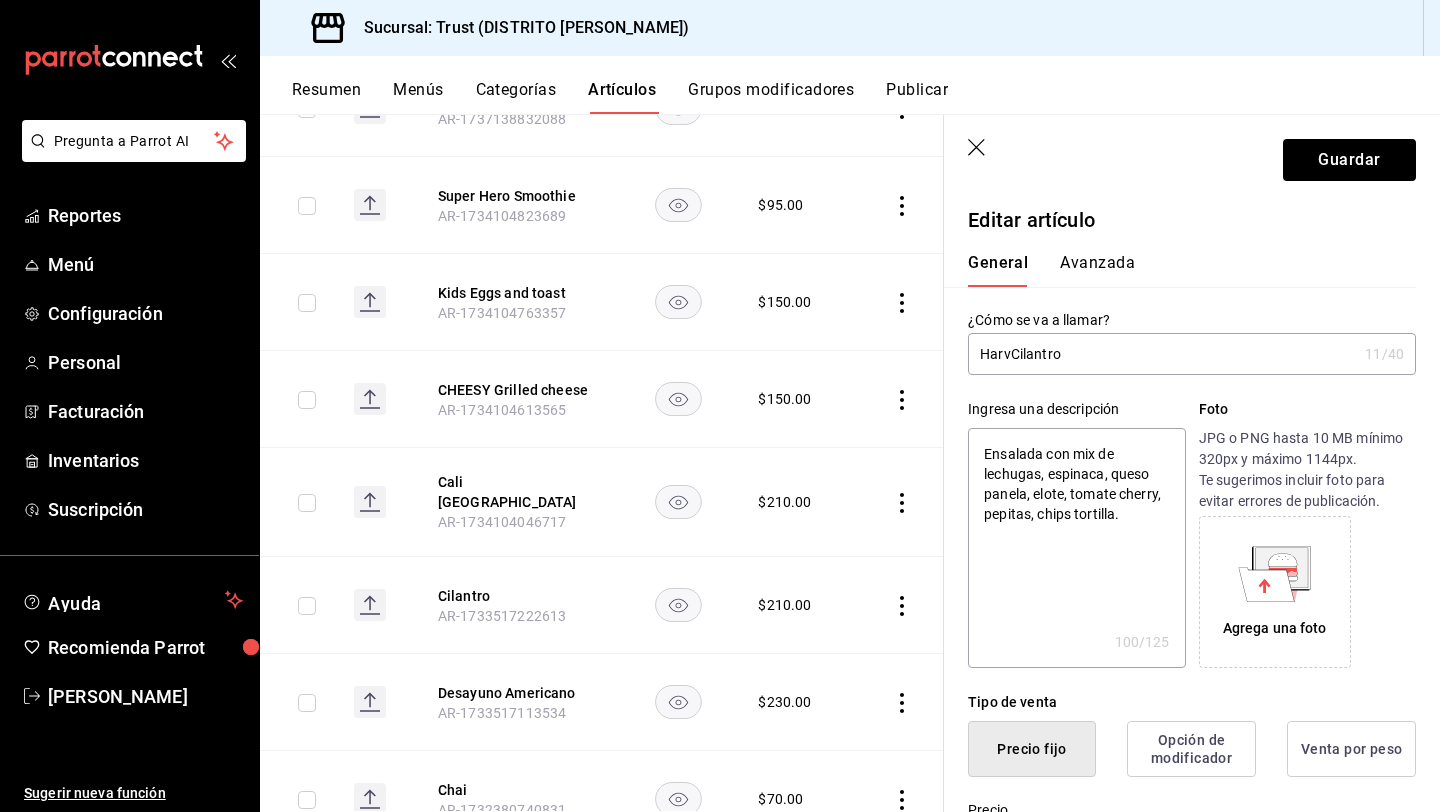 type on "x" 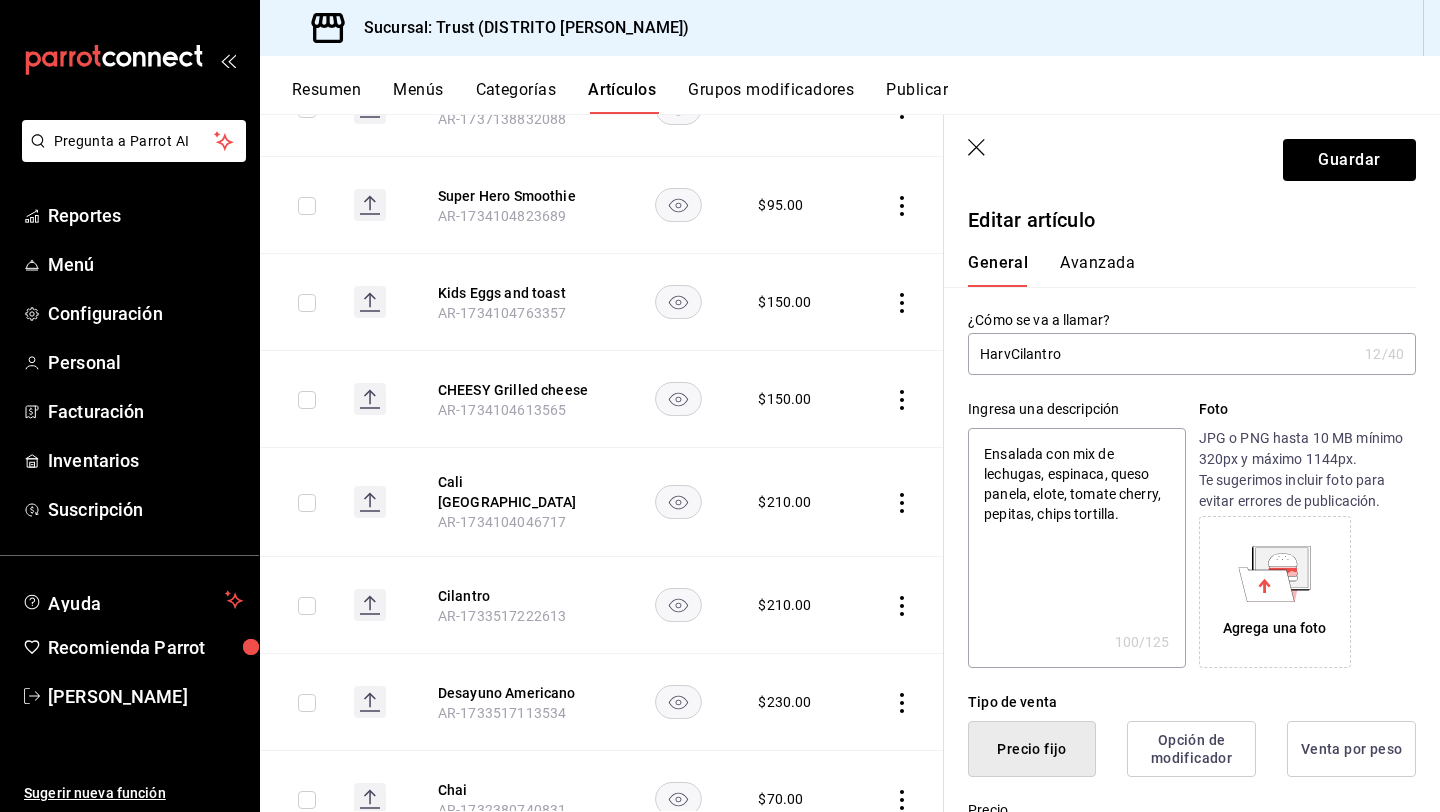 type on "HarveCilantro" 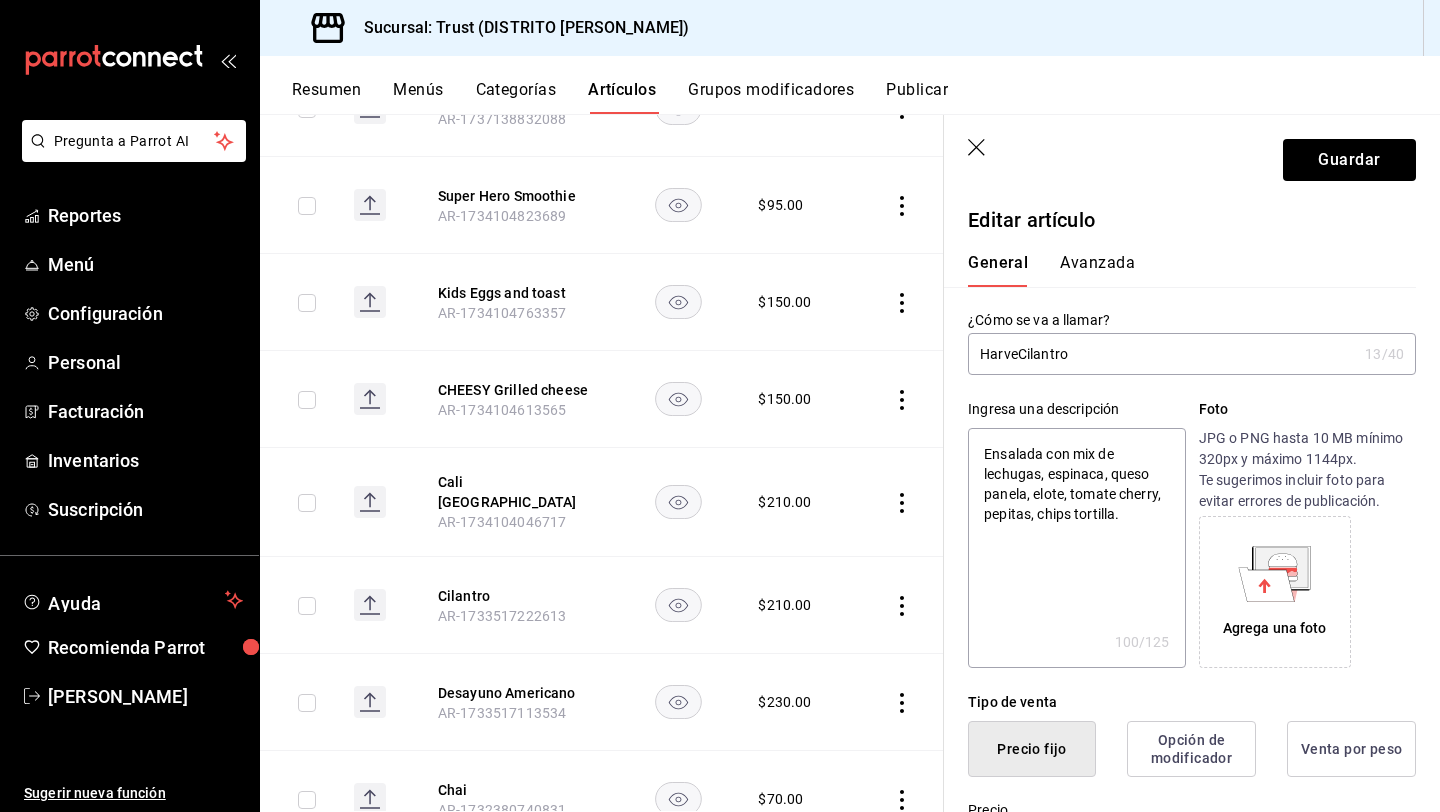 type on "HarvesCilantro" 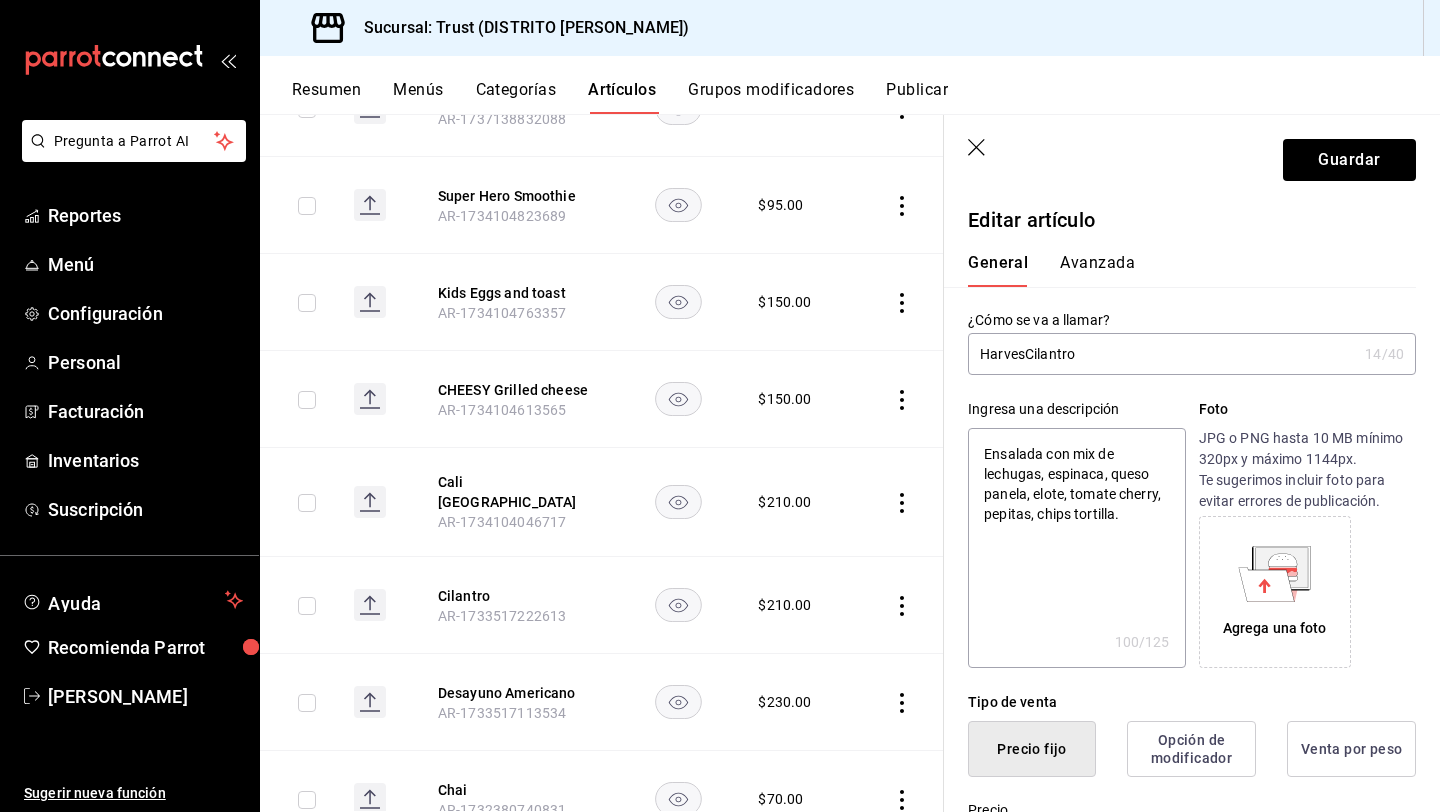 type on "HarvestCilantro" 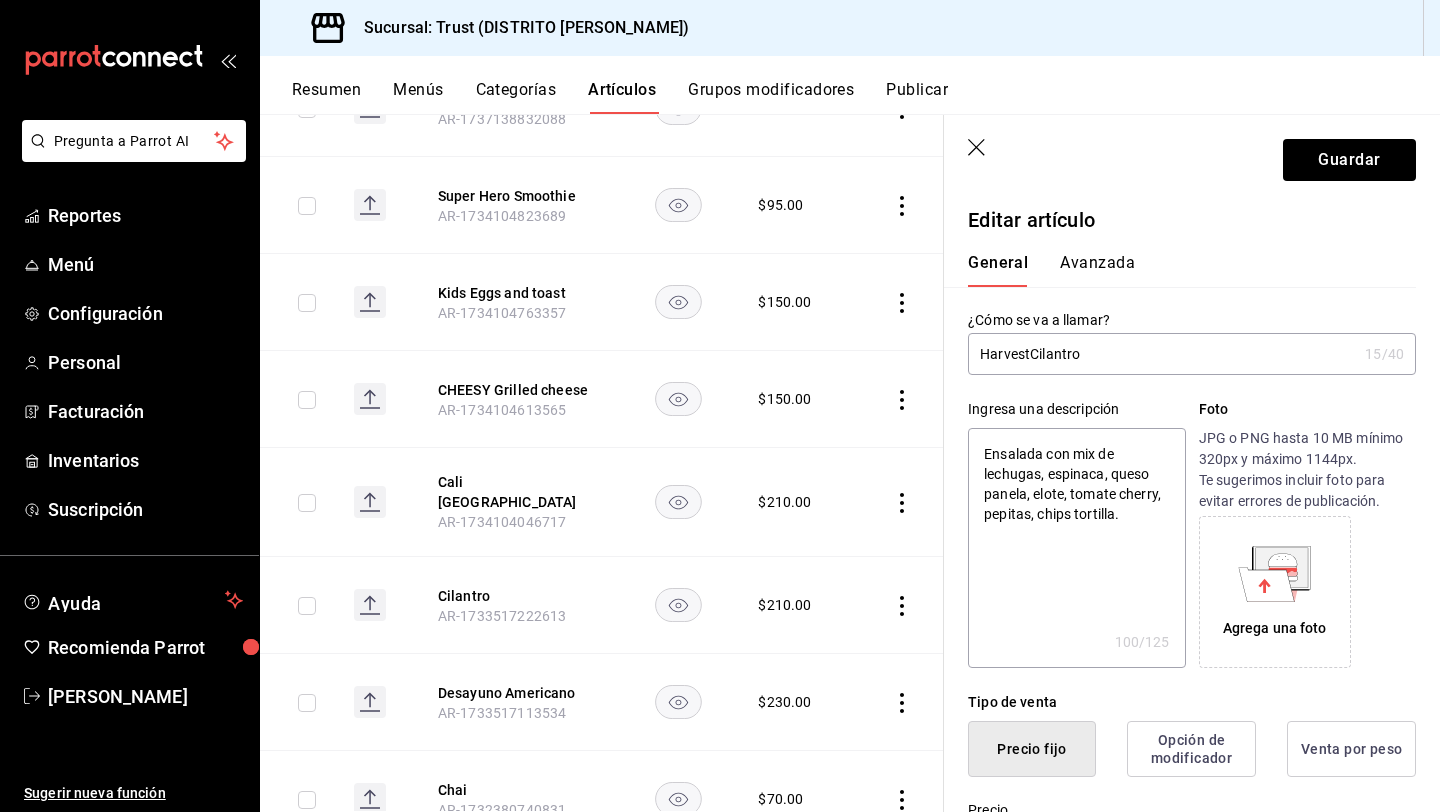 type on "Harvest Cilantro" 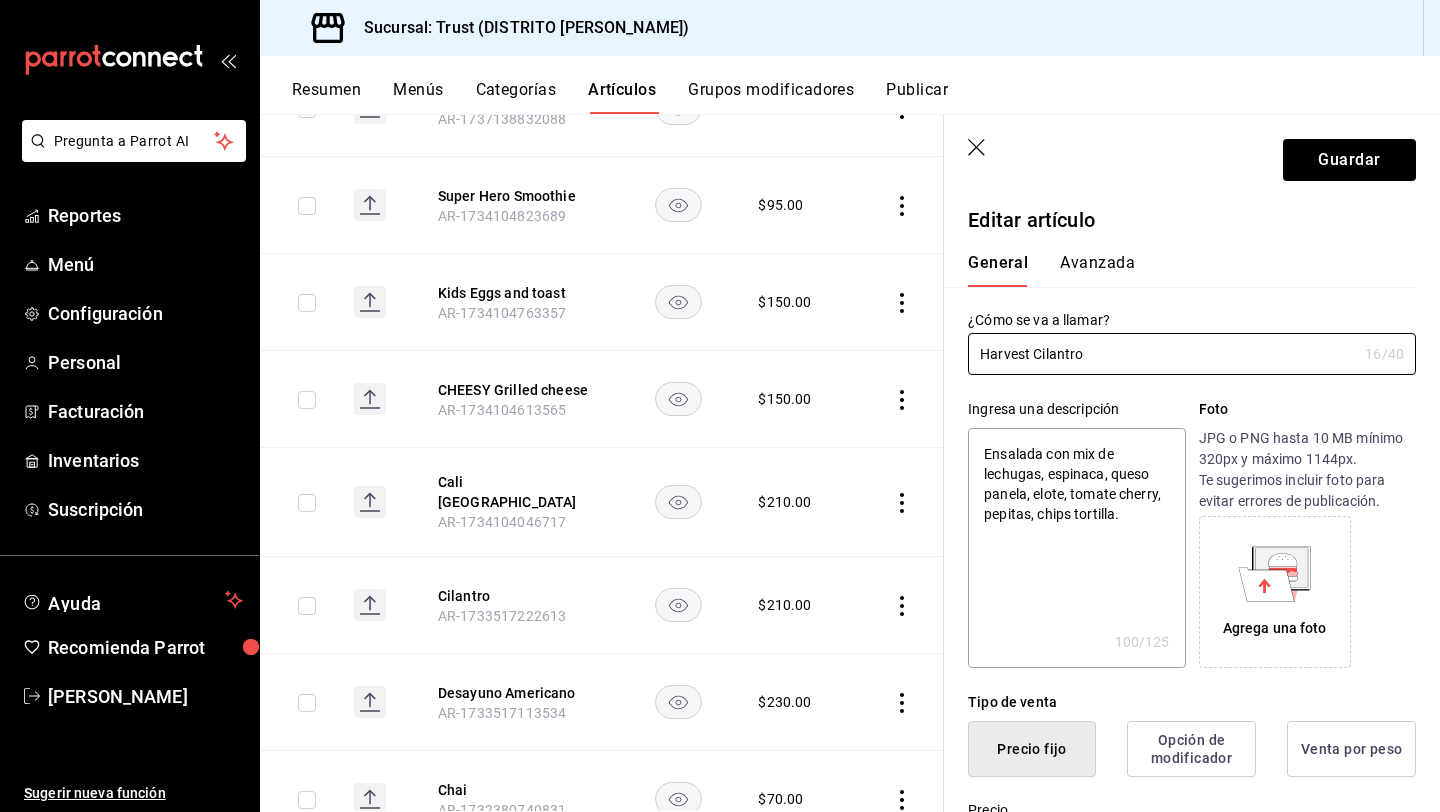 type on "Harvest Cilantro" 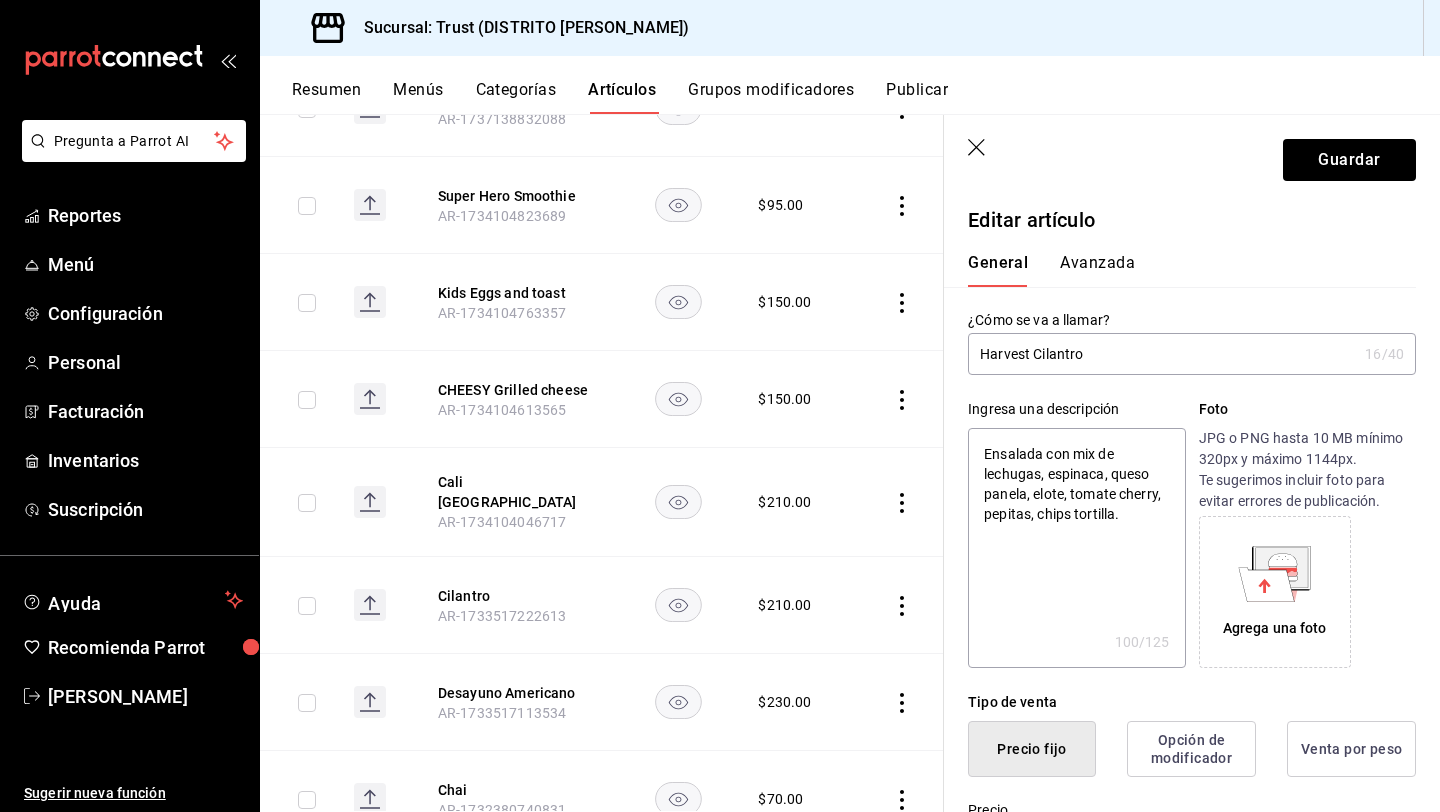 click on "Ensalada con mix de lechugas, espinaca, queso panela, elote, tomate cherry, pepitas, chips tortilla." at bounding box center [1076, 548] 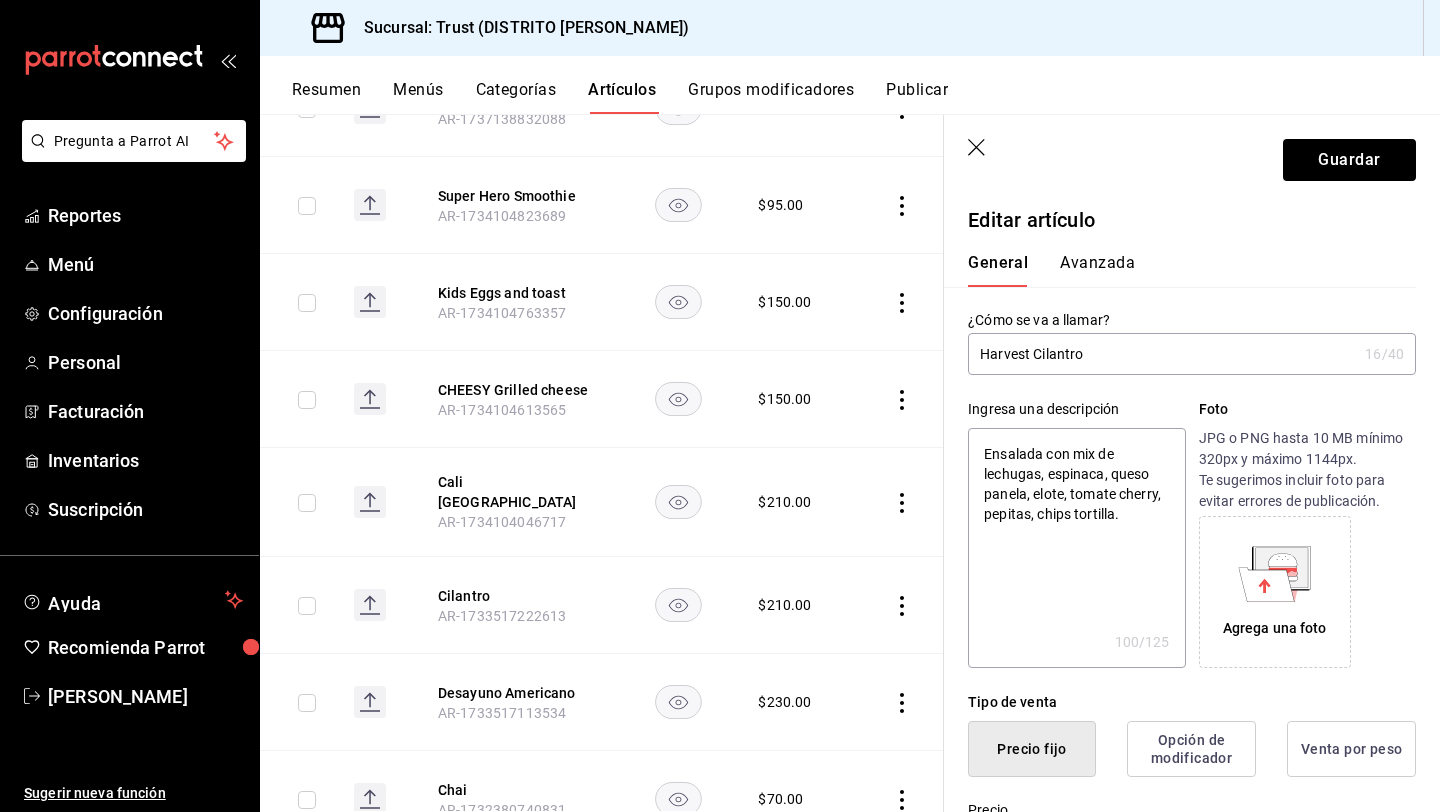 drag, startPoint x: 1114, startPoint y: 473, endPoint x: 1176, endPoint y: 479, distance: 62.289646 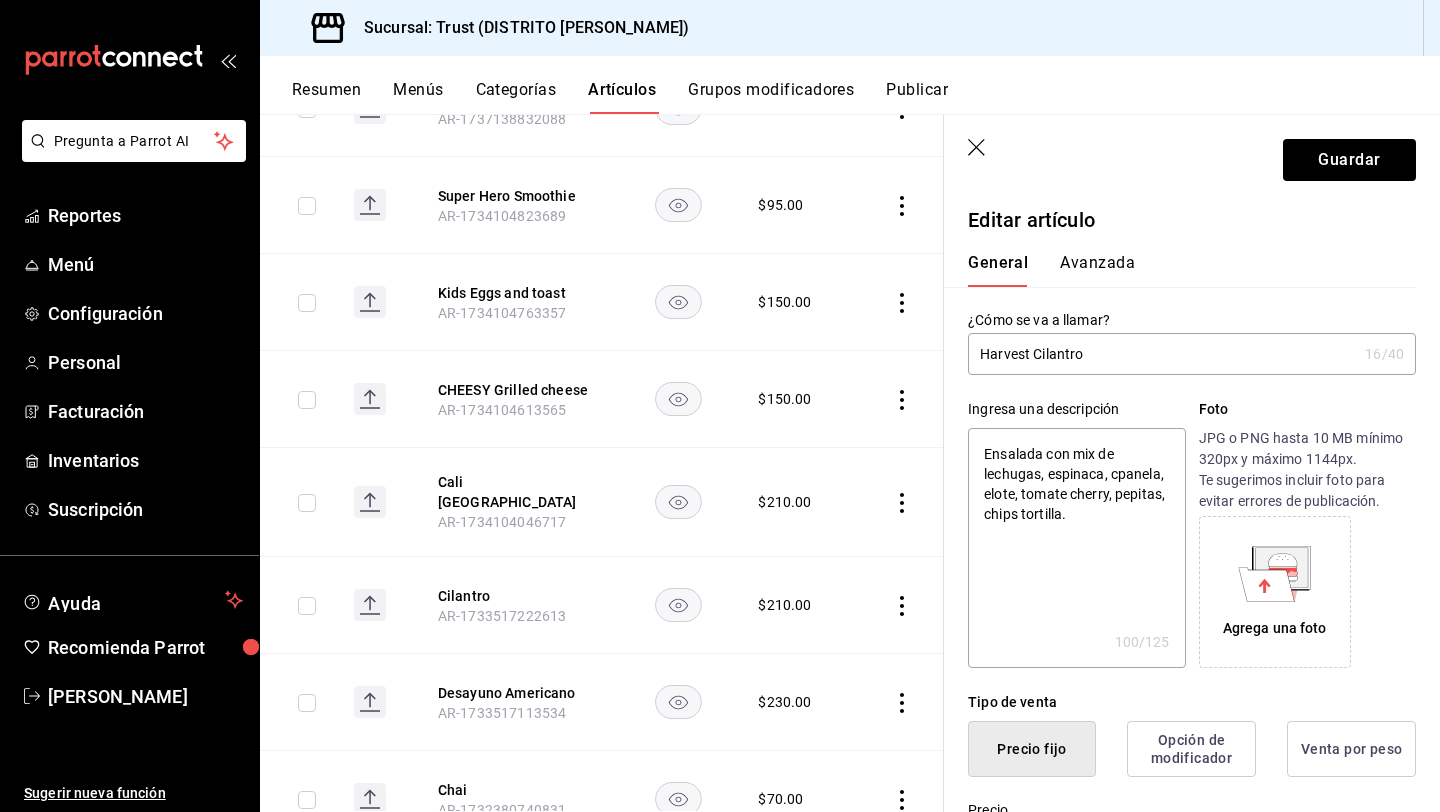 type on "x" 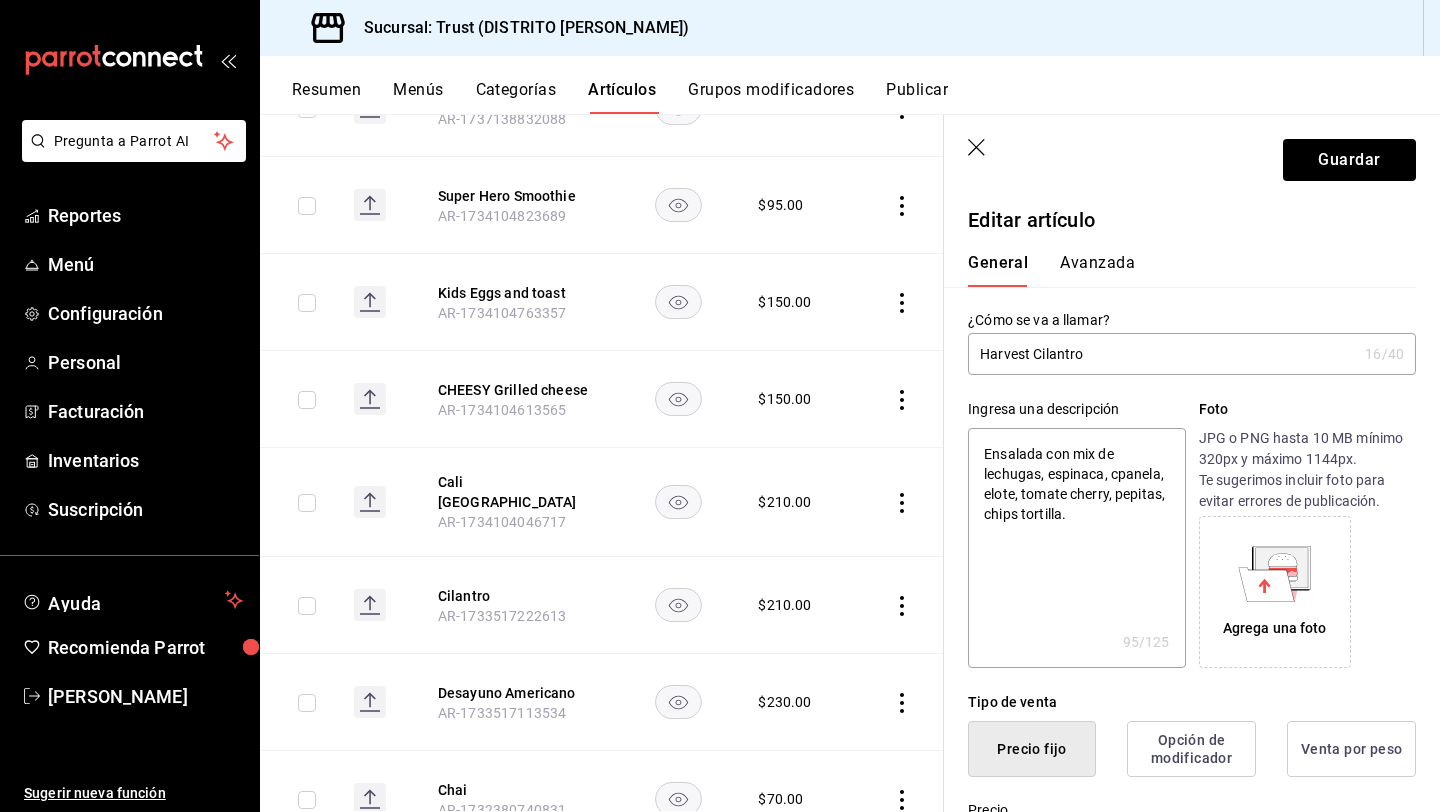 type on "Ensalada con mix de lechugas, espinaca, capanela, elote, tomate cherry, pepitas, chips tortilla." 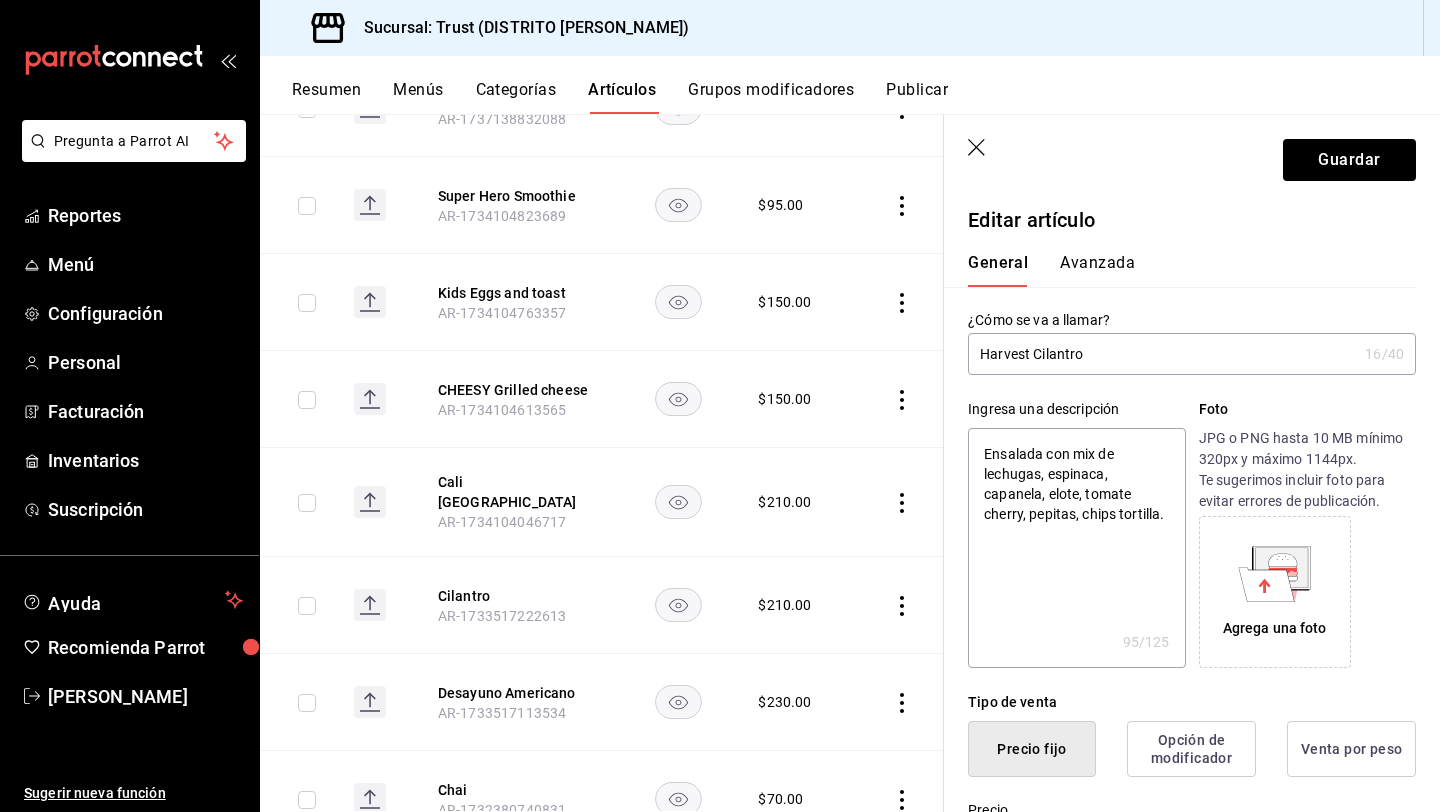 type on "Ensalada con mix de lechugas, espinaca, campanela, elote, tomate cherry, pepitas, chips tortilla." 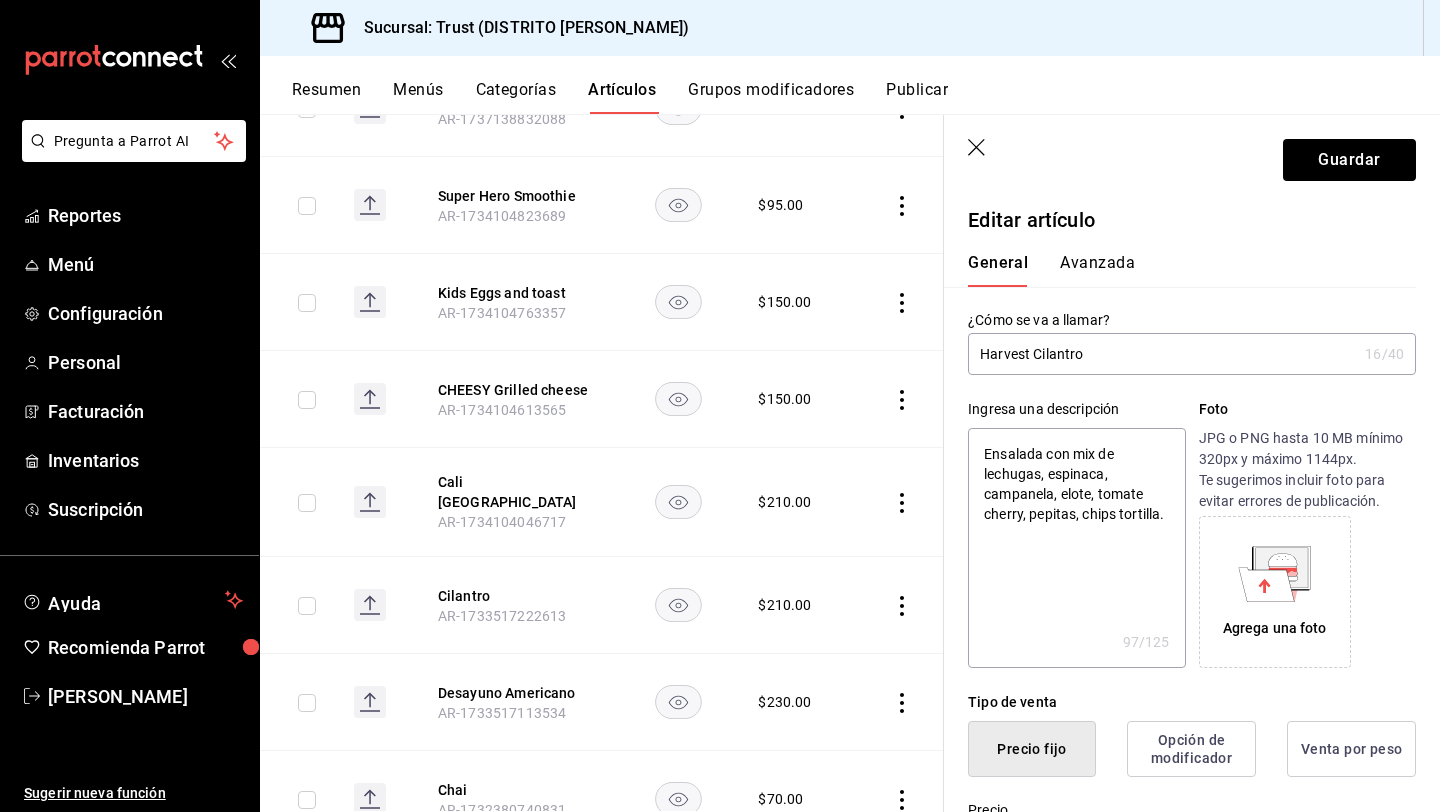 type on "Ensalada con mix de lechugas, espinaca, camopanela, elote, tomate cherry, pepitas, chips tortilla." 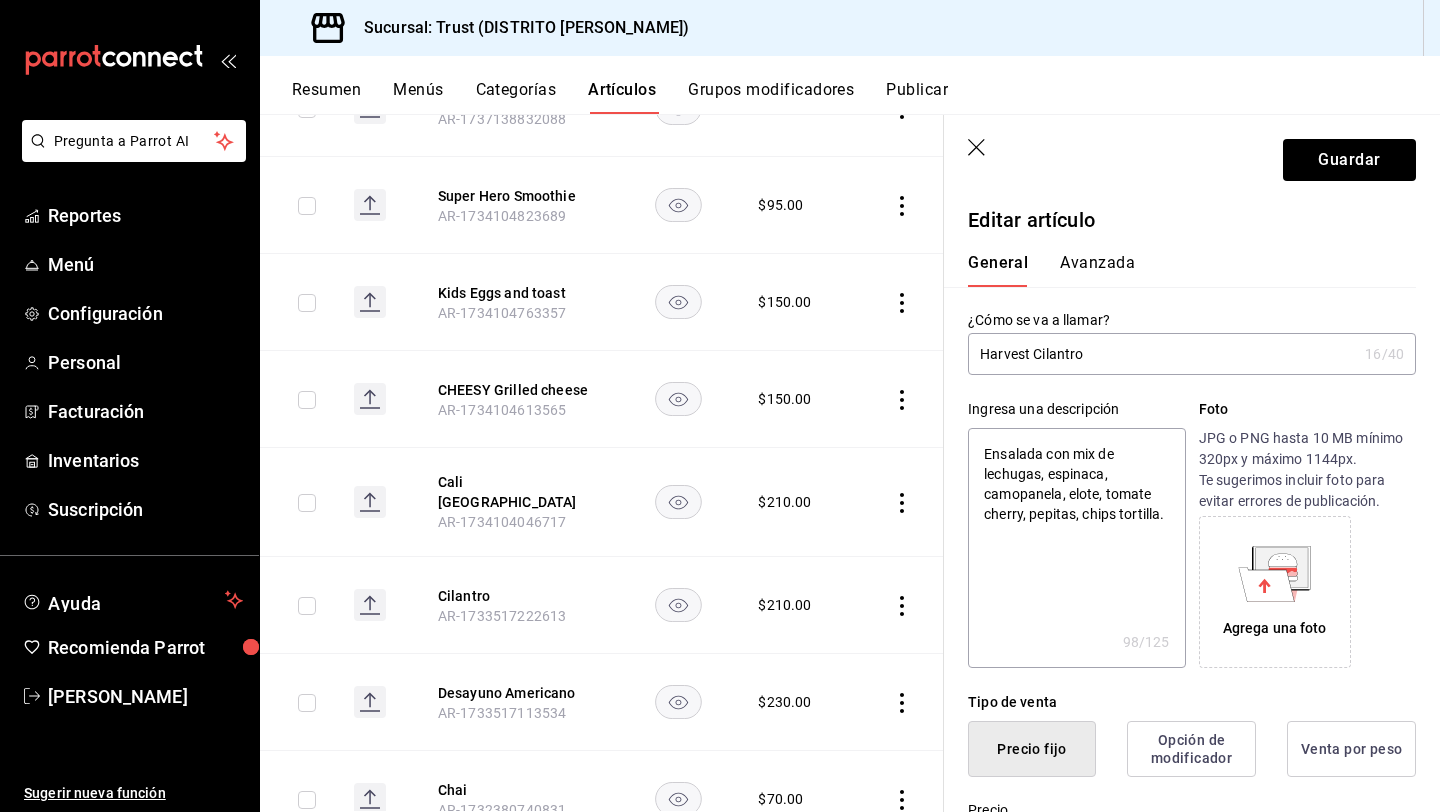 type on "Ensalada con mix de lechugas, espinaca, camotpanela, elote, tomate cherry, pepitas, chips tortilla." 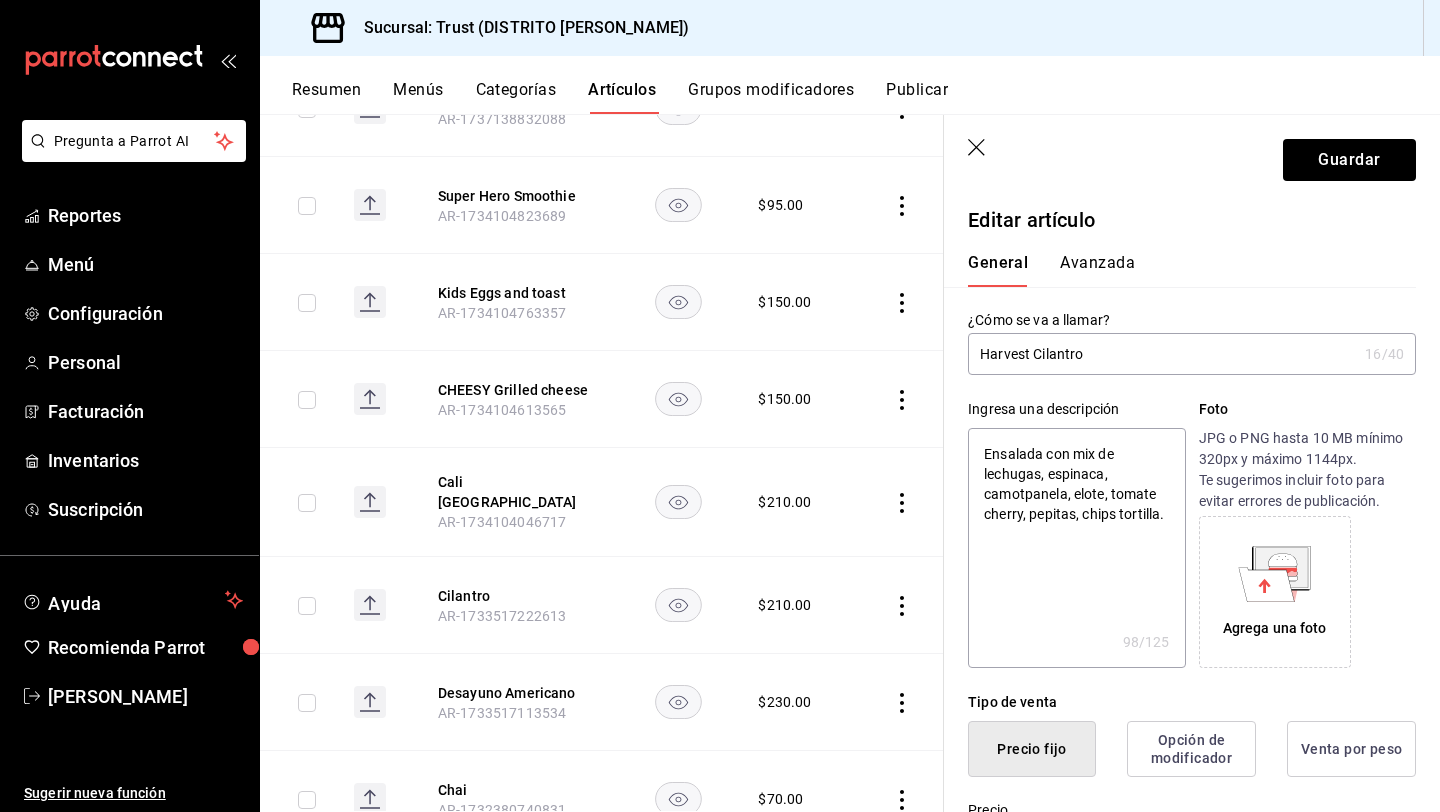 type on "x" 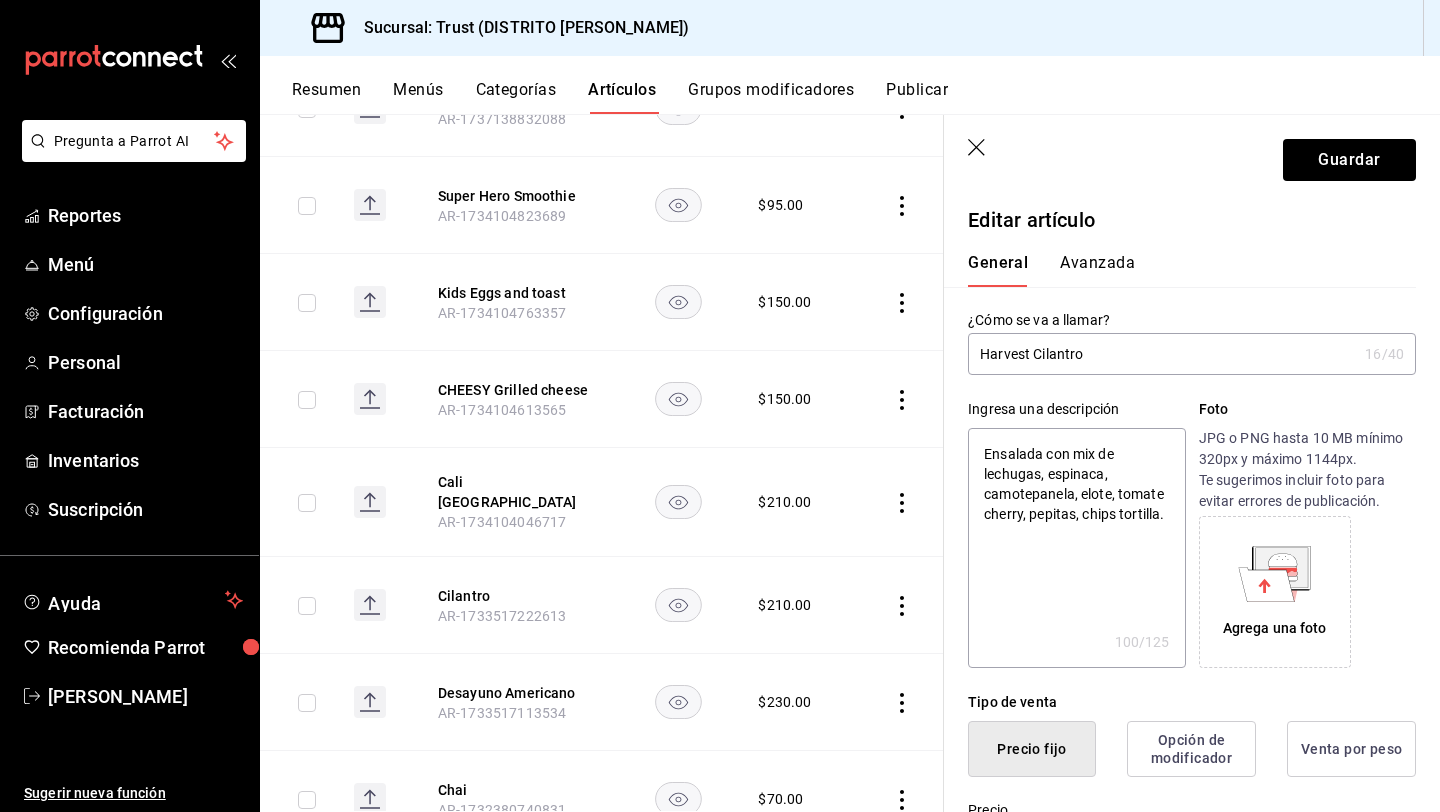 type on "Ensalada con mix de lechugas, espinaca, camote,panela, elote, tomate cherry, pepitas, chips tortilla." 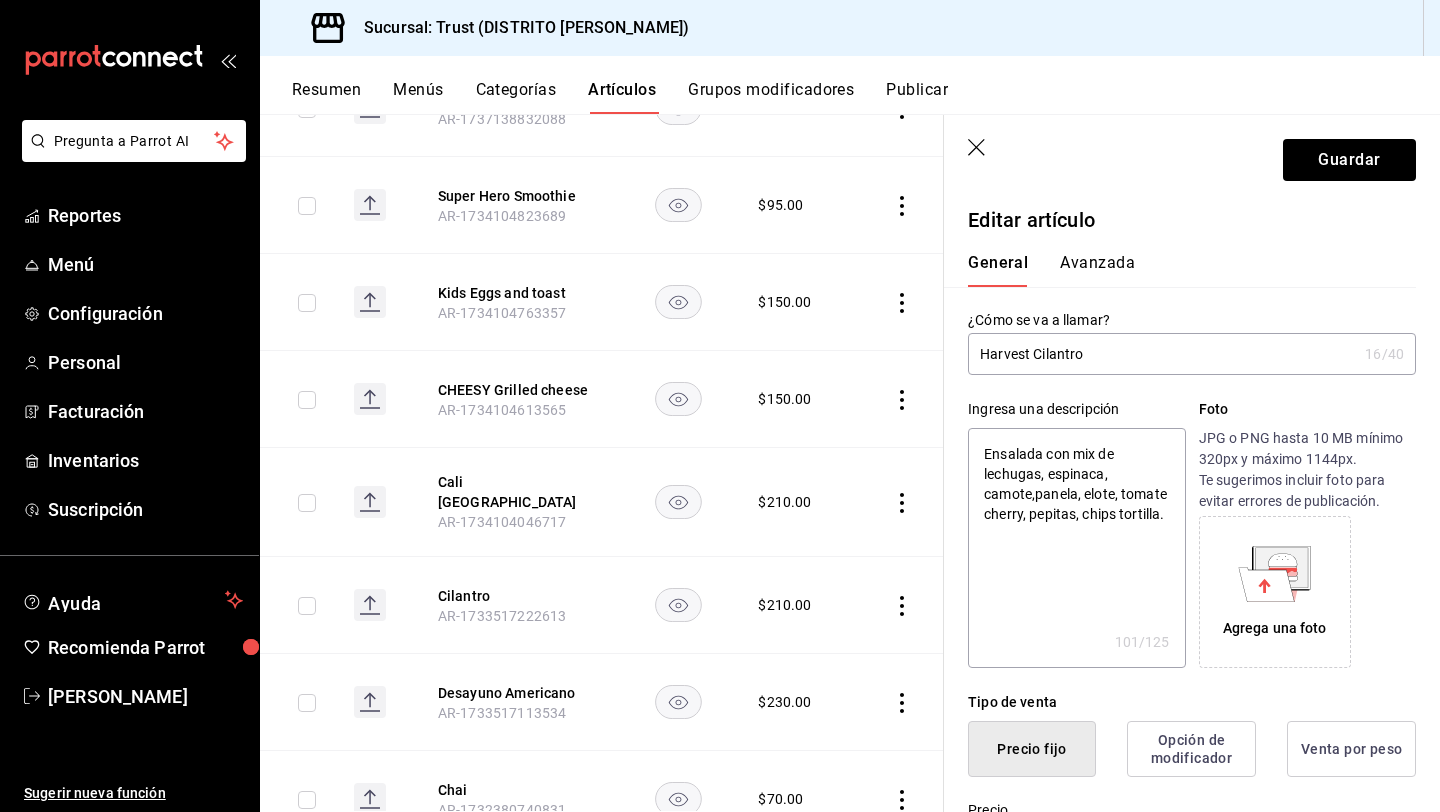 type on "Ensalada con mix de lechugas, espinaca, camote, panela, elote, tomate cherry, pepitas, chips tortilla." 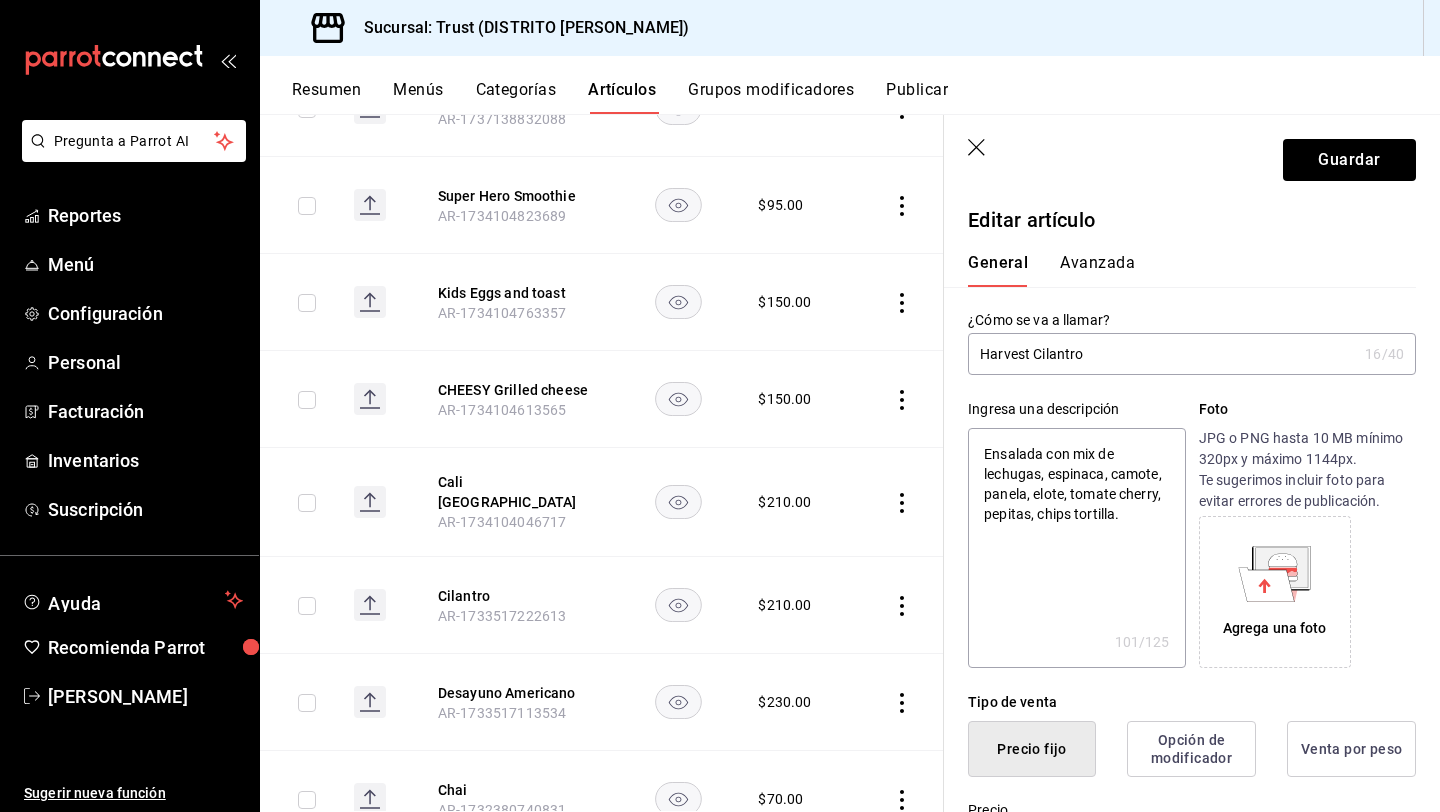 type on "Ensalada con mix de lechugas, espinaca, camote, mpanela, elote, tomate cherry, pepitas, chips tortilla." 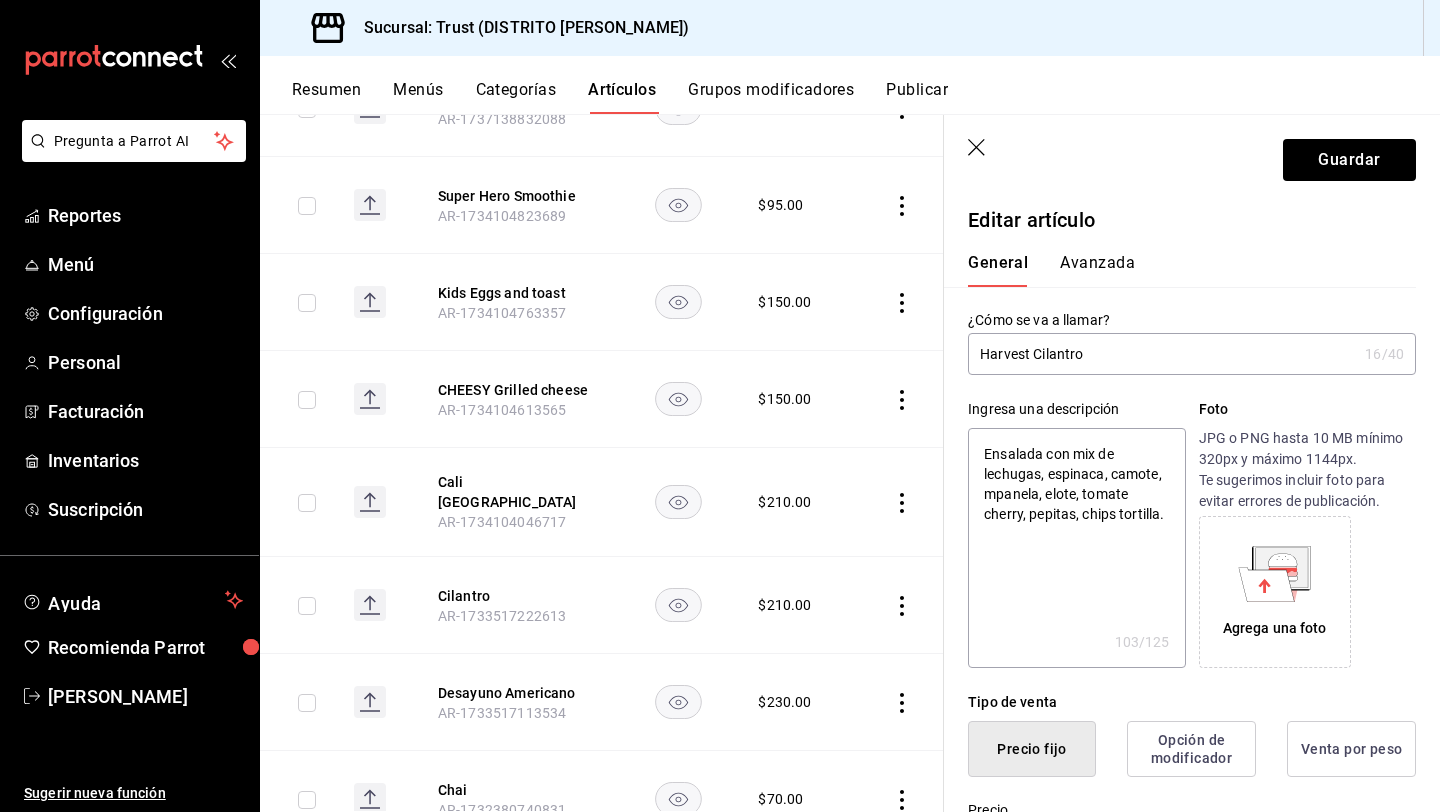type on "Ensalada con mix de lechugas, espinaca, camote, mapanela, elote, tomate cherry, pepitas, chips tortilla." 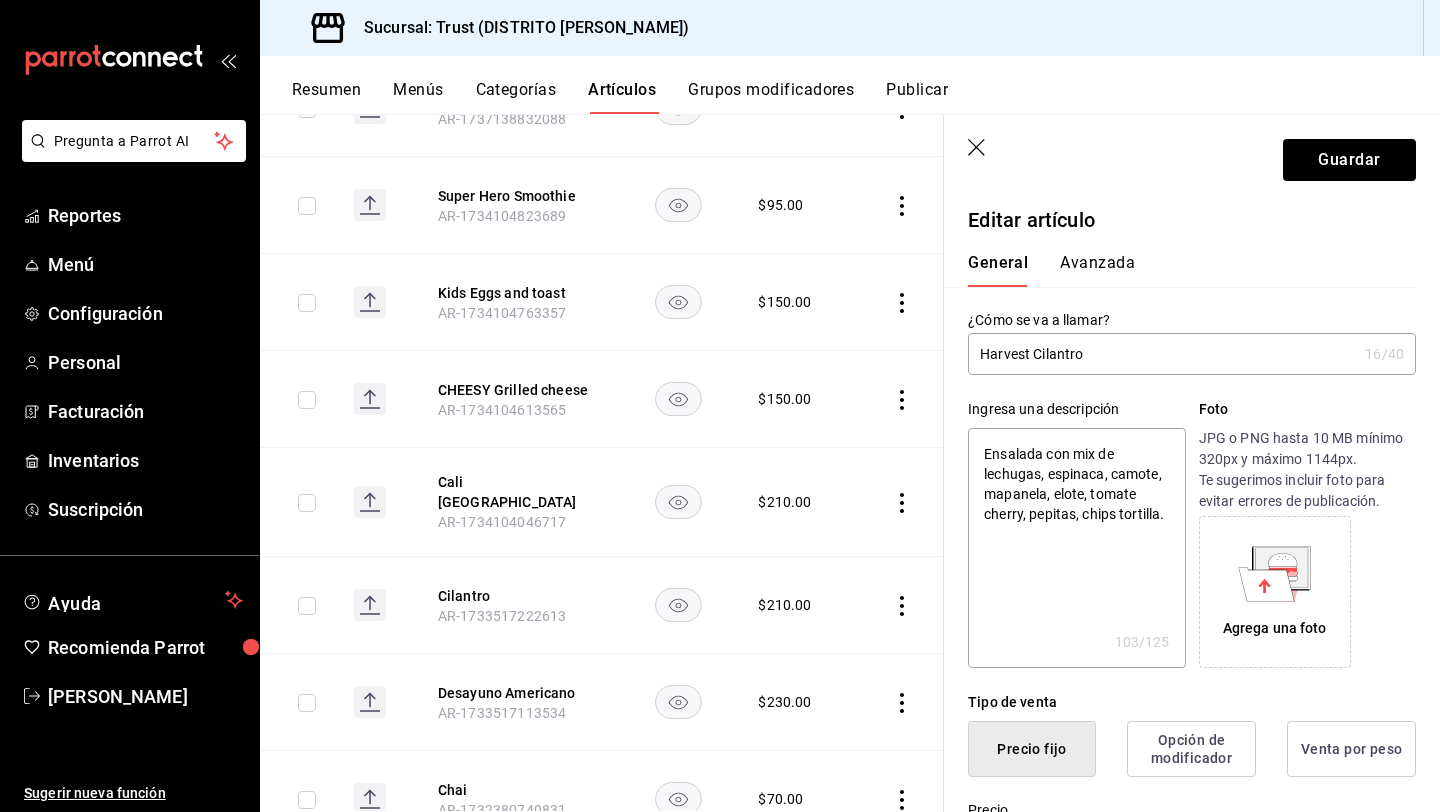 type on "Ensalada con mix de lechugas, espinaca, camote, manpanela, elote, tomate cherry, pepitas, chips tortilla." 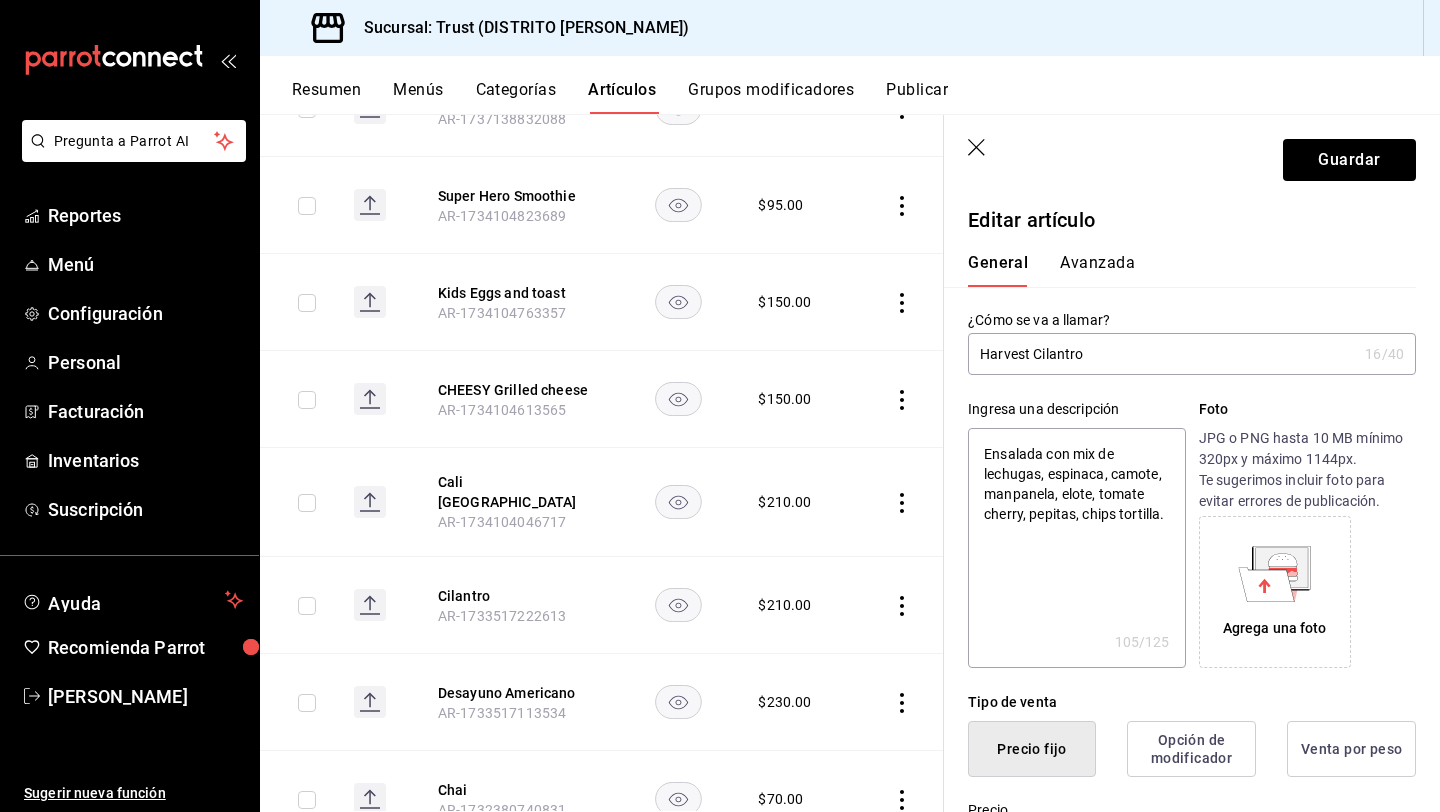 type on "Ensalada con mix de lechugas, espinaca, camote, manzpanela, elote, tomate cherry, pepitas, chips tortilla." 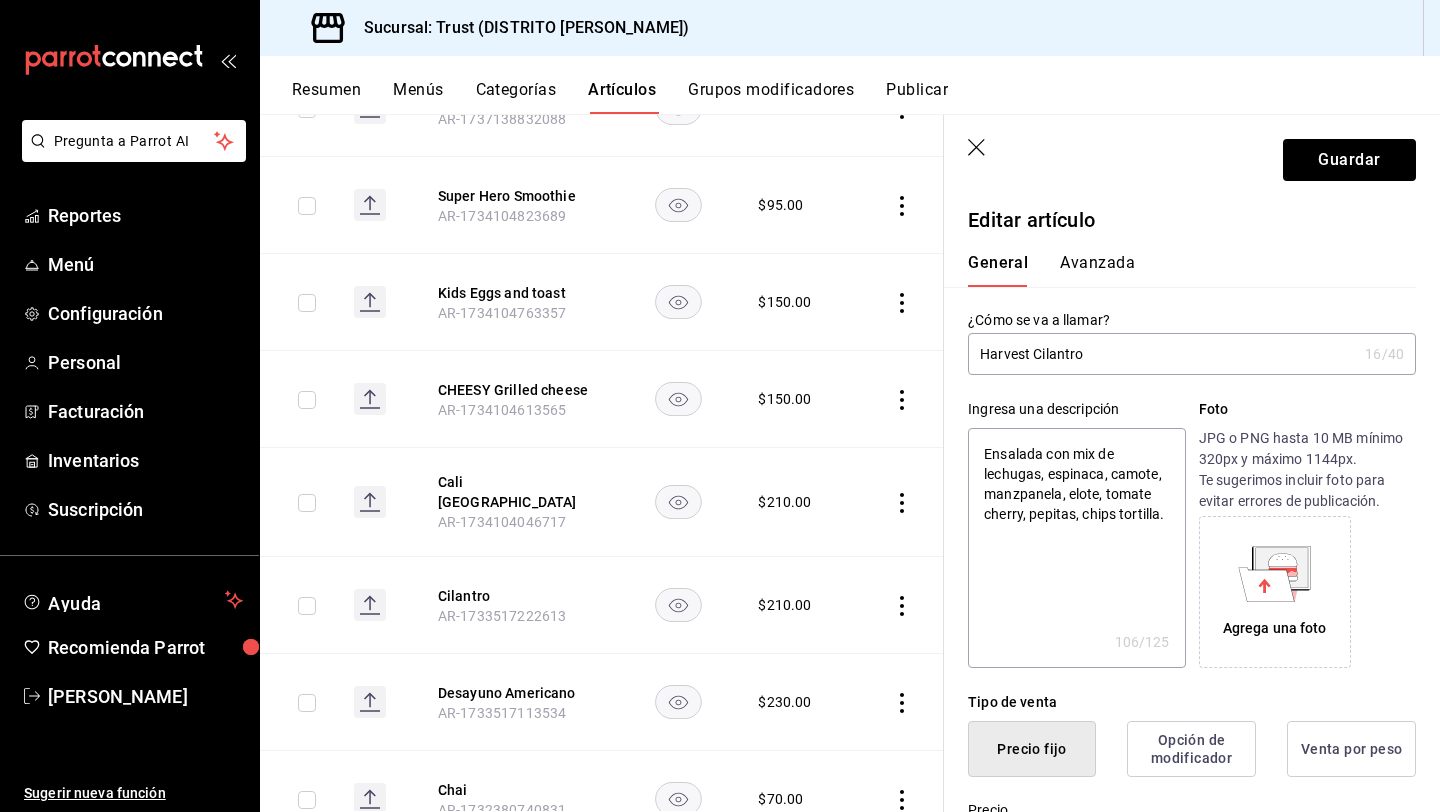 type on "Ensalada con mix de lechugas, espinaca, camote, manzapanela, elote, tomate cherry, pepitas, chips tortilla." 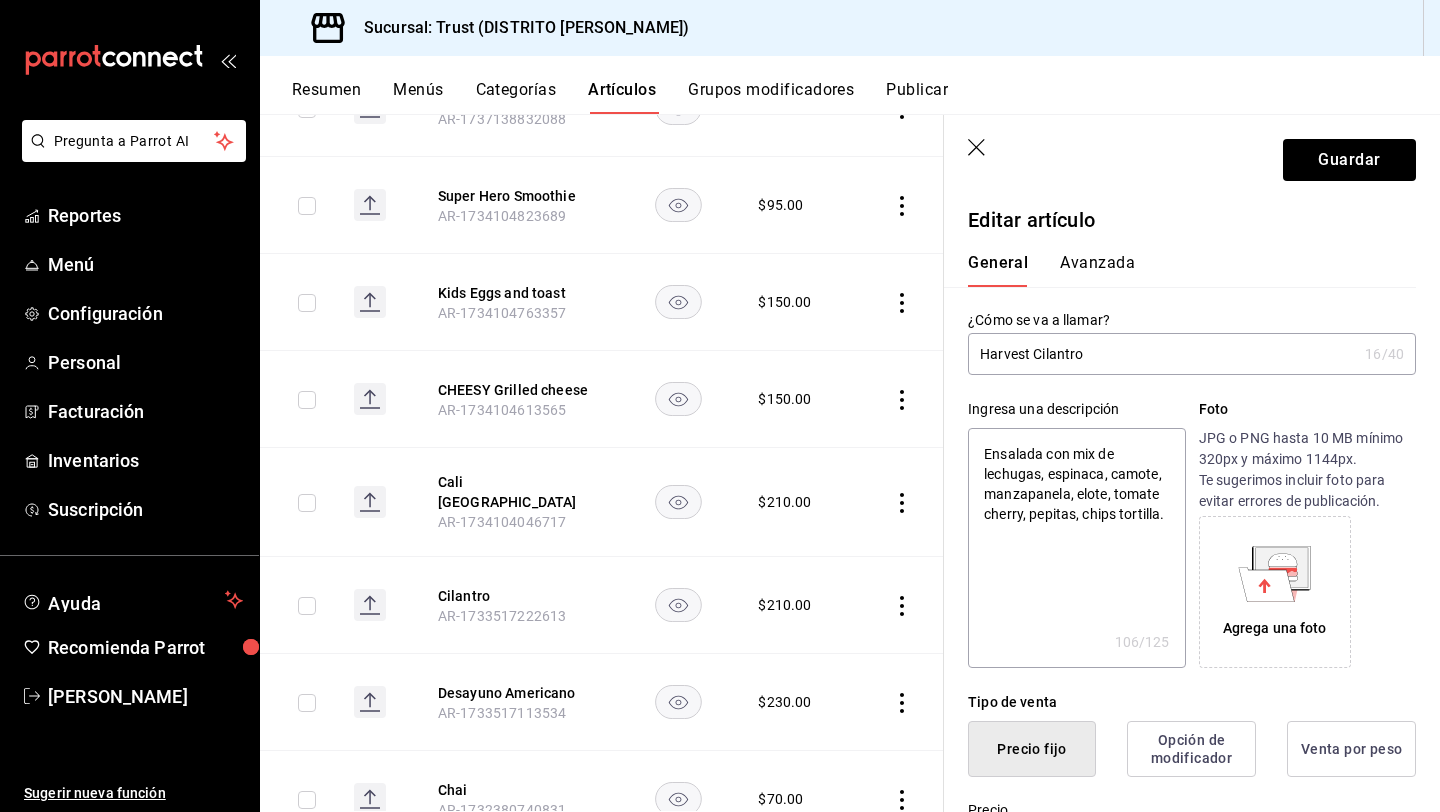 type on "Ensalada con mix de lechugas, espinaca, camote, manzanpanela, elote, tomate cherry, pepitas, chips tortilla." 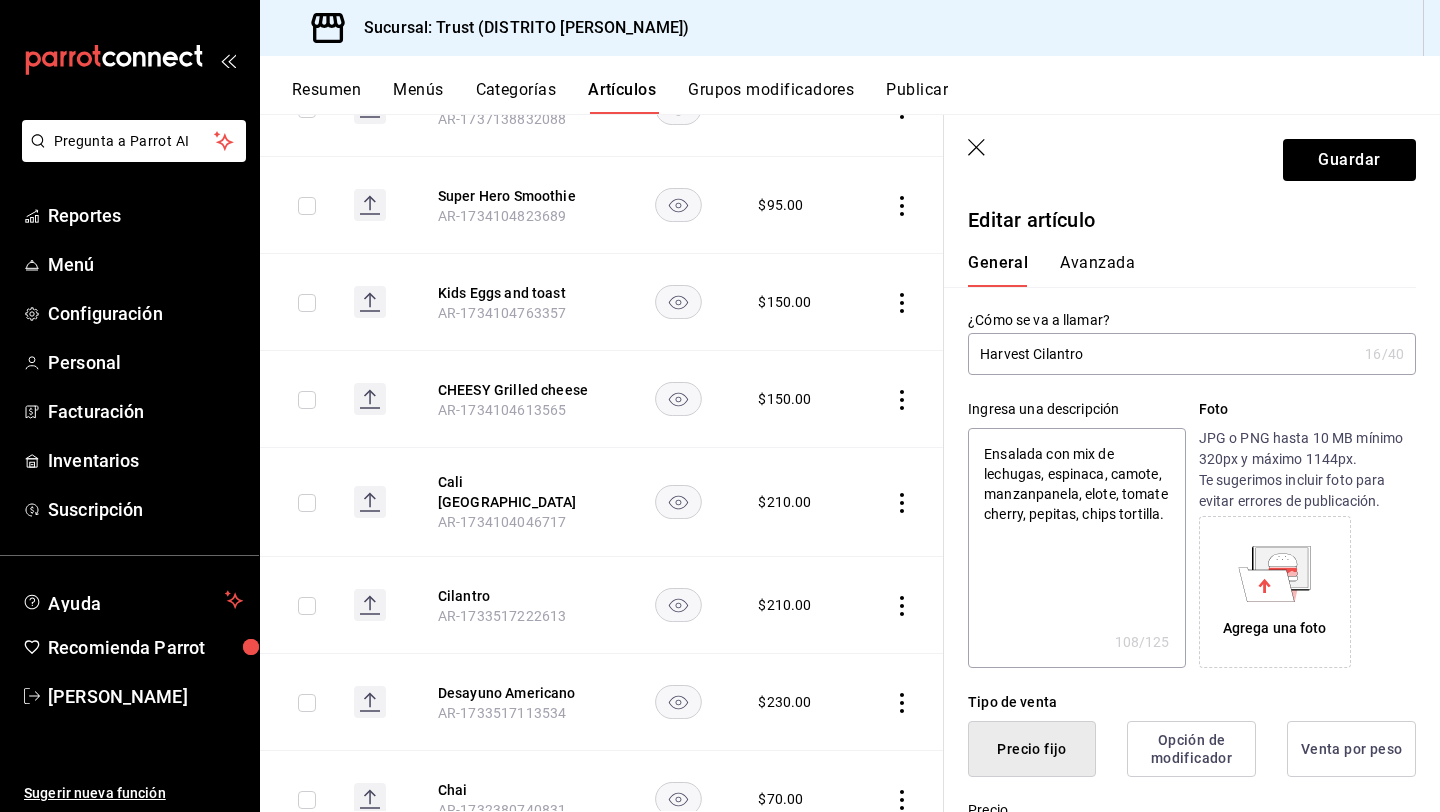type on "Ensalada con mix de lechugas, espinaca, camote, manzanapanela, elote, tomate cherry, pepitas, chips tortilla." 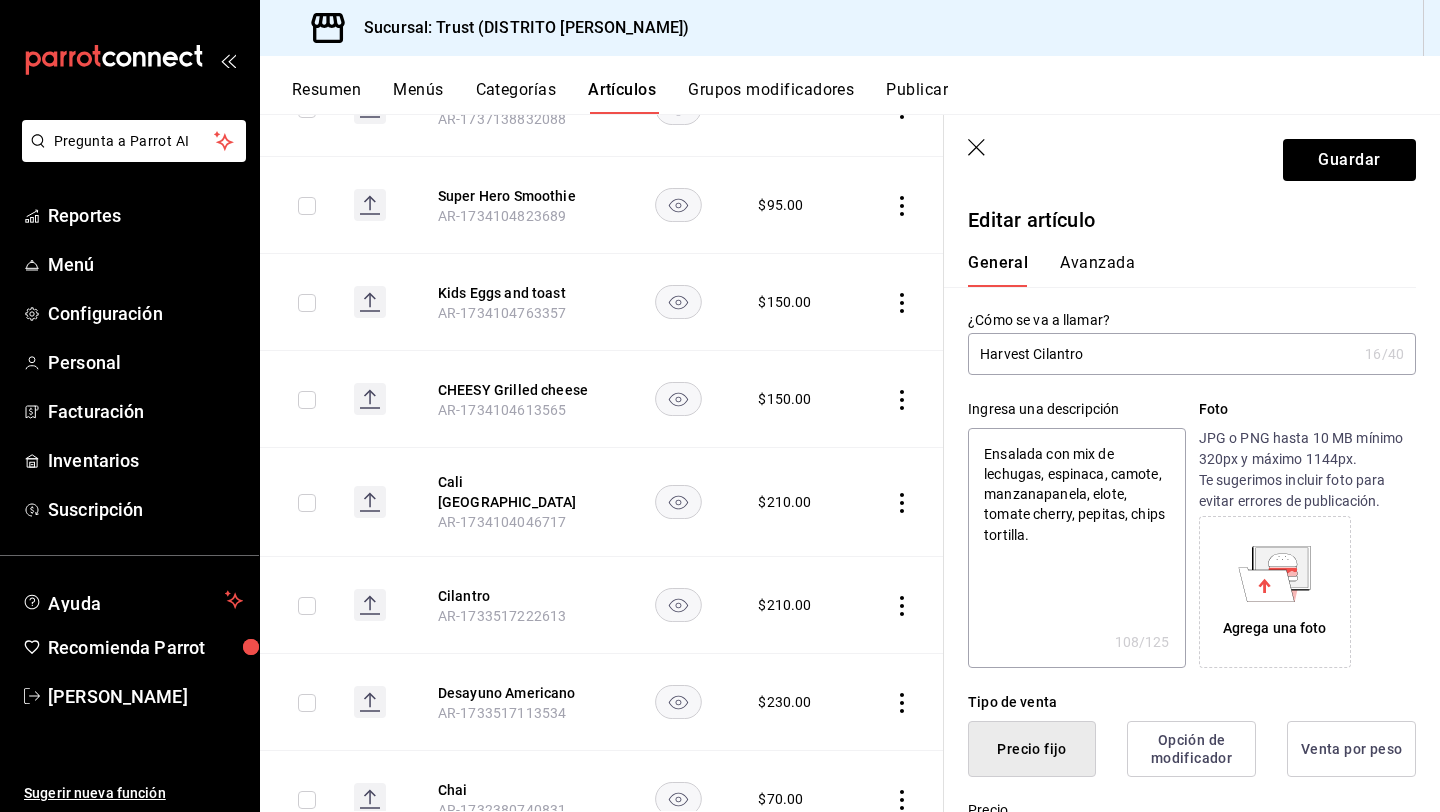 type on "Ensalada con mix de lechugas, espinaca, camote, manzana,panela, elote, tomate cherry, pepitas, chips tortilla." 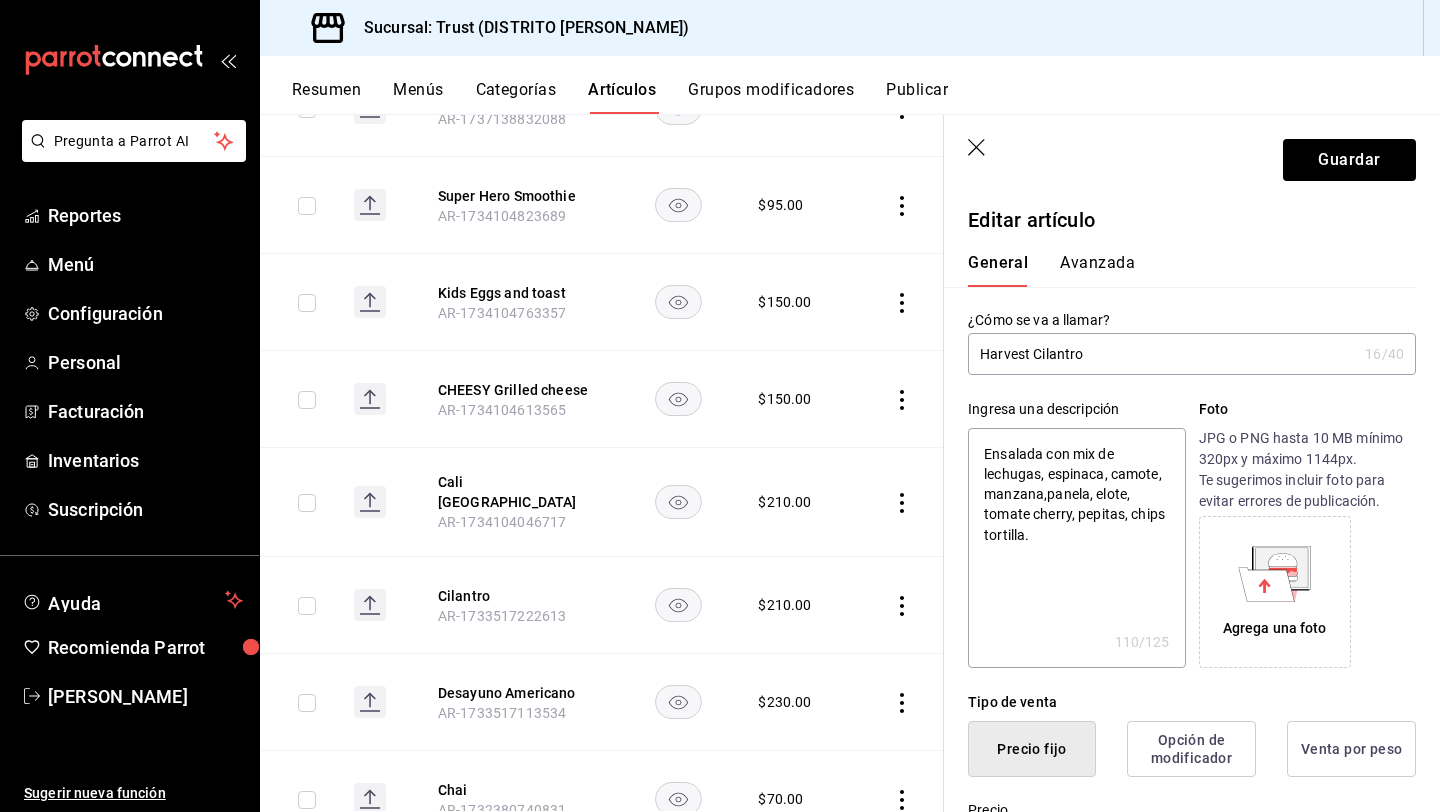 type on "Ensalada con mix de lechugas, espinaca, camote, manzana, panela, elote, tomate cherry, pepitas, chips tortilla." 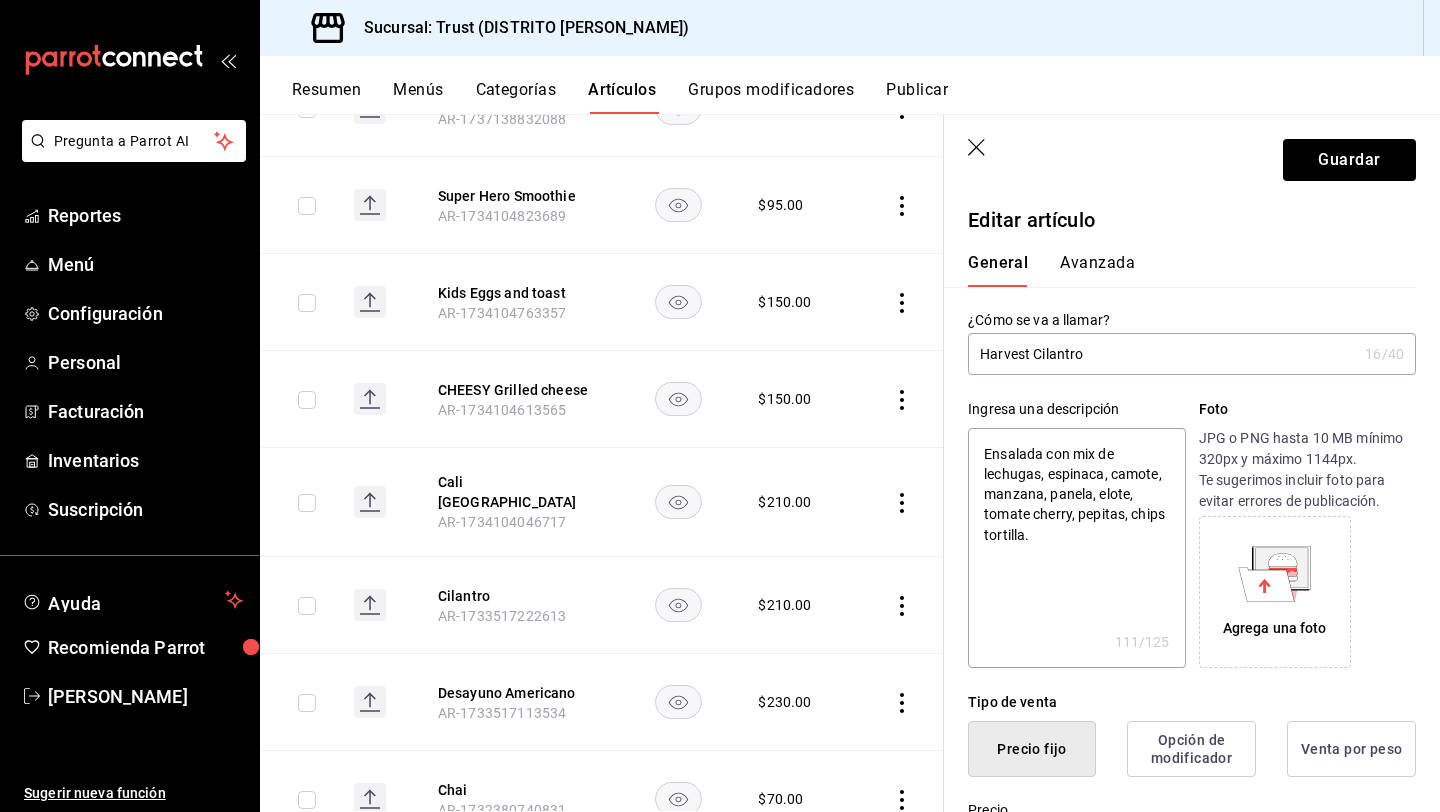 type on "Ensalada con mix de lechugas, espinaca, camote, manzana, gpanela, elote, tomate cherry, pepitas, chips tortilla." 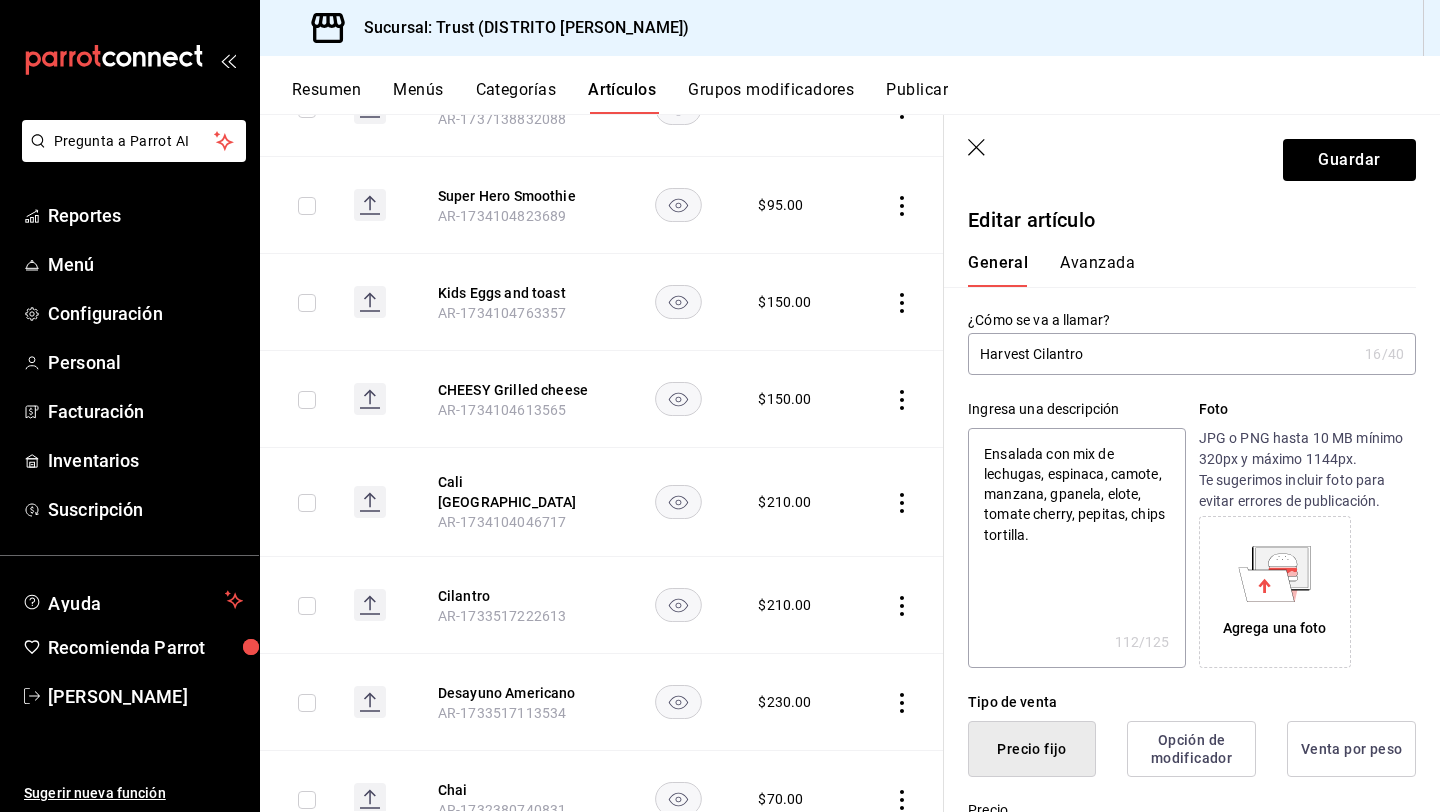 type on "Ensalada con mix de lechugas, espinaca, camote, manzana, gapanela, elote, tomate cherry, pepitas, chips tortilla." 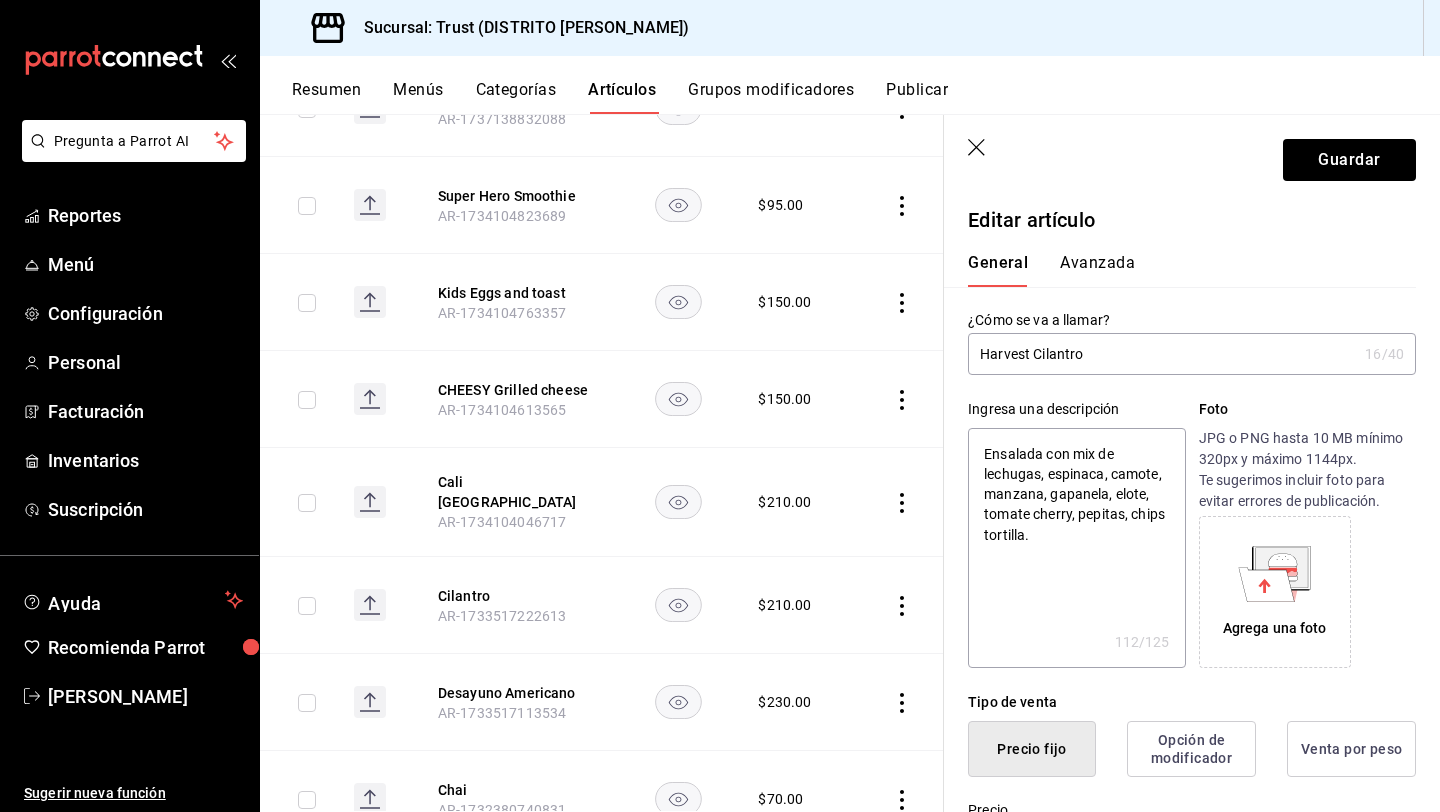 type on "Ensalada con mix de lechugas, espinaca, camote, manzana, garpanela, elote, tomate cherry, pepitas, chips tortilla." 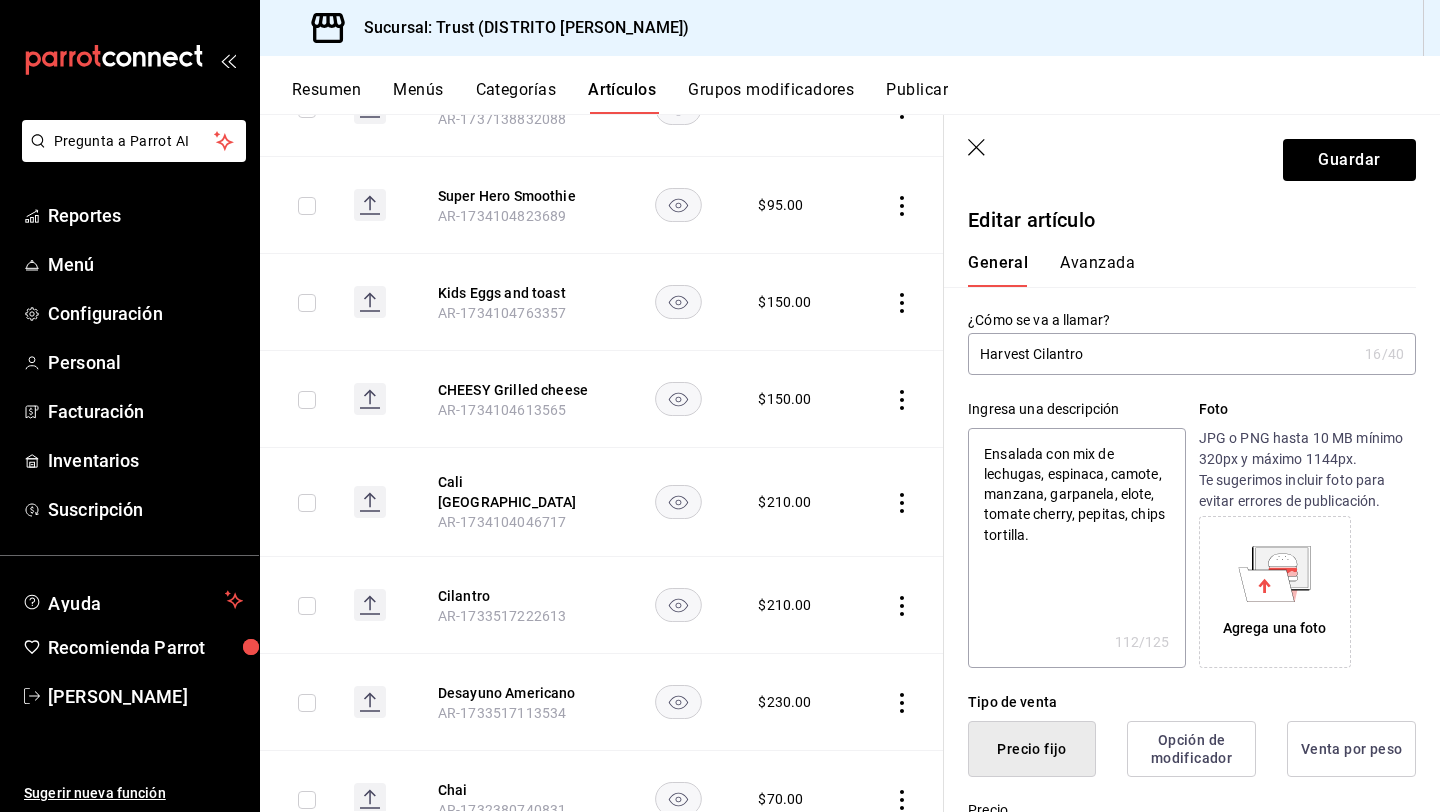 type on "x" 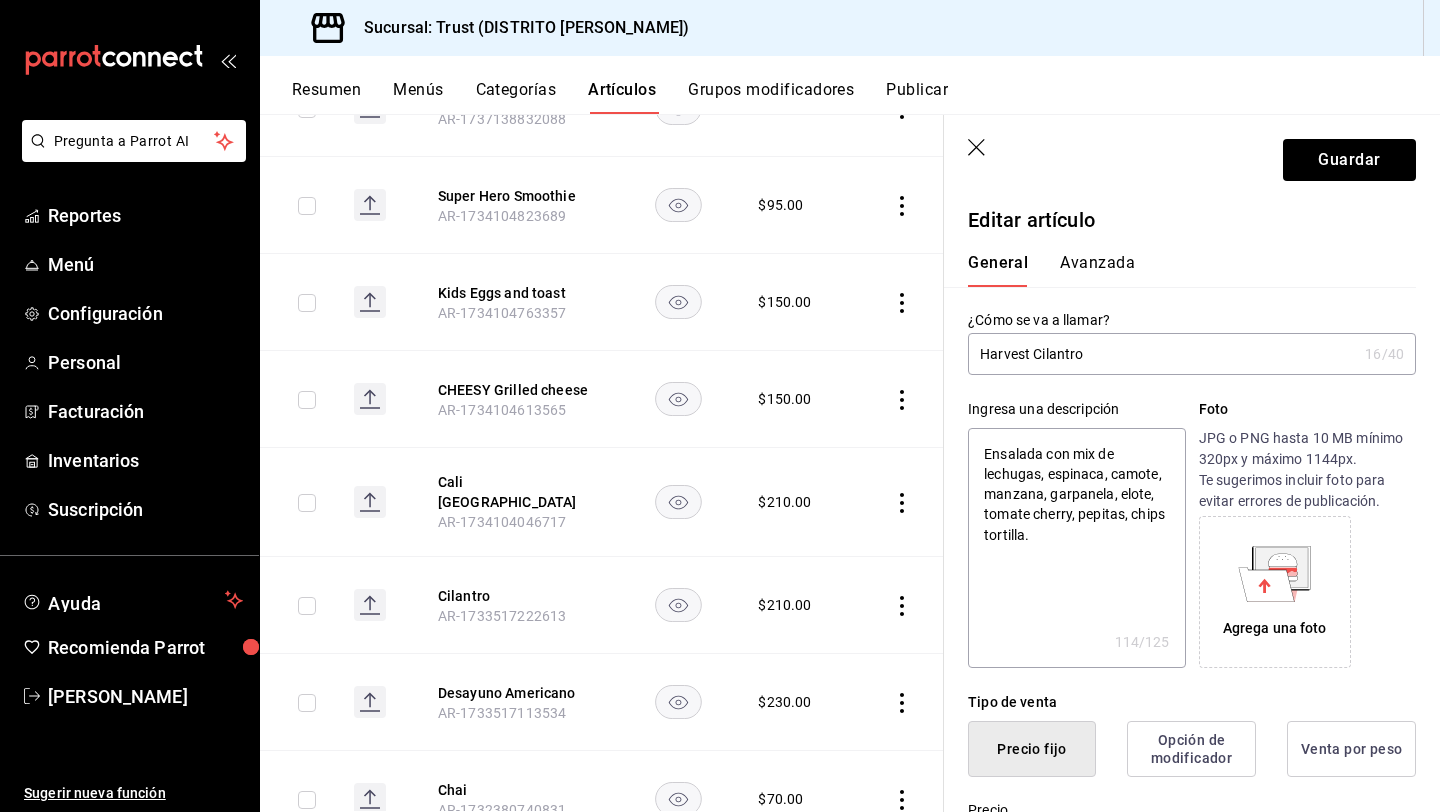 type on "Ensalada con mix de lechugas, espinaca, camote, manzana, garbpanela, elote, tomate cherry, pepitas, chips tortilla." 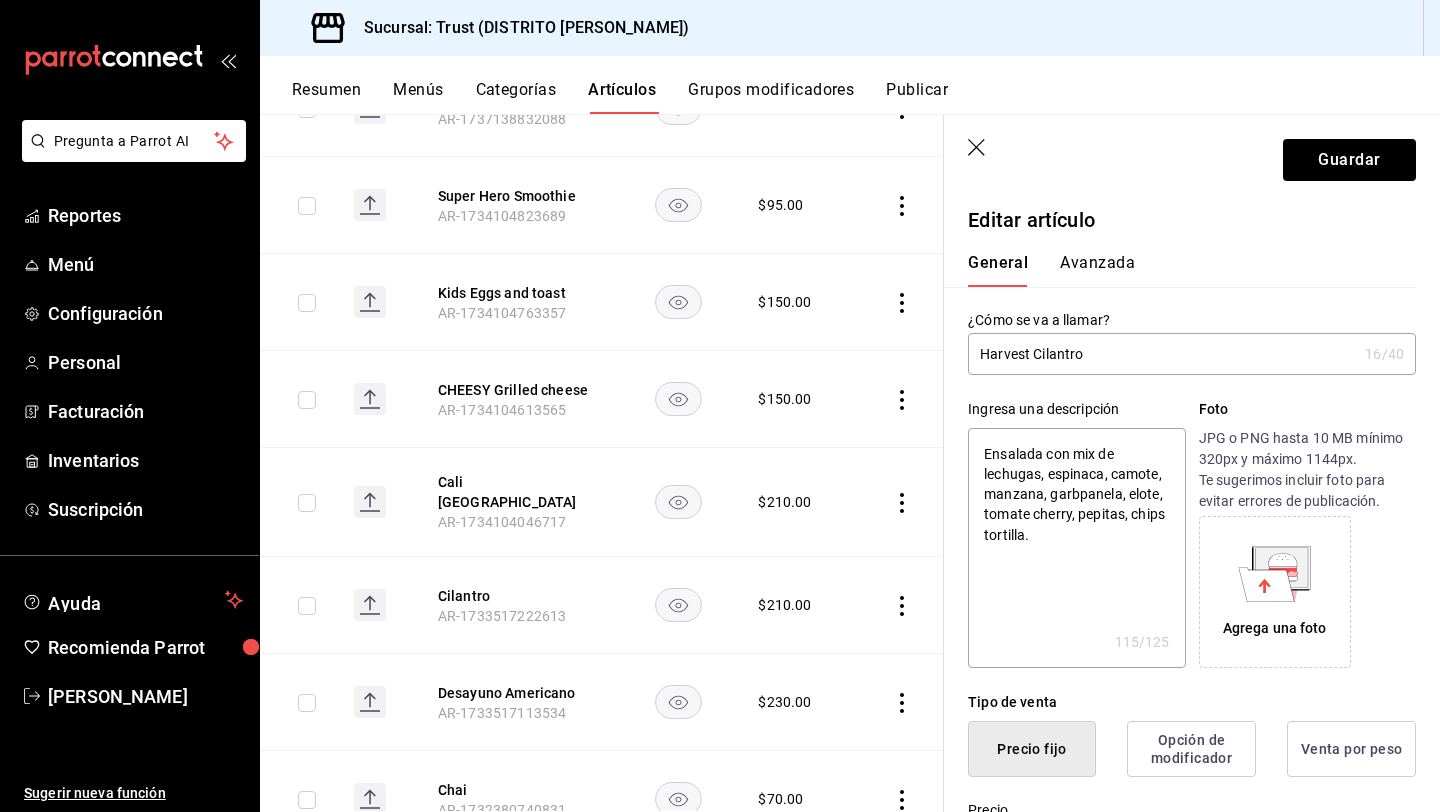type on "Ensalada con mix de lechugas, espinaca, camote, manzana, garbapanela, elote, tomate cherry, pepitas, chips tortilla." 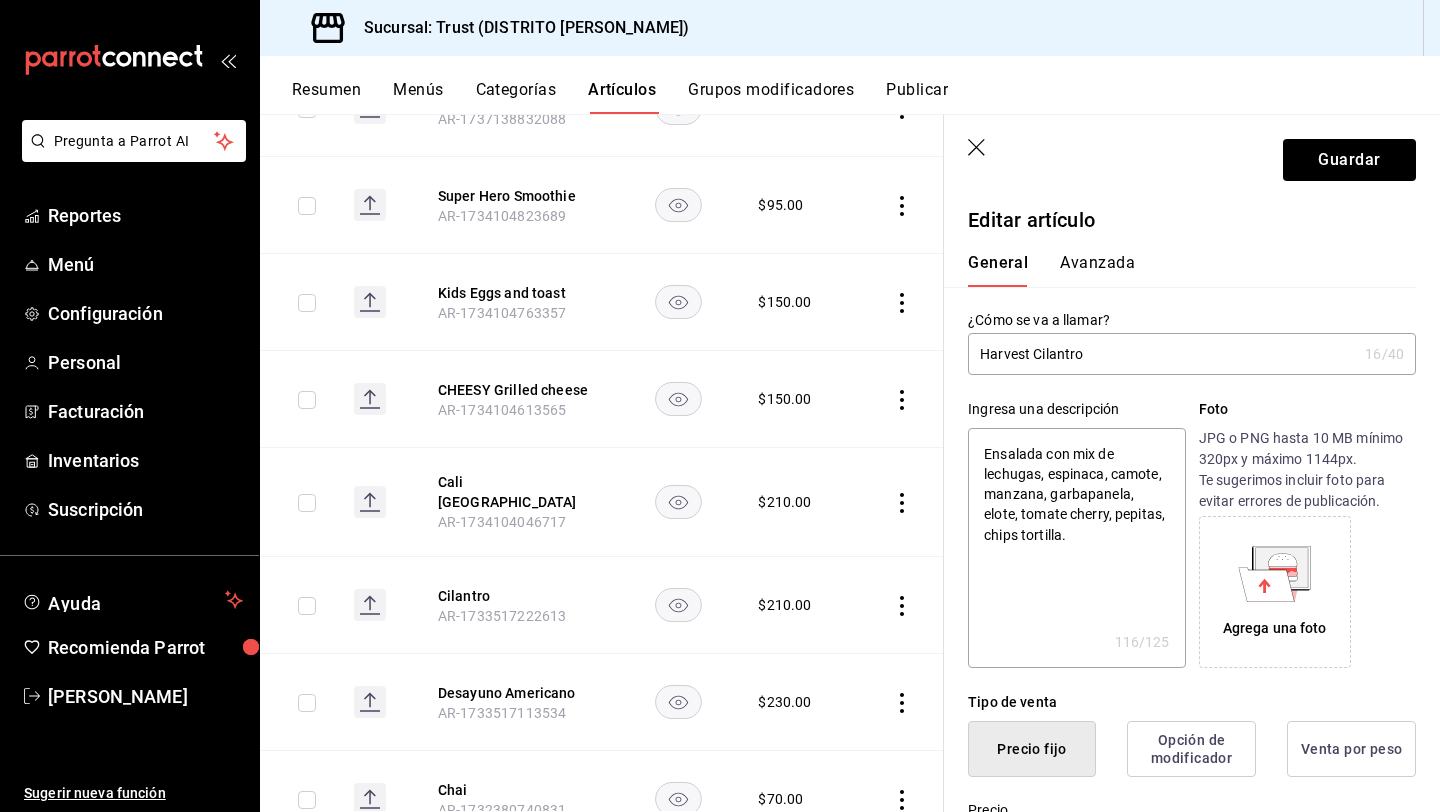 type on "Ensalada con mix de lechugas, espinaca, camote, manzana, garbazpanela, elote, tomate cherry, pepitas, chips tortilla." 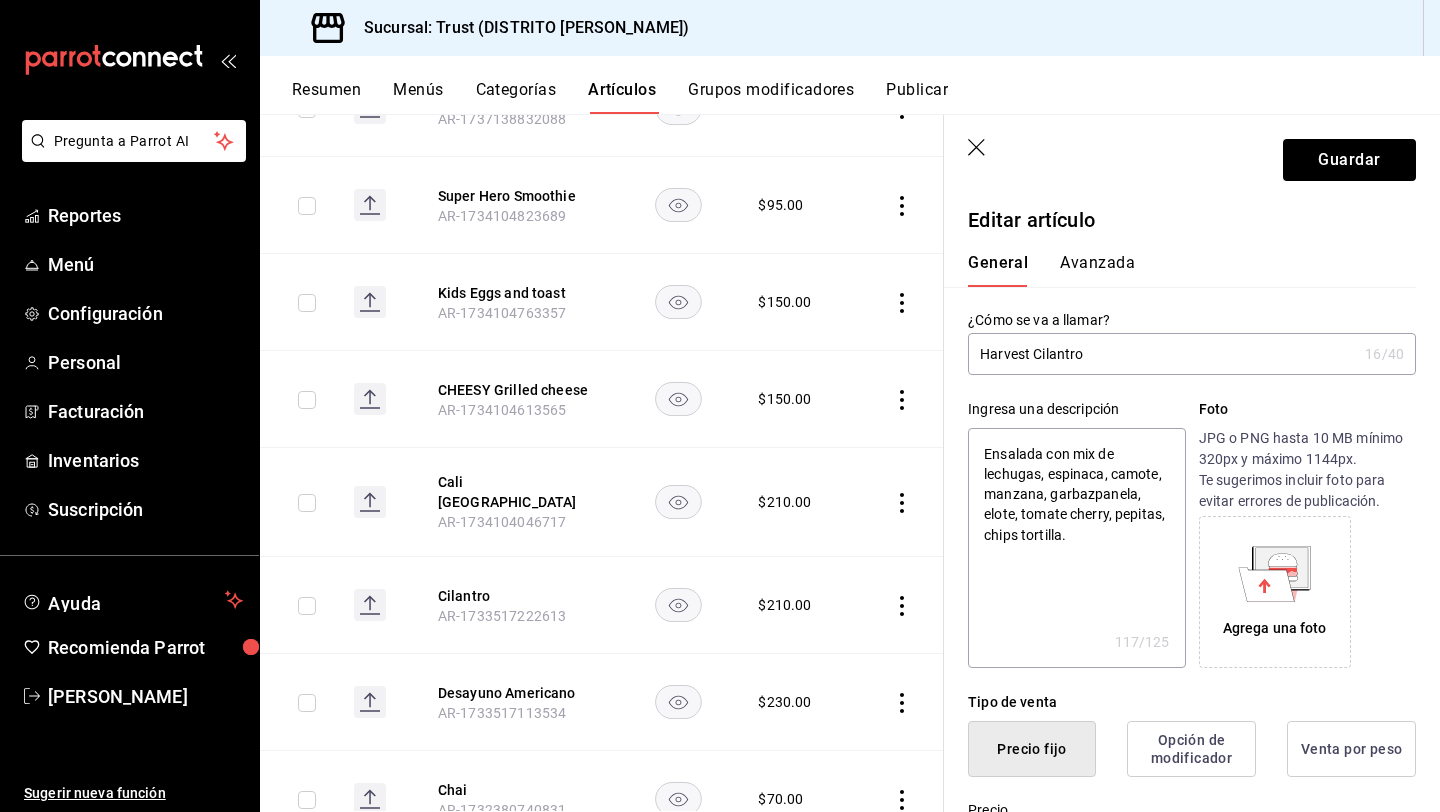 type on "Ensalada con mix de lechugas, espinaca, camote, manzana, garbapanela, elote, tomate cherry, pepitas, chips tortilla." 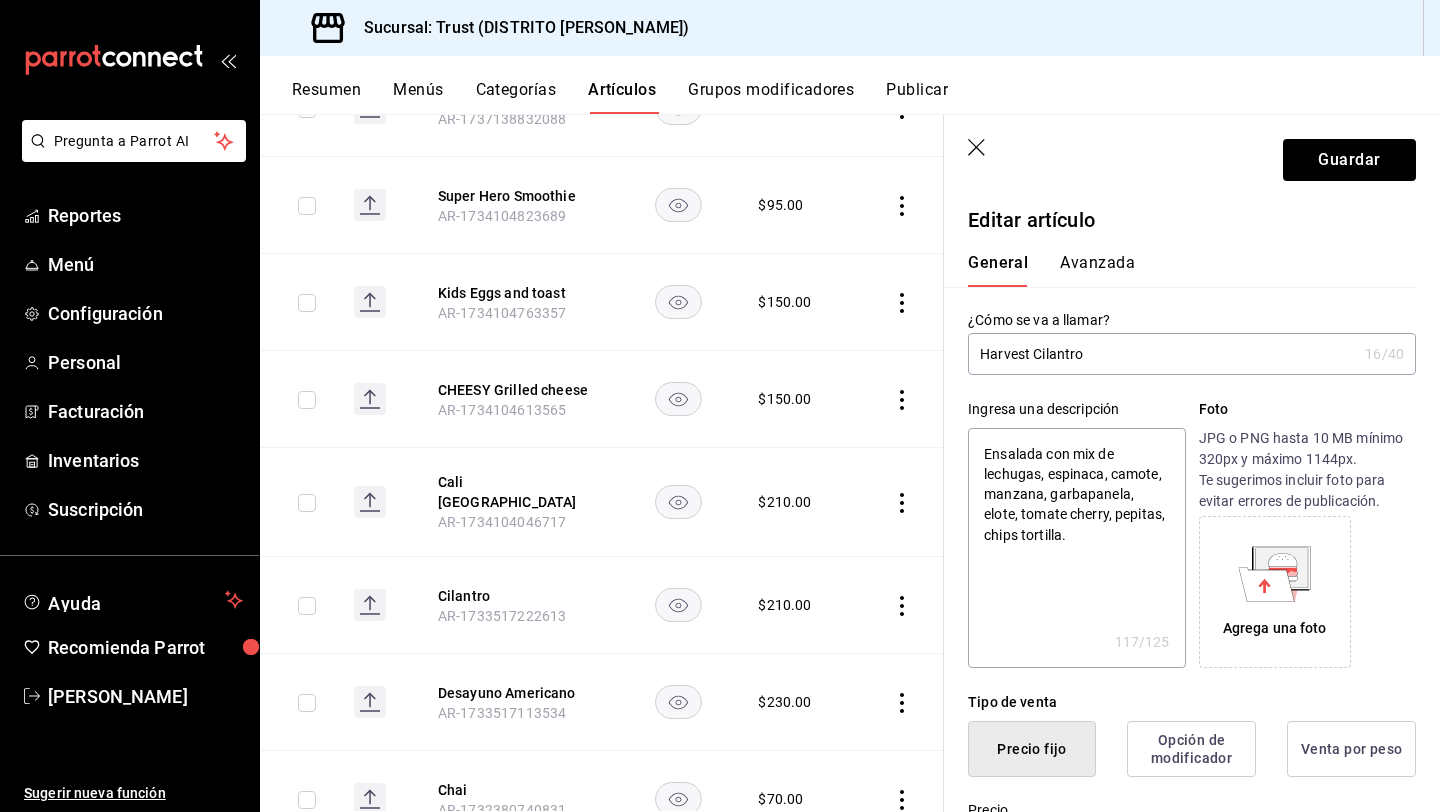 type on "x" 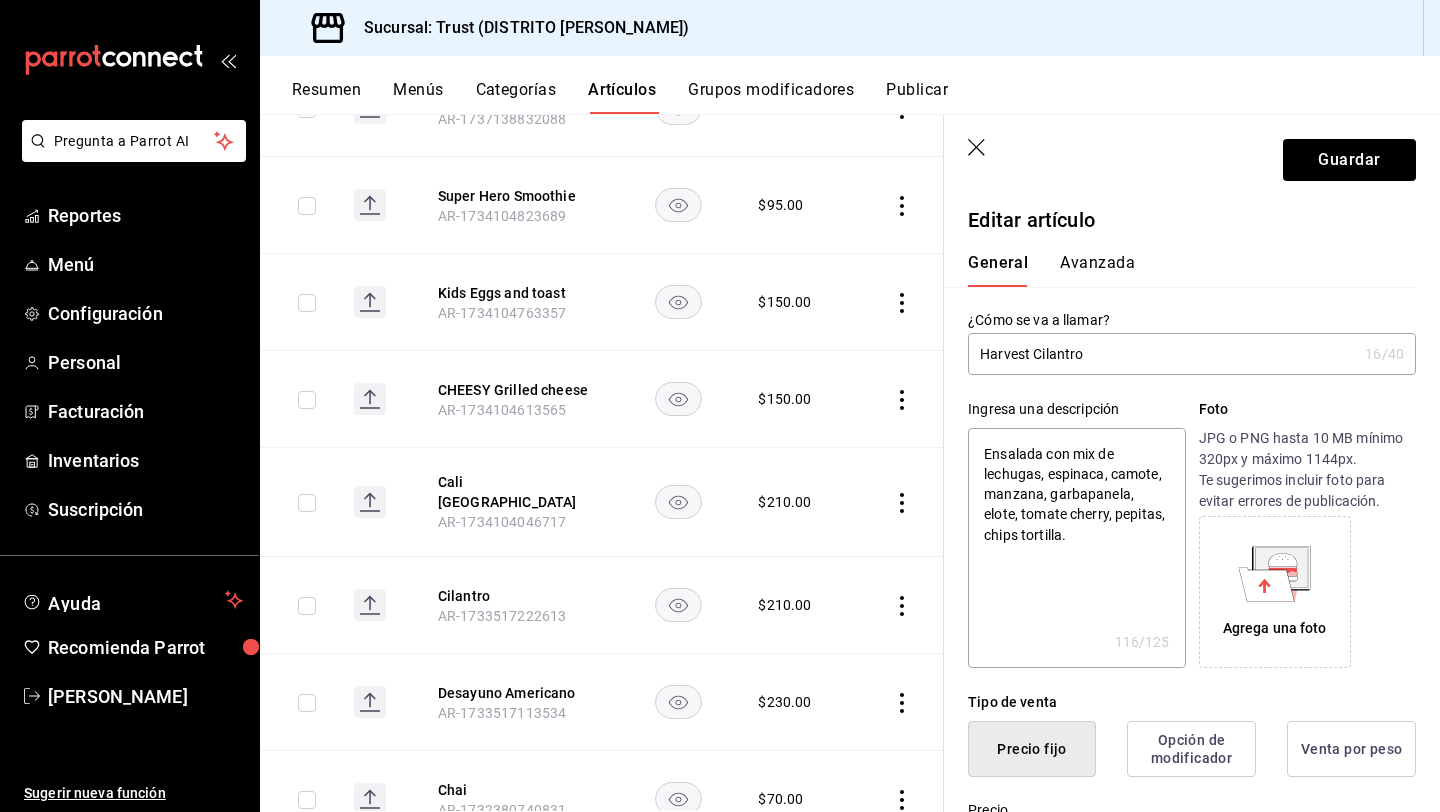 type on "Ensalada con mix de lechugas, espinaca, camote, manzana, garbanpanela, elote, tomate cherry, pepitas, chips tortilla." 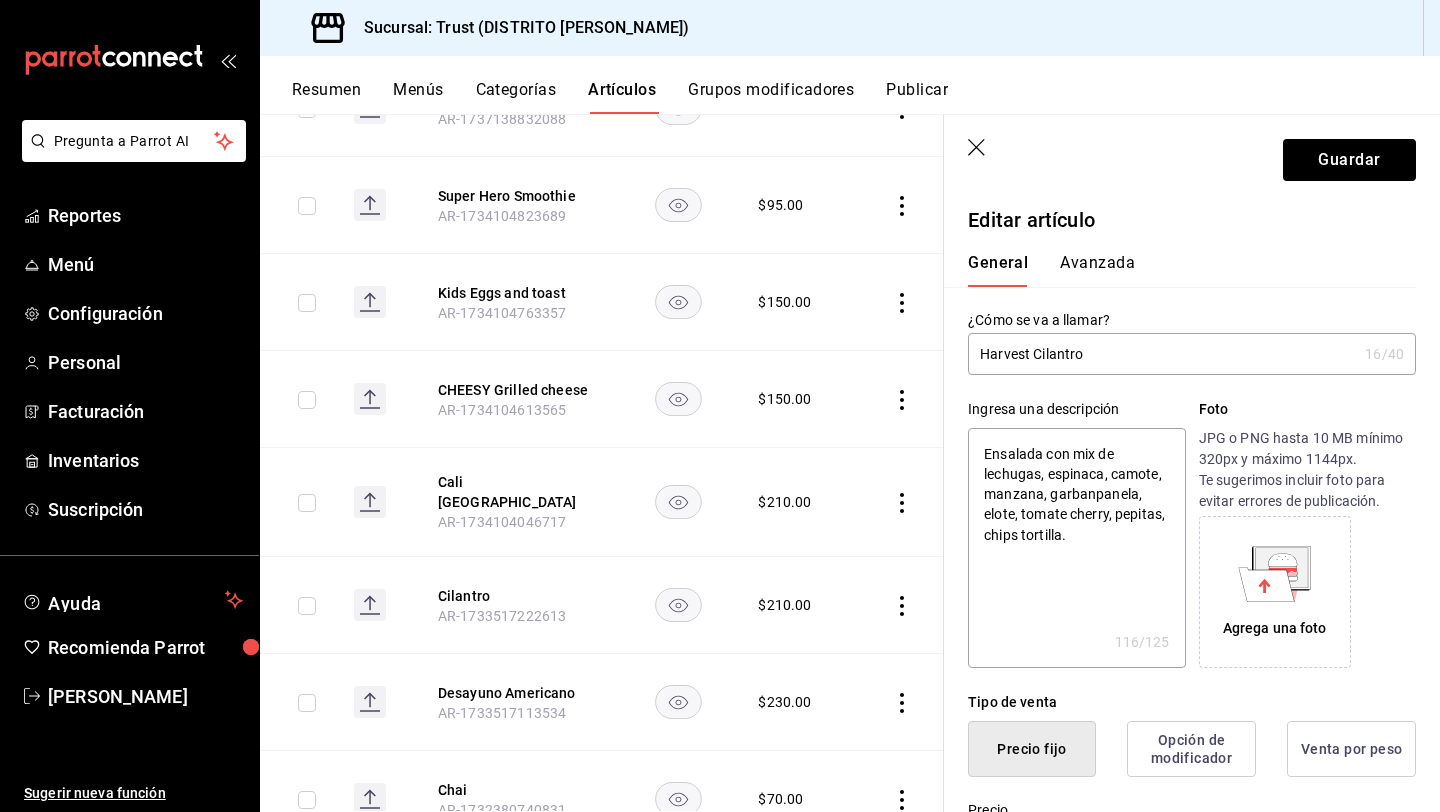 type on "Ensalada con mix de lechugas, espinaca, camote, manzana, garbanzpanela, elote, tomate cherry, pepitas, chips tortilla." 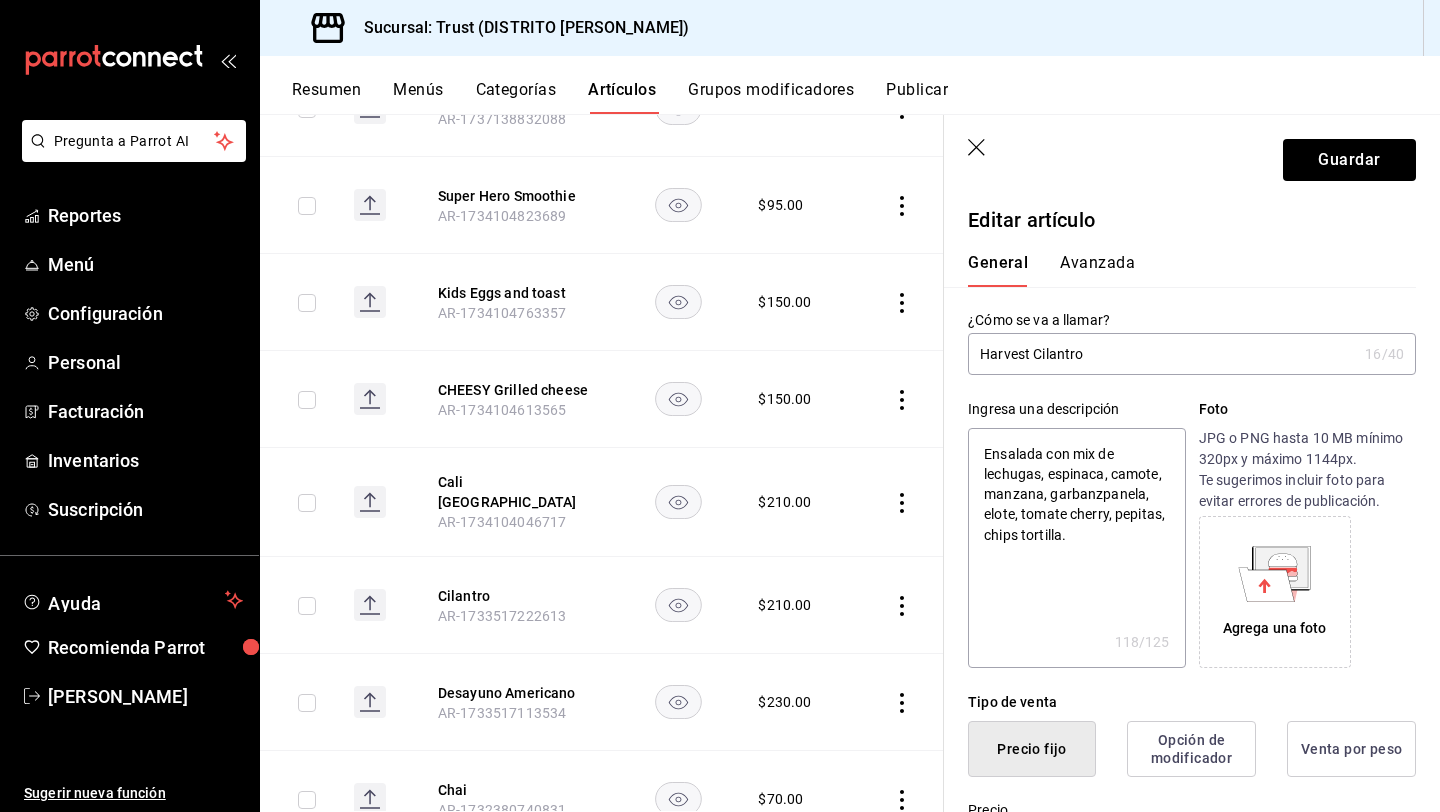 type on "Ensalada con mix de lechugas, espinaca, camote, manzana, garbanzopanela, elote, tomate cherry, pepitas, chips tortilla." 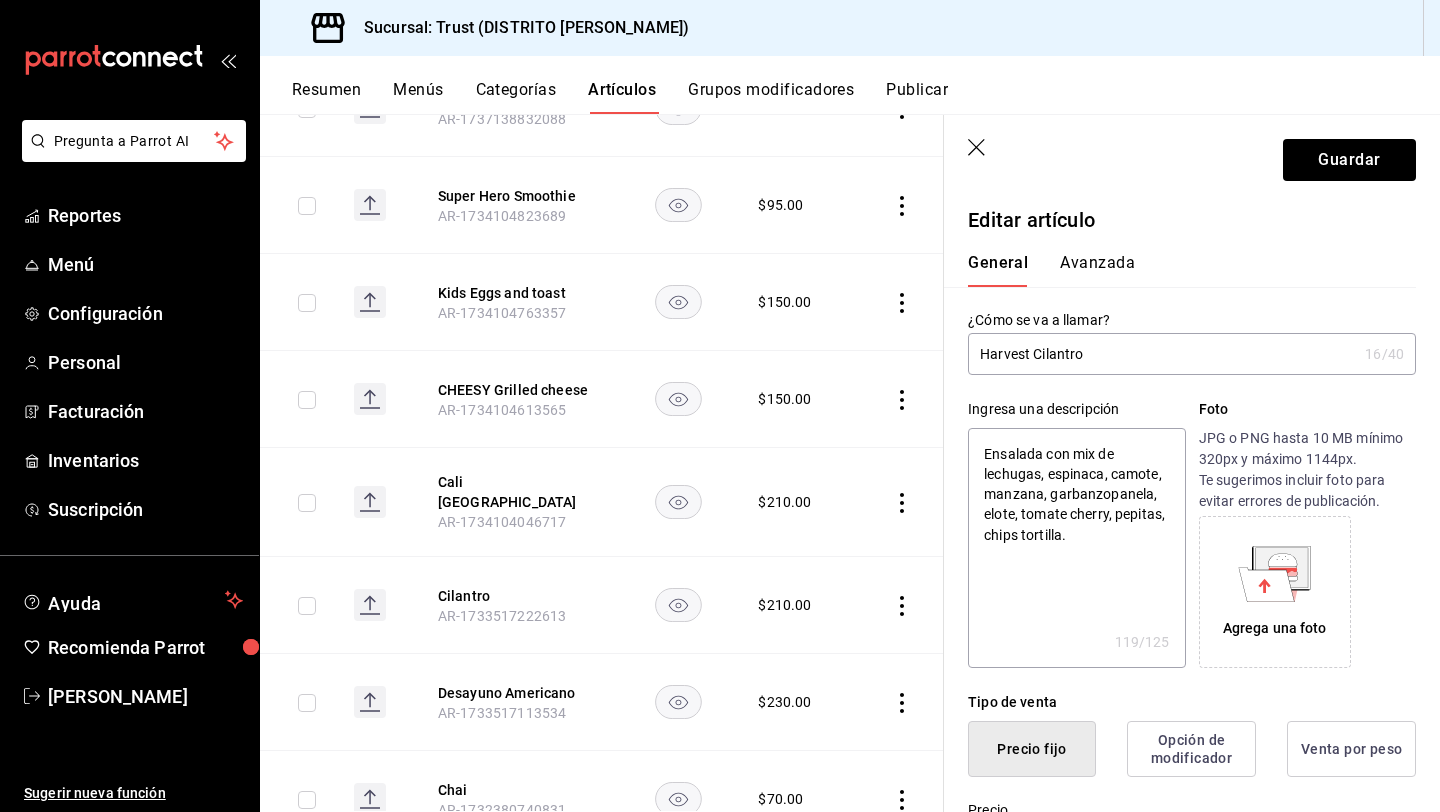 type on "Ensalada con mix de lechugas, espinaca, camote, manzana, garbanzo,panela, elote, tomate cherry, pepitas, chips tortilla." 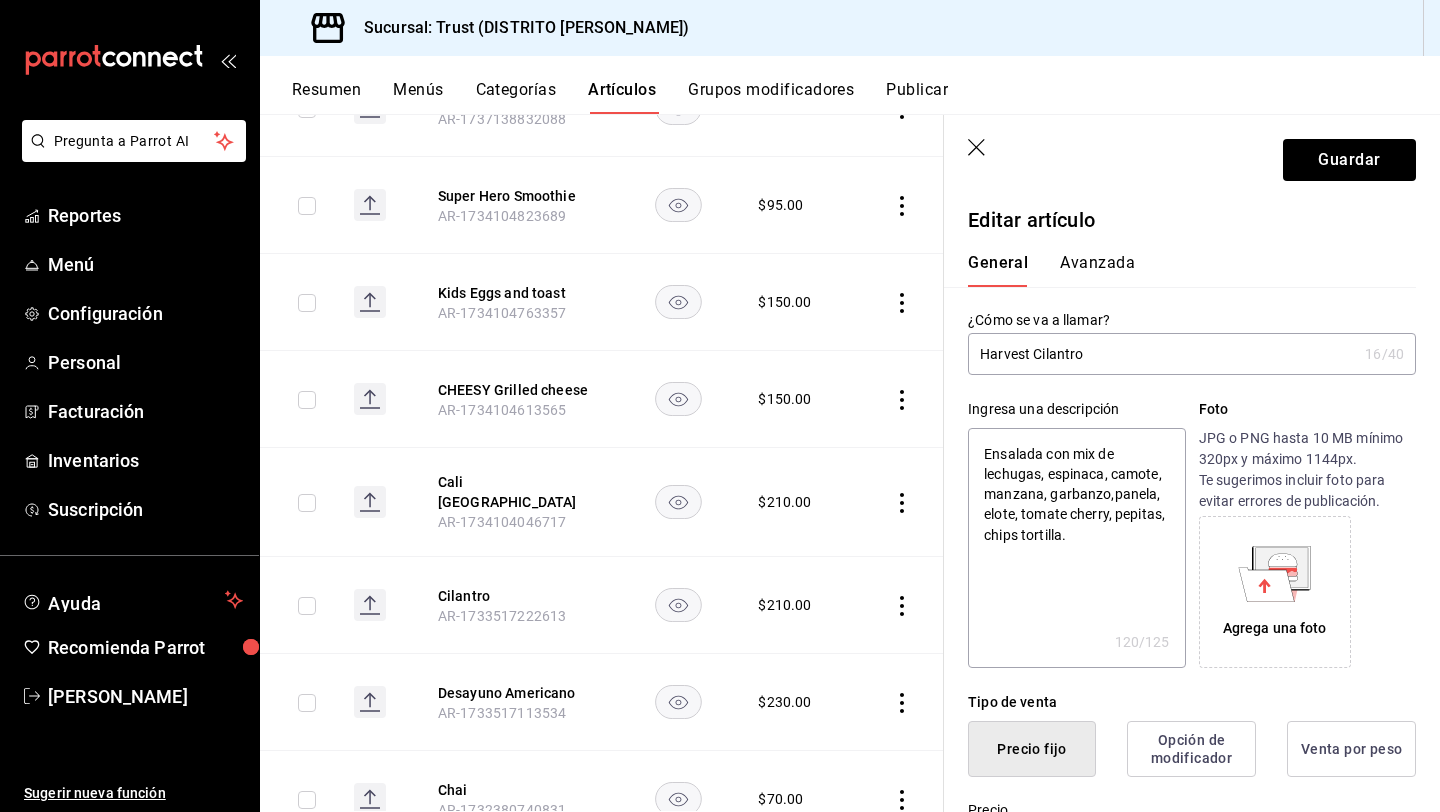 type on "Ensalada con mix de lechugas, espinaca, camote, manzana, garbanzo, panela, elote, tomate cherry, pepitas, chips tortilla." 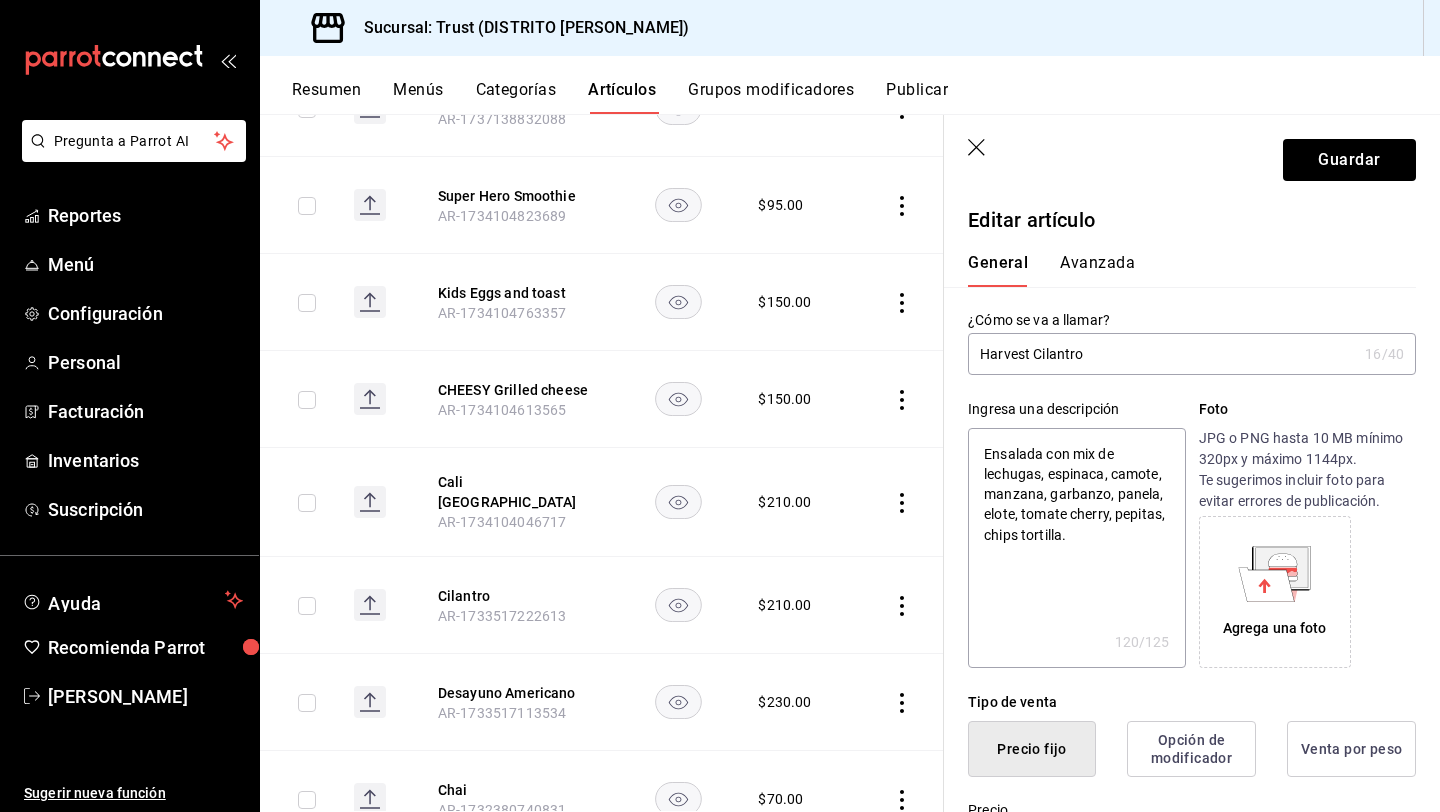 type on "Ensalada con mix de lechugas, espinaca, camote, manzana, garbanzo, apanela, elote, tomate cherry, pepitas, chips tortilla." 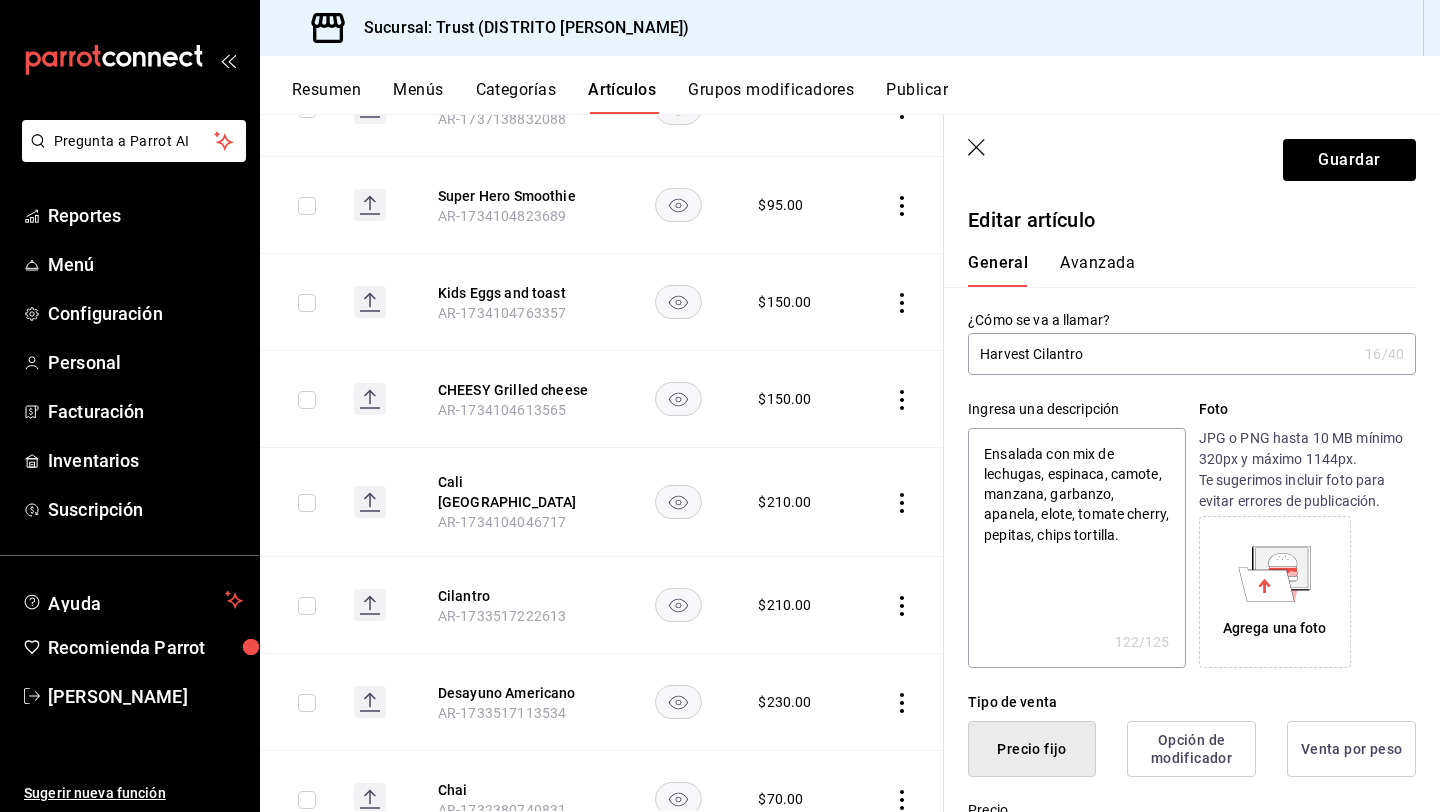 type on "Ensalada con mix de lechugas, espinaca, camote, manzana, garbanzo, agpanela, elote, tomate cherry, pepitas, chips tortilla." 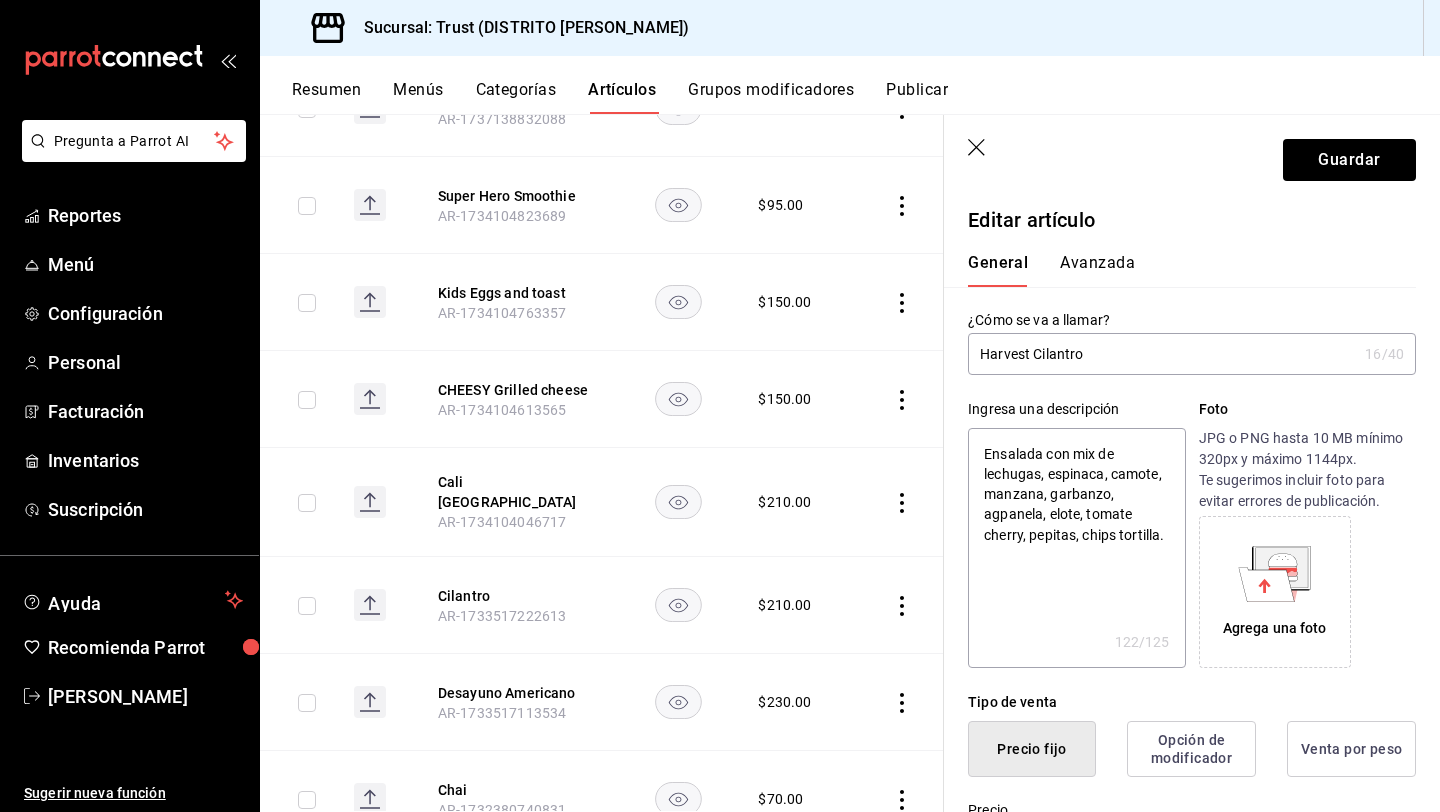 type on "Ensalada con mix de lechugas, espinaca, camote, manzana, garbanzo, agupanela, elote, tomate cherry, pepitas, chips tortilla." 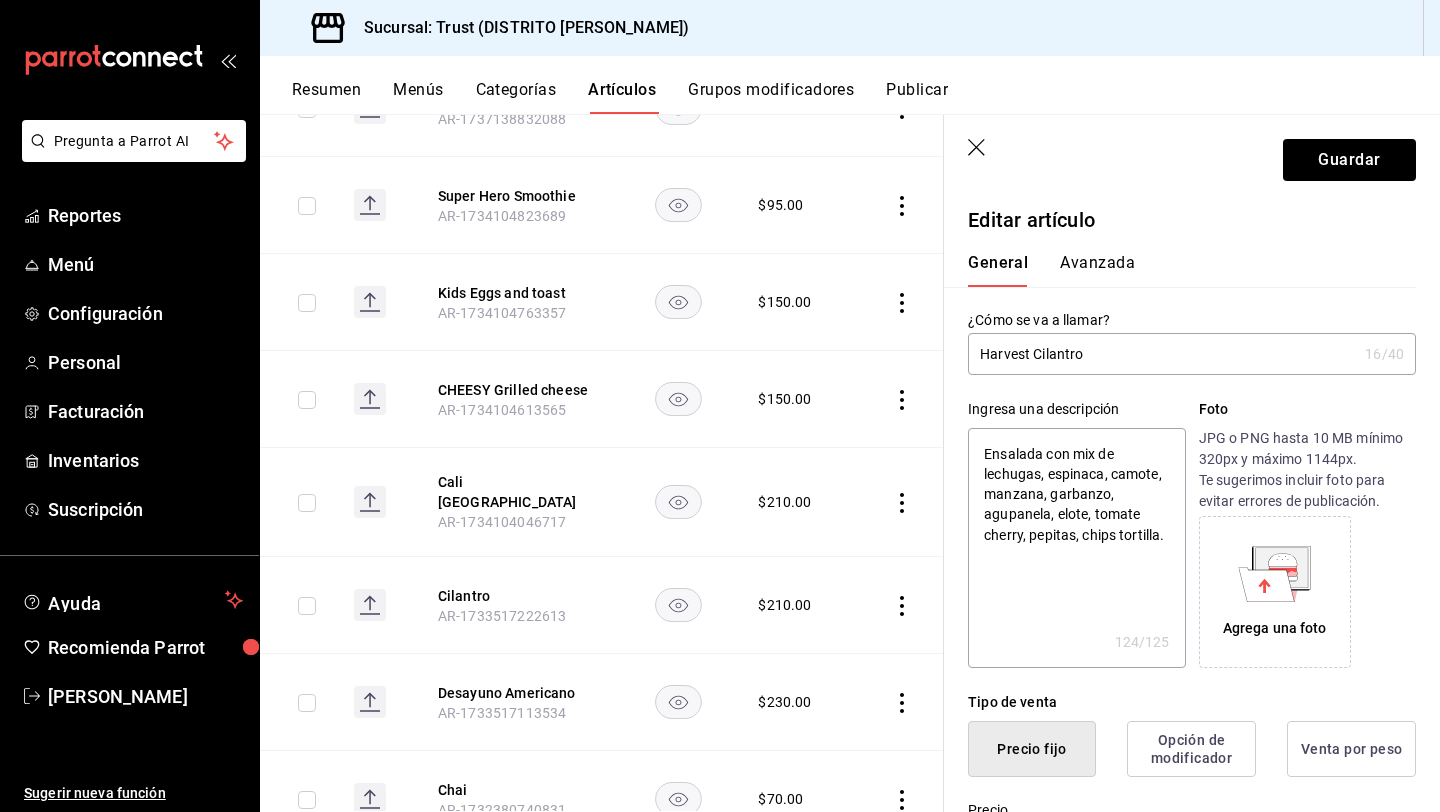 type on "Ensalada con mix de lechugas, espinaca, camote, manzana, garbanzo, aguapanela, elote, tomate cherry, pepitas, chips tortilla." 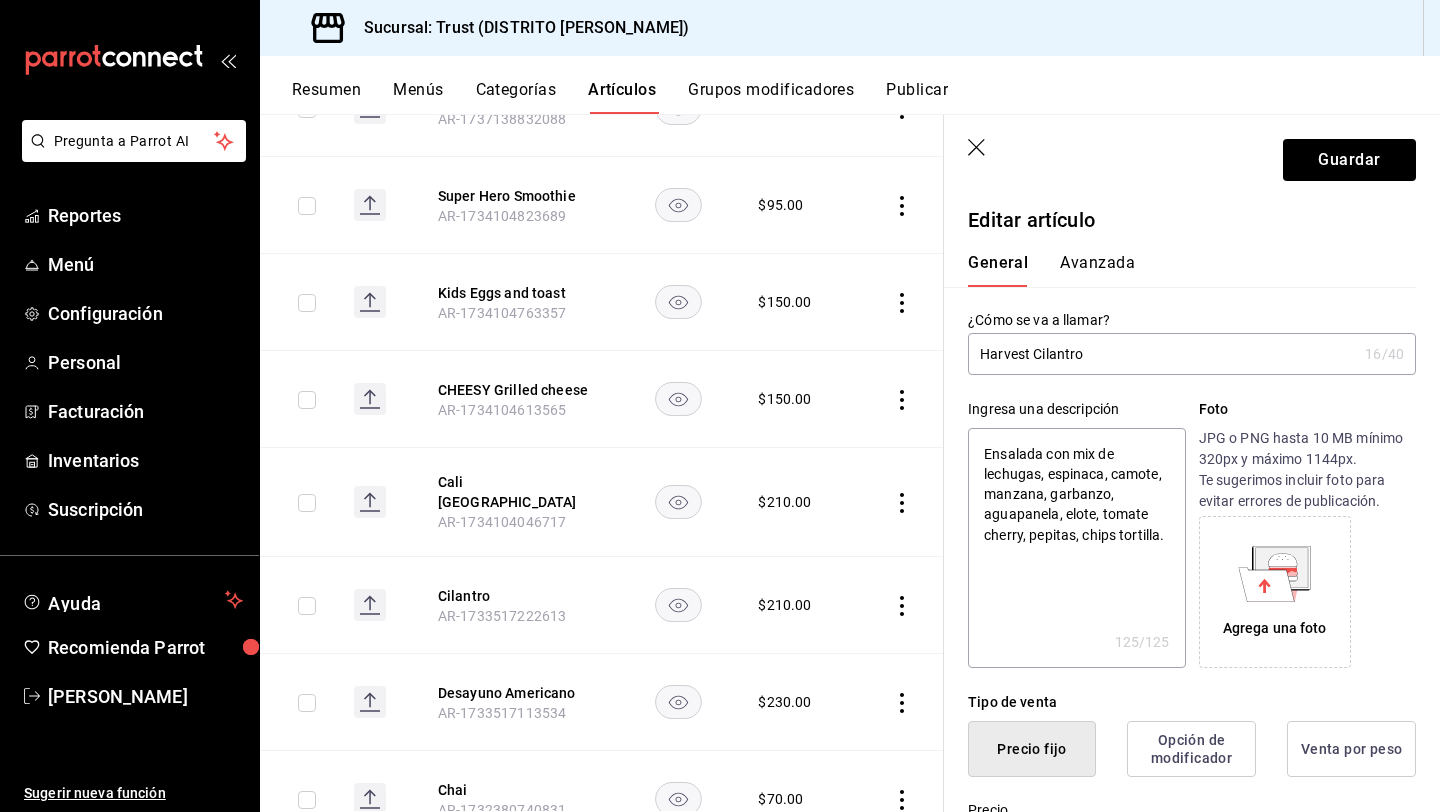 drag, startPoint x: 1019, startPoint y: 509, endPoint x: 1143, endPoint y: 560, distance: 134.07834 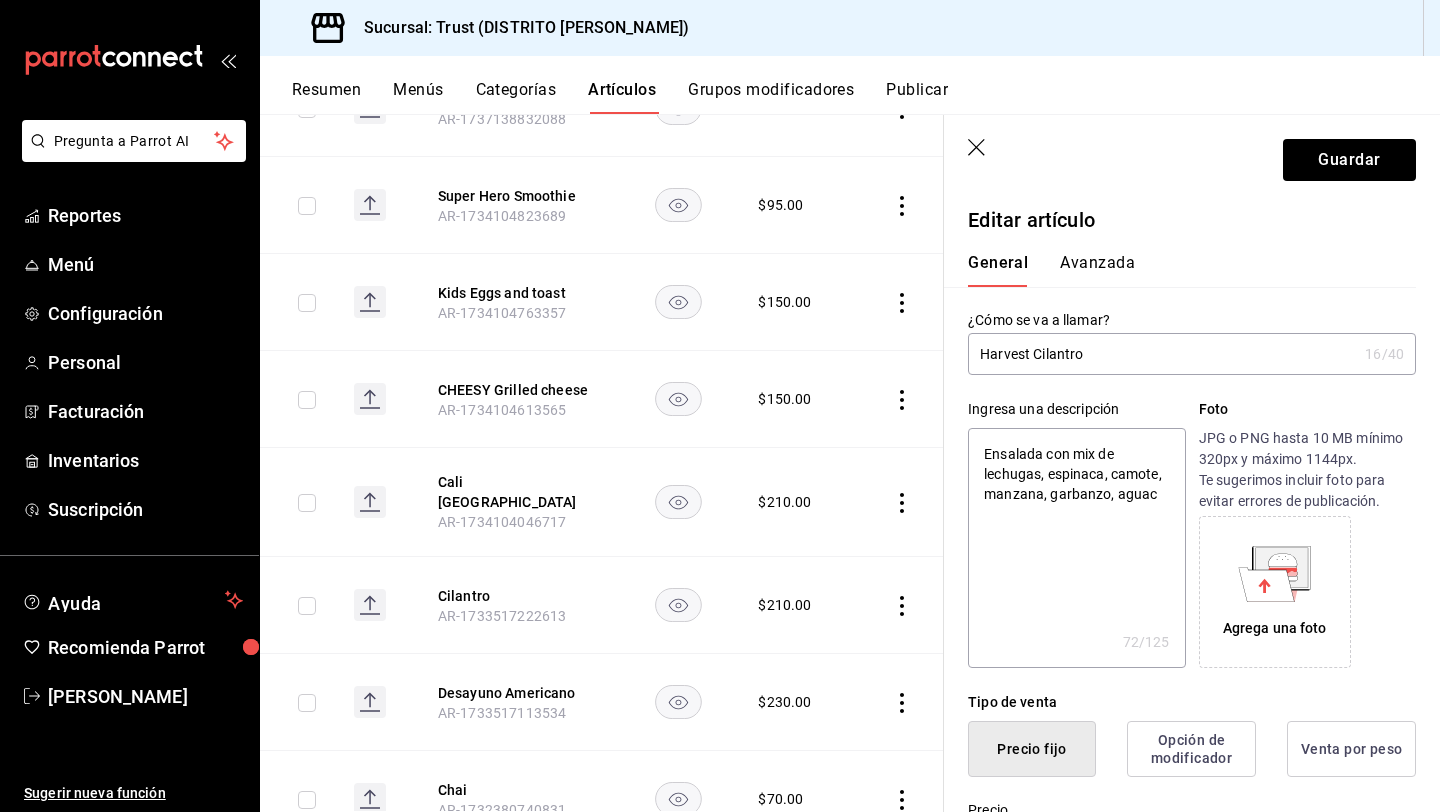 type on "Ensalada con mix de lechugas, espinaca, camote, manzana, garbanzo, aguaca" 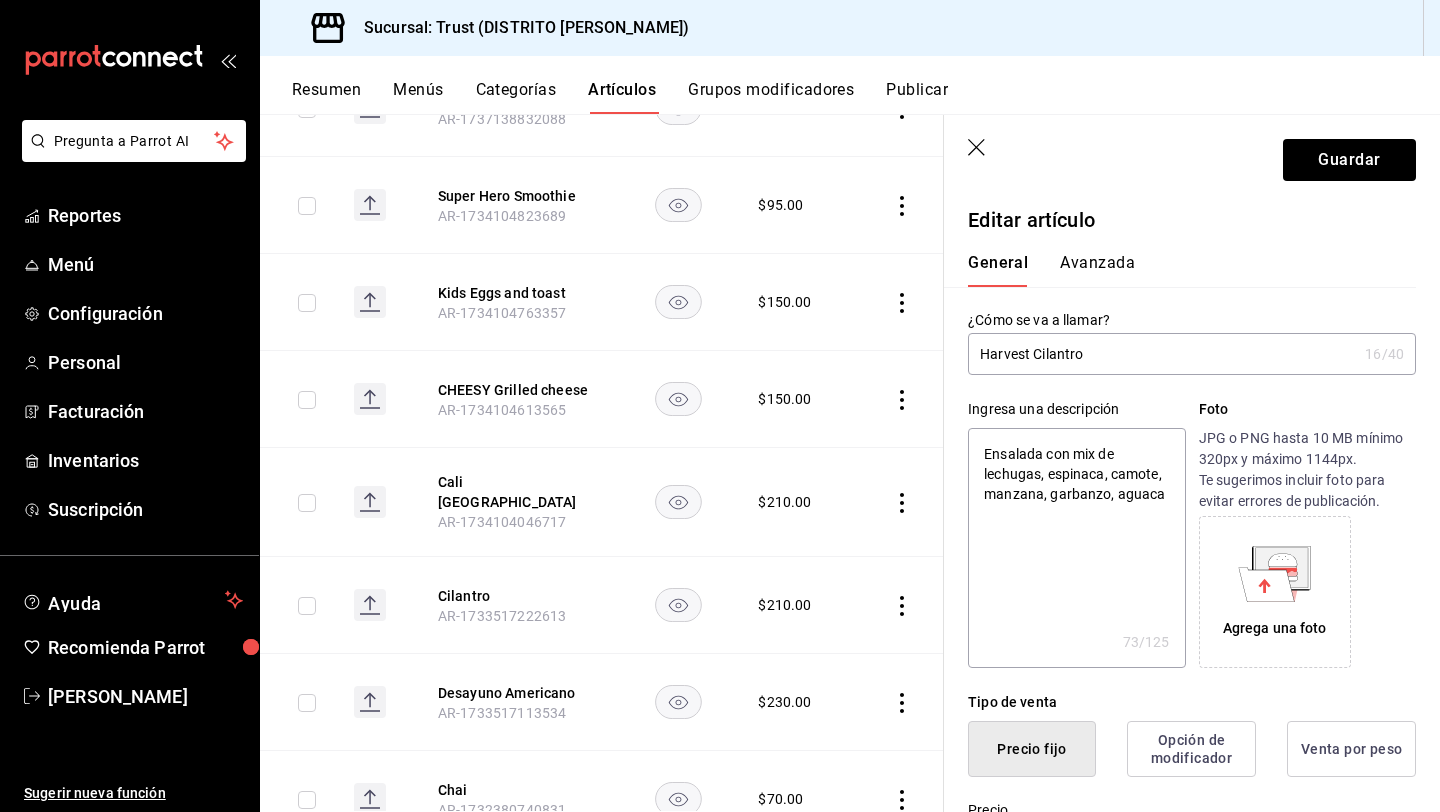 type on "Ensalada con mix de lechugas, espinaca, camote, manzana, garbanzo, aguacat" 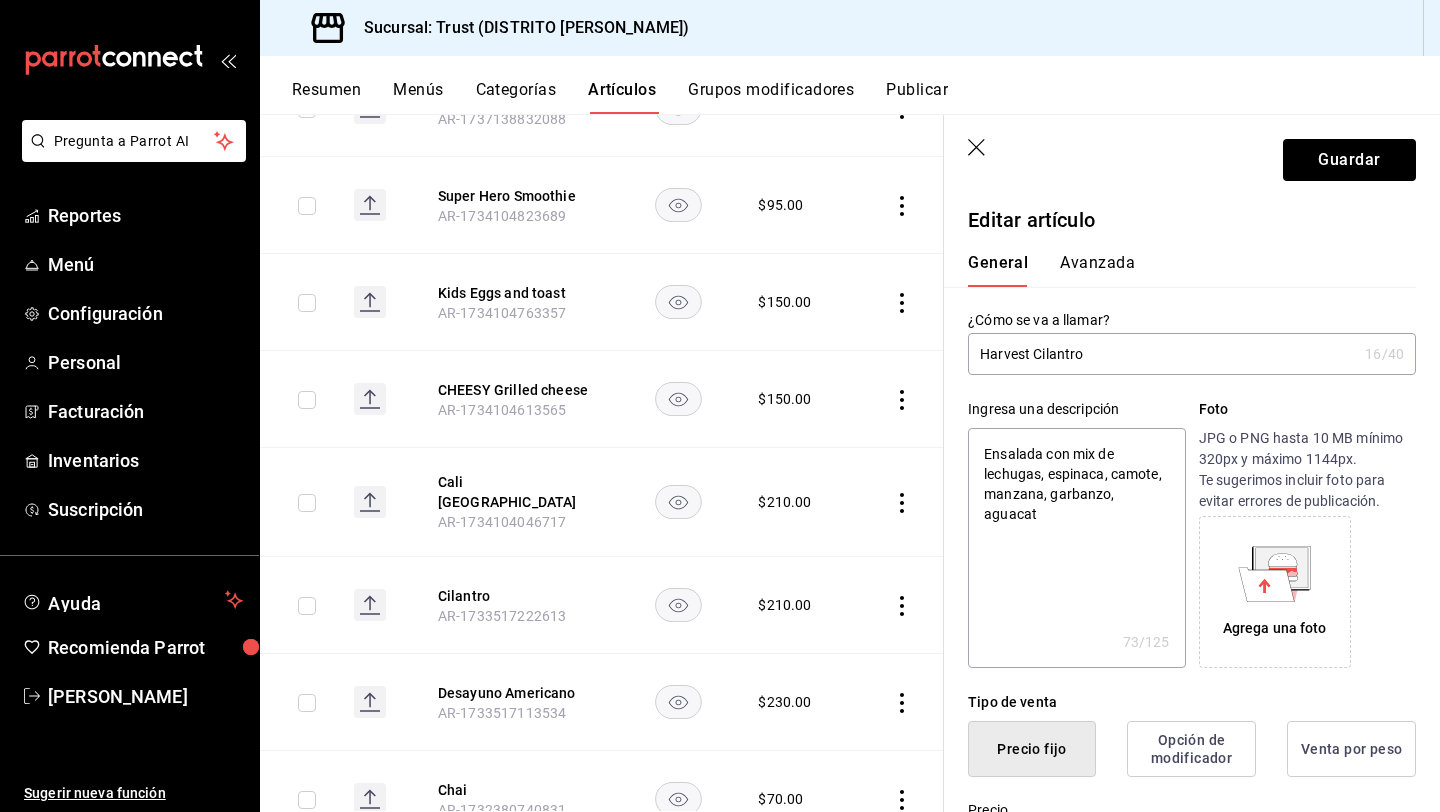 type on "x" 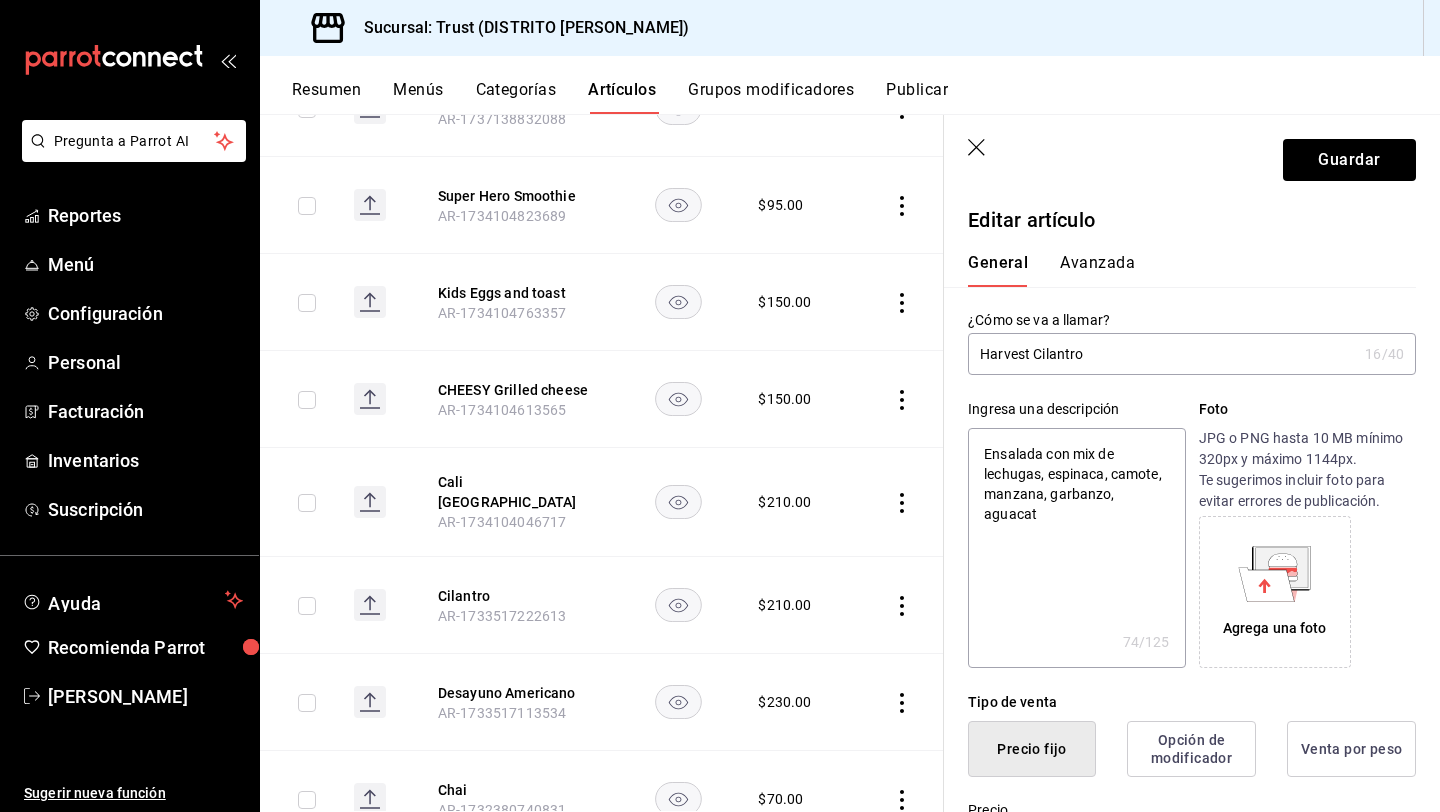type on "Ensalada con mix de lechugas, espinaca, camote, manzana, garbanzo, aguacate" 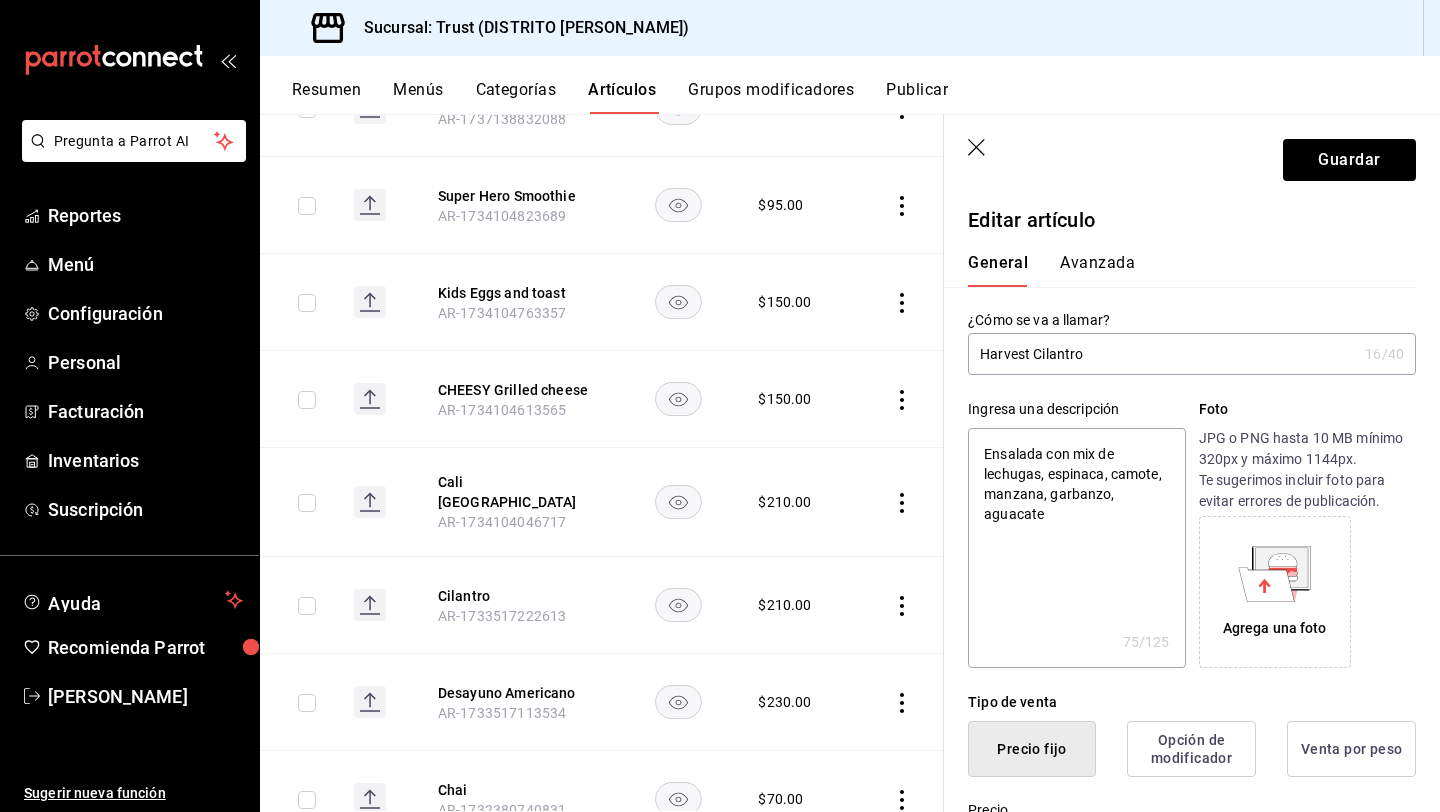 type on "Ensalada con mix de lechugas, espinaca, camote, manzana, garbanzo, aguacate," 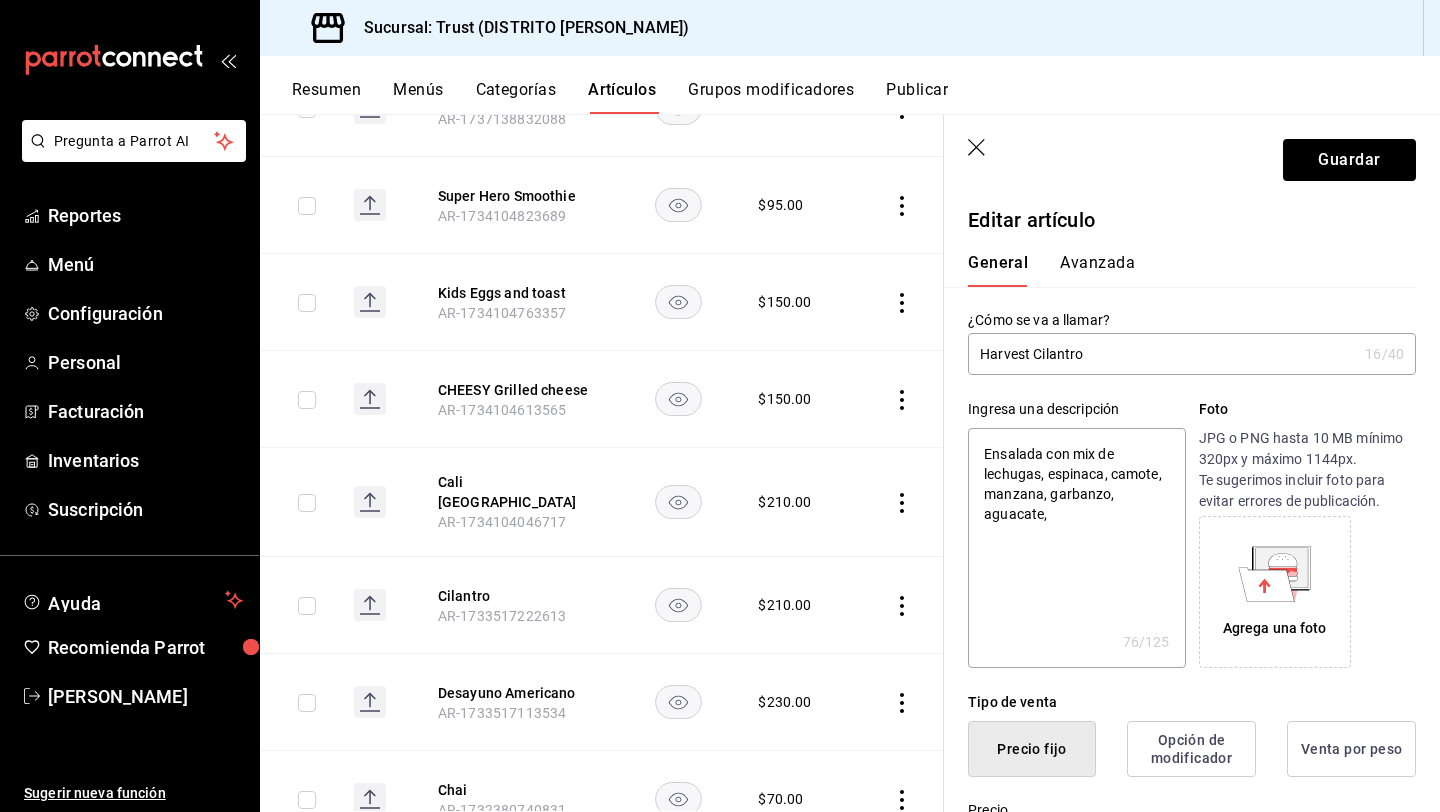 type on "Ensalada con mix de lechugas, espinaca, camote, manzana, garbanzo, aguacate," 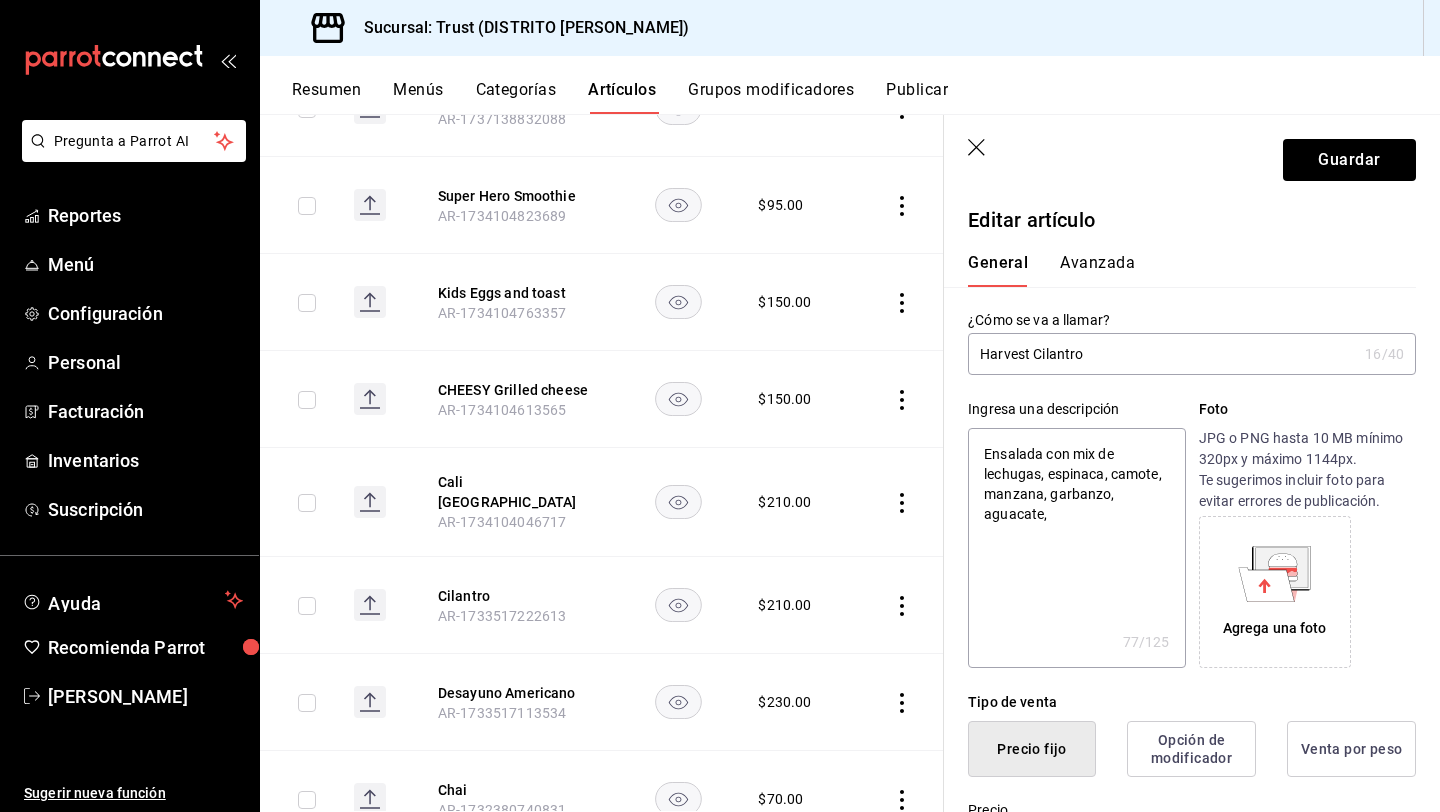 type on "Ensalada con mix de lechugas, espinaca, camote, manzana, garbanzo, aguacate, t" 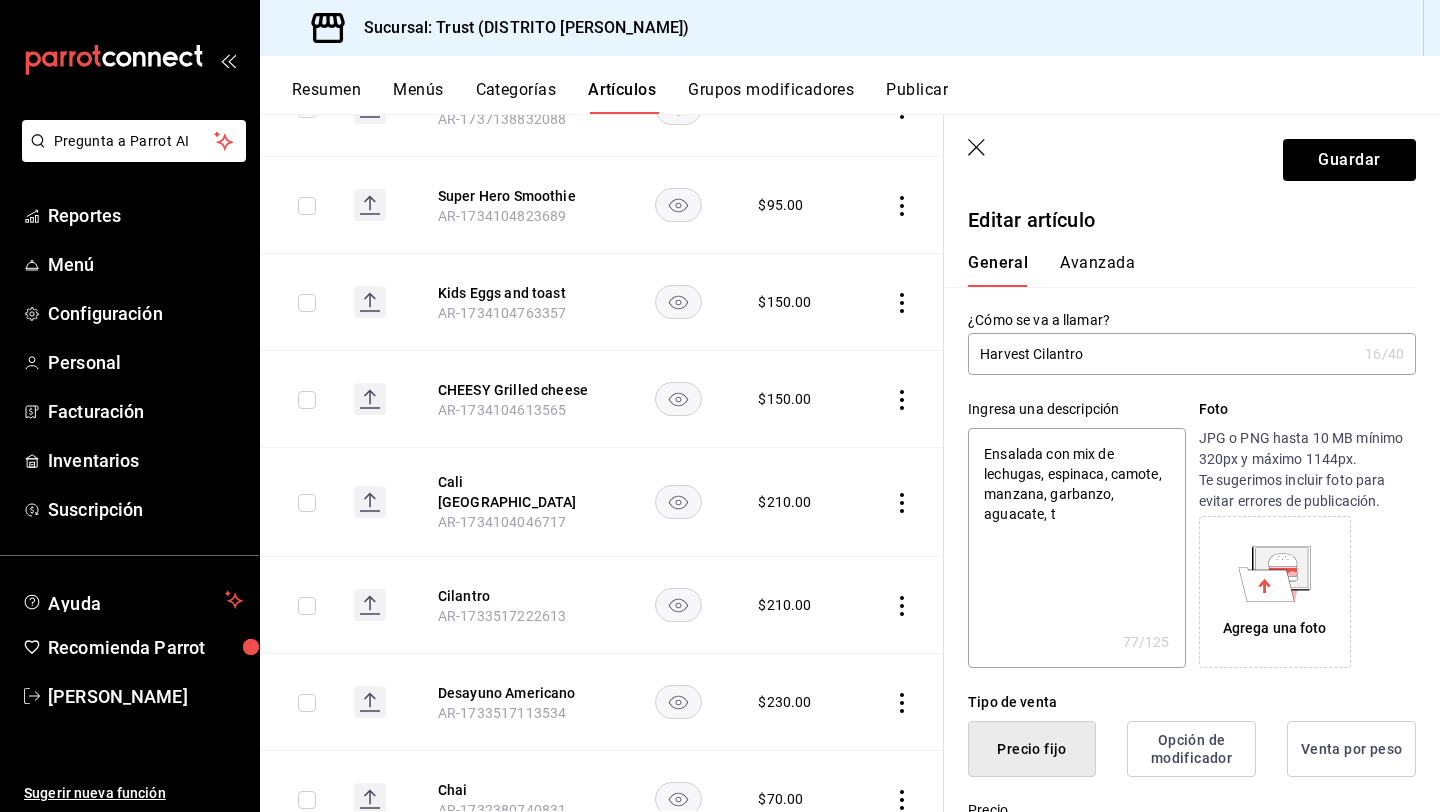 type on "Ensalada con mix de lechugas, espinaca, camote, manzana, garbanzo, aguacate, to" 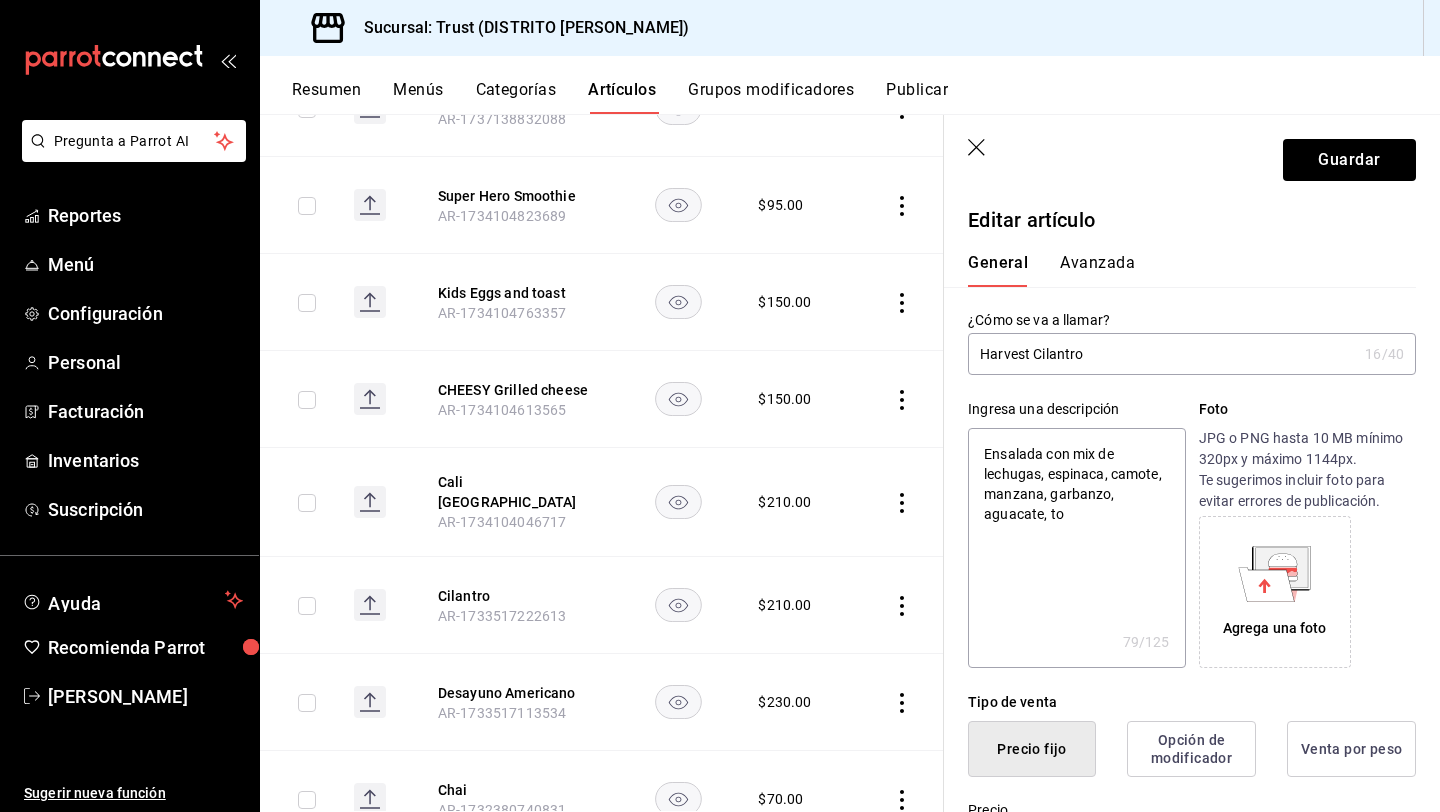 type on "Ensalada con mix de lechugas, espinaca, camote, manzana, garbanzo, aguacate, [PERSON_NAME]" 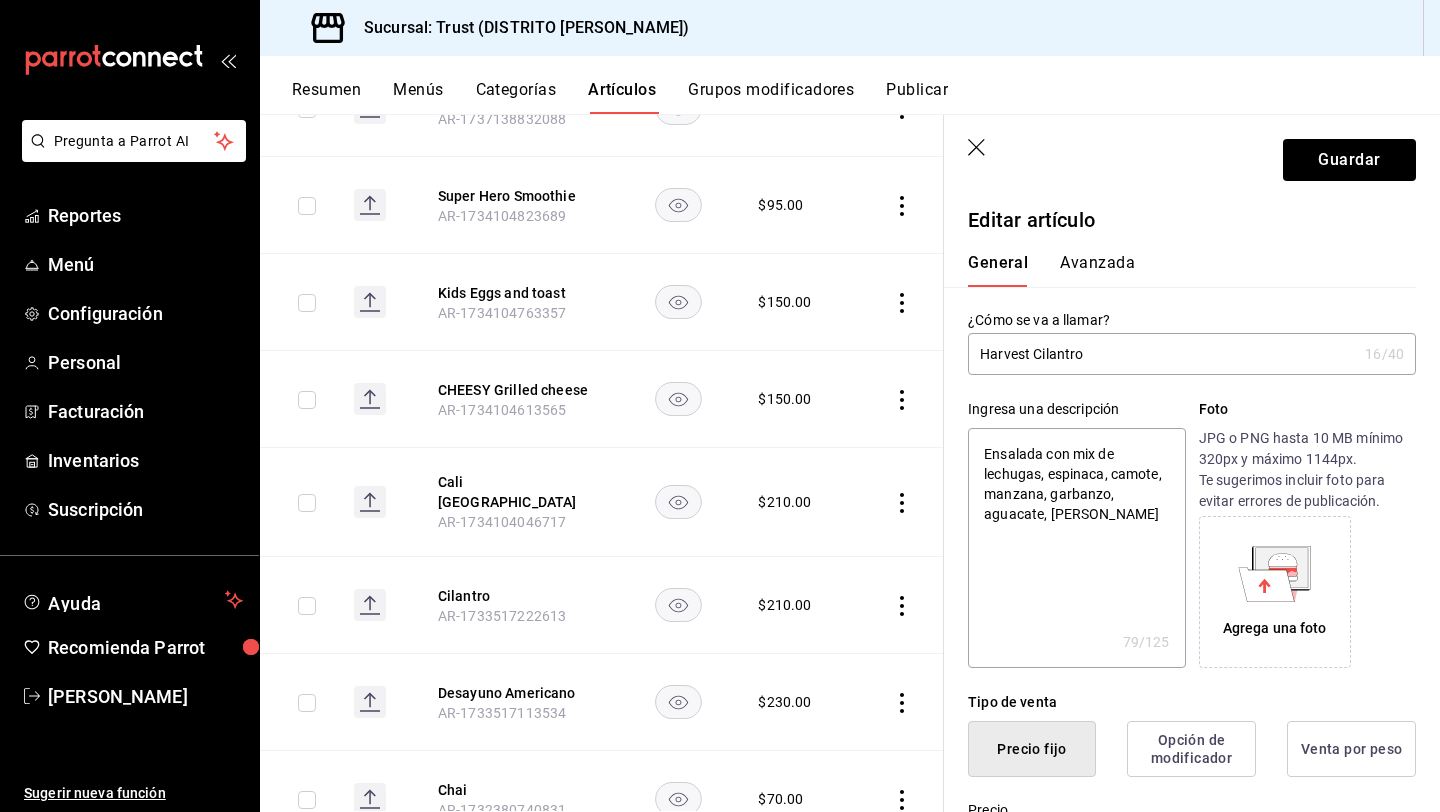 type on "Ensalada con mix de lechugas, espinaca, camote, manzana, garbanzo, aguacate, toma" 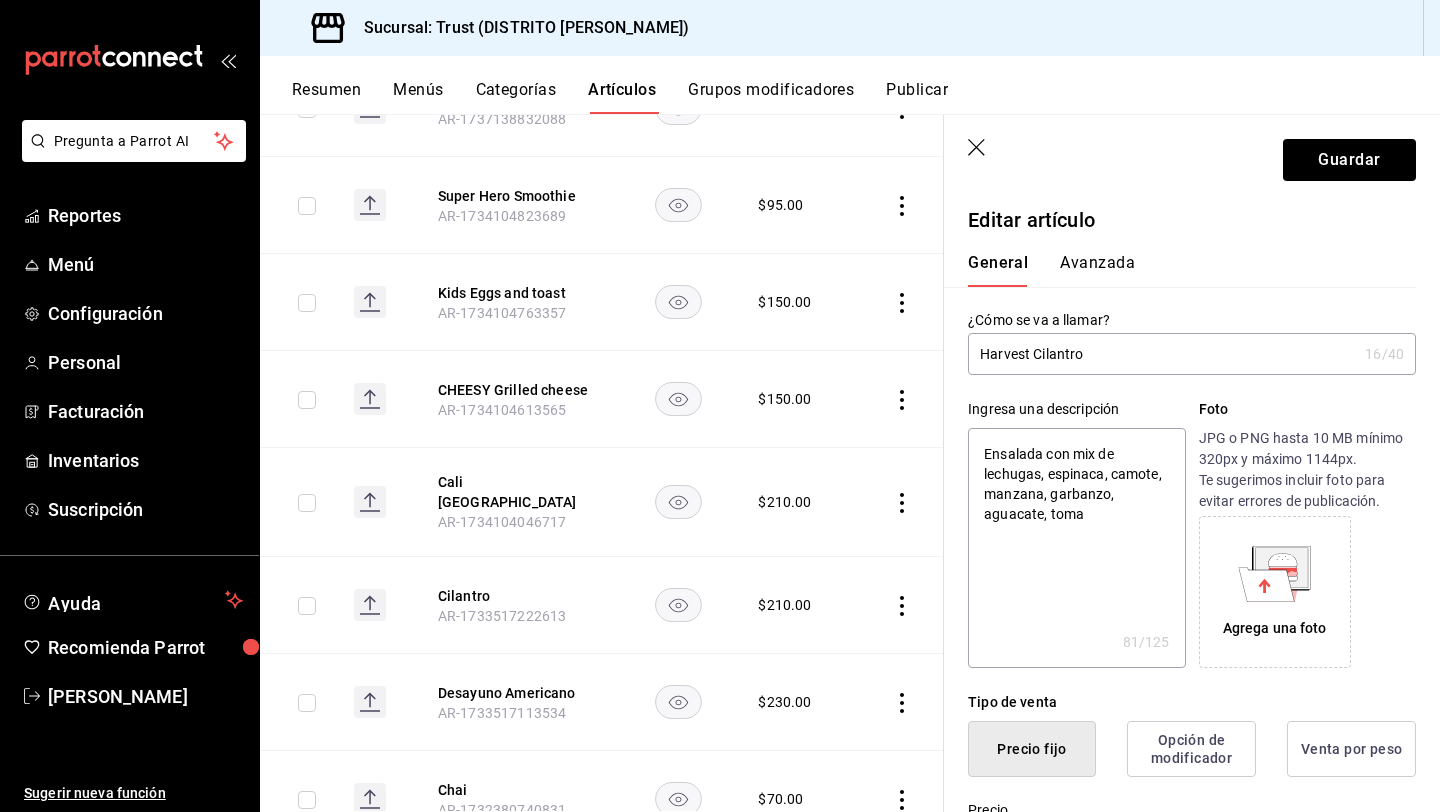 type on "Ensalada con mix de lechugas, espinaca, camote, manzana, garbanzo, aguacate, tomat" 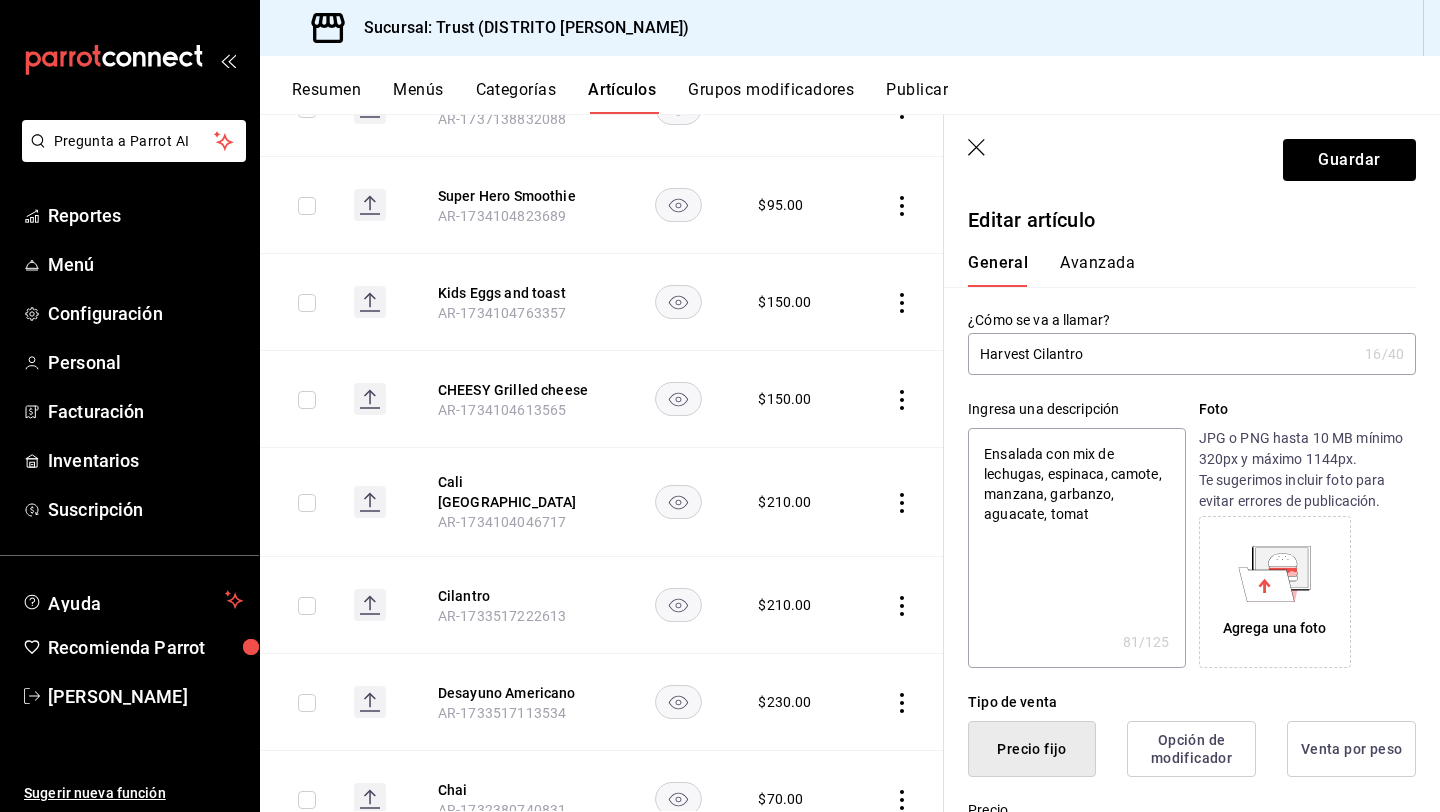 type on "x" 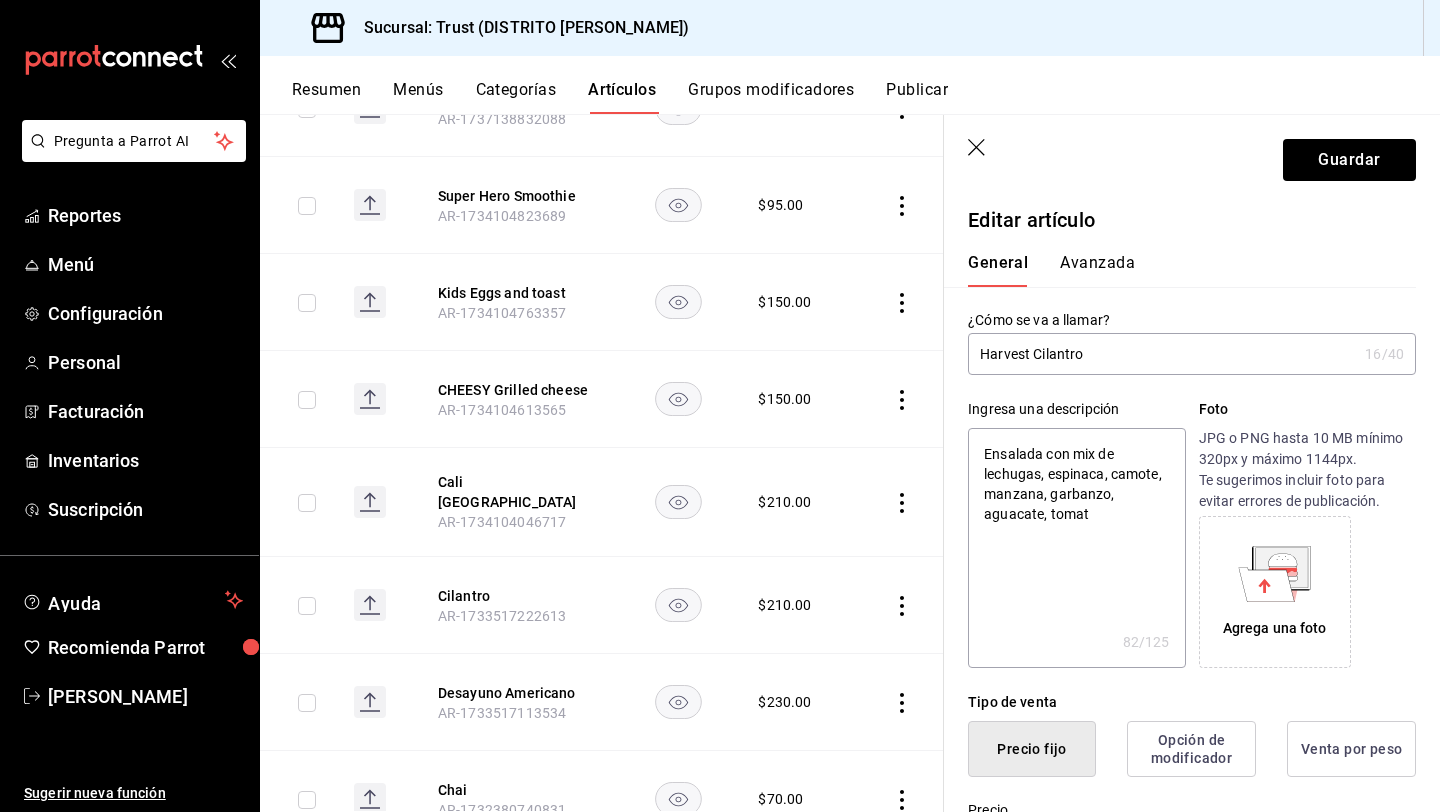 type on "Ensalada con mix de lechugas, espinaca, camote, manzana, garbanzo, aguacate, tomate" 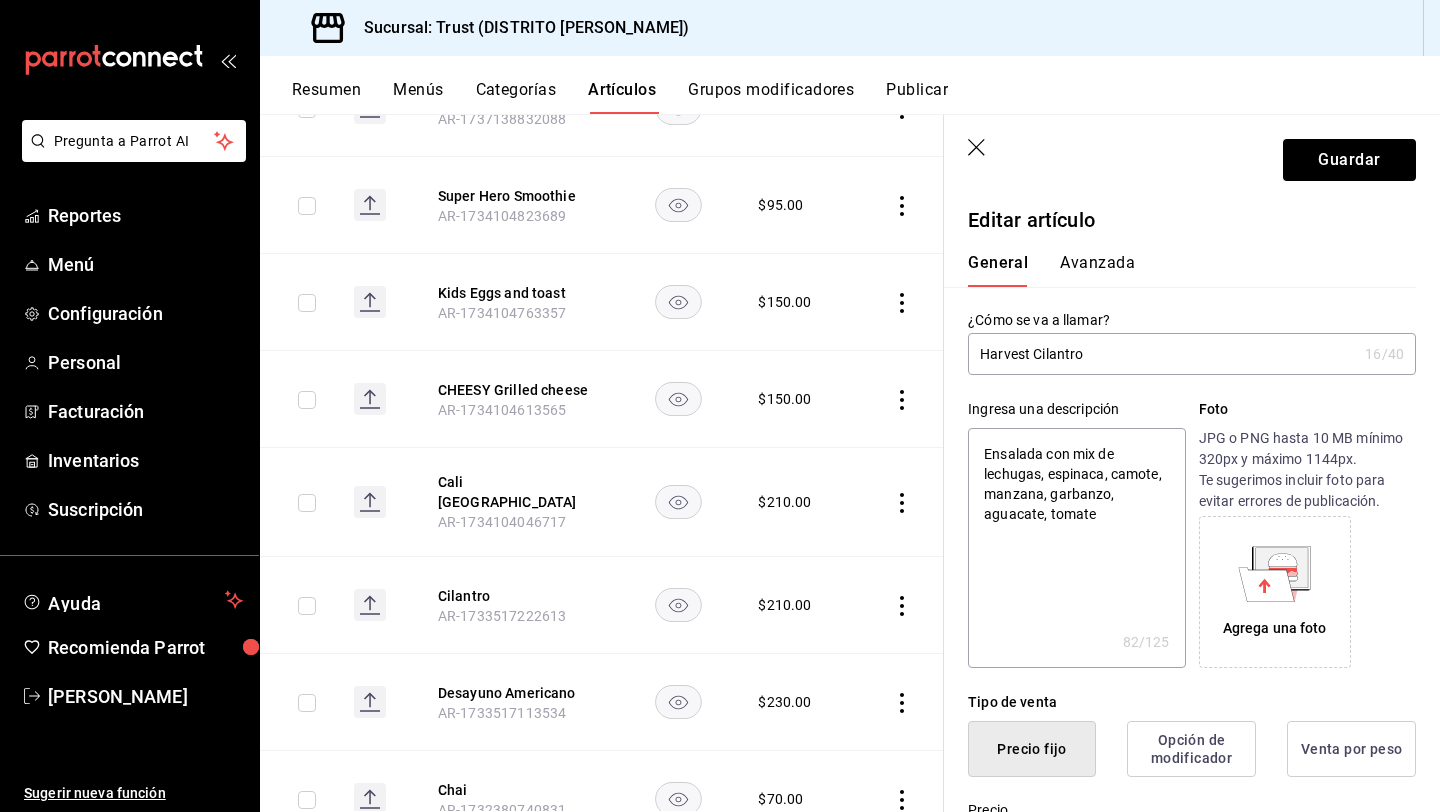 type on "Ensalada con mix de lechugas, espinaca, camote, manzana, garbanzo, aguacate, tomate" 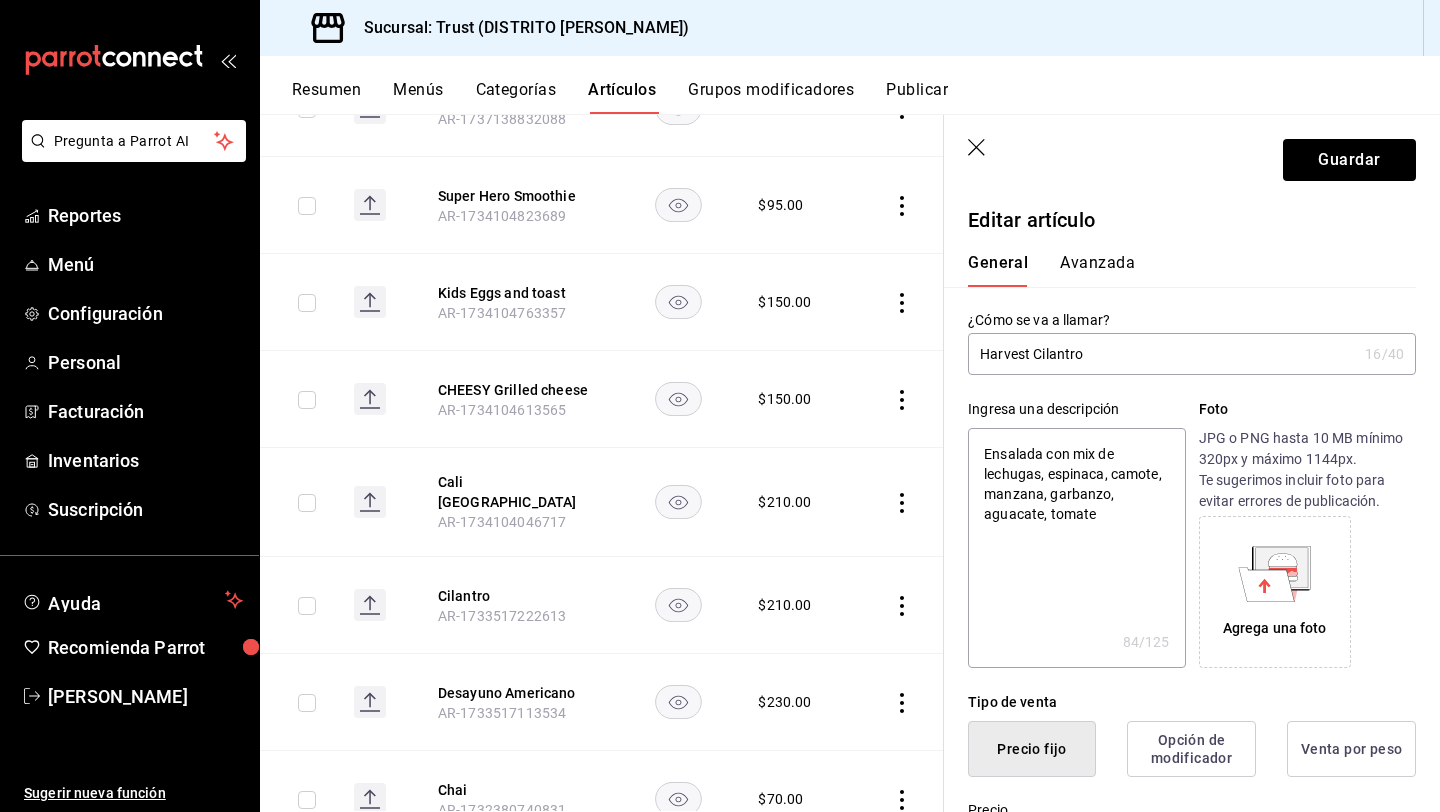 type on "Ensalada con mix de lechugas, espinaca, camote, manzana, garbanzo, aguacate, tomate c" 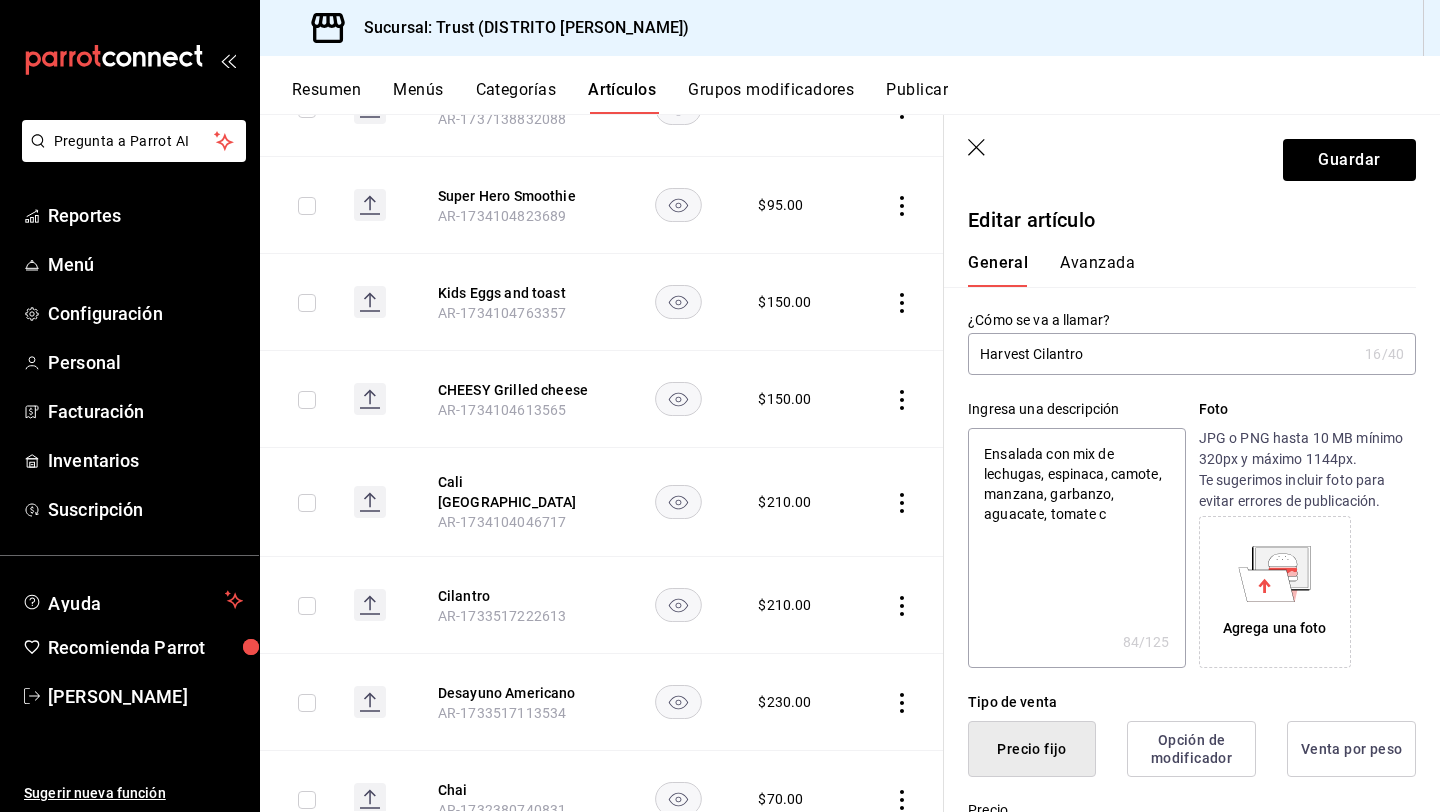 type on "Ensalada con mix de lechugas, espinaca, camote, manzana, garbanzo, aguacate, tomate ch" 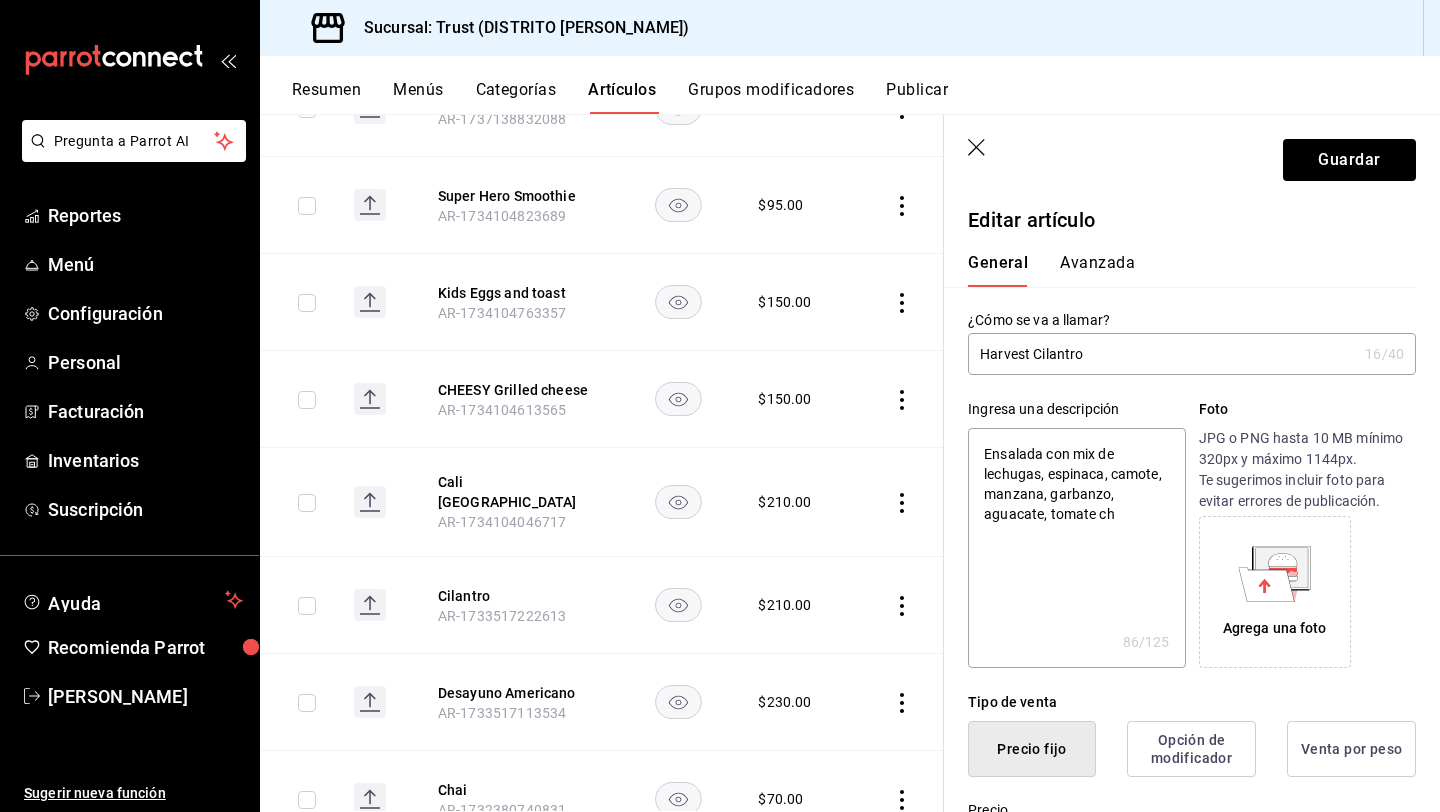 type on "Ensalada con mix de lechugas, espinaca, camote, manzana, garbanzo, aguacate, tomate che" 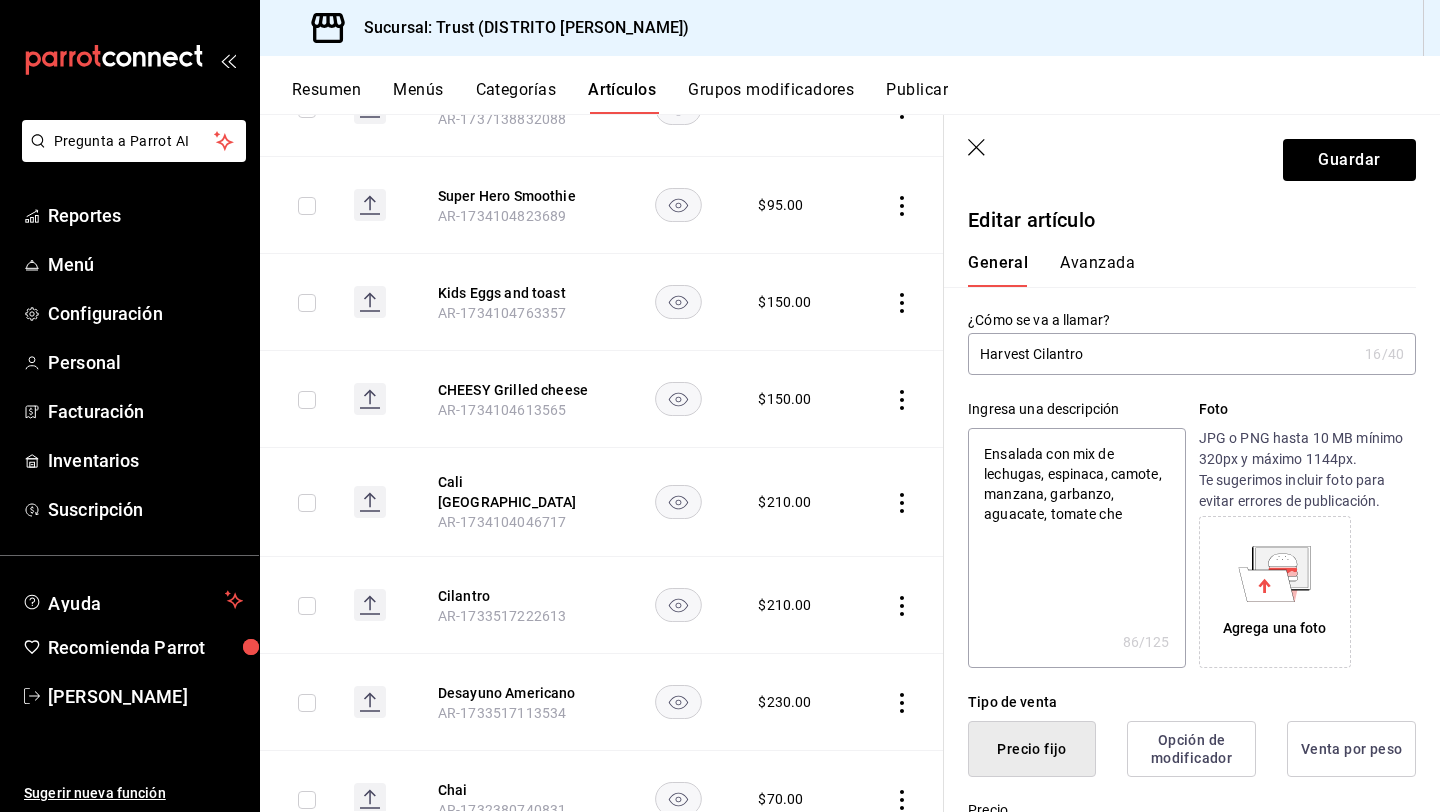 type on "Ensalada con mix de lechugas, espinaca, camote, manzana, garbanzo, aguacate, tomate cher" 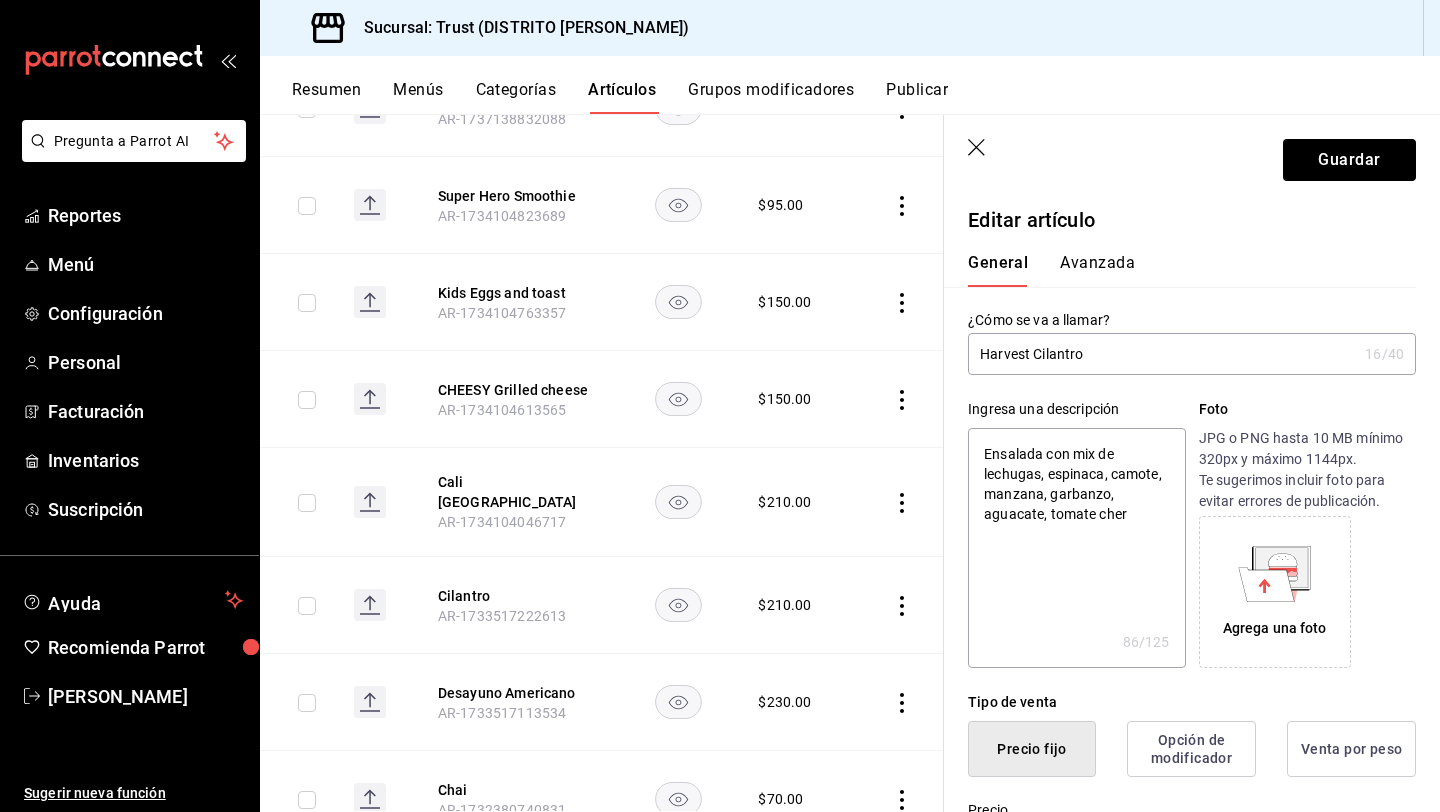 type on "x" 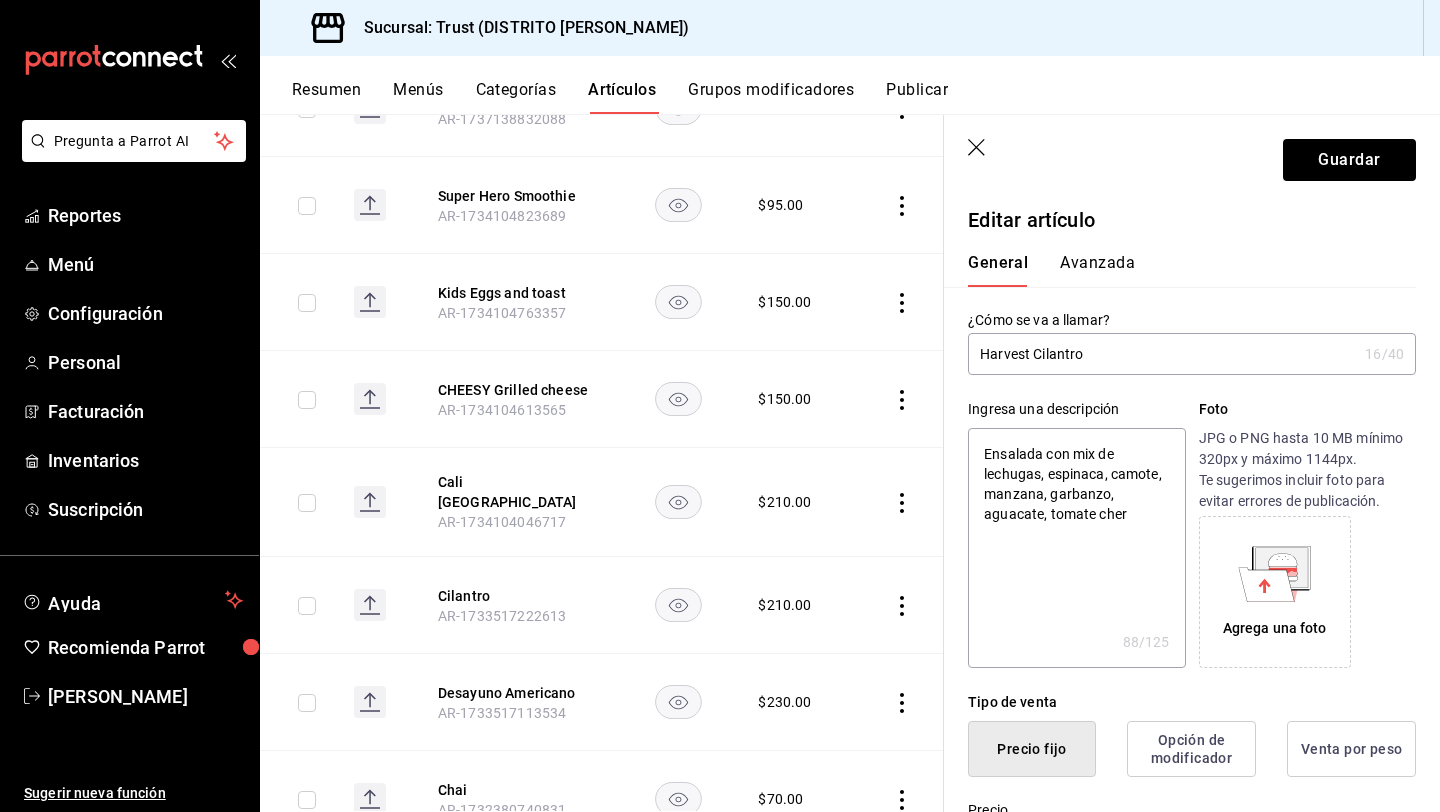 type on "Ensalada con mix de lechugas, espinaca, camote, manzana, garbanzo, aguacate, tomate [PERSON_NAME]" 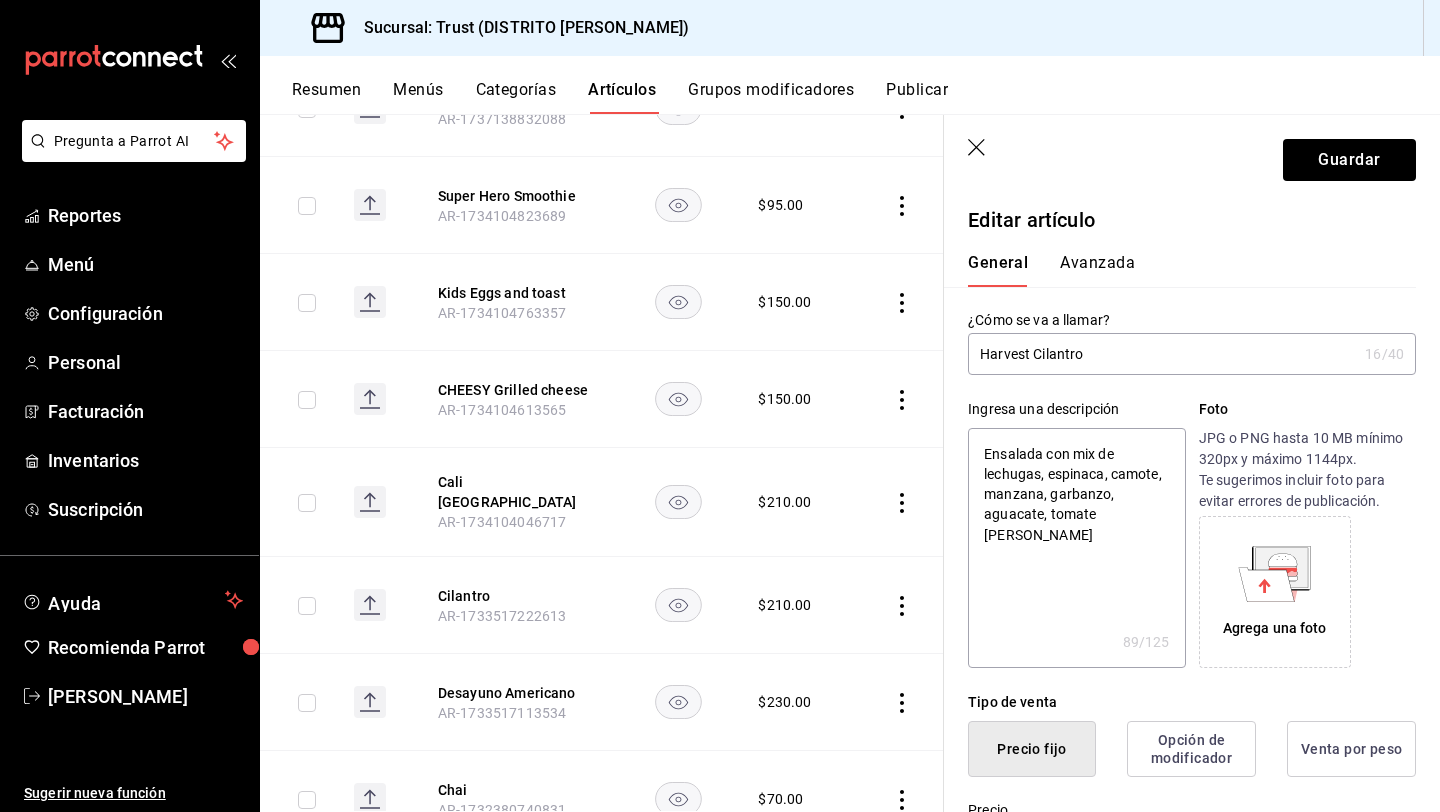 type on "Ensalada con mix de lechugas, espinaca, camote, manzana, garbanzo, aguacate, tomate cher" 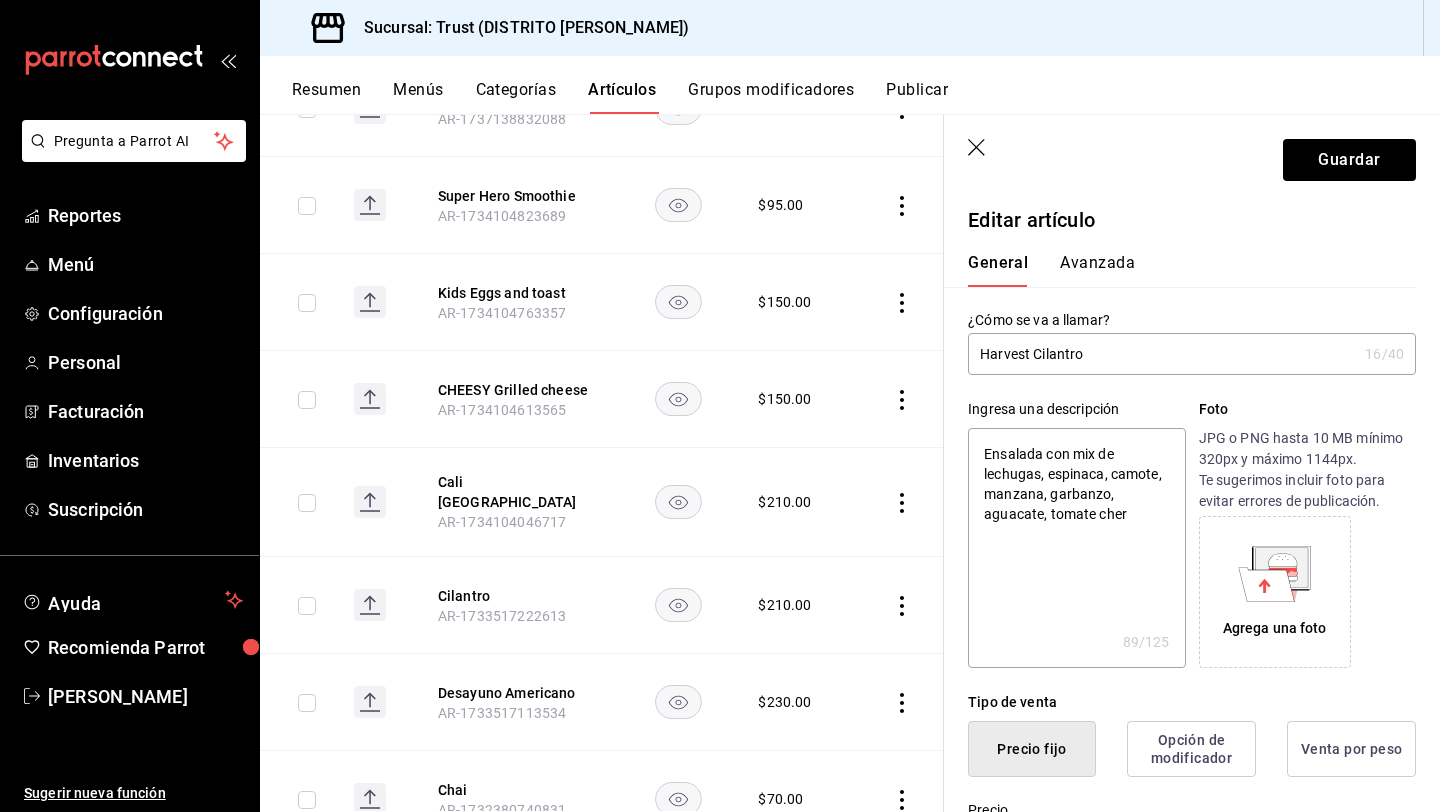 type on "Ensalada con mix de lechugas, espinaca, camote, manzana, garbanzo, aguacate, tomate cherr" 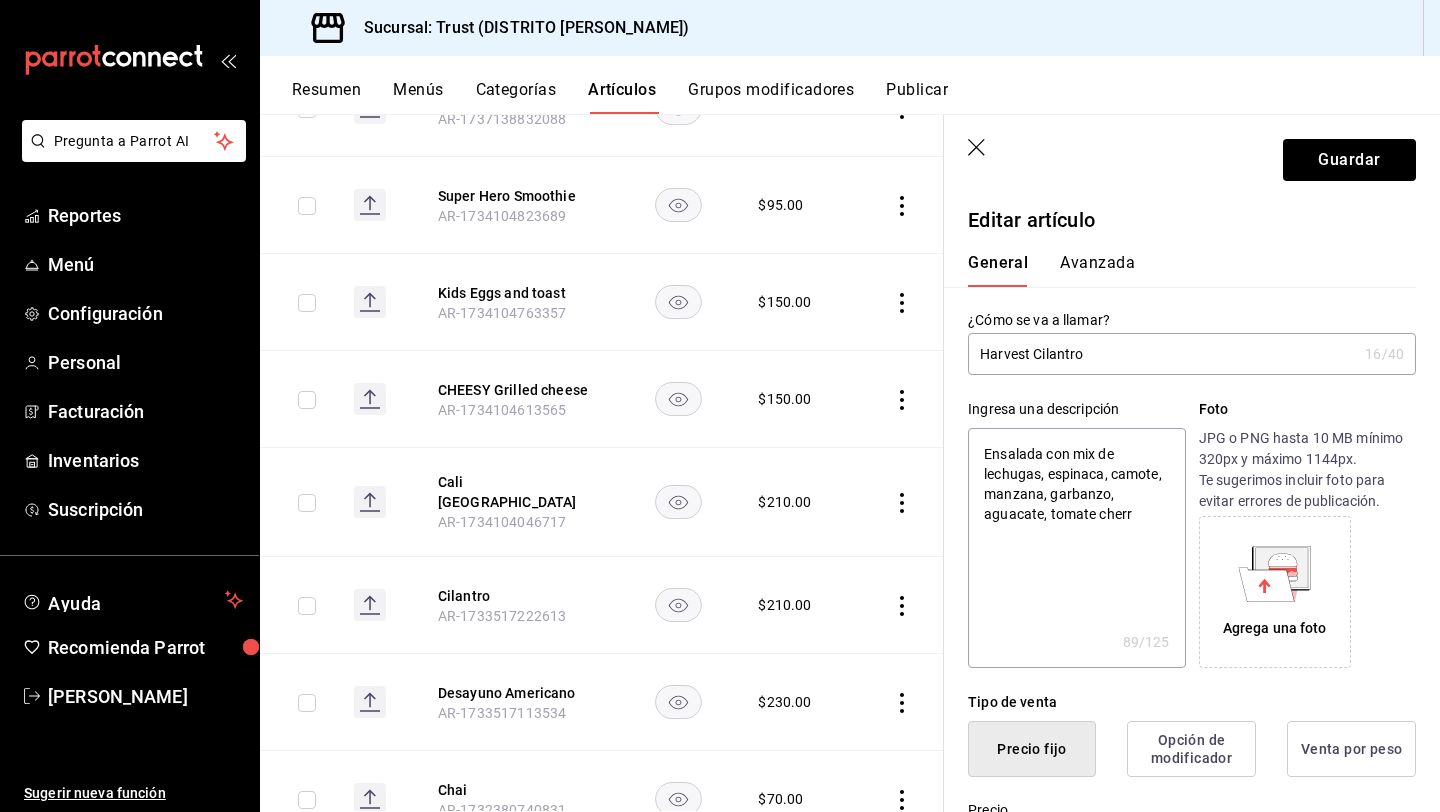 type on "Ensalada con mix de lechugas, espinaca, camote, manzana, garbanzo, aguacate, tomate cherry" 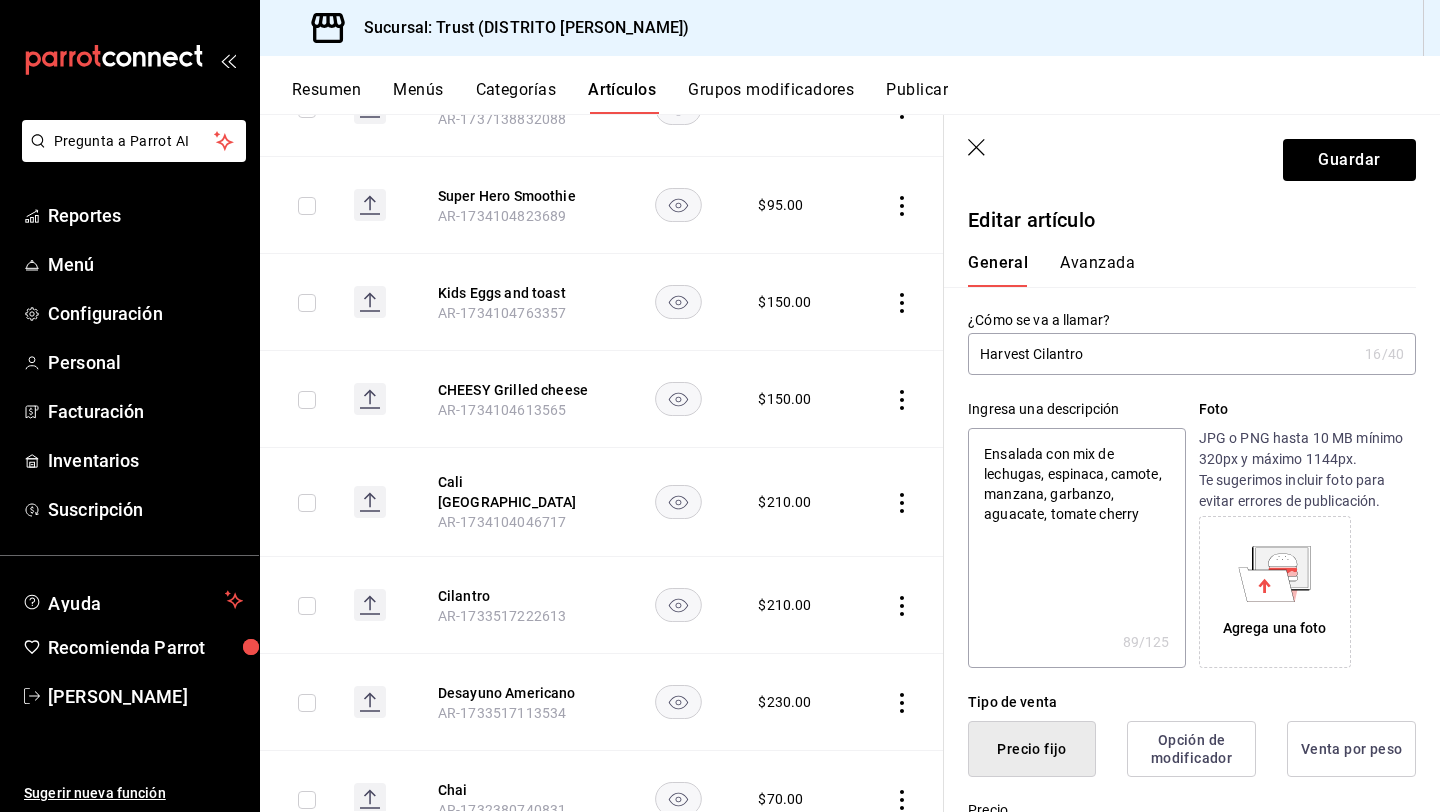 type on "Ensalada con mix de lechugas, espinaca, camote, manzana, garbanzo, aguacate, tomate cherry" 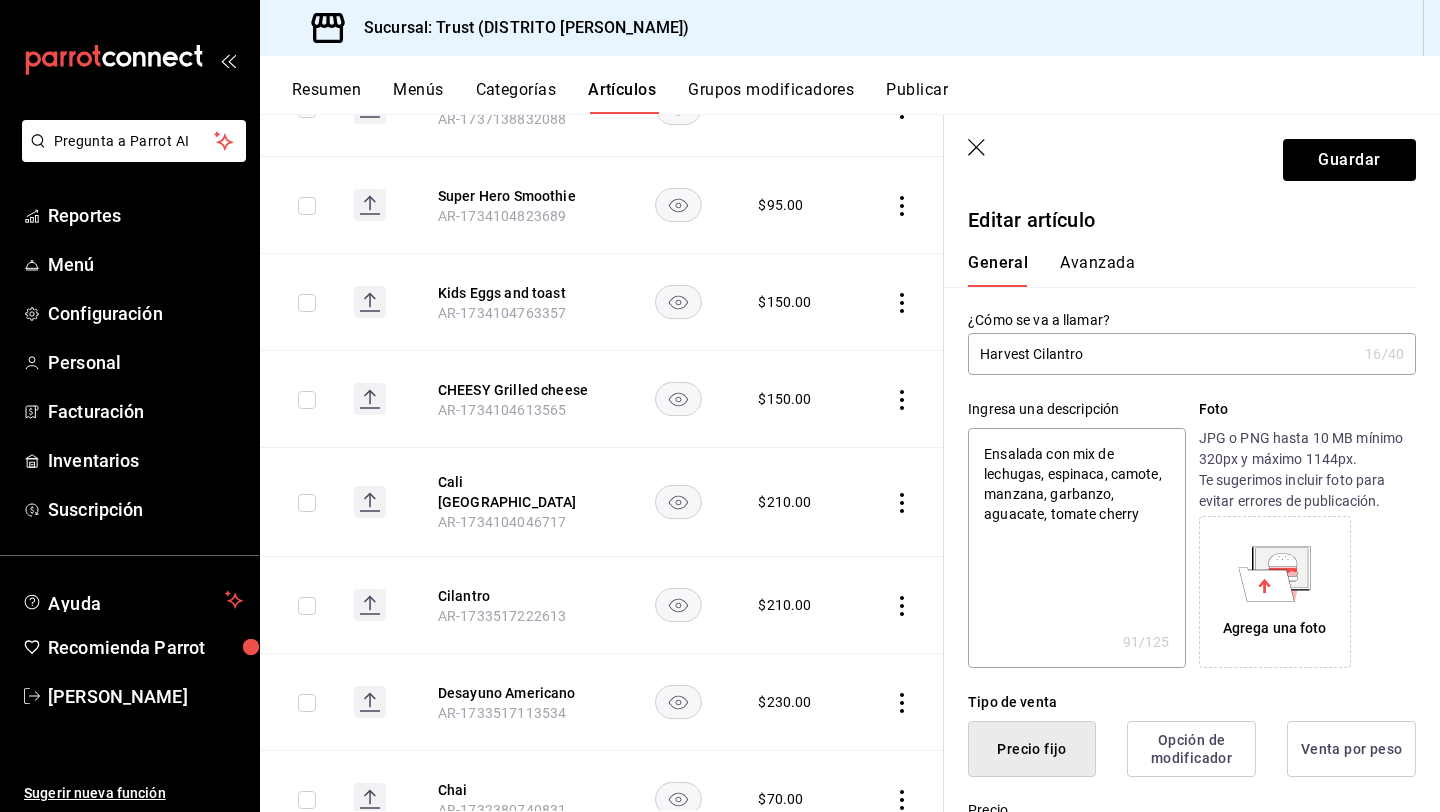 type on "Ensalada con mix de lechugas, espinaca, camote, manzana, garbanzo, aguacate, tomate cherry y" 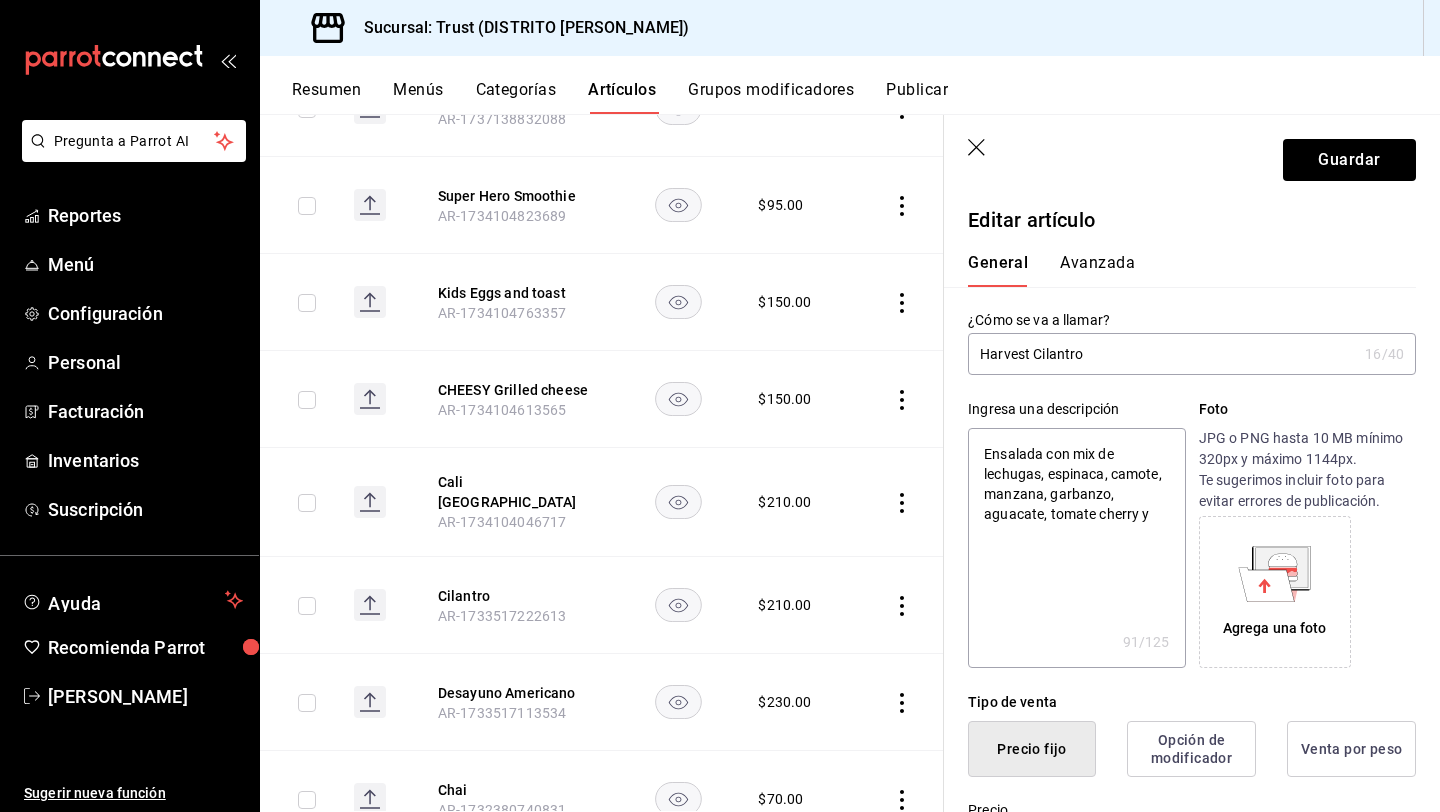 type on "x" 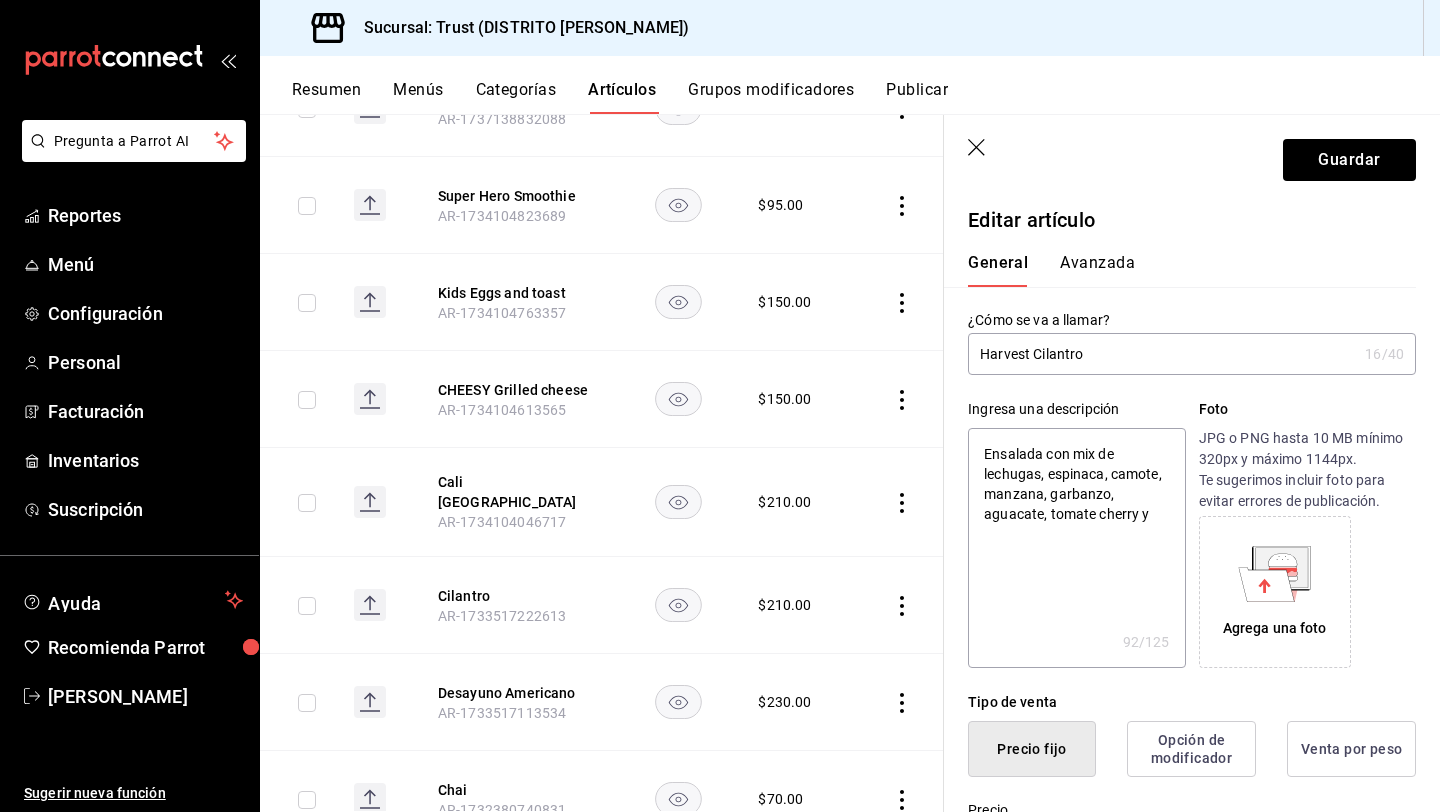 type on "Ensalada con mix de lechugas, espinaca, camote, manzana, garbanzo, aguacate, tomate cherry y" 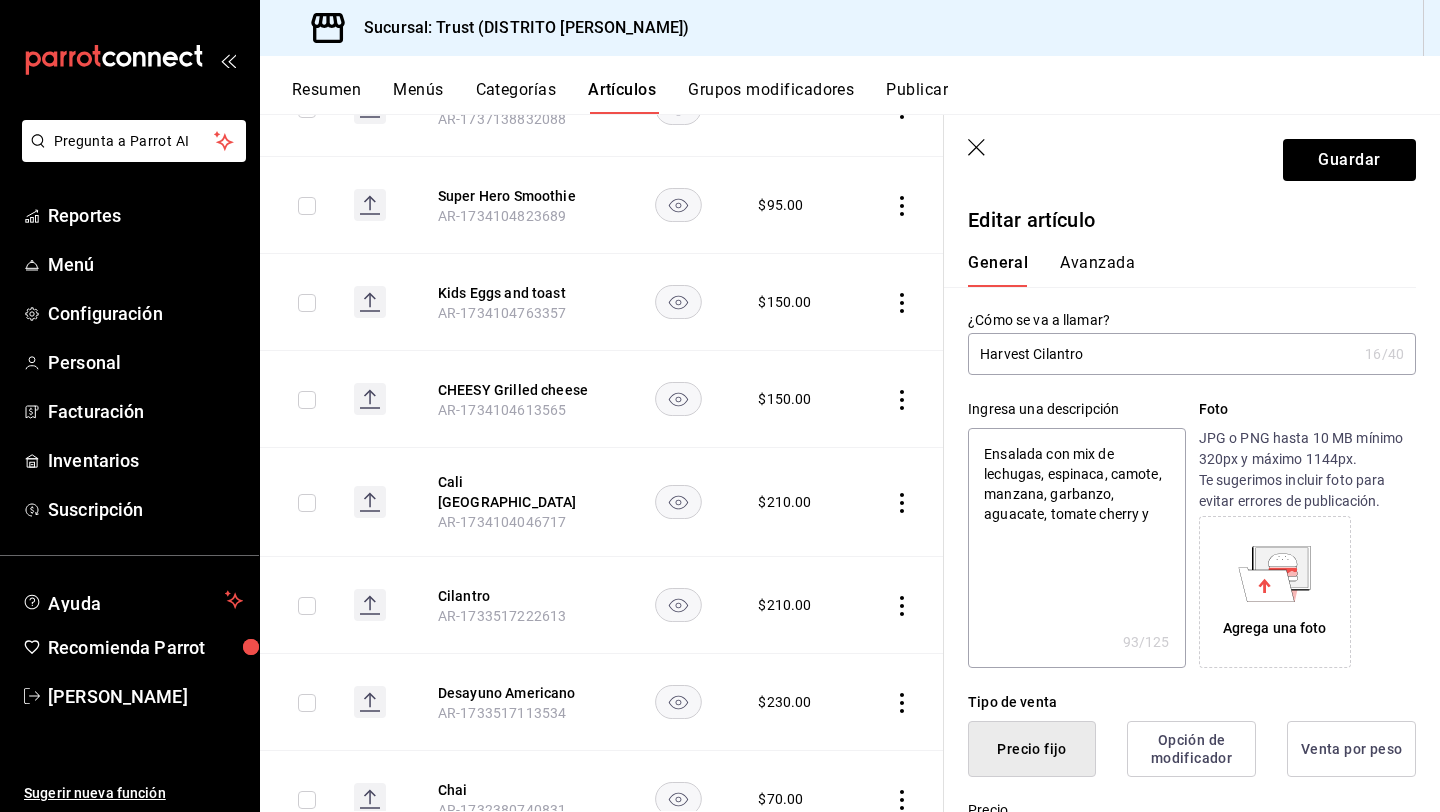 type on "Ensalada con mix de lechugas, espinaca, camote, manzana, garbanzo, aguacate, tomate cherry y d" 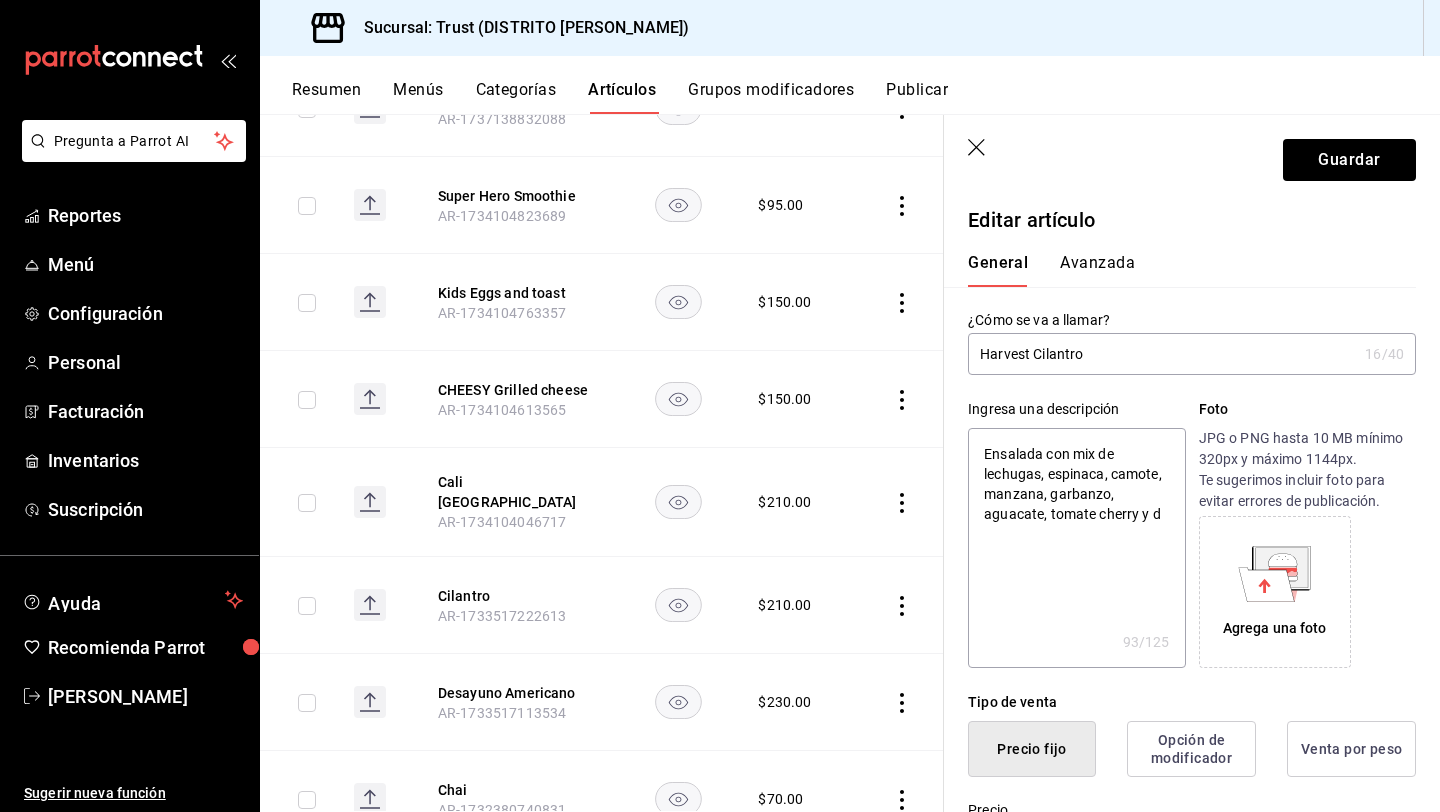 type on "x" 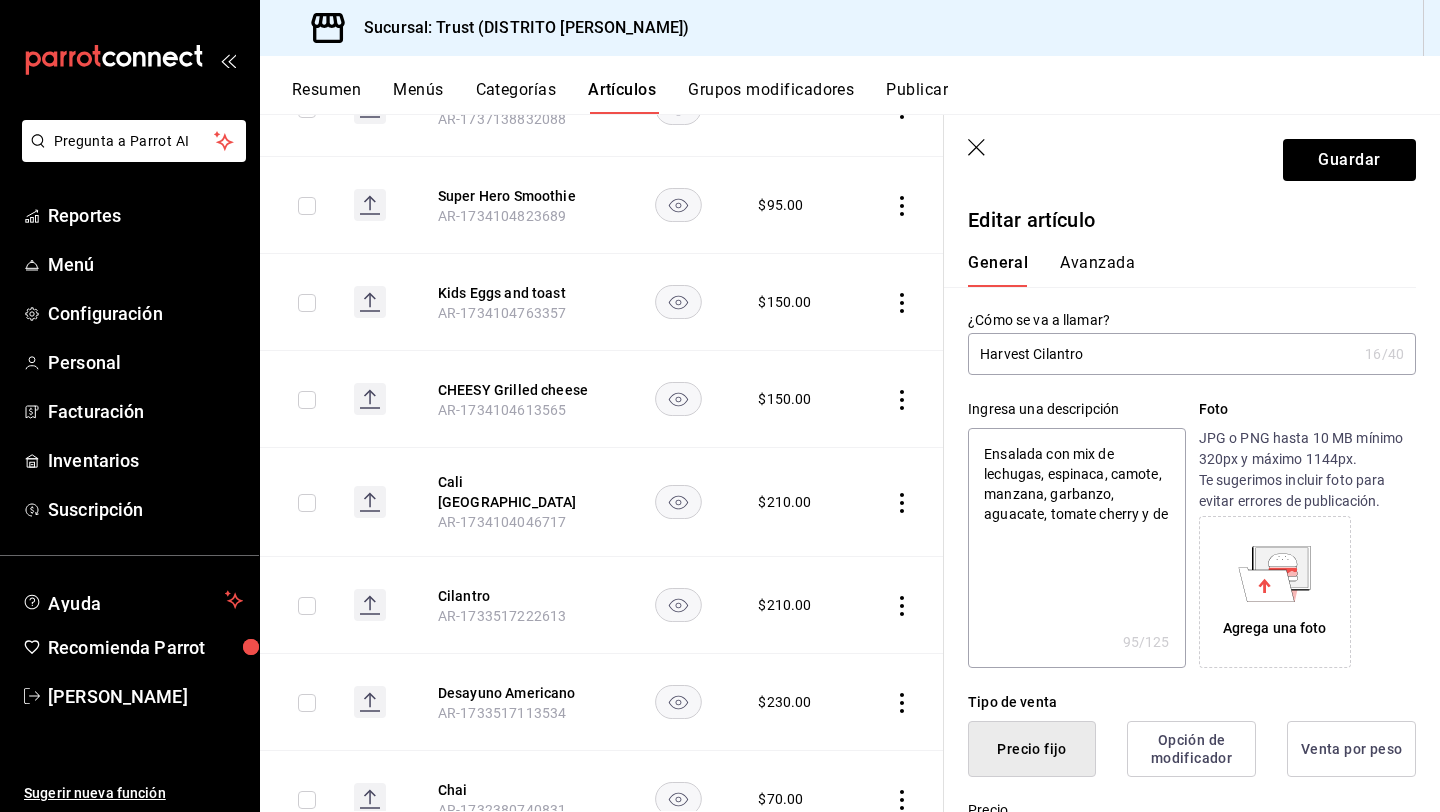 type on "Ensalada con mix de lechugas, espinaca, camote, manzana, garbanzo, aguacate, tomate cherry y des" 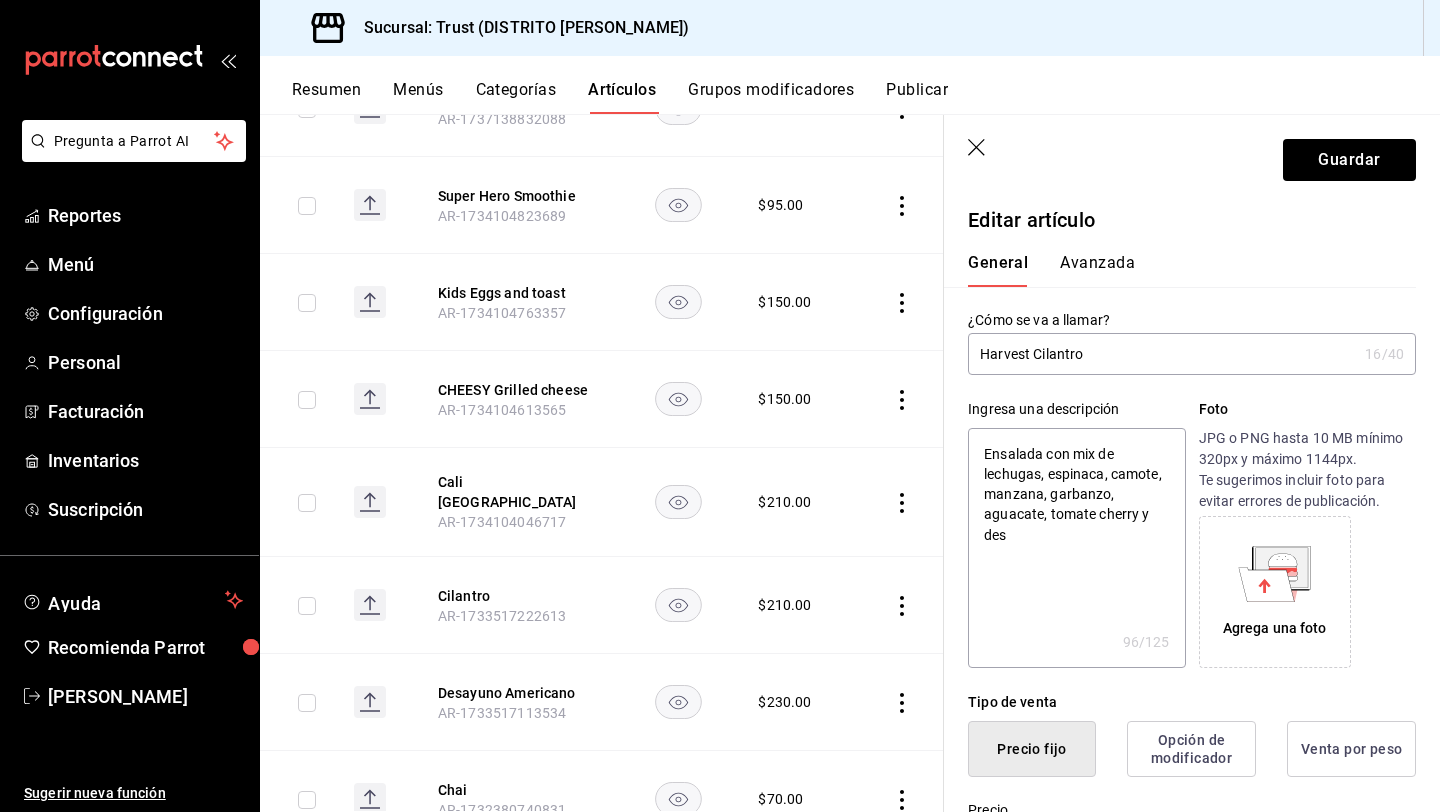 type on "Ensalada con mix de lechugas, espinaca, camote, manzana, garbanzo, aguacate, tomate cherry y desh" 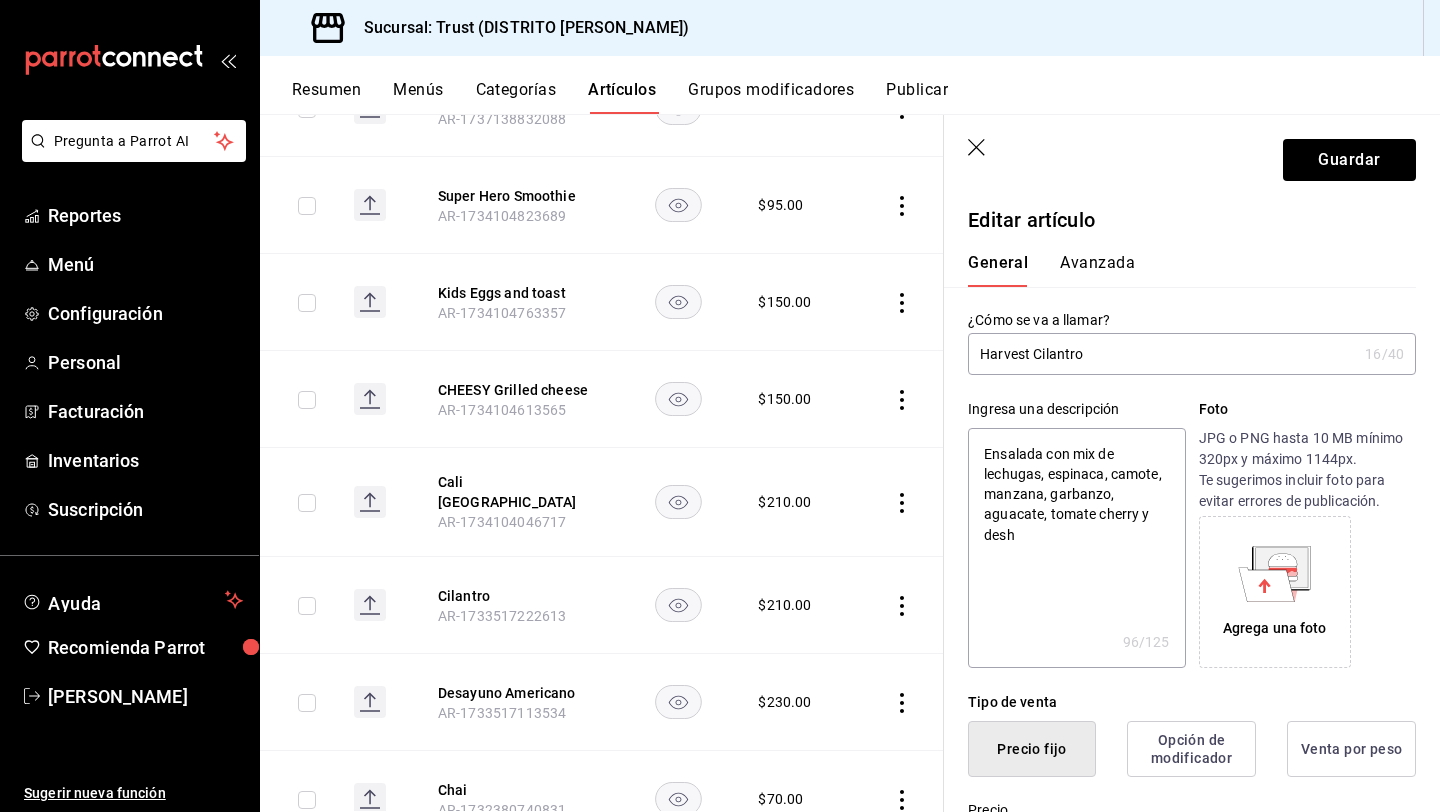 type on "Ensalada con mix de lechugas, espinaca, camote, manzana, garbanzo, aguacate, tomate cherry y deshi" 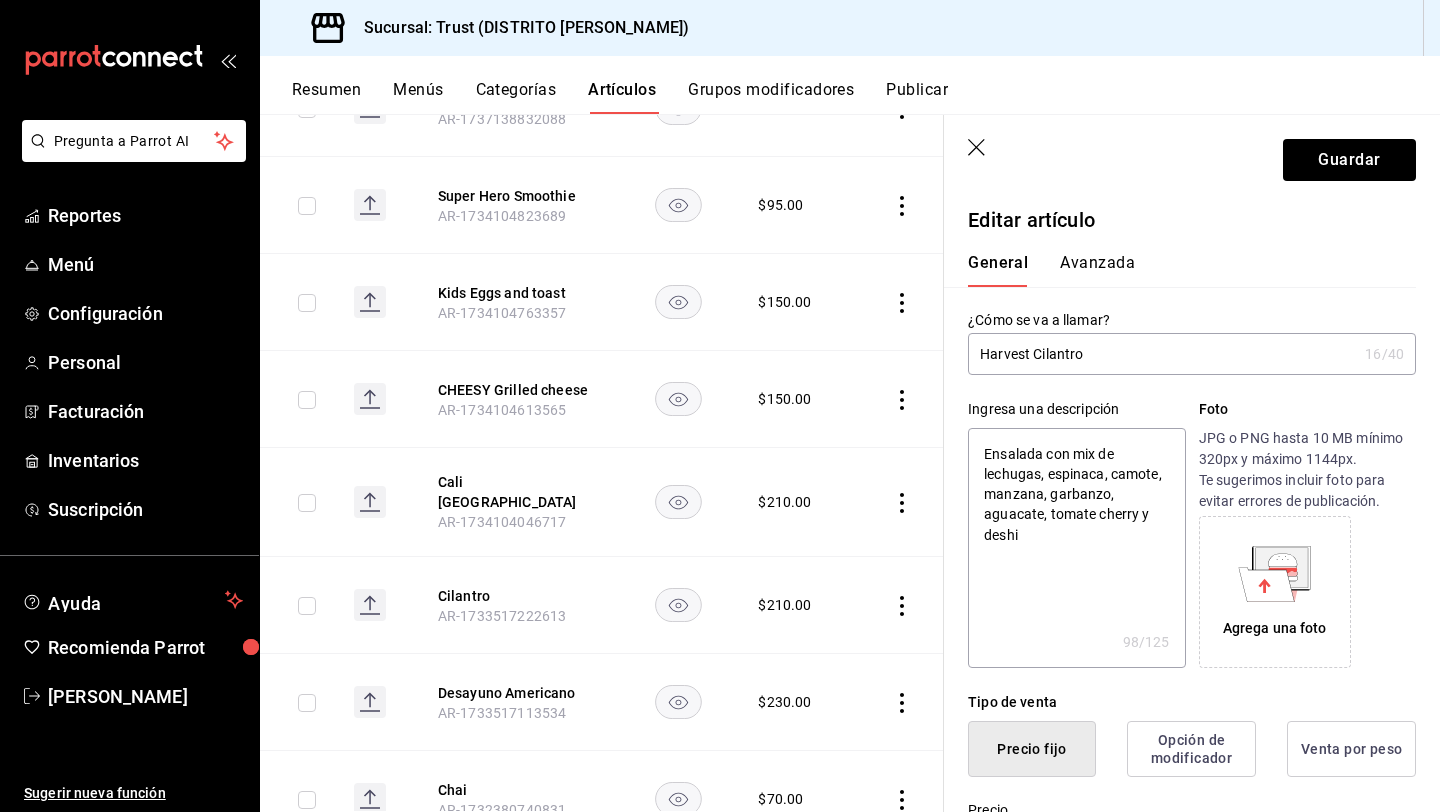 type on "Ensalada con mix de lechugas, espinaca, camote, manzana, garbanzo, aguacate, tomate cherry y deshid" 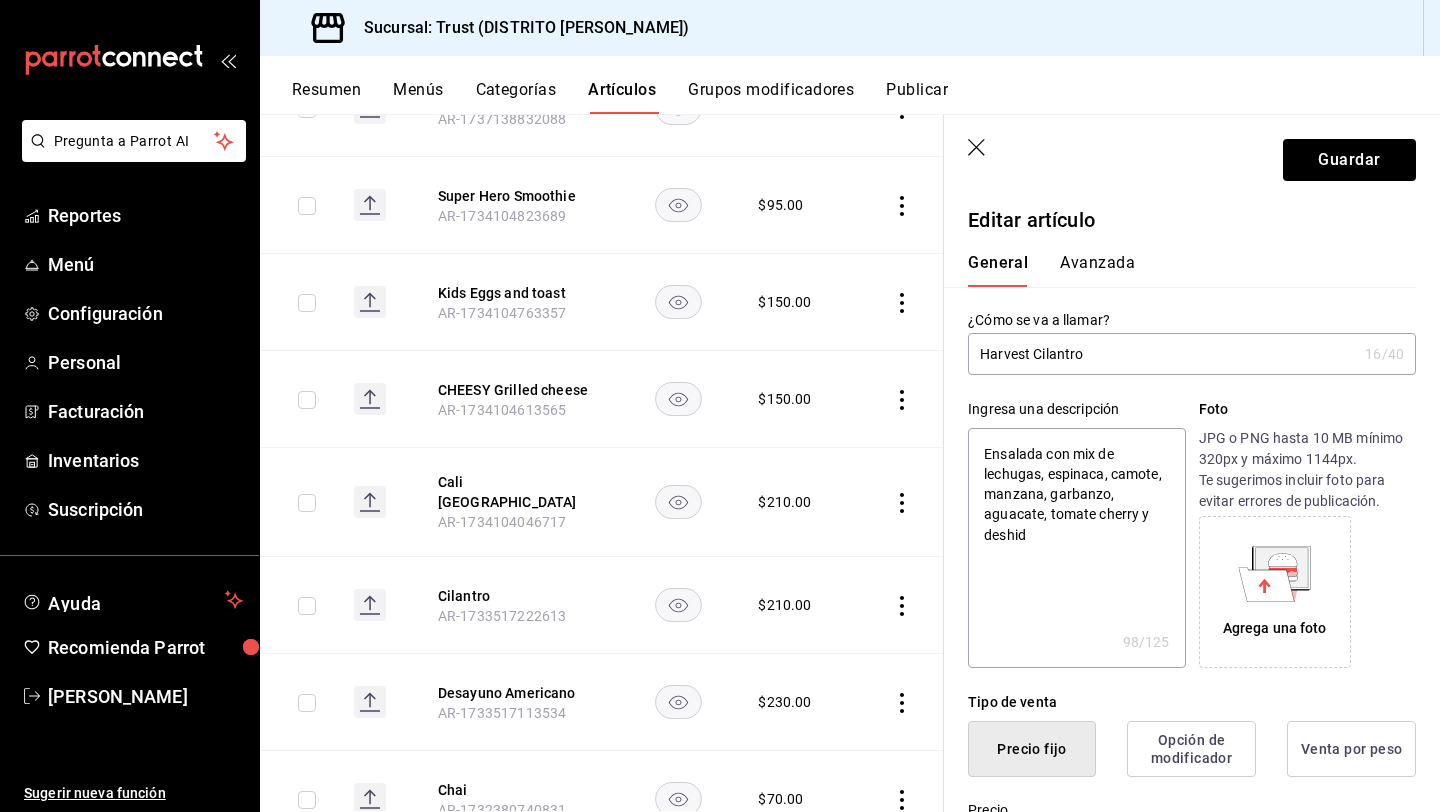 type on "Ensalada con mix de lechugas, espinaca, camote, manzana, garbanzo, aguacate, tomate cherry y deshidr" 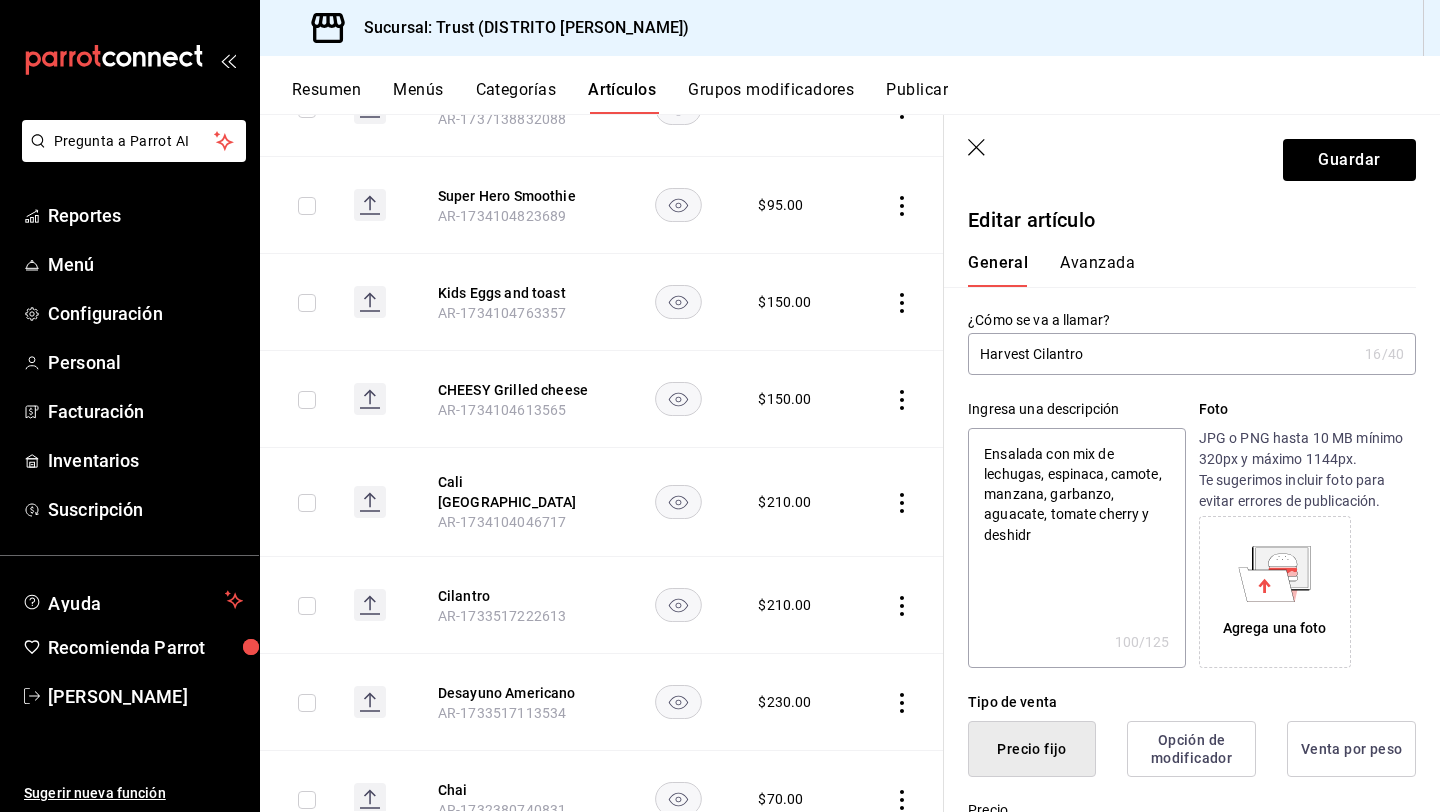 type on "Ensalada con mix de lechugas, espinaca, camote, manzana, garbanzo, aguacate, tomate cherry y deshidra" 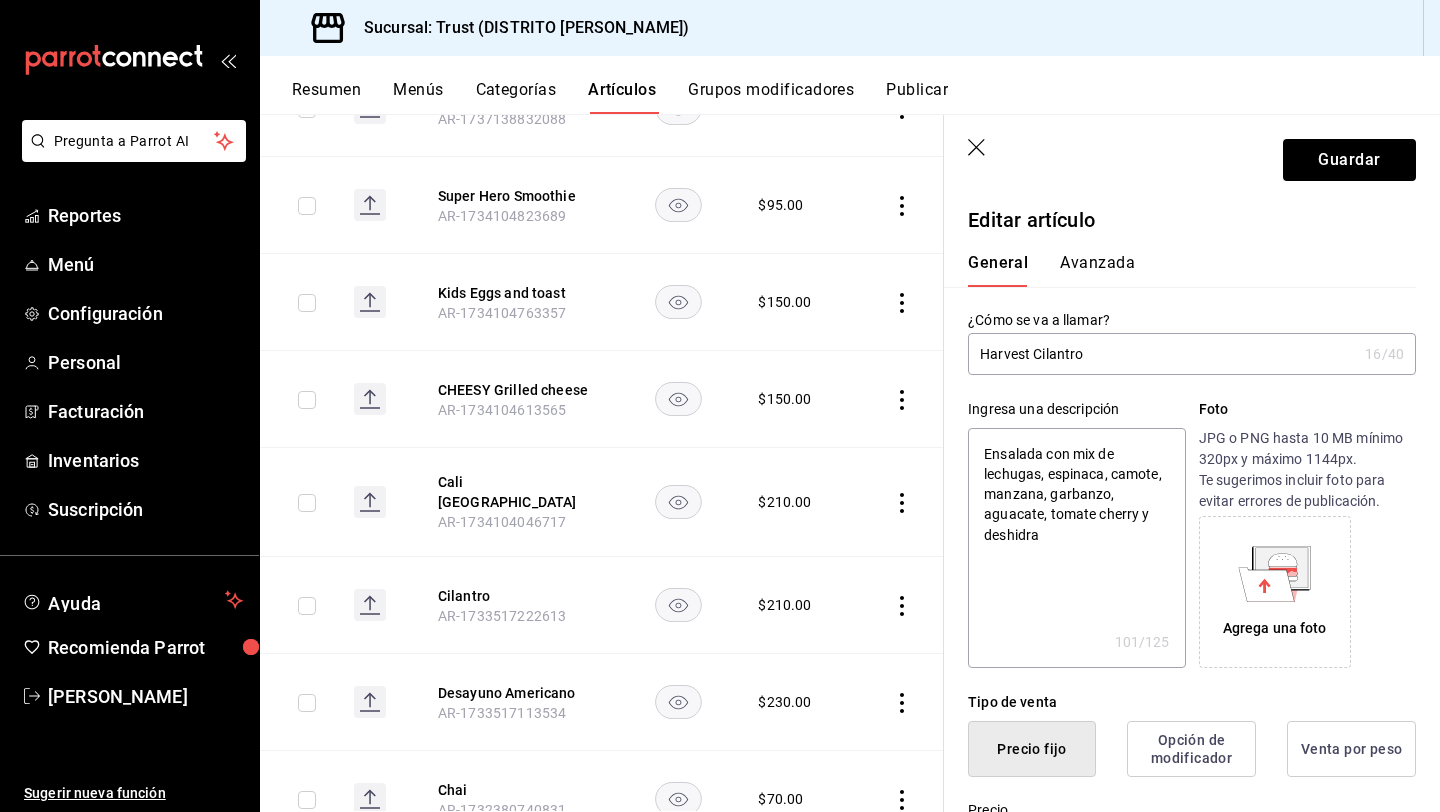 type on "Ensalada con mix de lechugas, espinaca, camote, manzana, garbanzo, aguacate, tomate cherry y deshidrat" 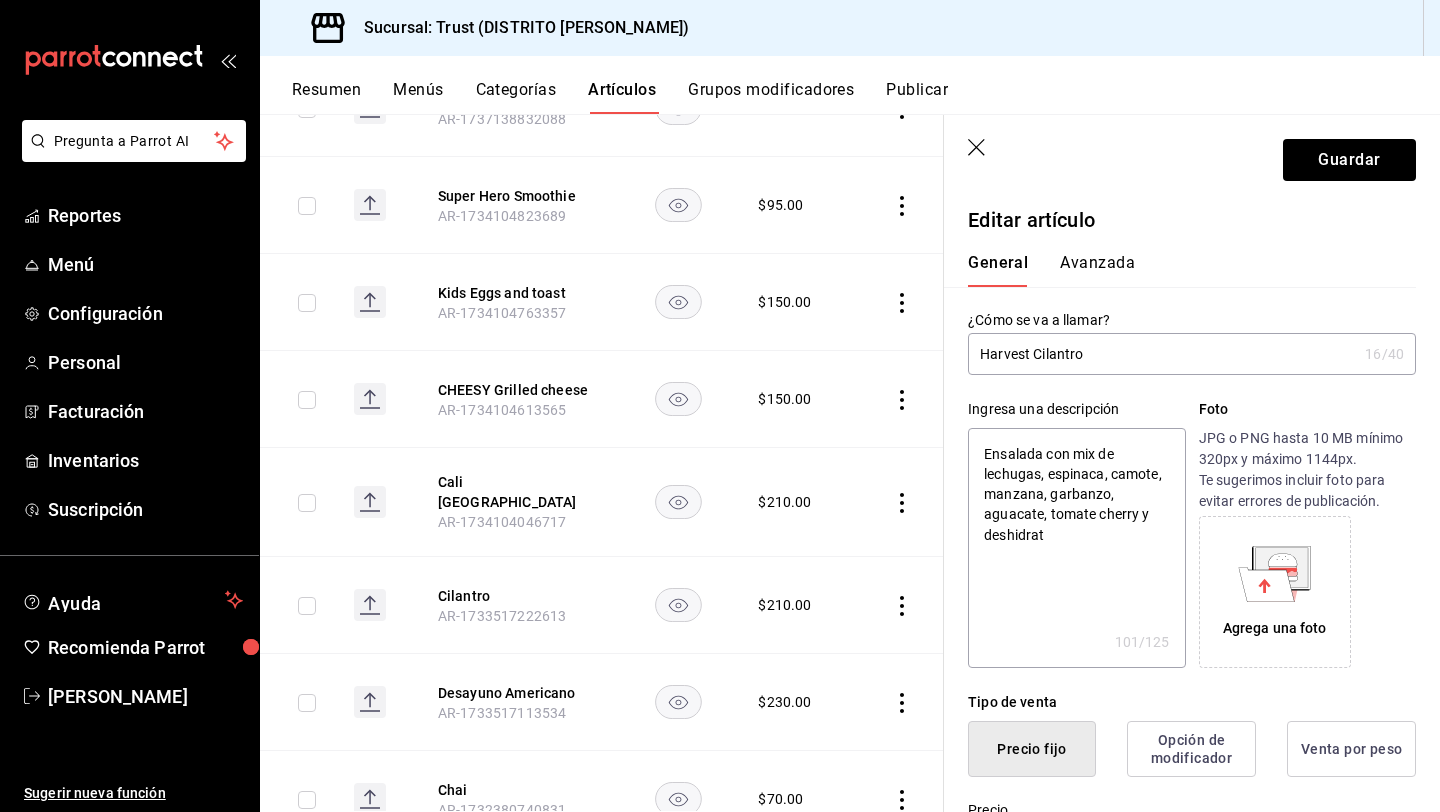 type on "x" 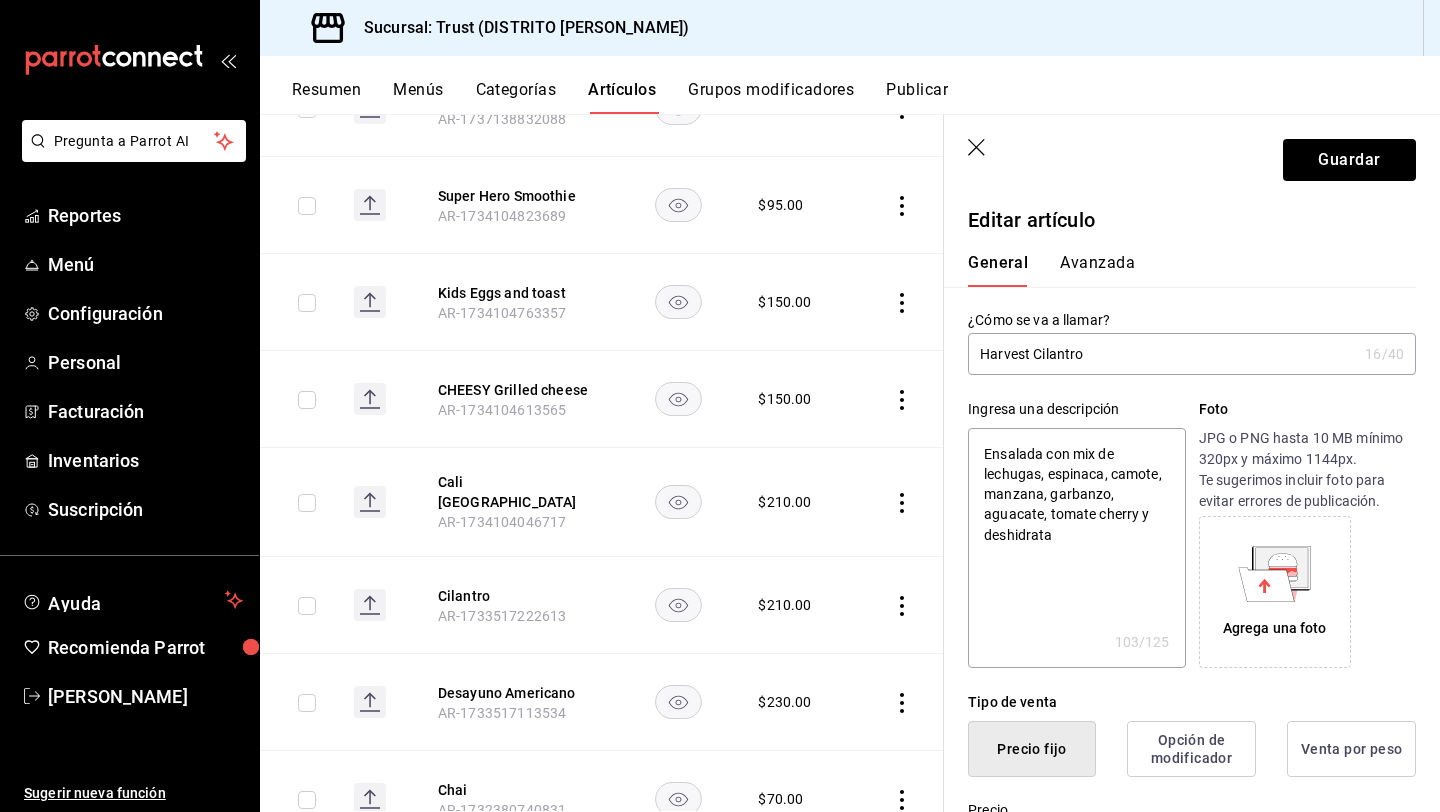 type on "Ensalada con mix de lechugas, espinaca, camote, manzana, garbanzo, aguacate, tomate cherry y deshidratad" 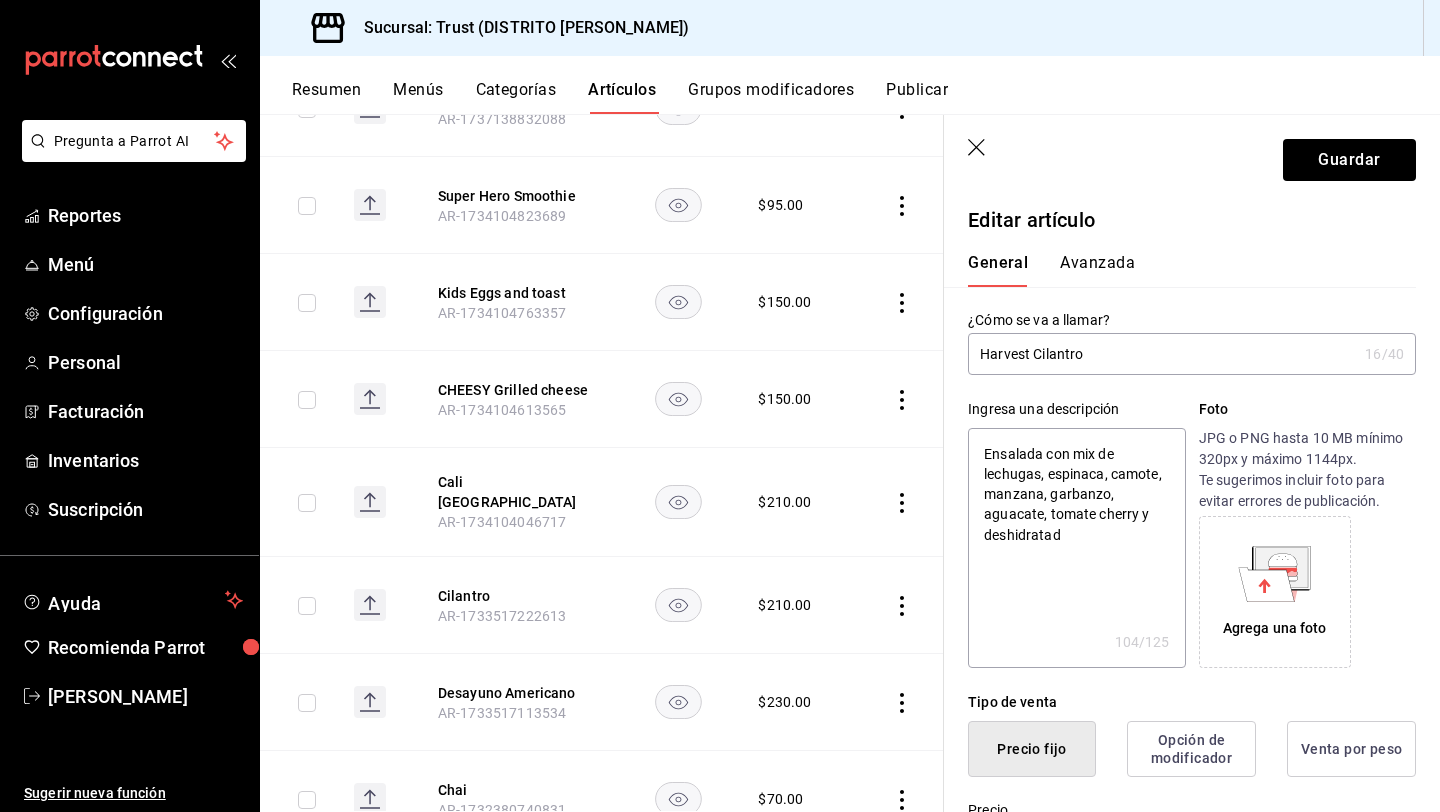 type on "Ensalada con mix de lechugas, espinaca, camote, manzana, garbanzo, aguacate, tomate cherry y deshidratado" 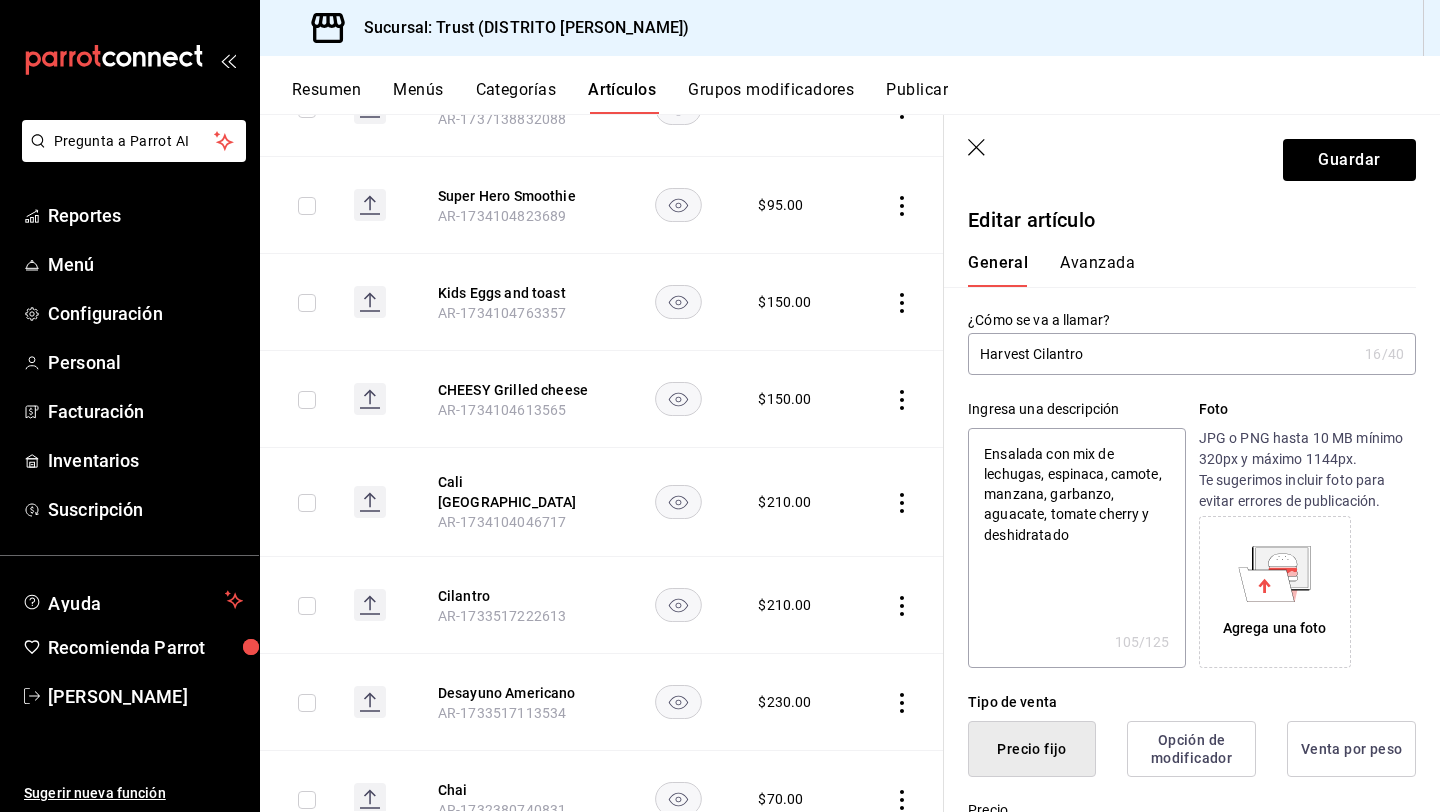 drag, startPoint x: 1076, startPoint y: 453, endPoint x: 1122, endPoint y: 446, distance: 46.52956 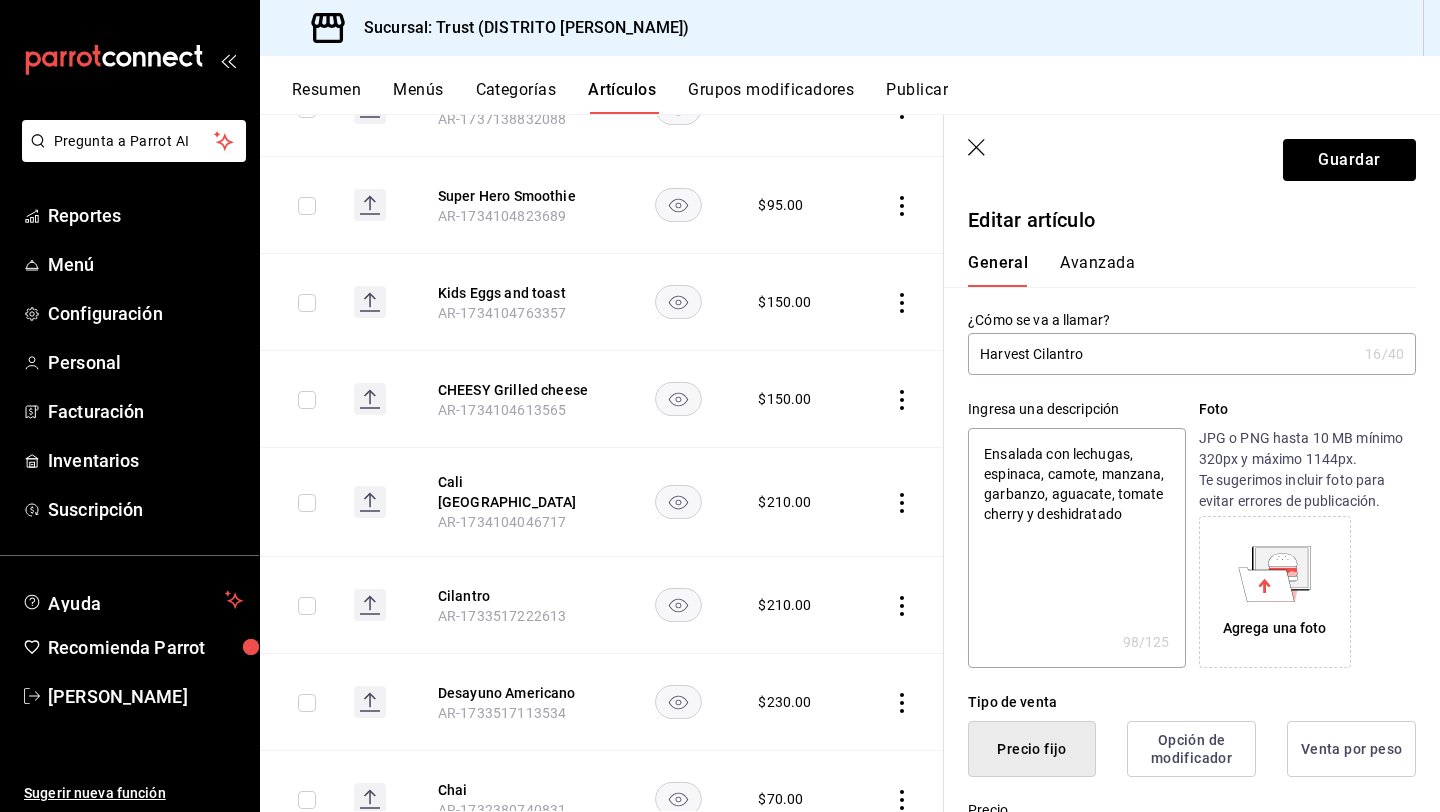 type on "Ensalada conlechugas, espinaca, camote, manzana, garbanzo, aguacate, tomate cherry y deshidratado" 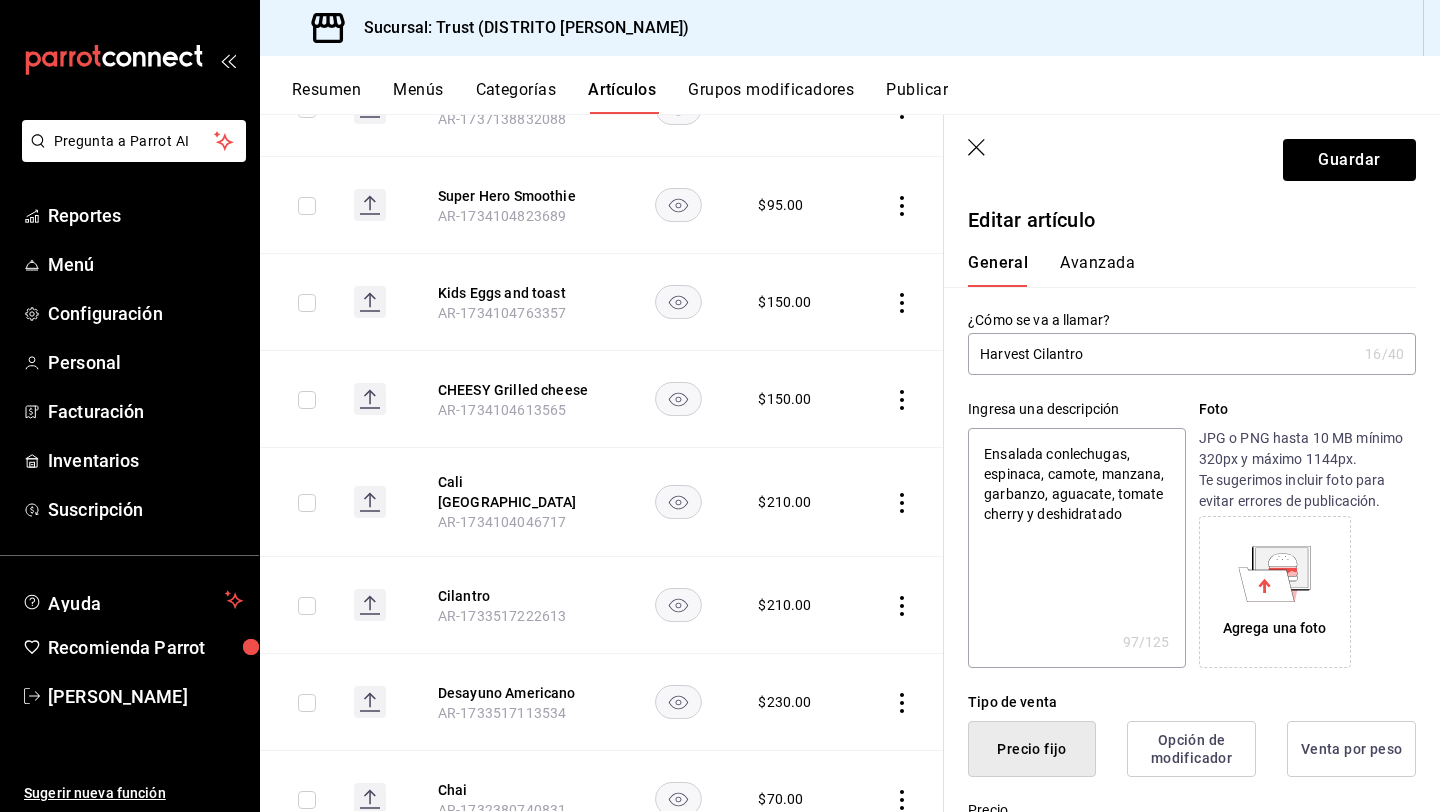 type on "Ensalada conechugas, espinaca, camote, manzana, garbanzo, aguacate, tomate cherry y deshidratado" 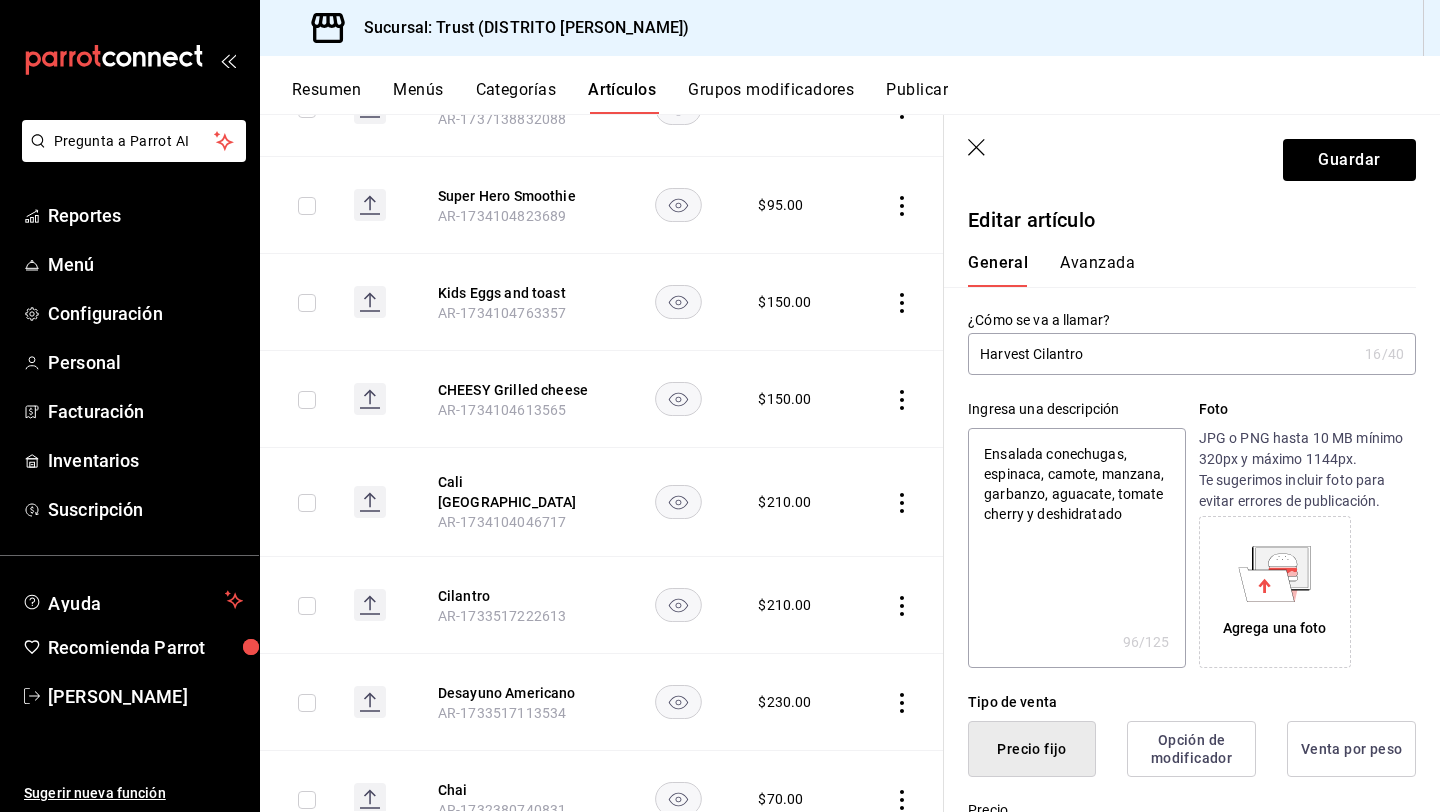type on "Ensalada coechugas, espinaca, camote, manzana, garbanzo, aguacate, tomate cherry y deshidratado" 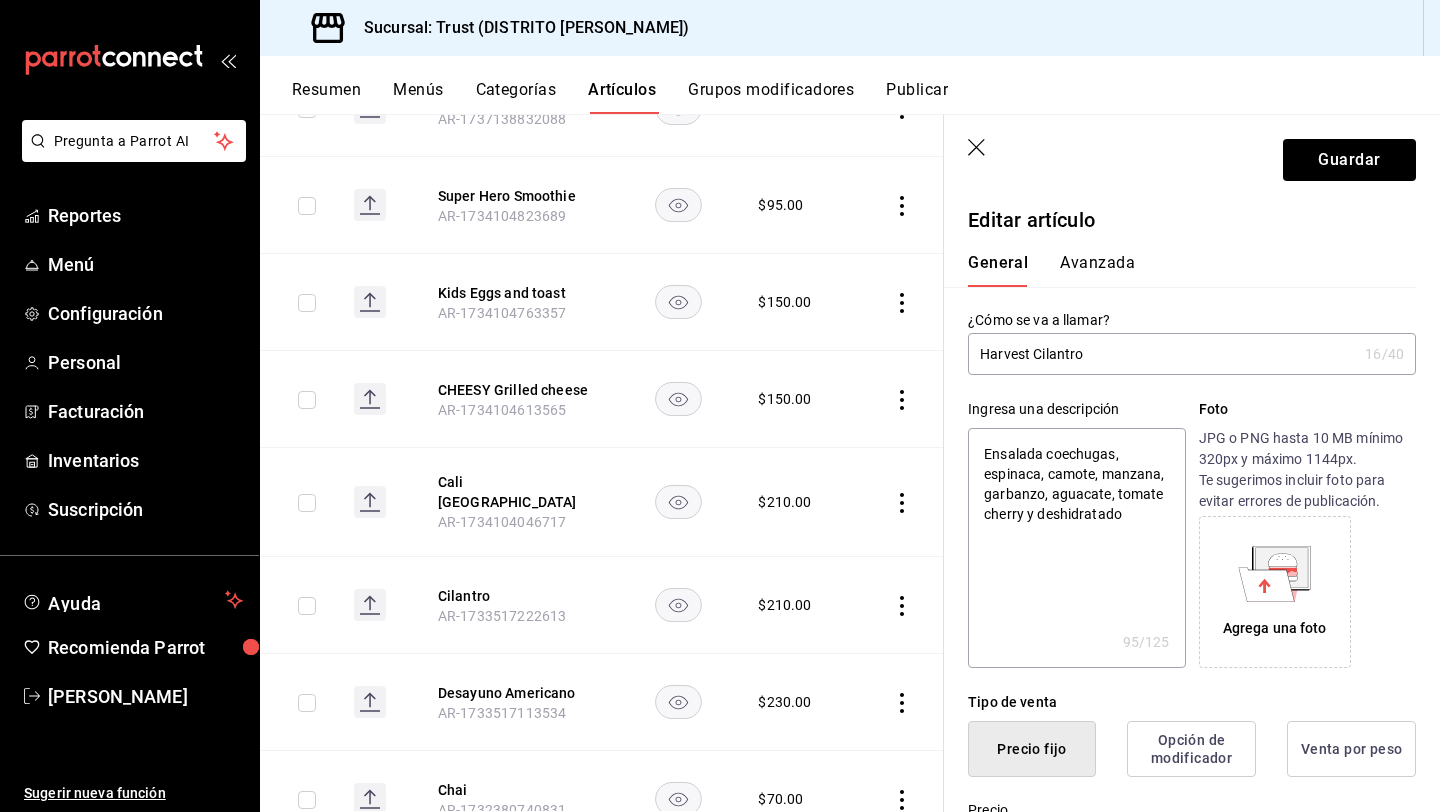 type on "Ensalada cechugas, espinaca, camote, manzana, garbanzo, aguacate, tomate cherry y deshidratado" 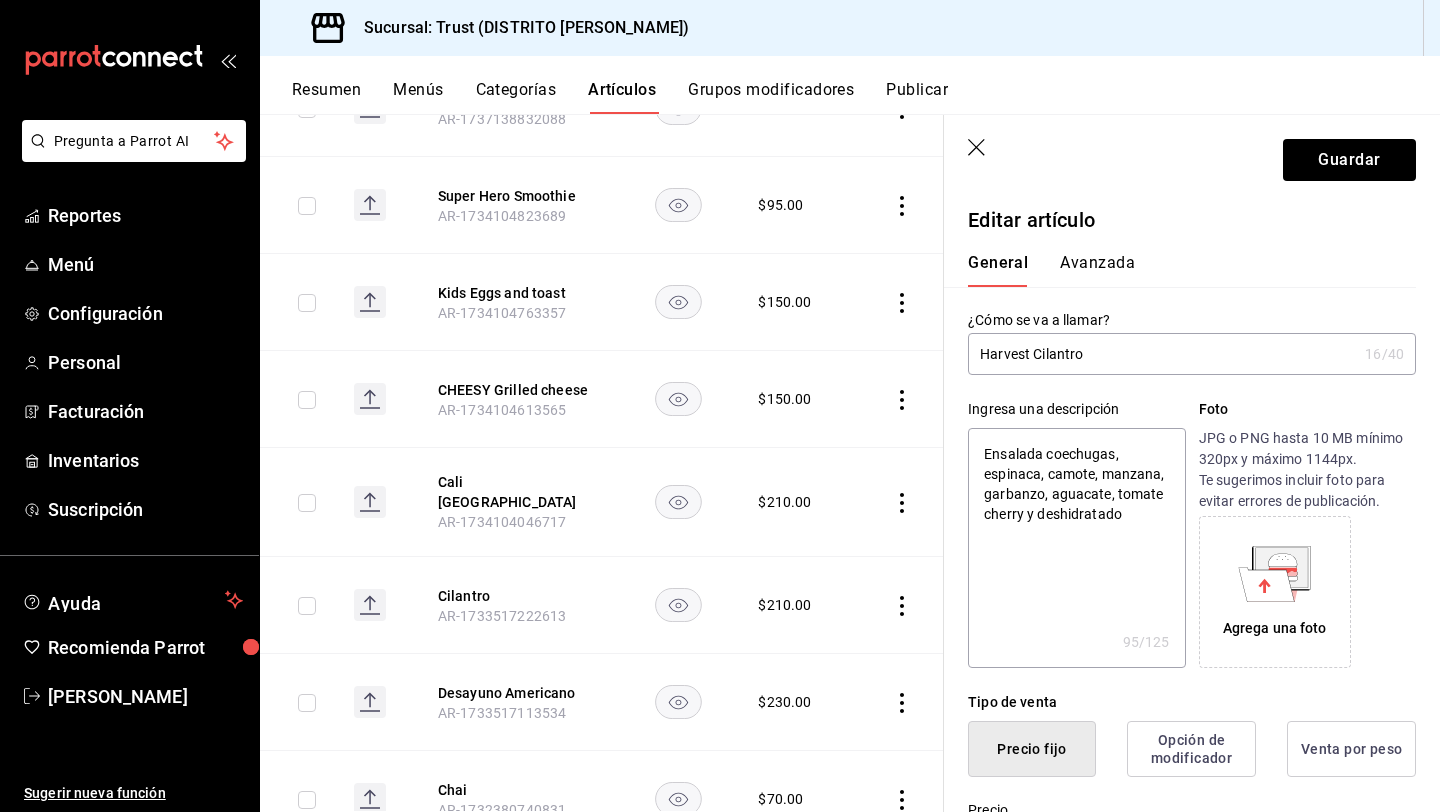 type on "x" 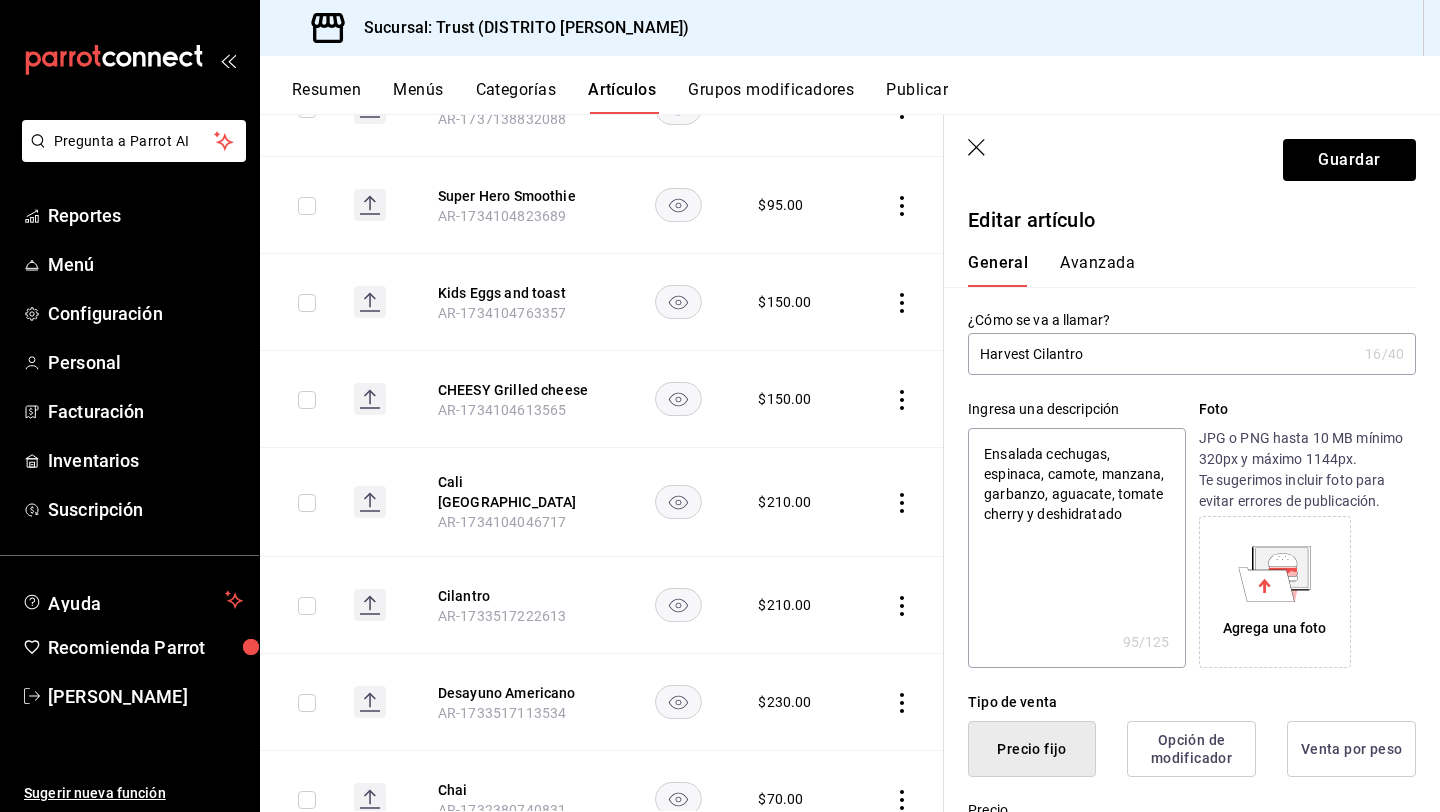 type on "Ensalada echugas, espinaca, camote, manzana, garbanzo, aguacate, tomate cherry y deshidratado" 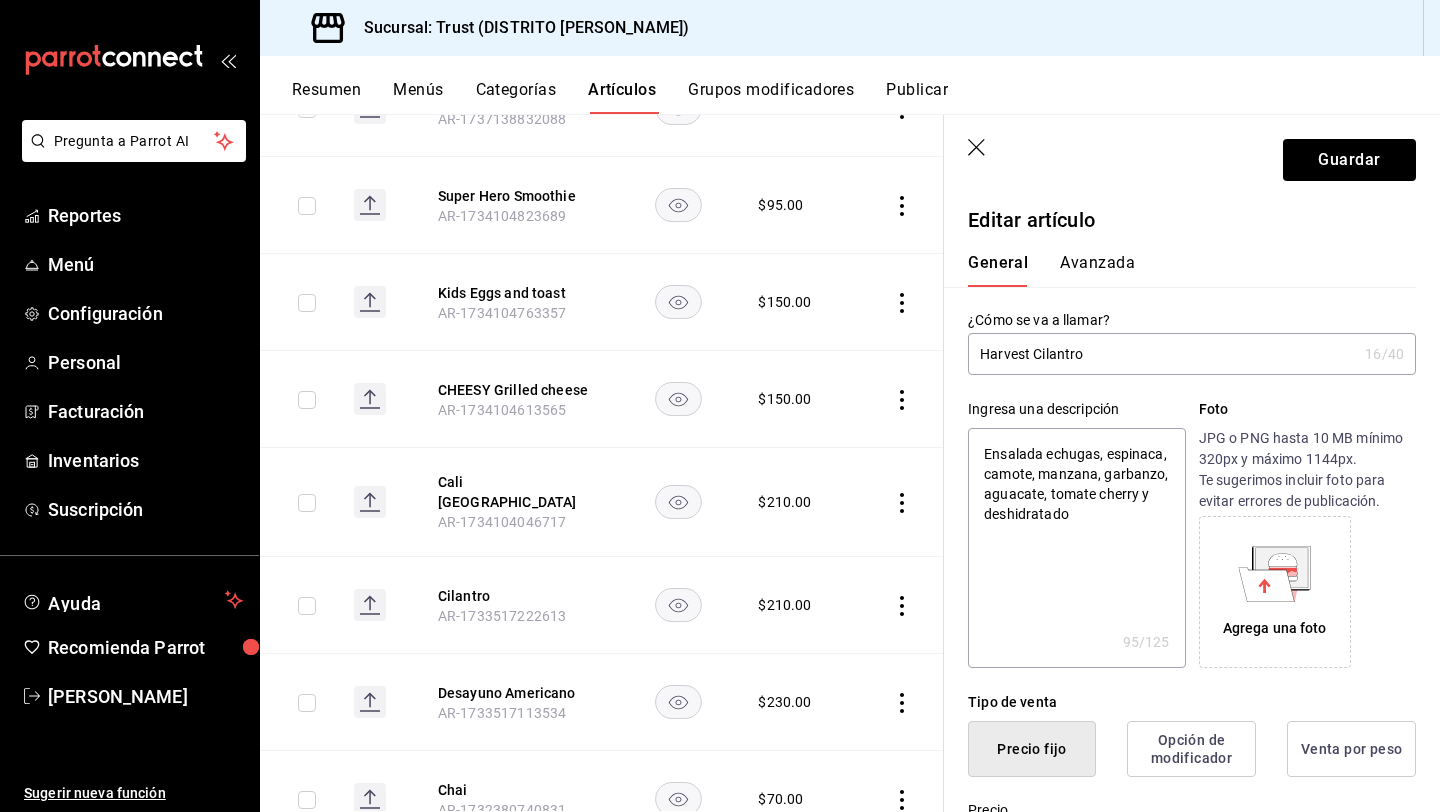 type on "Ensaladaechugas, espinaca, camote, manzana, garbanzo, aguacate, tomate cherry y deshidratado" 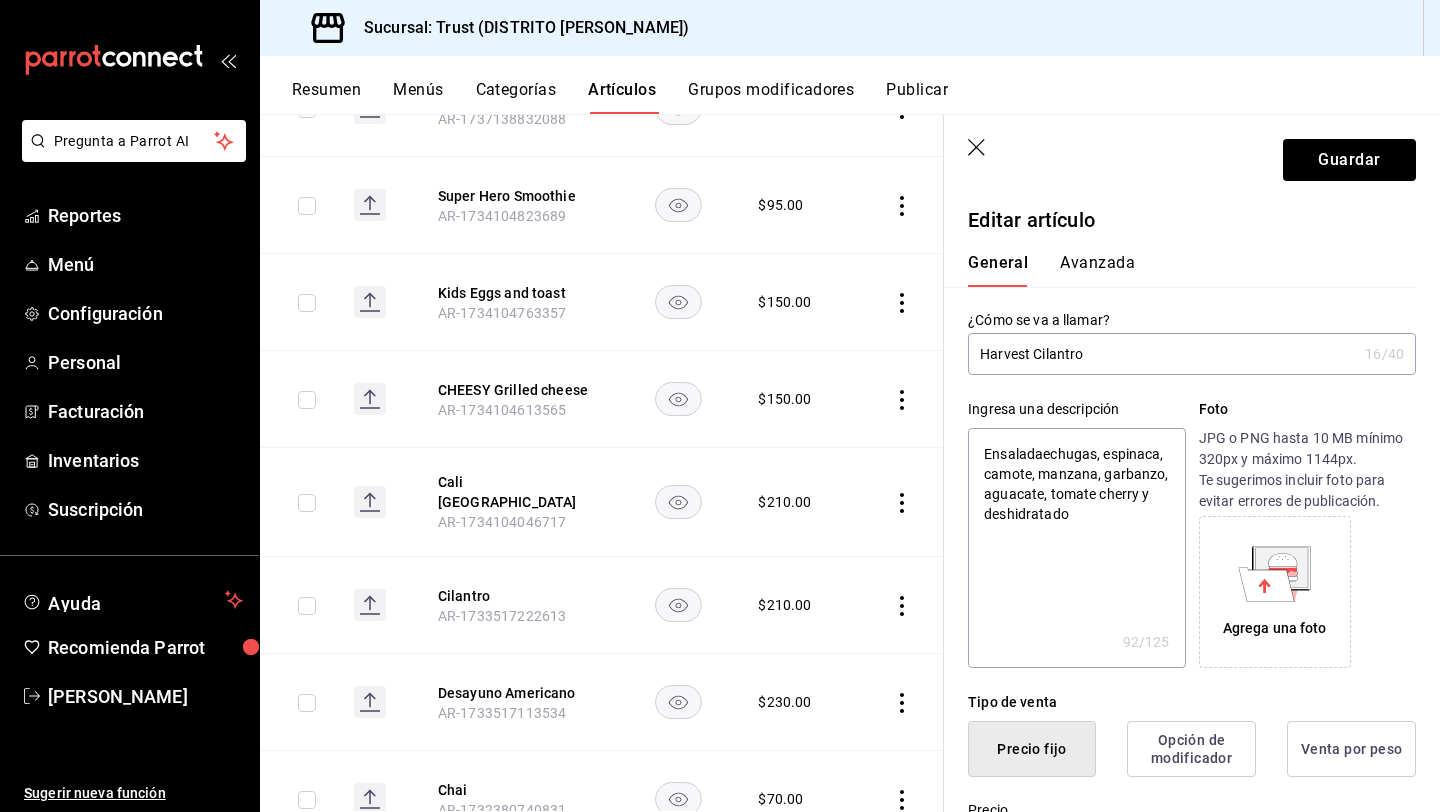 type on "Ensaladechugas, espinaca, camote, manzana, garbanzo, aguacate, tomate cherry y deshidratado" 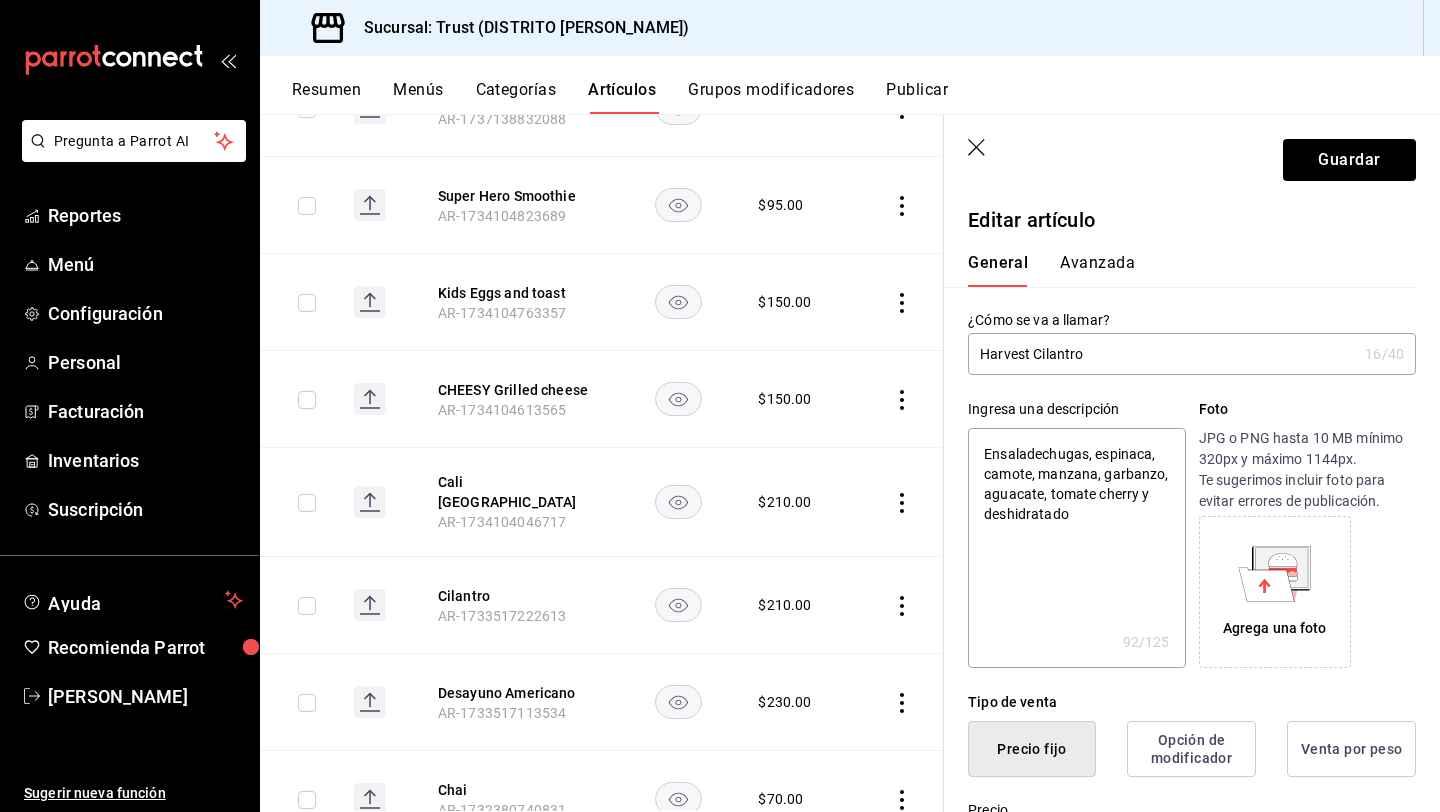 type on "Ensalaechugas, espinaca, camote, manzana, garbanzo, aguacate, tomate cherry y deshidratado" 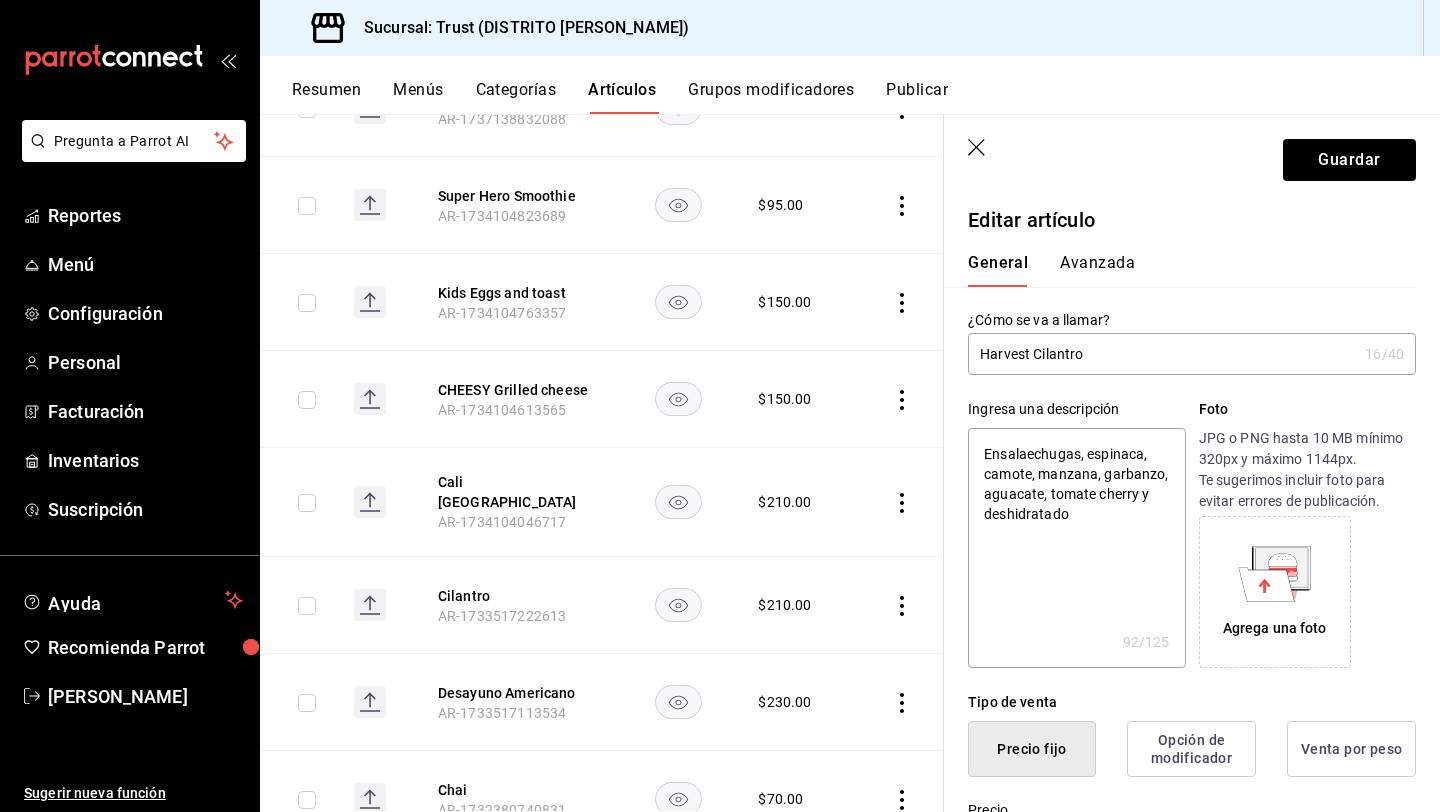 type on "Ensalechugas, espinaca, camote, manzana, garbanzo, aguacate, tomate cherry y deshidratado" 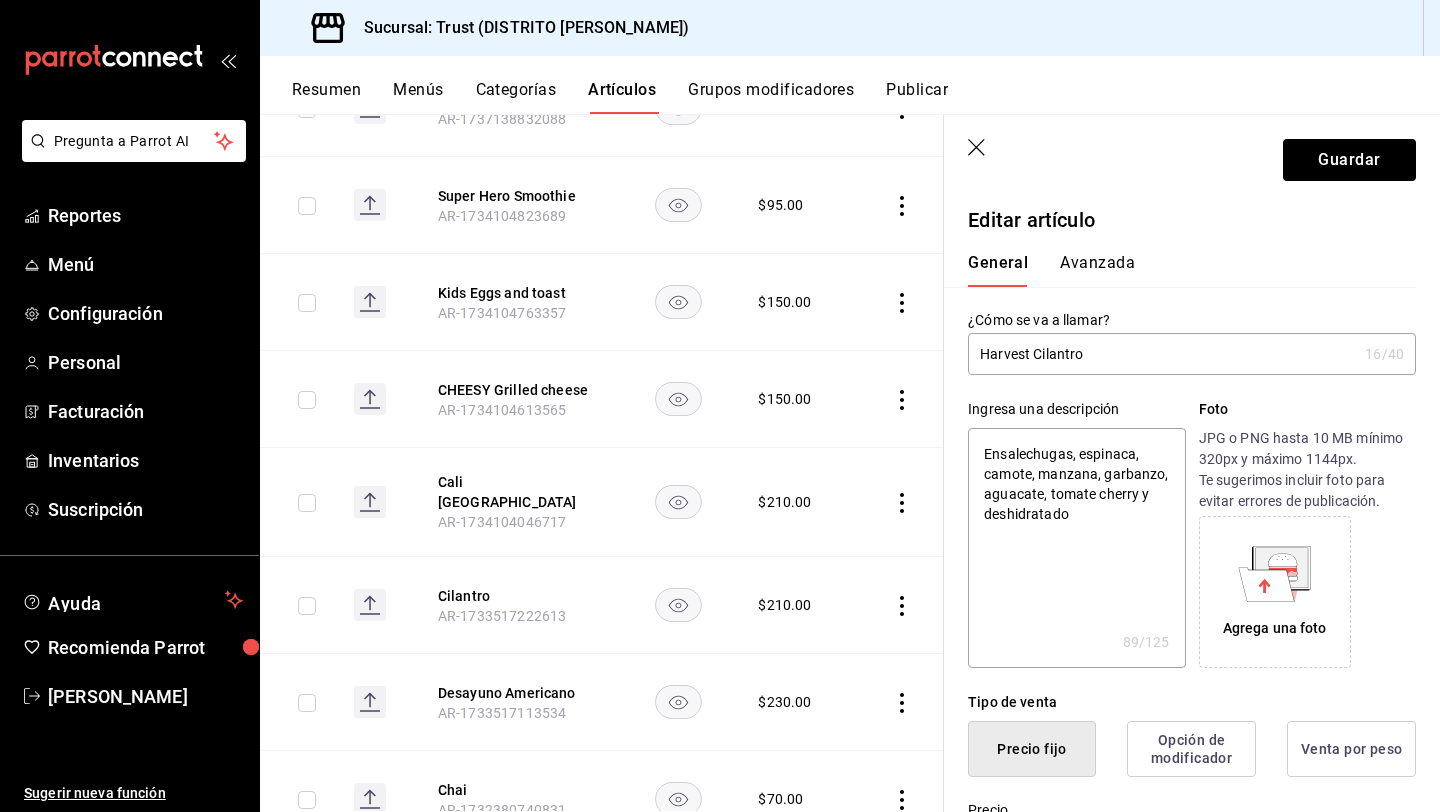 type on "Ensaechugas, espinaca, camote, manzana, garbanzo, aguacate, tomate cherry y deshidratado" 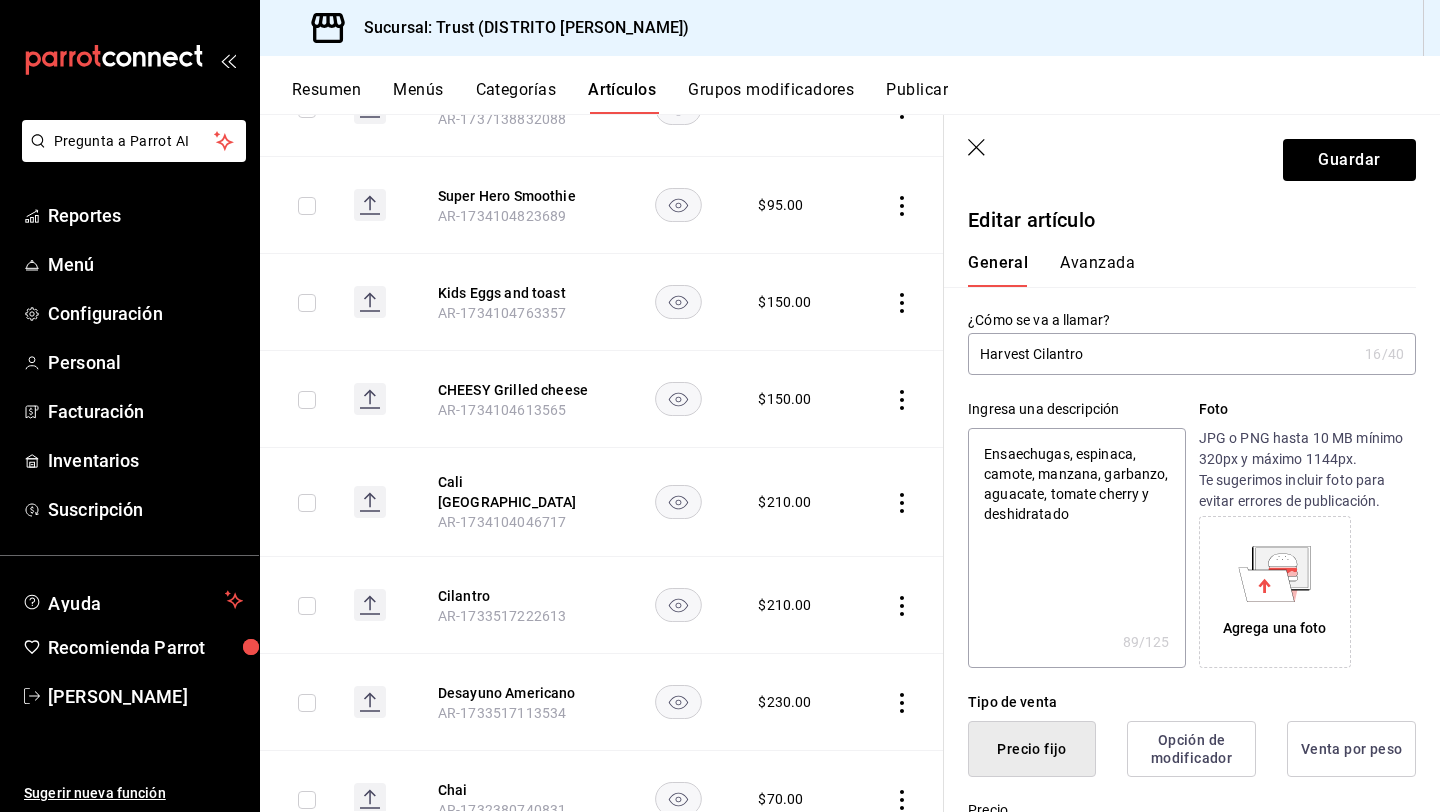 type on "Ensechugas, espinaca, camote, manzana, garbanzo, aguacate, tomate cherry y deshidratado" 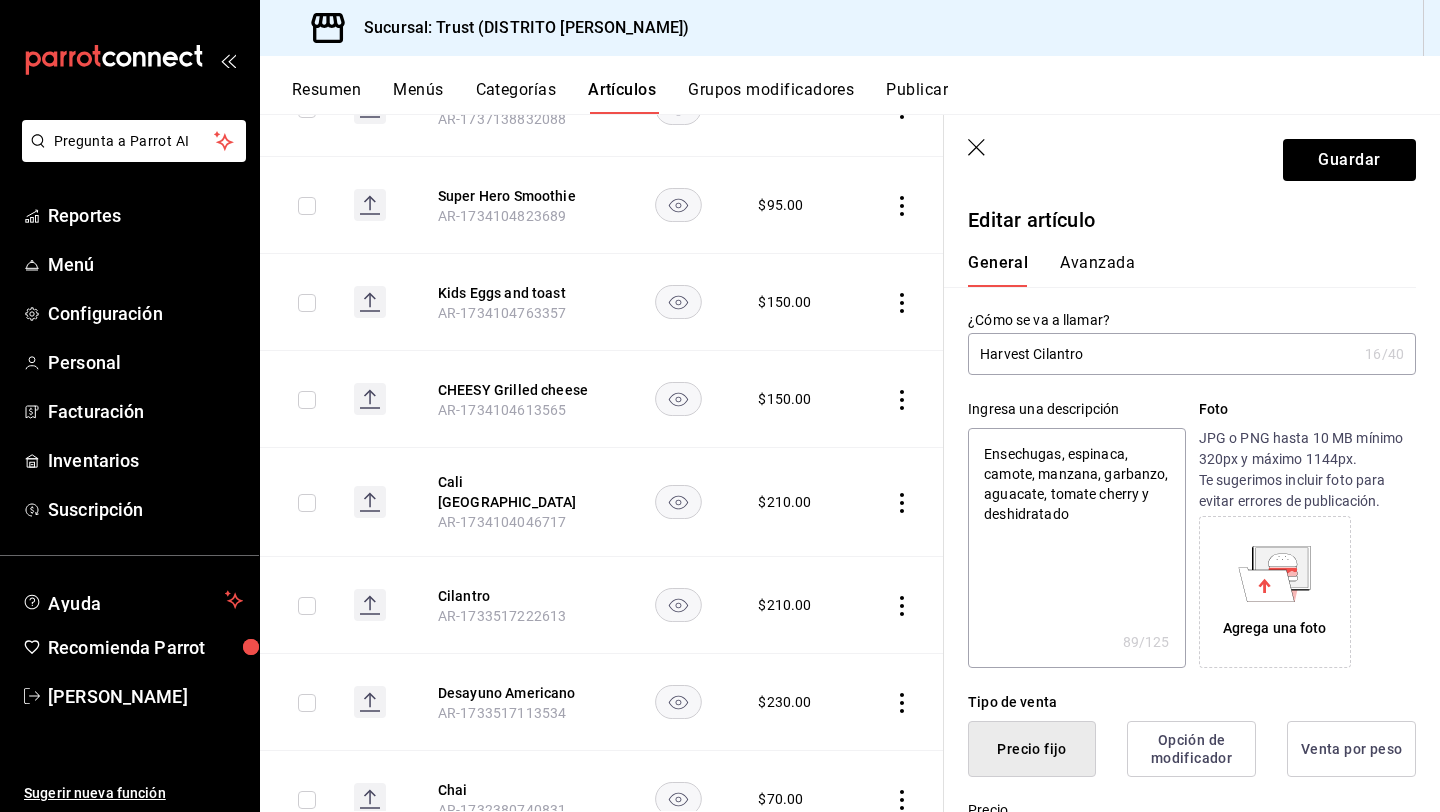 type on "Enechugas, espinaca, camote, manzana, garbanzo, aguacate, tomate cherry y deshidratado" 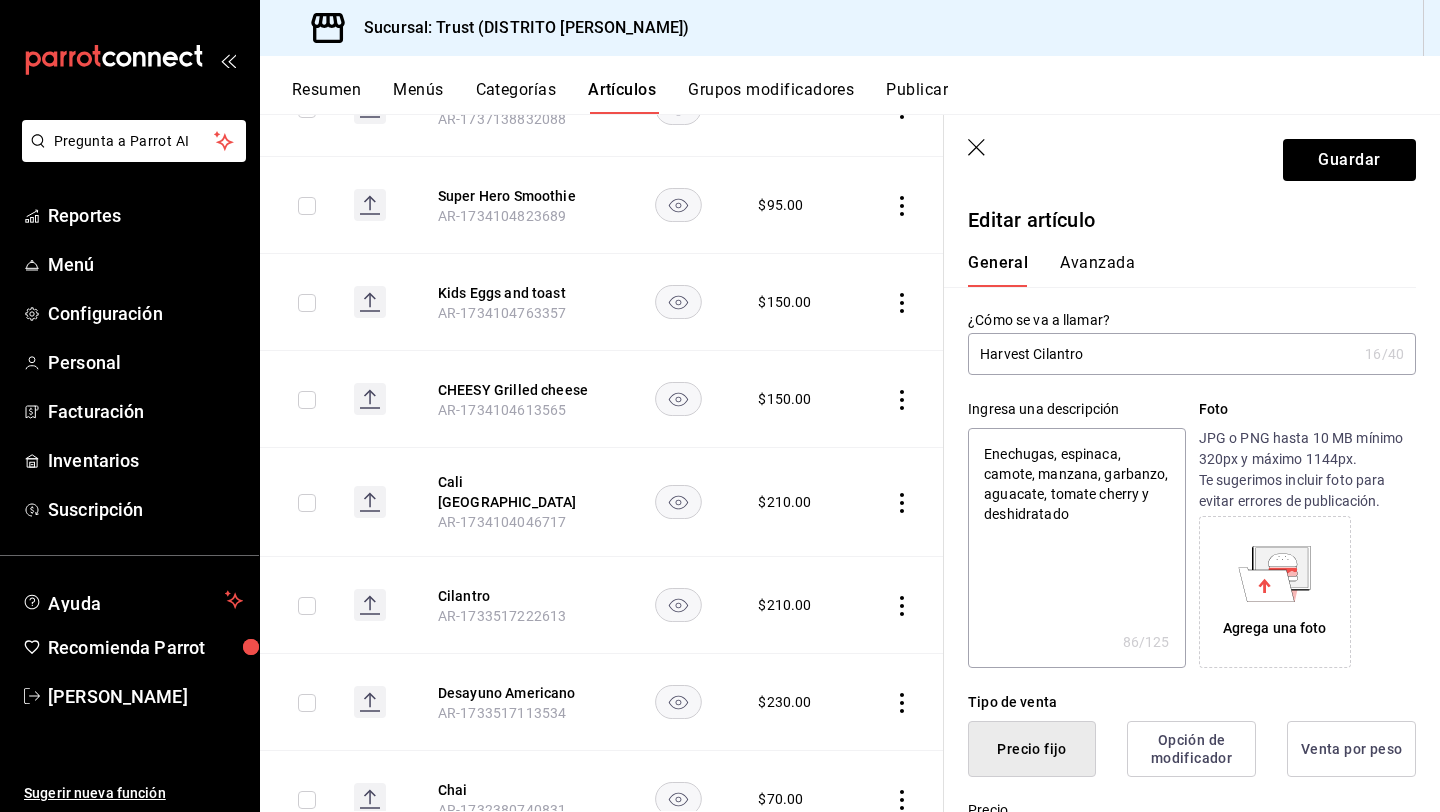 type on "Eechugas, espinaca, camote, manzana, garbanzo, aguacate, tomate cherry y deshidratado" 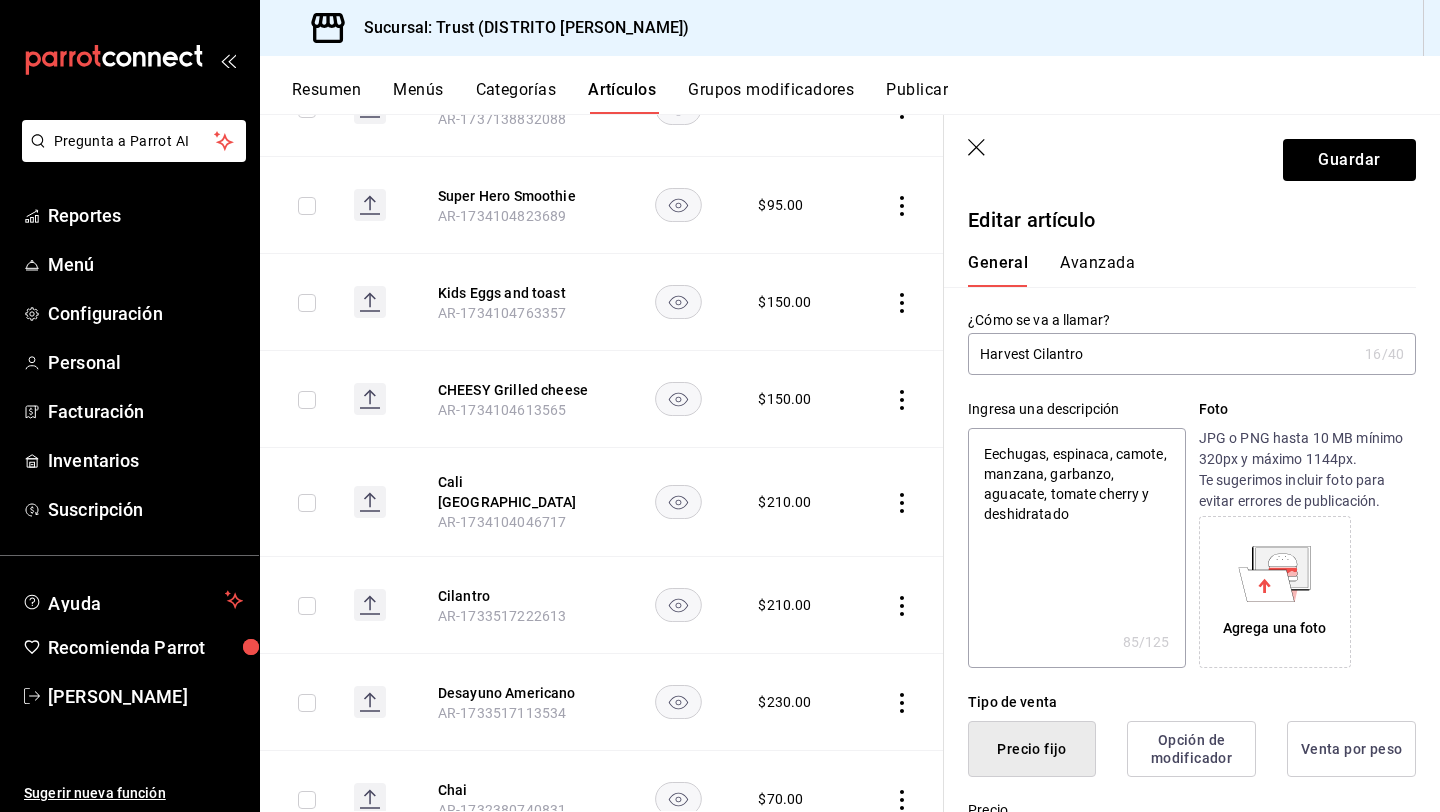 type on "echugas, espinaca, camote, manzana, garbanzo, aguacate, tomate cherry y deshidratado" 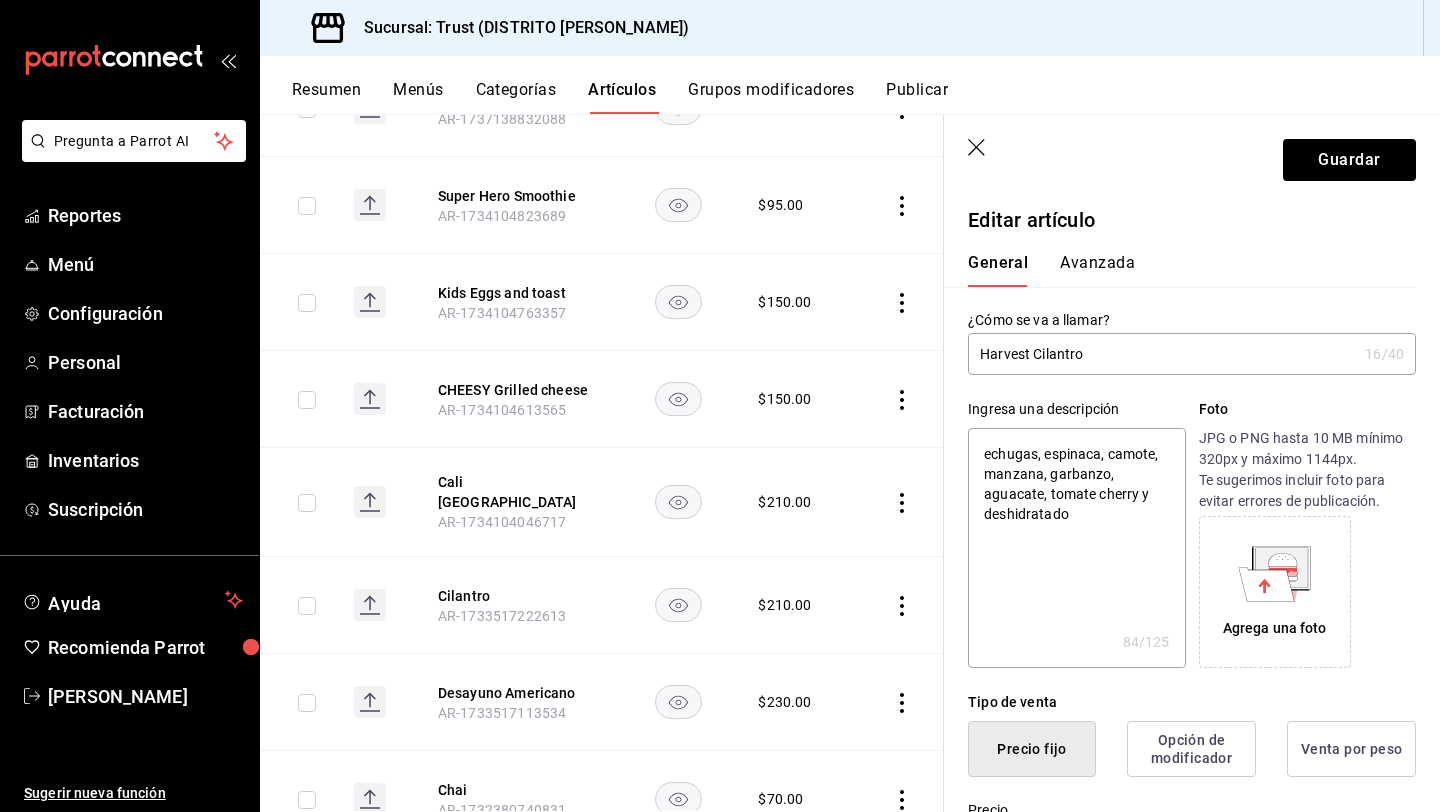 type on "Lechugas, espinaca, camote, manzana, garbanzo, aguacate, tomate cherry y deshidratado" 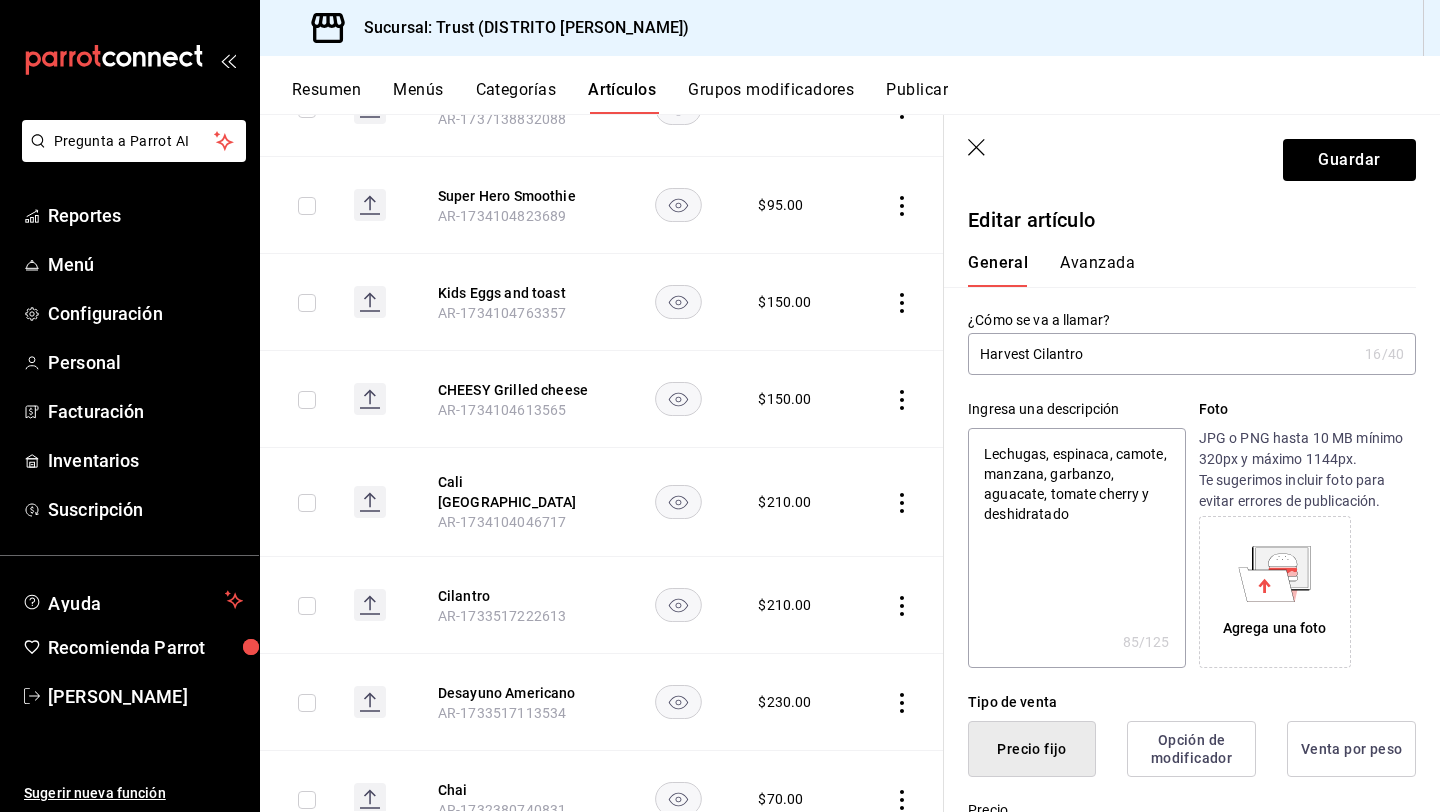 click on "Lechugas, espinaca, camote, manzana, garbanzo, aguacate, tomate cherry y deshidratado" at bounding box center (1076, 548) 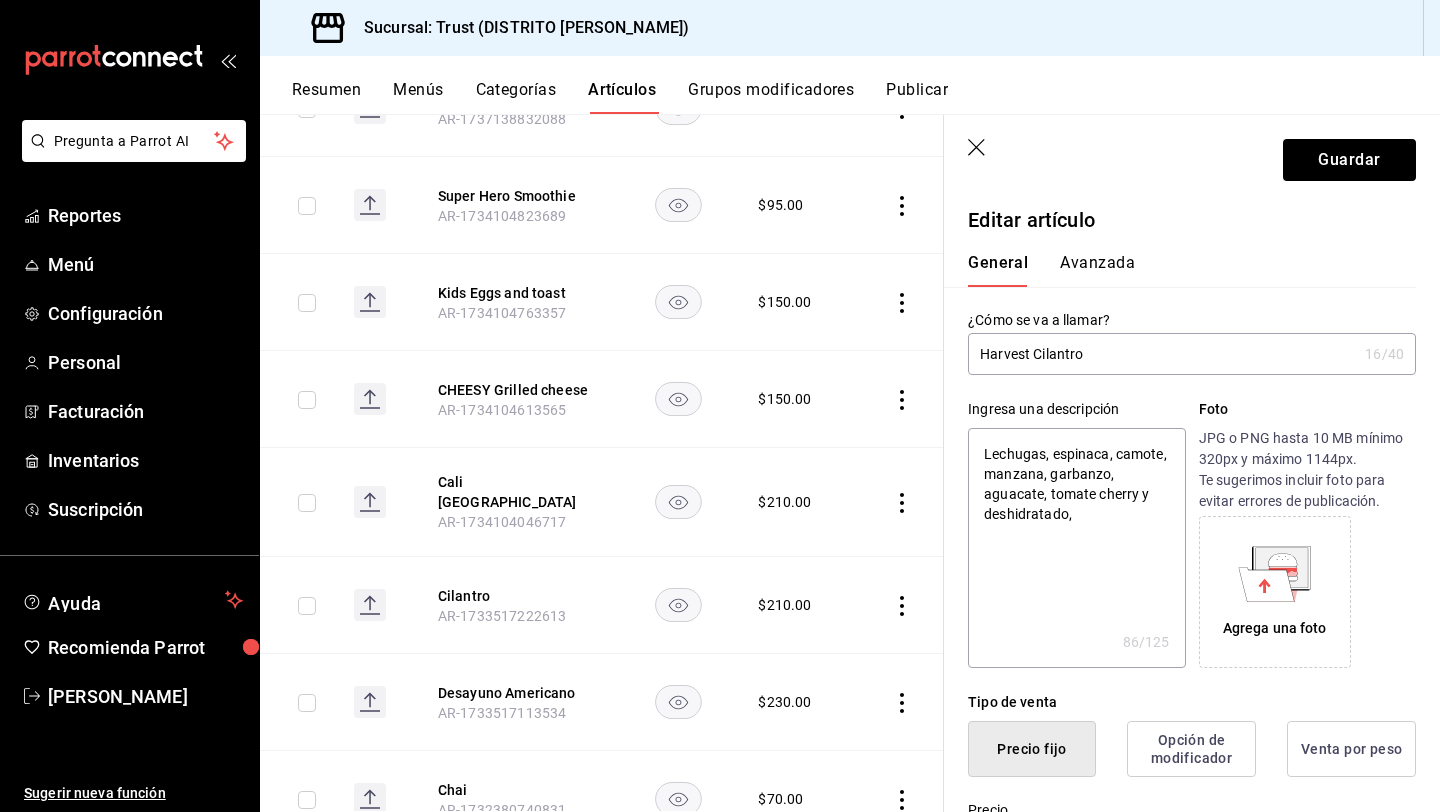 type on "Lechugas, espinaca, camote, manzana, garbanzo, aguacate, tomate cherry y deshidratado," 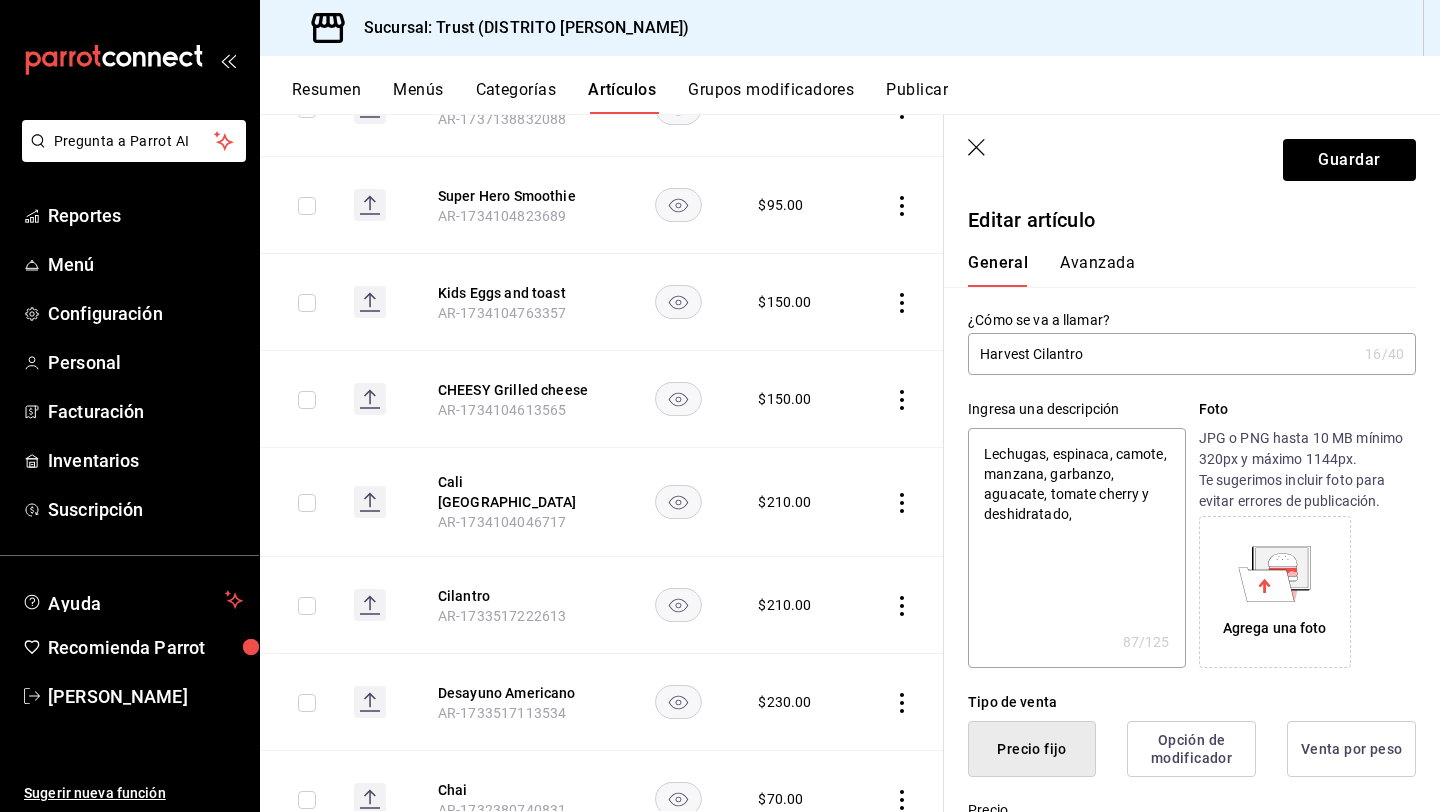 type on "Lechugas, espinaca, camote, manzana, garbanzo, aguacate, tomate cherry y deshidratado, P" 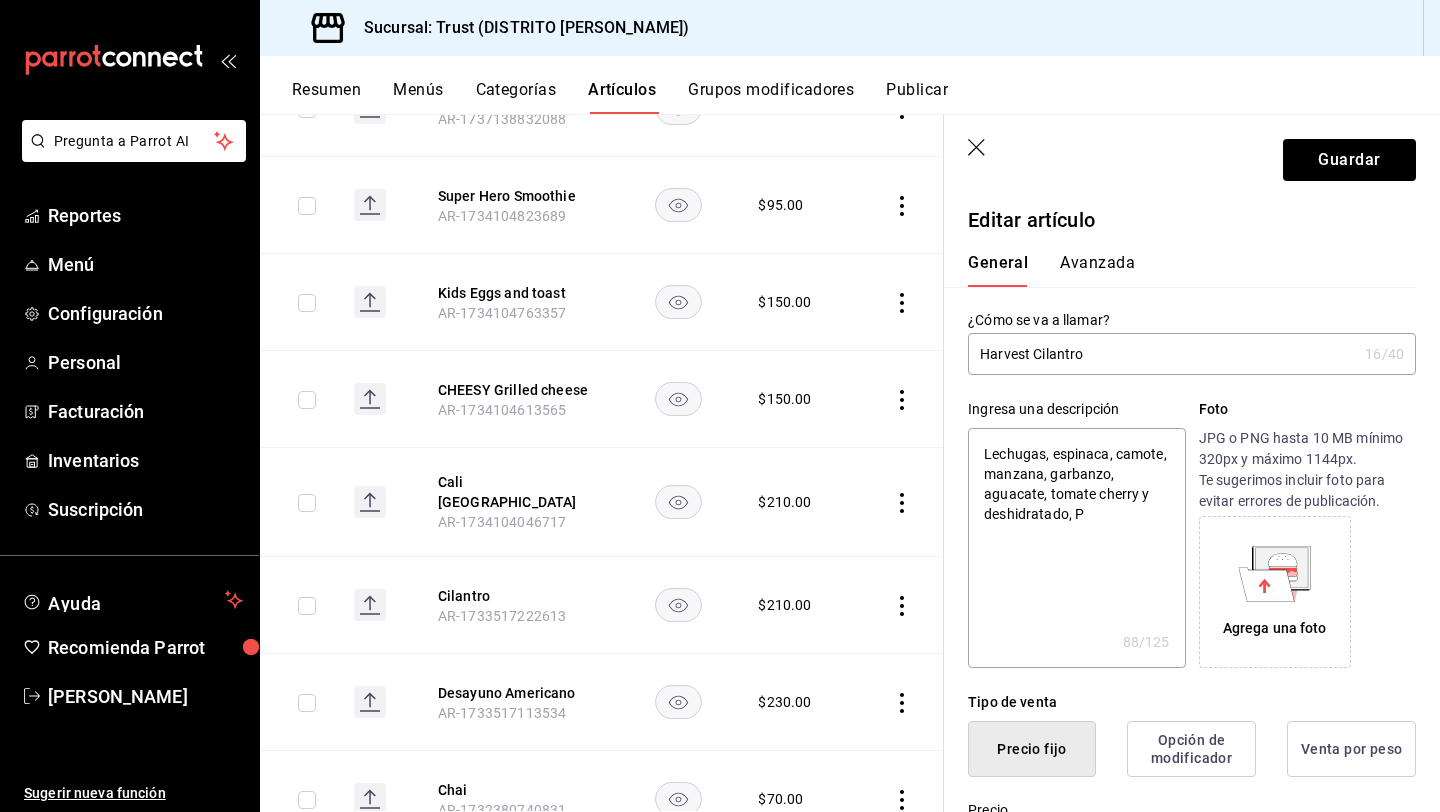 type on "Lechugas, espinaca, camote, manzana, garbanzo, aguacate, tomate cherry y deshidratado," 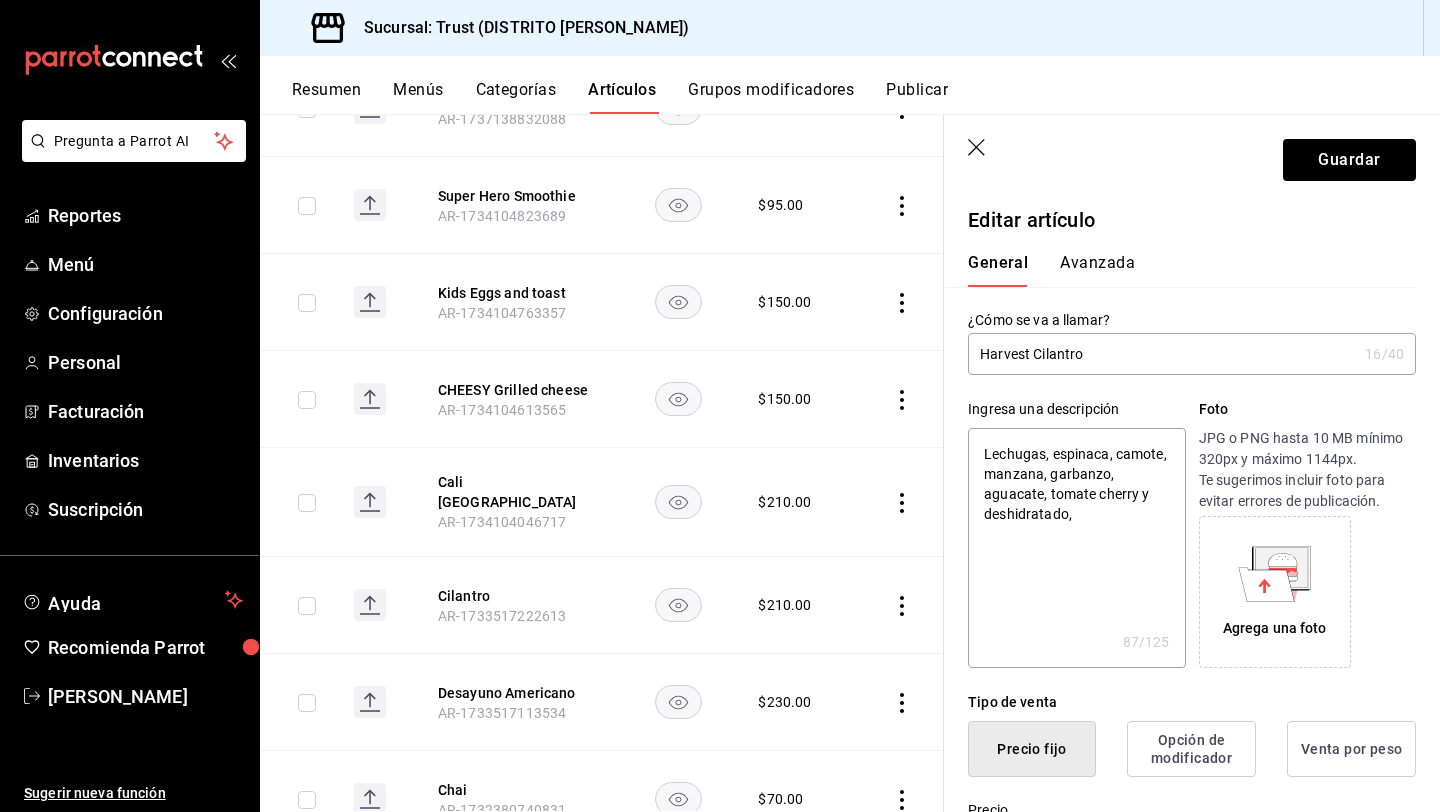 type 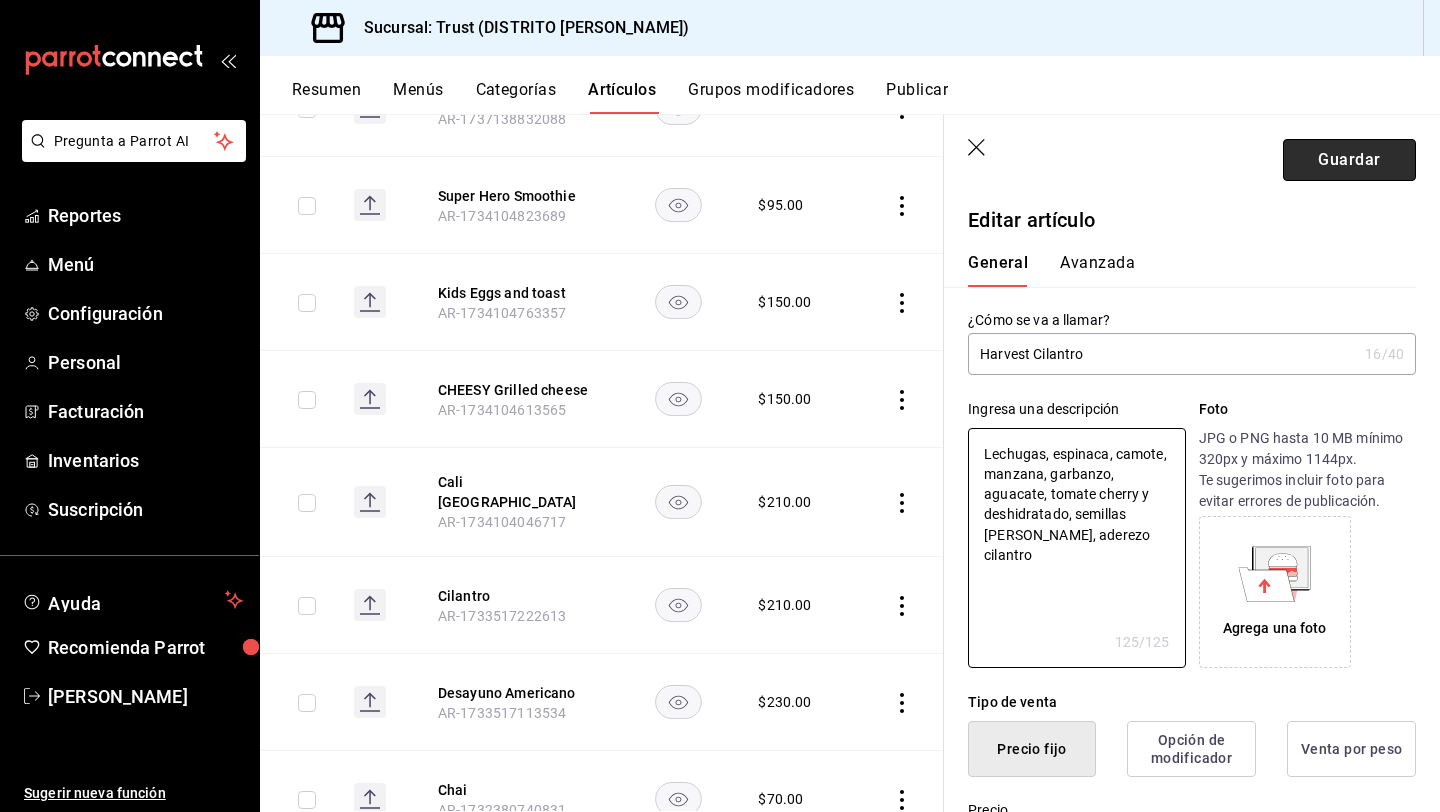 click on "Guardar" at bounding box center [1349, 160] 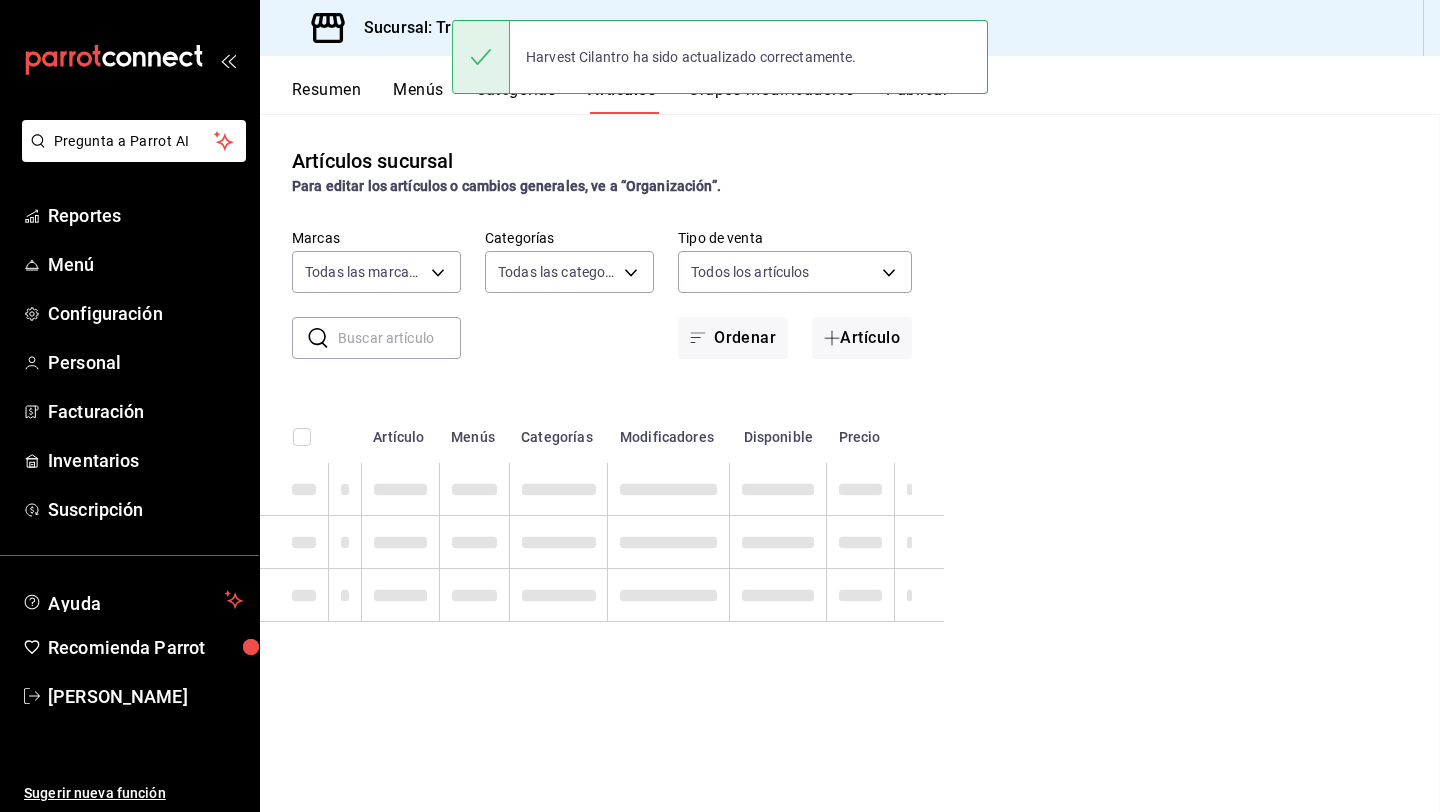 scroll, scrollTop: 0, scrollLeft: 0, axis: both 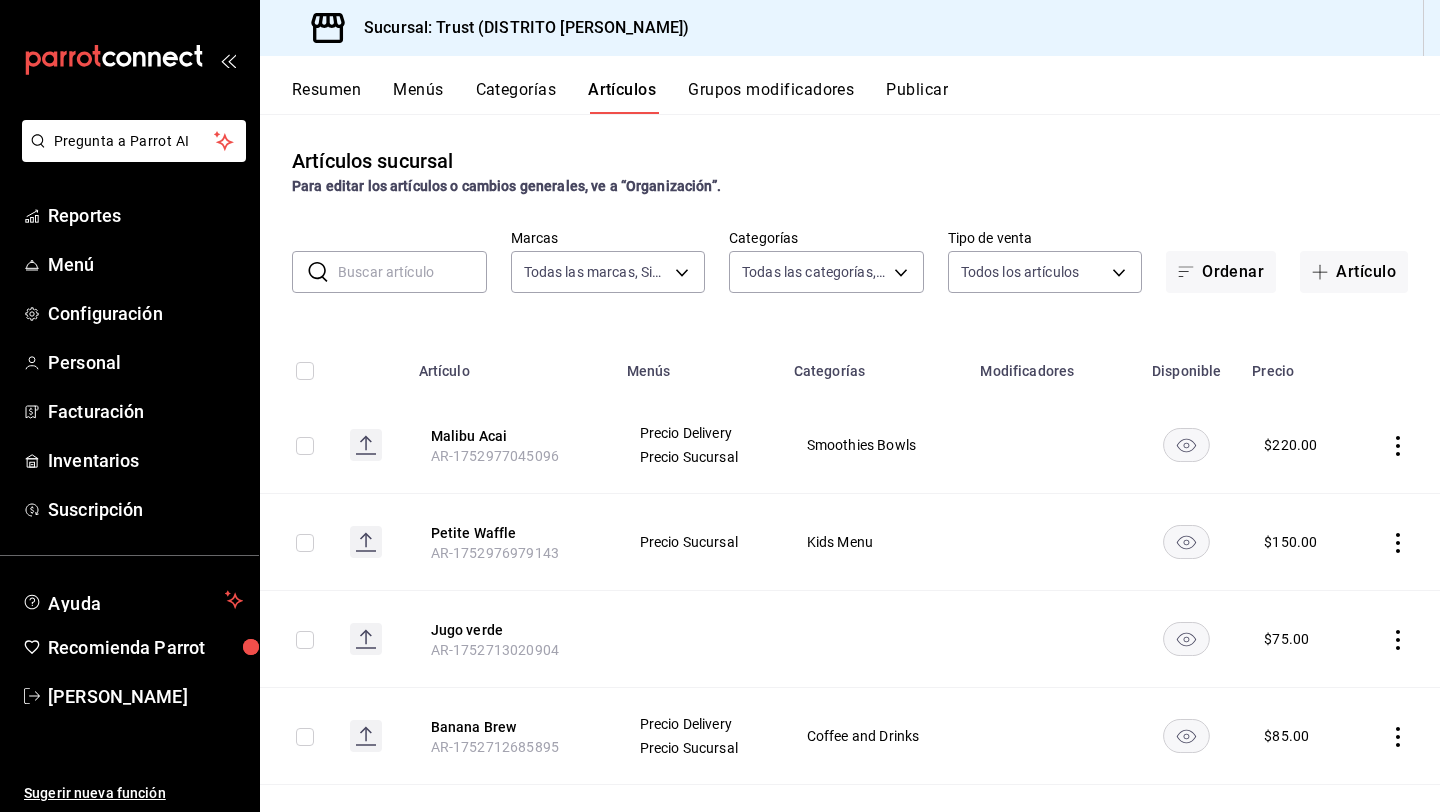 click at bounding box center [1397, 365] 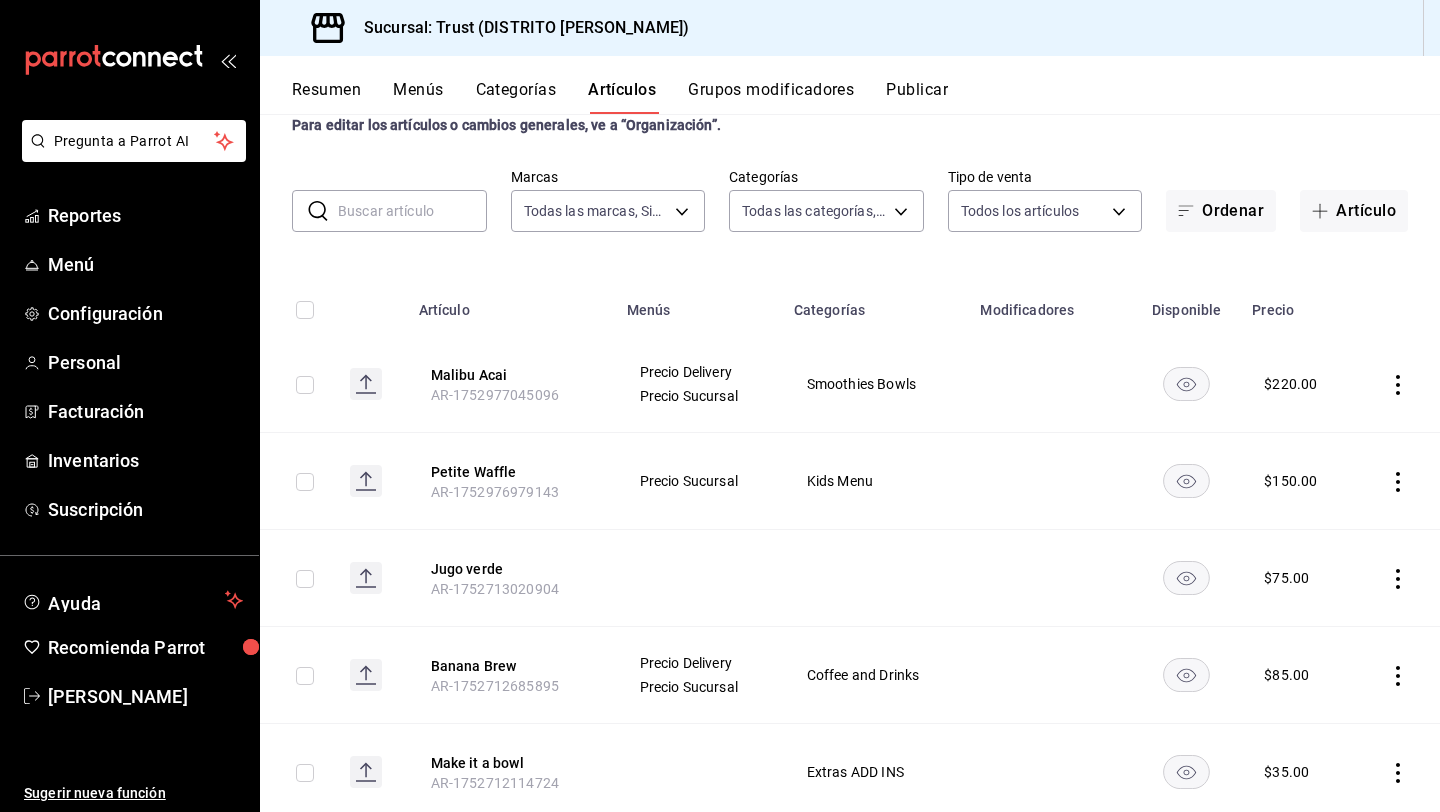 scroll, scrollTop: 0, scrollLeft: 0, axis: both 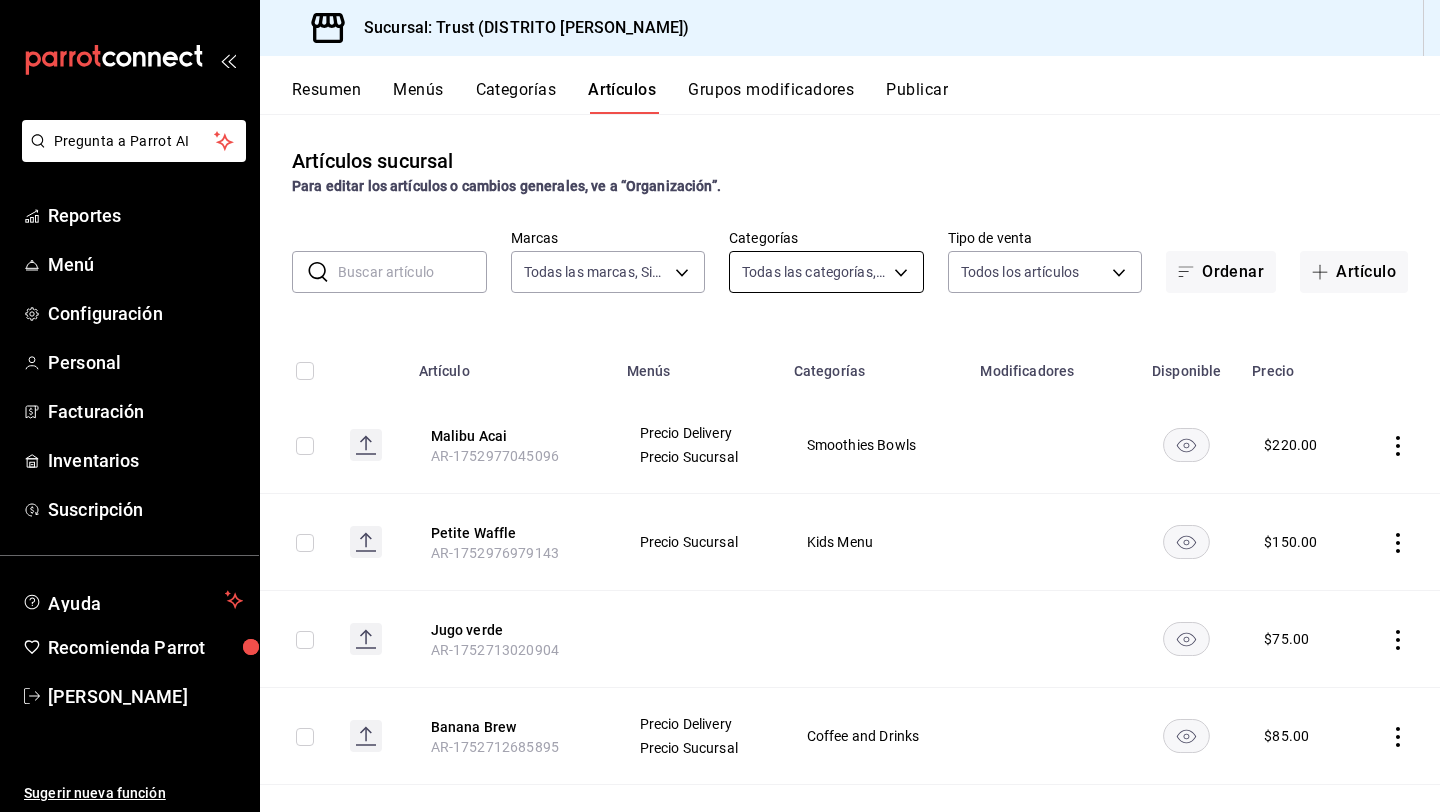 click on "Pregunta a Parrot AI Reportes   Menú   Configuración   Personal   Facturación   Inventarios   Suscripción   Ayuda Recomienda Parrot   [PERSON_NAME]   Sugerir nueva función   Sucursal: Trust (DISTRITO [PERSON_NAME]) Resumen Menús Categorías Artículos Grupos modificadores Publicar Artículos sucursal Para editar los artículos o cambios generales, ve a “Organización”. ​ ​ Marcas Todas las marcas, Sin marca 72f3e262-a117-4a61-9875-69b563972005 Categorías Todas las categorías, Sin categoría Tipo de venta Todos los artículos ALL Ordenar Artículo Artículo Menús Categorías Modificadores Disponible Precio Malibu Acai AR-1752977045096 Precio Delivery Precio Sucursal Smoothies Bowls $ 220.00 Petite Waffle AR-1752976979143 Precio Sucursal Kids Menu $ 150.00 Jugo verde AR-1752713020904 $ 75.00 Banana Brew AR-1752712685895 Precio Delivery Precio Sucursal Coffee and Drinks $ 85.00 Make it a bowl AR-1752712114724 Extras ADD INS $ 35.00 Gorditas [PERSON_NAME] AR-1751065519443 Precio Sucursal To Go $ 125.00" at bounding box center (720, 406) 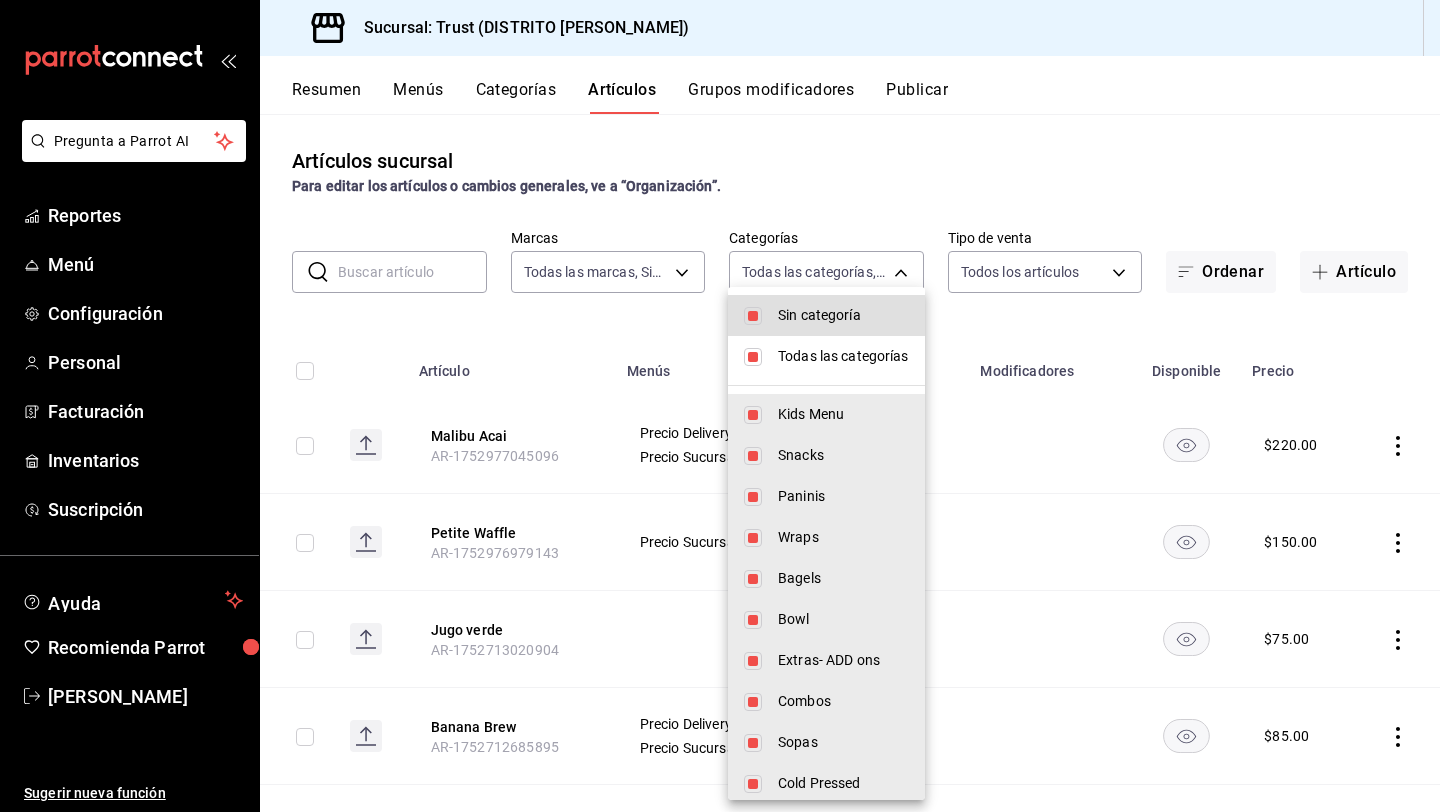 click at bounding box center [753, 357] 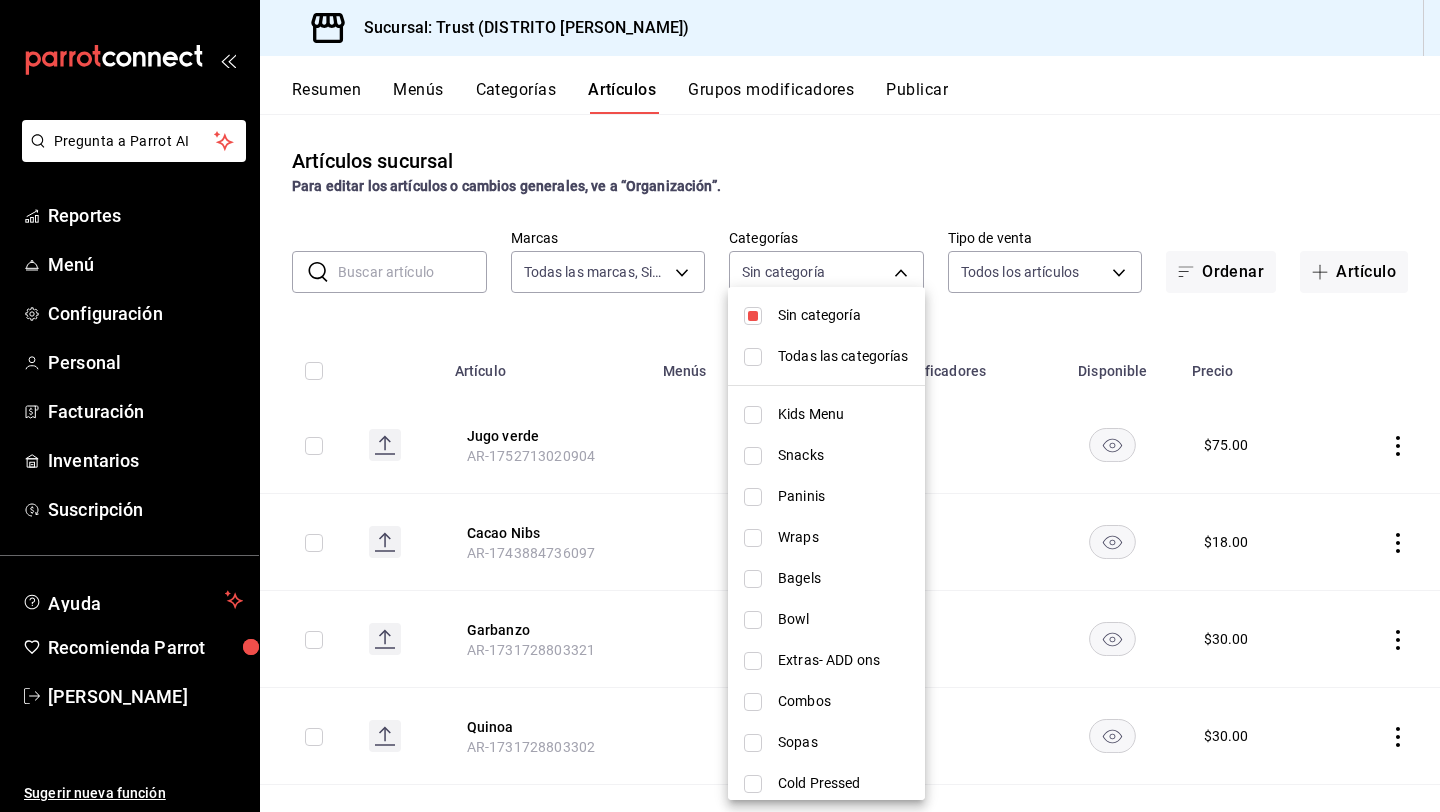 drag, startPoint x: 836, startPoint y: 605, endPoint x: 816, endPoint y: 793, distance: 189.06084 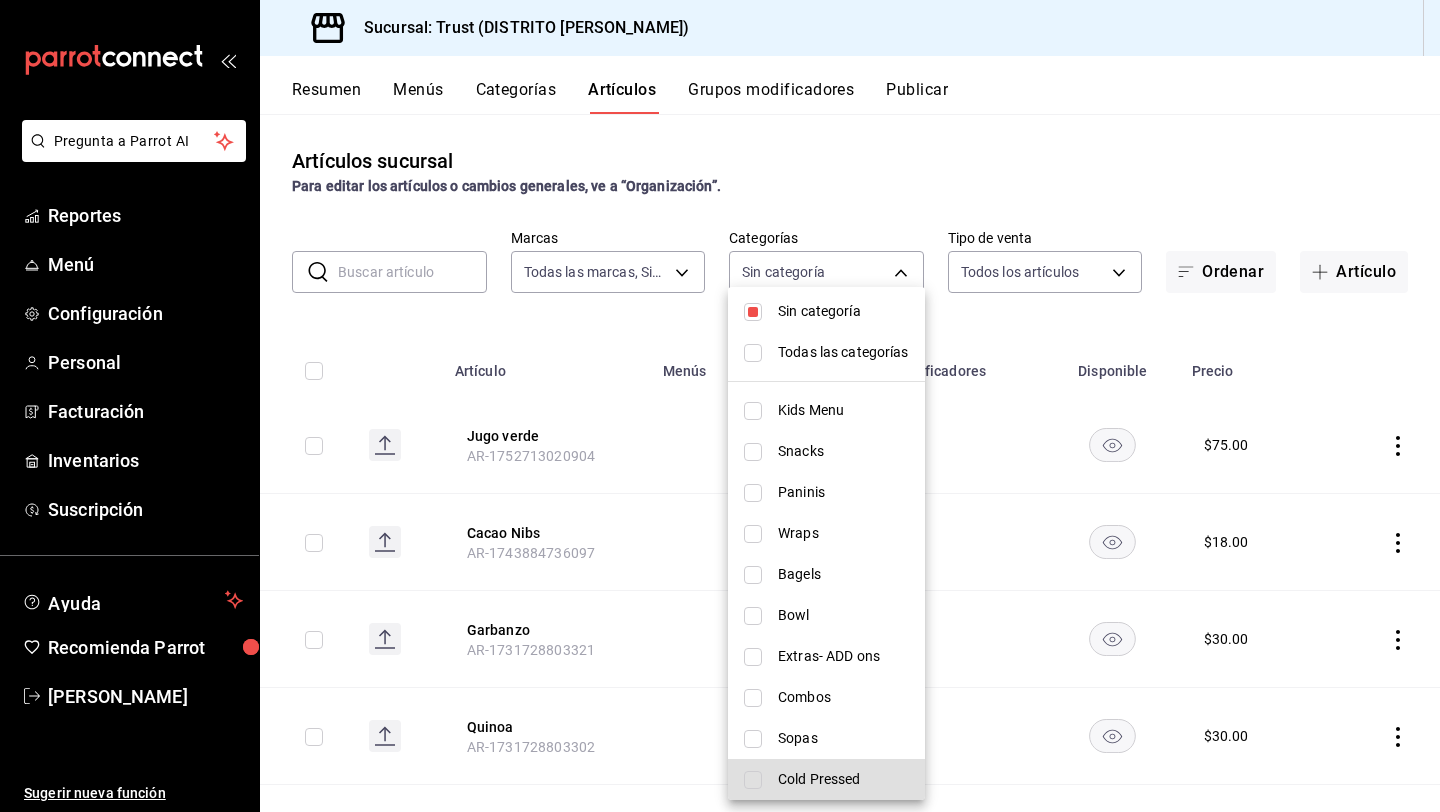 scroll, scrollTop: 281, scrollLeft: 0, axis: vertical 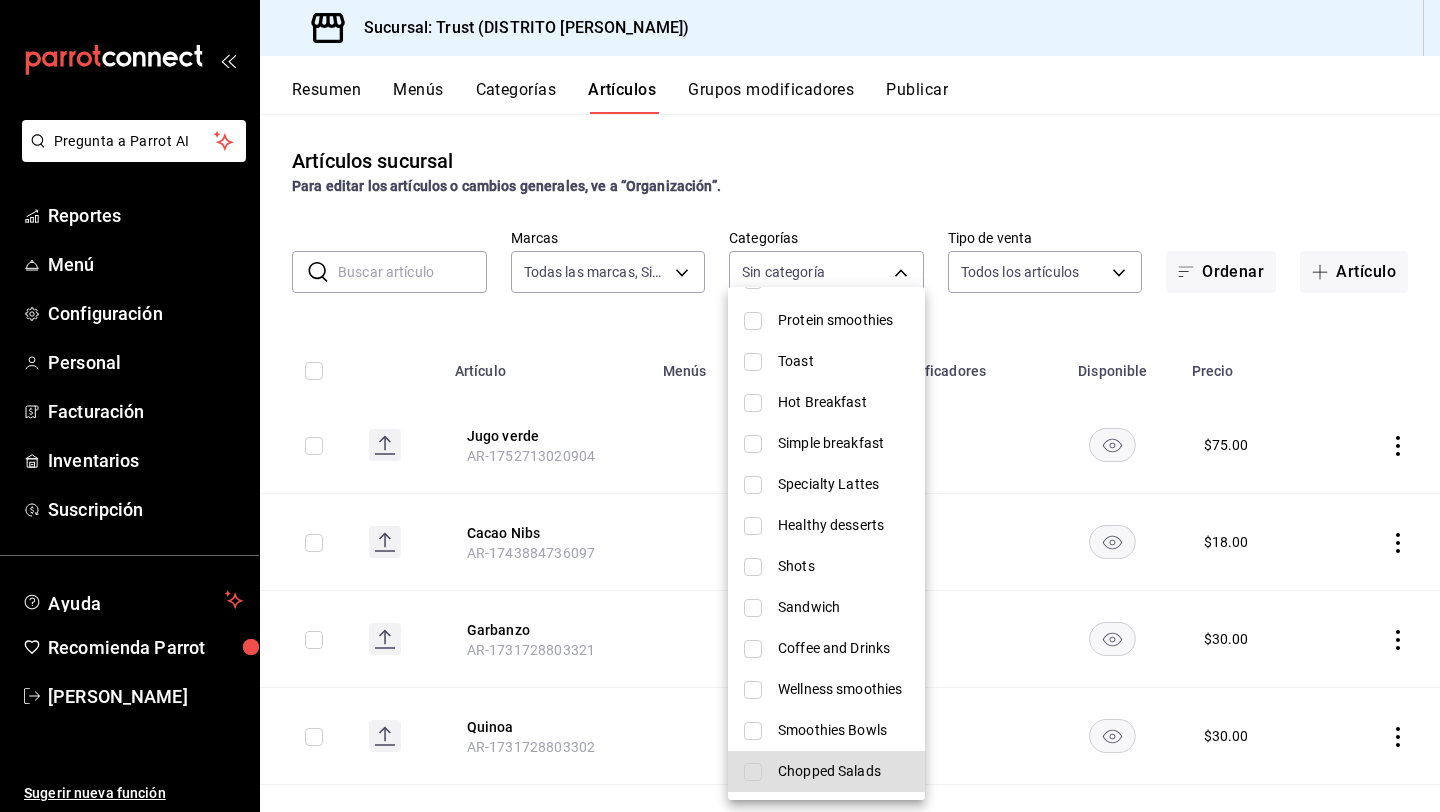 click on "Chopped Salads" at bounding box center (826, 771) 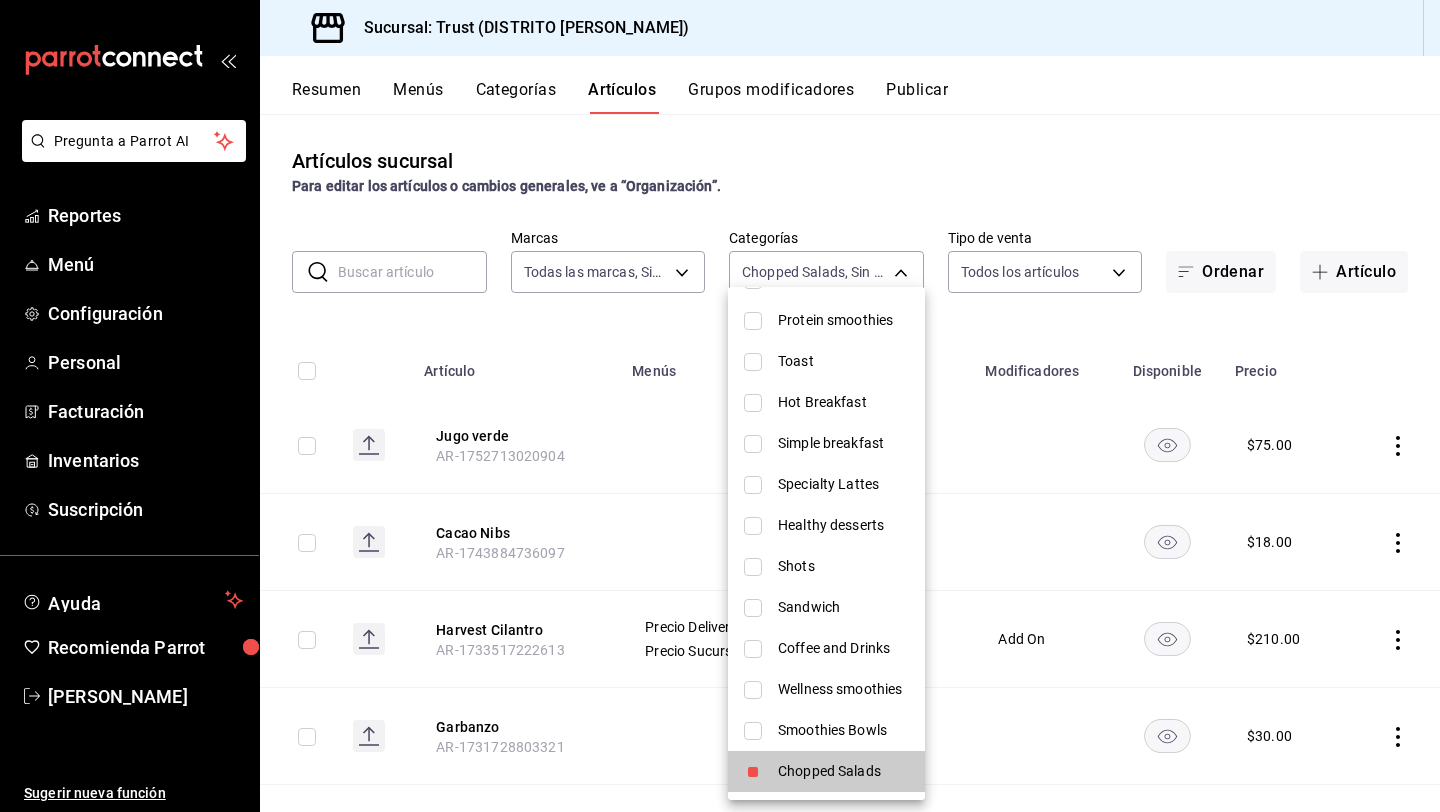 click at bounding box center (720, 406) 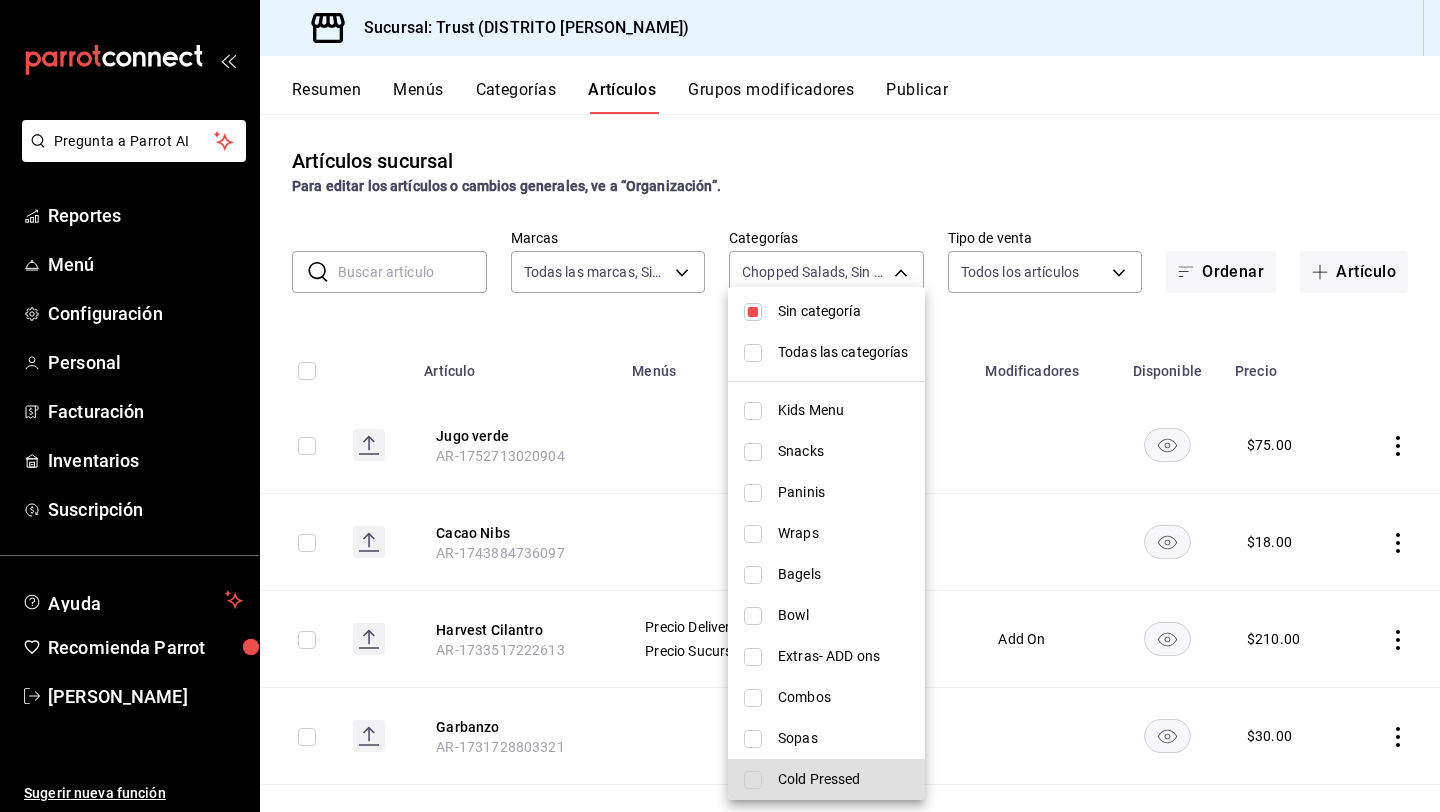 scroll, scrollTop: 668, scrollLeft: 0, axis: vertical 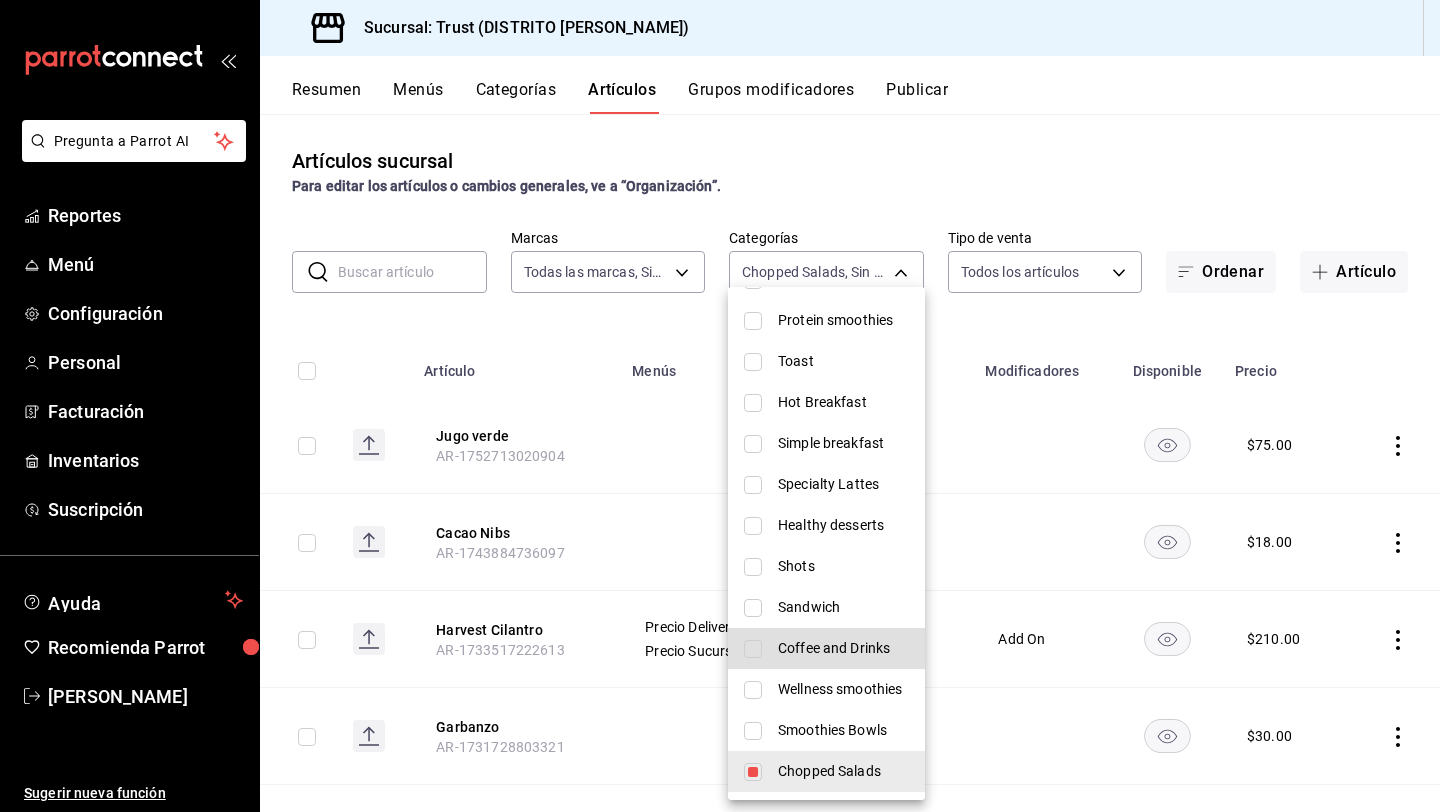 click on "Chopped Salads" at bounding box center (843, 771) 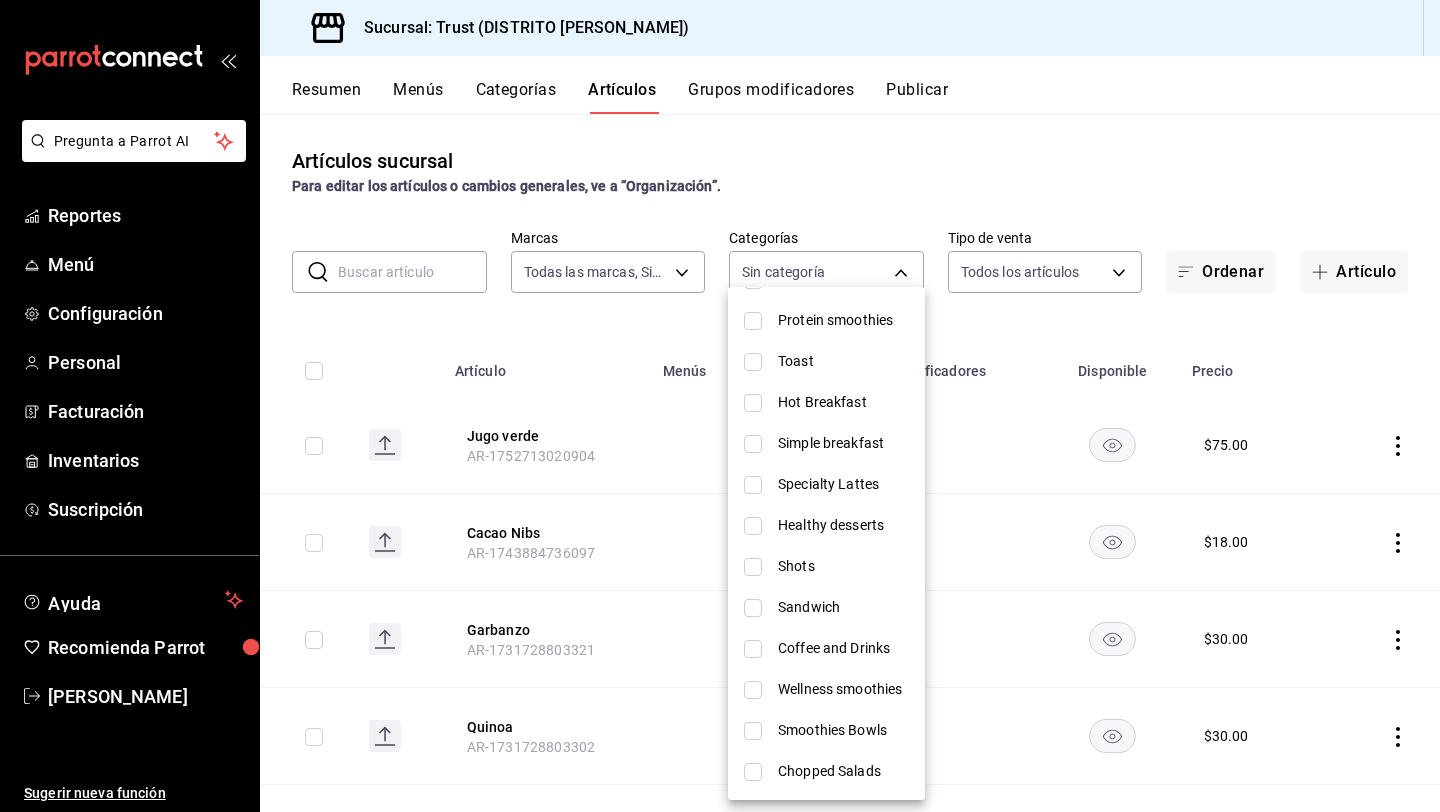 click at bounding box center (753, 772) 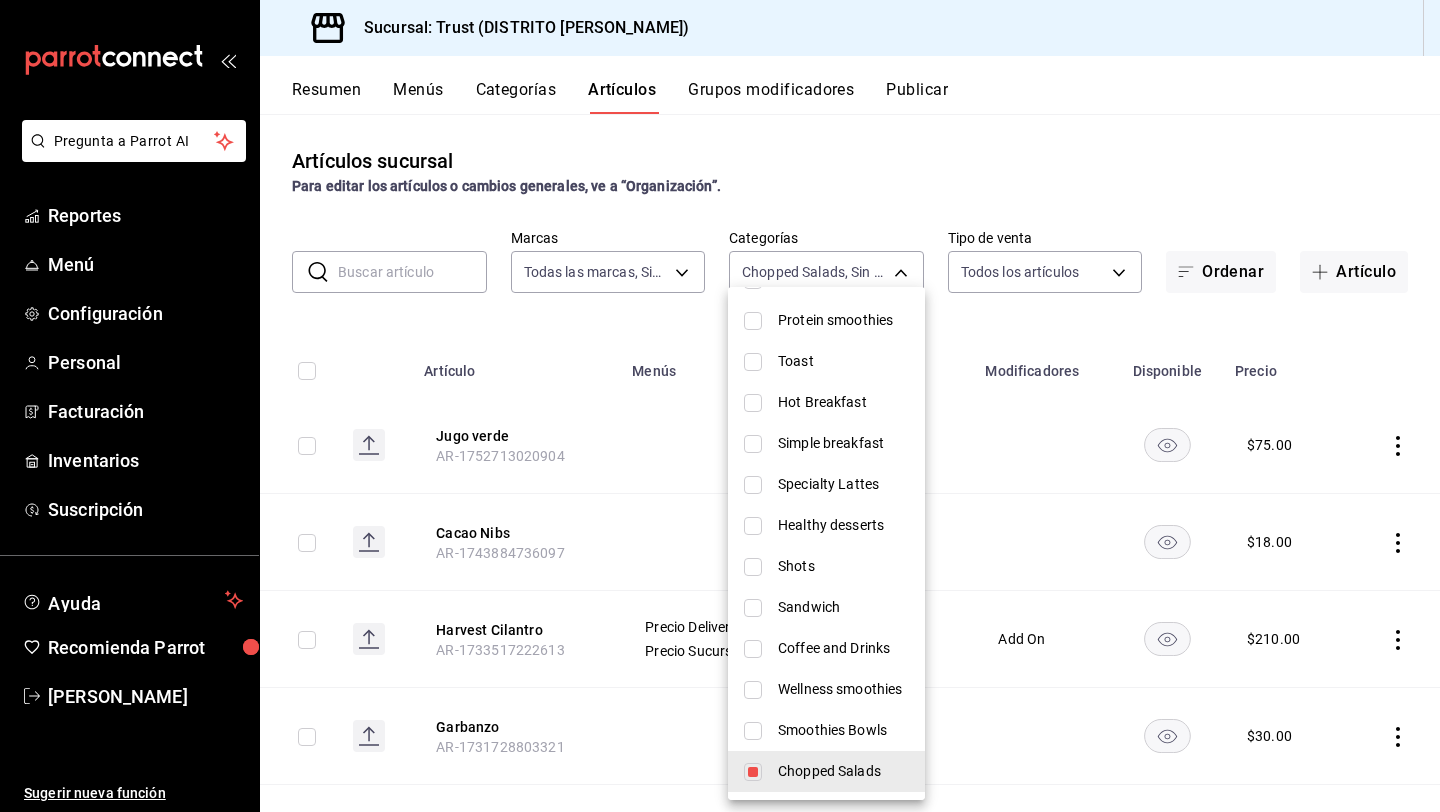 click at bounding box center (720, 406) 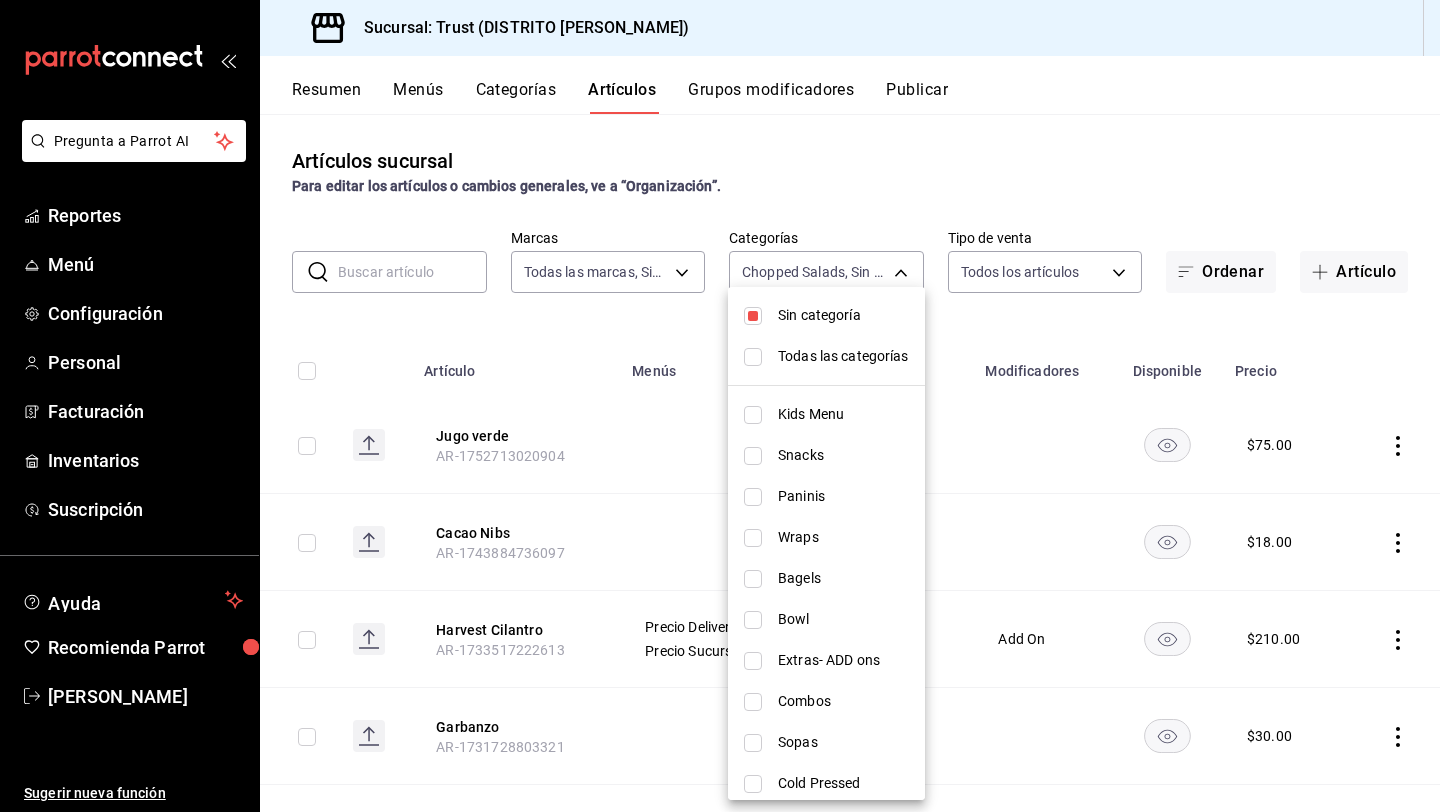 click at bounding box center [720, 406] 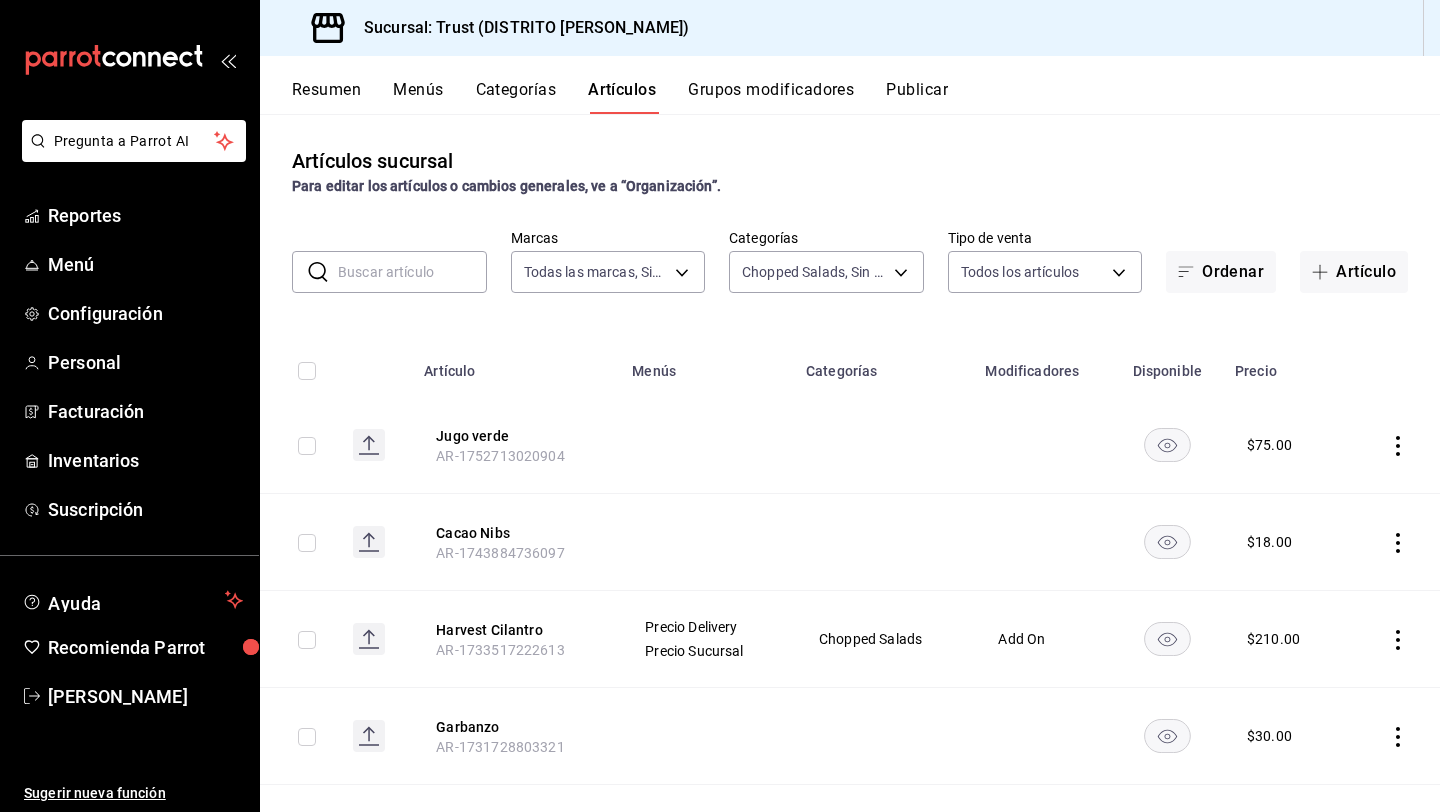 click at bounding box center (1395, 445) 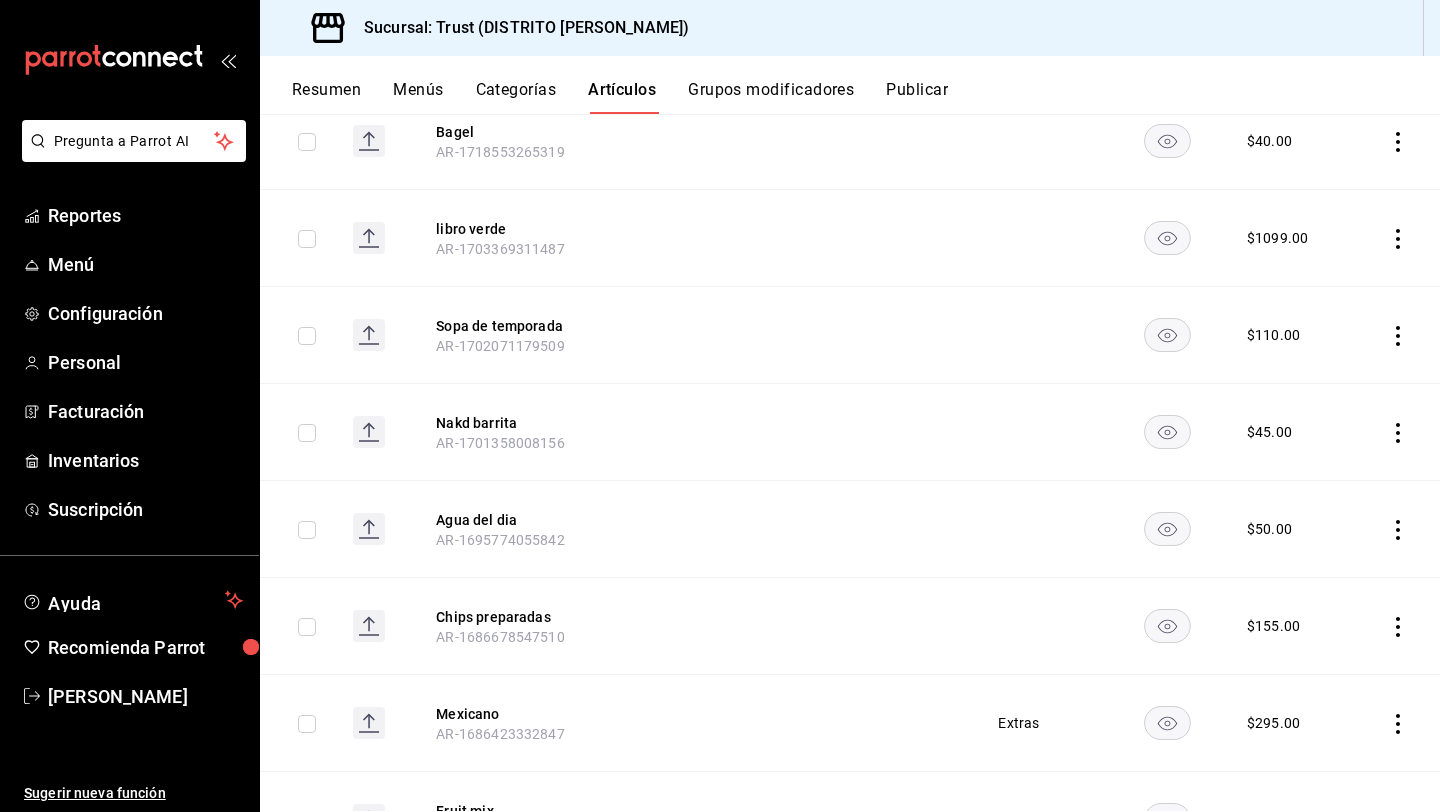 scroll, scrollTop: 1520, scrollLeft: 0, axis: vertical 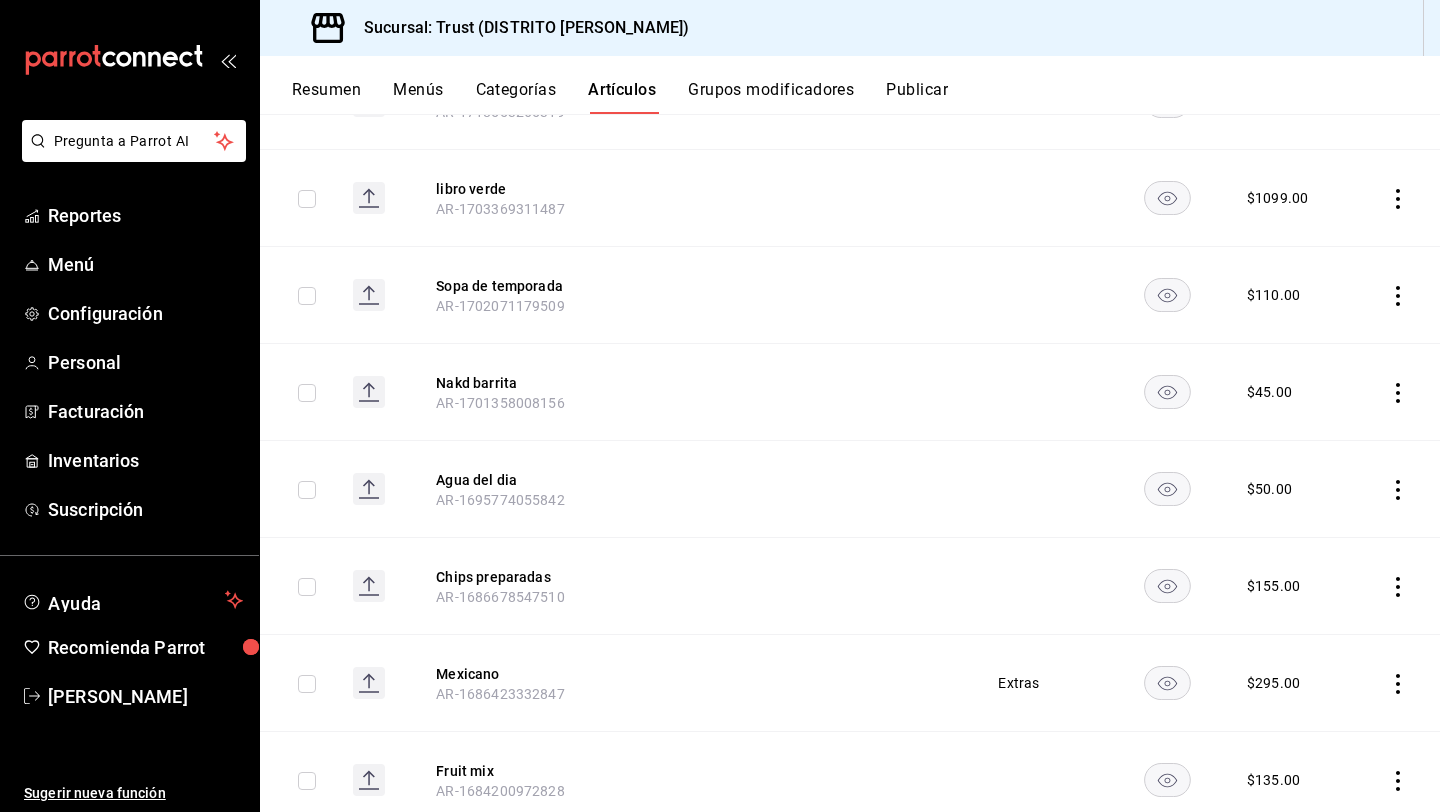 click 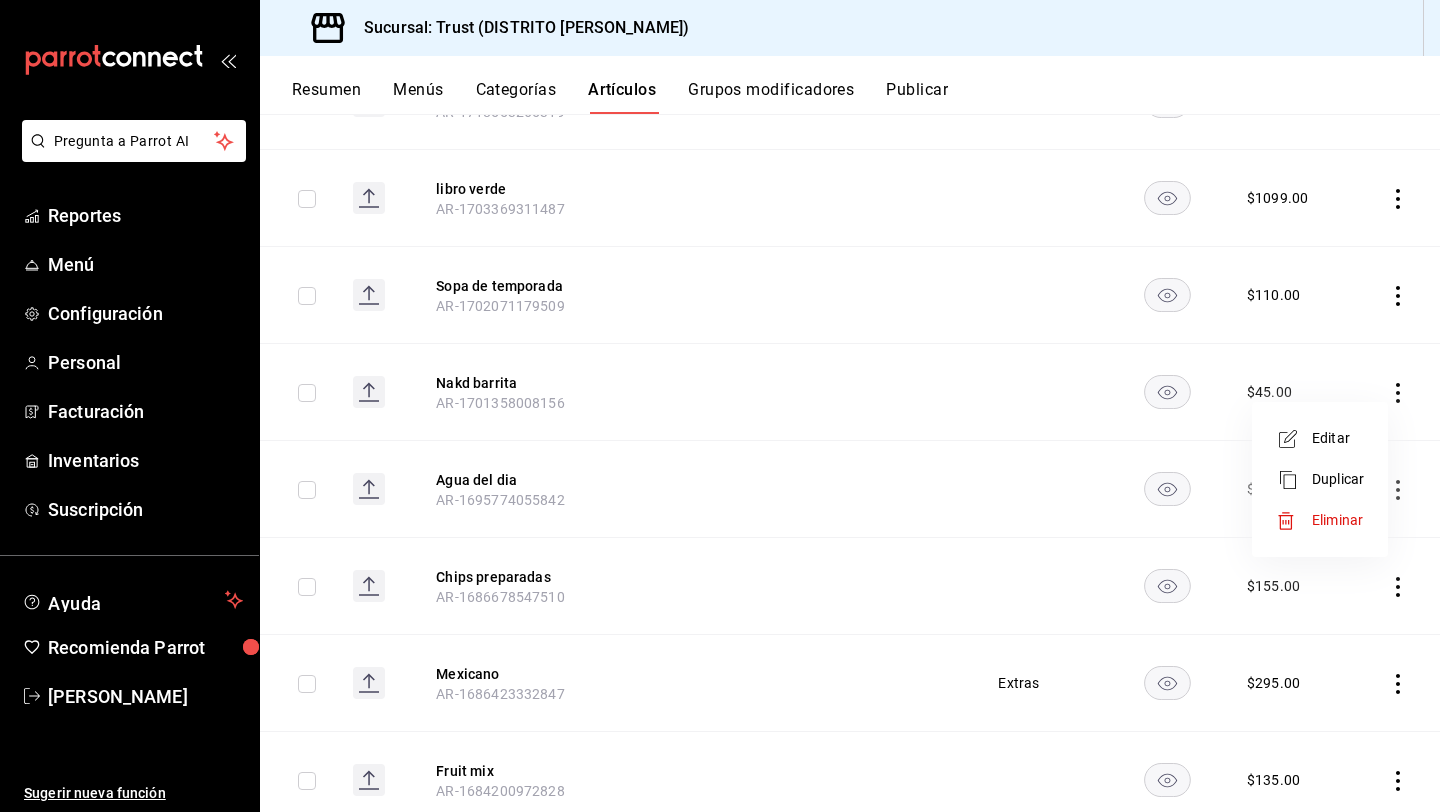click on "Eliminar" at bounding box center (1337, 520) 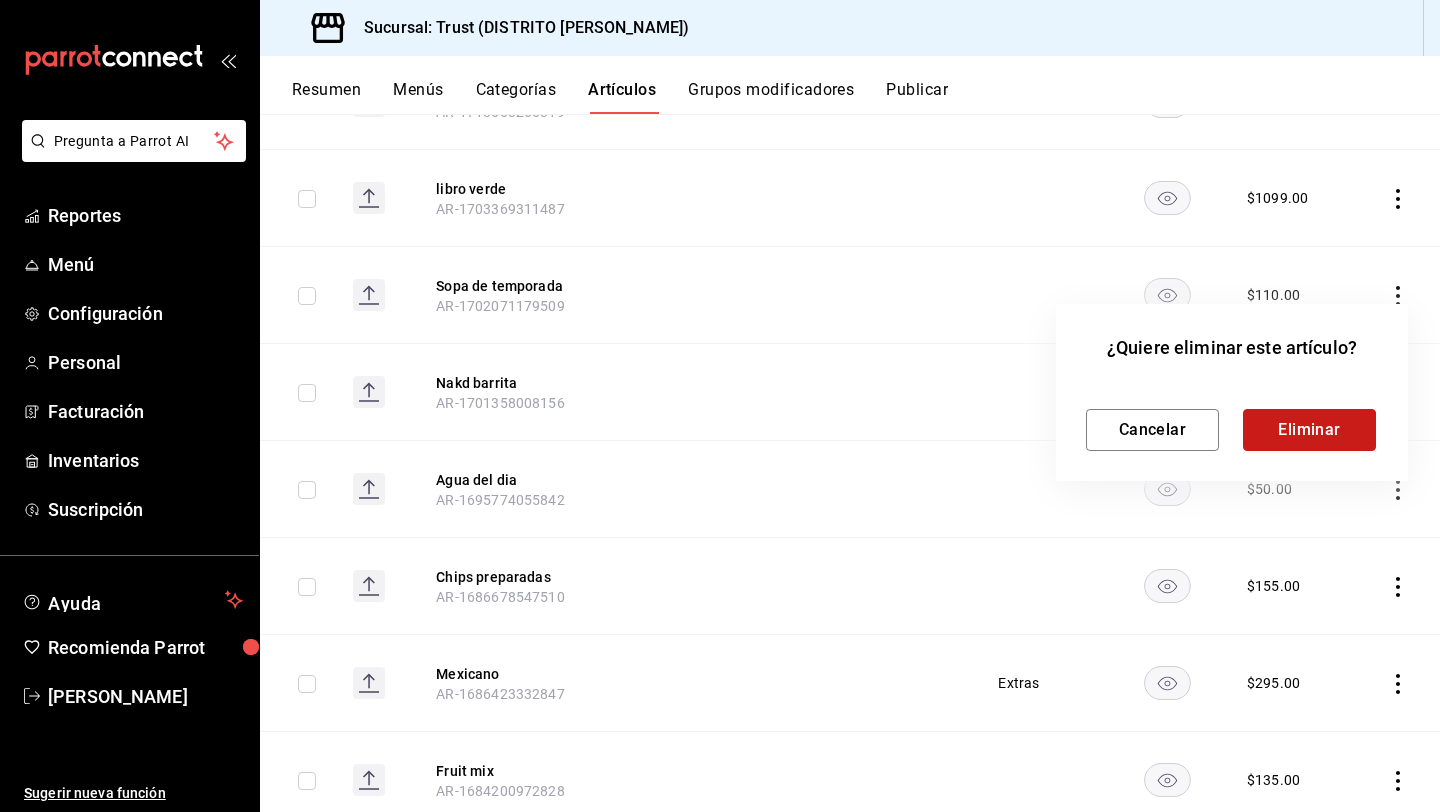 click on "Eliminar" at bounding box center [1309, 430] 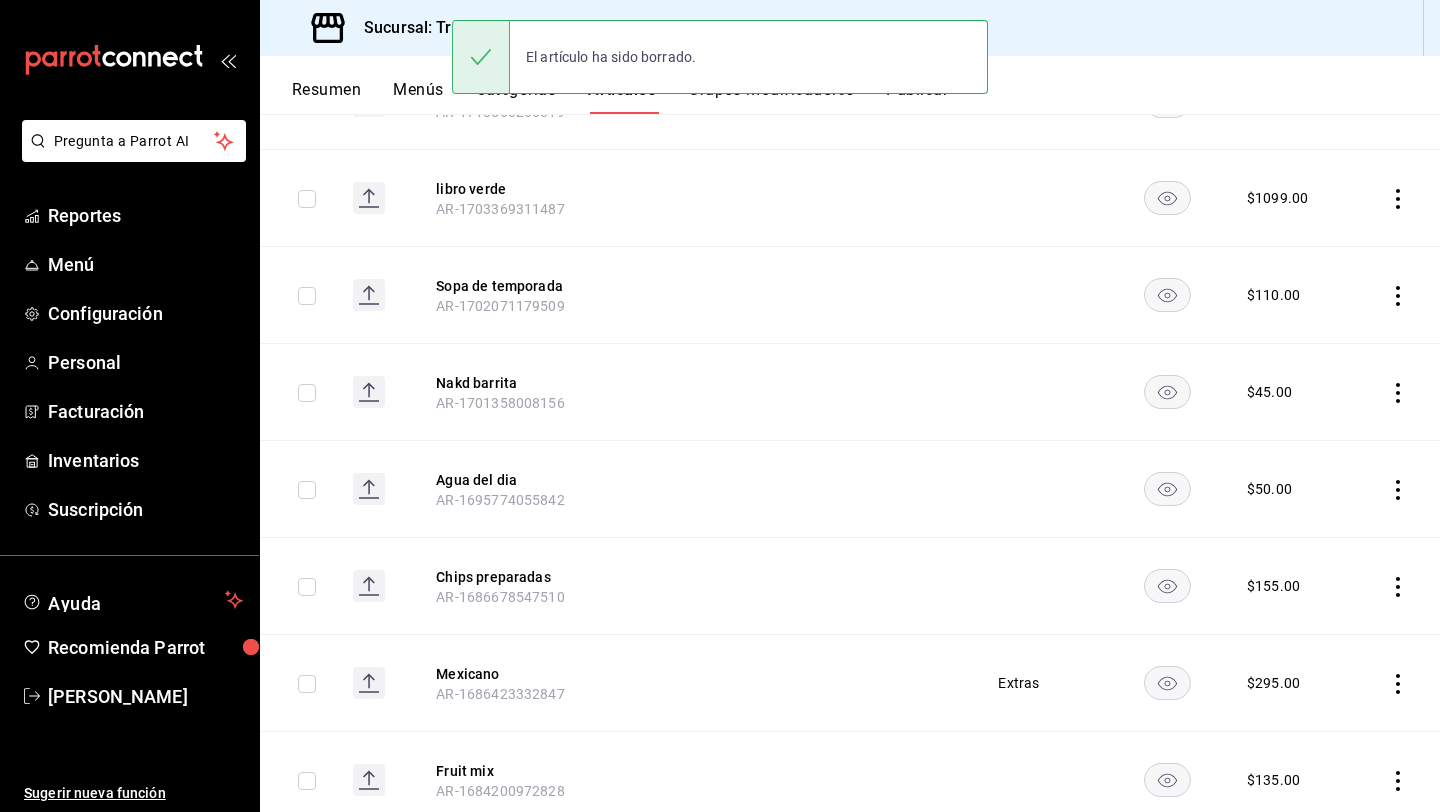 scroll, scrollTop: 1520, scrollLeft: 0, axis: vertical 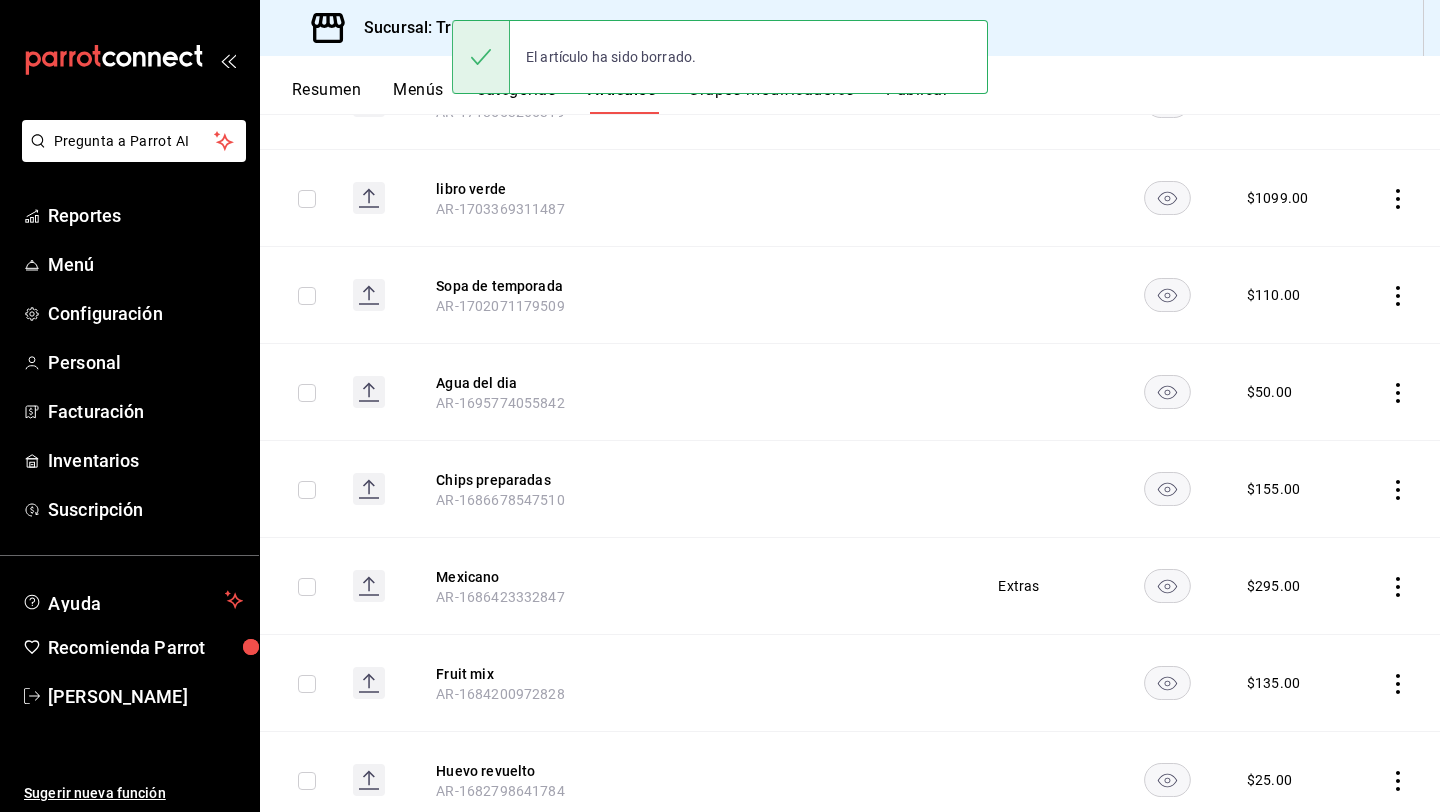click at bounding box center (1395, 392) 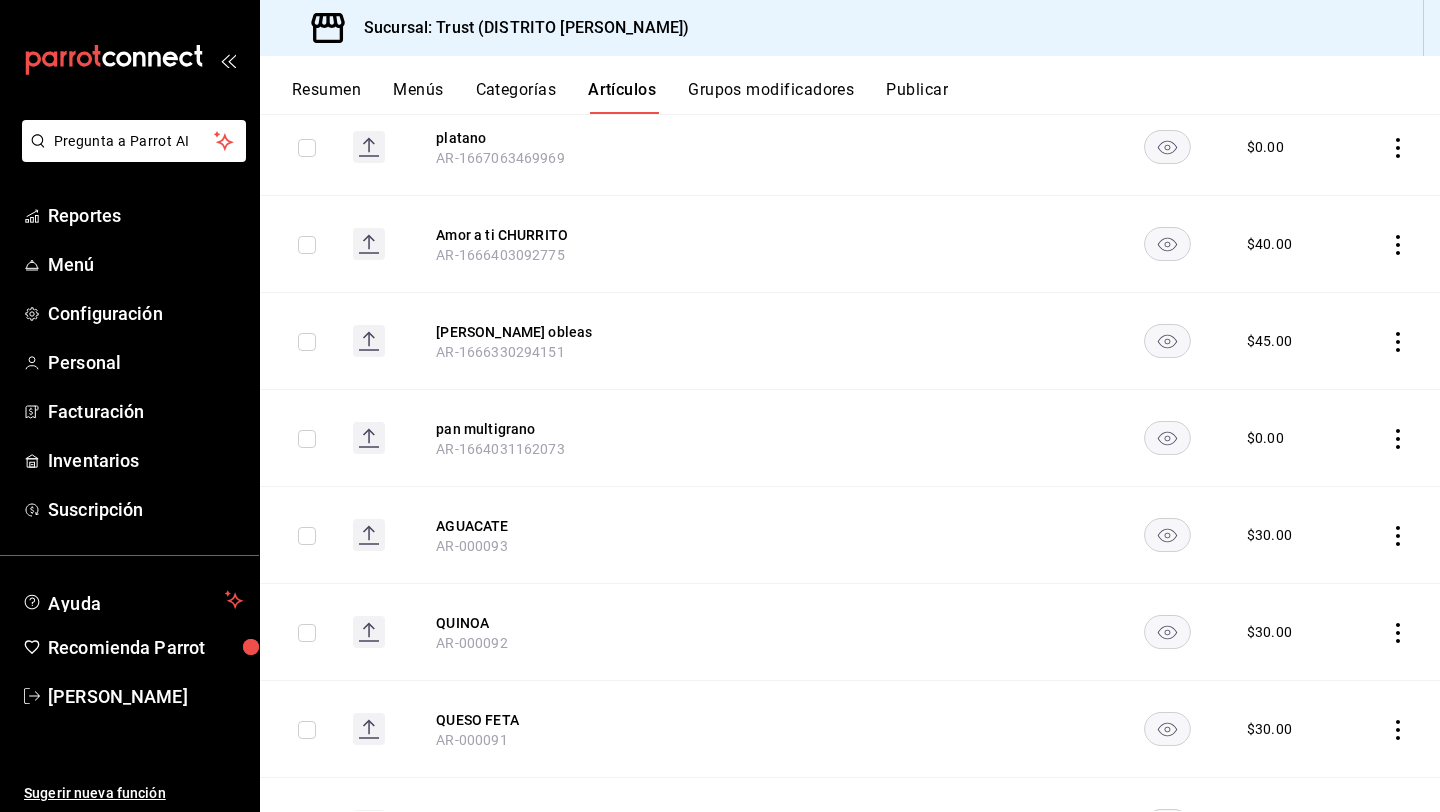 scroll, scrollTop: 4947, scrollLeft: 0, axis: vertical 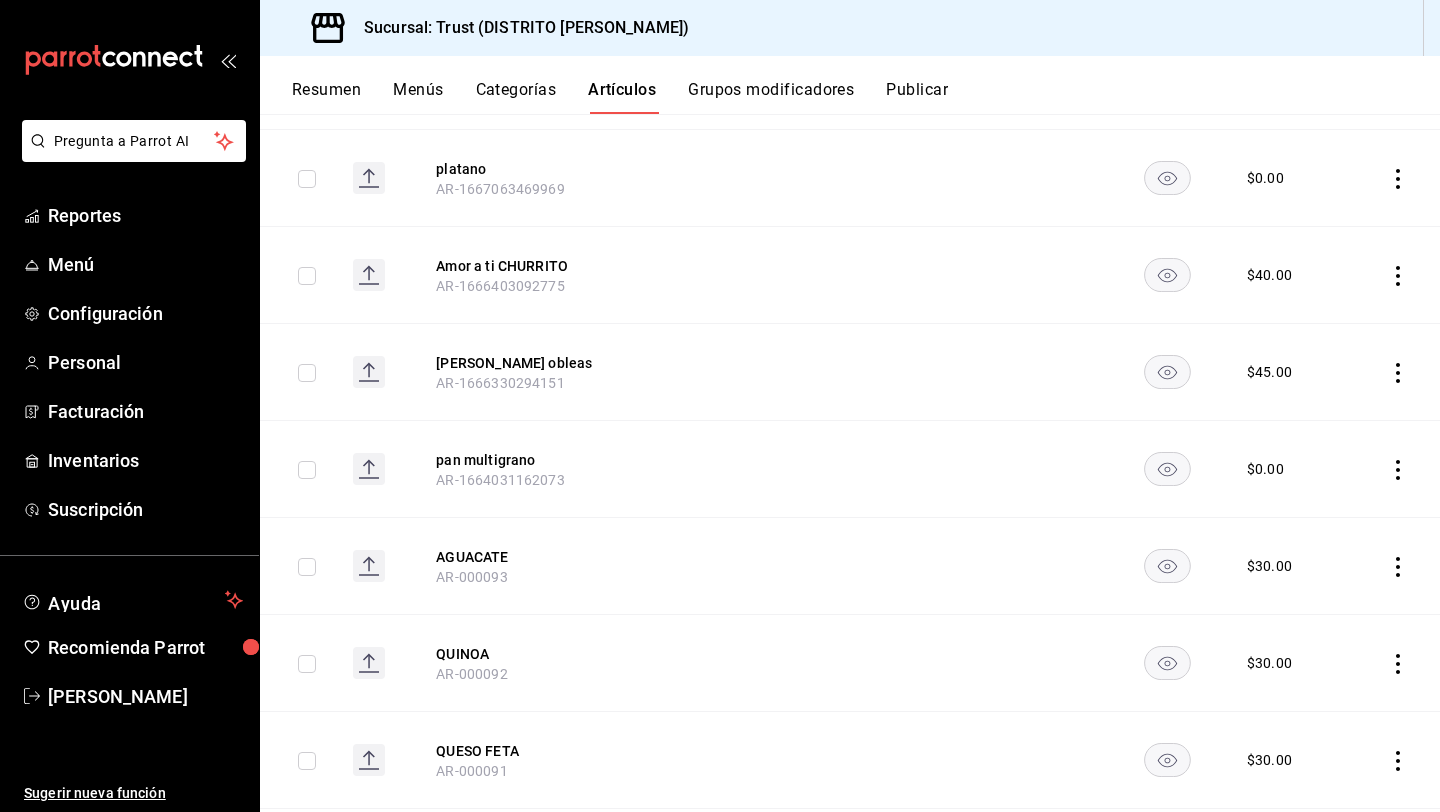 click 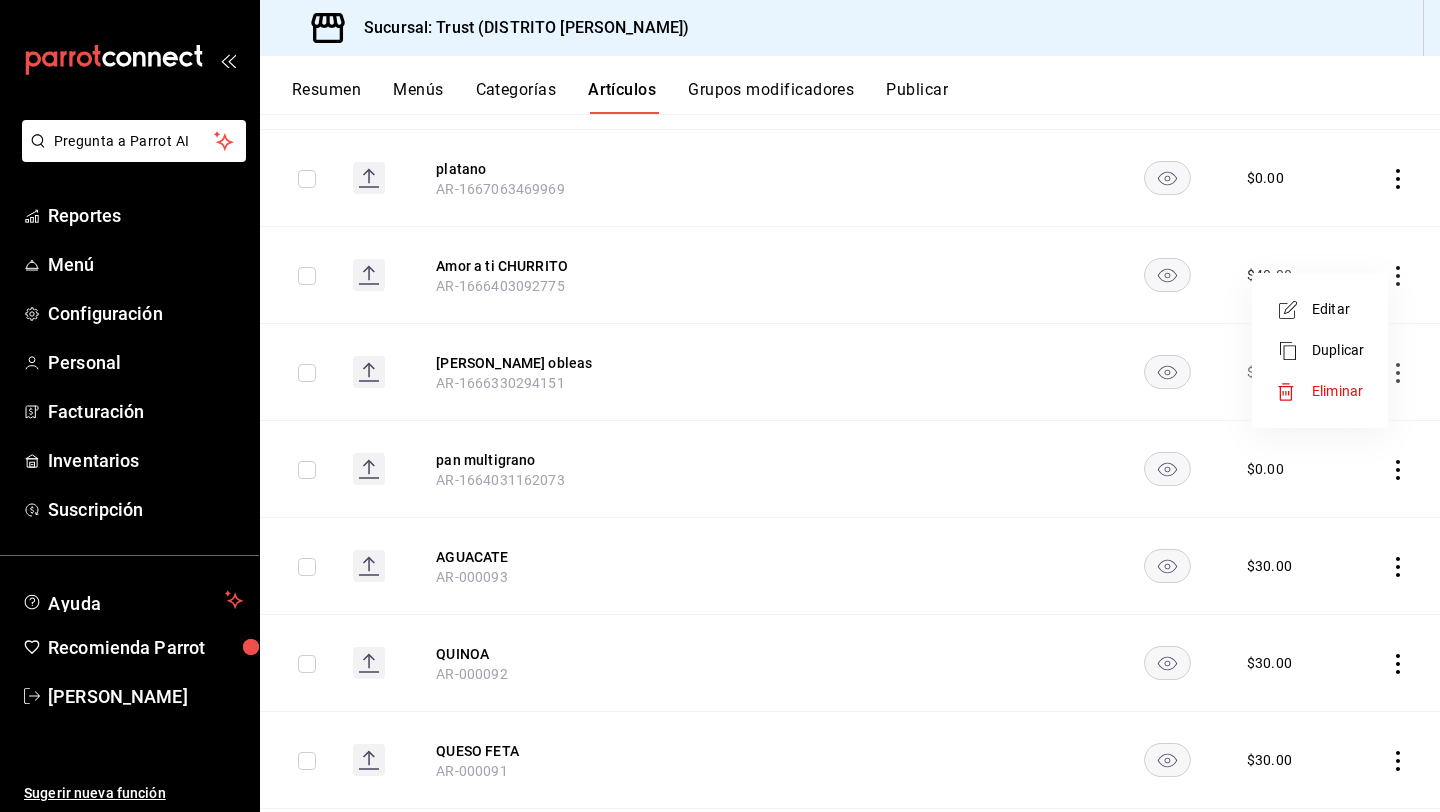 click on "Eliminar" at bounding box center [1320, 391] 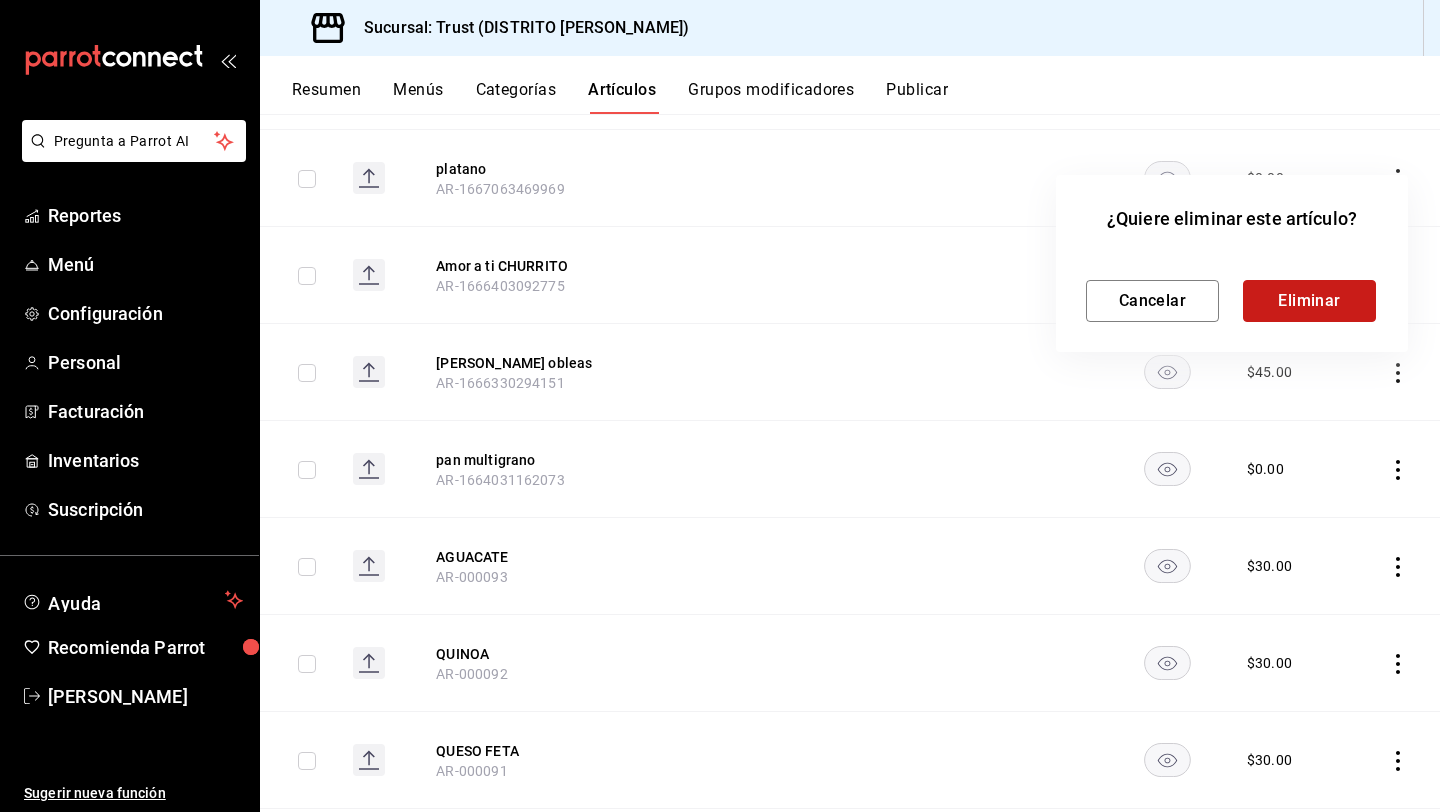 click on "Eliminar" at bounding box center [1309, 301] 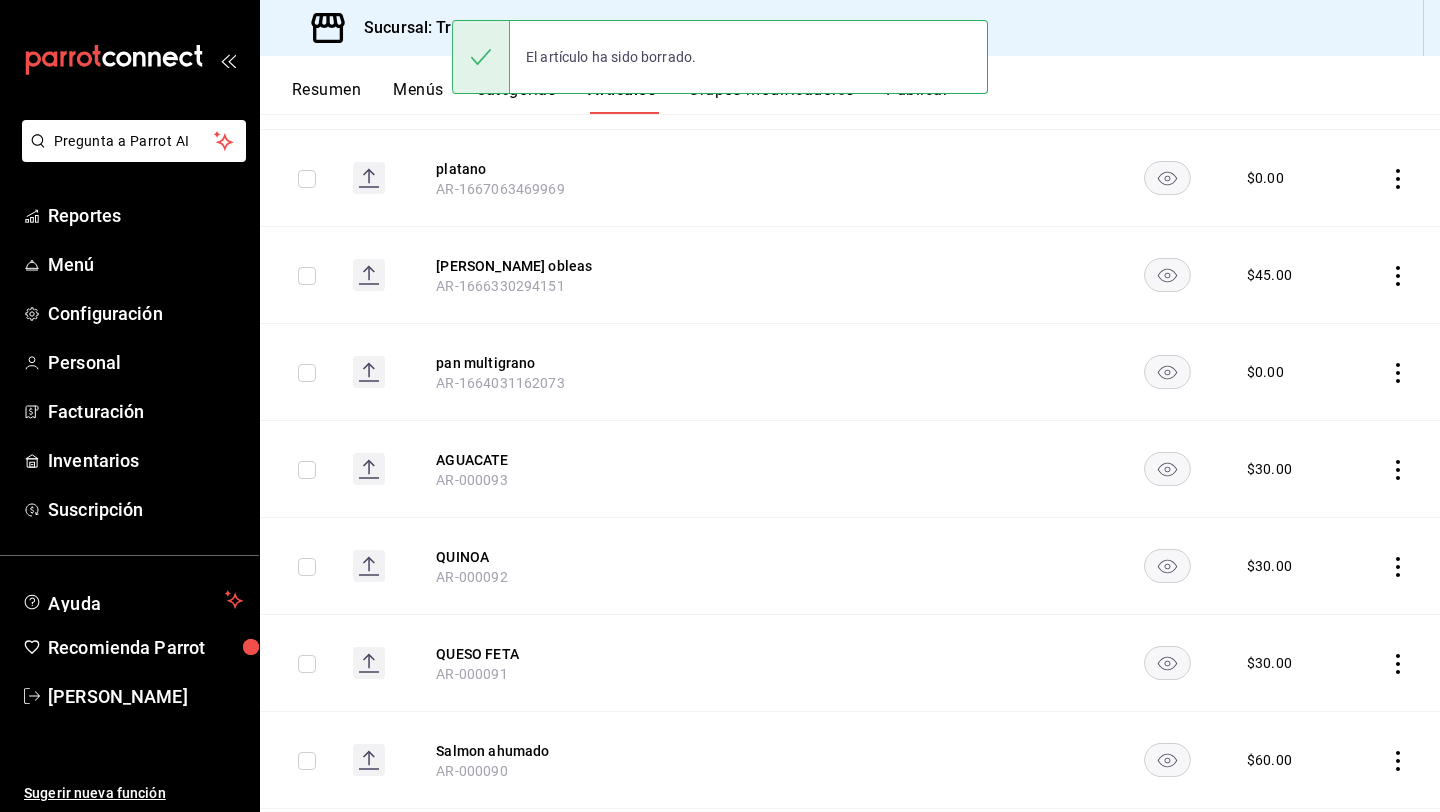 click 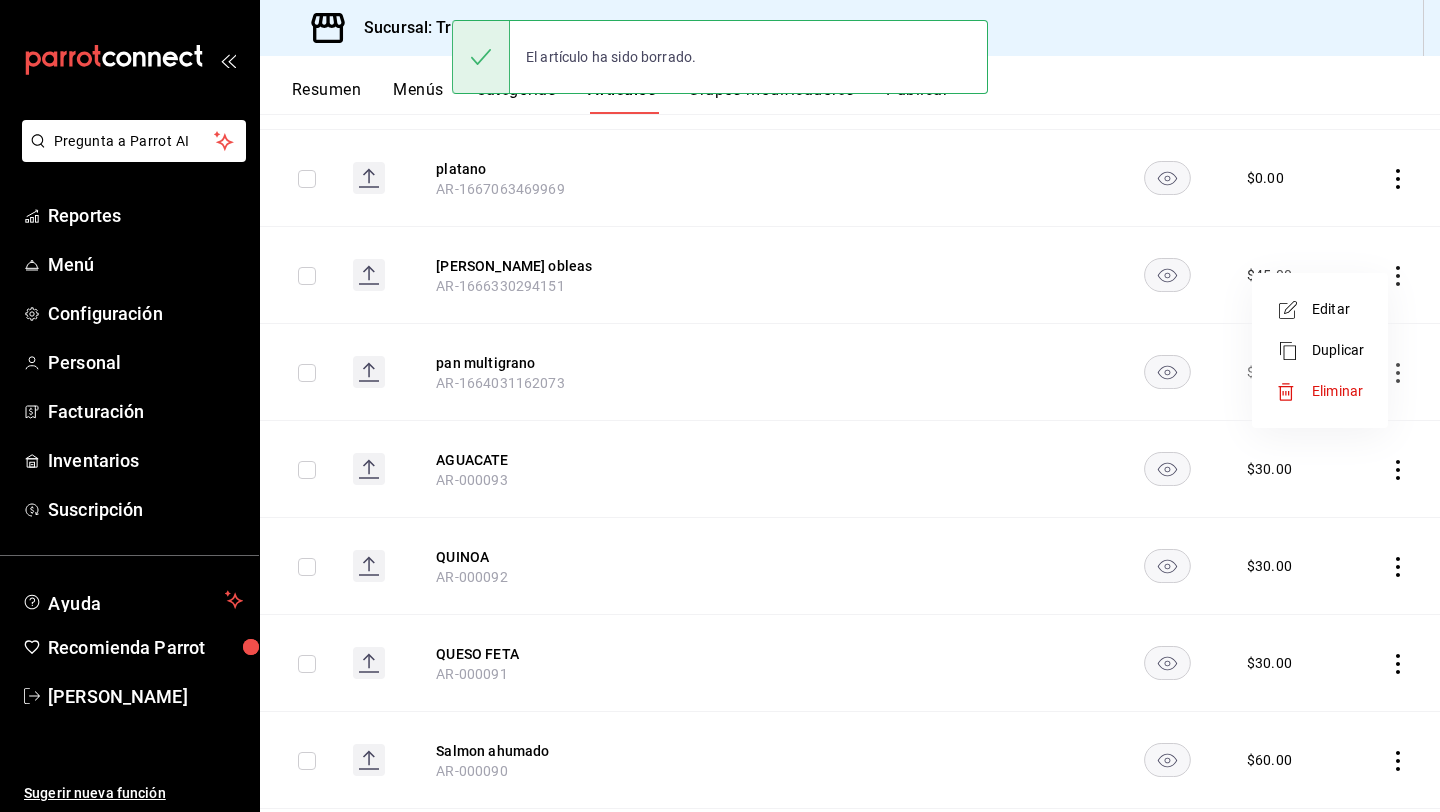 click on "Eliminar" at bounding box center [1337, 391] 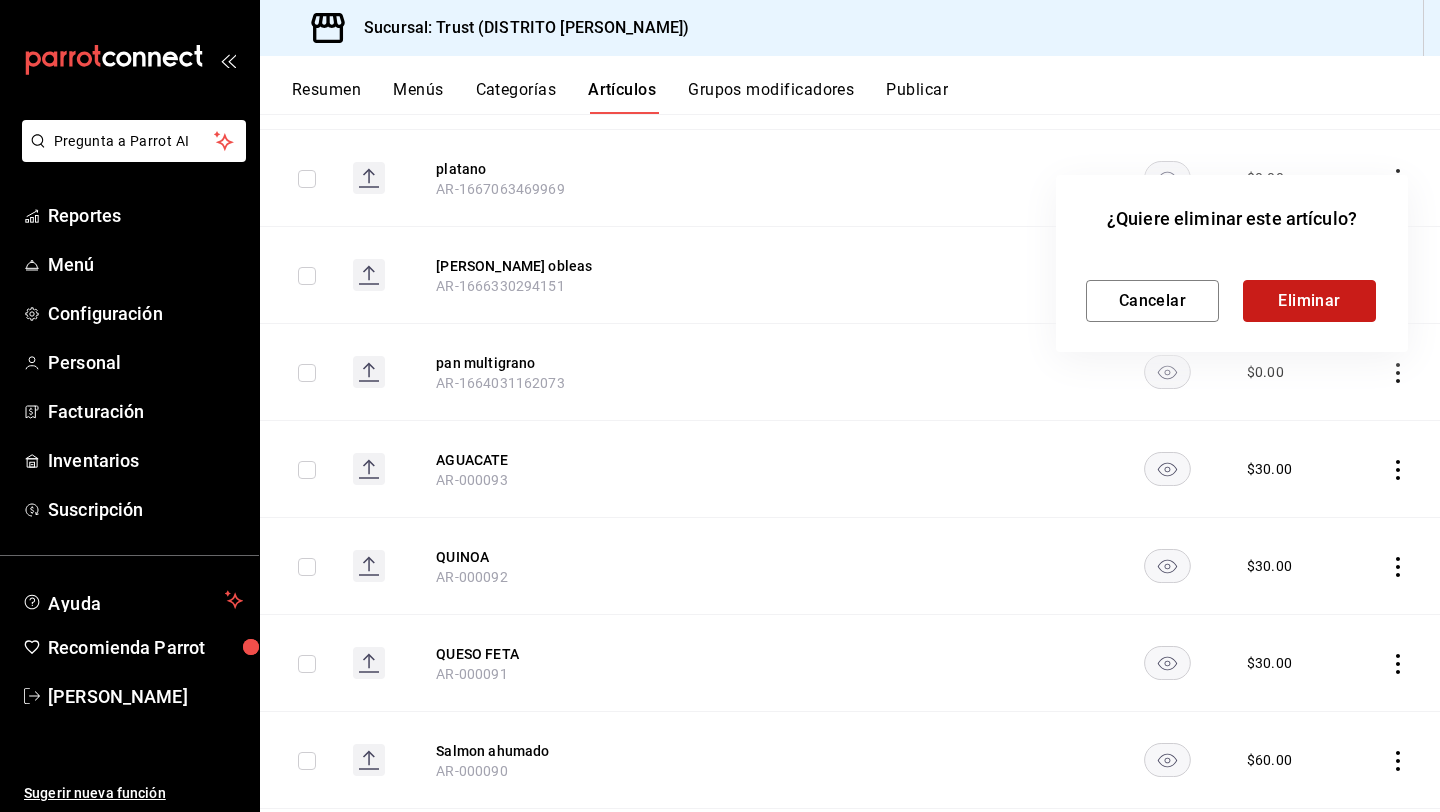 click on "Eliminar" at bounding box center (1309, 301) 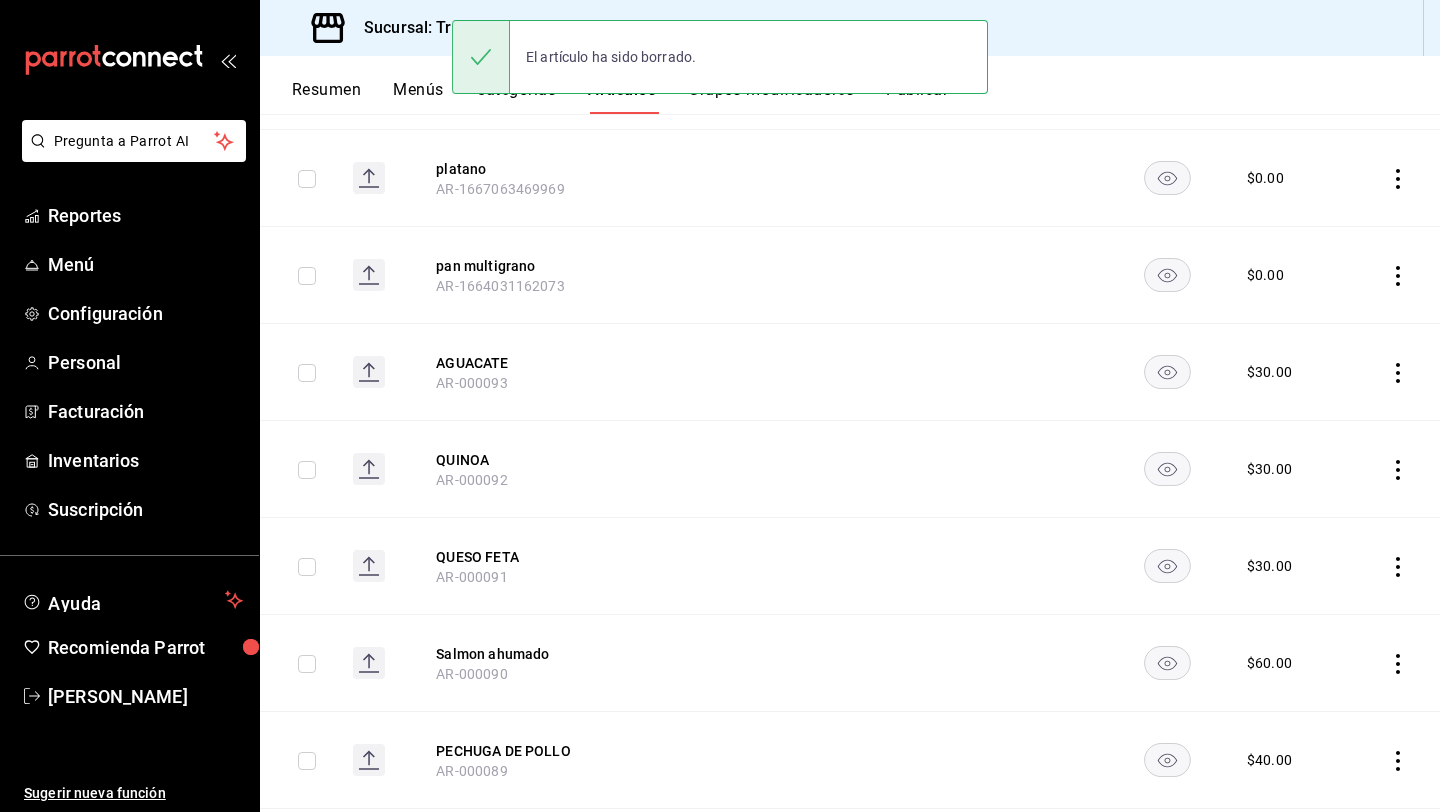 click at bounding box center (1395, 275) 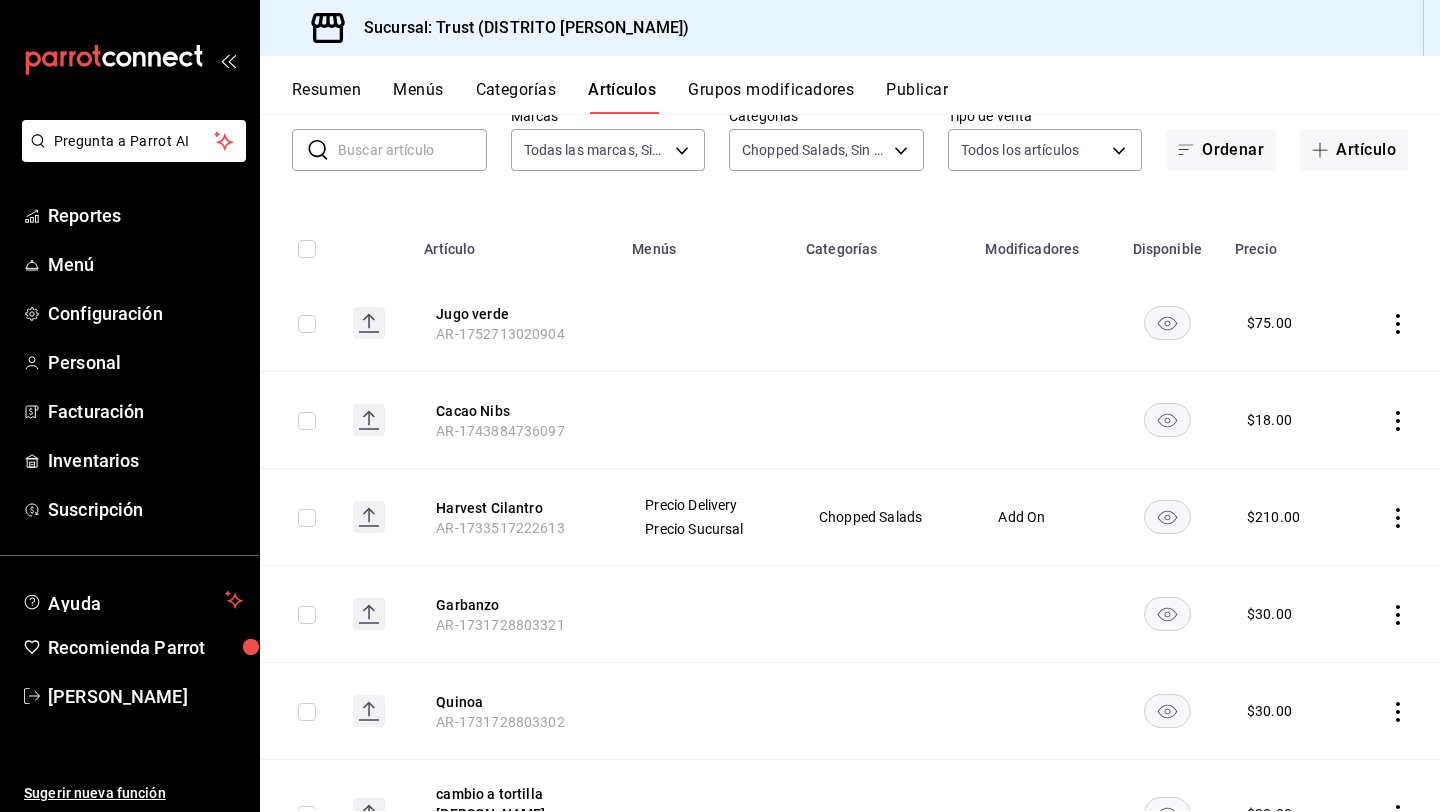 scroll, scrollTop: 0, scrollLeft: 0, axis: both 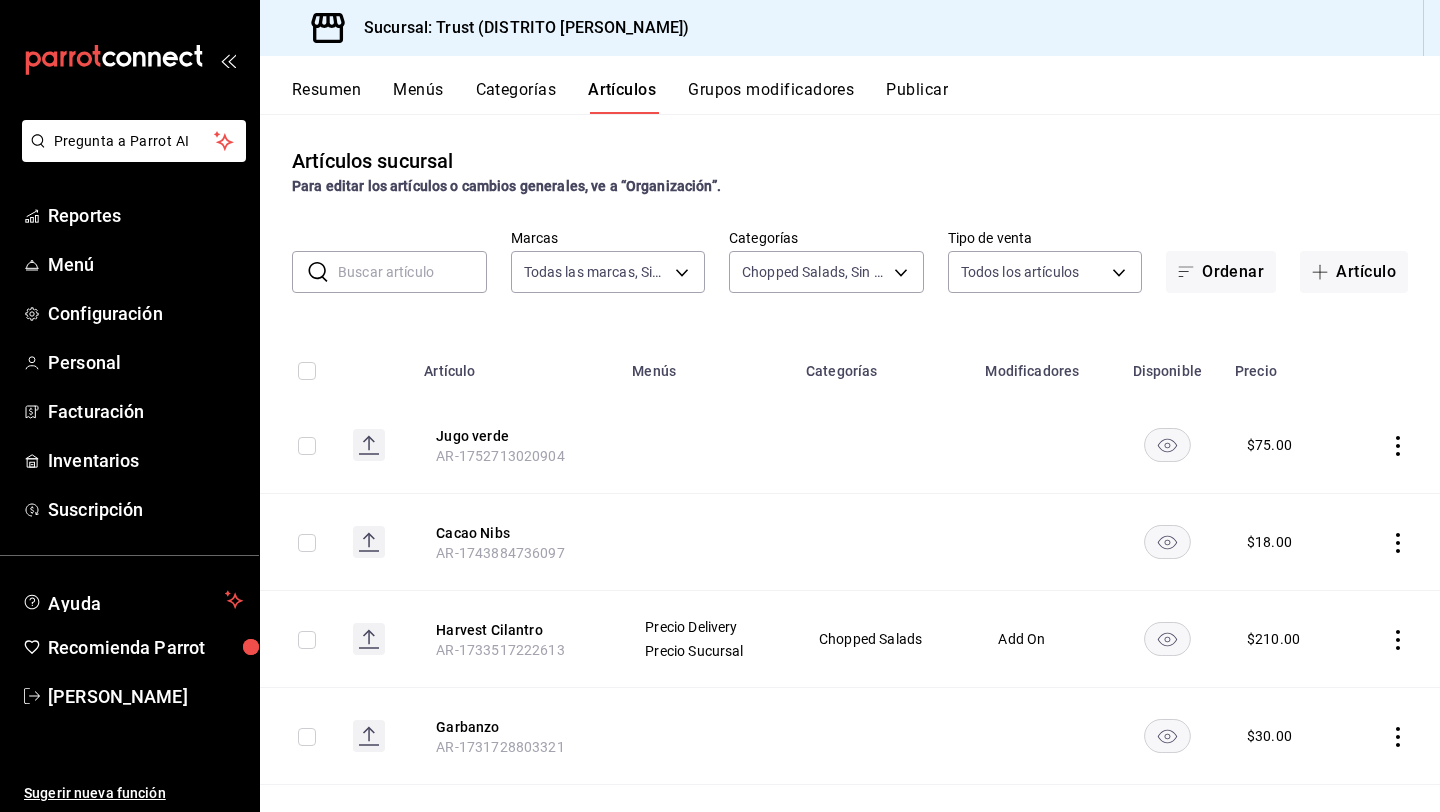 click at bounding box center (412, 272) 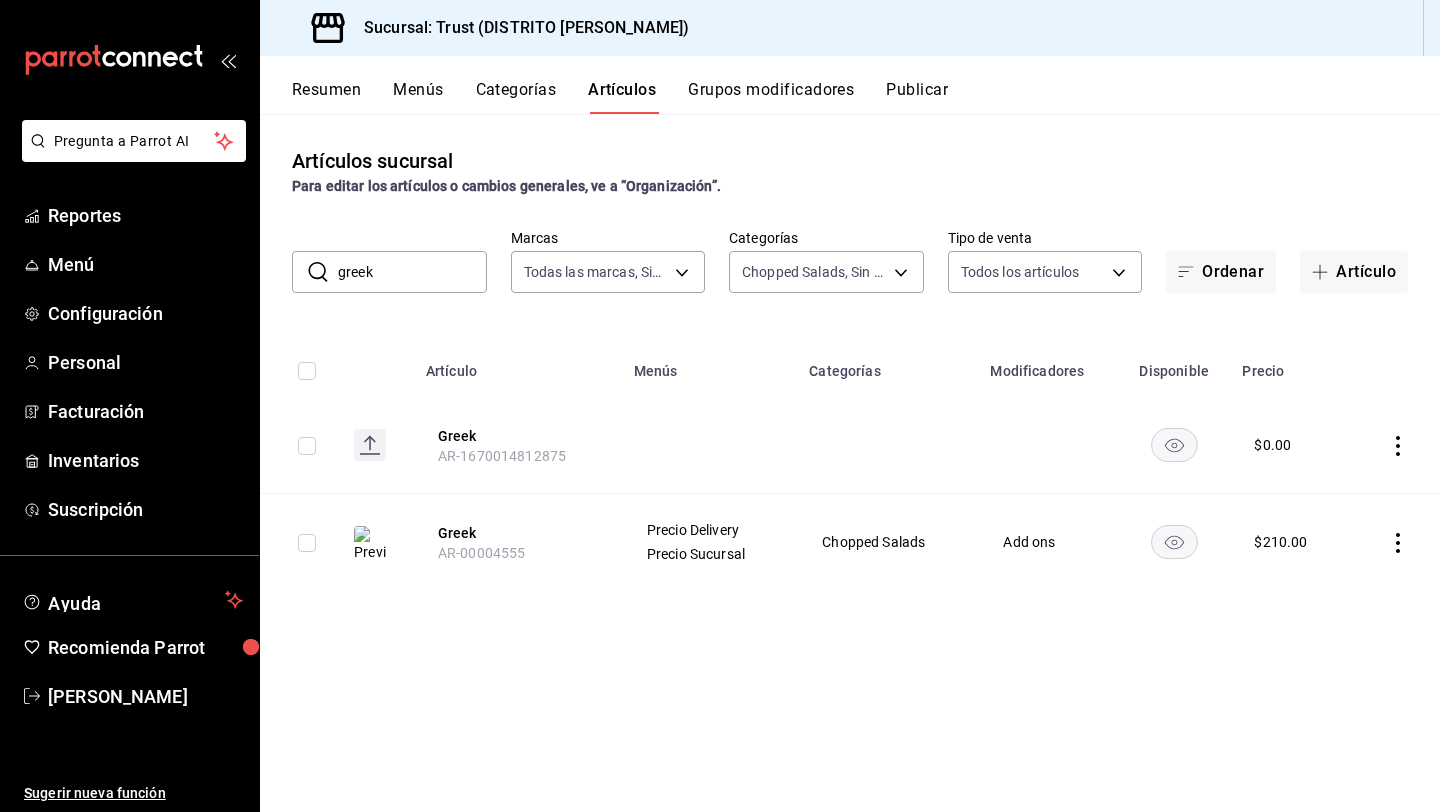 click 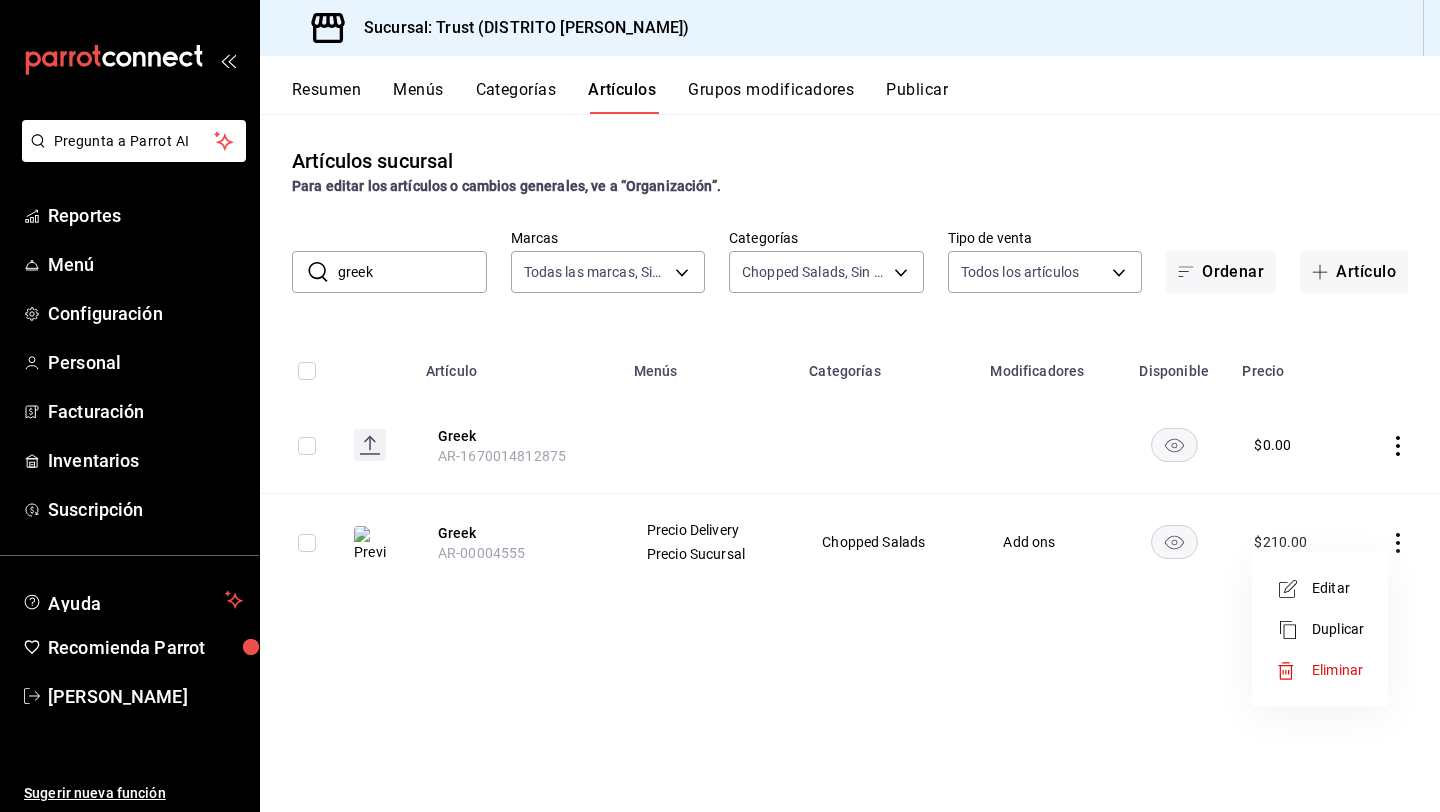 click on "Editar" at bounding box center [1338, 588] 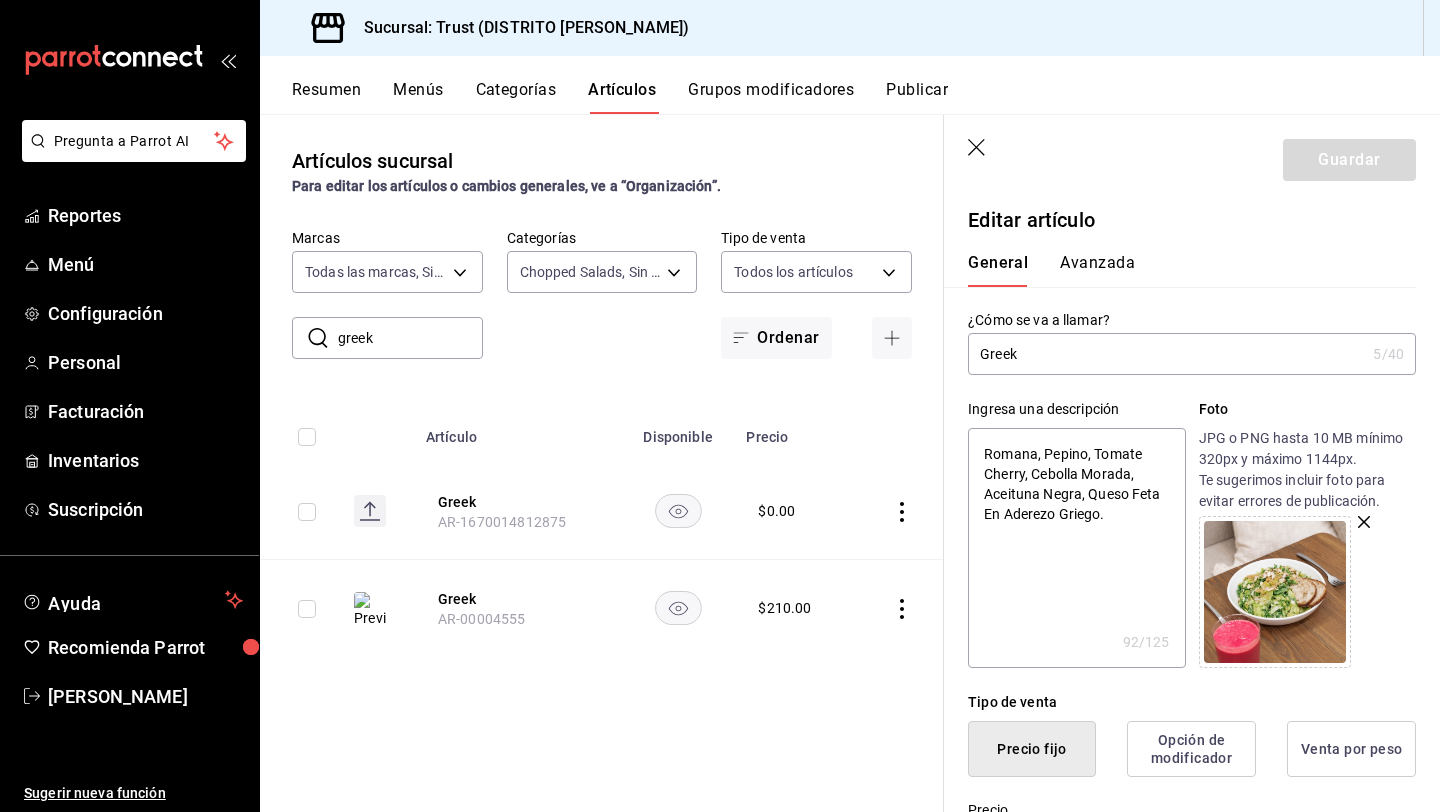 click on "Ingresa una descripción Romana, [PERSON_NAME], [PERSON_NAME], Cebolla Morada, Aceituna Negra, Queso Feta En Aderezo Griego. x 92 /125 ​ Foto JPG o PNG hasta 10 MB mínimo 320px y máximo 1144px. Te sugerimos incluir foto para evitar errores de publicación." at bounding box center [1180, 521] 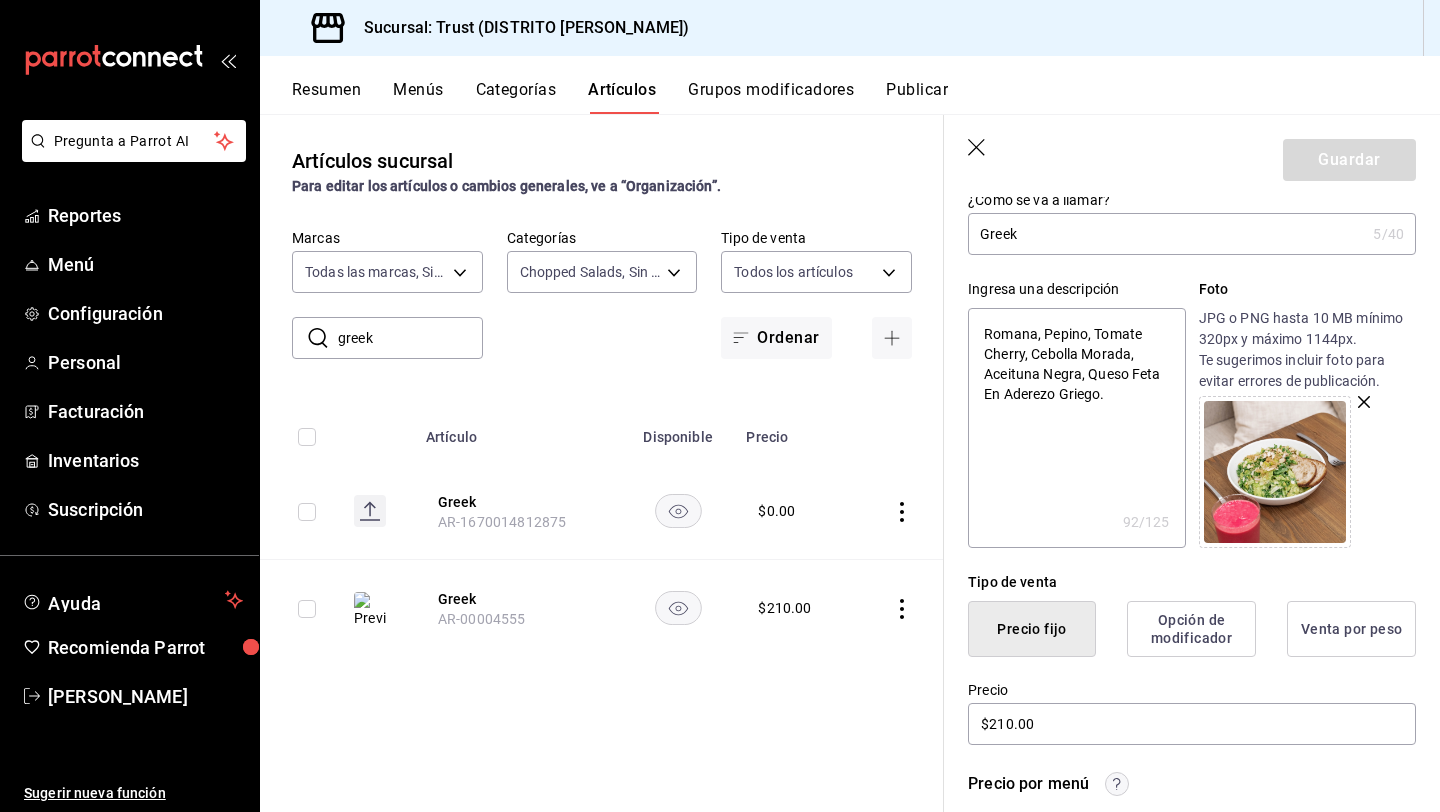 scroll, scrollTop: 160, scrollLeft: 0, axis: vertical 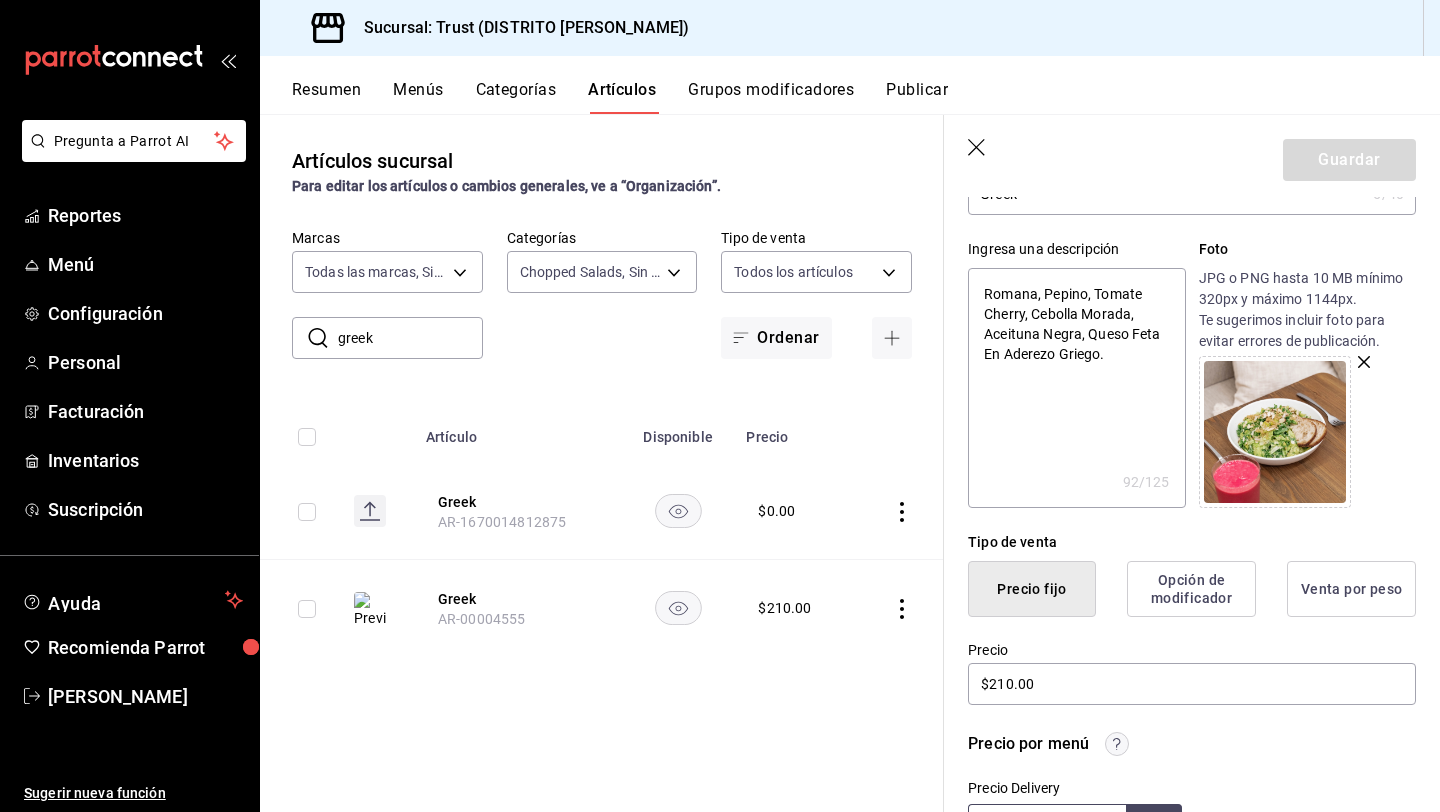 click on "Romana, Pepino, Tomate Cherry, Cebolla Morada, Aceituna Negra, Queso Feta En Aderezo Griego." at bounding box center [1076, 388] 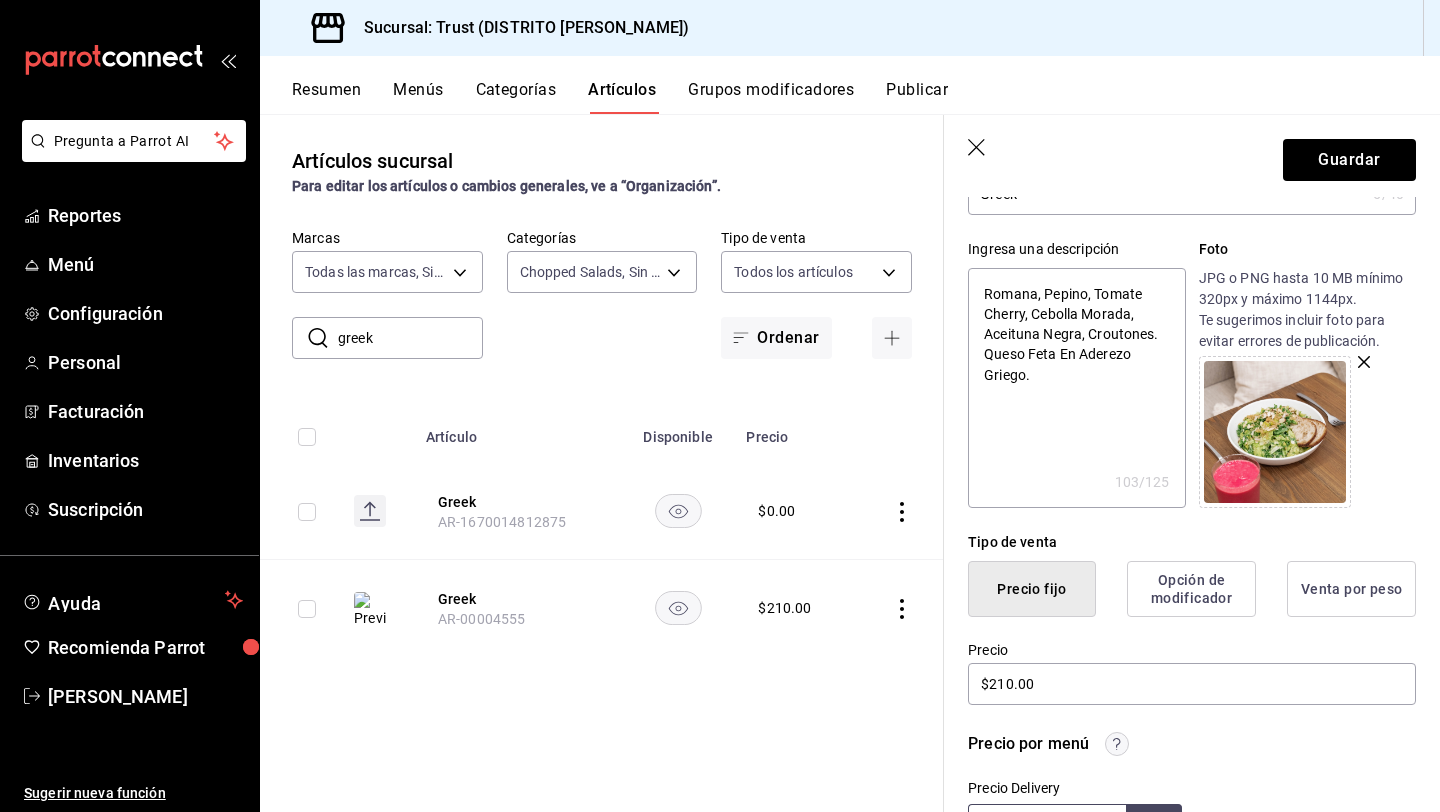 click at bounding box center (1307, 432) 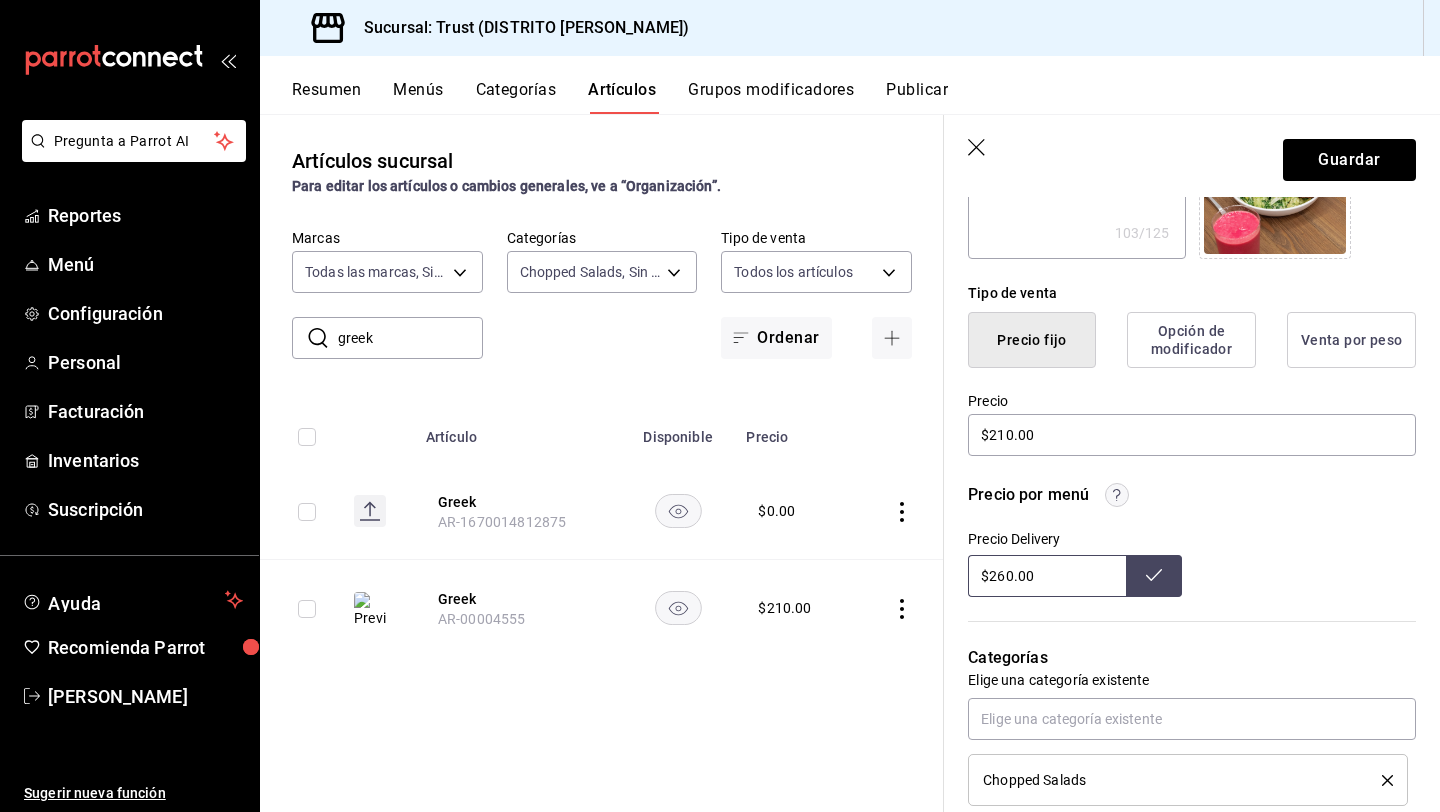 scroll, scrollTop: 440, scrollLeft: 0, axis: vertical 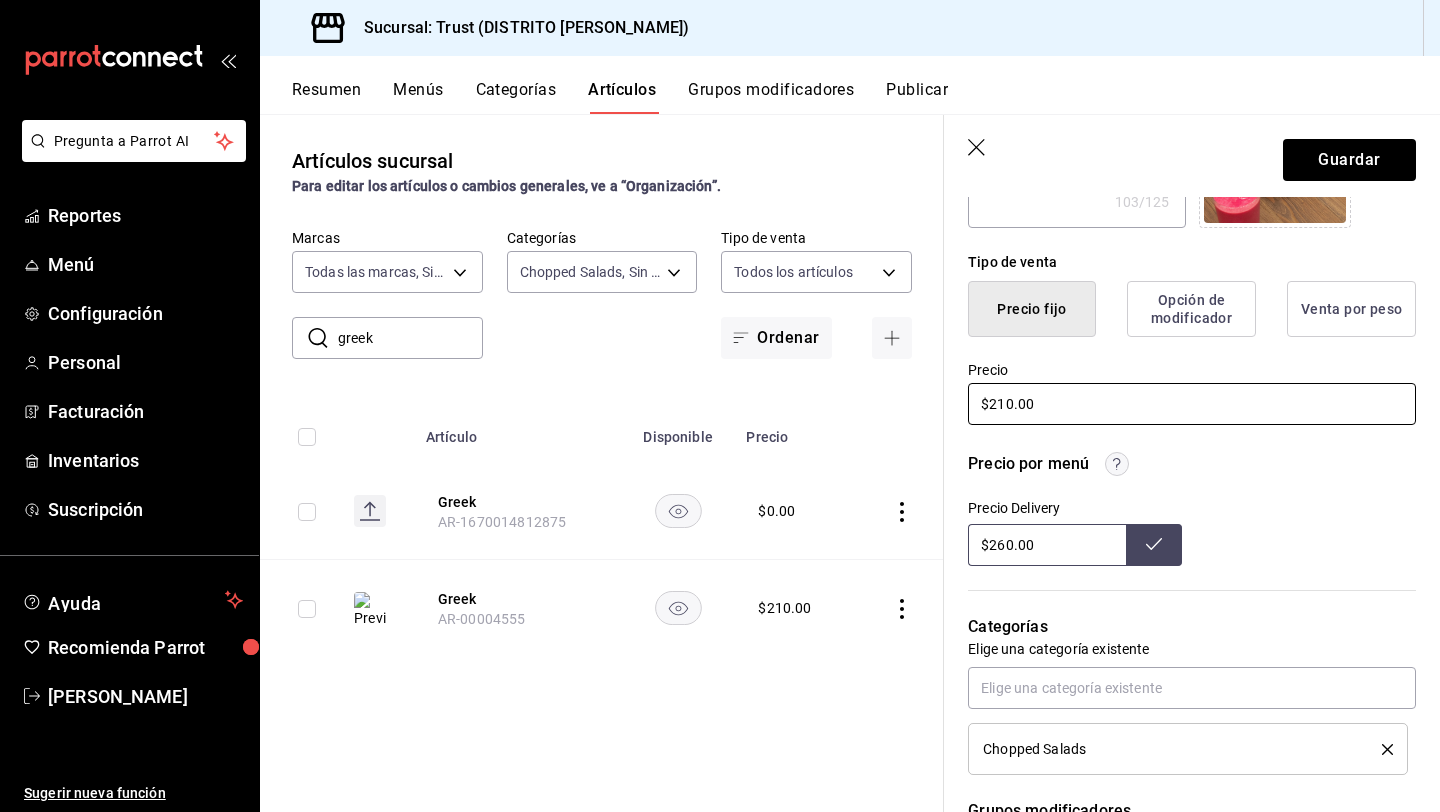 click on "$210.00" at bounding box center (1192, 404) 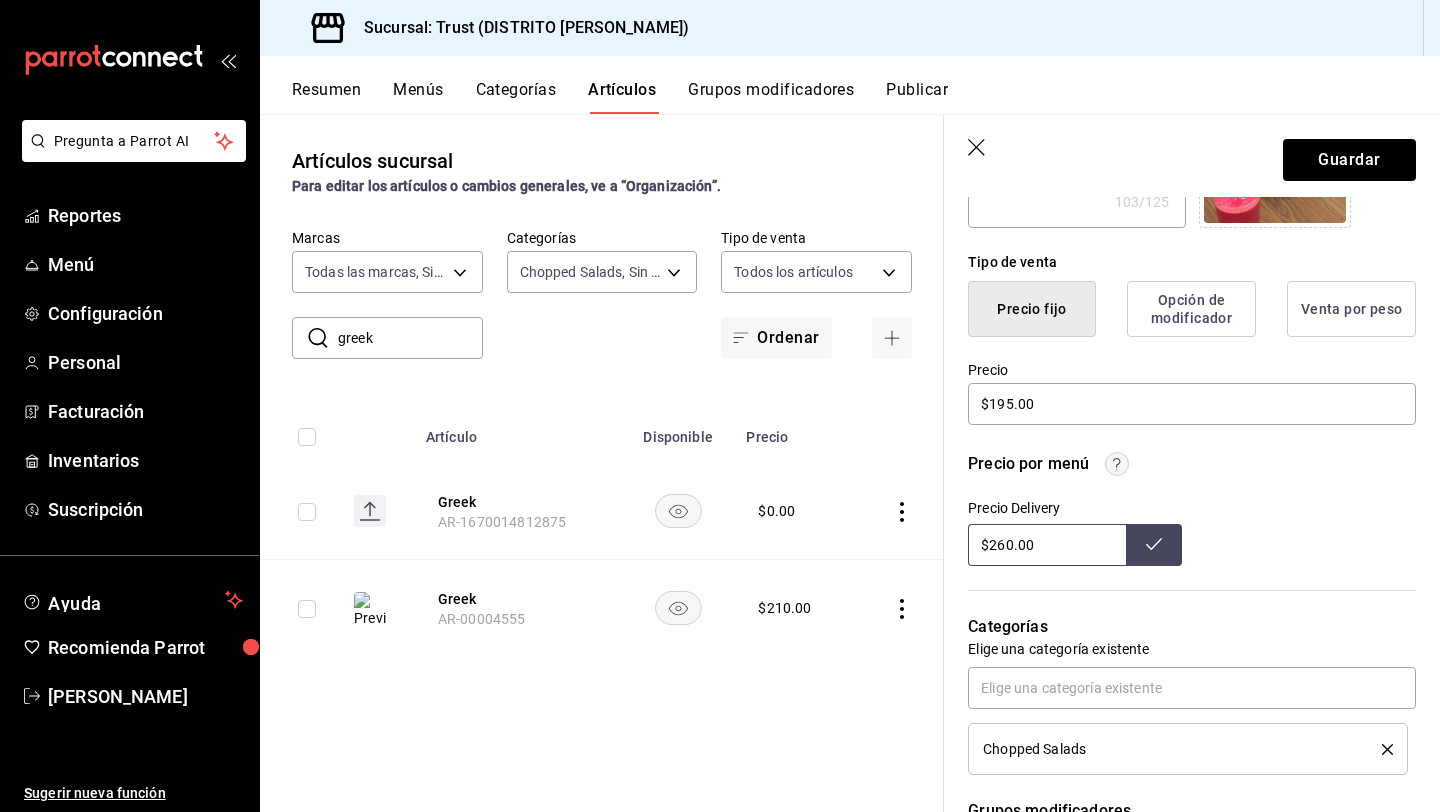 click on "Precio por menú Precio Delivery $260.00" at bounding box center (1192, 509) 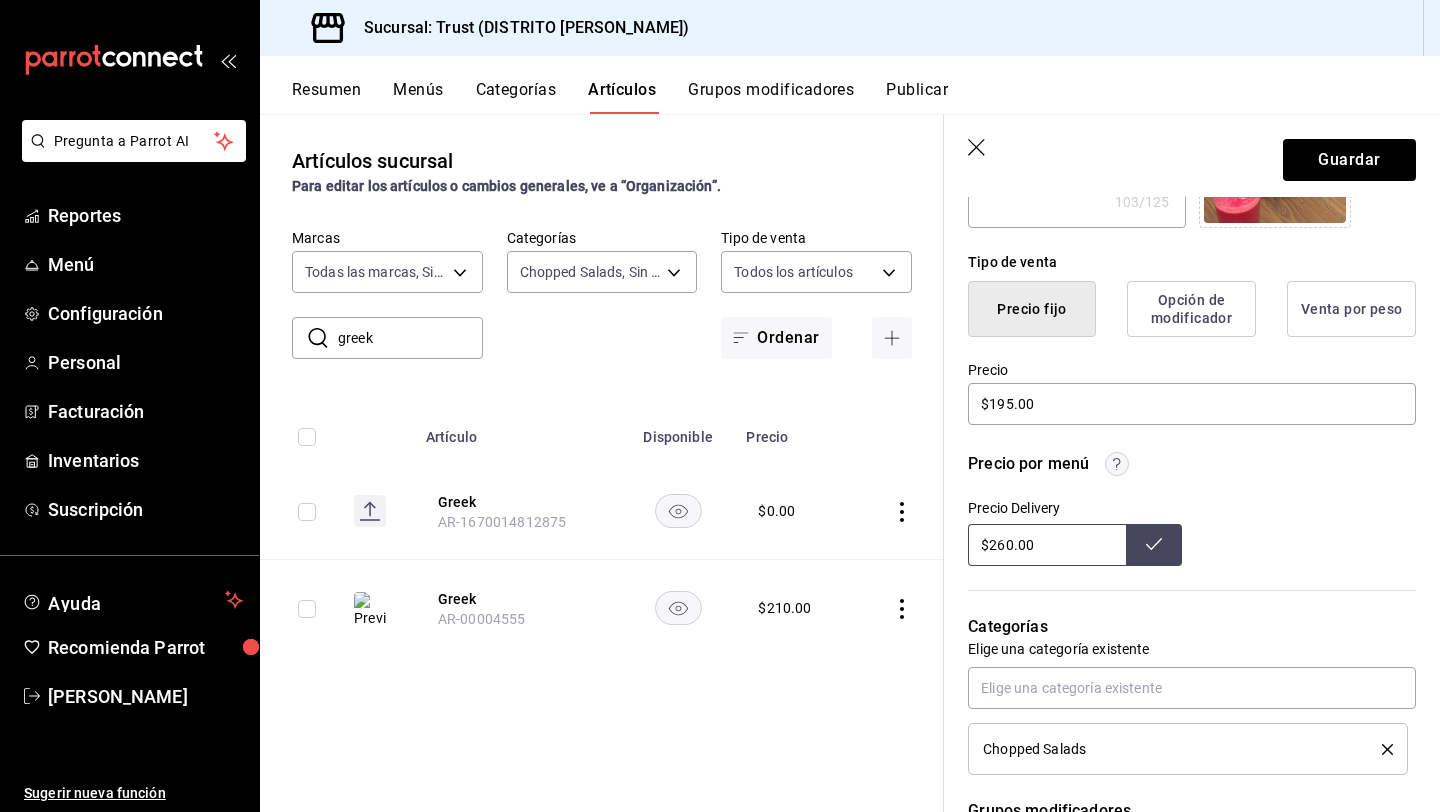 click on "$260.00" at bounding box center [1047, 545] 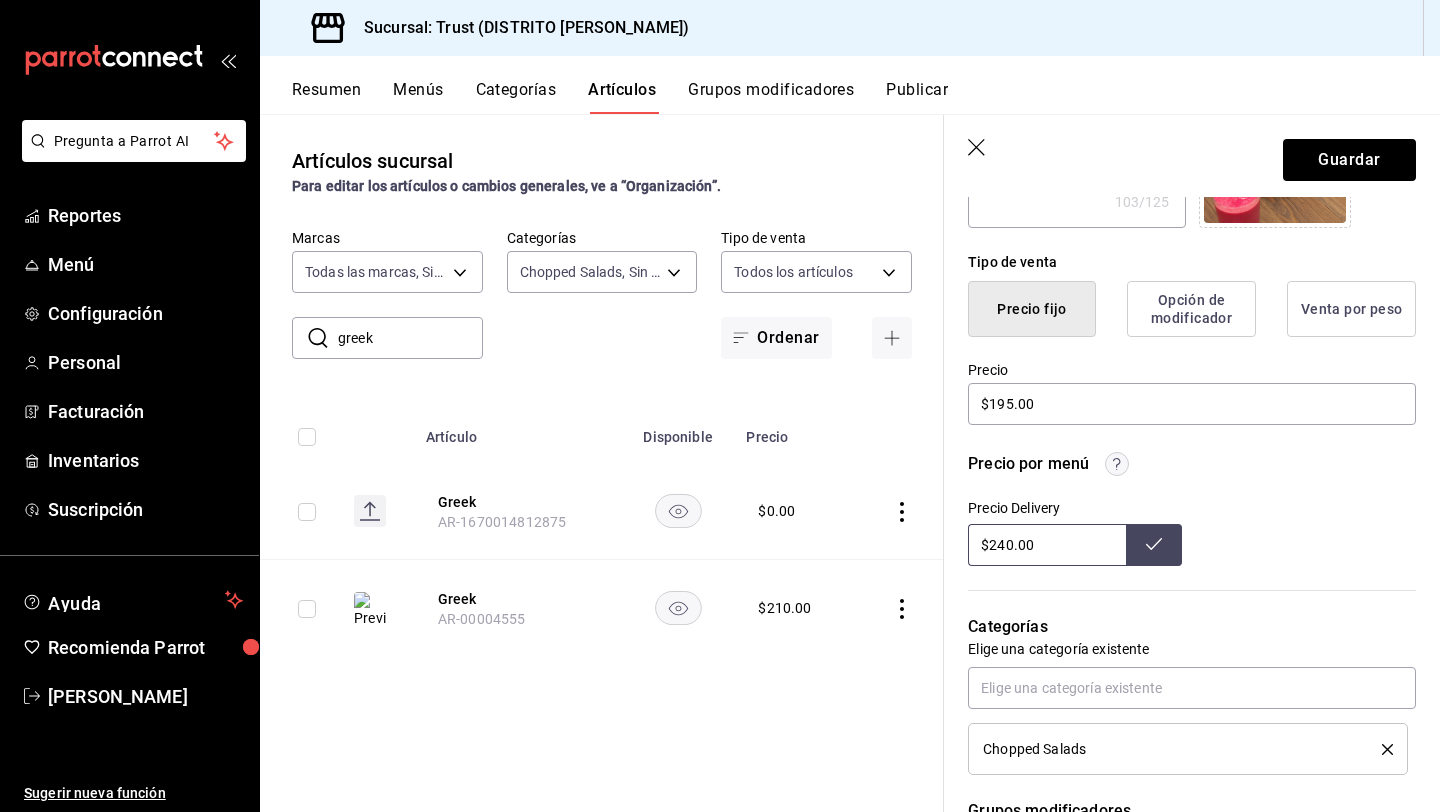 click at bounding box center (1154, 545) 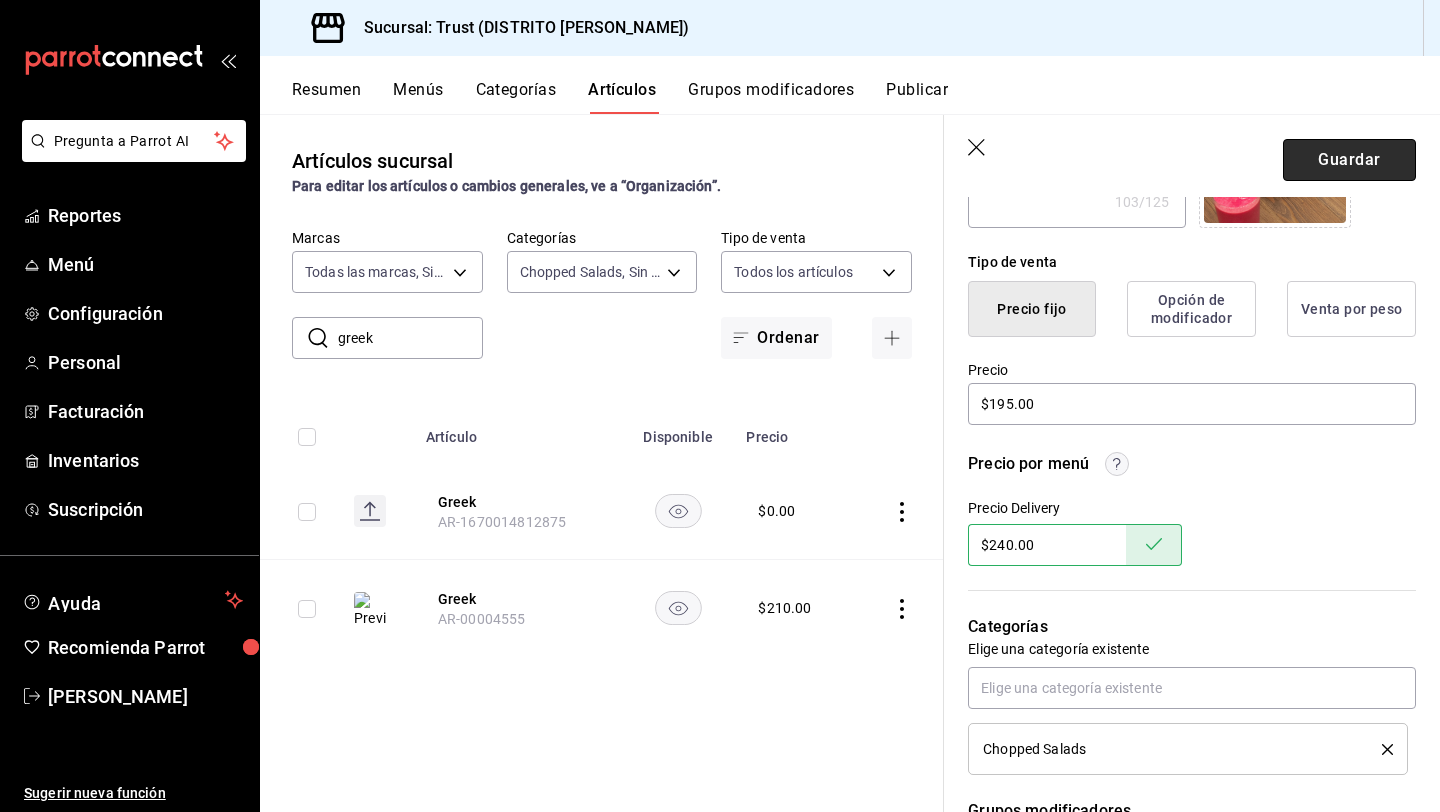 click on "Guardar" at bounding box center [1349, 160] 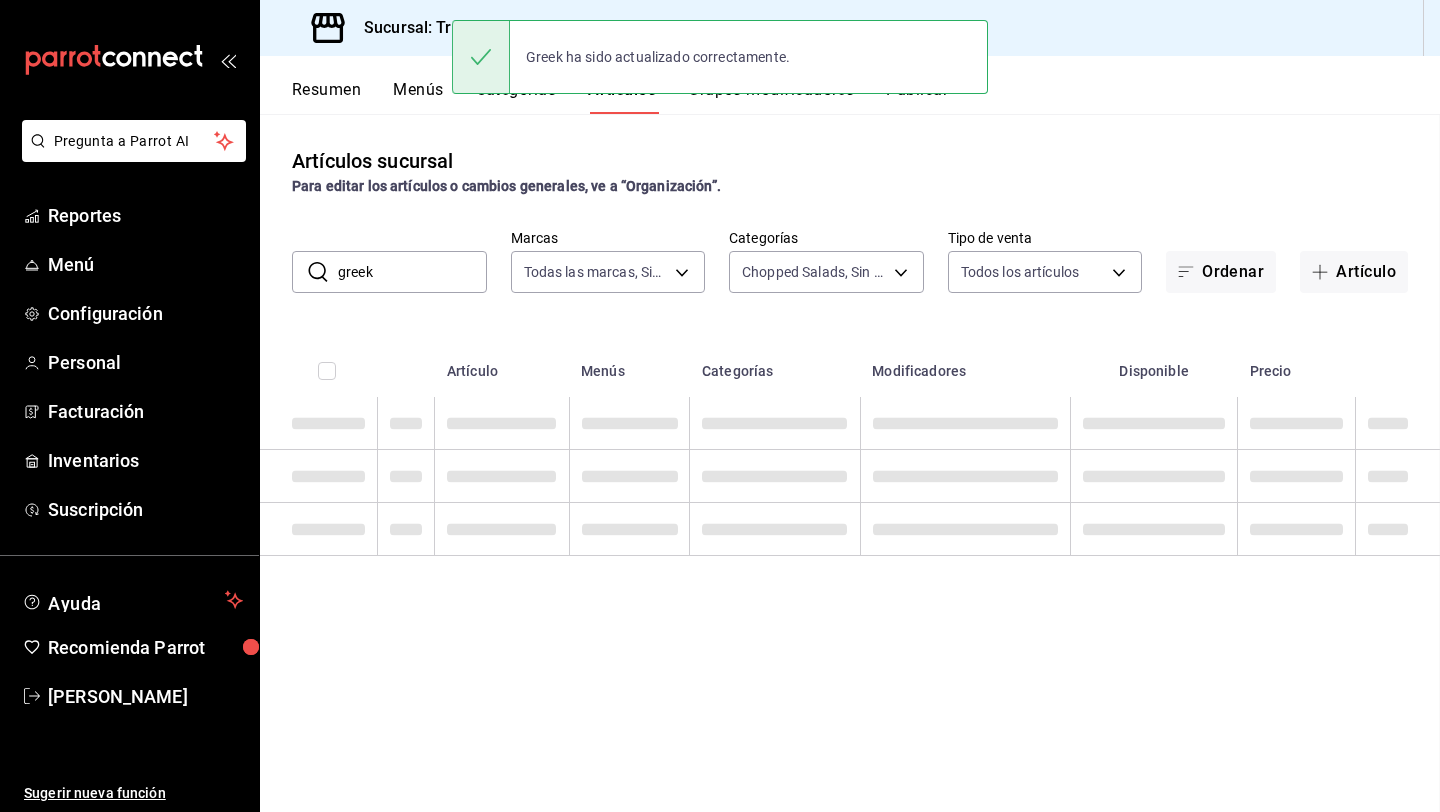 scroll, scrollTop: 0, scrollLeft: 0, axis: both 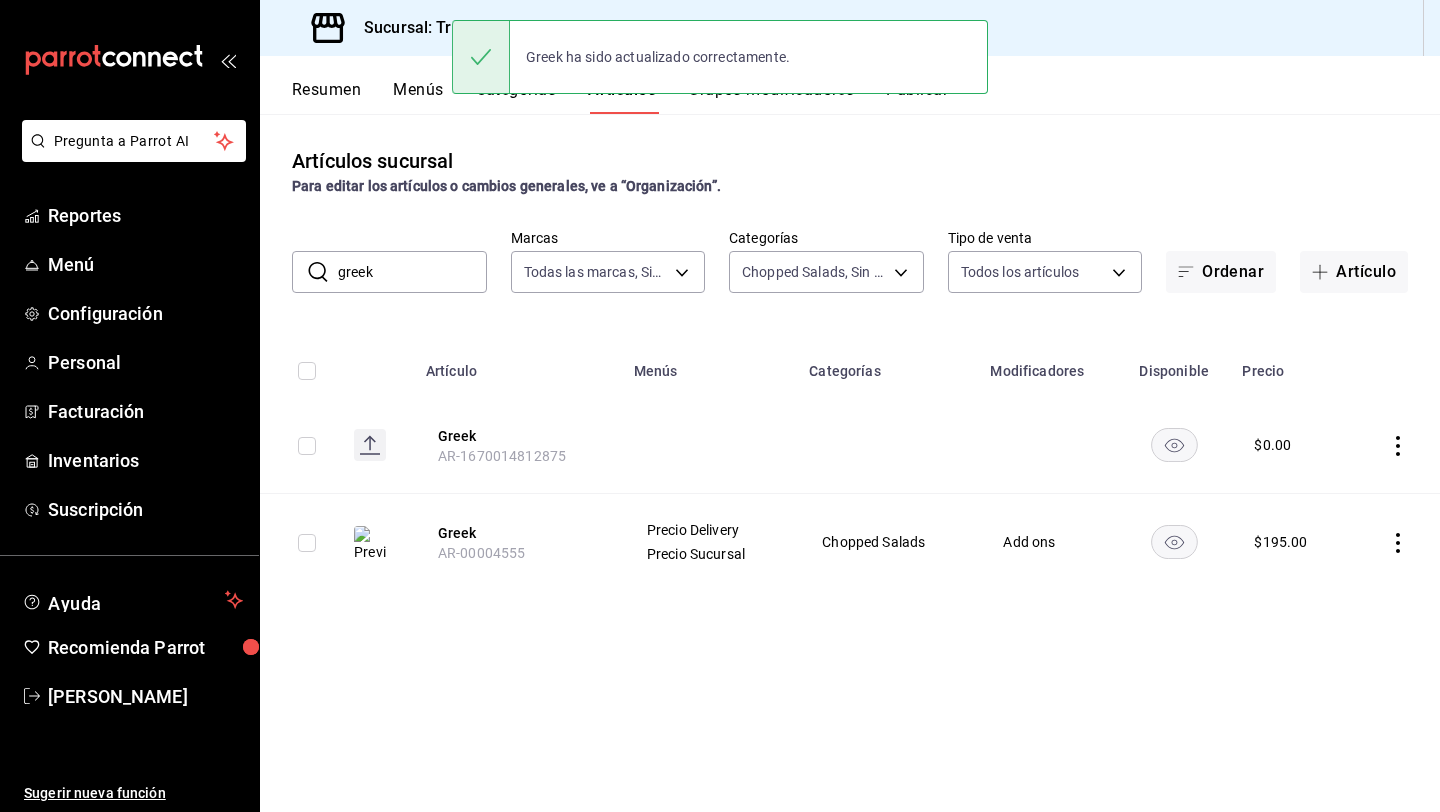 click 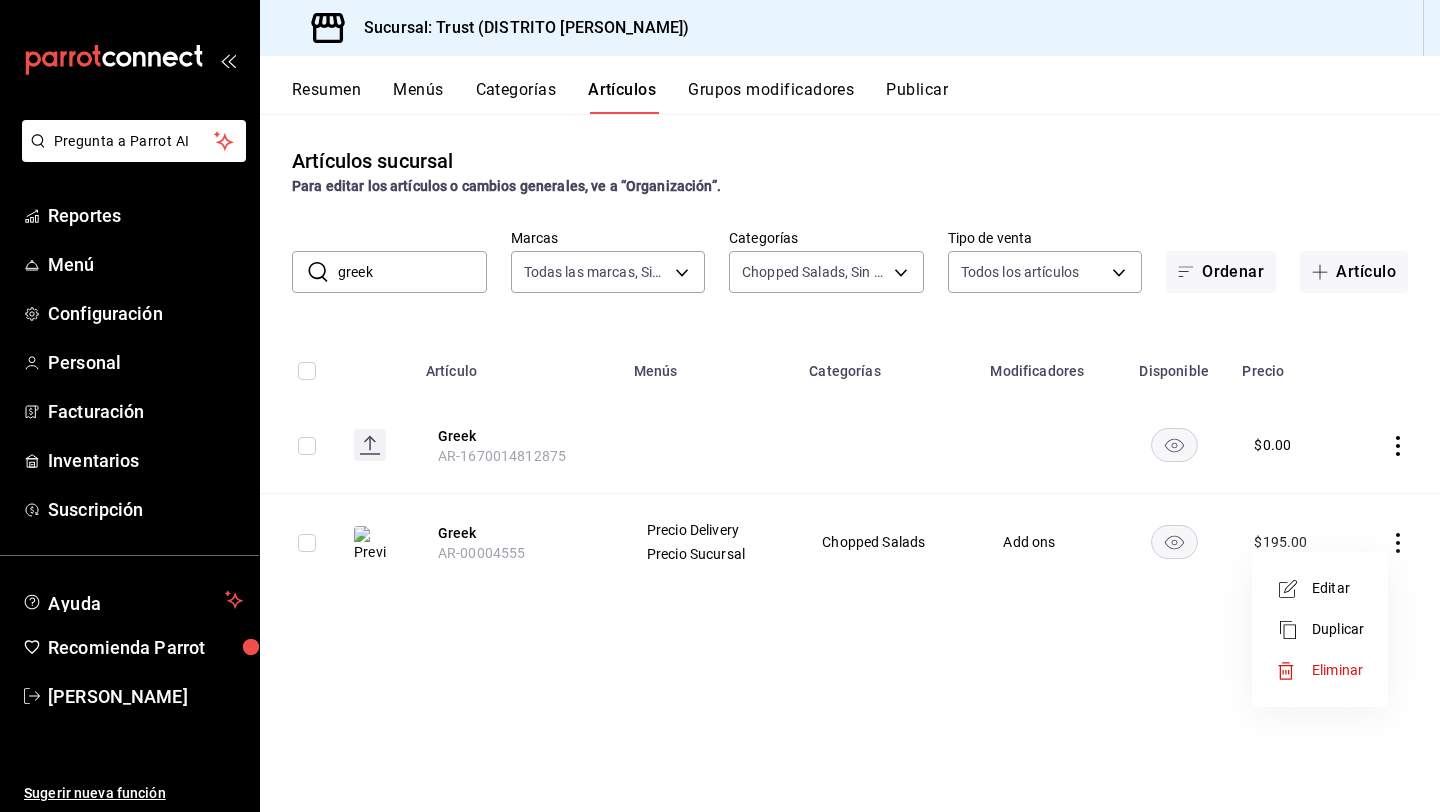 click on "Editar" at bounding box center (1338, 588) 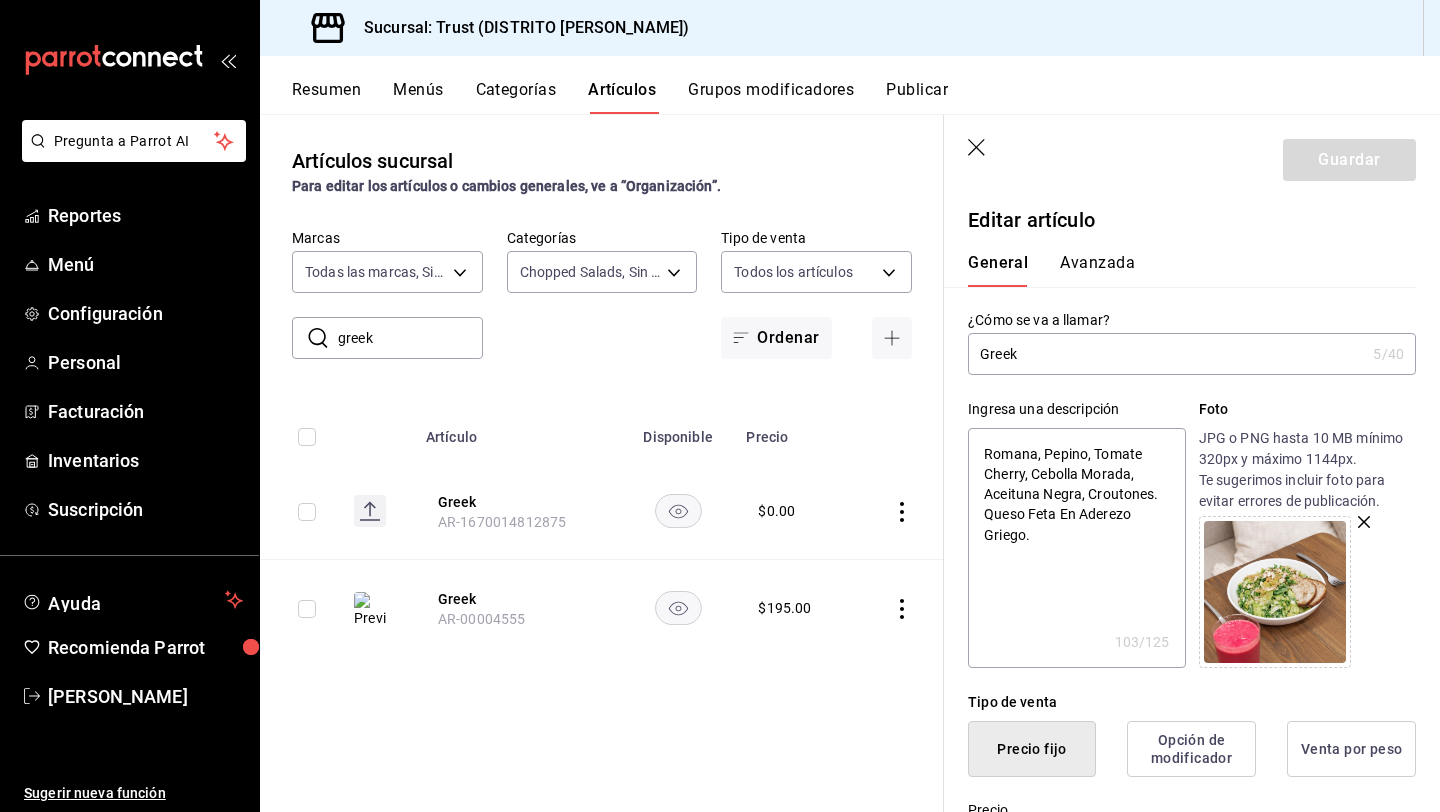 click on "Greek" at bounding box center [1166, 354] 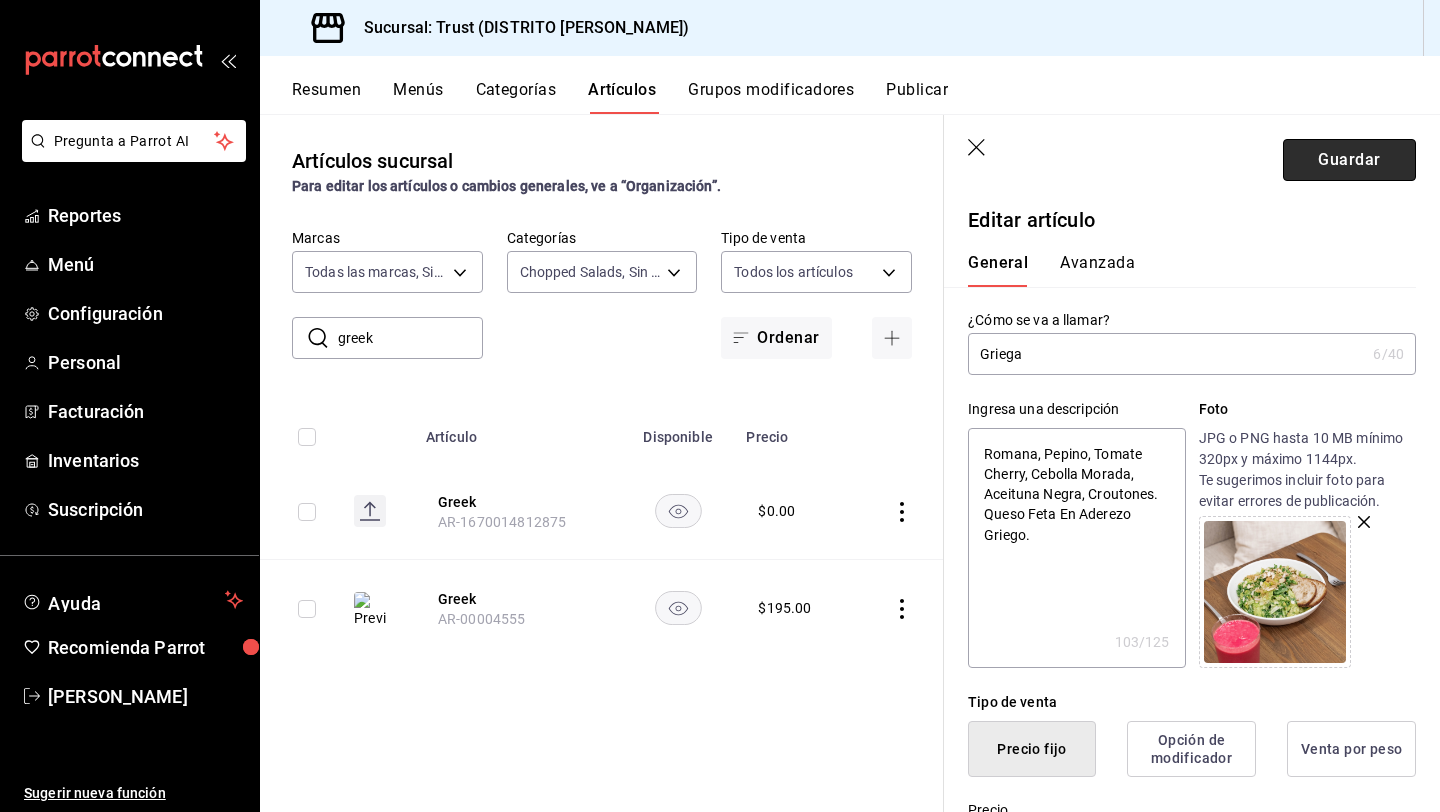 click on "Guardar" at bounding box center (1349, 160) 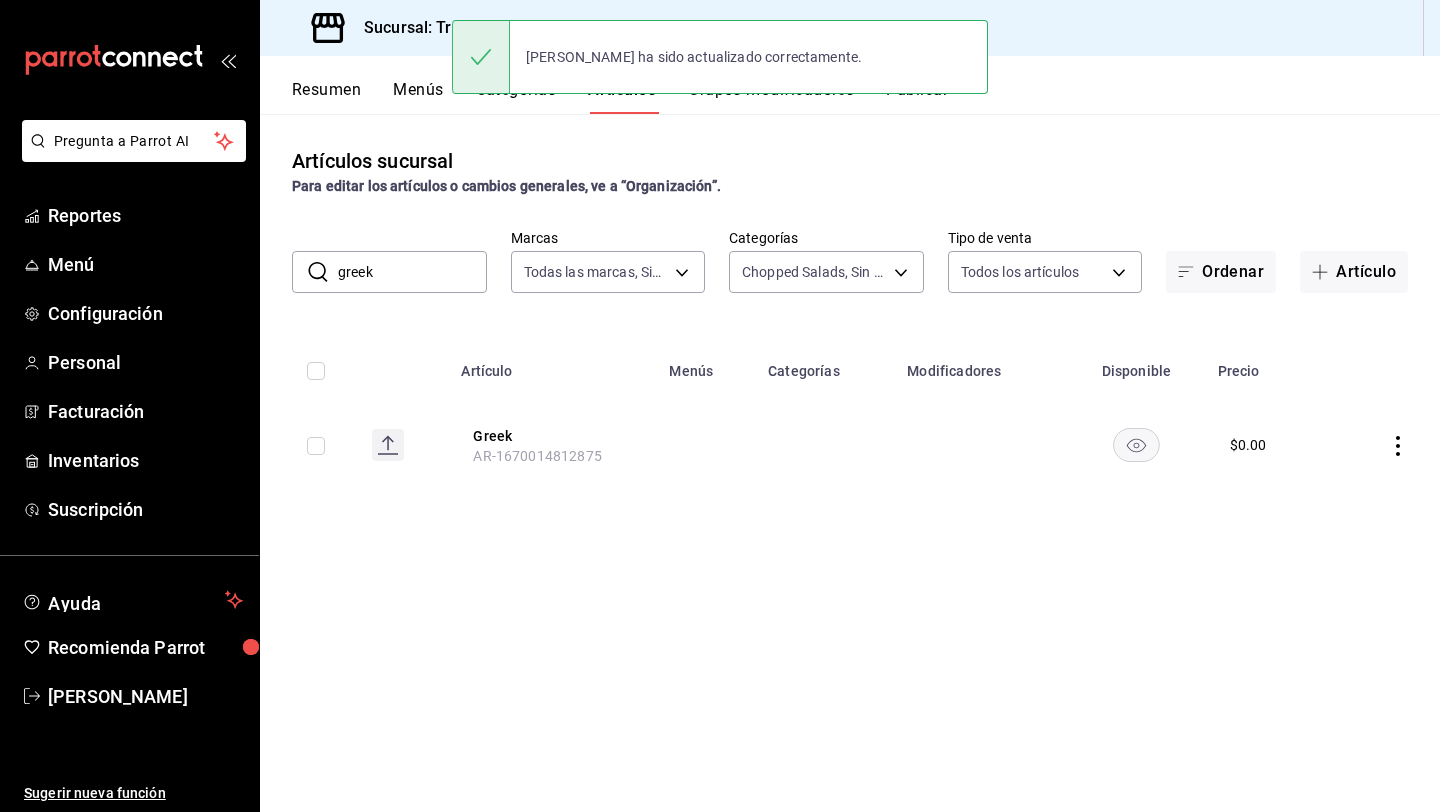 click 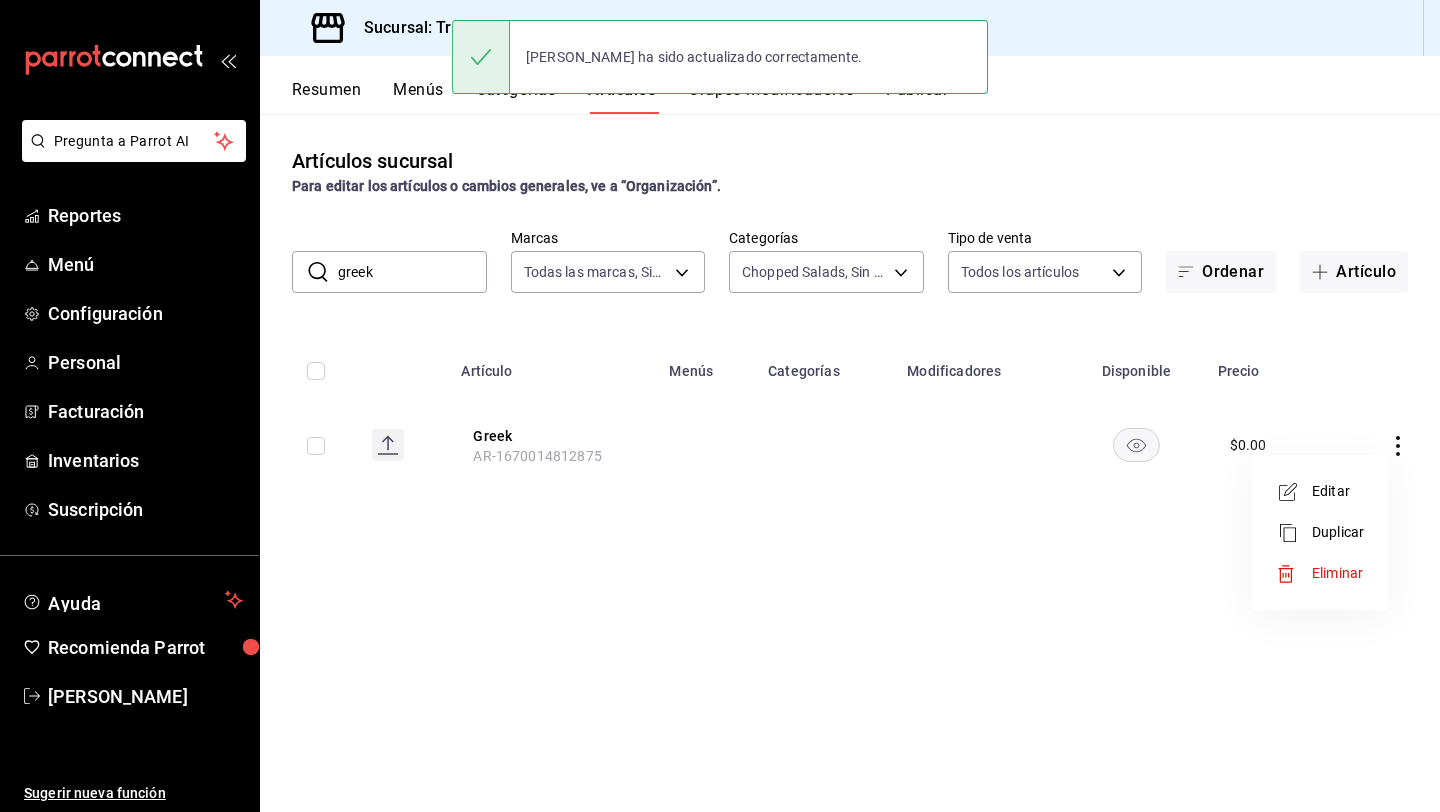 click on "Eliminar" at bounding box center [1320, 573] 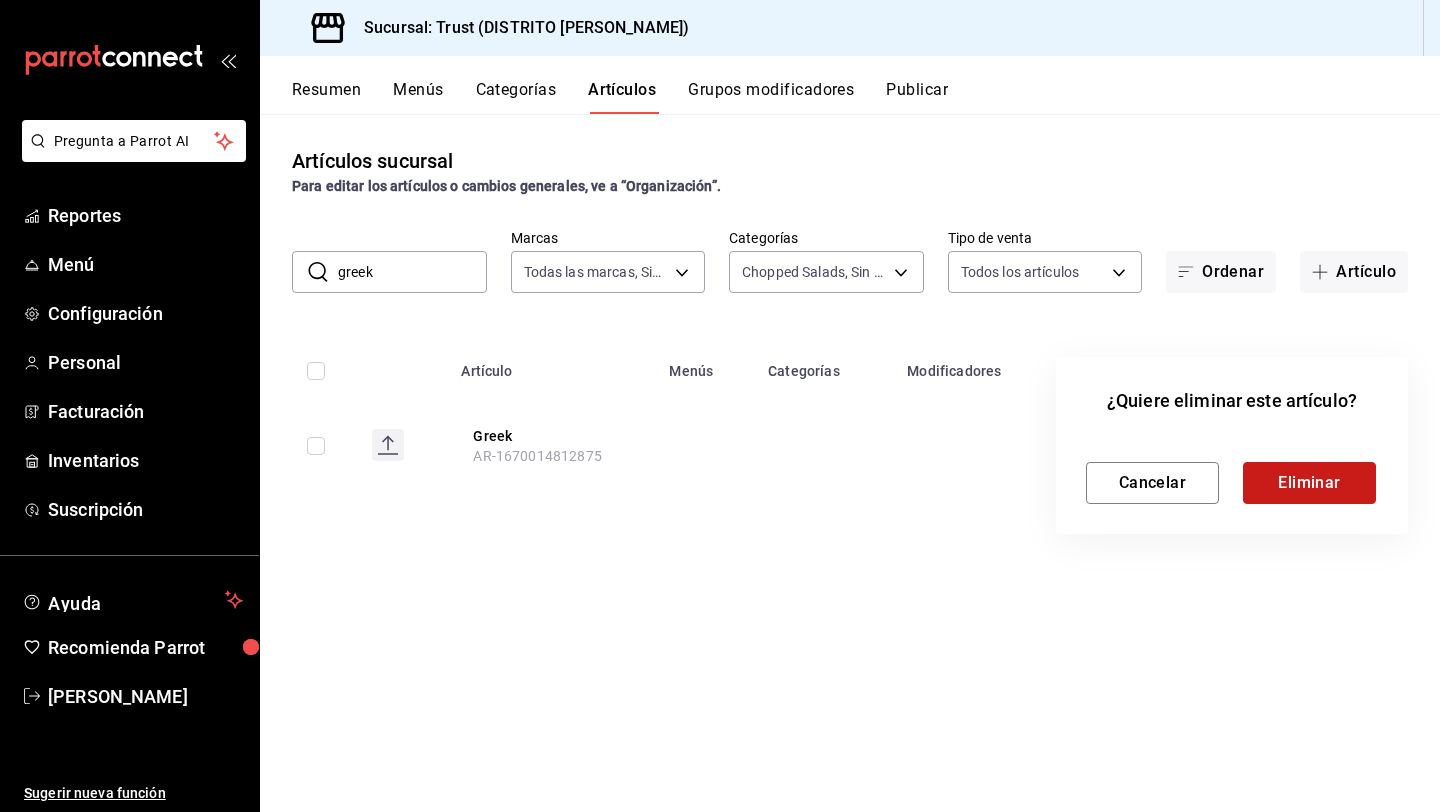 click on "Eliminar" at bounding box center [1309, 483] 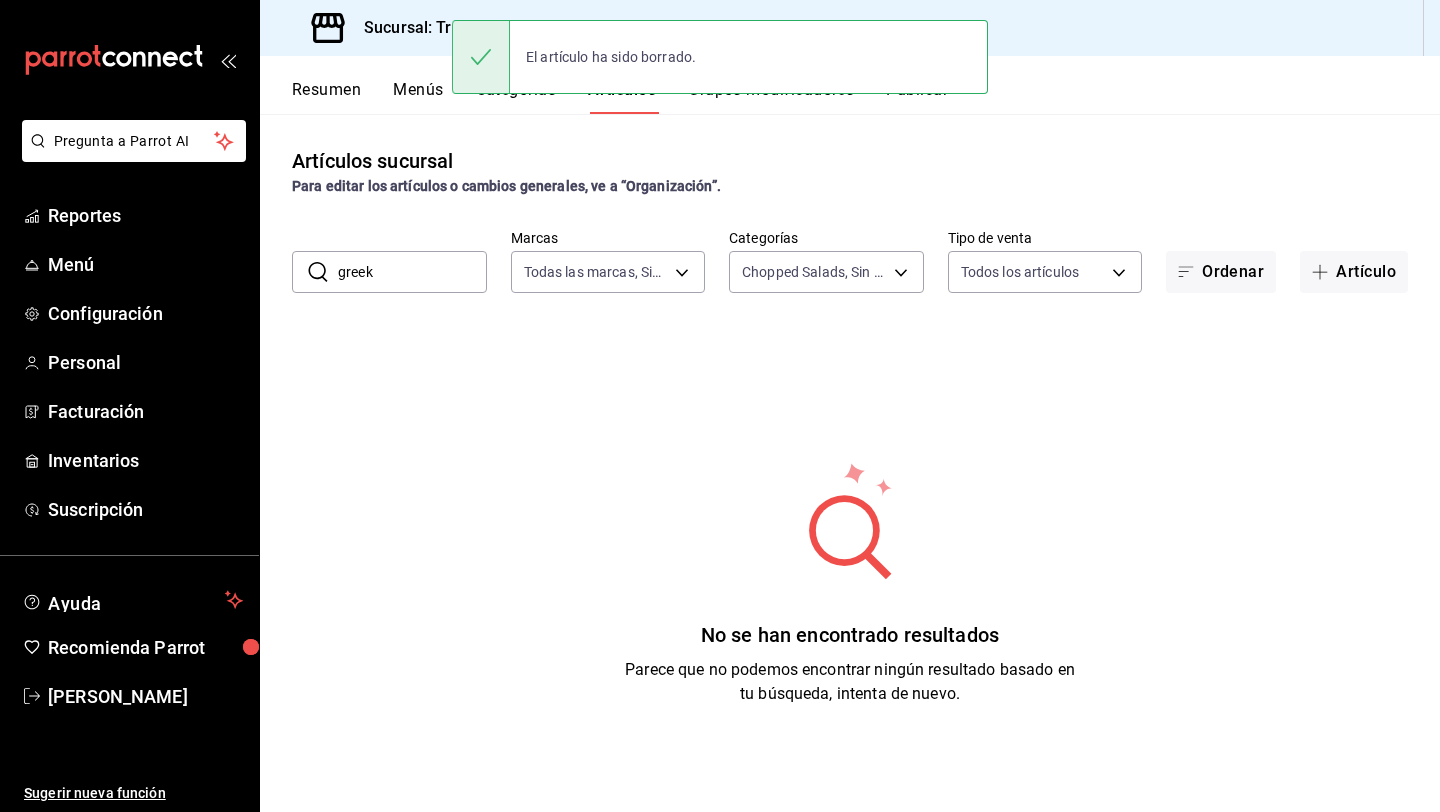 click on "greek" at bounding box center [412, 272] 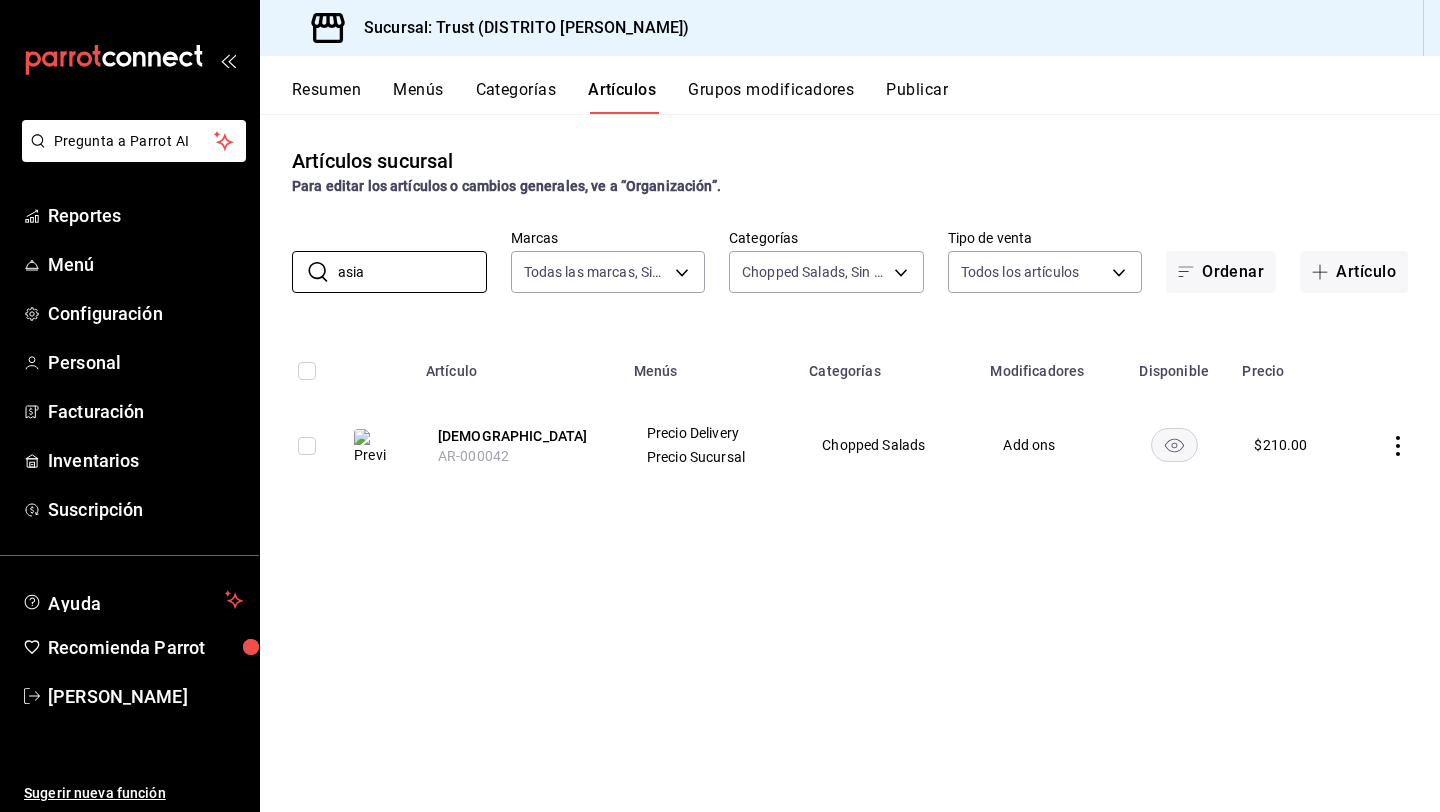 click 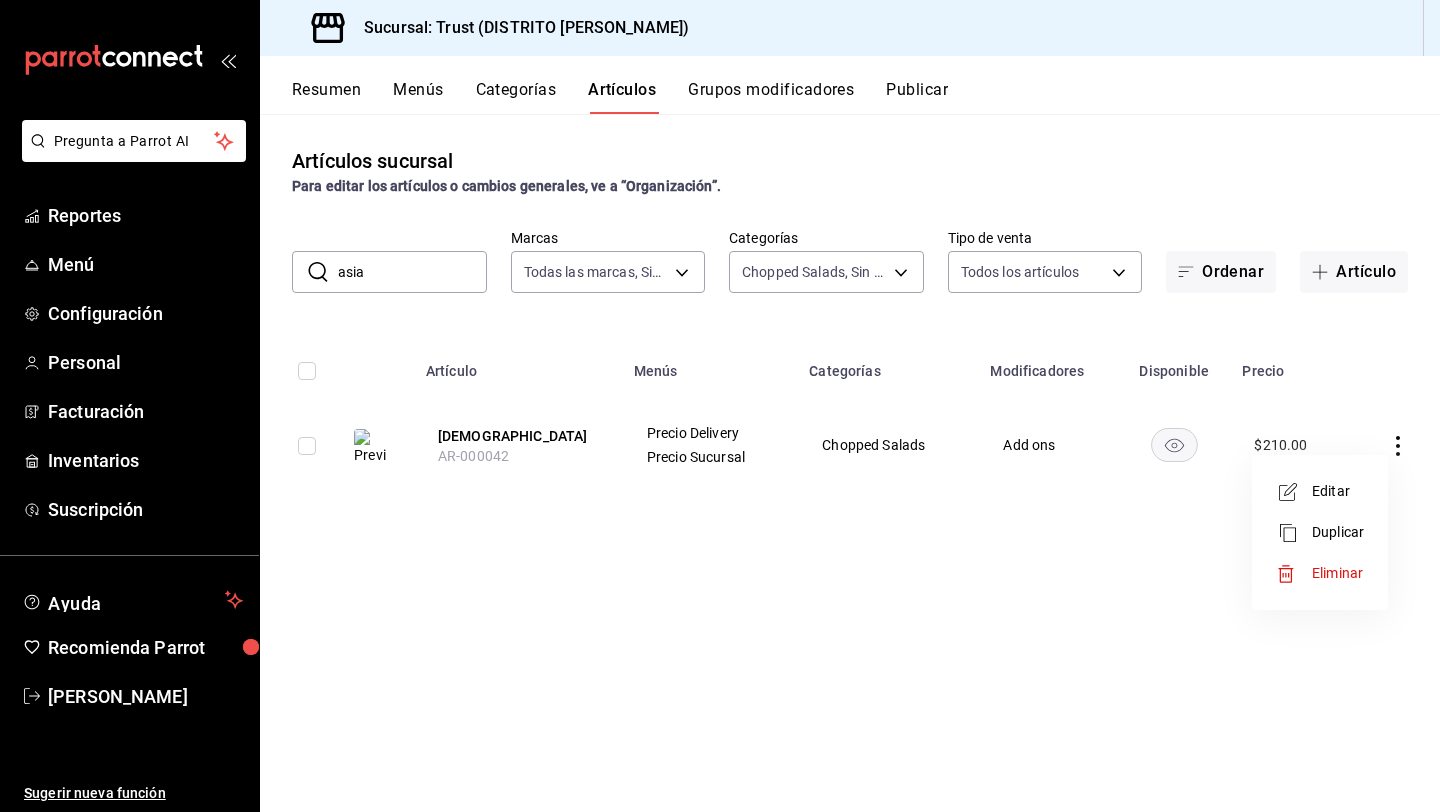 click on "Editar" at bounding box center [1320, 491] 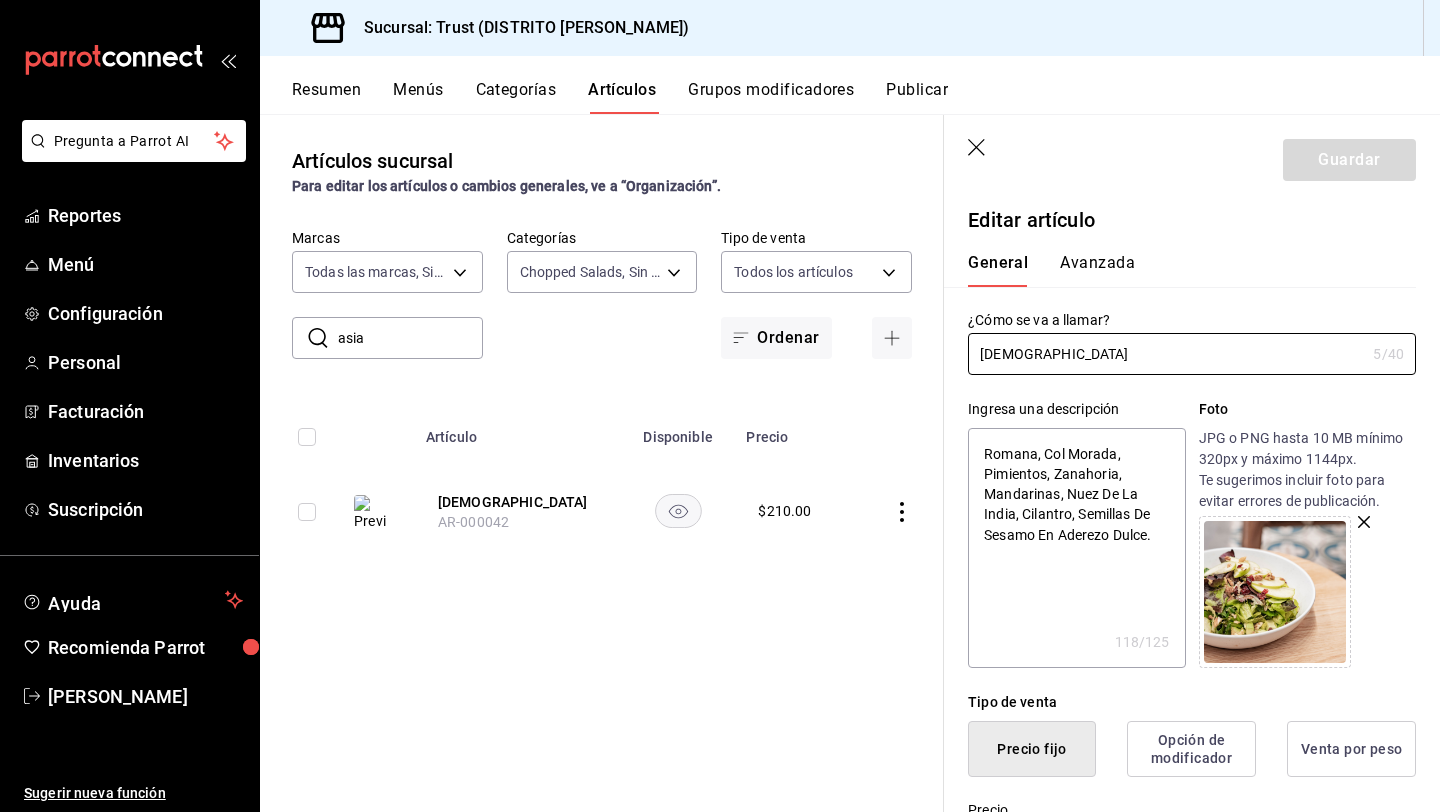 click on "Romana, Col Morada, Pimientos, Zanahoria, Mandarinas, Nuez De La India, Cilantro, Semillas De Sesamo En Aderezo Dulce." at bounding box center (1076, 548) 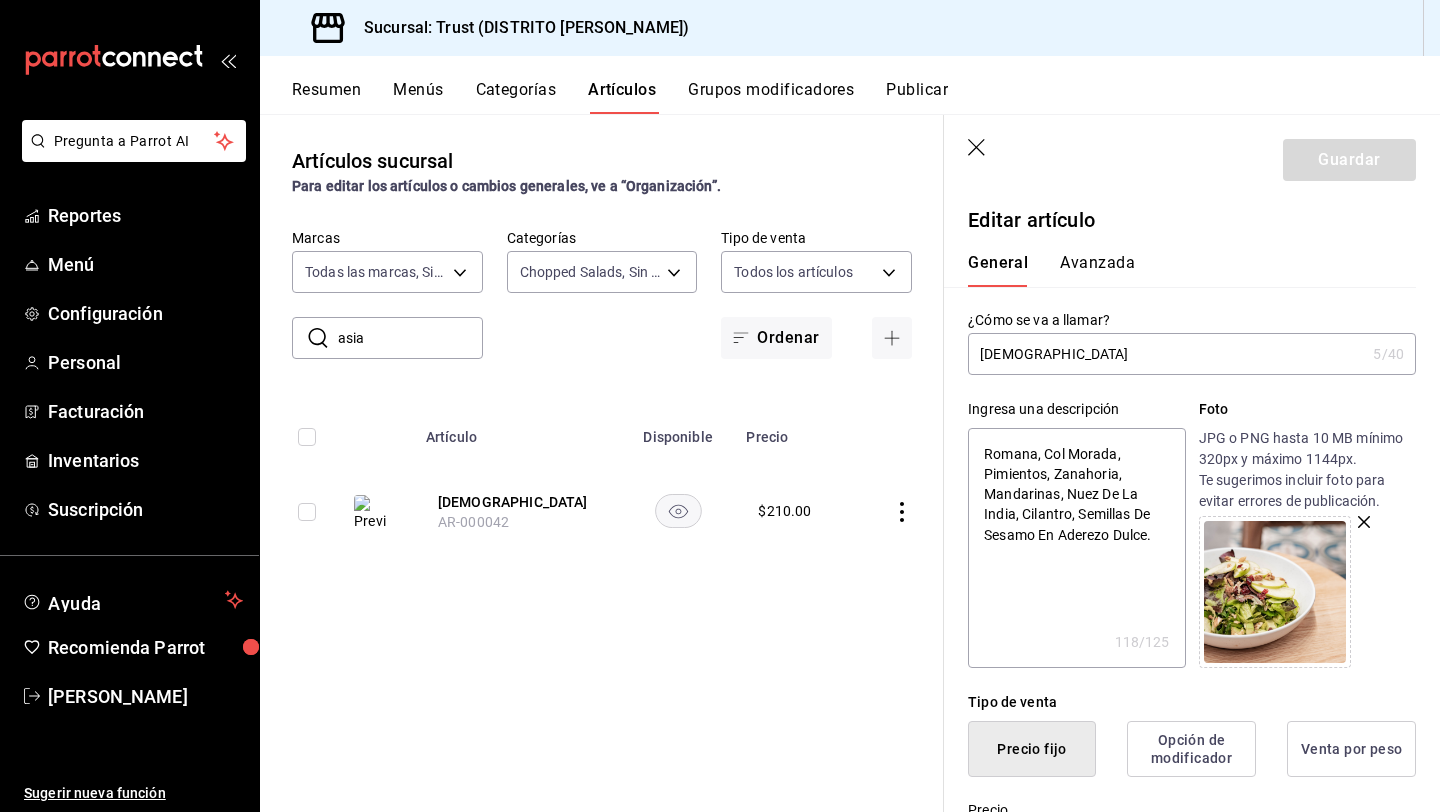 click on "Tipo de venta" at bounding box center [1192, 702] 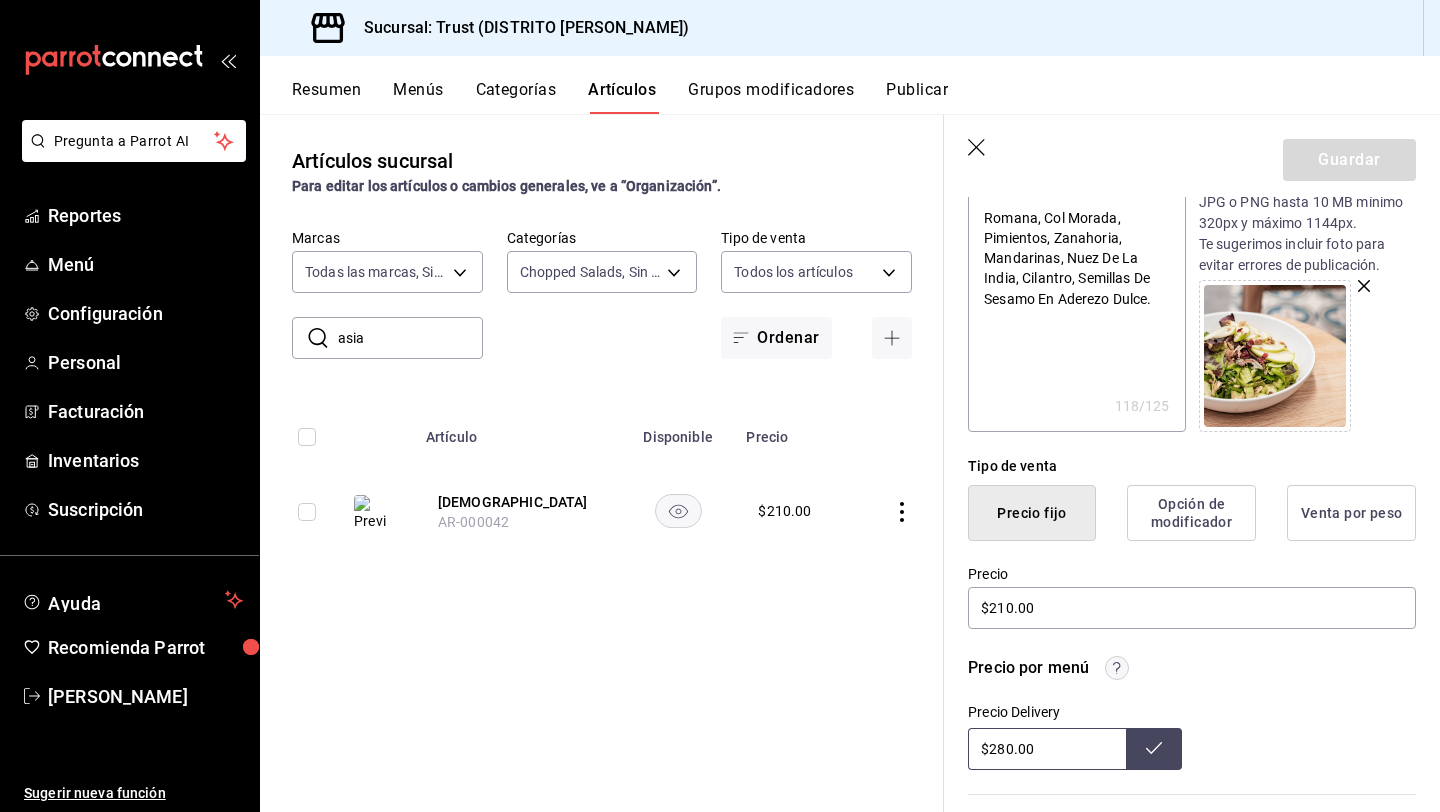 scroll, scrollTop: 240, scrollLeft: 0, axis: vertical 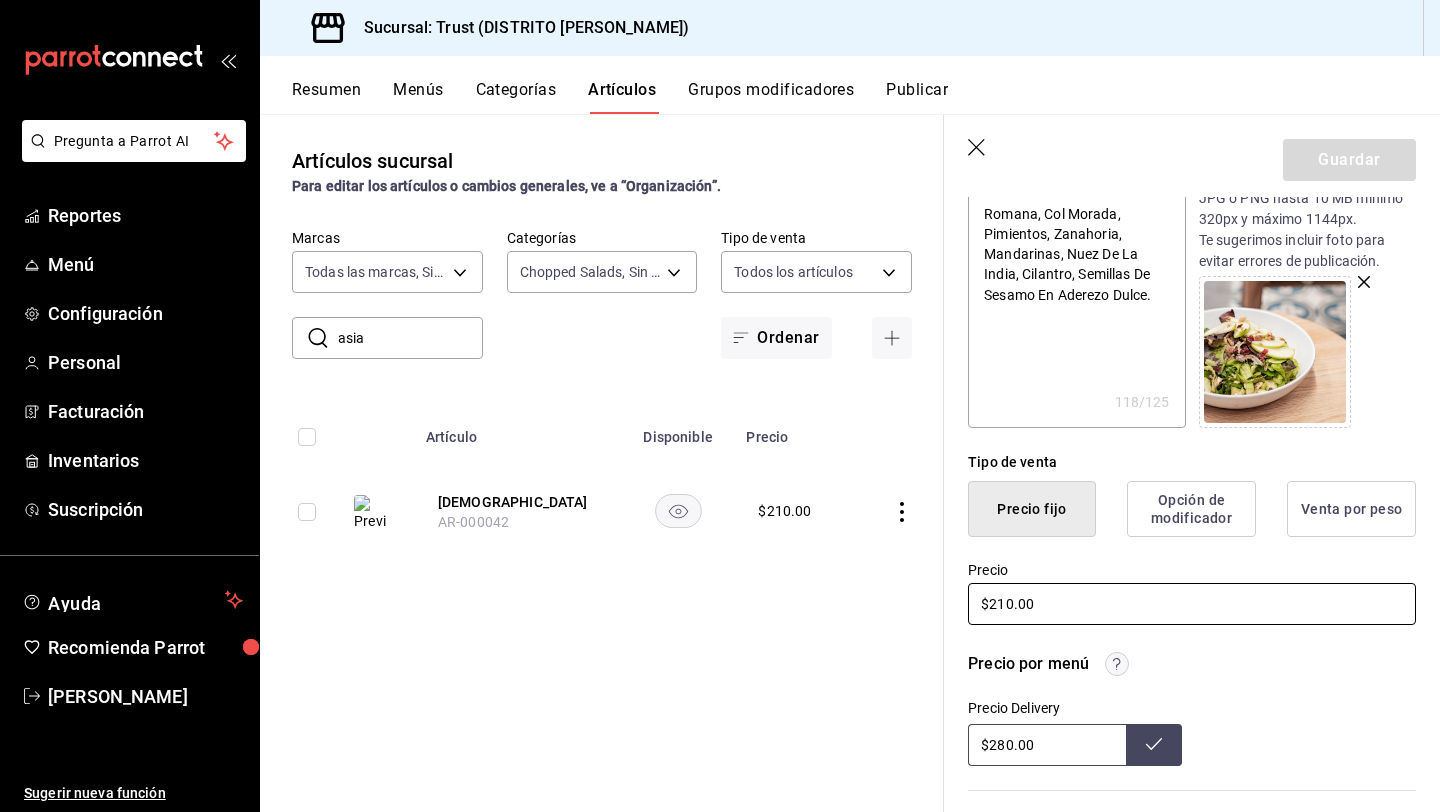 click on "$210.00" at bounding box center (1192, 604) 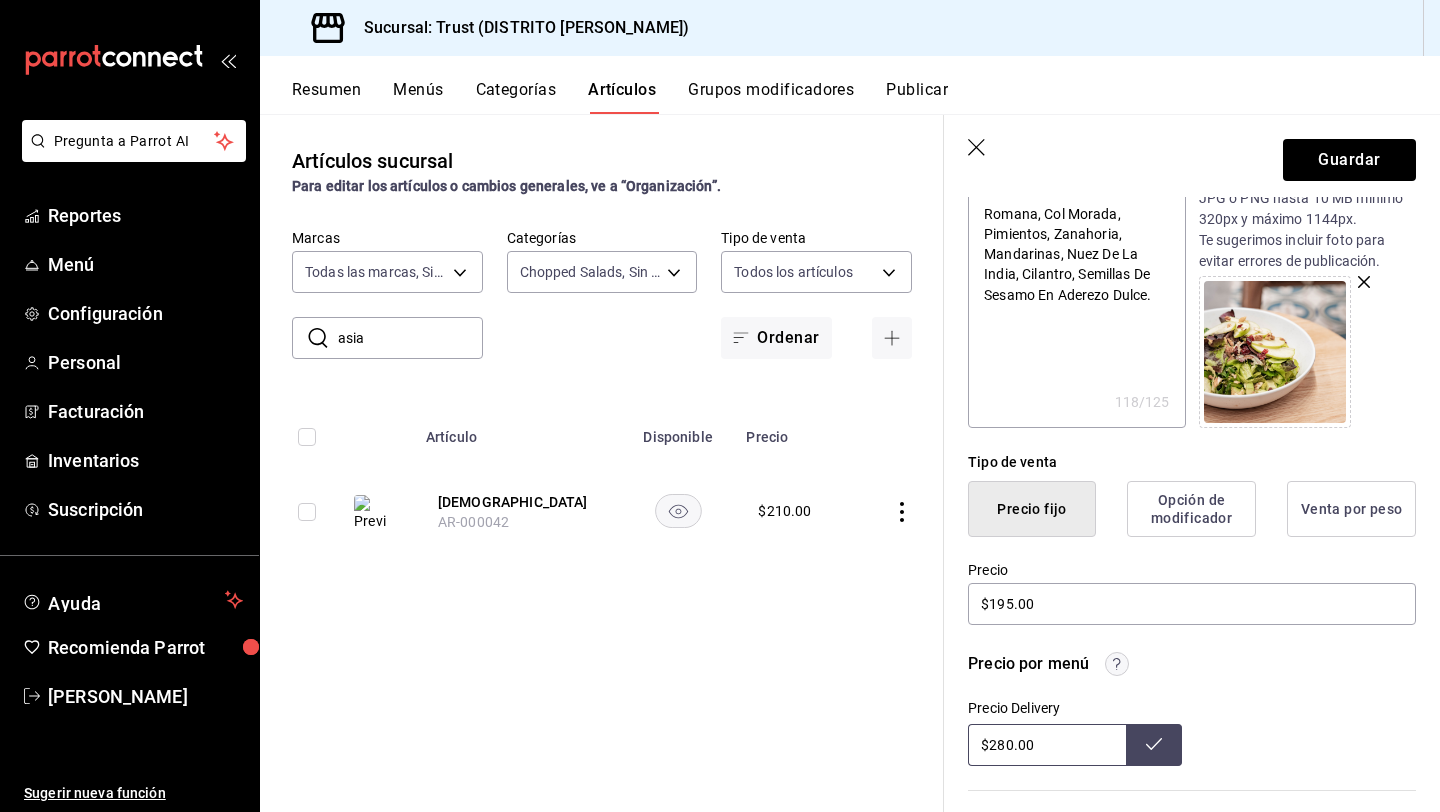 click on "$280.00" at bounding box center [1047, 745] 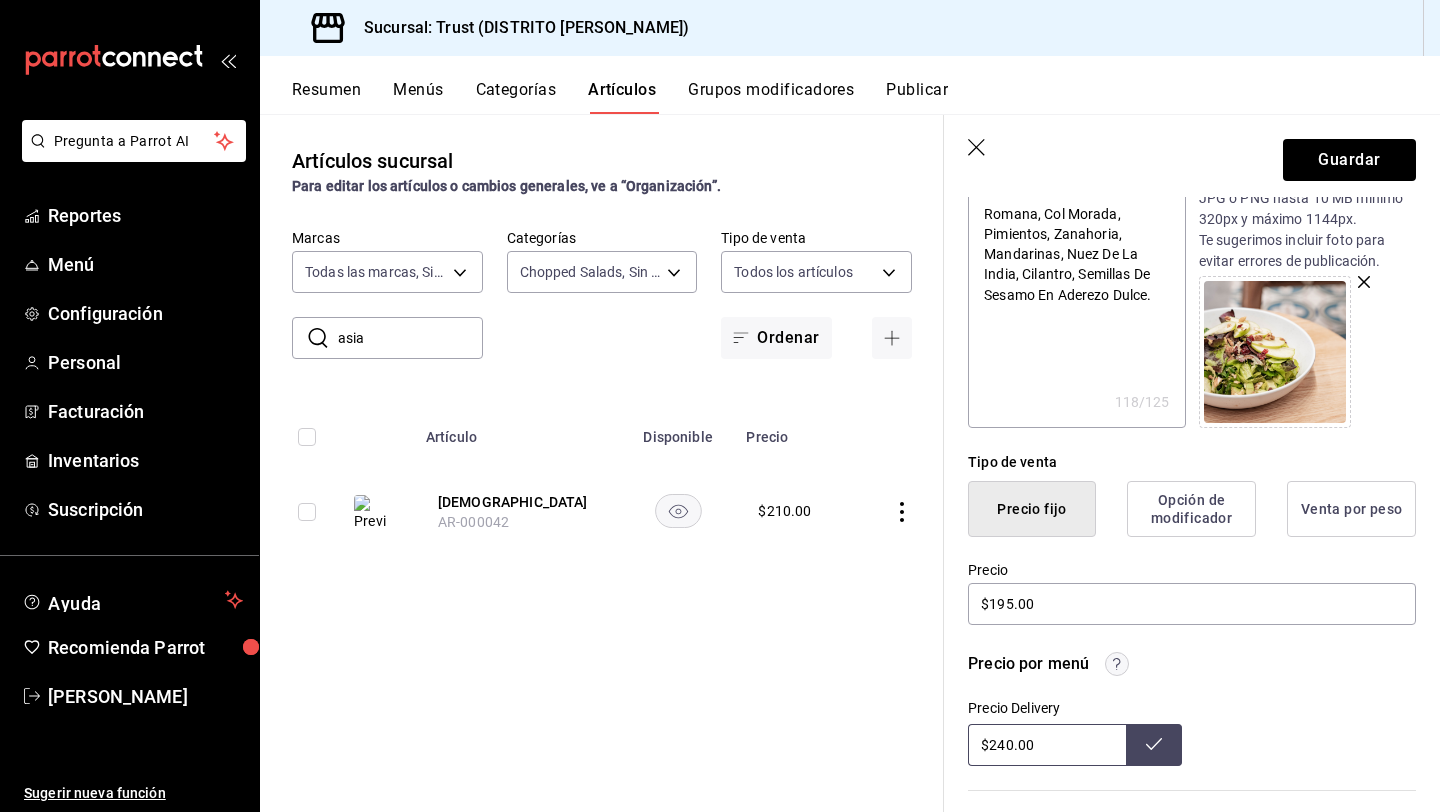 click 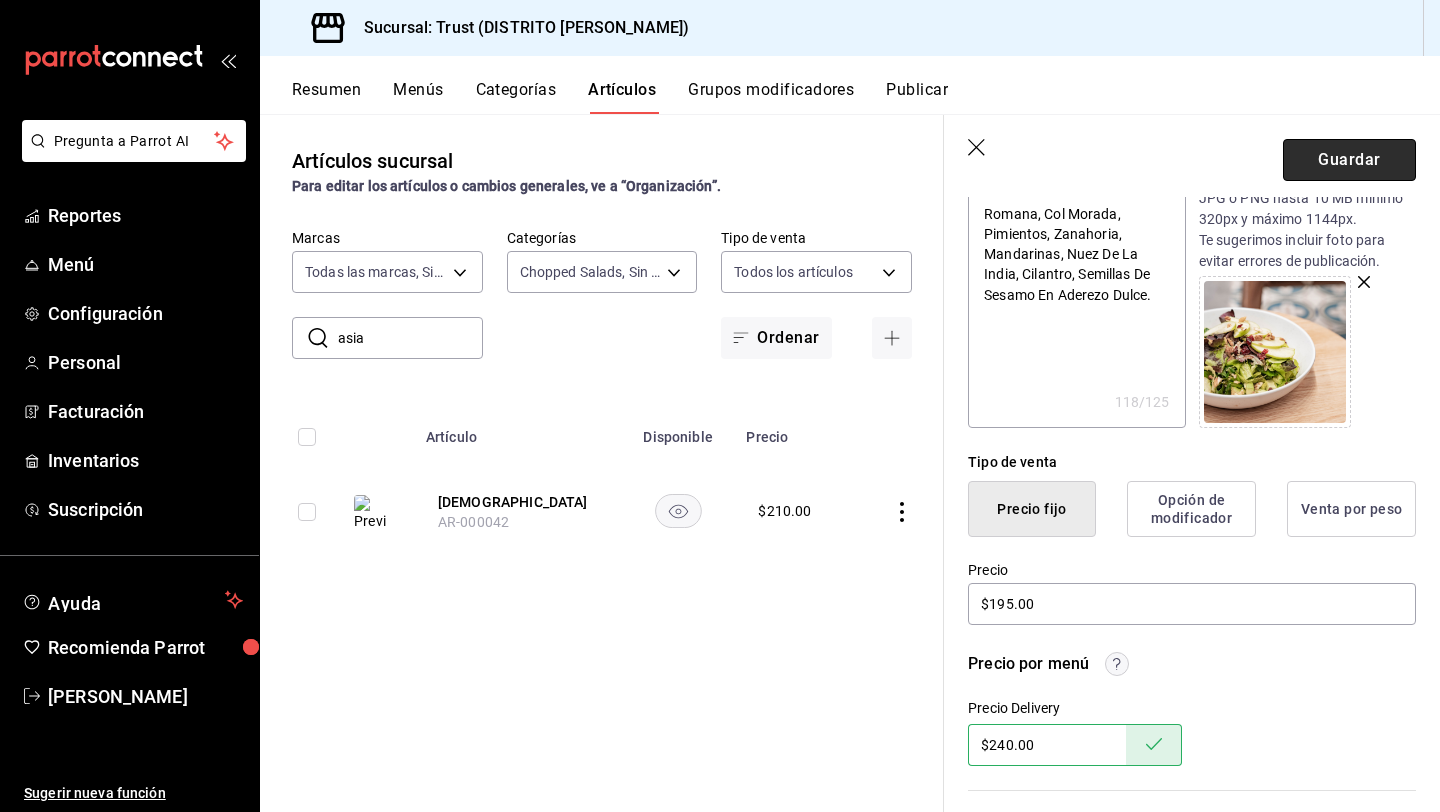 click on "Guardar" at bounding box center (1349, 160) 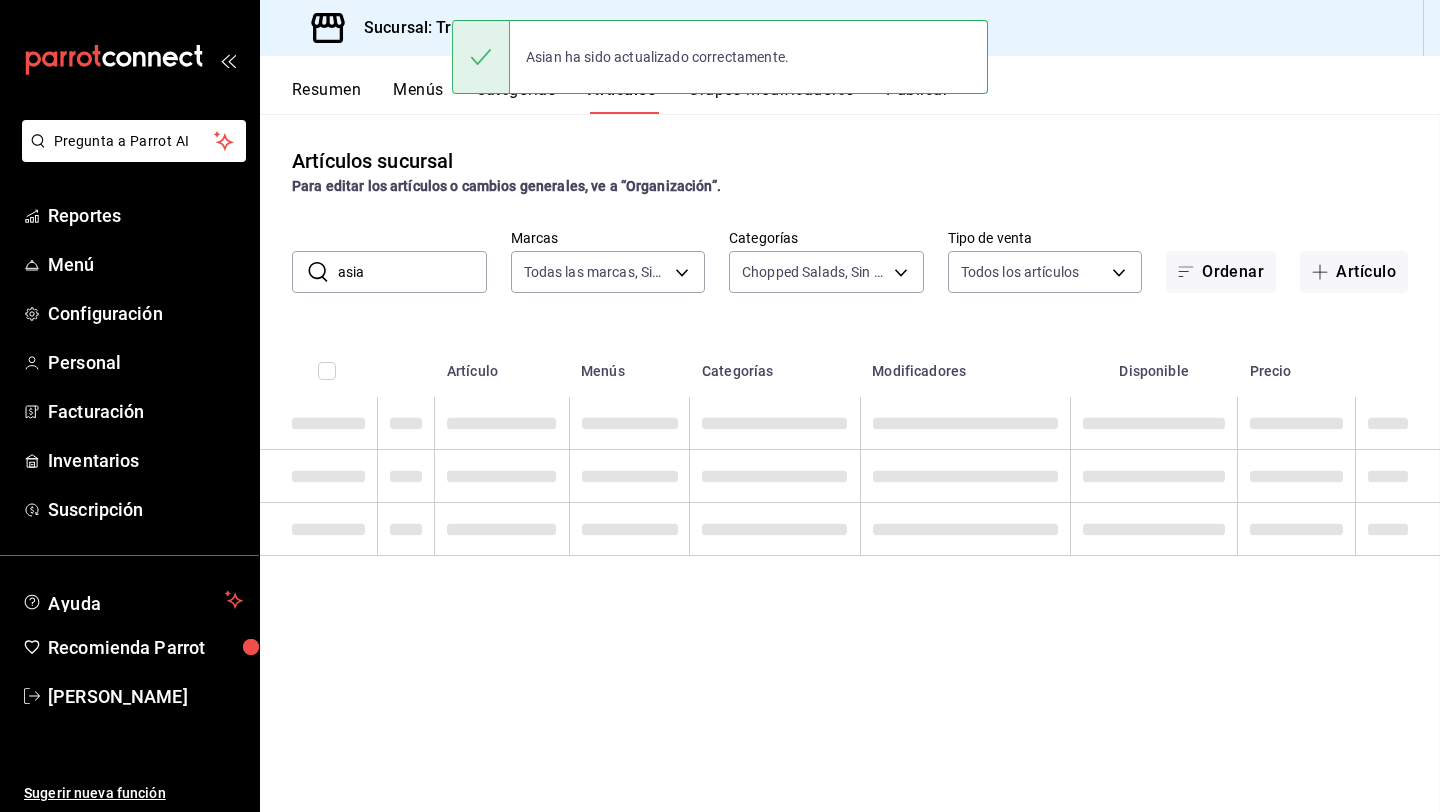 scroll, scrollTop: 0, scrollLeft: 0, axis: both 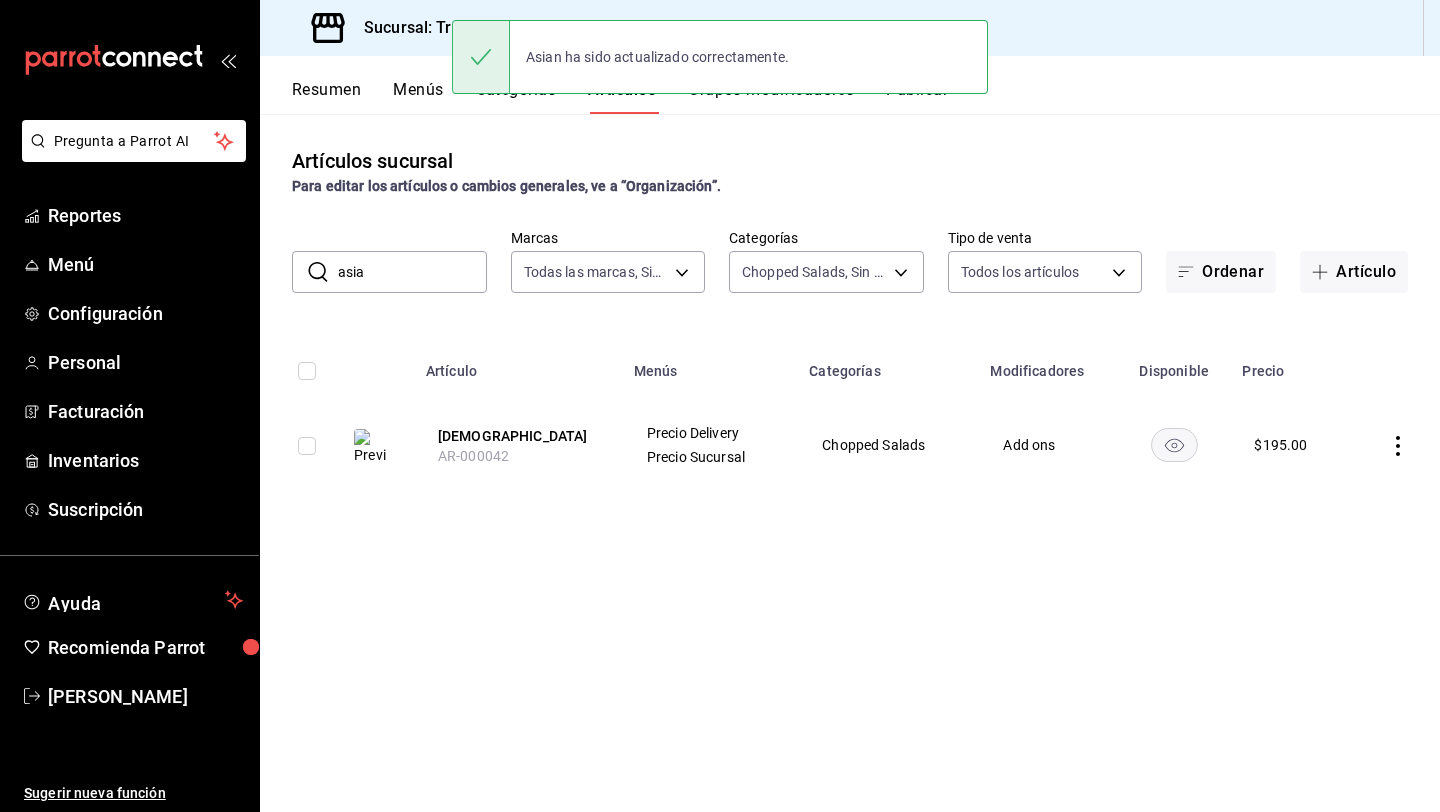 click 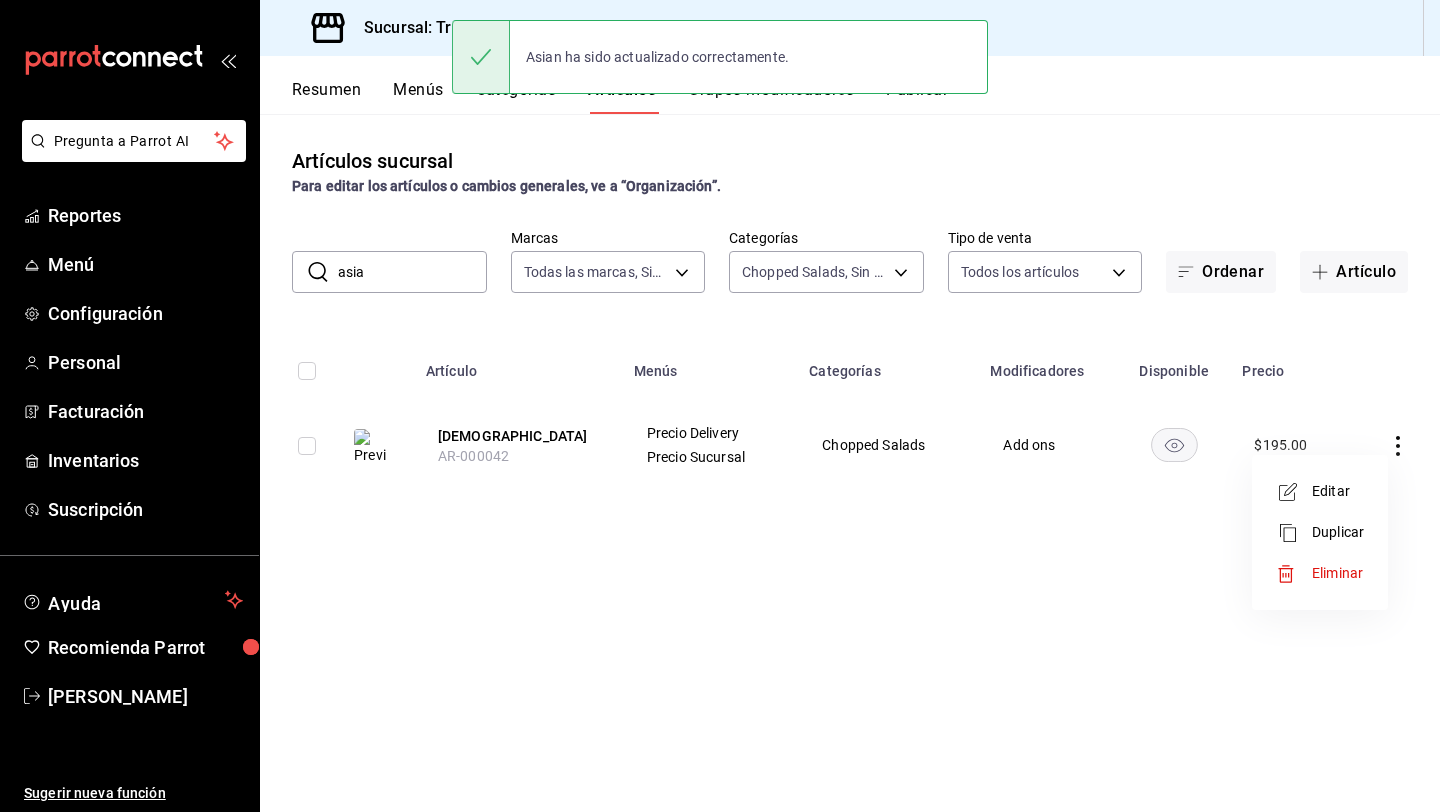 click on "Editar" at bounding box center [1320, 491] 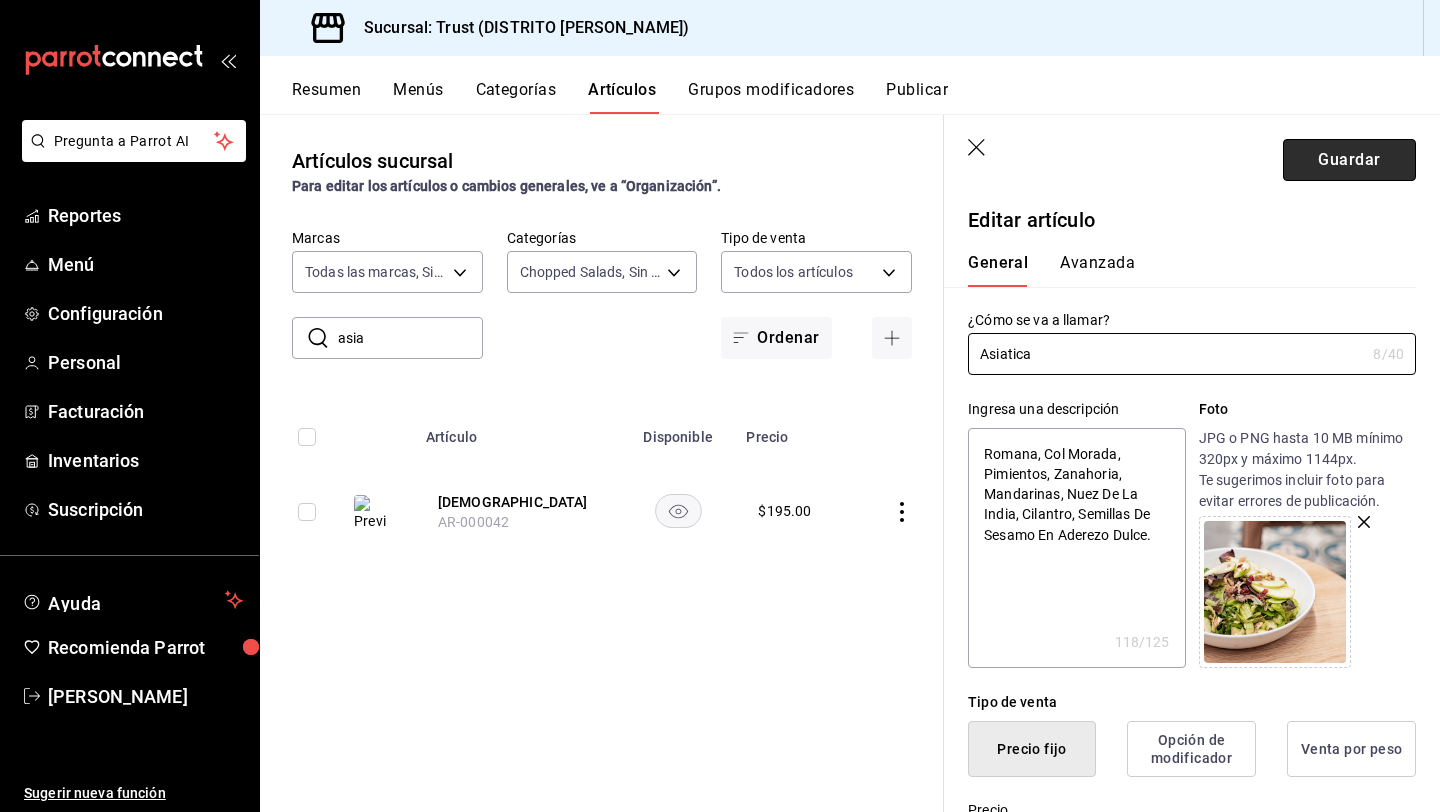 click on "Guardar" at bounding box center (1349, 160) 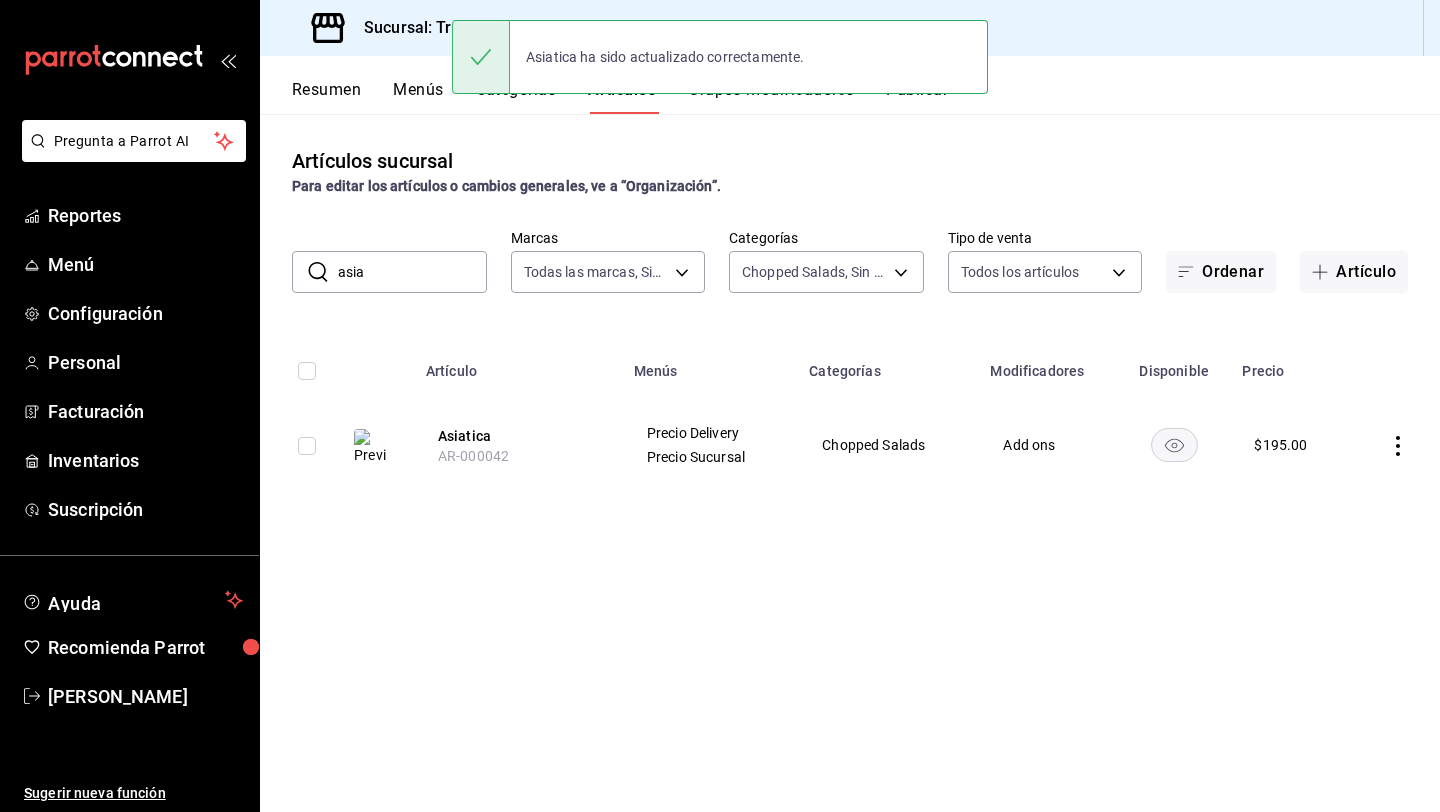 click on "asia" at bounding box center (412, 272) 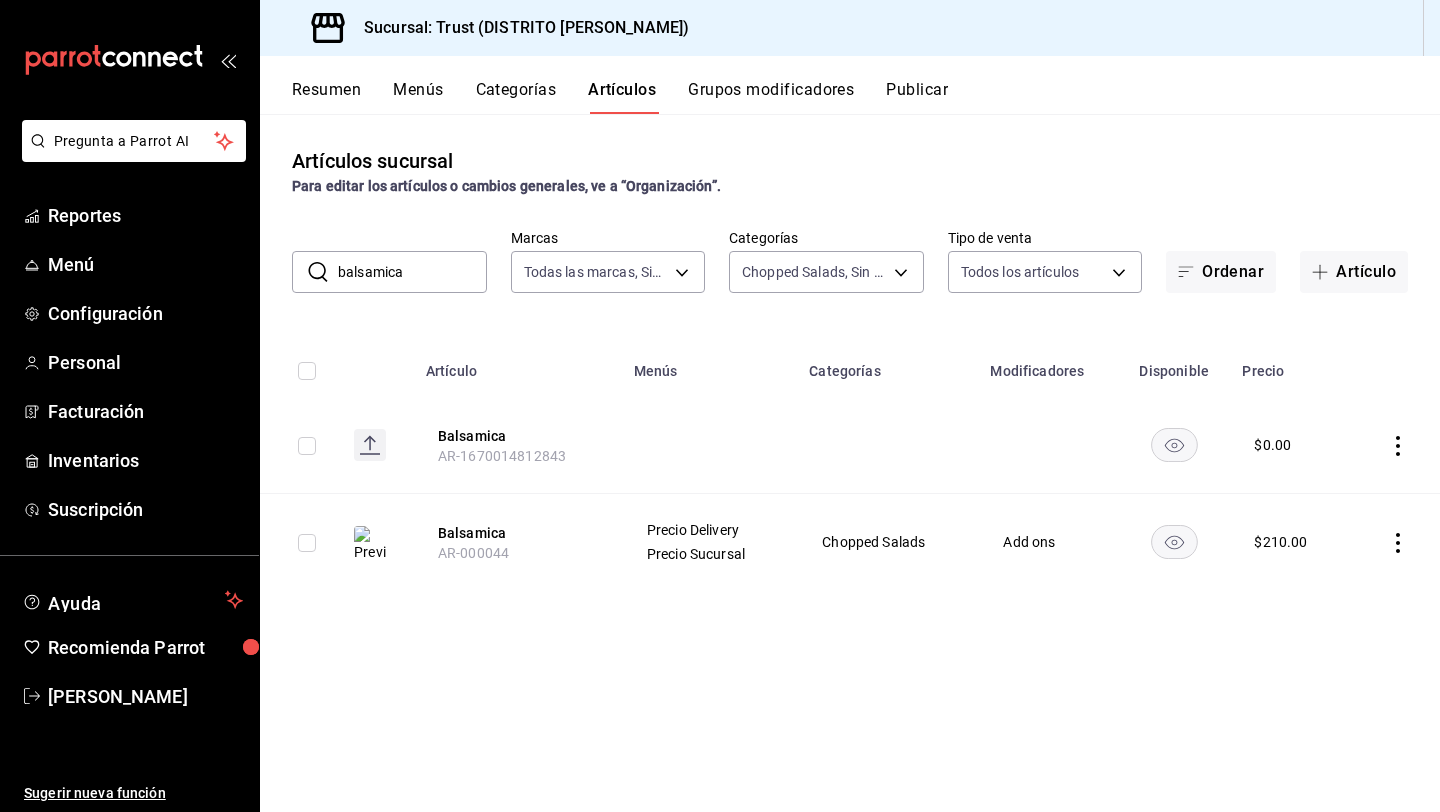 click 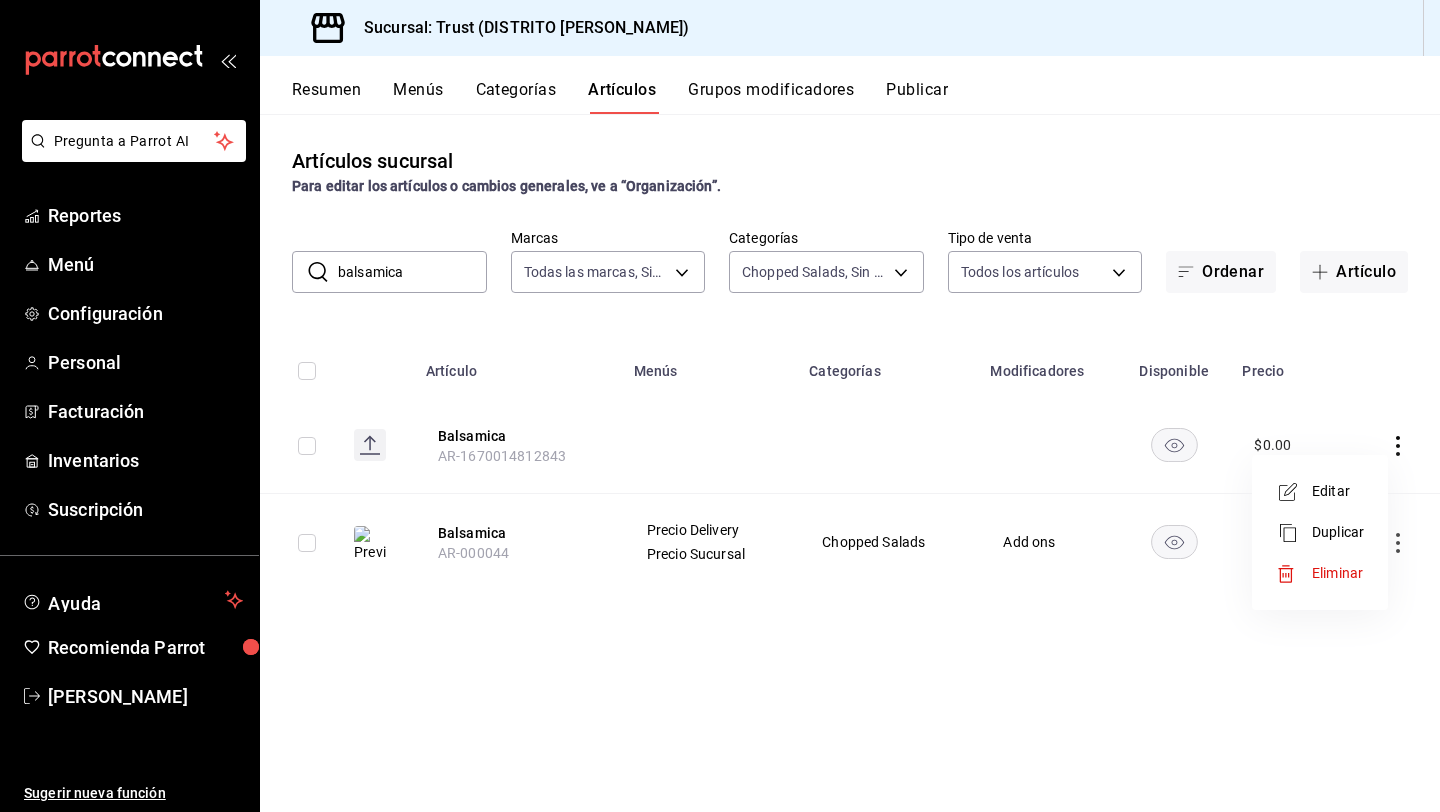 click on "Eliminar" at bounding box center (1337, 573) 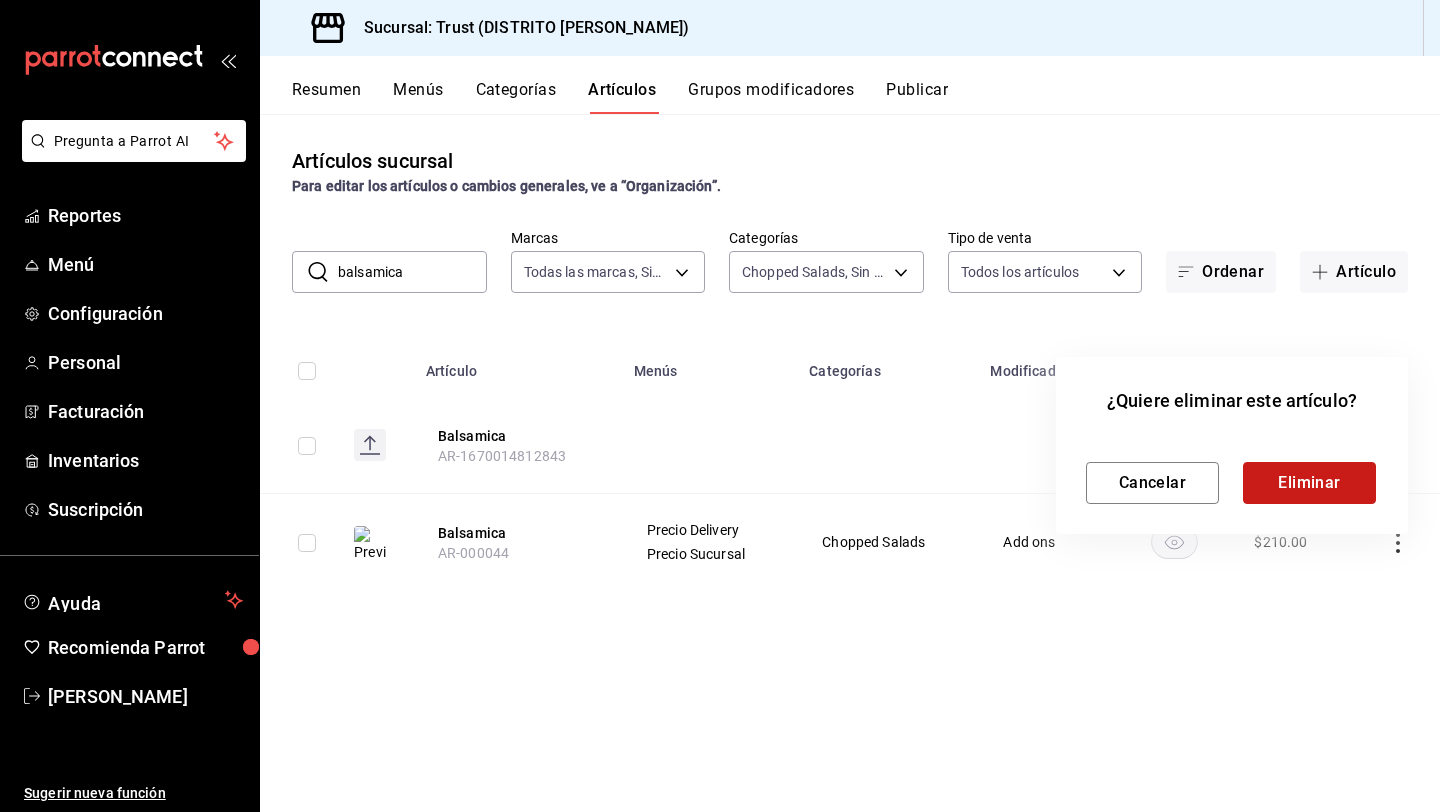 click on "Eliminar" at bounding box center [1309, 483] 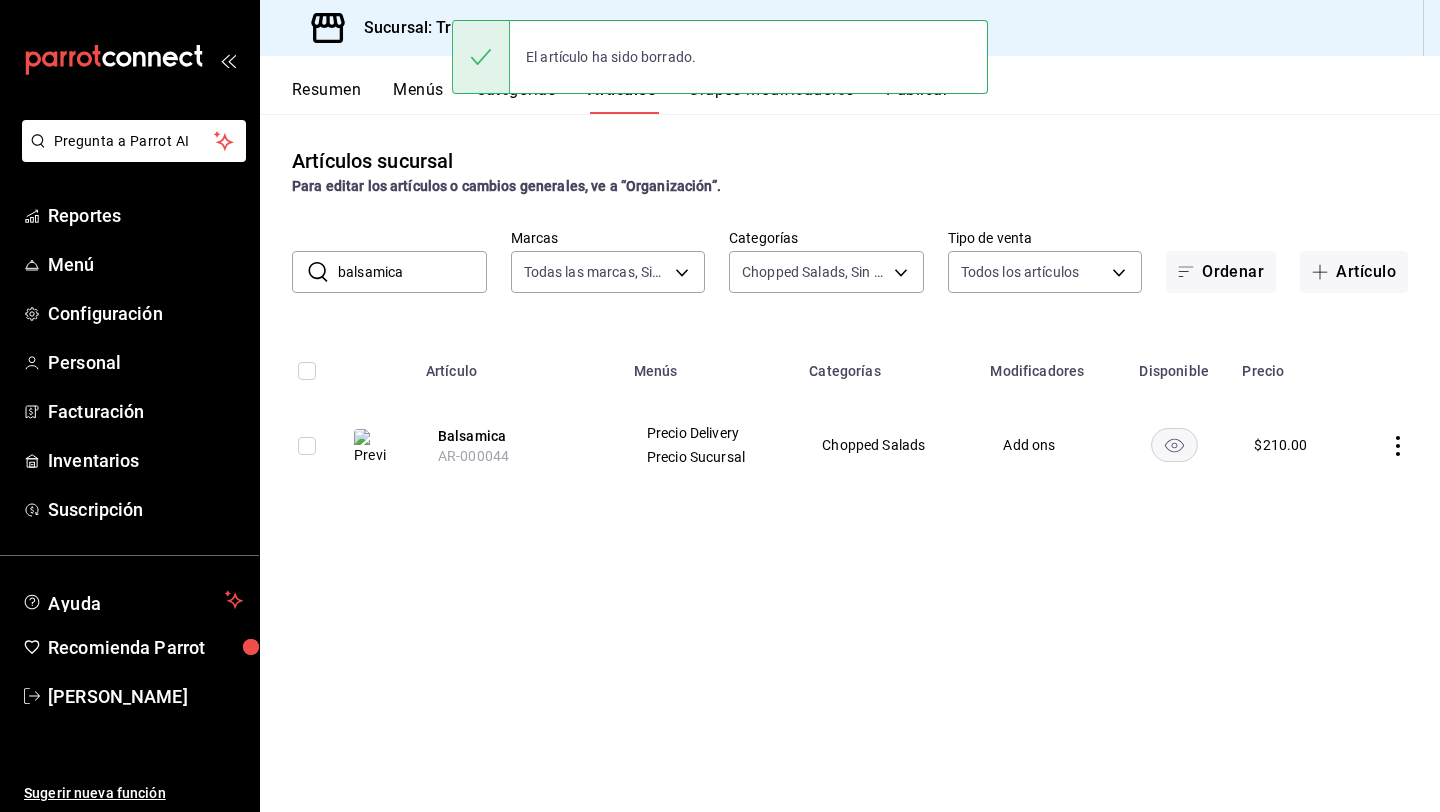 click 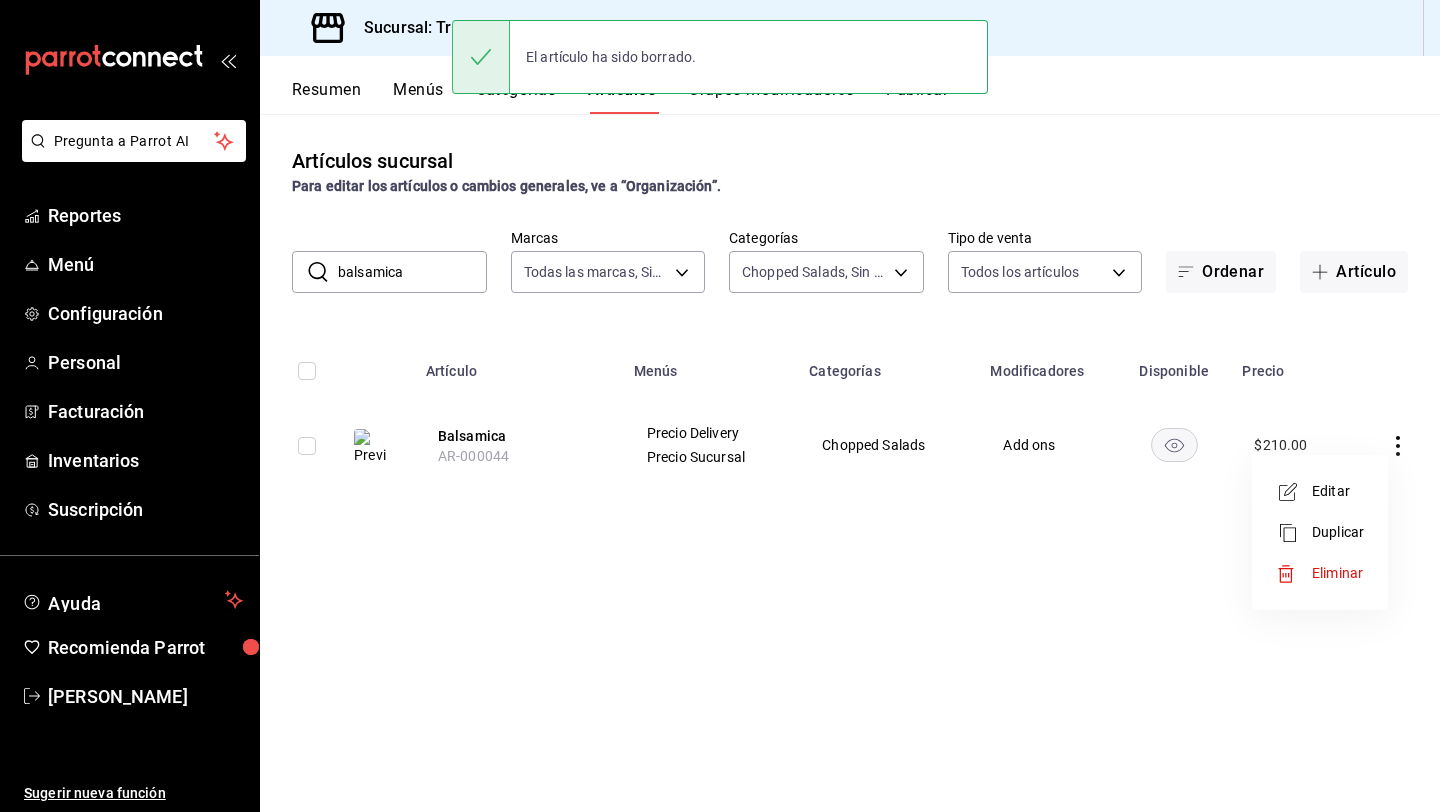 click on "Editar" at bounding box center [1338, 491] 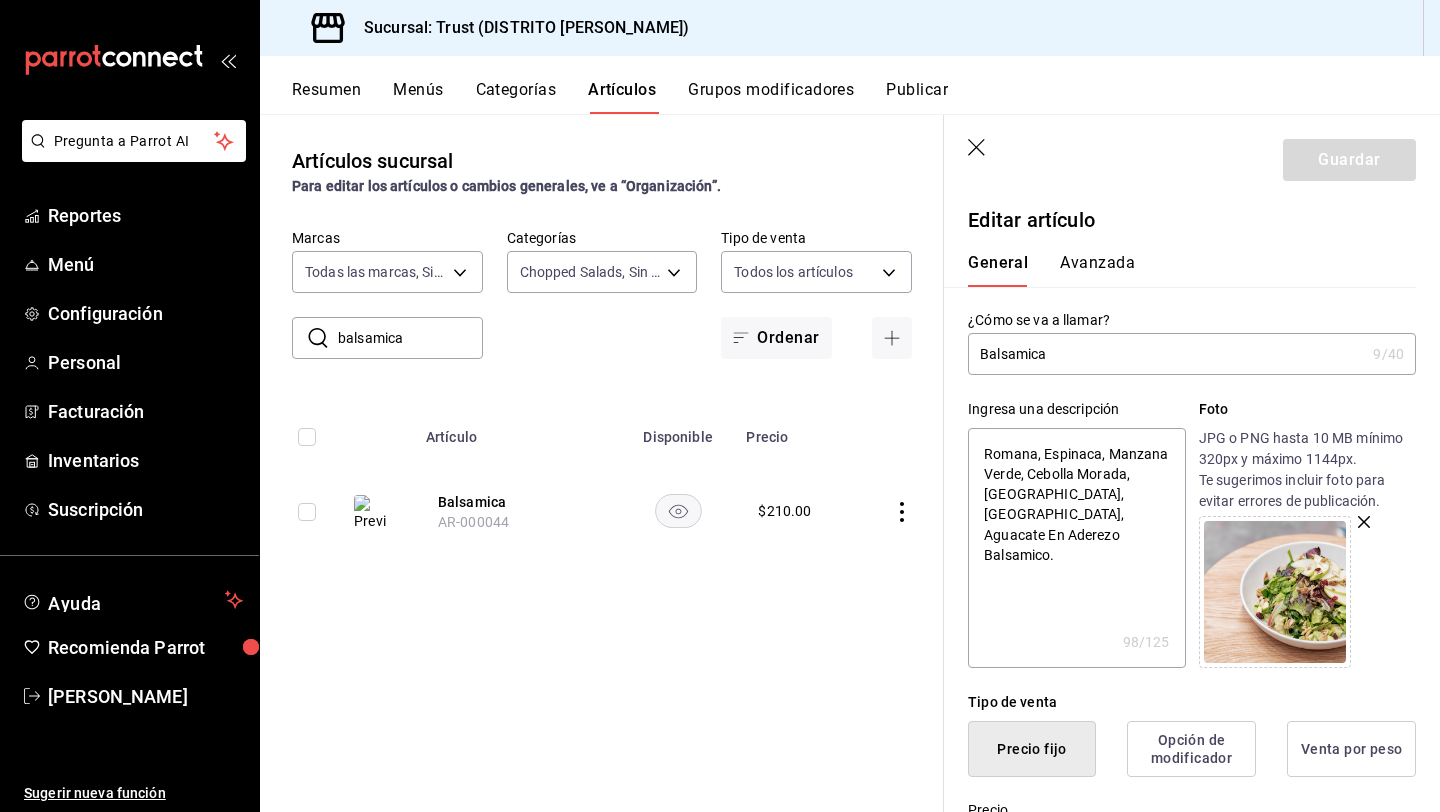 click on "Romana, Espinaca, Manzana Verde, Cebolla Morada, [GEOGRAPHIC_DATA], [GEOGRAPHIC_DATA], Aguacate En Aderezo Balsamico." at bounding box center (1076, 548) 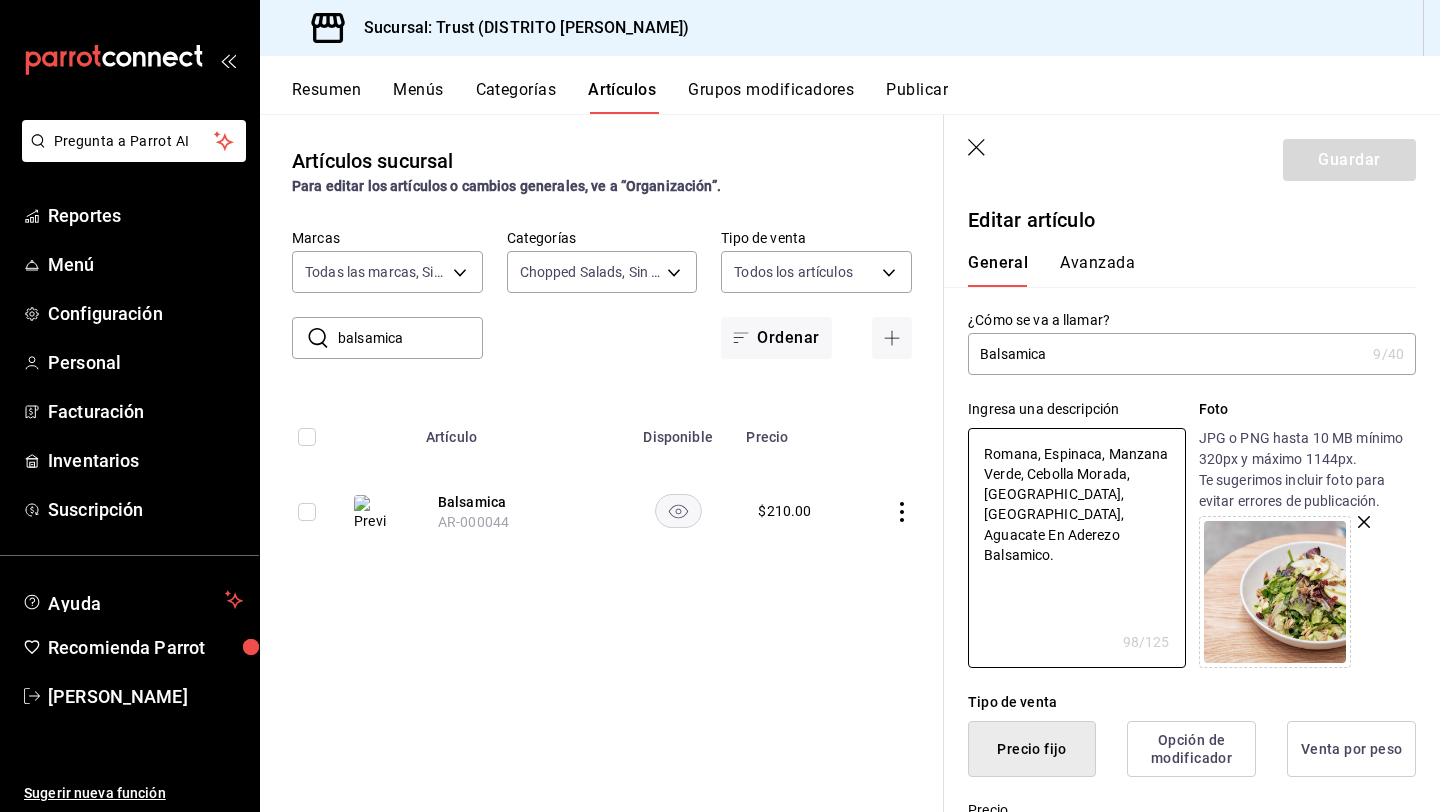 click on "Ingresa una descripción Romana, [GEOGRAPHIC_DATA], Manzana Verde, Cebolla Morada, [GEOGRAPHIC_DATA], Nuez, Aguacate En Aderezo Balsamico. x 98 /125 ​ Foto JPG o PNG hasta 10 MB mínimo 320px y máximo 1144px. Te sugerimos incluir foto para evitar errores de publicación." at bounding box center [1180, 521] 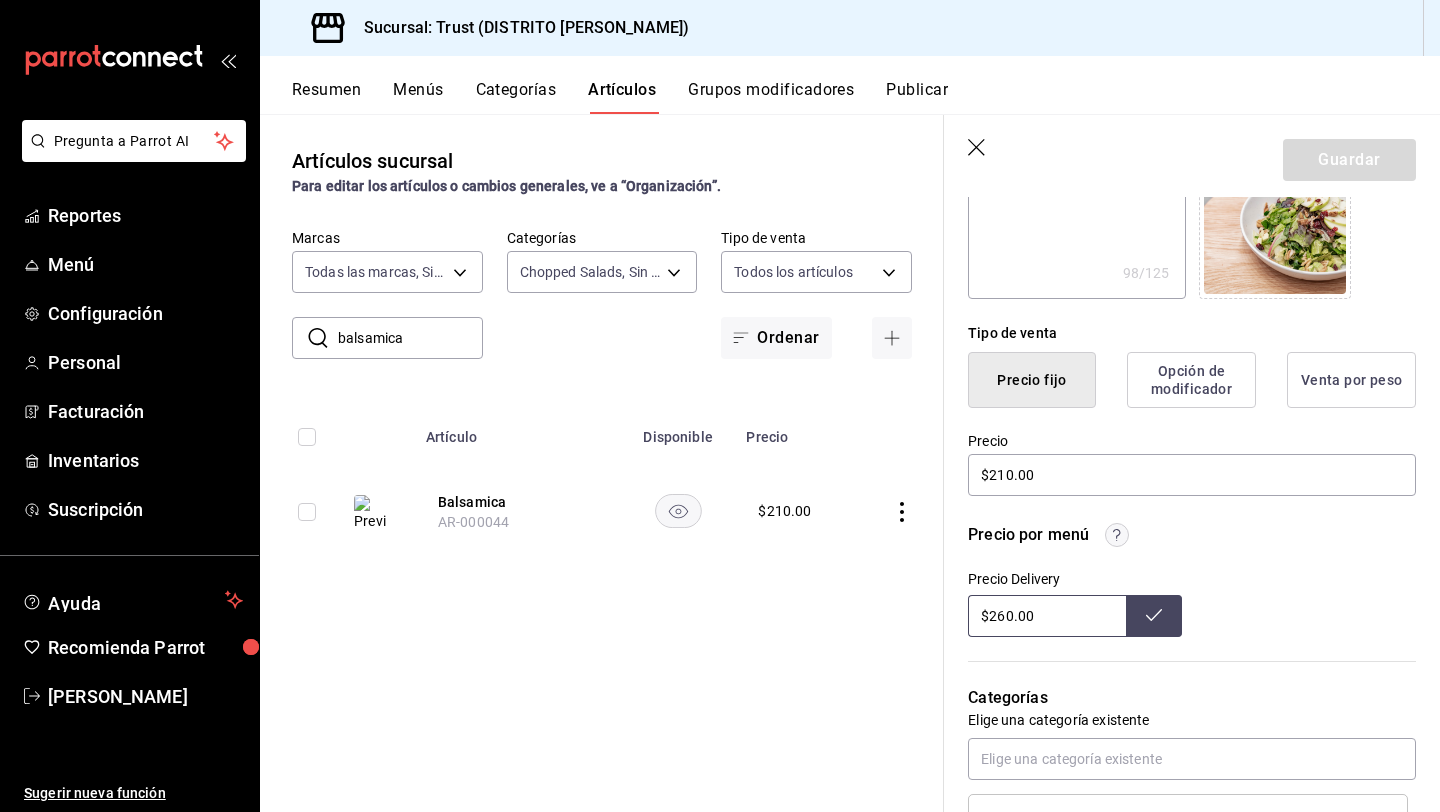 scroll, scrollTop: 400, scrollLeft: 0, axis: vertical 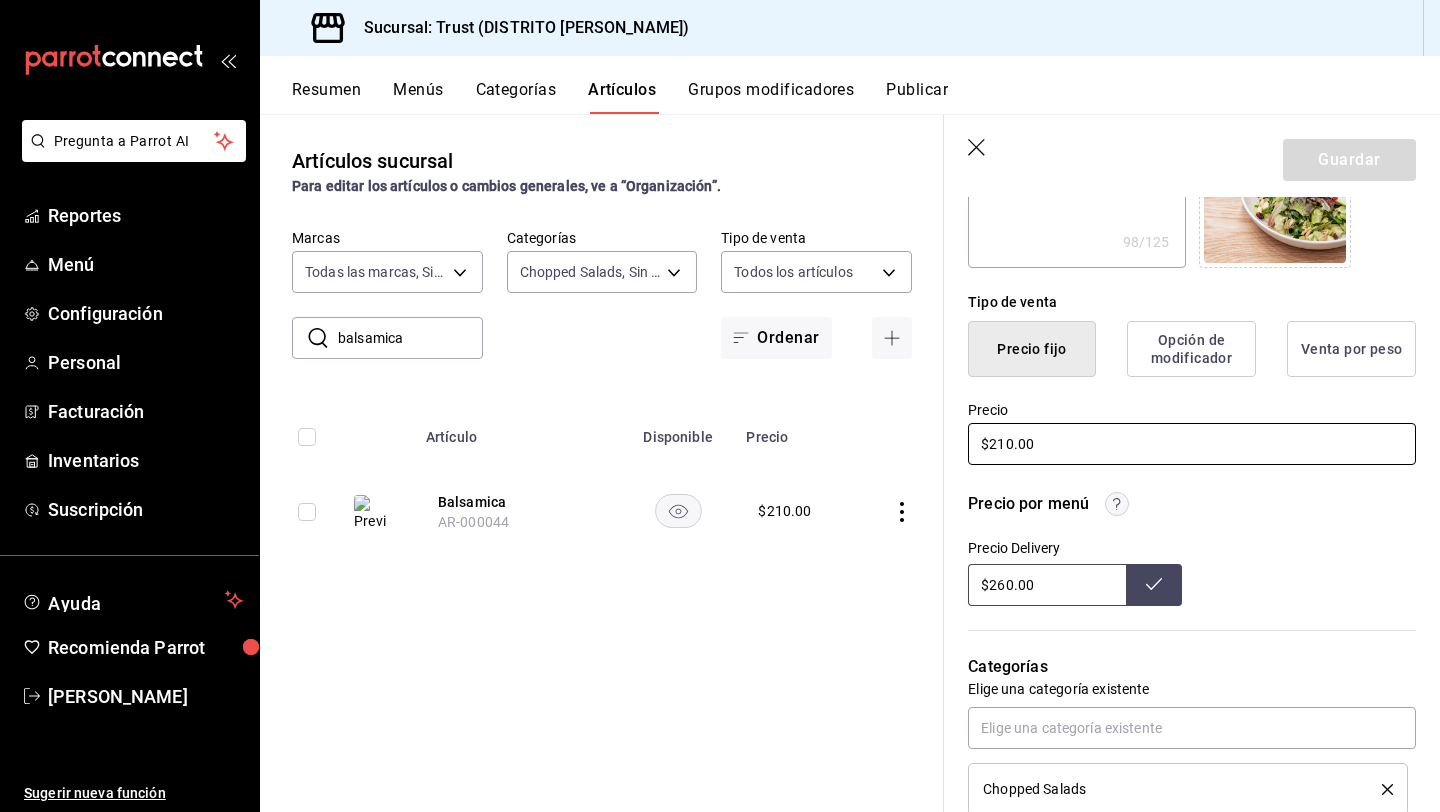 click on "$210.00" at bounding box center (1192, 444) 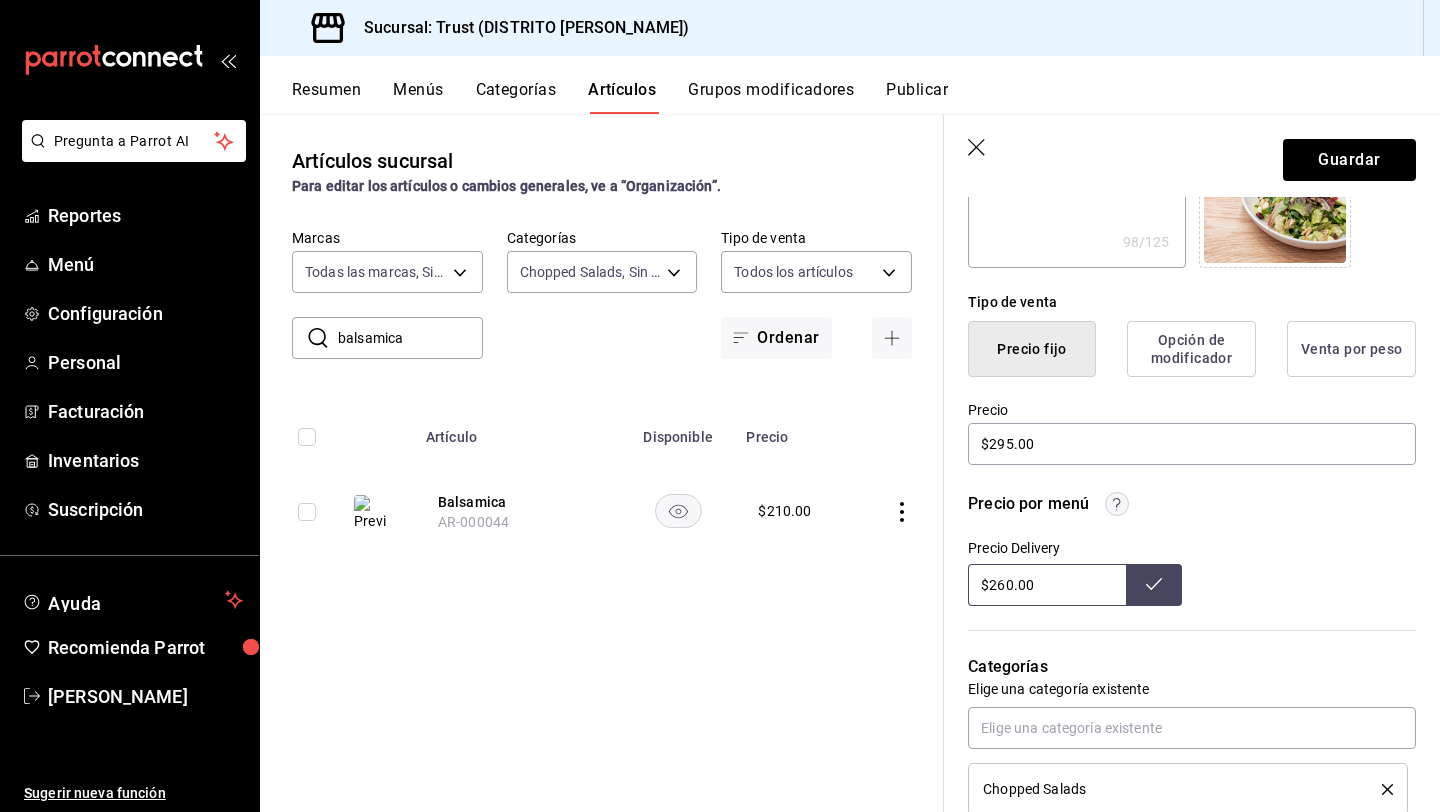 click on "$260.00" at bounding box center [1047, 585] 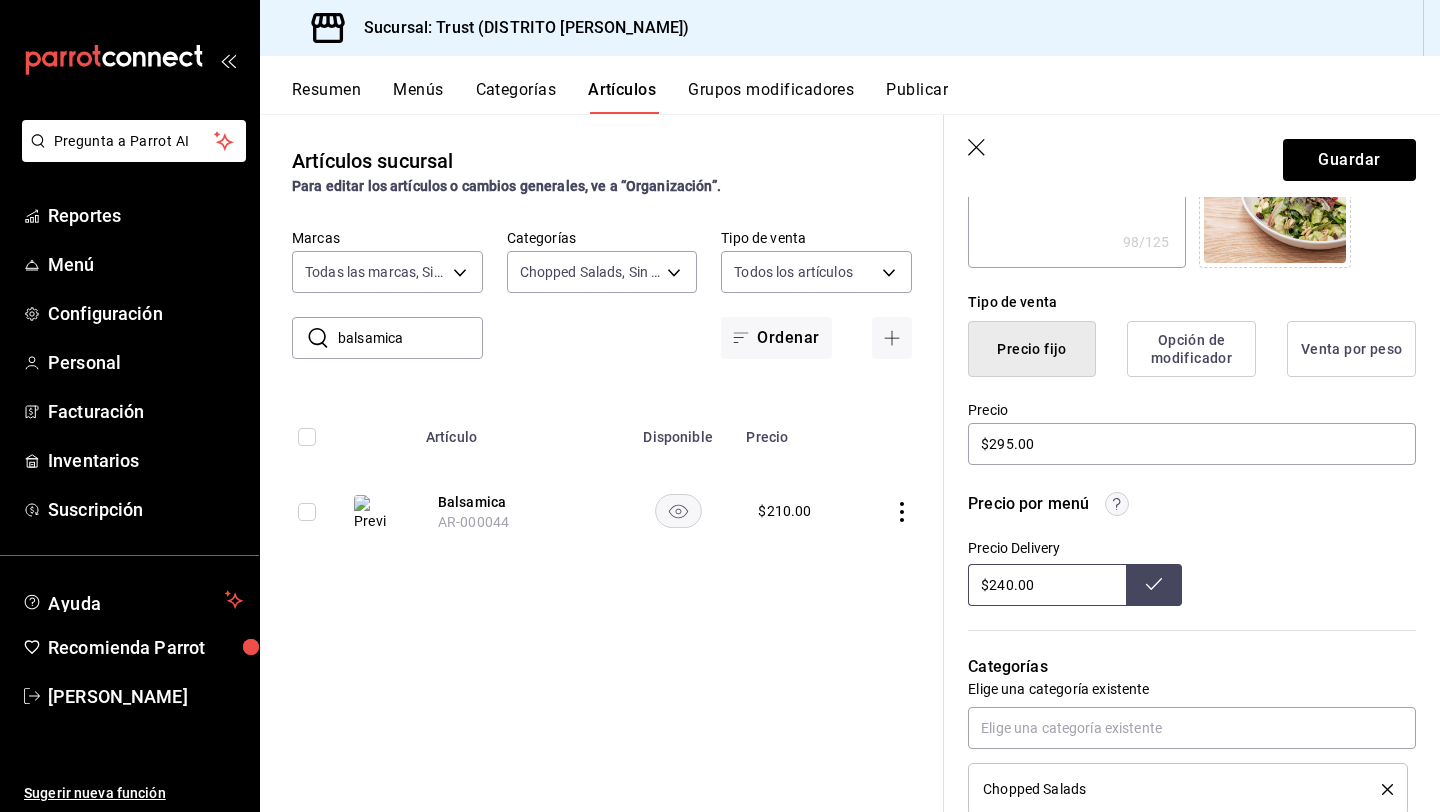 click on "Precio $295.00" at bounding box center [1192, 434] 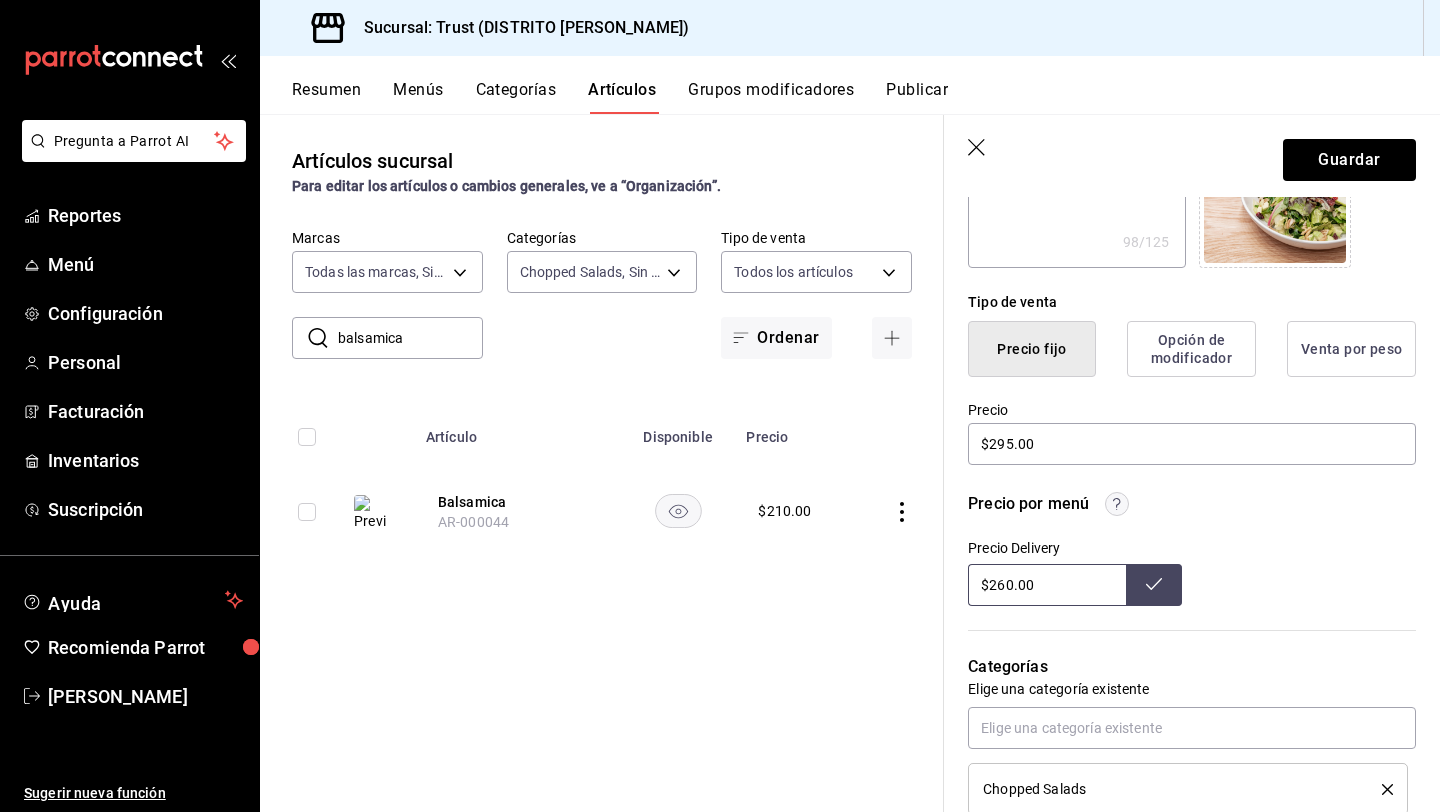 click on "Romana, Espinaca, Manzana Verde, Cebolla Morada, [GEOGRAPHIC_DATA], [GEOGRAPHIC_DATA], Aguacate En Aderezo Balsamico." at bounding box center (1076, 148) 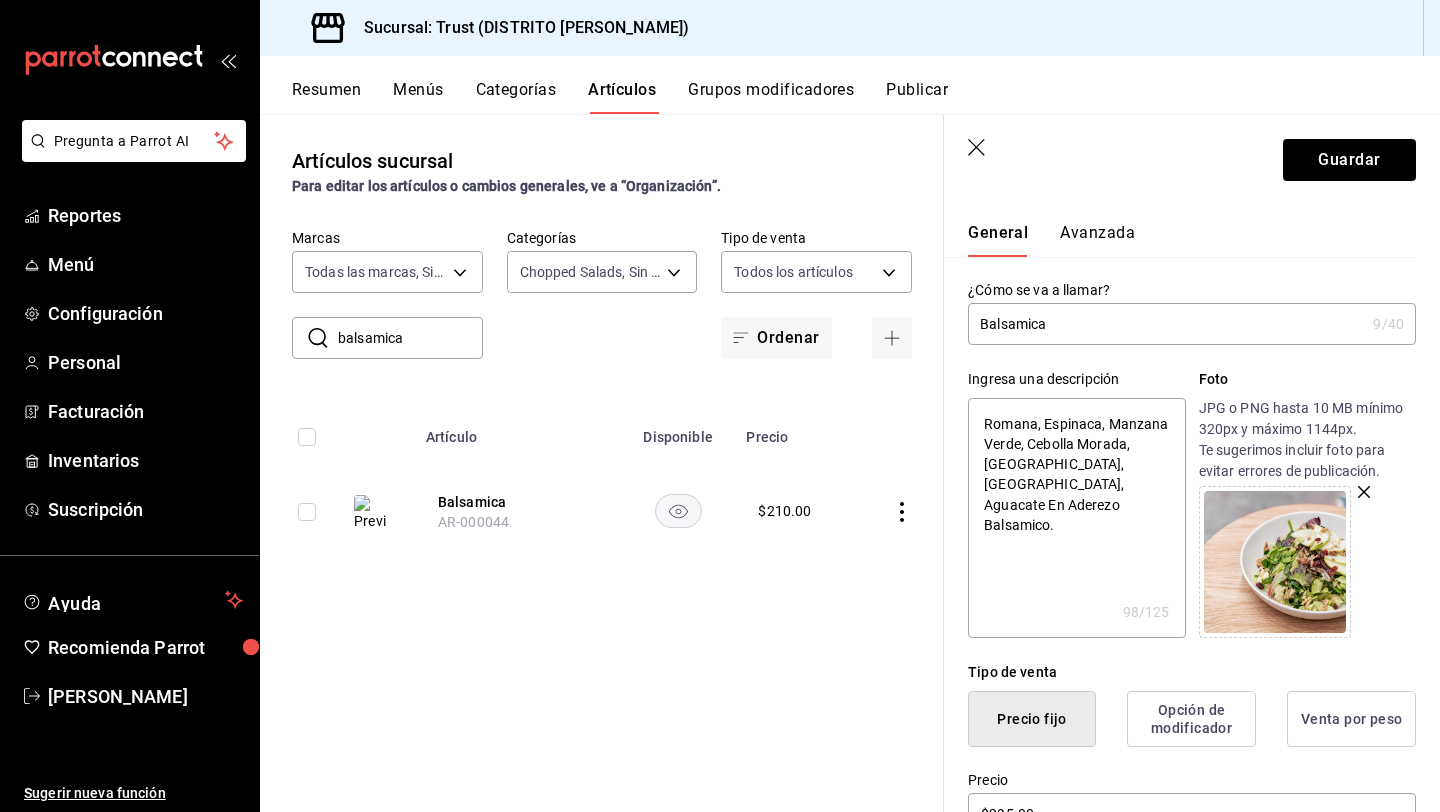 drag, startPoint x: 1103, startPoint y: 463, endPoint x: 1173, endPoint y: 454, distance: 70.5762 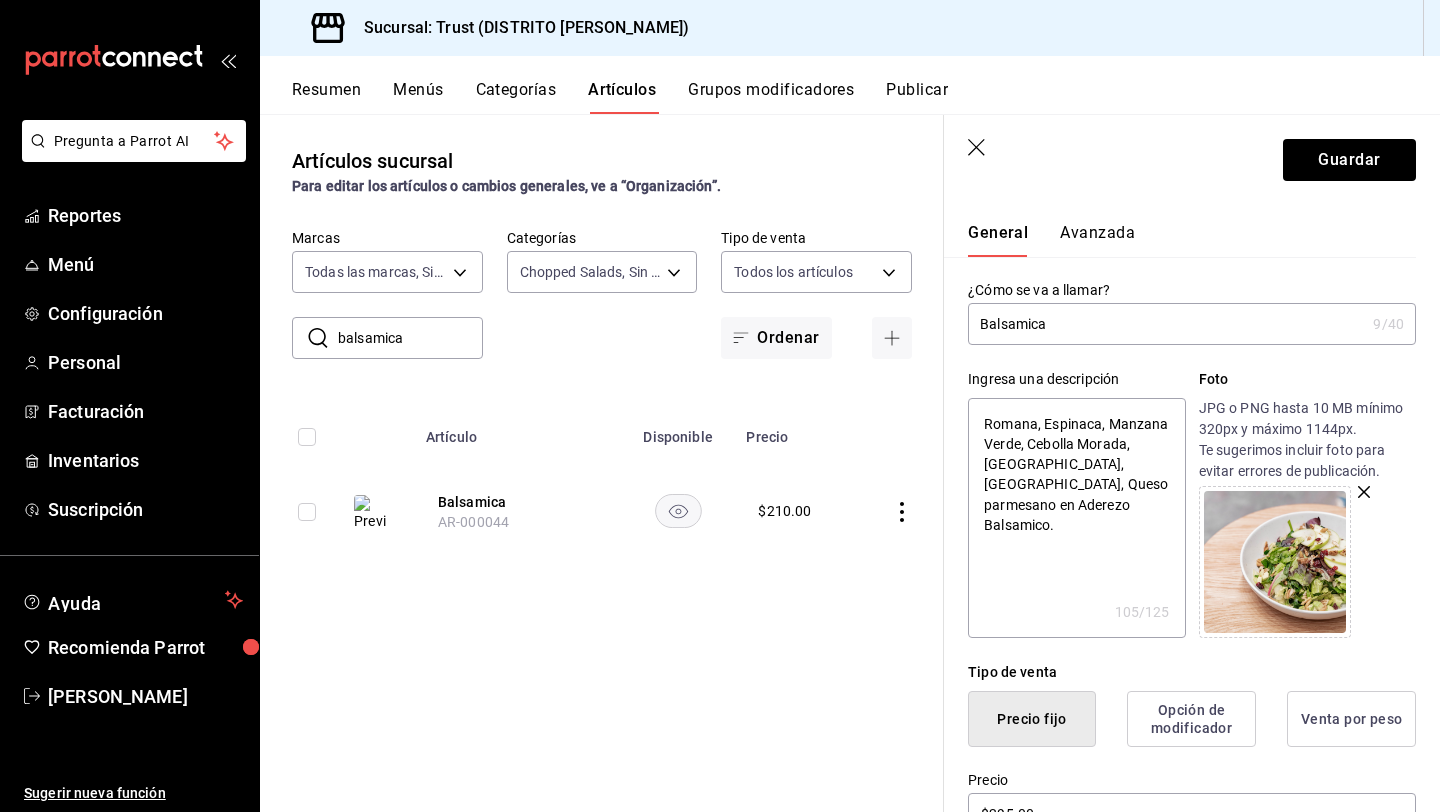 drag, startPoint x: 985, startPoint y: 426, endPoint x: 1100, endPoint y: 416, distance: 115.43397 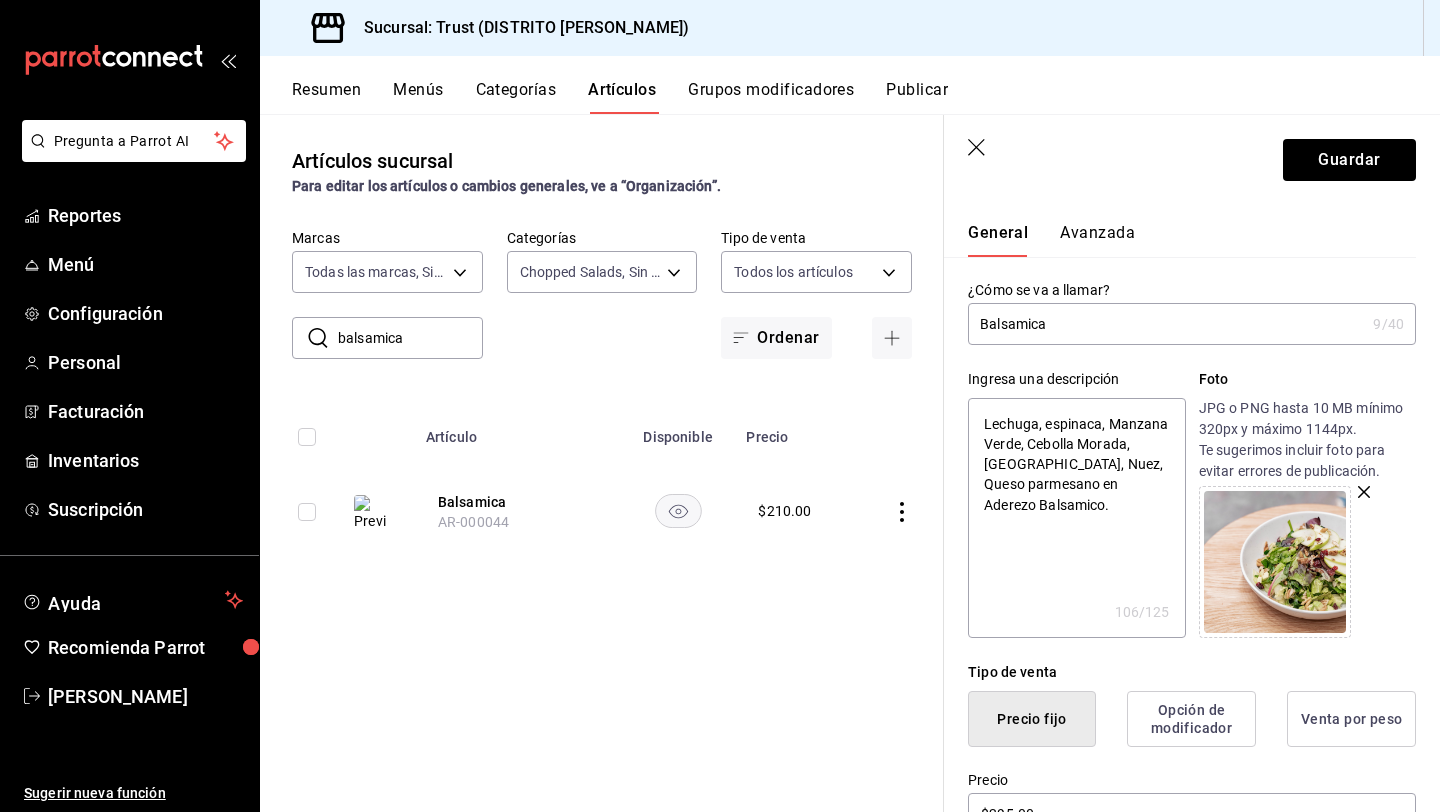click on "Lechuga, espinaca, Manzana Verde, Cebolla Morada, [GEOGRAPHIC_DATA], Nuez, Queso parmesano en Aderezo Balsamico." at bounding box center [1076, 518] 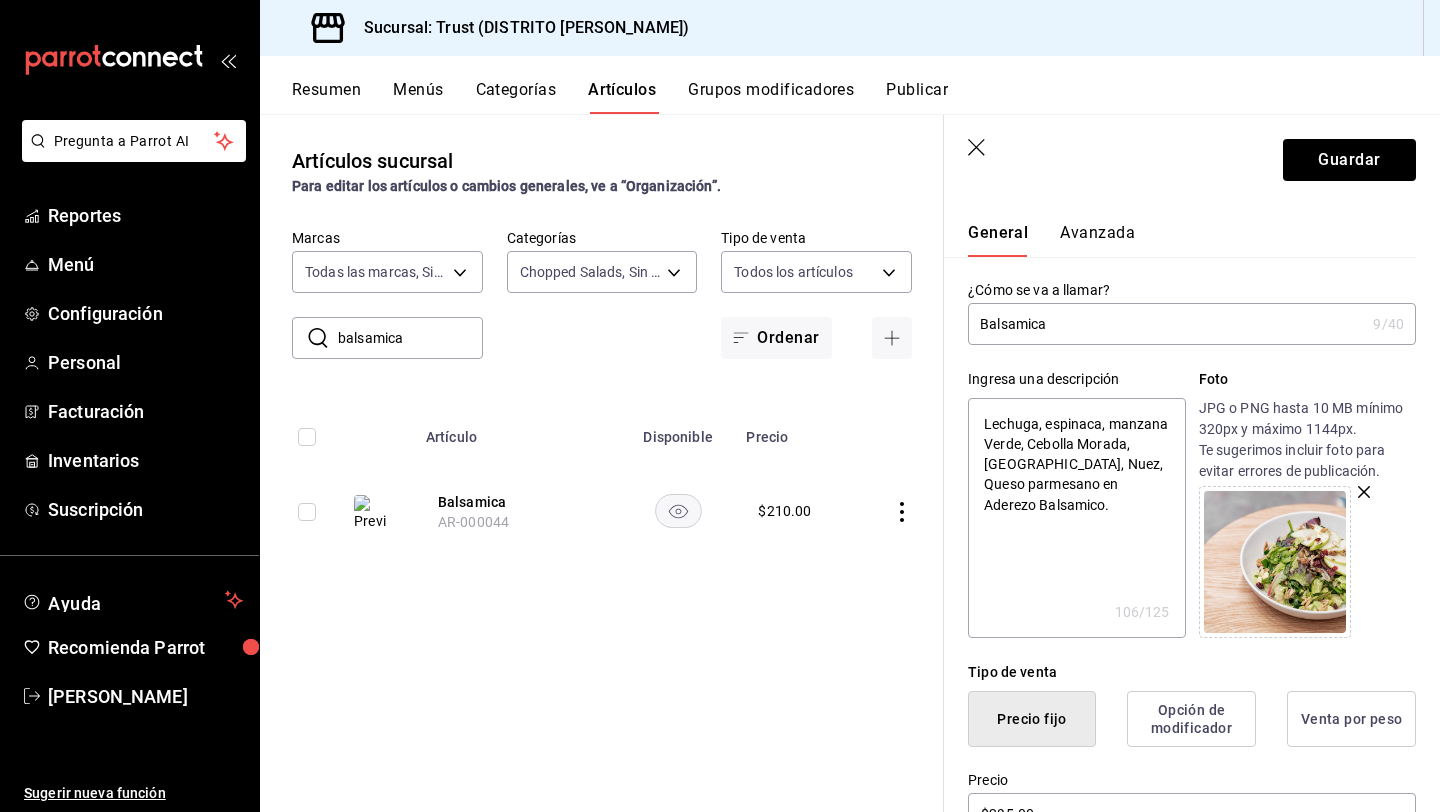 click on "Lechuga, espinaca, manzana Verde, Cebolla Morada, [GEOGRAPHIC_DATA], Nuez, Queso parmesano en Aderezo Balsamico." at bounding box center (1076, 518) 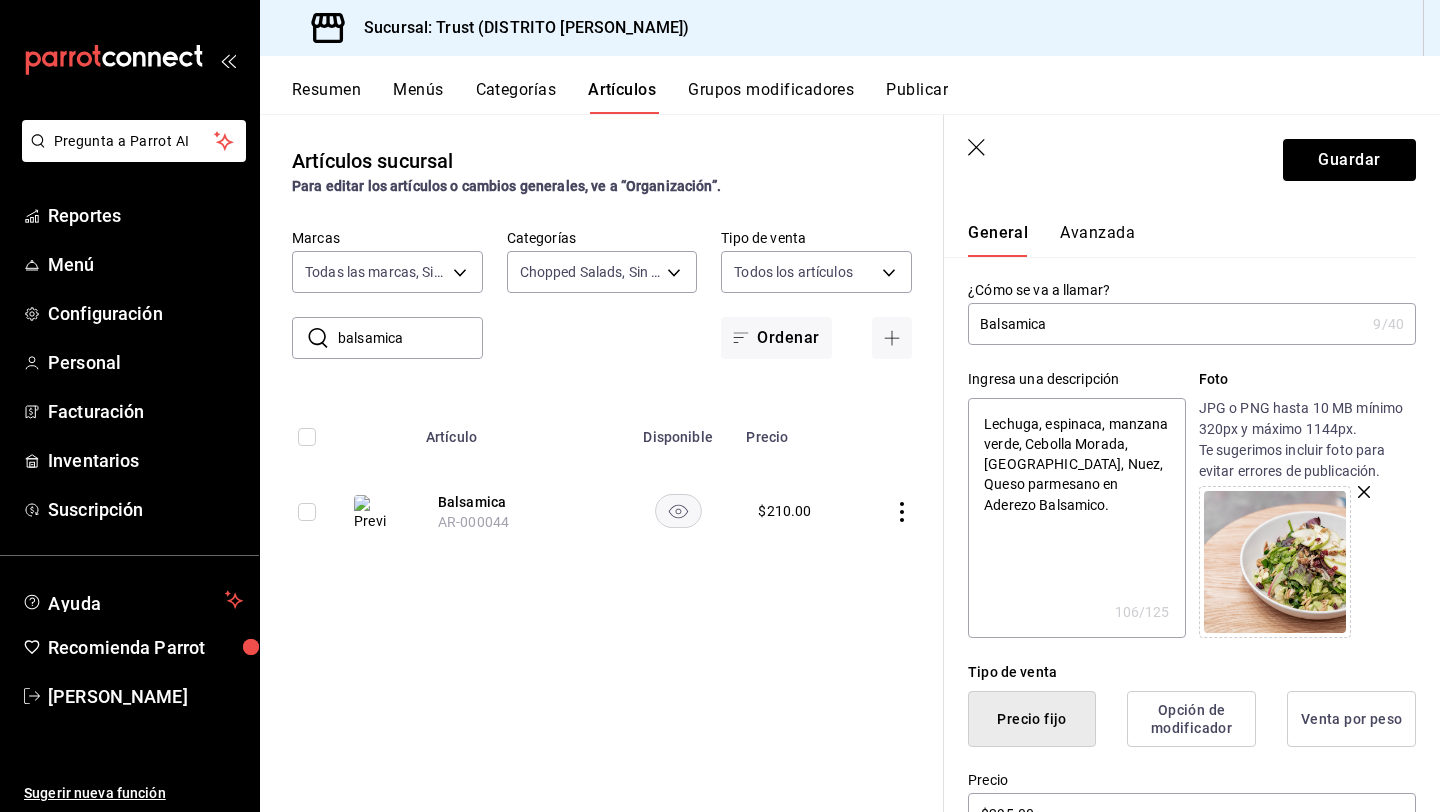 click on "Lechuga, espinaca, manzana verde, Cebolla Morada, [GEOGRAPHIC_DATA], Nuez, Queso parmesano en Aderezo Balsamico." at bounding box center [1076, 518] 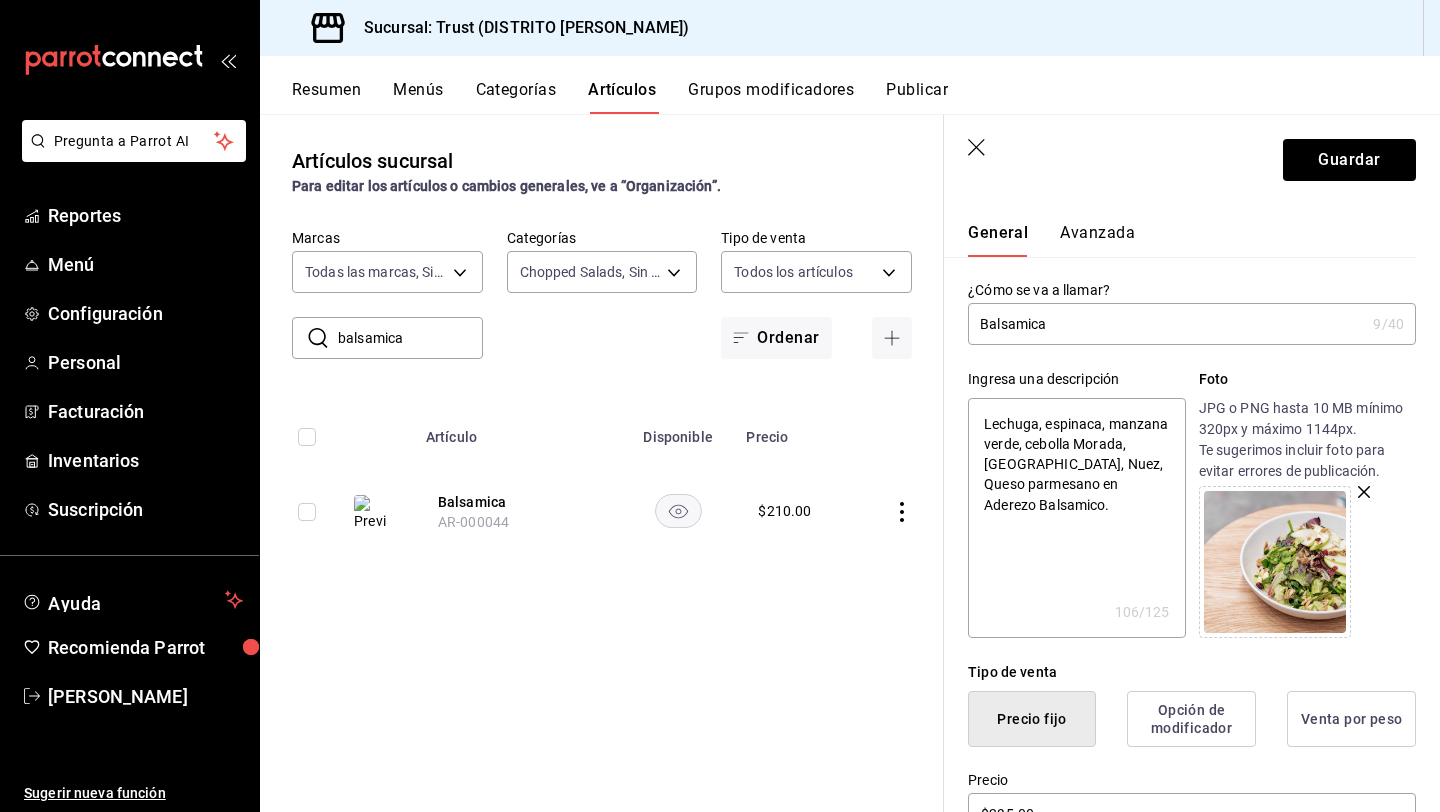 click on "Lechuga, espinaca, manzana verde, cebolla Morada, [GEOGRAPHIC_DATA], Nuez, Queso parmesano en Aderezo Balsamico." at bounding box center [1076, 518] 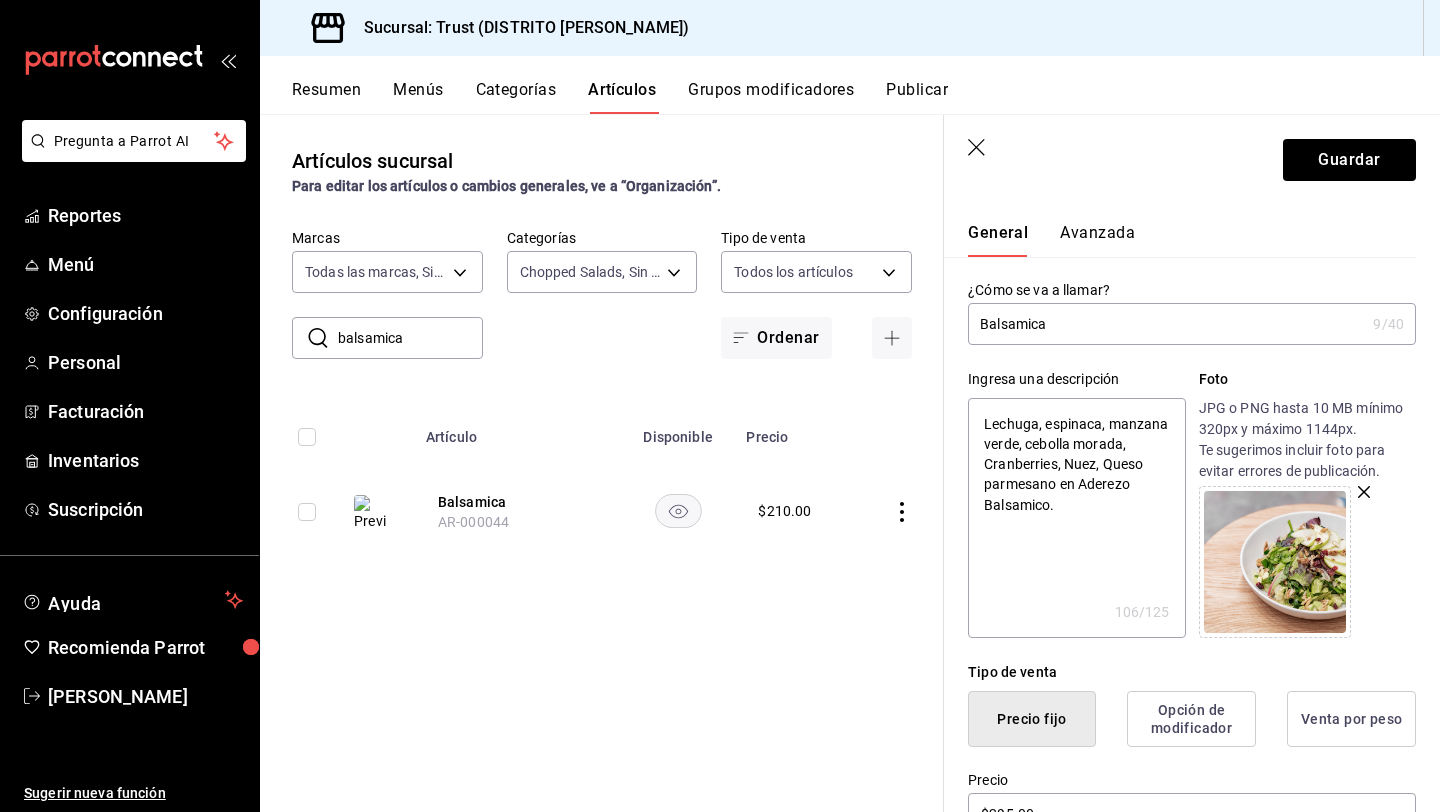 drag, startPoint x: 1137, startPoint y: 443, endPoint x: 1027, endPoint y: 443, distance: 110 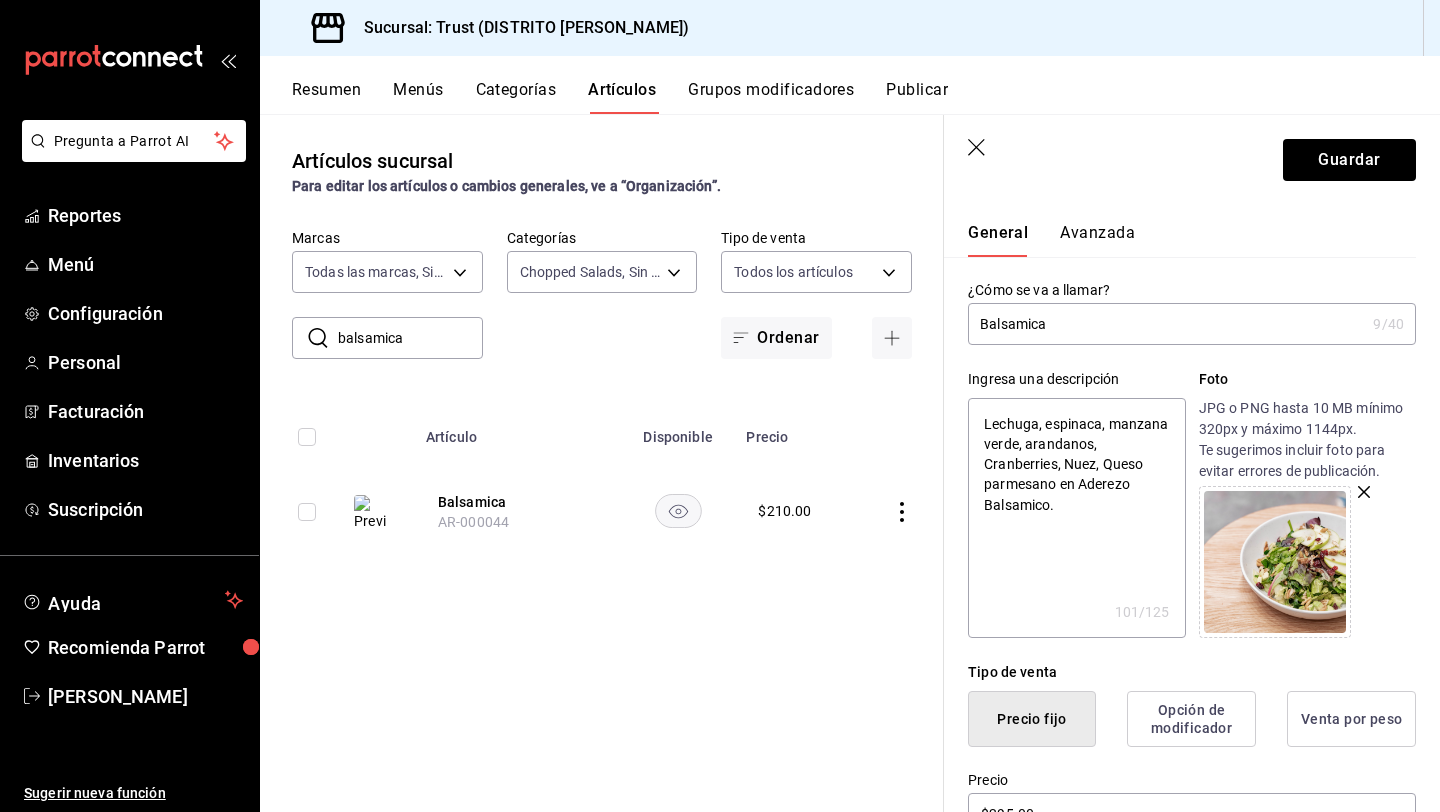 drag, startPoint x: 986, startPoint y: 462, endPoint x: 1097, endPoint y: 464, distance: 111.01801 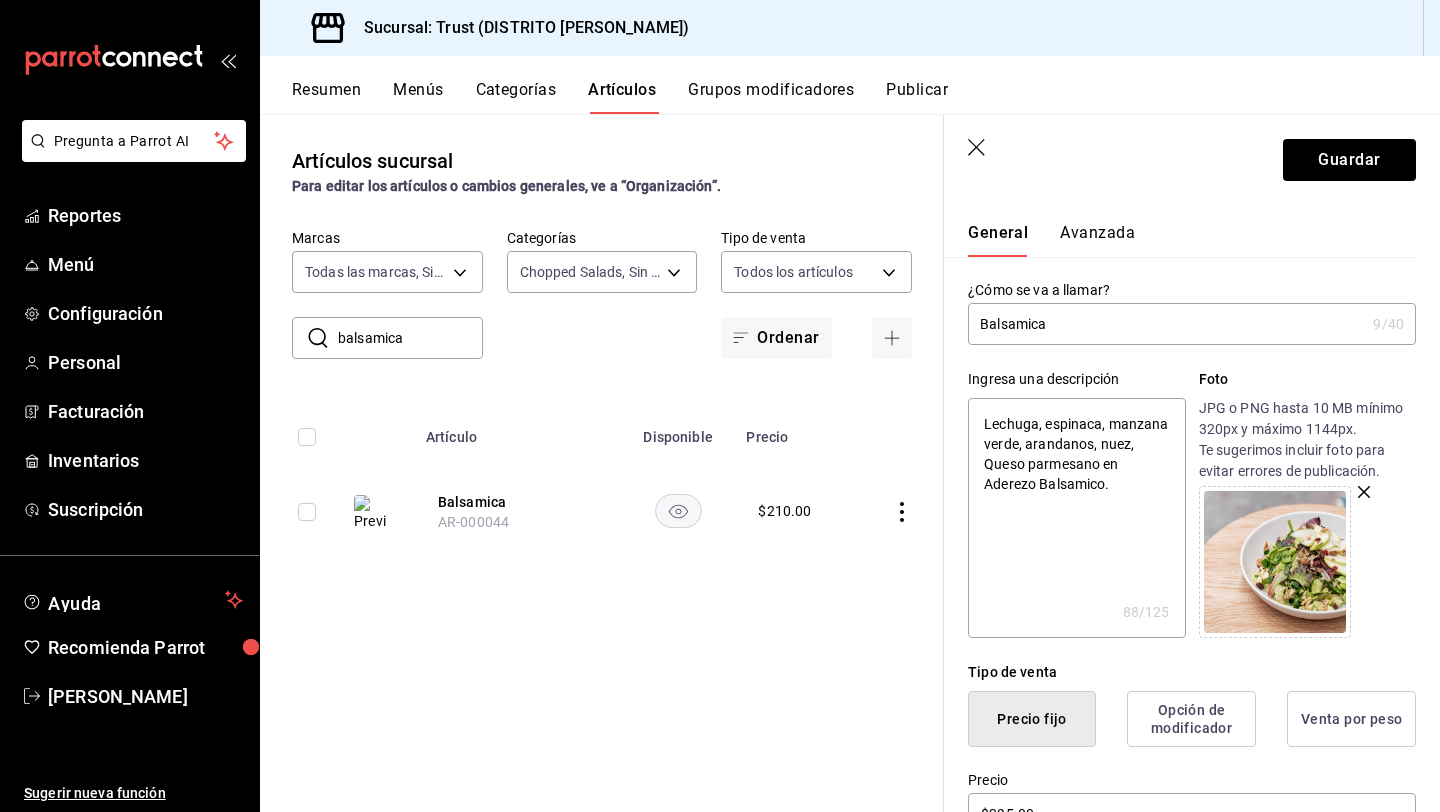 click on "Lechuga, espinaca, manzana verde, arandanos, nuez, Queso parmesano en Aderezo Balsamico." at bounding box center [1076, 518] 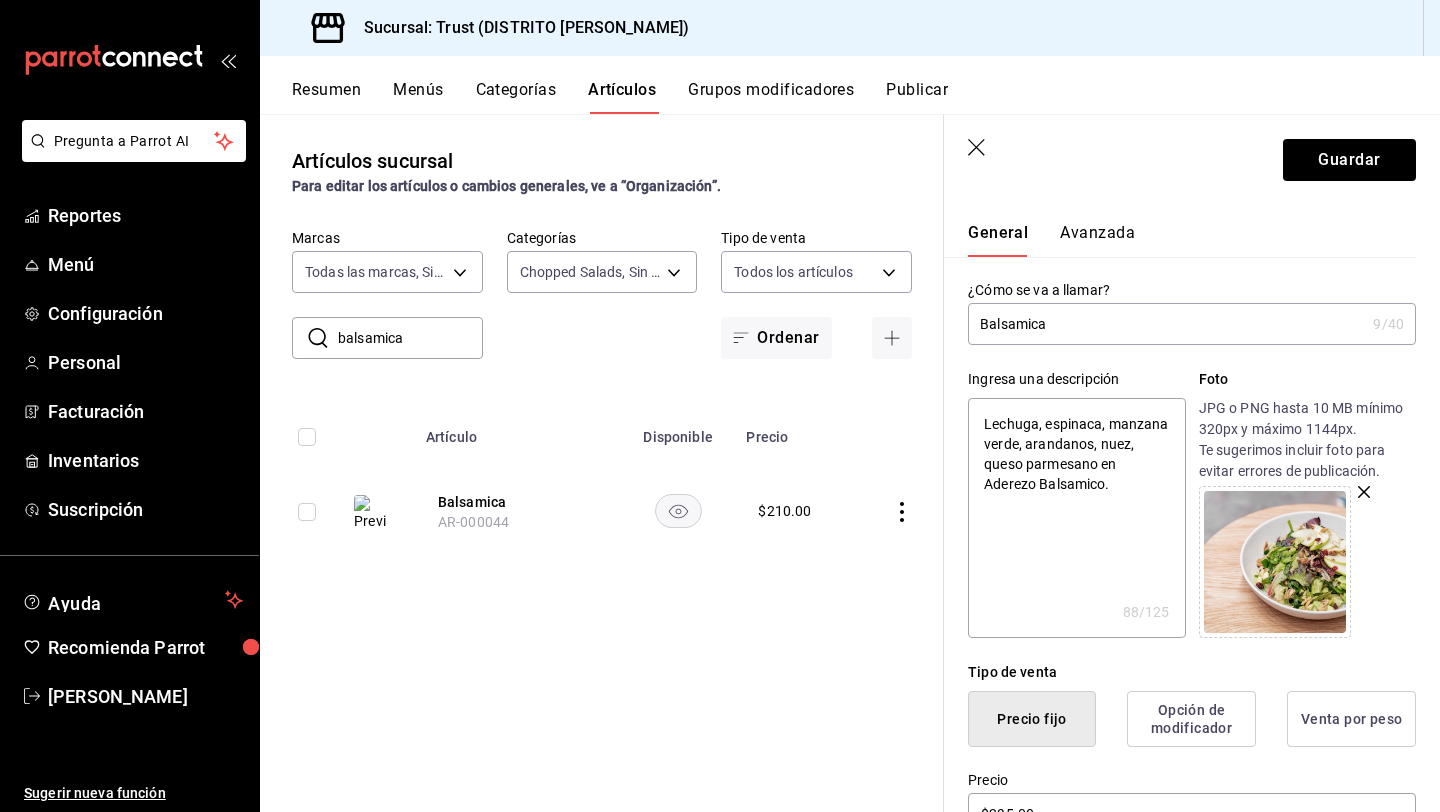 click on "Lechuga, espinaca, manzana verde, arandanos, nuez, queso parmesano en Aderezo Balsamico." at bounding box center [1076, 518] 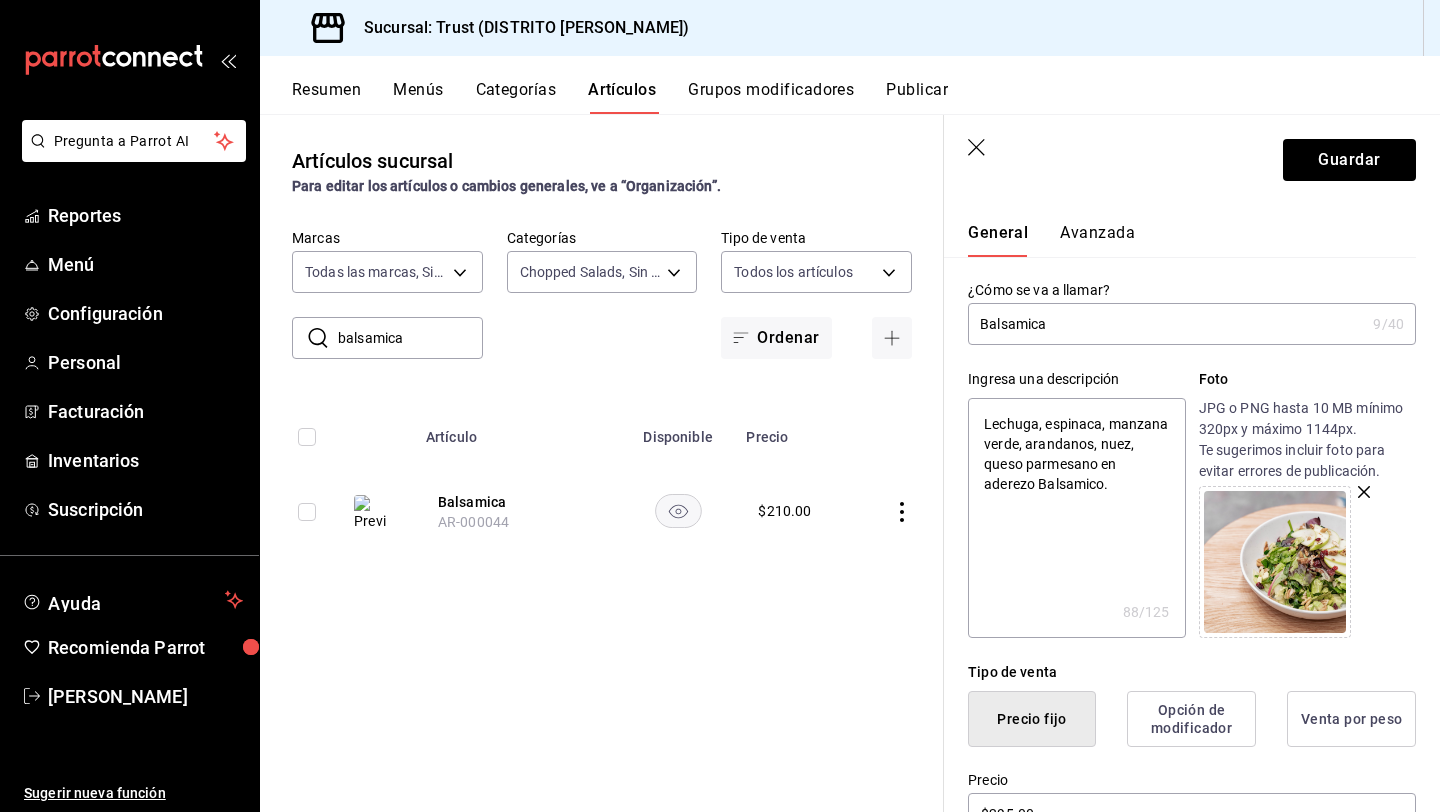 click on "Lechuga, espinaca, manzana verde, arandanos, nuez, queso parmesano en aderezo Balsamico." at bounding box center (1076, 518) 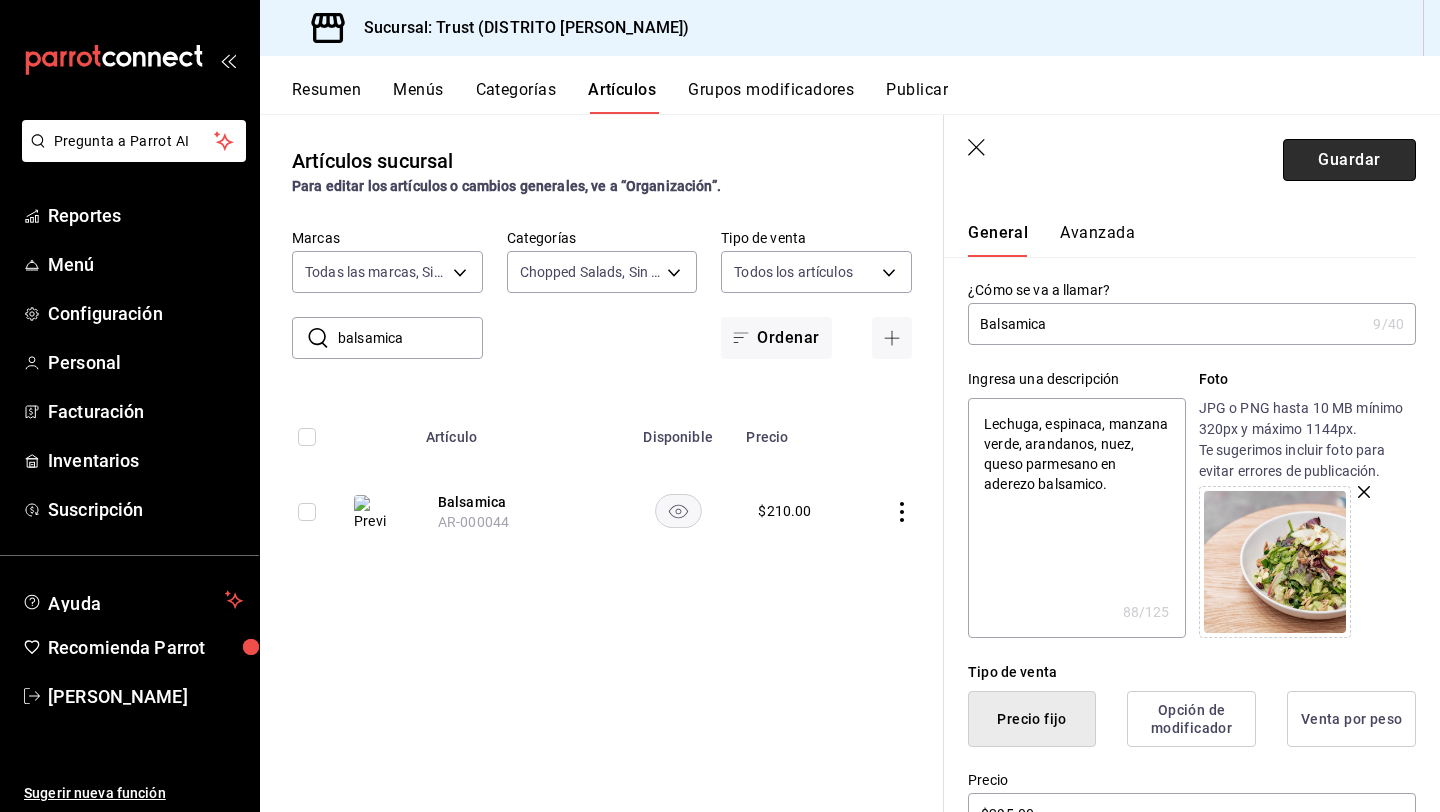 click on "Guardar" at bounding box center (1349, 160) 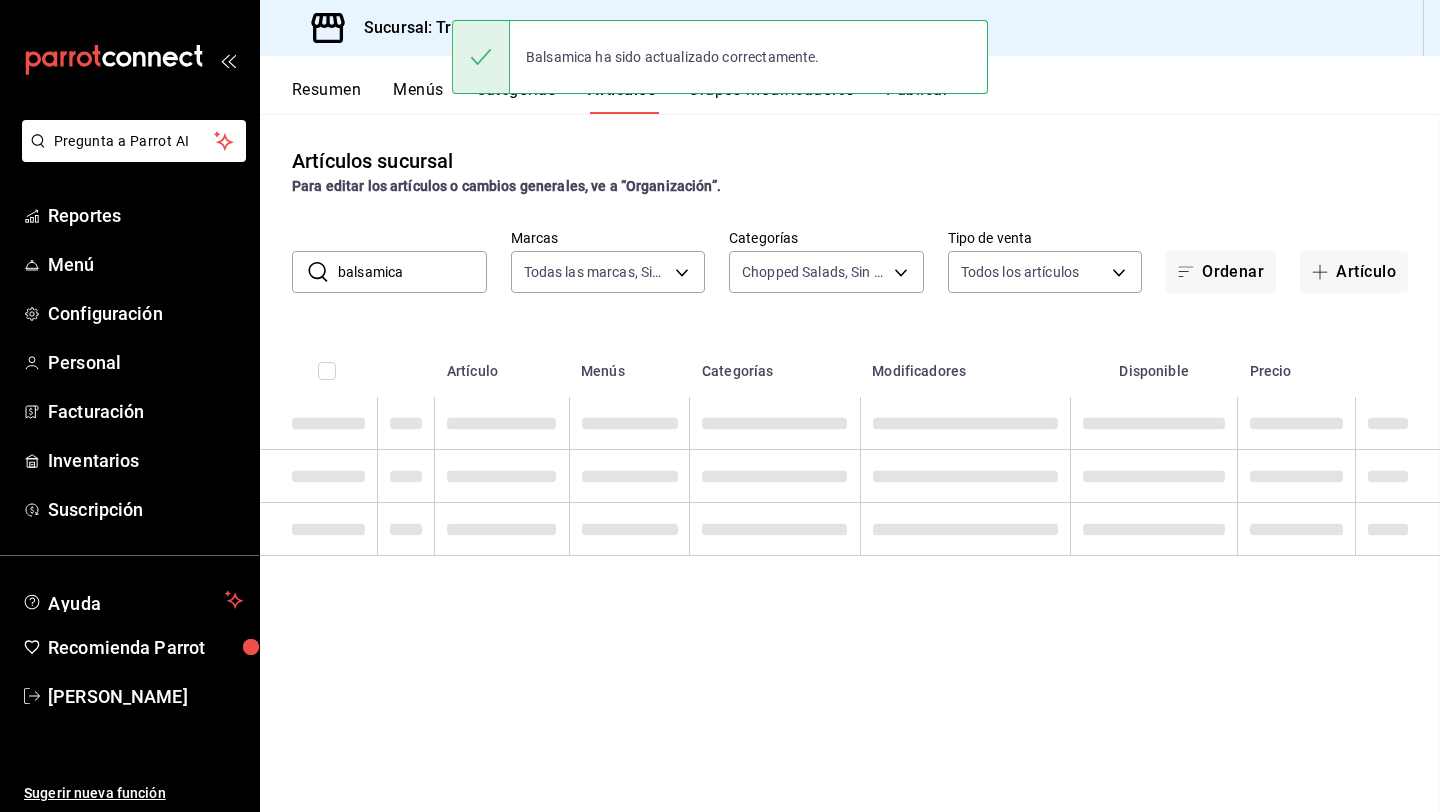scroll, scrollTop: 0, scrollLeft: 0, axis: both 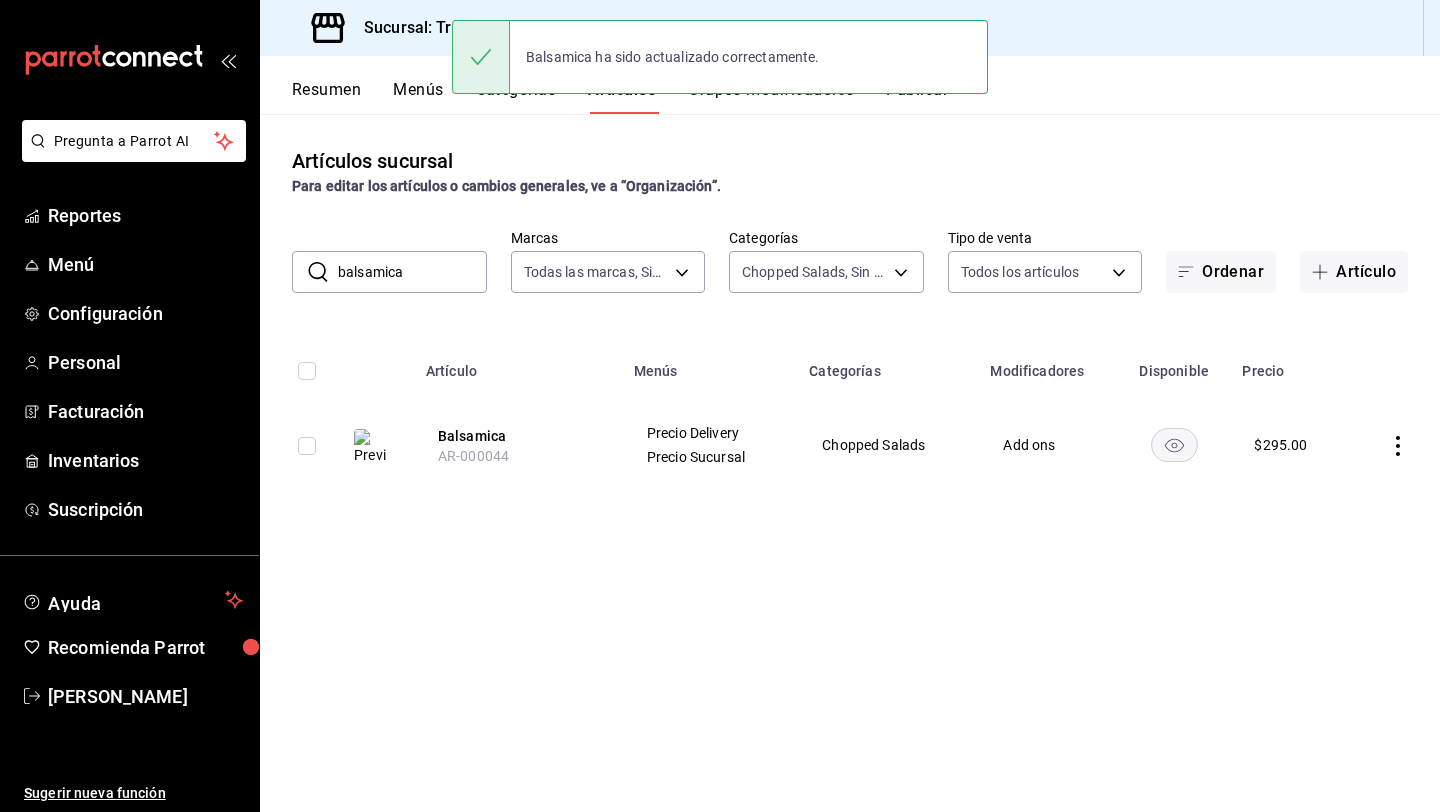 click on "balsamica" at bounding box center (412, 272) 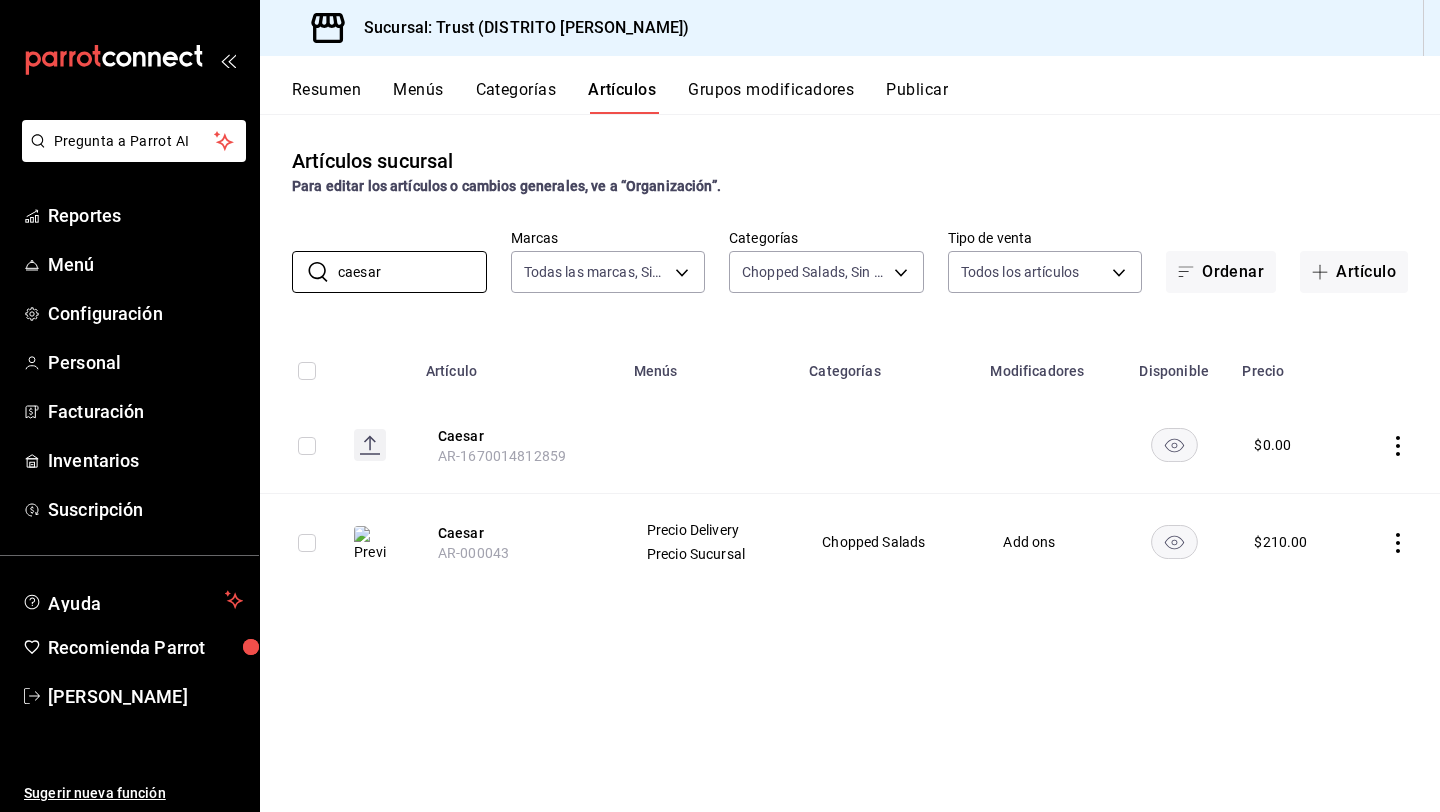 click 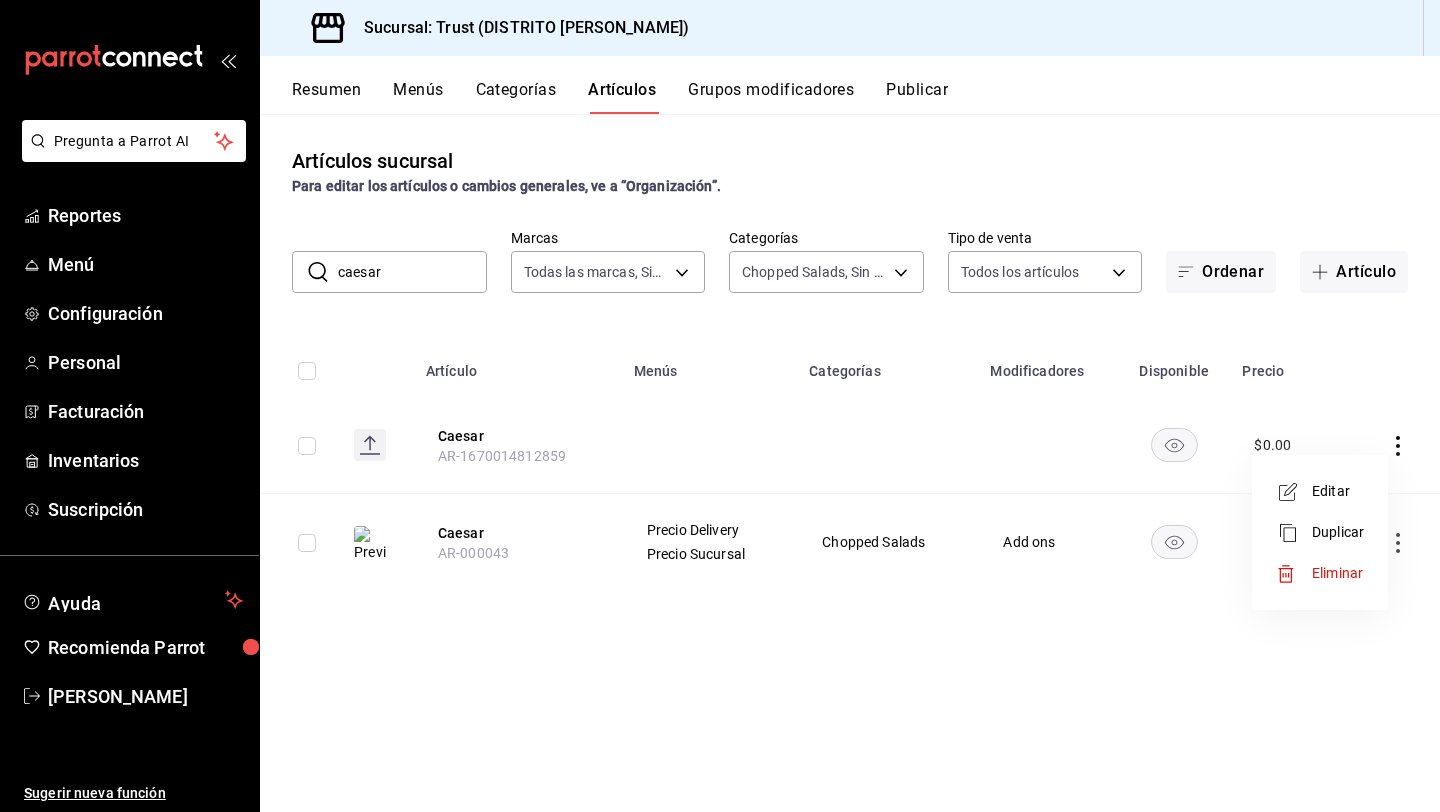 click on "Editar" at bounding box center [1338, 491] 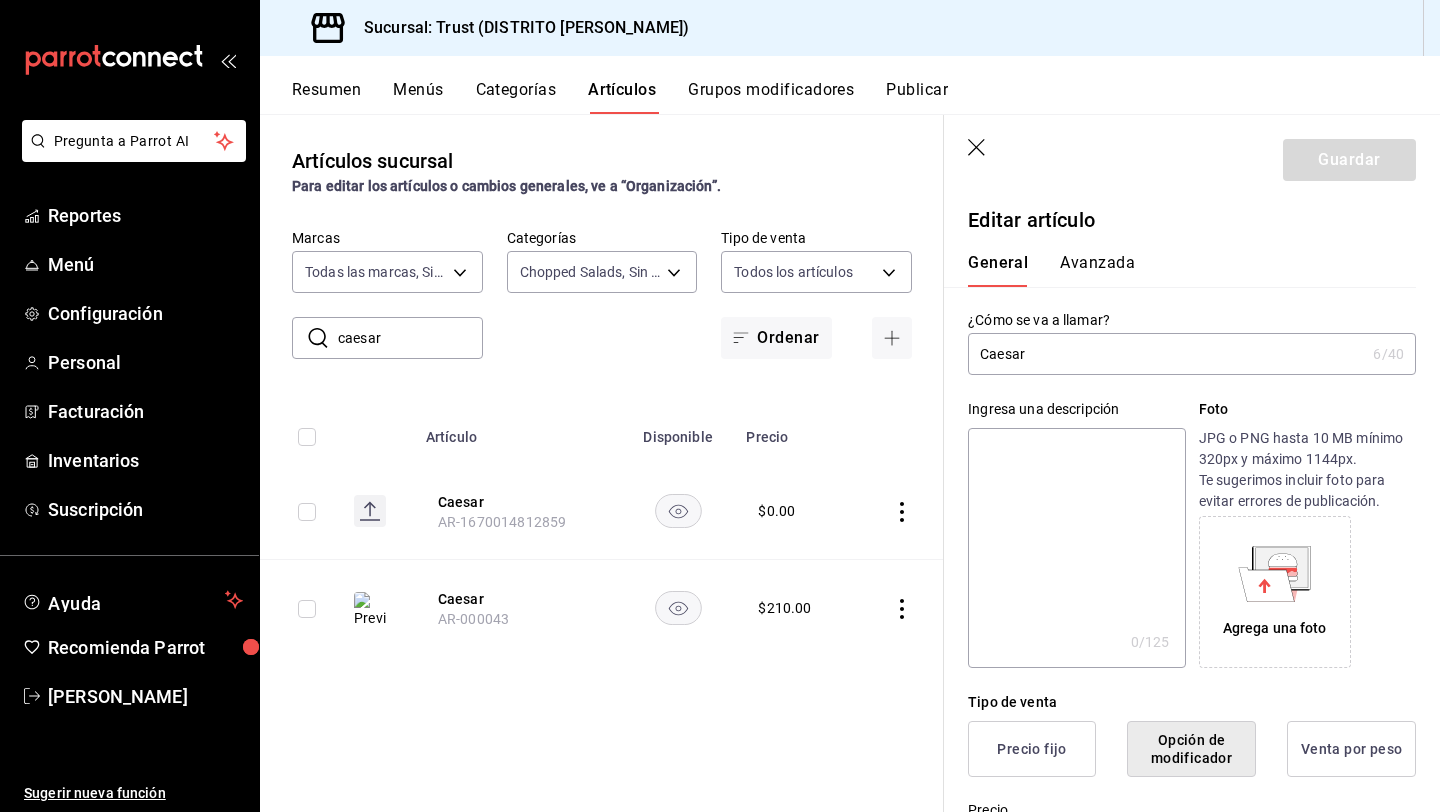 click 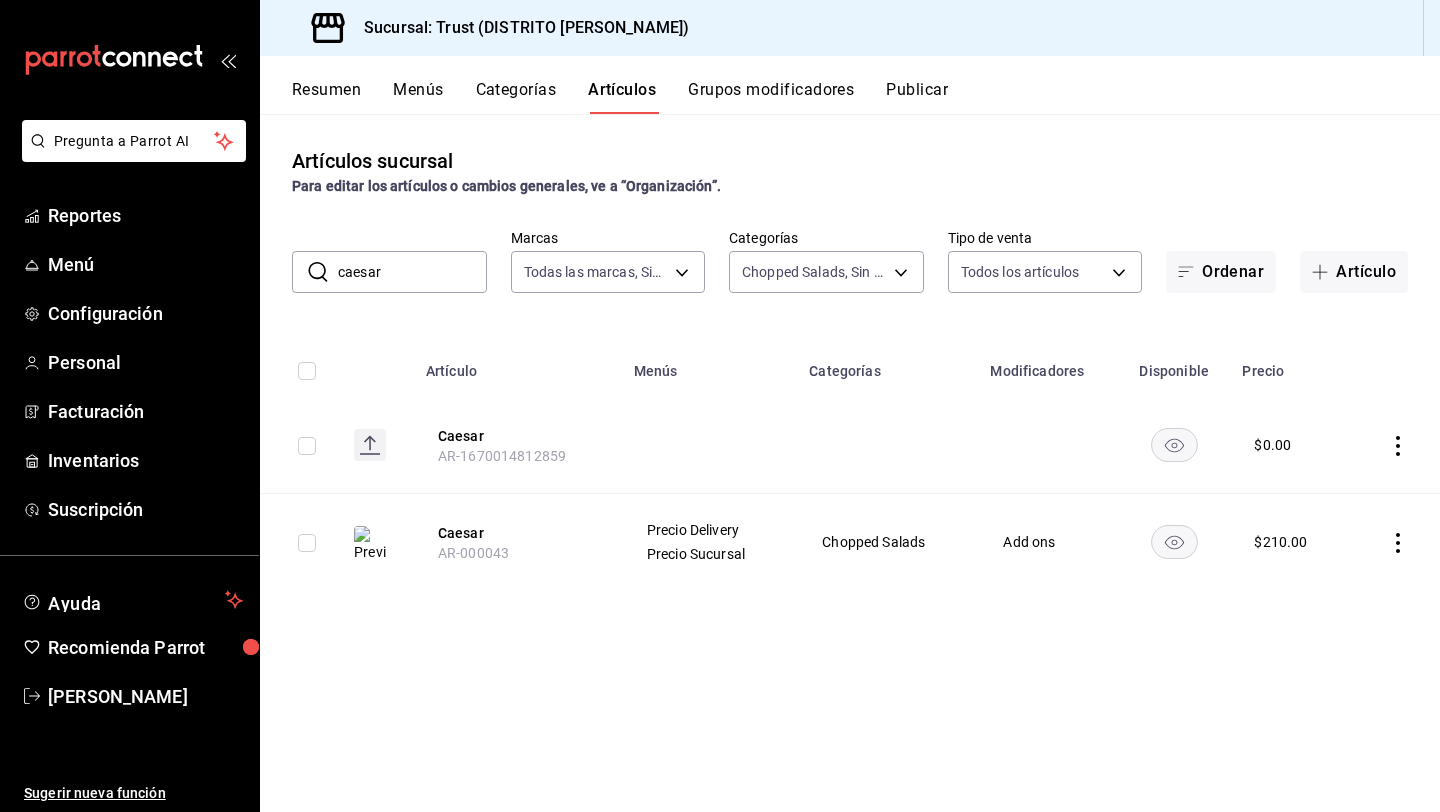 click 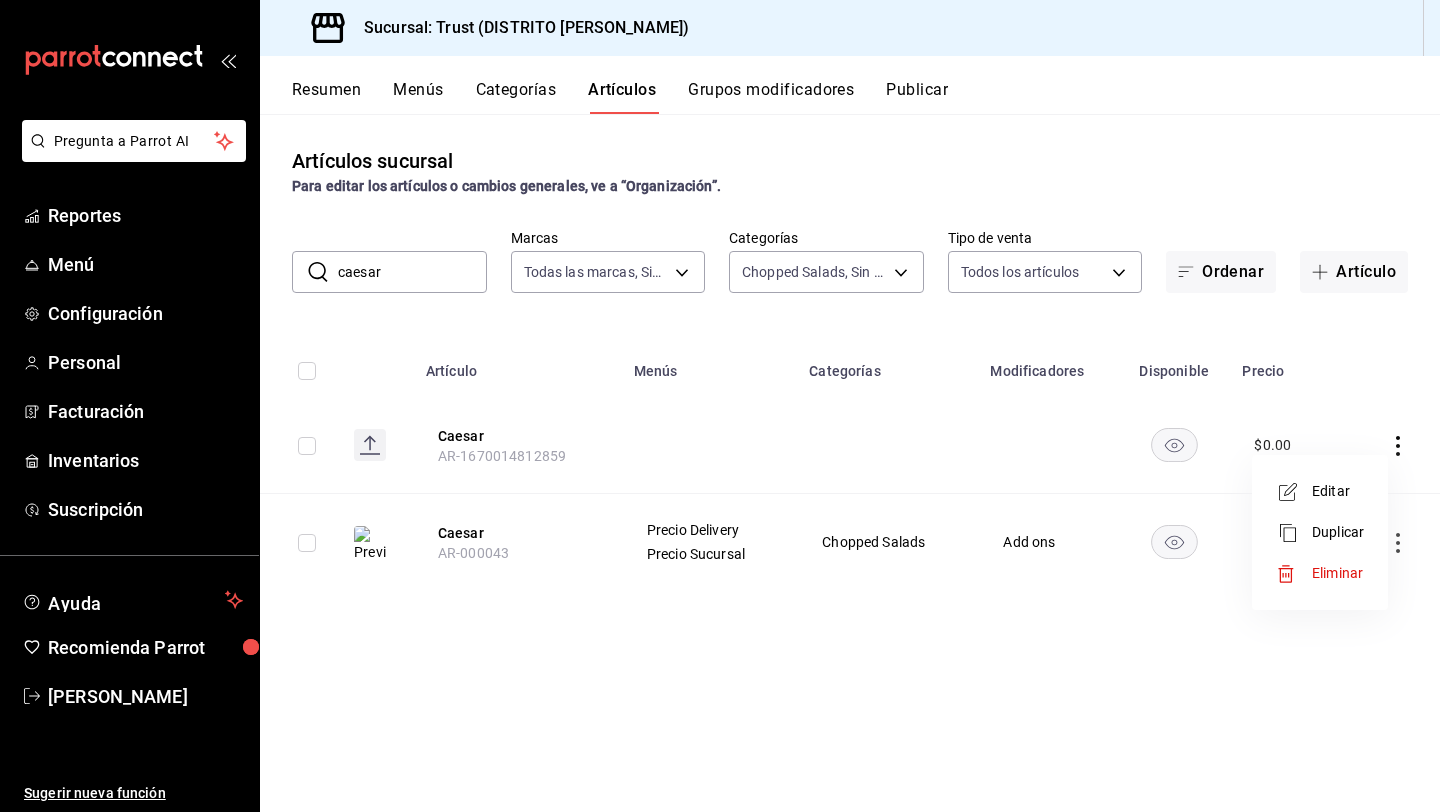 click on "Eliminar" at bounding box center (1337, 573) 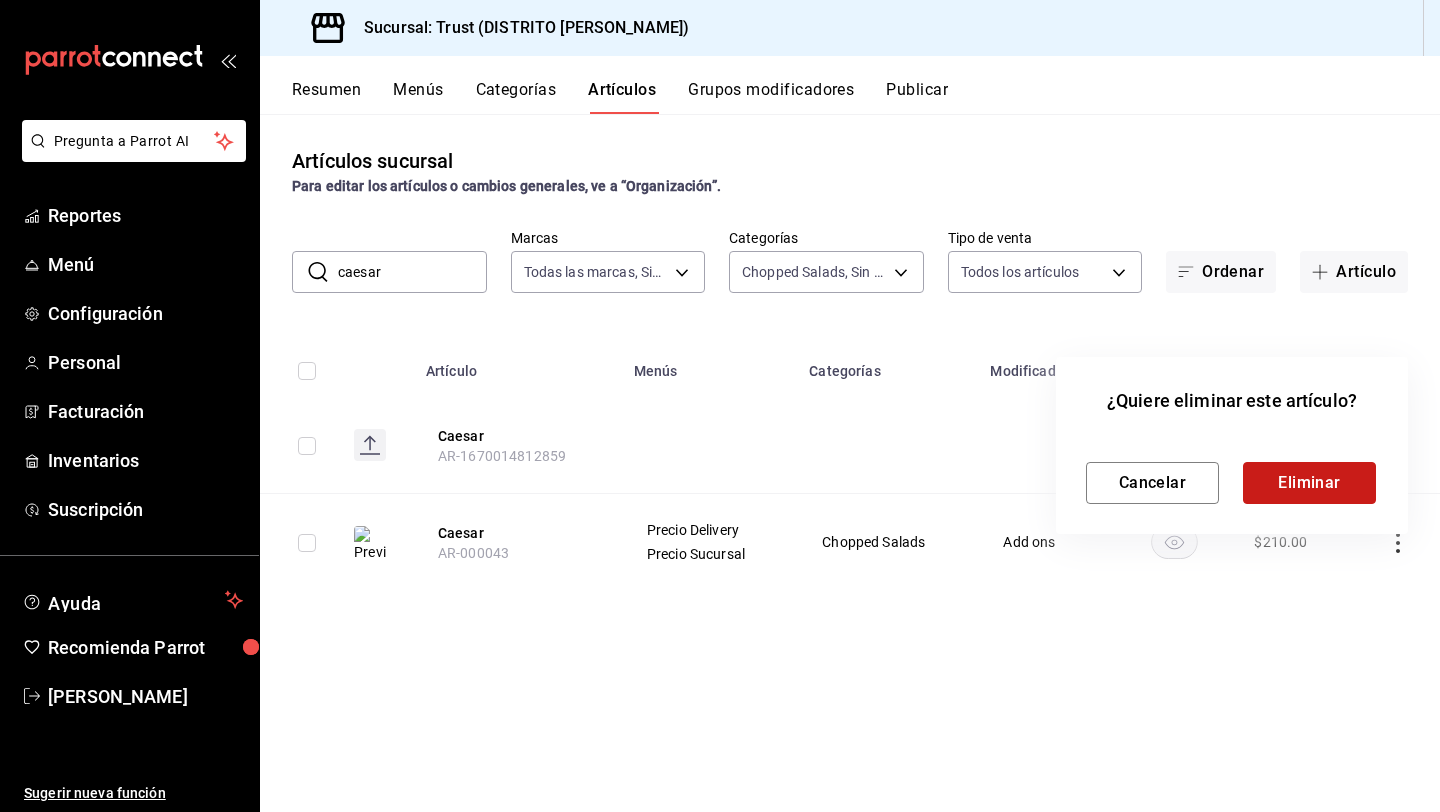 click on "Eliminar" at bounding box center [1309, 483] 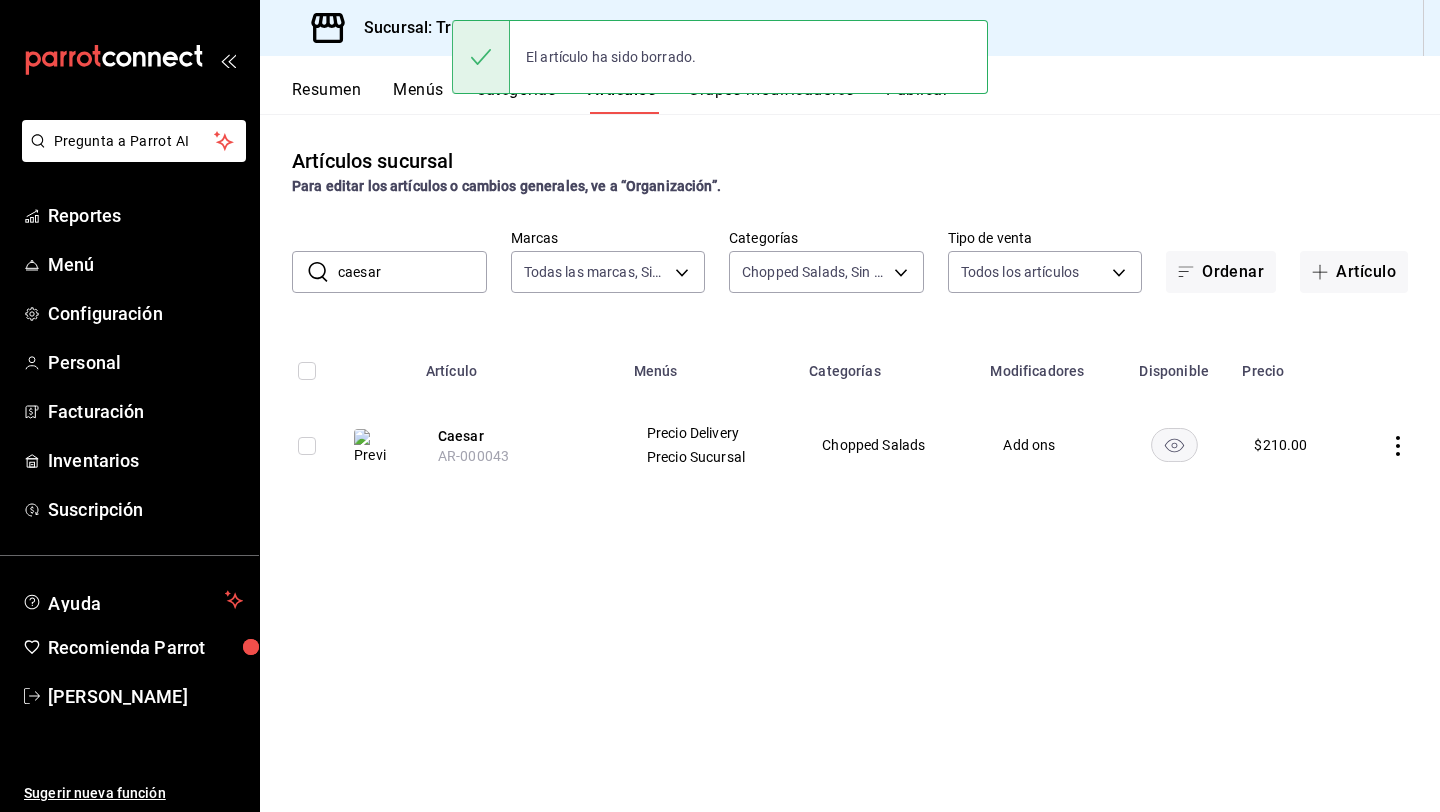click 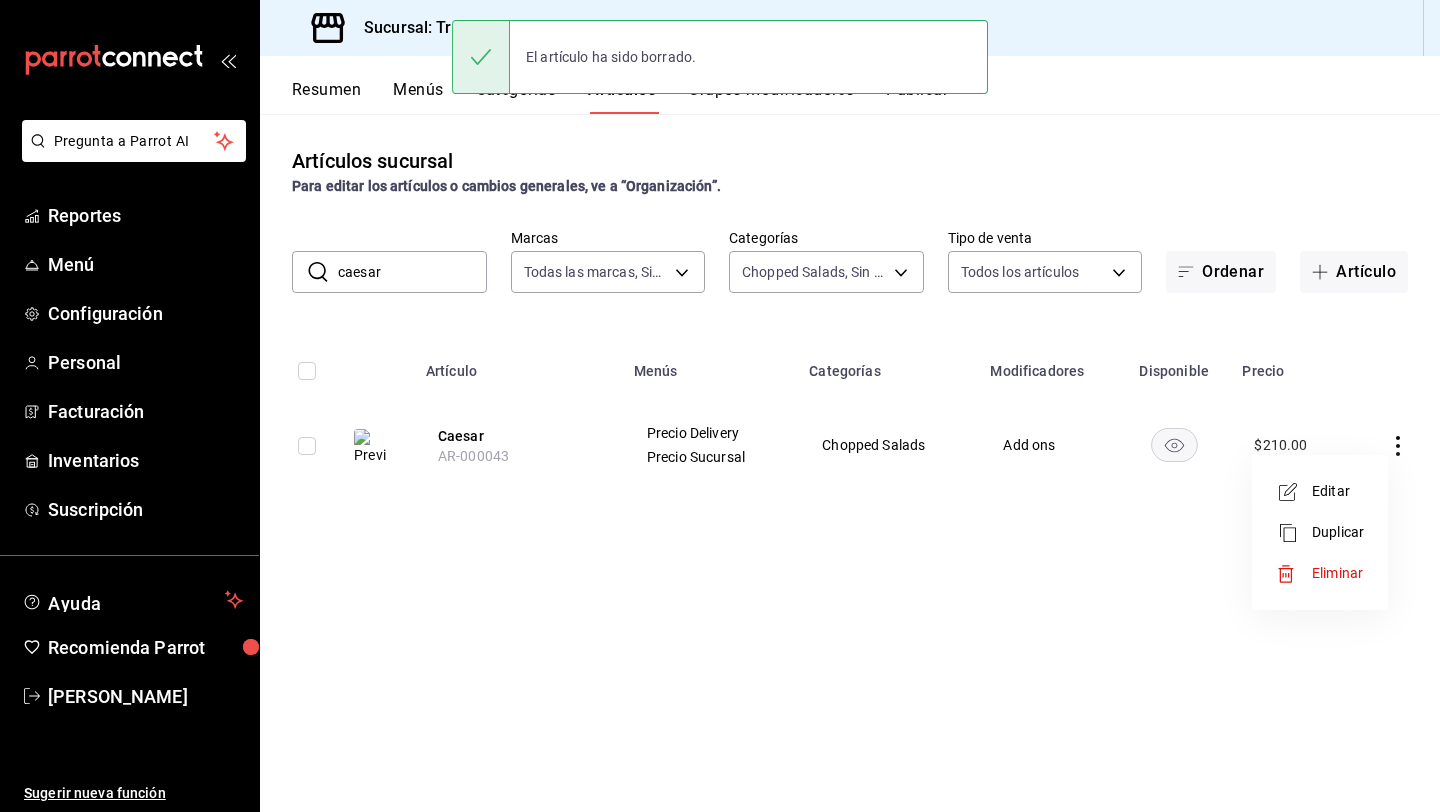 click on "Editar" at bounding box center (1338, 491) 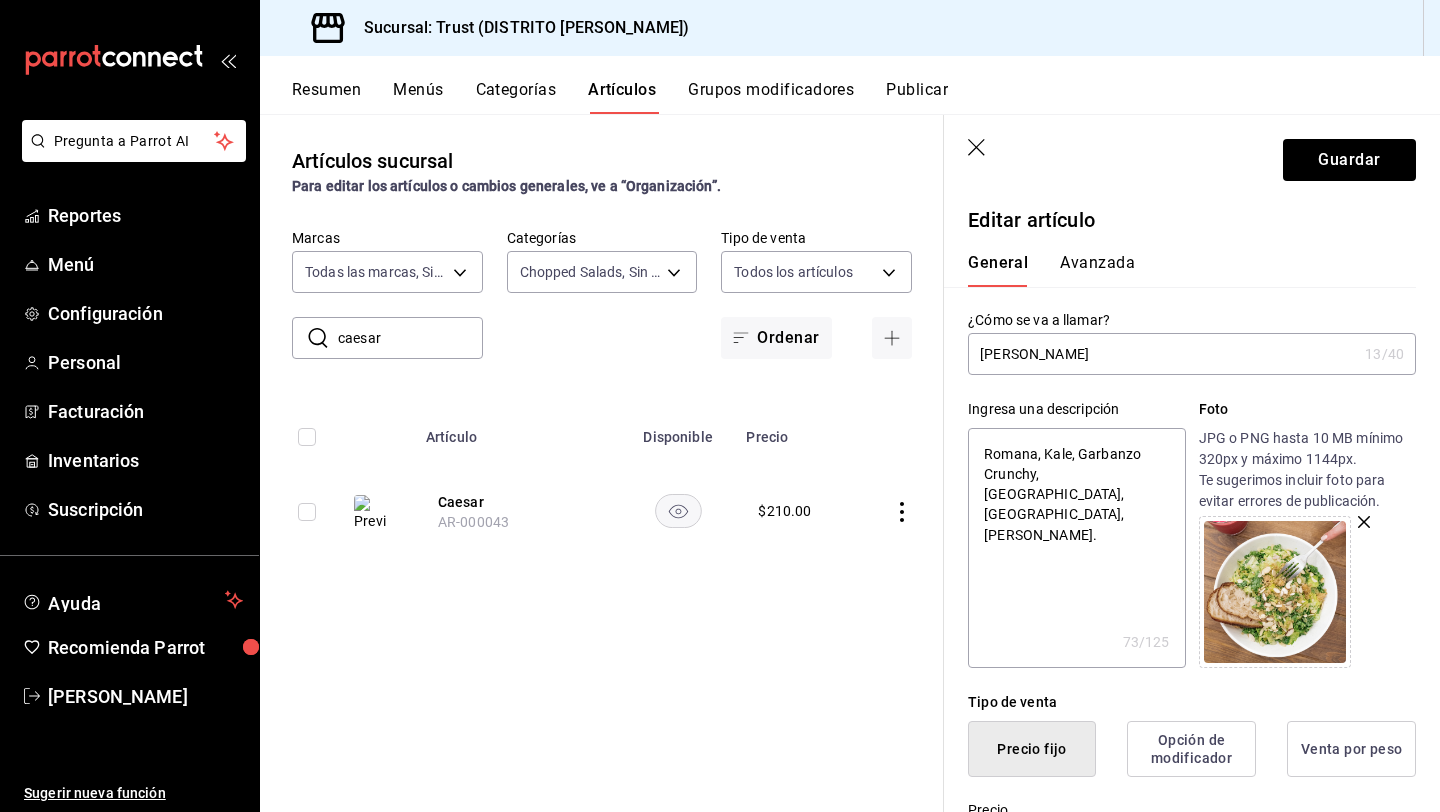 drag, startPoint x: 1074, startPoint y: 450, endPoint x: 982, endPoint y: 450, distance: 92 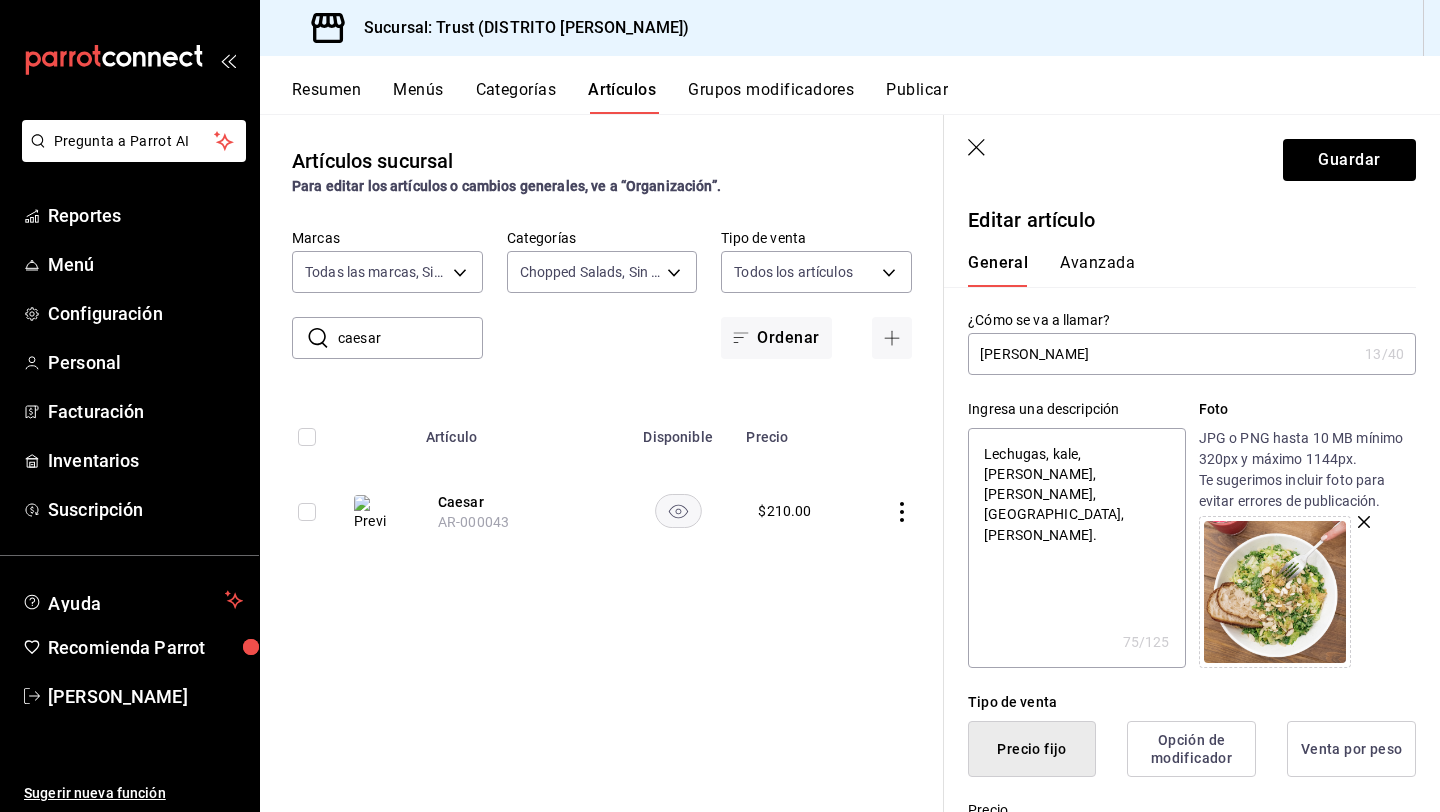 click on "Lechugas, kale, [PERSON_NAME], [PERSON_NAME], [GEOGRAPHIC_DATA], [PERSON_NAME]." at bounding box center (1076, 548) 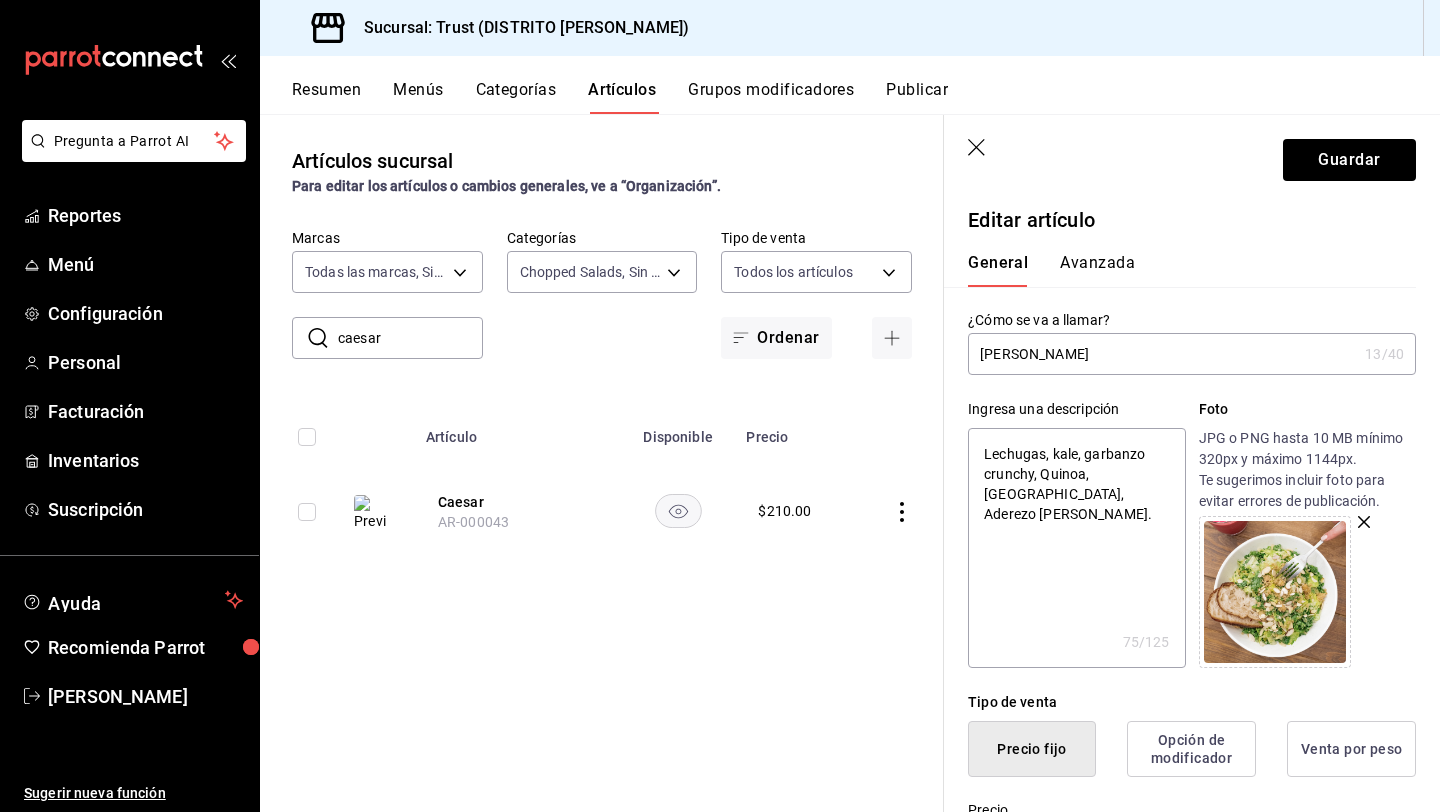 click on "Lechugas, kale, garbanzo crunchy, Quinoa, [GEOGRAPHIC_DATA], Aderezo [PERSON_NAME]." at bounding box center [1076, 548] 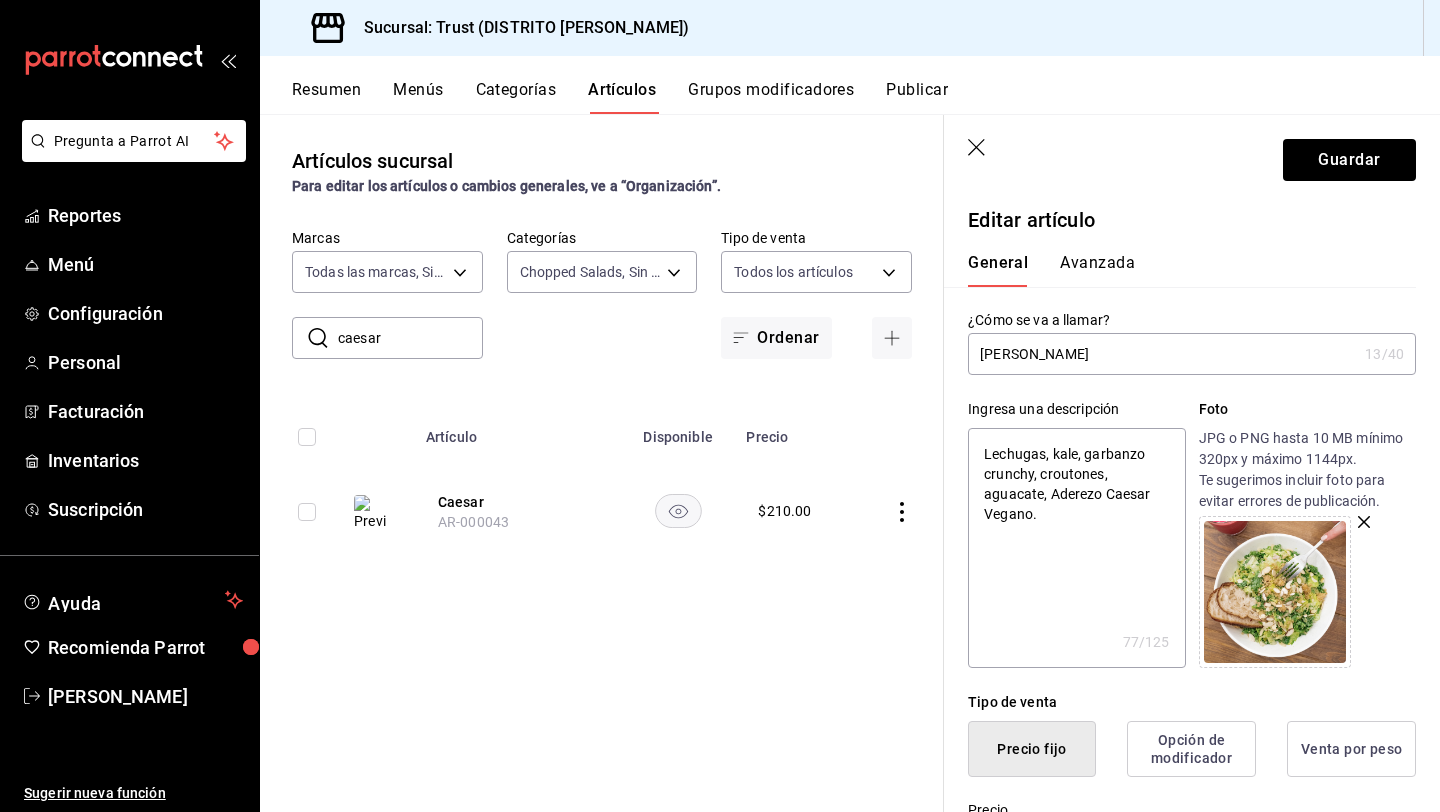 click on "Lechugas, kale, garbanzo crunchy, croutones, aguacate, Aderezo Caesar Vegano." at bounding box center [1076, 548] 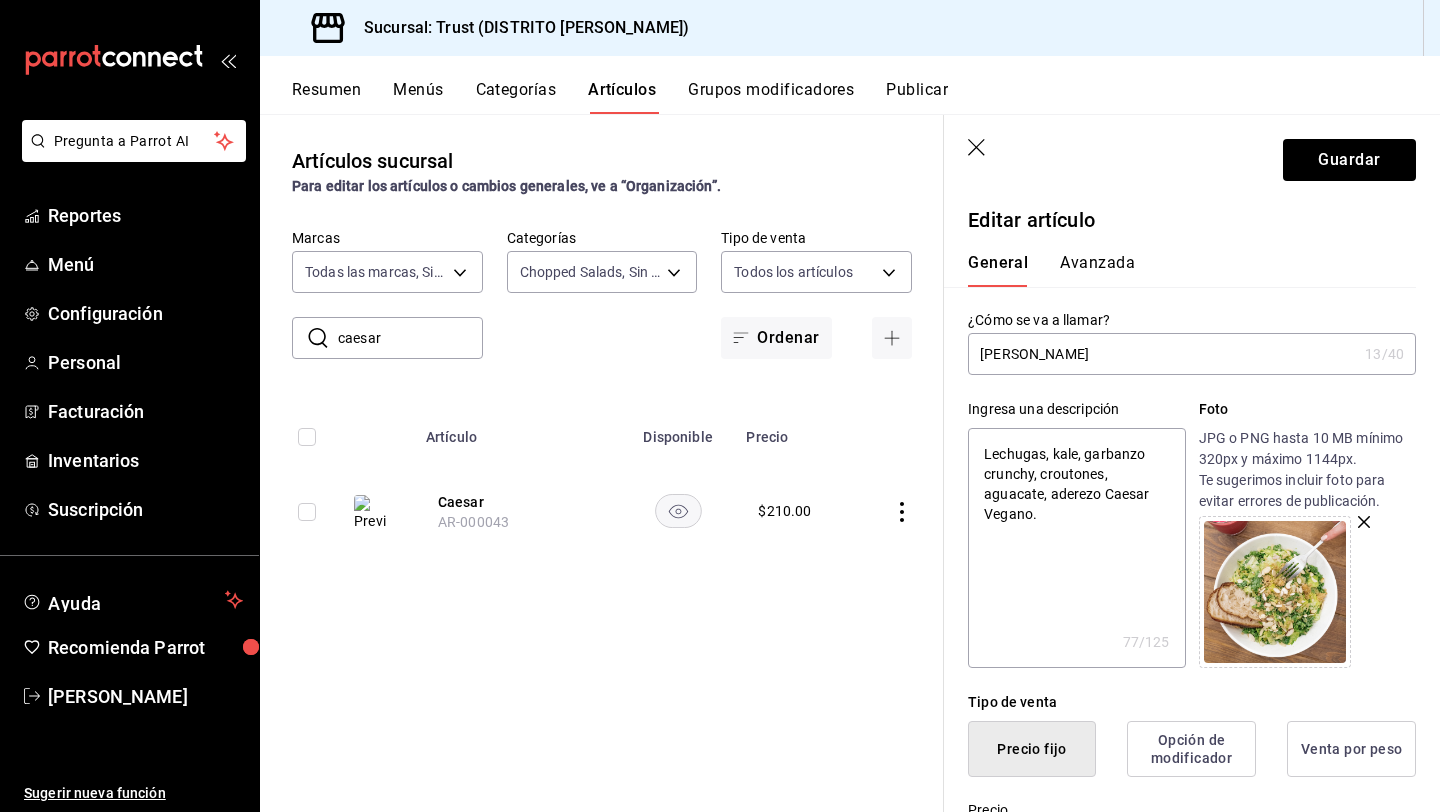click on "Lechugas, kale, garbanzo crunchy, croutones, aguacate, aderezo Caesar Vegano." at bounding box center [1076, 548] 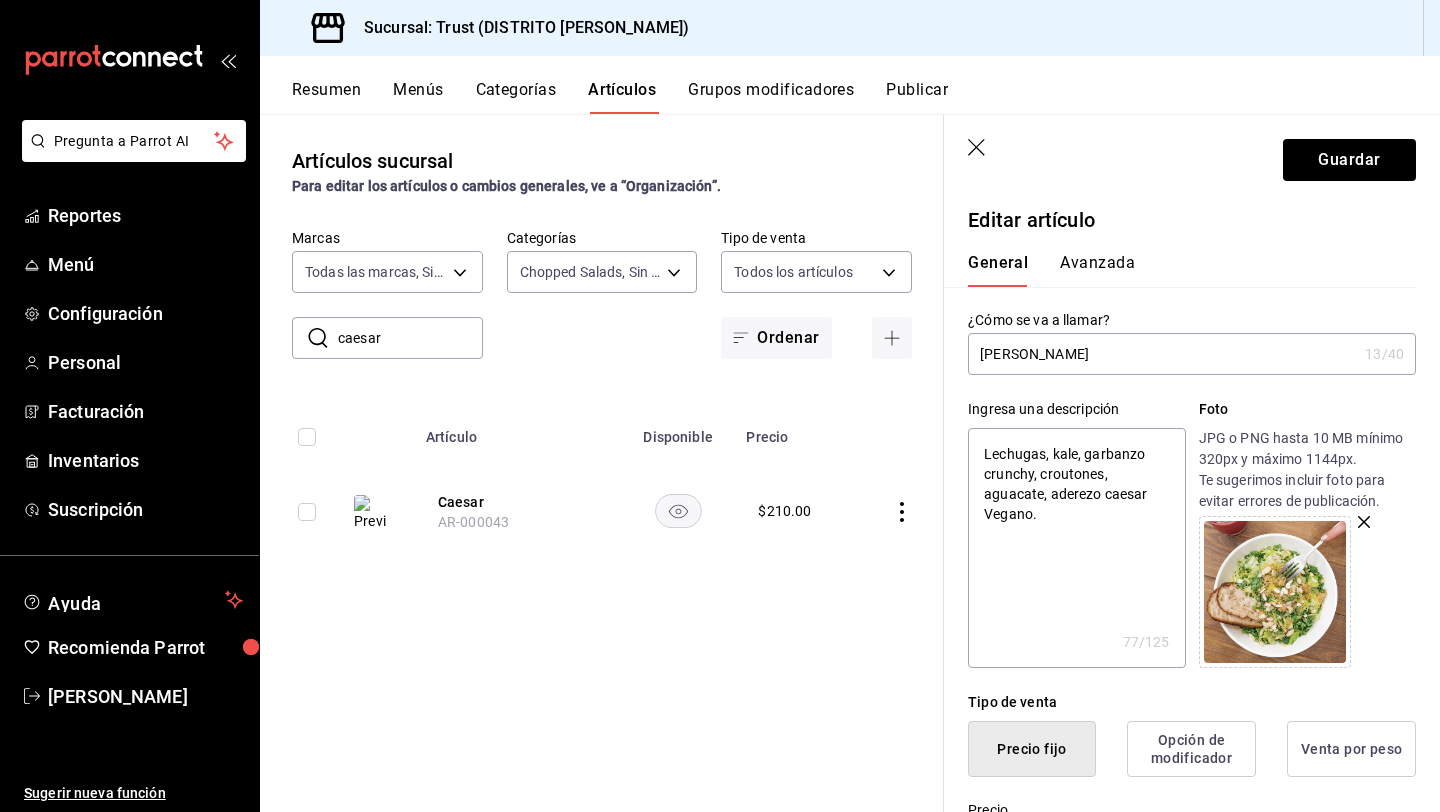 click on "Lechugas, kale, garbanzo crunchy, croutones, aguacate, aderezo caesar Vegano." at bounding box center [1076, 548] 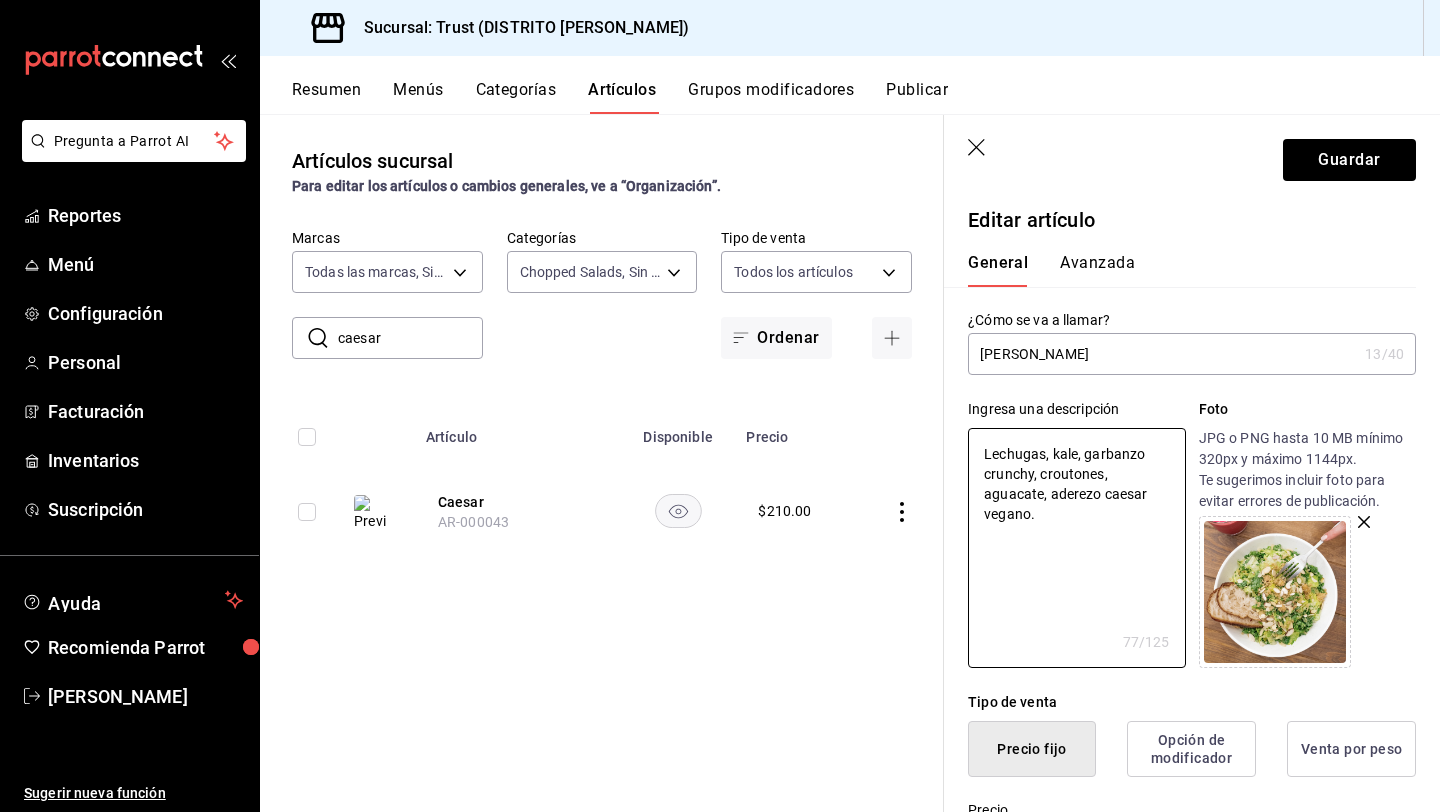 click on "Foto" at bounding box center (1307, 409) 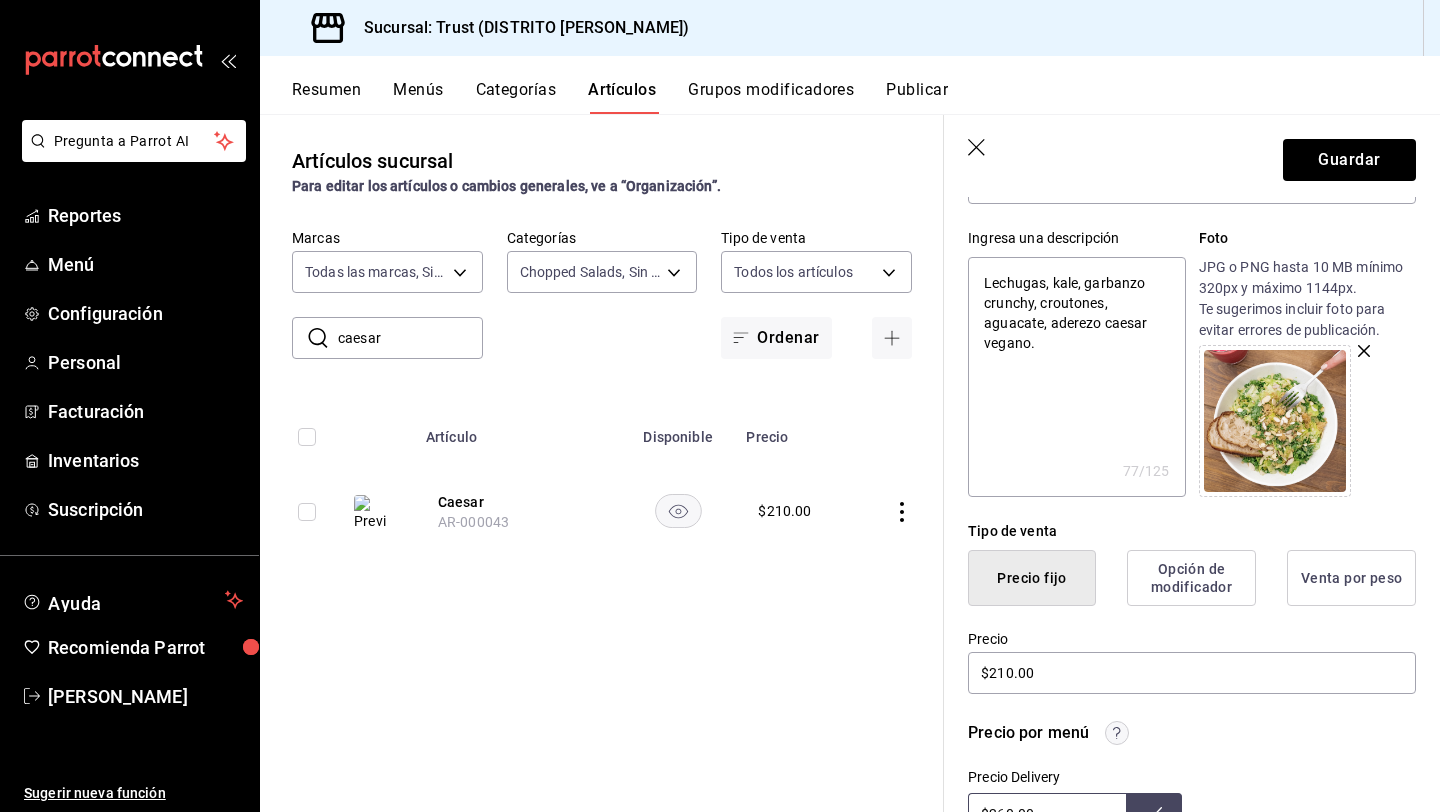 scroll, scrollTop: 200, scrollLeft: 0, axis: vertical 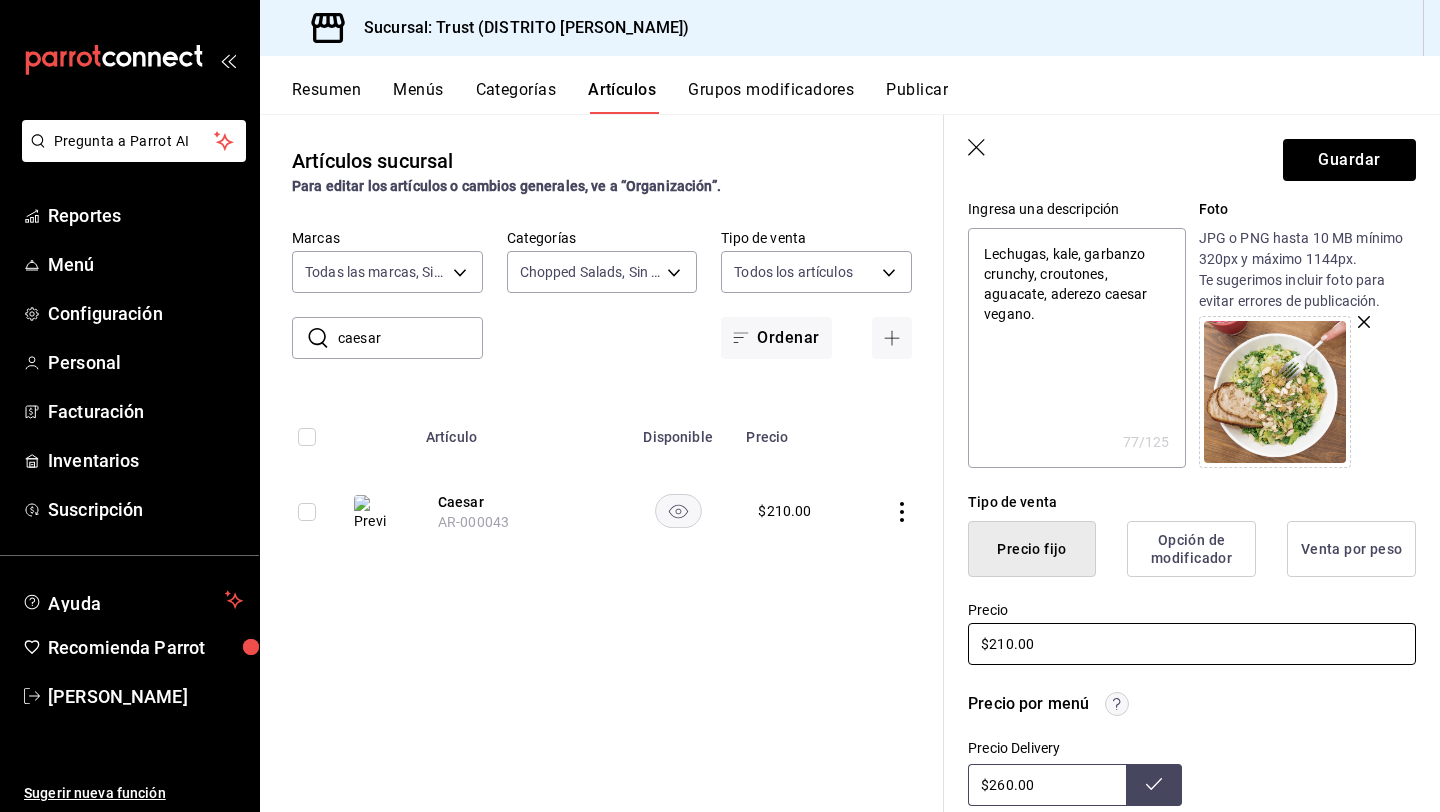 click on "$210.00" at bounding box center [1192, 644] 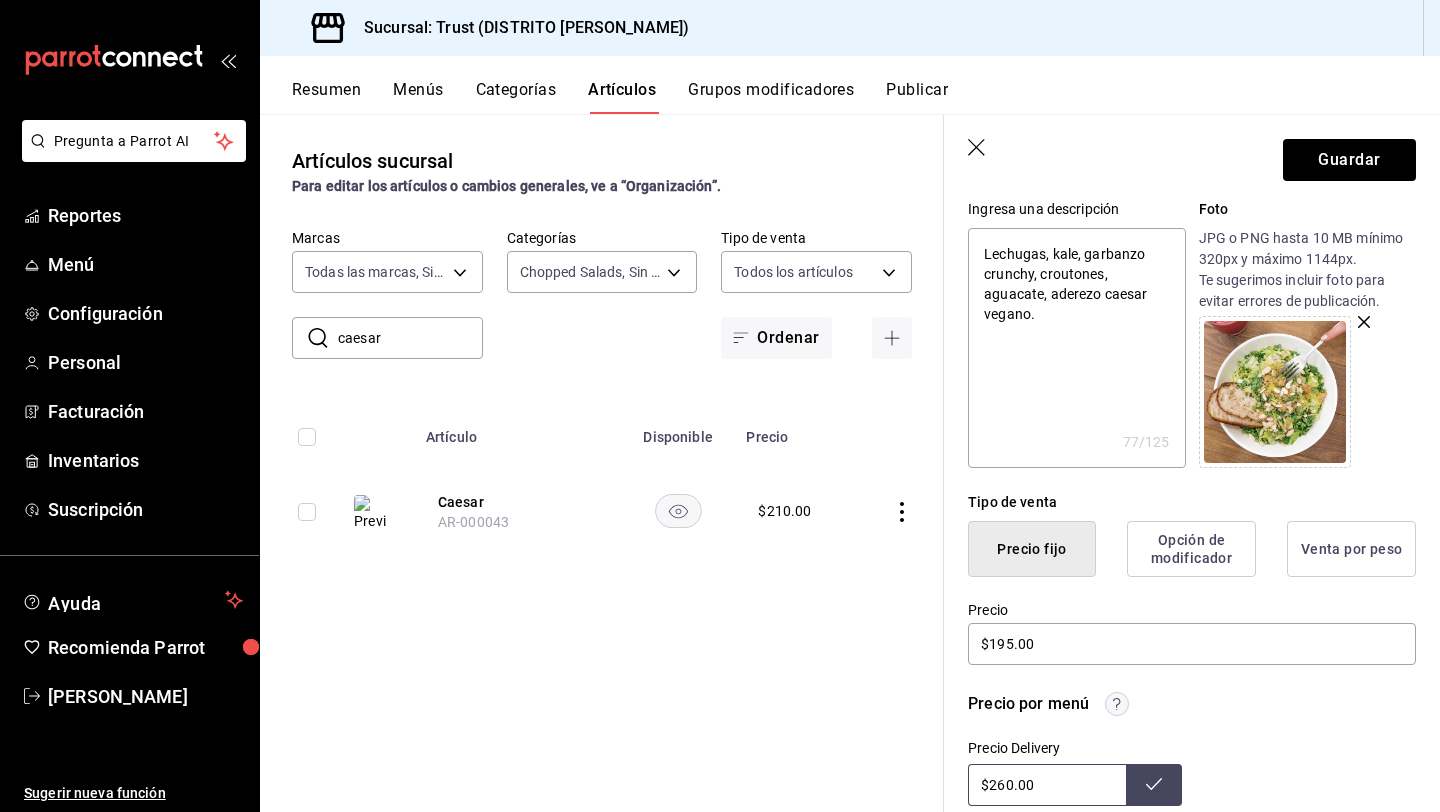 click on "$260.00" at bounding box center (1047, 785) 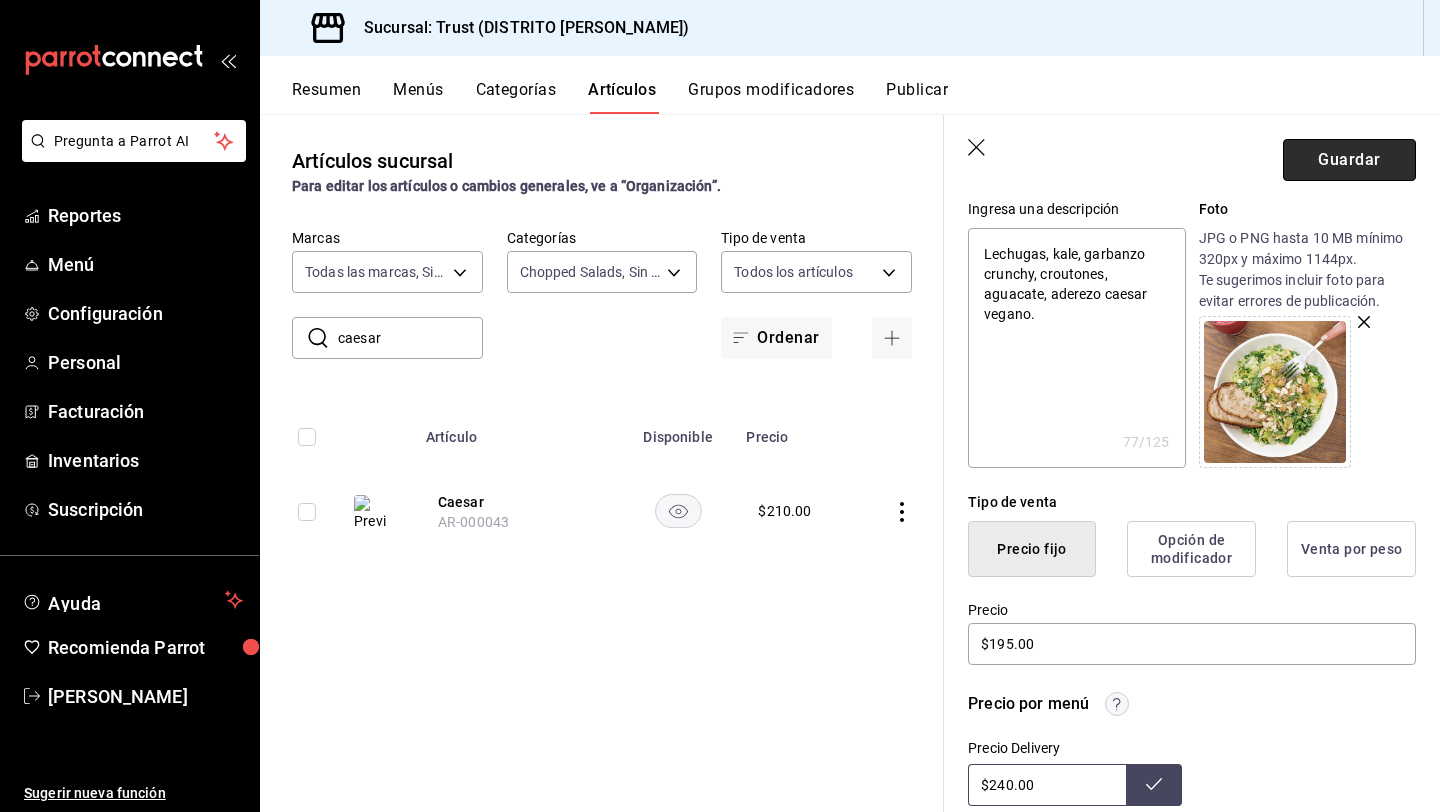 click on "Guardar" at bounding box center (1349, 160) 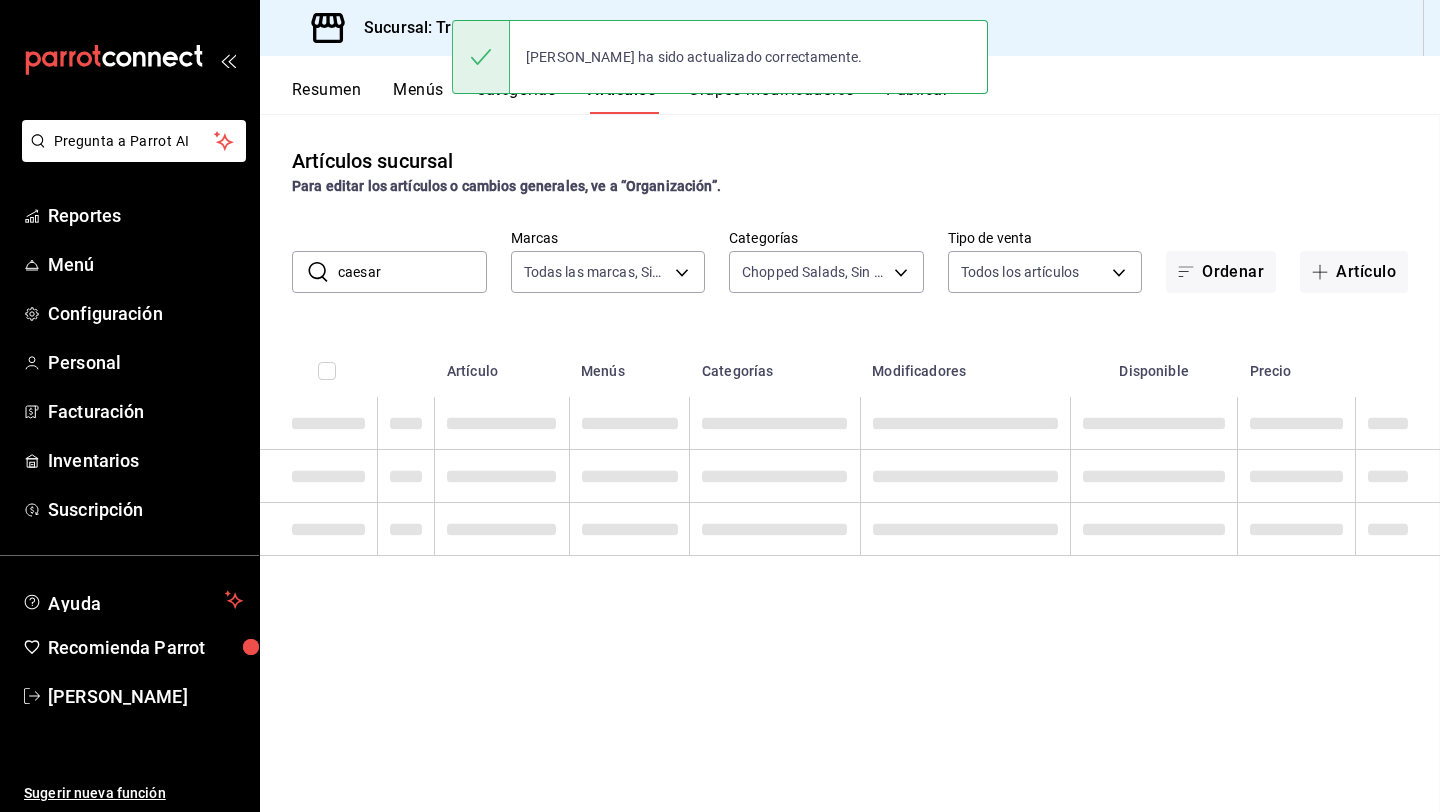 scroll, scrollTop: 0, scrollLeft: 0, axis: both 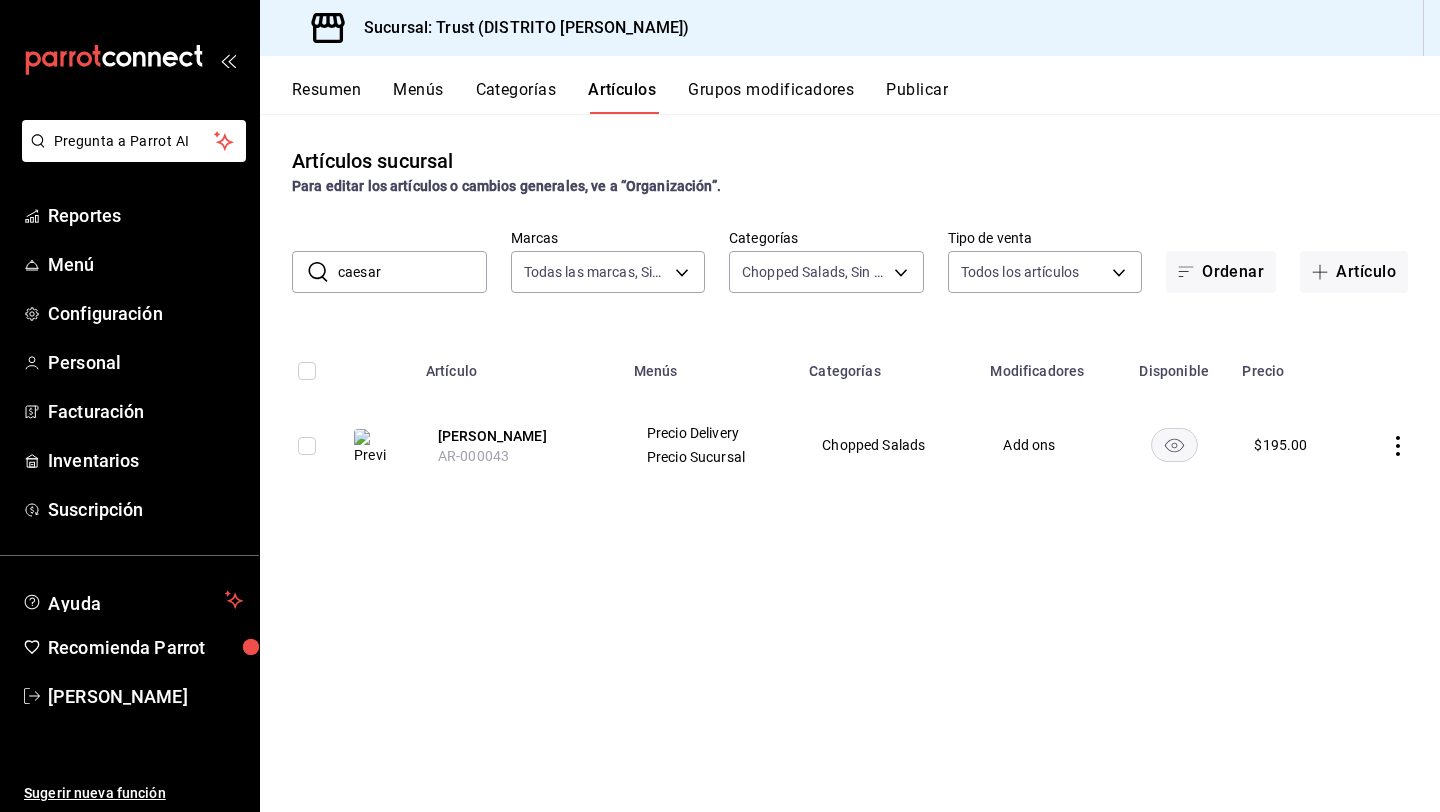 click on "caesar" at bounding box center [412, 272] 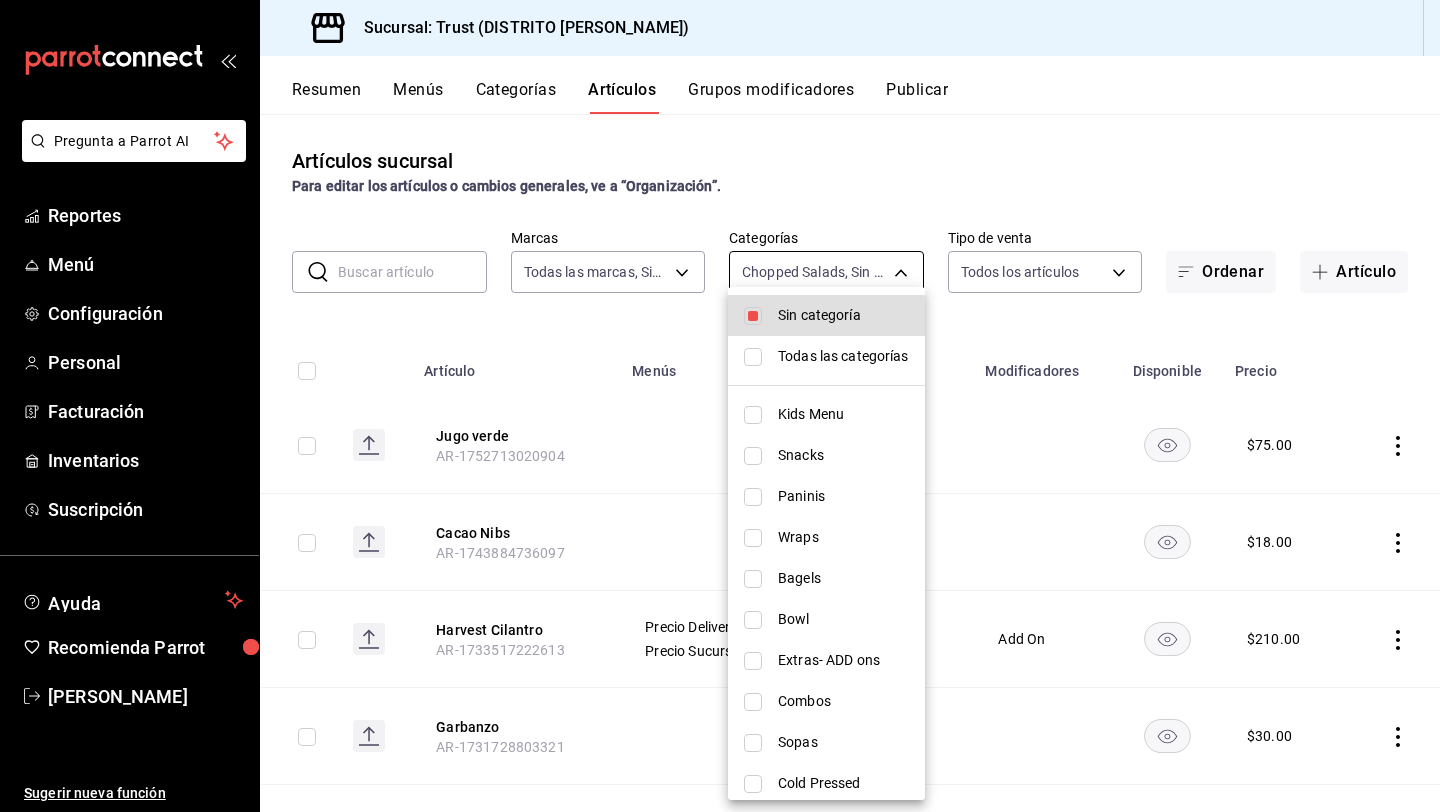 click on "Pregunta a Parrot AI Reportes   Menú   Configuración   Personal   Facturación   Inventarios   Suscripción   Ayuda Recomienda Parrot   [PERSON_NAME]   Sugerir nueva función   Sucursal: Trust (DISTRITO [PERSON_NAME]) Resumen Menús Categorías Artículos Grupos modificadores Publicar Artículos sucursal Para editar los artículos o cambios generales, ve a “Organización”. ​ ​ Marcas Todas las marcas, Sin marca 72f3e262-a117-4a61-9875-69b563972005 Categorías Chopped Salads, Sin categoría 1813526d-025d-4bfa-9c5b-7aa2fb073727 Tipo de venta Todos los artículos ALL Ordenar Artículo Artículo Menús Categorías Modificadores Disponible Precio Jugo verde AR-1752713020904 $ 75.00 Cacao Nibs AR-1743884736097 $ 18.00 Harvest Cilantro AR-1733517222613 Precio Delivery Precio Sucursal Chopped Salads Add On $ 210.00 Garbanzo AR-1731728803321 $ 30.00 Quinoa AR-1731728803302 $ 30.00 cambio a tortilla [PERSON_NAME] AR-1728071388858 $ 20.00 Tortilla esequiel AR-1728071345259 $ 20.00 leche [PERSON_NAME] AR-1726167644072 $ $ $" at bounding box center [720, 406] 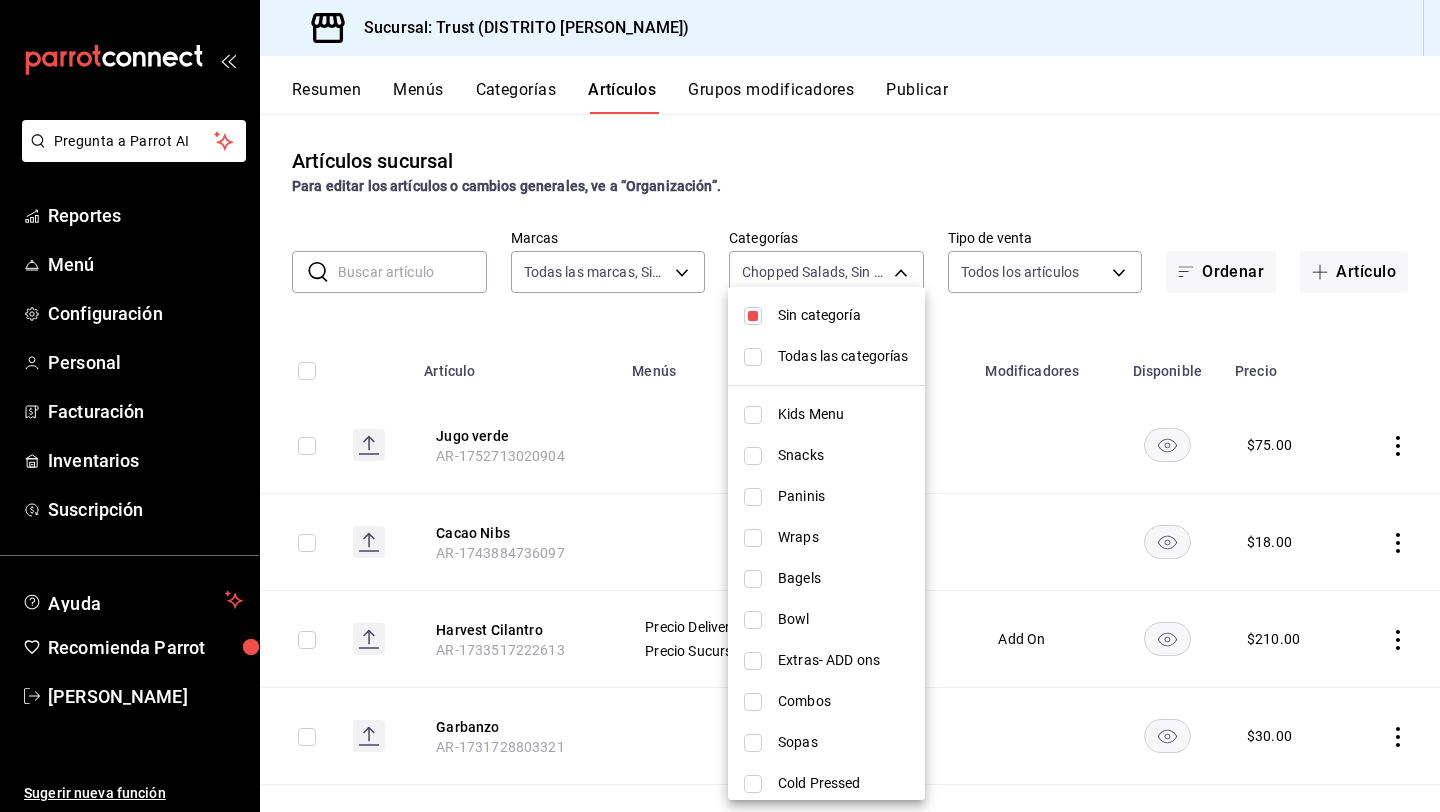 click at bounding box center (753, 620) 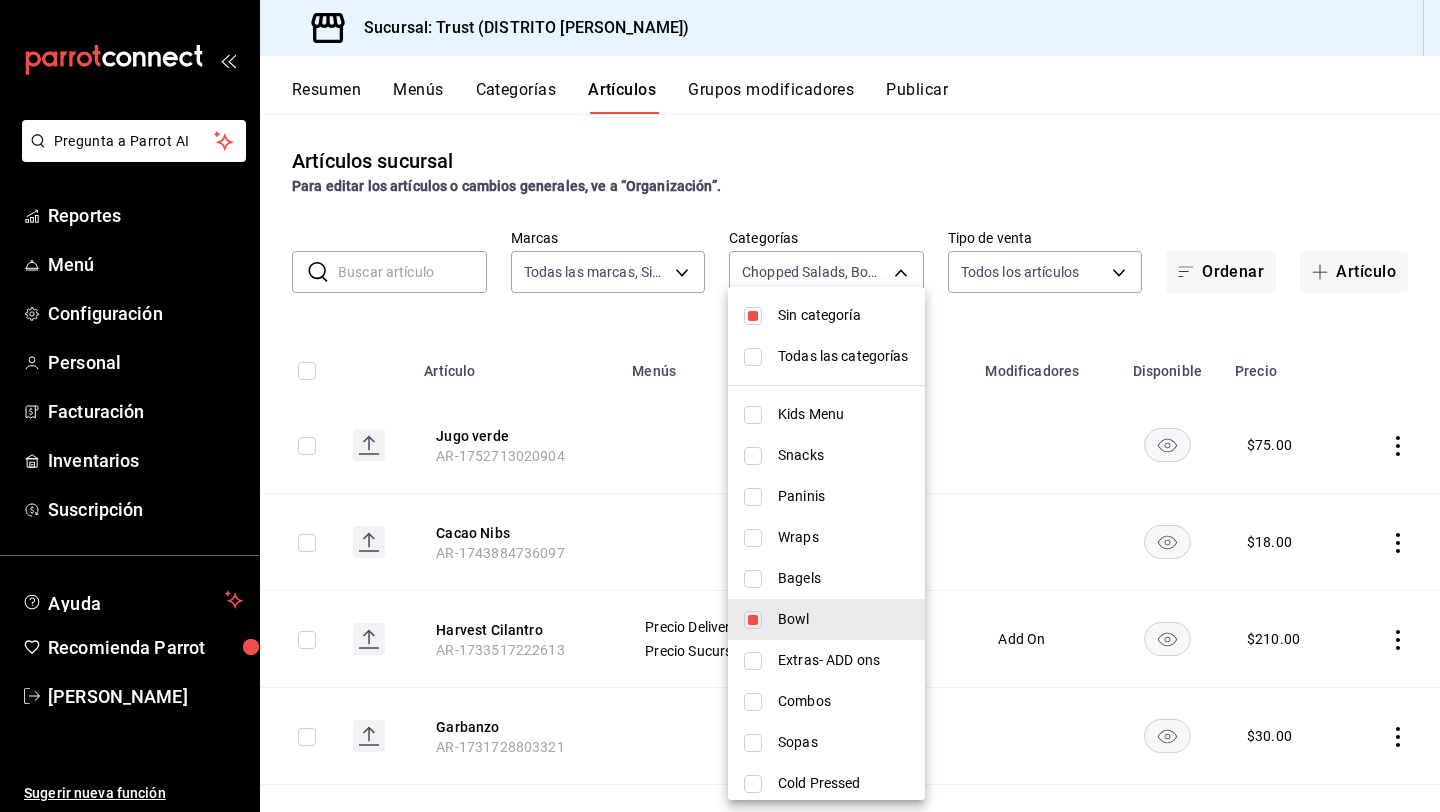 click at bounding box center [753, 316] 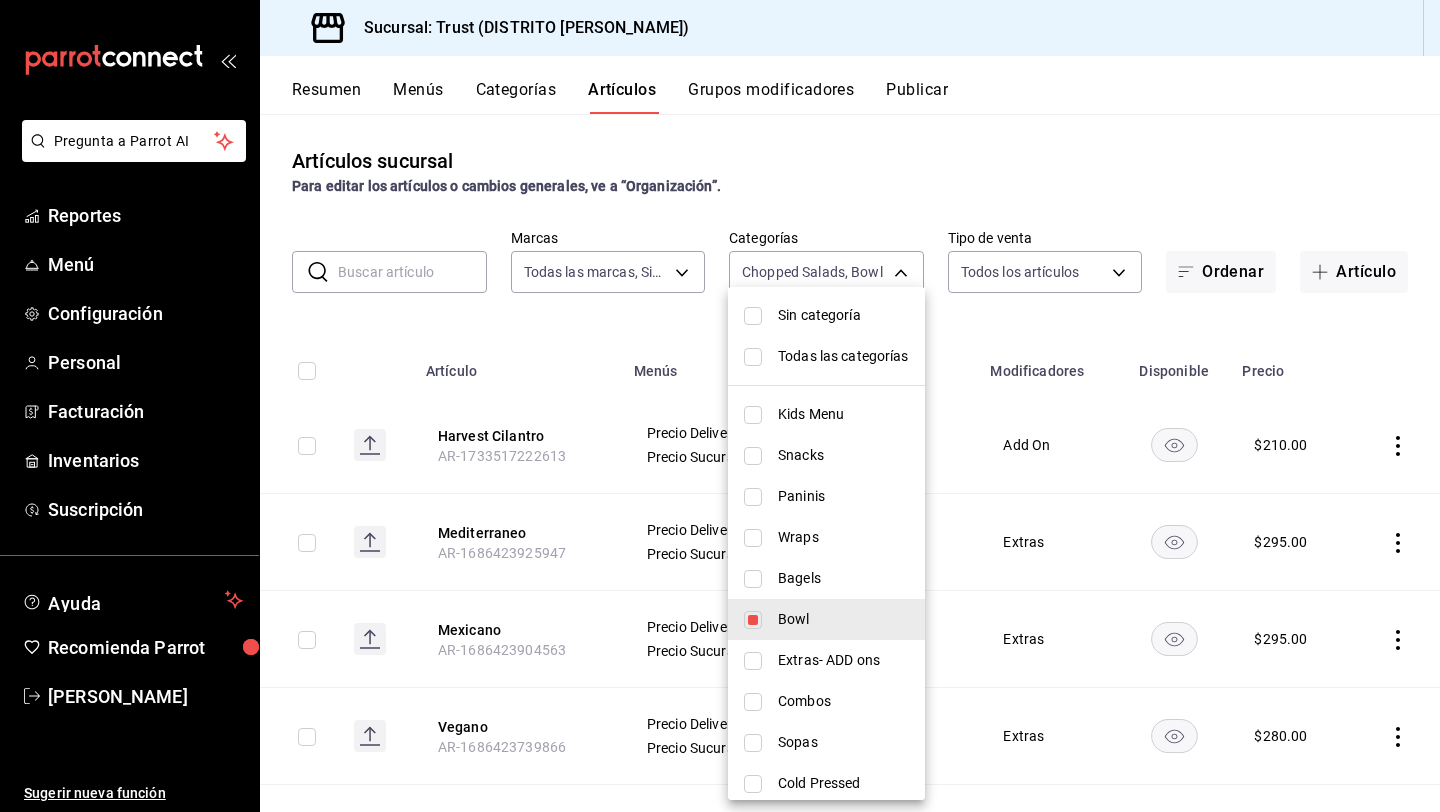 click at bounding box center (720, 406) 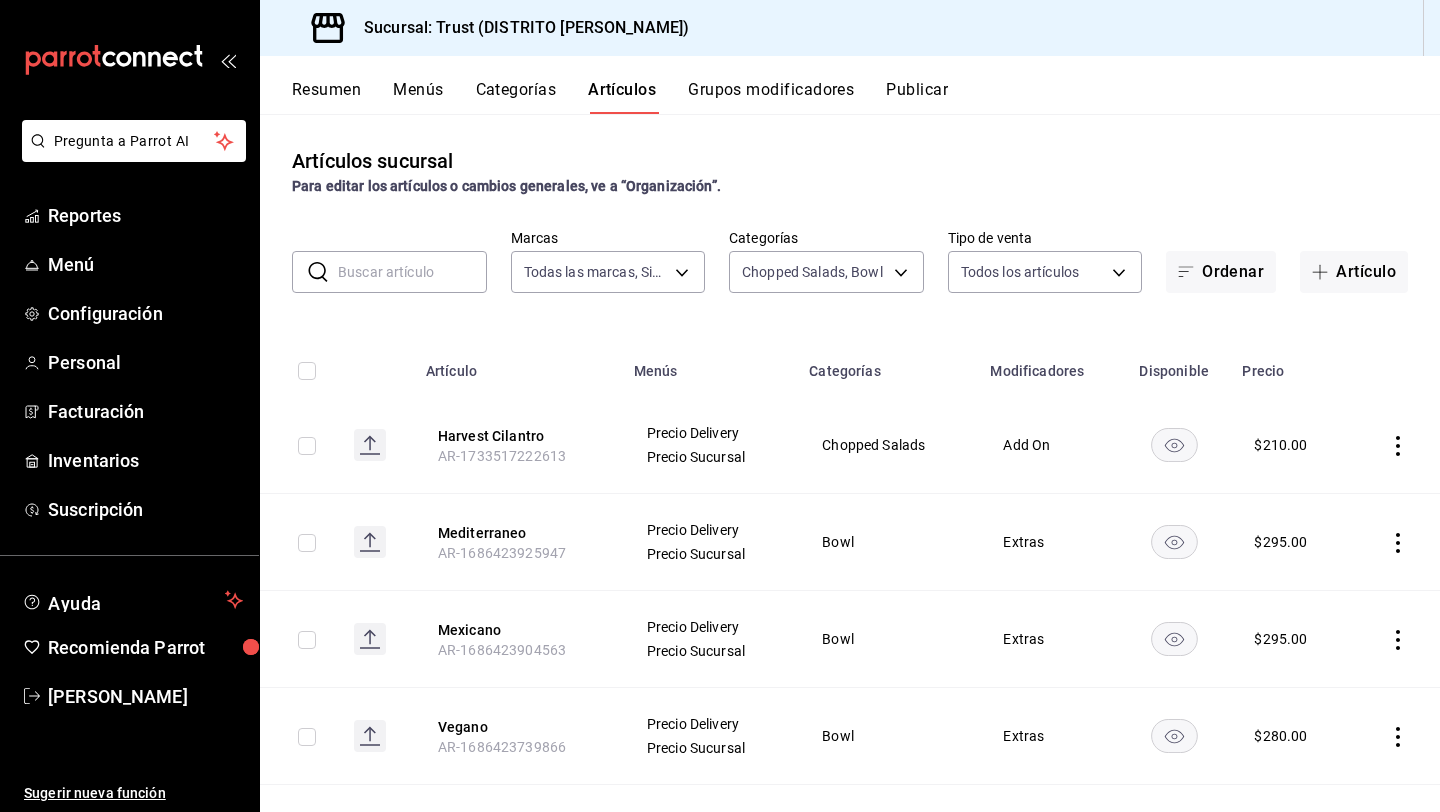 click at bounding box center [1395, 365] 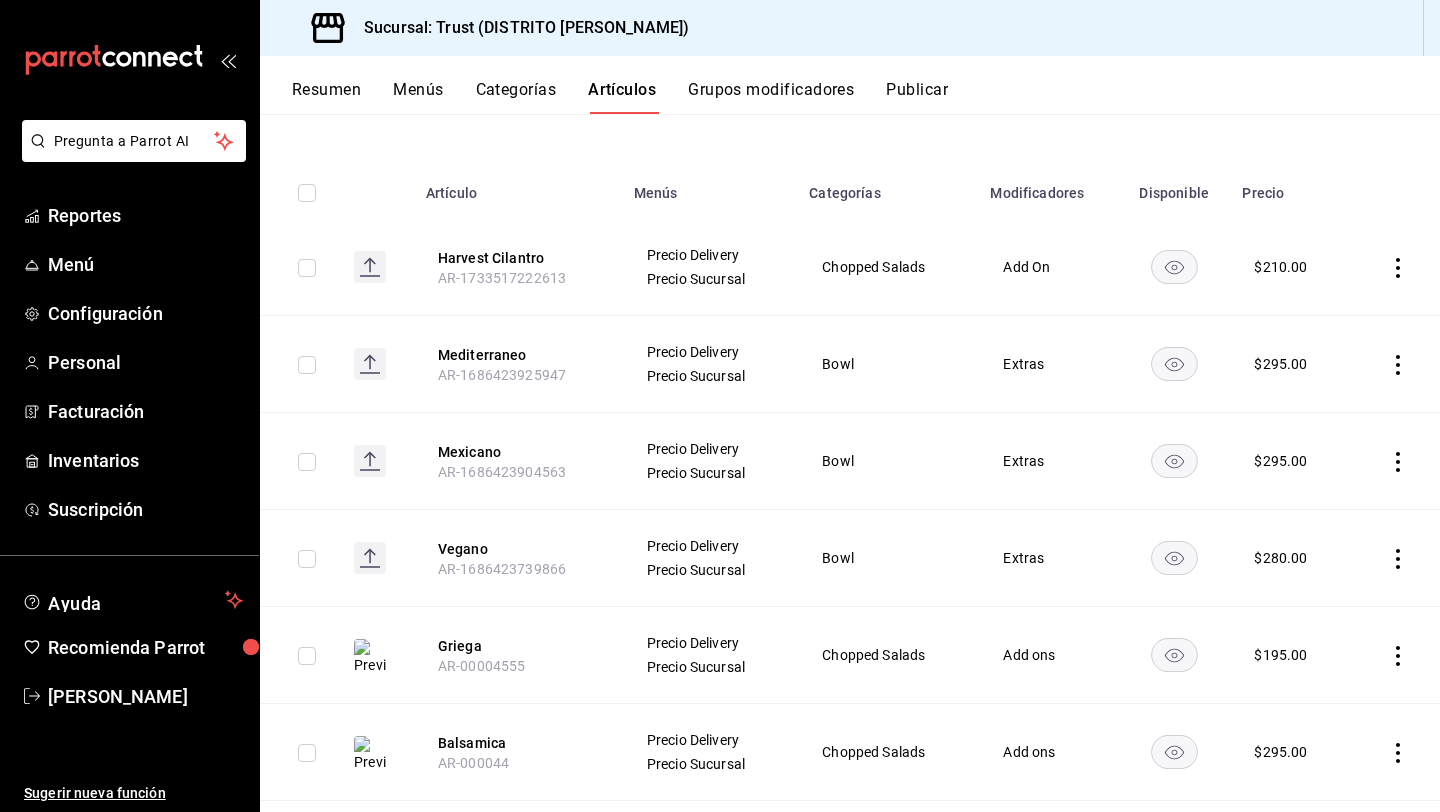 scroll, scrollTop: 200, scrollLeft: 0, axis: vertical 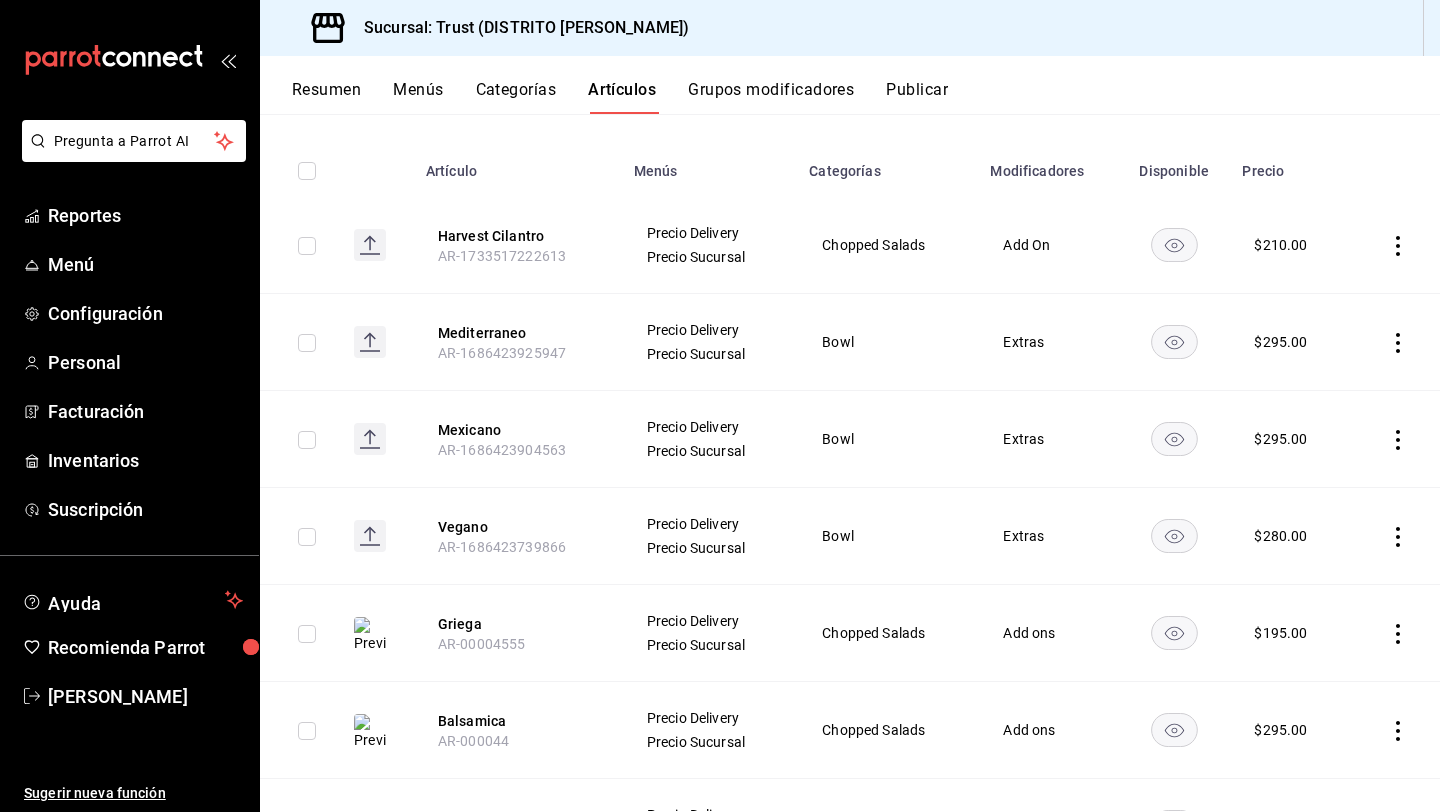click 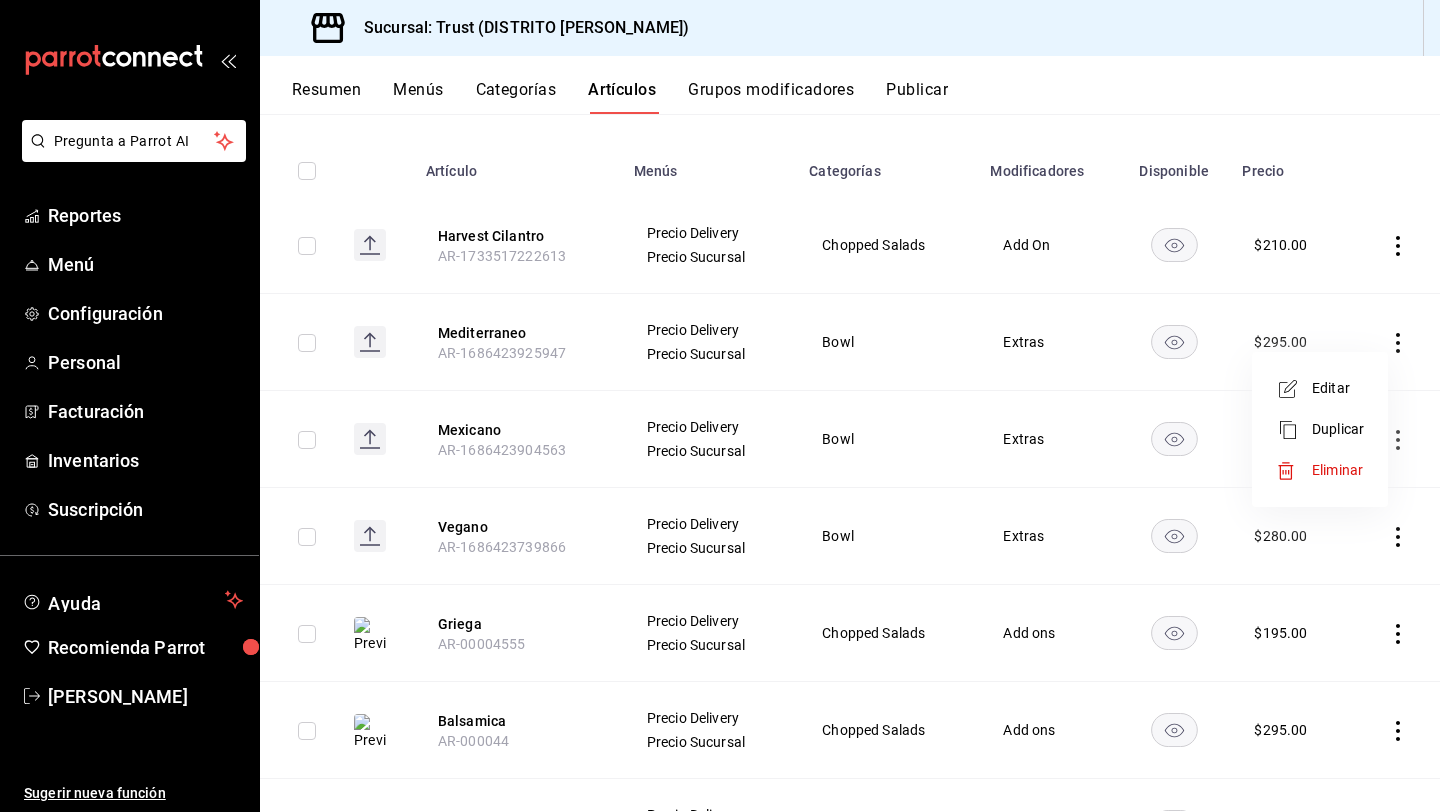 click on "Editar" at bounding box center [1320, 388] 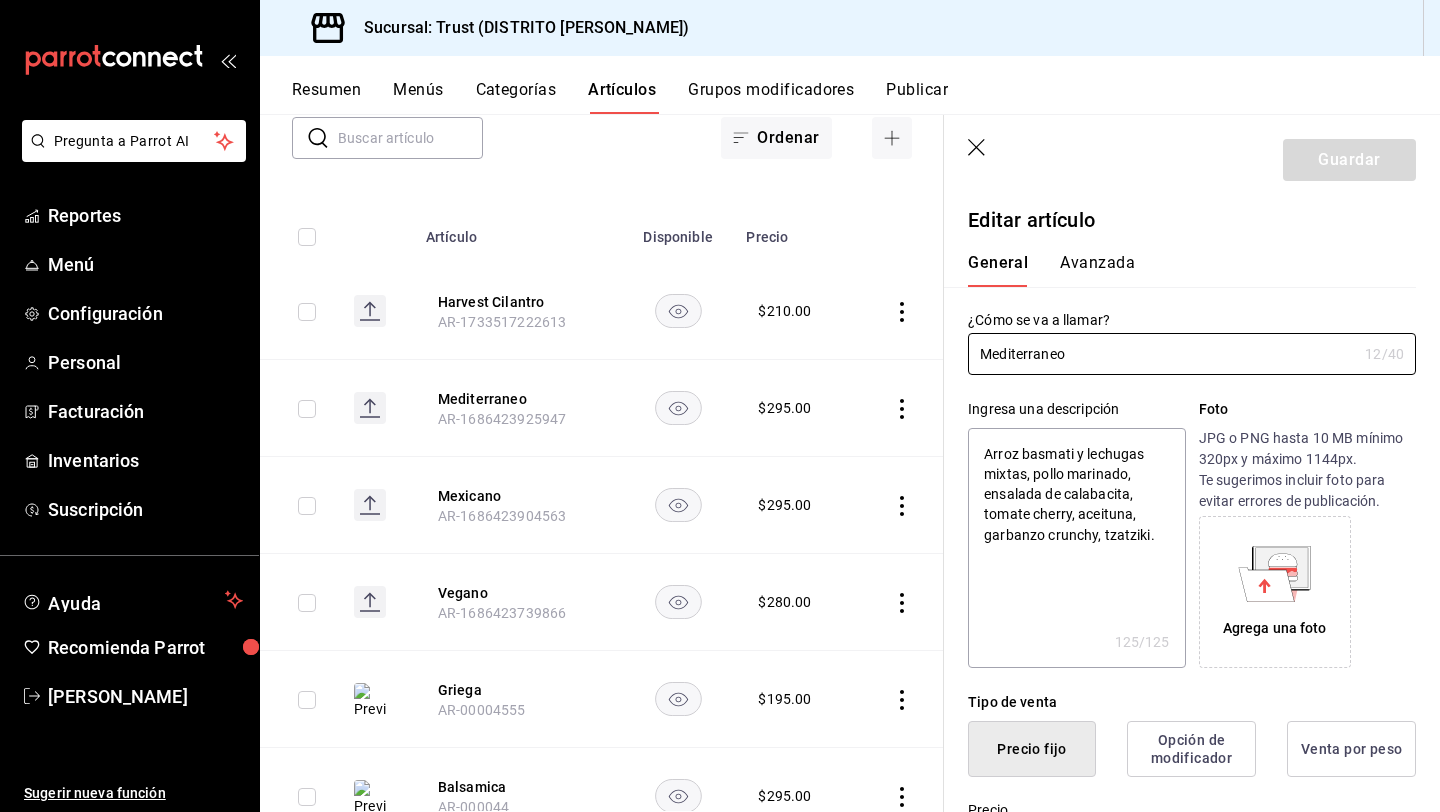 click on "Agrega una foto" at bounding box center [1307, 592] 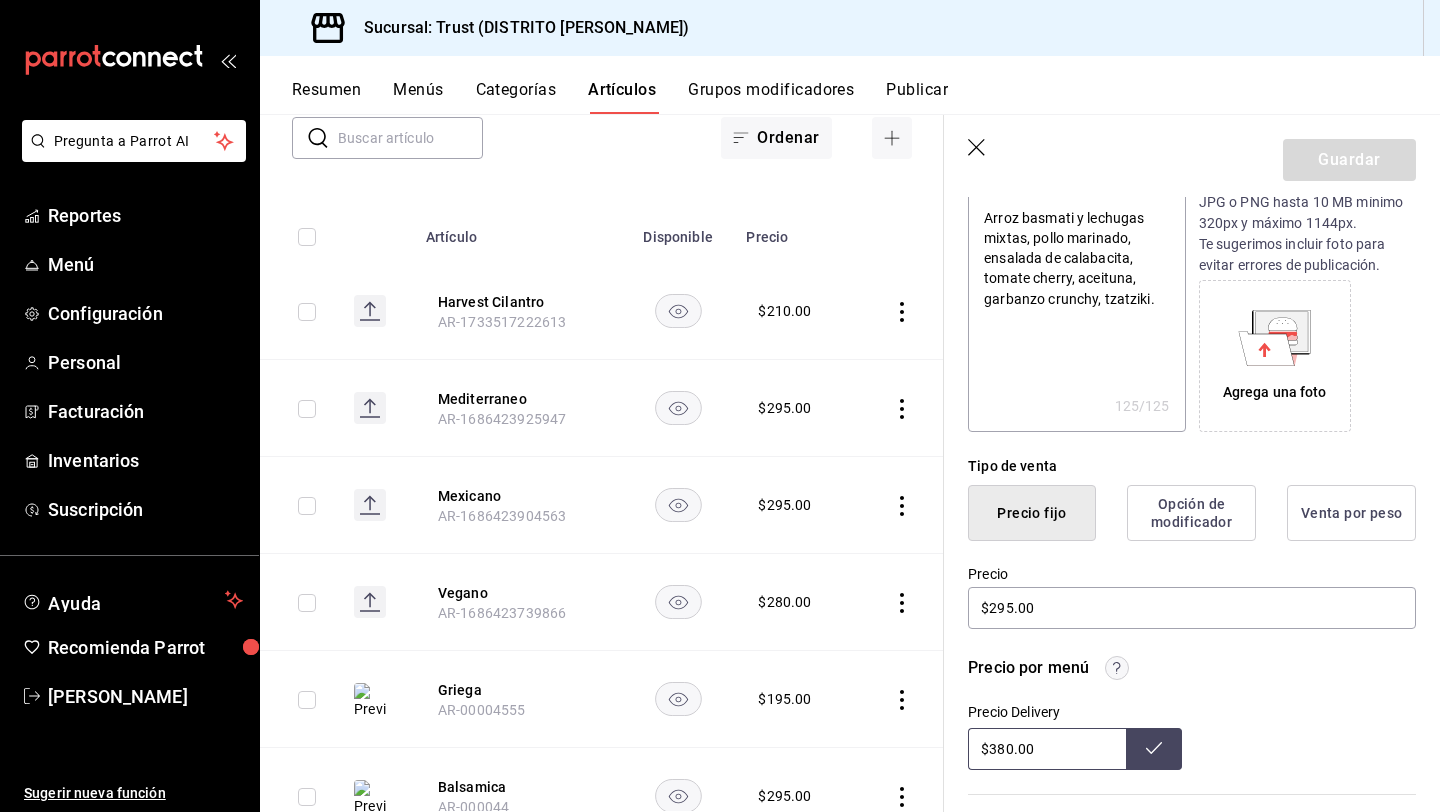 scroll, scrollTop: 240, scrollLeft: 0, axis: vertical 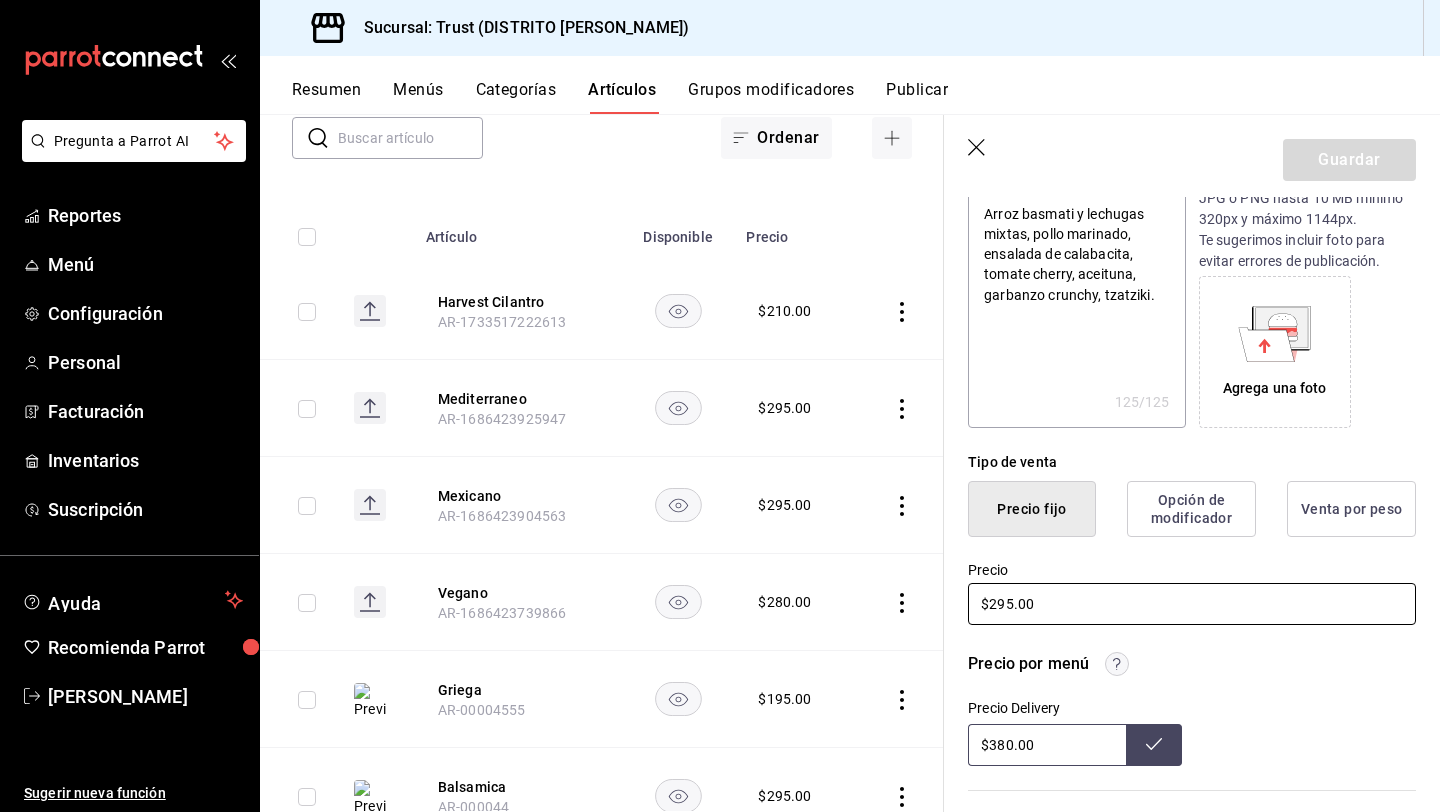 click on "$295.00" at bounding box center (1192, 604) 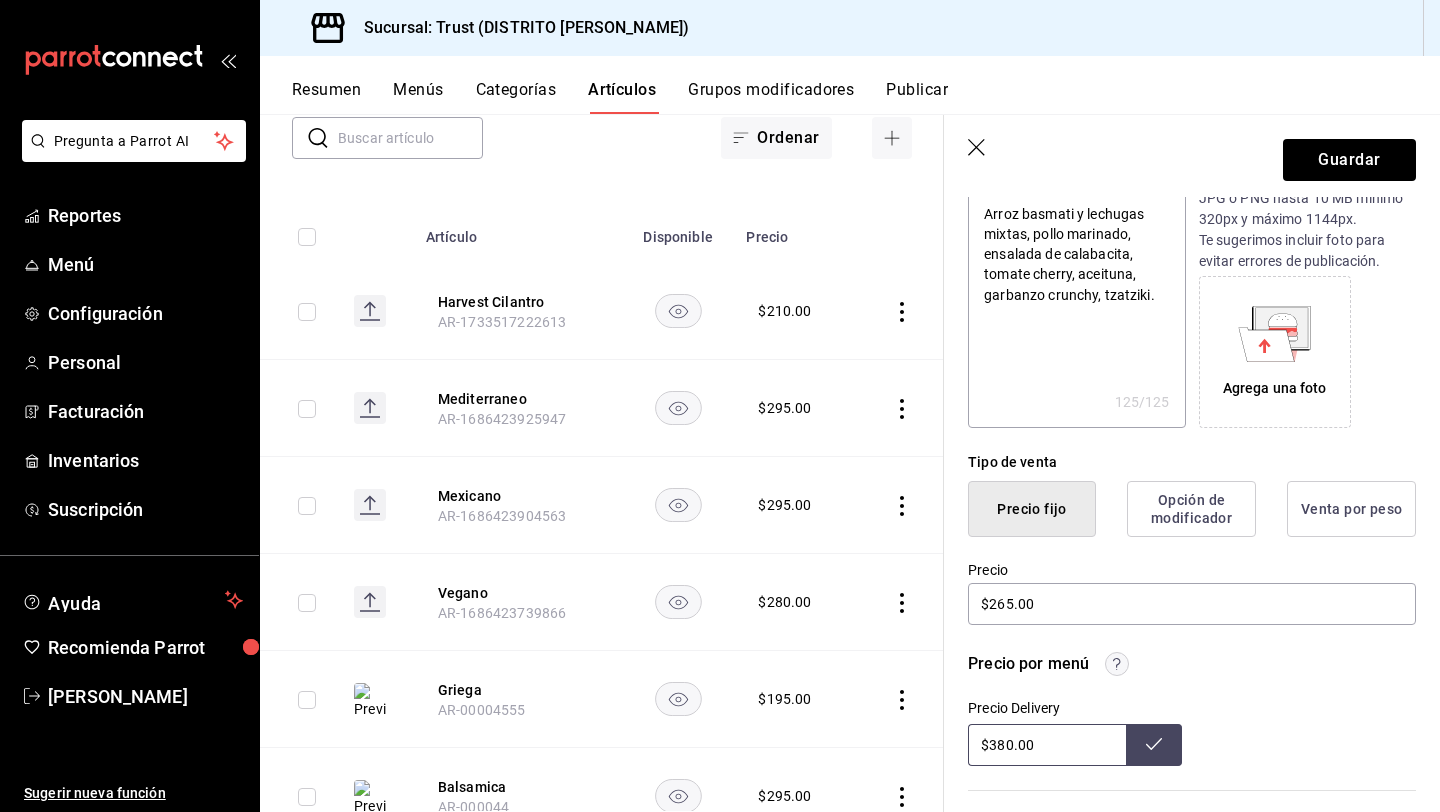 click on "$380.00" at bounding box center (1047, 745) 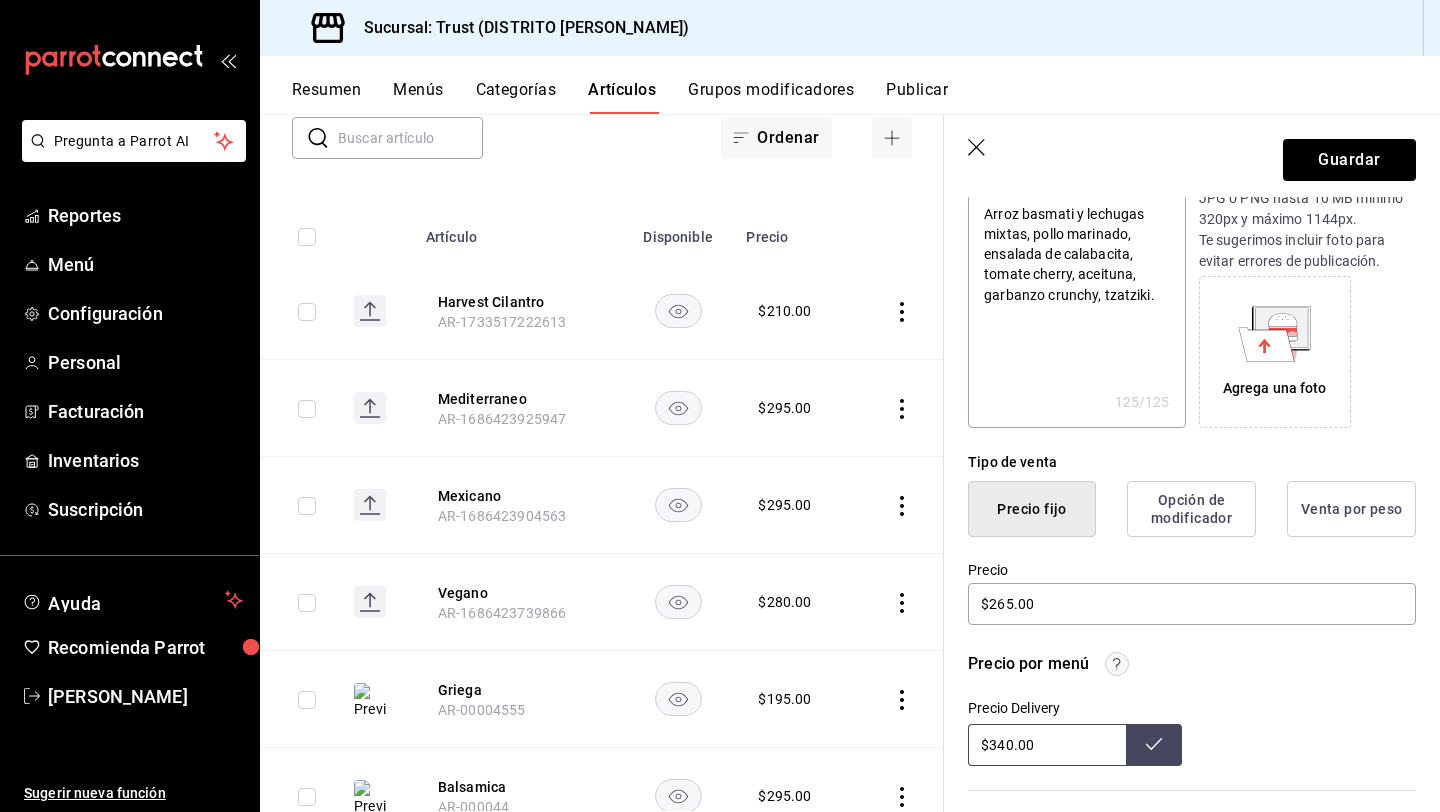click 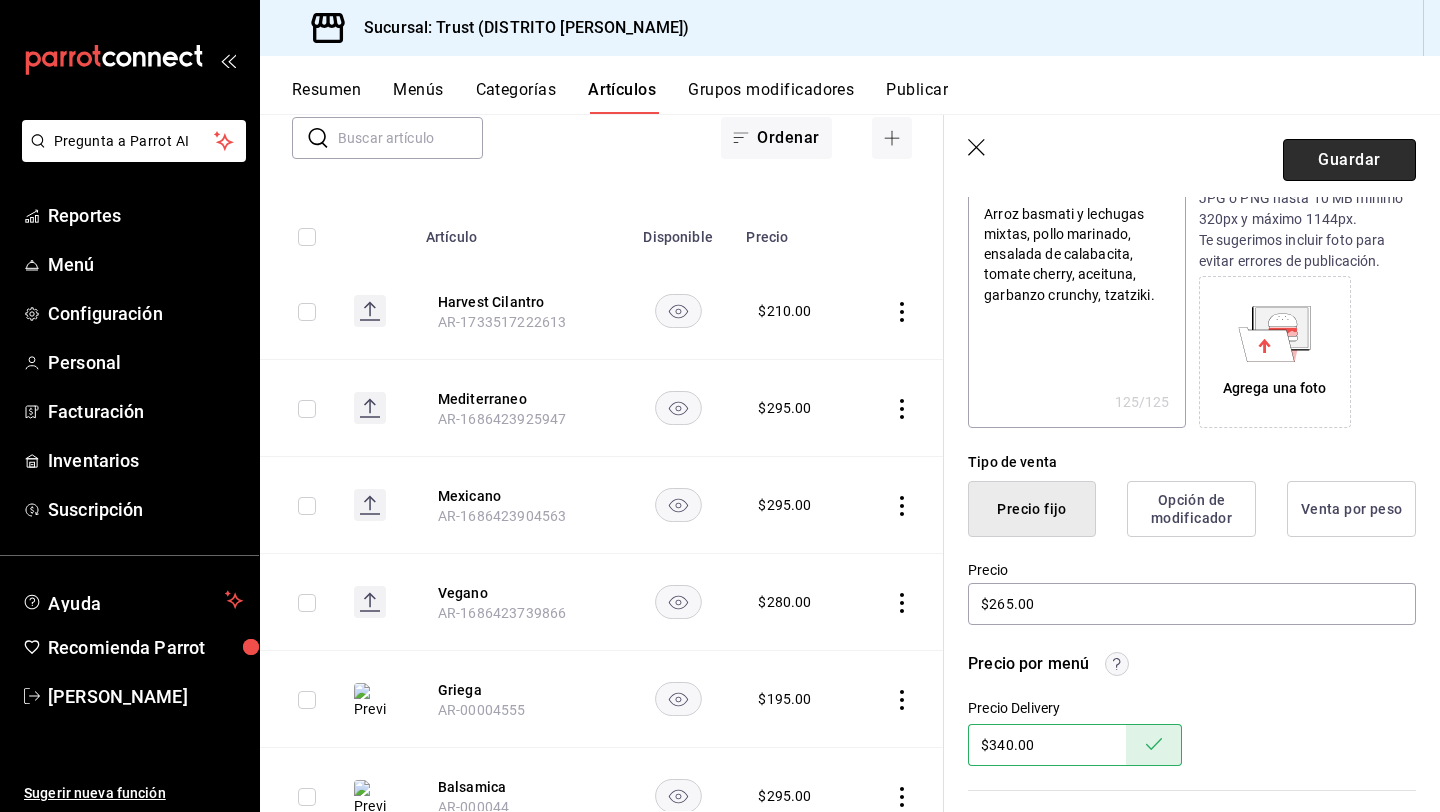 click on "Guardar" at bounding box center (1349, 160) 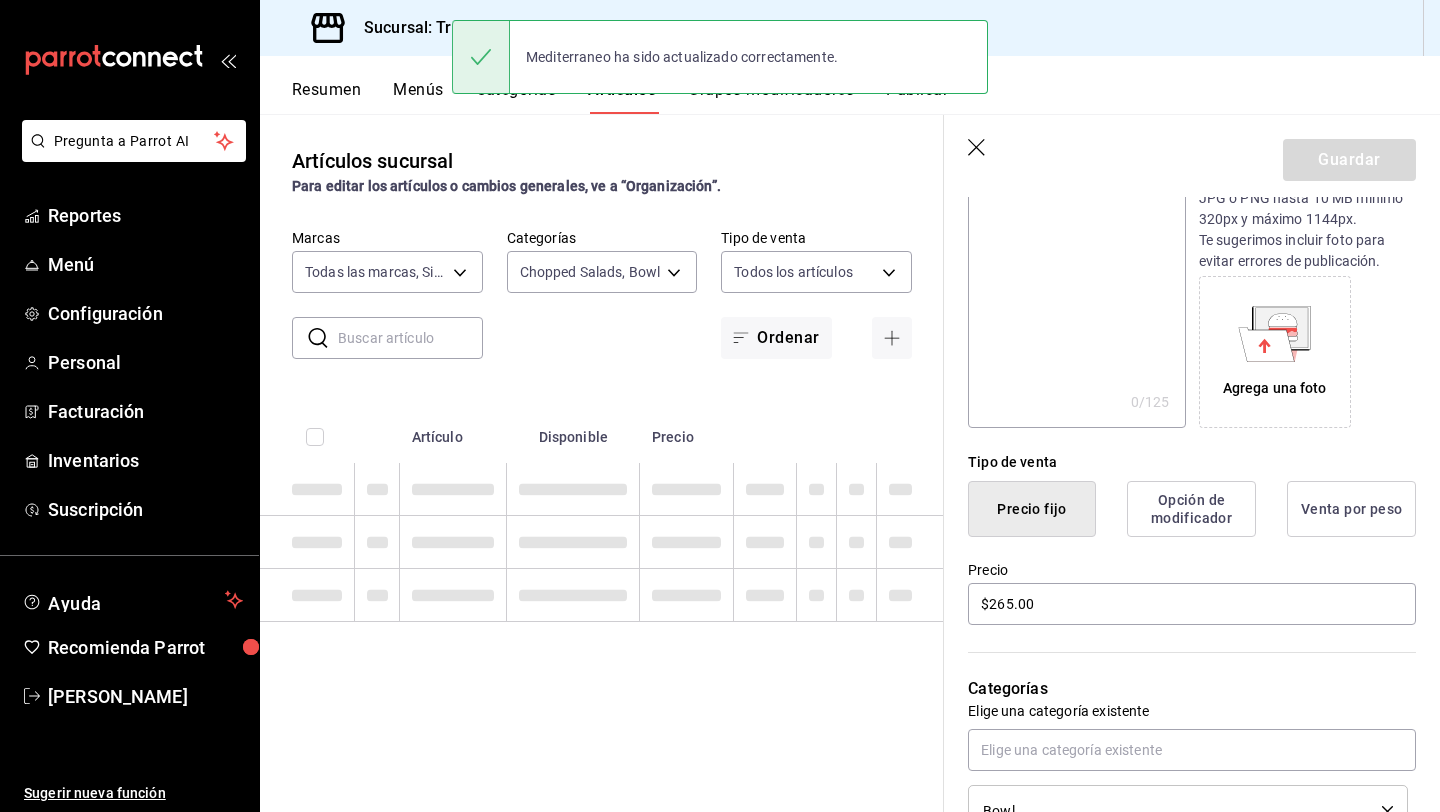 scroll, scrollTop: 0, scrollLeft: 0, axis: both 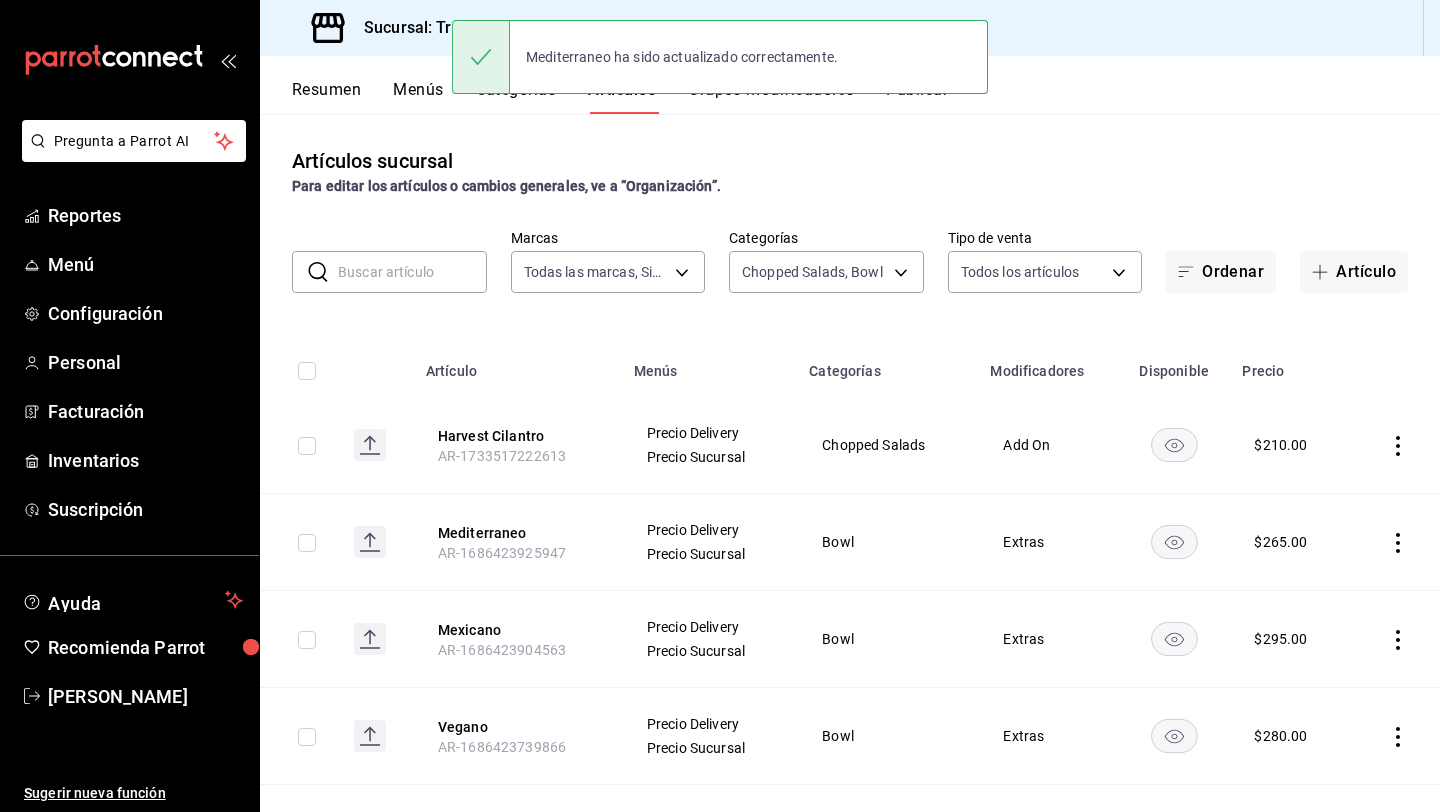 click 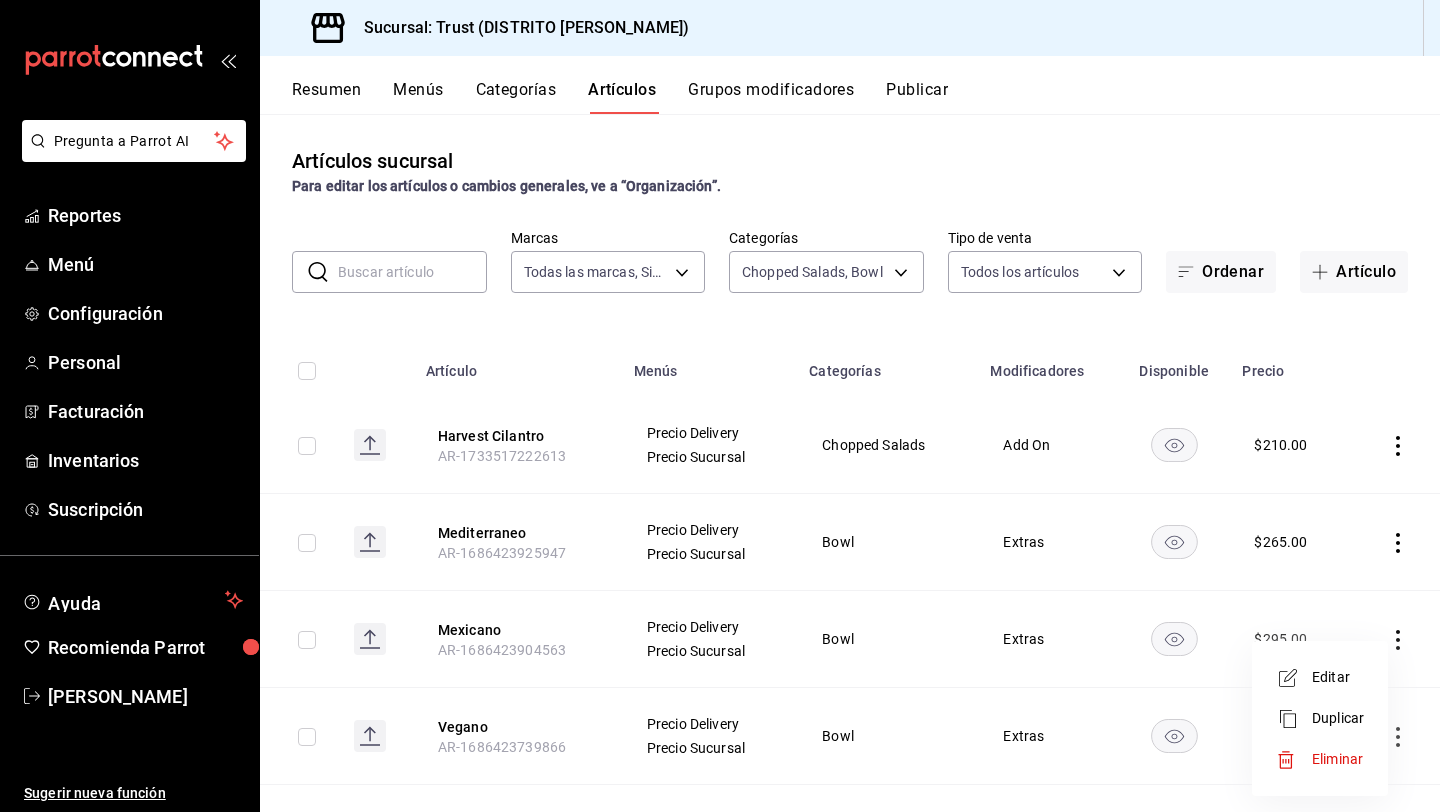 click on "Editar" at bounding box center (1338, 677) 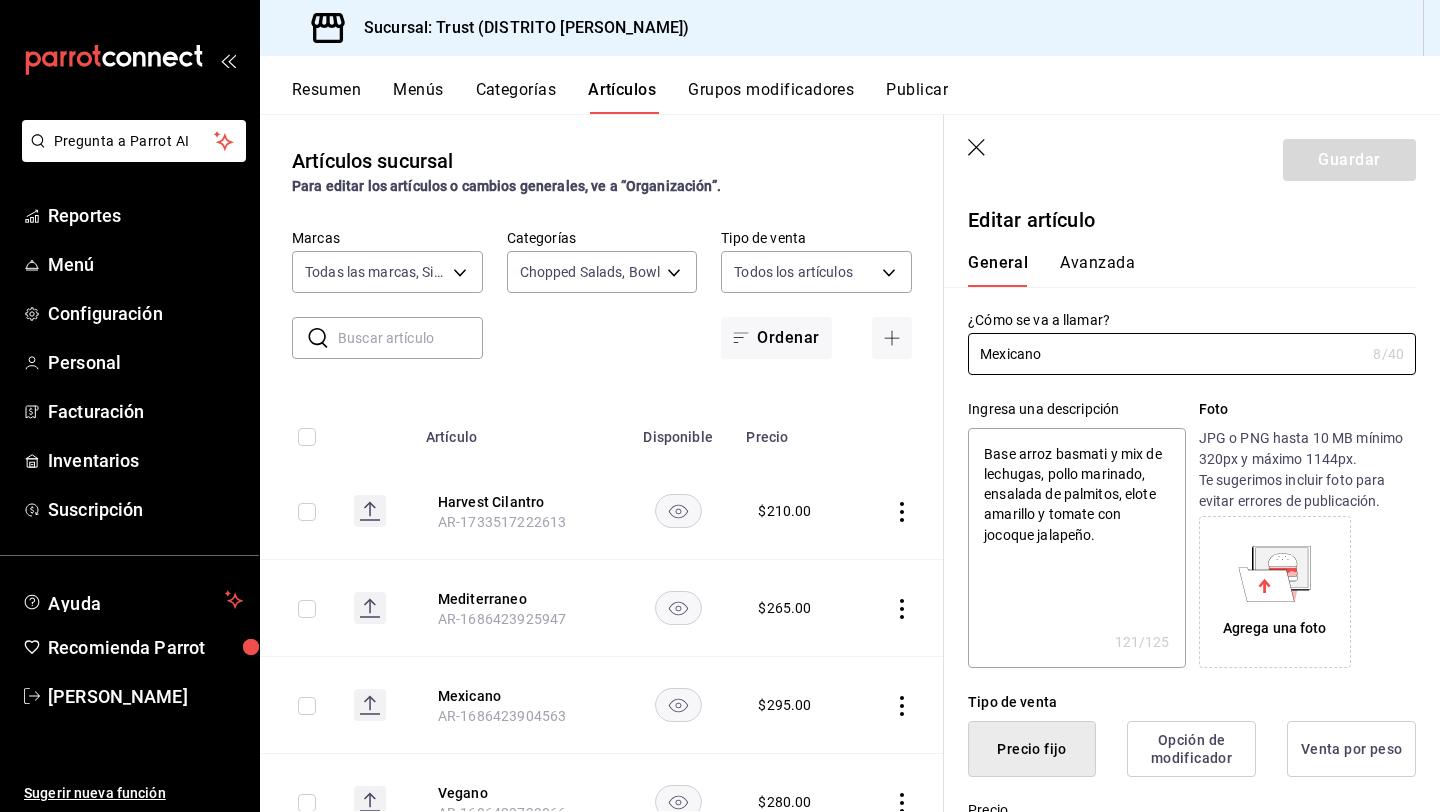 click on "Editar artículo General Avanzada ¿Cómo se va a llamar? [DEMOGRAPHIC_DATA] 8 /40 ¿Cómo se va a llamar? Ingresa una descripción Base arroz basmati y mix de lechugas, pollo marinado, ensalada de palmitos, elote amarillo y tomate con jocoque jalapeño. x 121 /125 ​ Foto JPG o PNG hasta 10 MB mínimo 320px y máximo 1144px. Te sugerimos incluir foto para evitar errores de publicación. Agrega una foto Tipo de venta Precio fijo Opción de modificador Venta por peso Precio $295.00 Precio por menú Precio Delivery $380.00 Categorías Elige una categoría existente Bowl Grupos modificadores Agrega opciones de personalización a tu artículo Extras delivery Color Elige un color para resaltar la casilla del artículo, esto solo se verá reflejado en el punto de venta. SKU Asigna un SKU a tu artículo y así agruparlo con otros artículos dentro de tu organización. AR-1686423904563 16 / 20 ​ Asignar SKU Nombre en el Punto de venta 0 /70 Nombre en el Punto de venta Código [PERSON_NAME] 0 /30 Código [PERSON_NAME] SAT E48 Exento" at bounding box center [1192, 1043] 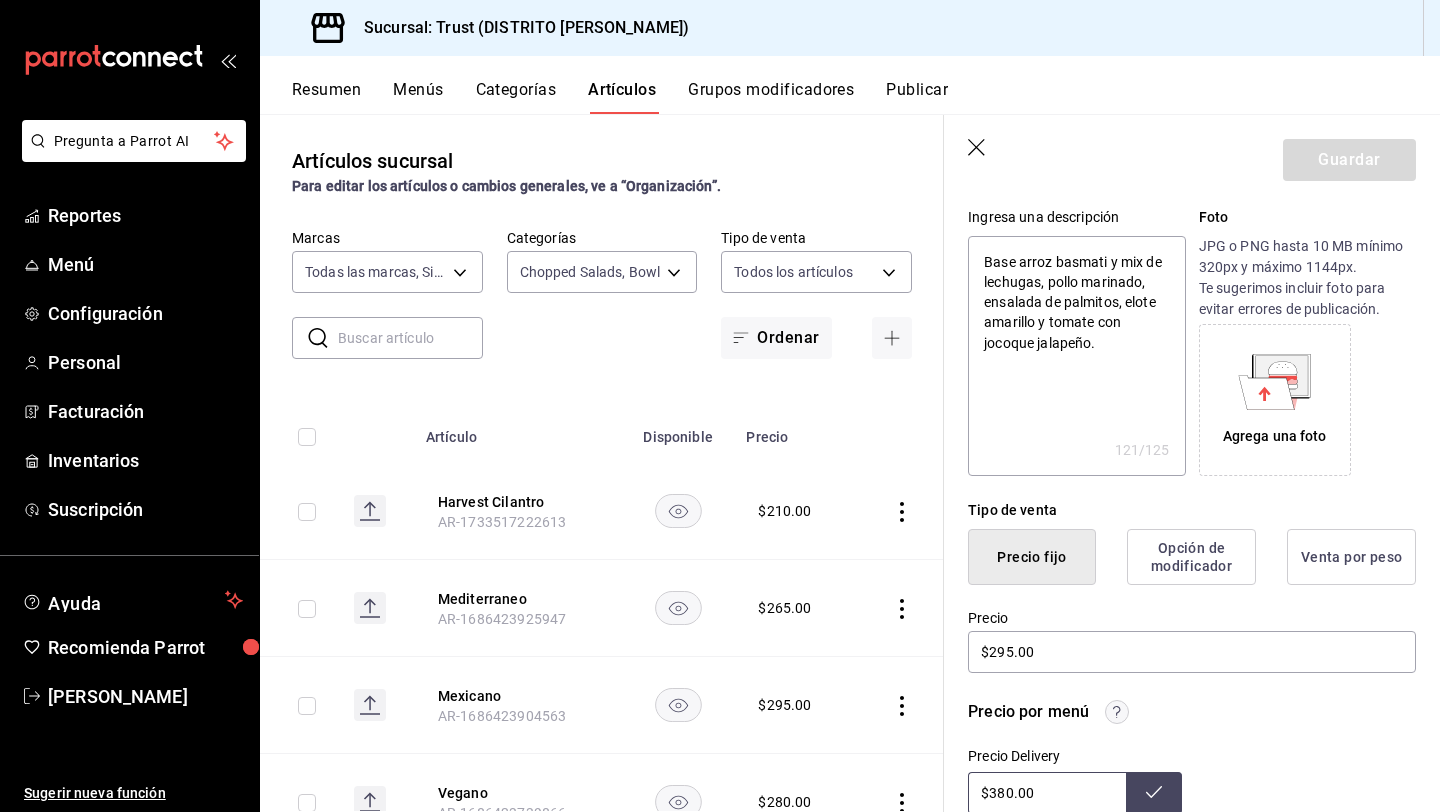 scroll, scrollTop: 200, scrollLeft: 0, axis: vertical 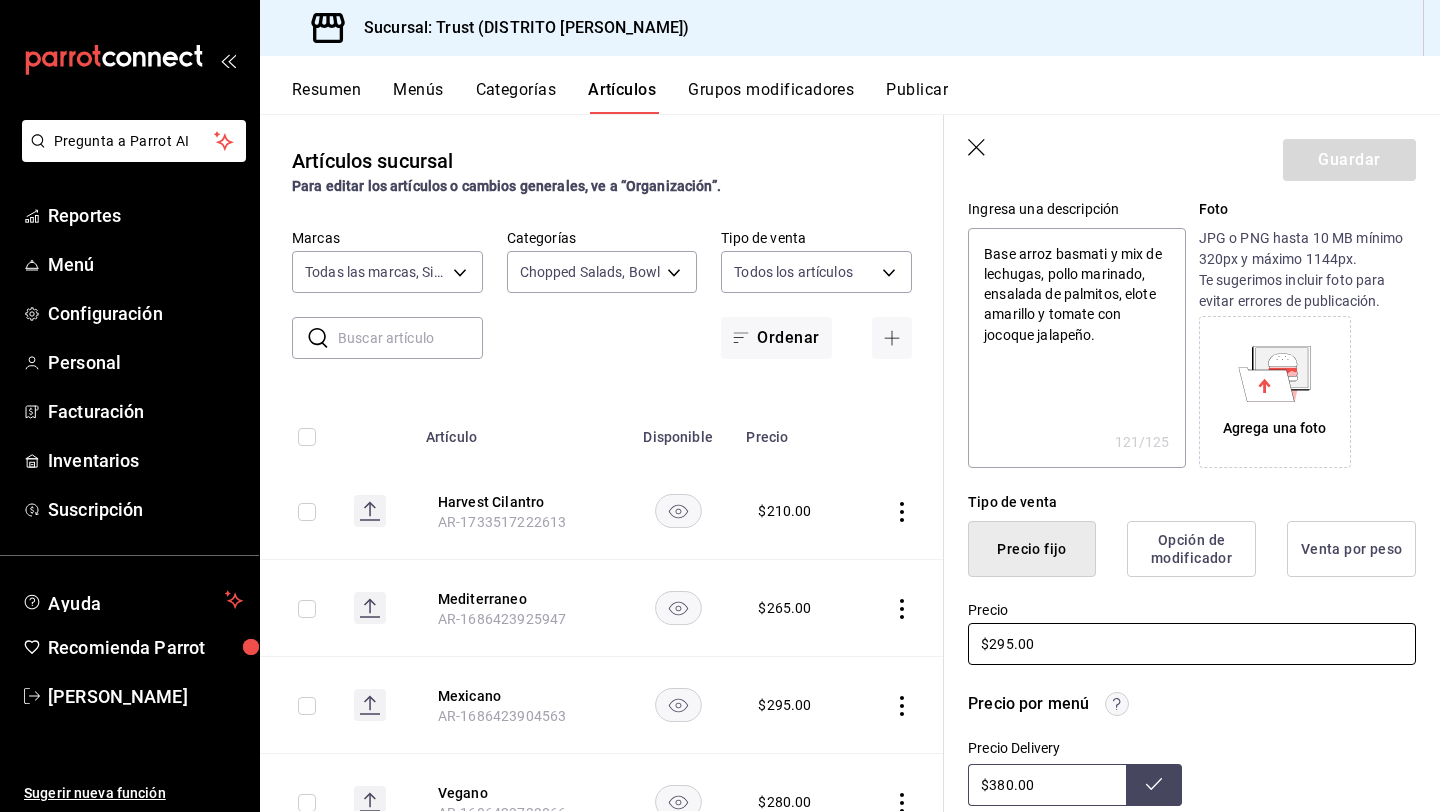 click on "$295.00" at bounding box center [1192, 644] 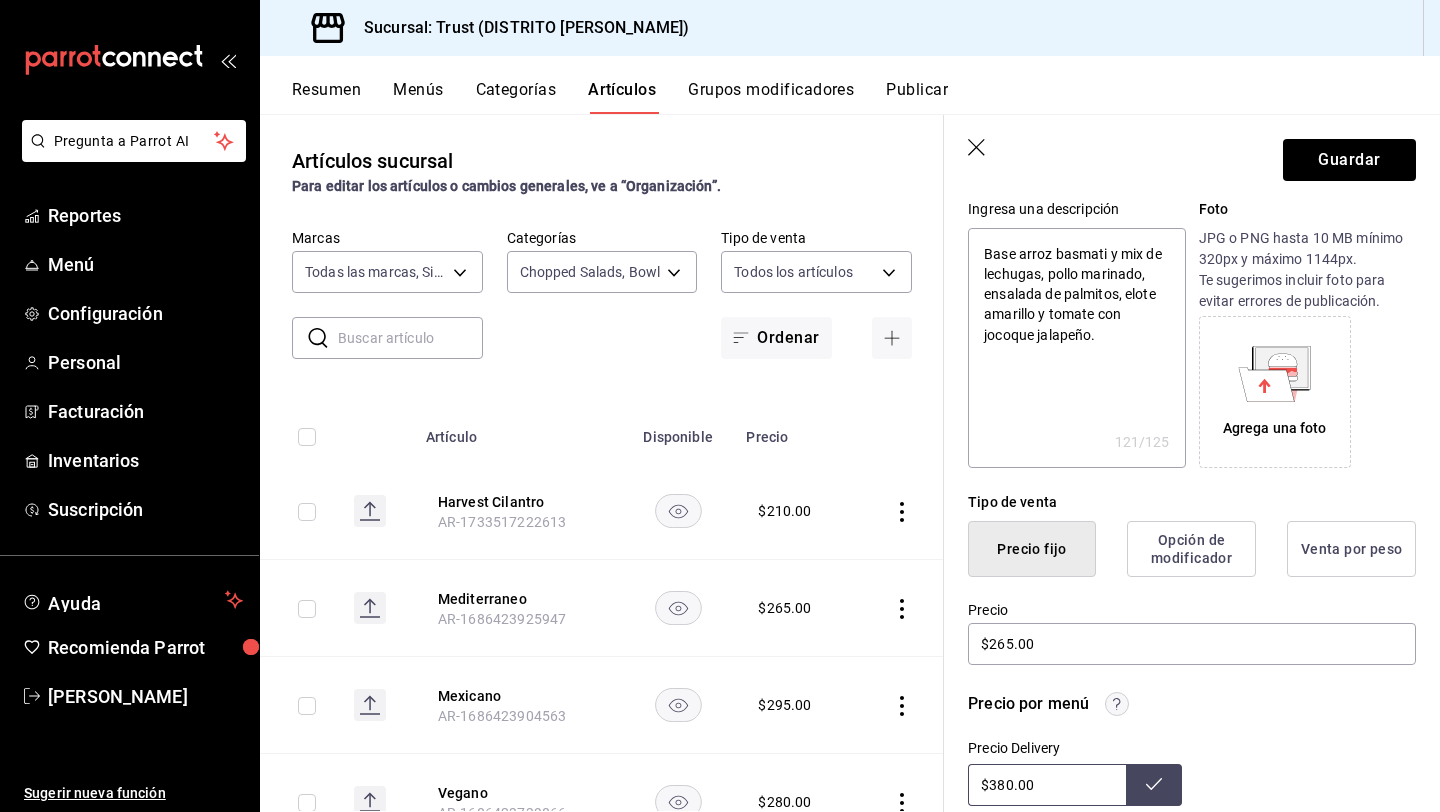 click on "$380.00" at bounding box center [1047, 785] 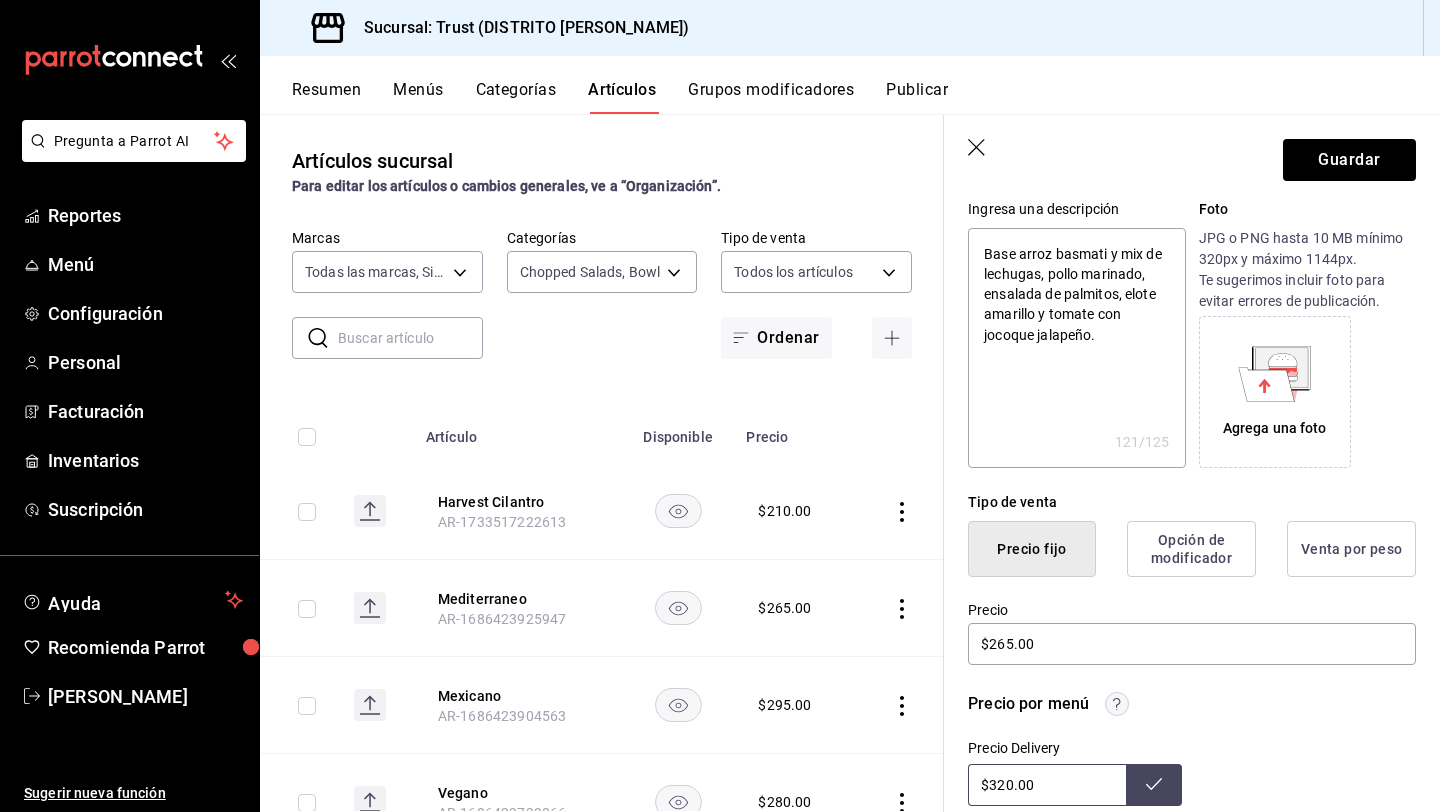 click 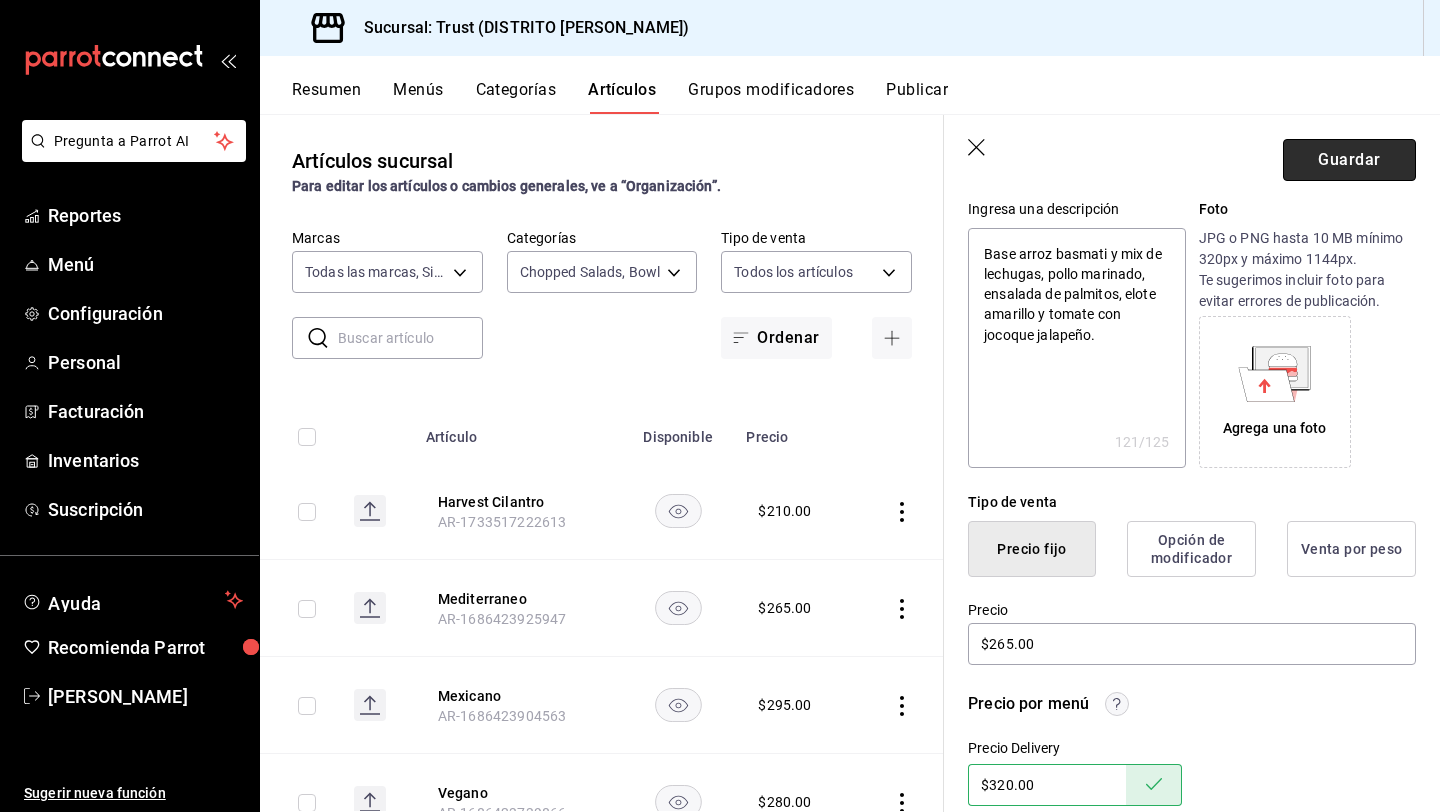 click on "Guardar" at bounding box center (1349, 160) 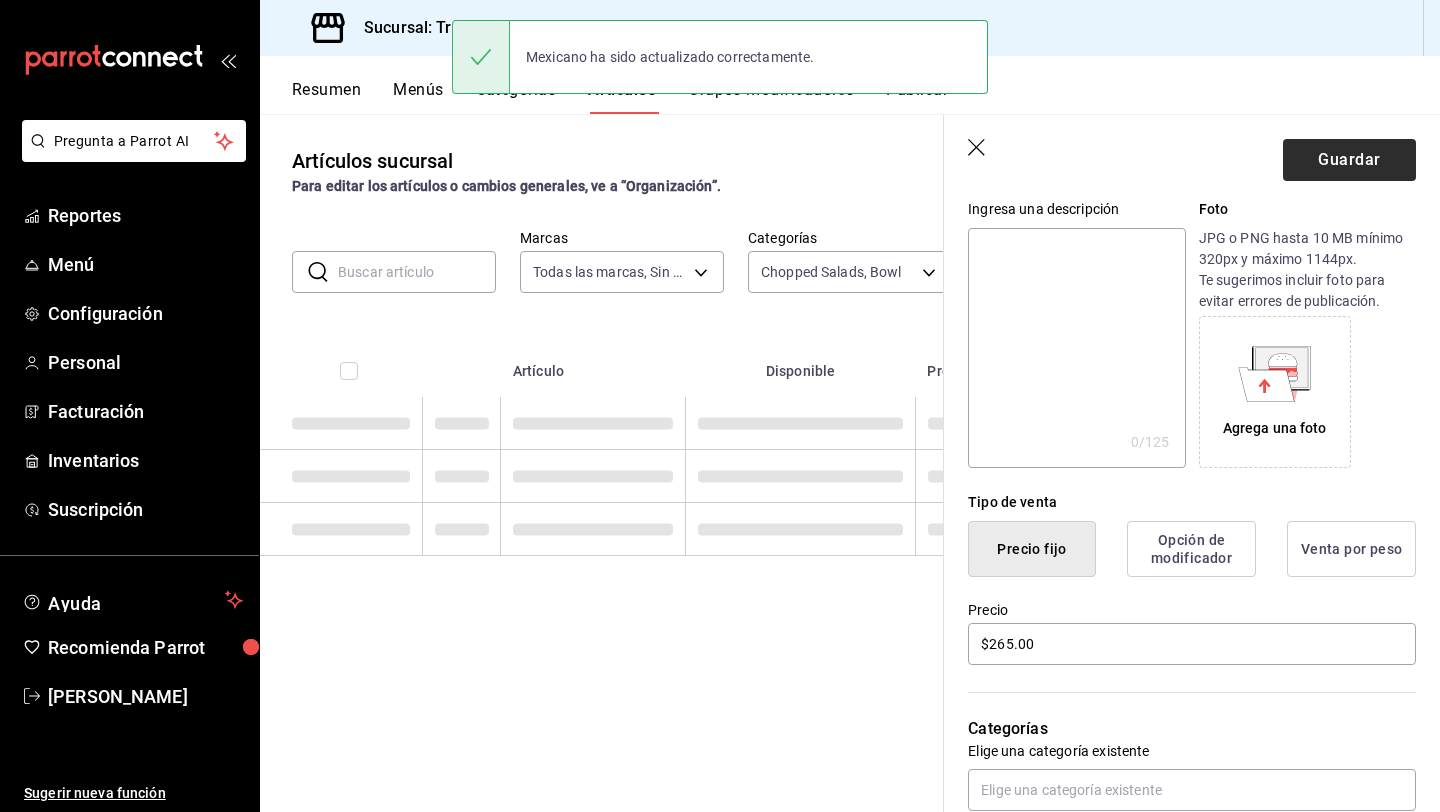 scroll, scrollTop: 0, scrollLeft: 0, axis: both 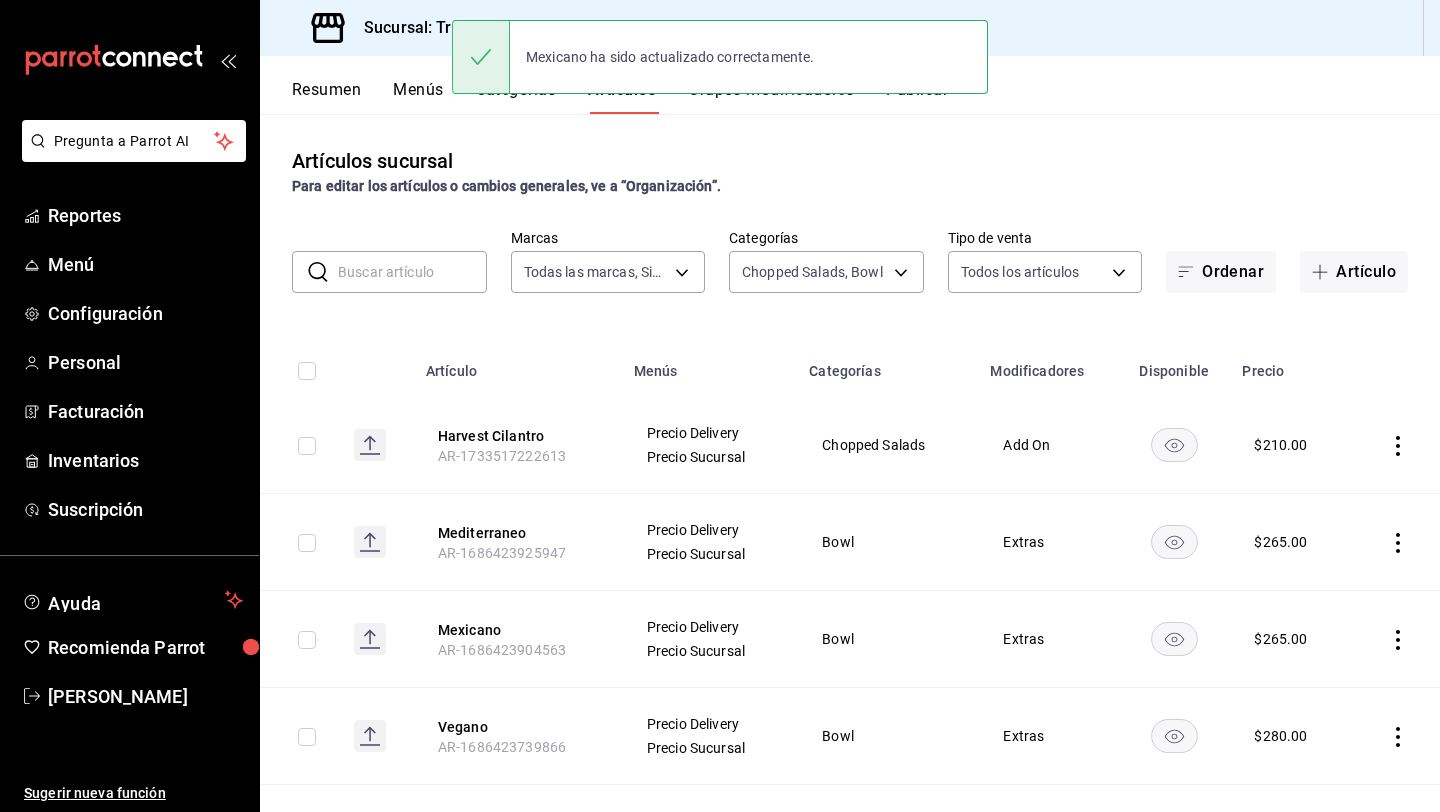 click 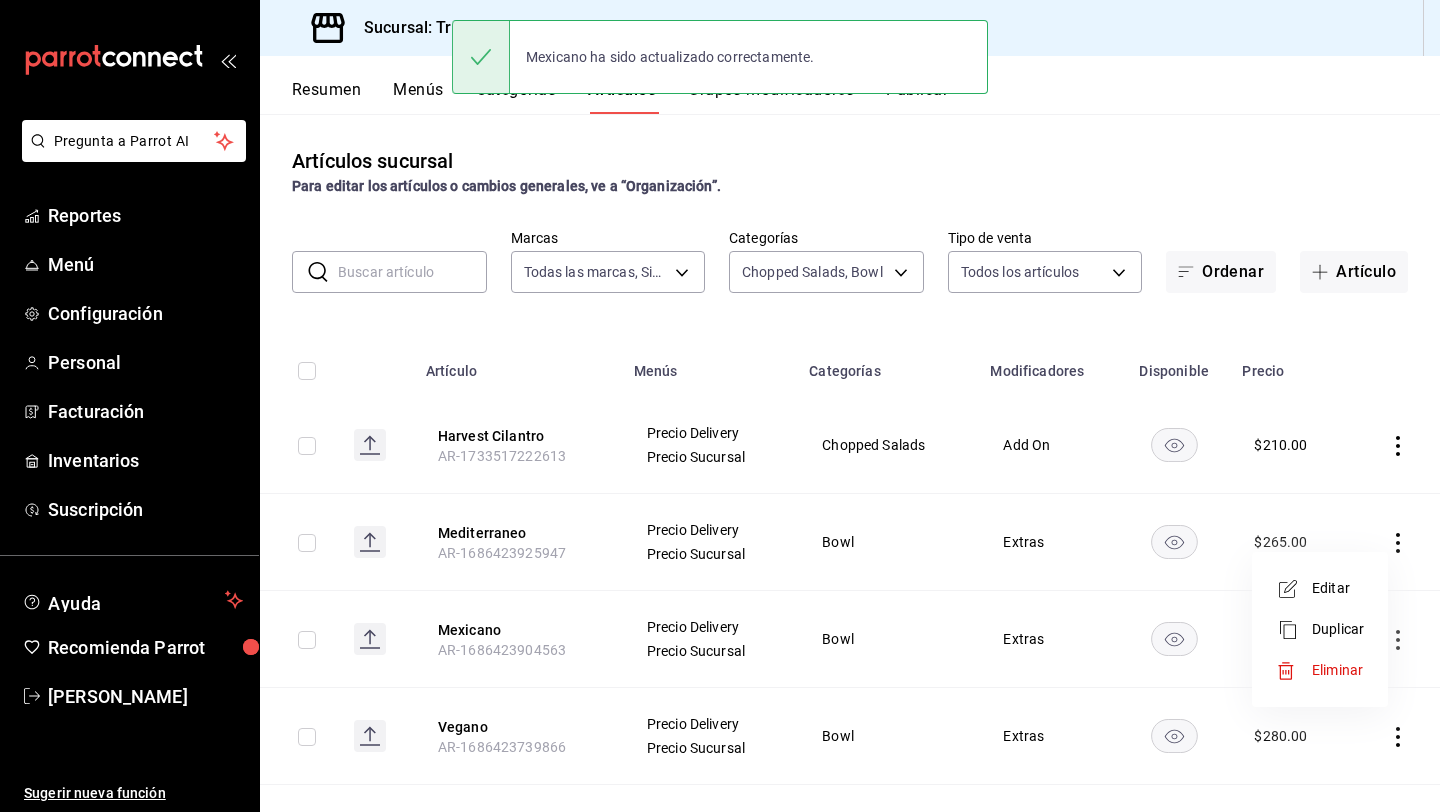 click on "Editar" at bounding box center (1320, 588) 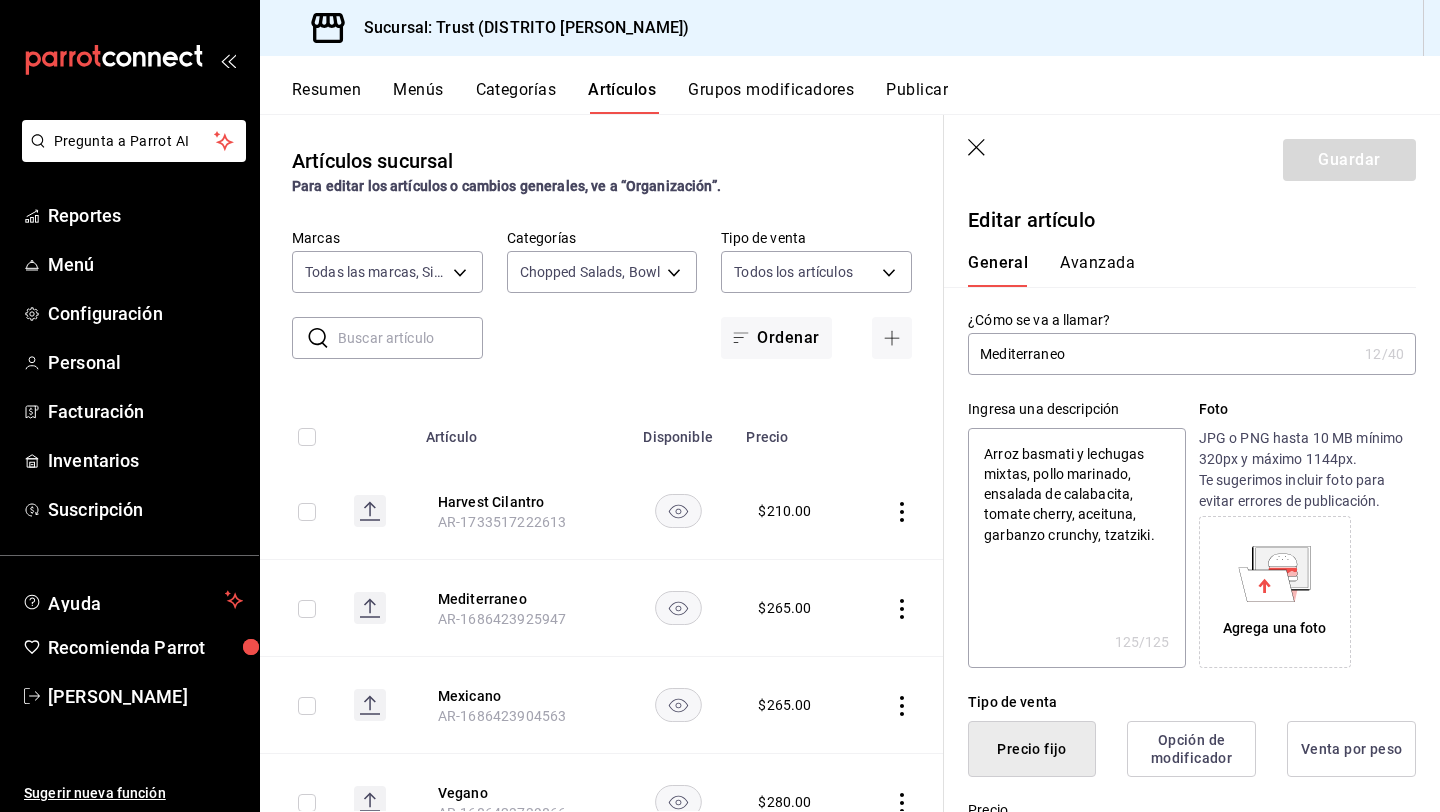 click on "Precio $265.00" at bounding box center (1180, 822) 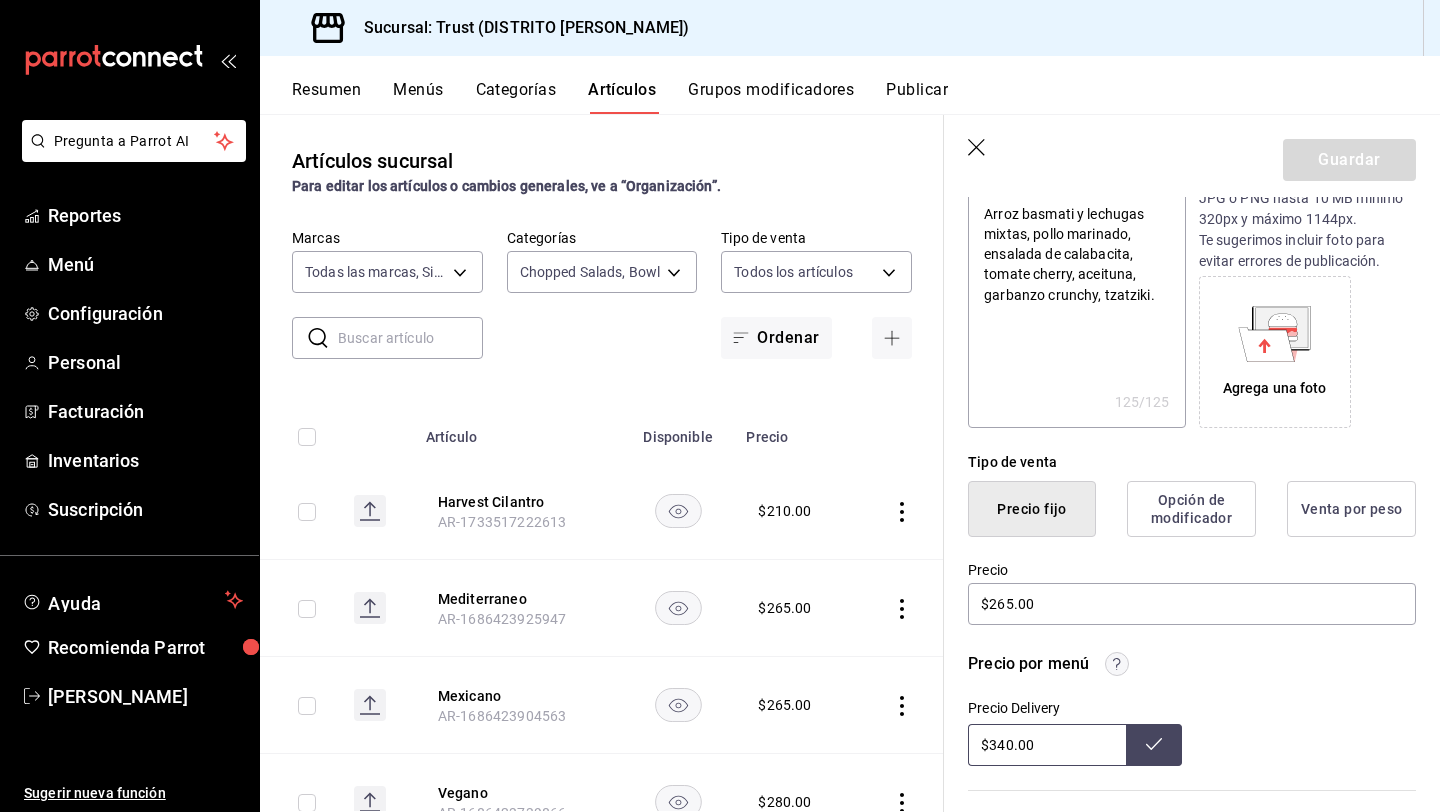 scroll, scrollTop: 280, scrollLeft: 0, axis: vertical 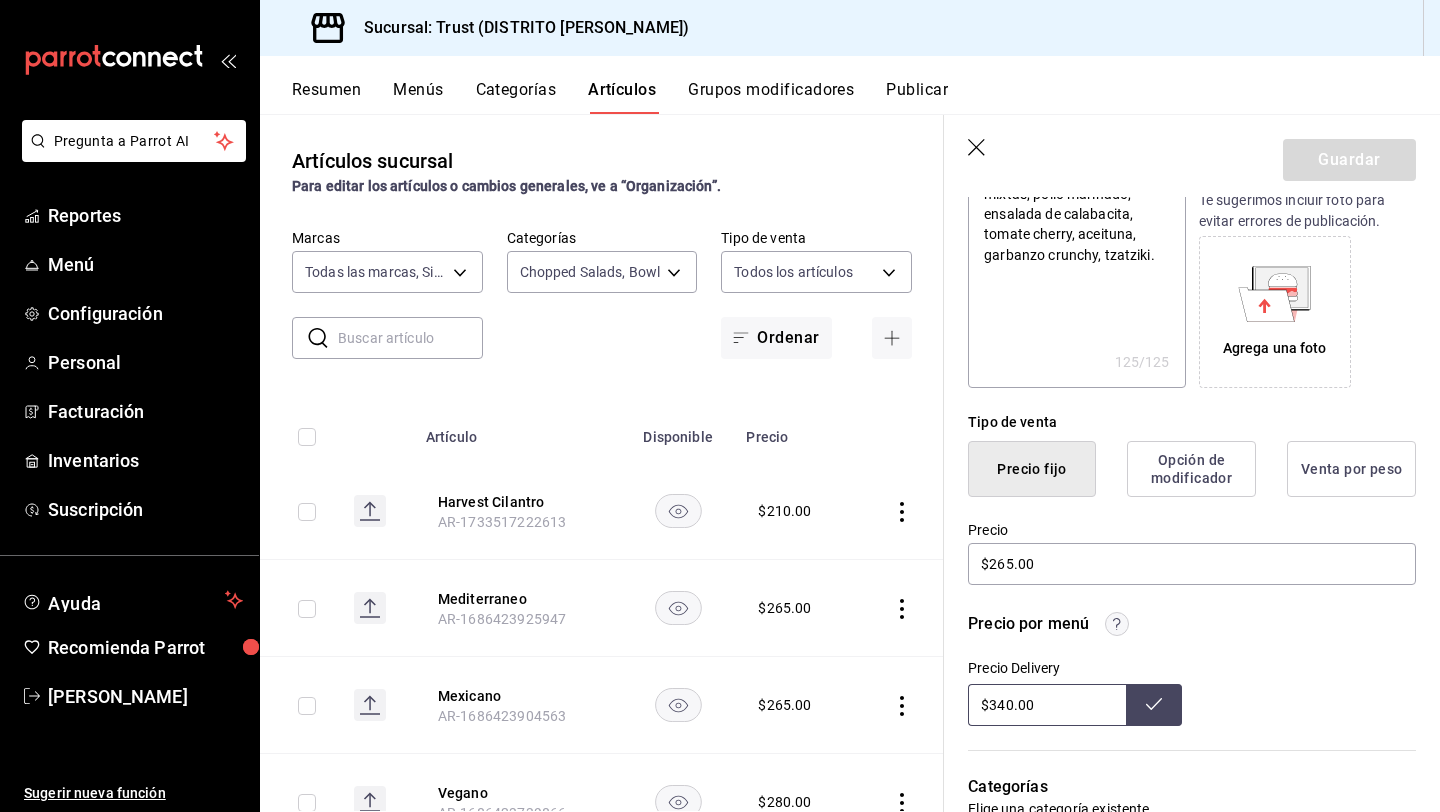 click on "$340.00" at bounding box center [1047, 705] 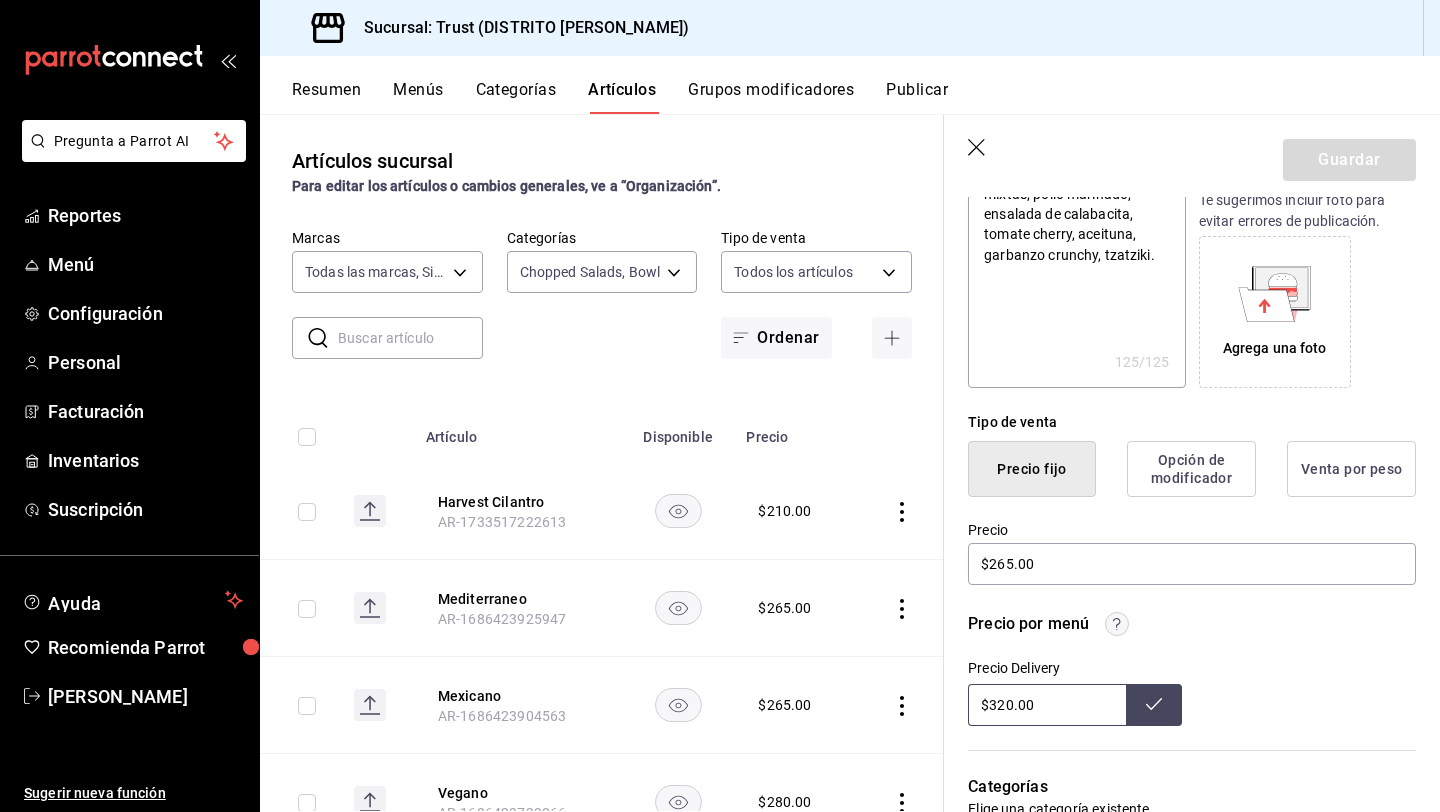 click at bounding box center [1154, 705] 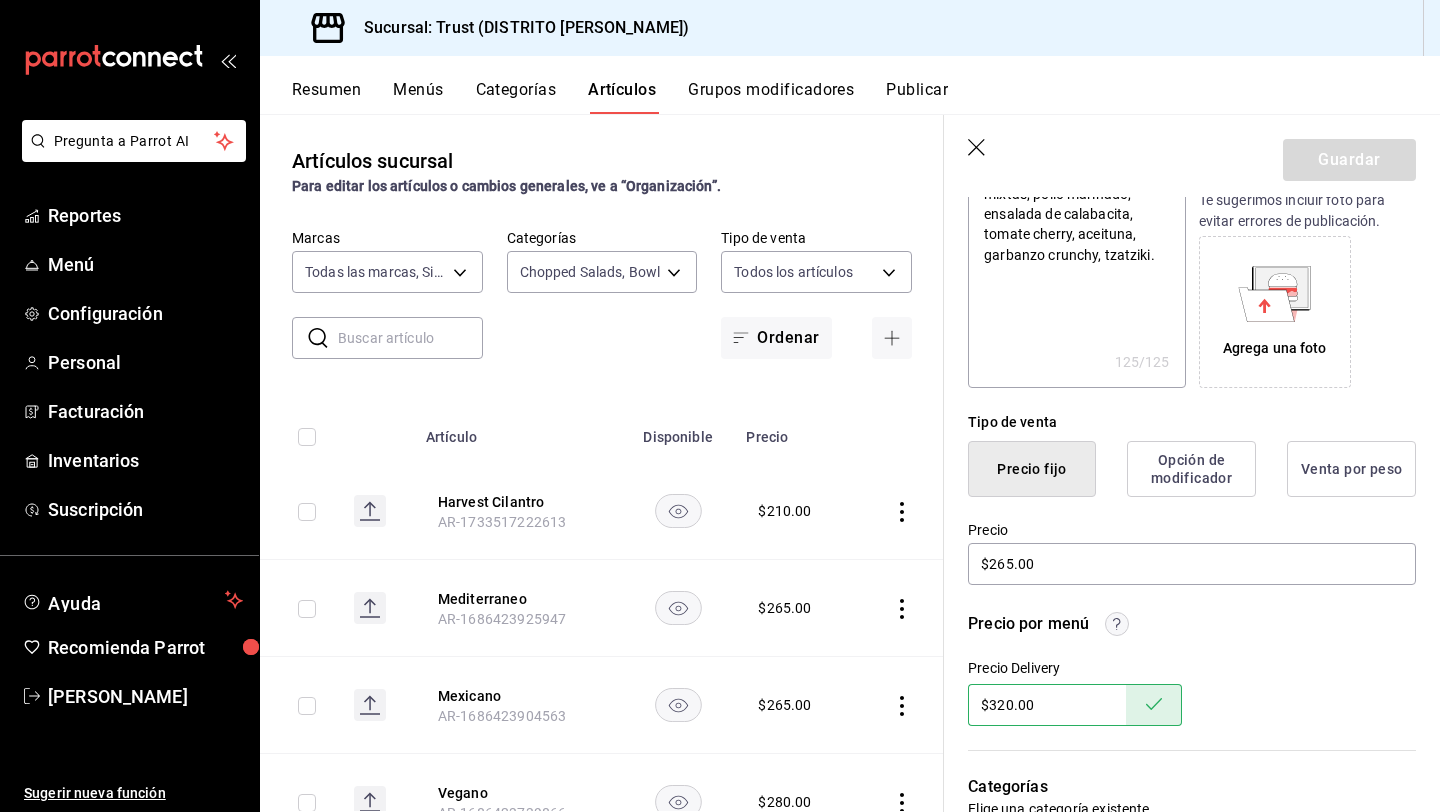 click 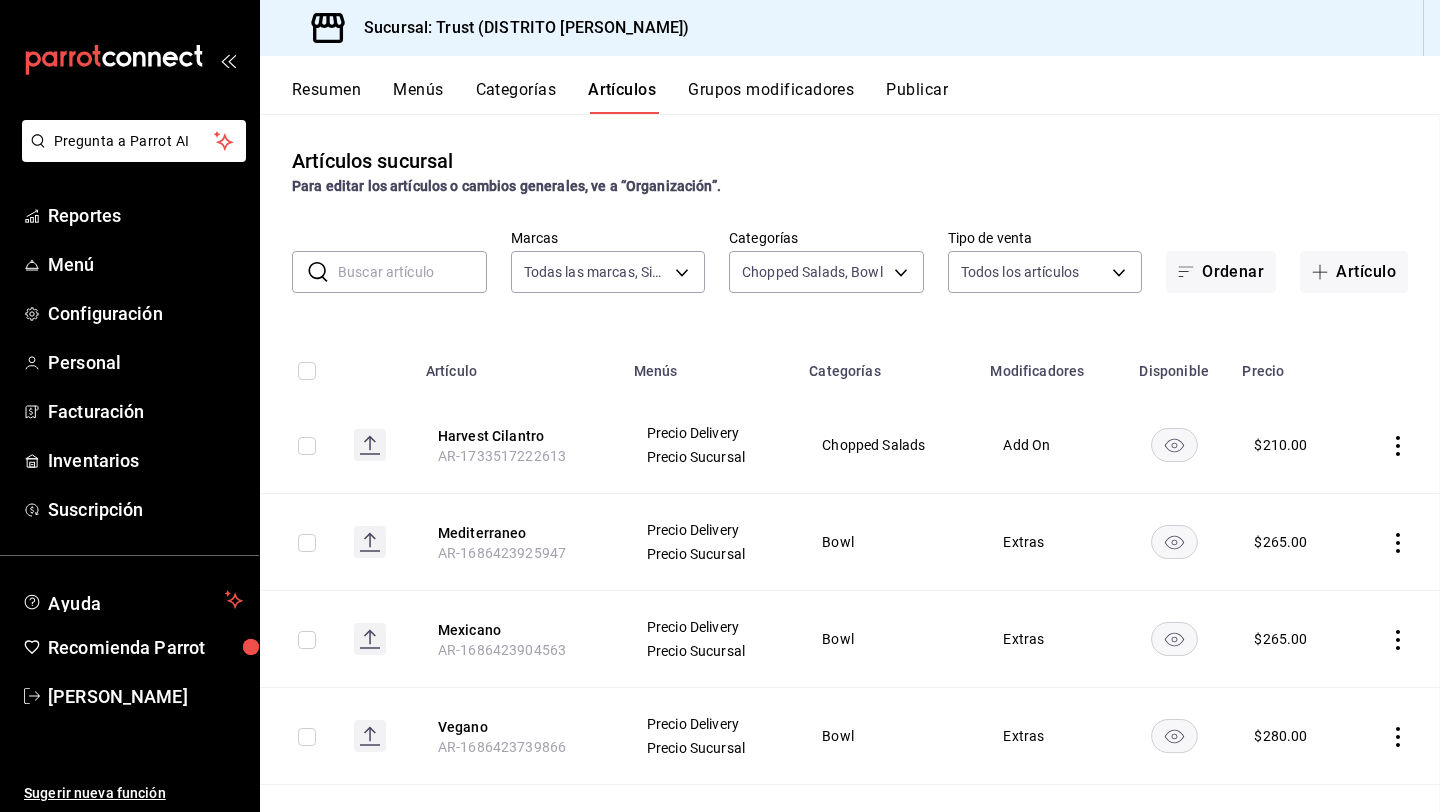 scroll, scrollTop: 0, scrollLeft: 0, axis: both 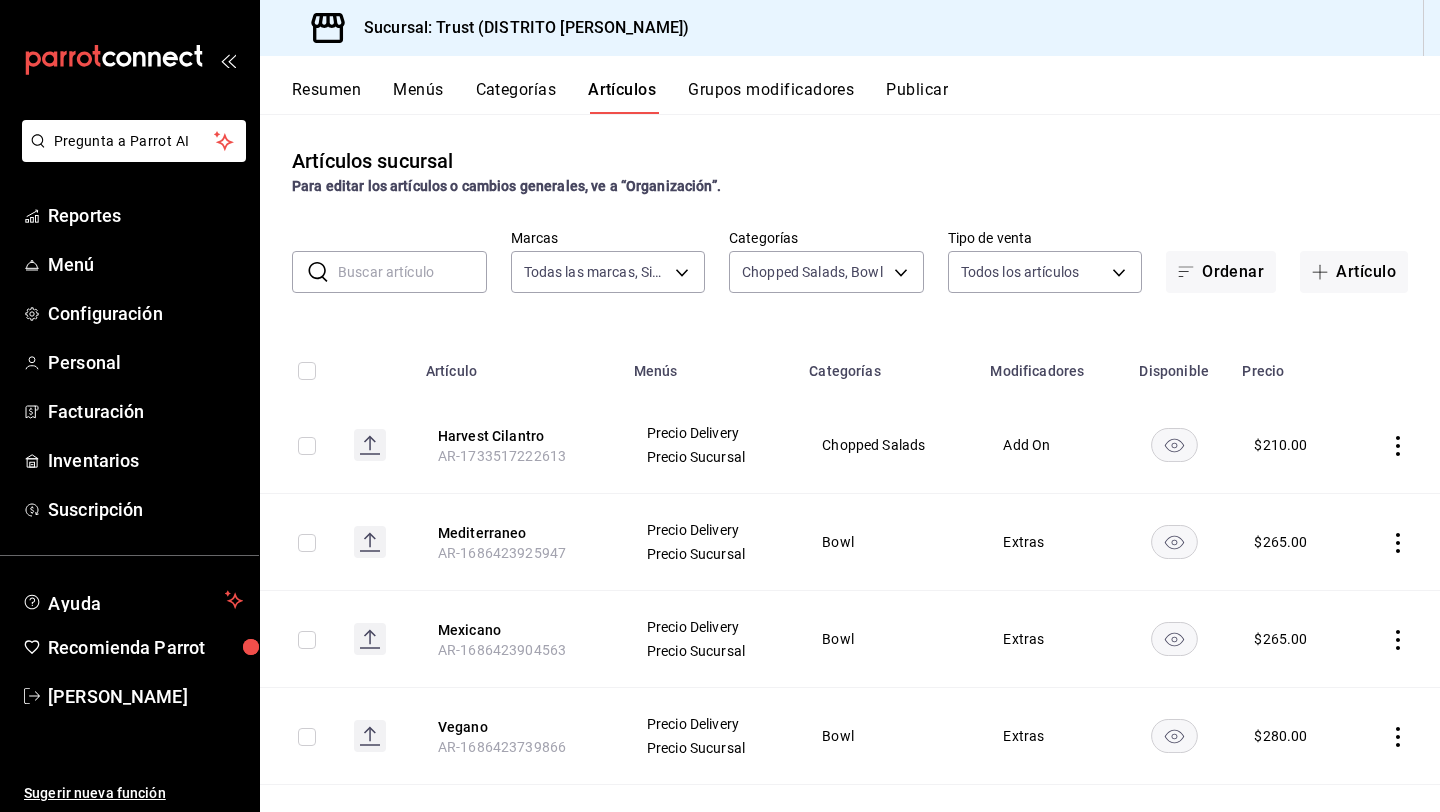 click 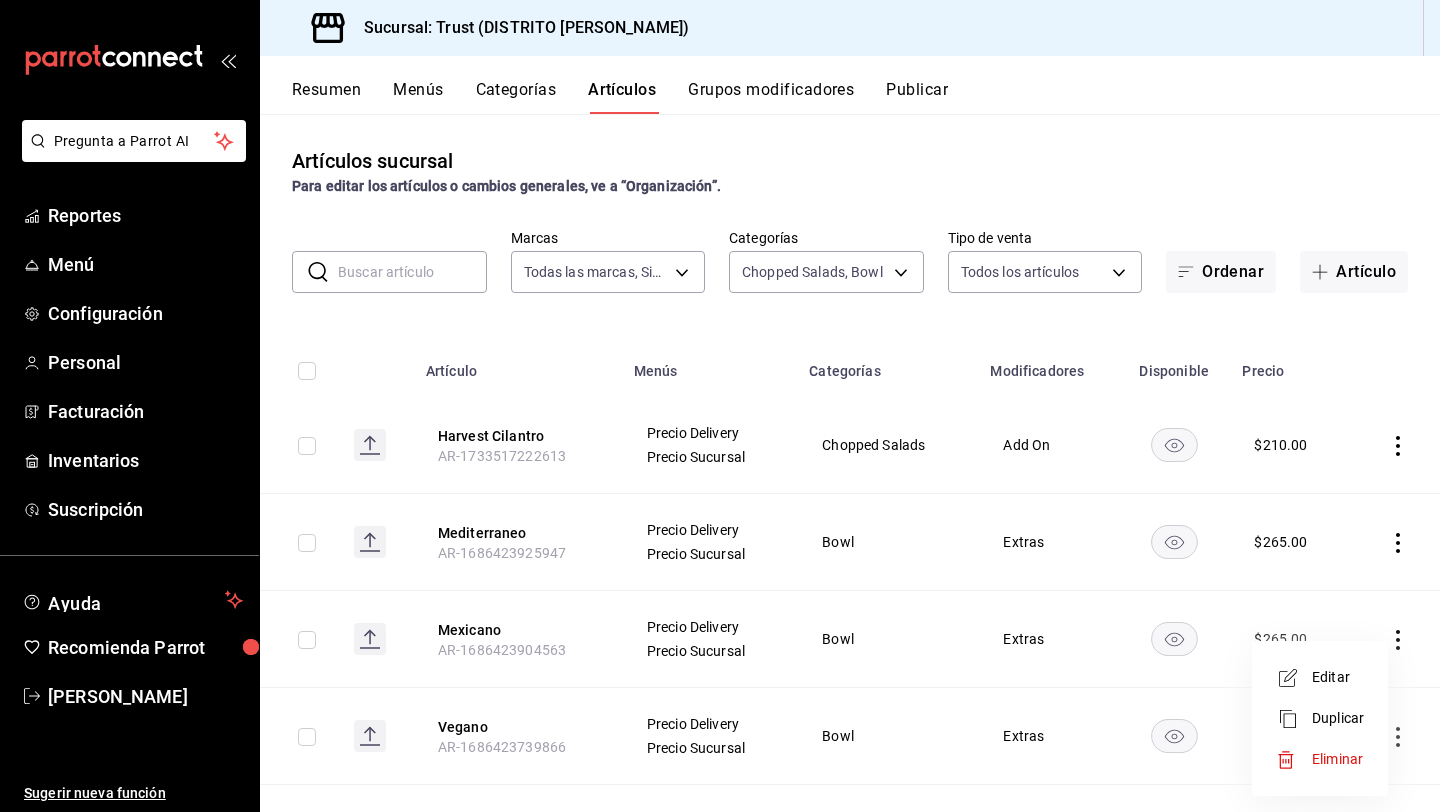 click at bounding box center (720, 406) 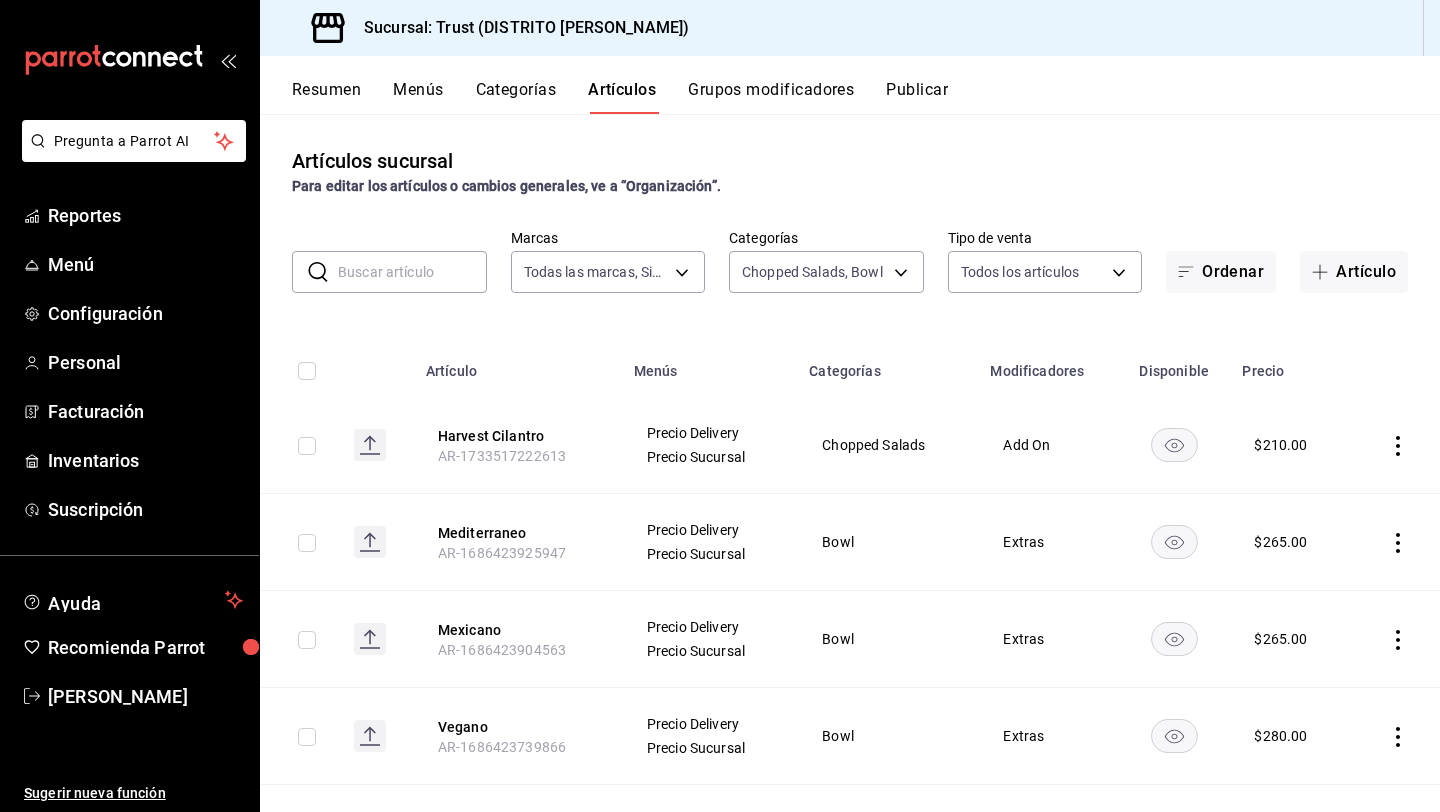click 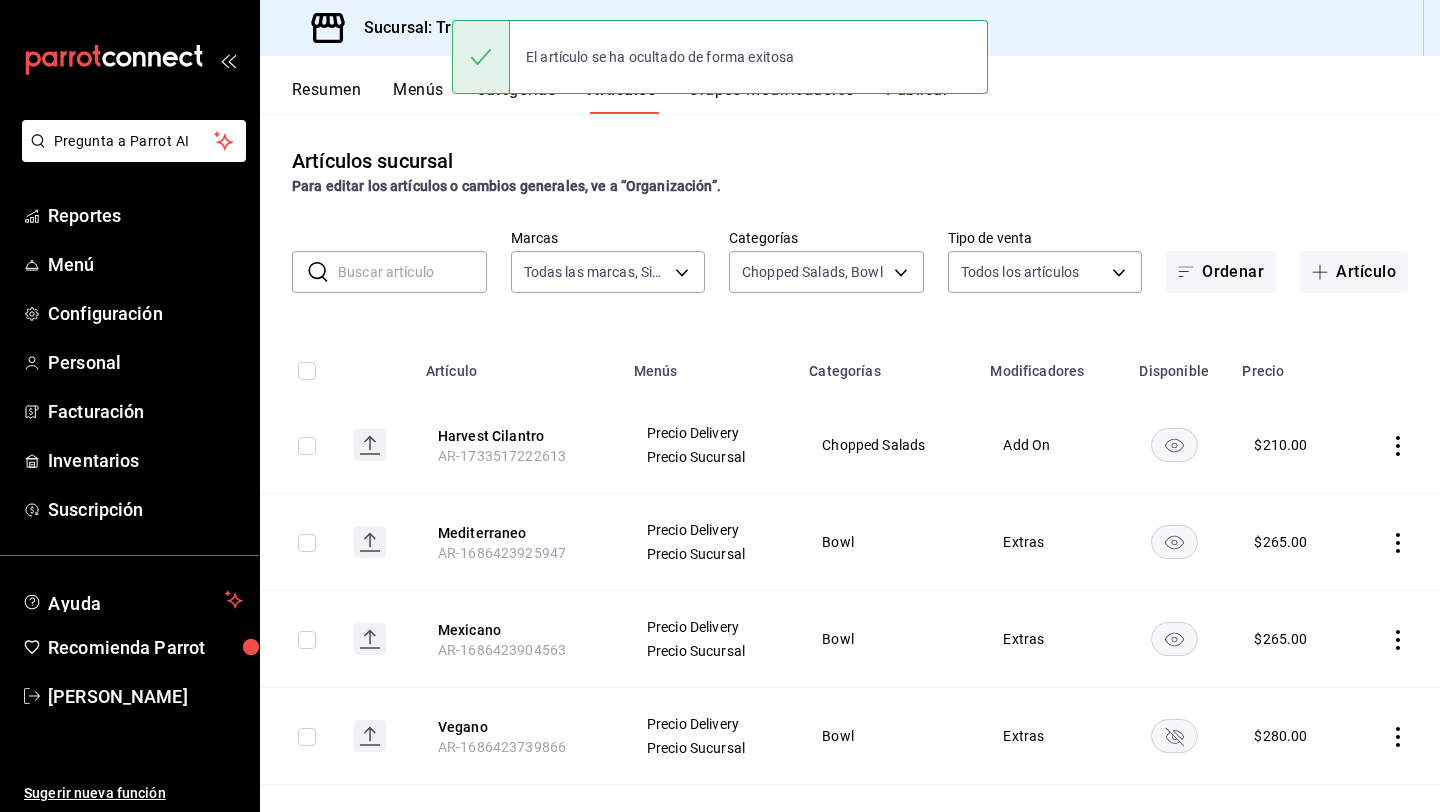 click at bounding box center (1395, 365) 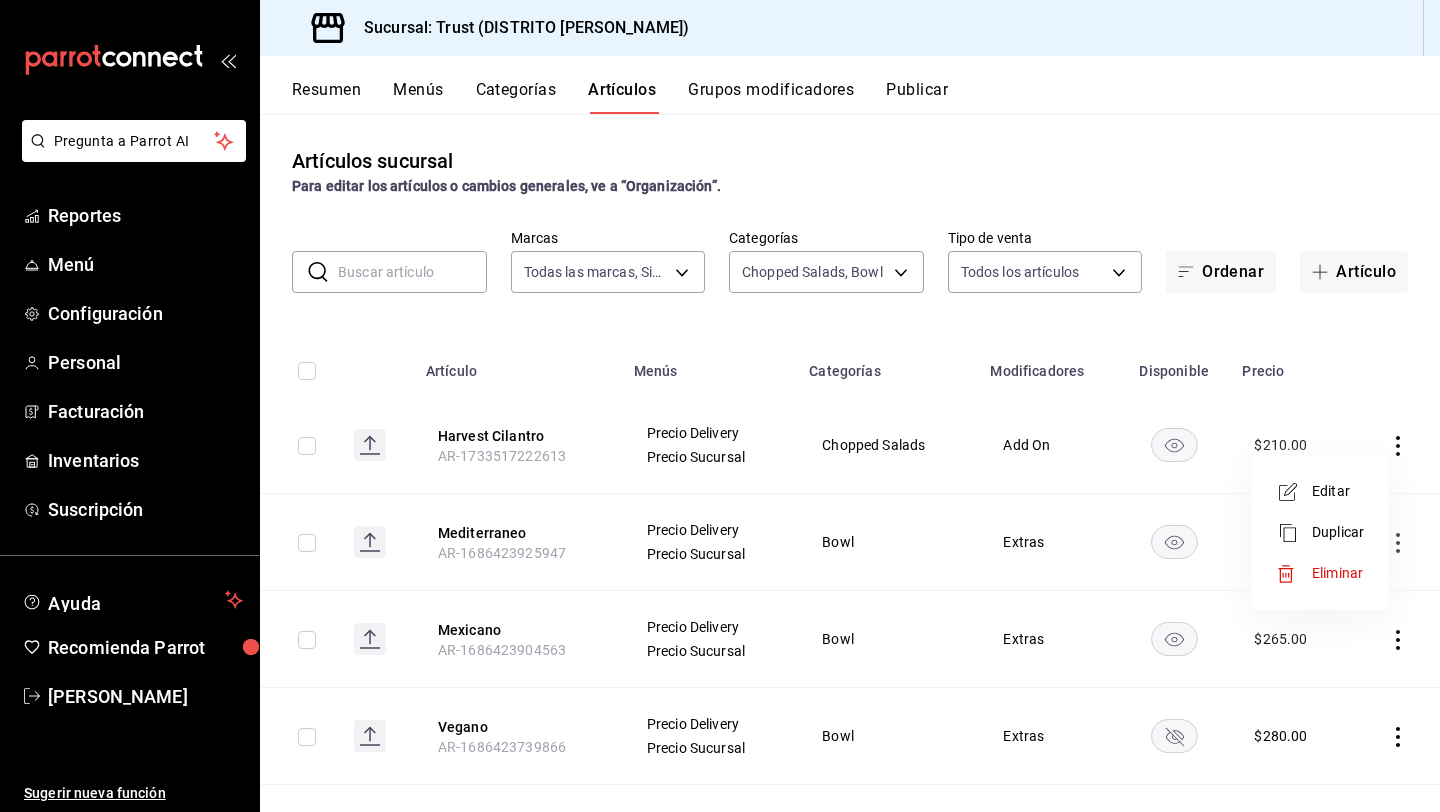 click on "Editar" at bounding box center (1320, 491) 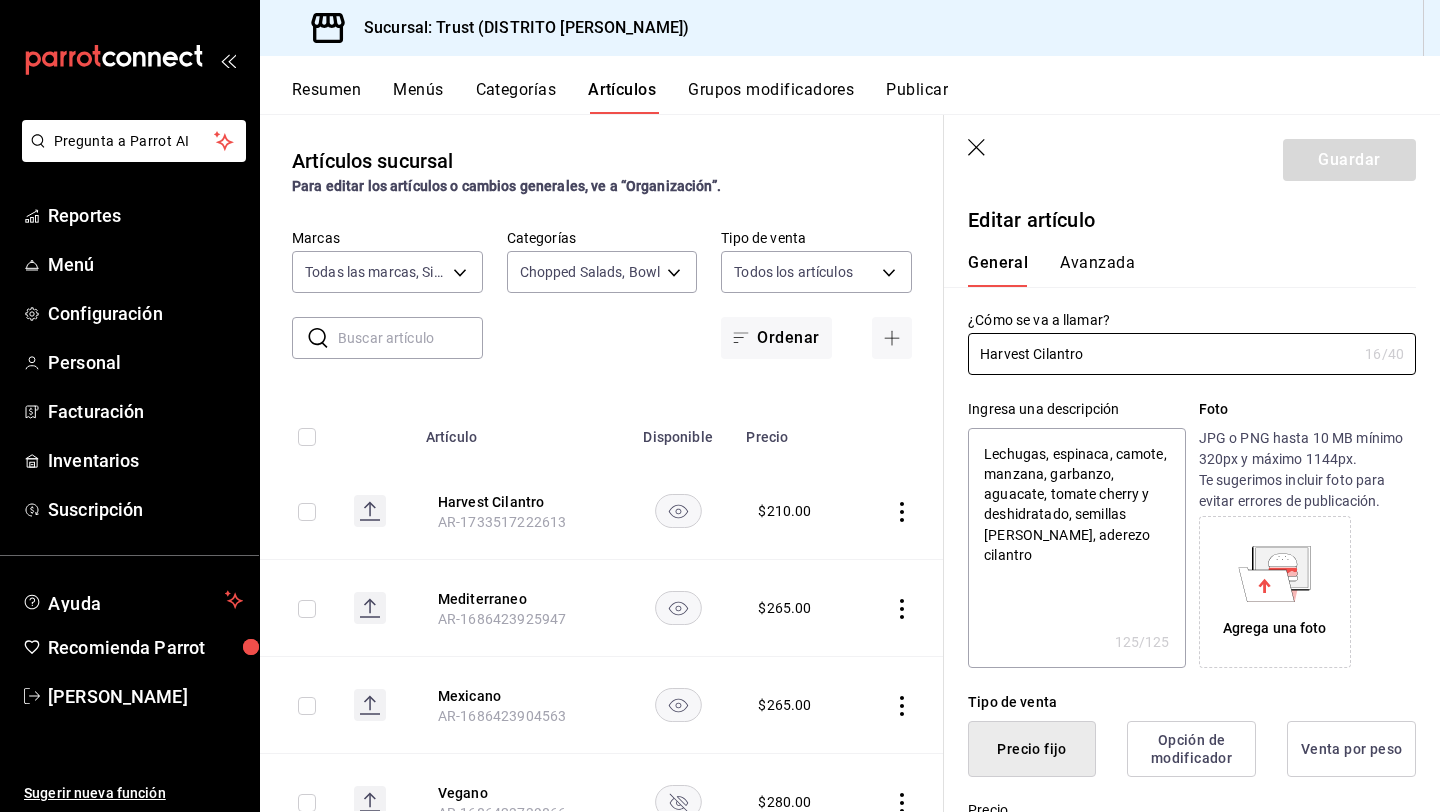 click on "Editar artículo General Avanzada ¿Cómo se va a llamar? Harvest Cilantro 16 /40 ¿Cómo se va a llamar? Ingresa una descripción Lechugas, espinaca, camote, manzana, garbanzo, aguacate, tomate cherry y deshidratado, semillas [PERSON_NAME], aderezo cilantro x 125 /125 ​ Foto JPG o PNG hasta 10 MB mínimo 320px y máximo 1144px. Te sugerimos incluir foto para evitar errores de publicación. Agrega una foto Tipo de venta Precio fijo Opción de modificador Venta por peso Precio $210.00 Precio por menú Precio Delivery $260.00 Categorías Elige una categoría existente Chopped Salads Grupos modificadores Agrega opciones de personalización a tu artículo Add On Color Elige un color para resaltar la casilla del artículo, esto solo se verá reflejado en el punto de venta. SKU Asigna un SKU a tu artículo y así agruparlo con otros artículos dentro de tu organización. AR-1733517222613 16 / 20 ​ Asignar SKU Nombre en el Punto de venta 0 /70 Nombre en el Punto de venta Código [PERSON_NAME] 0 /30 Código [PERSON_NAME]" at bounding box center (1192, 1033) 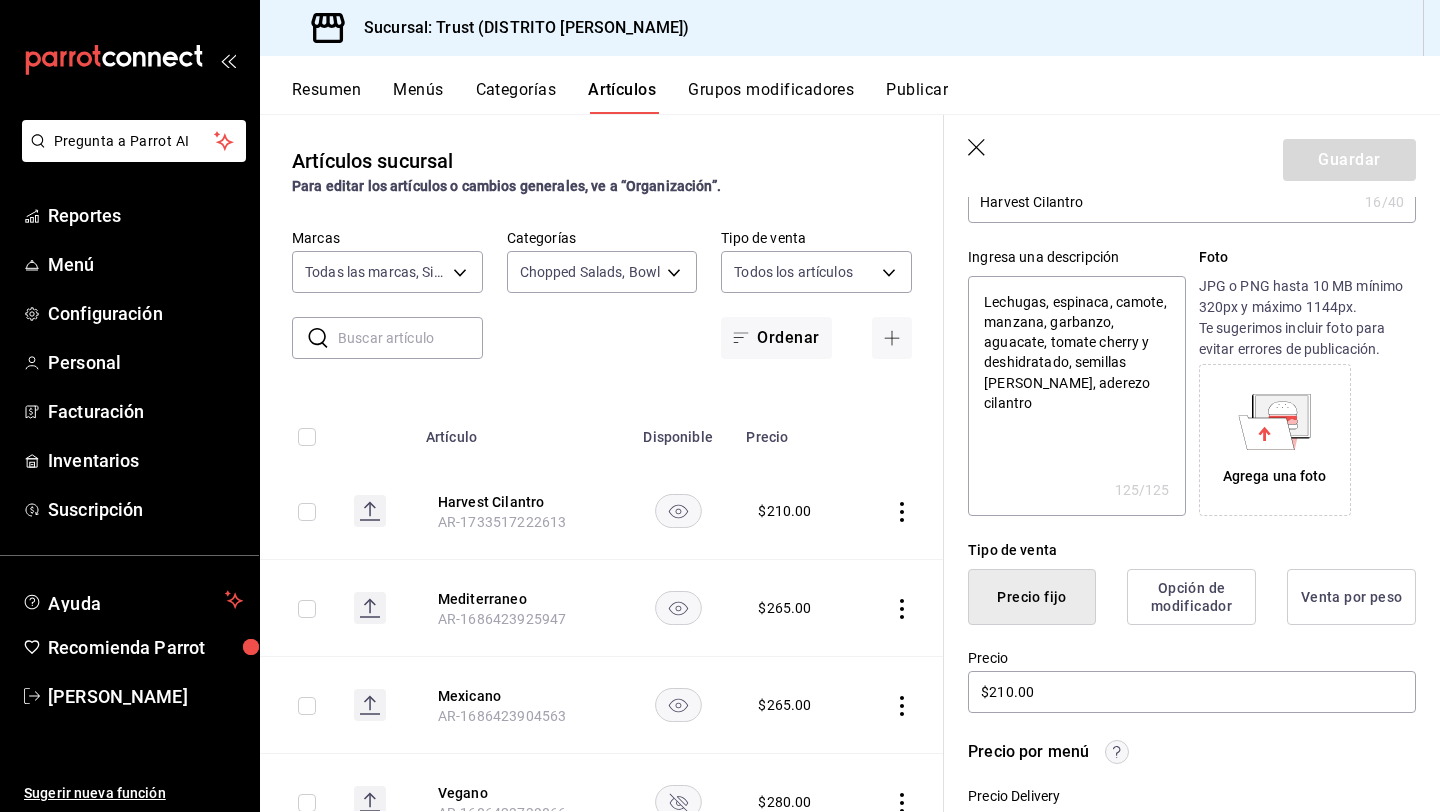 scroll, scrollTop: 240, scrollLeft: 0, axis: vertical 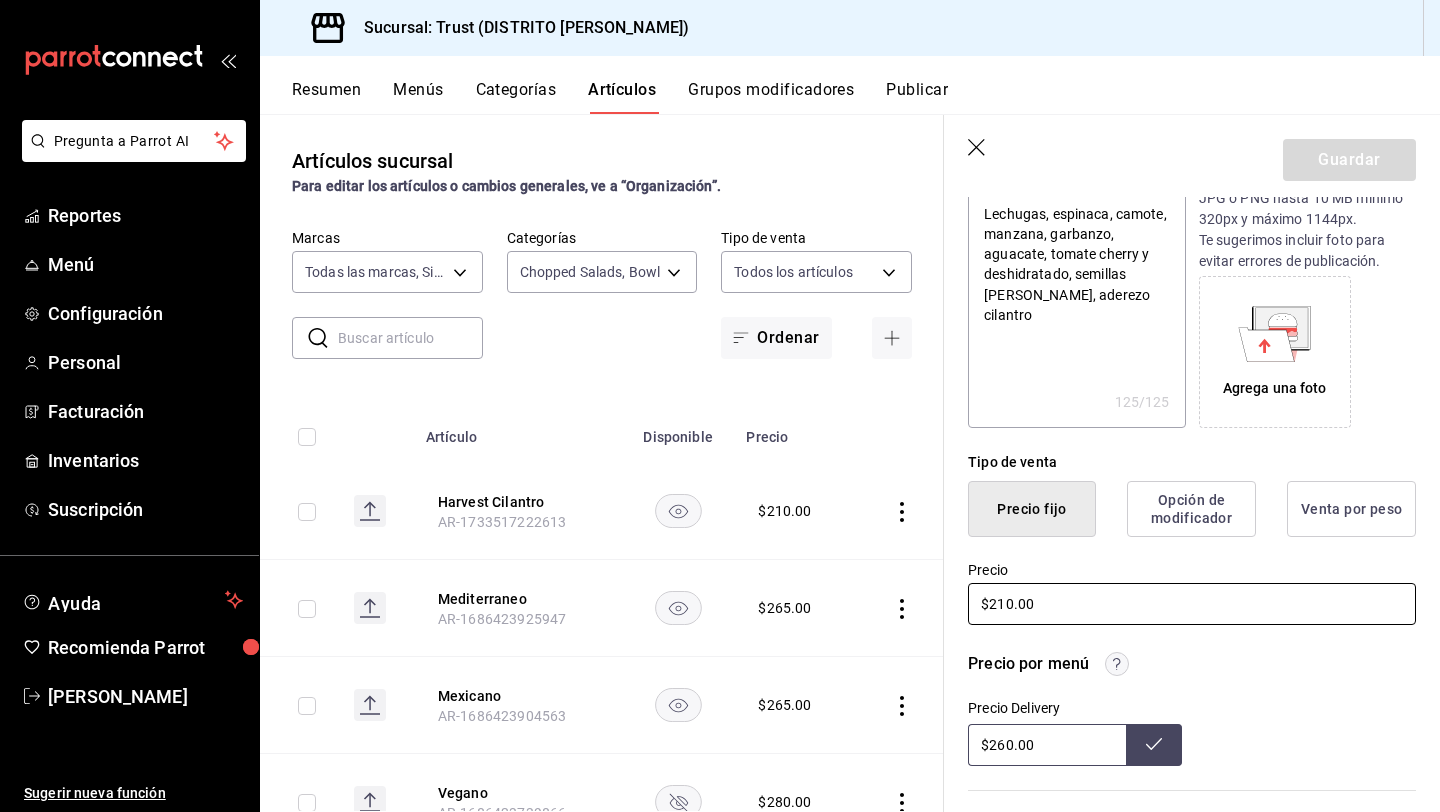 click on "$210.00" at bounding box center (1192, 604) 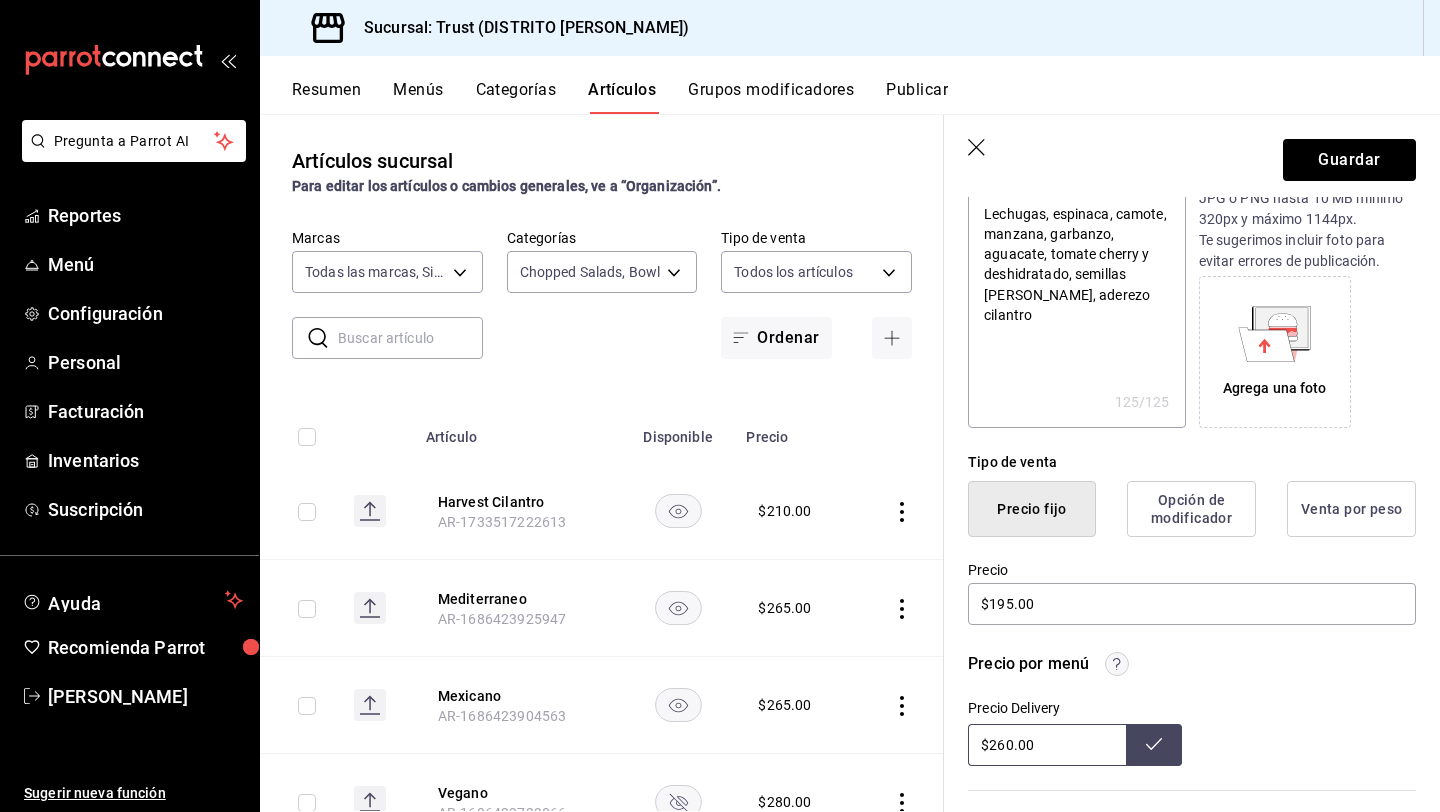 click on "$260.00" at bounding box center [1047, 745] 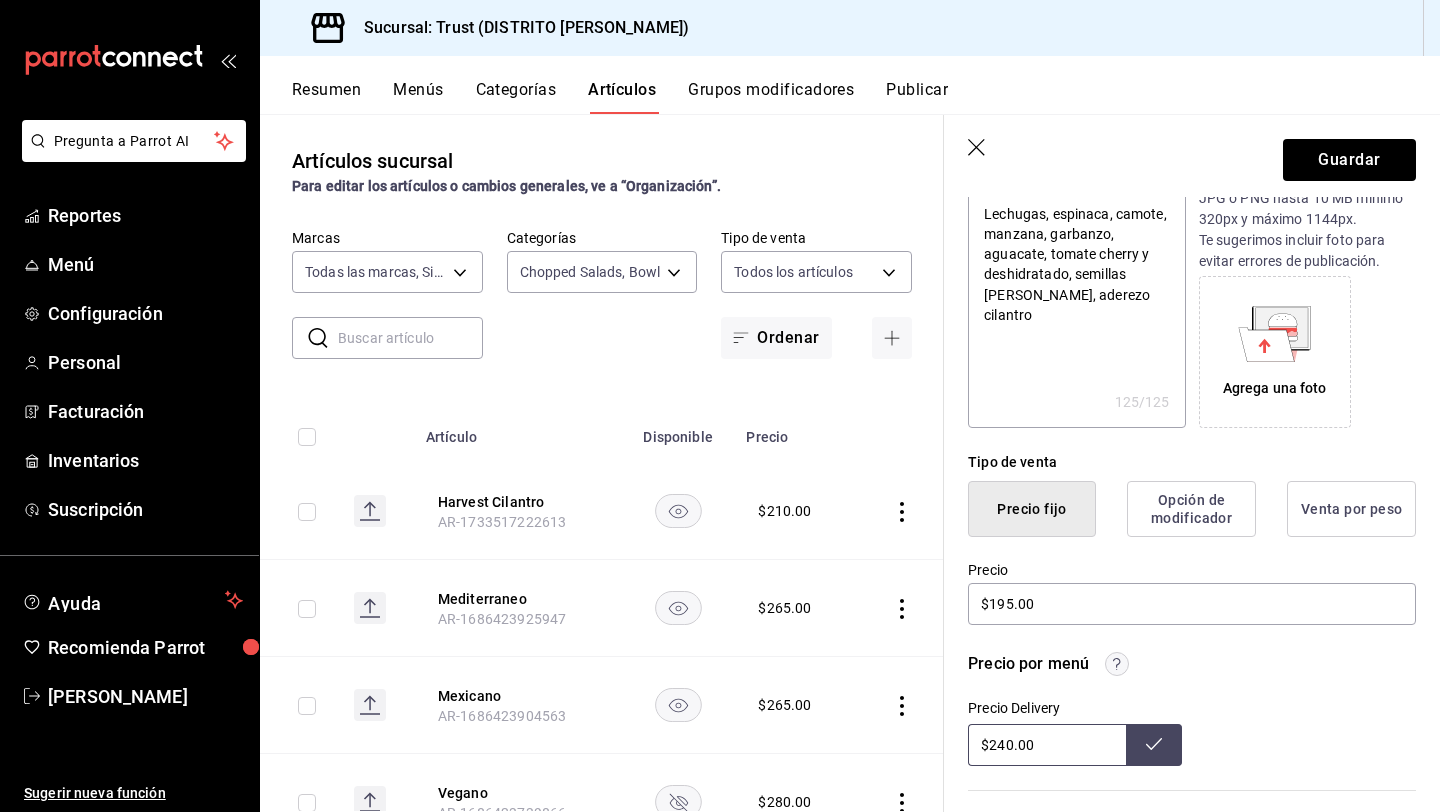 click at bounding box center (1154, 745) 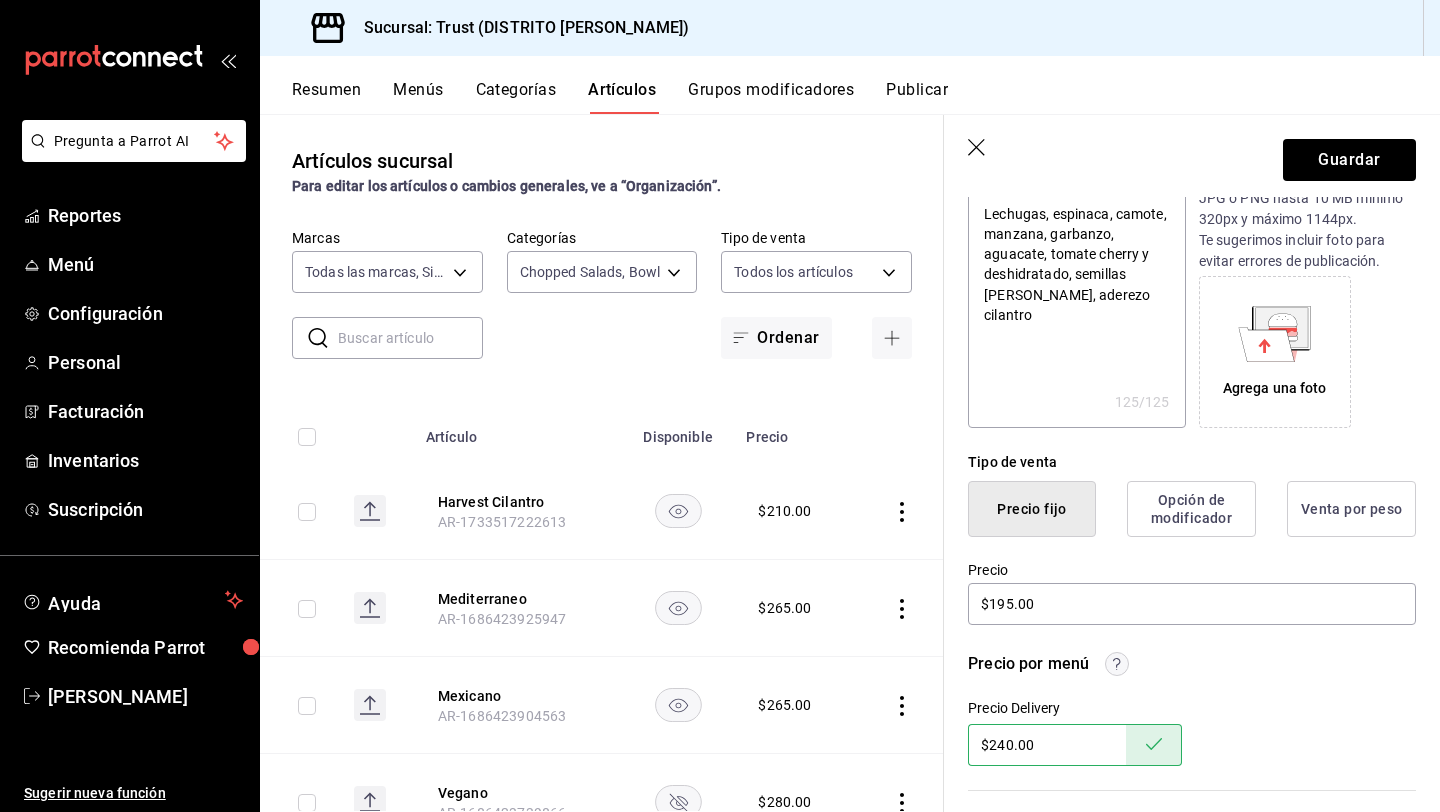 click on "Precio por menú" at bounding box center (1192, 664) 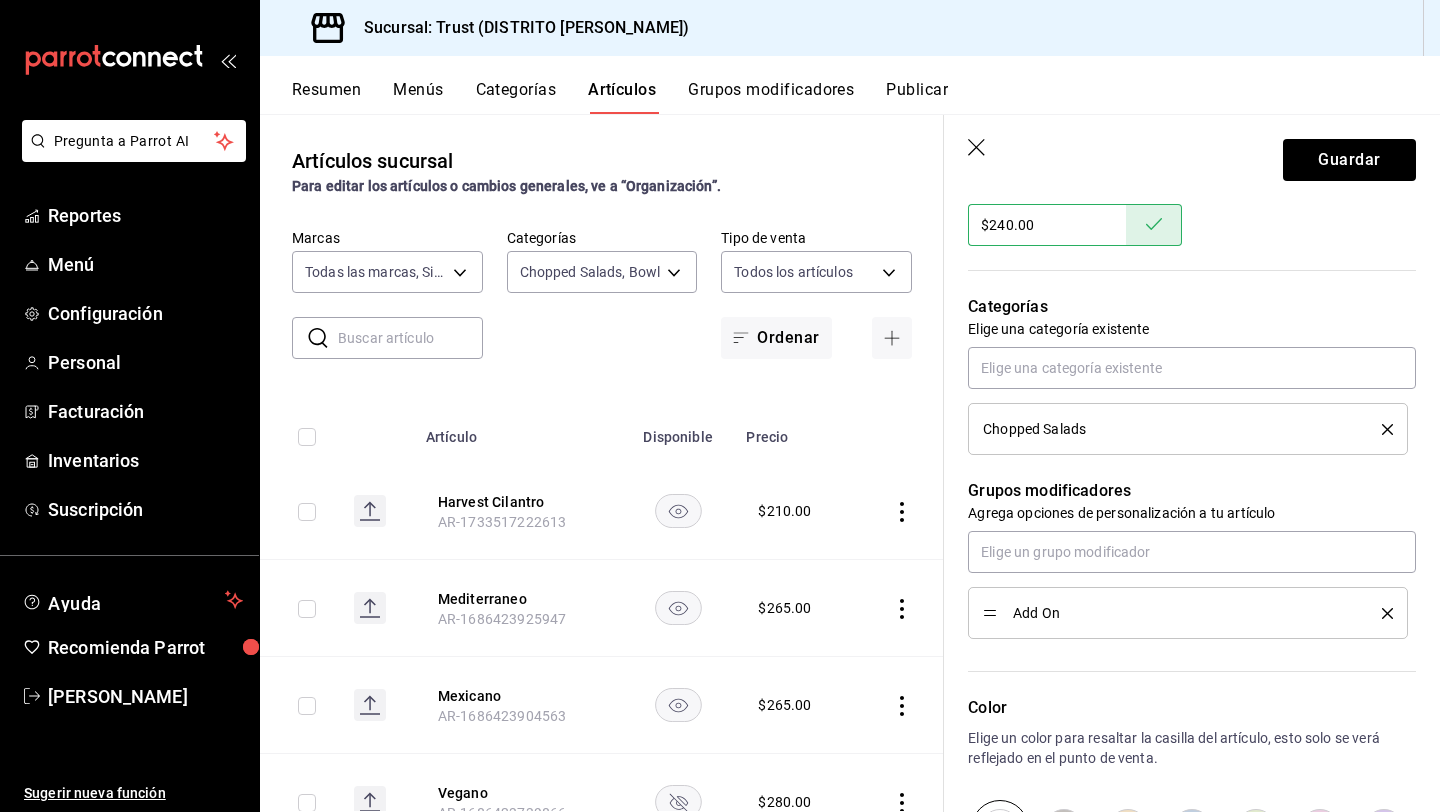 scroll, scrollTop: 800, scrollLeft: 0, axis: vertical 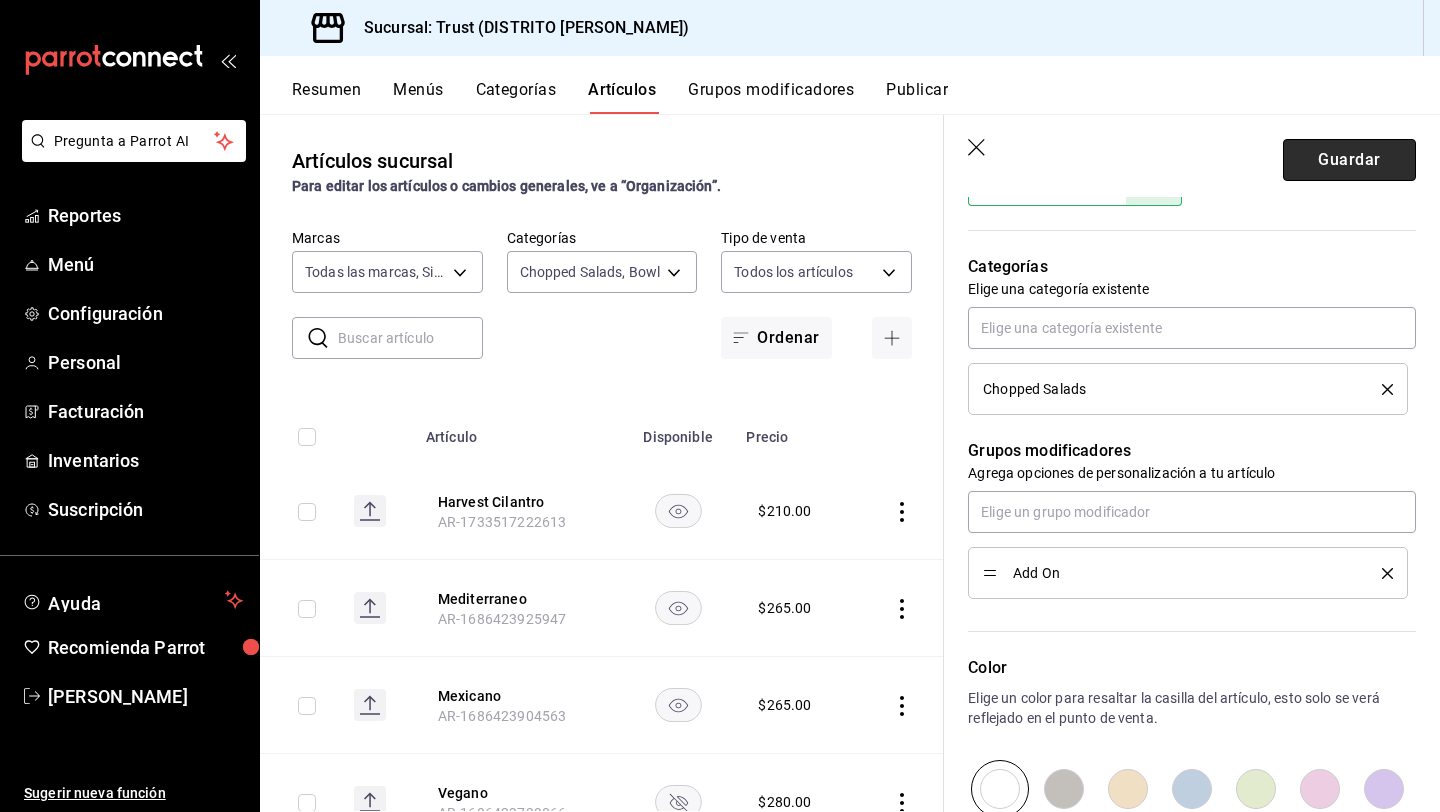 click on "Guardar" at bounding box center [1349, 160] 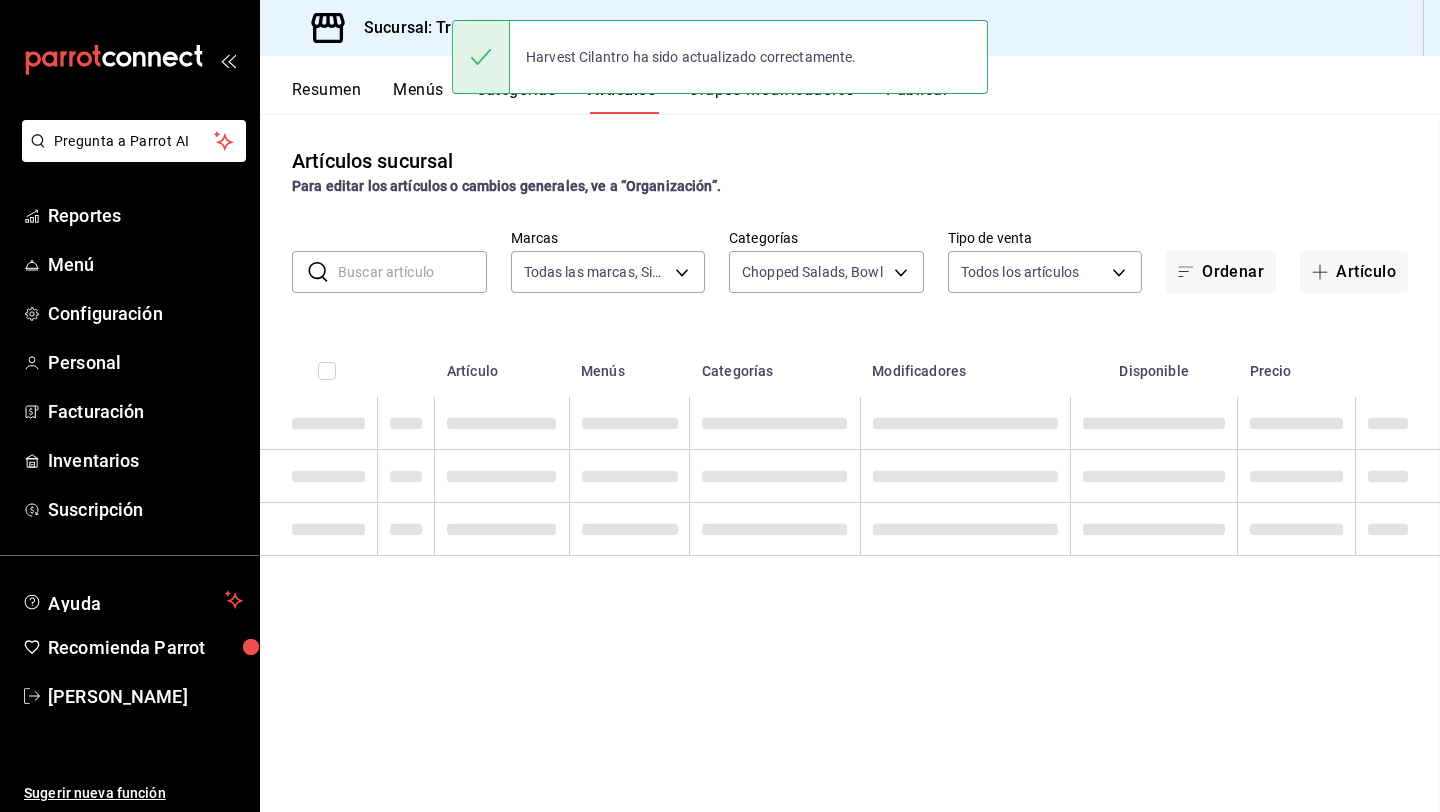 scroll, scrollTop: 0, scrollLeft: 0, axis: both 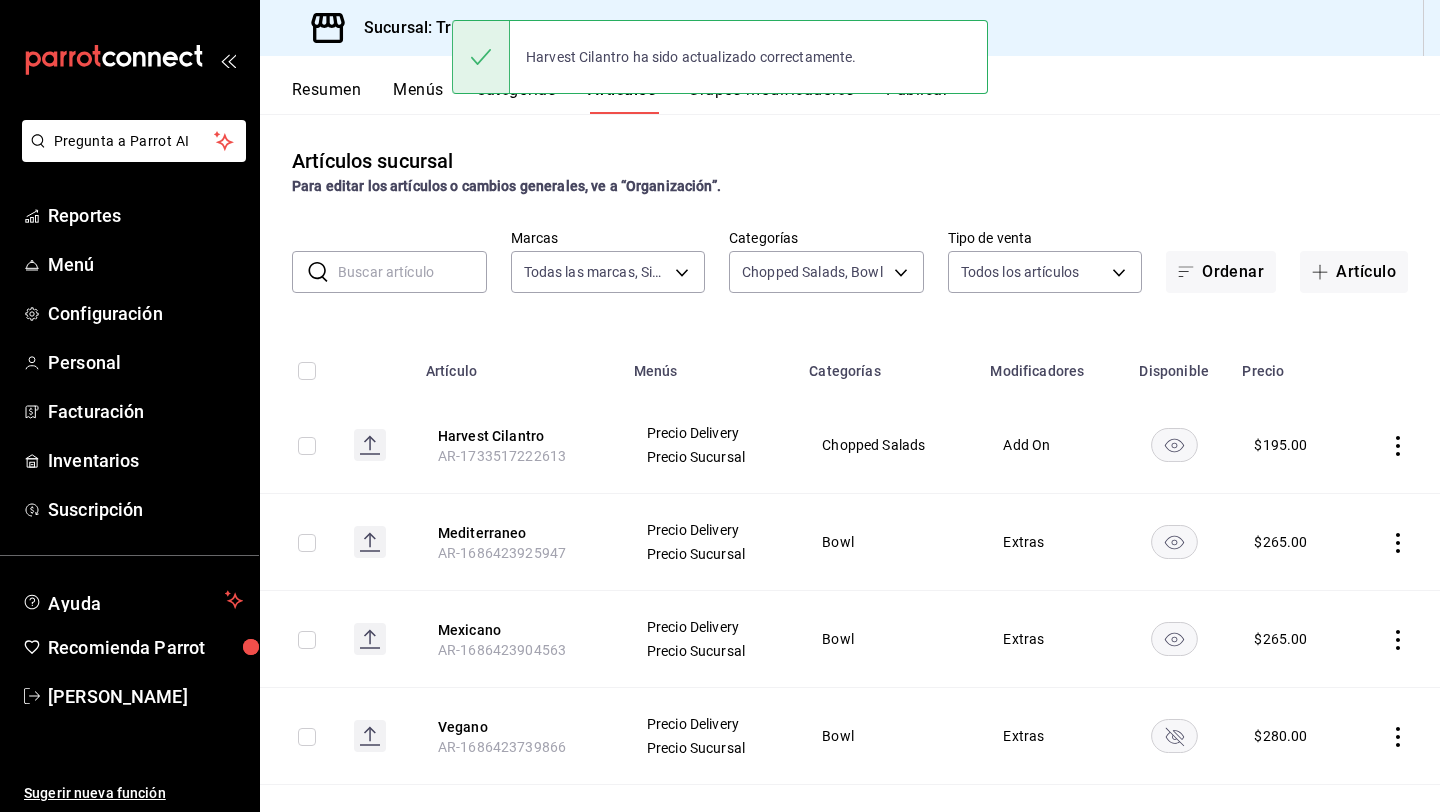 click at bounding box center [1395, 445] 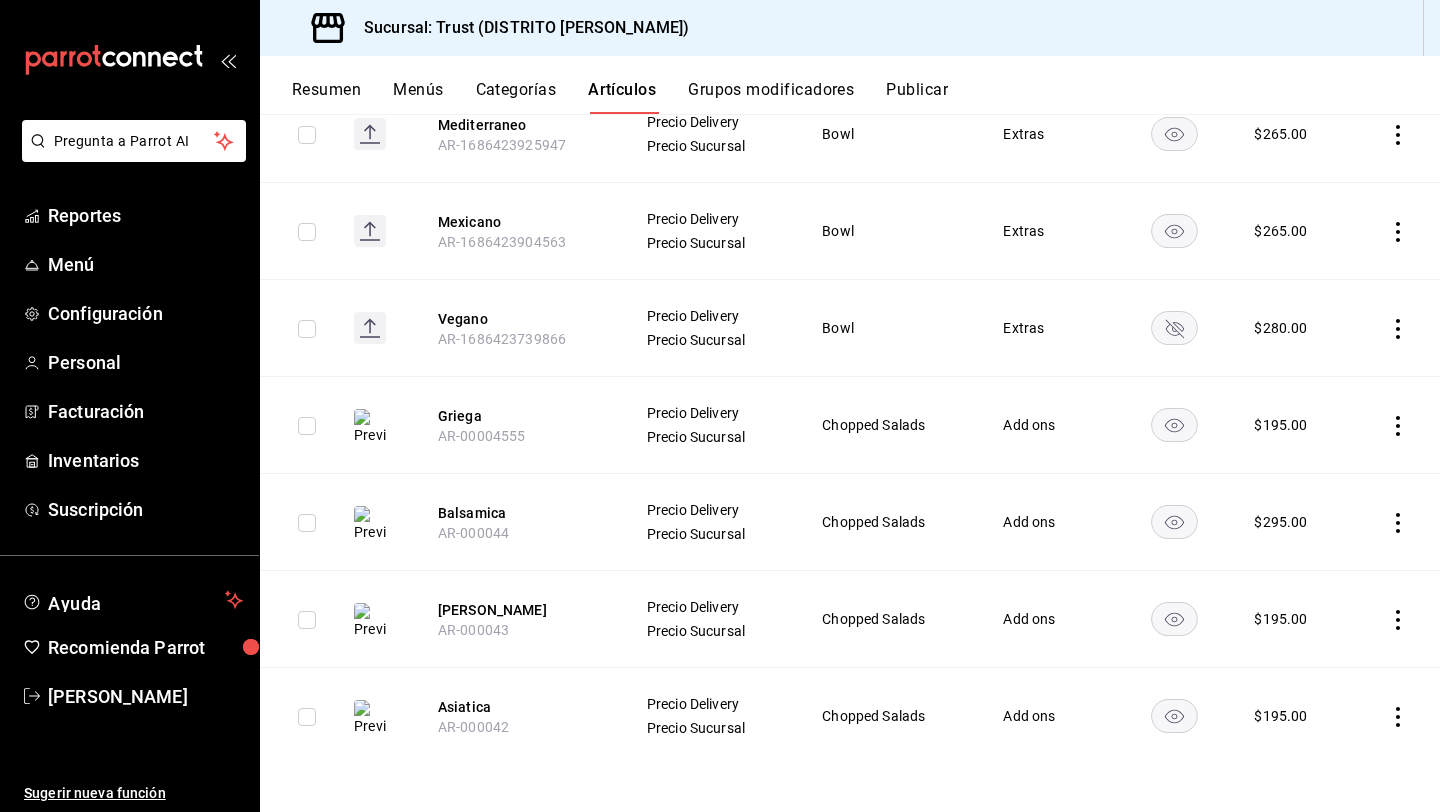 scroll, scrollTop: 409, scrollLeft: 0, axis: vertical 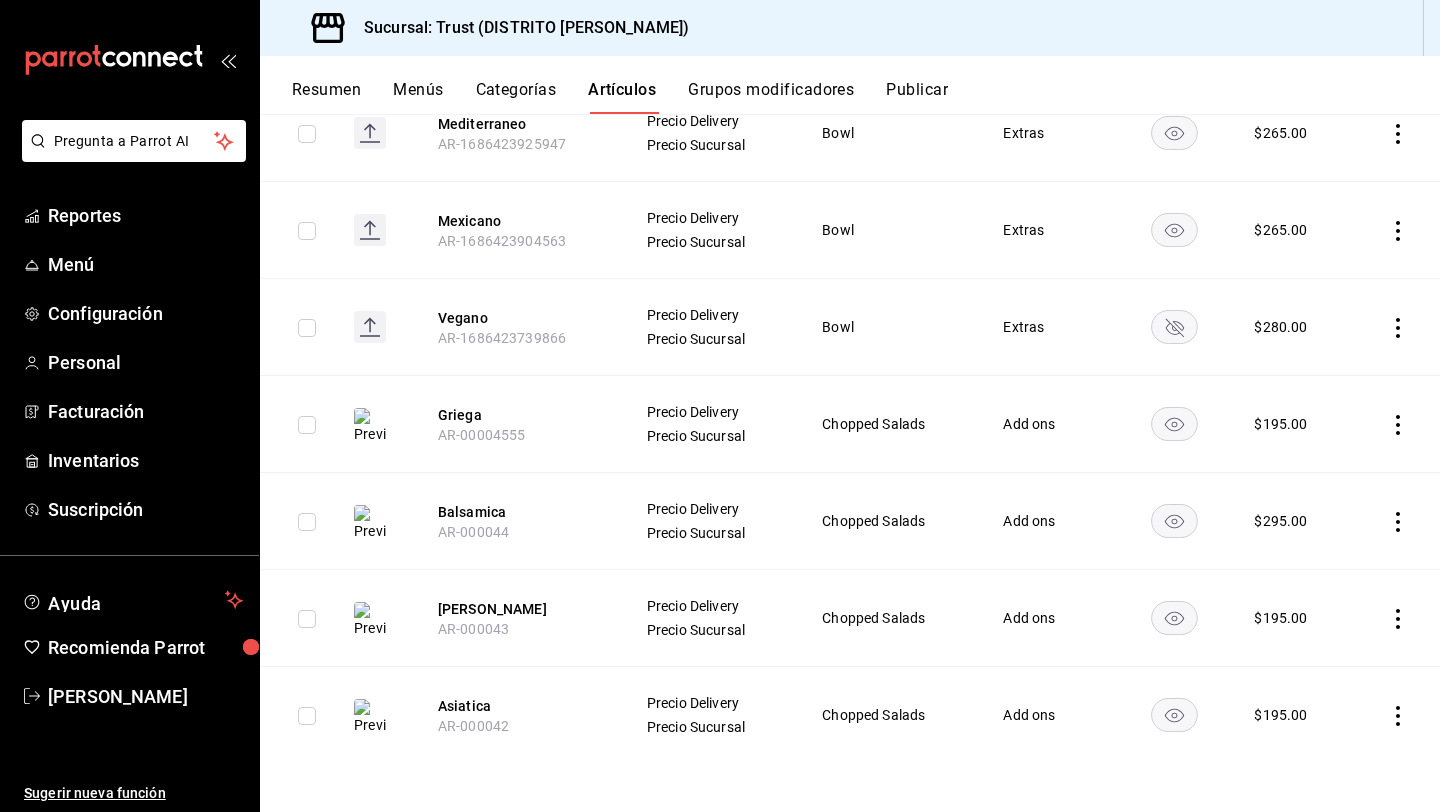 click 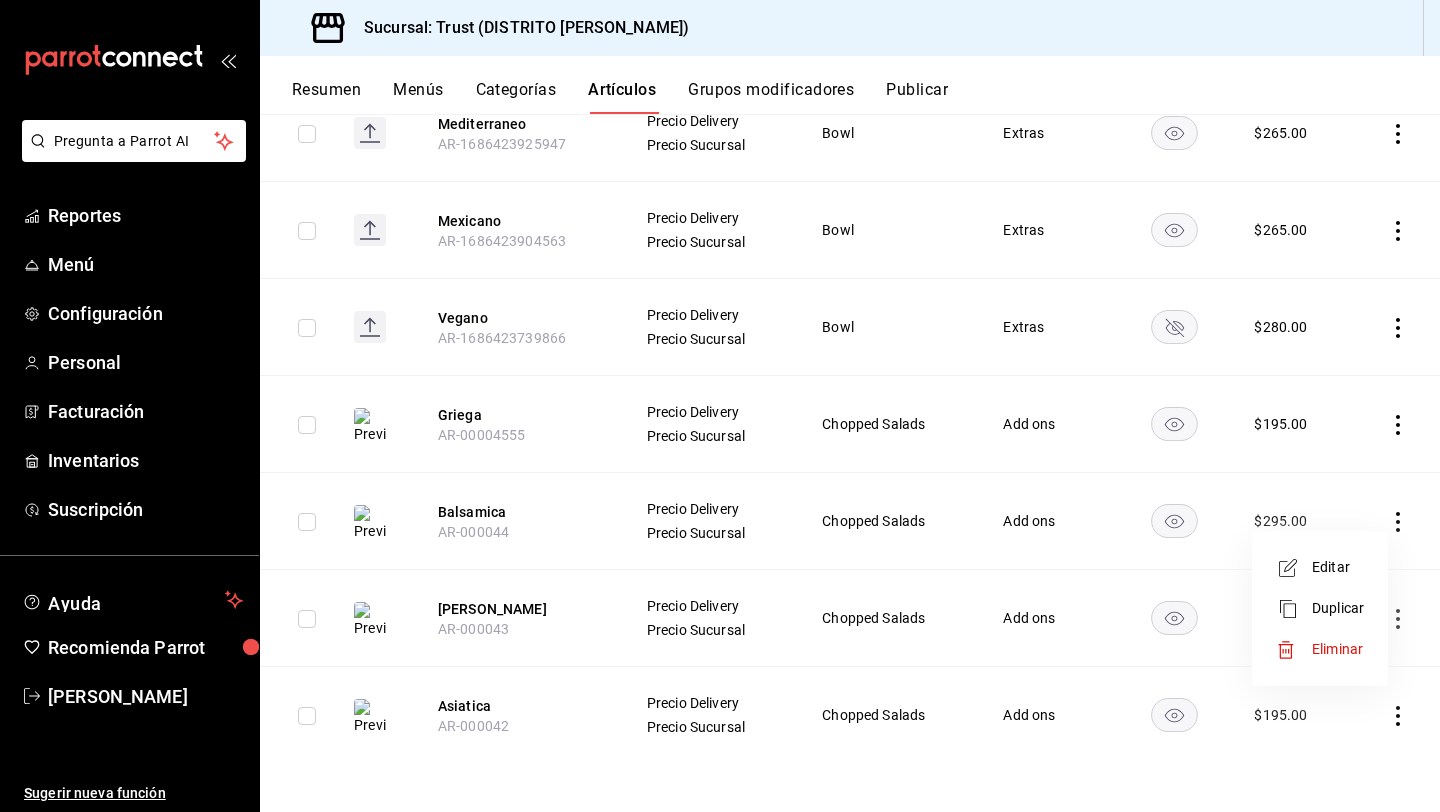 click on "Editar" at bounding box center [1338, 567] 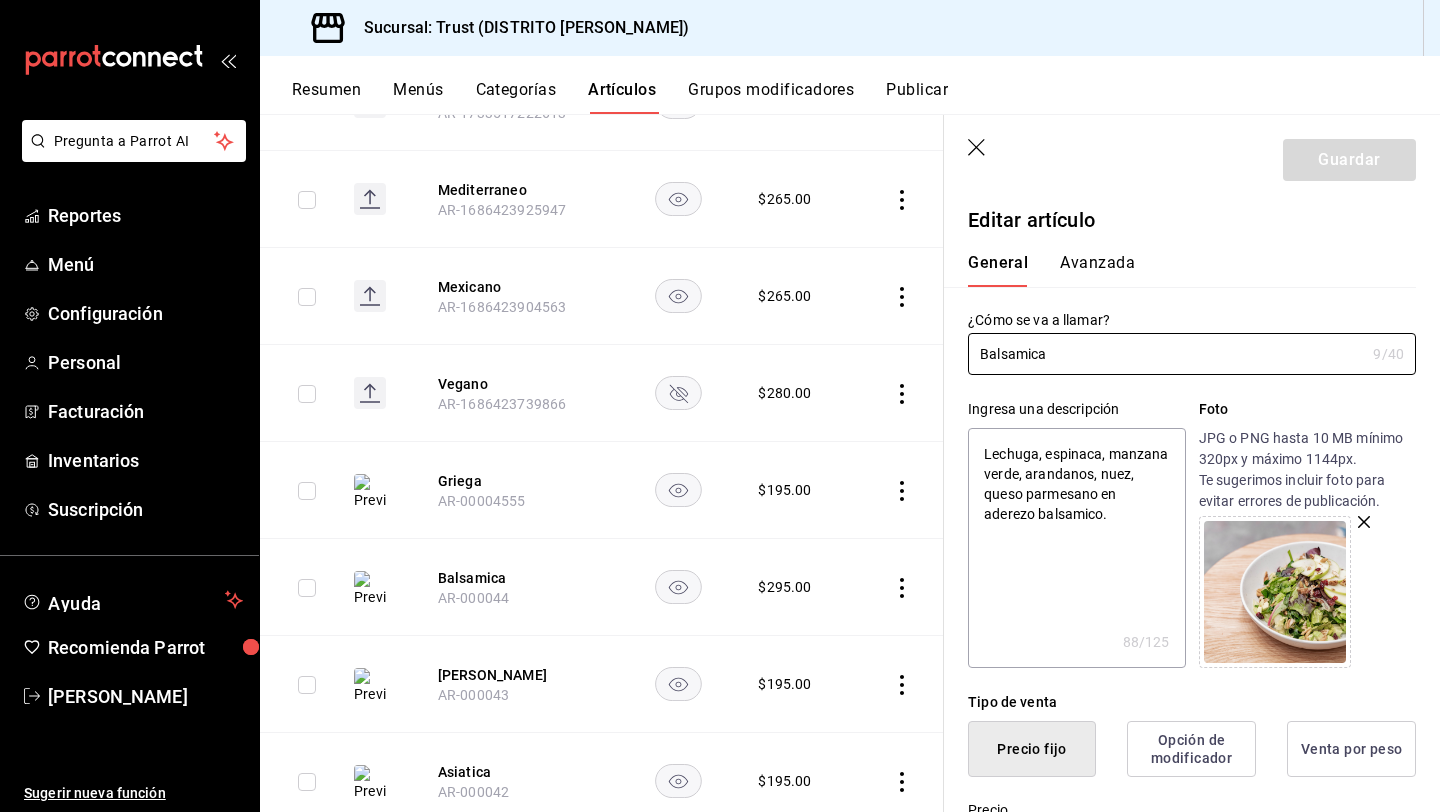 click on "Tipo de venta" at bounding box center [1192, 702] 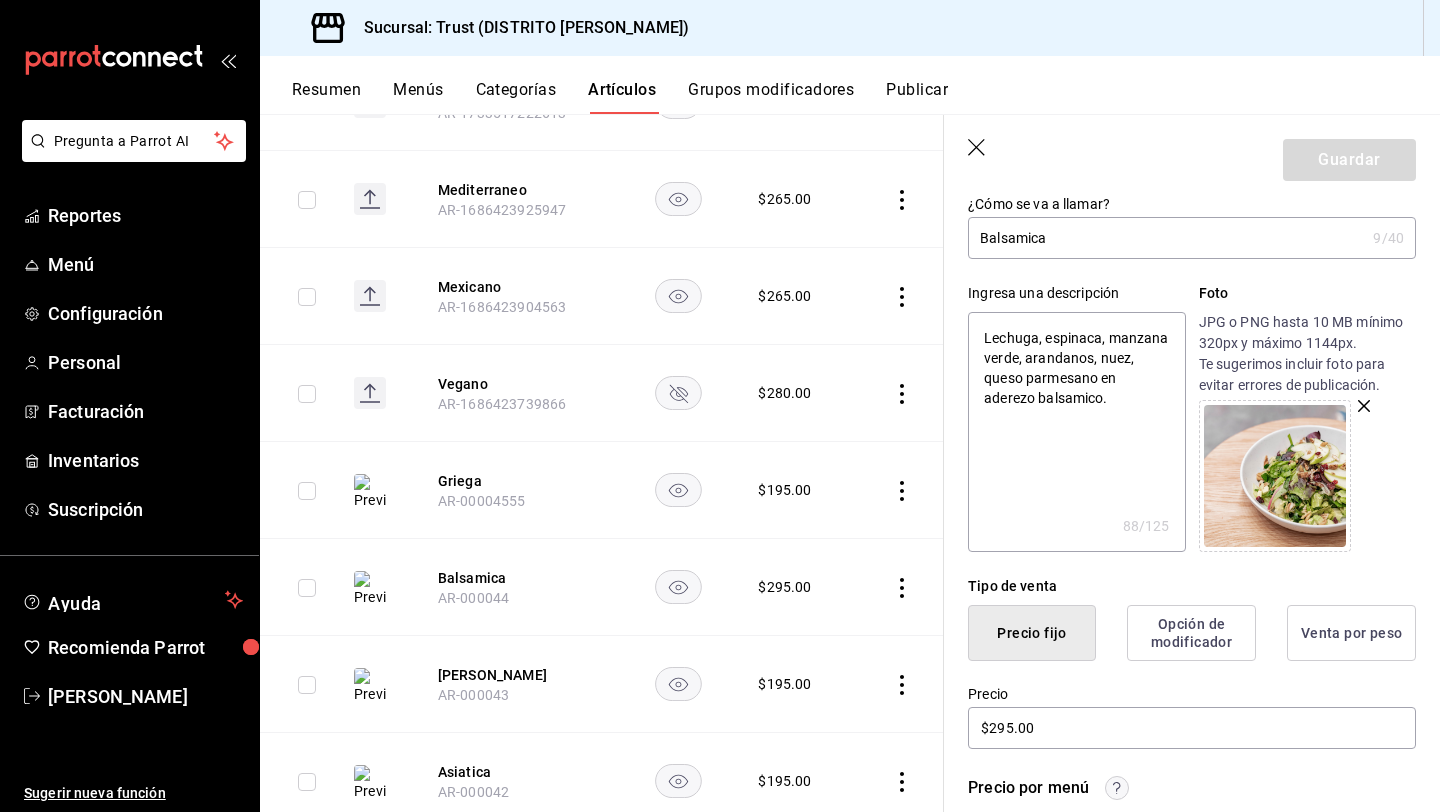 scroll, scrollTop: 120, scrollLeft: 0, axis: vertical 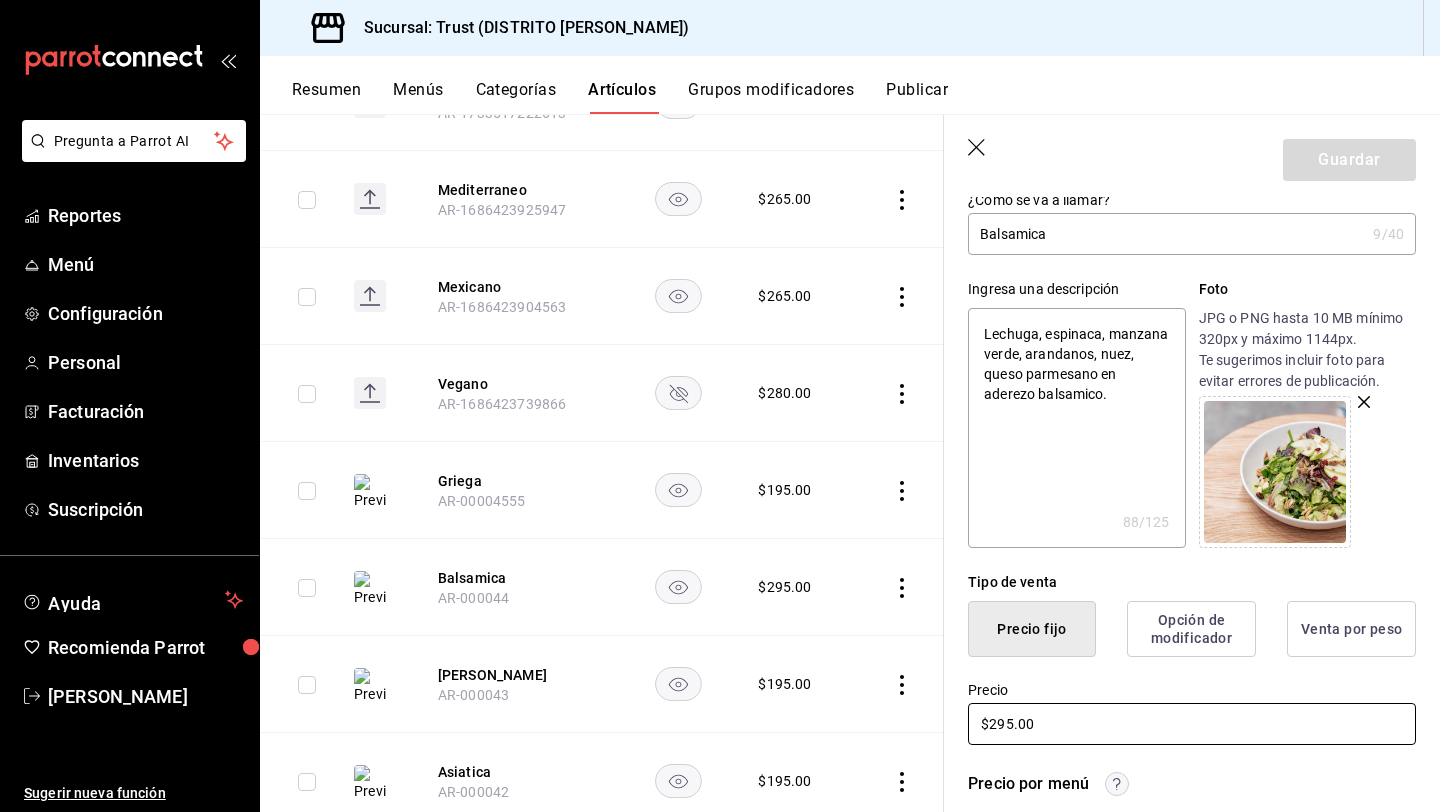 click on "$295.00" at bounding box center [1192, 724] 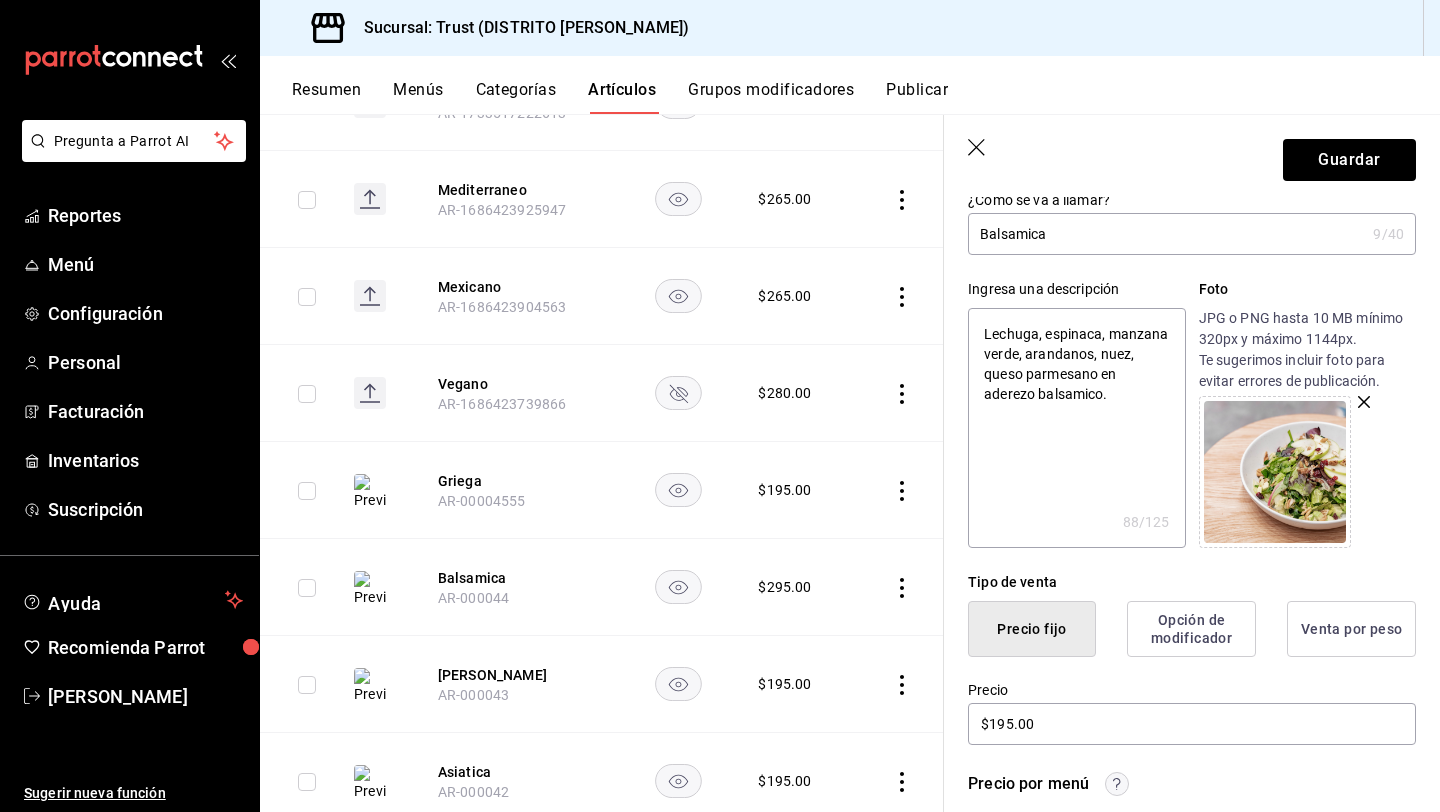click on "Precio" at bounding box center (1192, 690) 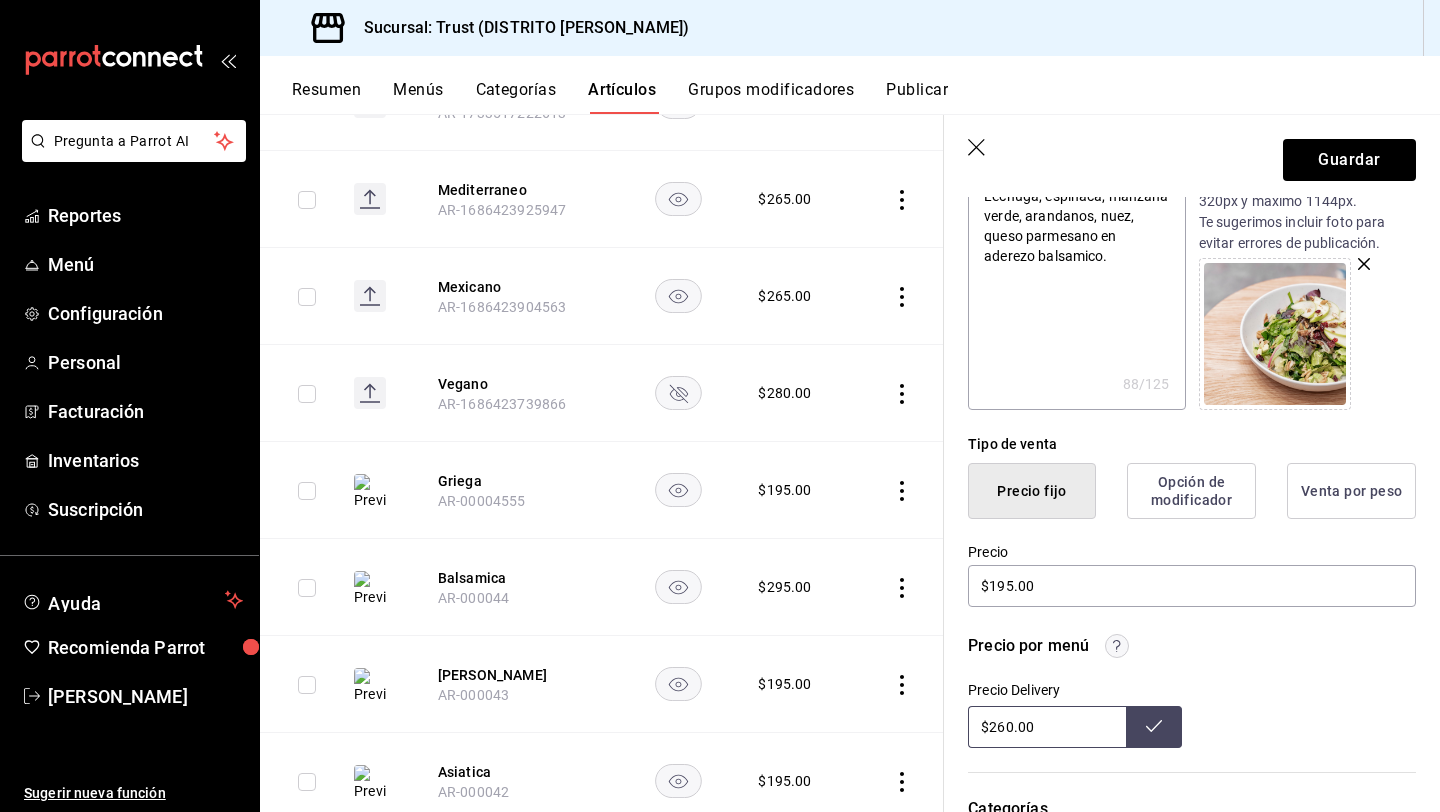 scroll, scrollTop: 320, scrollLeft: 0, axis: vertical 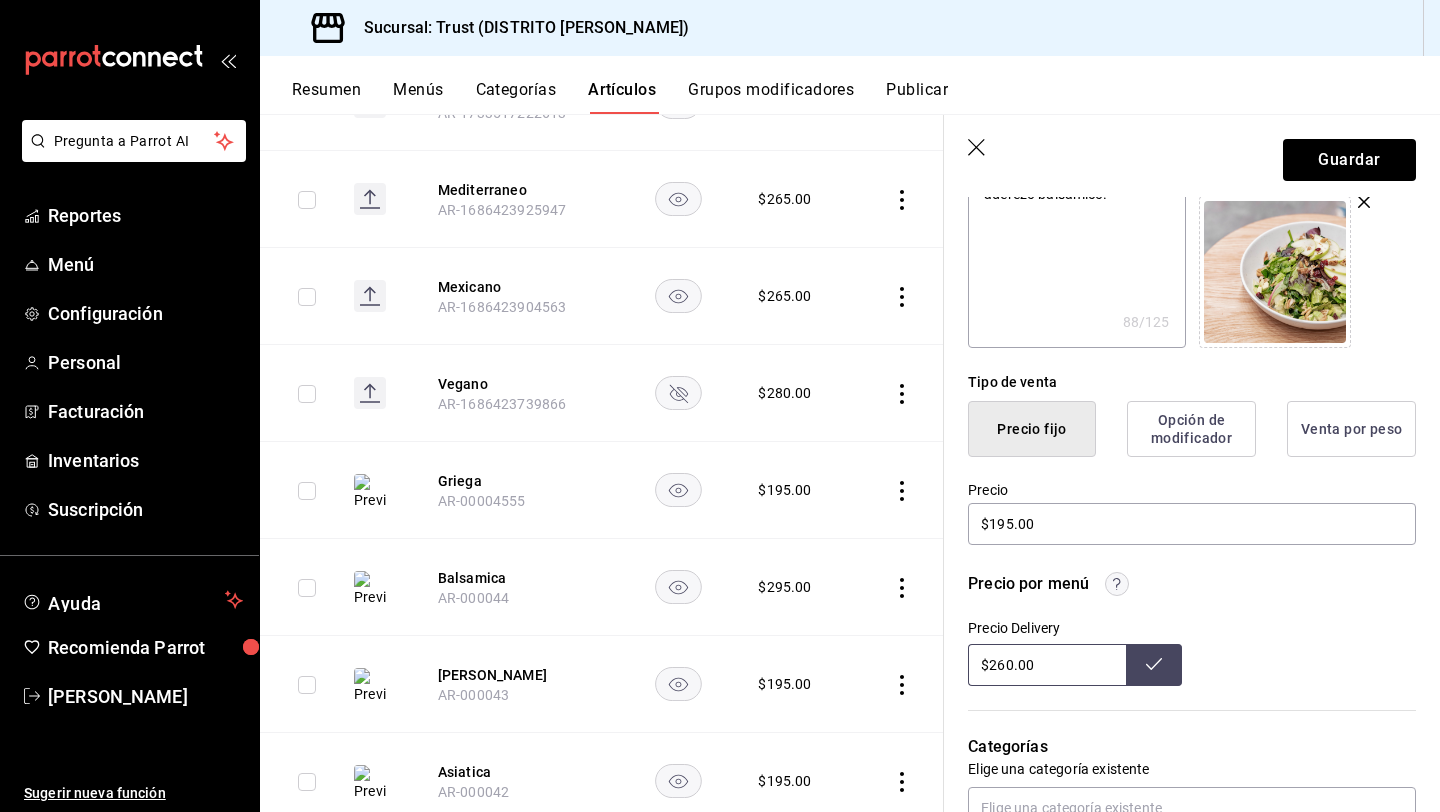 click on "$260.00" at bounding box center [1047, 665] 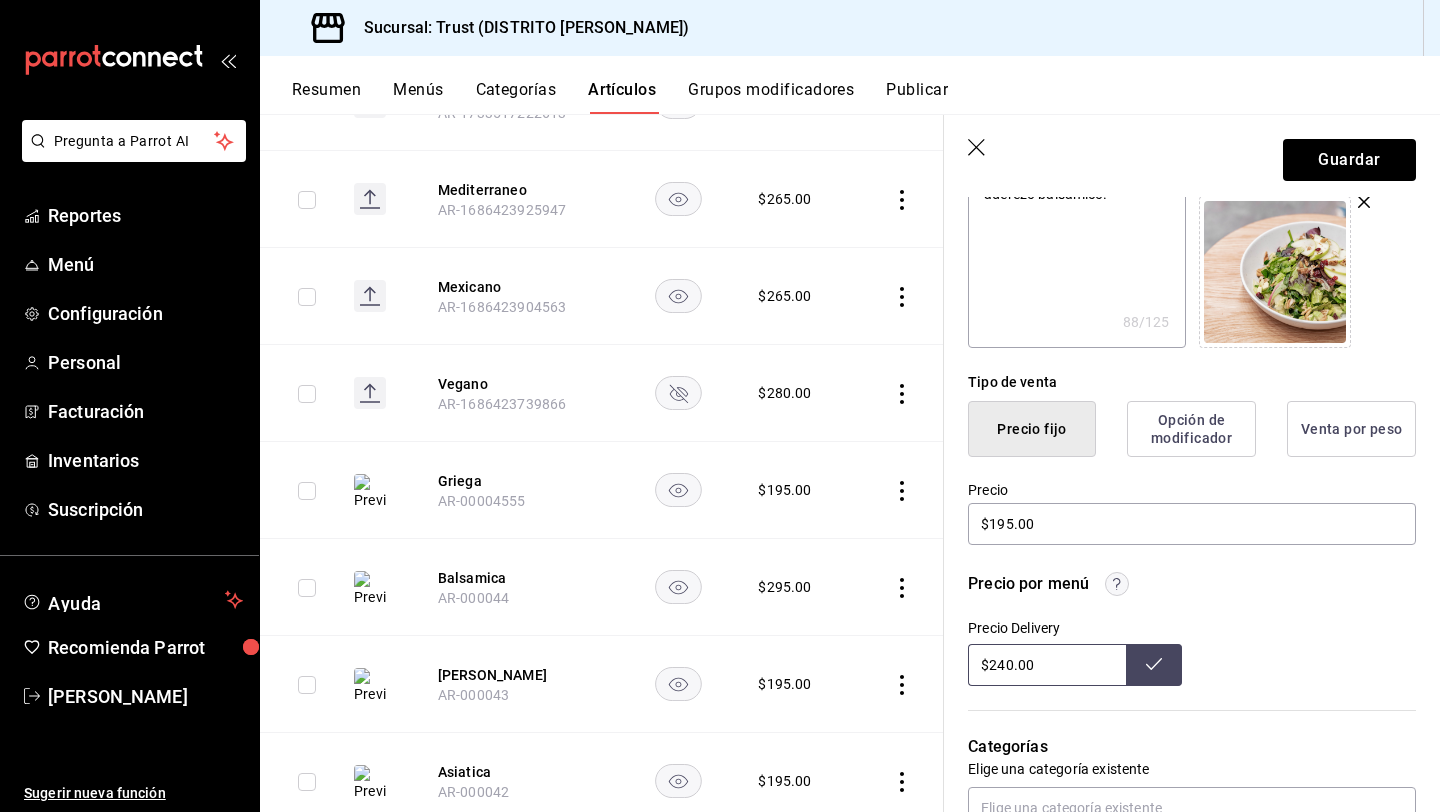click at bounding box center [1154, 665] 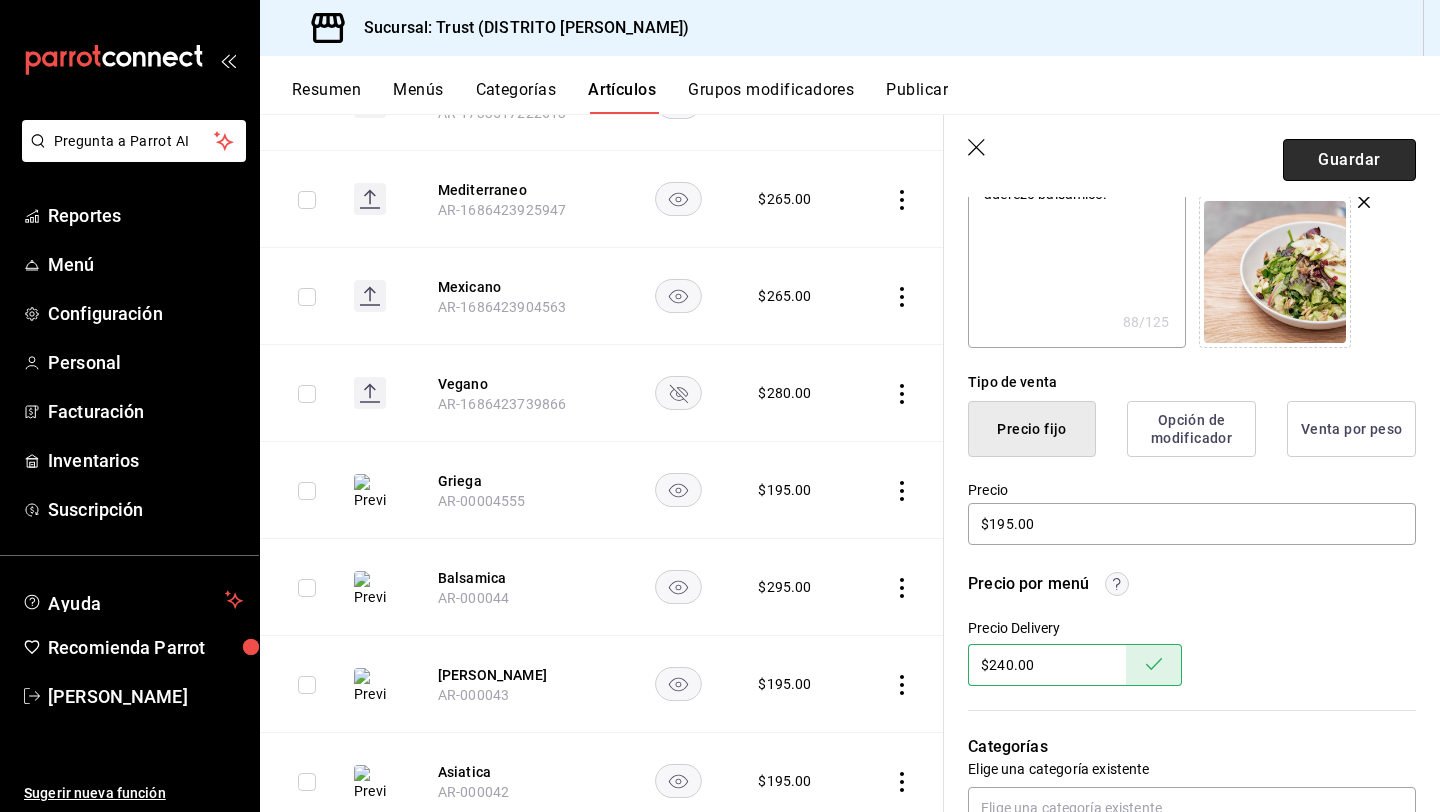 click on "Guardar" at bounding box center (1349, 160) 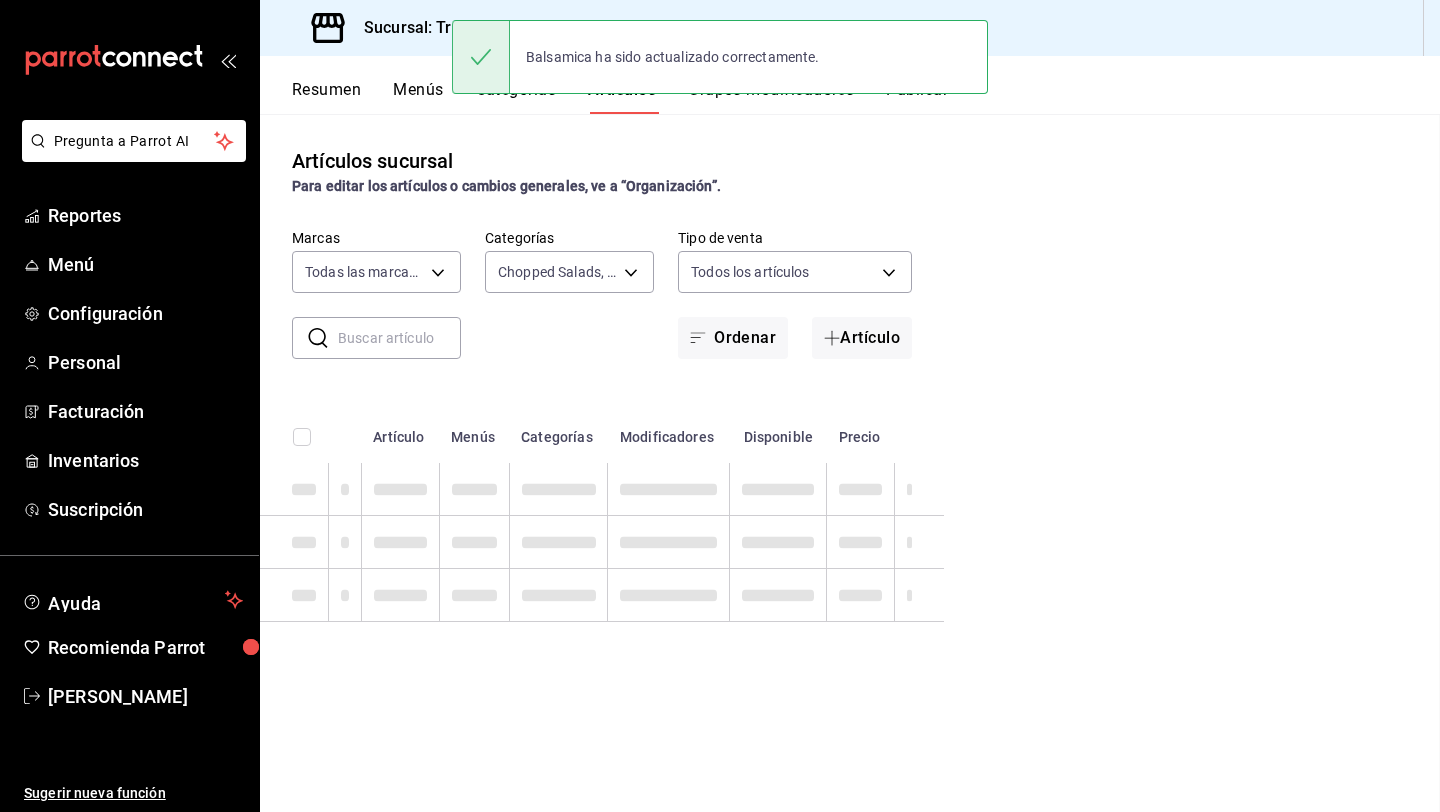 scroll, scrollTop: 0, scrollLeft: 0, axis: both 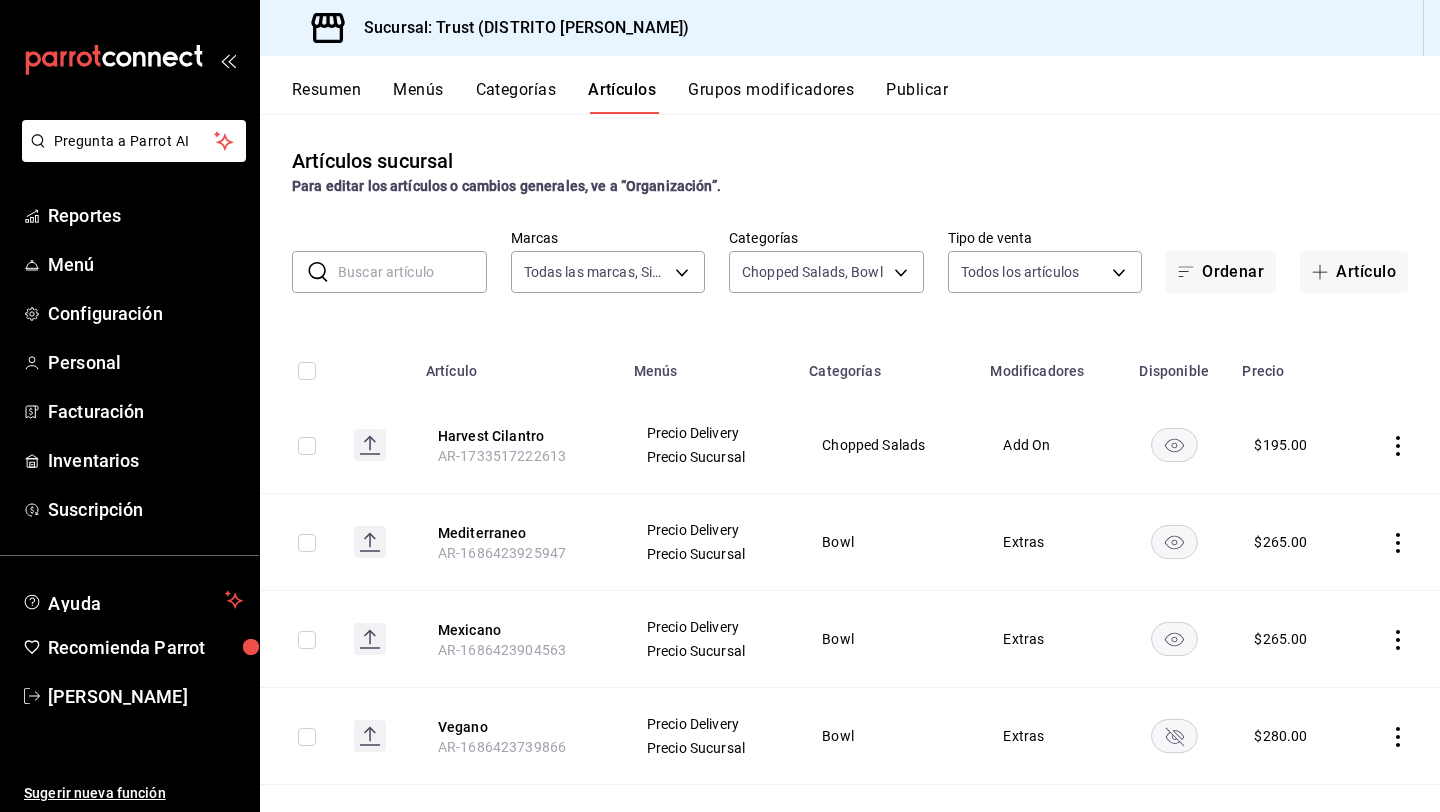 click at bounding box center [412, 272] 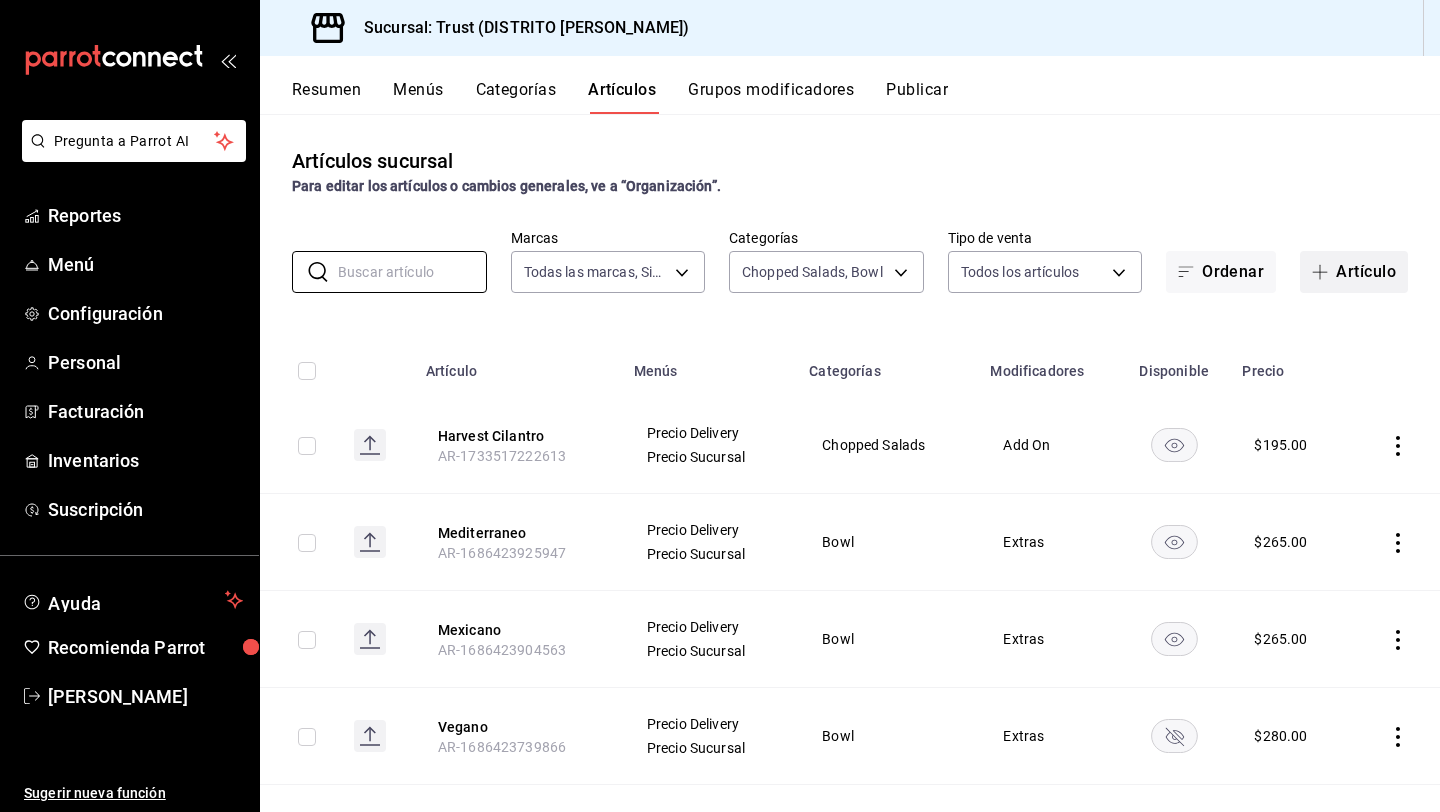 click on "Artículo" at bounding box center [1354, 272] 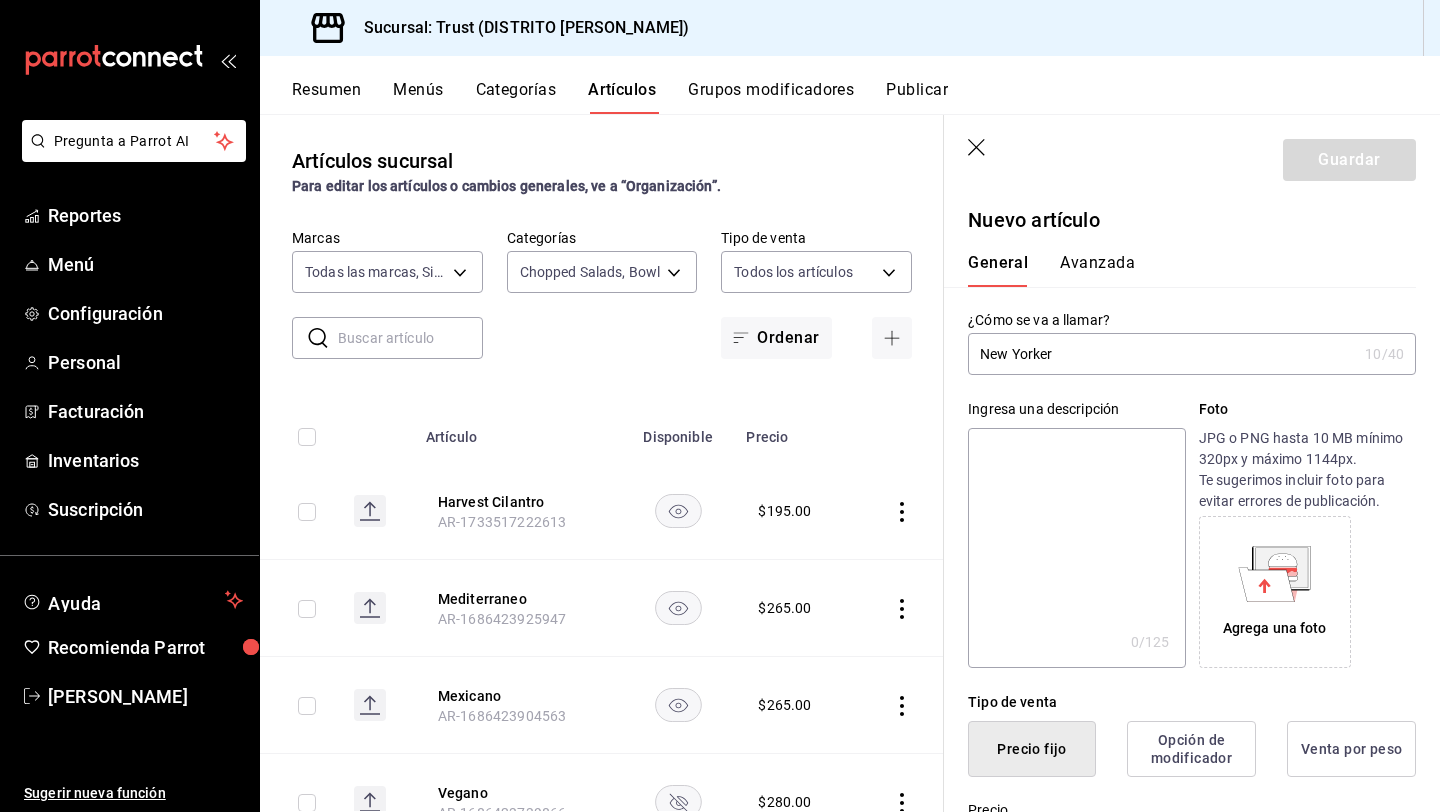 click at bounding box center (1076, 548) 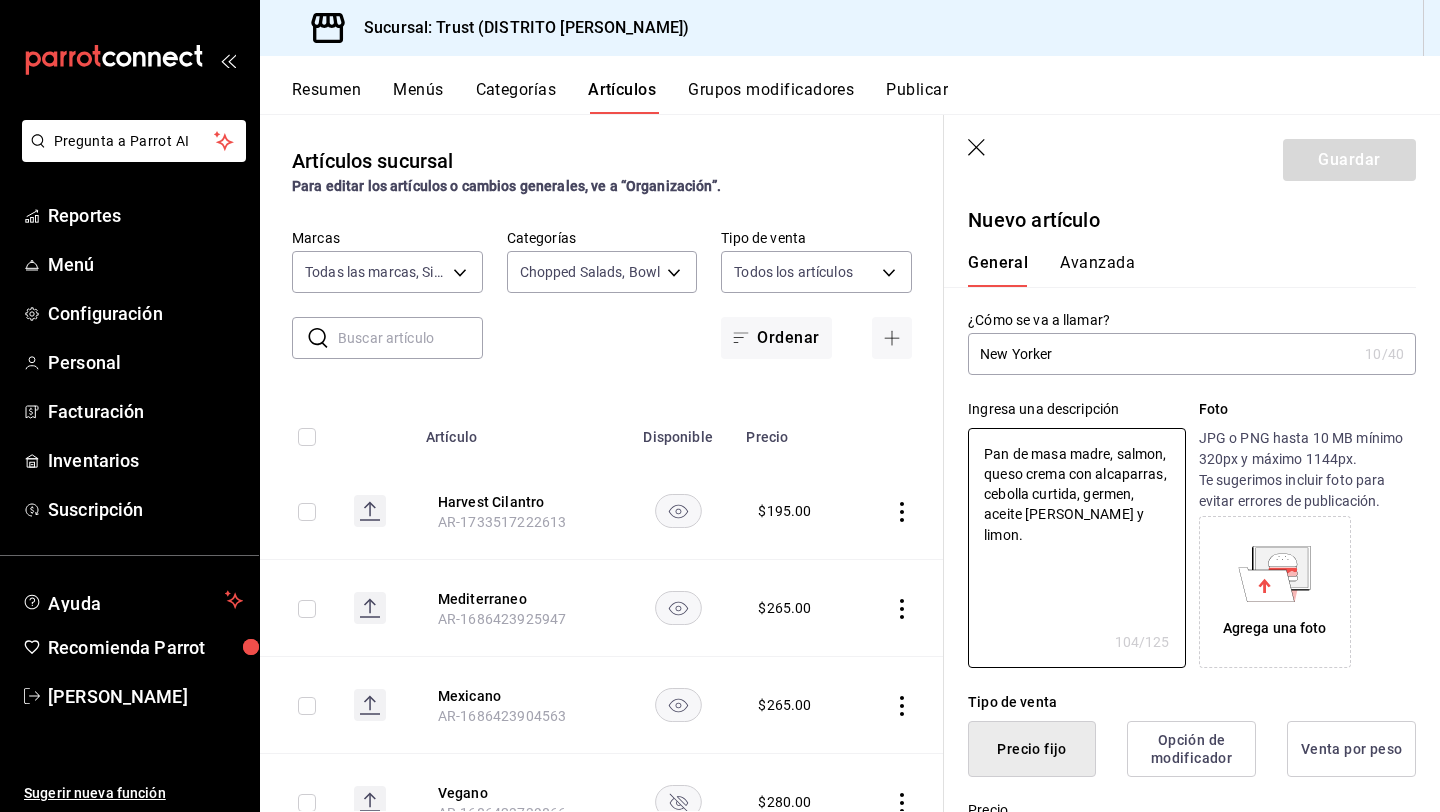 click on "Agrega una foto" at bounding box center [1307, 592] 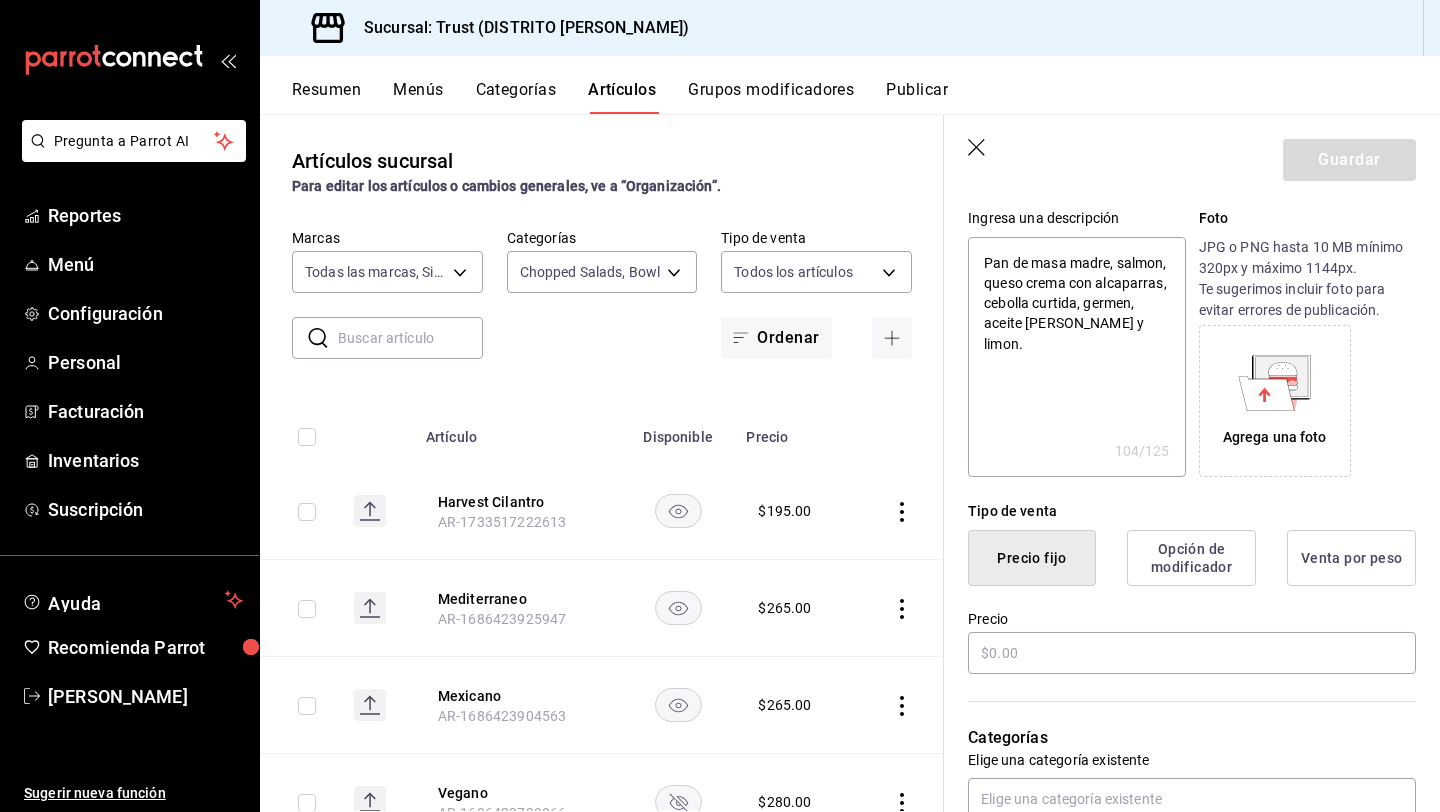 scroll, scrollTop: 200, scrollLeft: 0, axis: vertical 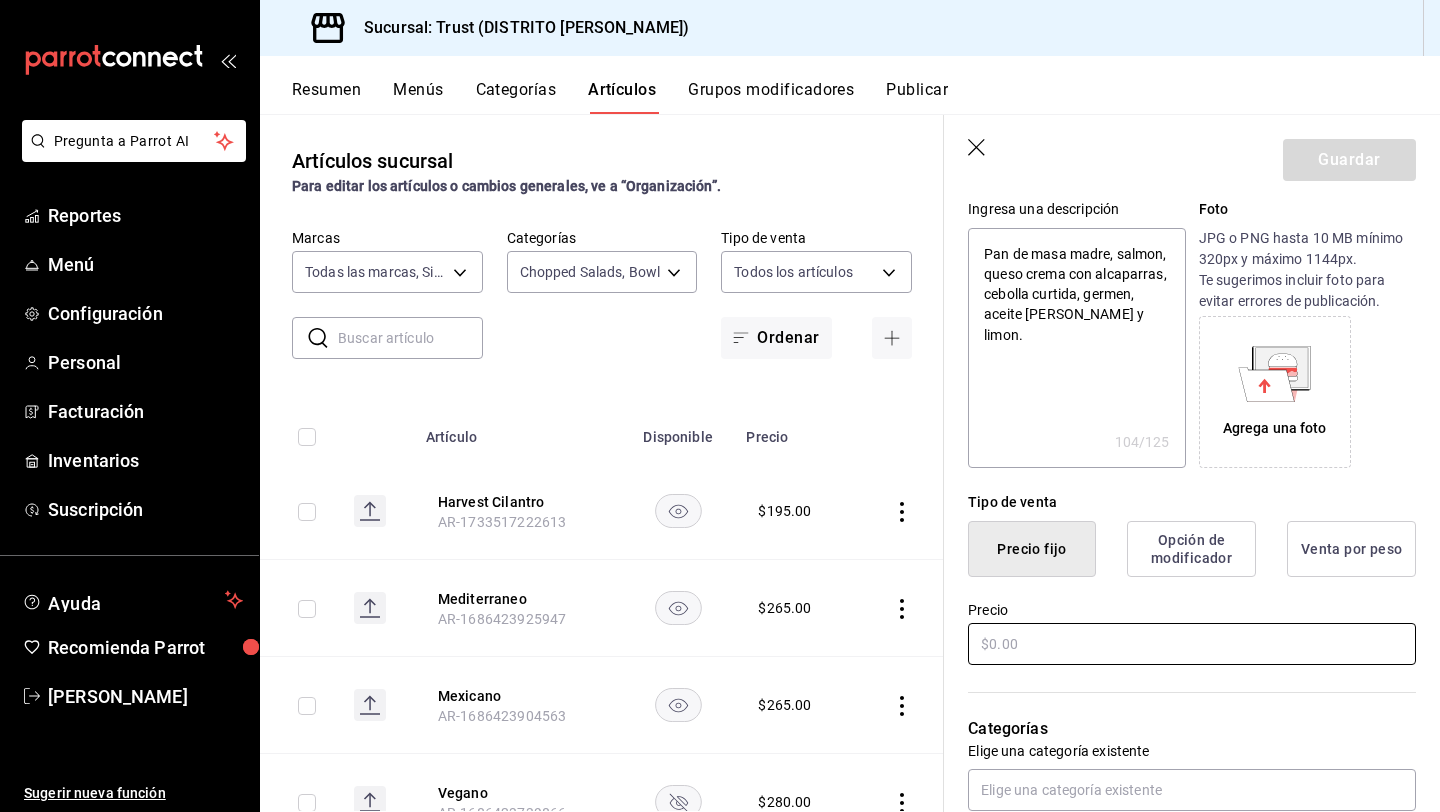 click at bounding box center [1192, 644] 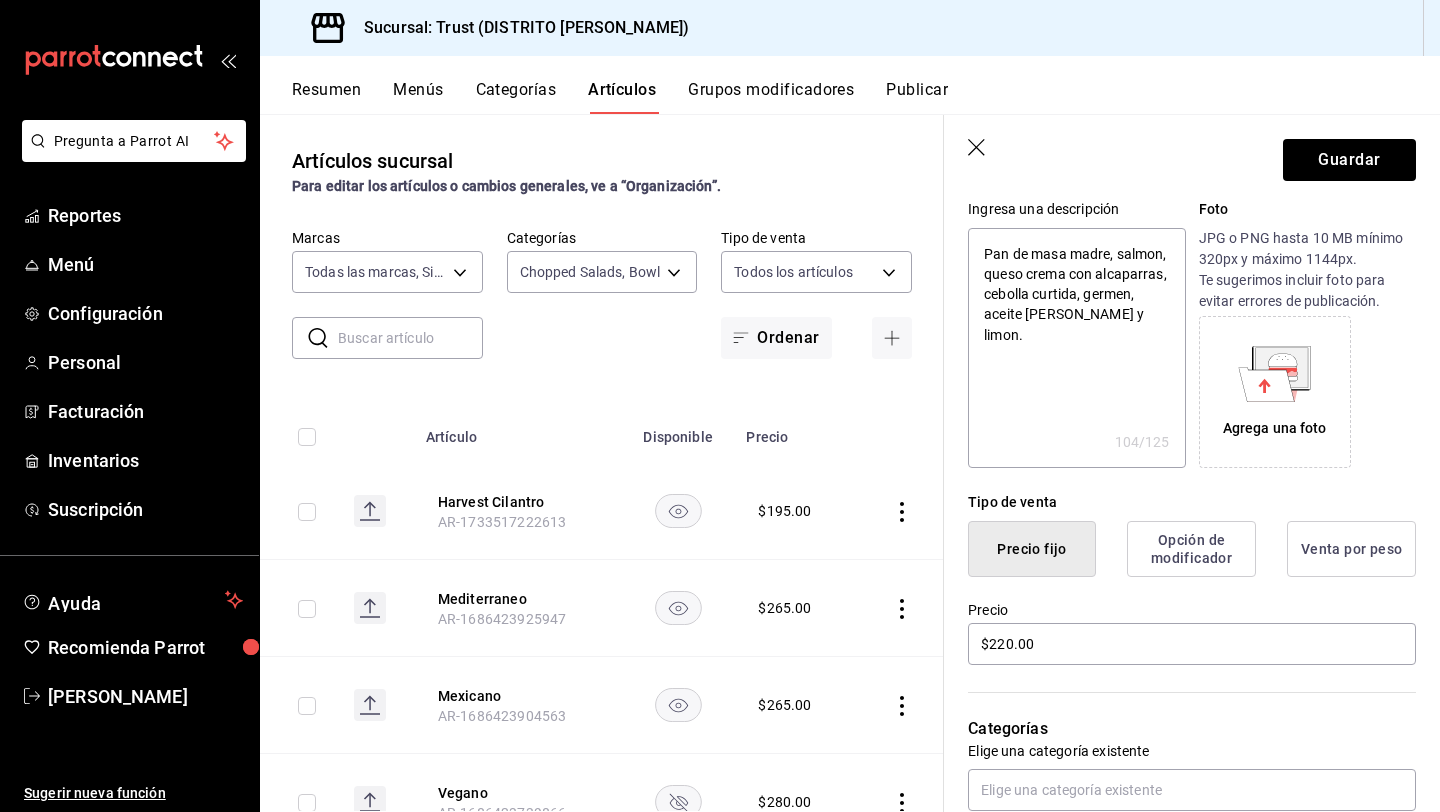 click on "Categorías" at bounding box center (1192, 729) 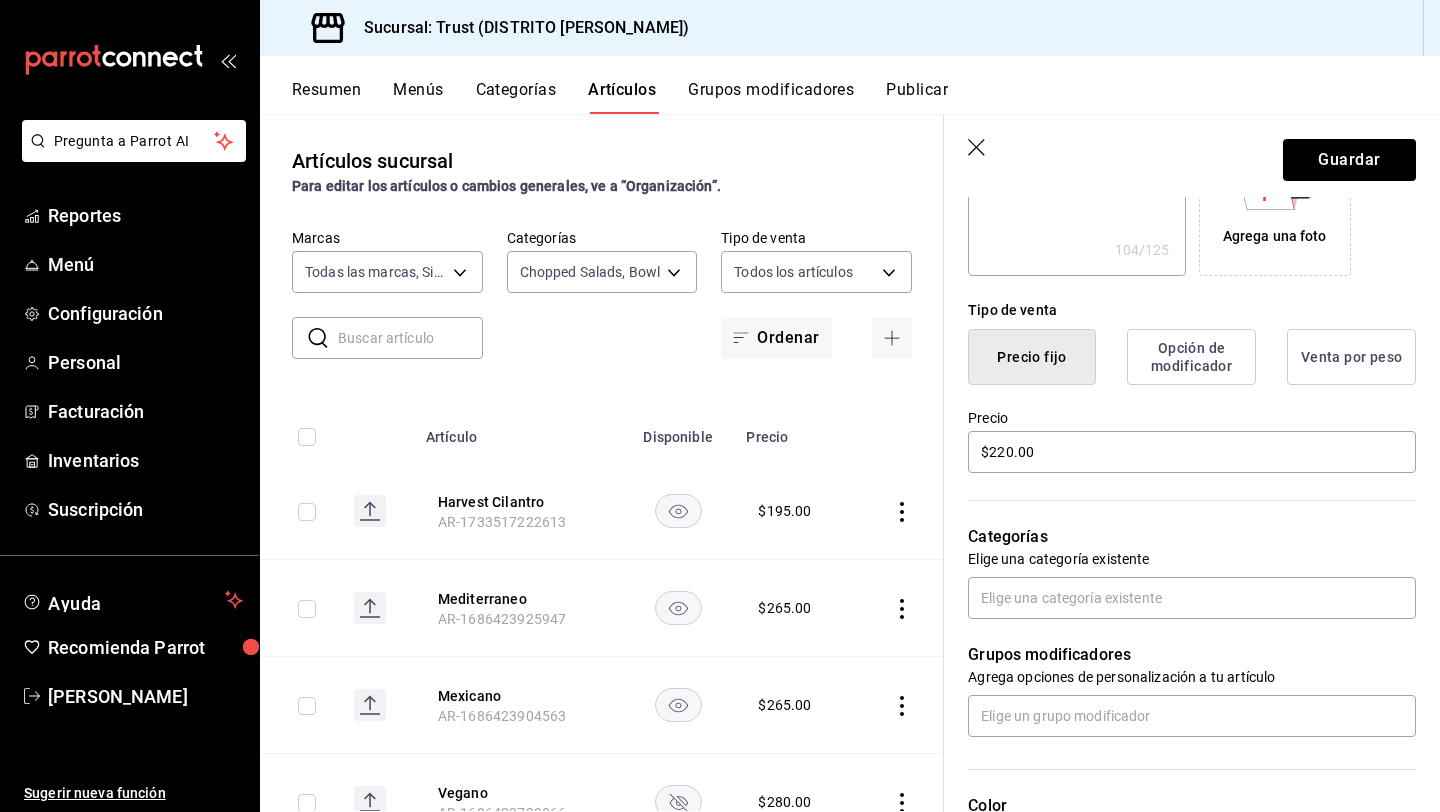 scroll, scrollTop: 400, scrollLeft: 0, axis: vertical 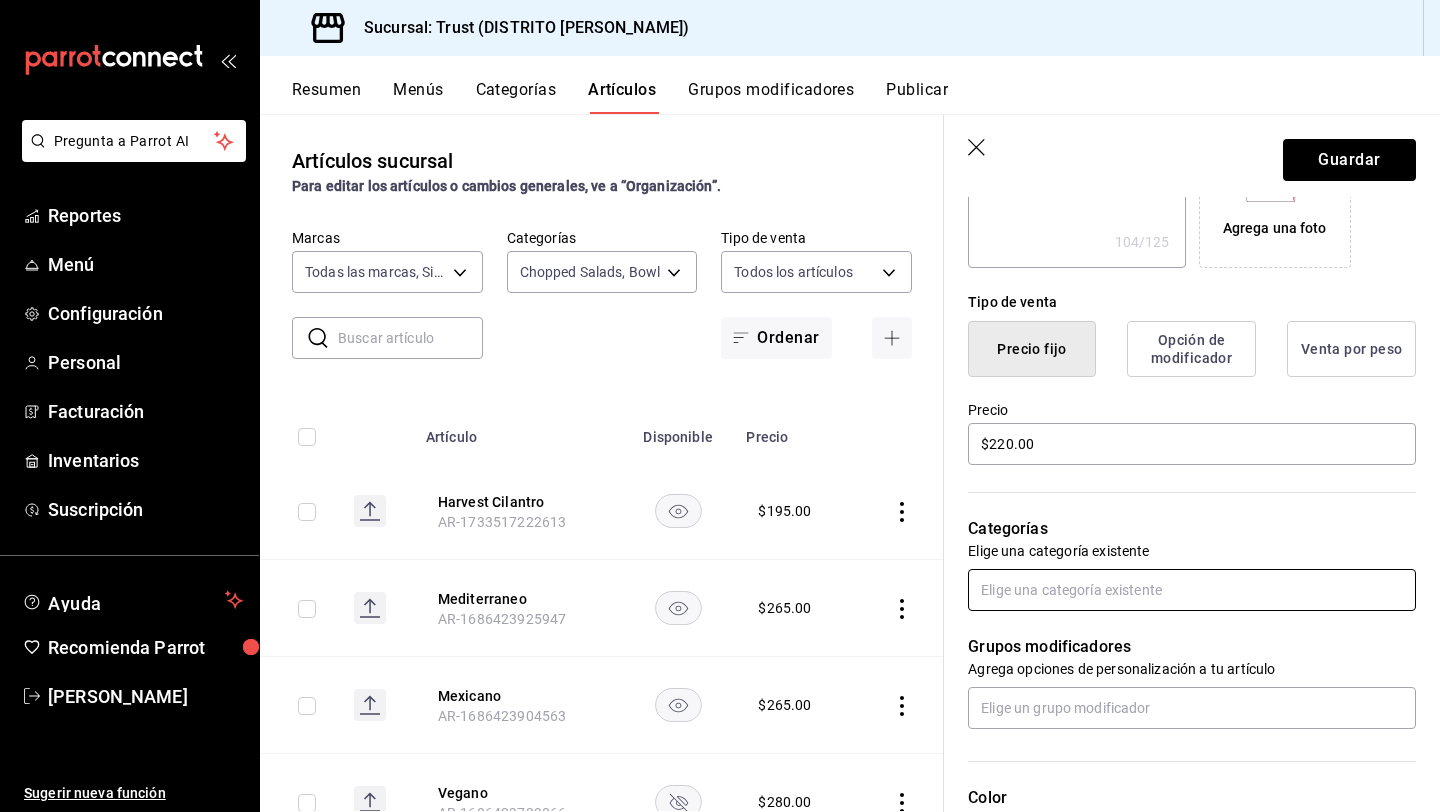 click at bounding box center [1192, 590] 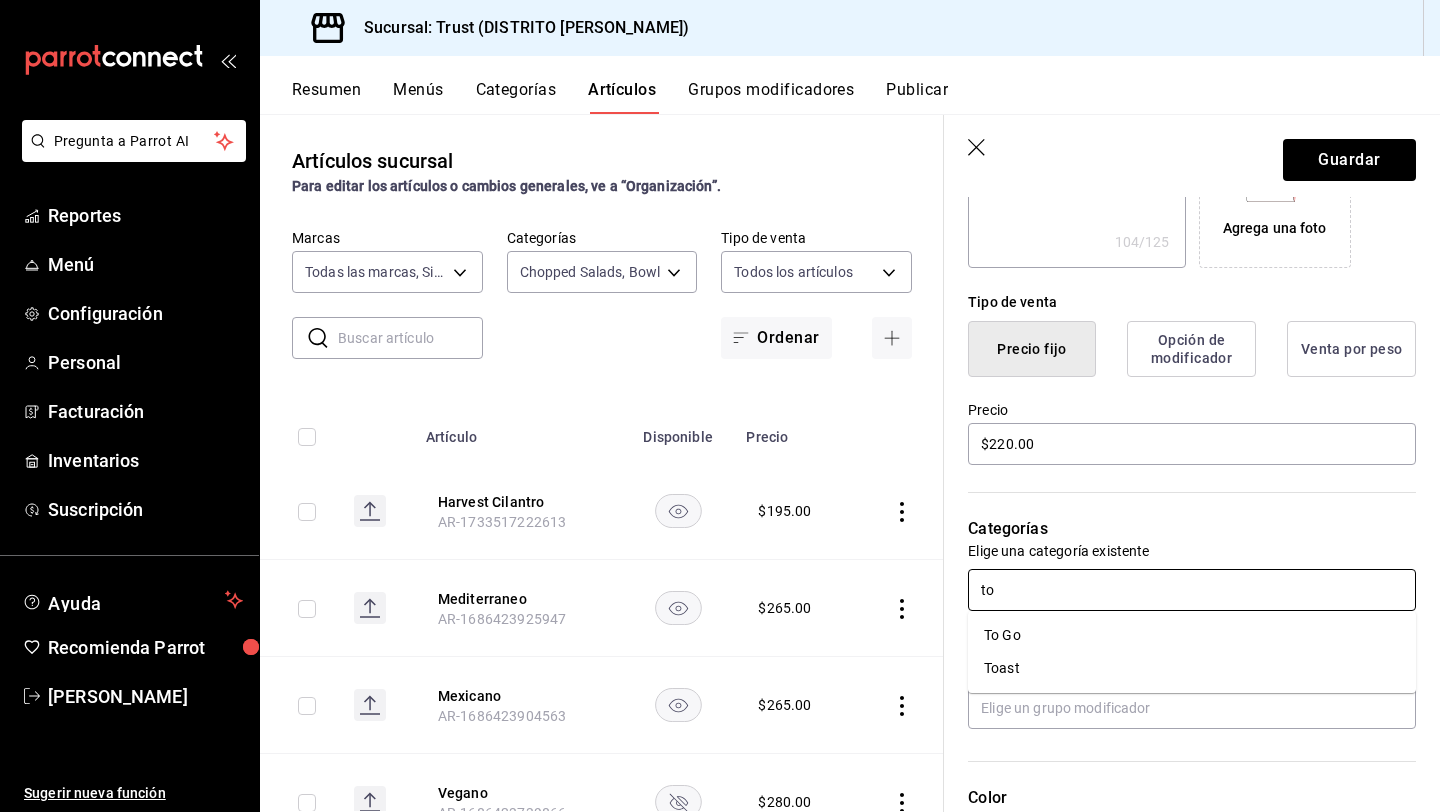 click on "Toast" at bounding box center [1192, 668] 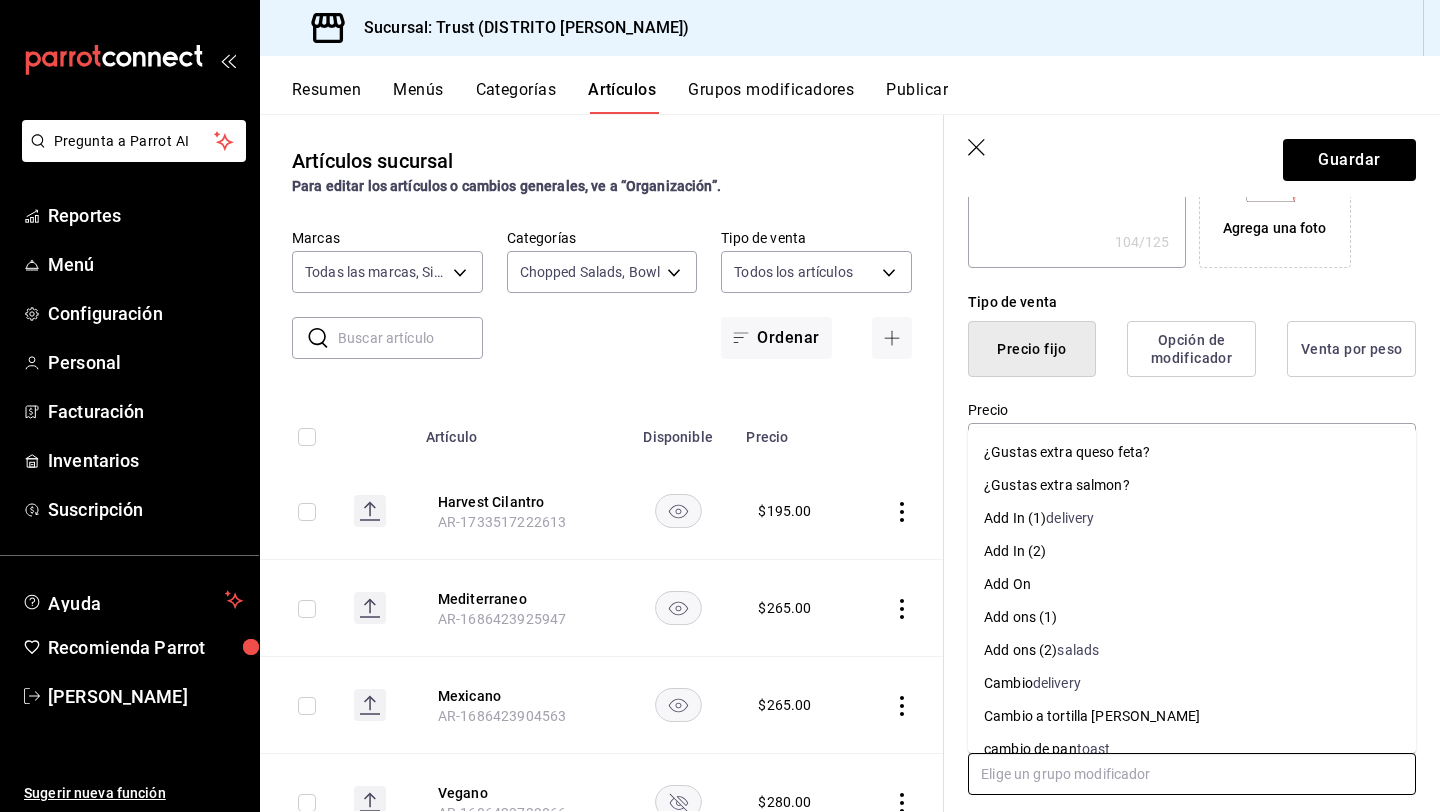 click at bounding box center (1192, 774) 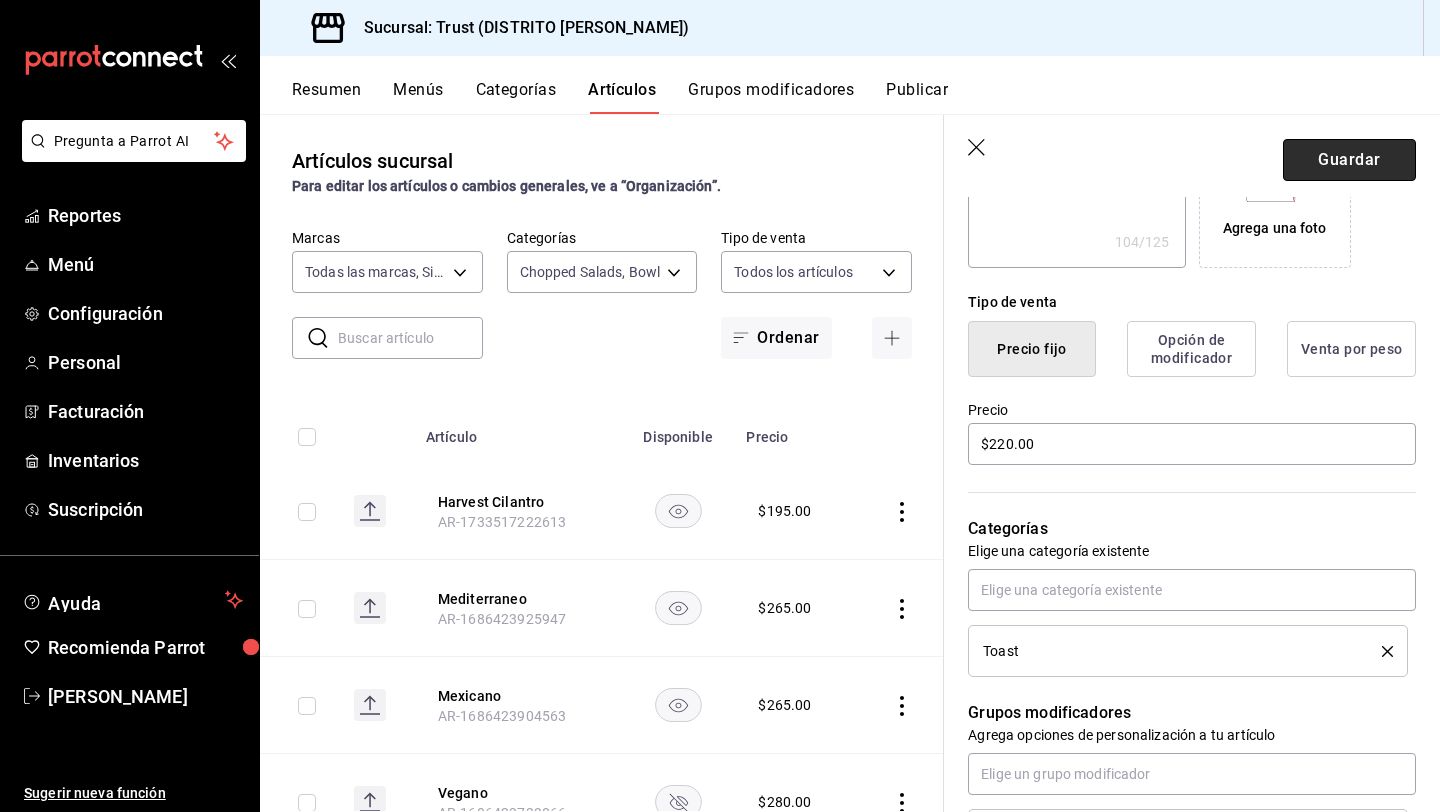 click on "Guardar" at bounding box center [1349, 160] 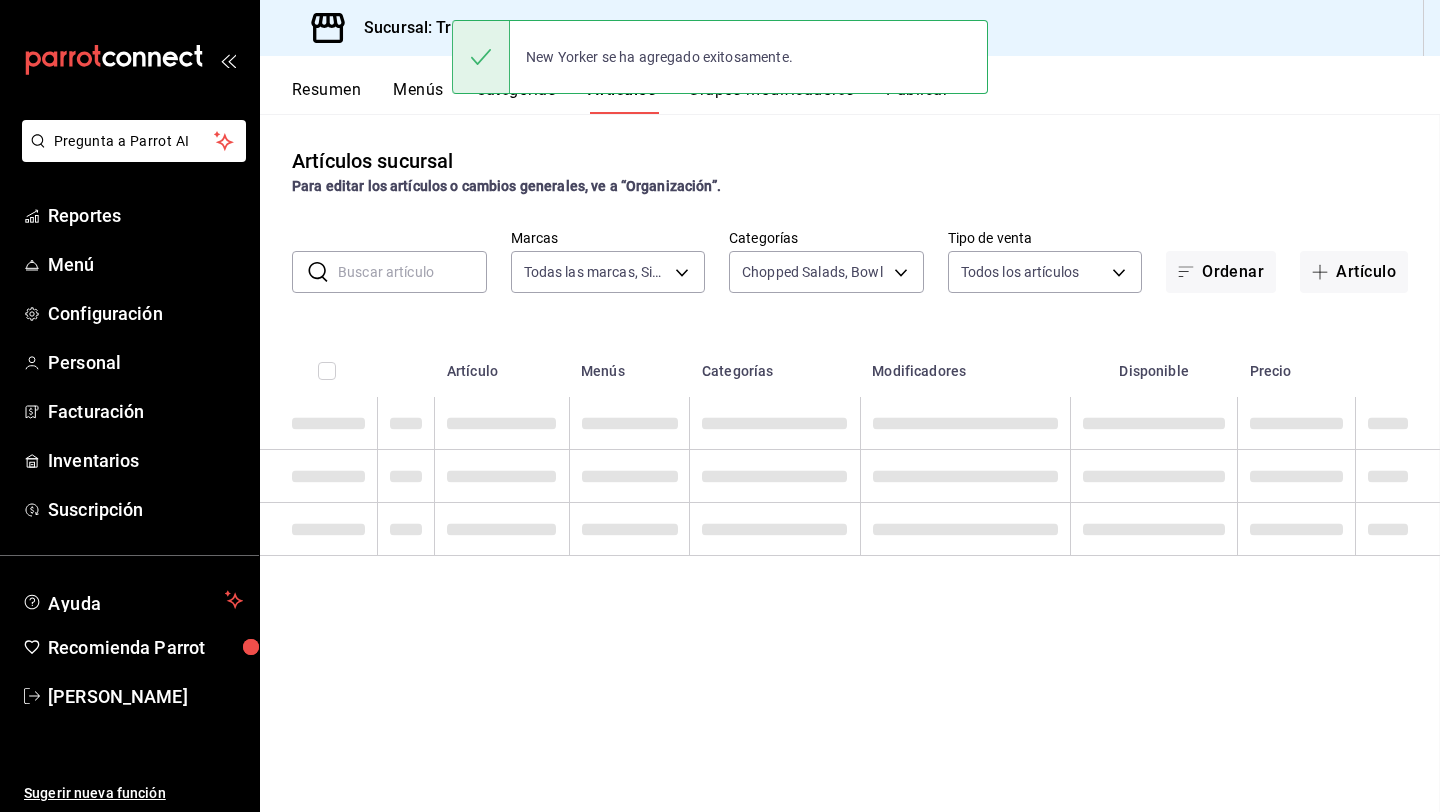 scroll, scrollTop: 0, scrollLeft: 0, axis: both 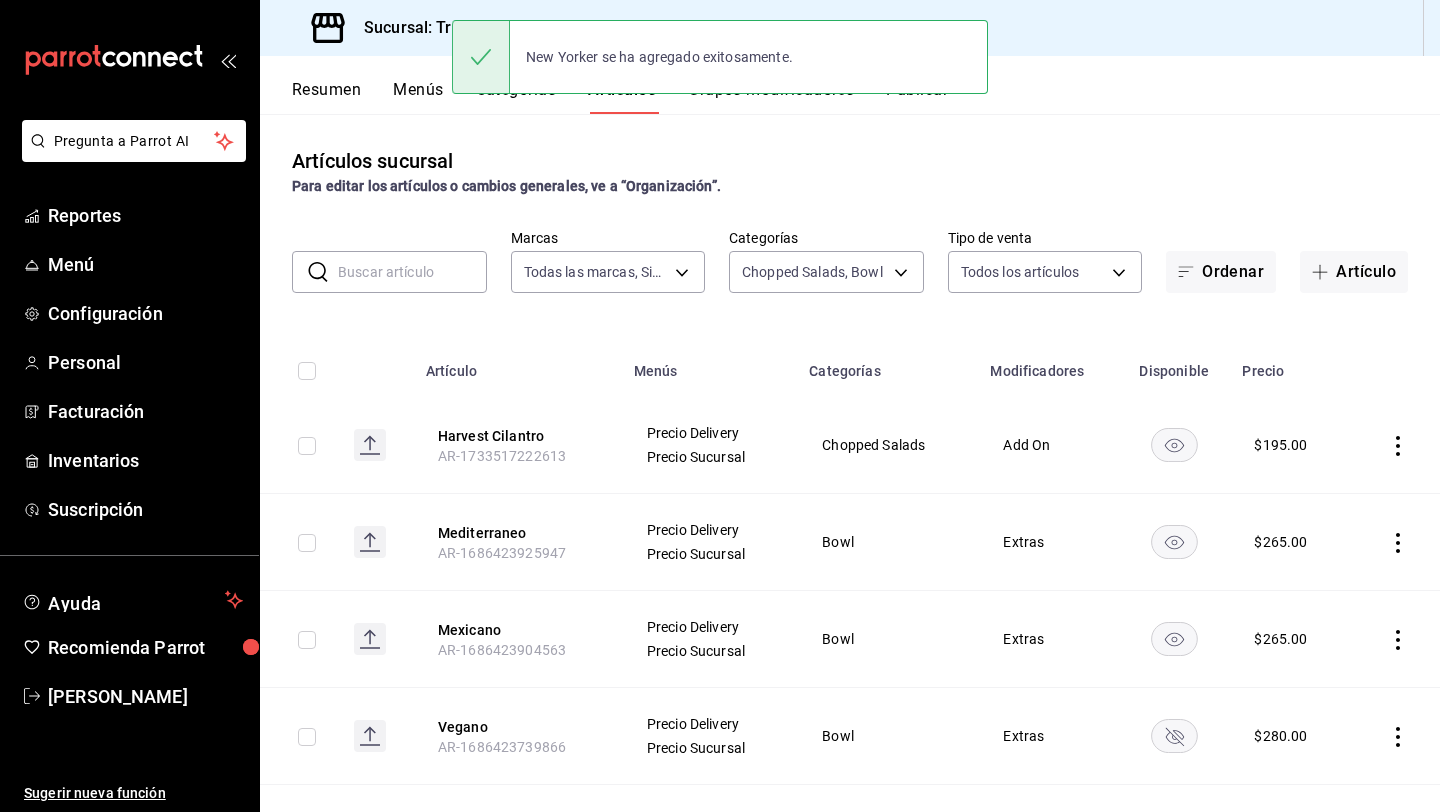 click at bounding box center (1395, 365) 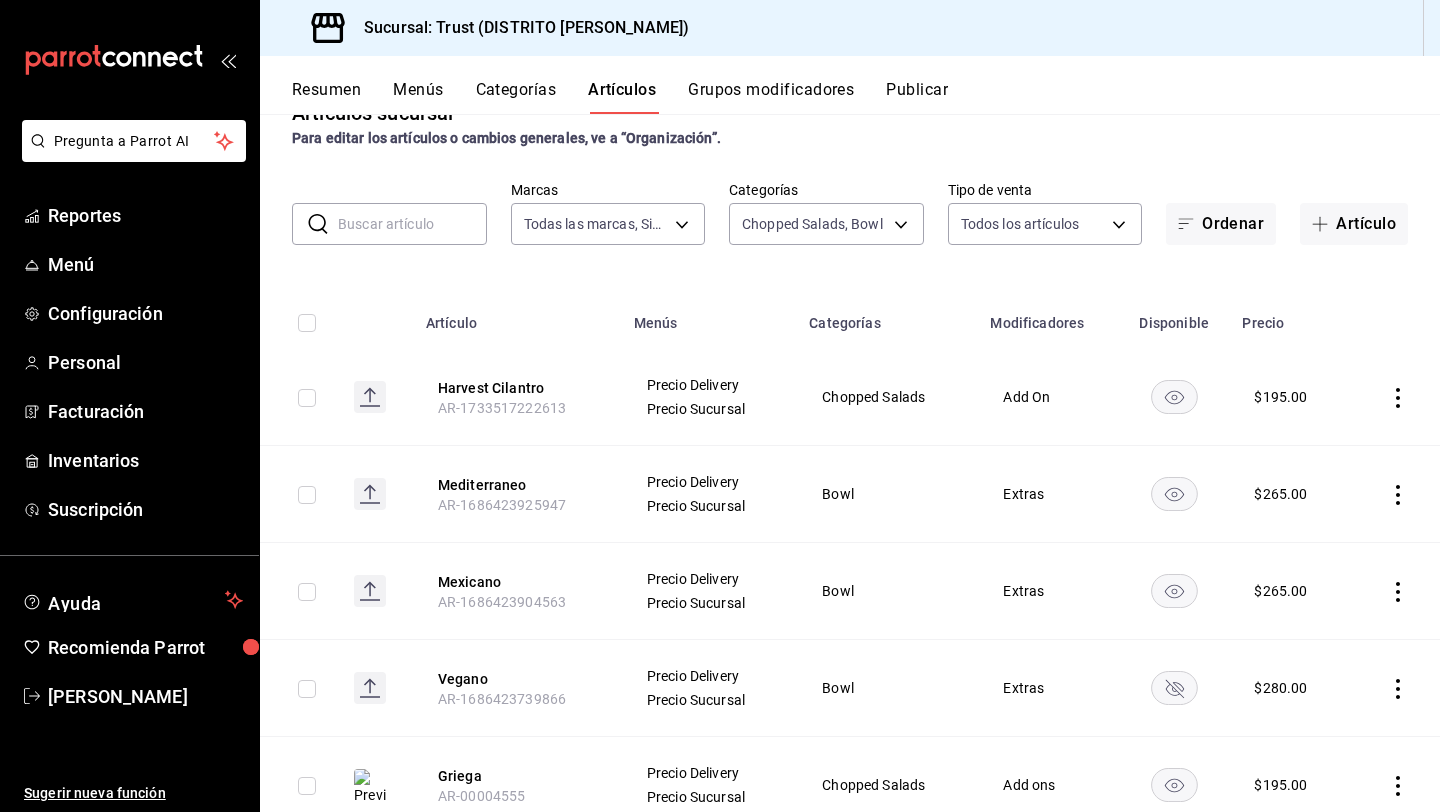 scroll, scrollTop: 0, scrollLeft: 0, axis: both 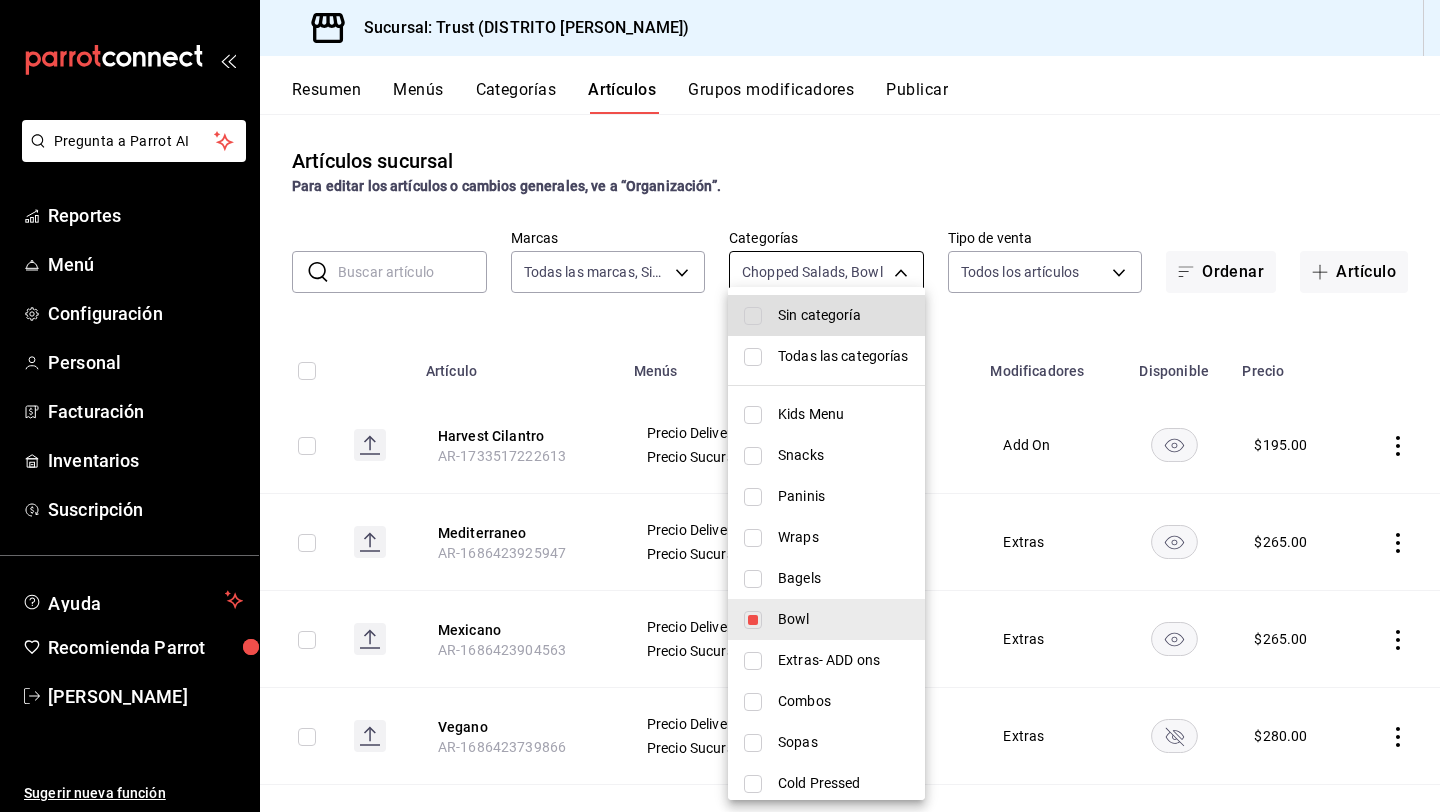 click on "Pregunta a Parrot AI Reportes   Menú   Configuración   Personal   Facturación   Inventarios   Suscripción   Ayuda Recomienda Parrot   [PERSON_NAME]   Sugerir nueva función   Sucursal: Trust (DISTRITO [PERSON_NAME]) Resumen Menús Categorías Artículos Grupos modificadores Publicar Artículos sucursal Para editar los artículos o cambios generales, ve a “Organización”. ​ ​ Marcas Todas las marcas, Sin marca 72f3e262-a117-4a61-9875-69b563972005 Categorías Chopped Salads, Bowl 1813526d-025d-4bfa-9c5b-7aa2fb073727,36e236af-ae84-430a-9e10-c9ff4989acbf Tipo de venta Todos los artículos ALL Ordenar Artículo Artículo Menús Categorías Modificadores Disponible Precio Harvest Cilantro AR-1733517222613 Precio Delivery Precio Sucursal Chopped Salads Add On $ 195.00 Mediterraneo AR-1686423925947 Precio Delivery Precio Sucursal Bowl Extras $ 265.00 Mexicano AR-1686423904563 Precio Delivery Precio Sucursal Bowl Extras $ 265.00 Vegano AR-1686423739866 Precio Delivery Precio Sucursal Bowl Extras $ 280.00 $ $" at bounding box center [720, 406] 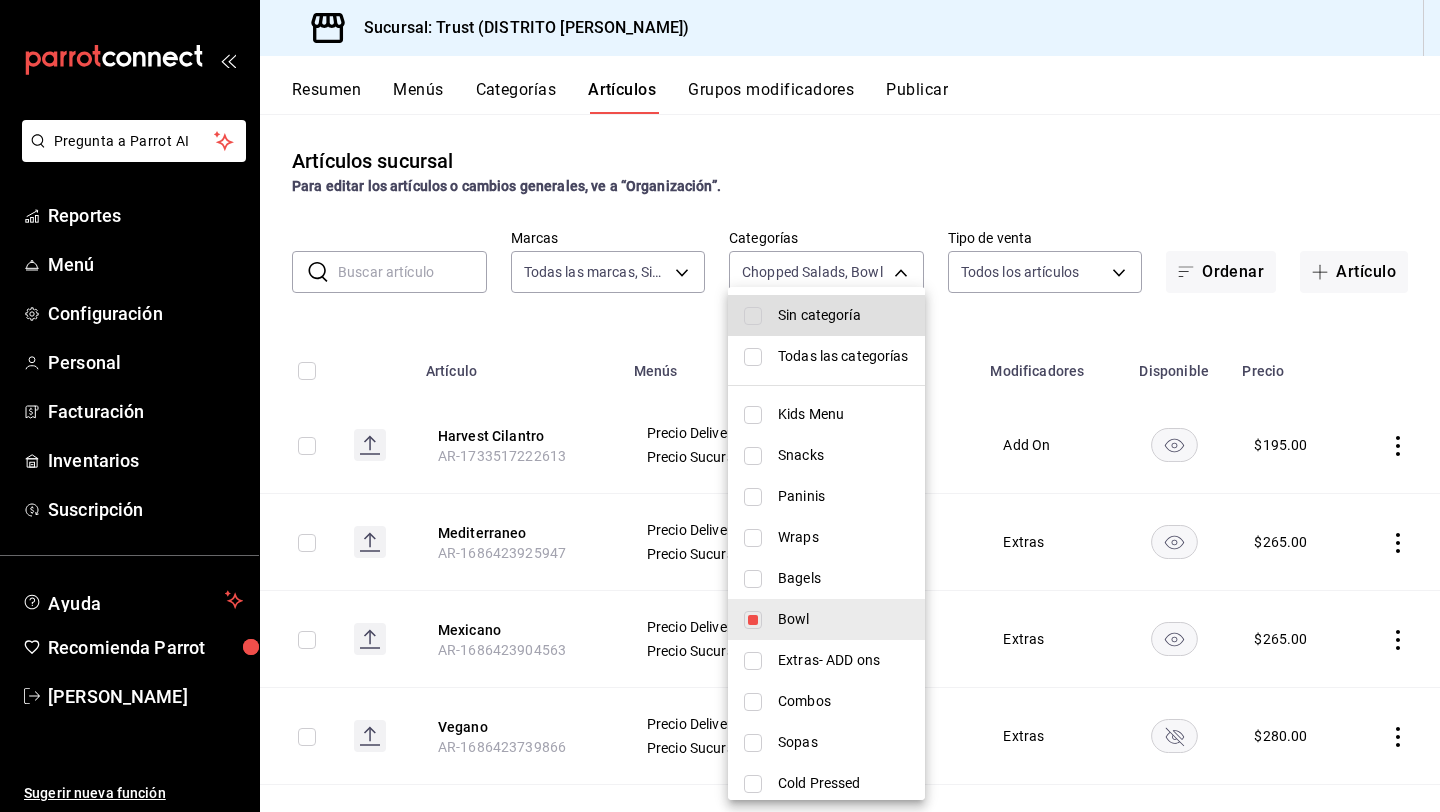 click at bounding box center [753, 620] 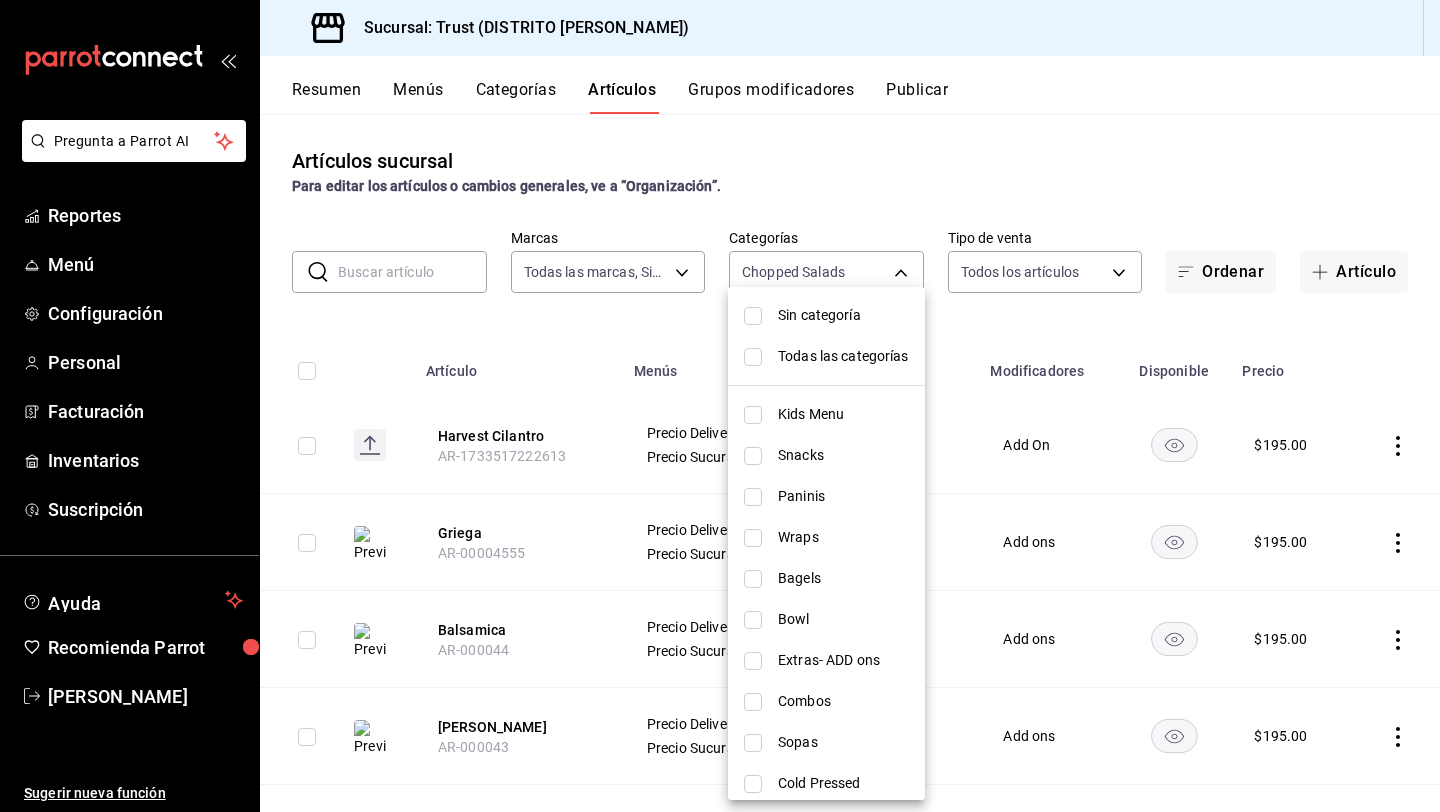 click at bounding box center [753, 579] 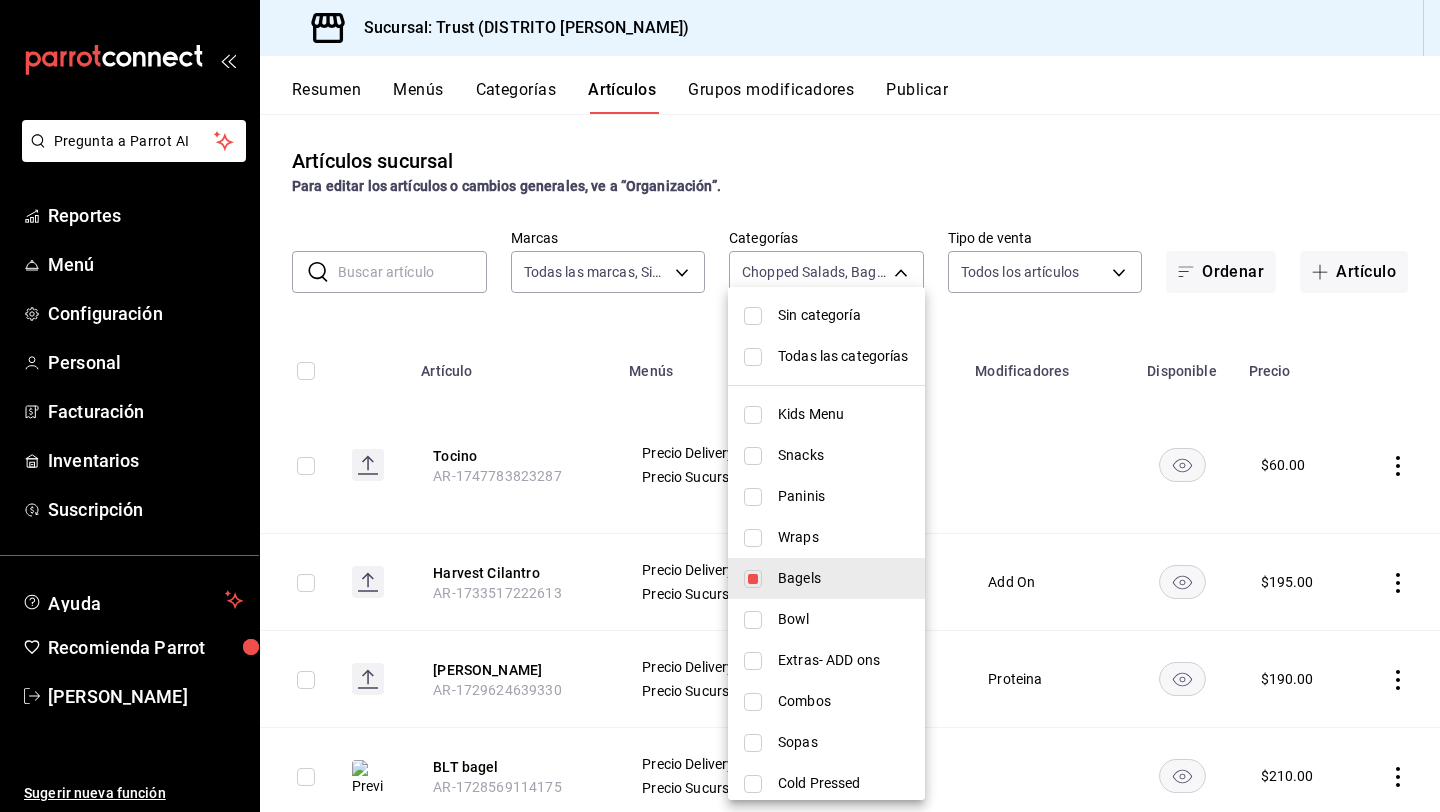 click at bounding box center [720, 406] 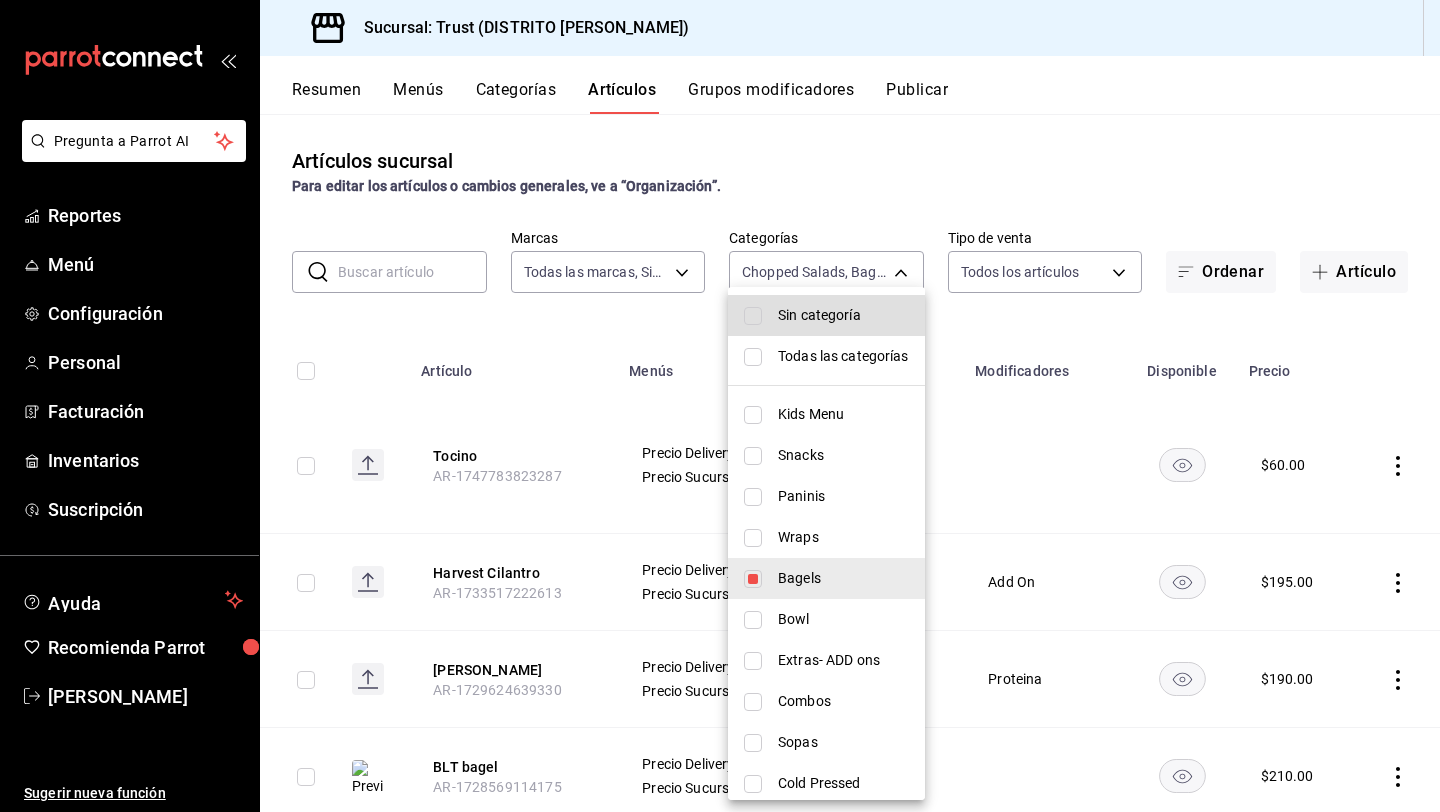 click at bounding box center (720, 406) 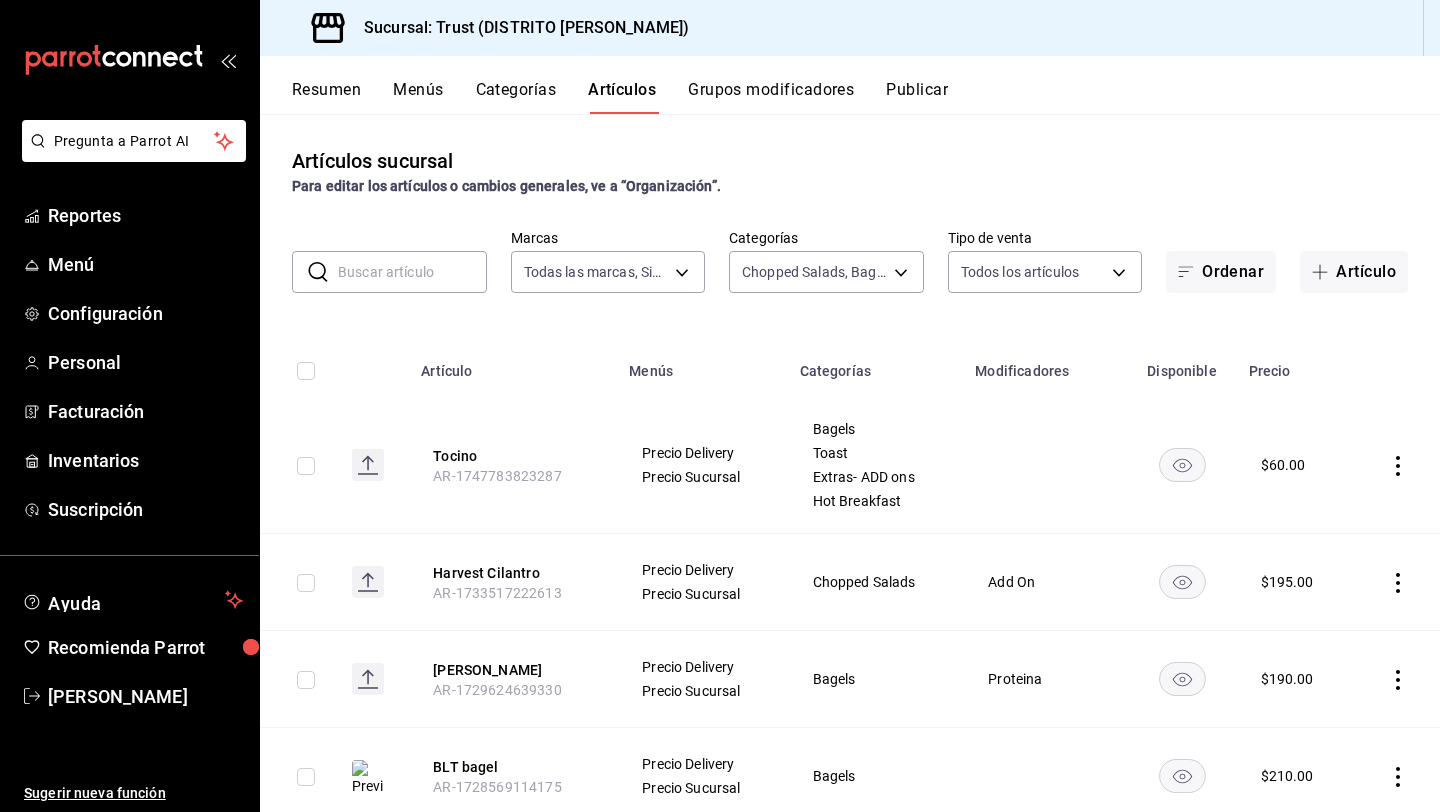 click at bounding box center [1396, 679] 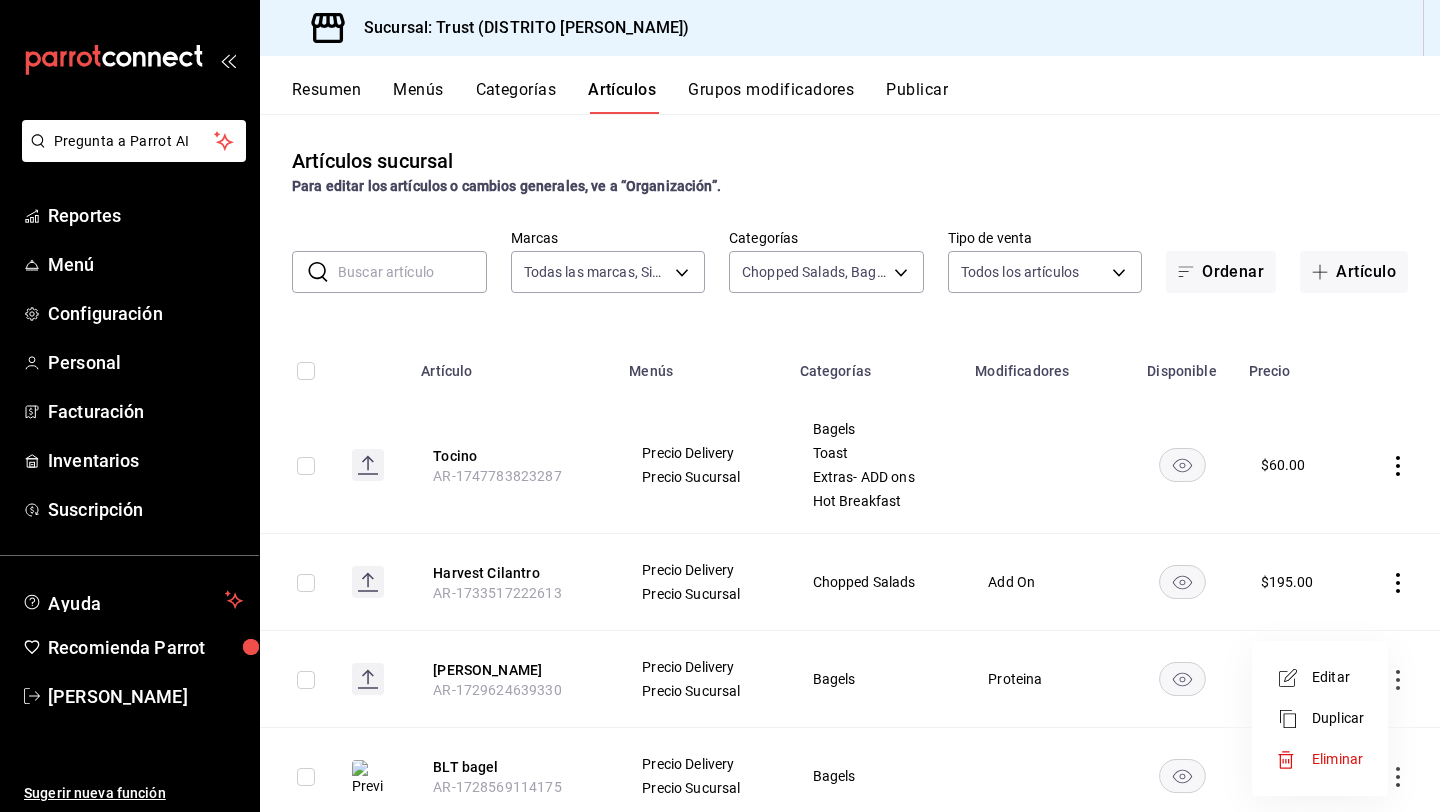 click on "Eliminar" at bounding box center [1337, 759] 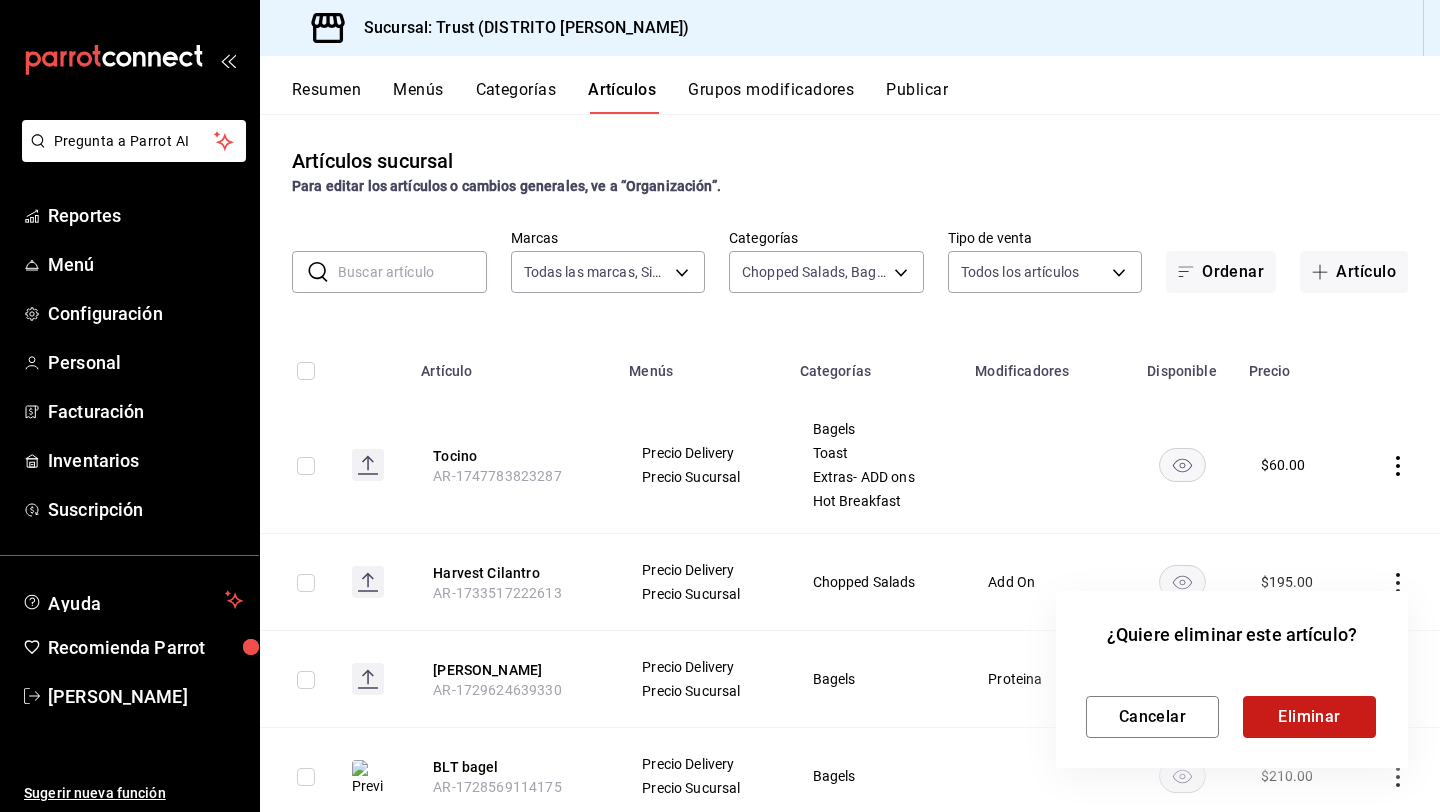 click on "Eliminar" at bounding box center [1309, 717] 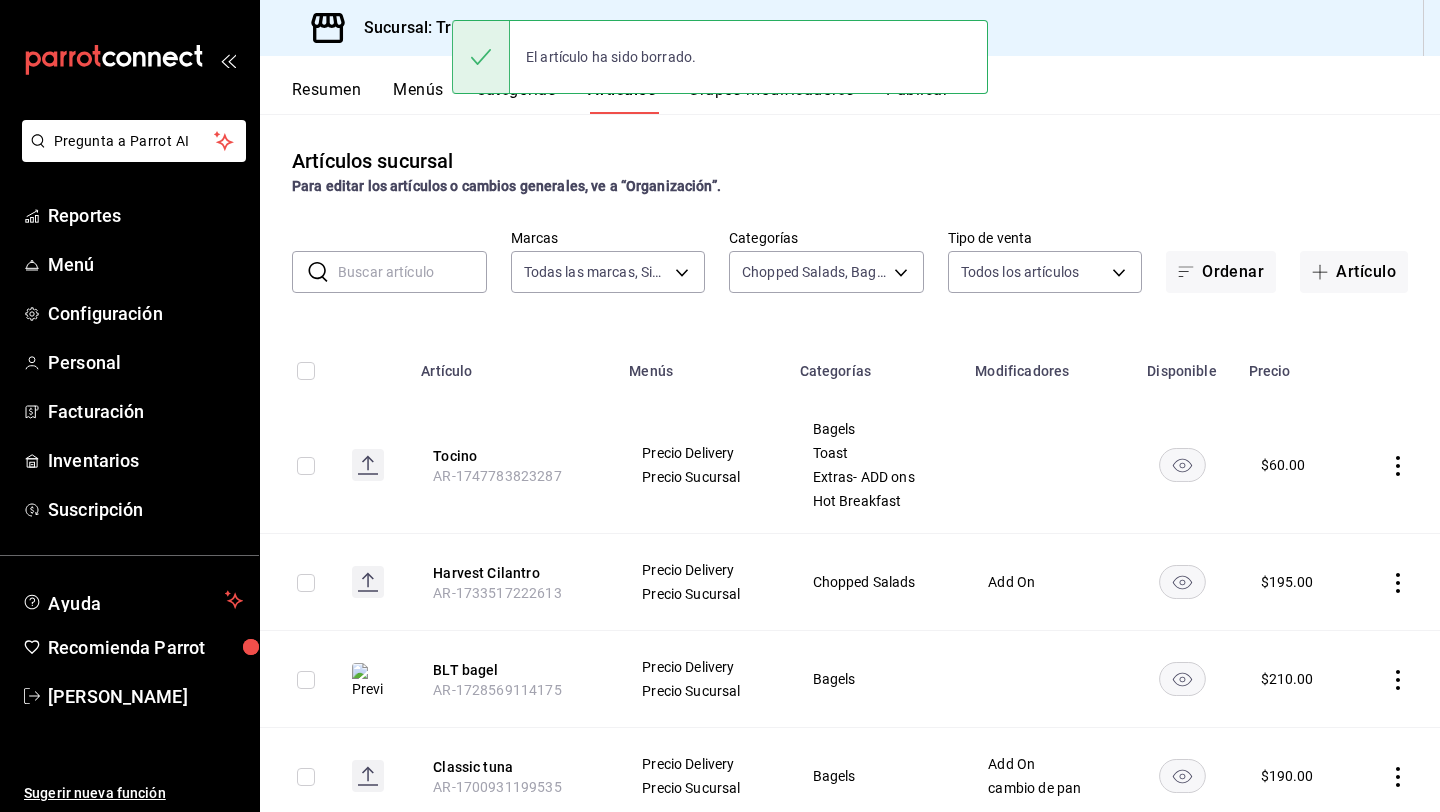 click at bounding box center (1396, 365) 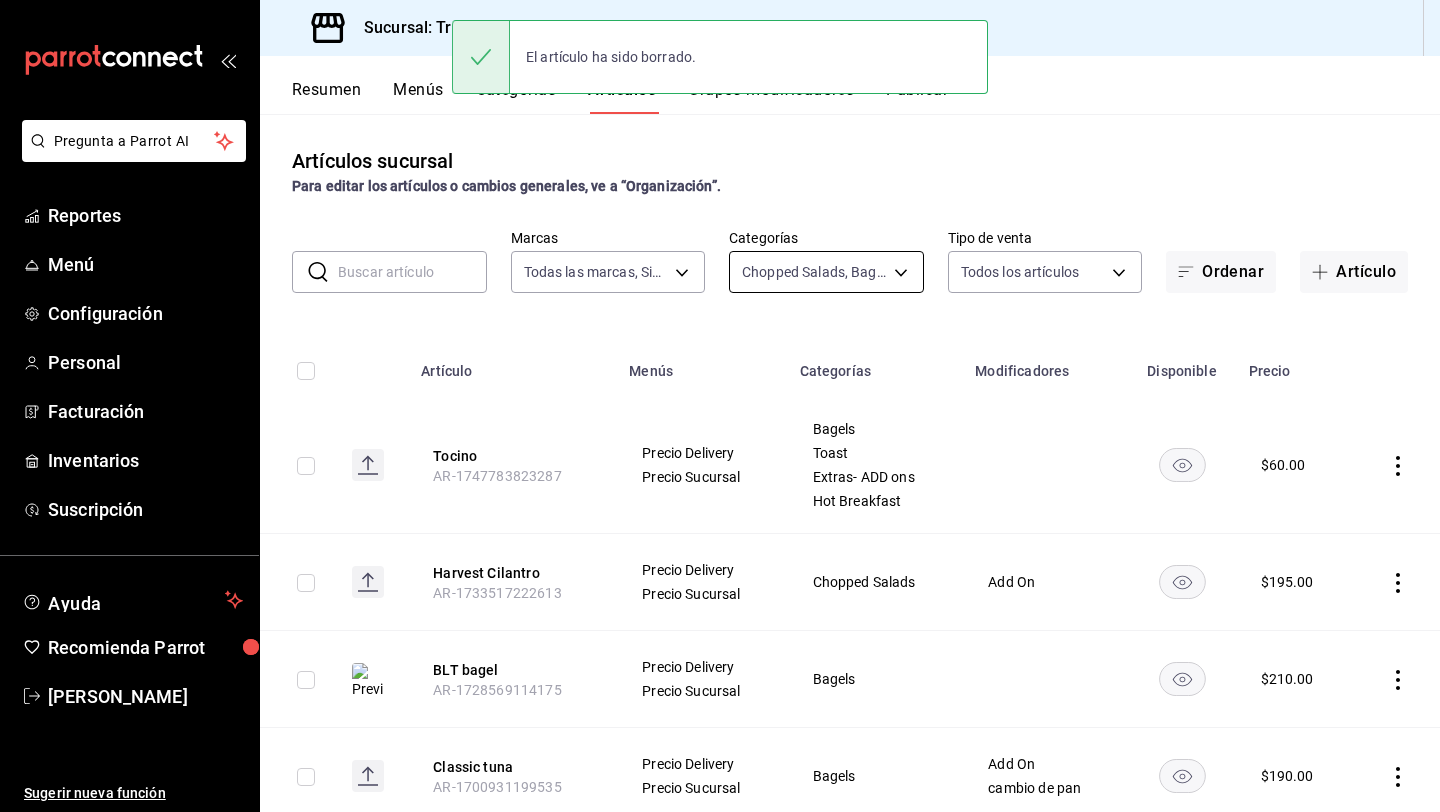 click on "Pregunta a Parrot AI Reportes   Menú   Configuración   Personal   Facturación   Inventarios   Suscripción   Ayuda Recomienda Parrot   [PERSON_NAME]   Sugerir nueva función   Sucursal: Trust (DISTRITO [PERSON_NAME]) Resumen Menús Categorías Artículos Grupos modificadores Publicar Artículos sucursal Para editar los artículos o cambios generales, ve a “Organización”. ​ ​ Marcas Todas las marcas, Sin marca 72f3e262-a117-4a61-9875-69b563972005 Categorías Chopped Salads, Bagels 1813526d-025d-4bfa-9c5b-7aa2fb073727,328e3a10-14ac-49f5-84d1-942750b6bcaf Tipo de venta Todos los artículos ALL Ordenar Artículo Artículo Menús Categorías Modificadores Disponible Precio Tocino AR-1747783823287 Precio Delivery Precio Sucursal Bagels Toast Extras- ADD ons Hot Breakfast $ 60.00 Harvest Cilantro AR-1733517222613 Precio Delivery Precio Sucursal Chopped Salads Add On $ 195.00 BLT bagel AR-1728569114175 Precio Delivery Precio Sucursal Bagels $ 210.00 Classic tuna AR-1700931199535 Precio Delivery Bagels Add On" at bounding box center [720, 406] 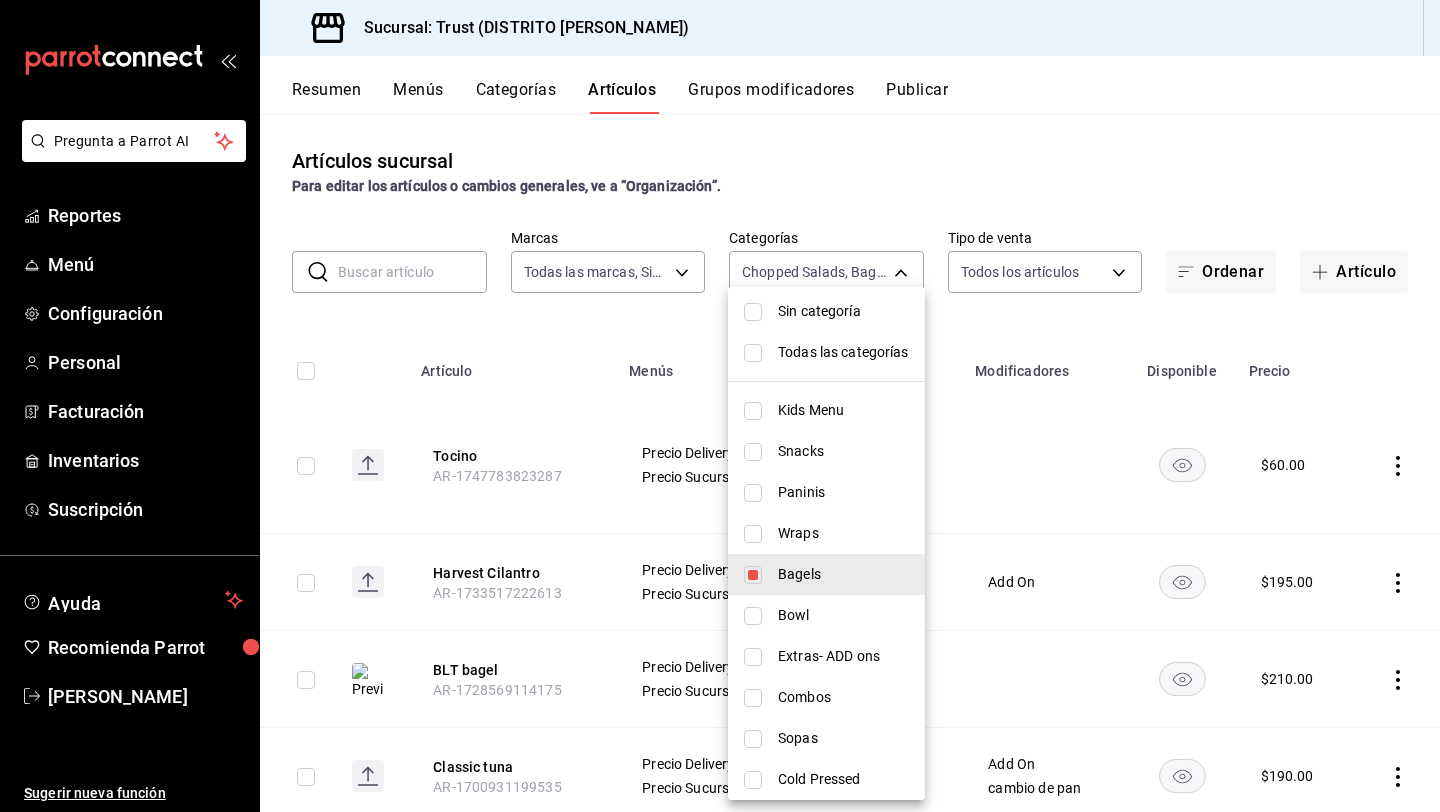scroll, scrollTop: 668, scrollLeft: 0, axis: vertical 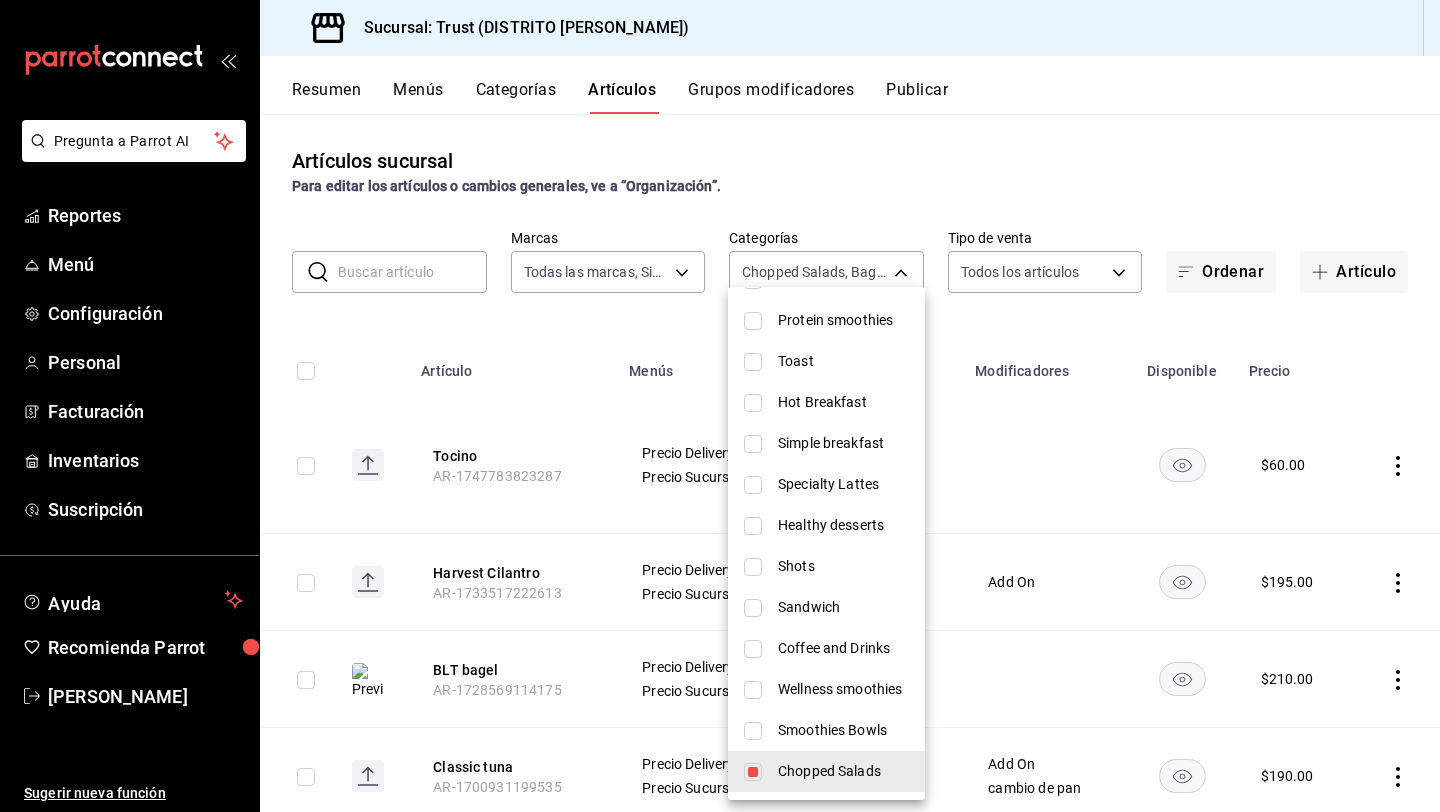 click on "Chopped Salads" at bounding box center [826, 771] 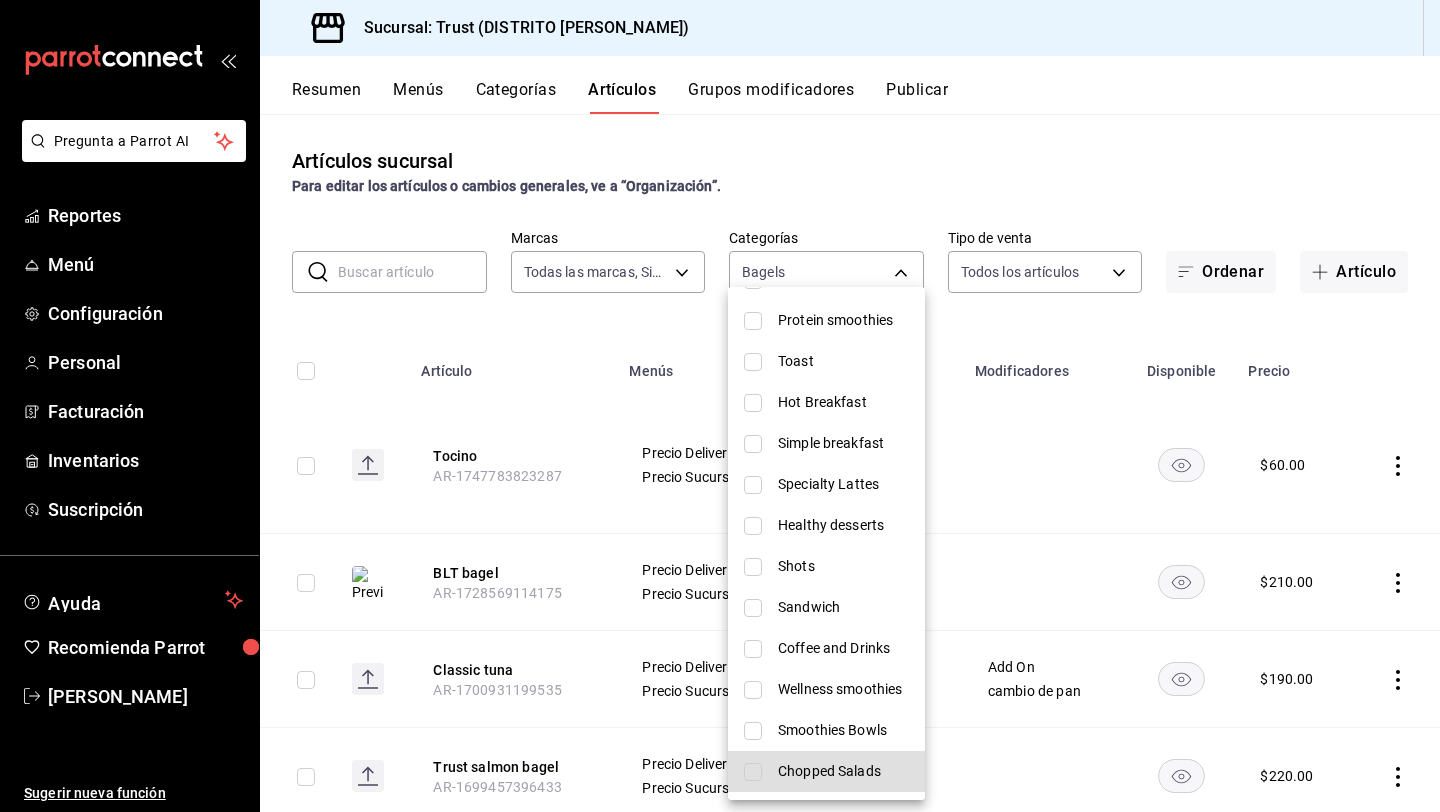 click at bounding box center [720, 406] 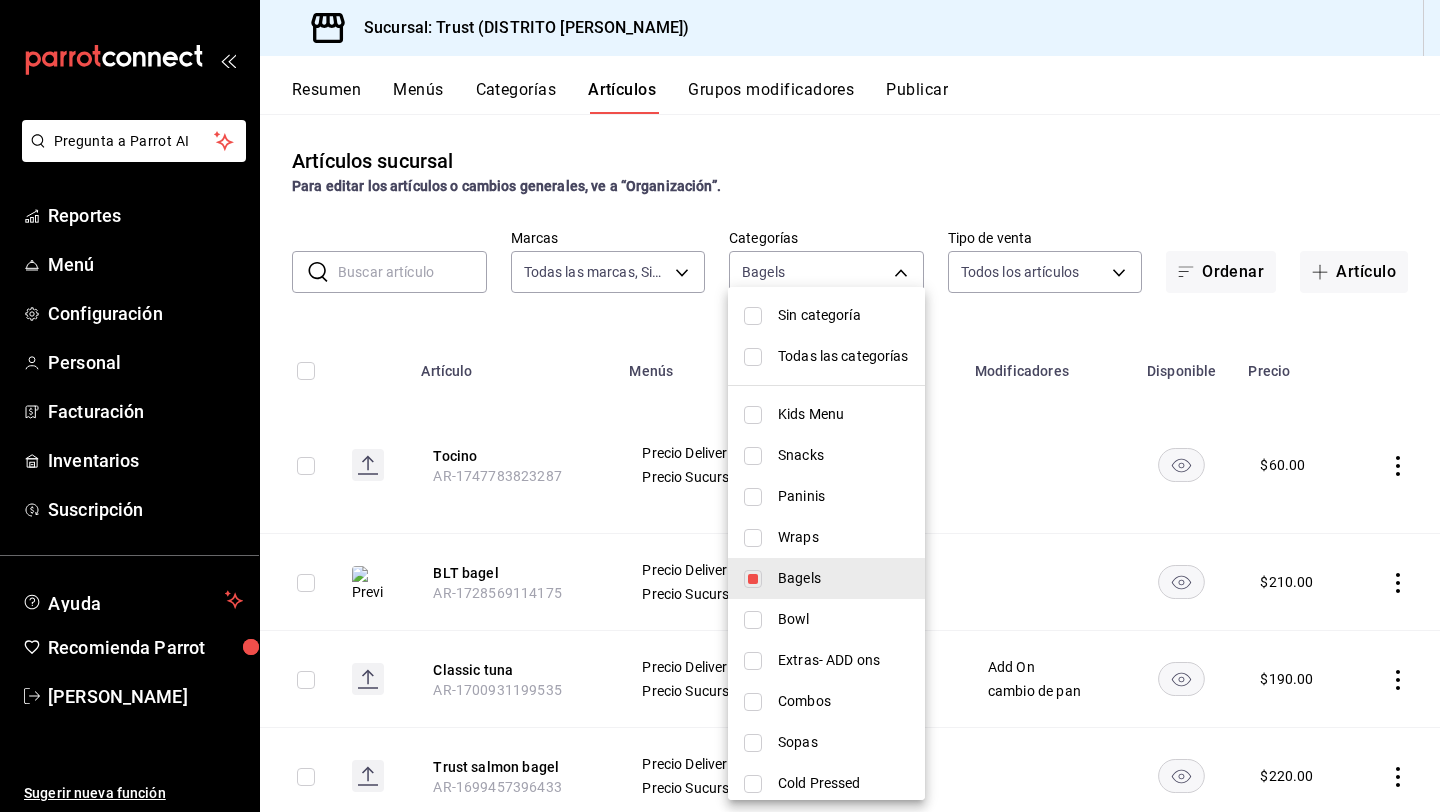 click at bounding box center (720, 406) 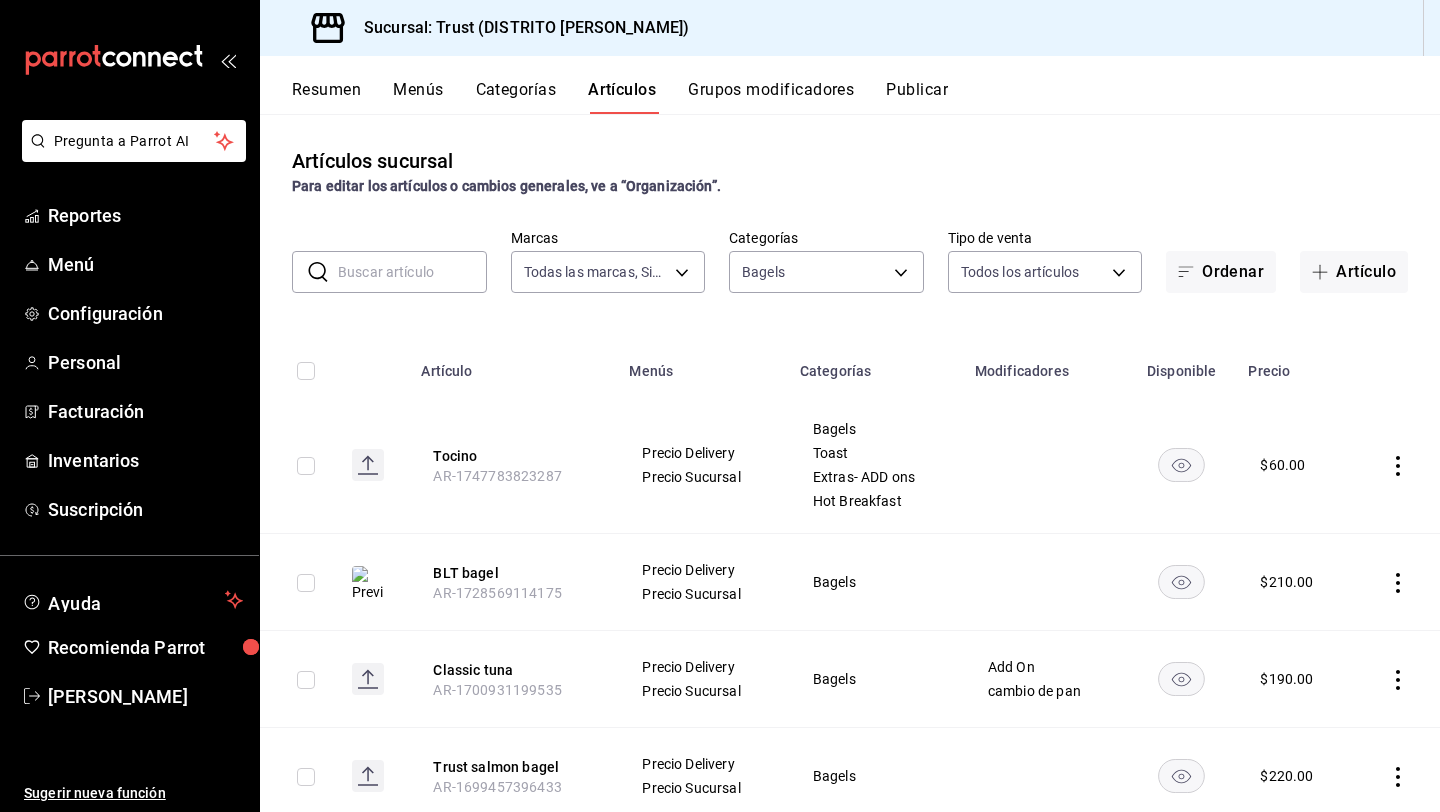 click on "Artículos sucursal Para editar los artículos o cambios generales, ve a “Organización”. ​ ​ Marcas Todas las marcas, Sin marca 72f3e262-a117-4a61-9875-69b563972005 Categorías Bagels 328e3a10-14ac-49f5-84d1-942750b6bcaf Tipo de venta Todos los artículos ALL Ordenar Artículo Artículo Menús Categorías Modificadores Disponible Precio Tocino AR-1747783823287 Precio Delivery Precio Sucursal Bagels Toast Extras- ADD ons Hot Breakfast $ 60.00 BLT bagel AR-1728569114175 Precio Delivery Precio Sucursal Bagels $ 210.00 Classic tuna AR-1700931199535 Precio Delivery Precio Sucursal Bagels Add On cambio de pan $ 190.00 Trust salmon bagel AR-1699457396433 Precio Delivery Precio Sucursal Bagels $ 220.00 NY classic salmon AR-1699457365445 Precio Delivery Precio Sucursal Bagels $ 210.00 Breakfast bagel AR-1699457287533 Precio Delivery Precio Sucursal Bagels $ 190.00 Veggie Bagel AR-000040 Precio Delivery Precio Sucursal Bagels Add On Extras $ 190.00" at bounding box center [850, 462] 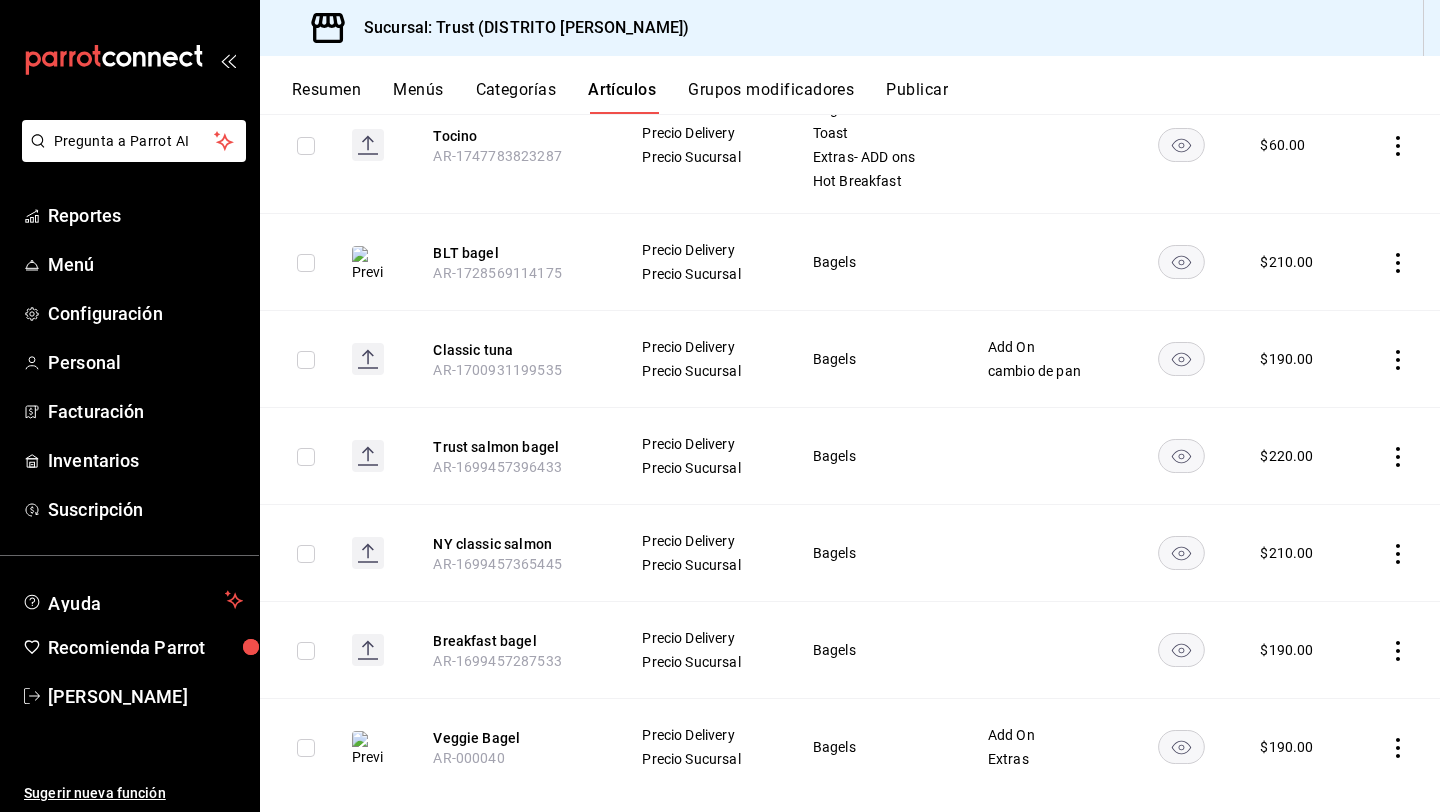 scroll, scrollTop: 352, scrollLeft: 0, axis: vertical 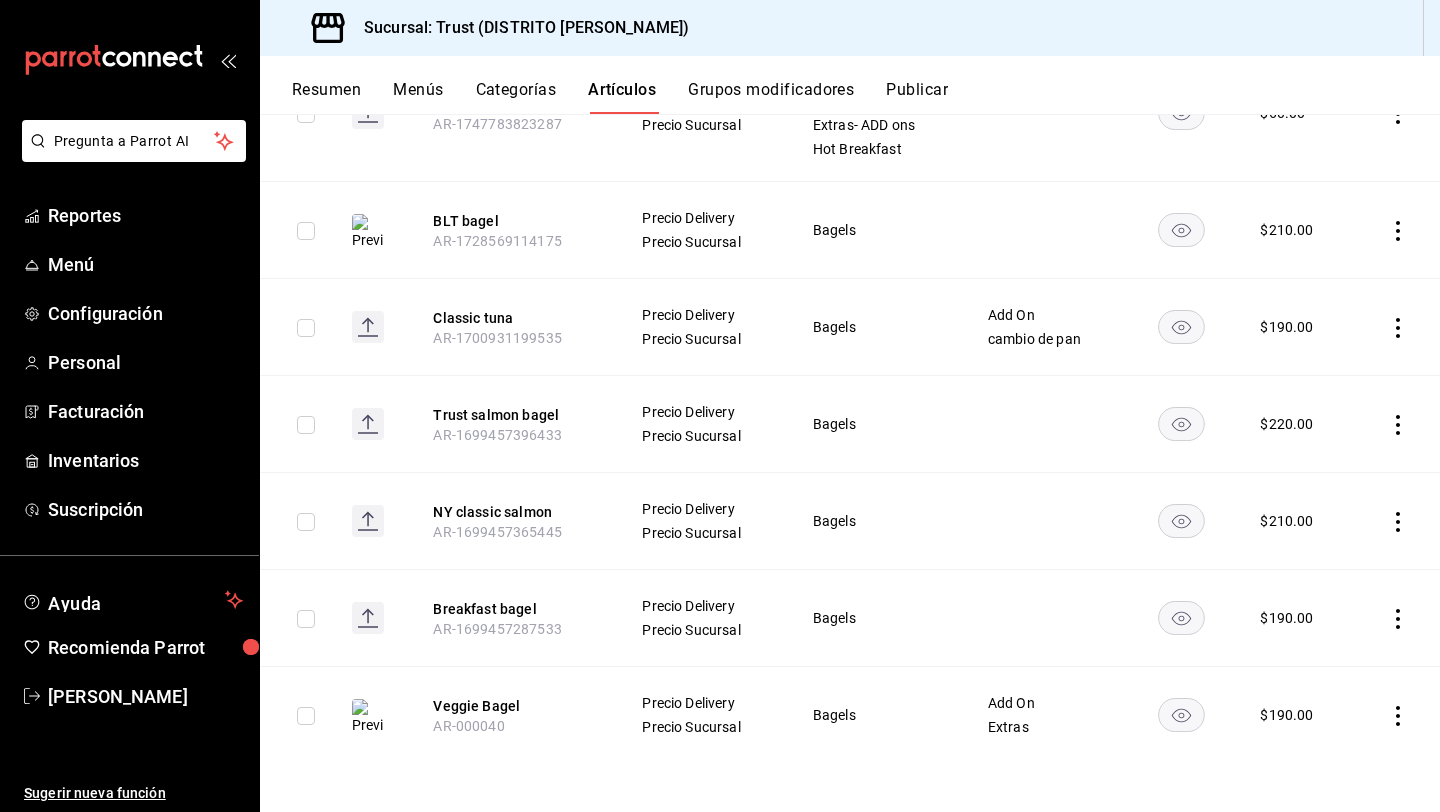click 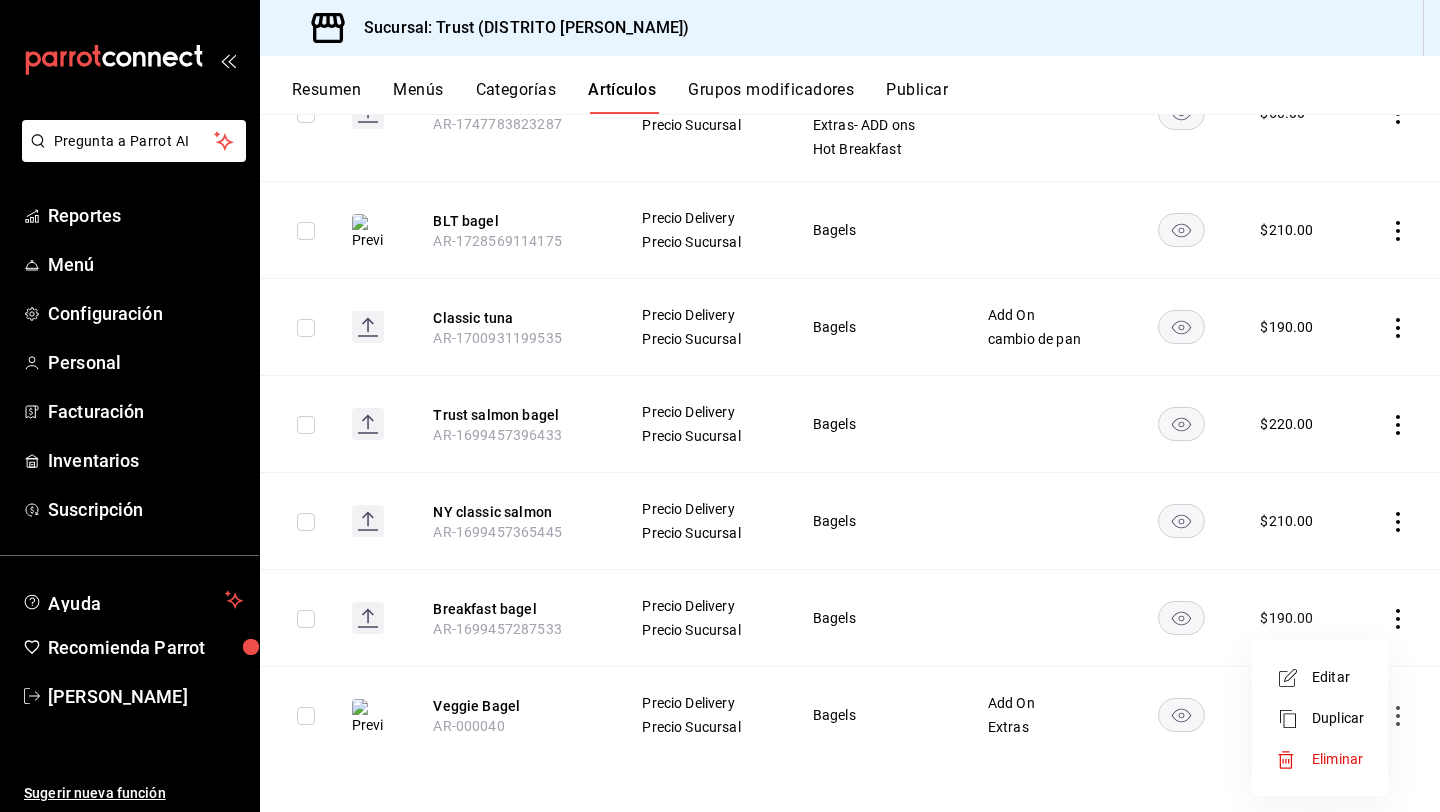 click on "Eliminar" at bounding box center (1337, 759) 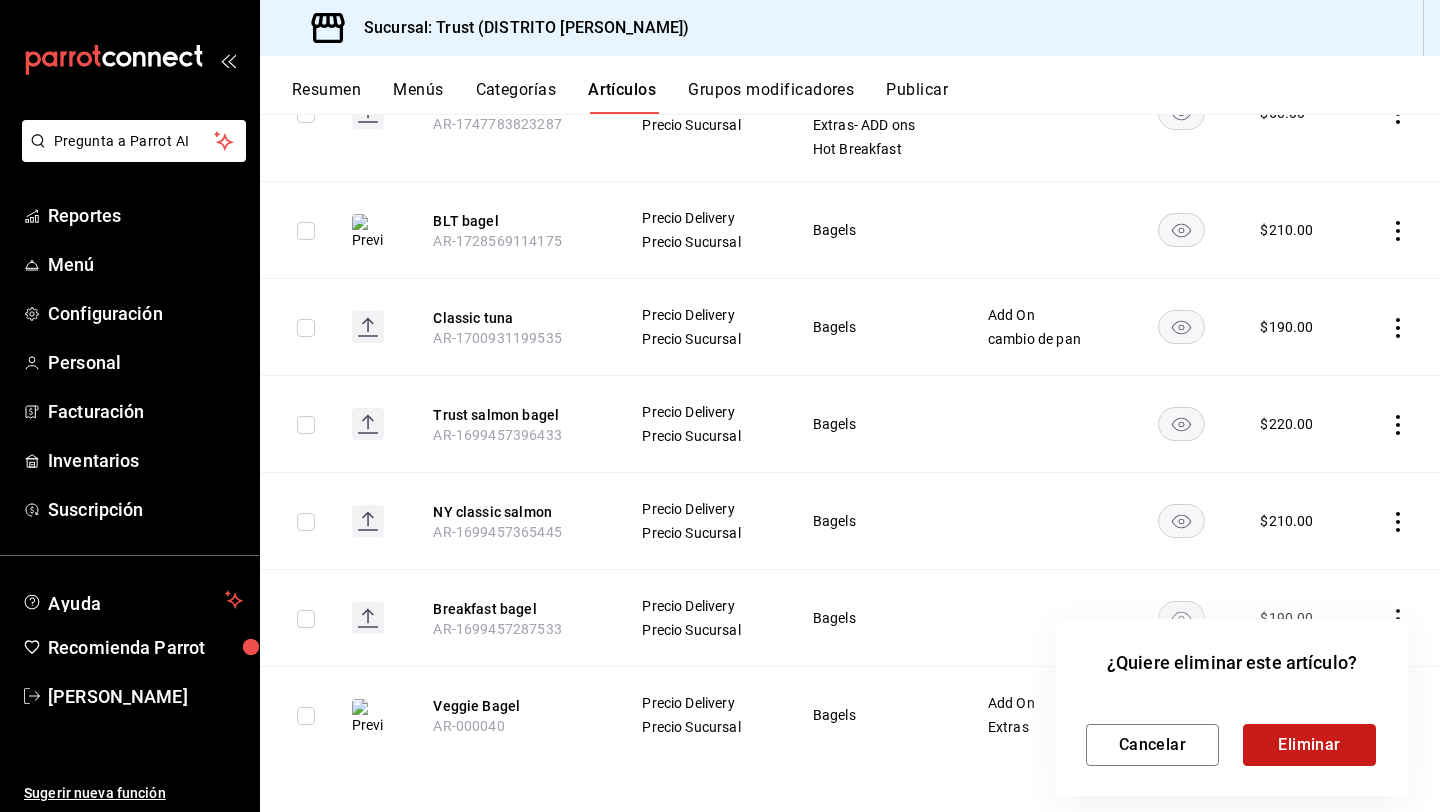 click on "Eliminar" at bounding box center [1309, 745] 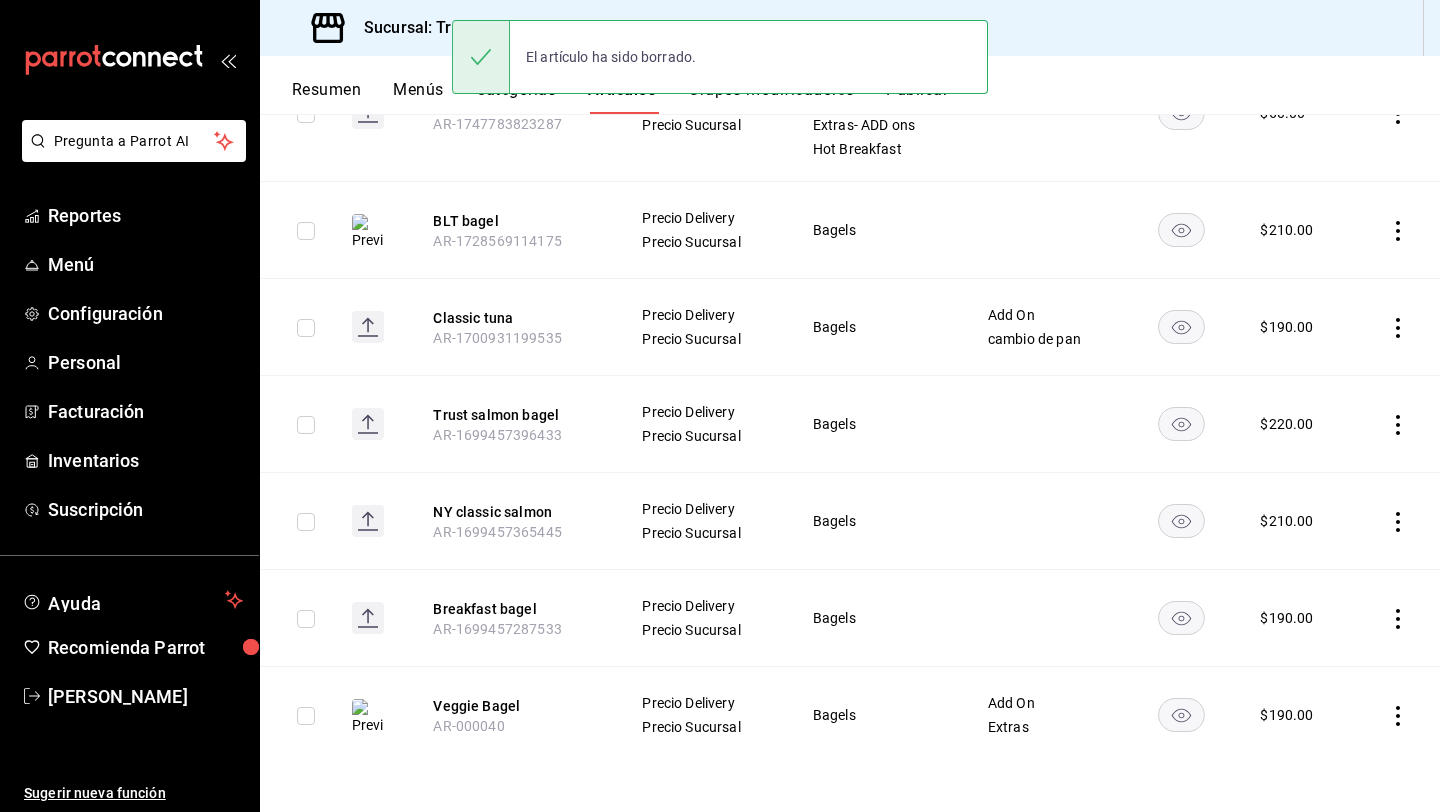 scroll, scrollTop: 255, scrollLeft: 0, axis: vertical 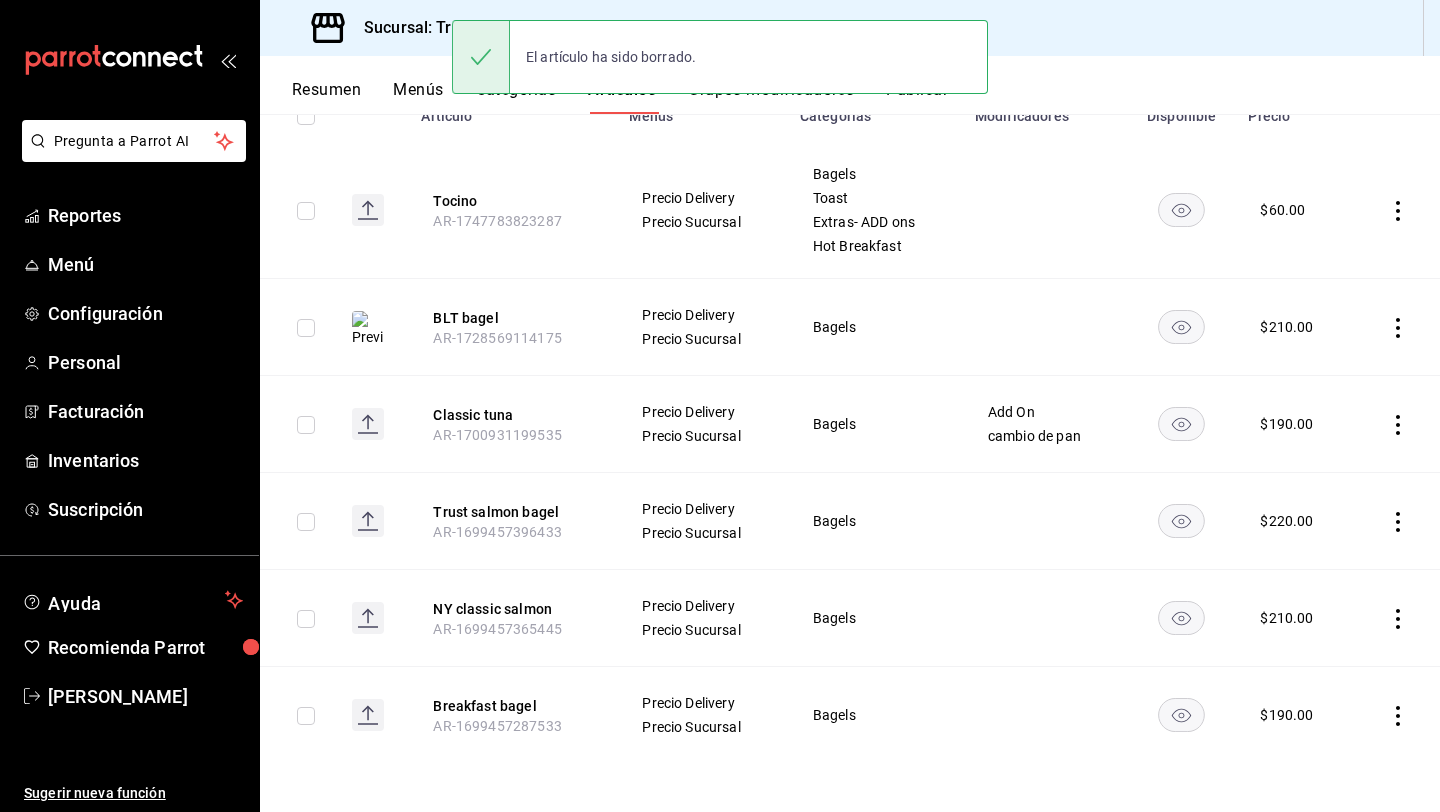 click 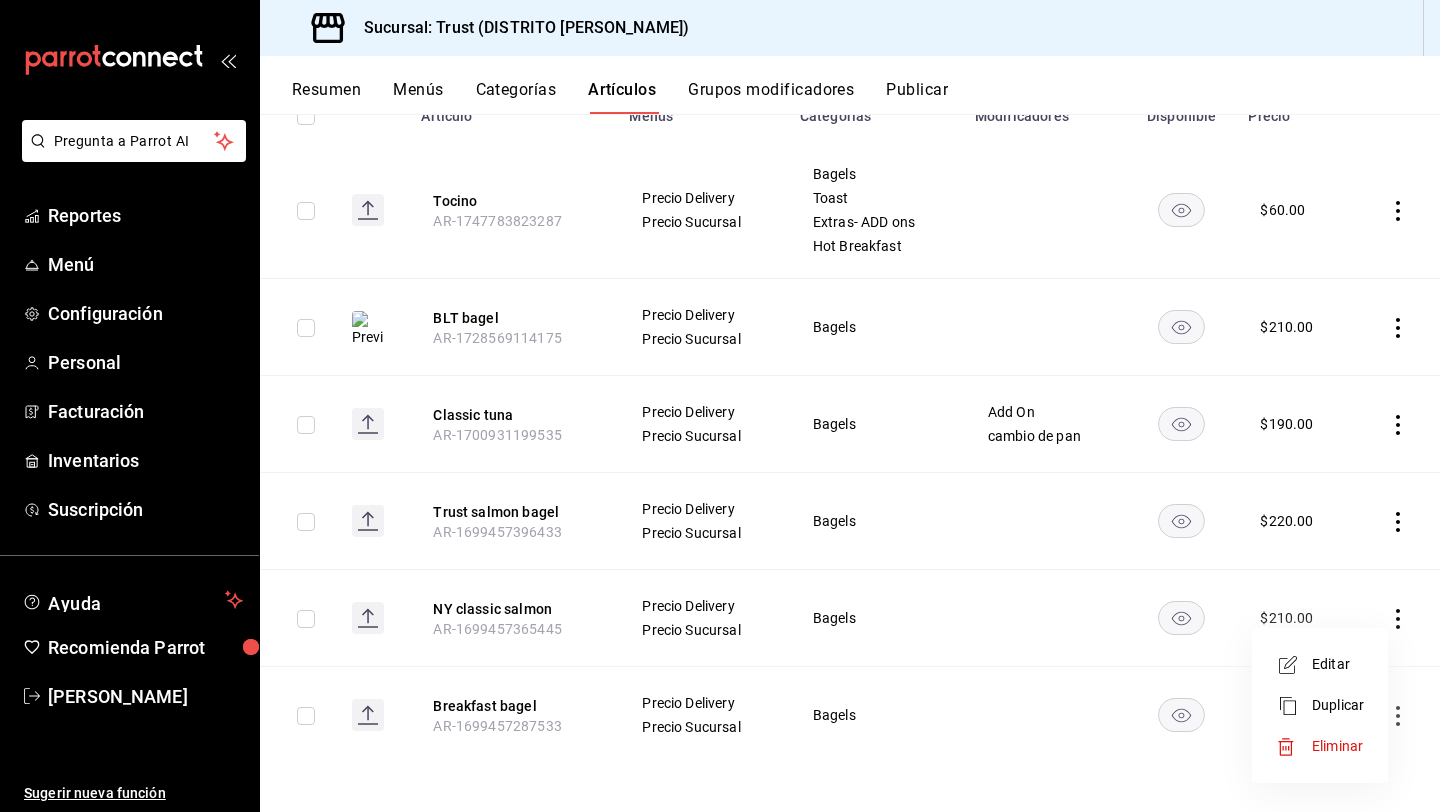 click on "Eliminar" at bounding box center (1337, 746) 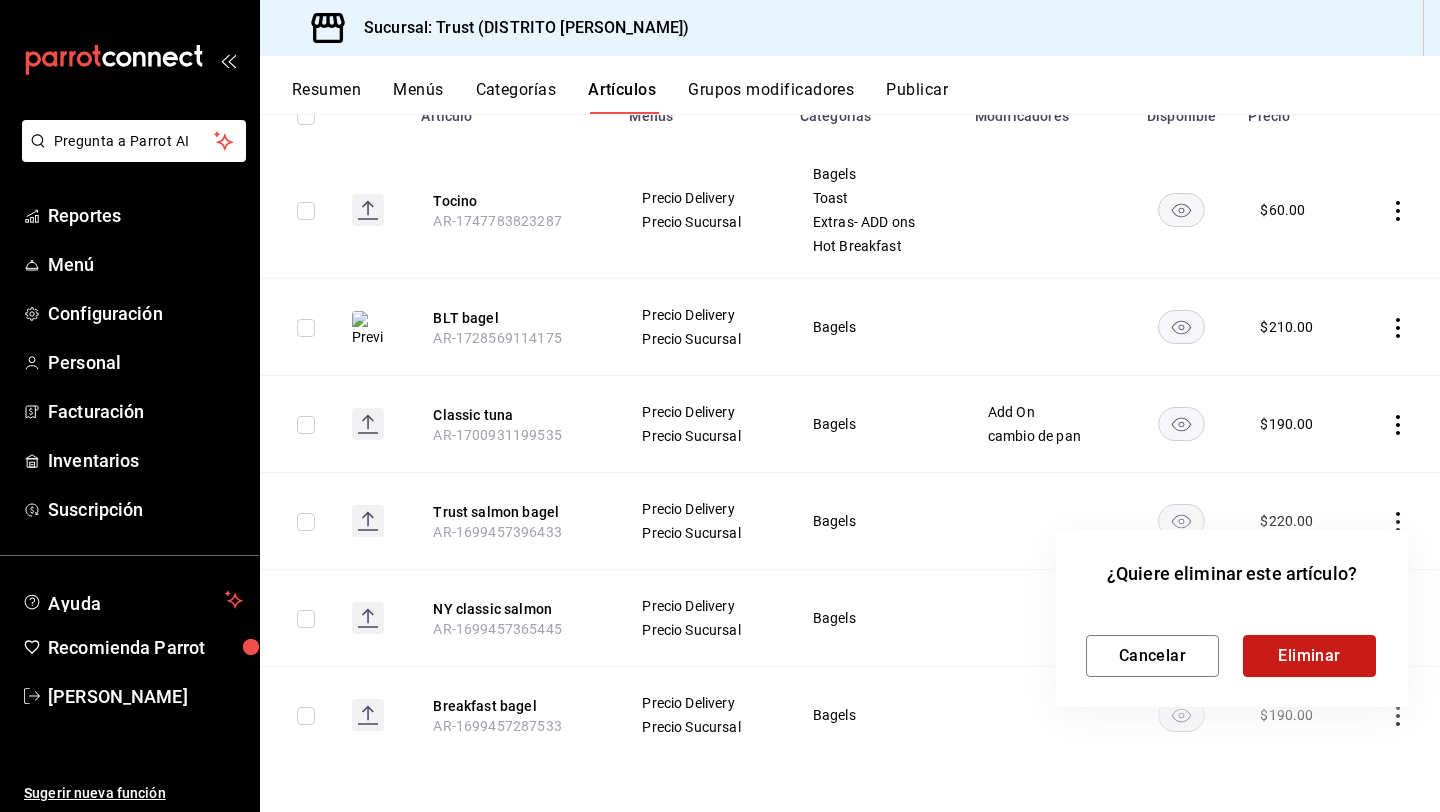 click on "Eliminar" at bounding box center [1309, 656] 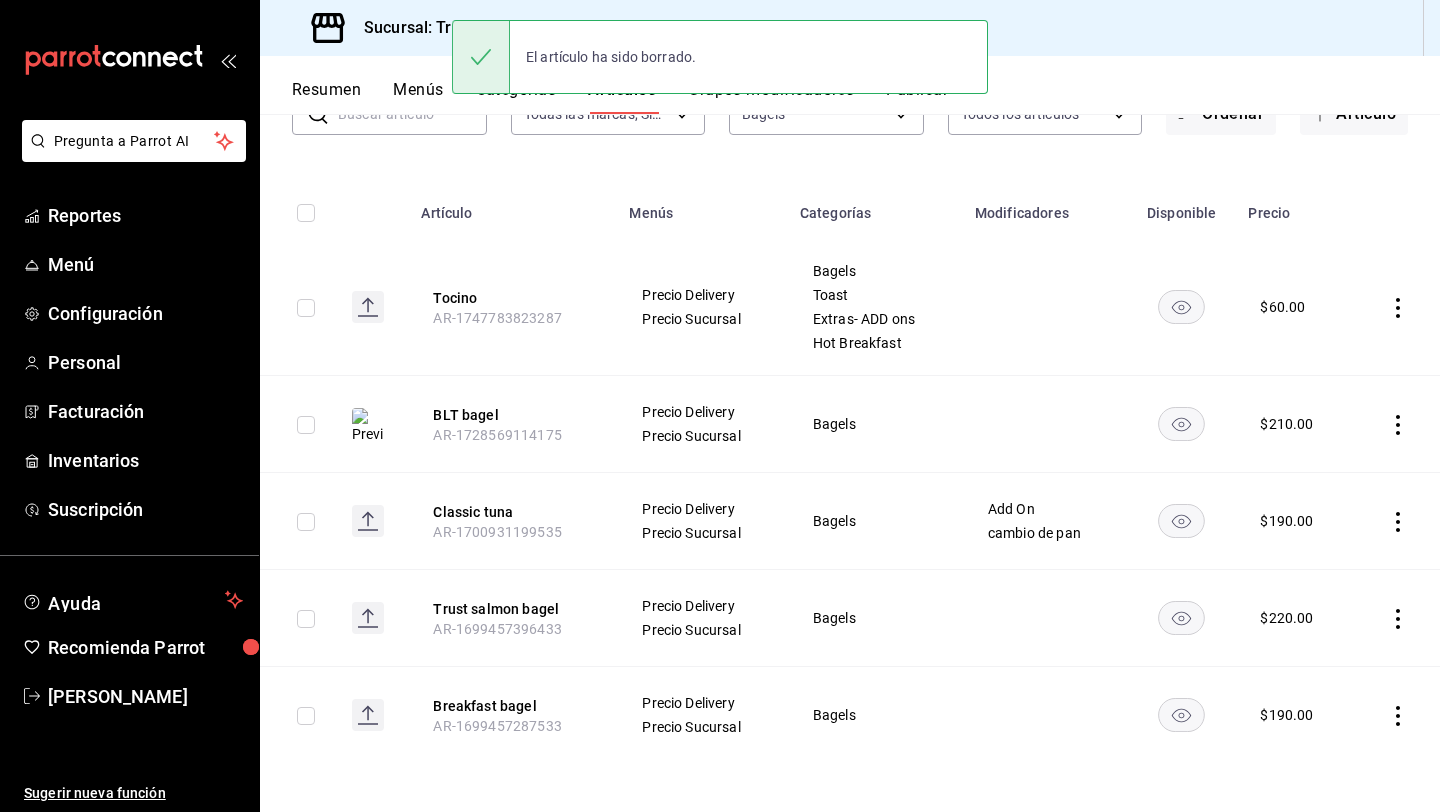 scroll, scrollTop: 158, scrollLeft: 0, axis: vertical 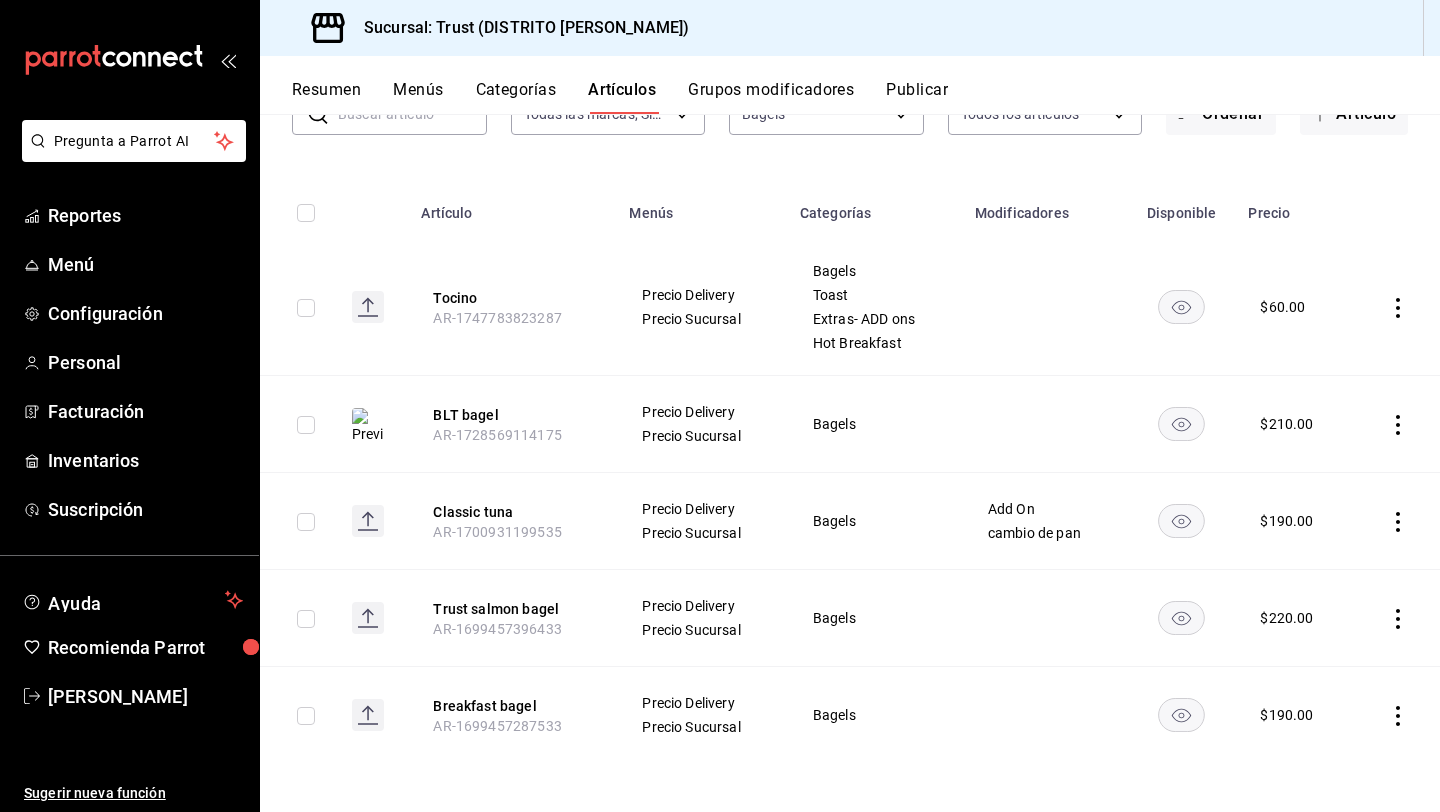 click 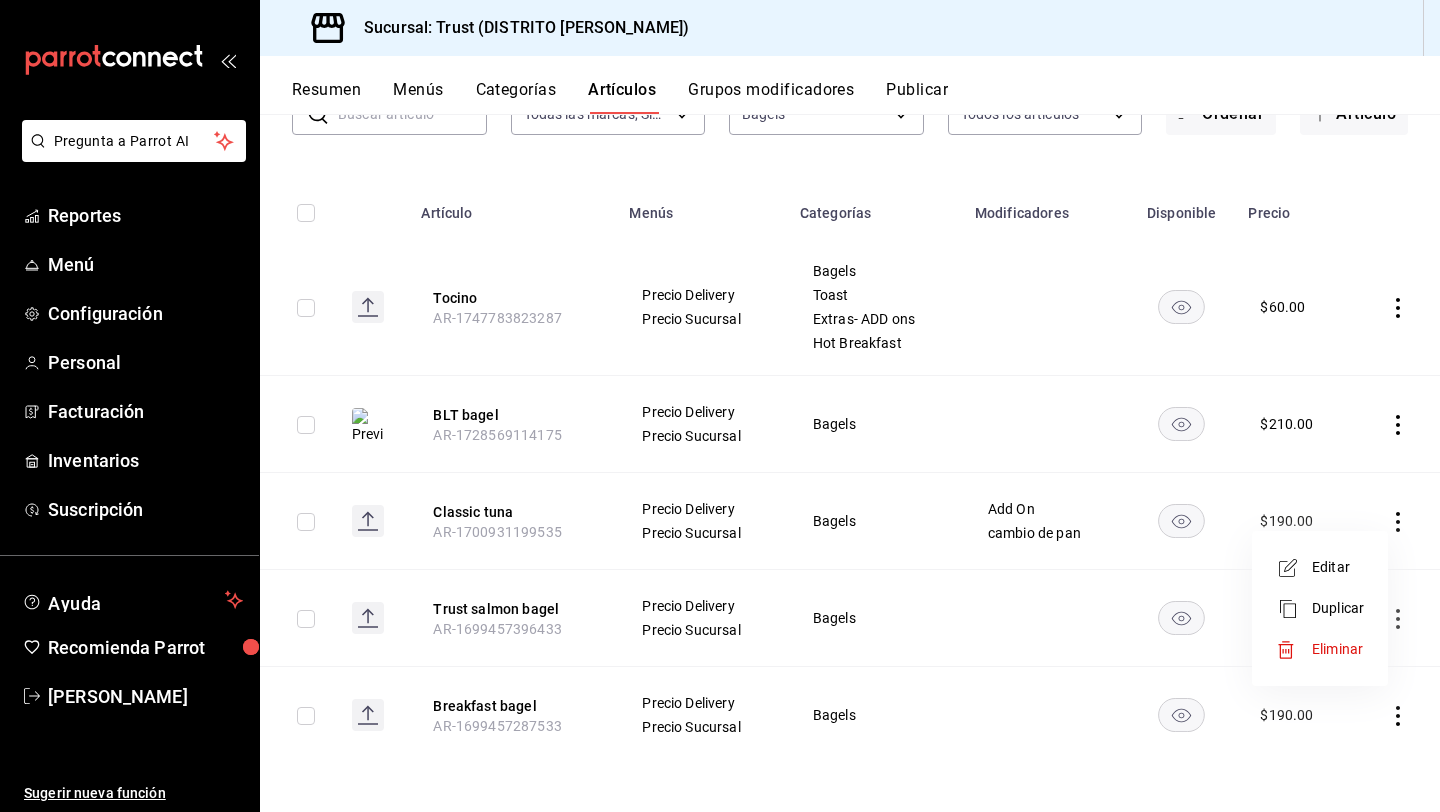 click at bounding box center (1294, 650) 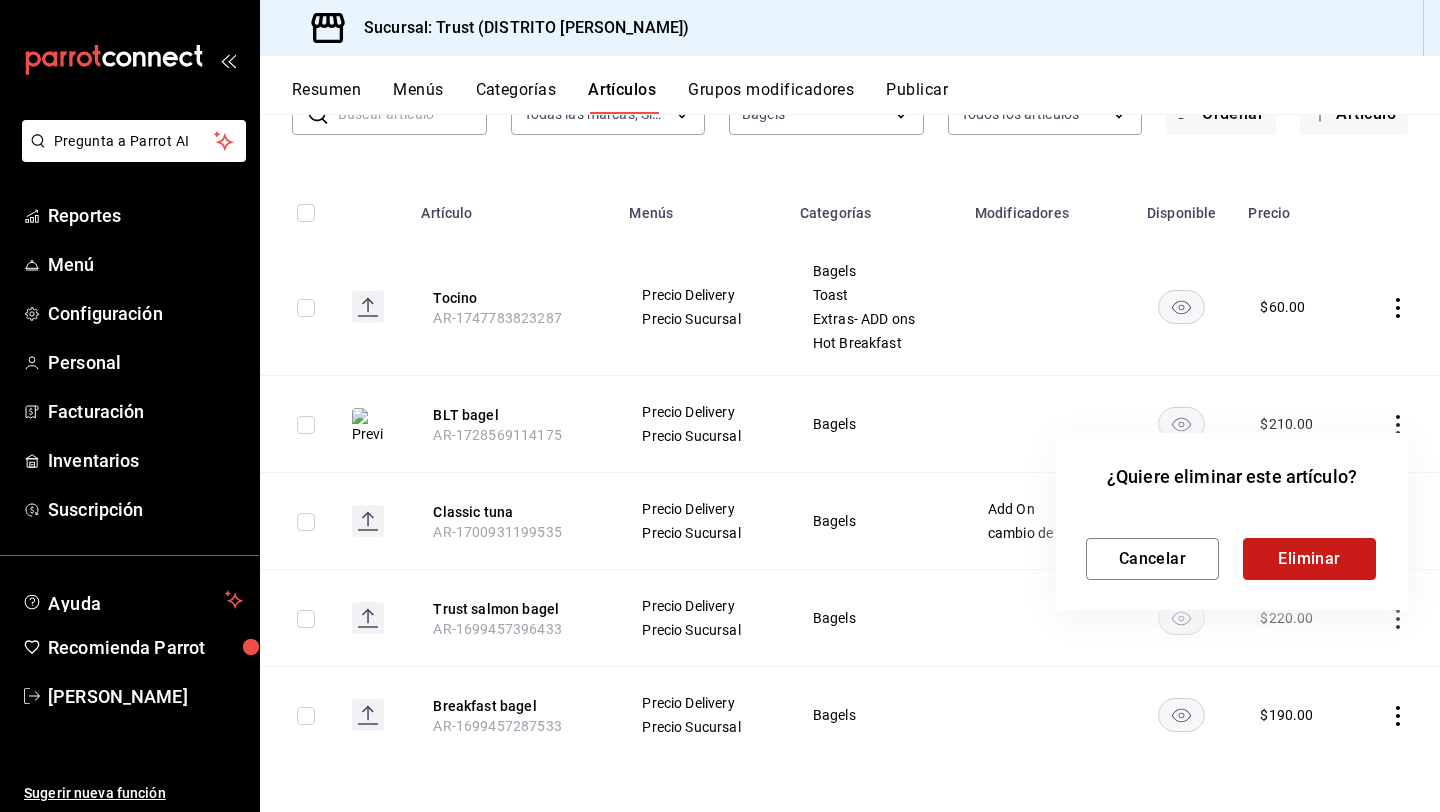 click on "Eliminar" at bounding box center (1309, 559) 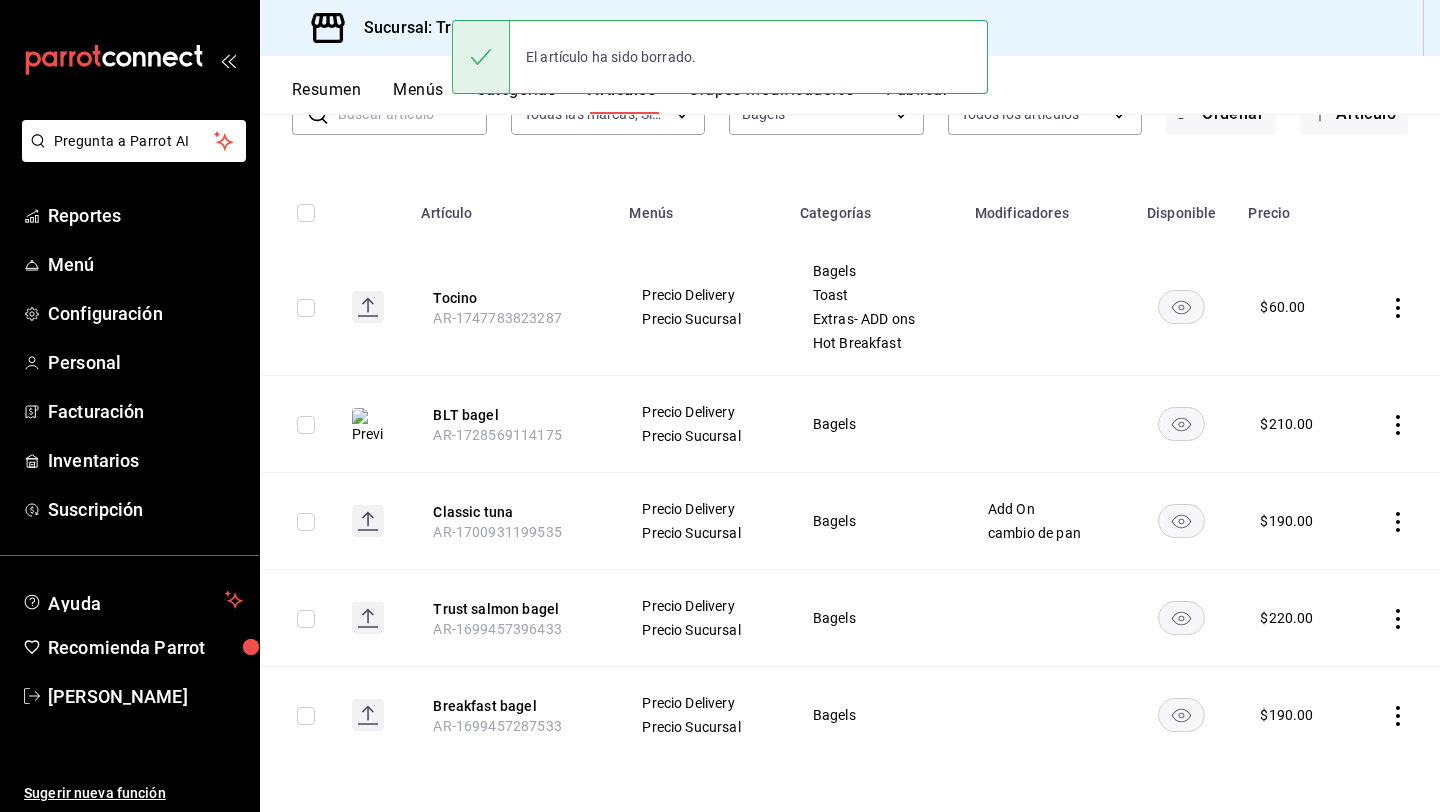 scroll, scrollTop: 61, scrollLeft: 0, axis: vertical 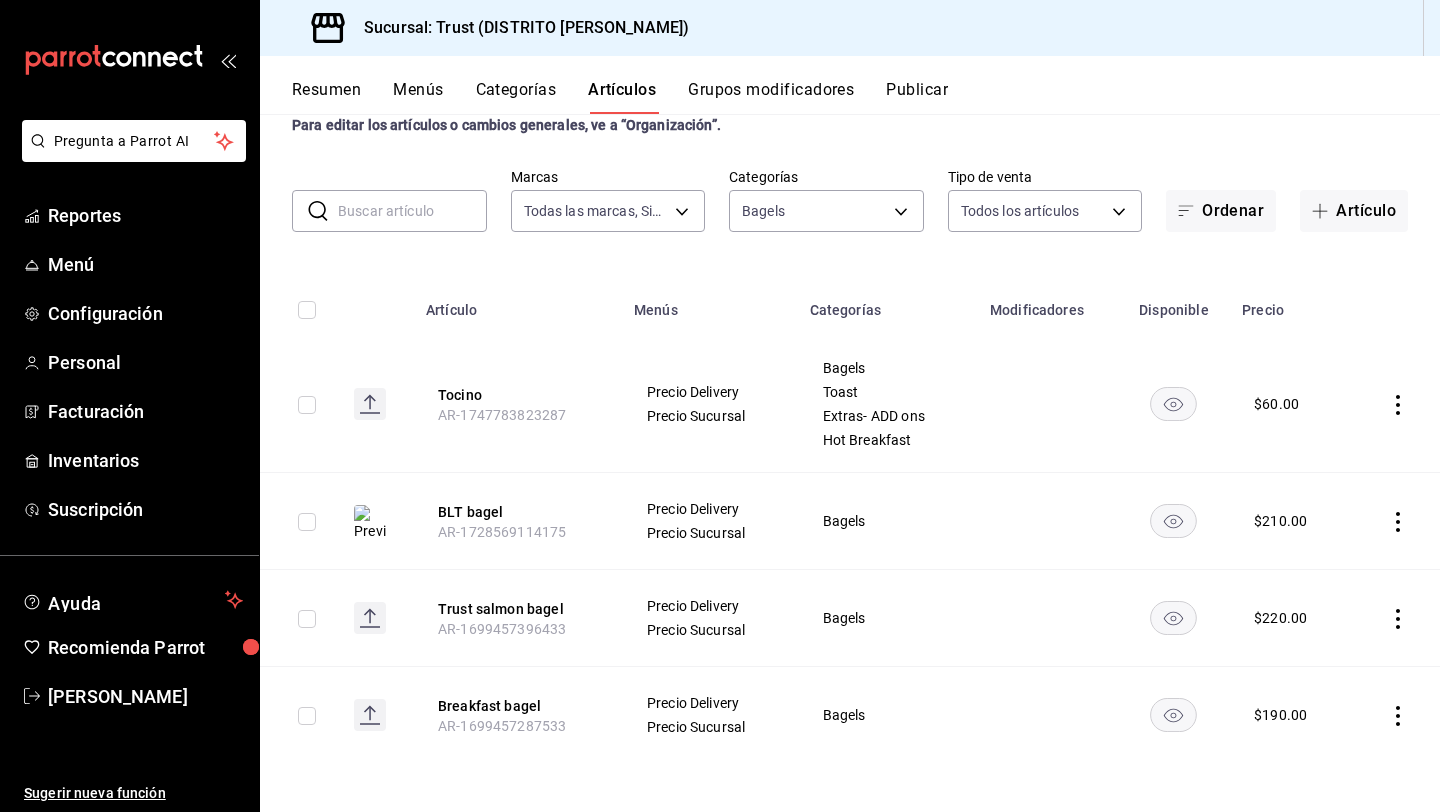 click at bounding box center (1395, 304) 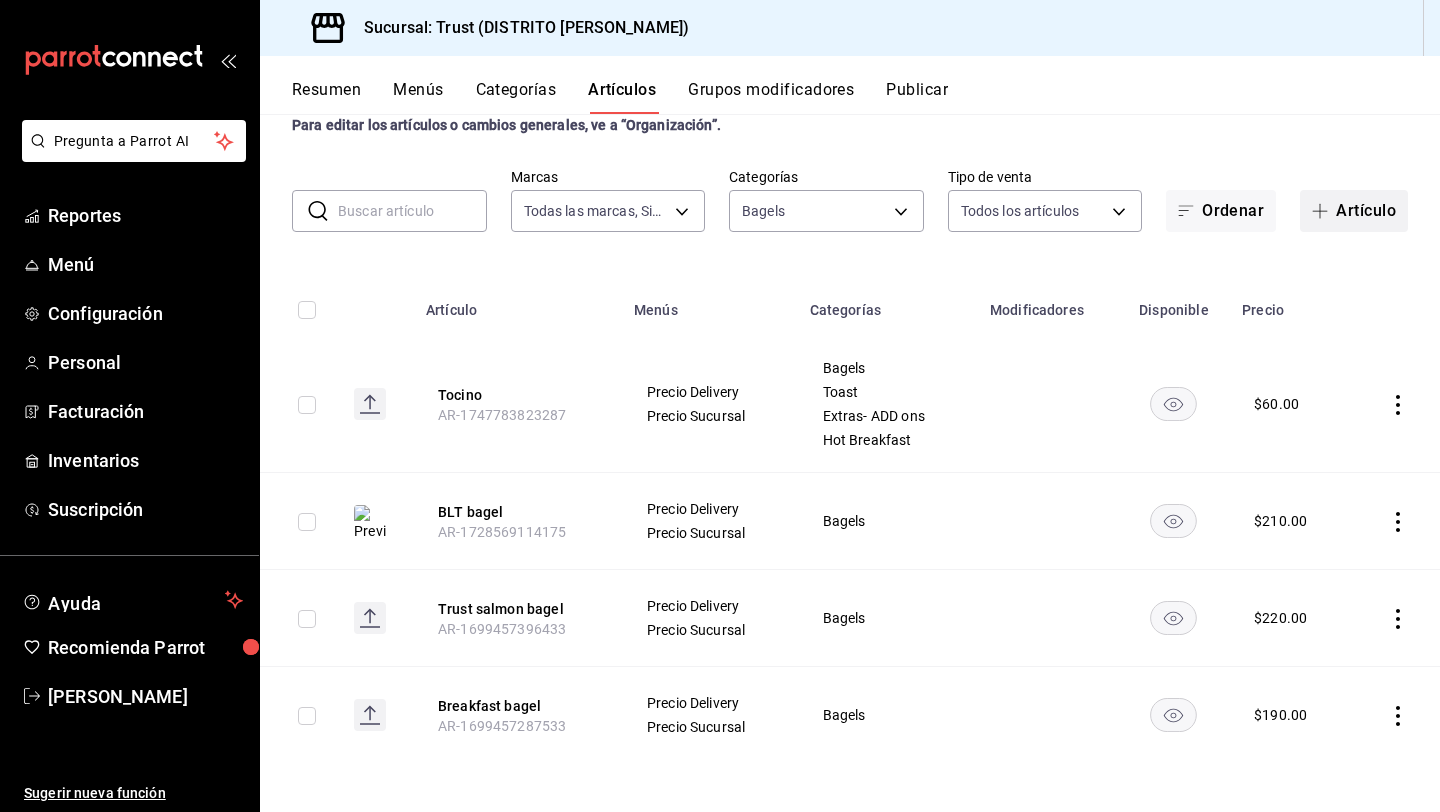 click at bounding box center (1324, 211) 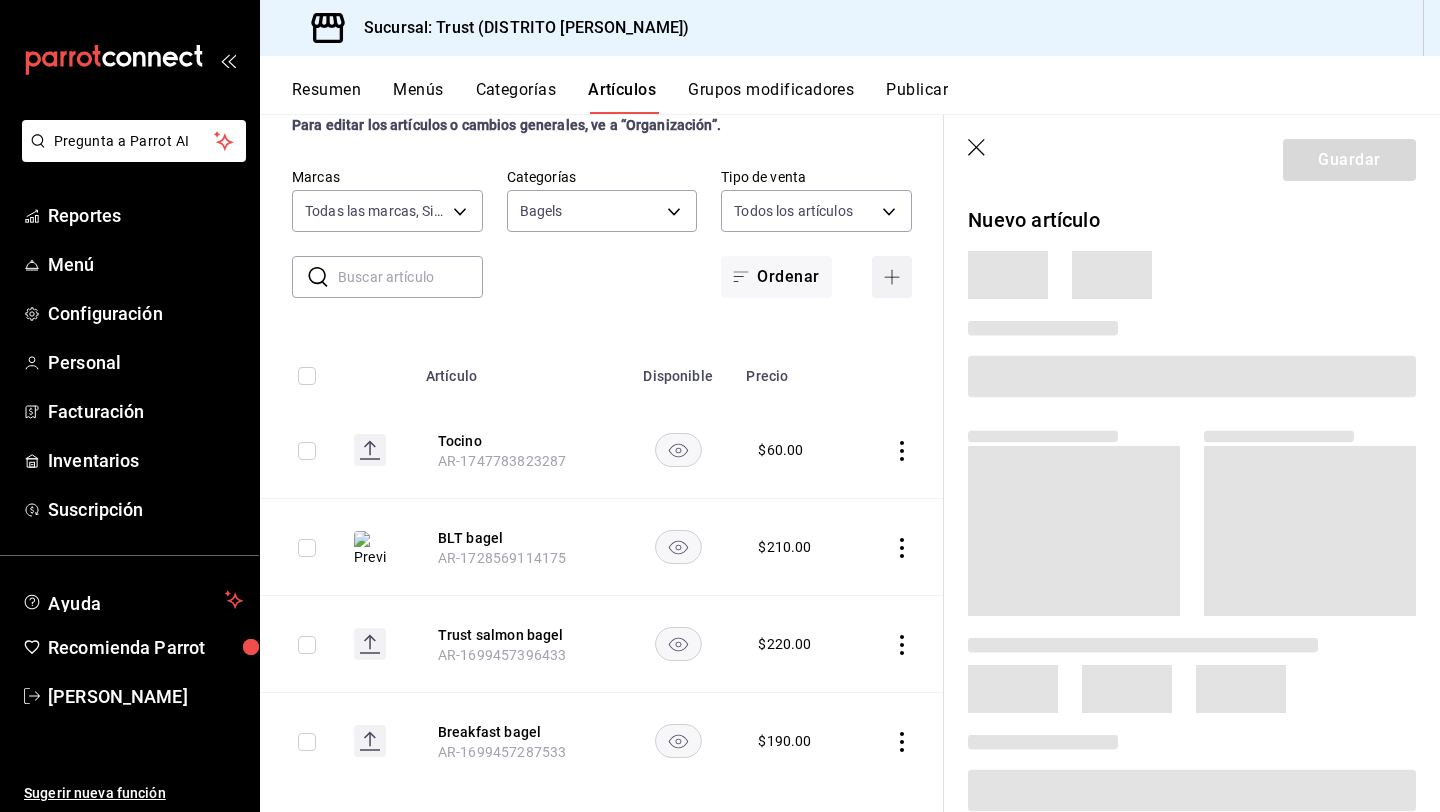 scroll, scrollTop: 21, scrollLeft: 0, axis: vertical 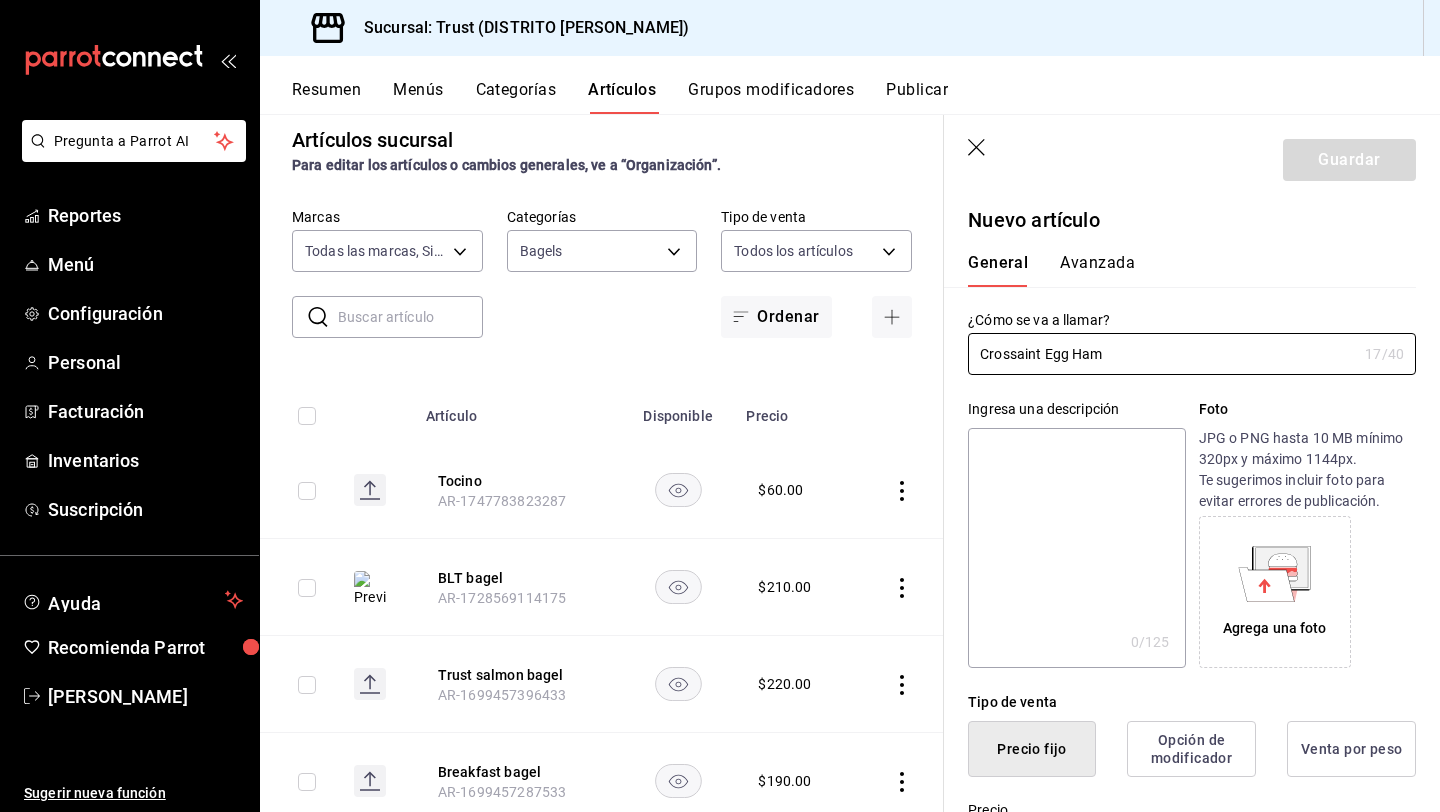click at bounding box center [1076, 548] 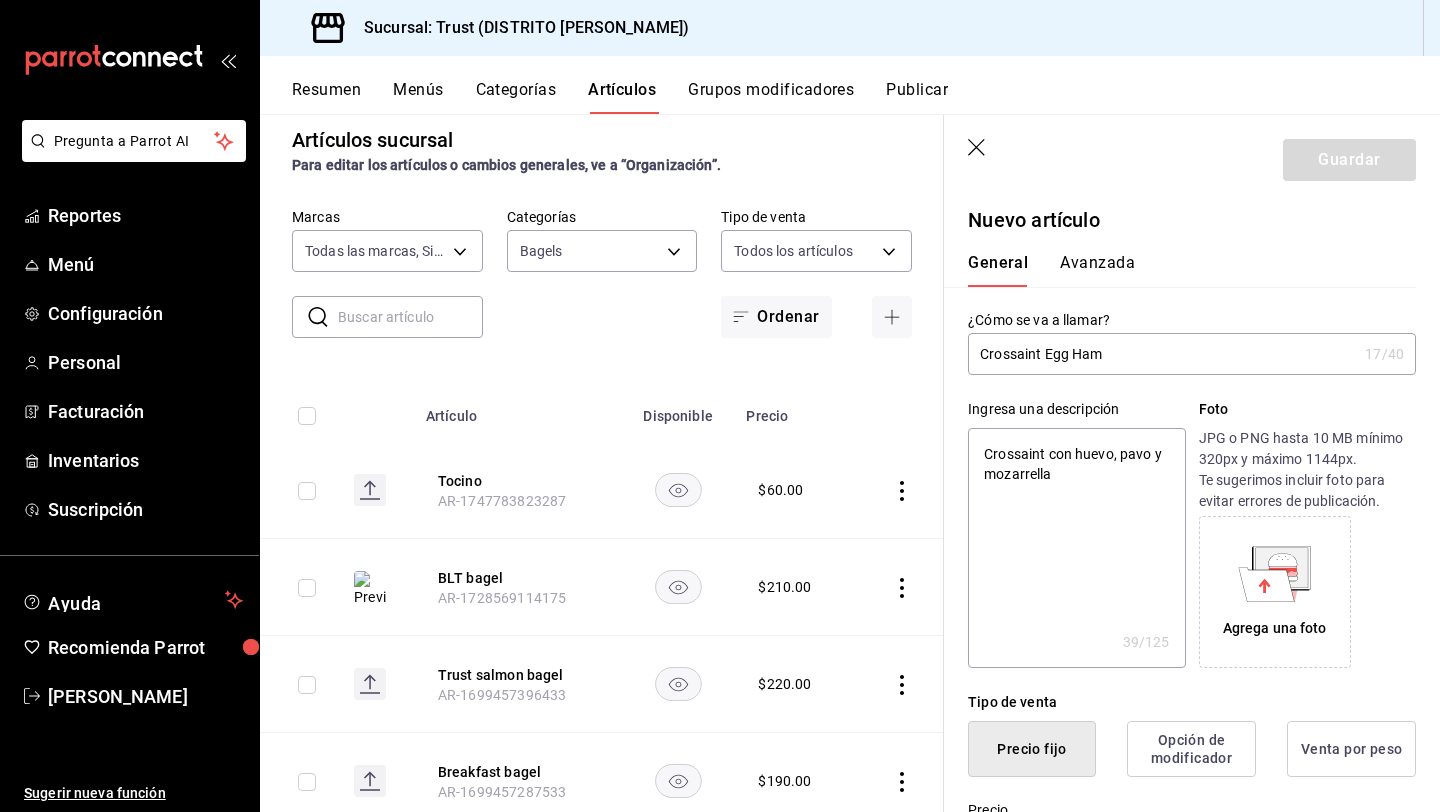 click on "Crossaint con huevo, pavo y mozarrella" at bounding box center [1076, 548] 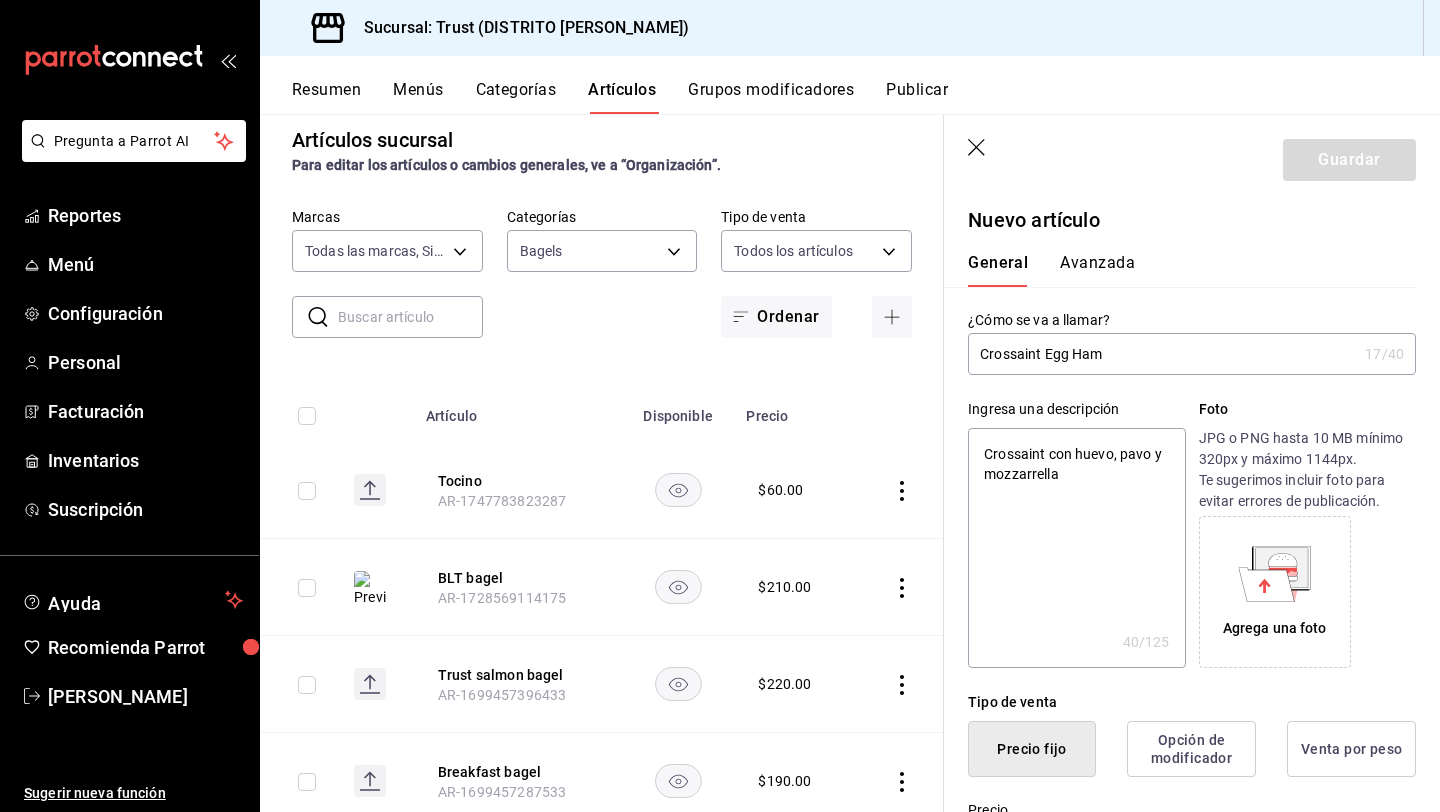 click on "Crossaint con huevo, pavo y mozzarrella" at bounding box center (1076, 548) 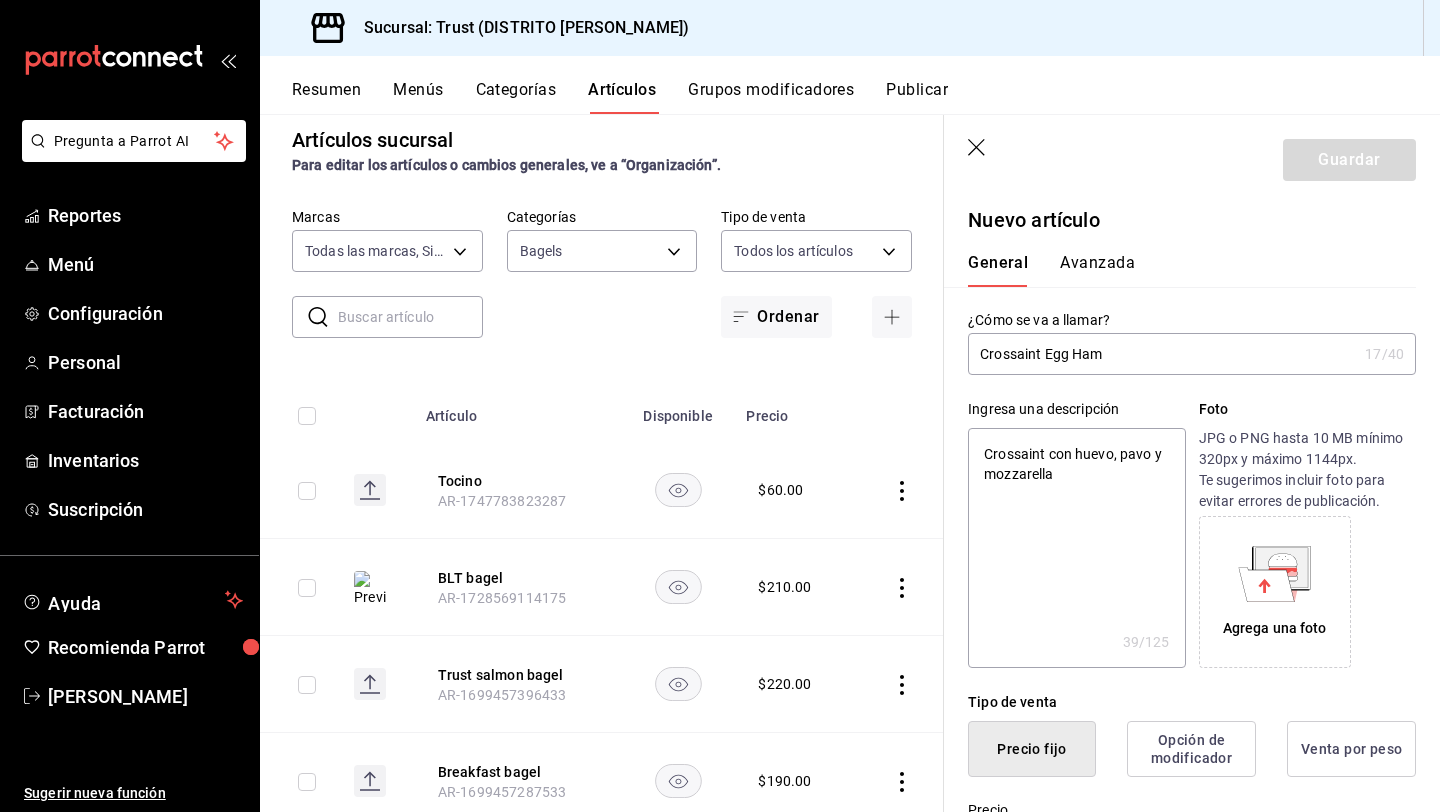 click on "Crossaint con huevo, pavo y mozzarella" at bounding box center [1076, 548] 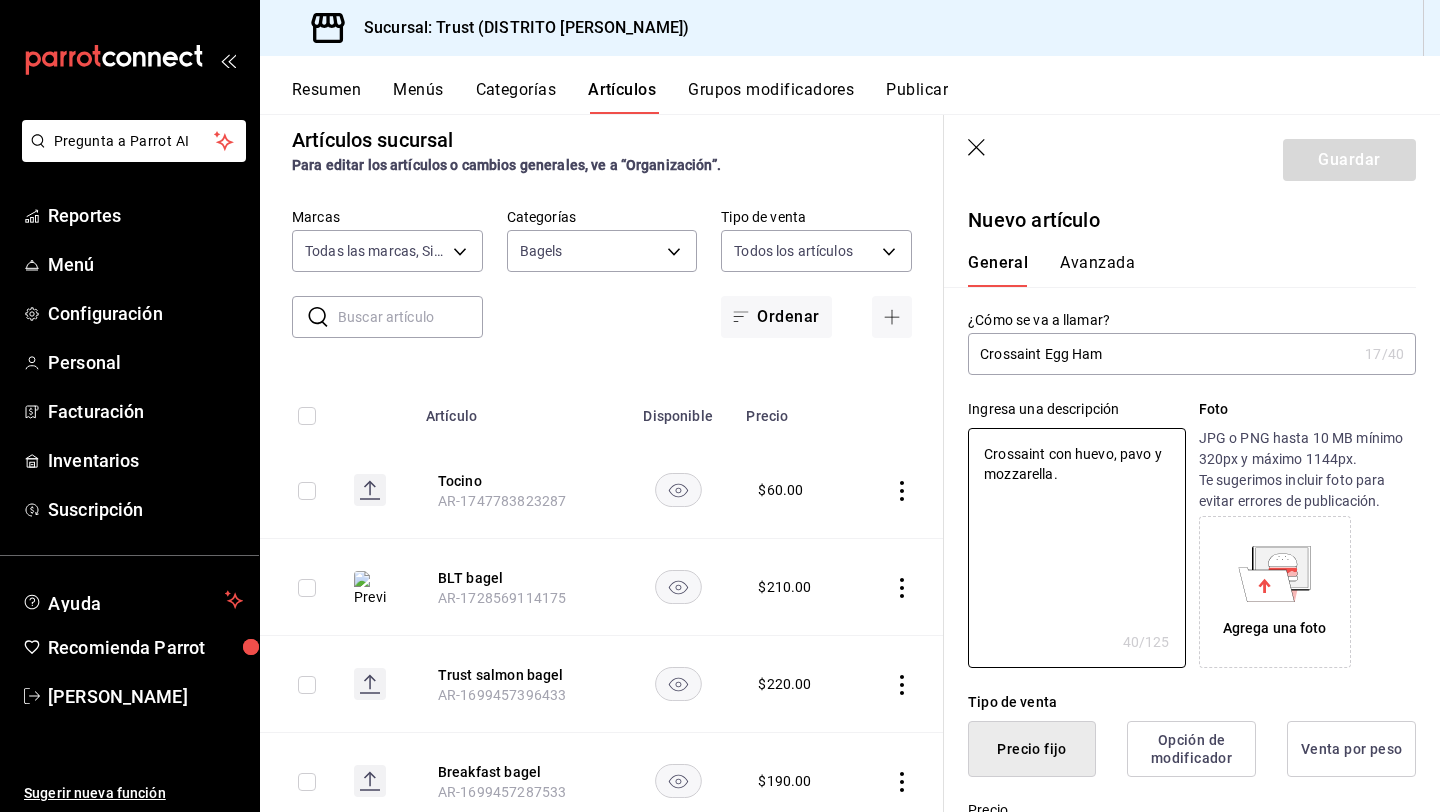 click on "Foto" at bounding box center (1307, 409) 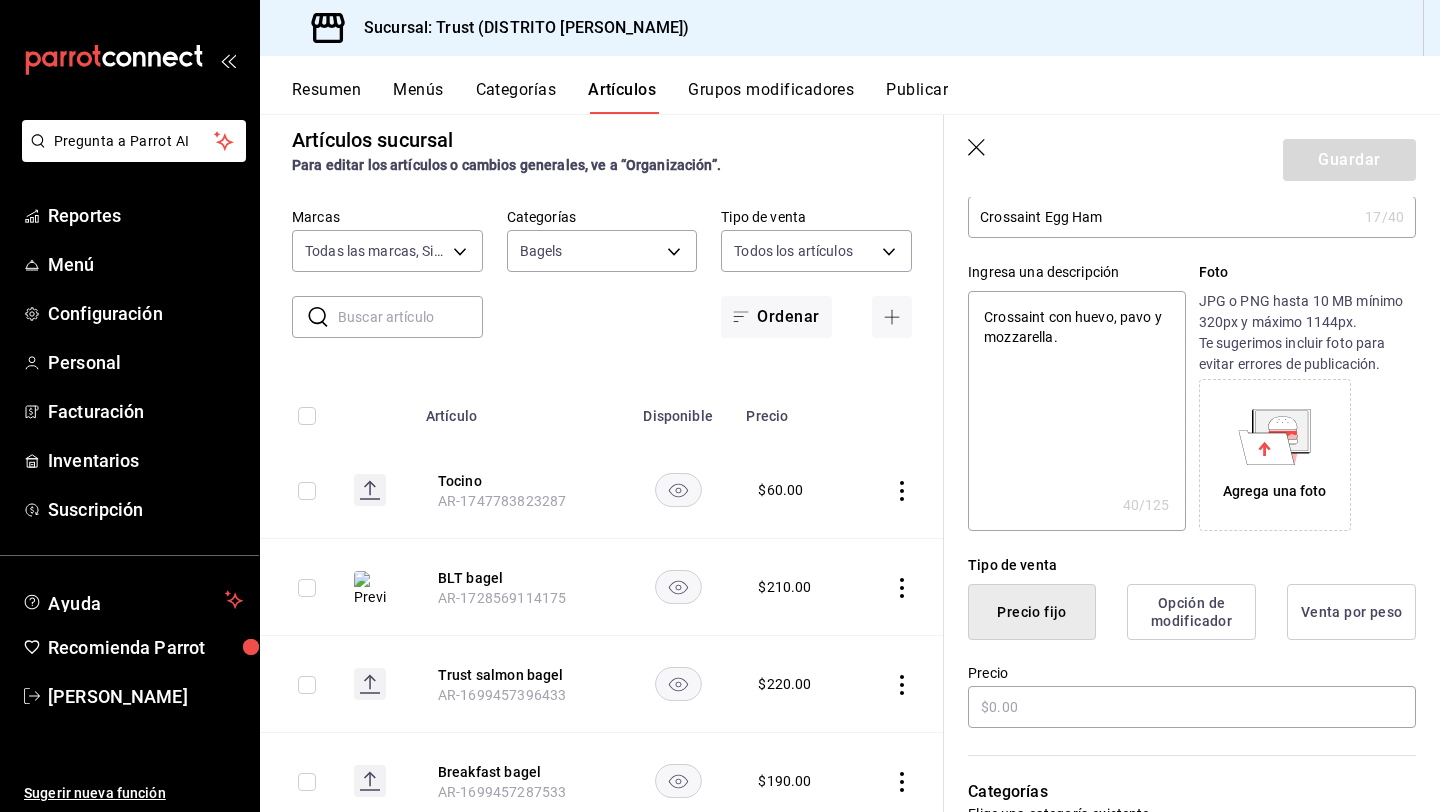 scroll, scrollTop: 200, scrollLeft: 0, axis: vertical 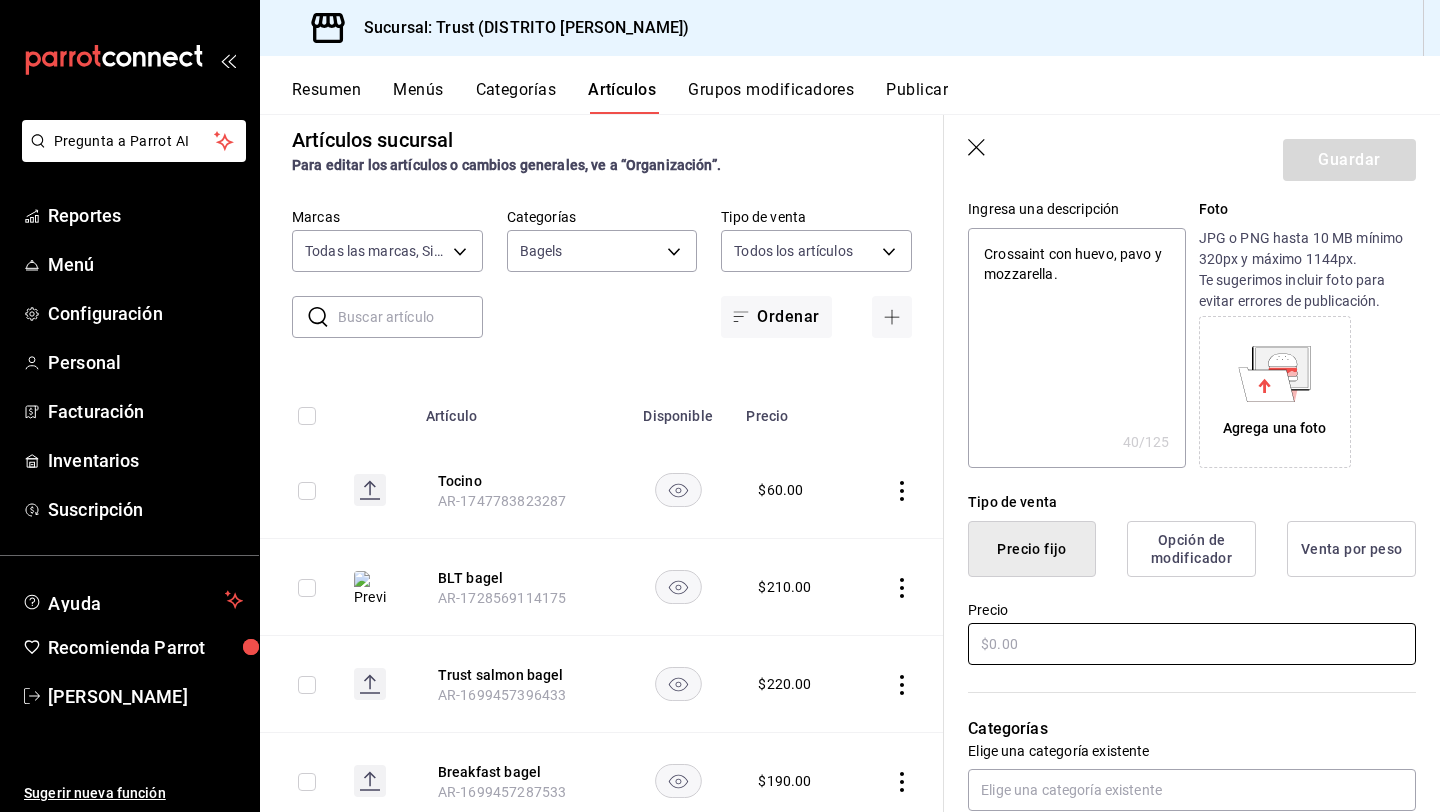 click at bounding box center (1192, 644) 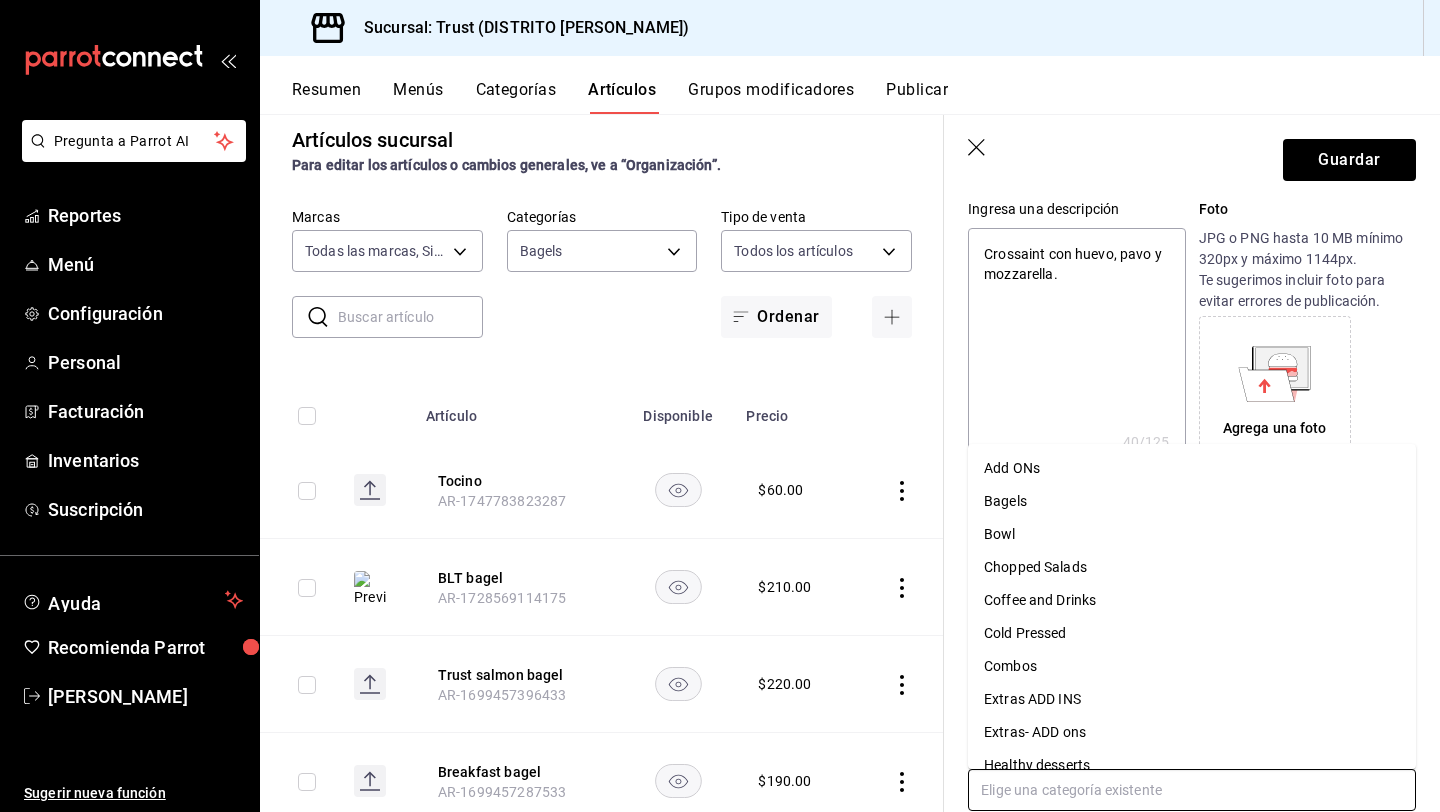 click at bounding box center (1192, 790) 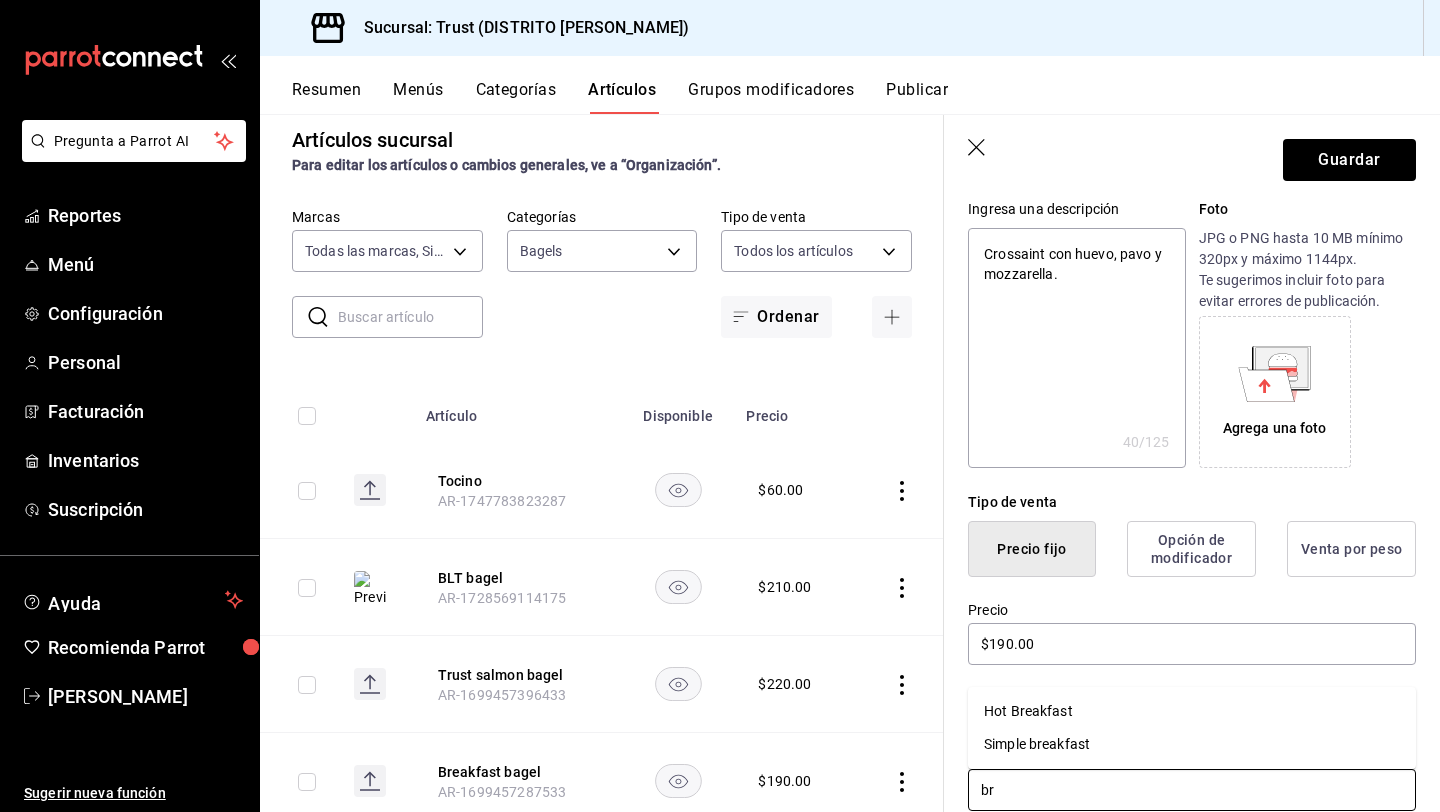 click on "Hot Breakfast" at bounding box center [1192, 711] 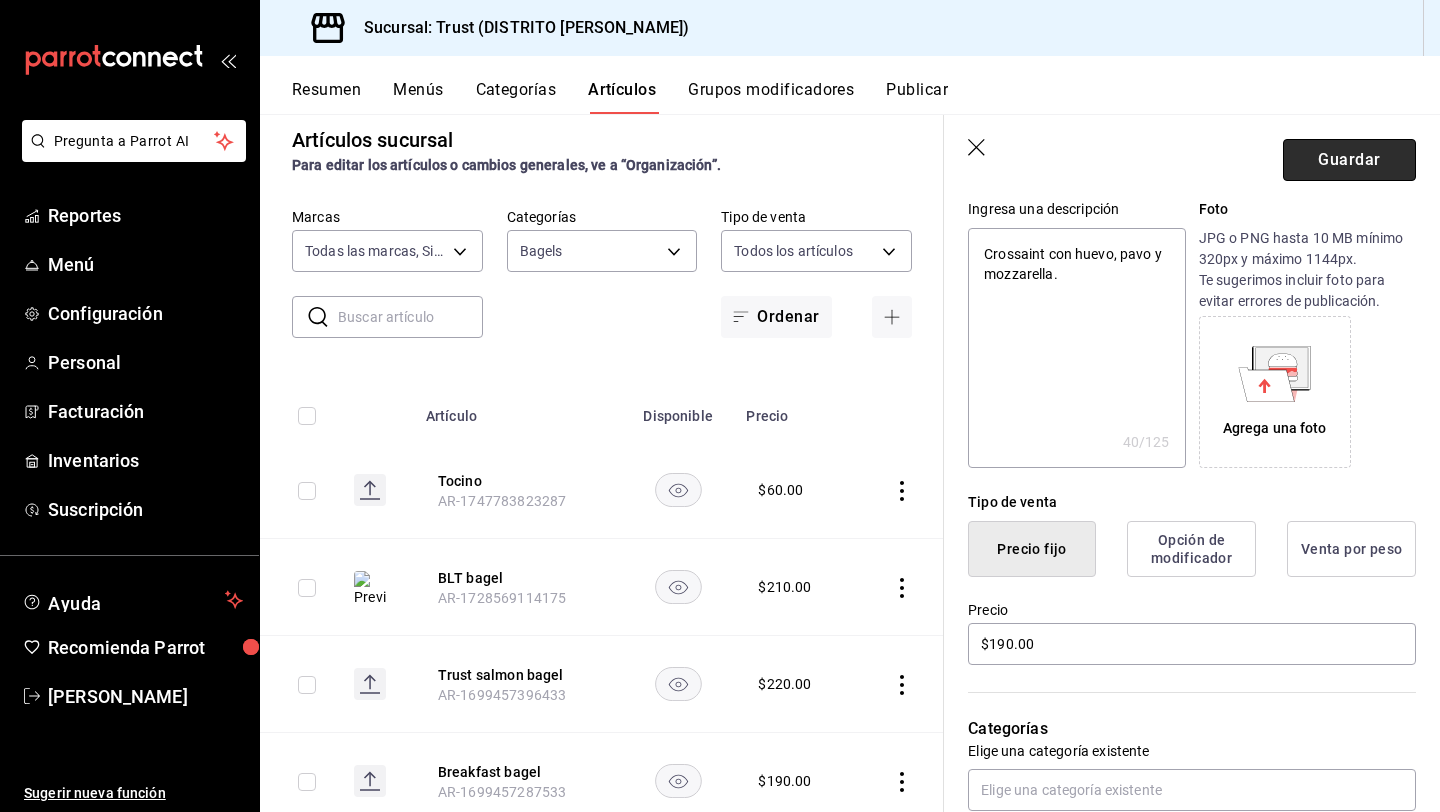 click on "Guardar" at bounding box center (1349, 160) 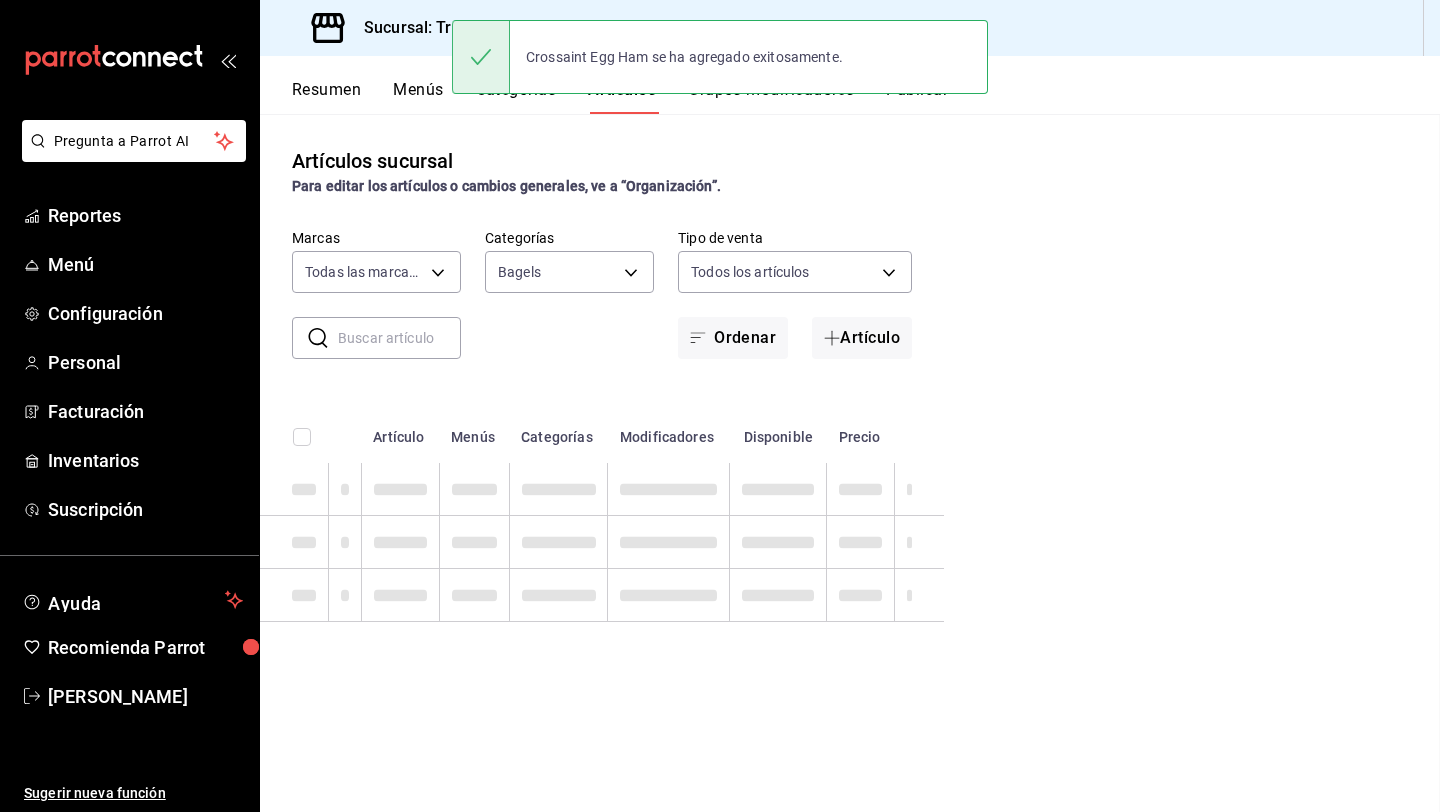 scroll, scrollTop: 0, scrollLeft: 0, axis: both 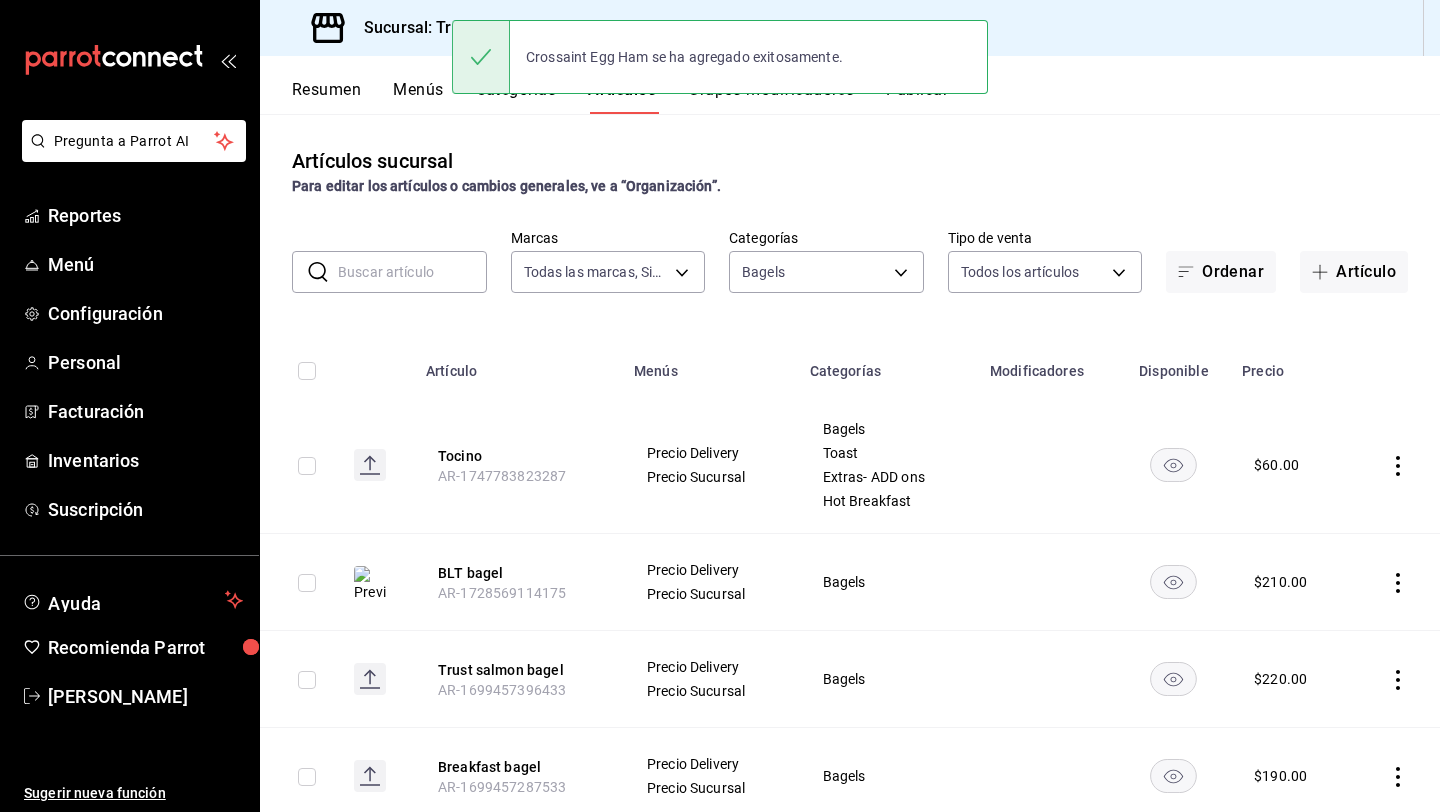 click at bounding box center [412, 272] 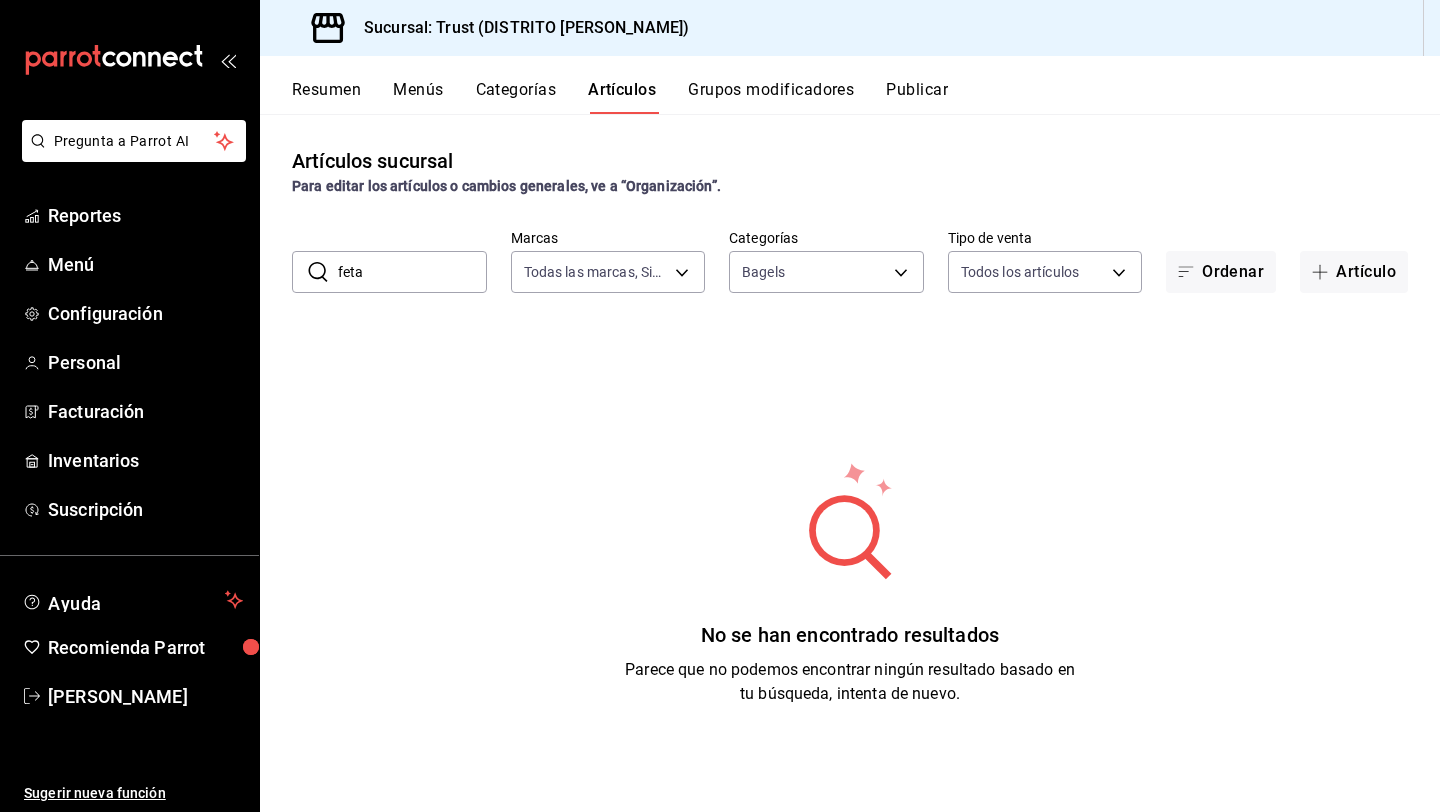click on "Artículos sucursal Para editar los artículos o cambios generales, ve a “Organización”. ​ feta ​ Marcas Todas las marcas, Sin marca 72f3e262-a117-4a61-9875-69b563972005 Categorías Bagels 328e3a10-14ac-49f5-84d1-942750b6bcaf Tipo de venta Todos los artículos ALL Ordenar Artículo No se han encontrado resultados Parece que no podemos encontrar ningún resultado basado en tu búsqueda, intenta de nuevo." at bounding box center [850, 462] 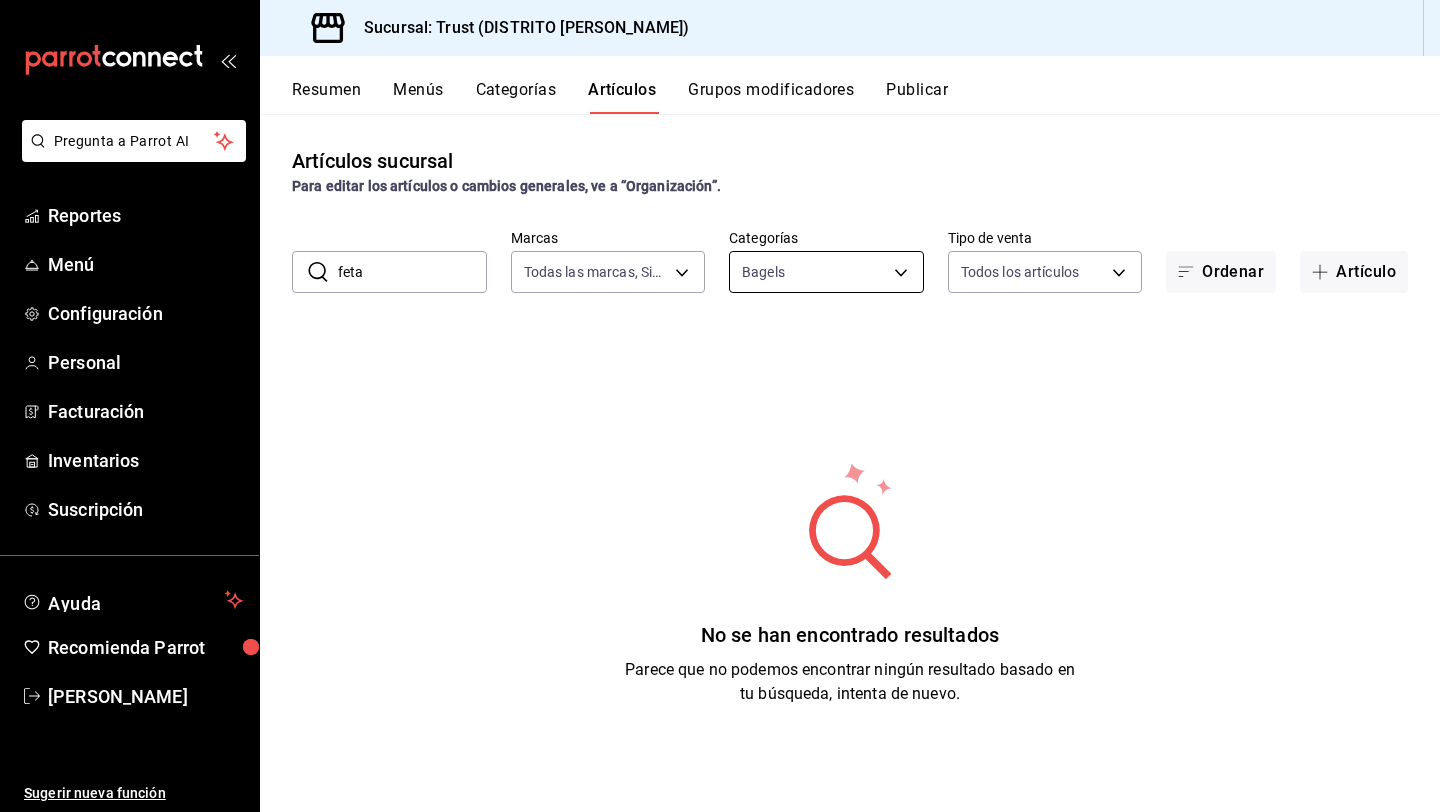 click on "Pregunta a Parrot AI Reportes   Menú   Configuración   Personal   Facturación   Inventarios   Suscripción   Ayuda Recomienda Parrot   [PERSON_NAME]   Sugerir nueva función   Sucursal: Trust (DISTRITO [PERSON_NAME]) Resumen Menús Categorías Artículos Grupos modificadores Publicar Artículos sucursal Para editar los artículos o cambios generales, ve a “Organización”. ​ feta ​ Marcas Todas las marcas, Sin marca 72f3e262-a117-4a61-9875-69b563972005 Categorías Bagels 328e3a10-14ac-49f5-84d1-942750b6bcaf Tipo de venta Todos los artículos ALL Ordenar Artículo No se han encontrado resultados Parece que no podemos encontrar ningún resultado basado en tu búsqueda, intenta de nuevo. Guardar GANA 1 MES GRATIS EN TU SUSCRIPCIÓN AQUÍ ¿Recuerdas cómo empezó tu restaurante?
[DATE] puedes ayudar a un colega a tener el mismo cambio que tú viviste.
Recomienda Parrot directamente desde tu Portal Administrador.
Es fácil y rápido.
🎁 Por cada restaurante que se una, ganas 1 mes gratis. Ir a video" at bounding box center (720, 406) 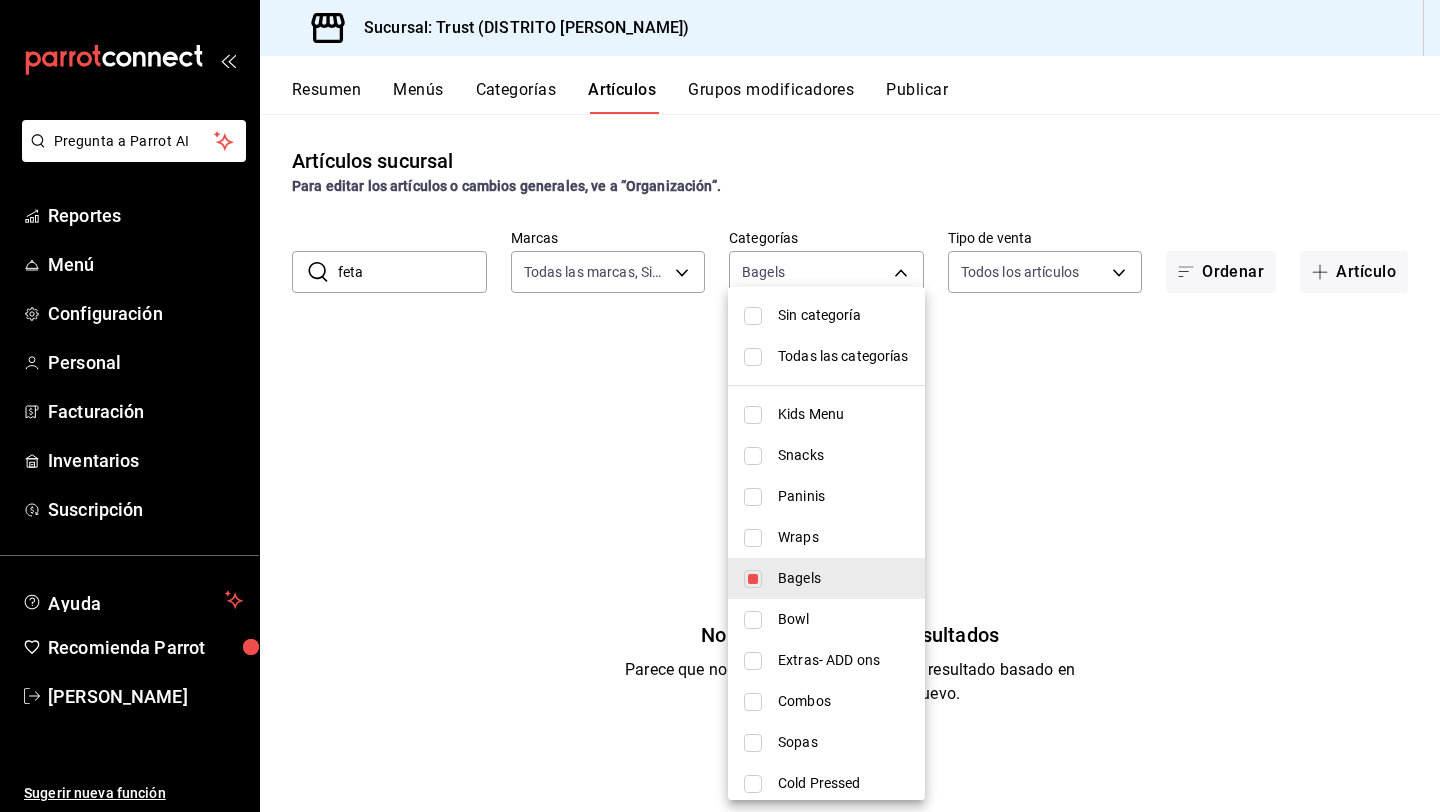 click at bounding box center [753, 316] 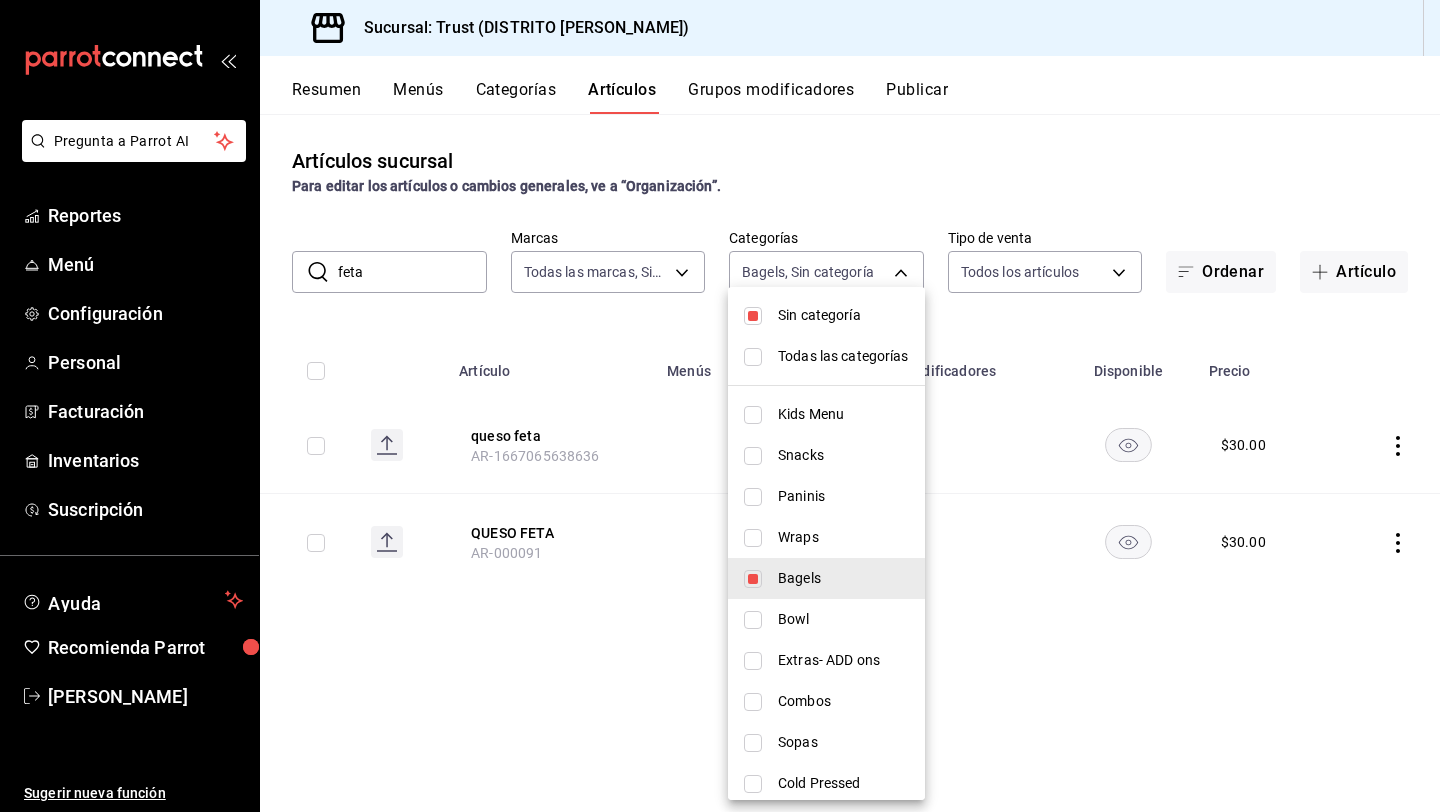 click at bounding box center (753, 357) 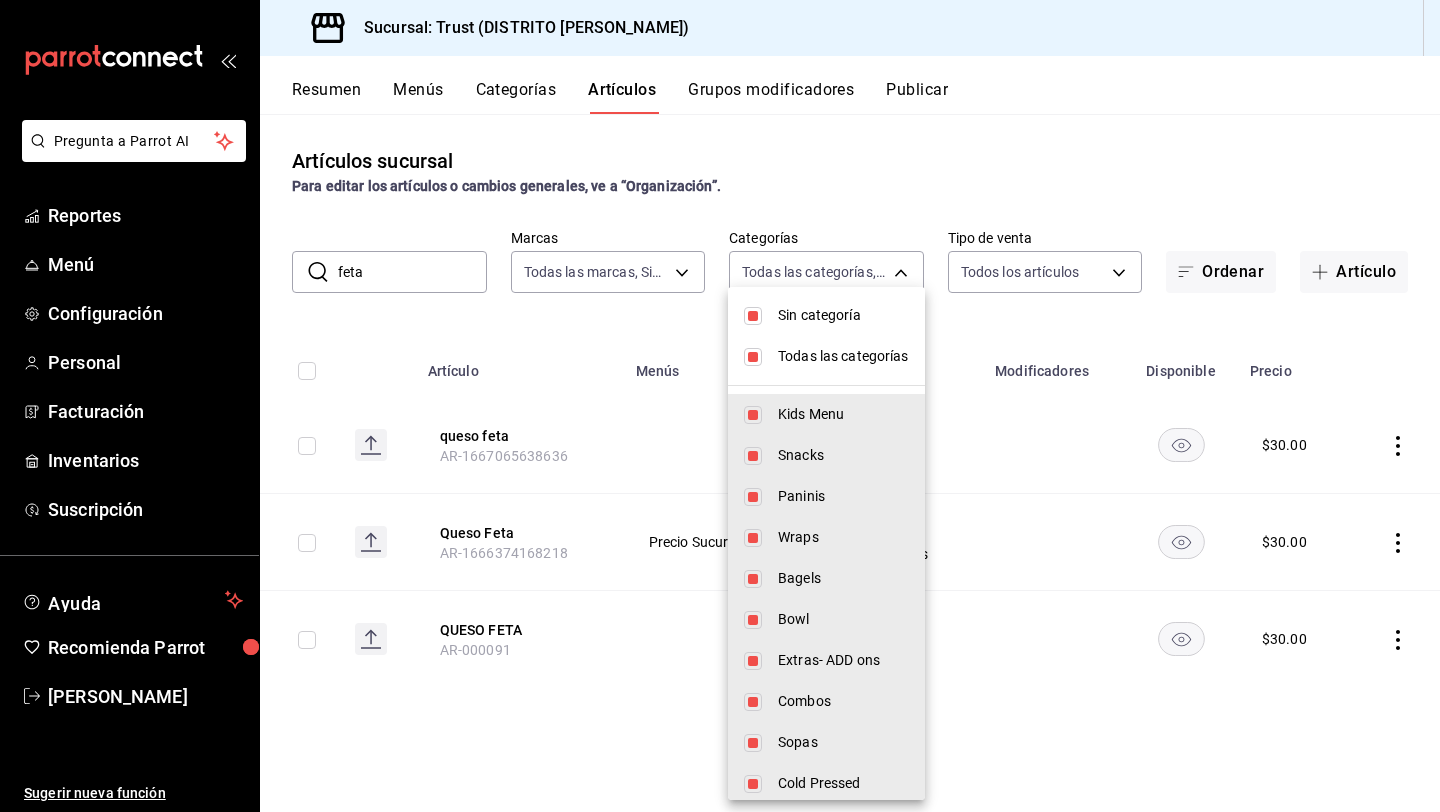 click at bounding box center (720, 406) 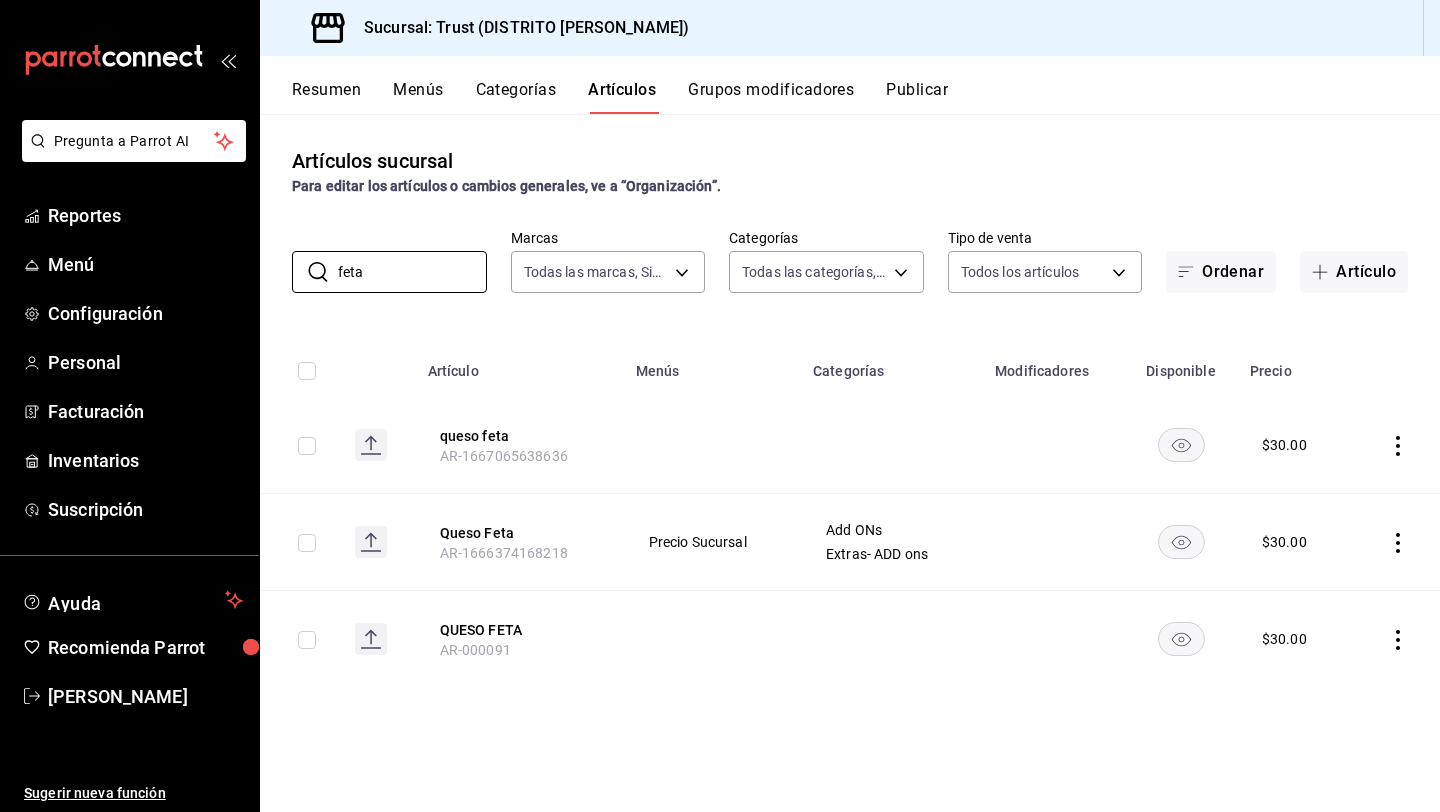 click on "feta" at bounding box center [412, 272] 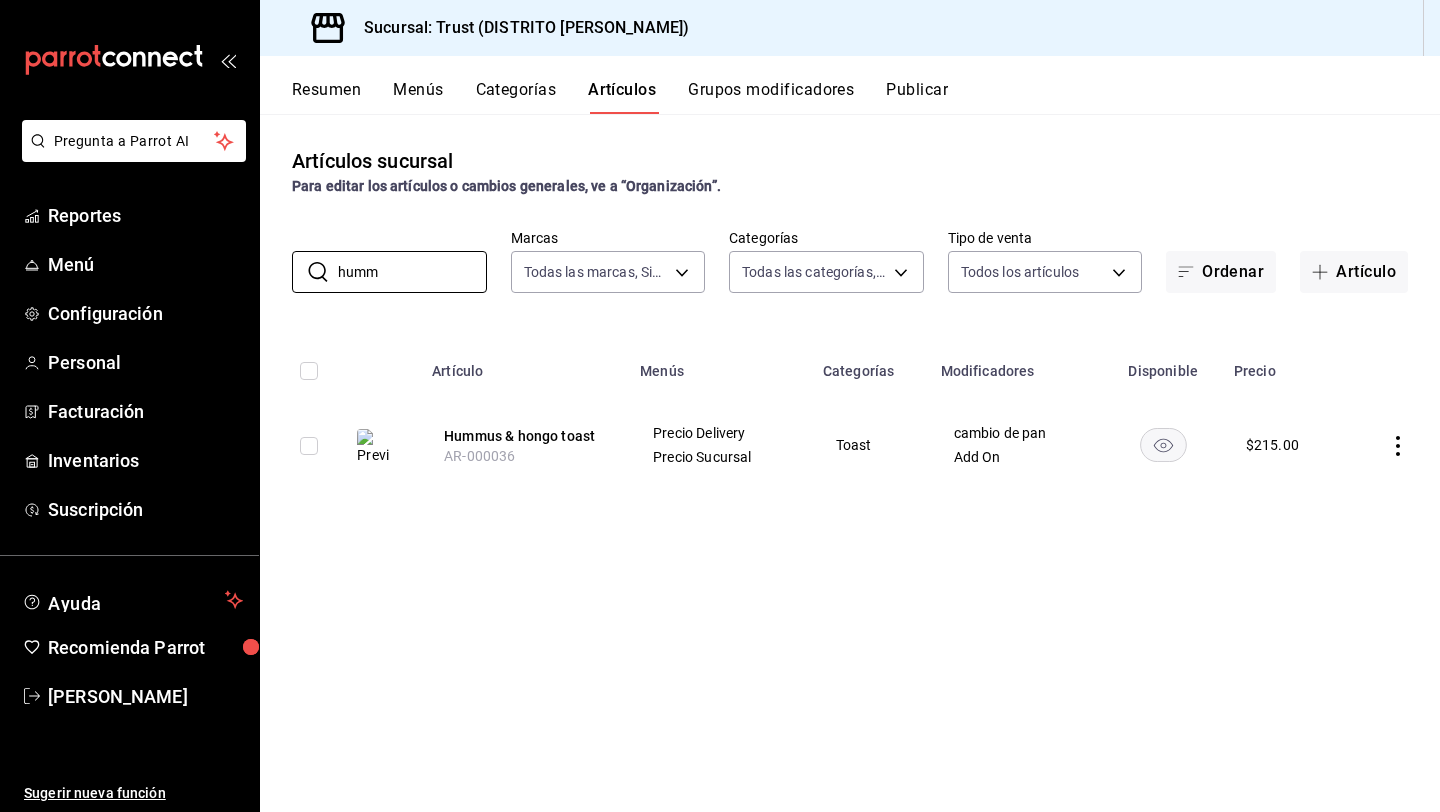 click 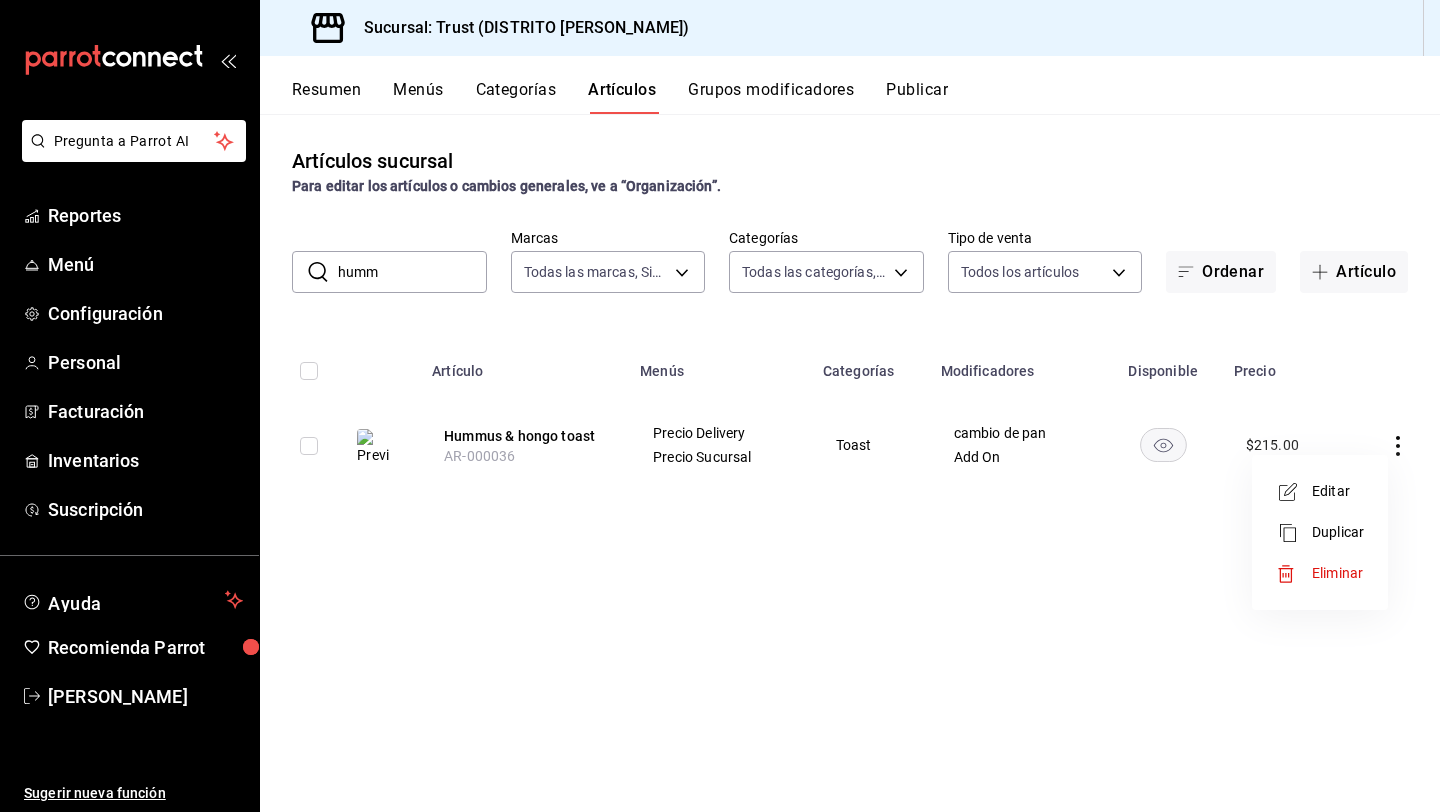 click on "Editar" at bounding box center [1338, 491] 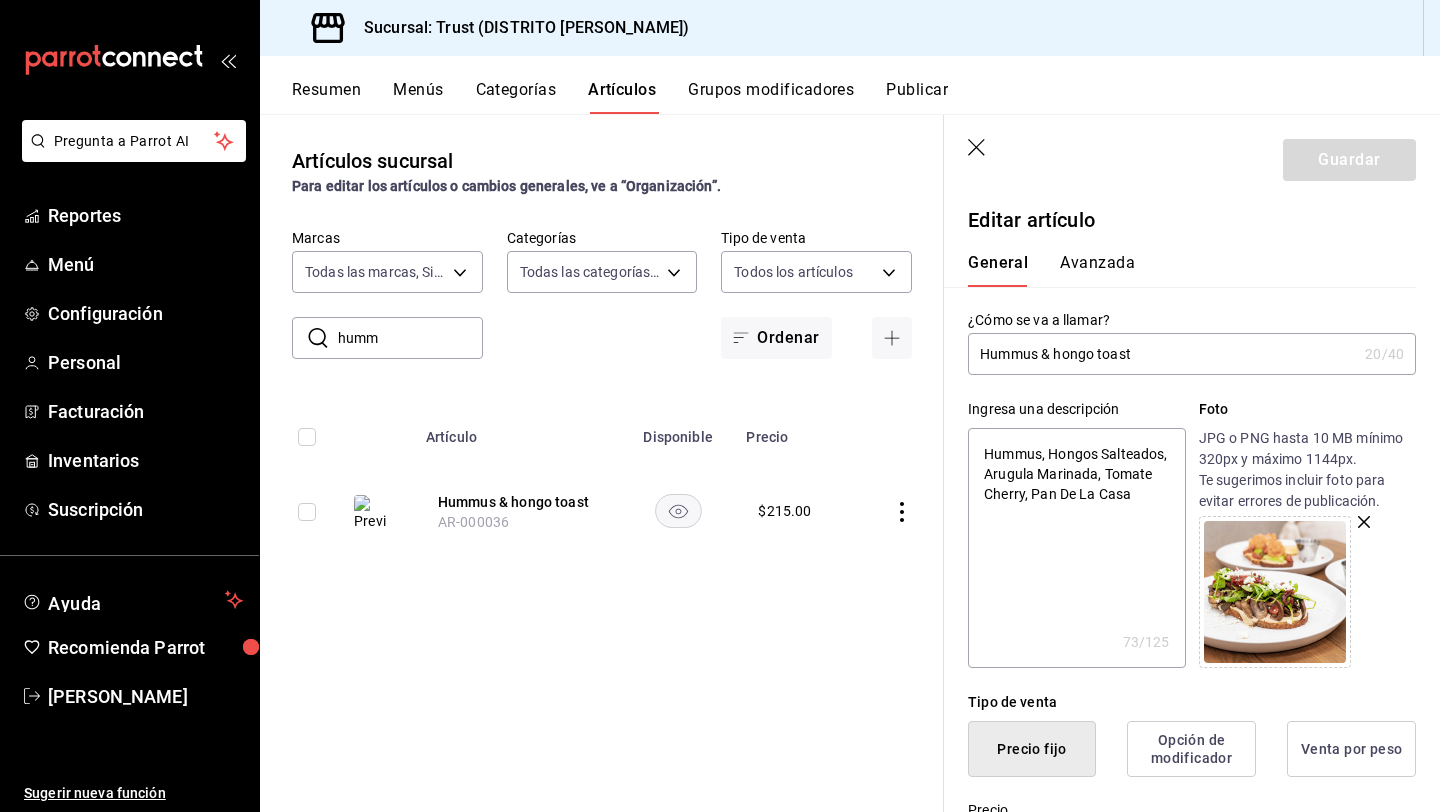 click on "Ingresa una descripción Hummus, Hongos Salteados, Arugula Marinada, Tomate Cherry, Pan De La Casa x 73 /125 ​ Foto JPG o PNG hasta 10 MB mínimo 320px y máximo 1144px. Te sugerimos incluir foto para evitar errores de publicación." at bounding box center [1180, 521] 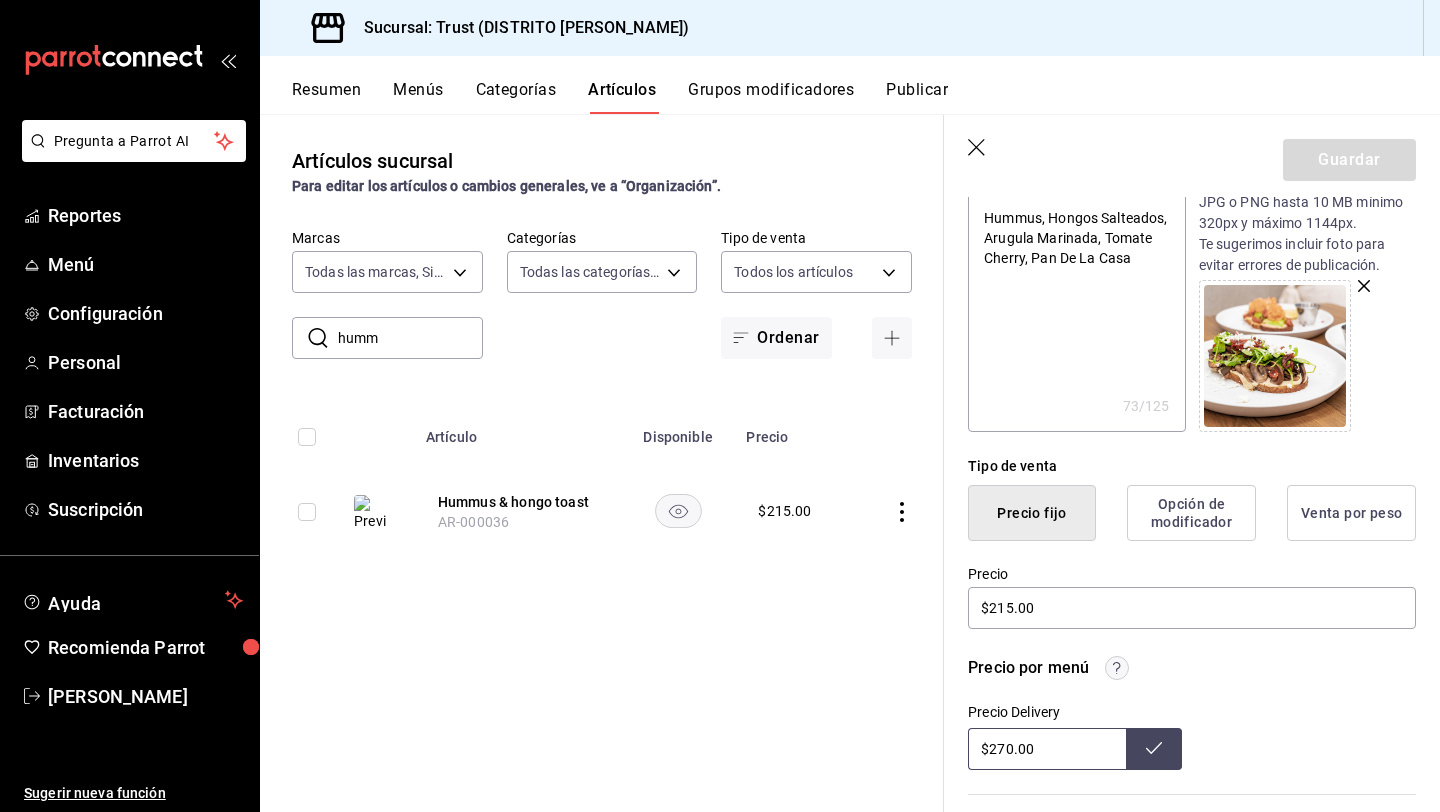 scroll, scrollTop: 240, scrollLeft: 0, axis: vertical 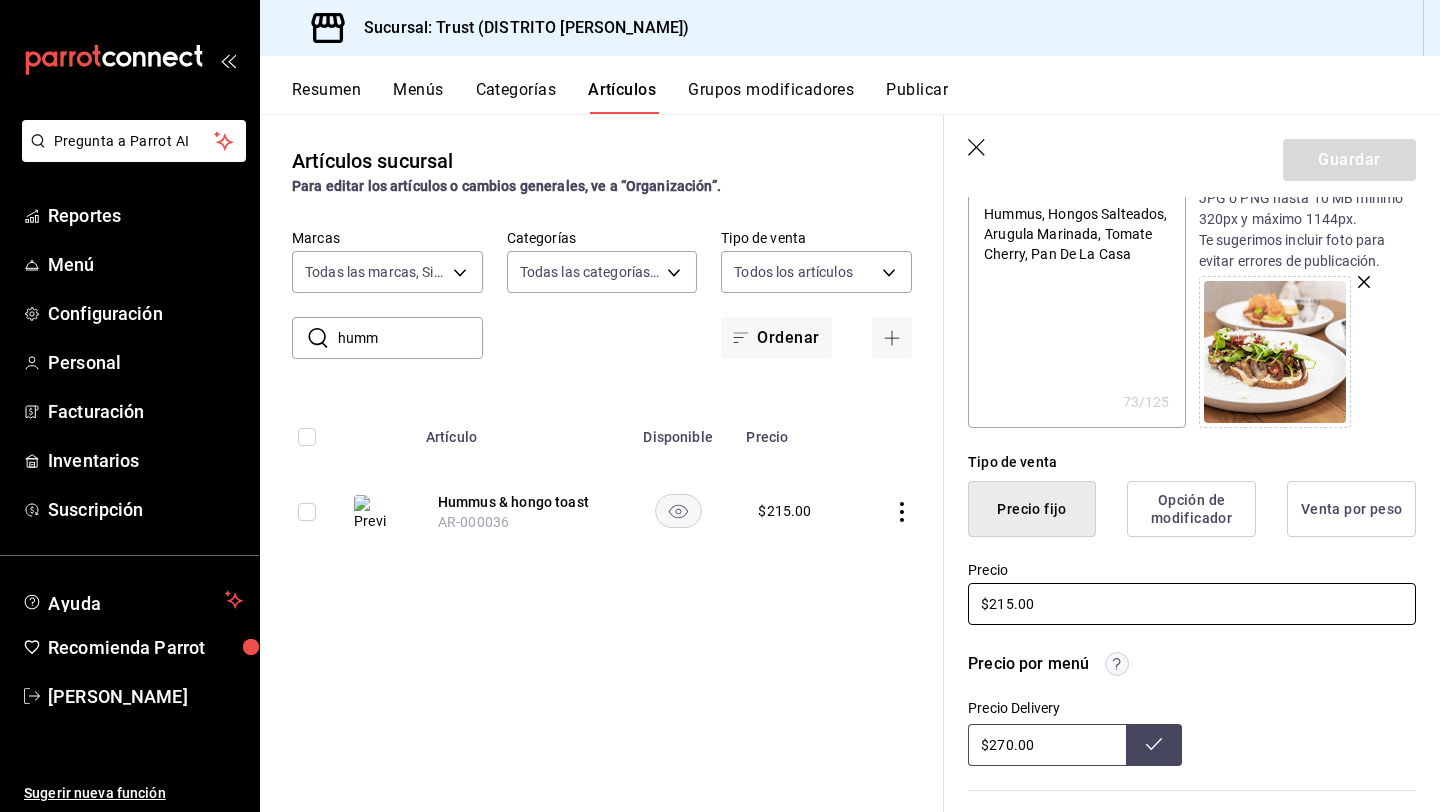 click on "$215.00" at bounding box center (1192, 604) 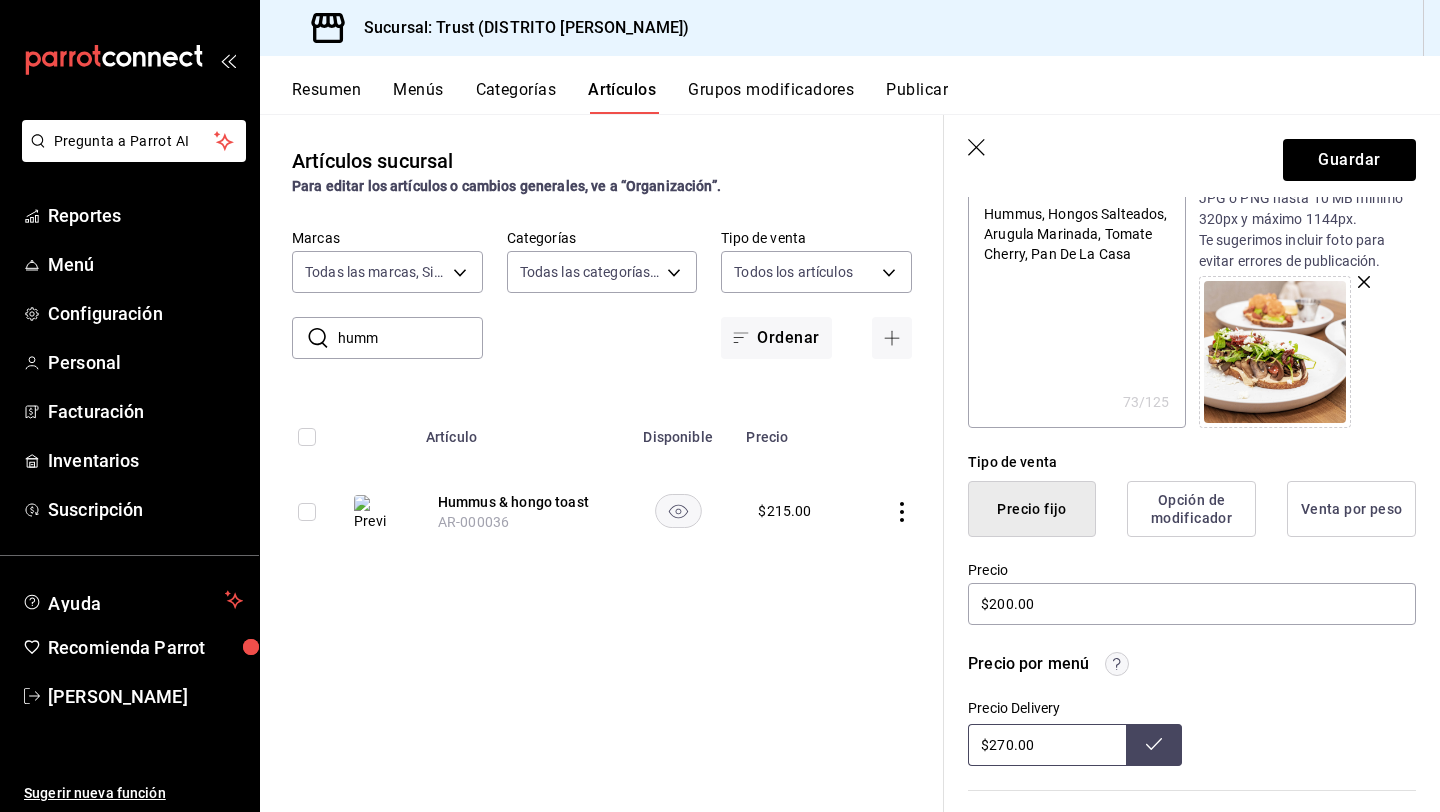 click on "$270.00" at bounding box center (1047, 745) 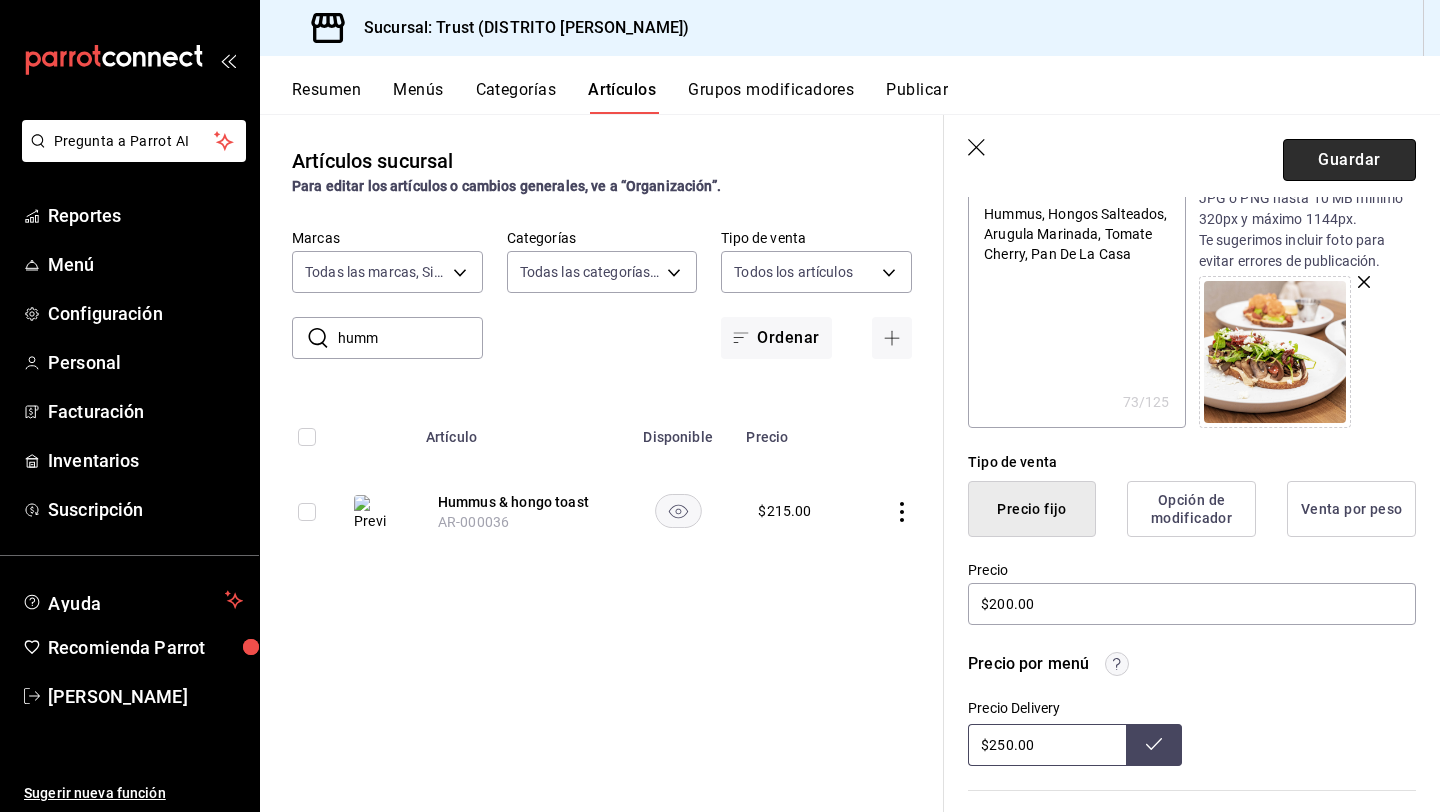 click on "Guardar" at bounding box center [1349, 160] 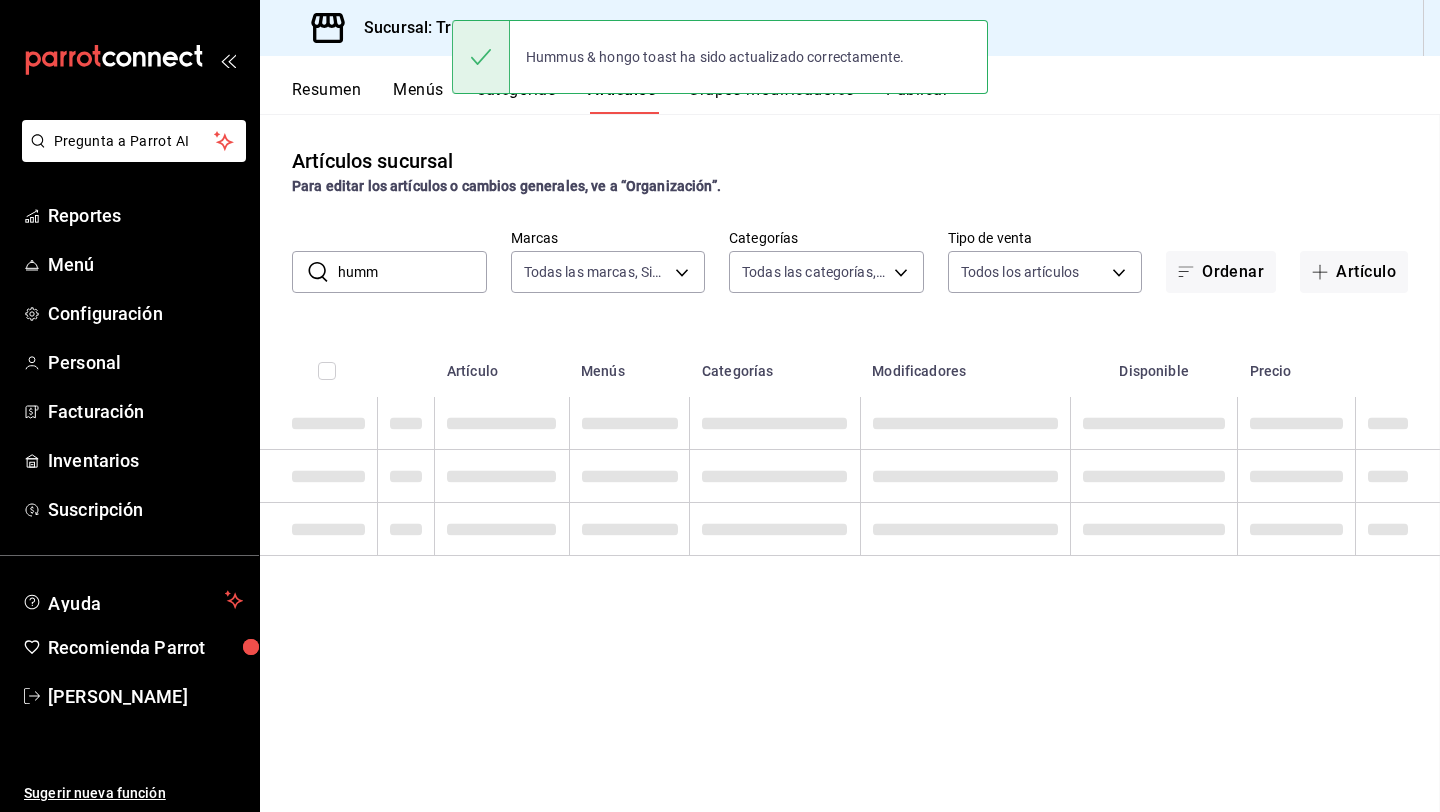 click on "Guardar" at bounding box center (1689, 463) 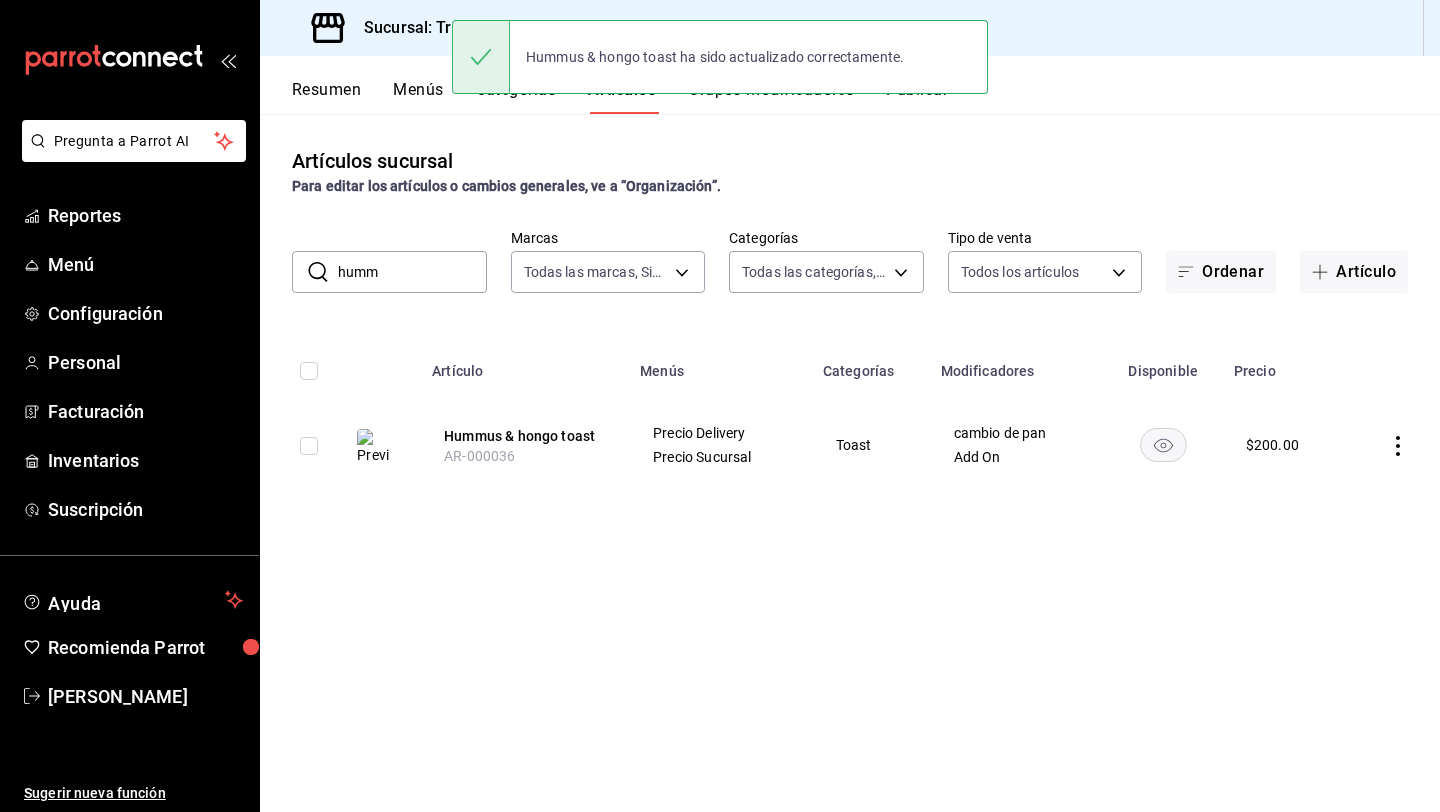 click 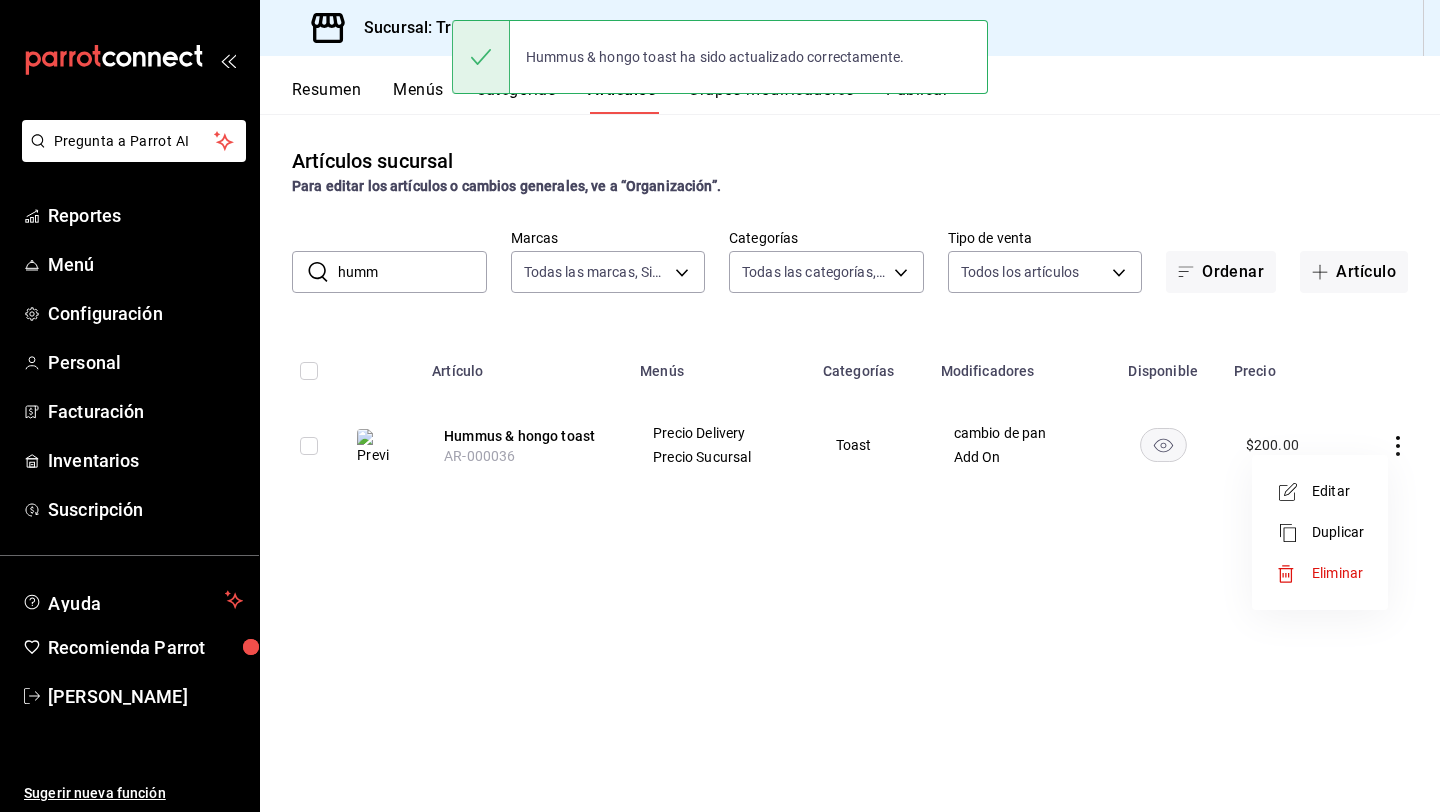 click on "Editar" at bounding box center [1338, 491] 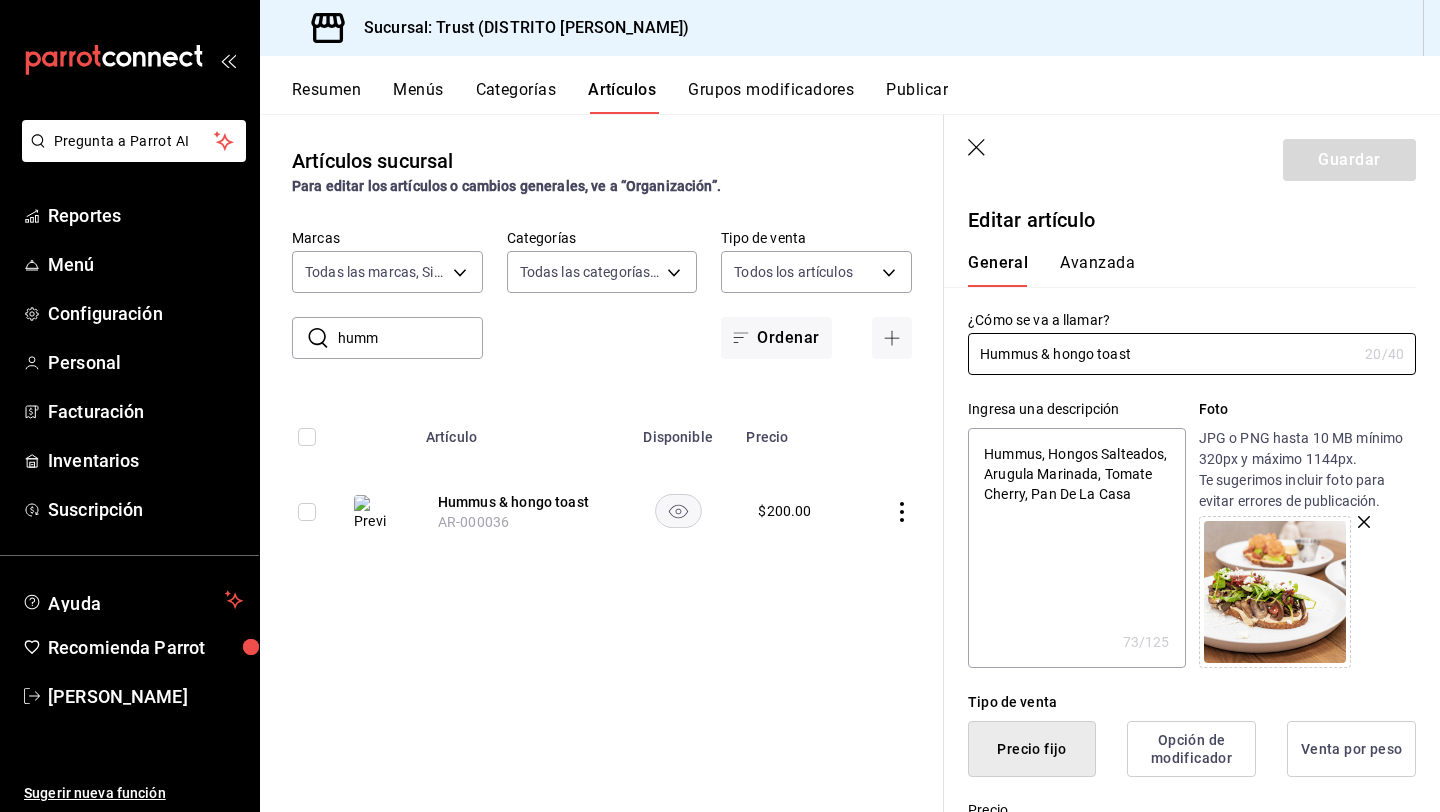 click on "Tipo de venta Precio fijo Opción de modificador Venta por peso" at bounding box center [1180, 722] 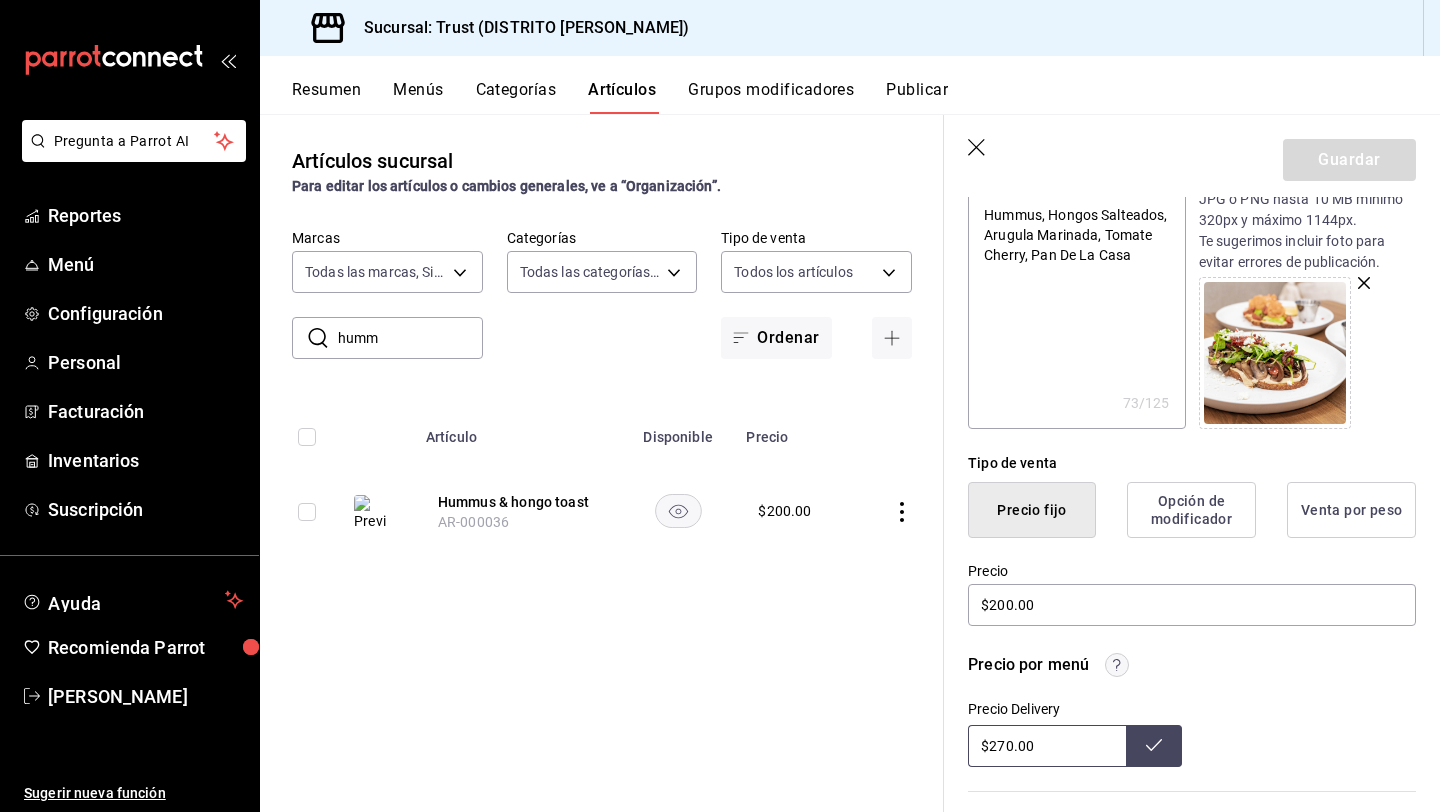 scroll, scrollTop: 240, scrollLeft: 0, axis: vertical 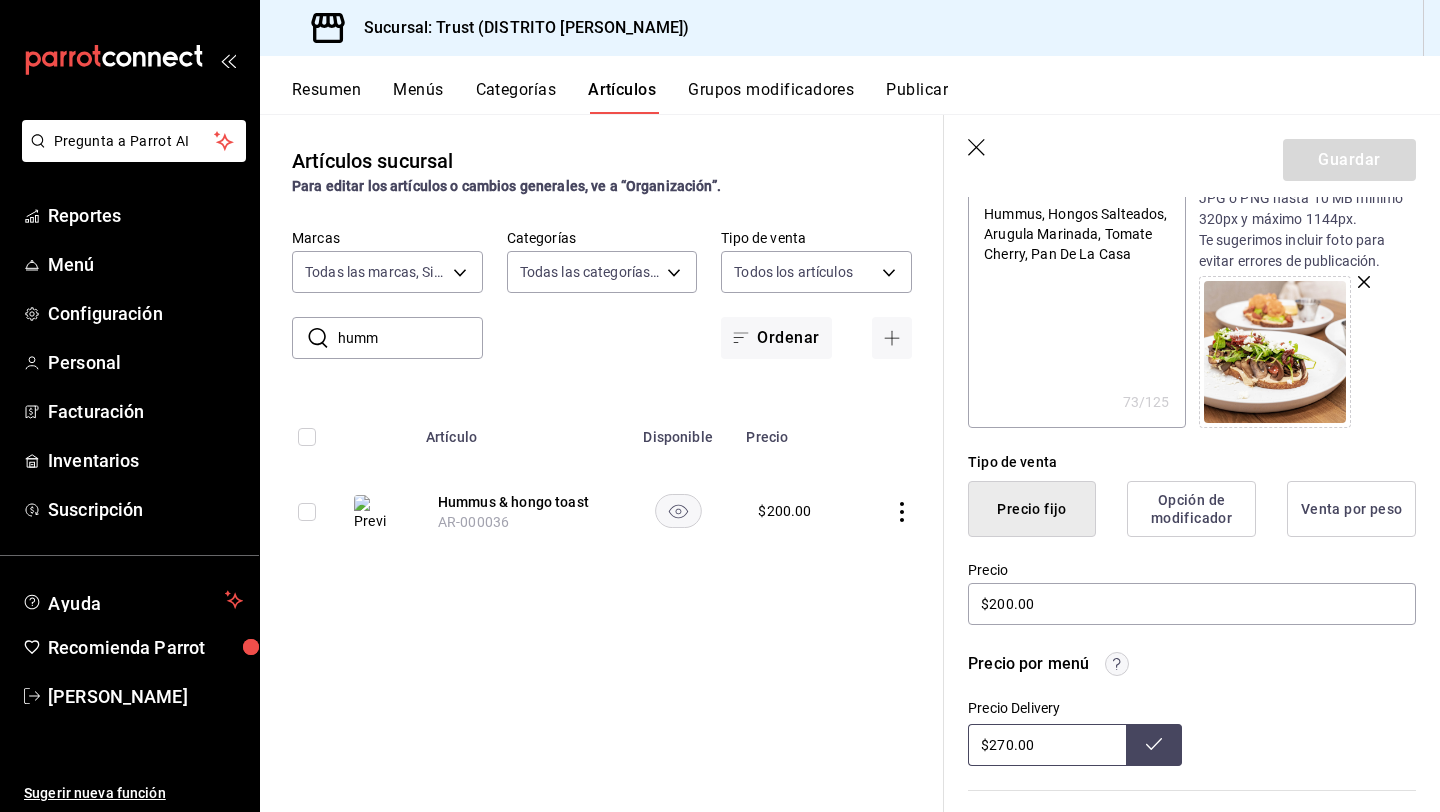 click on "$270.00" at bounding box center [1047, 745] 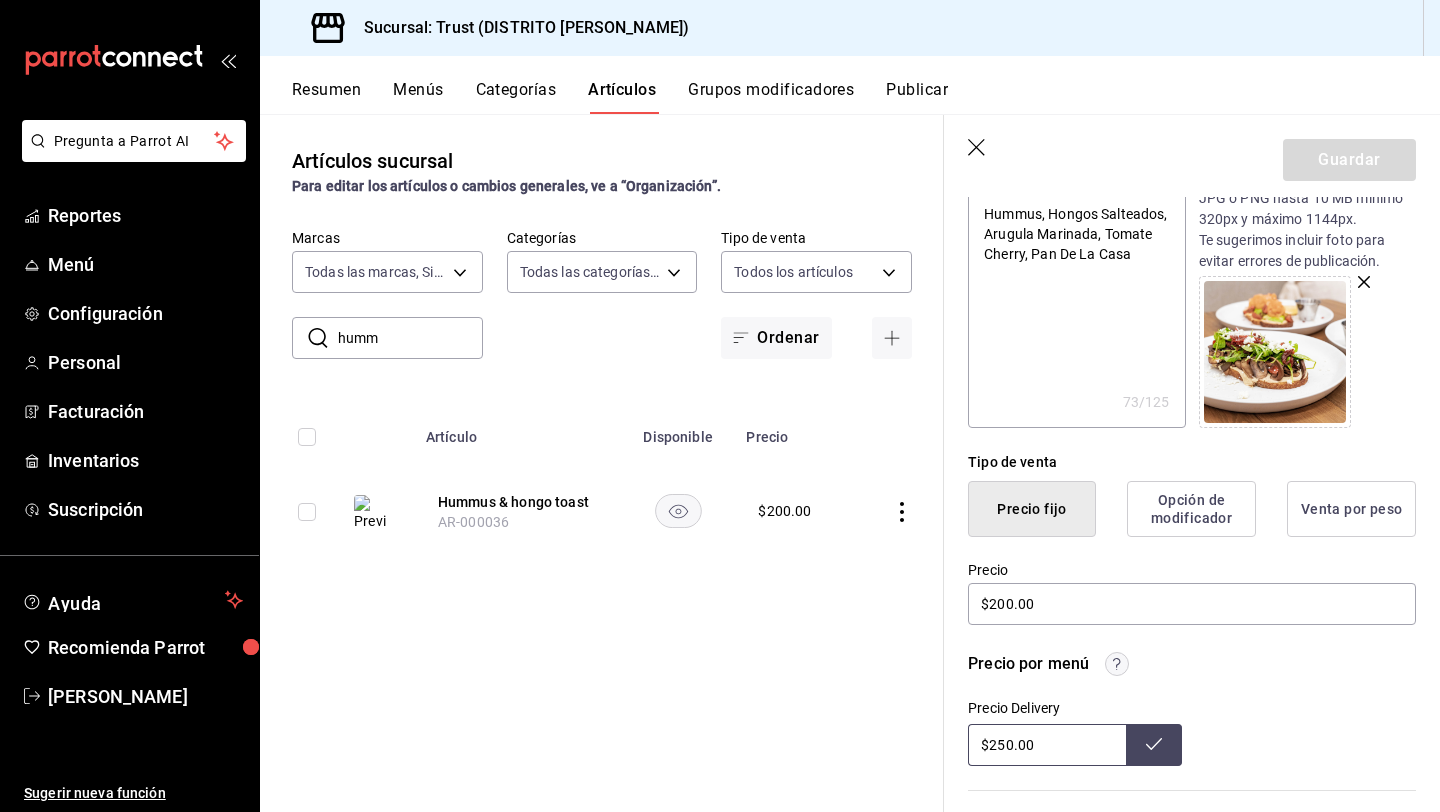click at bounding box center (1154, 745) 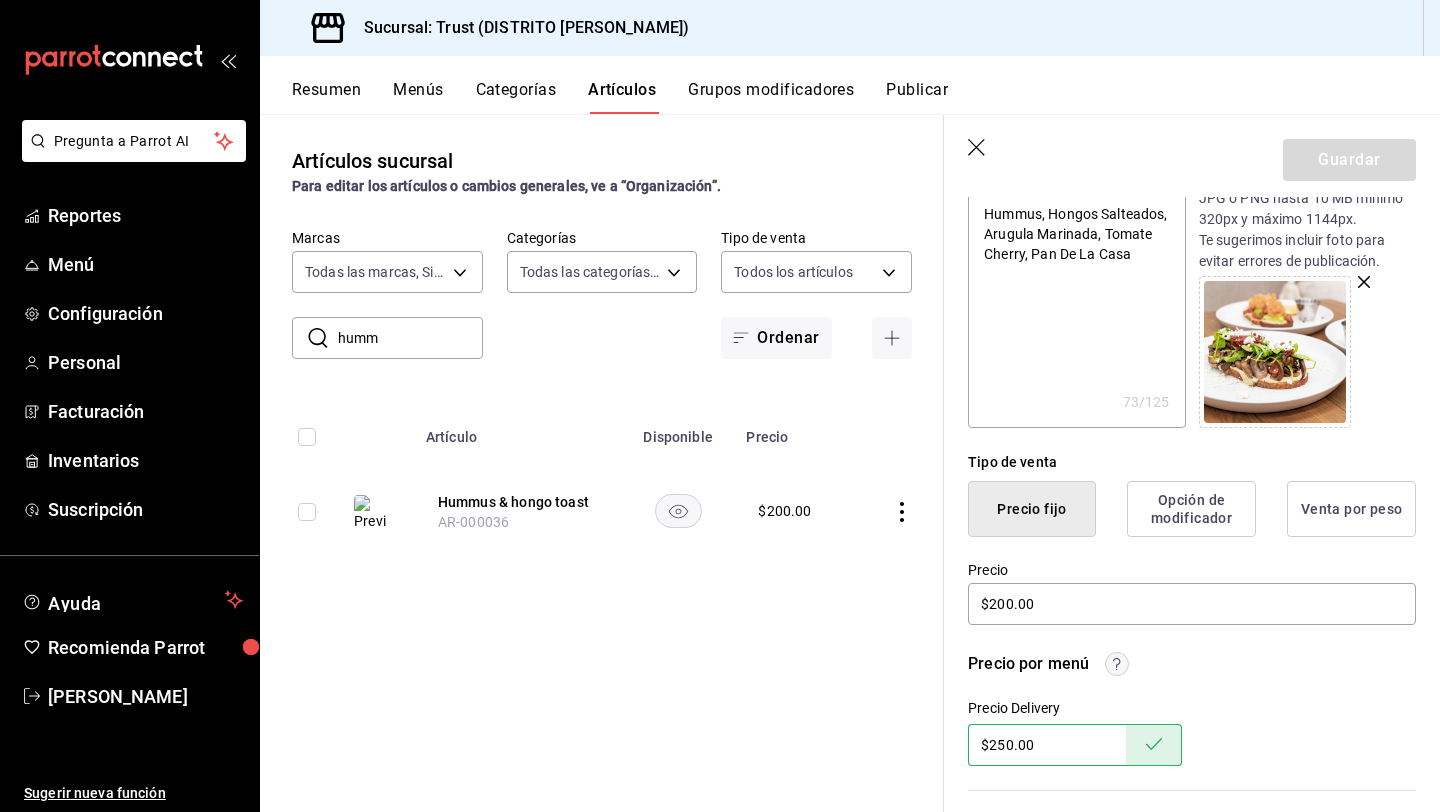 click 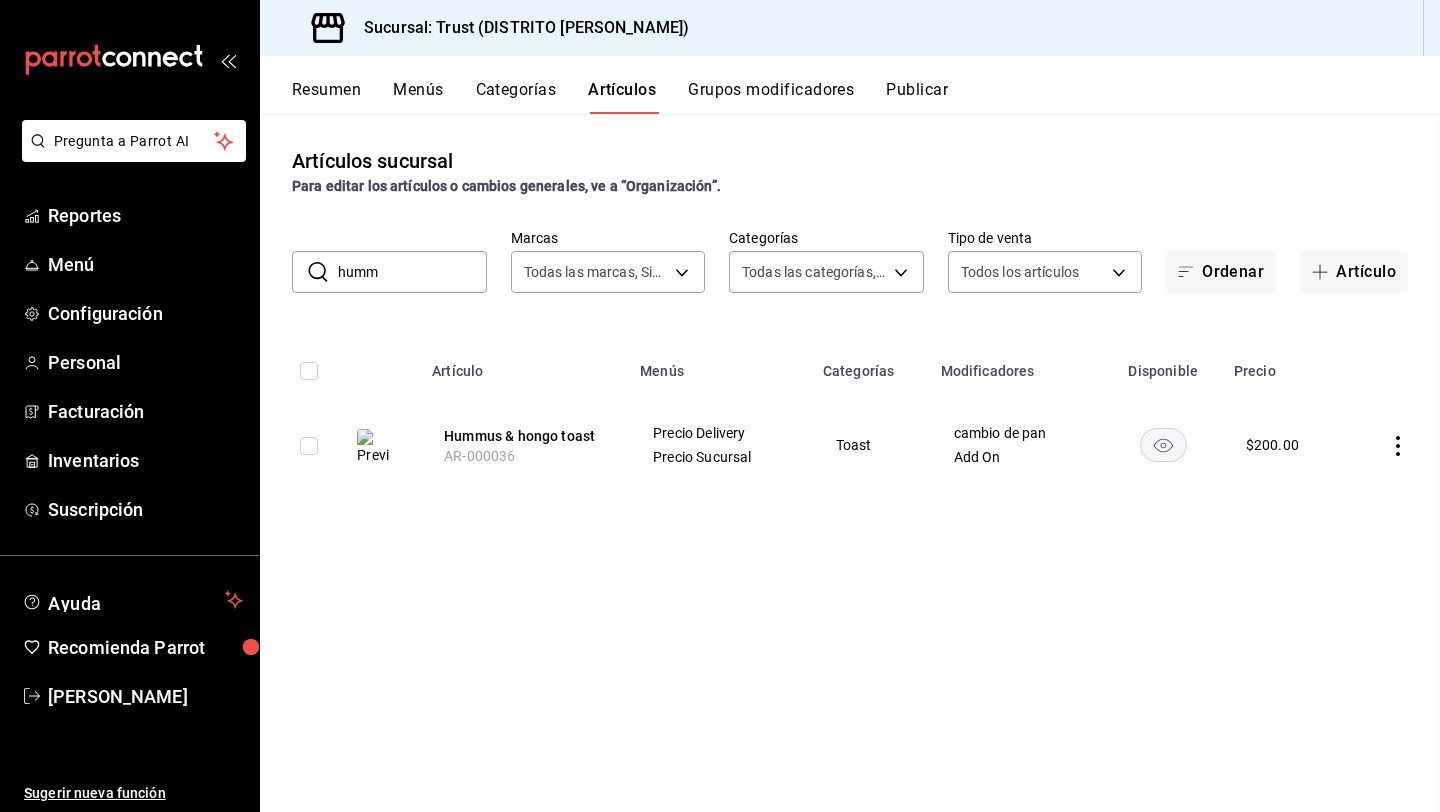 scroll, scrollTop: 0, scrollLeft: 0, axis: both 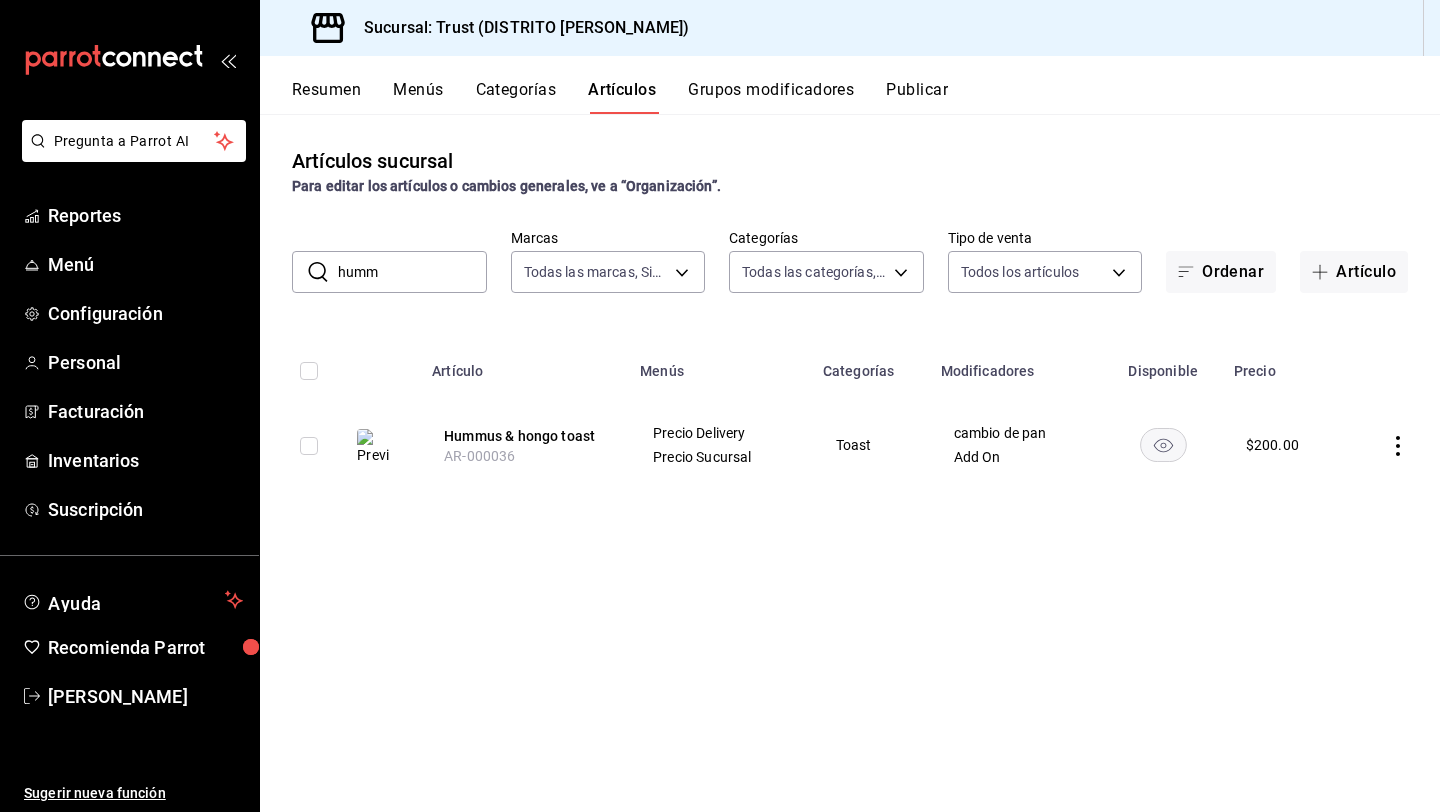 click on "humm" at bounding box center [412, 272] 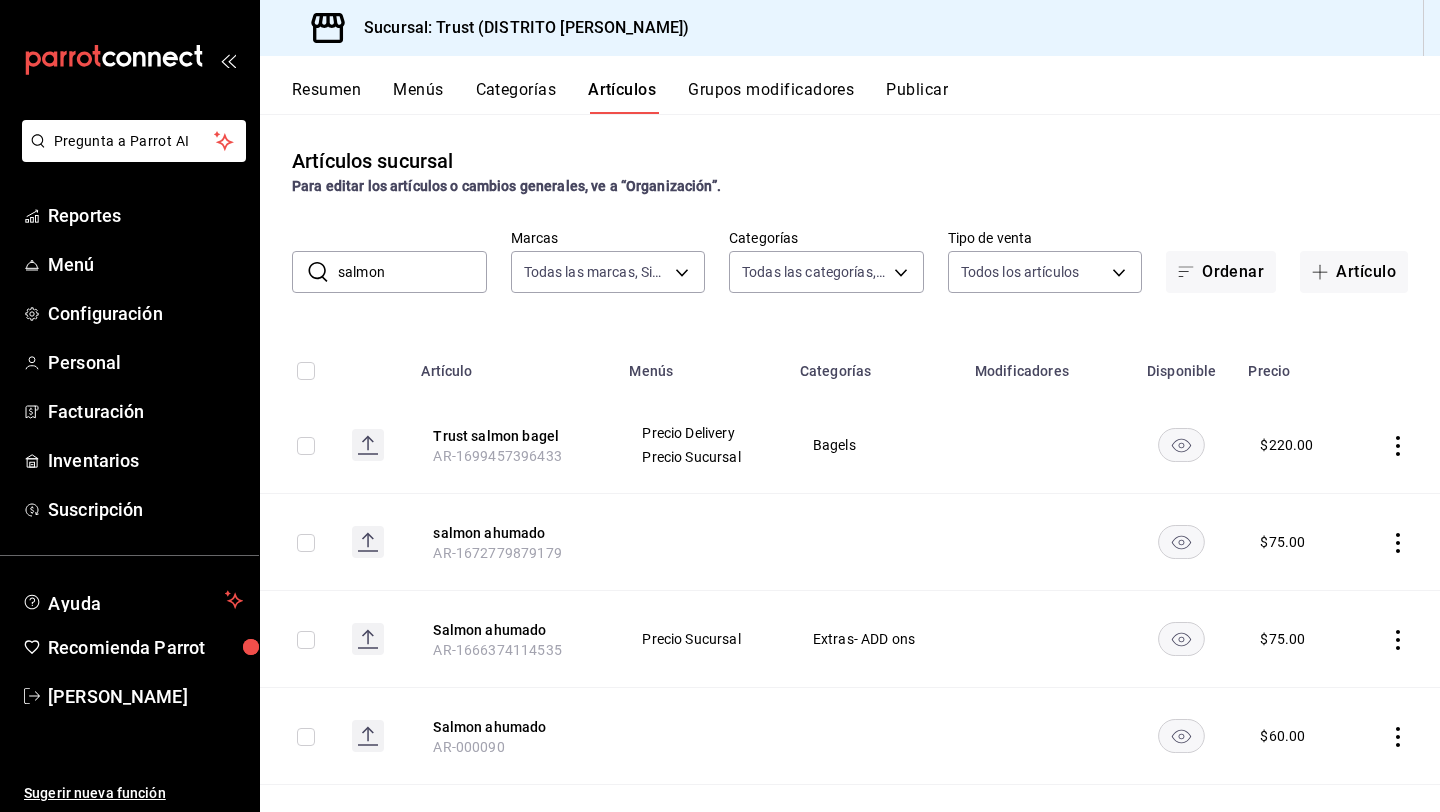 click on "Precio" at bounding box center [1294, 365] 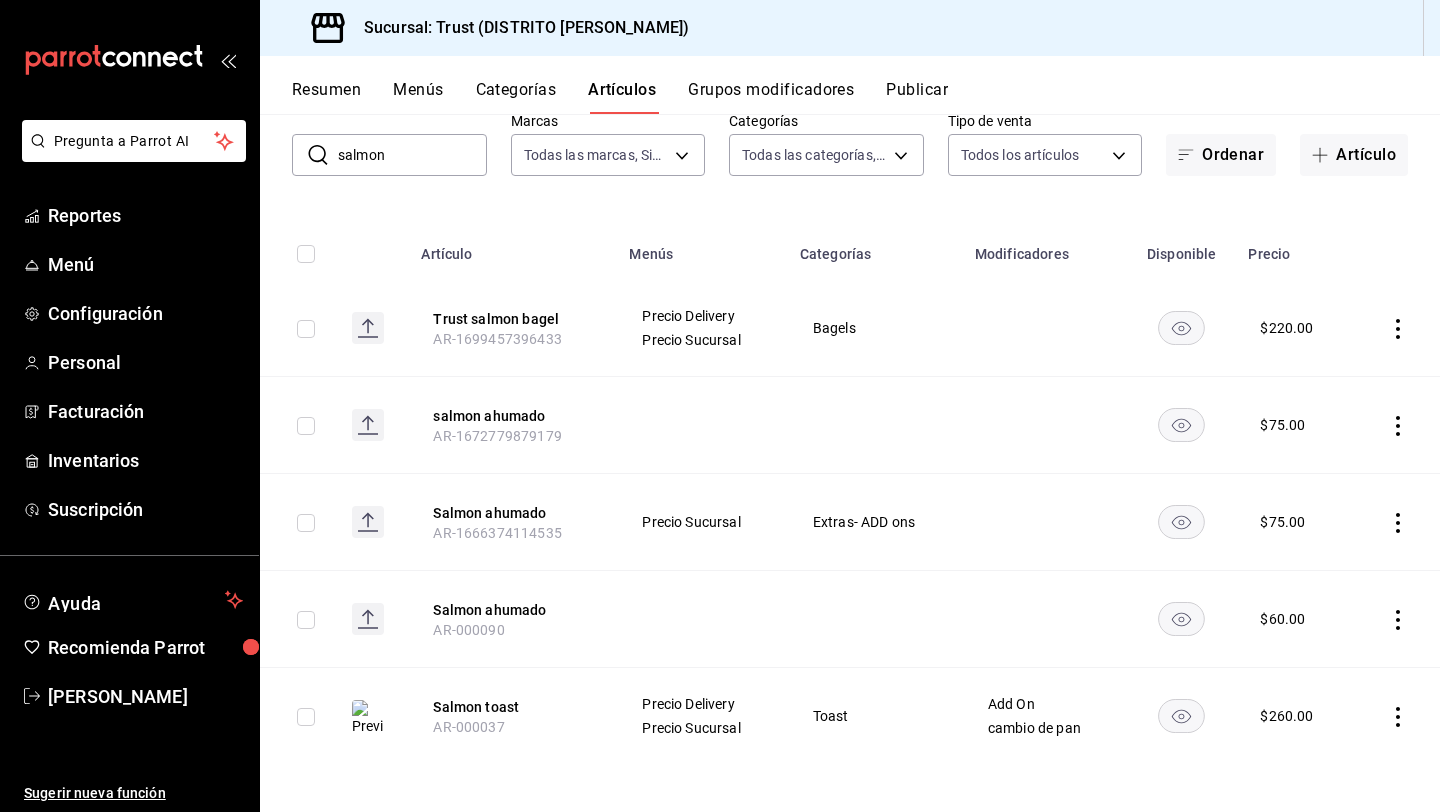 scroll, scrollTop: 118, scrollLeft: 0, axis: vertical 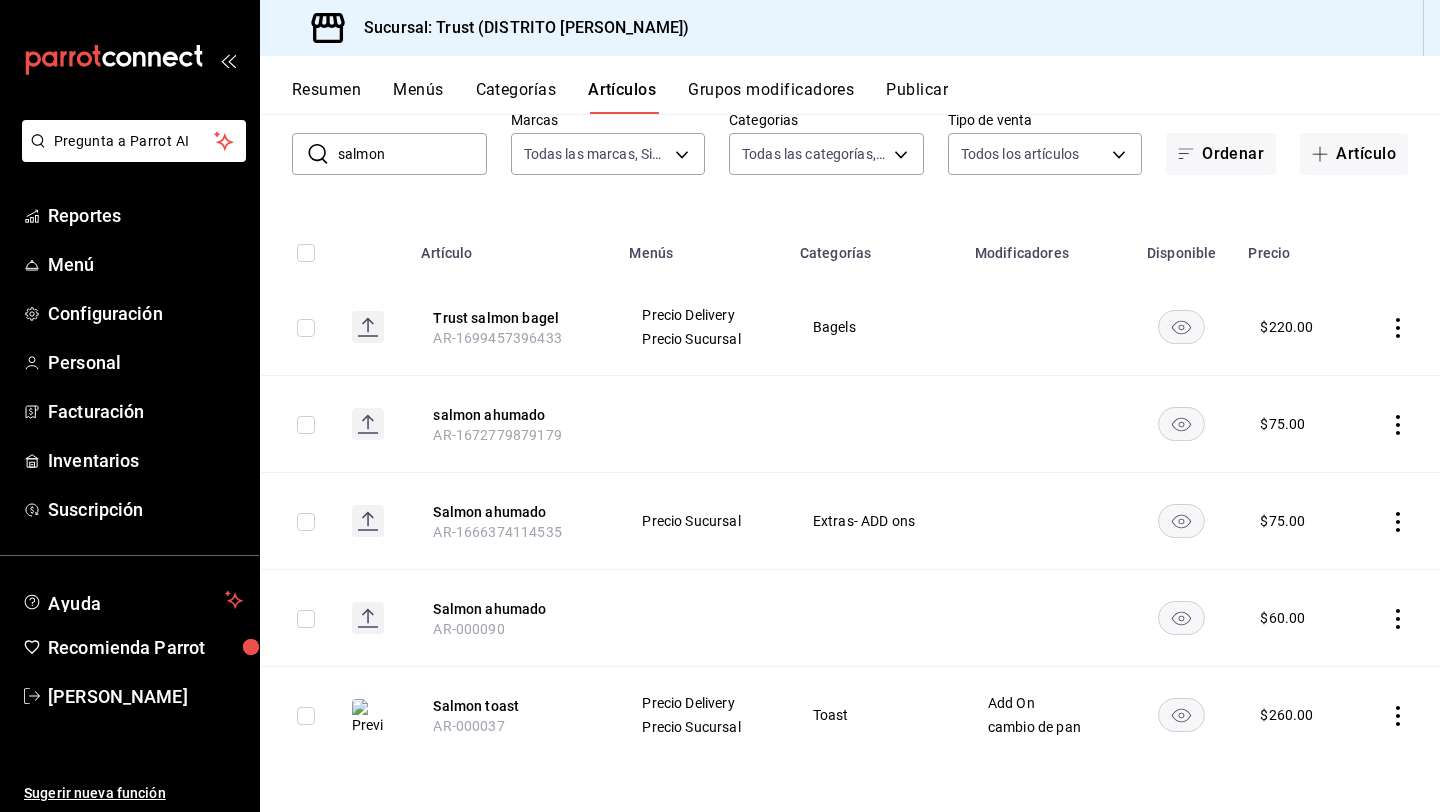 click 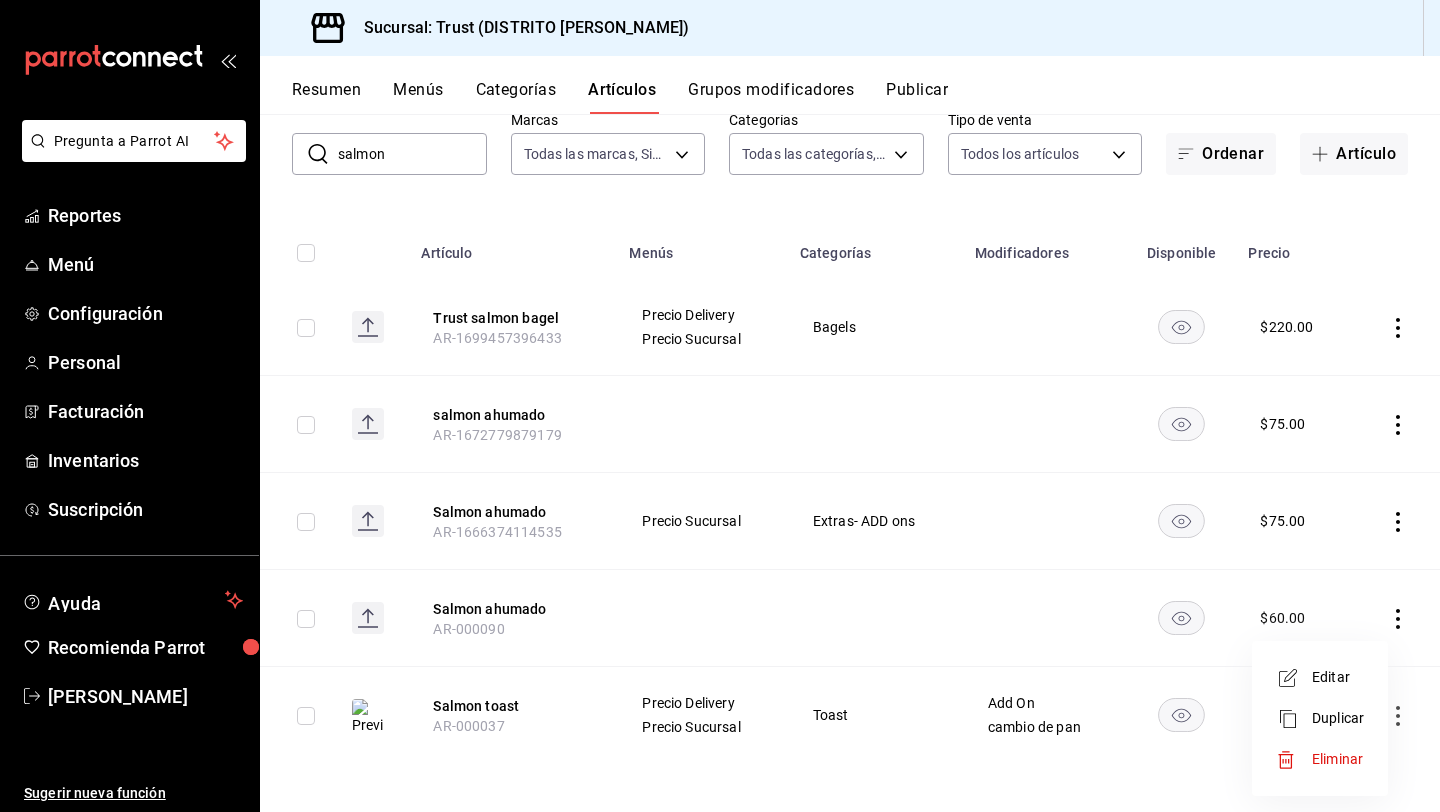click on "Editar" at bounding box center [1320, 677] 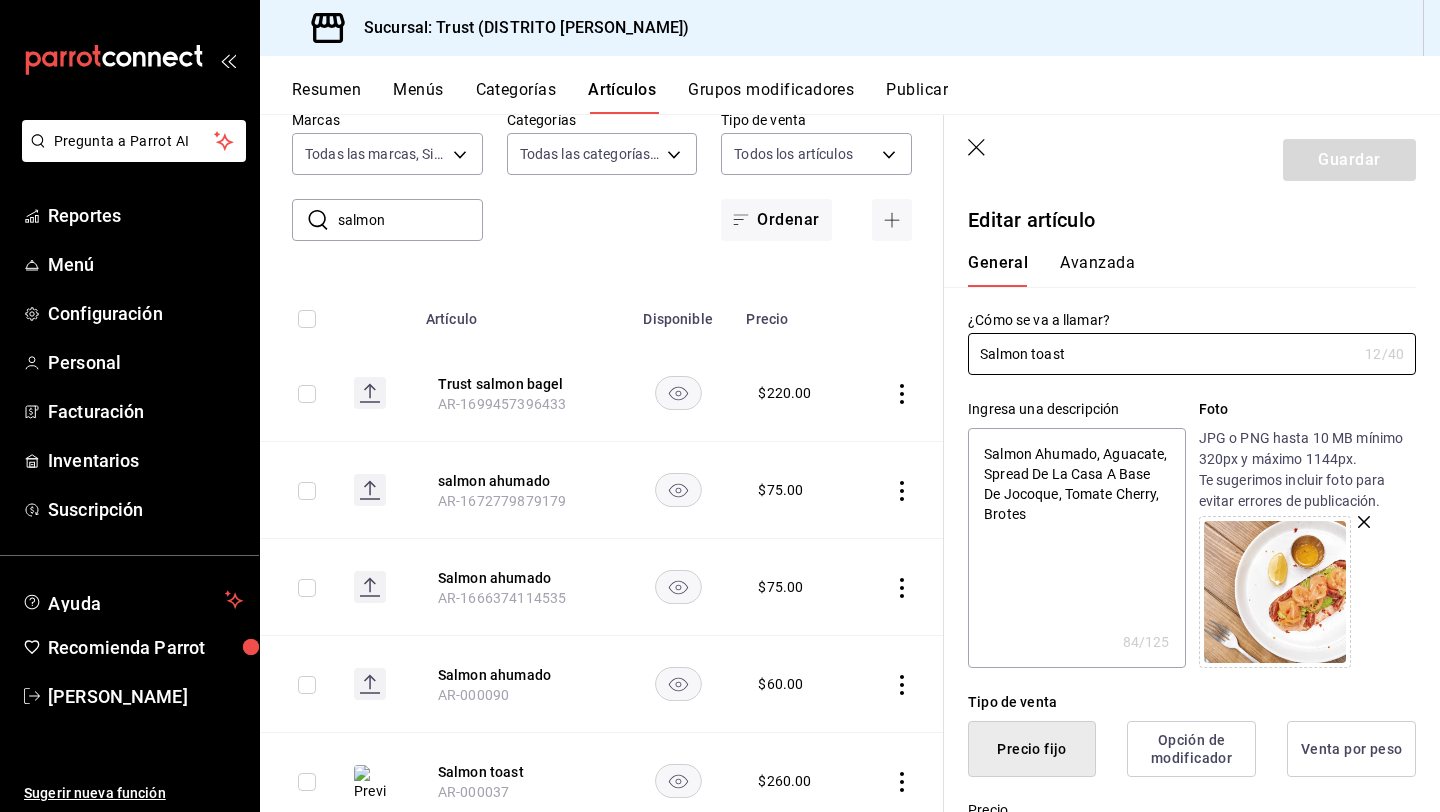 click on "Tipo de venta" at bounding box center (1192, 702) 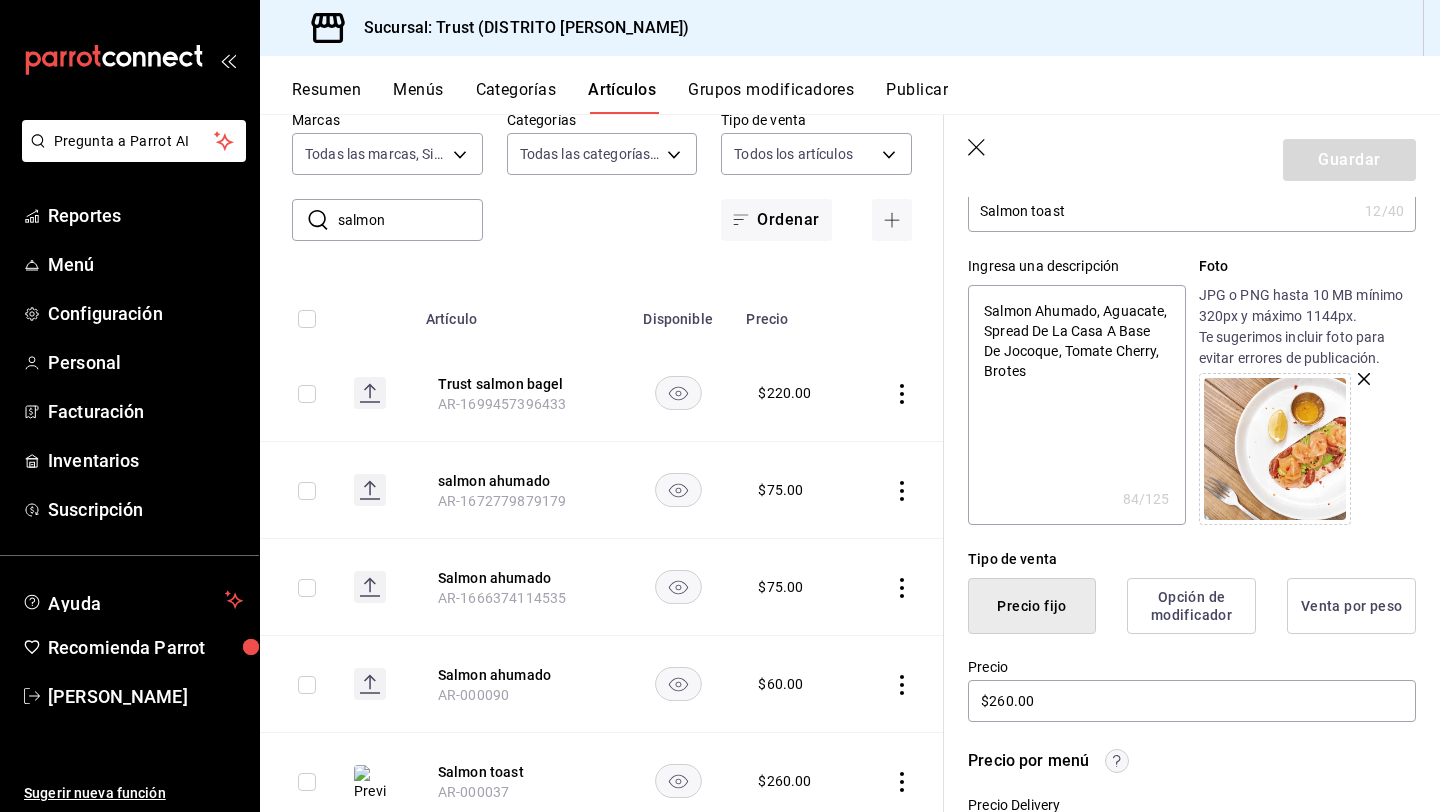 scroll, scrollTop: 160, scrollLeft: 0, axis: vertical 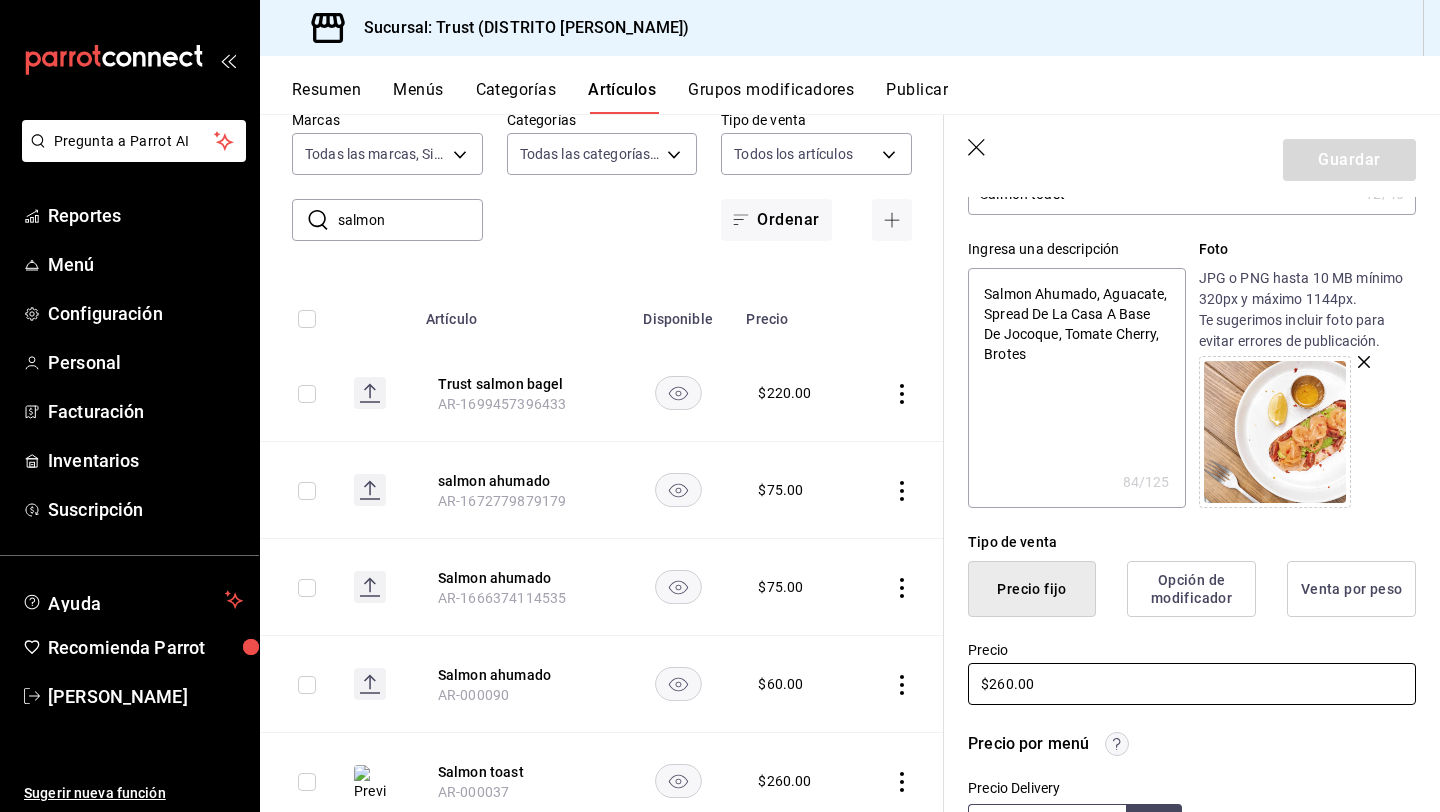 click on "$260.00" at bounding box center [1192, 684] 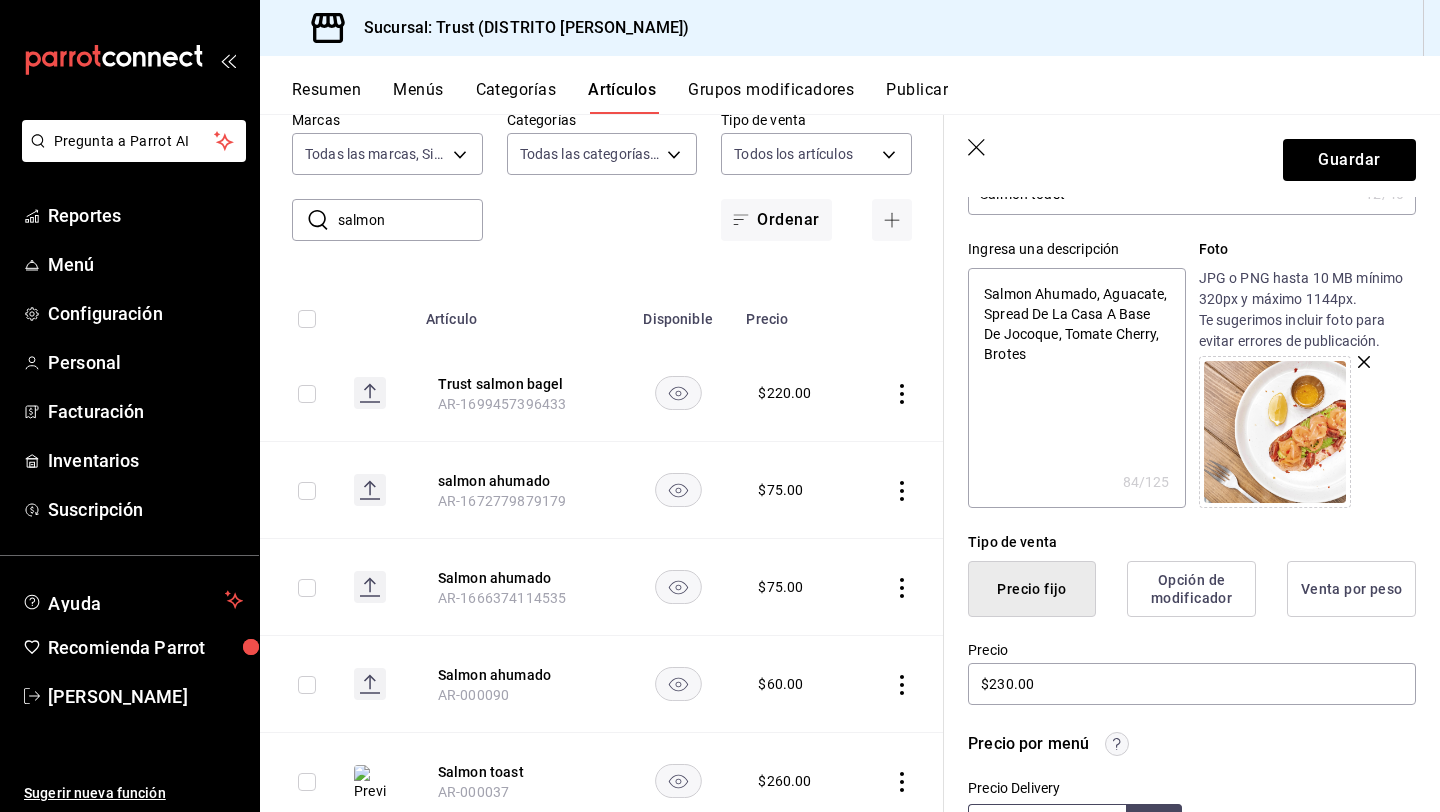 click on "Precio por menú" at bounding box center (1192, 744) 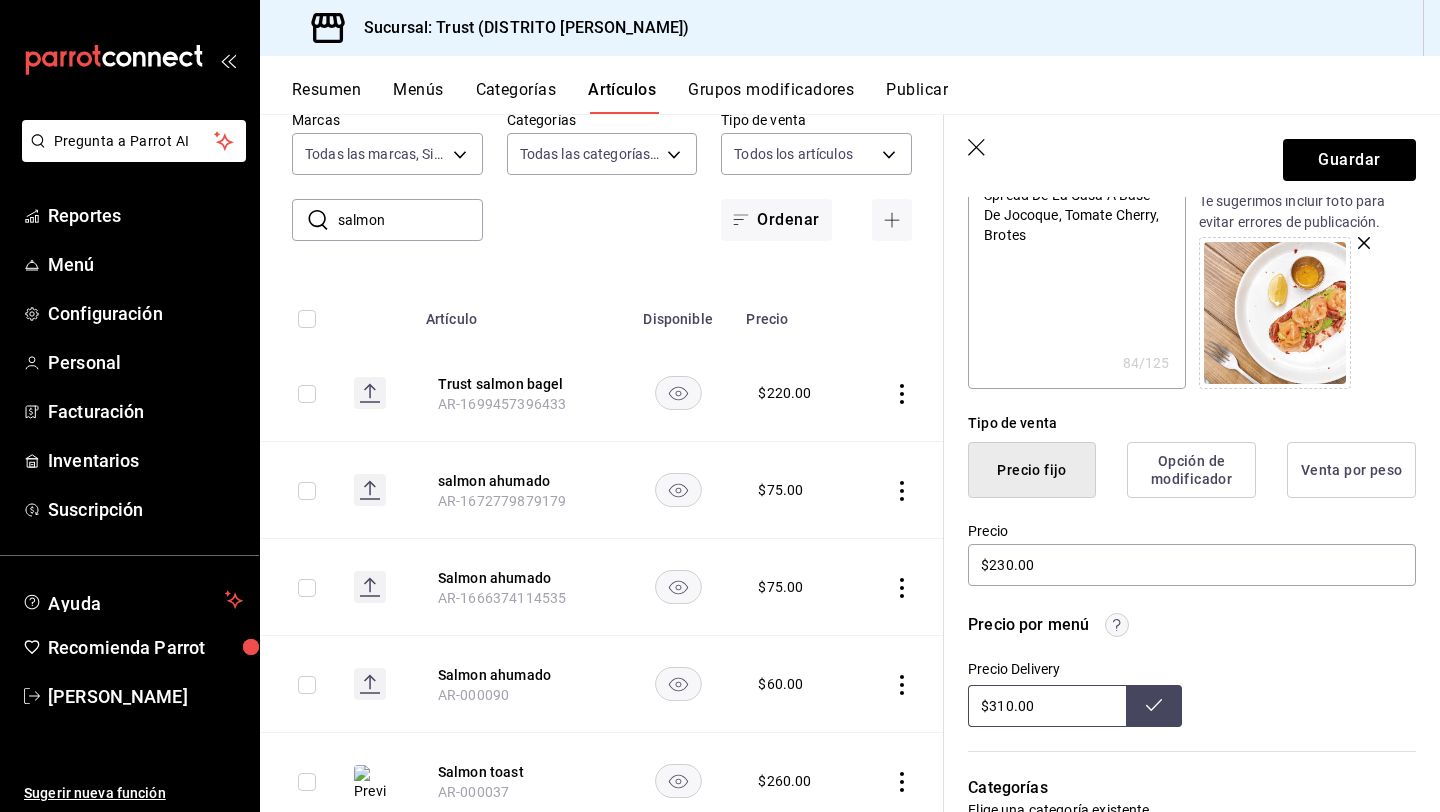 scroll, scrollTop: 280, scrollLeft: 0, axis: vertical 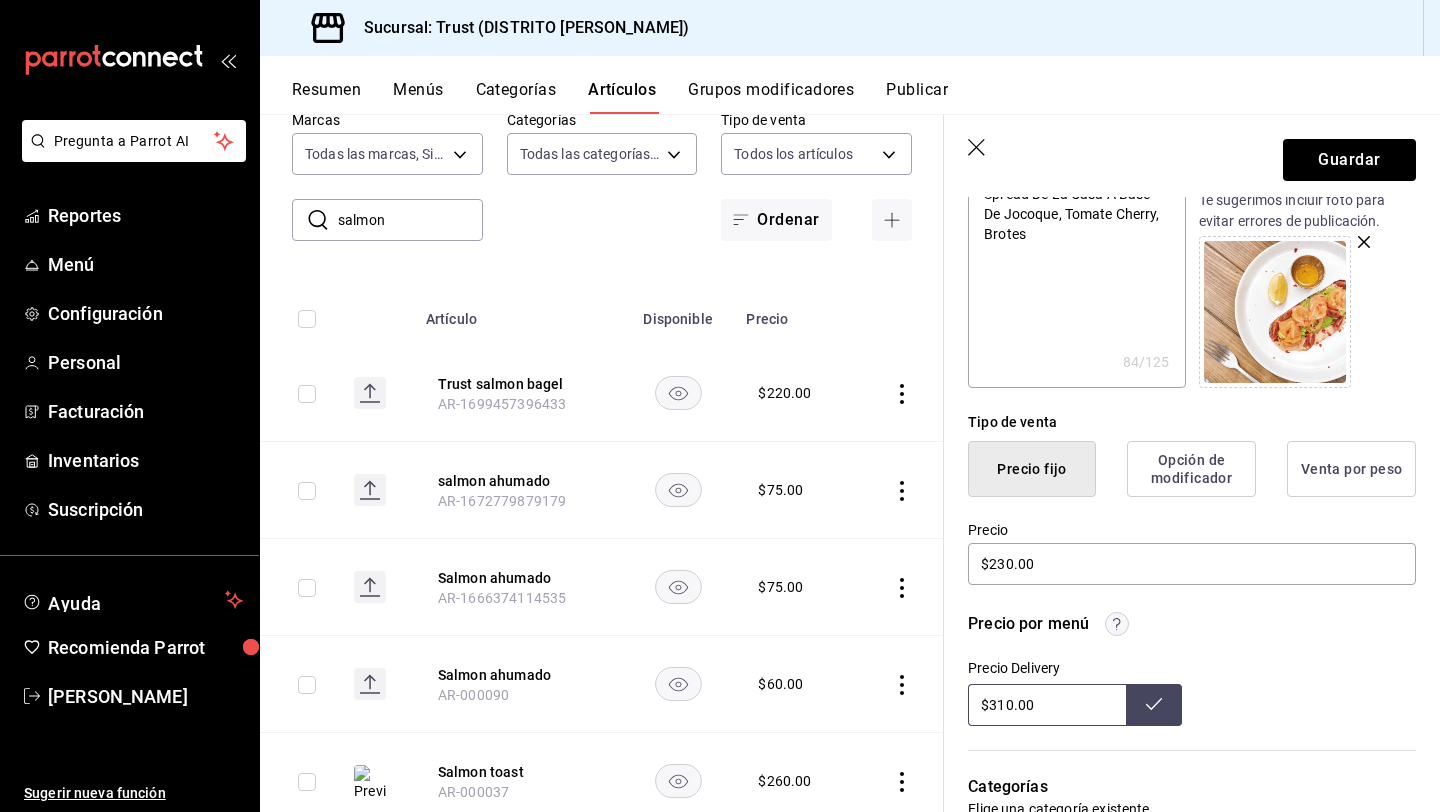 click on "$310.00" at bounding box center (1047, 705) 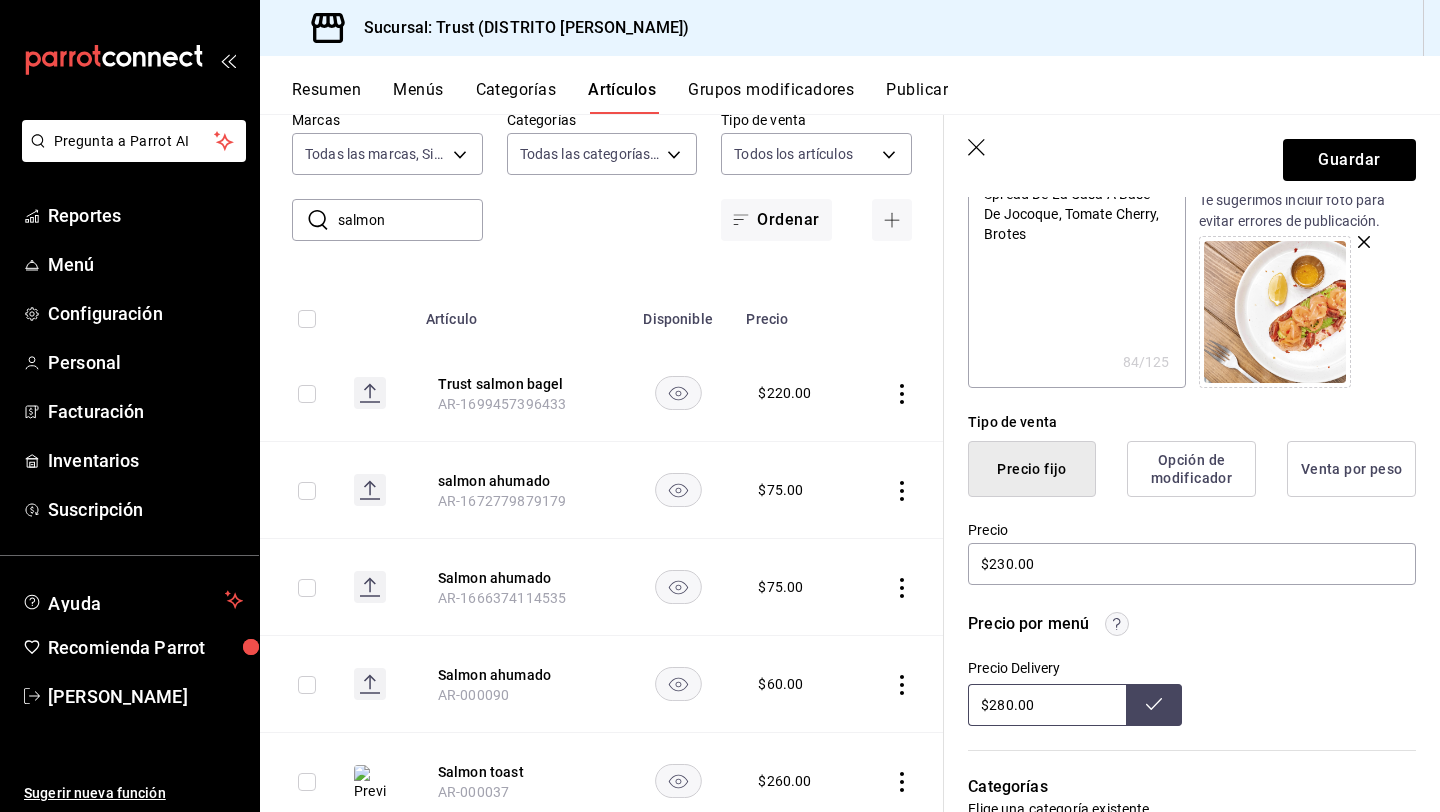 click 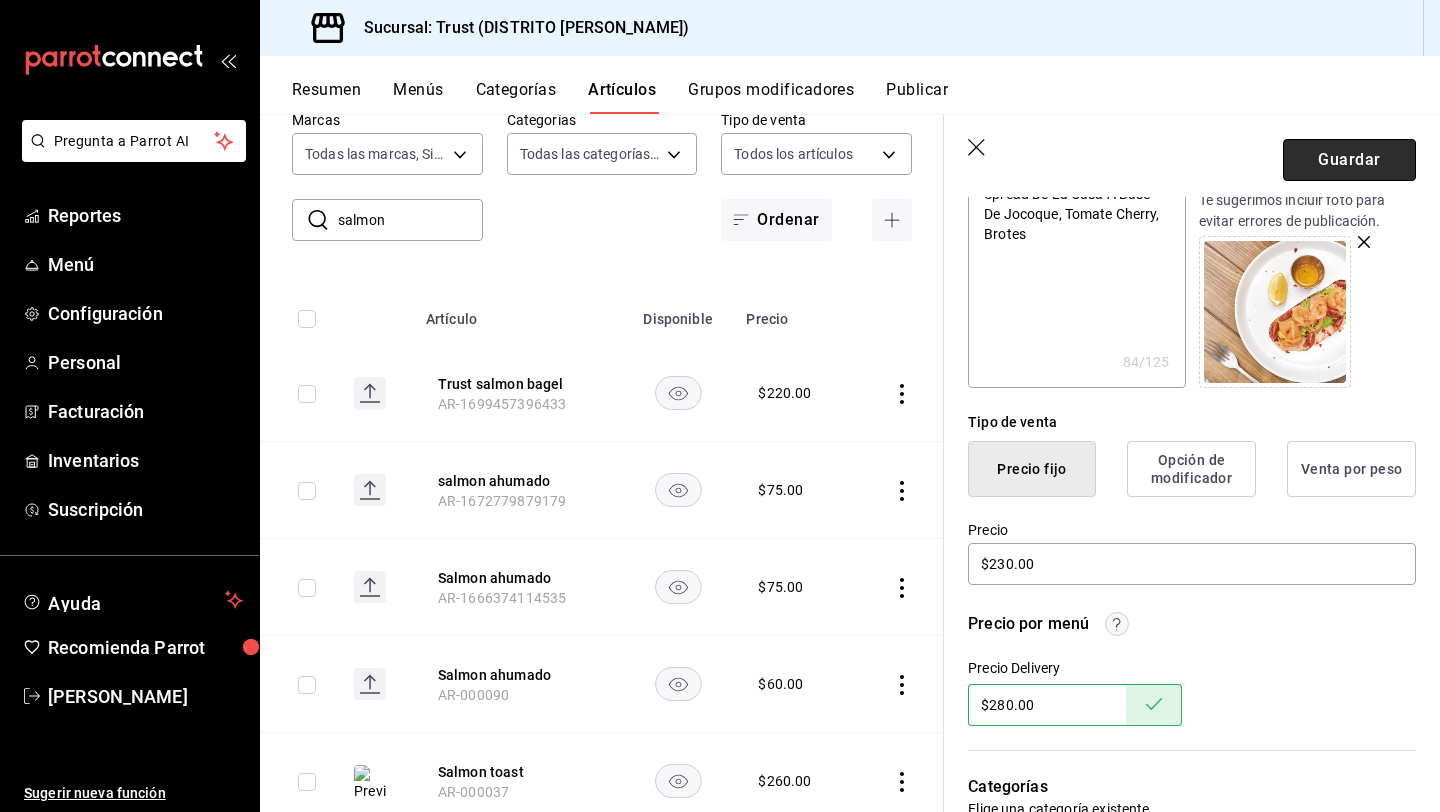 click on "Guardar" at bounding box center [1349, 160] 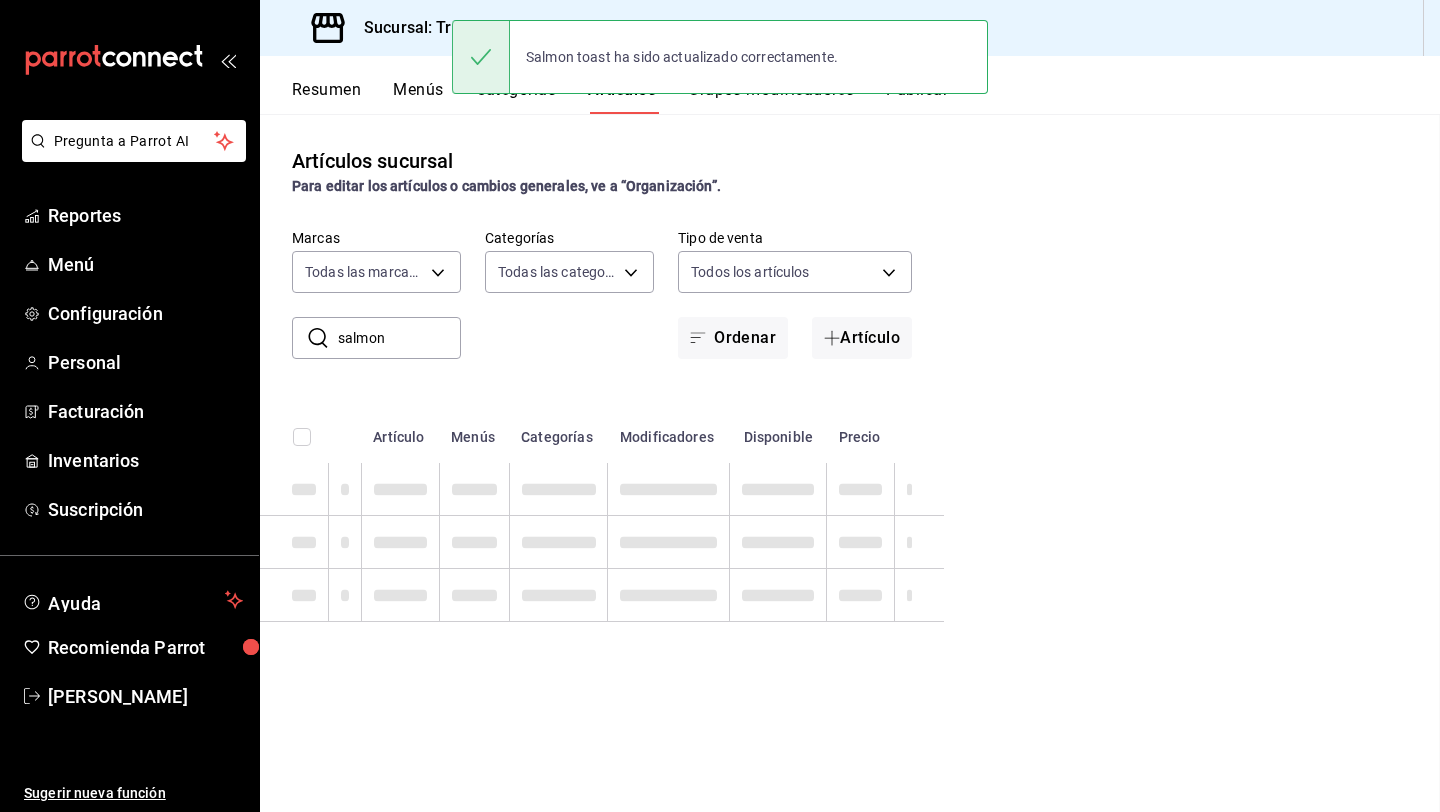 scroll, scrollTop: 0, scrollLeft: 0, axis: both 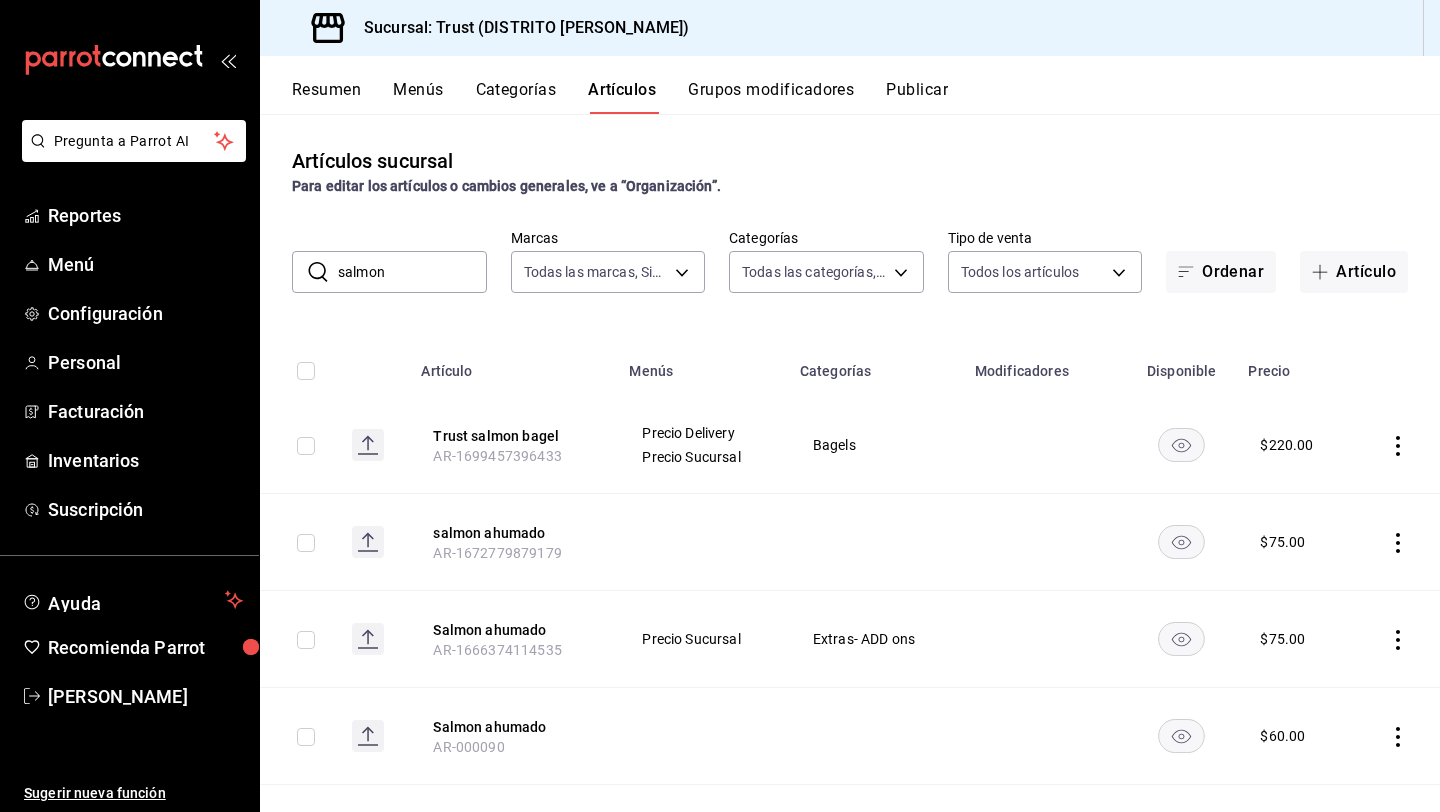 click on "salmon" at bounding box center [412, 272] 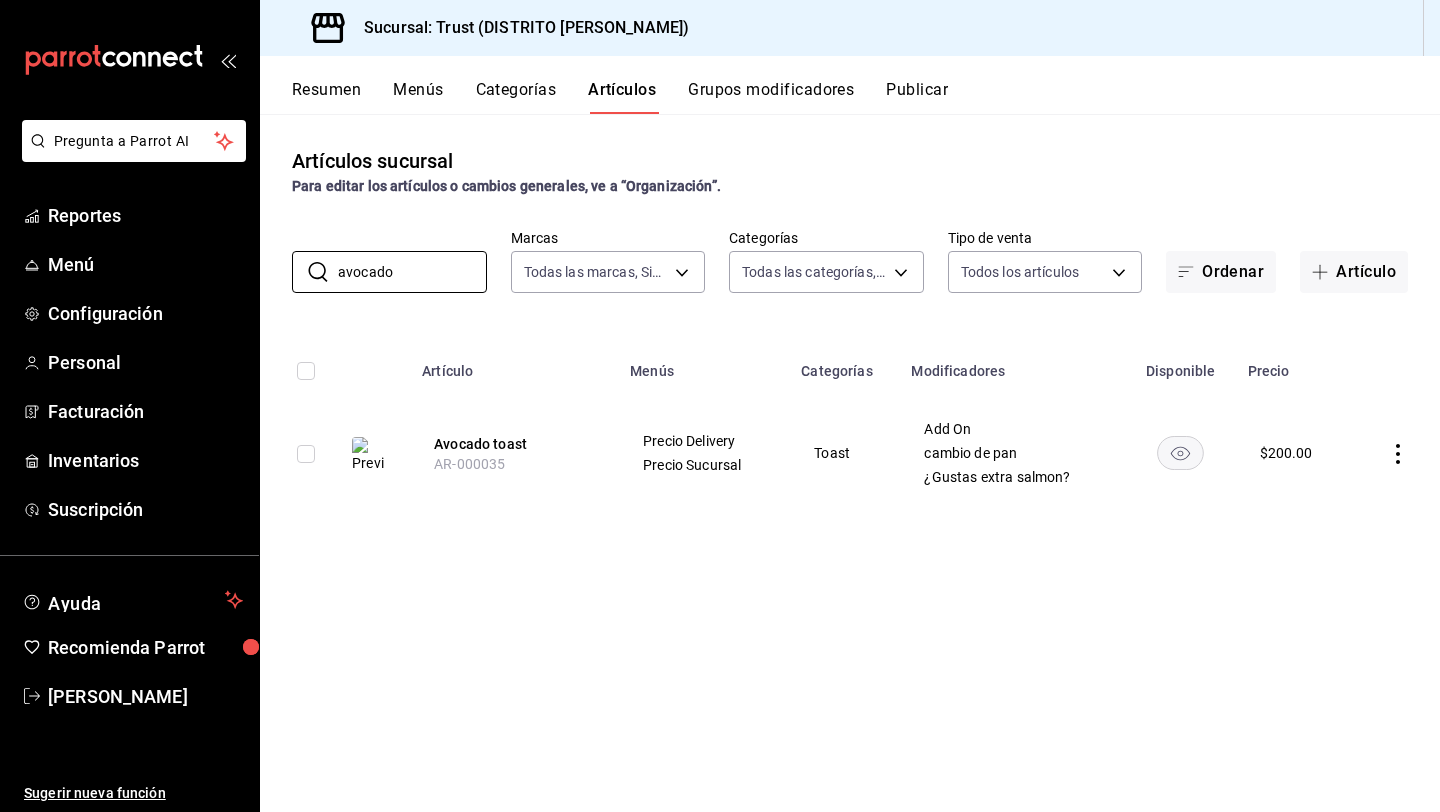 click 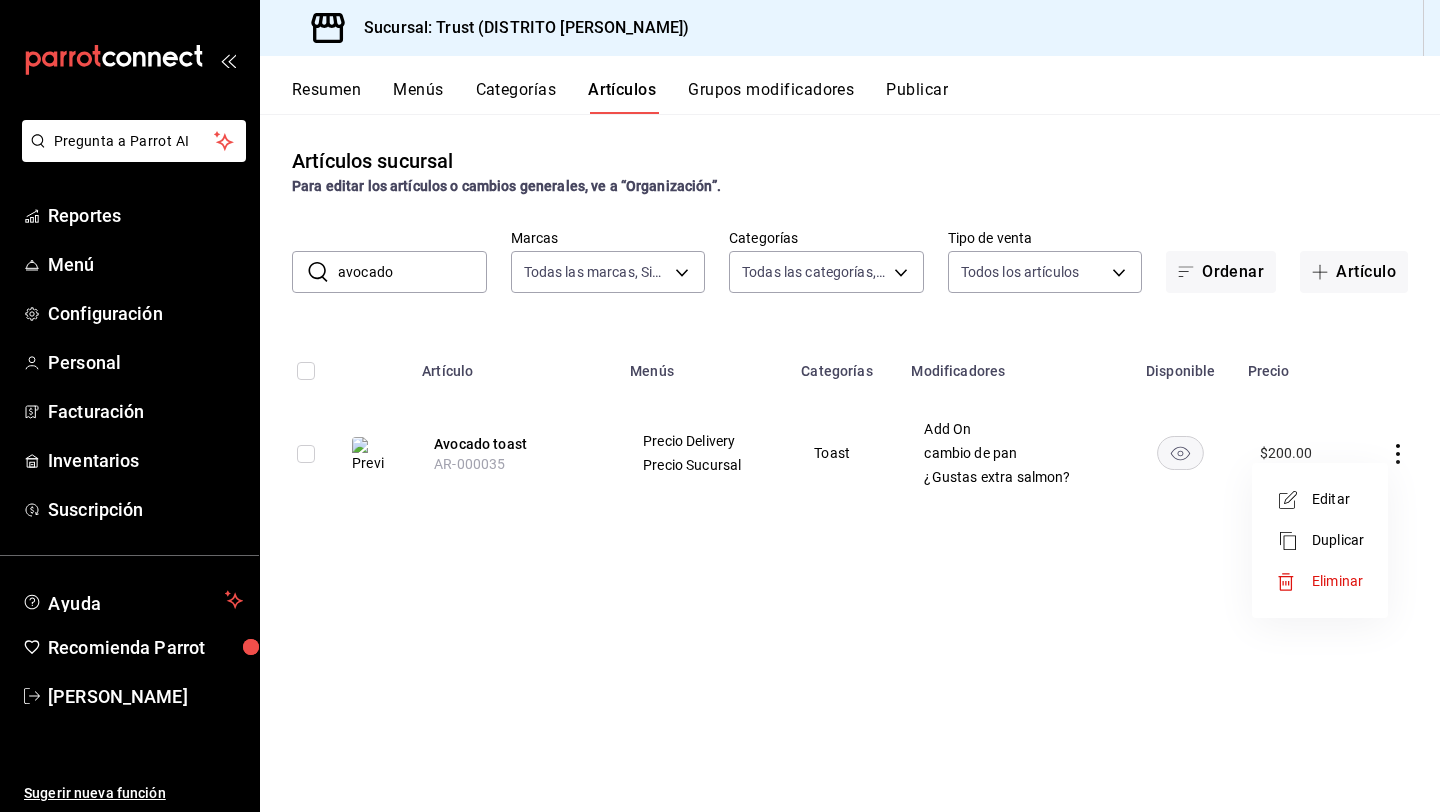 click on "Editar" at bounding box center (1338, 499) 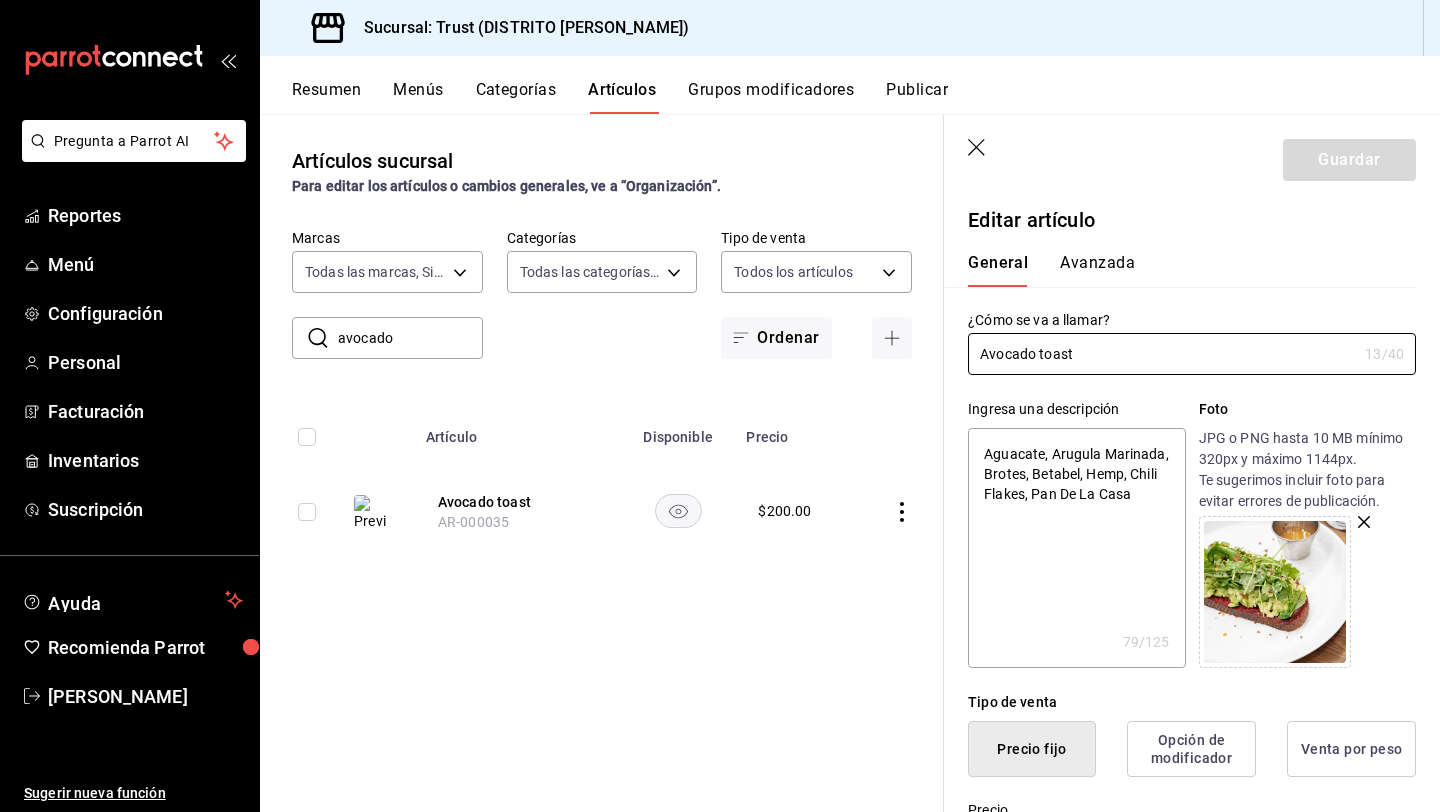 click on "Ingresa una descripción Aguacate, Arugula Marinada, Brotes, Betabel, Hemp, Chili Flakes, Pan De La Casa x 79 /125 ​ Foto JPG o PNG hasta 10 MB mínimo 320px y máximo 1144px. Te sugerimos incluir foto para evitar errores de publicación." at bounding box center (1180, 521) 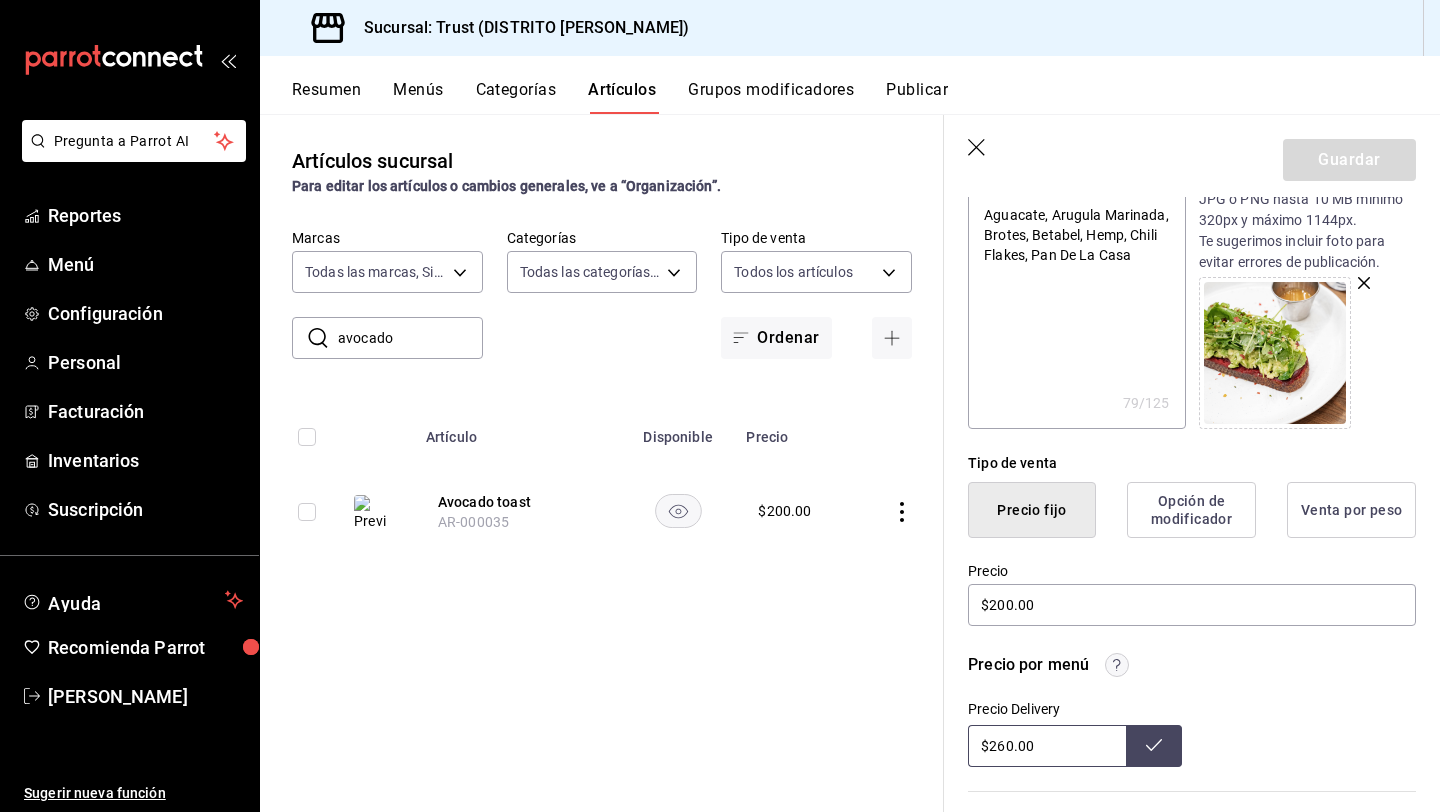 scroll, scrollTop: 240, scrollLeft: 0, axis: vertical 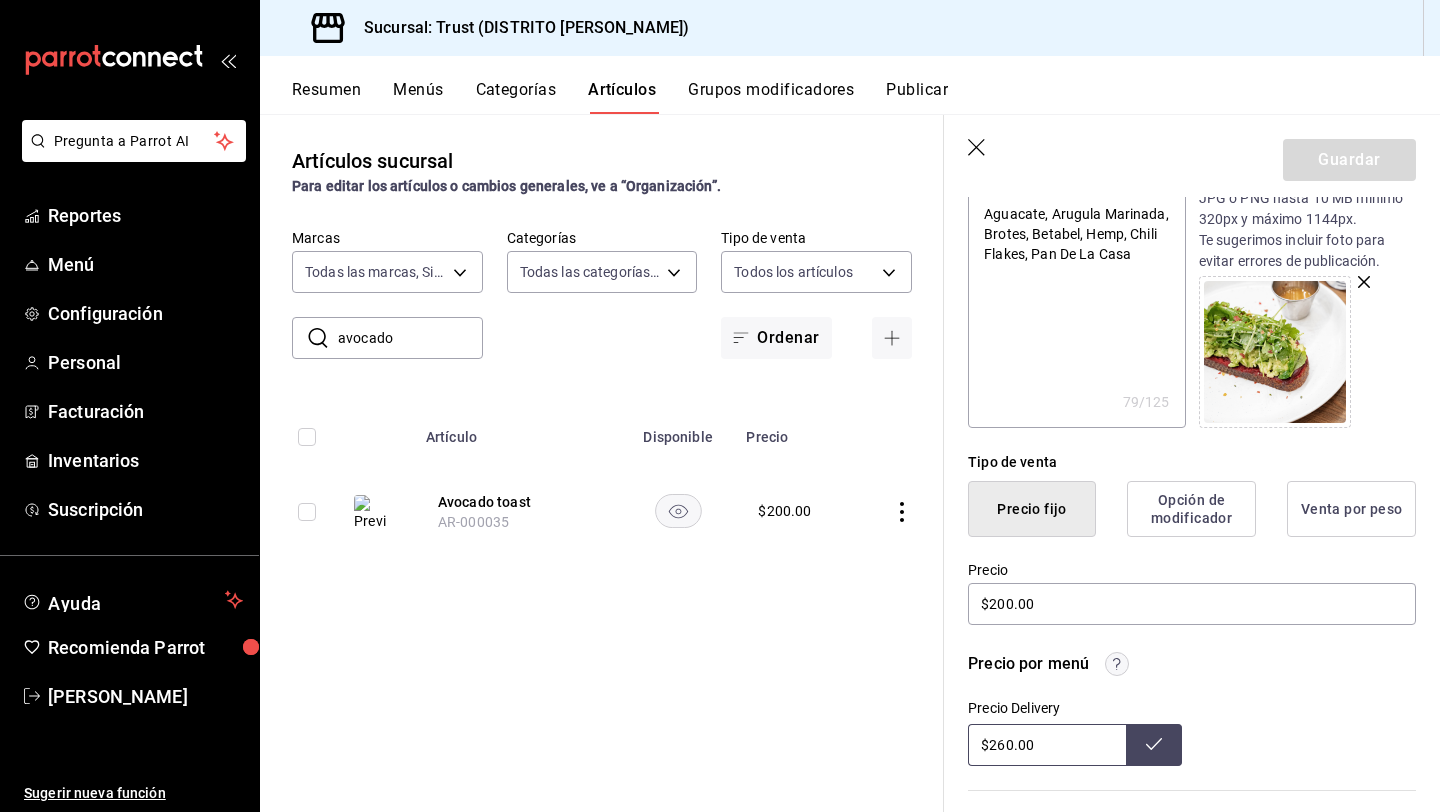 click on "Aguacate, Arugula Marinada, Brotes, Betabel, Hemp, Chili Flakes, Pan De La Casa" at bounding box center (1076, 308) 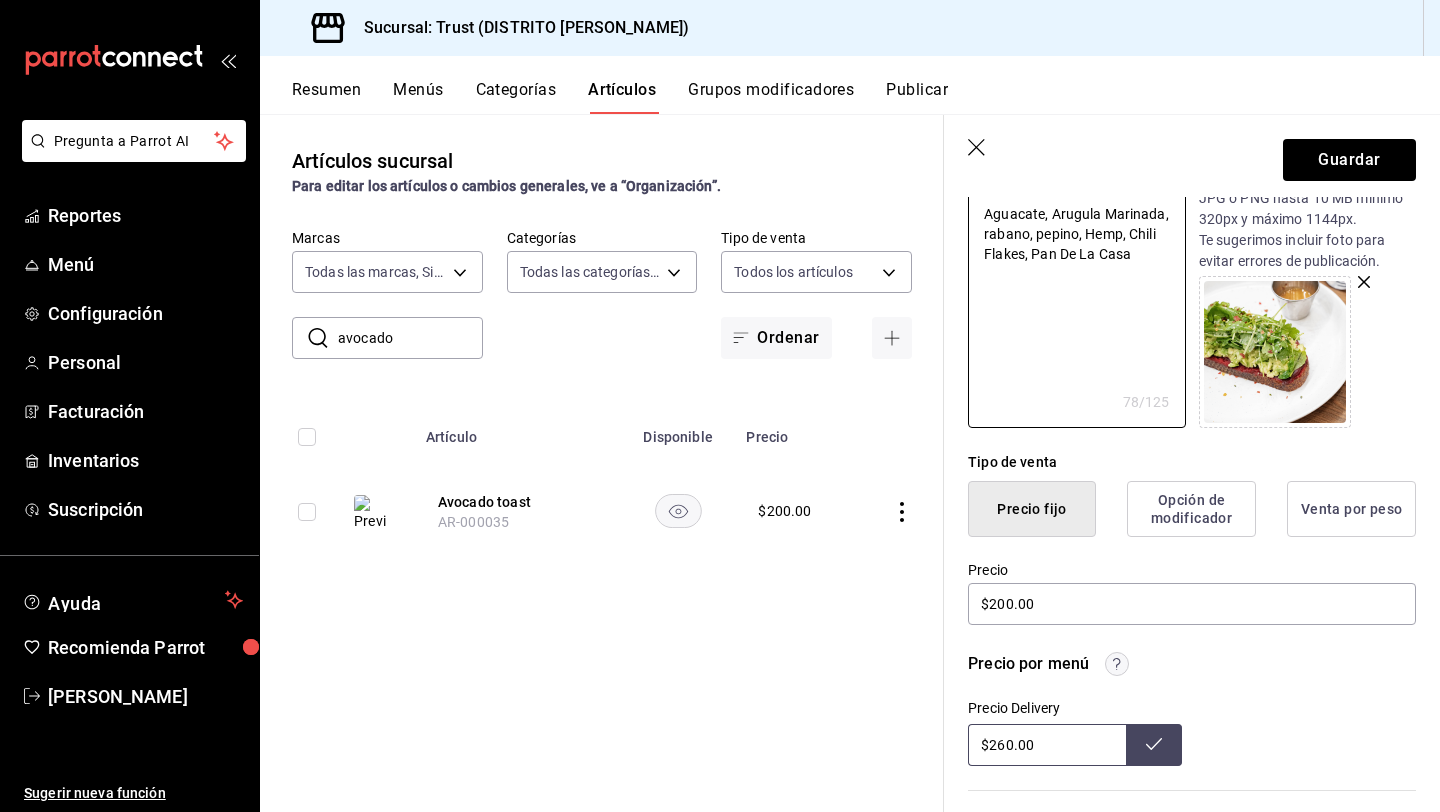 click on "Tipo de venta Precio fijo Opción de modificador Venta por peso" at bounding box center (1180, 482) 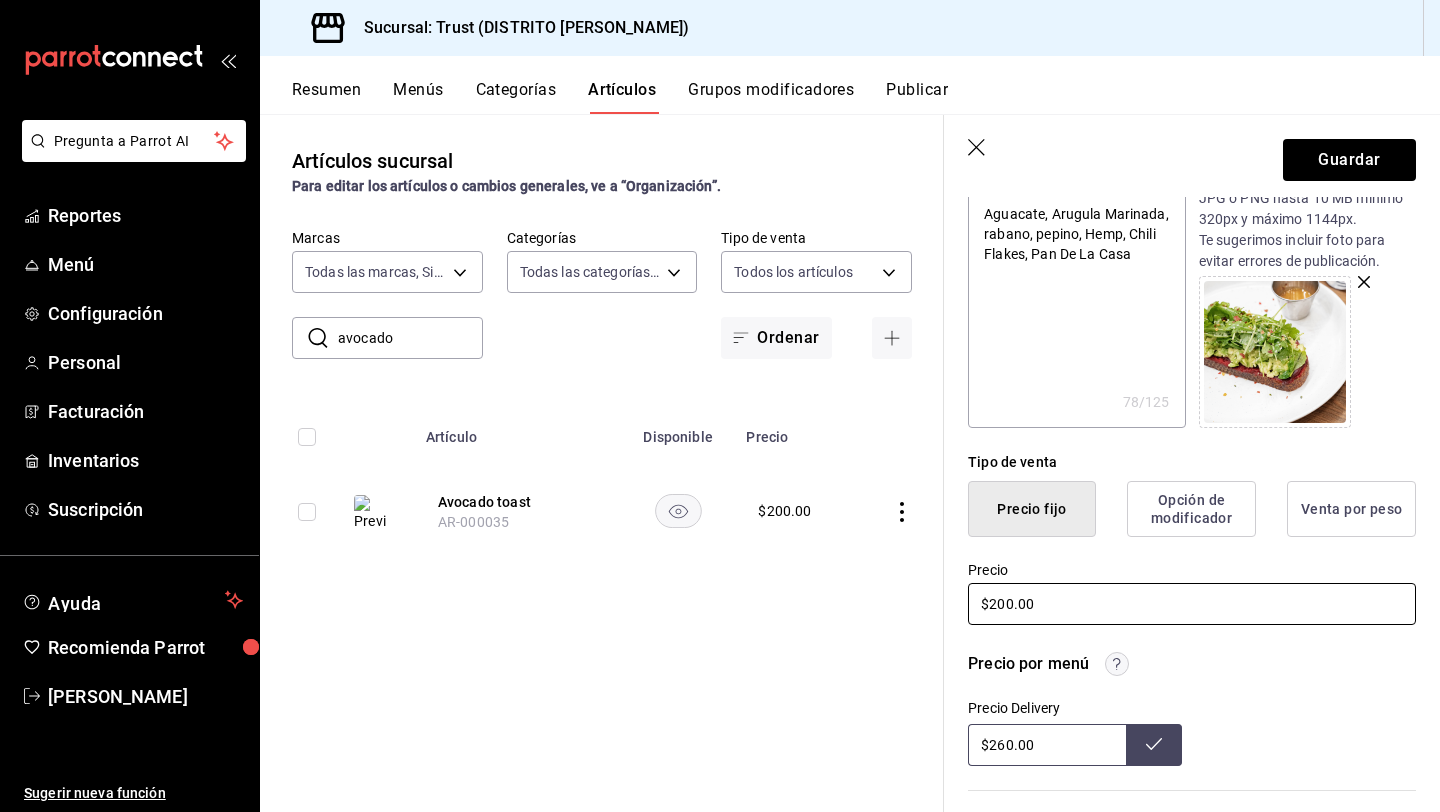 click on "$200.00" at bounding box center (1192, 604) 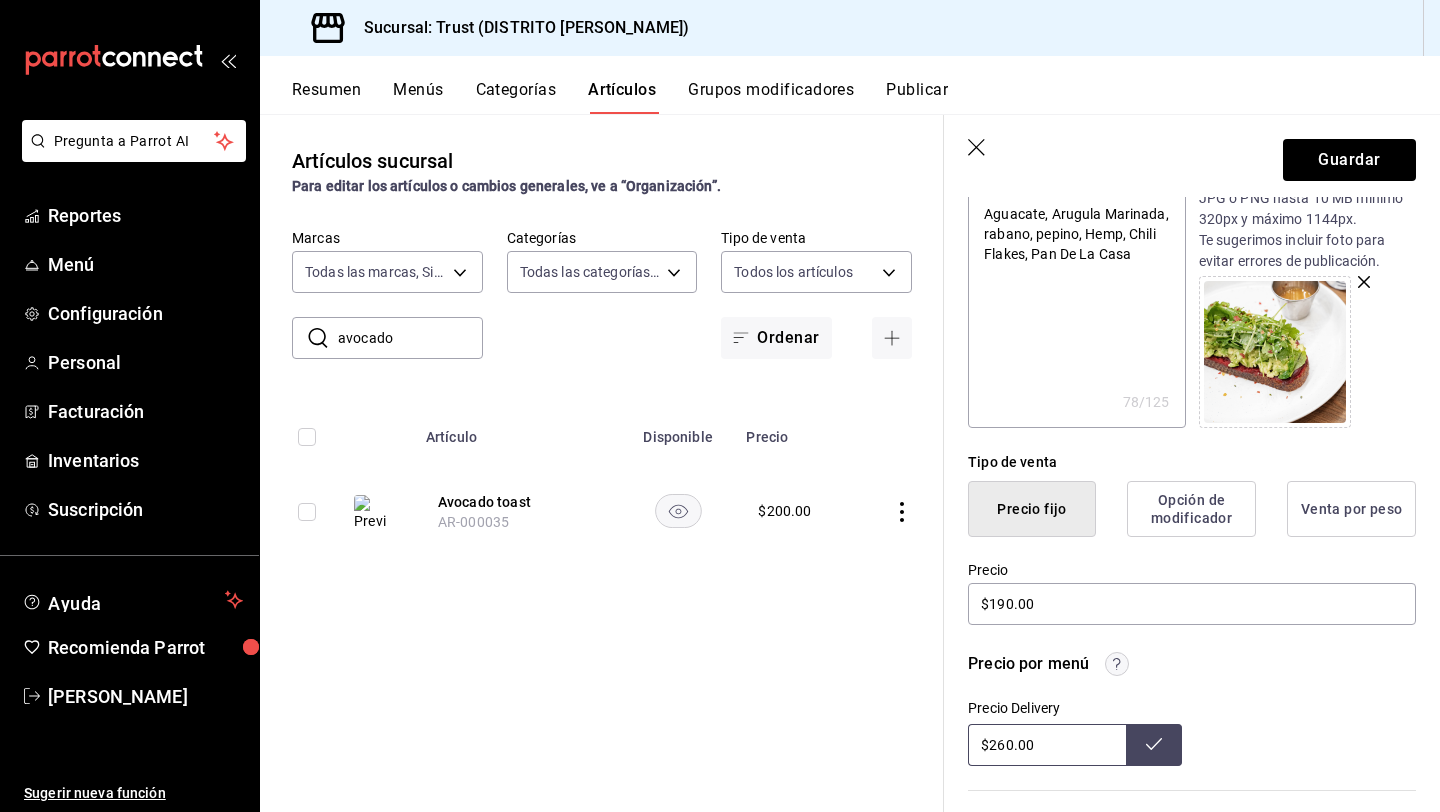 click on "$260.00" at bounding box center [1047, 745] 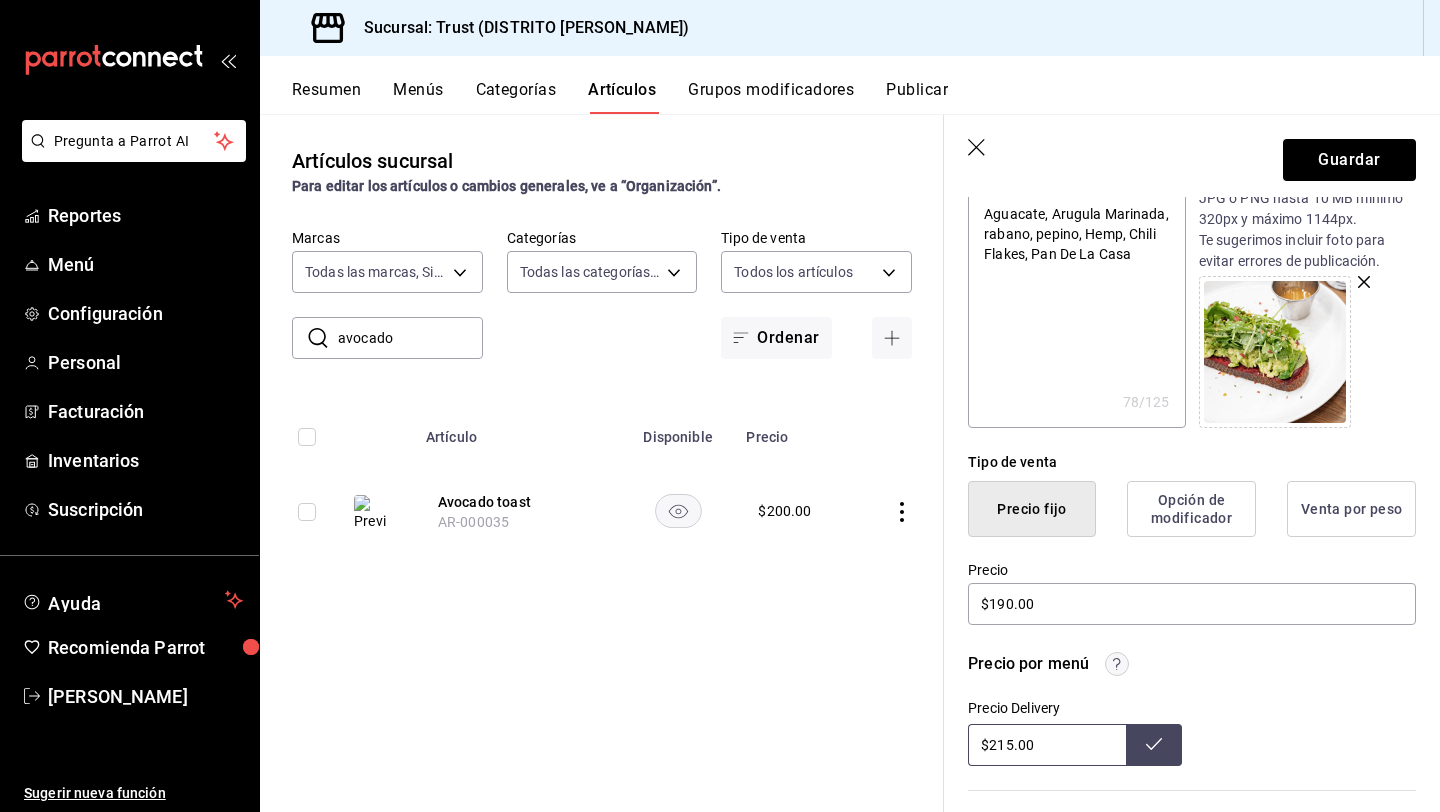 click 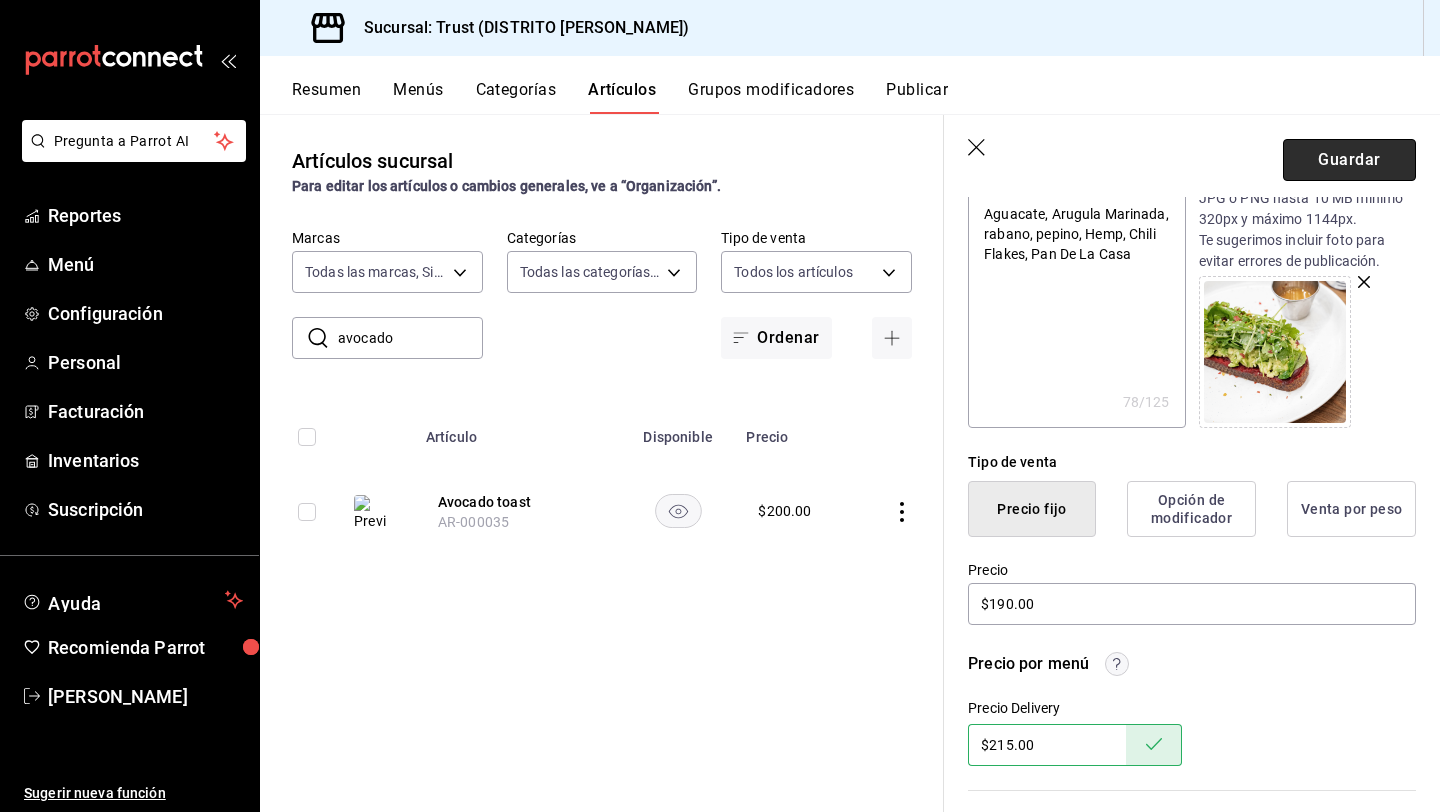click on "Guardar" at bounding box center [1349, 160] 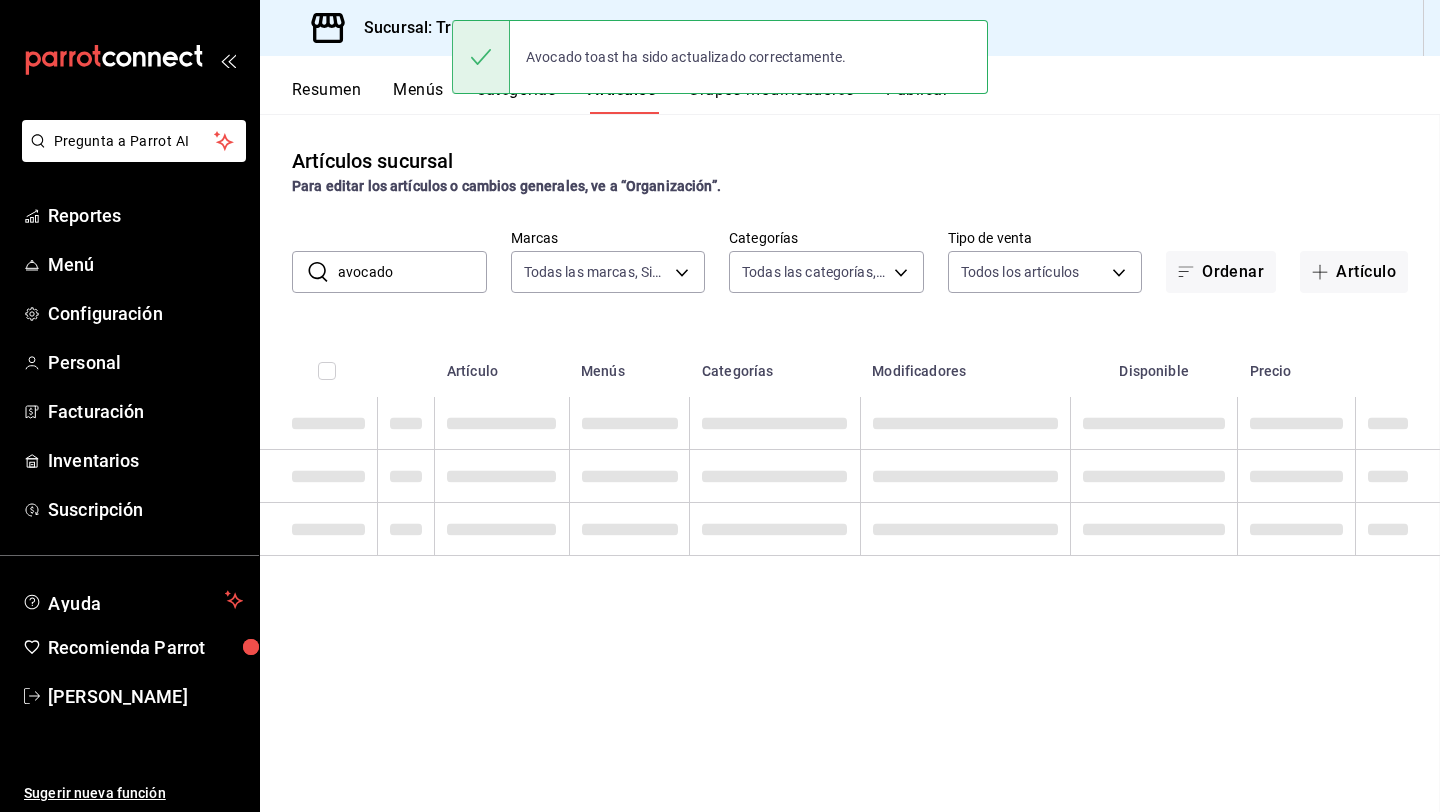 scroll, scrollTop: 0, scrollLeft: 0, axis: both 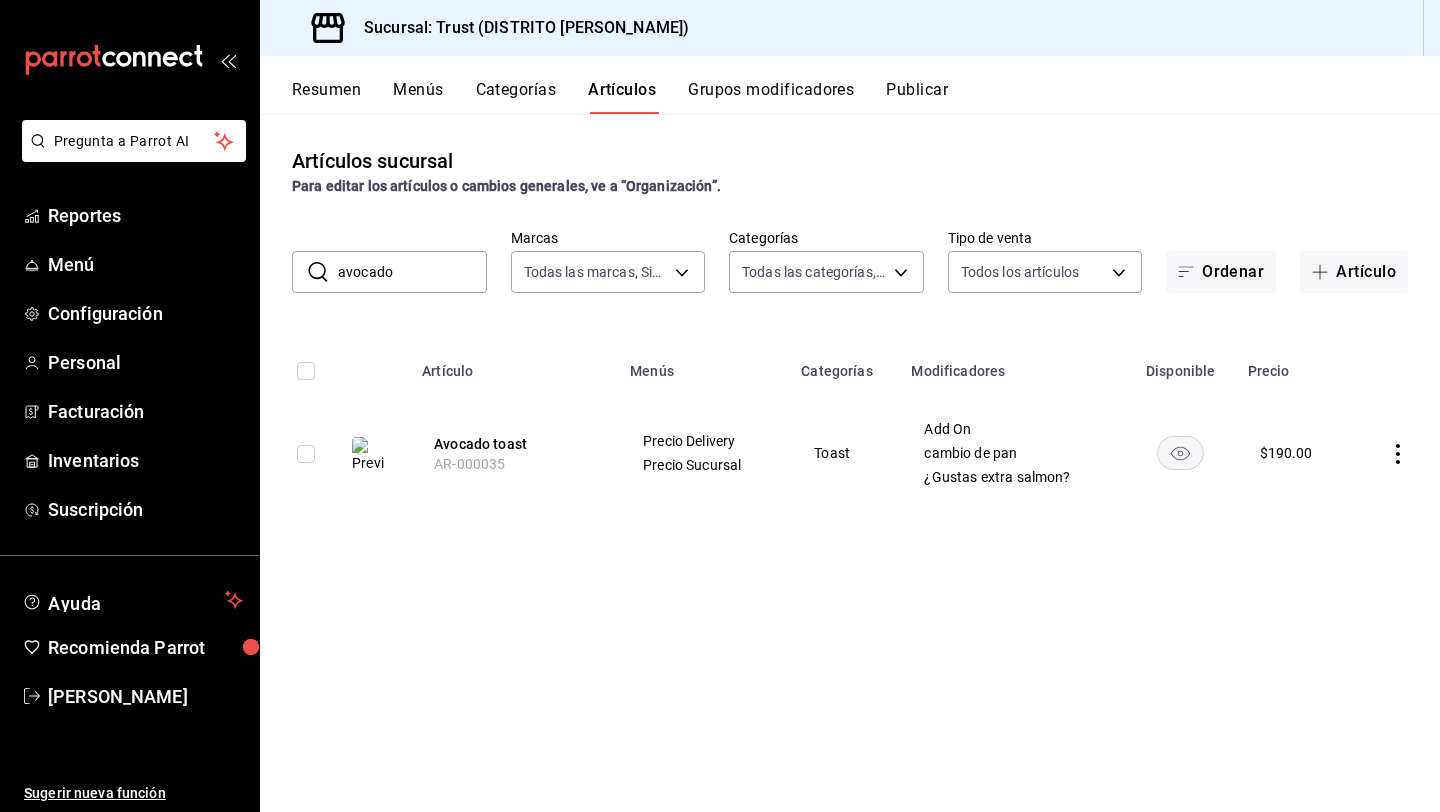 click on "avocado" at bounding box center [412, 272] 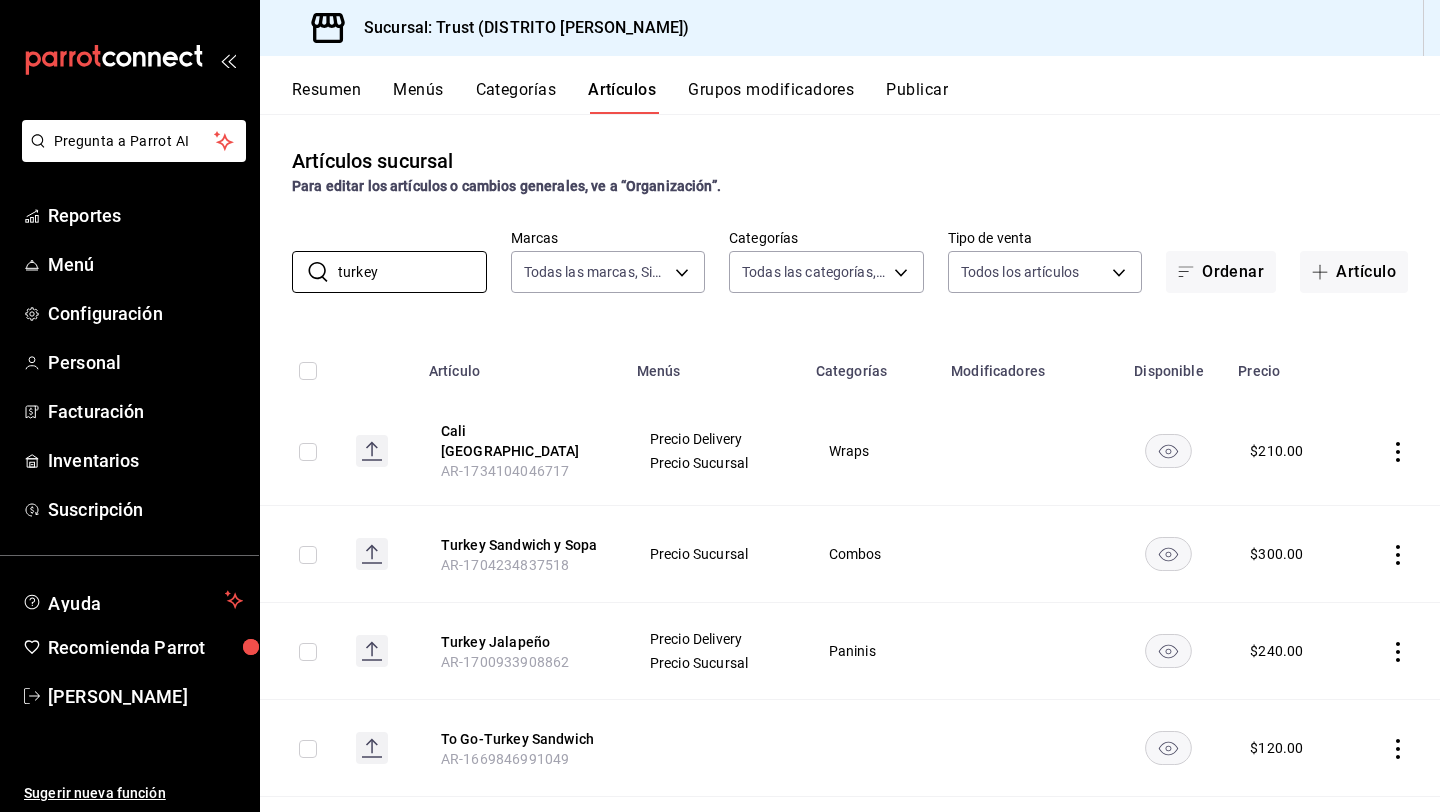 click at bounding box center [1394, 451] 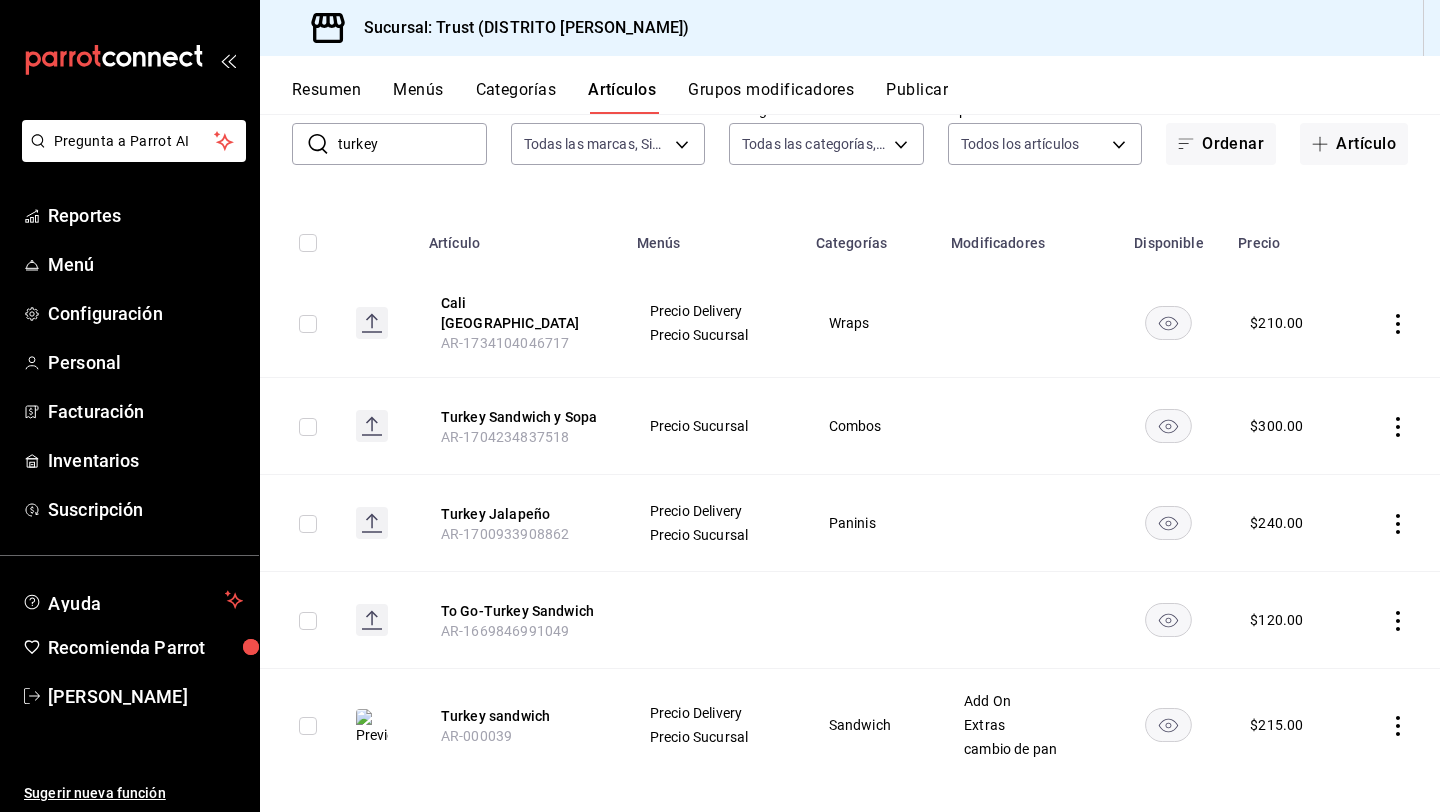 scroll, scrollTop: 134, scrollLeft: 0, axis: vertical 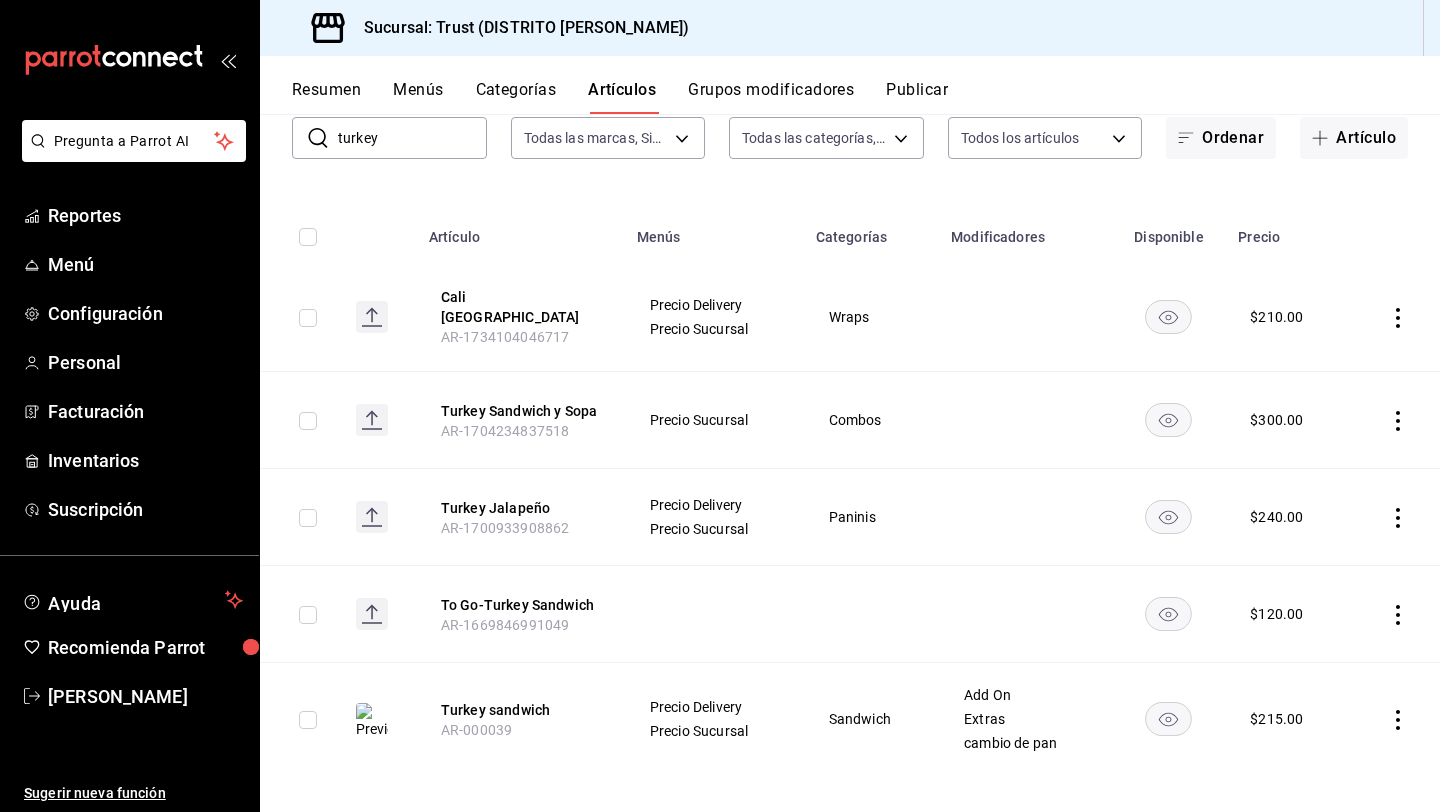 click on "turkey" at bounding box center (412, 138) 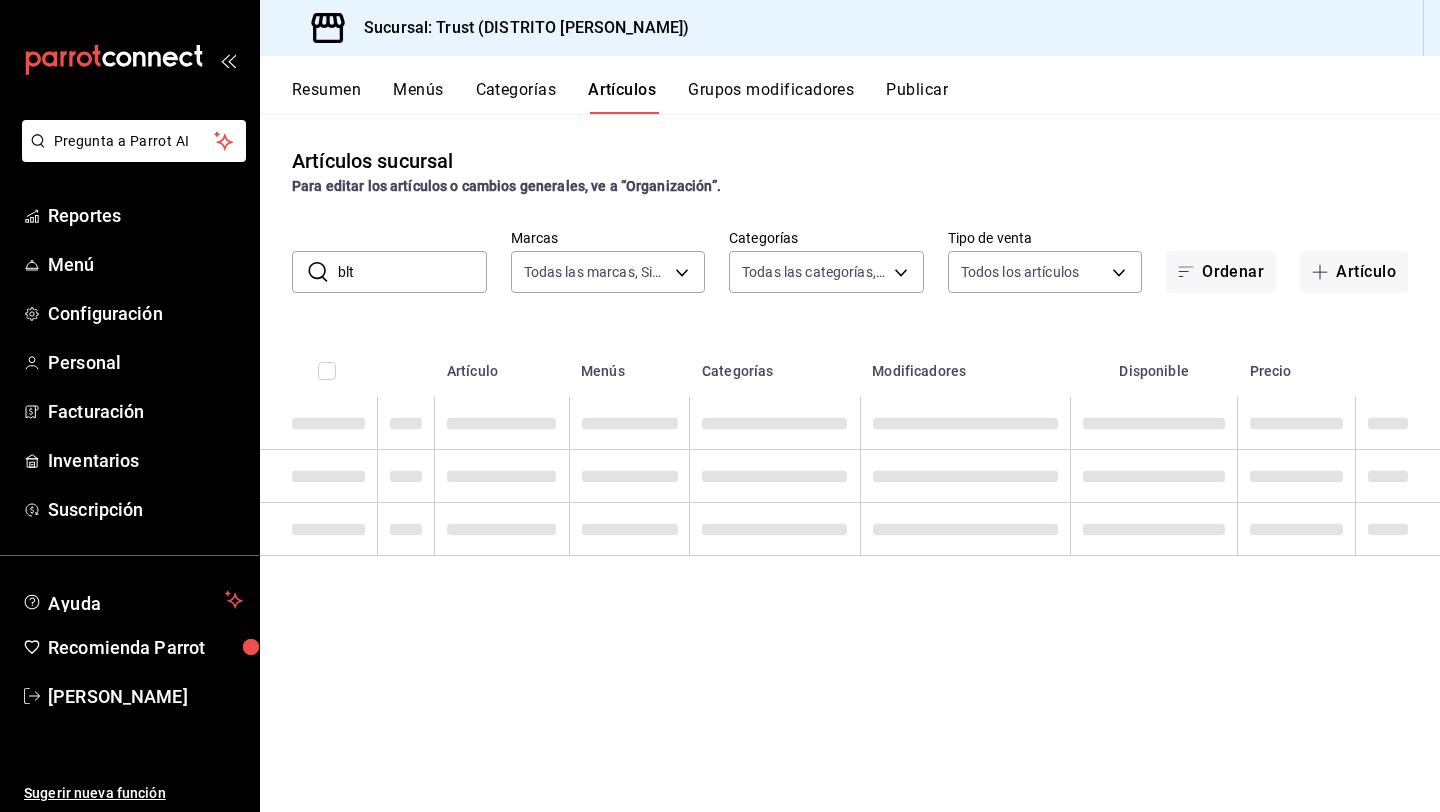 scroll, scrollTop: 0, scrollLeft: 0, axis: both 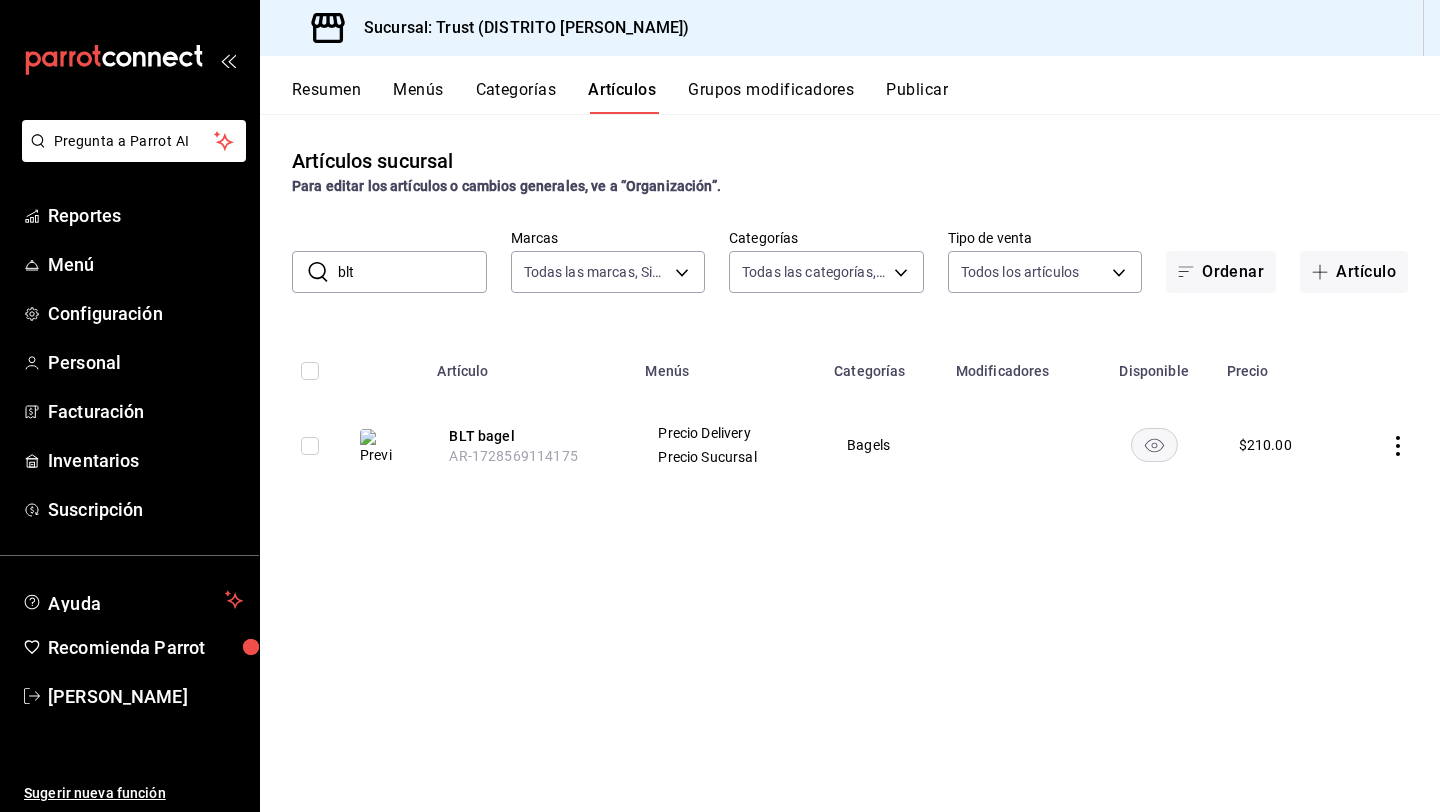 click on "blt" at bounding box center [412, 272] 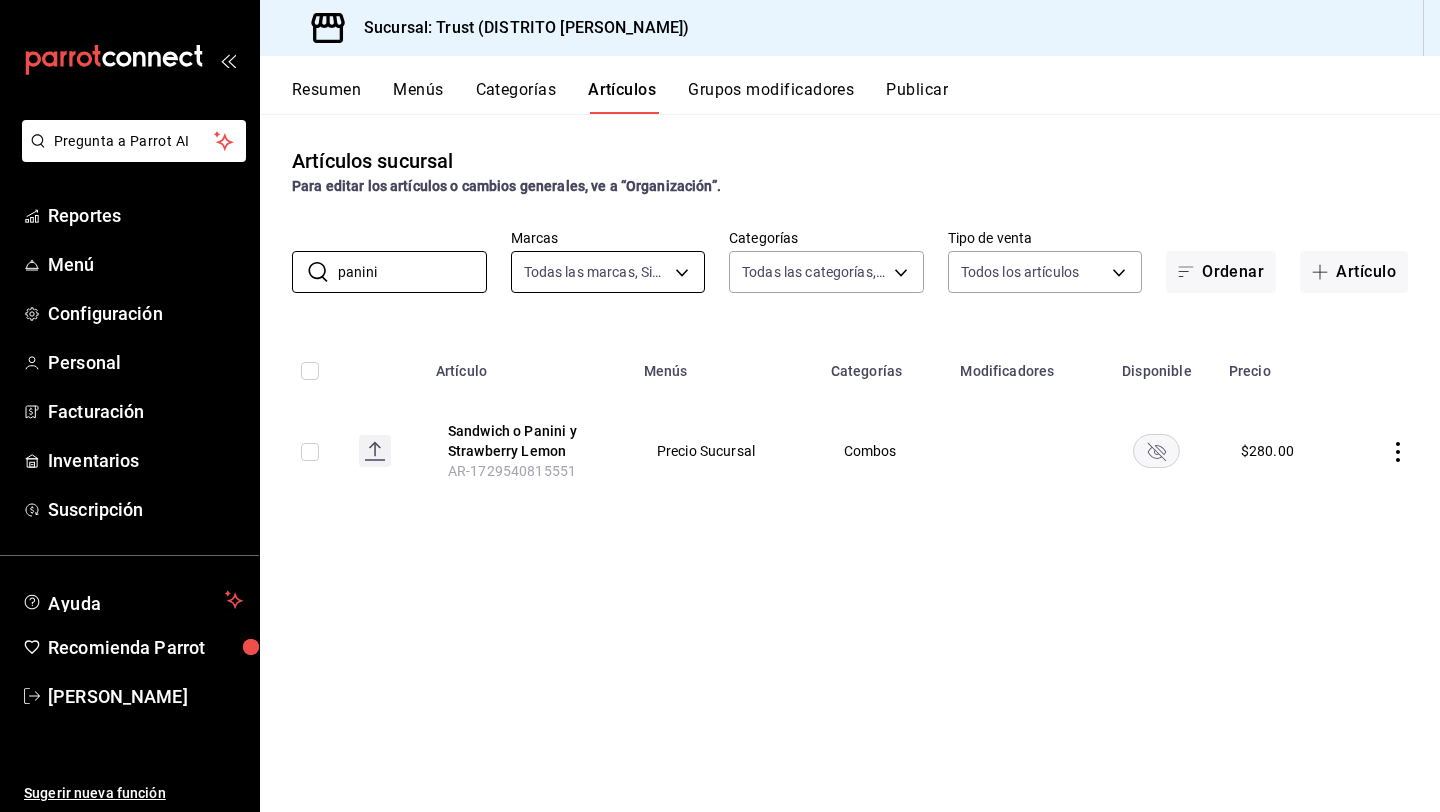 click on "Pregunta a Parrot AI Reportes   Menú   Configuración   Personal   Facturación   Inventarios   Suscripción   Ayuda Recomienda Parrot   [PERSON_NAME]   Sugerir nueva función   Sucursal: Trust (DISTRITO [PERSON_NAME]) Resumen Menús Categorías Artículos Grupos modificadores Publicar Artículos sucursal Para editar los artículos o cambios generales, ve a “Organización”. ​ panini ​ Marcas Todas las marcas, Sin marca 72f3e262-a117-4a61-9875-69b563972005 Categorías Todas las categorías, Sin categoría Tipo de venta Todos los artículos ALL Ordenar Artículo Artículo Menús Categorías Modificadores Disponible Precio Sandwich o Panini y Strawberry Lemon AR-1729540815551 Precio Sucursal Combos $ 280.00 Guardar GANA 1 MES GRATIS EN TU SUSCRIPCIÓN AQUÍ Ver video tutorial Ir a video Pregunta a Parrot AI Reportes   Menú   Configuración   Personal   Facturación   Inventarios   Suscripción   Ayuda Recomienda Parrot   [PERSON_NAME]   Sugerir nueva función   Editar Duplicar Eliminar [PHONE_NUMBER]" at bounding box center [720, 406] 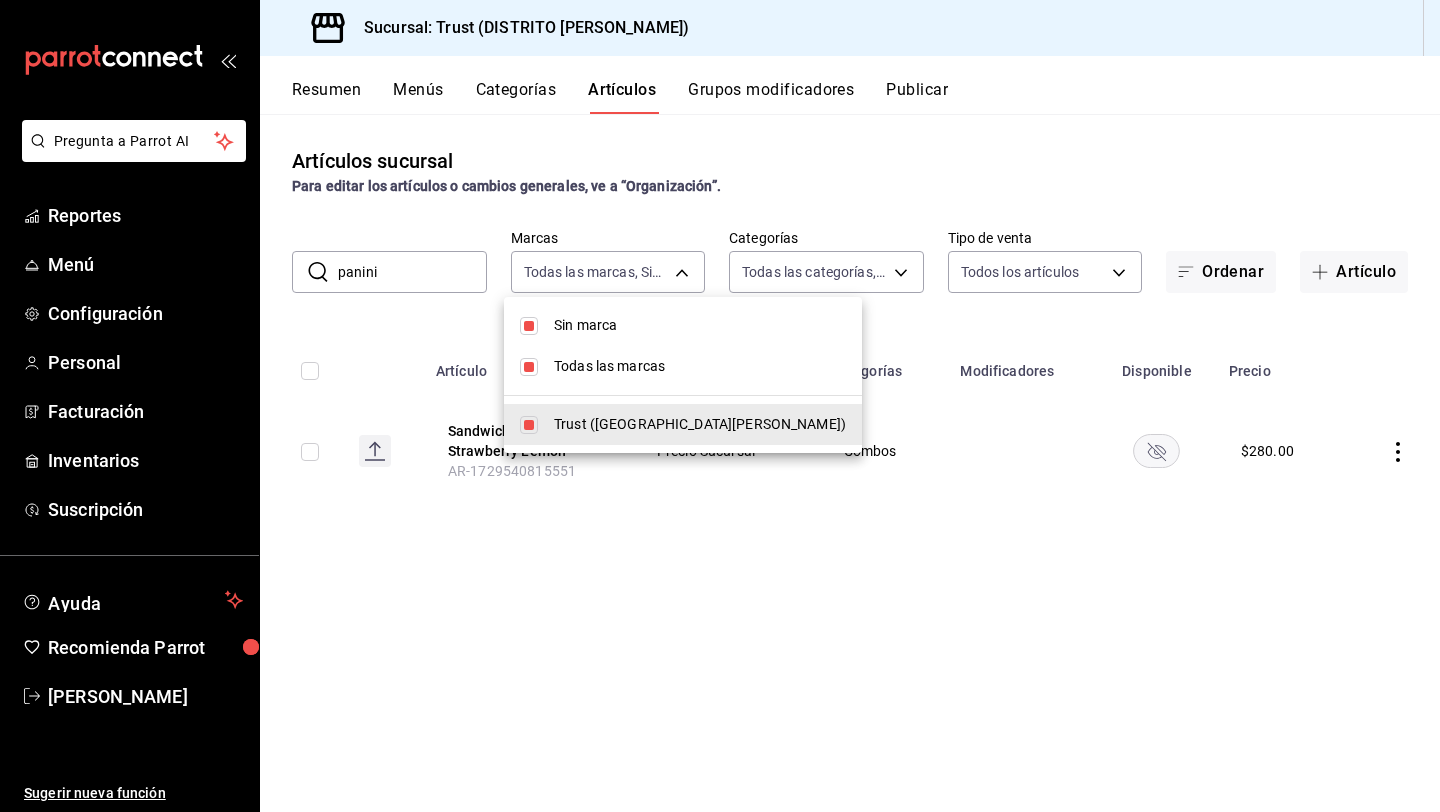 click at bounding box center (720, 406) 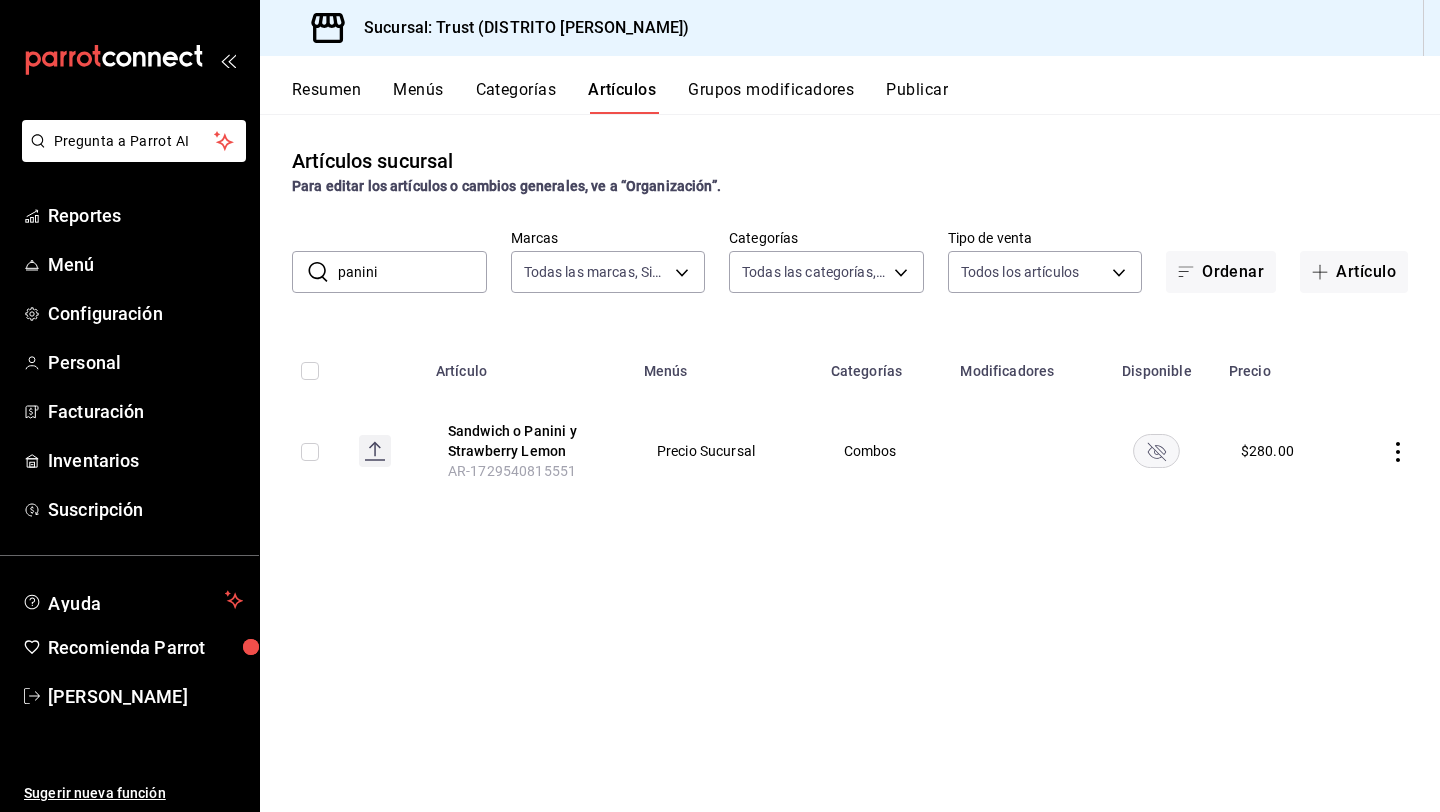 click on "panini" at bounding box center (412, 272) 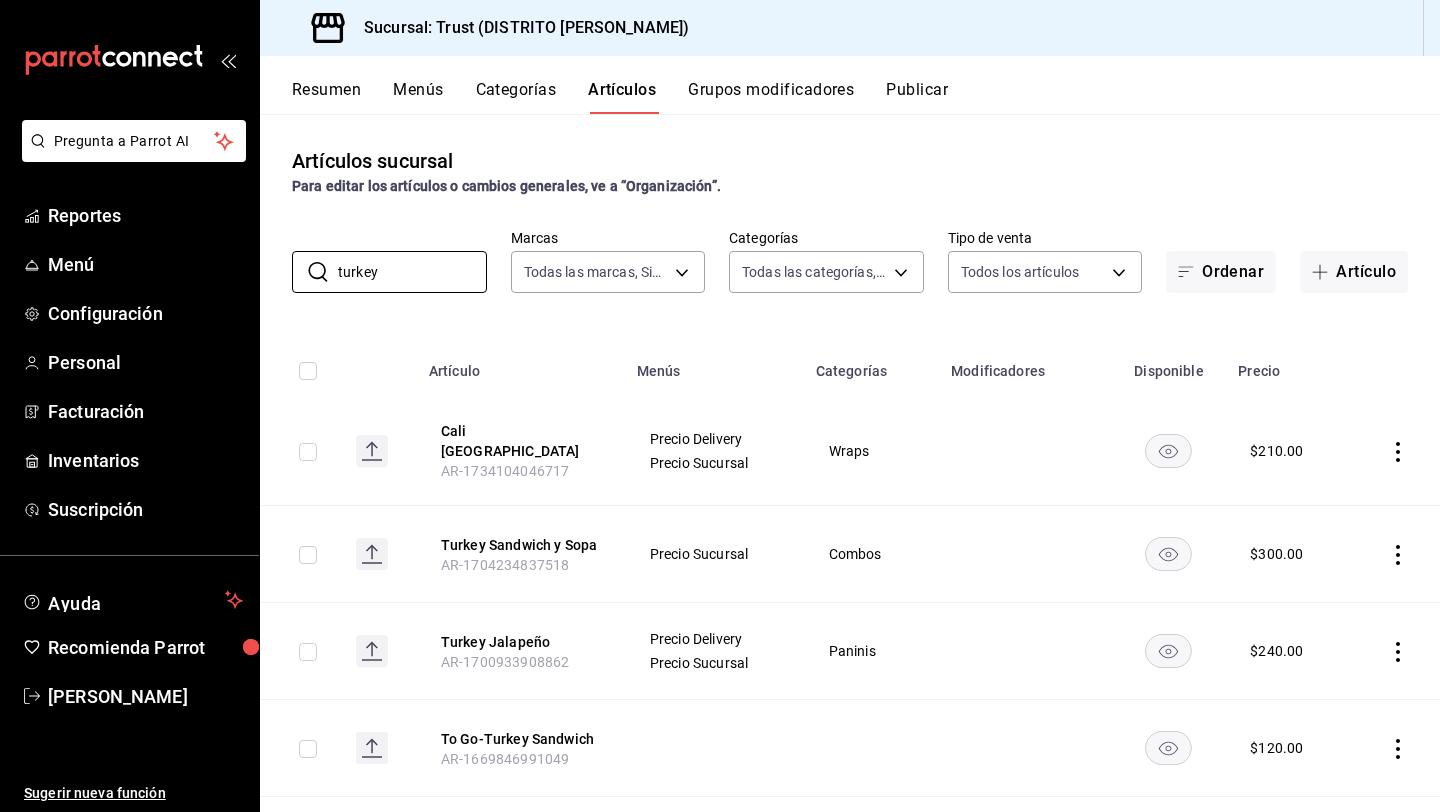 click 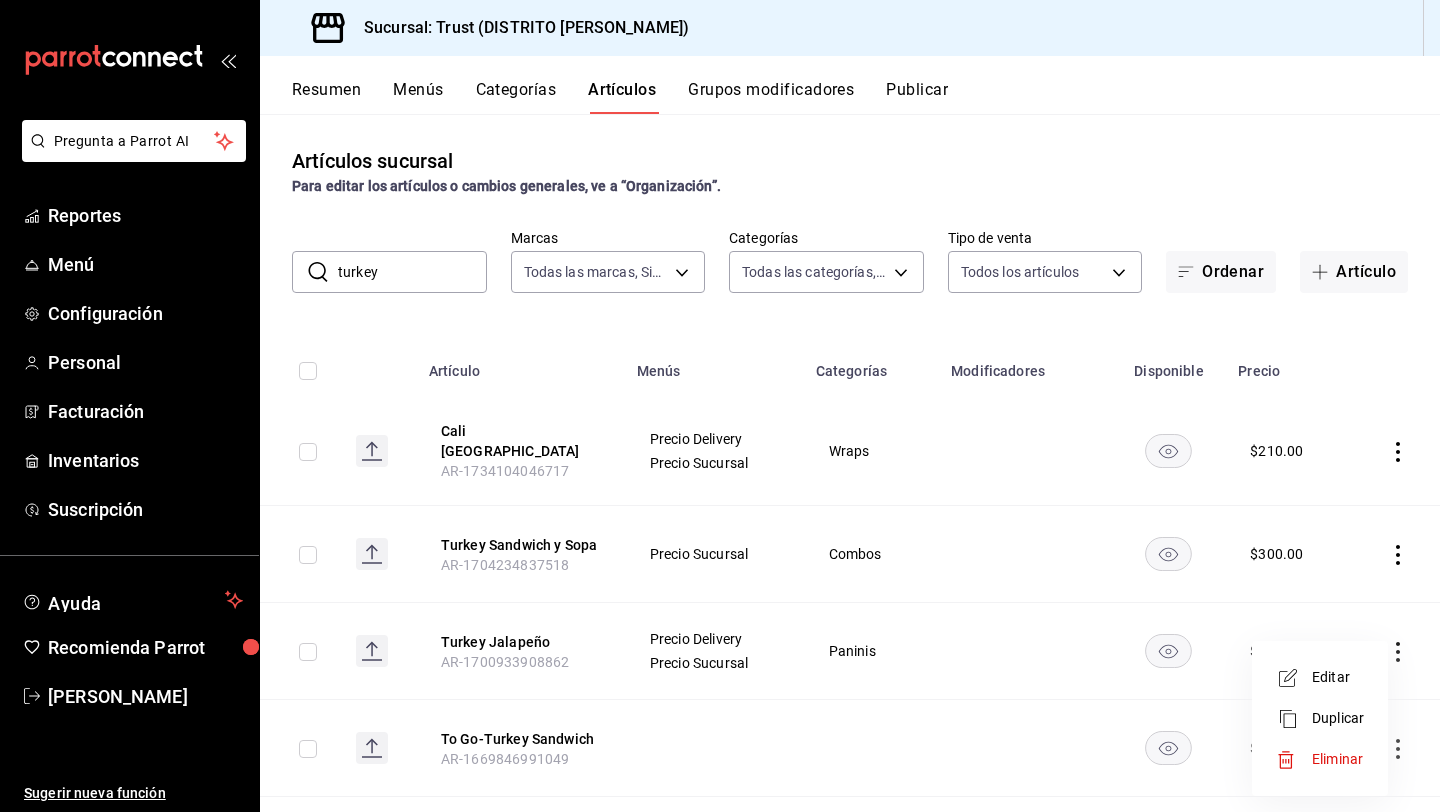 click on "Editar" at bounding box center (1338, 677) 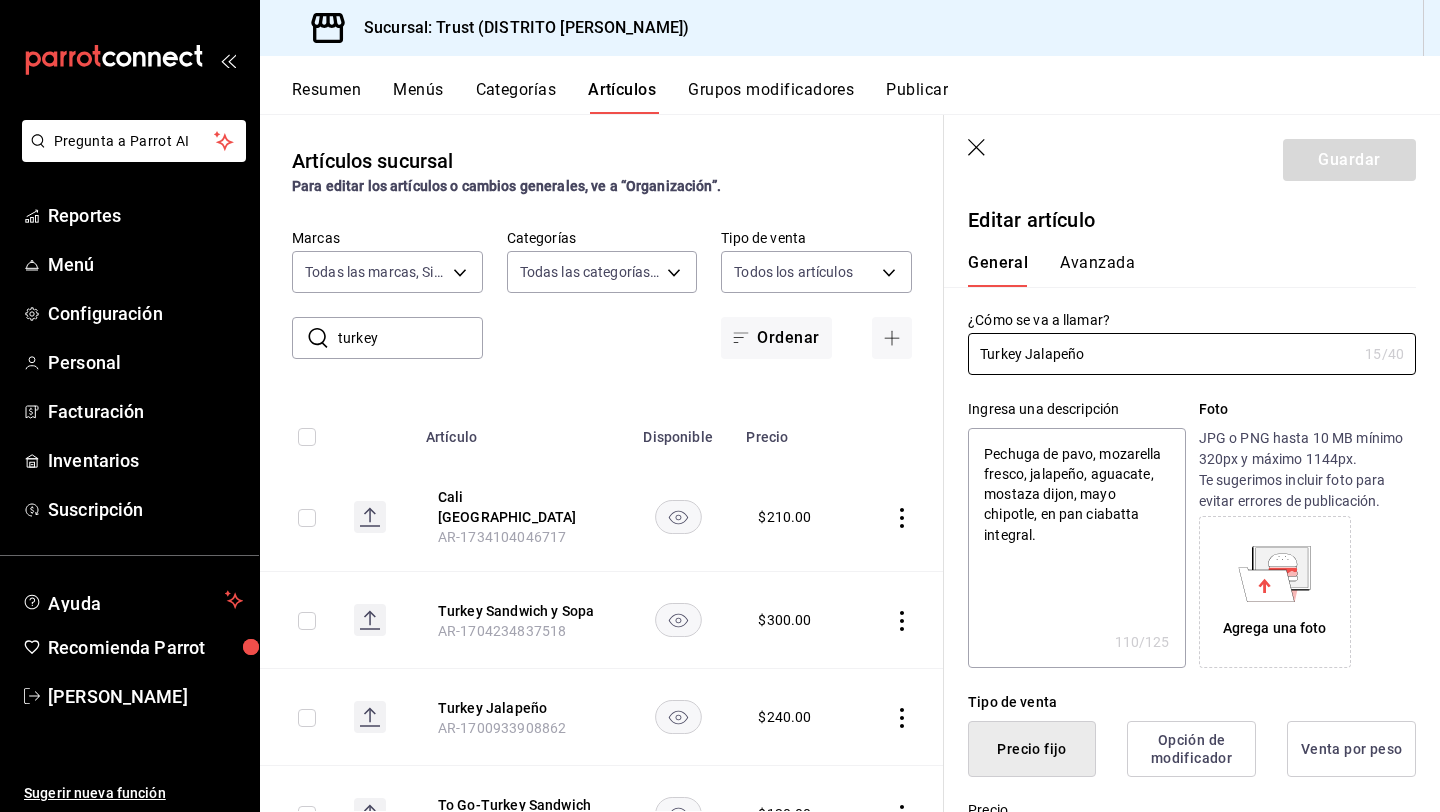 click on "Foto" at bounding box center [1307, 409] 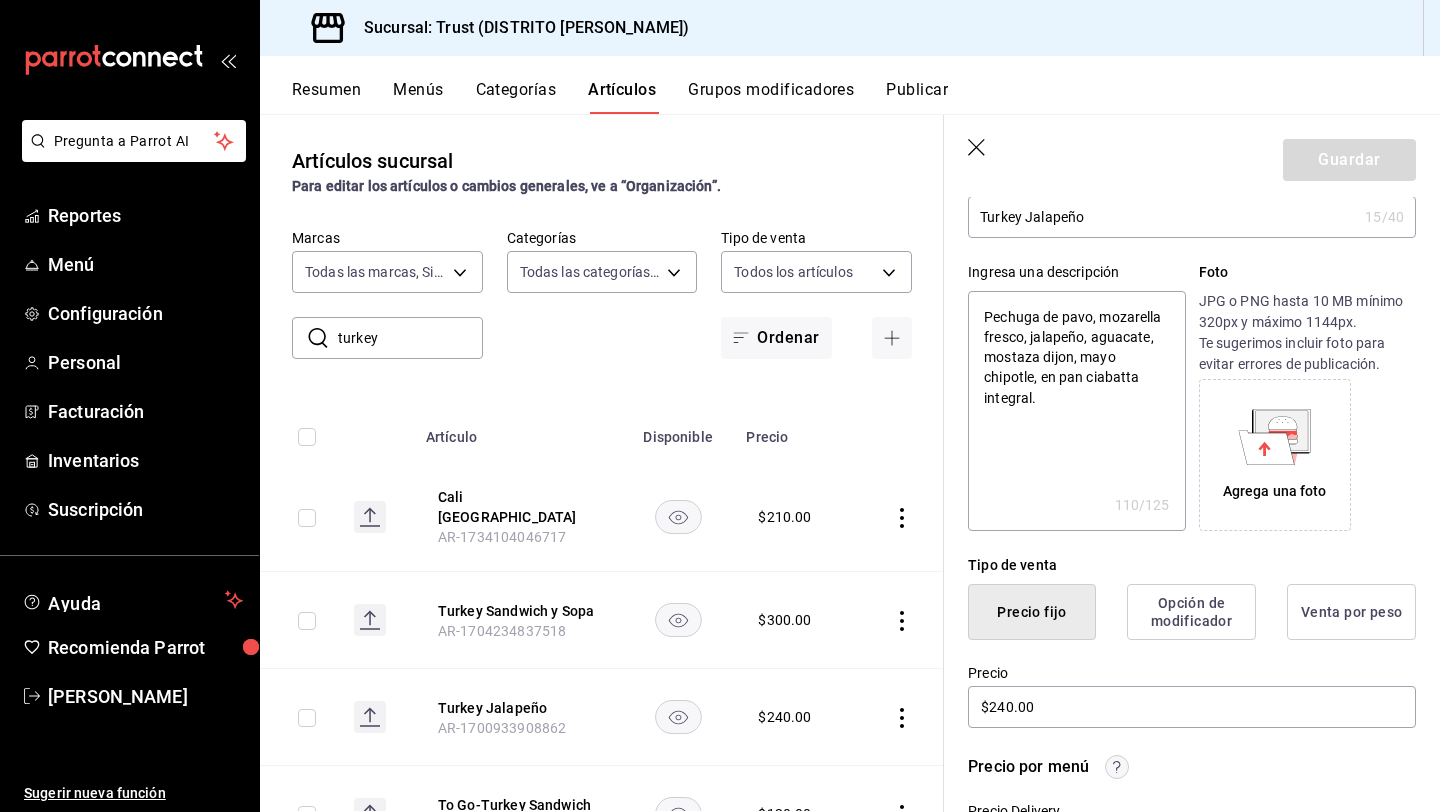 scroll, scrollTop: 160, scrollLeft: 0, axis: vertical 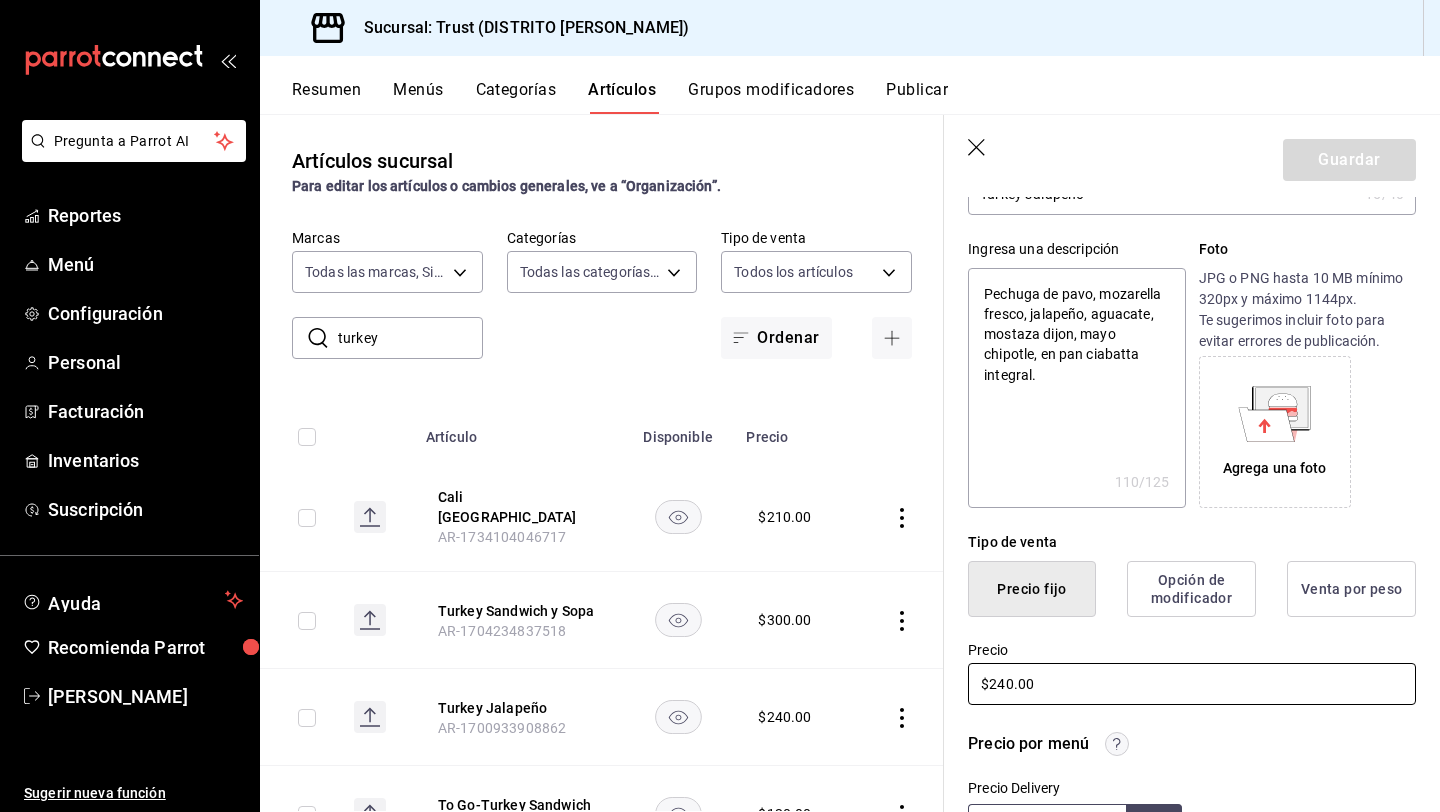 click on "$240.00" at bounding box center [1192, 684] 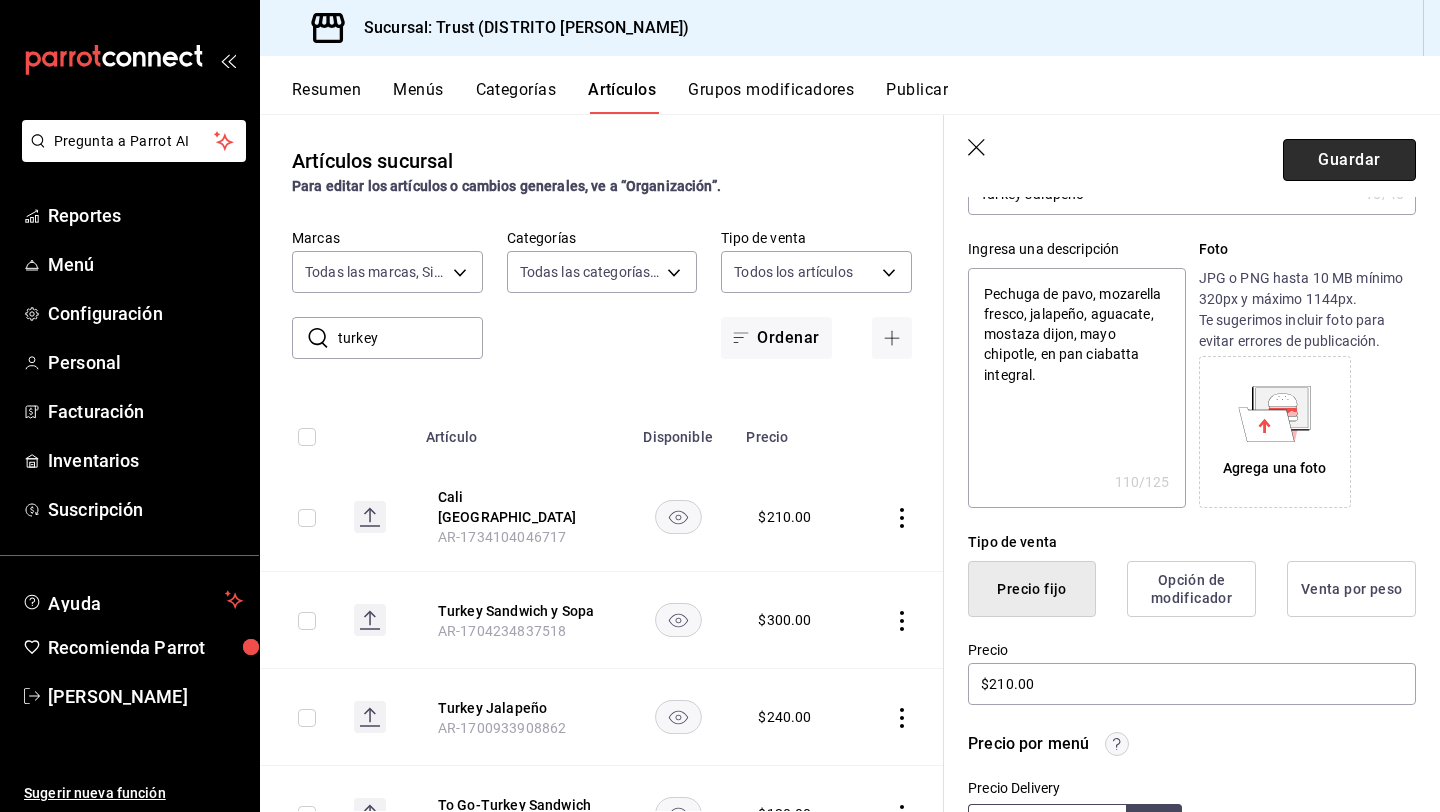 click on "Guardar" at bounding box center [1349, 160] 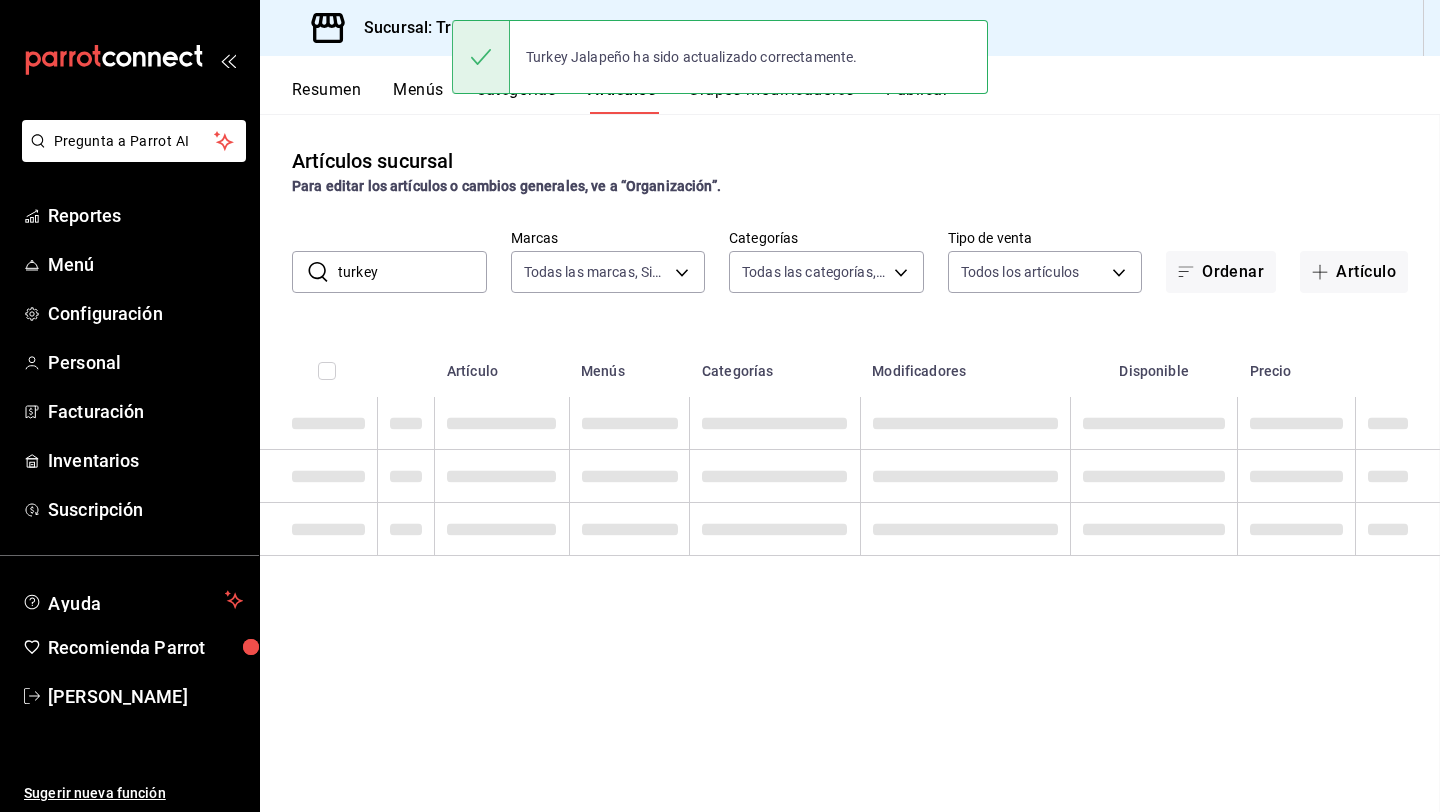 scroll, scrollTop: 0, scrollLeft: 0, axis: both 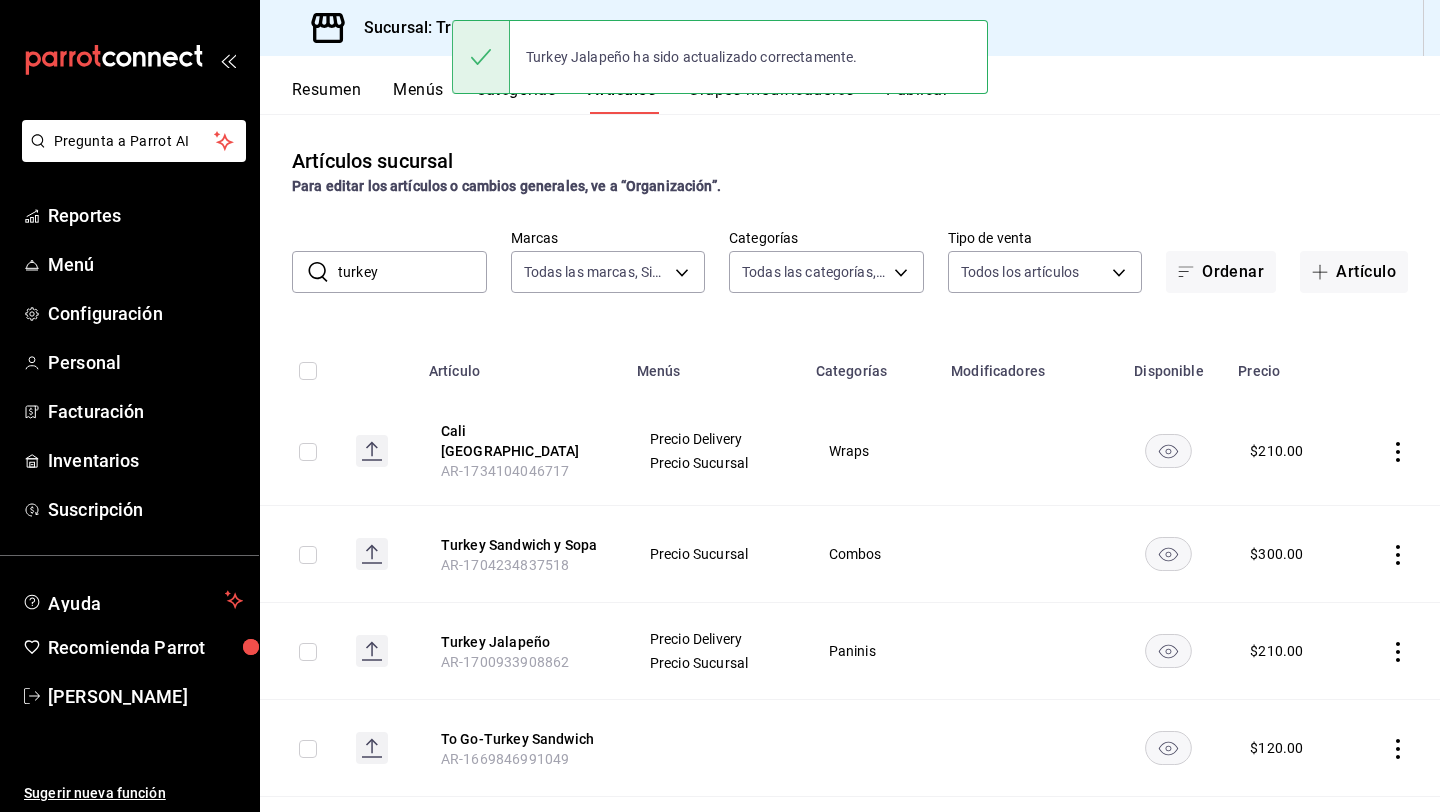 click on "turkey" at bounding box center [412, 272] 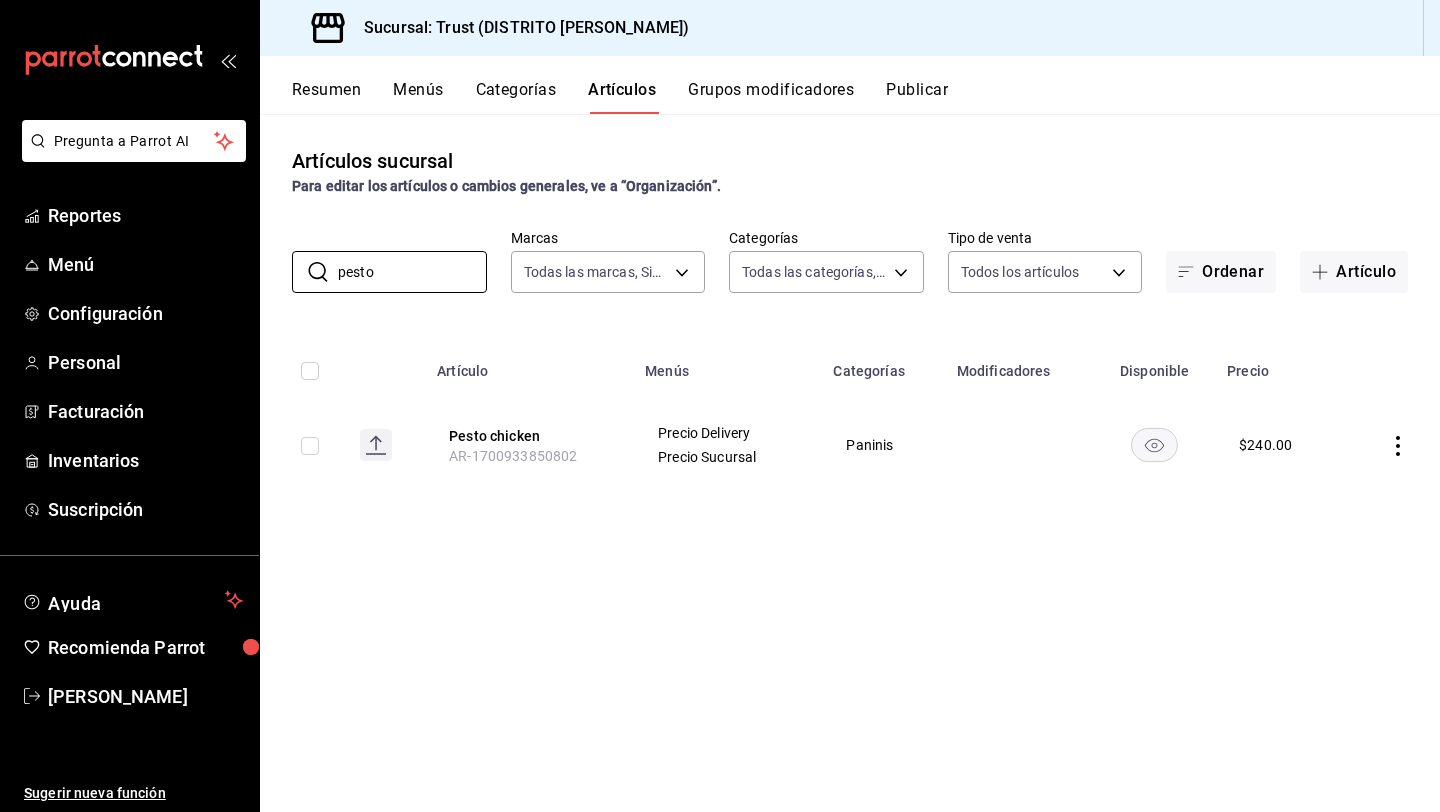 click 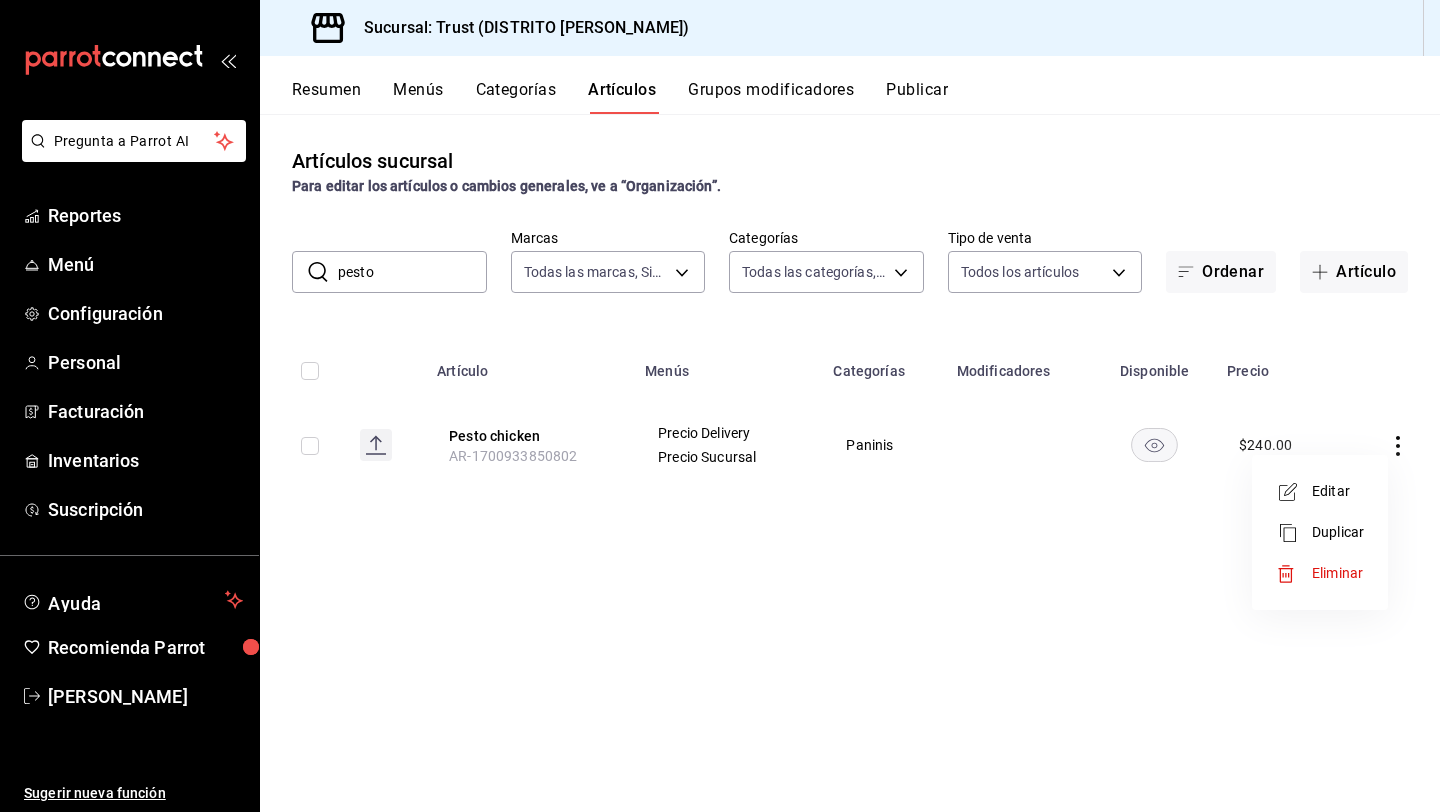 click on "Editar" at bounding box center [1338, 491] 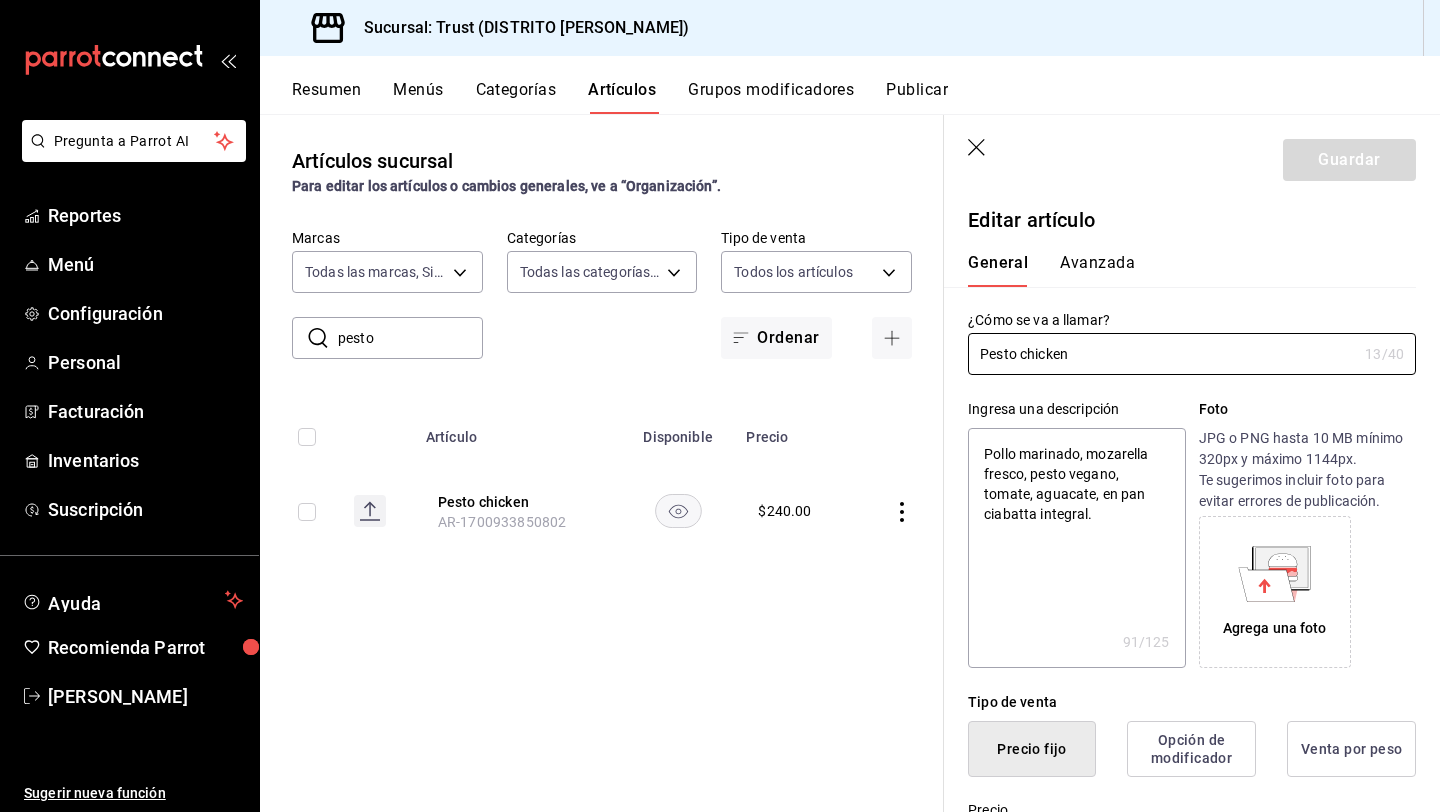 scroll, scrollTop: 0, scrollLeft: 0, axis: both 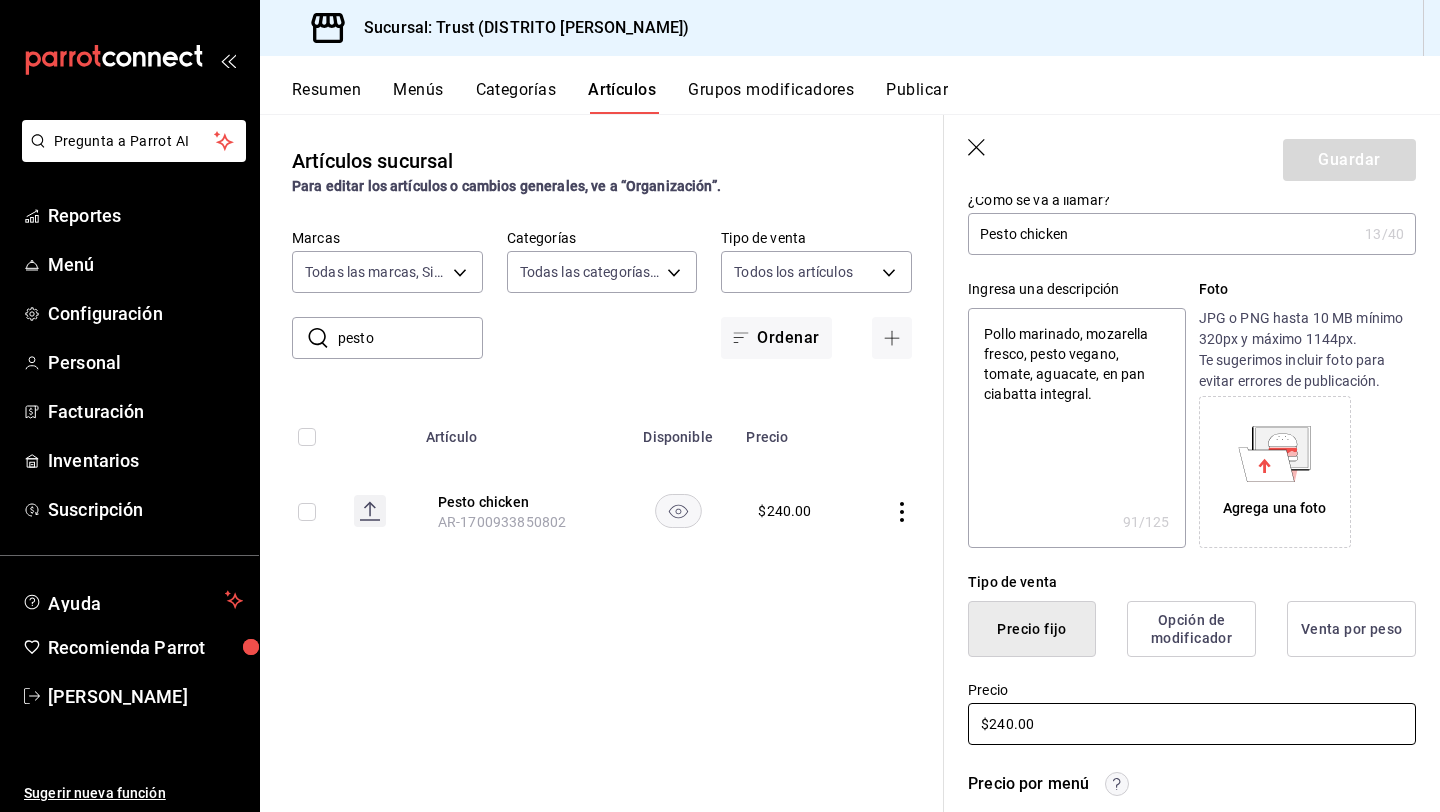 click on "$240.00" at bounding box center [1192, 724] 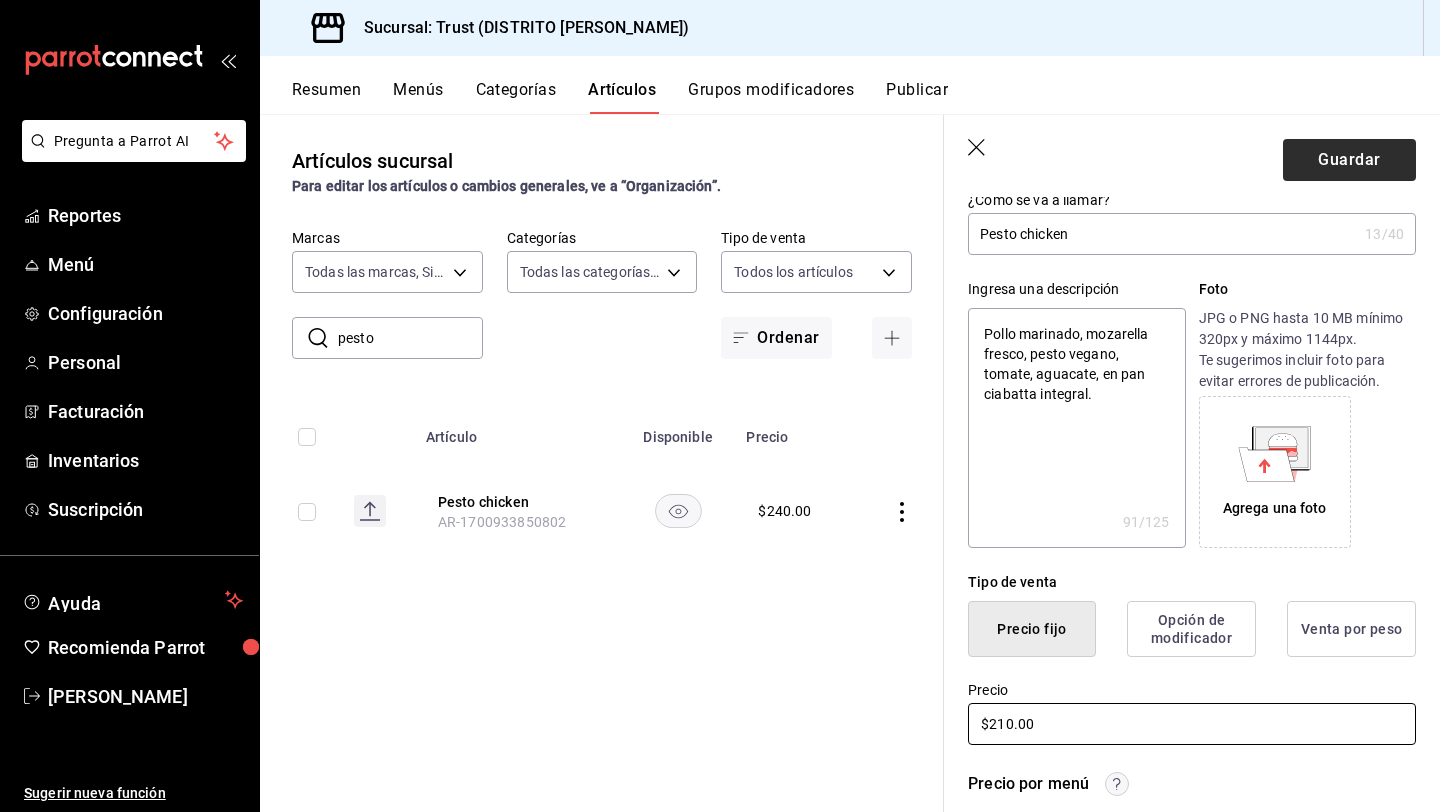 type on "$210.00" 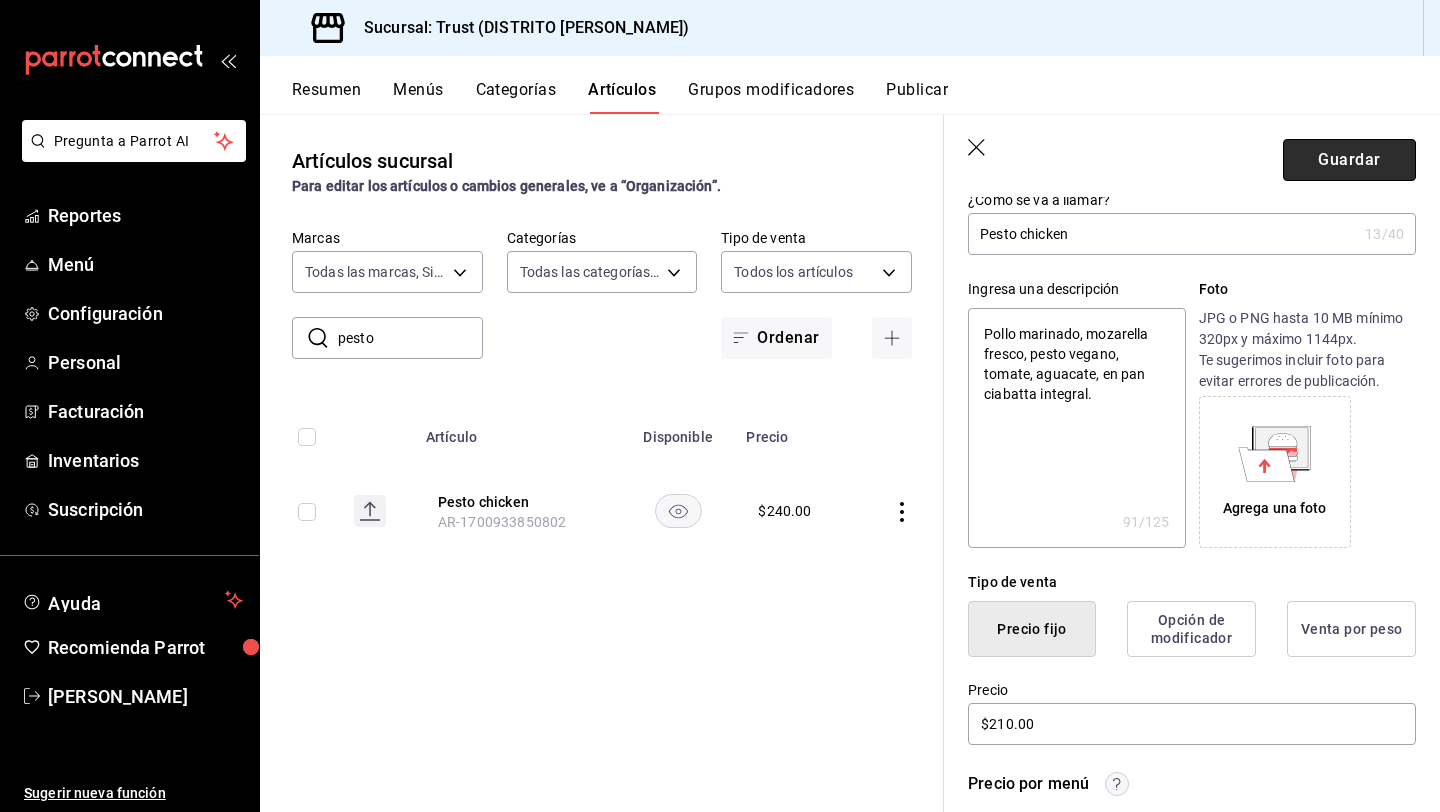click on "Guardar" at bounding box center [1349, 160] 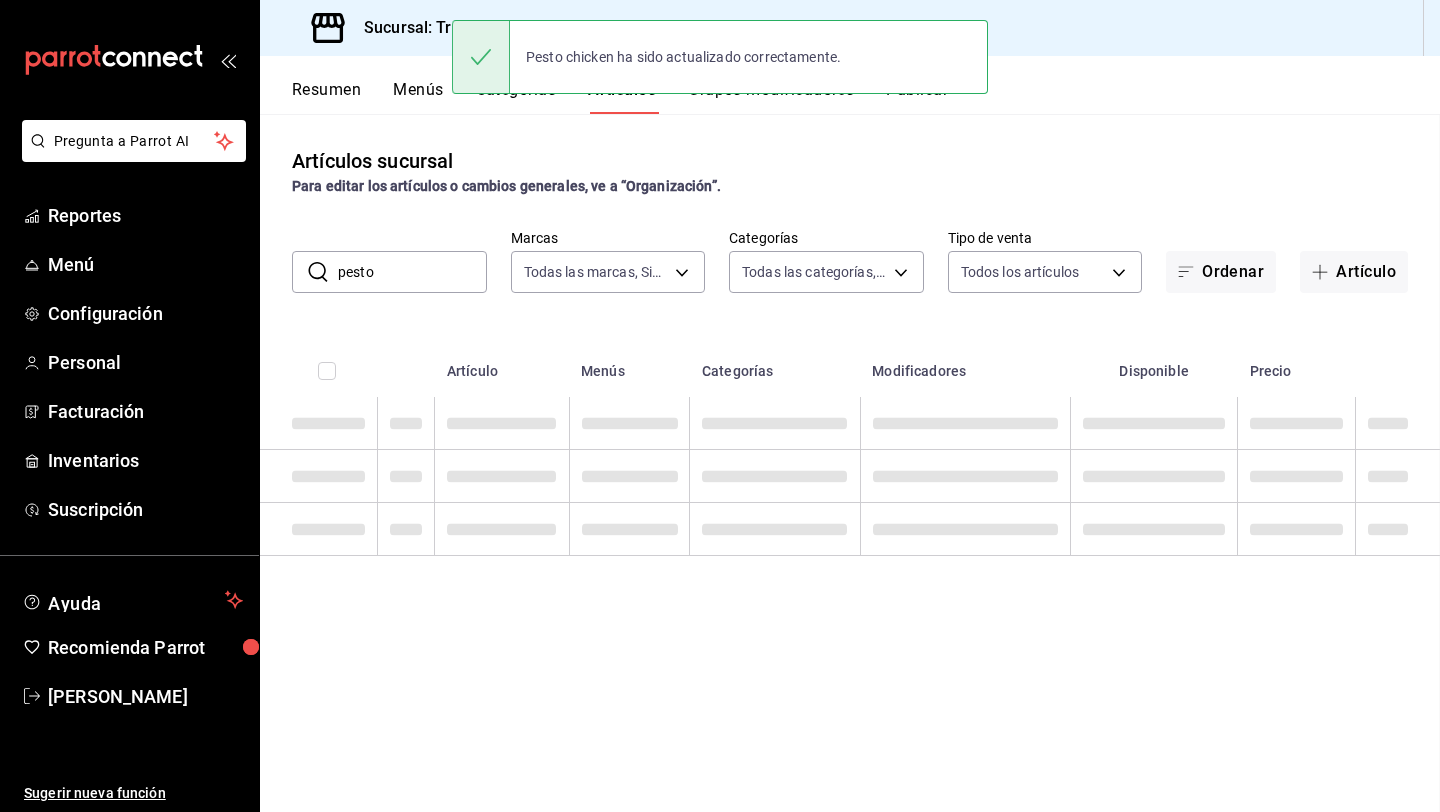 scroll, scrollTop: 0, scrollLeft: 0, axis: both 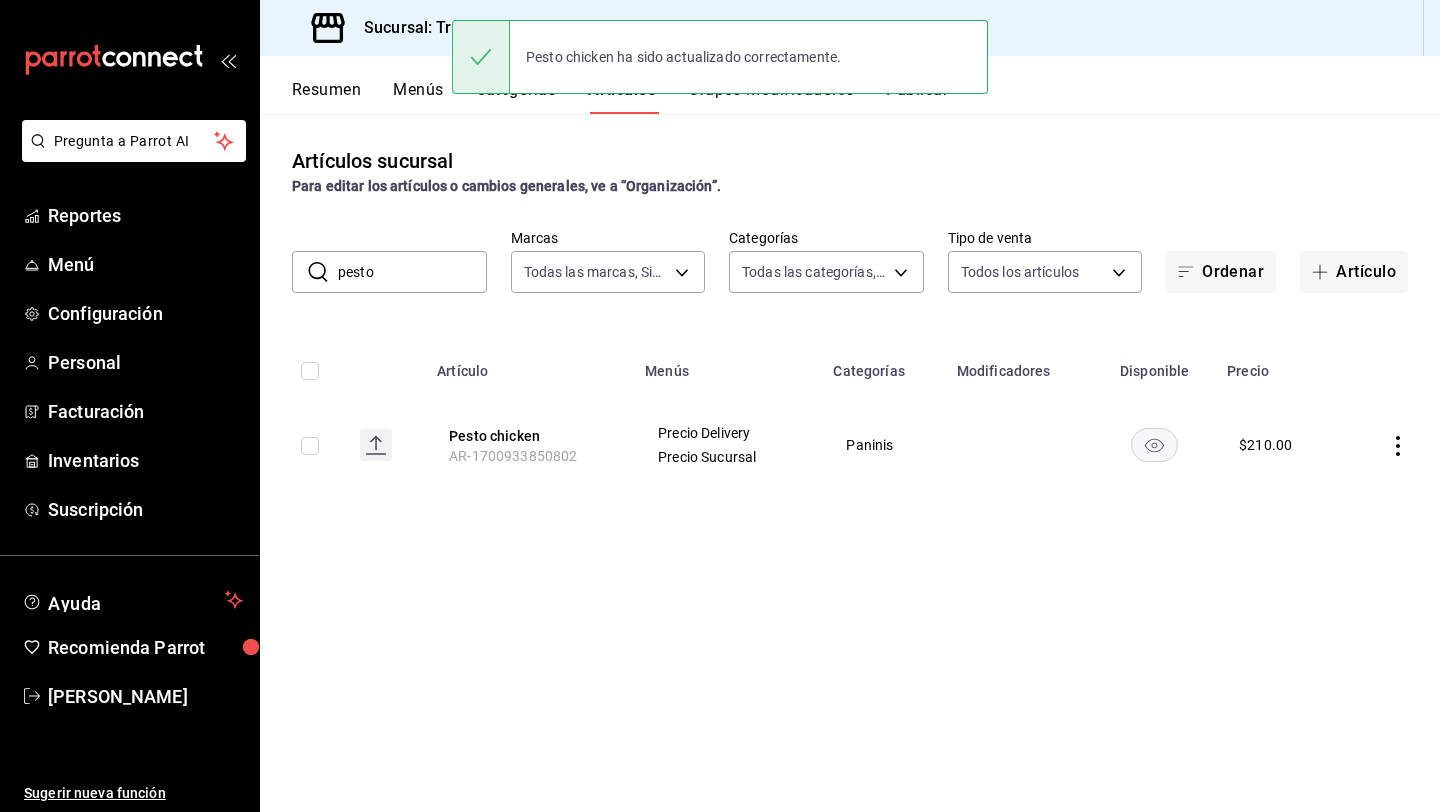 click on "Artículos sucursal Para editar los artículos o cambios generales, ve a “Organización”. ​ pesto ​ Marcas Todas las marcas, Sin marca 72f3e262-a117-4a61-9875-69b563972005 Categorías Todas las categorías, Sin categoría Tipo de venta Todos los artículos ALL Ordenar Artículo Artículo Menús Categorías Modificadores Disponible Precio Pesto chicken AR-1700933850802 Precio Delivery Precio Sucursal Paninis $ 210.00" at bounding box center (850, 462) 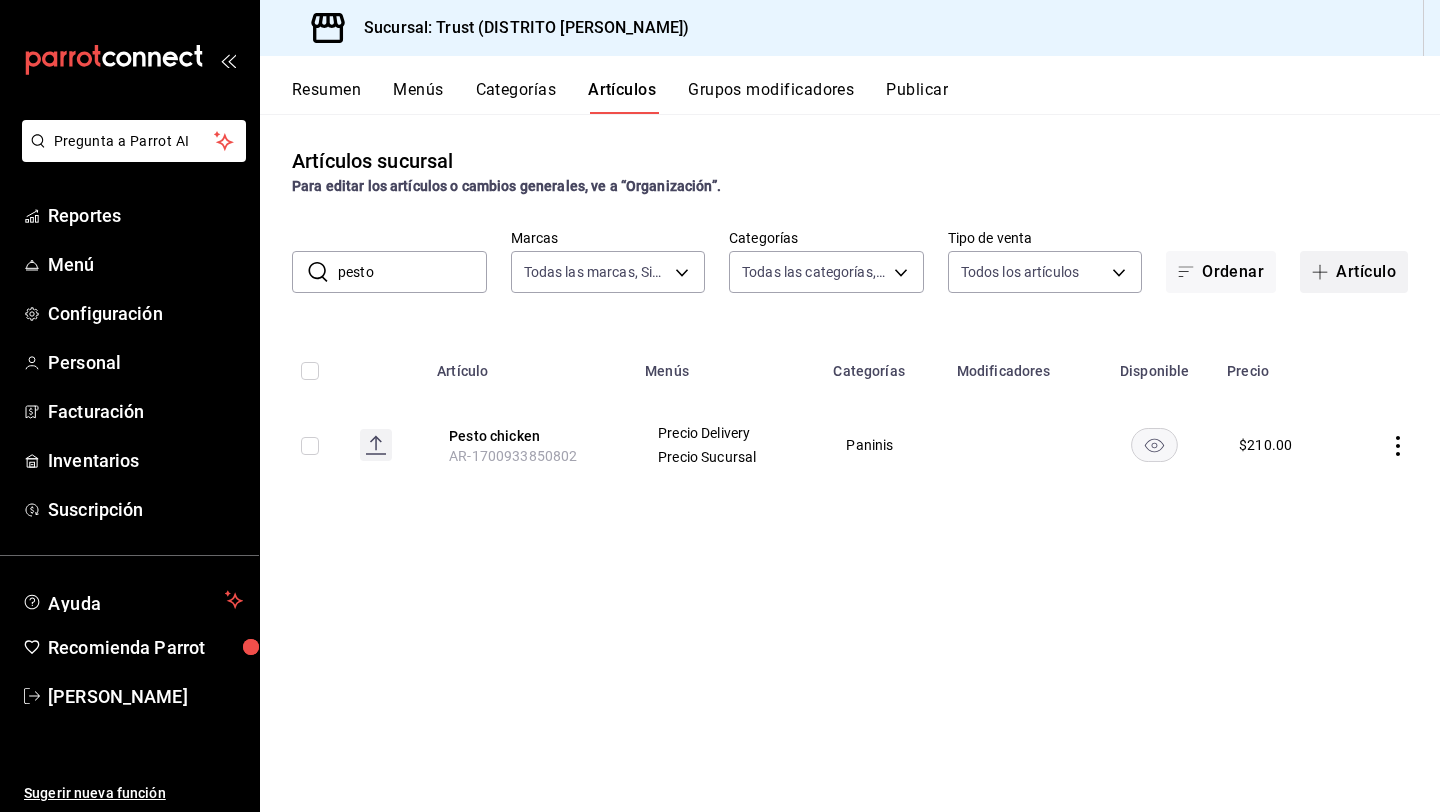 click at bounding box center [1324, 272] 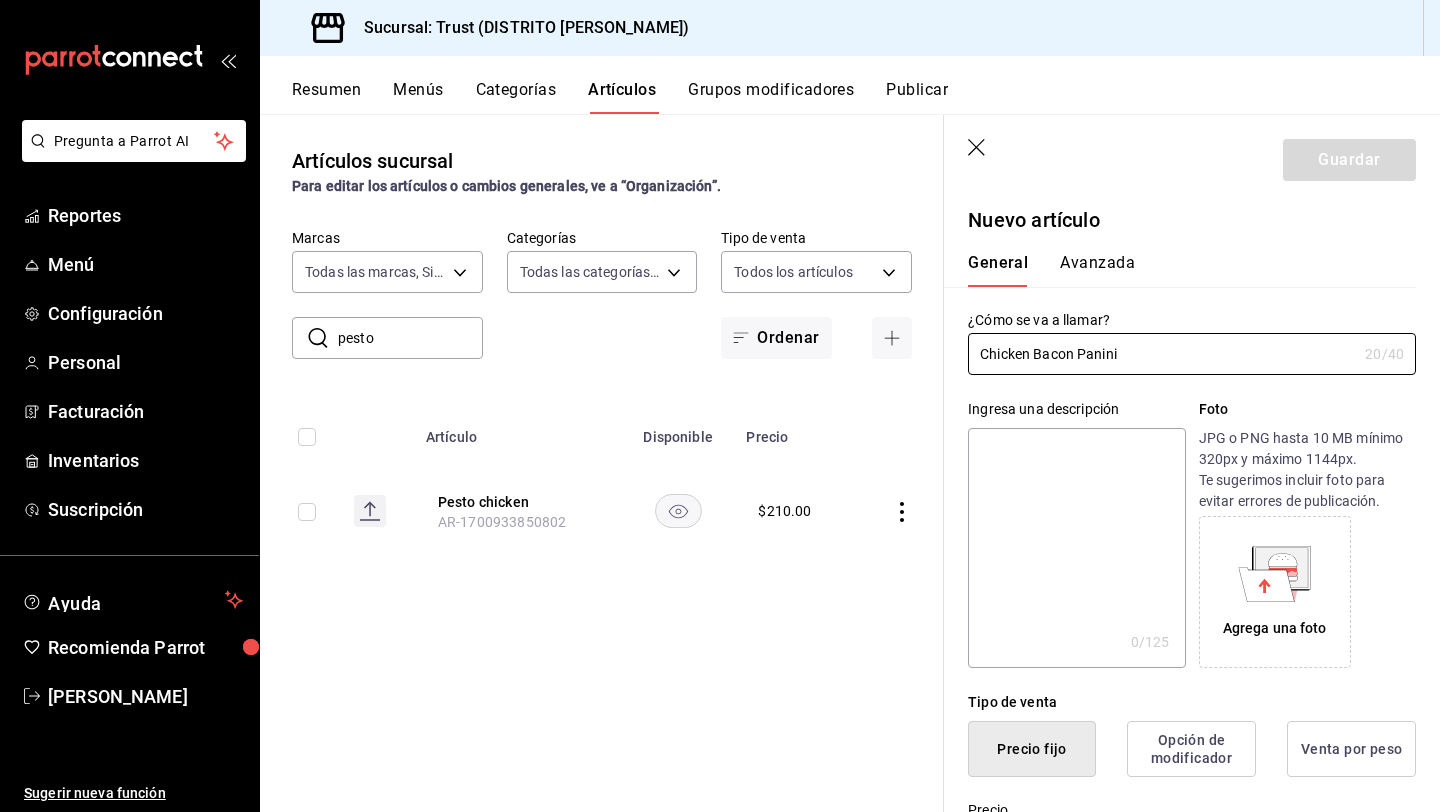 type on "Chicken Bacon Panini" 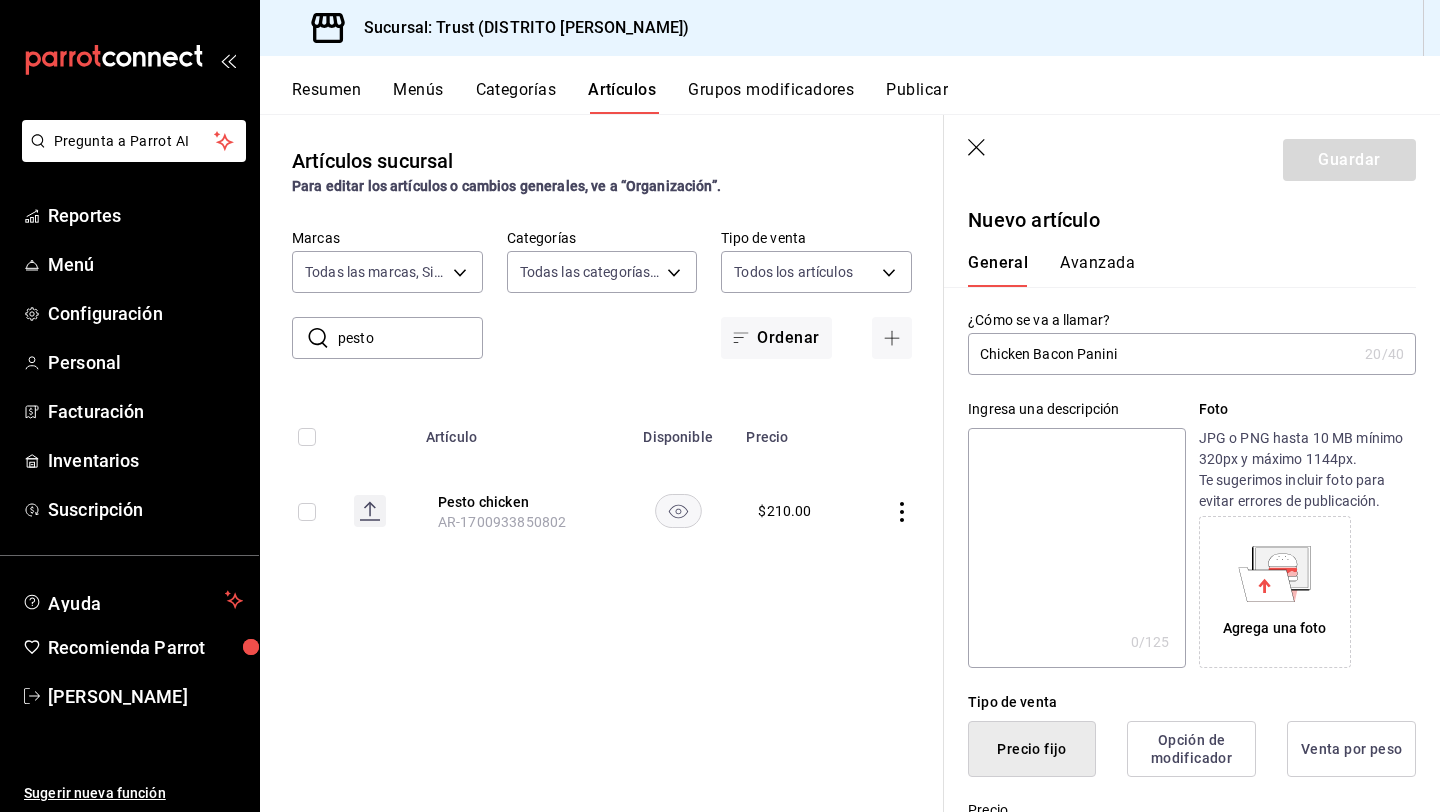 type on "P" 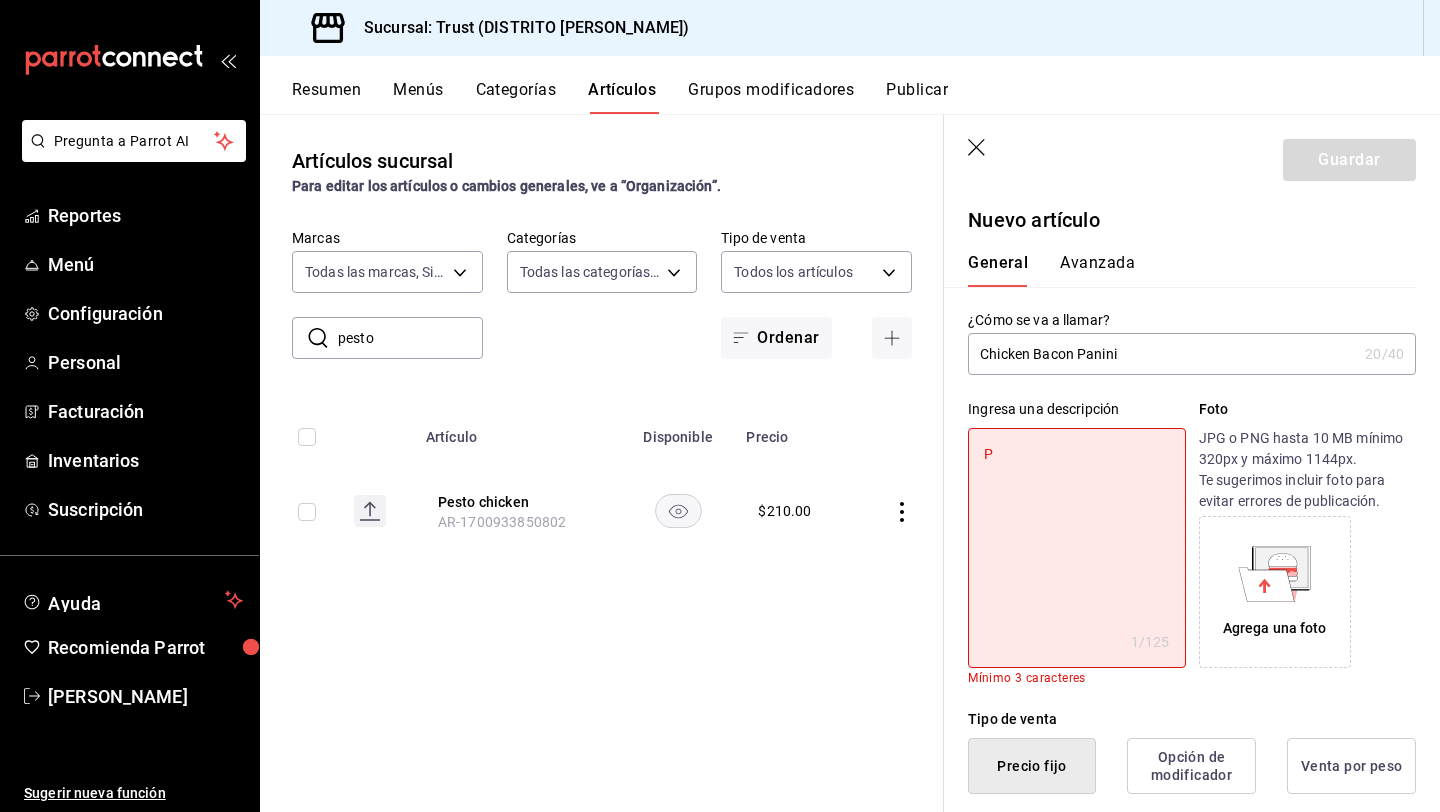 type on "Po" 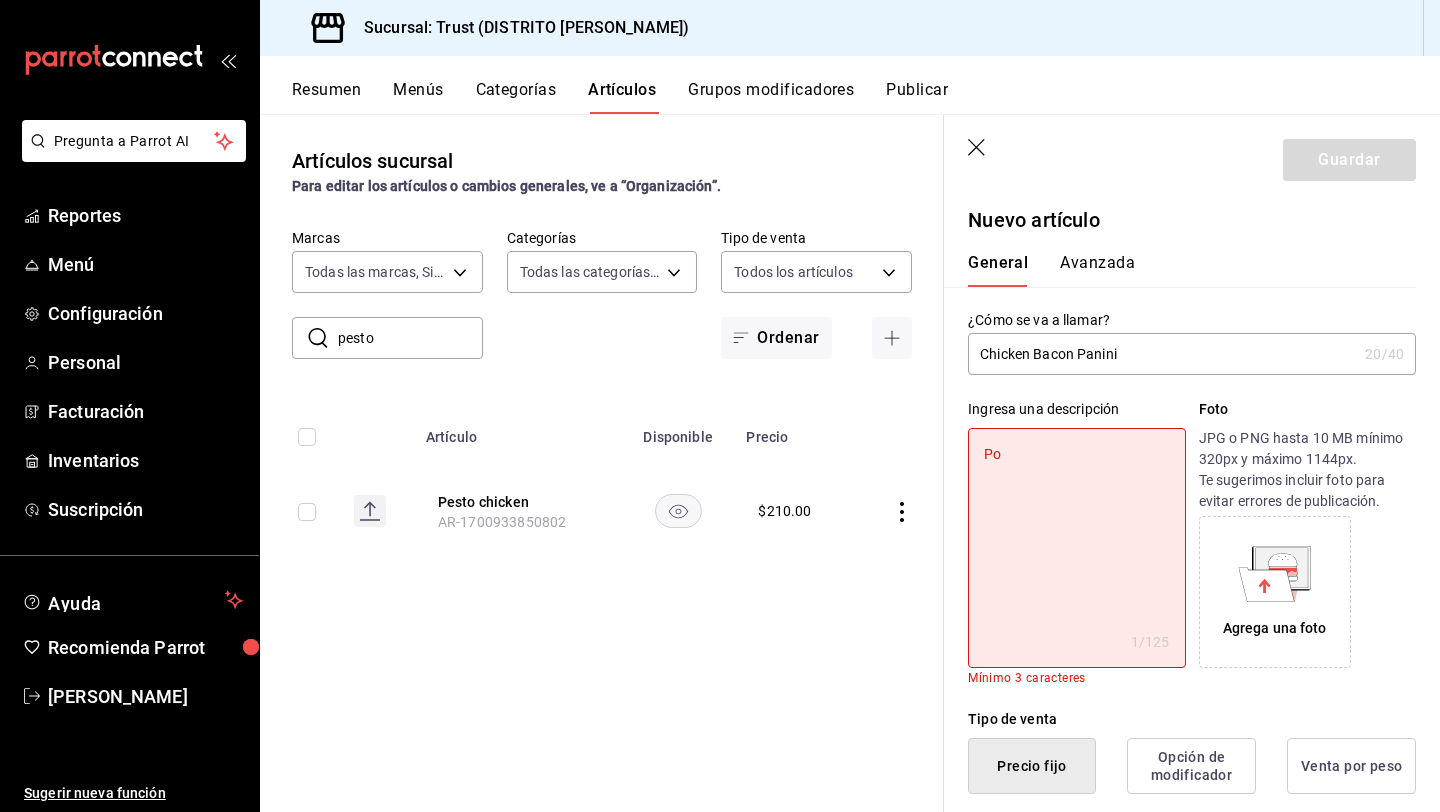 type on "Pol" 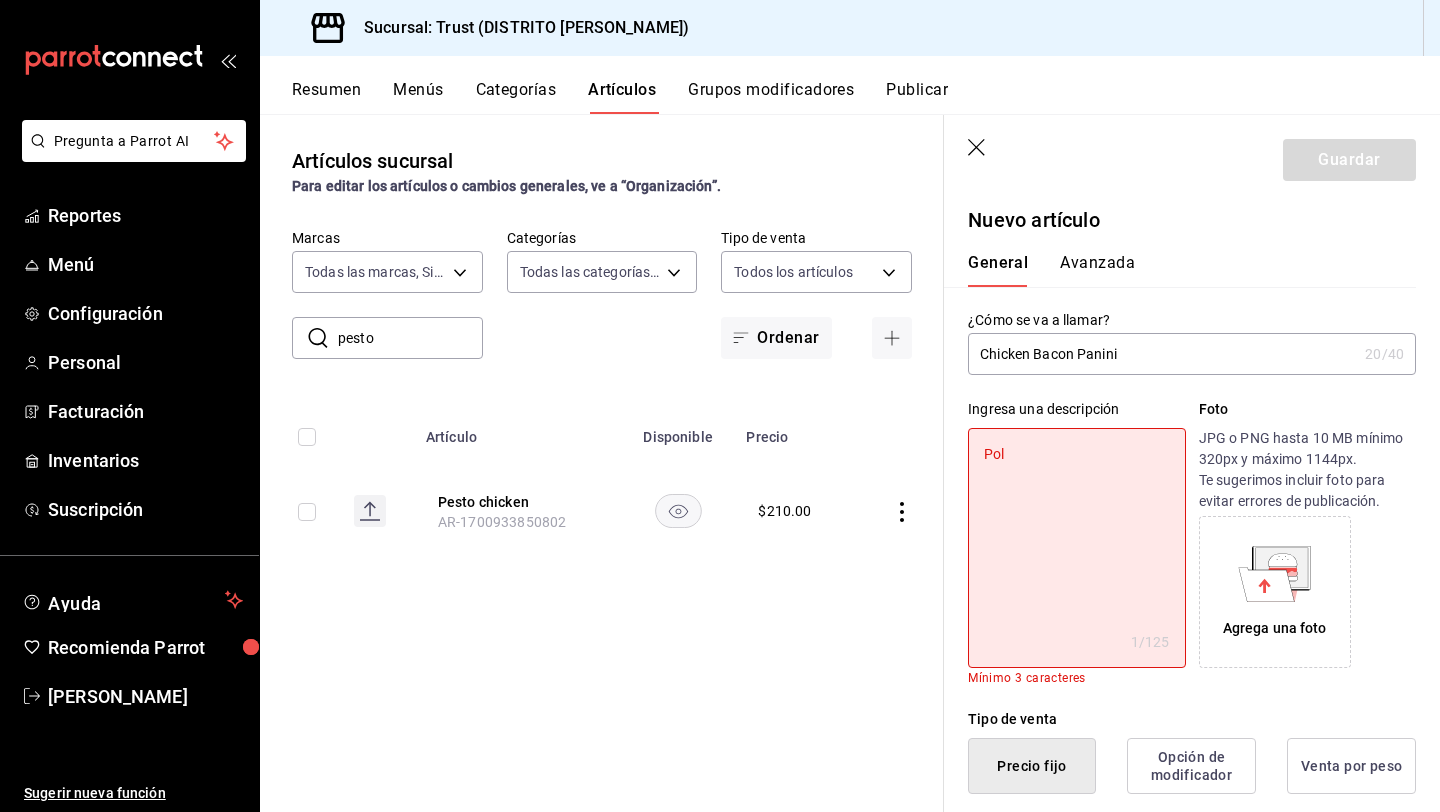 type on "x" 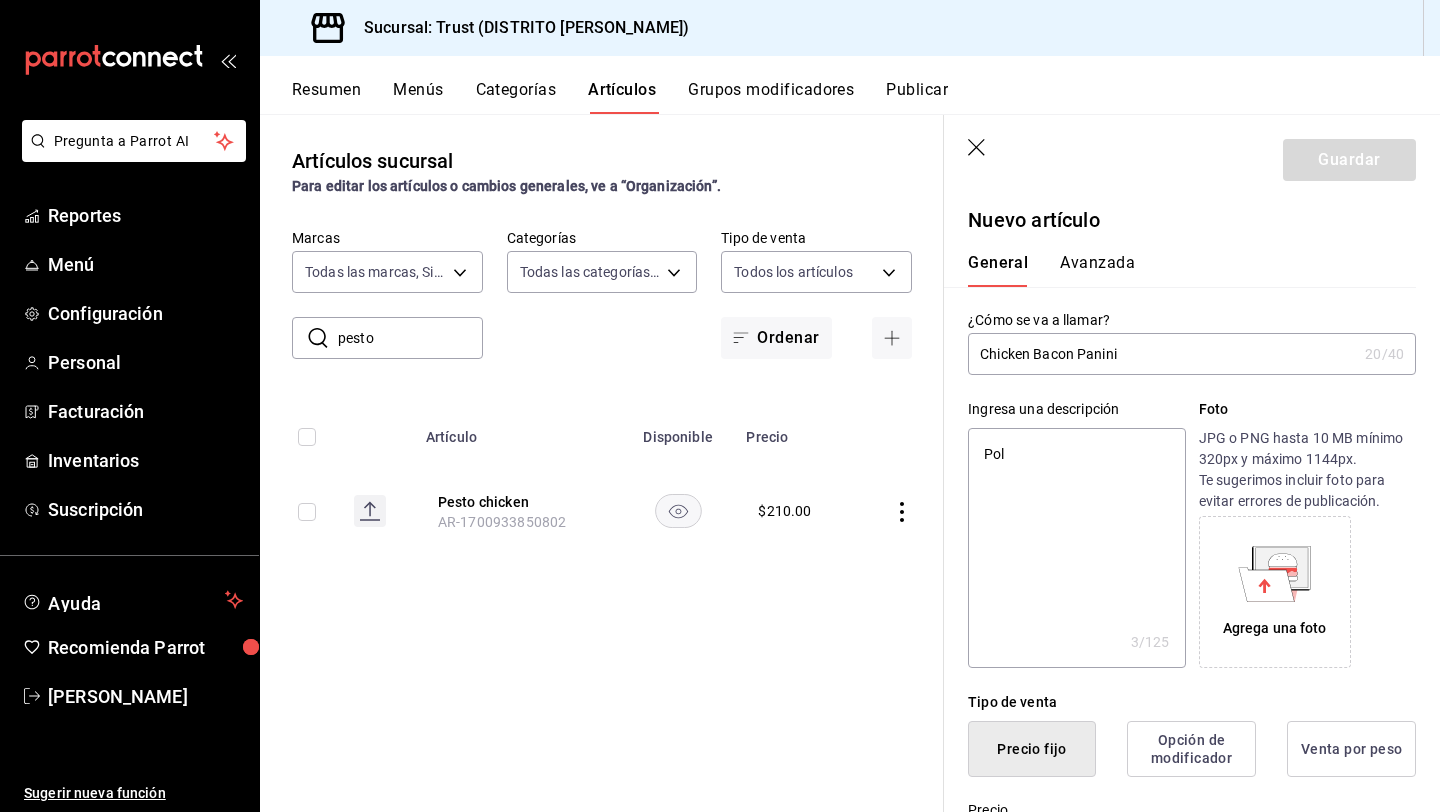 type on "Poll" 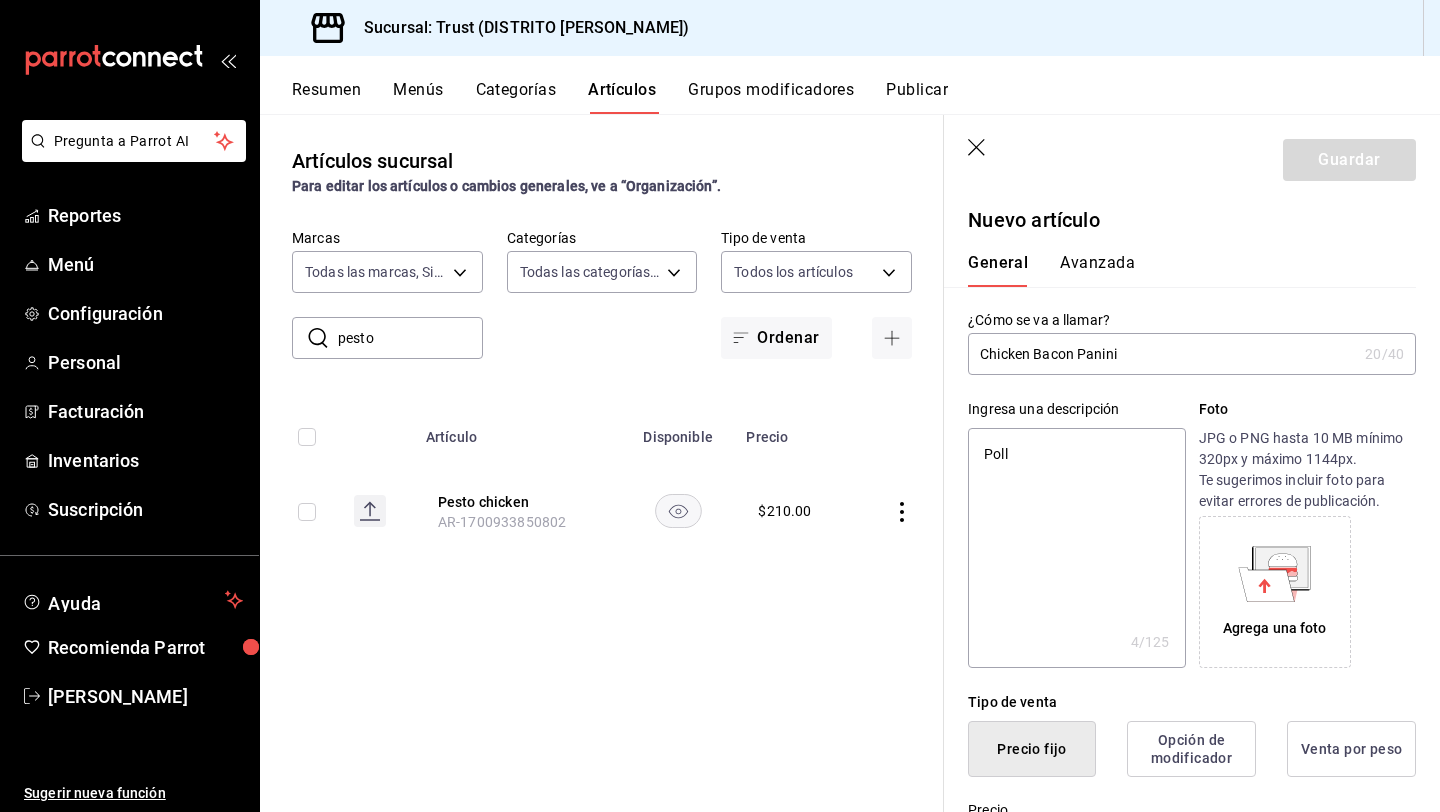 type on "Pollo" 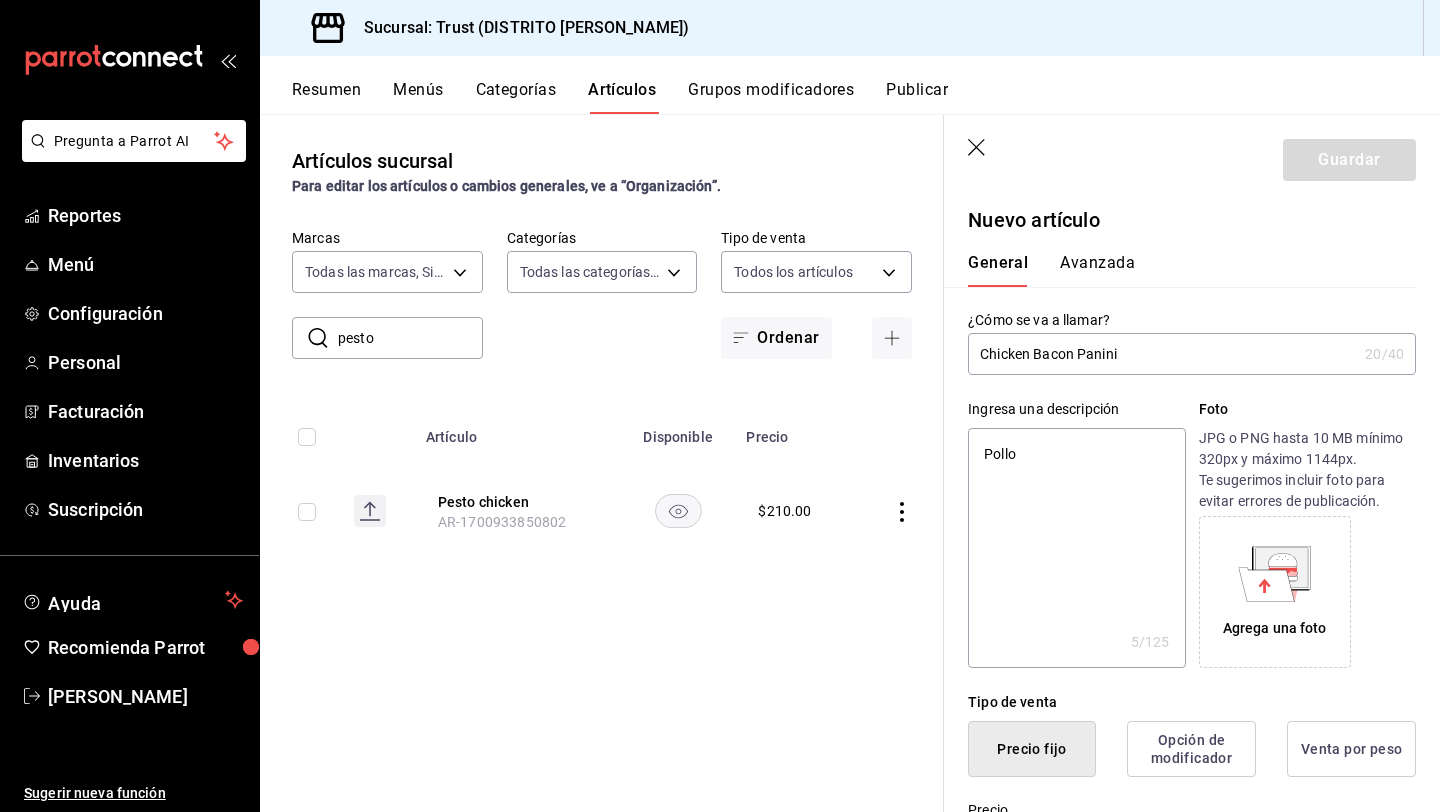 type on "Pollo," 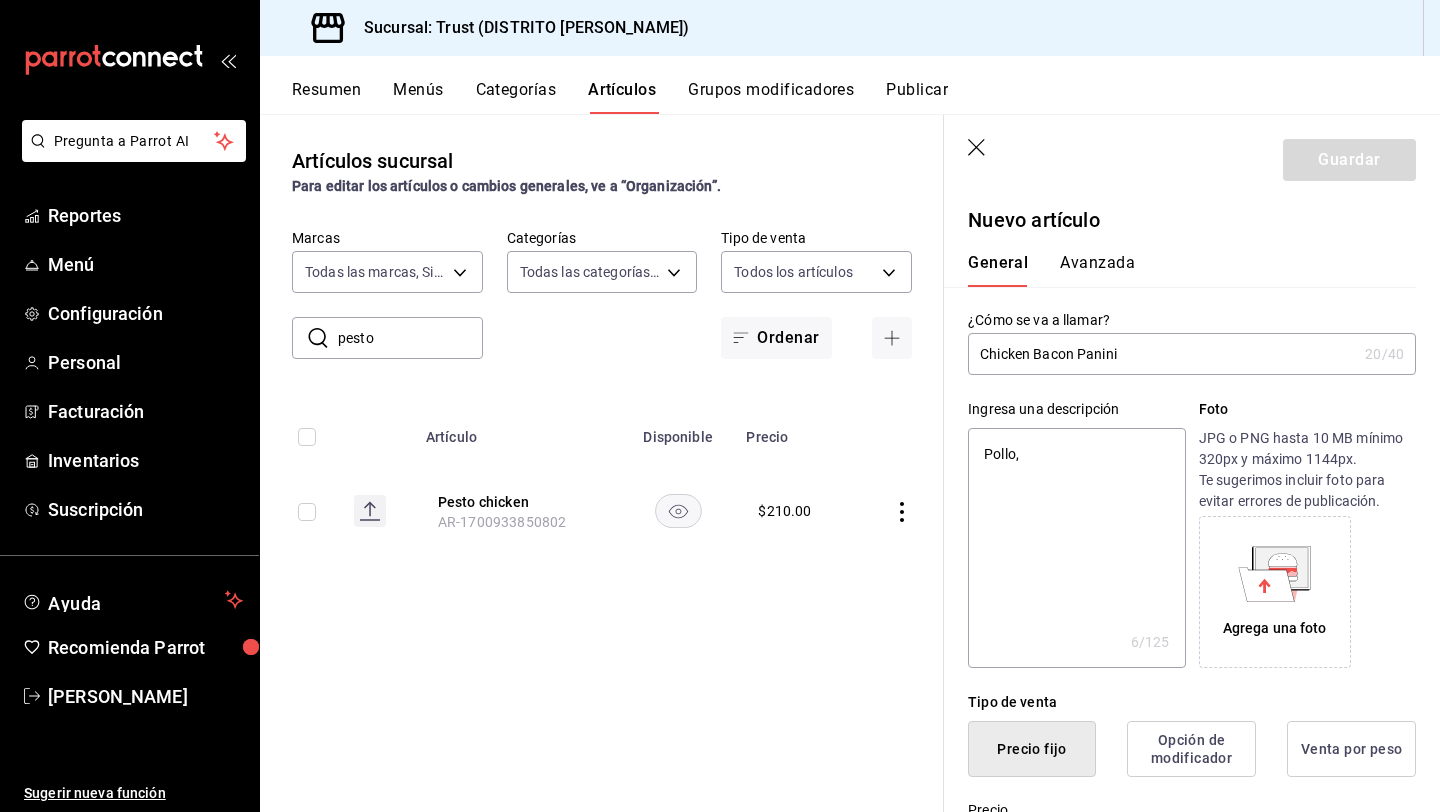 type on "Pollo," 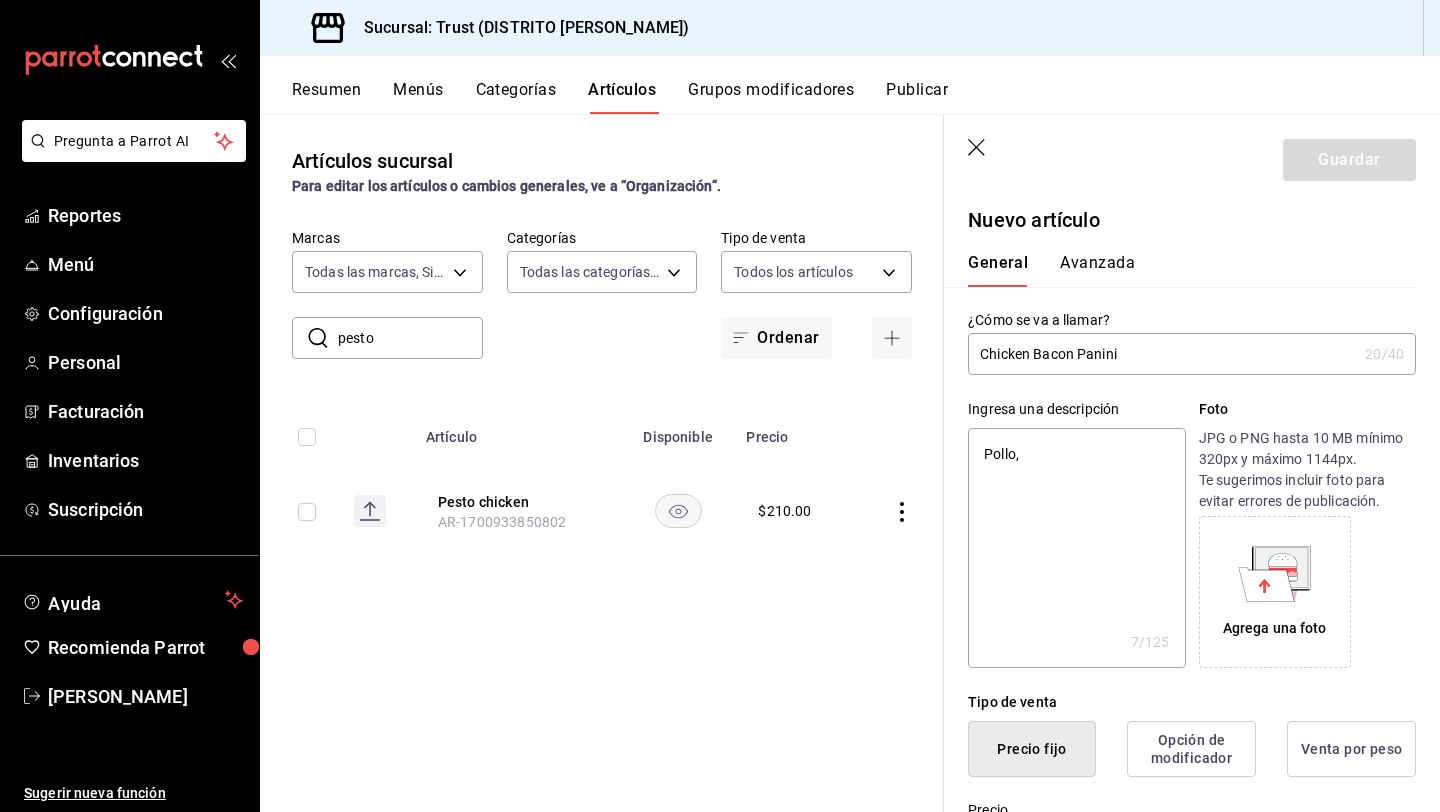 type on "Pollo, t" 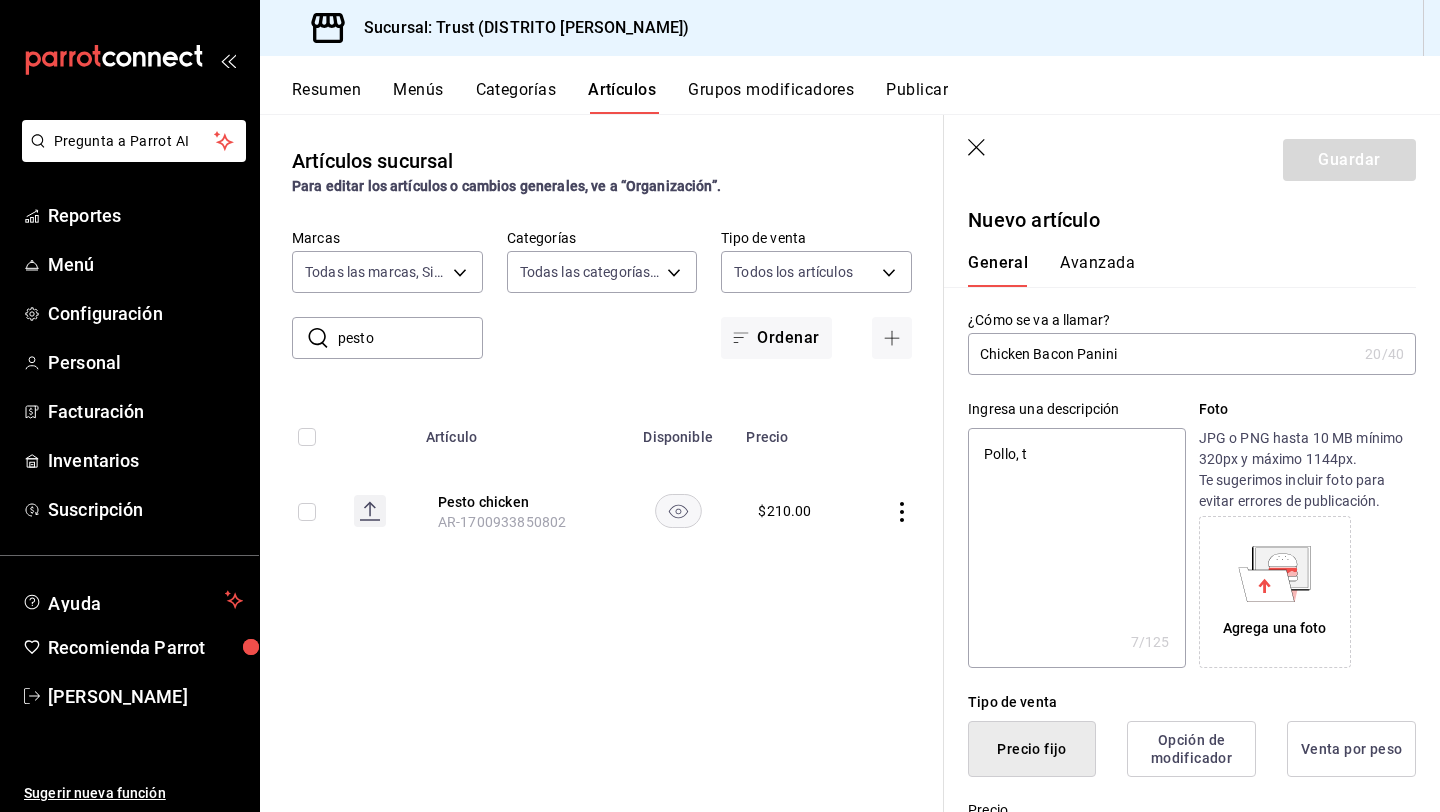 type on "x" 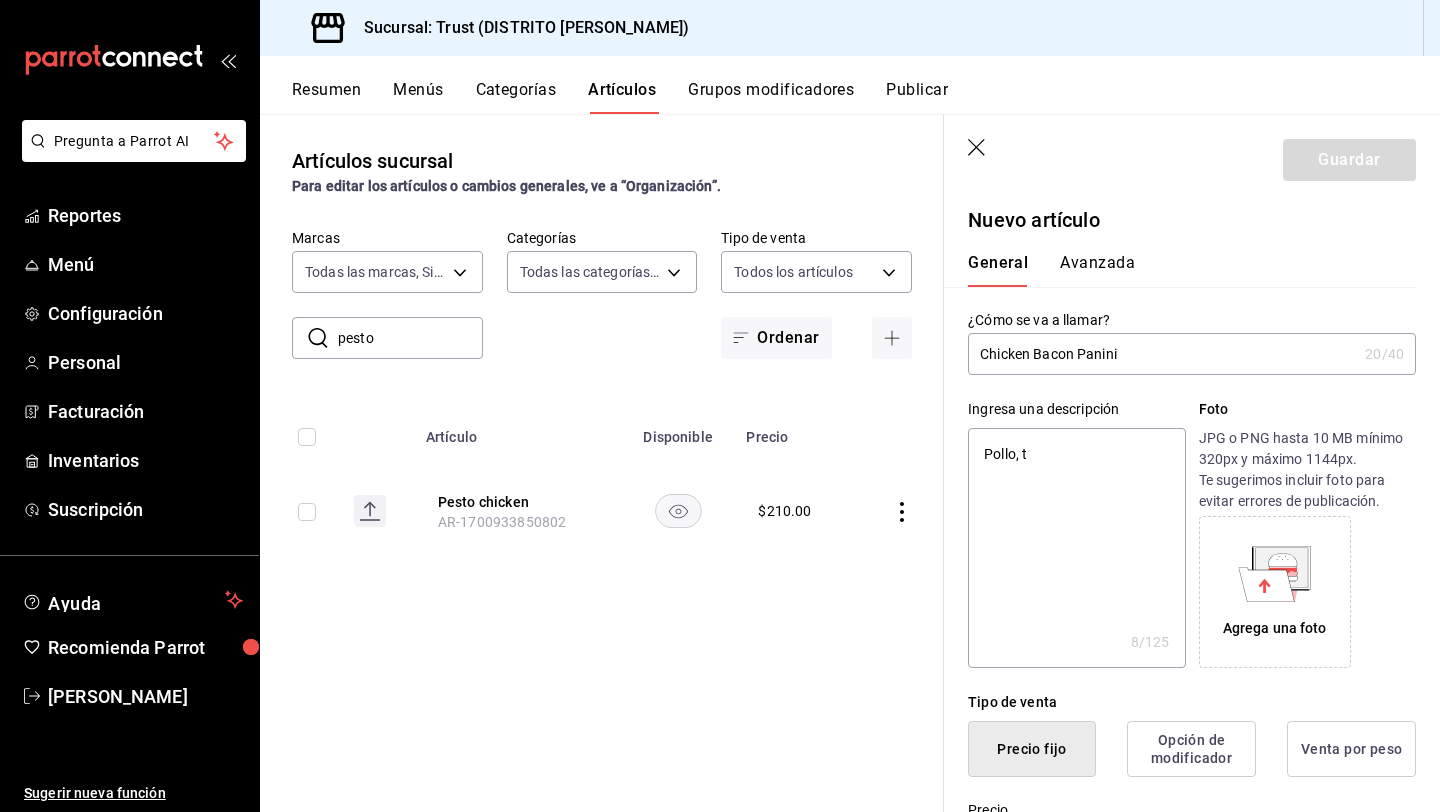 type on "Pollo, to" 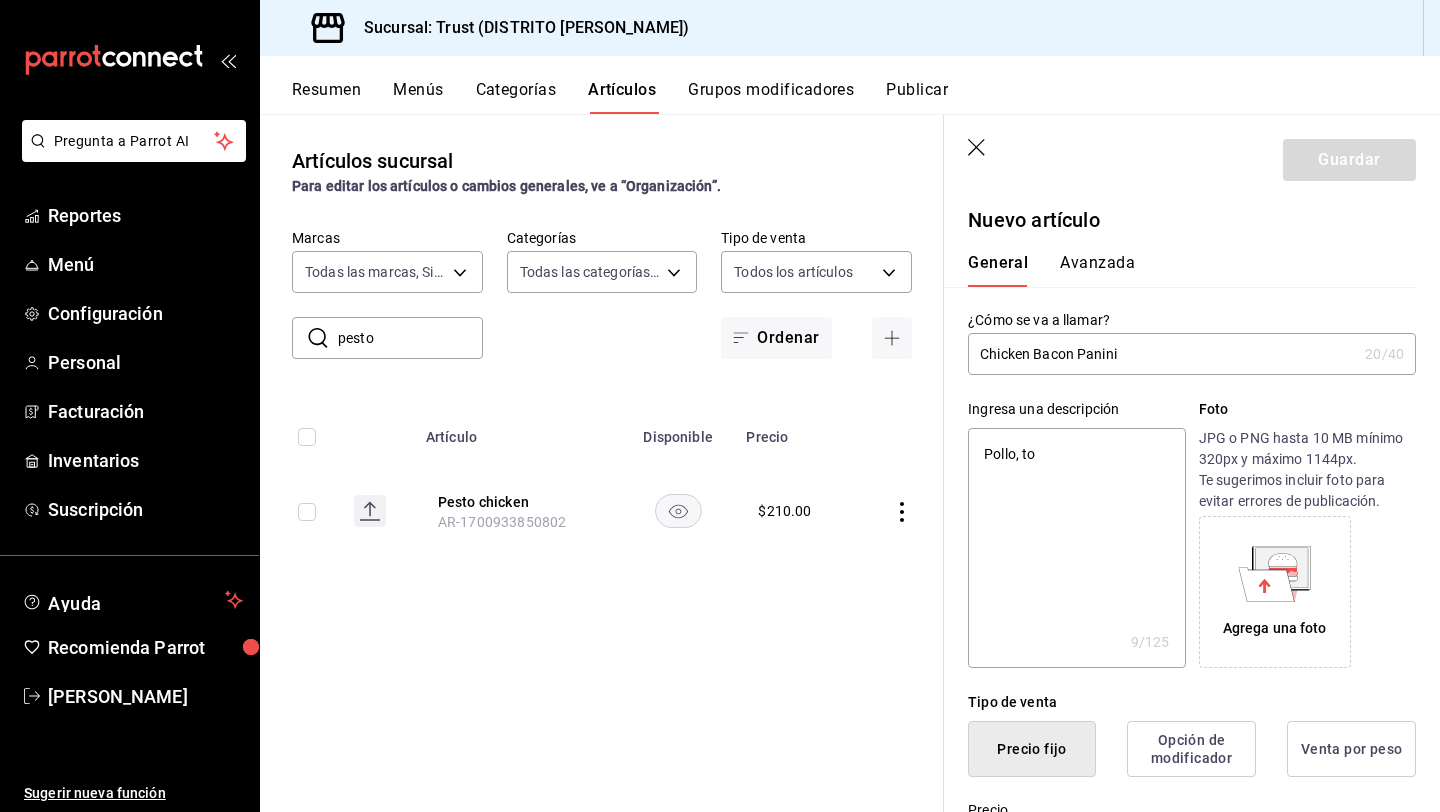 type on "Pollo, toc" 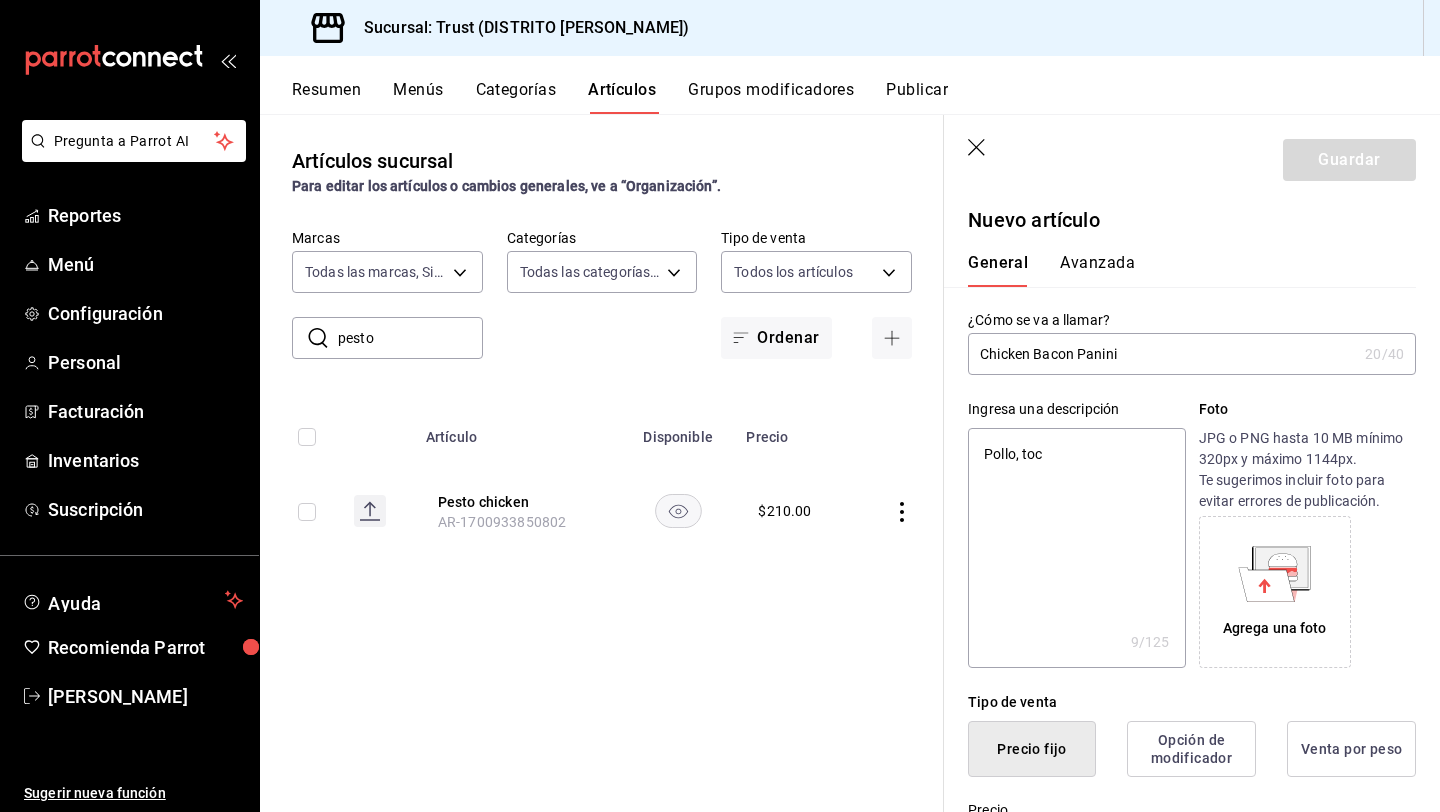 type on "Pollo, toci" 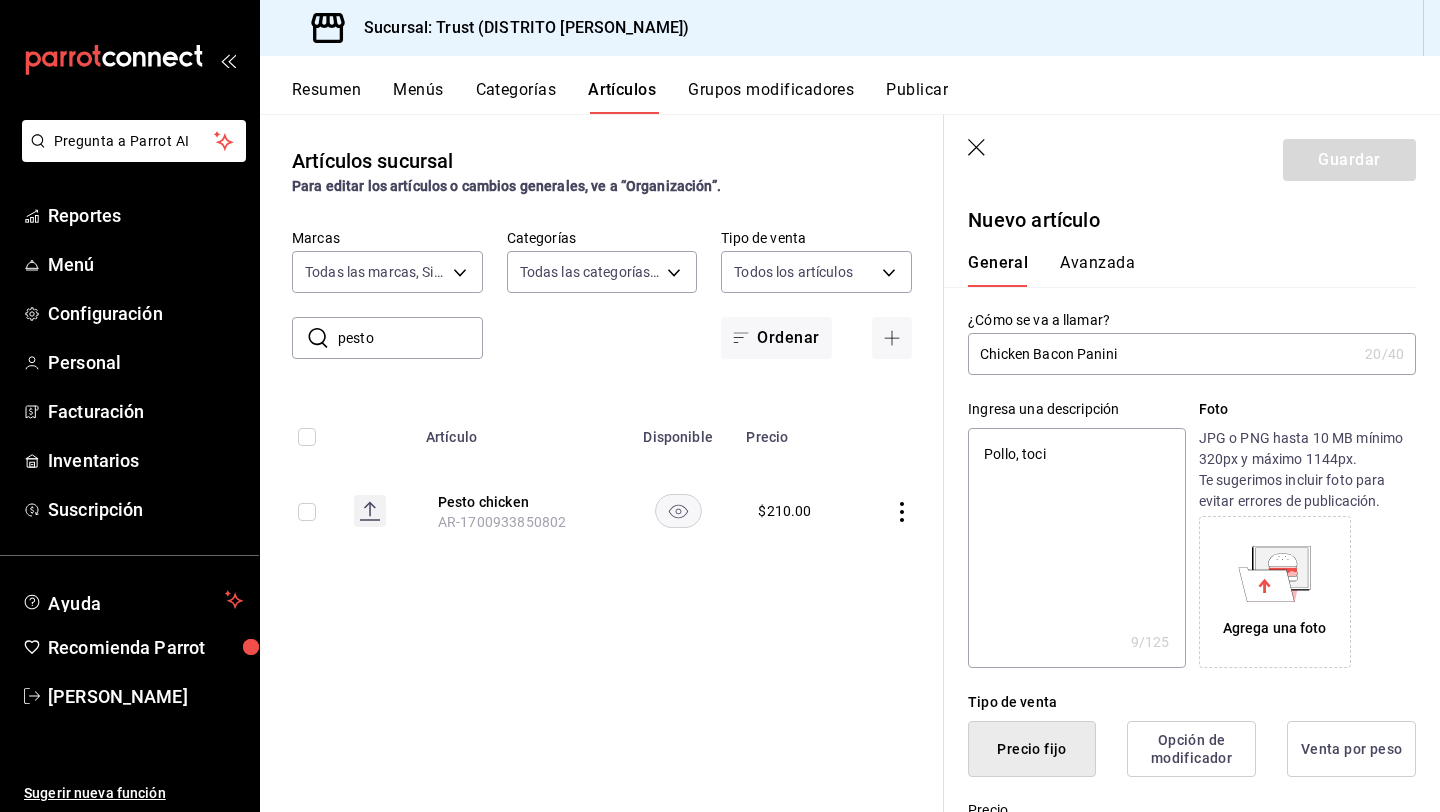 type on "x" 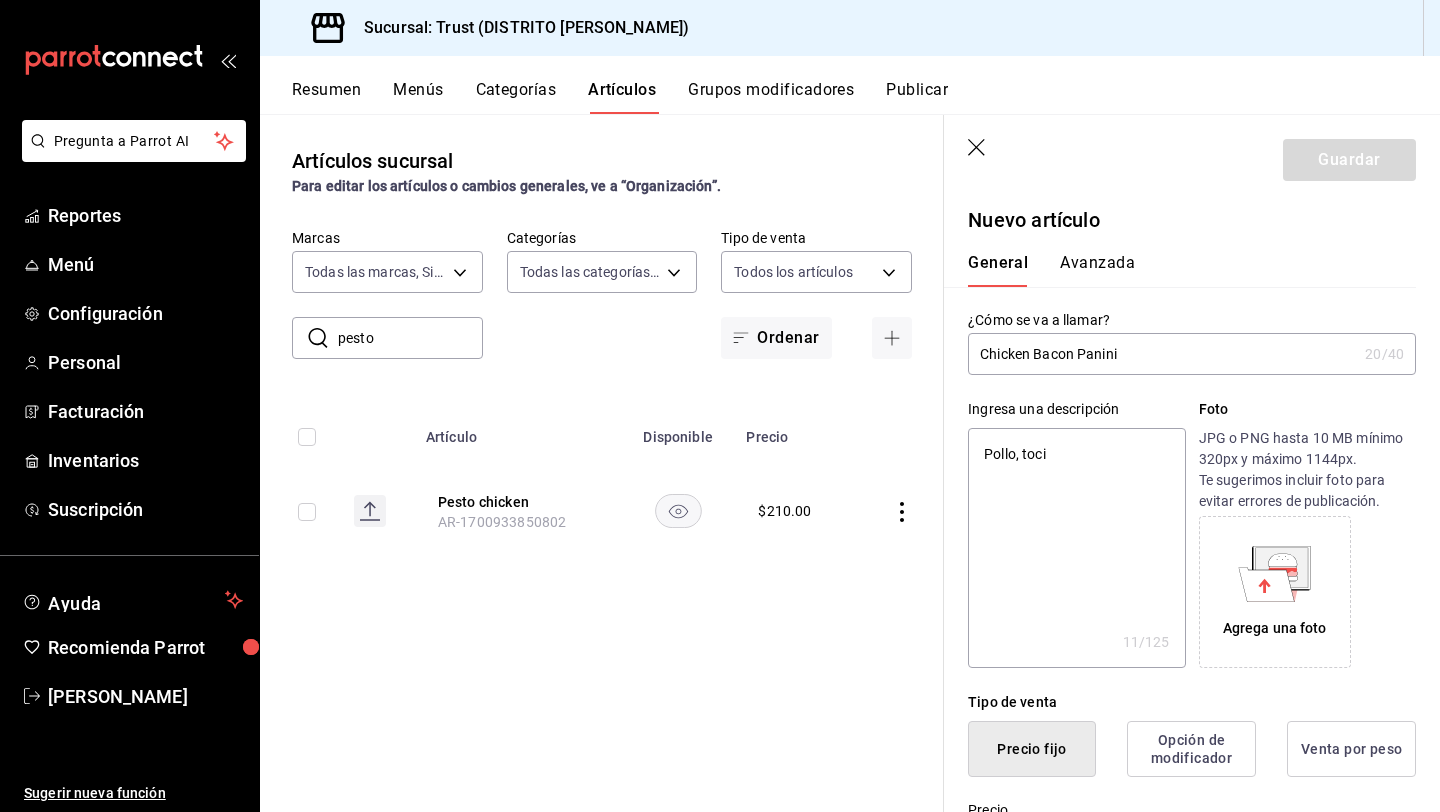 type on "Pollo, tocin" 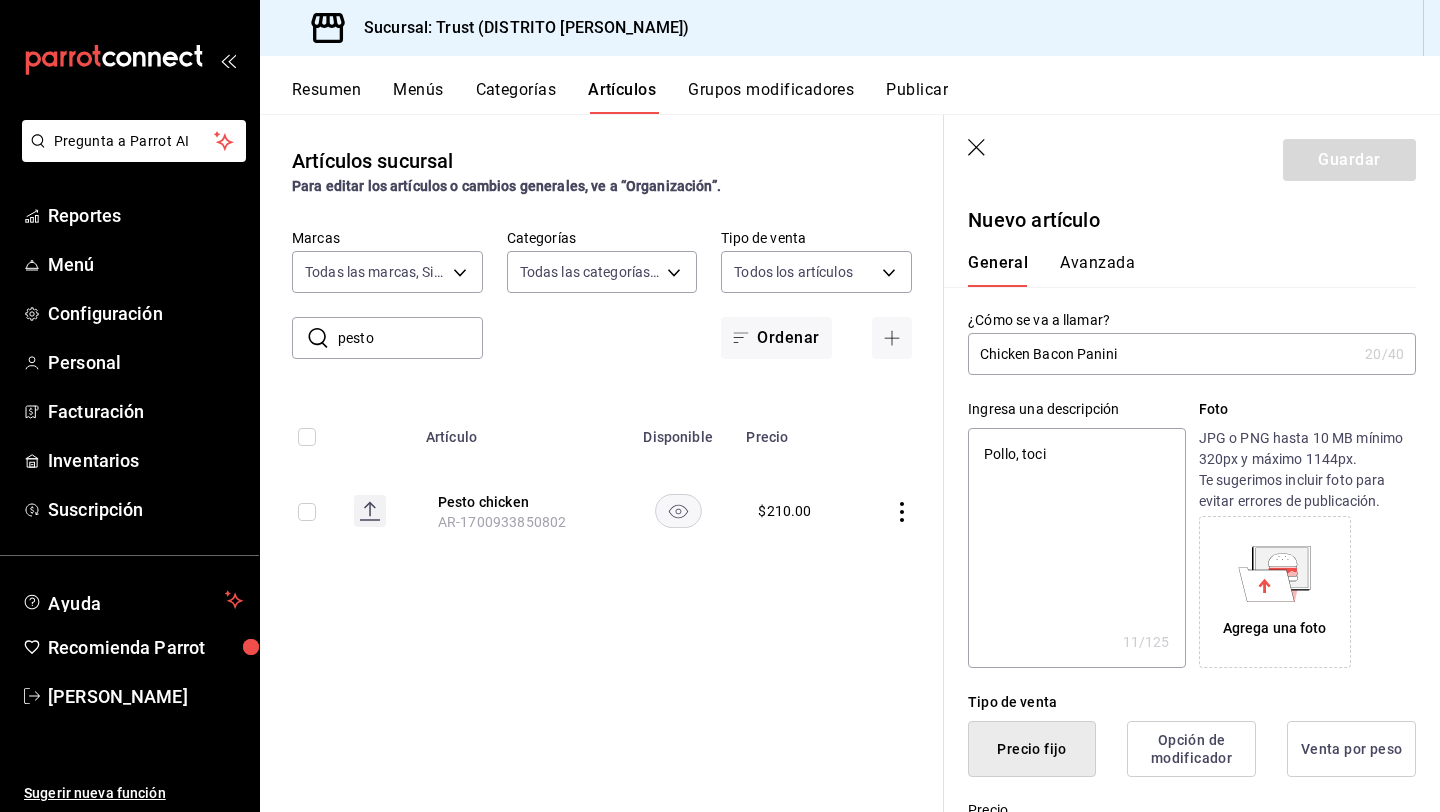 type on "x" 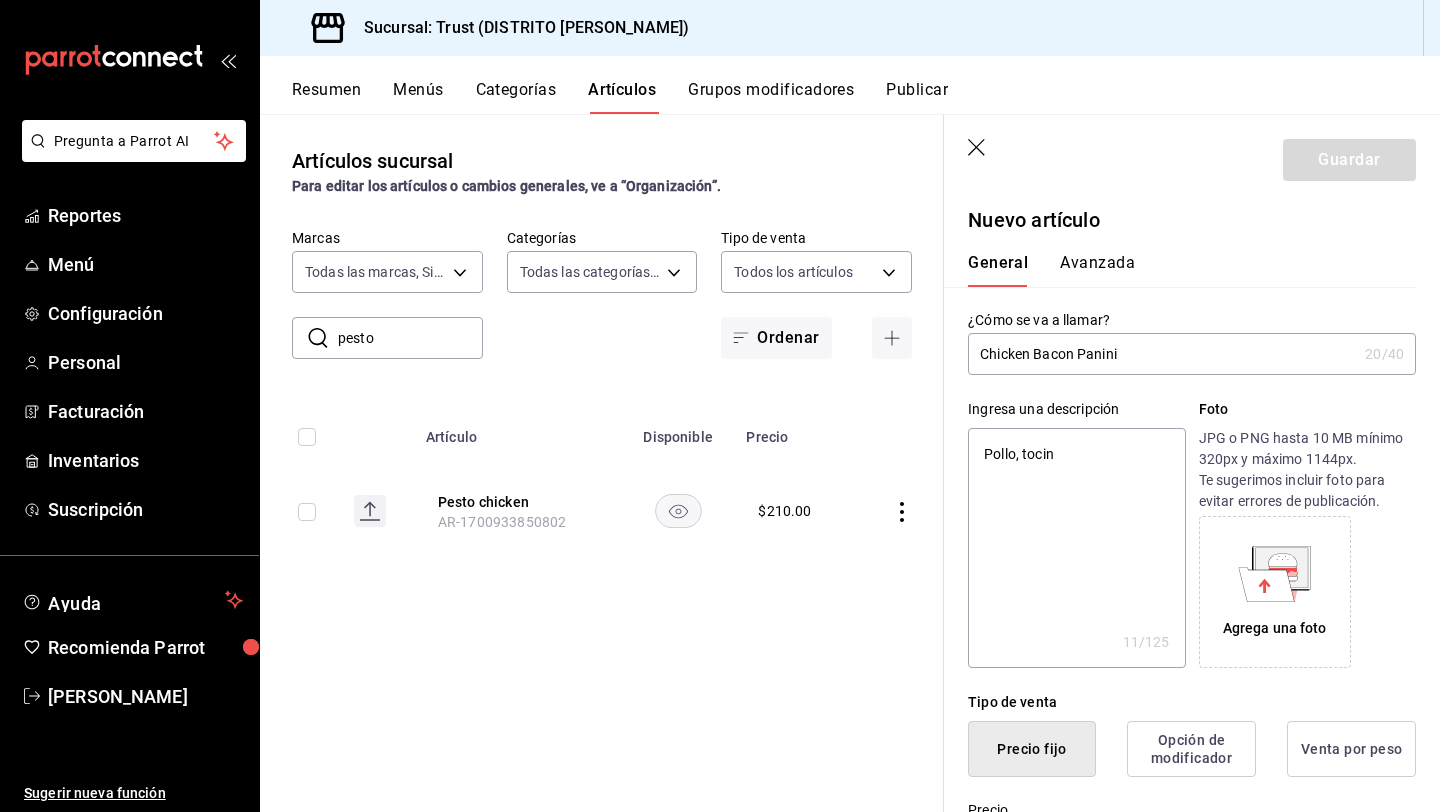 type on "Pollo, tocina" 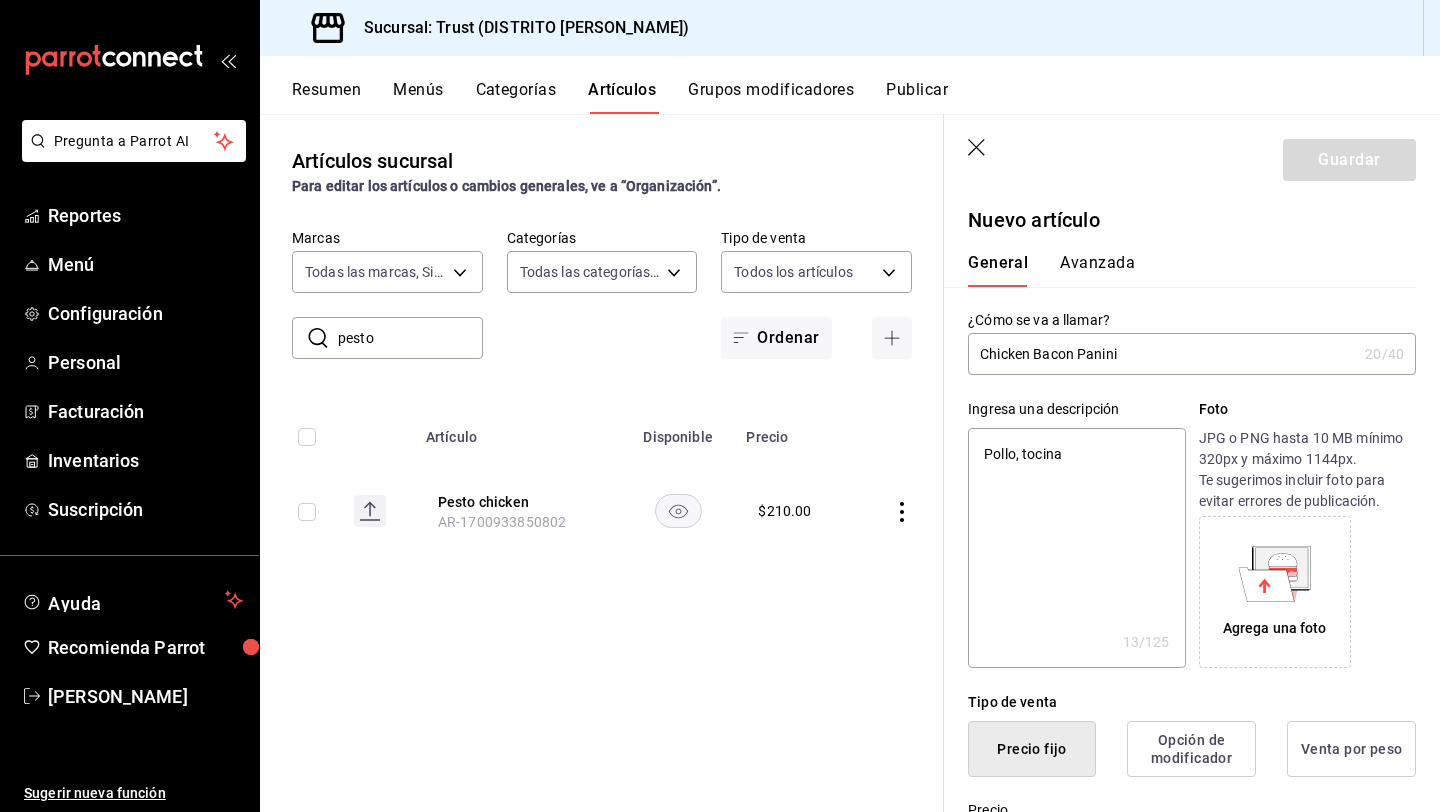 type on "Pollo, tocin" 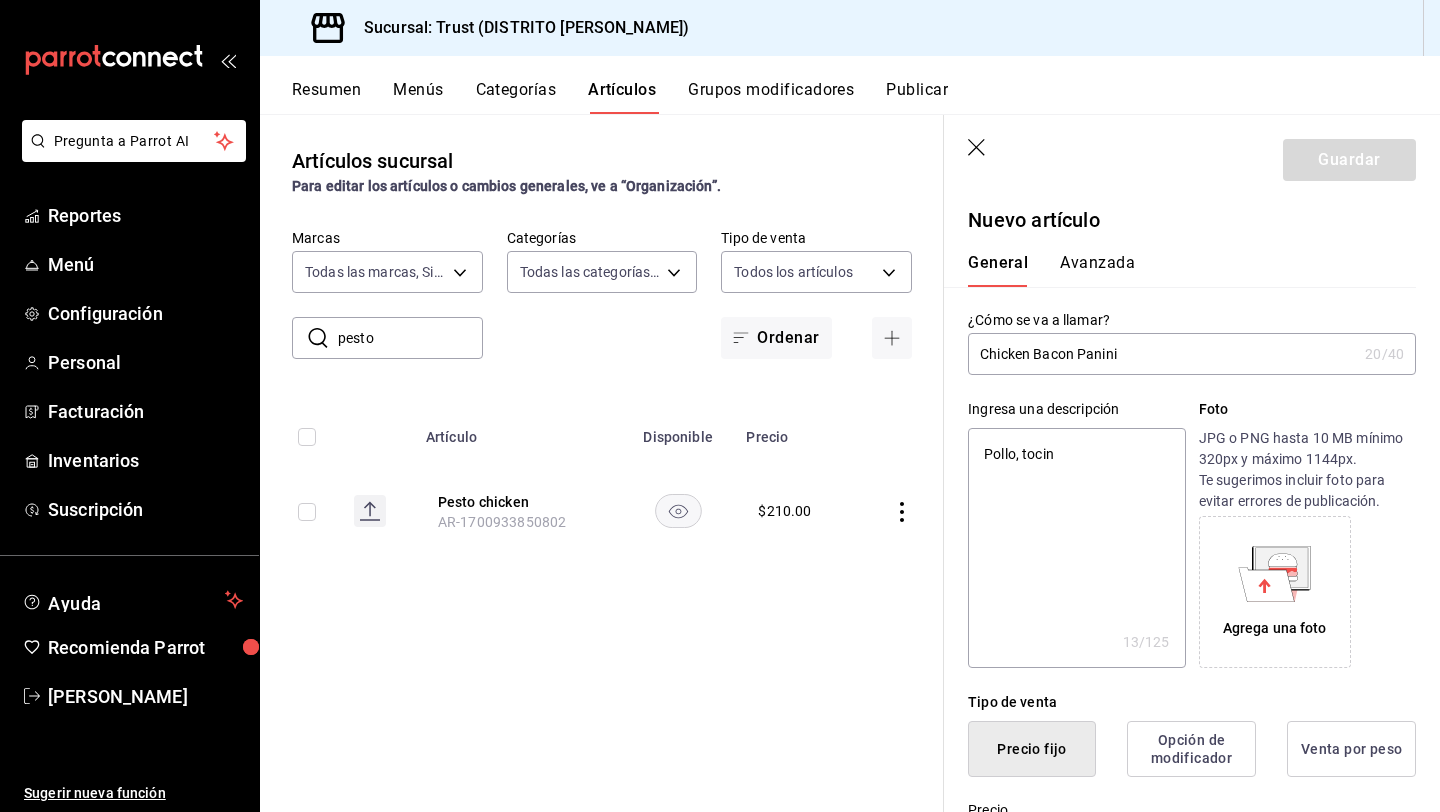 type on "x" 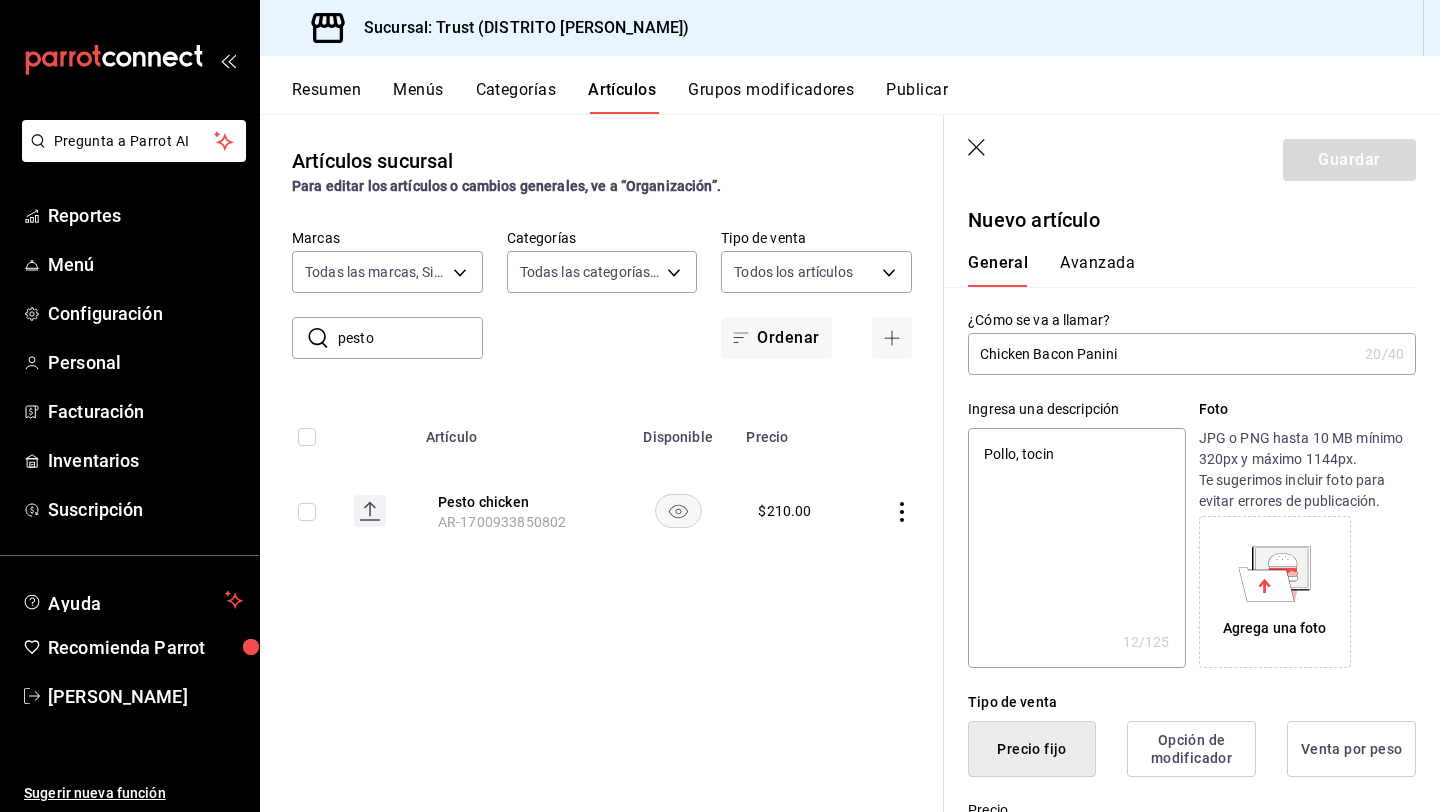 type on "Pollo, tocino" 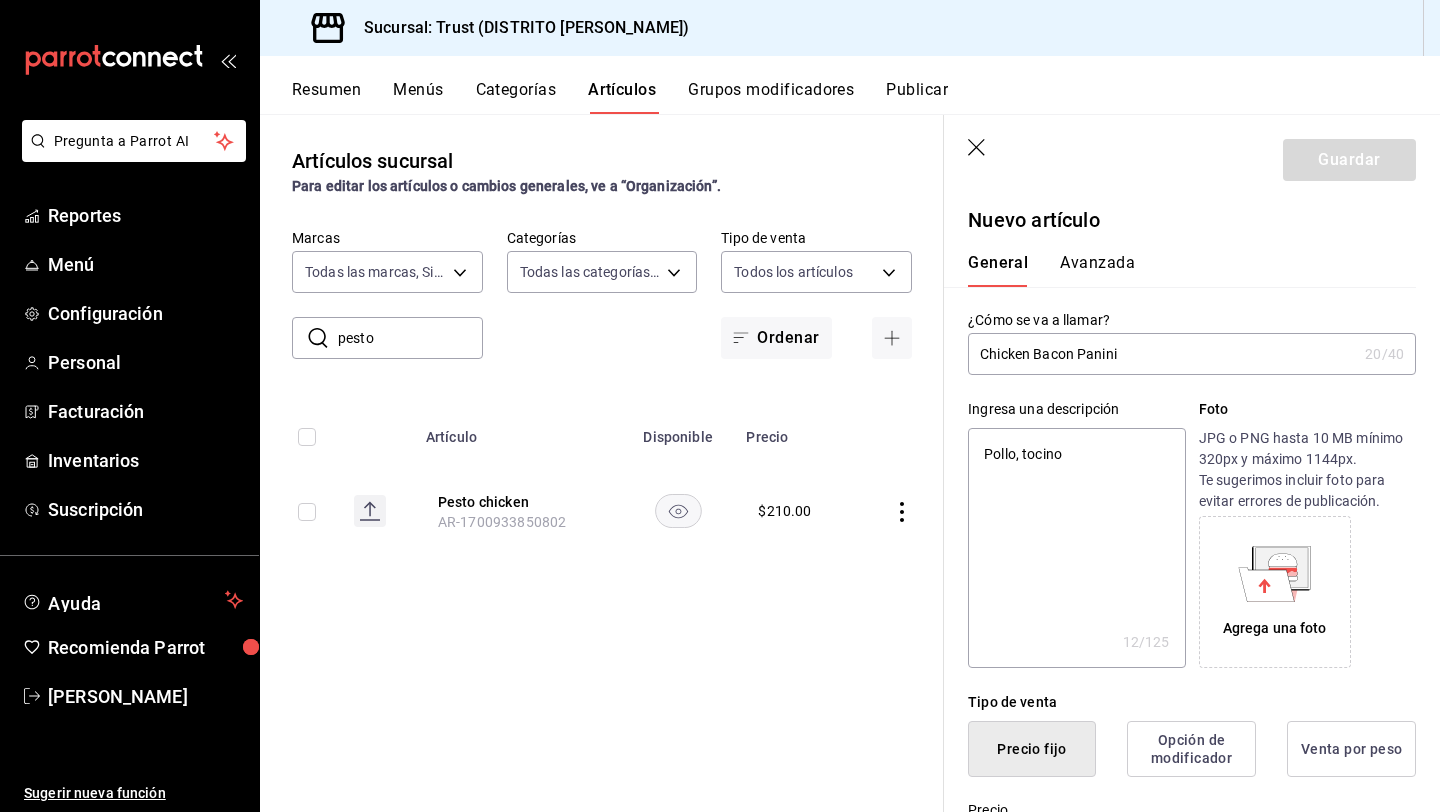 type on "x" 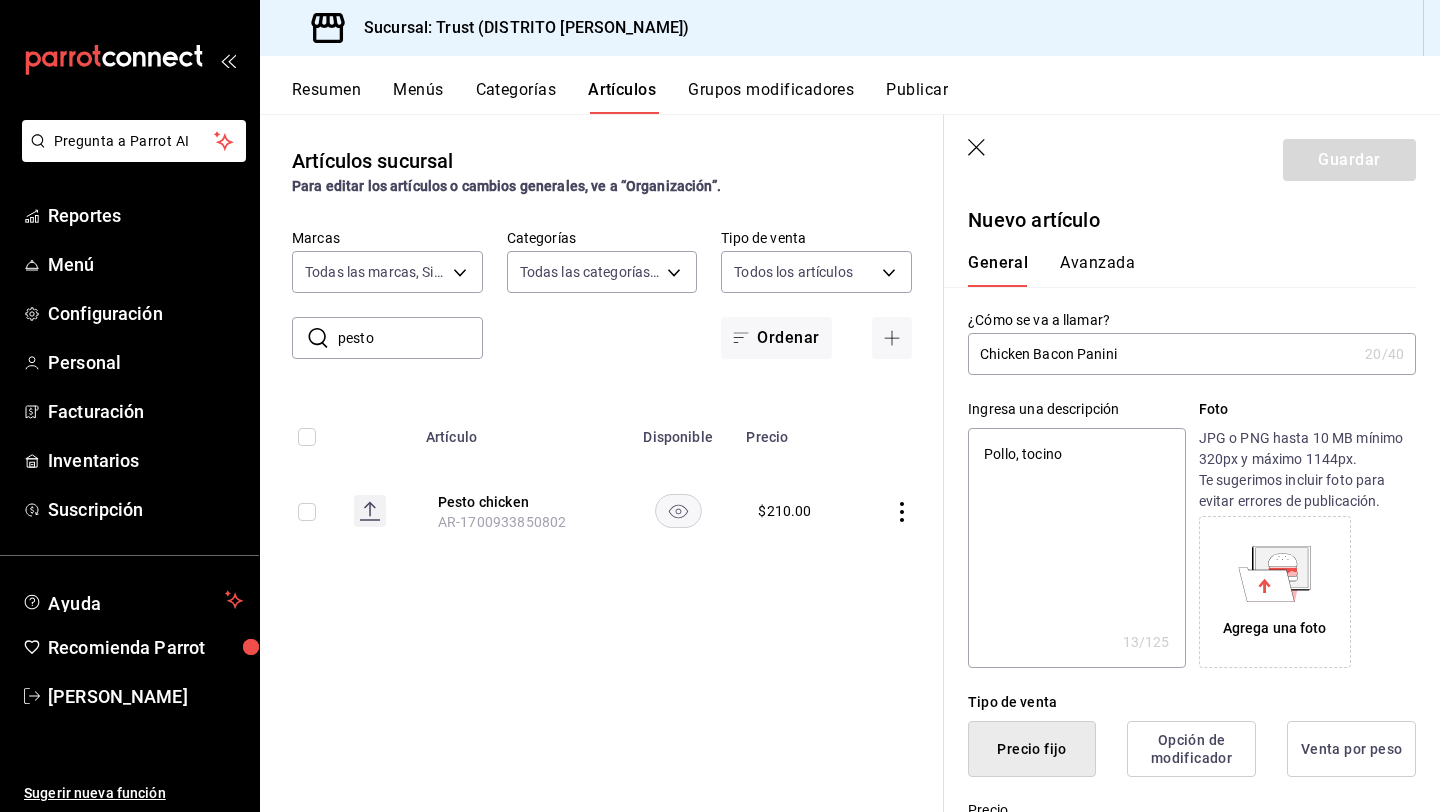 type on "Pollo, tocino," 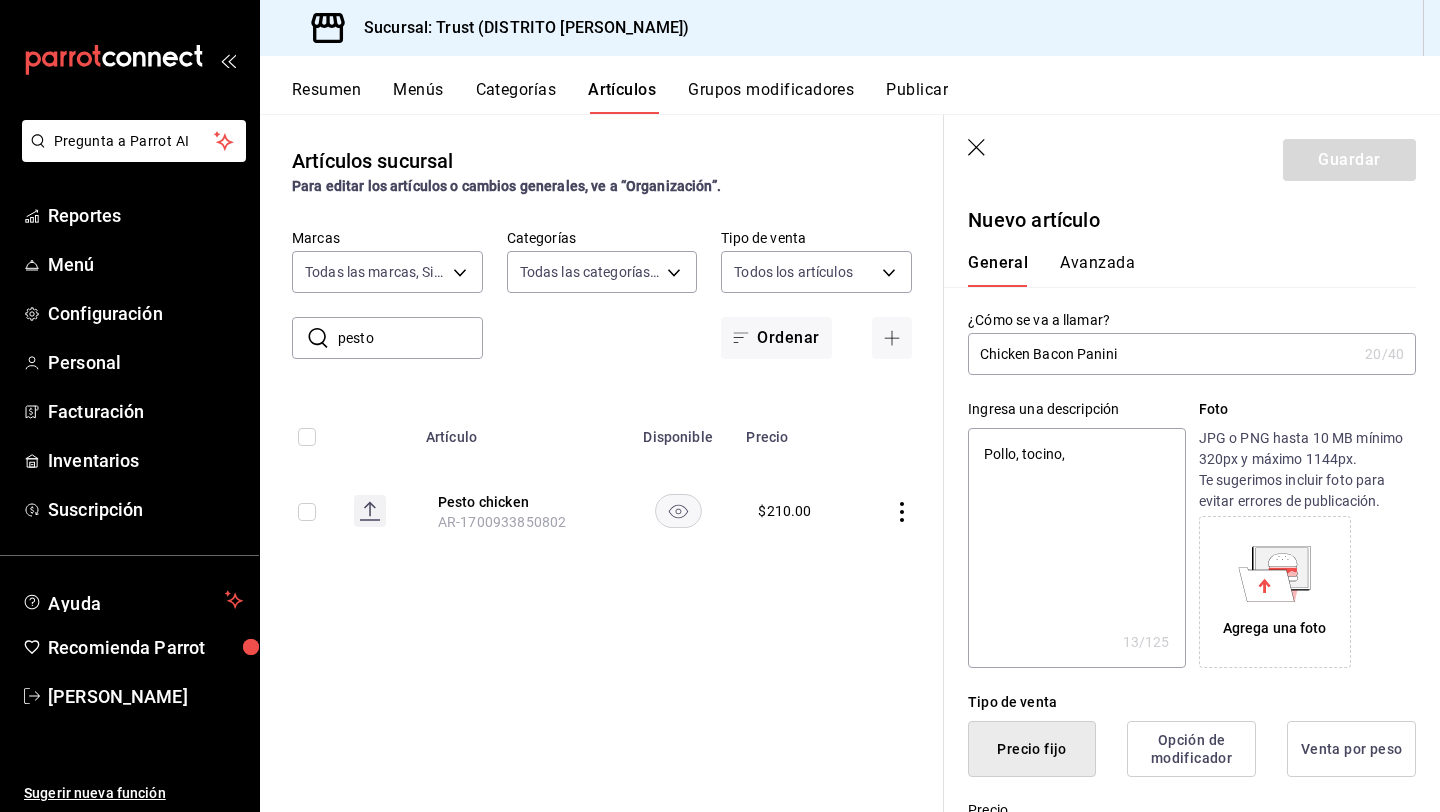 type on "Pollo, tocino," 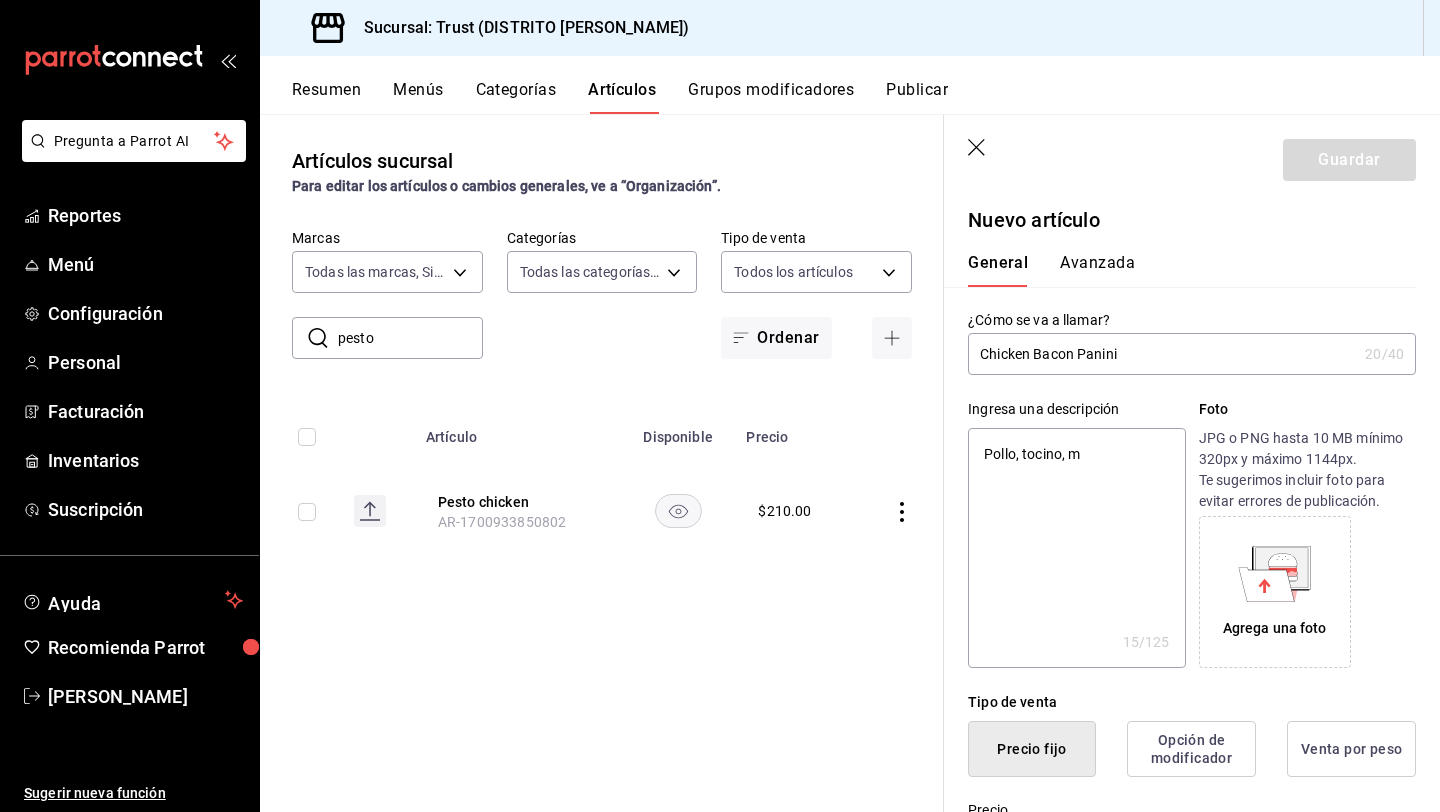 type on "Pollo, tocino, me" 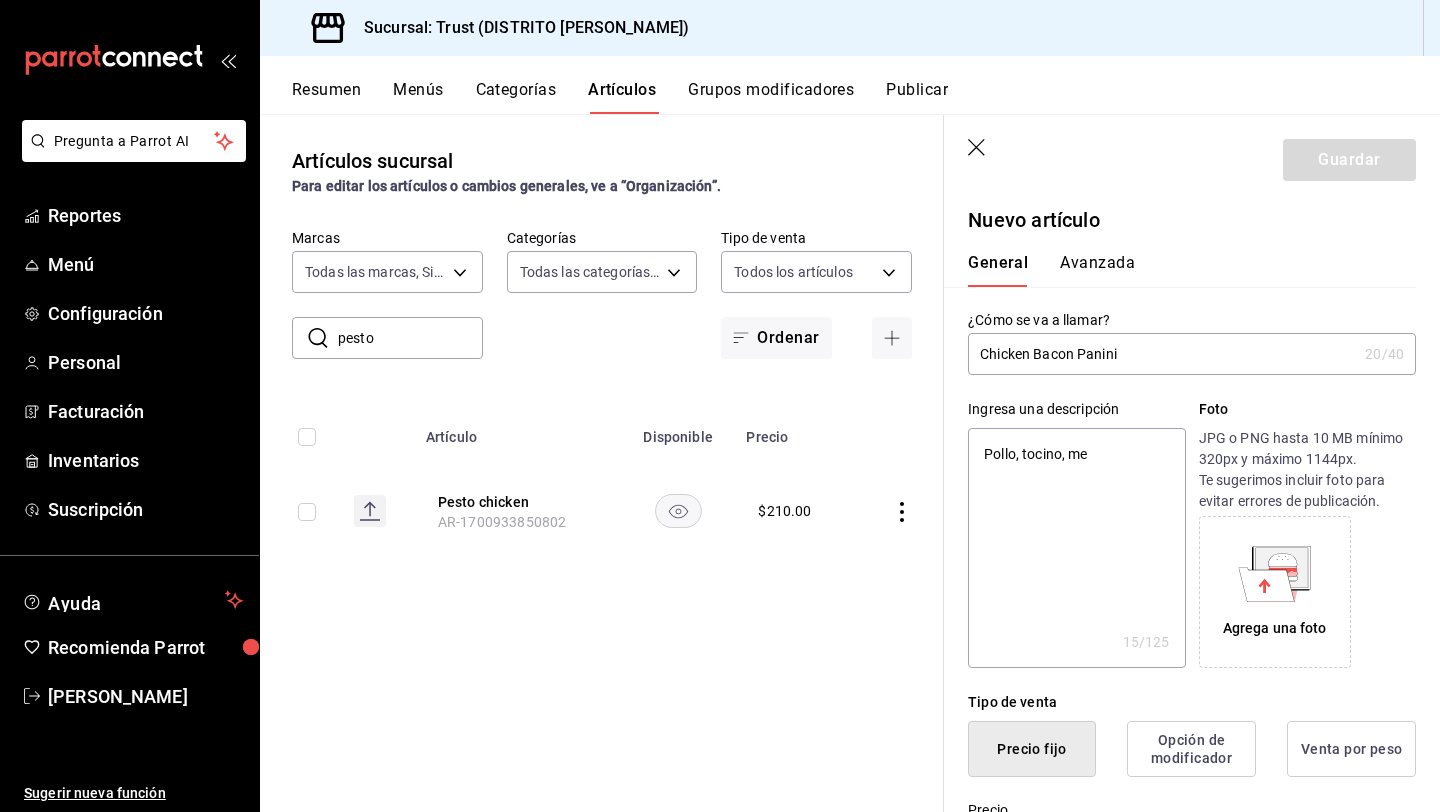 type on "x" 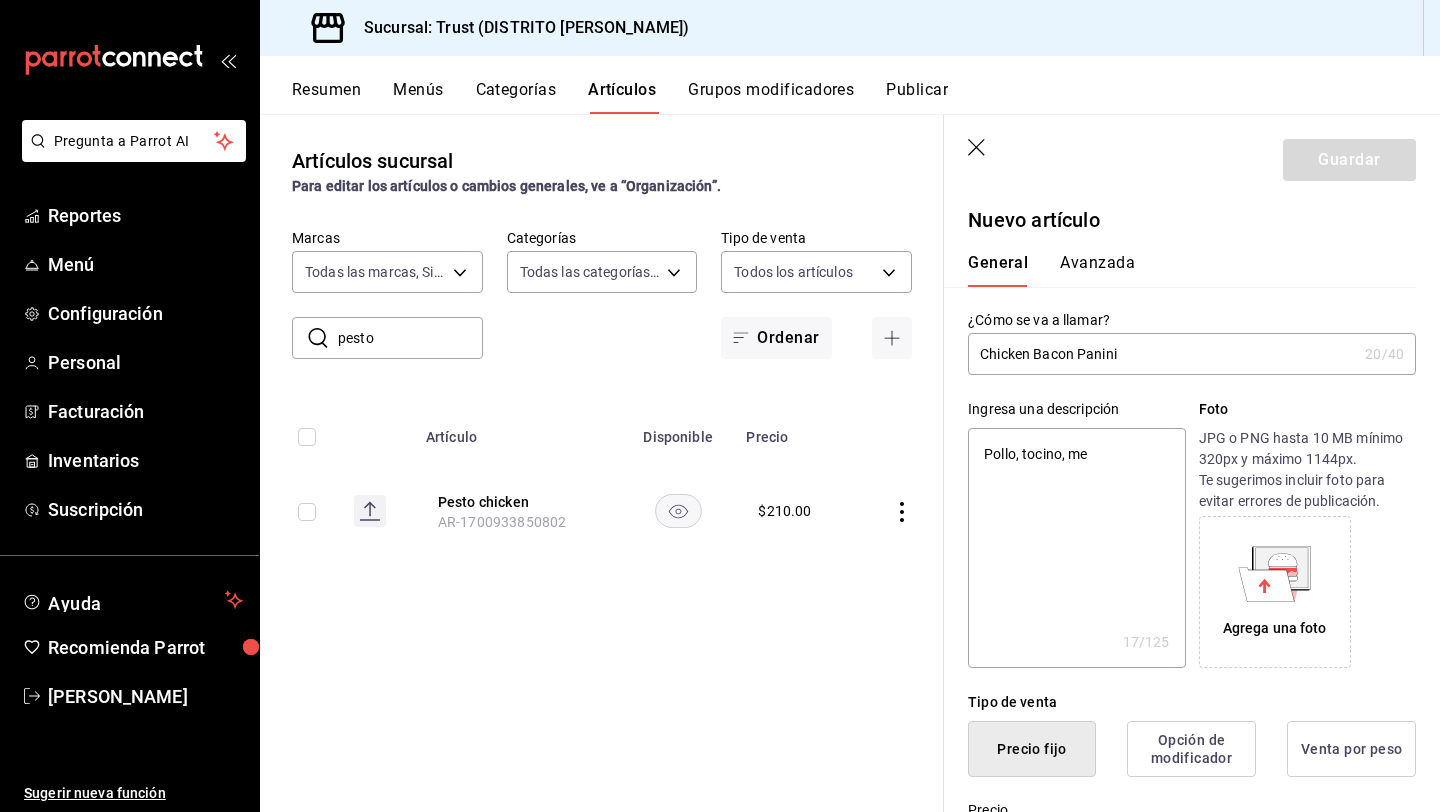 type on "Pollo, tocino, mez" 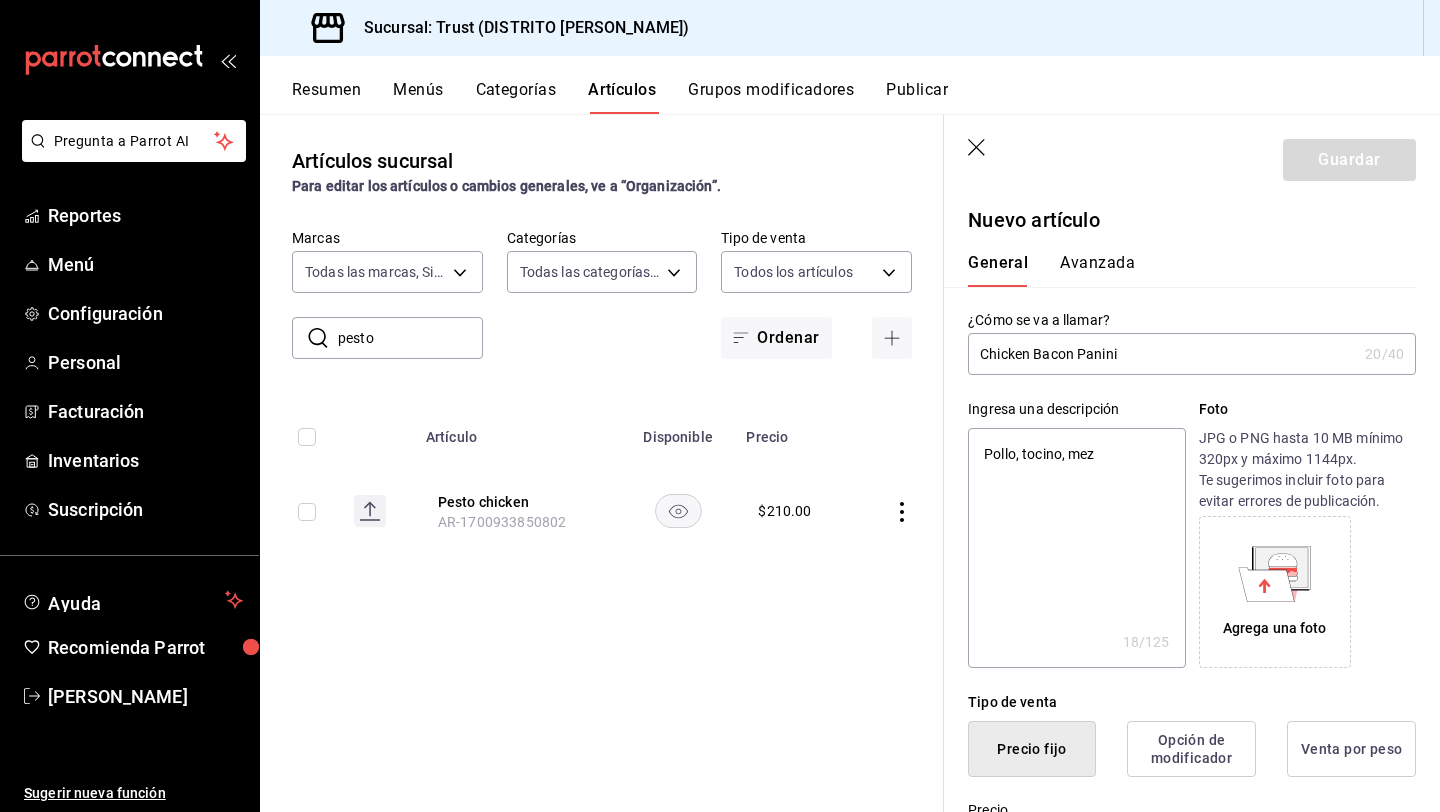 type on "Pollo, tocino, mezc" 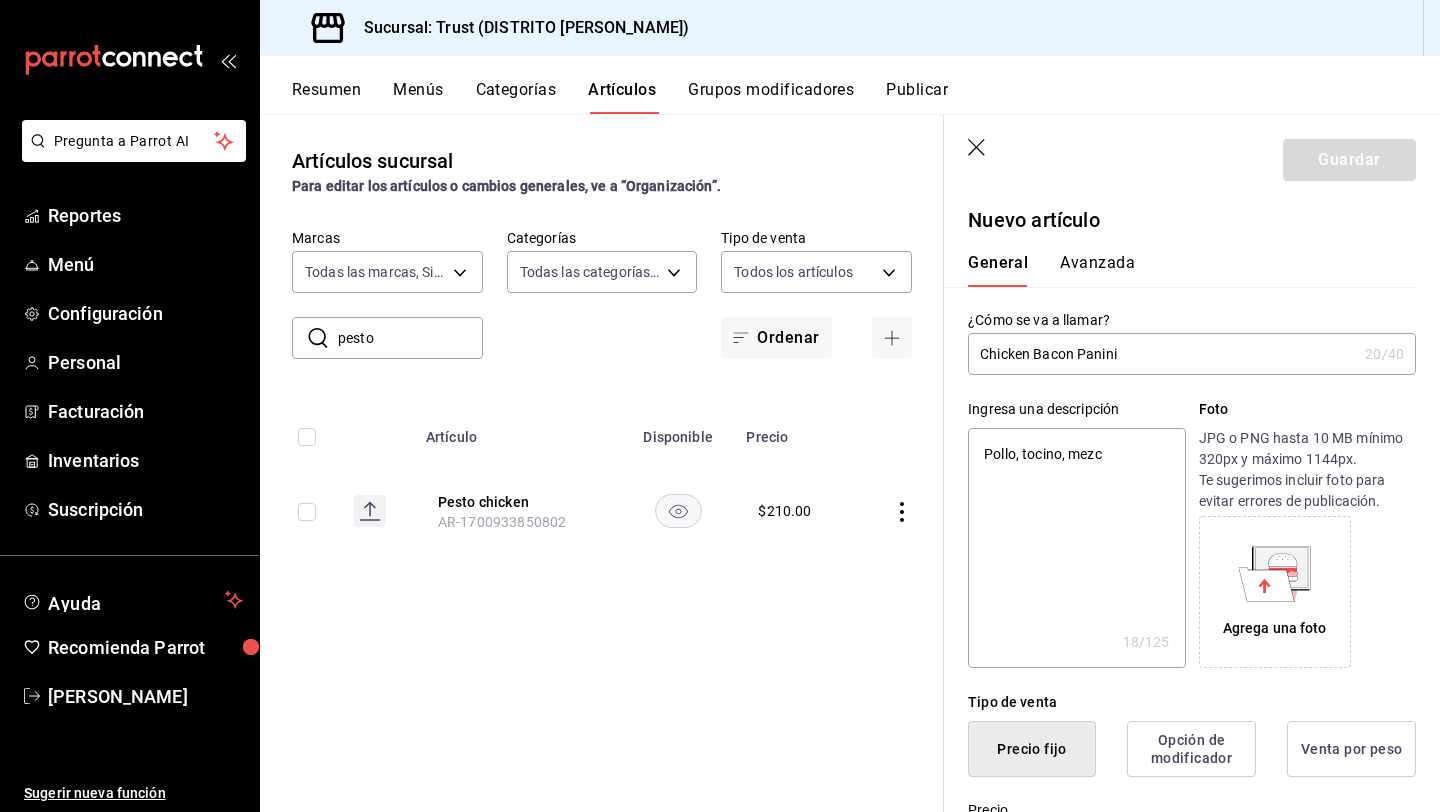 type on "Pollo, tocino, mezcl" 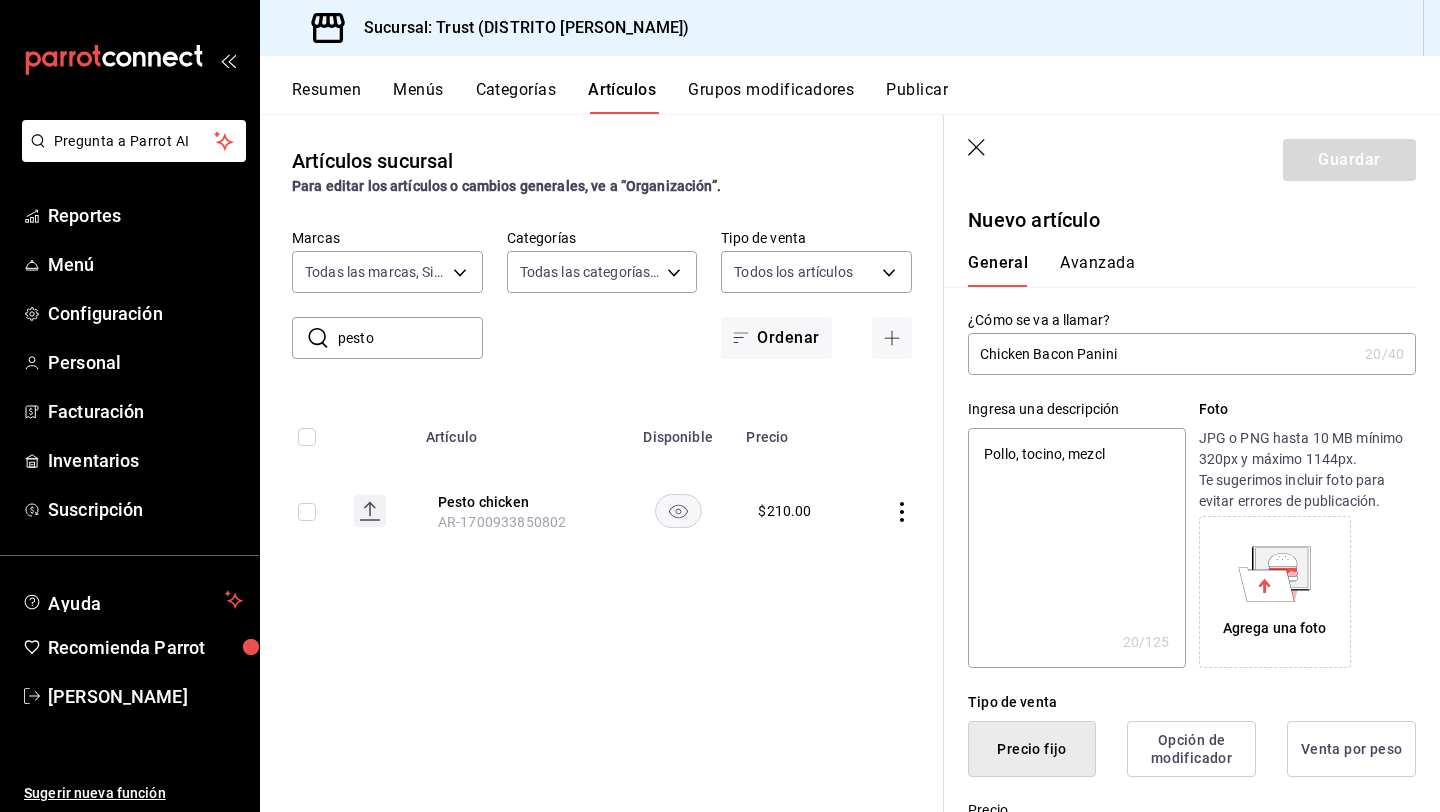 type on "Pollo, tocino, mezcla" 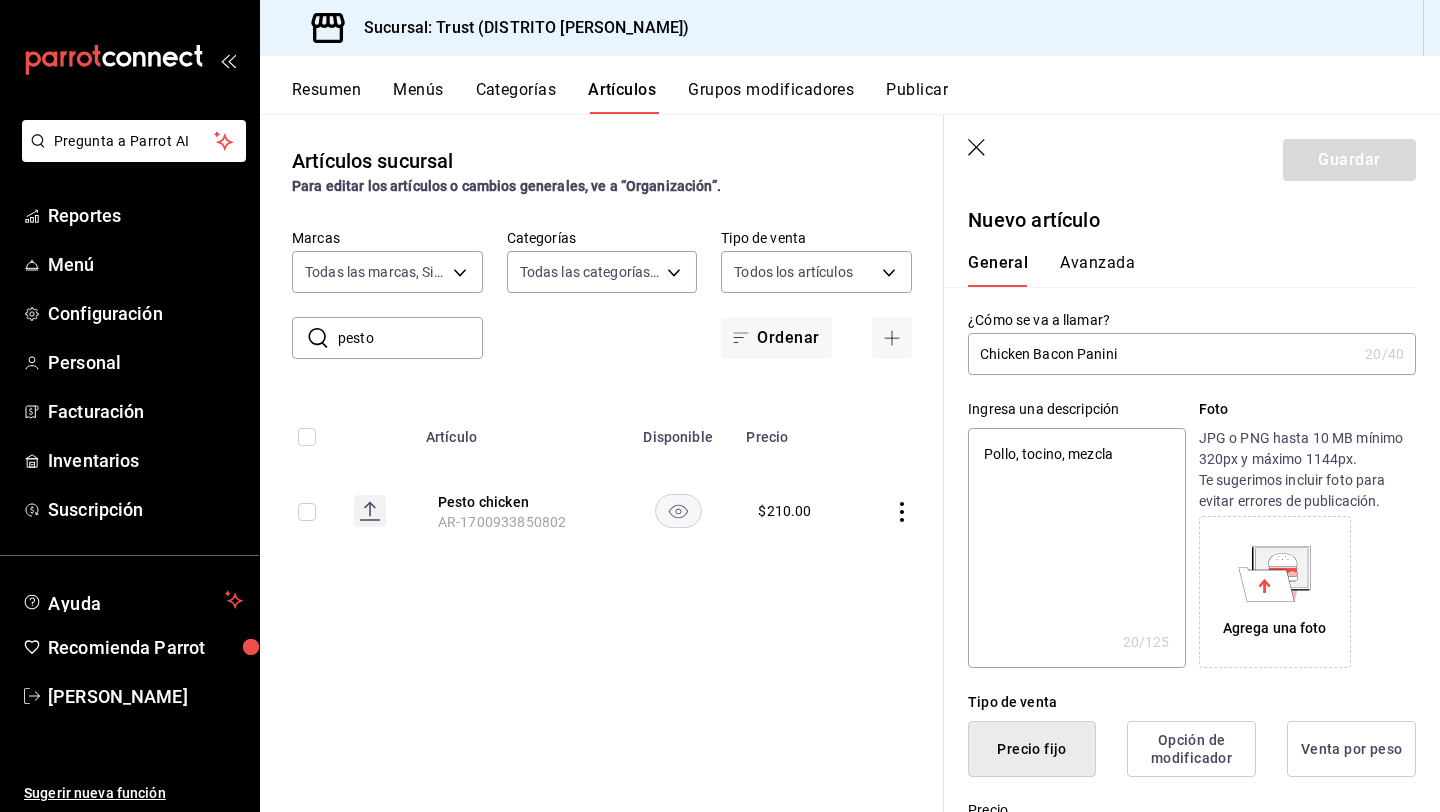 type on "Pollo, tocino, mezcla" 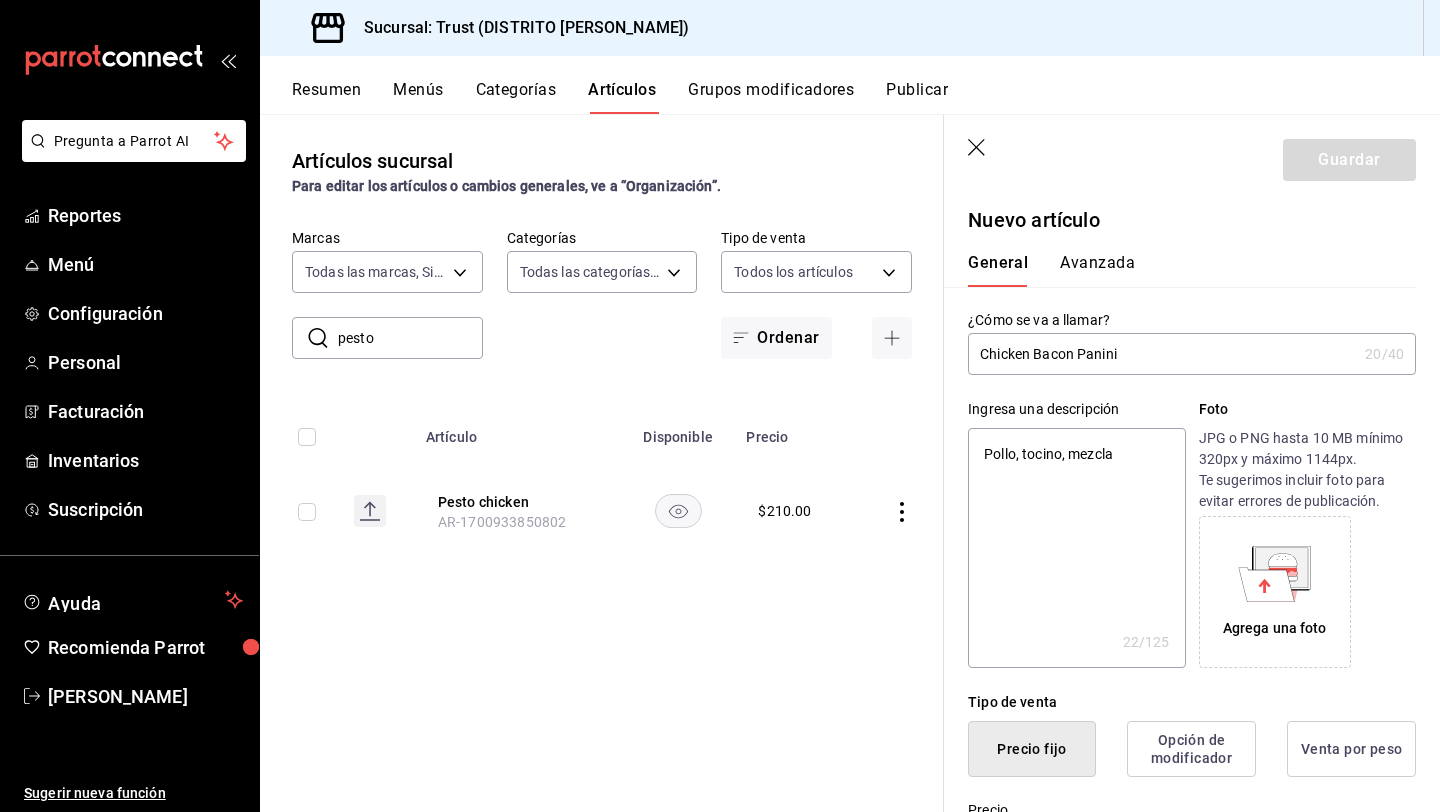 type on "Pollo, tocino, mezcla d" 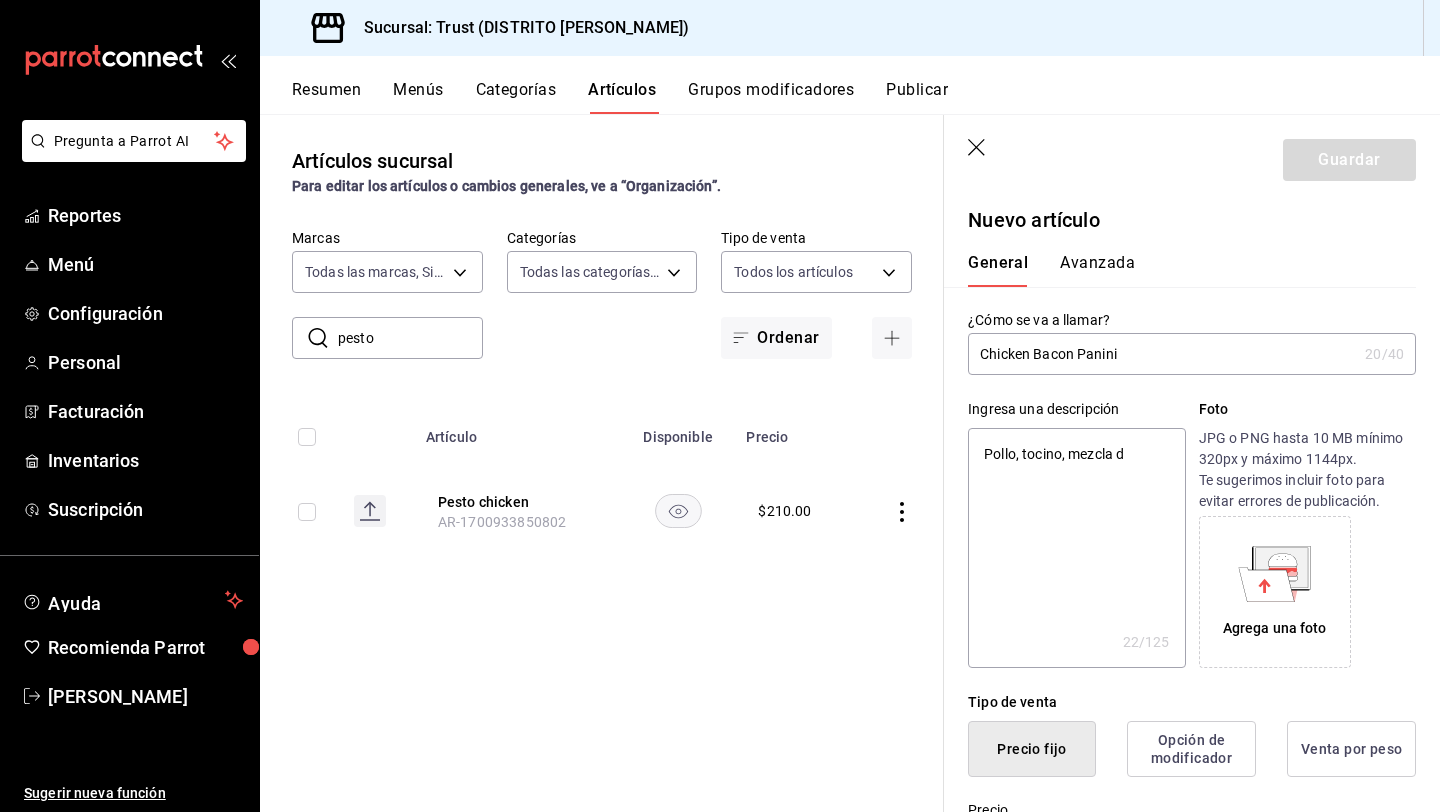 type on "Pollo, tocino, mezcla de" 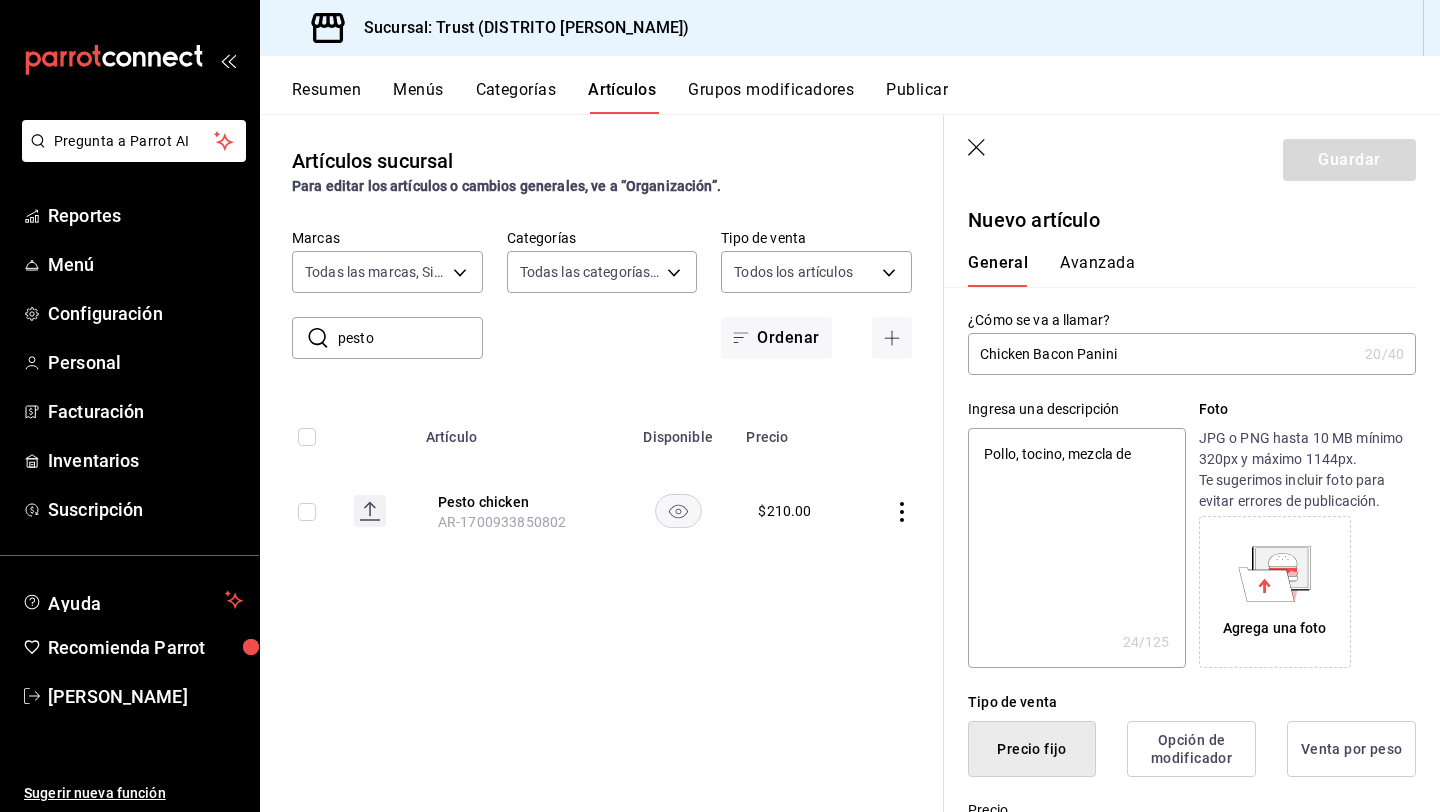 type on "Pollo, tocino, mezcla de" 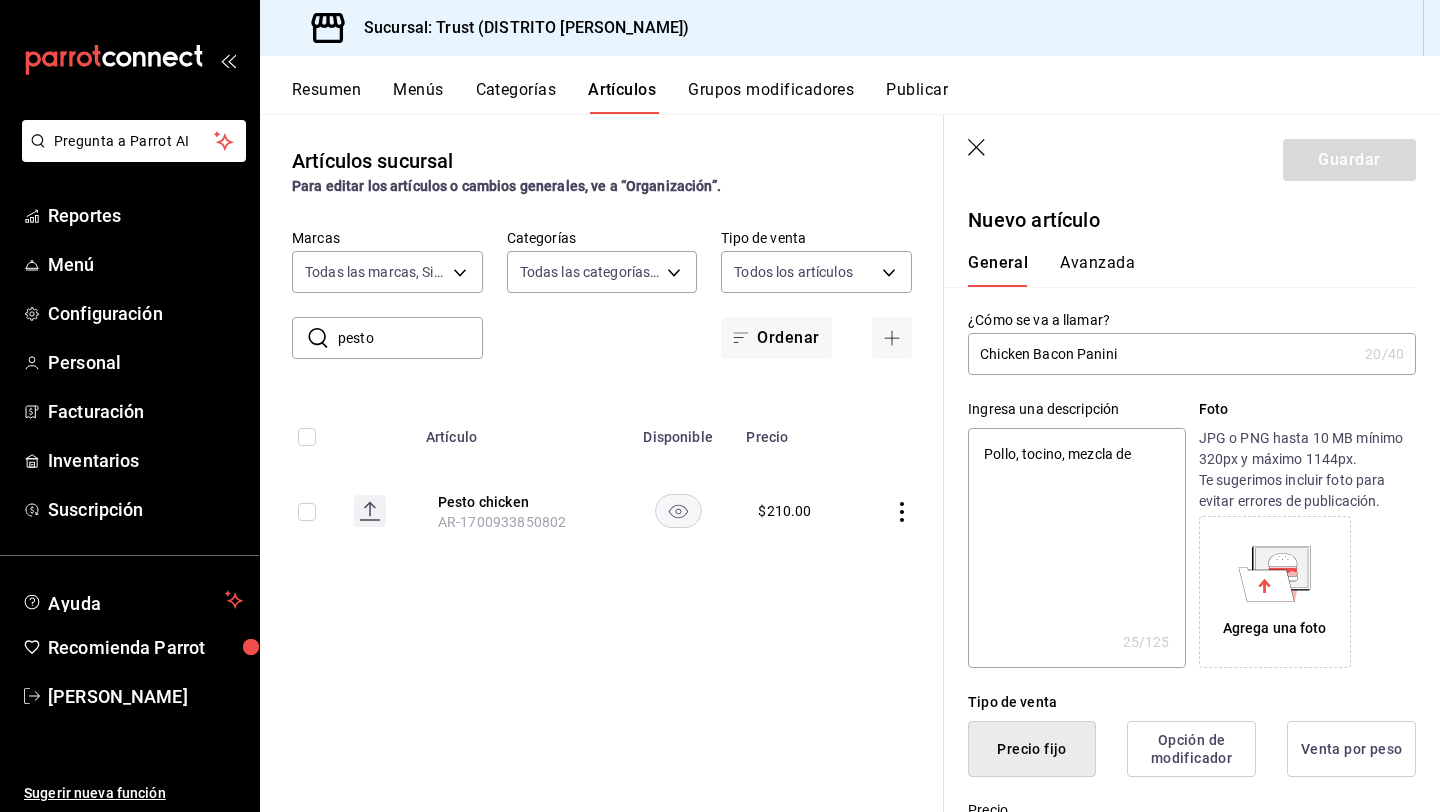 type on "Pollo, tocino, mezcla de q" 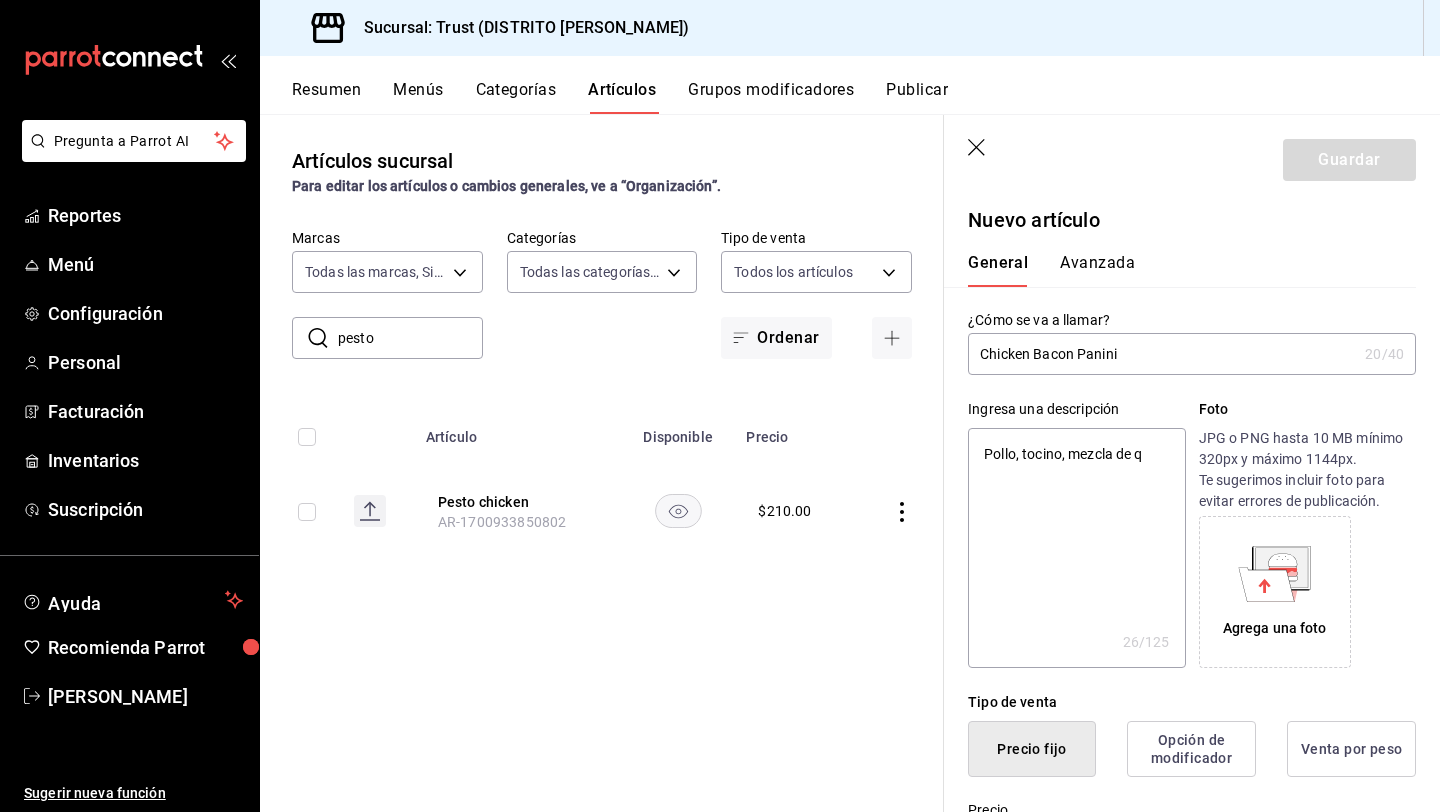 type on "Pollo, tocino, mezcla de qe" 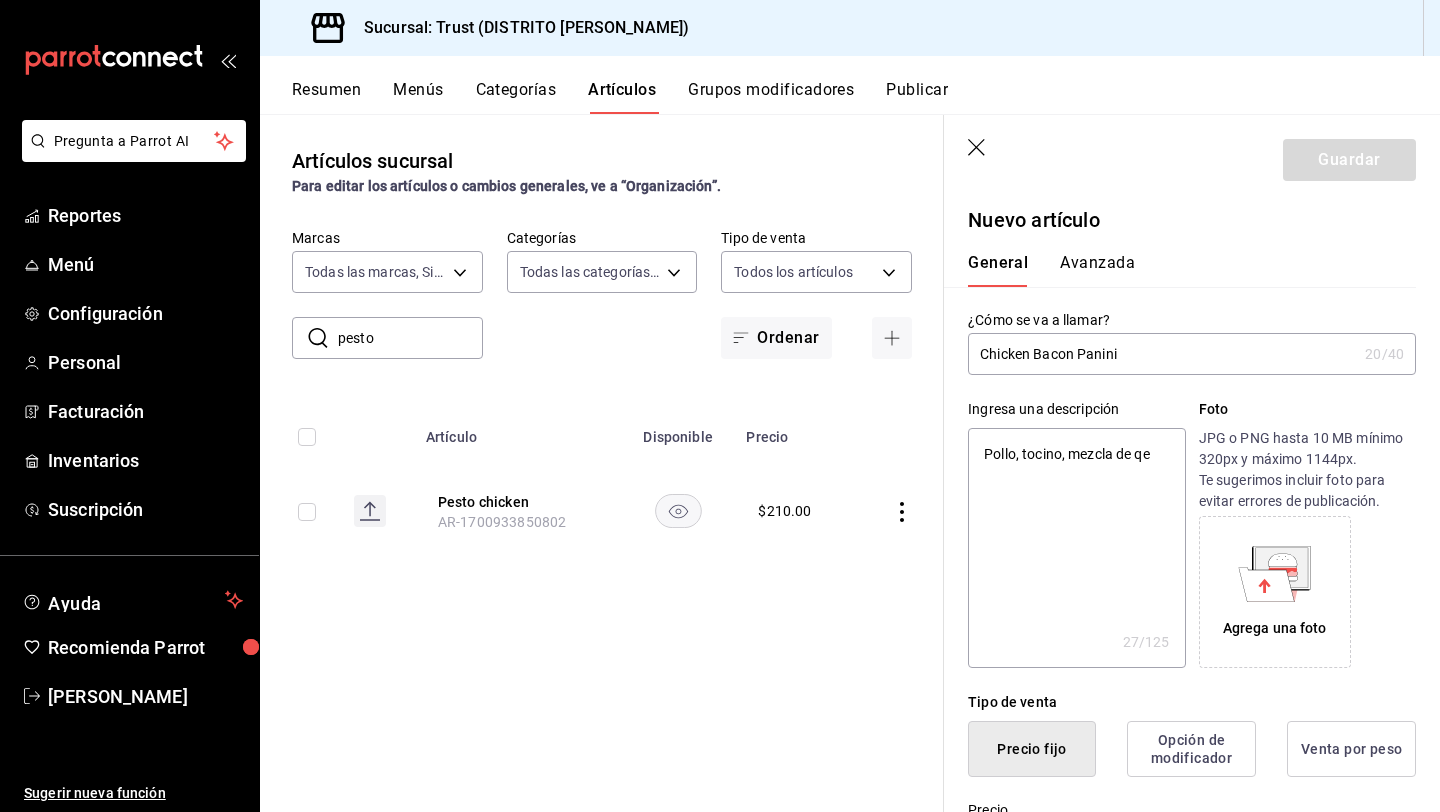 type on "Pollo, tocino, mezcla de q" 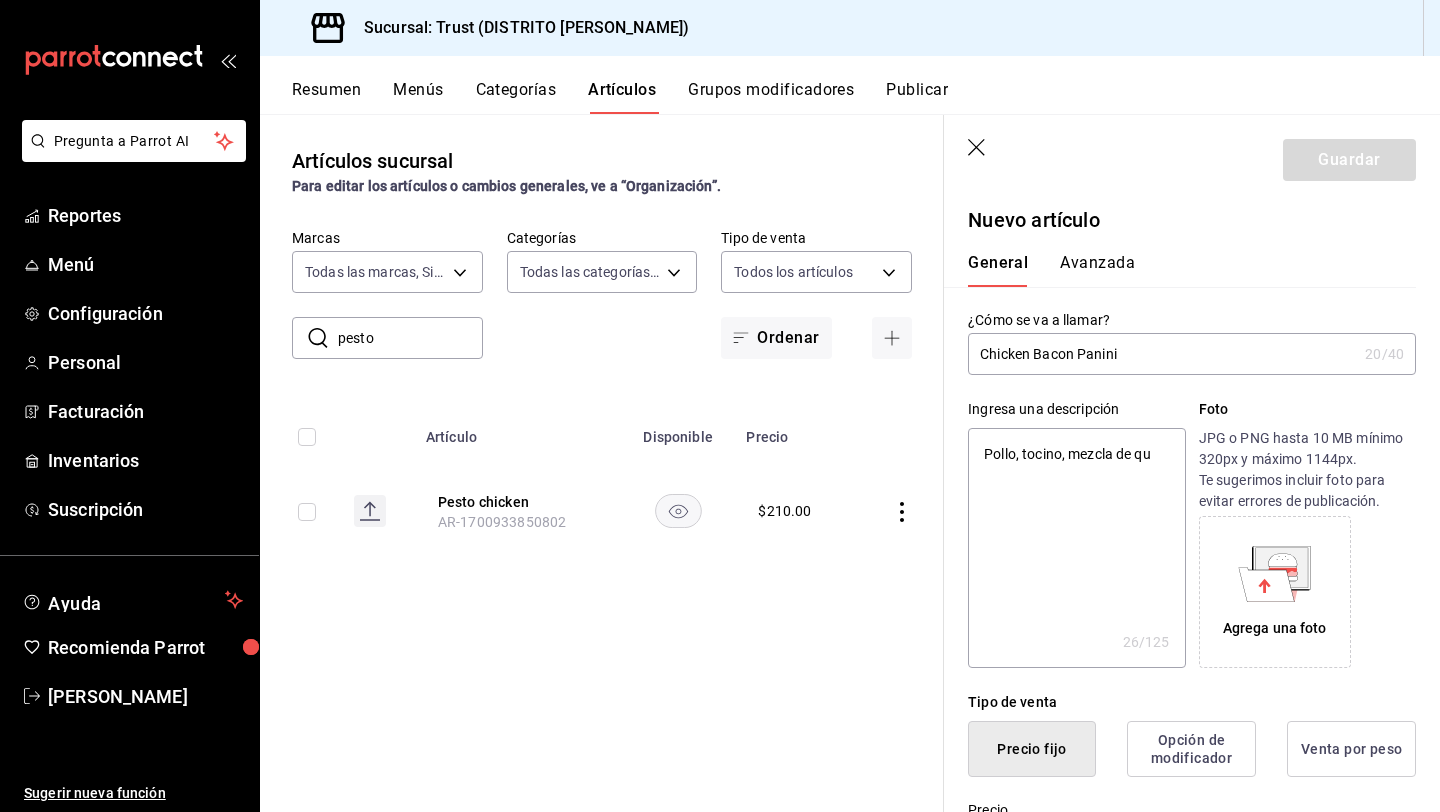 type on "Pollo, tocino, mezcla de que" 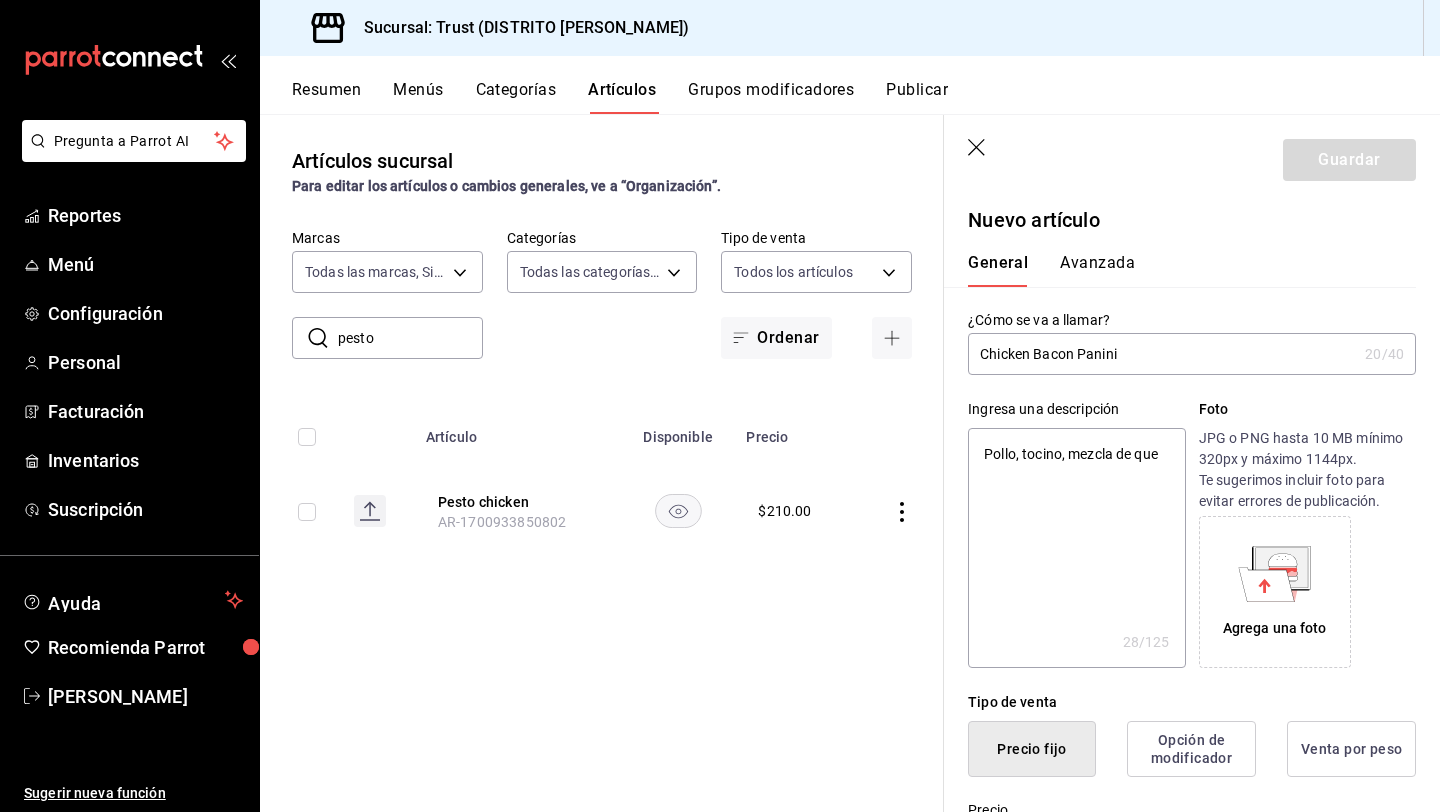 type on "Pollo, tocino, mezcla de ques" 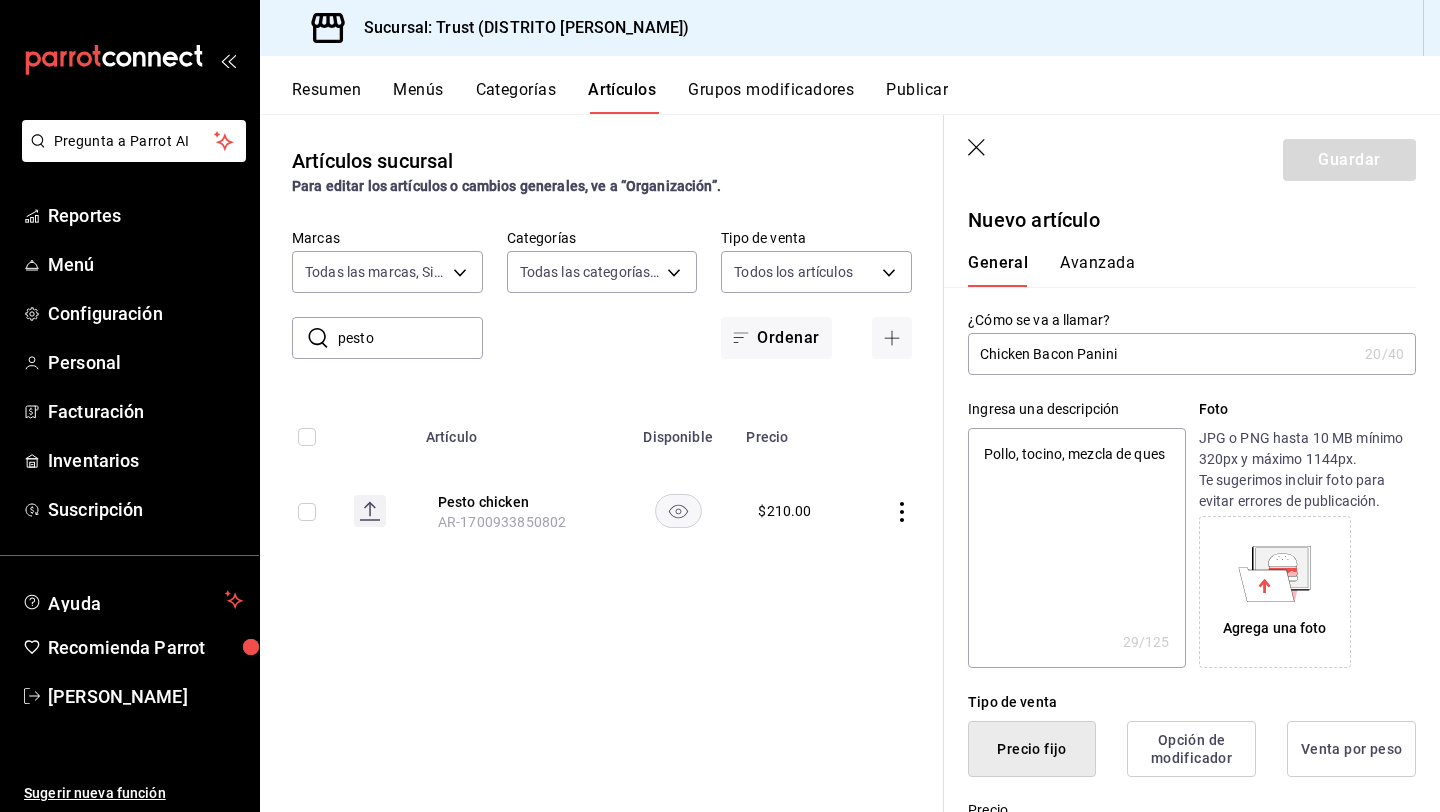 type on "Pollo, tocino, mezcla de queso" 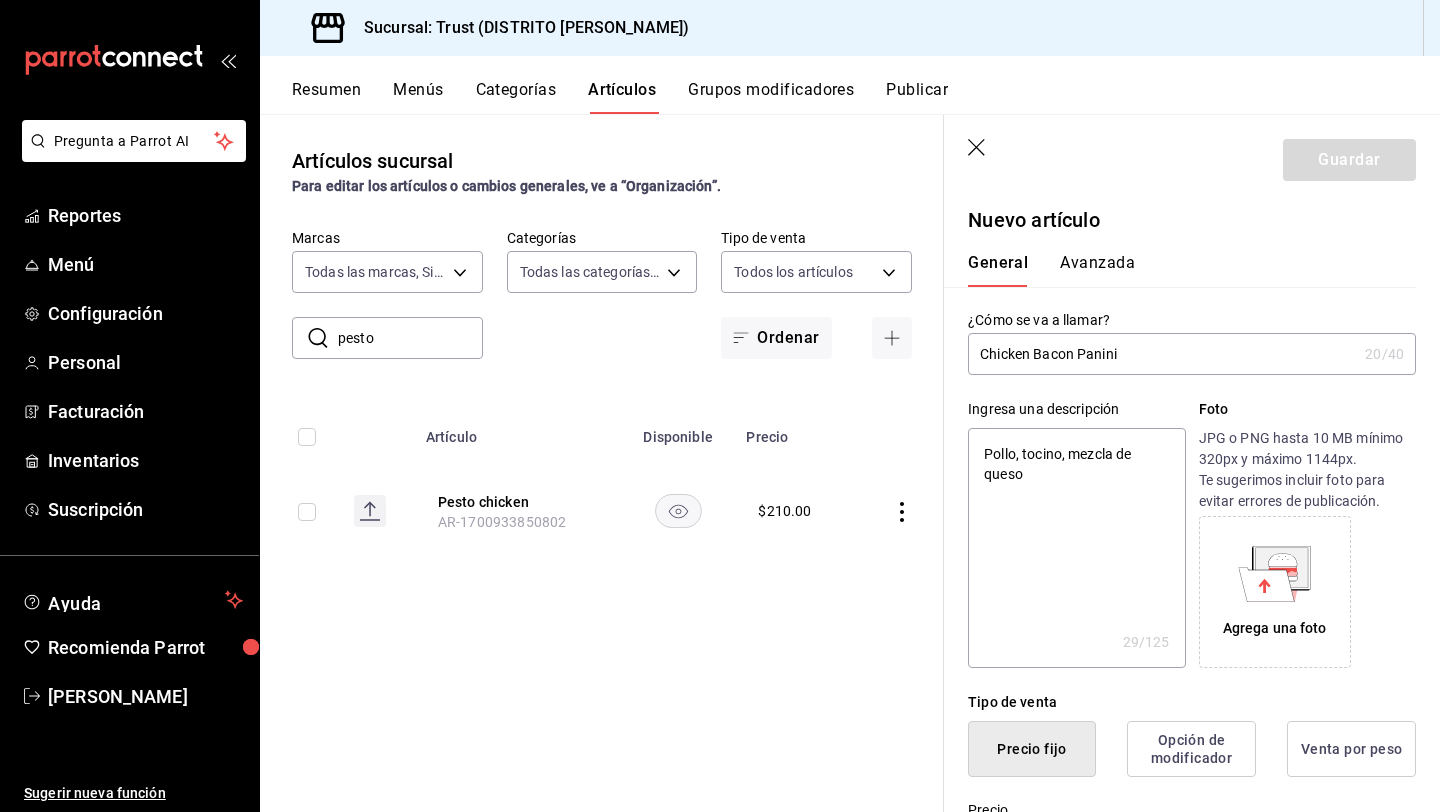 type on "x" 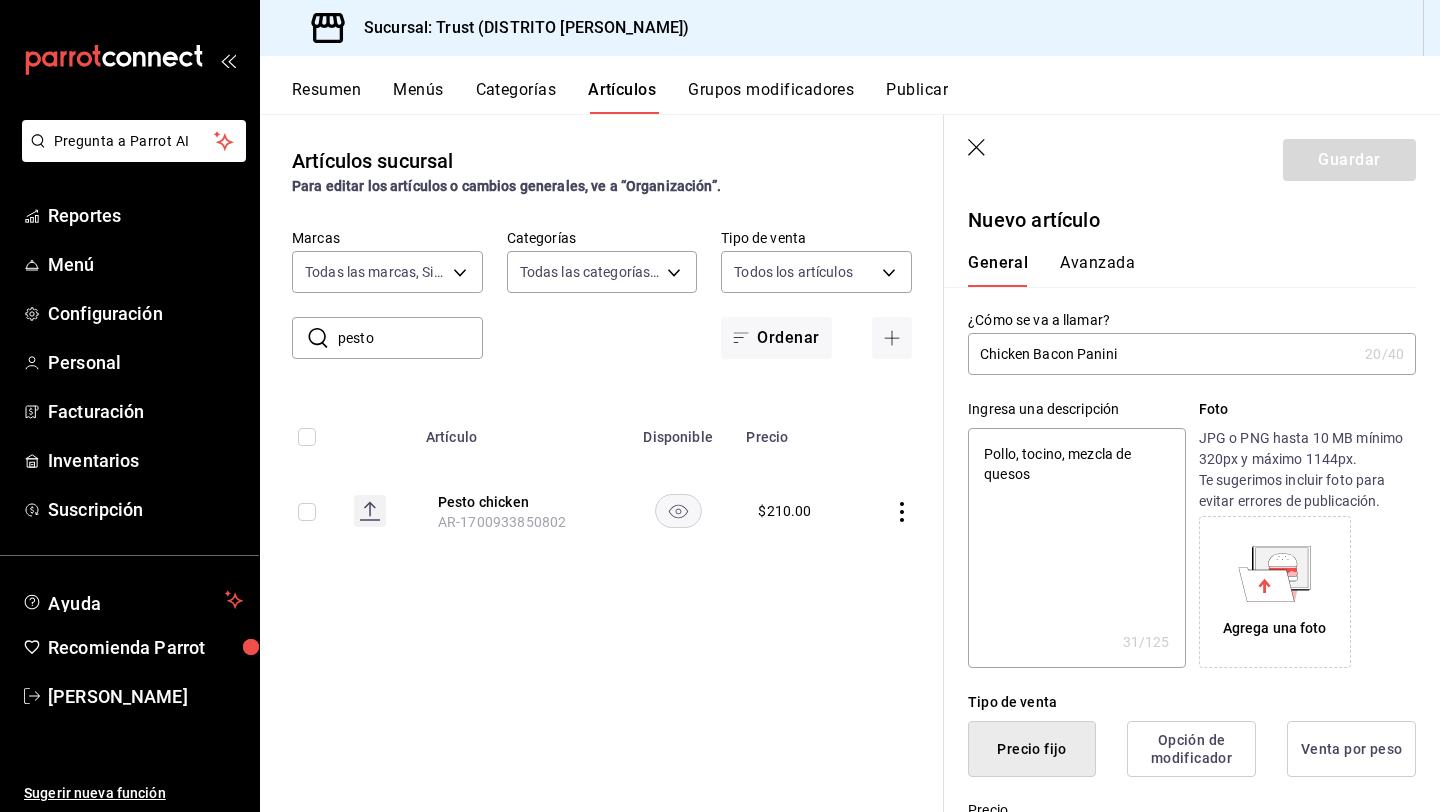 type on "Pollo, tocino, mezcla de quesos," 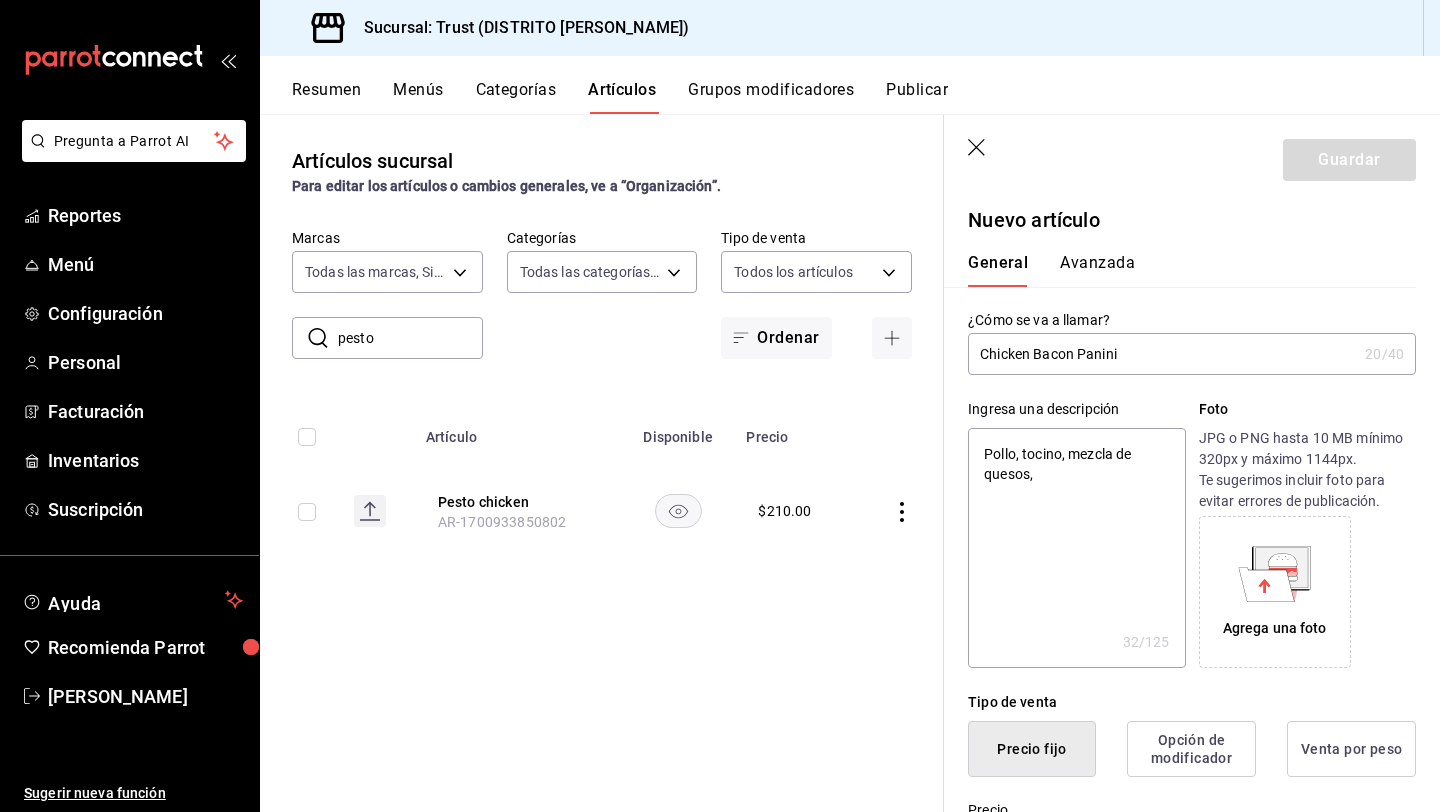 type on "Pollo, tocino, mezcla de quesos," 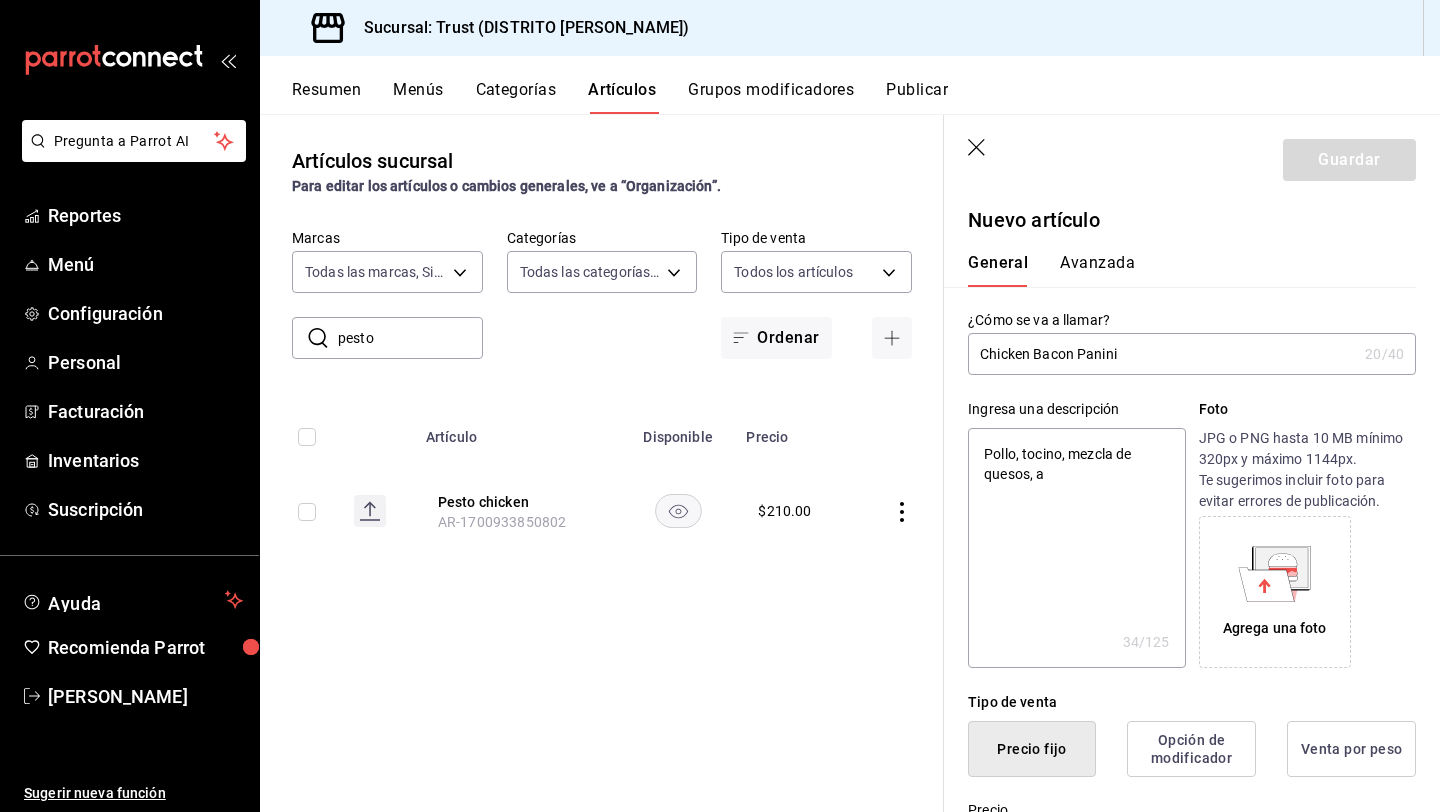type on "Pollo, tocino, mezcla de quesos, al" 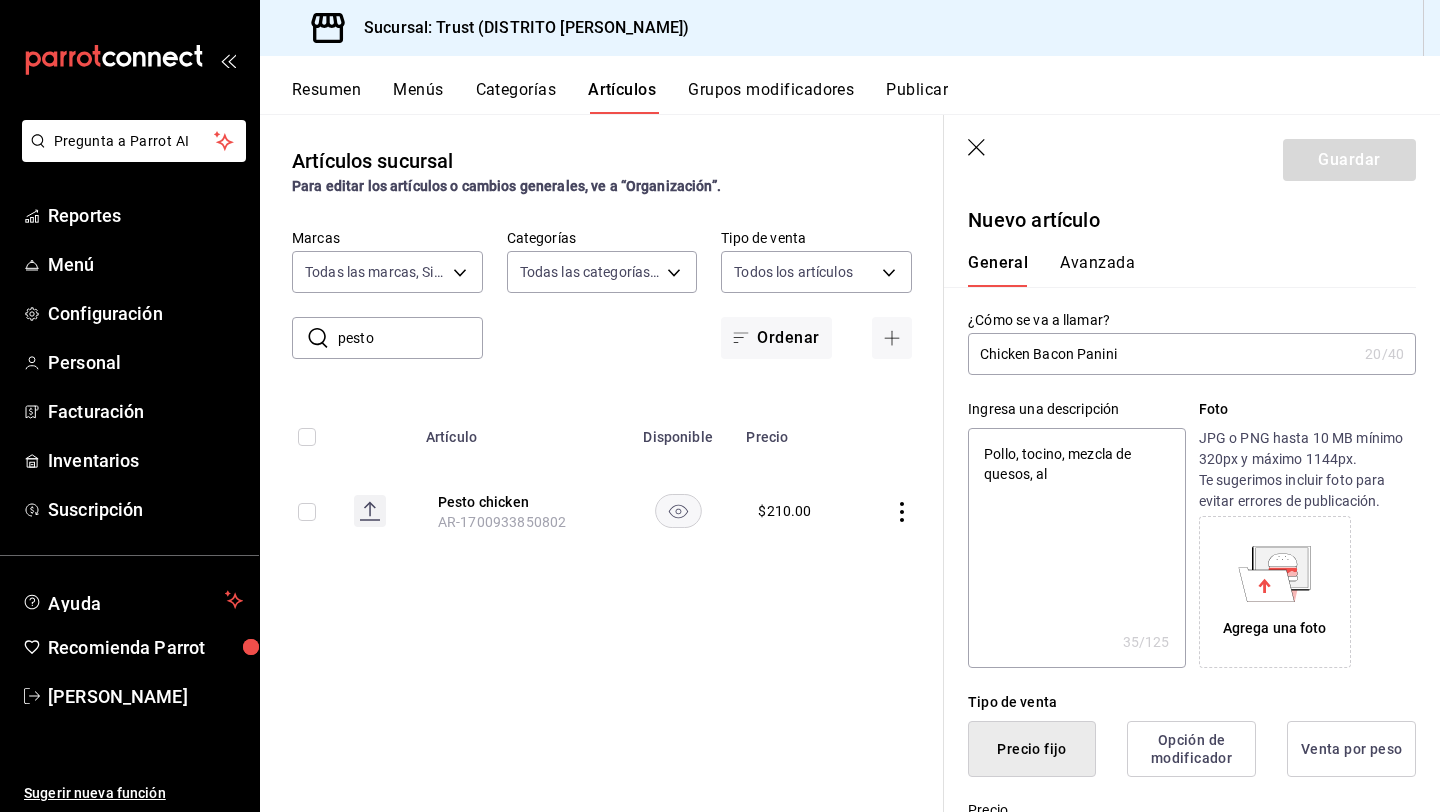 type on "Pollo, tocino, mezcla de quesos, ali" 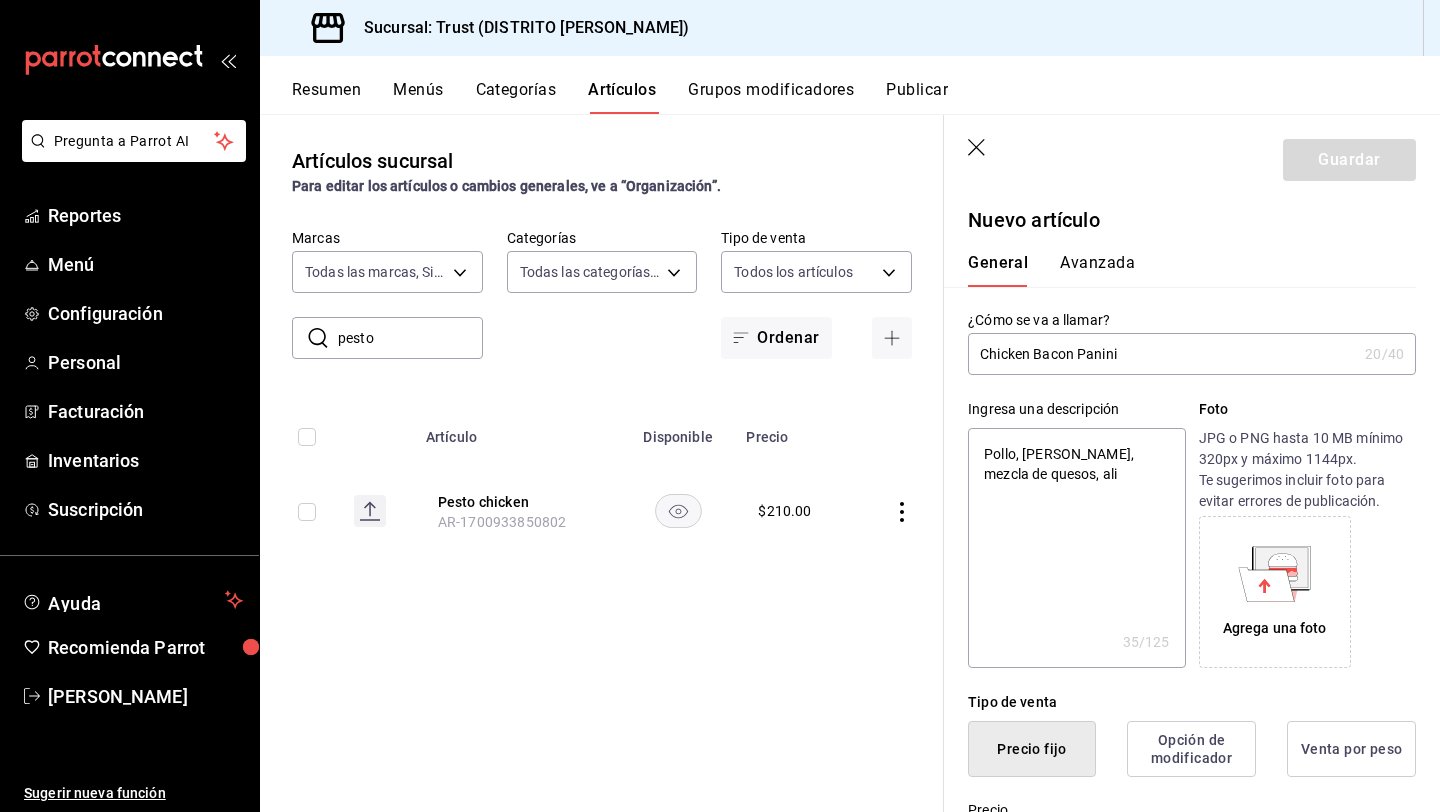 type on "Pollo, tocino, mezcla de quesos, alio" 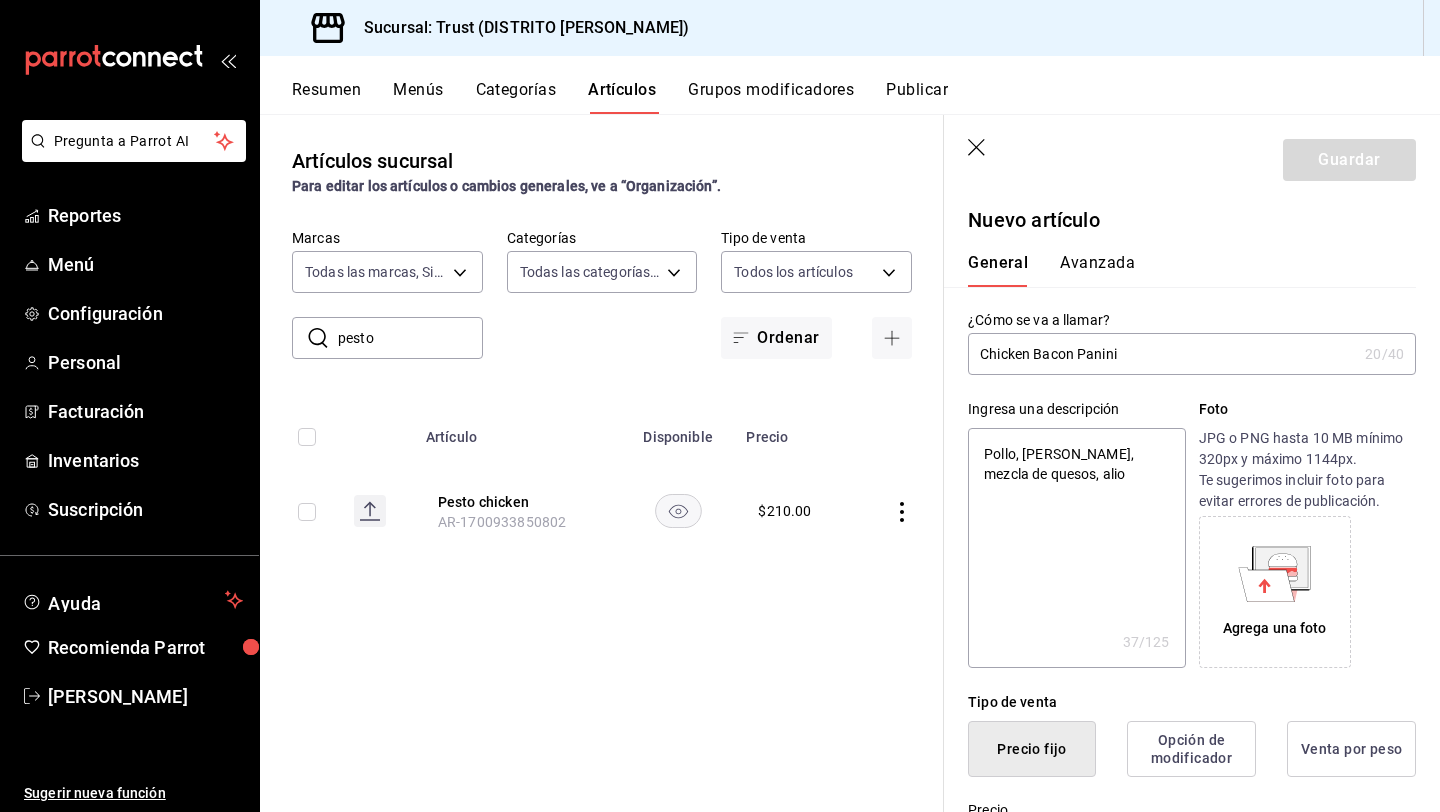 type on "Pollo, tocino, mezcla de quesos, aliol" 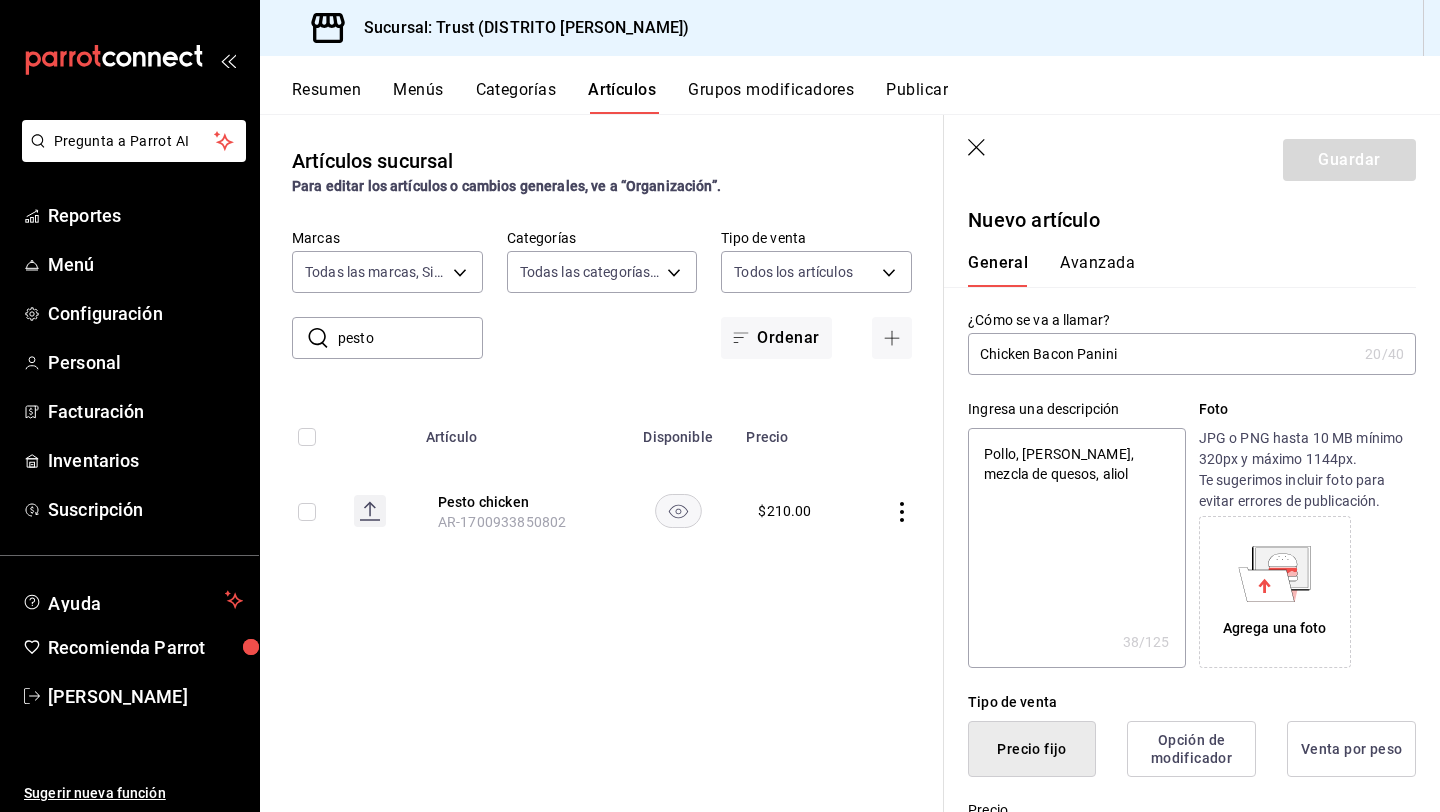 type on "Pollo, tocino, mezcla de quesos, alioli" 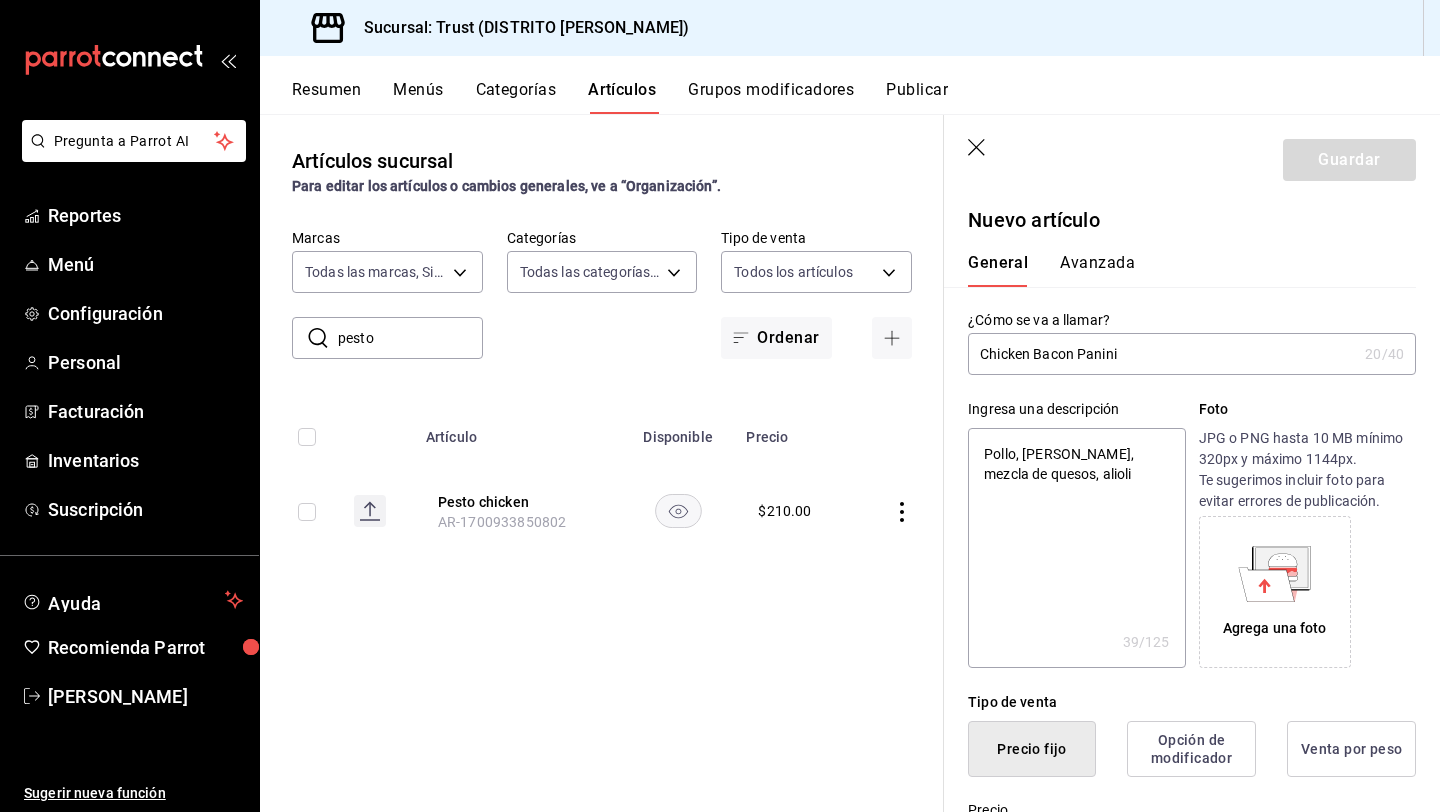 type on "Pollo, tocino, mezcla de quesos, alioli." 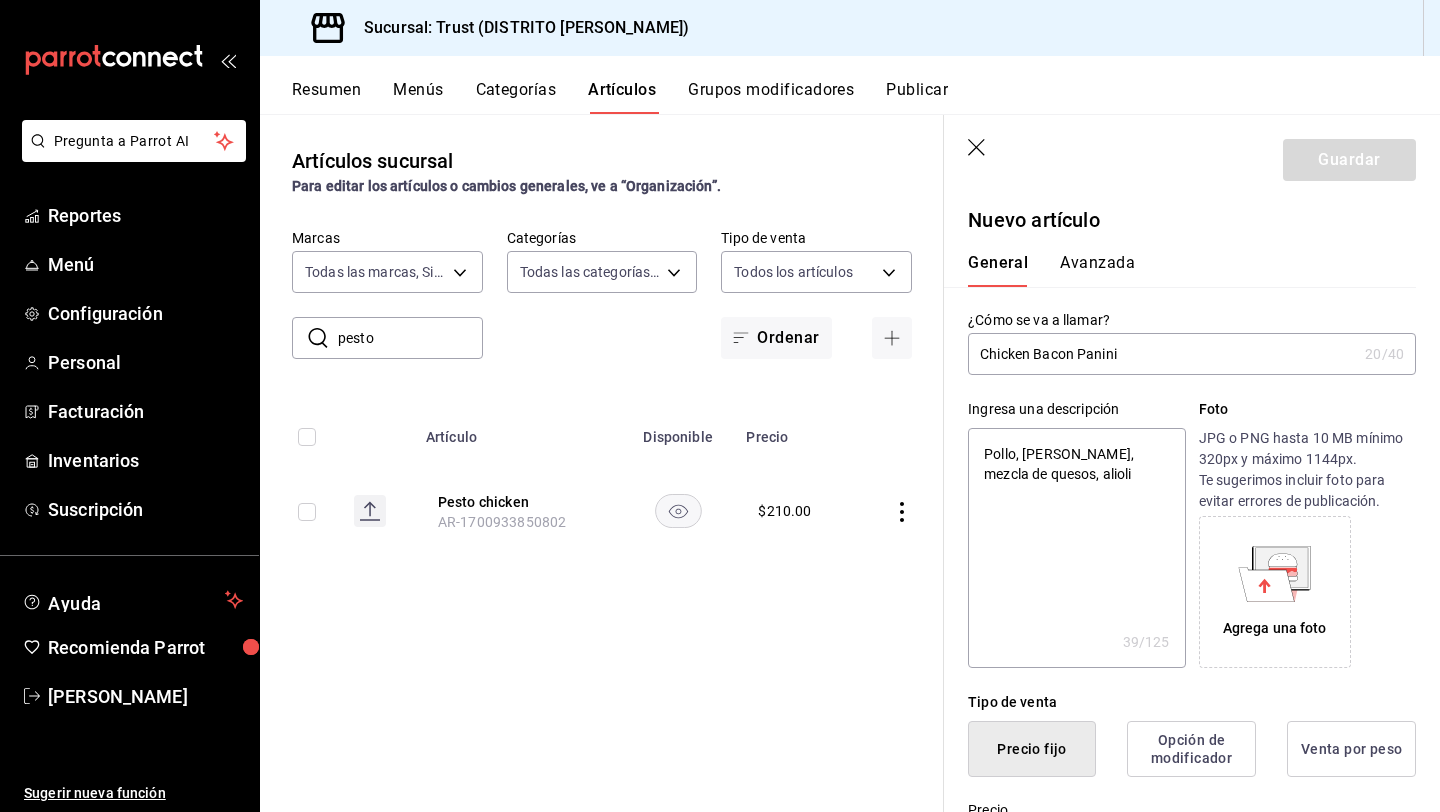 type on "x" 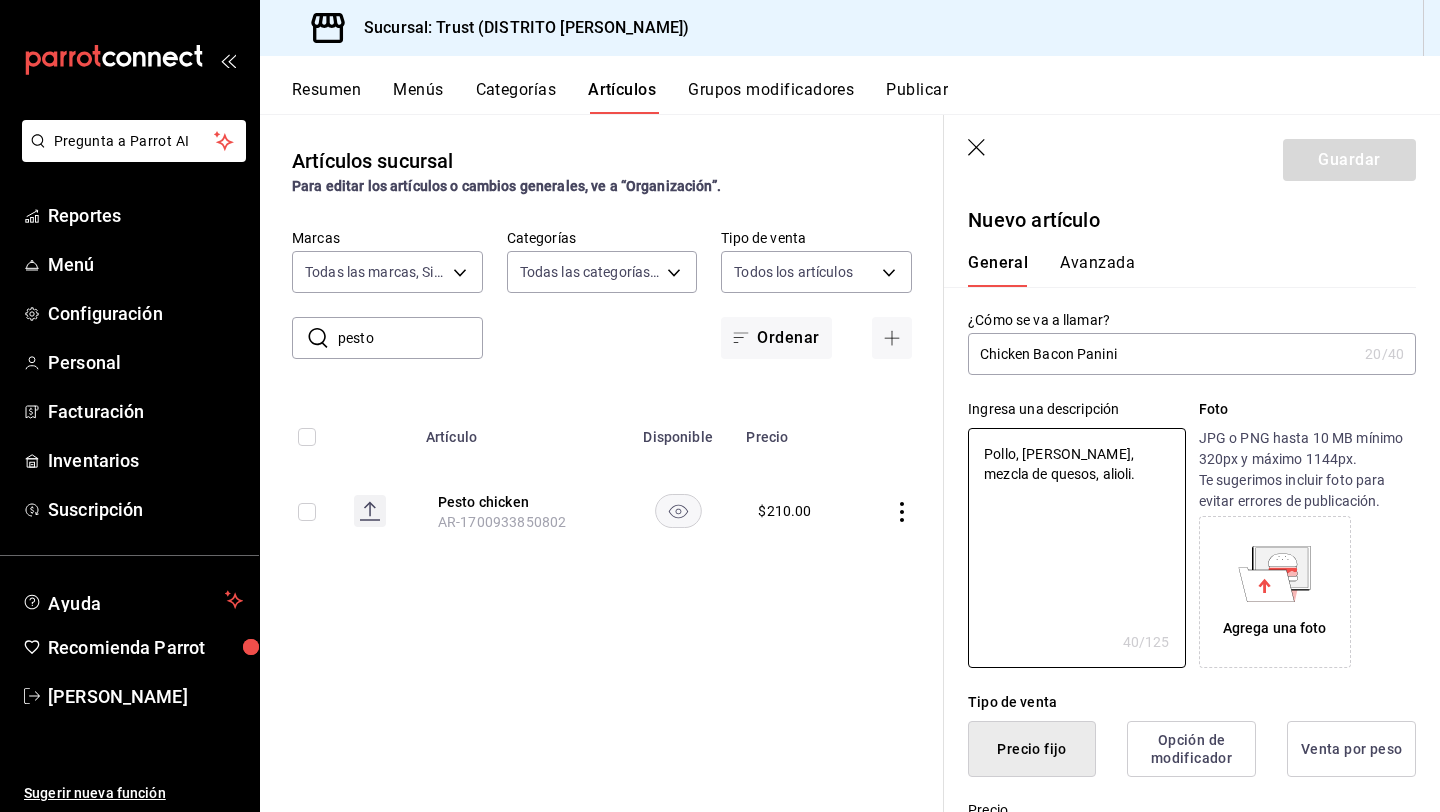 type on "Pollo, tocino, mezcla de quesos, alioli." 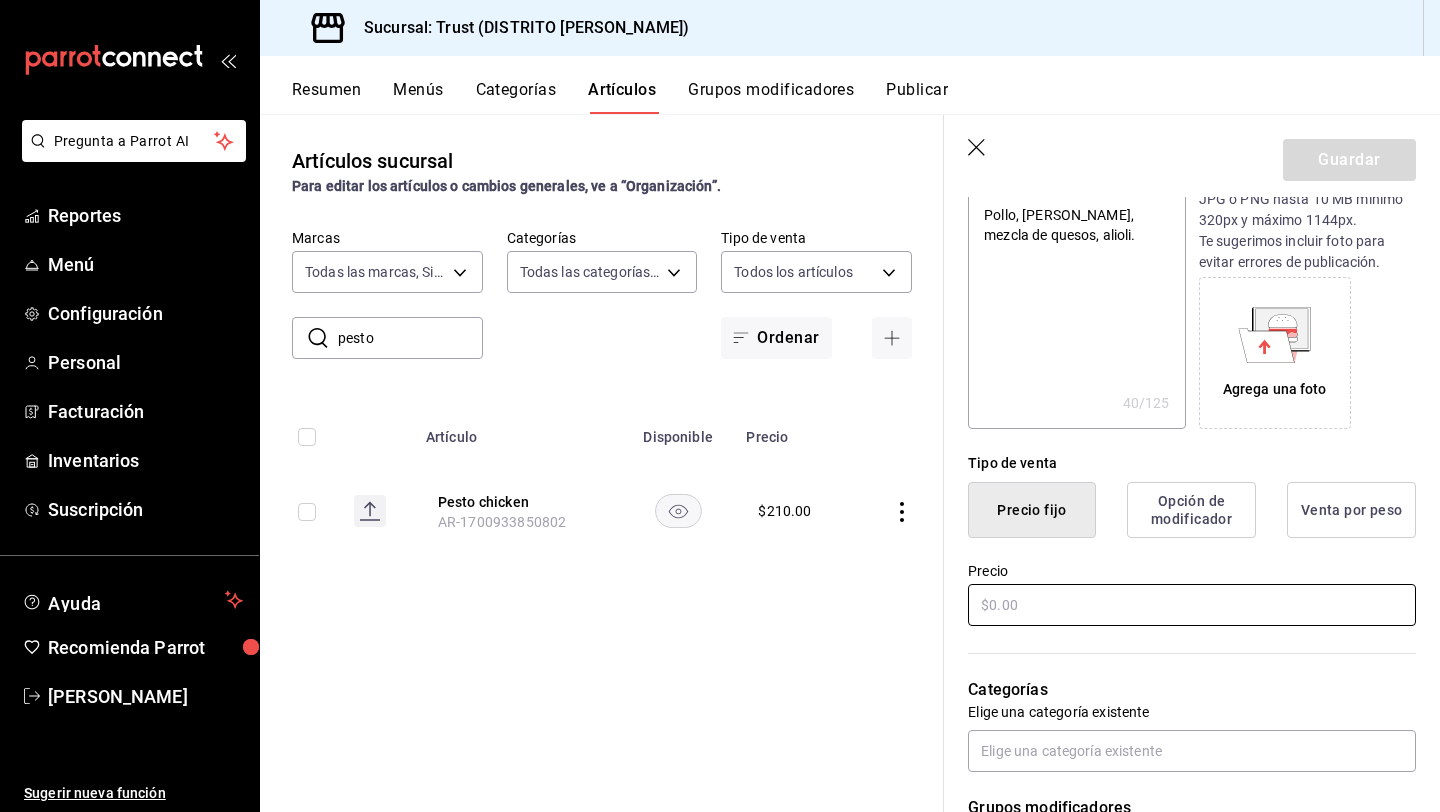 scroll, scrollTop: 240, scrollLeft: 0, axis: vertical 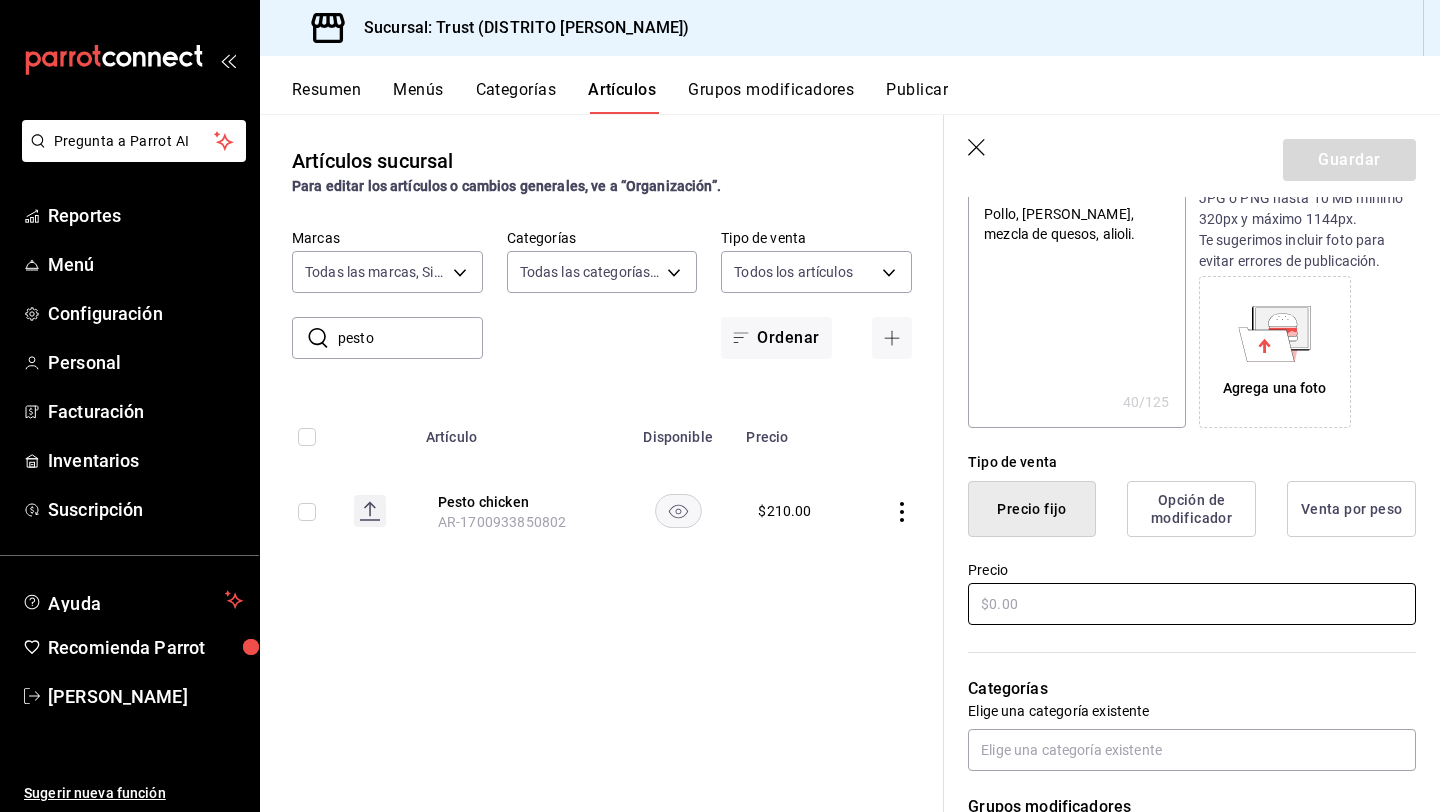 click at bounding box center (1192, 604) 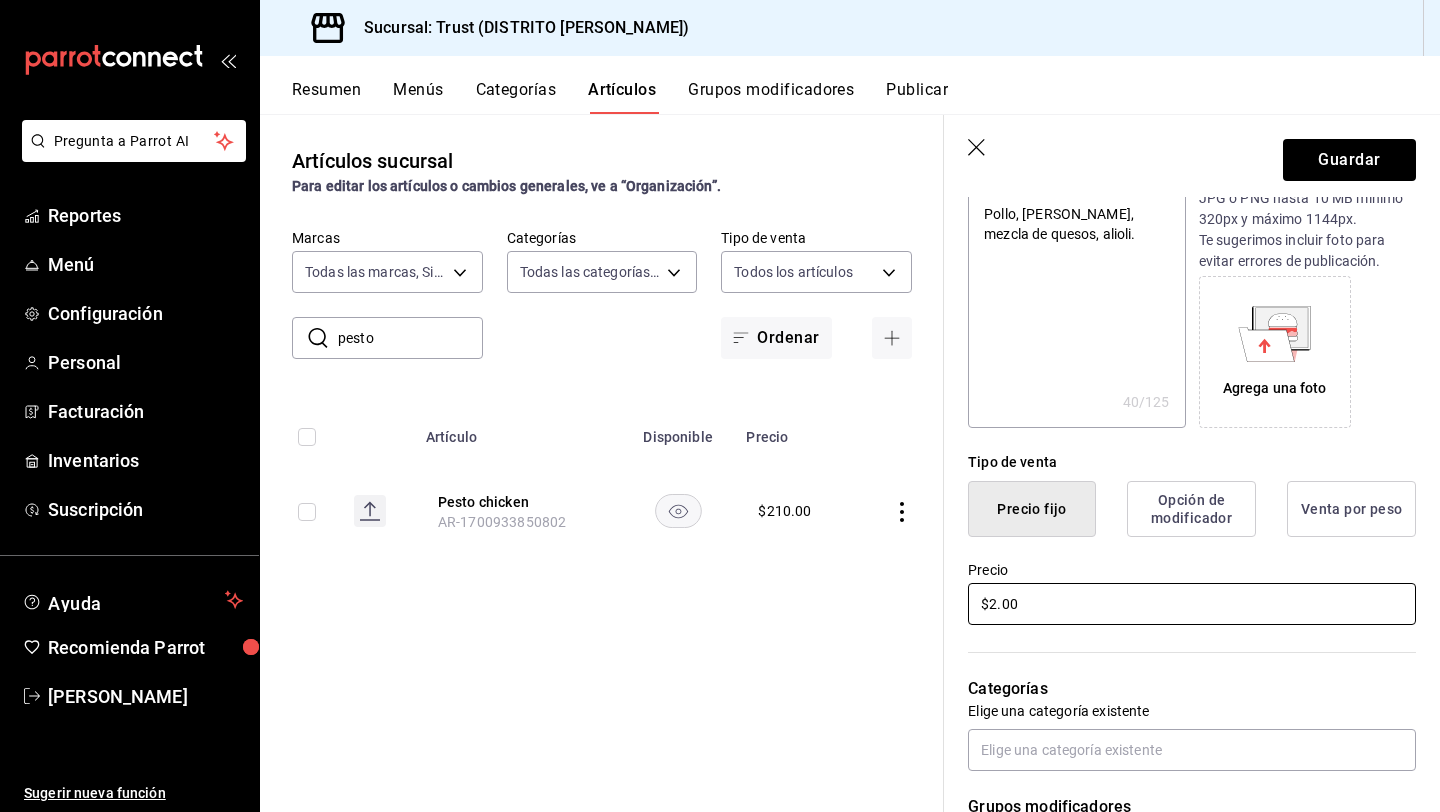 type on "x" 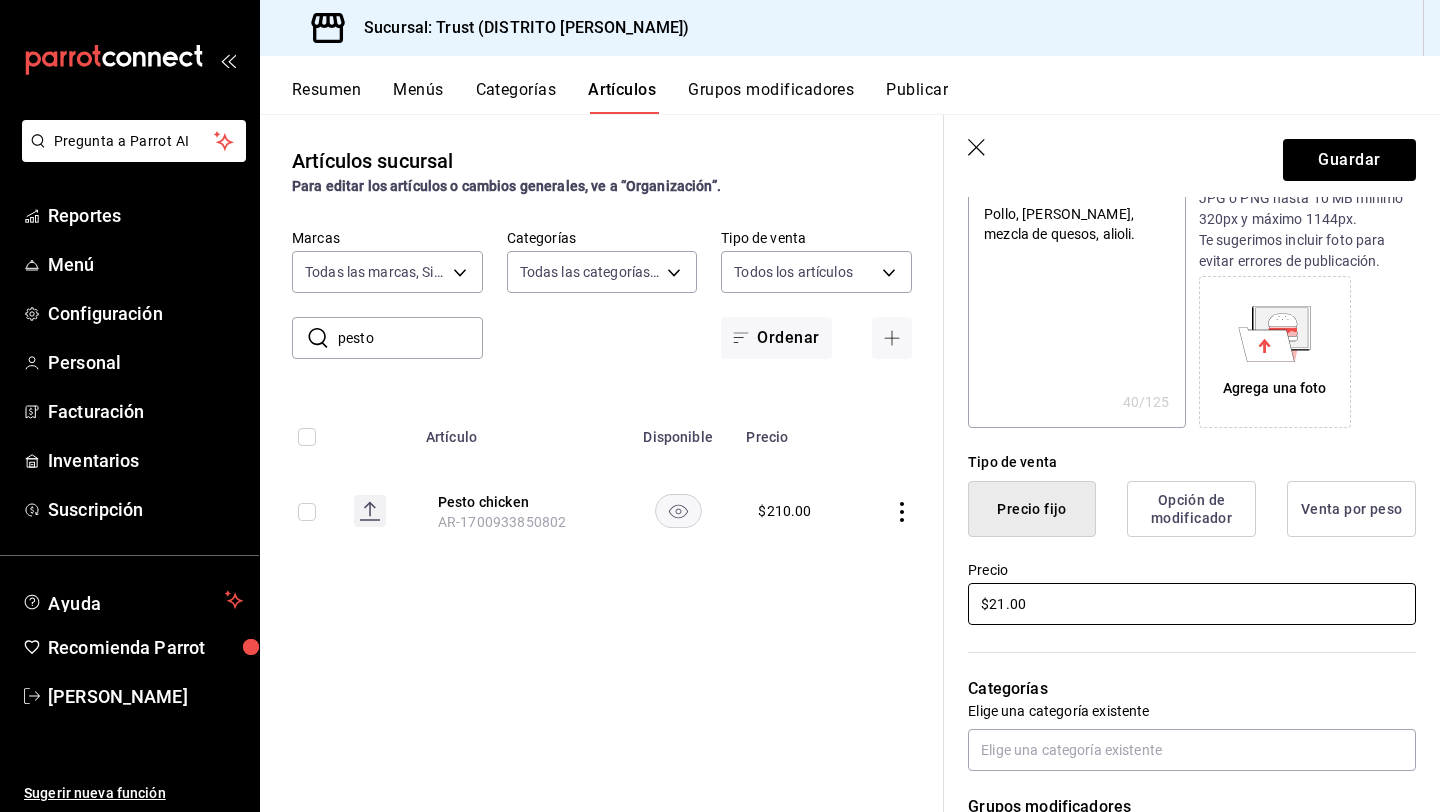 type on "x" 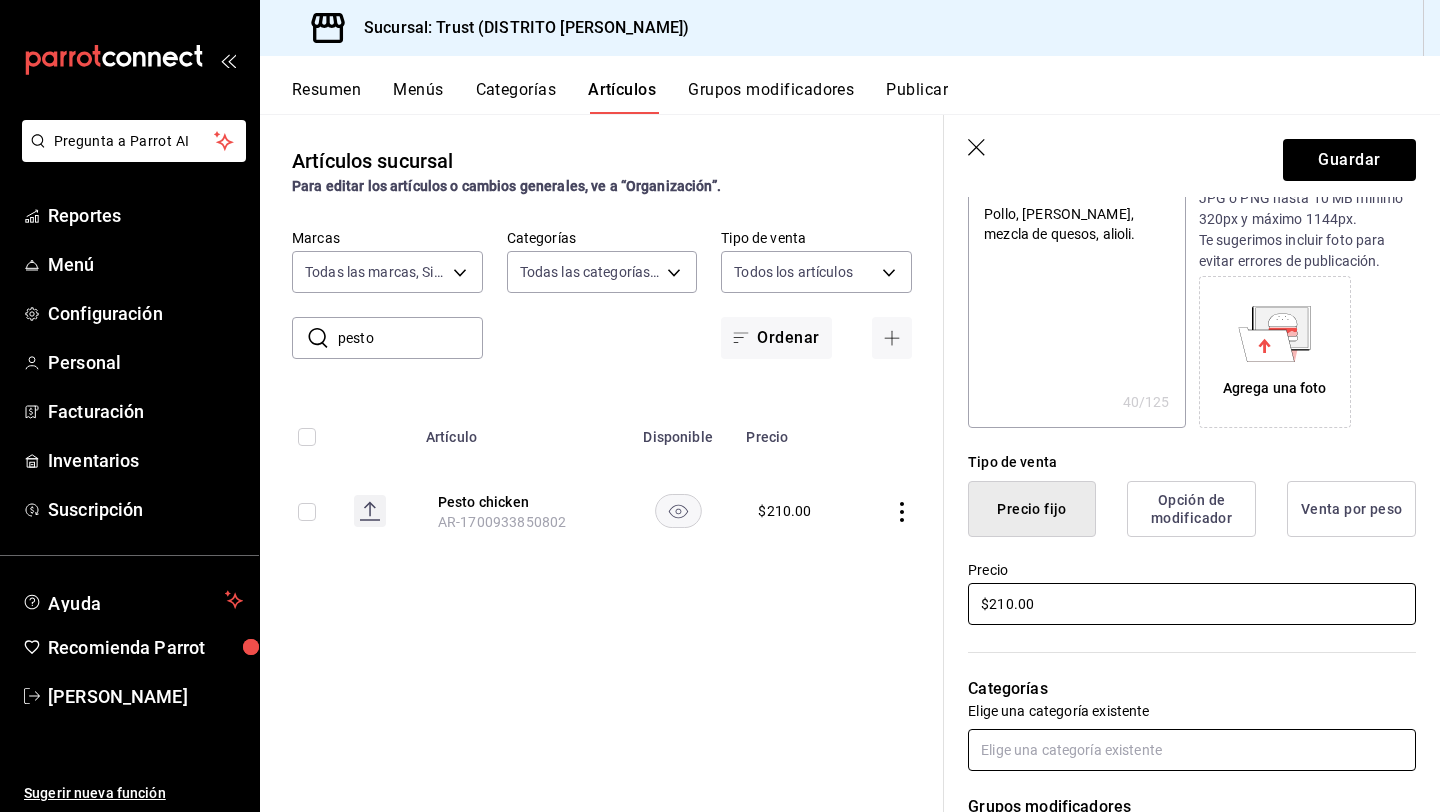 type on "$210.00" 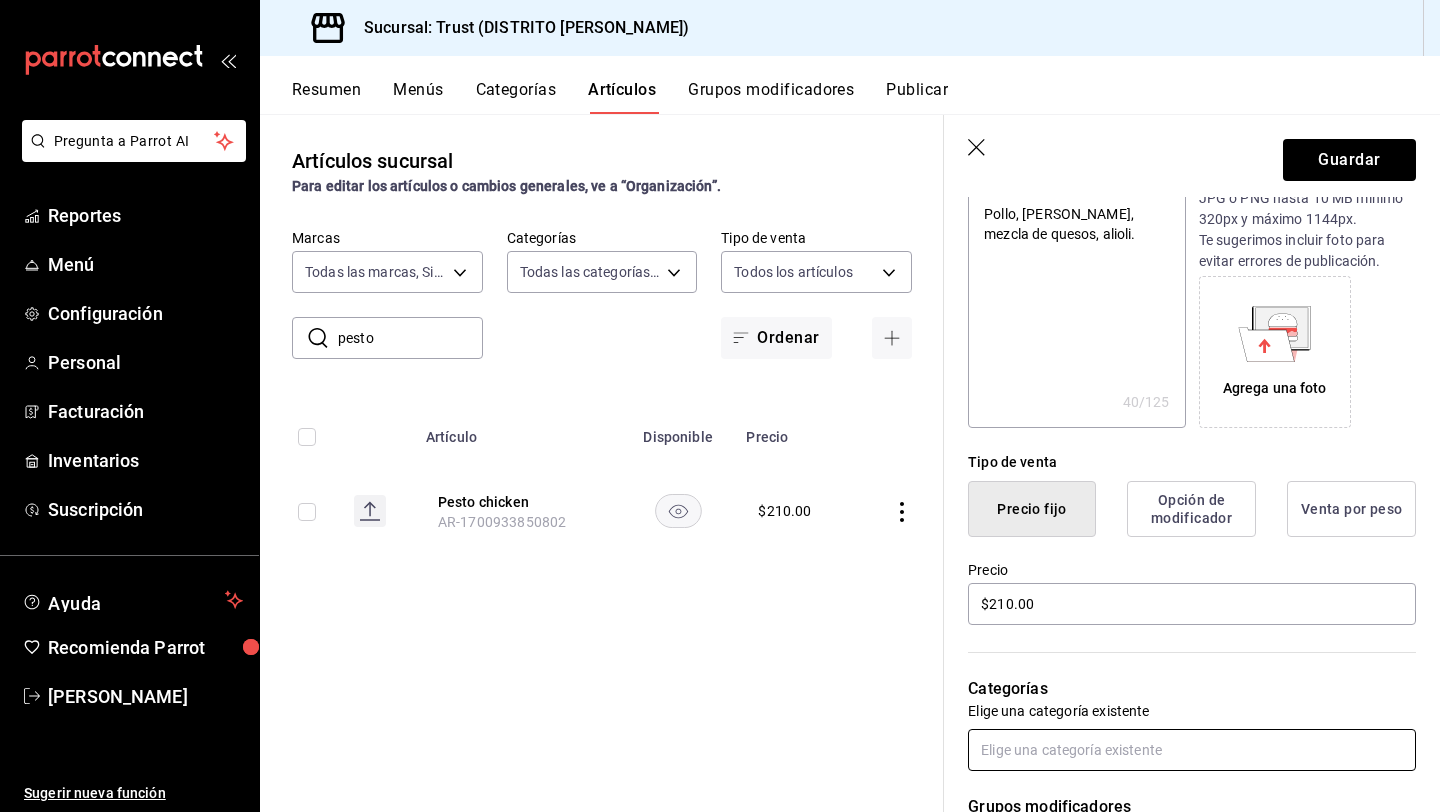 click at bounding box center (1192, 750) 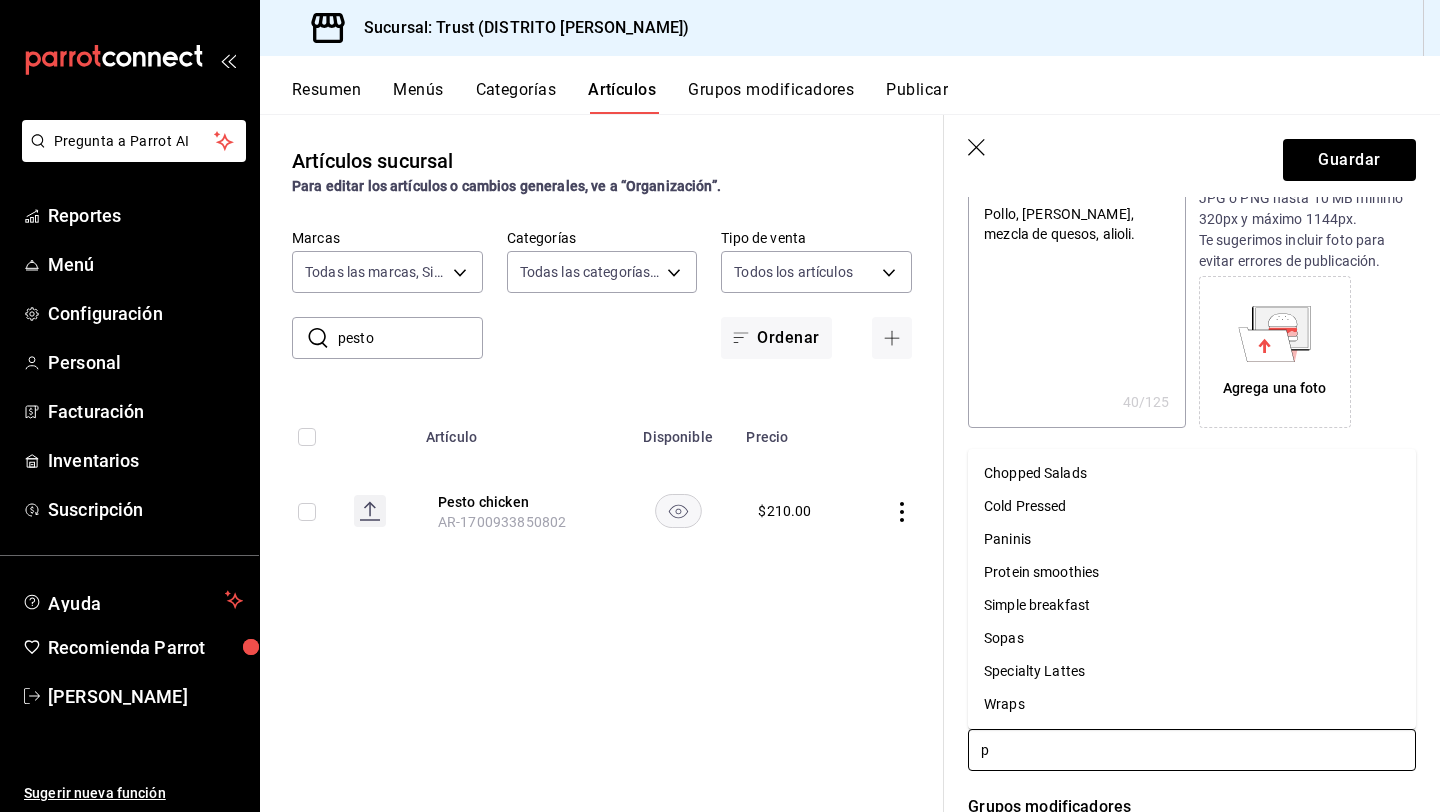 type on "pa" 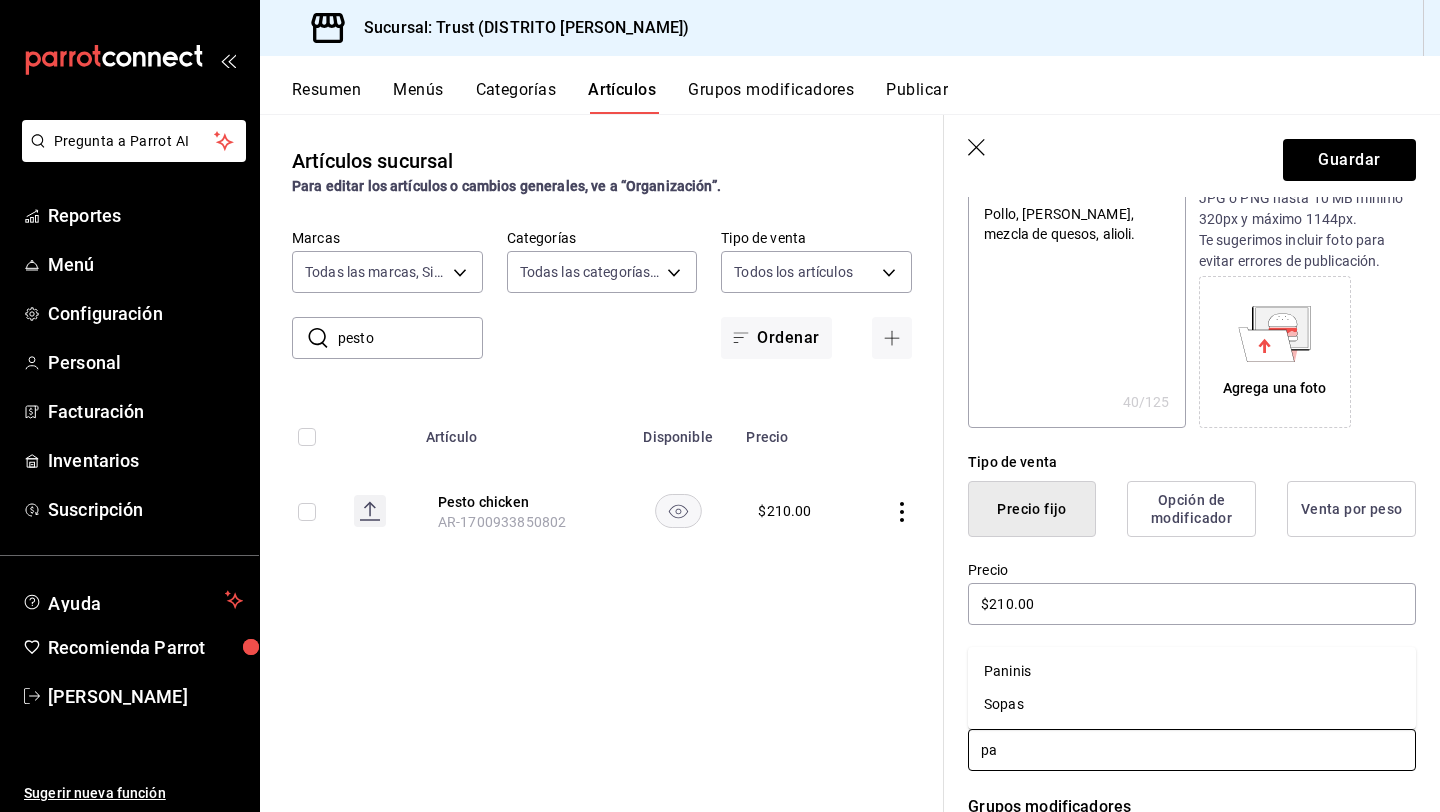 click on "Paninis" at bounding box center (1192, 671) 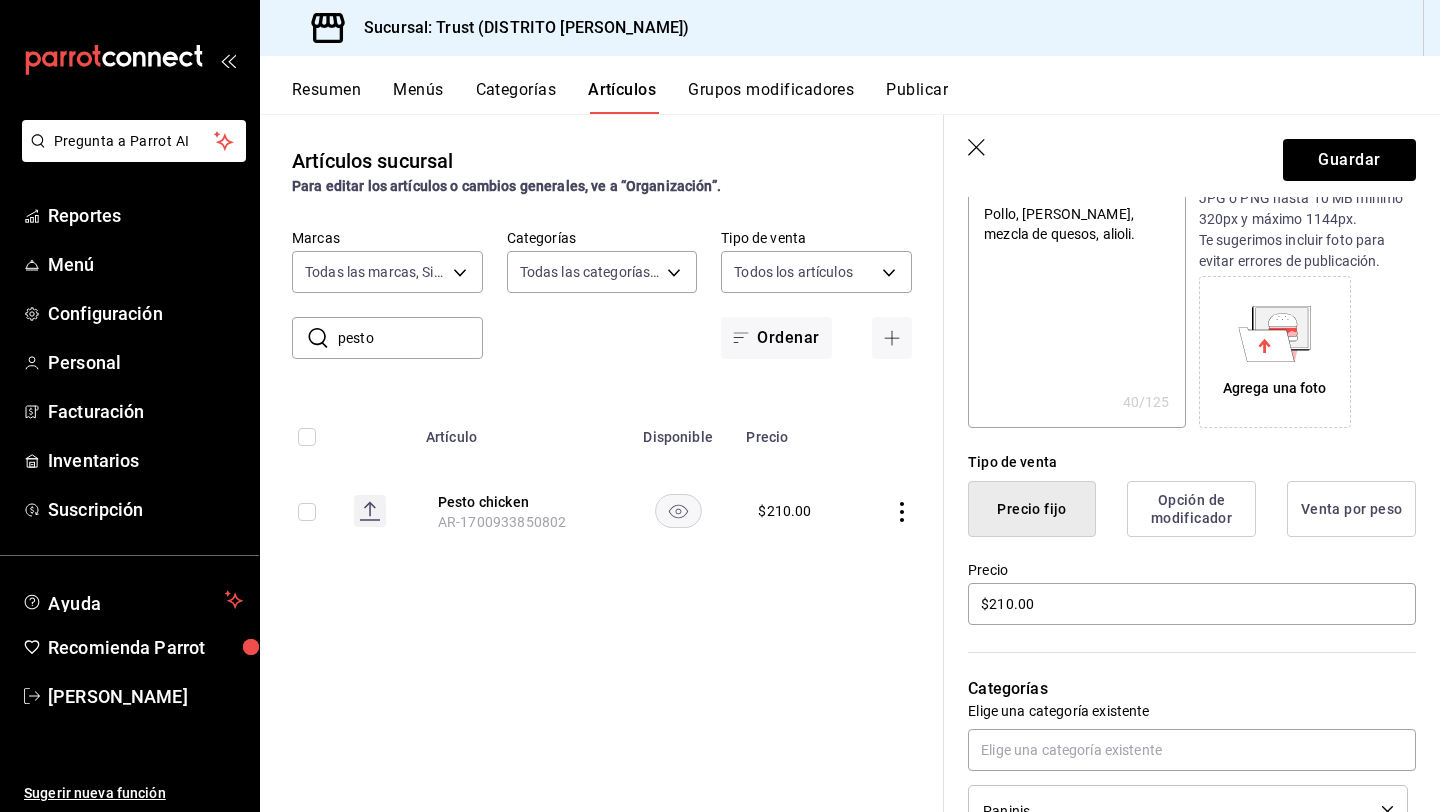 click on "Categorías Elige una categoría existente Paninis" at bounding box center (1180, 732) 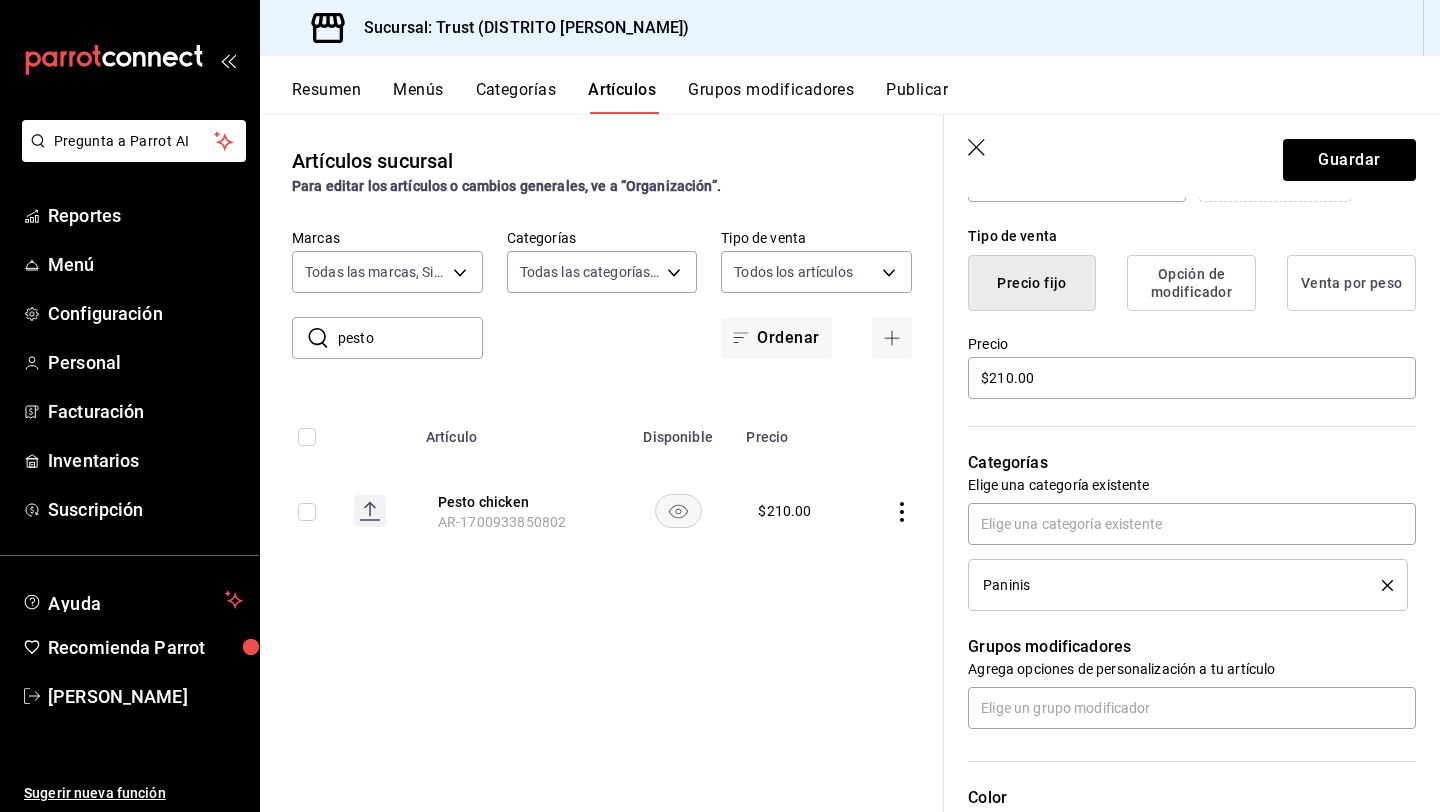 scroll, scrollTop: 520, scrollLeft: 0, axis: vertical 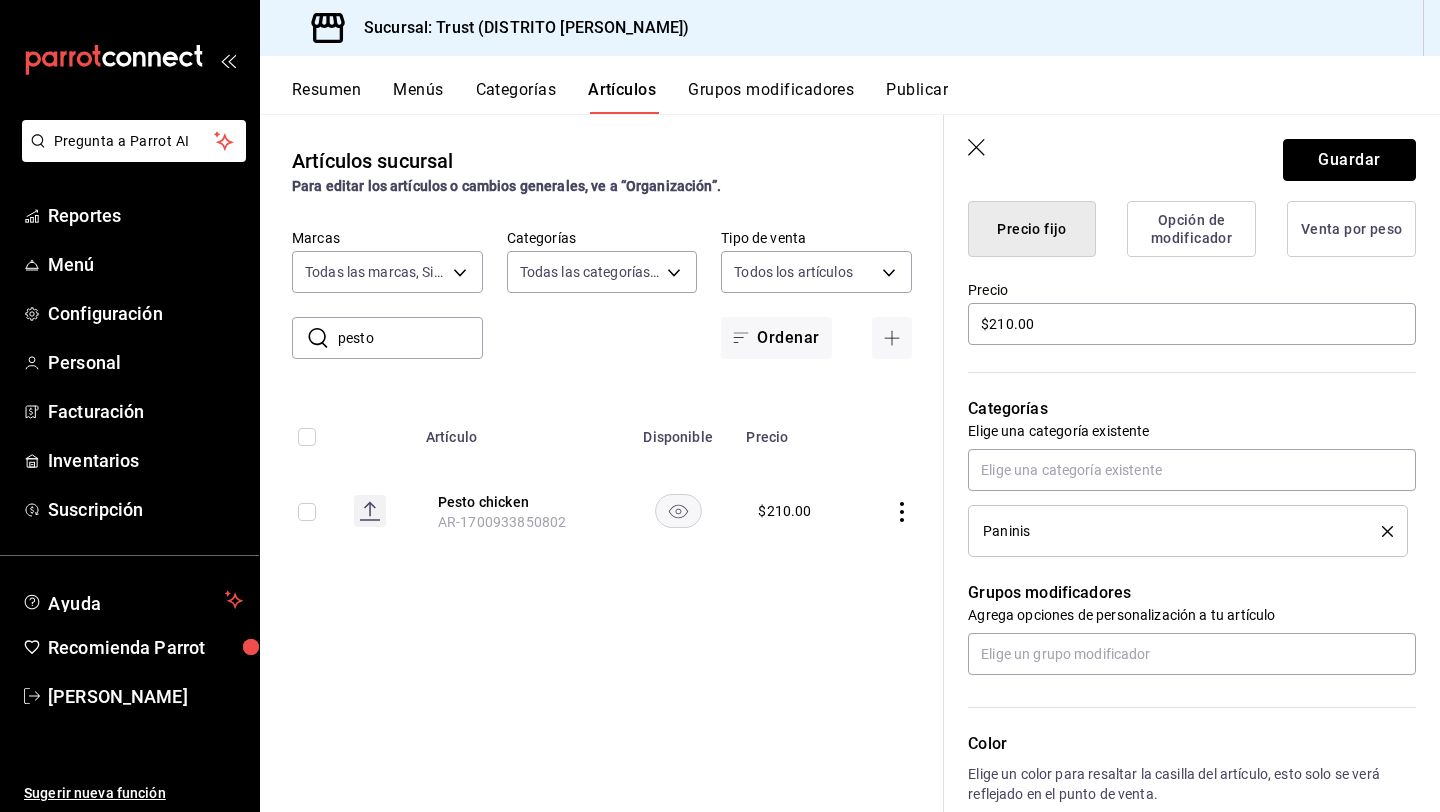 click on "Guardar" at bounding box center (1349, 160) 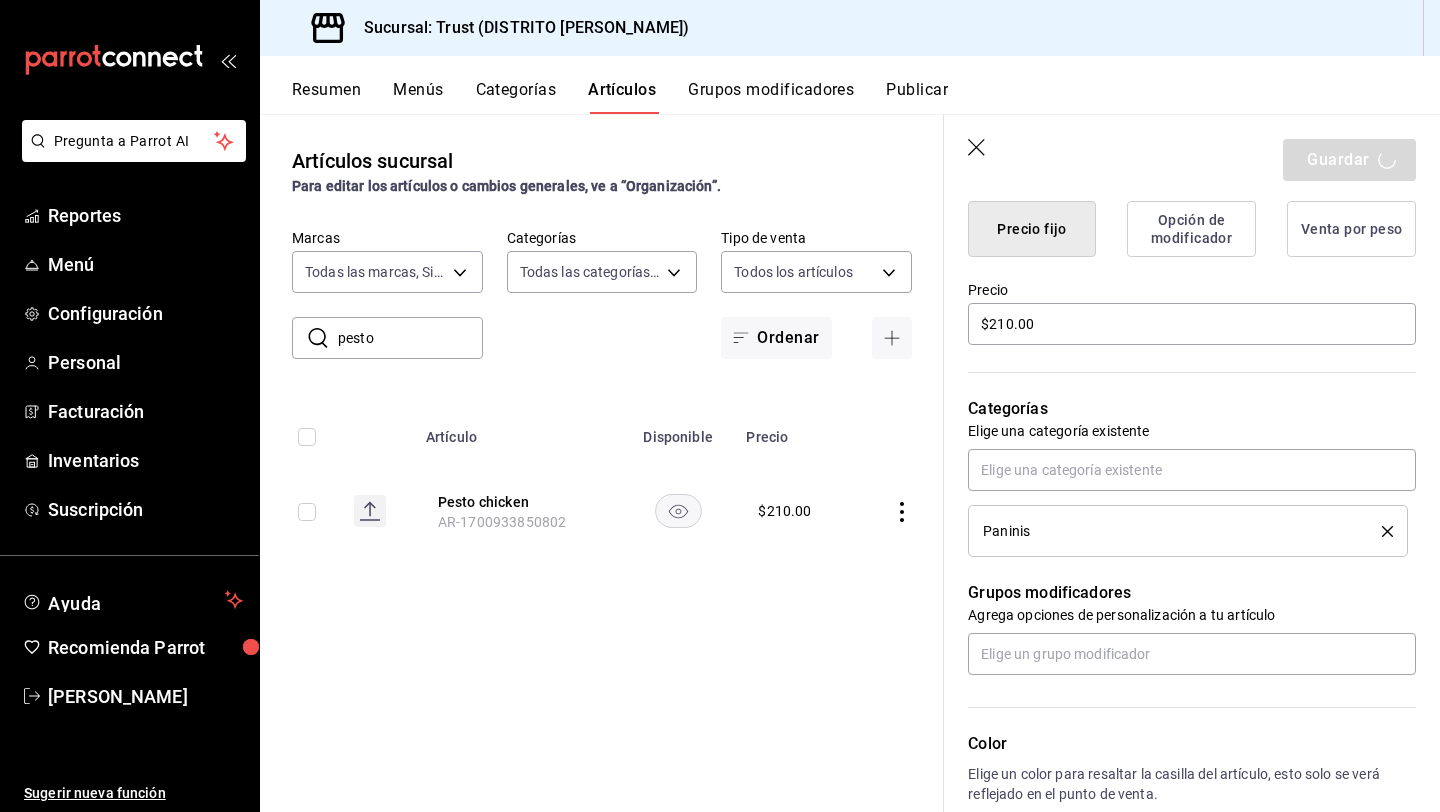type on "x" 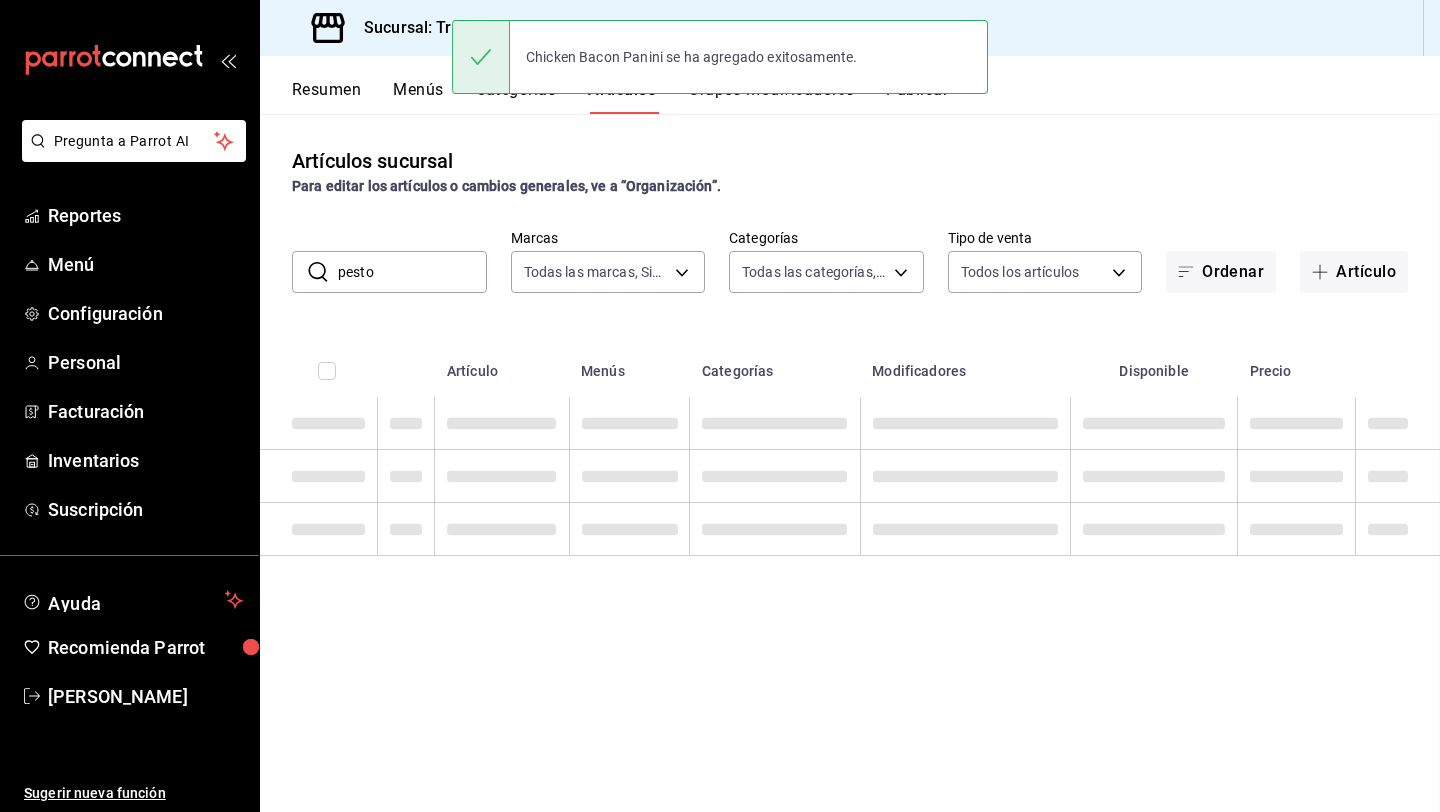 scroll, scrollTop: 0, scrollLeft: 0, axis: both 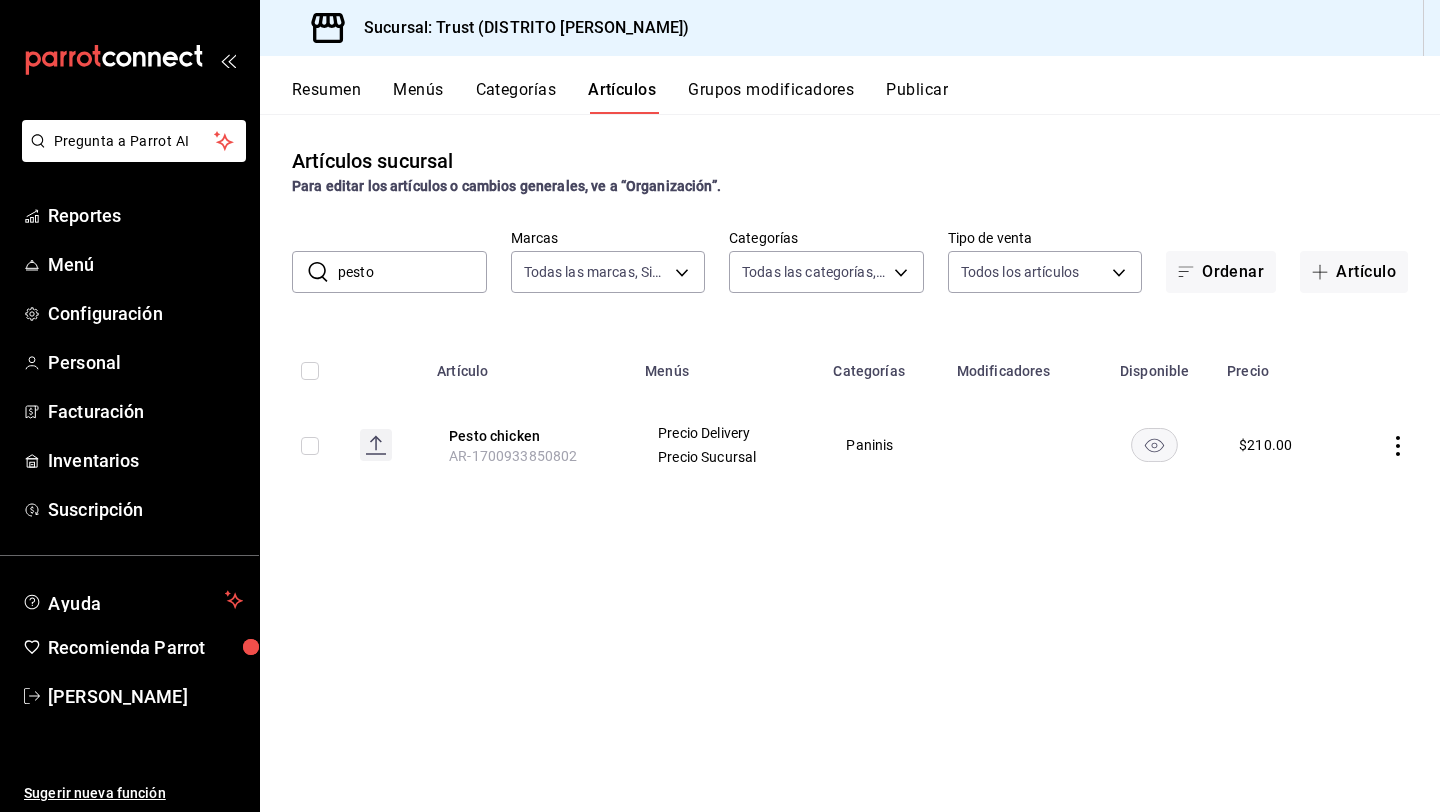 click on "pesto" at bounding box center (412, 272) 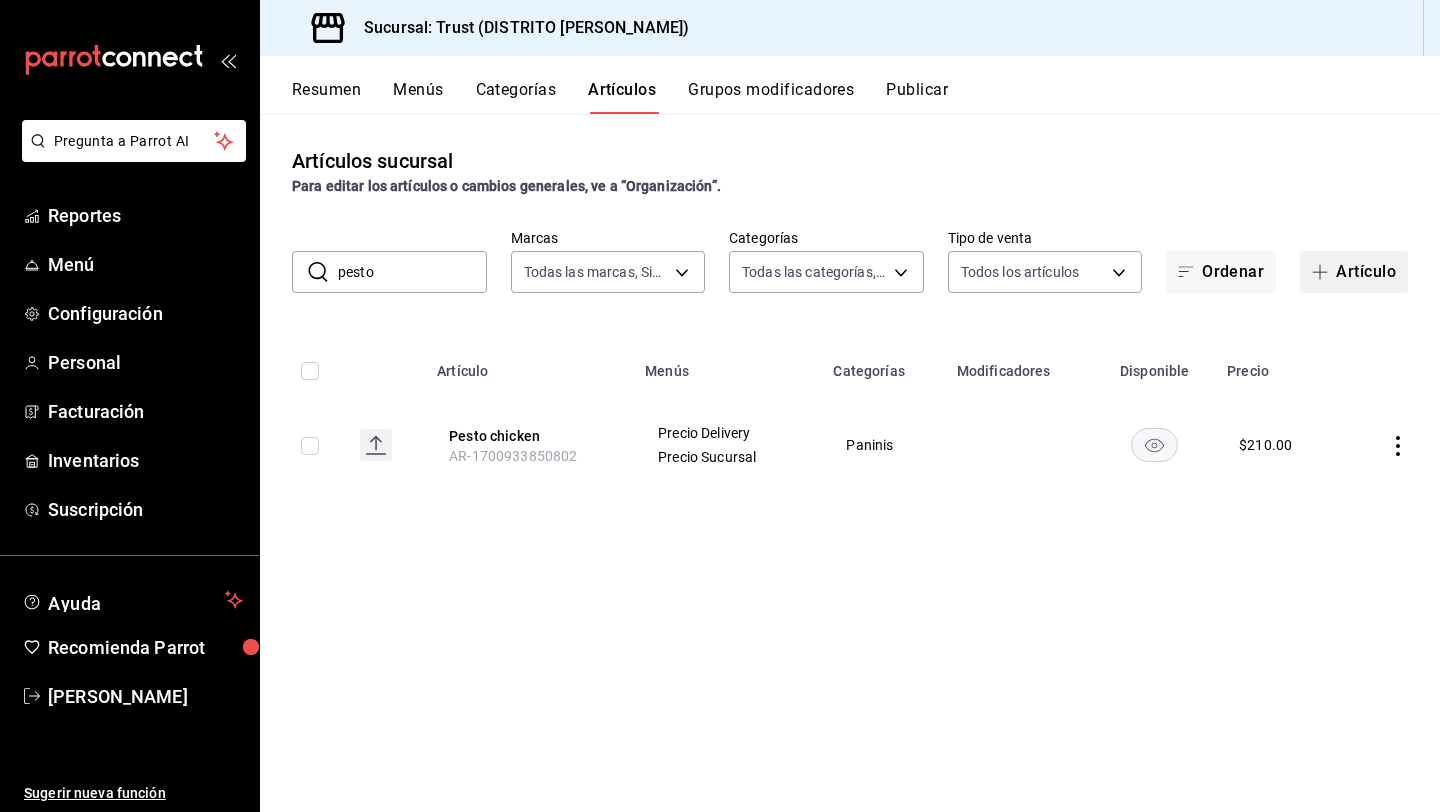 click on "Artículo" at bounding box center [1354, 272] 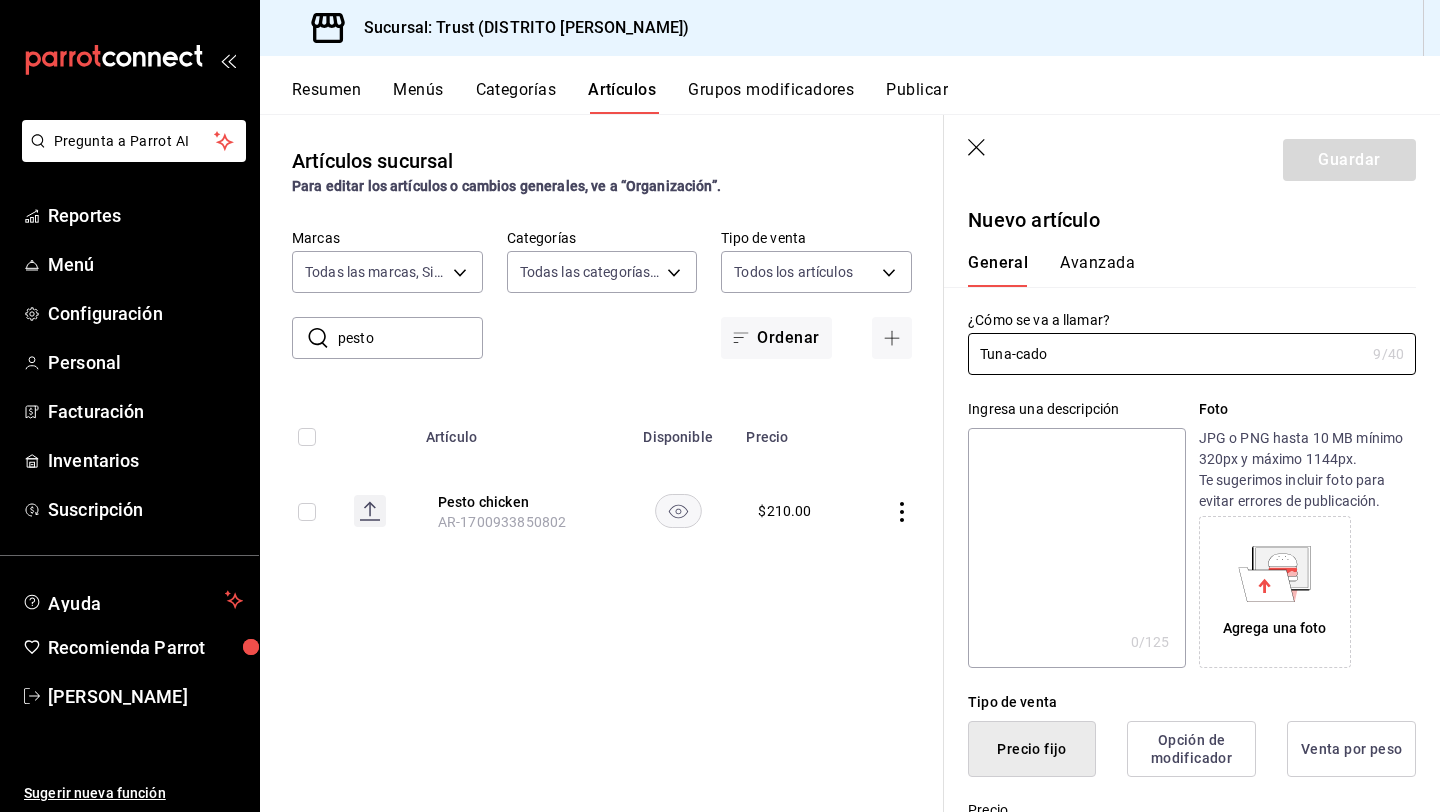 type on "Tuna-cado" 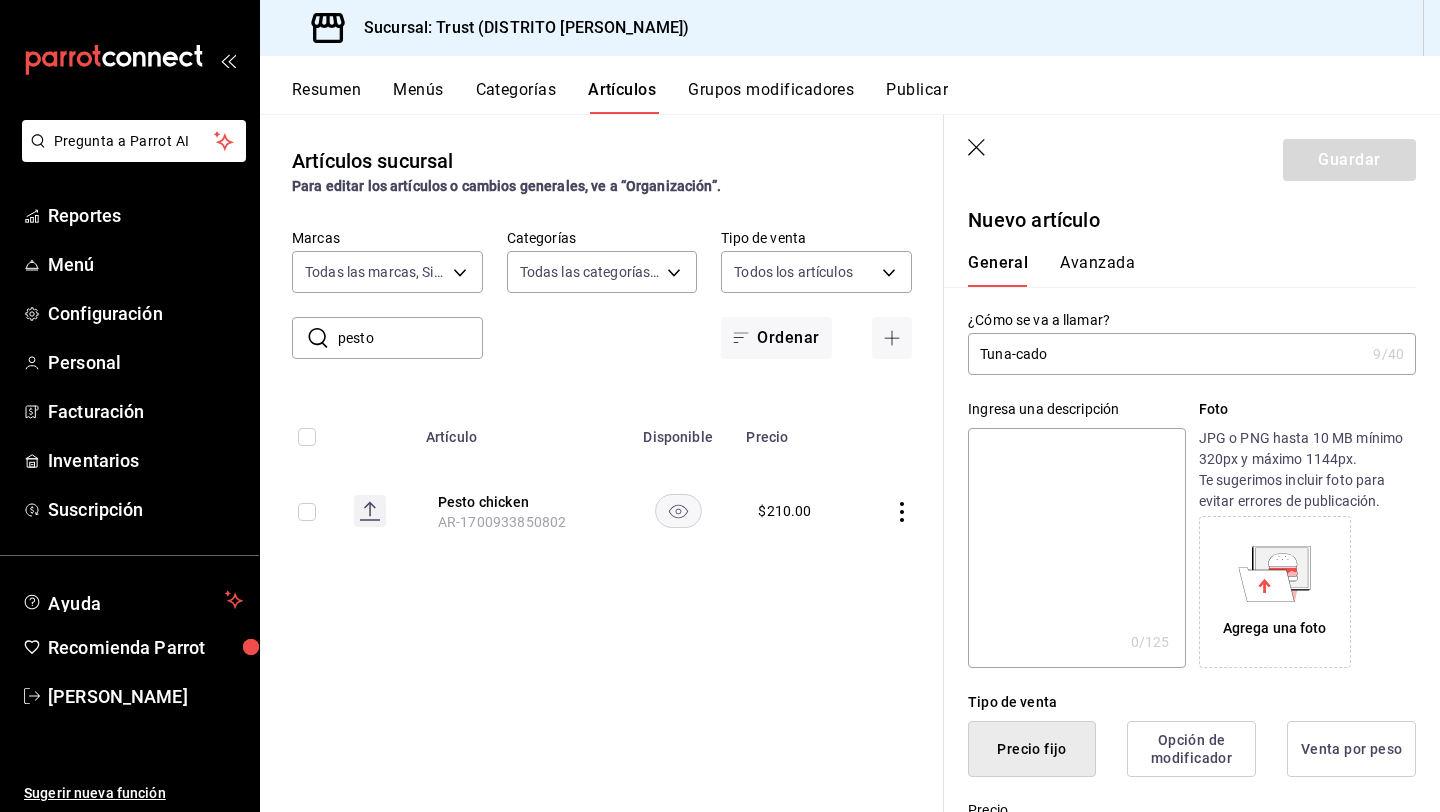 type on "A" 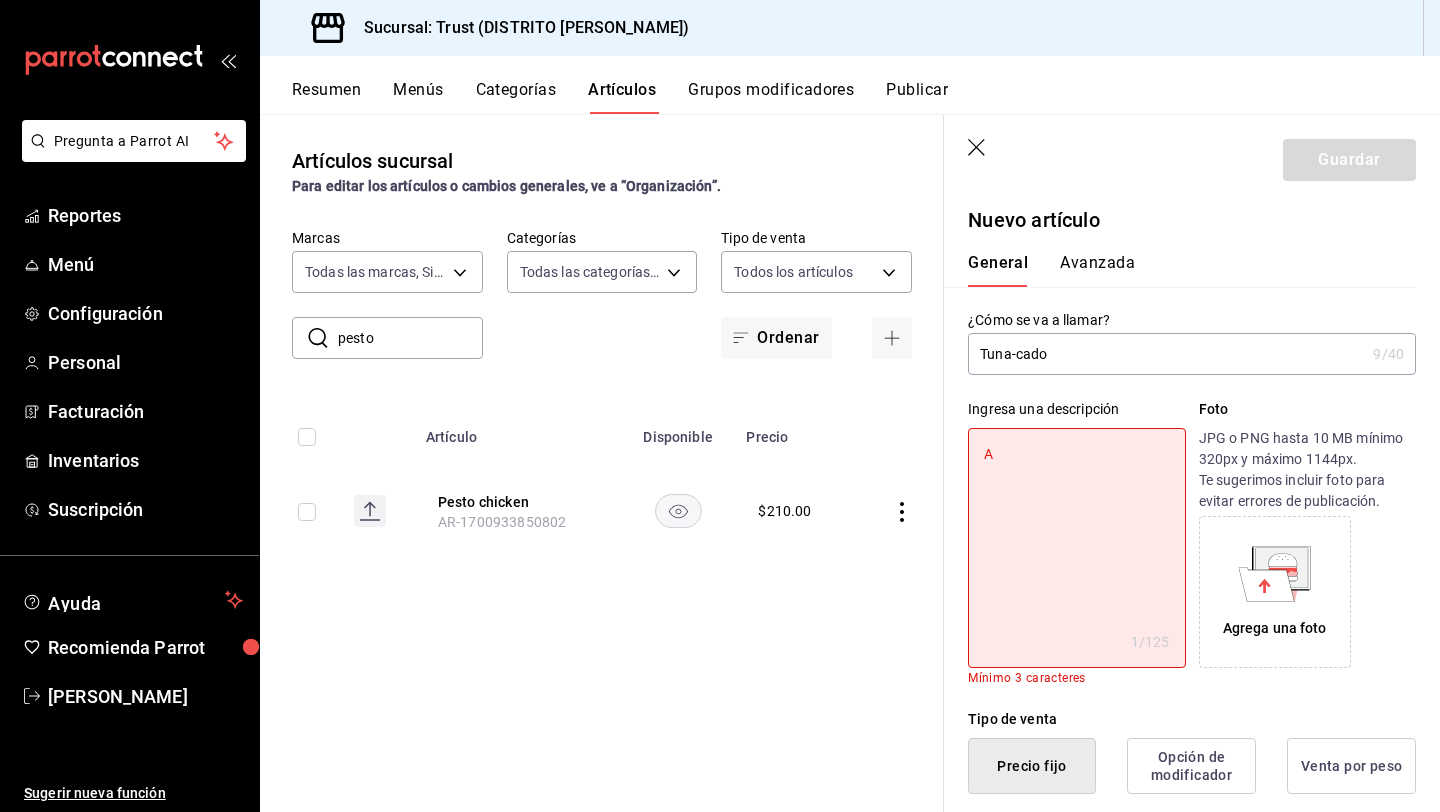 type on "At" 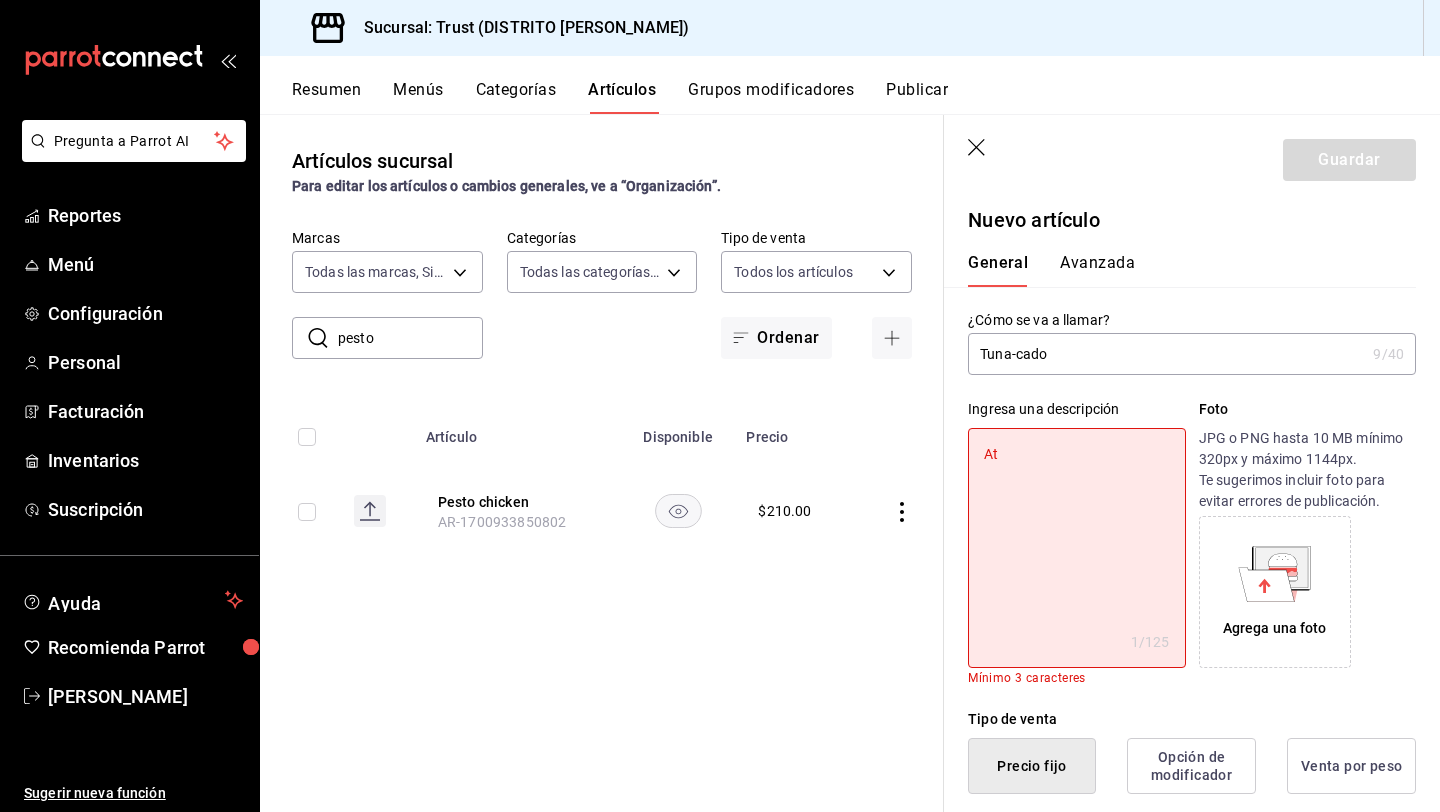 type on "Atu" 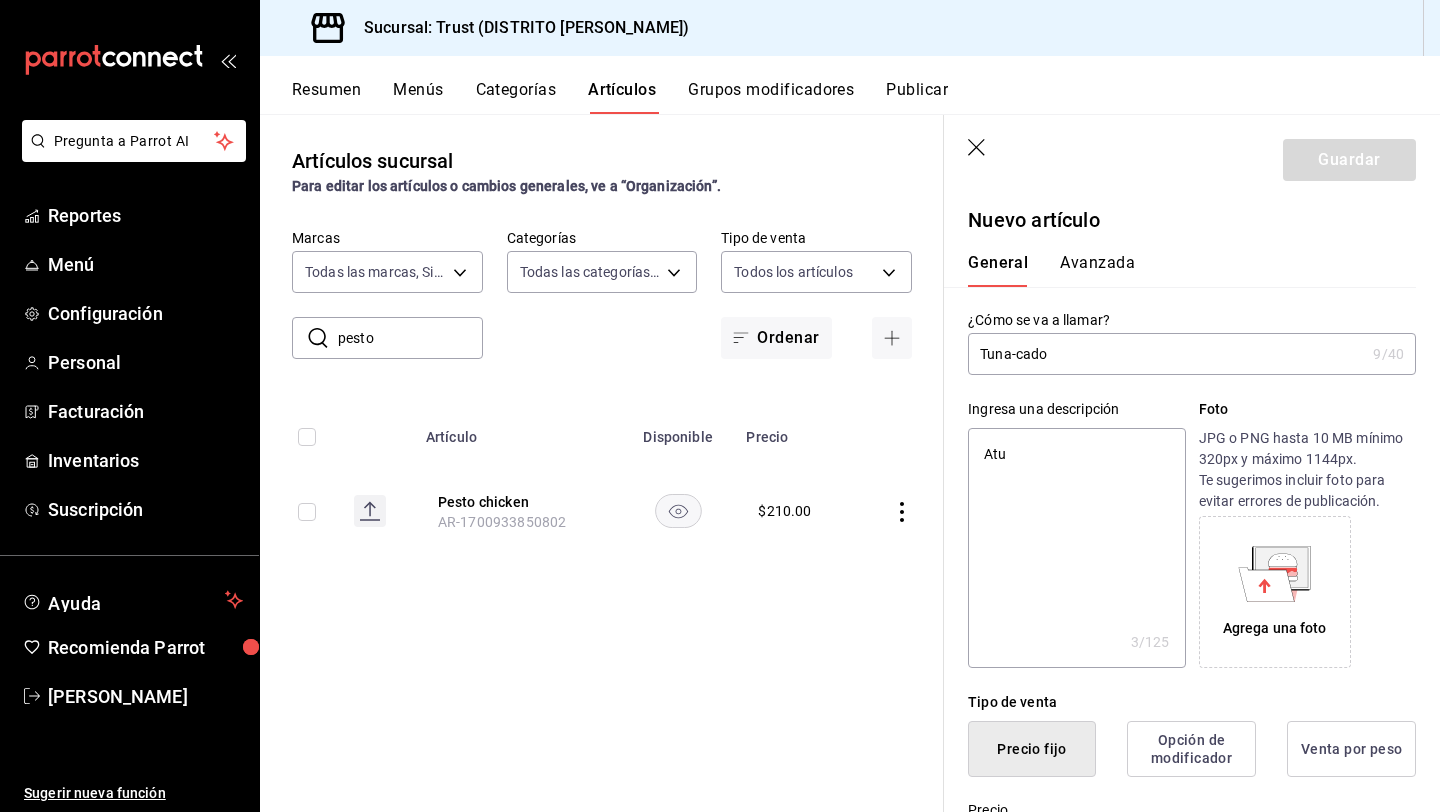type on "Atun" 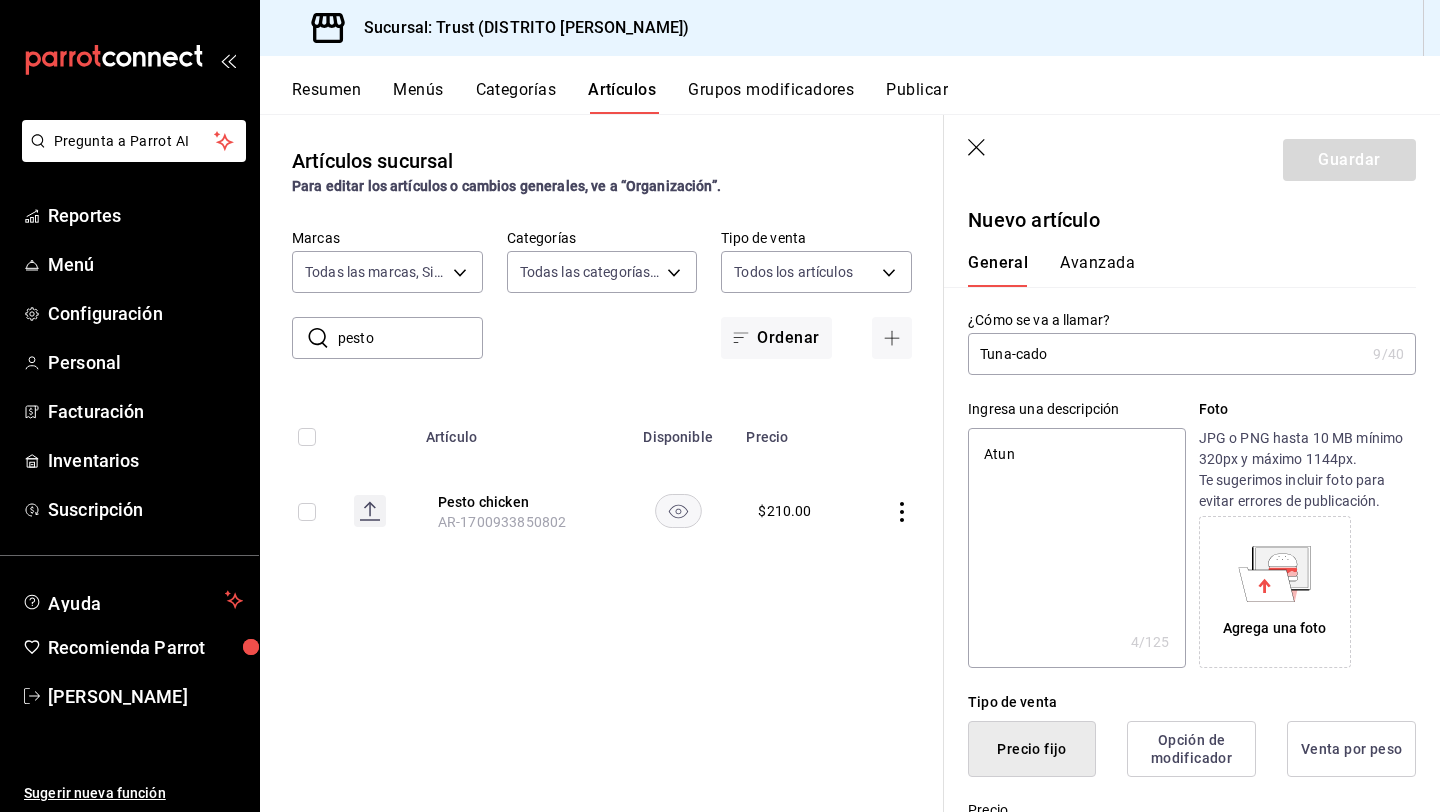 type on "Atun" 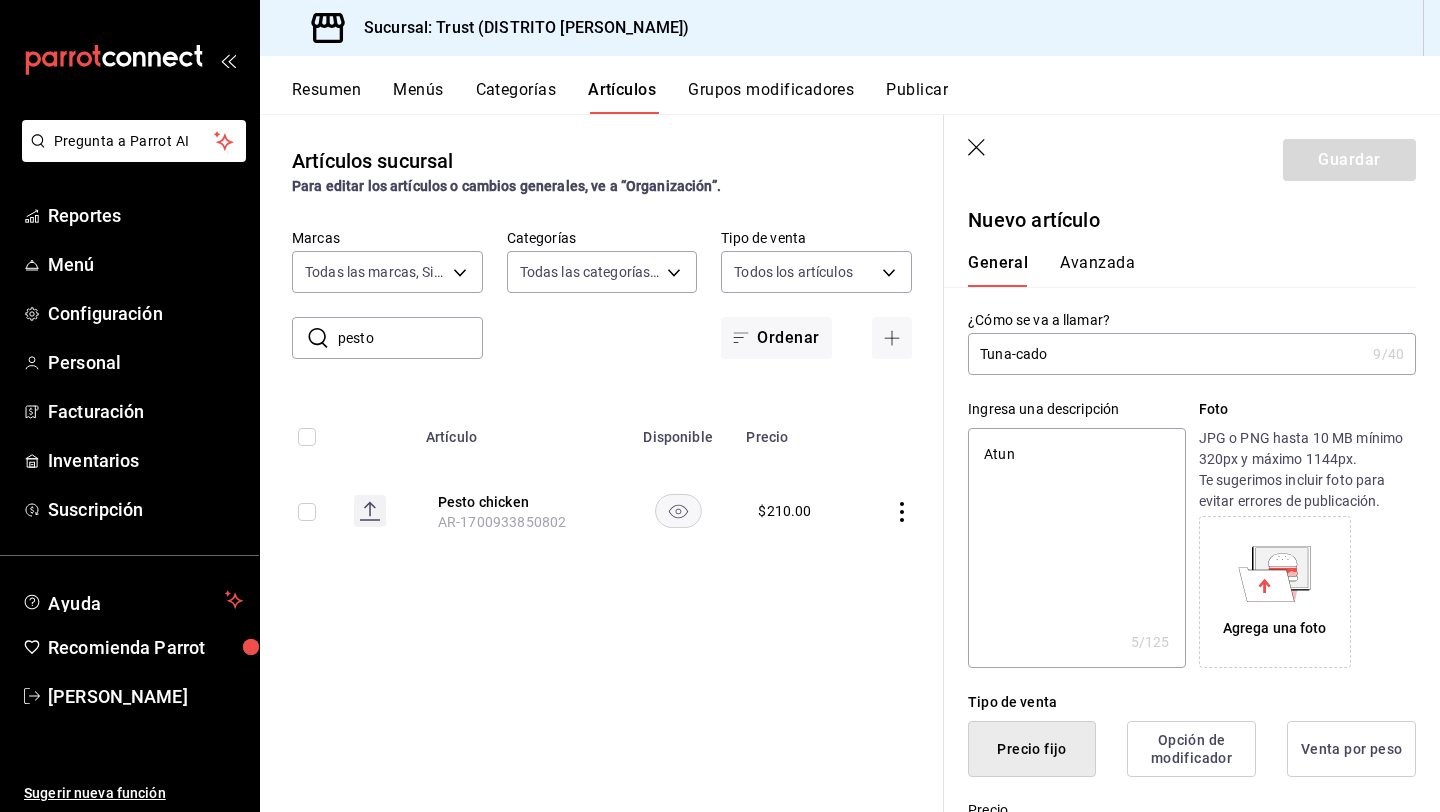 type on "Atun p" 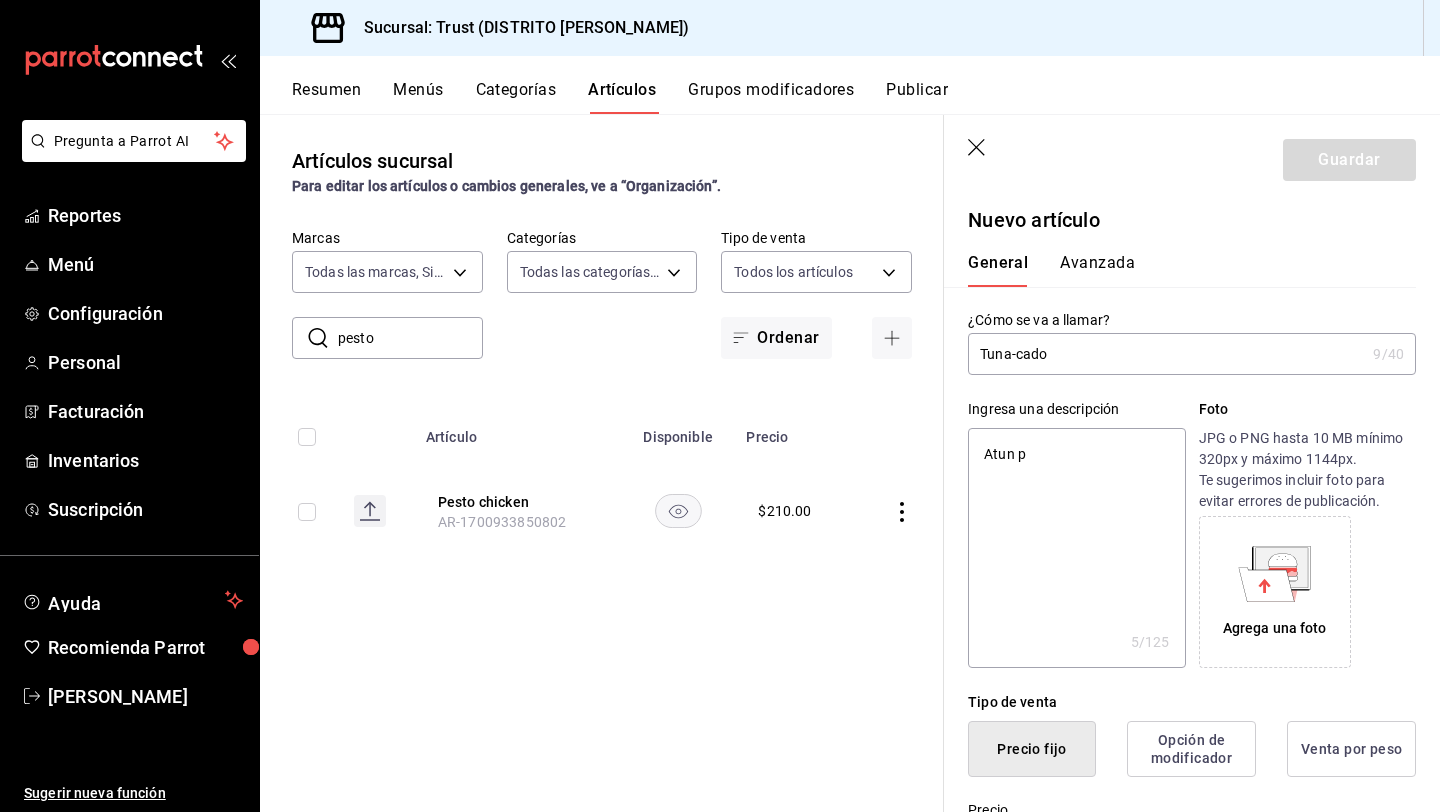 type on "Atun pr" 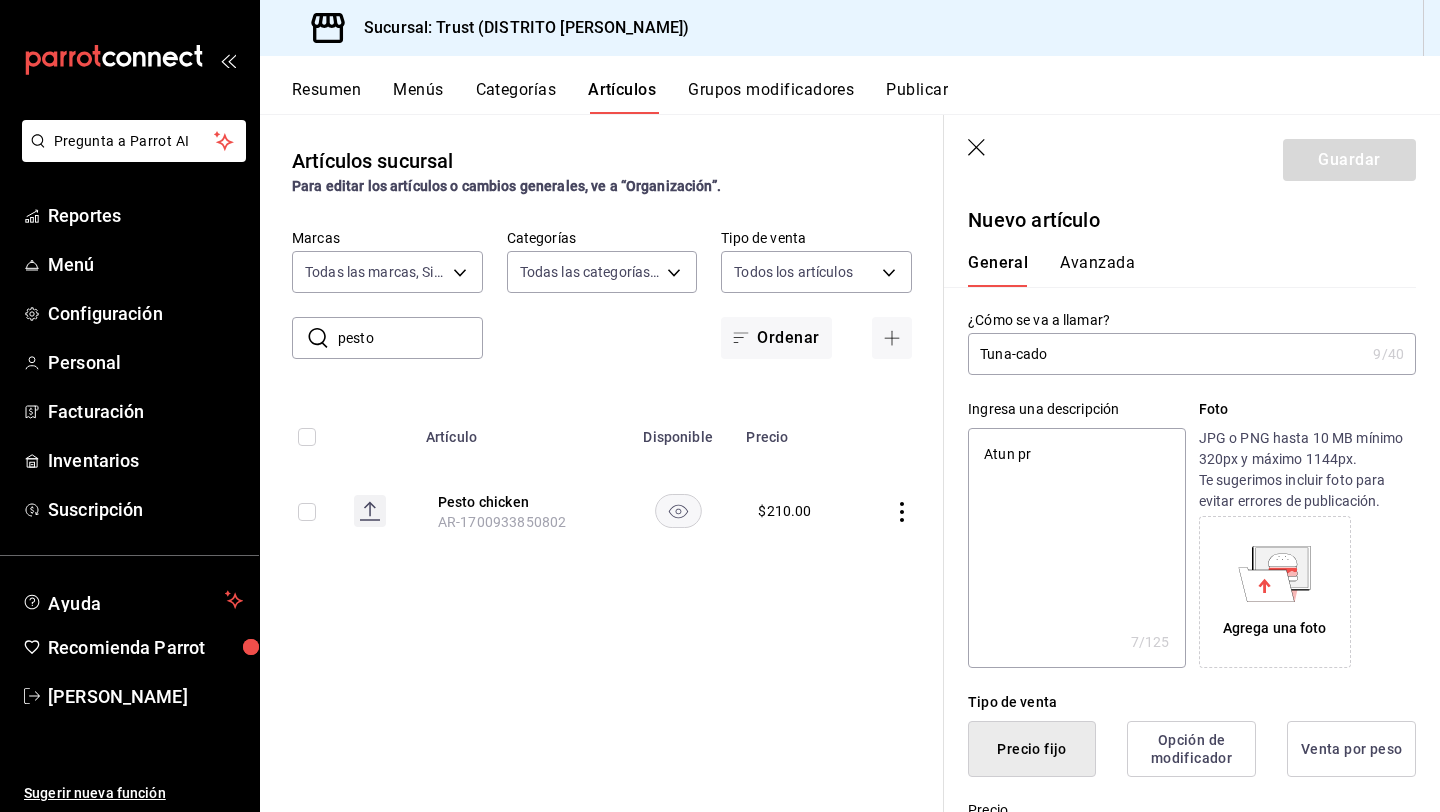 type on "Atun prp" 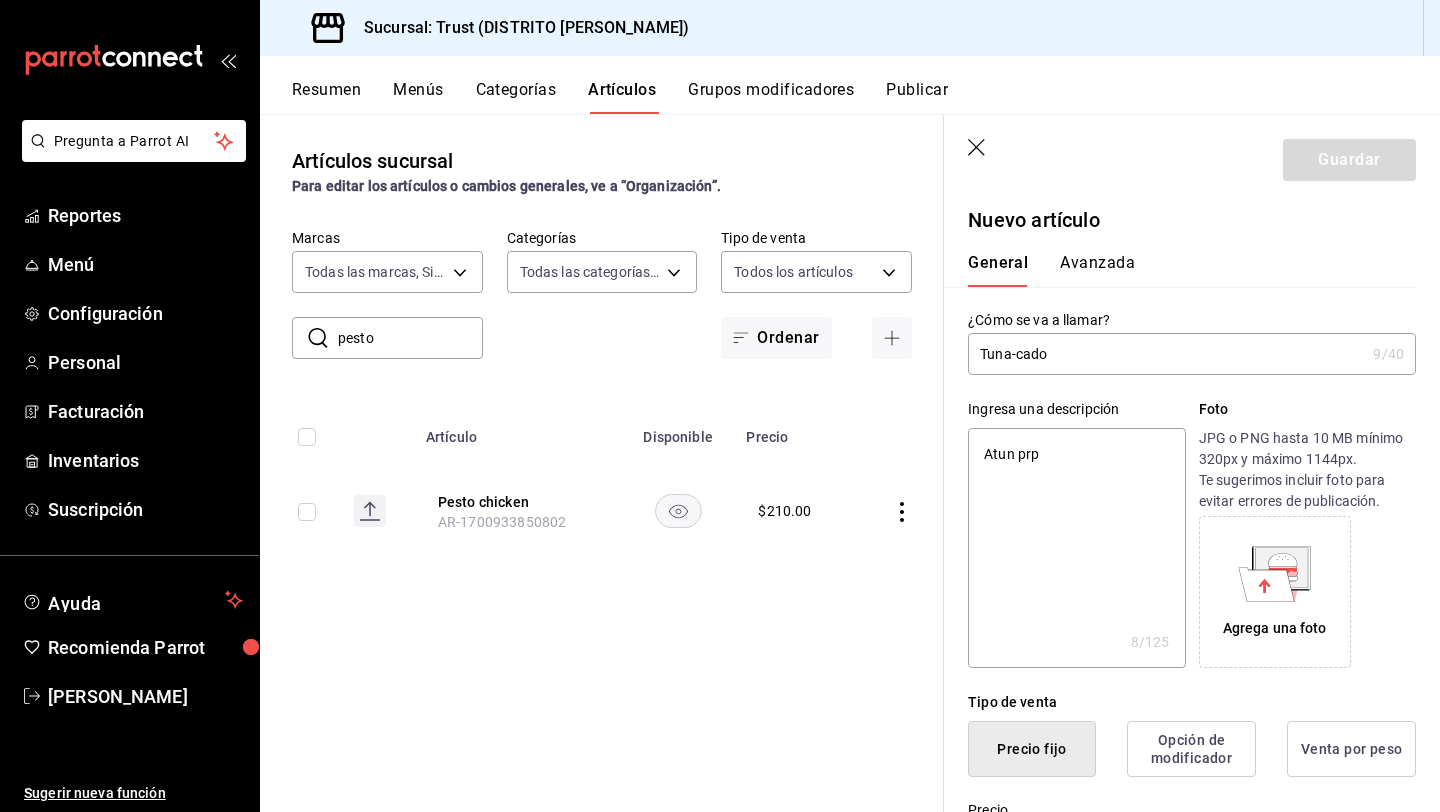 type on "Atun prpa" 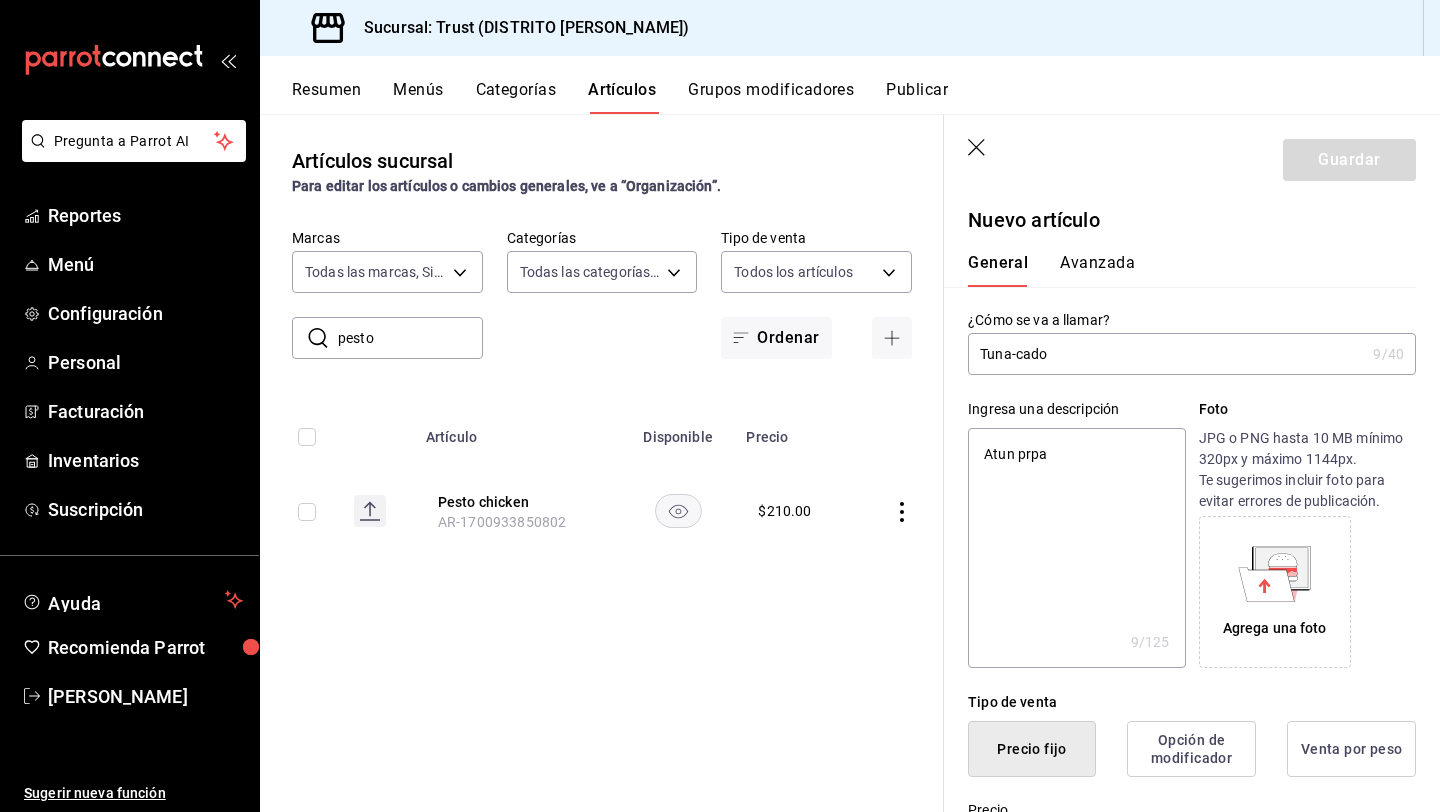 type on "Atun prp" 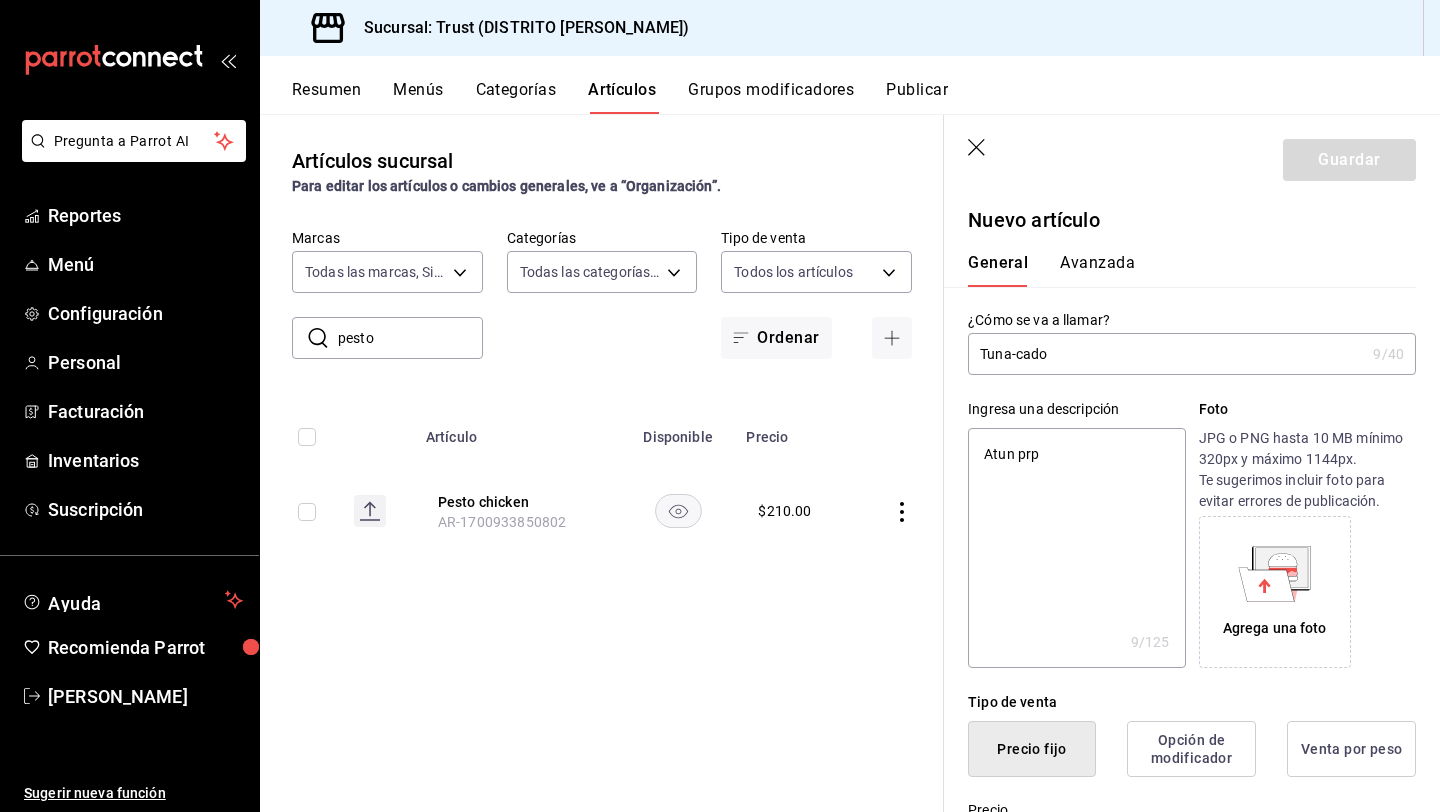 type on "x" 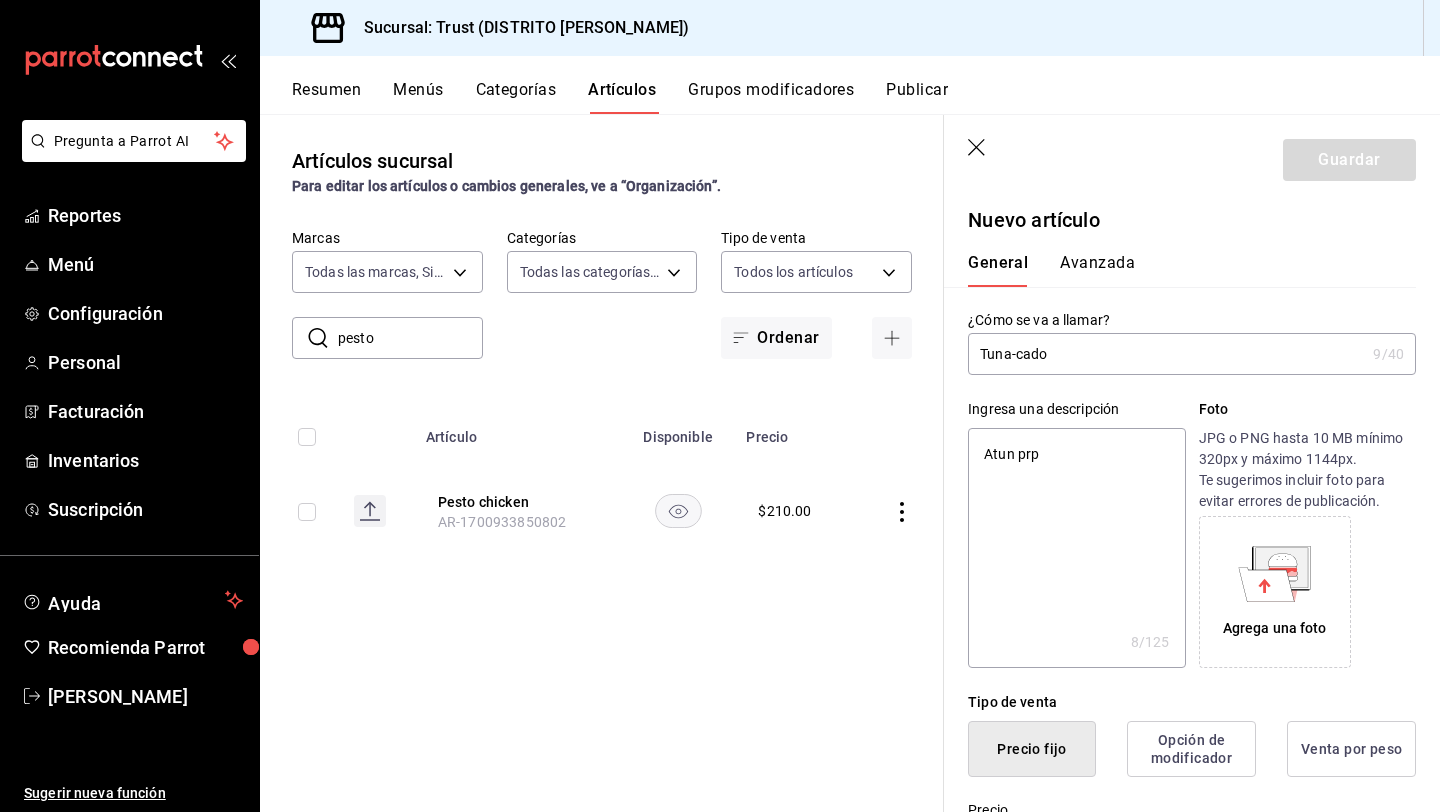 type on "Atun pr" 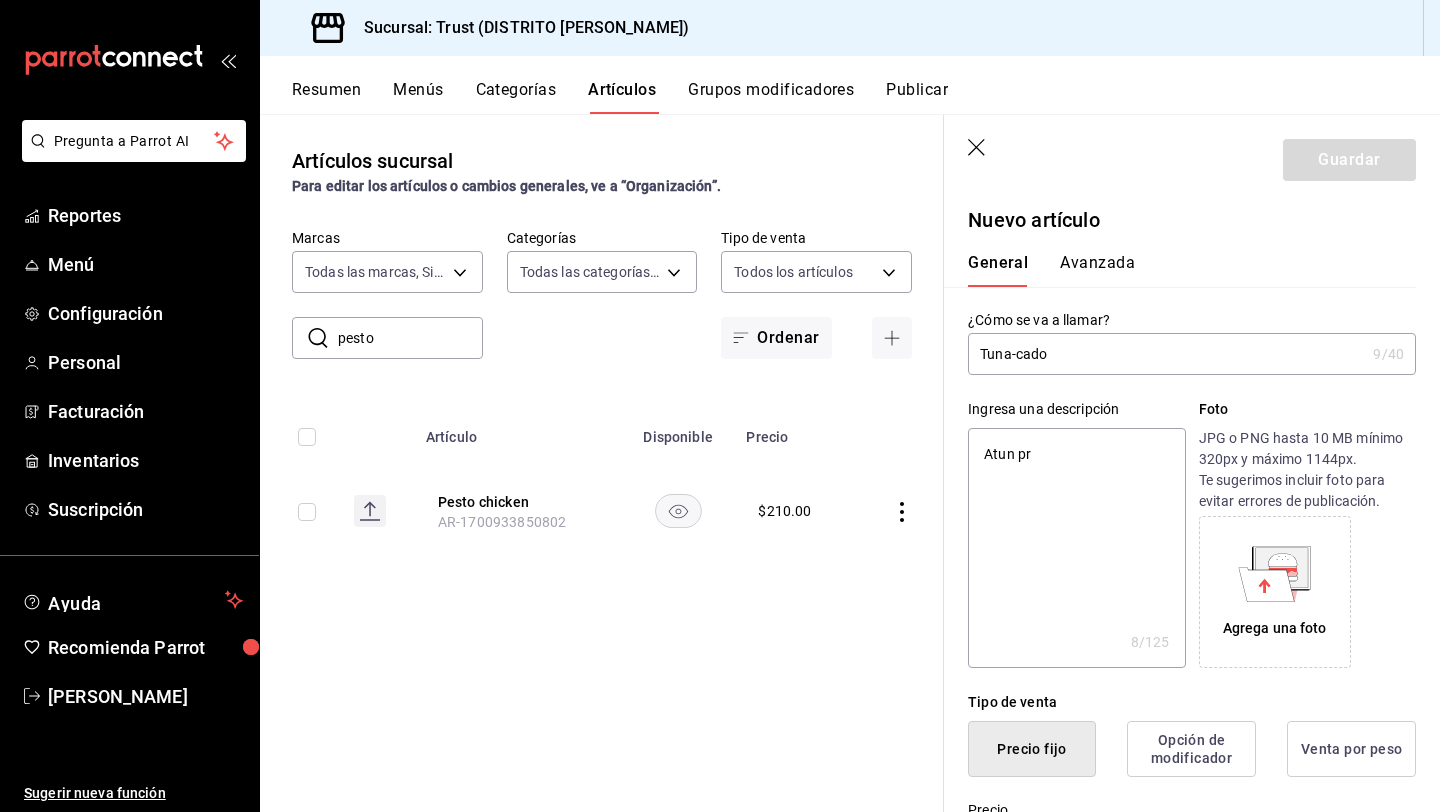 type on "Atun pre" 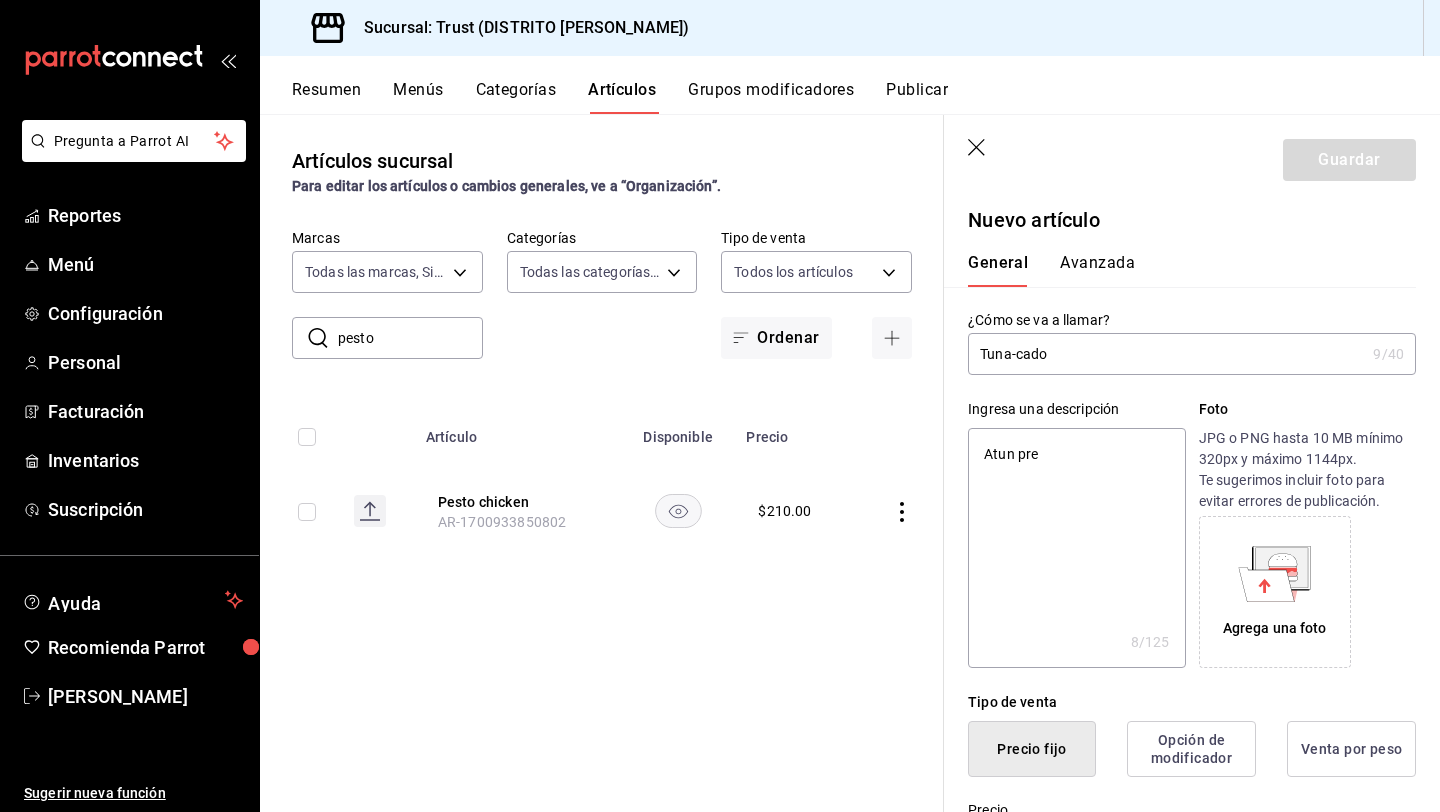 type on "x" 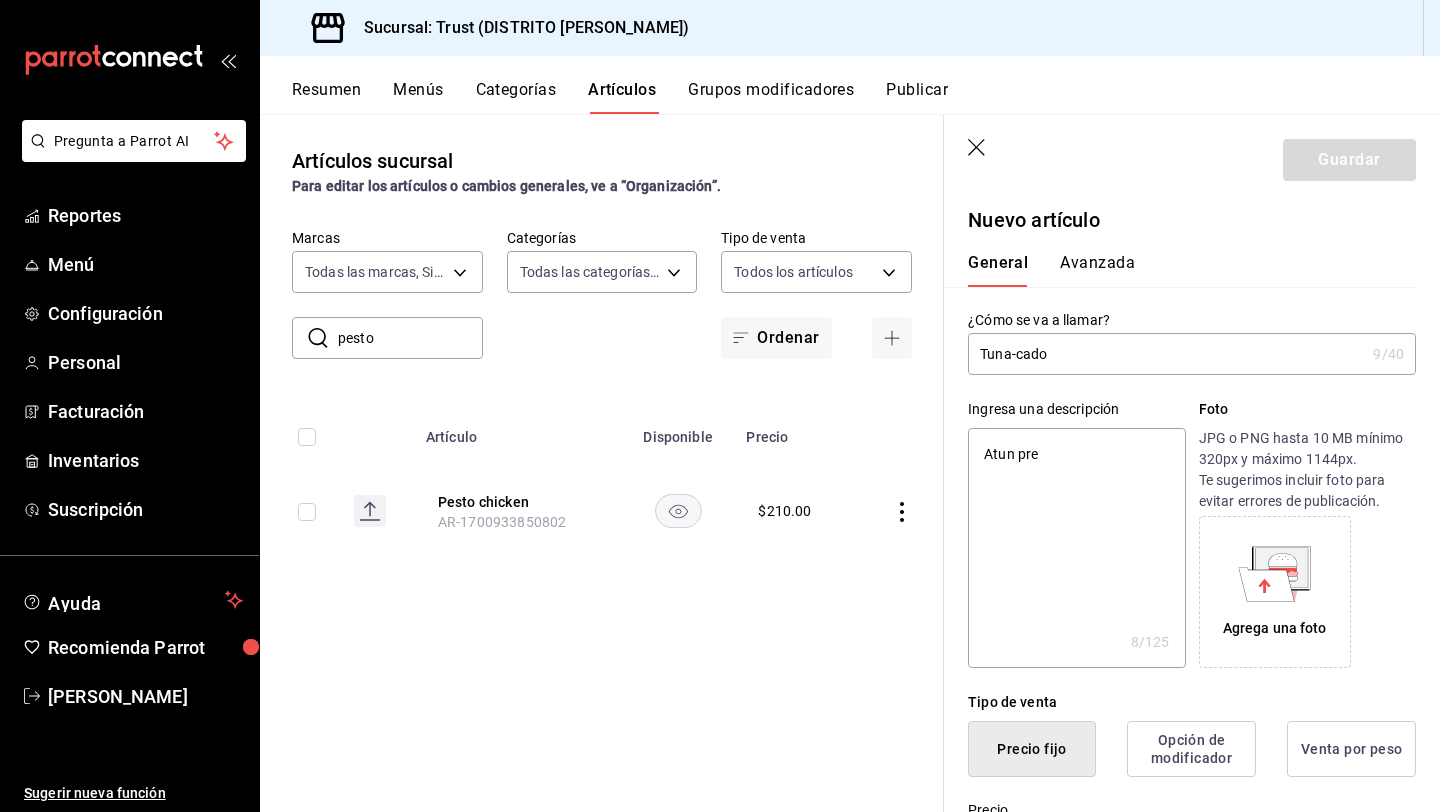 type on "Atun prep" 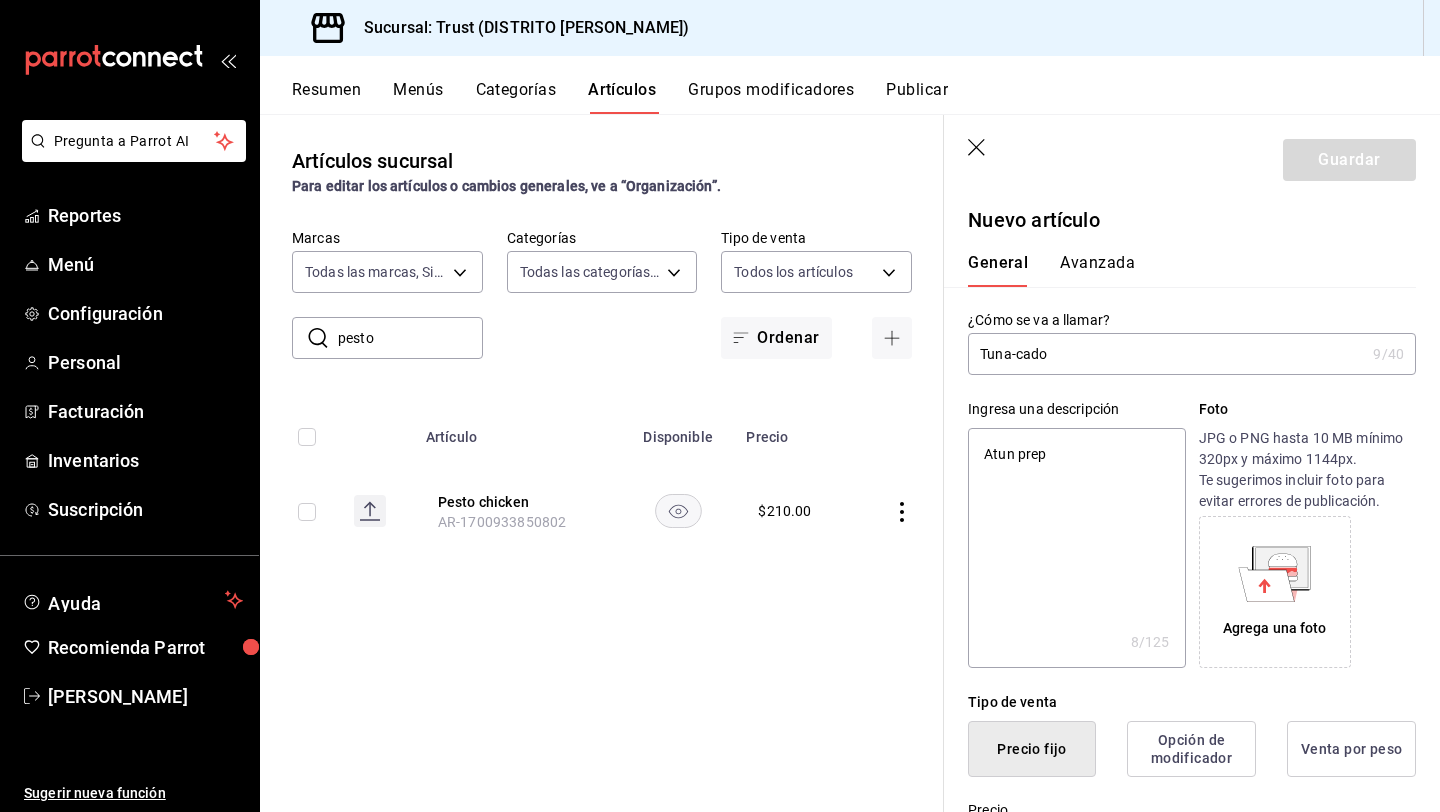 type on "Atun prepa" 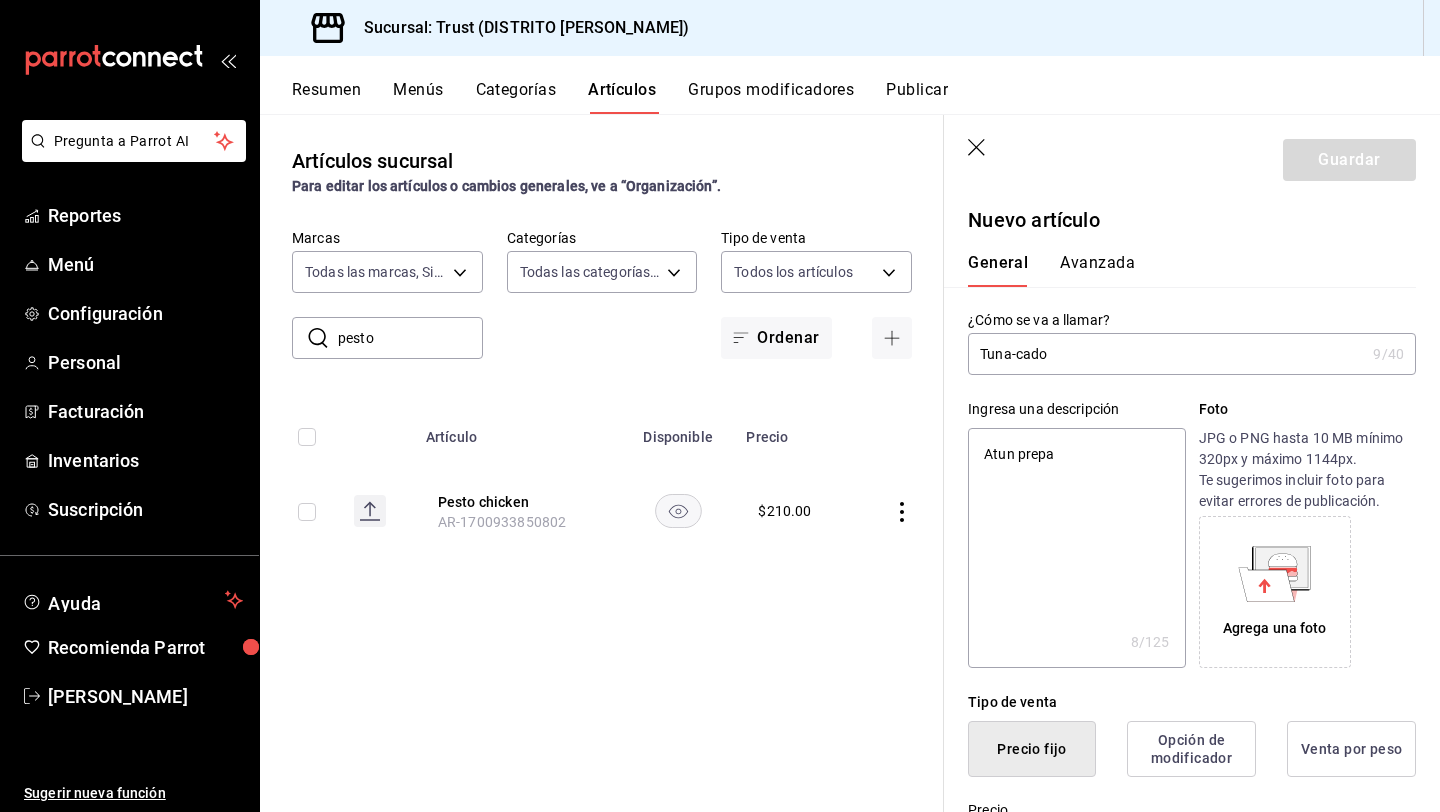 type on "x" 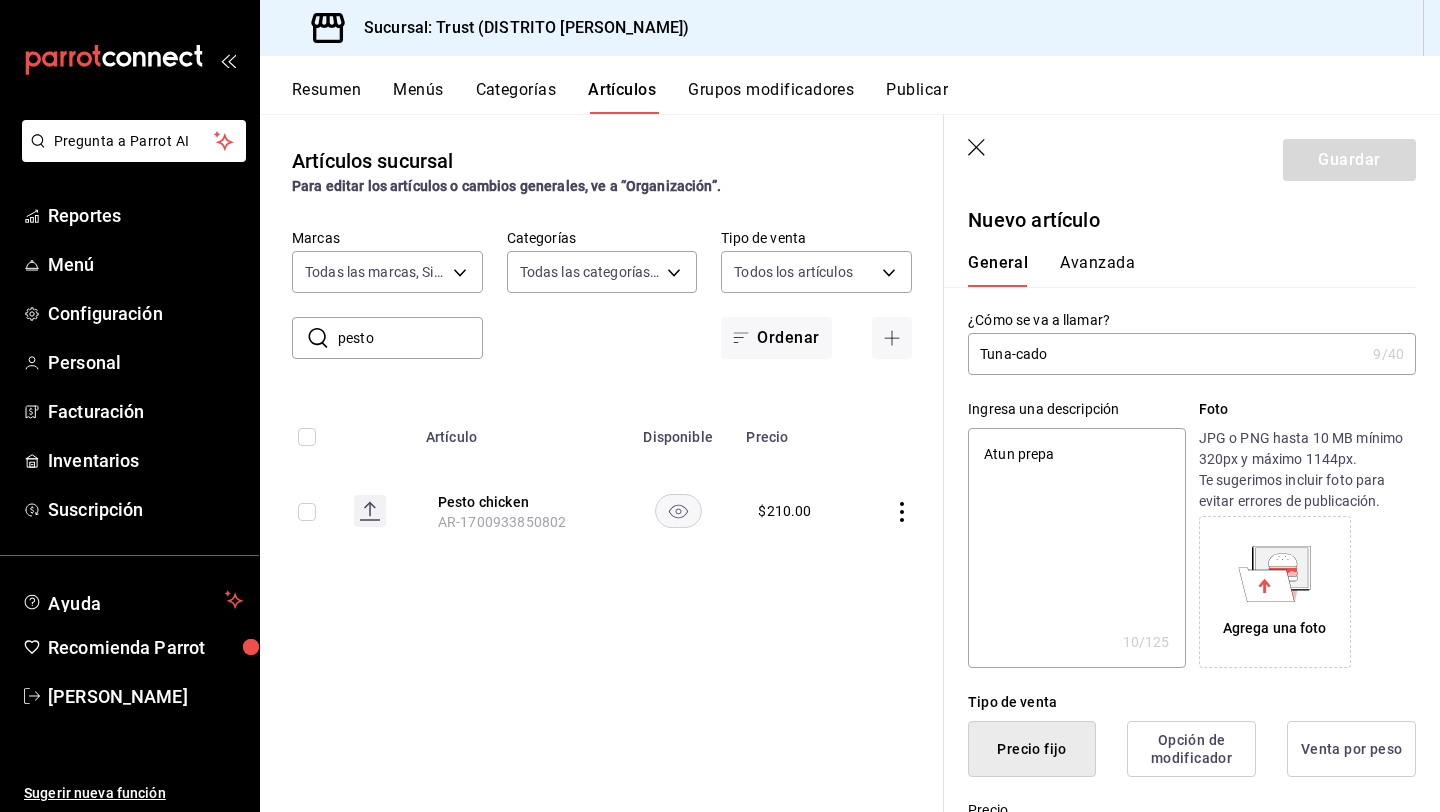type on "Atun prepar" 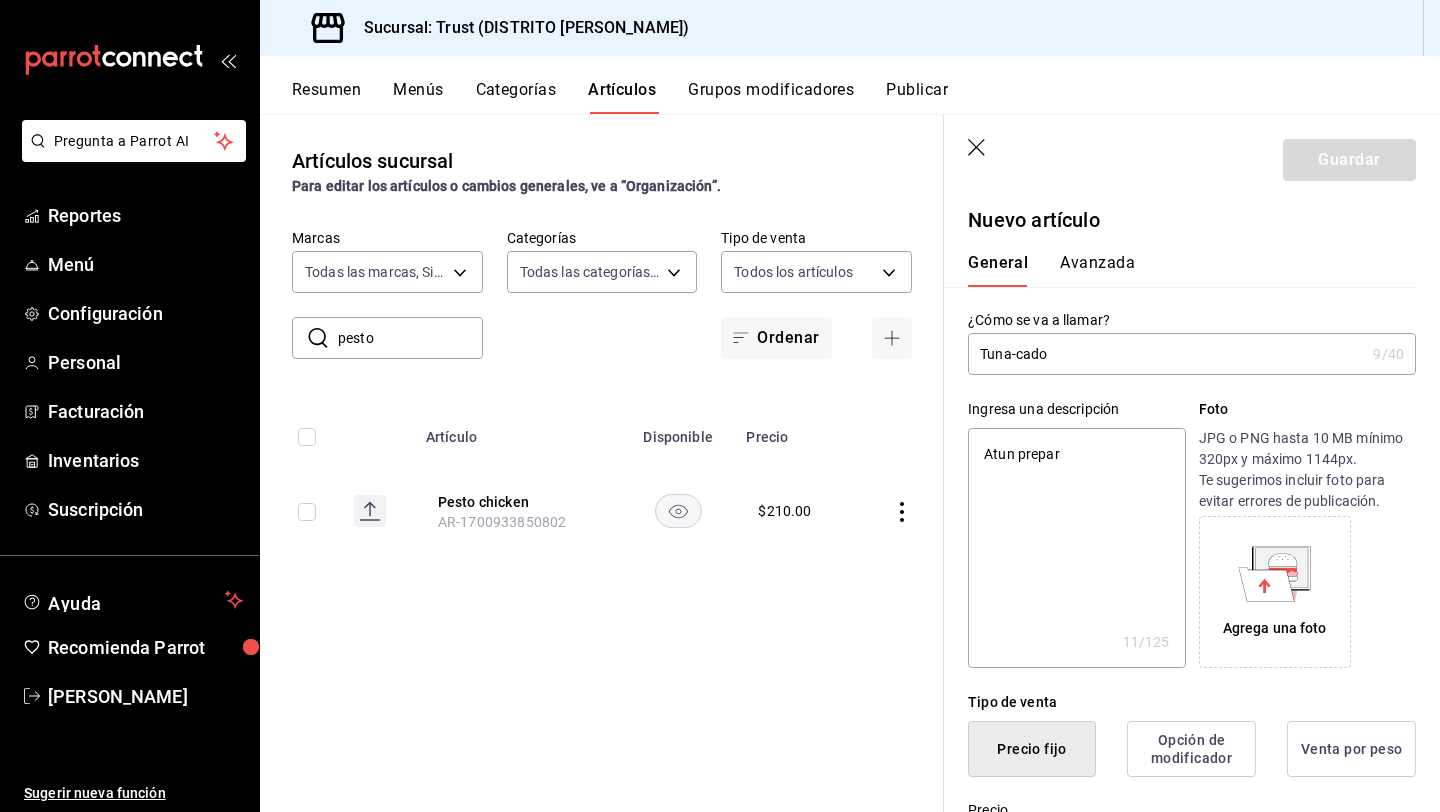 type on "Atun prepara" 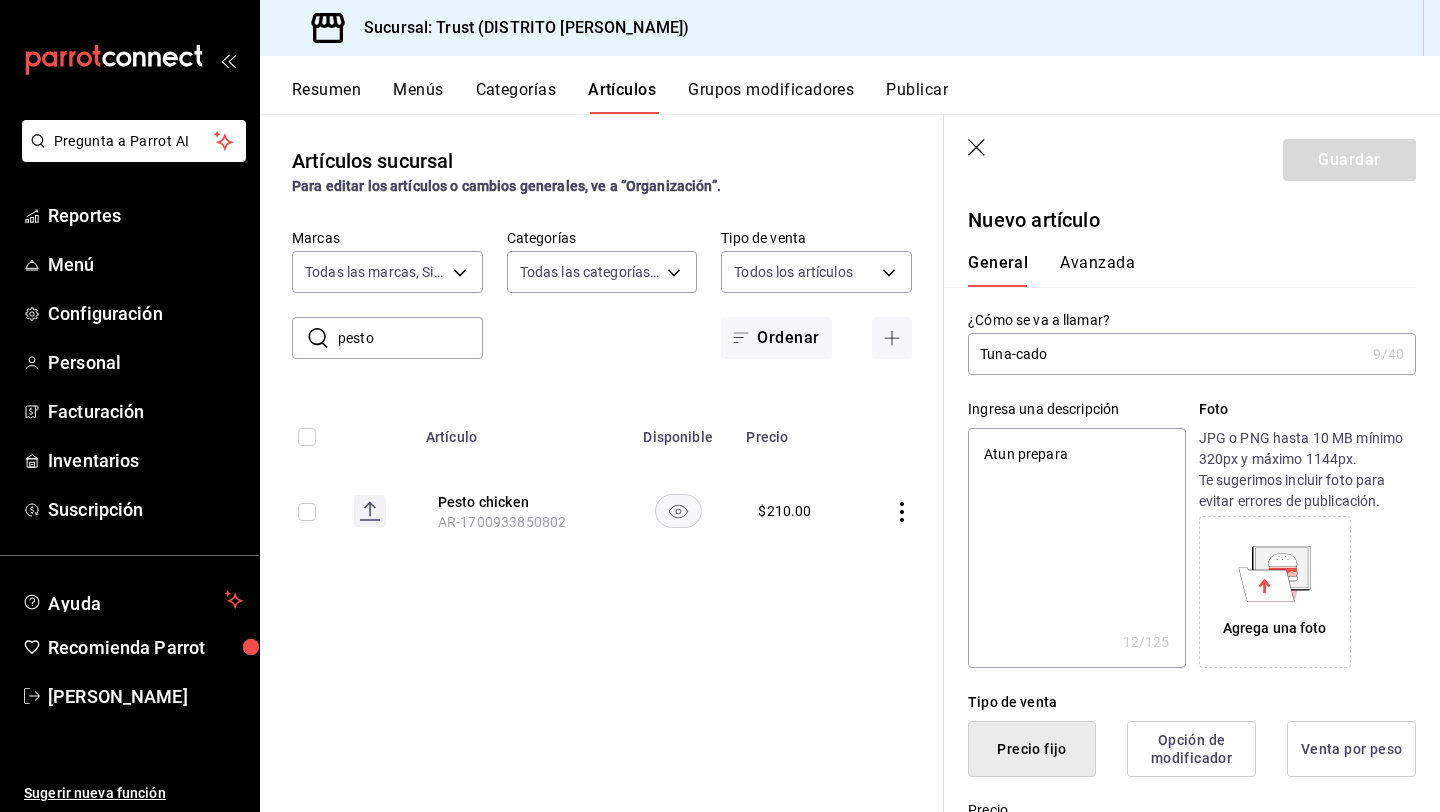 type on "Atun preparad" 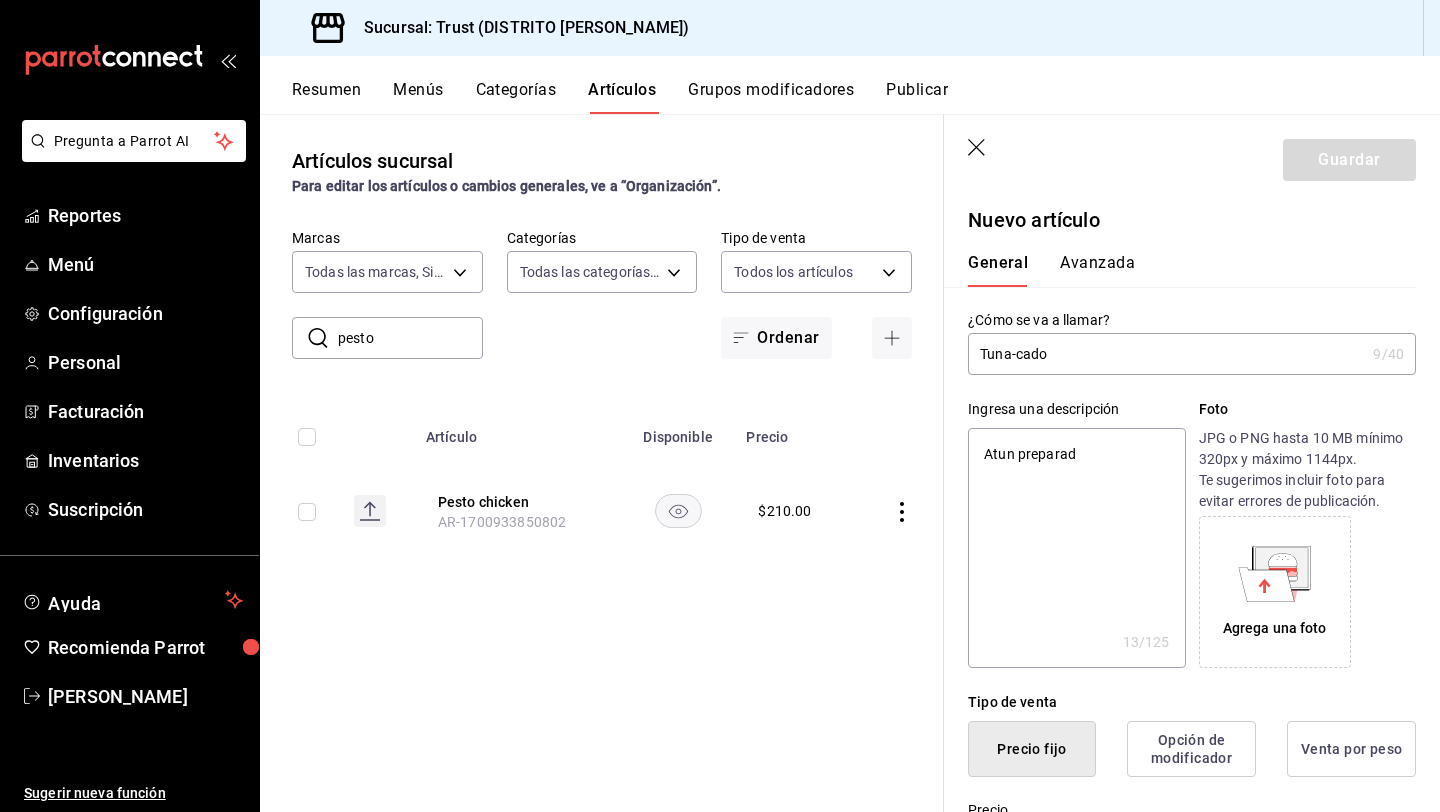 type on "Atun preparado" 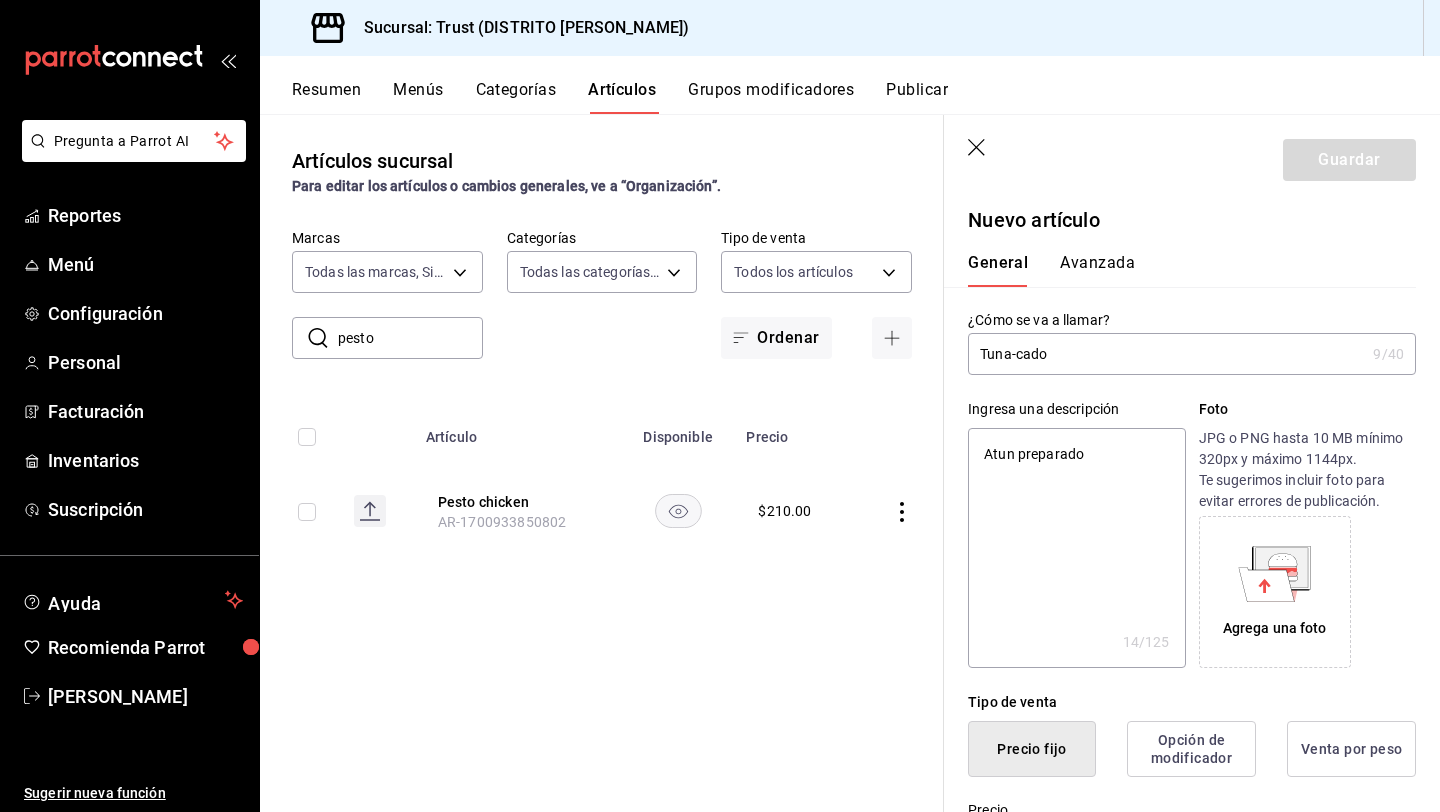 type on "Atun preparado," 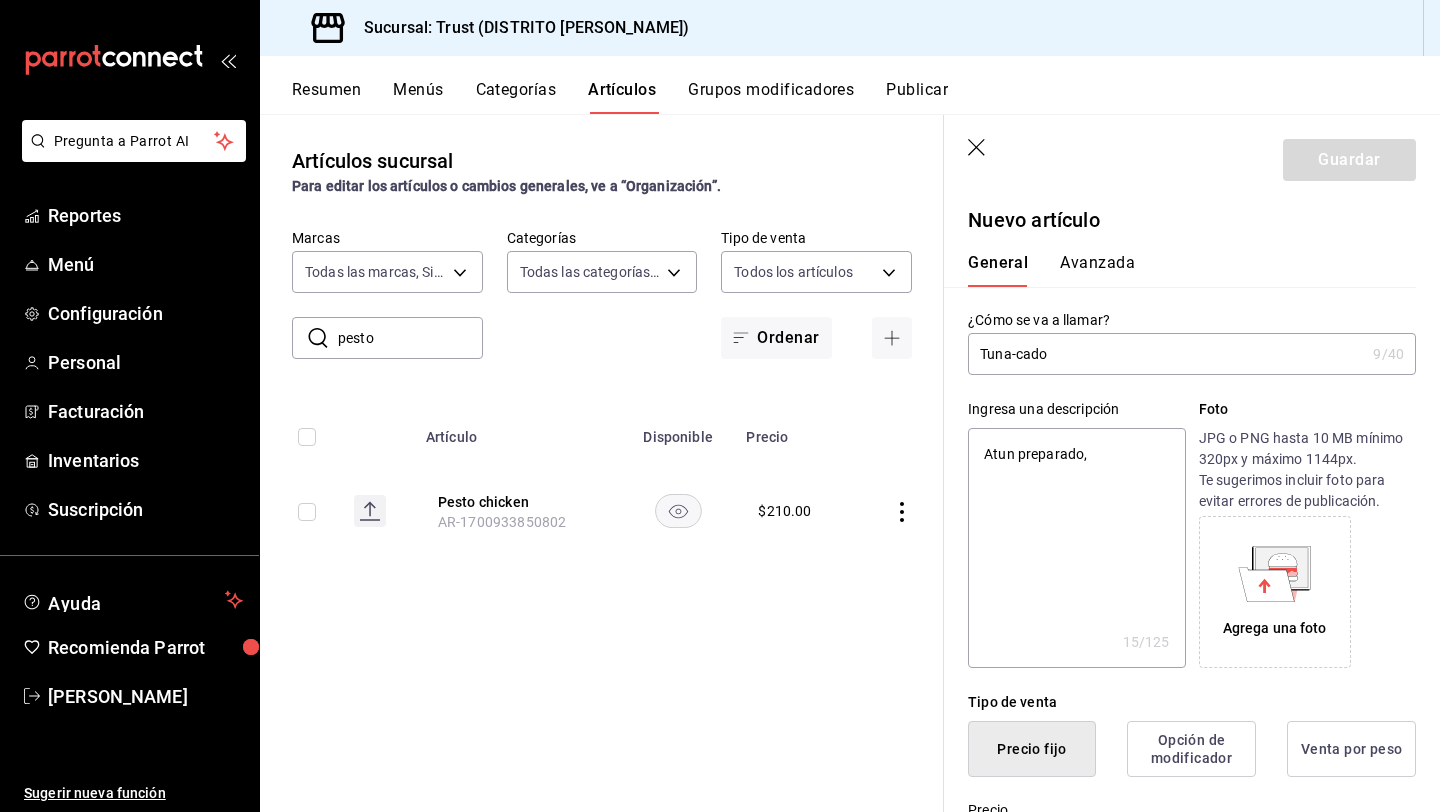 type on "Atun preparado," 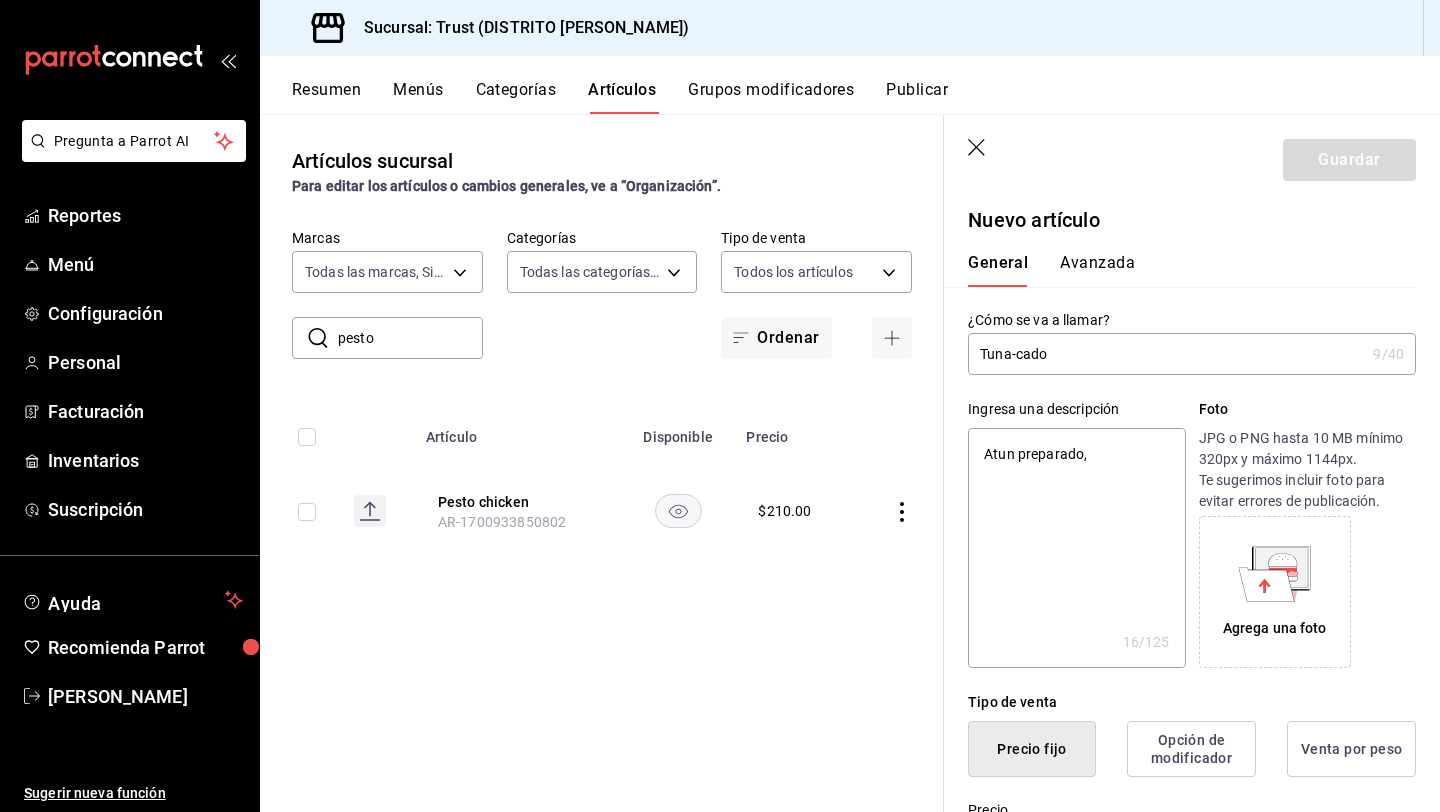 type on "Atun preparado, p" 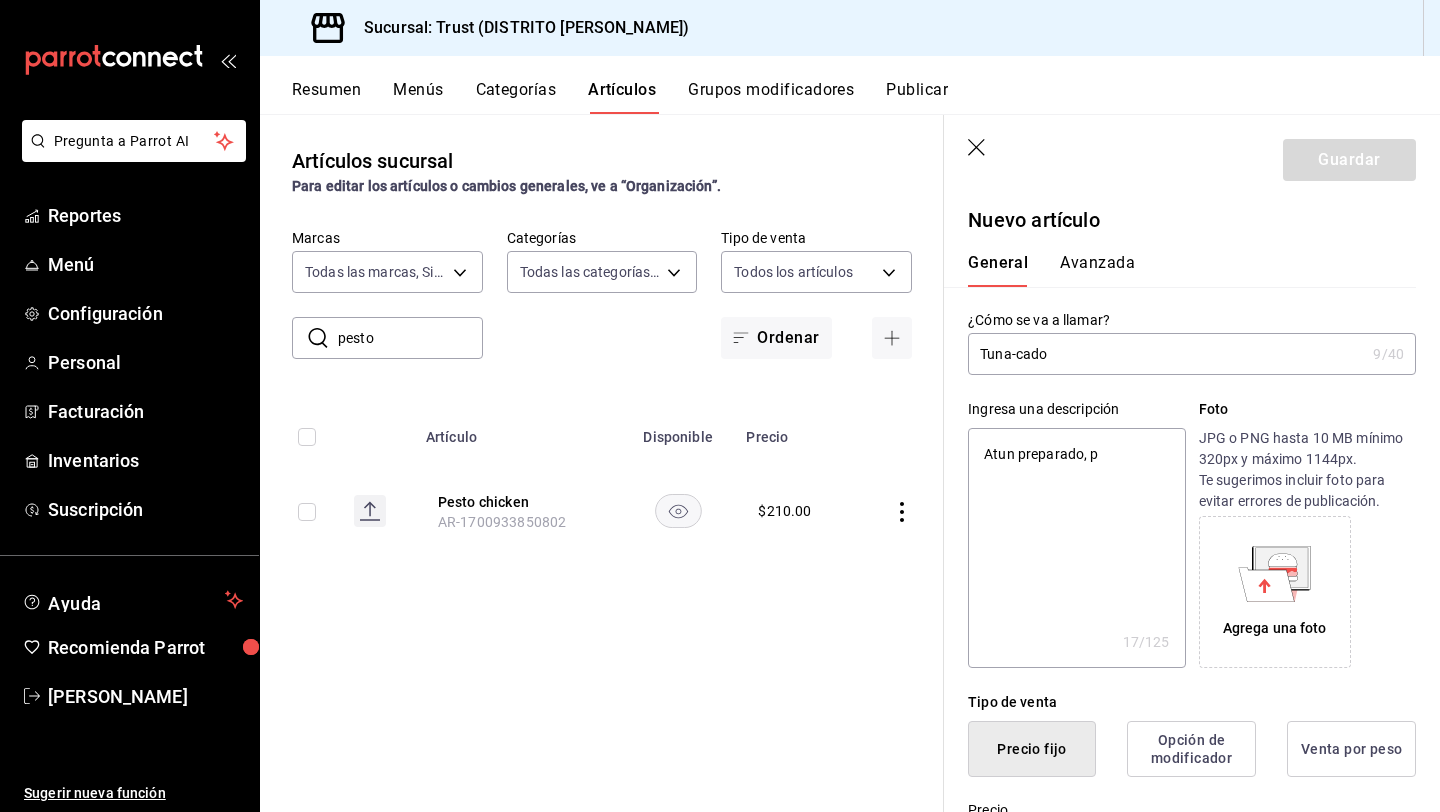 type on "Atun preparado, pe" 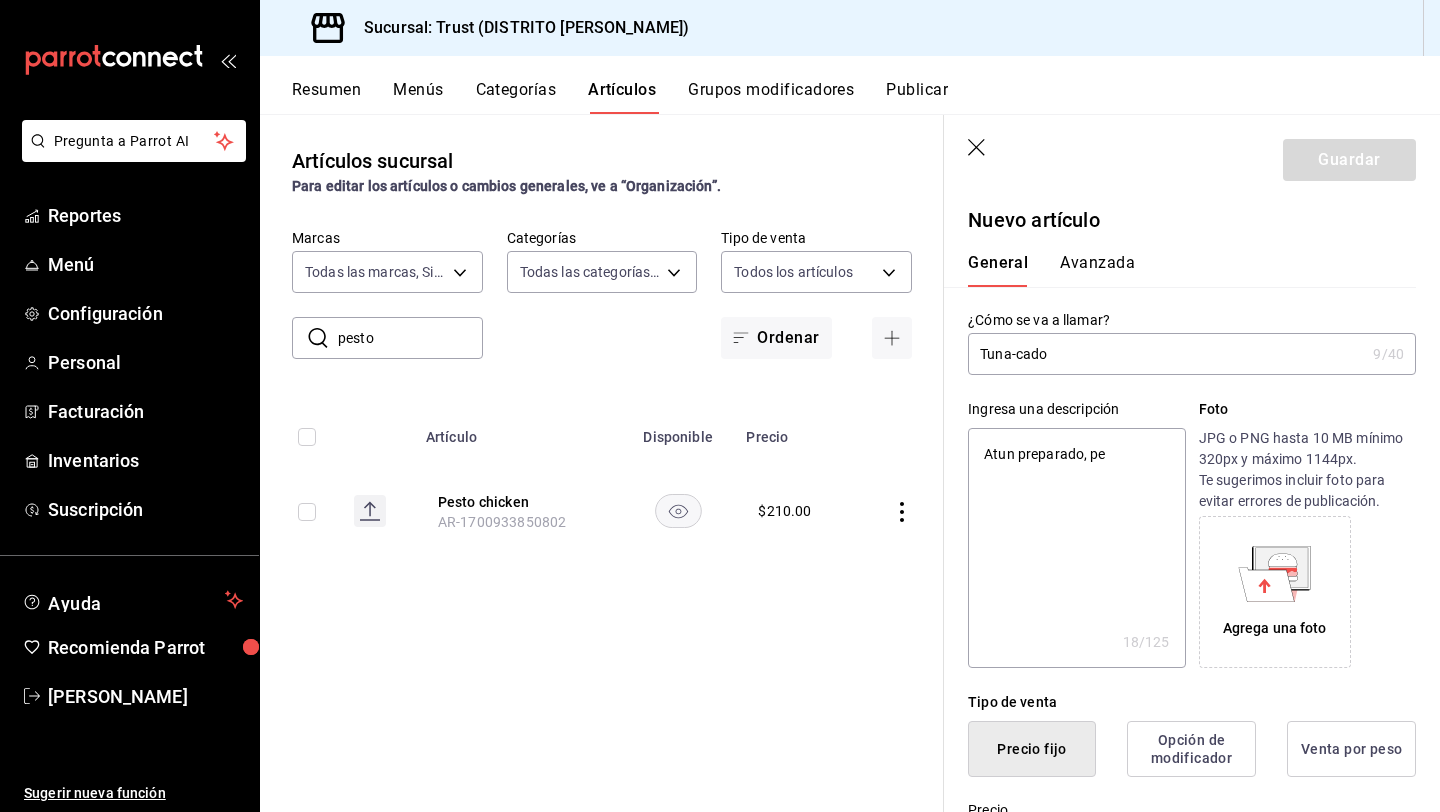 type on "Atun preparado, pes" 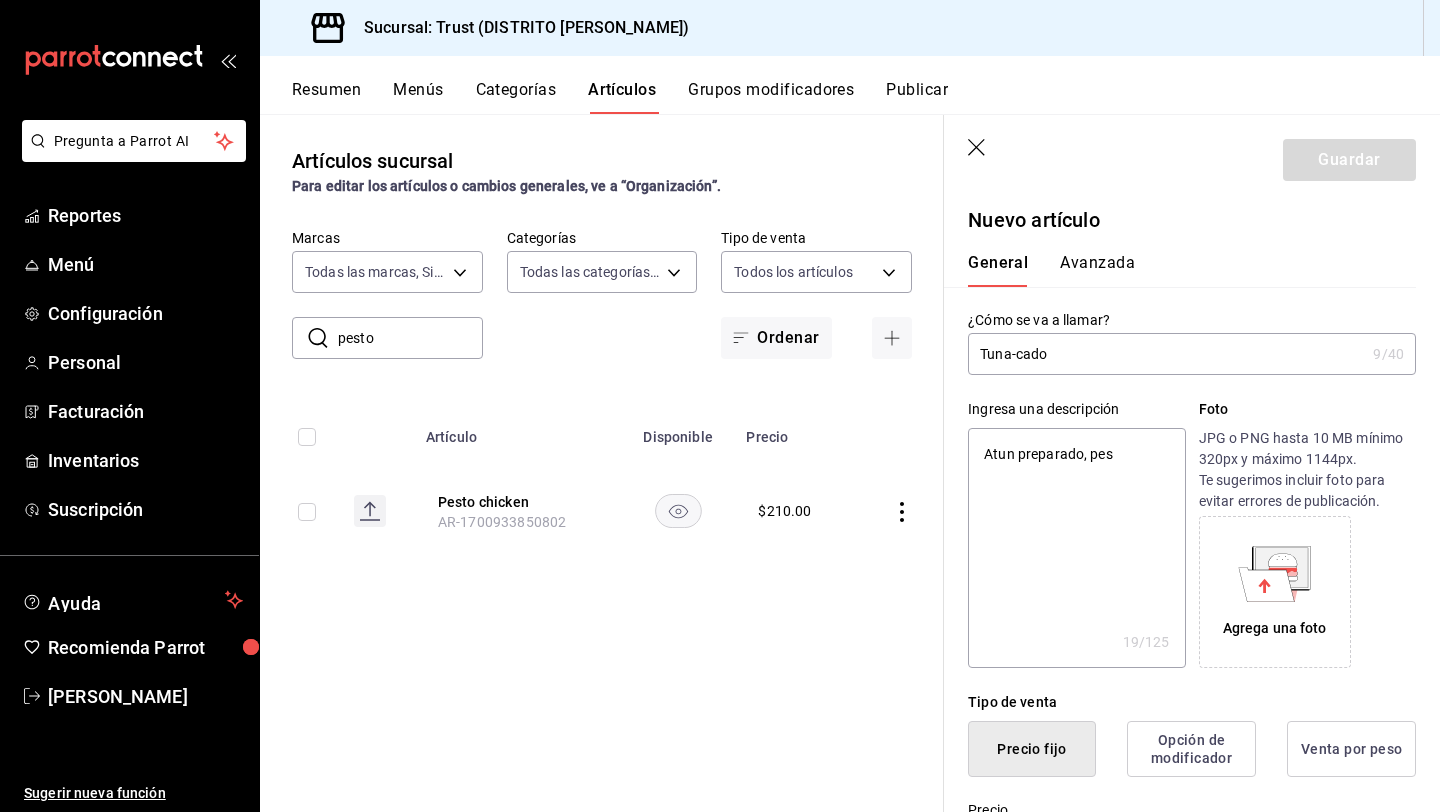 type on "Atun preparado, pest" 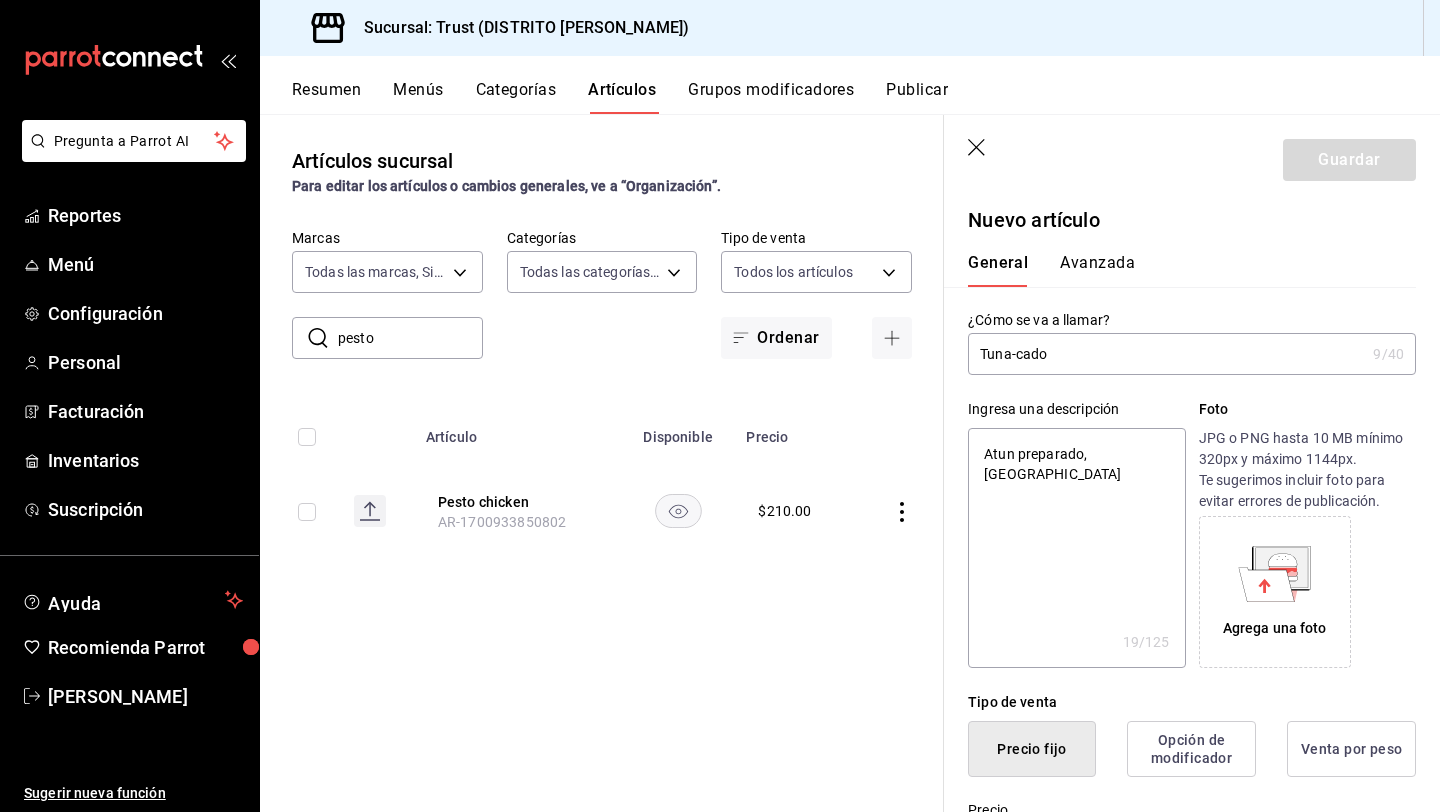 type on "Atun preparado, pesto" 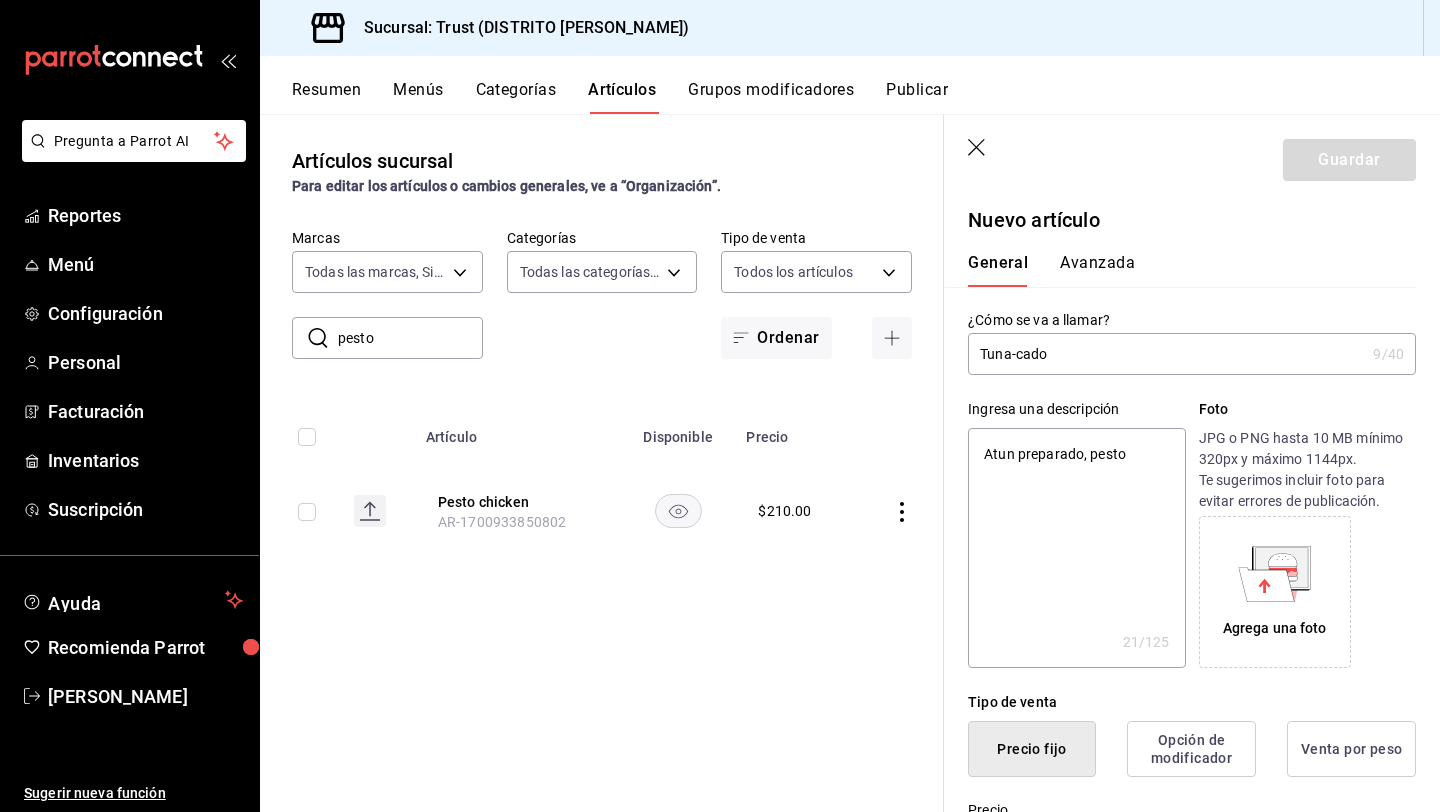 type on "Atun preparado, pesto," 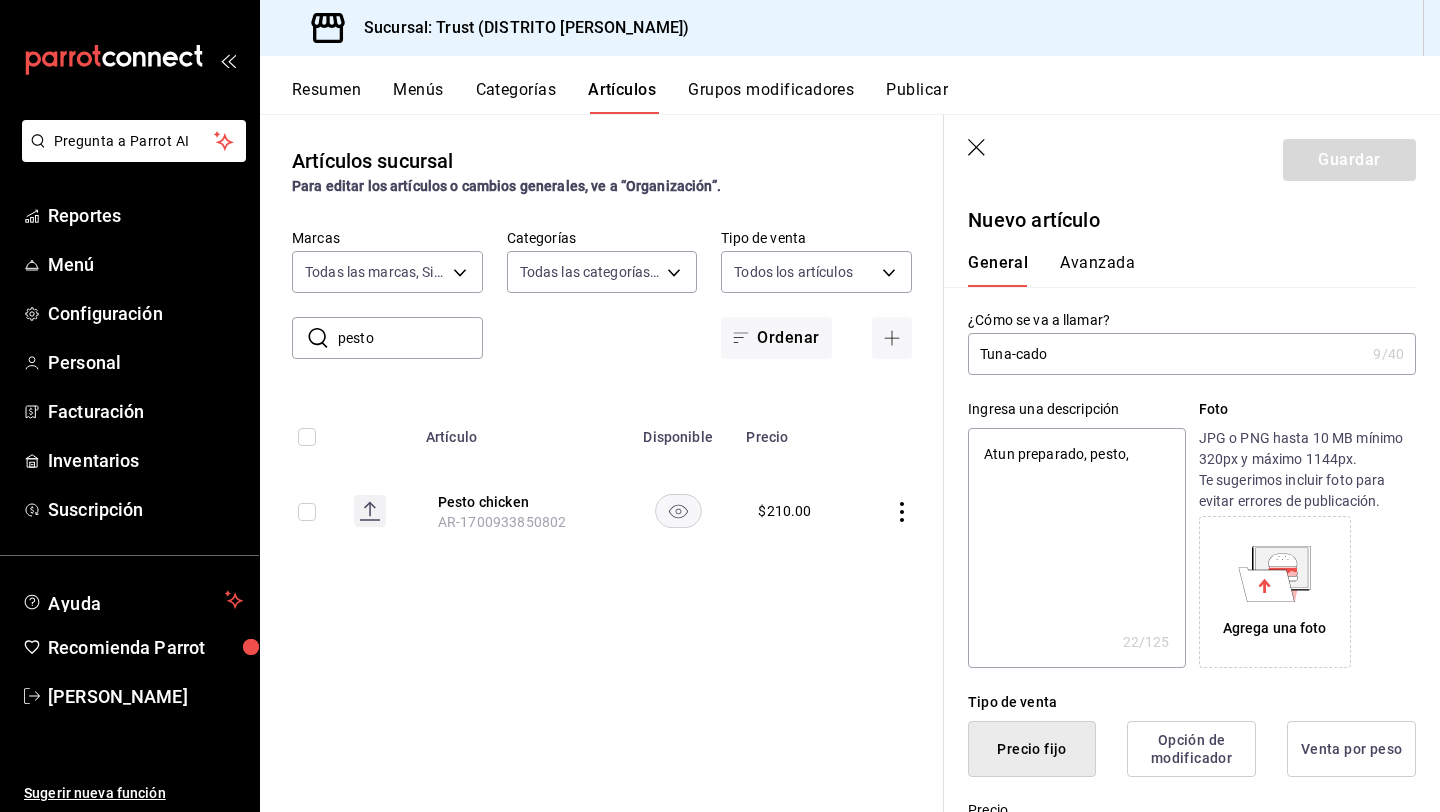 type on "Atun preparado, pesto," 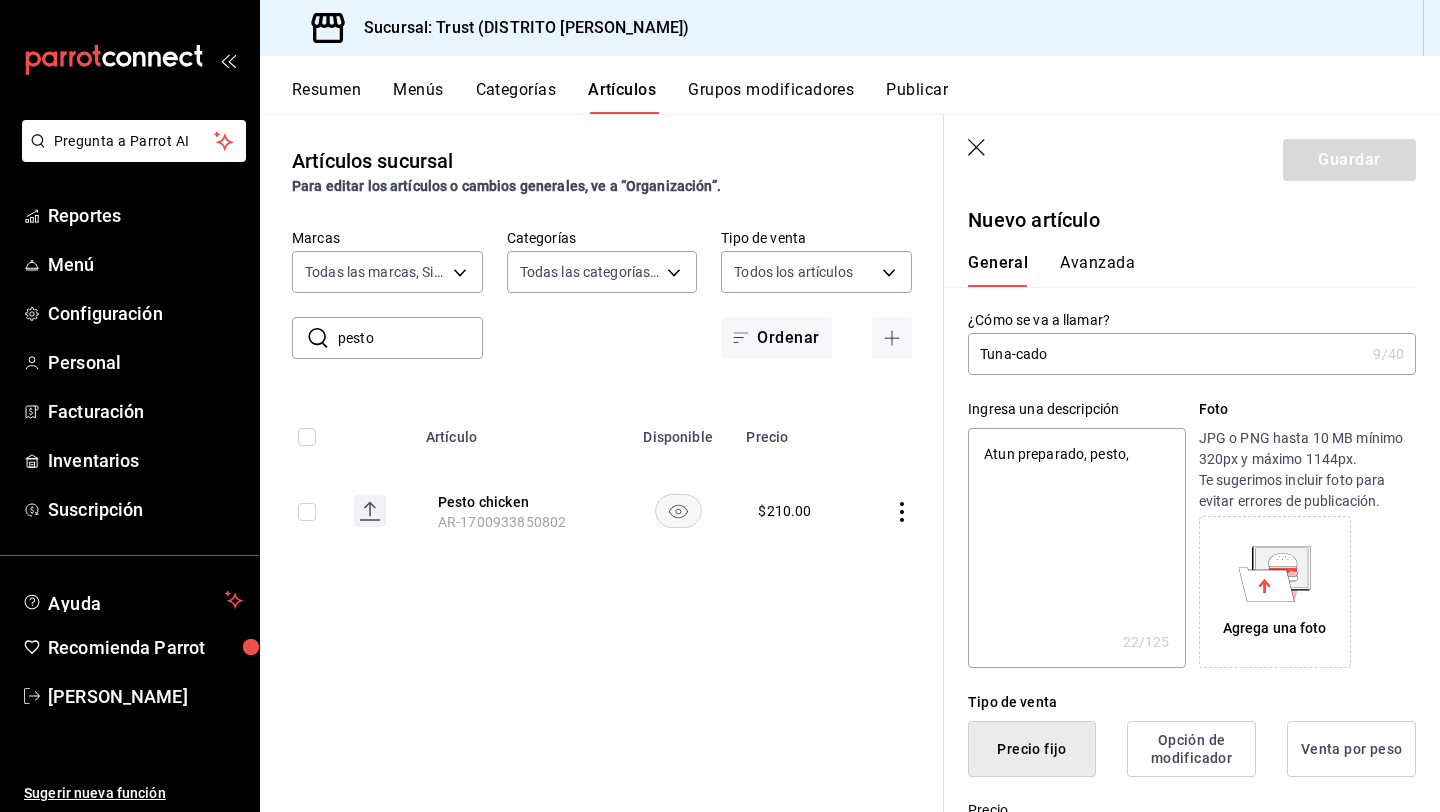 type on "x" 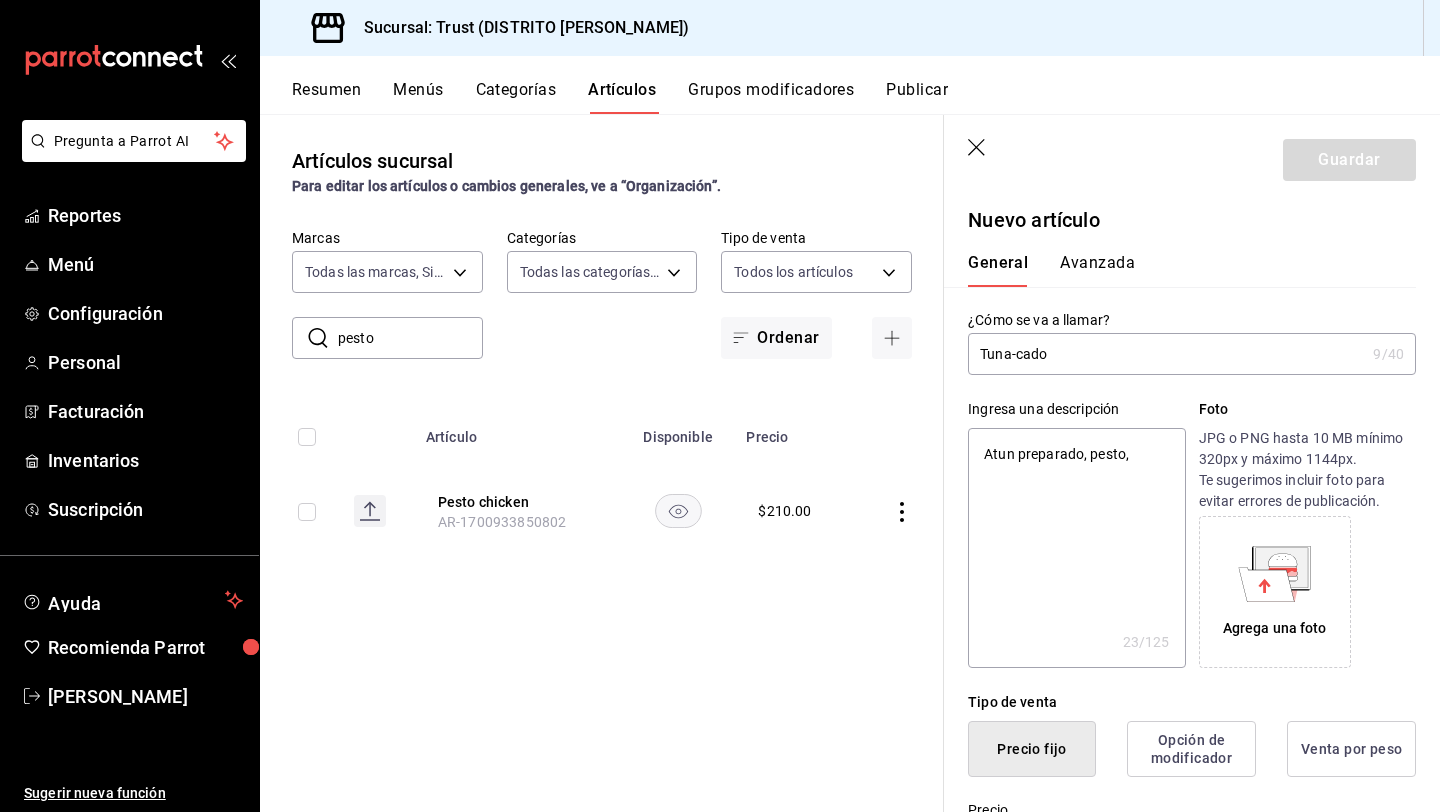 type on "Atun preparado, pesto, t" 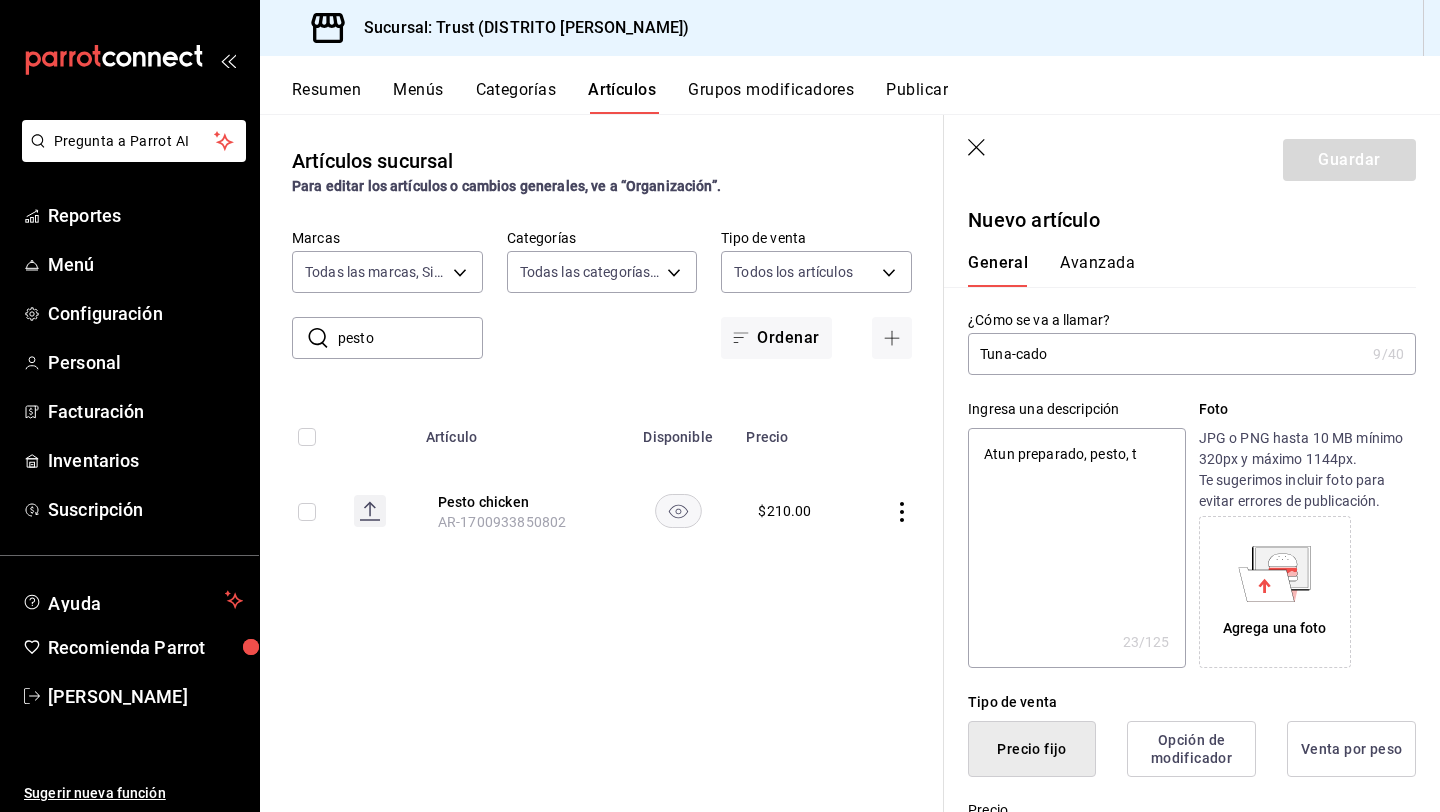 type on "x" 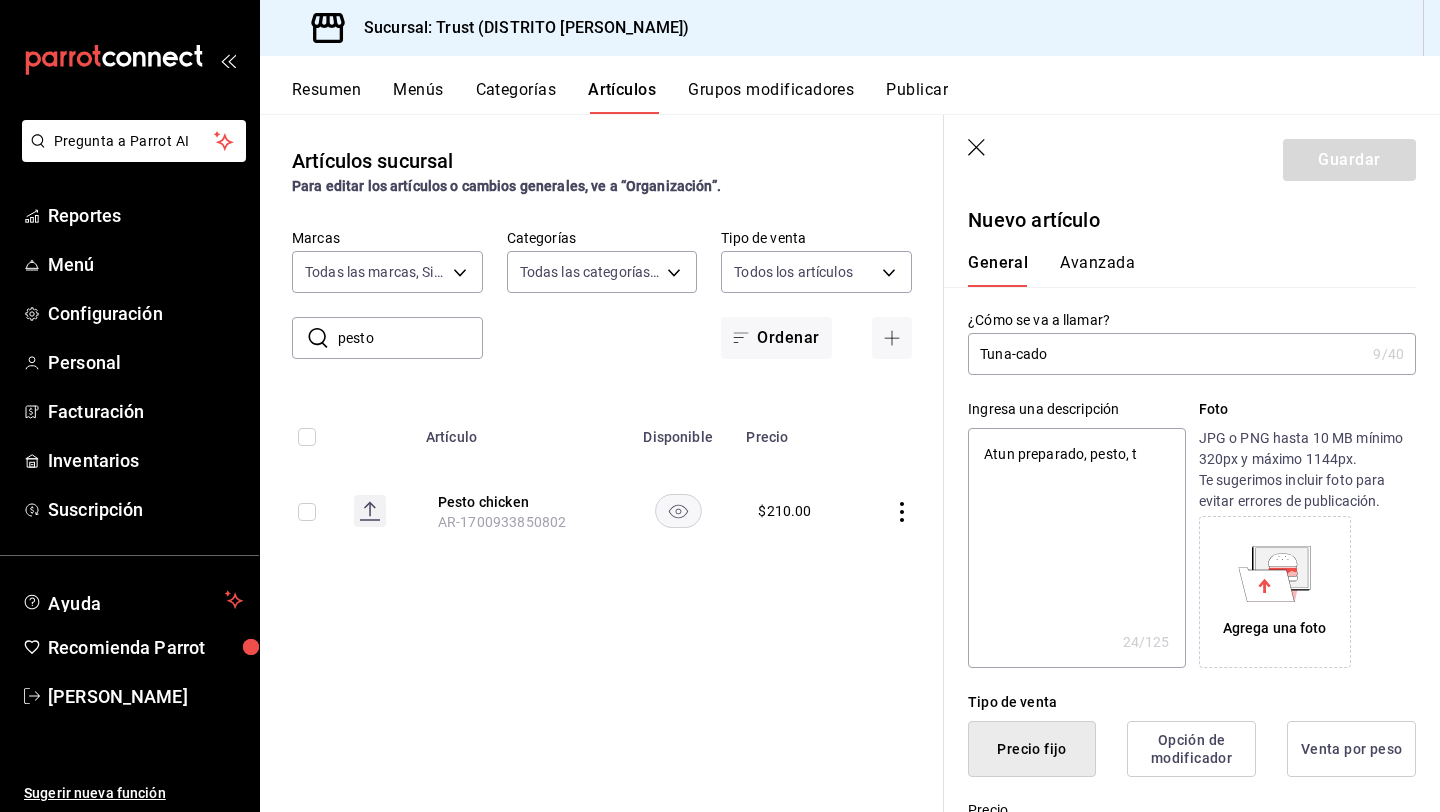 type on "Atun preparado, pesto, to" 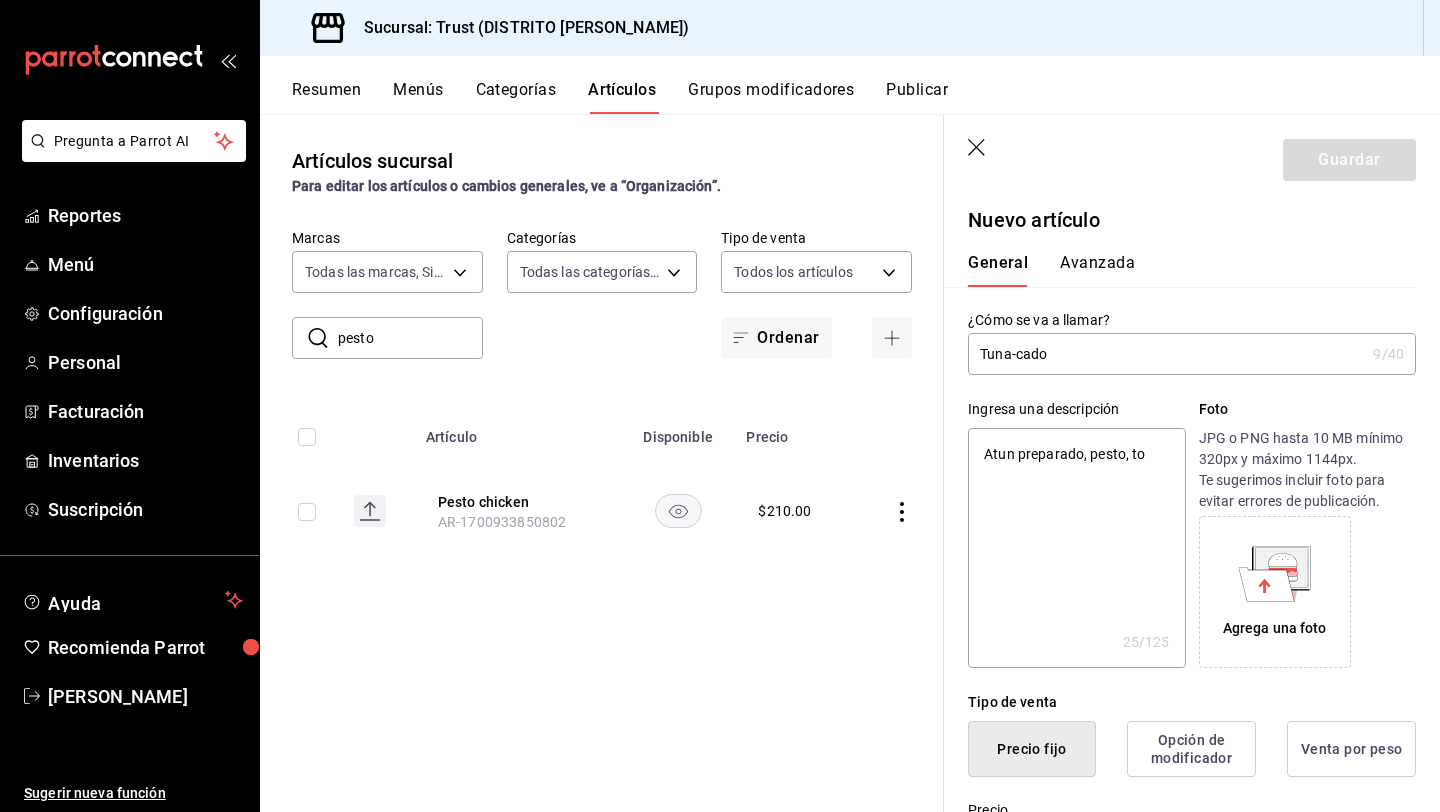 type on "Atun preparado, pesto, tom" 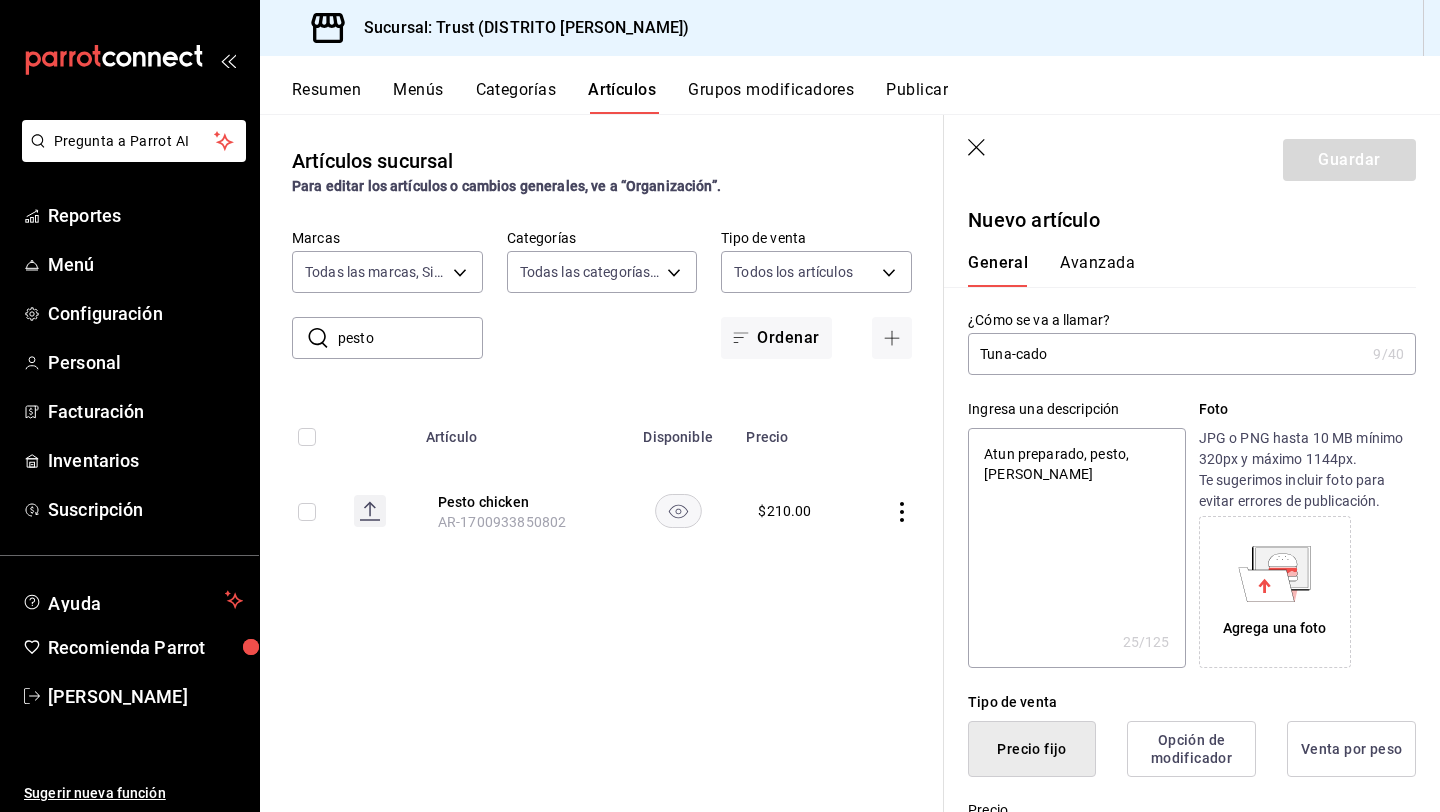 type on "Atun preparado, pesto, toma" 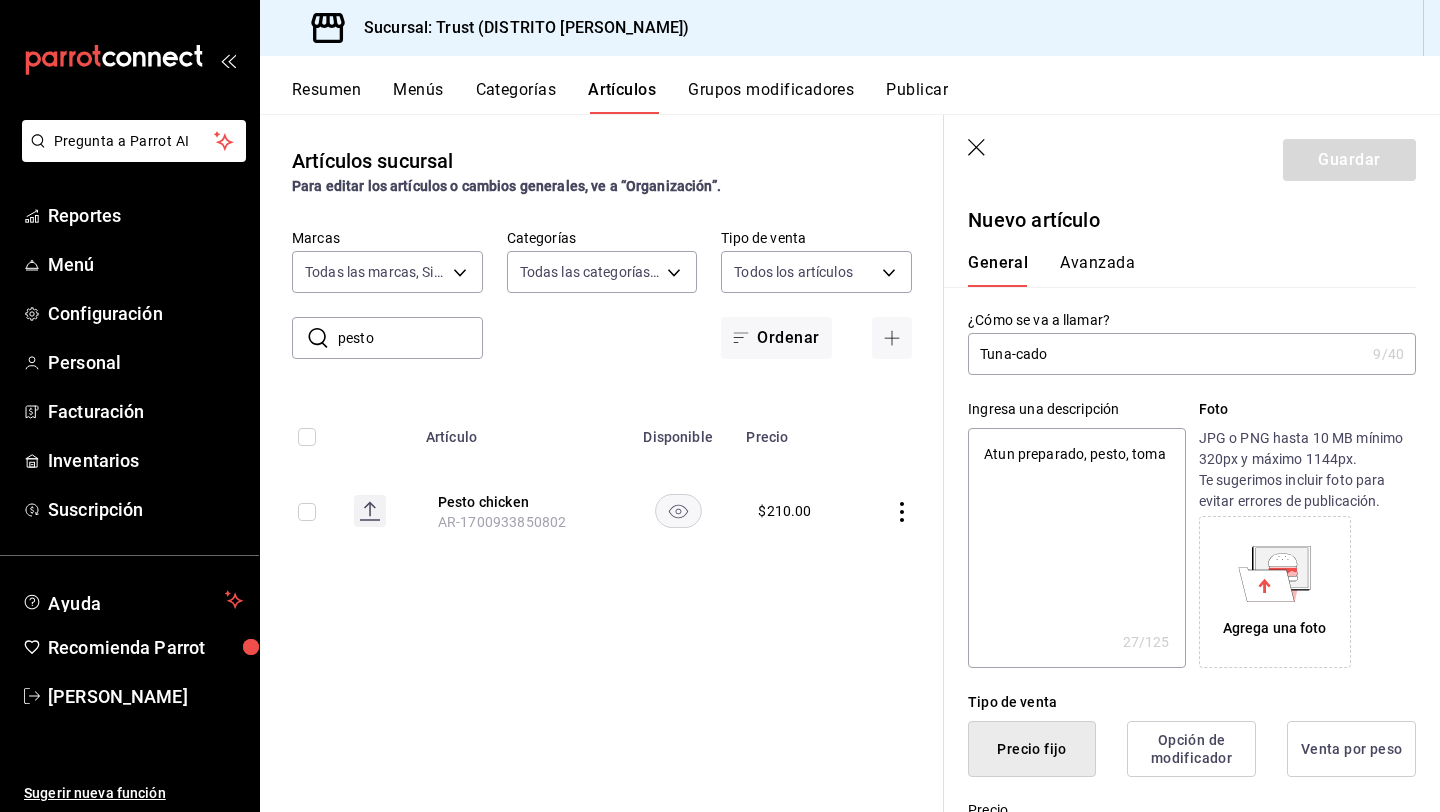 type on "Atun preparado, pesto, tomat" 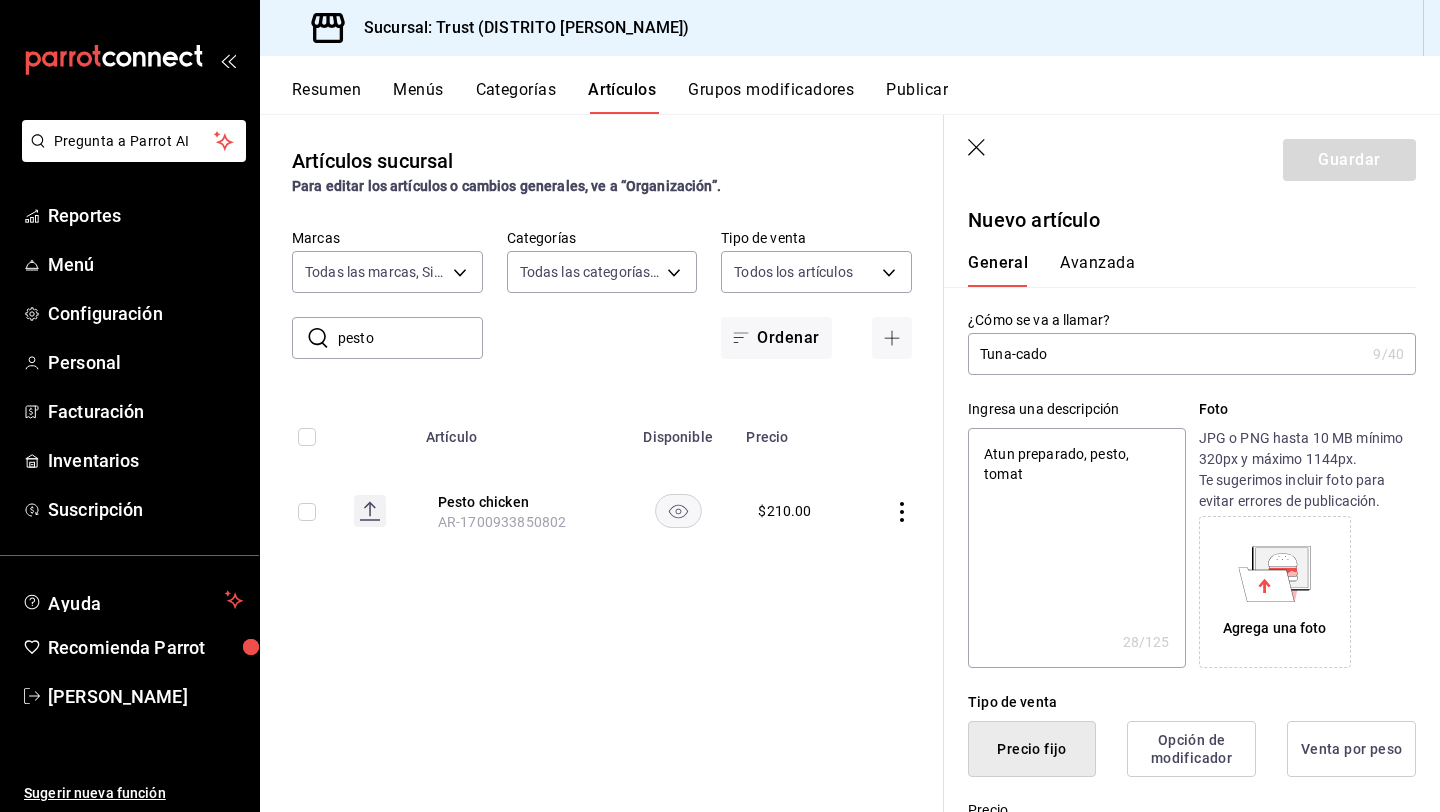 type on "Atun preparado, pesto, tomate" 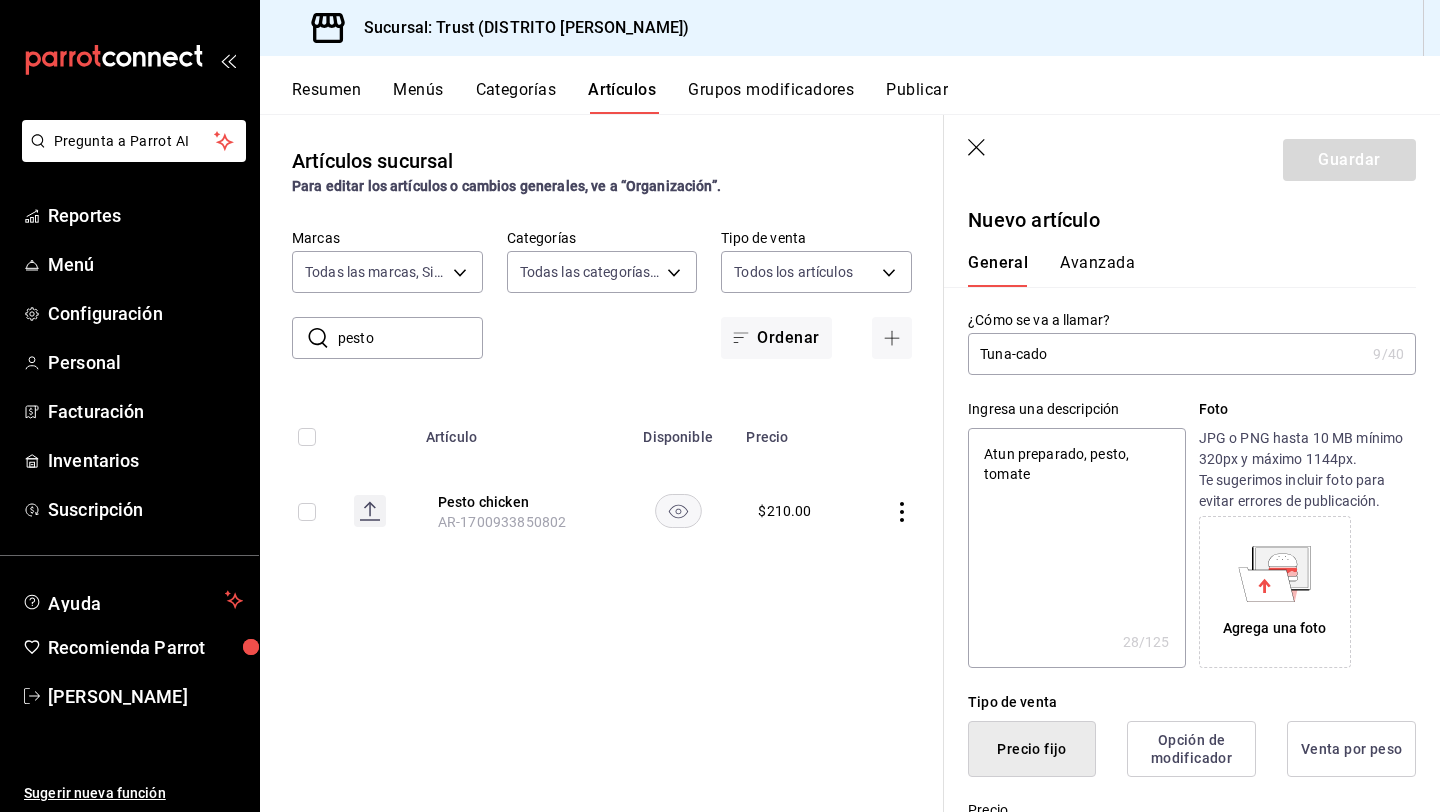type on "Atun preparado, pesto, tomate," 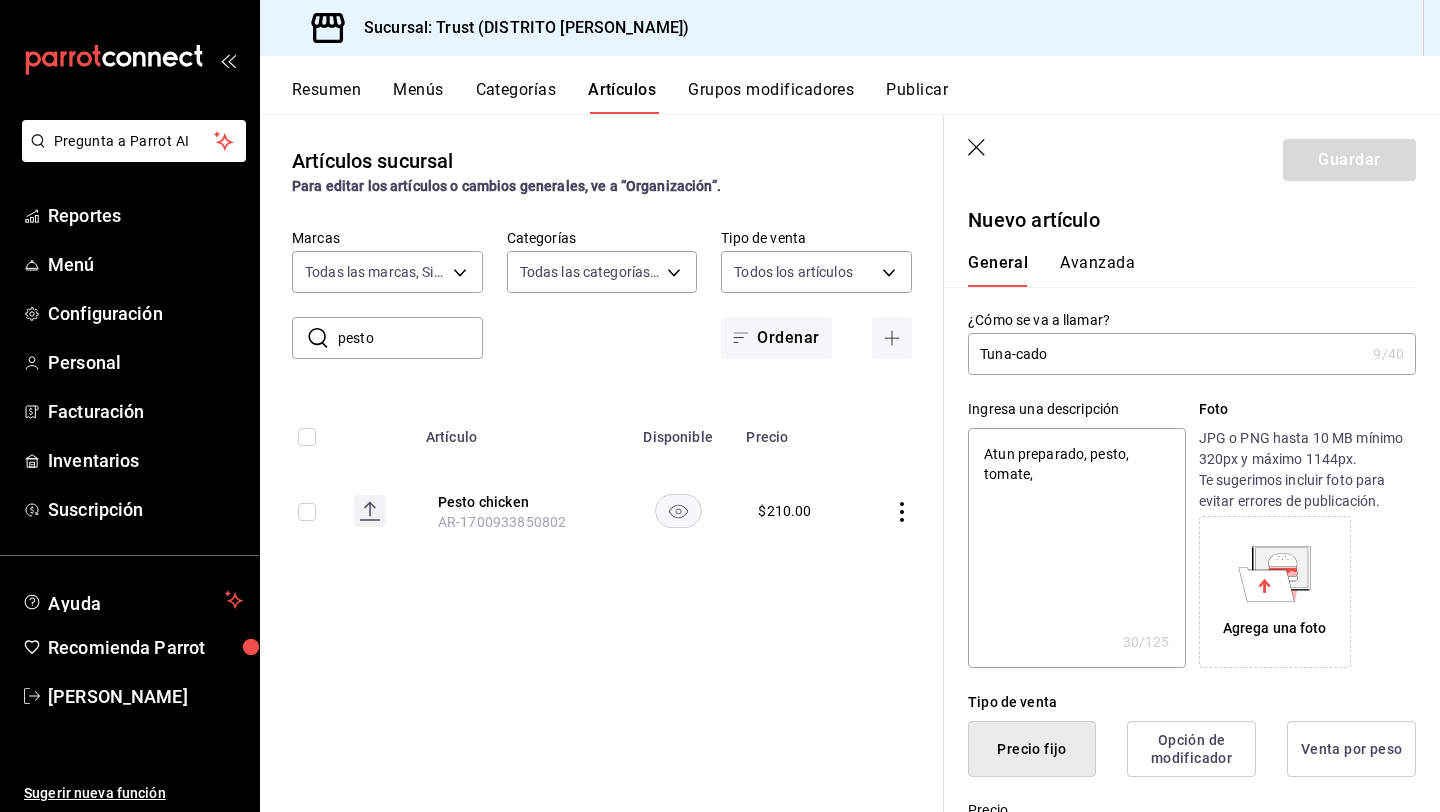 type on "Atun preparado, pesto, tomate," 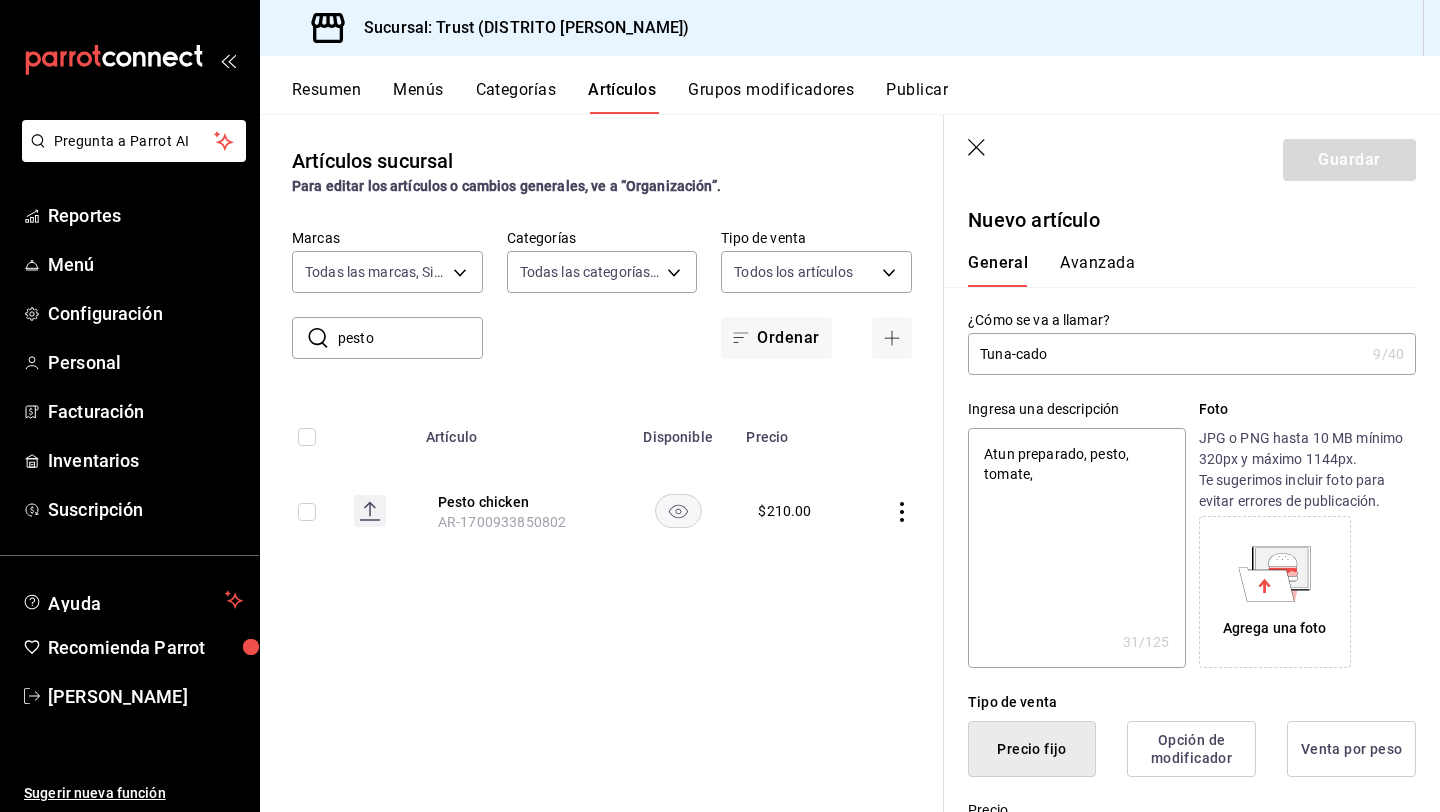 type on "Atun preparado, pesto, tomate, a" 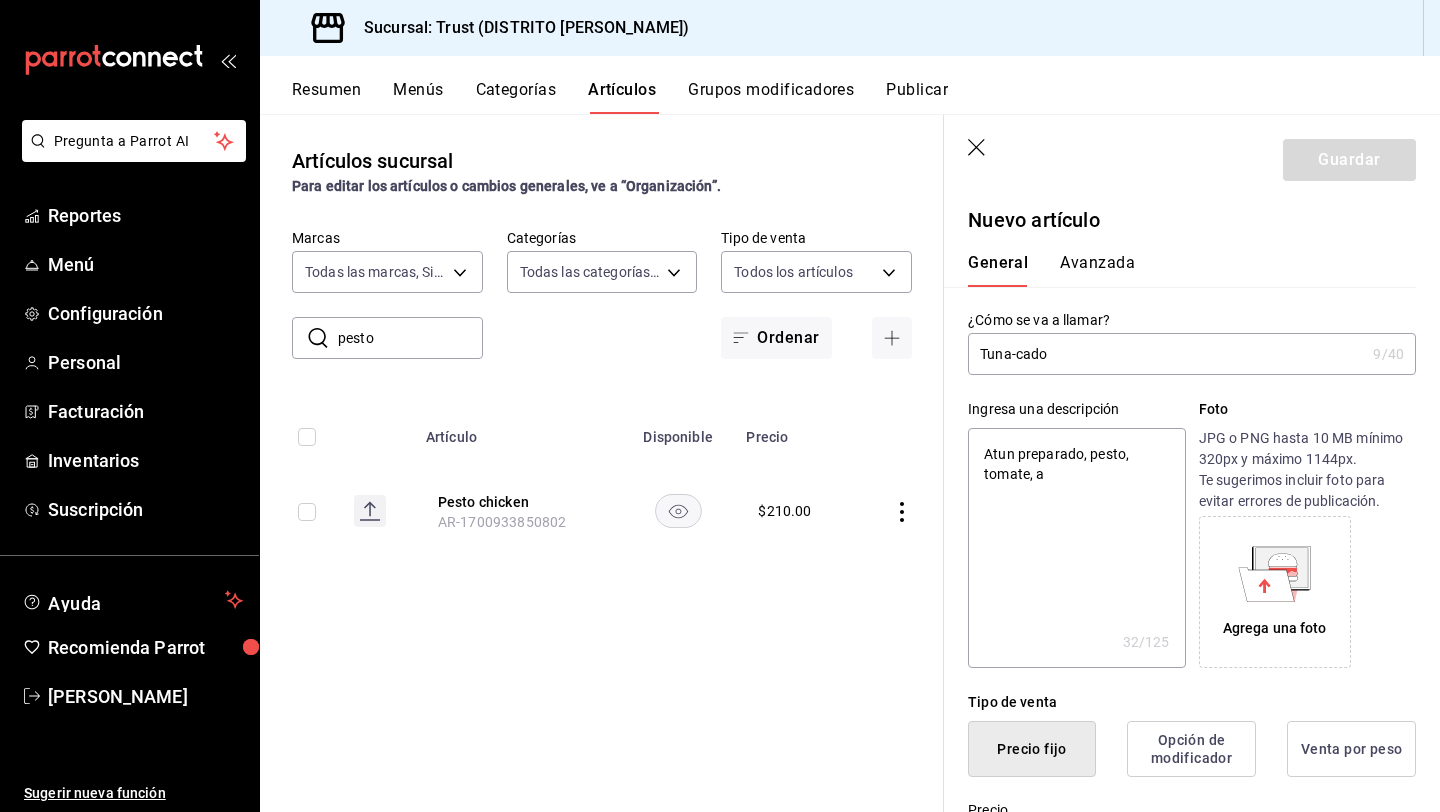 type on "Atun preparado, pesto, tomate, ag" 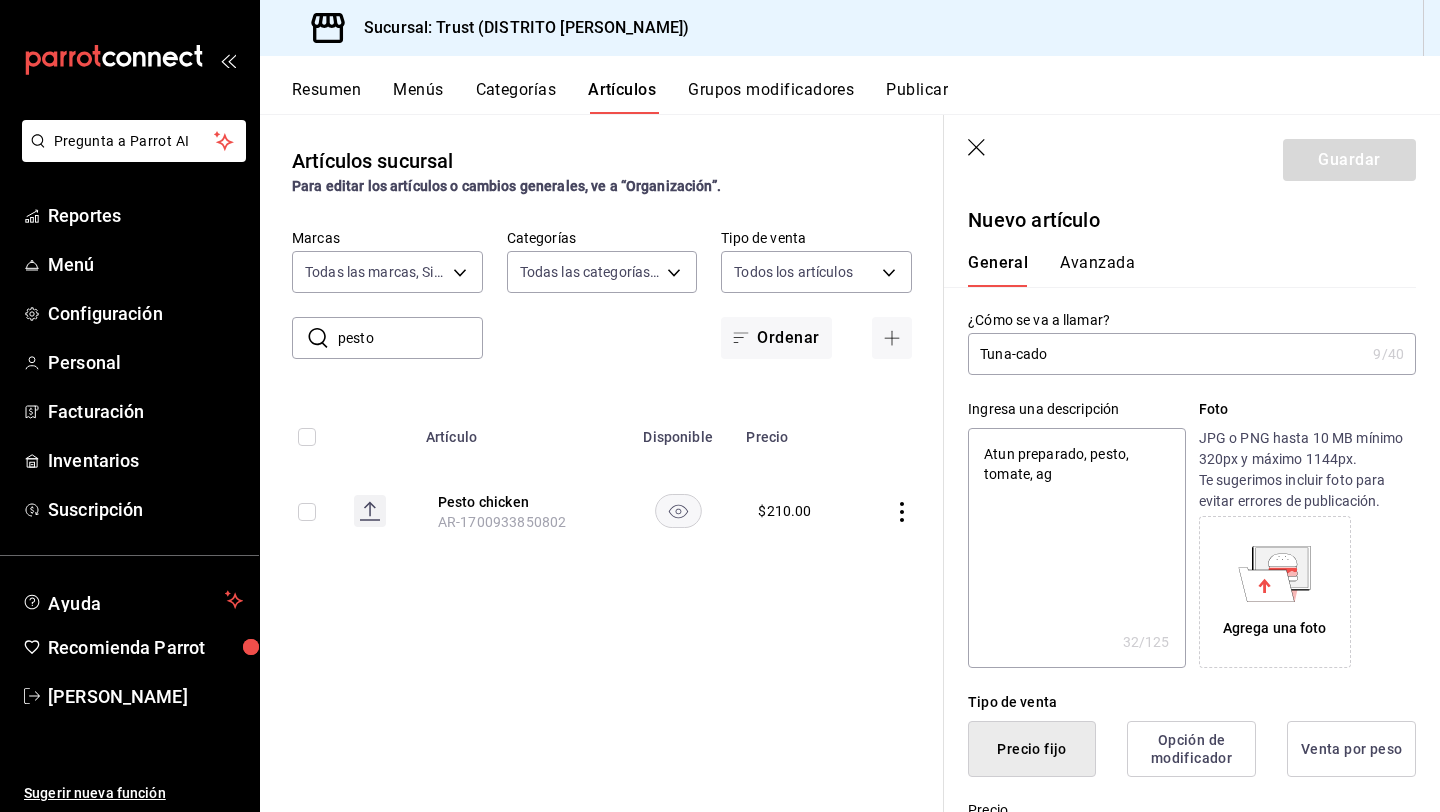 type on "x" 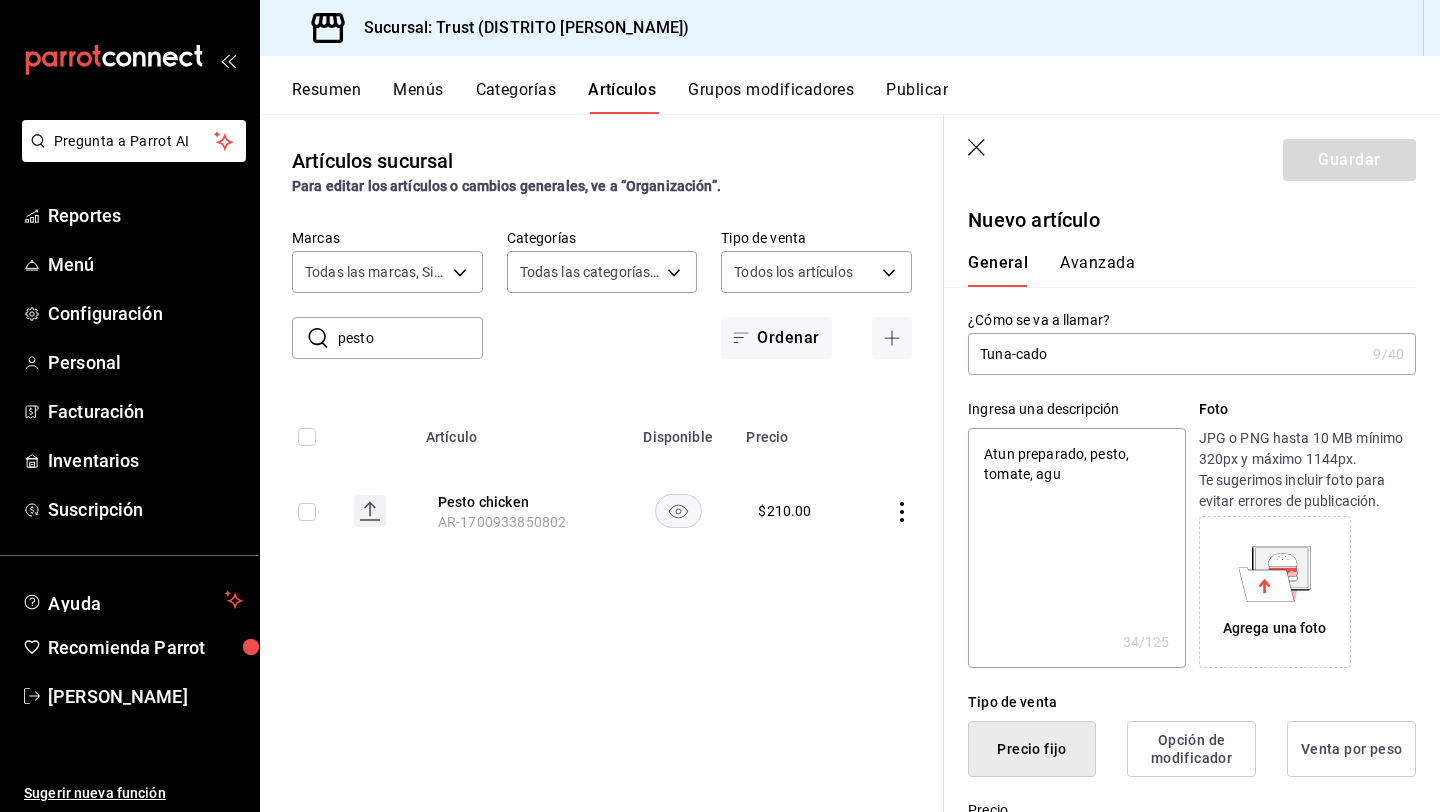 type on "Atun preparado, pesto, tomate, ag" 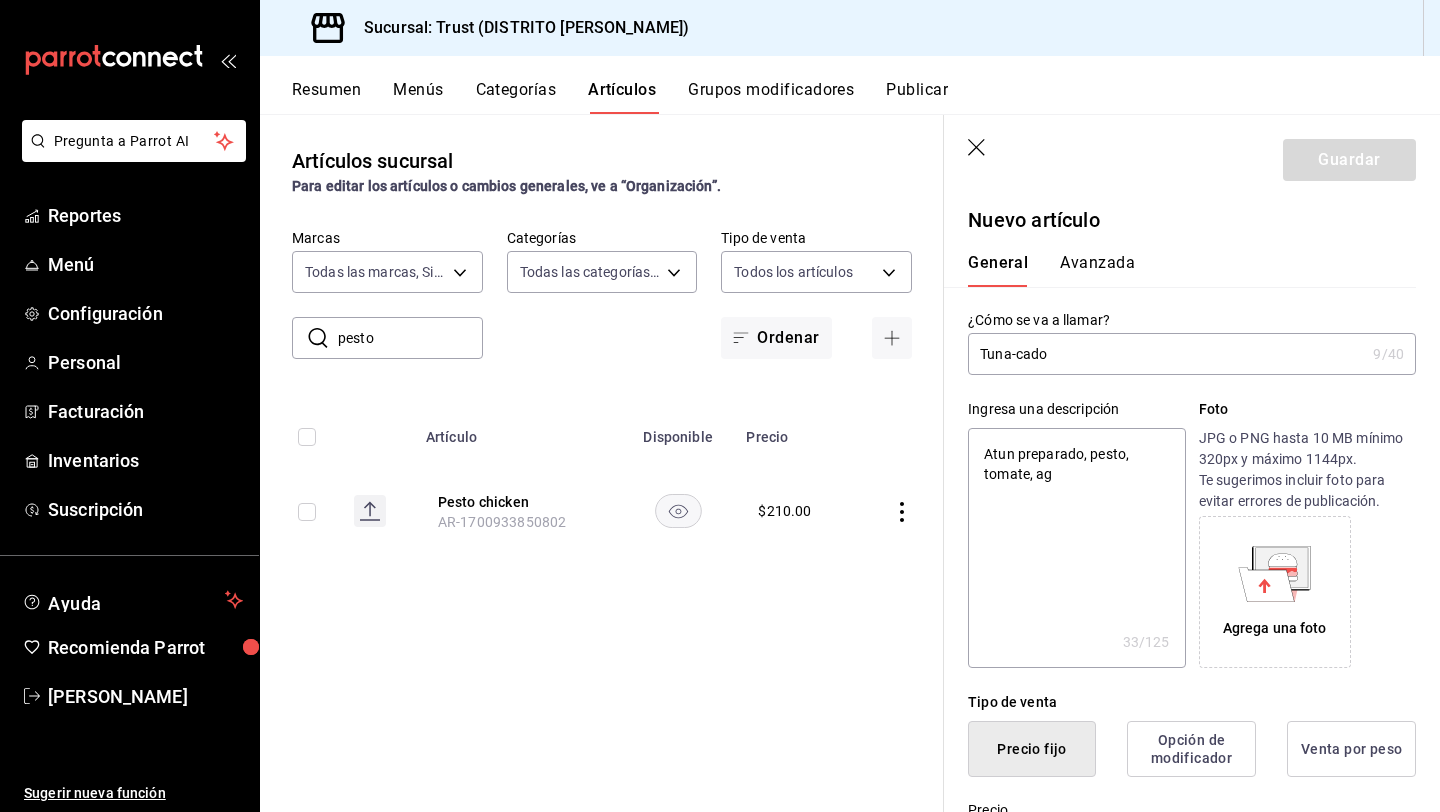 type on "Atun preparado, pesto, tomate, a" 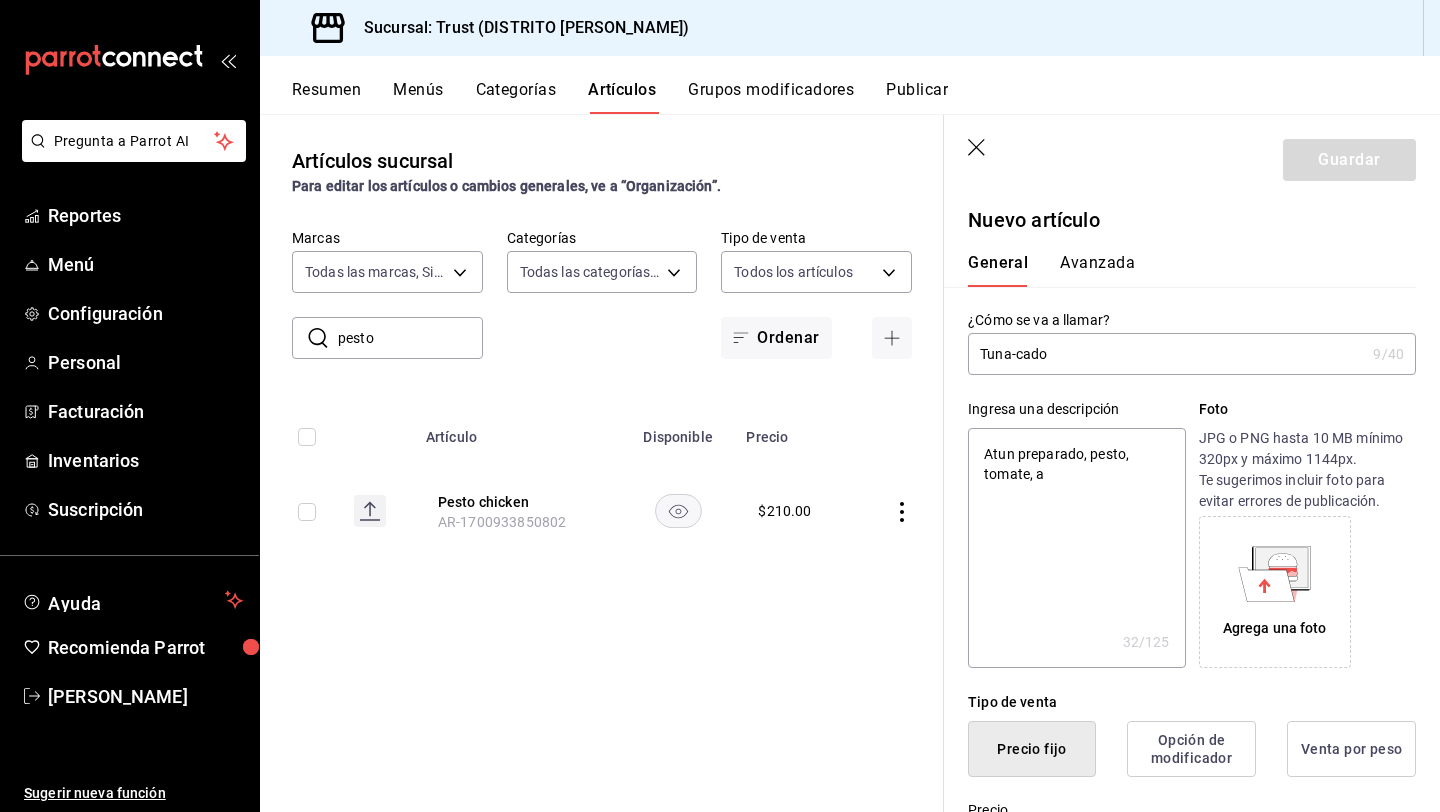 type on "Atun preparado, pesto, tomate," 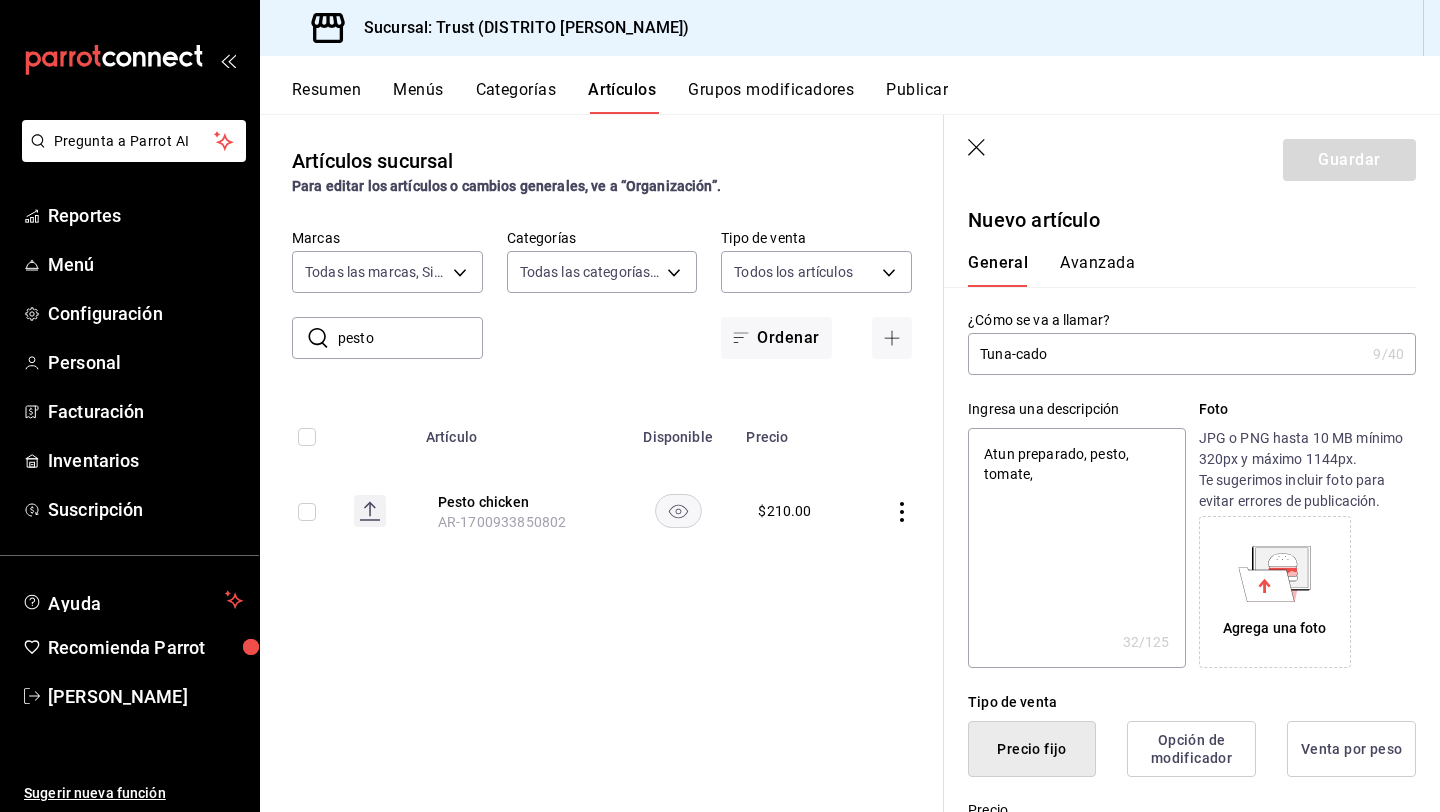 type on "Atun preparado, pesto, tomate," 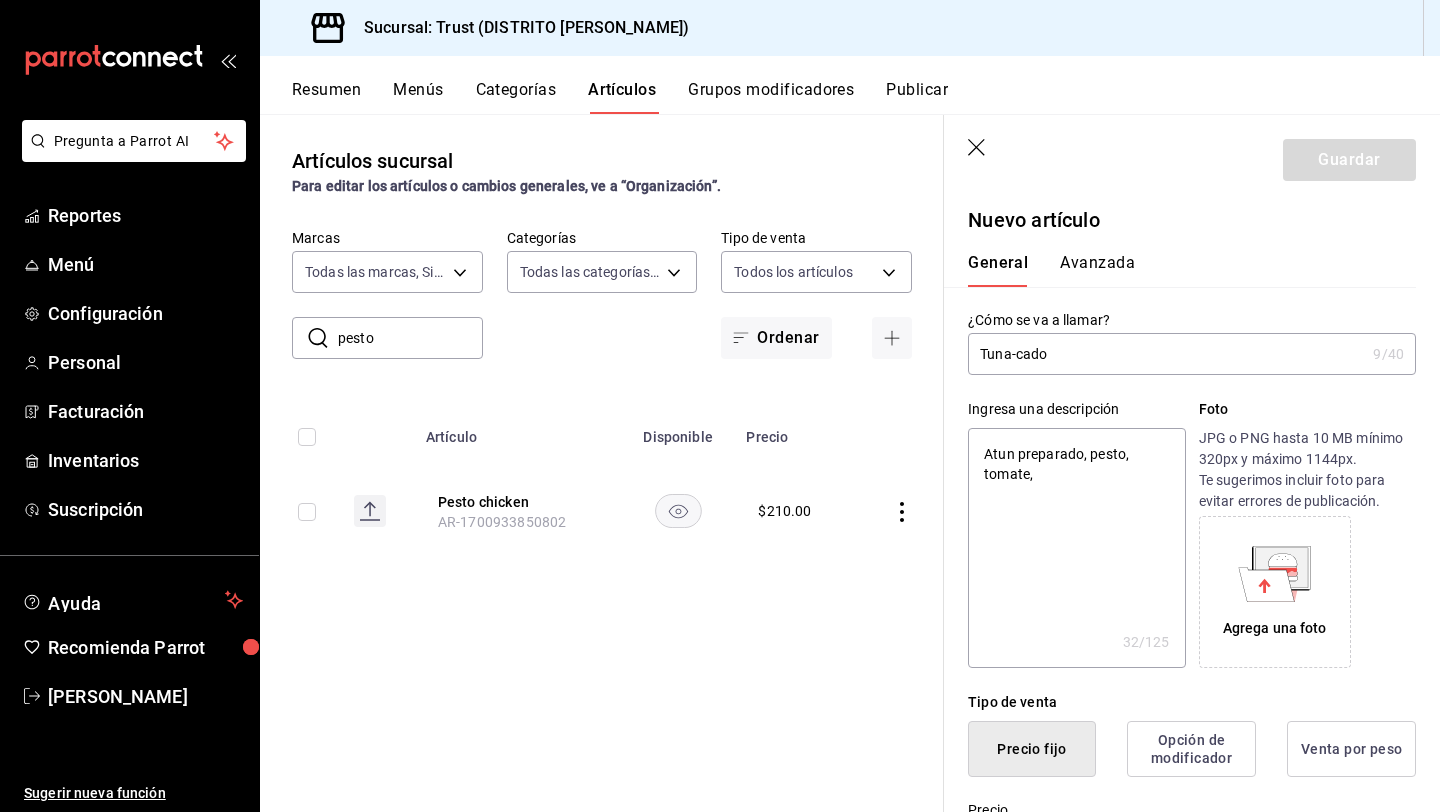 type on "x" 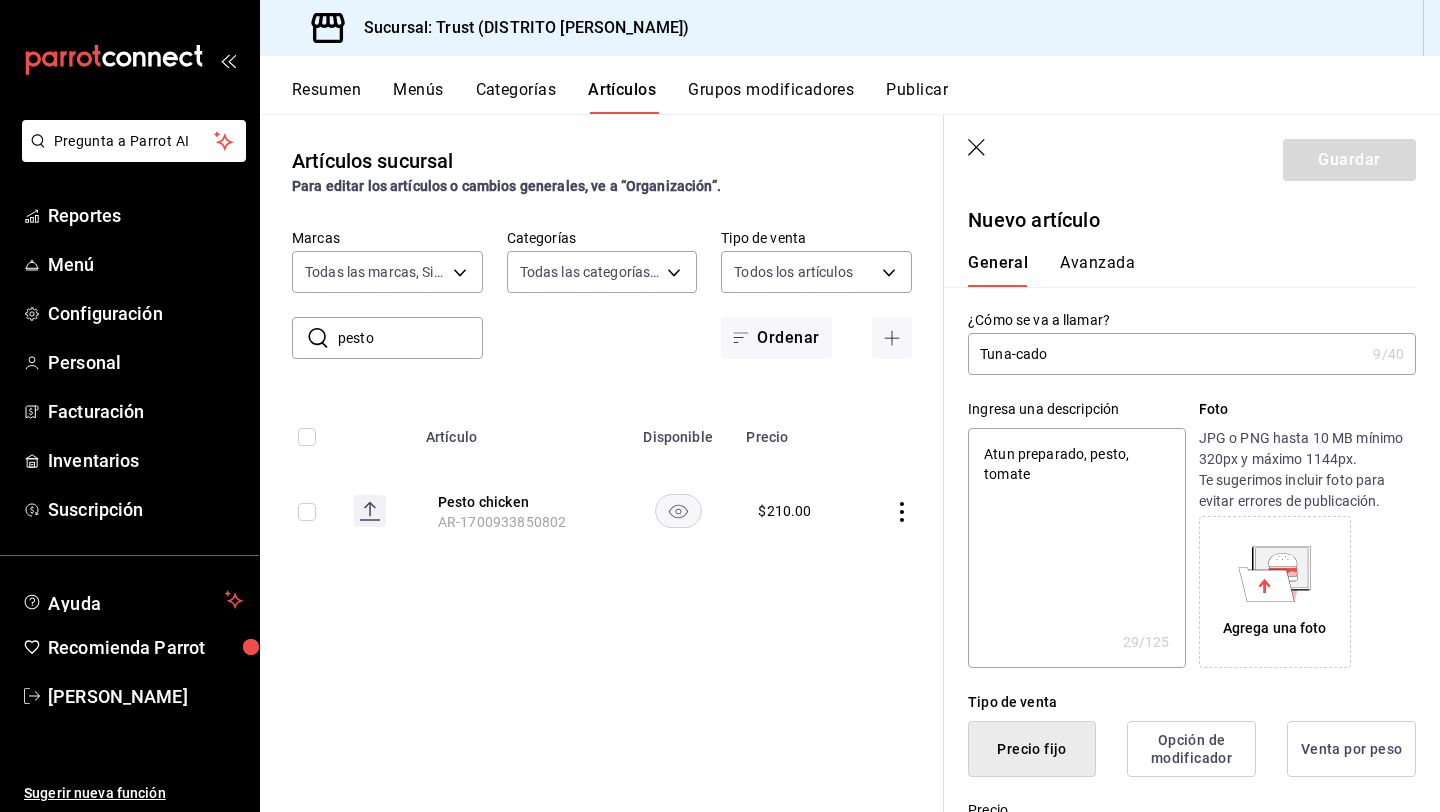 type on "Atun preparado, pesto, tomat" 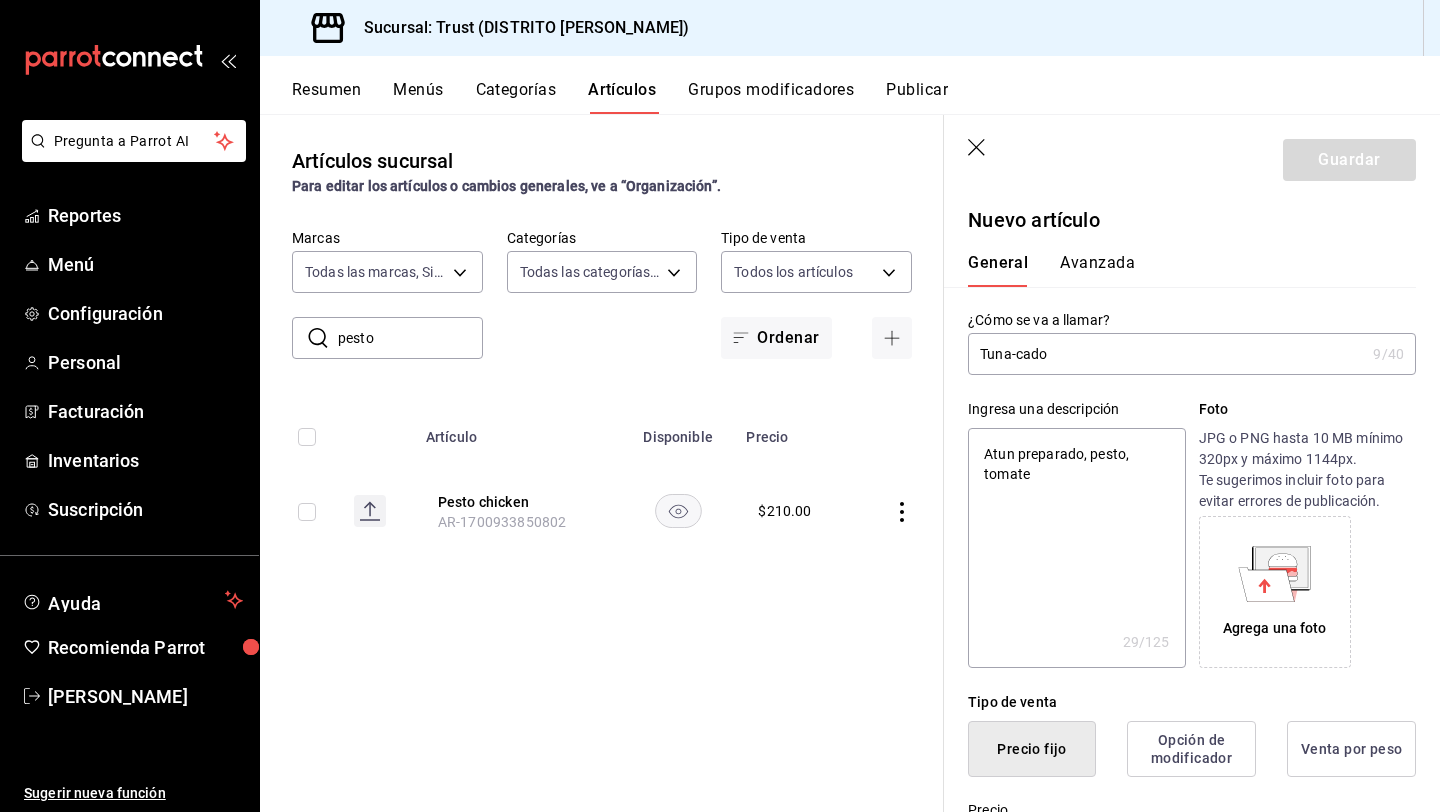 type on "x" 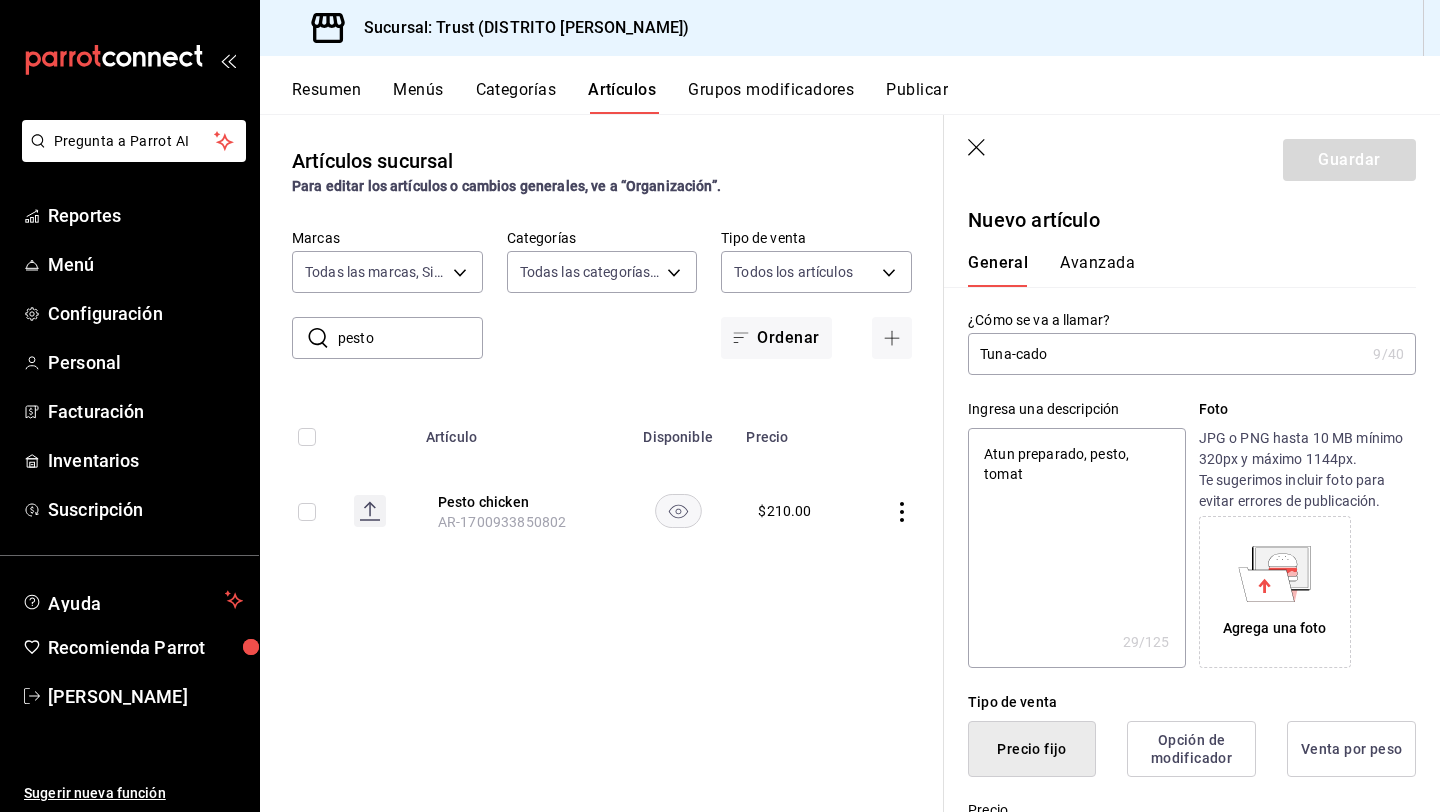 type on "Atun preparado, pesto, toma" 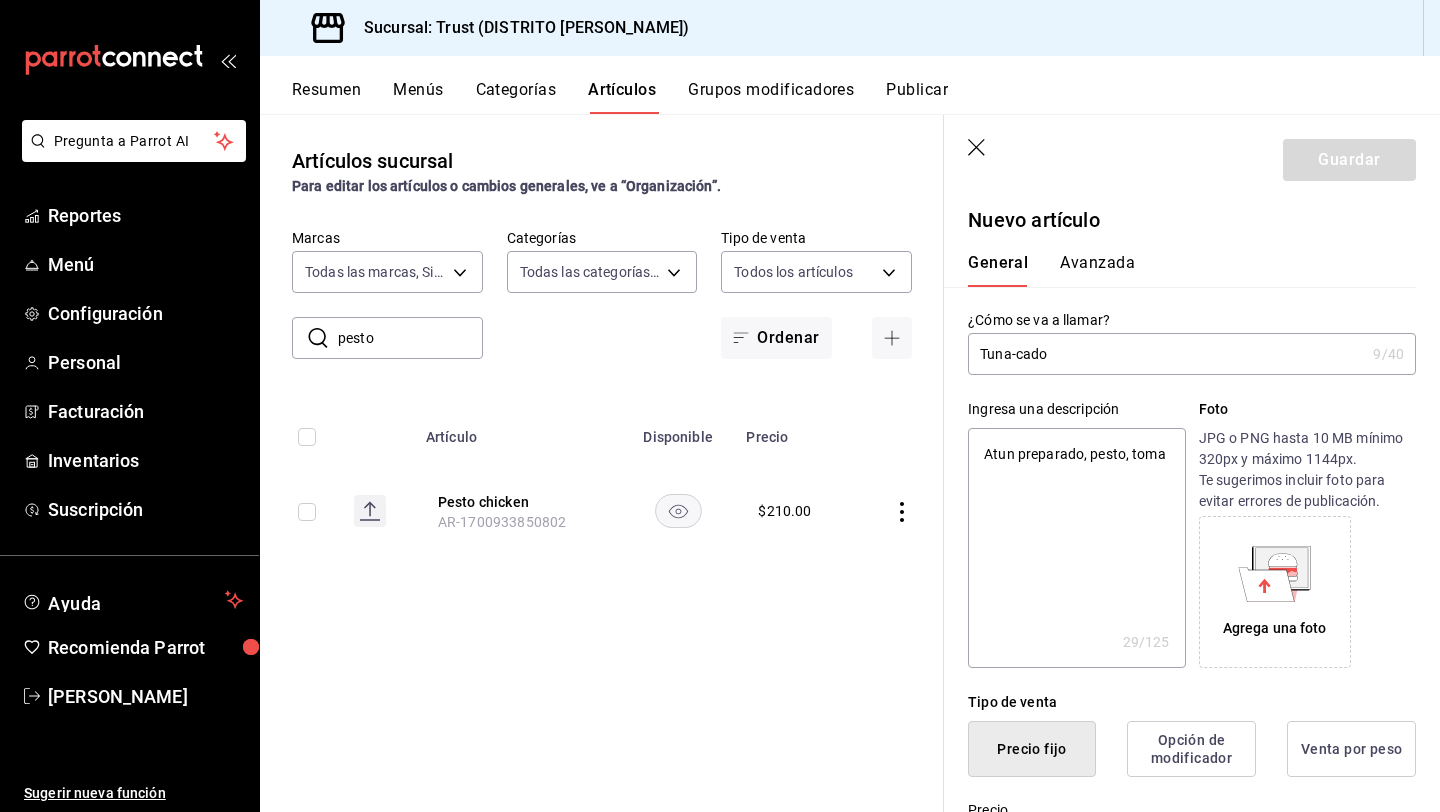 type on "Atun preparado, pesto, tom" 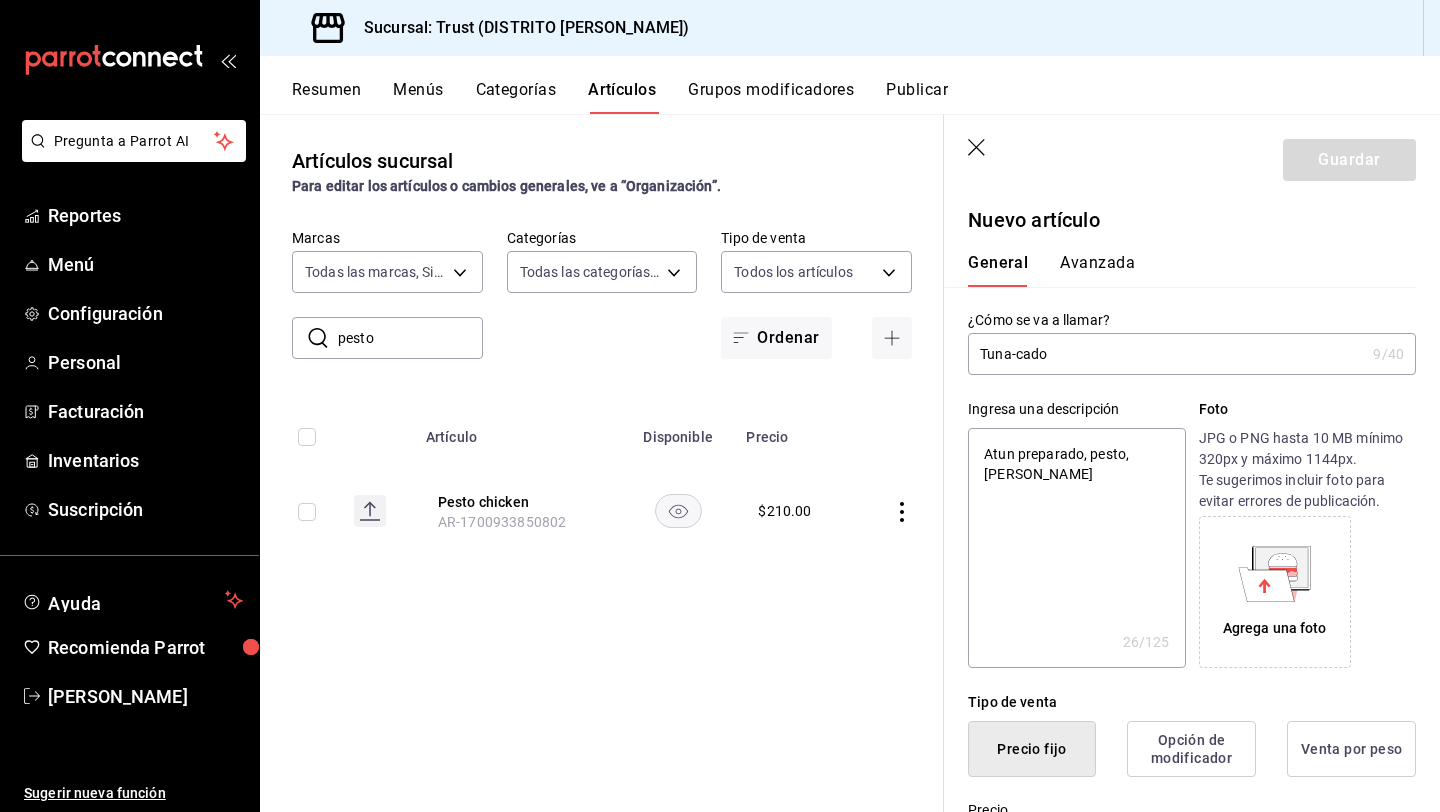type on "Atun preparado, pesto, to" 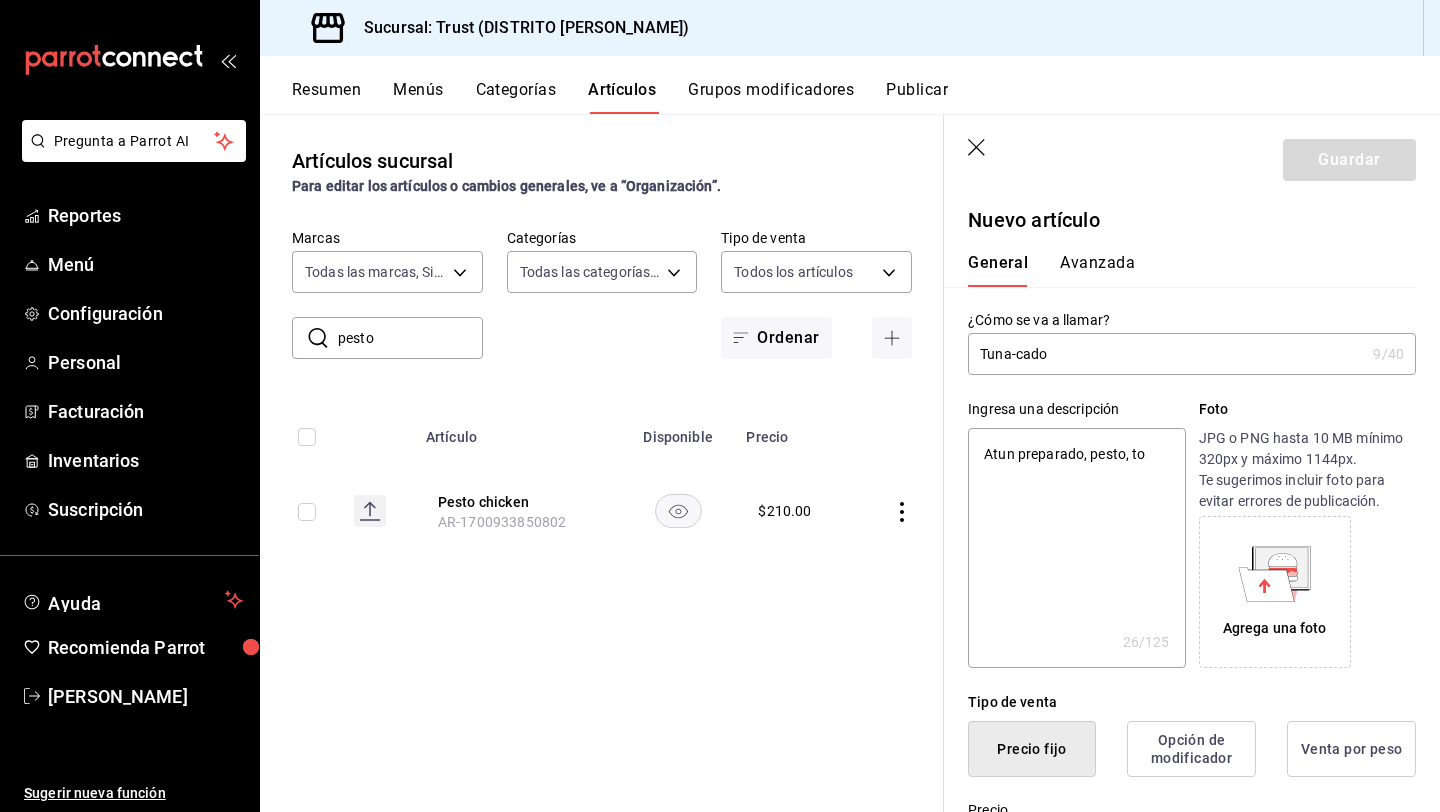 type on "x" 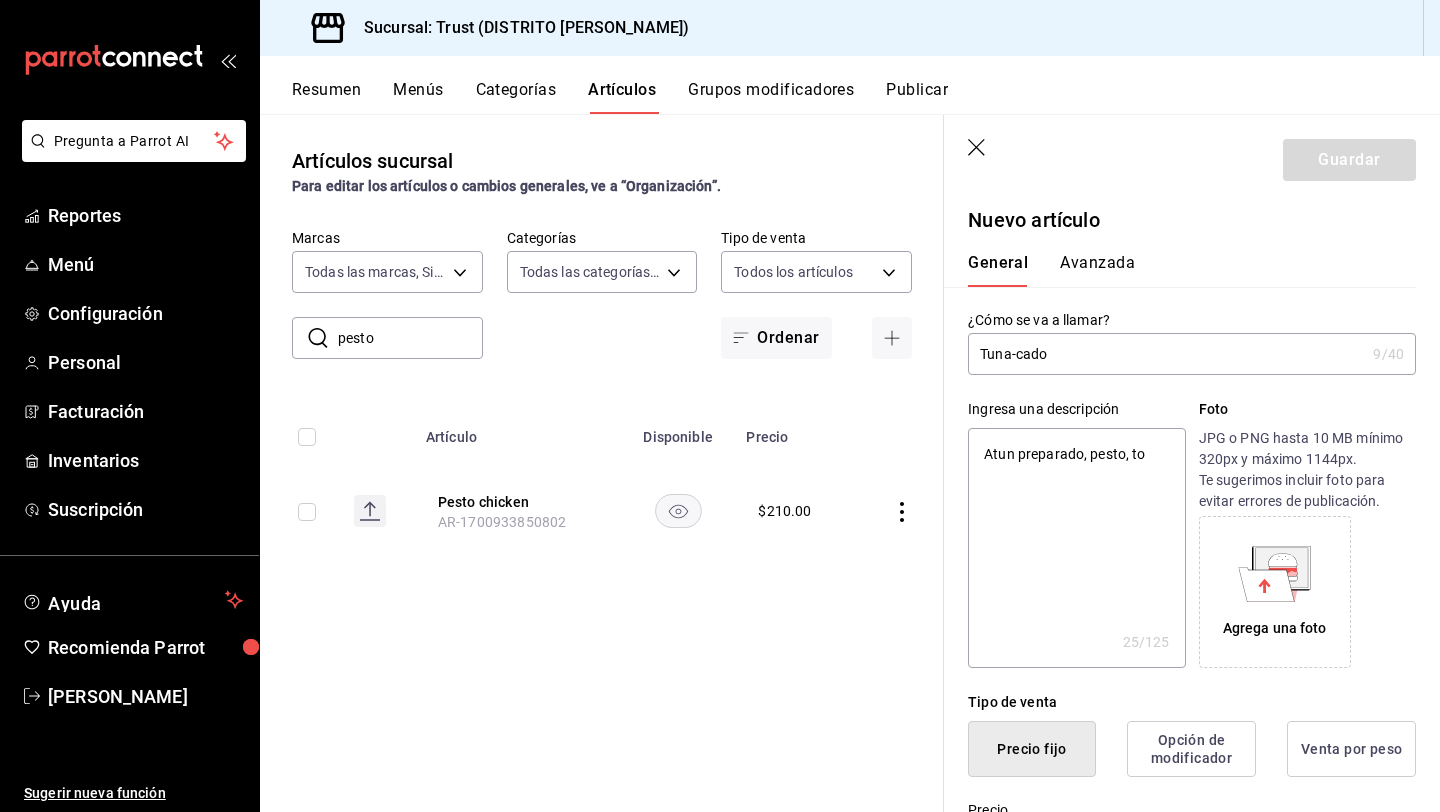 type on "Atun preparado, pesto, t" 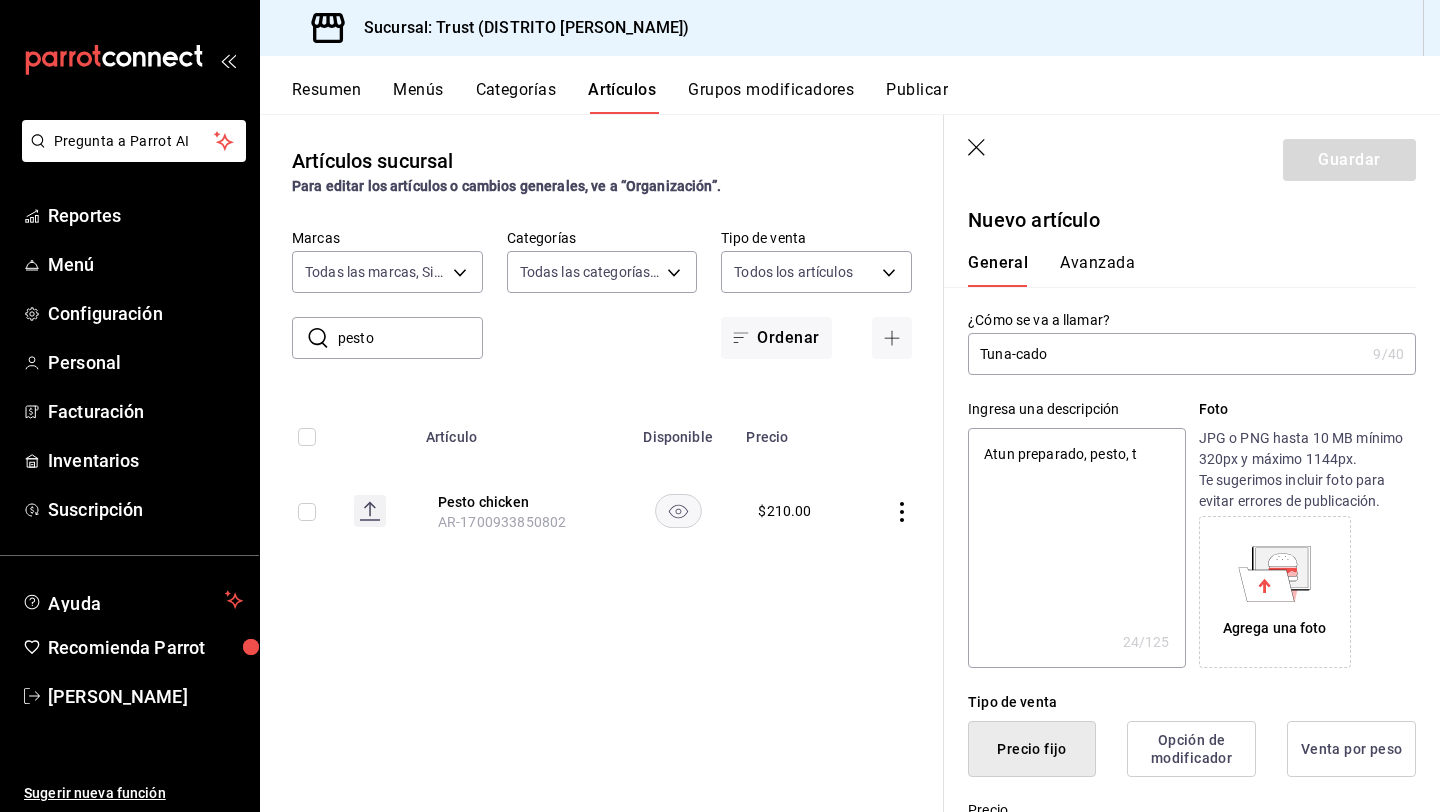 type on "Atun preparado, pesto," 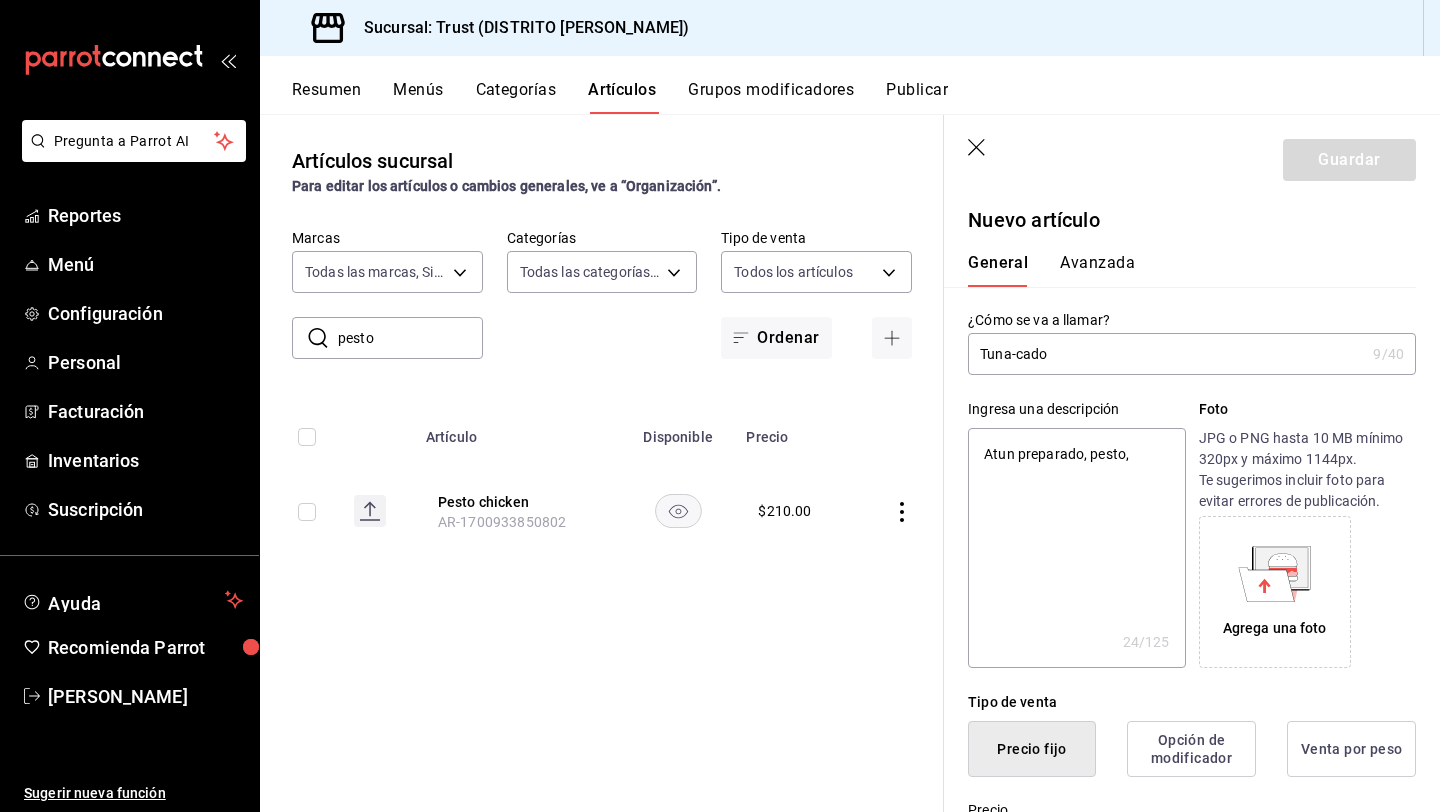 type on "Atun preparado, pesto, a" 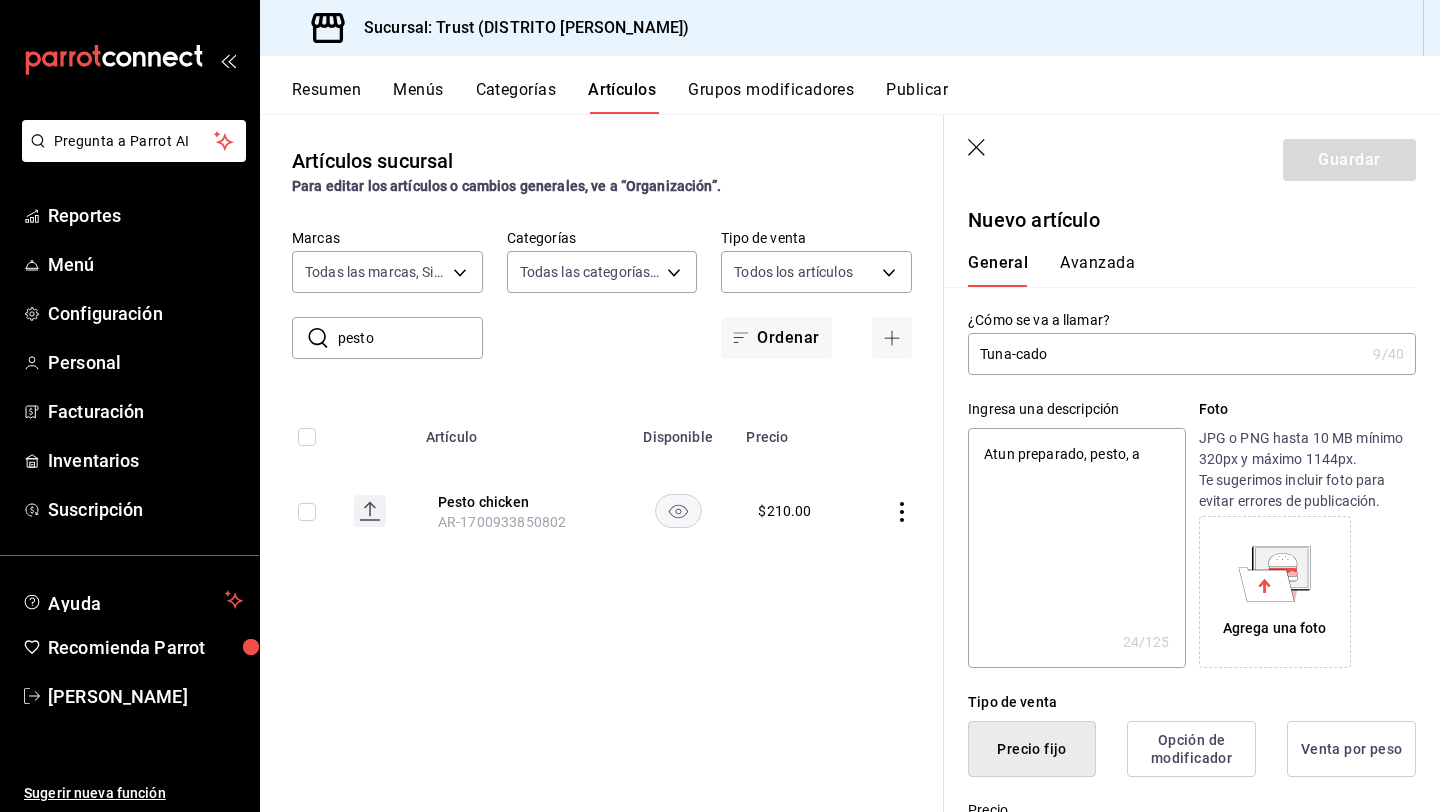 type on "Atun preparado, pesto, ag" 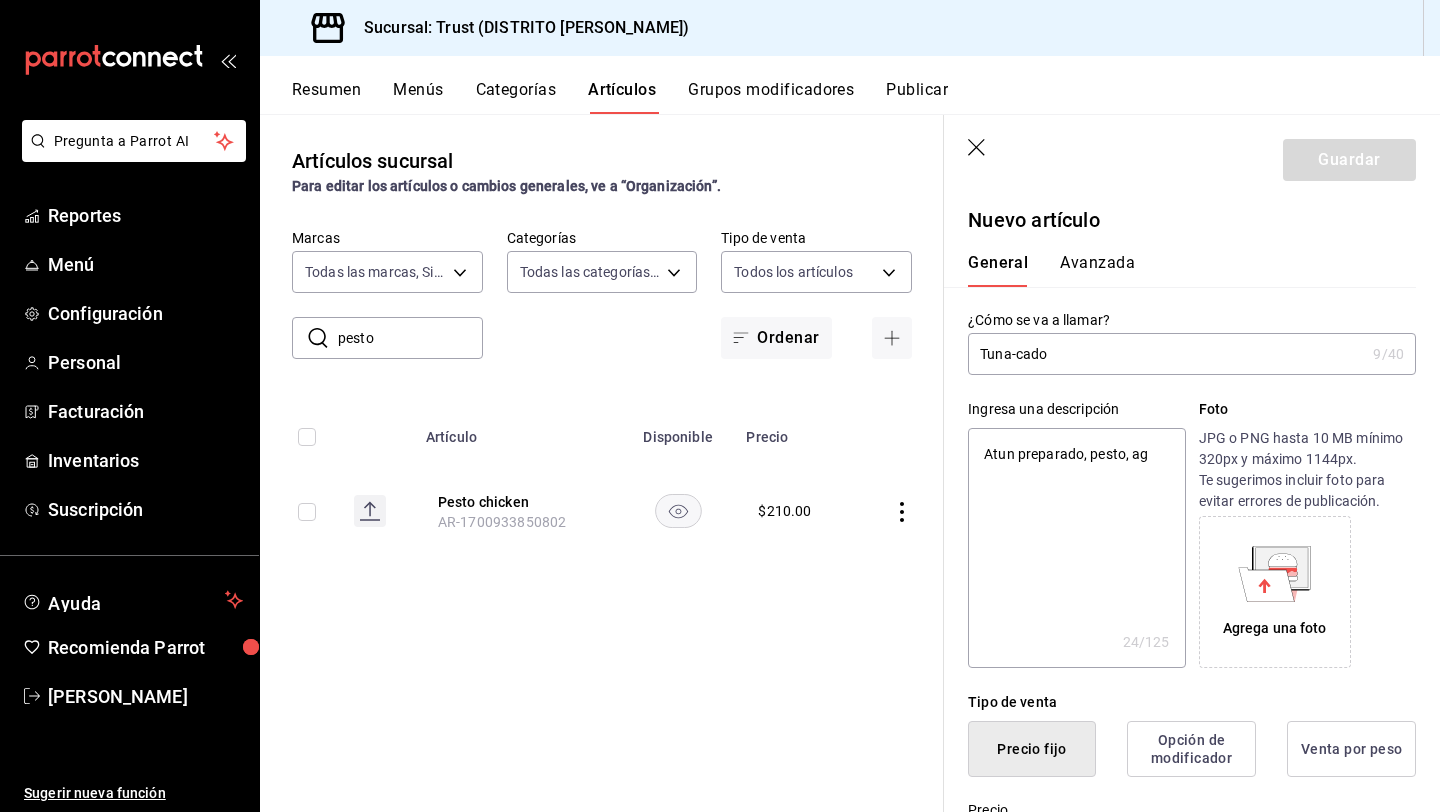 type 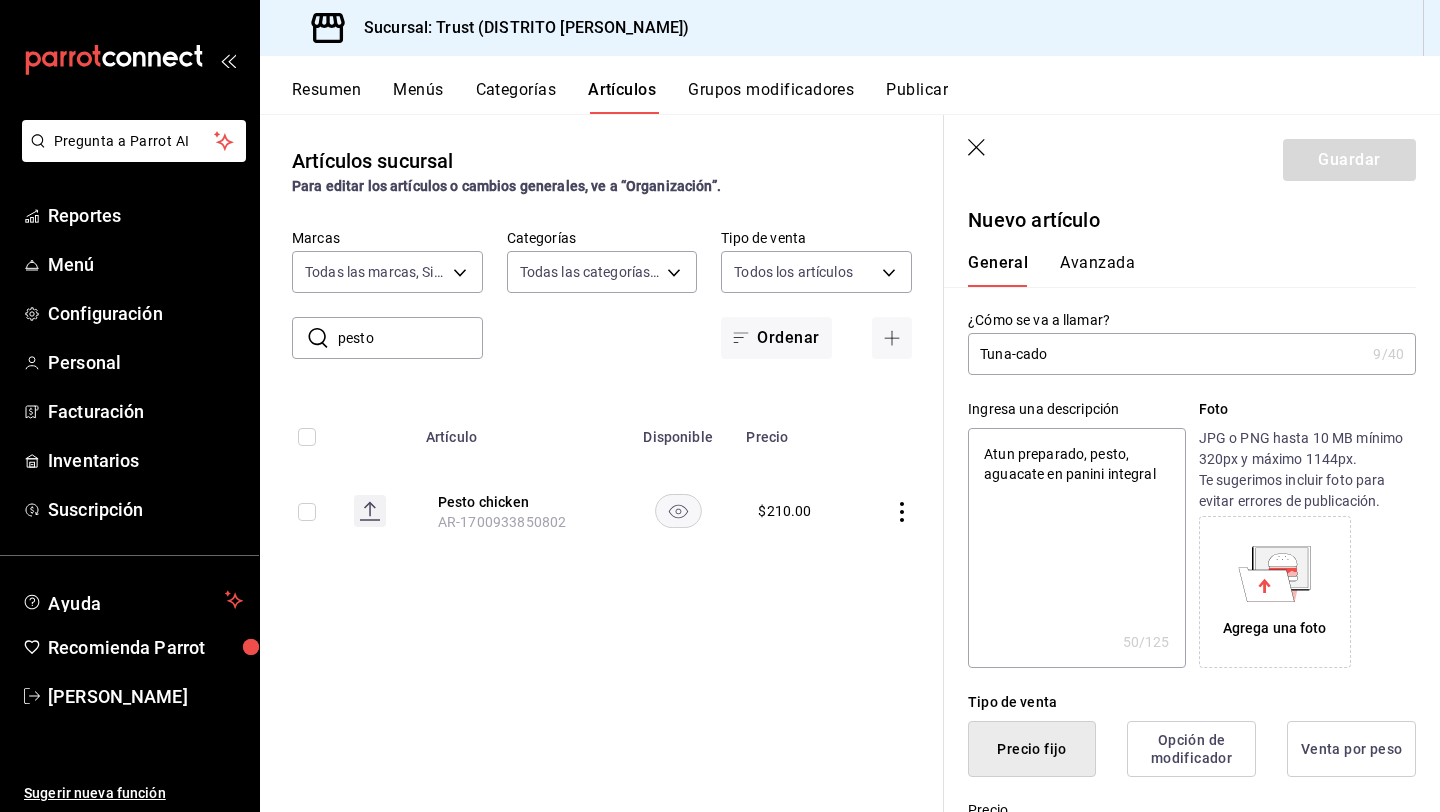 click on "Atun preparado, pesto, aguacate en panini integral" at bounding box center [1076, 548] 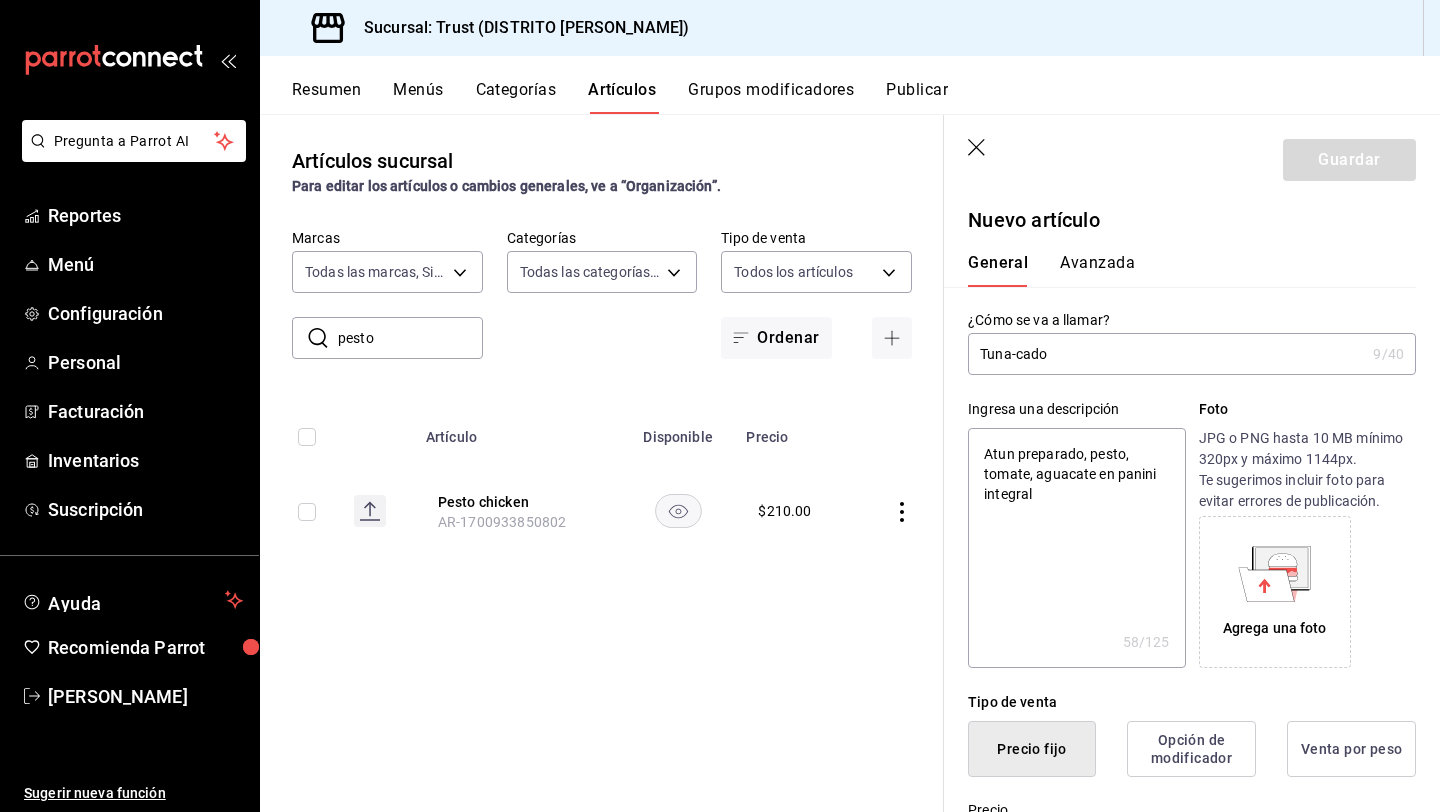click on "Atun preparado, pesto, tomate, aguacate en panini integral" at bounding box center (1076, 548) 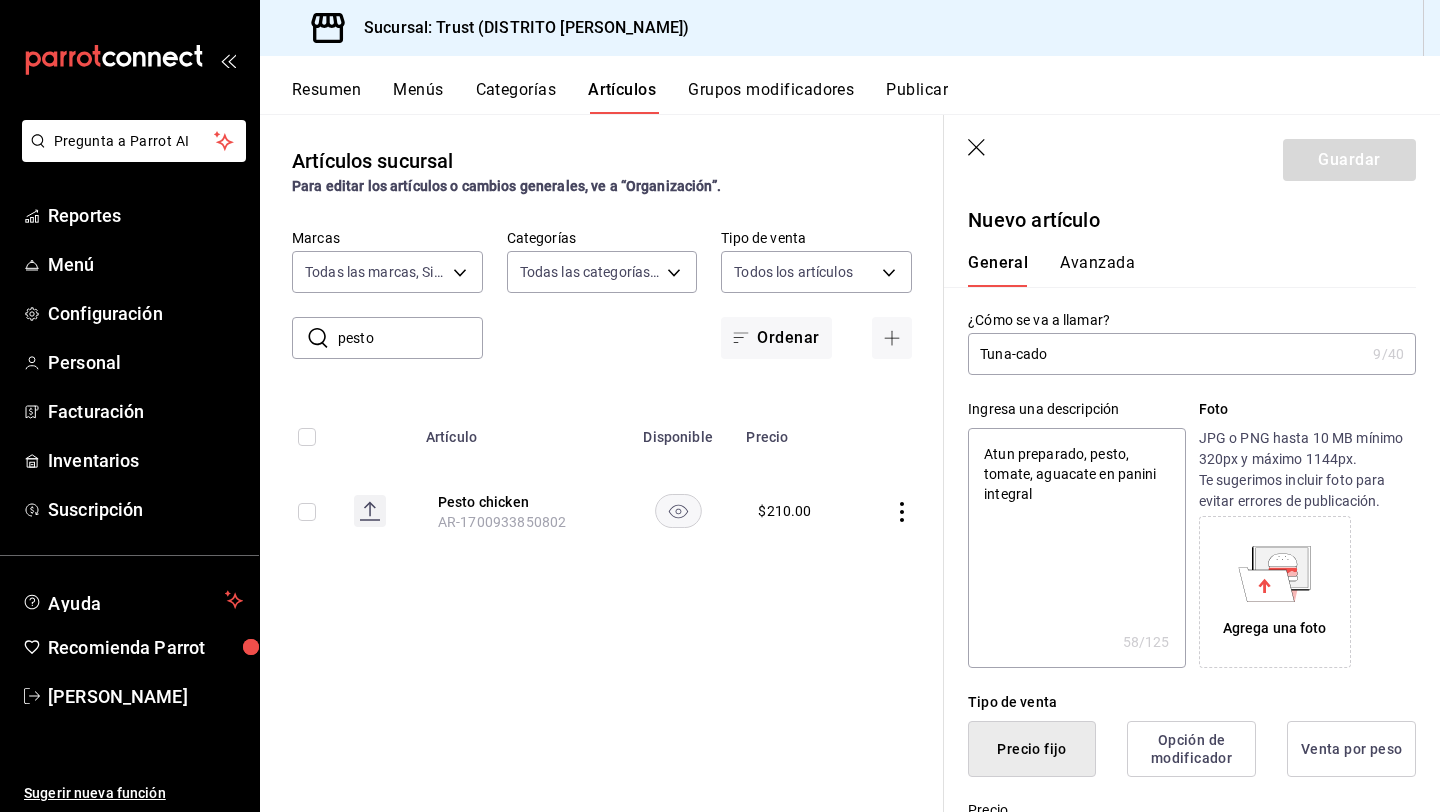 click on "Tipo de venta" at bounding box center [1192, 702] 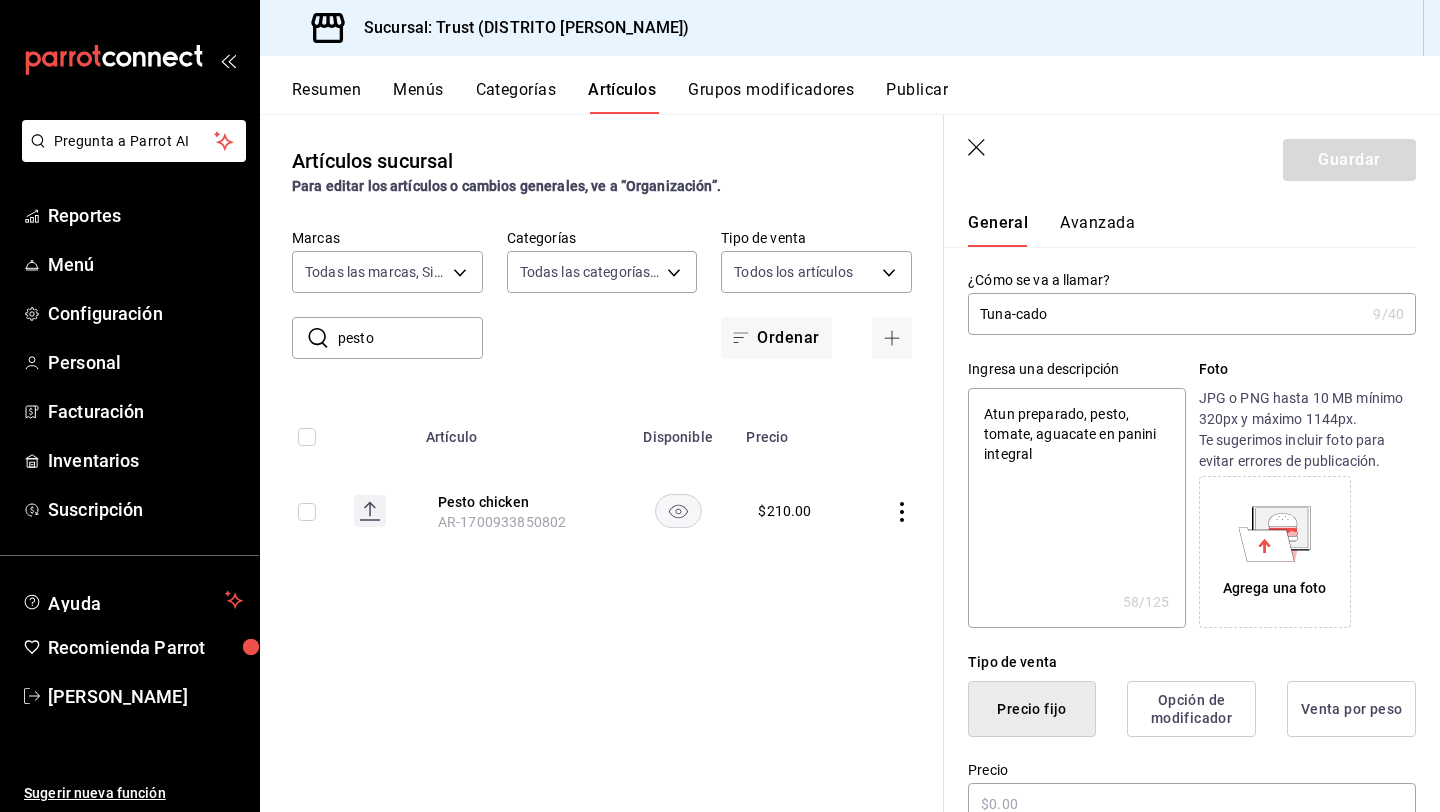 scroll, scrollTop: 120, scrollLeft: 0, axis: vertical 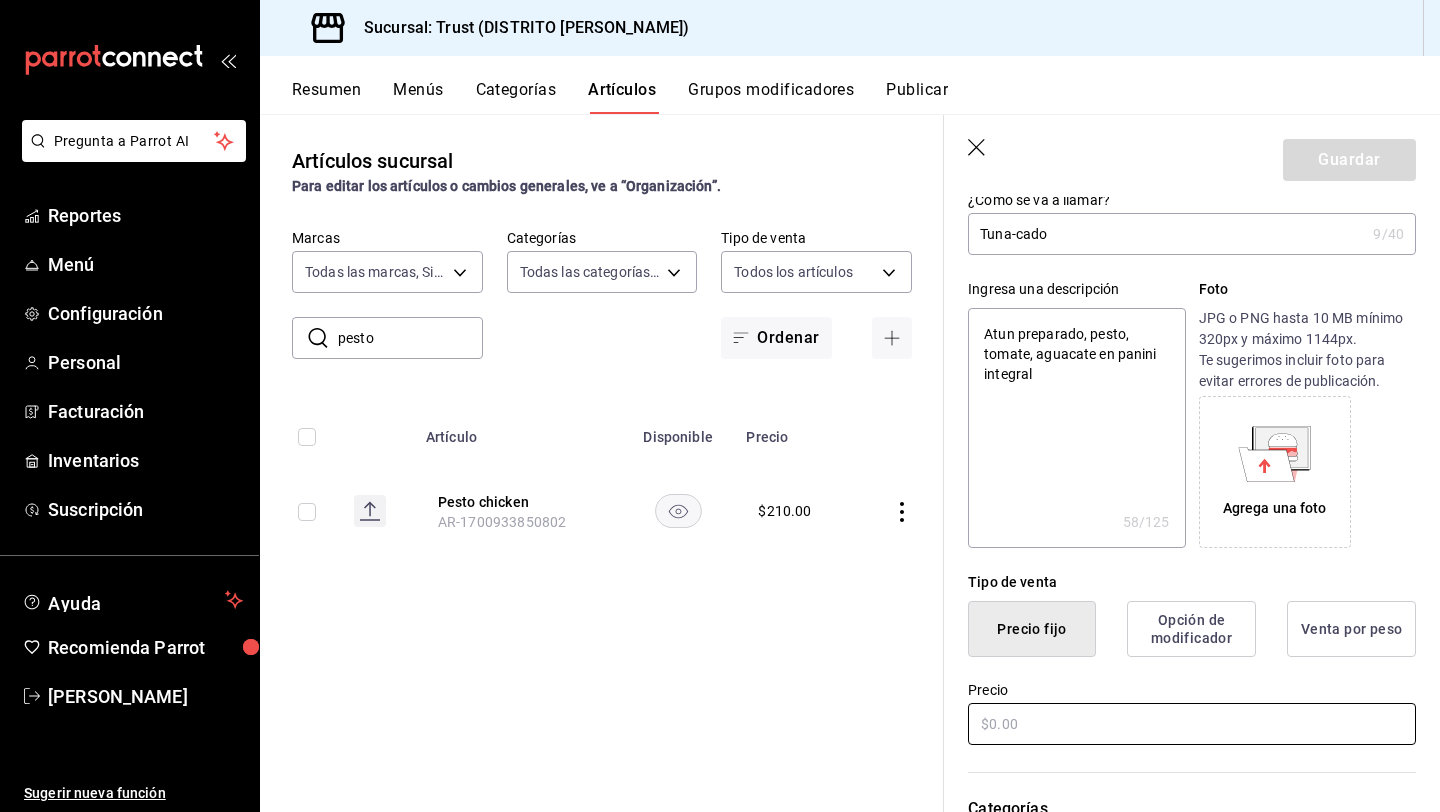 click at bounding box center (1192, 724) 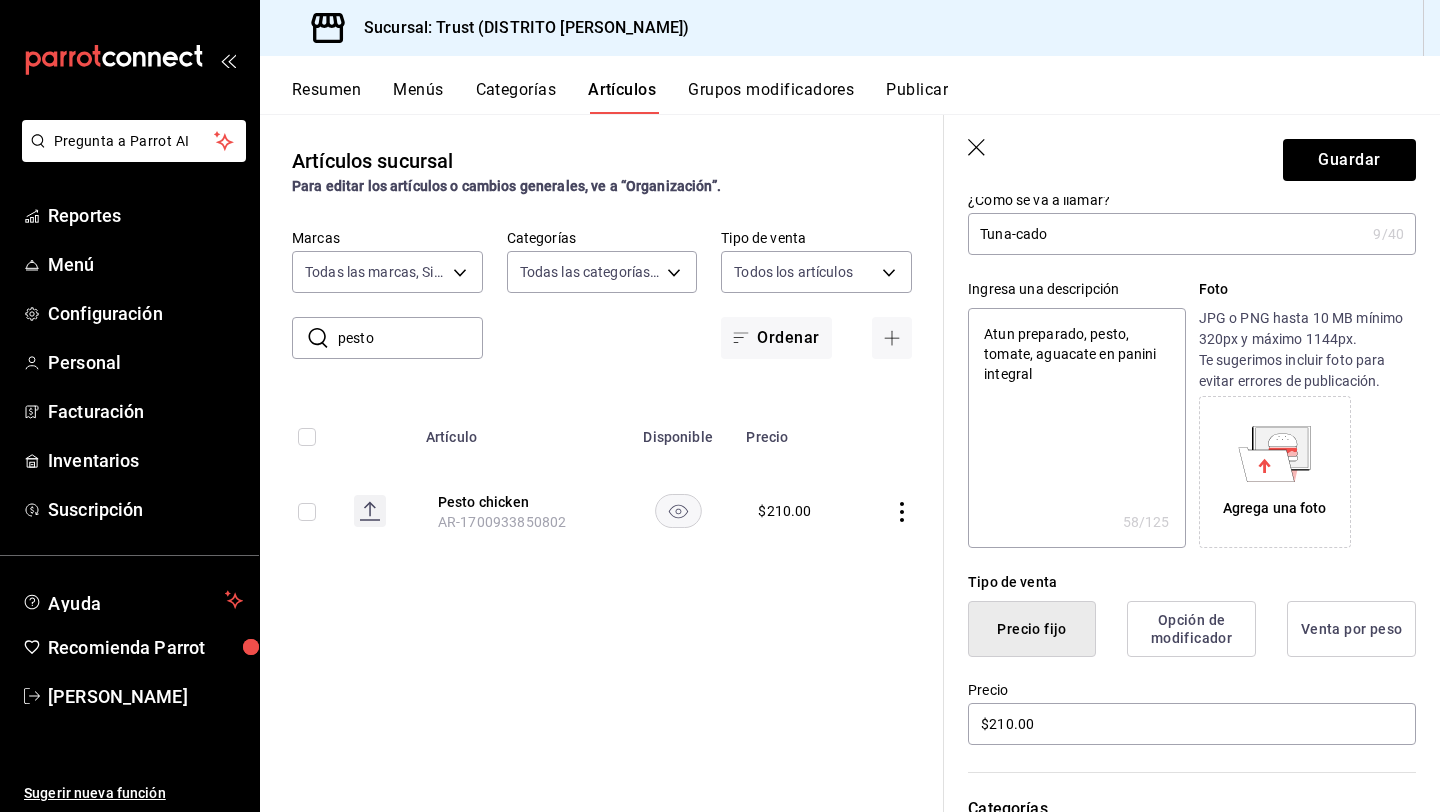 click on "Categorías Elige una categoría existente" at bounding box center [1180, 819] 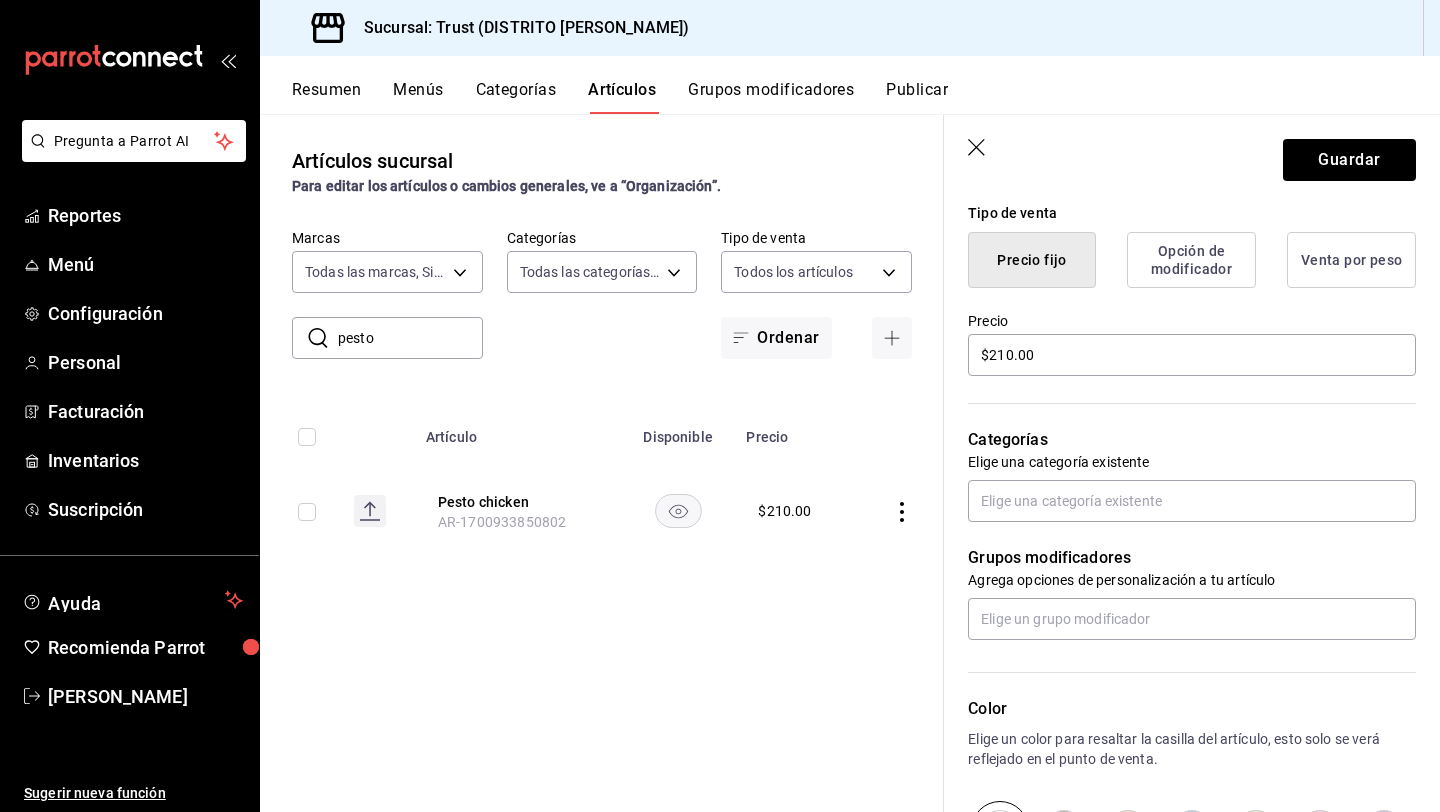 scroll, scrollTop: 560, scrollLeft: 0, axis: vertical 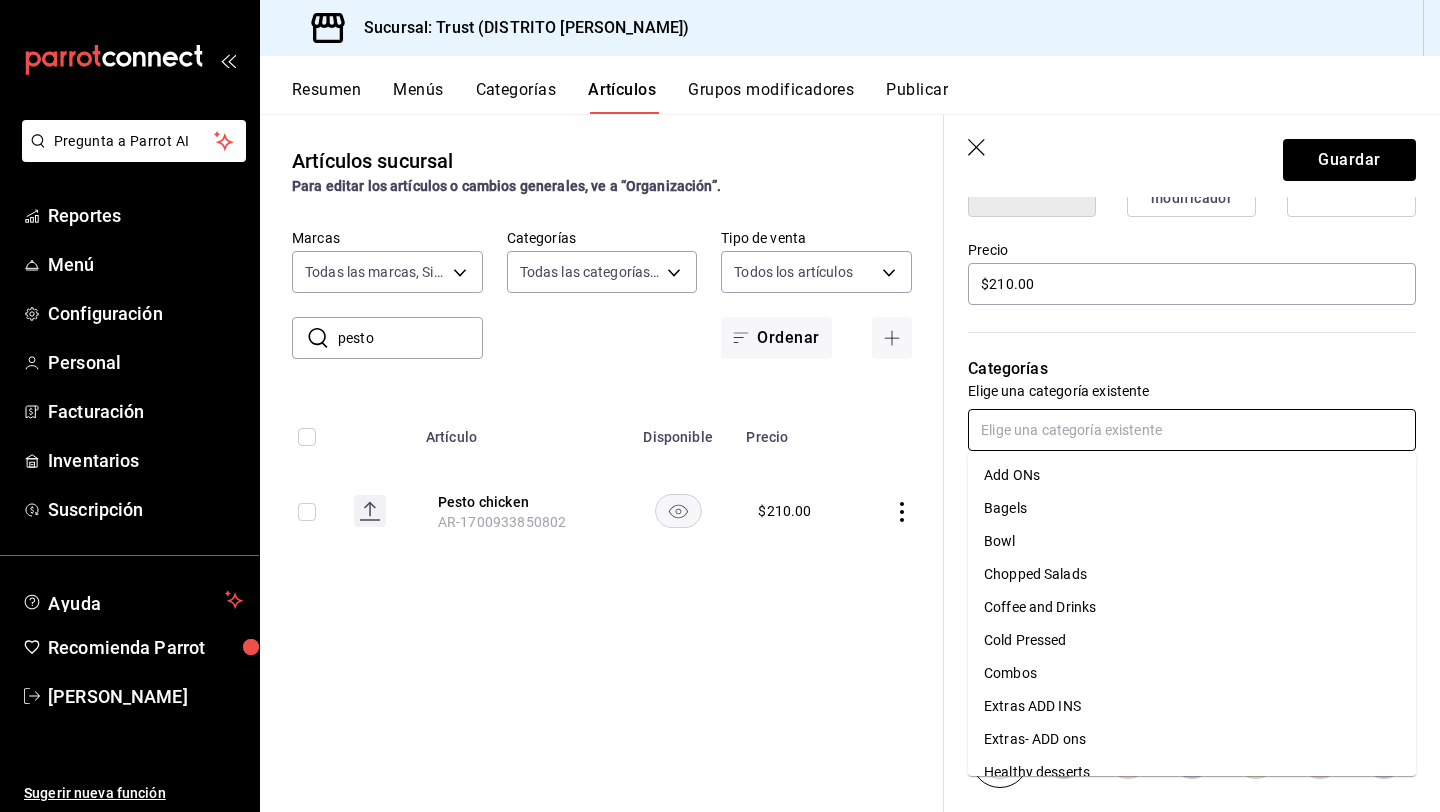 click at bounding box center [1192, 430] 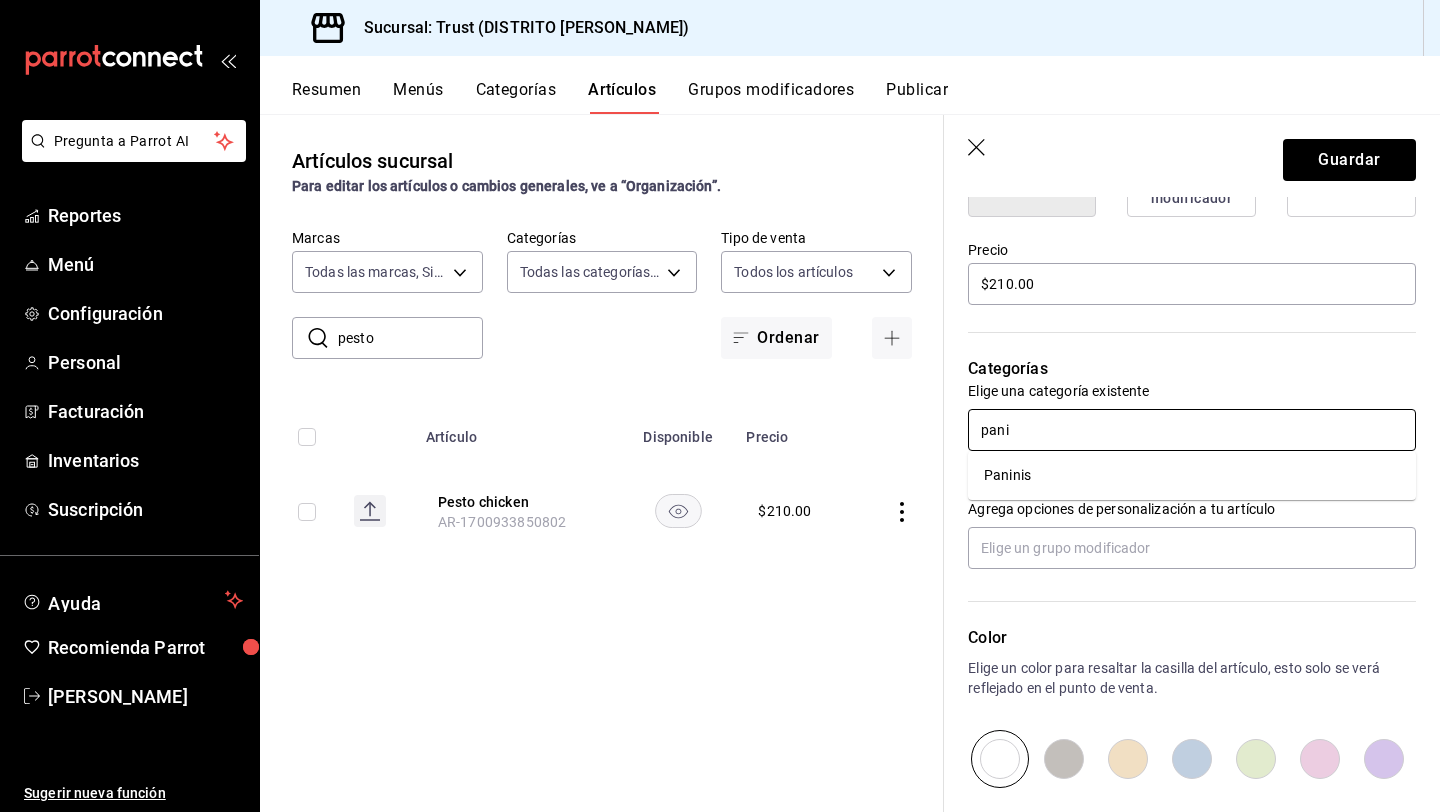 click on "Paninis" at bounding box center (1192, 475) 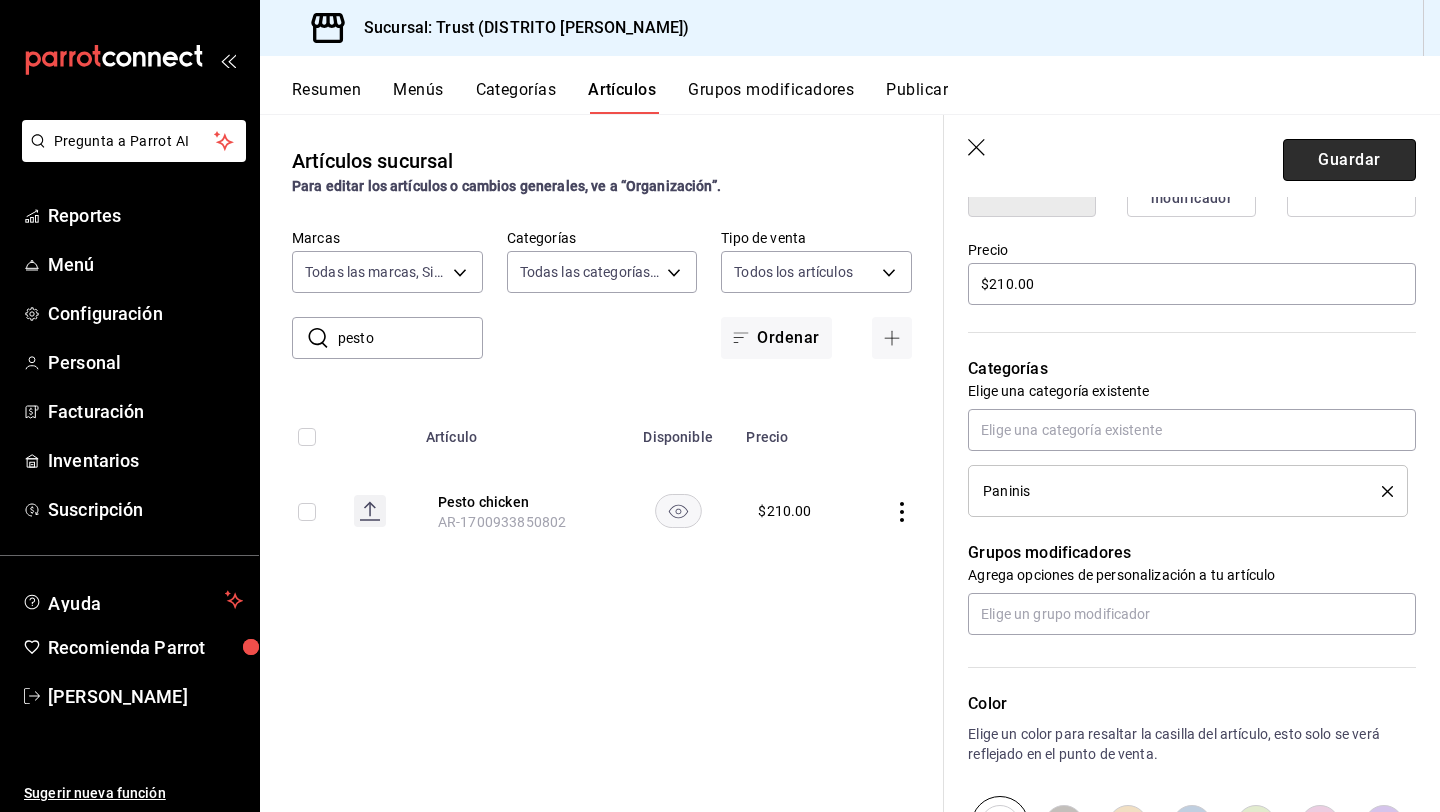 click on "Guardar" at bounding box center (1349, 160) 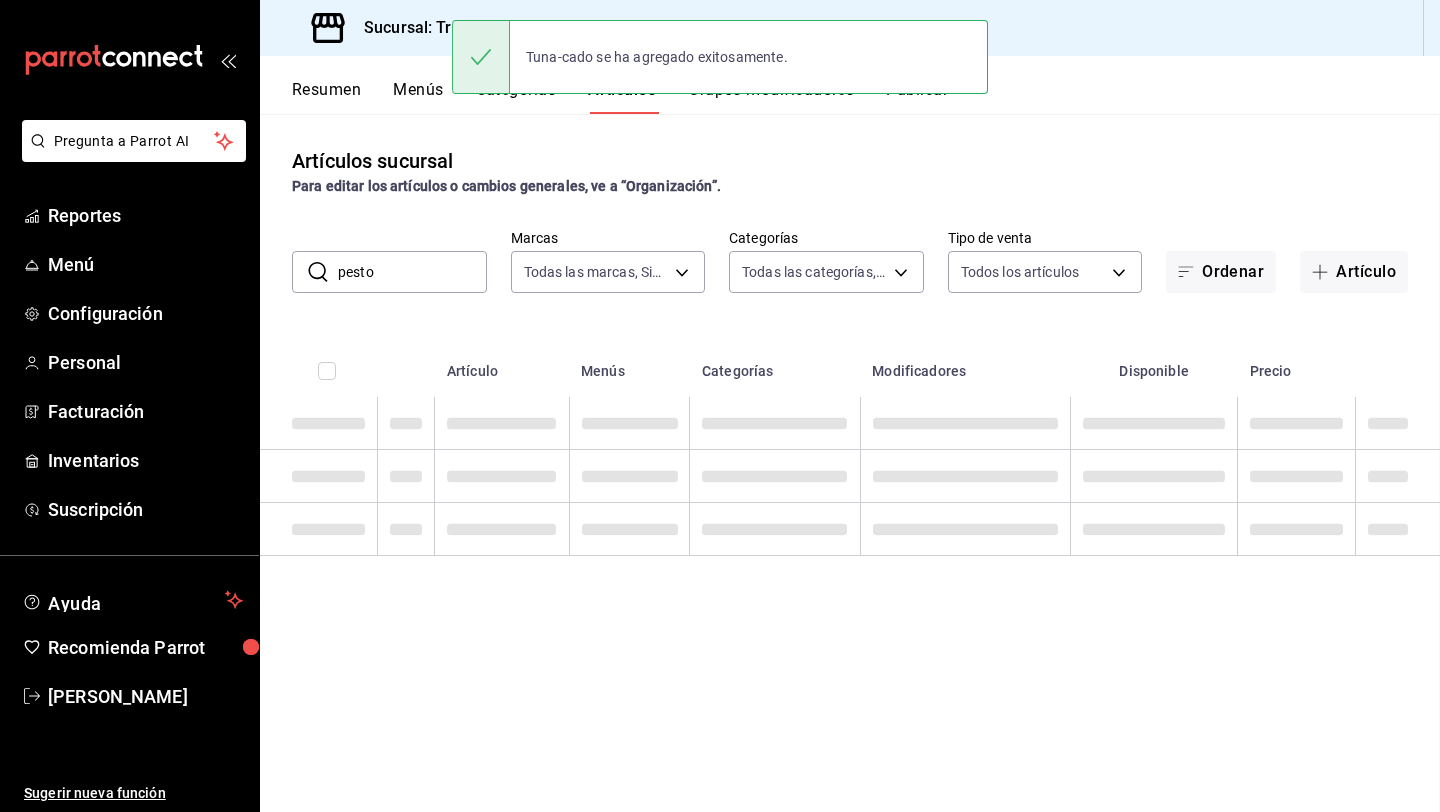 scroll, scrollTop: 0, scrollLeft: 0, axis: both 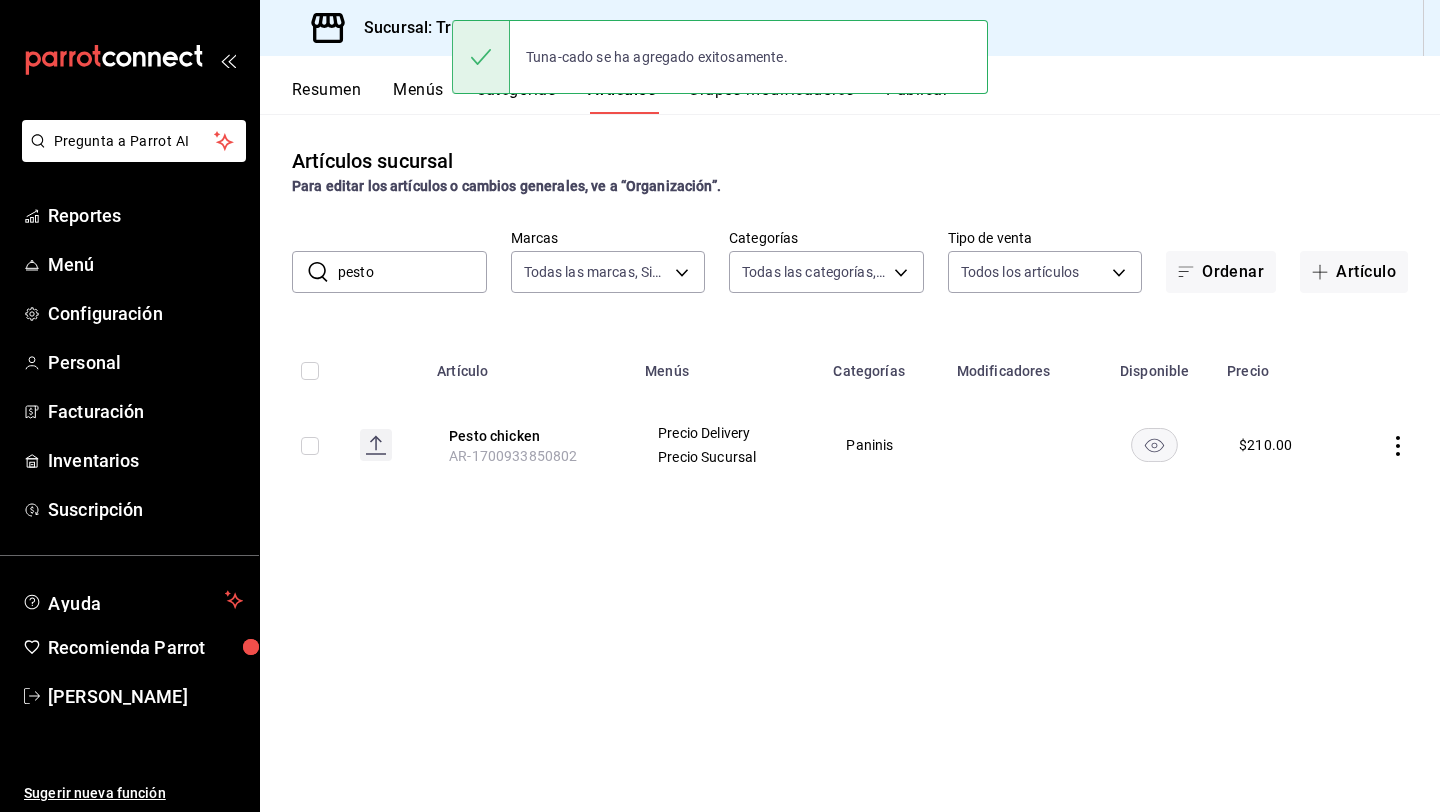 click on "pesto" at bounding box center (412, 272) 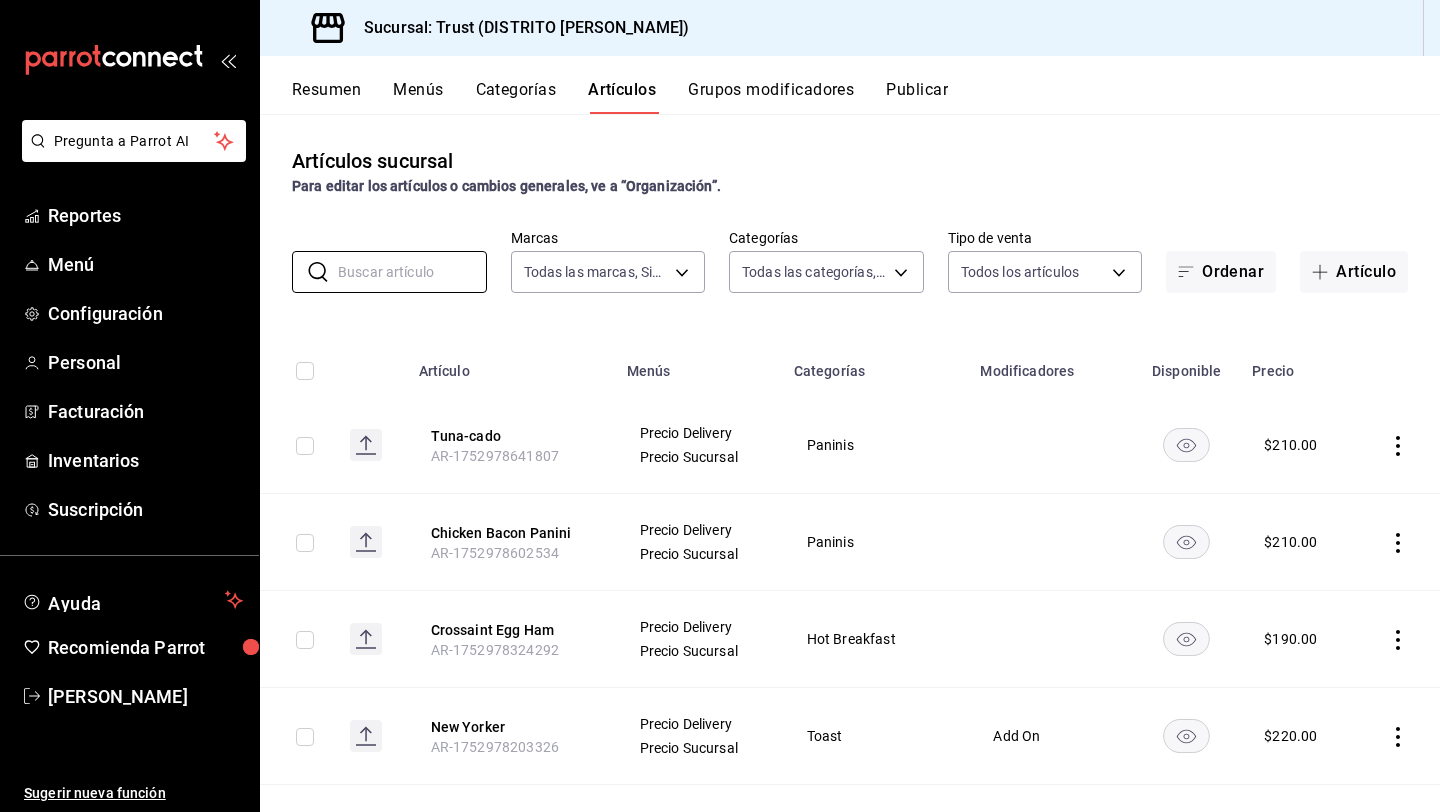 click on "Resumen" at bounding box center [326, 97] 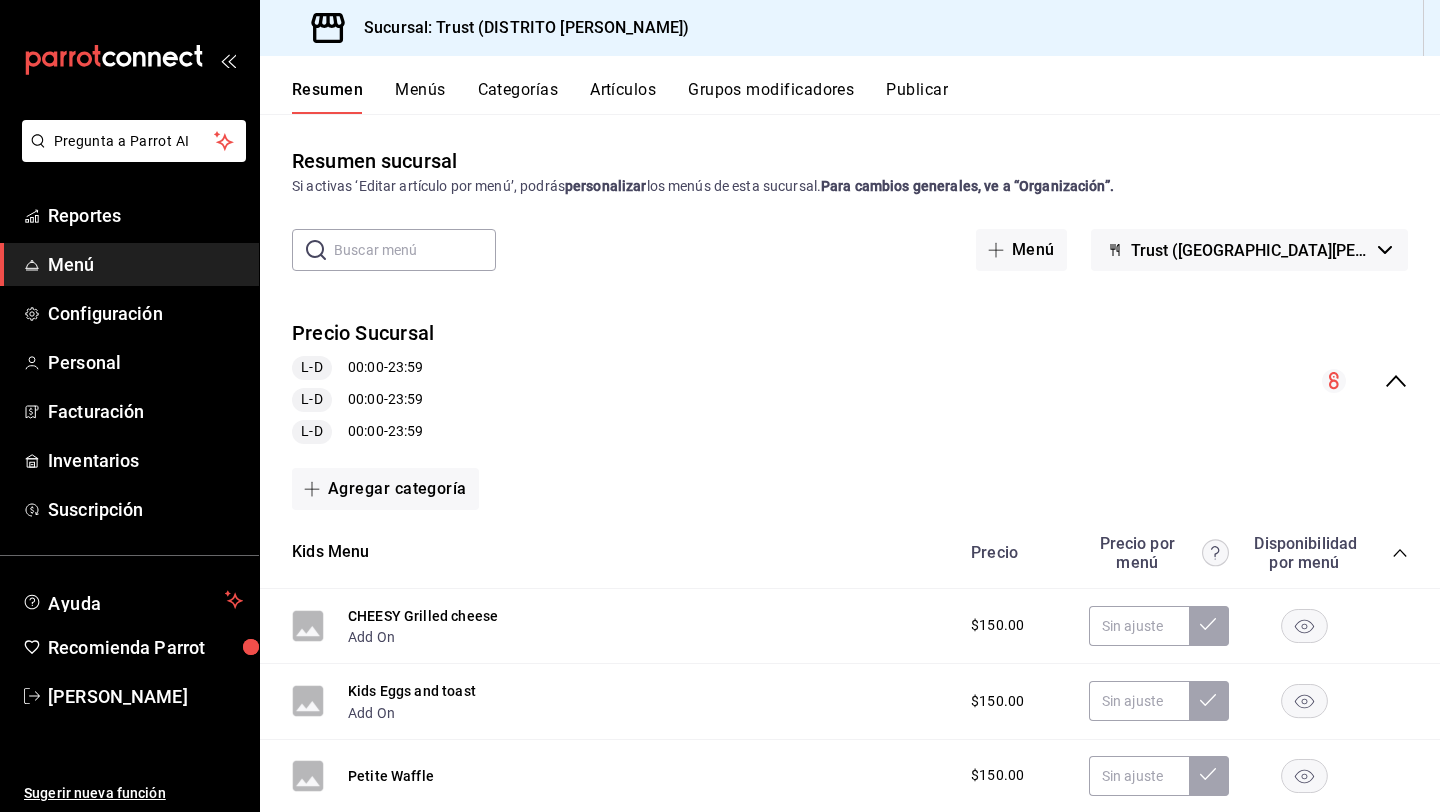 click on "Agregar categoría" at bounding box center [850, 489] 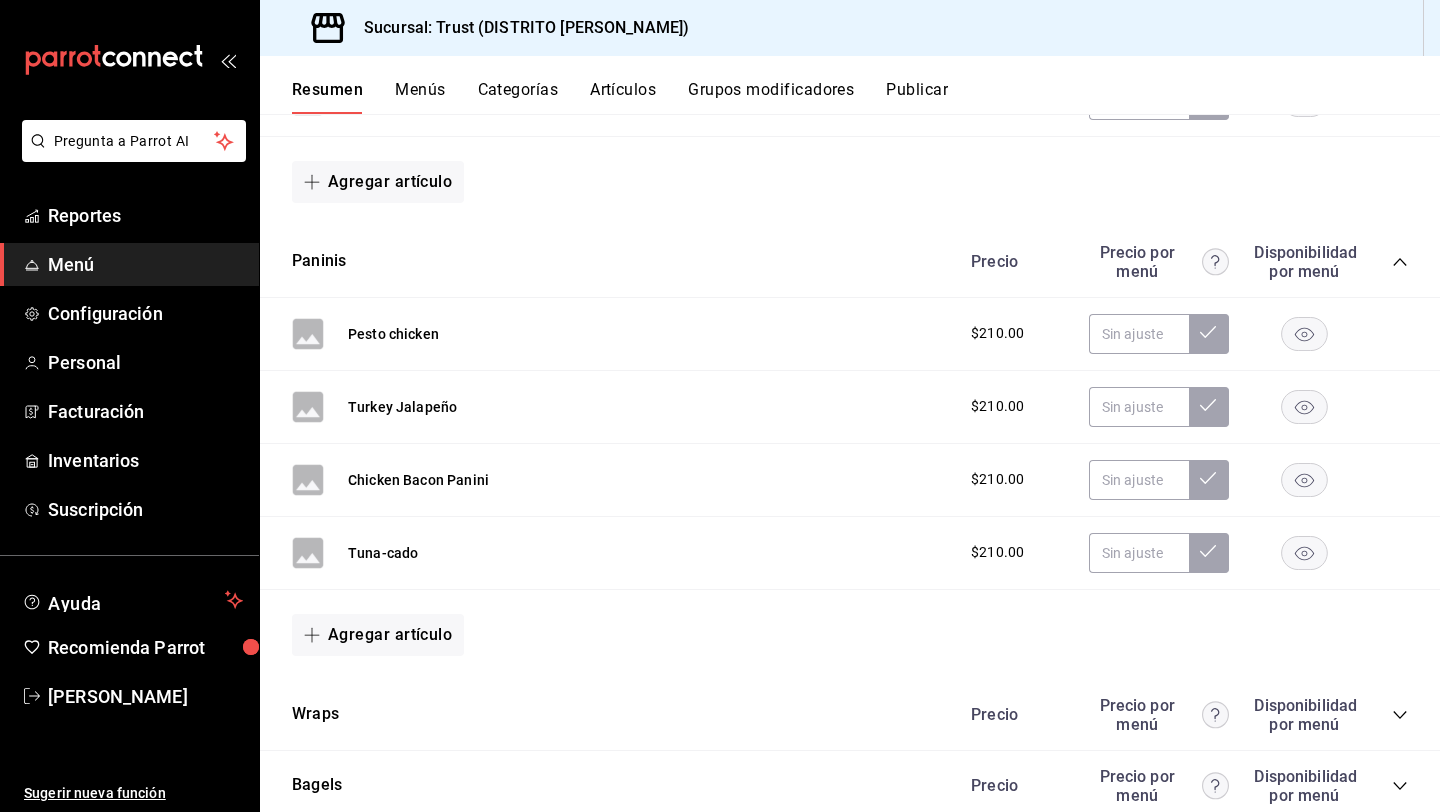 scroll, scrollTop: 680, scrollLeft: 0, axis: vertical 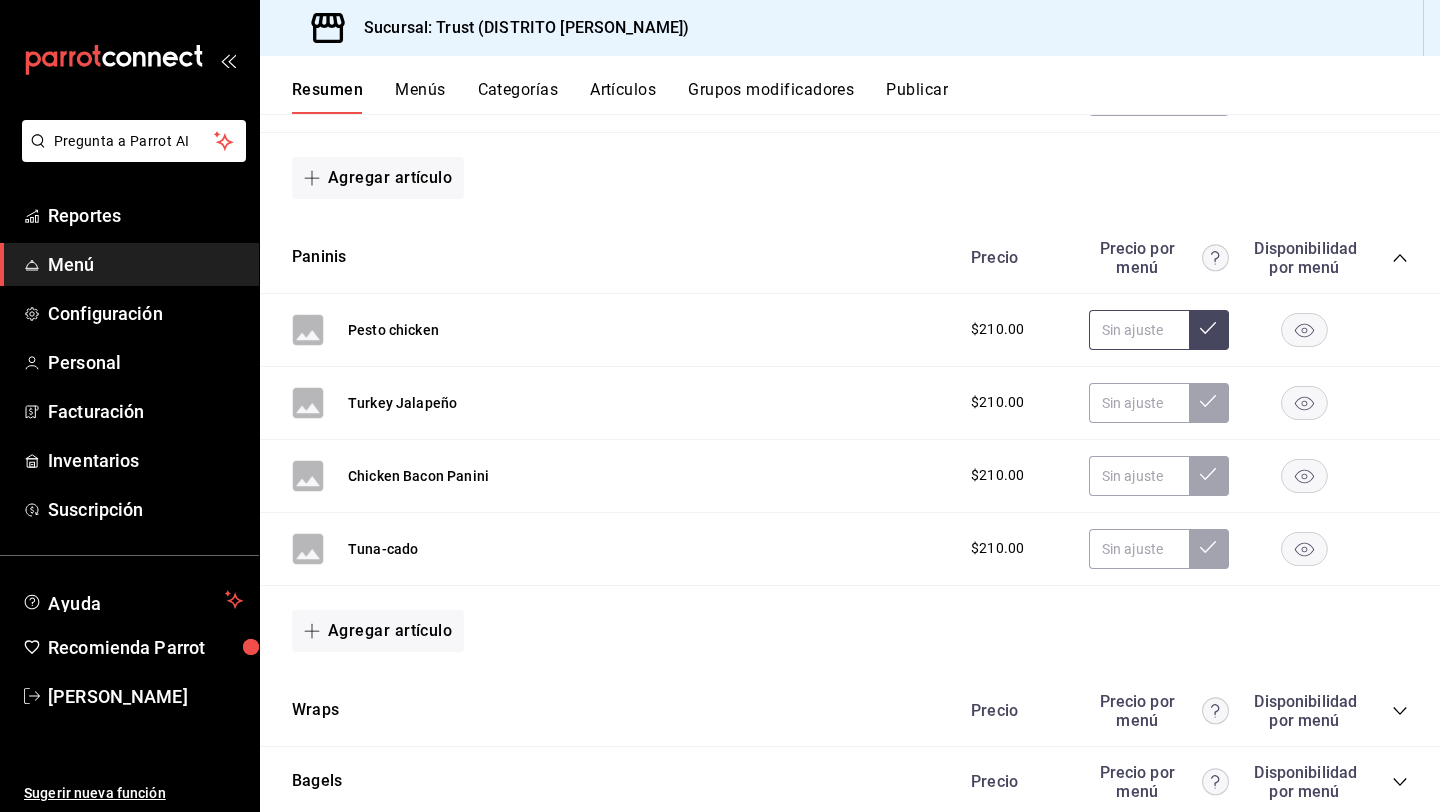click at bounding box center (1139, 330) 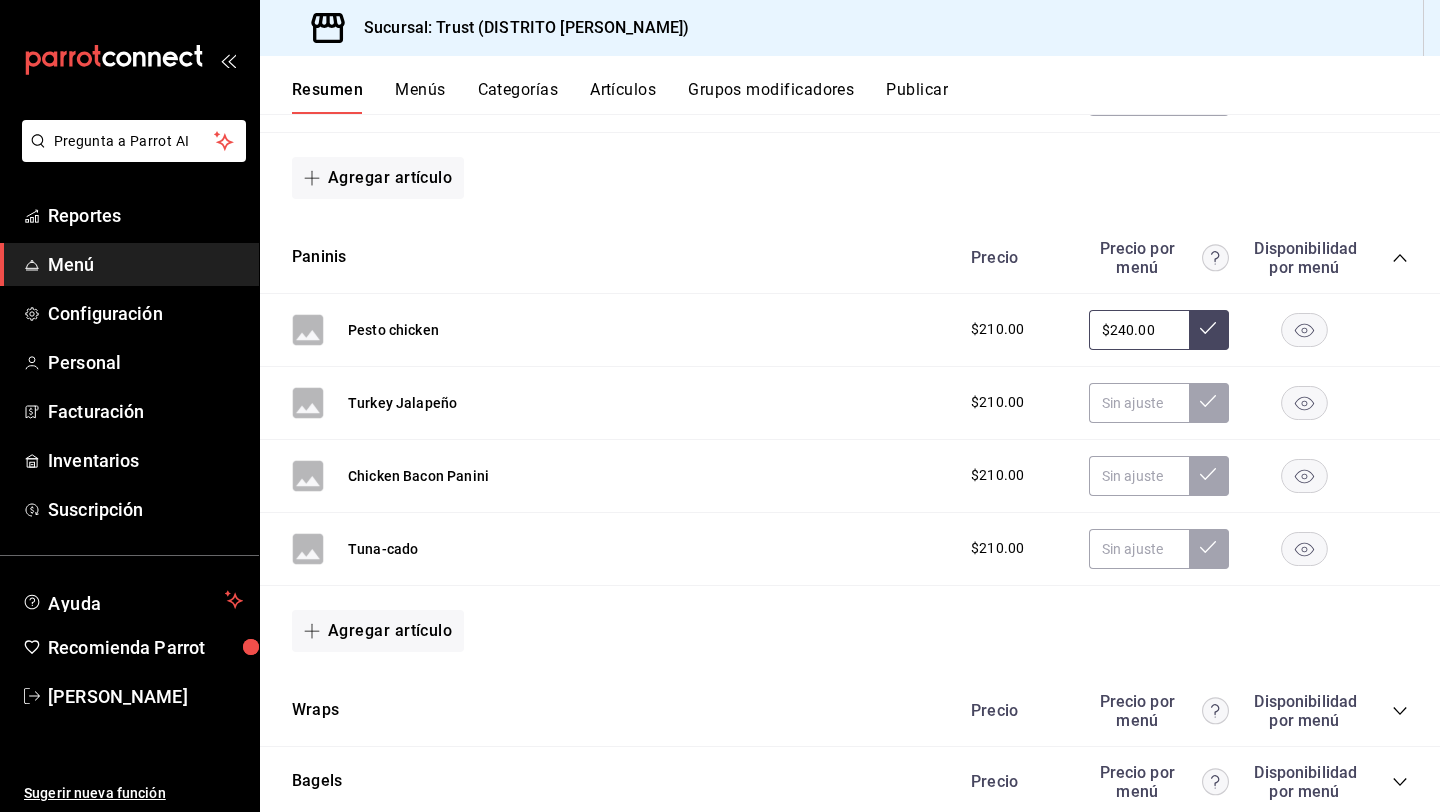 click on "$240.00" at bounding box center [1139, 330] 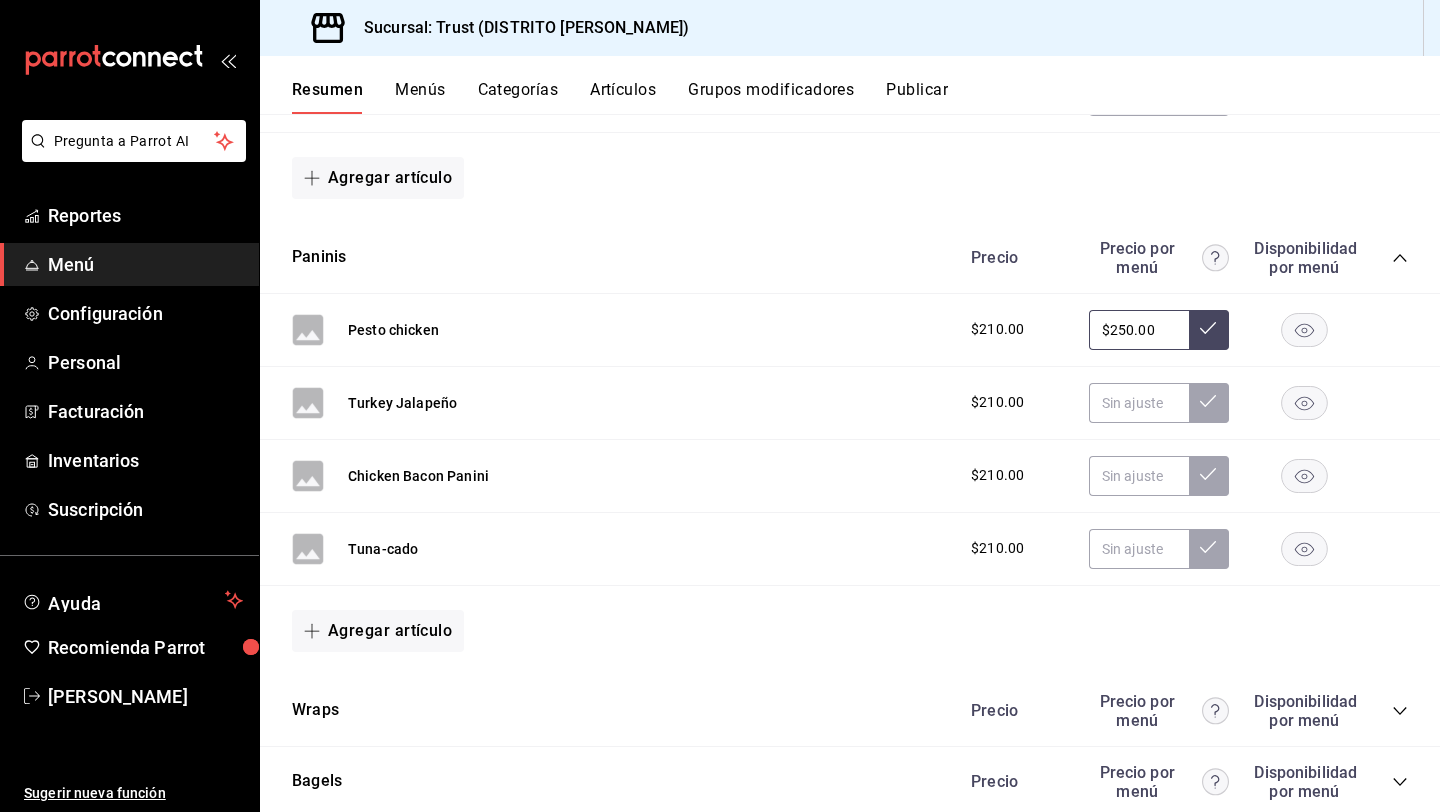 click 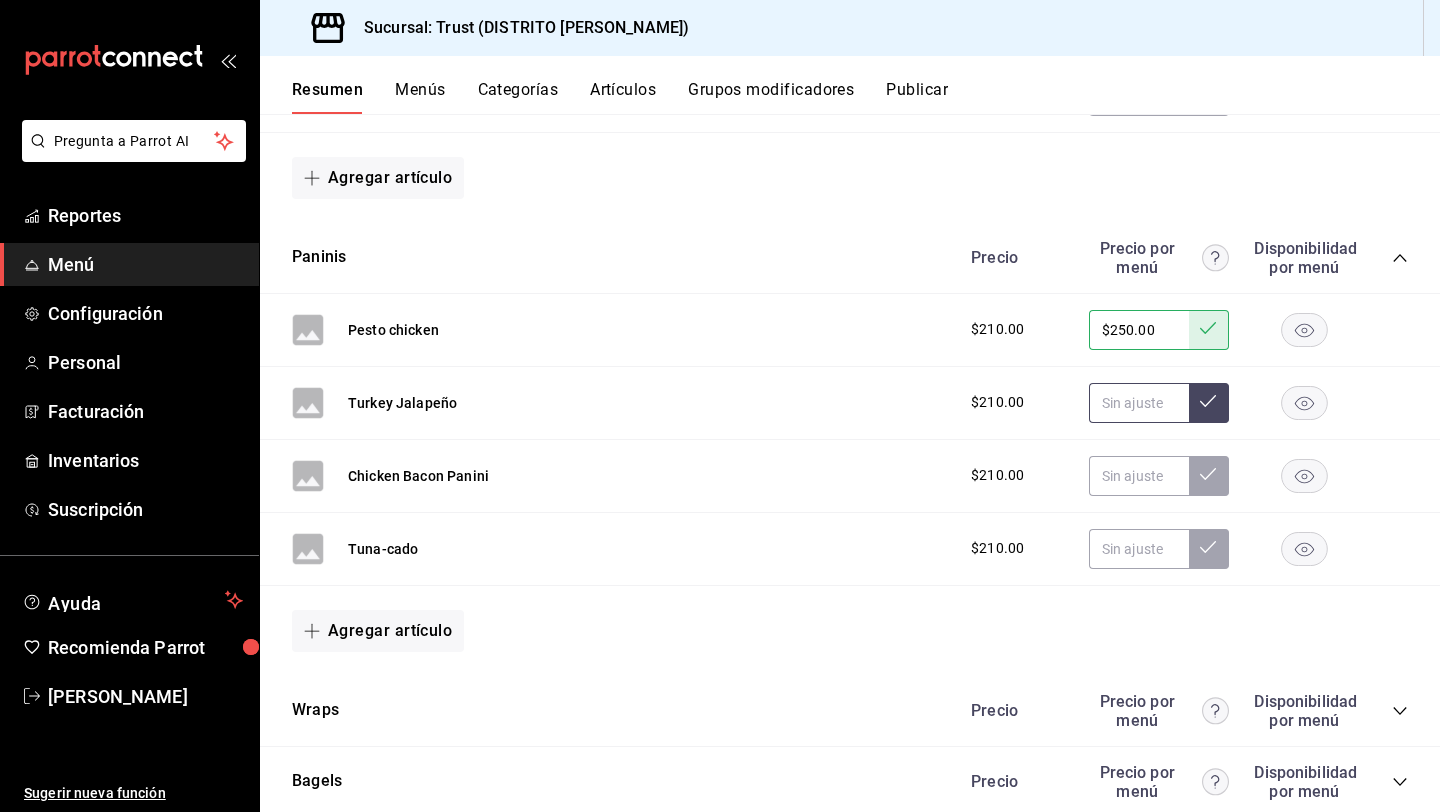 click at bounding box center [1139, 403] 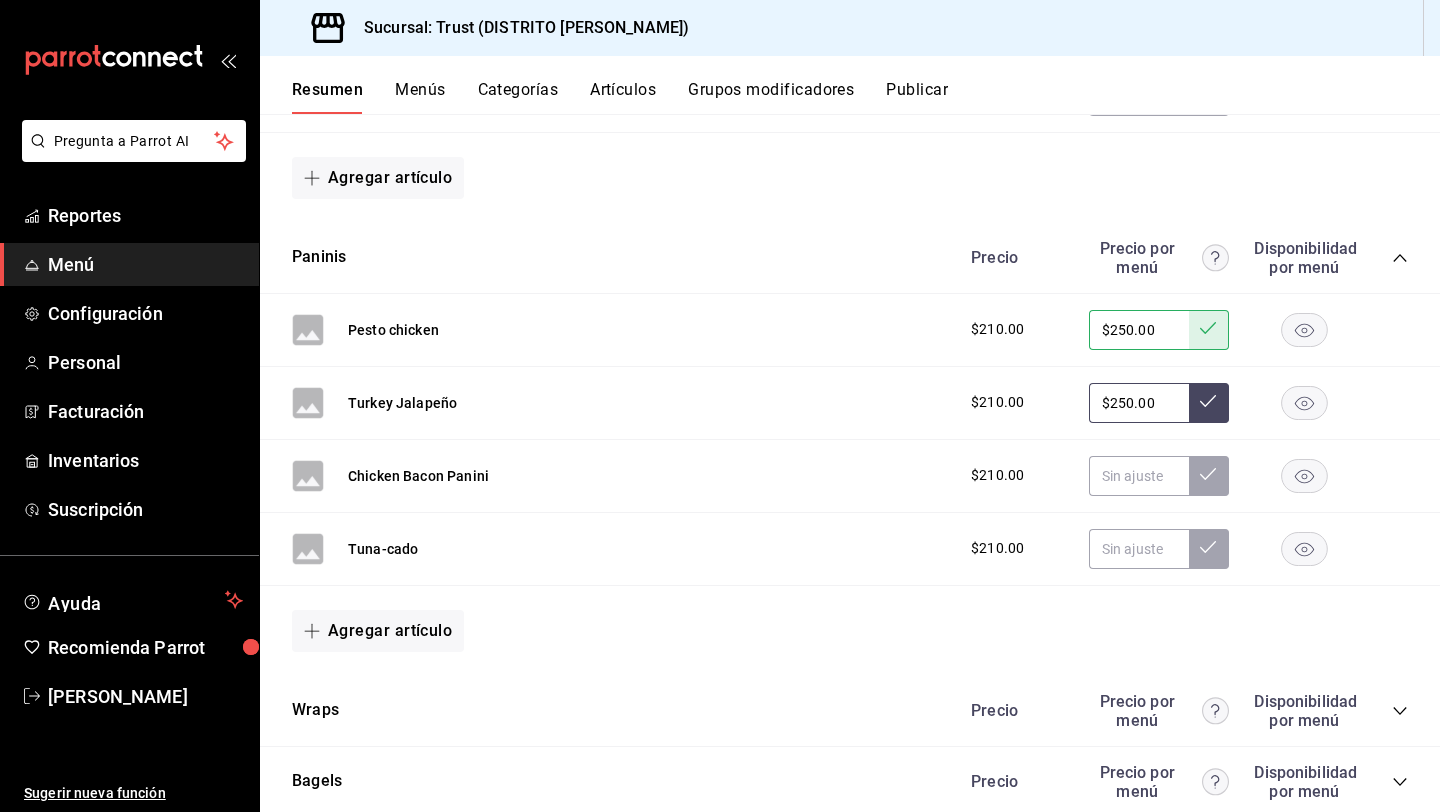 click 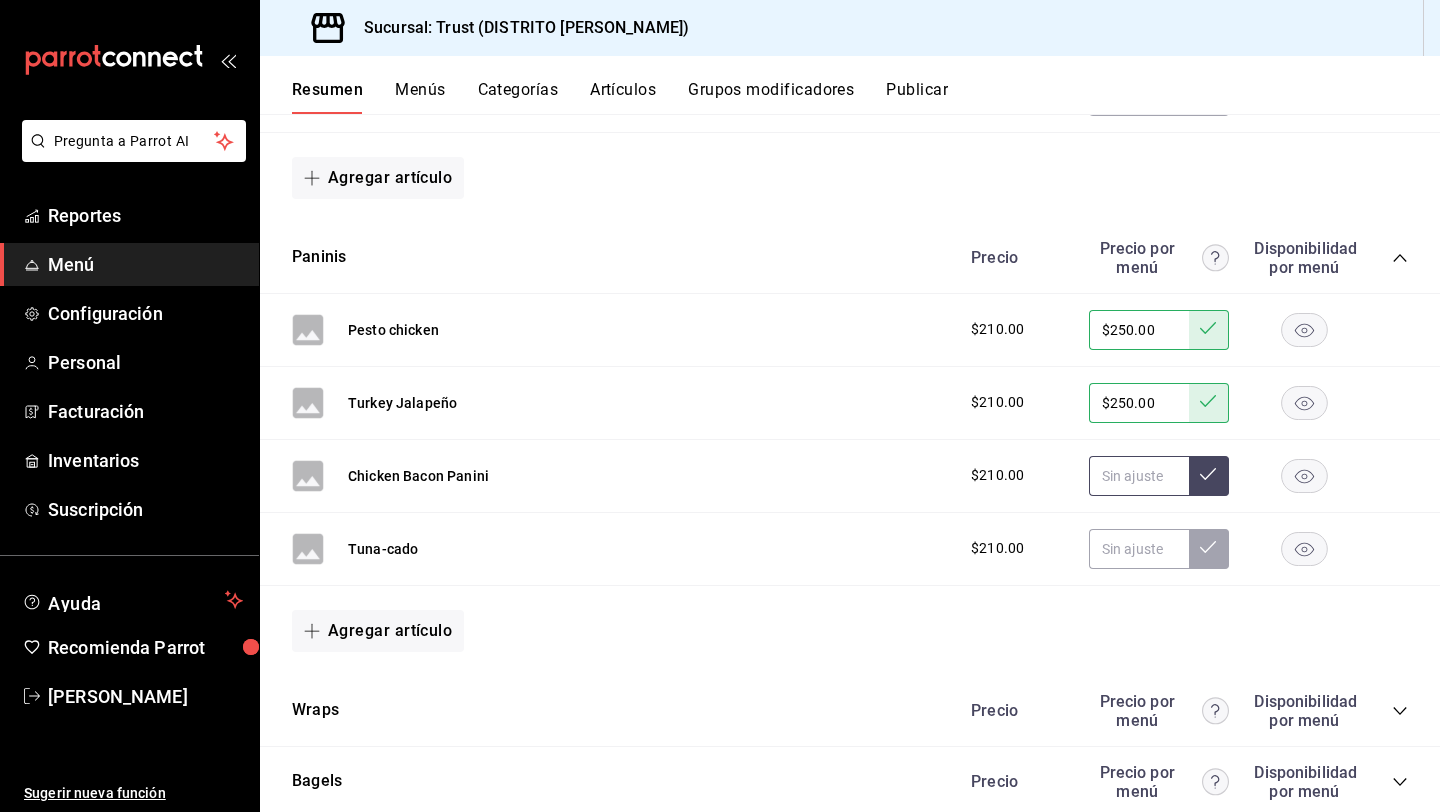 click at bounding box center (1139, 476) 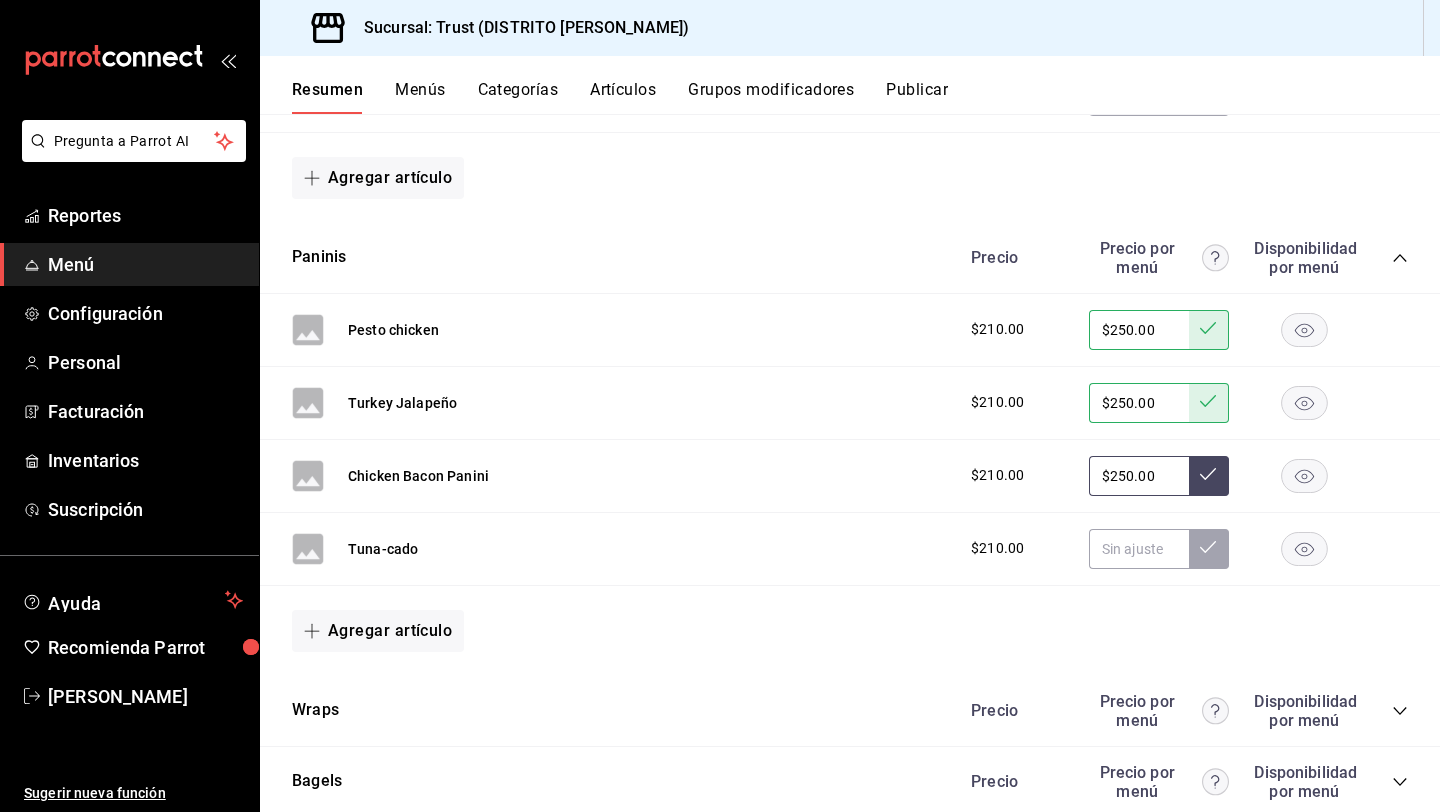 click at bounding box center (1209, 476) 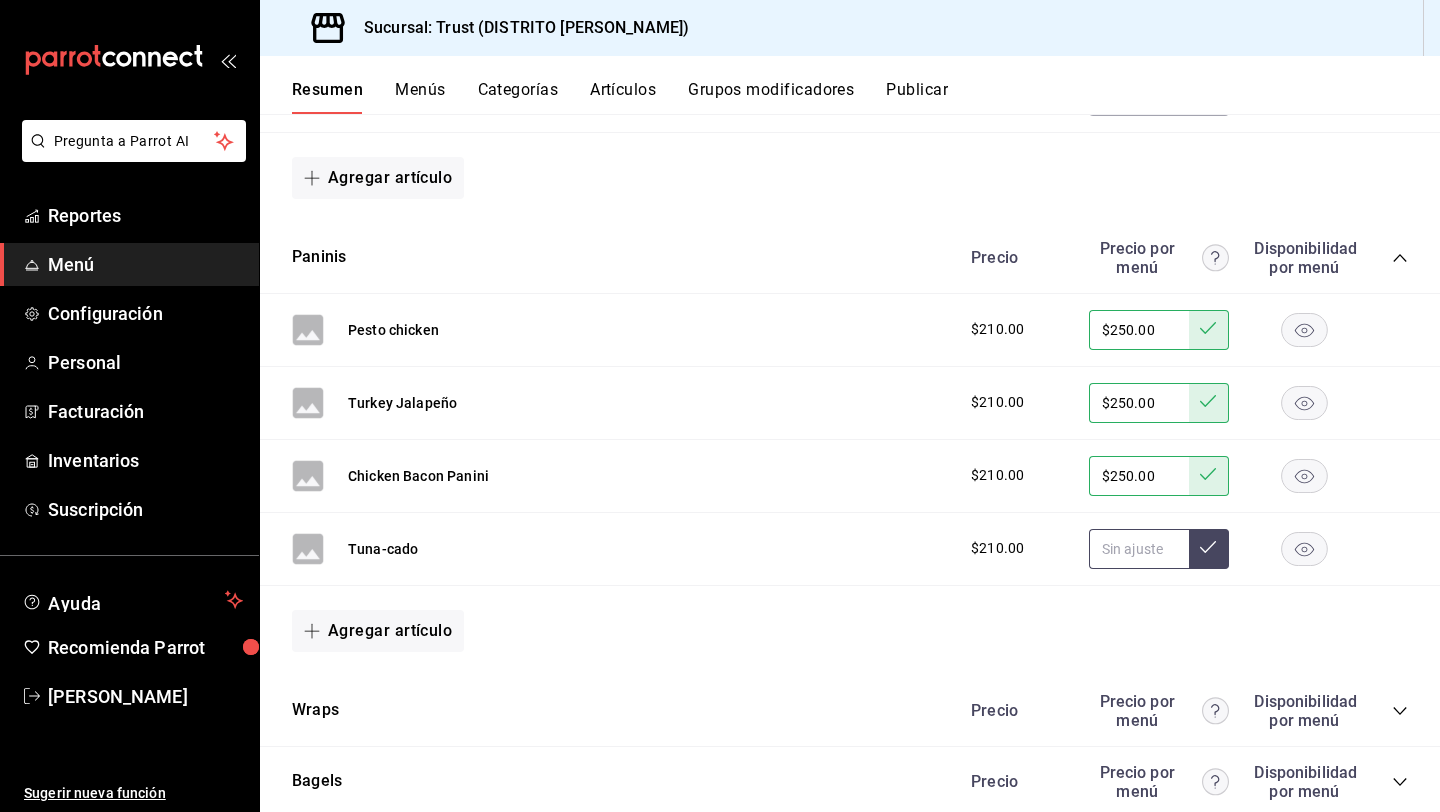 click at bounding box center (1139, 549) 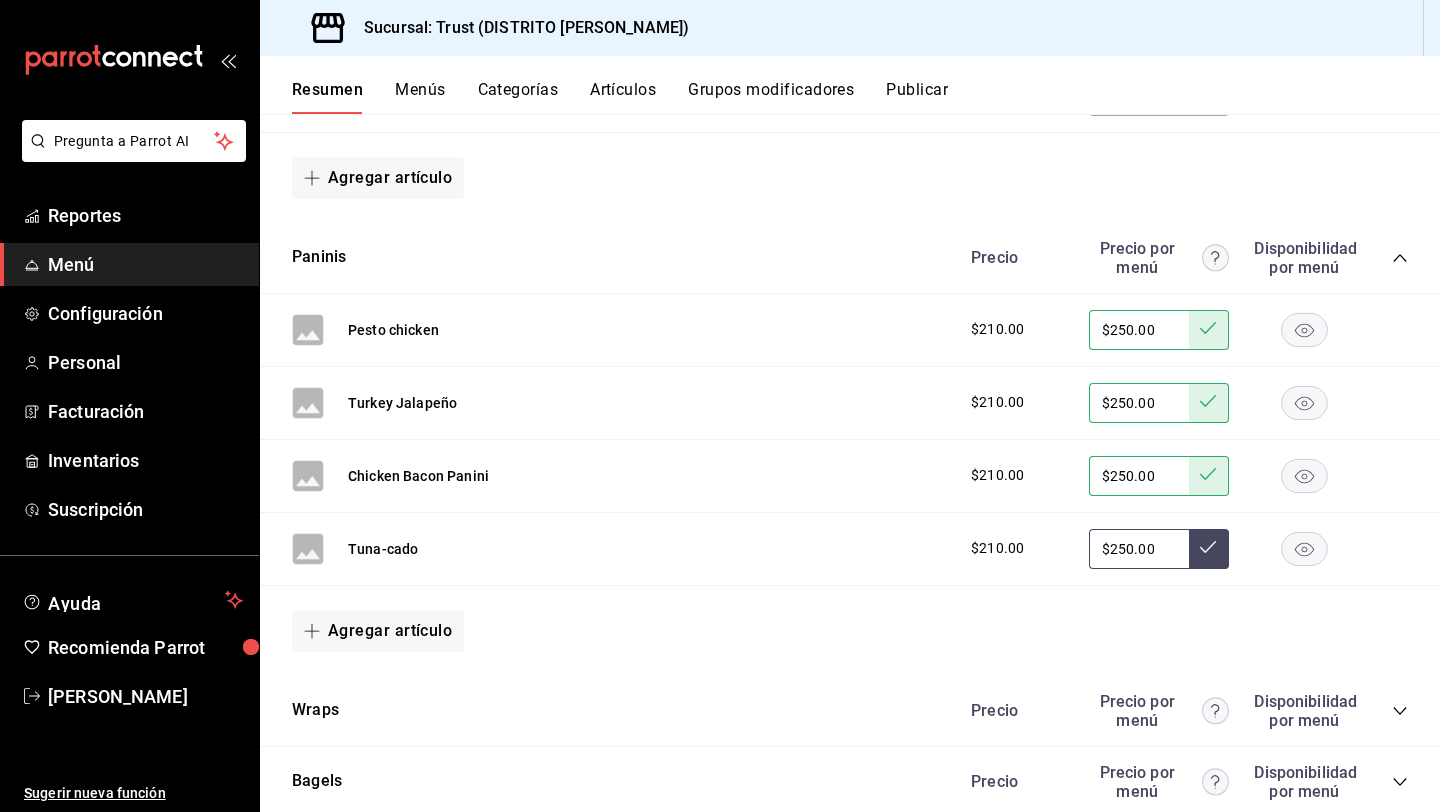 click at bounding box center [1209, 549] 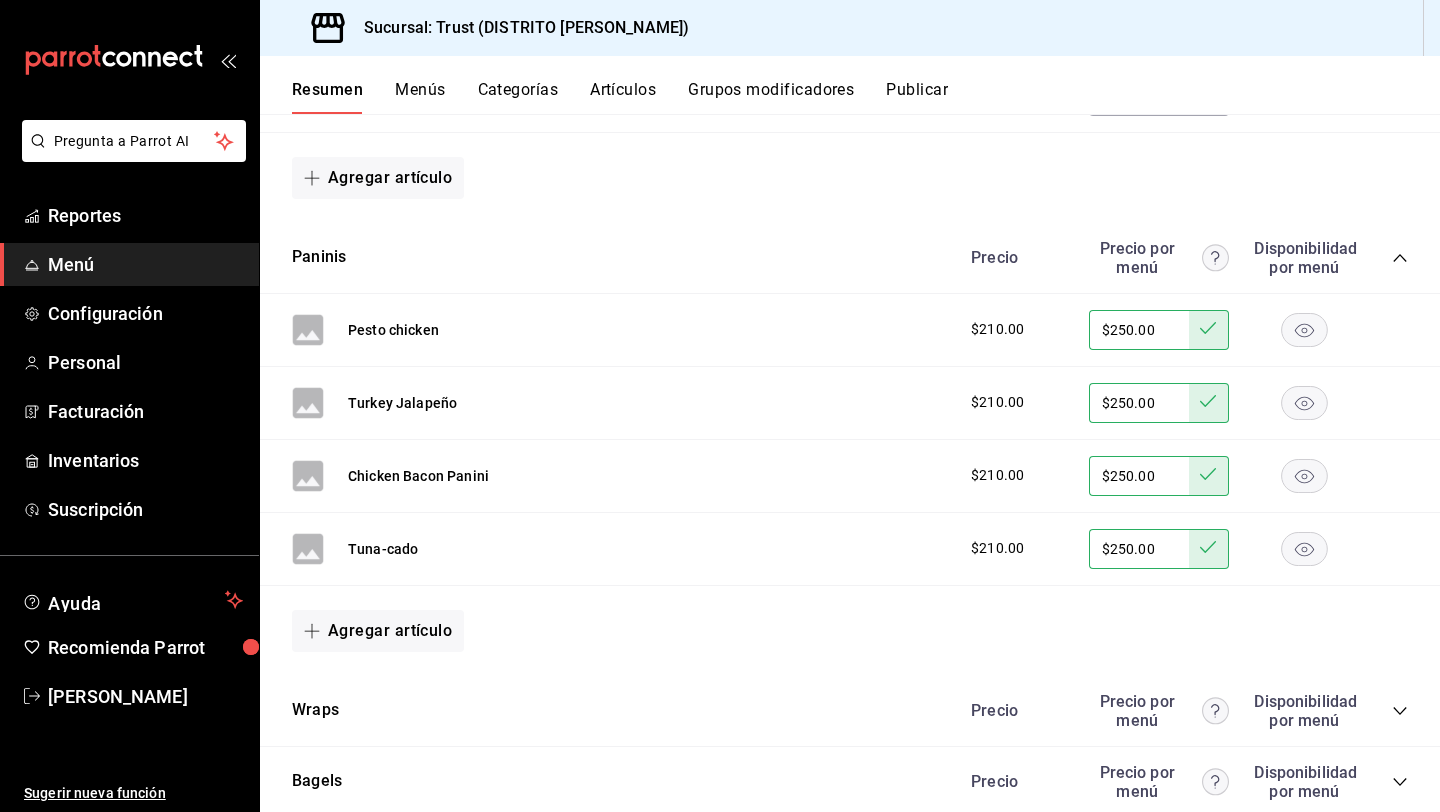 click on "Agregar artículo" at bounding box center (850, 631) 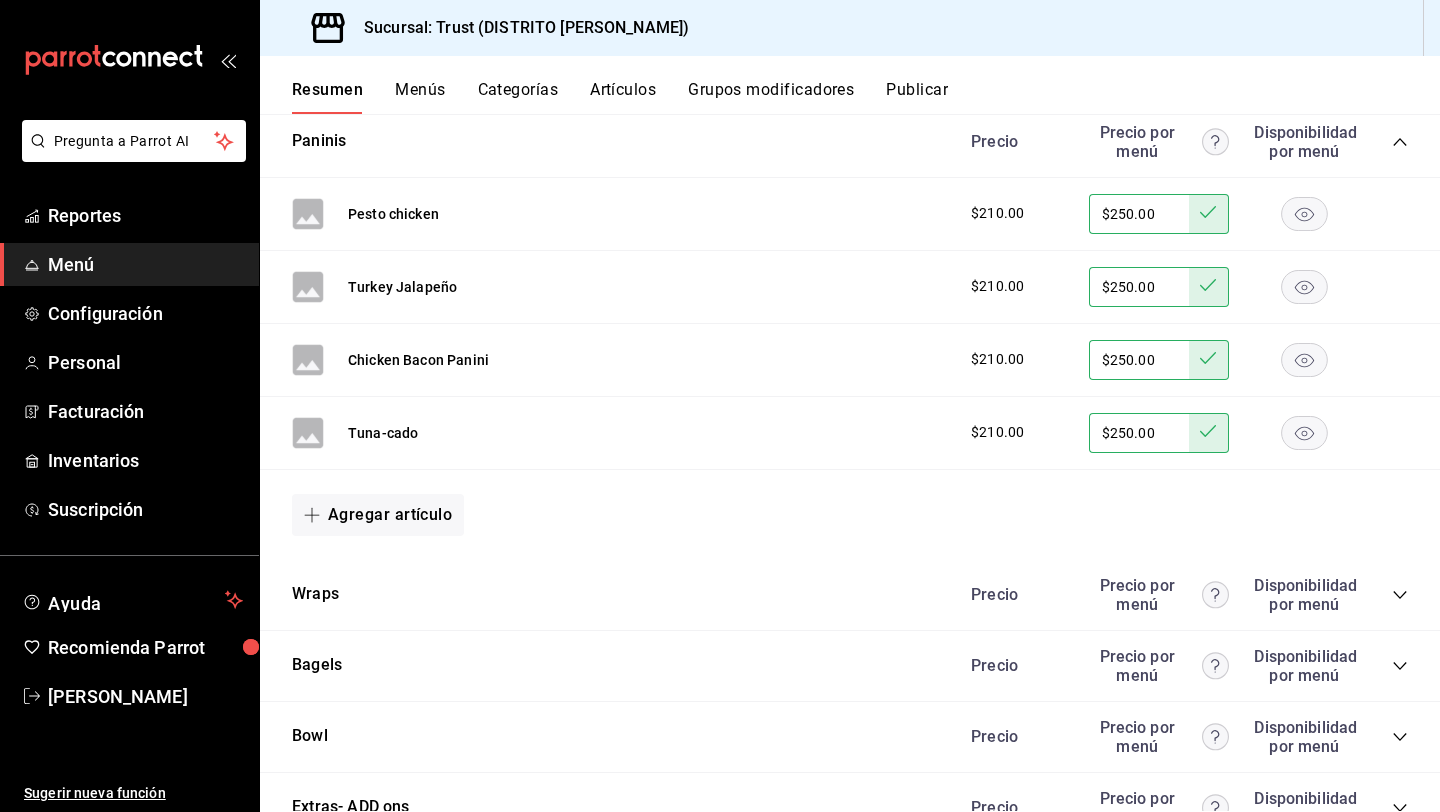 scroll, scrollTop: 800, scrollLeft: 0, axis: vertical 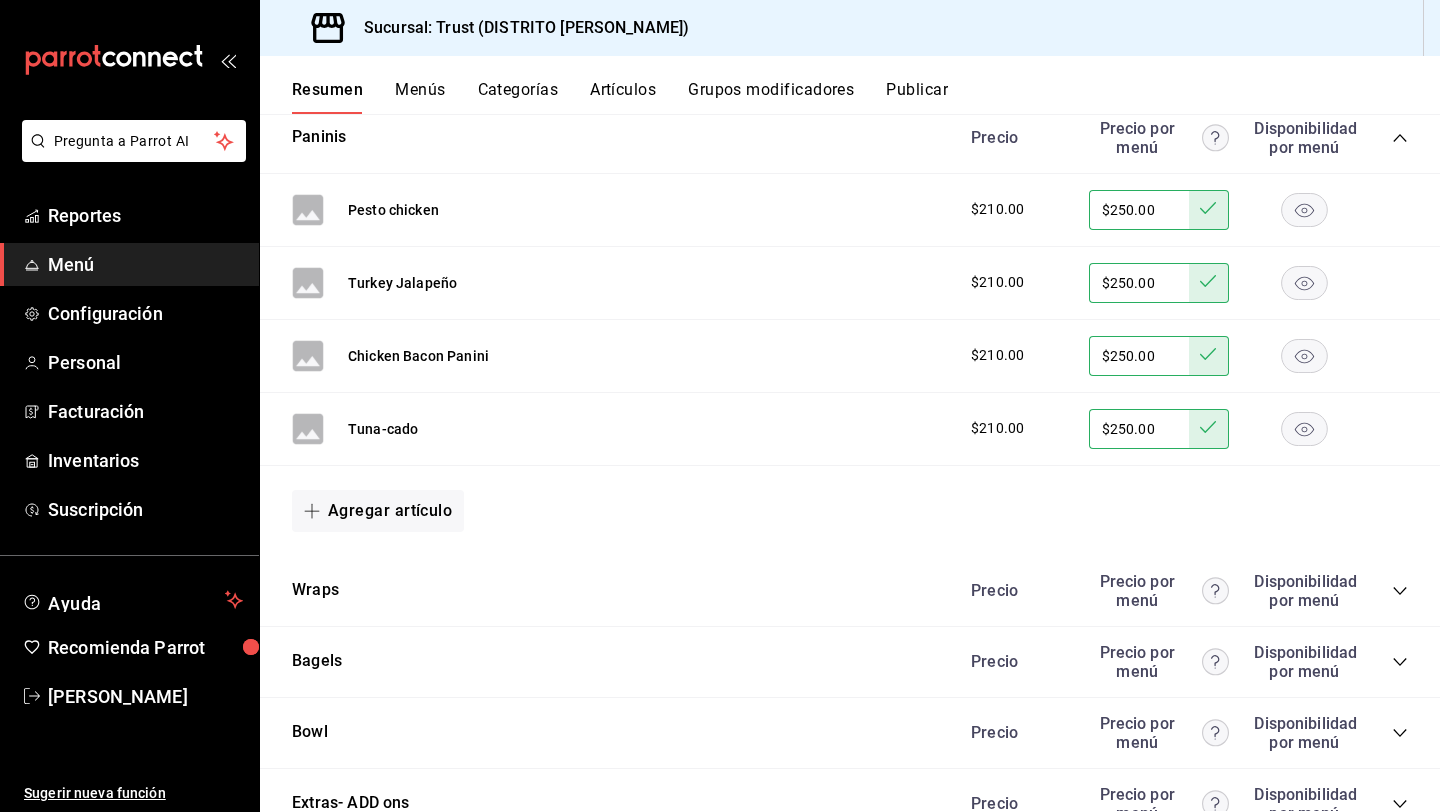 click 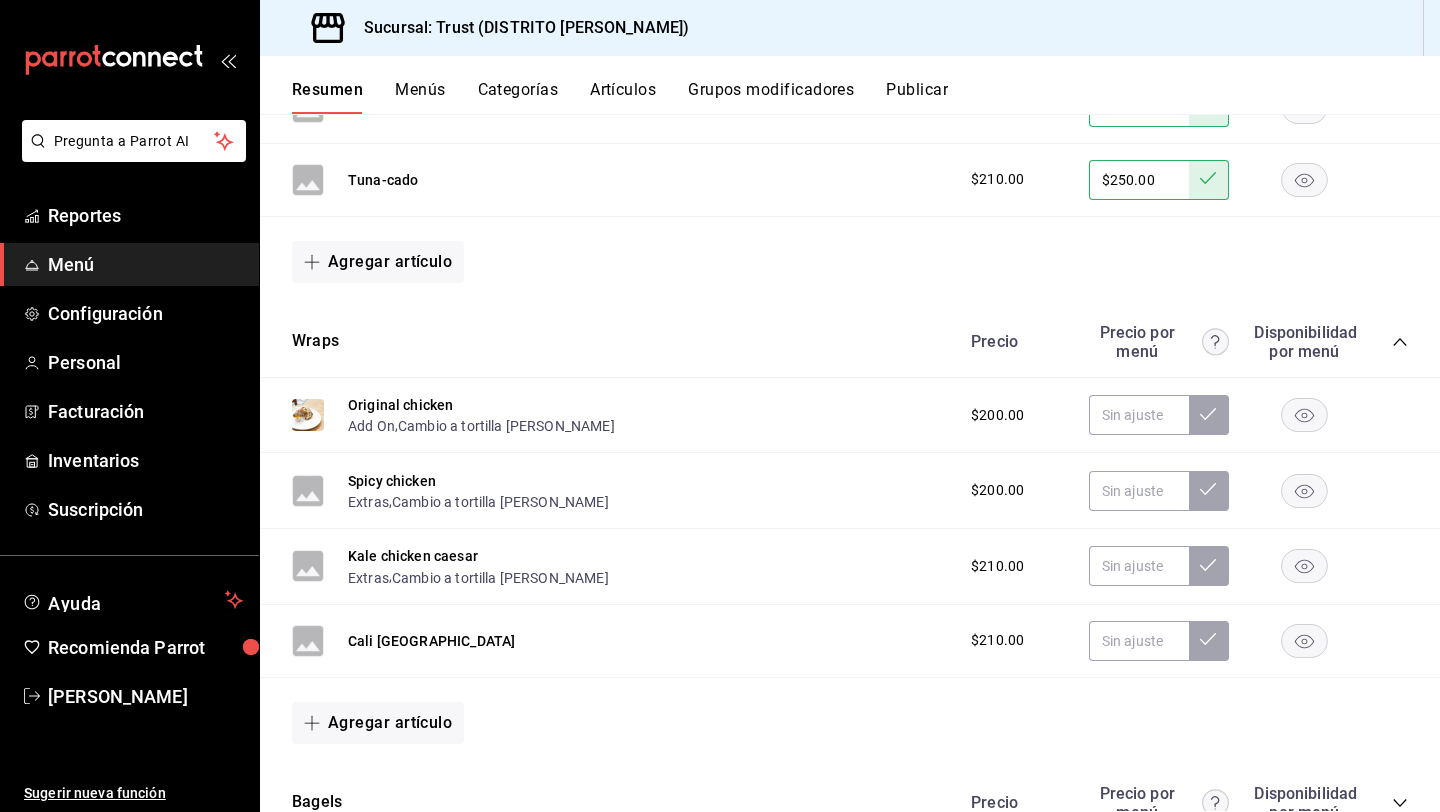 scroll, scrollTop: 1080, scrollLeft: 0, axis: vertical 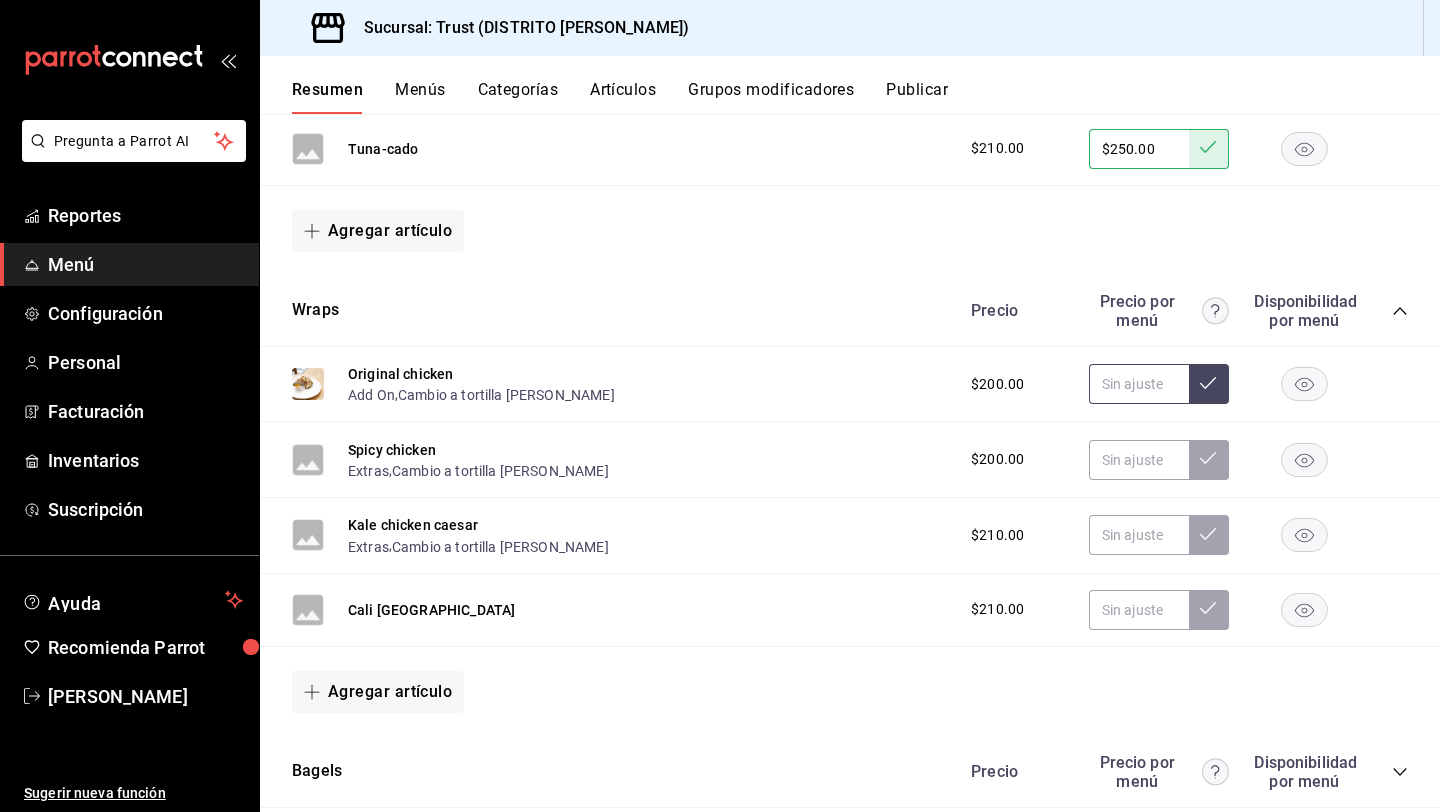 click at bounding box center [1139, 384] 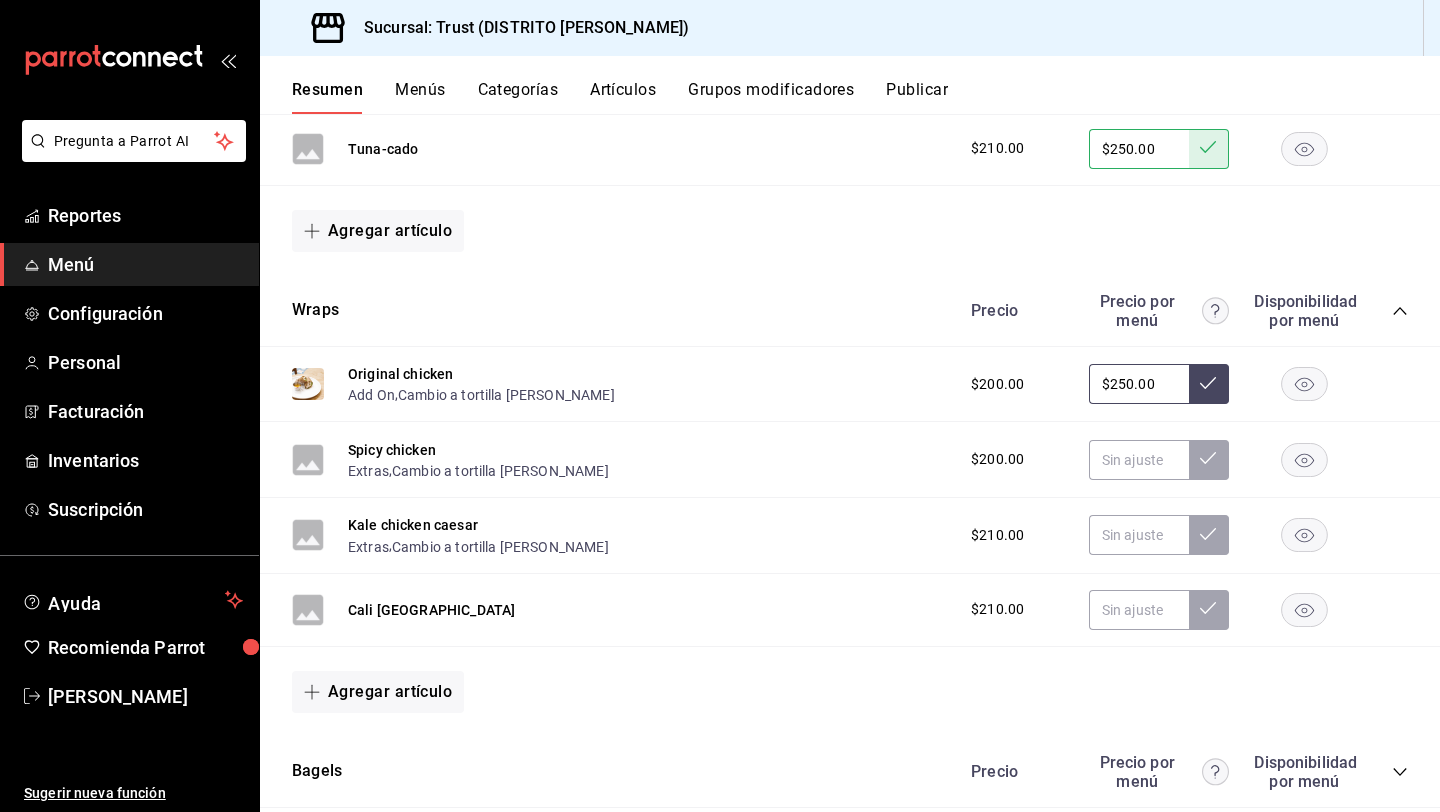 click 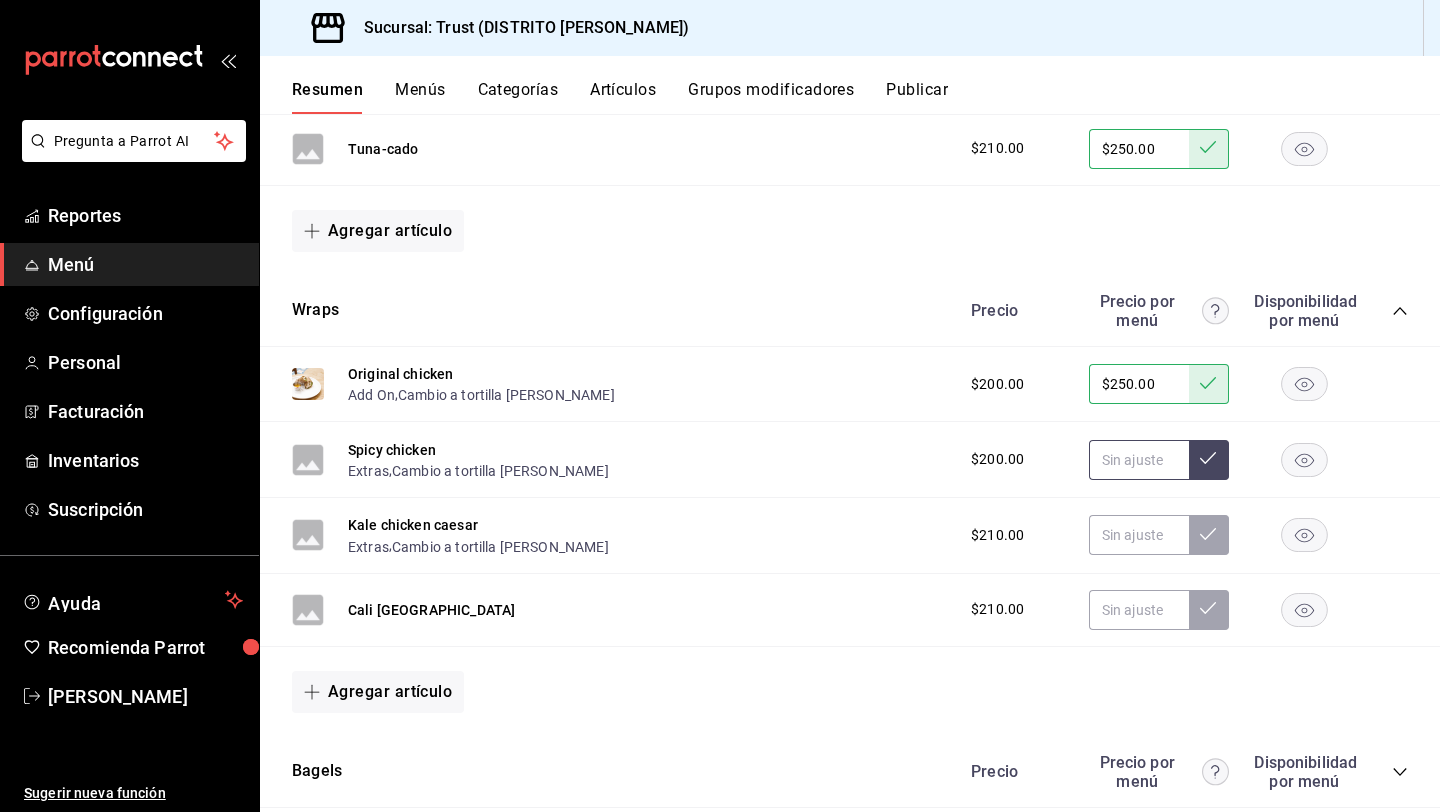 click at bounding box center [1139, 460] 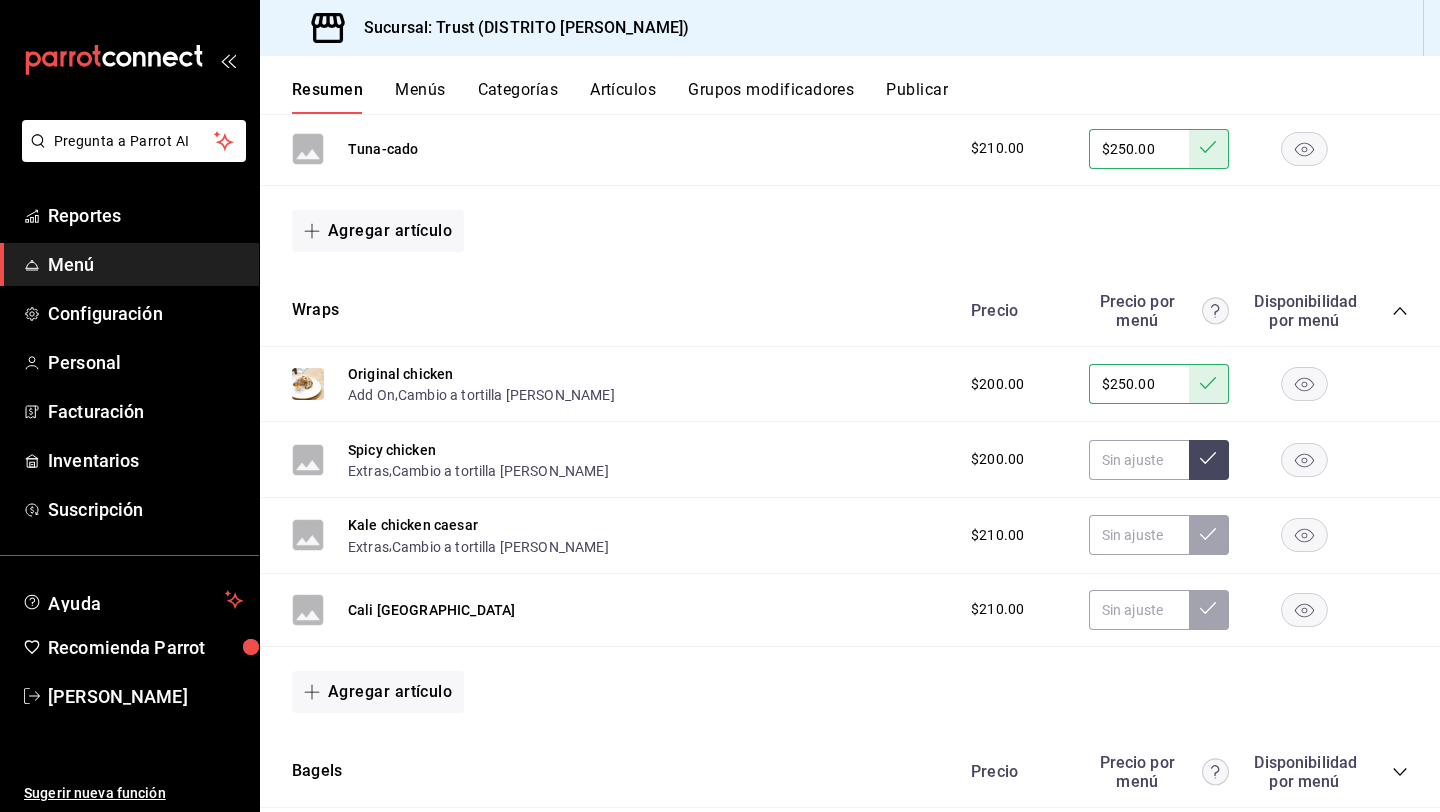 click on "Agregar artículo" at bounding box center [850, 231] 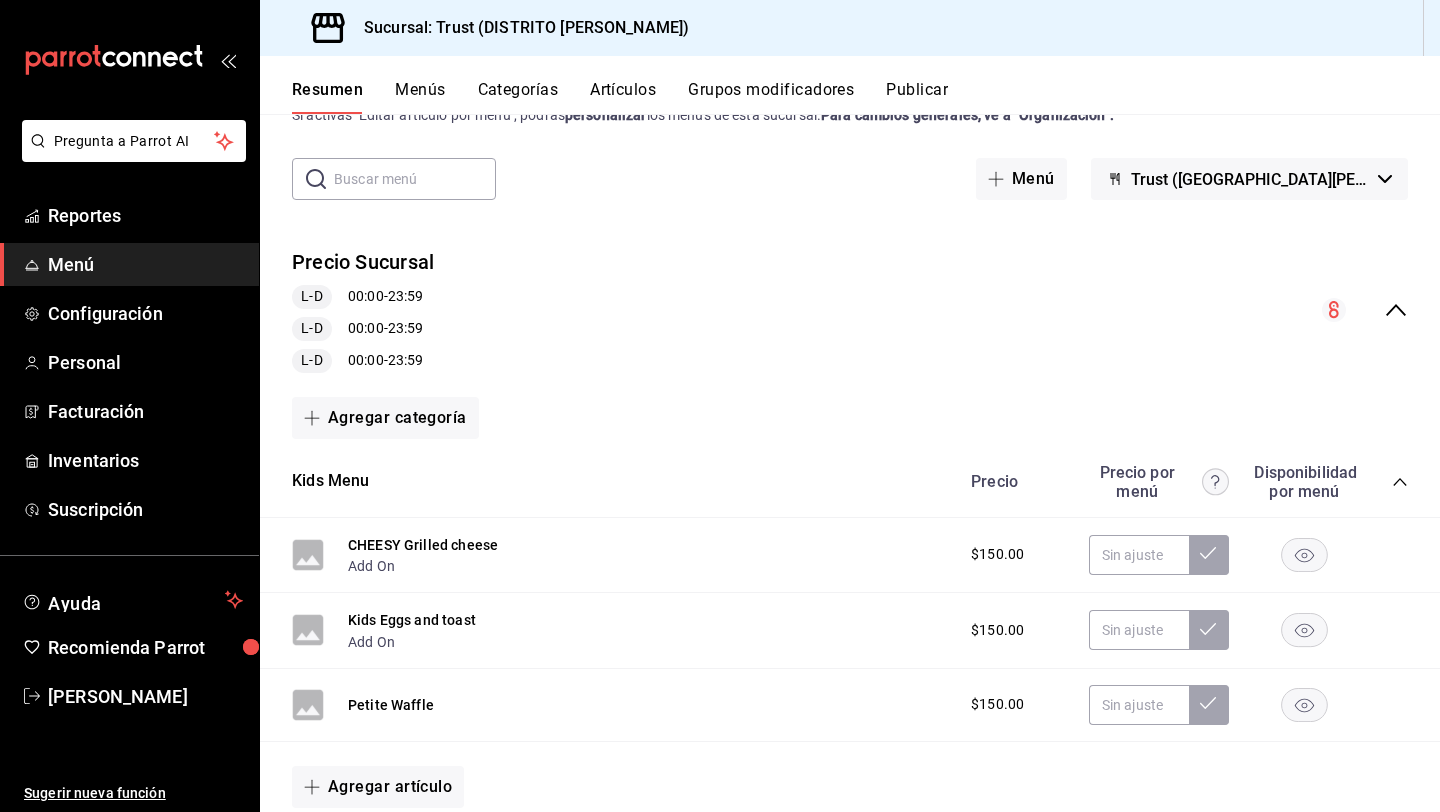 scroll, scrollTop: 0, scrollLeft: 0, axis: both 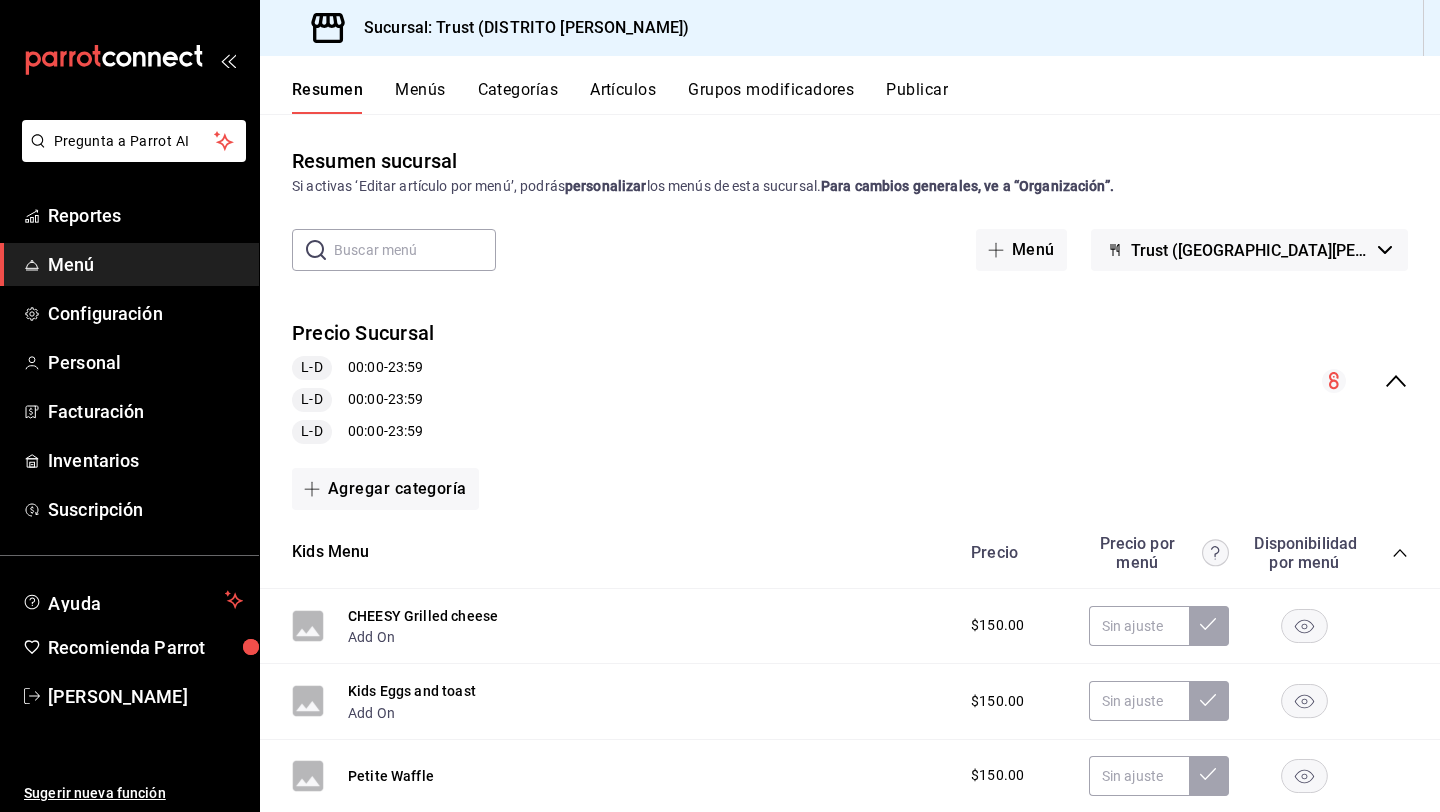 click on "Kids Menu Precio Precio por menú   Disponibilidad por menú" at bounding box center (850, 553) 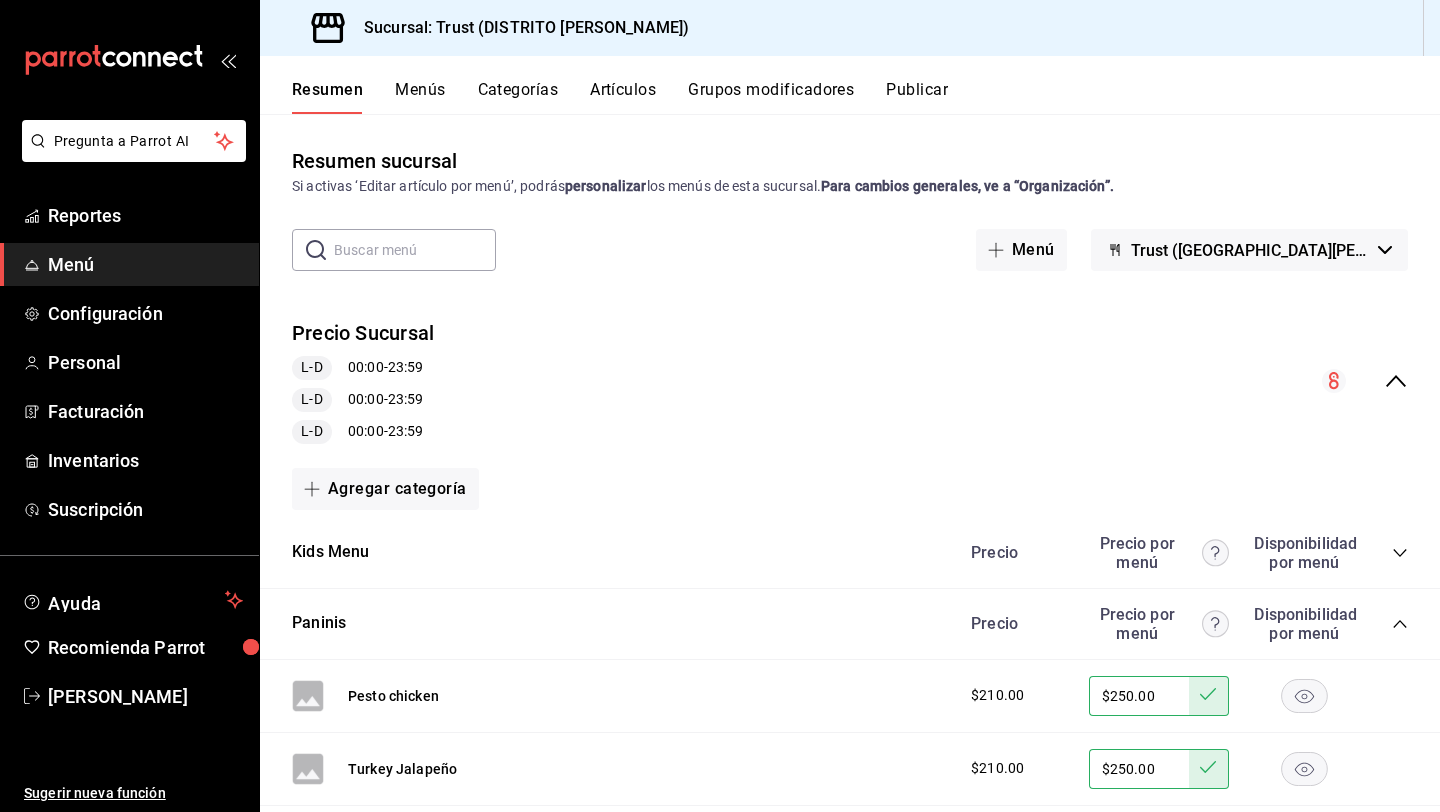 click 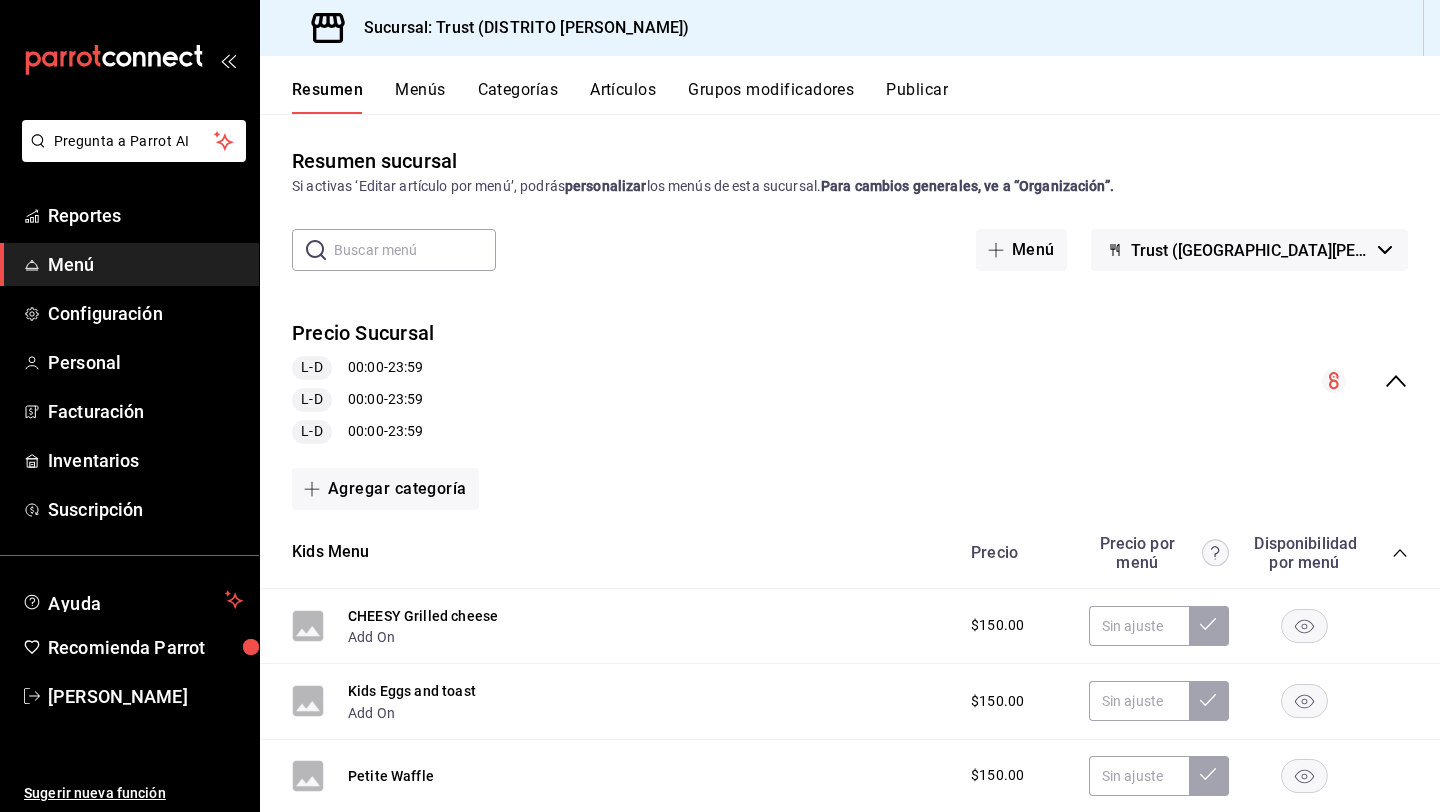click on "Precio Sucursal L-D 00:00  -  23:59 L-D 00:00  -  23:59 L-D 00:00  -  23:59" at bounding box center (850, 381) 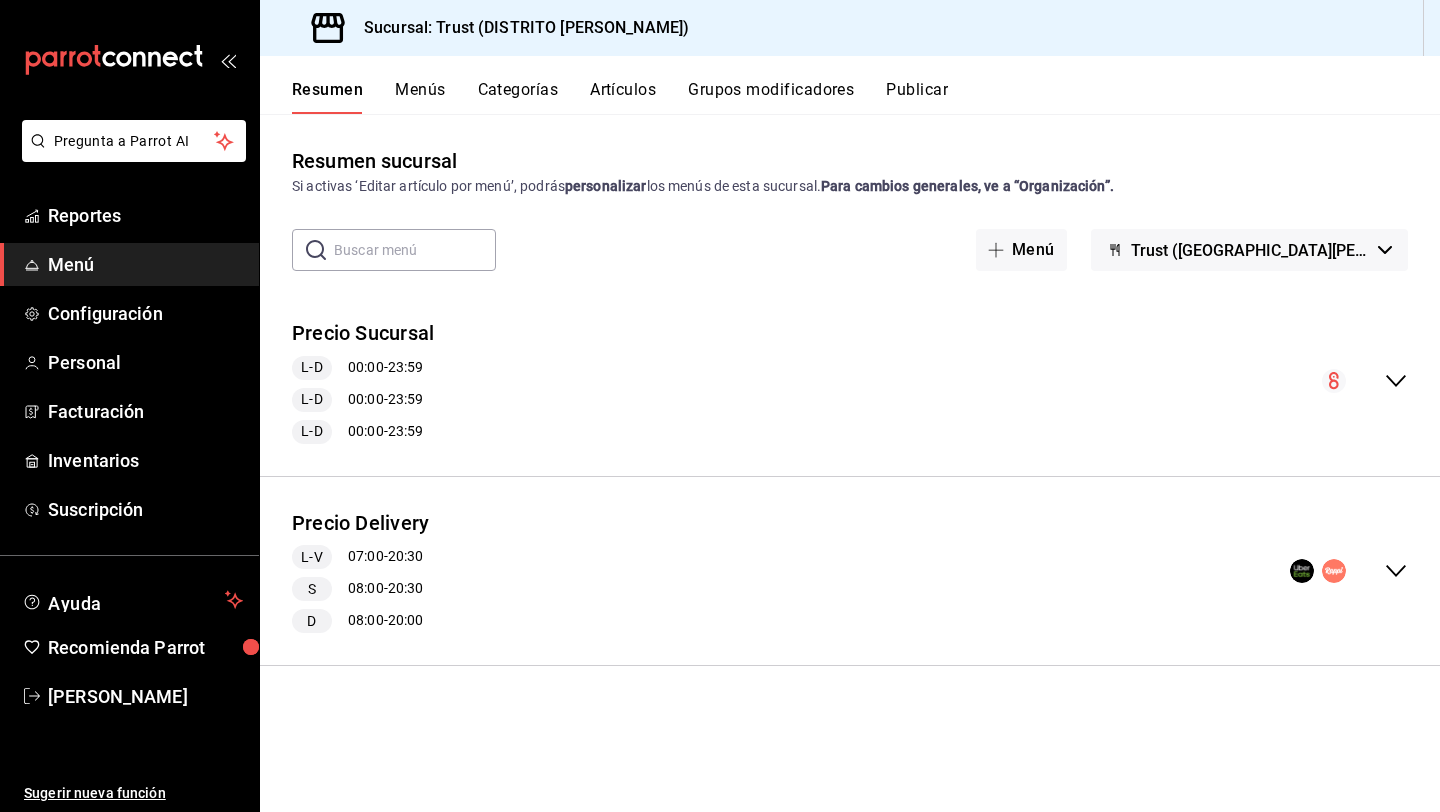 click 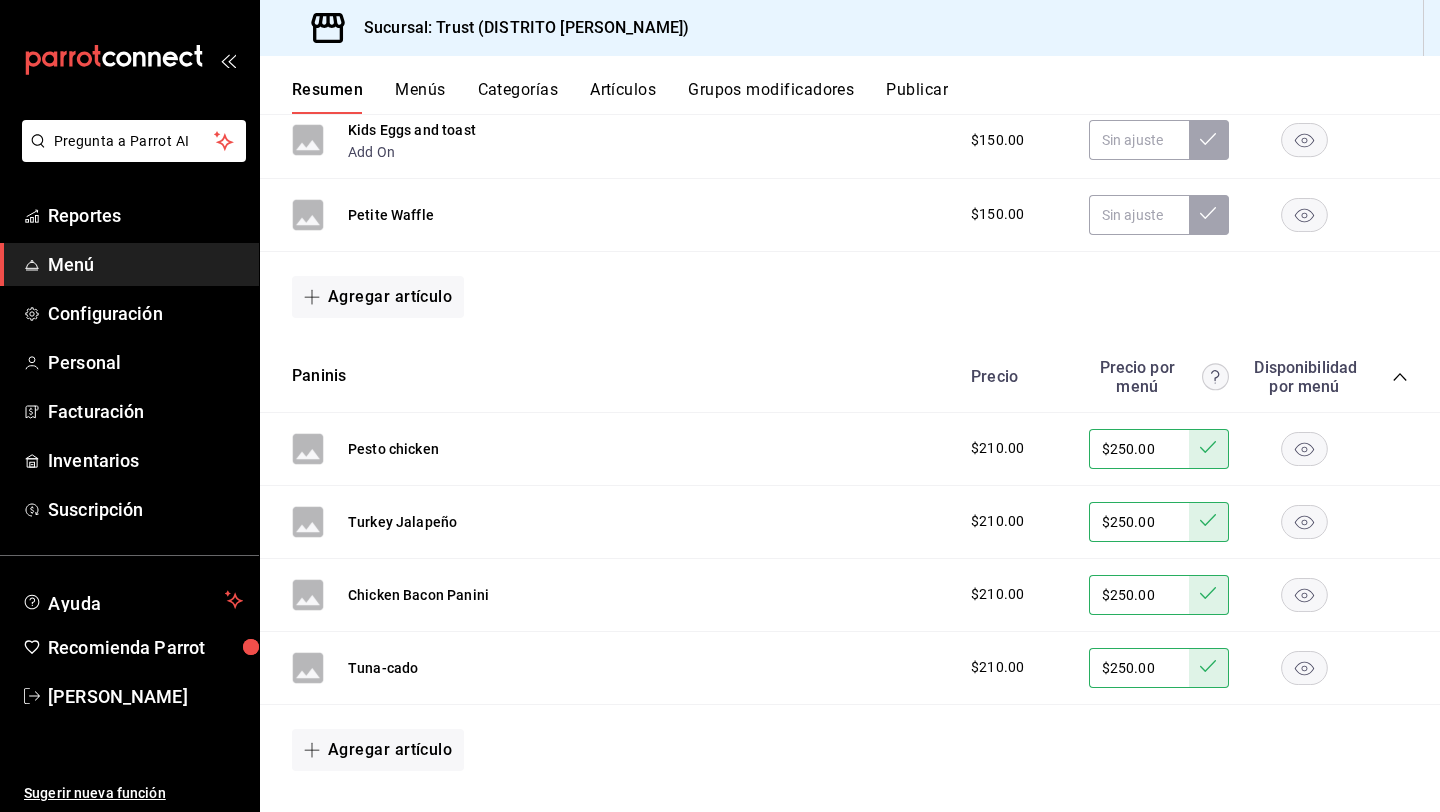 scroll, scrollTop: 600, scrollLeft: 0, axis: vertical 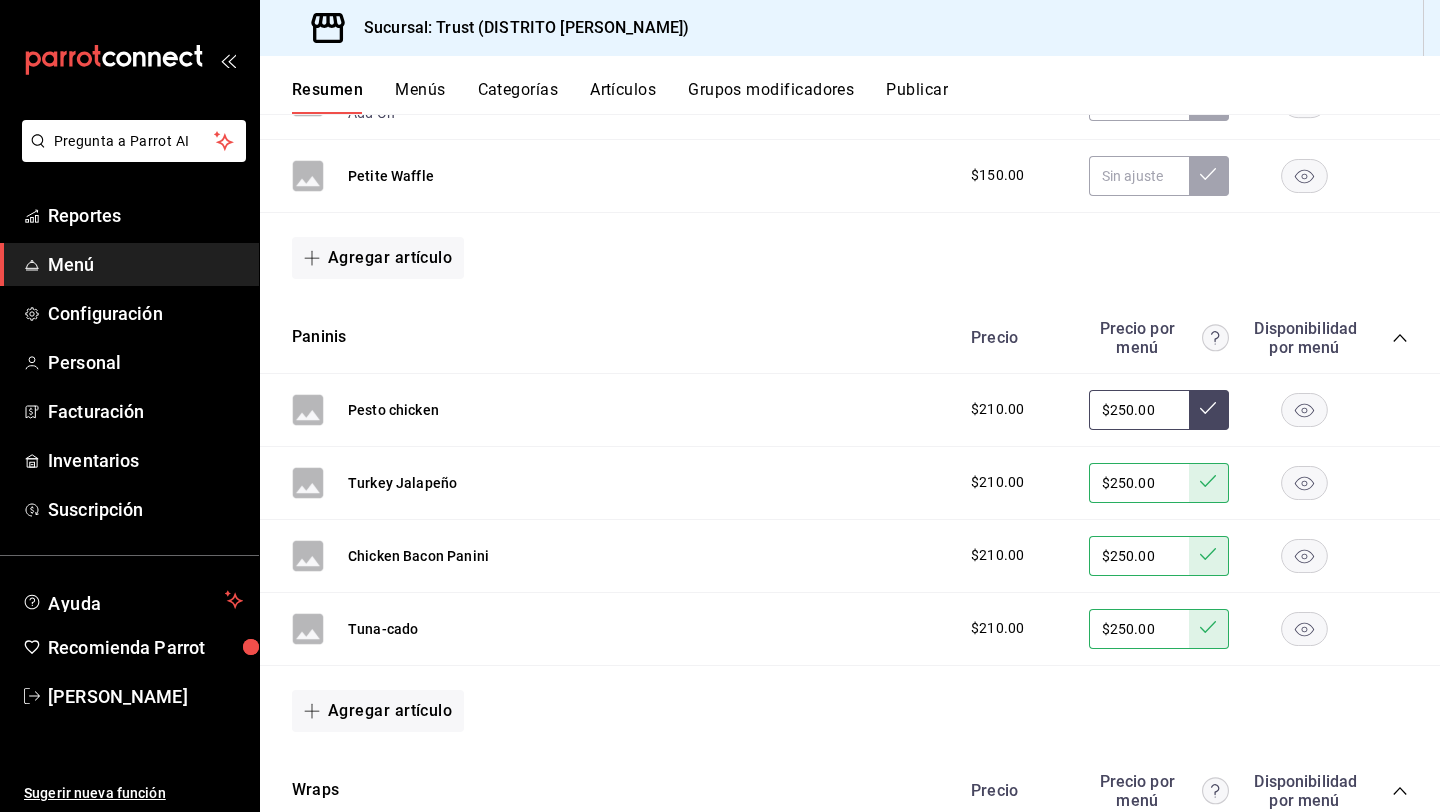 click on "$250.00" at bounding box center (1139, 410) 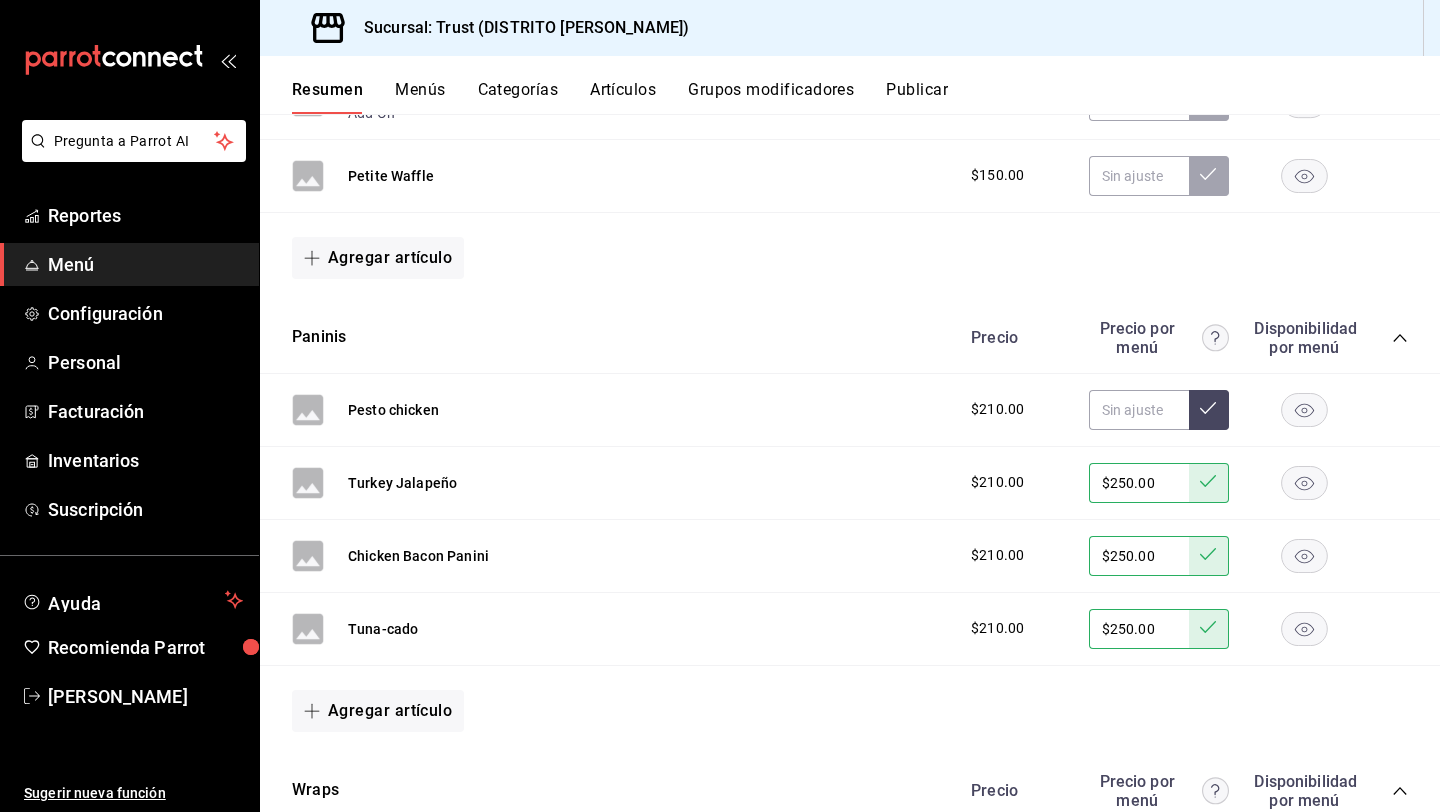 click 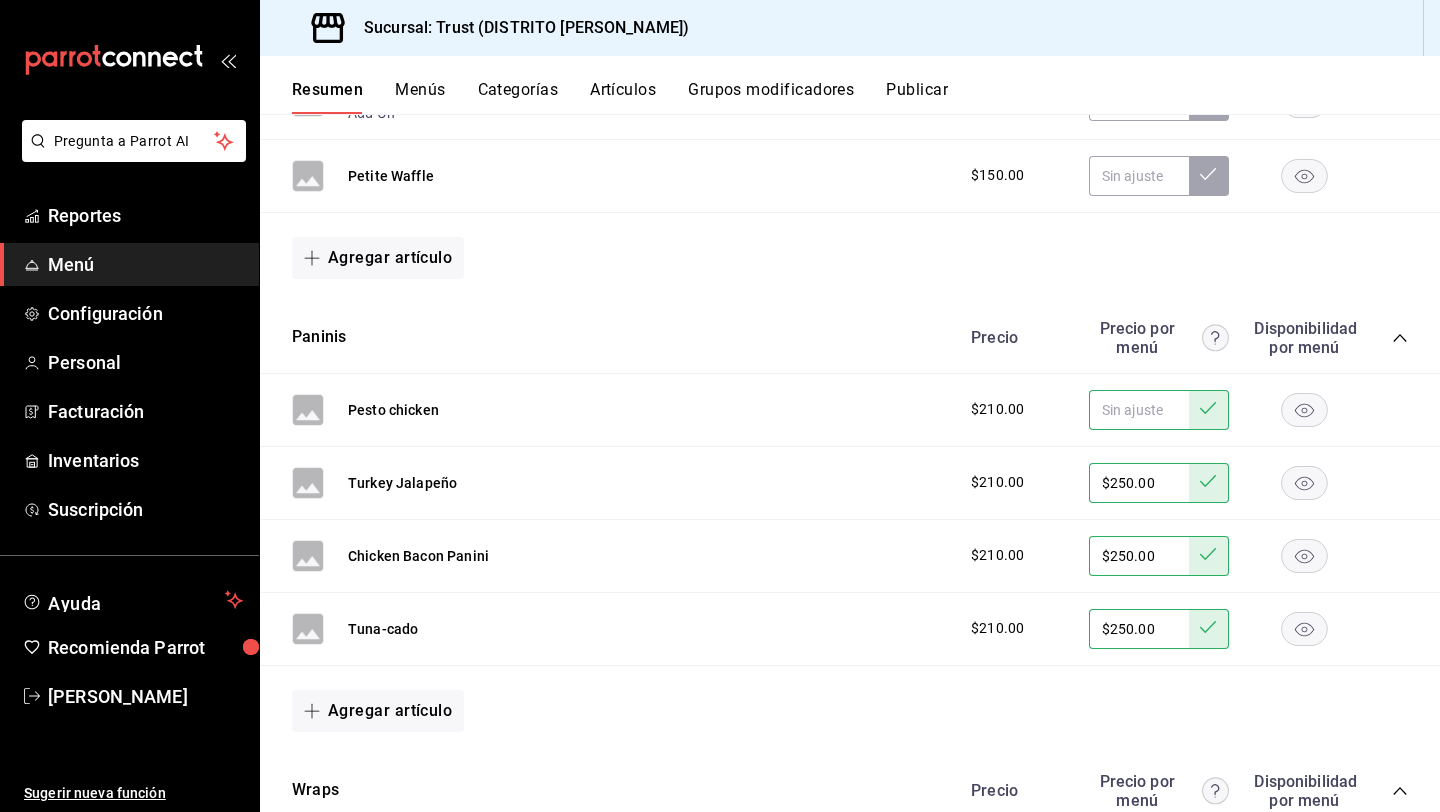 click on "$250.00" at bounding box center [1139, 483] 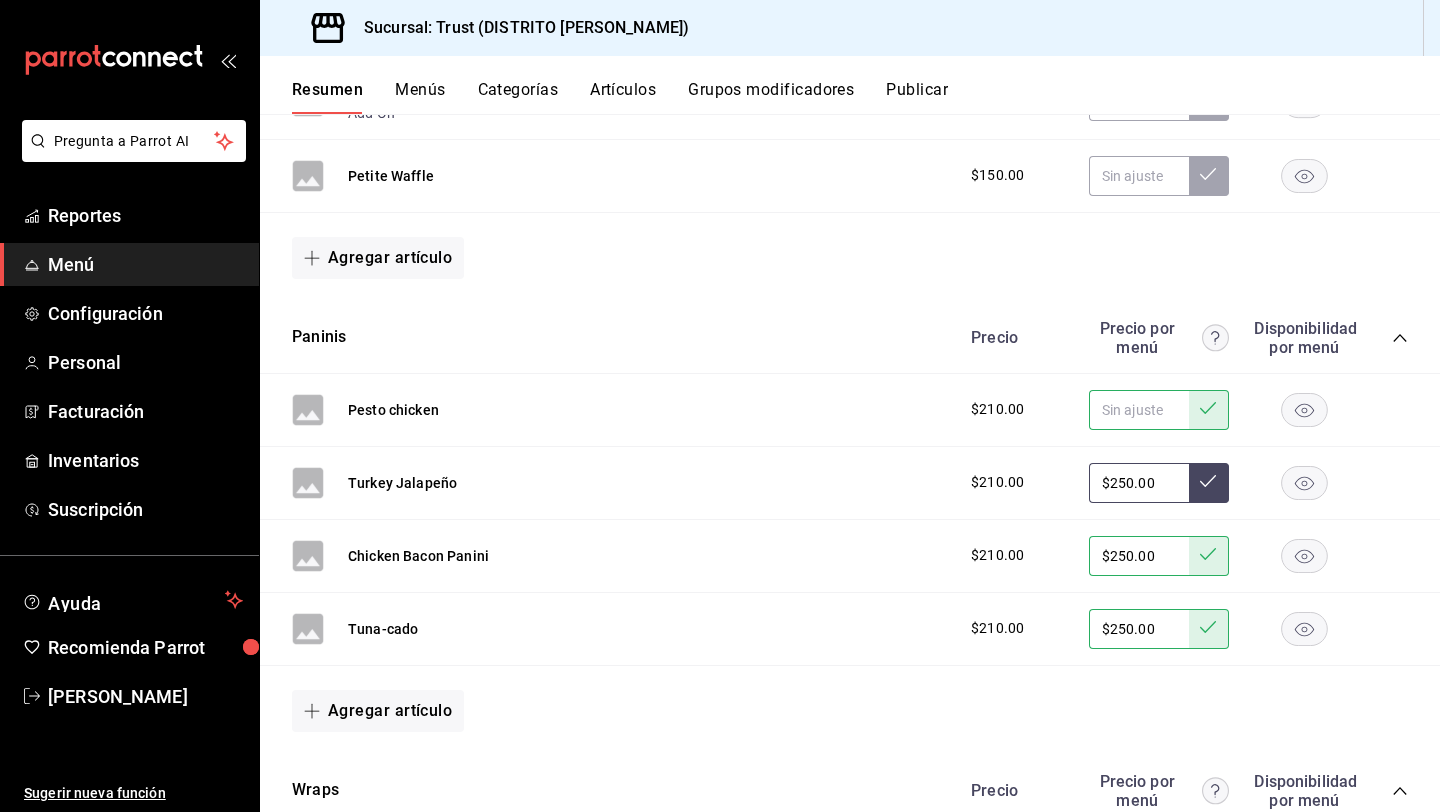click on "$250.00" at bounding box center (1139, 483) 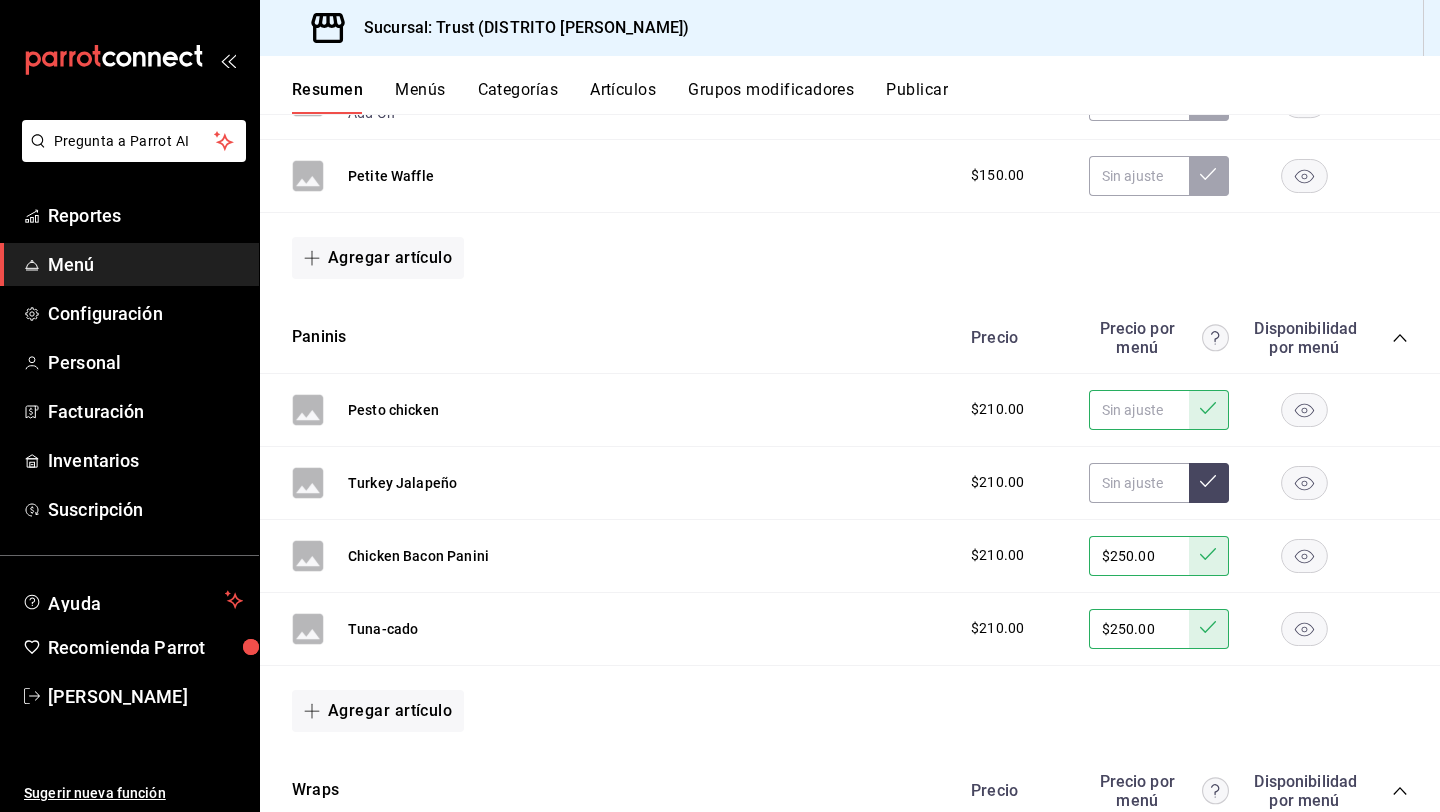 click 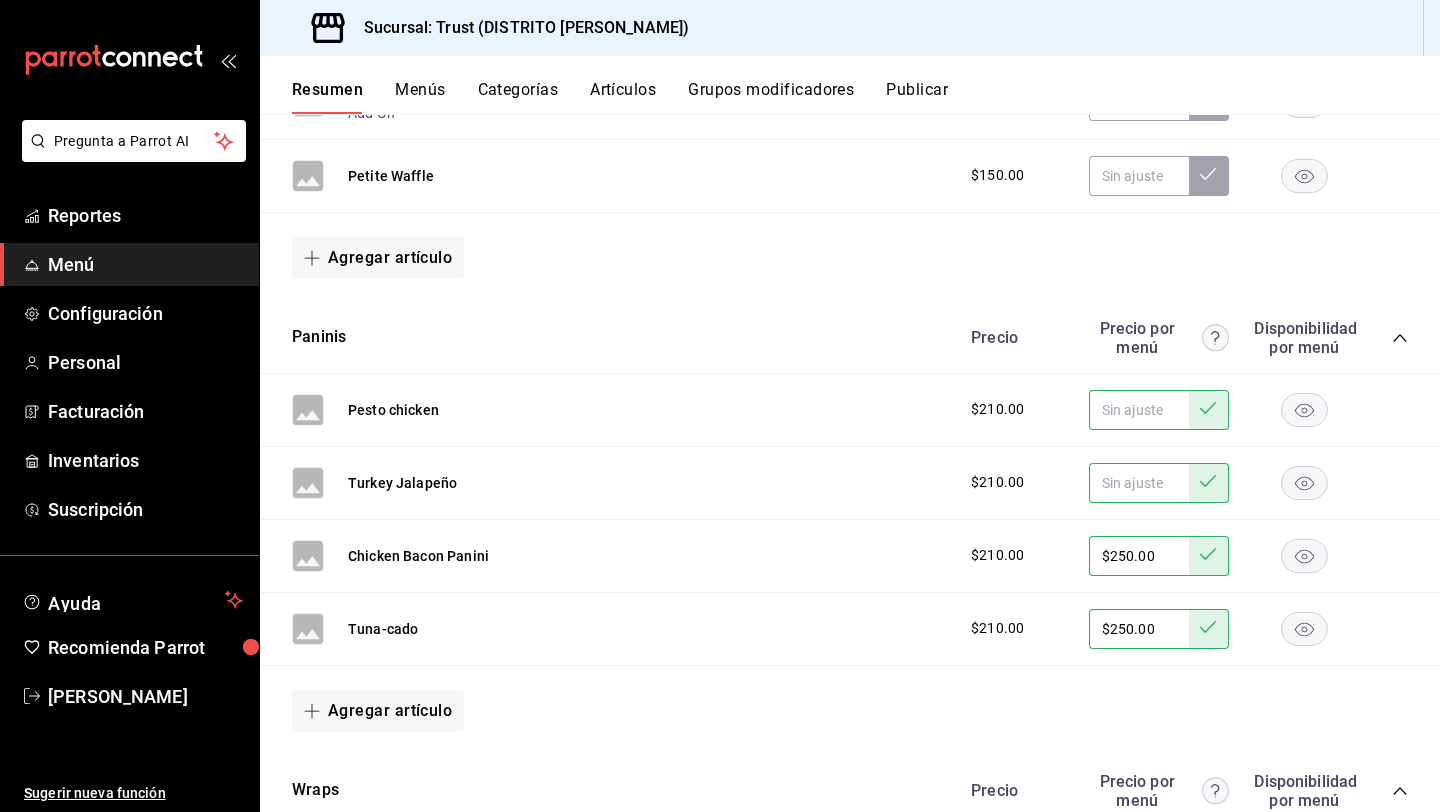 click on "$250.00" at bounding box center [1139, 556] 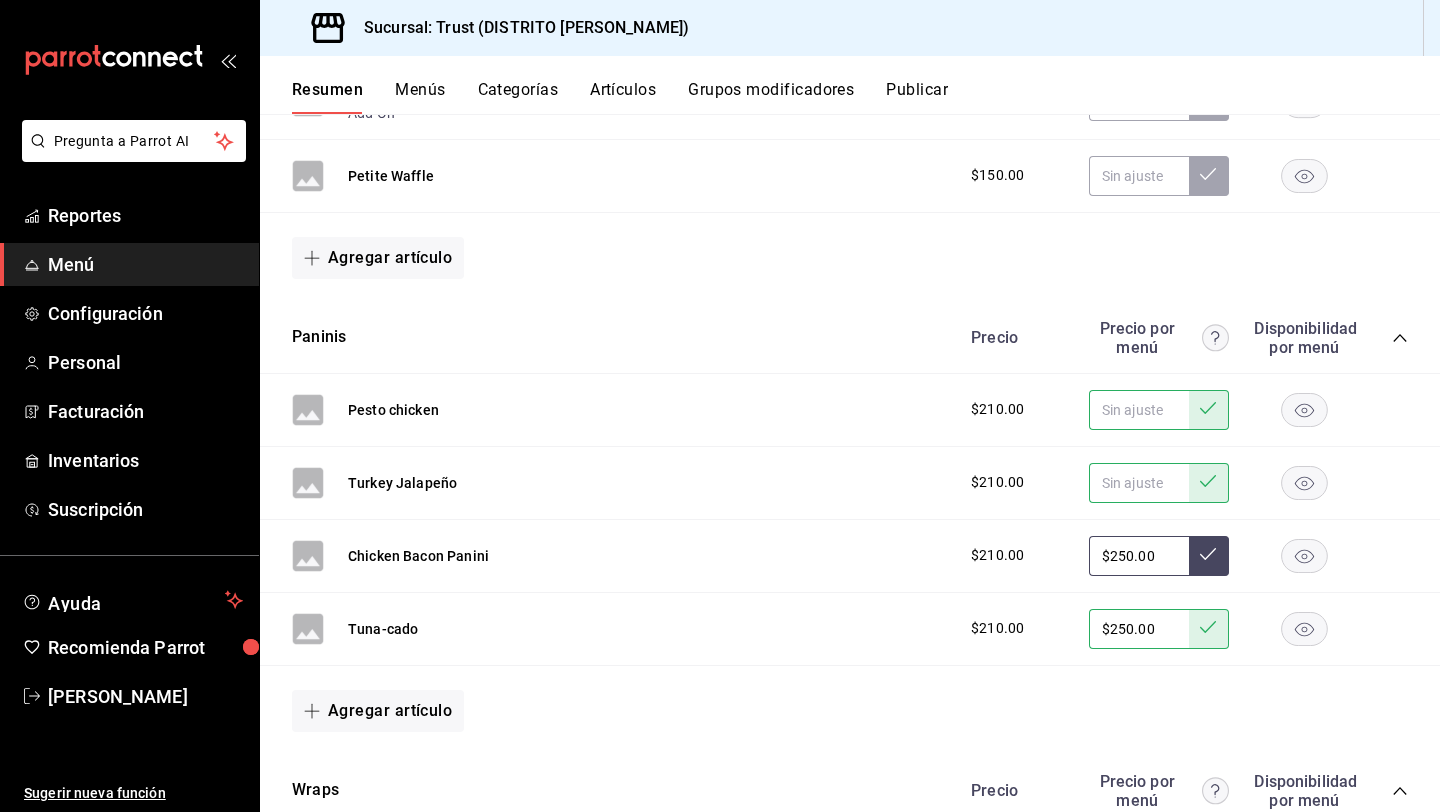 click on "$250.00" at bounding box center (1139, 556) 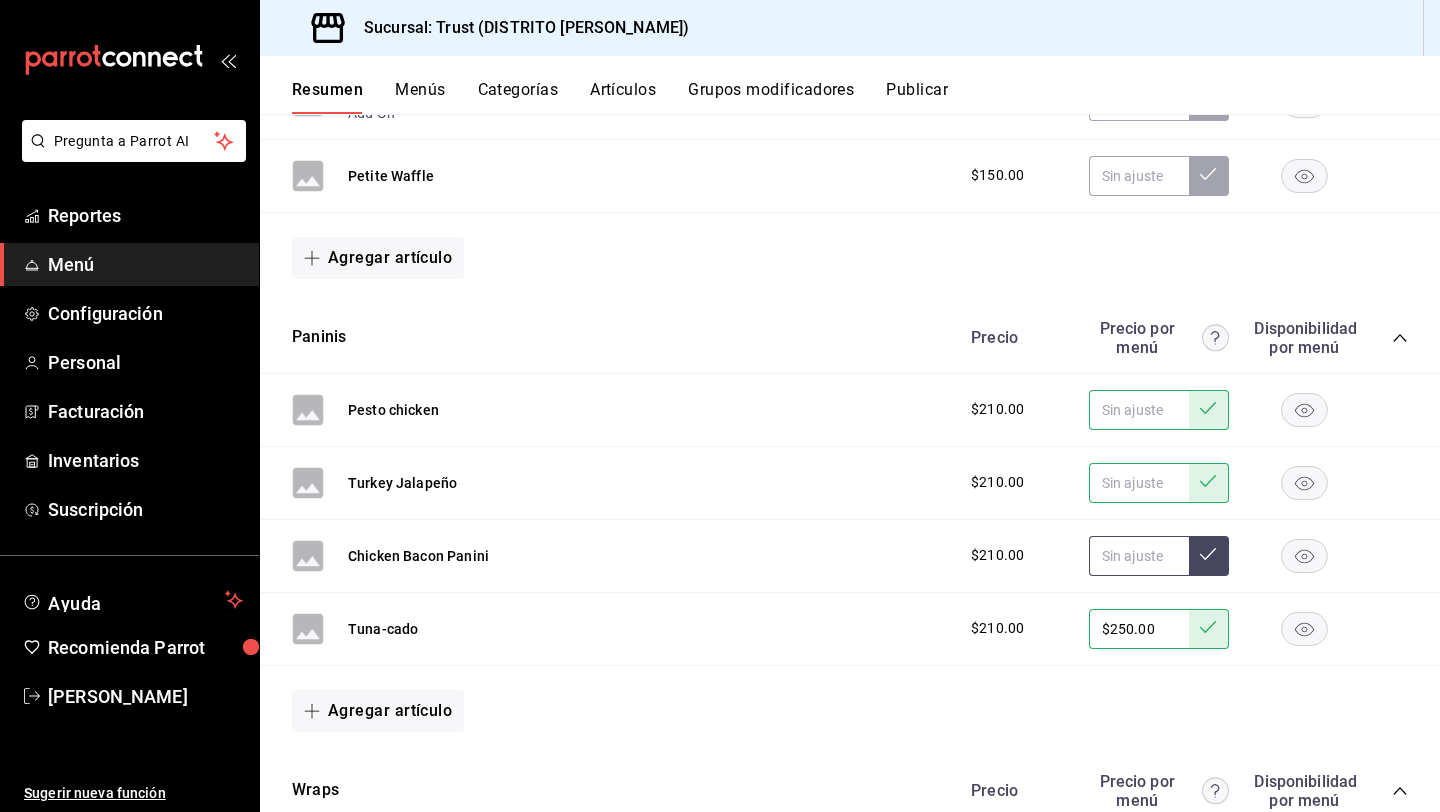 click at bounding box center [1209, 556] 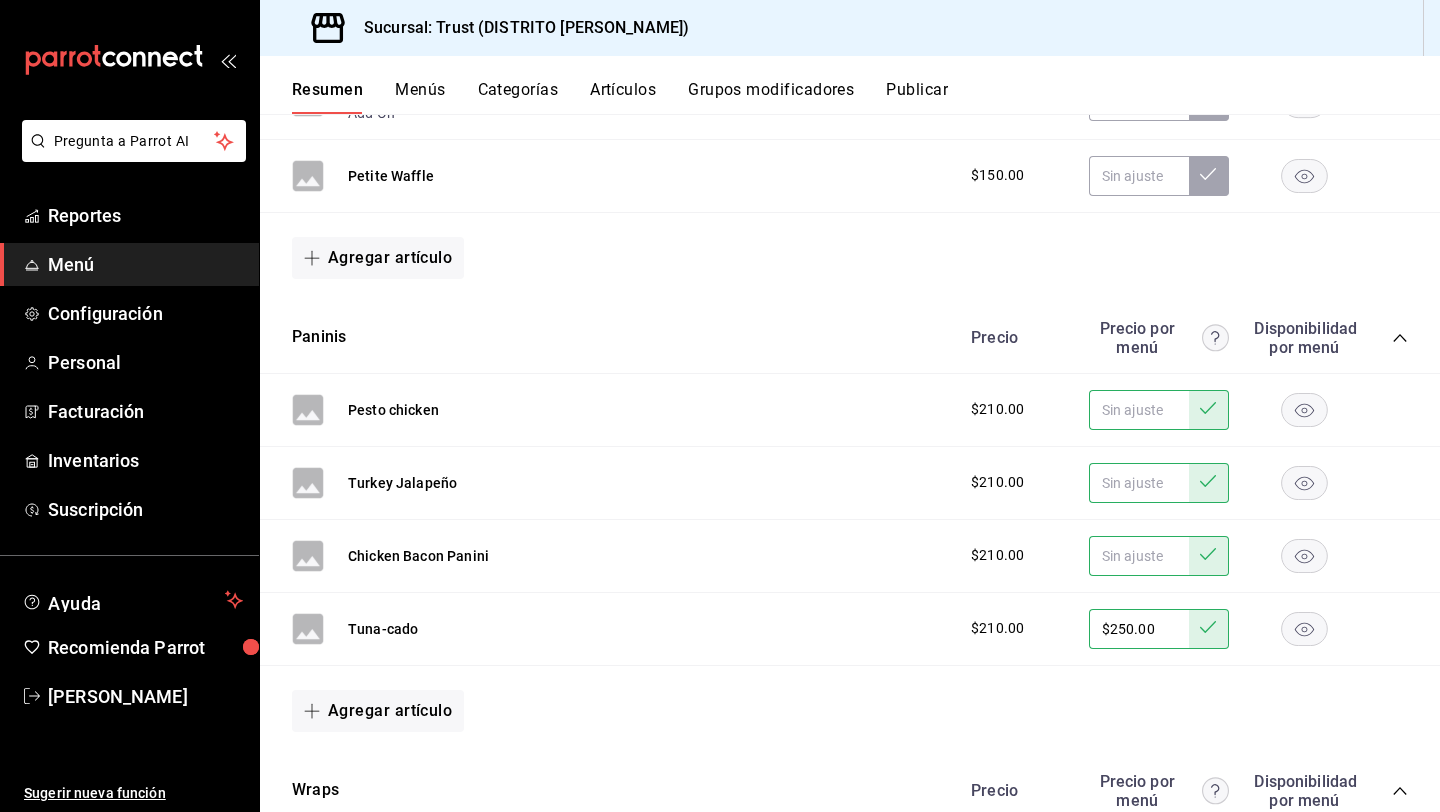 click on "$250.00" at bounding box center [1139, 629] 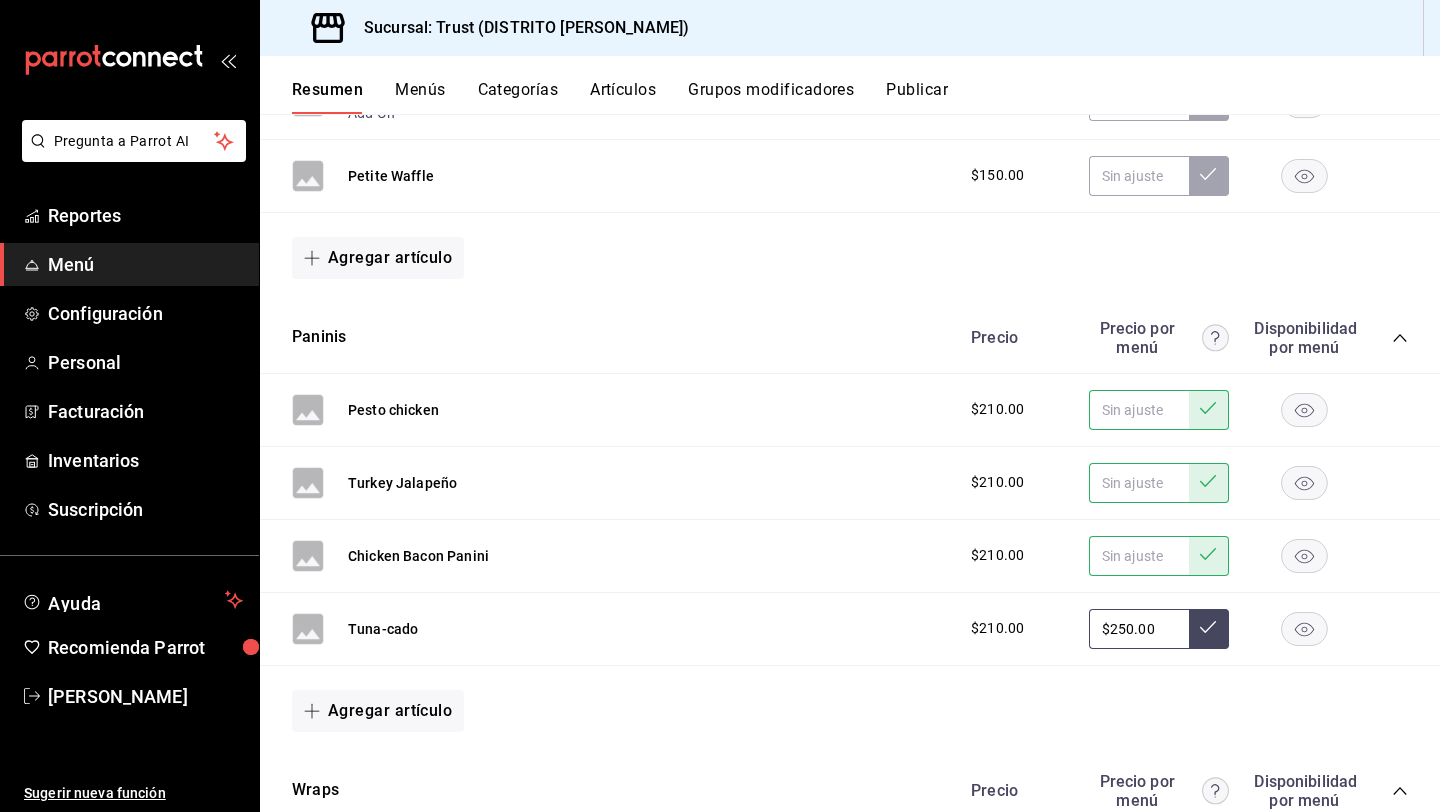 click on "$250.00" at bounding box center [1139, 629] 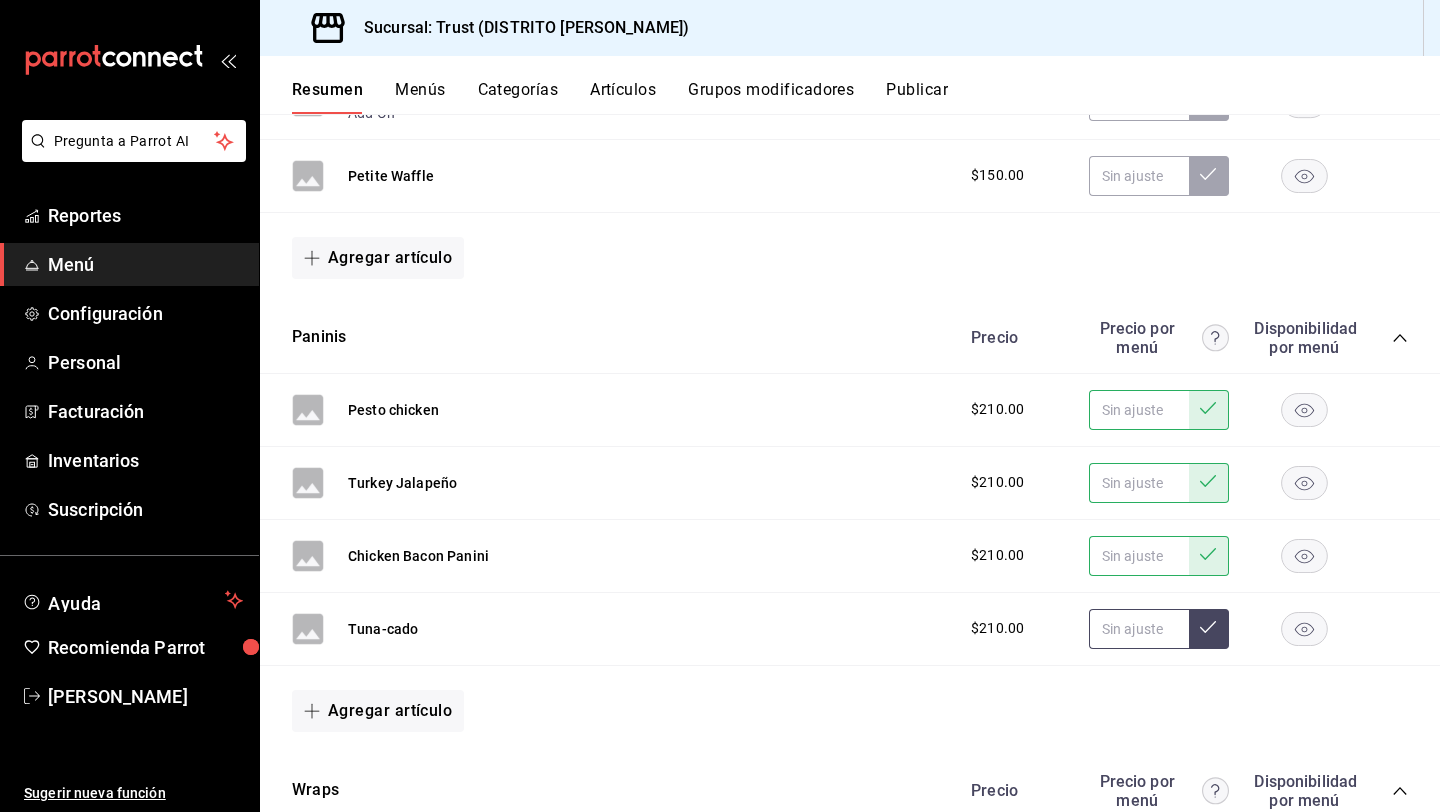 click 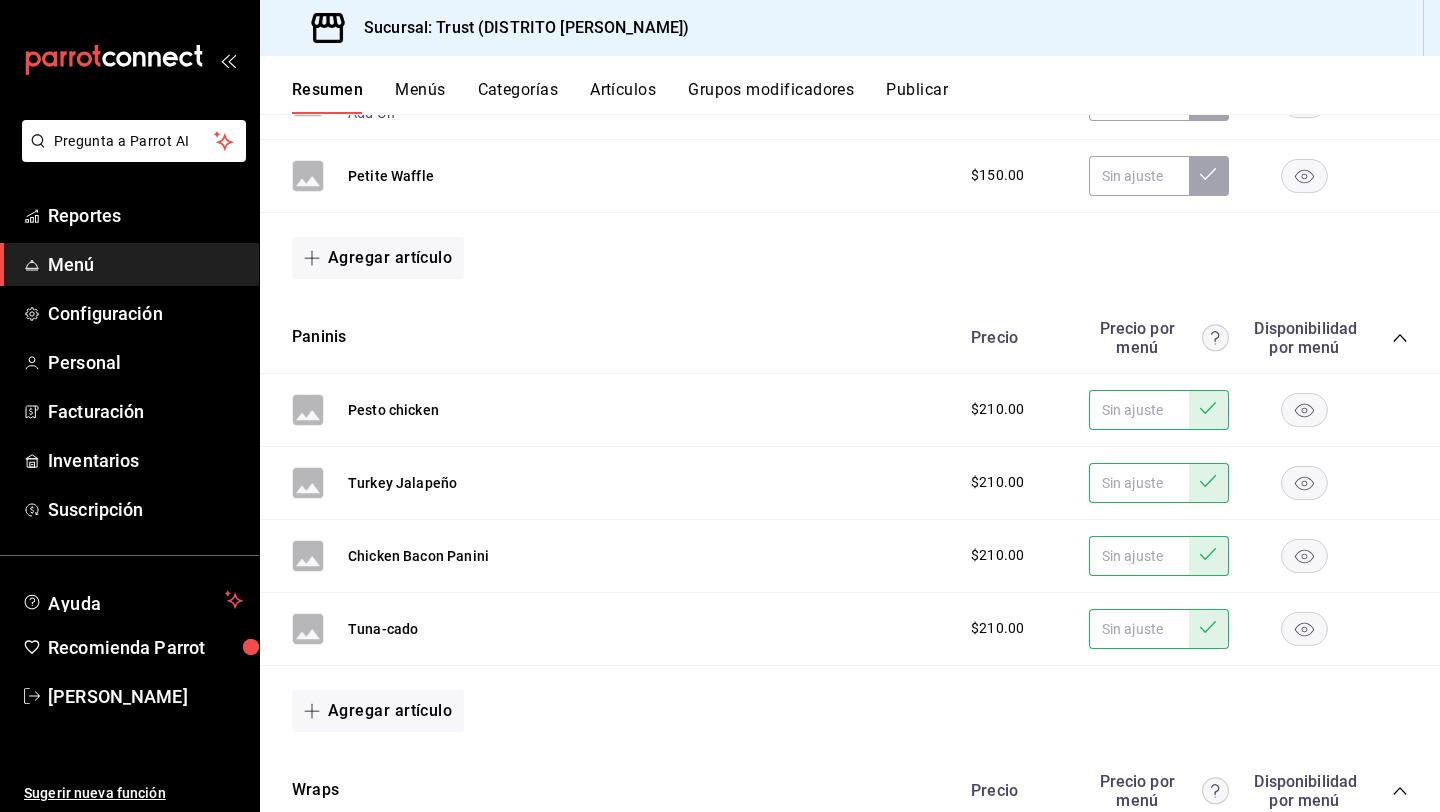 click on "Agregar artículo" at bounding box center [850, 711] 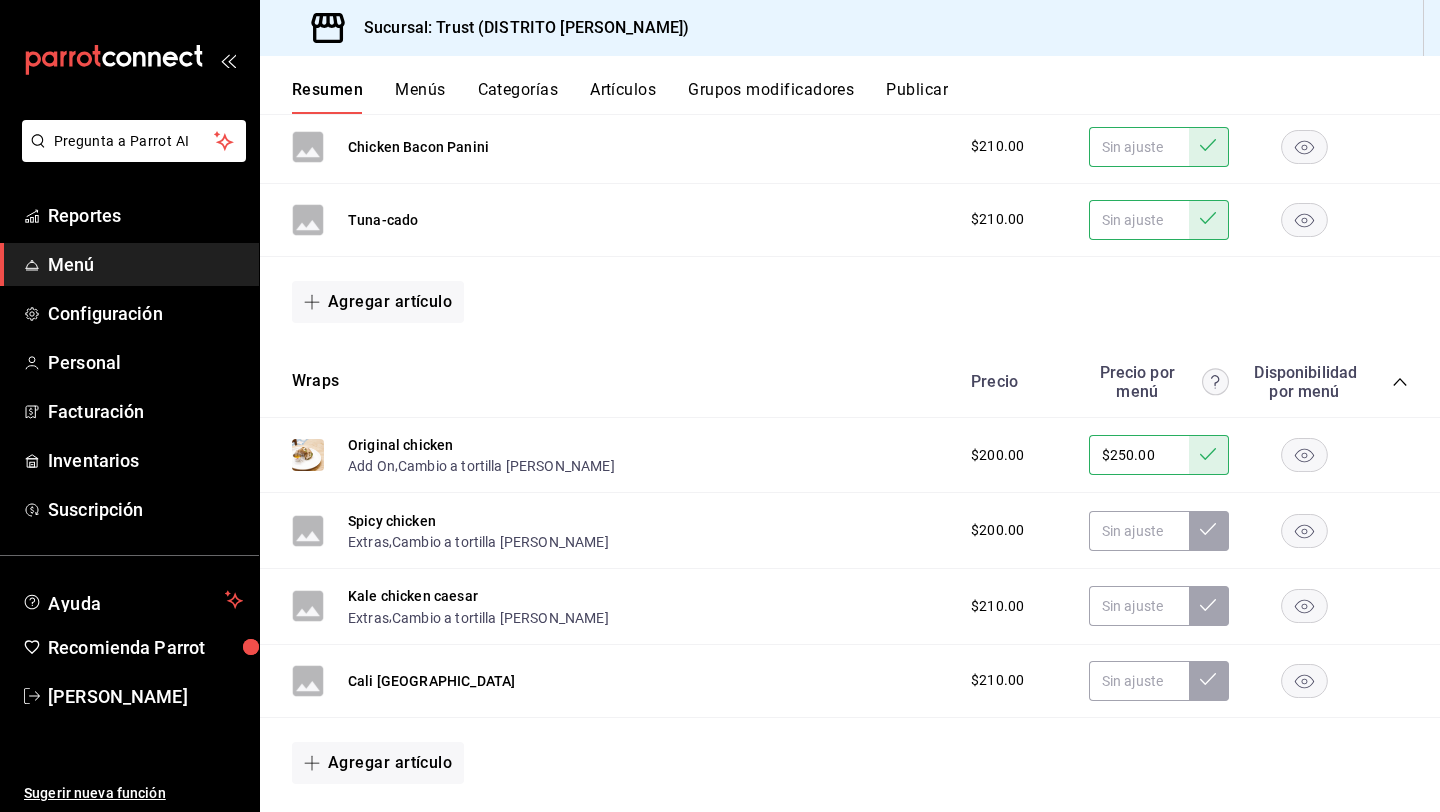 scroll, scrollTop: 1040, scrollLeft: 0, axis: vertical 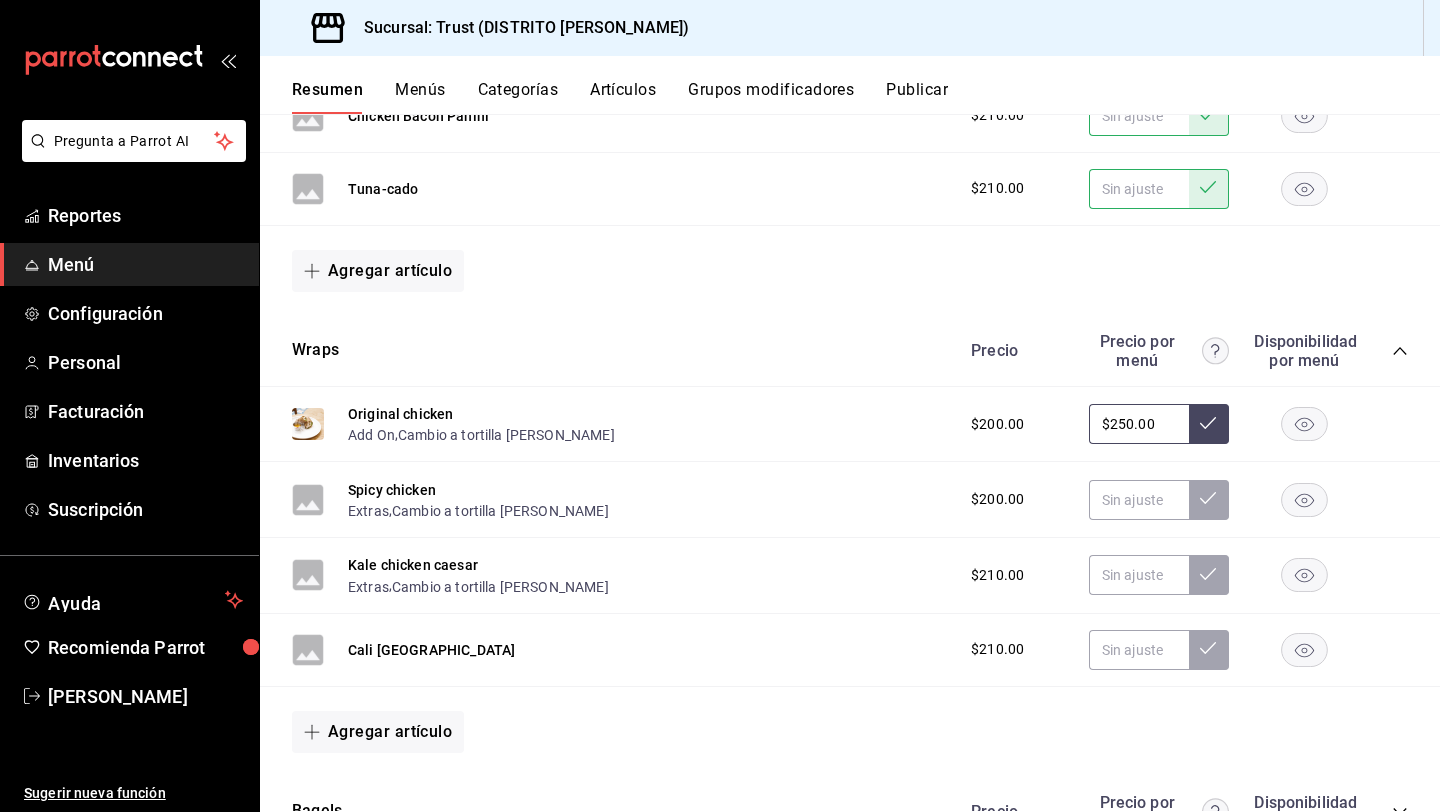 click on "$250.00" at bounding box center [1139, 424] 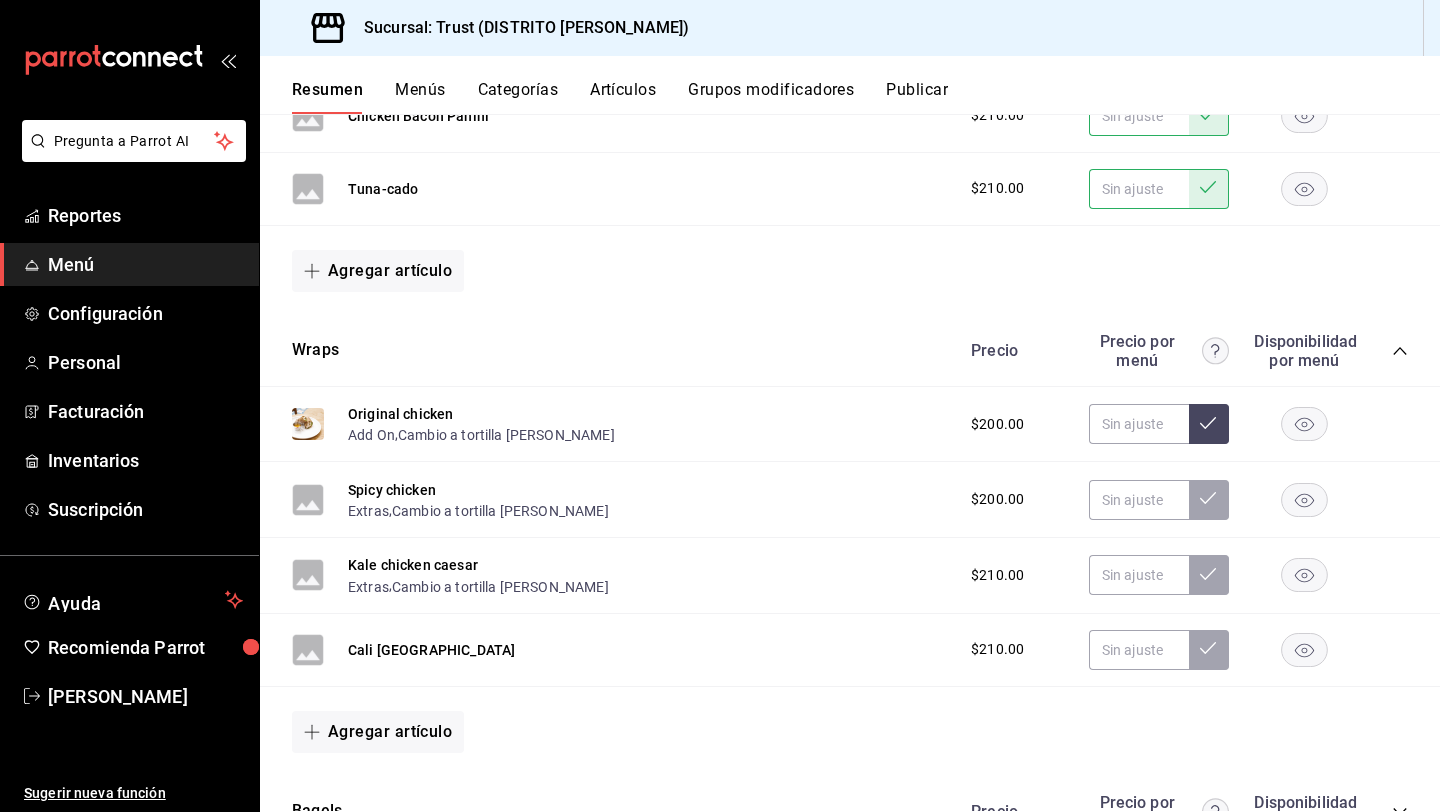 click 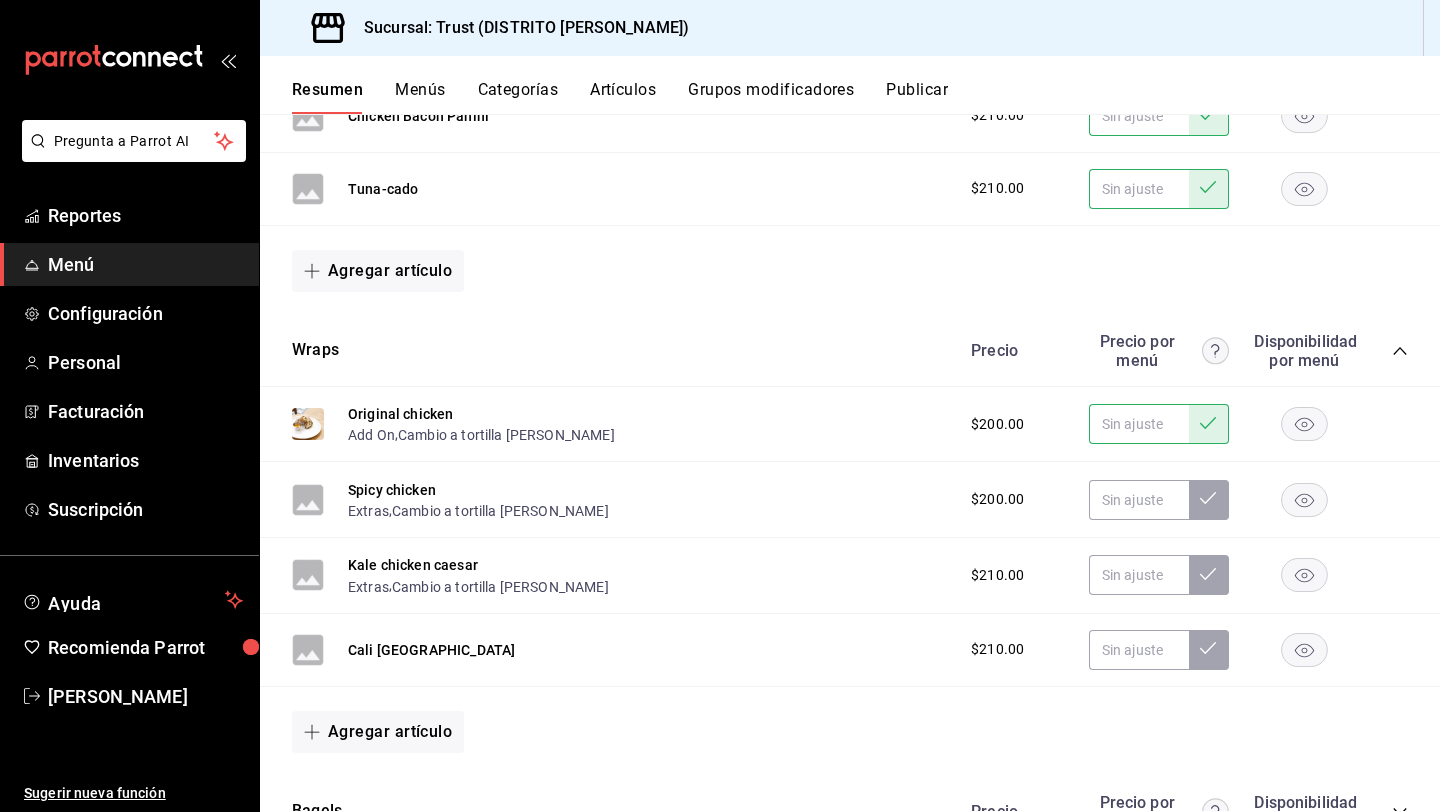 click on "Agregar artículo" at bounding box center (850, 271) 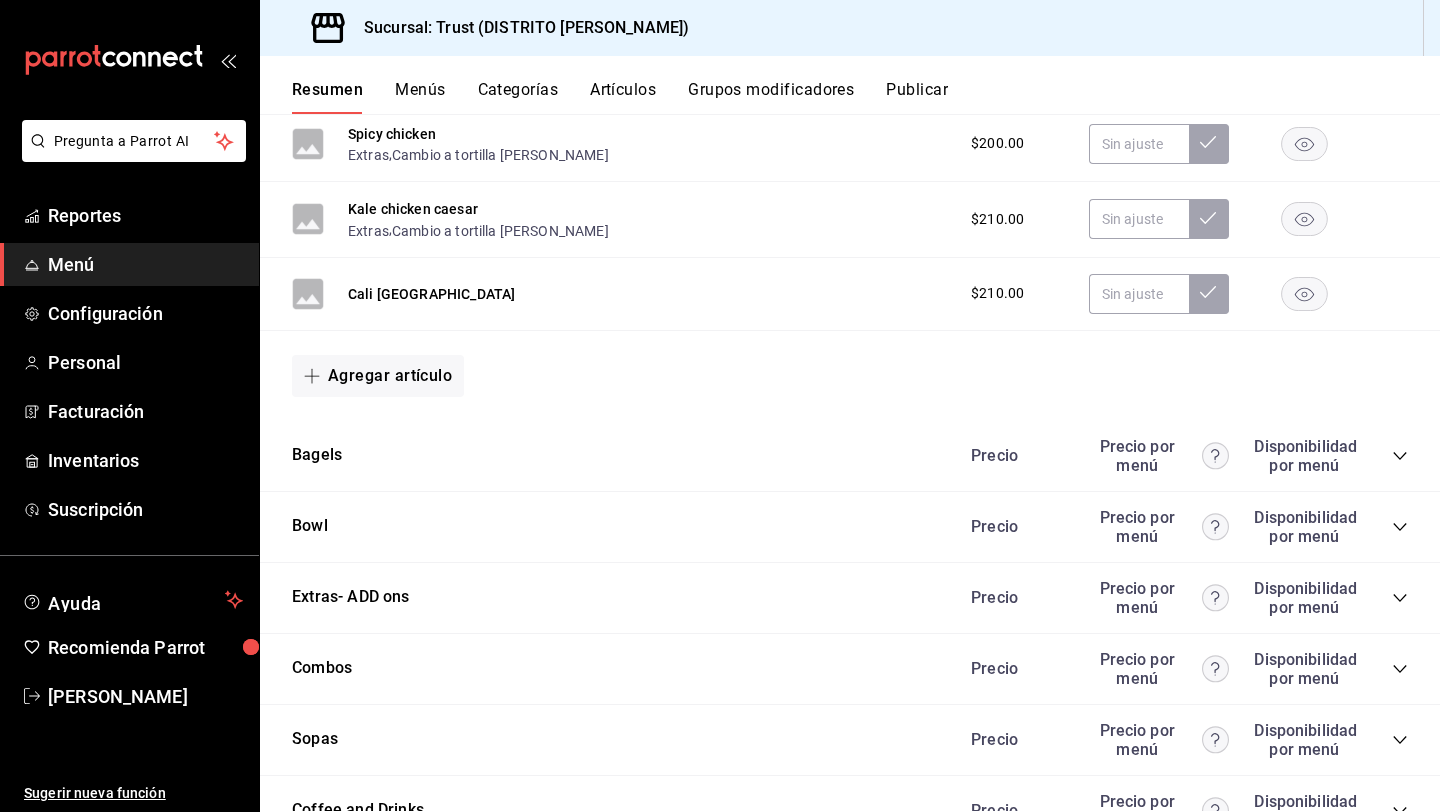 scroll, scrollTop: 1400, scrollLeft: 0, axis: vertical 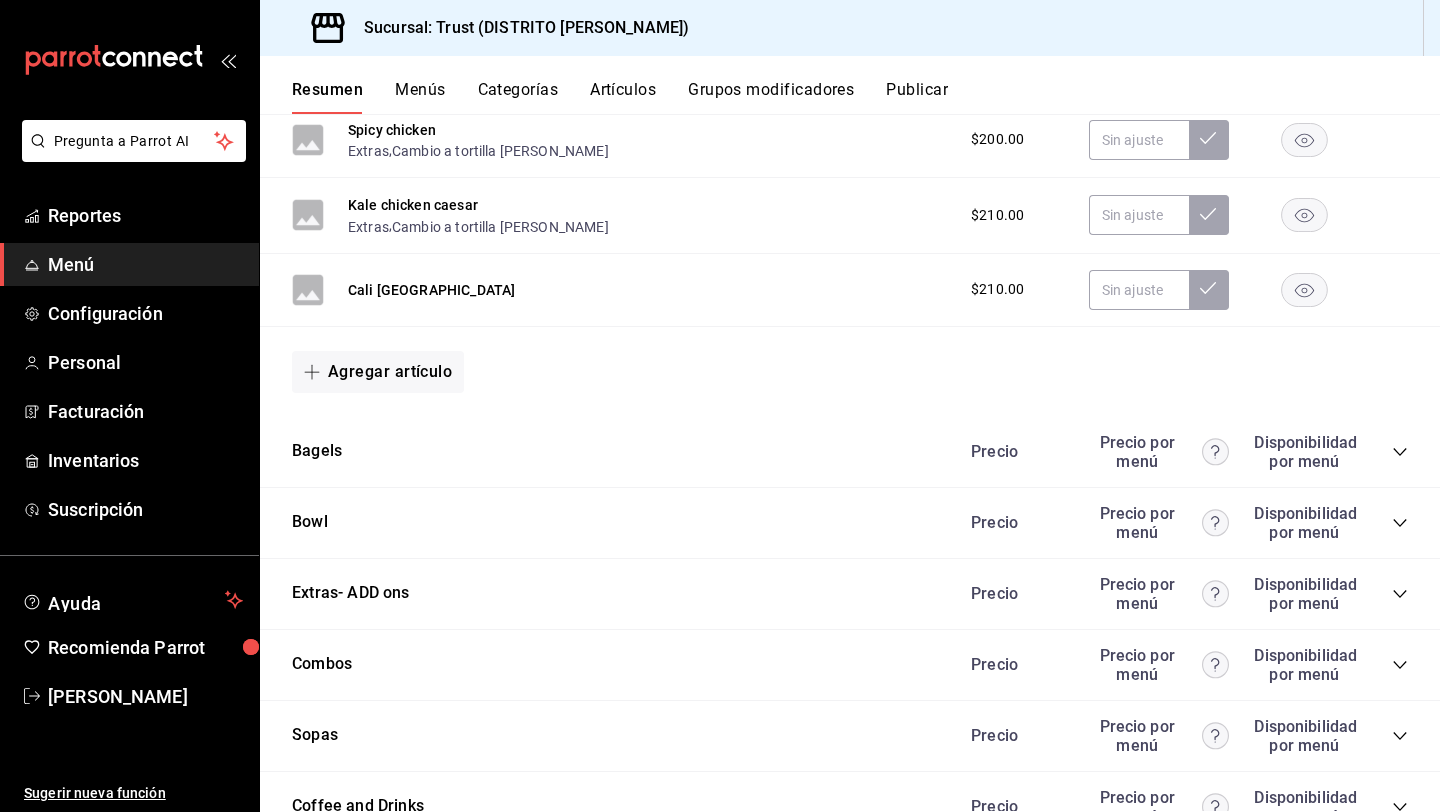 click 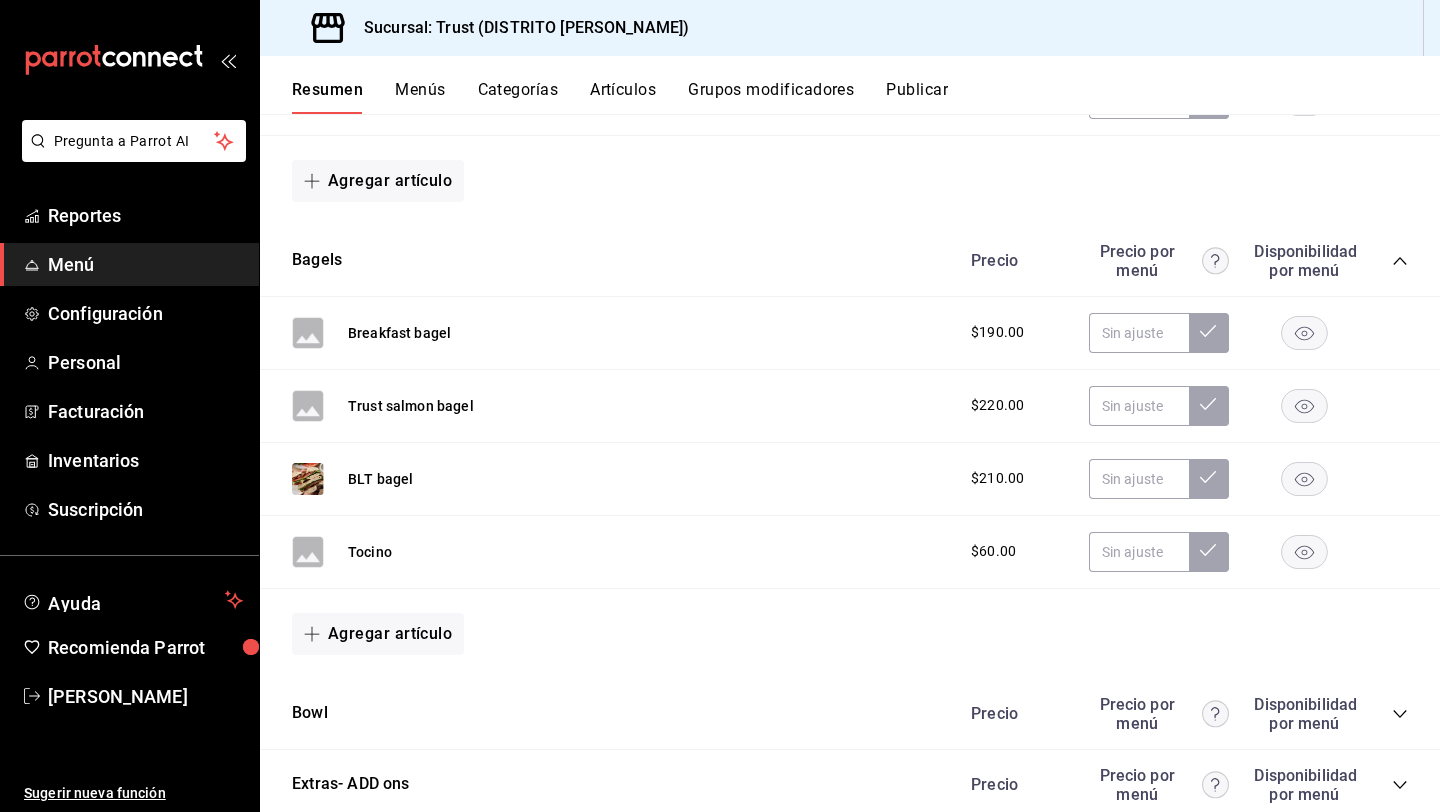 scroll, scrollTop: 1600, scrollLeft: 0, axis: vertical 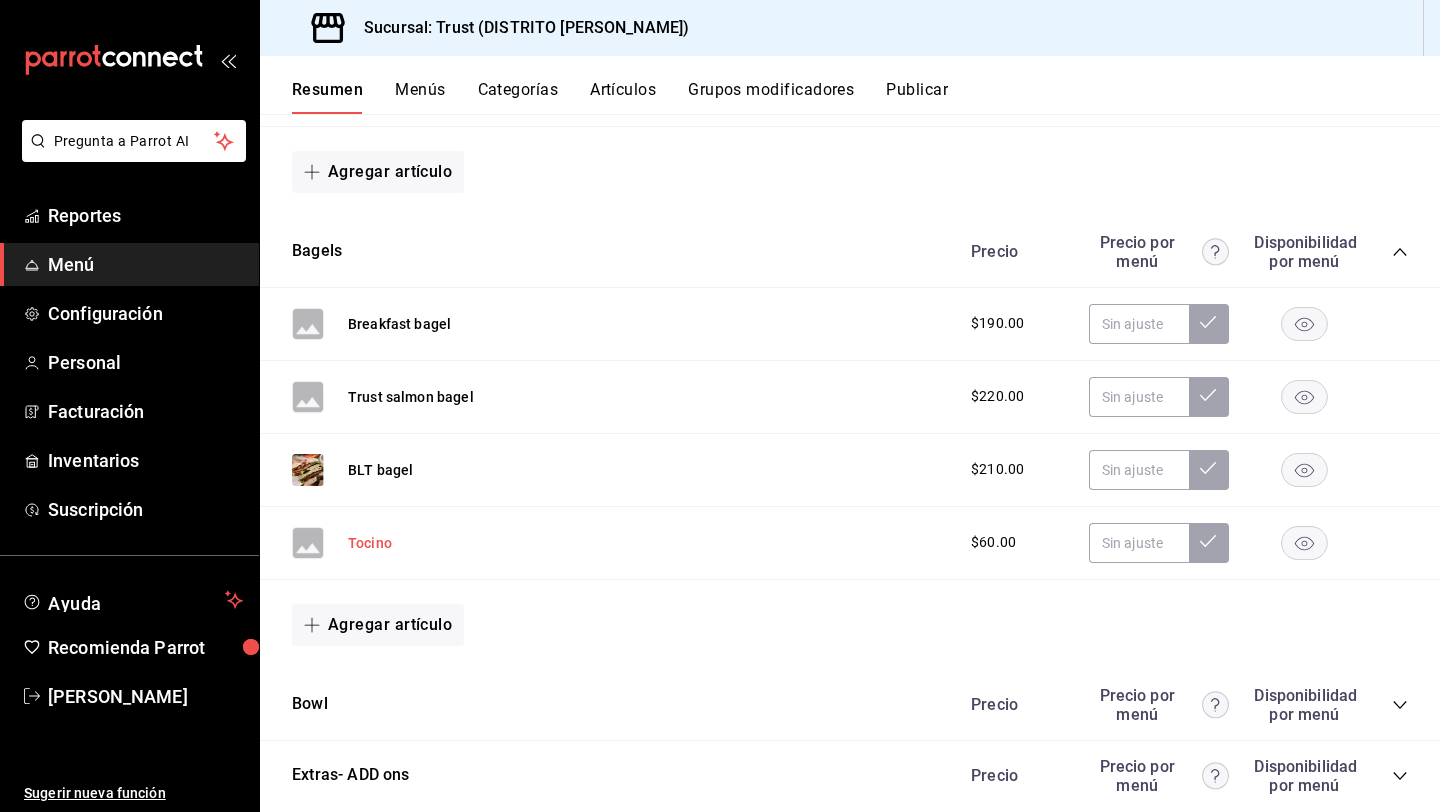 click on "Tocino" at bounding box center (370, 543) 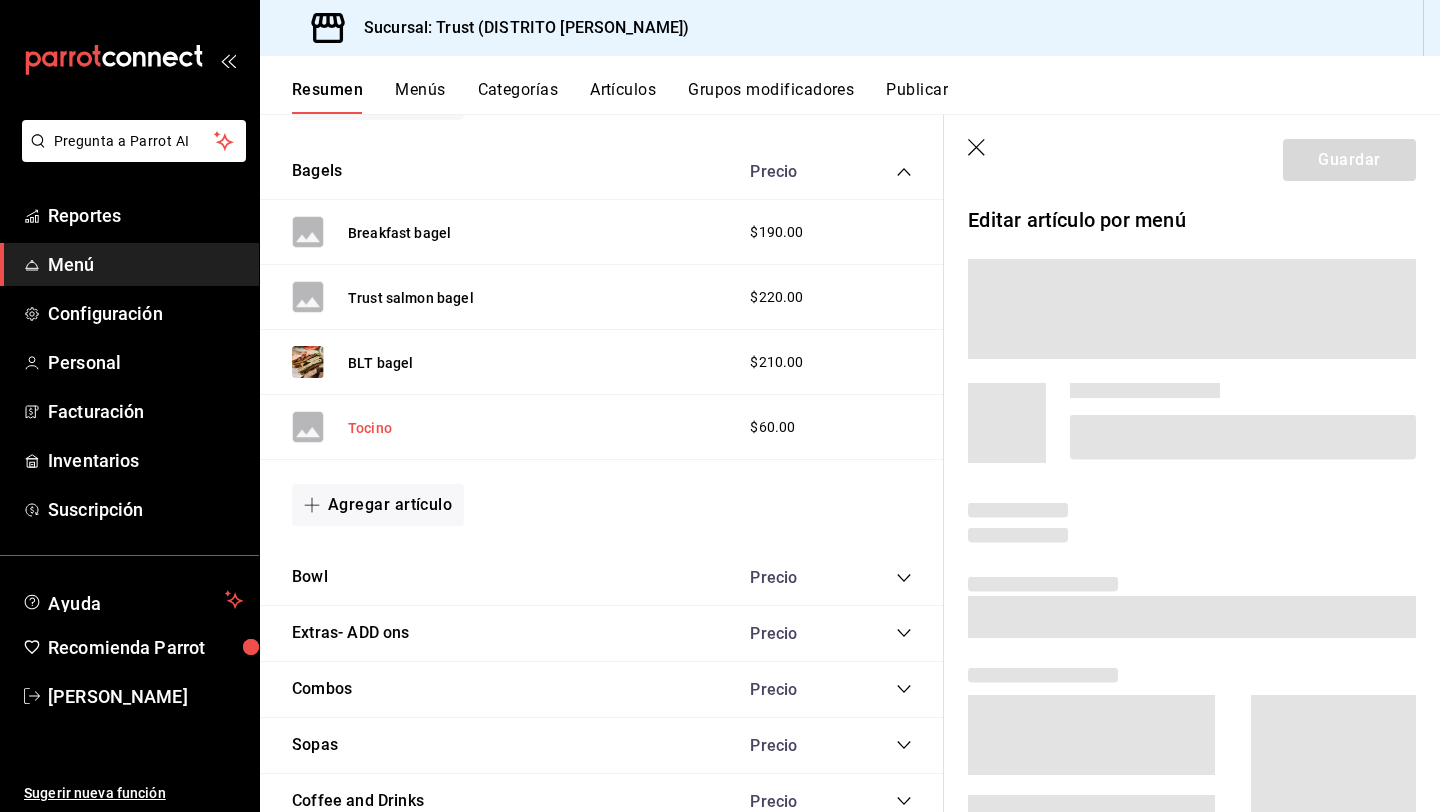 scroll, scrollTop: 1515, scrollLeft: 0, axis: vertical 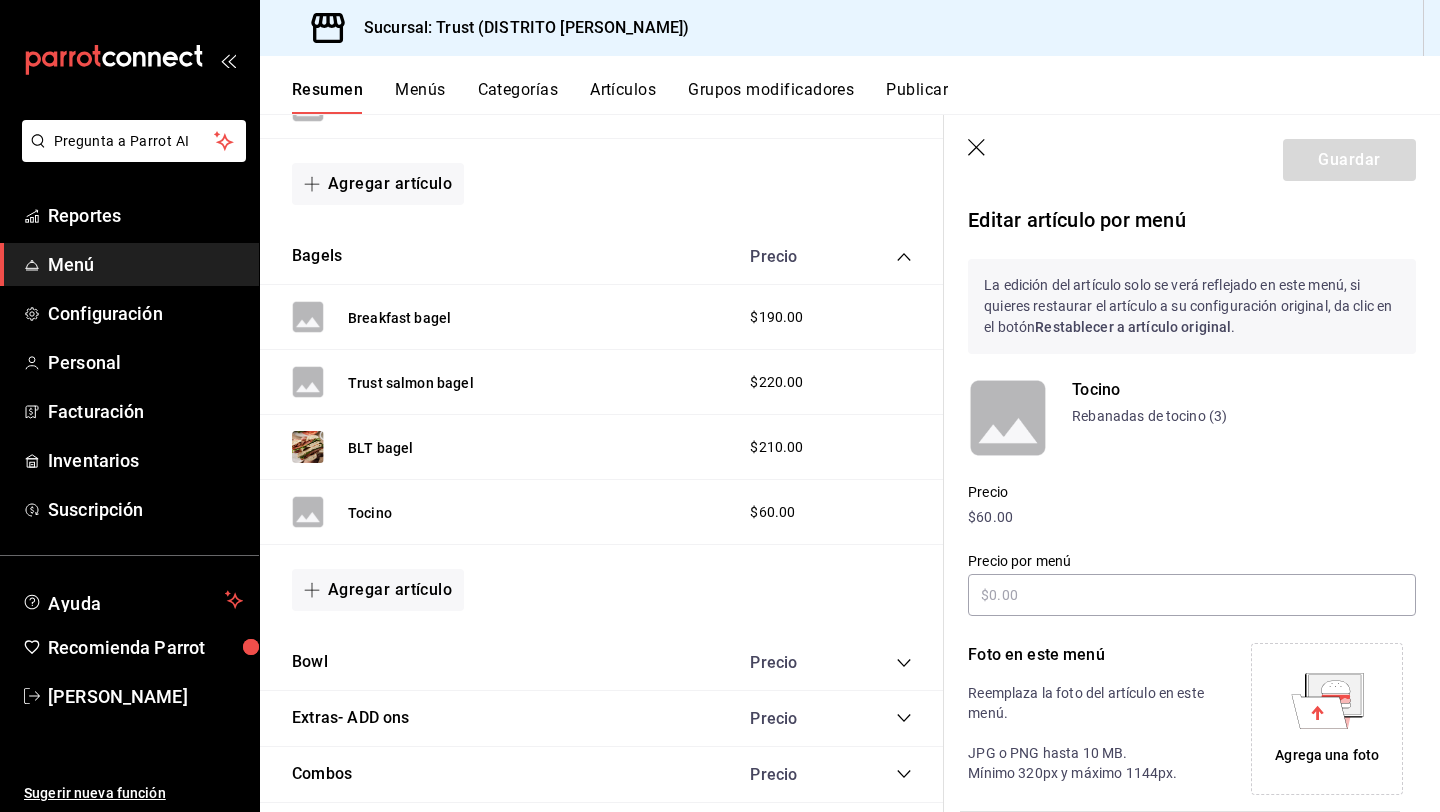 click on "Precio $60.00" at bounding box center [1180, 493] 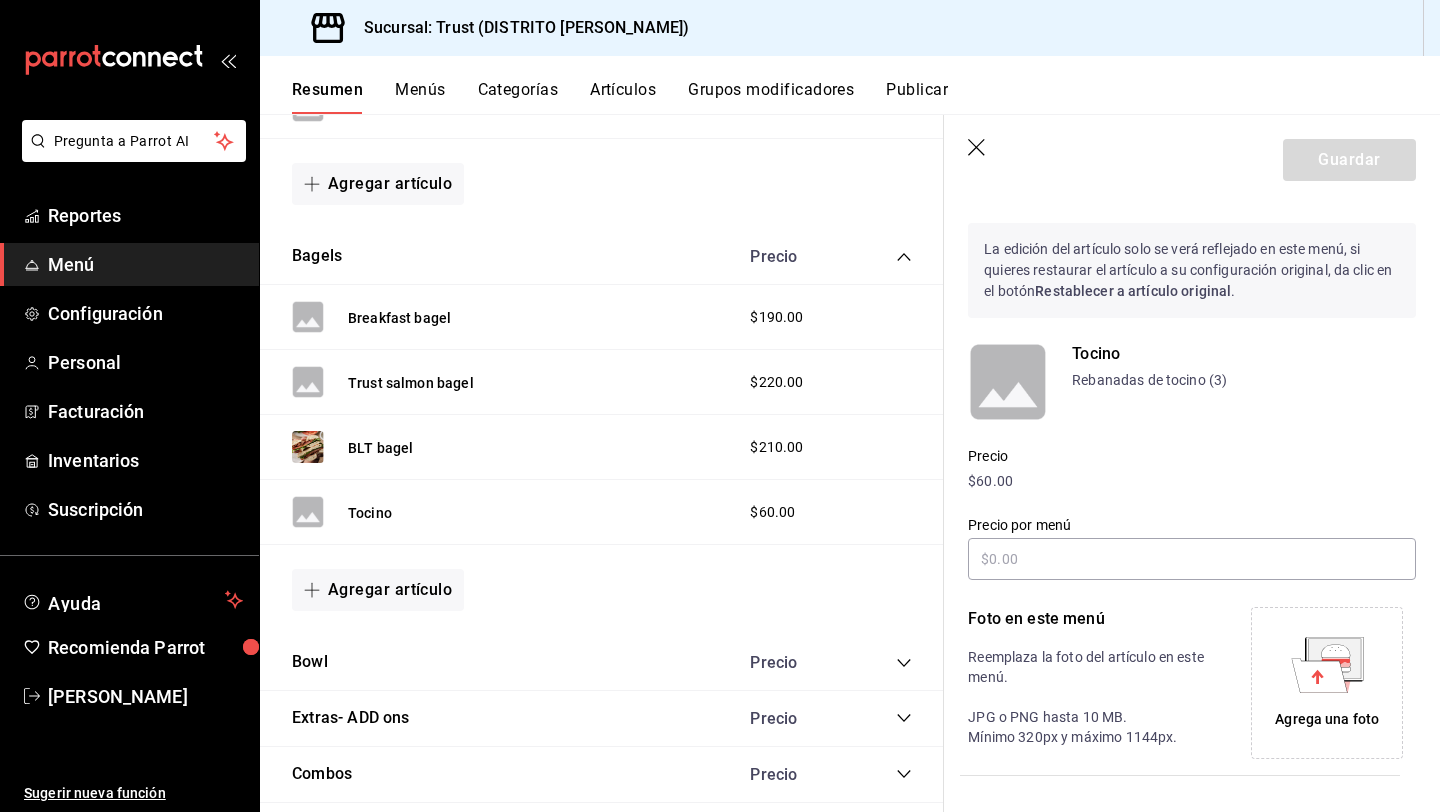 scroll, scrollTop: 32, scrollLeft: 0, axis: vertical 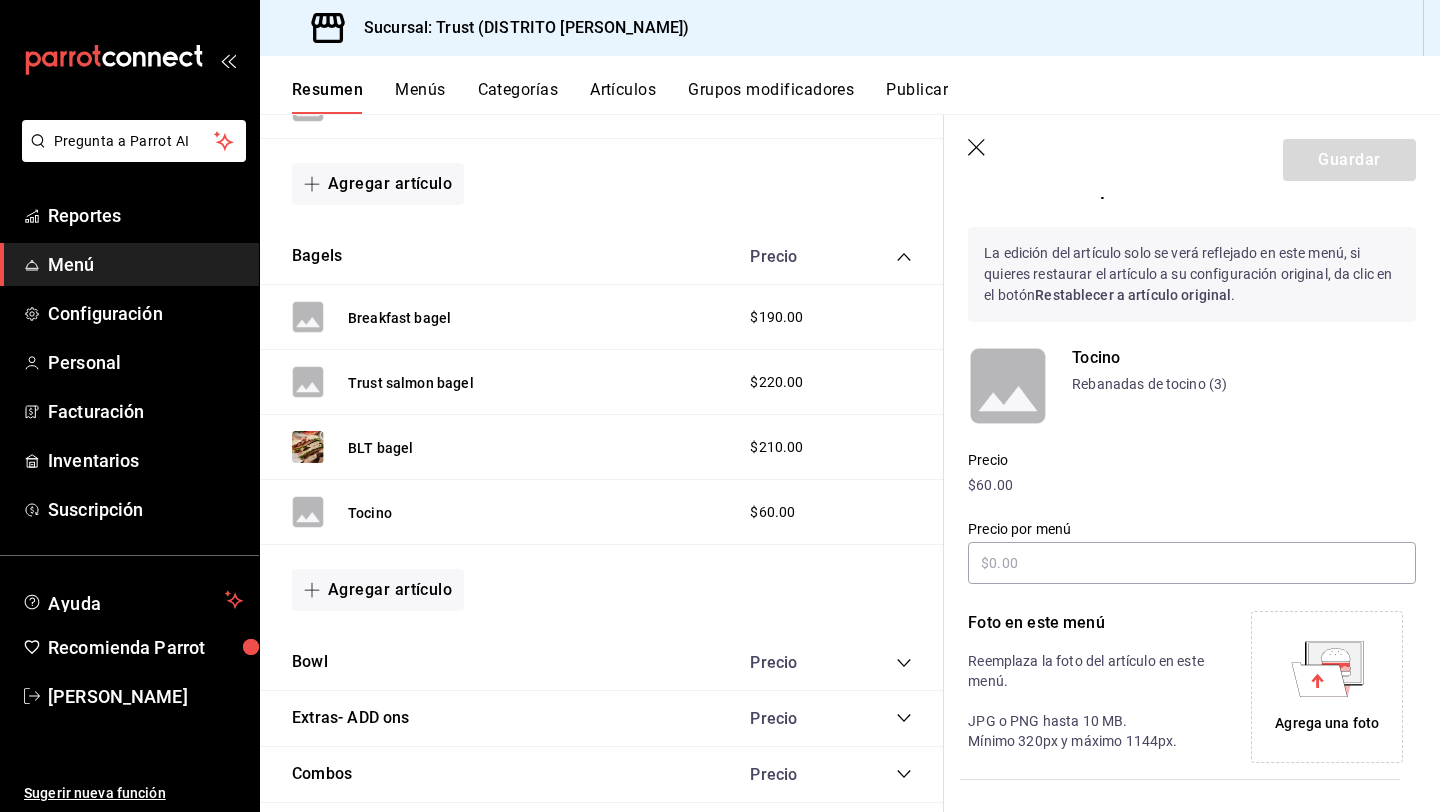 click on "Guardar" at bounding box center [1192, 156] 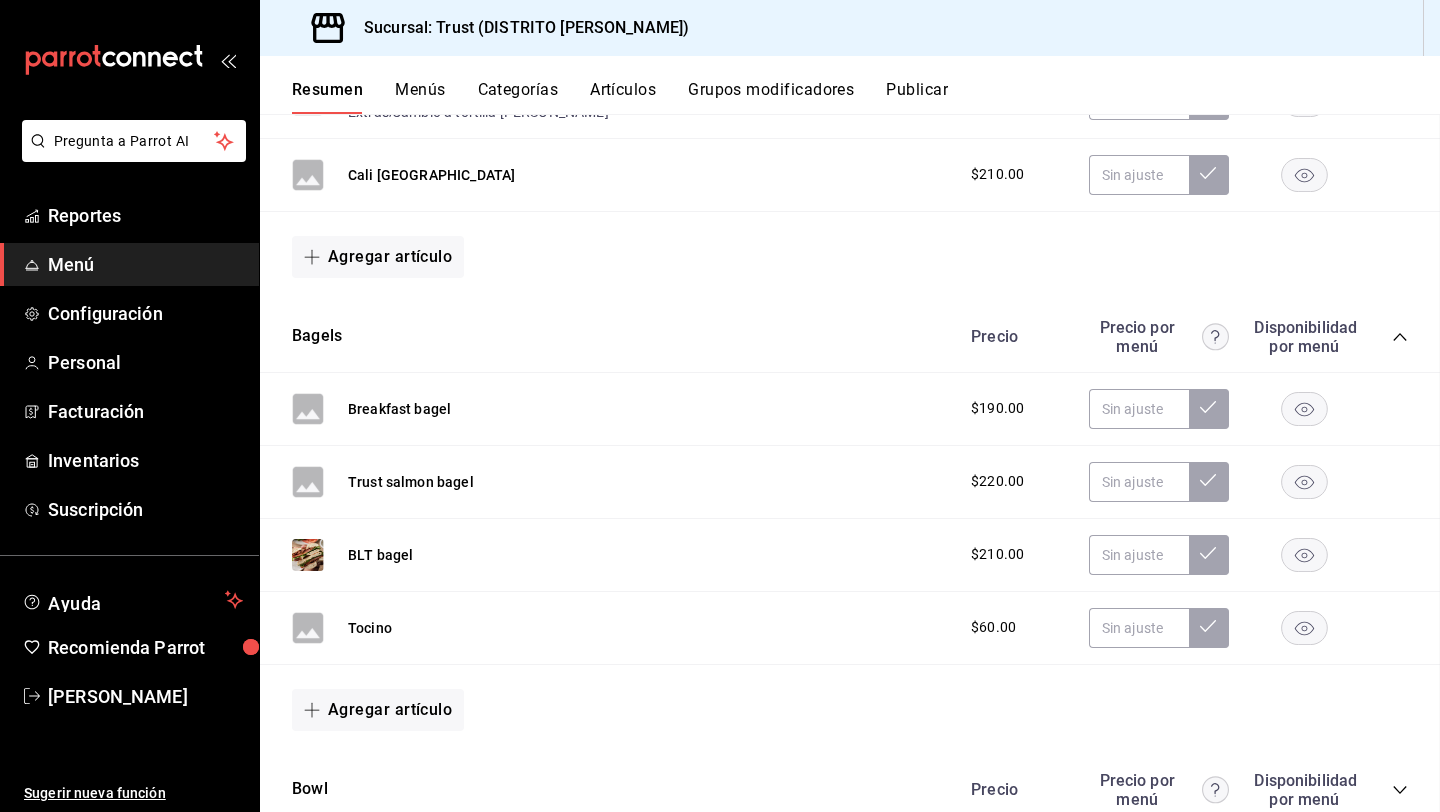 scroll, scrollTop: 1780, scrollLeft: 0, axis: vertical 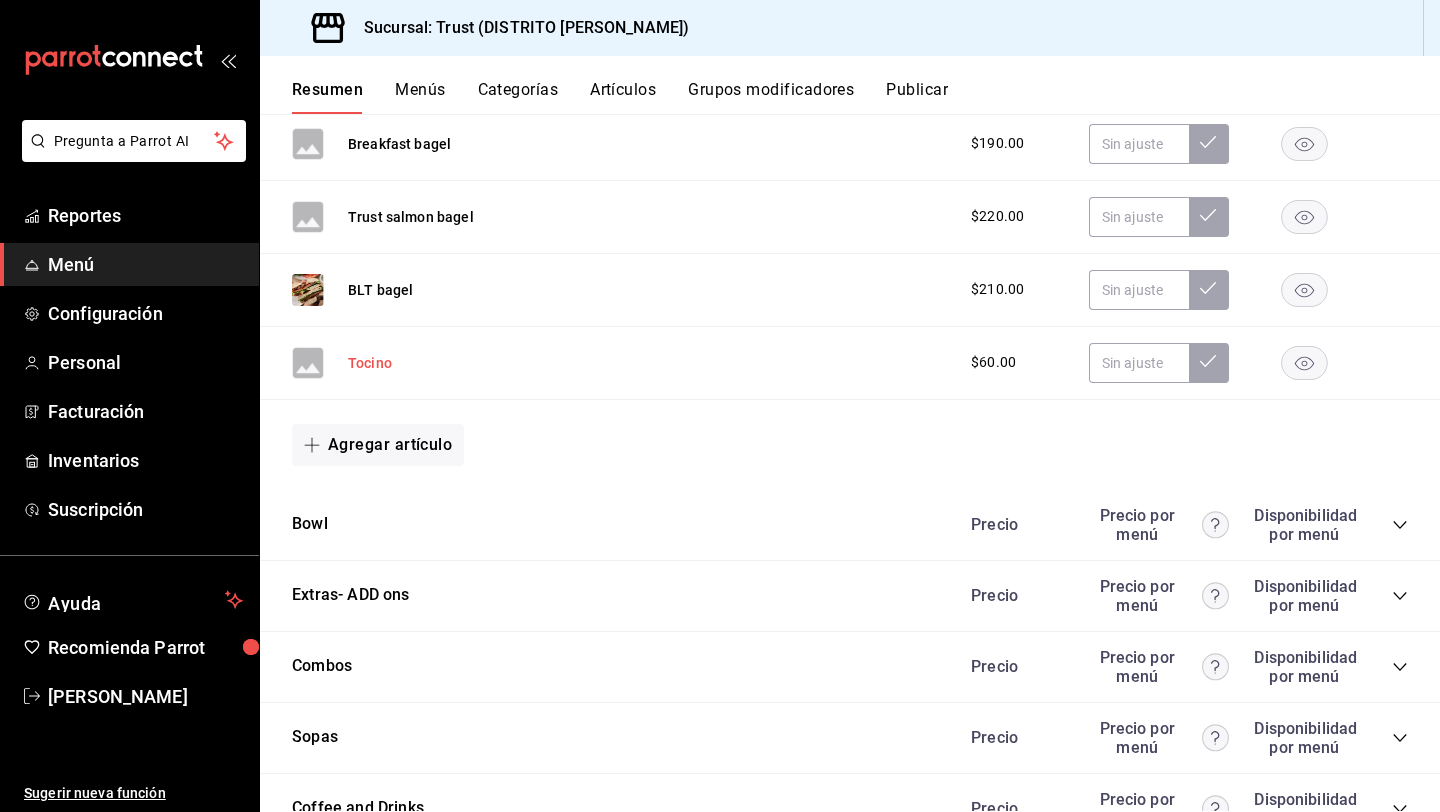 click on "Tocino" at bounding box center (370, 363) 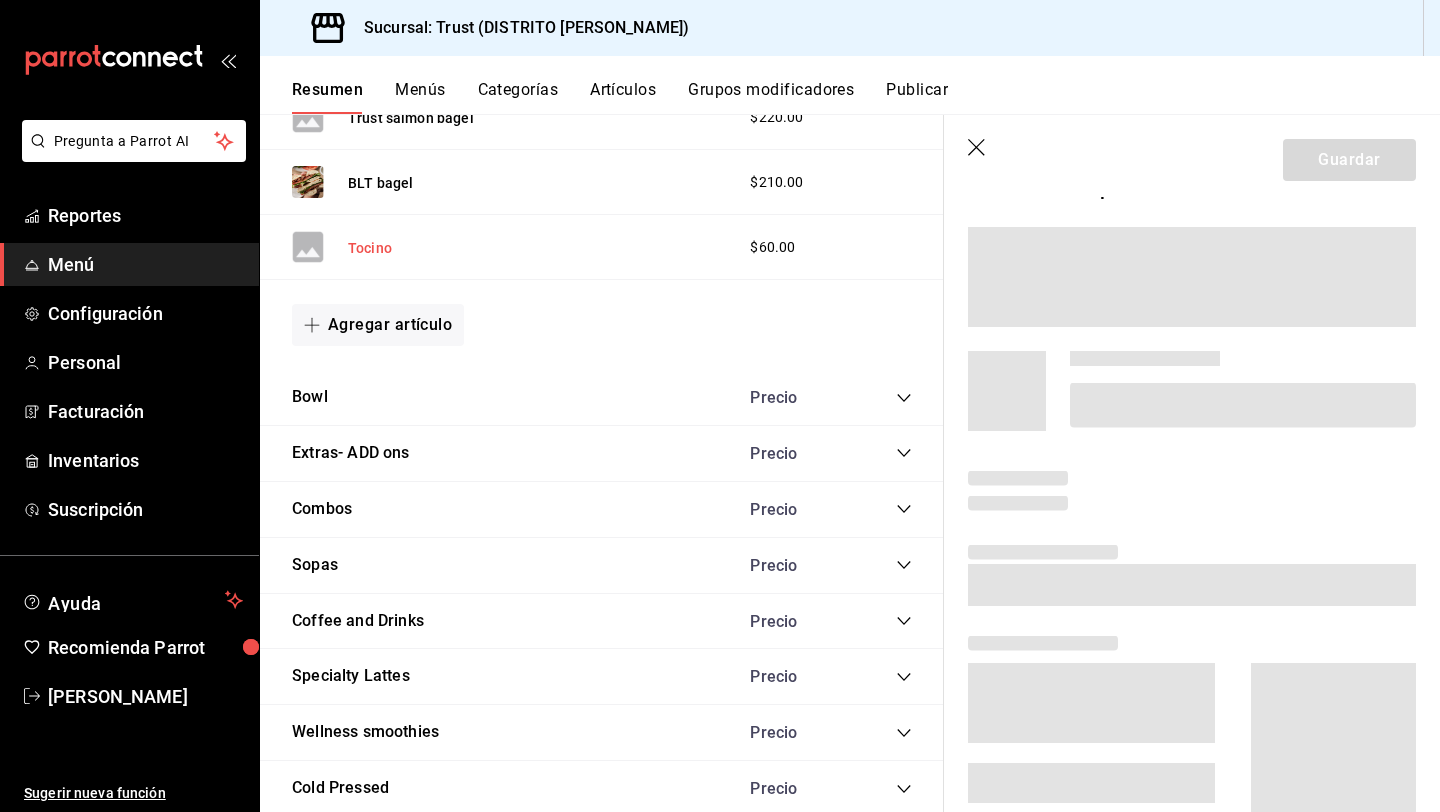 scroll, scrollTop: 1668, scrollLeft: 0, axis: vertical 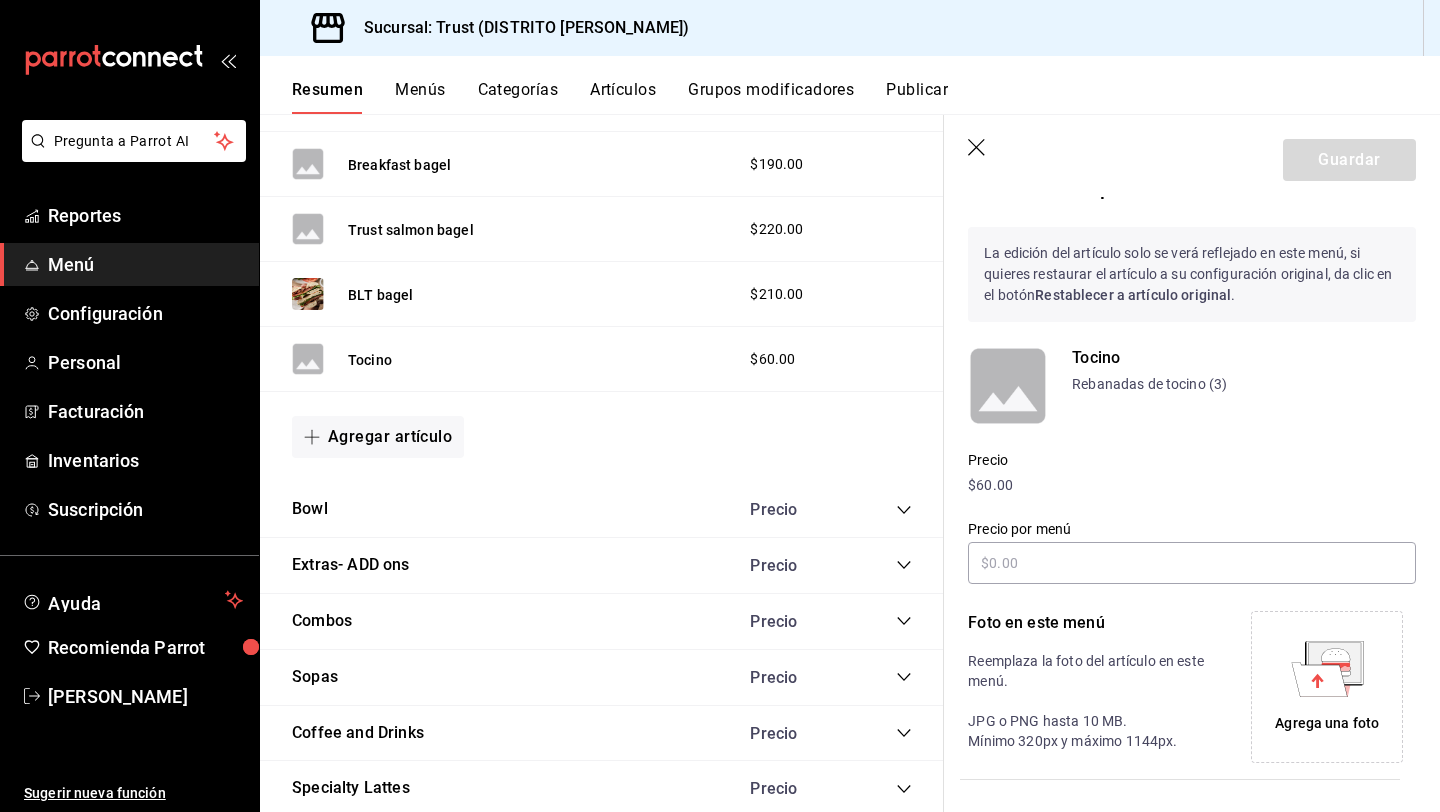 click 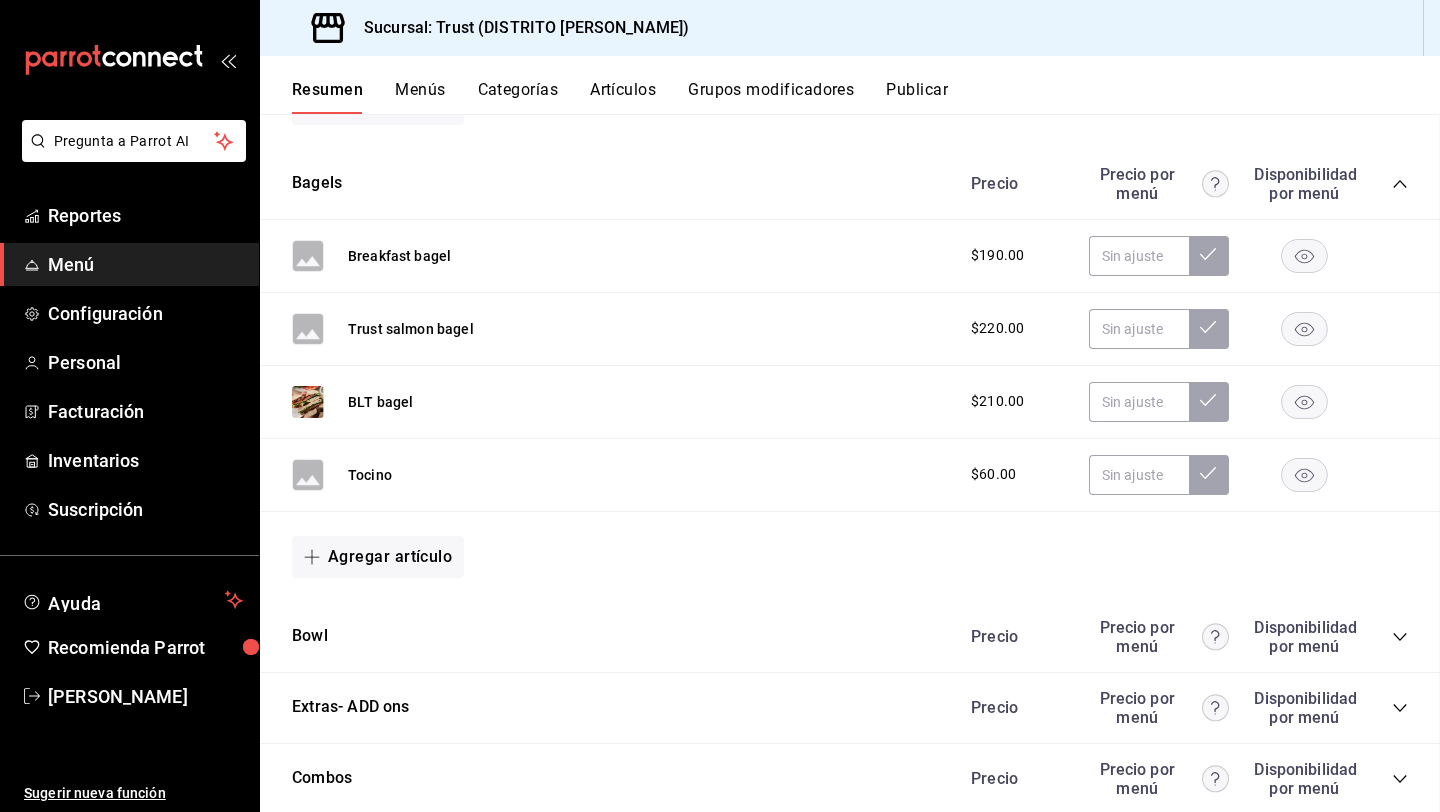 scroll, scrollTop: 1945, scrollLeft: 0, axis: vertical 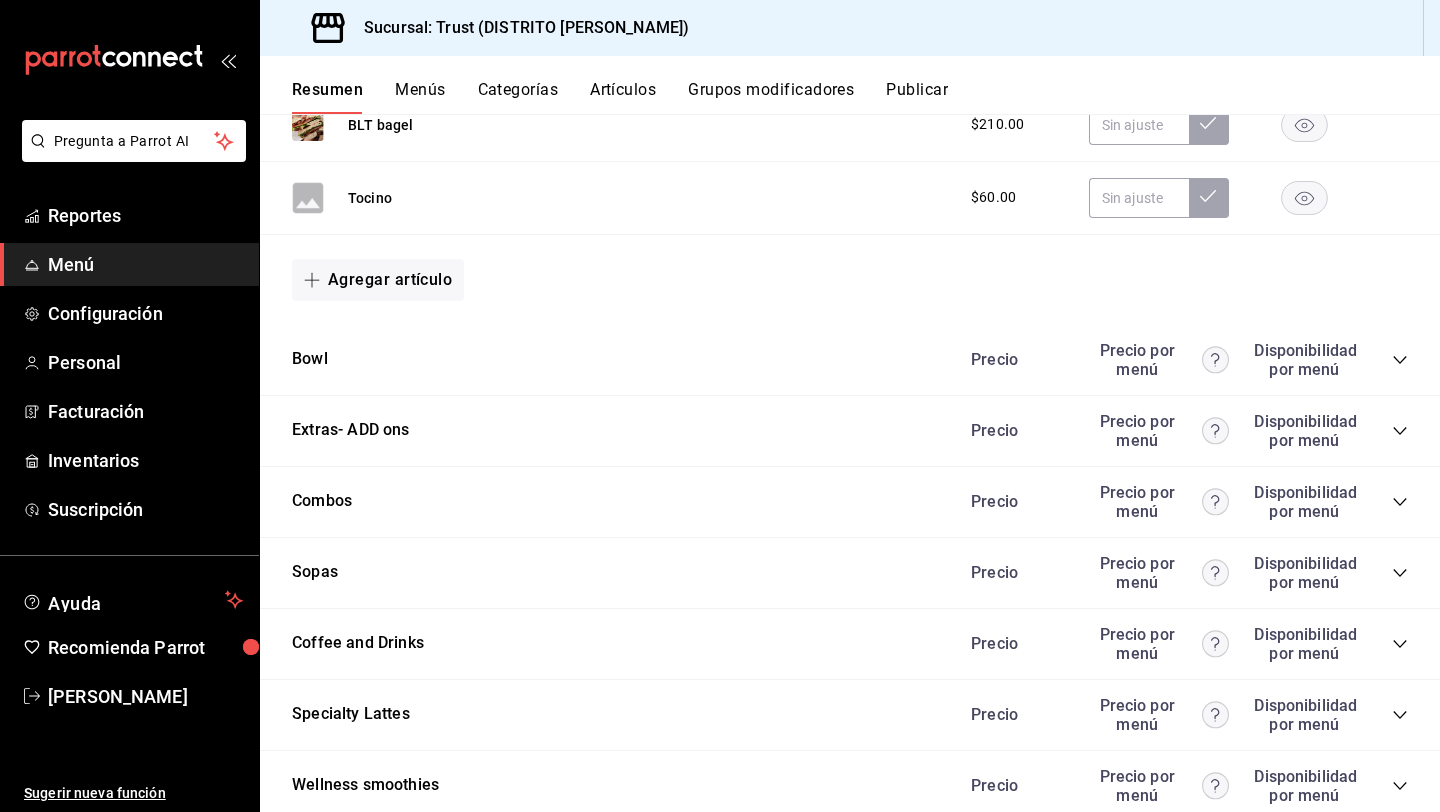 click on "Categorías" at bounding box center (518, 97) 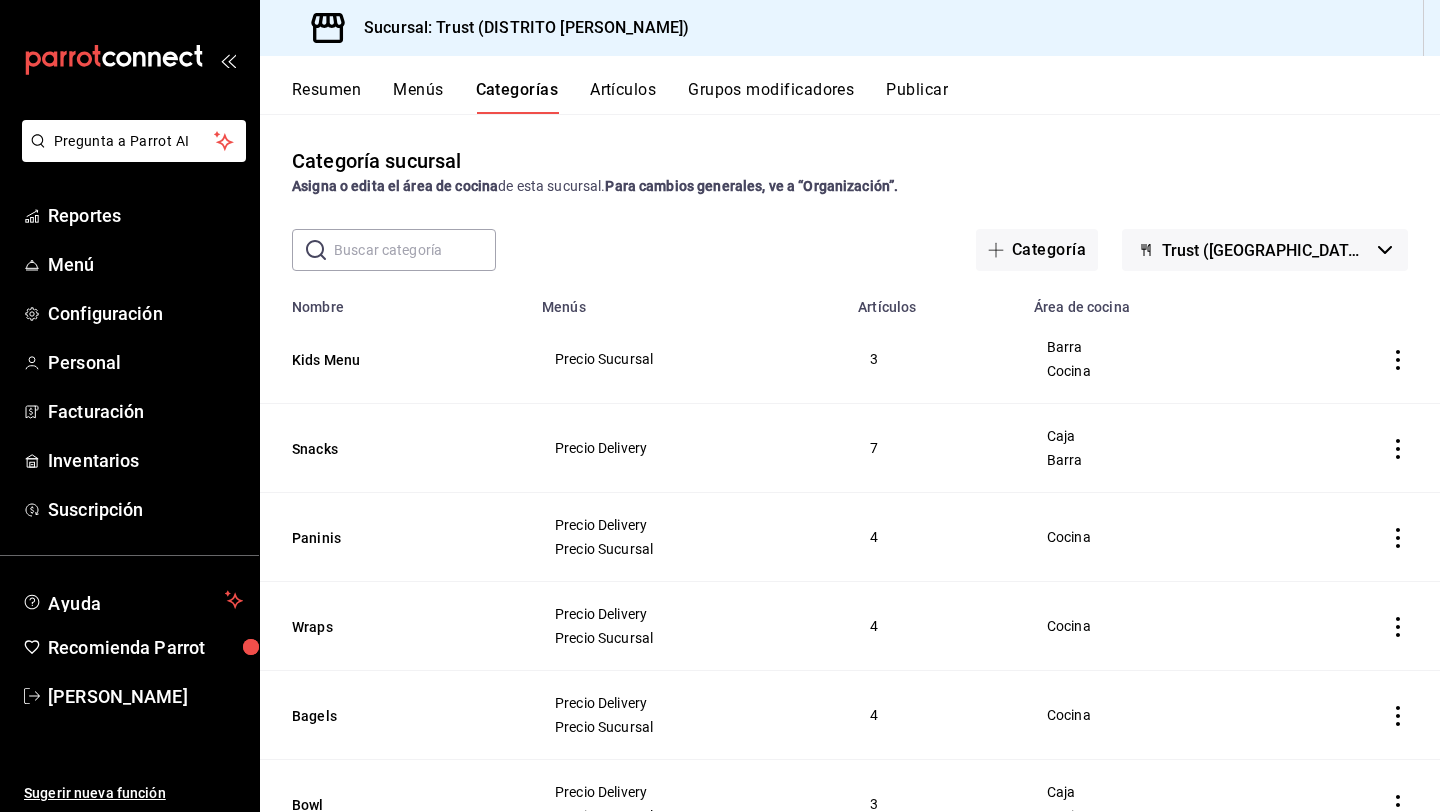 click on "Bagels" at bounding box center (395, 715) 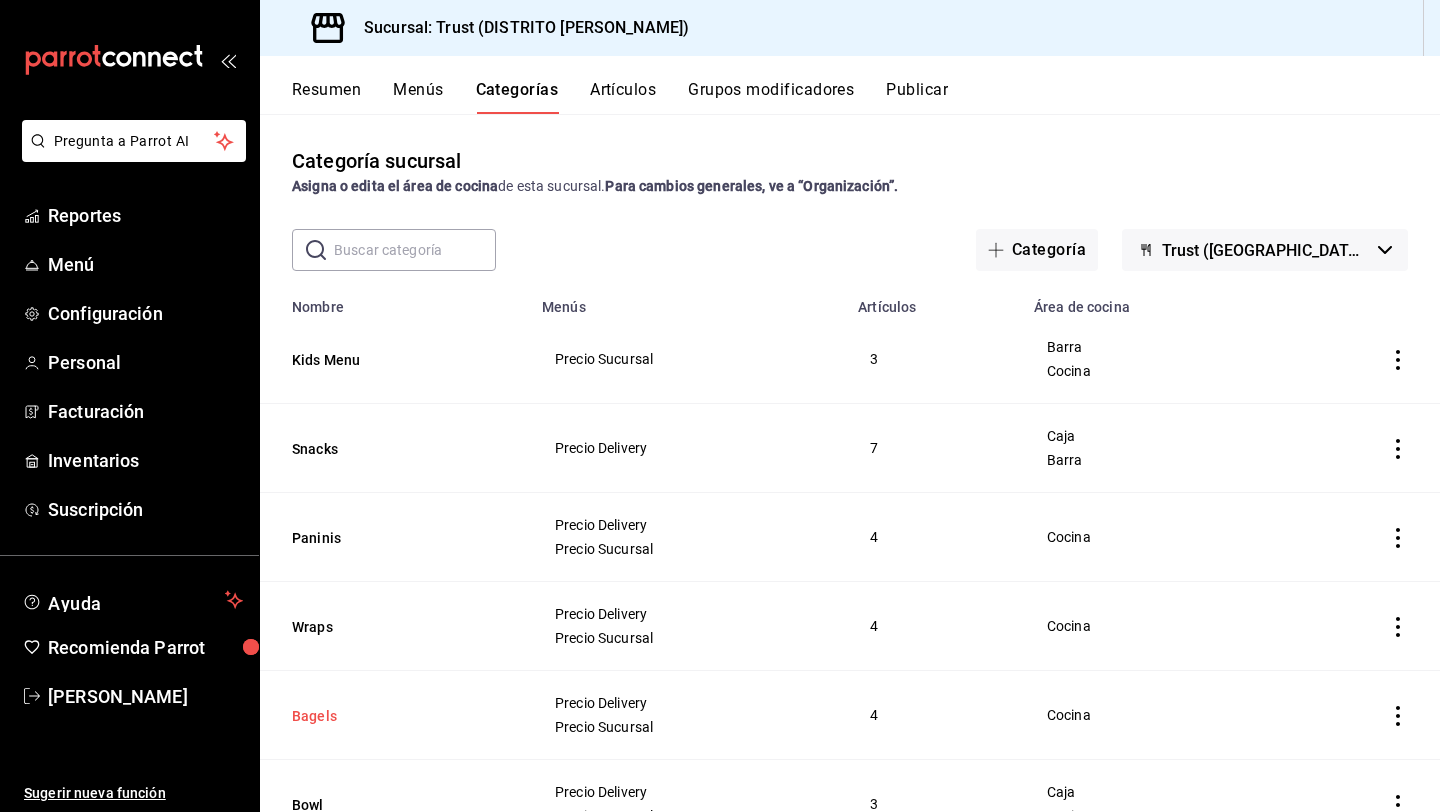 click on "Bagels" at bounding box center (392, 716) 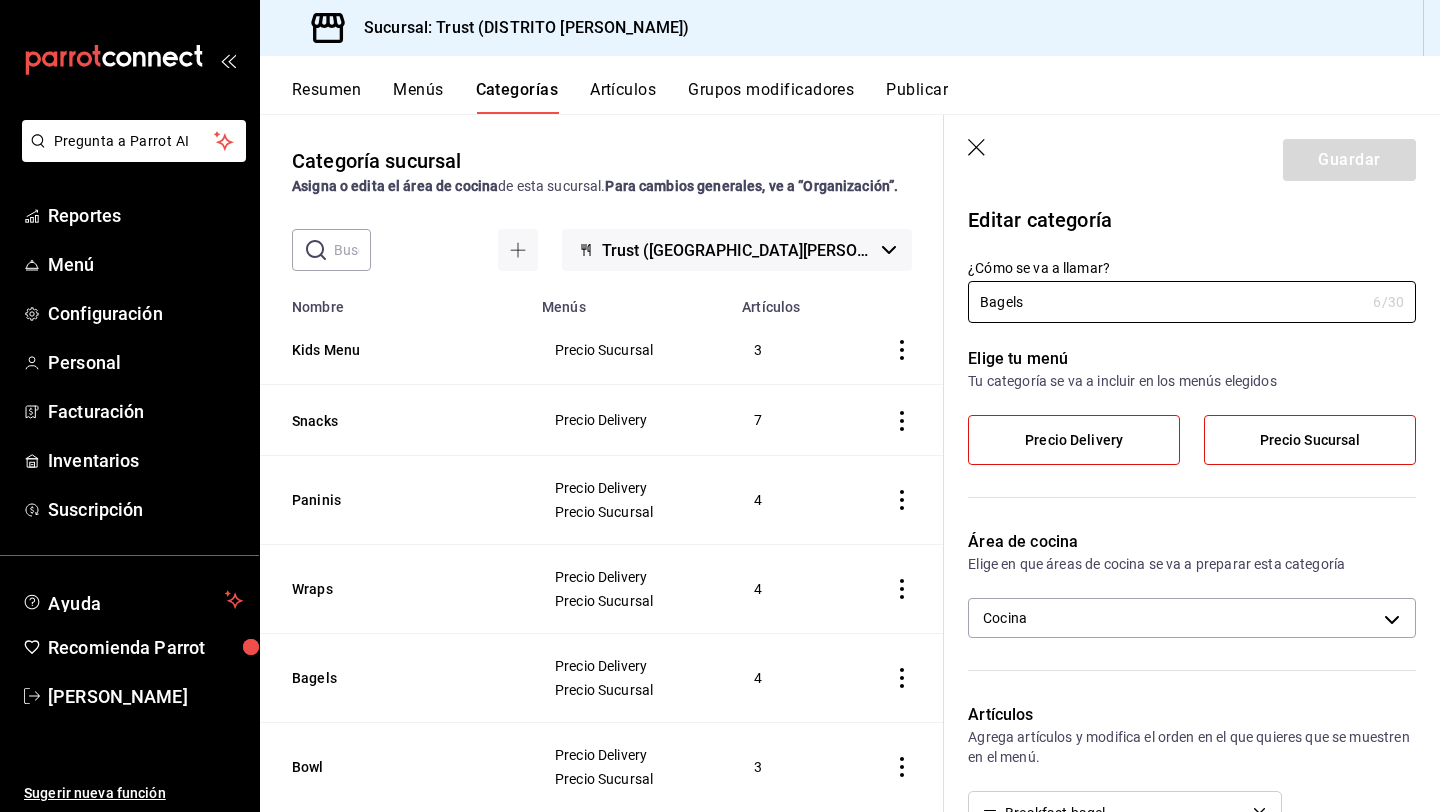 click on "Elige tu menú" at bounding box center (1192, 359) 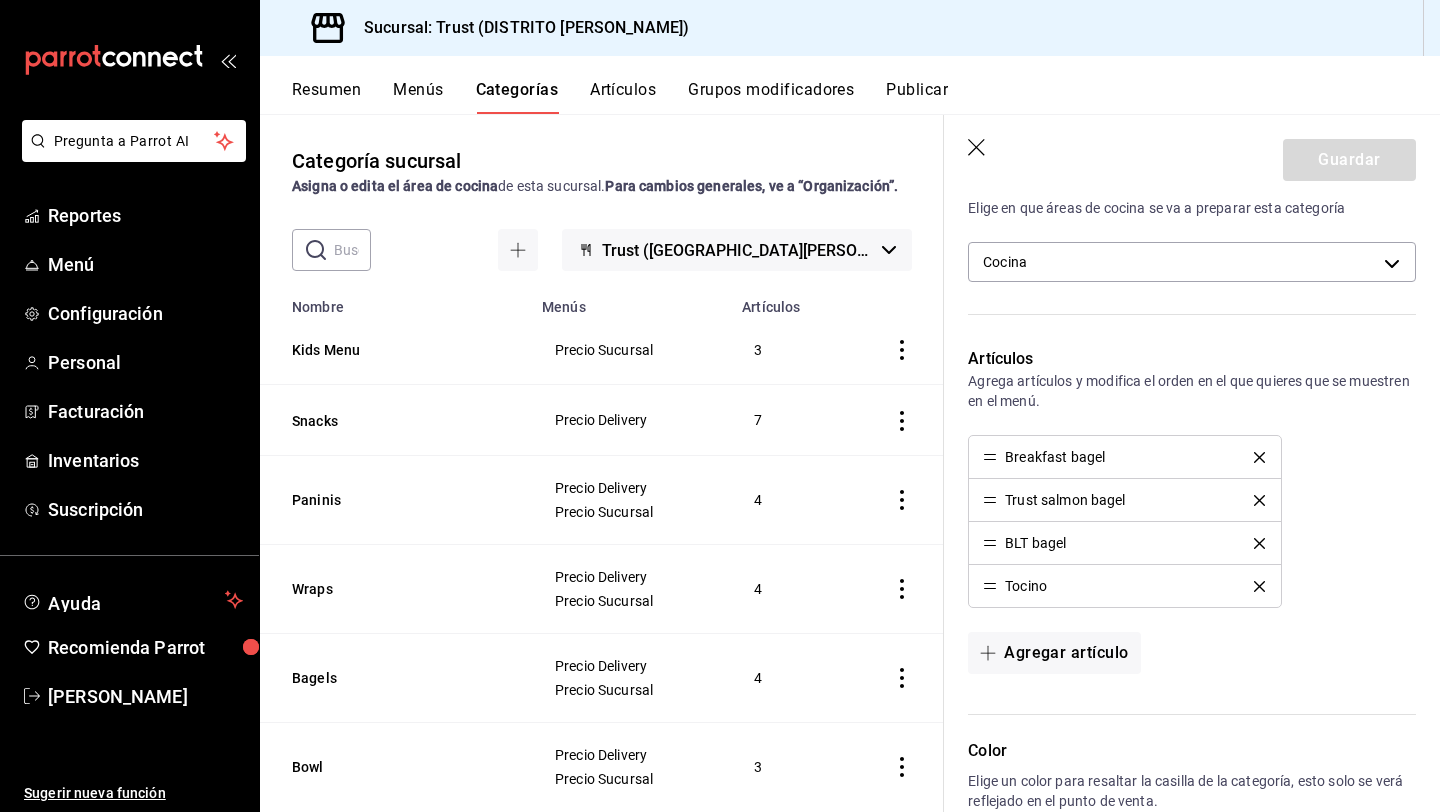scroll, scrollTop: 360, scrollLeft: 0, axis: vertical 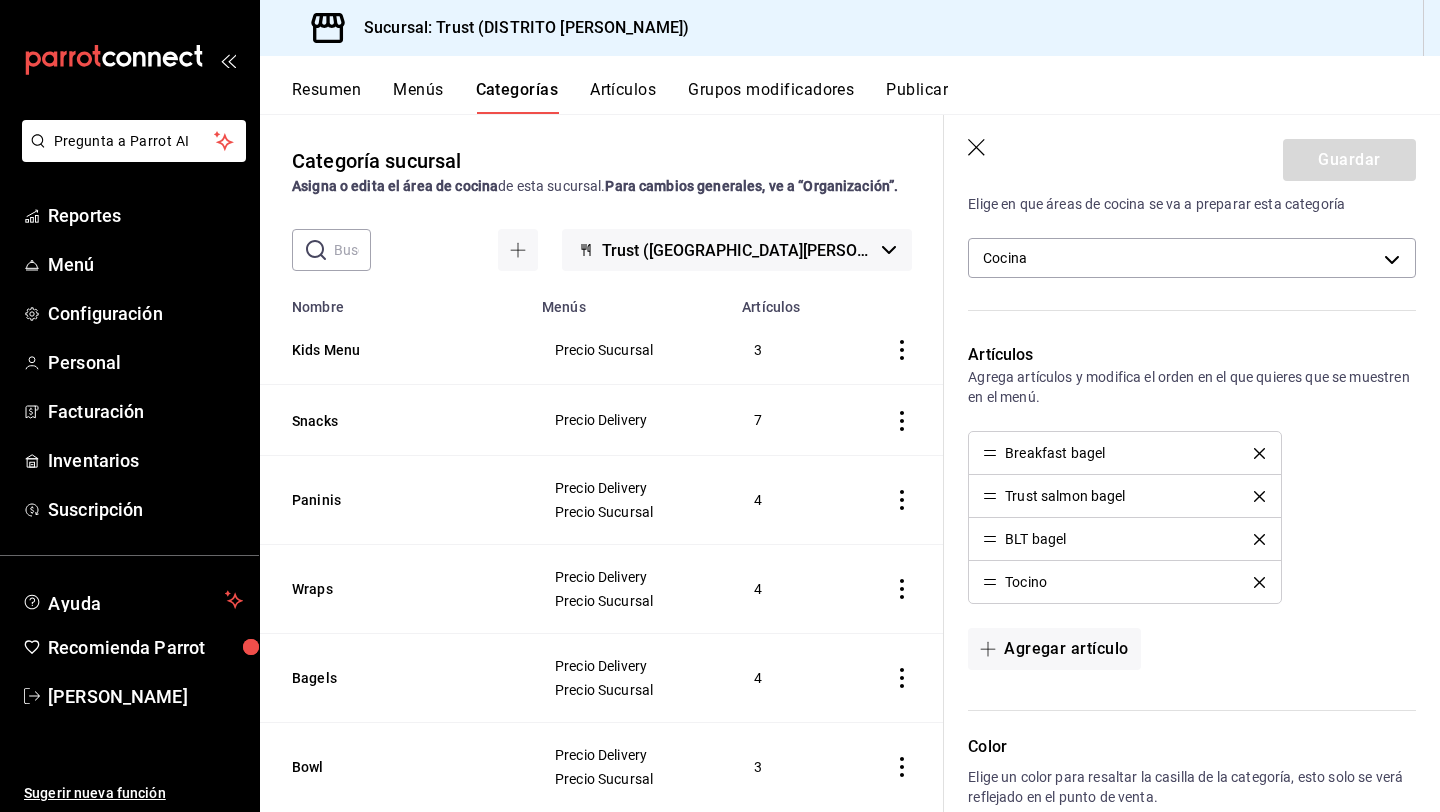 click 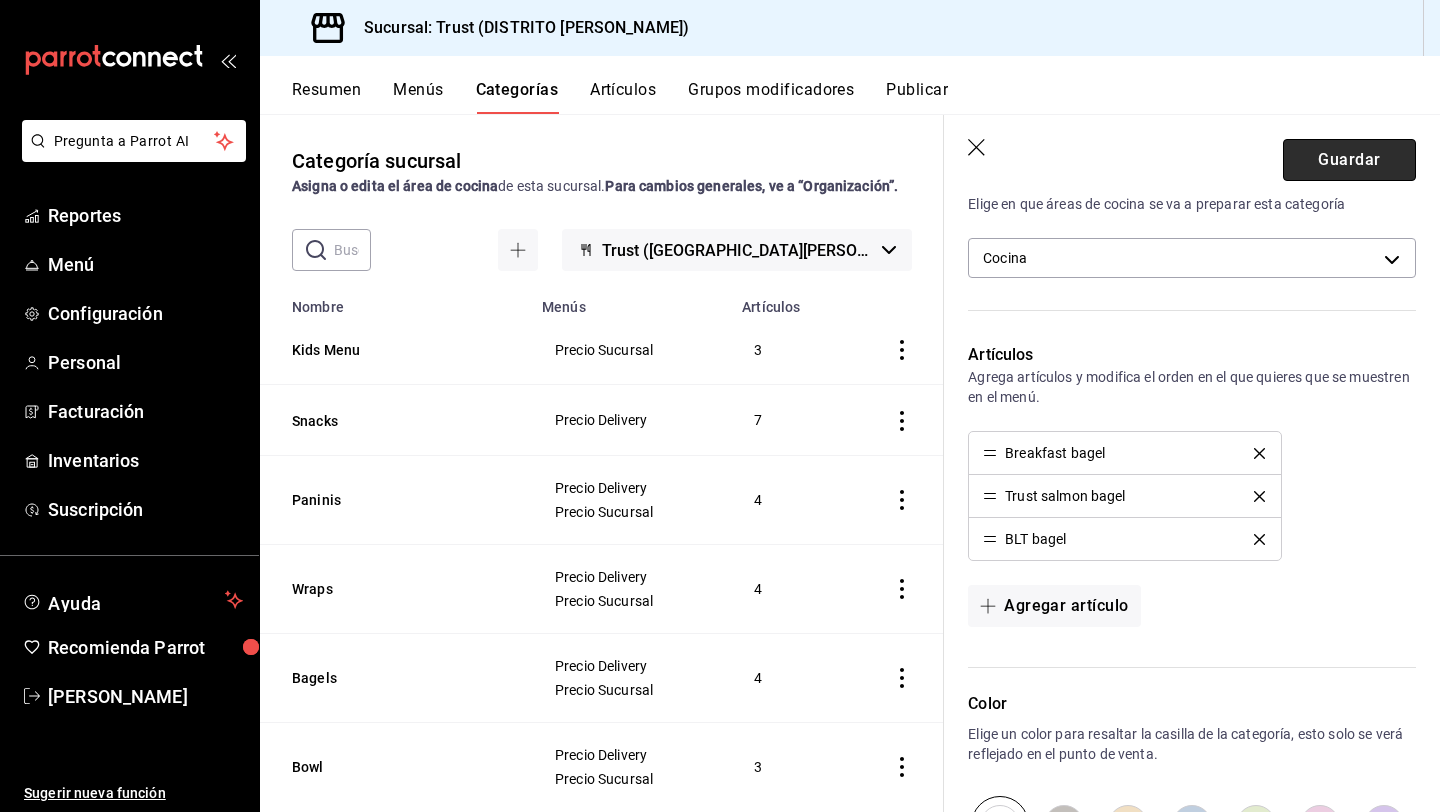 click on "Guardar" at bounding box center (1349, 160) 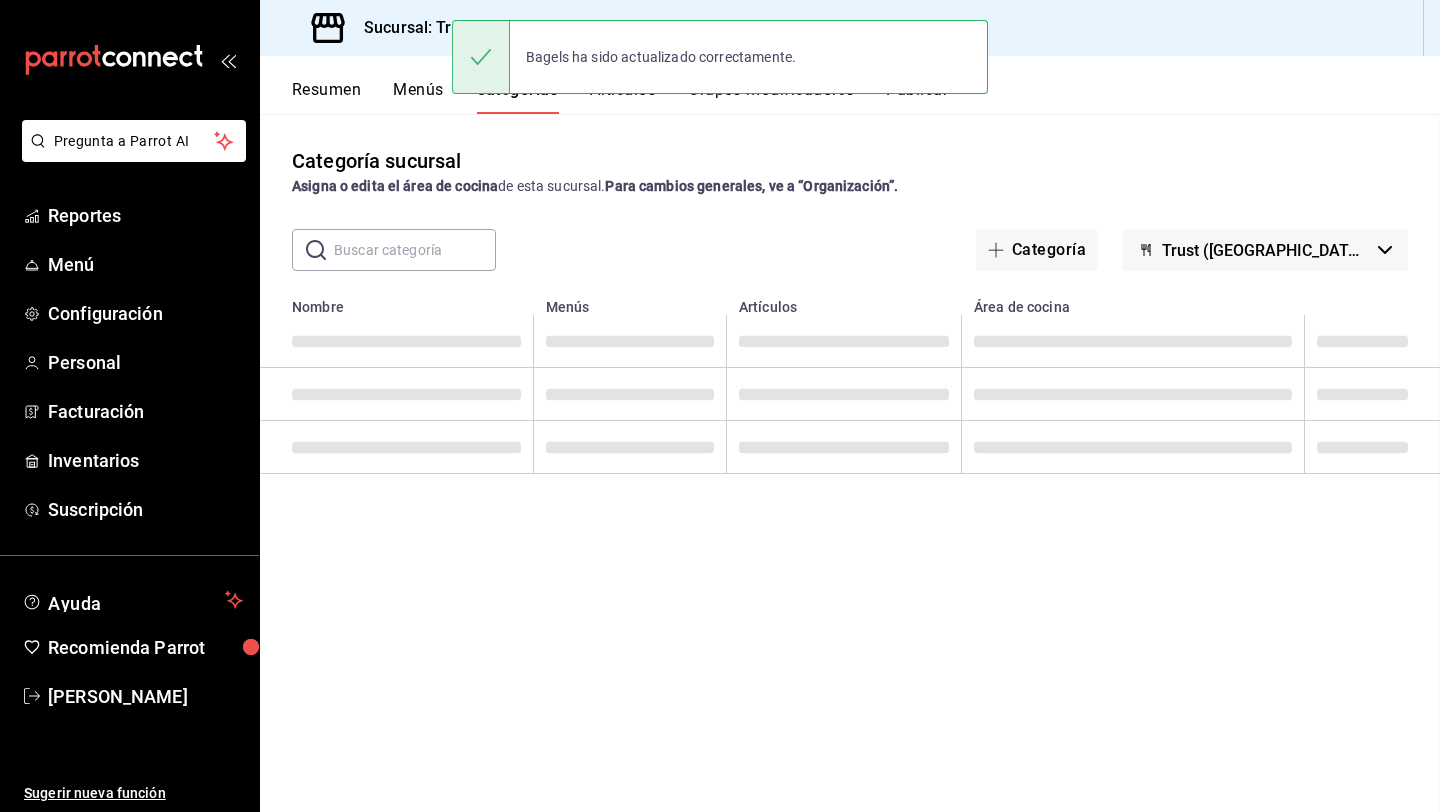 scroll, scrollTop: 0, scrollLeft: 0, axis: both 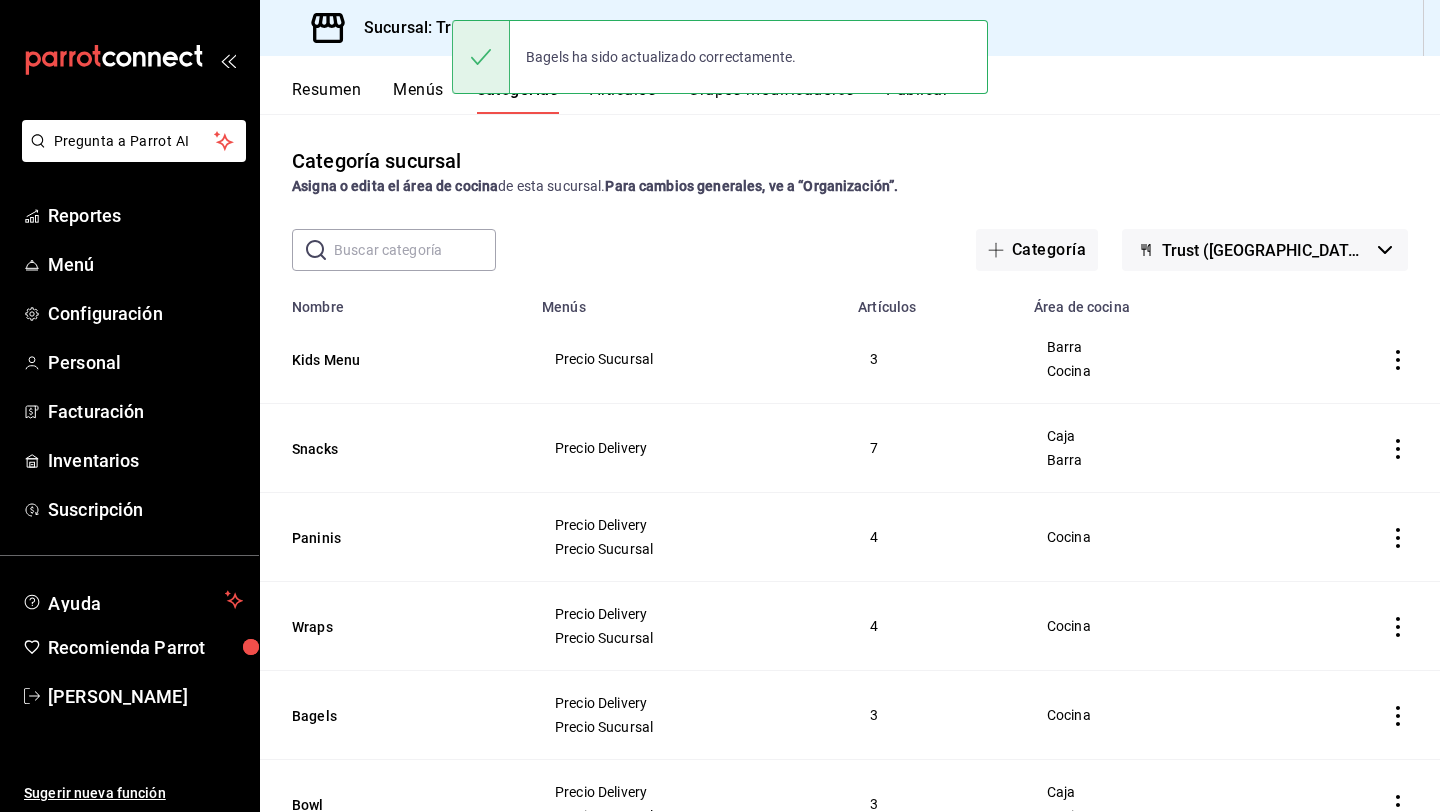 click on "​ ​ Categoría Trust (Distrito Armida)" at bounding box center [850, 250] 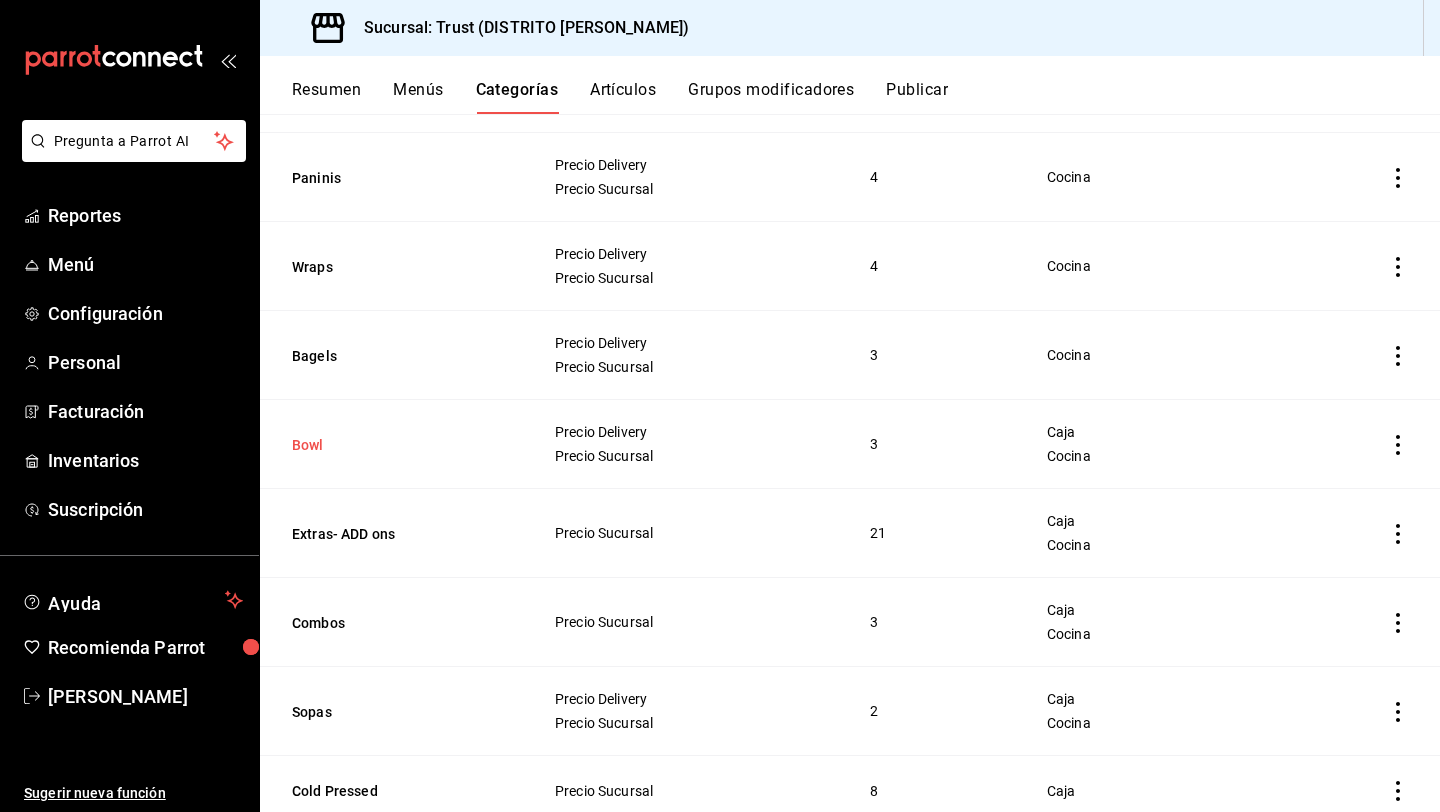 click on "Bowl" at bounding box center (392, 445) 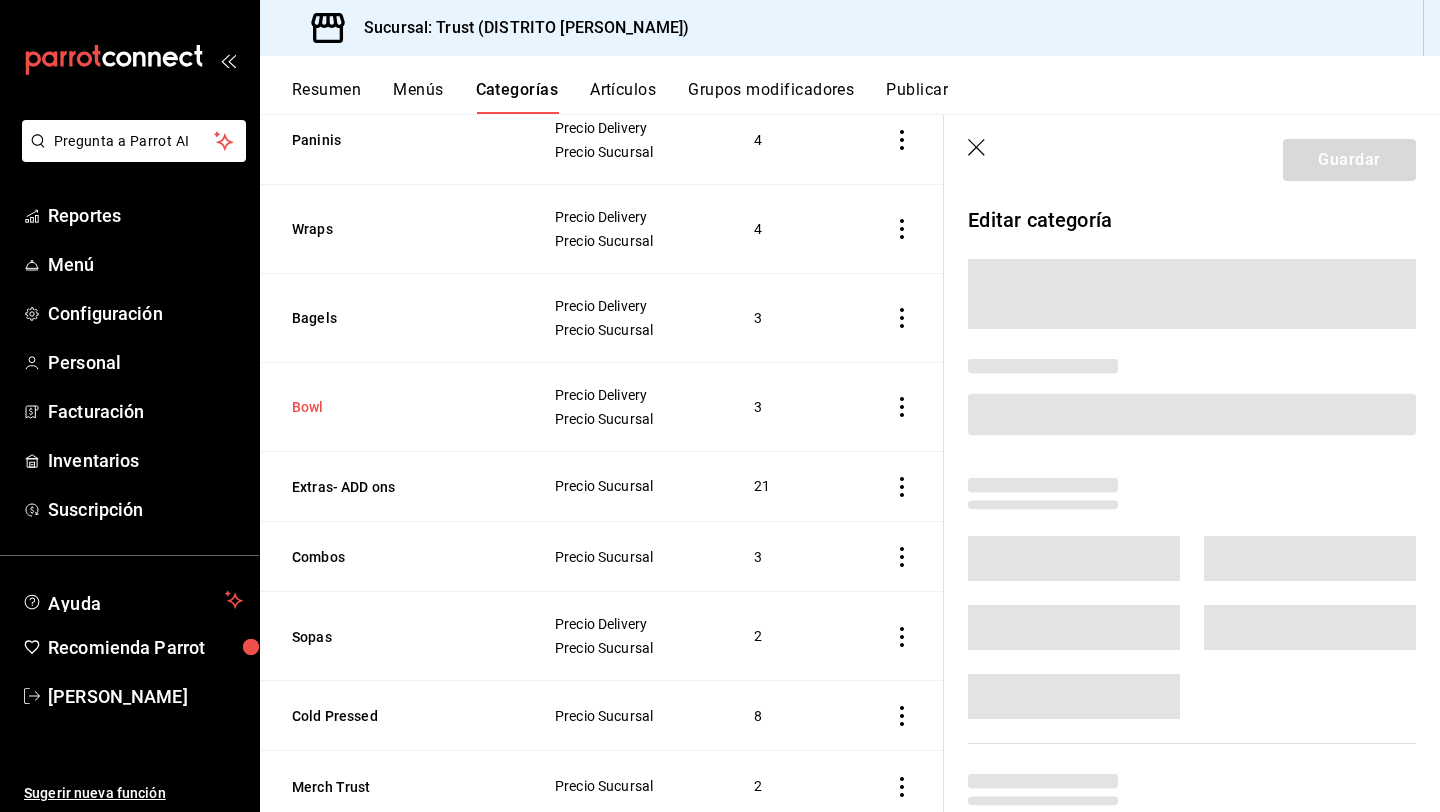 scroll, scrollTop: 341, scrollLeft: 0, axis: vertical 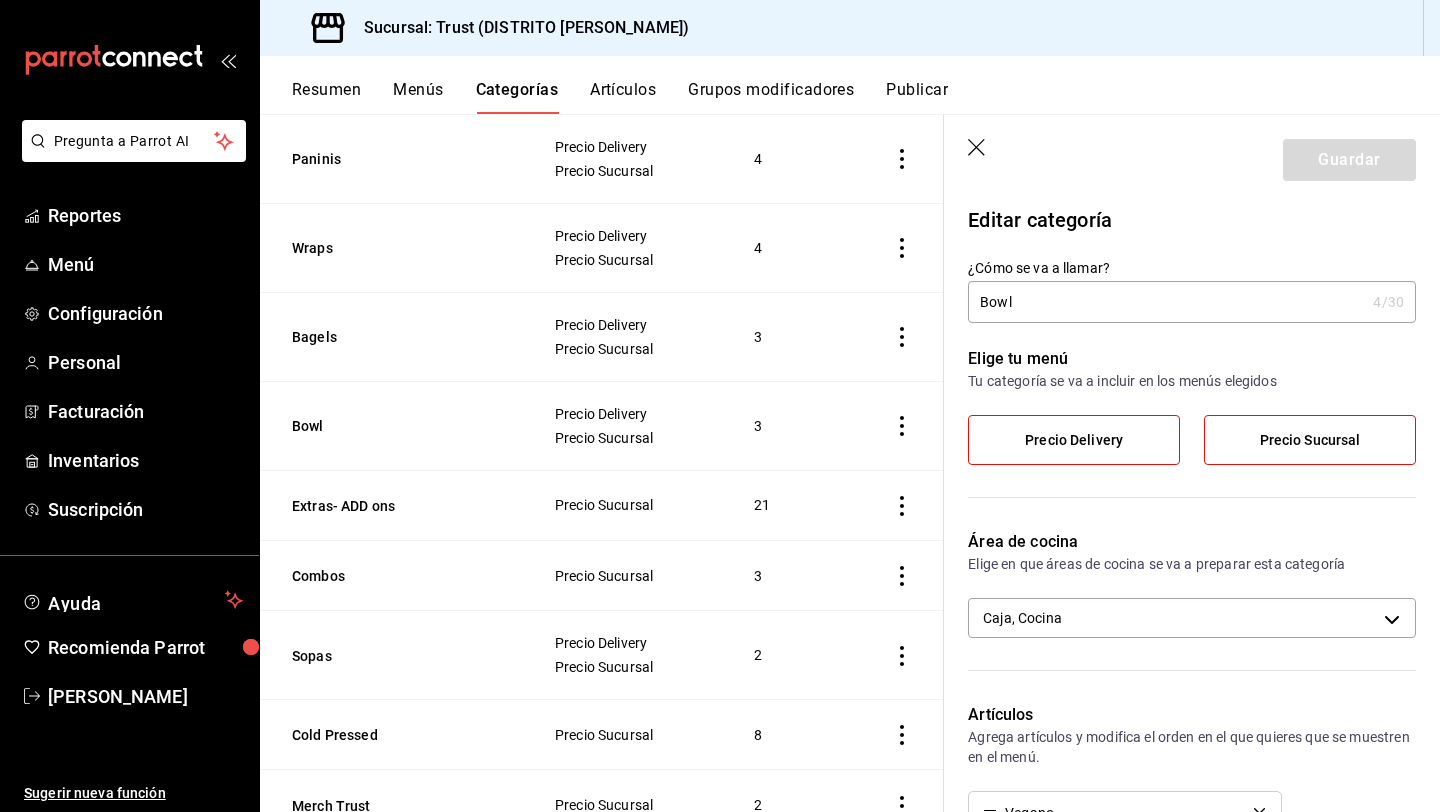 click on "Elige tu menú Tu categoría se va a incluir en los menús elegidos Precio Delivery Precio Sucursal" at bounding box center (1180, 414) 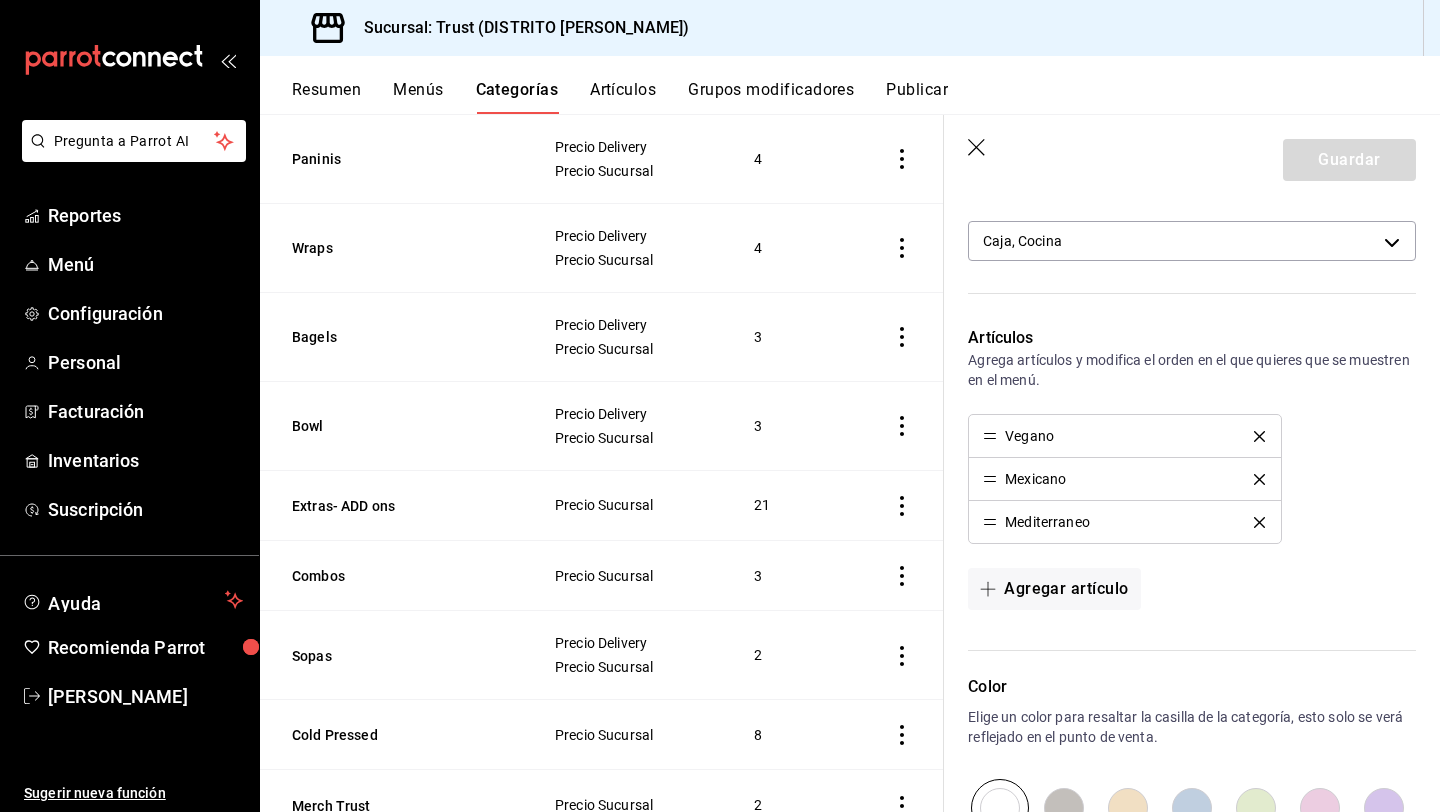scroll, scrollTop: 440, scrollLeft: 0, axis: vertical 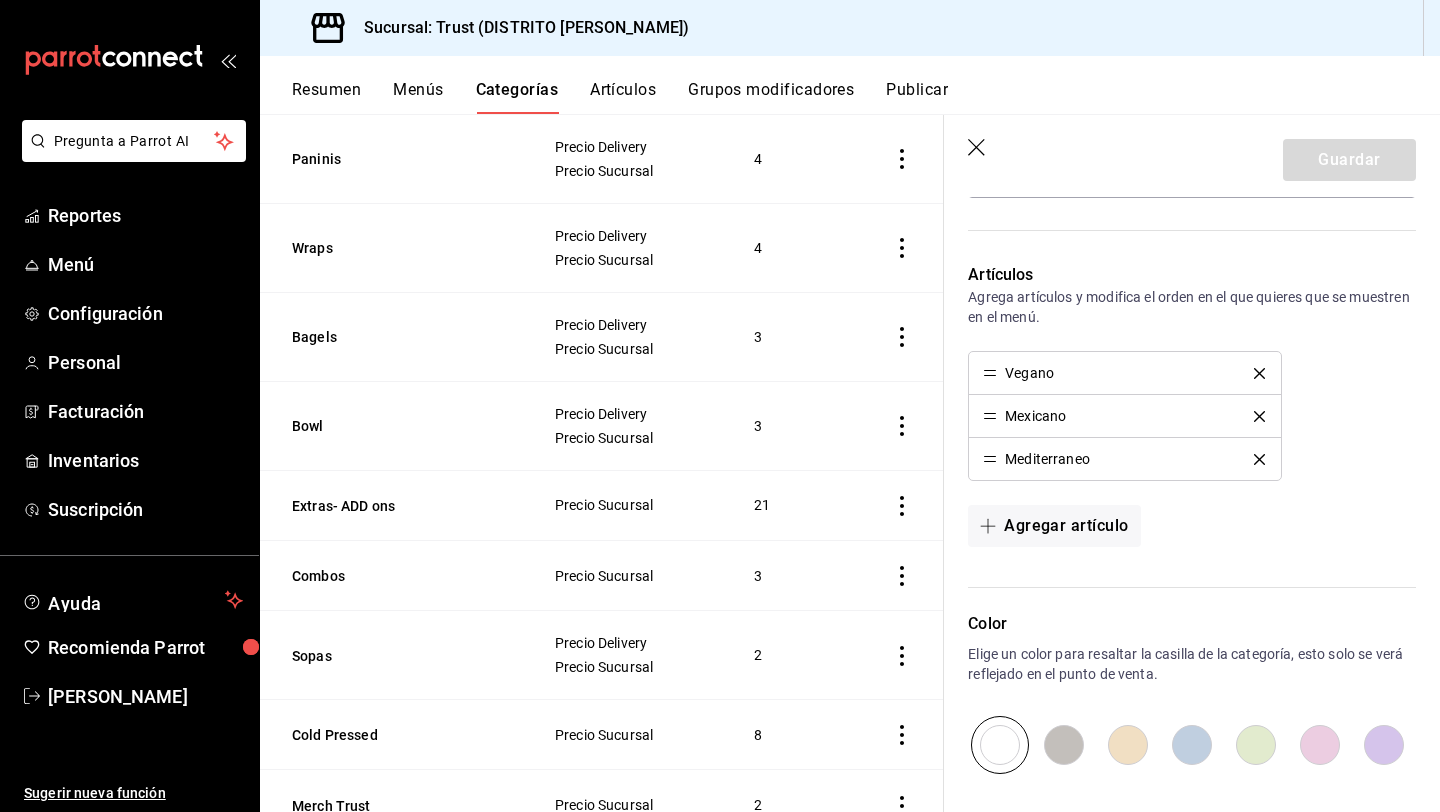 click 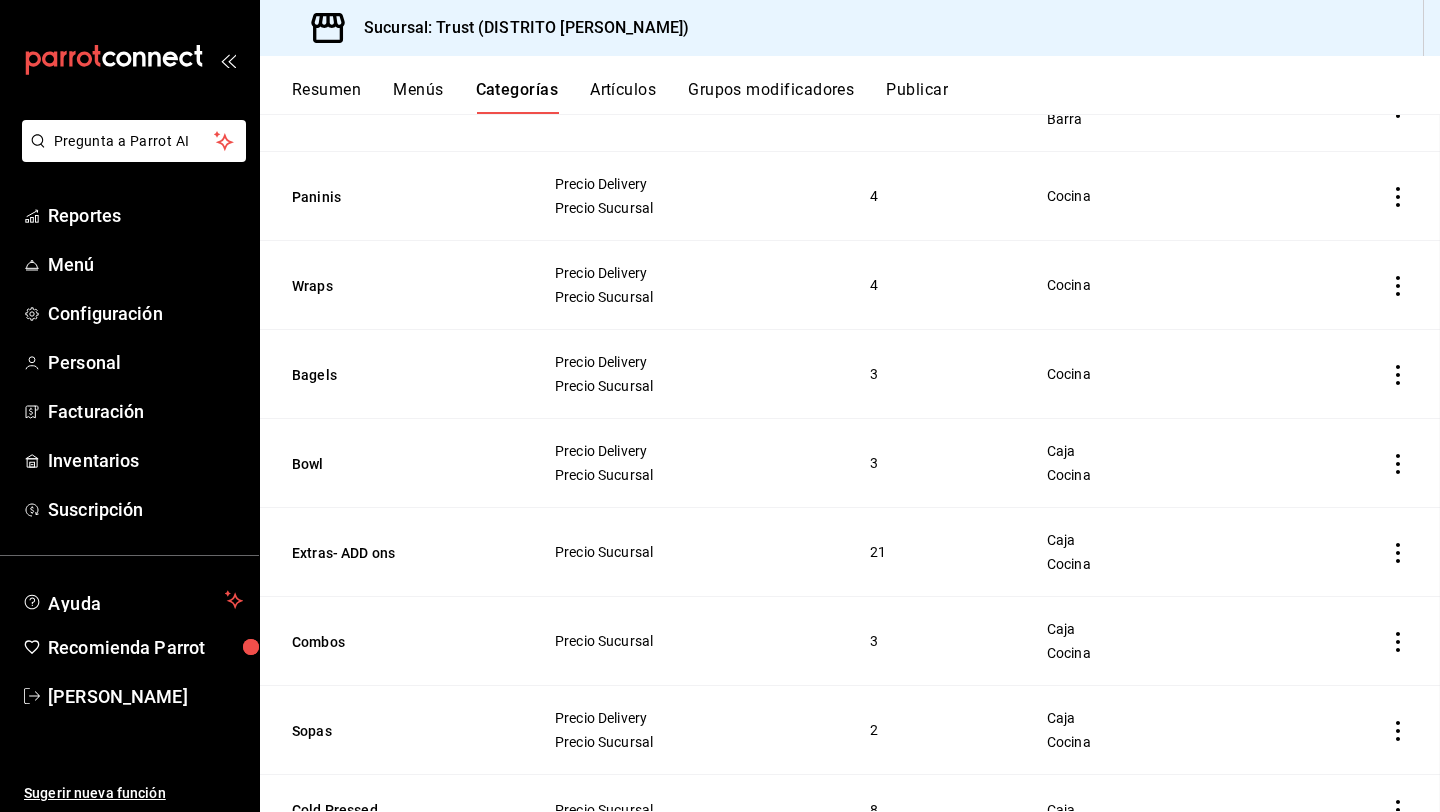 scroll, scrollTop: 410, scrollLeft: 0, axis: vertical 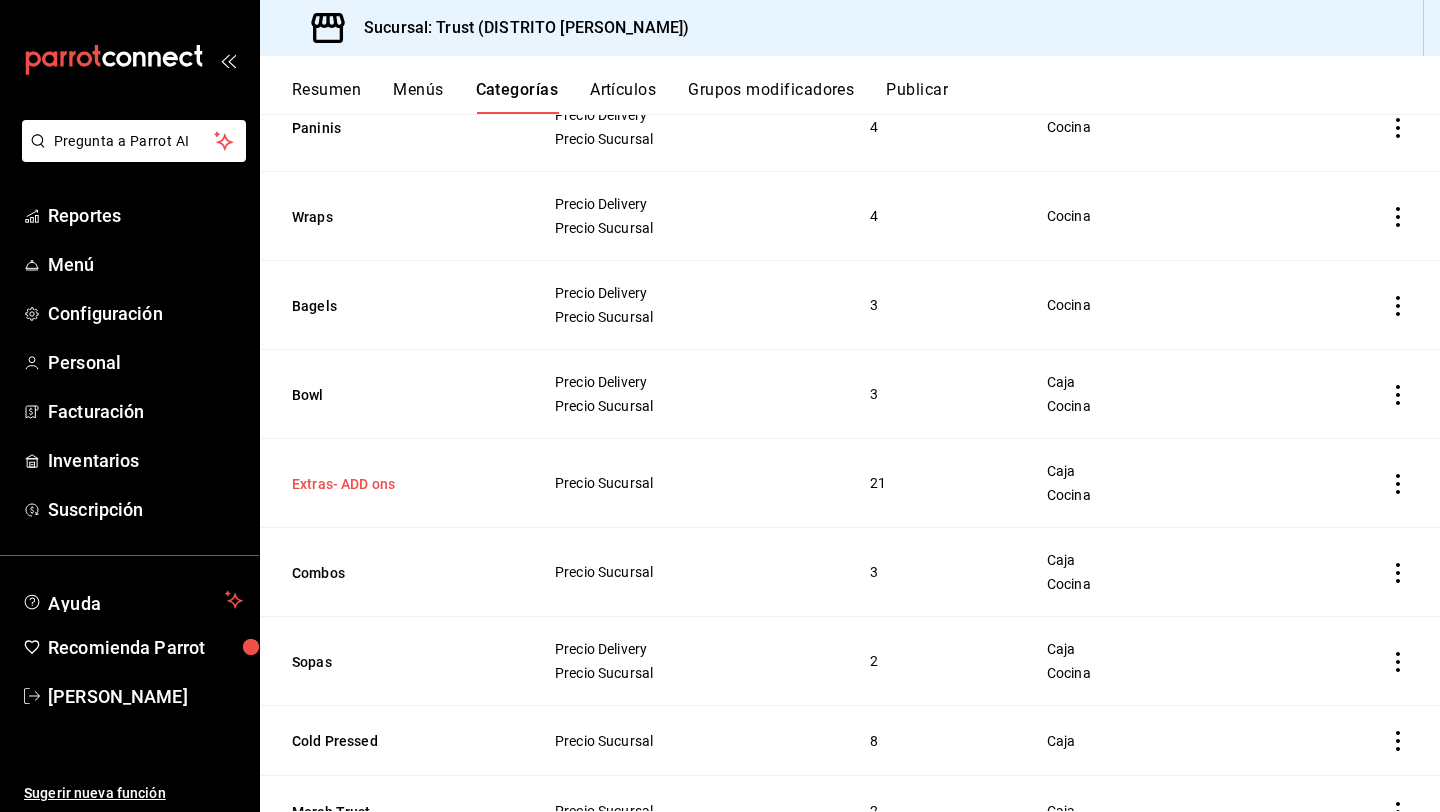 click on "Extras- ADD ons" at bounding box center [392, 484] 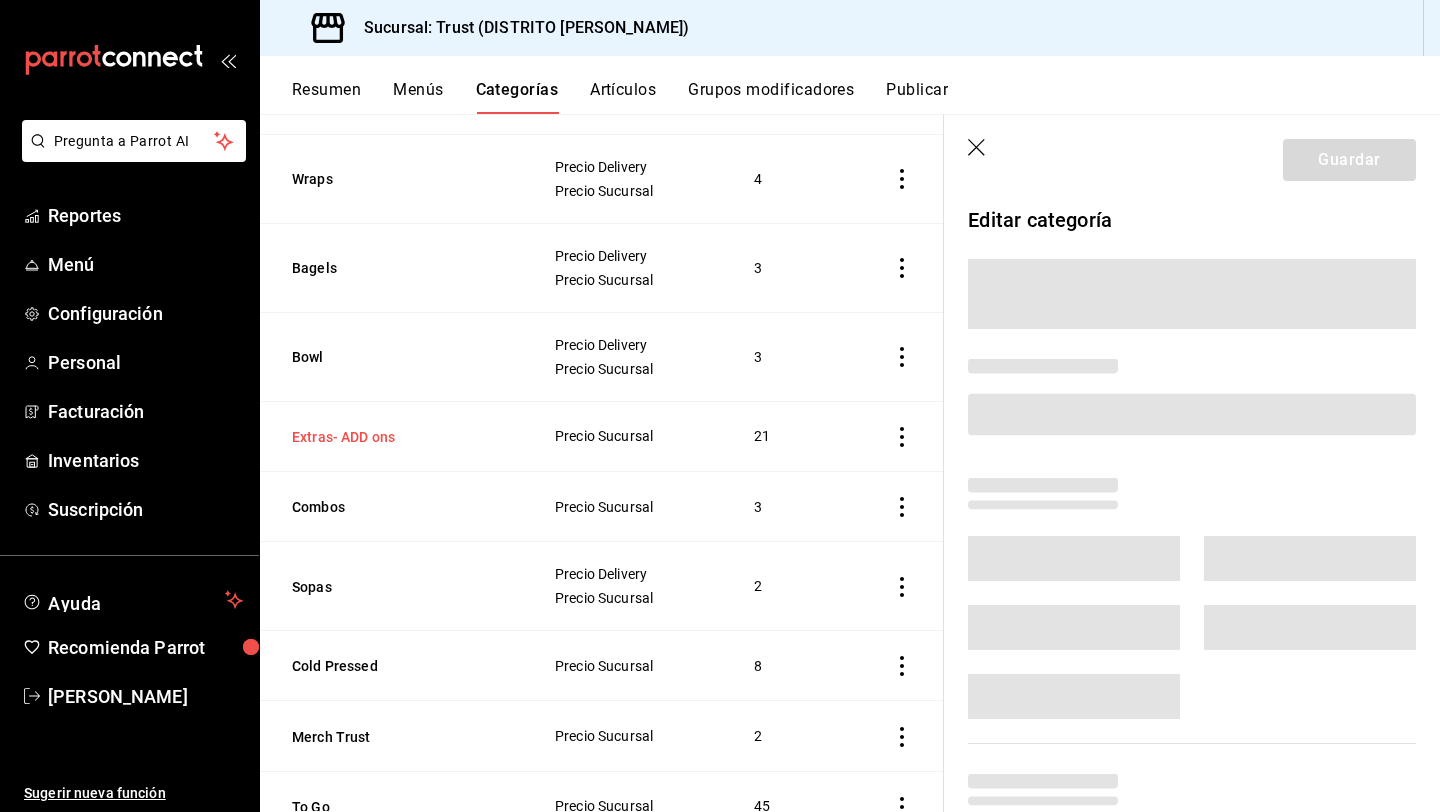 scroll, scrollTop: 371, scrollLeft: 0, axis: vertical 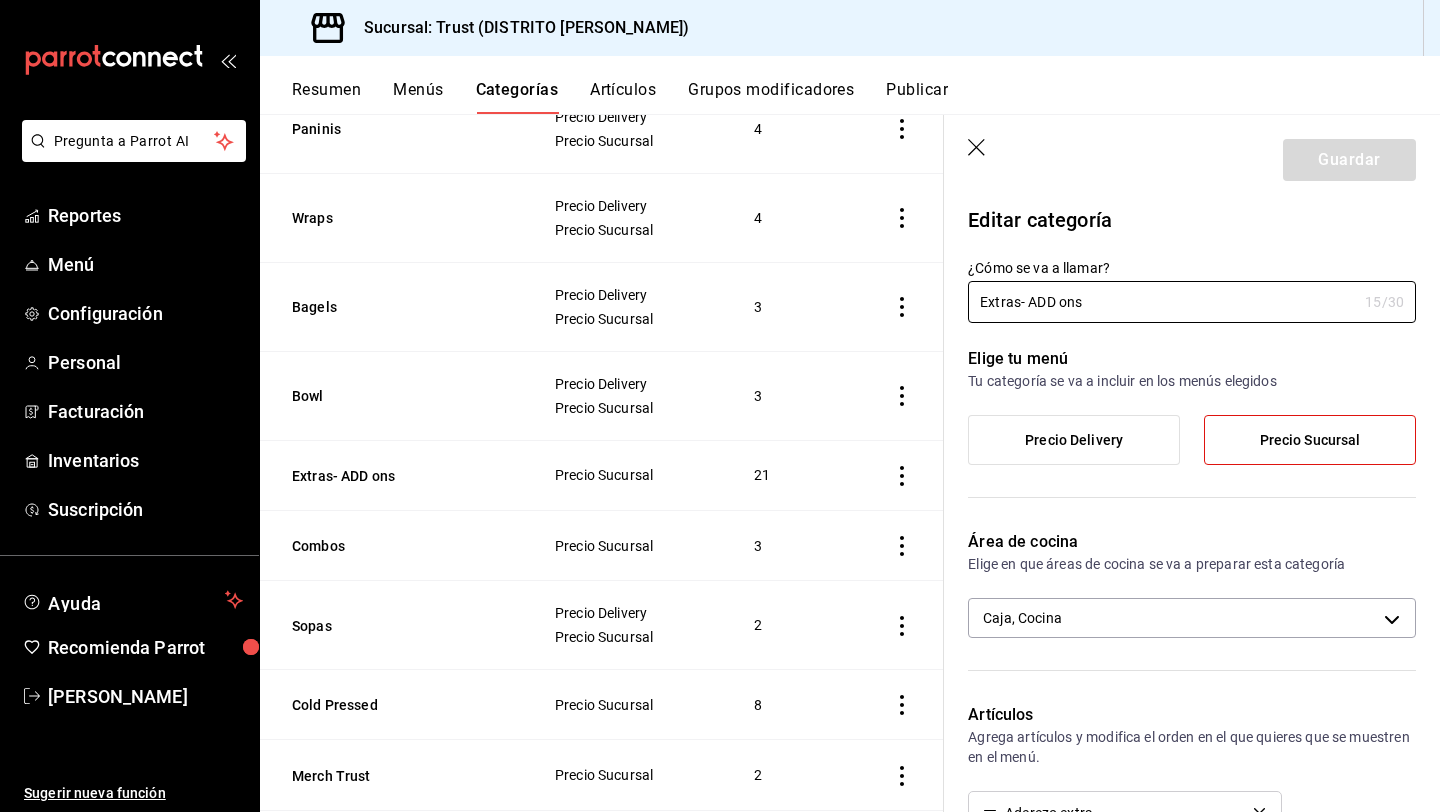 click on "Elige tu menú Tu categoría se va a incluir en los menús elegidos Precio Delivery Precio Sucursal" at bounding box center (1180, 414) 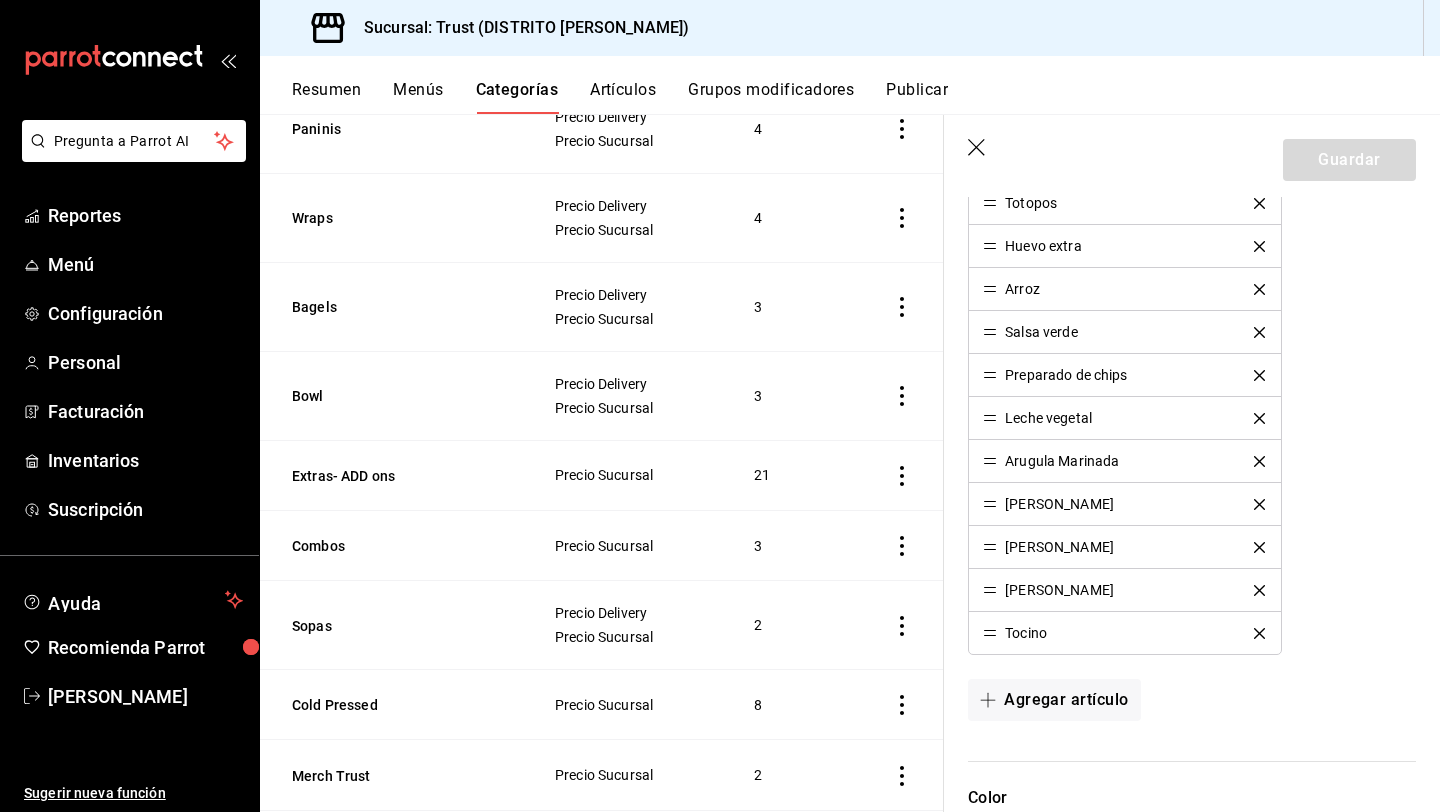 scroll, scrollTop: 1080, scrollLeft: 0, axis: vertical 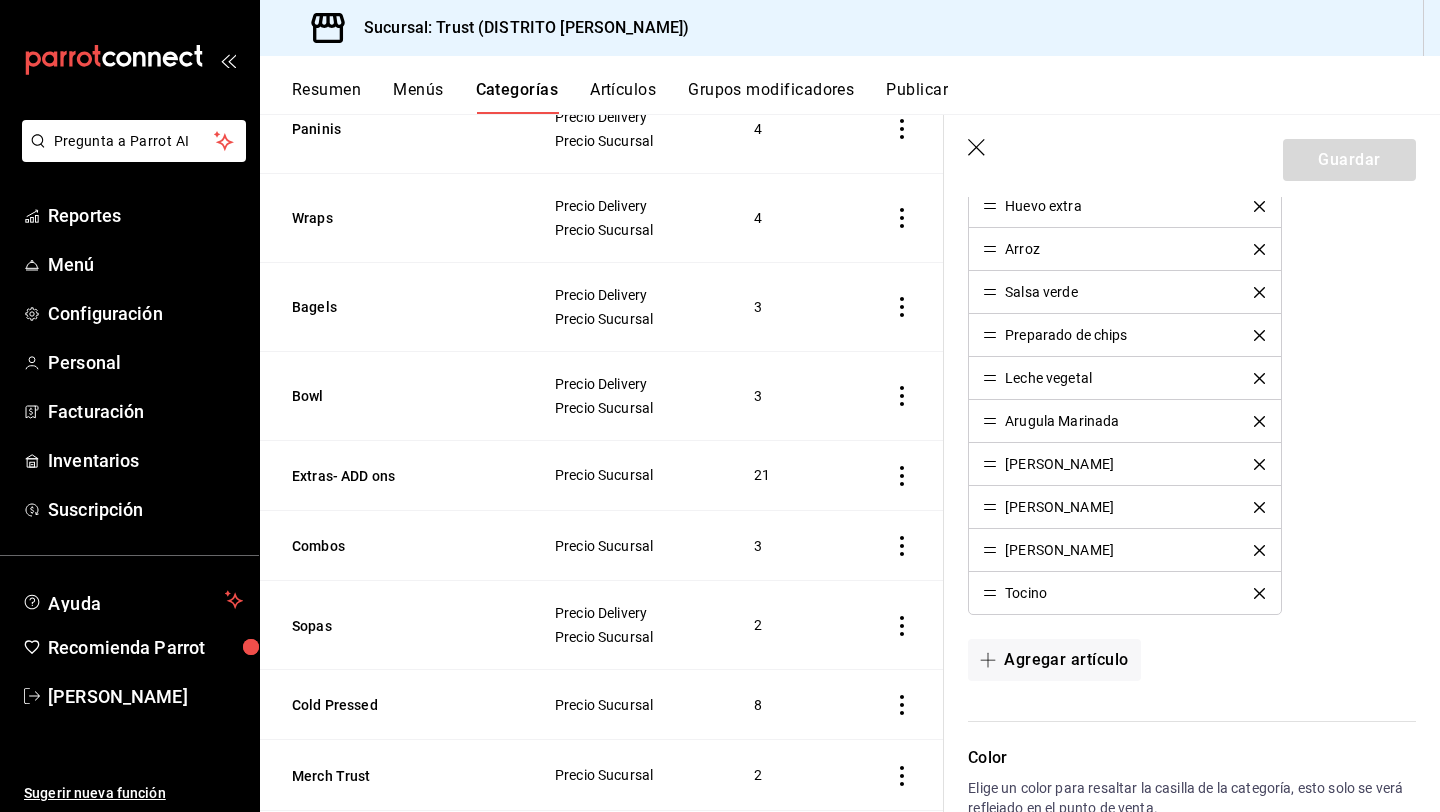 click 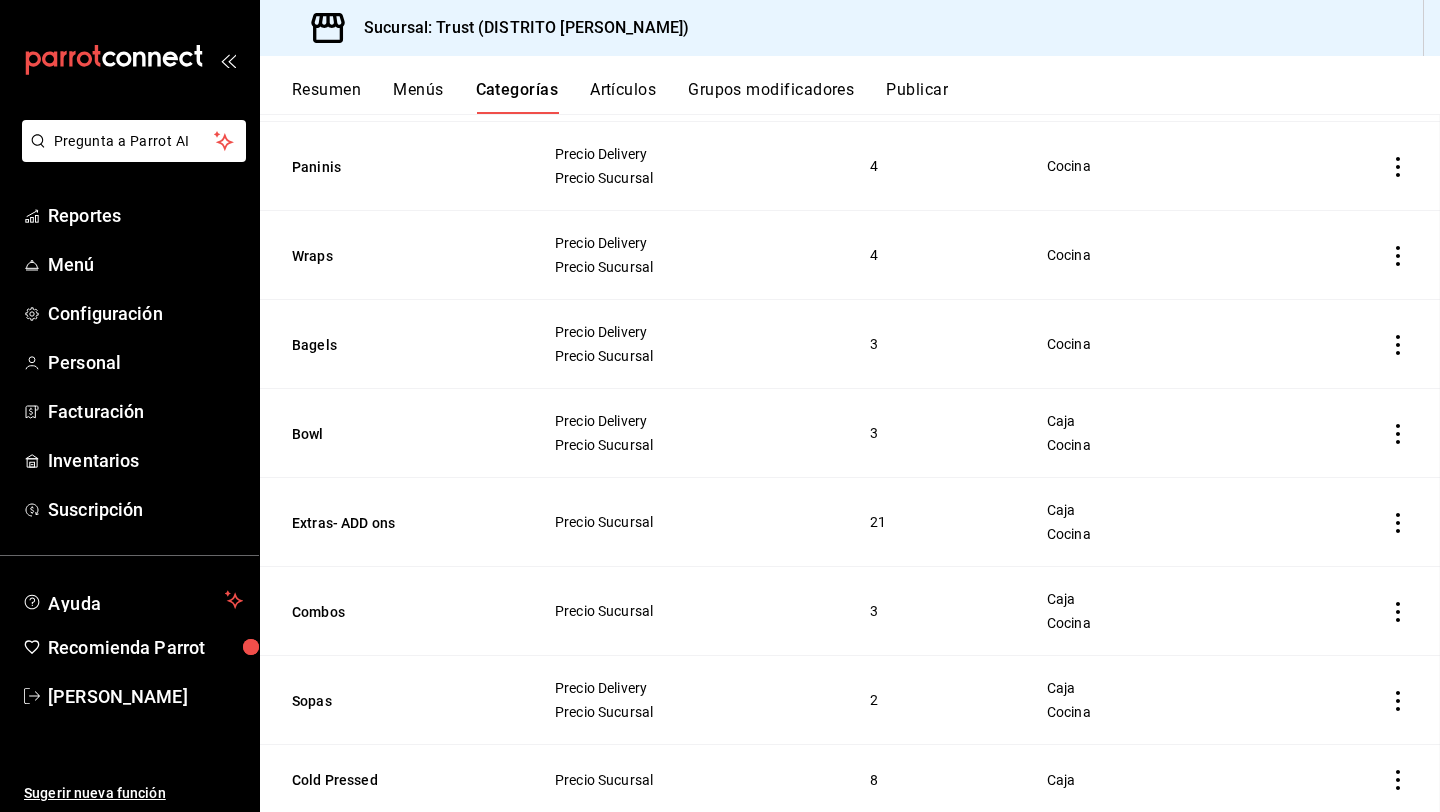 scroll, scrollTop: 0, scrollLeft: 0, axis: both 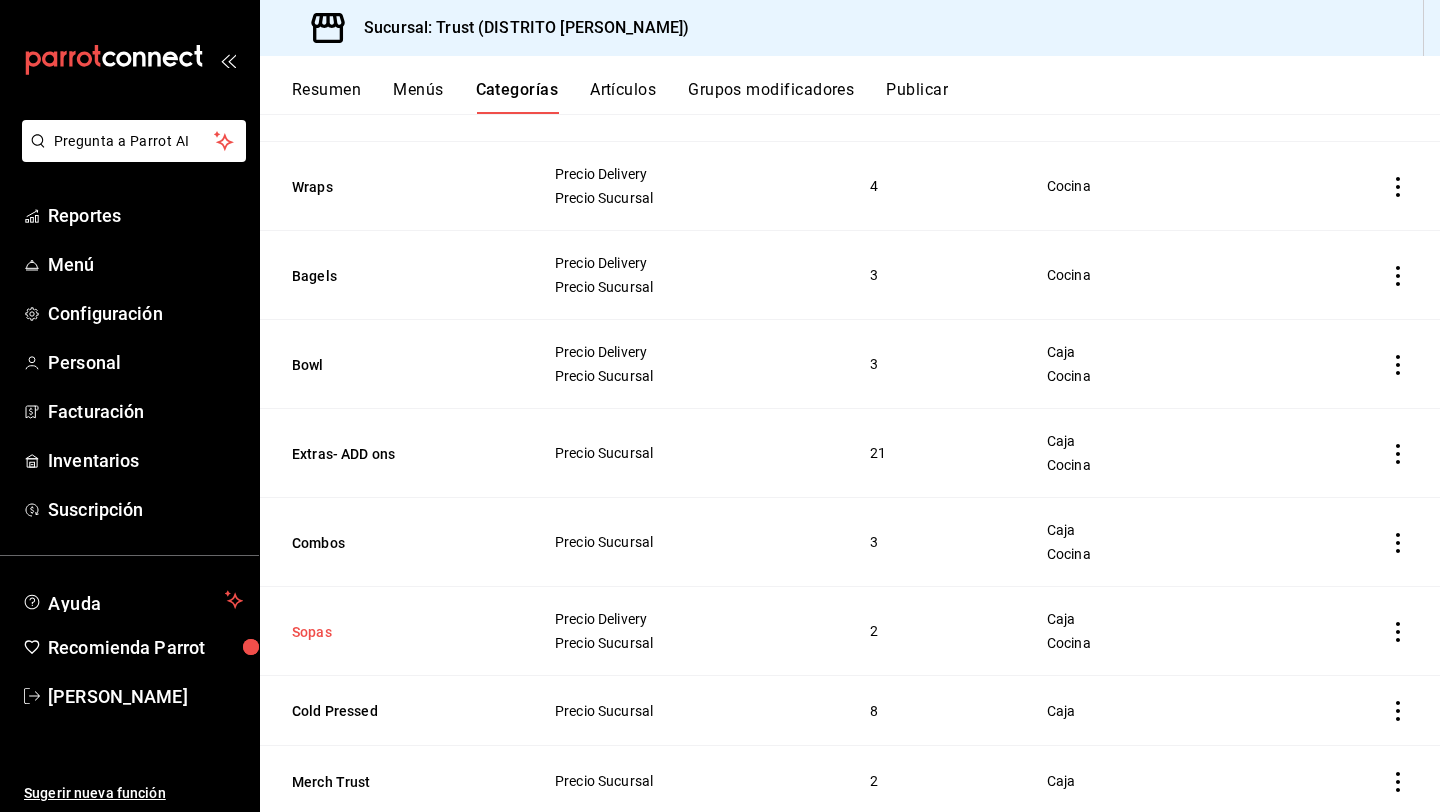 click on "Sopas" at bounding box center (392, 632) 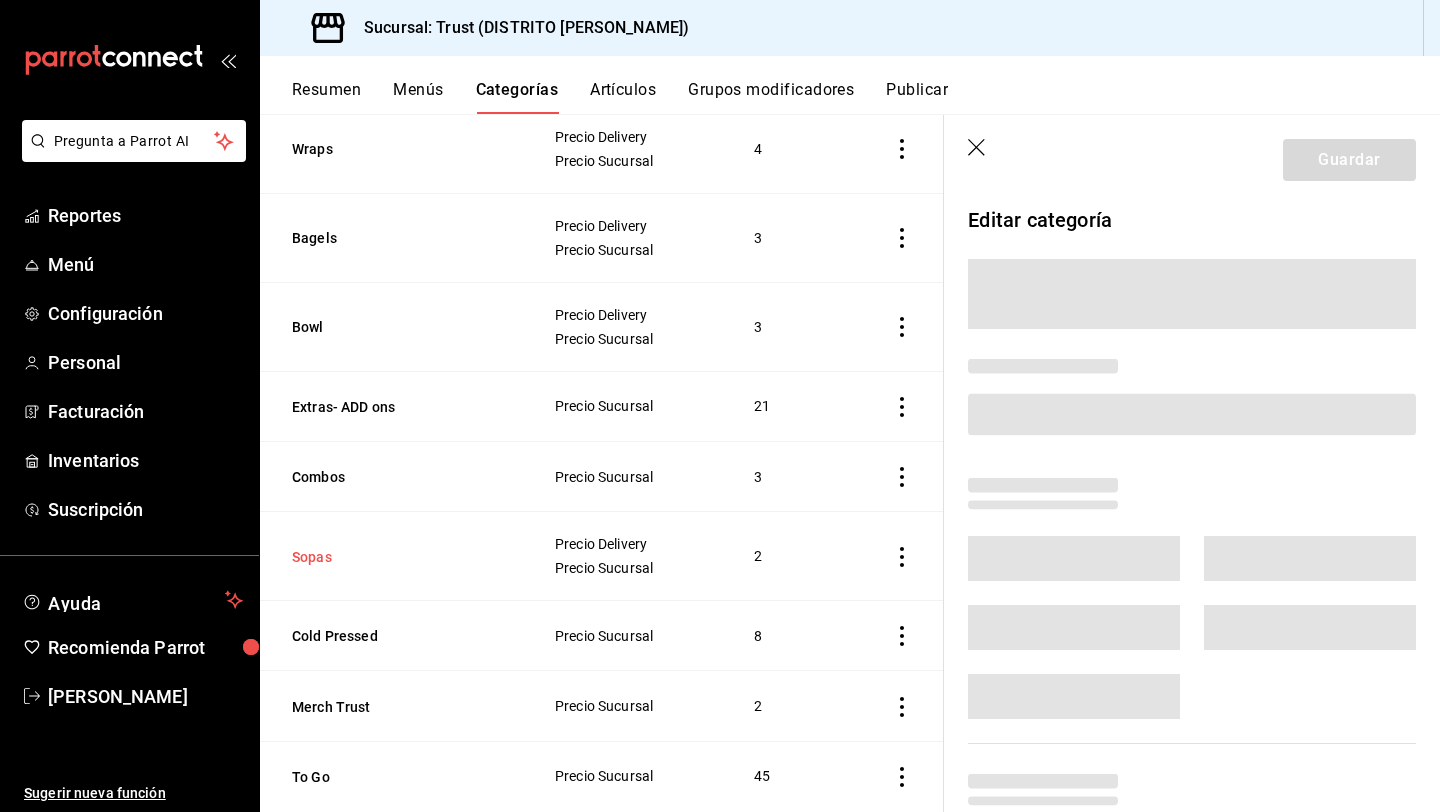 scroll, scrollTop: 402, scrollLeft: 0, axis: vertical 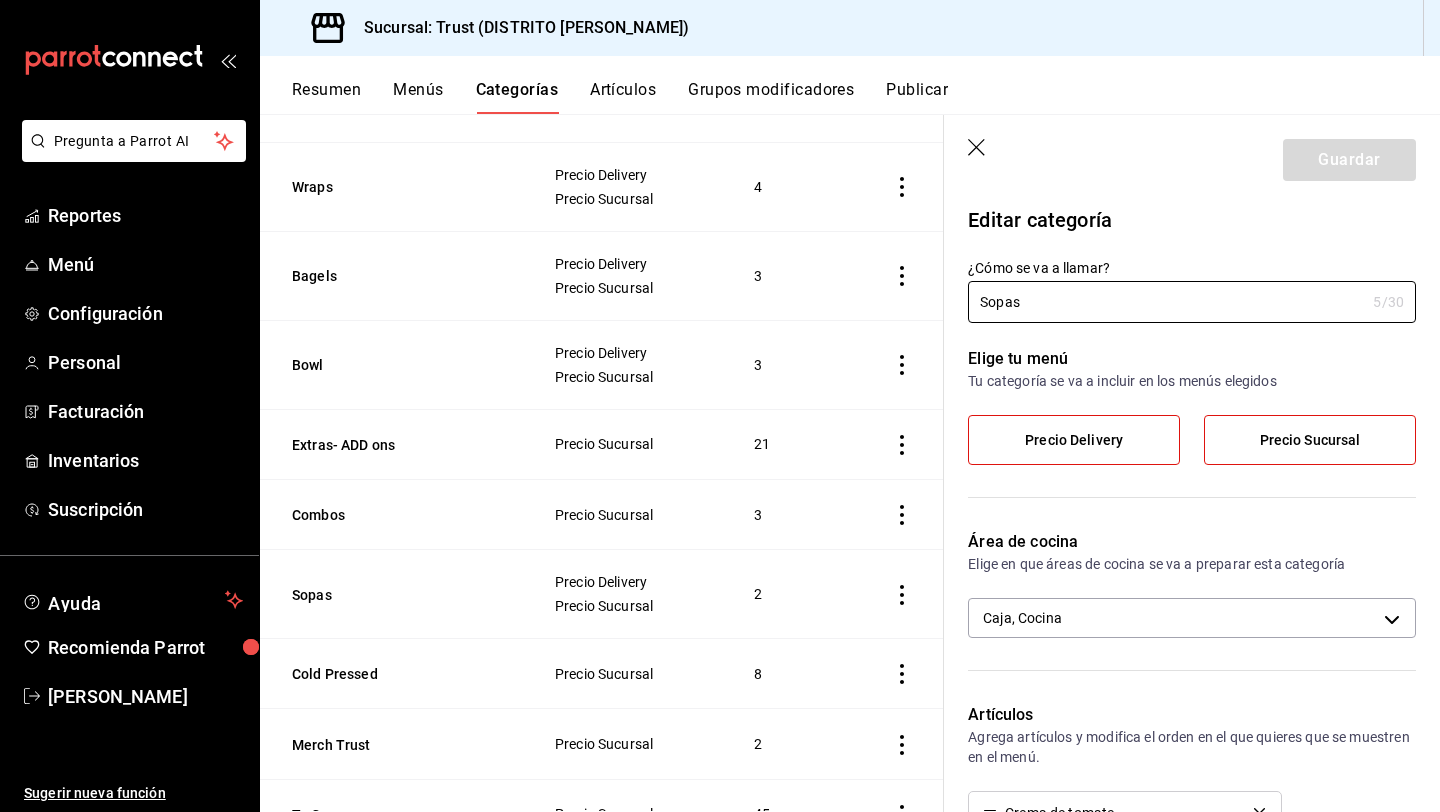 click 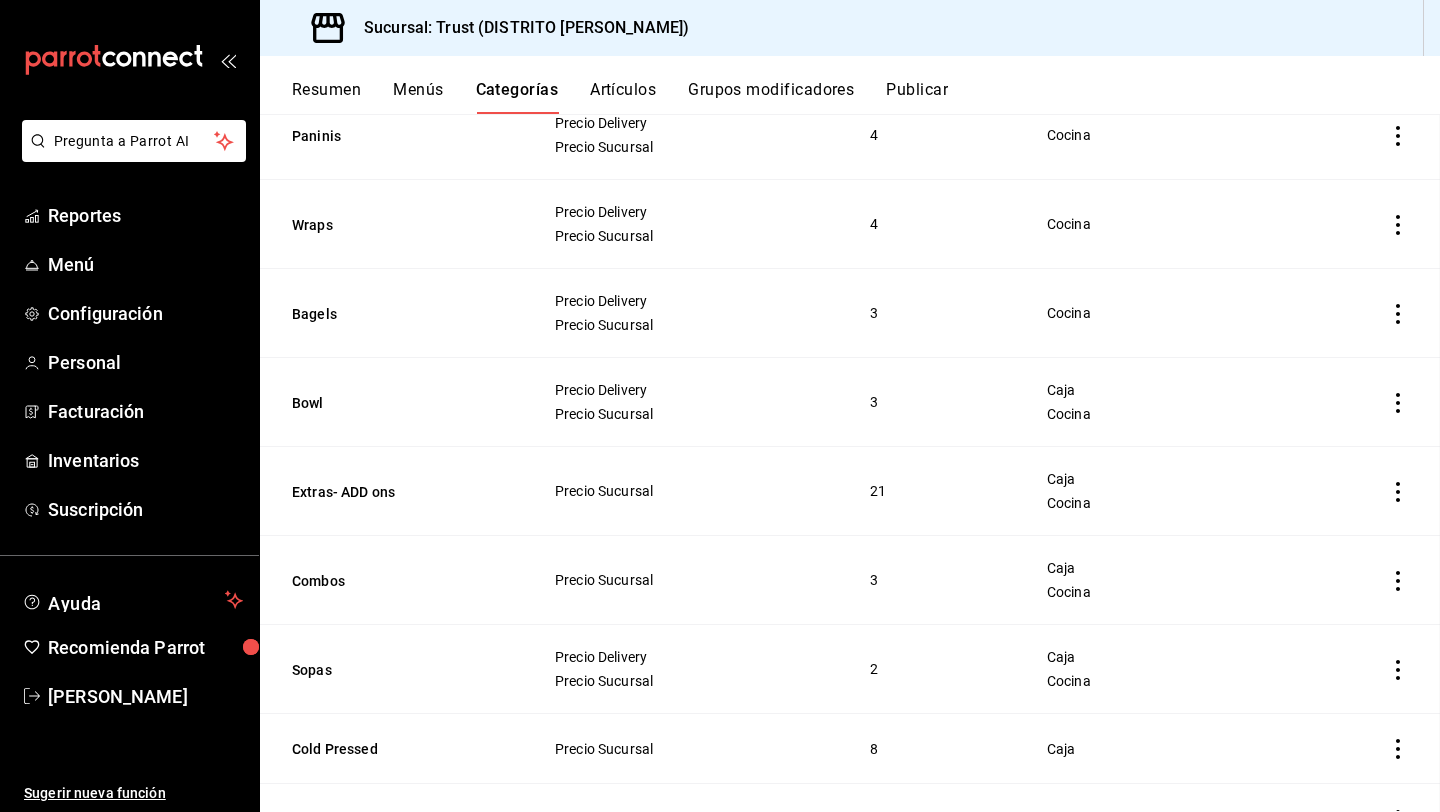 scroll, scrollTop: 457, scrollLeft: 0, axis: vertical 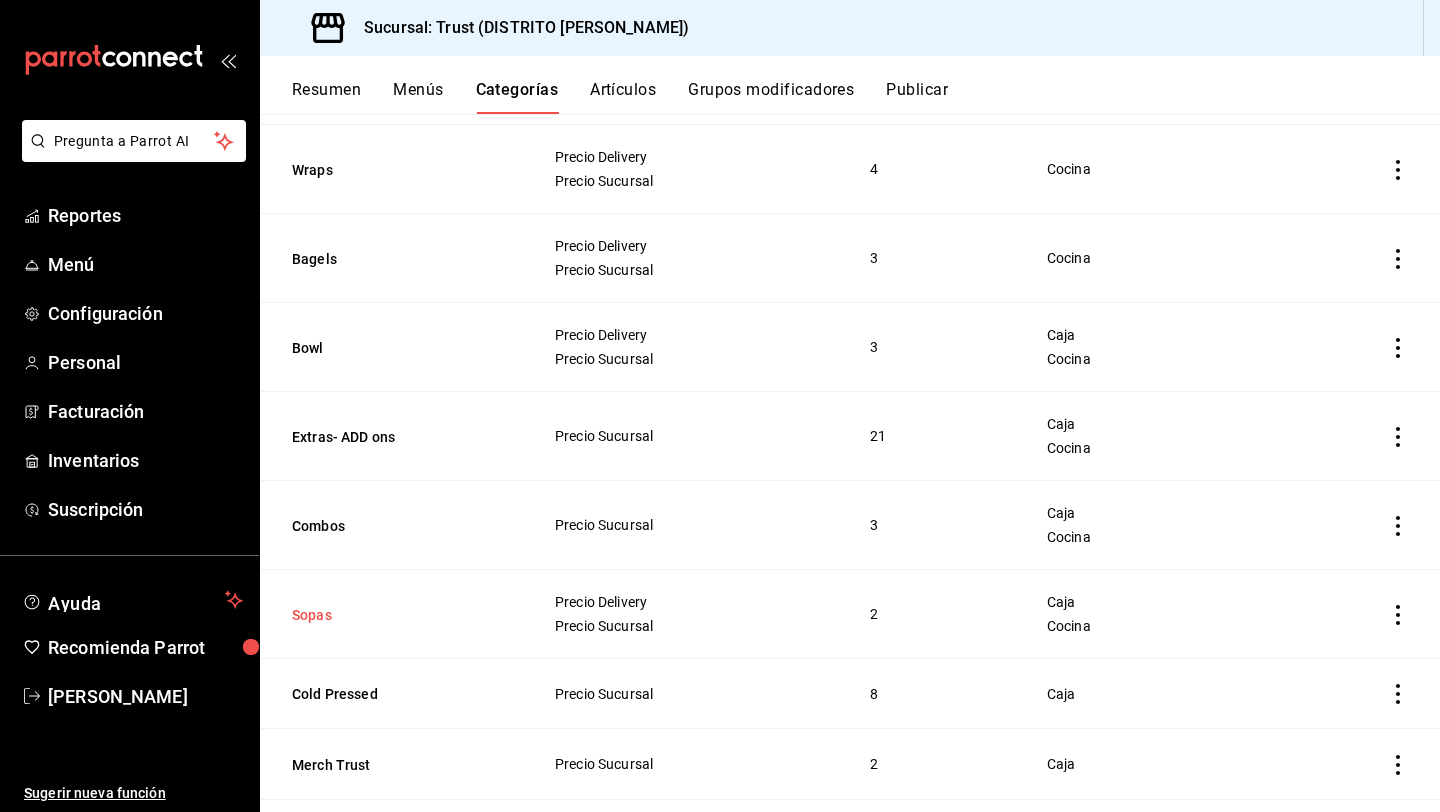 click on "Sopas" at bounding box center [392, 615] 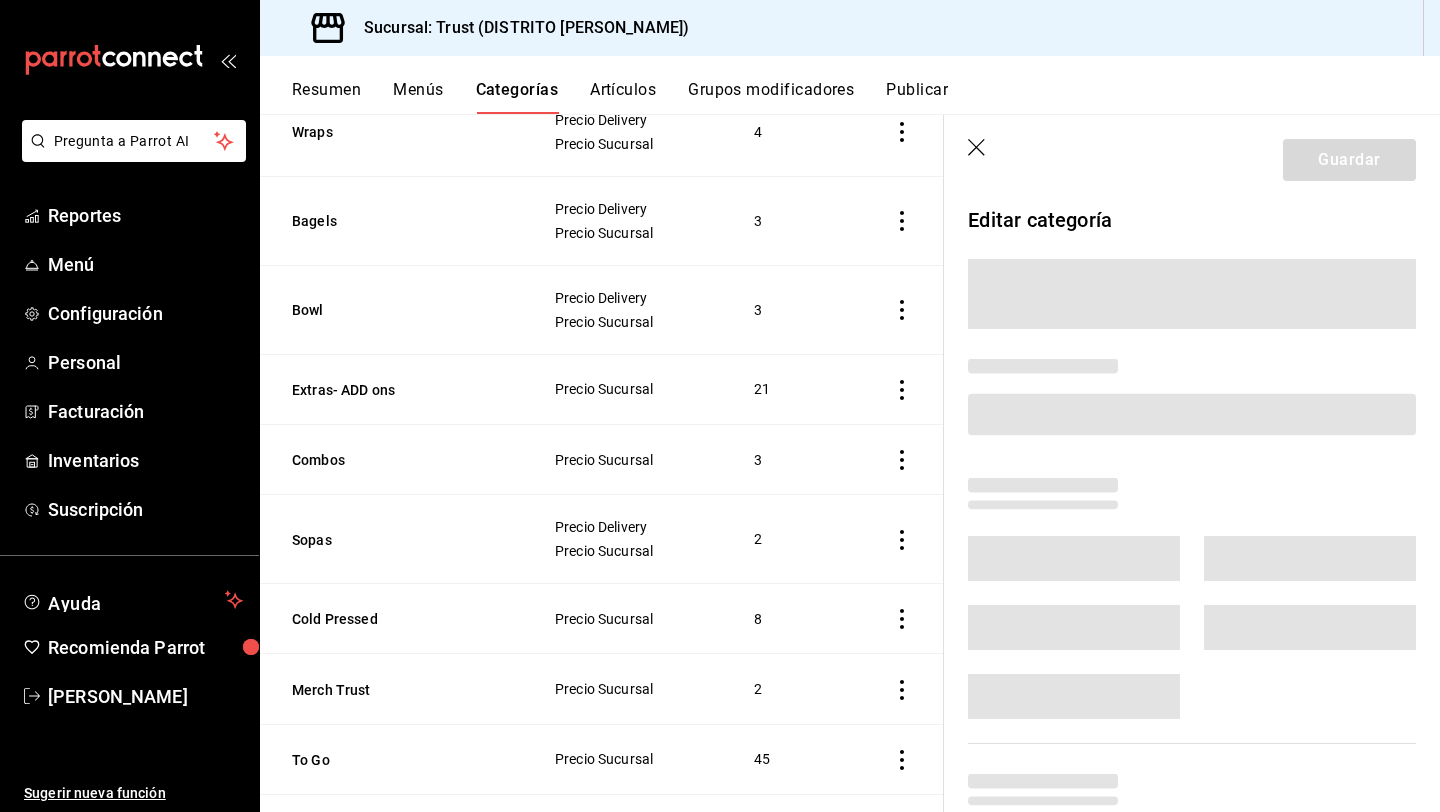 scroll, scrollTop: 418, scrollLeft: 0, axis: vertical 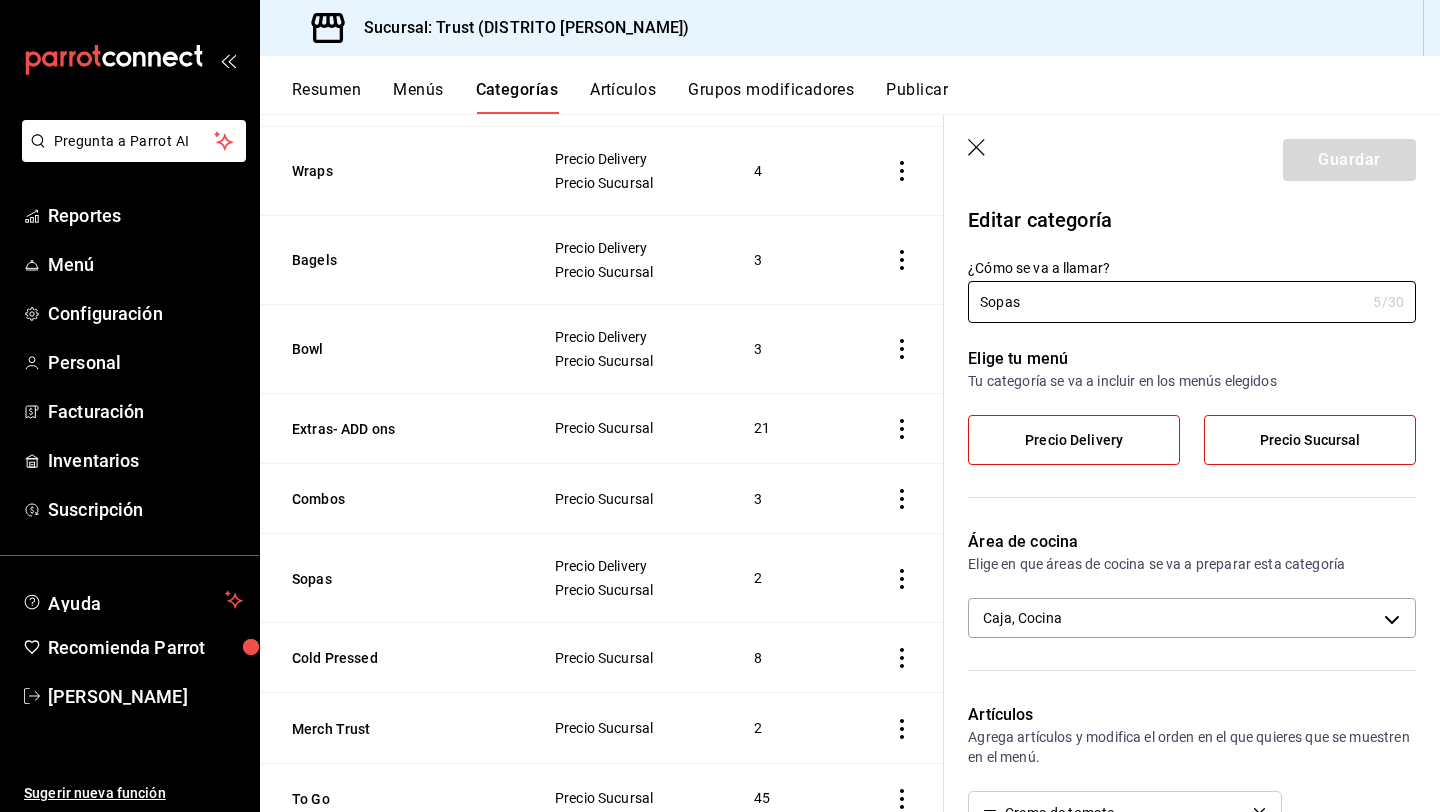 click 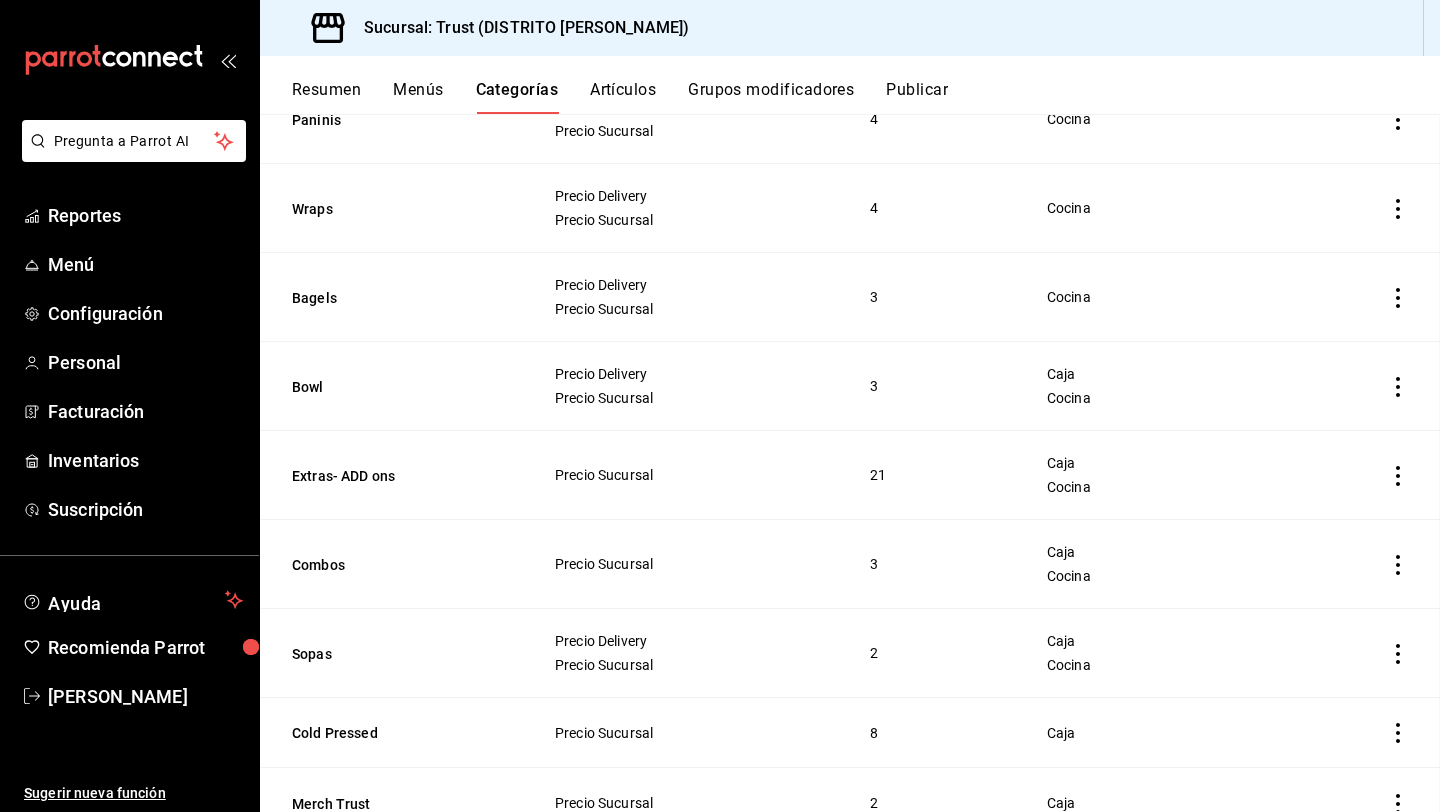 scroll, scrollTop: 473, scrollLeft: 0, axis: vertical 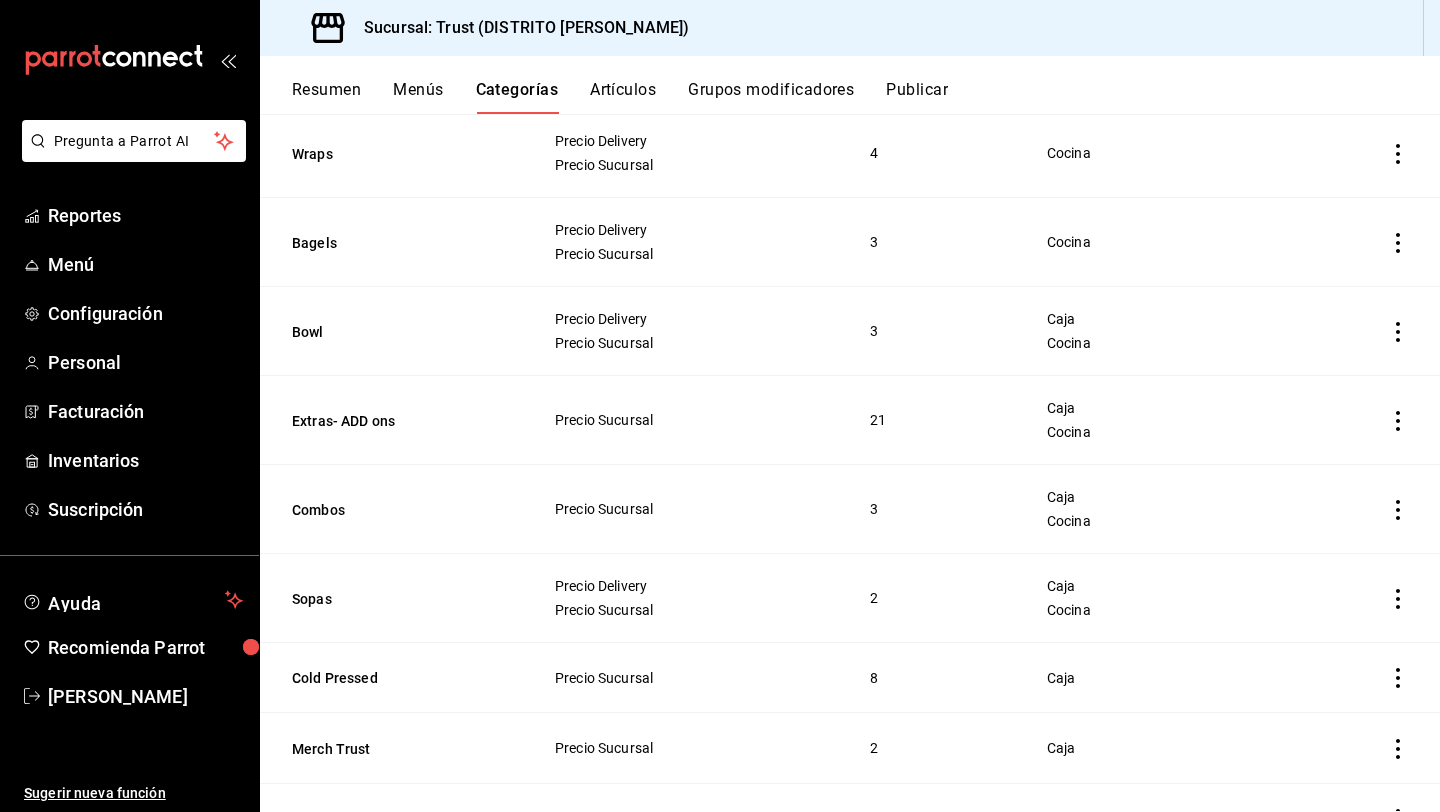 click on "Menús" at bounding box center [418, 97] 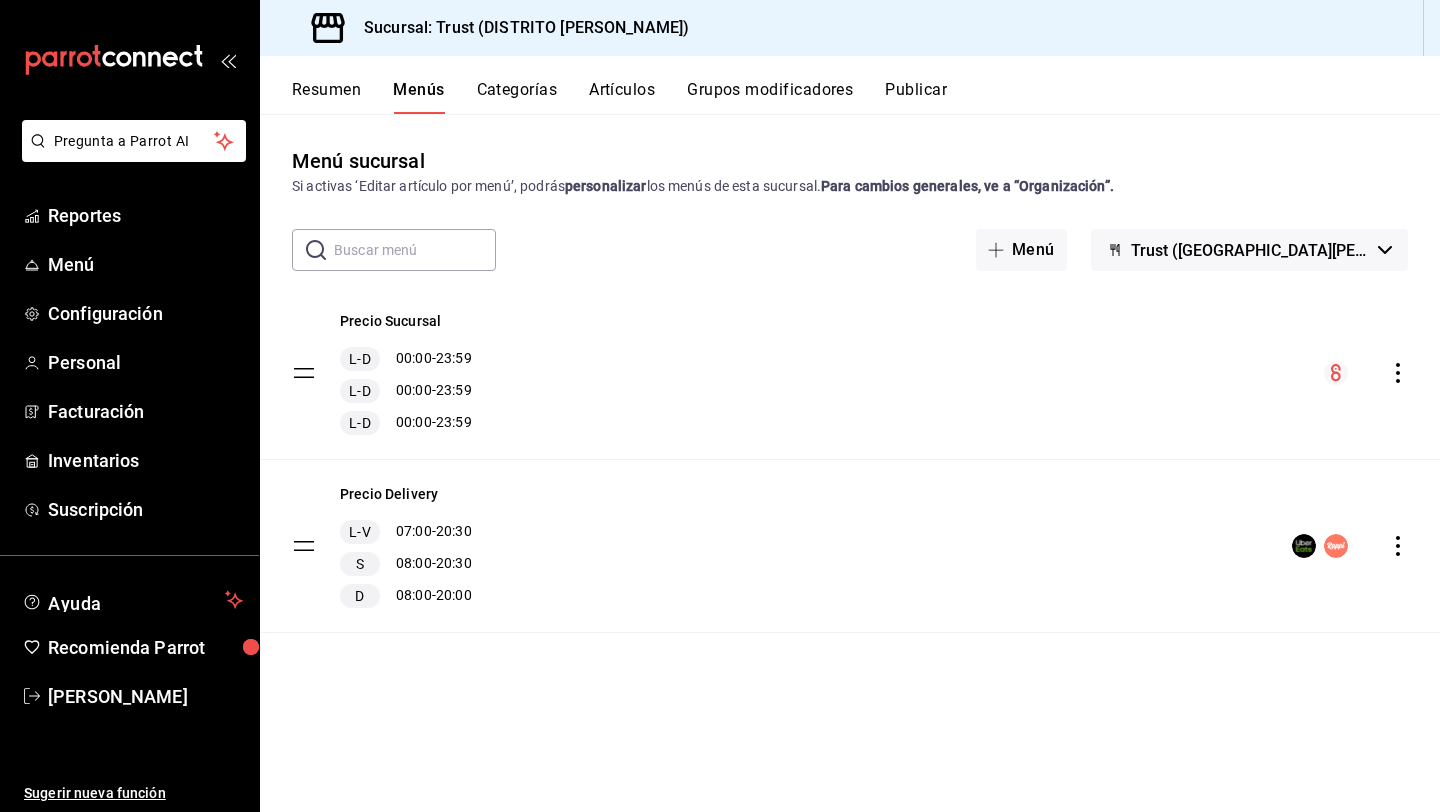 click 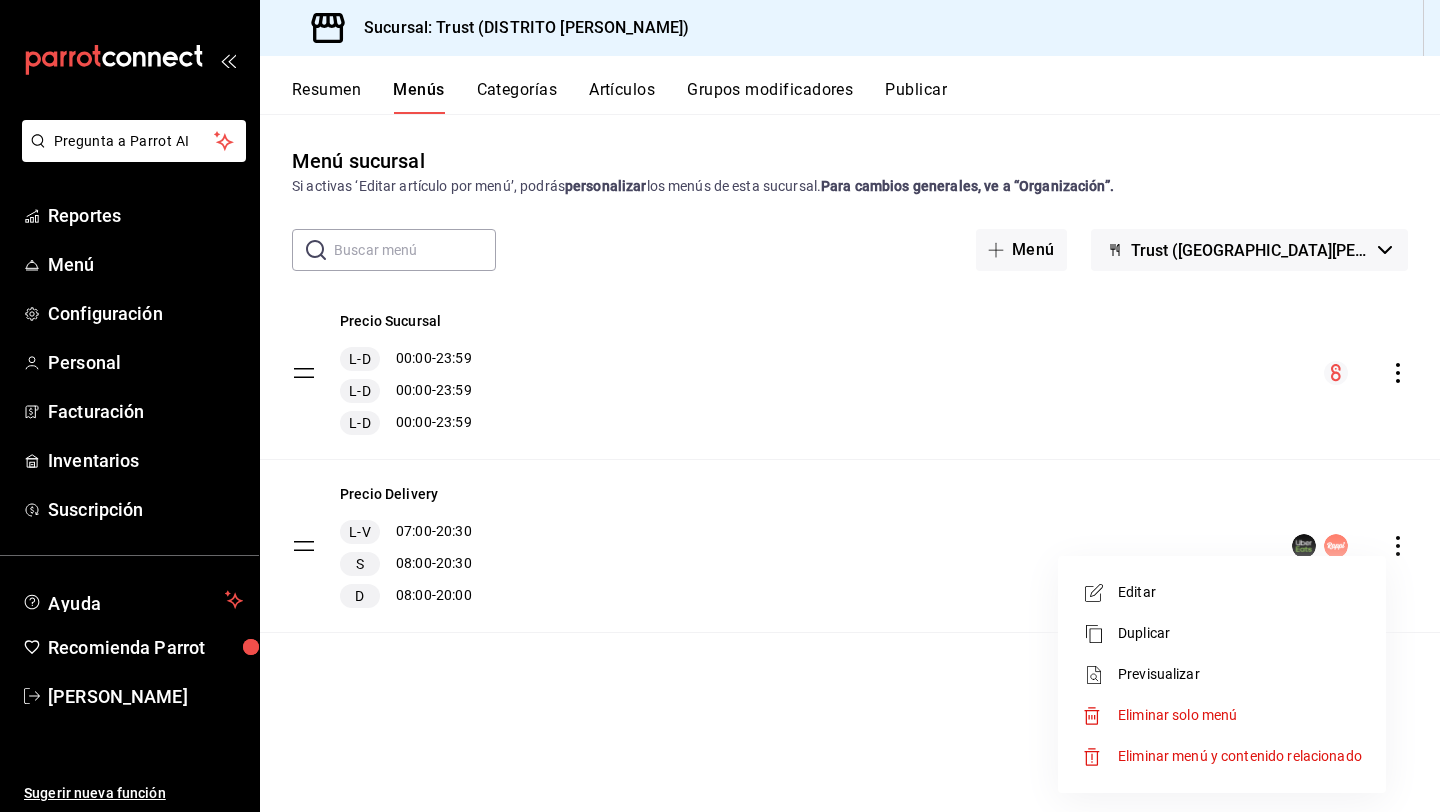 click on "Editar" at bounding box center [1240, 592] 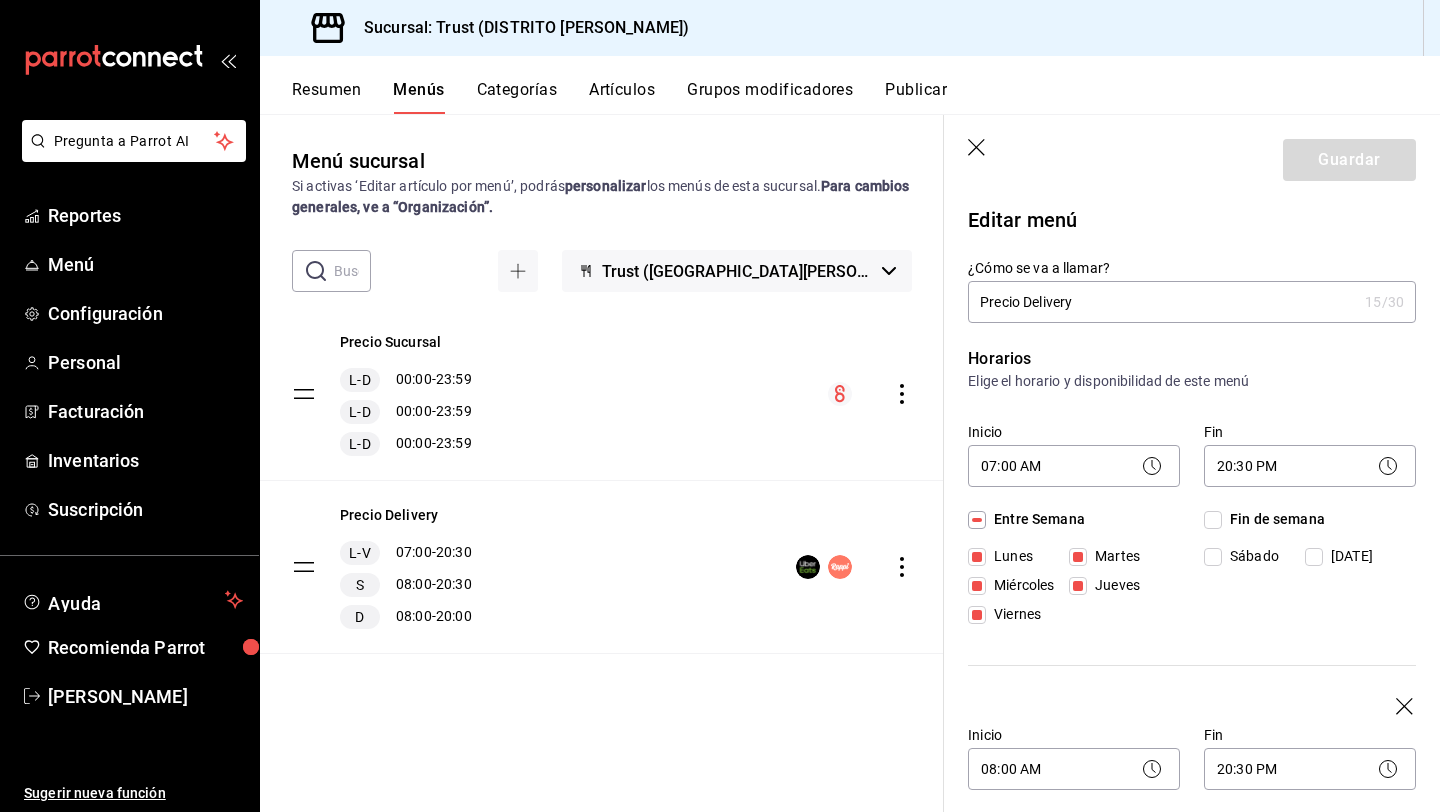 click on "Fin de semana Sábado Domingo" at bounding box center (1310, 571) 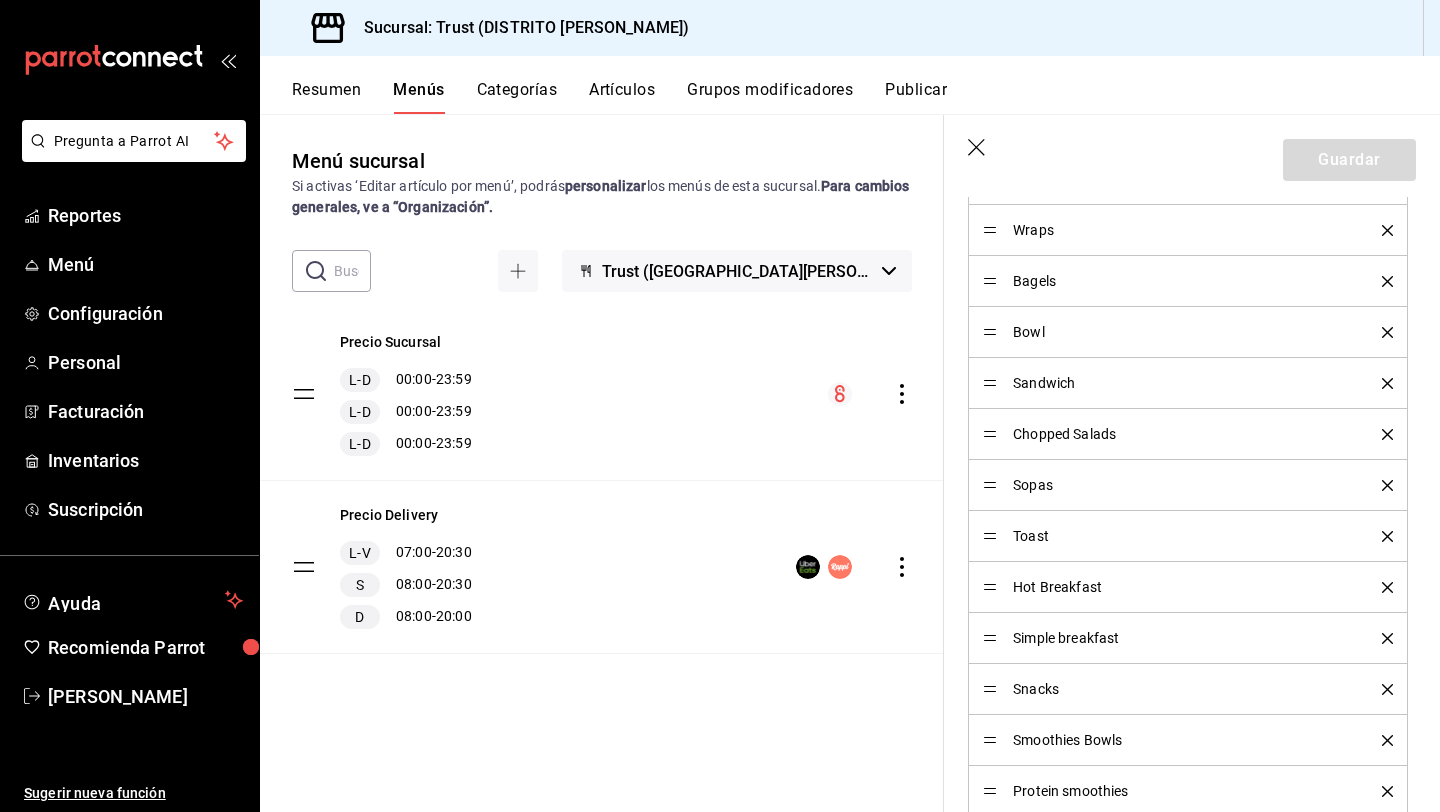 scroll, scrollTop: 1320, scrollLeft: 0, axis: vertical 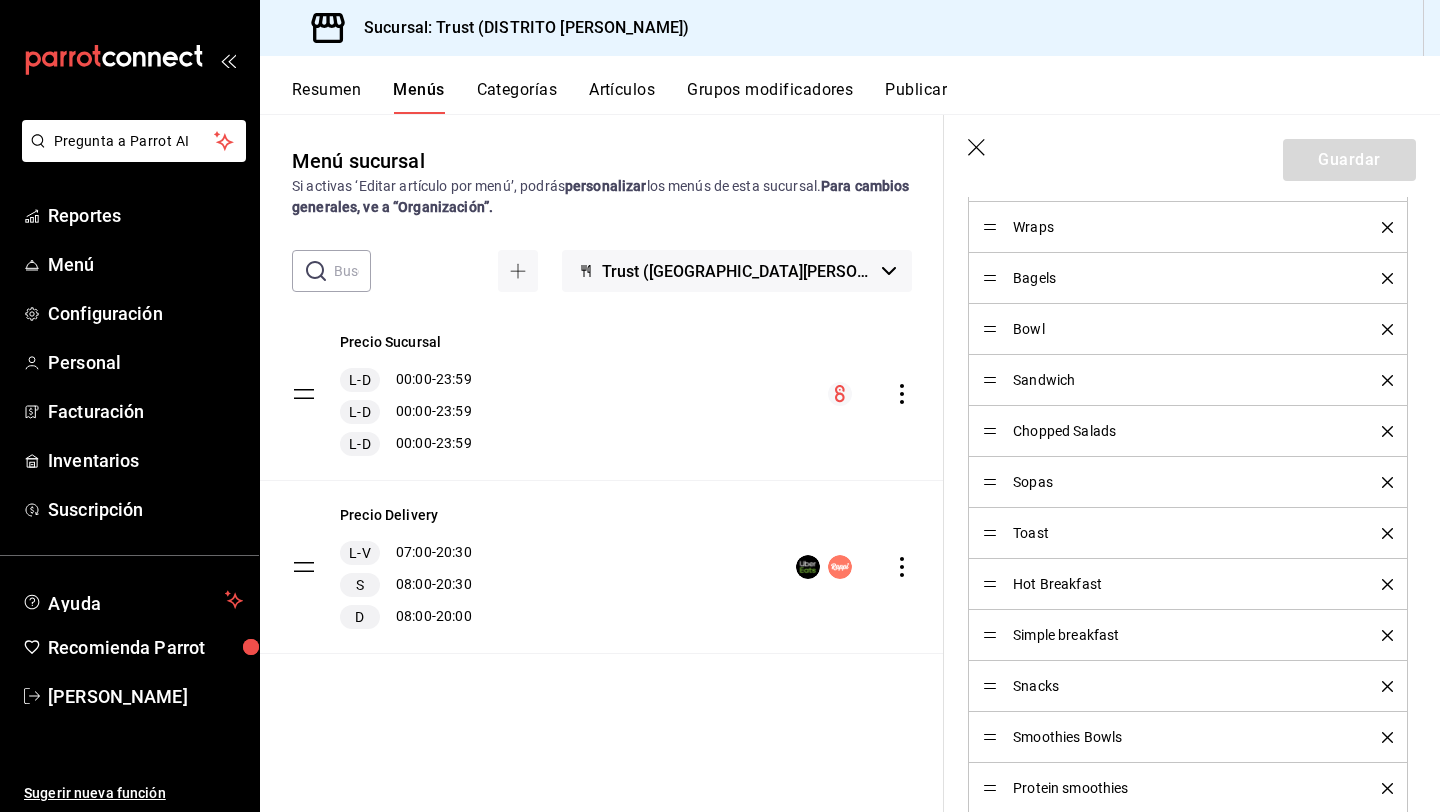 click 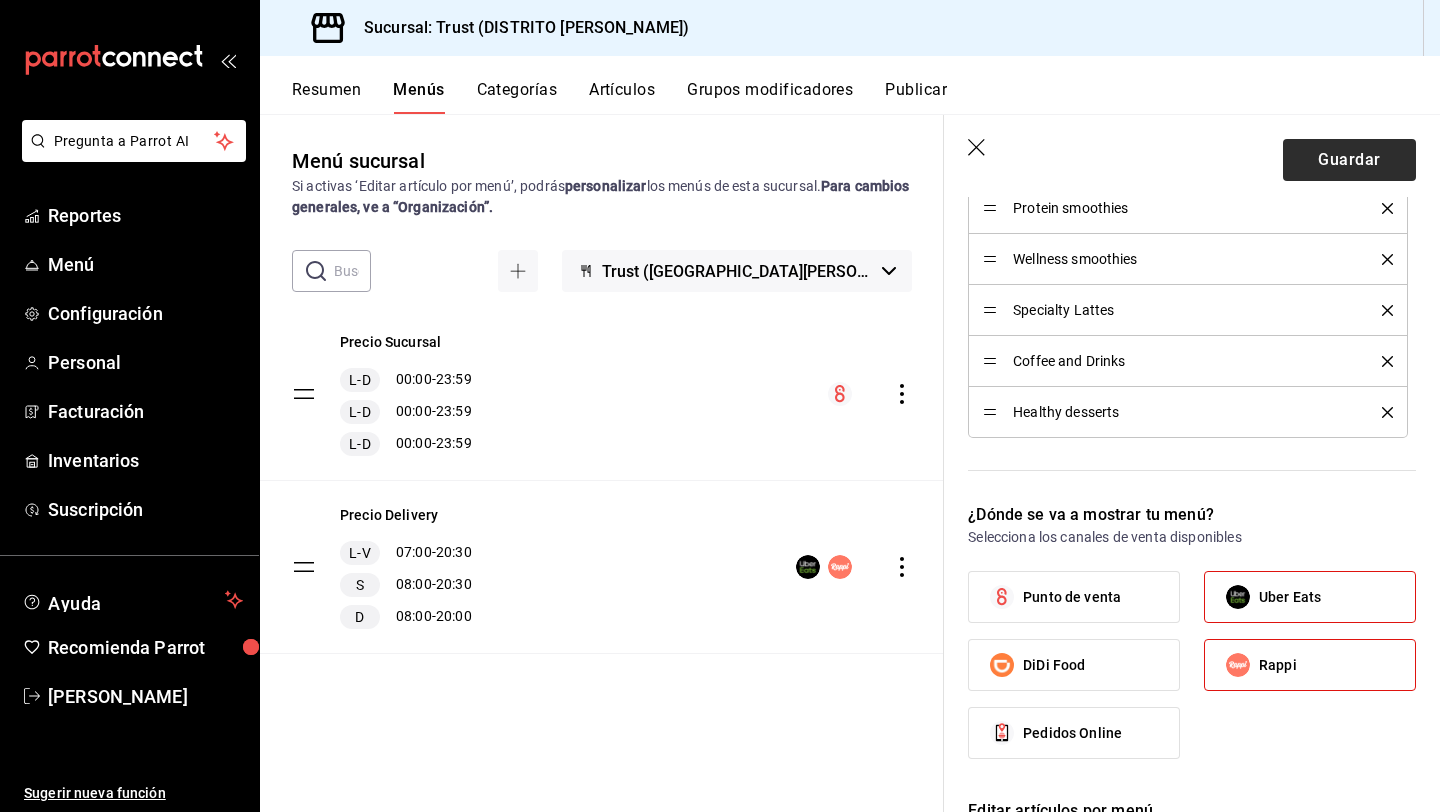 scroll, scrollTop: 1920, scrollLeft: 0, axis: vertical 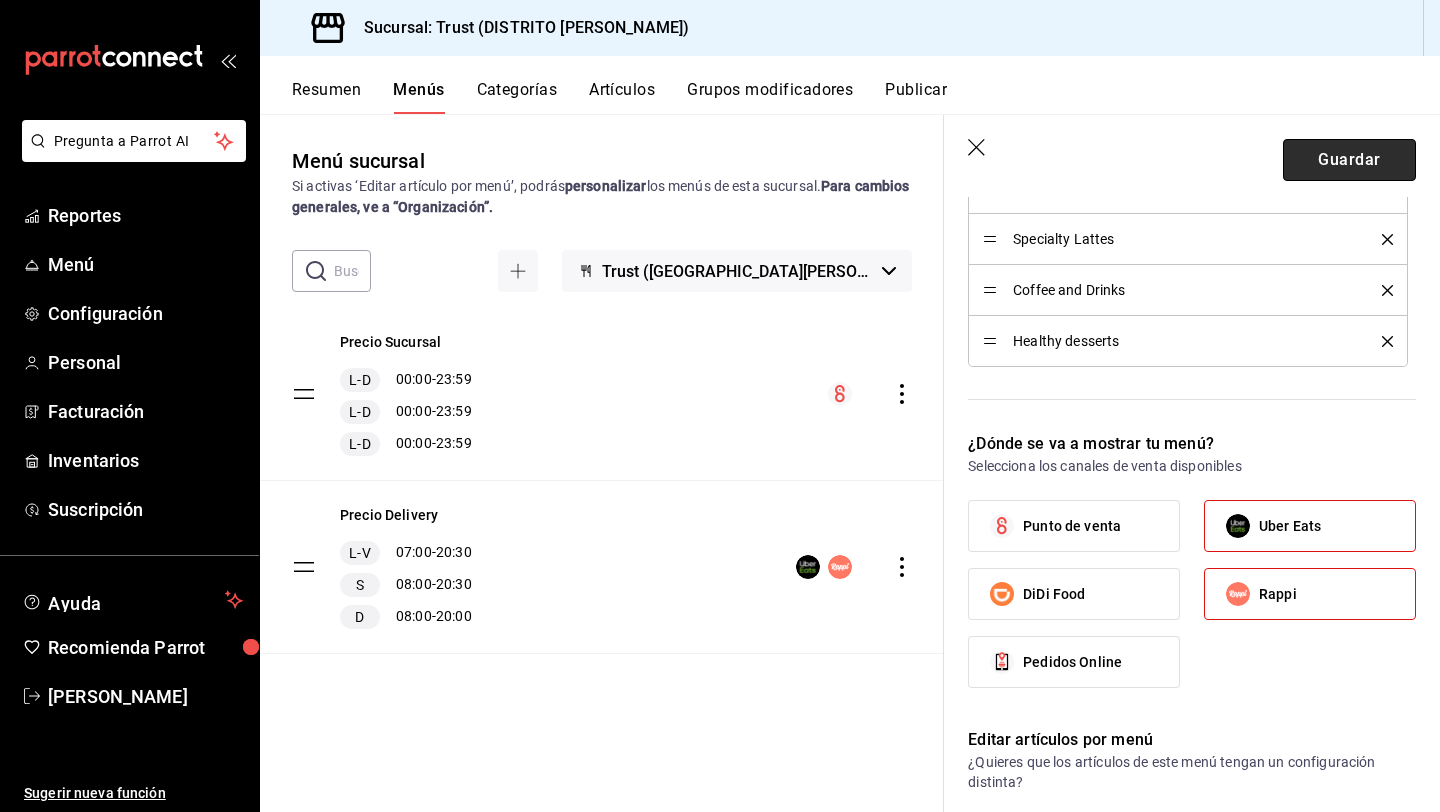 click on "Guardar" at bounding box center (1349, 160) 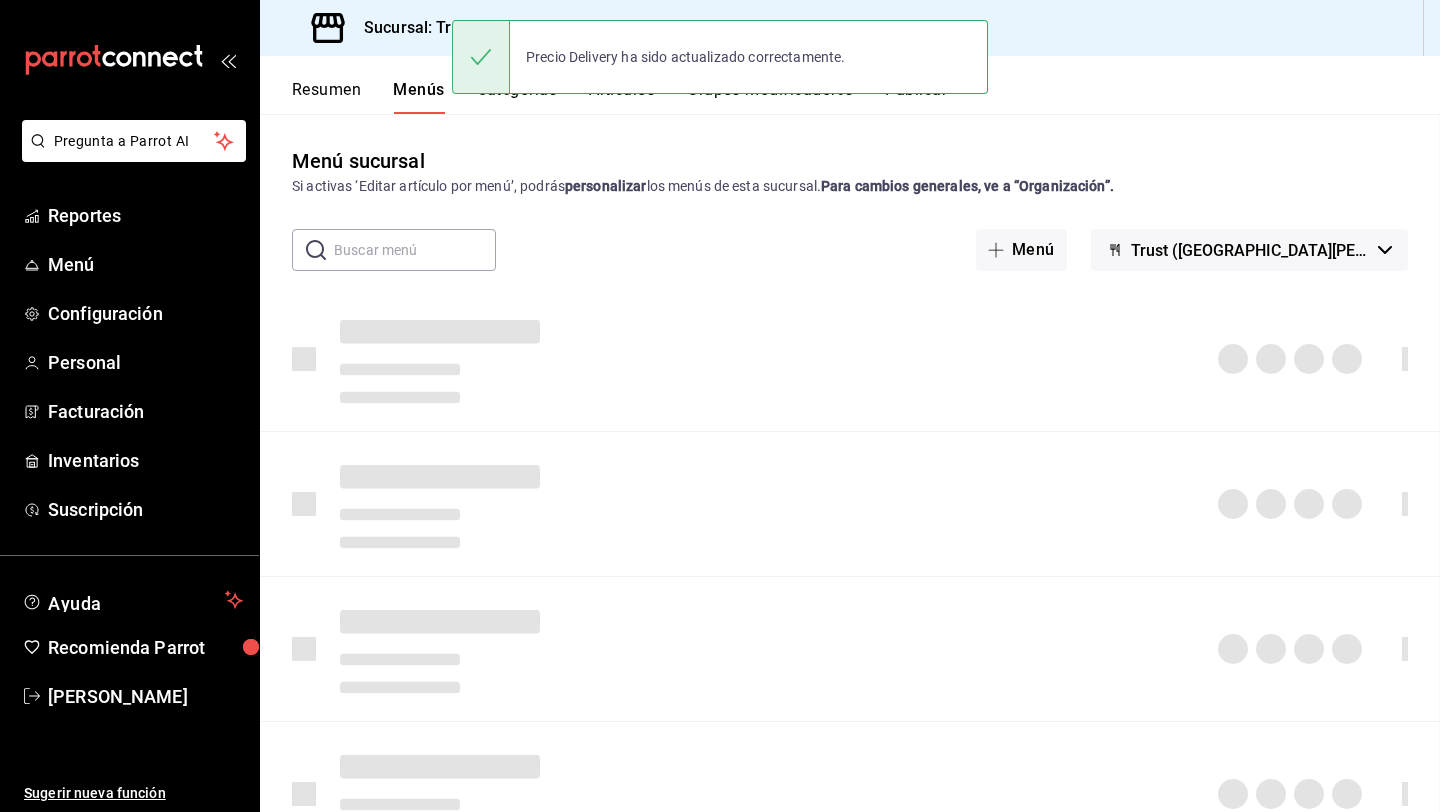 scroll, scrollTop: 0, scrollLeft: 0, axis: both 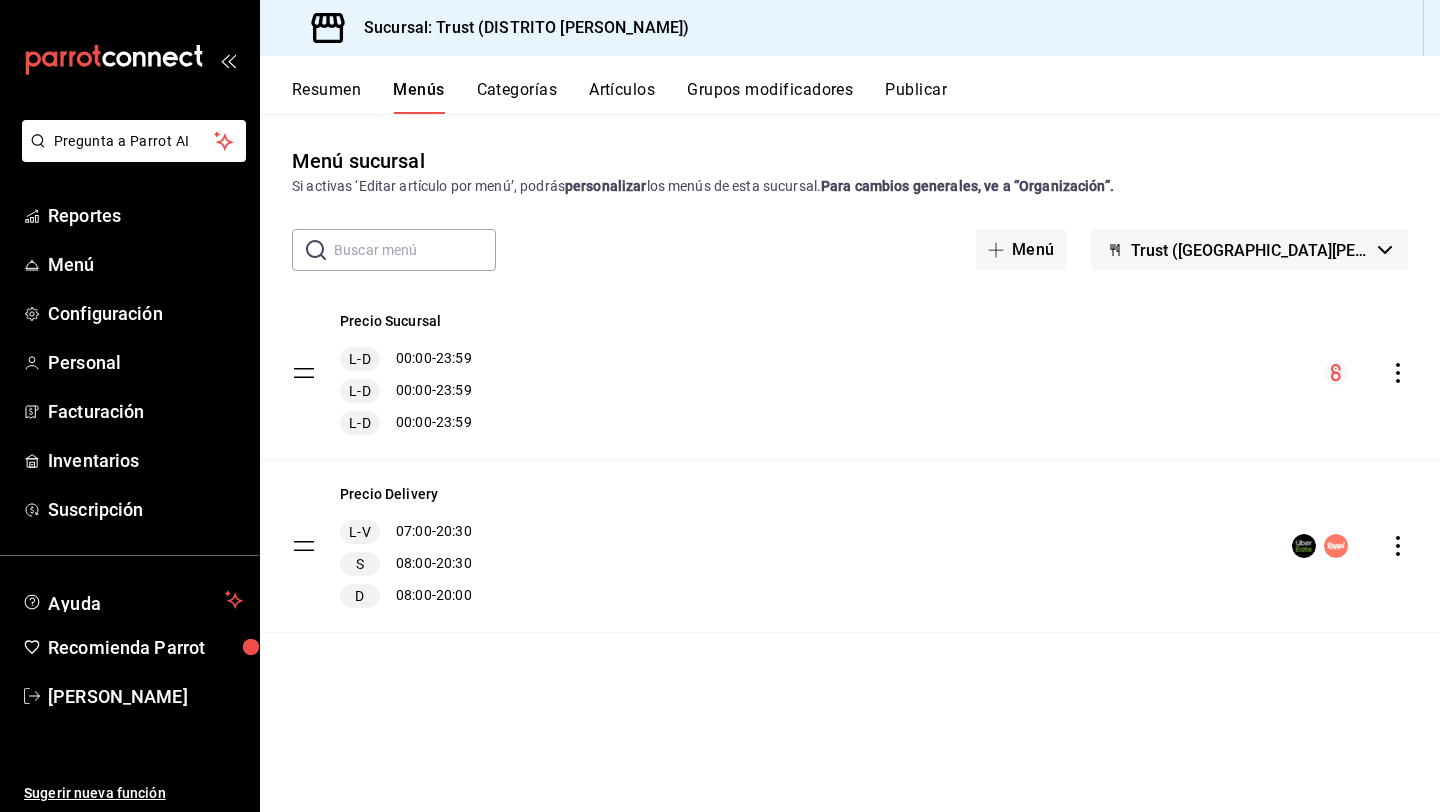 click on "Categorías" at bounding box center (517, 97) 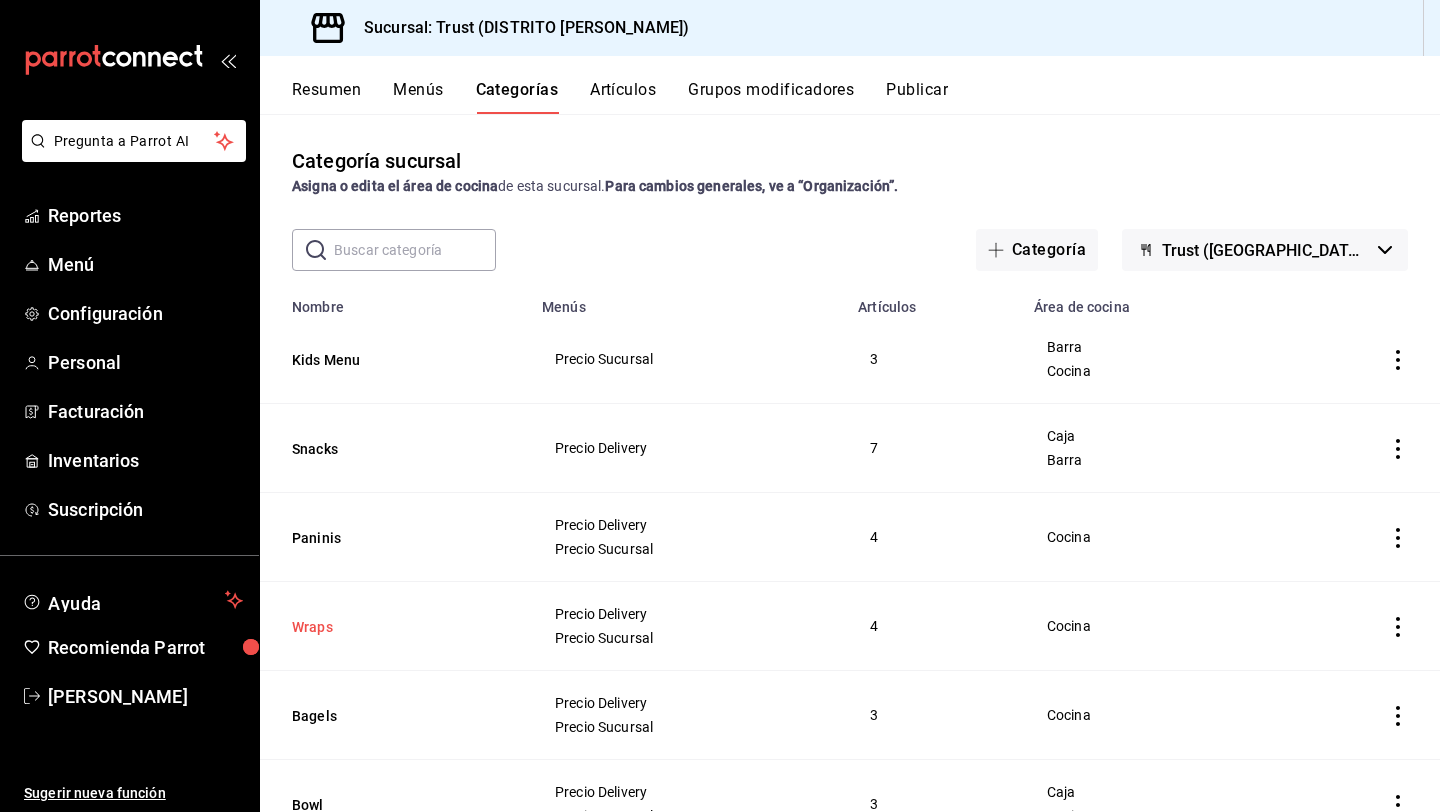 click on "Wraps" at bounding box center [392, 627] 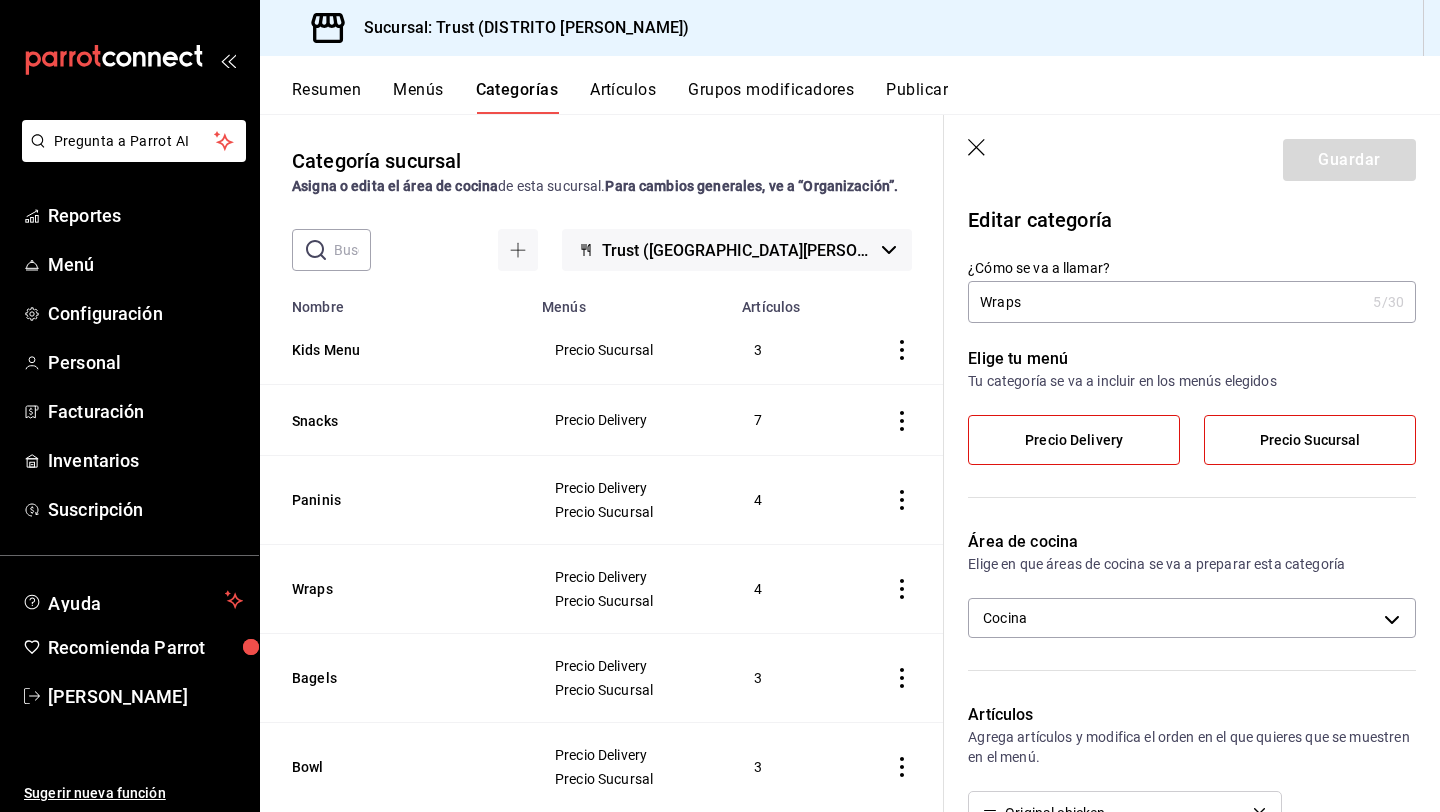 click 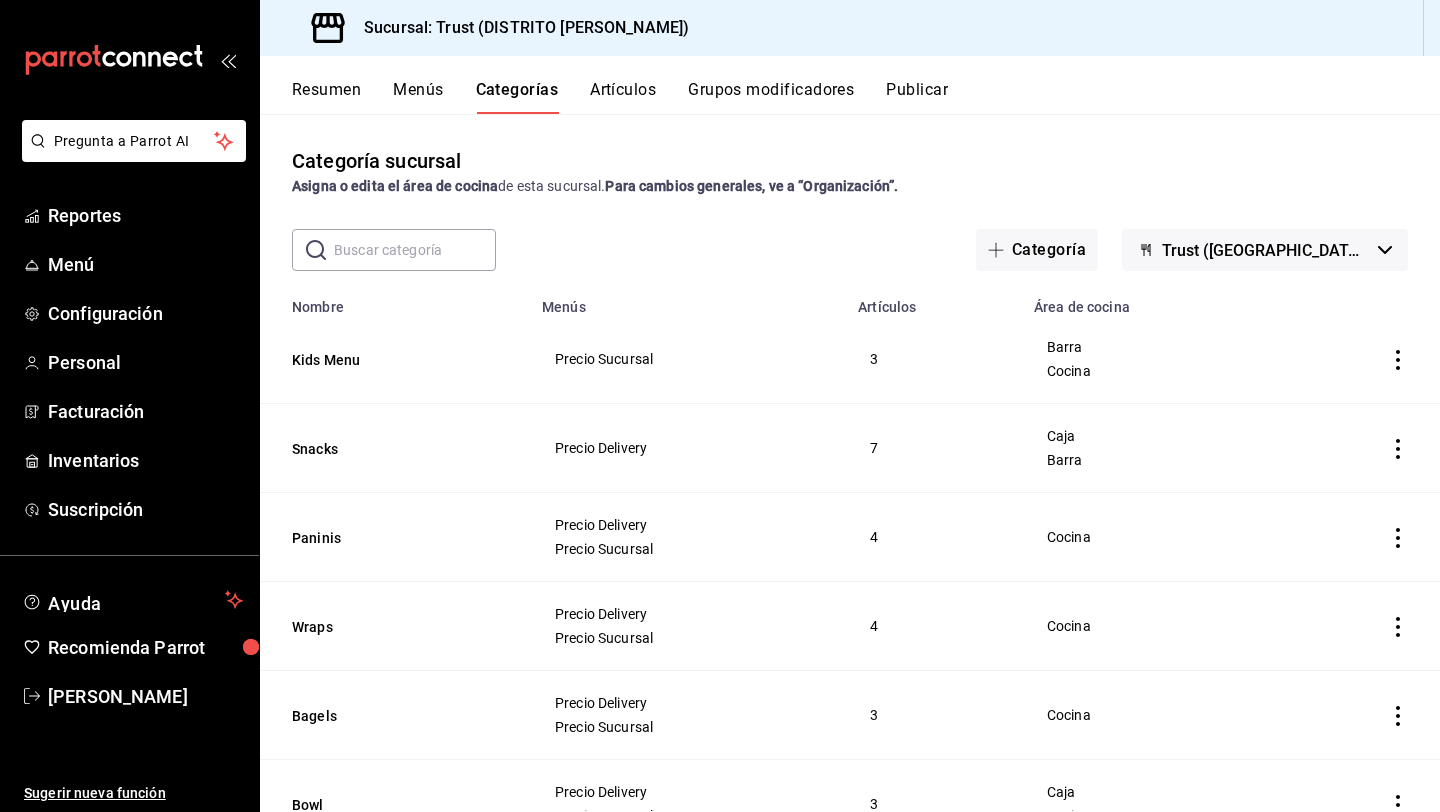 click on "Resumen" at bounding box center [326, 97] 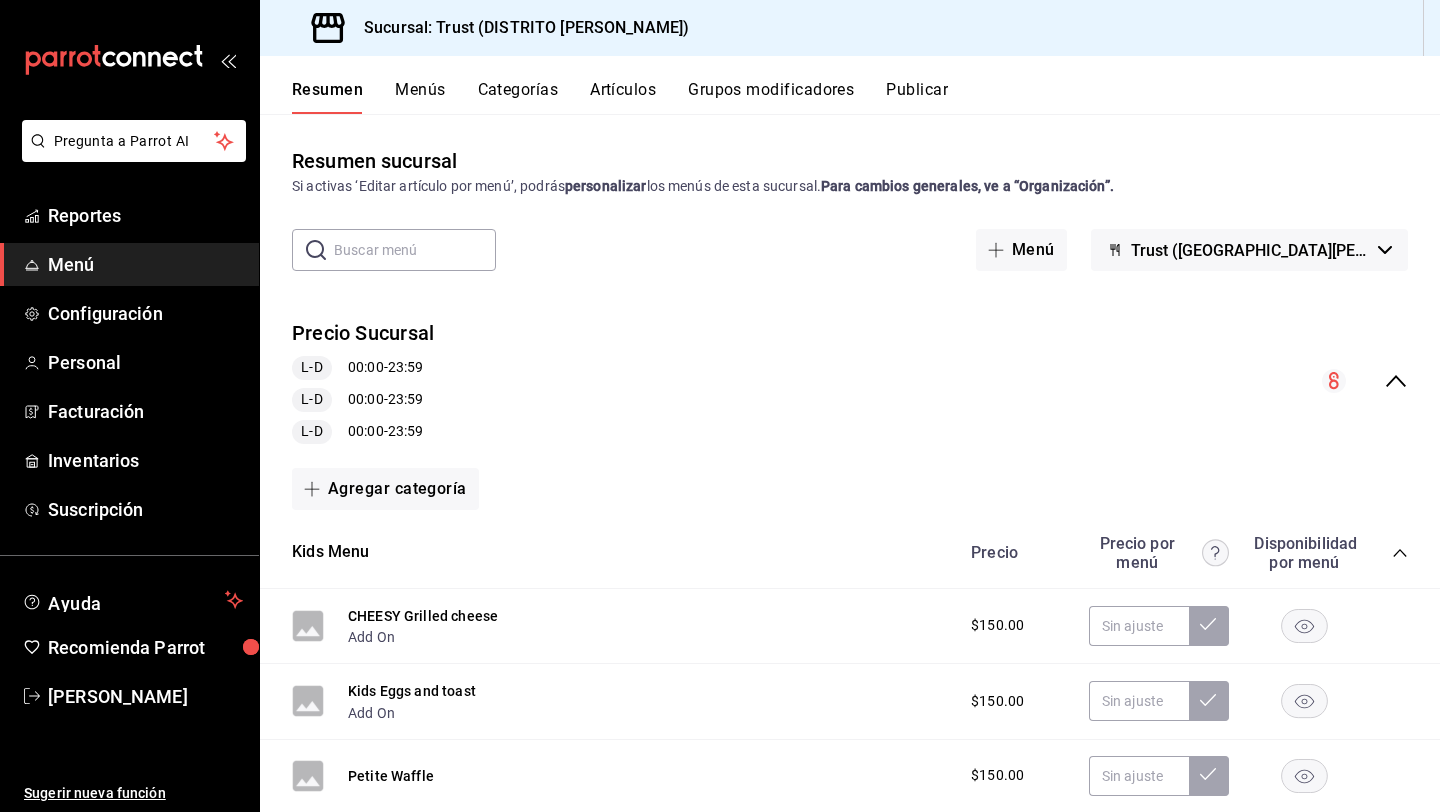 click 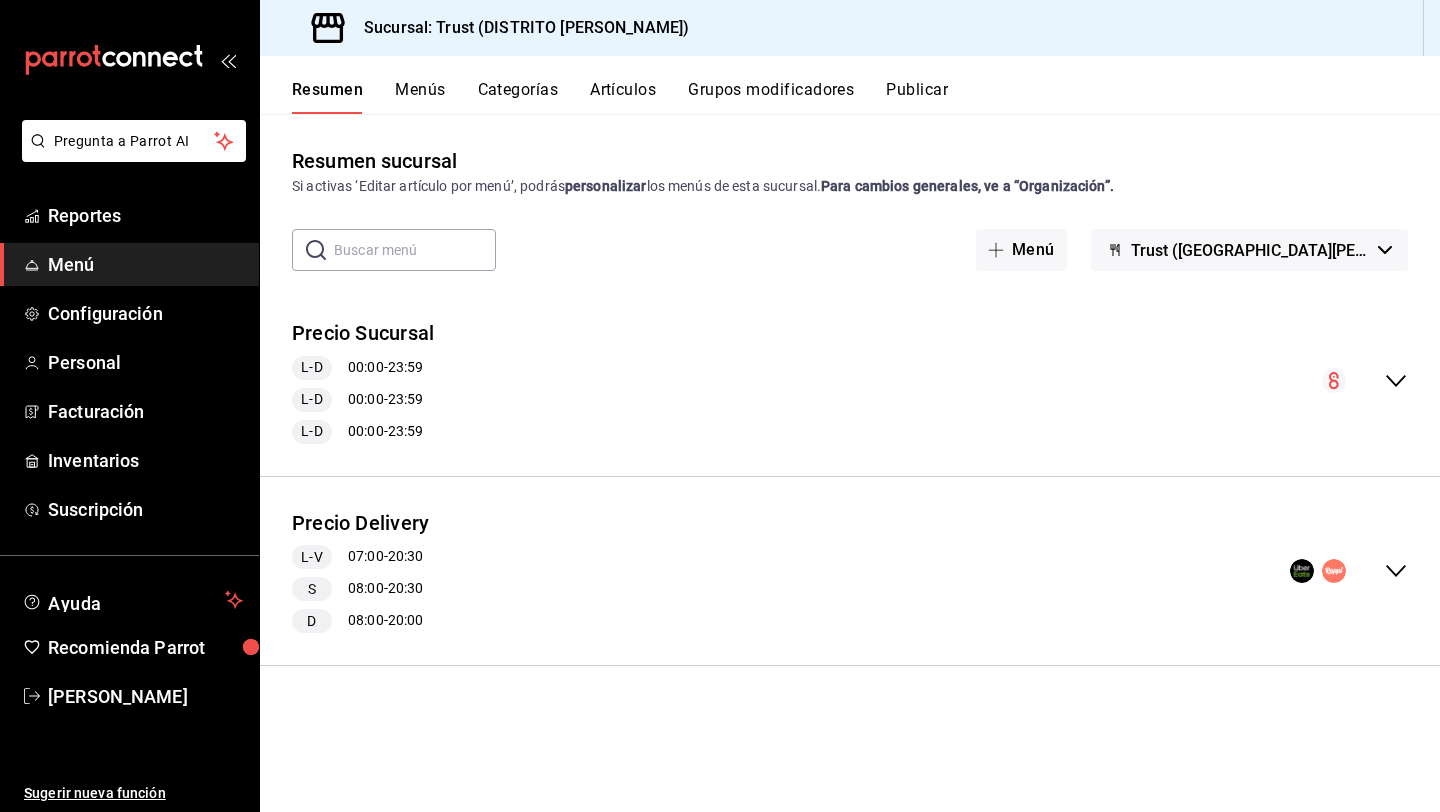 click 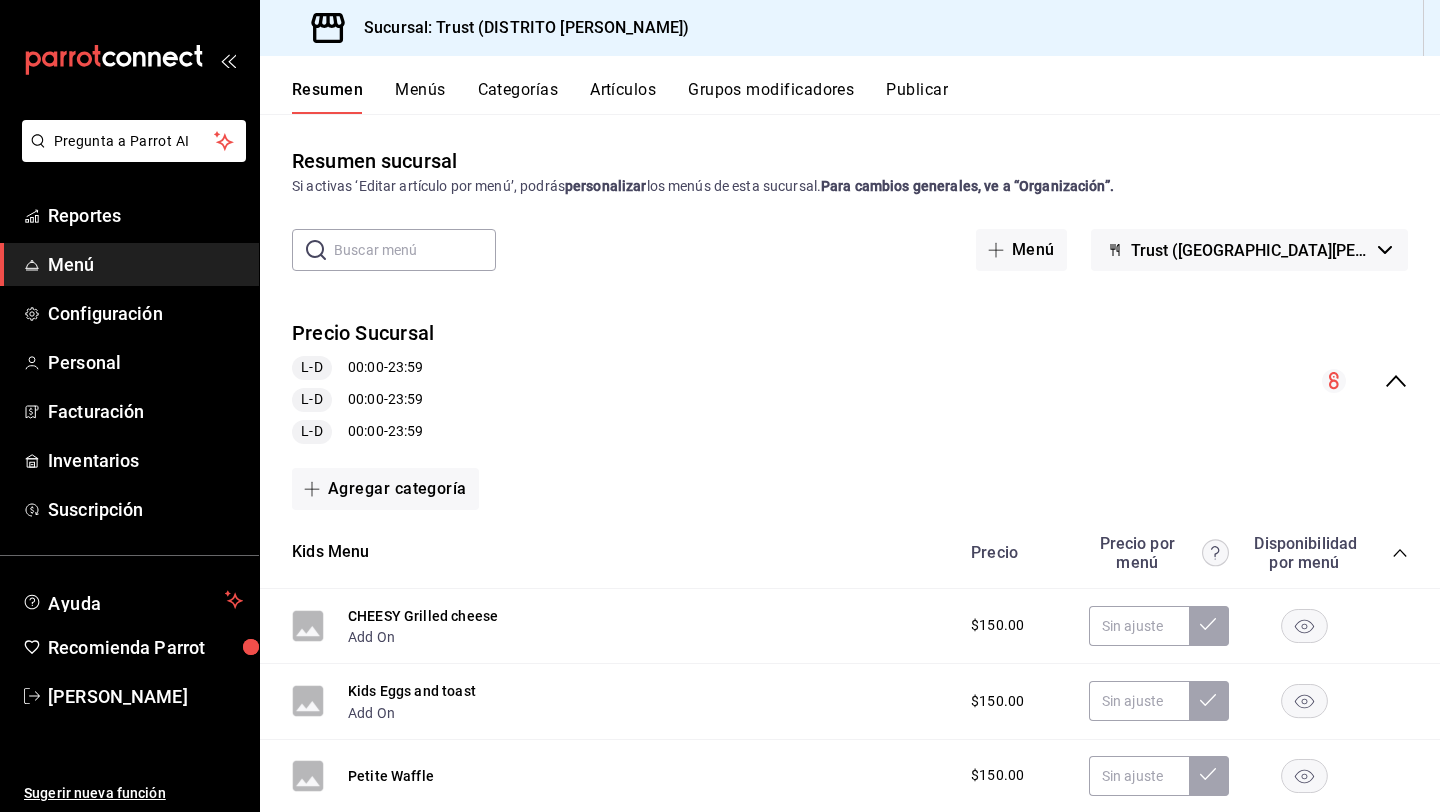 click 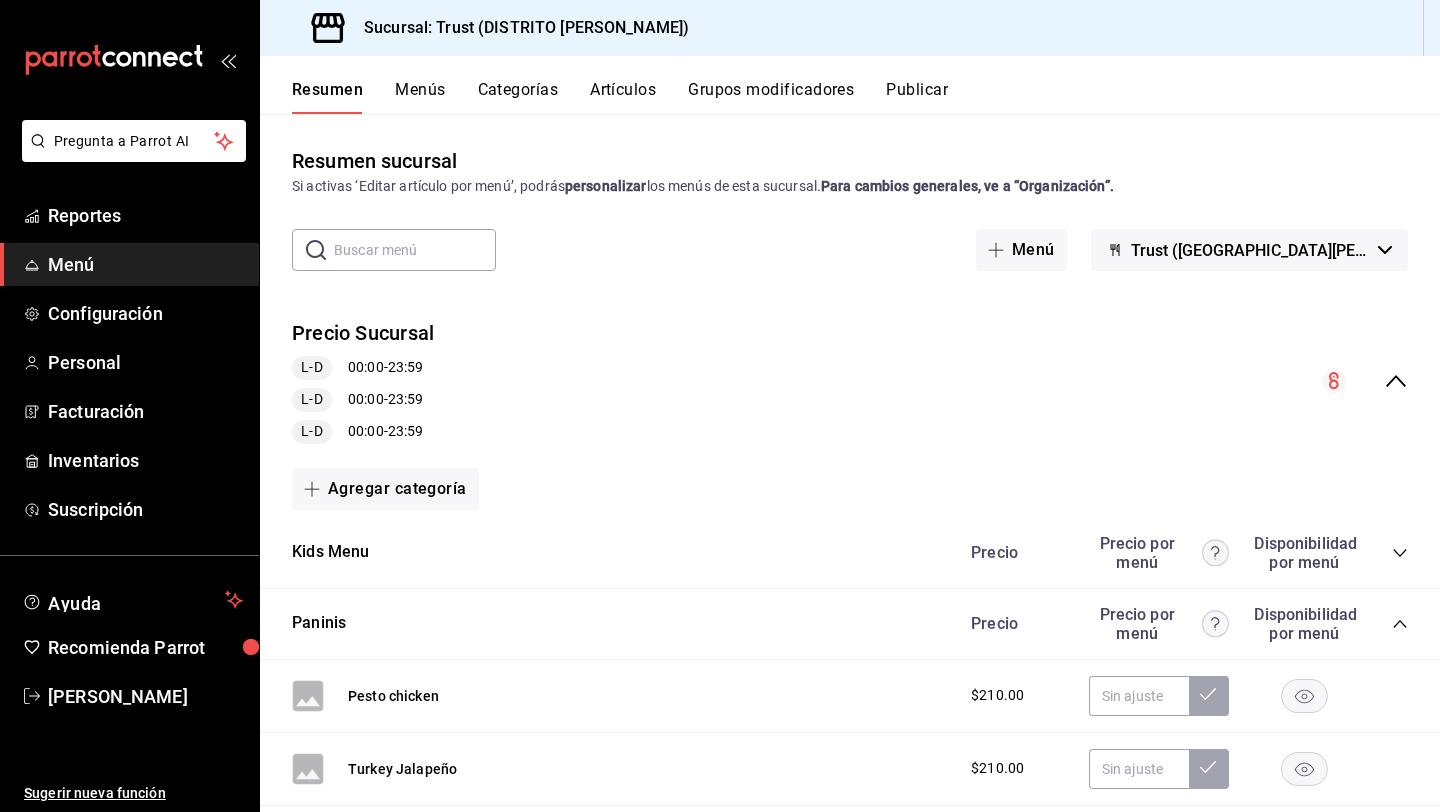click on "Precio Sucursal L-D 00:00  -  23:59 L-D 00:00  -  23:59 L-D 00:00  -  23:59" at bounding box center (850, 381) 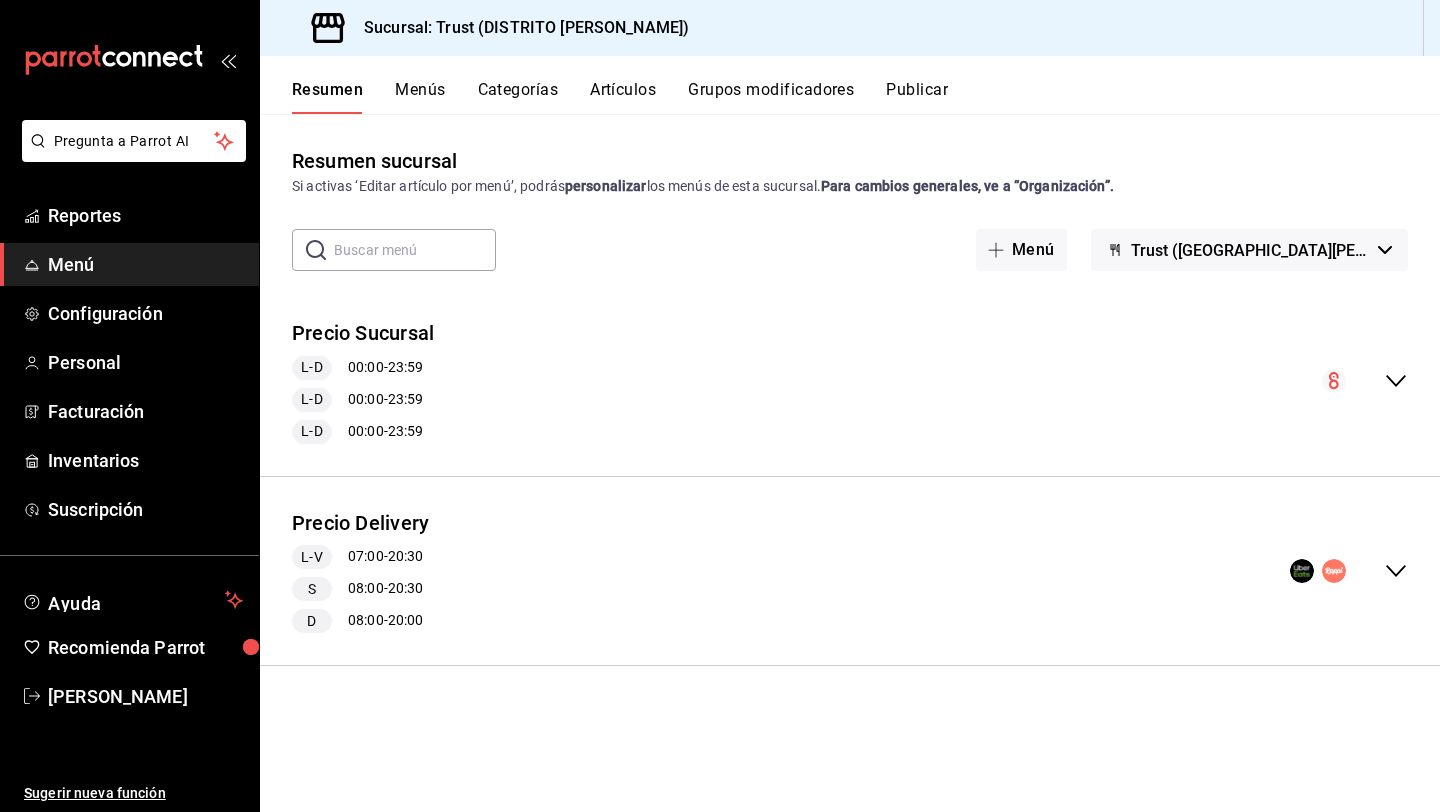 click 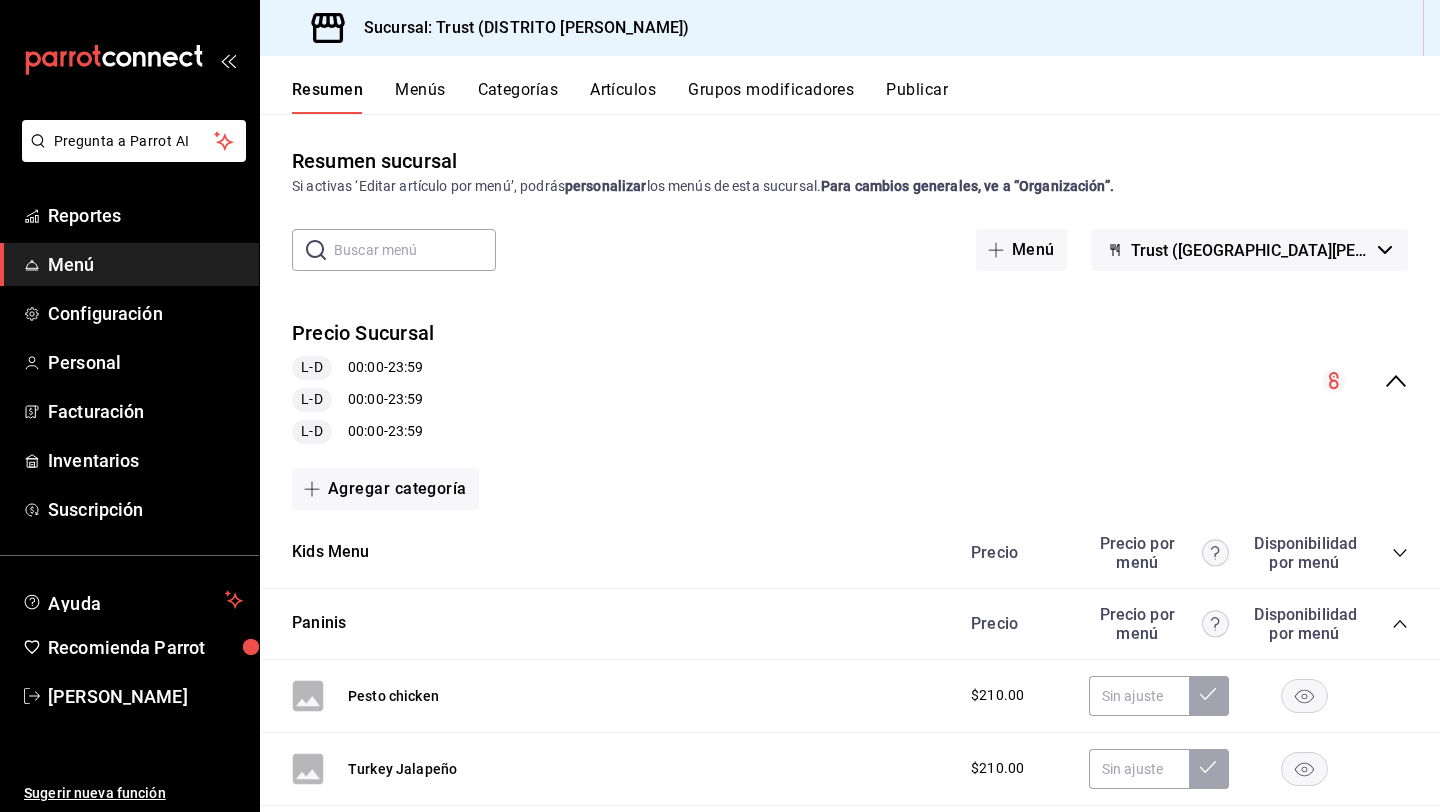 click on "Precio Sucursal L-D 00:00  -  23:59 L-D 00:00  -  23:59 L-D 00:00  -  23:59" at bounding box center (850, 381) 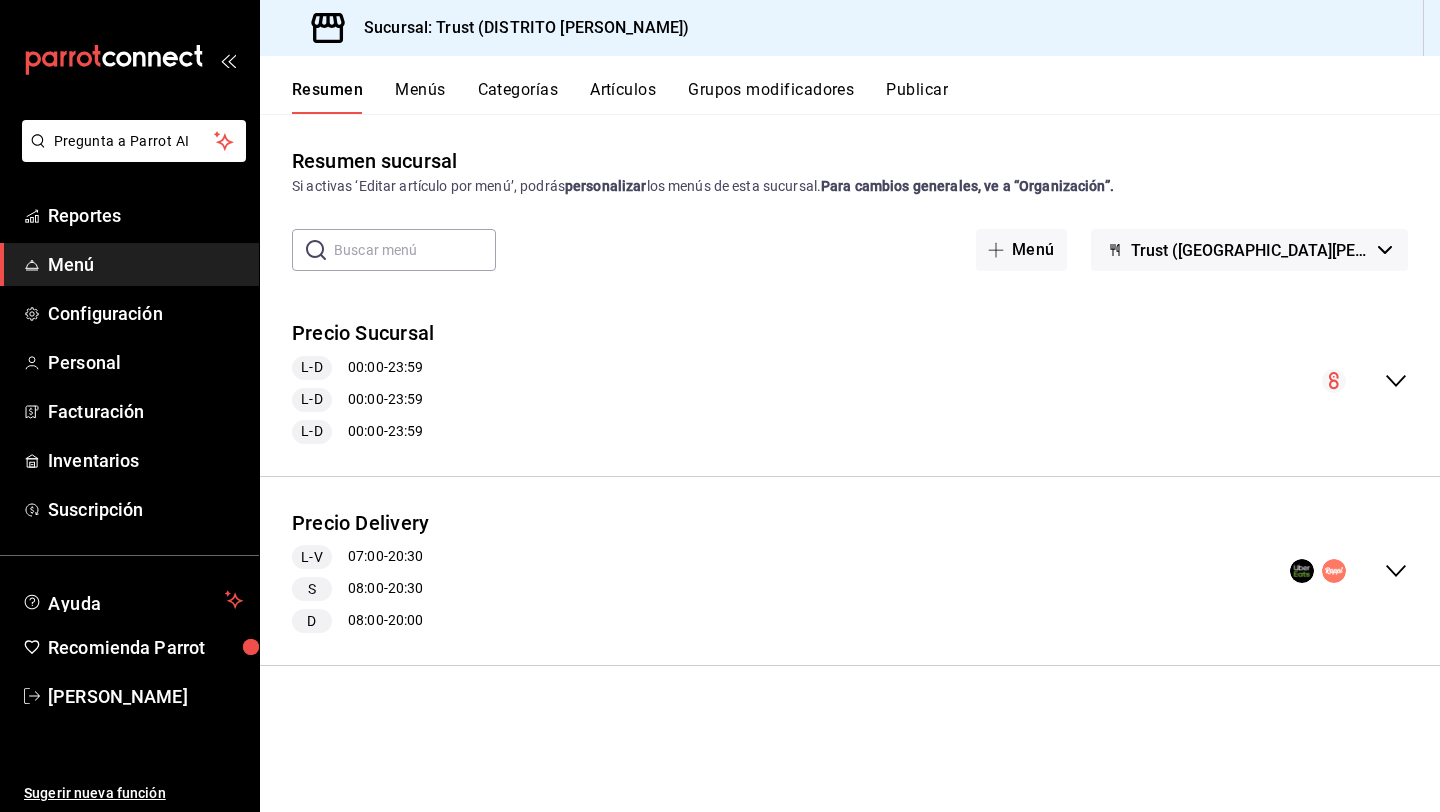 click on "Precio Sucursal L-D 00:00  -  23:59 L-D 00:00  -  23:59 L-D 00:00  -  23:59" at bounding box center [850, 381] 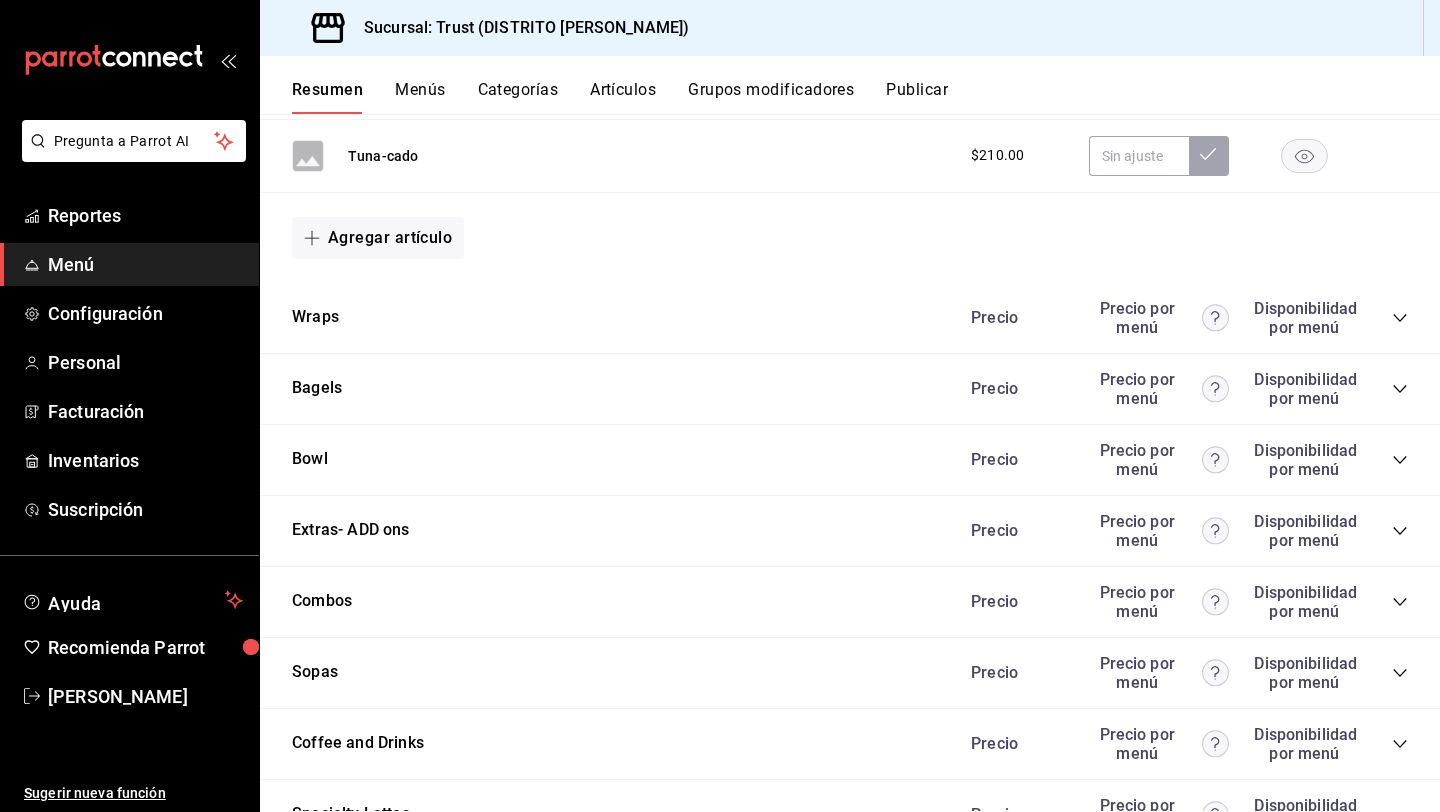 scroll, scrollTop: 760, scrollLeft: 0, axis: vertical 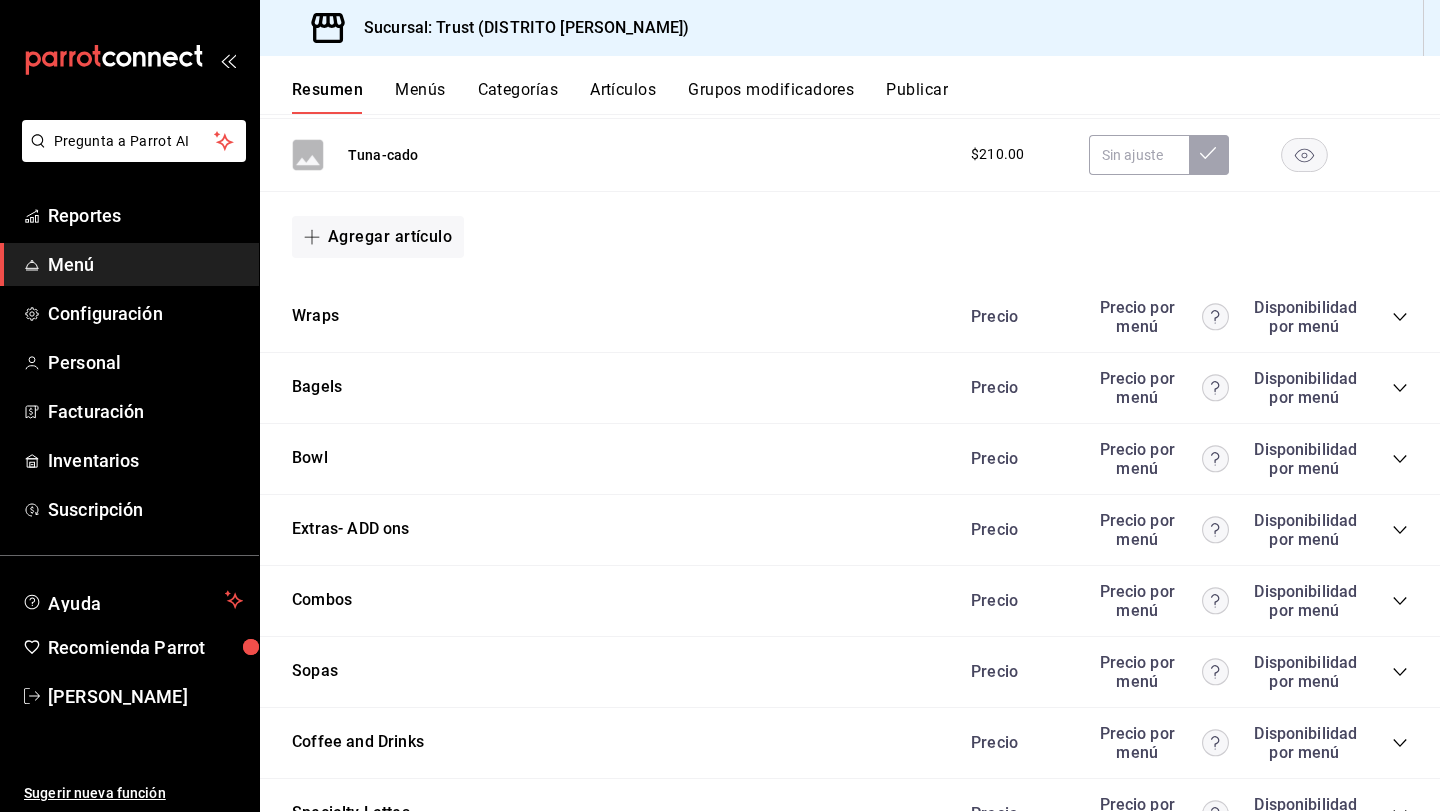 click 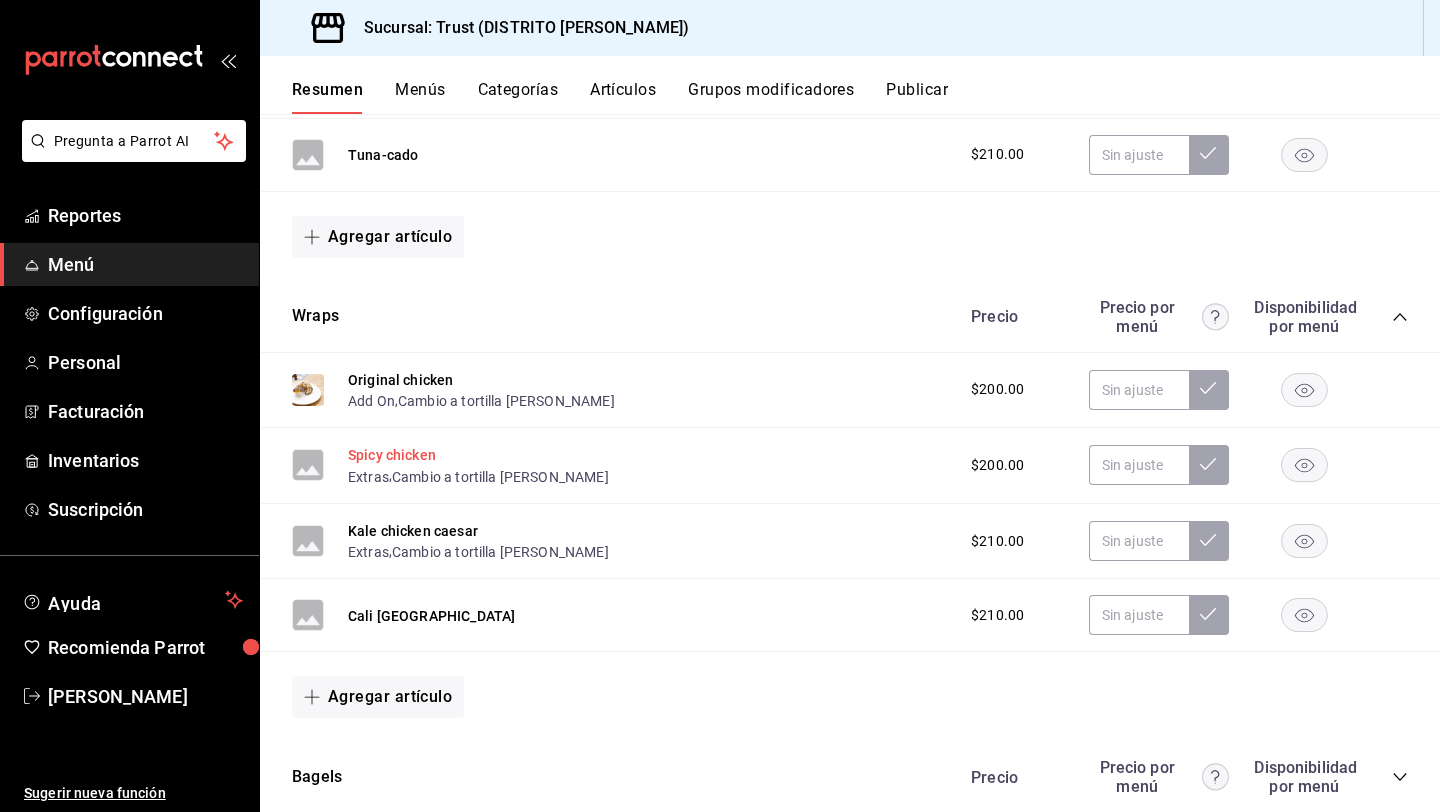 click on "Spicy chicken" at bounding box center [392, 455] 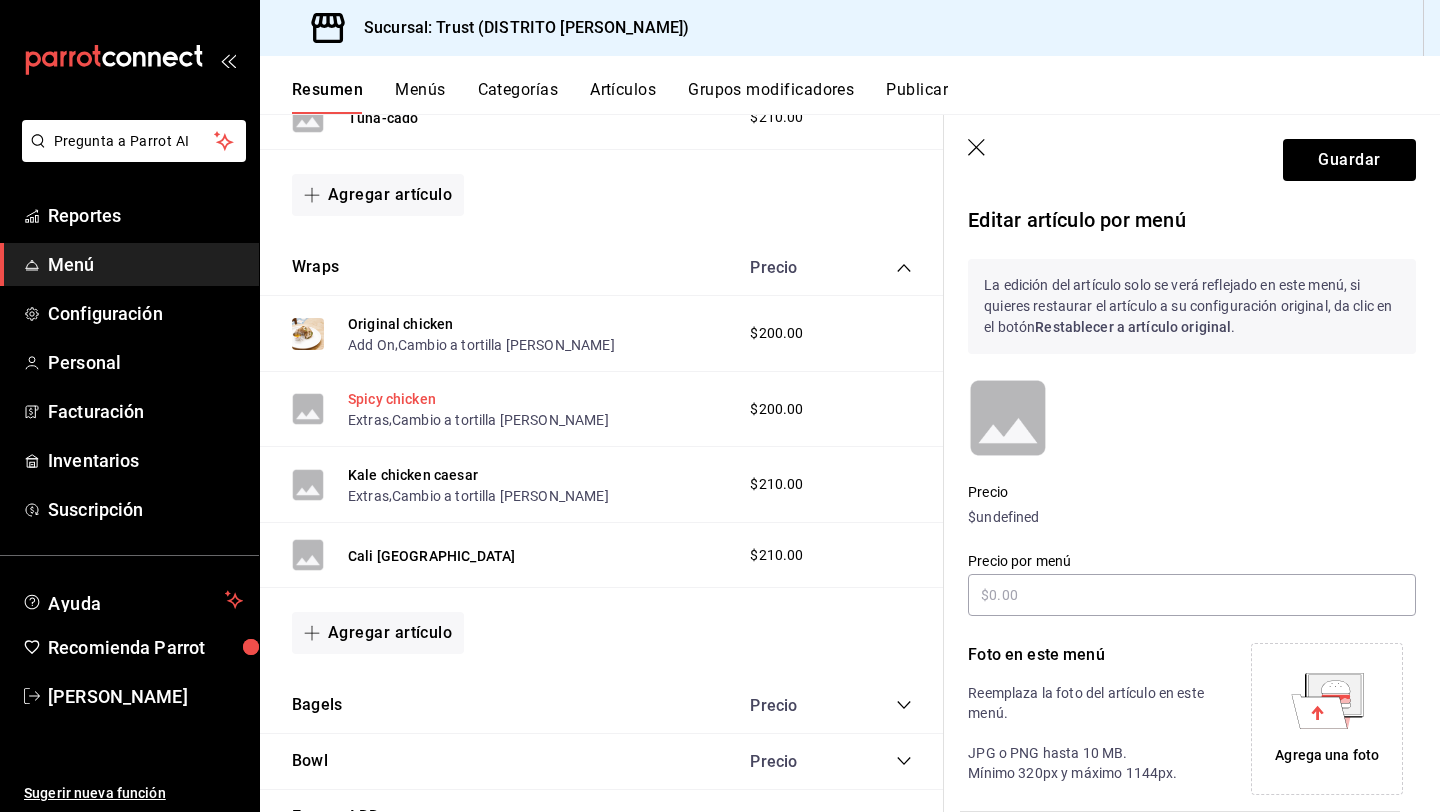 scroll, scrollTop: 714, scrollLeft: 0, axis: vertical 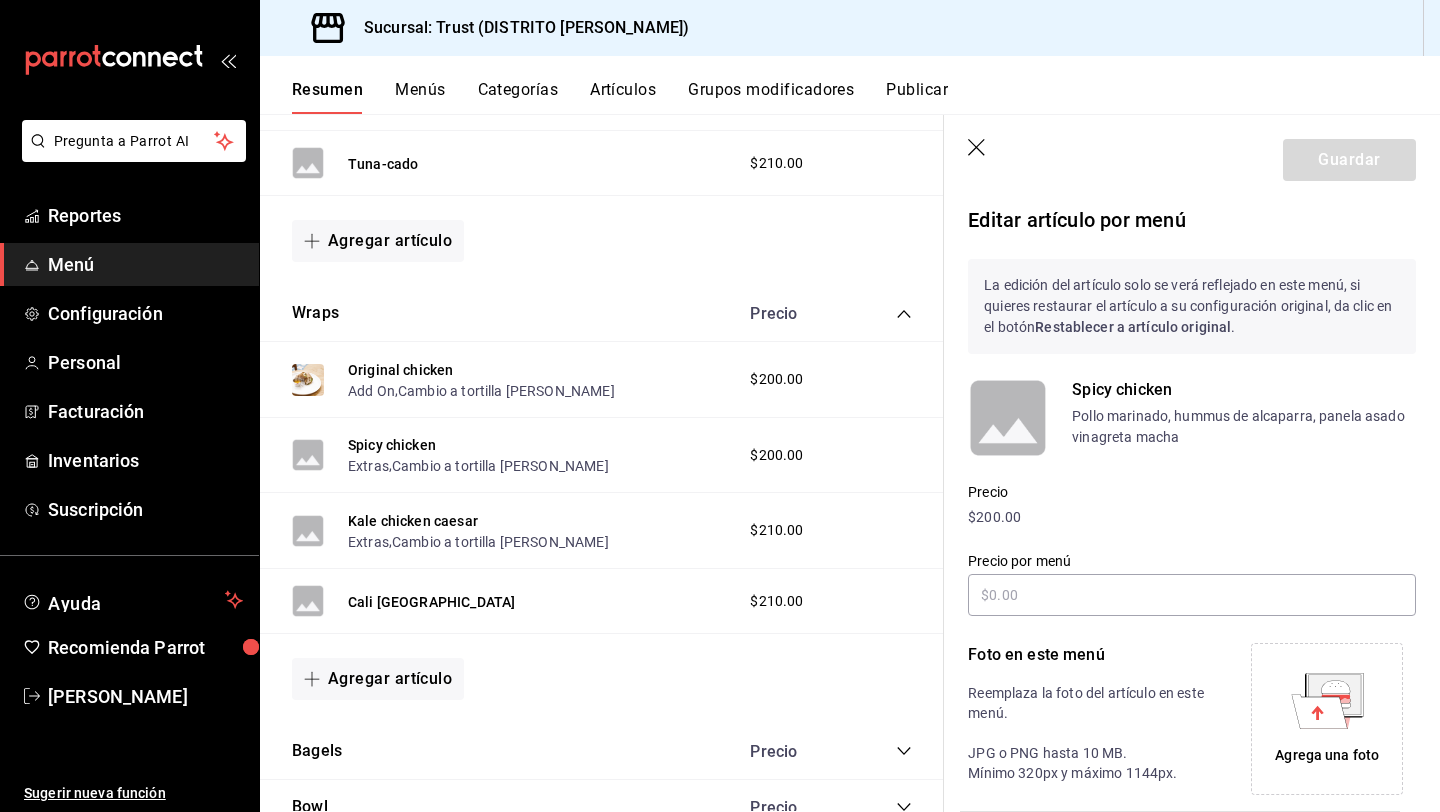 click on "$200.00" at bounding box center (1192, 517) 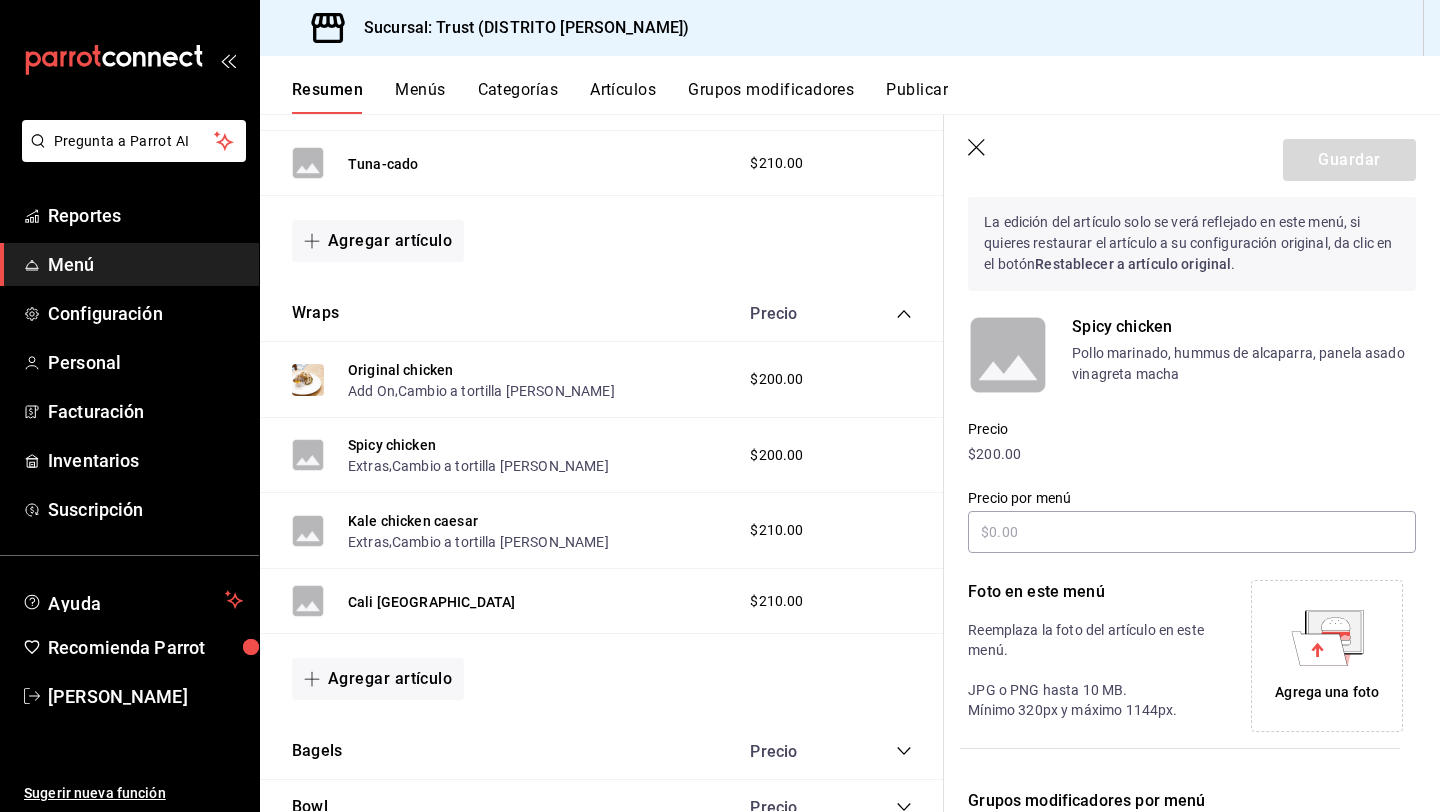 scroll, scrollTop: 0, scrollLeft: 0, axis: both 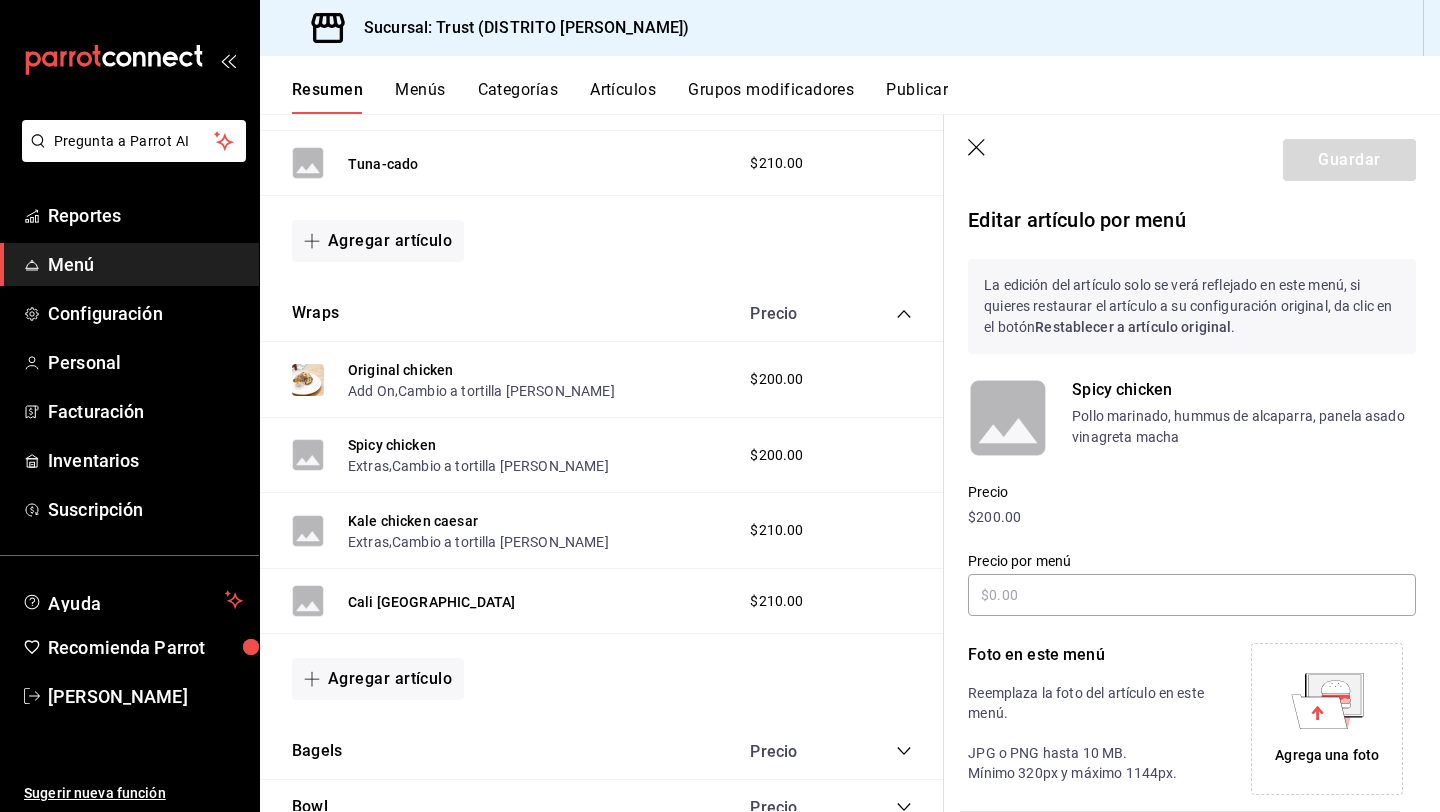 click 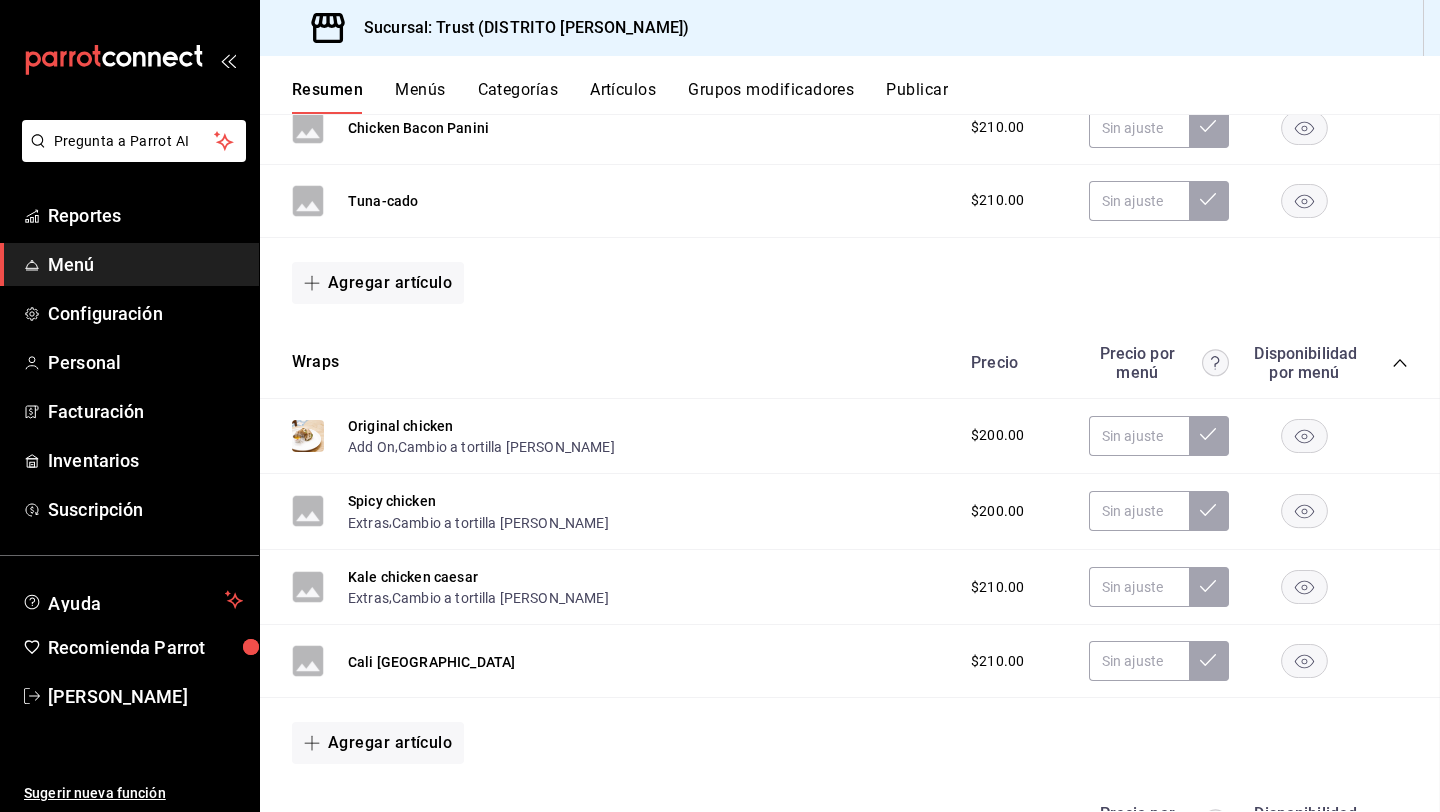 scroll, scrollTop: 764, scrollLeft: 0, axis: vertical 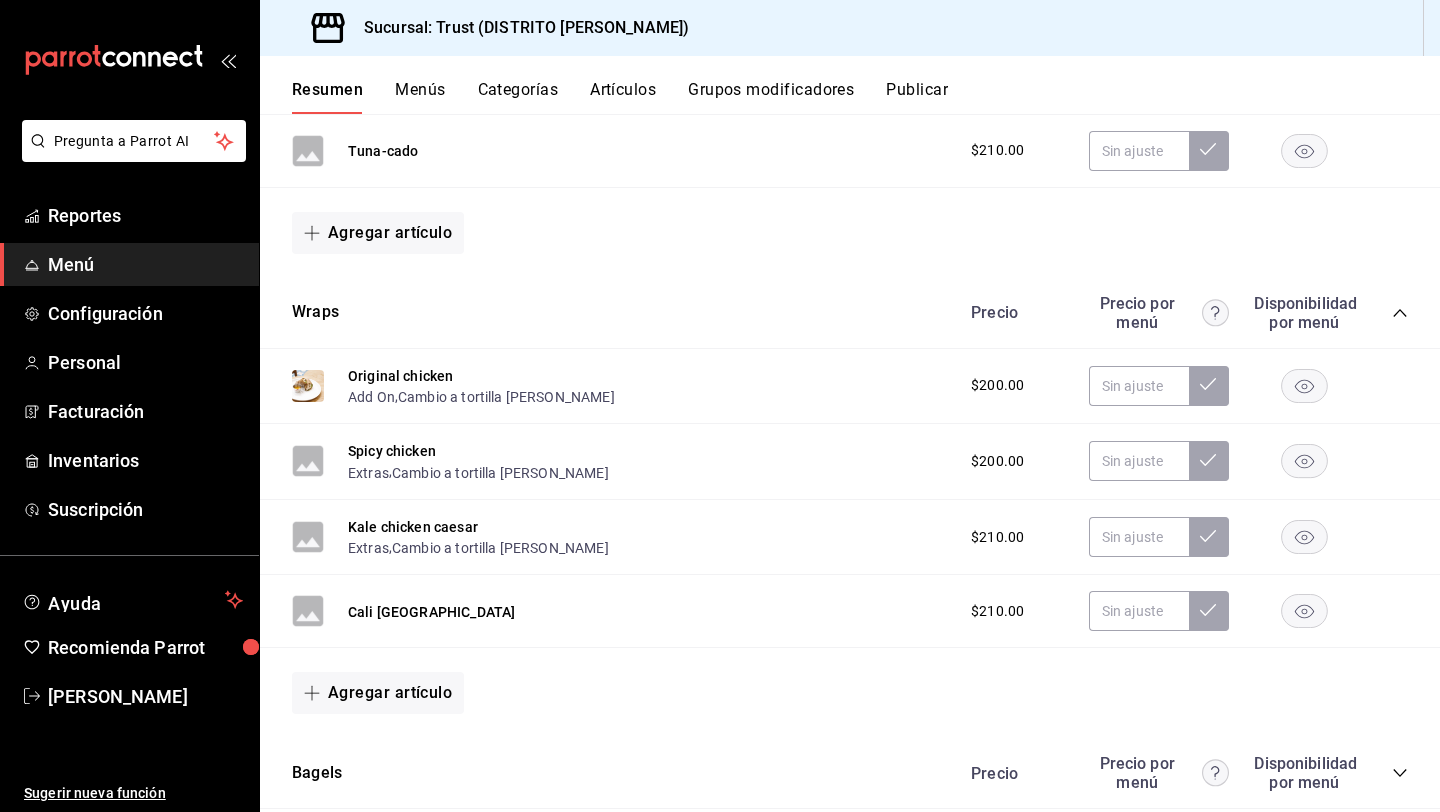 click on "Artículos" at bounding box center [623, 97] 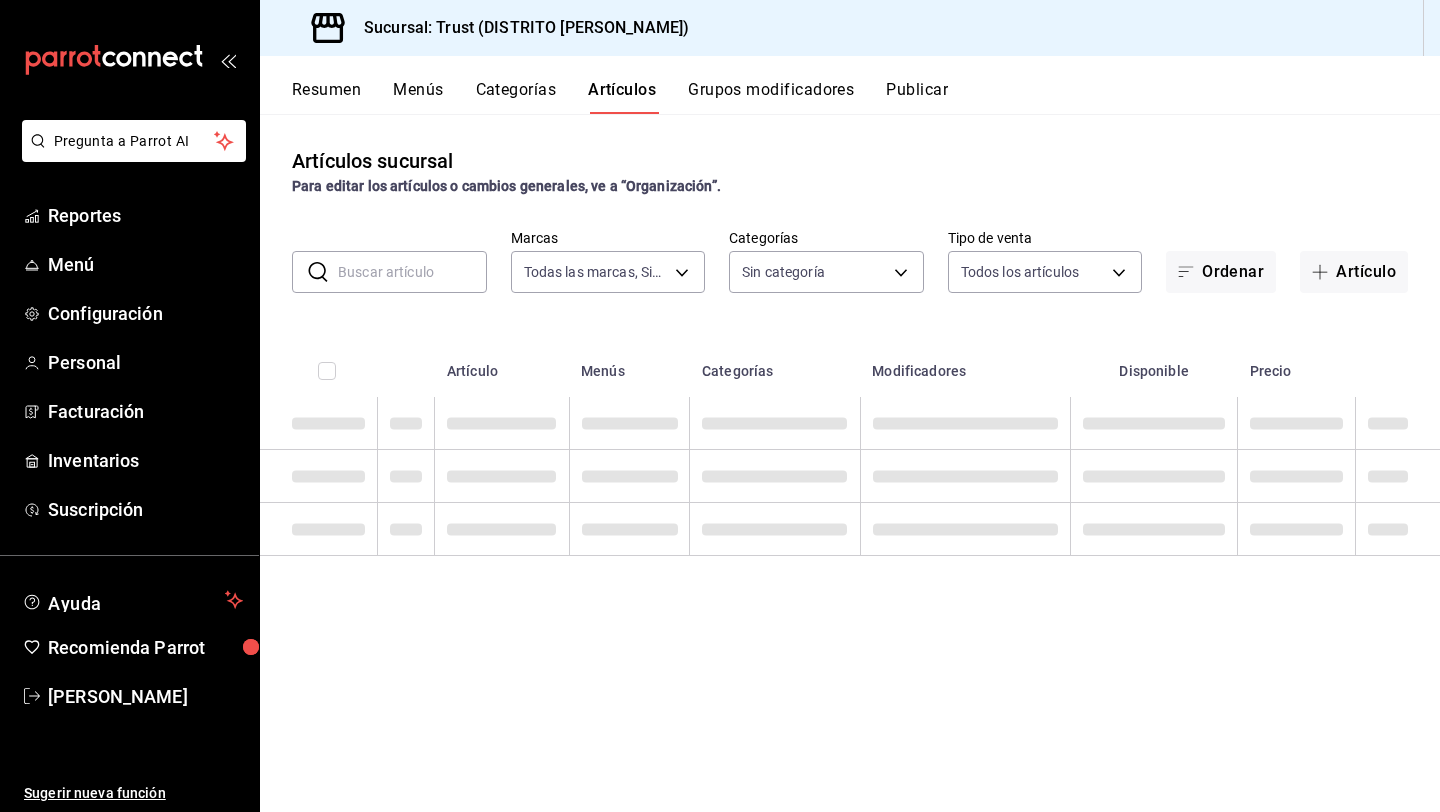 click at bounding box center [412, 272] 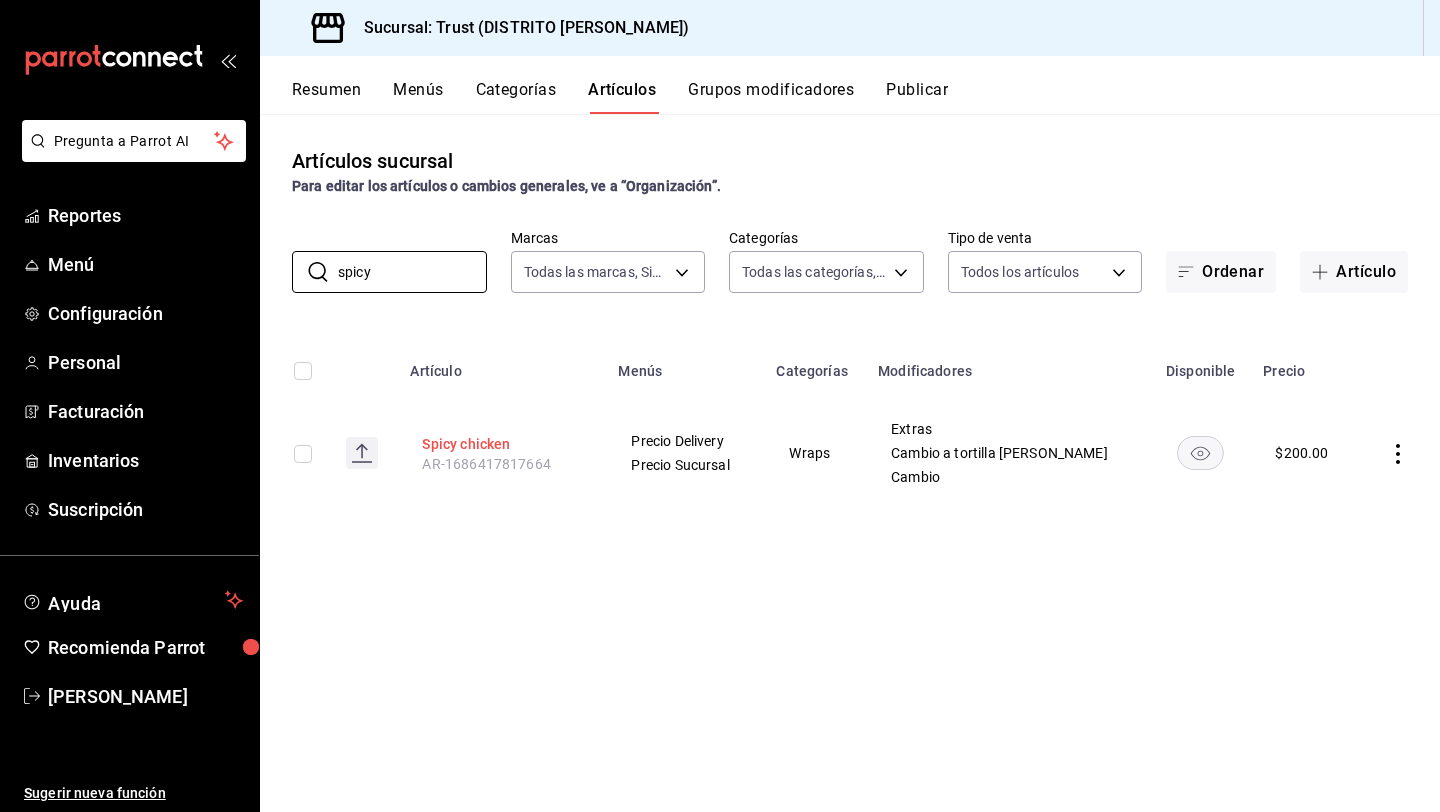 click on "Spicy chicken" at bounding box center (502, 444) 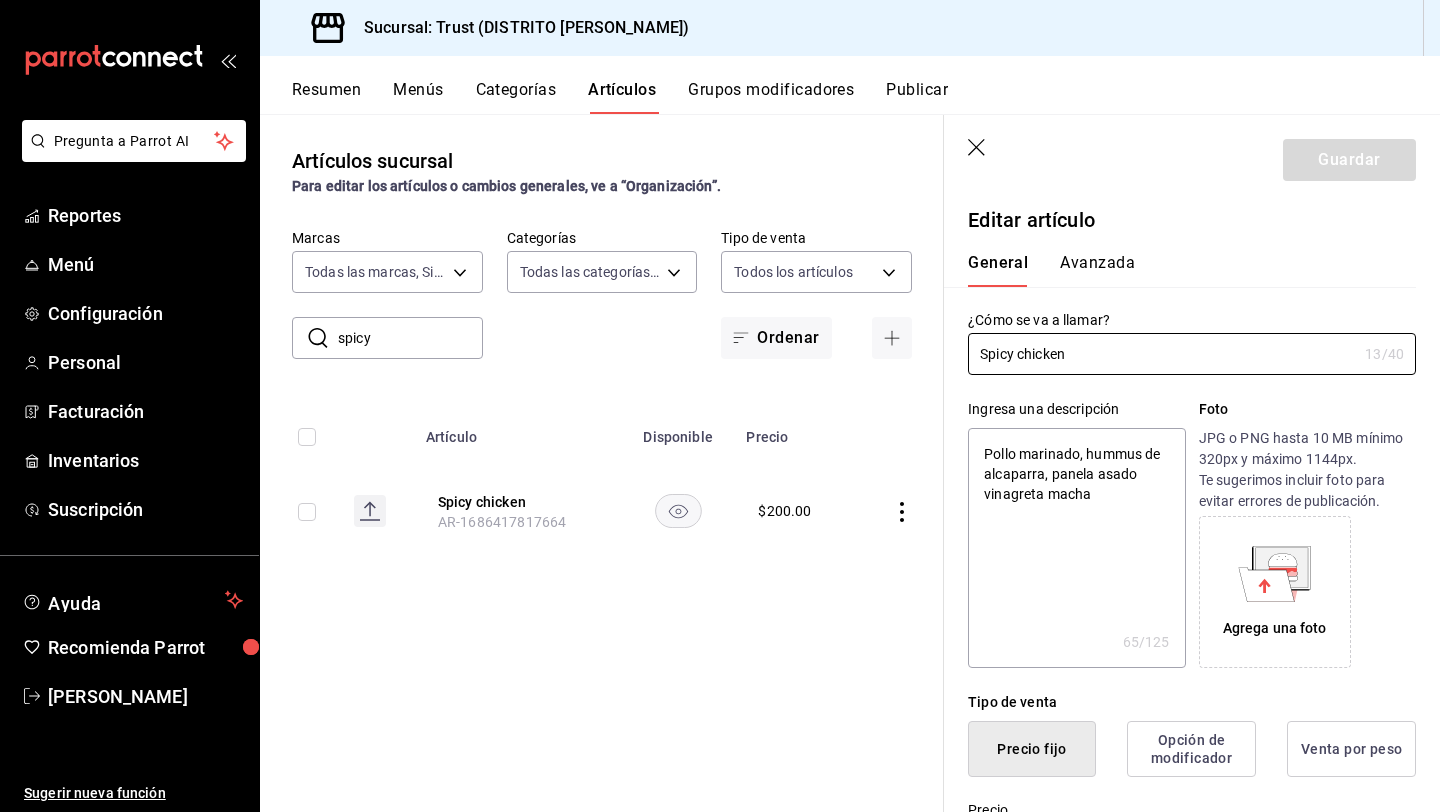 click on "Foto" at bounding box center [1307, 409] 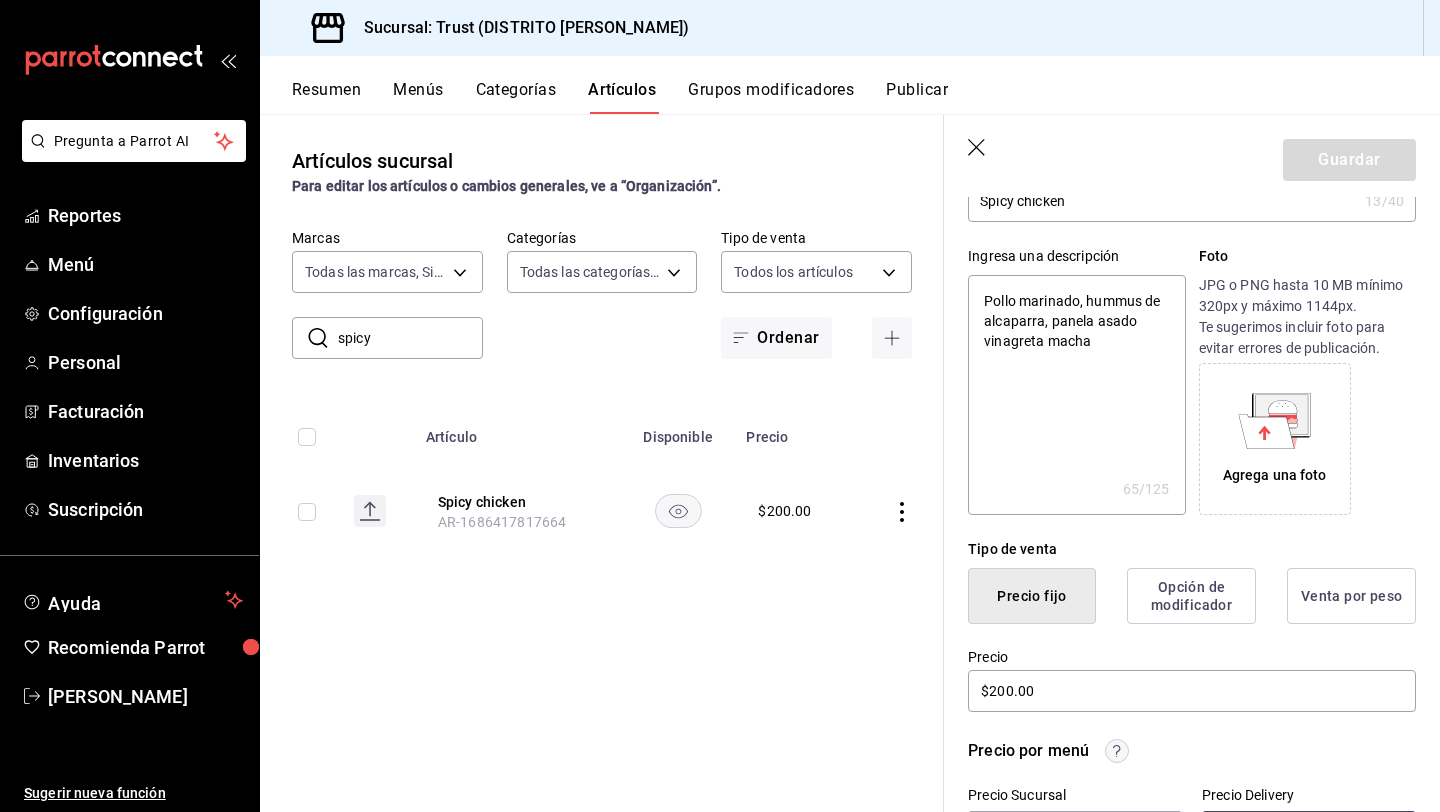 scroll, scrollTop: 200, scrollLeft: 0, axis: vertical 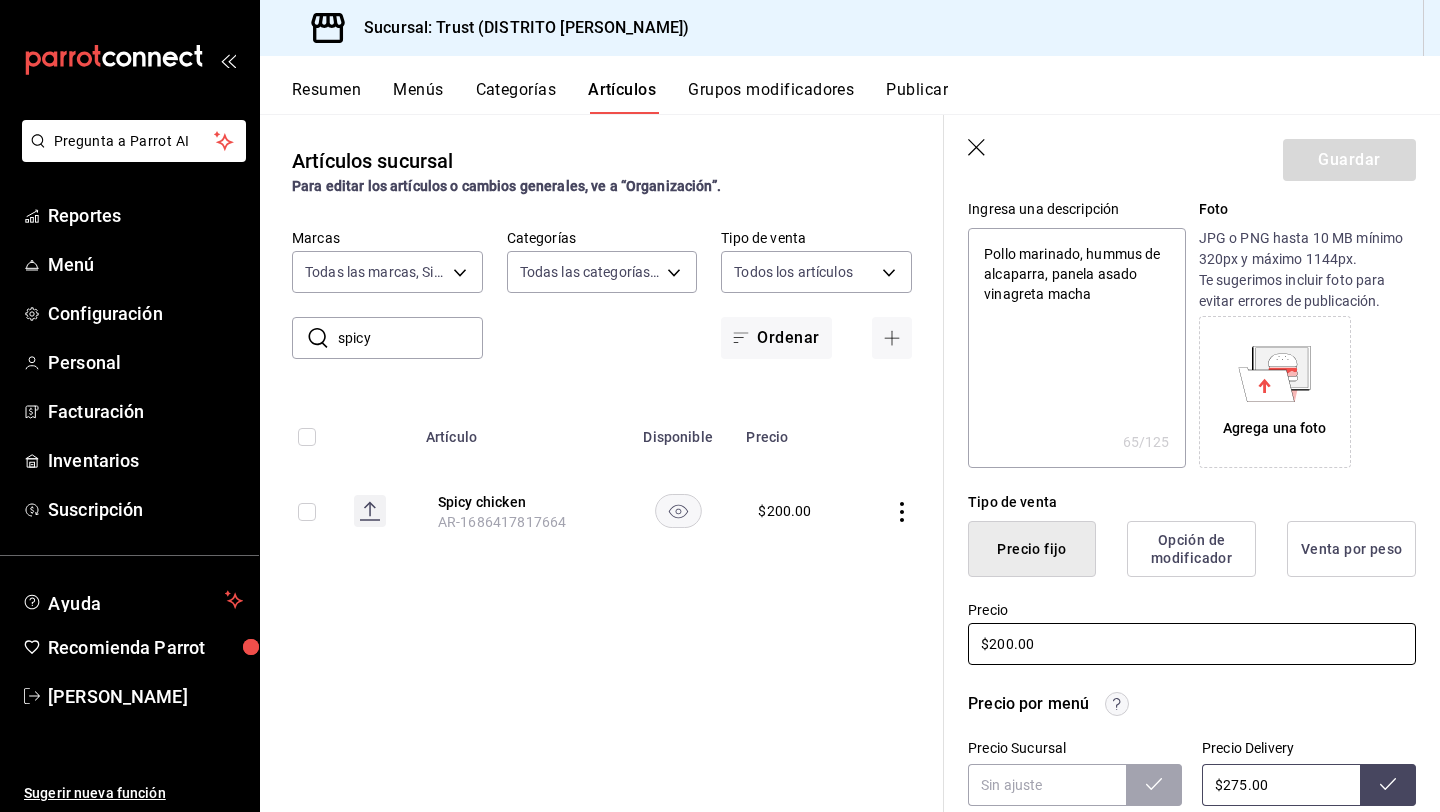 click on "$200.00" at bounding box center (1192, 644) 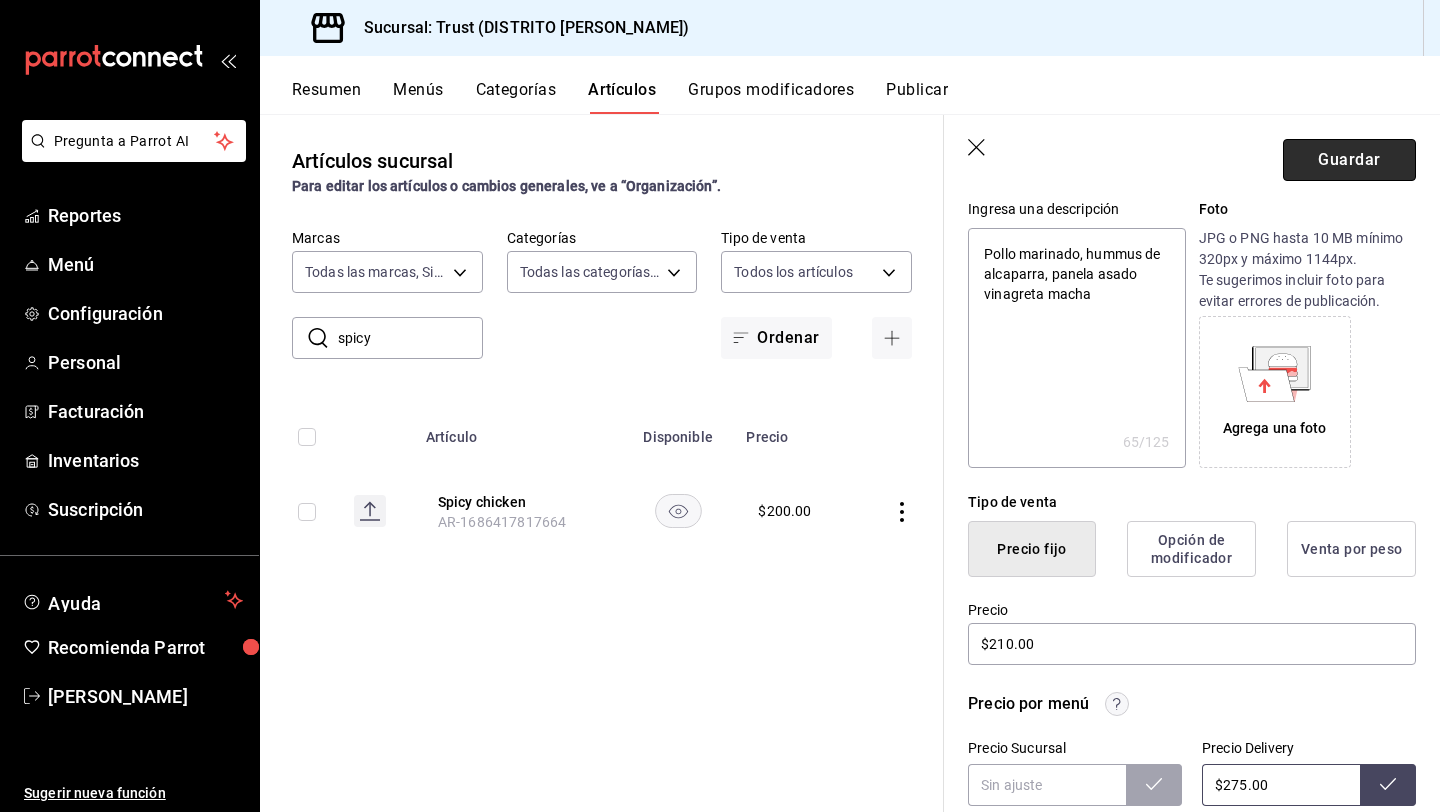 click on "Guardar" at bounding box center (1349, 160) 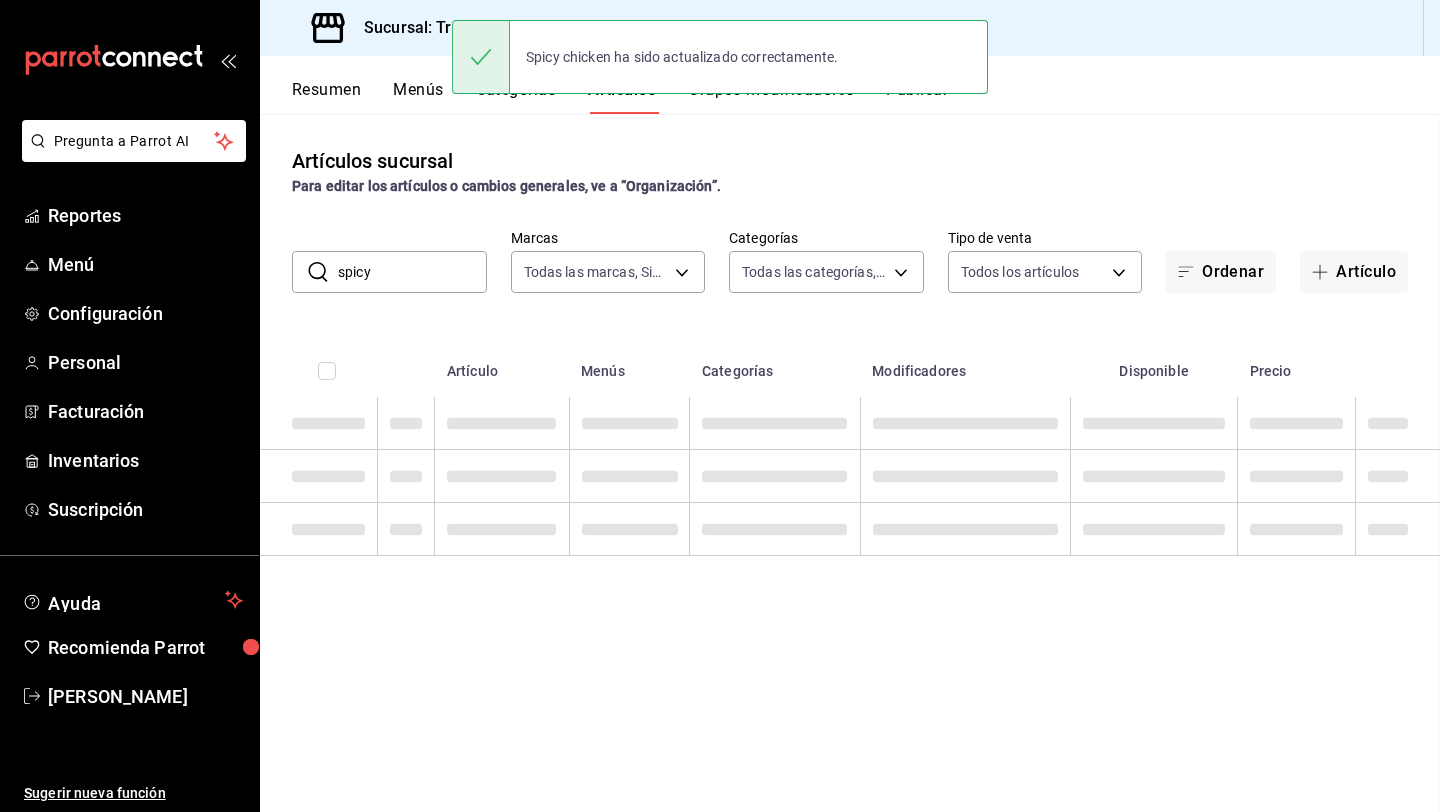 scroll, scrollTop: 0, scrollLeft: 0, axis: both 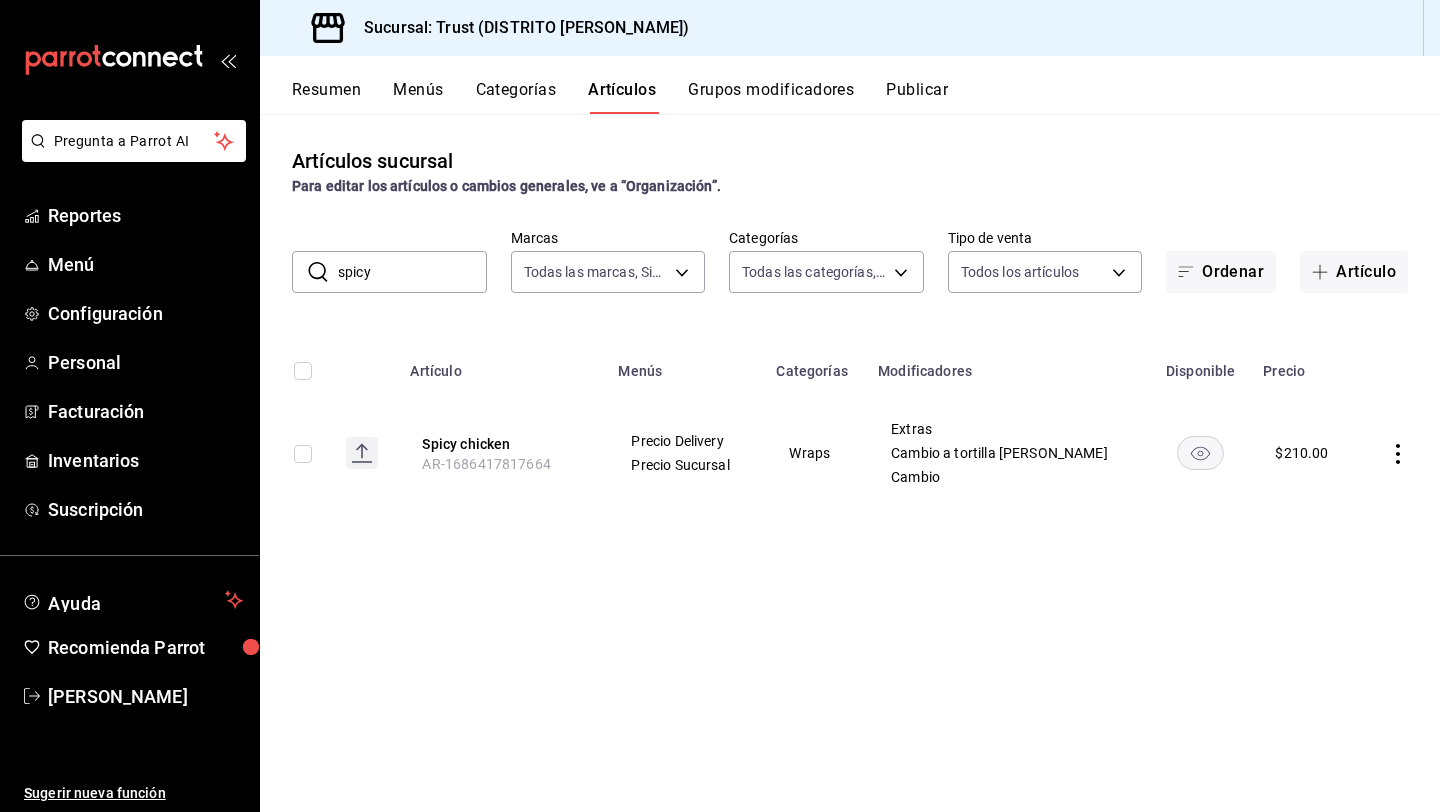 click on "spicy" at bounding box center (412, 272) 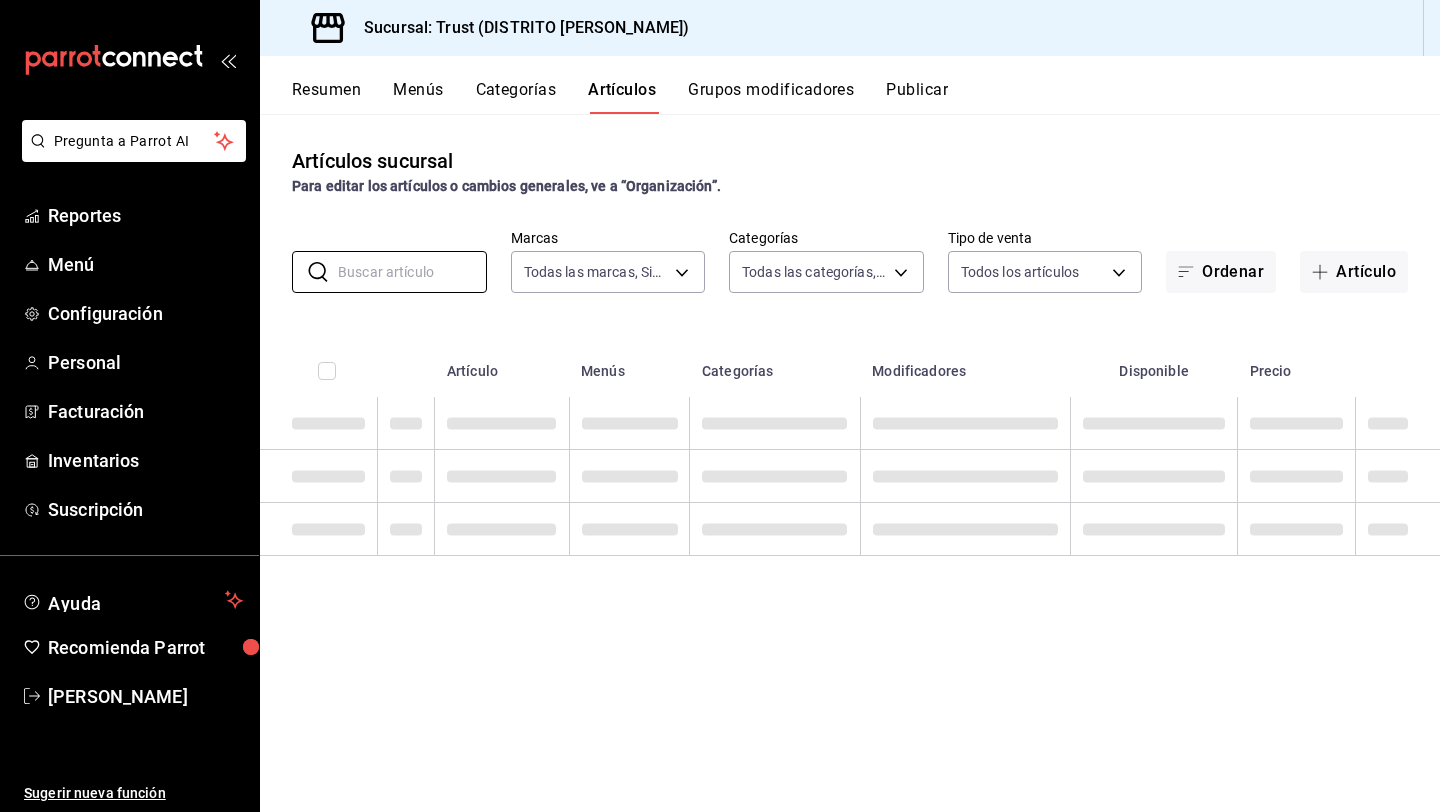 click on "Artículos sucursal Para editar los artículos o cambios generales, ve a “Organización”." at bounding box center [850, 171] 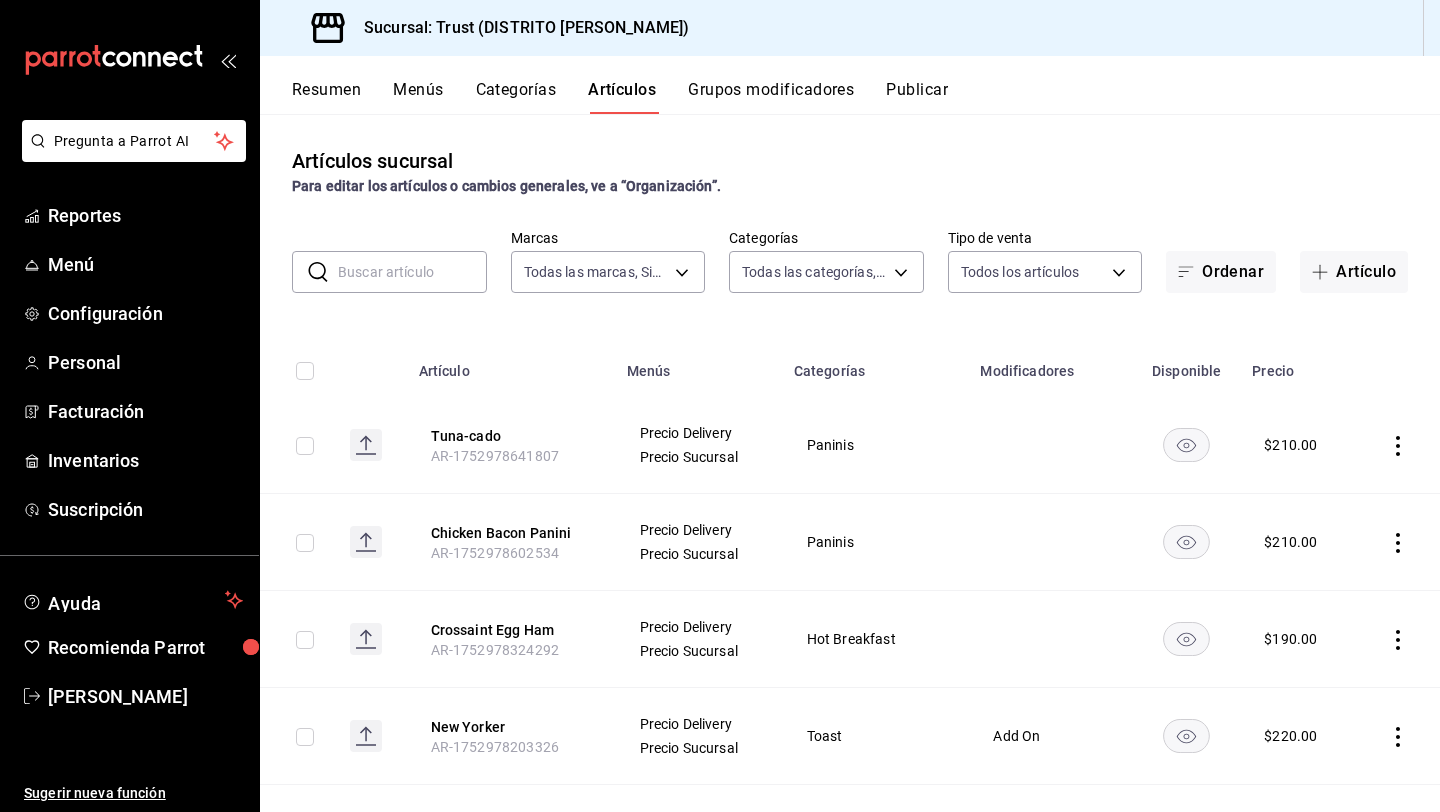 click at bounding box center [412, 272] 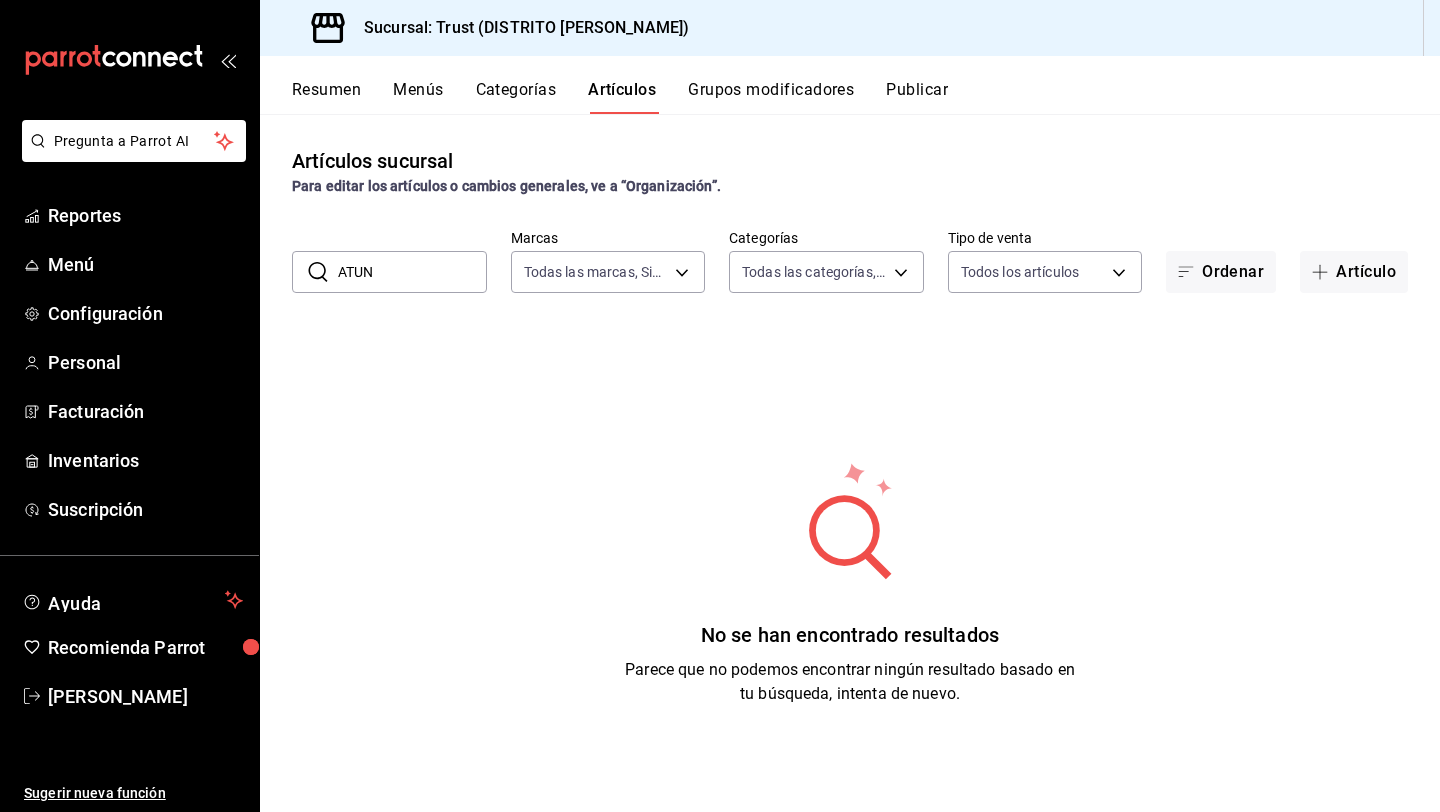 click on "Artículos sucursal Para editar los artículos o cambios generales, ve a “Organización”." at bounding box center [850, 171] 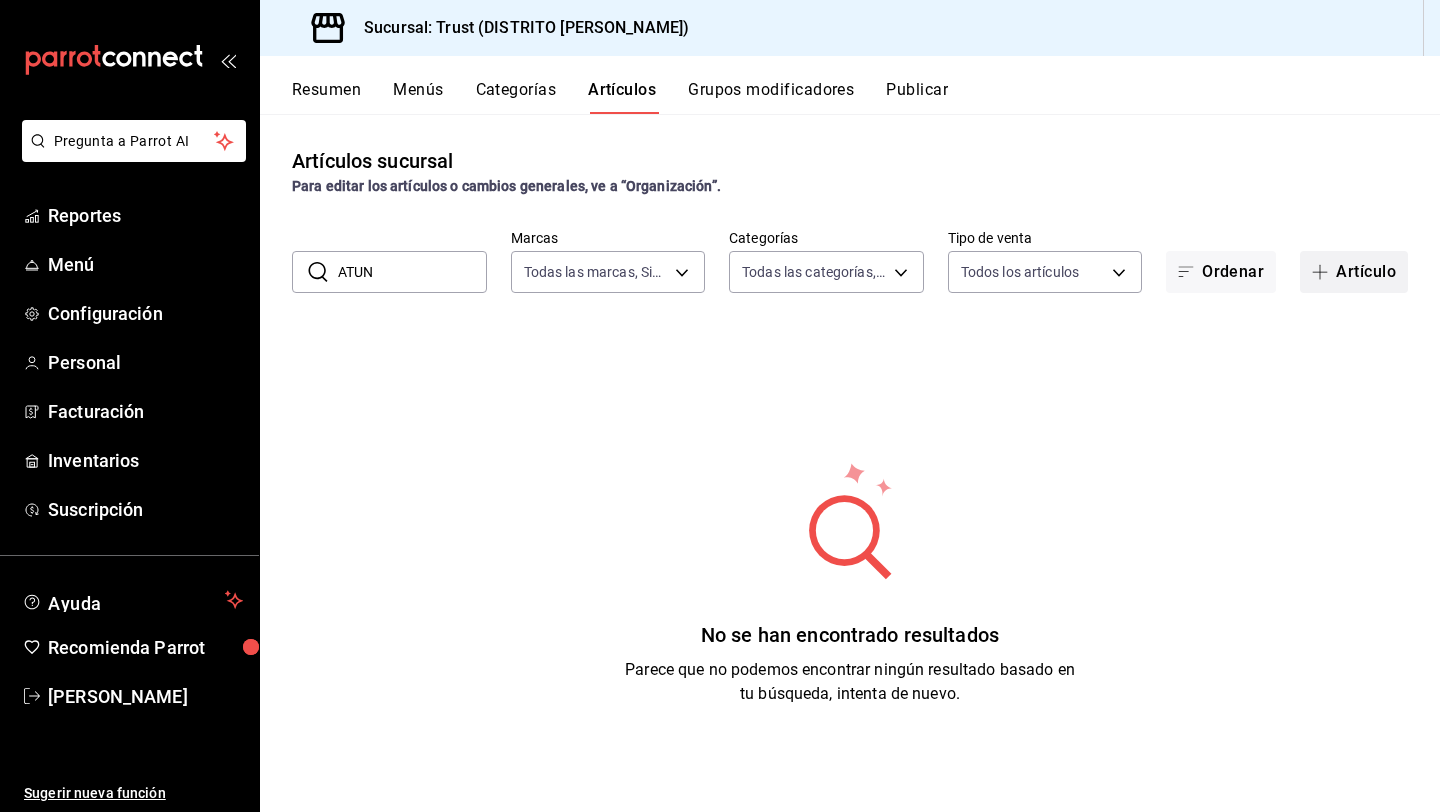 click on "Artículo" at bounding box center [1354, 272] 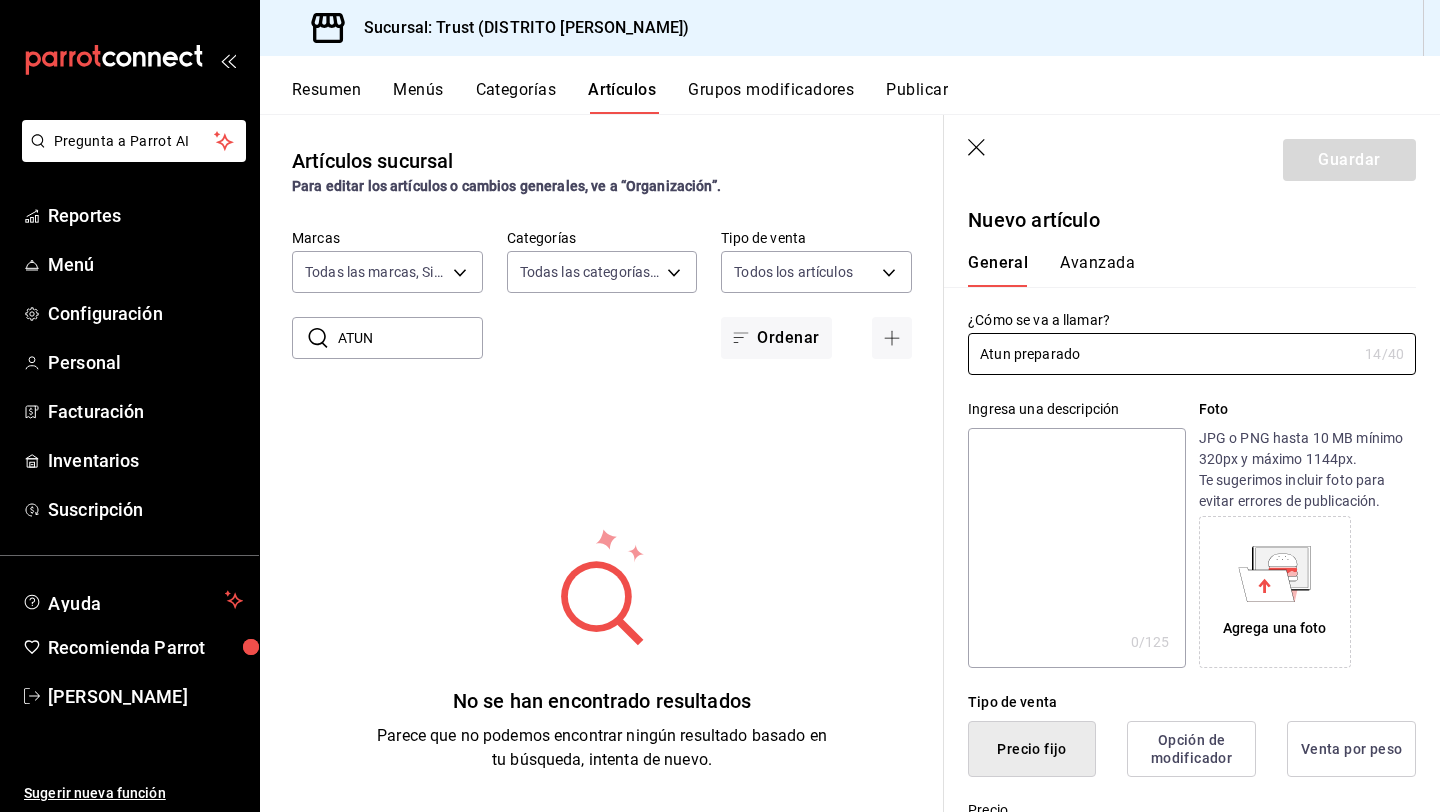 click at bounding box center [1076, 548] 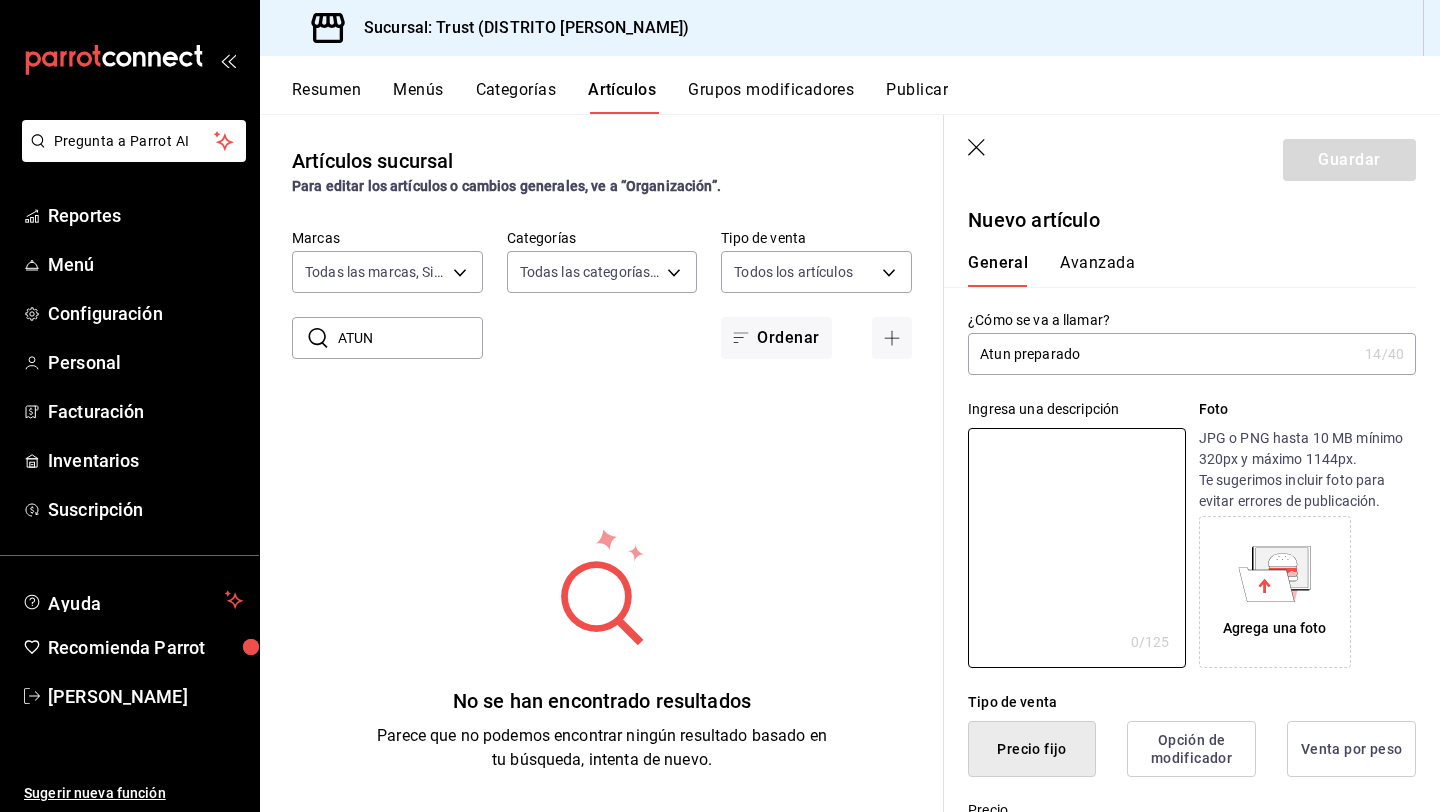 click on "Nuevo artículo General Avanzada ¿Cómo se va a llamar? Atun preparado 14 /40 ¿Cómo se va a llamar? Ingresa una descripción x 0 /125 ​ Foto JPG o PNG hasta 10 MB mínimo 320px y máximo 1144px. Te sugerimos incluir foto para evitar errores de publicación. Agrega una foto Tipo de venta Precio fijo Opción de modificador Venta por peso Precio Categorías Elige una categoría existente Grupos modificadores Agrega opciones de personalización a tu artículo Color Elige un color para resaltar la casilla del artículo, esto solo se verá reflejado en el punto de venta. SKU Asigna un SKU a tu artículo y así agruparlo con otros artículos dentro de tu organización. AR-1752980065631 16 / 20 ​ Asignar SKU Nombre en el Punto de venta 0 /70 Nombre en el Punto de venta Código de barras 0 /30 Código de barras SAT  (Opcional) Unidad de medida Elige una opción Catálogo de producto Elige una opción Impuestos Exento Al activar esta opción no podrás agregar algún otro impuesto adicional IVA IVA - 16%" at bounding box center [1192, 898] 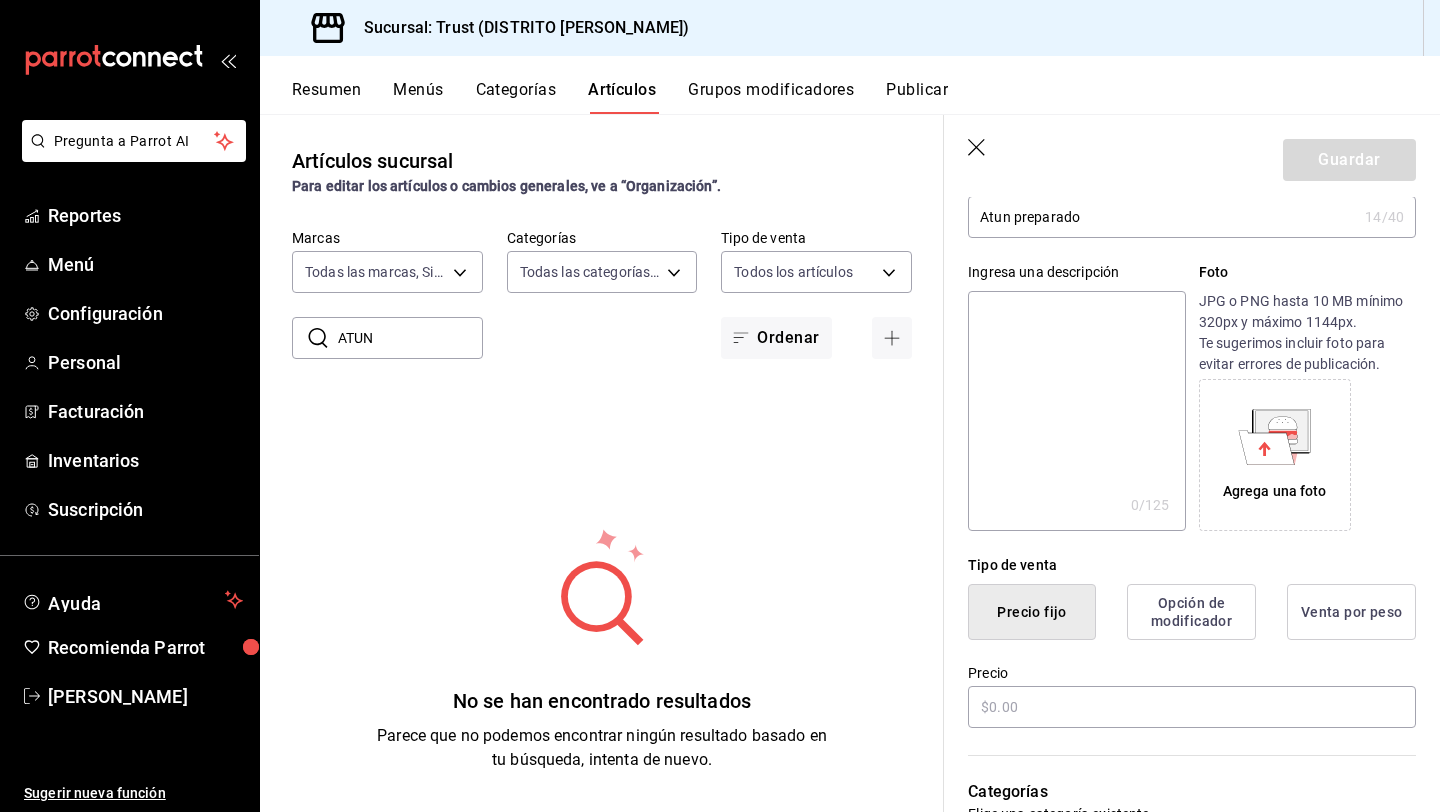 scroll, scrollTop: 160, scrollLeft: 0, axis: vertical 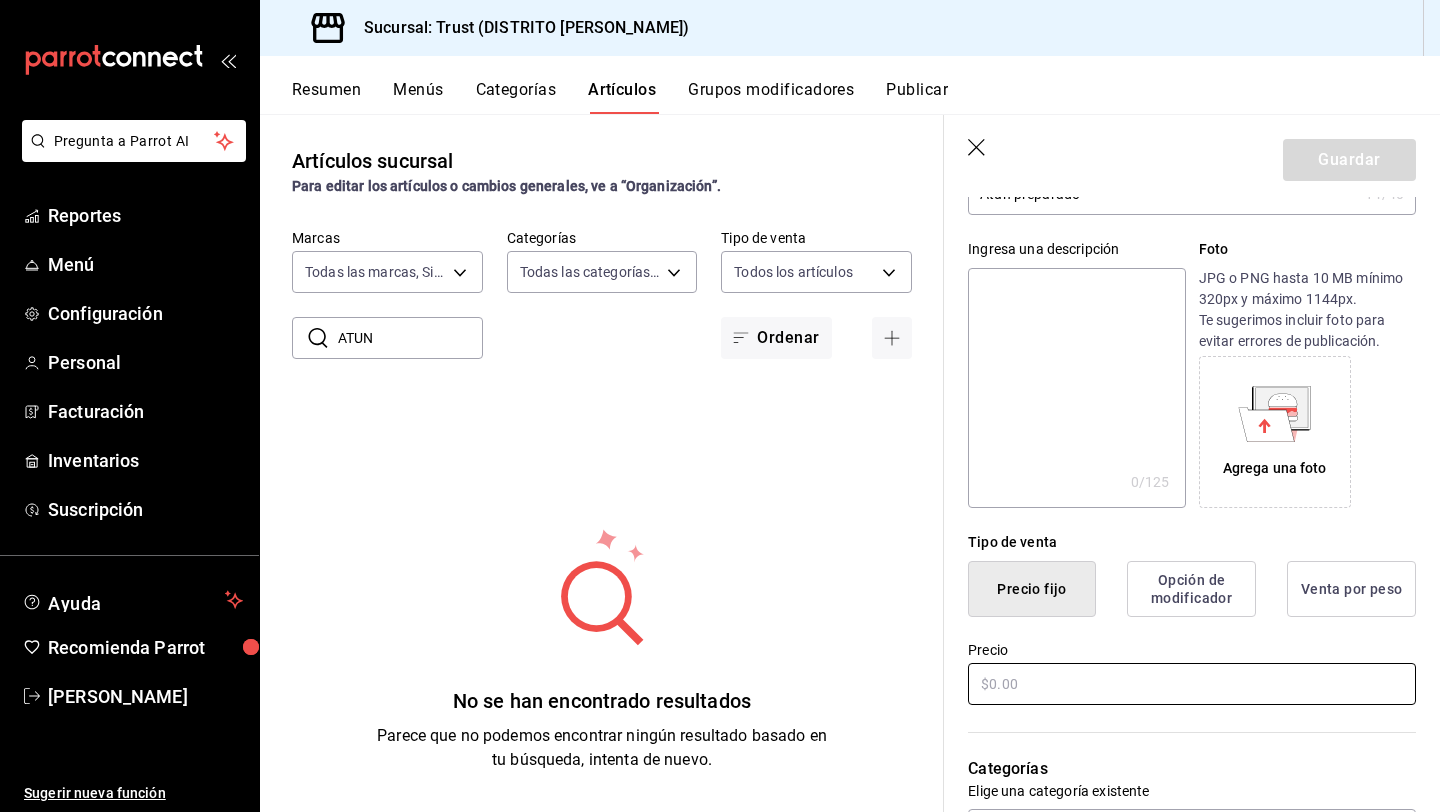 click at bounding box center [1192, 684] 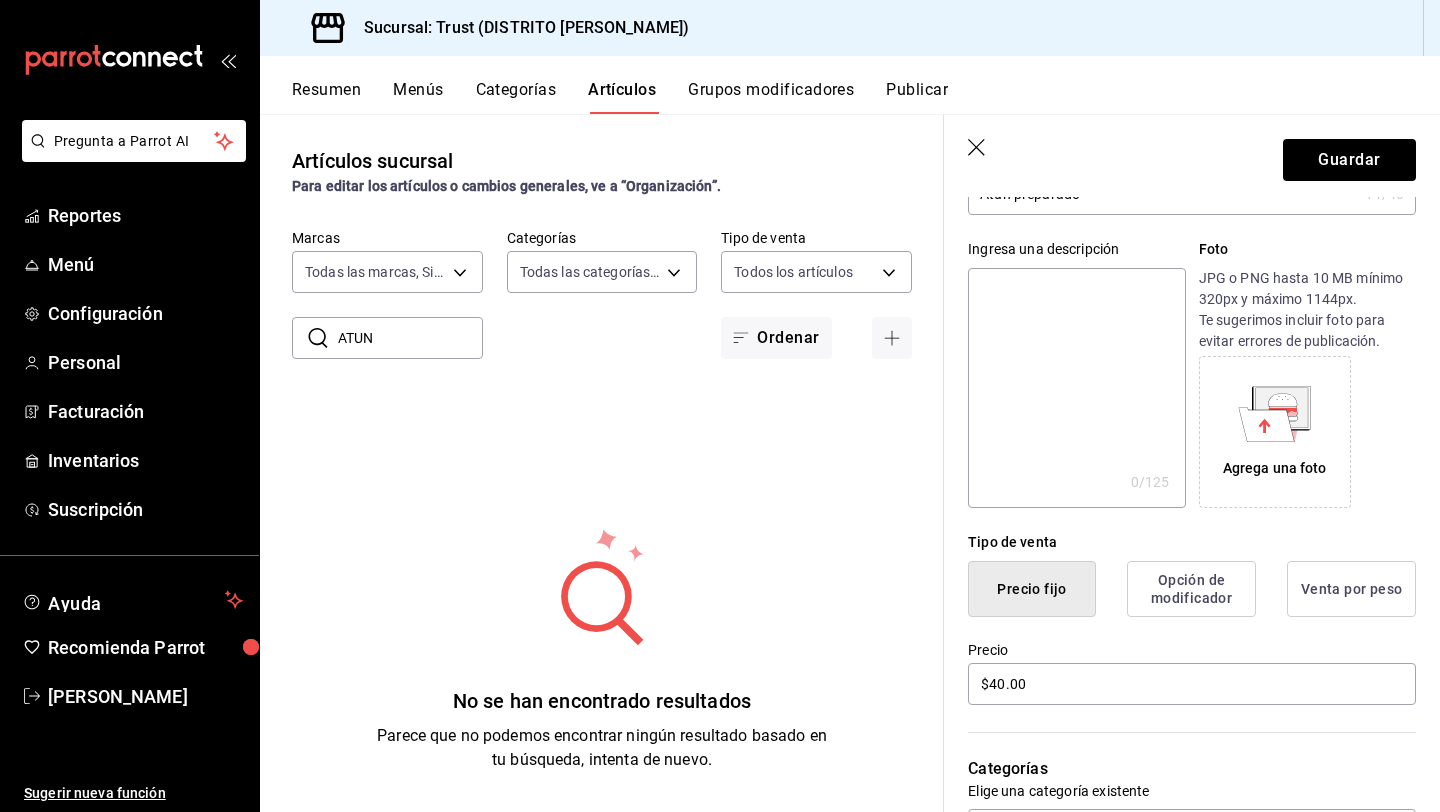 click on "Categorías" at bounding box center [1192, 769] 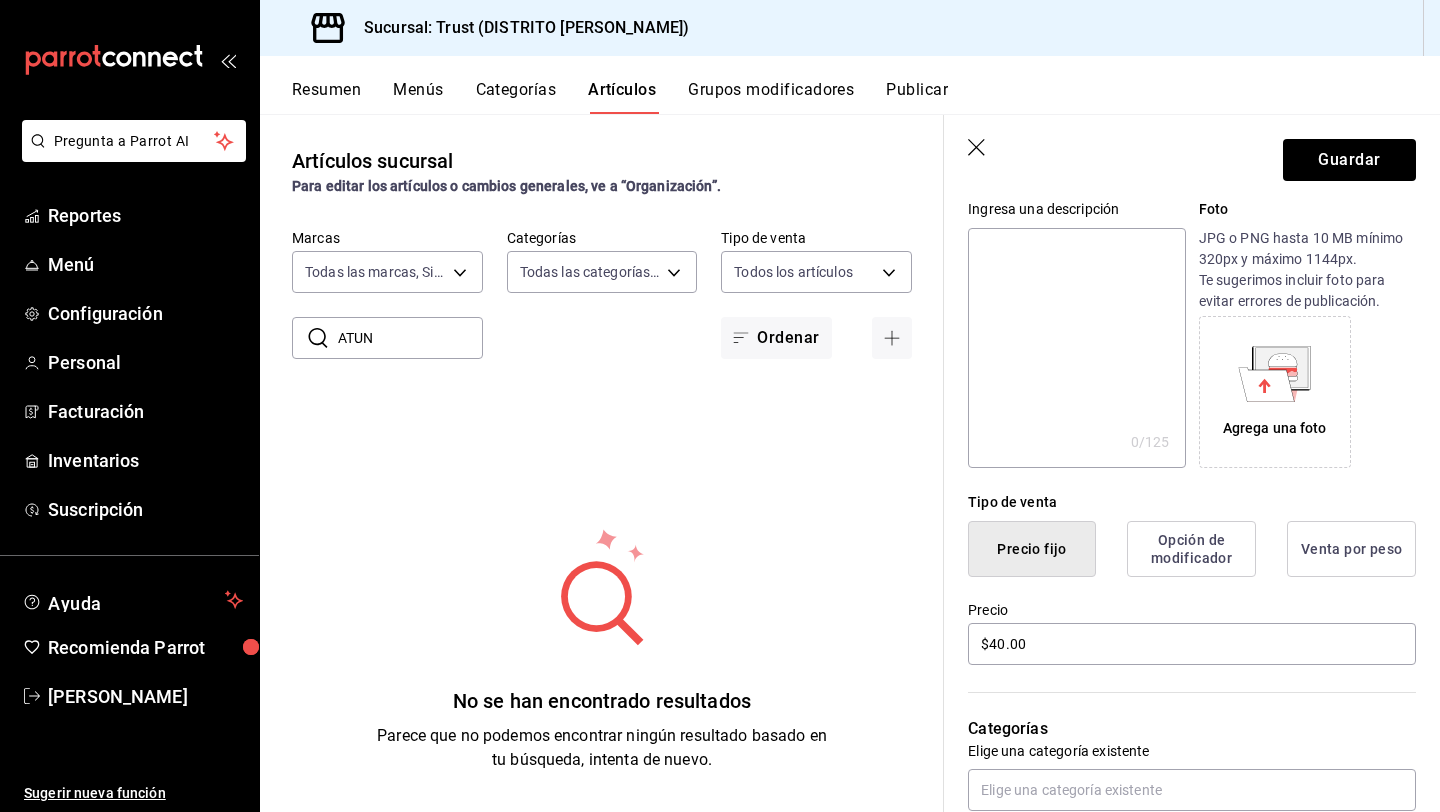 scroll, scrollTop: 280, scrollLeft: 0, axis: vertical 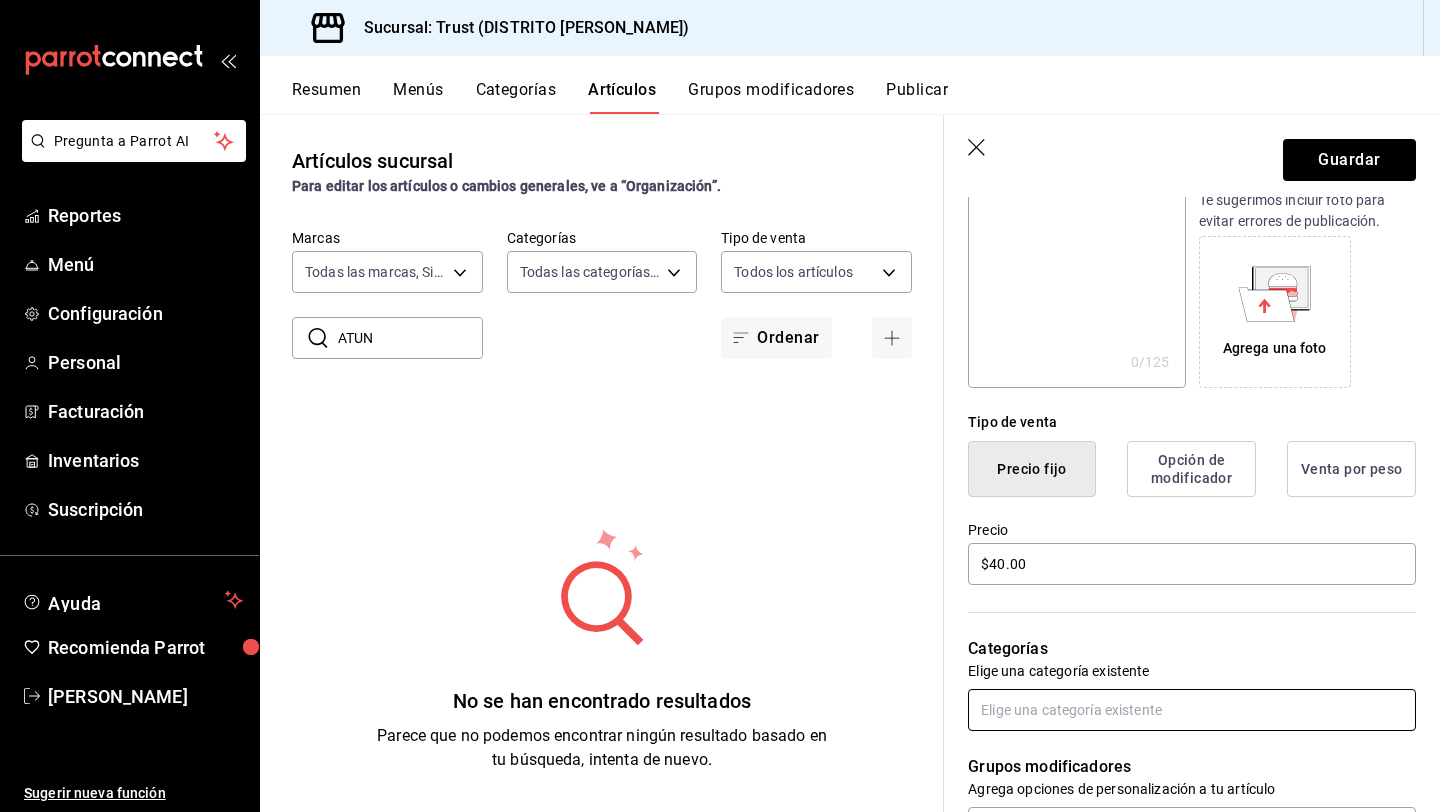 click at bounding box center [1192, 710] 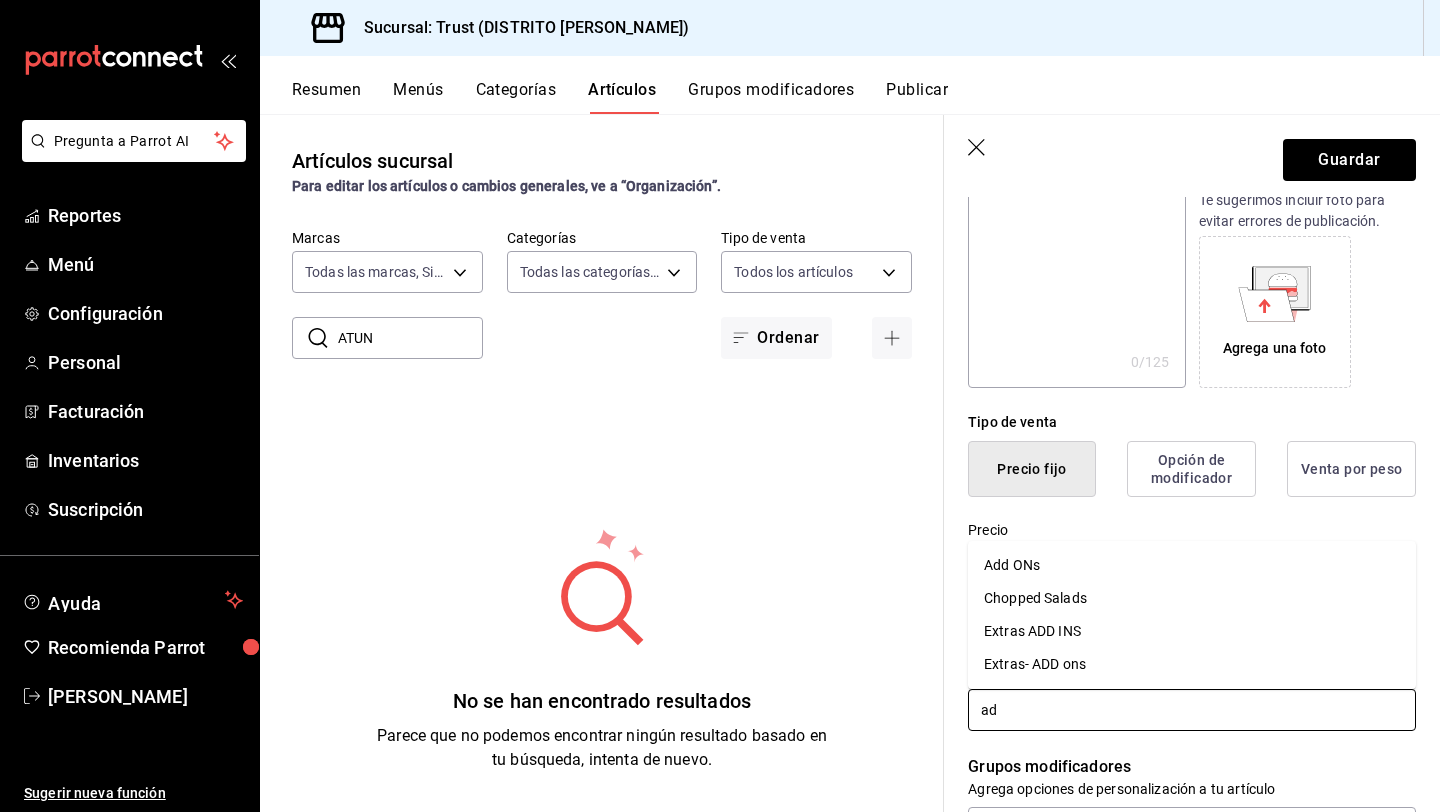 click on "Extras- ADD ons" at bounding box center (1192, 664) 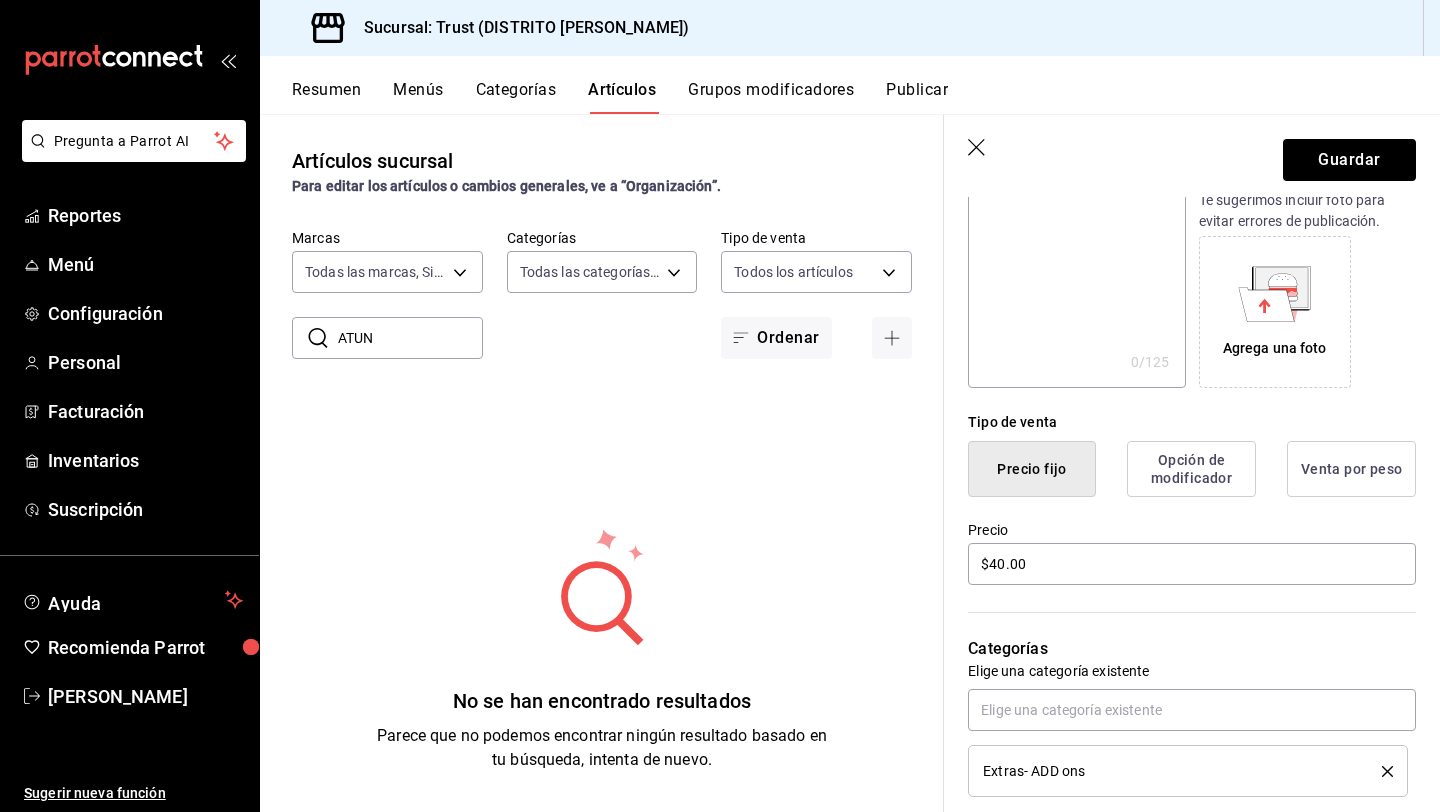 click on "Categorías" at bounding box center [1192, 649] 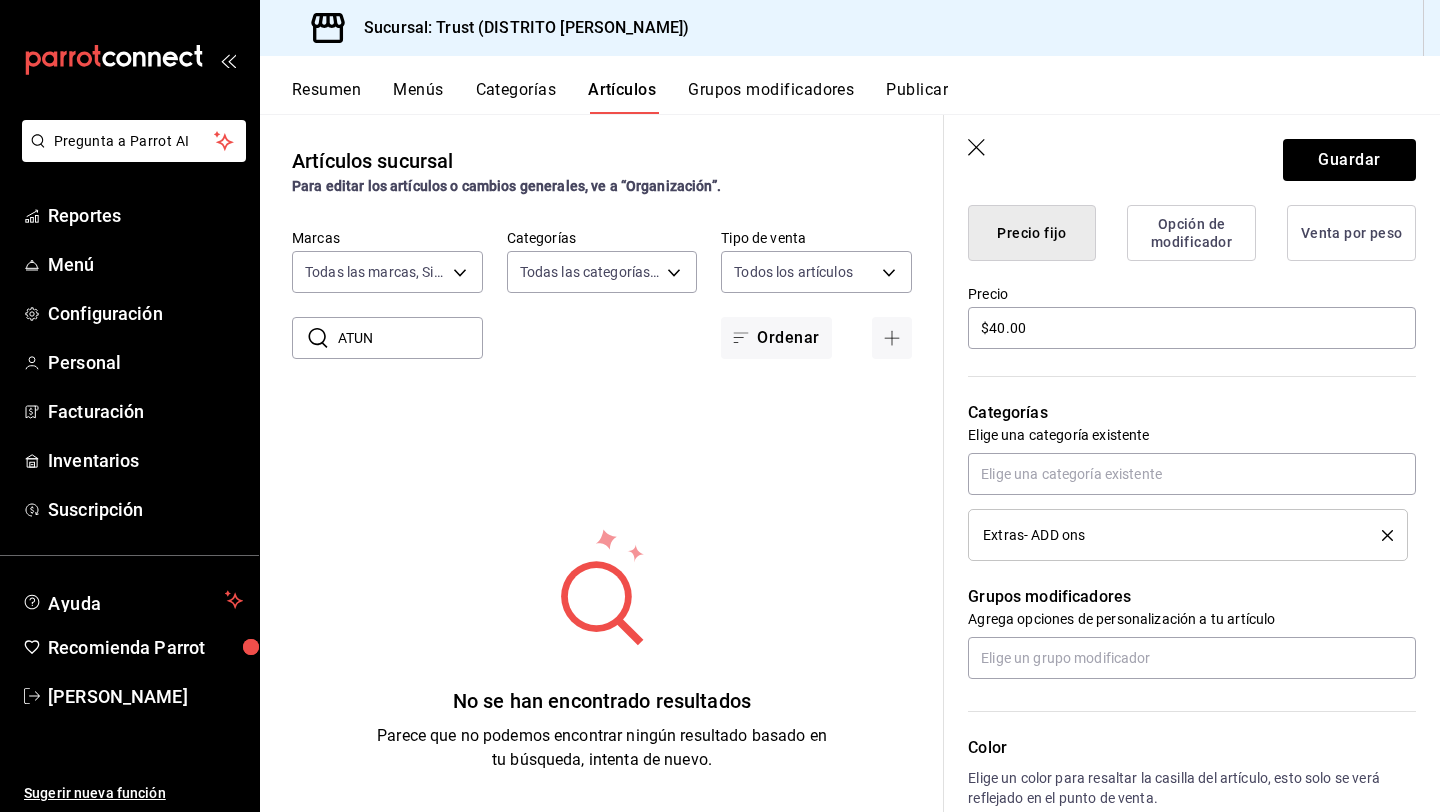 scroll, scrollTop: 520, scrollLeft: 0, axis: vertical 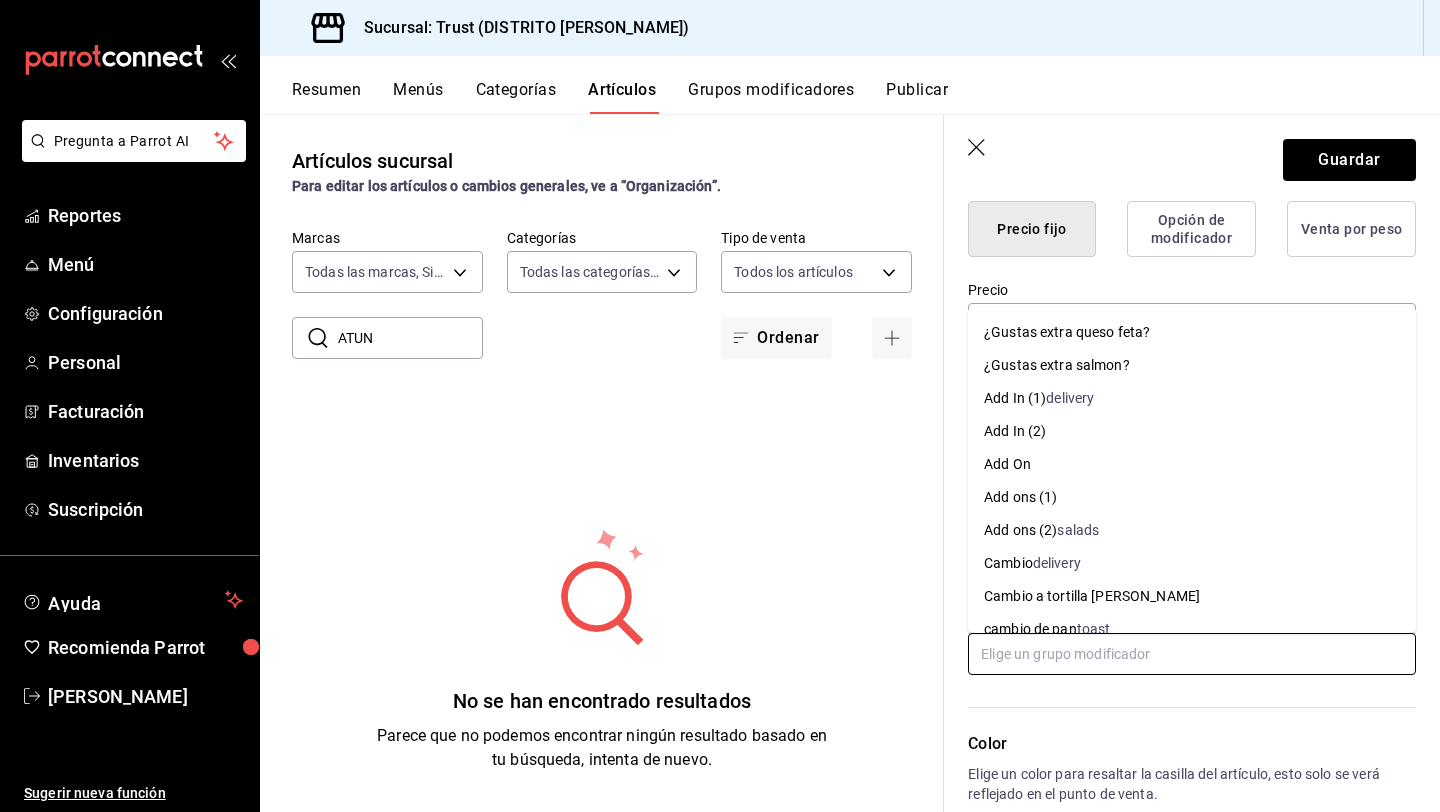 click at bounding box center [1192, 654] 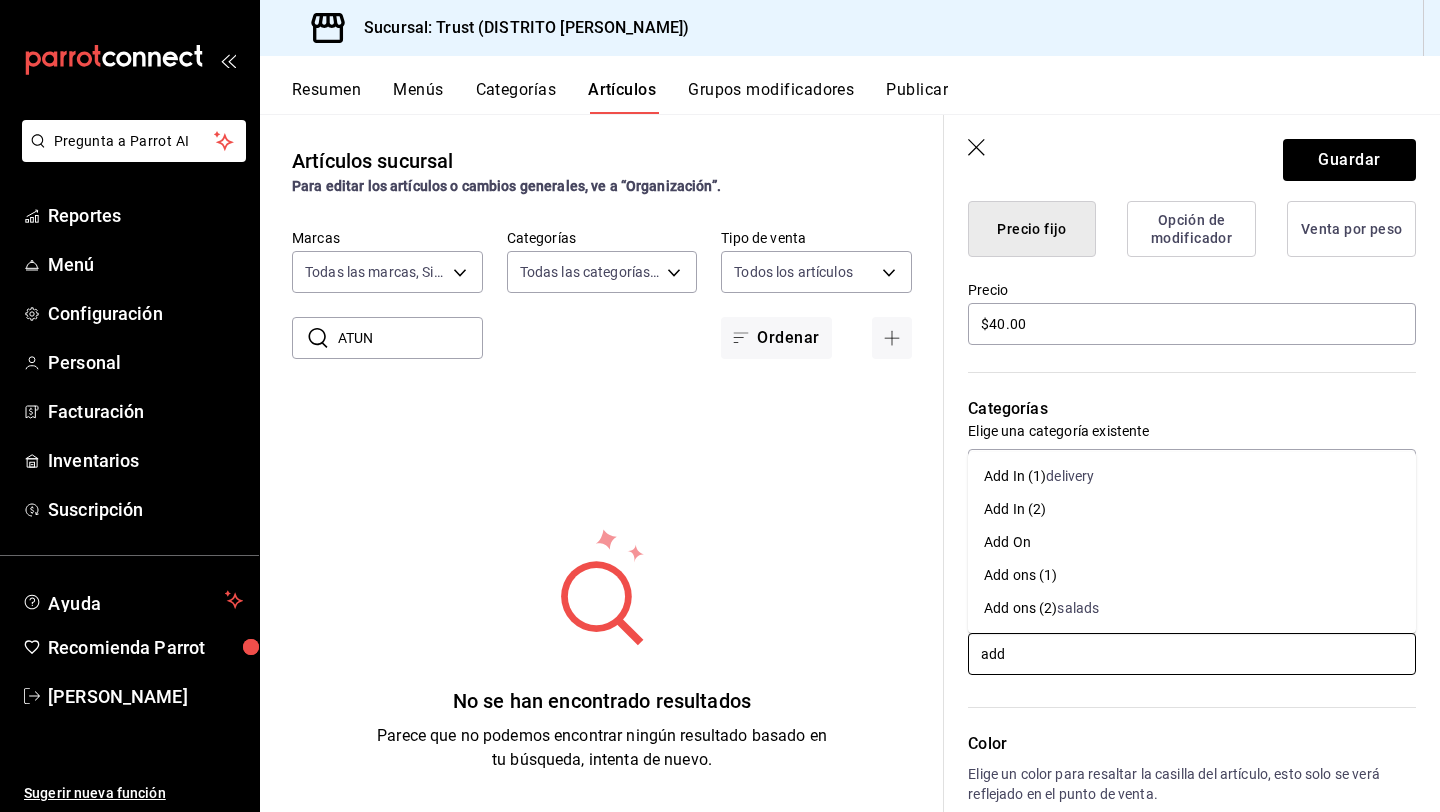 click on "Add ons (2) salads" at bounding box center (1192, 608) 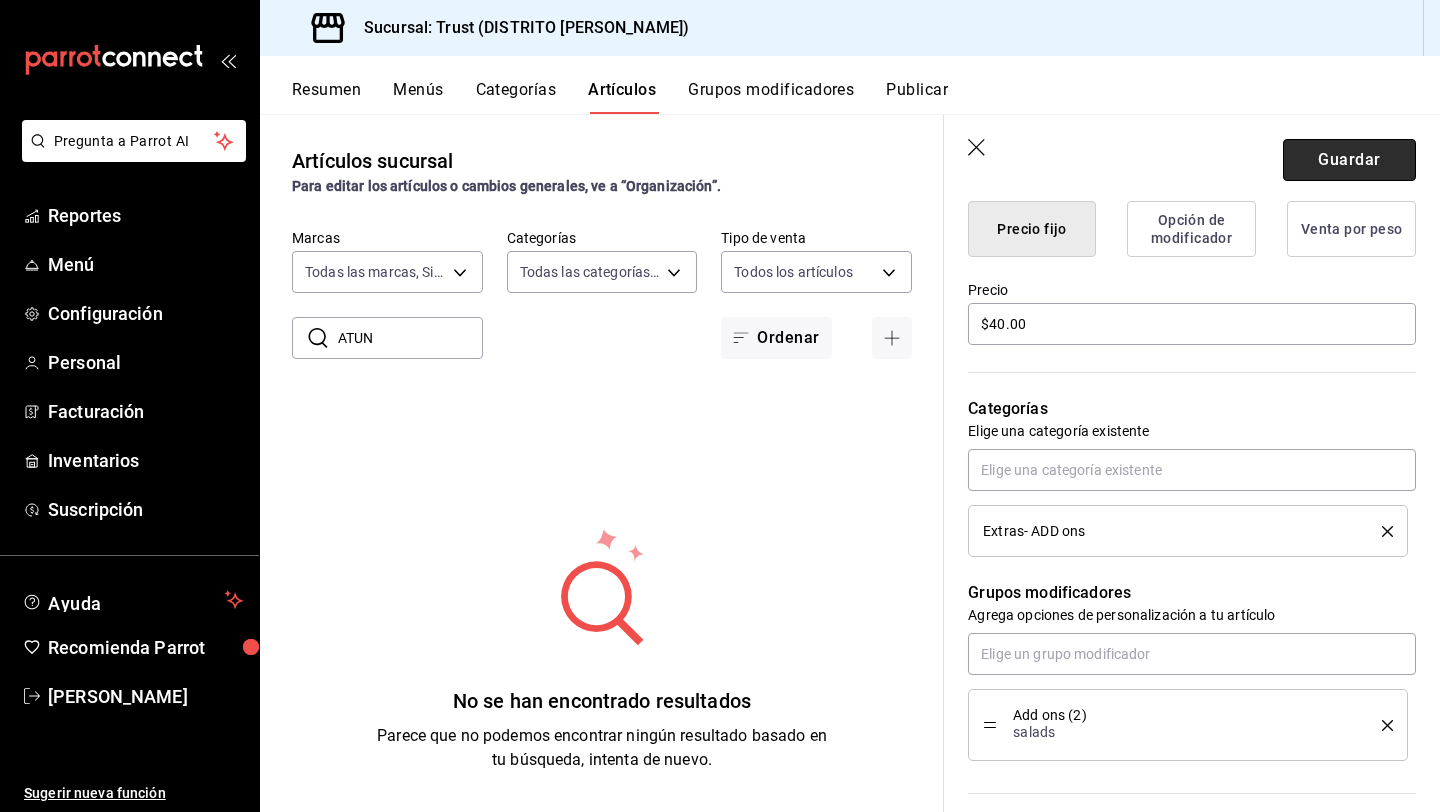 click on "Guardar" at bounding box center [1349, 160] 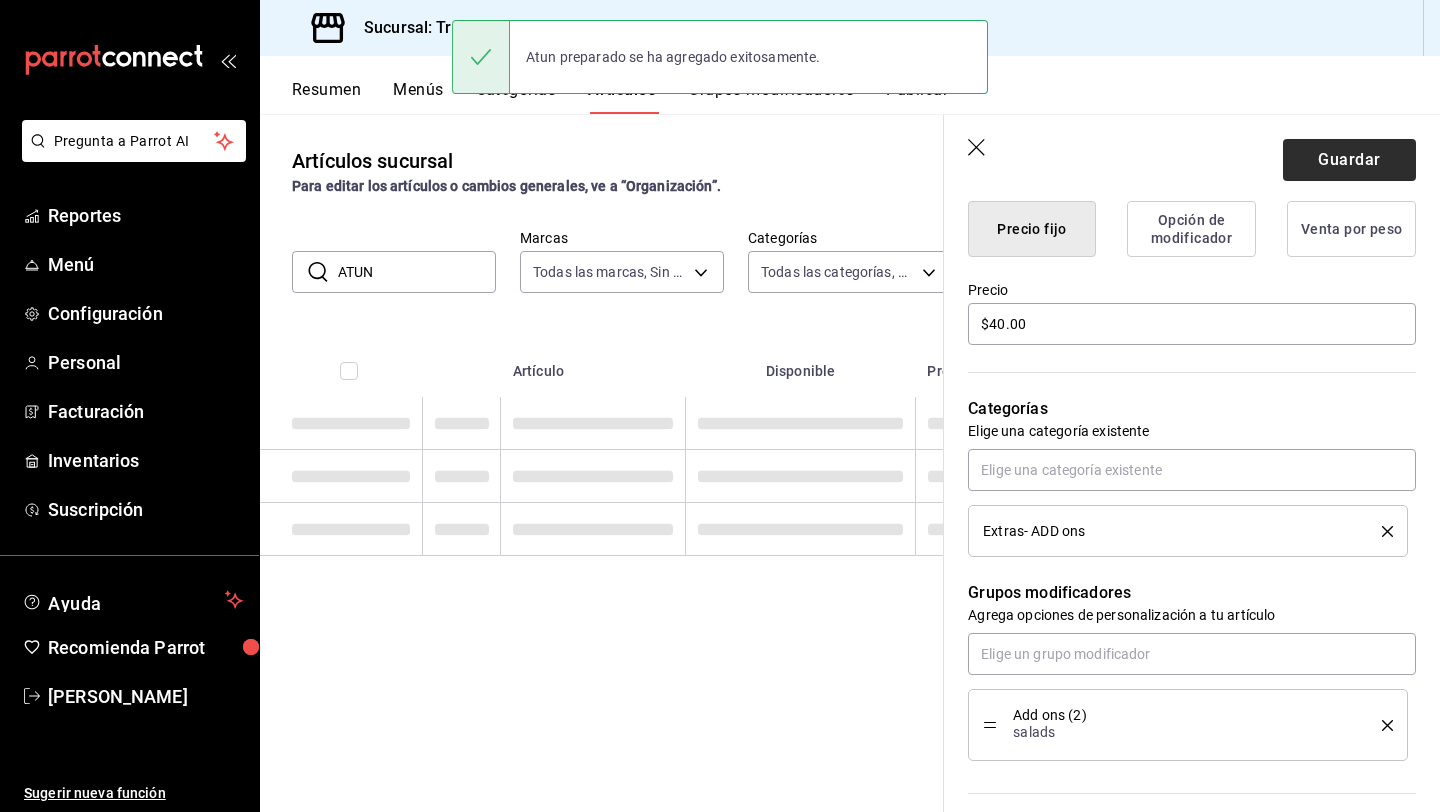 scroll, scrollTop: 0, scrollLeft: 0, axis: both 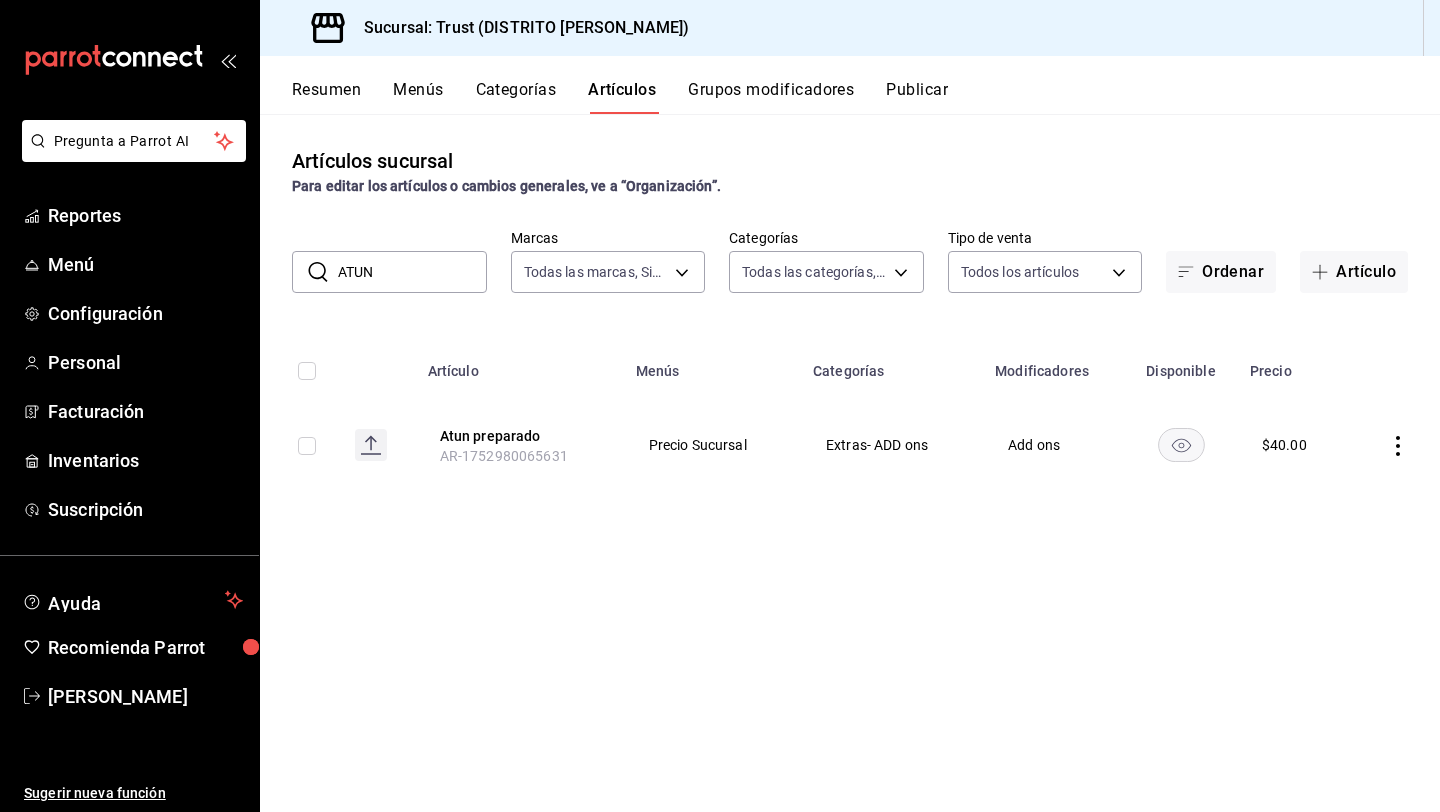 click on "Publicar" at bounding box center (917, 97) 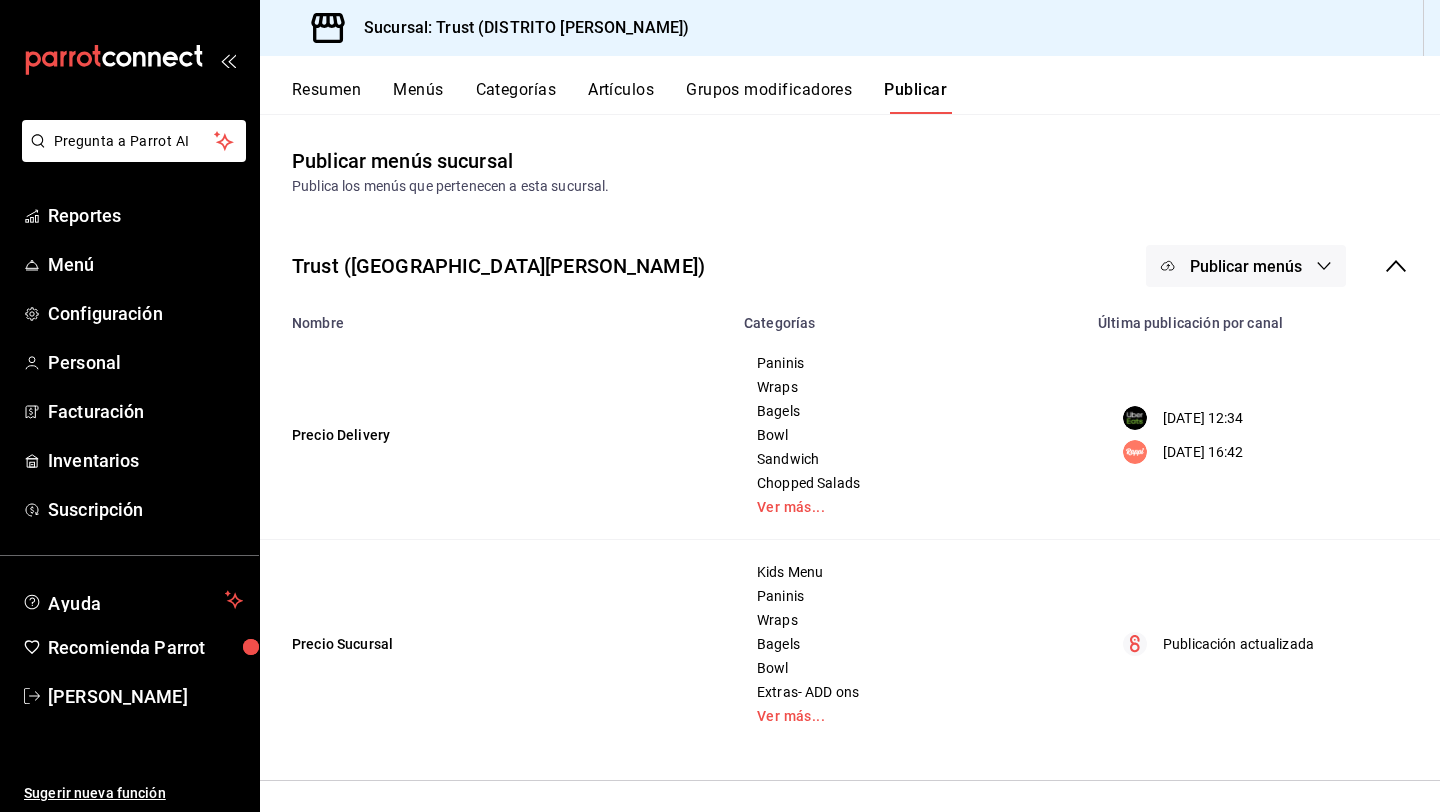 click on "Artículos" at bounding box center [621, 97] 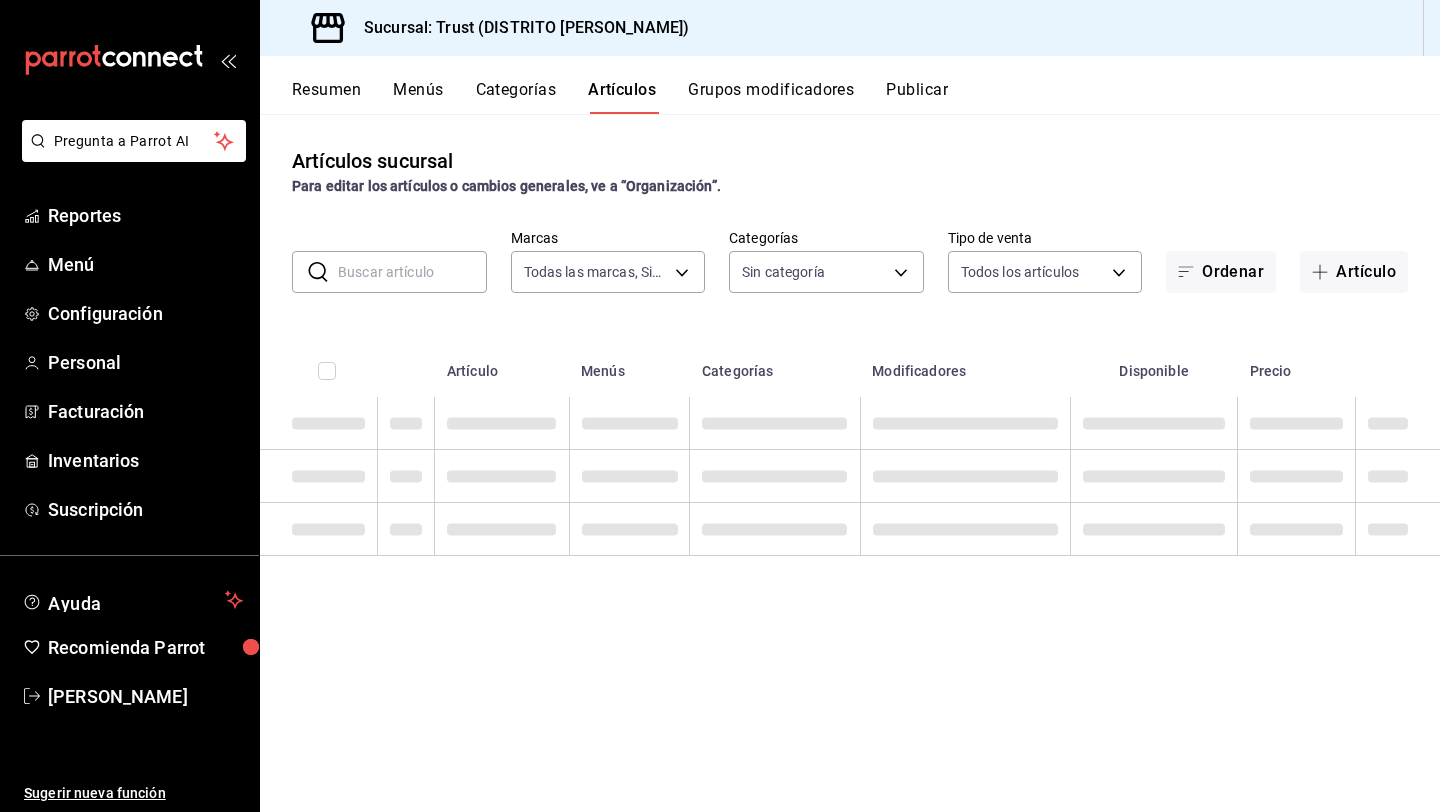 click at bounding box center (412, 272) 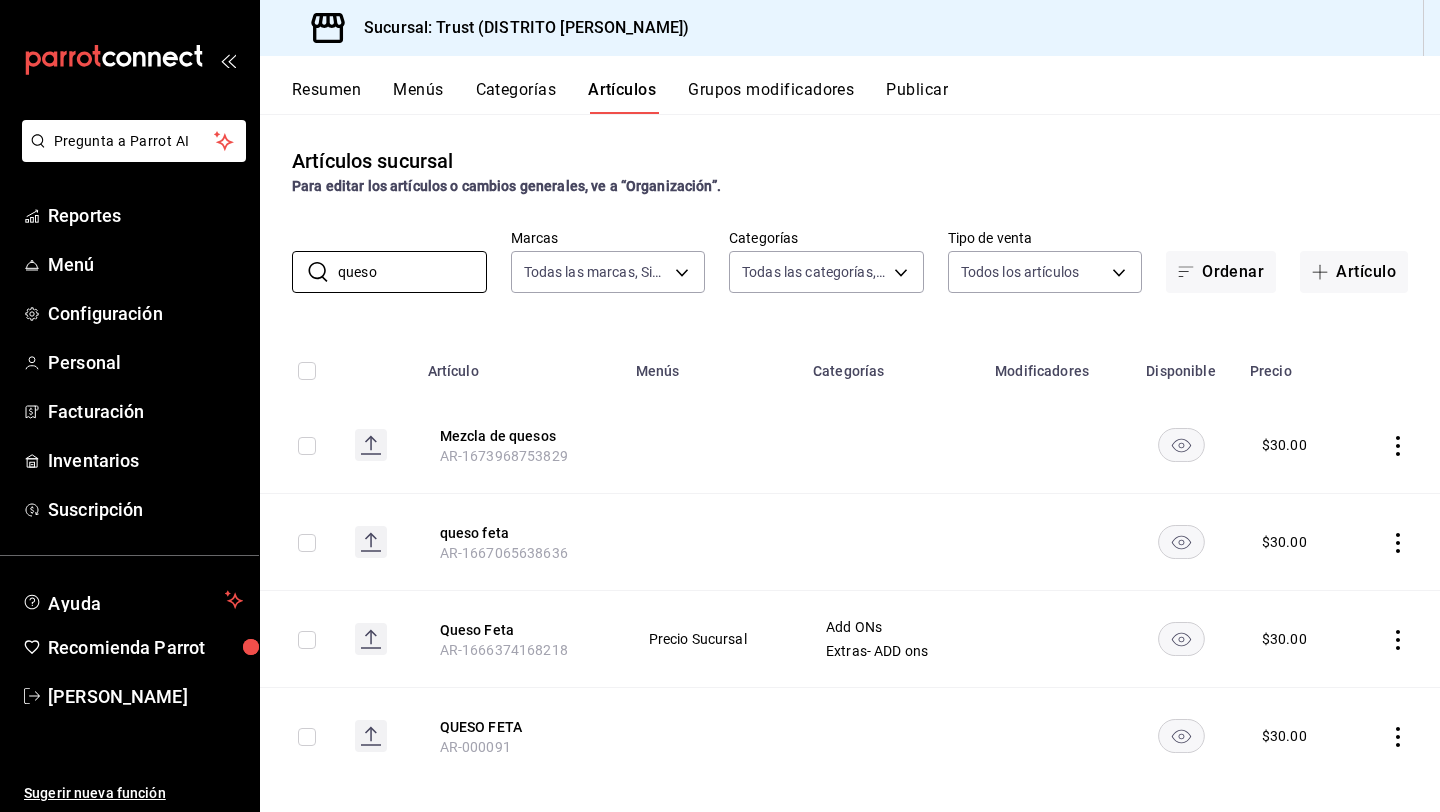 click 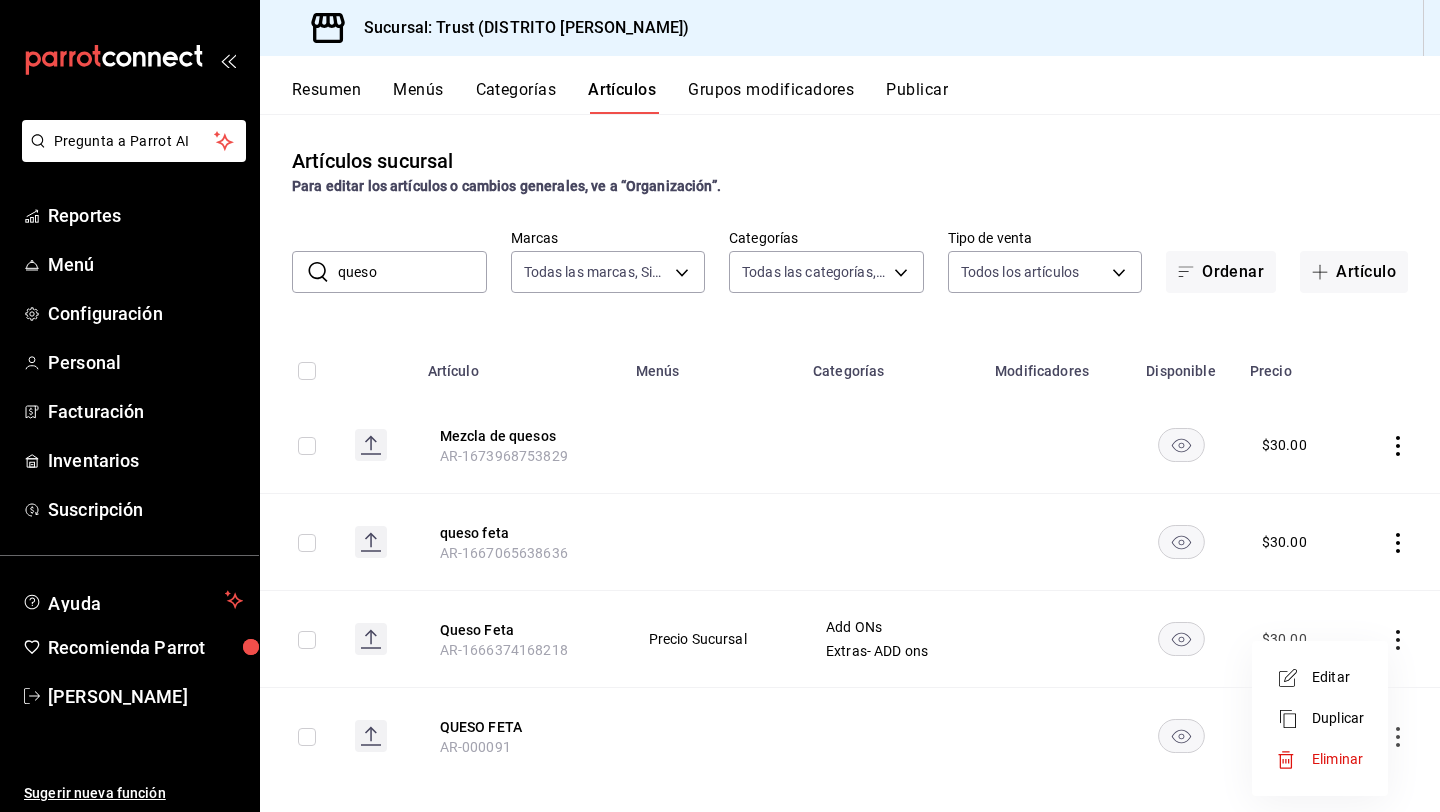 click on "Duplicar" at bounding box center (1338, 718) 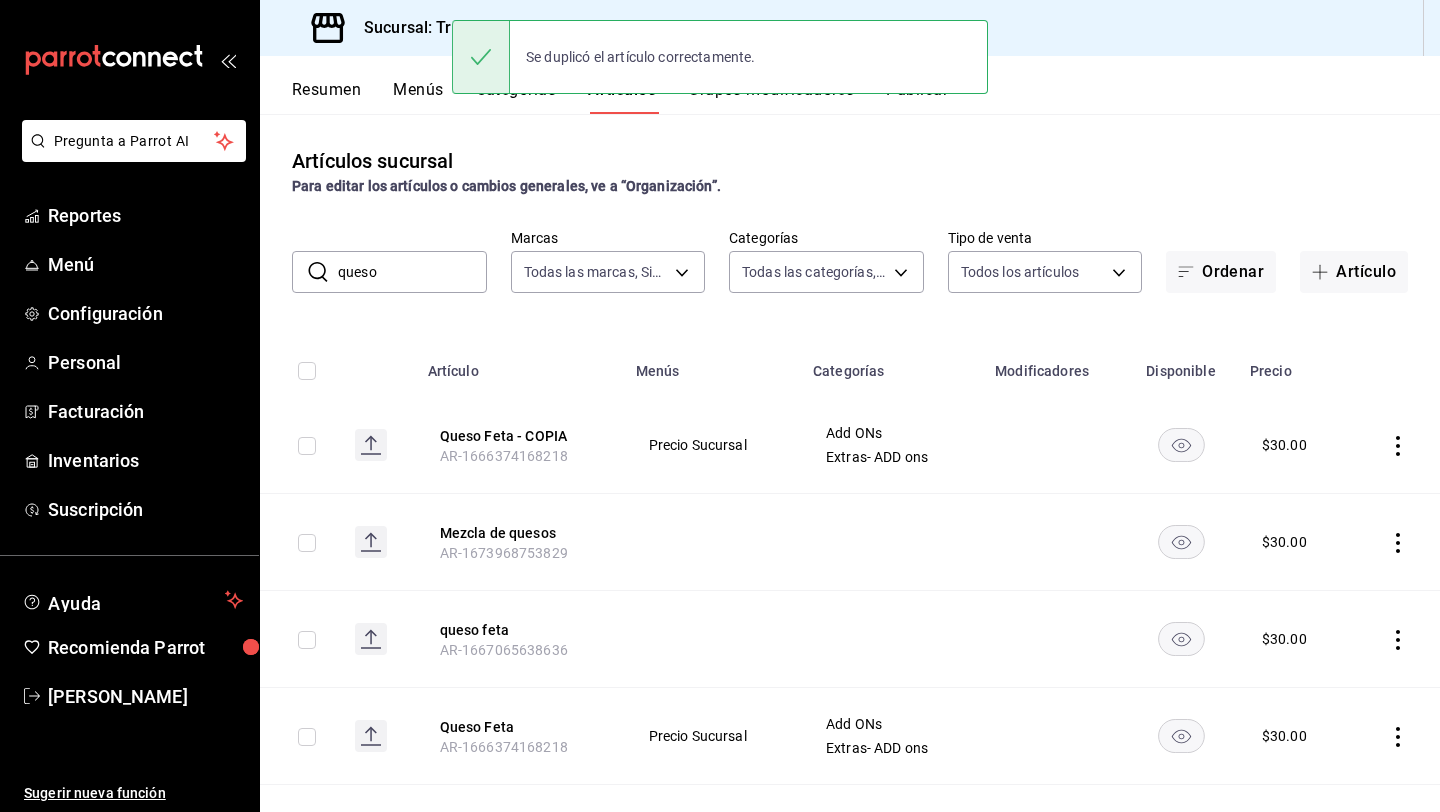click 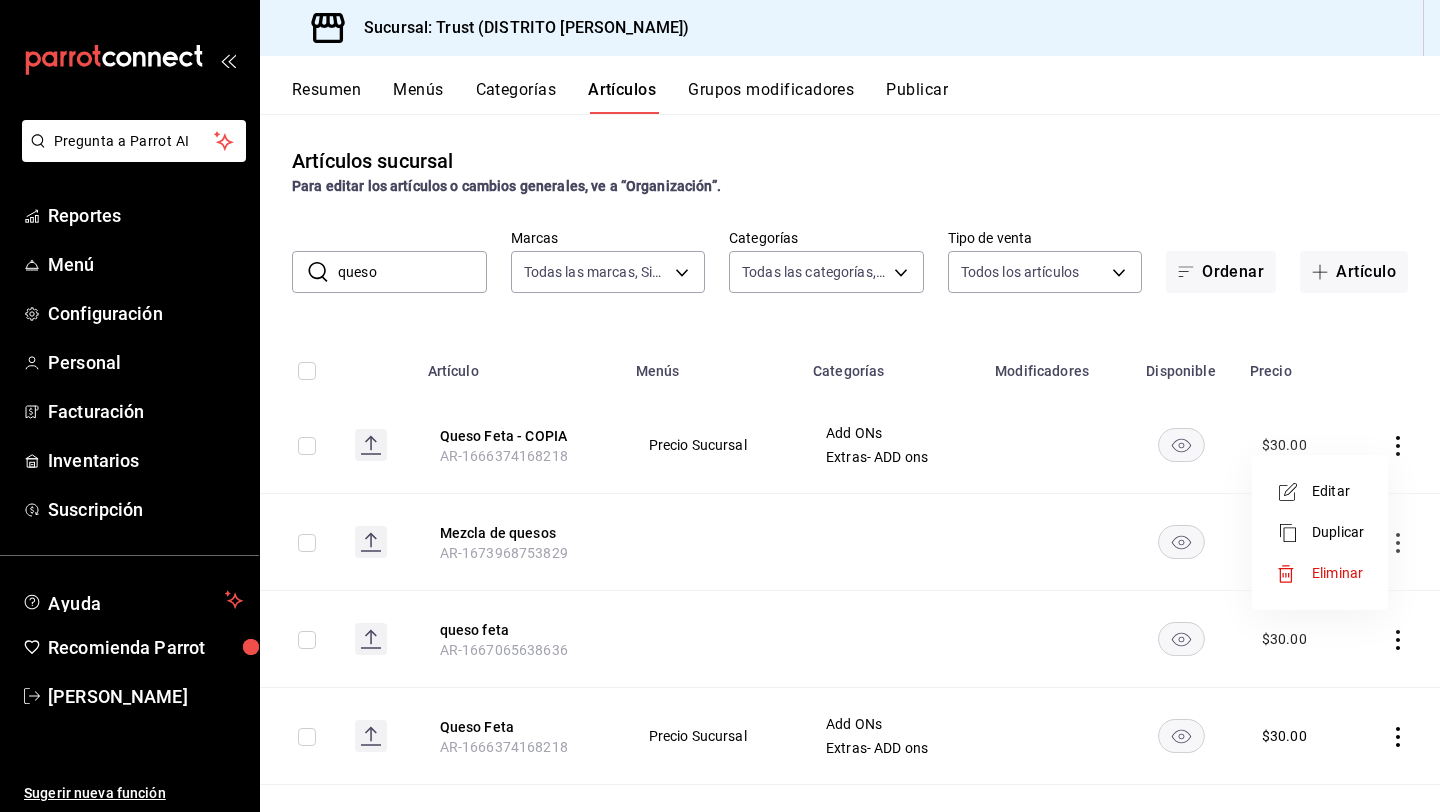 click on "Editar" at bounding box center (1338, 491) 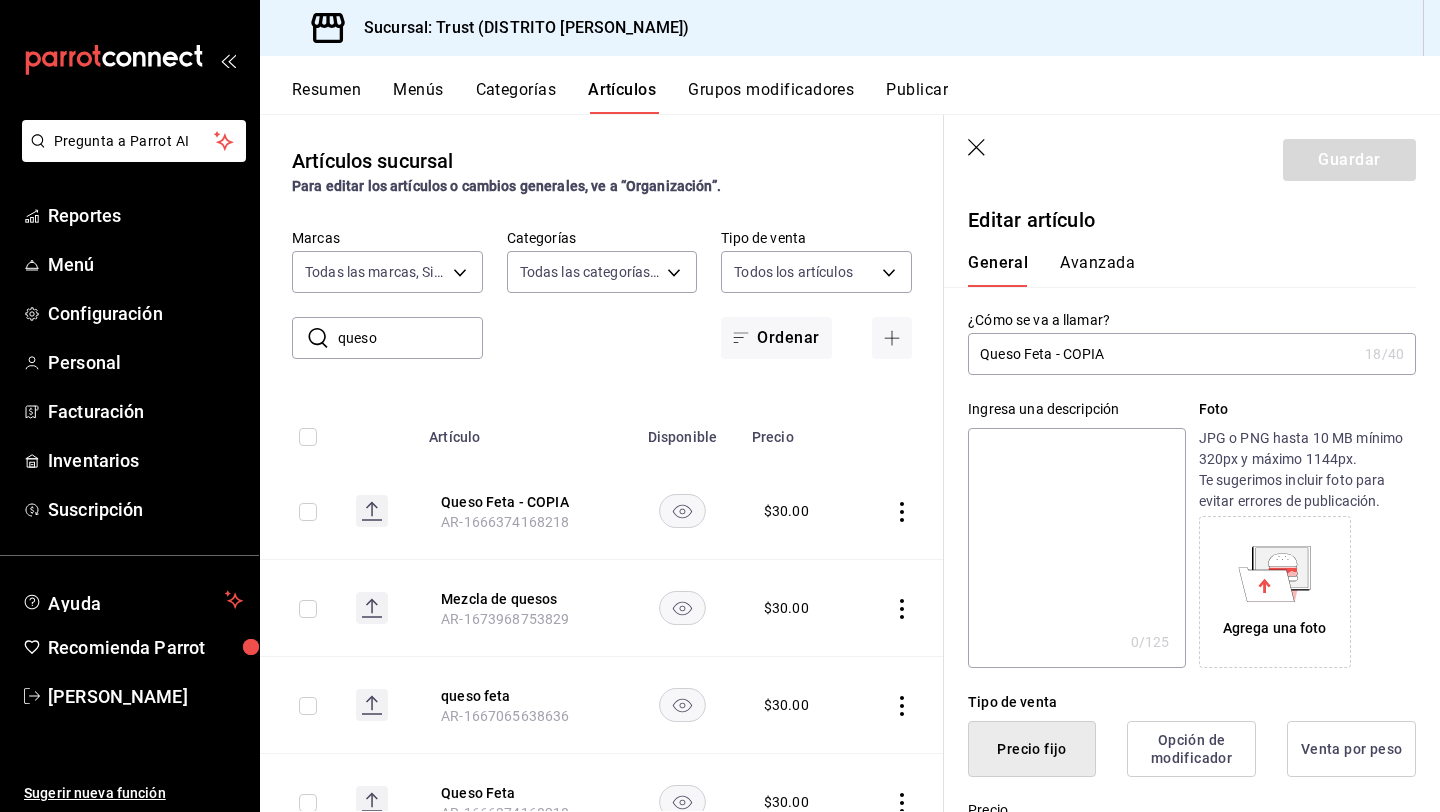 click on "Queso Feta - COPIA" at bounding box center (1162, 354) 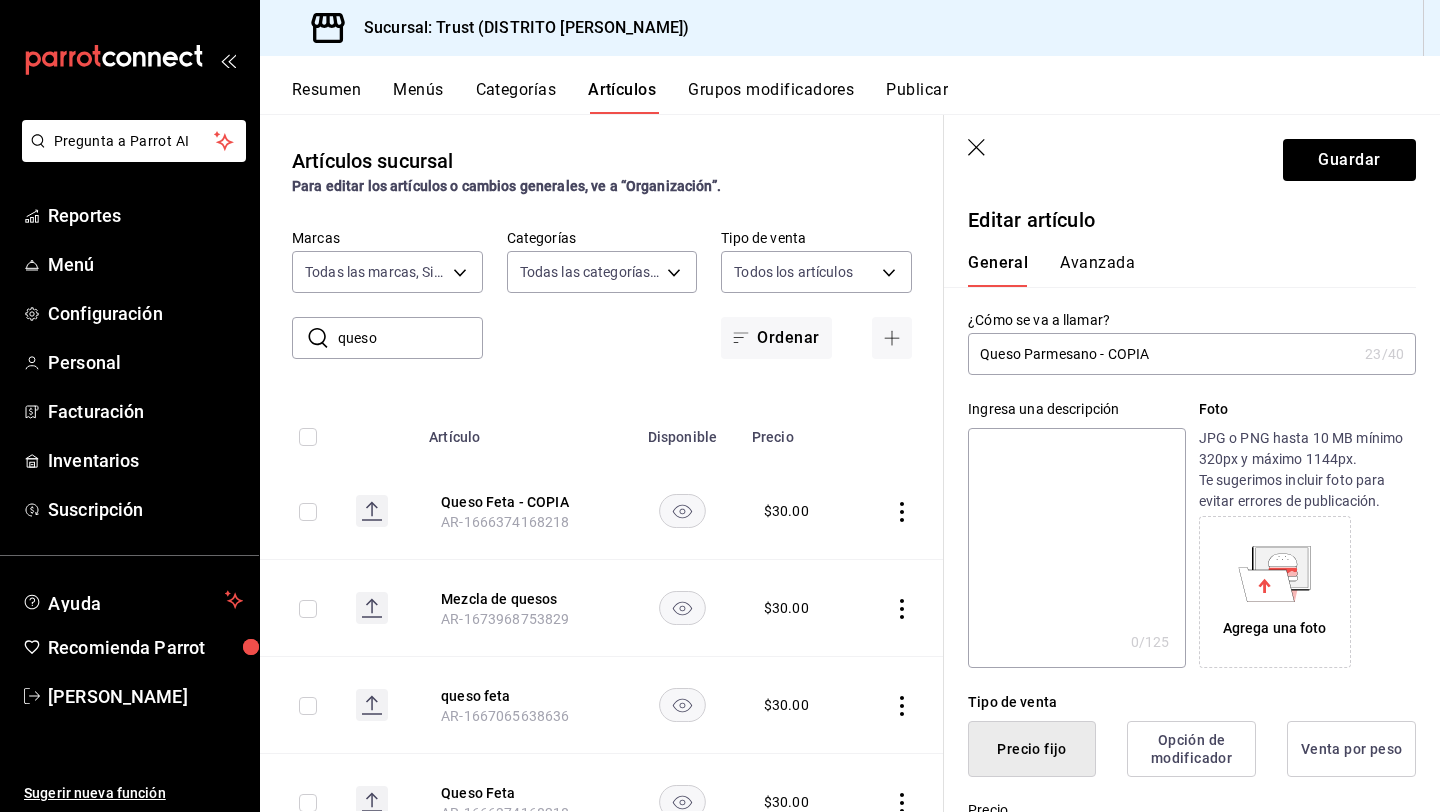 click on "Queso Parmesano - COPIA" at bounding box center [1162, 354] 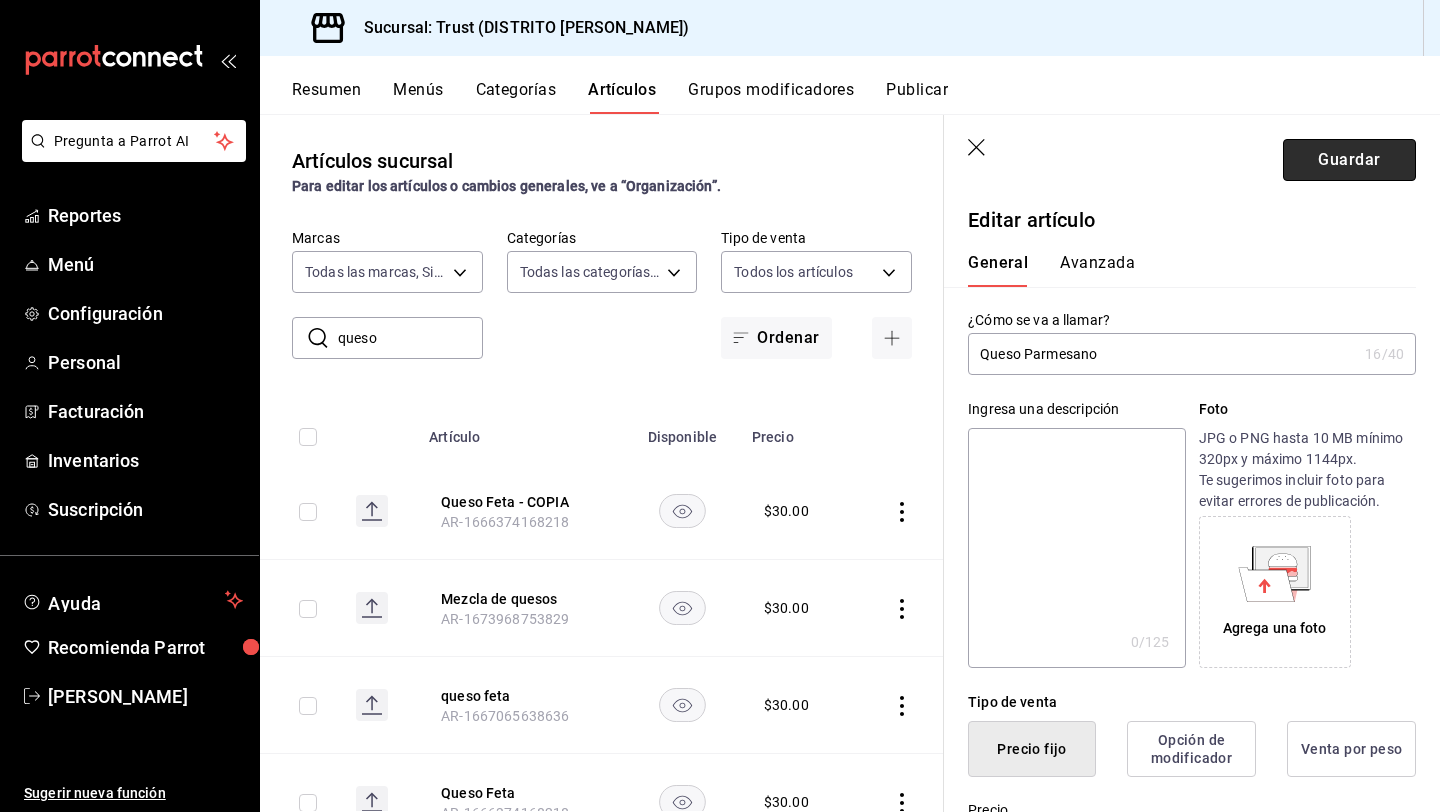 click on "Guardar" at bounding box center [1349, 160] 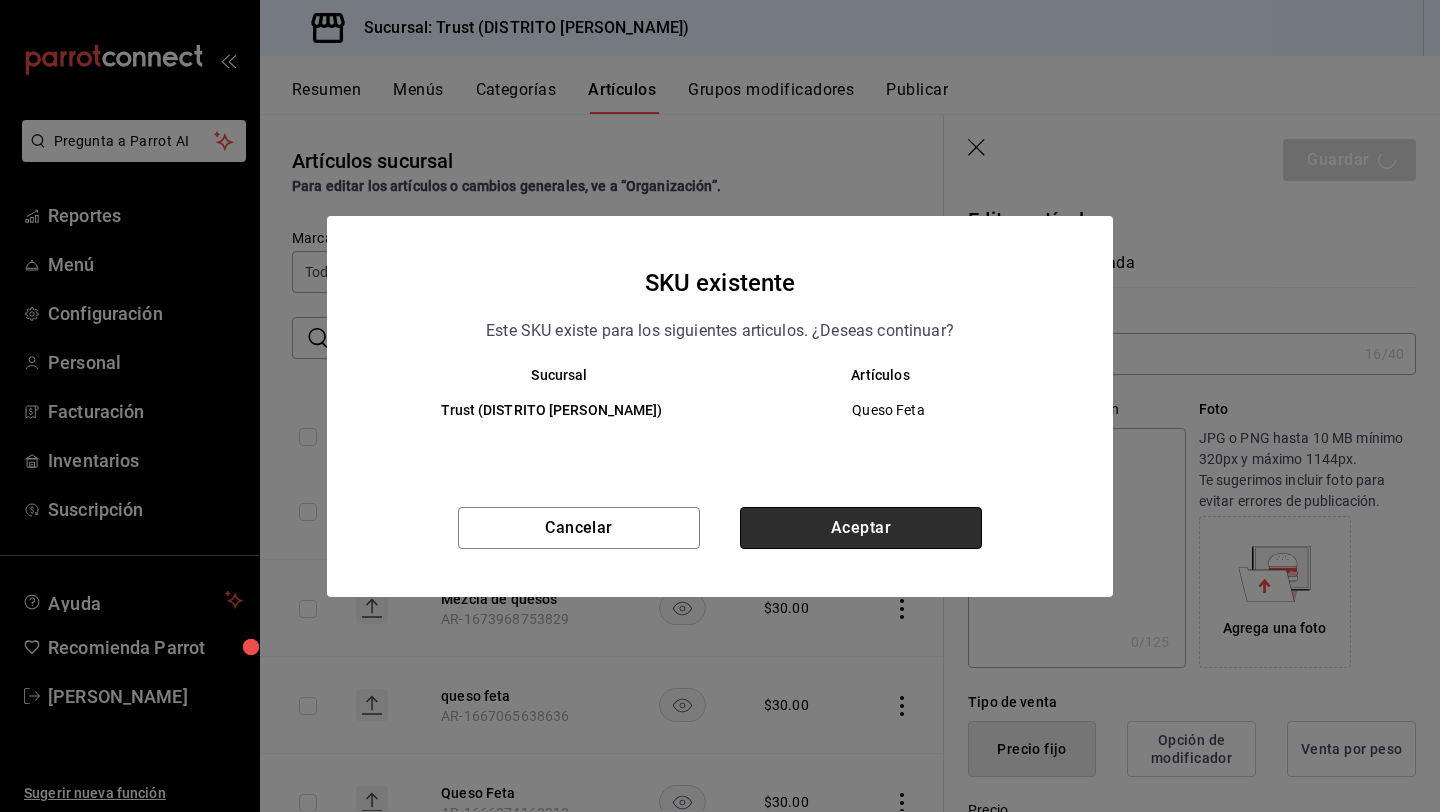 click on "Aceptar" at bounding box center [861, 528] 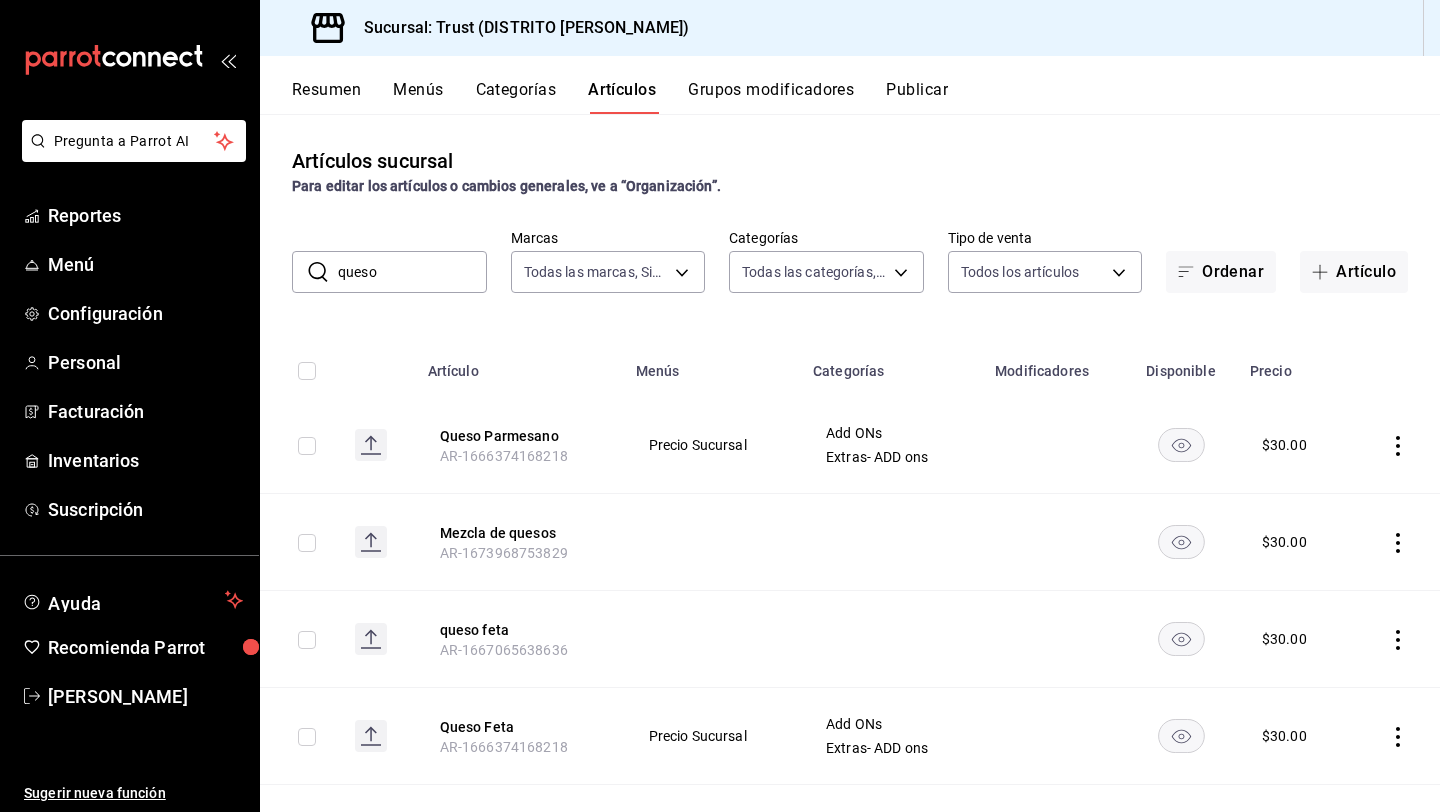 click 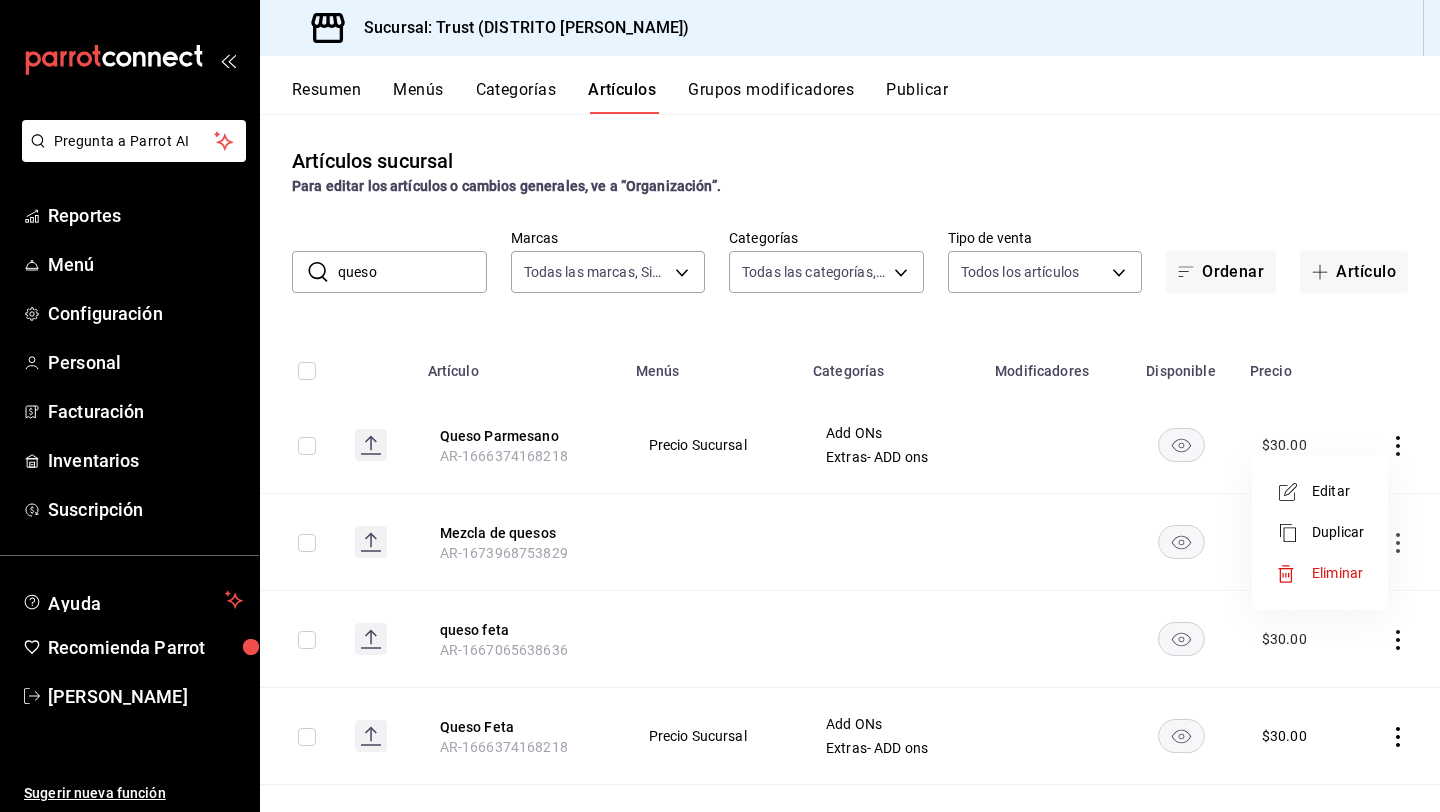 click on "Editar" at bounding box center [1338, 491] 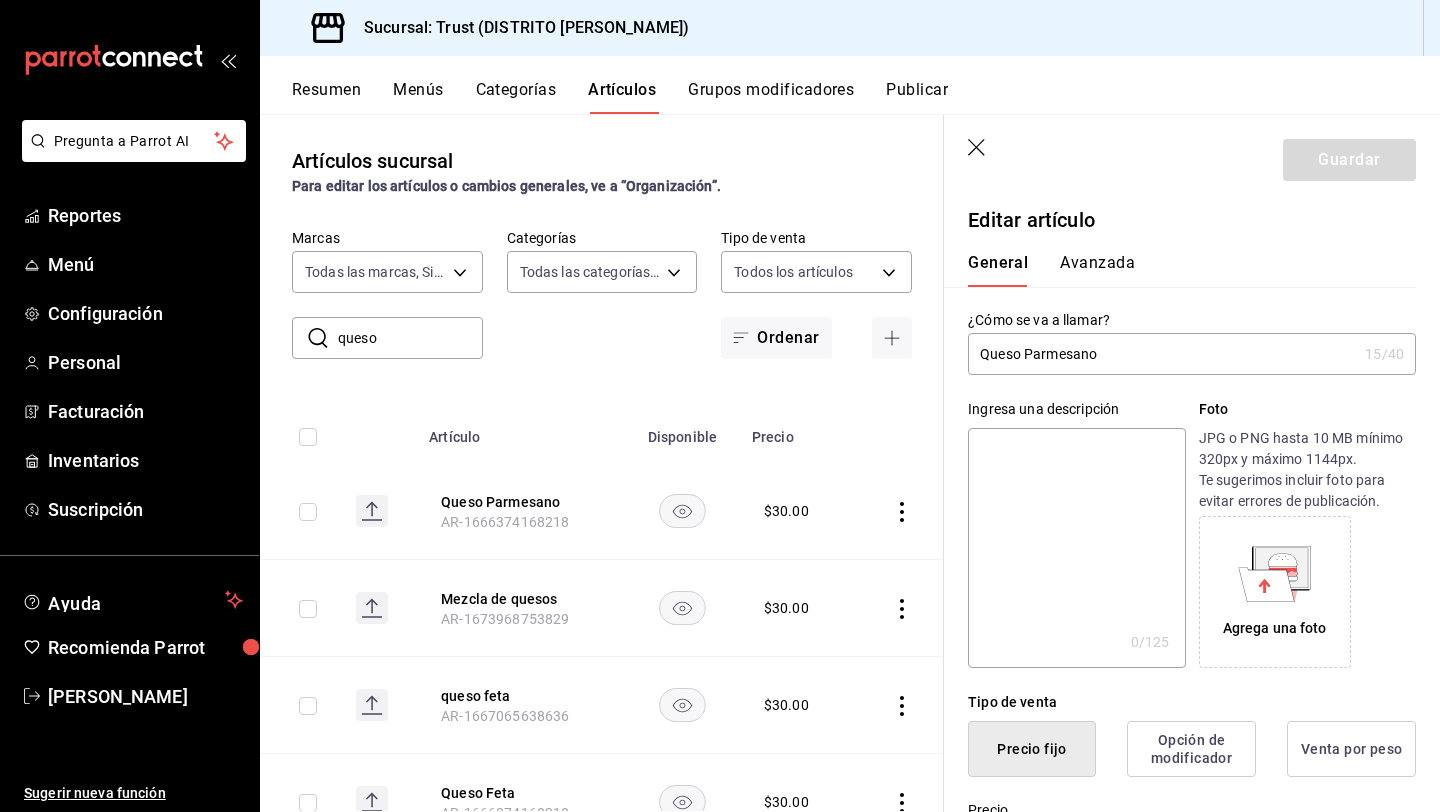 click on "Editar artículo General Avanzada ¿Cómo se va a llamar? Queso Parmesano 15 /40 ¿Cómo se va a llamar? Ingresa una descripción x 0 /125 ​ Foto JPG o PNG hasta 10 MB mínimo 320px y máximo 1144px. Te sugerimos incluir foto para evitar errores de publicación. Agrega una foto Tipo de venta Precio fijo Opción de modificador Venta por peso Precio $30.00 Categorías Elige una categoría existente Add ONs Extras- ADD ons Grupos modificadores Agrega opciones de personalización a tu artículo Color Elige un color para resaltar la casilla del artículo, esto solo se verá reflejado en el punto de venta. SKU Asigna un SKU a tu artículo y así agruparlo con otros artículos dentro de tu organización. AR-1666374168218 16 / 20 ​ Asignar SKU Nombre en el Punto de venta 0 /70 Nombre en el Punto de venta Código de barras 0 /30 Código de barras SAT  (Opcional) Unidad de medida E48 - Unidad de servicio E48 Catálogo de producto 90101500 - Establecimientos para comer y beber 90101500 Impuestos Exento IVA IVA - 16%" at bounding box center [1192, 956] 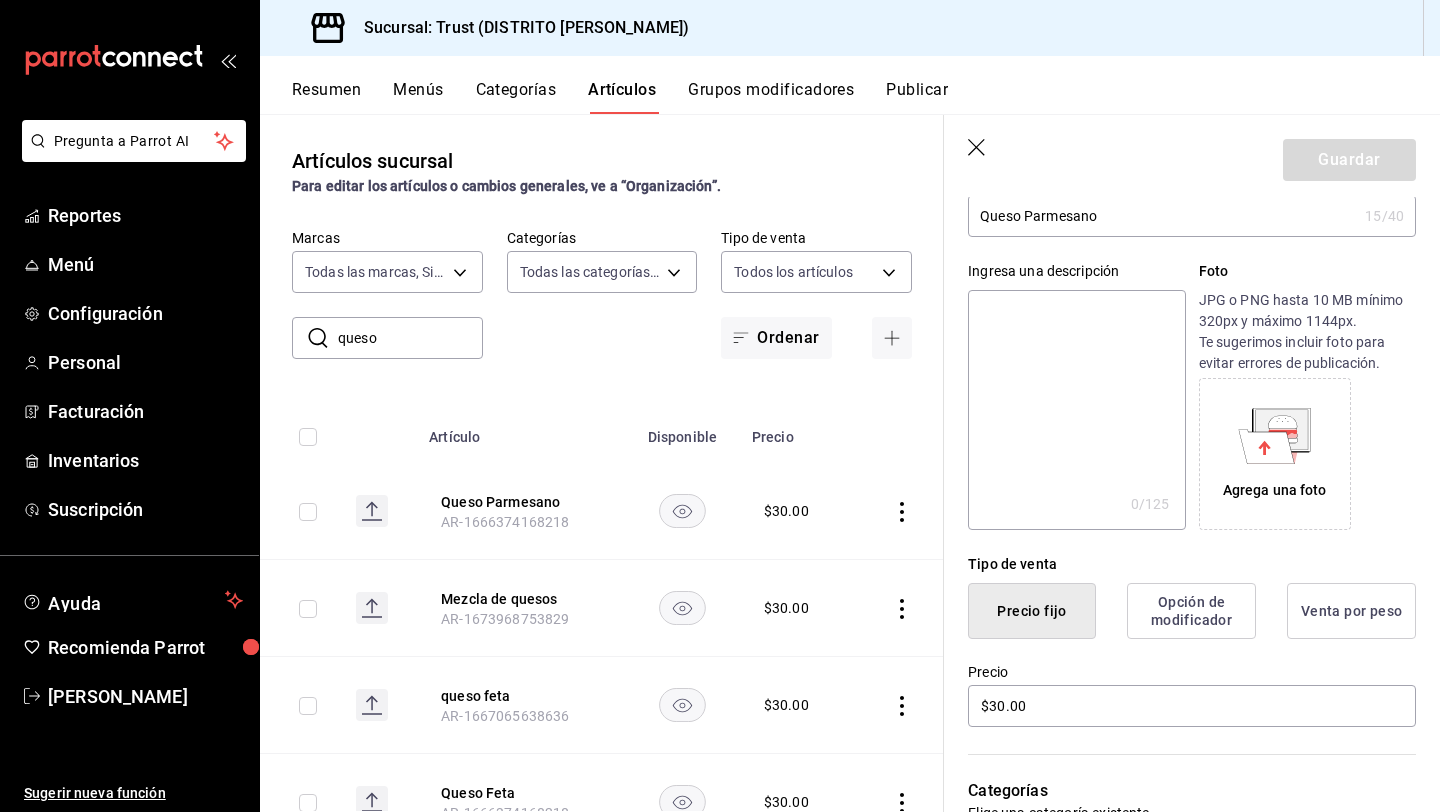 scroll, scrollTop: 160, scrollLeft: 0, axis: vertical 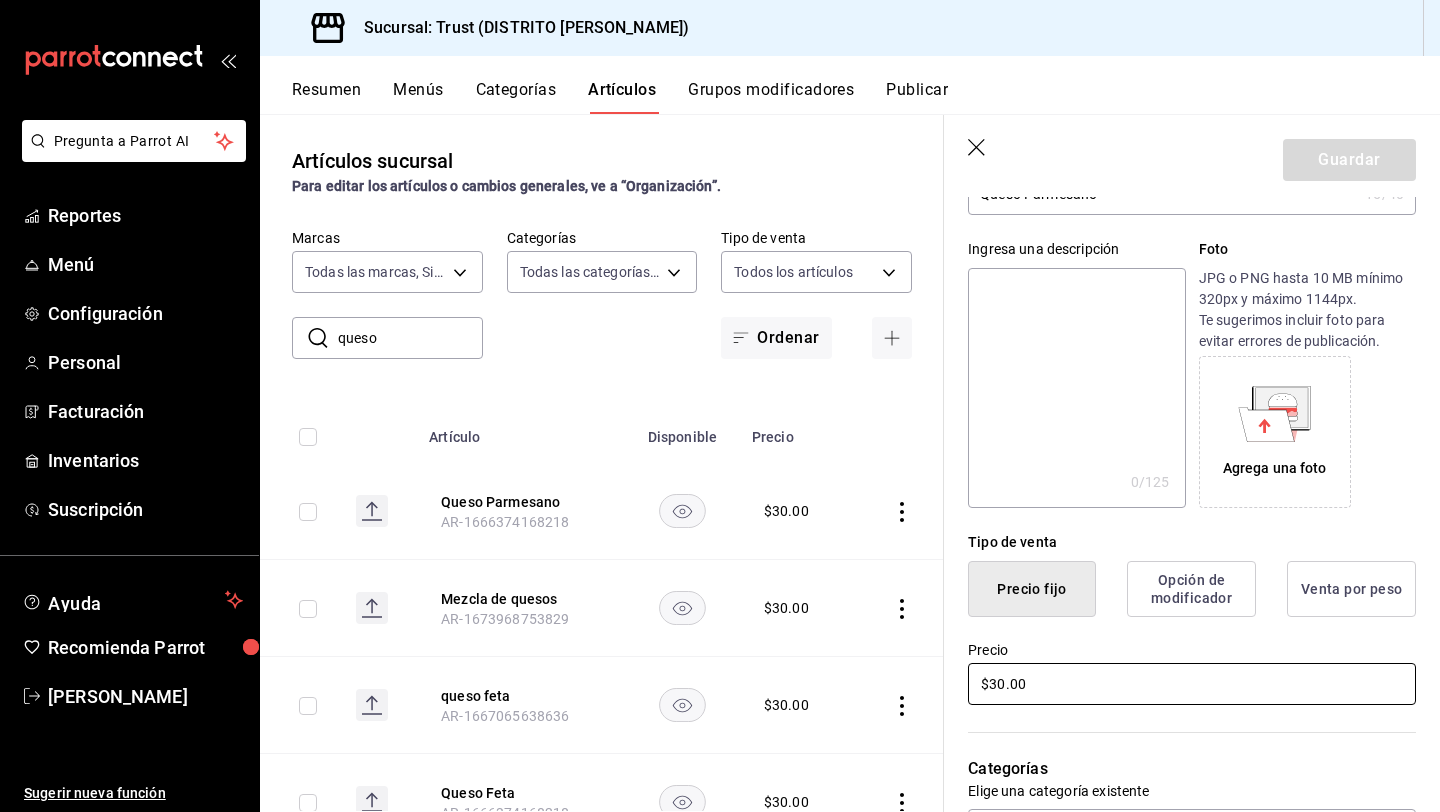 click on "$30.00" at bounding box center (1192, 684) 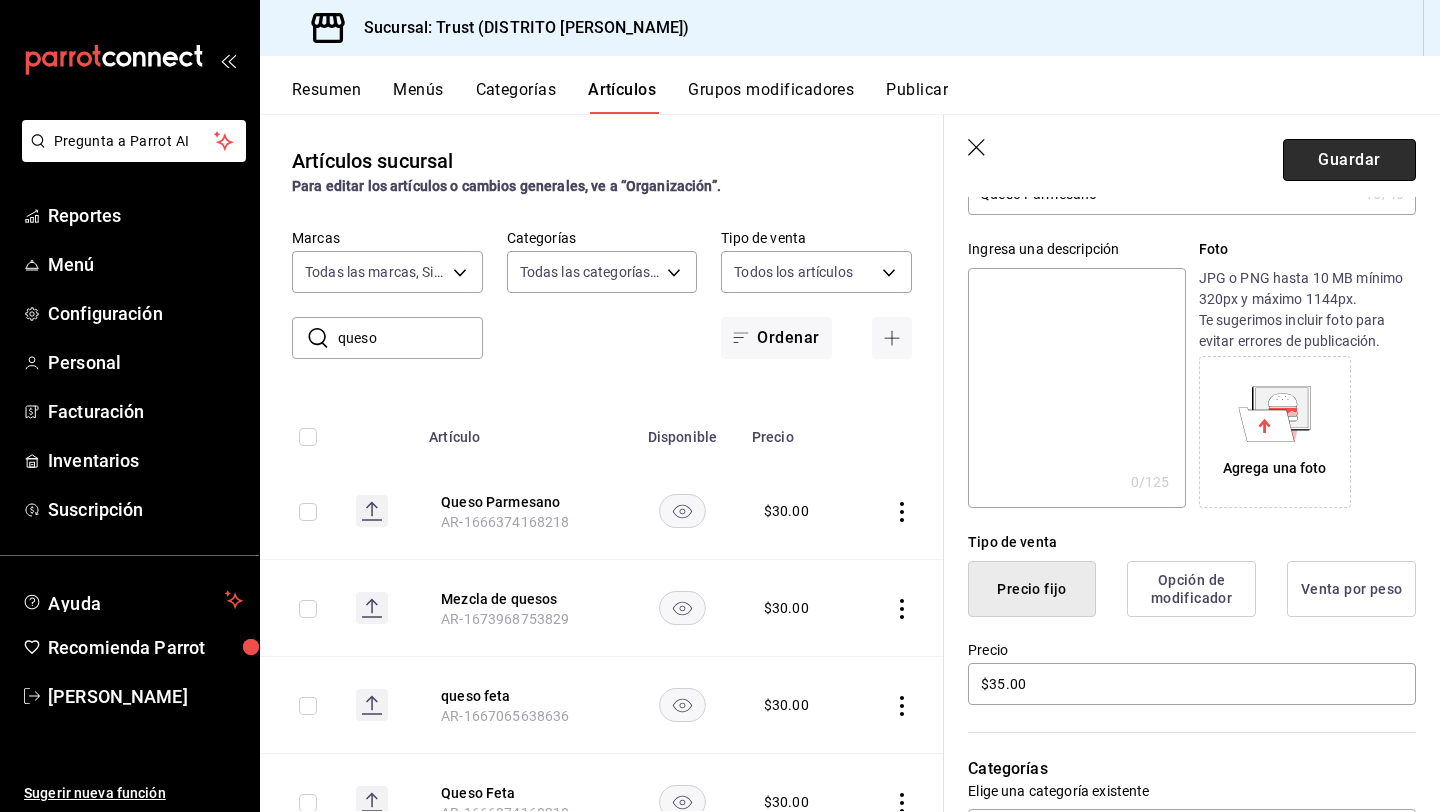click on "Guardar" at bounding box center [1349, 160] 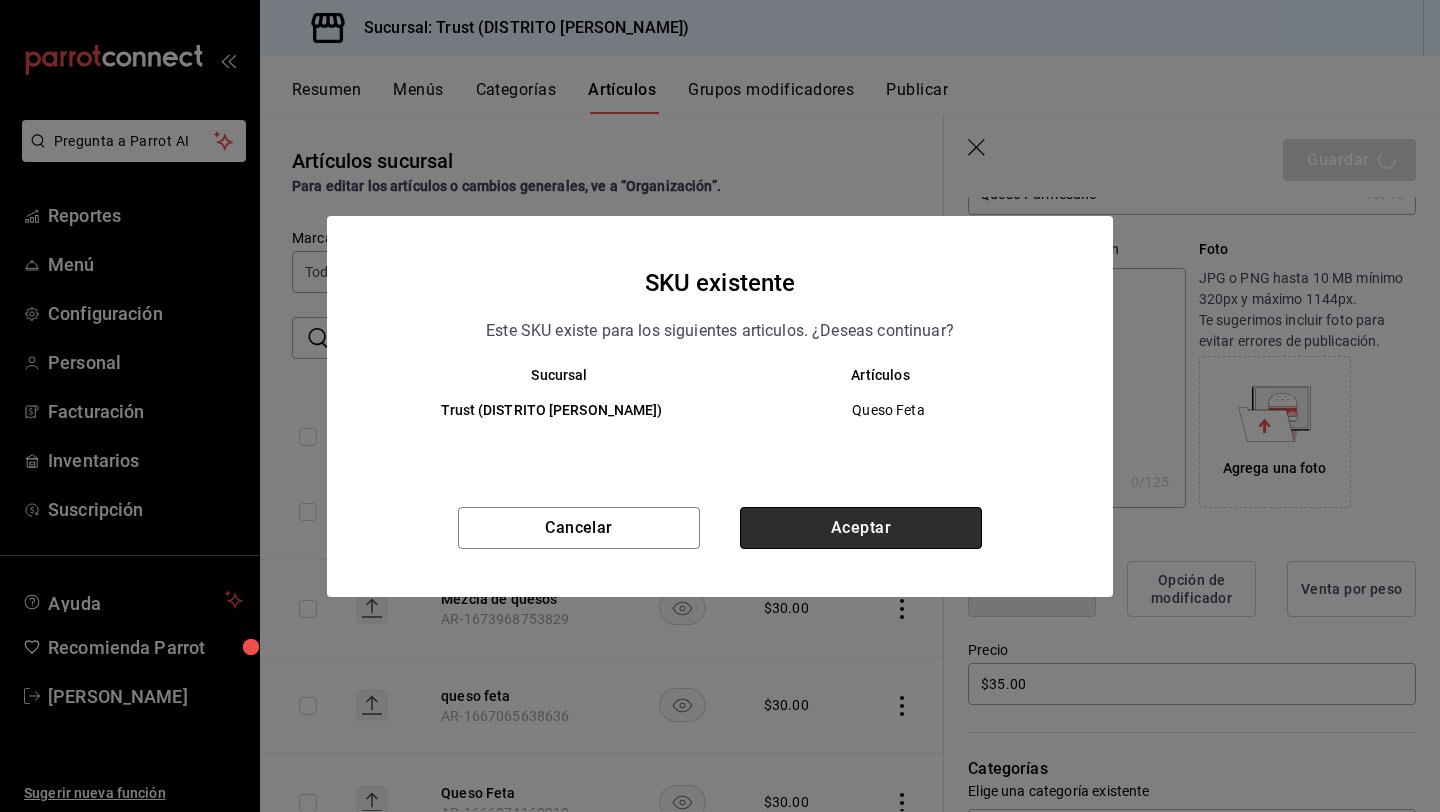 click on "Aceptar" at bounding box center (861, 528) 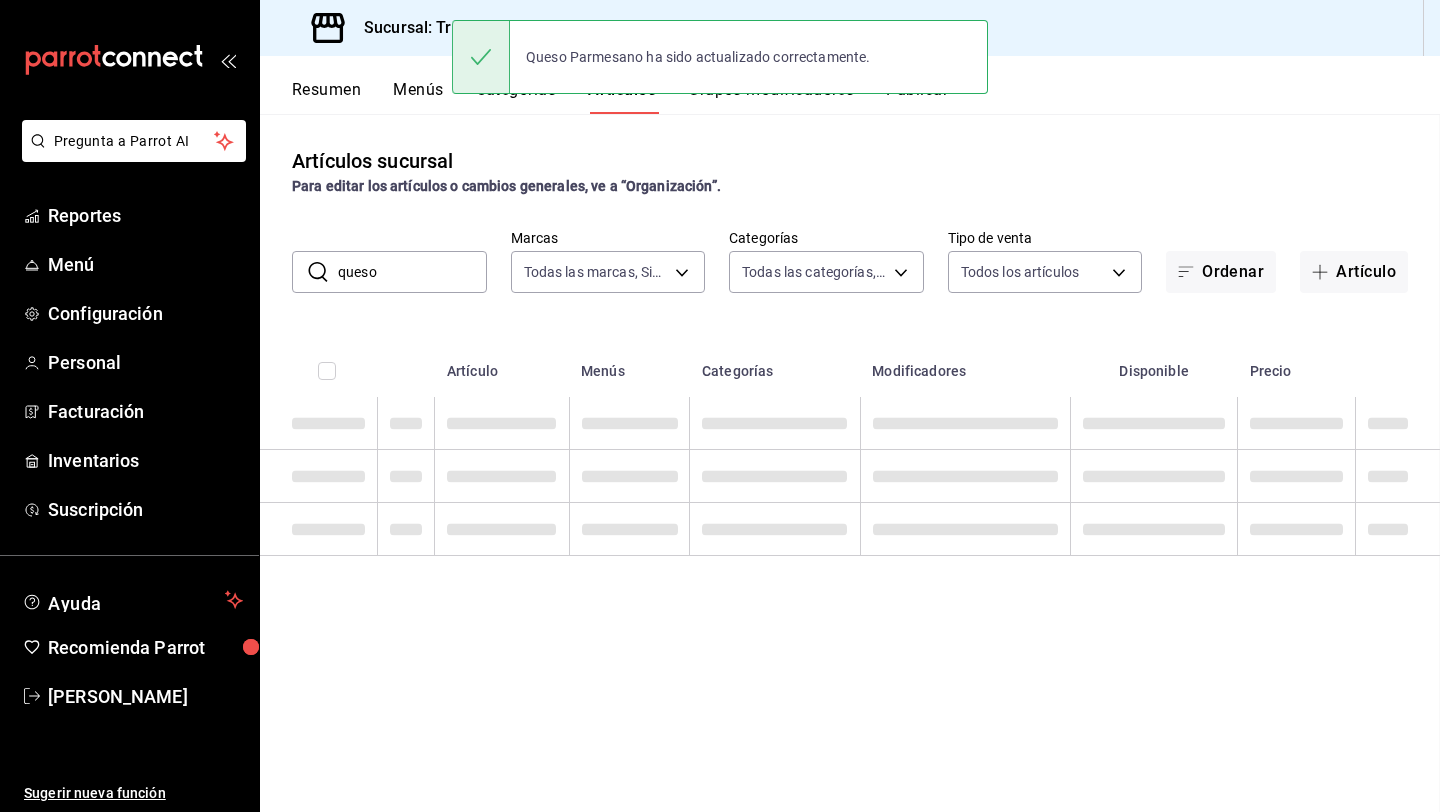 scroll, scrollTop: 0, scrollLeft: 0, axis: both 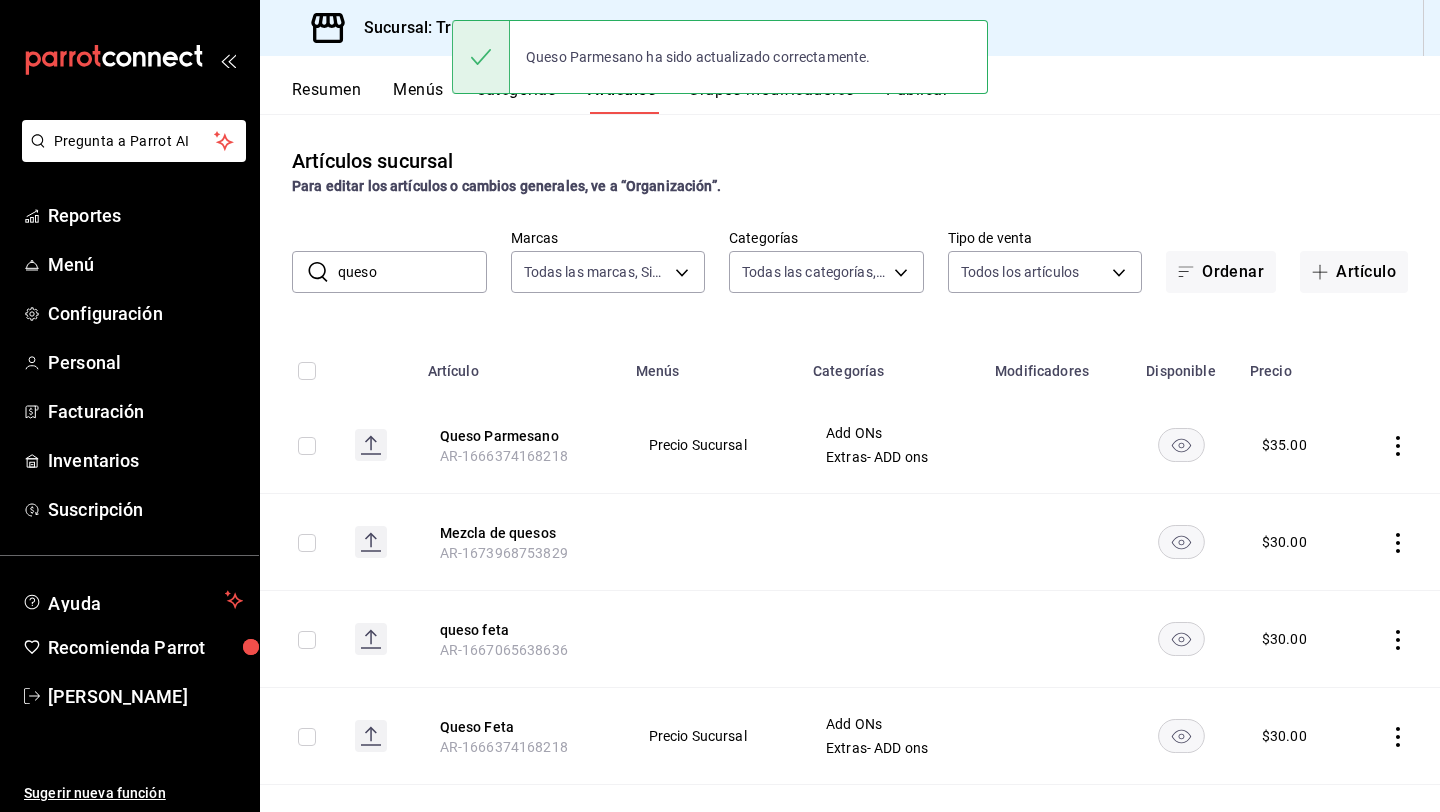 click 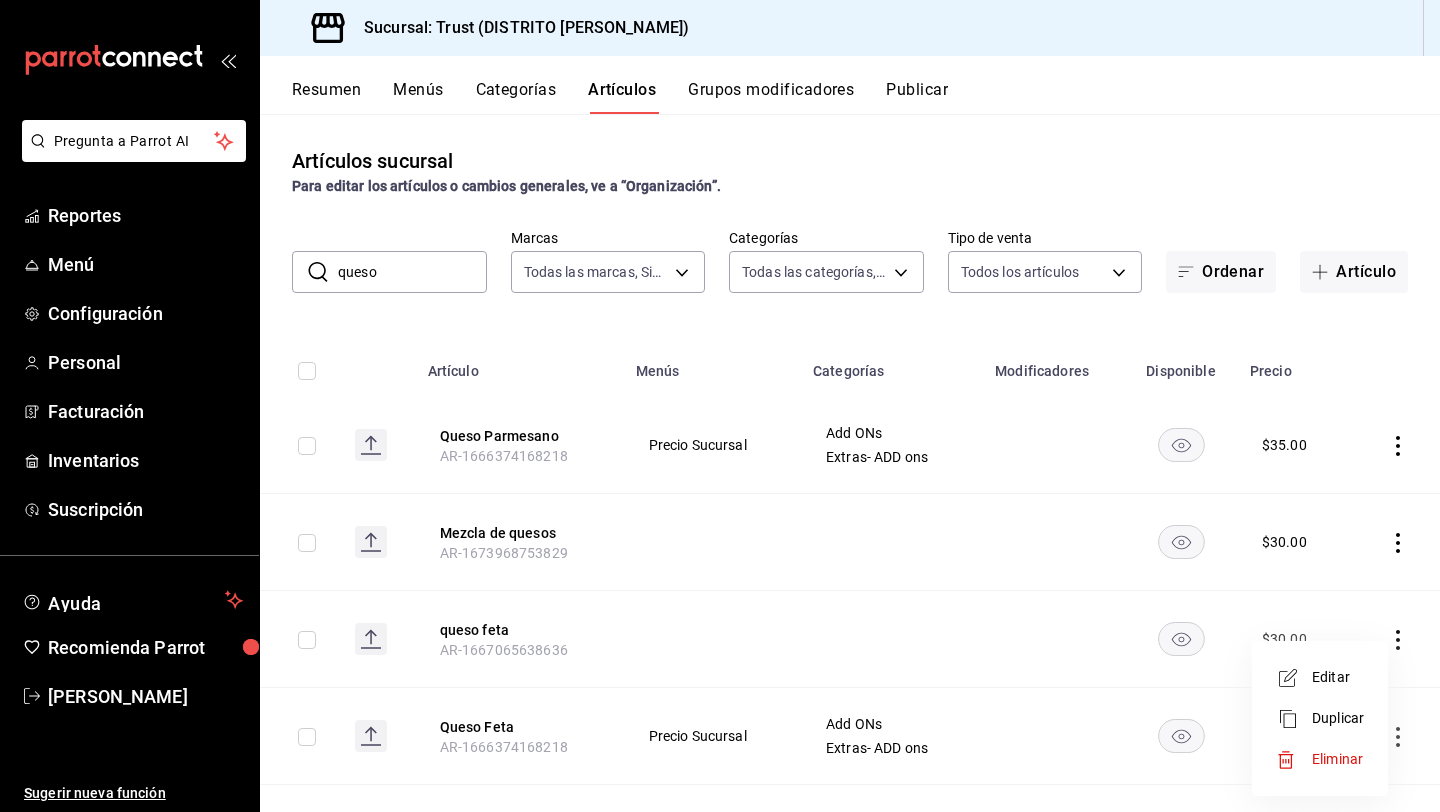 click at bounding box center (720, 406) 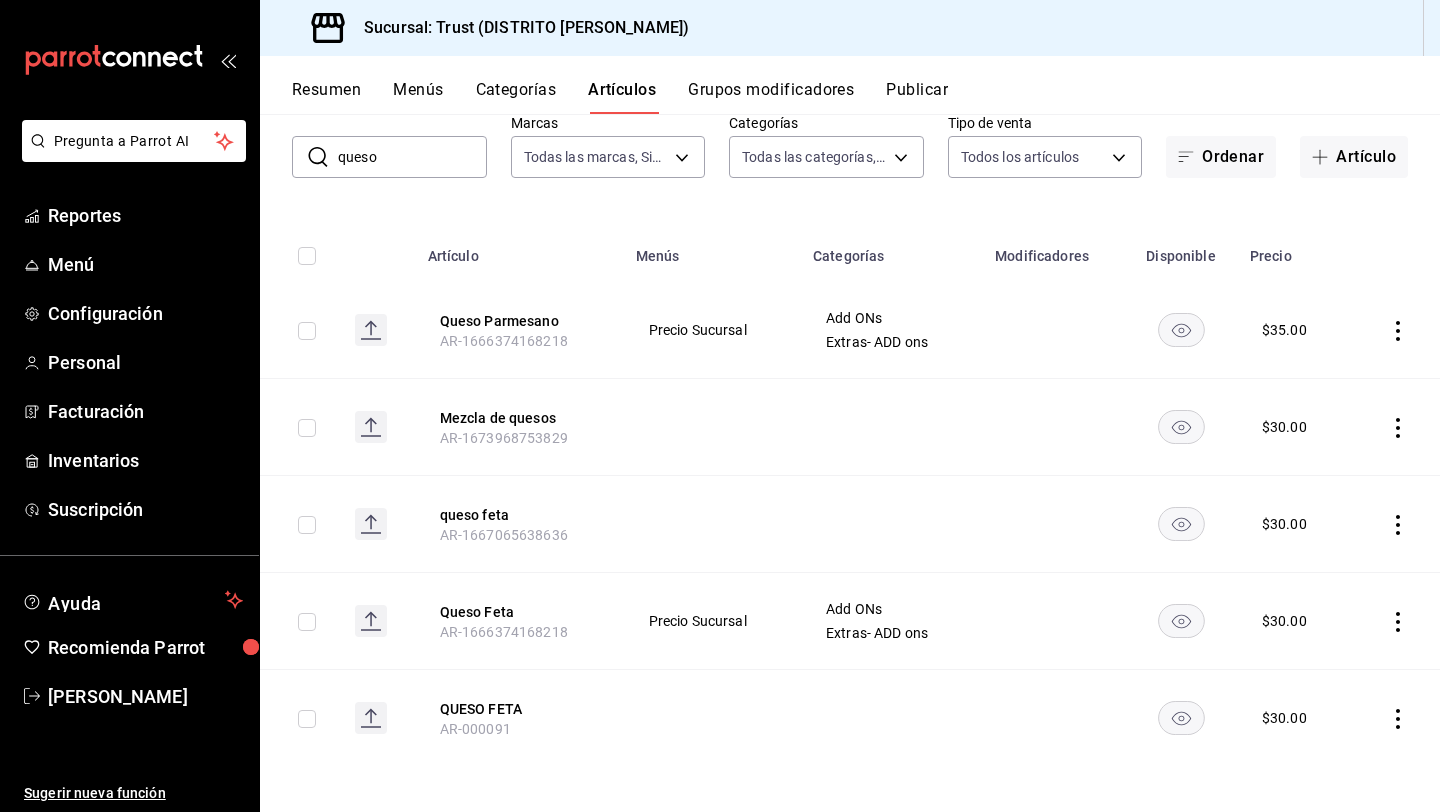 scroll, scrollTop: 118, scrollLeft: 0, axis: vertical 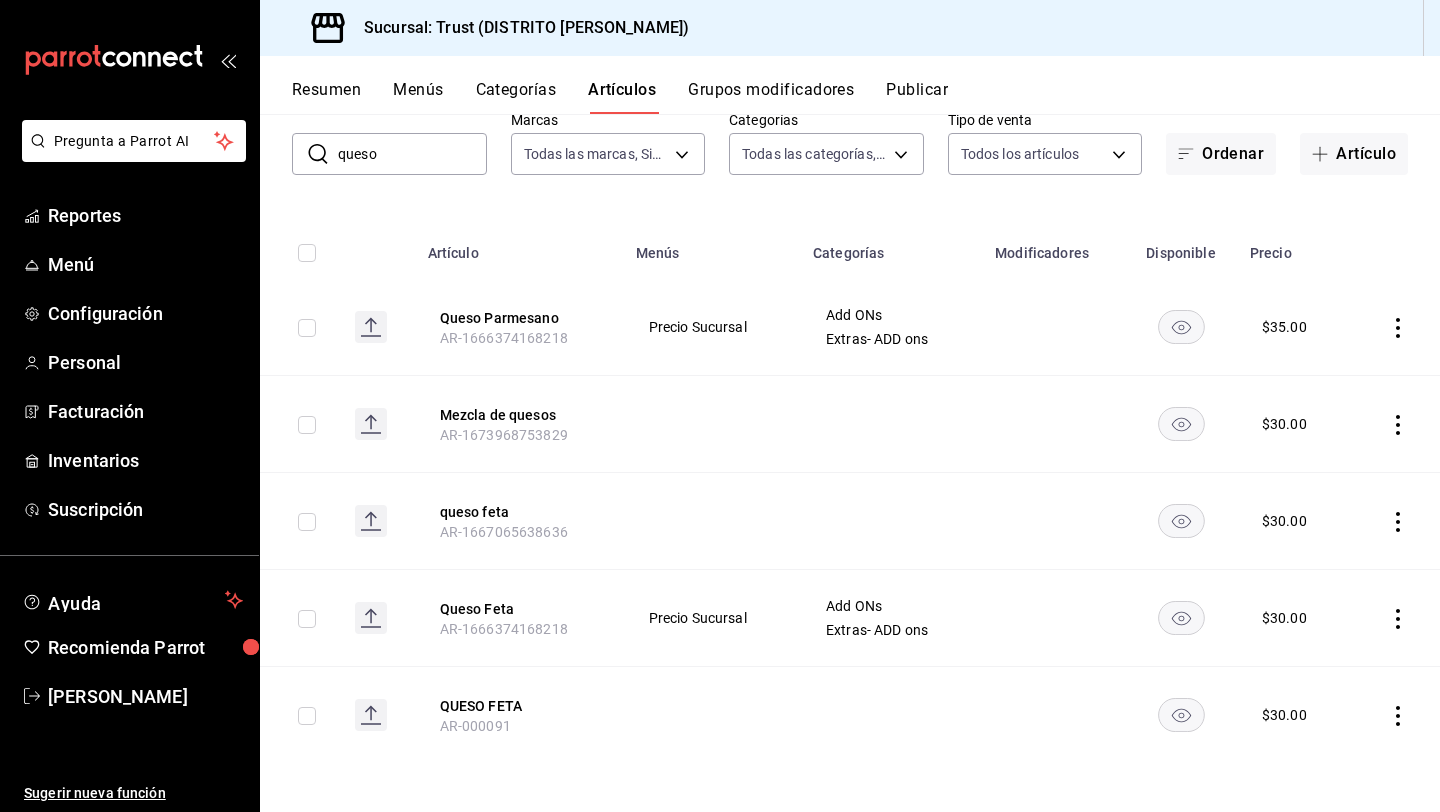 click 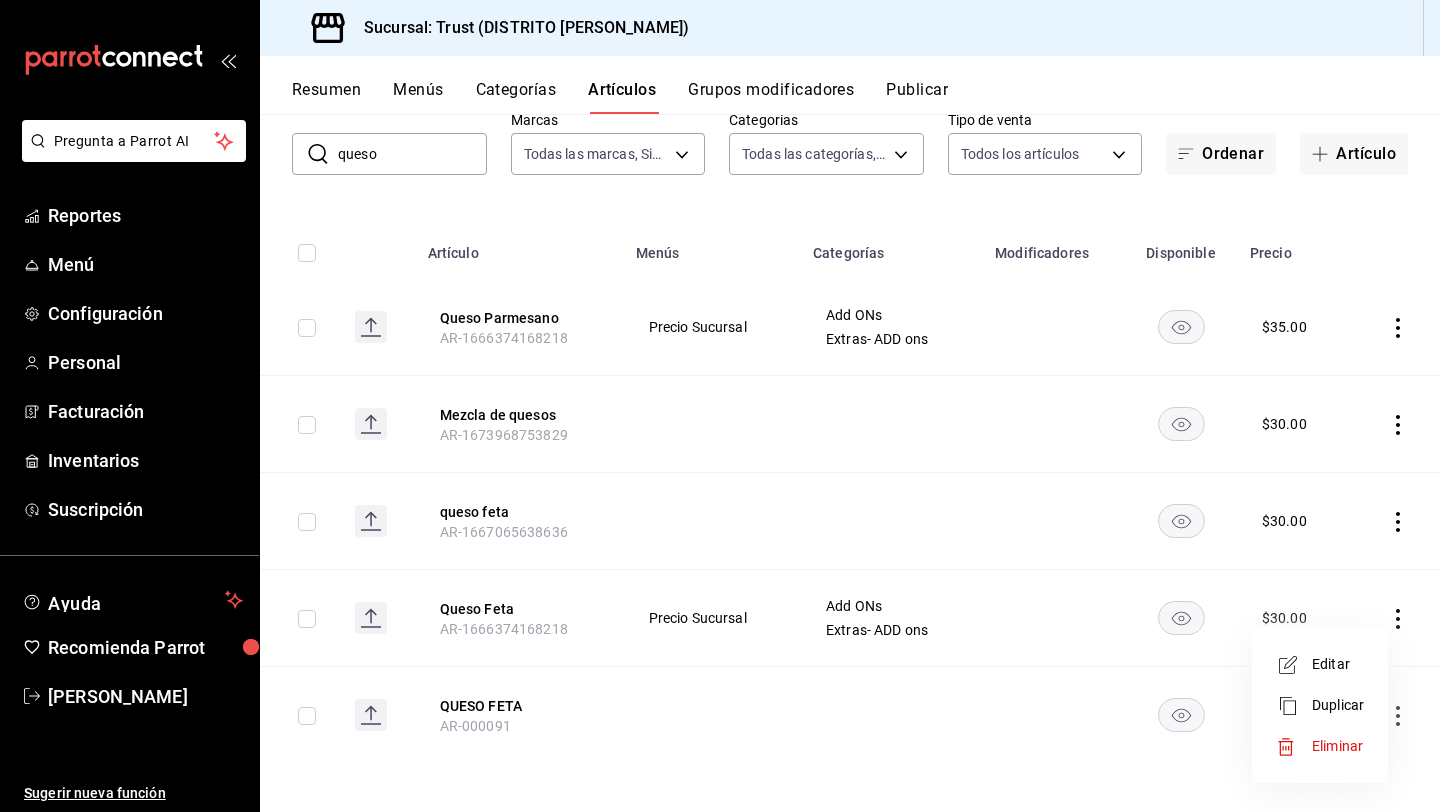 click on "Editar" at bounding box center (1338, 664) 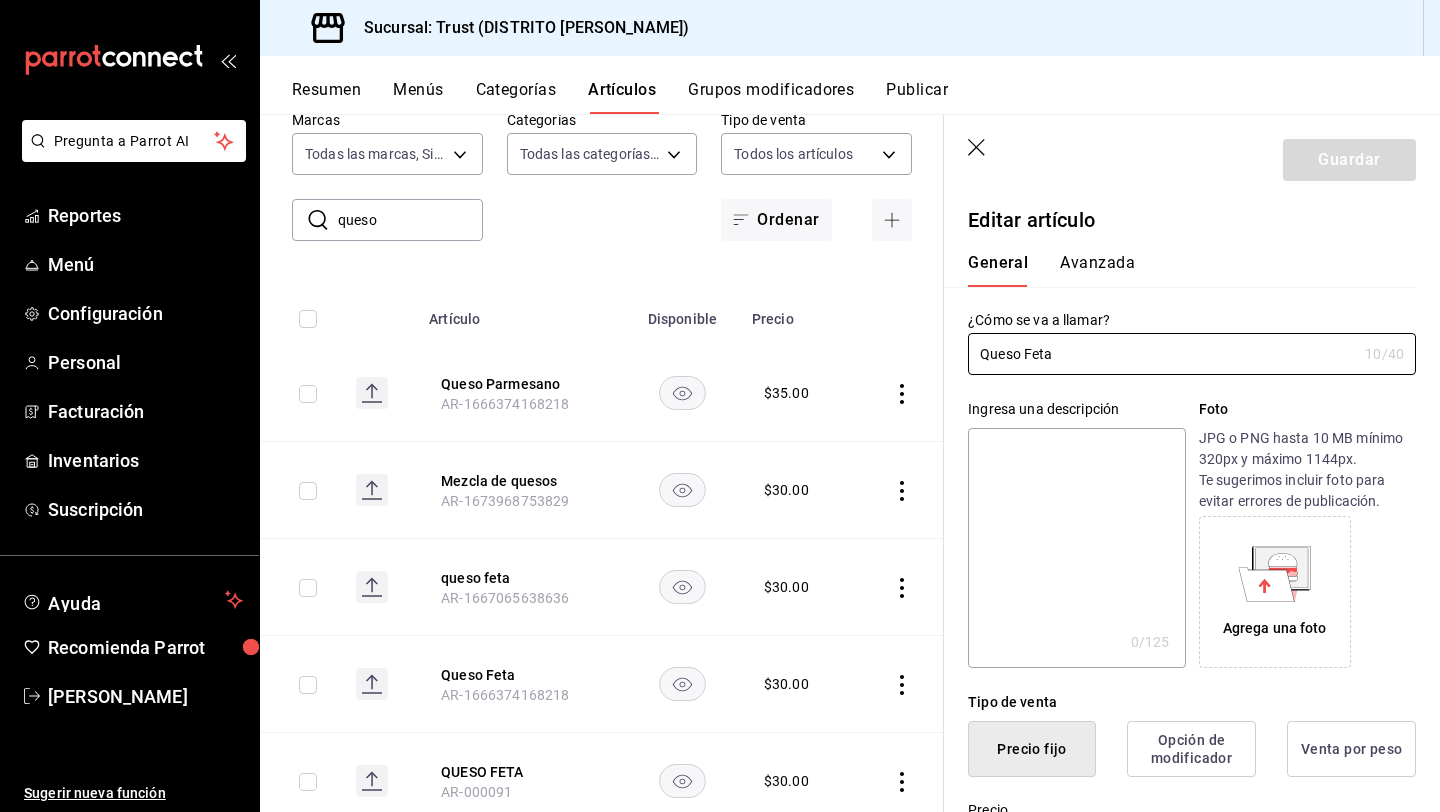 click on "Ingresa una descripción" at bounding box center (1076, 409) 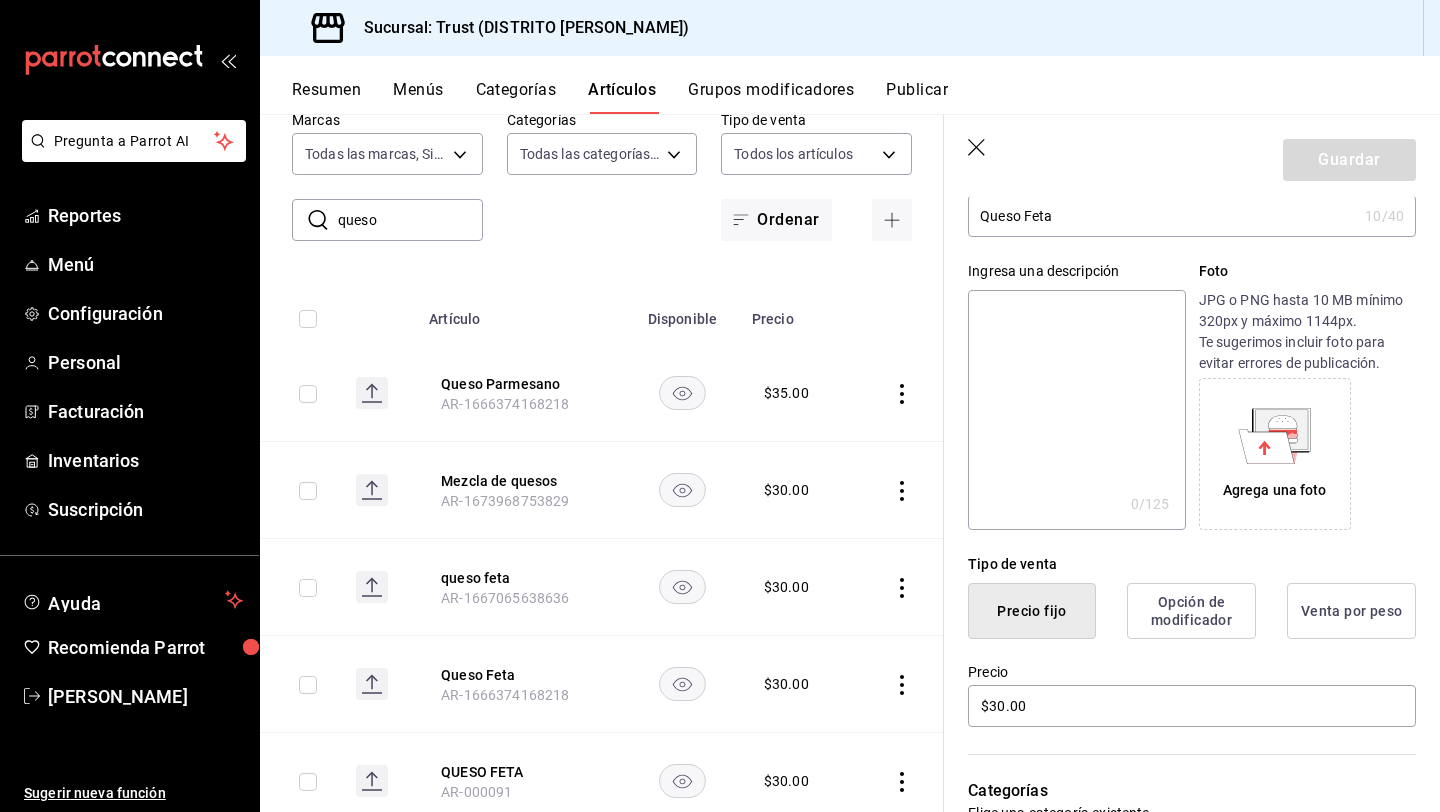 scroll, scrollTop: 160, scrollLeft: 0, axis: vertical 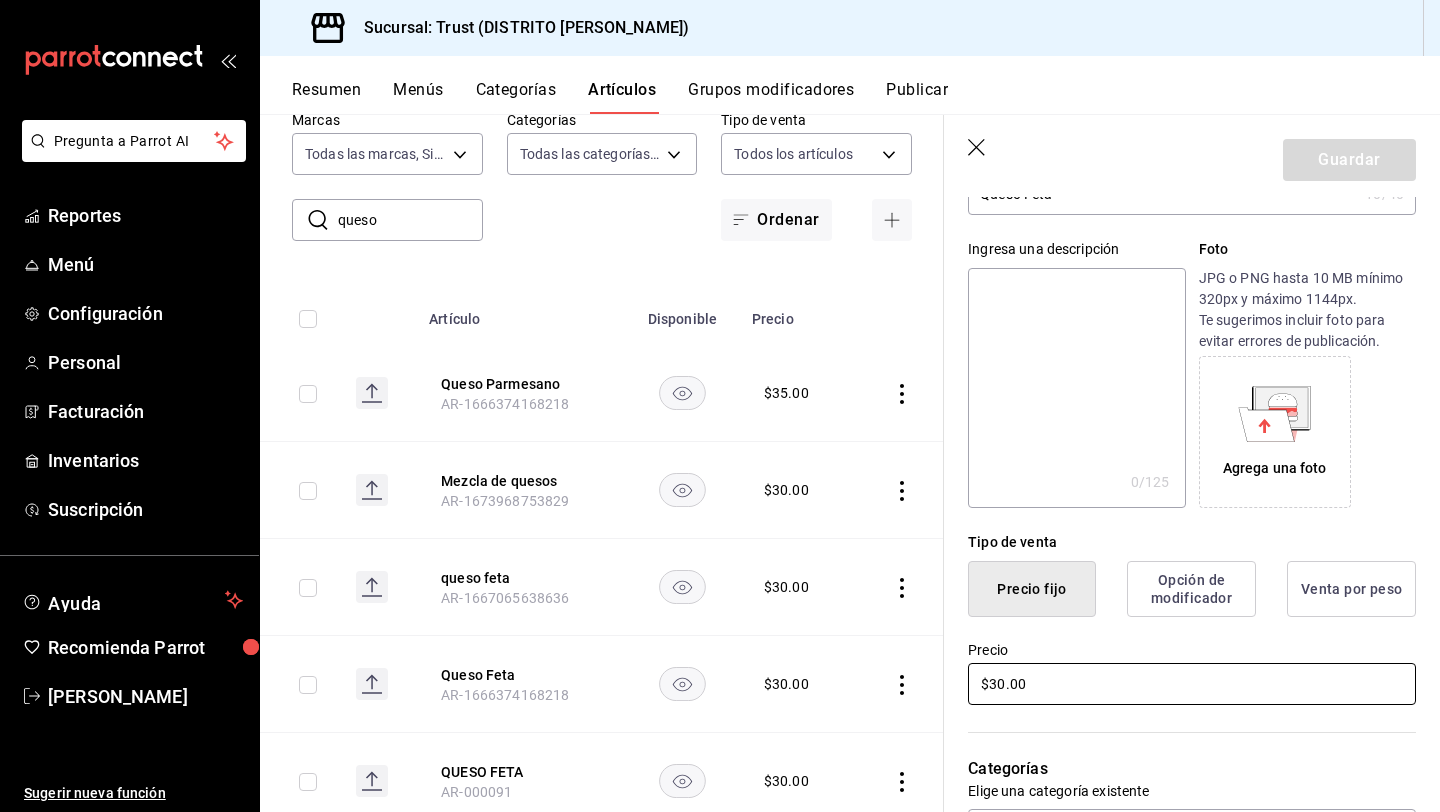 click on "$30.00" at bounding box center [1192, 684] 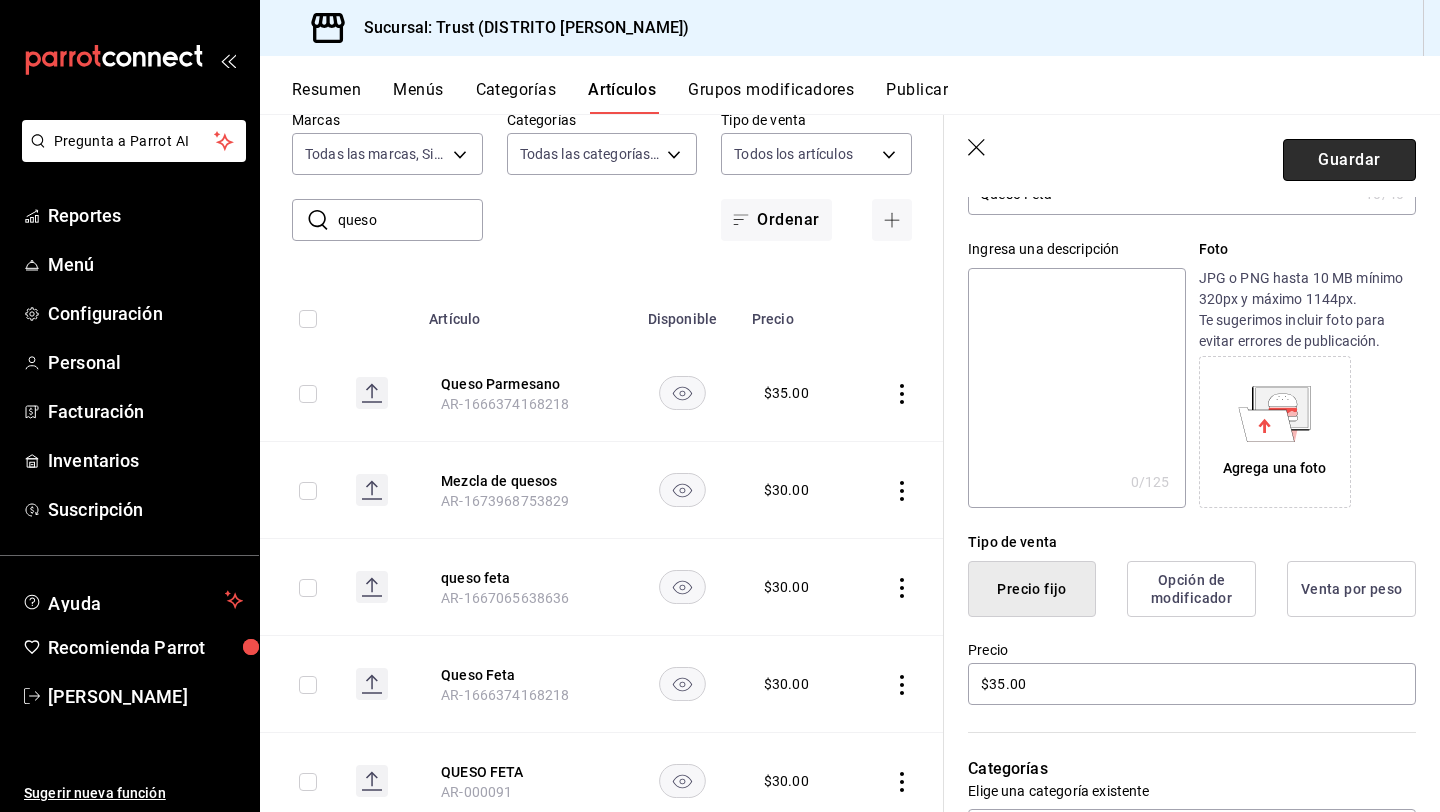 click on "Guardar" at bounding box center [1349, 160] 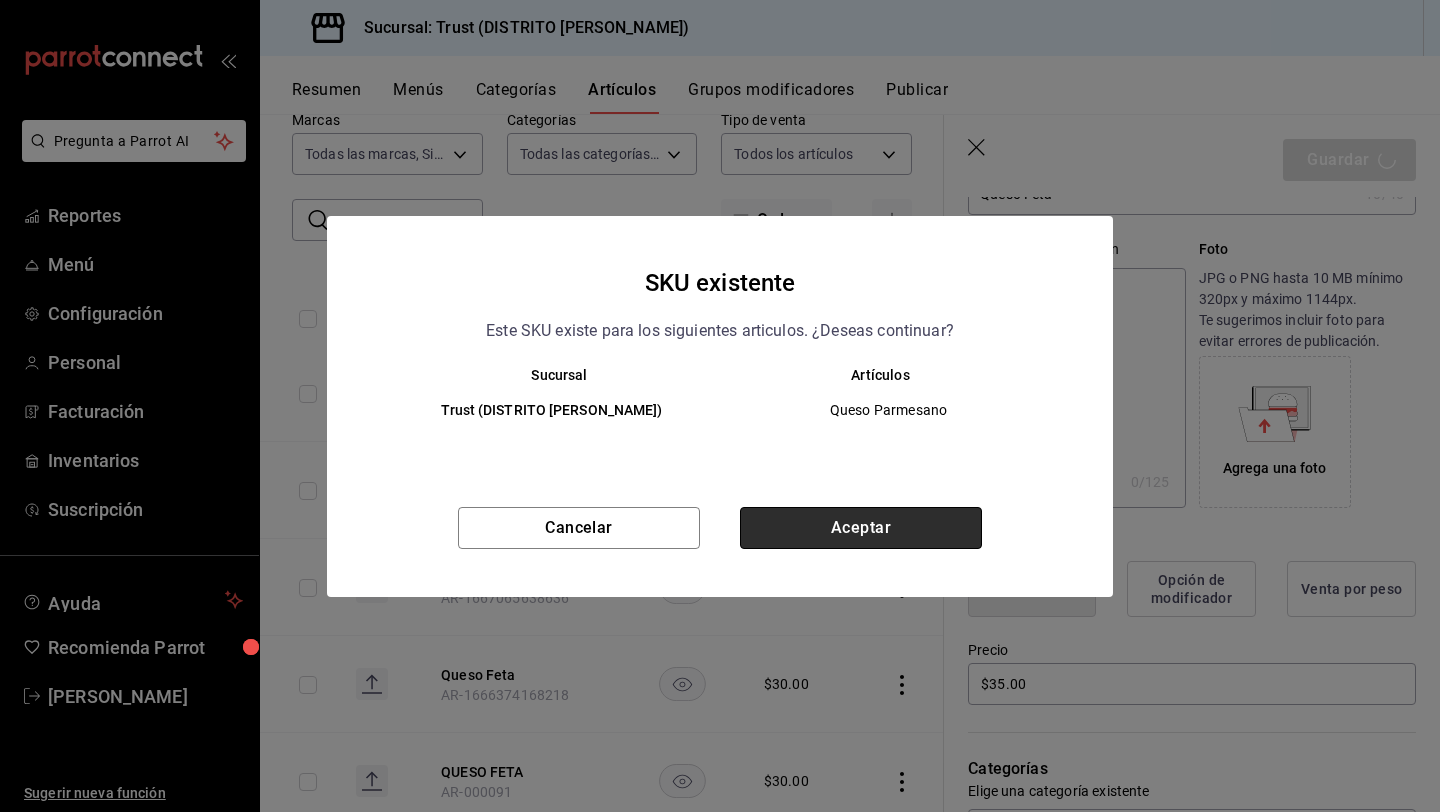 click on "Aceptar" at bounding box center [861, 528] 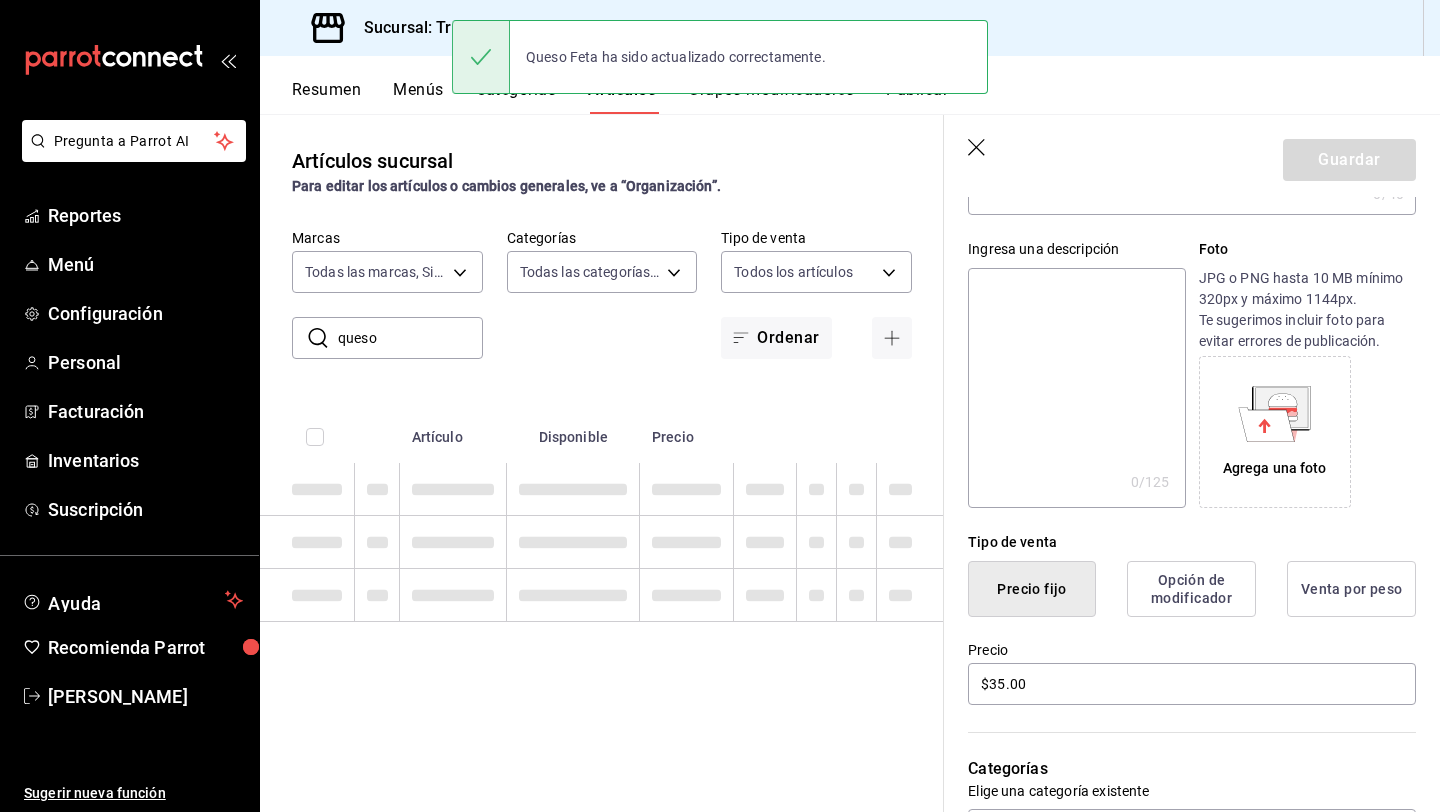 scroll, scrollTop: 0, scrollLeft: 0, axis: both 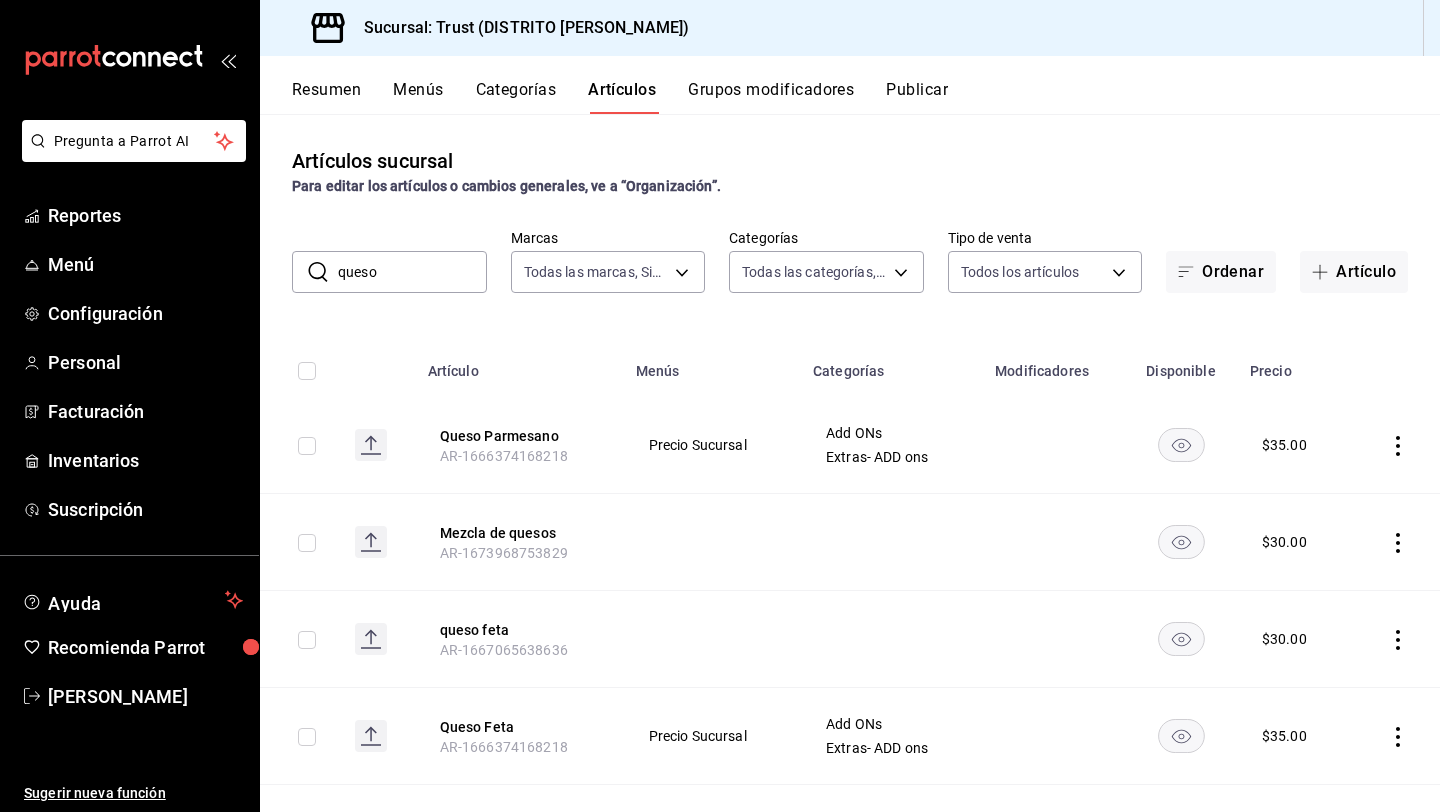 click 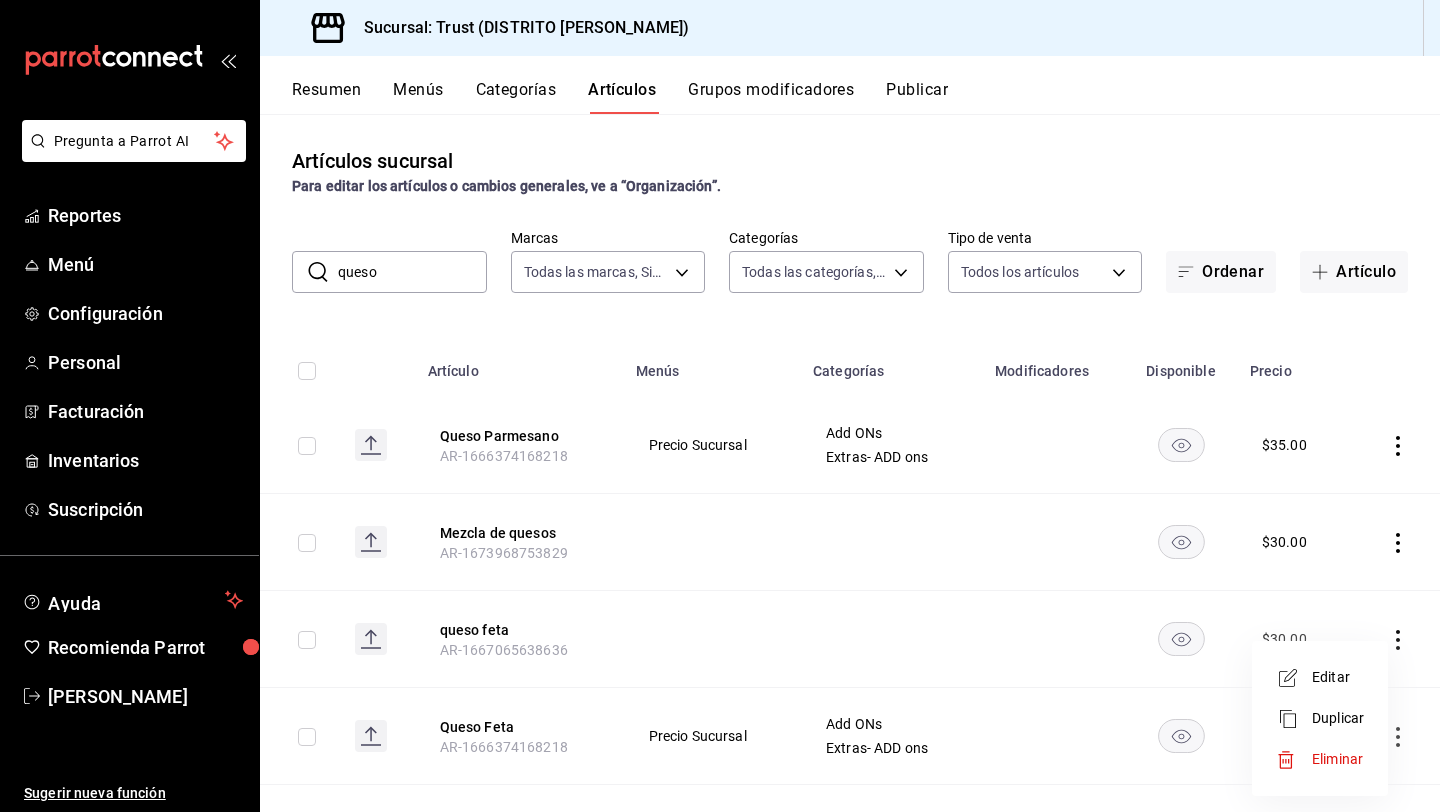 click on "Editar" at bounding box center (1338, 677) 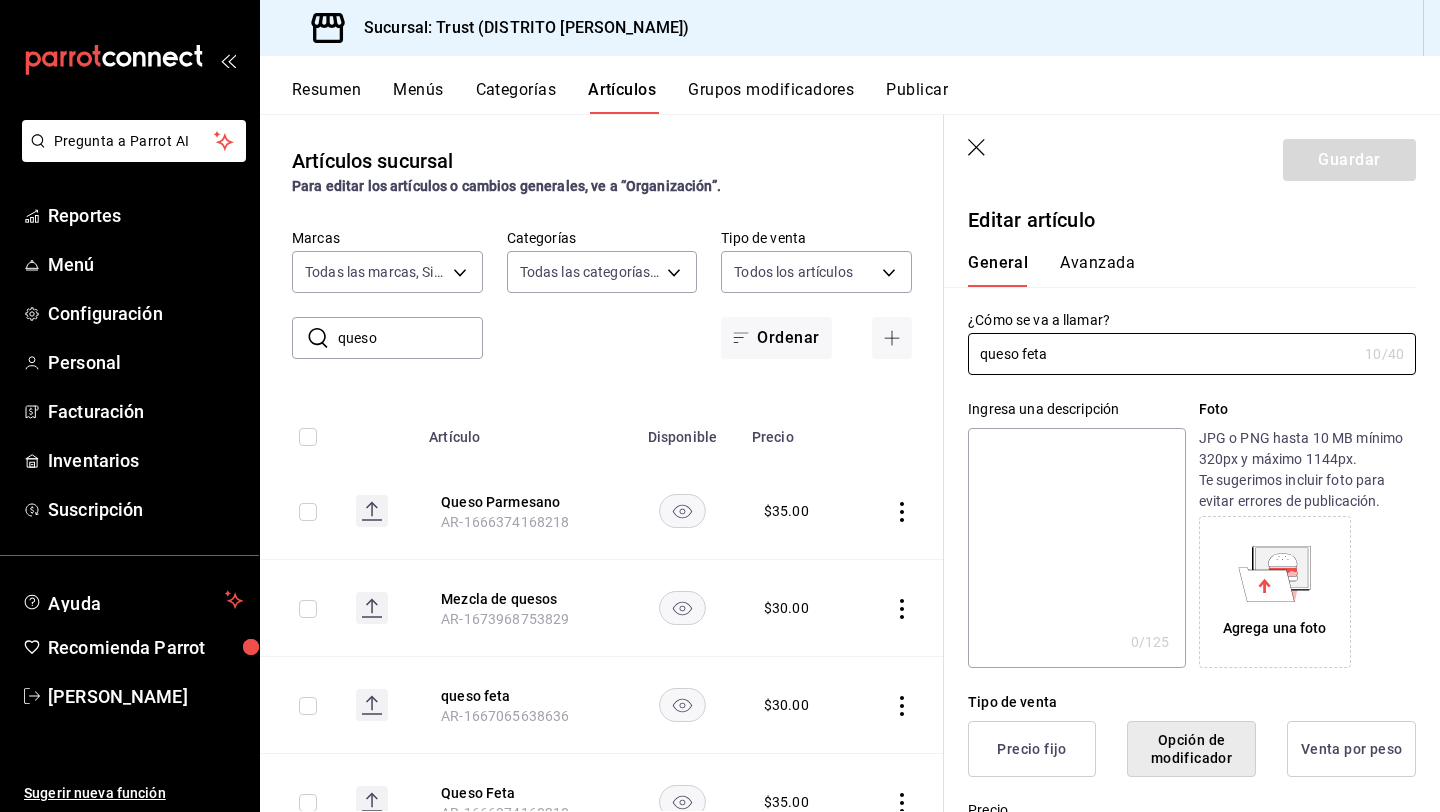 click on "Editar artículo General Avanzada ¿Cómo se va a llamar? queso feta 10 /40 ¿Cómo se va a llamar? Ingresa una descripción x 0 /125 ​ Foto JPG o PNG hasta 10 MB mínimo 320px y máximo 1144px. Te sugerimos incluir foto para evitar errores de publicación. Agrega una foto Tipo de venta Precio fijo Opción de modificador Venta por peso Precio $30.00 Categorías Elige una categoría existente Grupos modificadores Agrega opciones de personalización a tu artículo Color Elige un color para resaltar la casilla del artículo, esto solo se verá reflejado en el punto de venta. SKU Asigna un SKU a tu artículo y así agruparlo con otros artículos dentro de tu organización. AR-1667065638636 16 / 20 ​ Asignar SKU Nombre en el Punto de venta 0 /70 Nombre en el Punto de venta Código de barras 0 /30 Código de barras SAT  (Opcional) Unidad de medida E48 - Unidad de servicio E48 Catálogo de producto 90101500 - Establecimientos para comer y beber 90101500 Impuestos Exento Área de cocina Sin área asignada" at bounding box center [1192, 767] 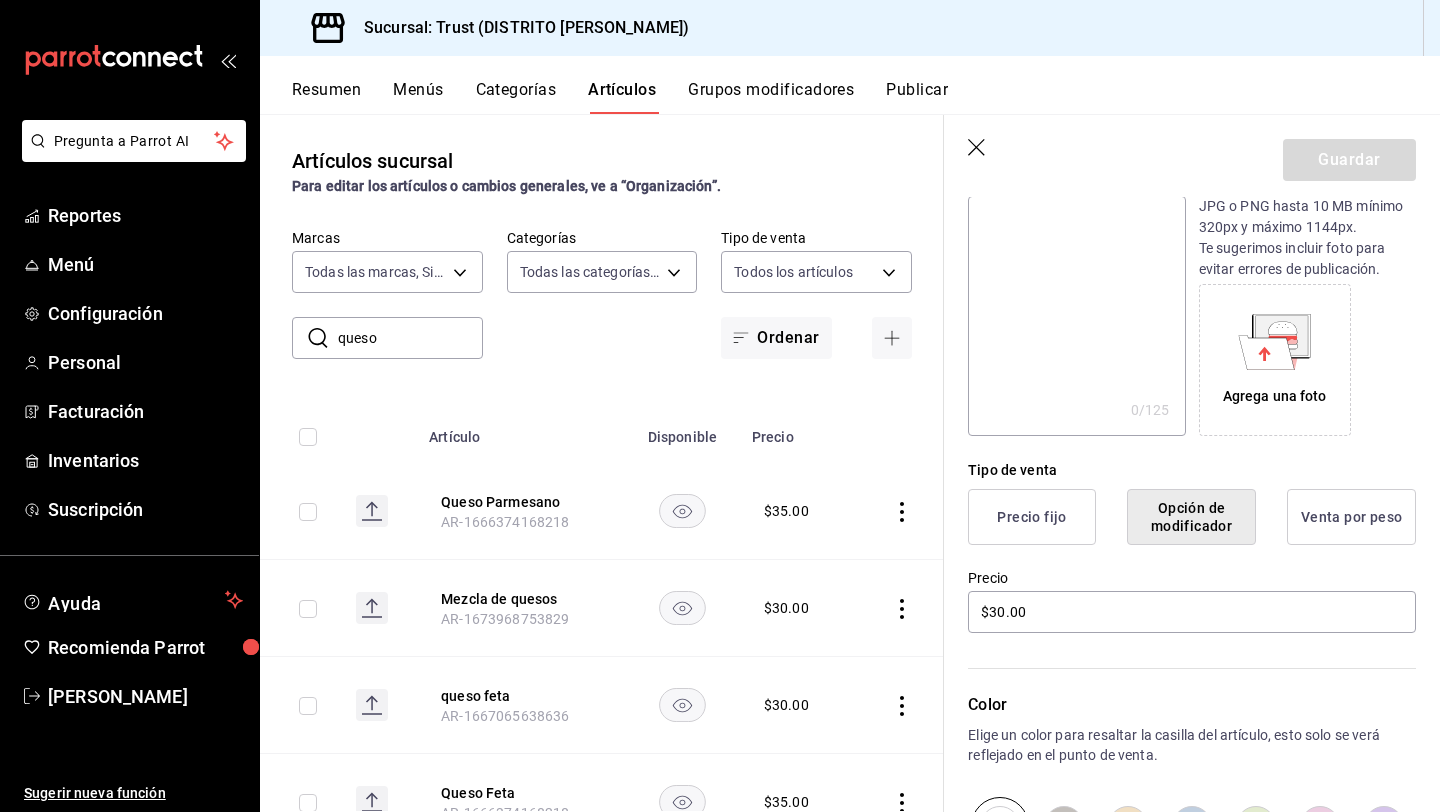 scroll, scrollTop: 240, scrollLeft: 0, axis: vertical 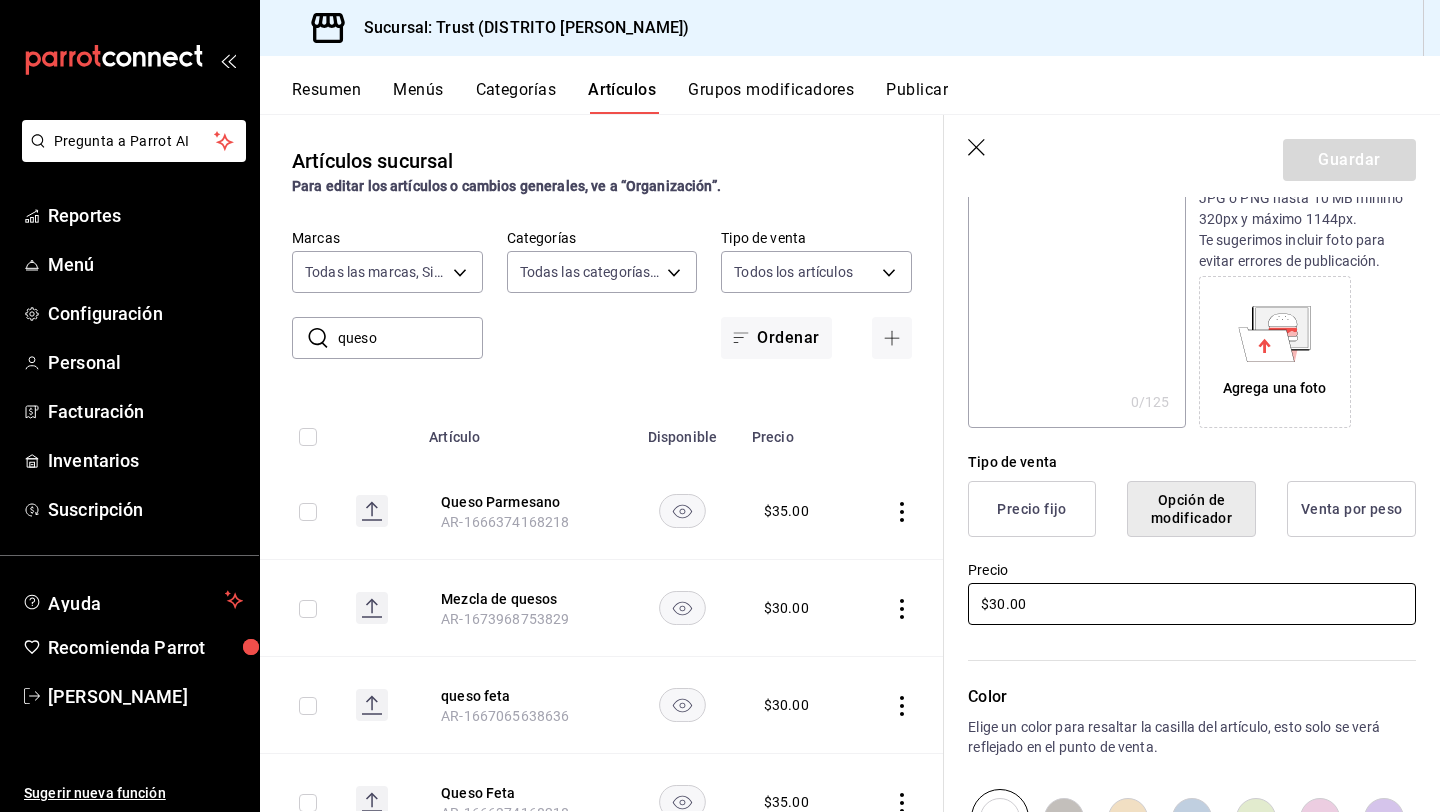 click on "$30.00" at bounding box center (1192, 604) 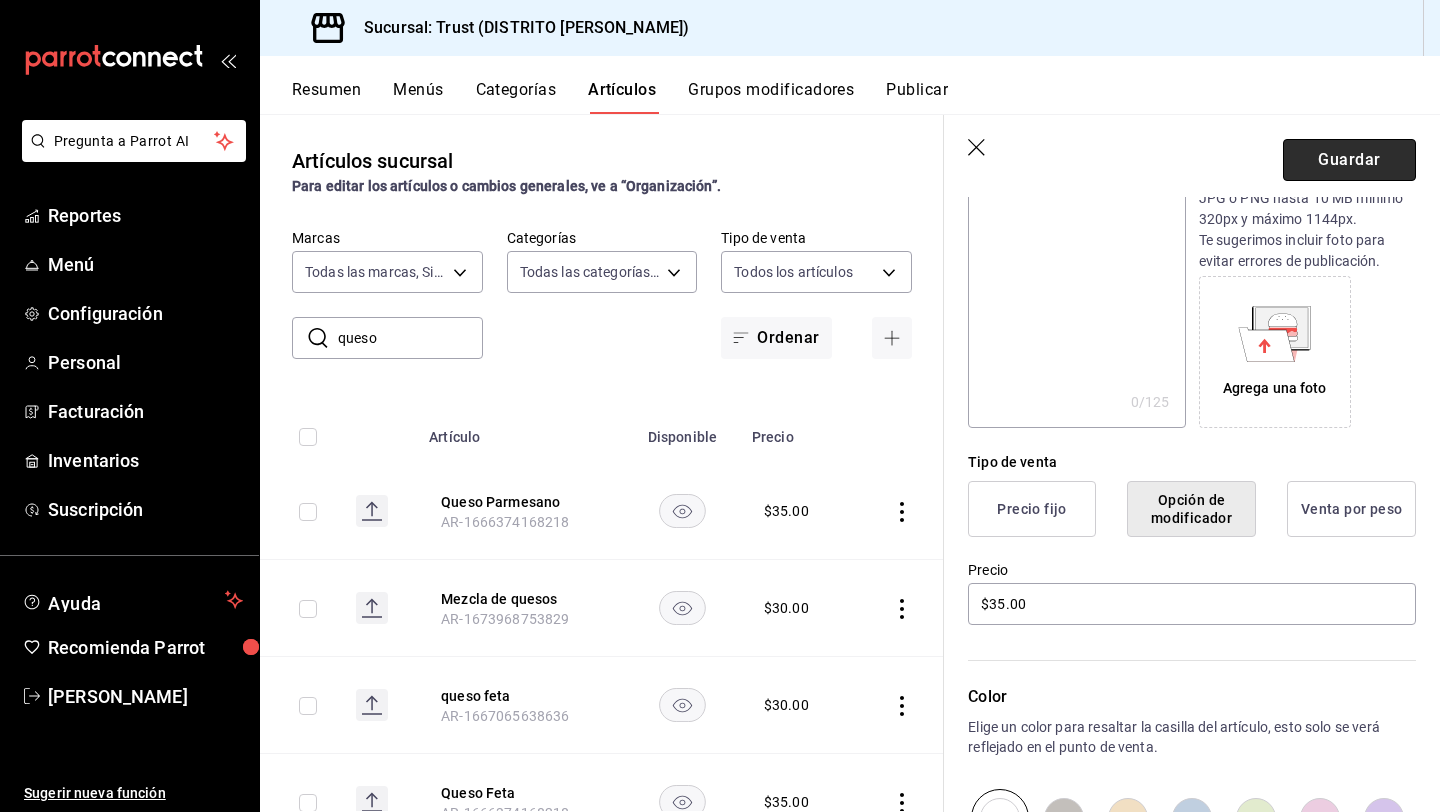 click on "Guardar" at bounding box center (1349, 160) 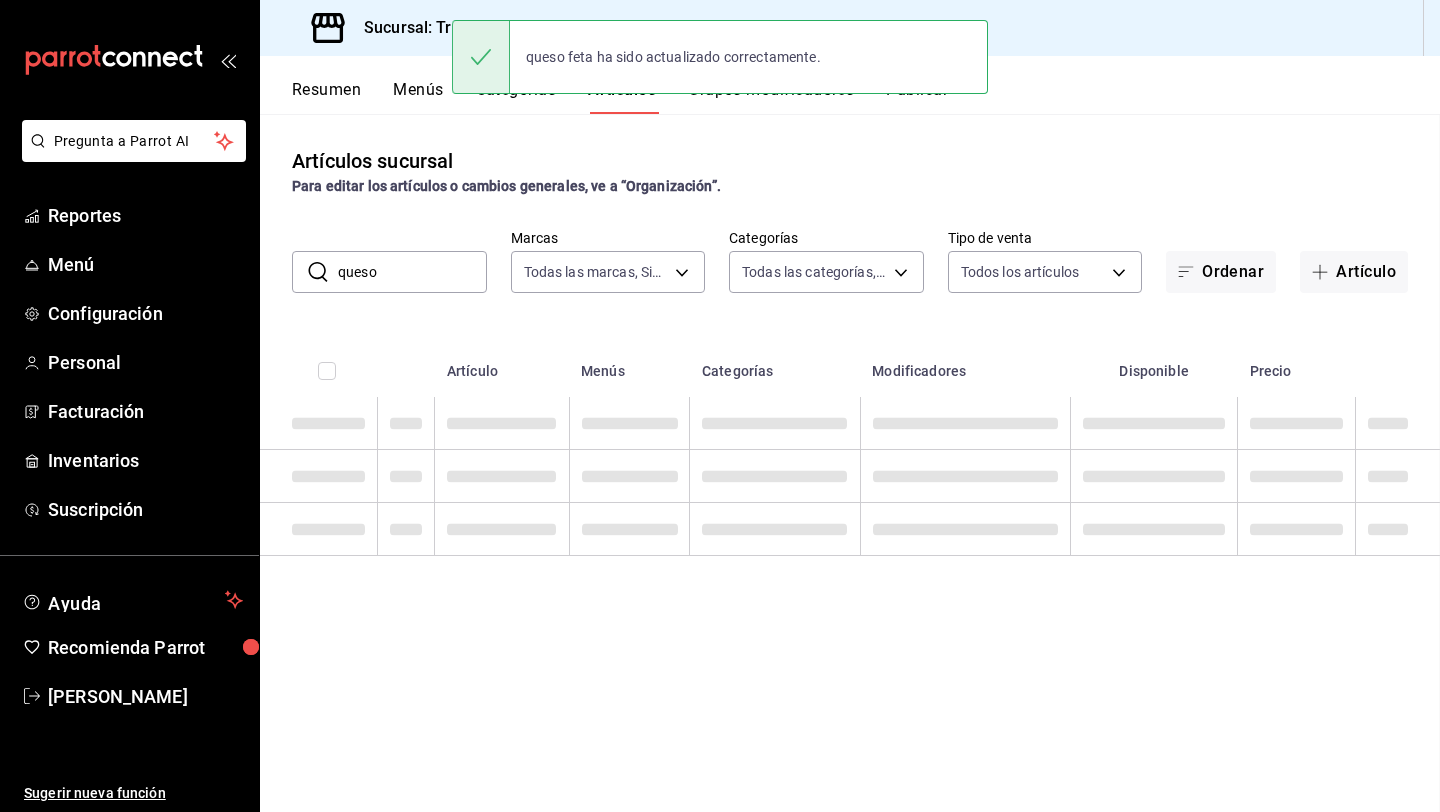 scroll, scrollTop: 0, scrollLeft: 0, axis: both 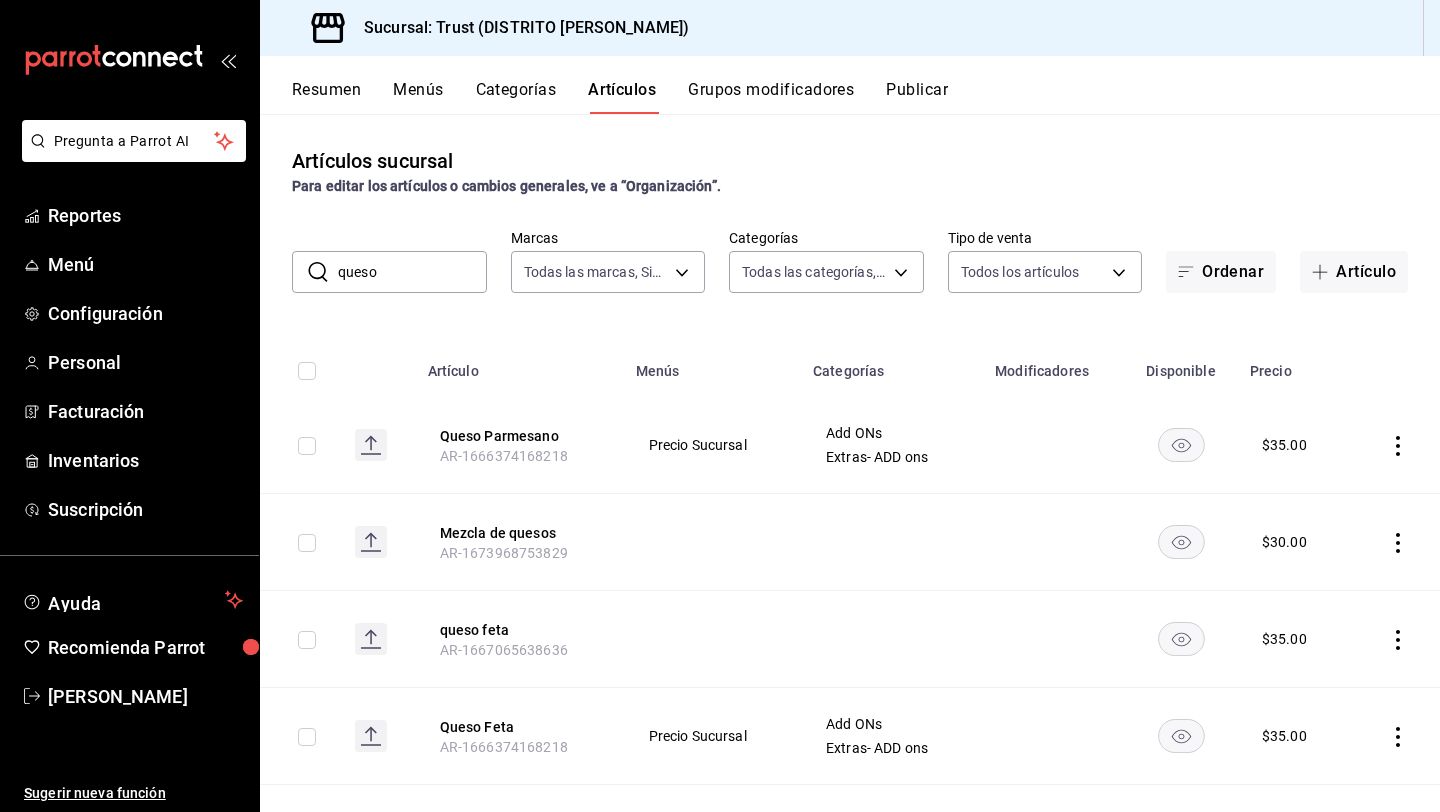click at bounding box center [1394, 639] 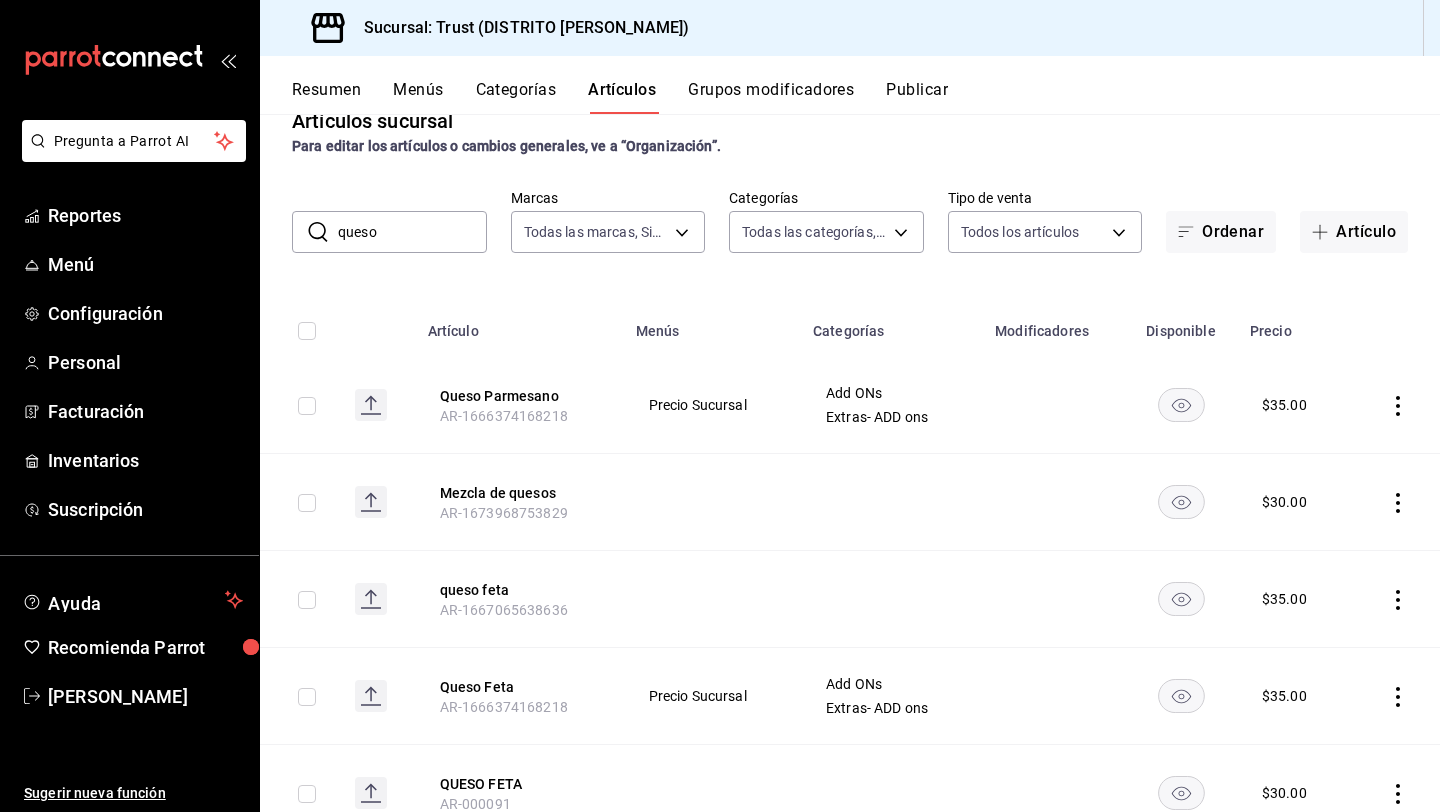 scroll, scrollTop: 118, scrollLeft: 0, axis: vertical 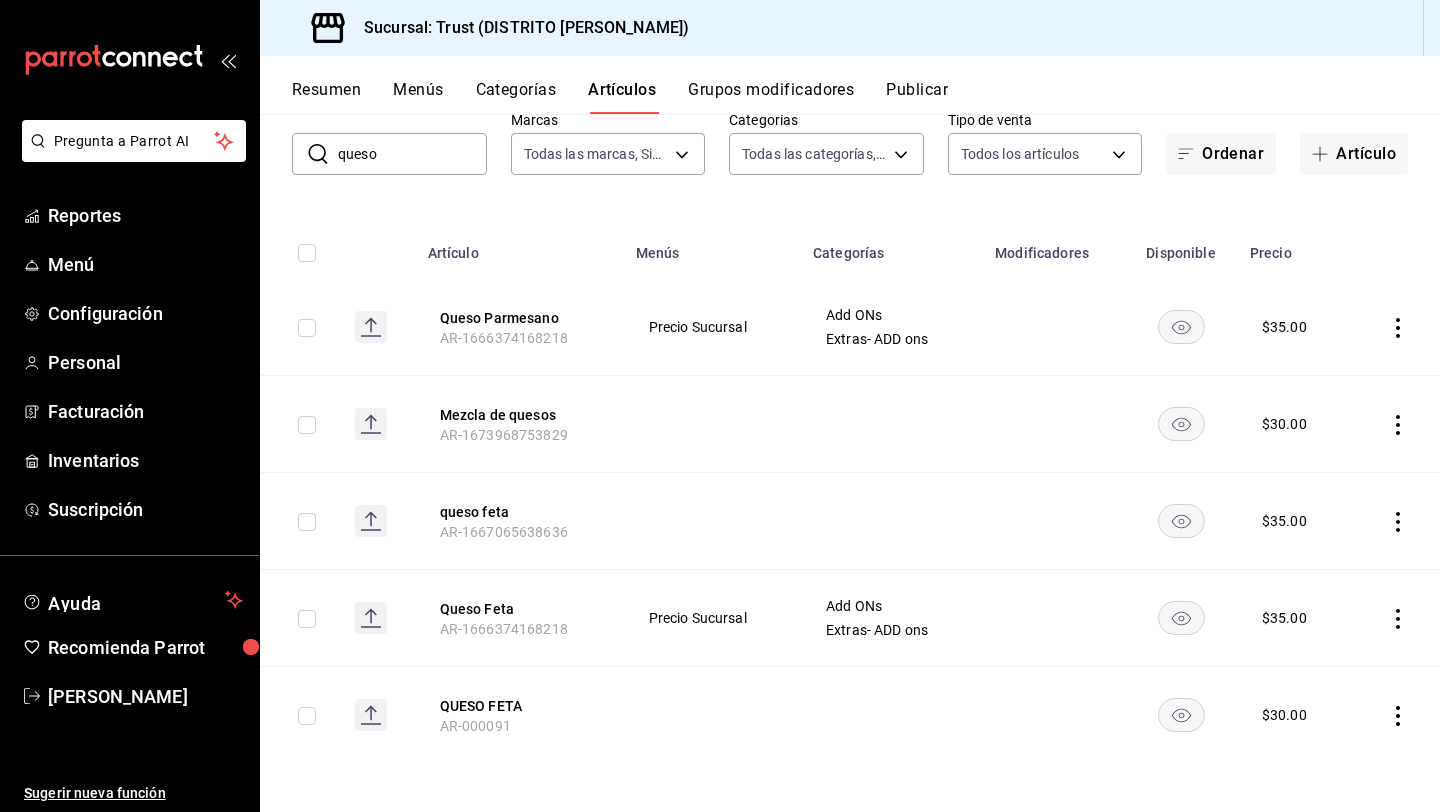 click 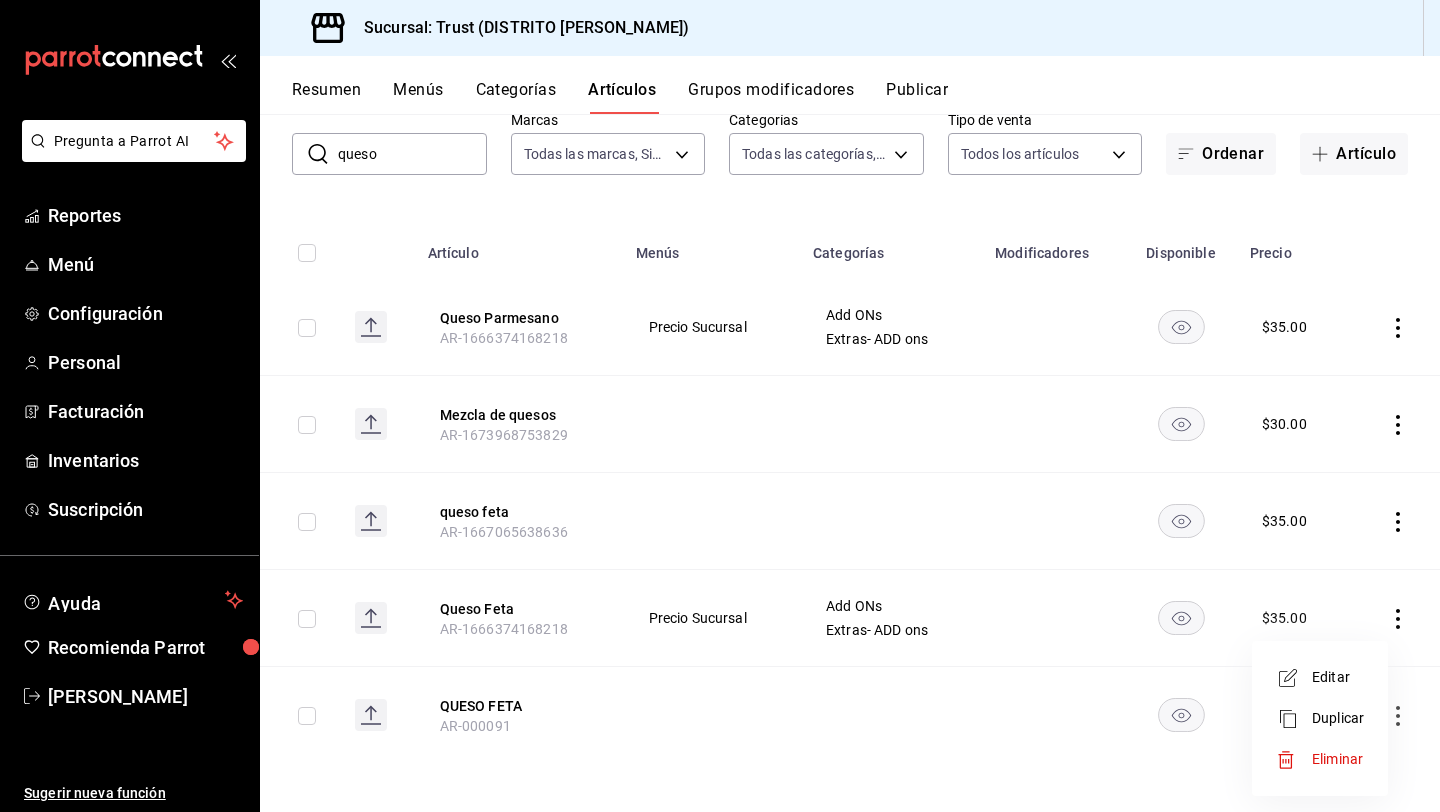 click on "Editar" at bounding box center [1338, 677] 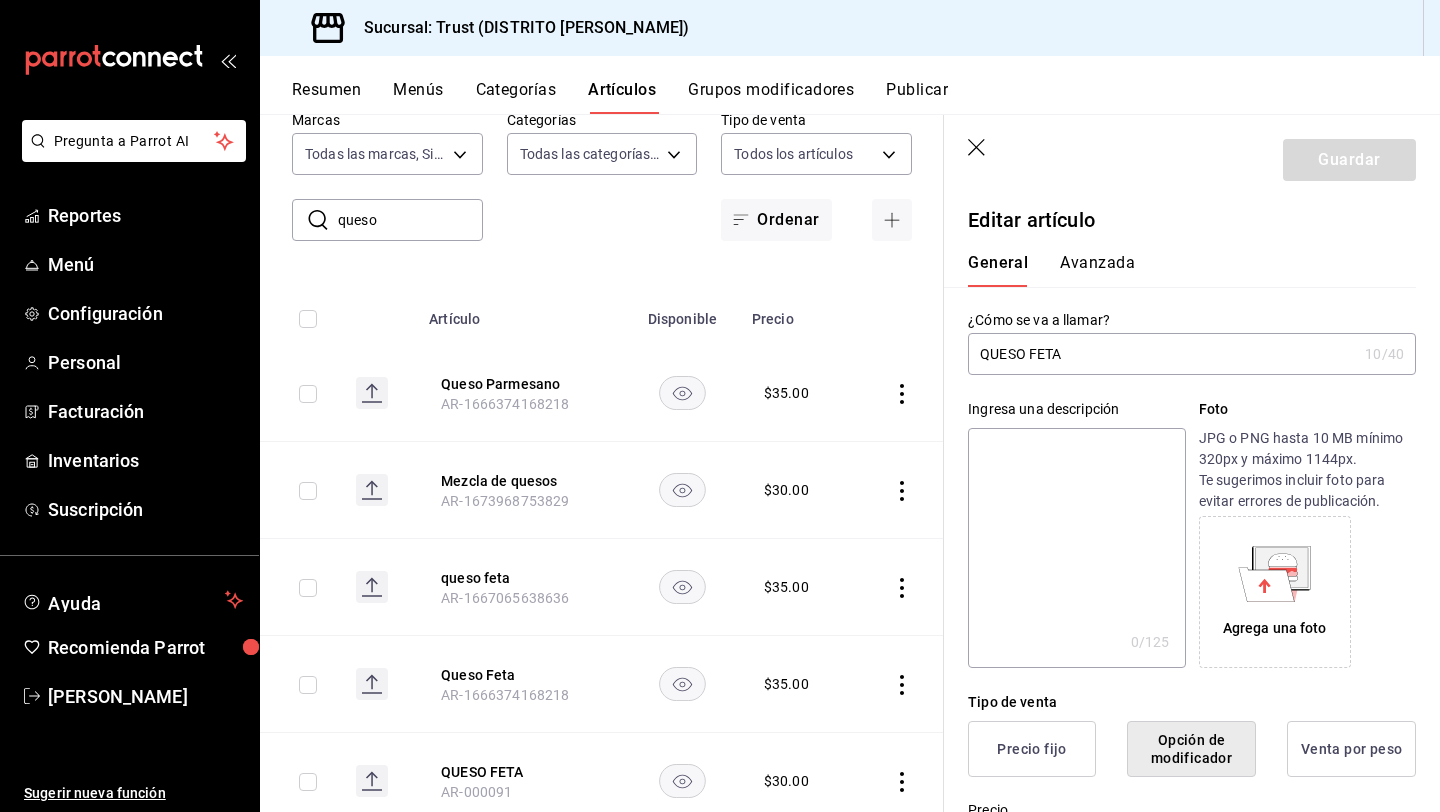 click on "Ingresa una descripción x 0 /125 ​ Foto JPG o PNG hasta 10 MB mínimo 320px y máximo 1144px. Te sugerimos incluir foto para evitar errores de publicación. Agrega una foto" at bounding box center [1180, 521] 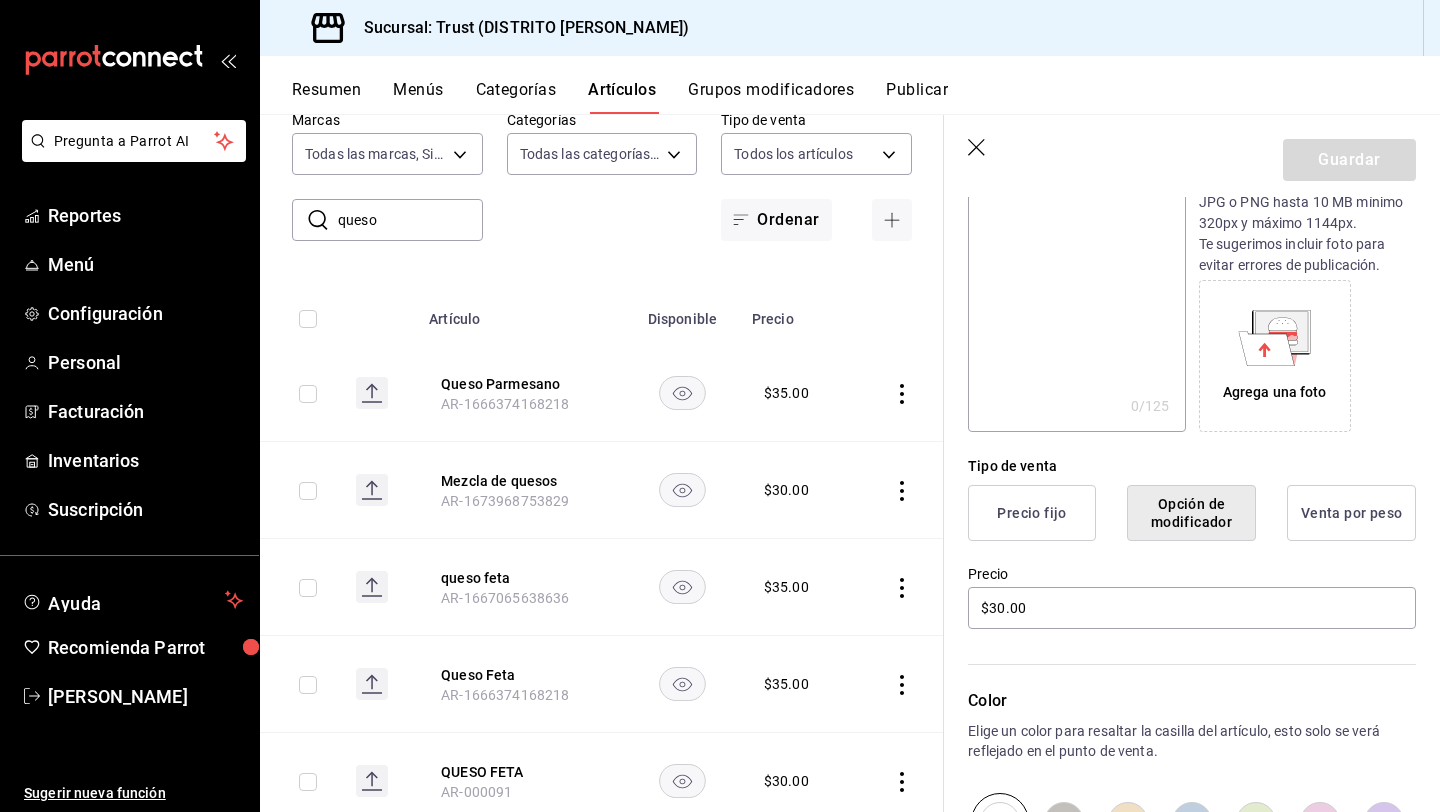 scroll, scrollTop: 240, scrollLeft: 0, axis: vertical 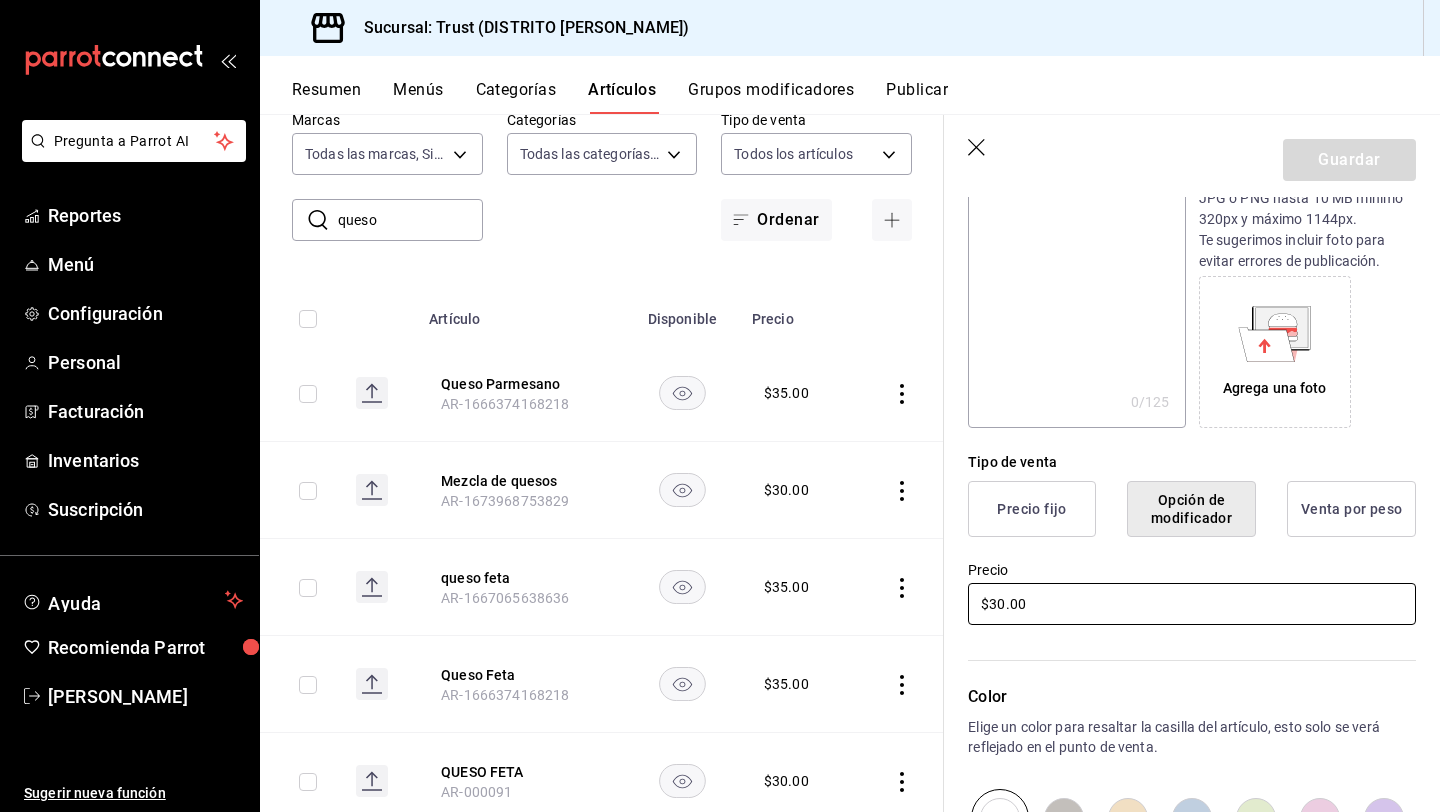click on "$30.00" at bounding box center (1192, 604) 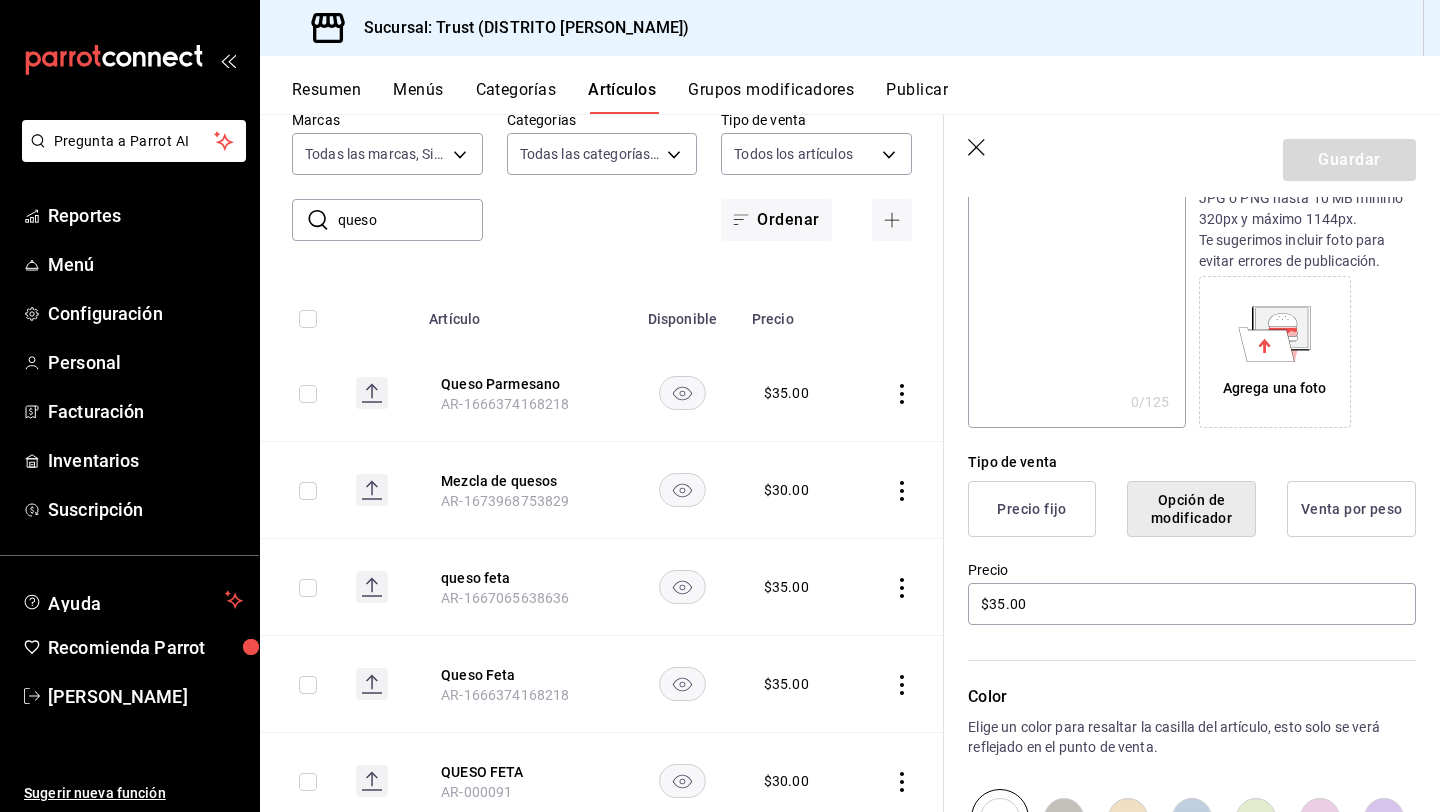 click on "Agrega una foto" at bounding box center [1307, 352] 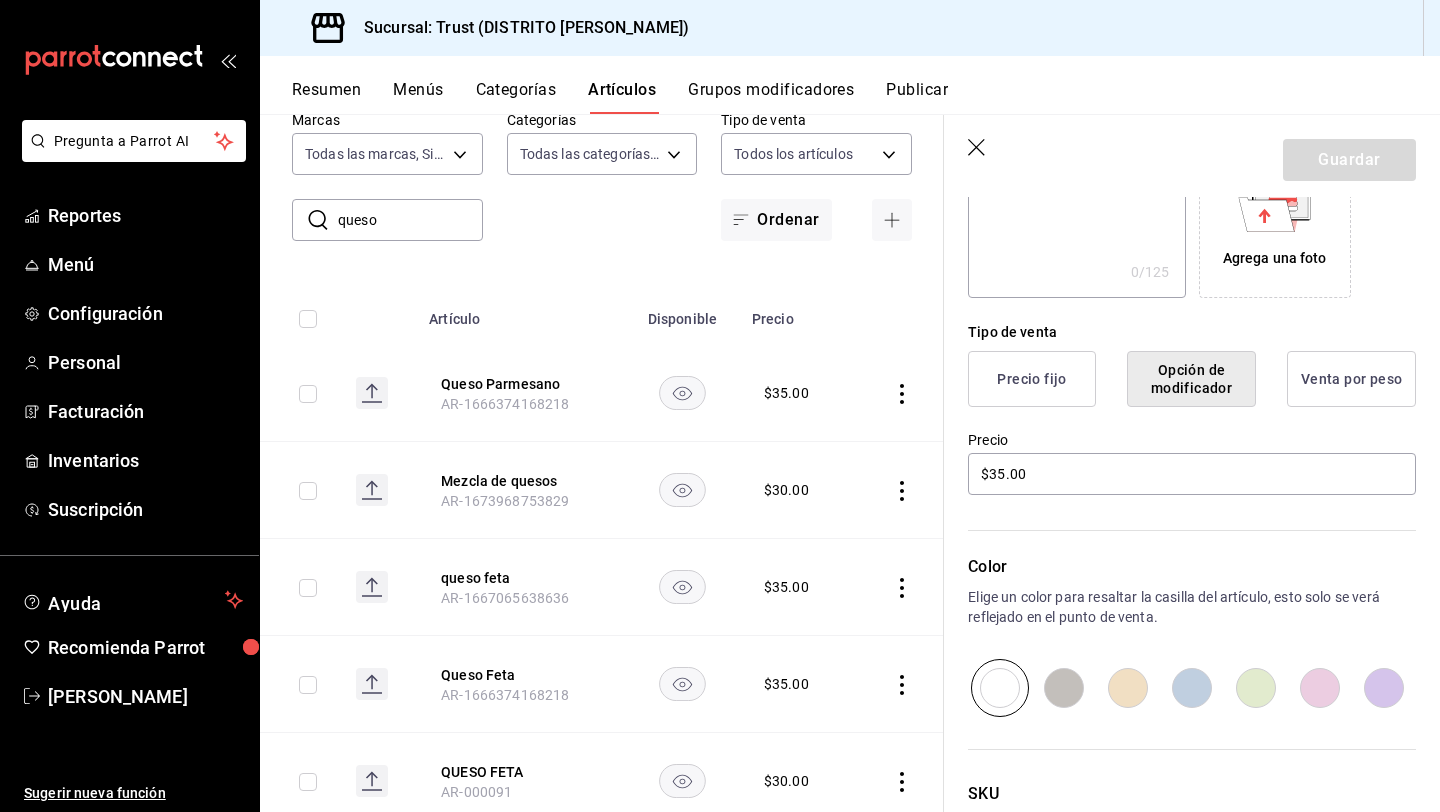 scroll, scrollTop: 400, scrollLeft: 0, axis: vertical 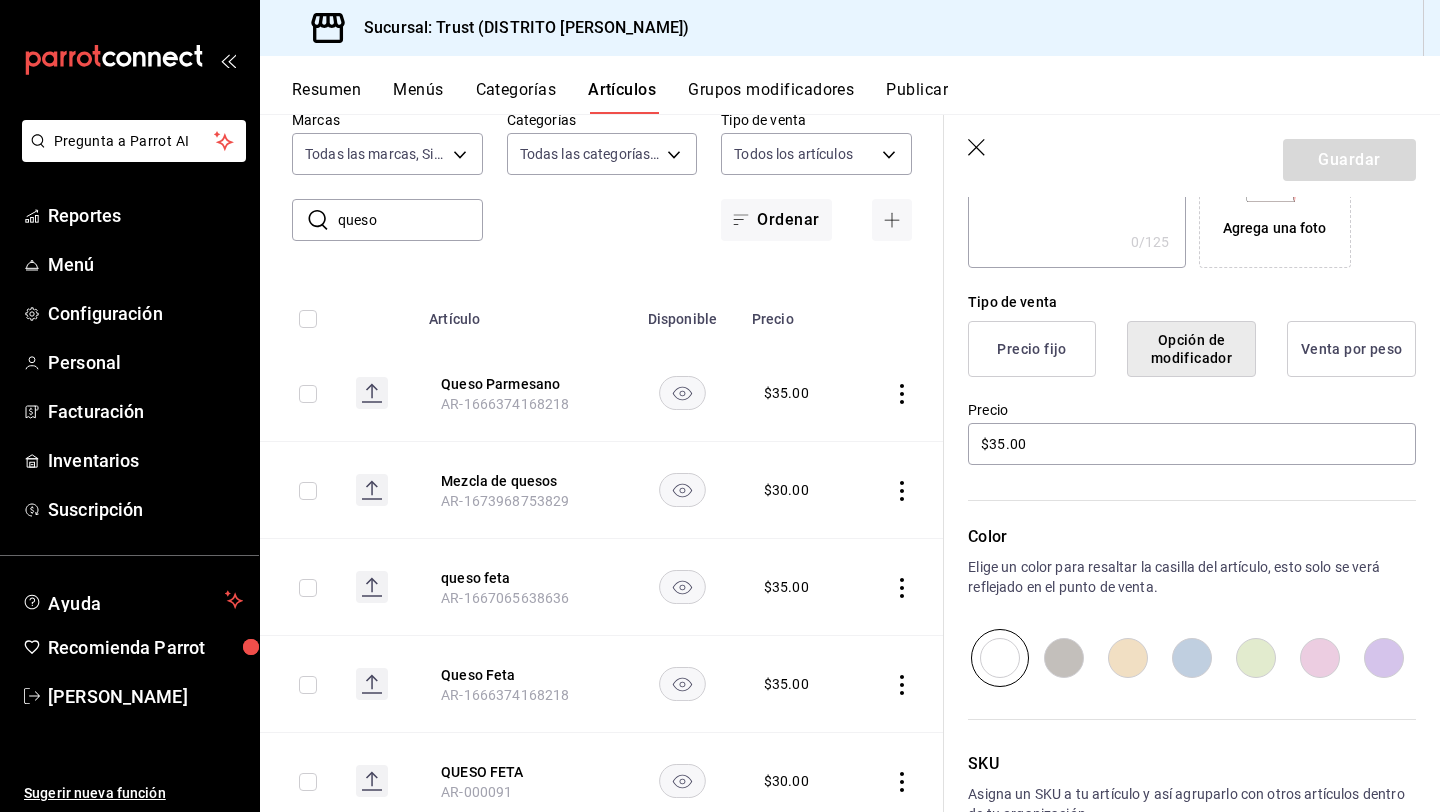 click on "Precio $35.00" at bounding box center [1180, 422] 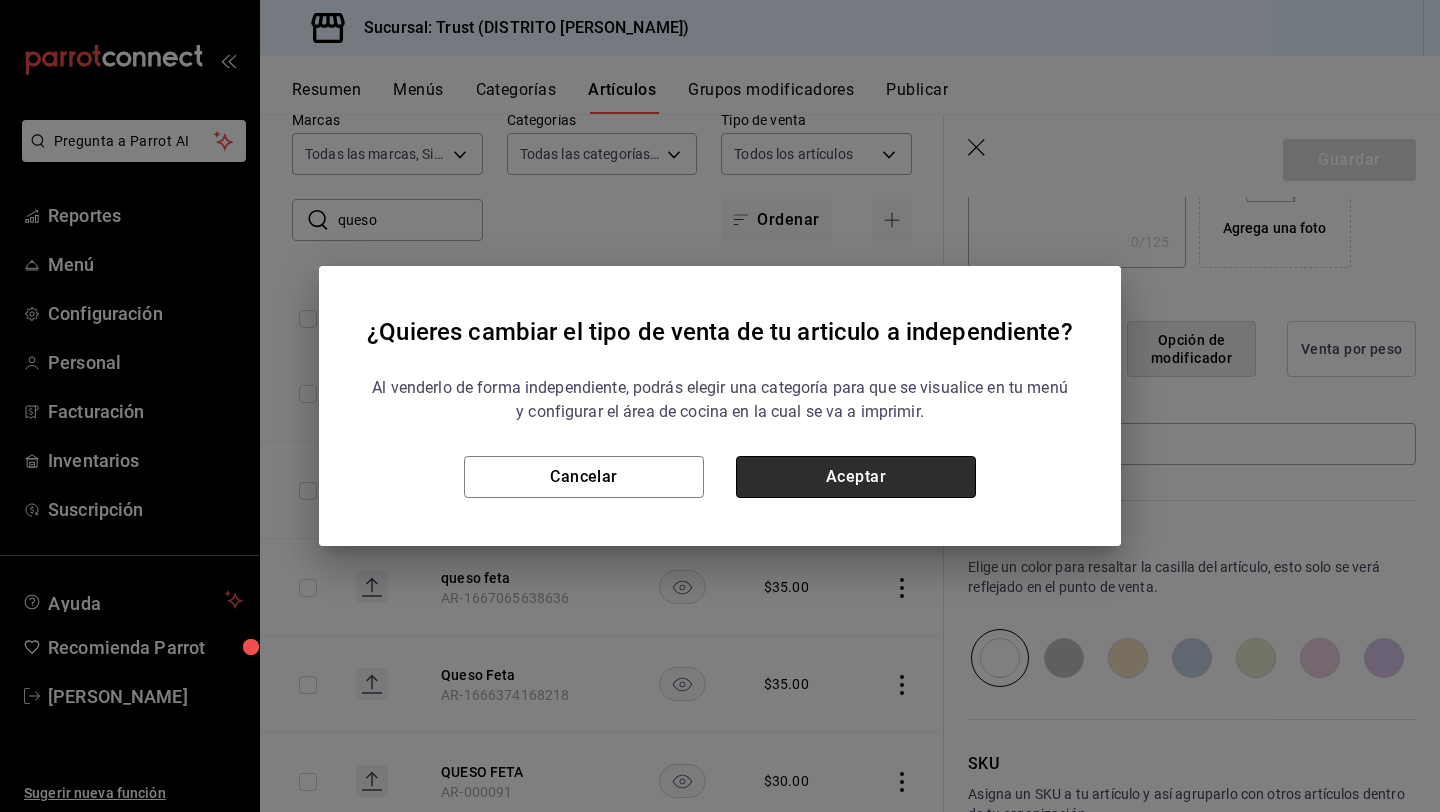 click on "Aceptar" at bounding box center [856, 477] 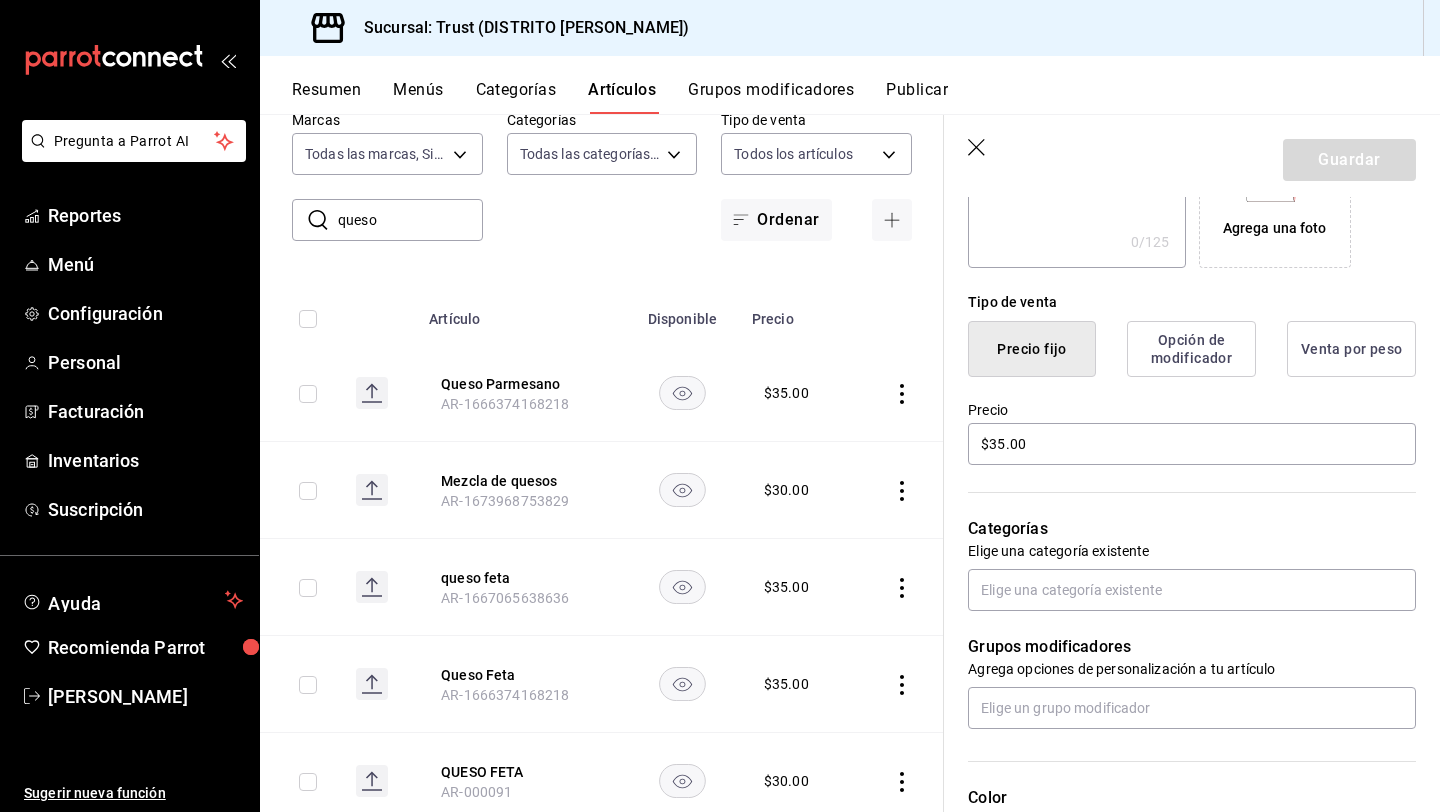 click 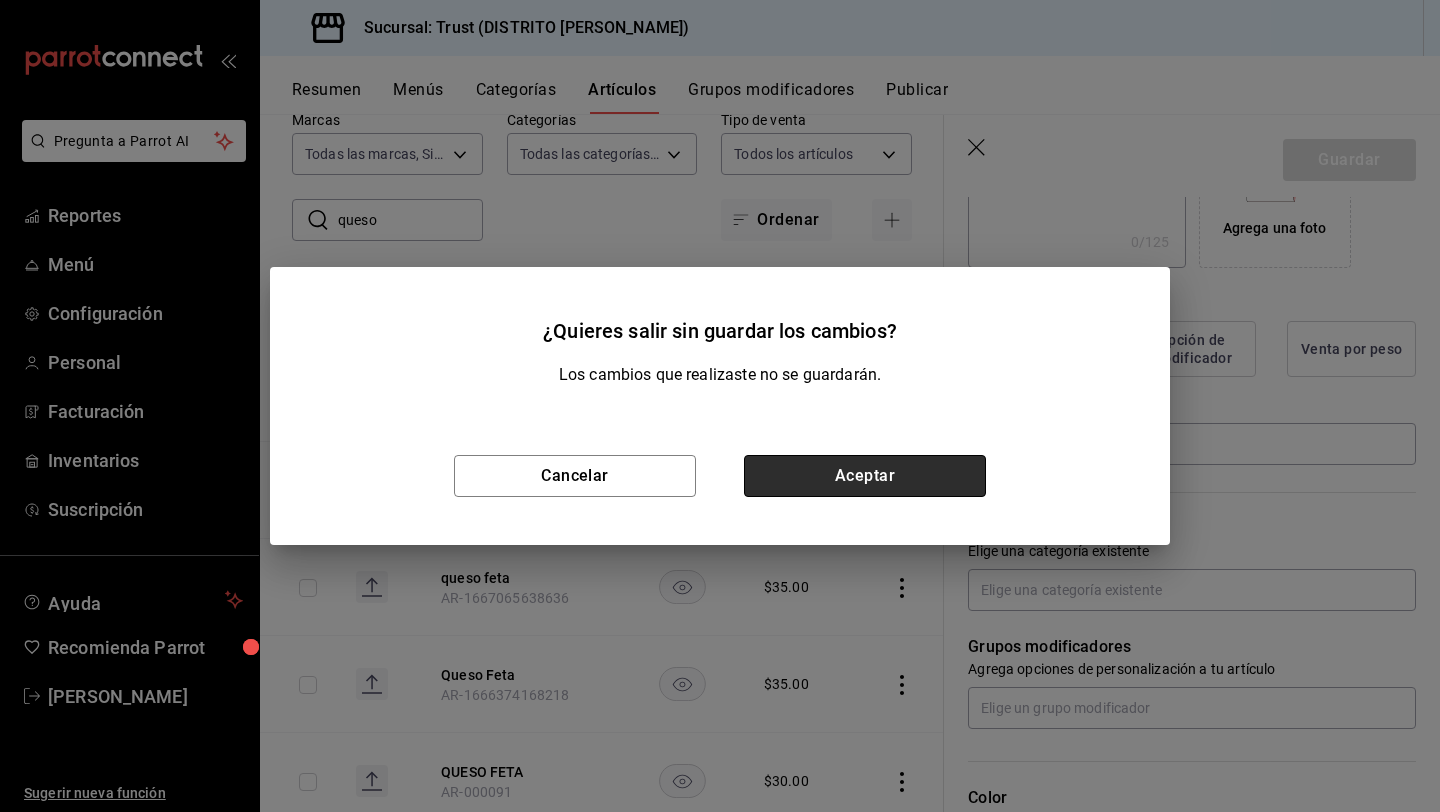 click on "Aceptar" at bounding box center [865, 476] 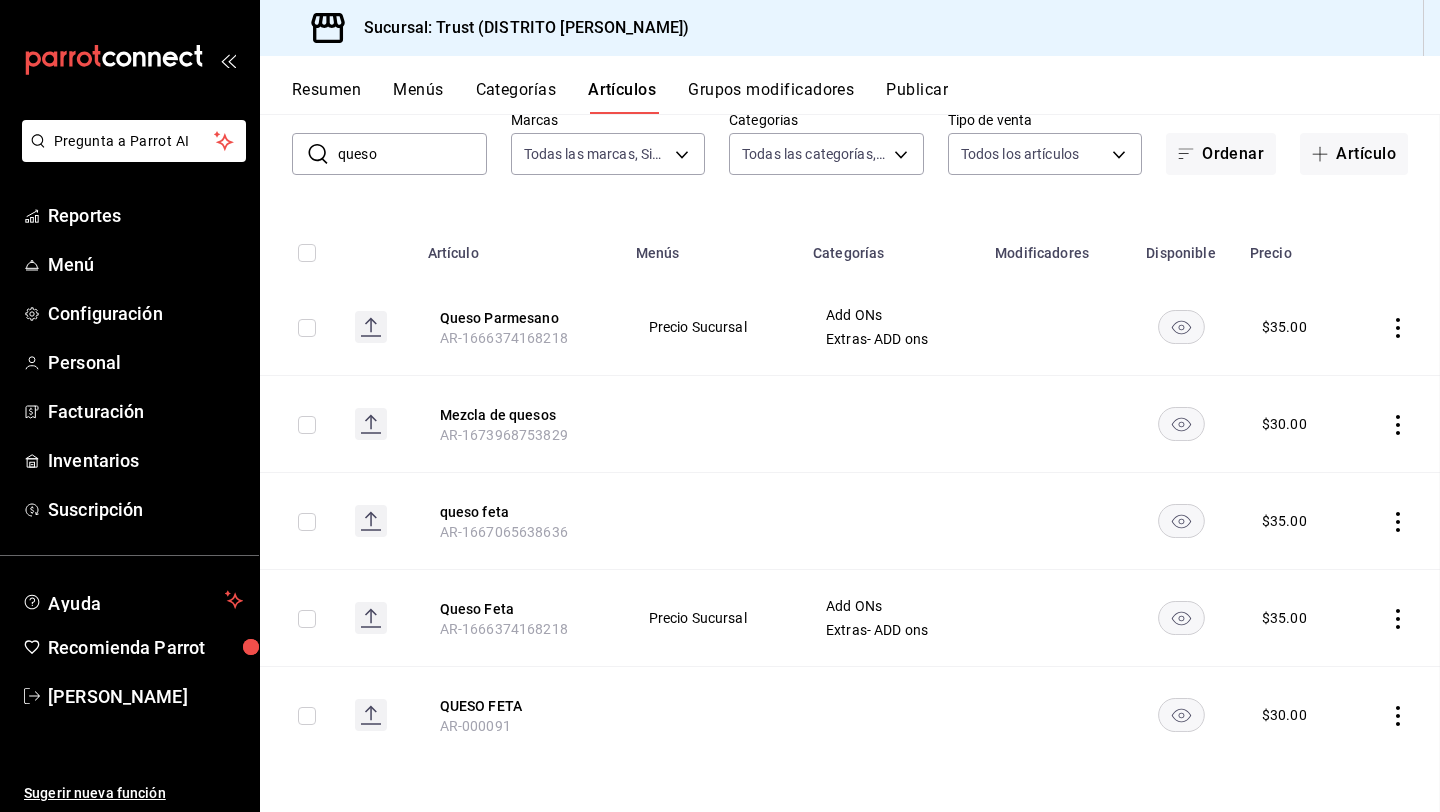 scroll, scrollTop: 52, scrollLeft: 0, axis: vertical 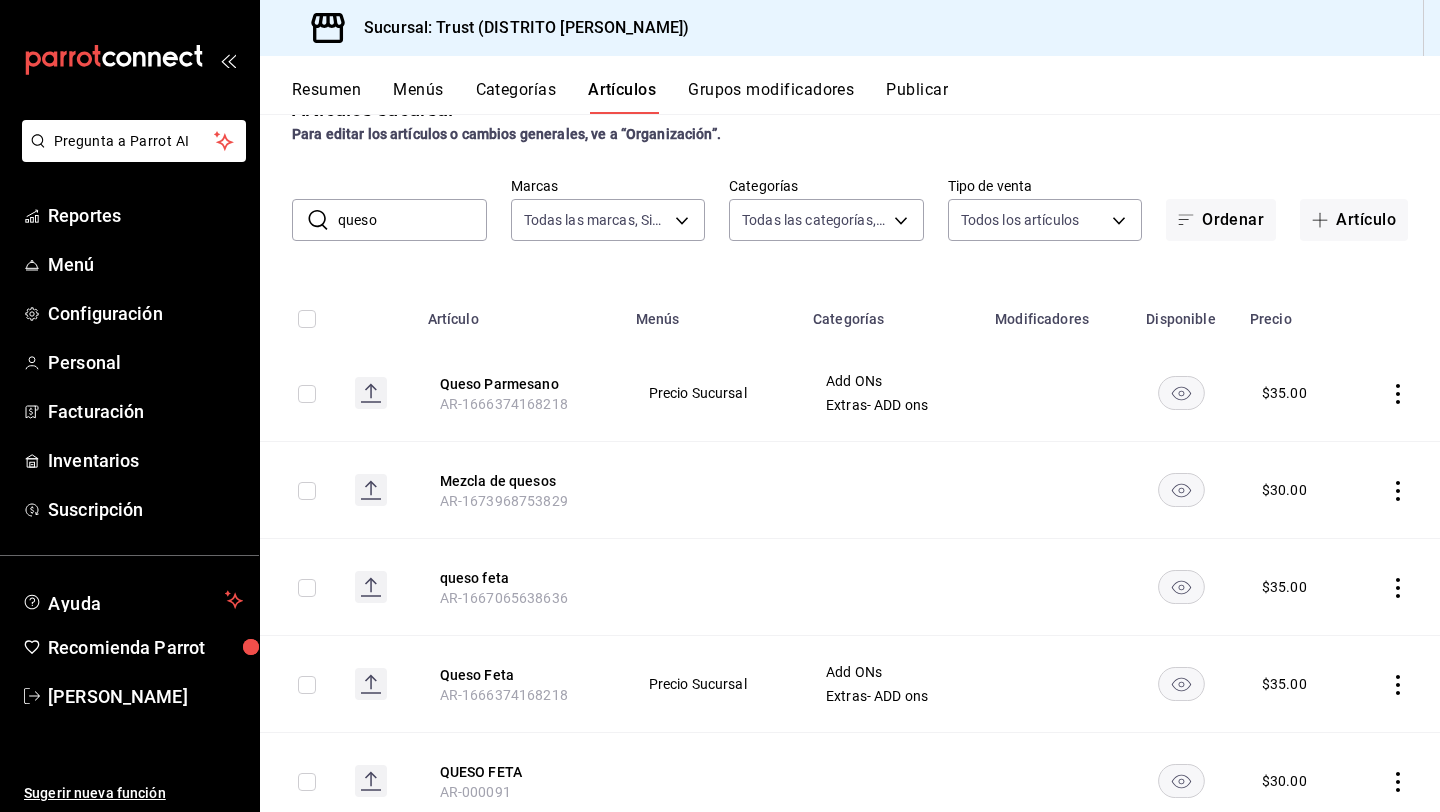 click at bounding box center (1394, 490) 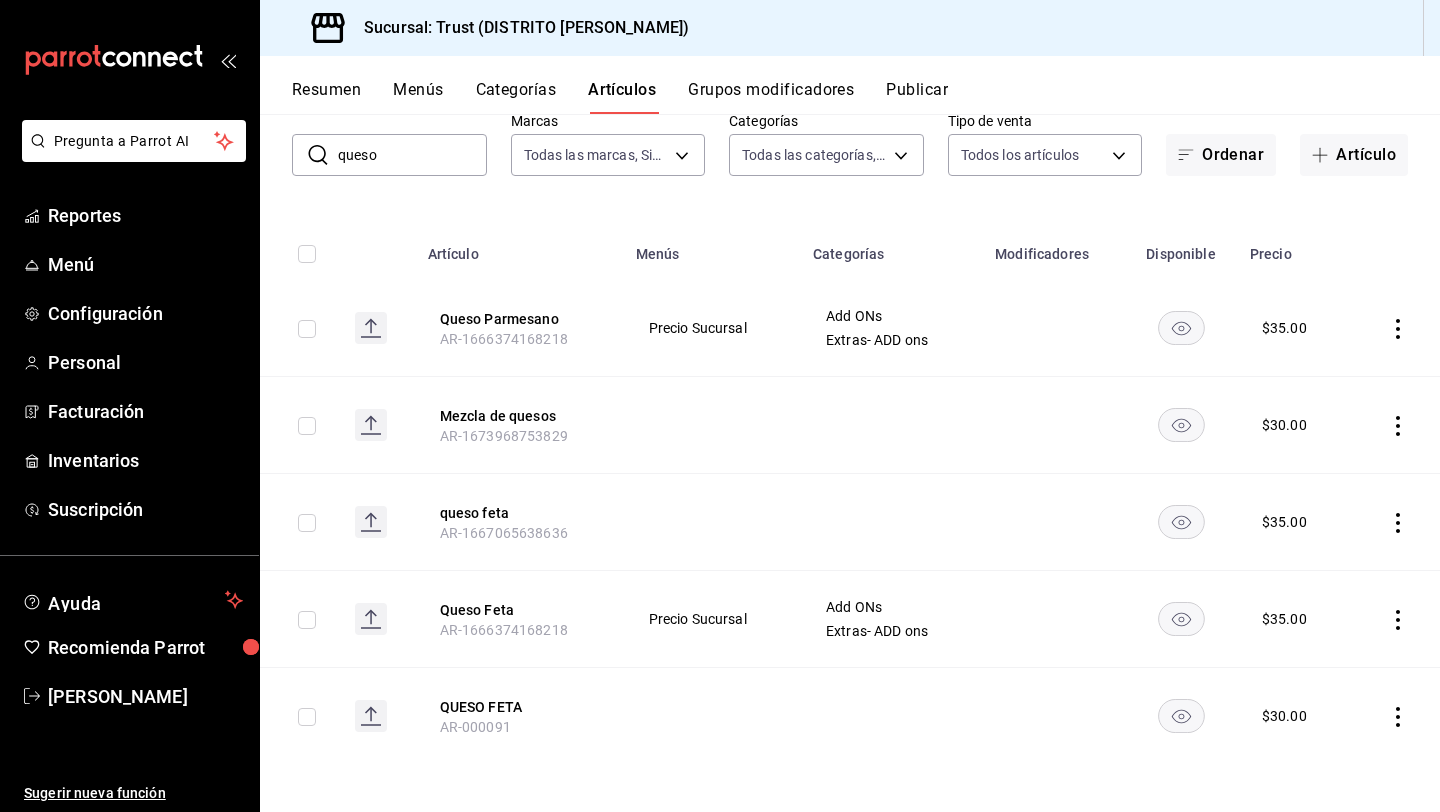 scroll, scrollTop: 118, scrollLeft: 0, axis: vertical 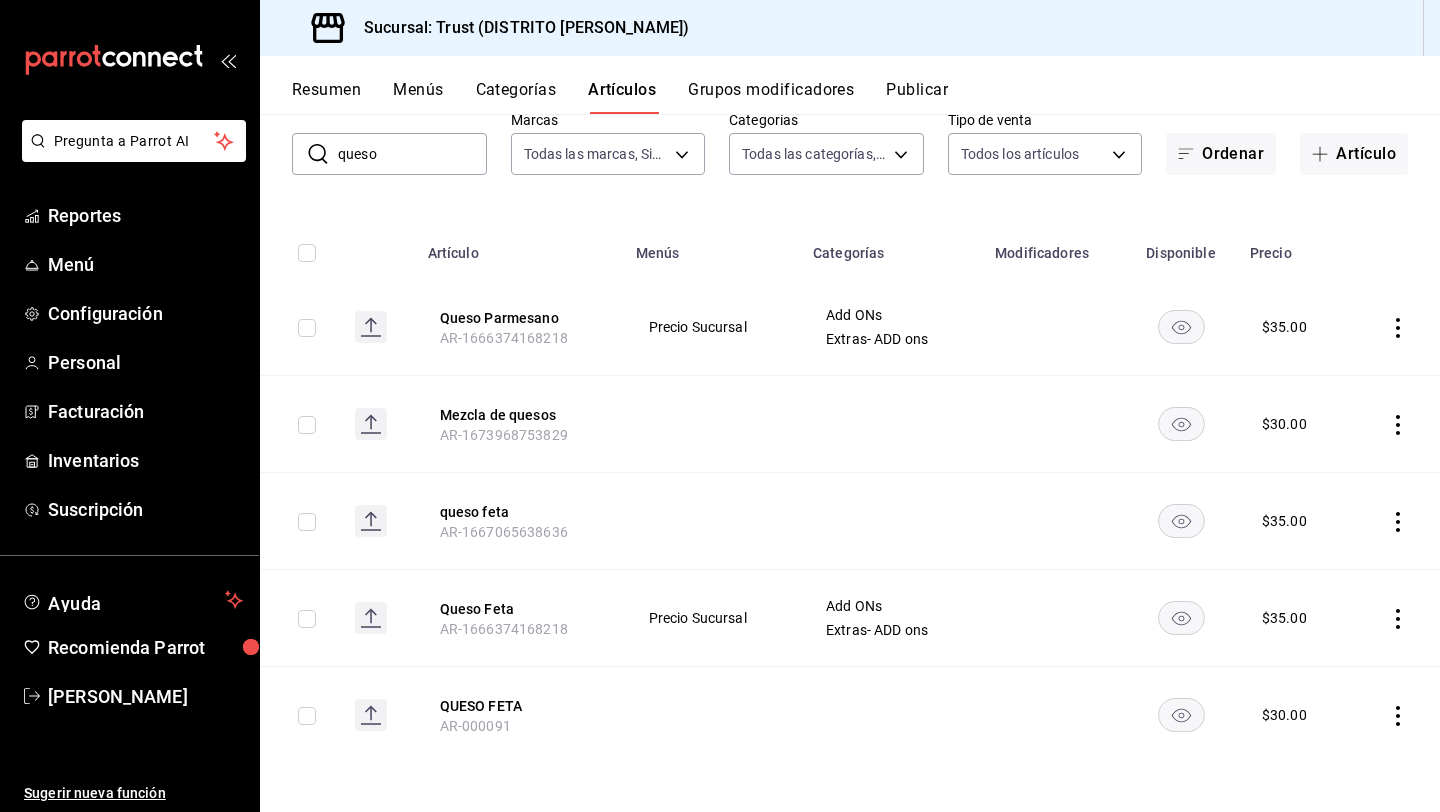 click 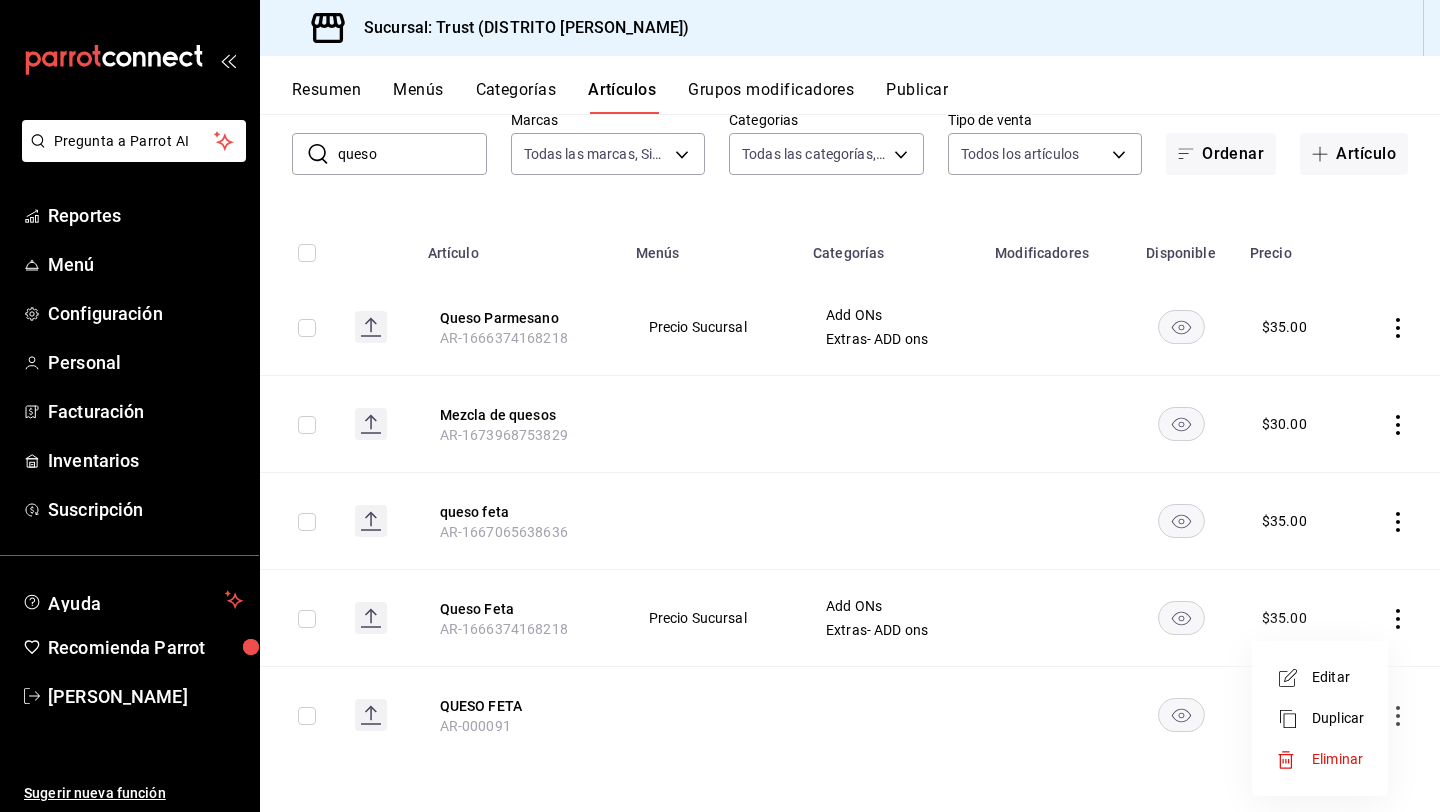 click on "Eliminar" at bounding box center (1337, 759) 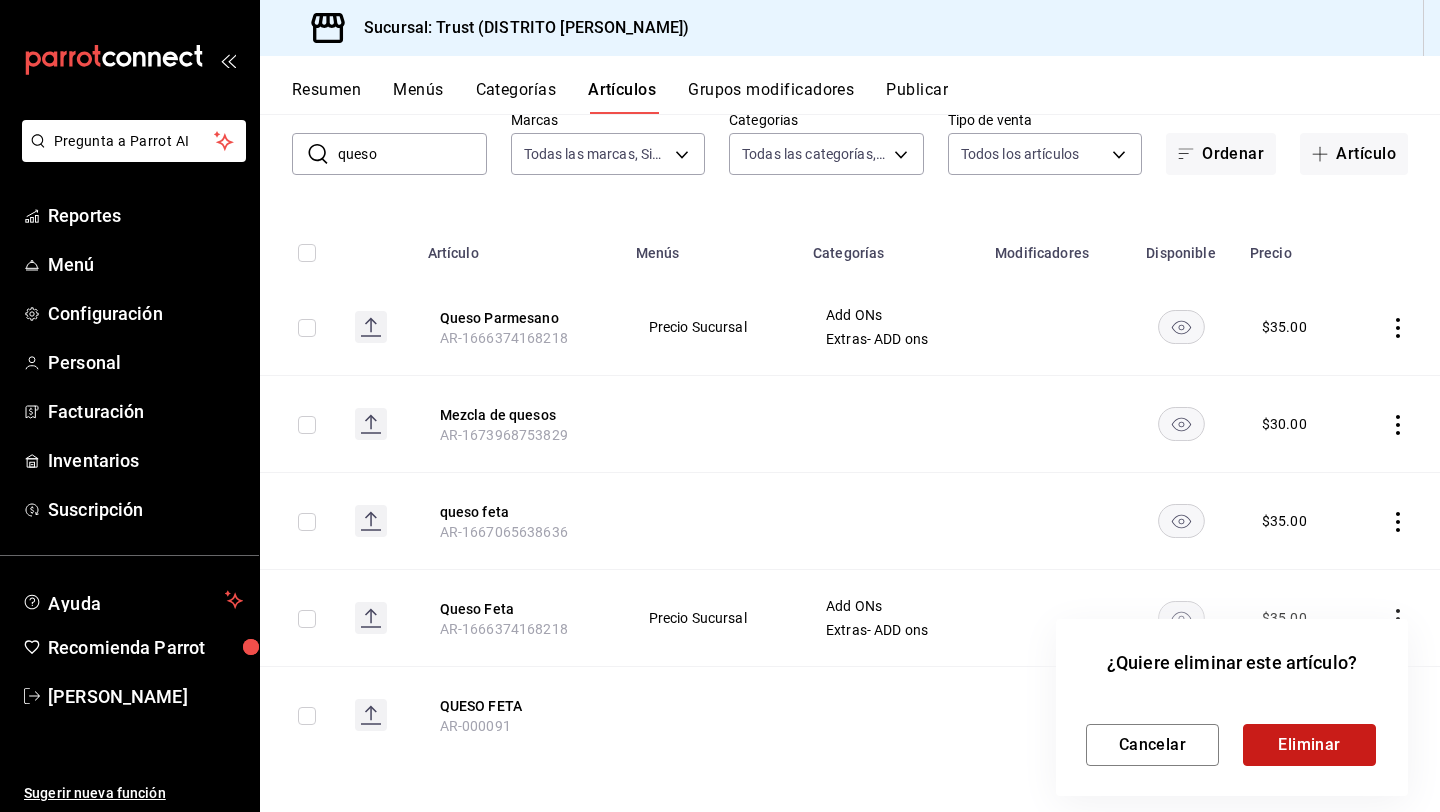 click on "Eliminar" at bounding box center (1309, 745) 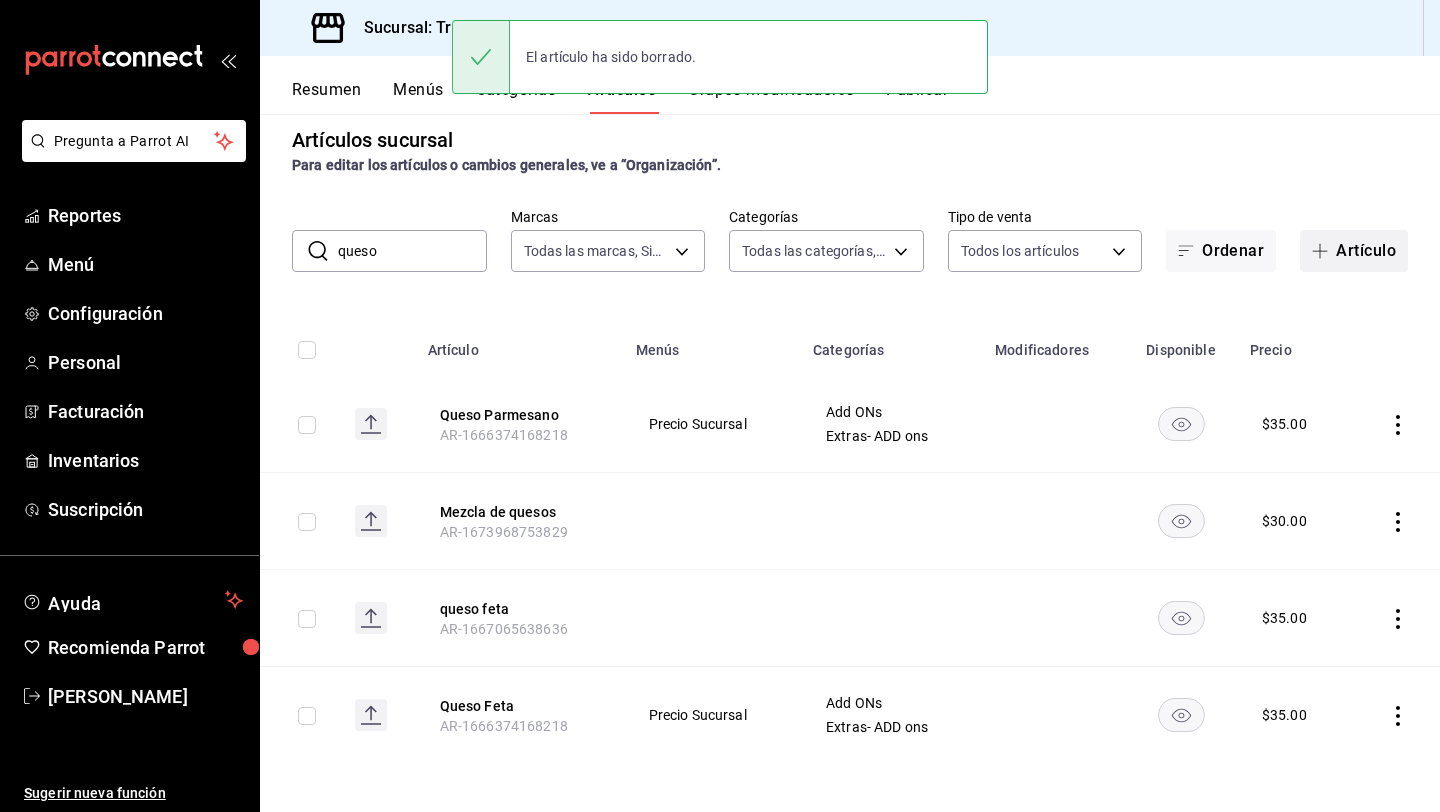 scroll, scrollTop: 21, scrollLeft: 0, axis: vertical 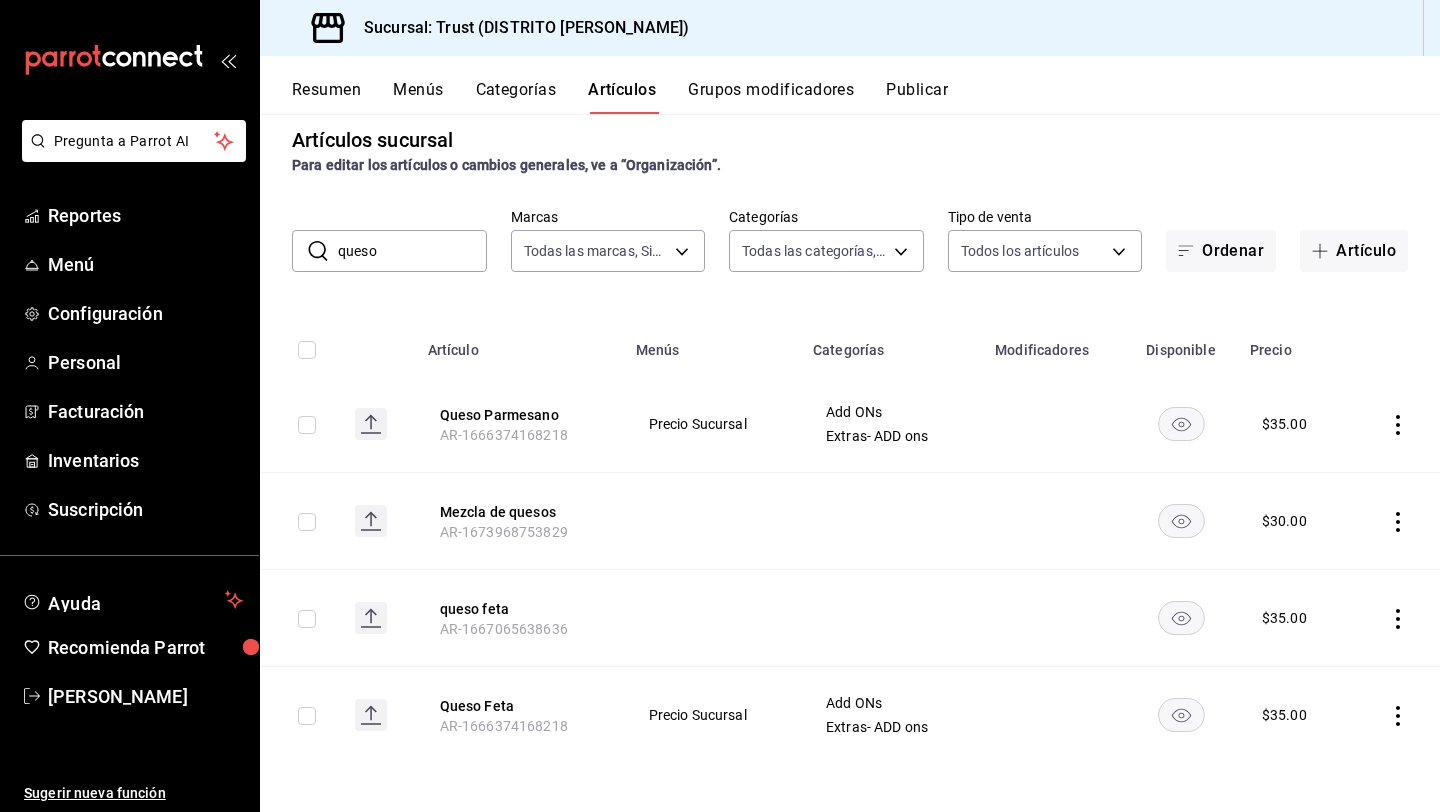 click on "queso" at bounding box center (412, 251) 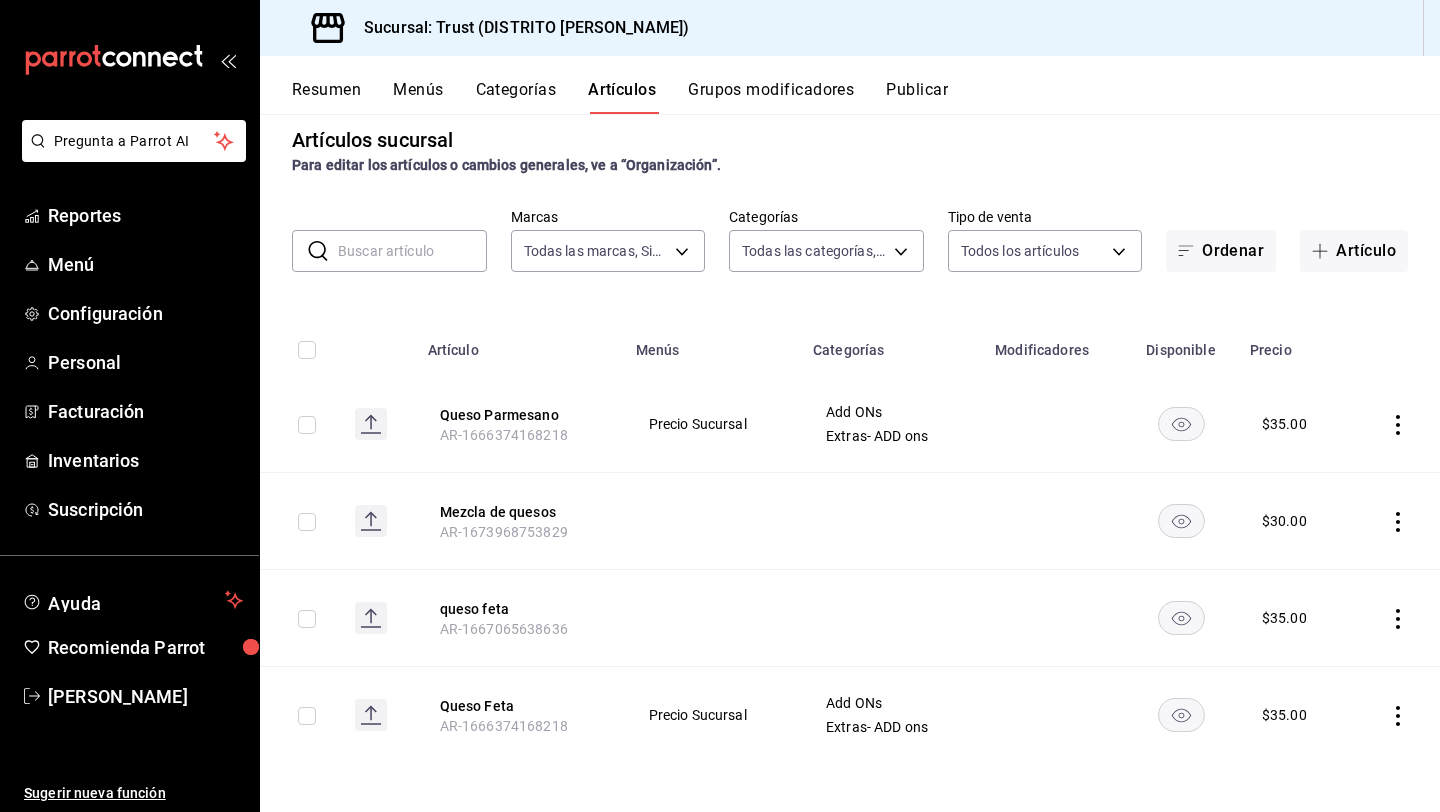 scroll, scrollTop: 0, scrollLeft: 0, axis: both 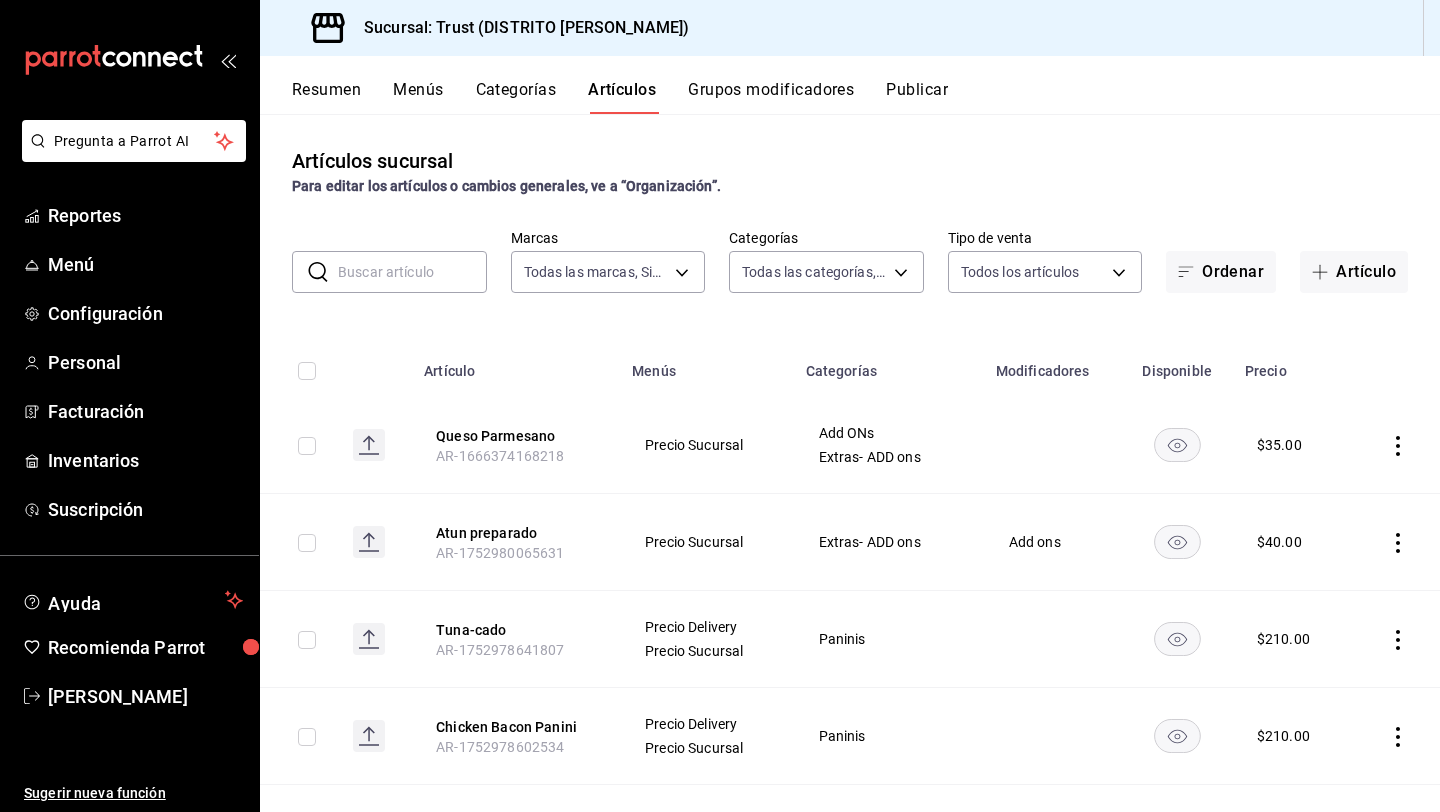 click on "Resumen" at bounding box center (326, 97) 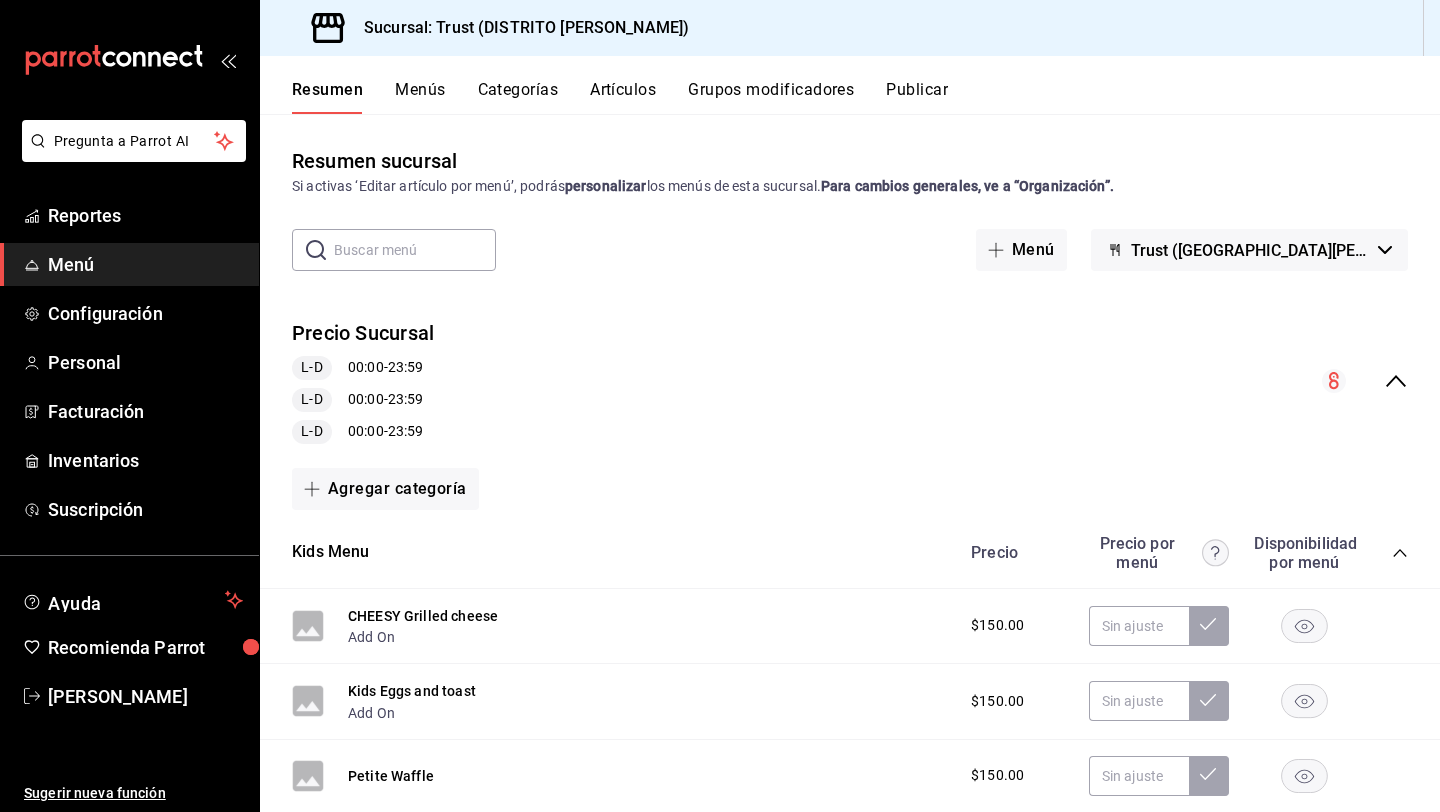 click on "Artículos" at bounding box center [623, 97] 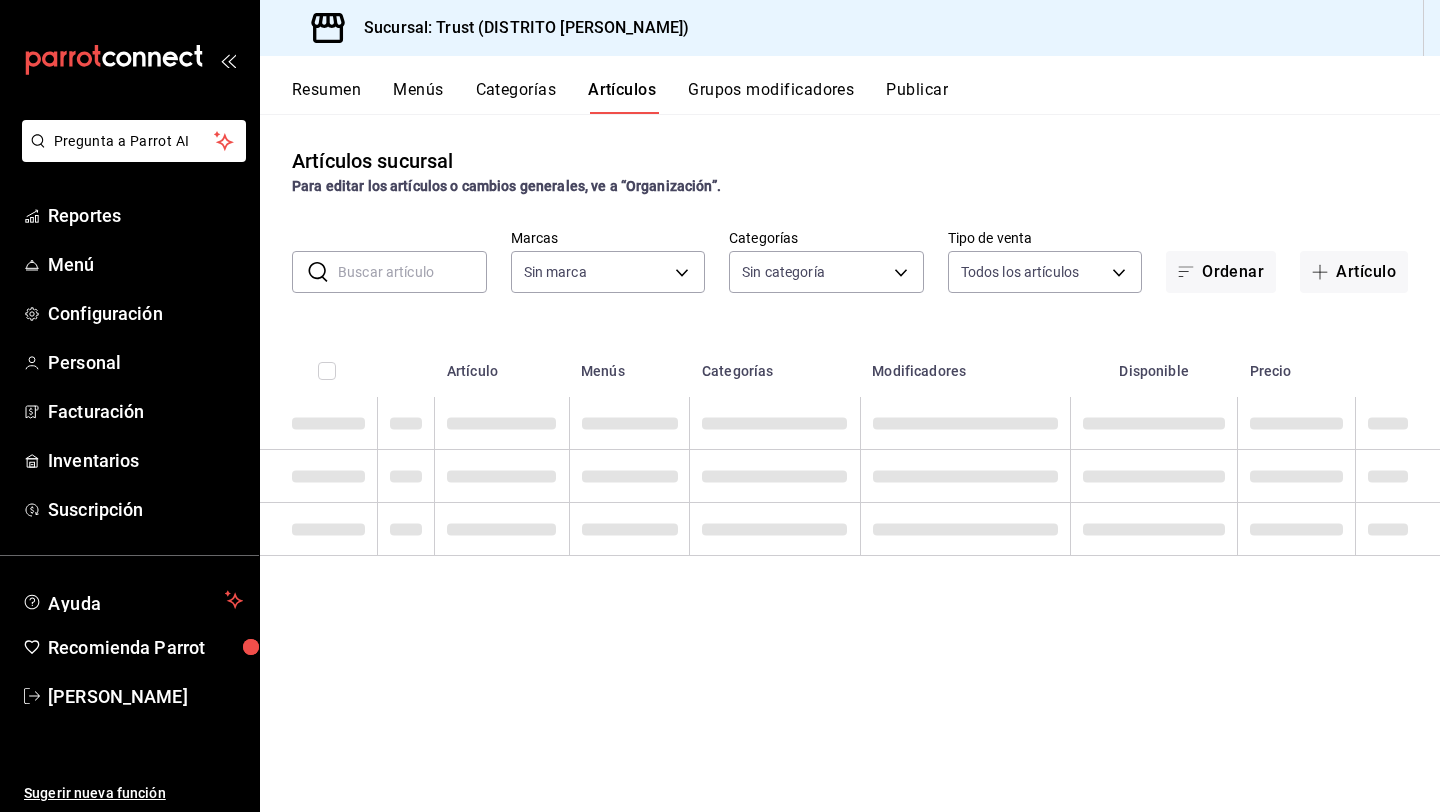 click at bounding box center [412, 272] 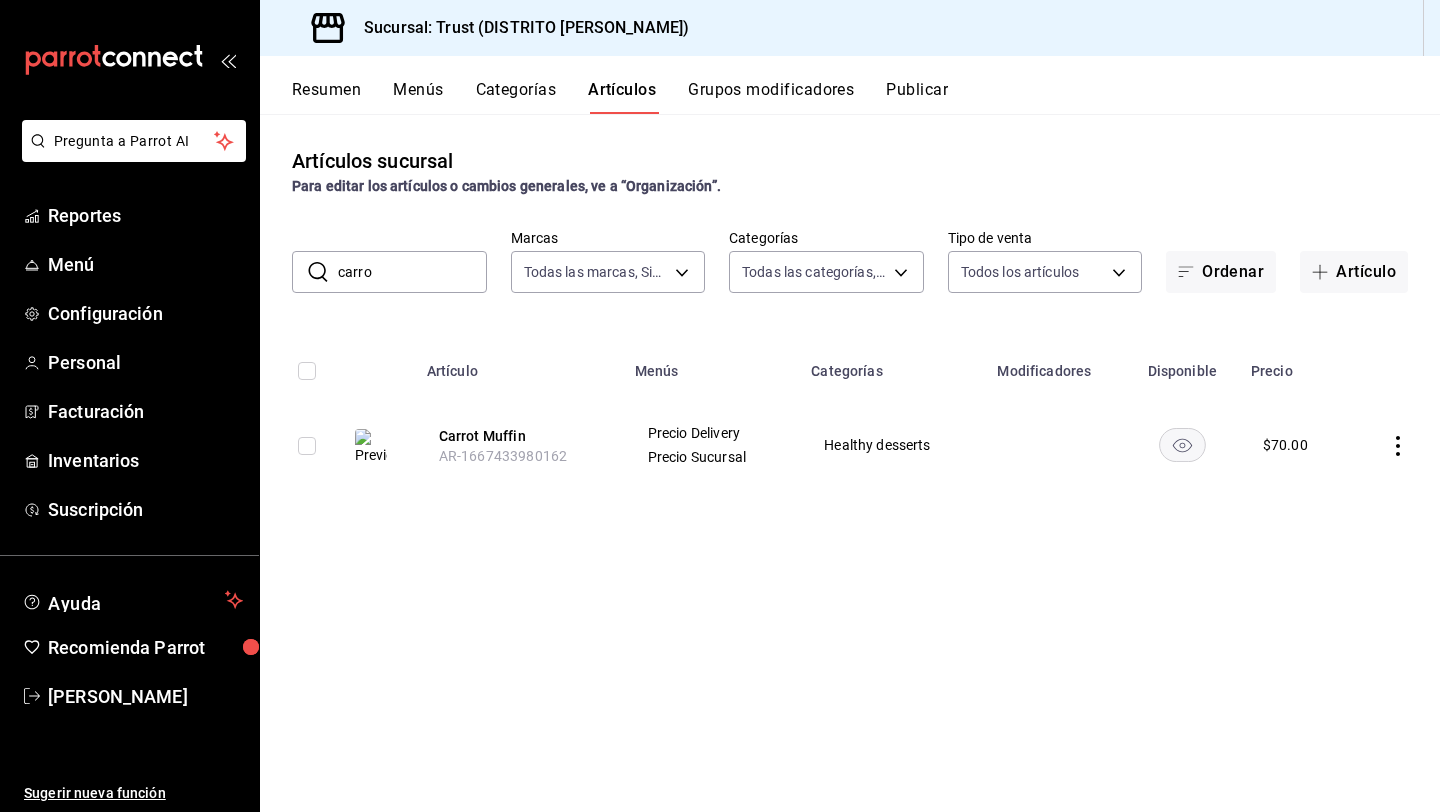 click on "carro" at bounding box center [412, 272] 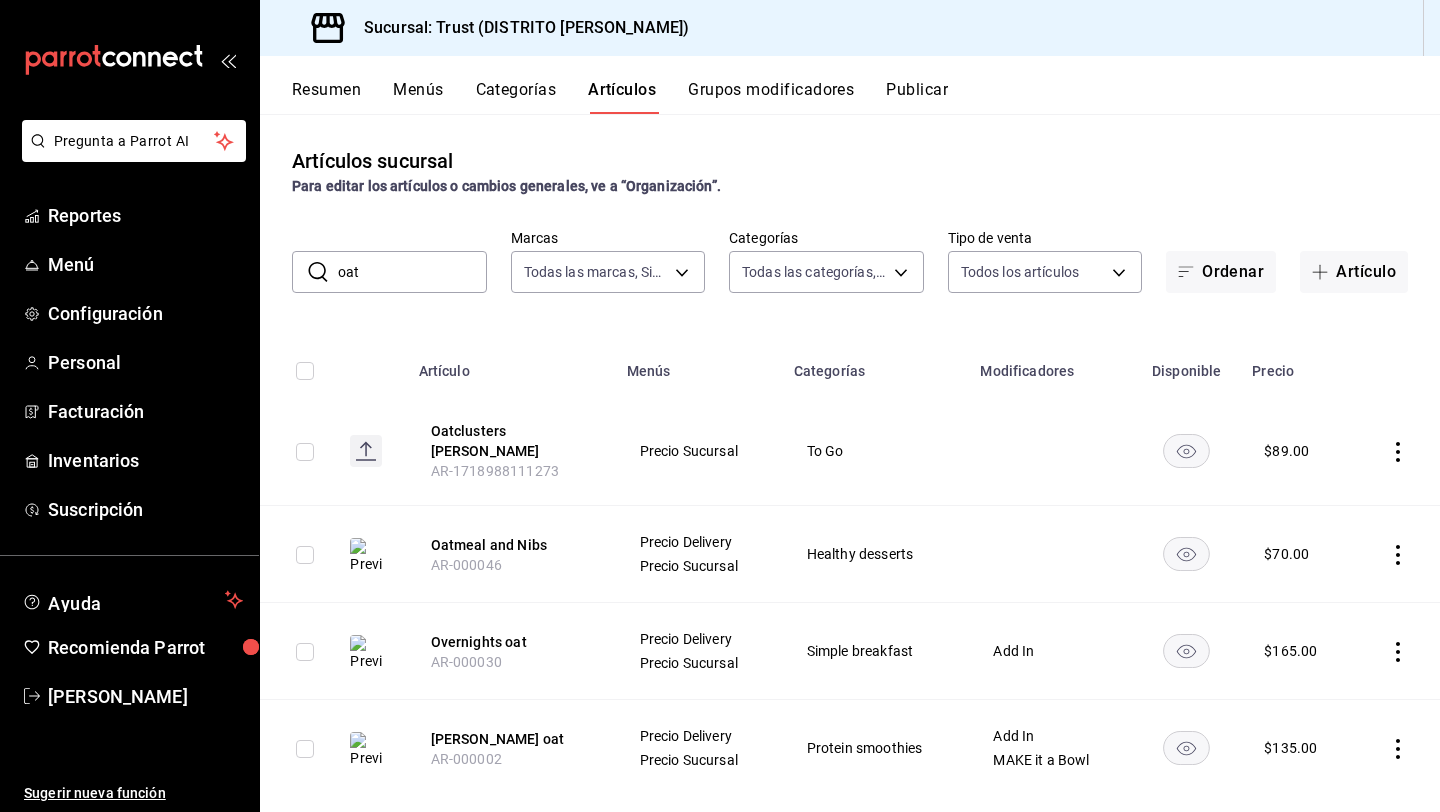 click on "oat" at bounding box center [412, 272] 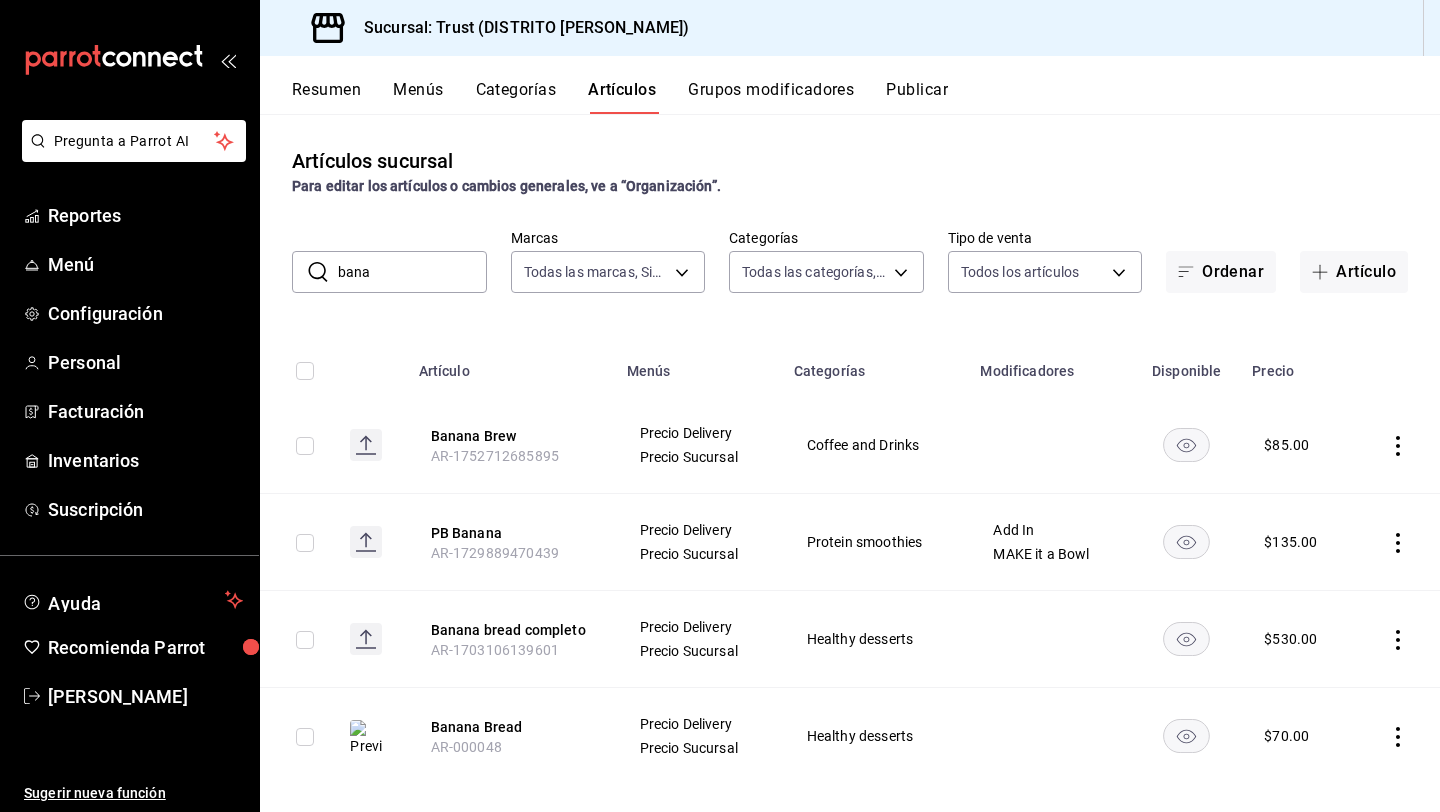 click on "bana" at bounding box center (412, 272) 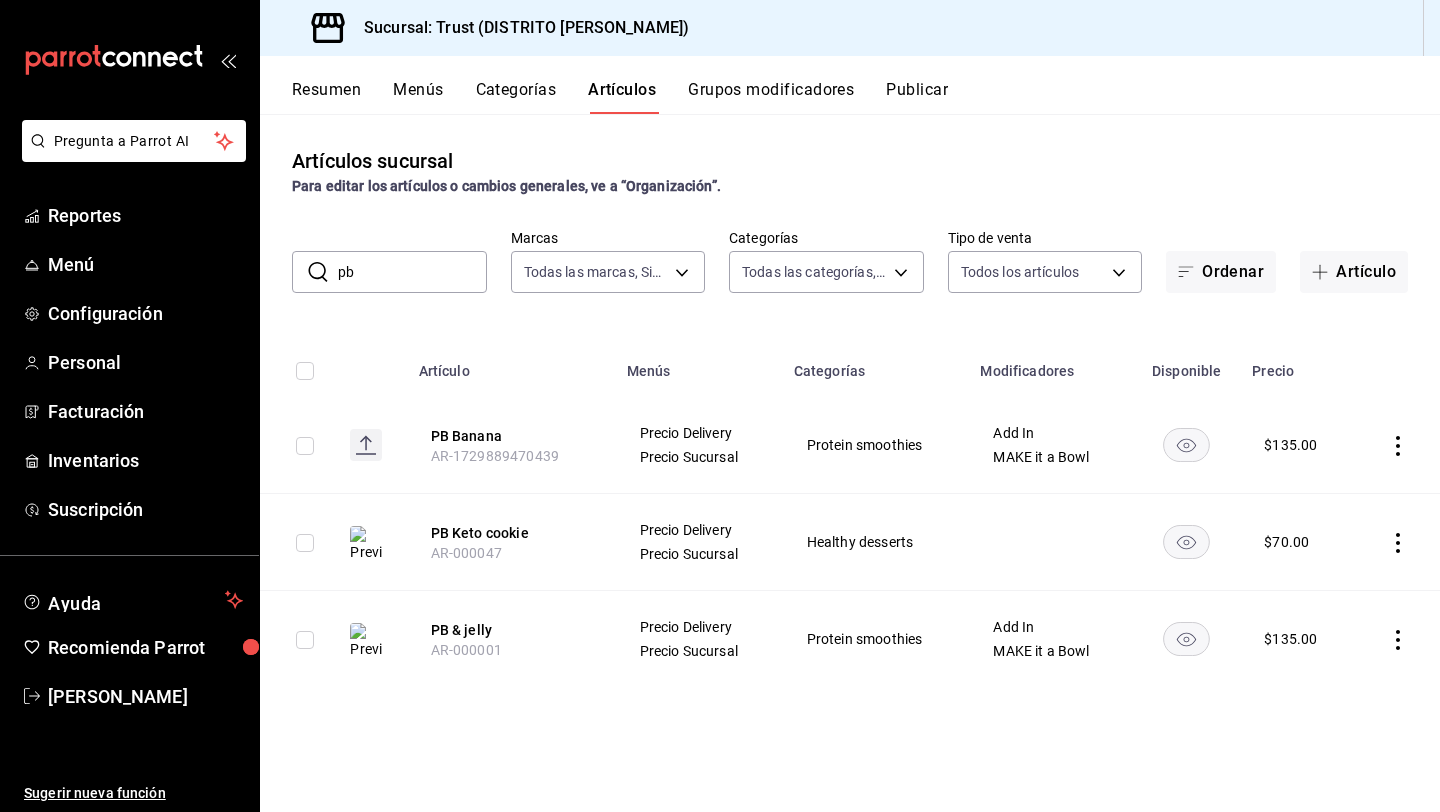 click on "Artículos sucursal Para editar los artículos o cambios generales, ve a “Organización”." at bounding box center [850, 171] 